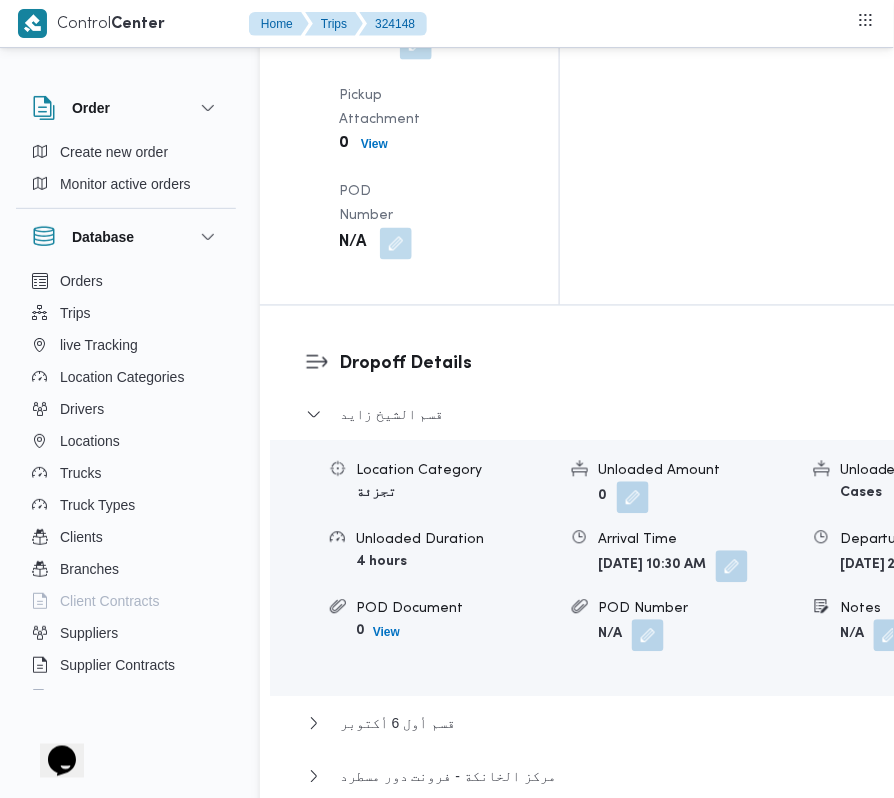 scroll, scrollTop: 3433, scrollLeft: 0, axis: vertical 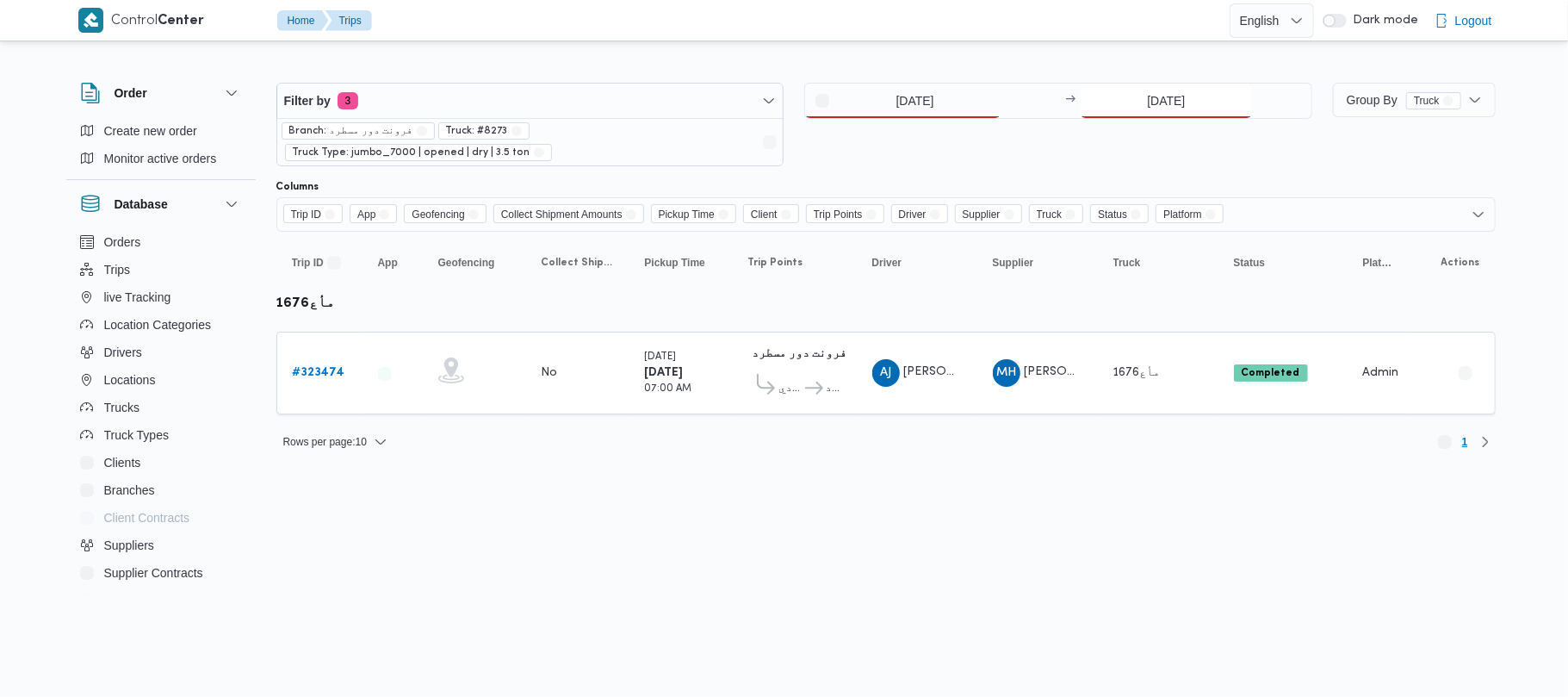 click on "[DATE]" at bounding box center (1166, 101) 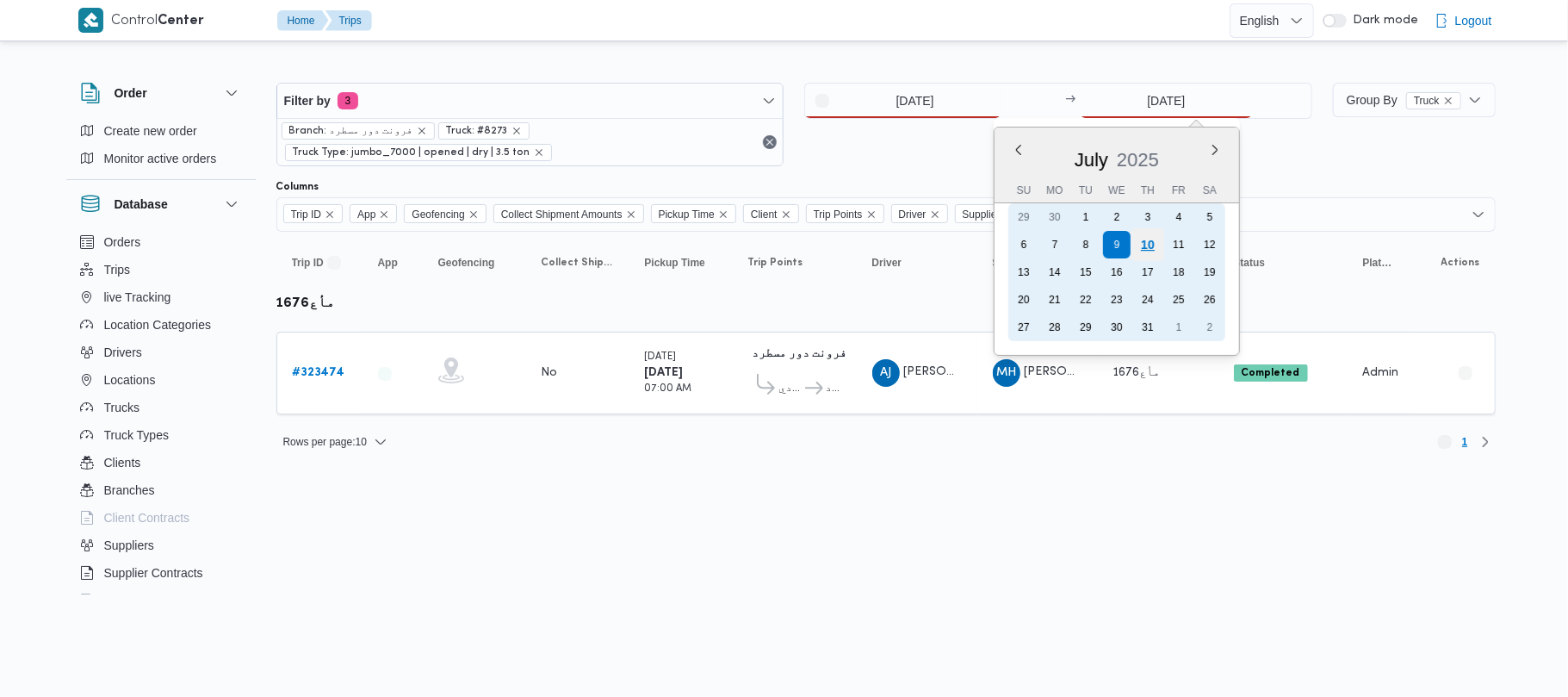 click on "10" at bounding box center (1148, 245) 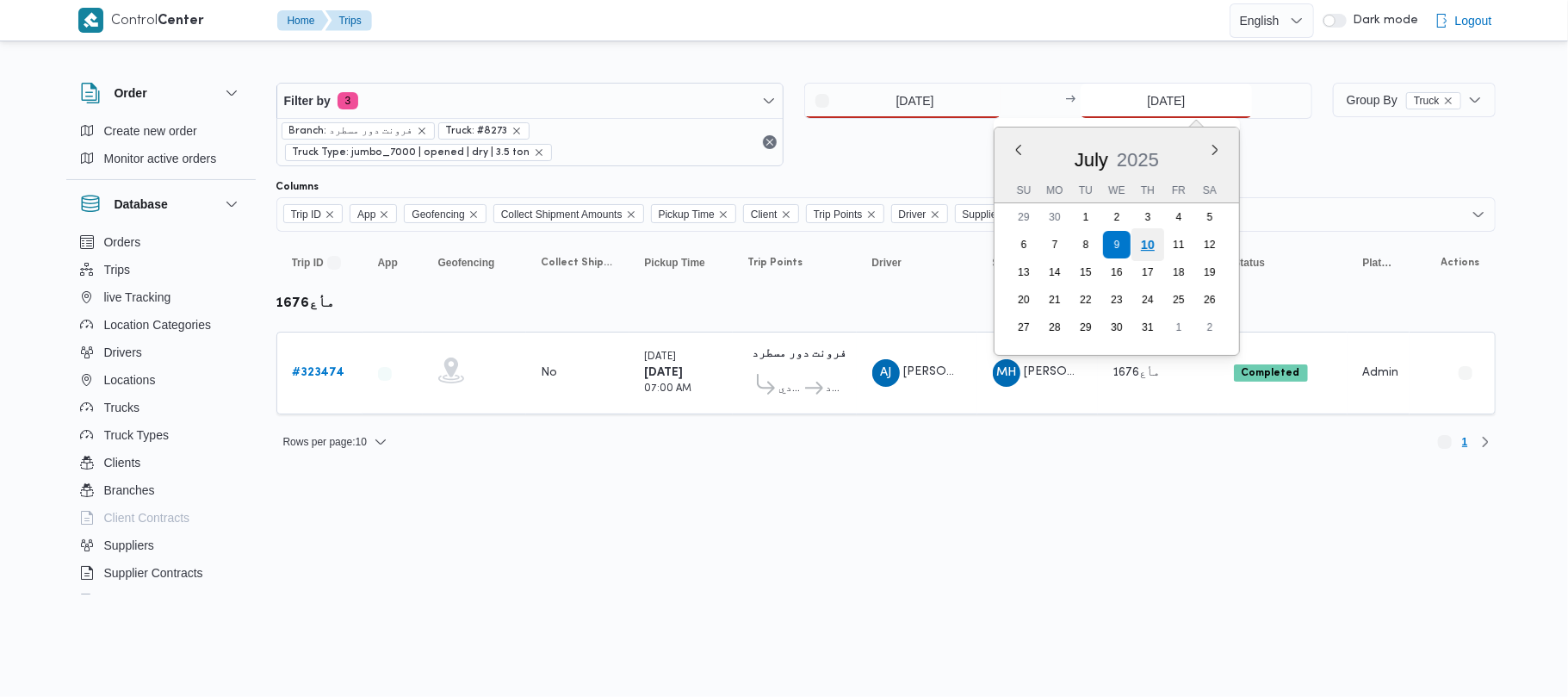 type on "[DATE]" 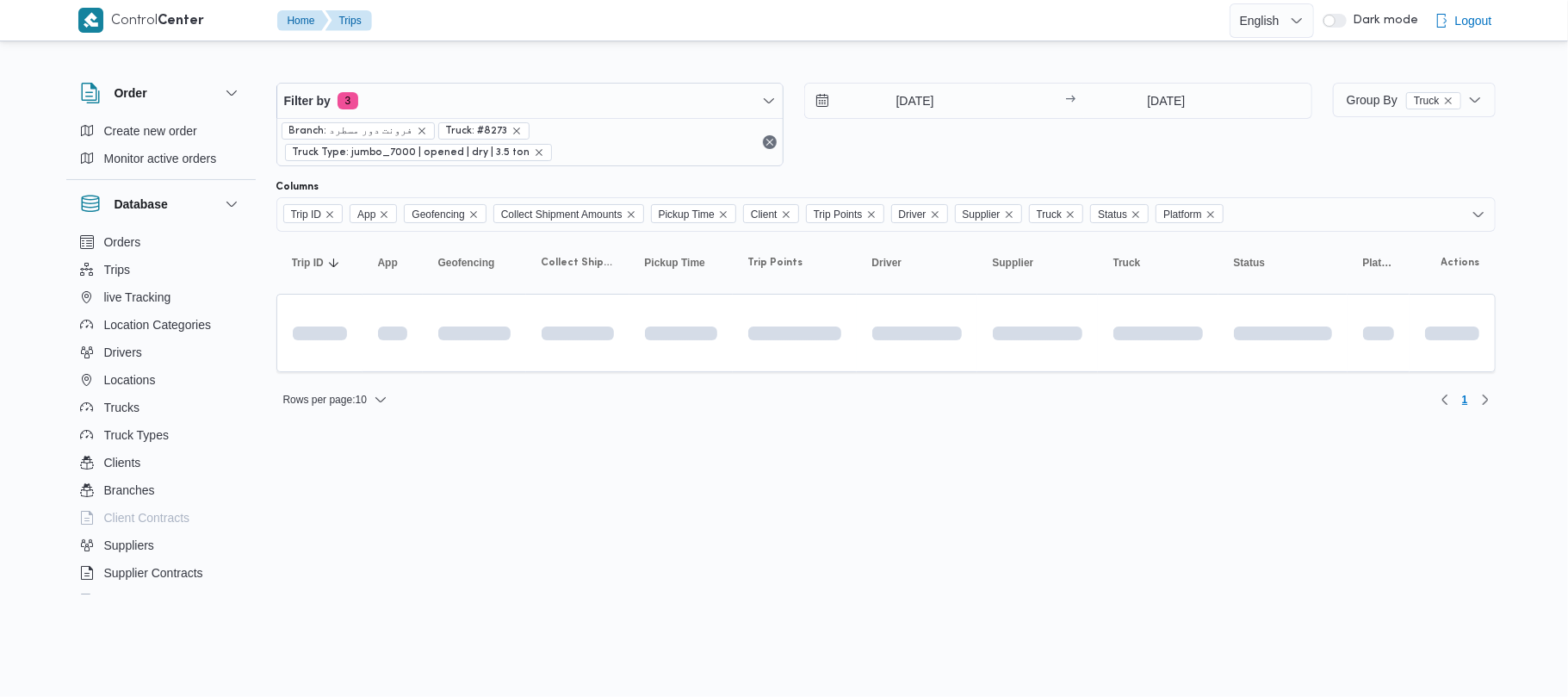 click on "Filter by 3 Branch: فرونت دور مسطرد Truck: #8273 Truck Type: jumbo_7000 | opened | dry | 3.5 ton 10/7/2025 → 10/7/2025" at bounding box center [794, 124] 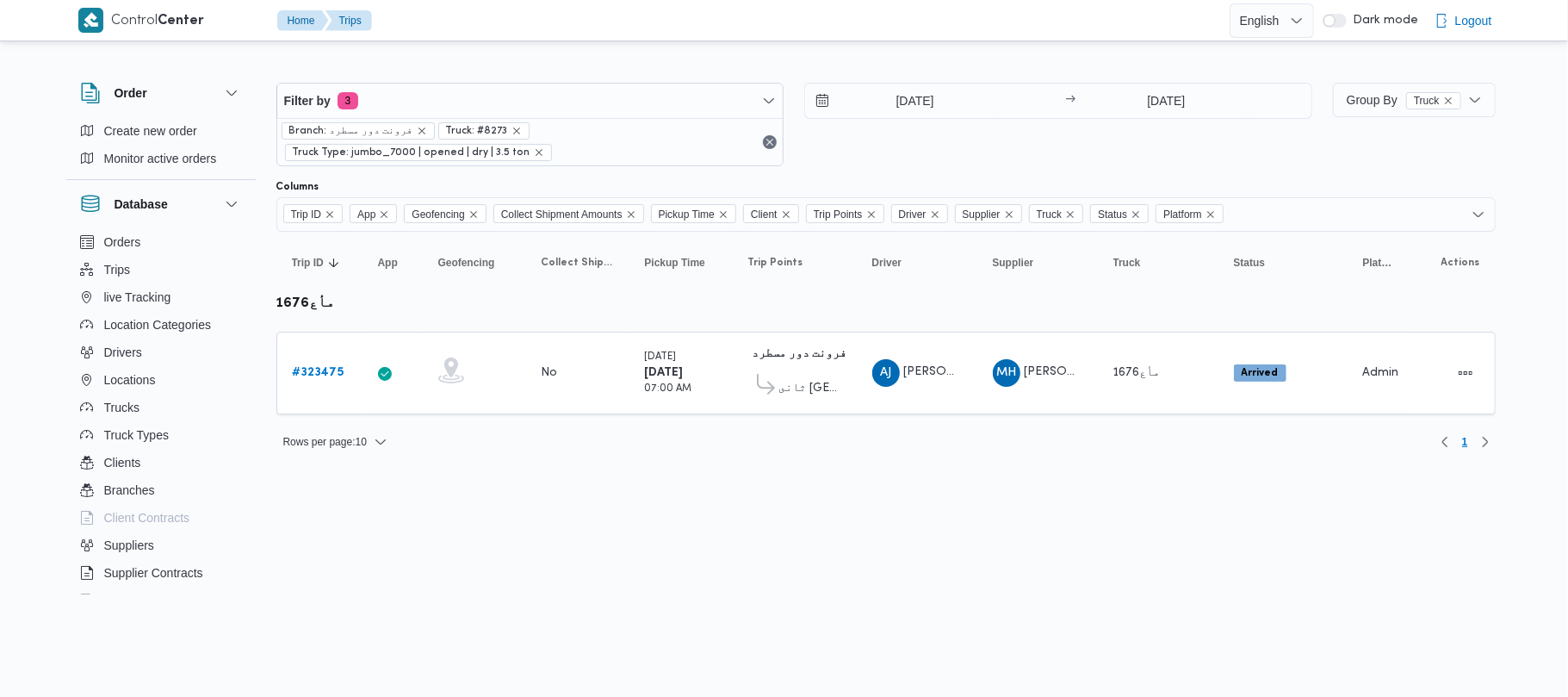 click on "Control  Center Home Trips English عربي Dark mode Logout Order Create new order Monitor active orders Database Orders Trips live Tracking Location Categories Drivers Locations Trucks Truck Types Clients Branches Client Contracts Suppliers Supplier Contracts Devices Users Projects SP Projects Admins organization assignees Tags Filter by 3 Branch: فرونت دور مسطرد Truck: #8273 Truck Type: jumbo_7000 | opened | dry | 3.5 ton 10/7/2025 → 10/7/2025 Group By Truck Columns Trip ID App Geofencing Collect Shipment Amounts Pickup Time Client Trip Points Driver Supplier Truck Status Platform Sorting Trip ID Click to sort in ascending order App Click to sort in ascending order Geofencing Click to sort in ascending order Collect Shipment Amounts Pickup Time Click to sort in ascending order Client Click to sort in ascending order Trip Points Driver Click to sort in ascending order Supplier Click to sort in ascending order Truck Click to sort in ascending order Status Click to sort in ascending order # App" at bounding box center [784, 348] 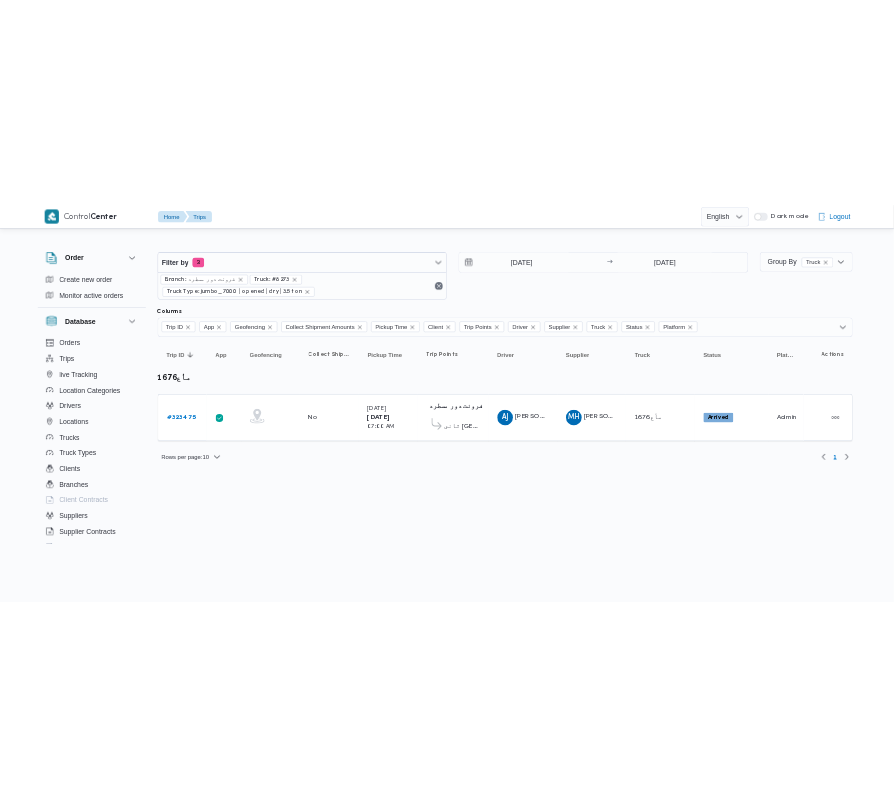 scroll, scrollTop: 0, scrollLeft: 0, axis: both 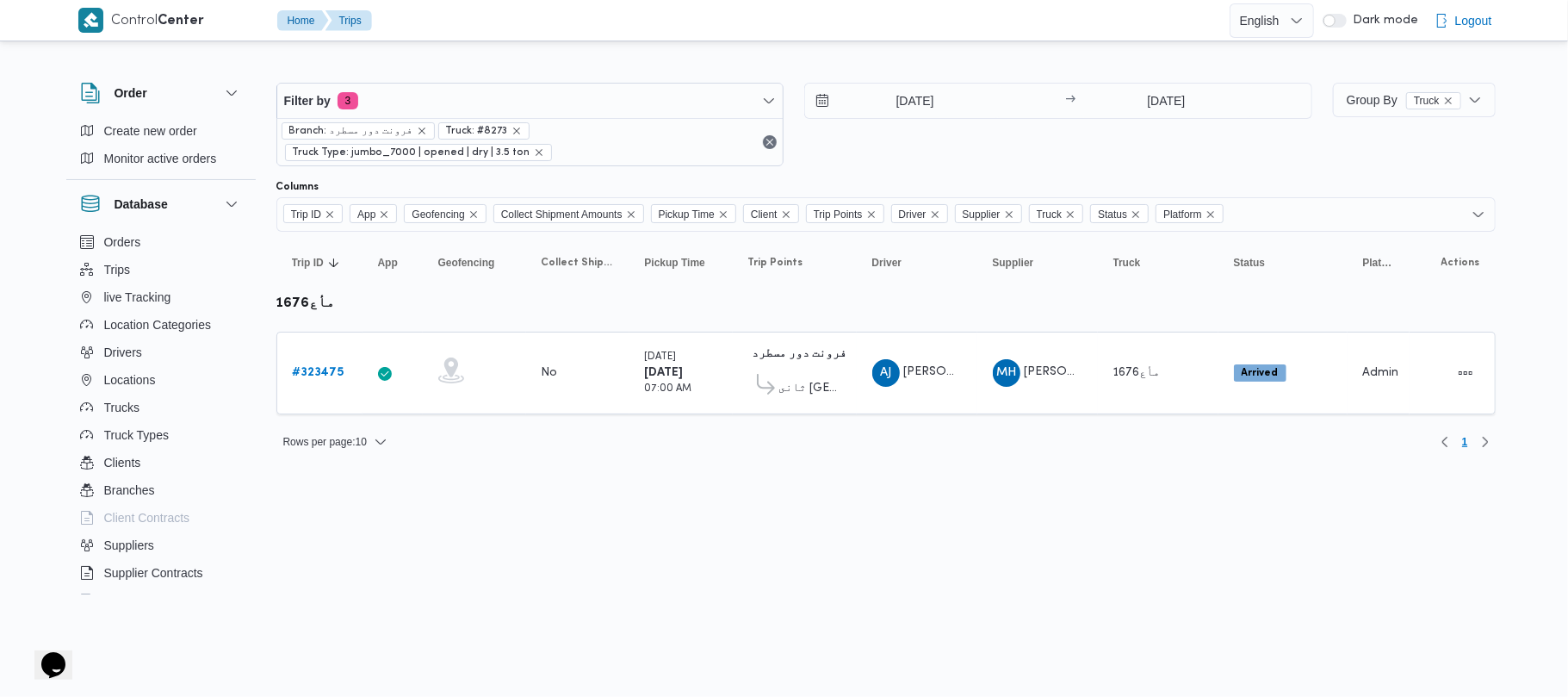 click on "Filter by 3 Branch: فرونت دور مسطرد Truck: #8273 Truck Type: jumbo_7000 | opened | dry | 3.5 ton 10/7/2025 → 10/7/2025" at bounding box center (794, 124) 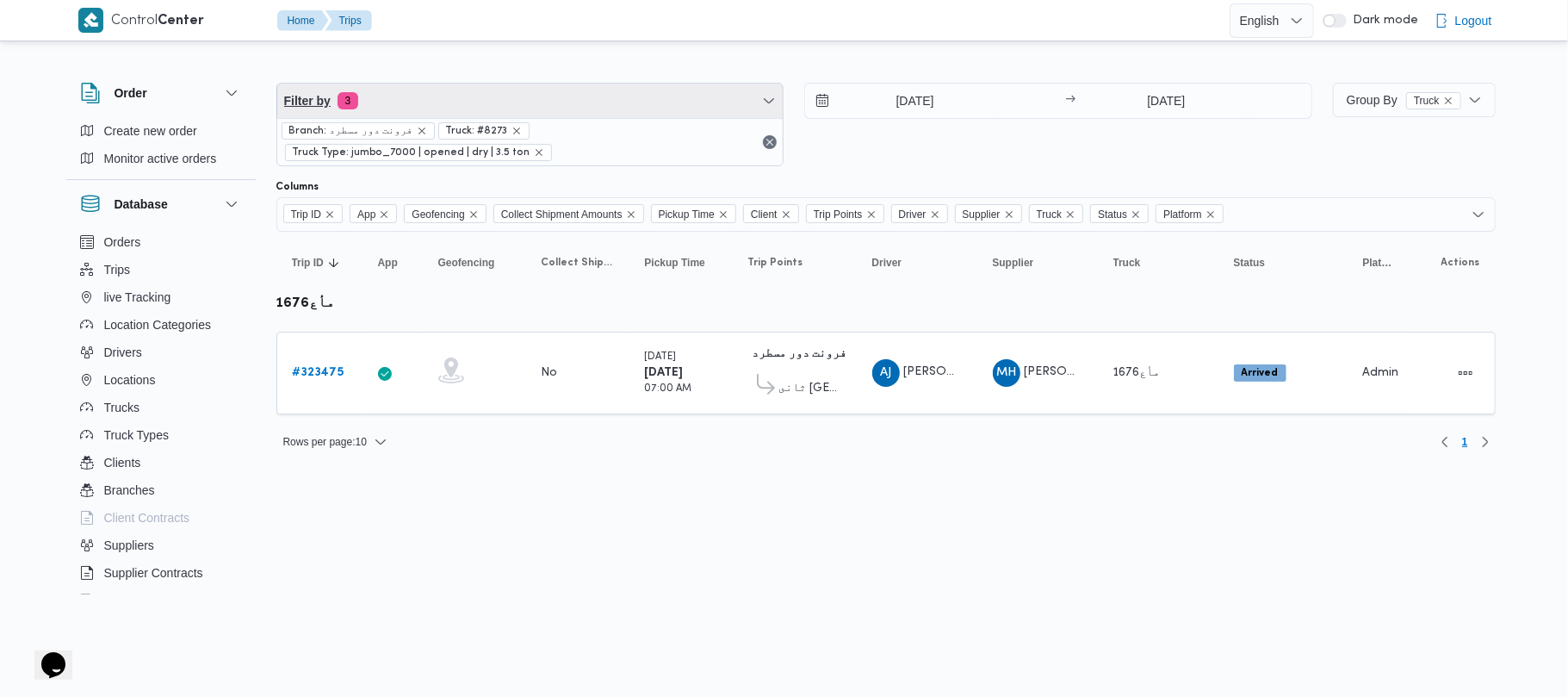 click on "Filter by 3" at bounding box center [530, 101] 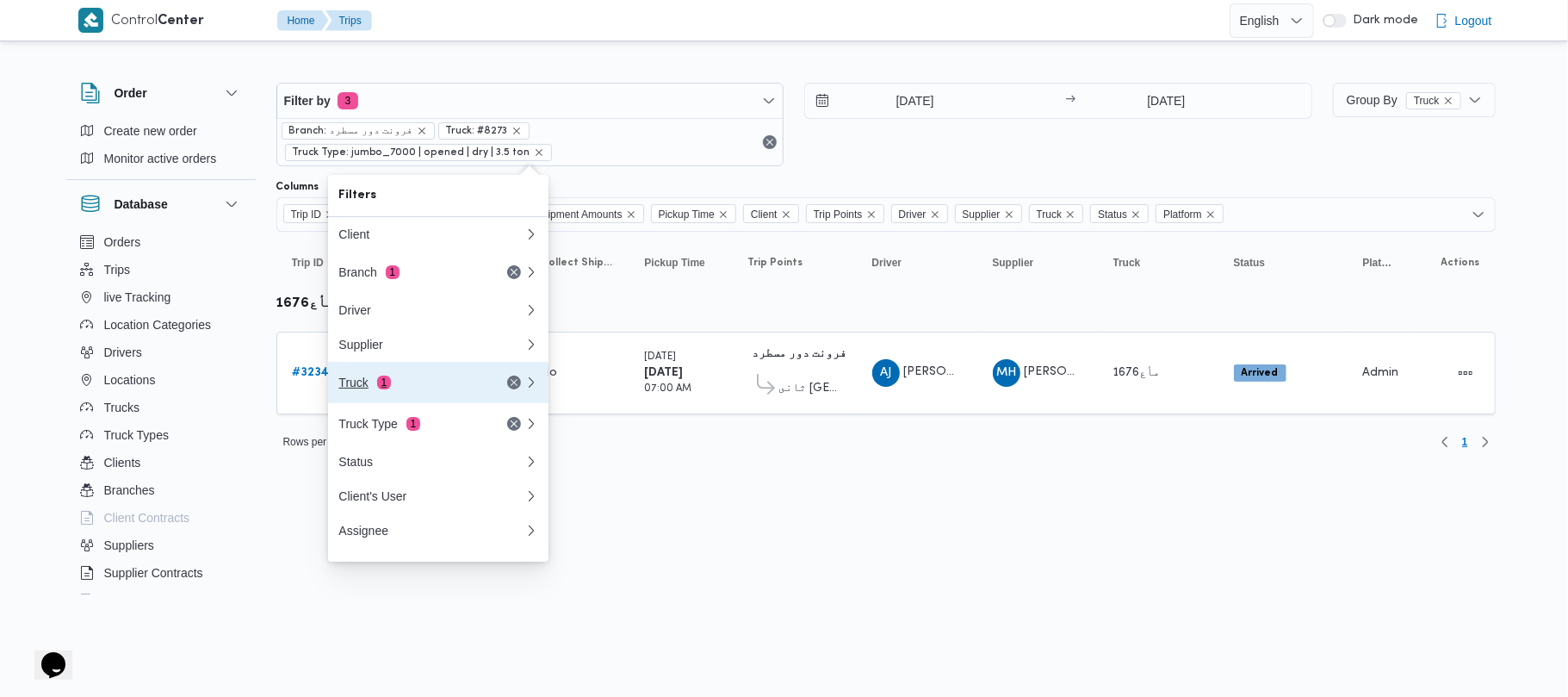 click on "Truck 1" at bounding box center (411, 383) 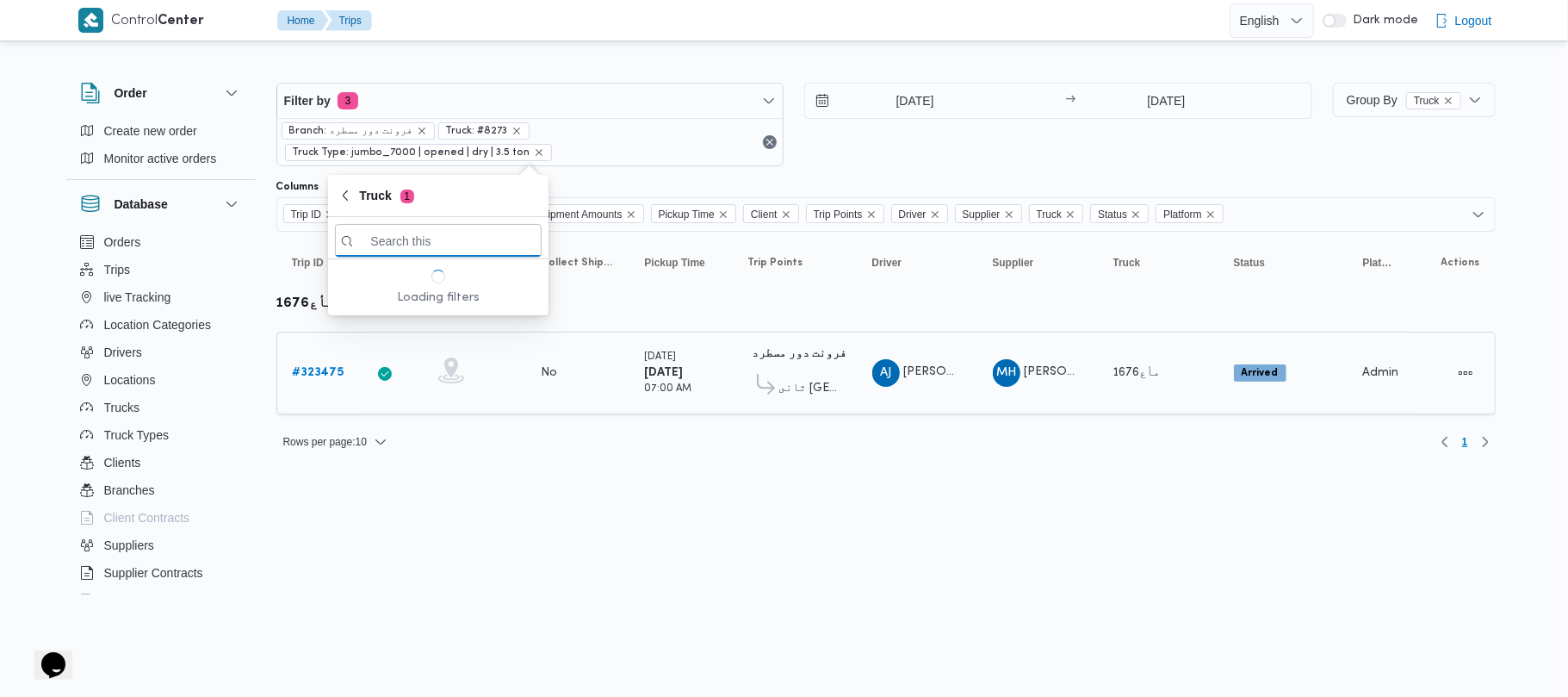 paste on "9465" 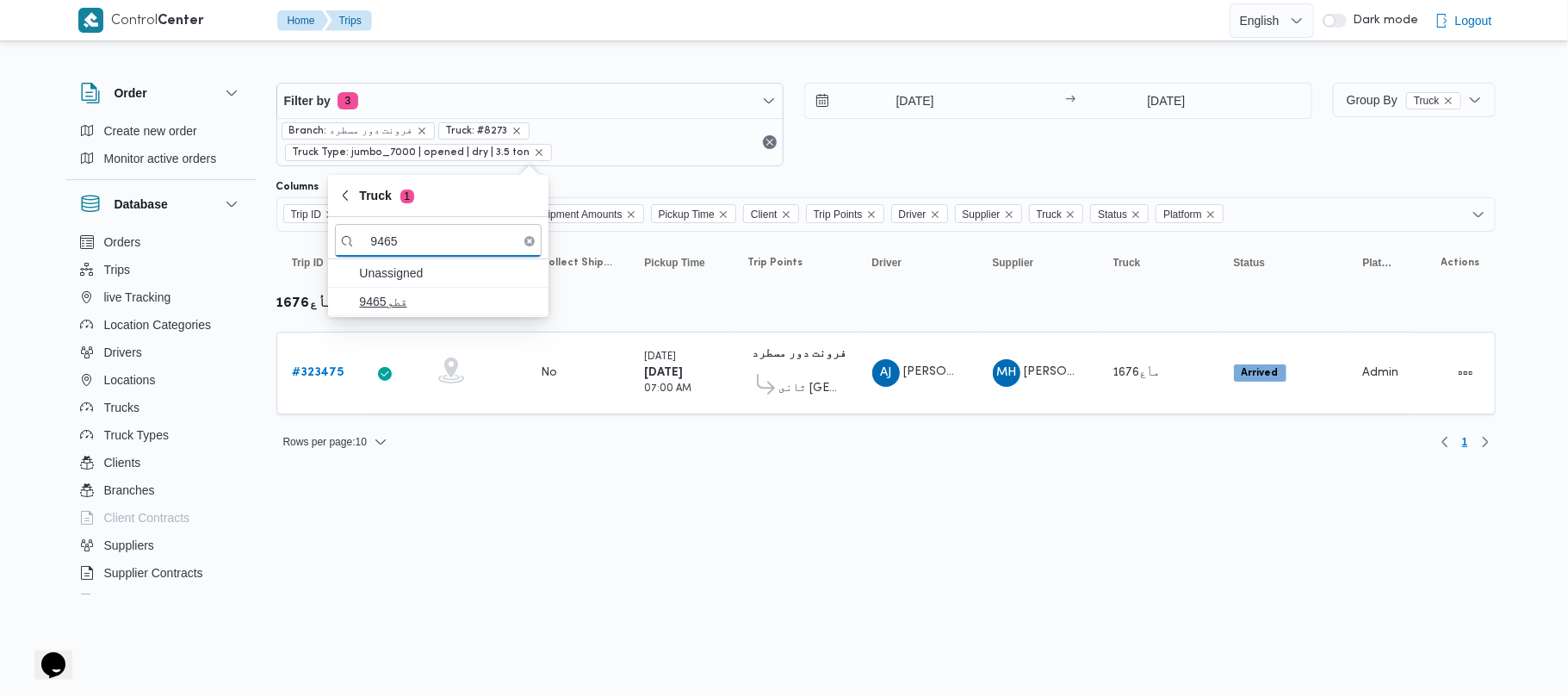 type on "9465" 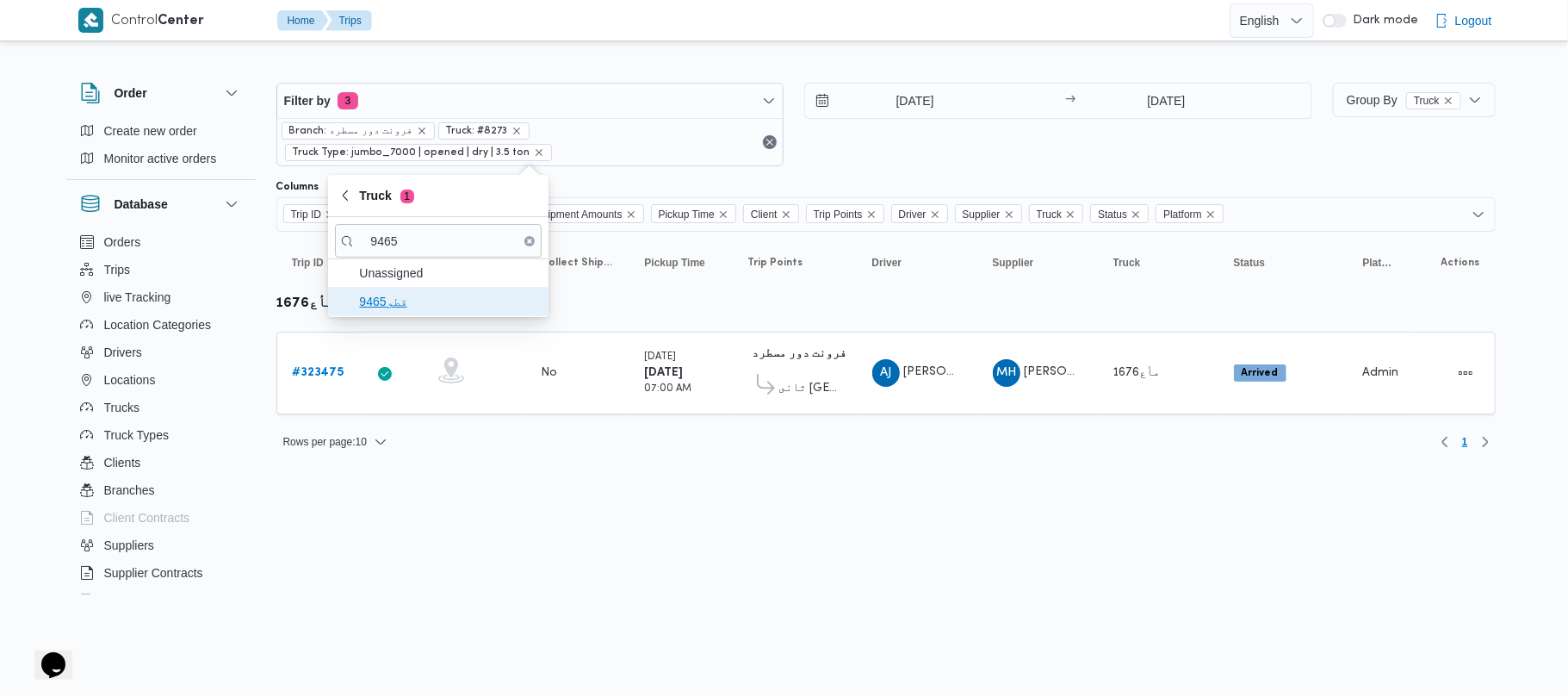 click on "قطو9465" at bounding box center (449, 302) 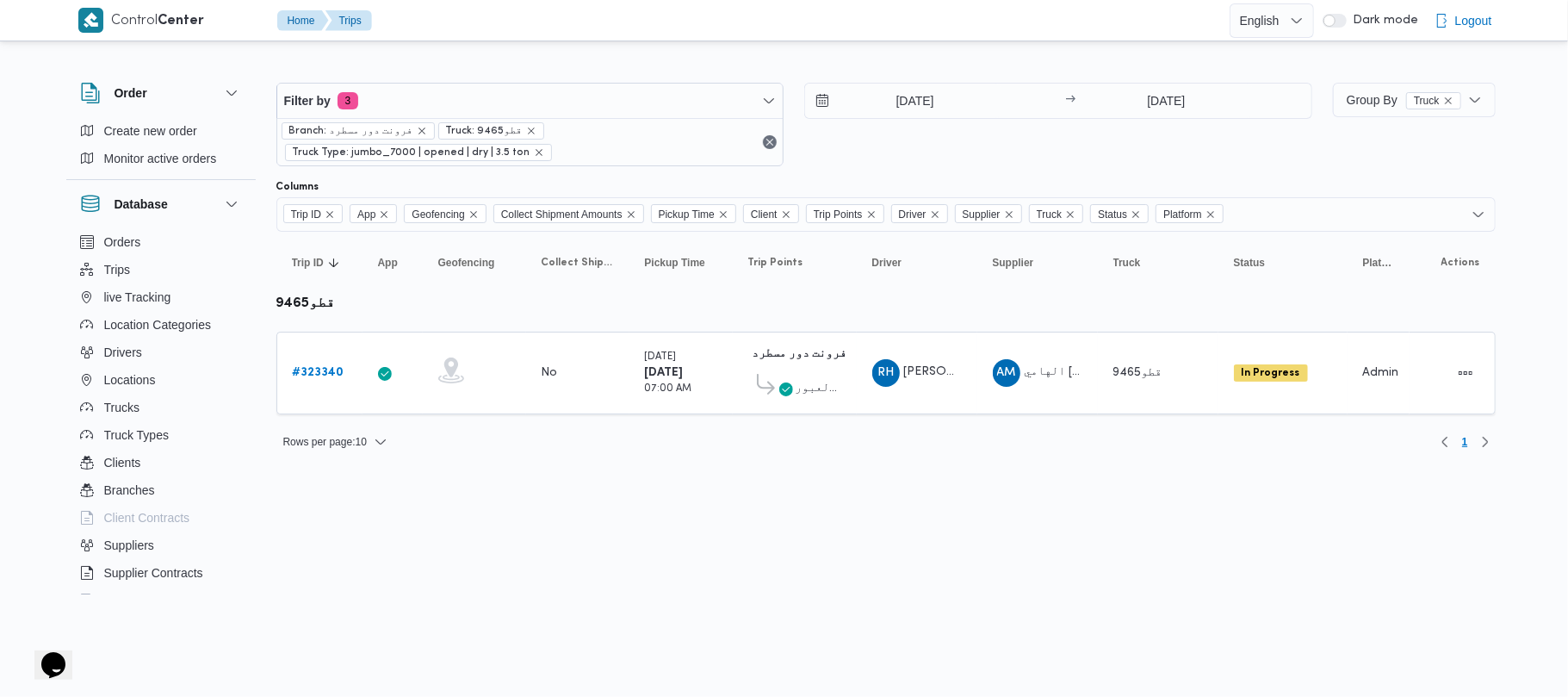 click on "Control  Center Home Trips English عربي Dark mode Logout Order Create new order Monitor active orders Database Orders Trips live Tracking Location Categories Drivers Locations Trucks Truck Types Clients Branches Client Contracts Suppliers Supplier Contracts Devices Users Projects SP Projects Admins organization assignees Tags Filter by 3 Branch: فرونت دور مسطرد Truck: قطو9465 Truck Type: jumbo_7000 | opened | dry | 3.5 ton 10/7/2025 → 10/7/2025 Group By Truck Columns Trip ID App Geofencing Collect Shipment Amounts Pickup Time Client Trip Points Driver Supplier Truck Status Platform Sorting Trip ID Click to sort in ascending order App Click to sort in ascending order Geofencing Click to sort in ascending order Collect Shipment Amounts Pickup Time Click to sort in ascending order Client Click to sort in ascending order Trip Points Driver Click to sort in ascending order Supplier Click to sort in ascending order Truck Click to sort in ascending order Status Click to sort in ascending order" at bounding box center (784, 348) 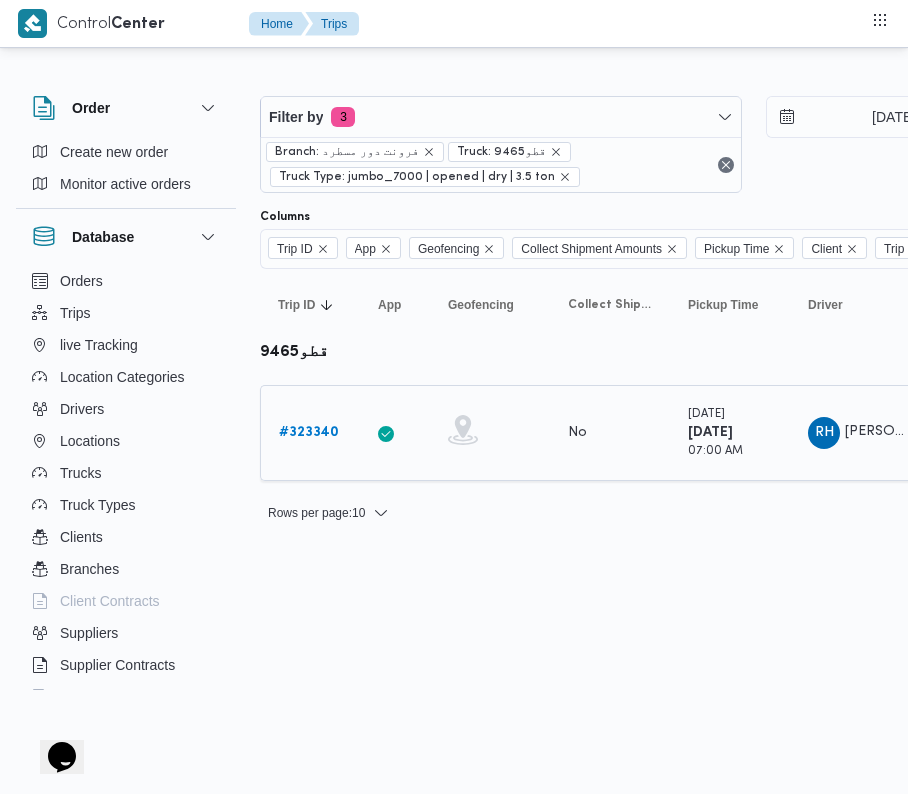 click on "# 323340" at bounding box center (309, 433) 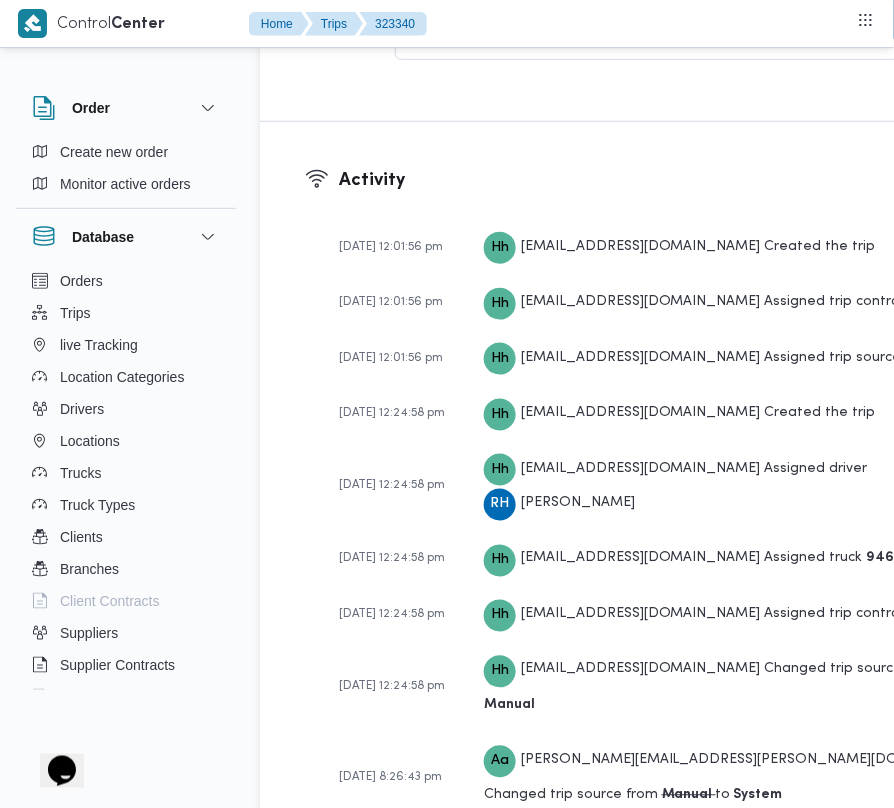 scroll, scrollTop: 3377, scrollLeft: 0, axis: vertical 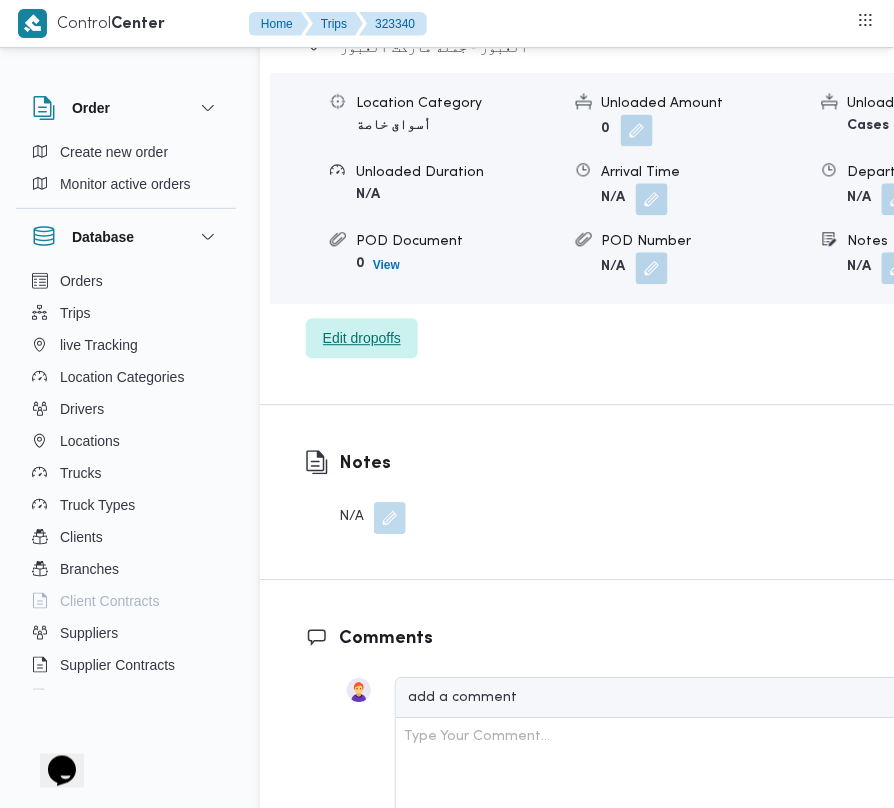 click on "Edit dropoffs" at bounding box center [362, 338] 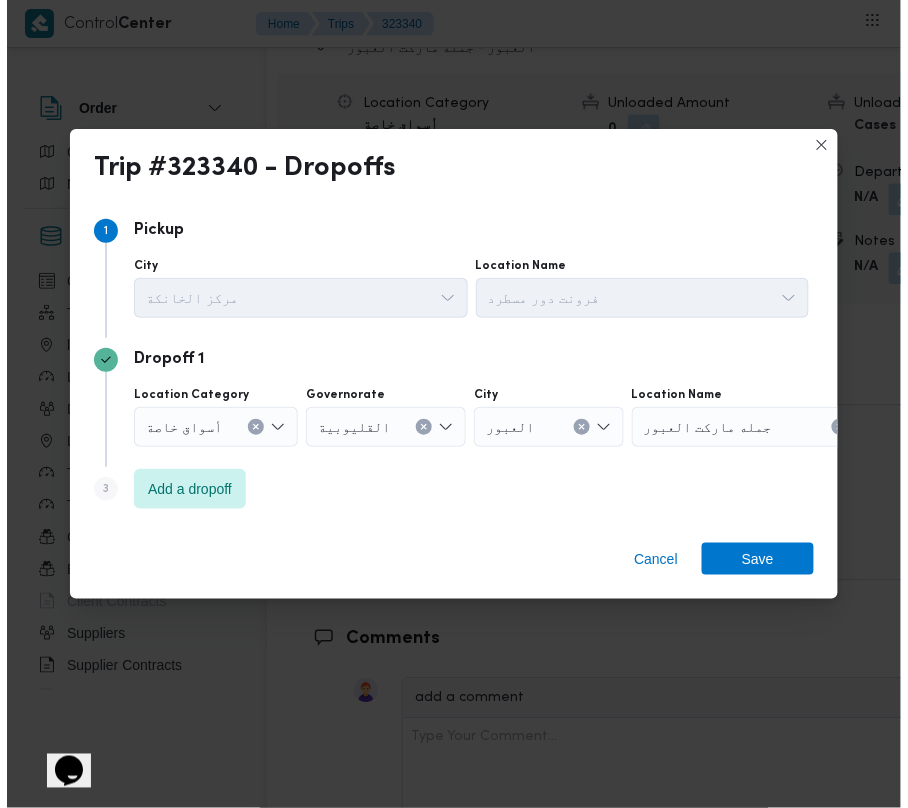 scroll, scrollTop: 3241, scrollLeft: 0, axis: vertical 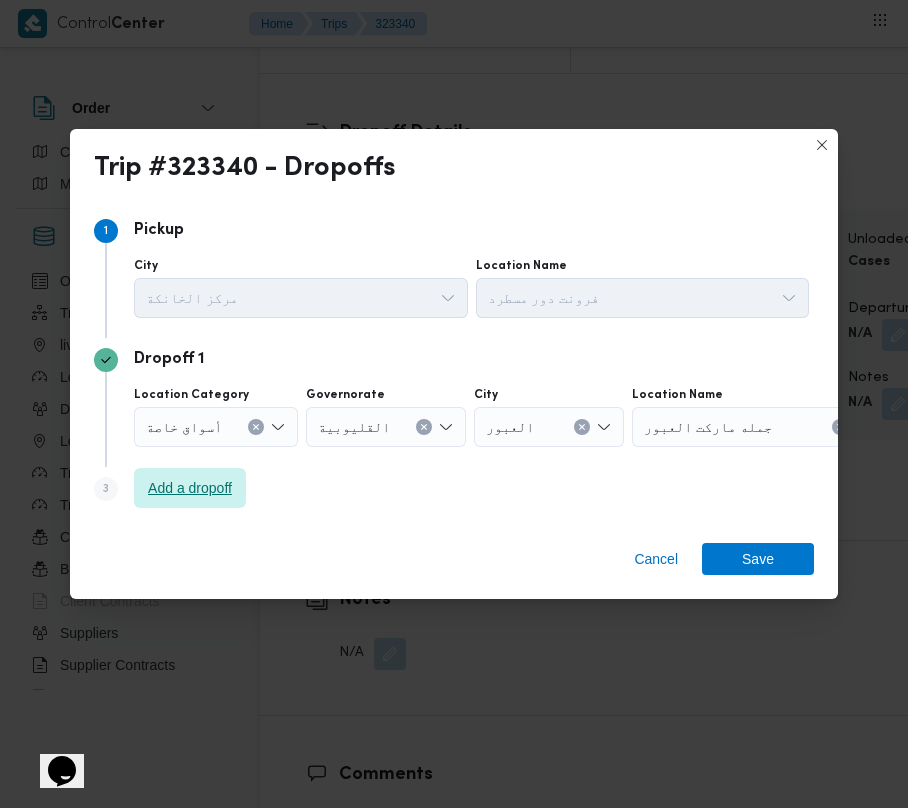 click on "Add a dropoff" at bounding box center (190, 488) 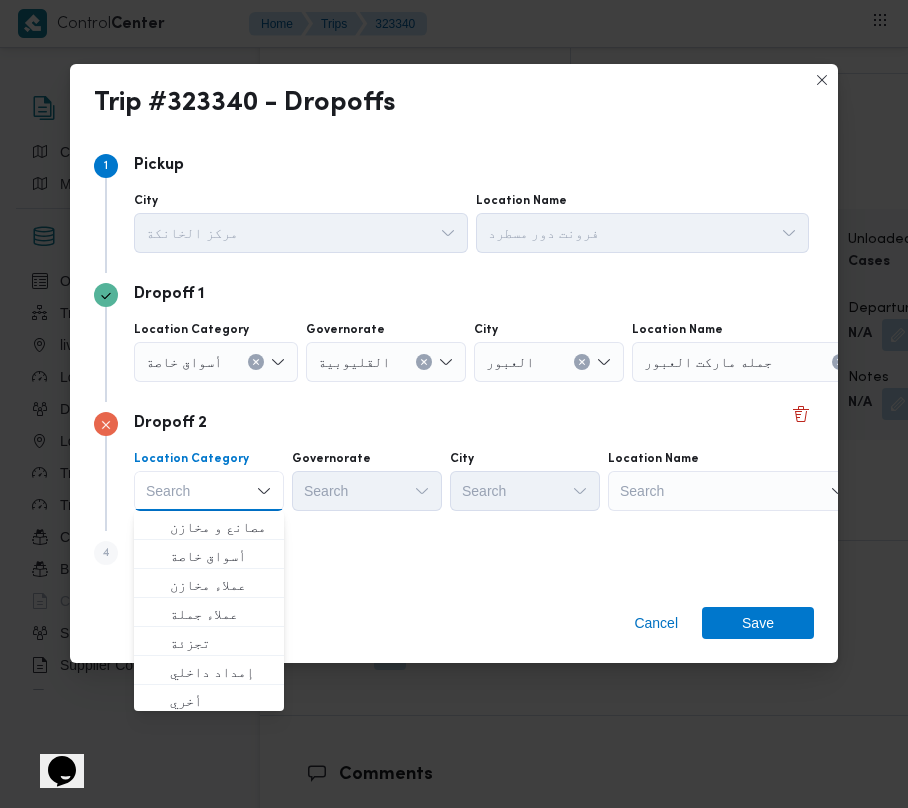 click on "Search" at bounding box center [757, 362] 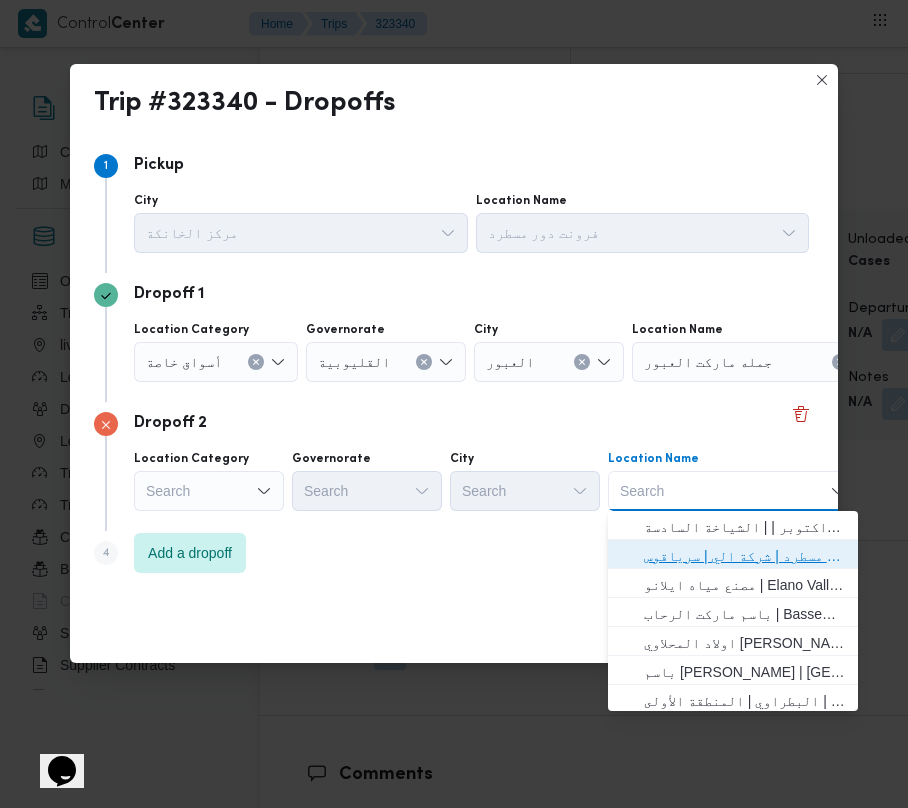 click on "فرونت دور مسطرد | شركة الي | سرياقوس" at bounding box center [745, 556] 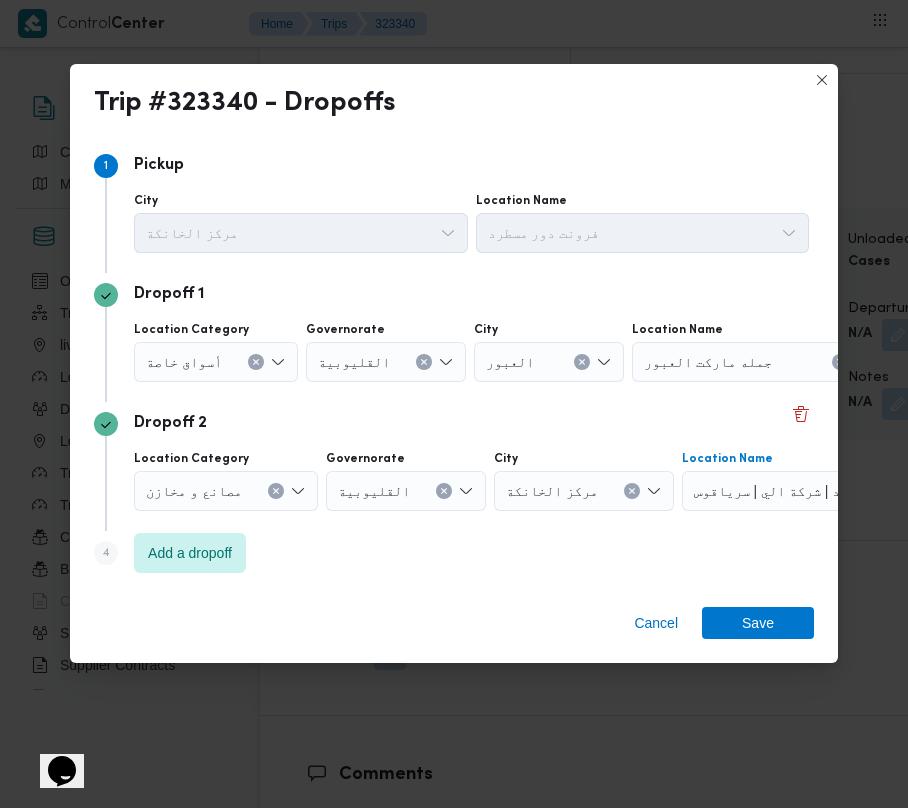 click on "أسواق خاصة" at bounding box center [216, 362] 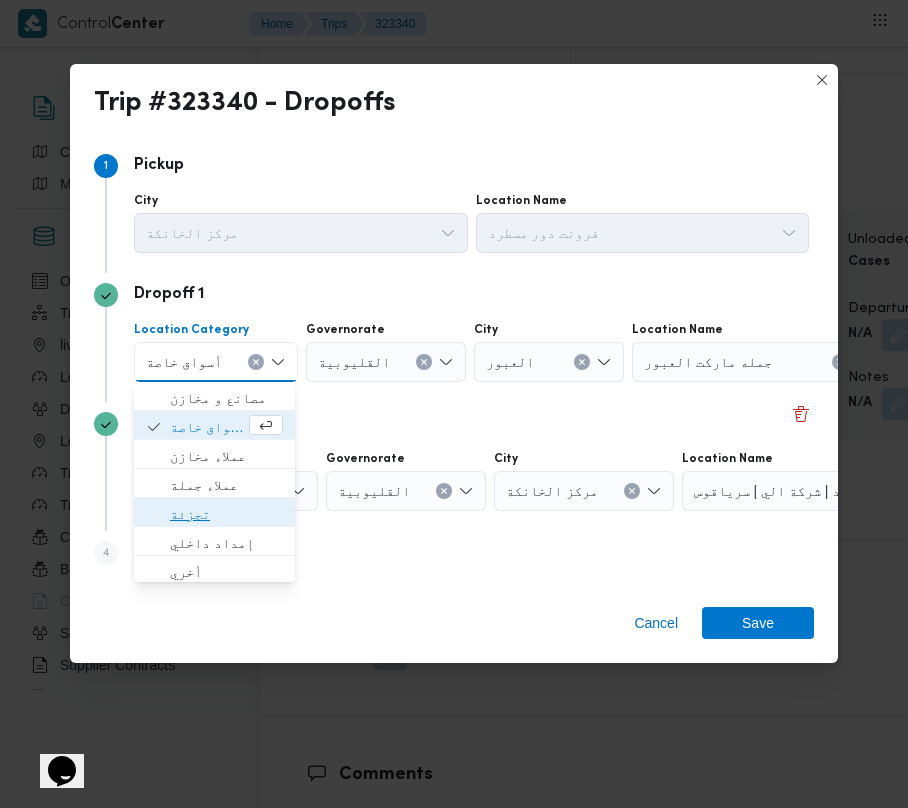 drag, startPoint x: 220, startPoint y: 506, endPoint x: 341, endPoint y: 386, distance: 170.4142 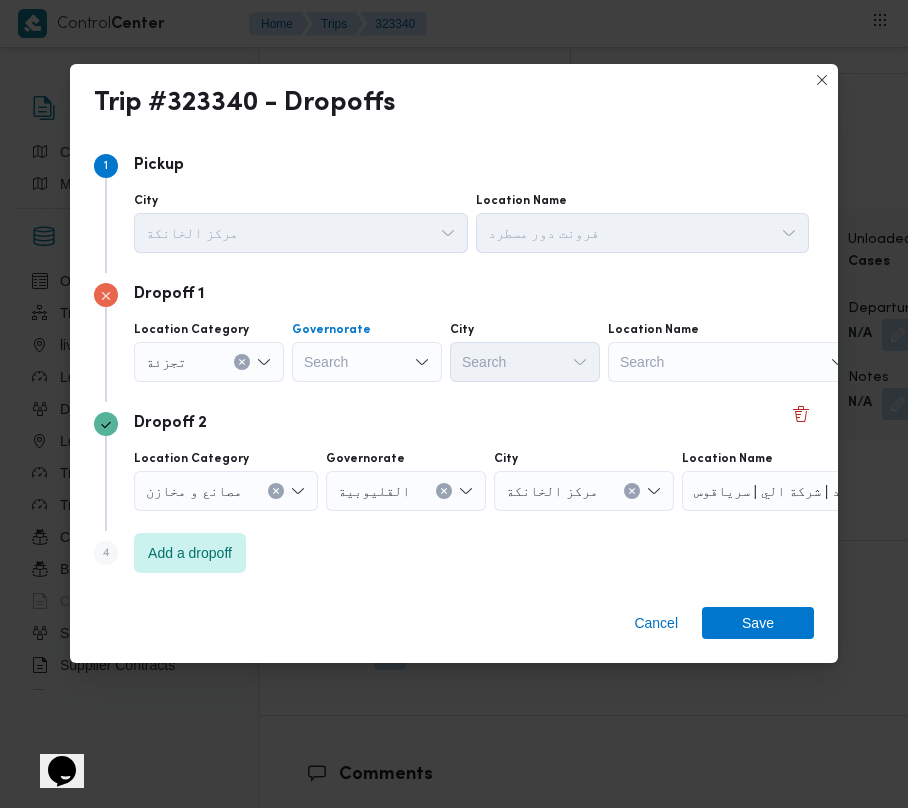 click on "Search" at bounding box center [367, 362] 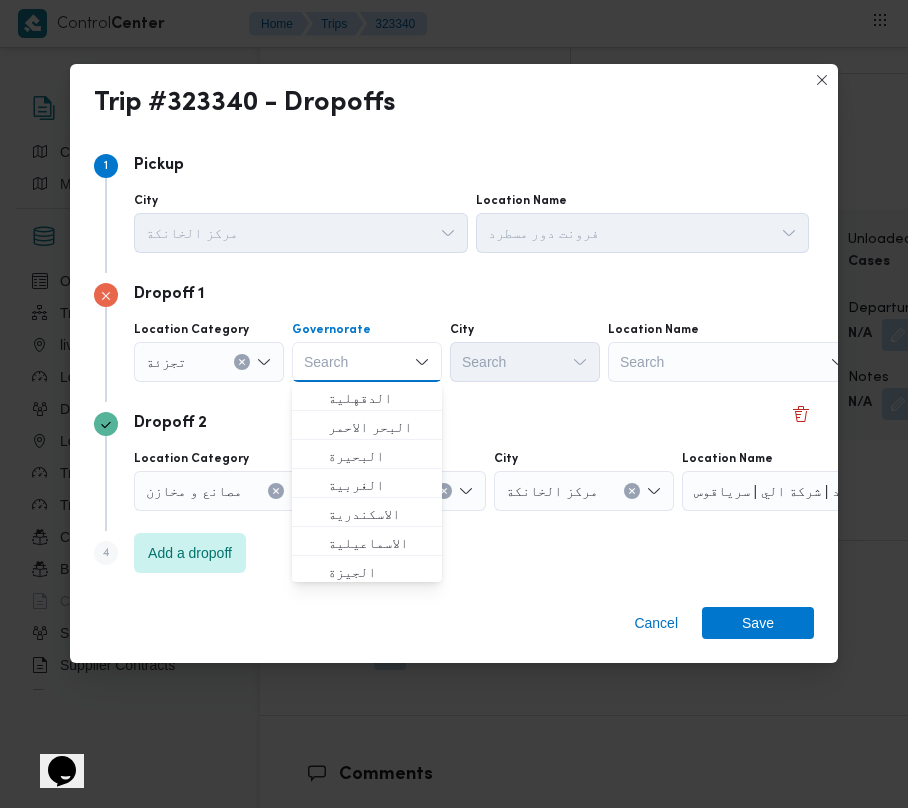 paste on "جيزة" 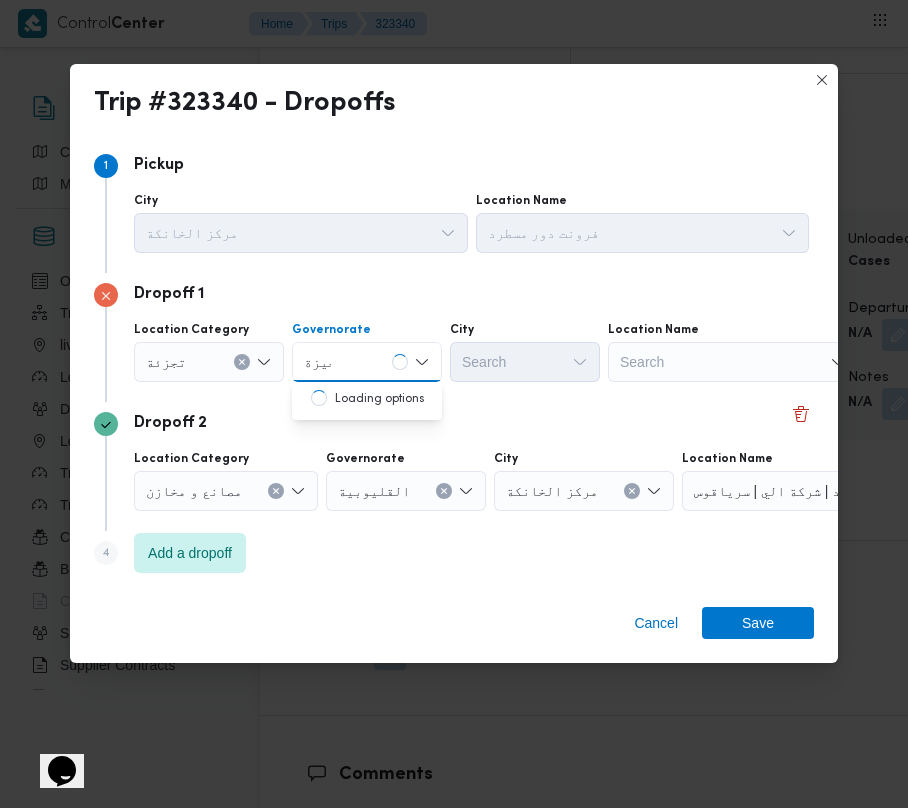 type on "جيزة" 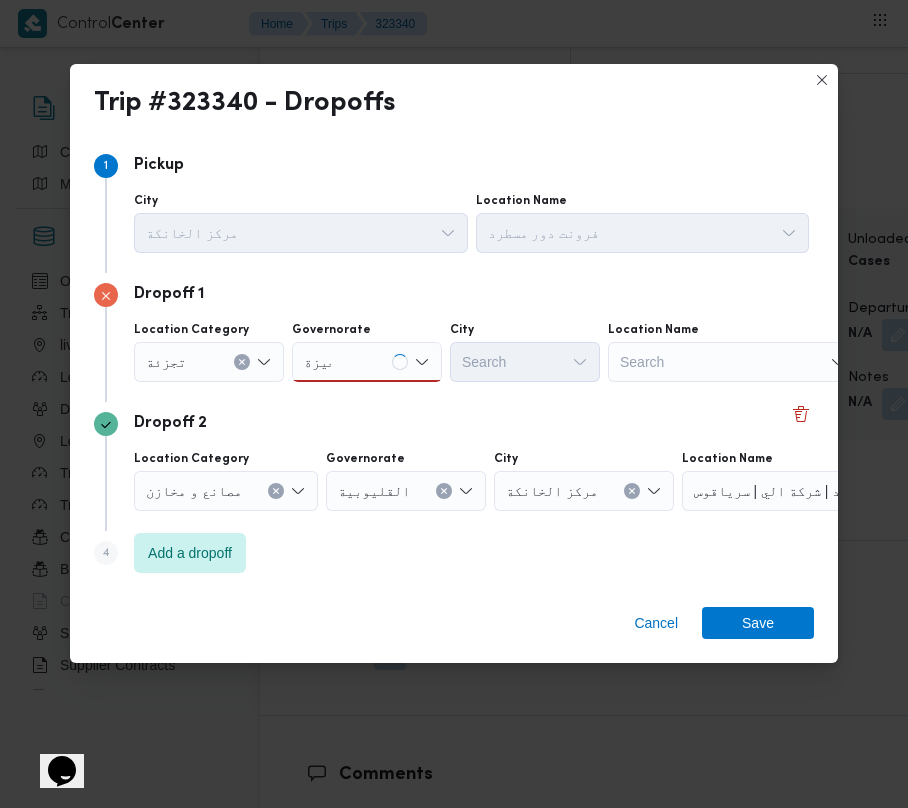 click on "جيزة جيزة" at bounding box center [367, 362] 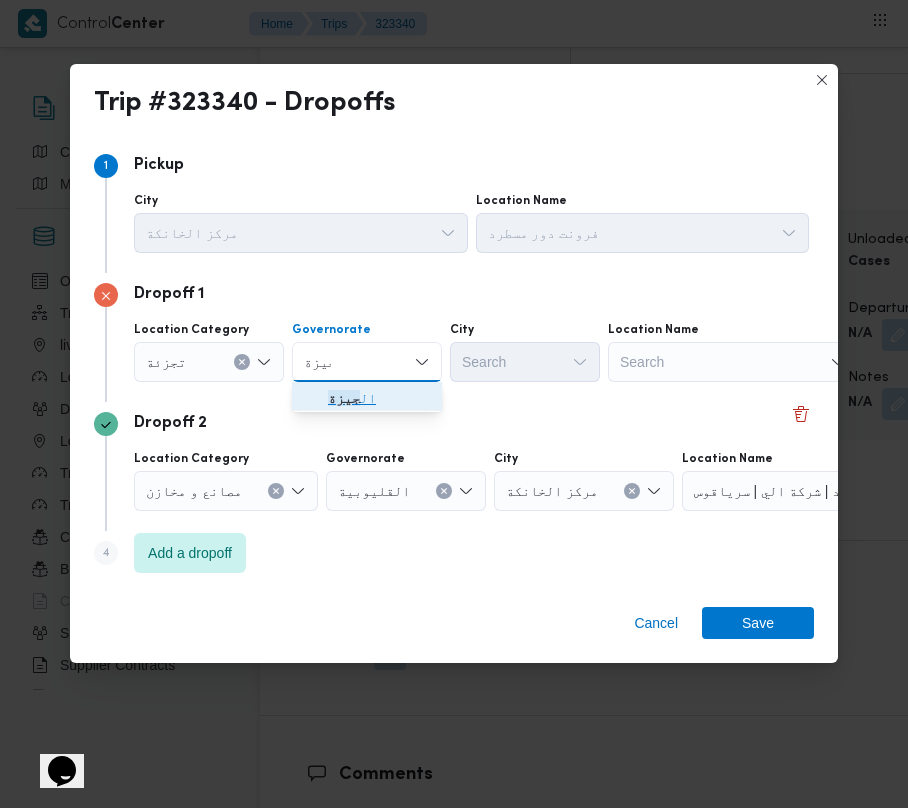 click on "جيزة" at bounding box center [344, 398] 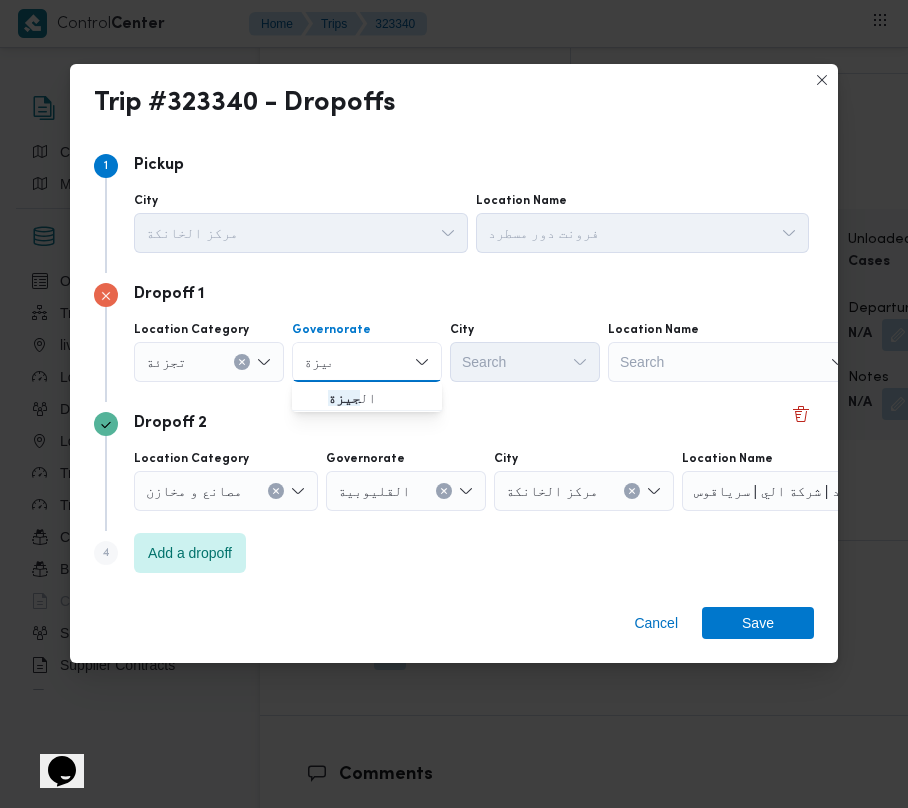 type 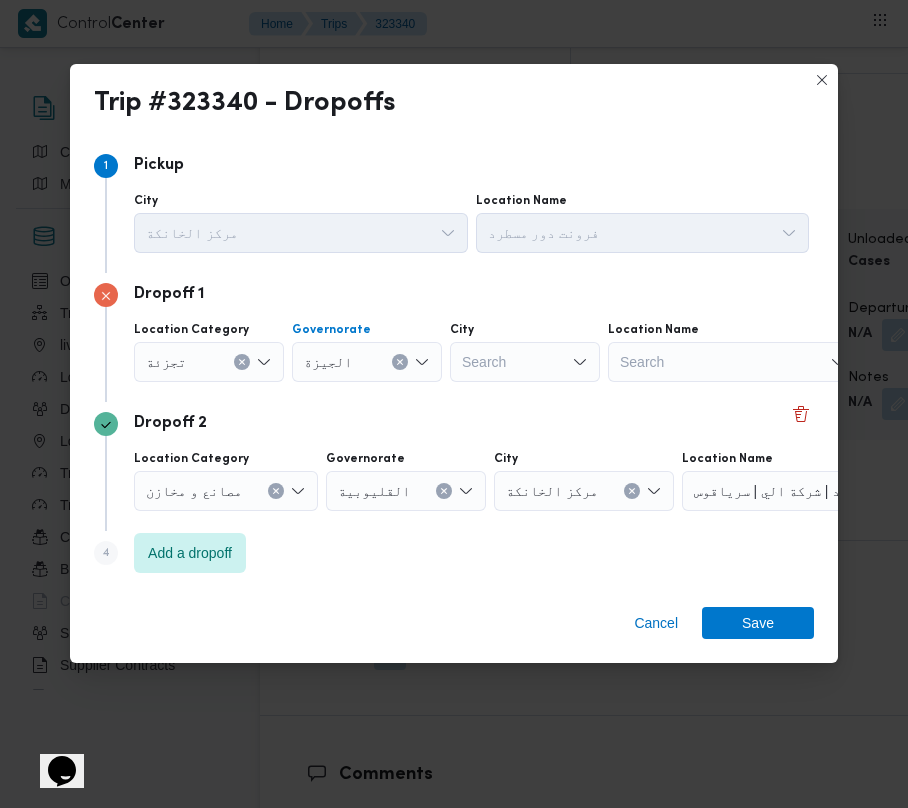 click on "Search" at bounding box center (525, 362) 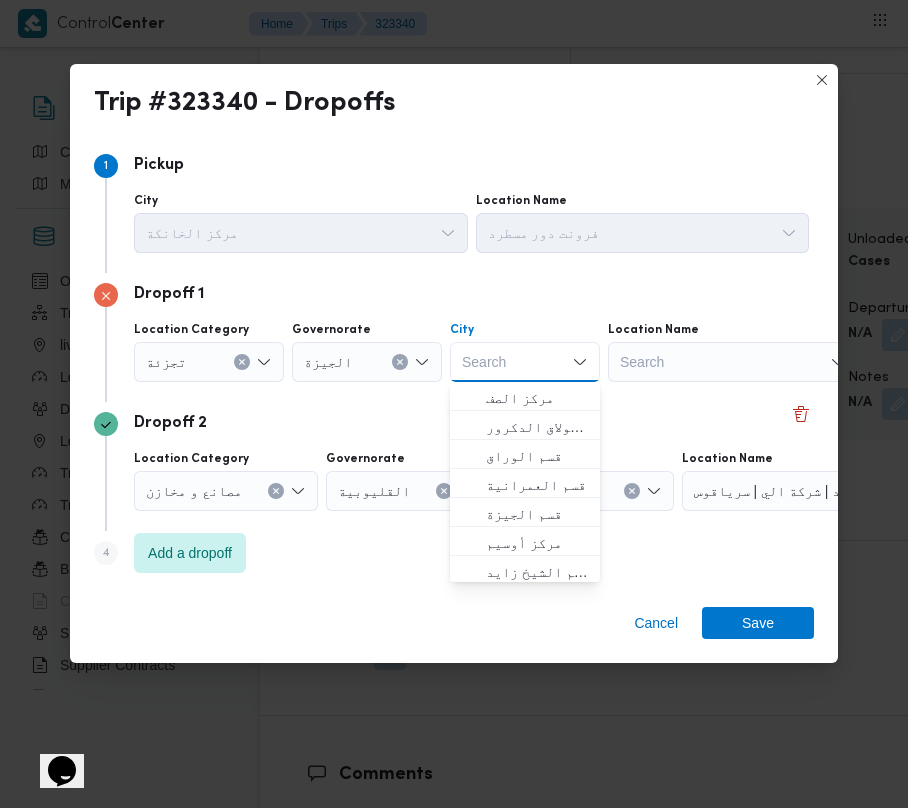 paste on "جيزة" 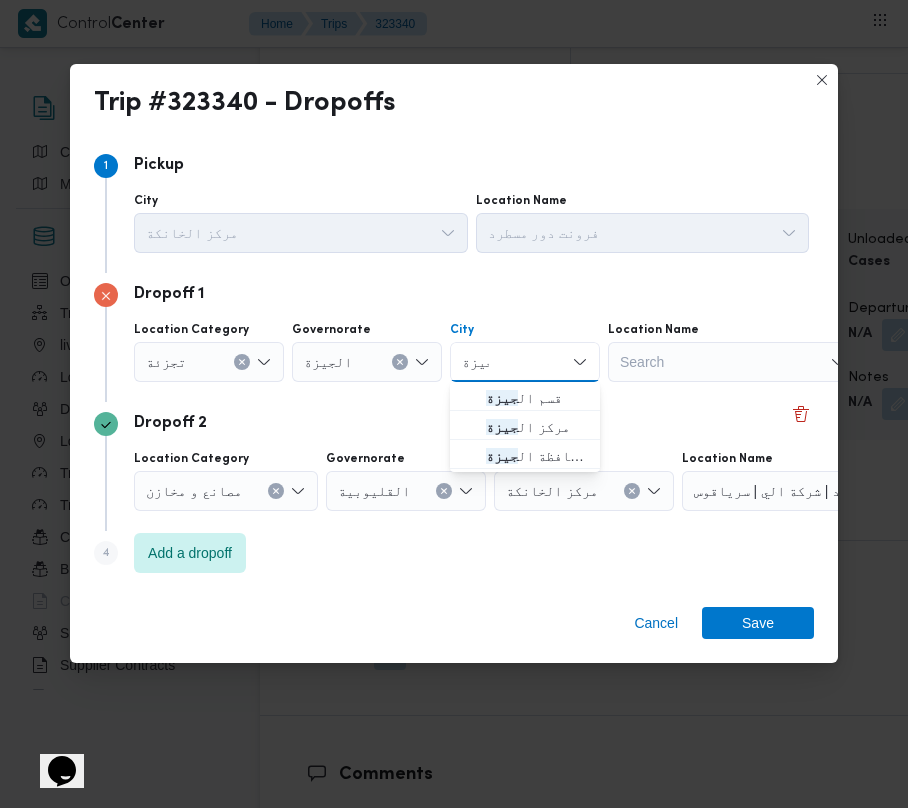 type on "جيزة" 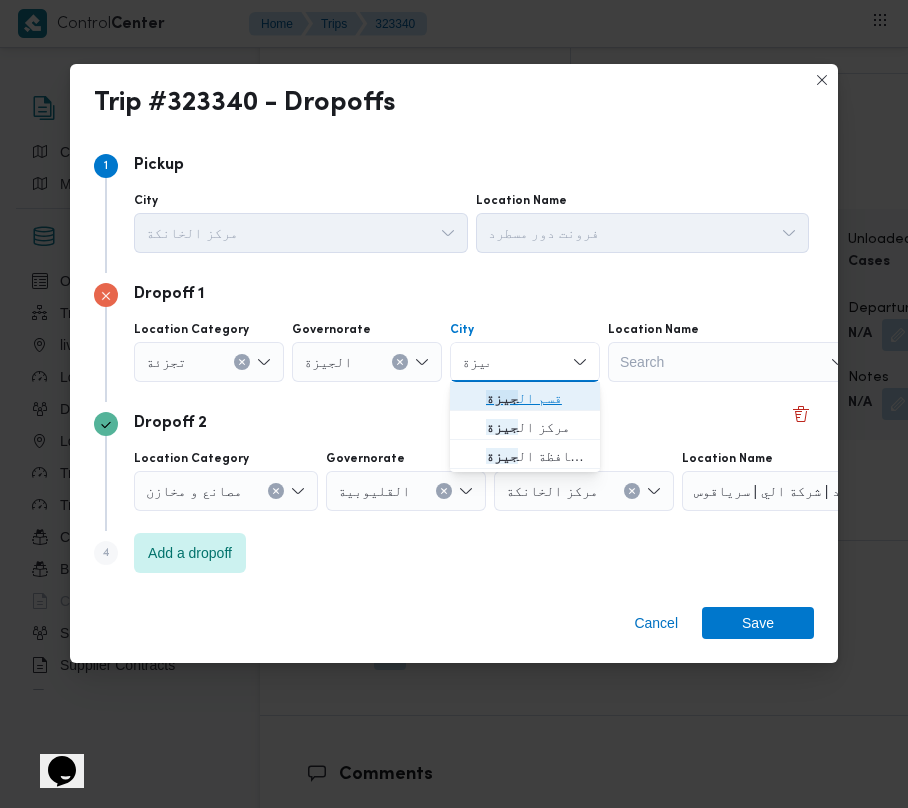 click on "جيزة" at bounding box center (502, 398) 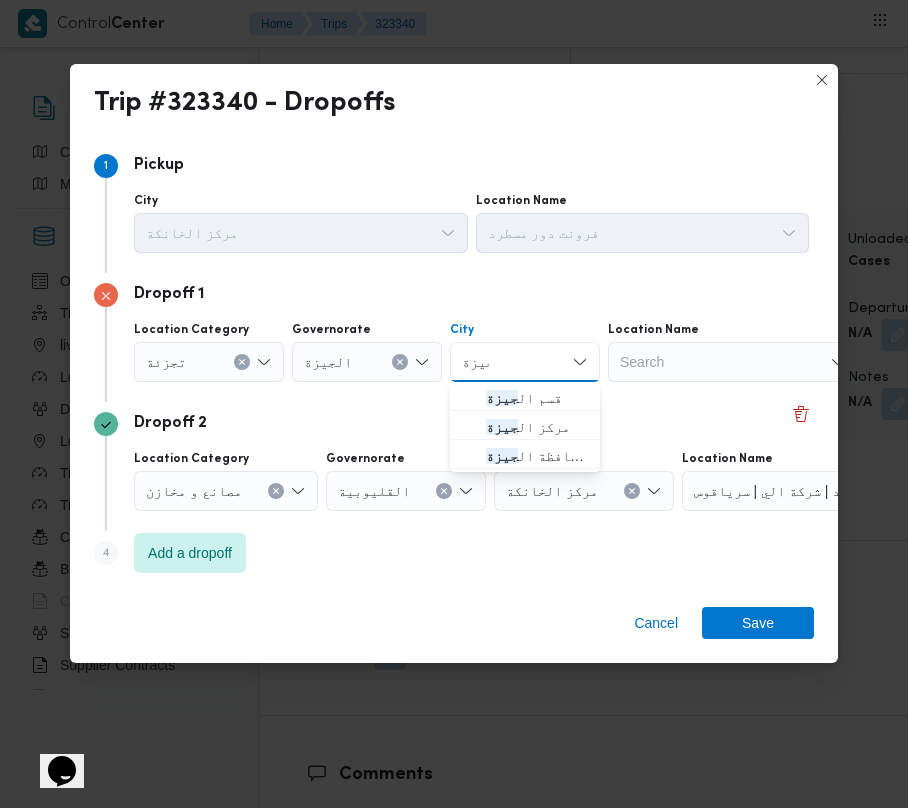 type 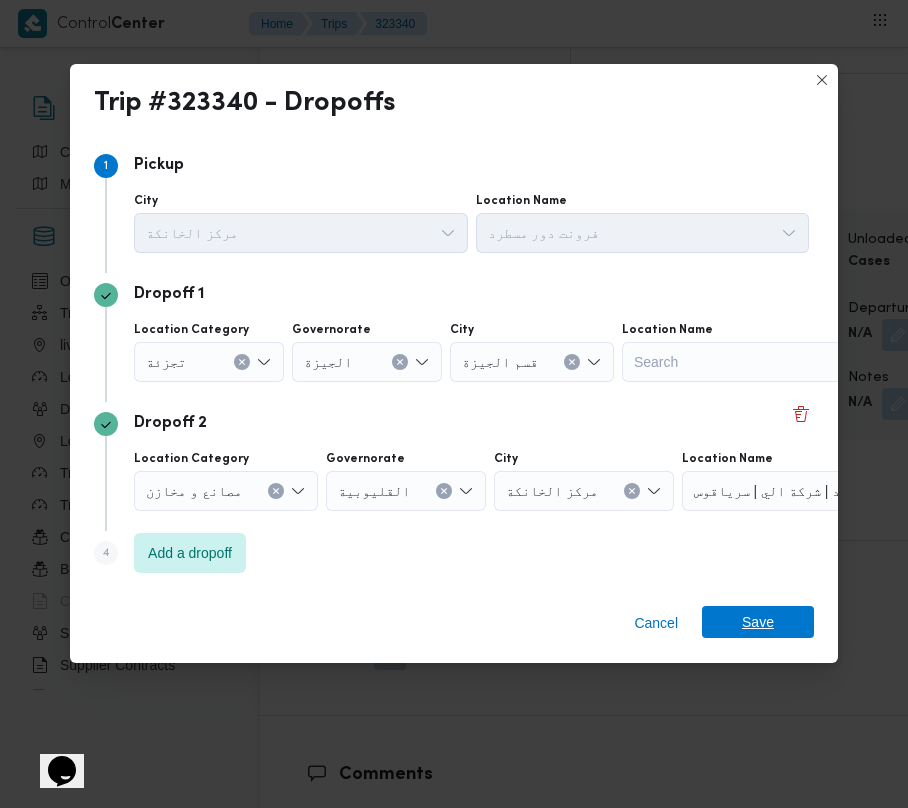 click on "Save" at bounding box center (758, 622) 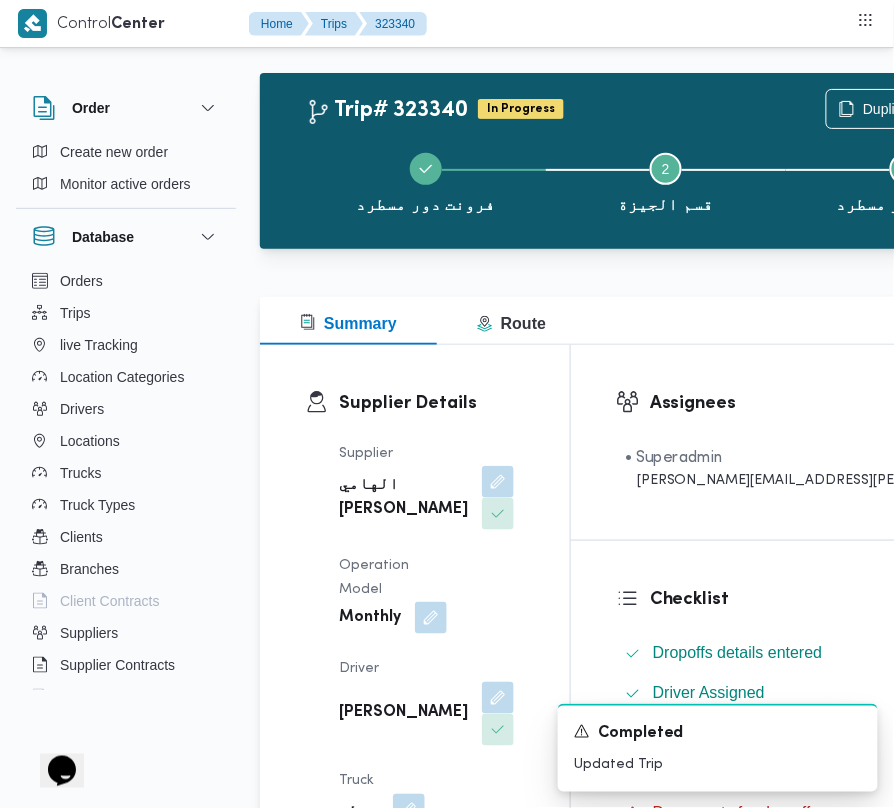 scroll, scrollTop: 0, scrollLeft: 0, axis: both 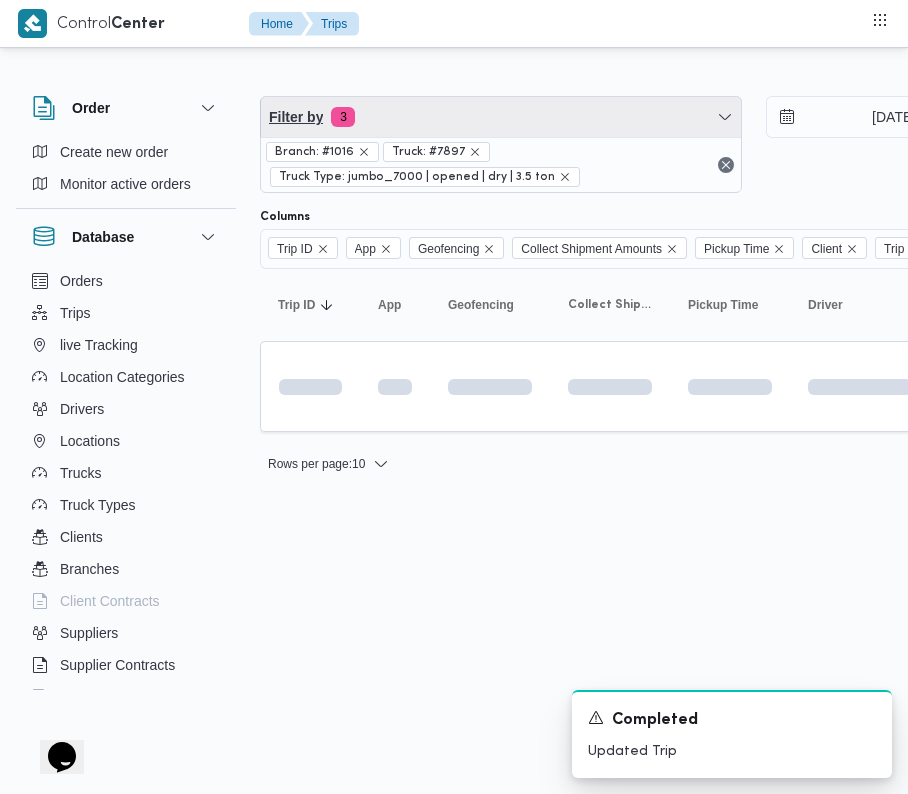 click on "Filter by 3" at bounding box center (501, 117) 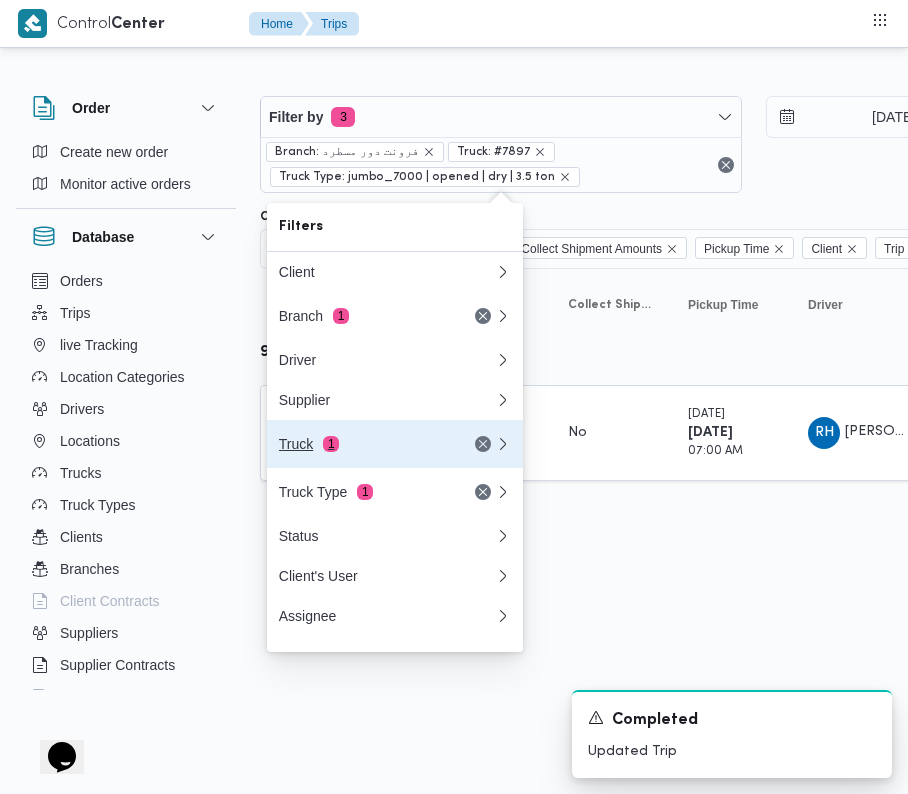 click on "Truck 1" at bounding box center (363, 444) 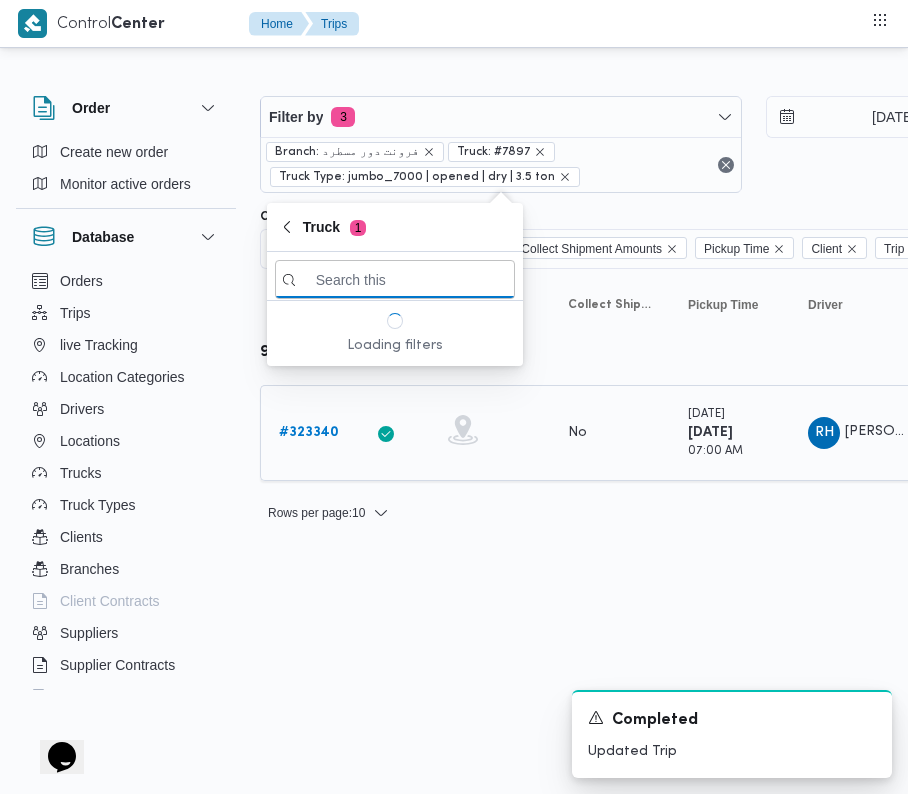 paste on "6941" 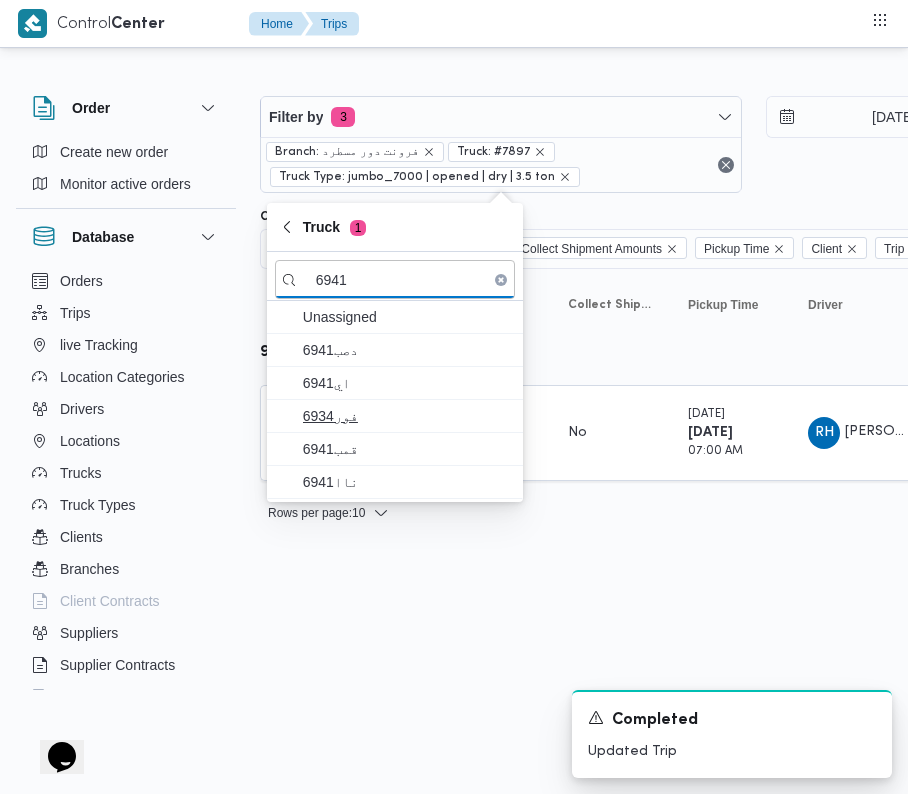 type on "6941" 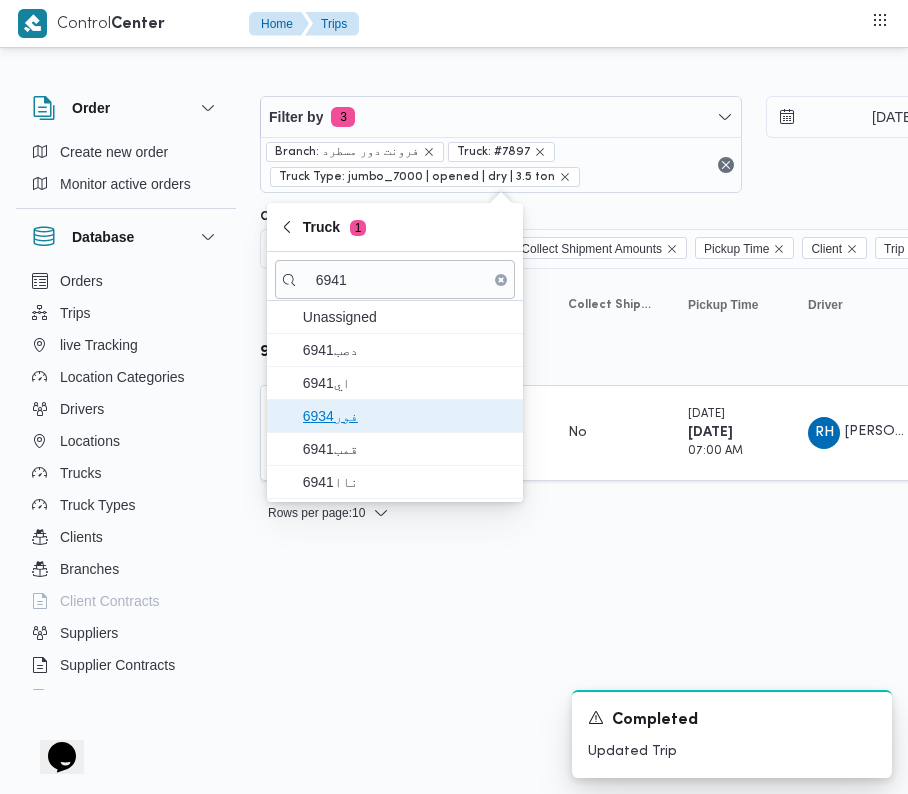 click on "فور6934" at bounding box center (407, 416) 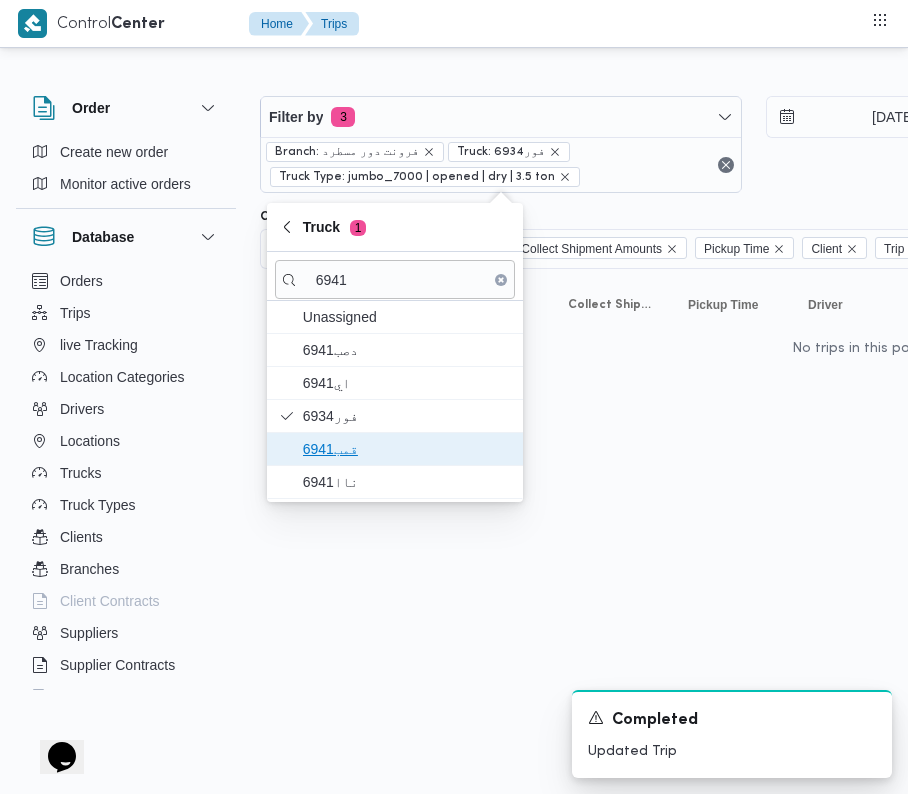 click on "قمب6941" at bounding box center [407, 449] 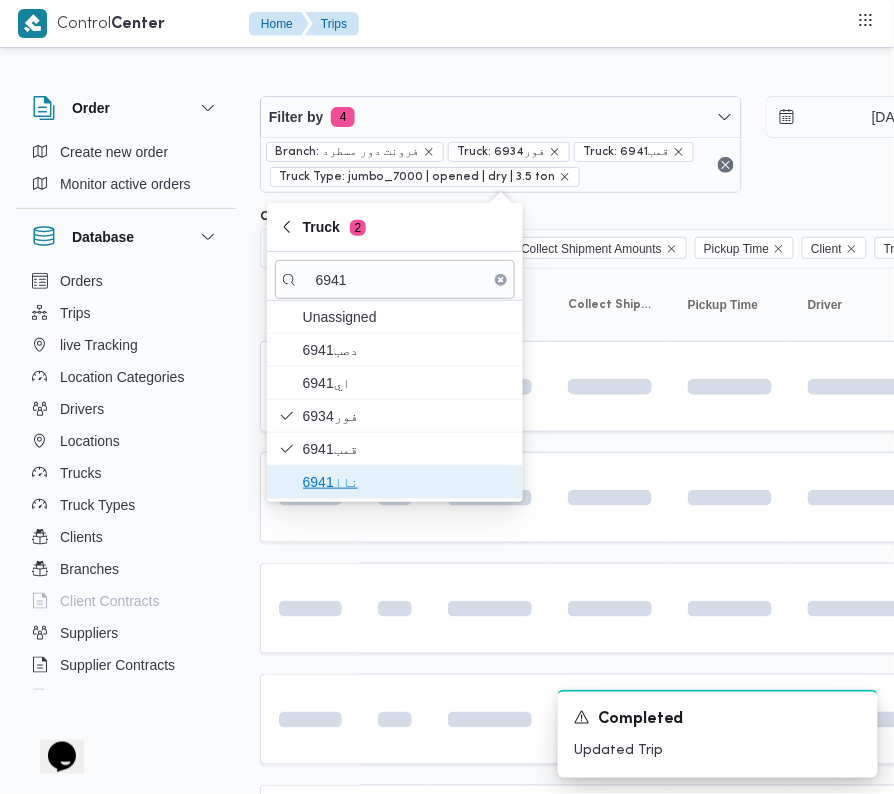 click on "ناا6941" at bounding box center [407, 482] 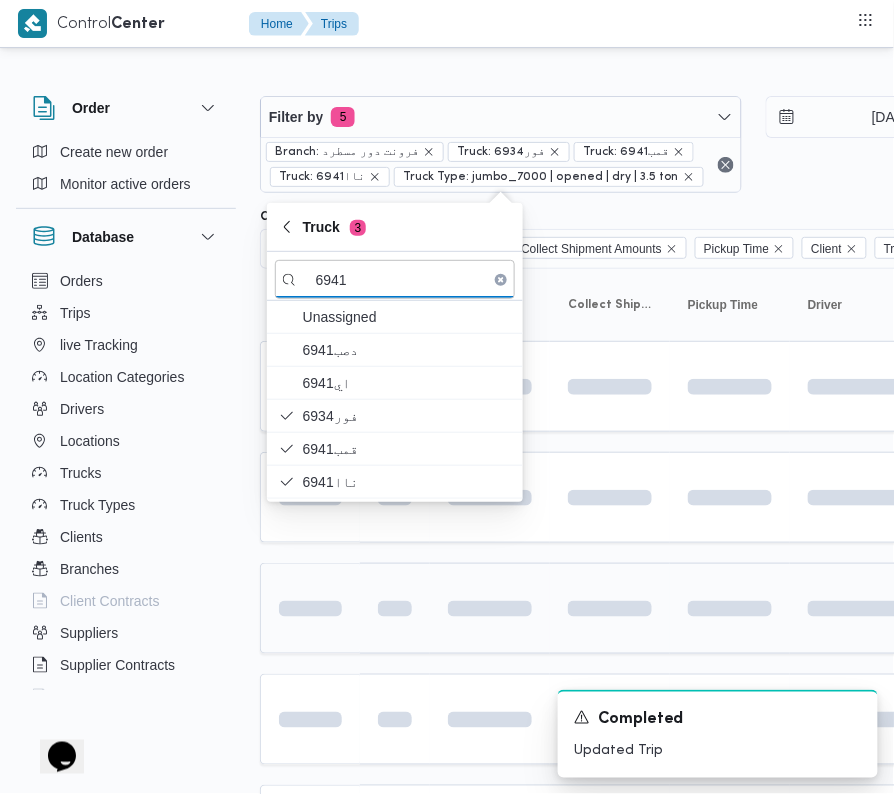 click at bounding box center (310, 609) 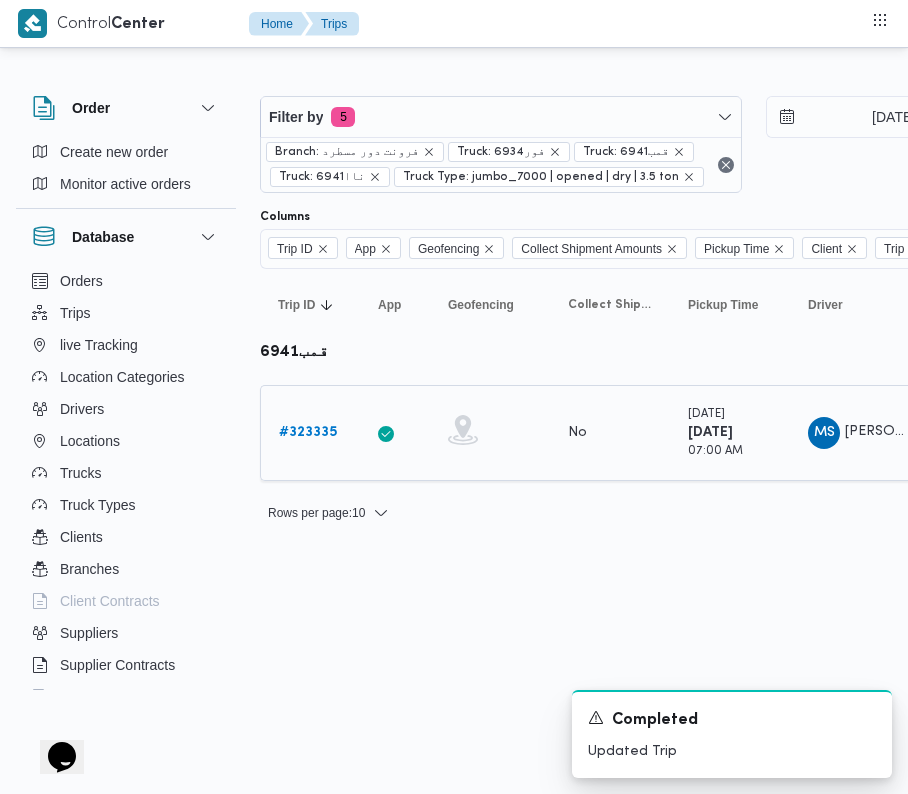 click on "# 323335" at bounding box center (308, 432) 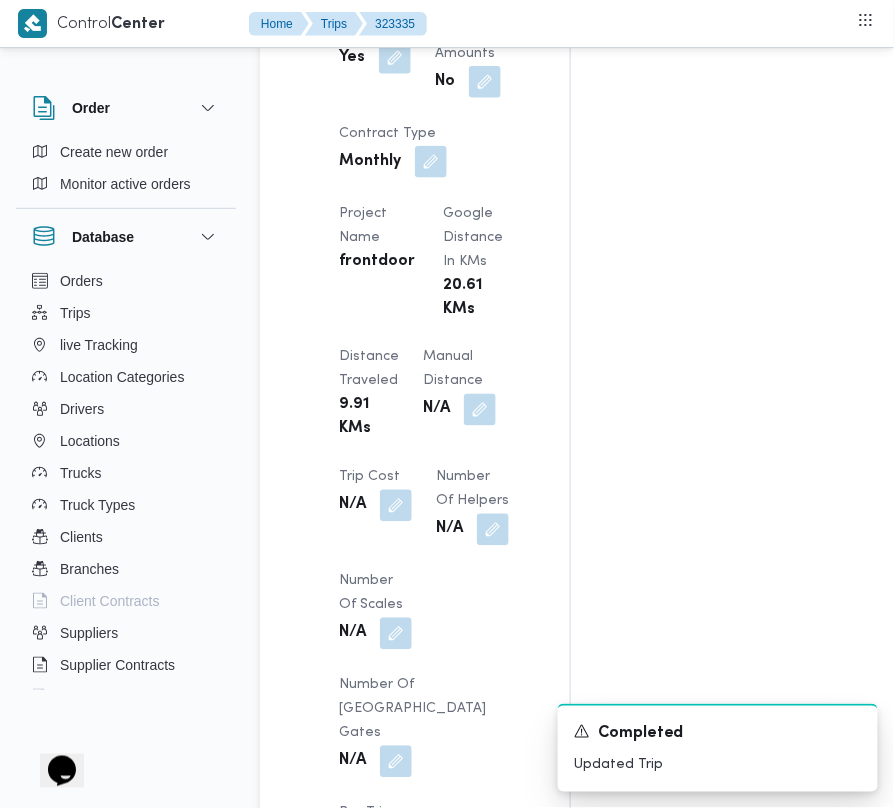 scroll, scrollTop: 2533, scrollLeft: 0, axis: vertical 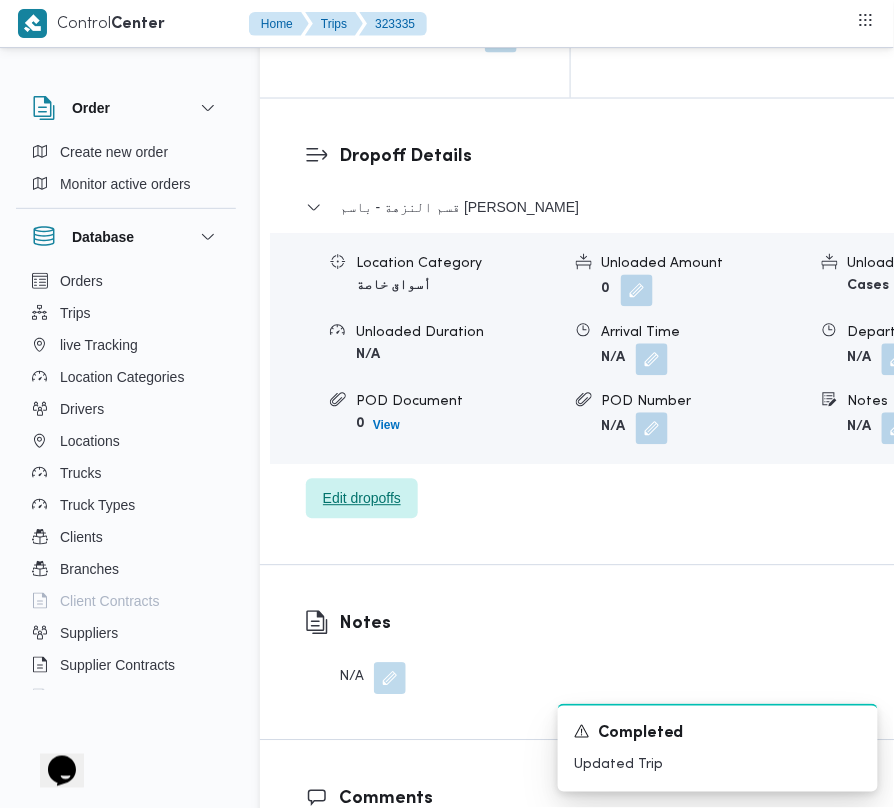 click on "Edit dropoffs" at bounding box center [362, 499] 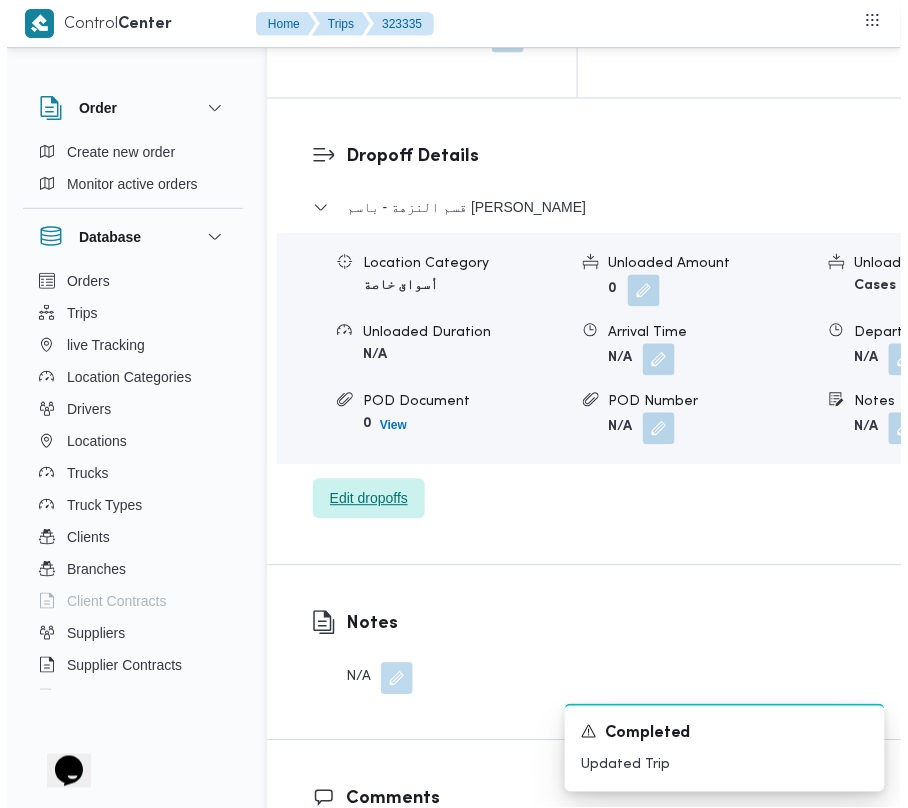 scroll, scrollTop: 3216, scrollLeft: 0, axis: vertical 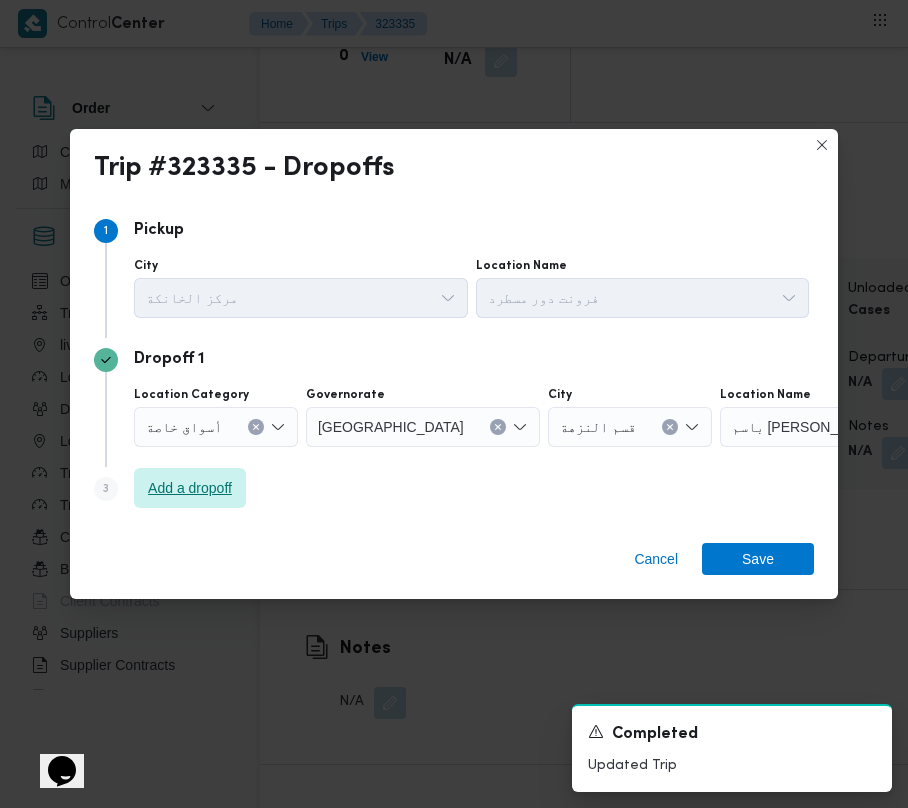 click on "Add a dropoff" at bounding box center [190, 488] 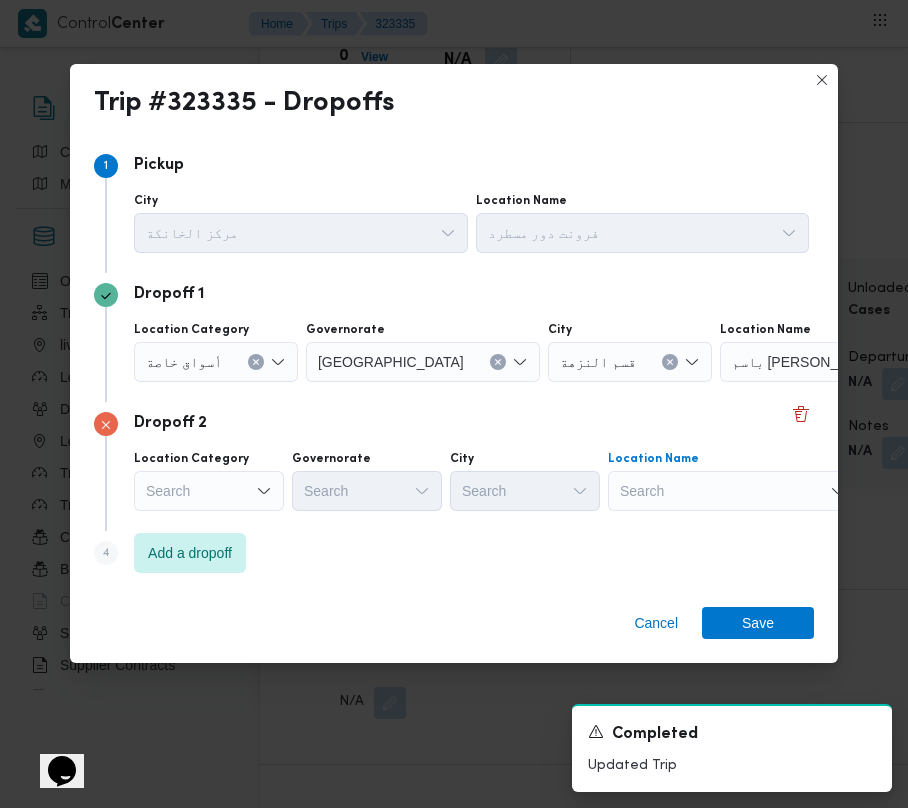 click on "Search" at bounding box center [845, 362] 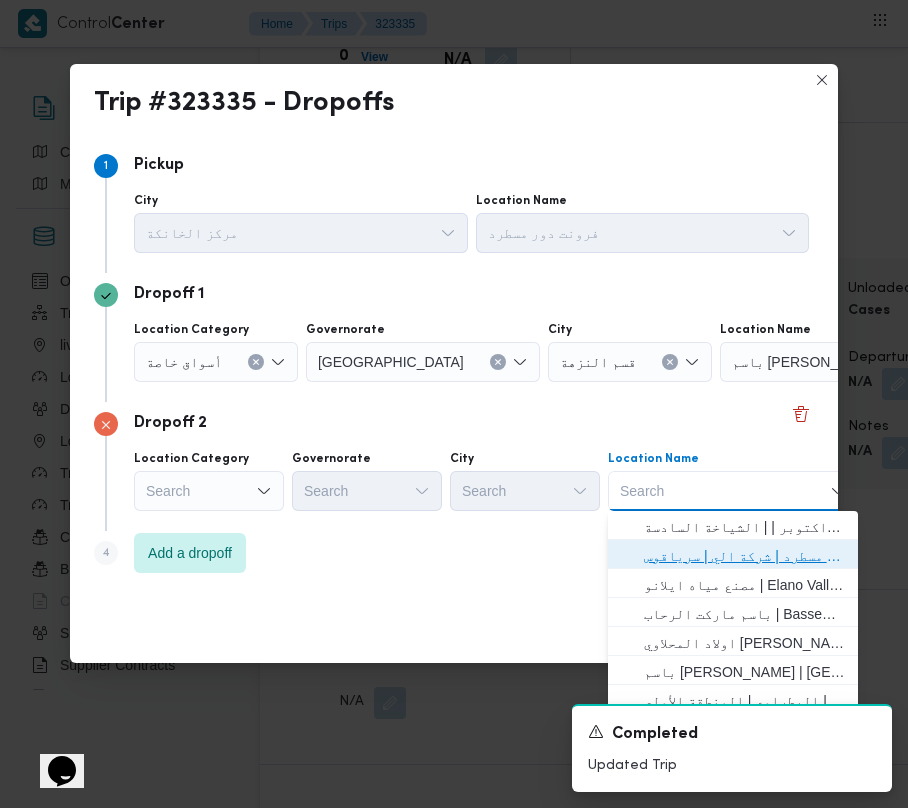 drag, startPoint x: 774, startPoint y: 553, endPoint x: 302, endPoint y: 545, distance: 472.06778 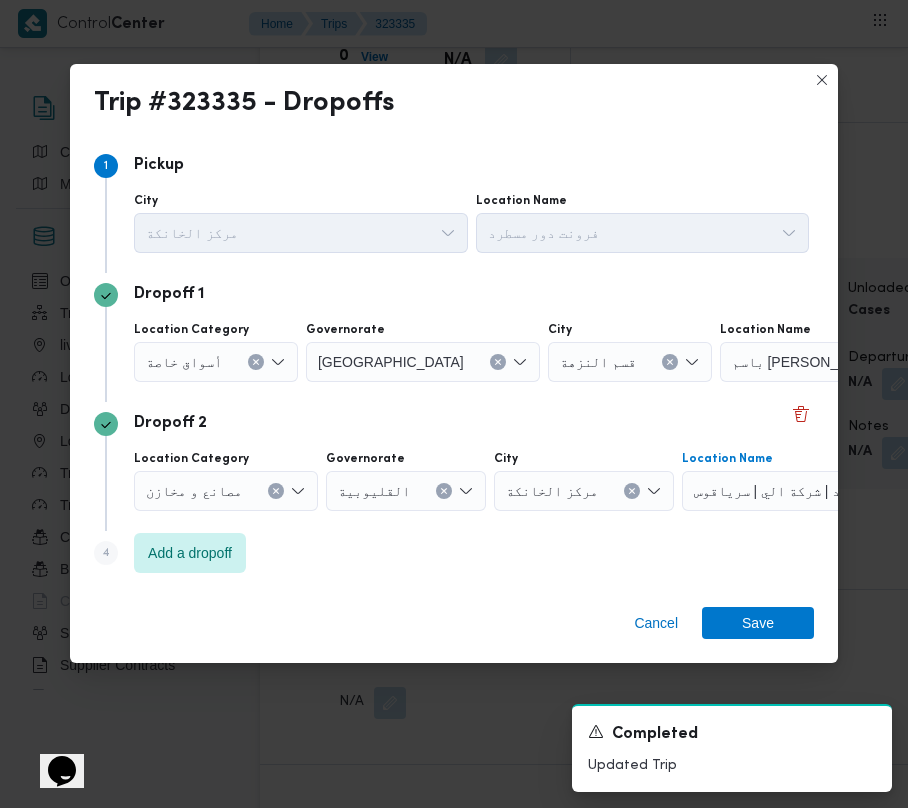 drag, startPoint x: 206, startPoint y: 352, endPoint x: 208, endPoint y: 370, distance: 18.110771 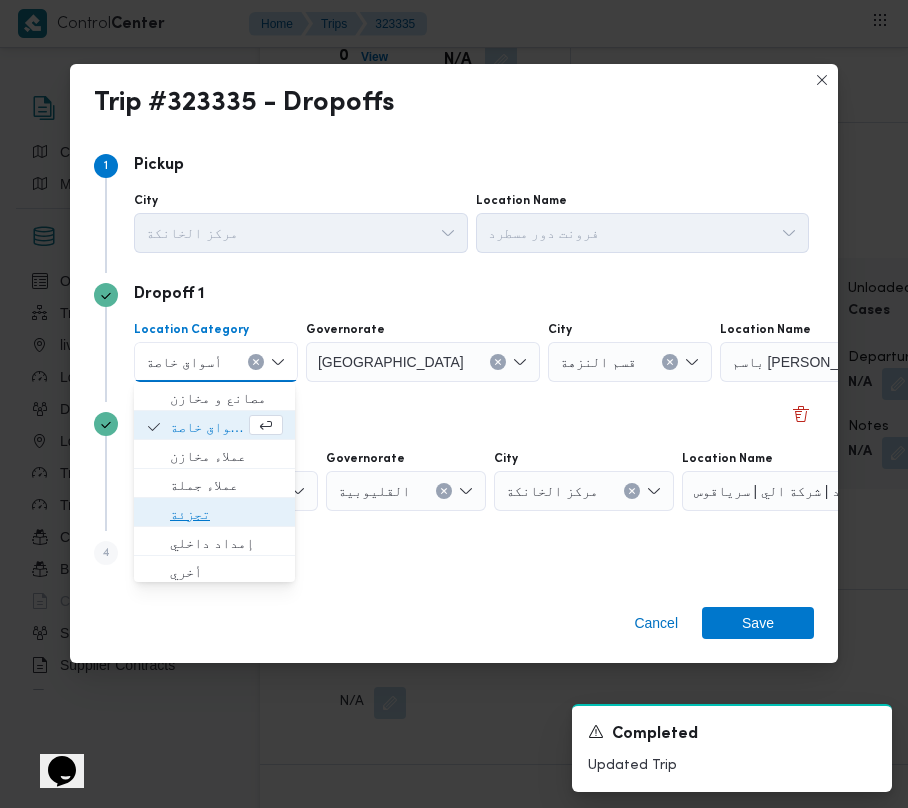 click on "تجزئة" at bounding box center (226, 514) 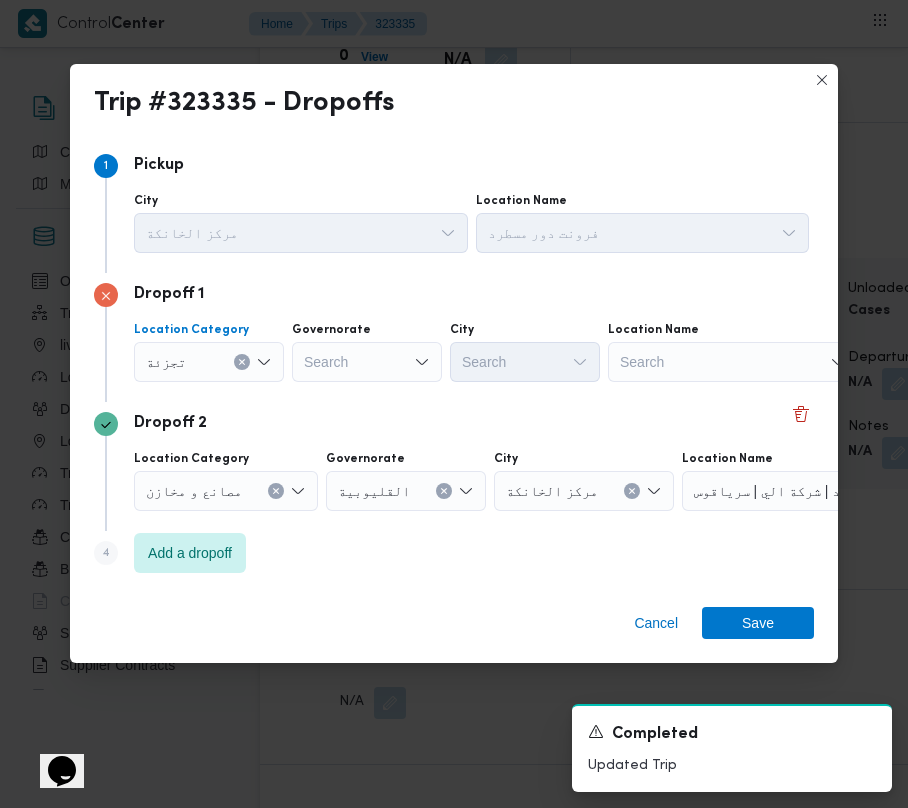 click on "Search" at bounding box center (367, 362) 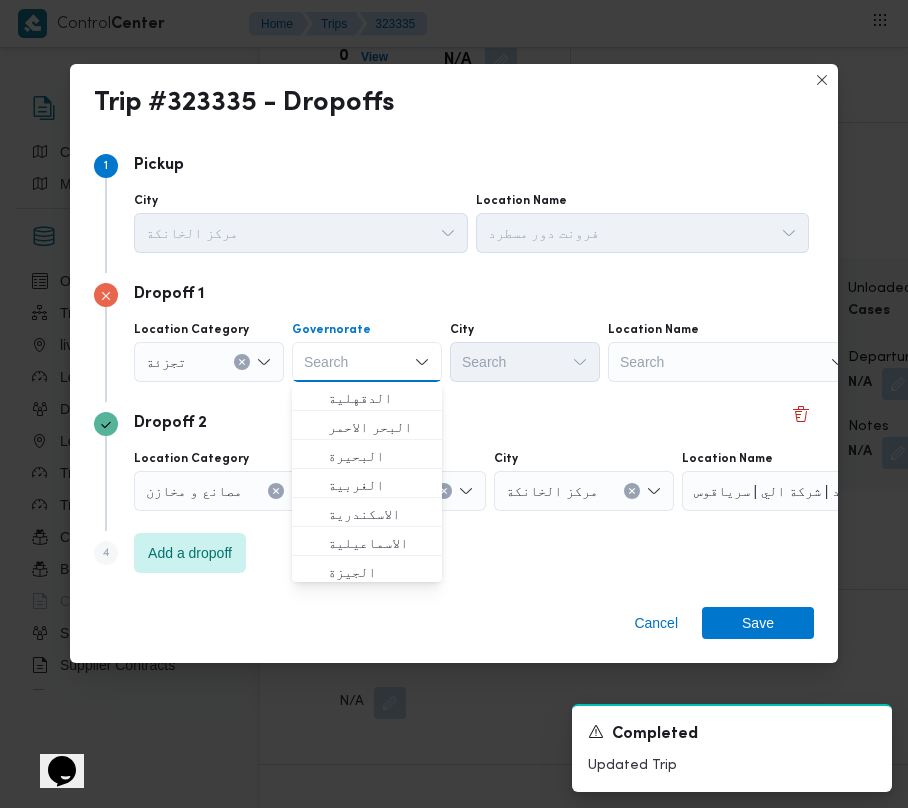 paste on "جيزة" 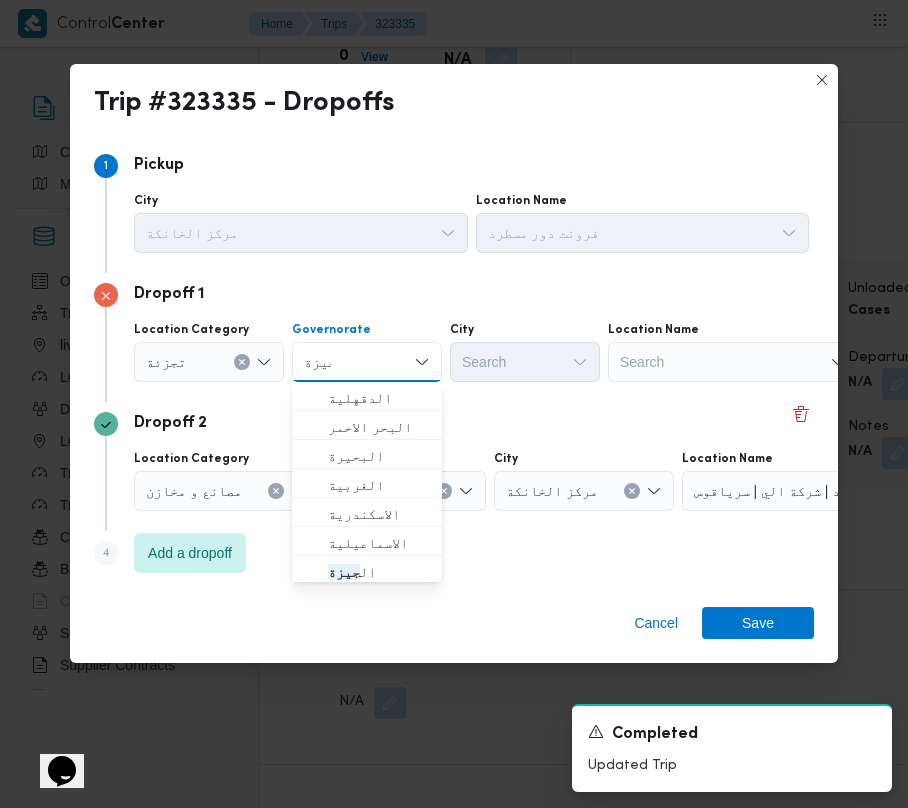 type on "جيزة" 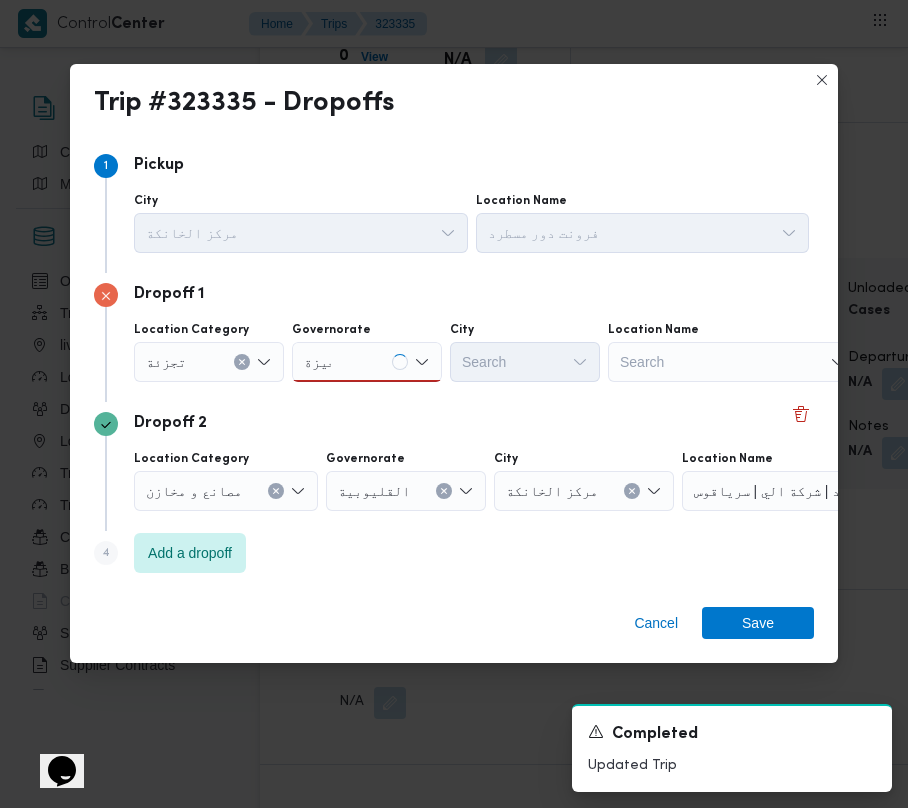 click on "Dropoff 2" at bounding box center (454, 424) 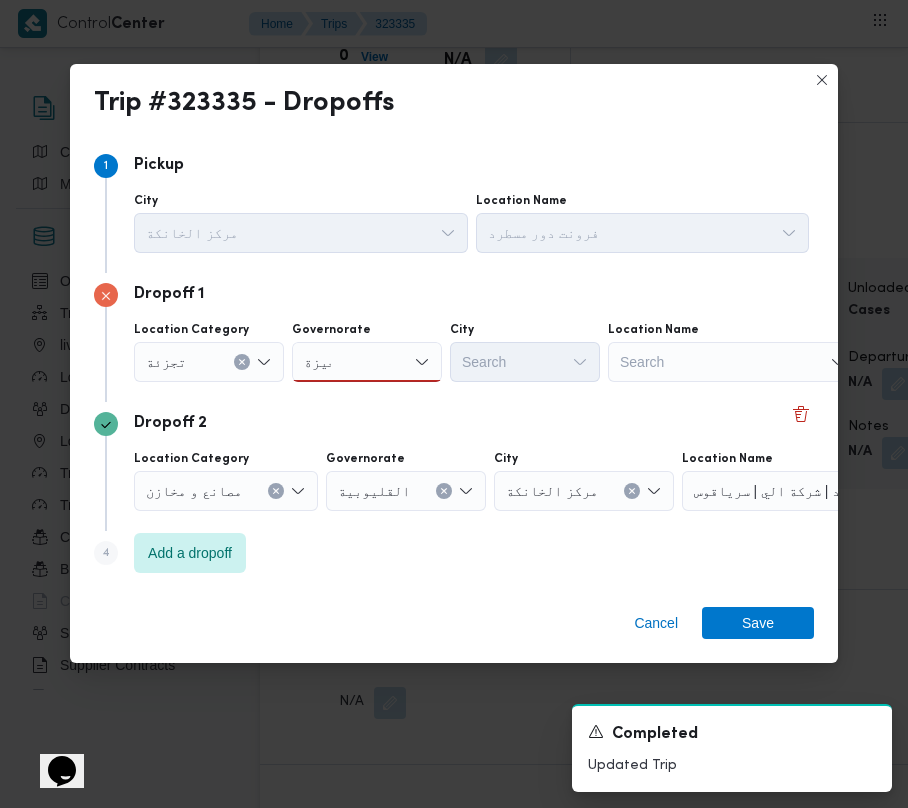 click on "جيزة جيزة" at bounding box center (367, 362) 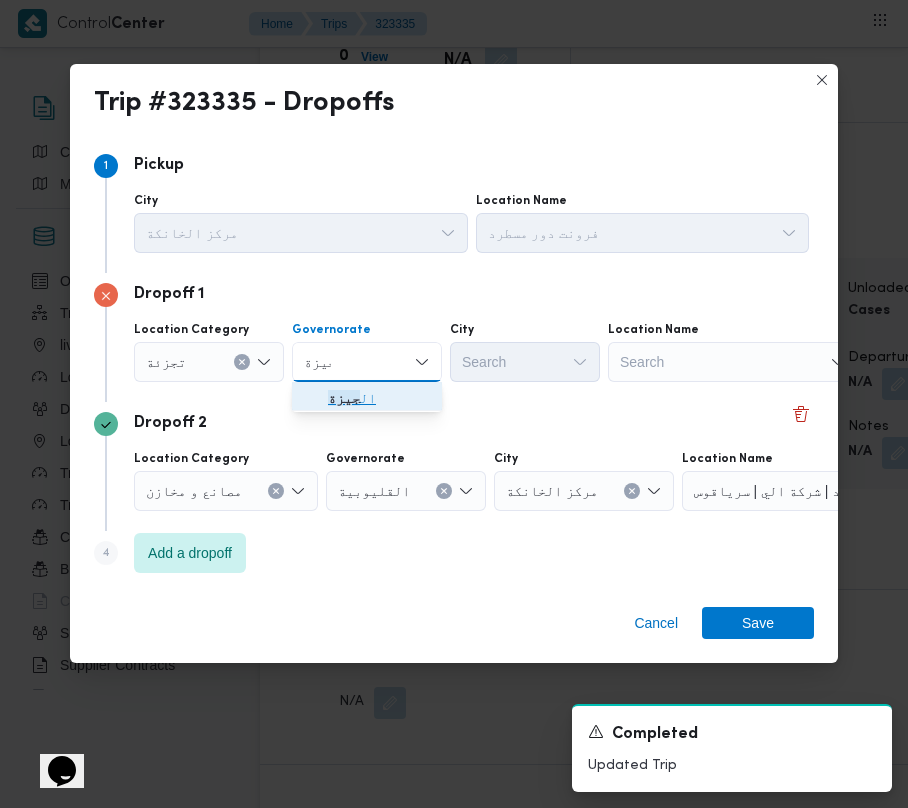 click on "ال جيزة" at bounding box center [367, 398] 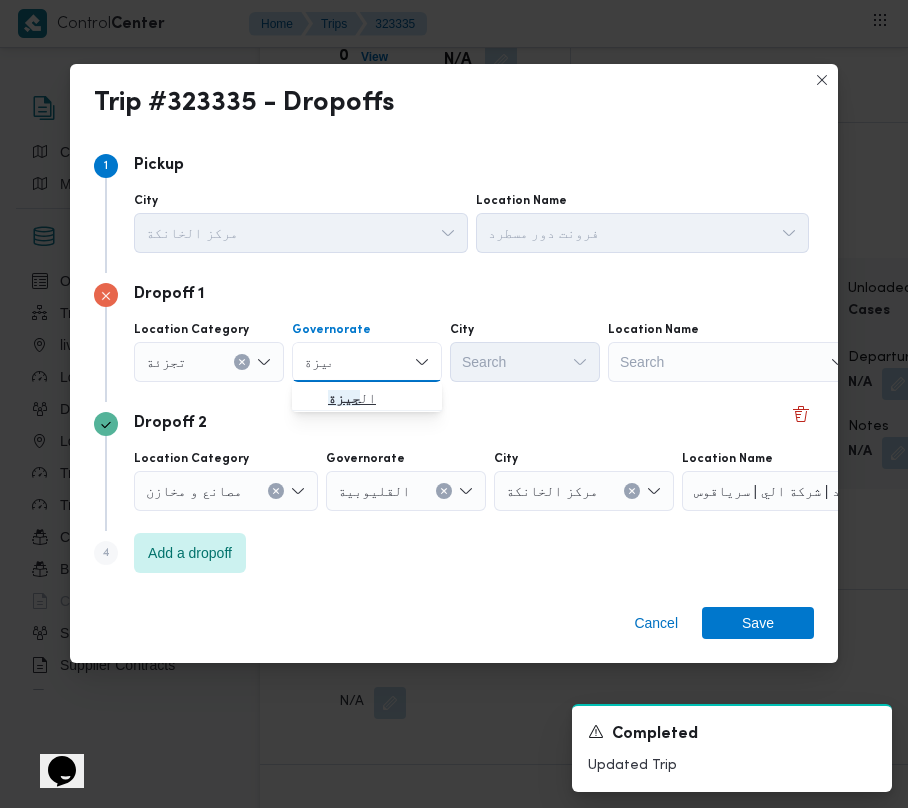 type 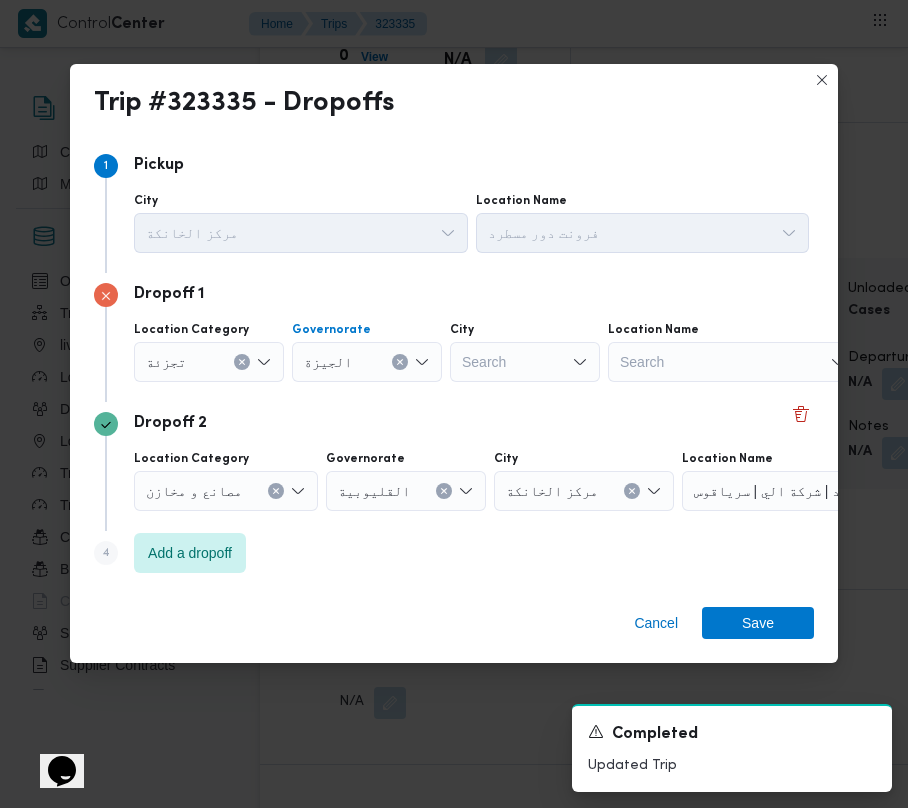 click on "Dropoff 1 Location Category تجزئة Governorate الجيزة Combo box. Selected. الجيزة. Press Backspace to delete الجيزة. Combo box input. Search. Type some text or, to display a list of choices, press Down Arrow. To exit the list of choices, press Escape. City Search Location Name Search" at bounding box center [454, 337] 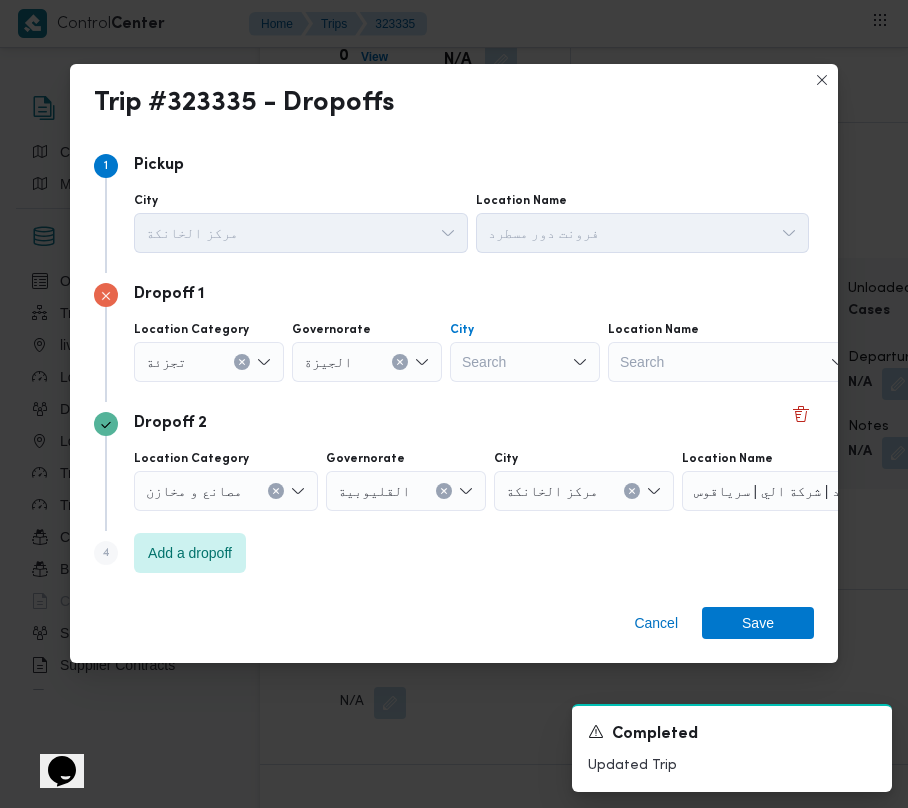 click on "Search" at bounding box center (525, 362) 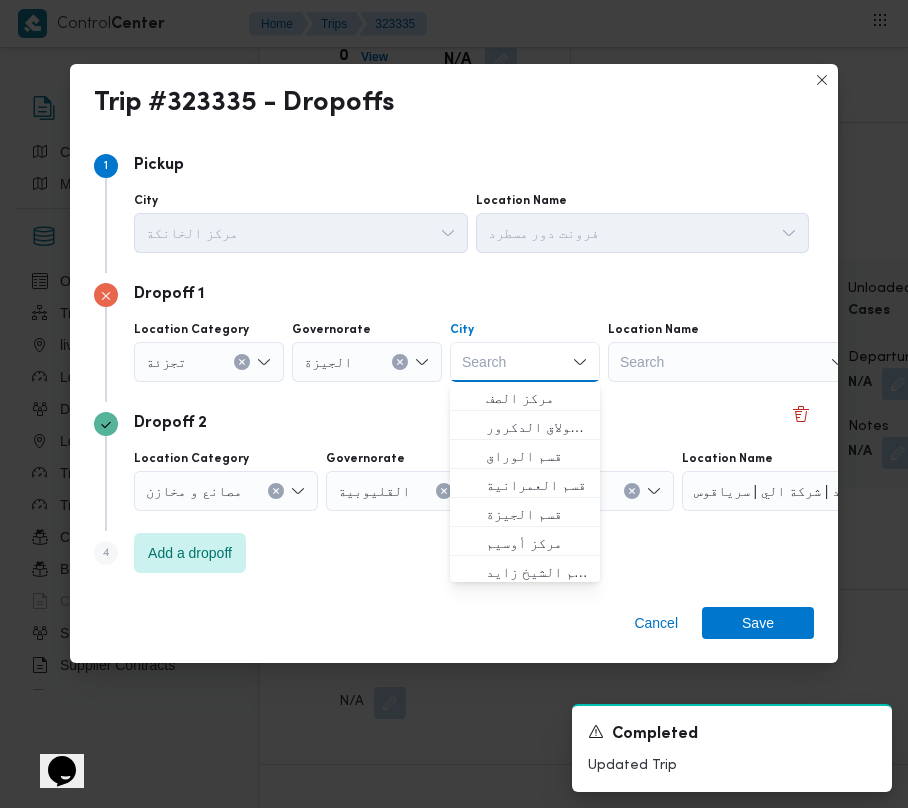 paste on "جيزة" 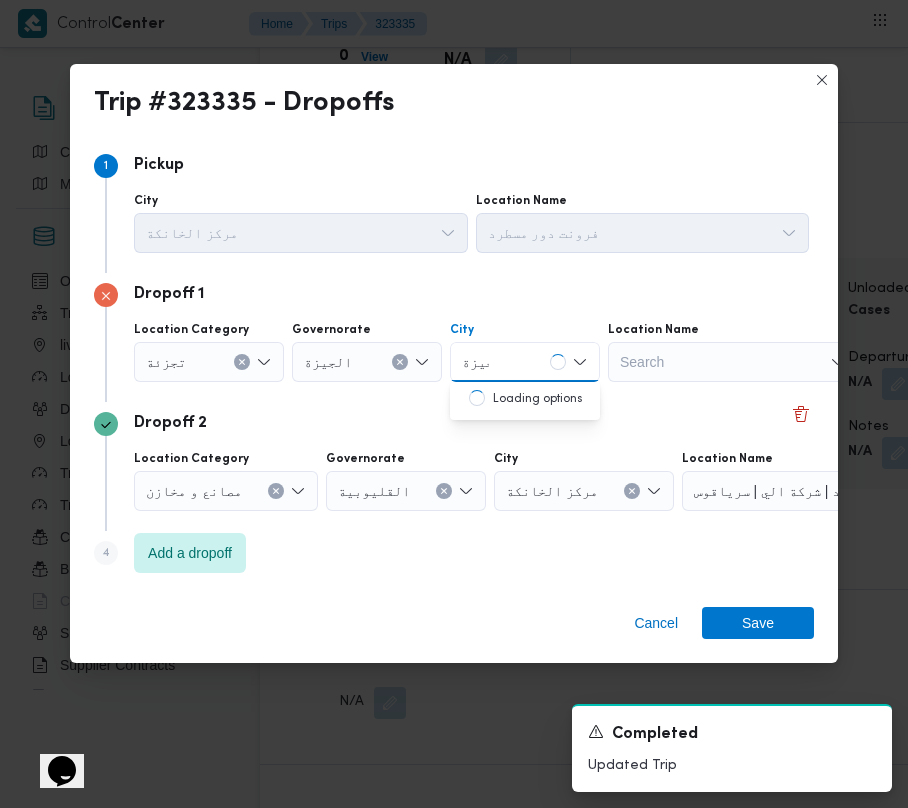 type on "جيزة" 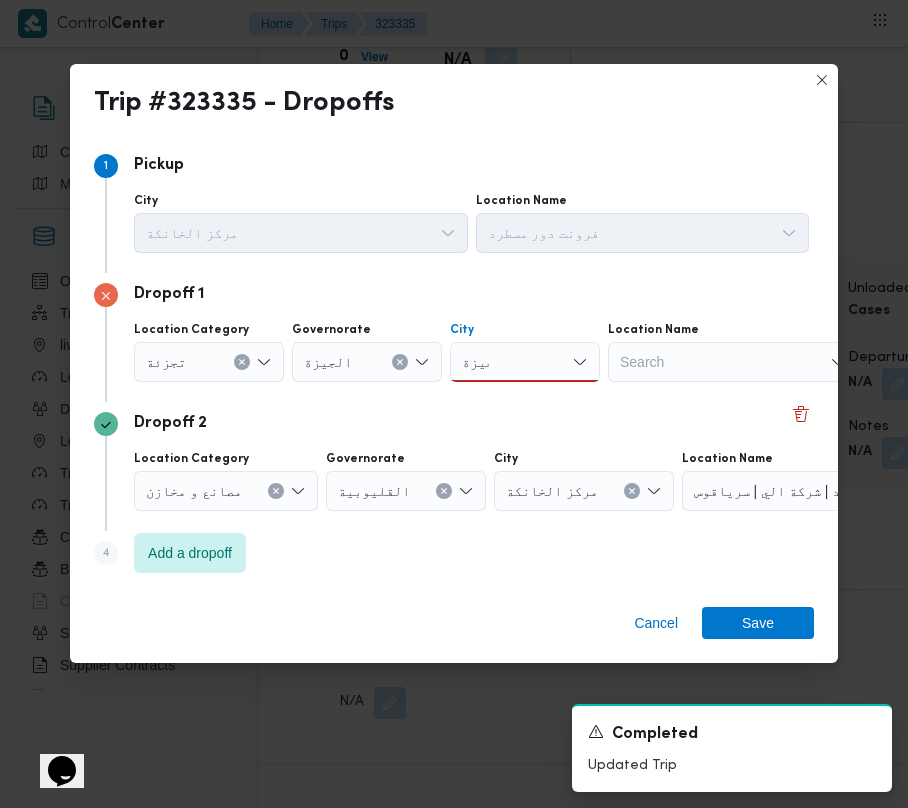 click on "جيزة جيزة" at bounding box center (525, 362) 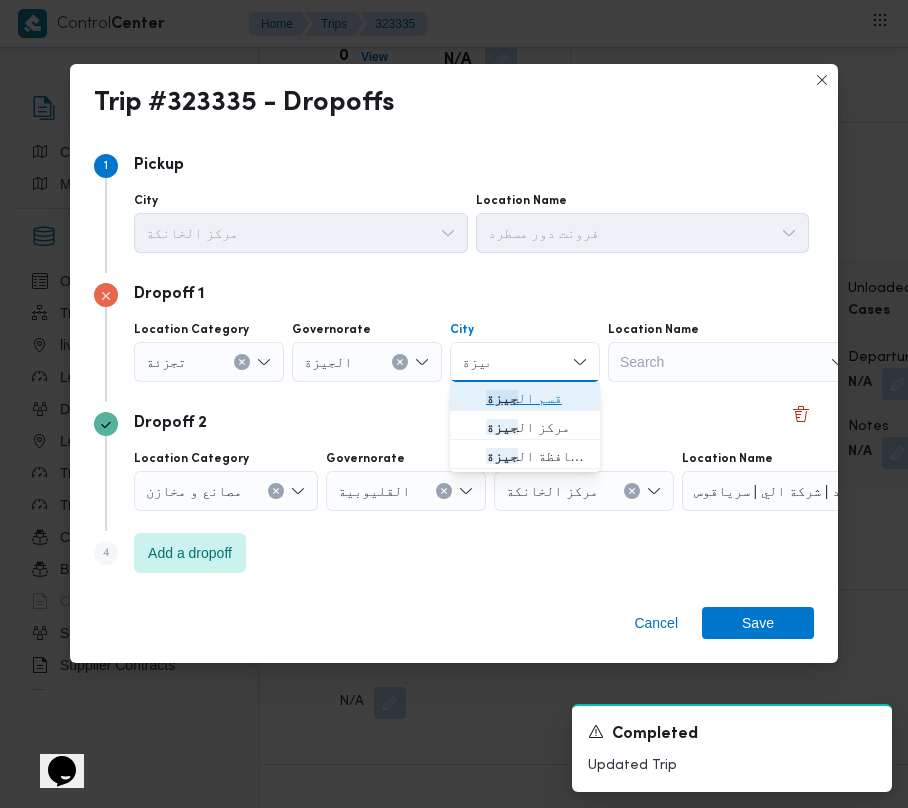 click on "قسم ال جيزة" at bounding box center [537, 398] 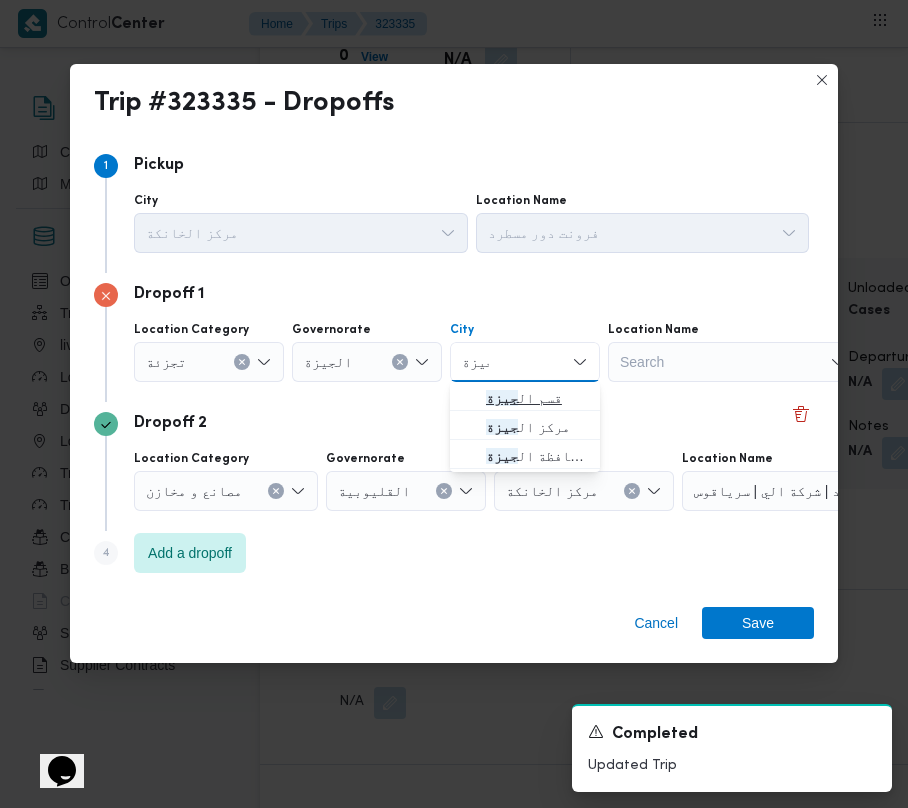 type 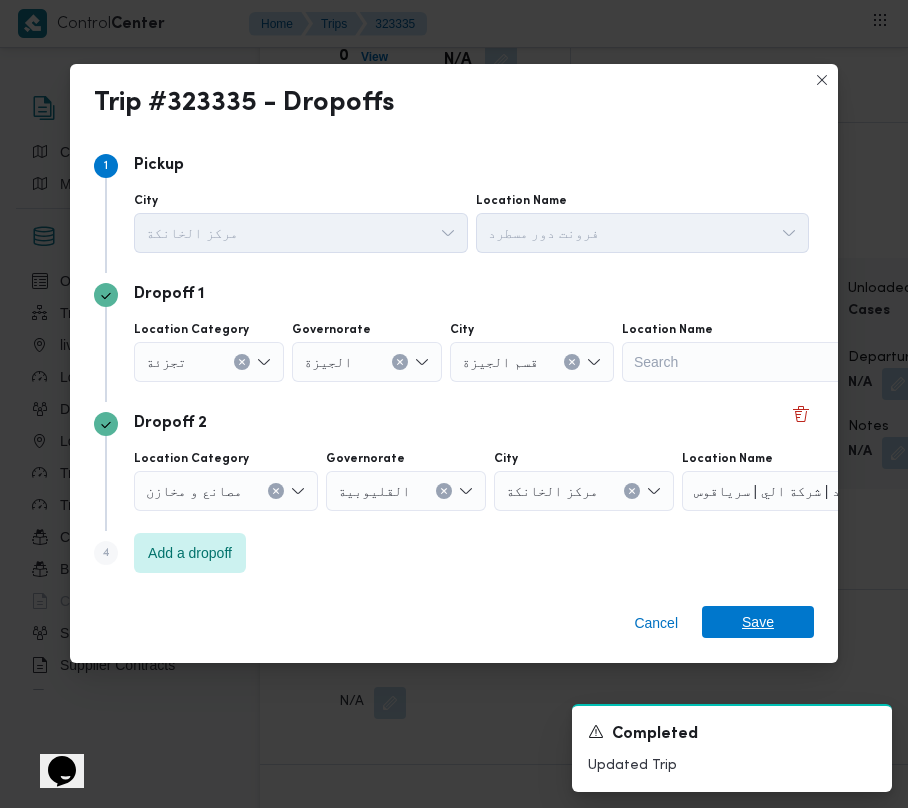 click on "Save" at bounding box center (758, 622) 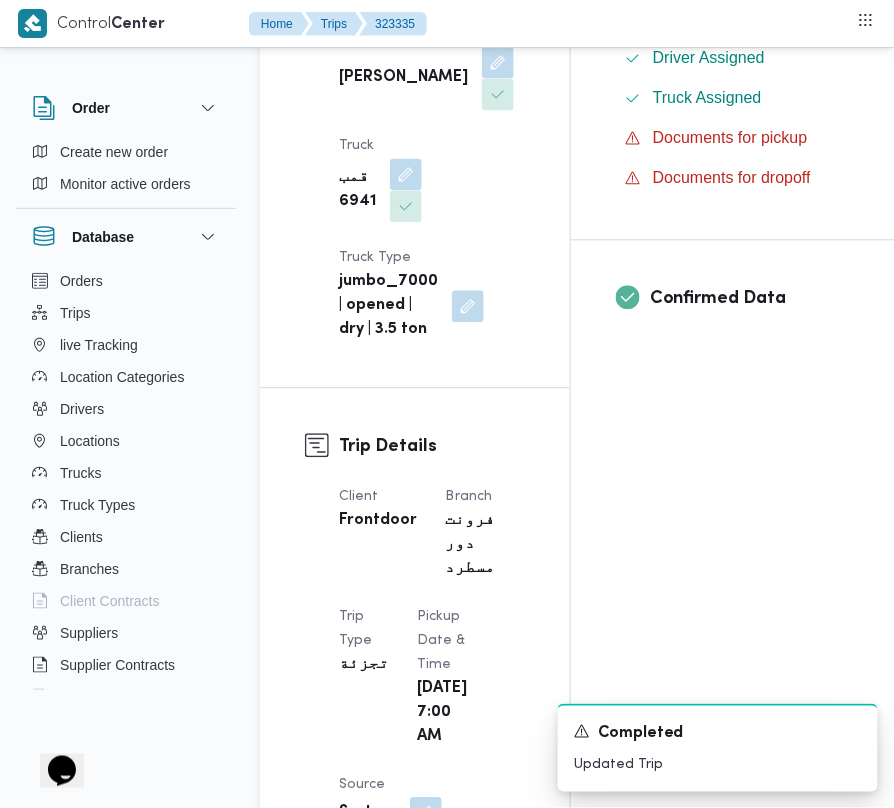 scroll, scrollTop: 0, scrollLeft: 0, axis: both 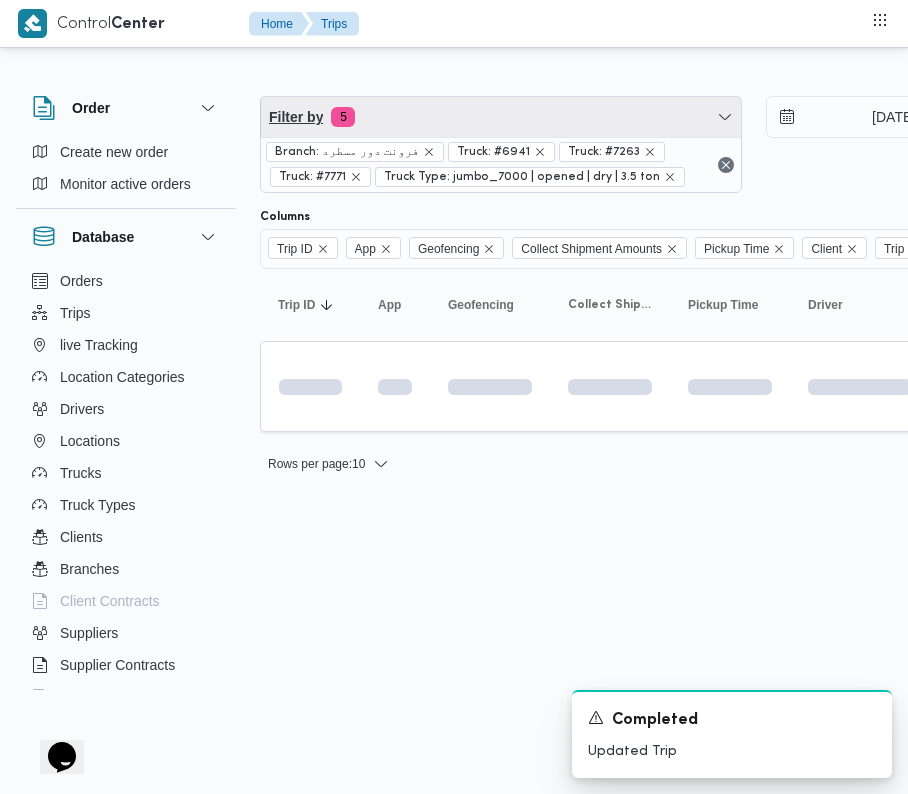 click on "Filter by 5" at bounding box center (501, 117) 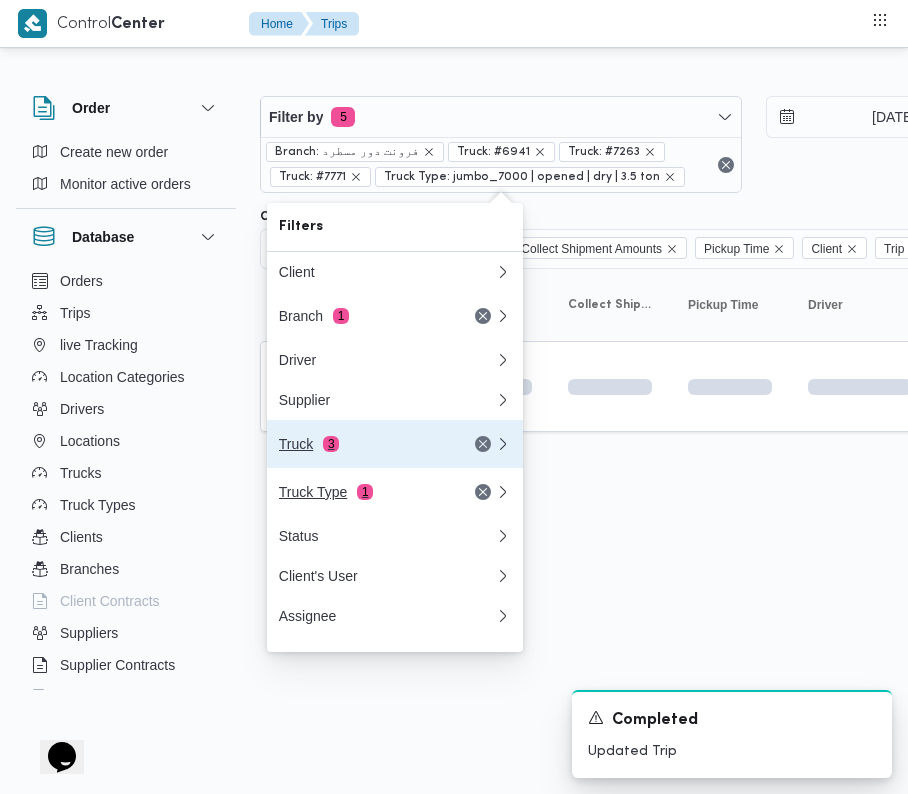 click on "Client Branch 1 Driver Supplier Truck 3 Truck Type 1 Status Client's User Assignee" at bounding box center (395, 444) 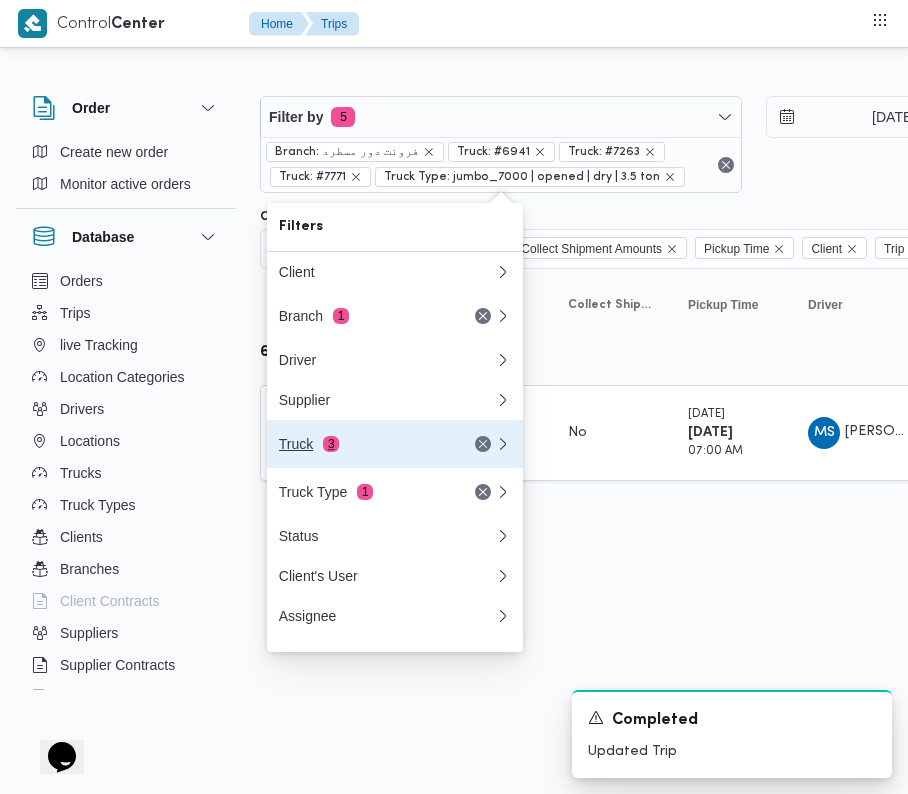 type 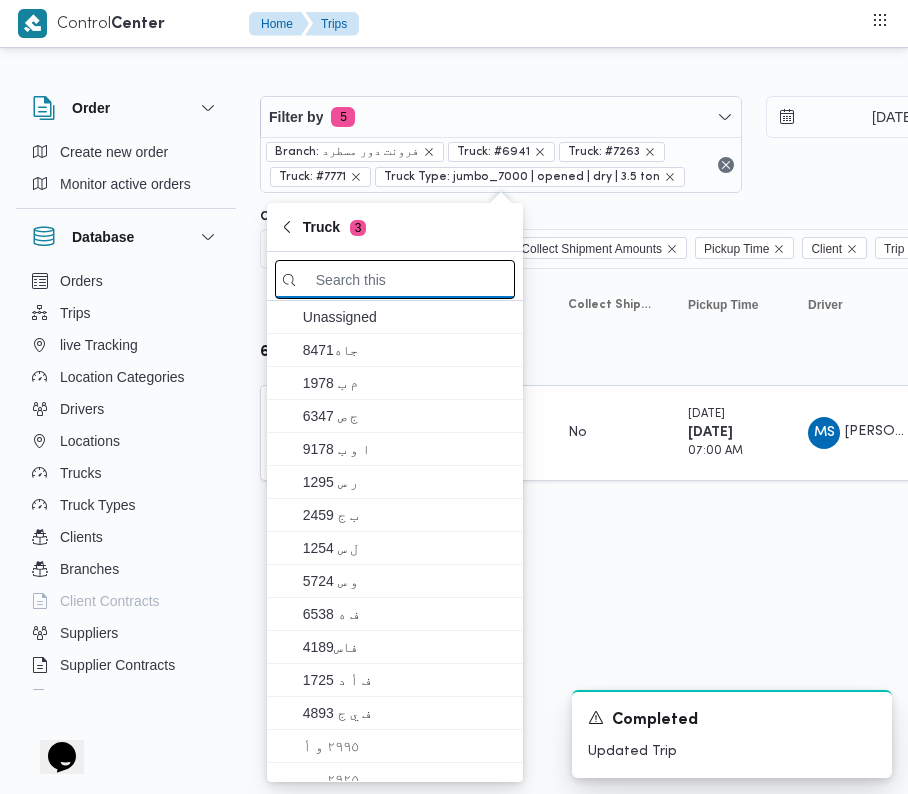paste on "4719" 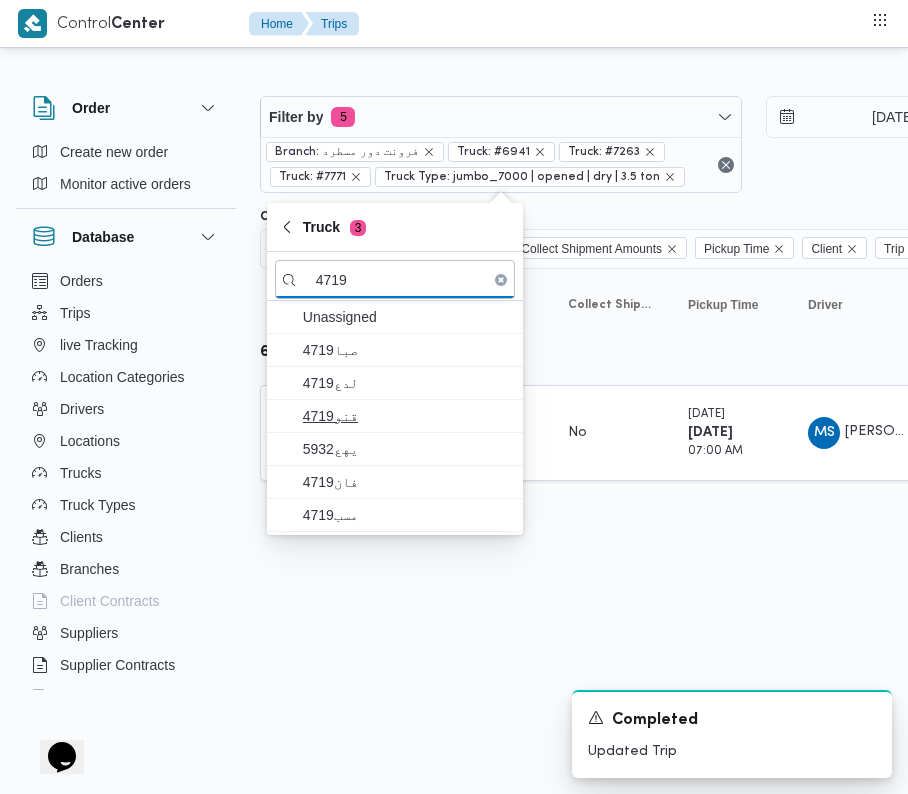 type on "4719" 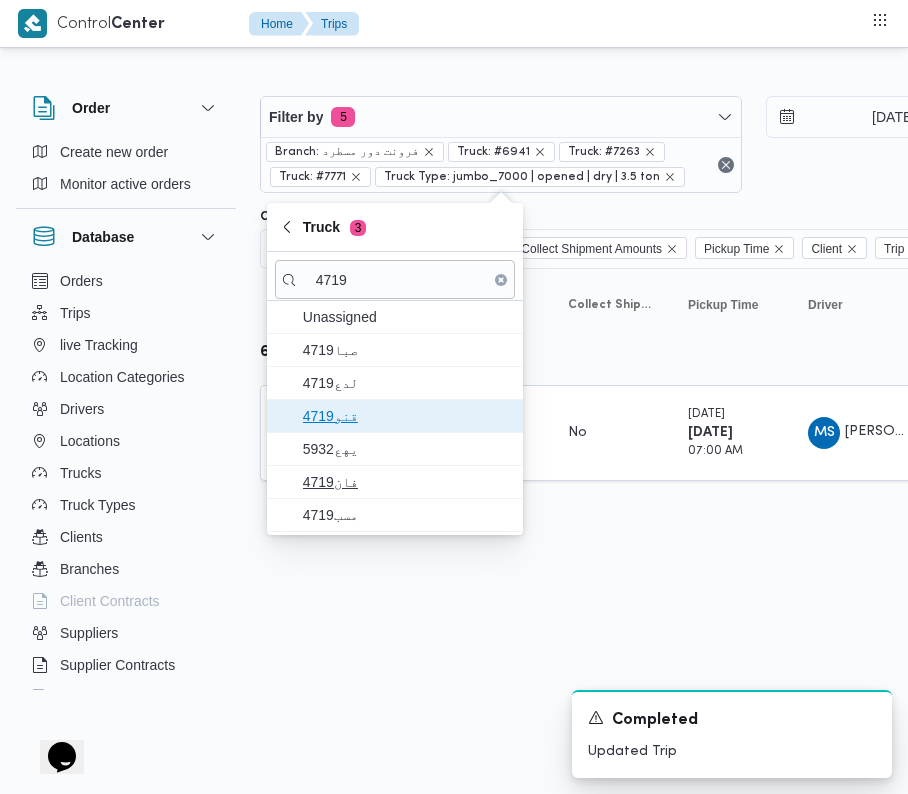 drag, startPoint x: 361, startPoint y: 426, endPoint x: 356, endPoint y: 470, distance: 44.28318 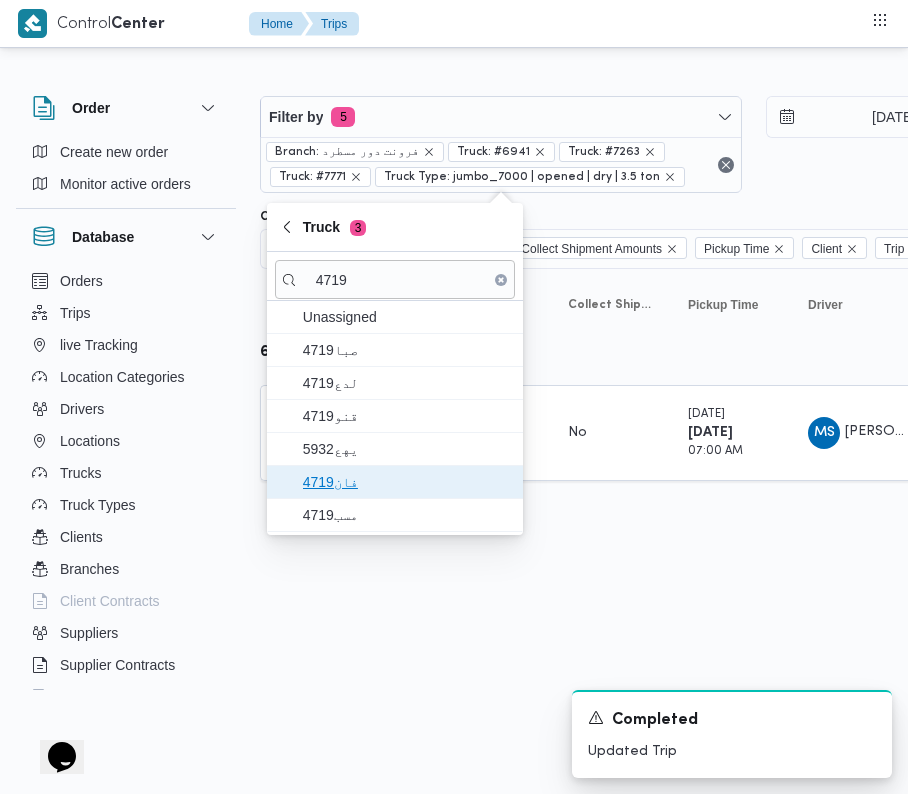 click on "فان4719" at bounding box center (407, 482) 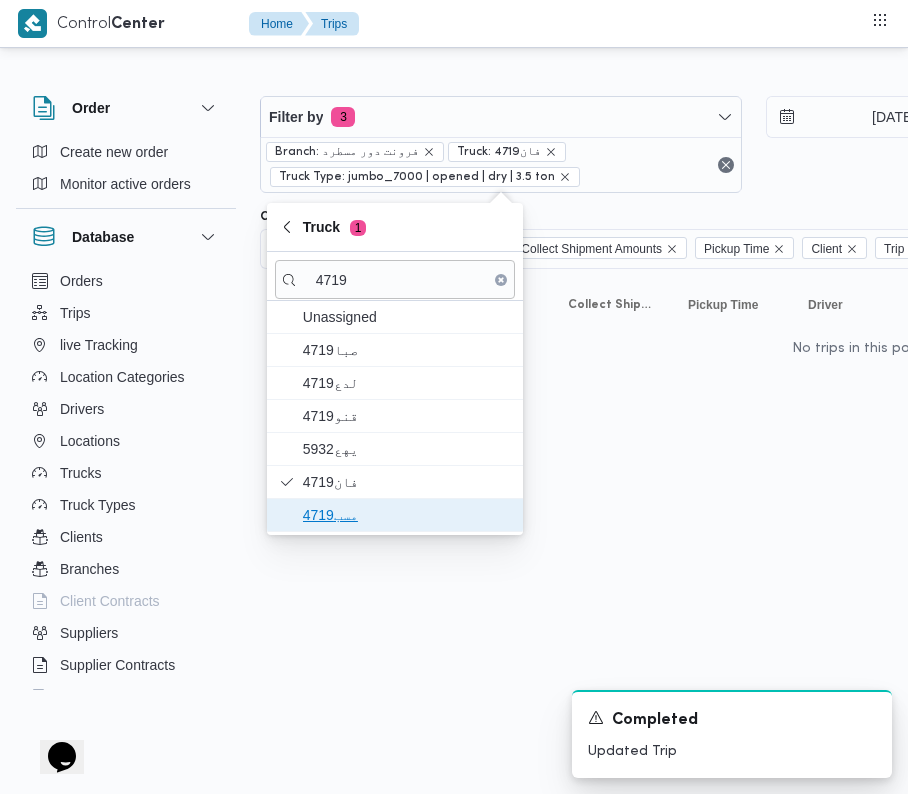 click on "مسب4719" at bounding box center (407, 515) 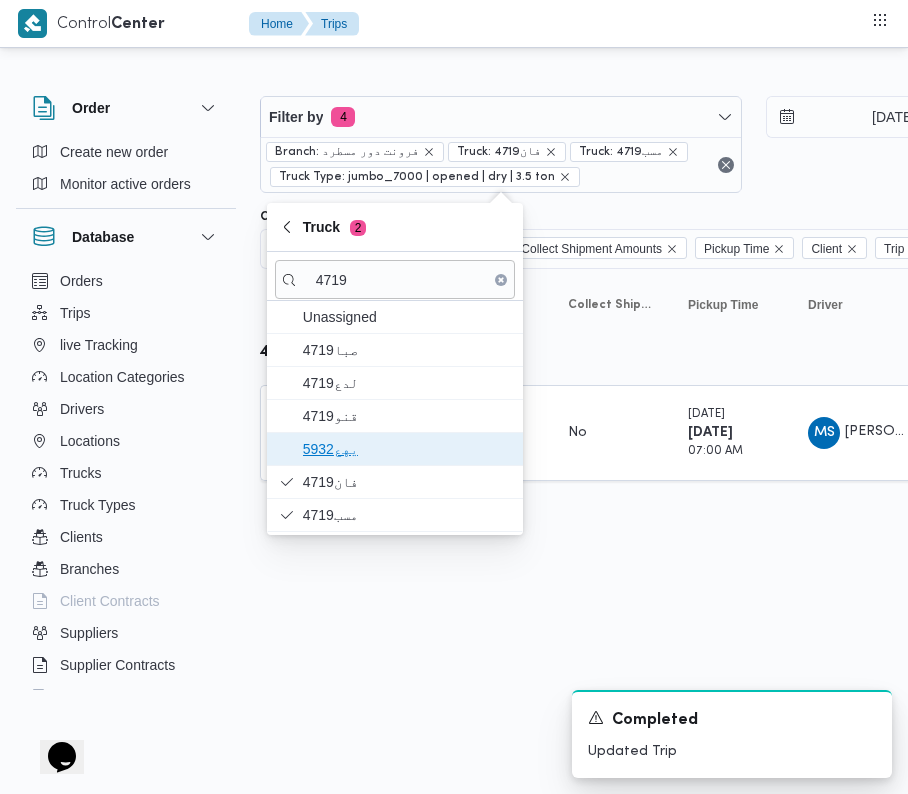 click on "5932يهع" at bounding box center (407, 449) 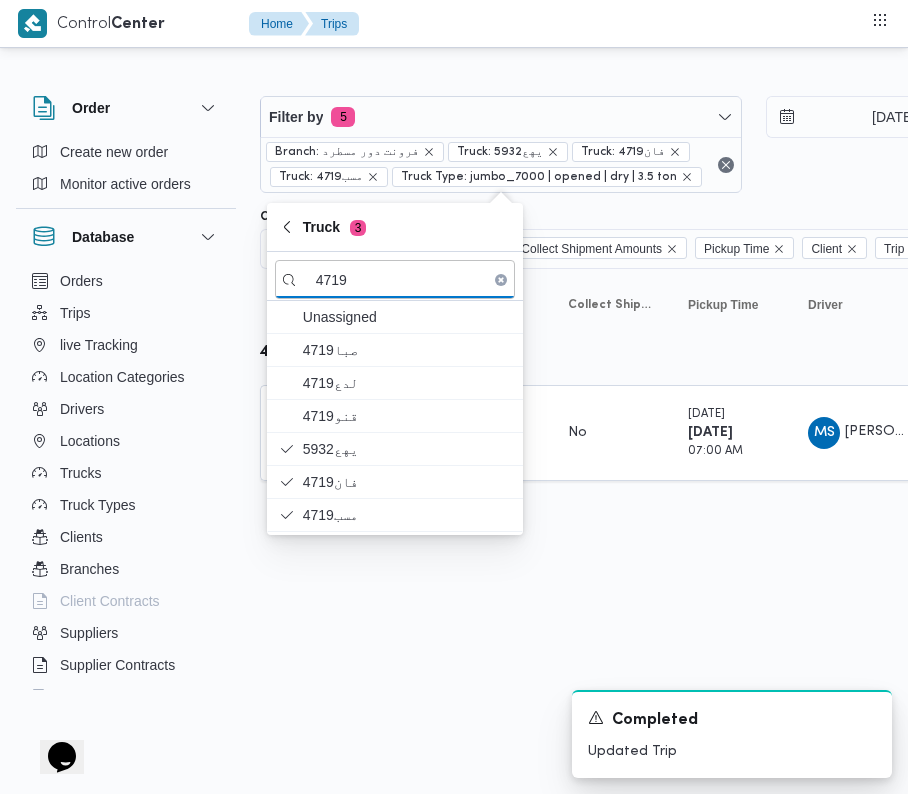 click on "Control  Center Home Trips Order Create new order Monitor active orders Database Orders Trips live Tracking Location Categories Drivers Locations Trucks Truck Types Clients Branches Client Contracts Suppliers Supplier Contracts Devices Users Projects SP Projects Admins organization assignees Tags Filter by 5 Branch: فرونت دور مسطرد Truck: 5932يهع Truck: فان4719 Truck: مسب4719 Truck Type: jumbo_7000 | opened | dry | 3.5 ton 10/7/2025 → 10/7/2025 Group By Truck Columns Trip ID App Geofencing Collect Shipment Amounts Pickup Time Client Trip Points Driver Supplier Truck Status Platform Sorting Trip ID Click to sort in ascending order App Click to sort in ascending order Geofencing Click to sort in ascending order Collect Shipment Amounts Pickup Time Click to sort in ascending order Client Click to sort in ascending order Trip Points Driver Click to sort in ascending order Supplier Click to sort in ascending order Truck Click to sort in ascending order Status Platform Actions مسب4719 #" at bounding box center (454, 397) 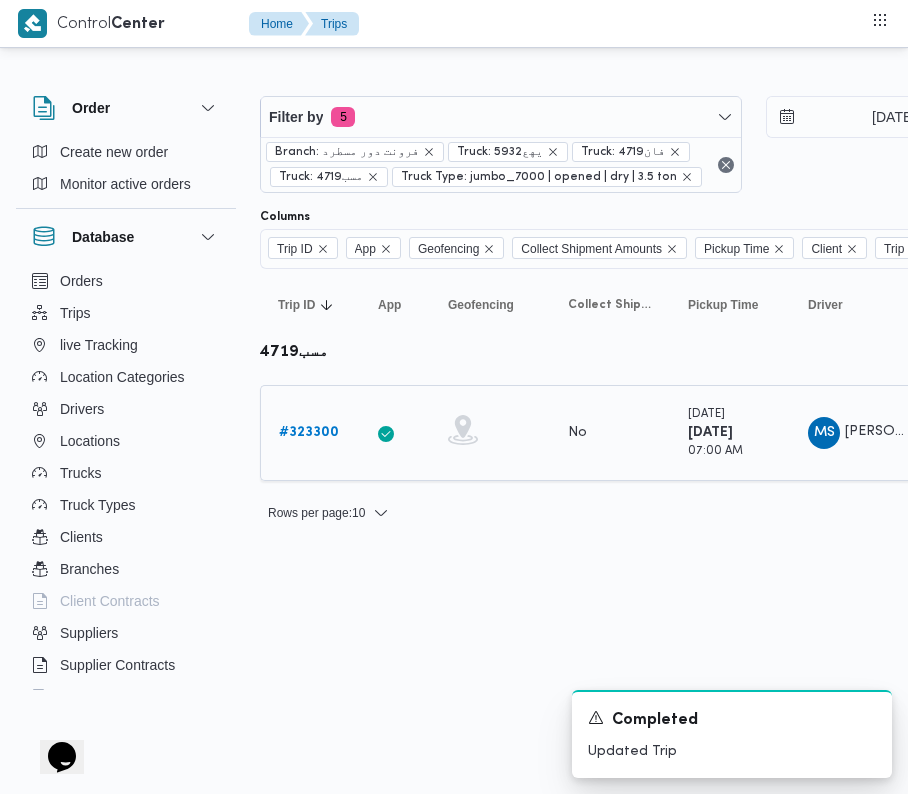 click on "# 323300" at bounding box center (310, 433) 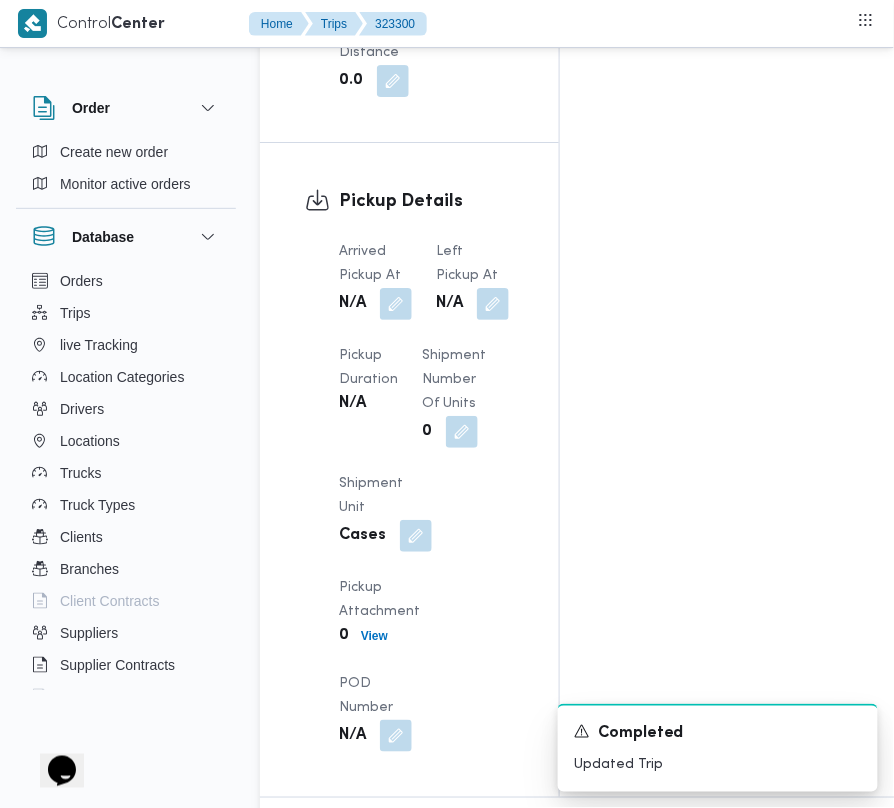 scroll, scrollTop: 3377, scrollLeft: 0, axis: vertical 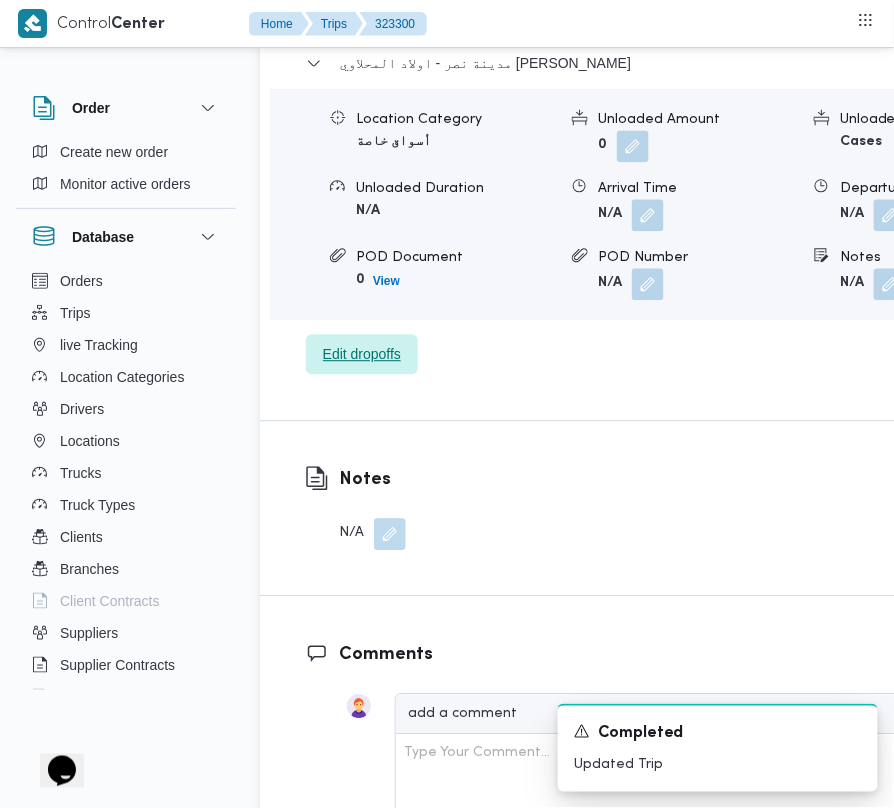click on "Edit dropoffs" at bounding box center [362, 354] 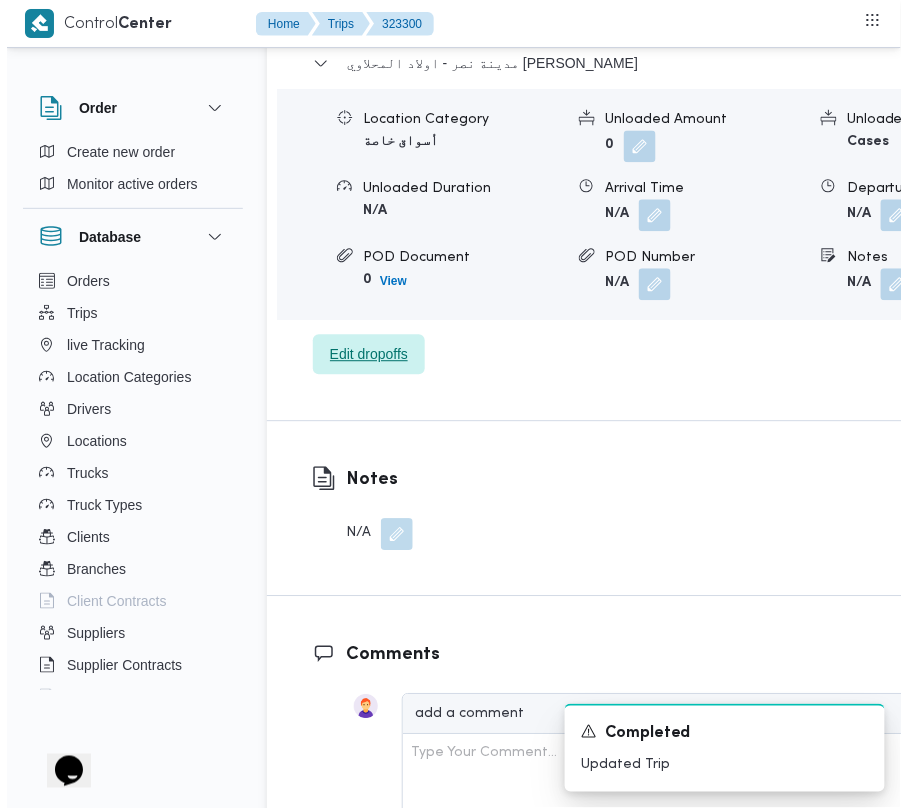 scroll, scrollTop: 3273, scrollLeft: 0, axis: vertical 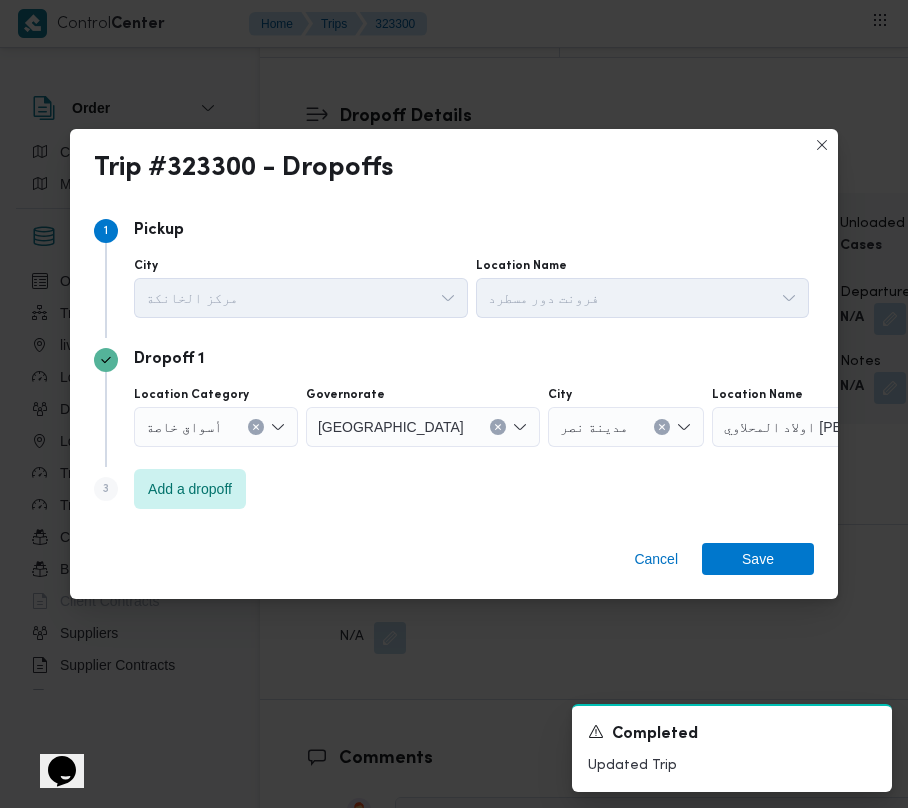 click on "Step 3 is disabled 3 Add a dropoff" at bounding box center [454, 493] 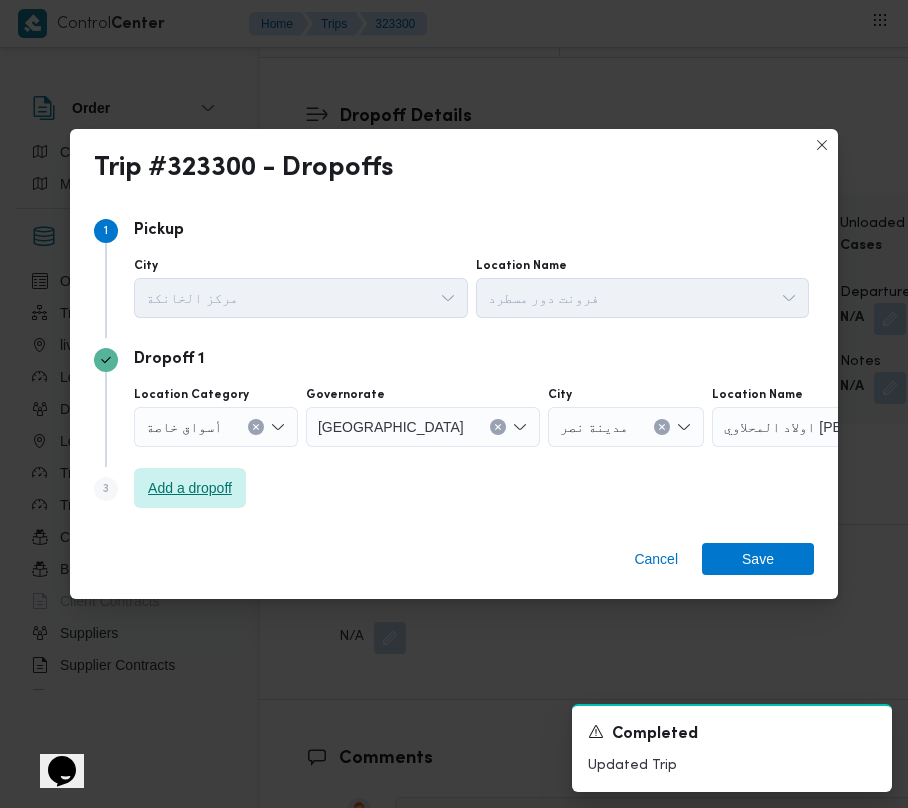 click on "Add a dropoff" at bounding box center (190, 488) 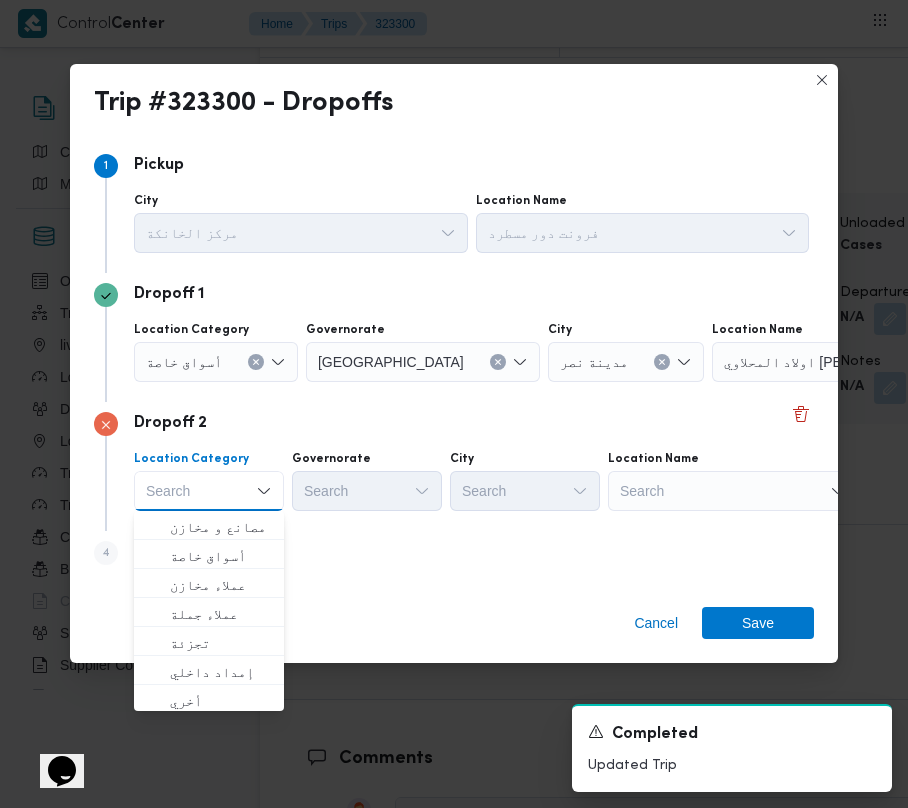 click on "Search" at bounding box center [837, 362] 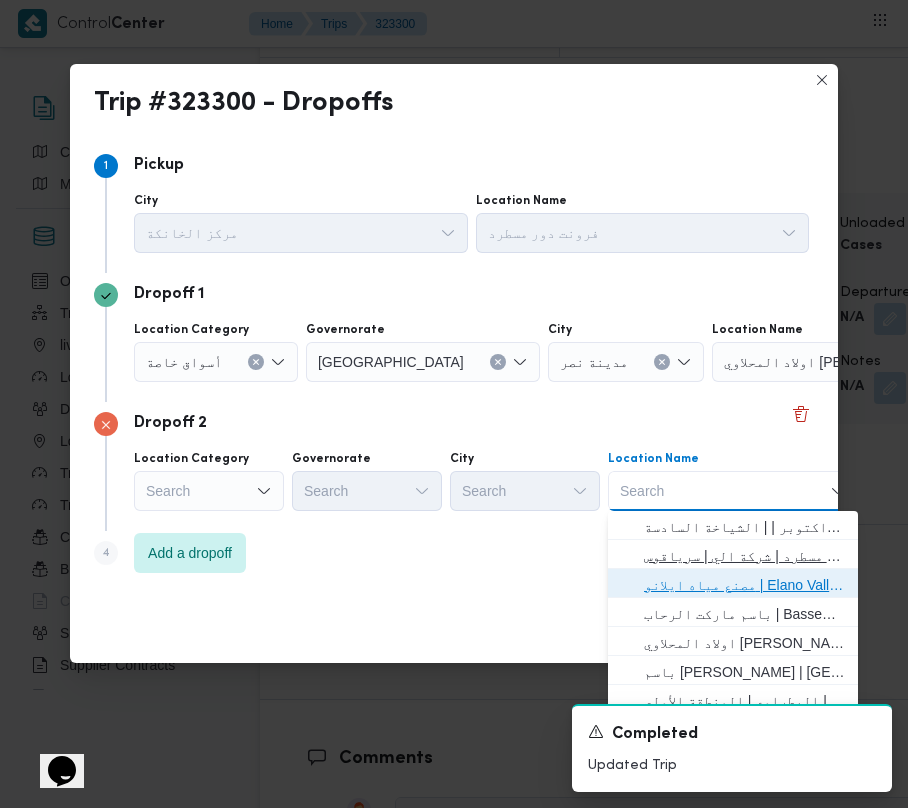 click on "حياه ايجيبت -6اكتوبر  |  | الشياخة السادسة فرونت دور مسطرد | شركة الي | سرياقوس مصنع مياه ايلانو  | Elano Valley Water factory | بنى سلامة باسم ماركت الرحاب  | Bassem Market | الرحاب و المستثمرون اولاد المحلاوي مصطفي النحاس | مصطفى النحاس | الحي السادس باسم ماركت هيليوبلس | مصر الجديدة | المطار سيركل كيه البطراوي | البطراوي | المنطقة الأولى ماستر جاردينيا | ماستر غاز | المنطقة الصناعية السعداء جروب |  | الرحاب و المستثمرون" at bounding box center (733, 873) 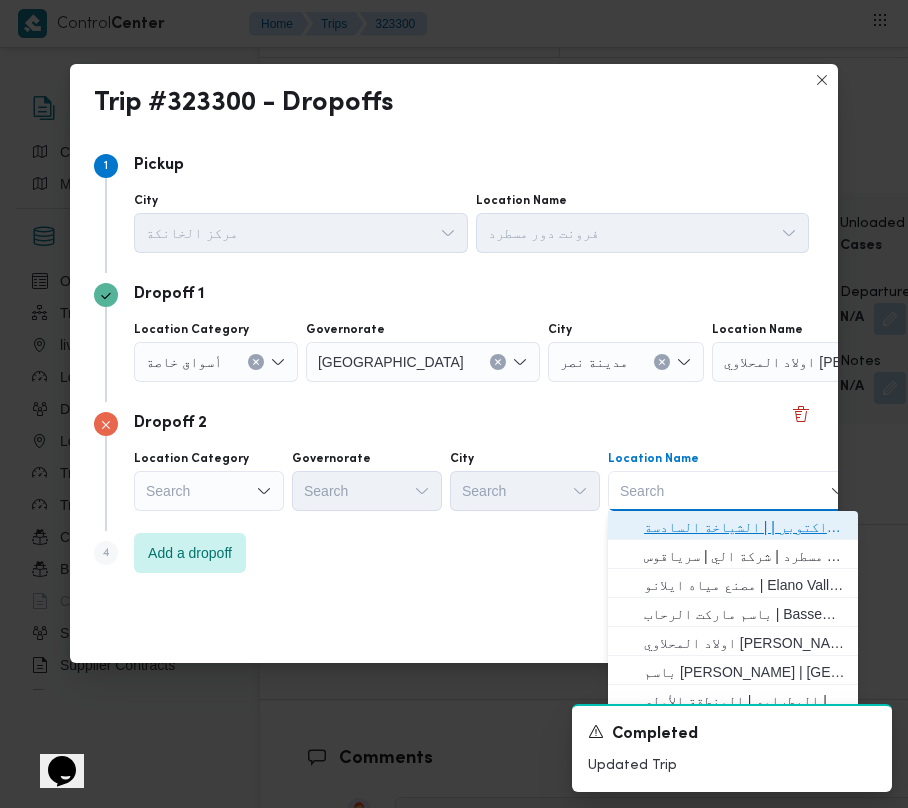 click on "حياه ايجيبت -6اكتوبر  |  | الشياخة السادسة" at bounding box center (745, 527) 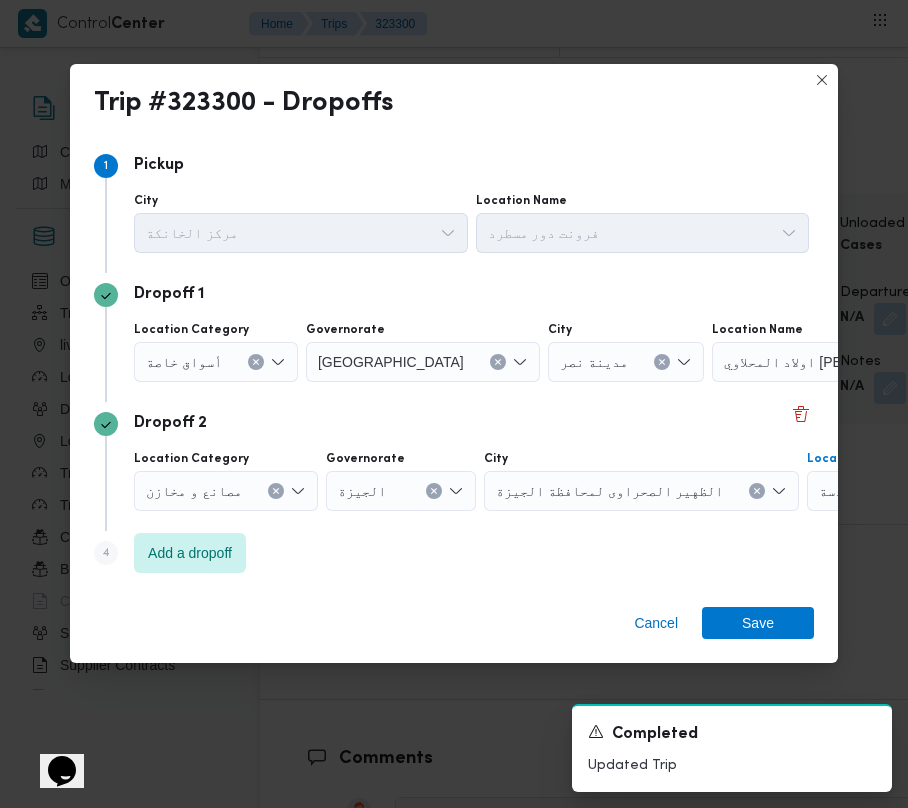 click 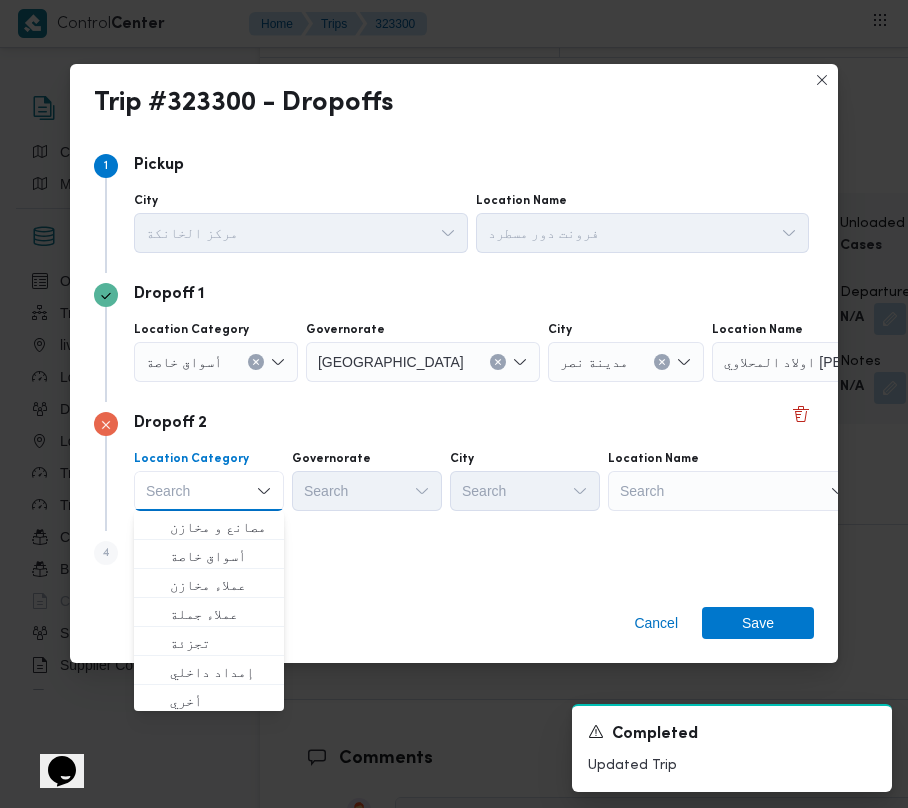 click on "Search" at bounding box center [837, 362] 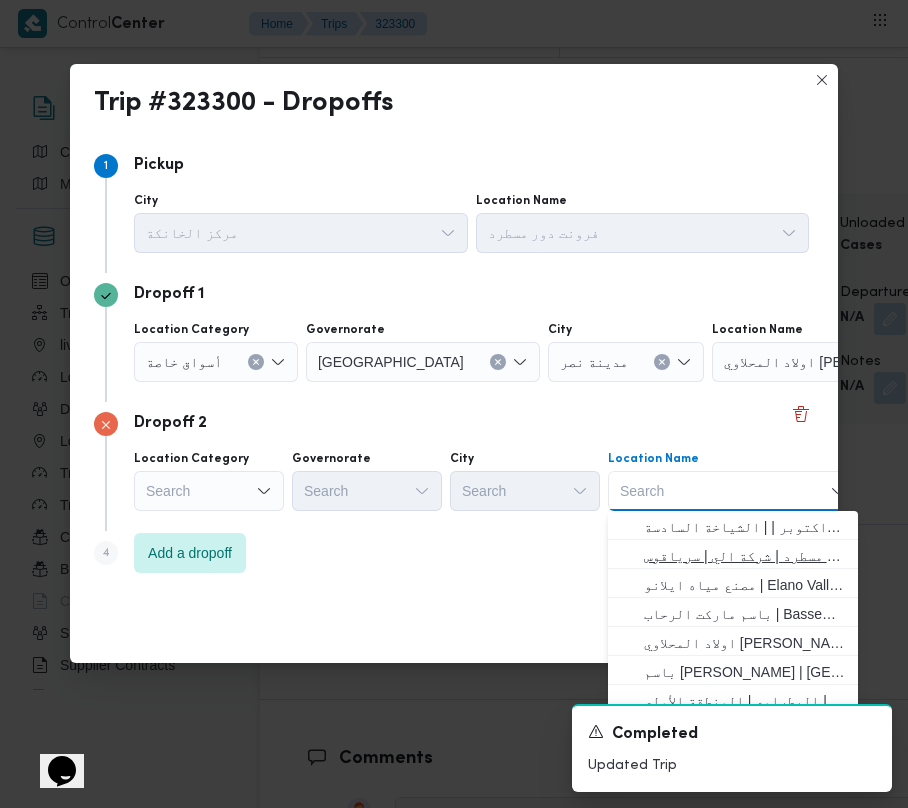 click on "فرونت دور مسطرد | شركة الي | سرياقوس" at bounding box center (745, 556) 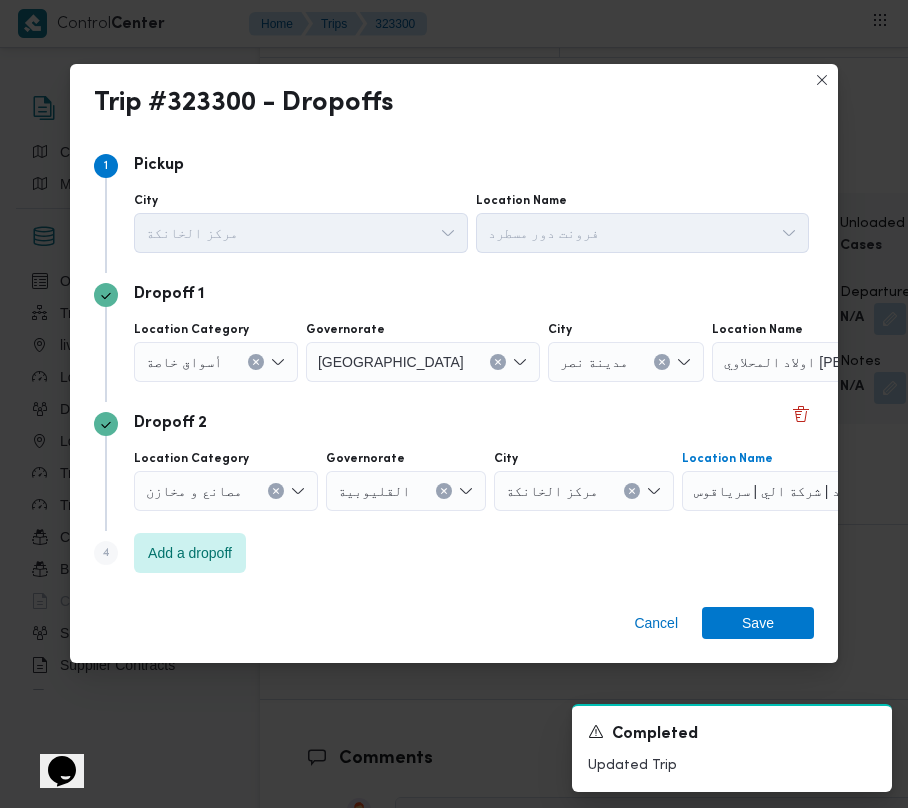 click on "أسواق خاصة" at bounding box center [184, 361] 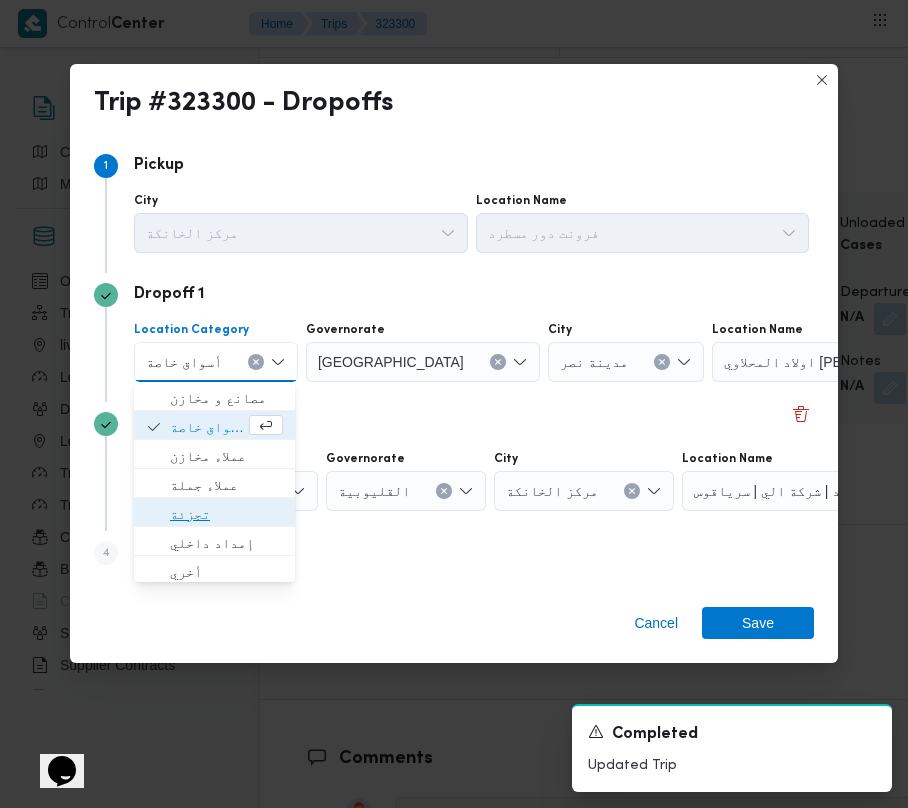 click on "تجزئة" at bounding box center (226, 514) 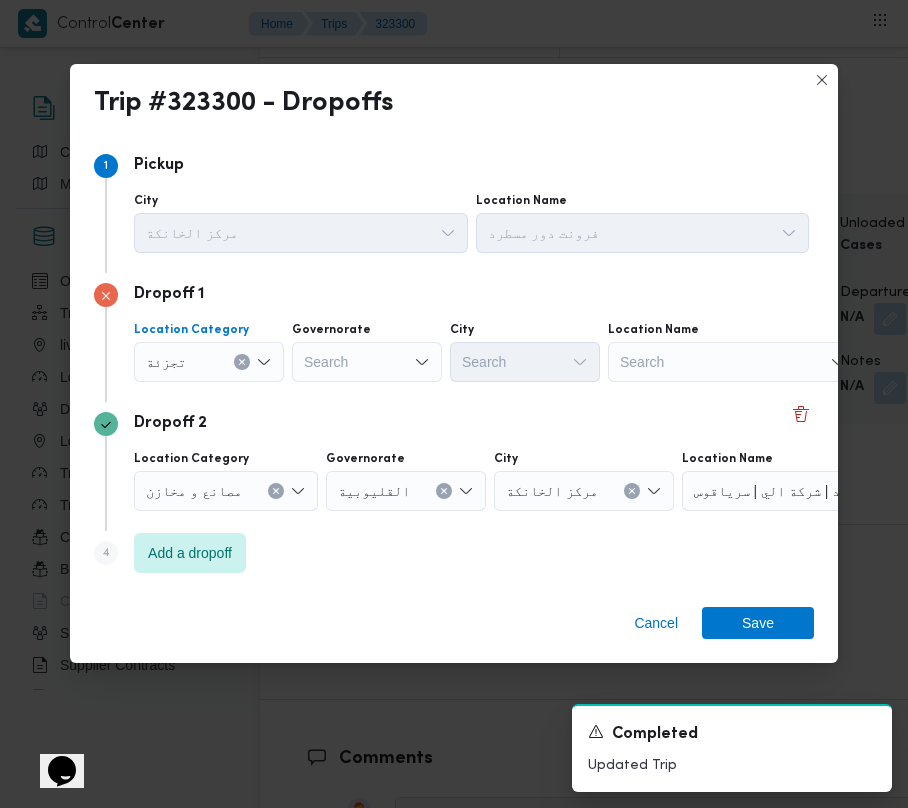 click on "Location Category تجزئة Combo box. Selected. تجزئة. Press Backspace to delete تجزئة. Combo box input. Search. Type some text or, to display a list of choices, press Down Arrow. To exit the list of choices, press Escape. Governorate Search City Search Location Name Search" at bounding box center (471, 352) 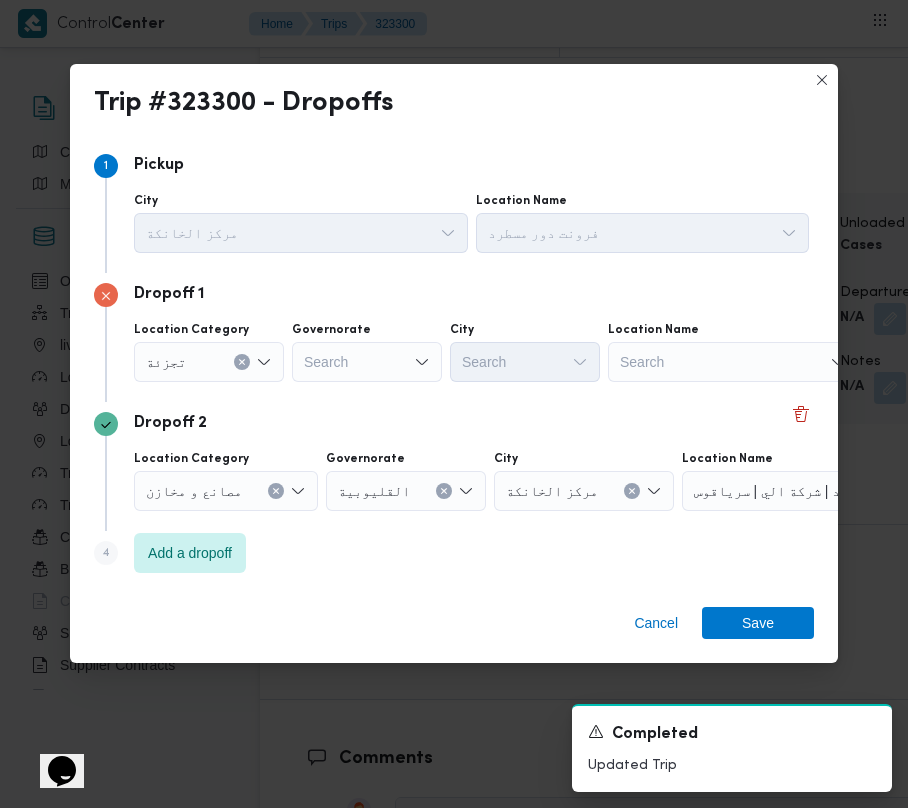 click on "Search" at bounding box center [367, 362] 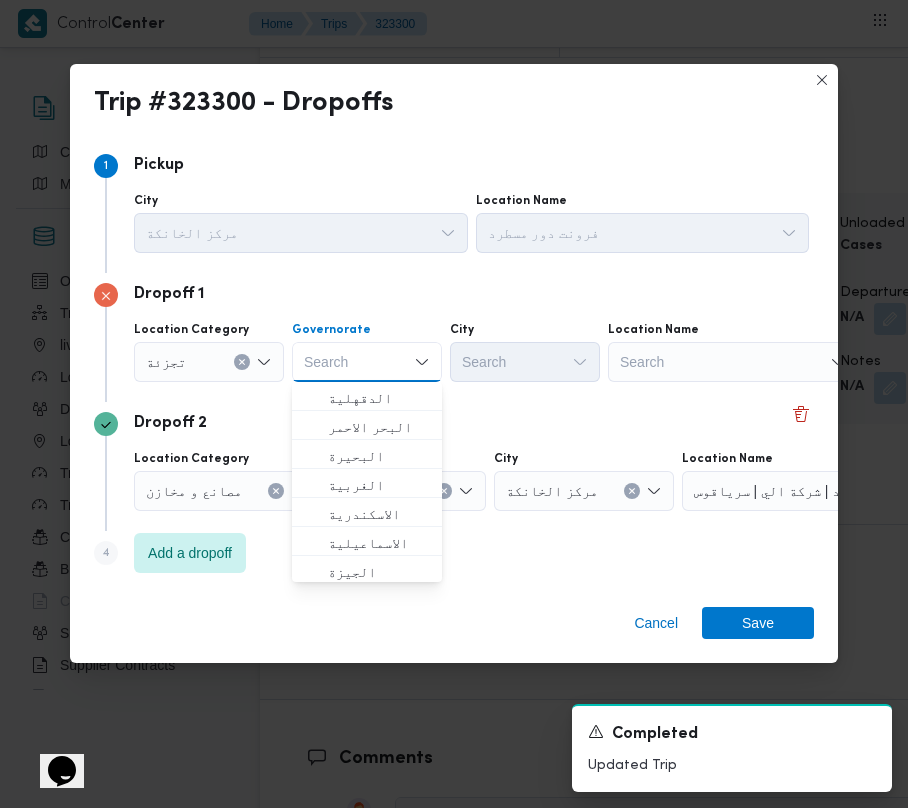 paste on "[GEOGRAPHIC_DATA]" 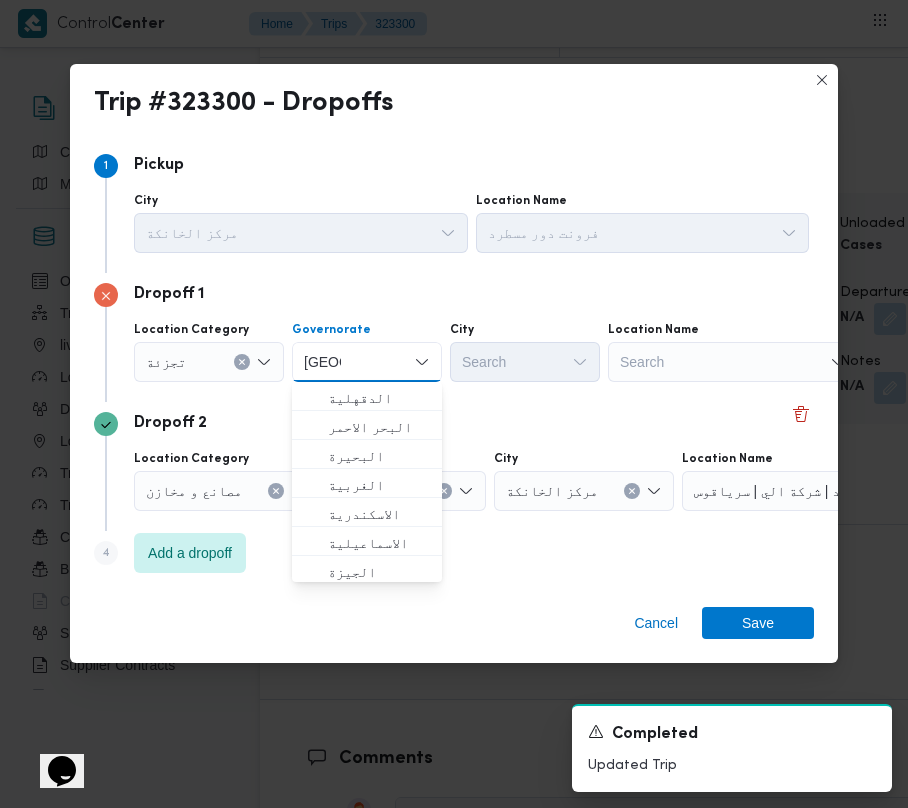 type on "[GEOGRAPHIC_DATA]" 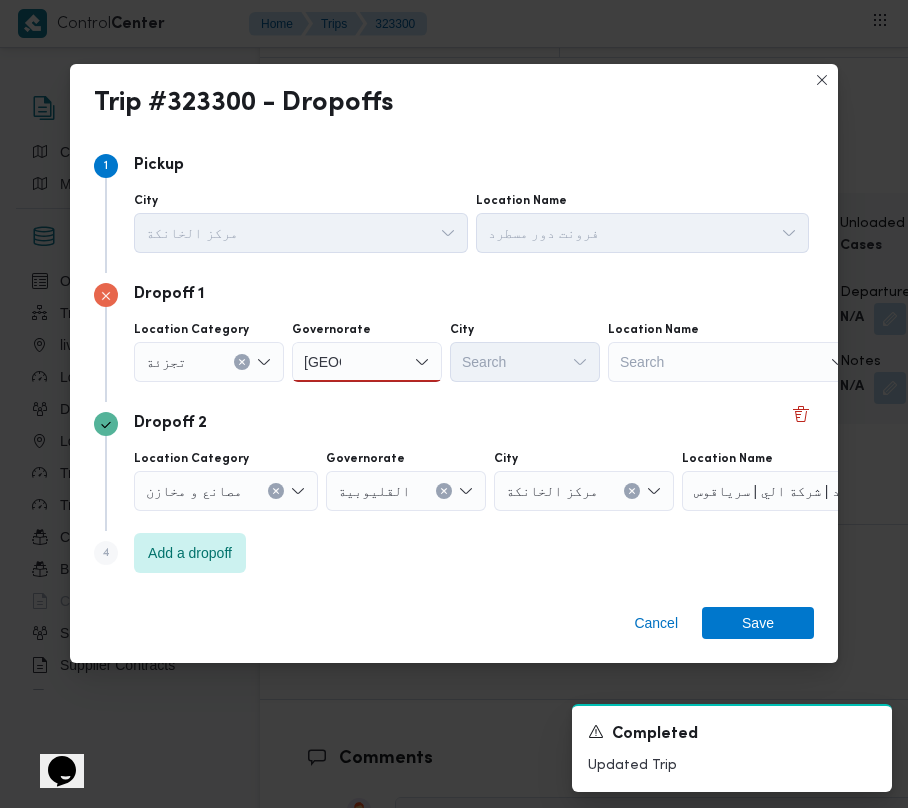 click on "[GEOGRAPHIC_DATA] [GEOGRAPHIC_DATA]" at bounding box center (367, 362) 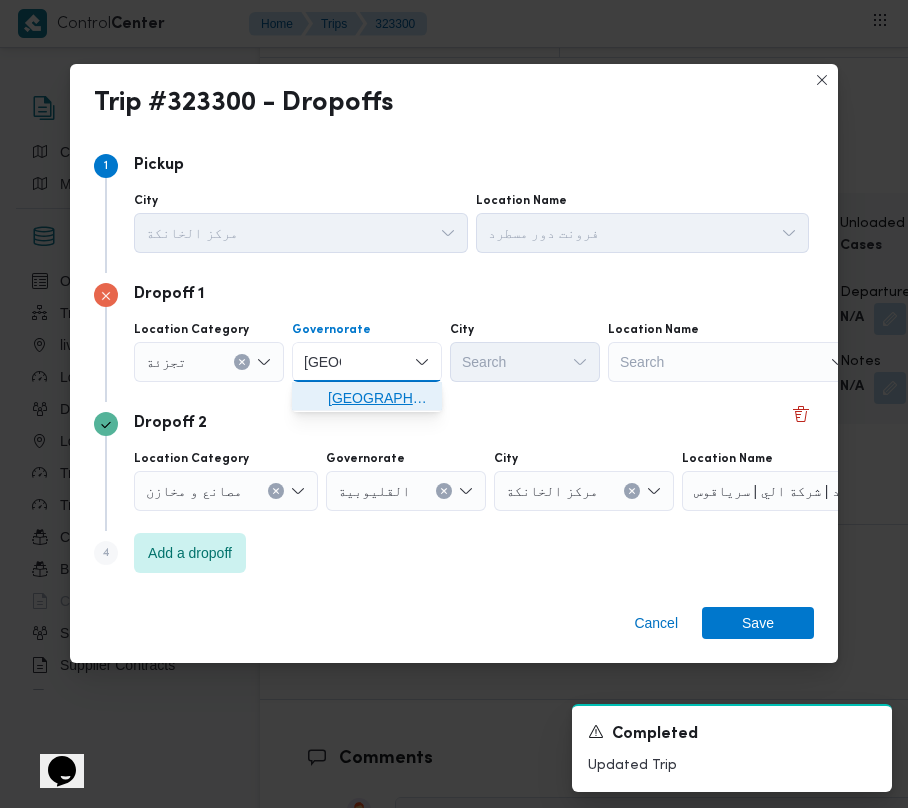 click on "ال[GEOGRAPHIC_DATA]" at bounding box center [379, 398] 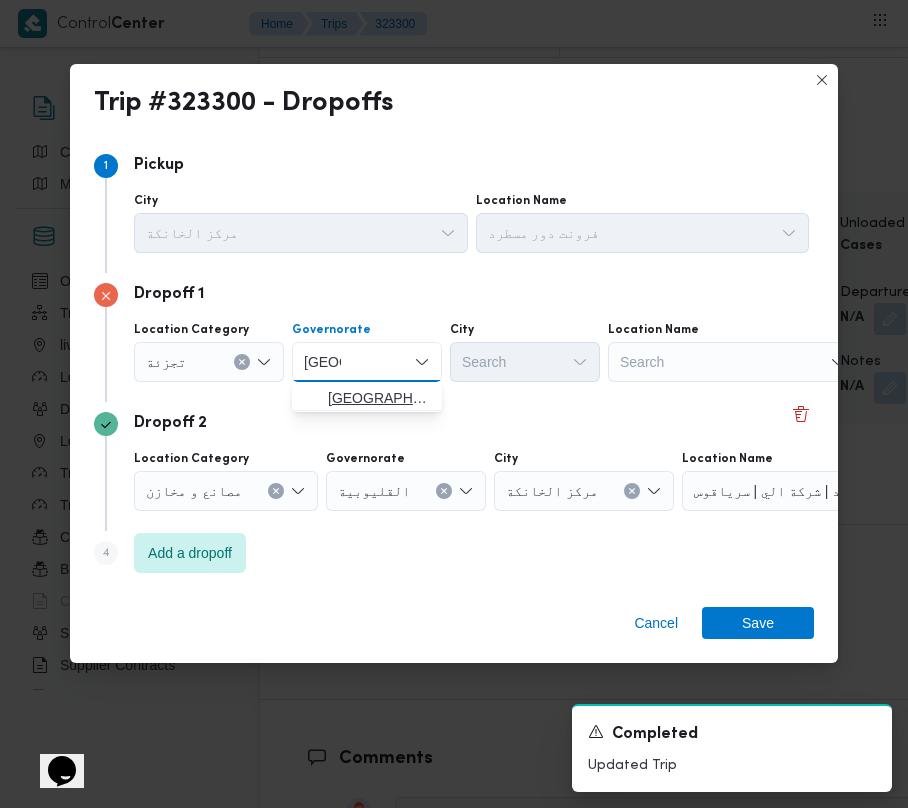 type 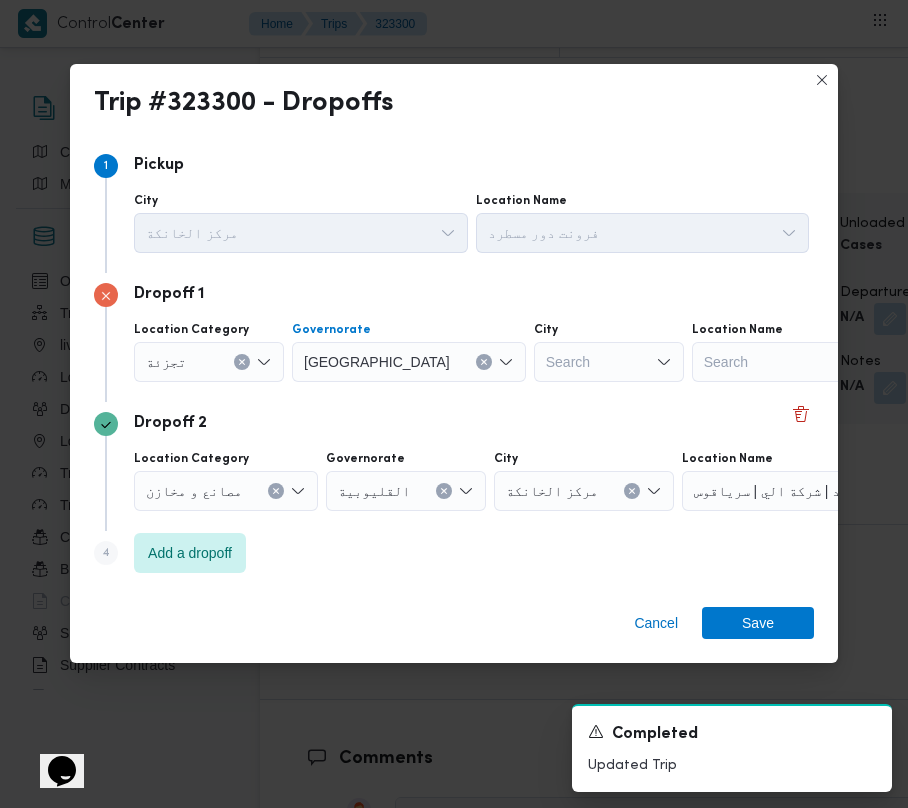 click on "Search" at bounding box center (609, 362) 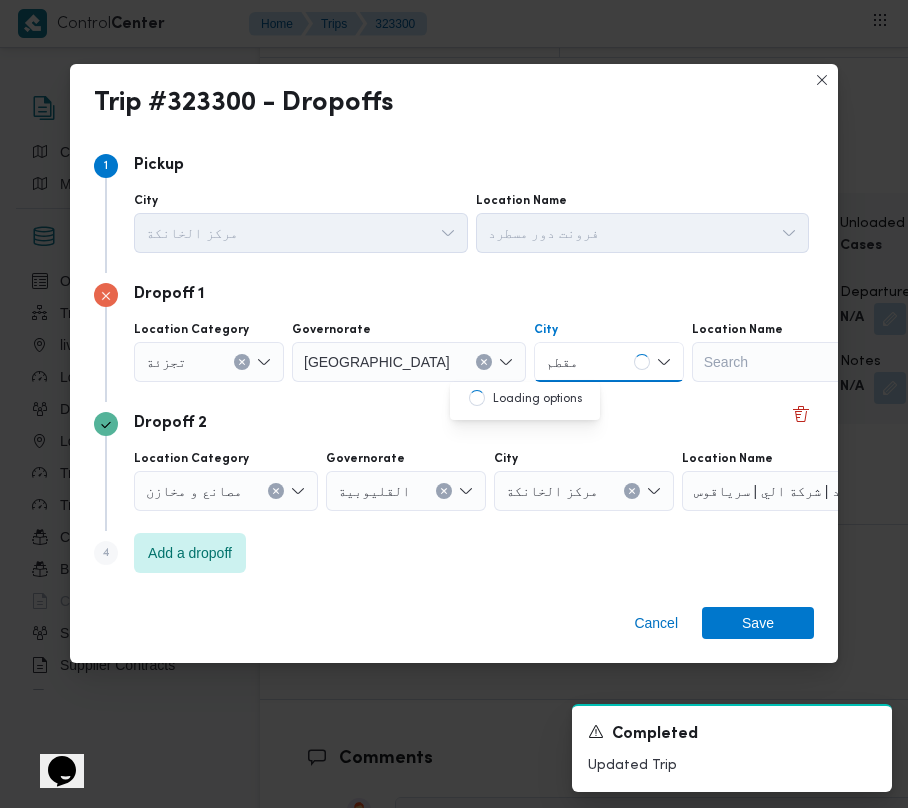 type on "مقطم" 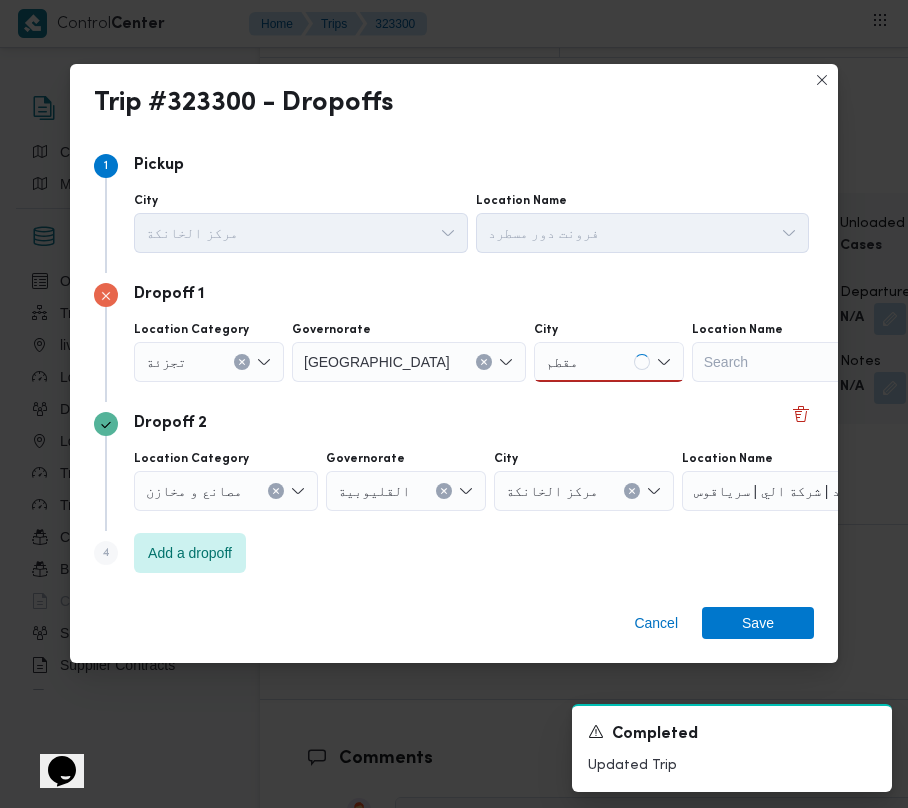 click on "مقطم مقطم" at bounding box center [609, 362] 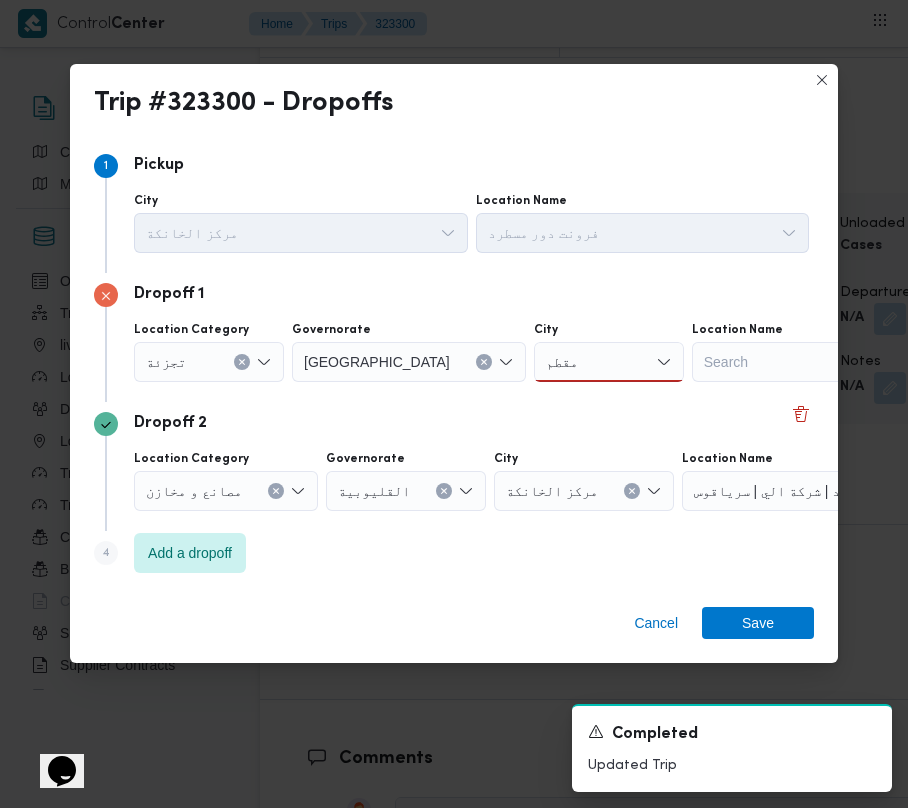 click on "مقطم مقطم" at bounding box center [609, 362] 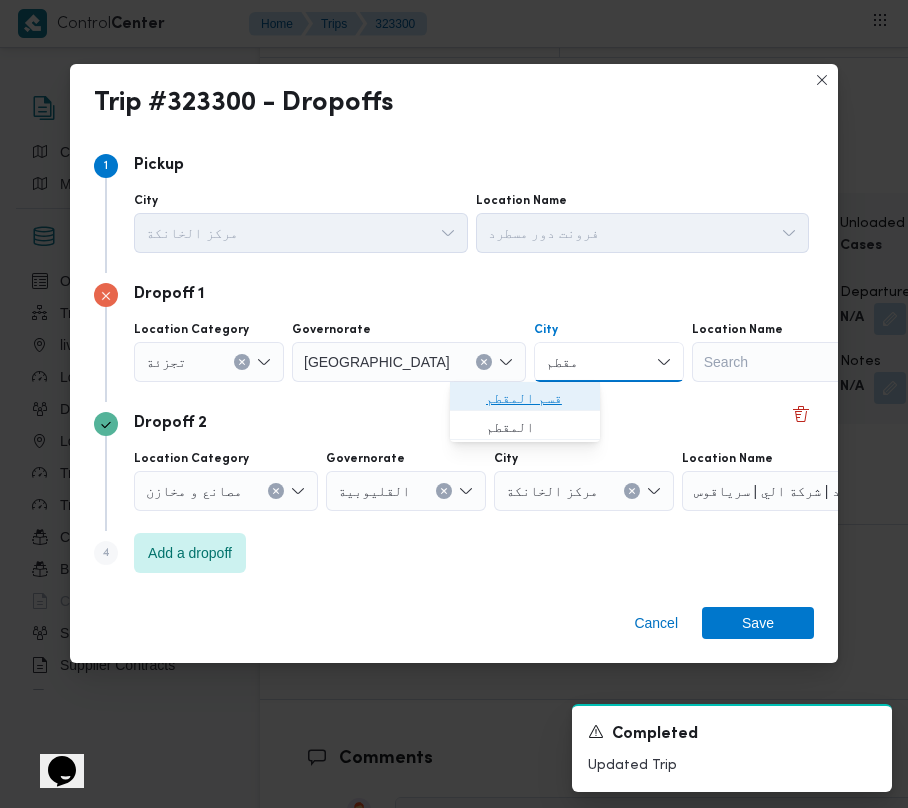 click on "قسم المقطم" at bounding box center (537, 398) 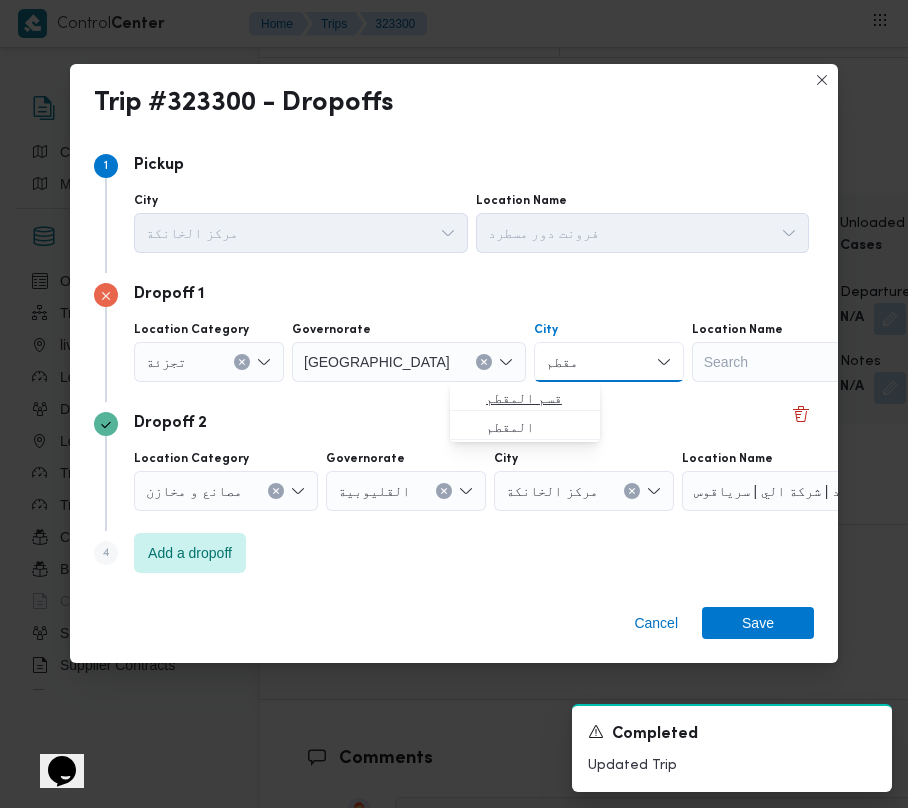 type 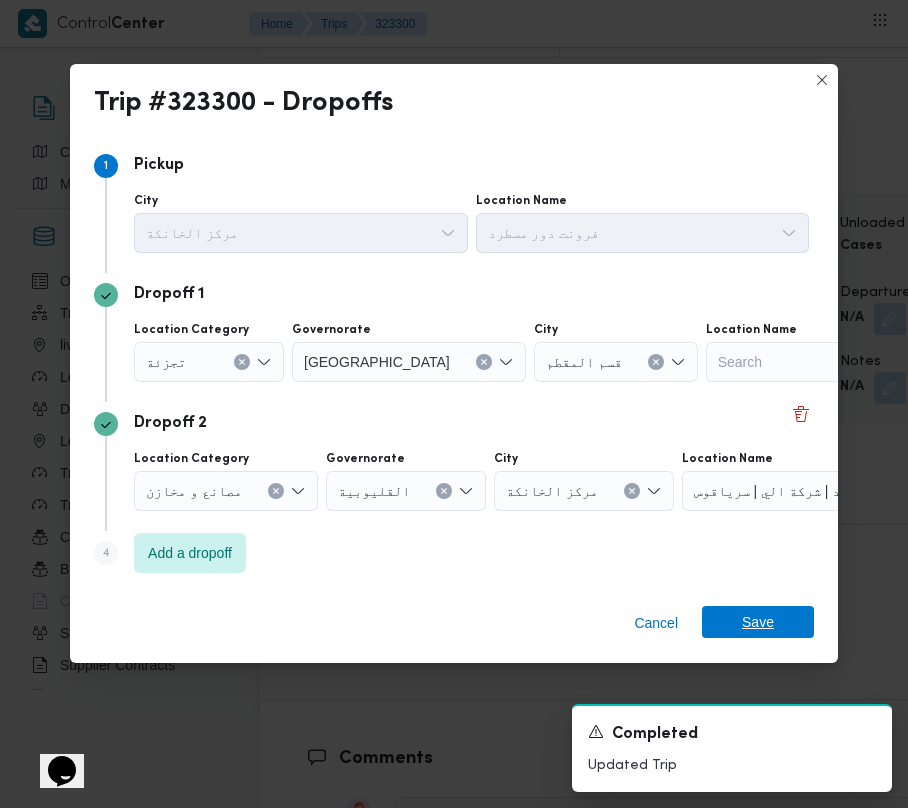 click on "Save" at bounding box center (758, 622) 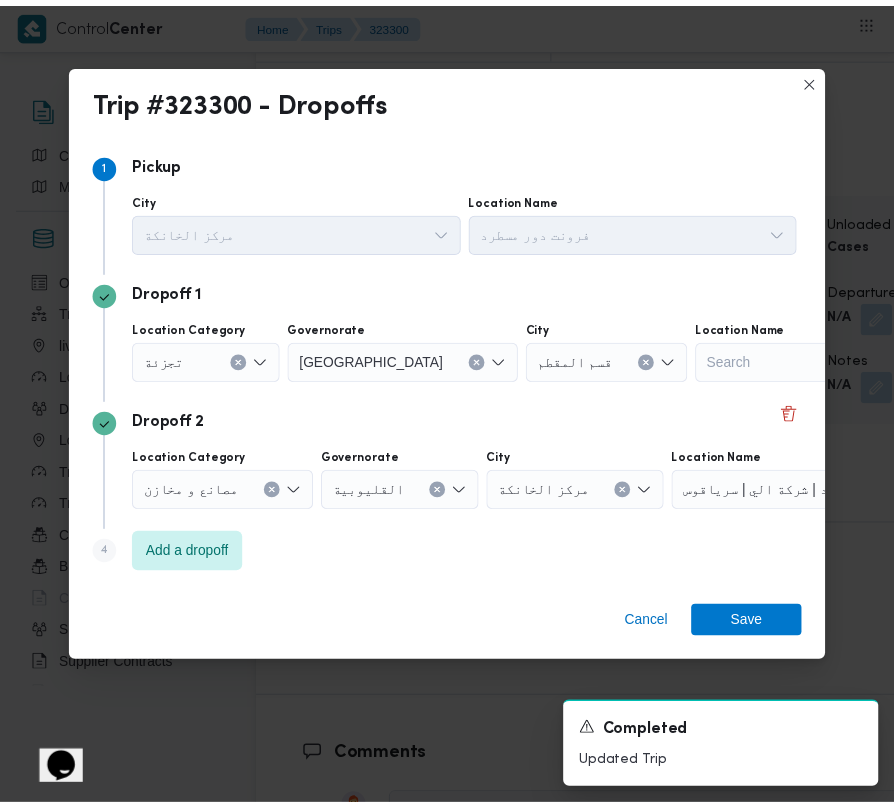 scroll, scrollTop: 3377, scrollLeft: 0, axis: vertical 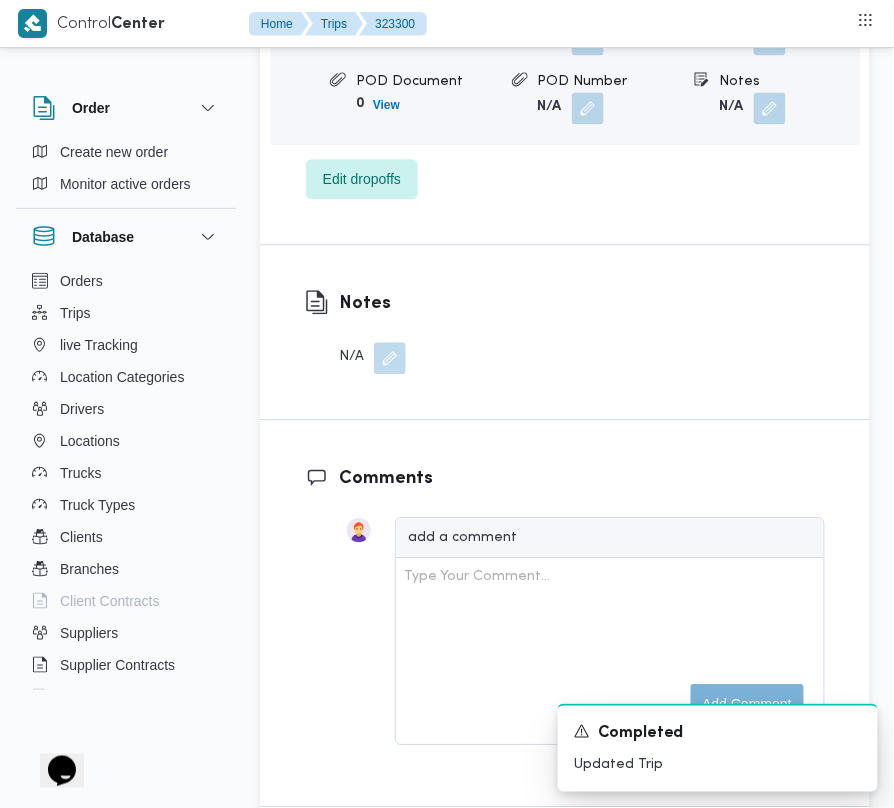 click on "Trip# 323300 Pending Duplicate Trip   Step 1 is incomplete 1 فرونت دور مسطرد Step 2 is incomplete 2 اولاد المحلاوي مصطفي النحاس Summary Route Supplier Details Supplier محمد صلاح عبداللطيف الشريف Operation Model Monthly Driver محمد صلاح عبدالمحسن ابو احمد Truck مسب 4719 Truck Type jumbo_7000 | opened | dry | 3.5 ton Trip Details Client Frontdoor Branch فرونت دور مسطرد Trip Type أسواق خاصة Pickup date & time Thu, Jul 10, 2025 7:00 AM Source System App Version N/A Returnable No Geofencing No Auto Ending Yes Collect Shipment Amounts No Contract Type Monthly Project Name frontdoor Google distance in KMs 0 KMs Distance Traveled 0 KMs Manual Distance N/A Trip Cost N/A Number of Helpers N/A Number of Scales N/A Number of Toll Station Gates N/A Pre Trip Distance 0.0 Pickup Details Arrived Pickup At N/A Left Pickup At N/A Pickup Duration N/A Shipment Number of Units 0 Shipment Unit Cases Pickup Attachment 0 View" at bounding box center [435, -525] 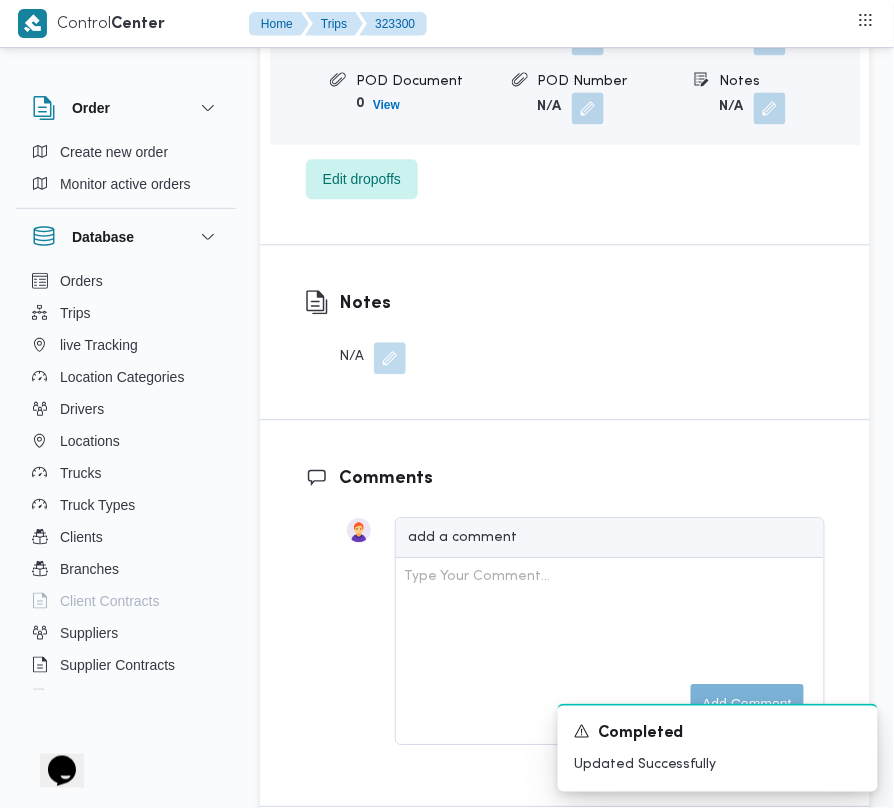 click on "Order Create new order Monitor active orders Database Orders Trips live Tracking Location Categories Drivers Locations Trucks Truck Types Clients Branches Client Contracts Suppliers Supplier Contracts Devices Users Projects SP Projects Admins organization assignees Tags Trip# 323300 Pending Duplicate Trip   Step 1 is incomplete 1 فرونت دور مسطرد Step 2 is incomplete 2 اولاد المحلاوي مصطفي النحاس Summary Route Supplier Details Supplier محمد صلاح عبداللطيف الشريف Operation Model Monthly Driver محمد صلاح عبدالمحسن ابو احمد Truck مسب 4719 Truck Type jumbo_7000 | opened | dry | 3.5 ton Trip Details Client Frontdoor Branch فرونت دور مسطرد Trip Type أسواق خاصة Pickup date & time Thu, Jul 10, 2025 7:00 AM Source System App Version N/A Returnable No Geofencing No Auto Ending Yes Collect Shipment Amounts No Contract Type Monthly Project Name frontdoor Google distance in KMs 0 KMs Distance Traveled 0 KMs N/A N/A" at bounding box center (447, -525) 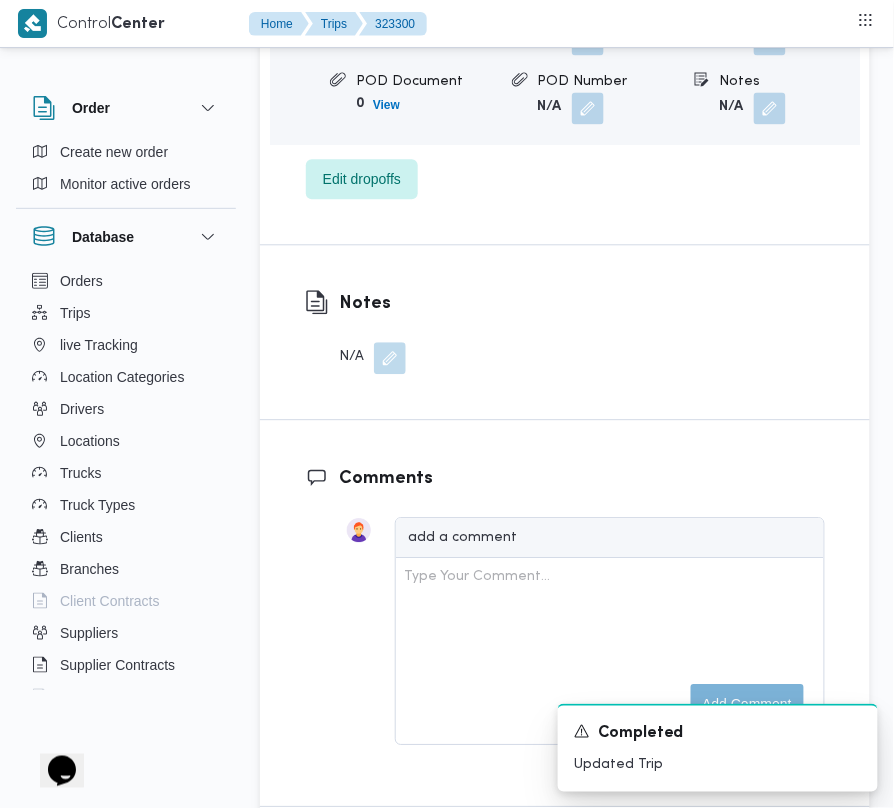 scroll, scrollTop: 2670, scrollLeft: 0, axis: vertical 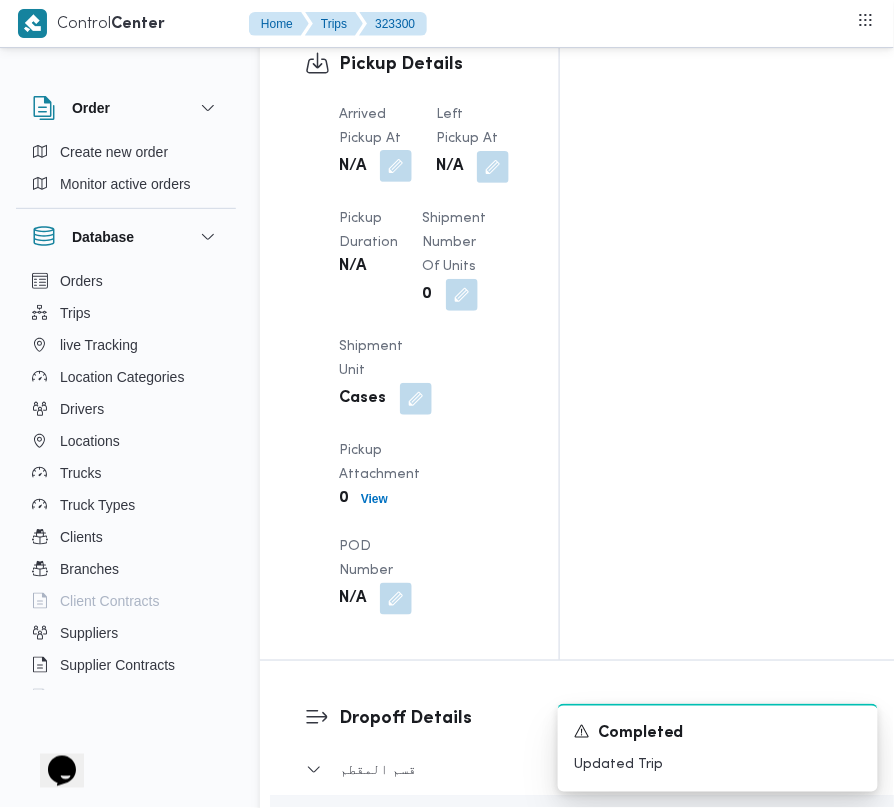click at bounding box center (391, 167) 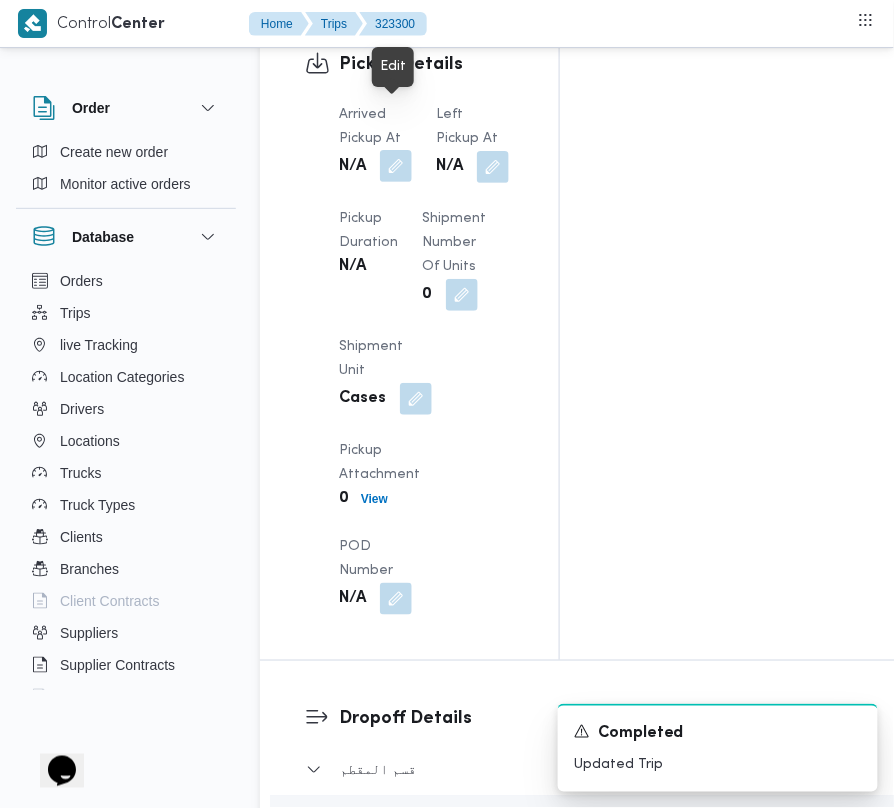 click at bounding box center (396, 166) 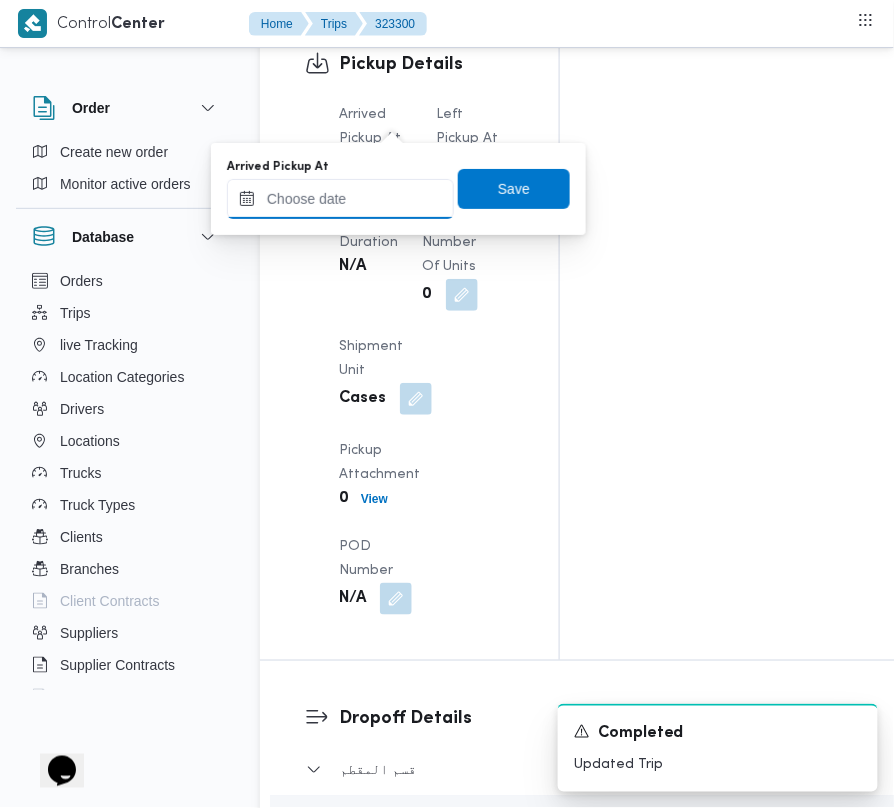 click on "Arrived Pickup At" at bounding box center (340, 199) 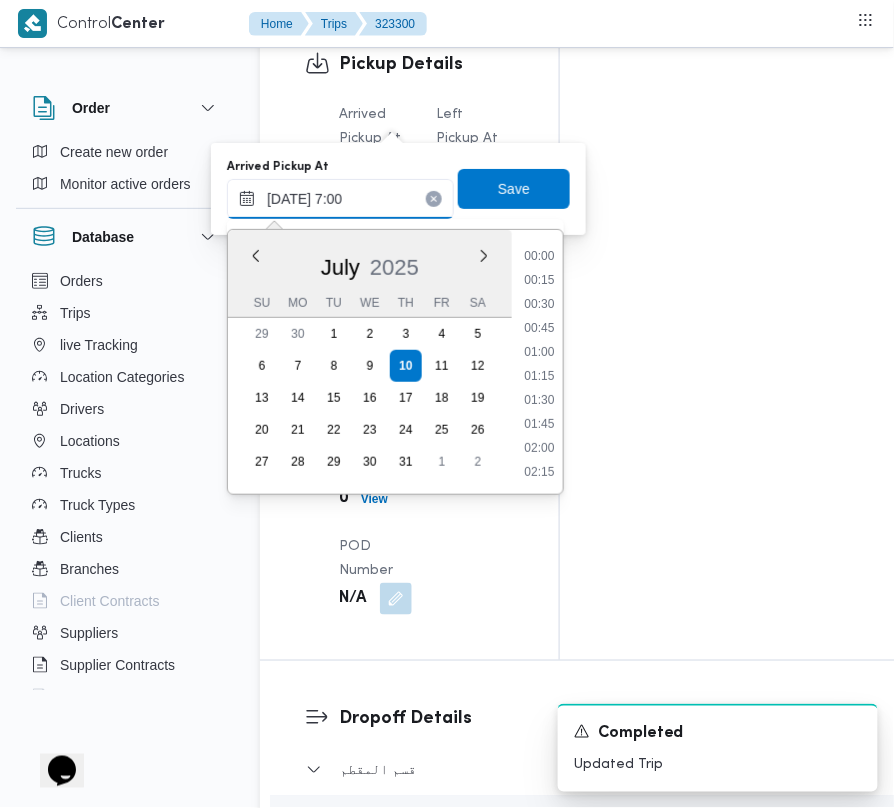scroll, scrollTop: 672, scrollLeft: 0, axis: vertical 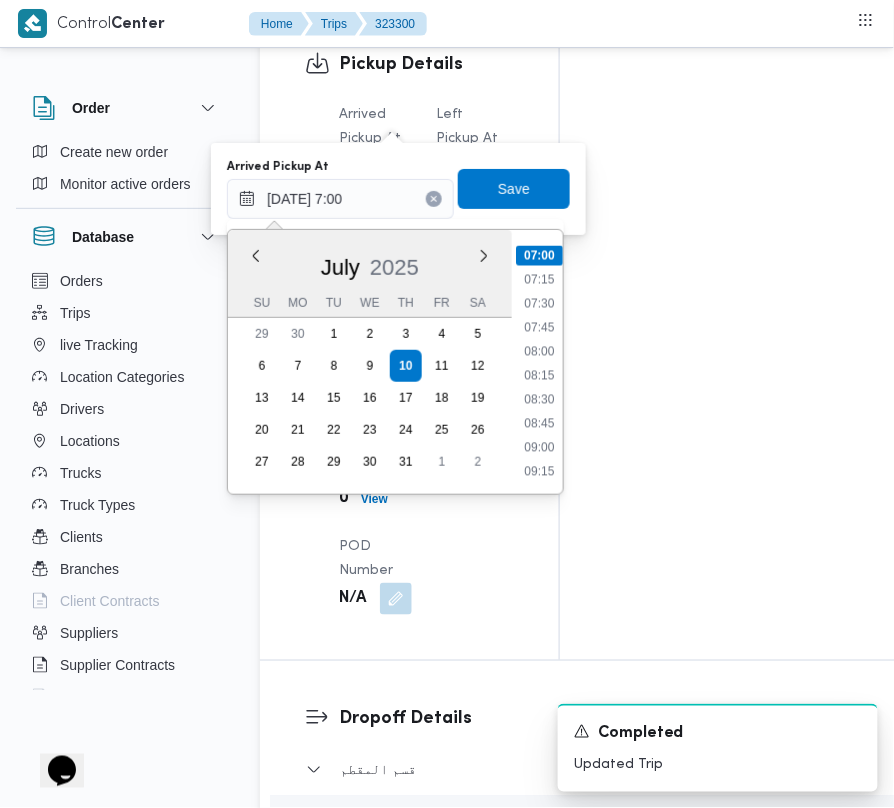 type on "[DATE] 07:00" 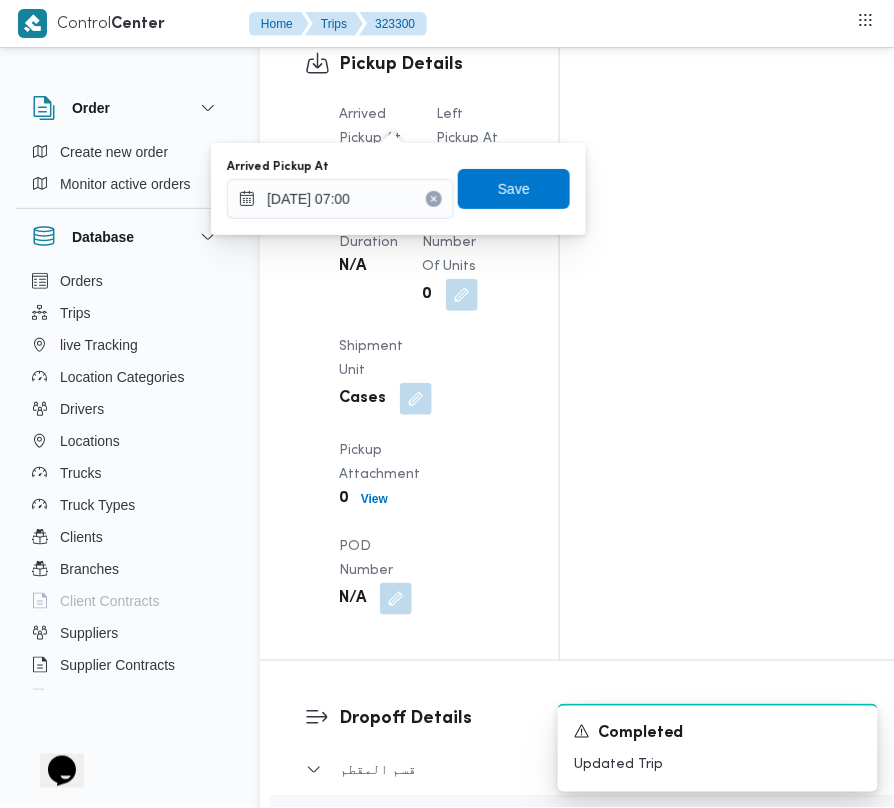 click on "You are in a dialog. To close this dialog, hit escape. Arrived Pickup At 10/07/2025 07:00 Save" at bounding box center (398, 189) 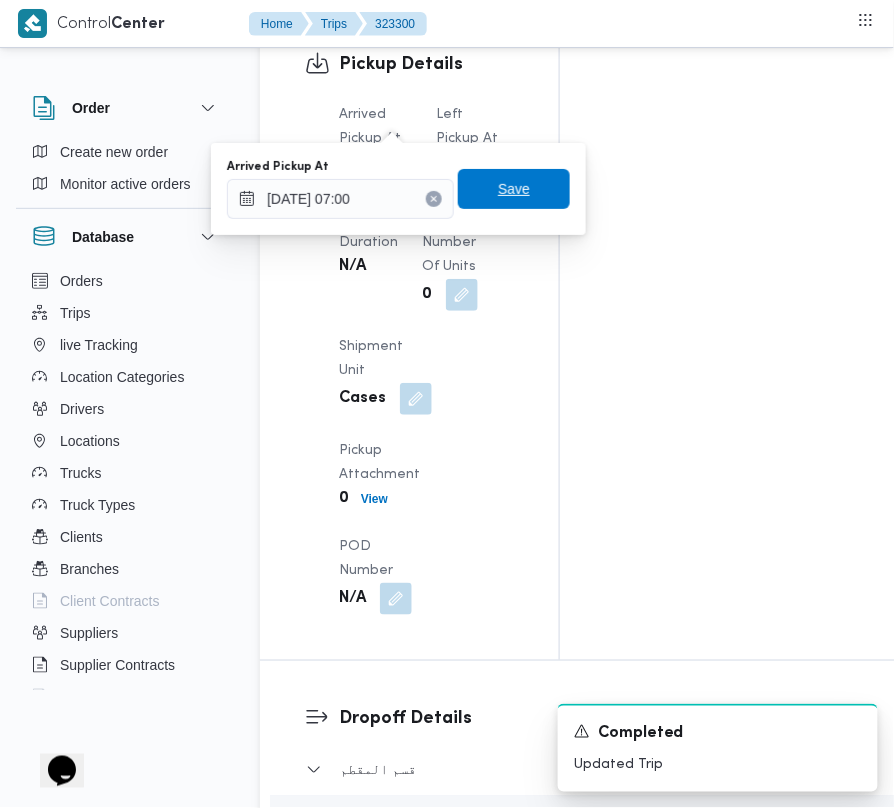 click on "Save" at bounding box center [514, 189] 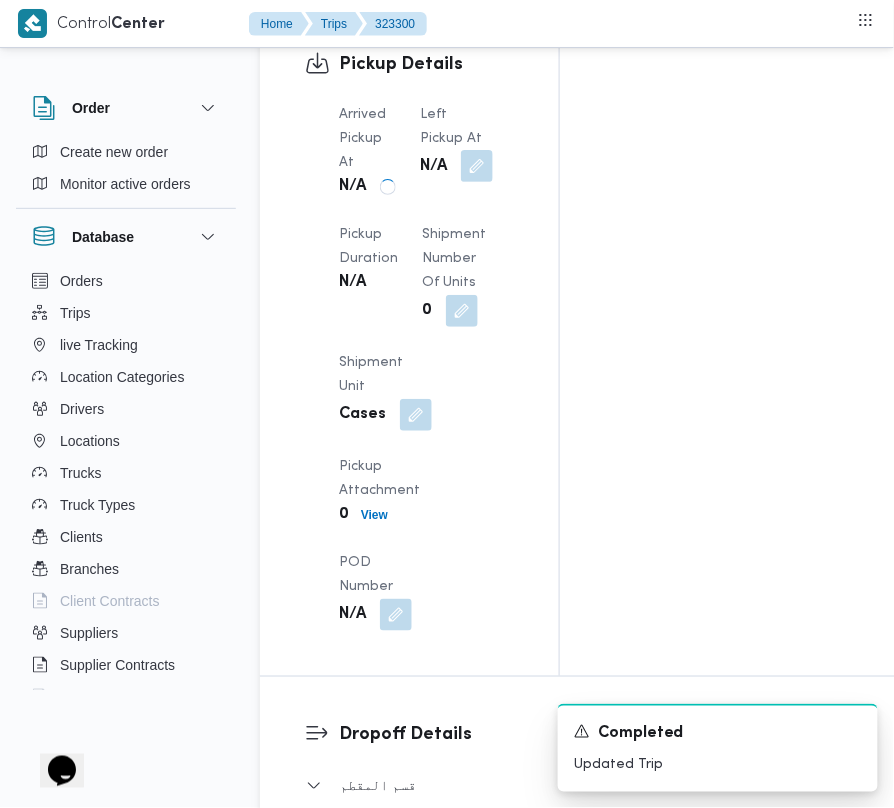 click at bounding box center (477, 166) 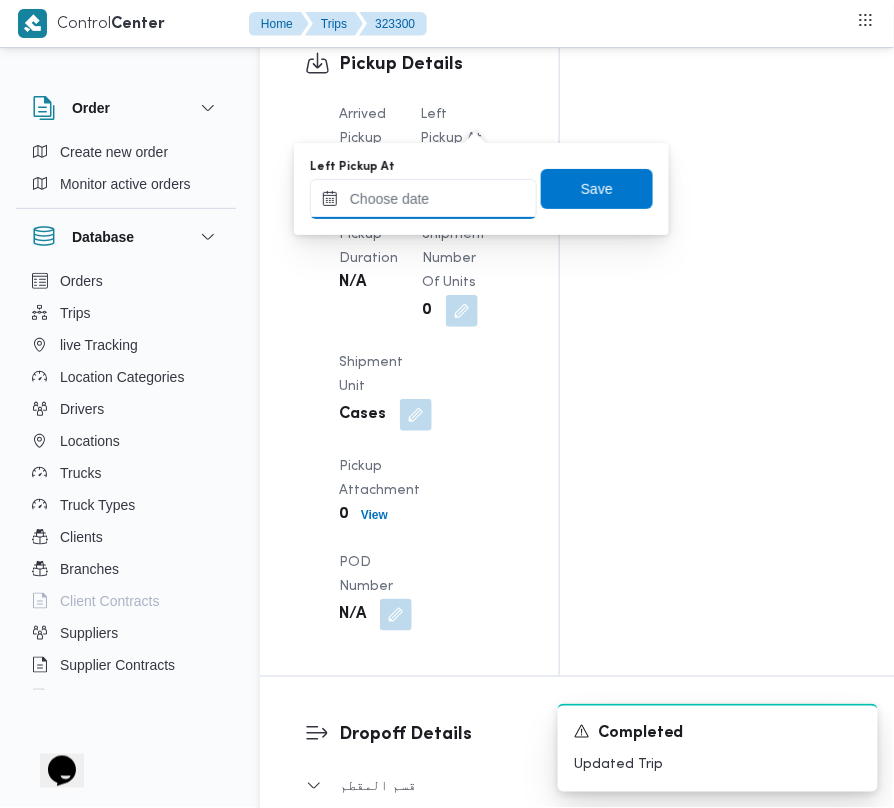 click on "Left Pickup At" at bounding box center (423, 199) 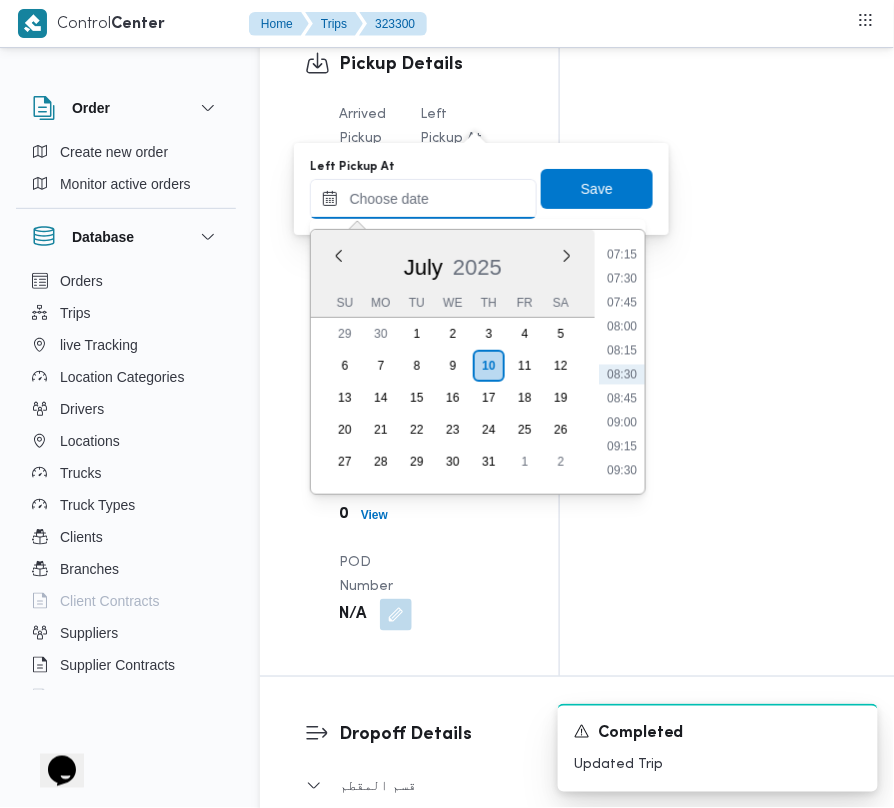 paste on "[DATE] 7:00" 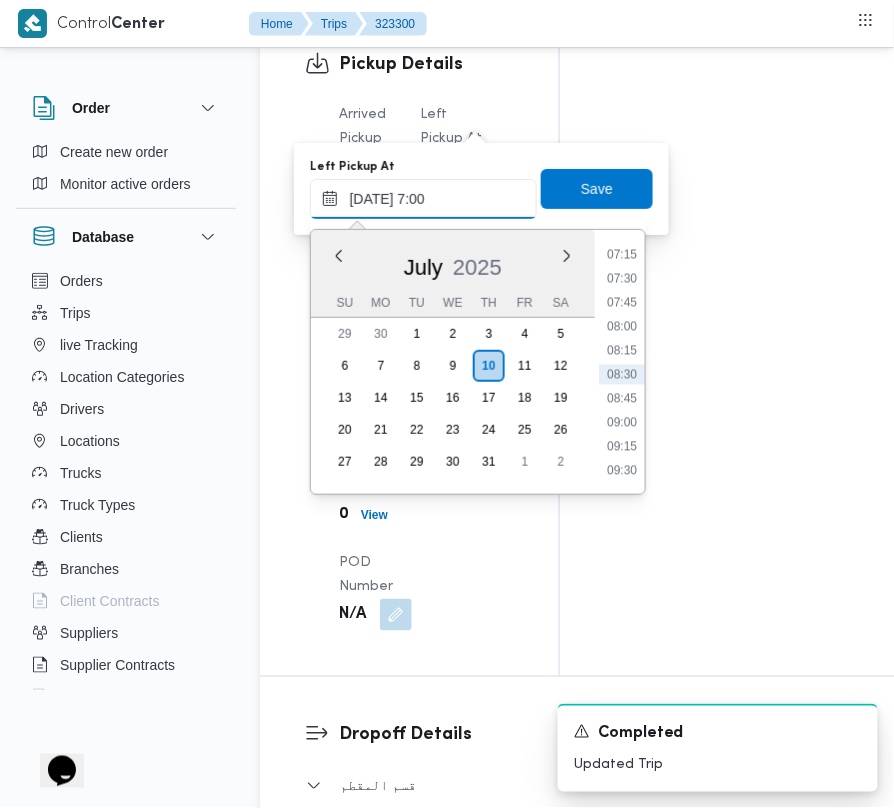 scroll, scrollTop: 672, scrollLeft: 0, axis: vertical 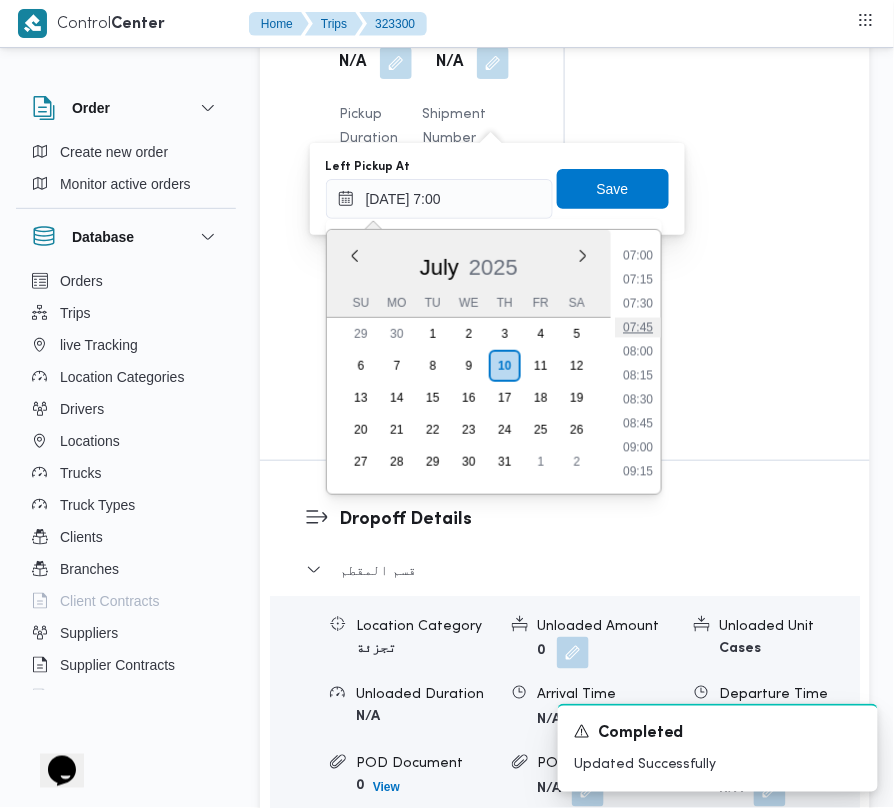 click on "07:45" at bounding box center [638, 328] 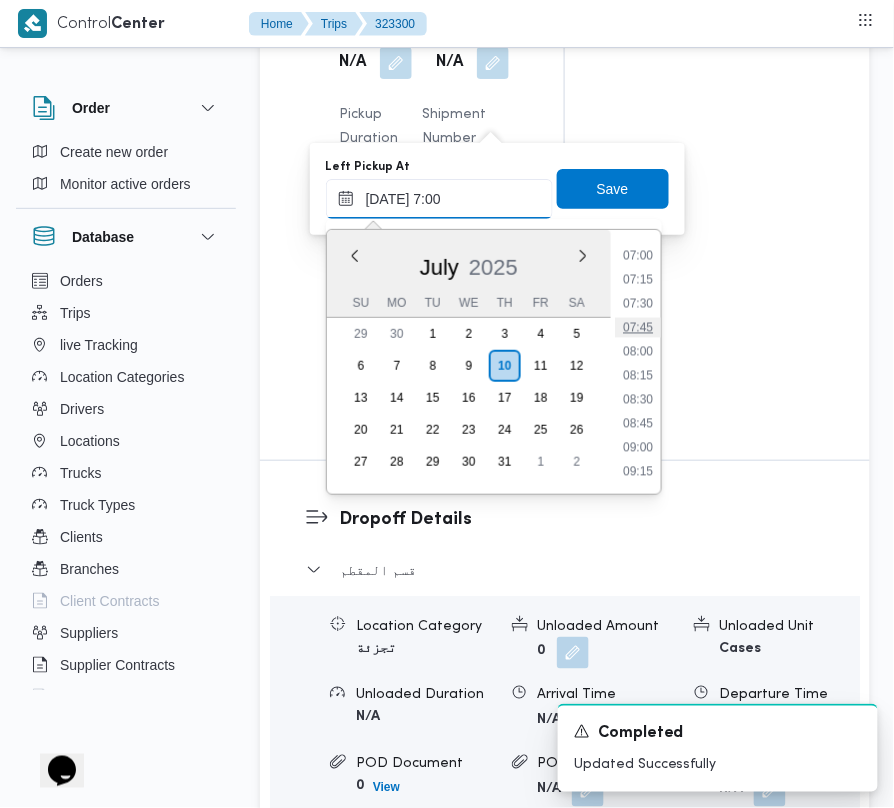type on "[DATE] 07:45" 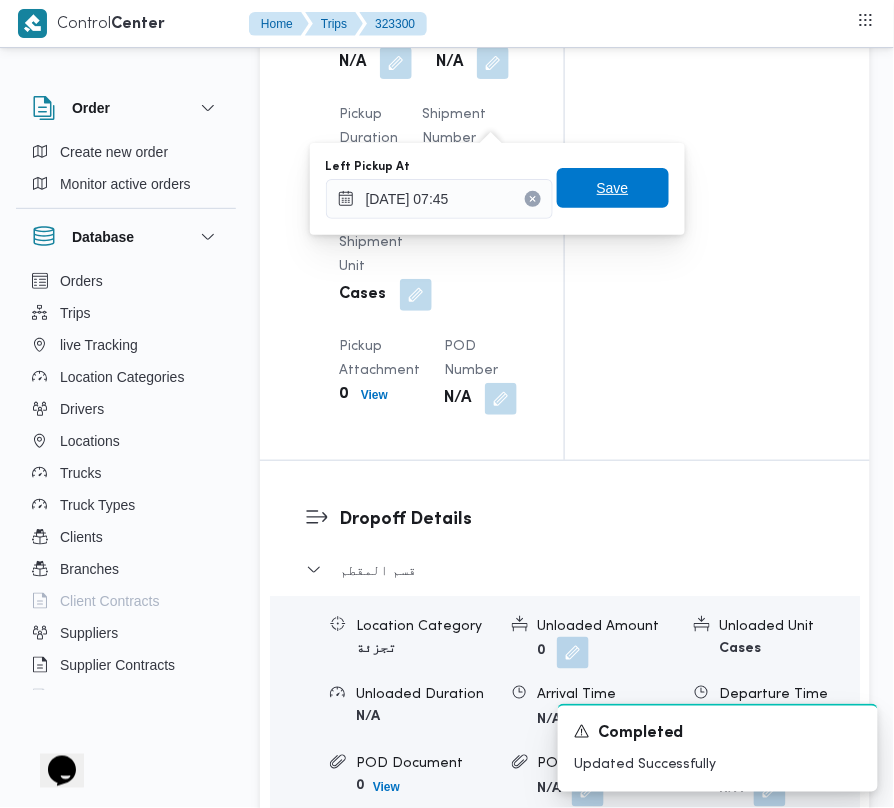 click on "Save" at bounding box center (613, 188) 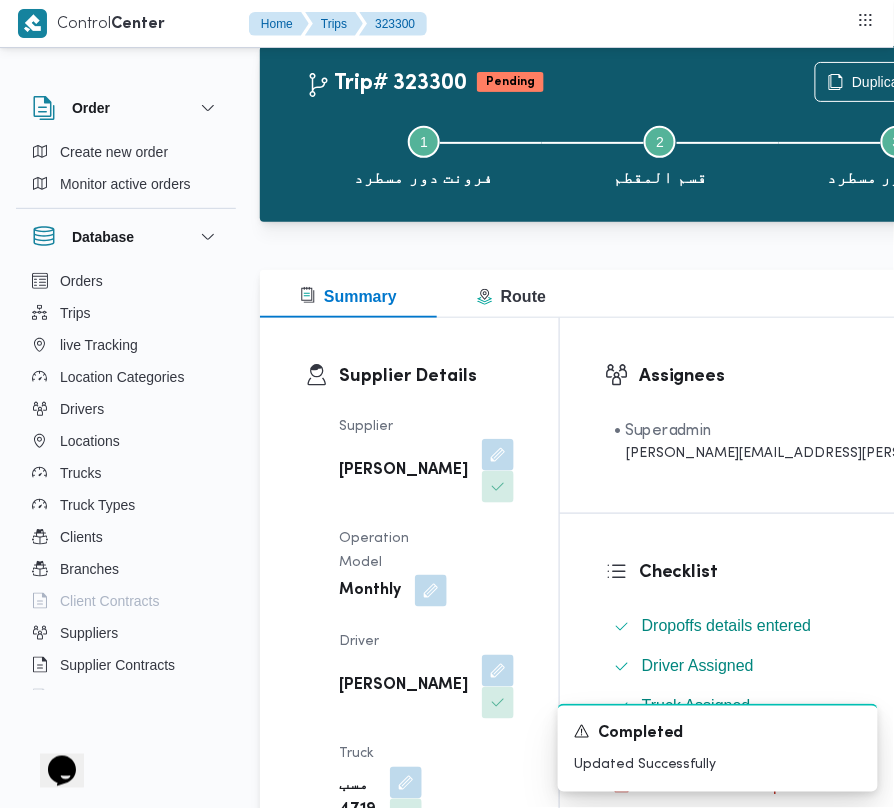 scroll, scrollTop: 0, scrollLeft: 0, axis: both 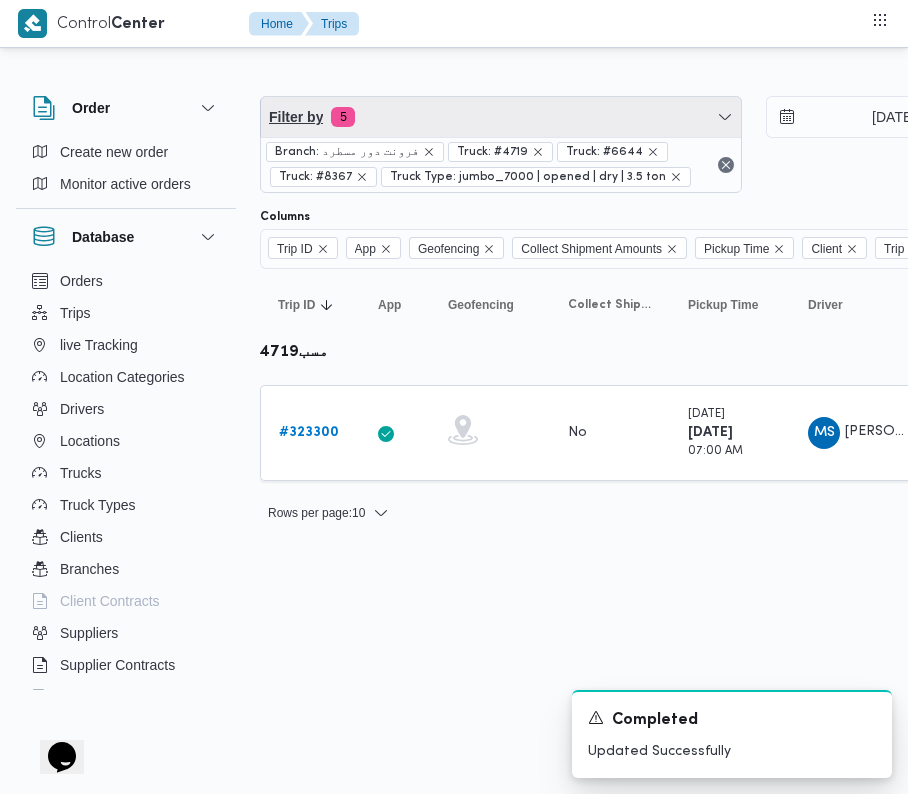 click on "Filter by 5" at bounding box center [501, 117] 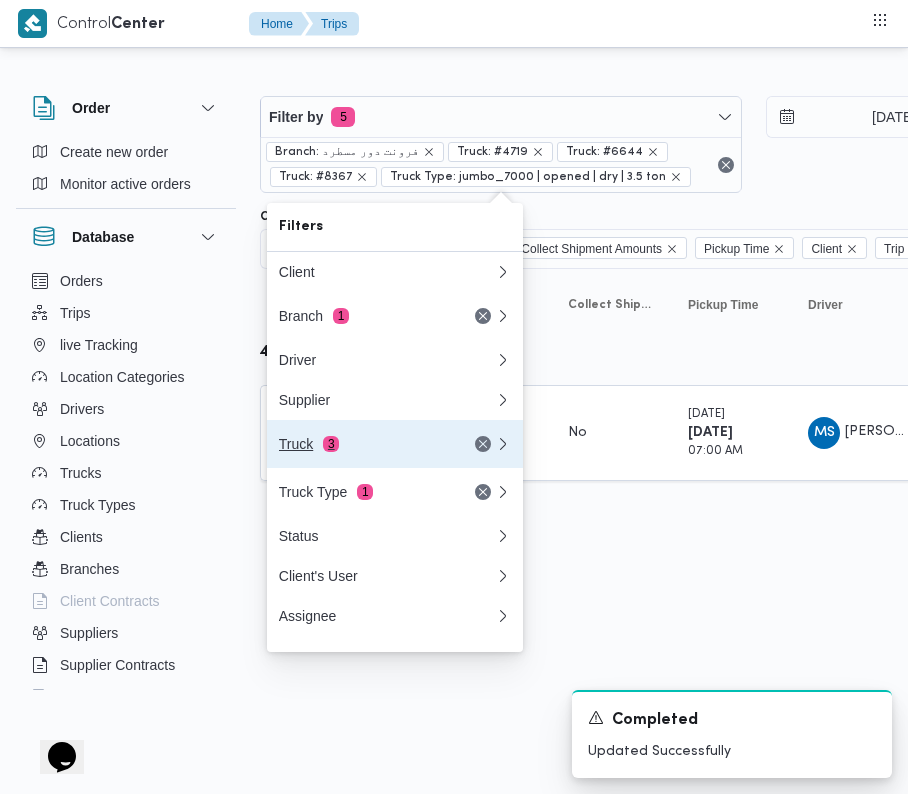 click on "Truck 3" at bounding box center [363, 444] 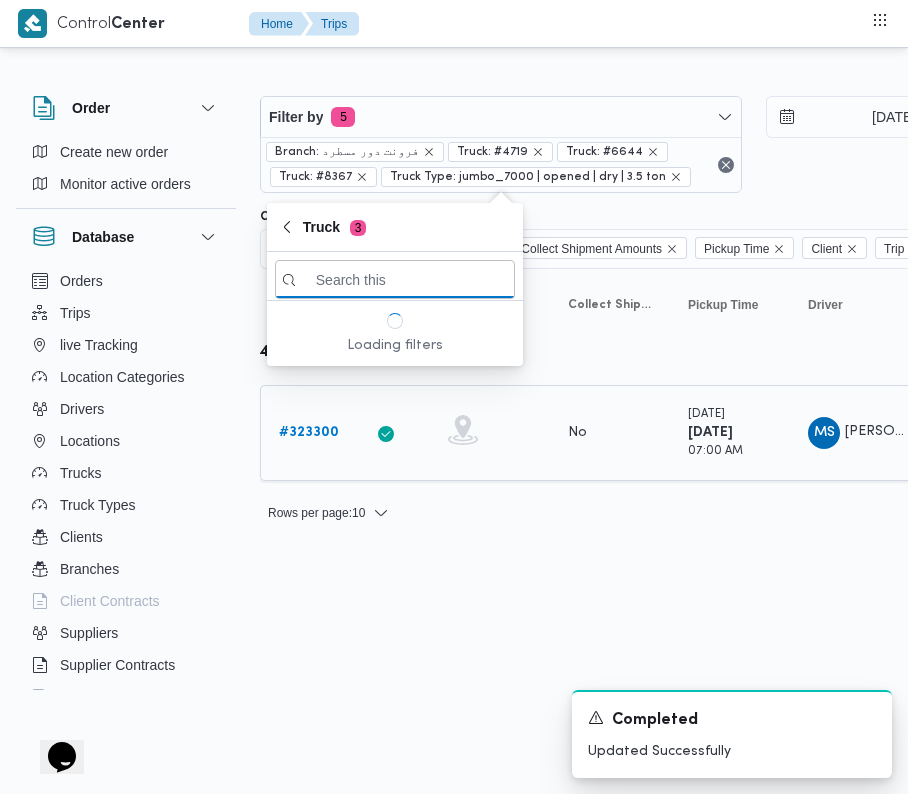paste on "6487" 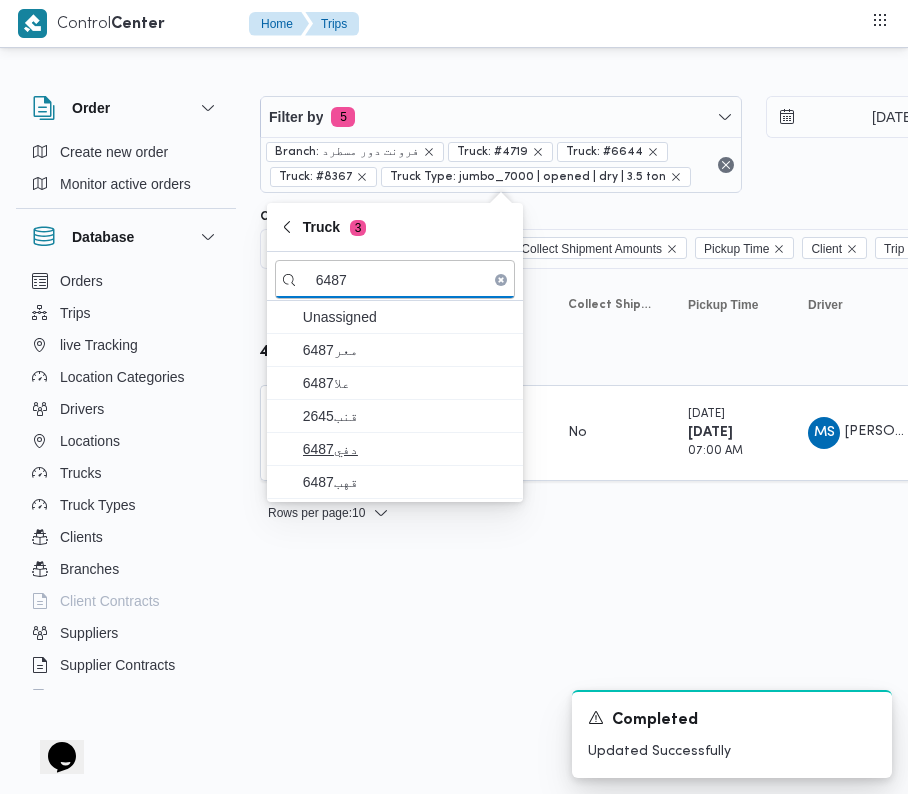 type on "6487" 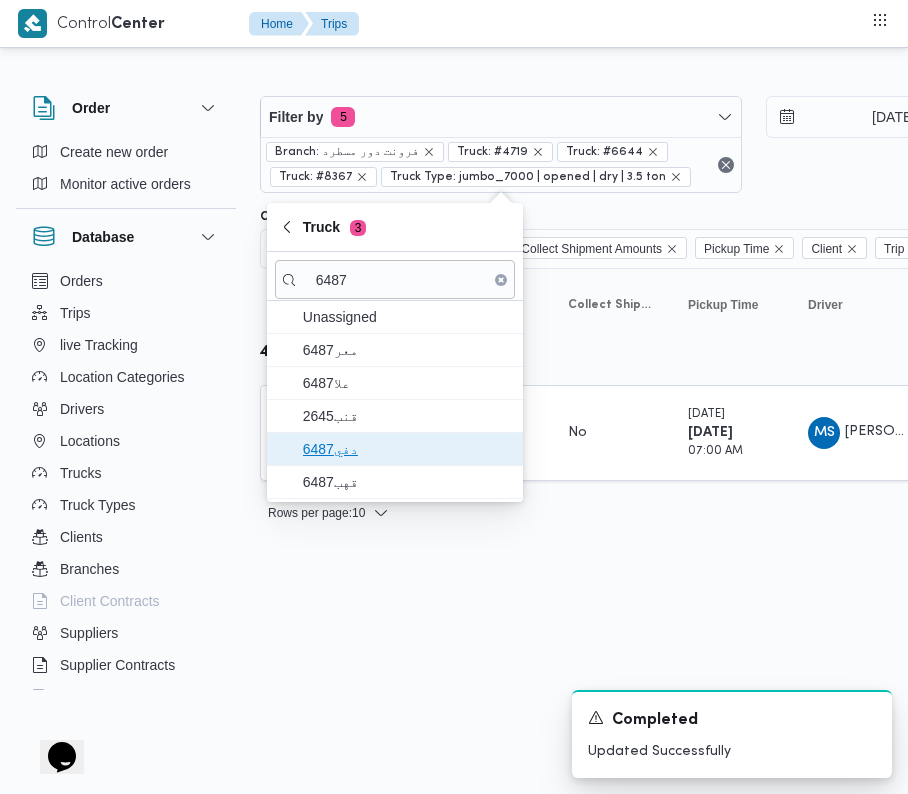 click on "دفي6487" at bounding box center [407, 449] 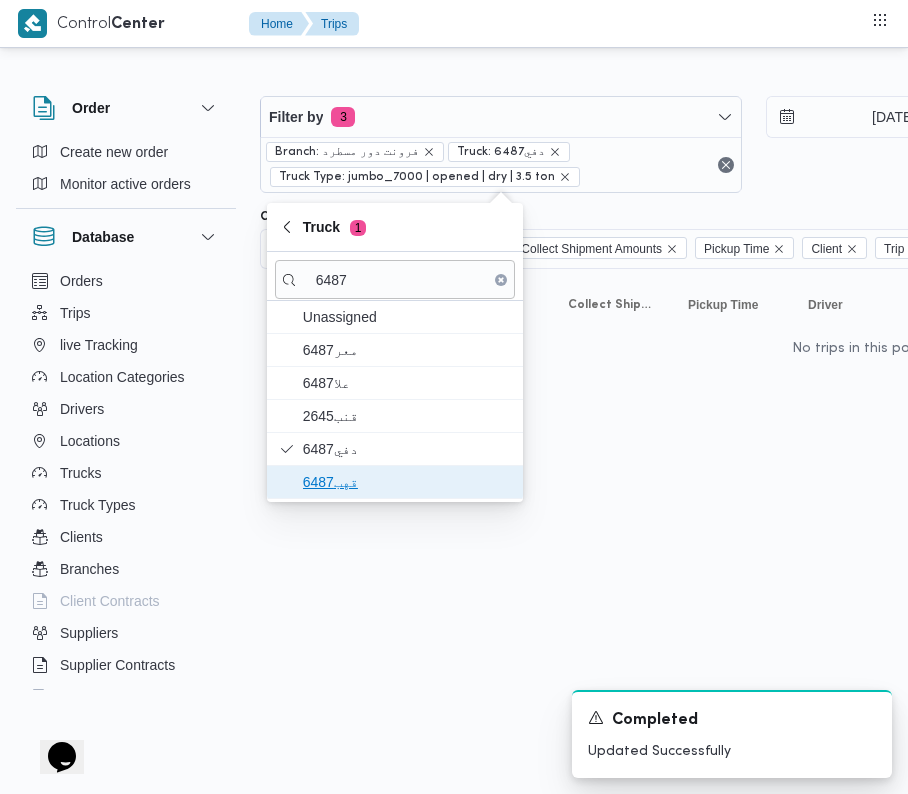 click on "قهب6487" at bounding box center (407, 482) 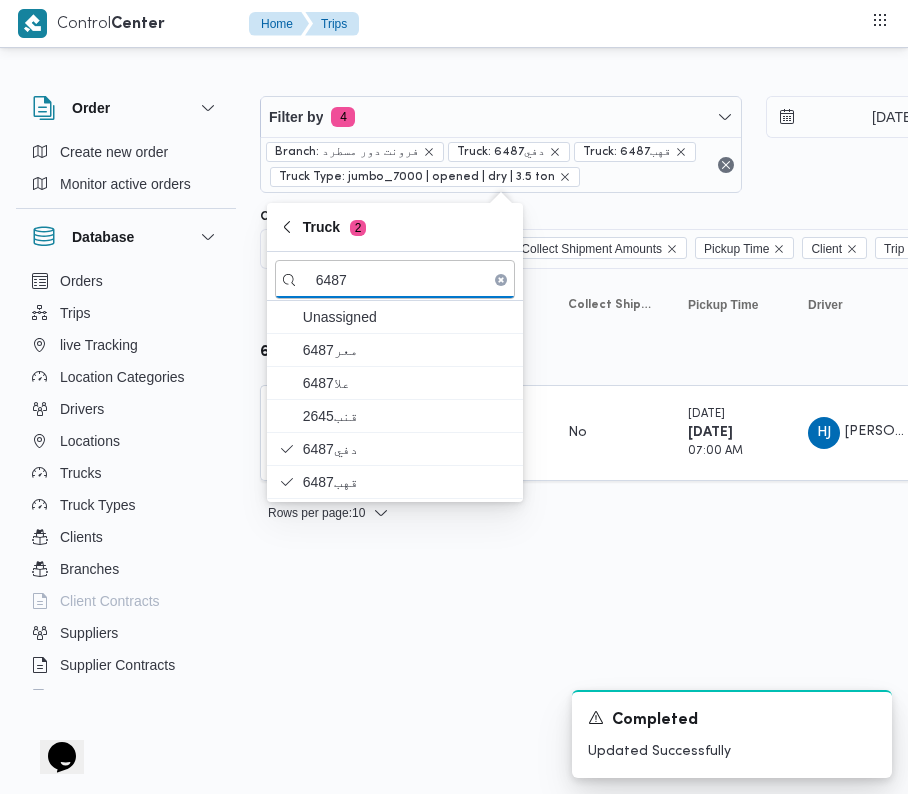 click on "Control  Center Home Trips Order Create new order Monitor active orders Database Orders Trips live Tracking Location Categories Drivers Locations Trucks Truck Types Clients Branches Client Contracts Suppliers Supplier Contracts Devices Users Projects SP Projects Admins organization assignees Tags Filter by 4 Branch: فرونت دور مسطرد Truck: دفي6487 Truck: قهب6487 Truck Type: jumbo_7000 | opened | dry | 3.5 ton 10/7/2025 → 10/7/2025 Group By Truck Columns Trip ID App Geofencing Collect Shipment Amounts Pickup Time Client Trip Points Driver Supplier Truck Status Platform Sorting Trip ID Click to sort in ascending order App Click to sort in ascending order Geofencing Click to sort in ascending order Collect Shipment Amounts Pickup Time Click to sort in ascending order Client Click to sort in ascending order Trip Points Driver Click to sort in ascending order Supplier Click to sort in ascending order Truck Click to sort in ascending order Status Click to sort in ascending order Platform Actions" at bounding box center [454, 397] 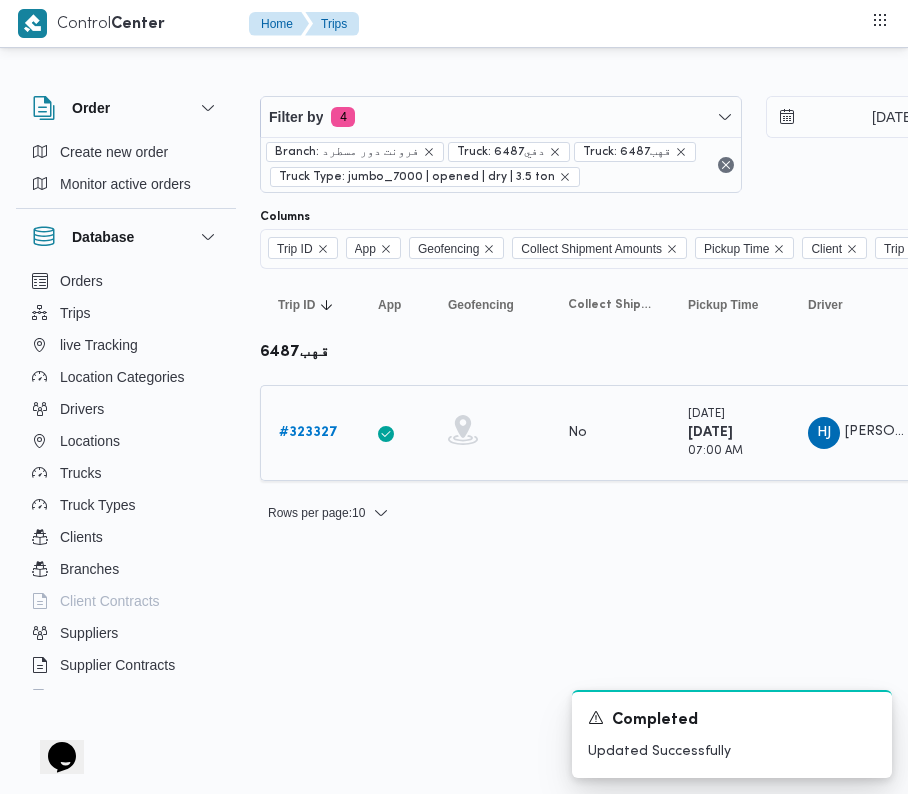 click on "Trip ID # 323327" at bounding box center (310, 433) 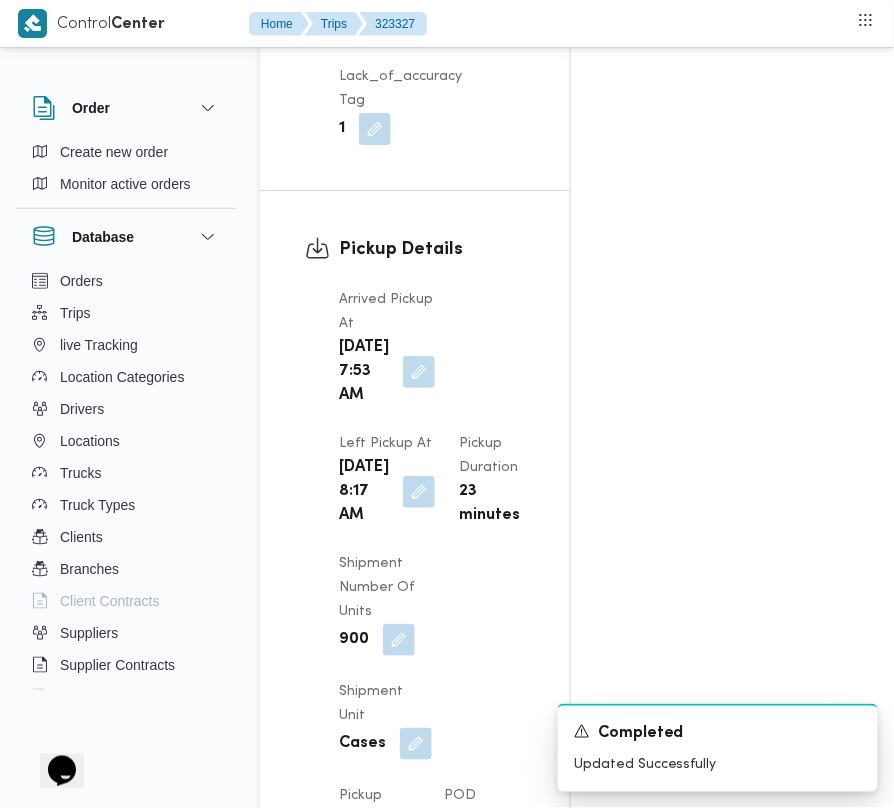 scroll, scrollTop: 3377, scrollLeft: 0, axis: vertical 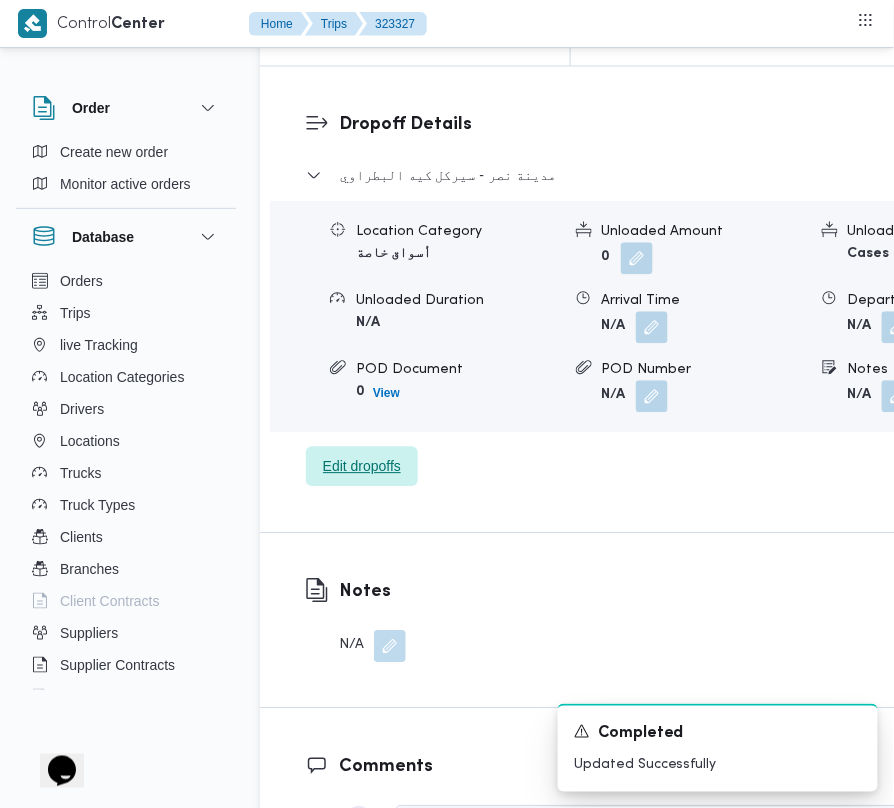 click on "Edit dropoffs" at bounding box center (362, 466) 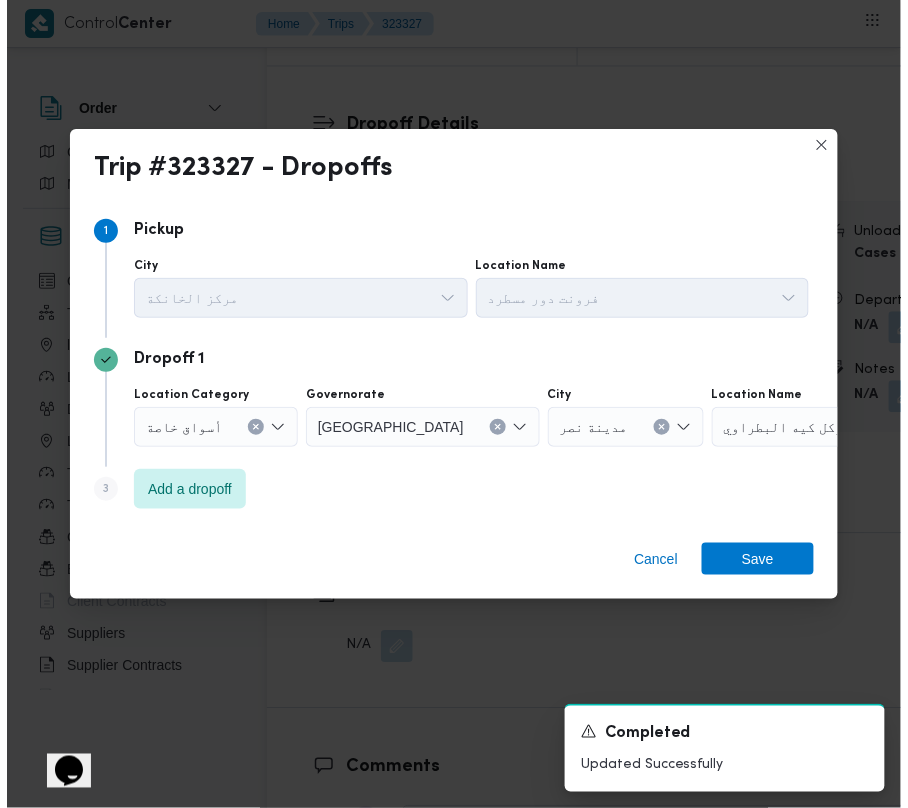scroll, scrollTop: 3241, scrollLeft: 0, axis: vertical 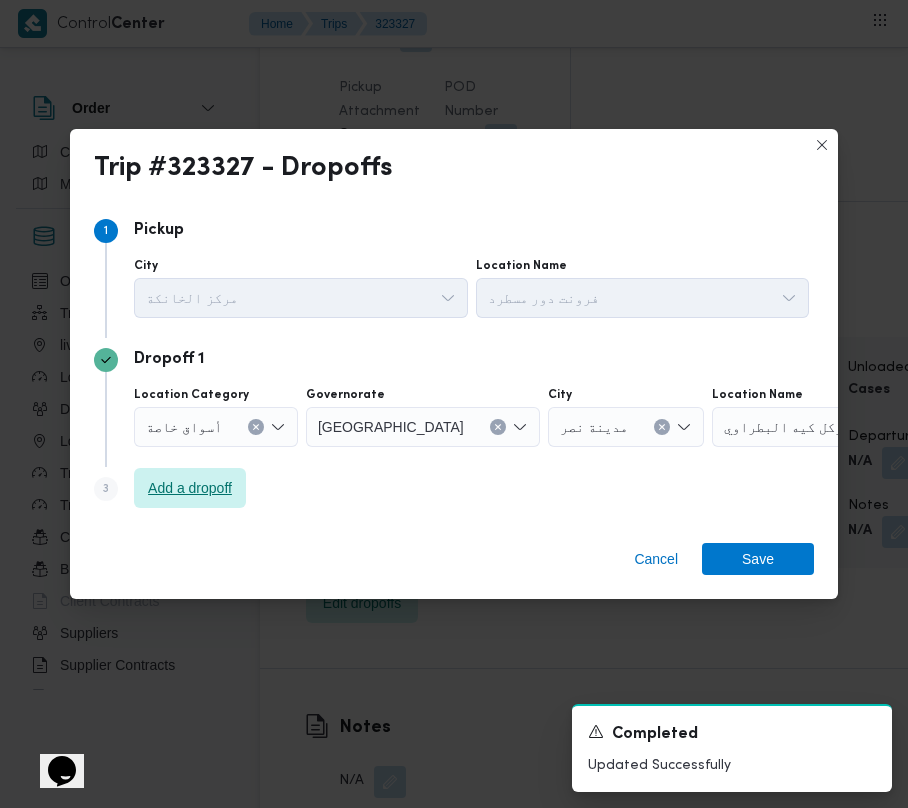 click on "Add a dropoff" at bounding box center (190, 488) 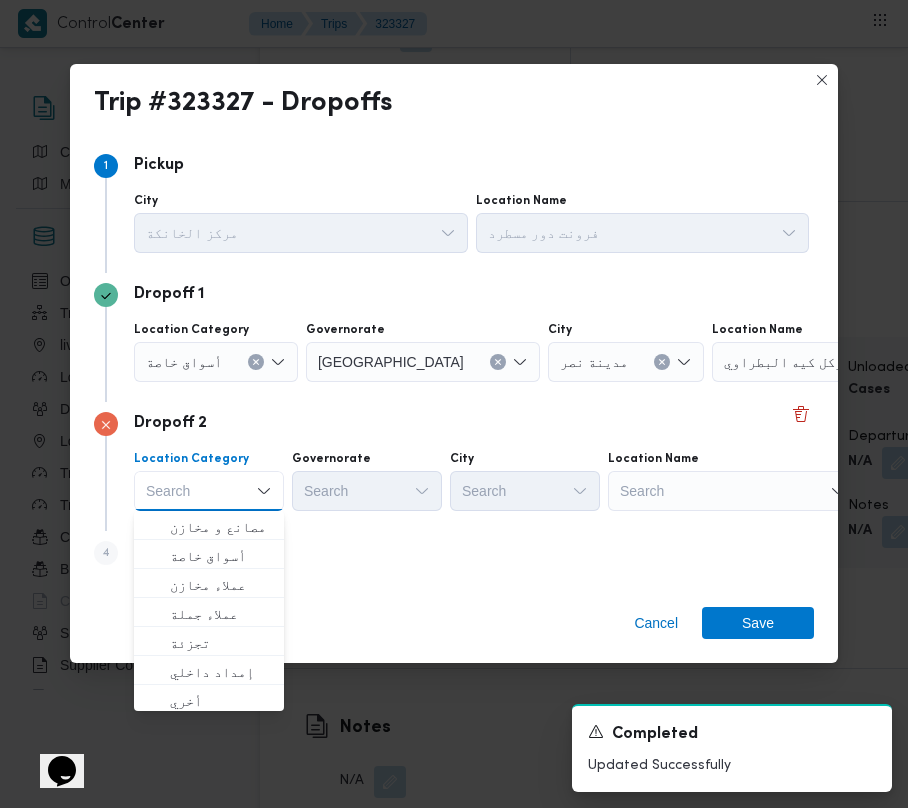 click on "Step 4 is disabled 4 Add a dropoff" at bounding box center [454, 557] 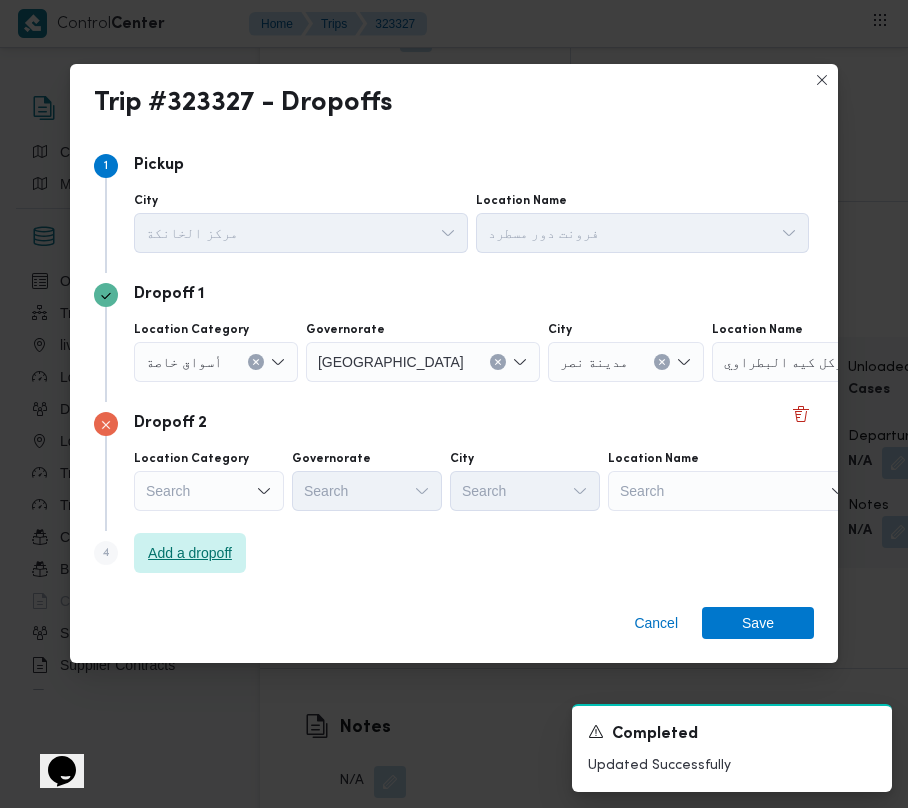 click on "Add a dropoff" at bounding box center [190, 553] 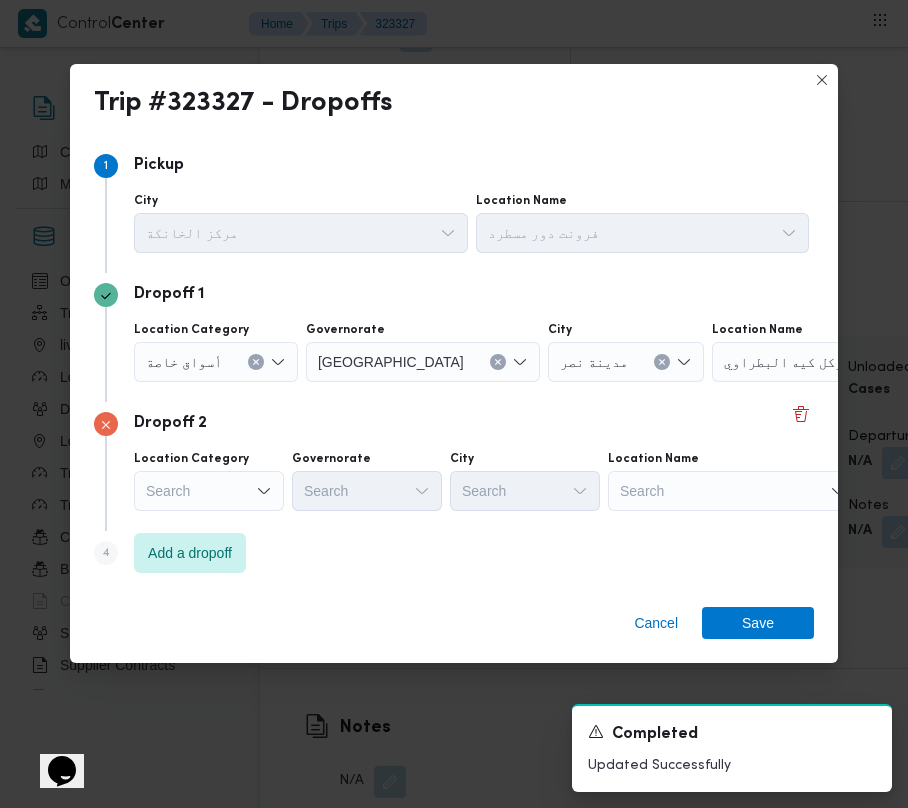 scroll, scrollTop: 121, scrollLeft: 0, axis: vertical 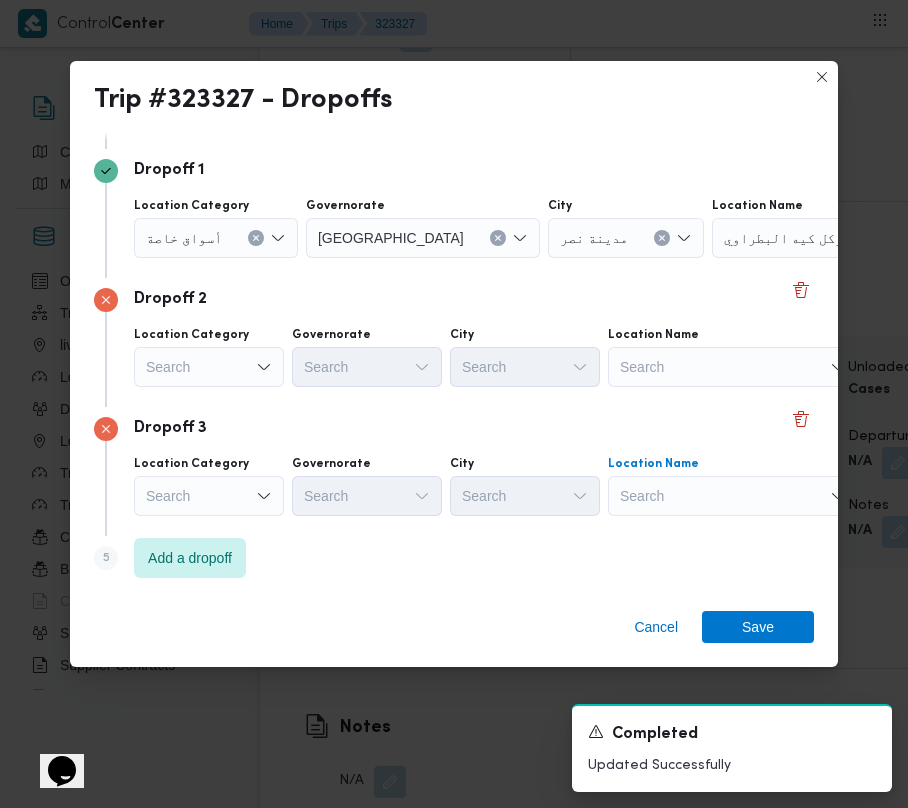 click on "Search" at bounding box center [837, 238] 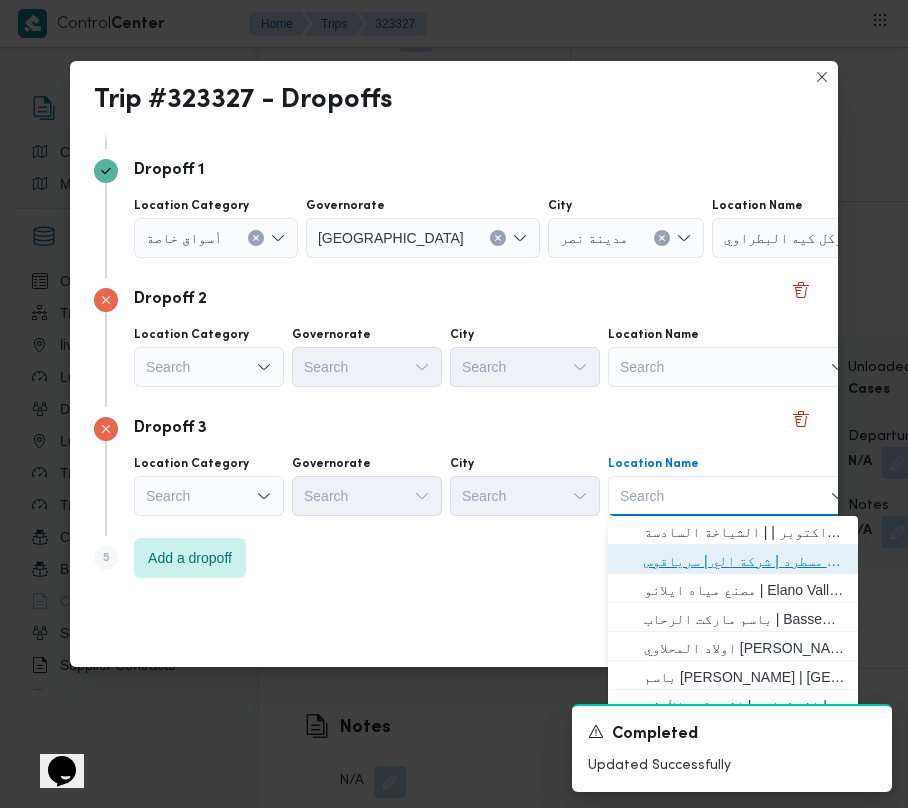 click on "فرونت دور مسطرد | شركة الي | سرياقوس" at bounding box center (745, 561) 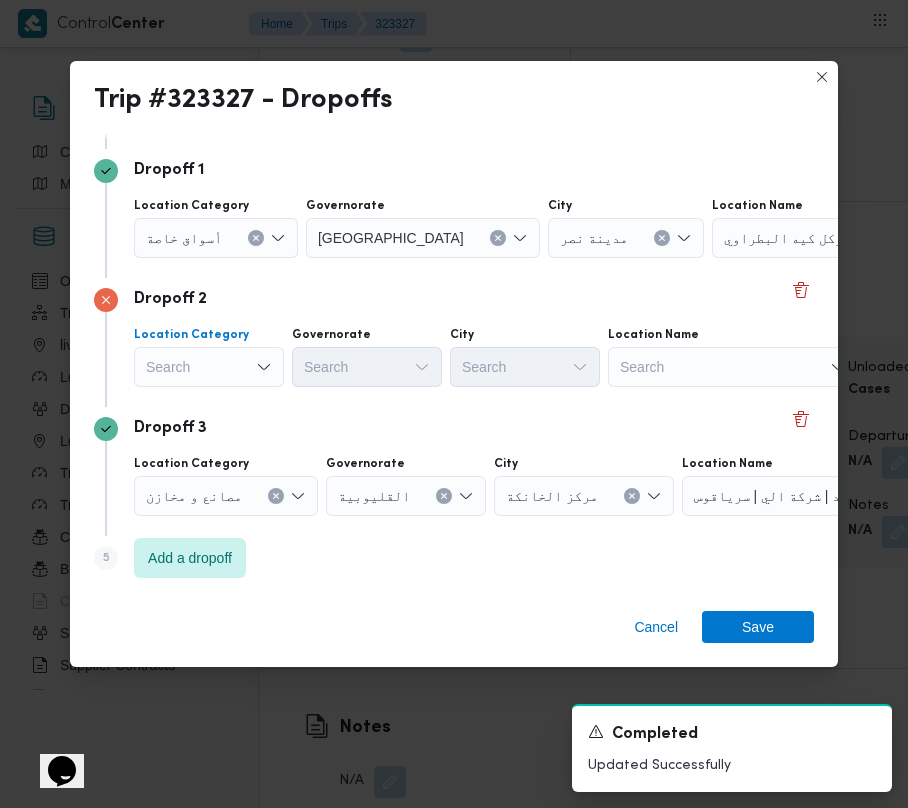 click on "Search" at bounding box center (216, 238) 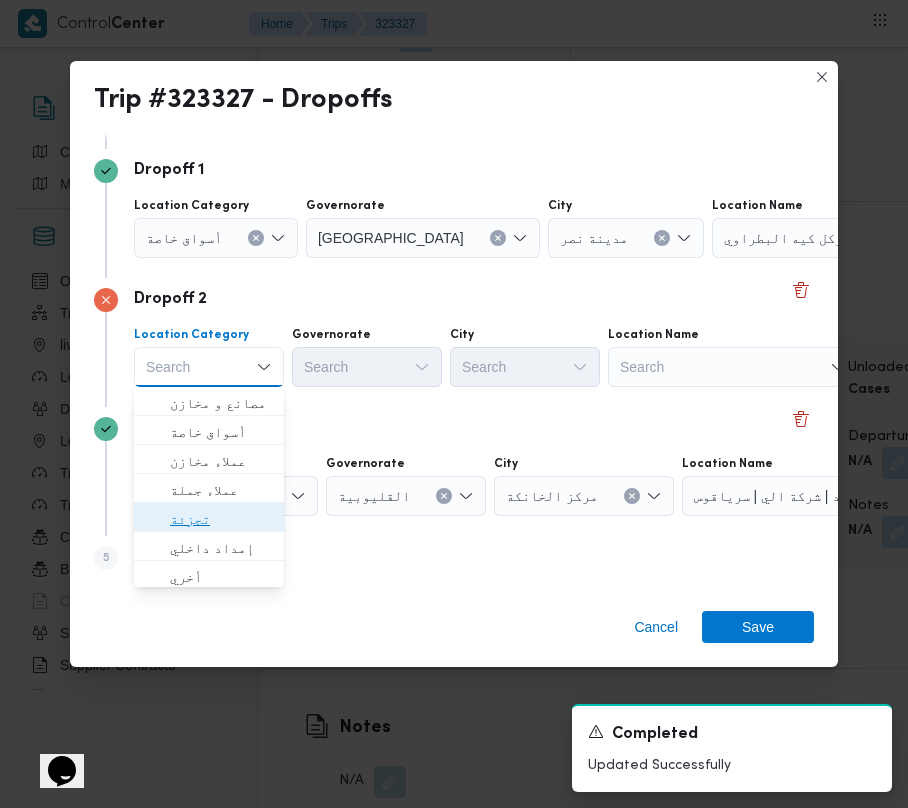 click on "تجزئة" at bounding box center [221, 519] 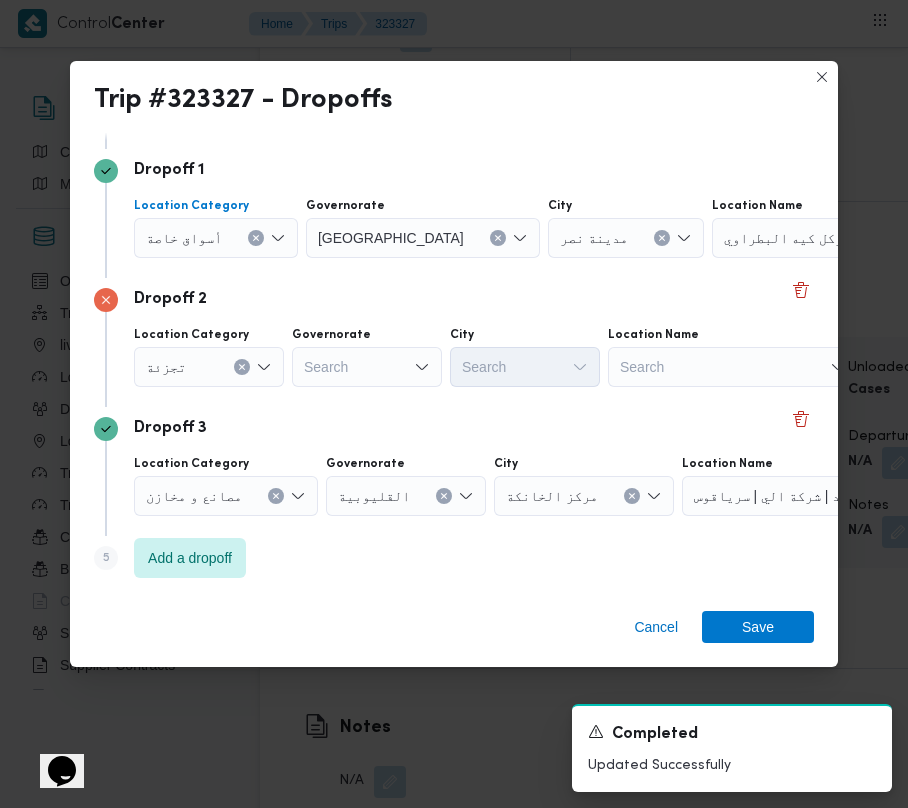 click on "أسواق خاصة" at bounding box center [184, 237] 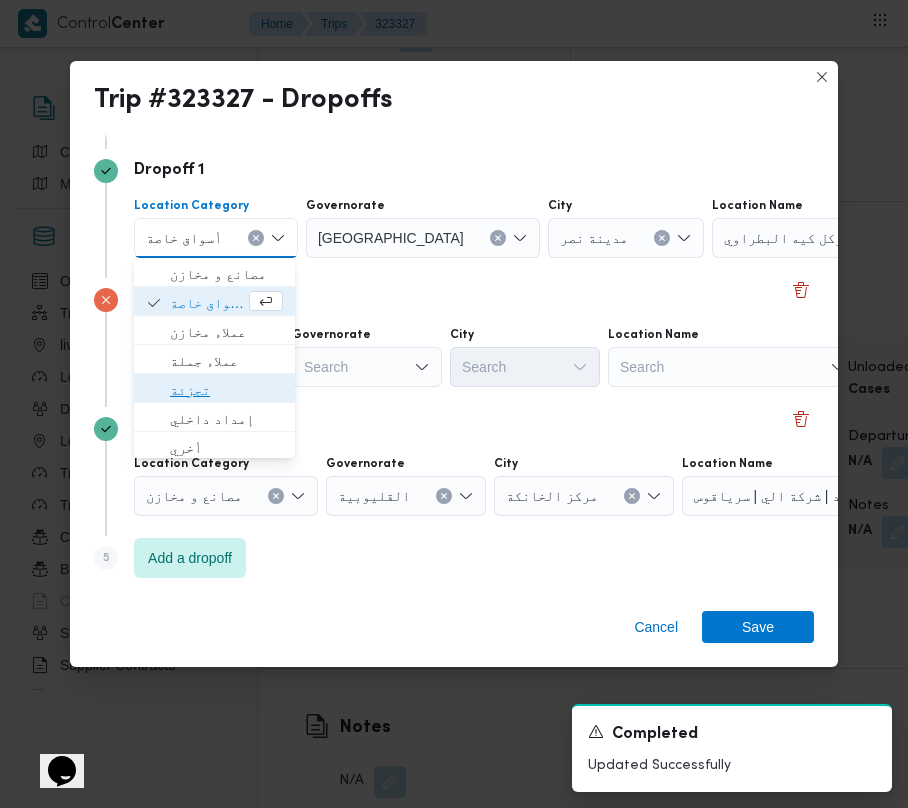 click on "تجزئة" at bounding box center (226, 390) 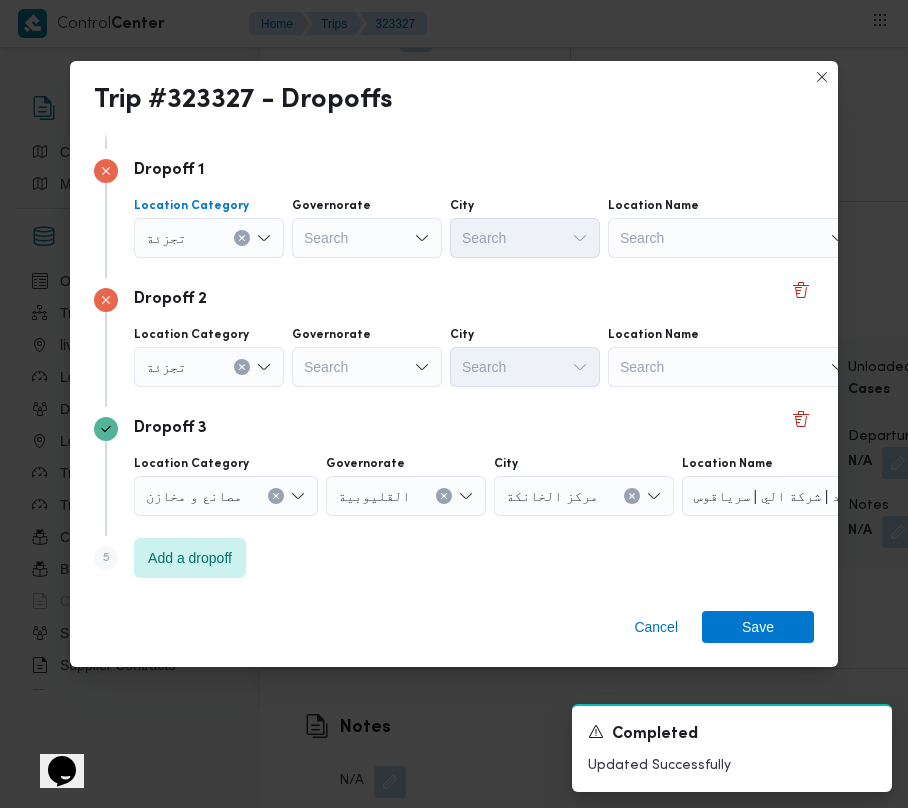 click on "Search" at bounding box center (367, 238) 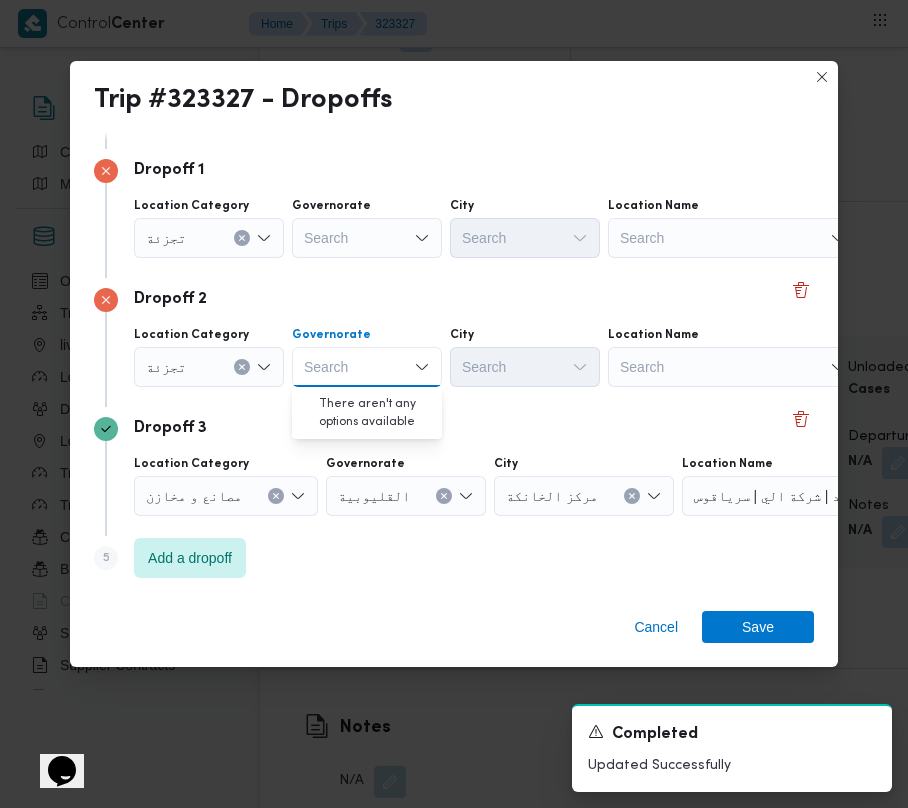 paste on "[GEOGRAPHIC_DATA]" 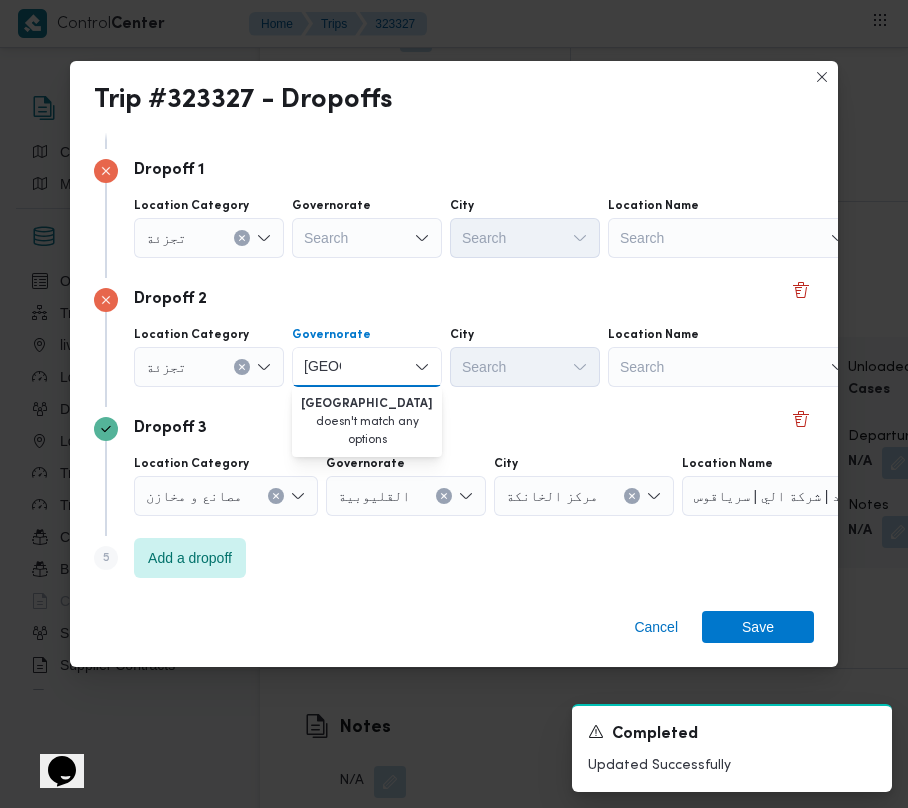 type on "[GEOGRAPHIC_DATA]" 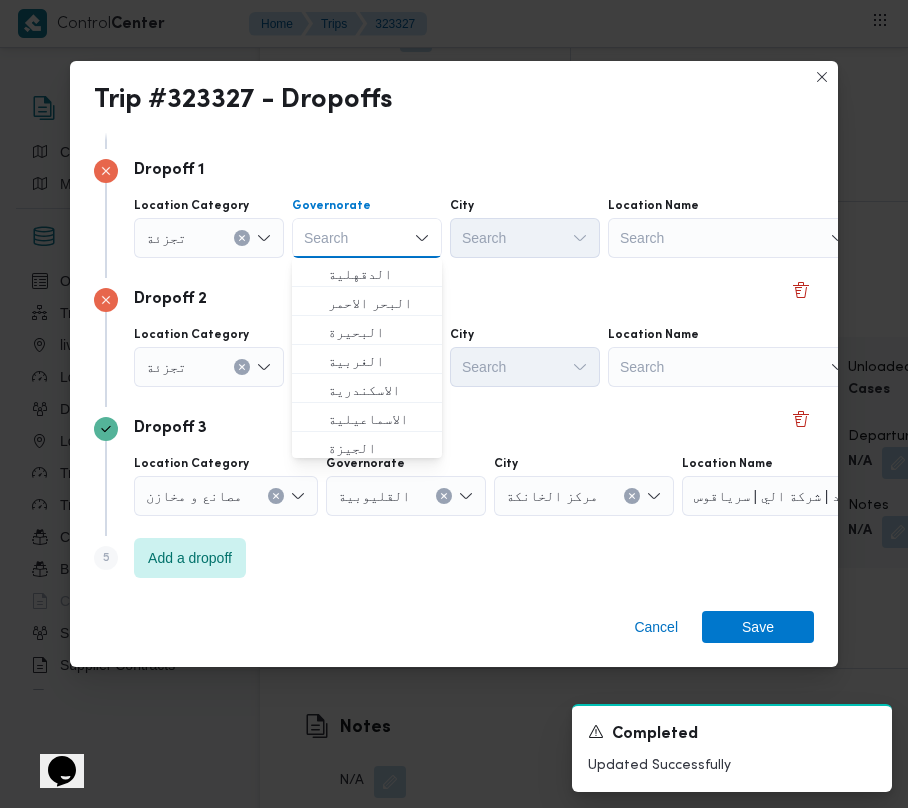 paste on "[GEOGRAPHIC_DATA]" 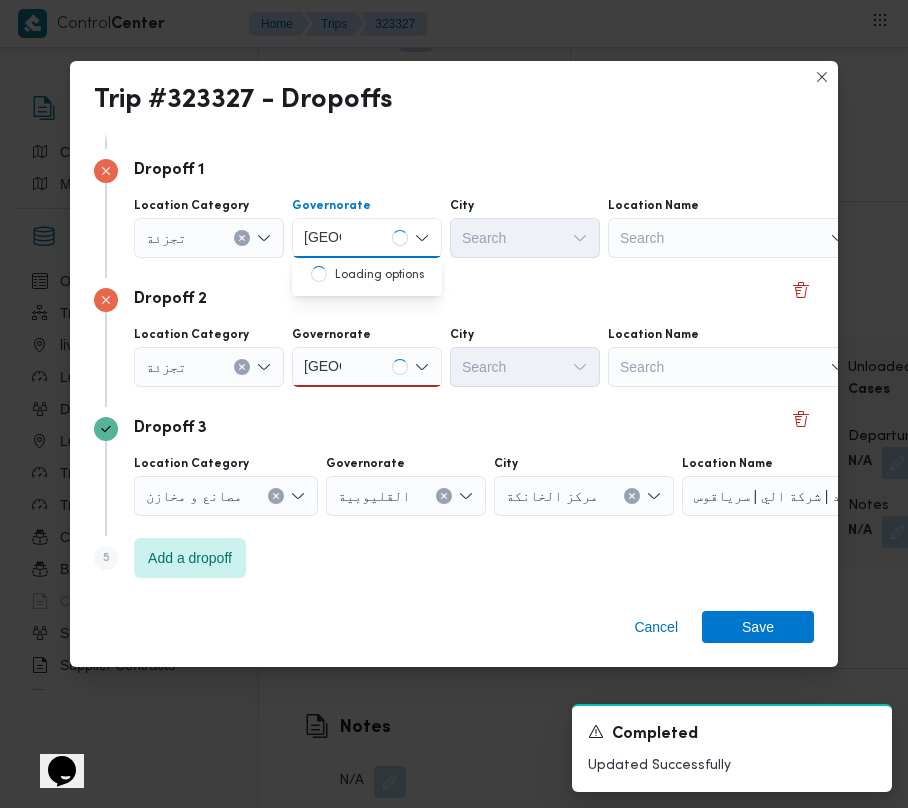 type on "[GEOGRAPHIC_DATA]" 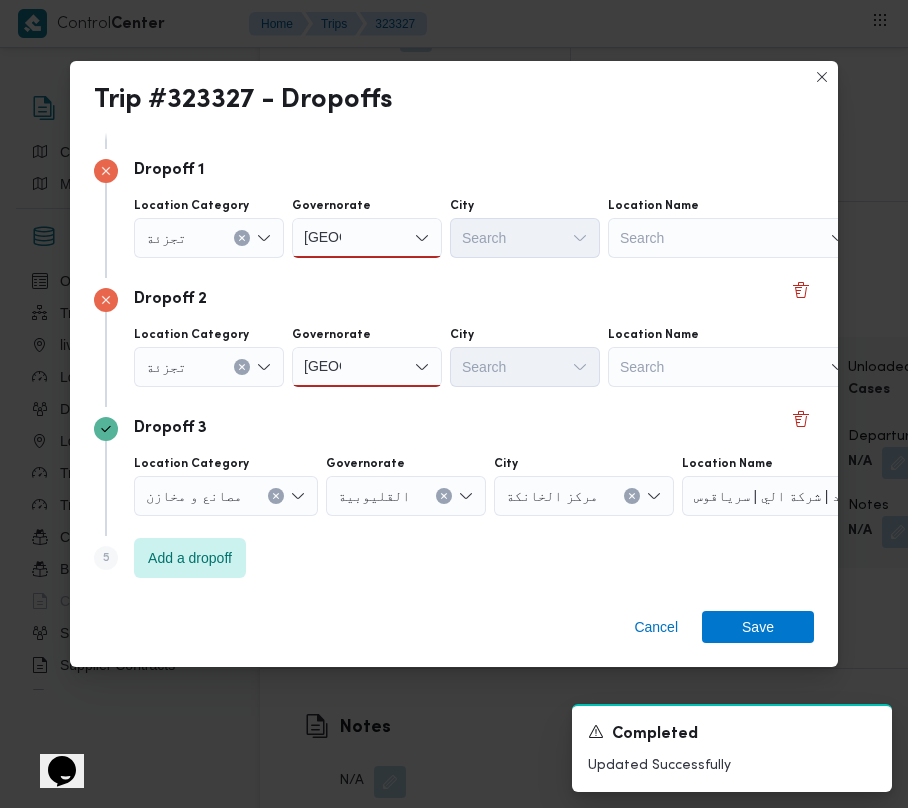click on "[GEOGRAPHIC_DATA] [GEOGRAPHIC_DATA]" at bounding box center [367, 238] 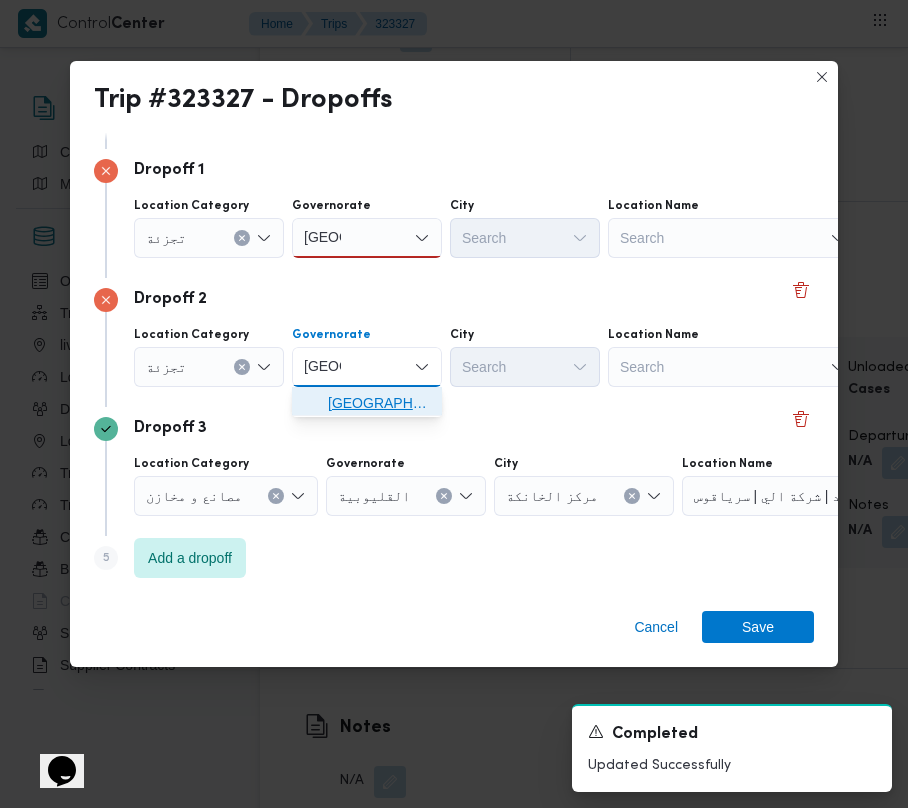 click on "ال[GEOGRAPHIC_DATA]" at bounding box center (379, 403) 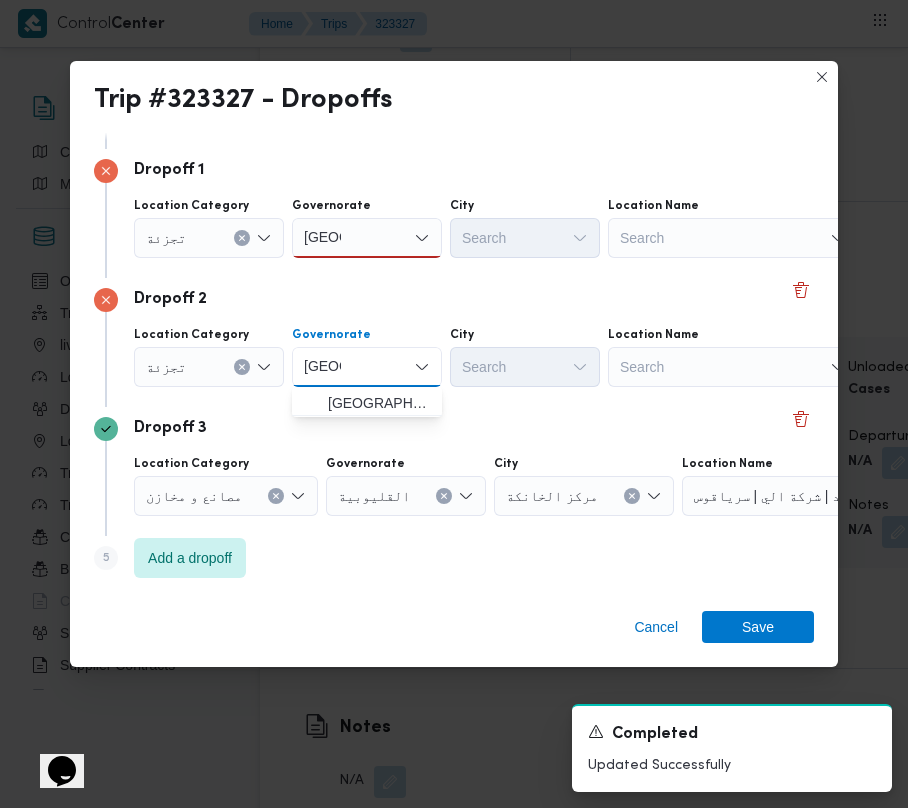 type 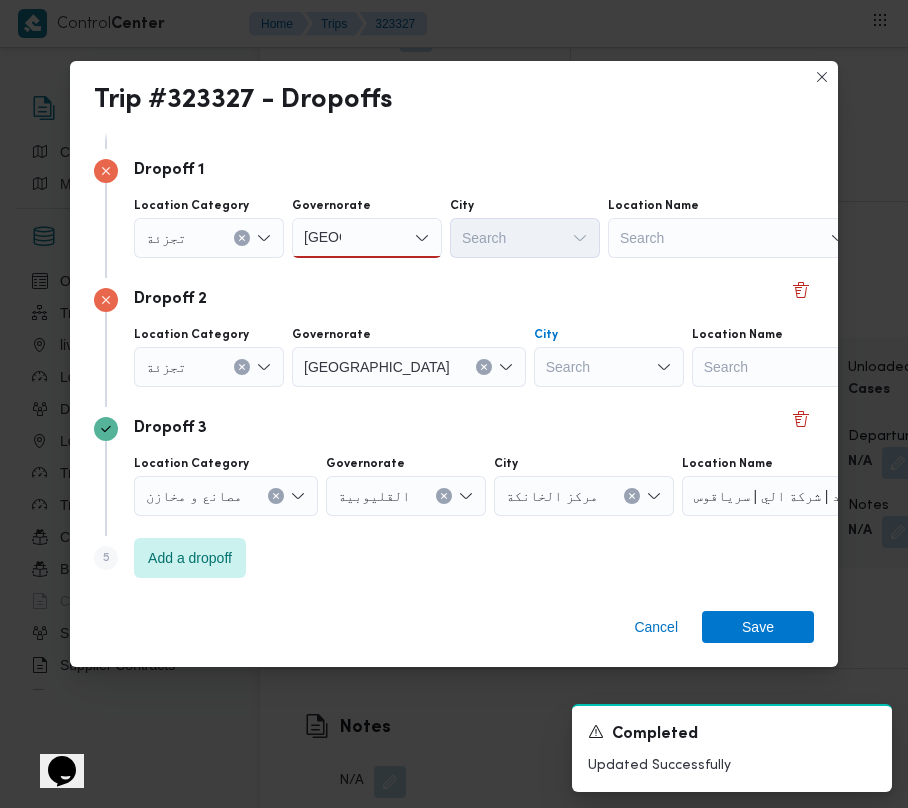 click on "Search" at bounding box center [609, 367] 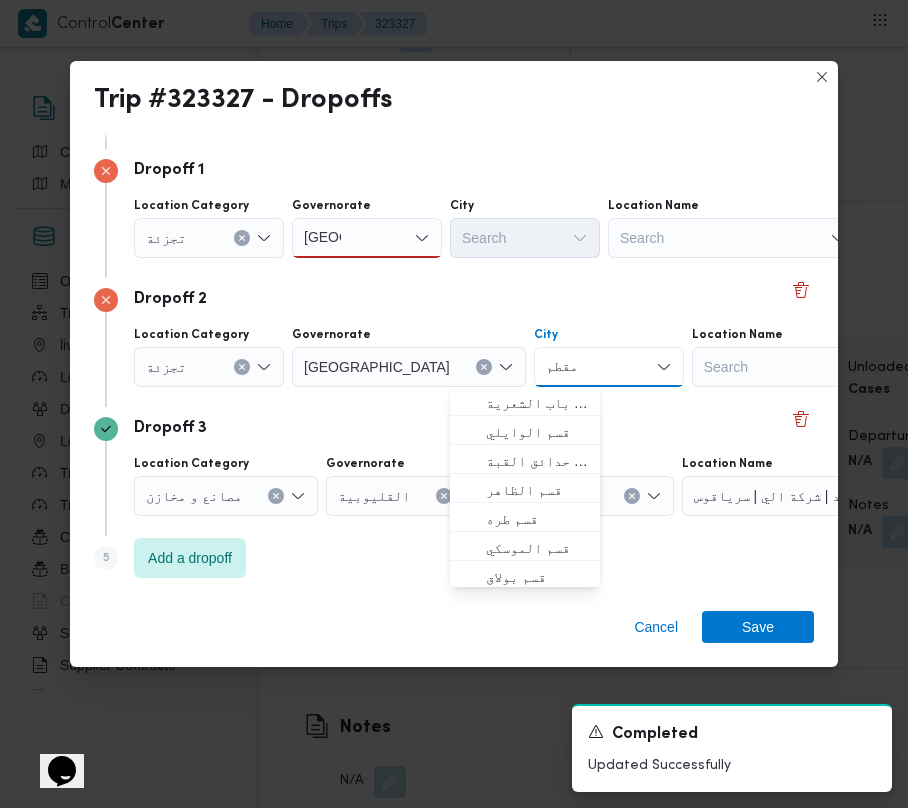 type on "مقطم" 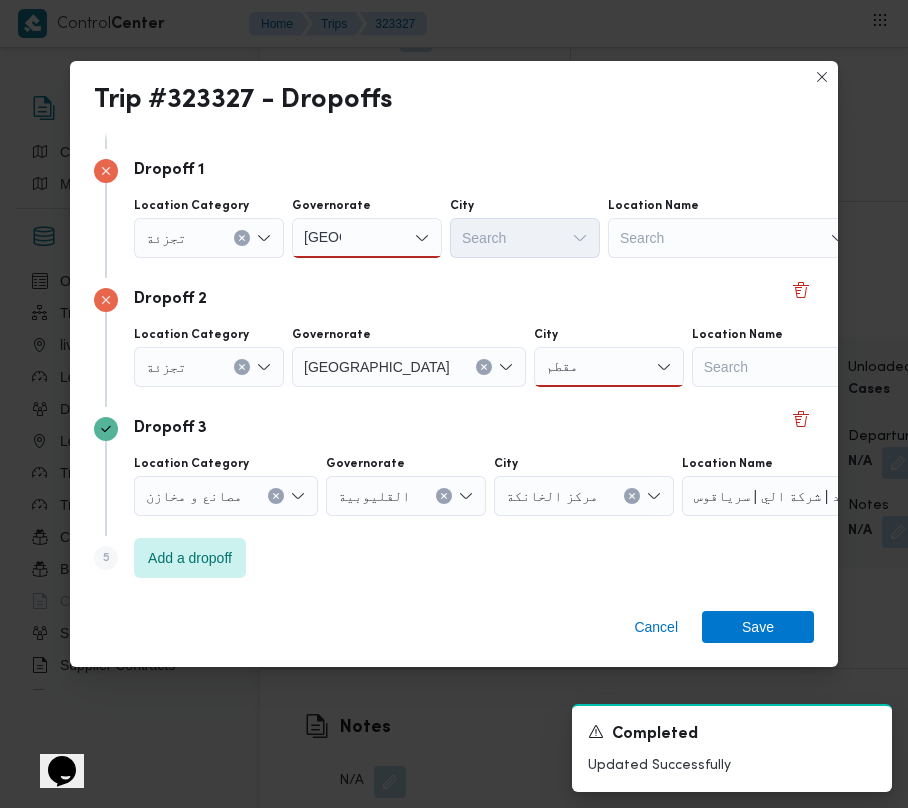 click on "[GEOGRAPHIC_DATA] [GEOGRAPHIC_DATA]" at bounding box center (322, 238) 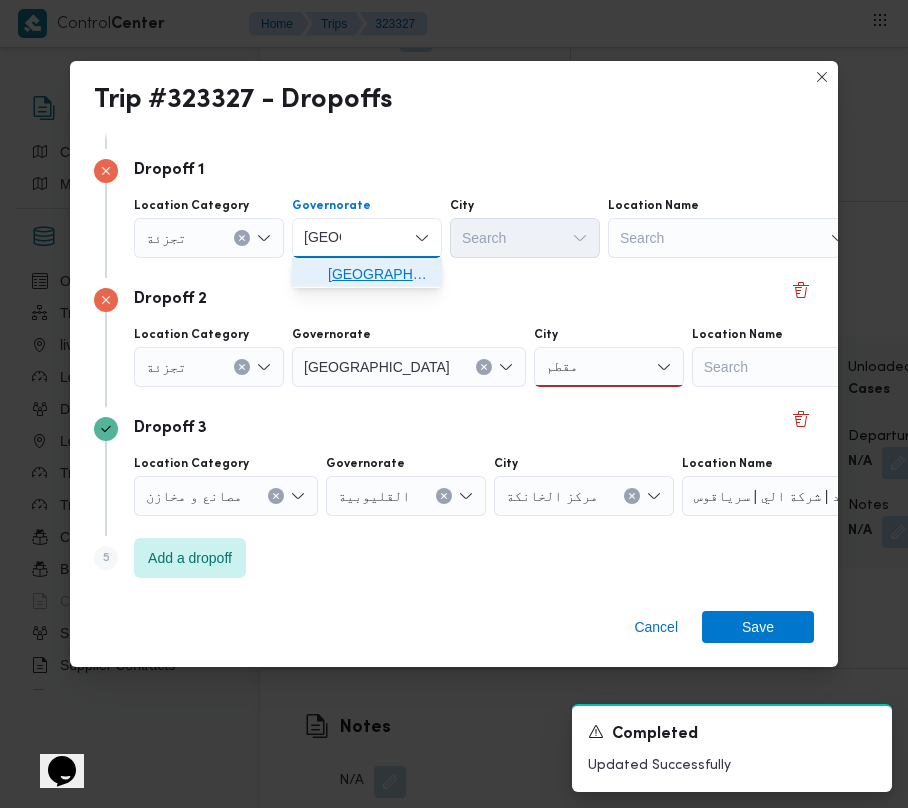 click on "ال[GEOGRAPHIC_DATA]" at bounding box center [379, 274] 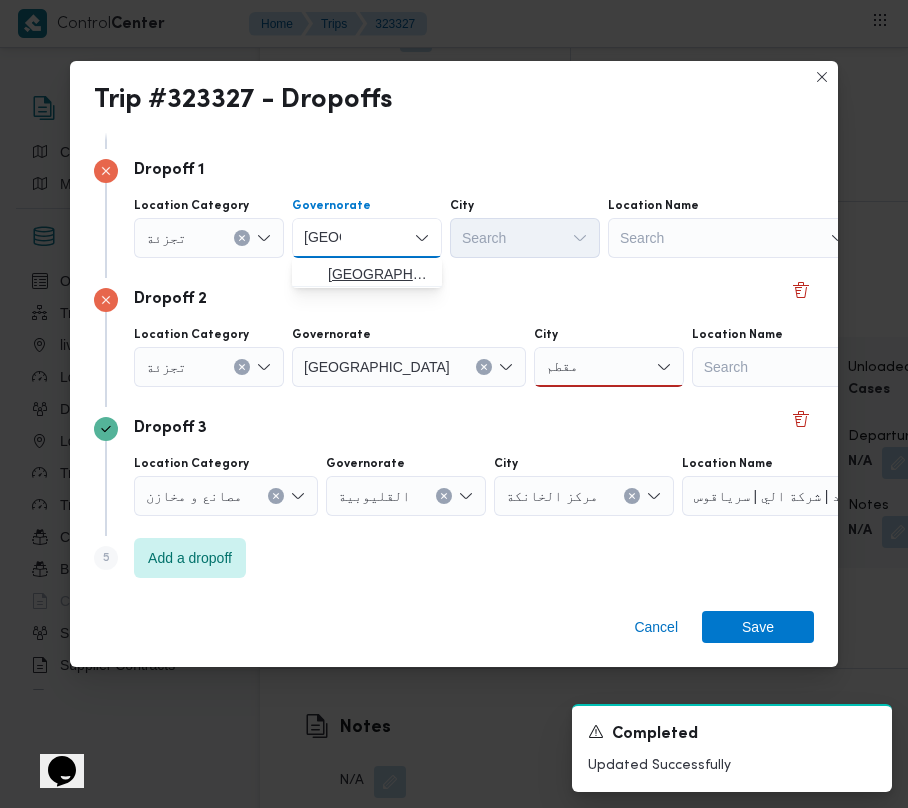 type 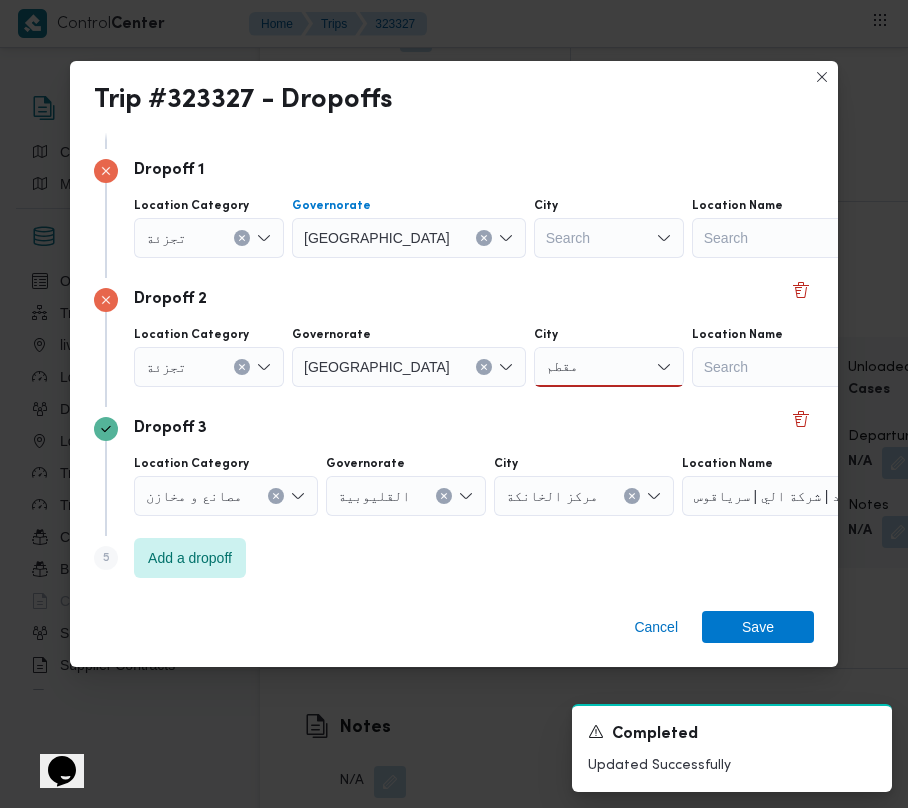 click 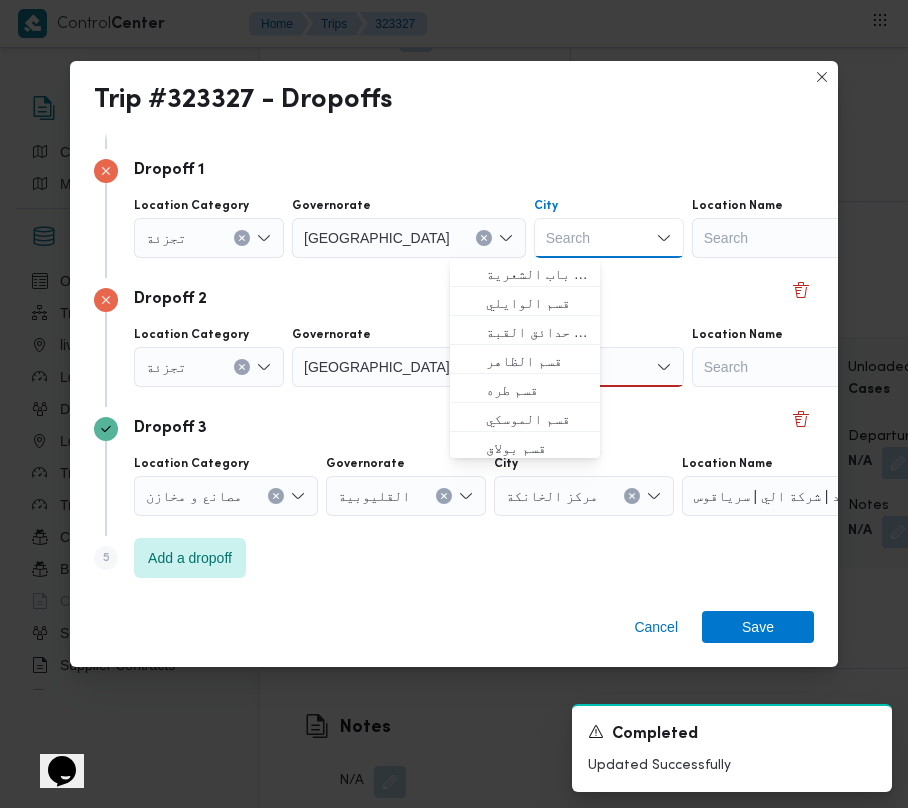 paste on "المعادي" 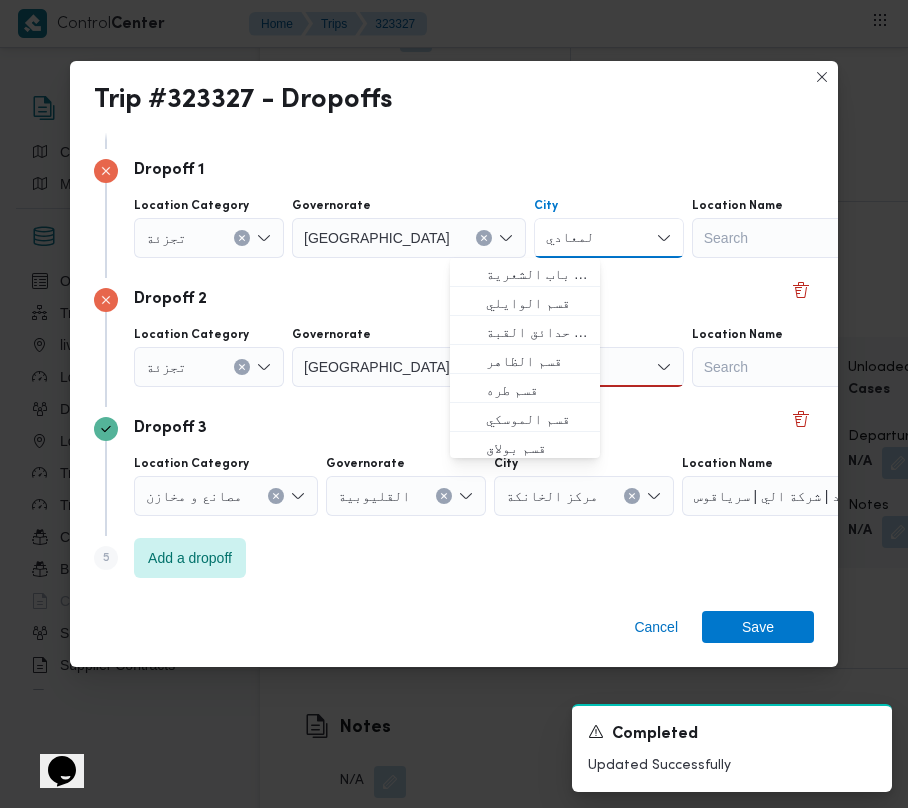 type on "المعادي" 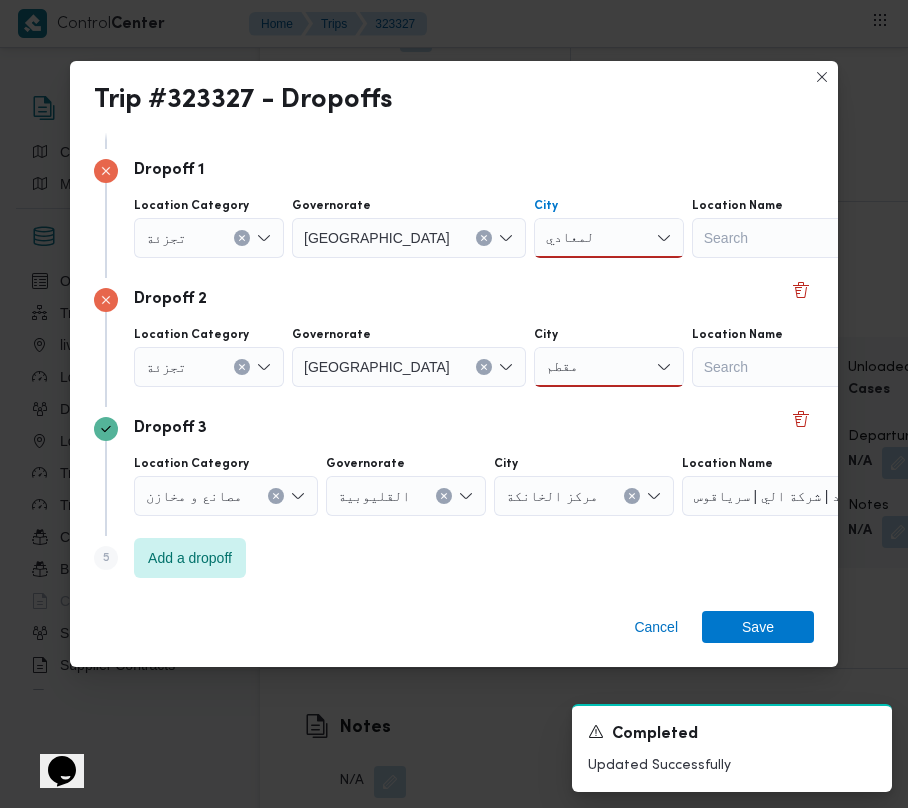 click on "المعادي المعادي" at bounding box center (609, 238) 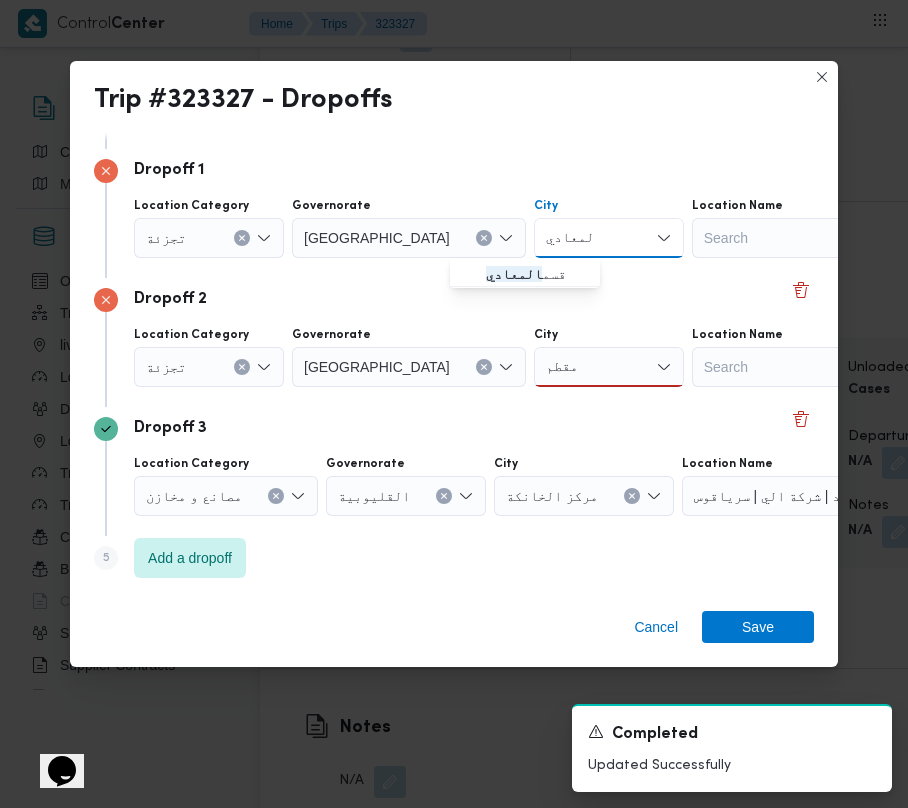 drag, startPoint x: 520, startPoint y: 344, endPoint x: 517, endPoint y: 369, distance: 25.179358 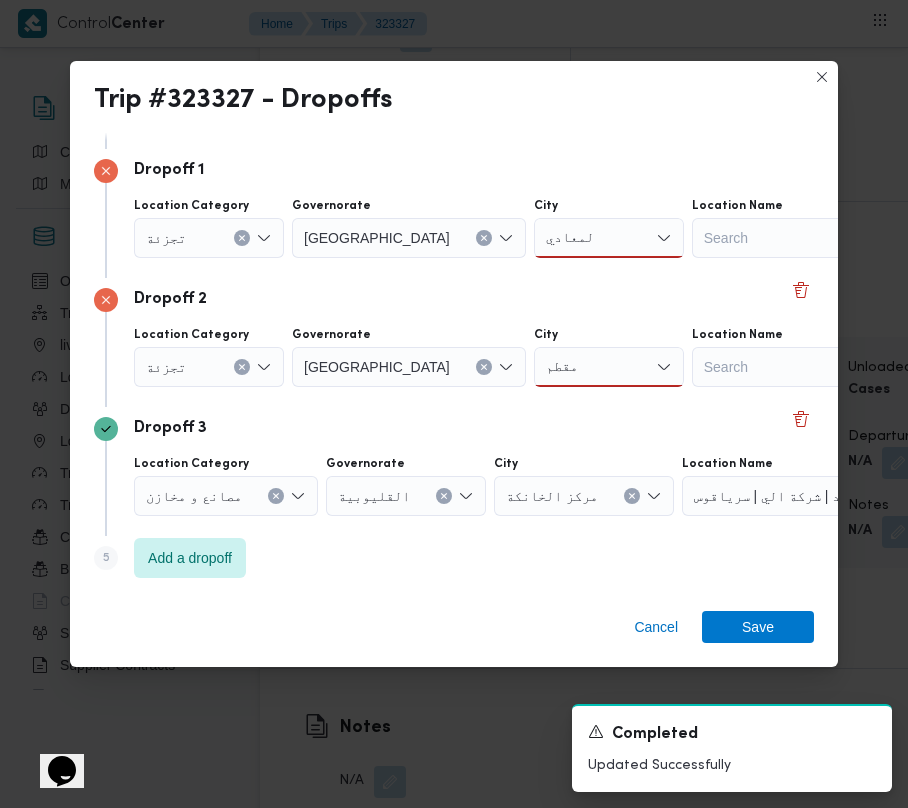click on "مقطم مقطم" at bounding box center [609, 238] 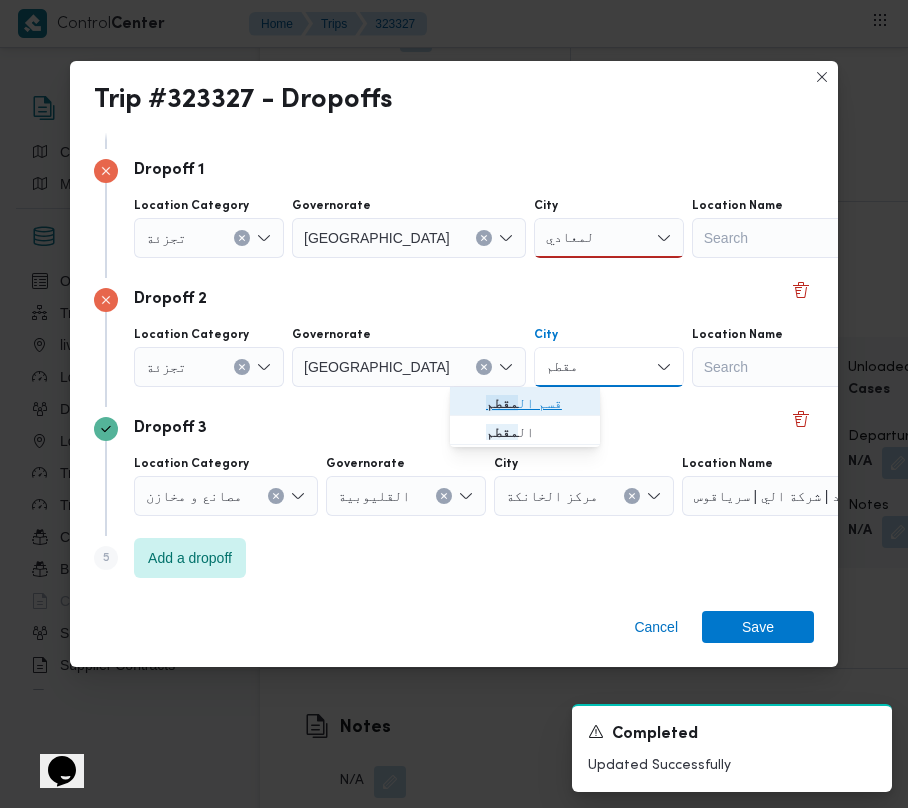 click on "مقطم" at bounding box center (502, 403) 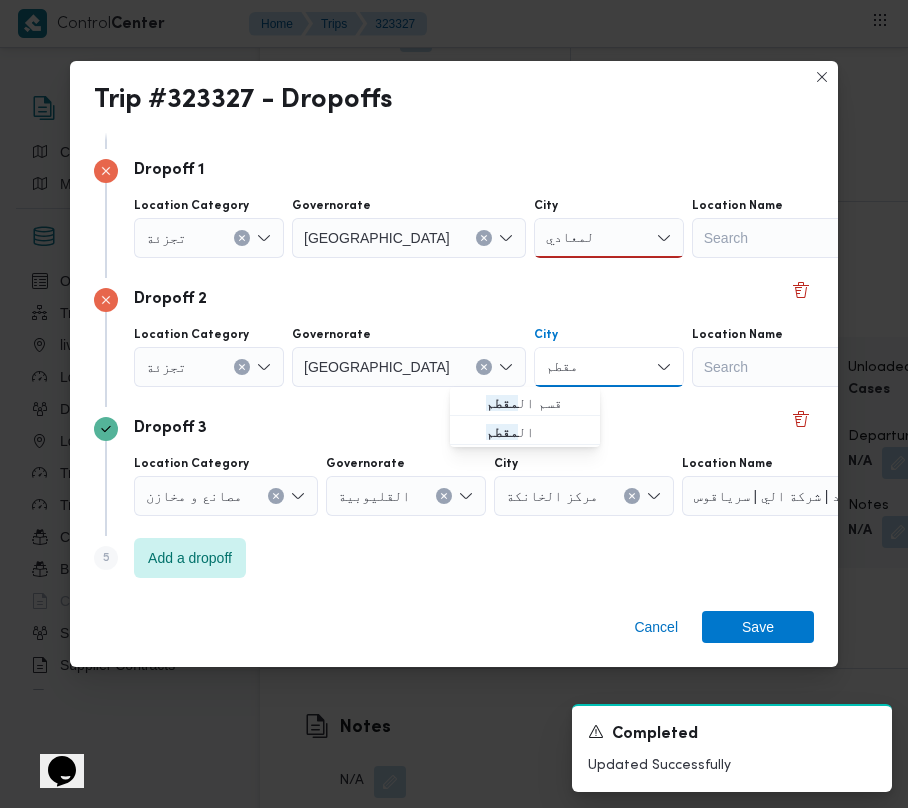 type 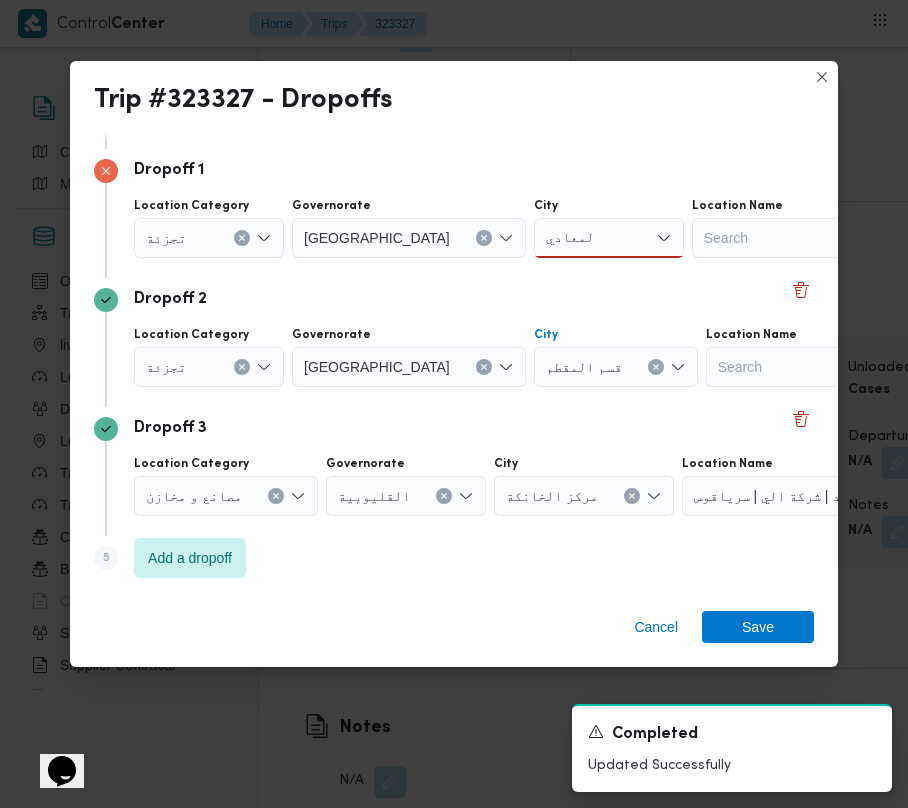 click on "المعادي المعادي" at bounding box center (609, 238) 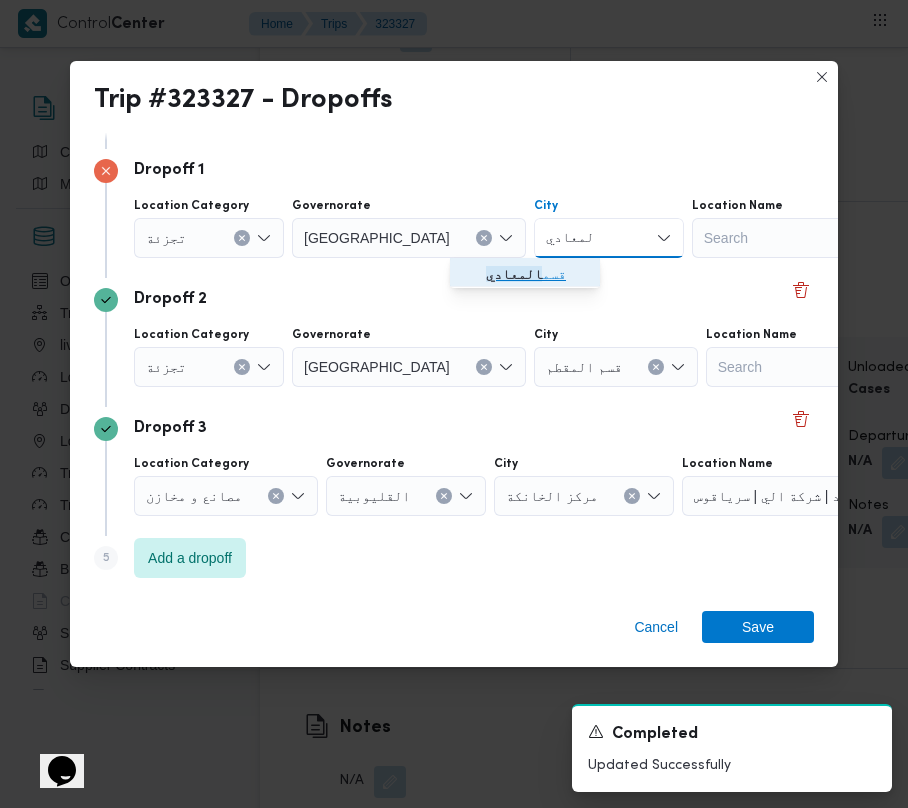 drag, startPoint x: 522, startPoint y: 266, endPoint x: 552, endPoint y: 326, distance: 67.08204 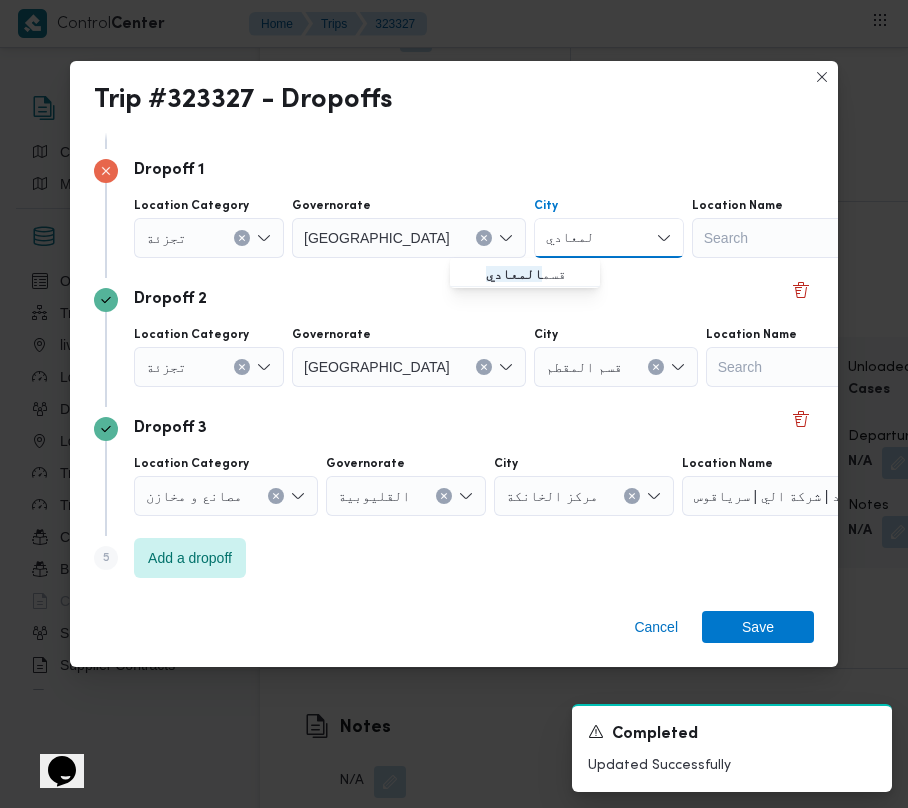 type 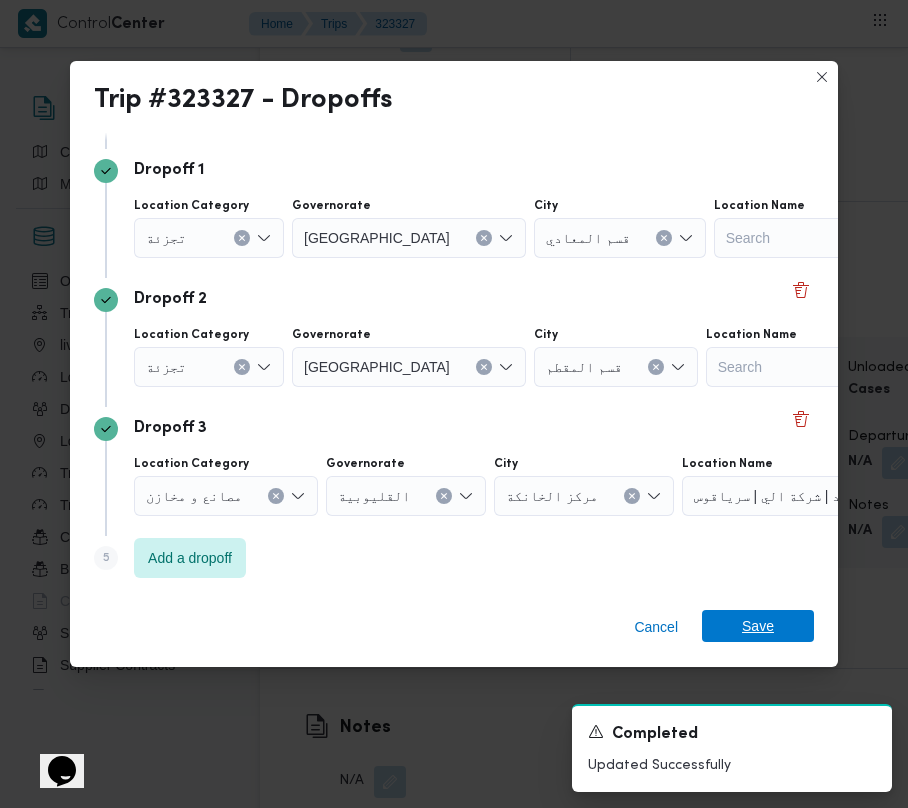 click on "Save" at bounding box center (758, 626) 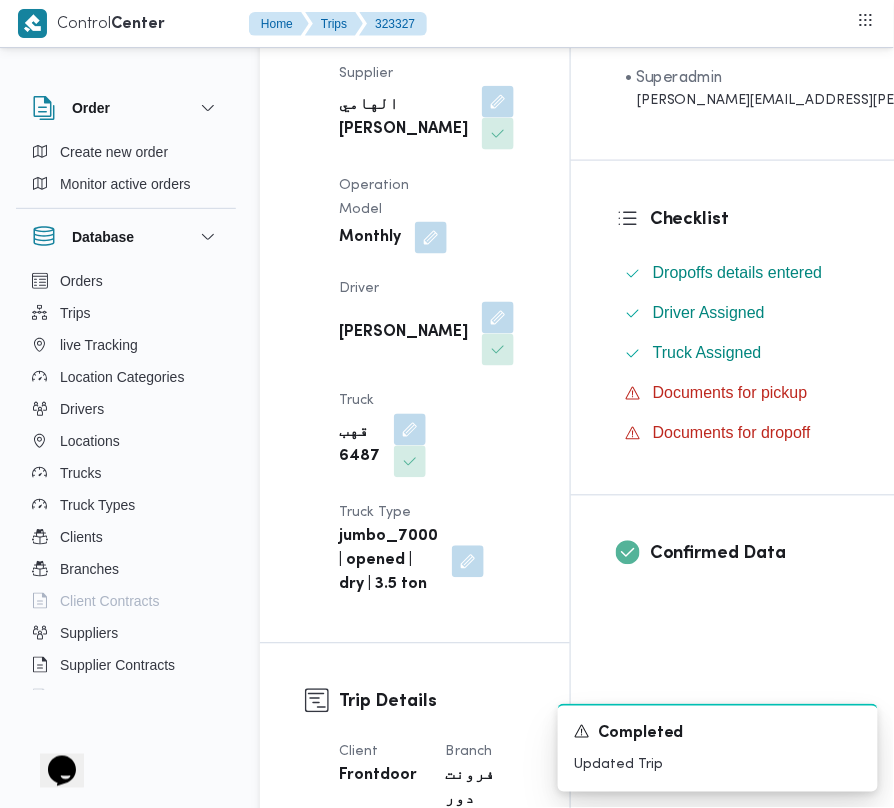 scroll, scrollTop: 0, scrollLeft: 0, axis: both 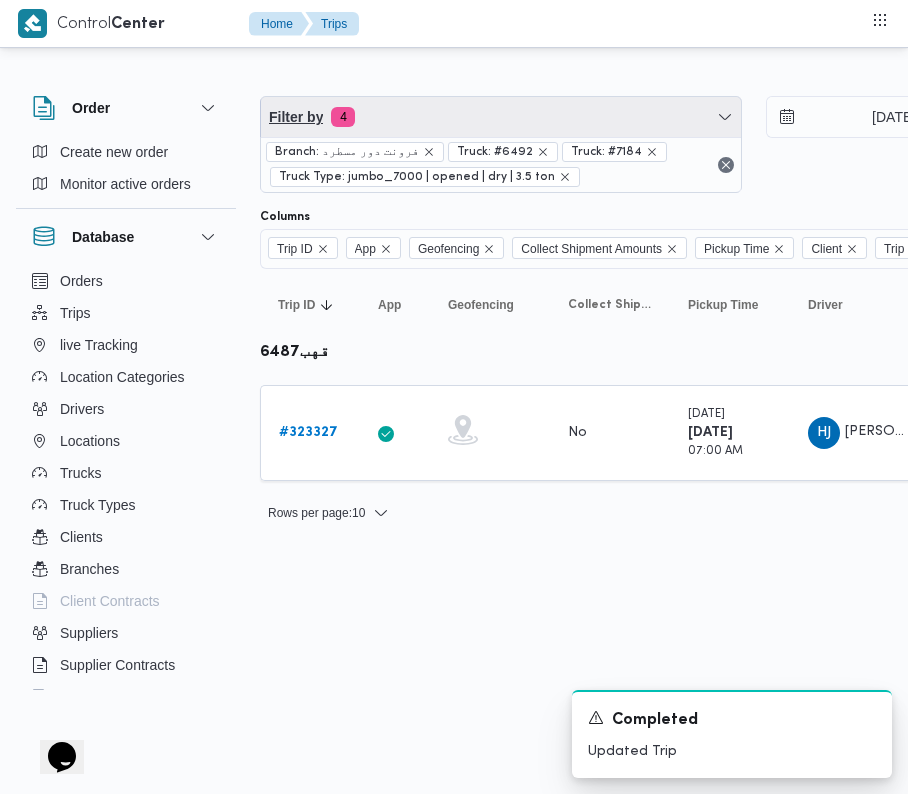 click on "Filter by 4" at bounding box center [501, 117] 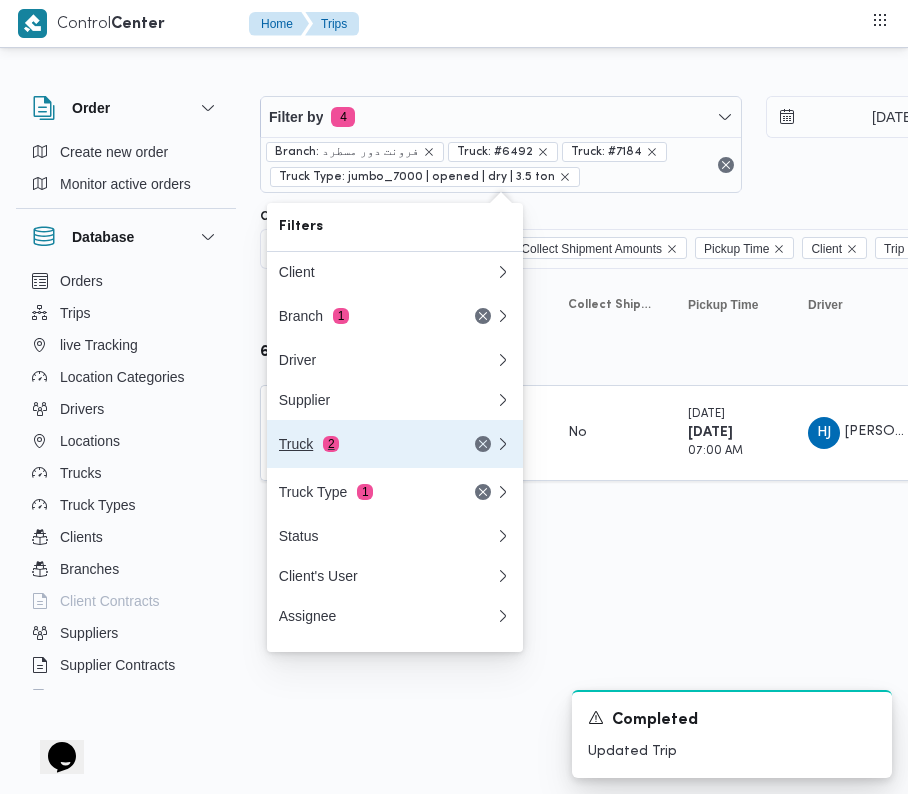 click on "Truck 2" at bounding box center [363, 444] 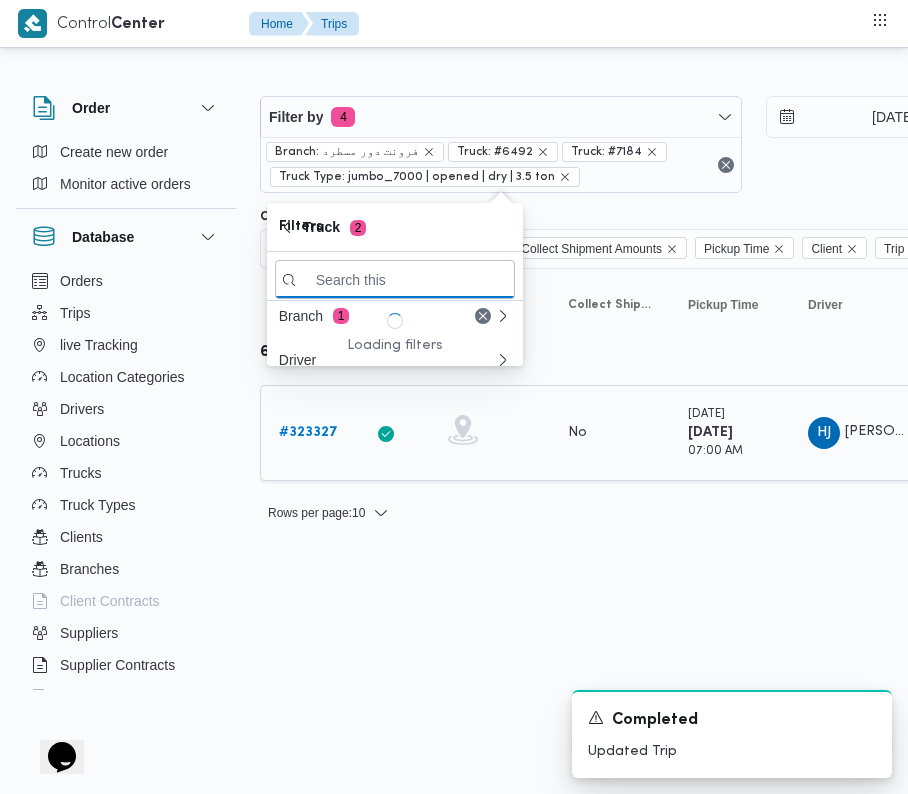 paste on "6238" 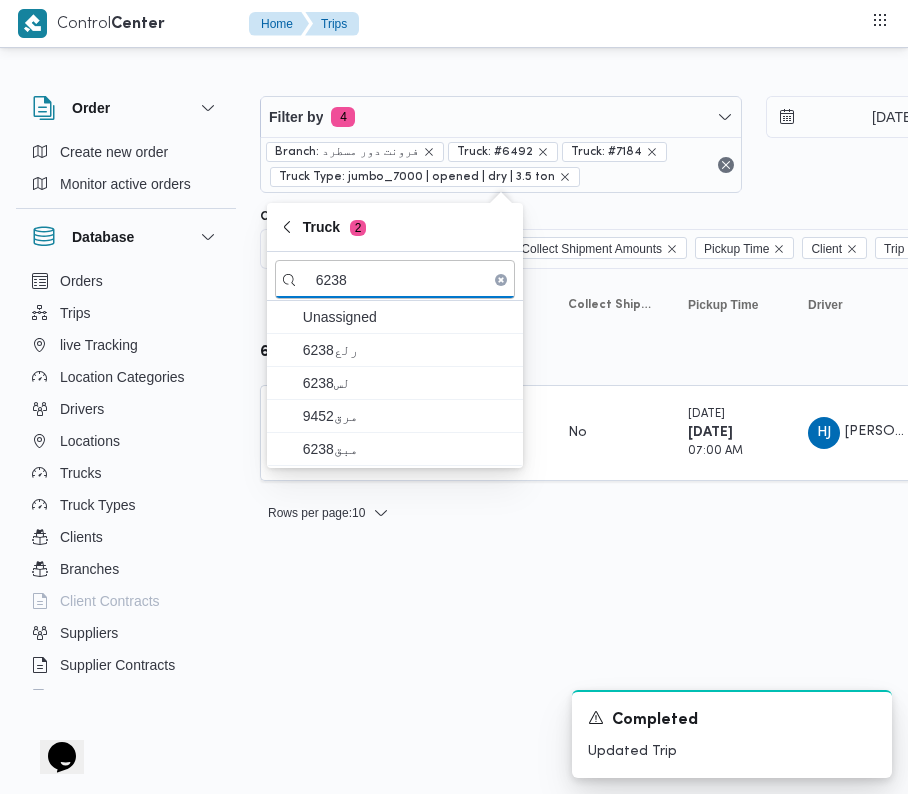 type on "6238" 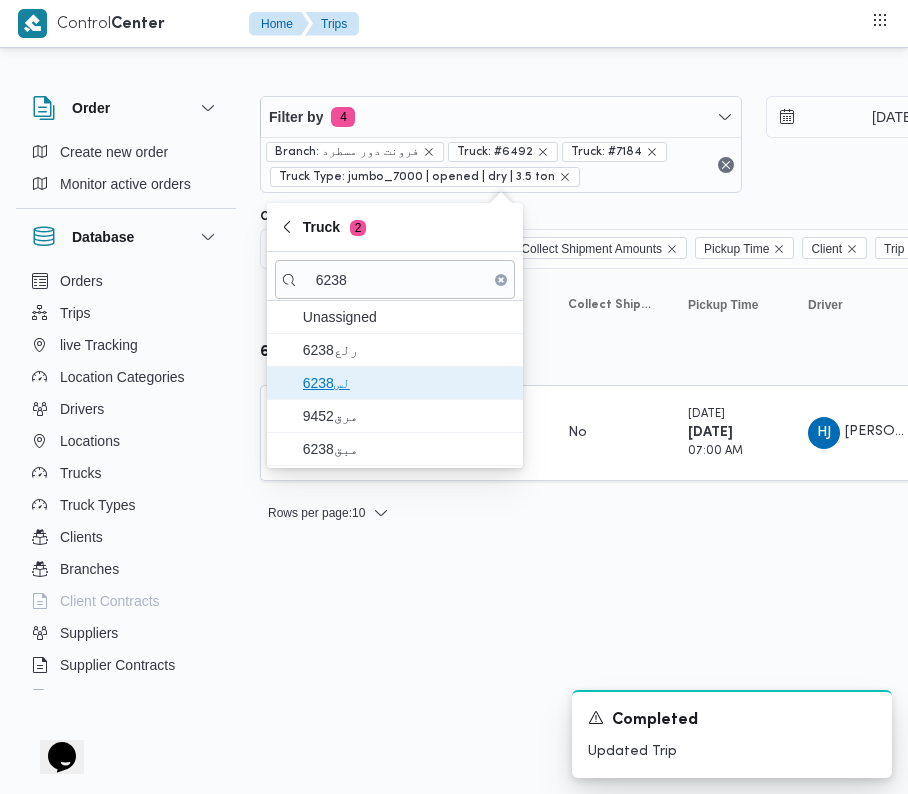 drag, startPoint x: 345, startPoint y: 378, endPoint x: 348, endPoint y: 393, distance: 15.297058 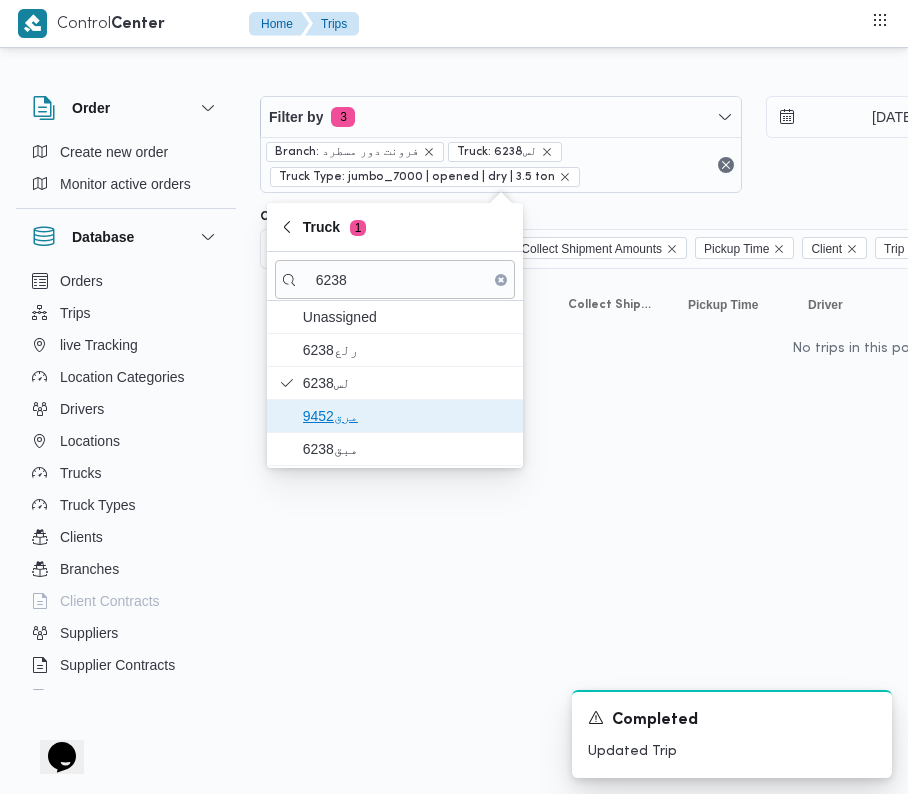 click on "مرق9452" at bounding box center (407, 416) 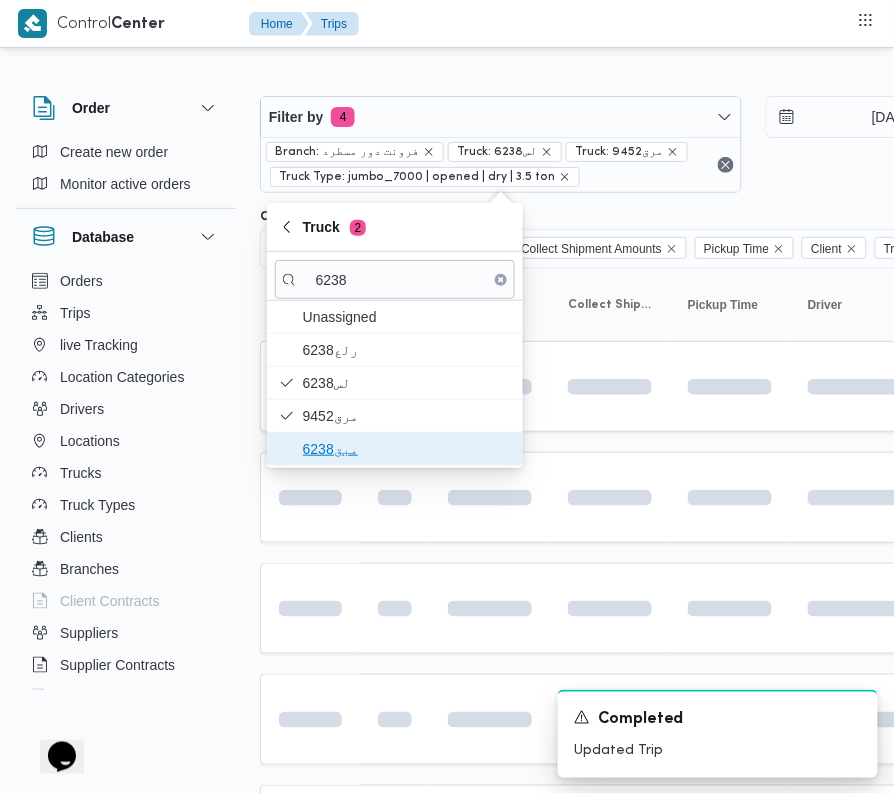 click on "مبق6238" at bounding box center [407, 449] 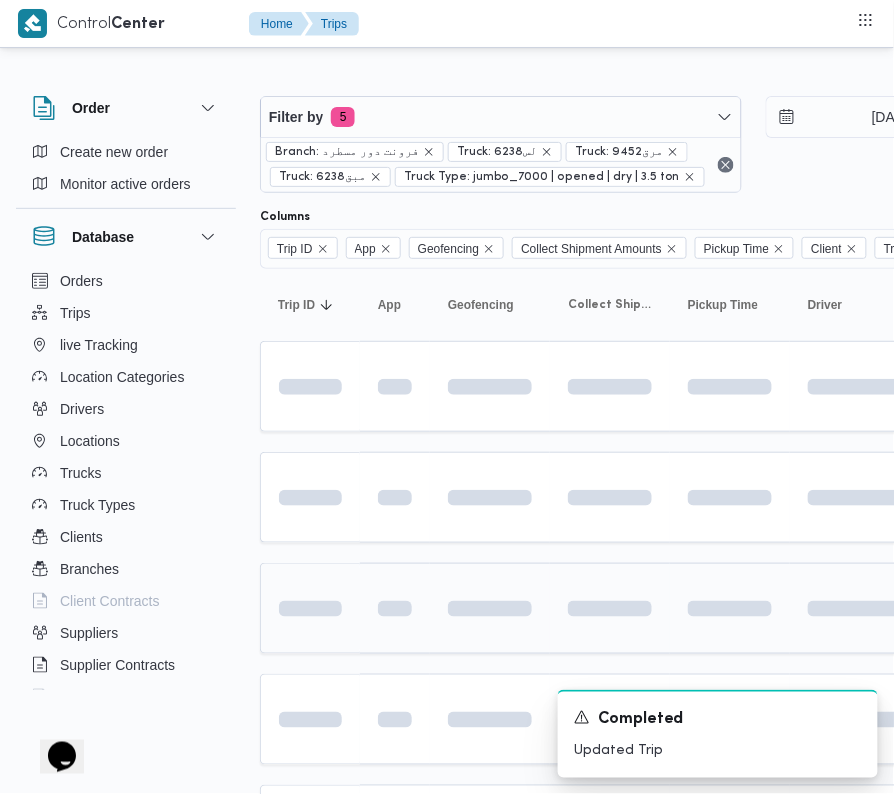 click at bounding box center [310, 608] 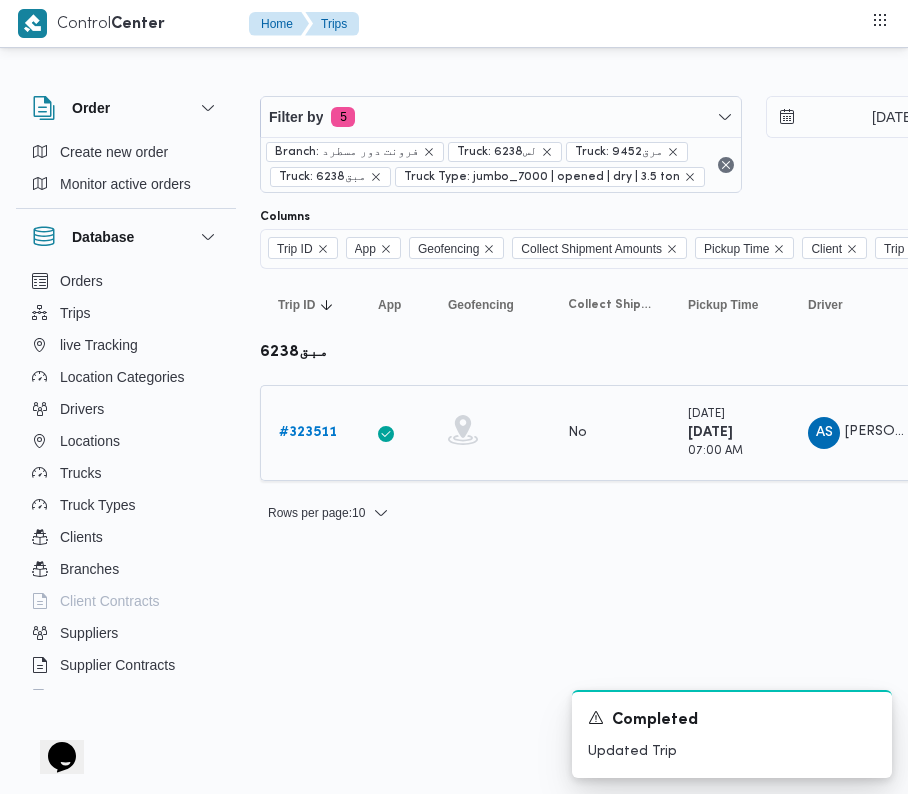 click on "# 323511" at bounding box center (308, 432) 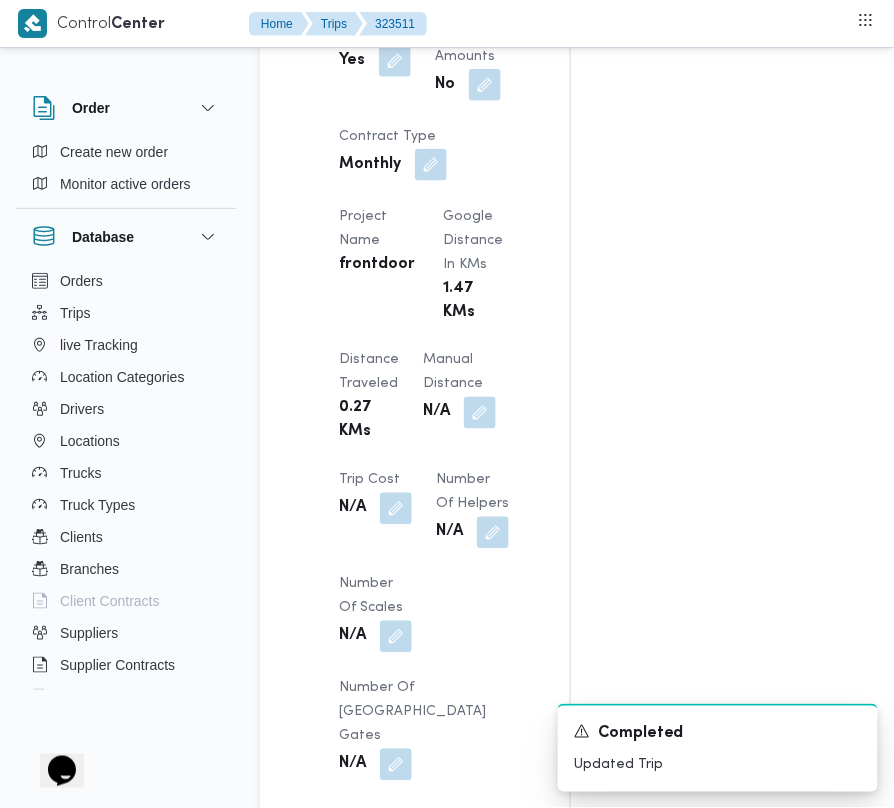 scroll, scrollTop: 2533, scrollLeft: 0, axis: vertical 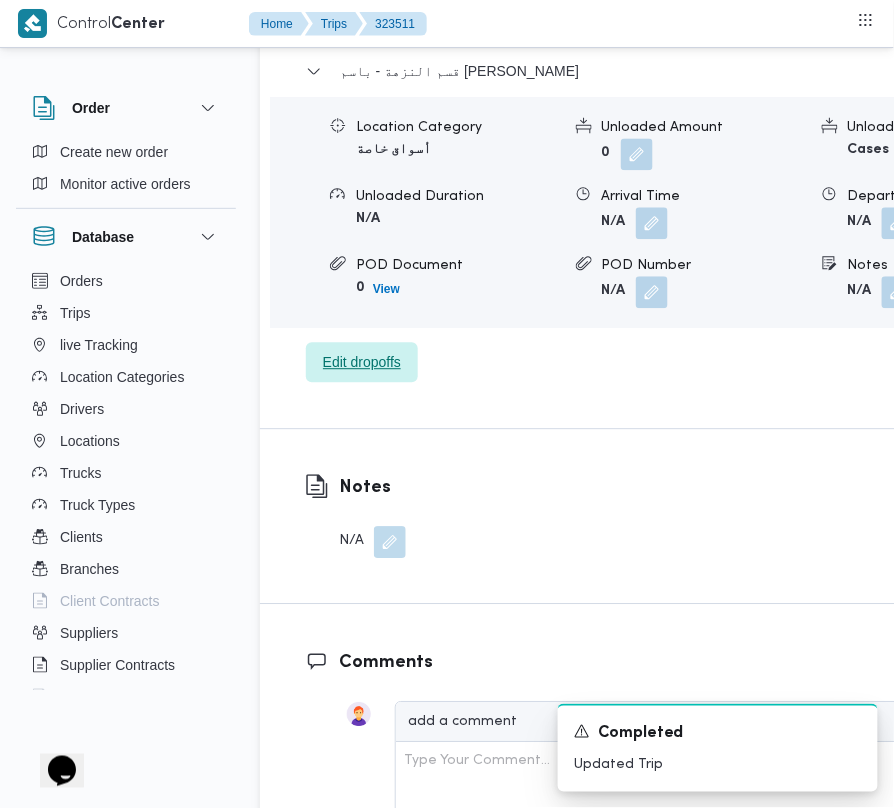 click on "Edit dropoffs" at bounding box center [362, 362] 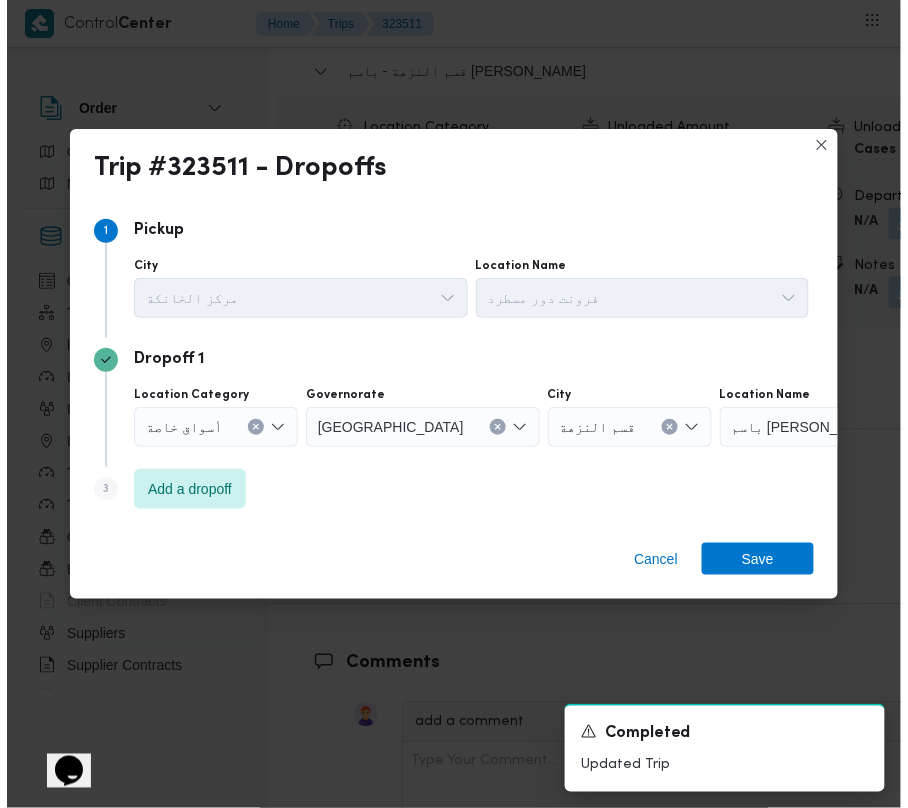 scroll, scrollTop: 3241, scrollLeft: 0, axis: vertical 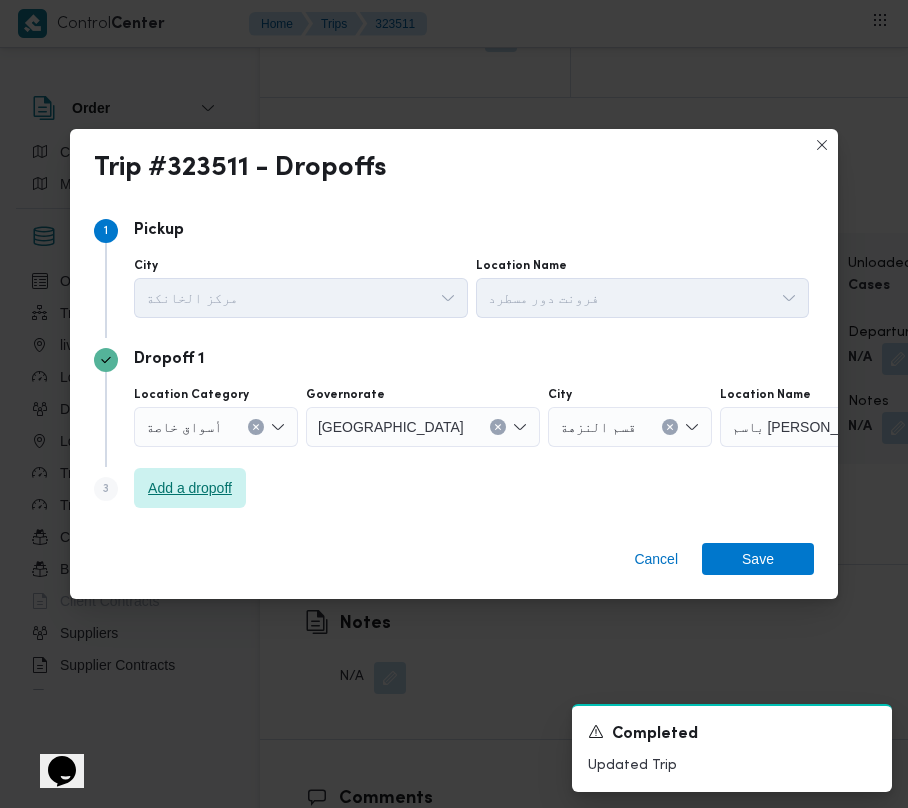 click on "Add a dropoff" at bounding box center (190, 488) 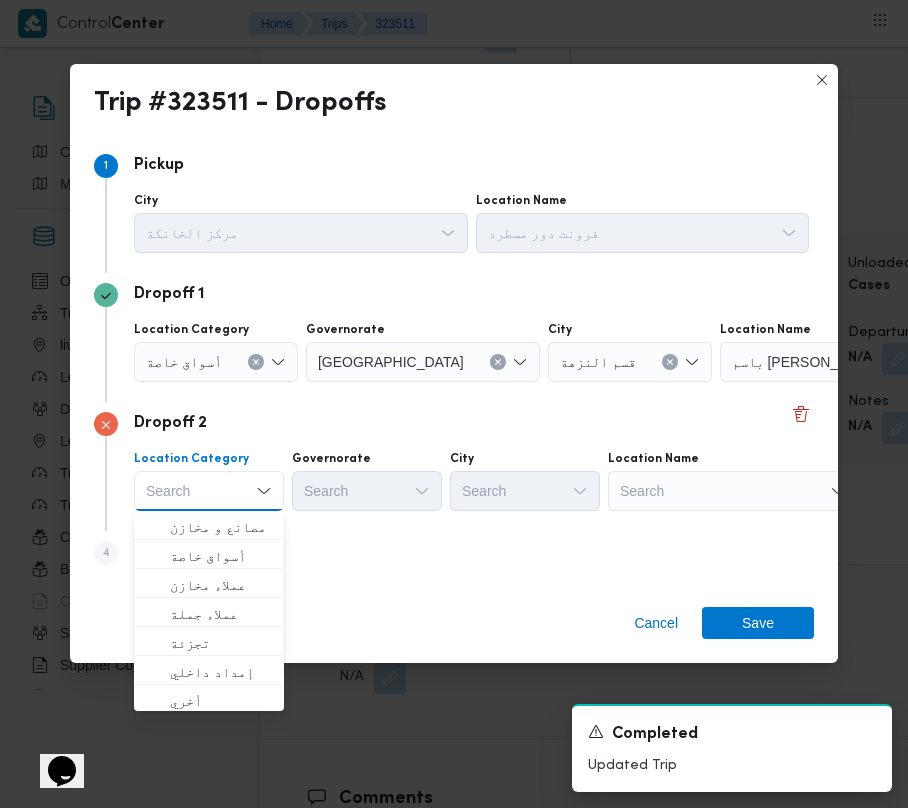 click on "Search" at bounding box center (845, 362) 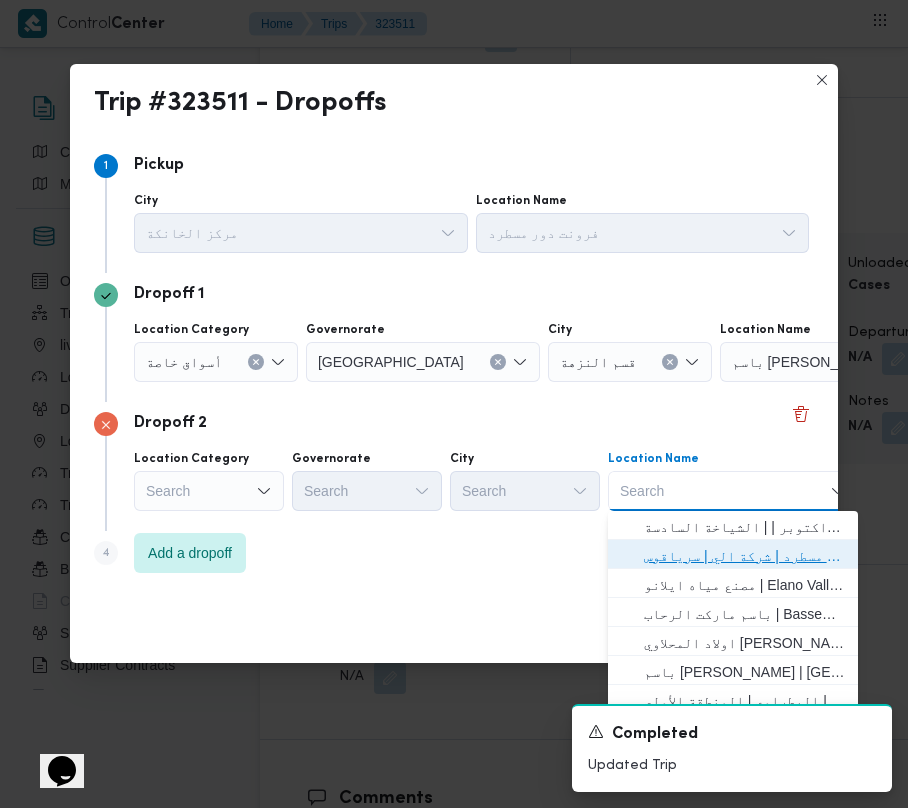 click on "فرونت دور مسطرد | شركة الي | سرياقوس" at bounding box center [745, 556] 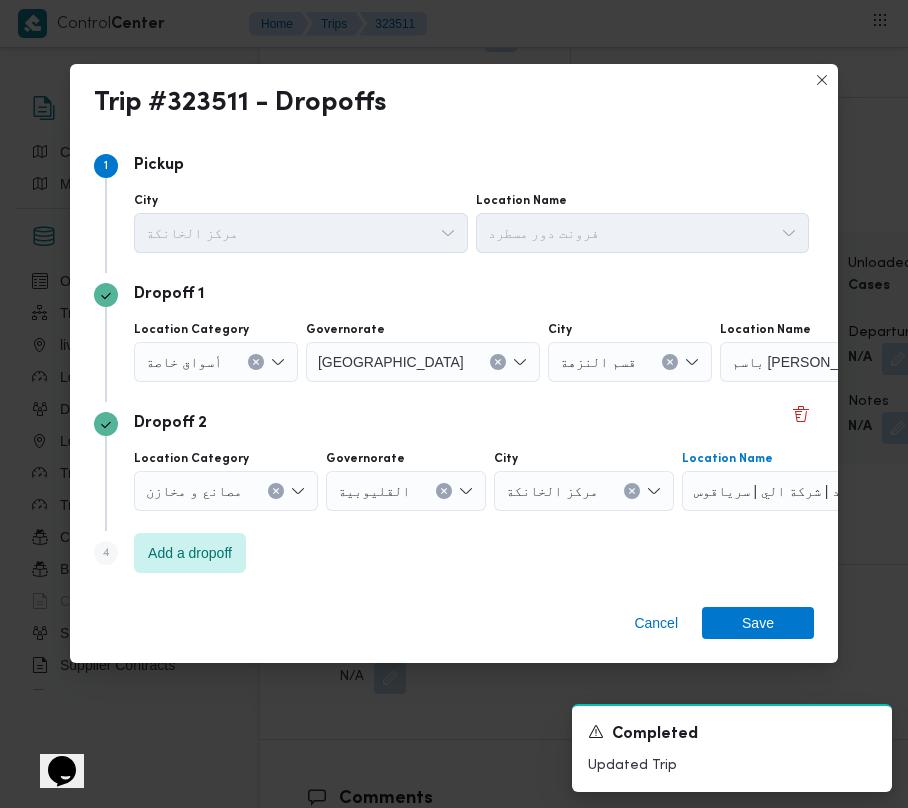 click on "أسواق خاصة" at bounding box center [184, 361] 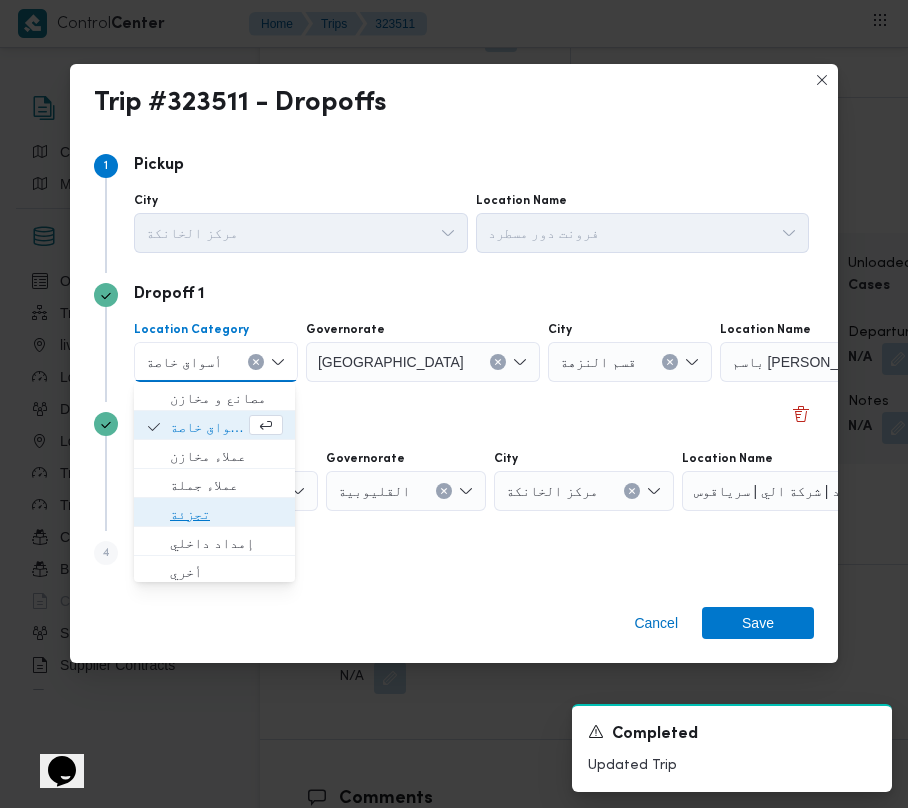 click on "تجزئة" at bounding box center (226, 514) 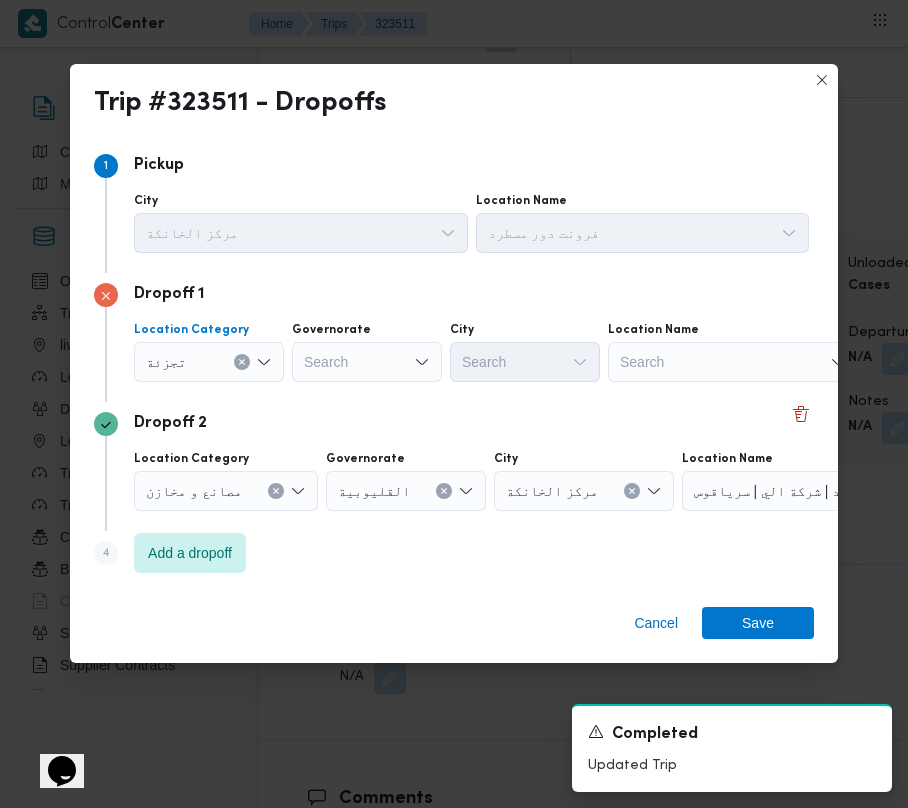 click on "Search" at bounding box center (367, 362) 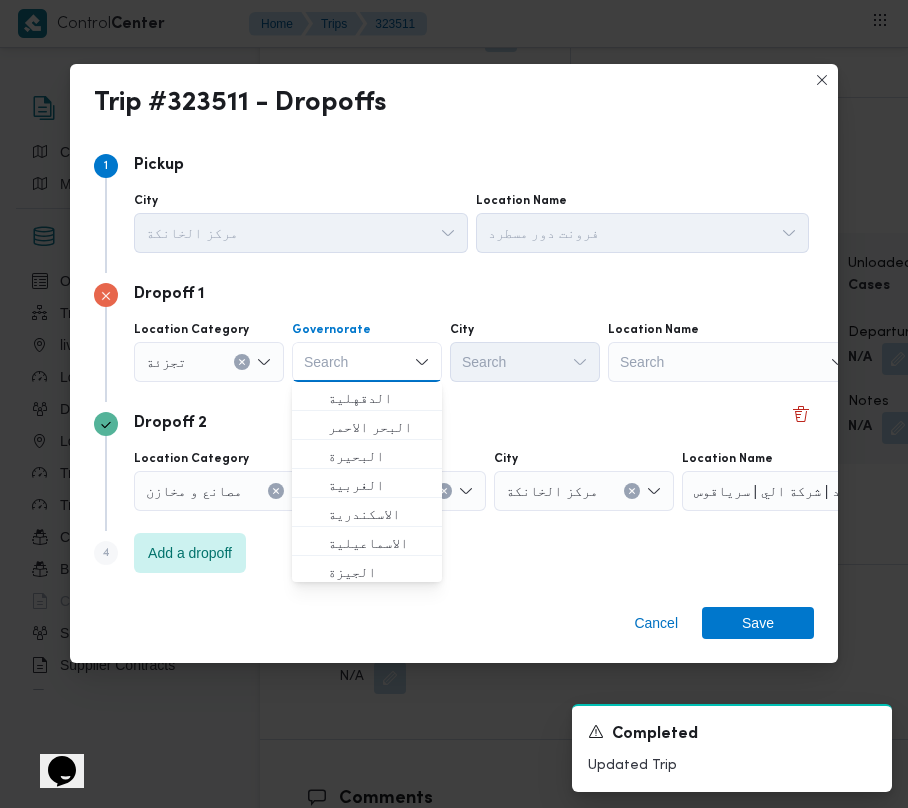 paste on "شرقية" 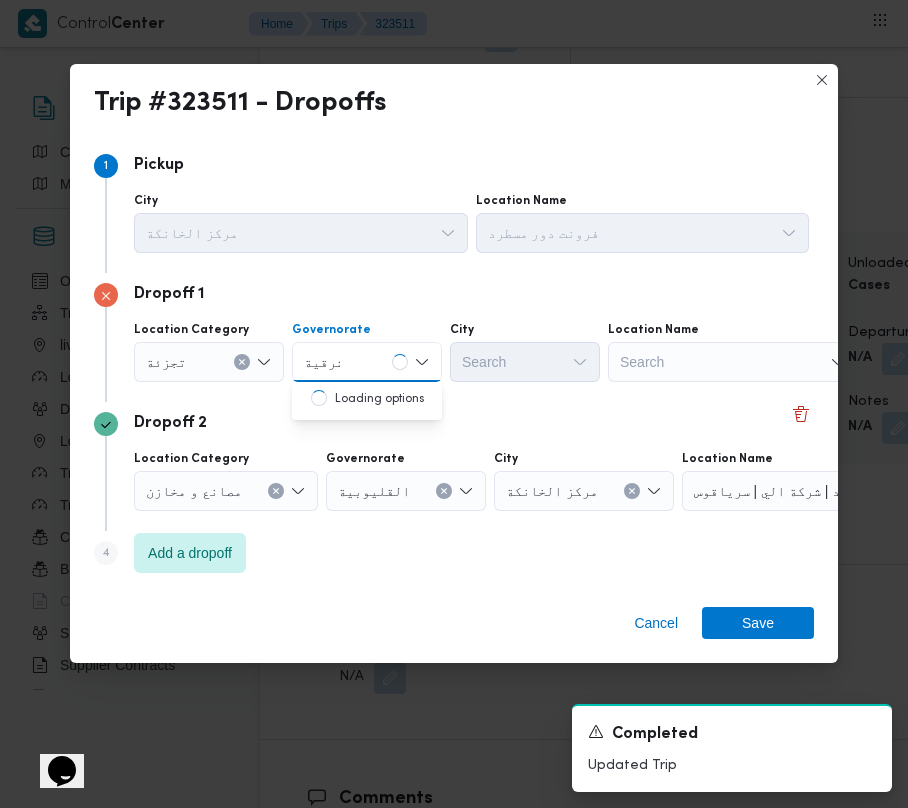 type on "شرقية" 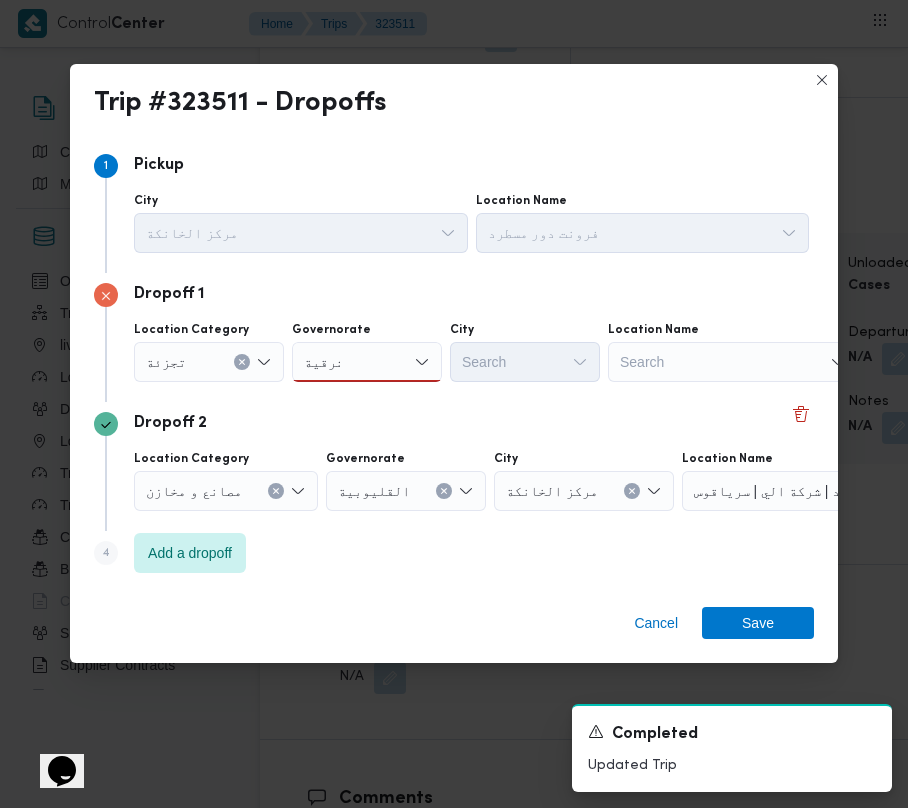 drag, startPoint x: 386, startPoint y: 338, endPoint x: 374, endPoint y: 365, distance: 29.546574 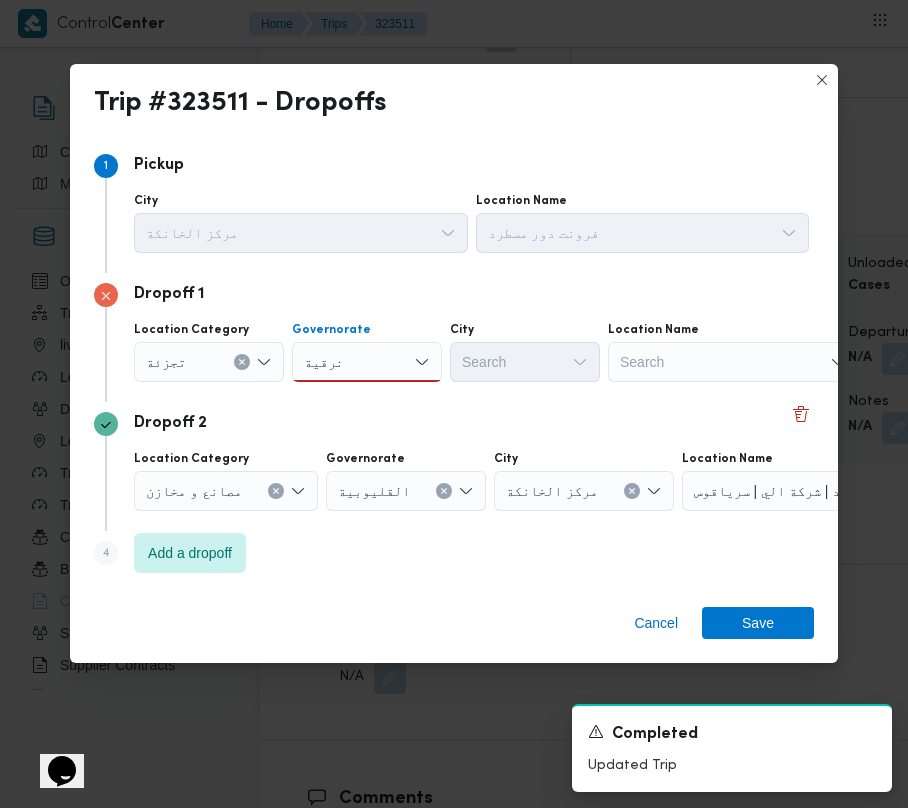 click on "شرقية شرقية" at bounding box center [367, 362] 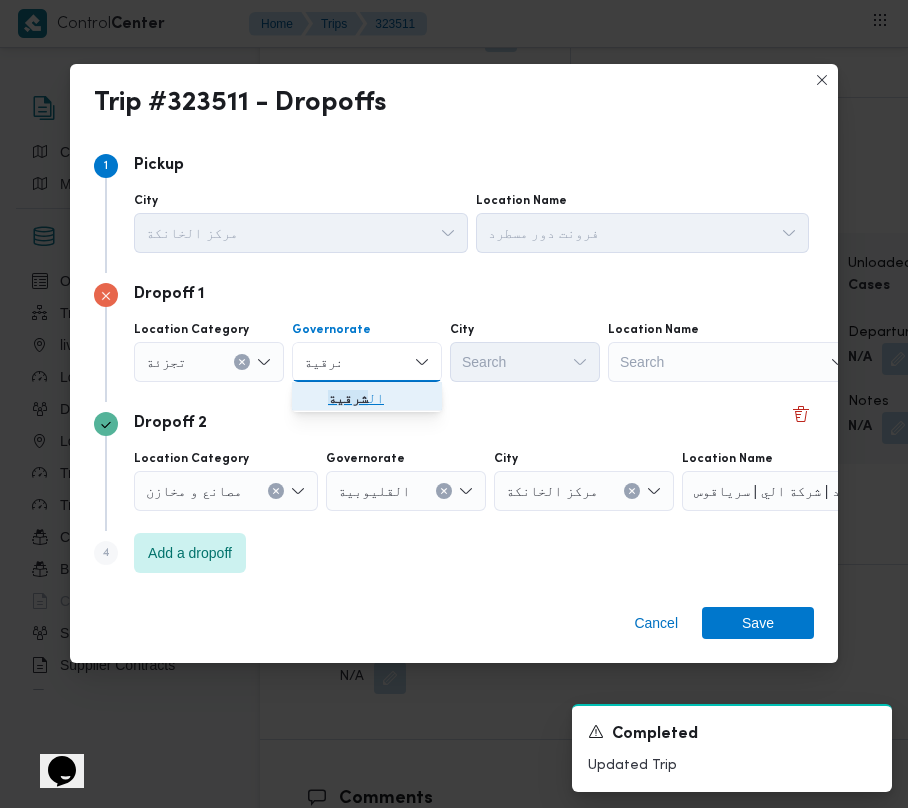 click on "ال شرقية" at bounding box center (379, 398) 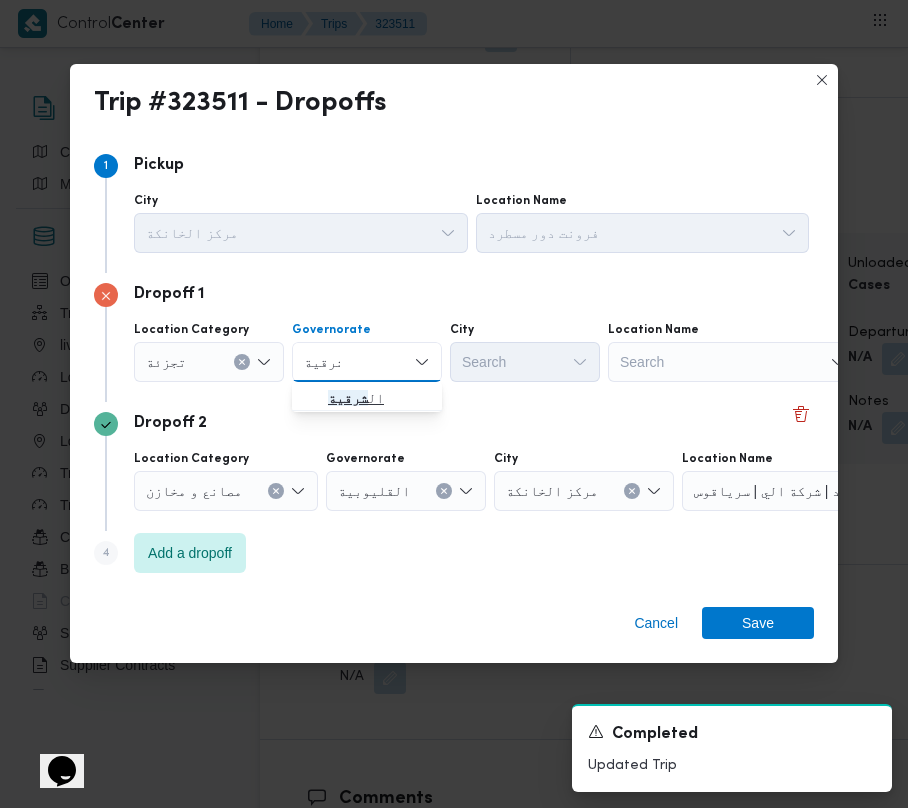 type 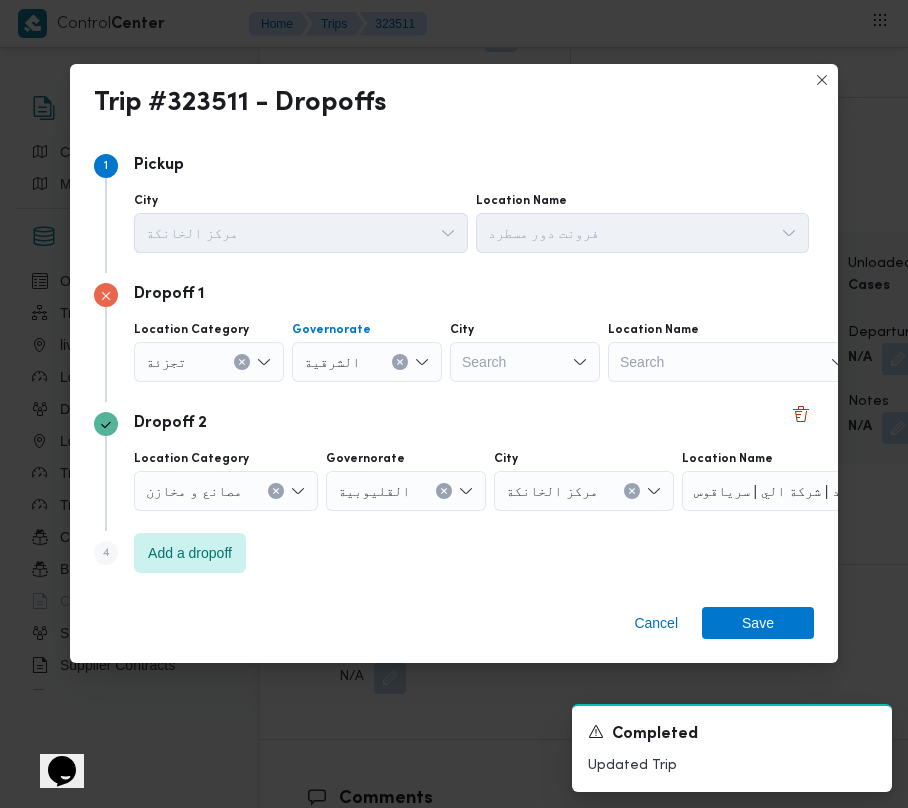 click on "Search" at bounding box center [525, 362] 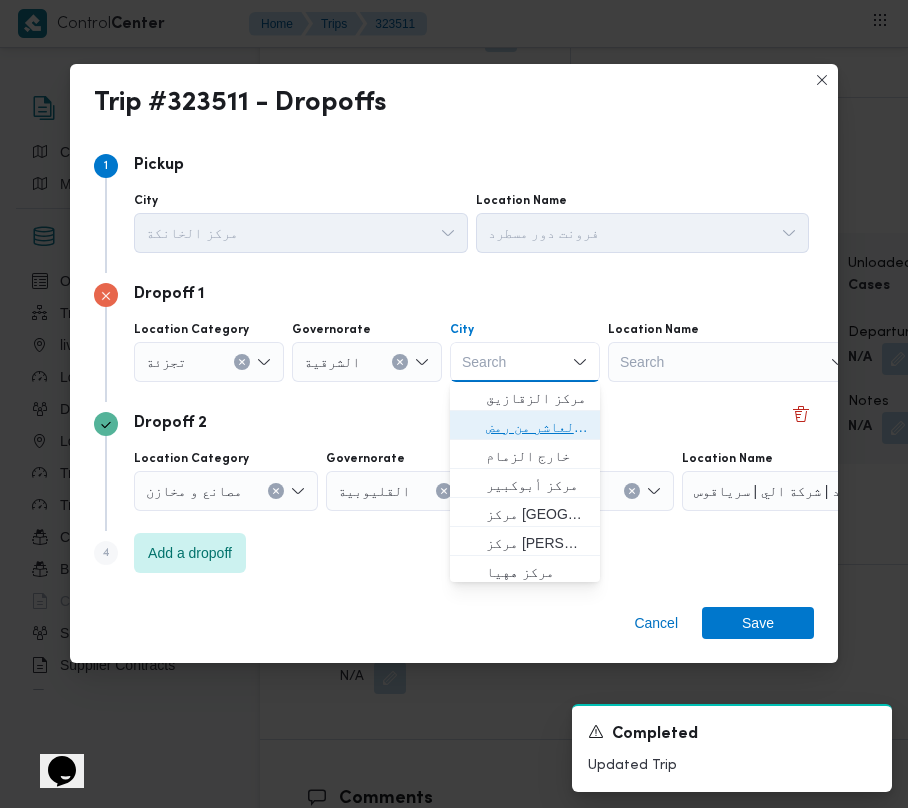 click on "قسم اول مدينة العاشر من رمض" at bounding box center (537, 427) 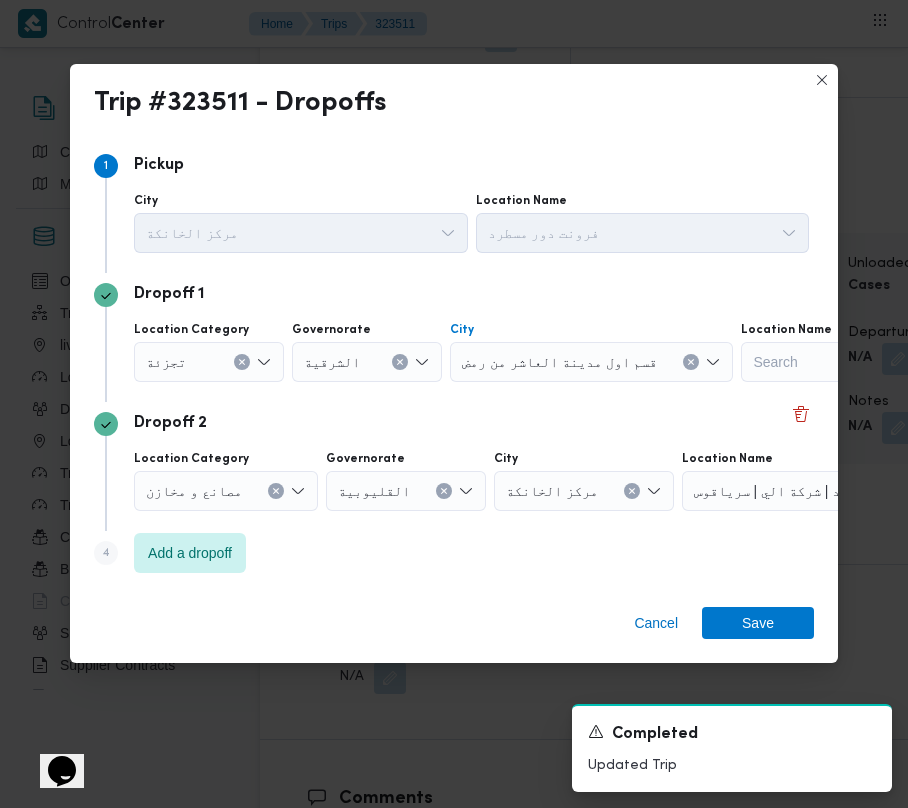 click on "Cancel Save" at bounding box center (454, 627) 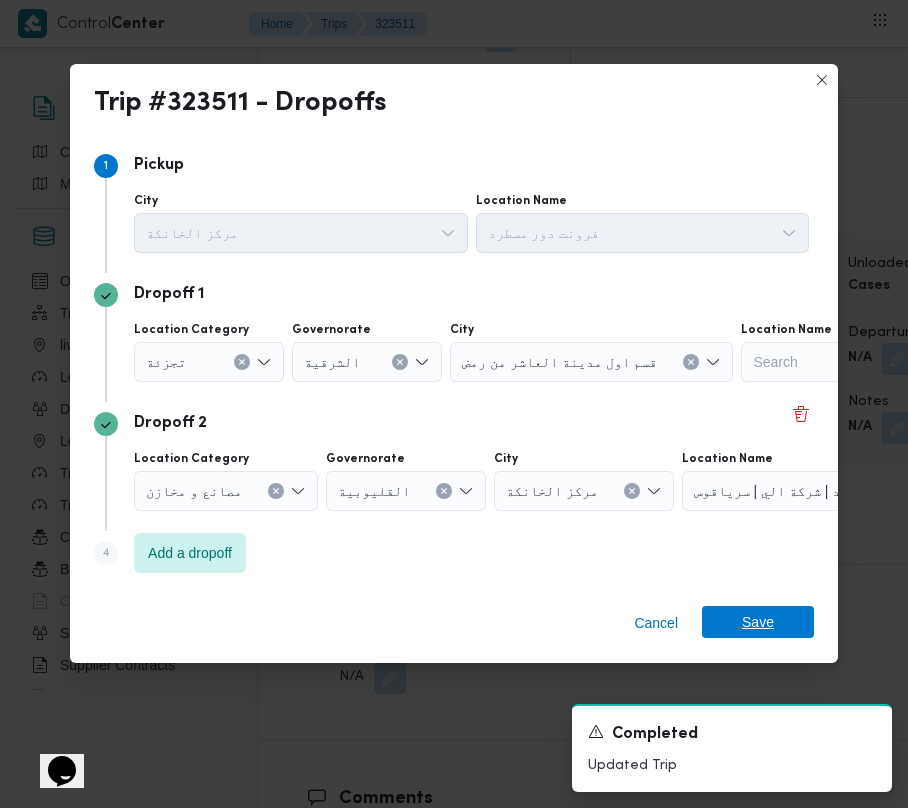 click on "Save" at bounding box center [758, 622] 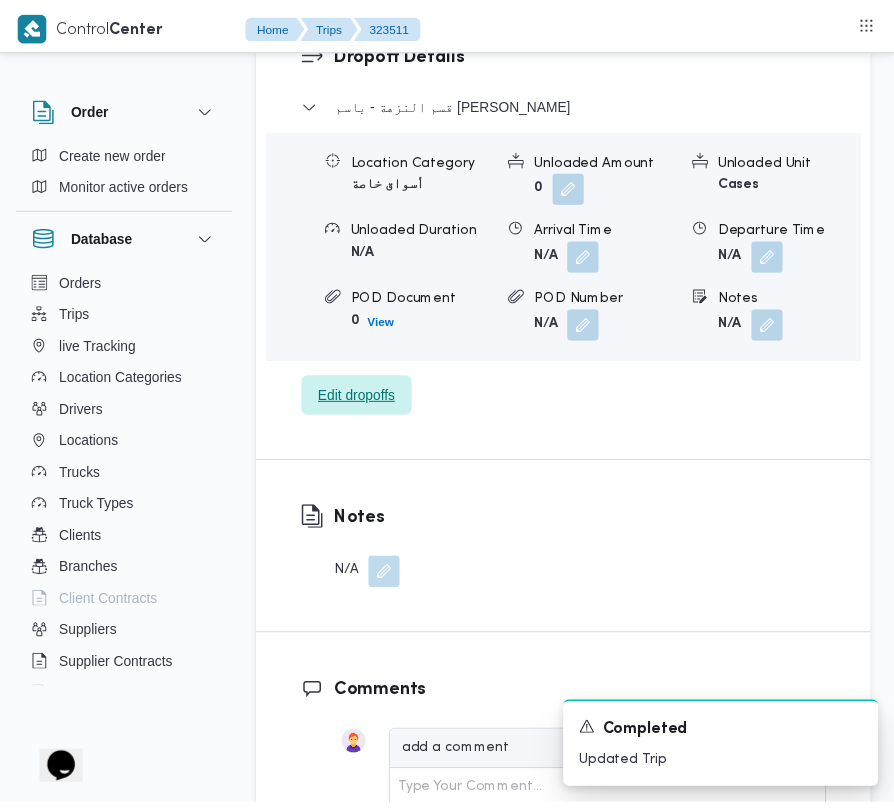 scroll, scrollTop: 3577, scrollLeft: 0, axis: vertical 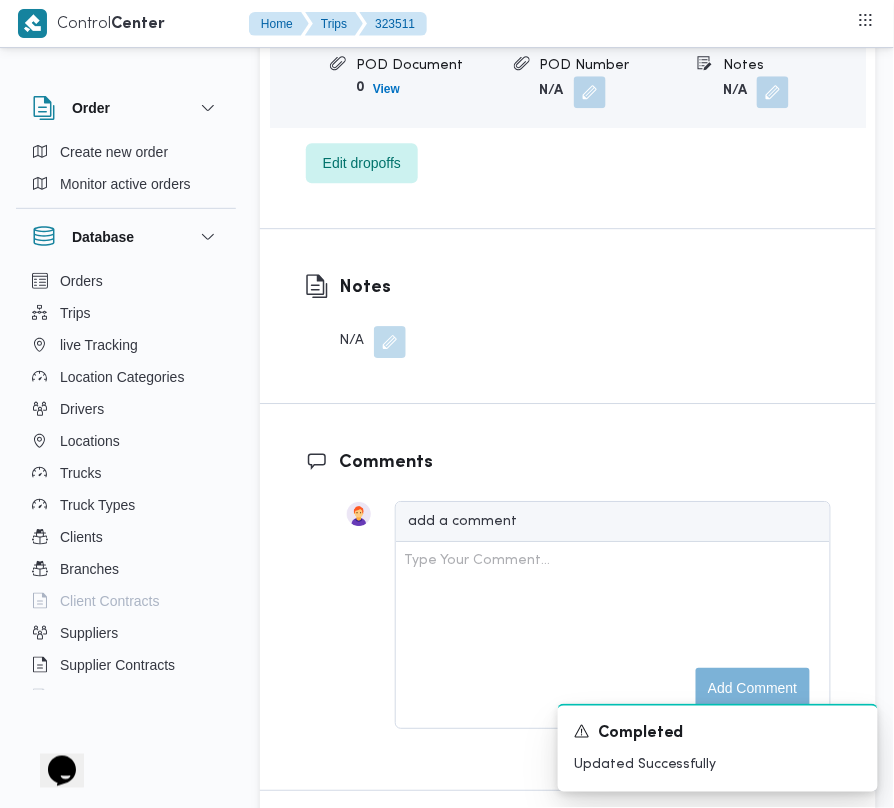 click on "Order Create new order Monitor active orders Database Orders Trips live Tracking Location Categories Drivers Locations Trucks Truck Types Clients Branches Client Contracts Suppliers Supplier Contracts Devices Users Projects SP Projects Admins organization assignees Tags Trip# 323511 In Progress Duplicate Trip   فرونت دور مسطرد Step 2 is incomplete 2 باسم ماركت هيليوبلس Summary Route Supplier Details Supplier محمد صلاح عبداللطيف الشريف Operation Model Monthly Driver عزت سعيد احمد ابواحمد Truck مبق 6238 Truck Type jumbo_7000 | opened | dry | 3.5 ton Trip Details Client Frontdoor Branch فرونت دور مسطرد Trip Type أسواق خاصة Pickup date & time Thu, Jul 10, 2025 7:00 AM Source System App Version 3.7.5.production.driver-release (164) Returnable No Geofencing No Auto Ending Yes Collect Shipment Amounts No Contract Type Monthly Project Name frontdoor Google distance in KMs 1.47 KMs Distance Traveled 0.27 KMs Manual Distance" at bounding box center [447, -640] 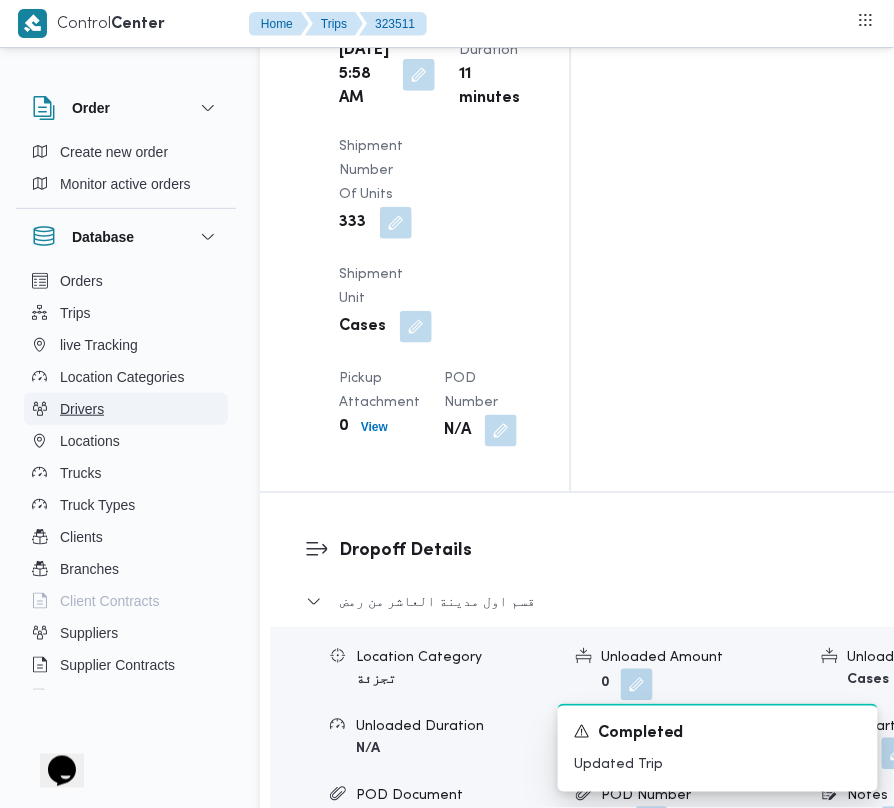 scroll, scrollTop: 2894, scrollLeft: 0, axis: vertical 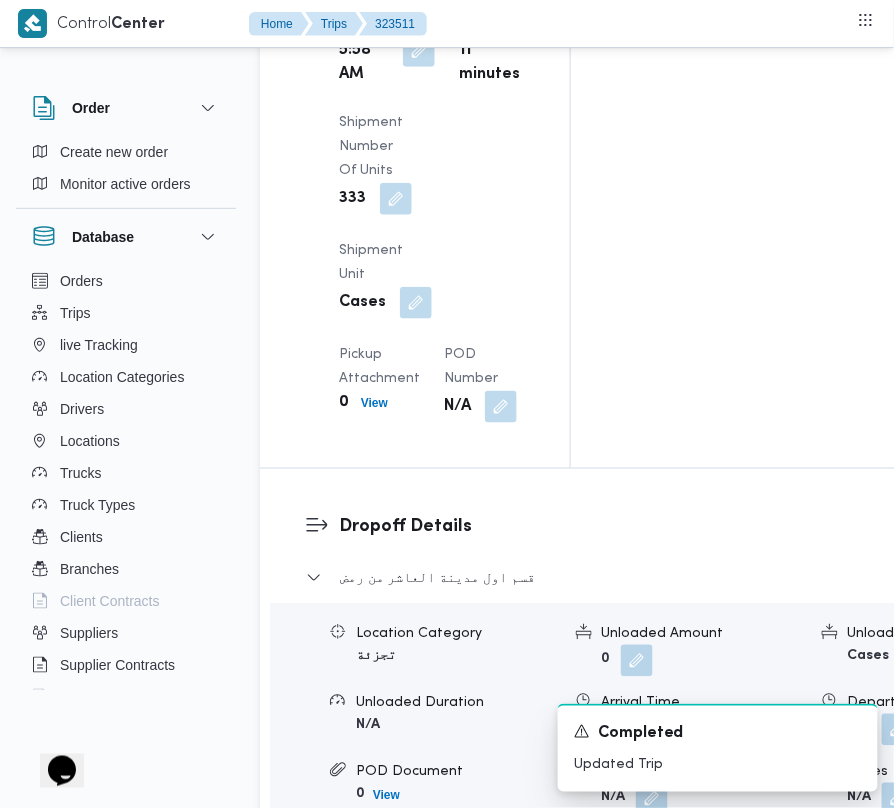 click at bounding box center (414, 51) 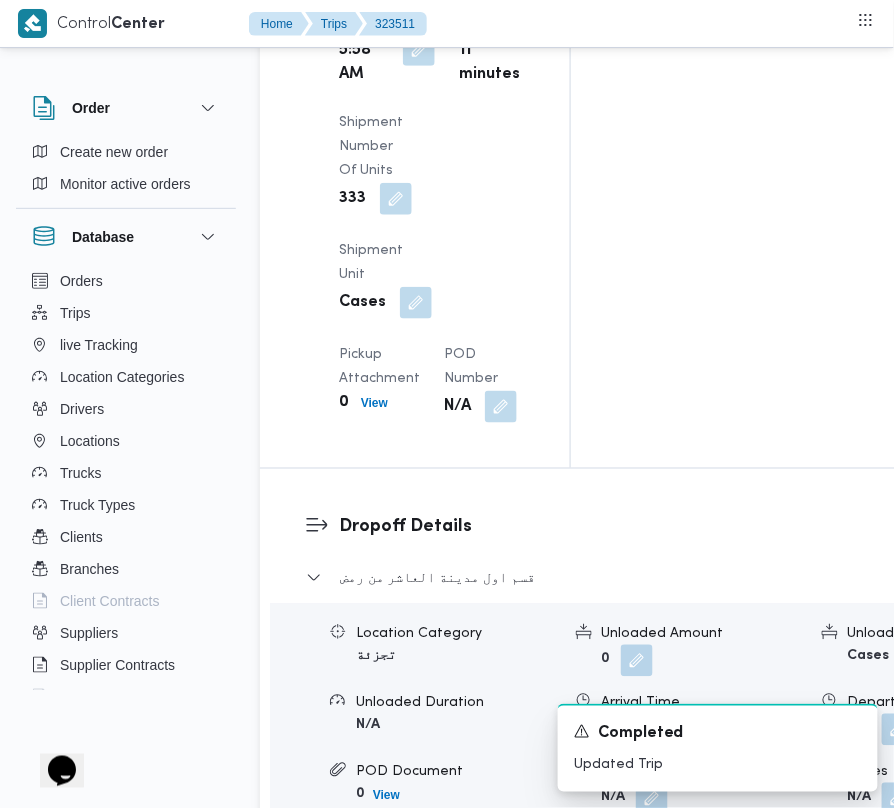click at bounding box center (419, 50) 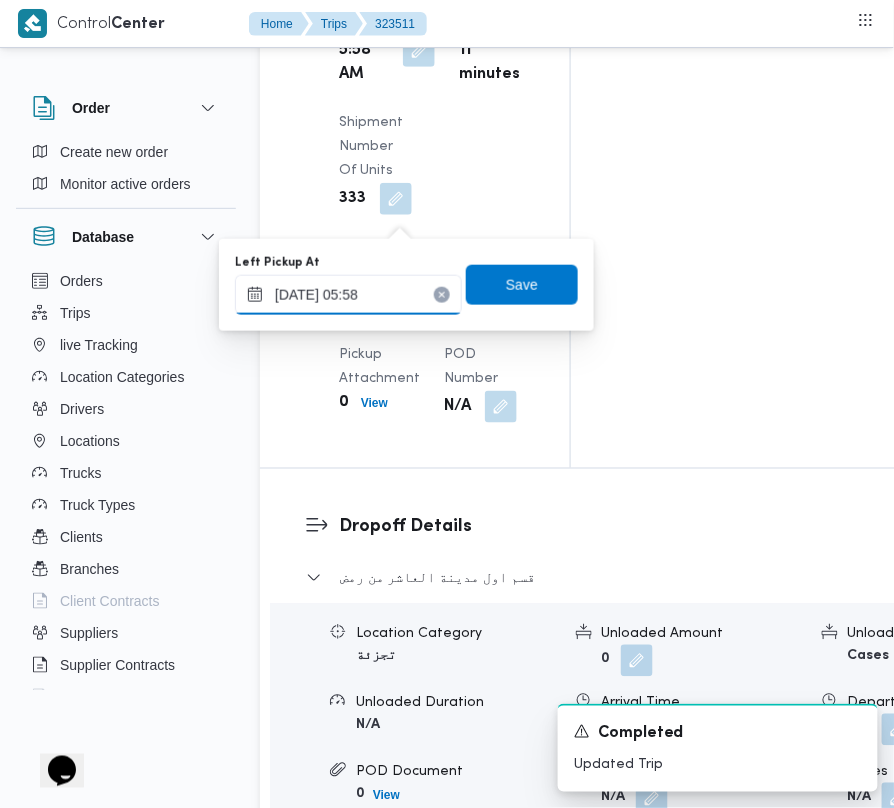 click on "10/07/2025 05:58" at bounding box center [348, 295] 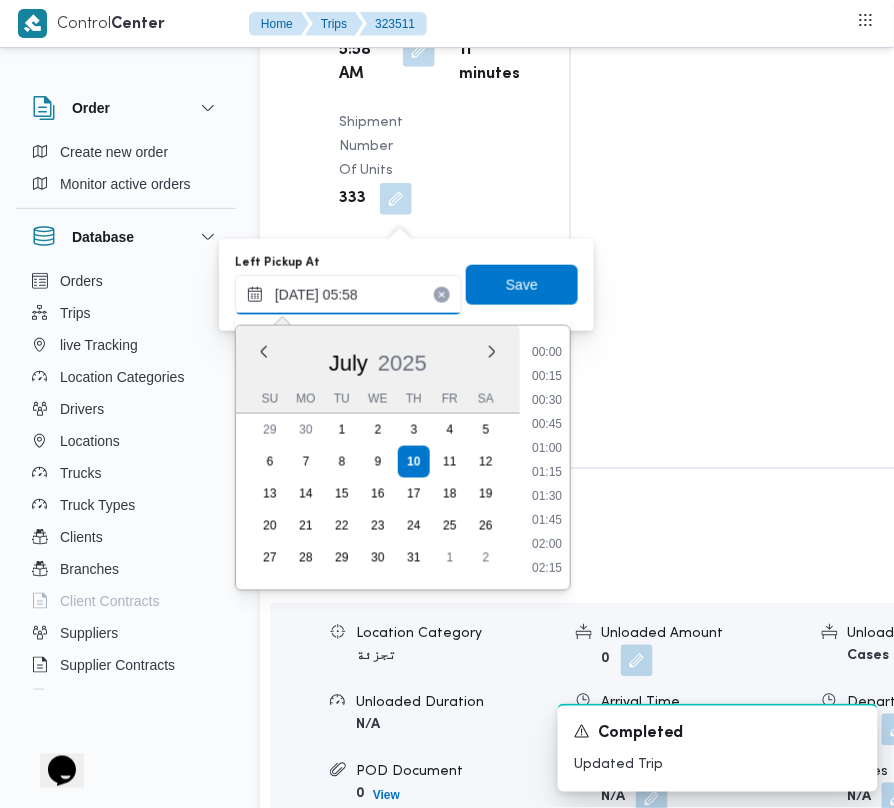 click on "10/07/2025 05:58" at bounding box center [348, 295] 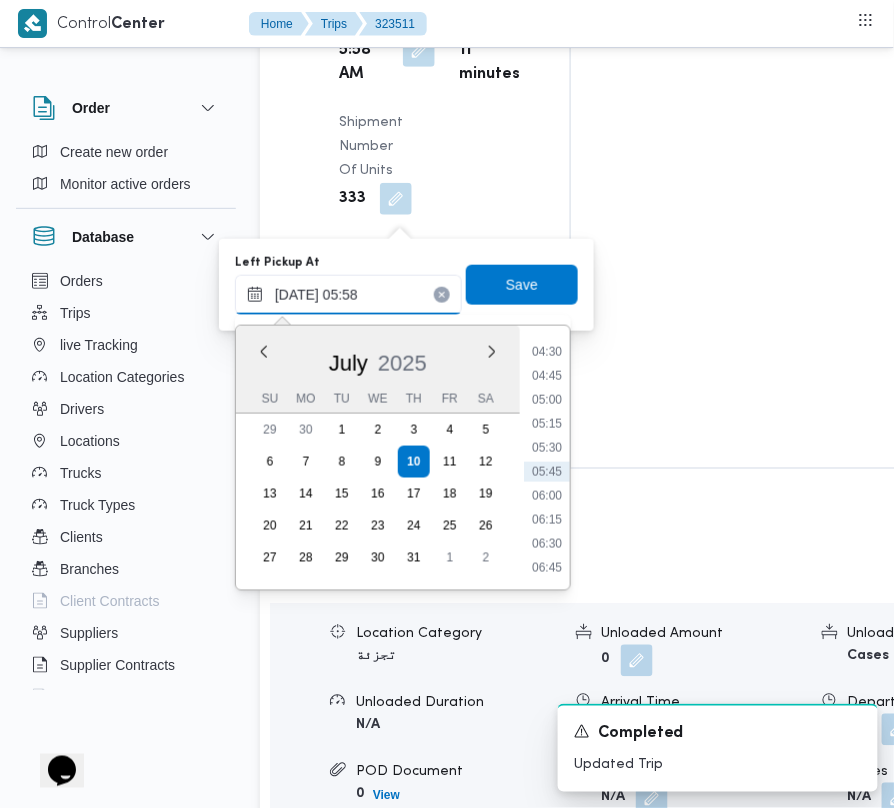 click on "10/07/2025 05:58" at bounding box center (348, 295) 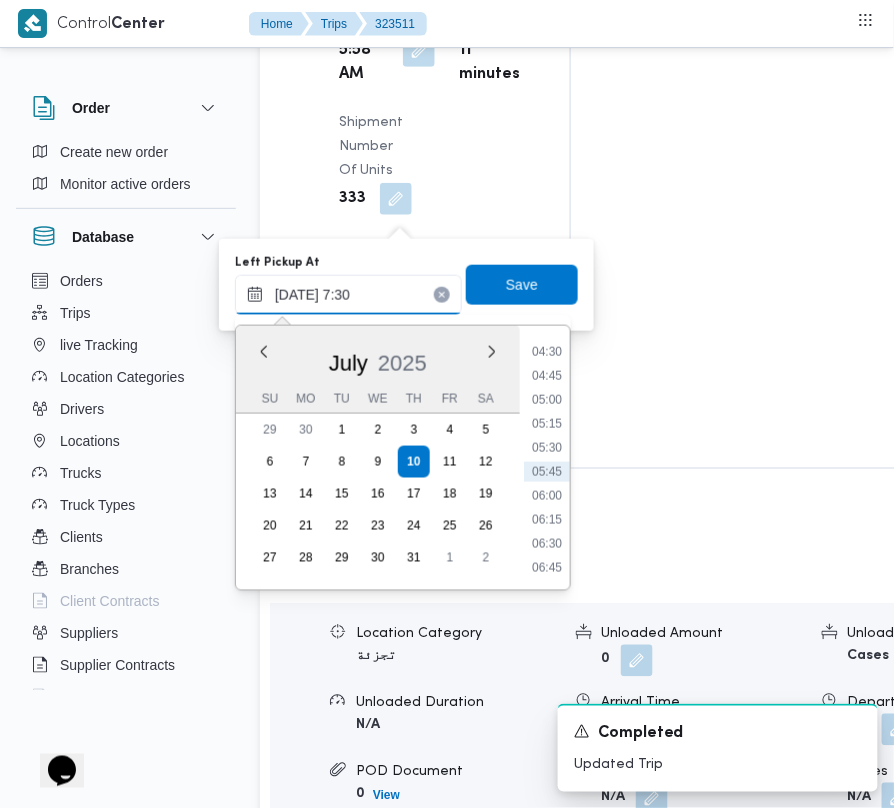 scroll, scrollTop: 512, scrollLeft: 0, axis: vertical 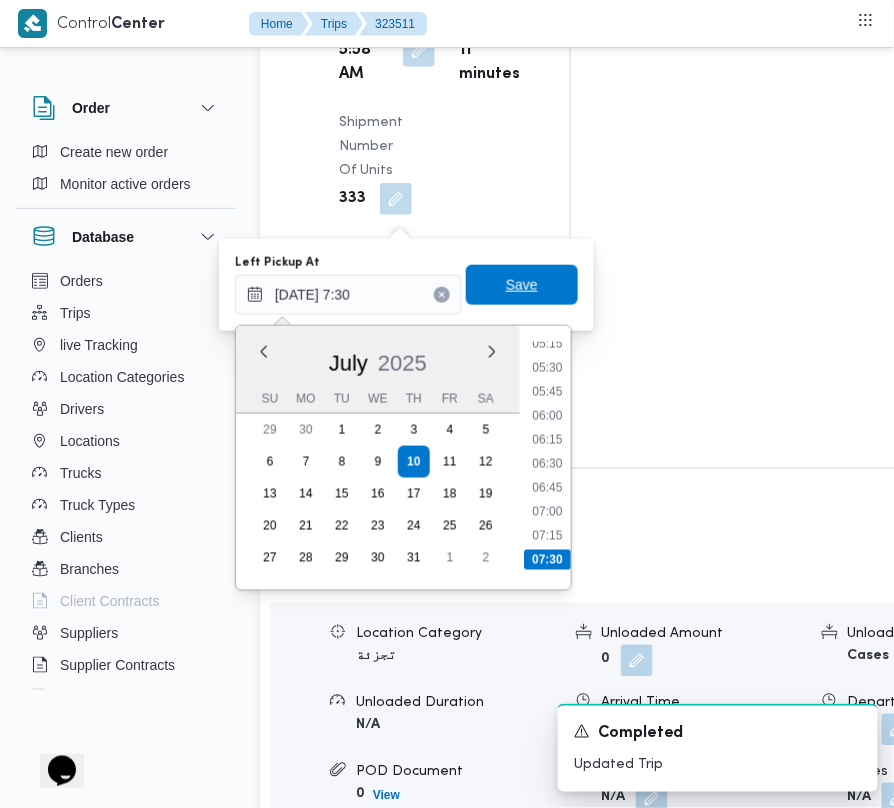 type on "[DATE] 07:30" 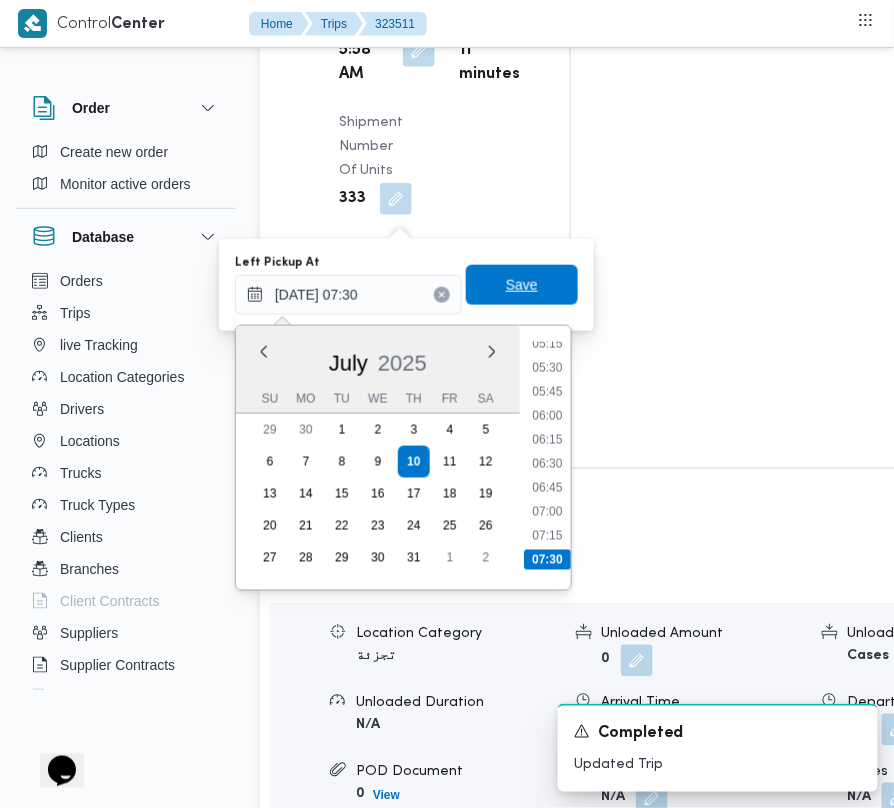 click on "Save" at bounding box center [522, 285] 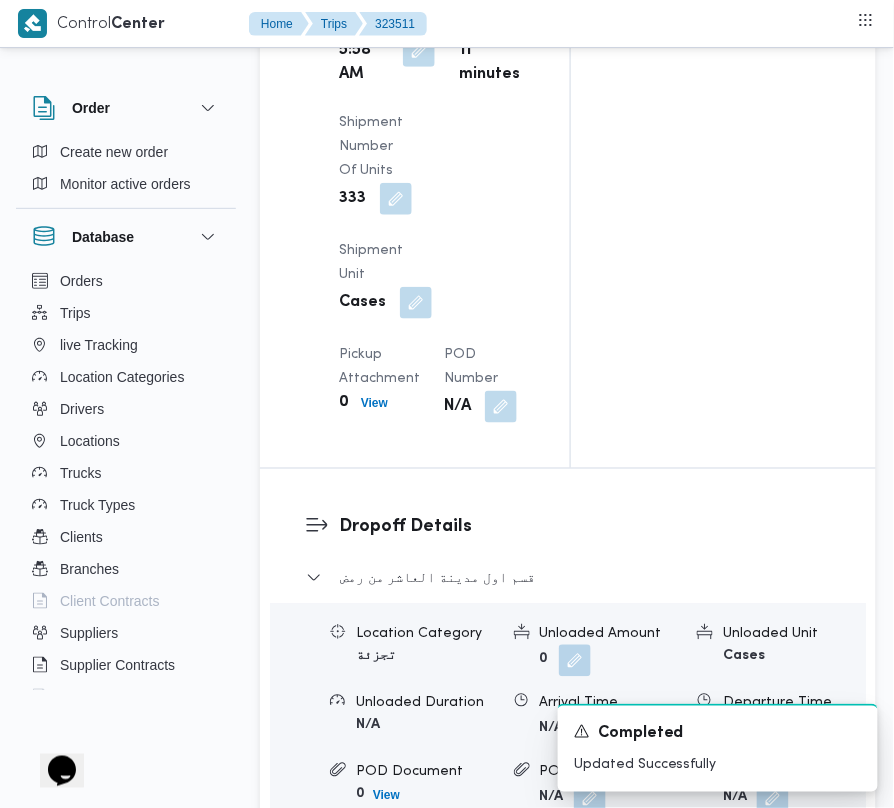 scroll, scrollTop: 2493, scrollLeft: 0, axis: vertical 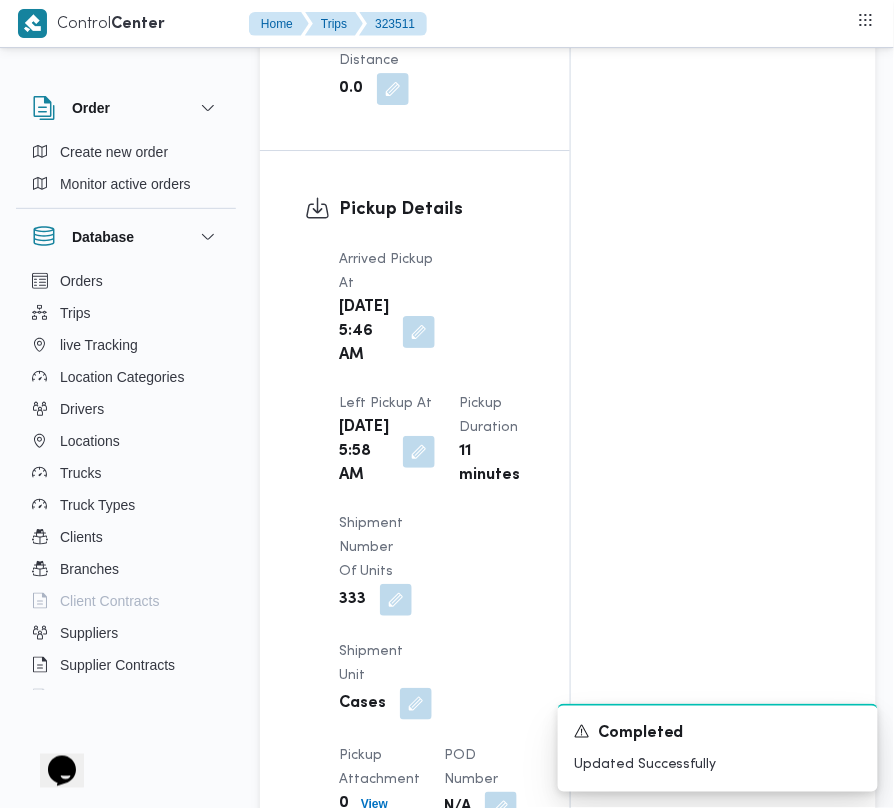 drag, startPoint x: 882, startPoint y: 380, endPoint x: 768, endPoint y: 406, distance: 116.92733 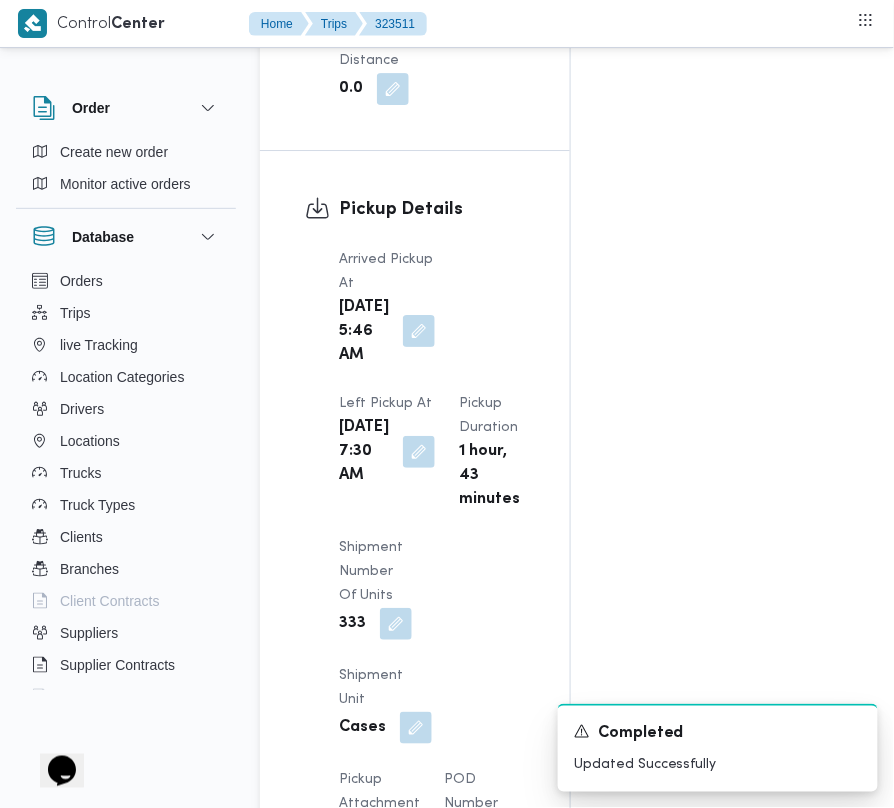 click at bounding box center (419, 331) 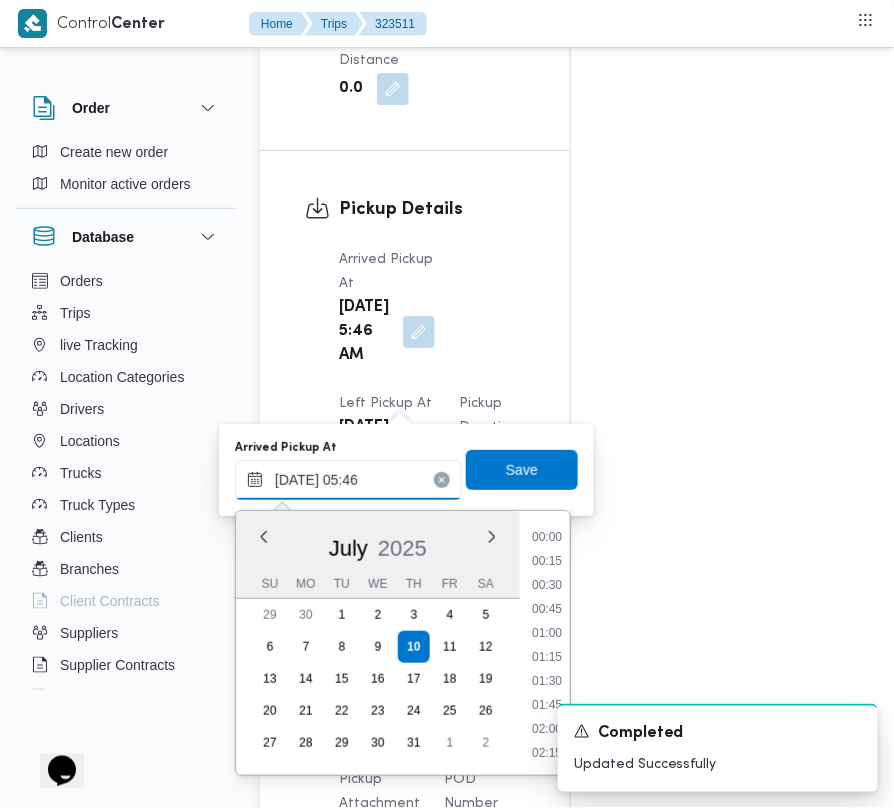 click on "10/07/2025 05:46" at bounding box center [348, 480] 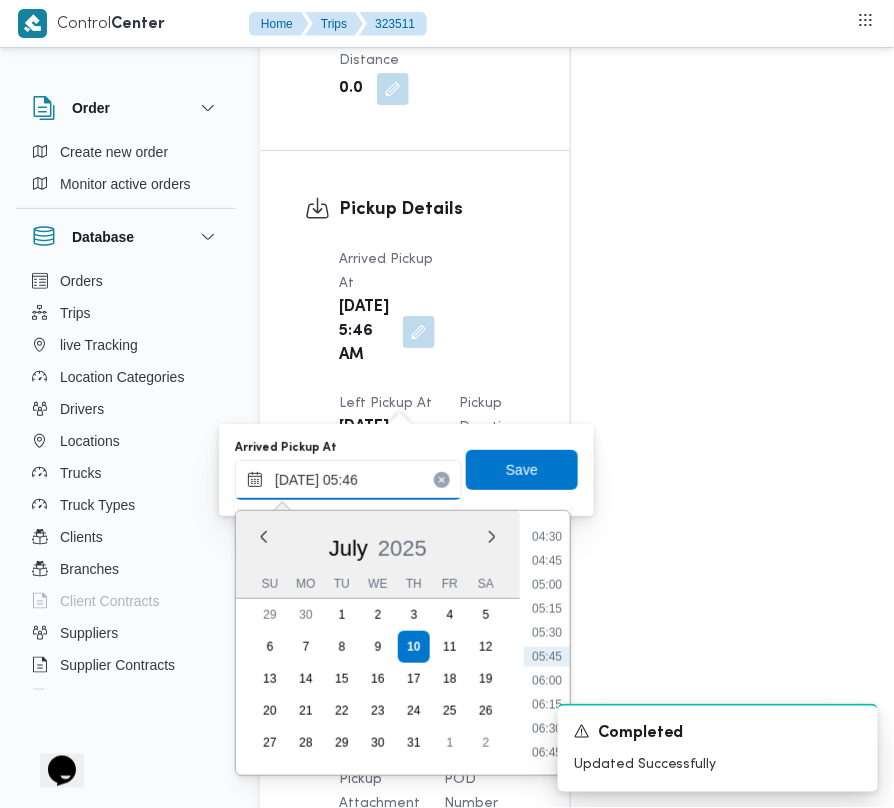 click on "10/07/2025 05:46" at bounding box center [348, 480] 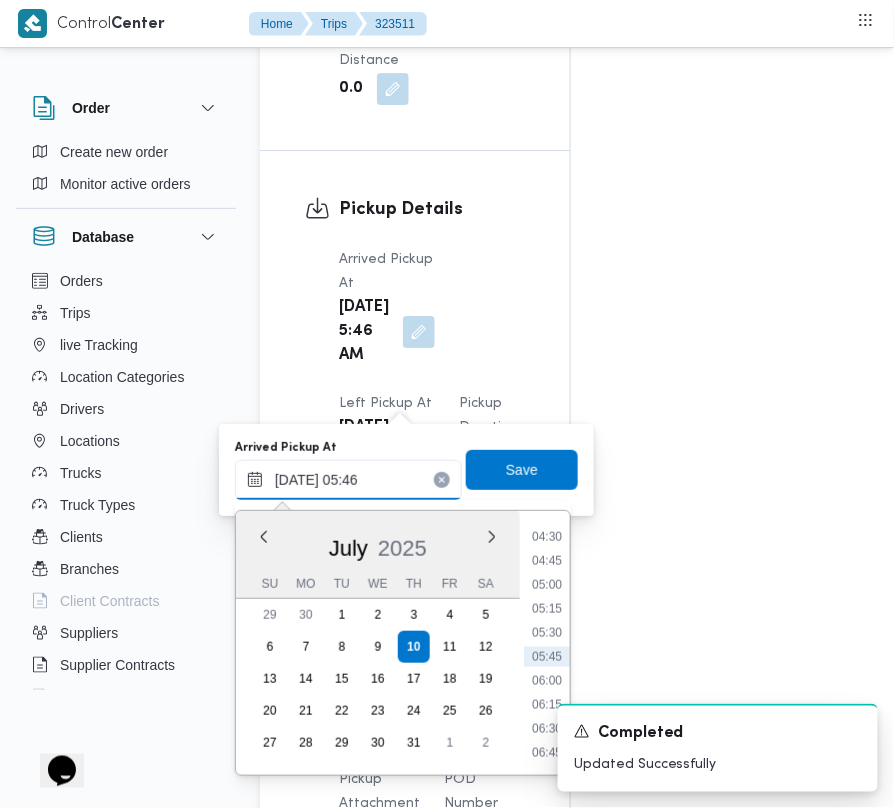 click on "10/07/2025 05:46" at bounding box center (348, 480) 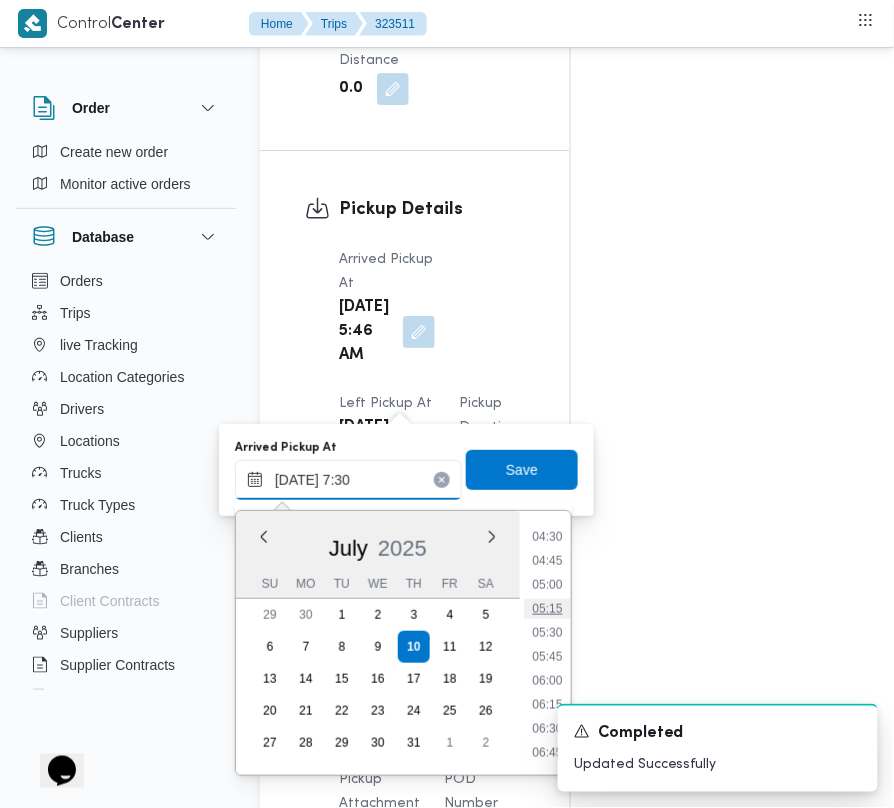 scroll, scrollTop: 512, scrollLeft: 0, axis: vertical 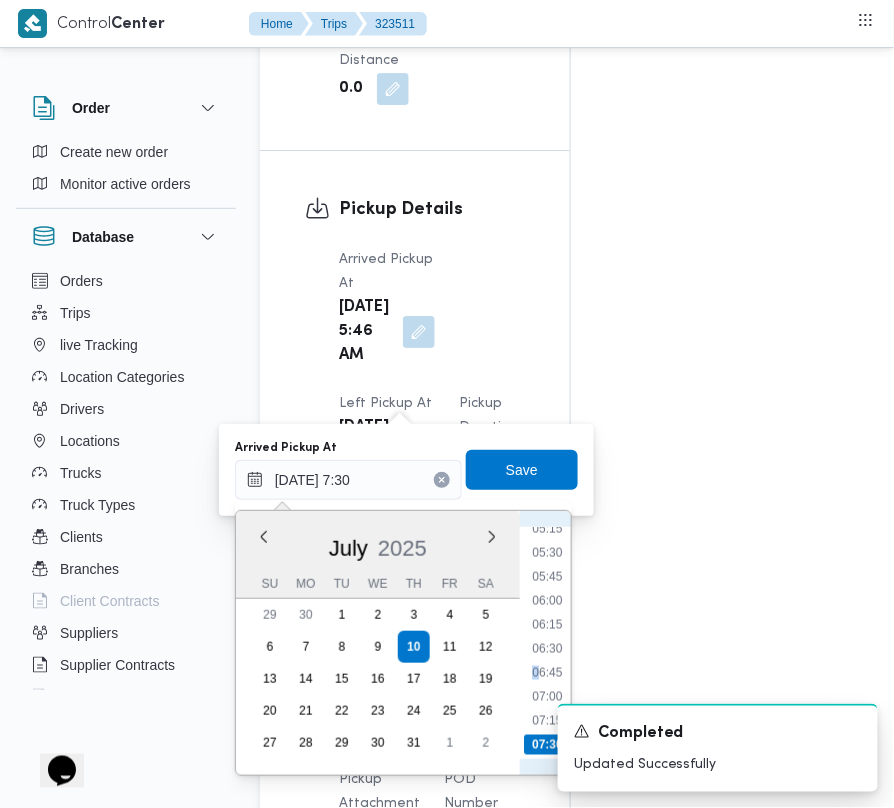 click on "06:45" at bounding box center [547, 673] 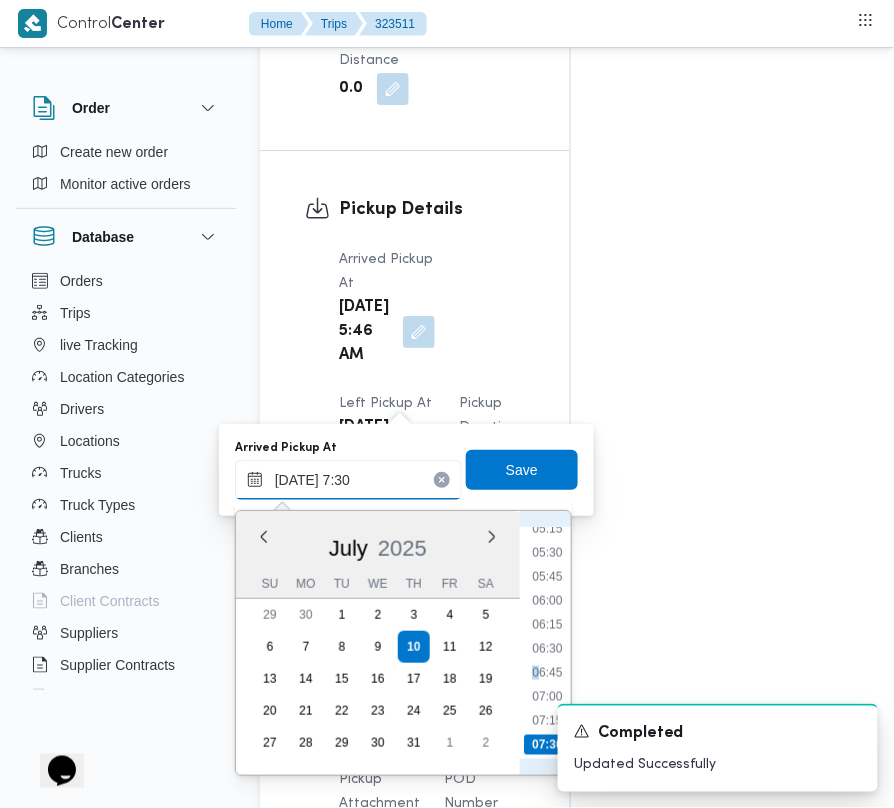 type on "10/07/2025 06:45" 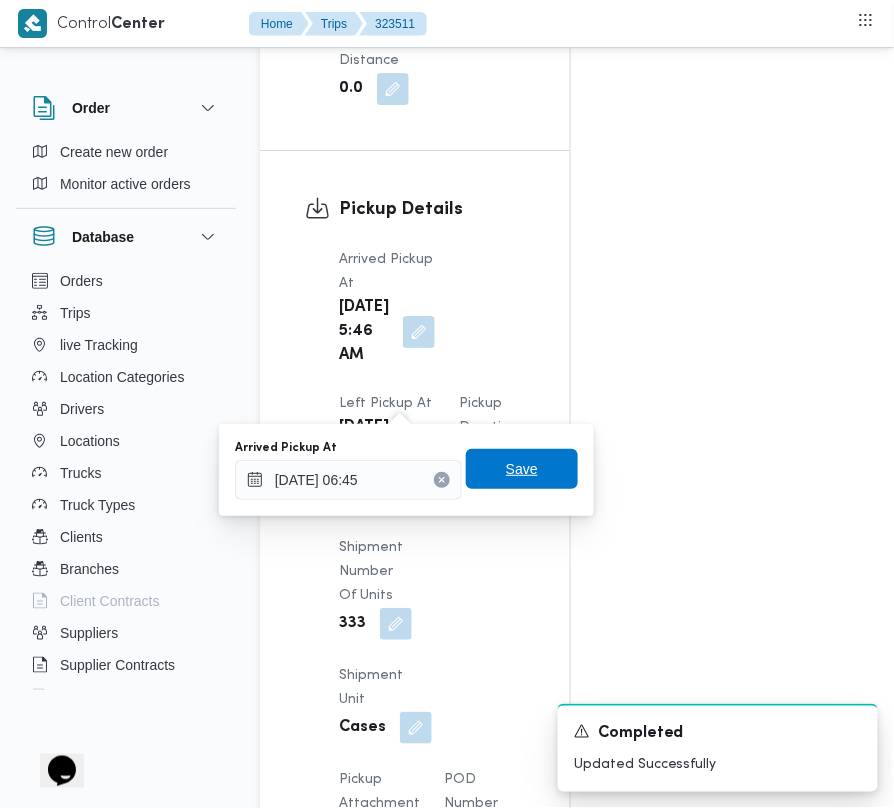 click on "Save" at bounding box center (522, 469) 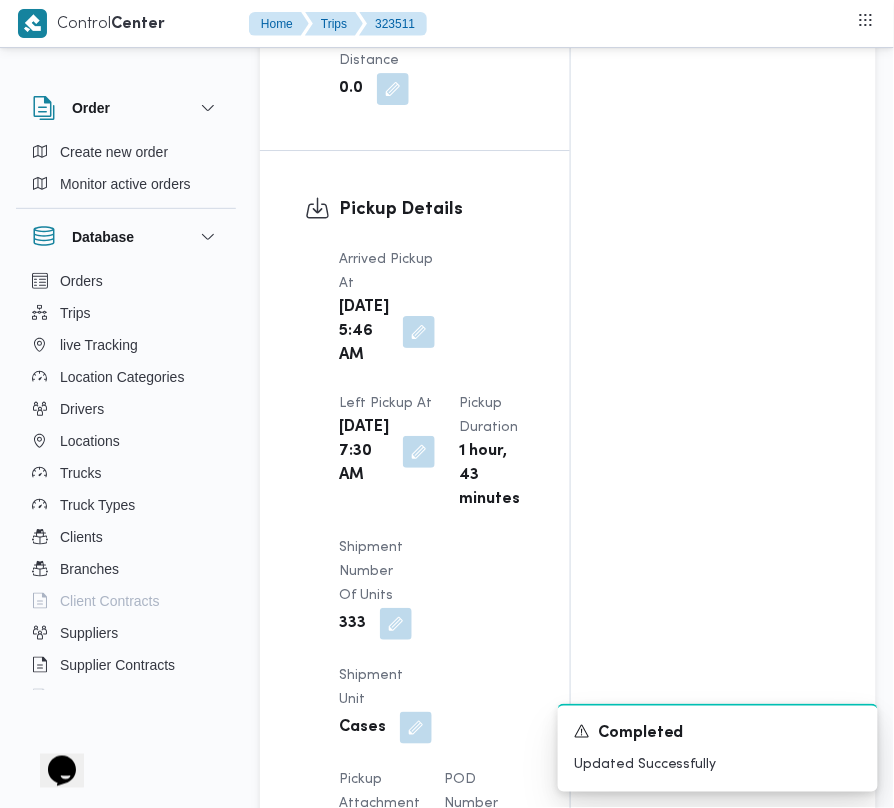 click on "Arrived Pickup At Thu, Jul 10, 2025 5:46 AM Left Pickup At Thu, Jul 10, 2025 7:30 AM Pickup Duration 1 hour, 43 minutes Shipment Number of Units 333 Shipment Unit Cases Pickup Attachment 0 View POD Number N/A" at bounding box center [432, 548] 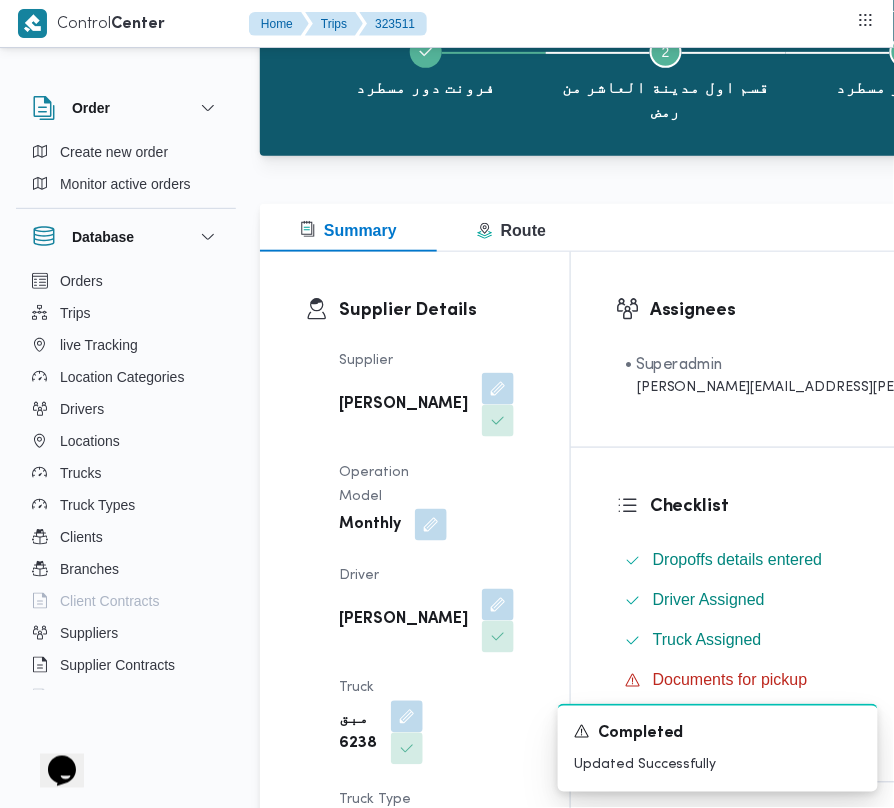 scroll, scrollTop: 0, scrollLeft: 0, axis: both 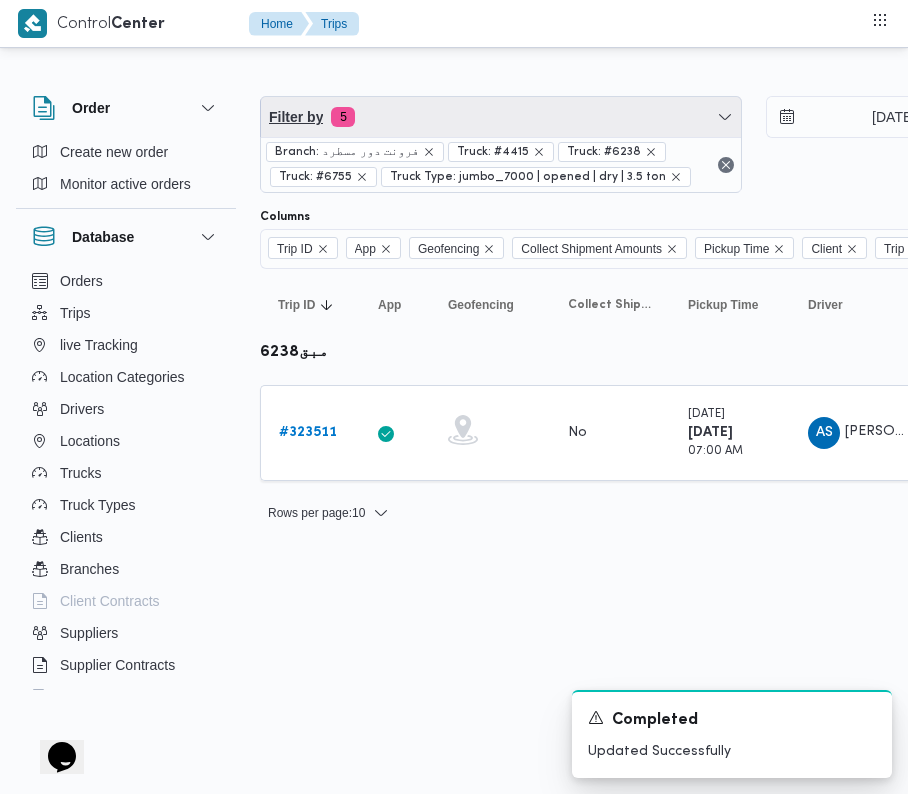 click on "Filter by 5" at bounding box center (501, 117) 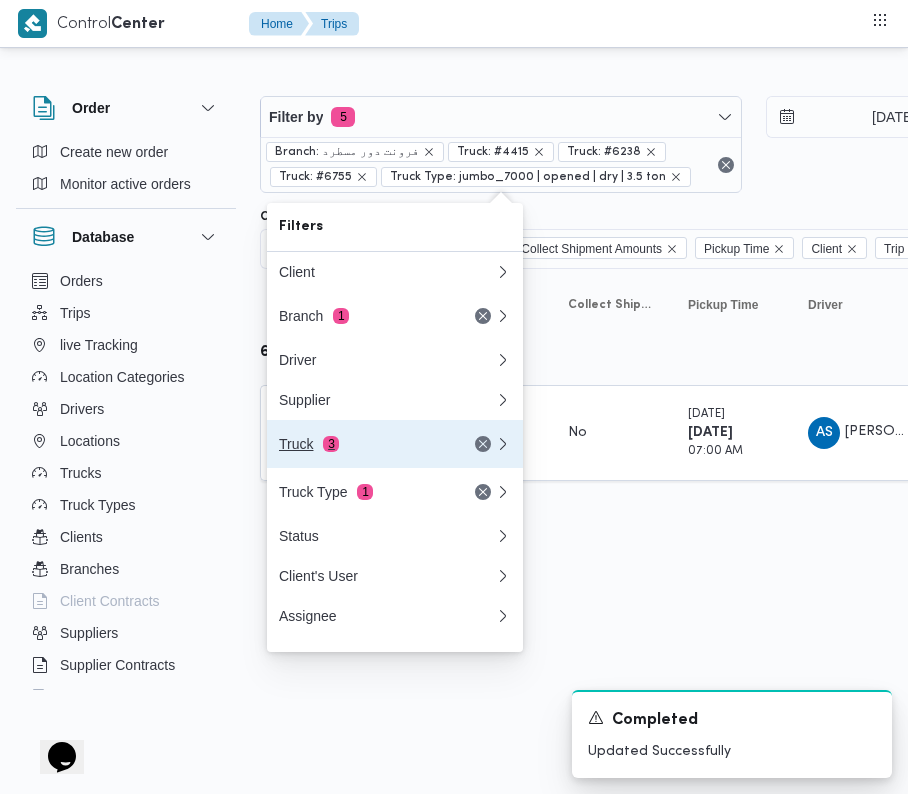 click on "Truck 3" at bounding box center [363, 444] 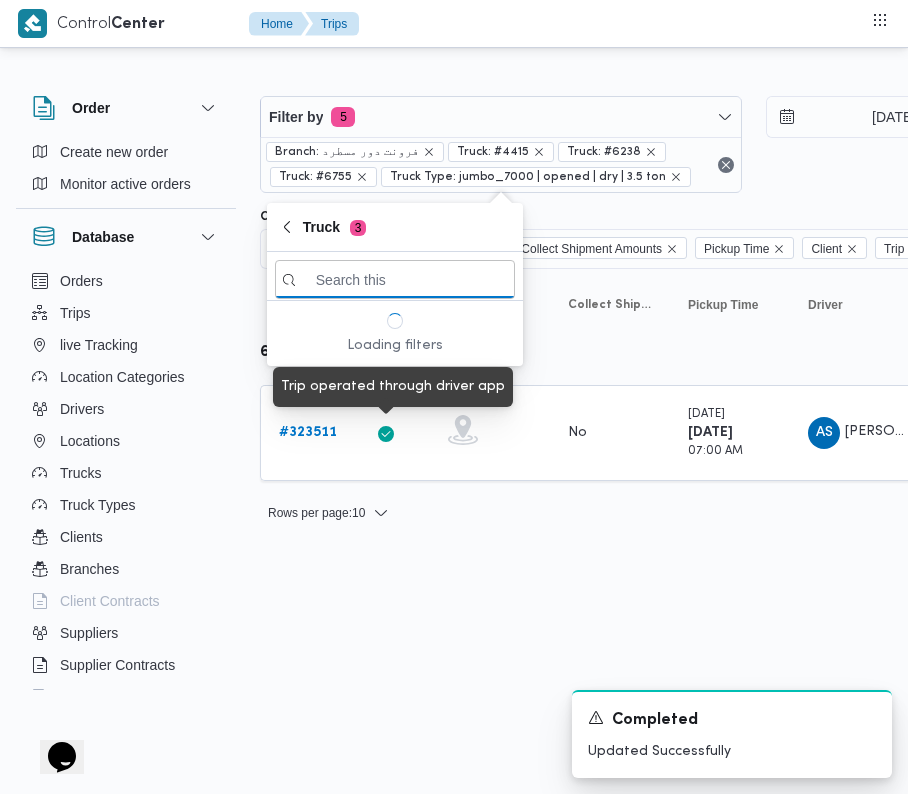 paste on "7836" 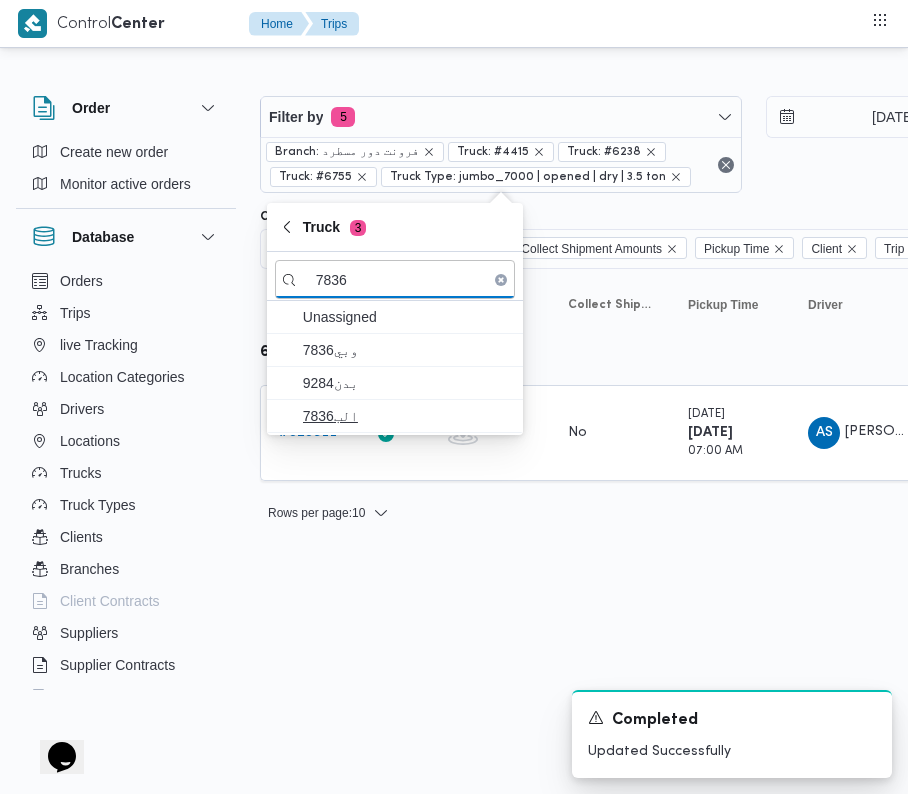 type on "7836" 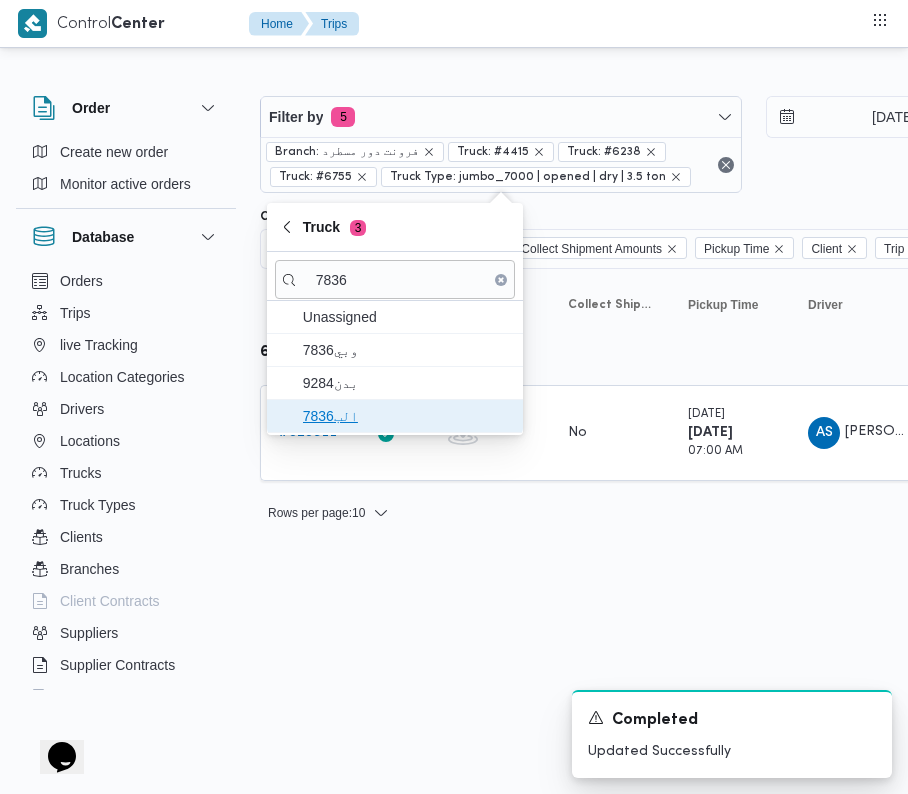 click on "الب7836" at bounding box center [407, 416] 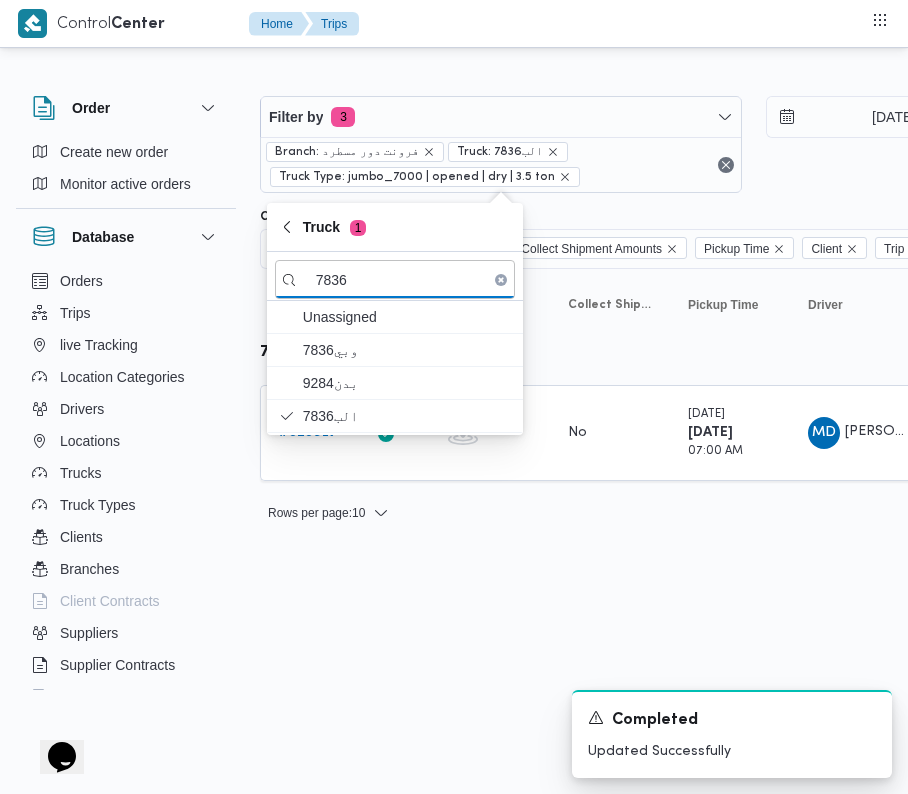 click on "Control  Center Home Trips Order Create new order Monitor active orders Database Orders Trips live Tracking Location Categories Drivers Locations Trucks Truck Types Clients Branches Client Contracts Suppliers Supplier Contracts Devices Users Projects SP Projects Admins organization assignees Tags Filter by 3 Branch: فرونت دور مسطرد Truck: الب7836 Truck Type: jumbo_7000 | opened | dry | 3.5 ton 10/7/2025 → 10/7/2025 Group By Truck Columns Trip ID App Geofencing Collect Shipment Amounts Pickup Time Client Trip Points Driver Supplier Truck Status Platform Sorting Trip ID Click to sort in ascending order App Click to sort in ascending order Geofencing Click to sort in ascending order Collect Shipment Amounts Pickup Time Click to sort in ascending order Client Click to sort in ascending order Trip Points Driver Click to sort in ascending order Supplier Click to sort in ascending order Truck Click to sort in ascending order Status Click to sort in ascending order Platform Actions الب7836 # App" at bounding box center (454, 397) 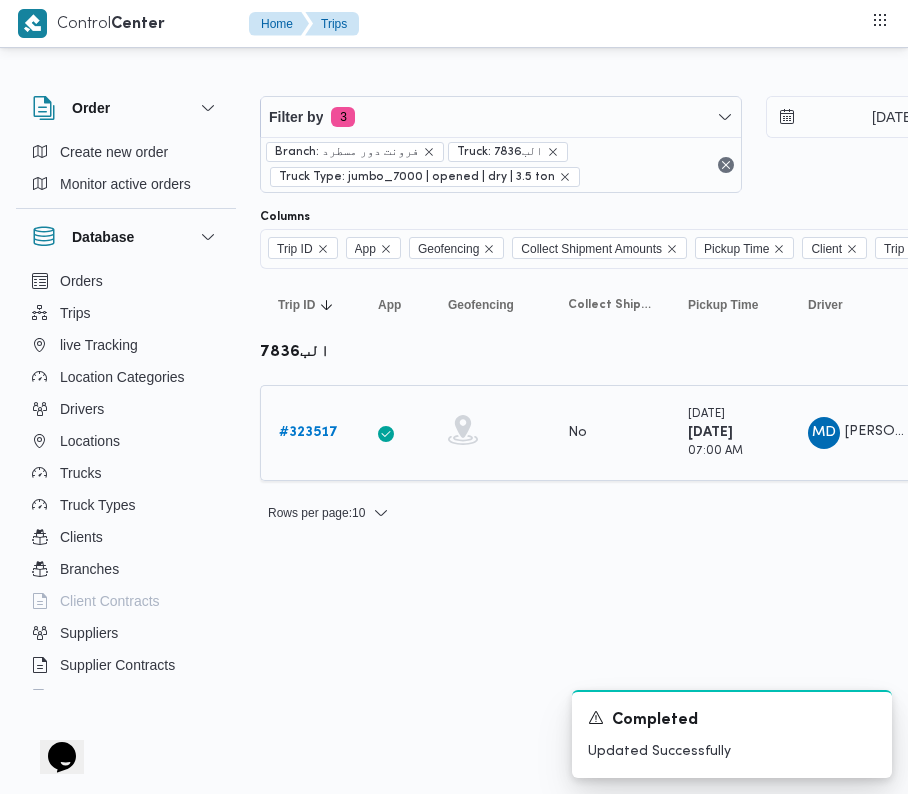 click on "# 323517" at bounding box center [310, 433] 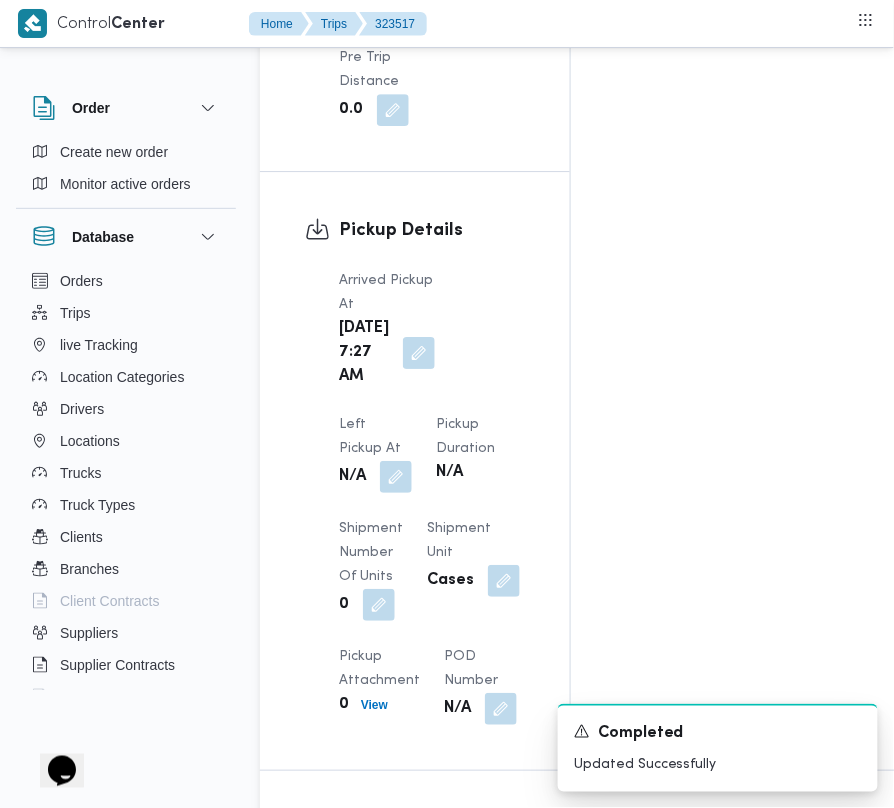 scroll, scrollTop: 2533, scrollLeft: 0, axis: vertical 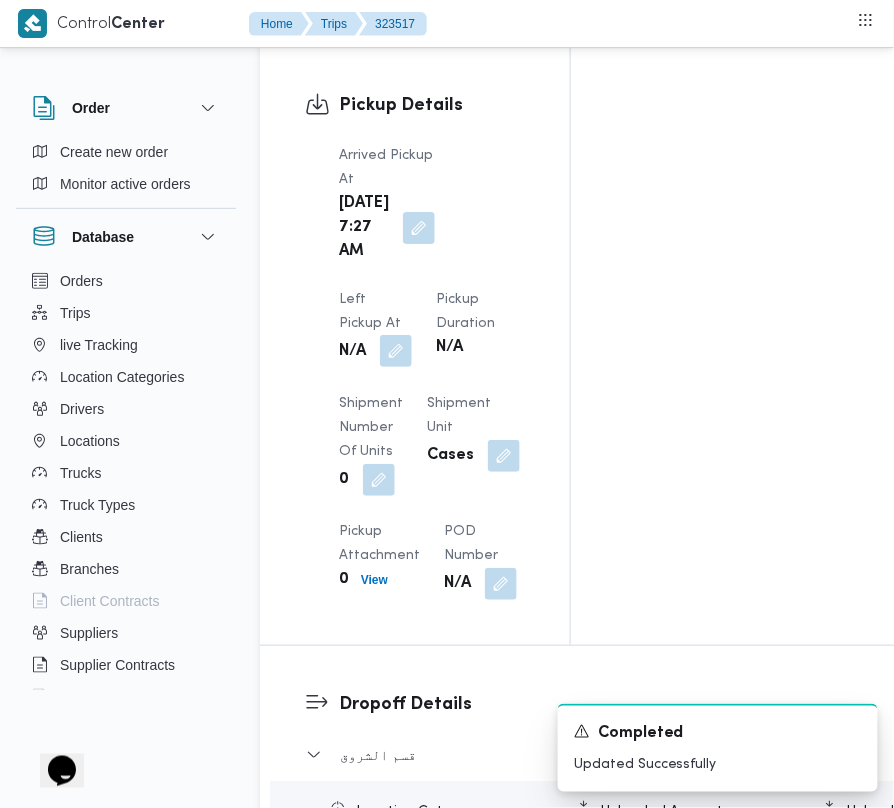 click at bounding box center [396, 351] 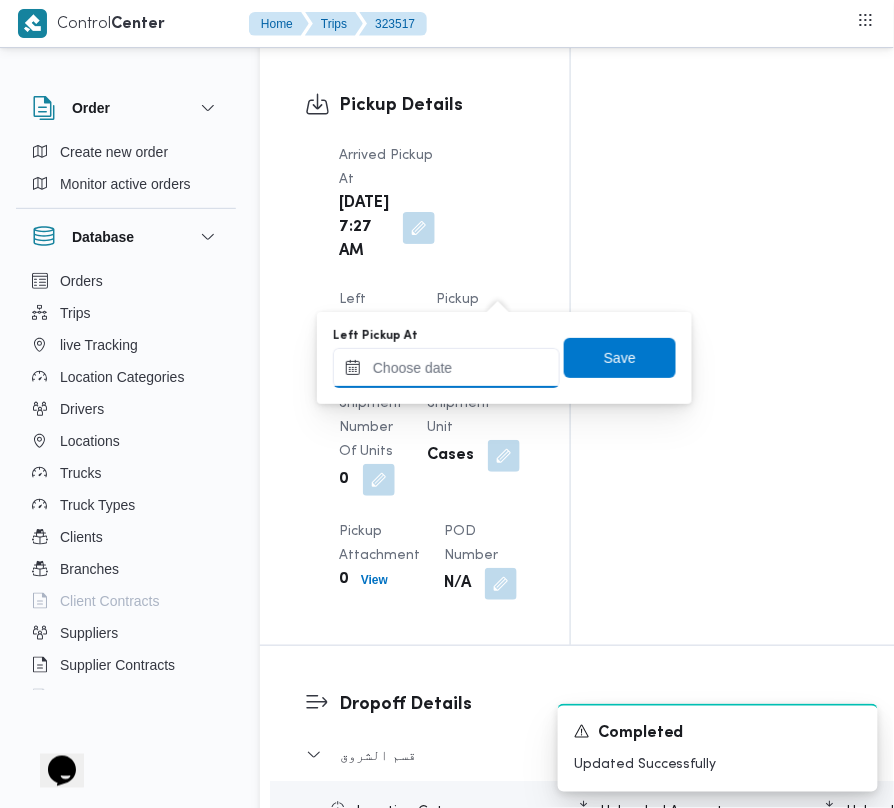 click on "Left Pickup At" at bounding box center [446, 368] 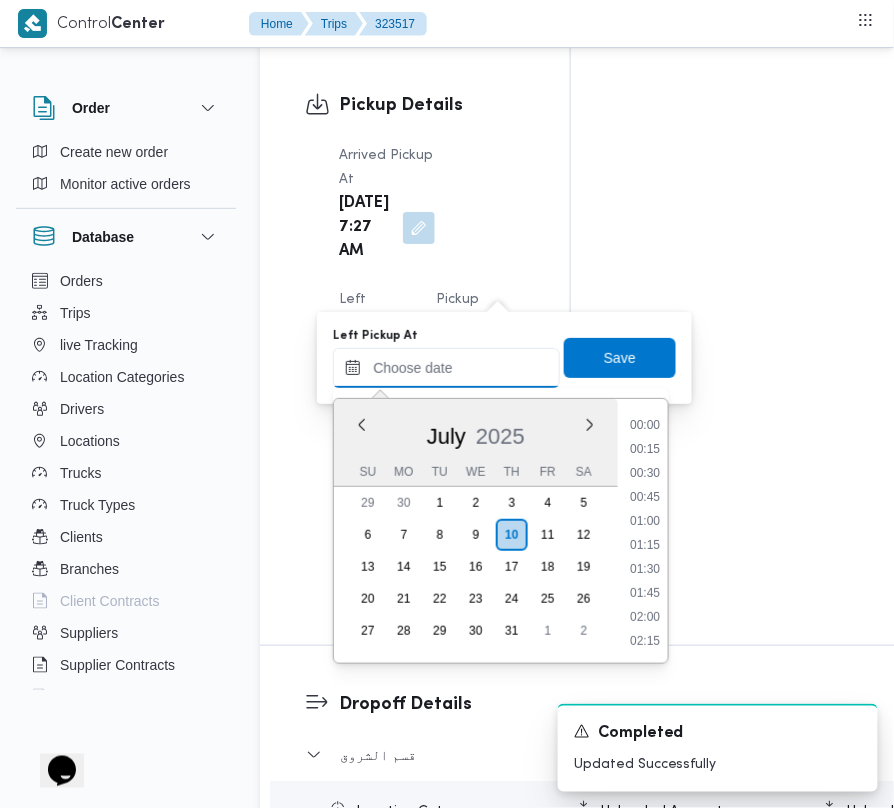 scroll, scrollTop: 721, scrollLeft: 0, axis: vertical 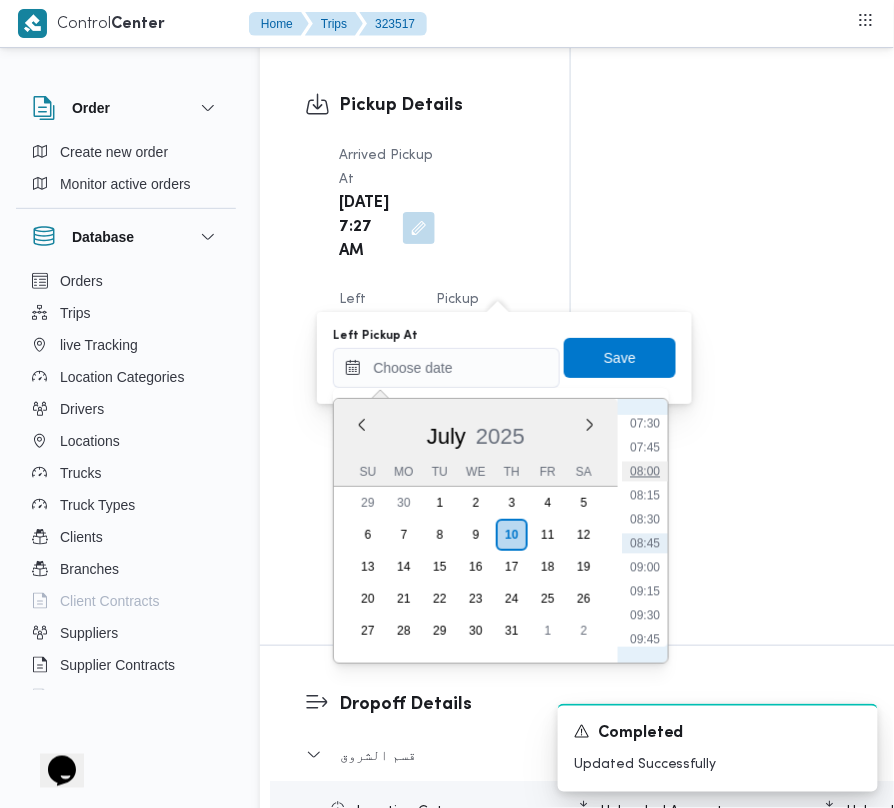 click on "08:00" at bounding box center (645, 472) 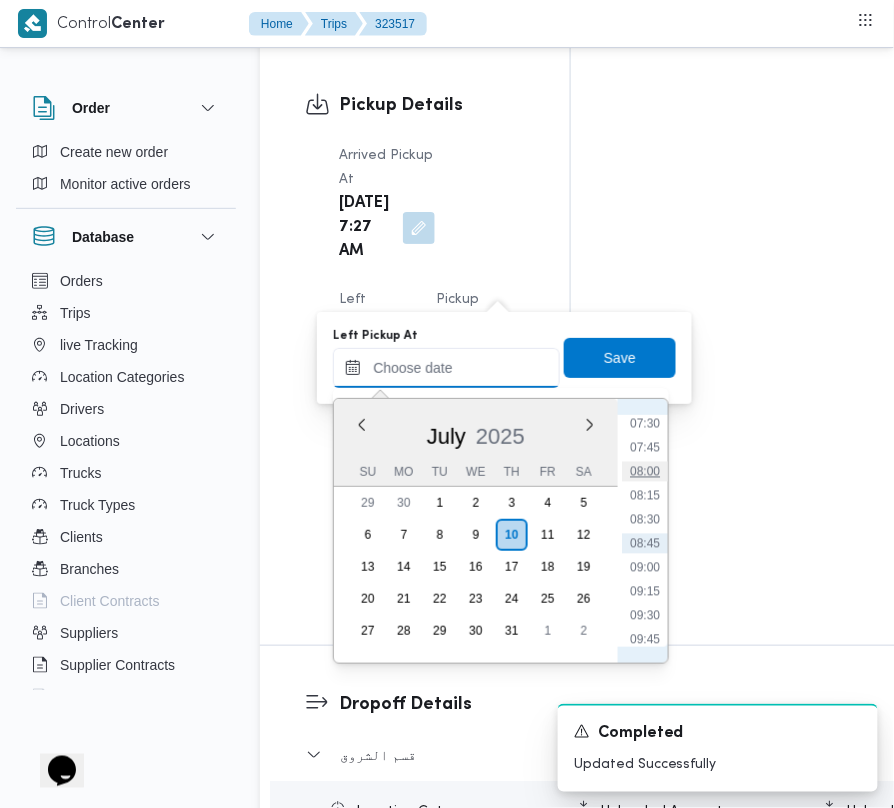 type on "[DATE] 08:00" 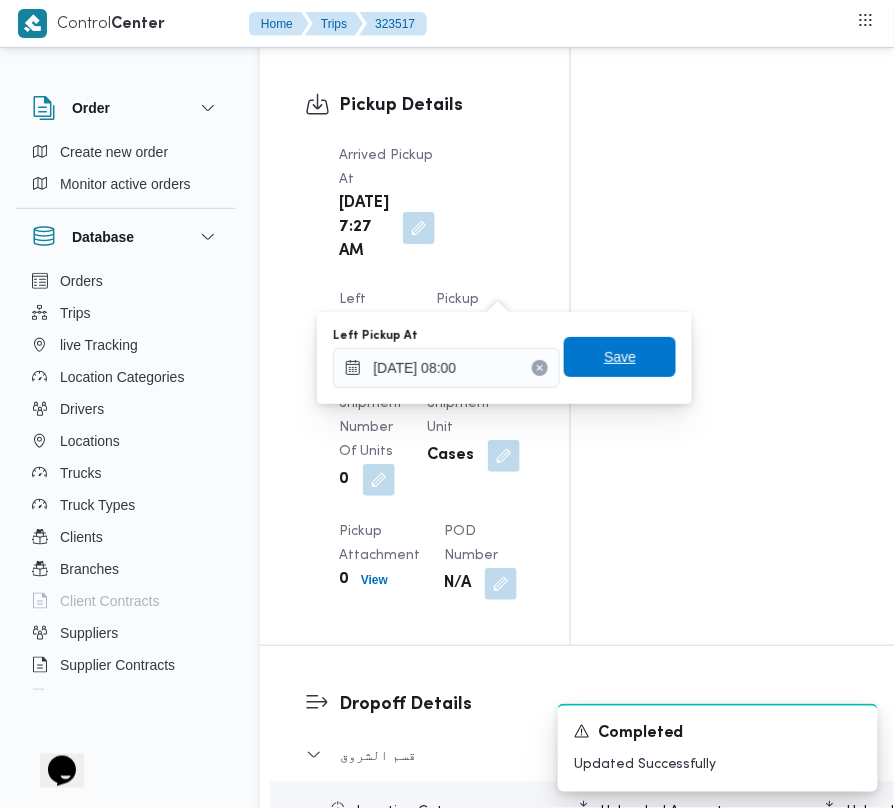 click on "Save" at bounding box center [620, 357] 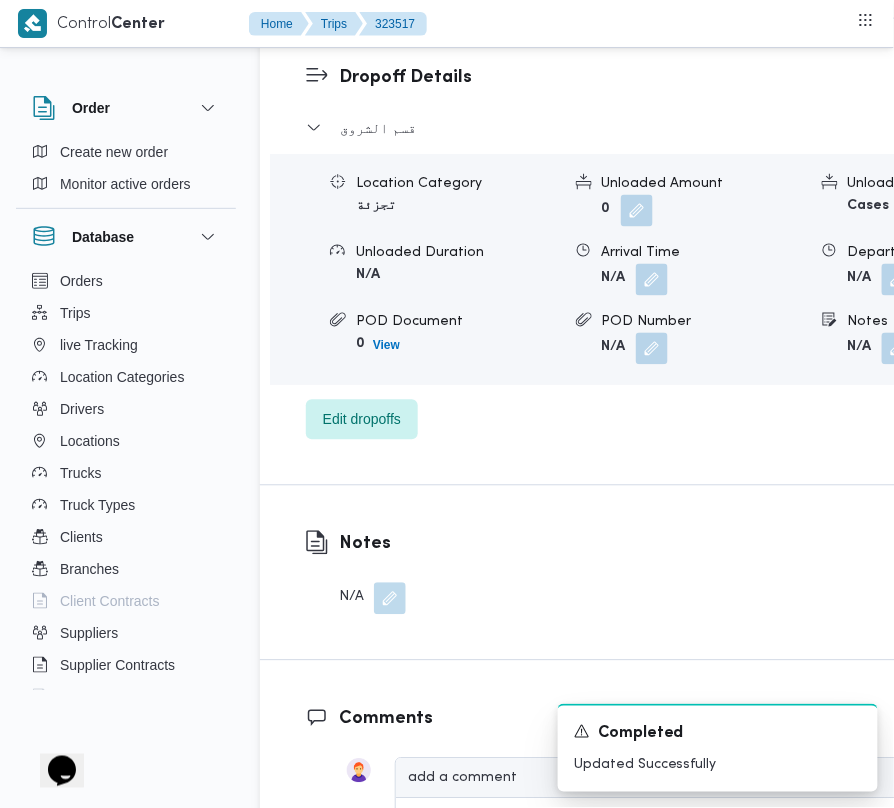 scroll, scrollTop: 3240, scrollLeft: 0, axis: vertical 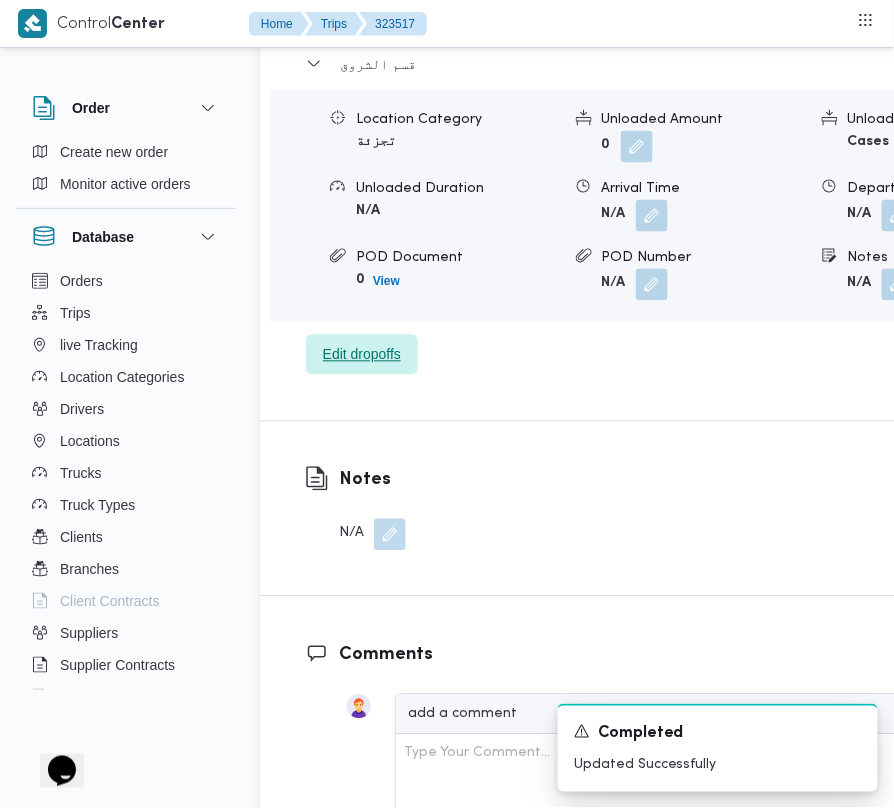 click on "Edit dropoffs" at bounding box center [362, 355] 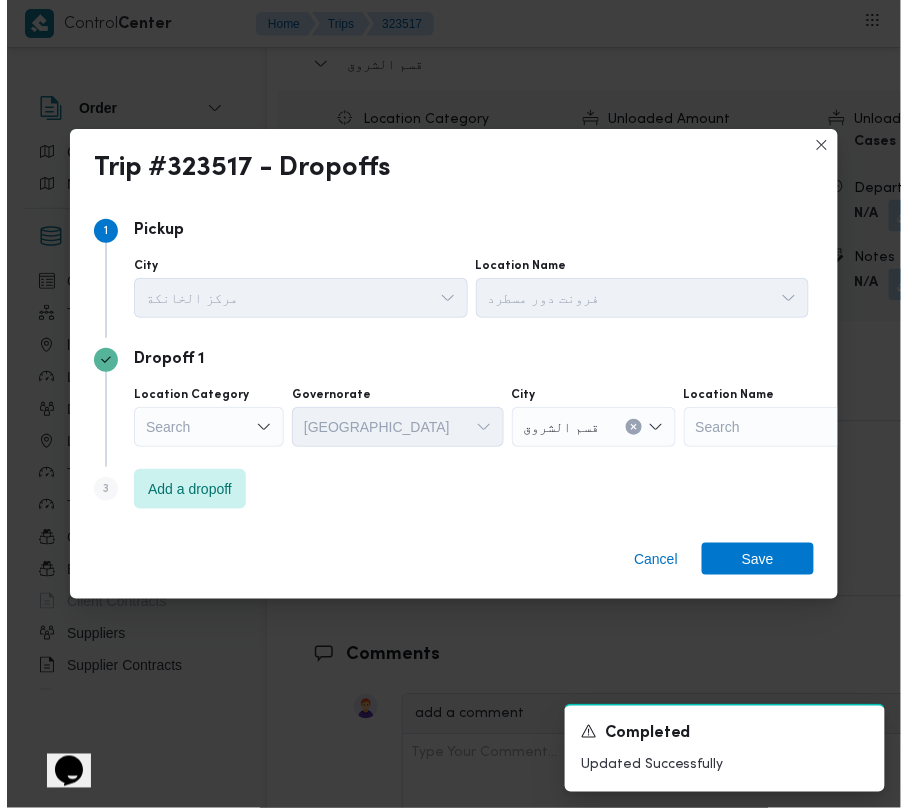 scroll, scrollTop: 3104, scrollLeft: 0, axis: vertical 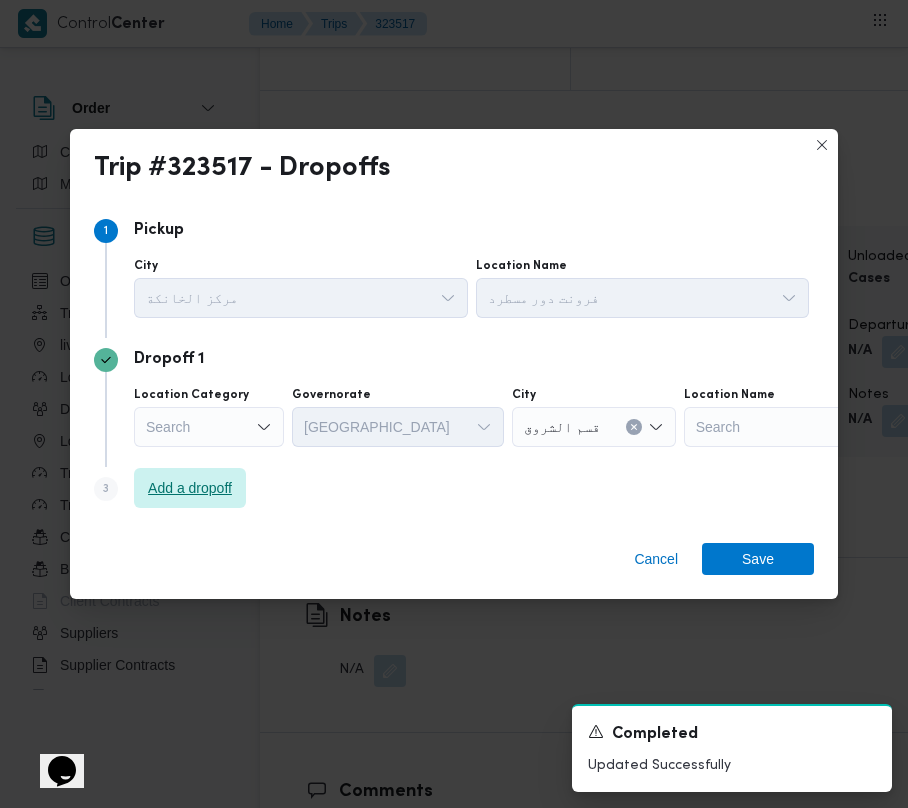 click on "Add a dropoff" at bounding box center [190, 488] 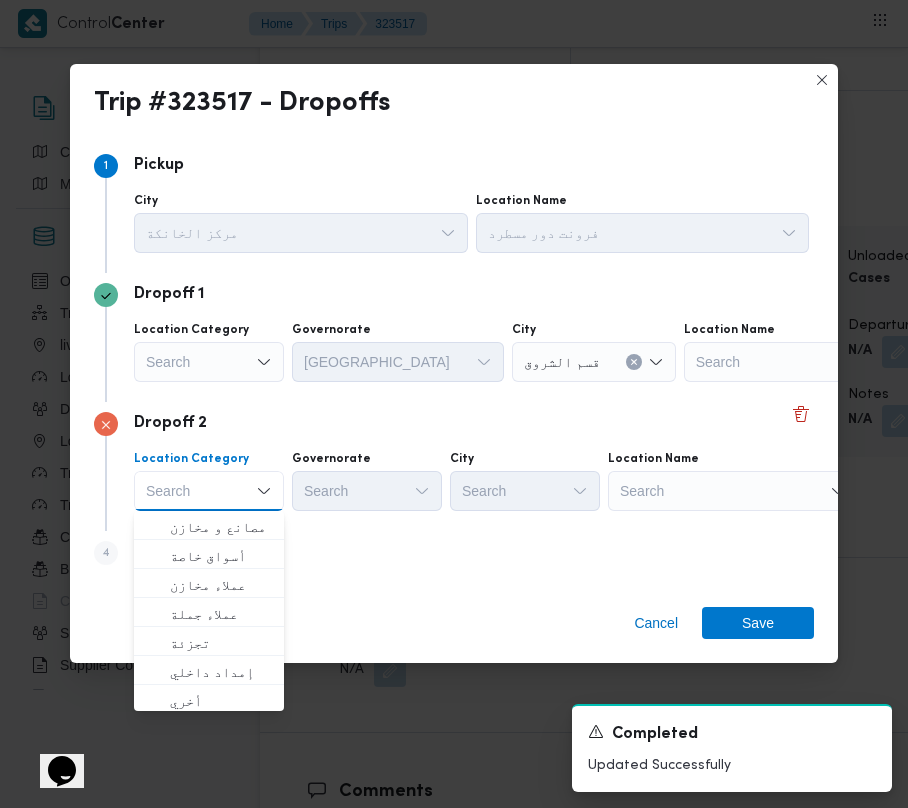 click on "Search" at bounding box center (809, 362) 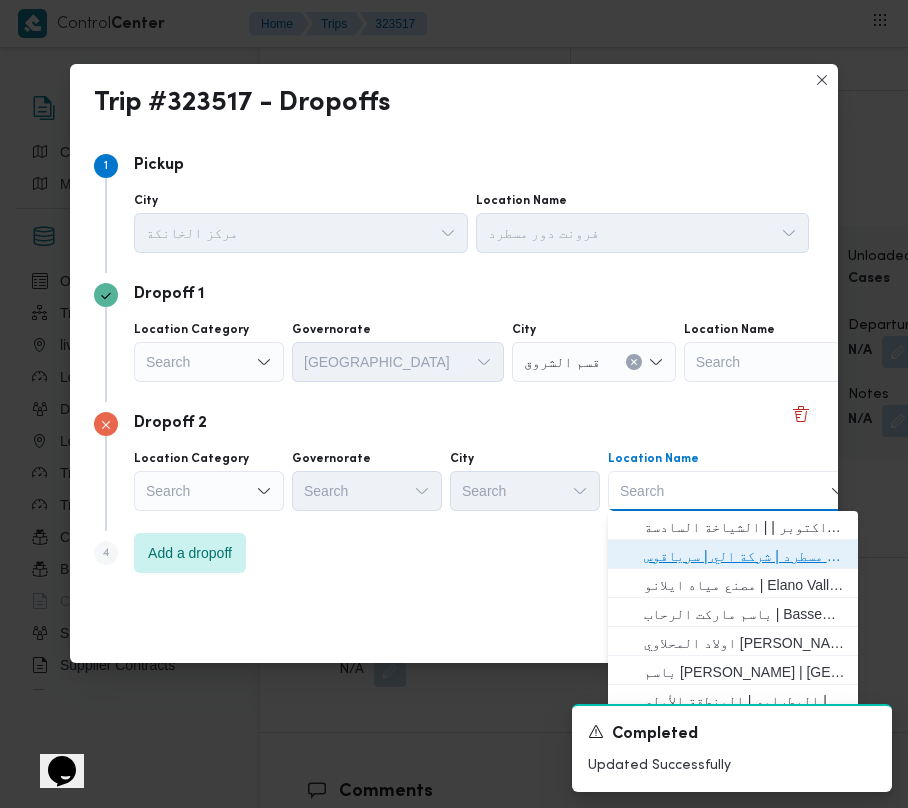 click on "فرونت دور مسطرد | شركة الي | سرياقوس" at bounding box center (745, 556) 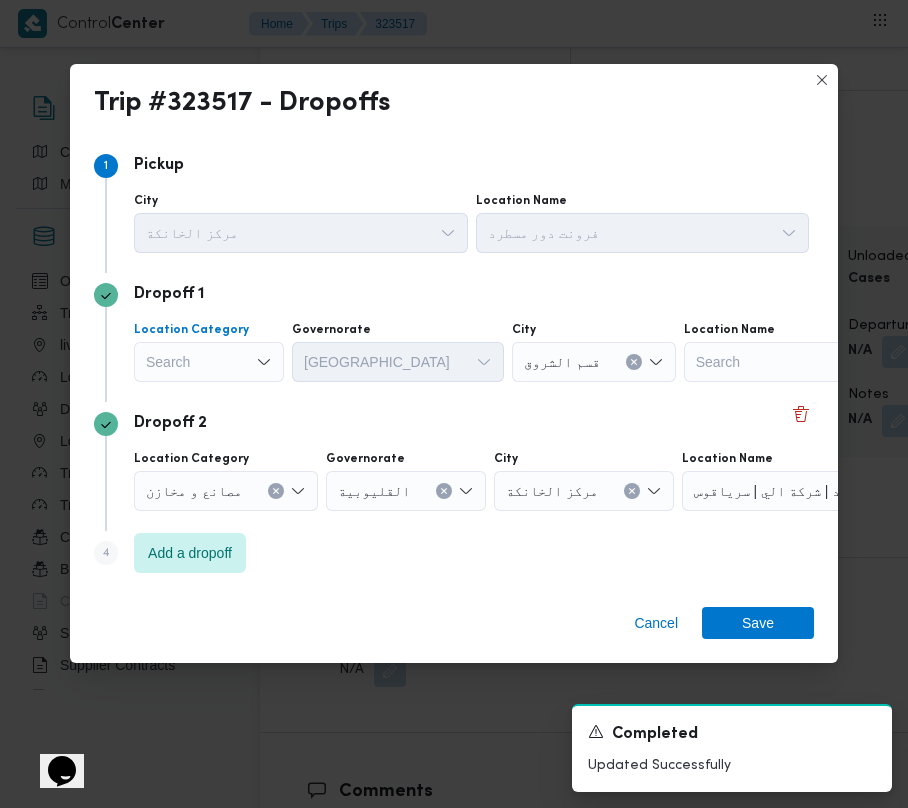 click on "Search" at bounding box center (209, 362) 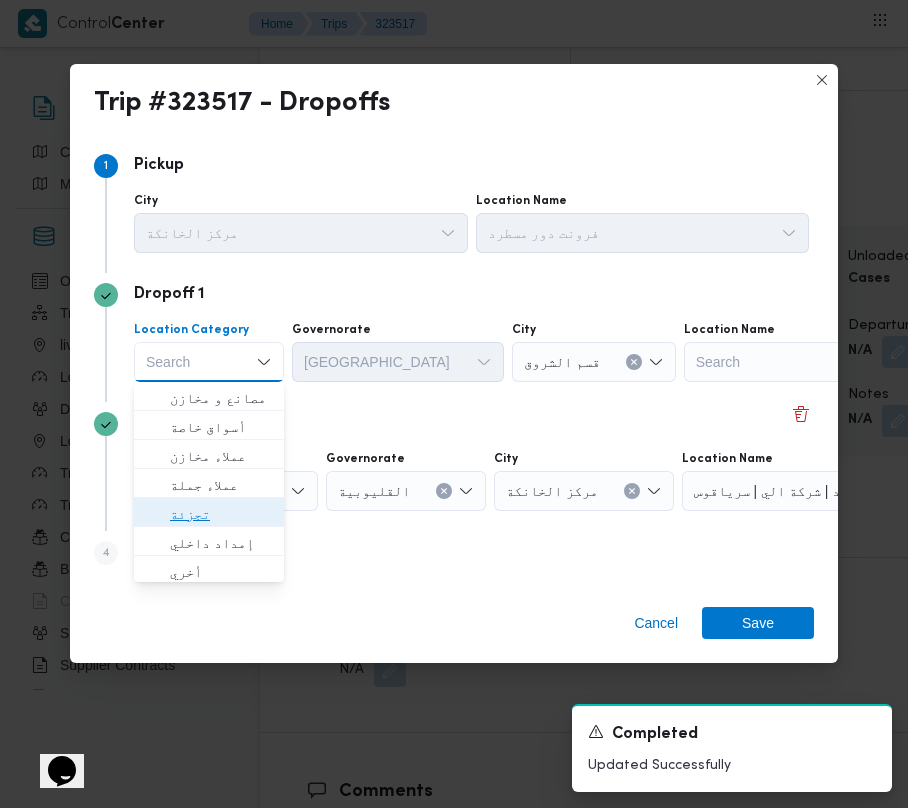 click on "تجزئة" at bounding box center [221, 514] 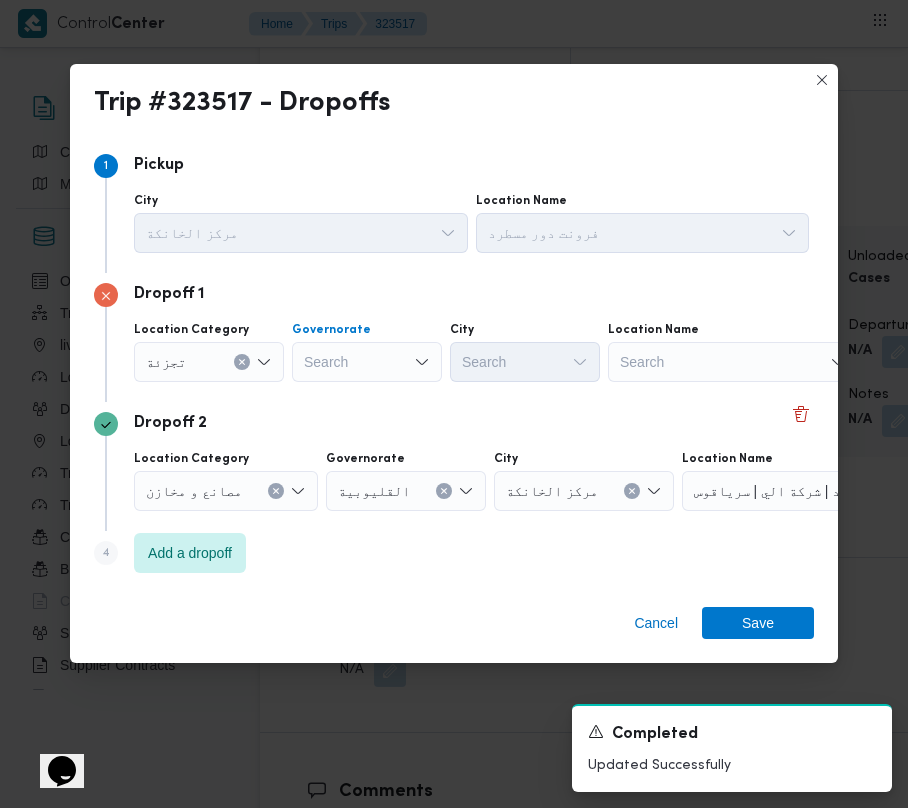 click on "Search" at bounding box center (367, 362) 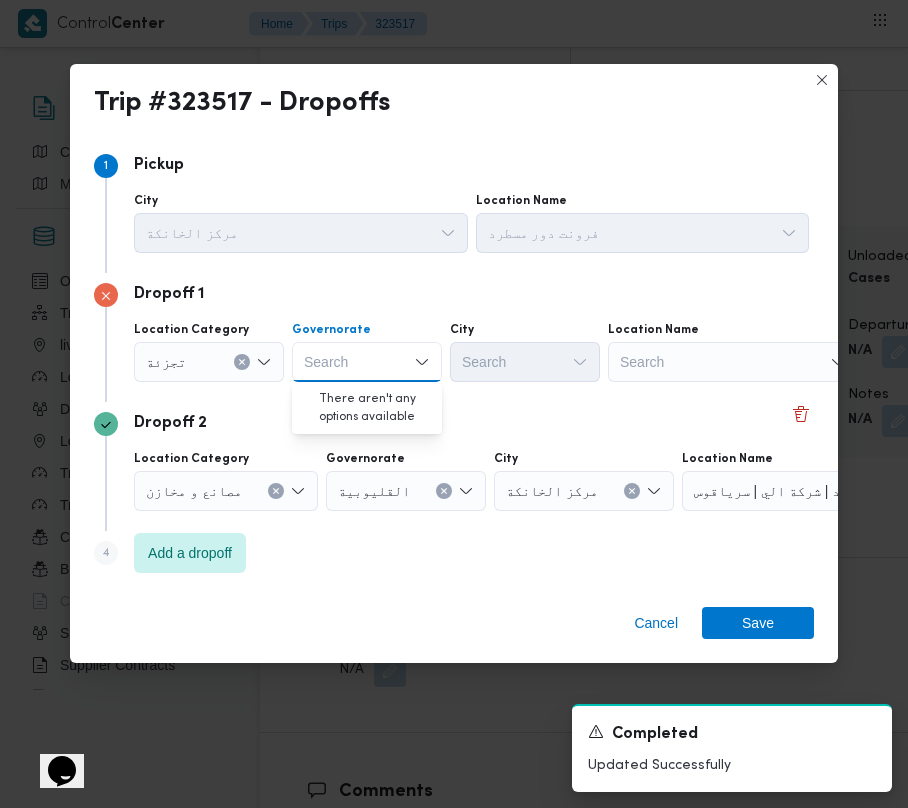 paste on "[GEOGRAPHIC_DATA]" 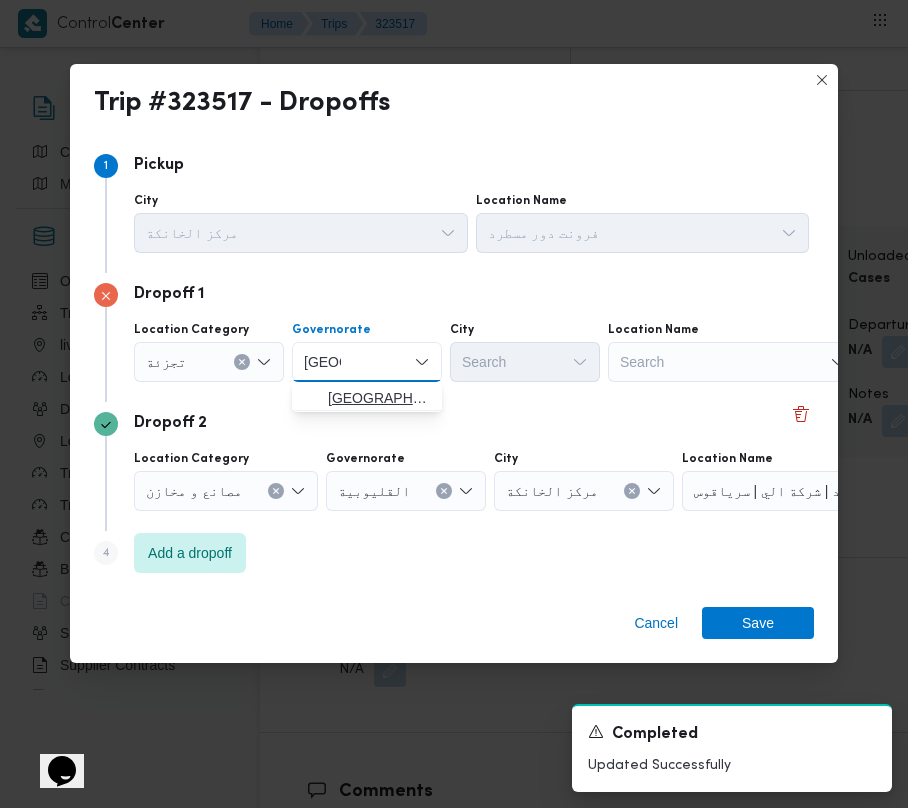 type on "[GEOGRAPHIC_DATA]" 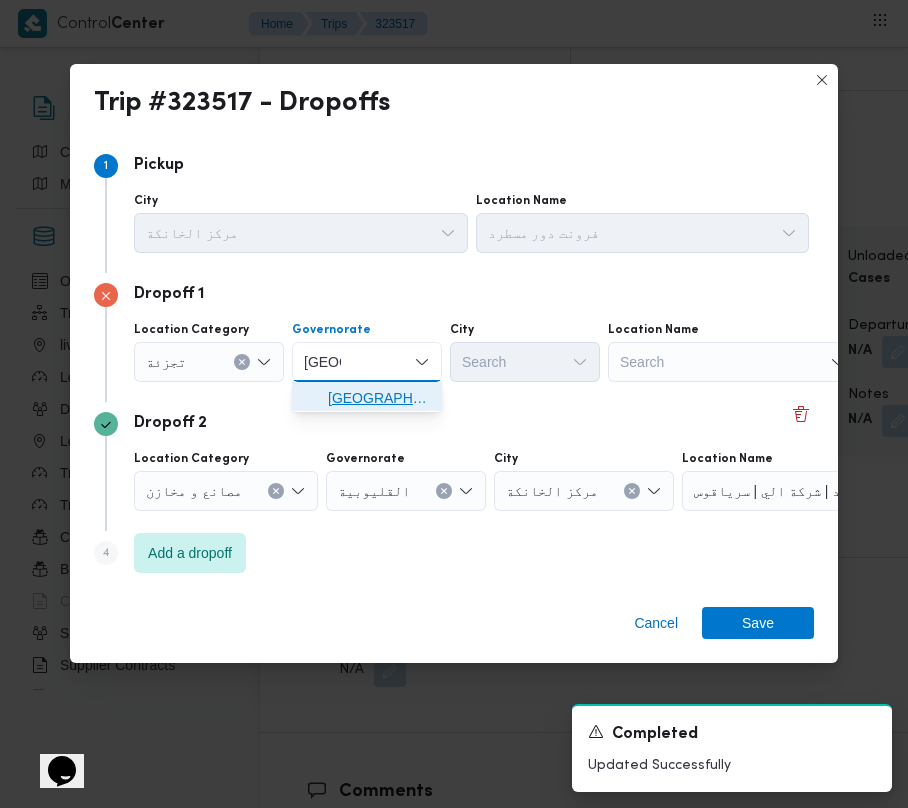 click on "ال[GEOGRAPHIC_DATA]" at bounding box center [379, 398] 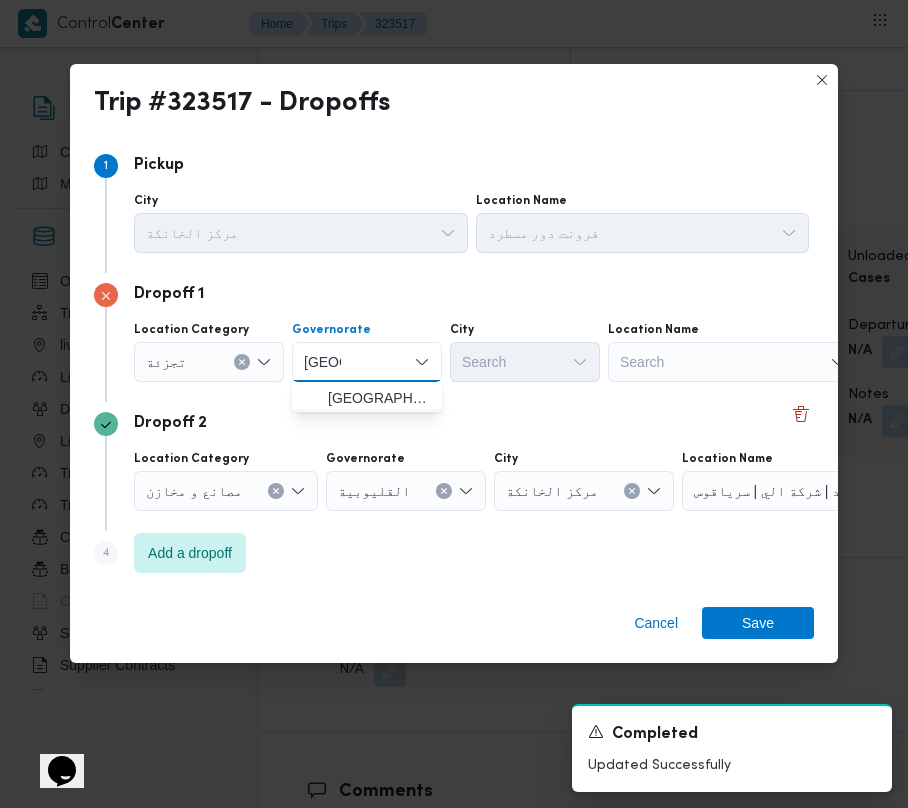 type 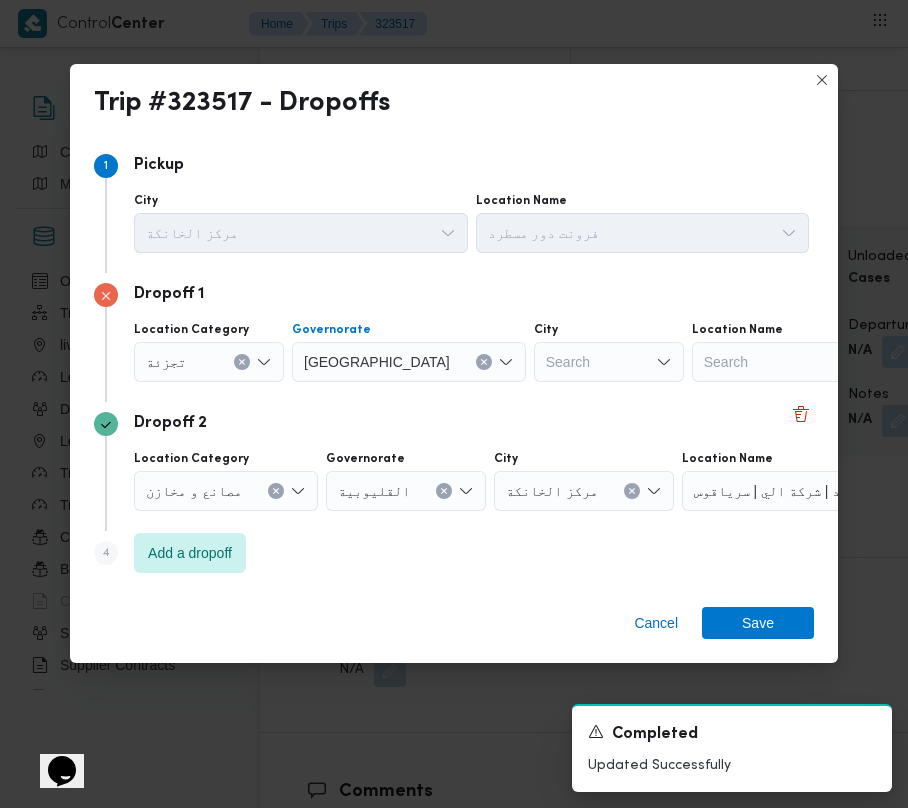 click on "Search" at bounding box center [609, 362] 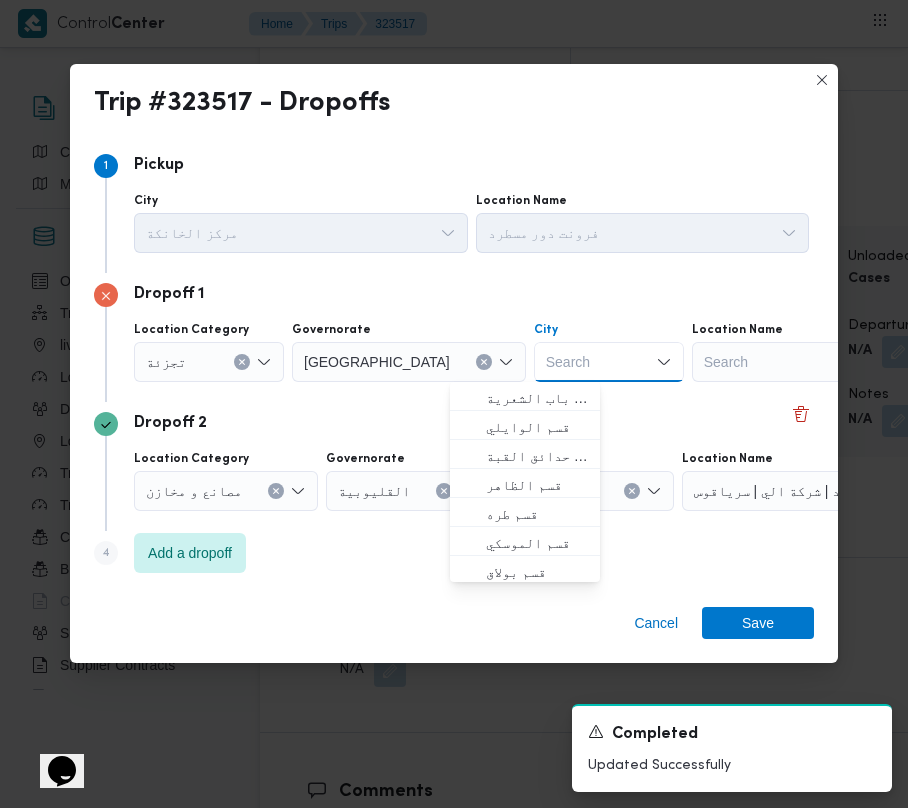 paste on "[GEOGRAPHIC_DATA]" 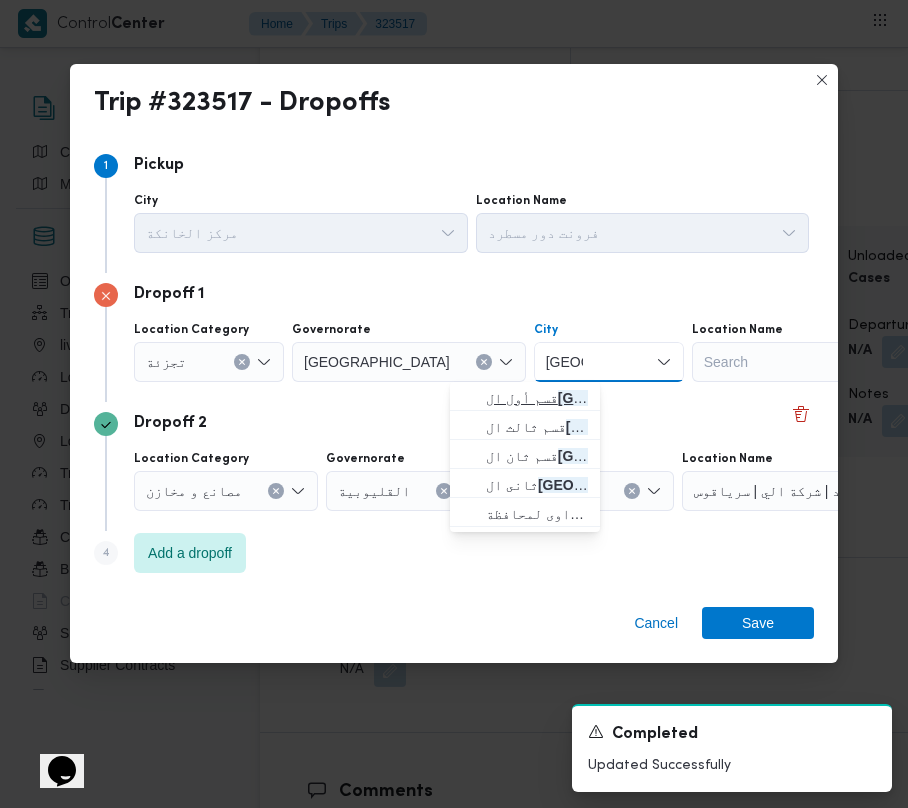 type on "[GEOGRAPHIC_DATA]" 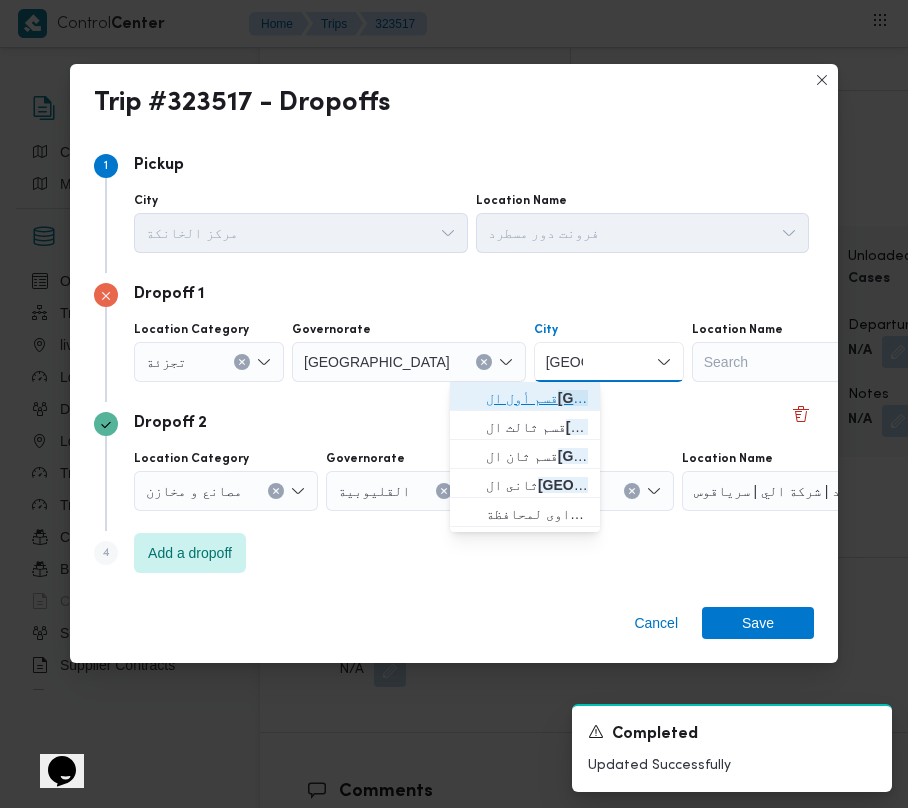 click on "قسم أول ال قاهرة  الجديدة" at bounding box center (537, 398) 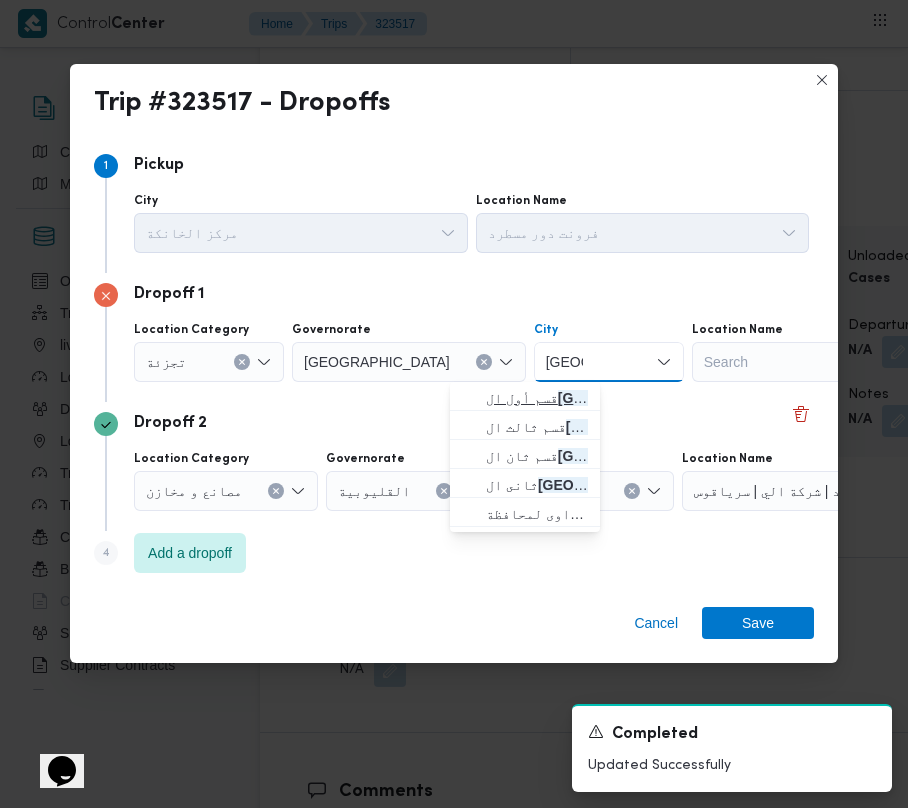 type 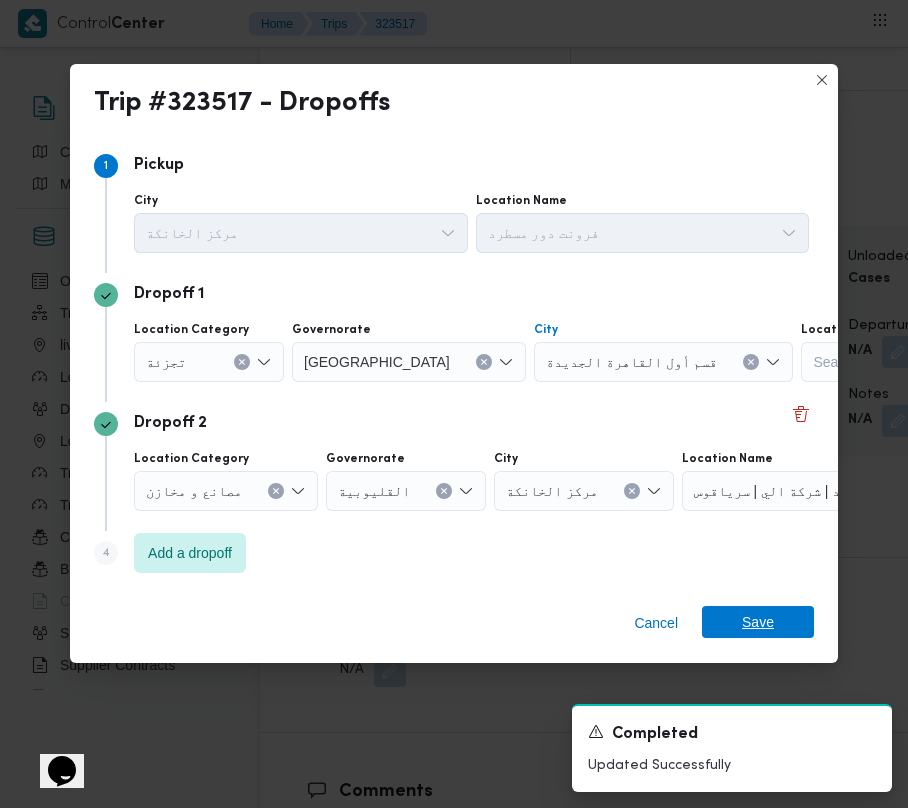click on "Save" at bounding box center [758, 622] 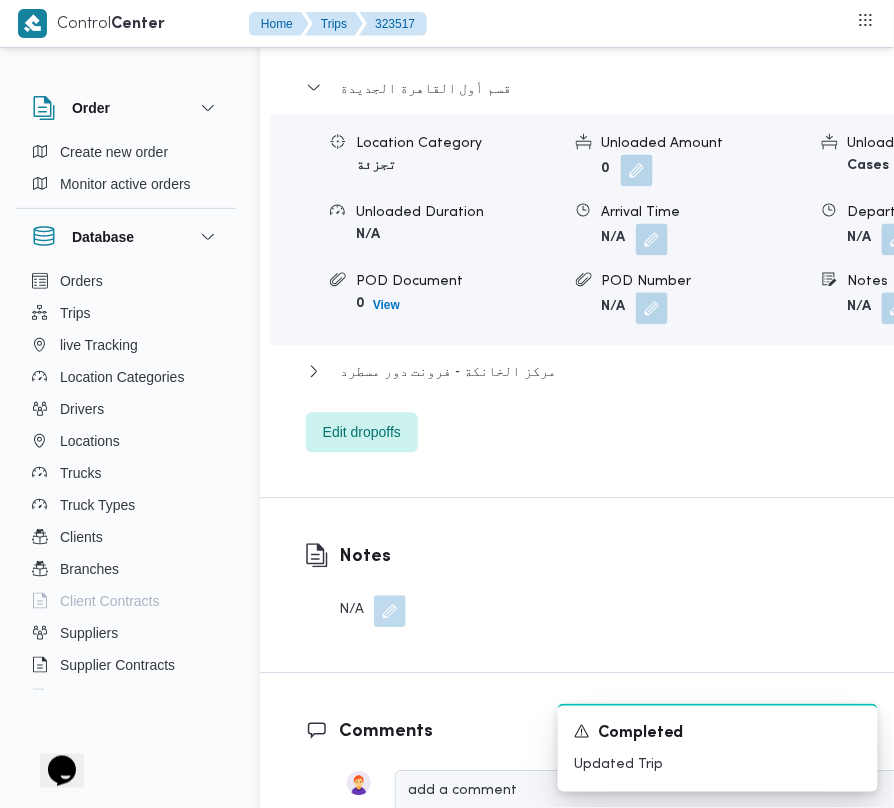 scroll, scrollTop: 3264, scrollLeft: 0, axis: vertical 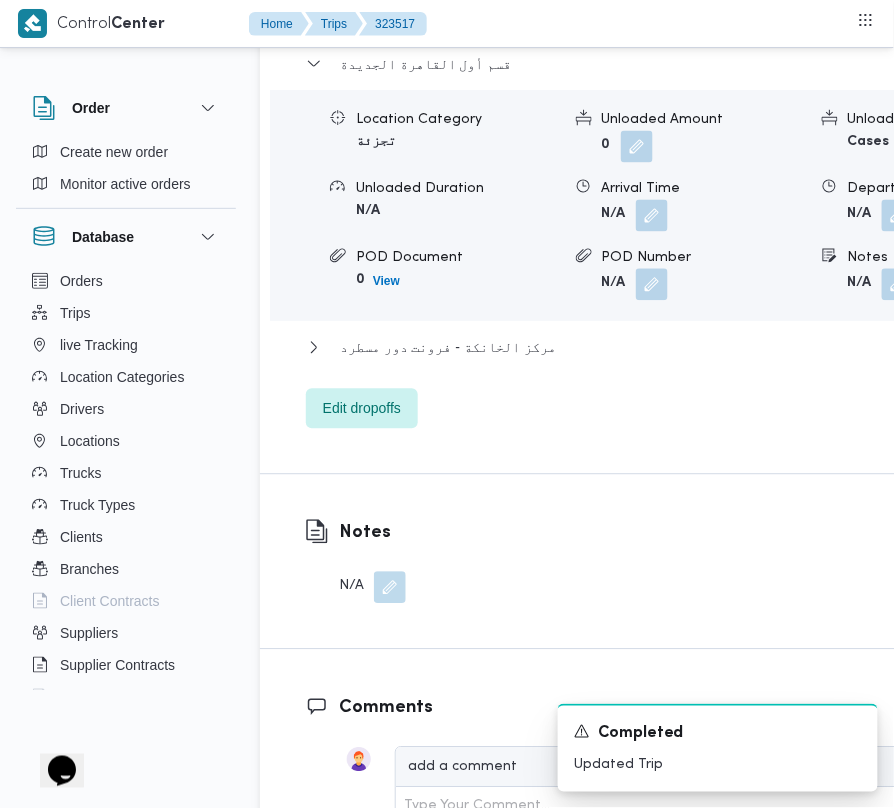 click on "Location Category تجزئة Unloaded Amount 0 Unloaded Unit Cases Unloaded Duration N/A Arrival Time N/A Departure Time N/A POD Document 0 View POD Number N/A Notes N/A" at bounding box center [661, 205] 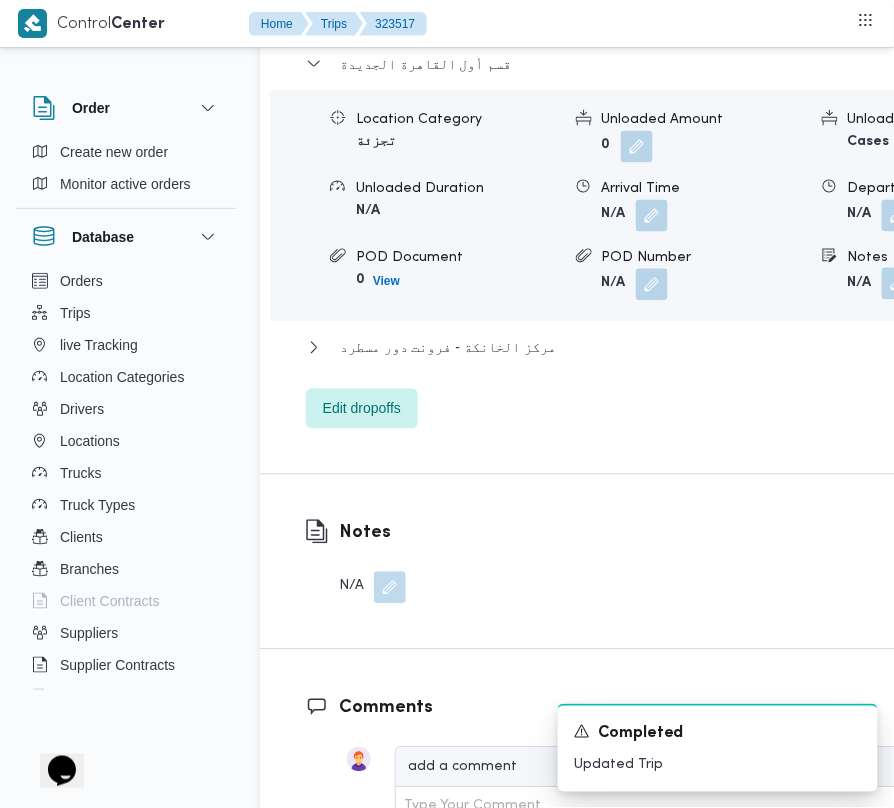 click at bounding box center [898, 284] 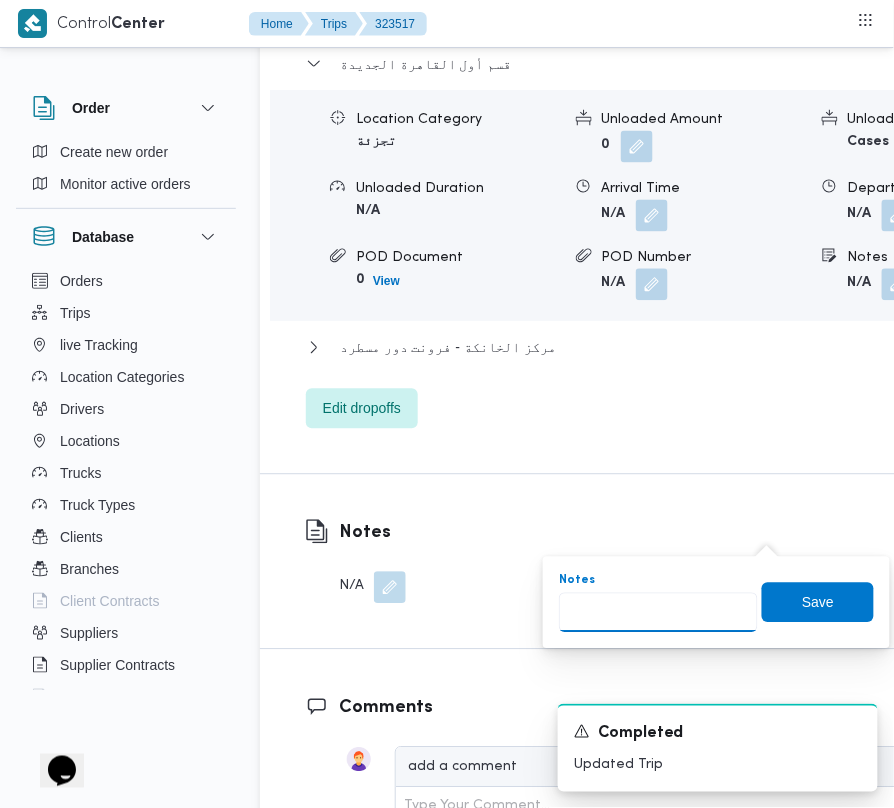 click on "Notes" at bounding box center [658, 613] 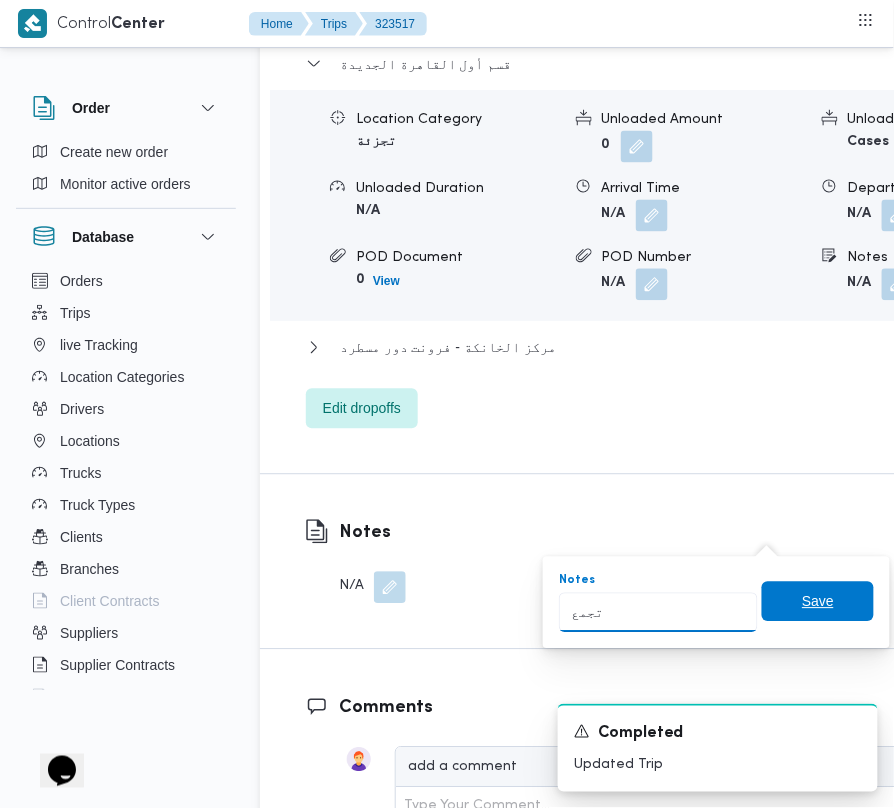 type on "تجمع" 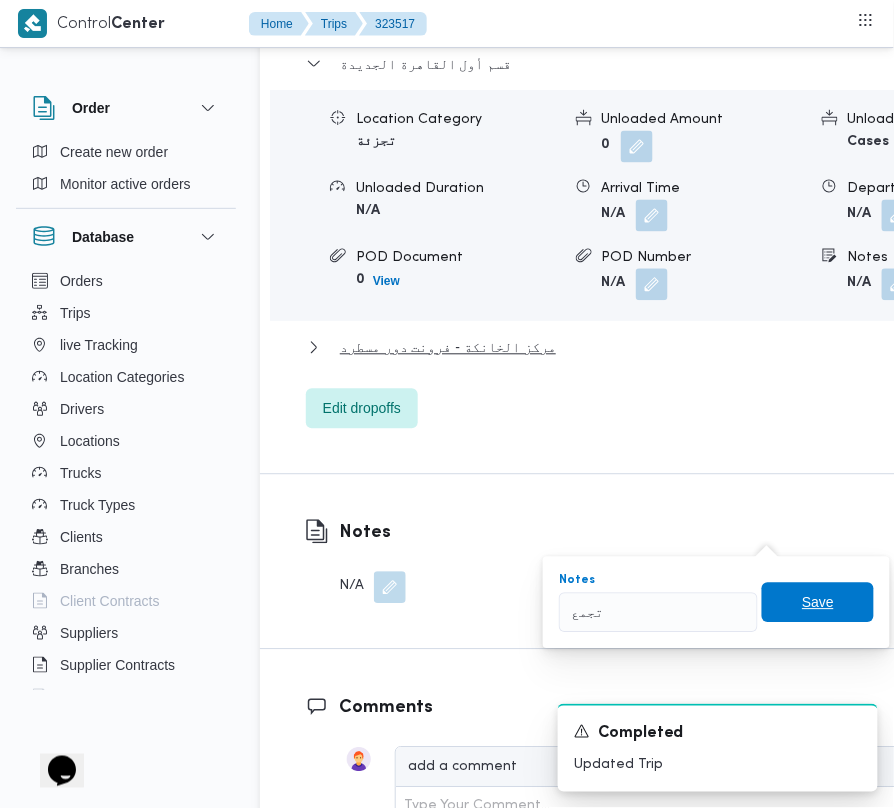 click on "Save" at bounding box center (818, 603) 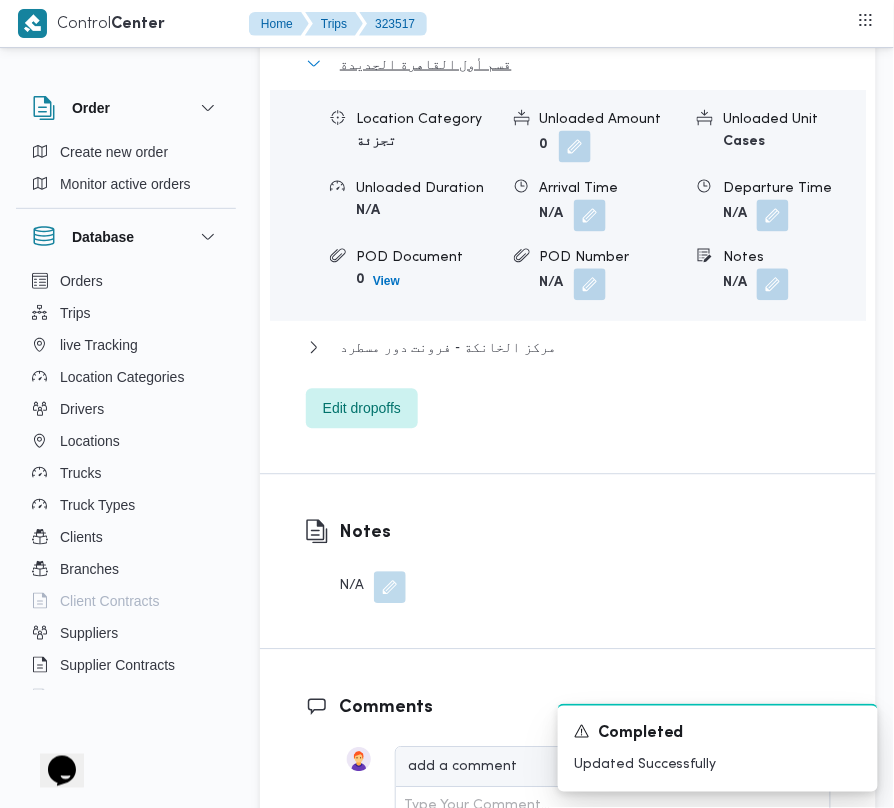 click on "قسم أول القاهرة الجديدة" at bounding box center (426, 64) 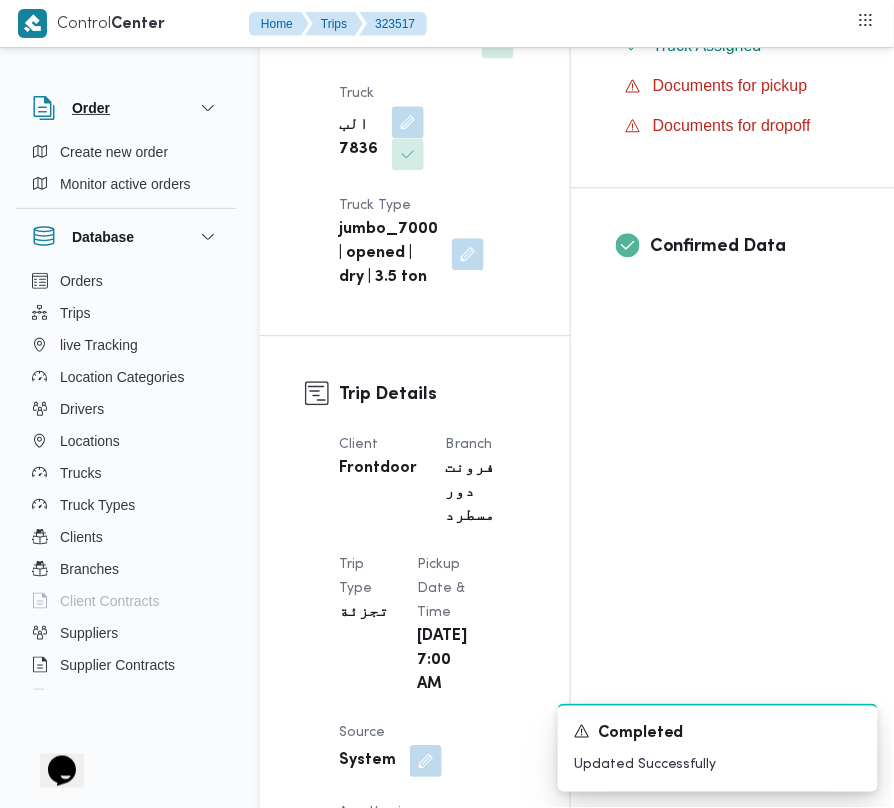scroll, scrollTop: 0, scrollLeft: 0, axis: both 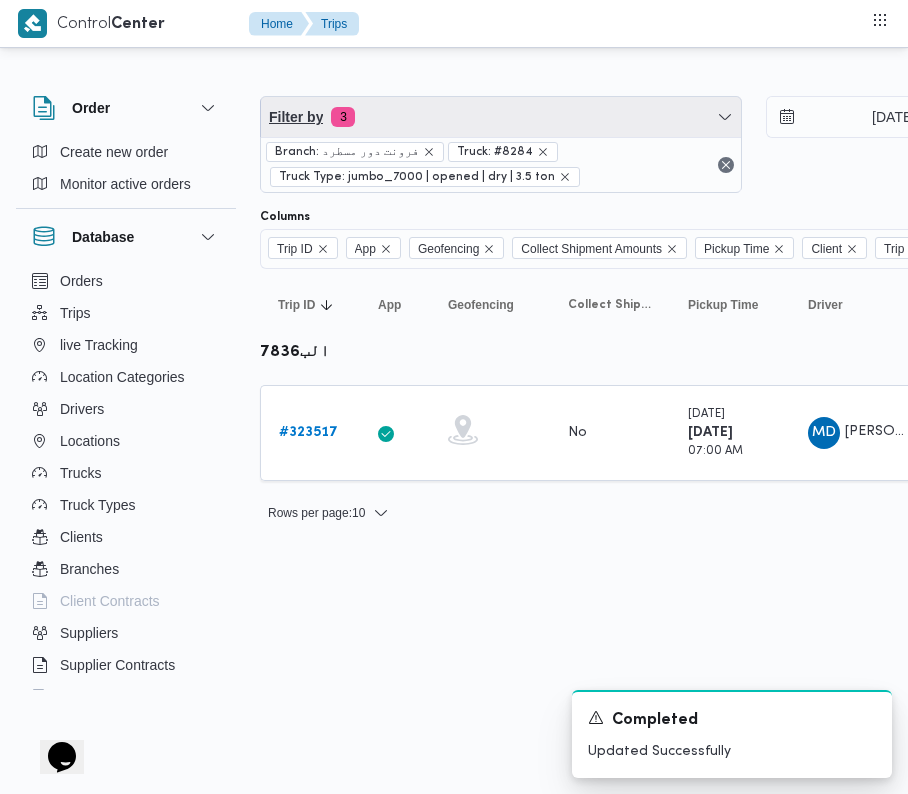 click on "Filter by 3" at bounding box center (501, 117) 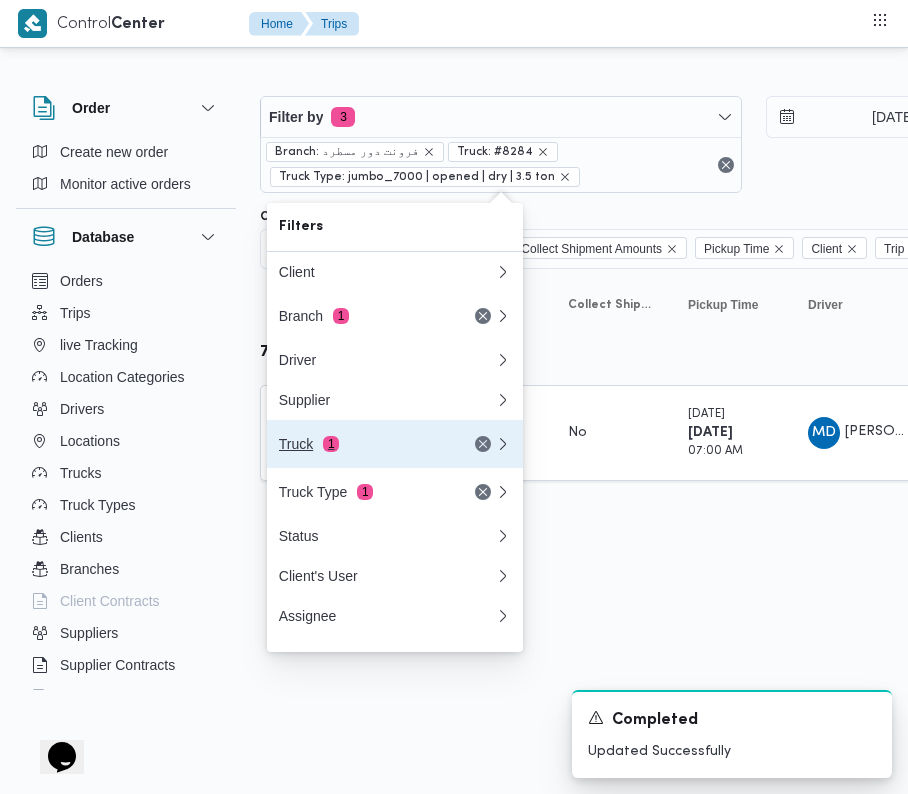 click on "Truck 1" at bounding box center [363, 444] 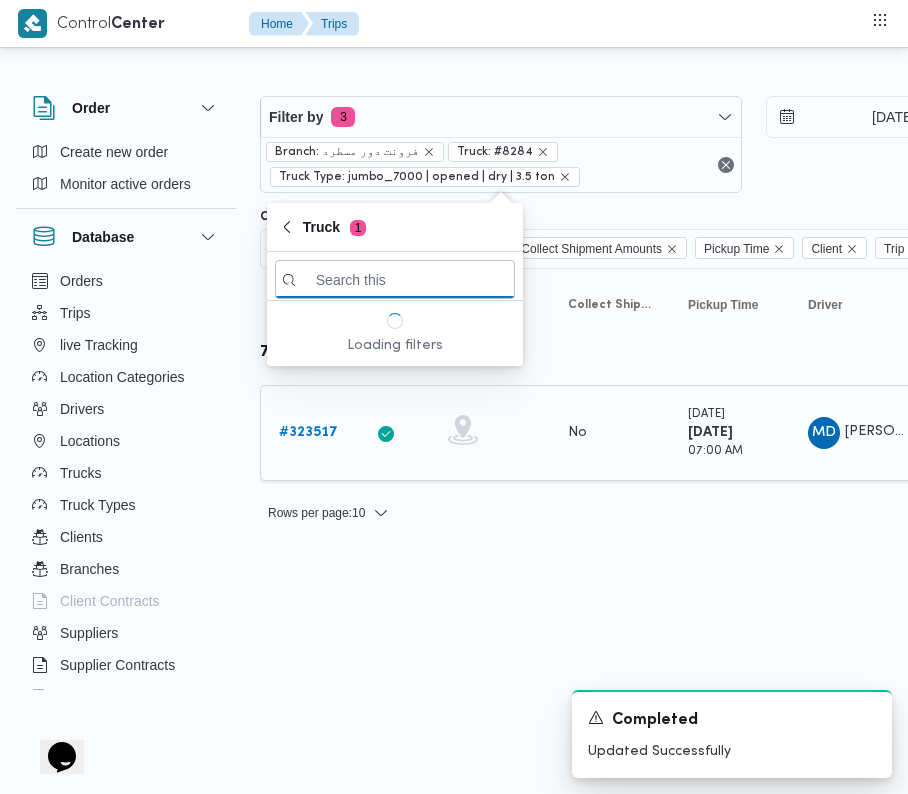 paste on "9252" 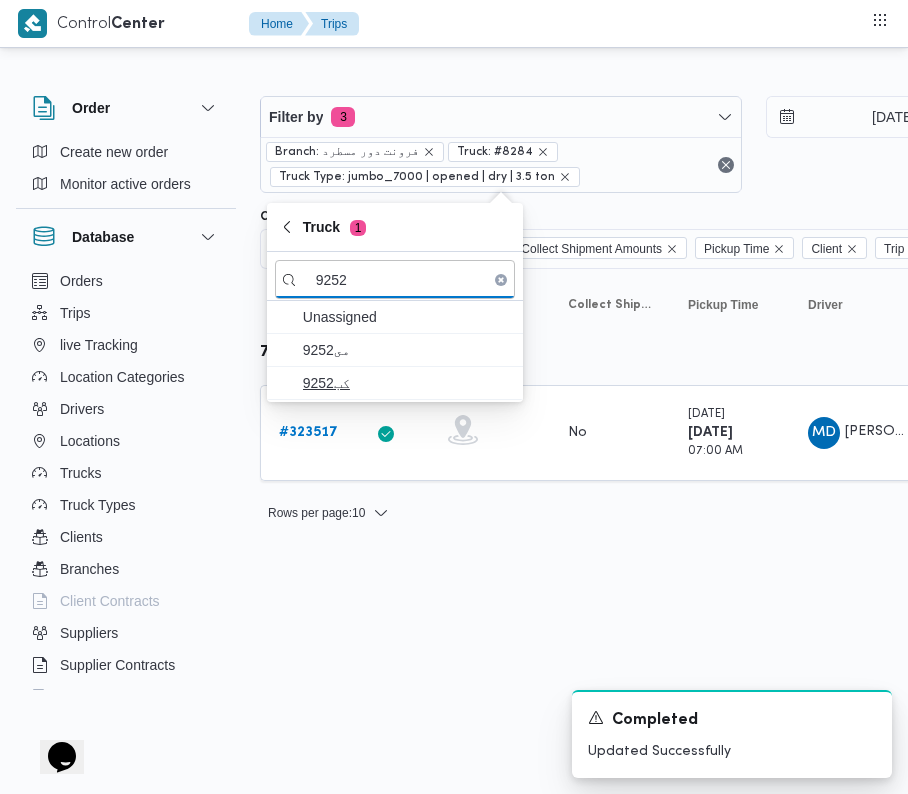 type on "9252" 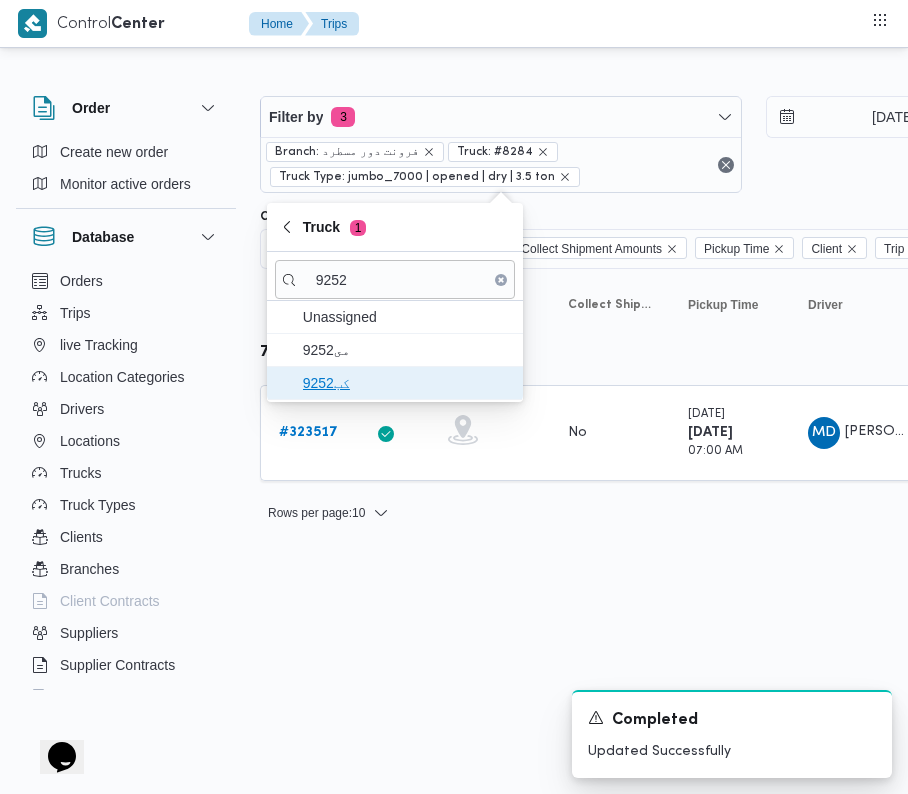 click on "كب9252" at bounding box center [395, 383] 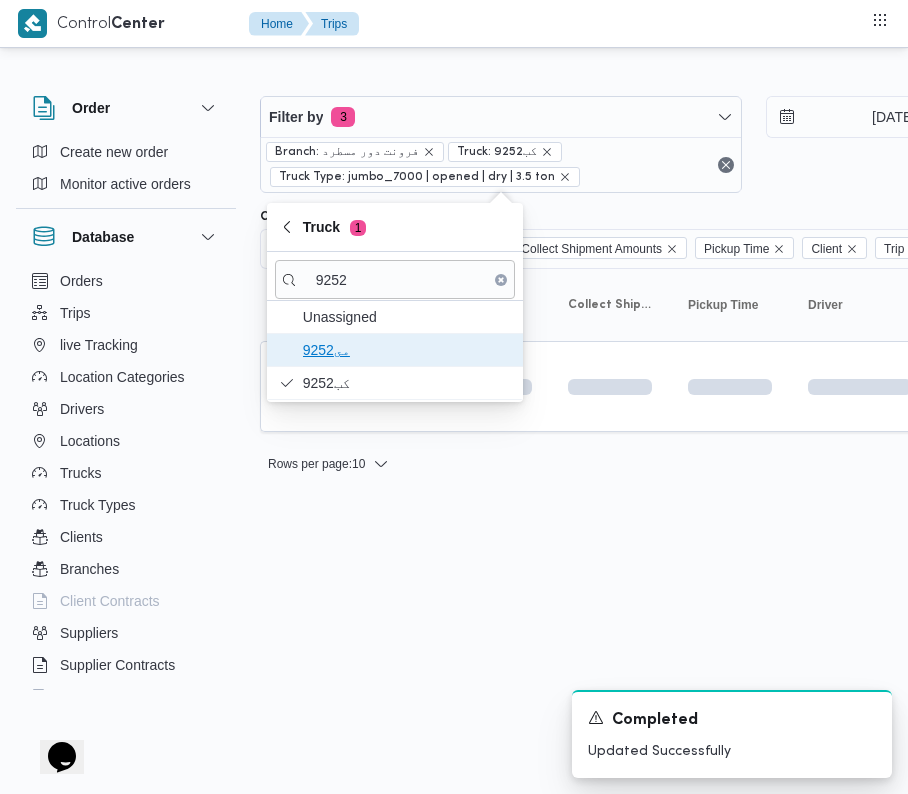click on "9252مى" at bounding box center (407, 350) 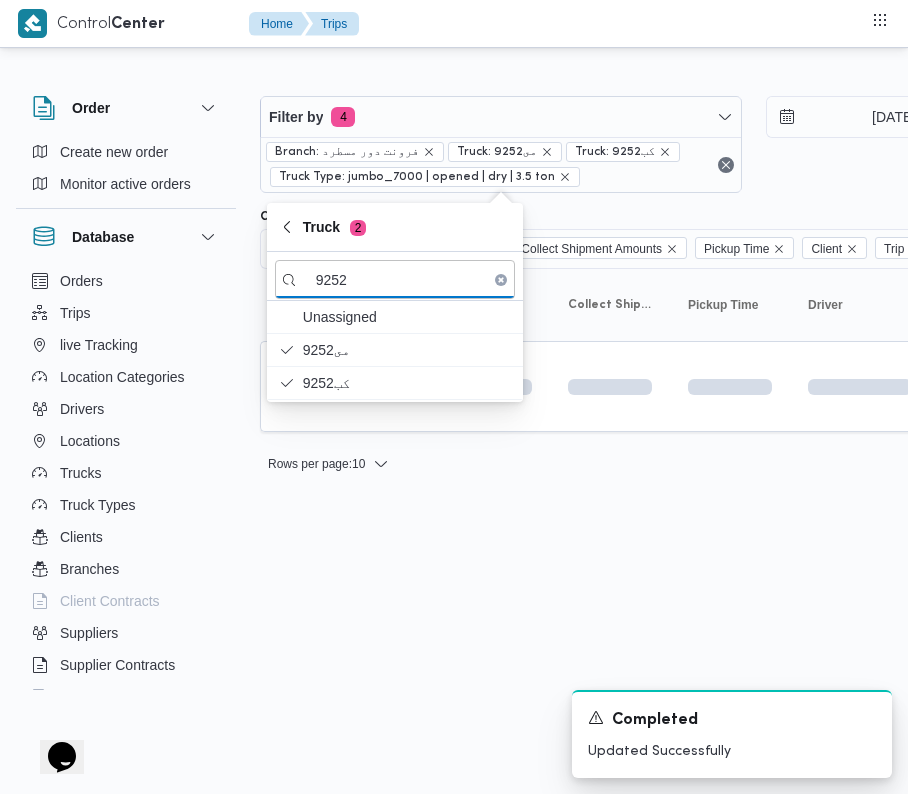 click on "Control  Center Home Trips Order Create new order Monitor active orders Database Orders Trips live Tracking Location Categories Drivers Locations Trucks Truck Types Clients Branches Client Contracts Suppliers Supplier Contracts Devices Users Projects SP Projects Admins organization assignees Tags Filter by 4 Branch: فرونت دور مسطرد Truck: 9252مى Truck: كب9252 Truck Type: jumbo_7000 | opened | dry | 3.5 ton 10/7/2025 → 10/7/2025 Group By Truck Columns Trip ID App Geofencing Collect Shipment Amounts Pickup Time Client Trip Points Driver Supplier Truck Status Platform Sorting Trip ID Click to sort in ascending order App Click to sort in ascending order Geofencing Click to sort in ascending order Collect Shipment Amounts Pickup Time Click to sort in ascending order Client Click to sort in ascending order Trip Points Driver Click to sort in ascending order Supplier Click to sort in ascending order Truck Click to sort in ascending order Status Click to sort in ascending order Platform Actions :" at bounding box center (454, 397) 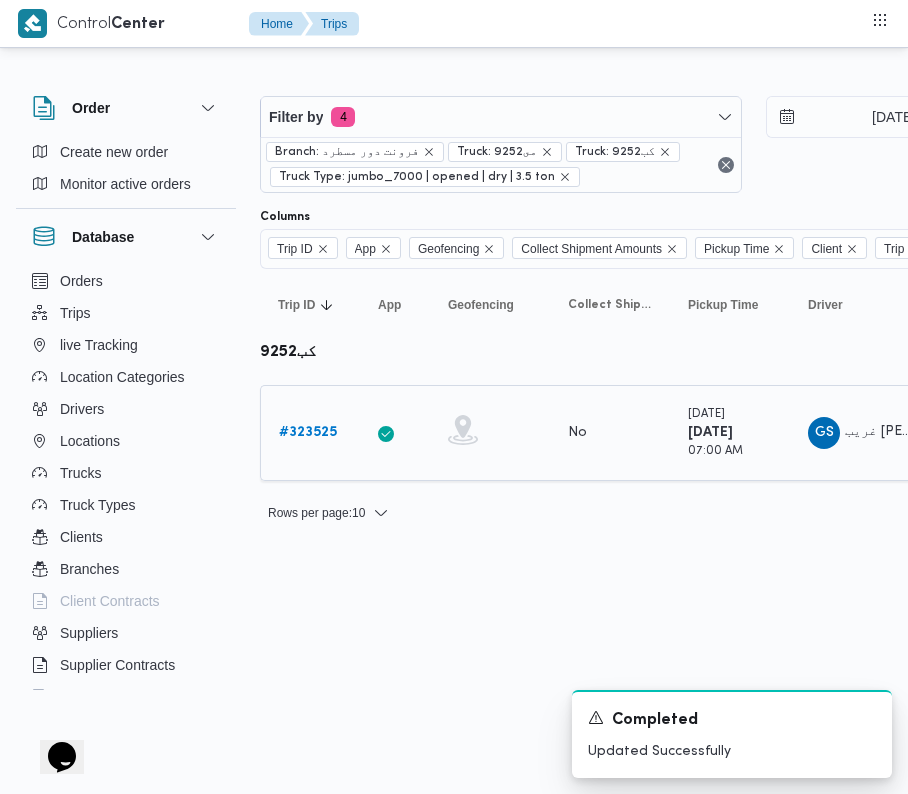 click on "# 323525" at bounding box center (310, 433) 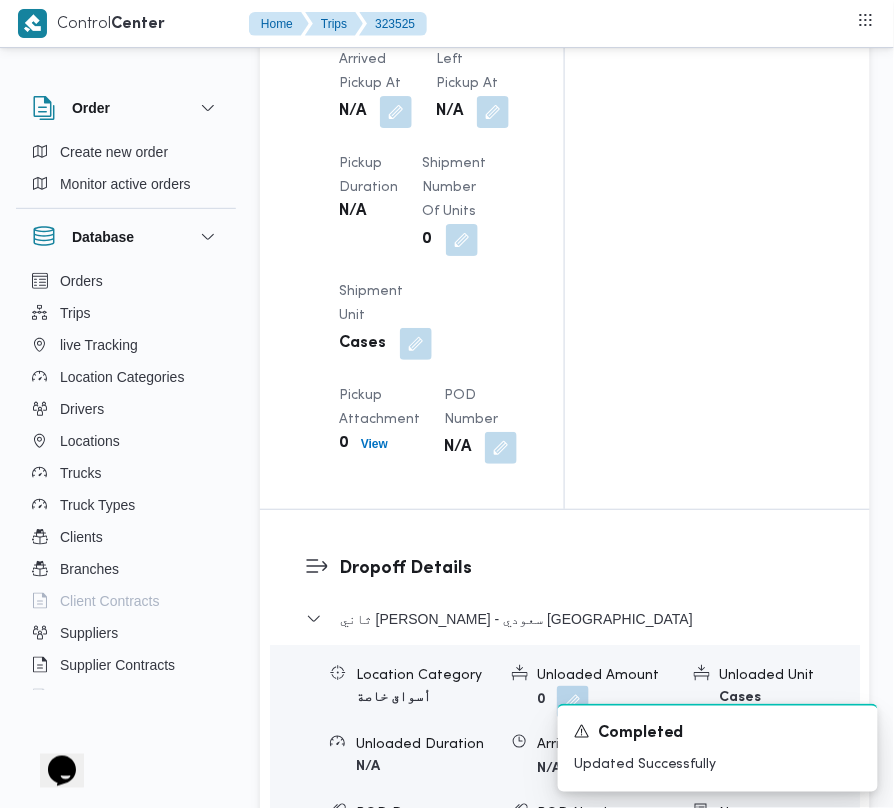 scroll, scrollTop: 3377, scrollLeft: 0, axis: vertical 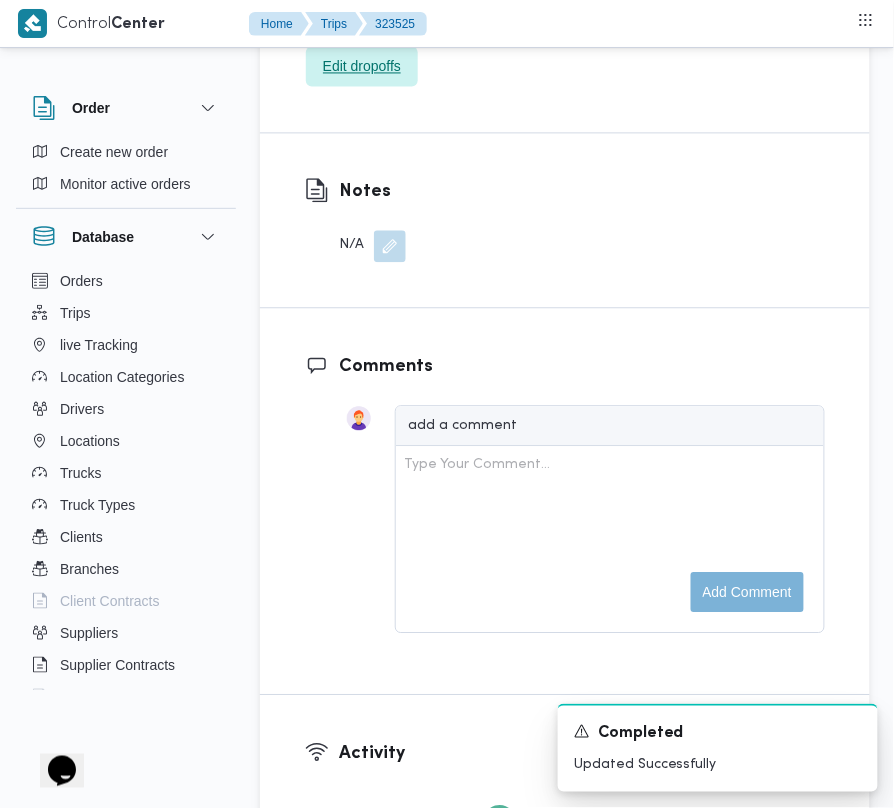 click on "Edit dropoffs" at bounding box center [362, 66] 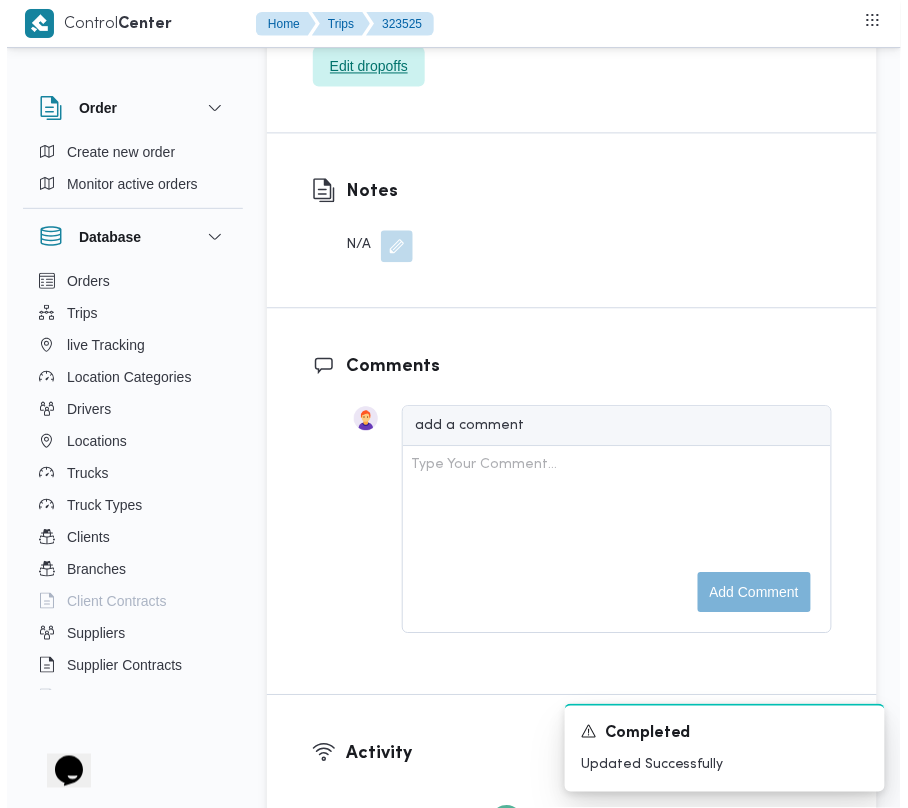 scroll, scrollTop: 3273, scrollLeft: 0, axis: vertical 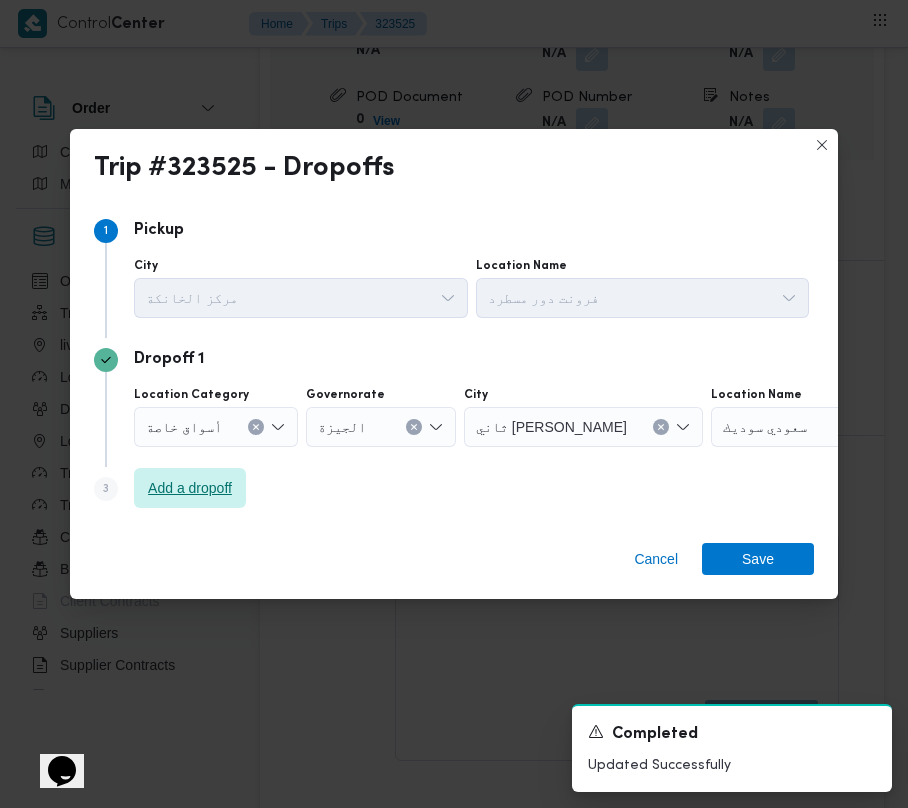 click on "Add a dropoff" at bounding box center [190, 488] 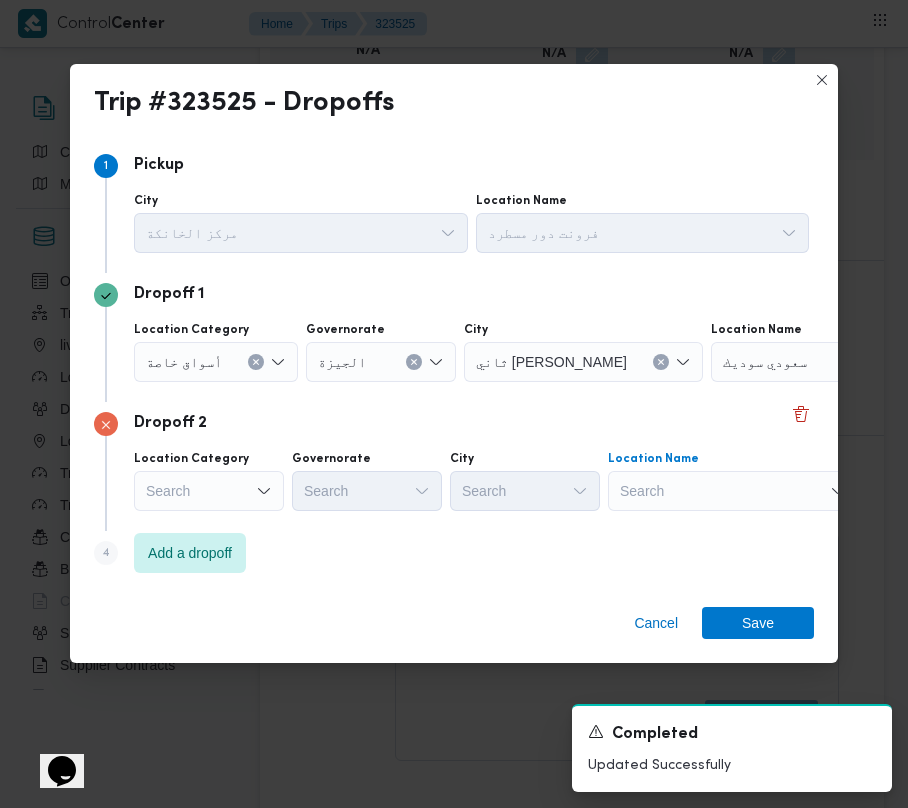 click on "Search" at bounding box center (836, 362) 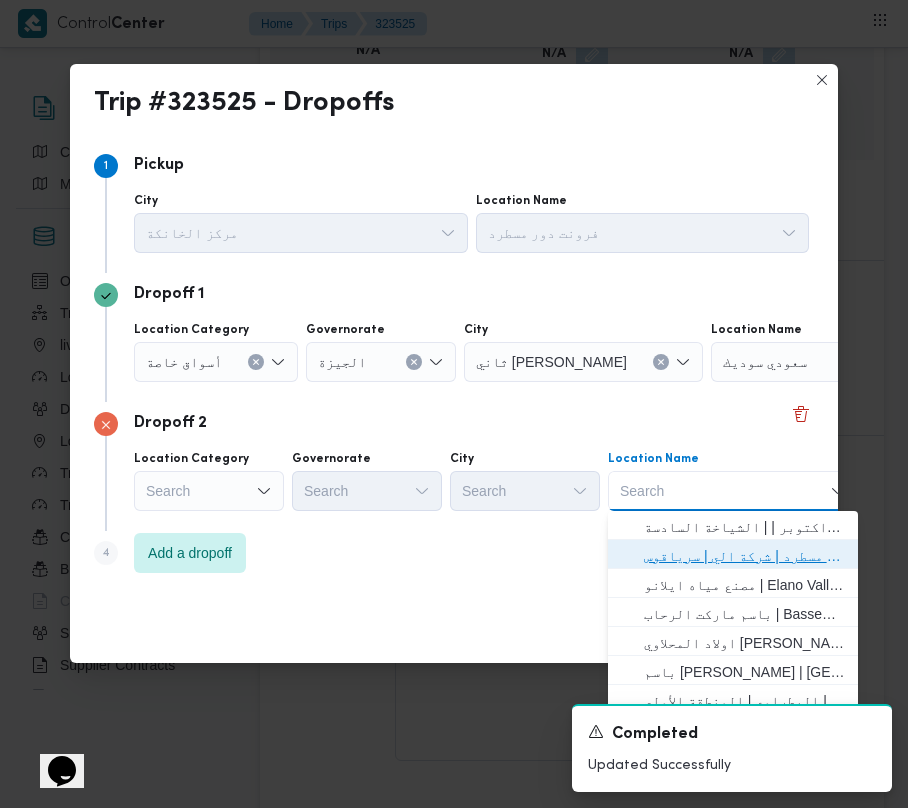 click on "فرونت دور مسطرد | شركة الي | سرياقوس" at bounding box center (745, 556) 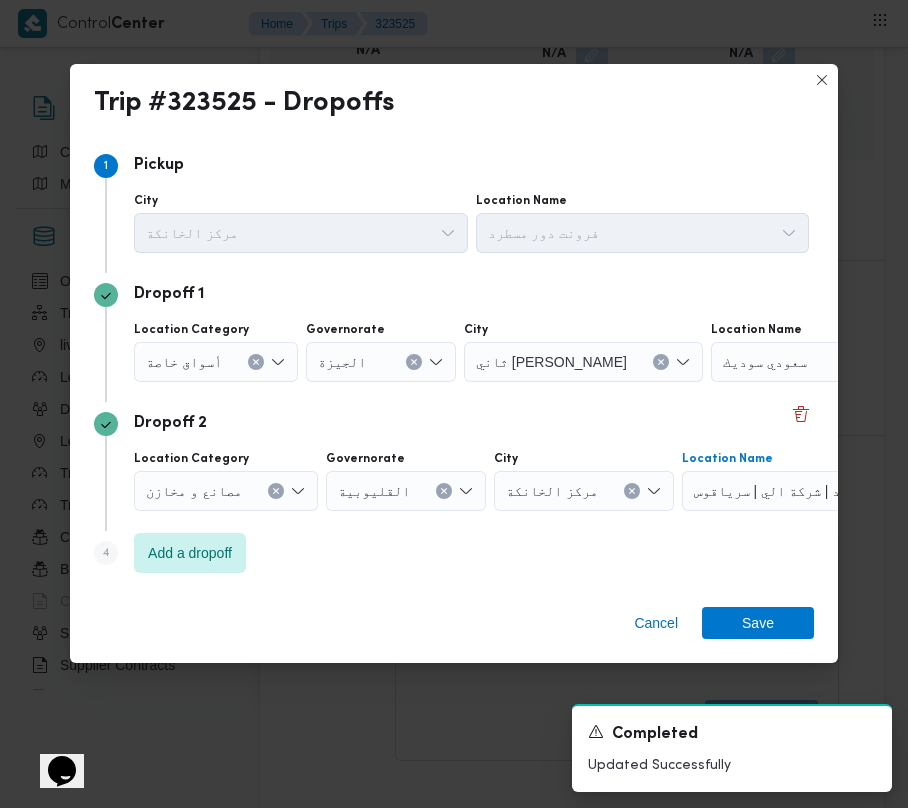 click on "أسواق خاصة" at bounding box center [184, 361] 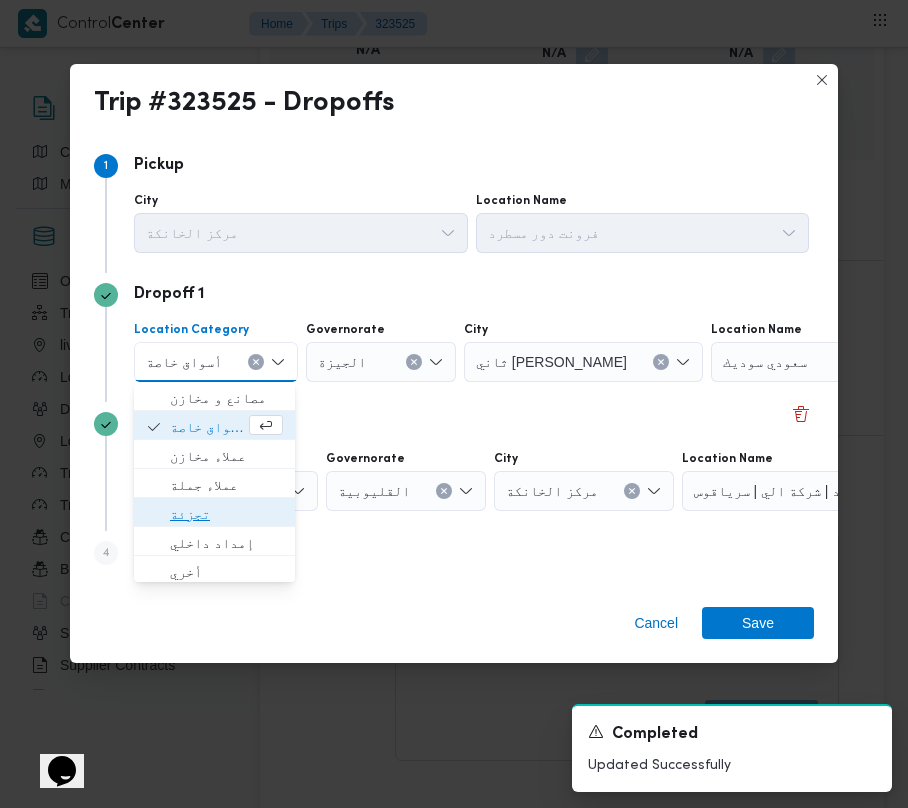 click on "تجزئة" at bounding box center (226, 514) 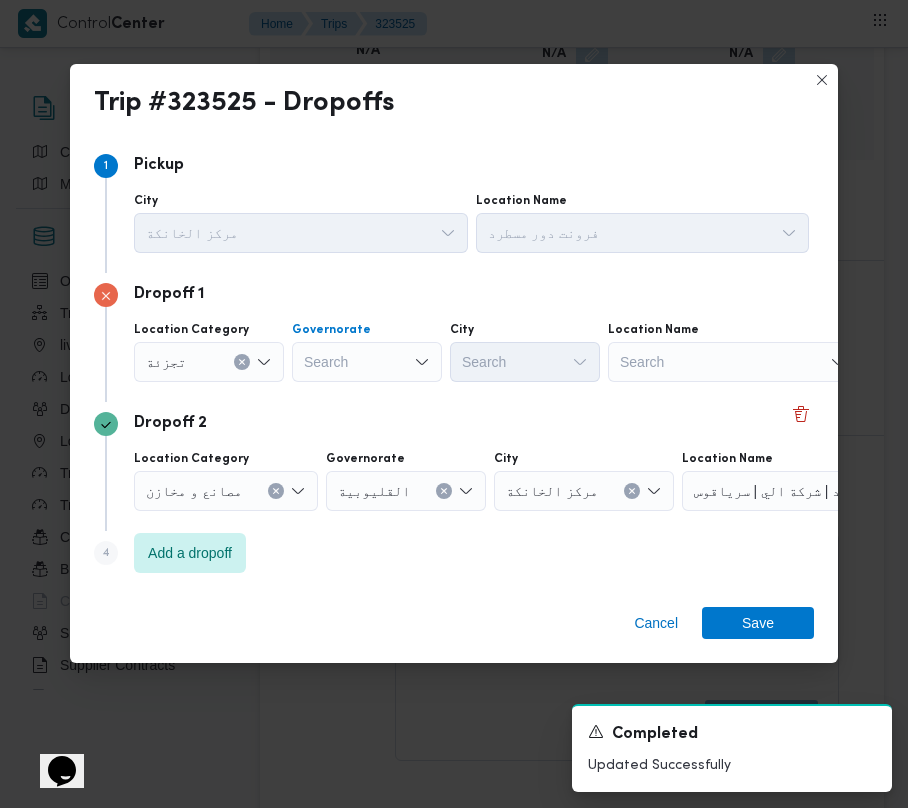 click on "Search" at bounding box center (367, 362) 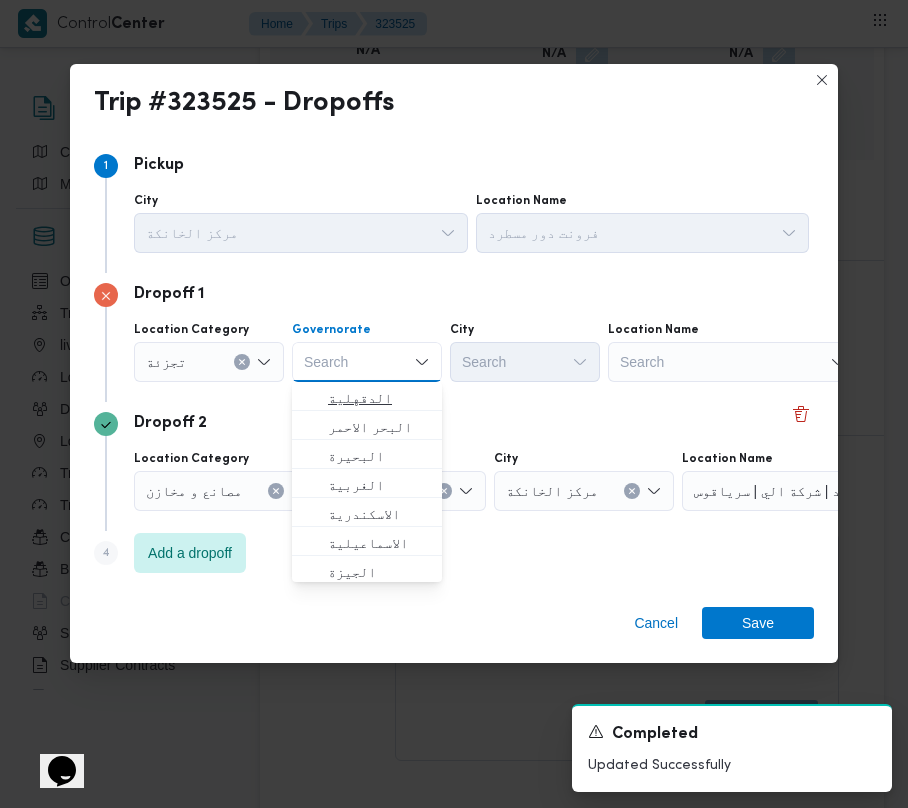 paste on "جيزة" 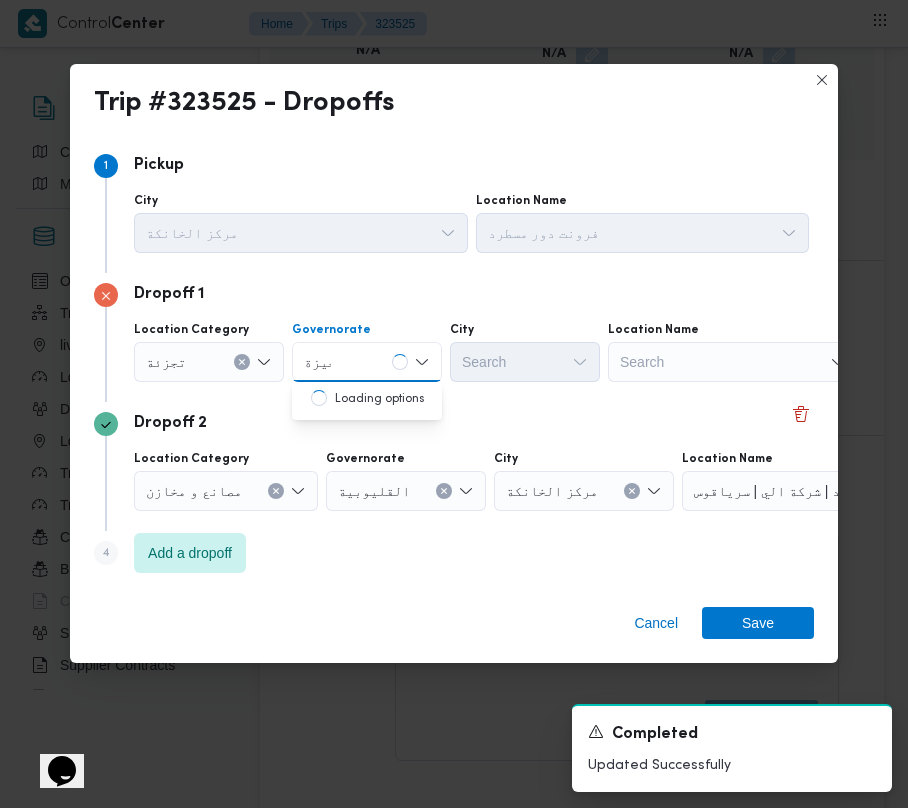 type on "جيزة" 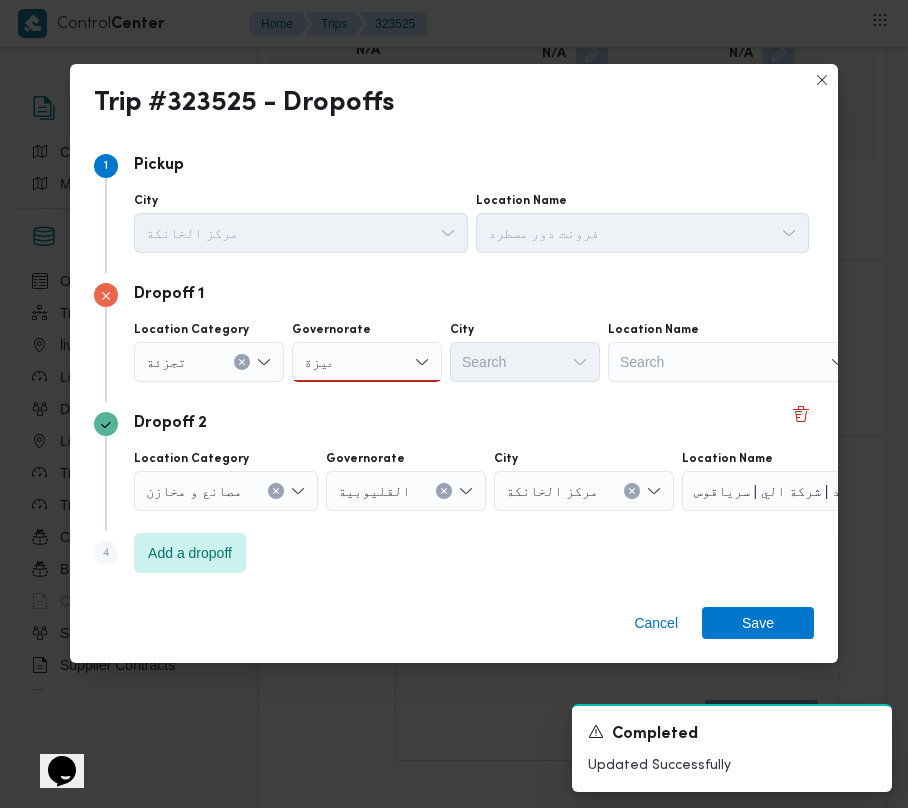 click on "جيزة جيزة" at bounding box center (367, 362) 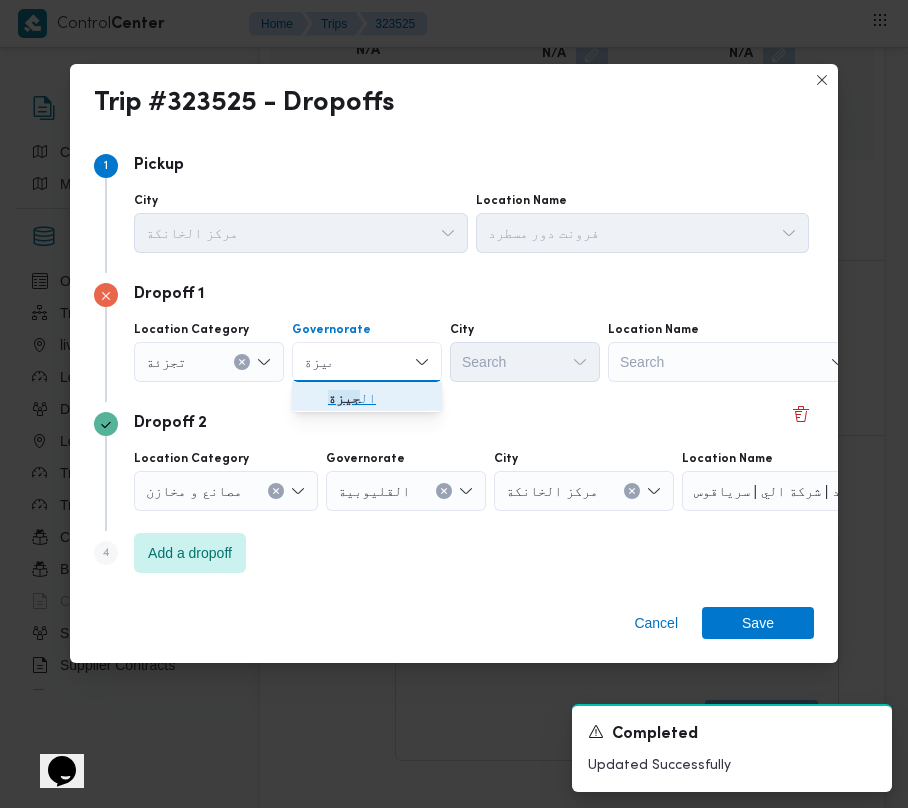 click on "ال جيزة" at bounding box center (379, 398) 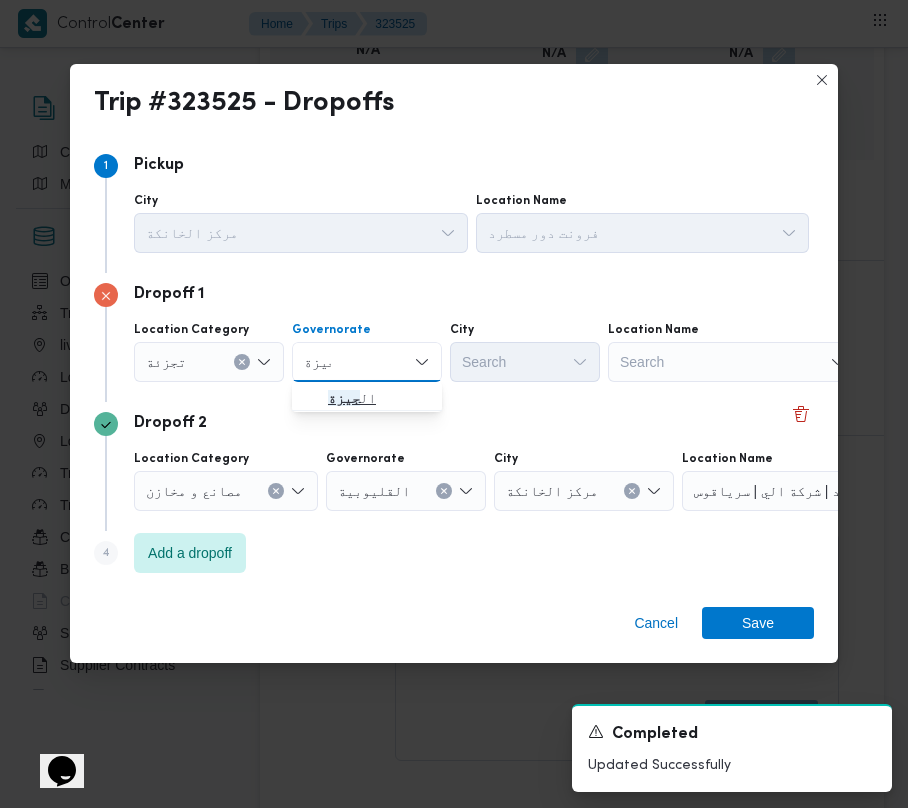 type 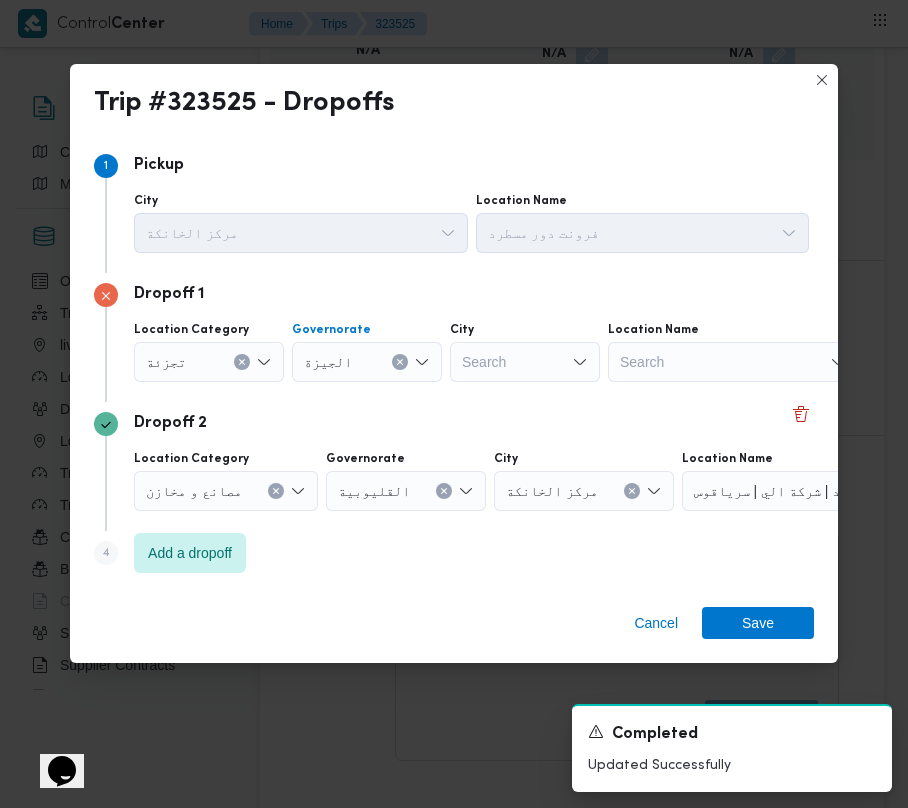 click on "Search" at bounding box center [525, 362] 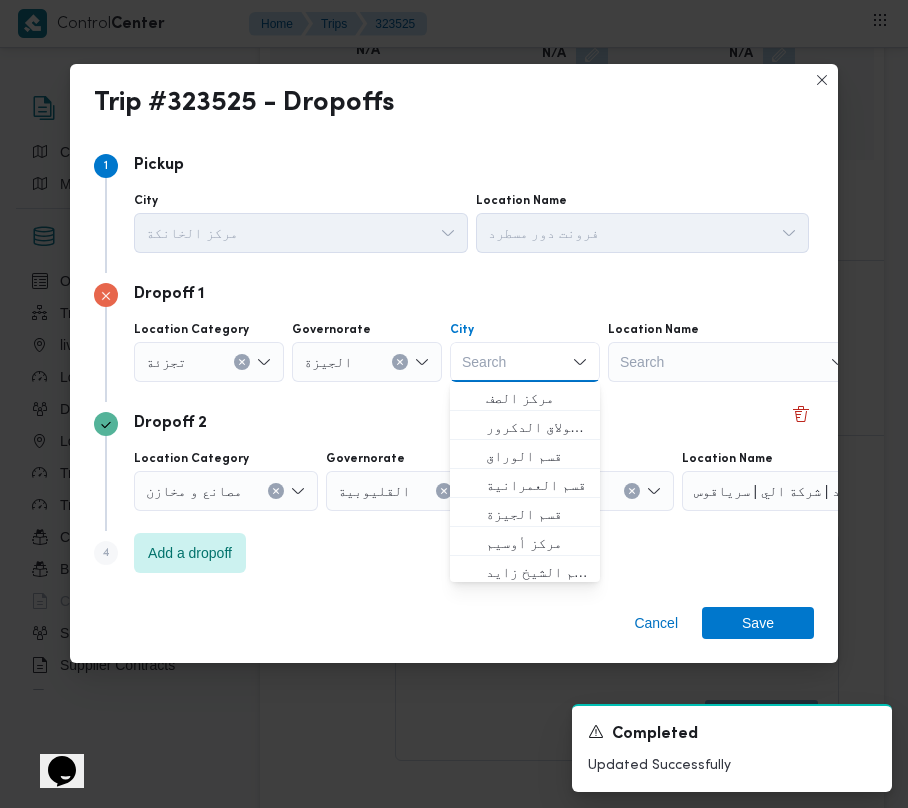 paste on "أكتوبر" 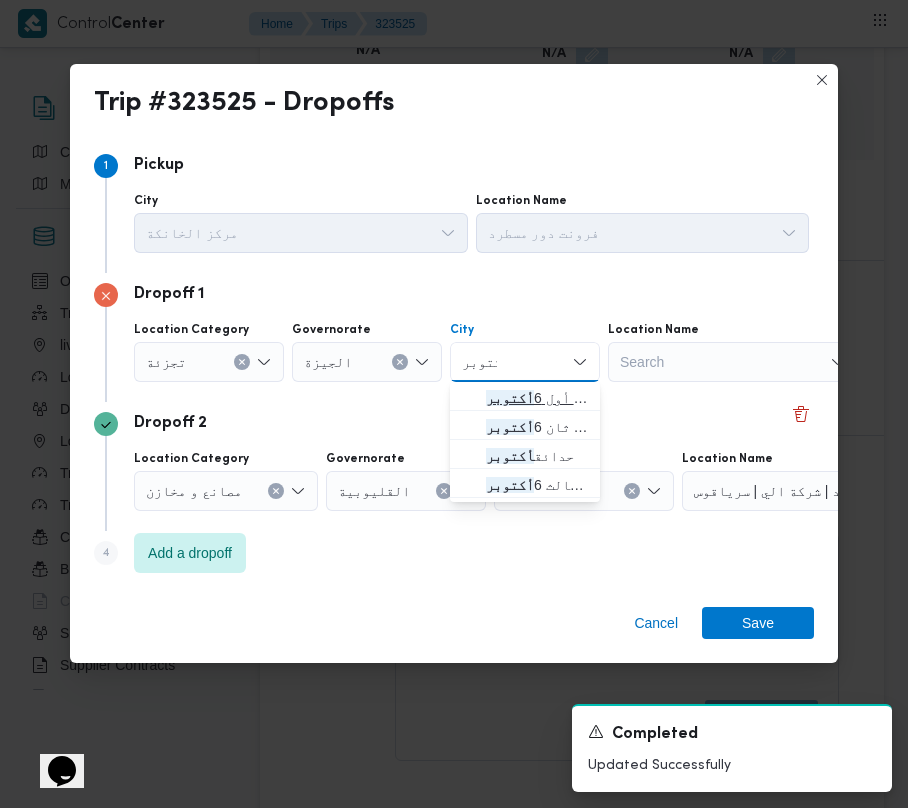 type on "أكتوبر" 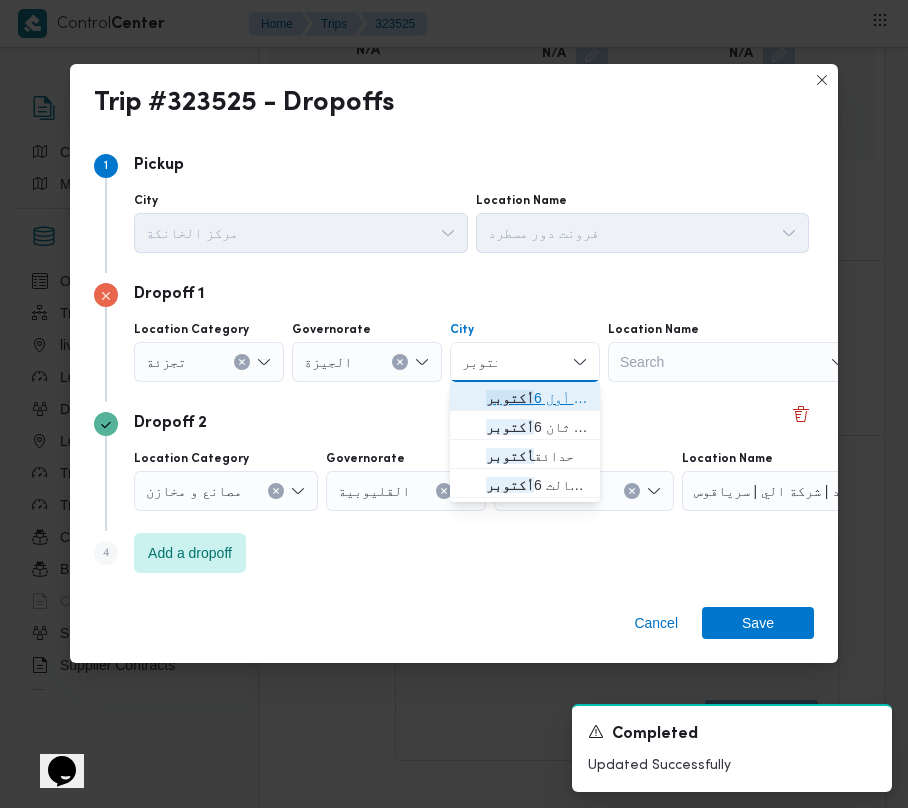 click on "قسم أول 6  أكتوبر" at bounding box center (537, 398) 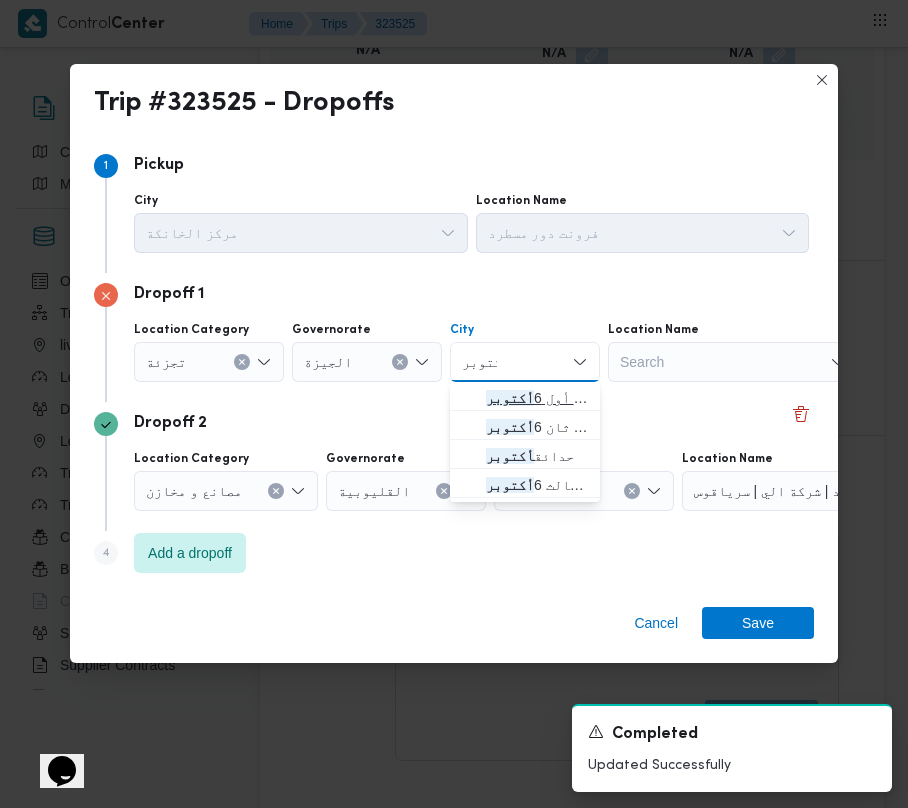 type 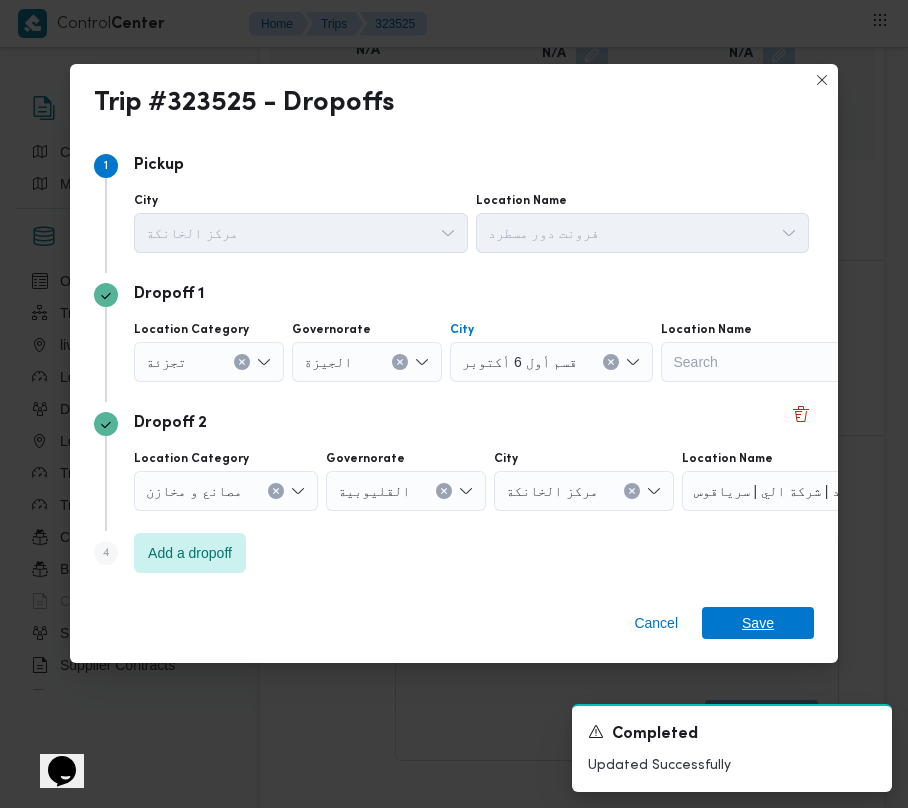 click on "Save" at bounding box center [758, 623] 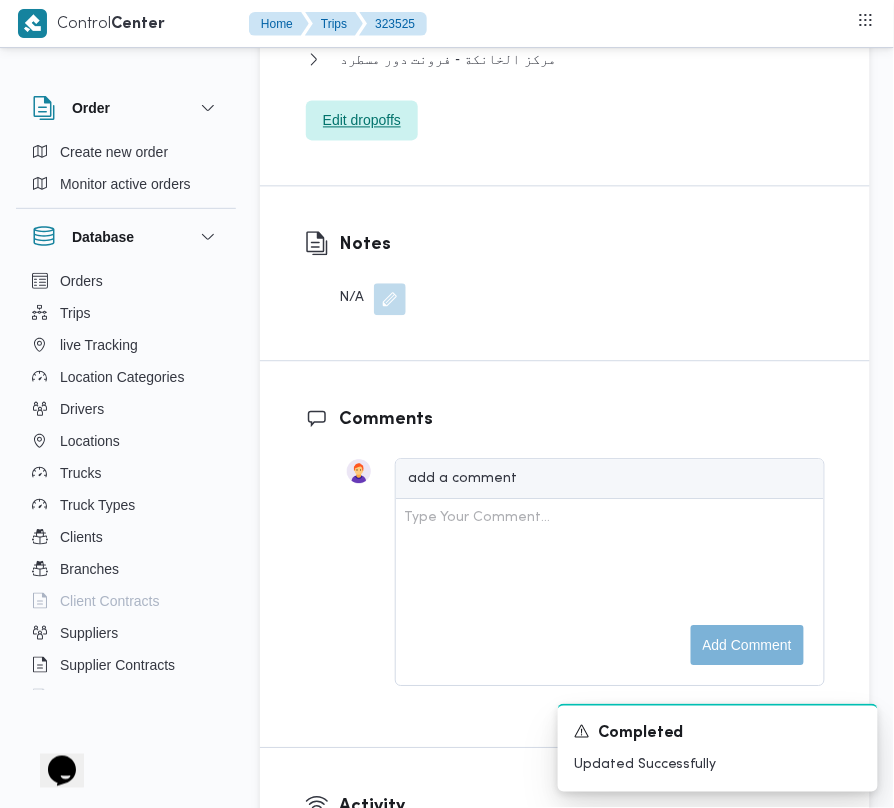 scroll, scrollTop: 2670, scrollLeft: 0, axis: vertical 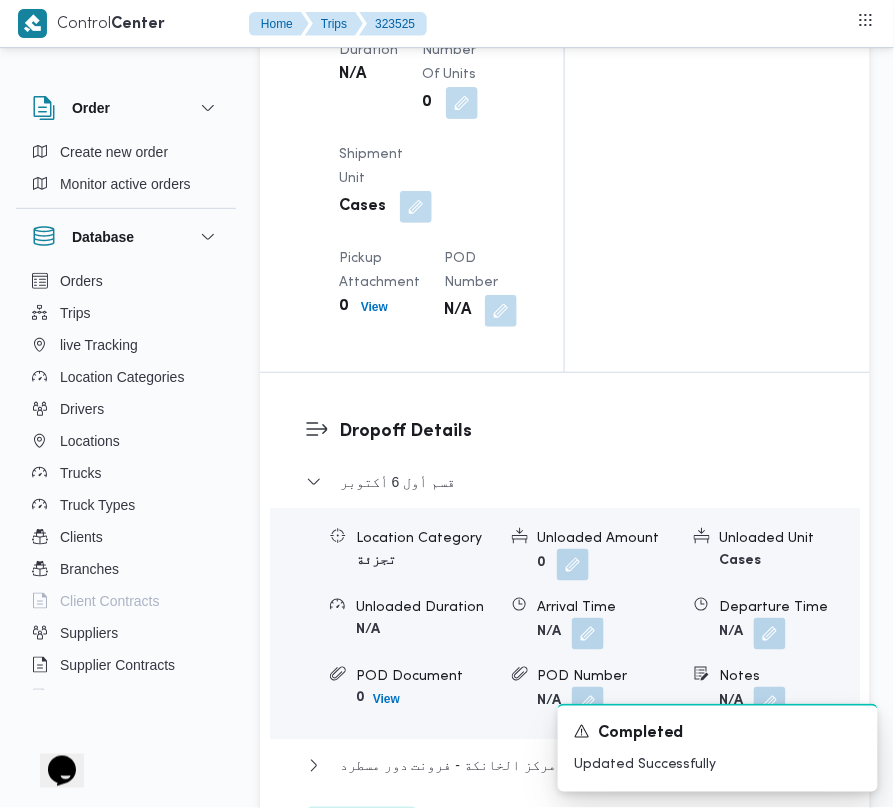click at bounding box center (396, -26) 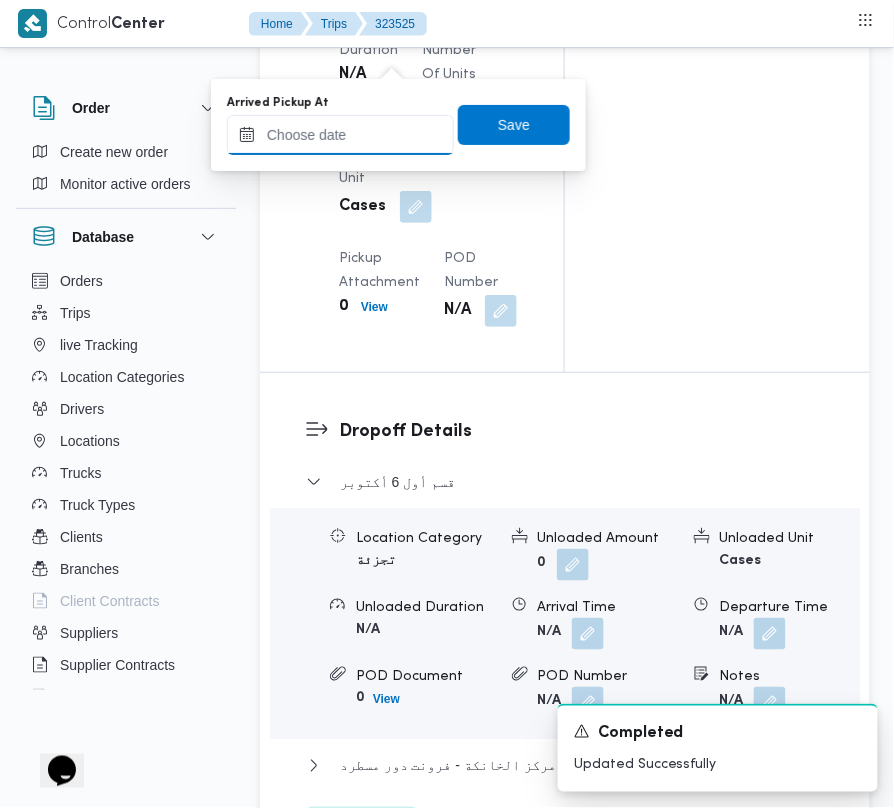 click at bounding box center (340, 135) 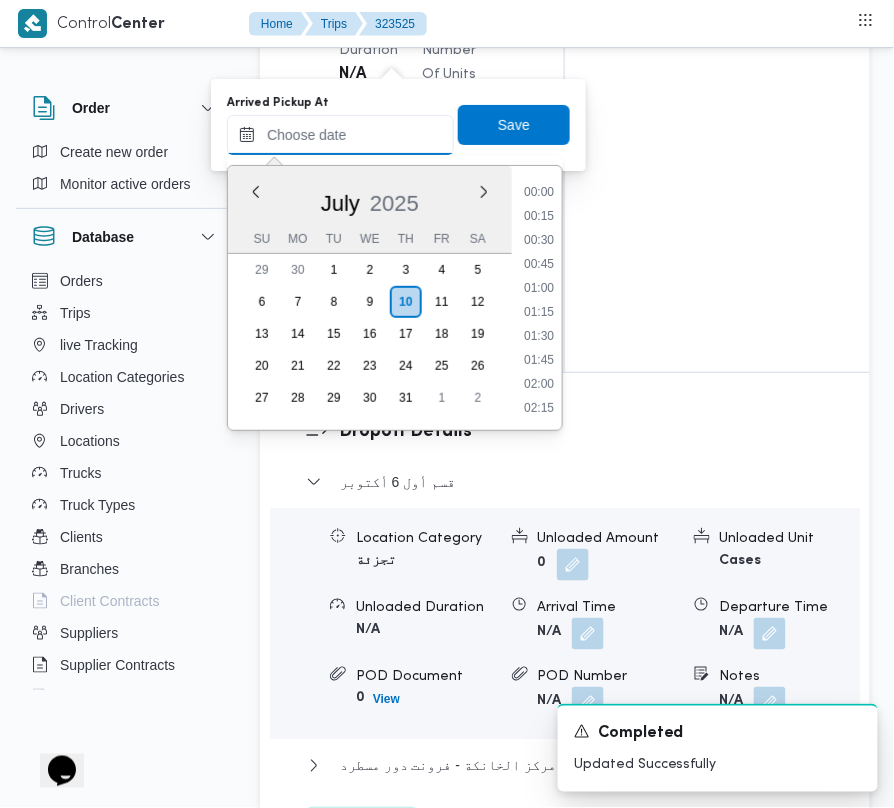 paste on "[DATE] 7:00" 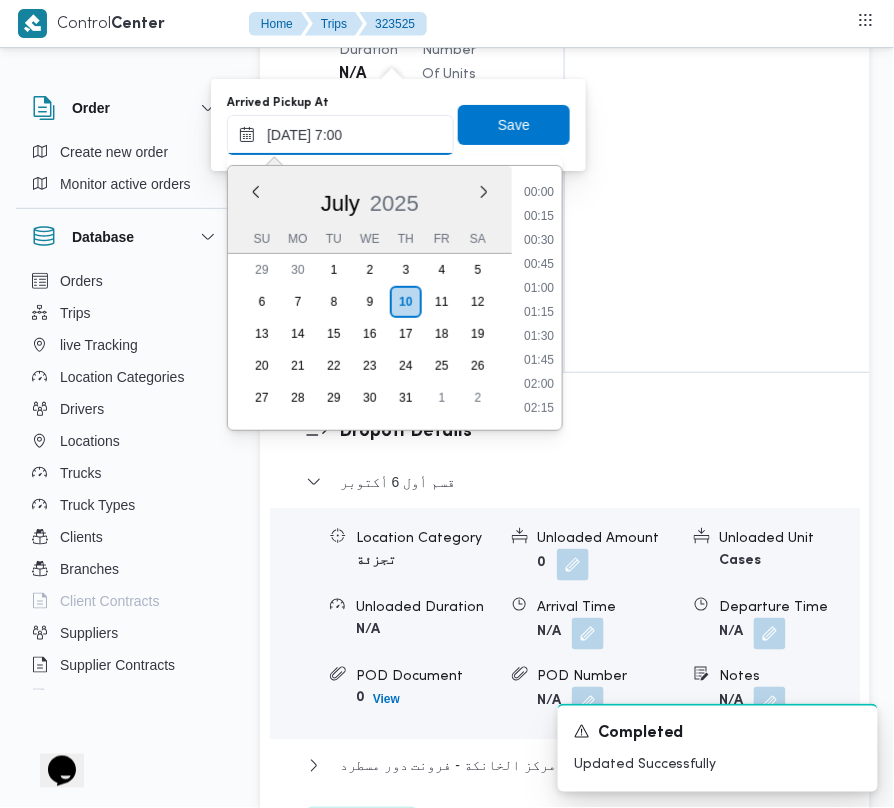 scroll, scrollTop: 672, scrollLeft: 0, axis: vertical 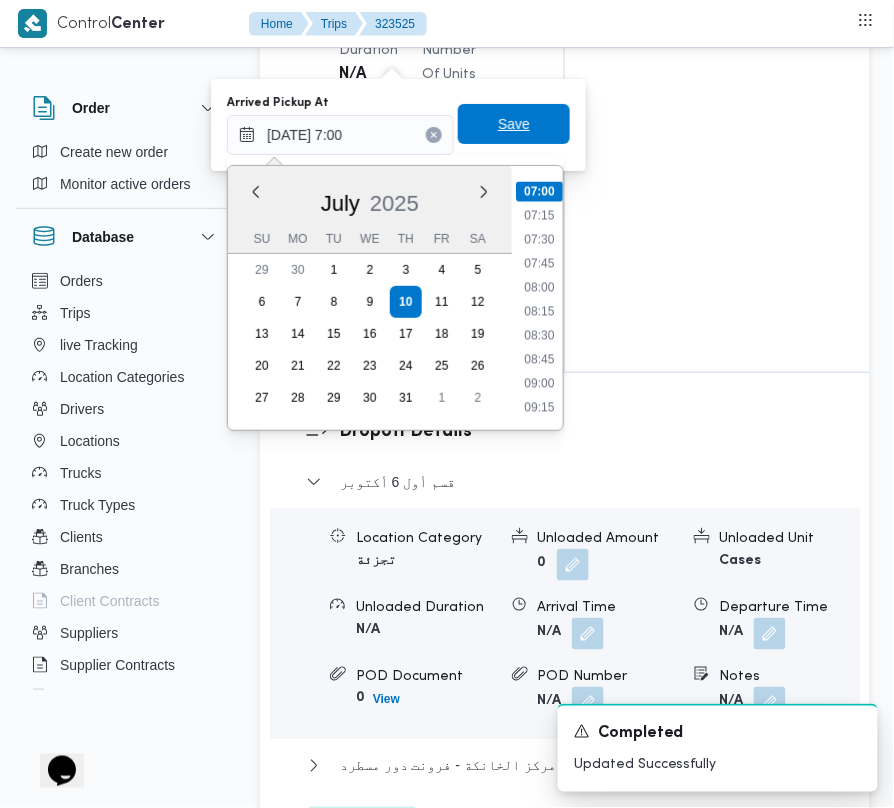 type on "[DATE] 07:00" 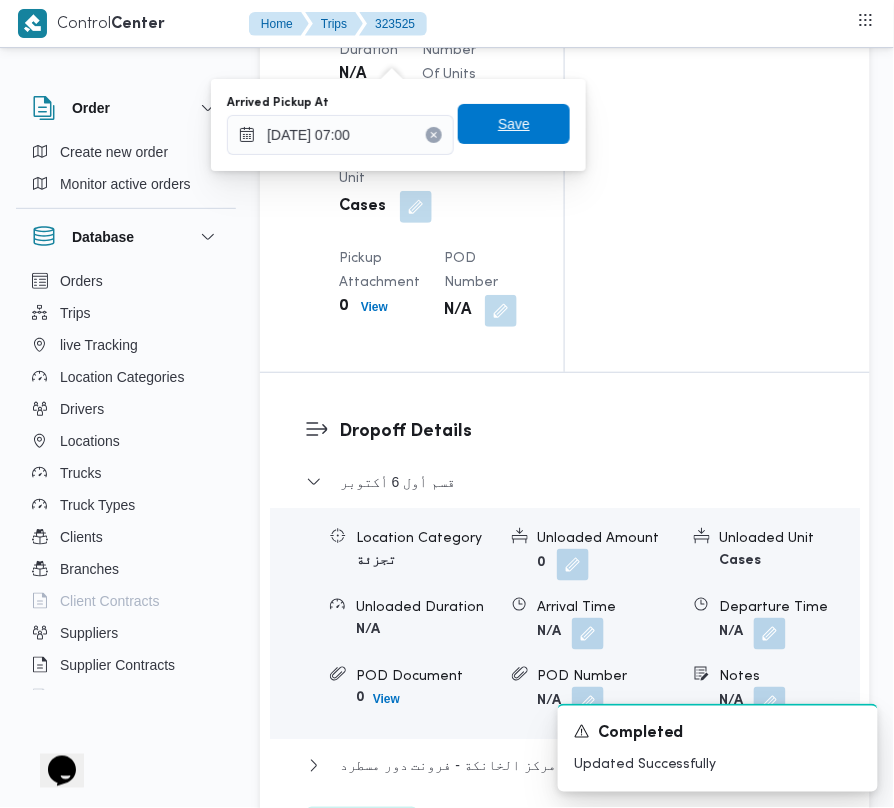 click on "Save" at bounding box center [514, 124] 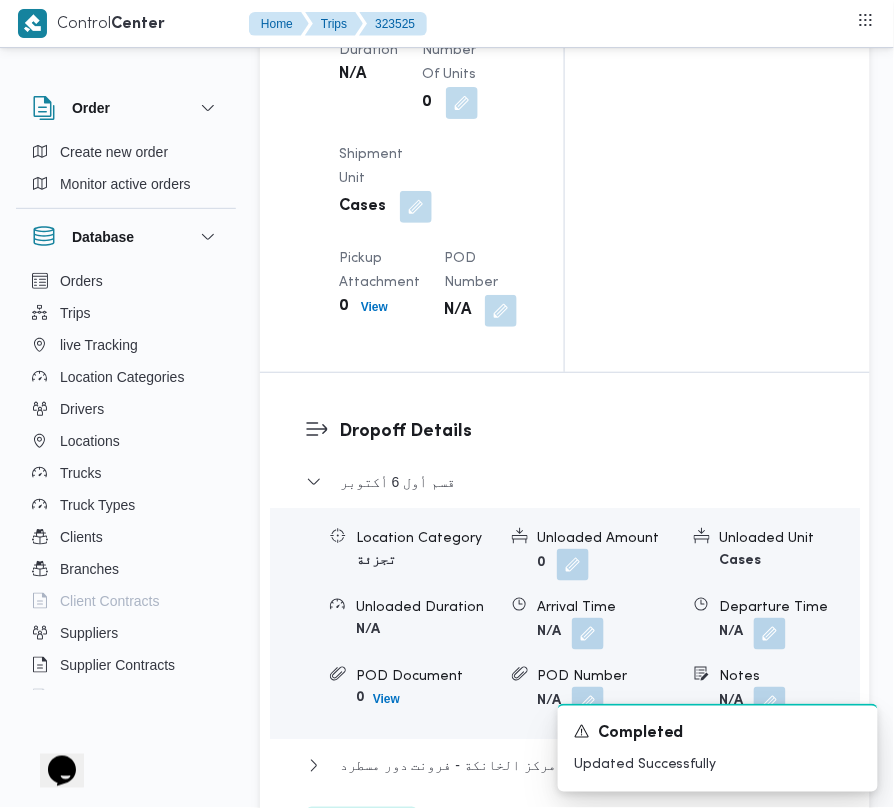 click at bounding box center [493, -26] 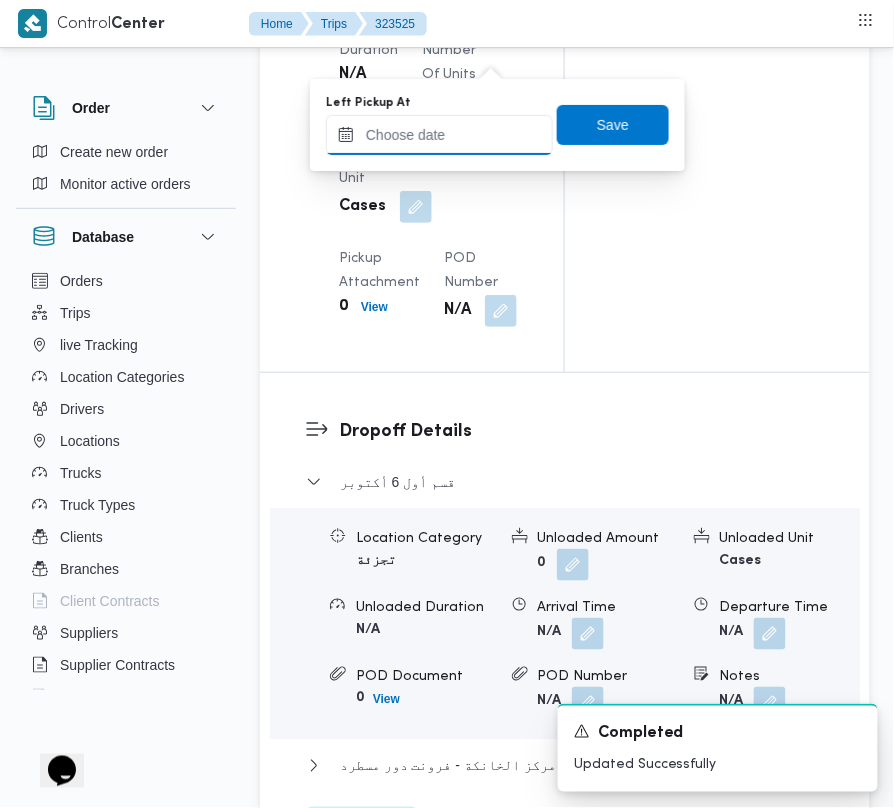 click on "Left Pickup At" at bounding box center [439, 135] 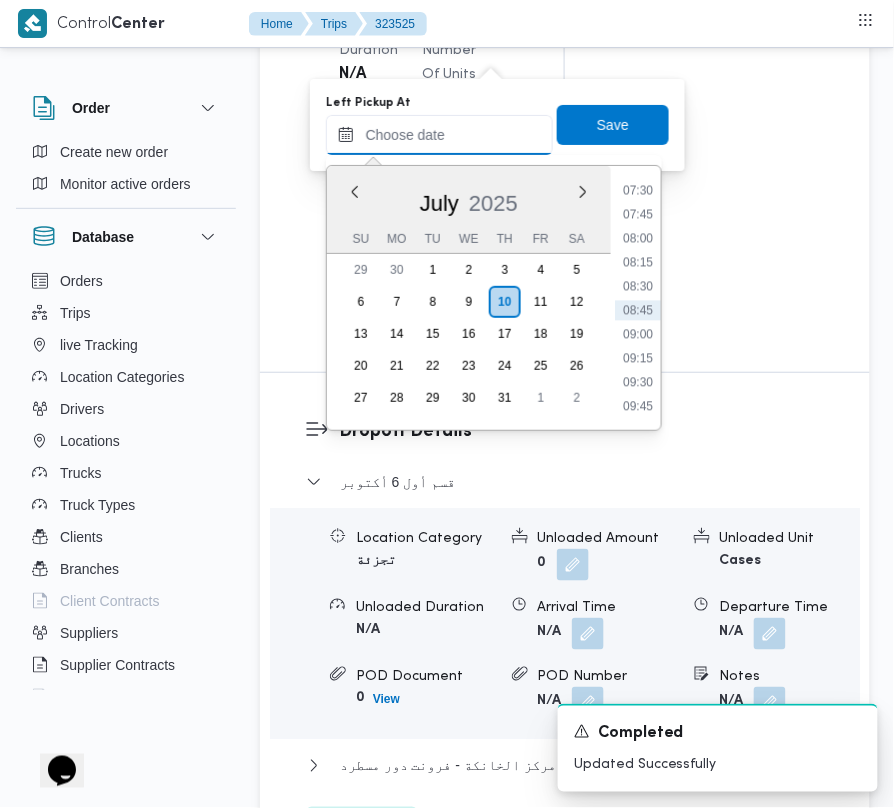 paste on "[DATE] 7:00" 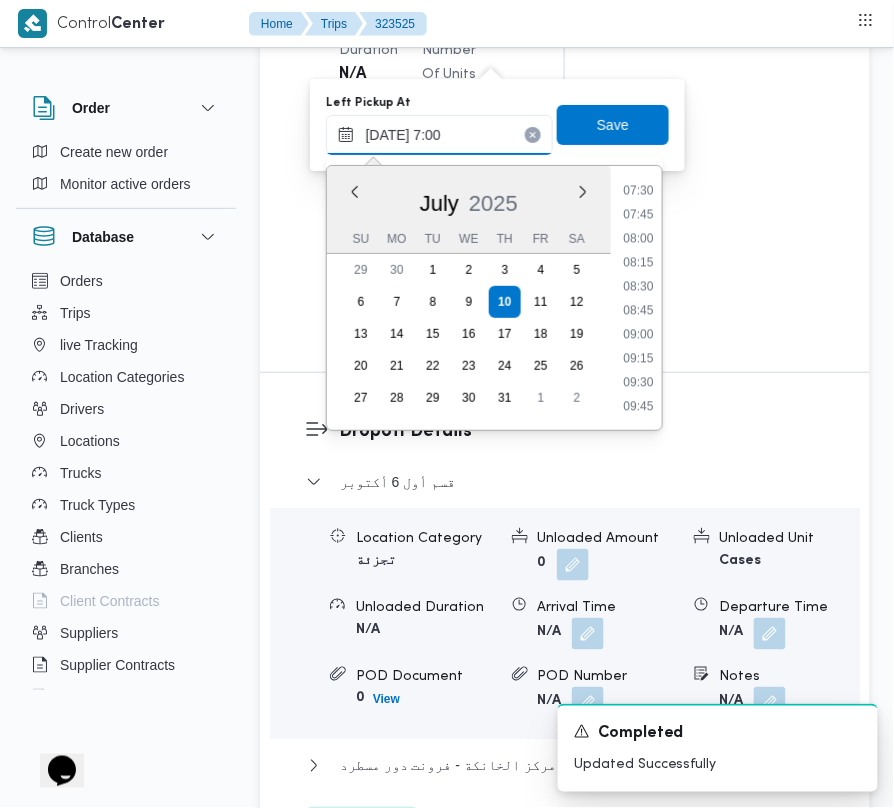 scroll, scrollTop: 672, scrollLeft: 0, axis: vertical 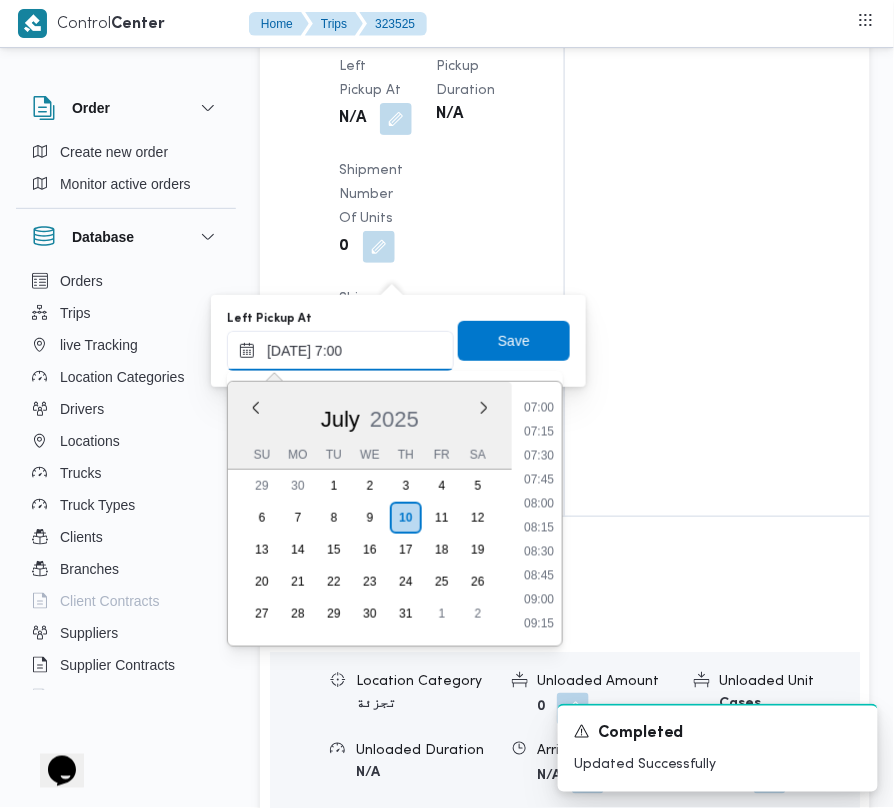 type on "[DATE] 7:00" 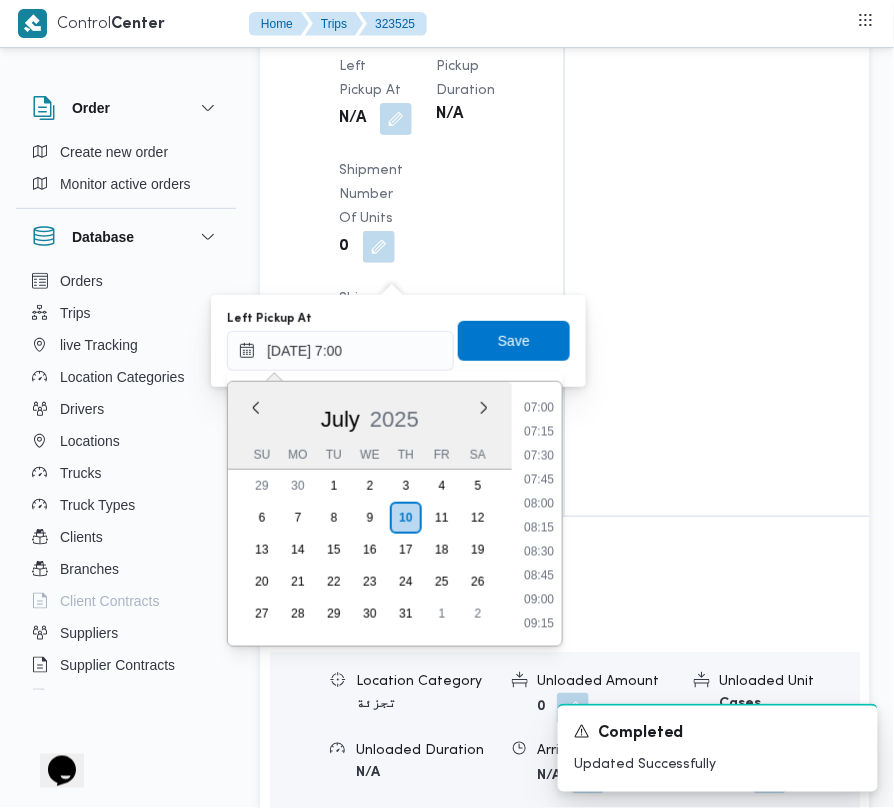 type 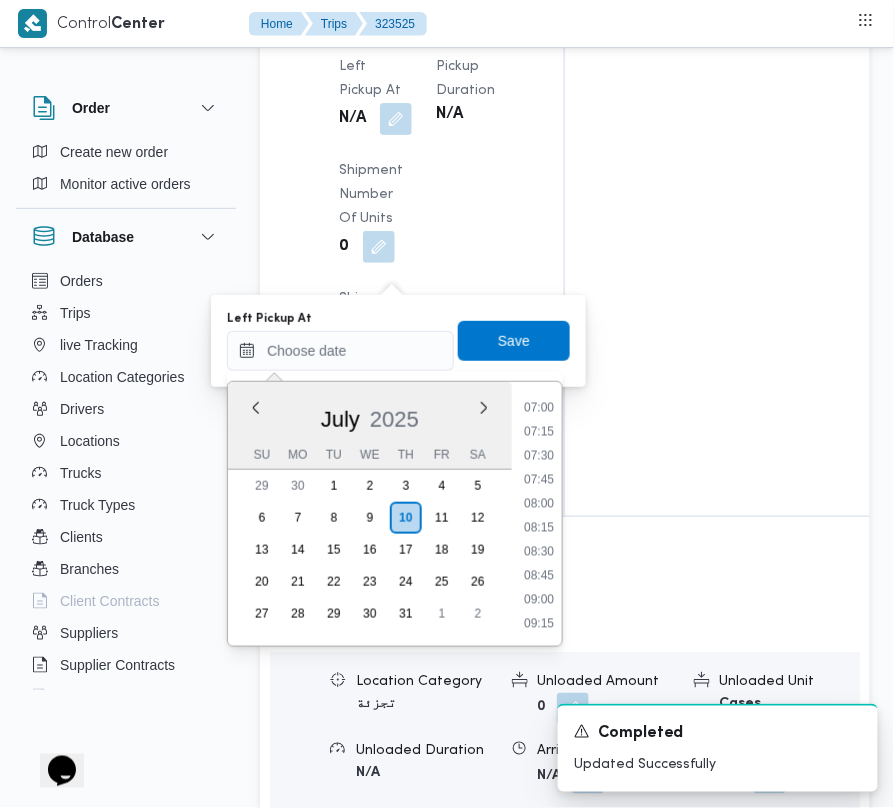 click on "Assignees Checklist Dropoffs details entered Driver Assigned Truck Assigned Documents for pickup Documents for dropoff Confirmed Data" at bounding box center (717, -894) 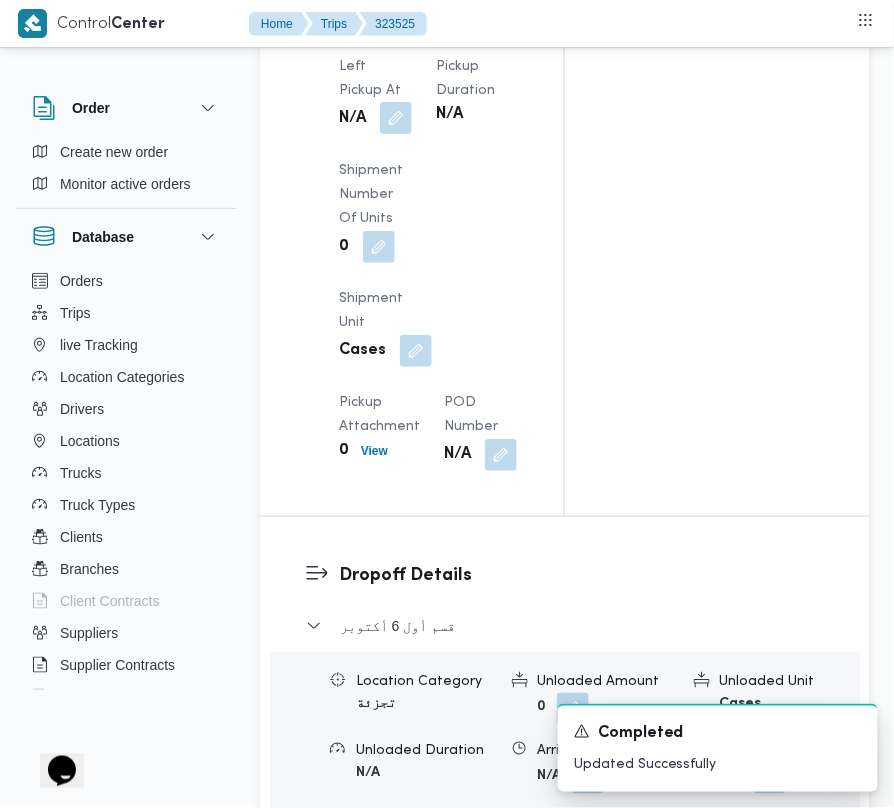 click at bounding box center [396, 118] 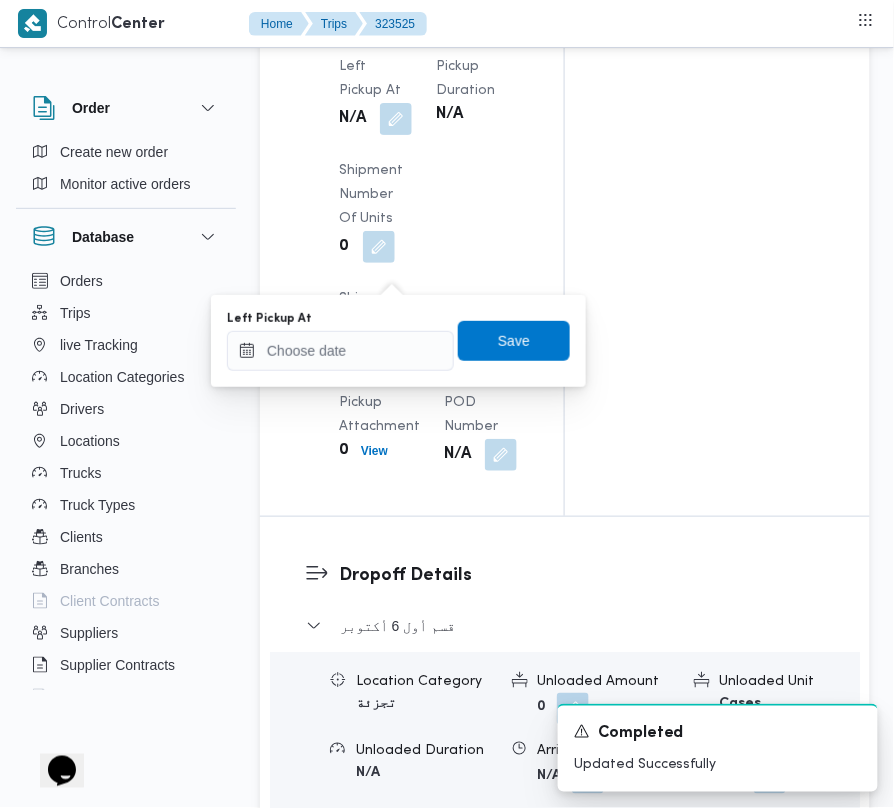 drag, startPoint x: 406, startPoint y: 372, endPoint x: 378, endPoint y: 377, distance: 28.442924 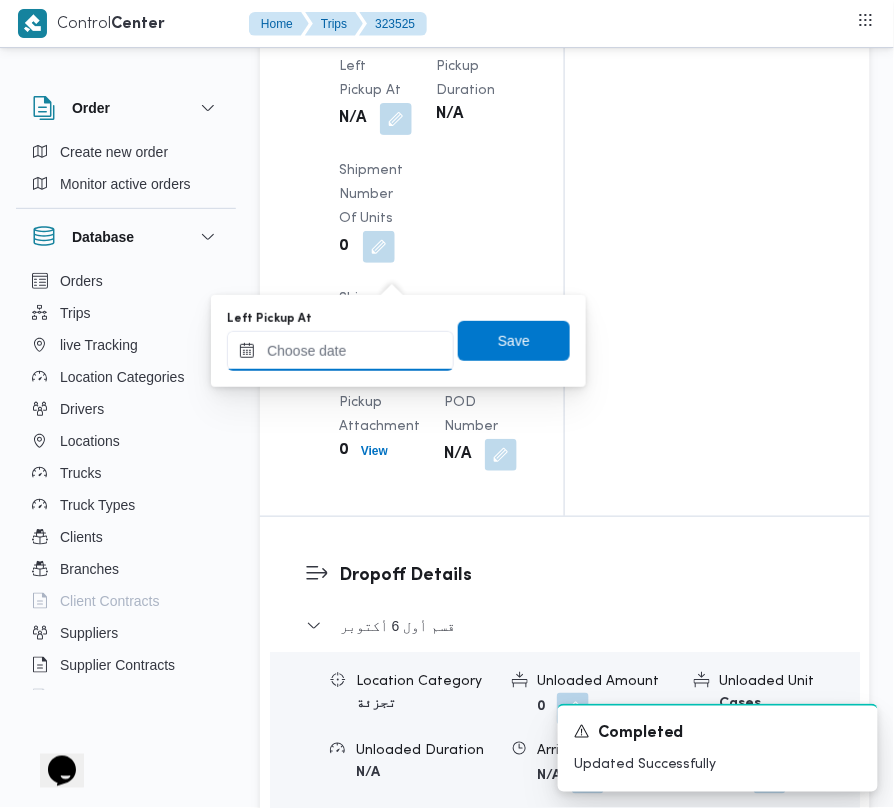 click on "Left Pickup At" at bounding box center [340, 351] 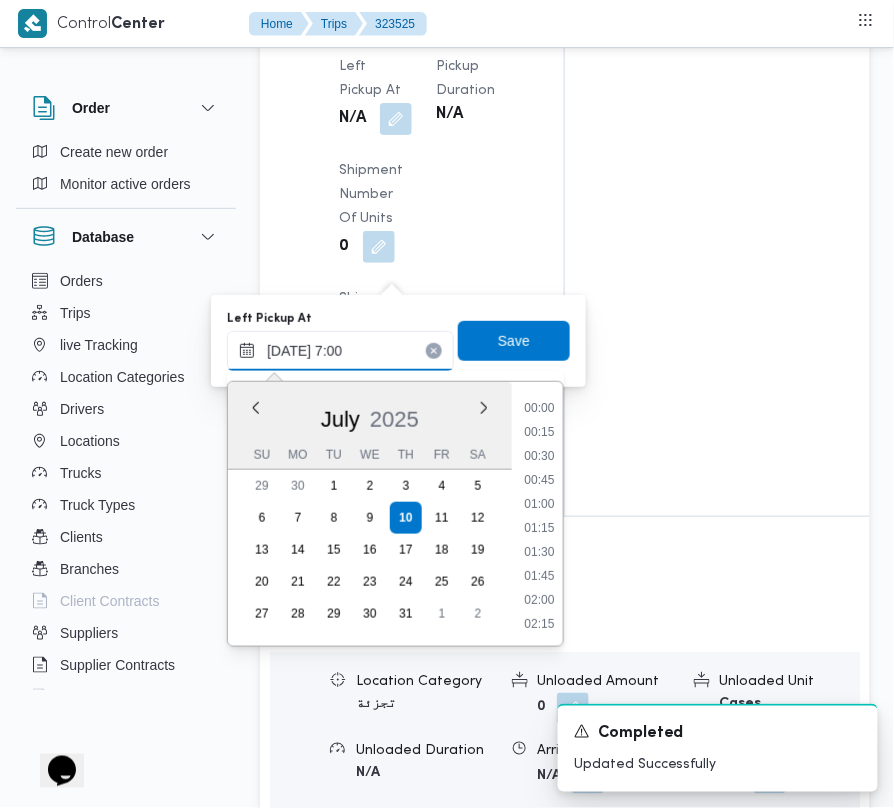 scroll, scrollTop: 672, scrollLeft: 0, axis: vertical 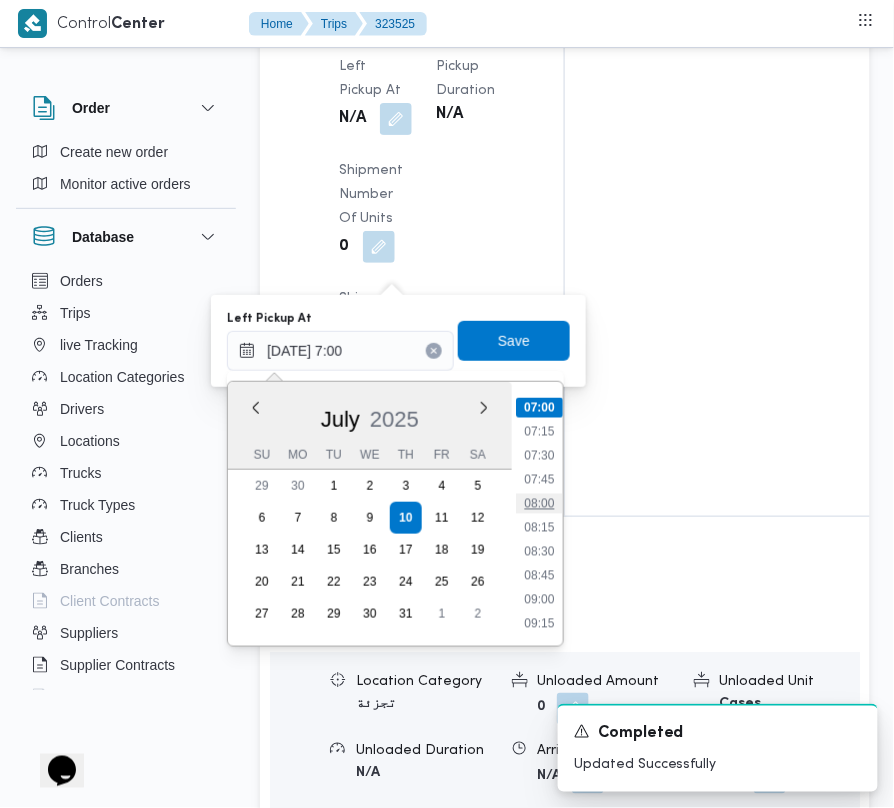 click on "08:00" at bounding box center [539, 504] 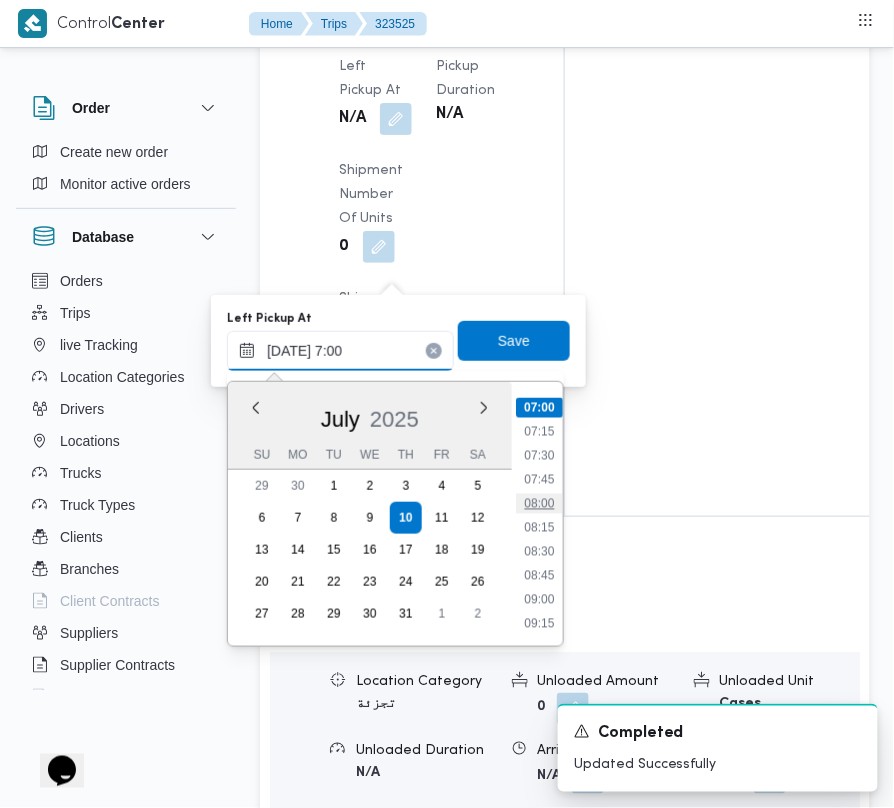 type on "[DATE] 08:00" 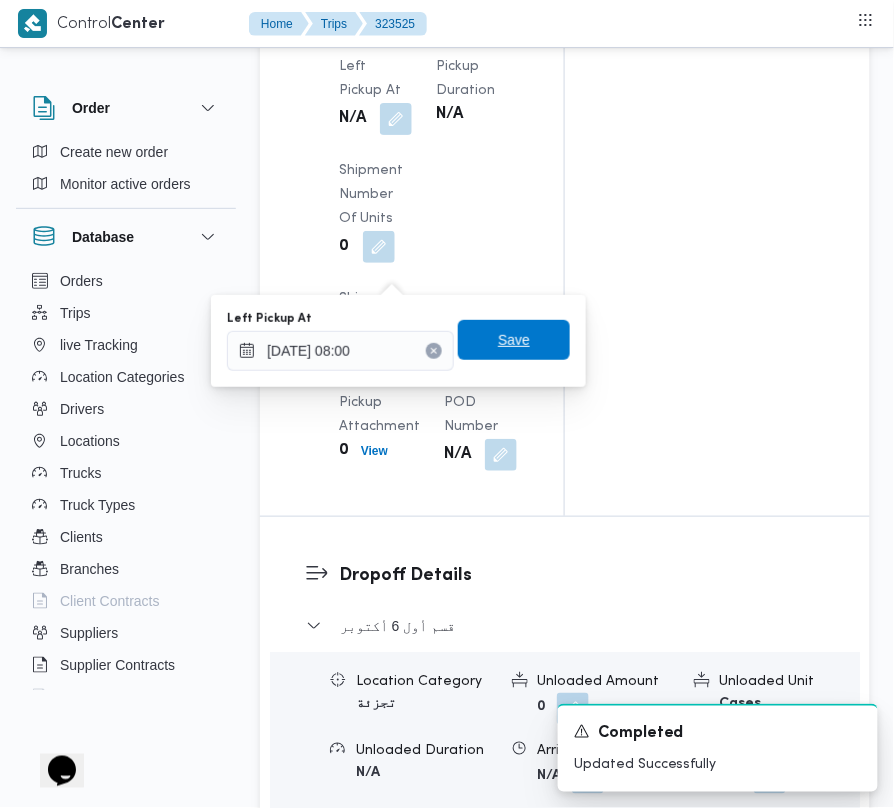 click on "Save" at bounding box center [514, 340] 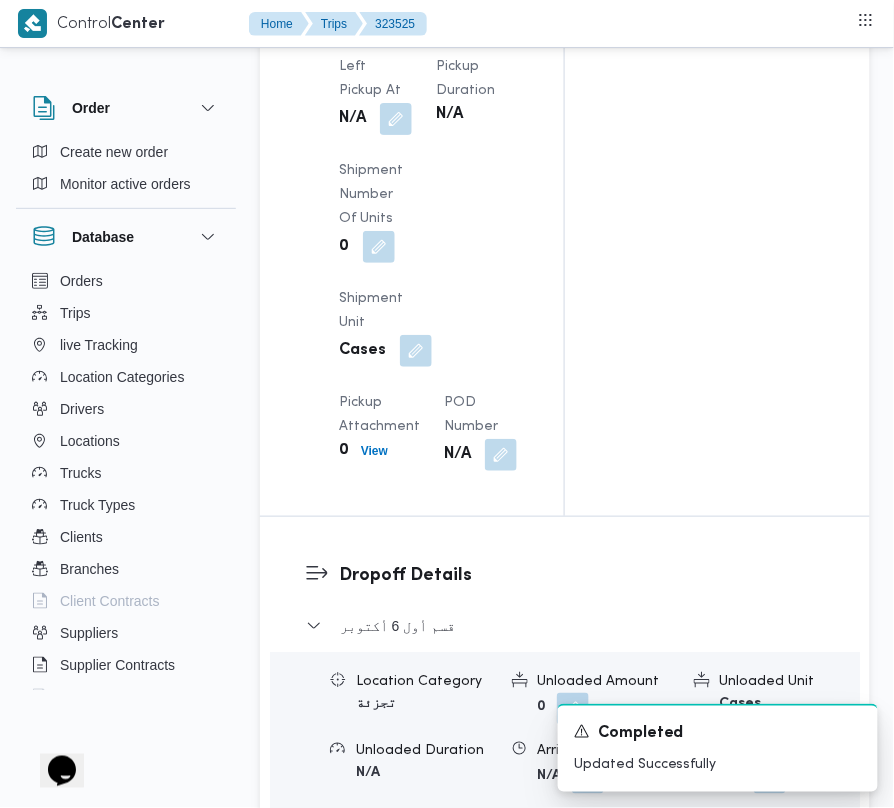 click on "Arrived Pickup At [DATE] 7:00 AM Left Pickup At N/A Pickup Duration N/A Shipment Number of Units 0 Shipment Unit Cases Pickup Attachment 0 View POD Number N/A" at bounding box center [429, 191] 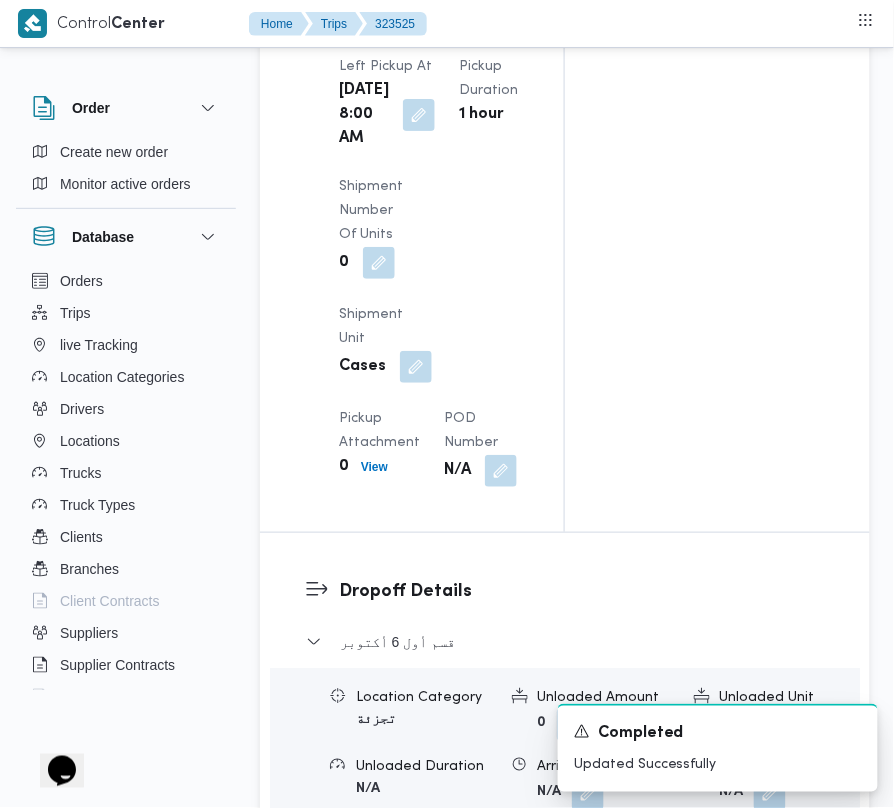 scroll, scrollTop: 137, scrollLeft: 0, axis: vertical 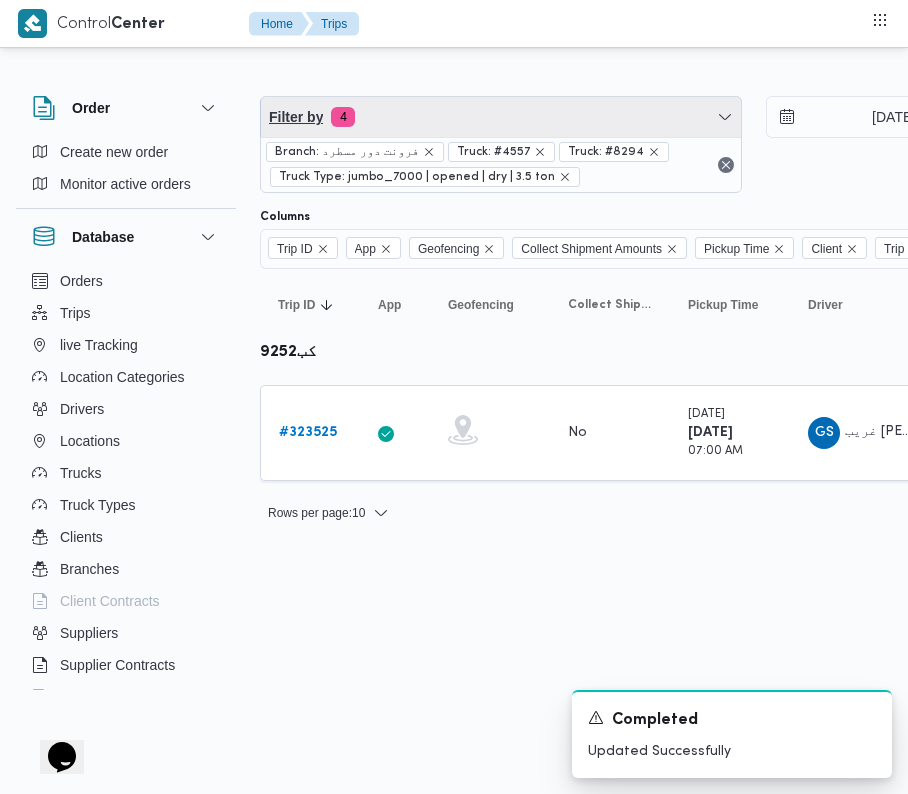 click on "Filter by 4" at bounding box center [501, 117] 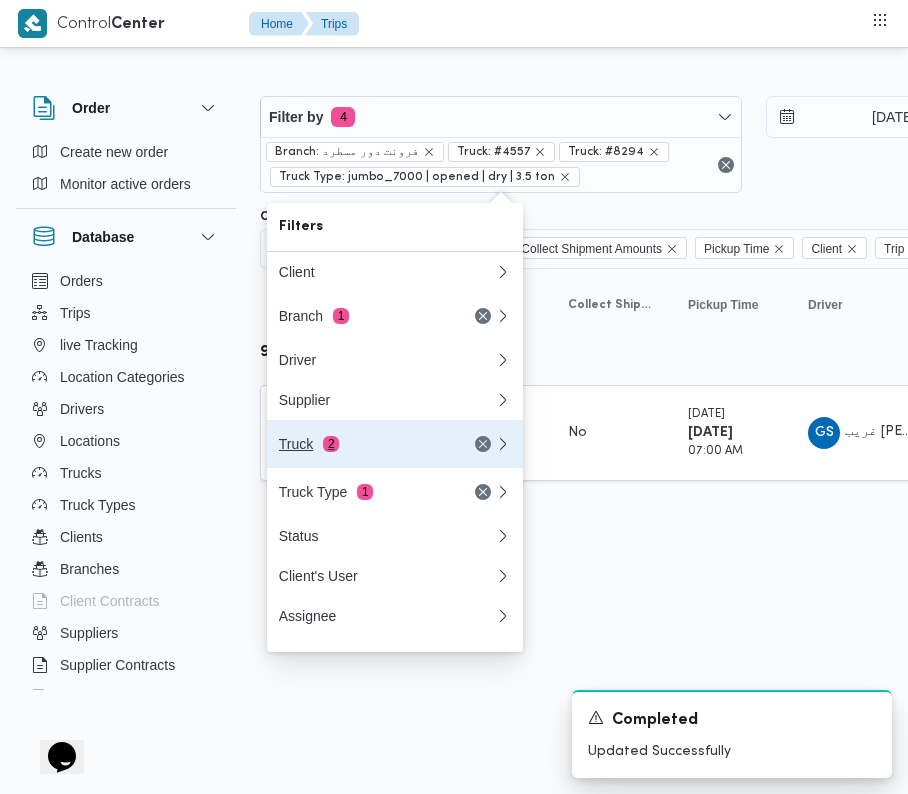click on "Truck 2" at bounding box center [363, 444] 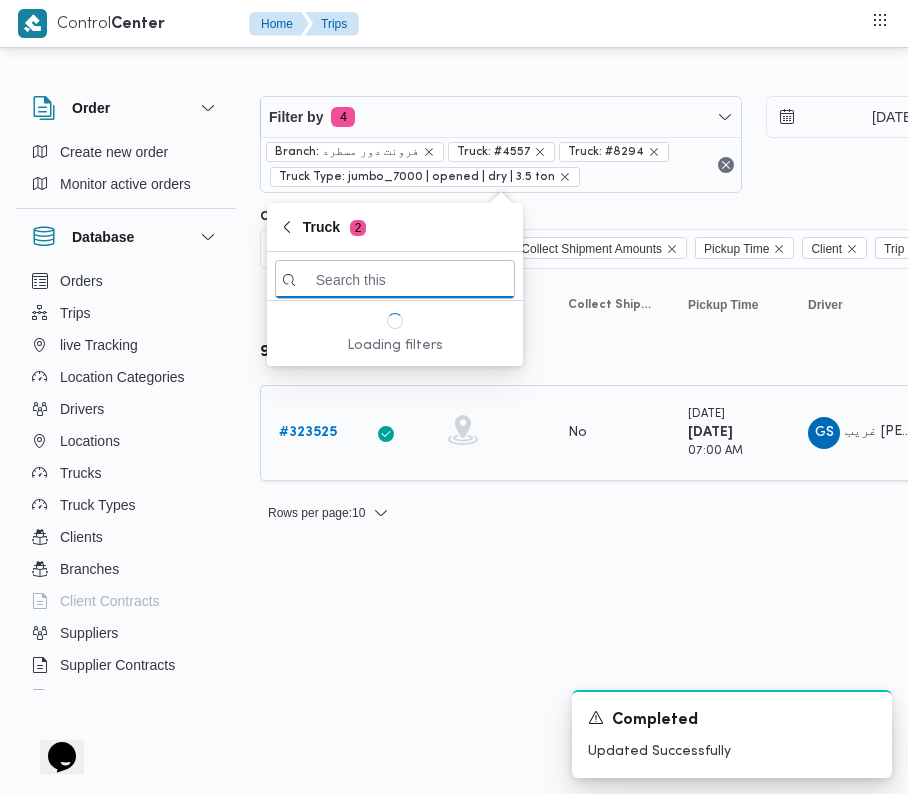 paste on "1737" 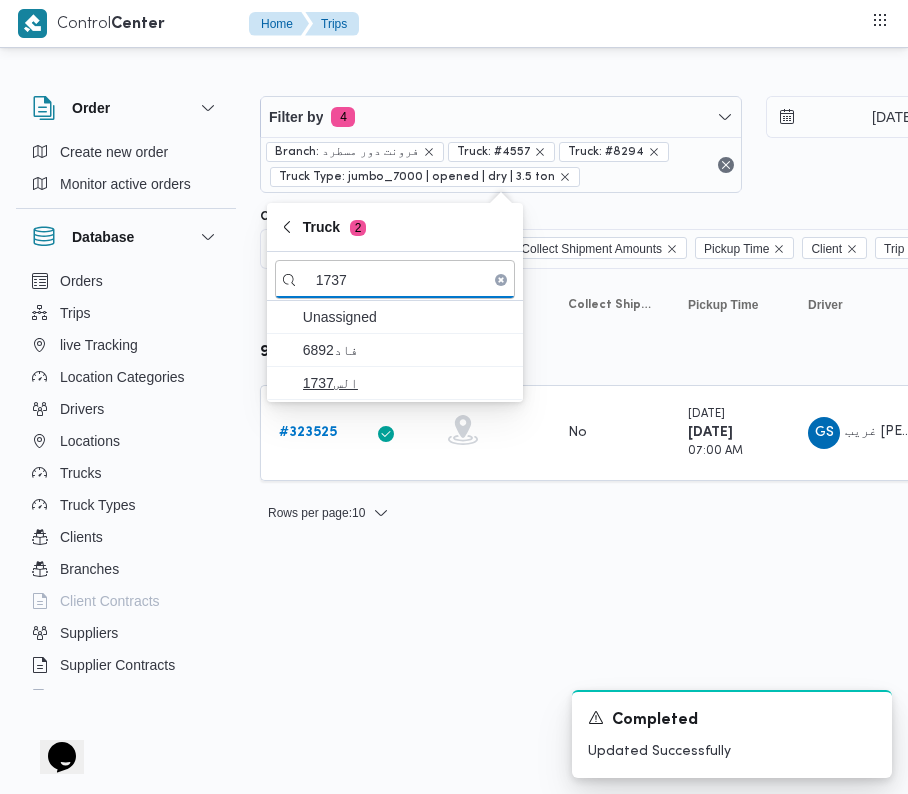 type on "1737" 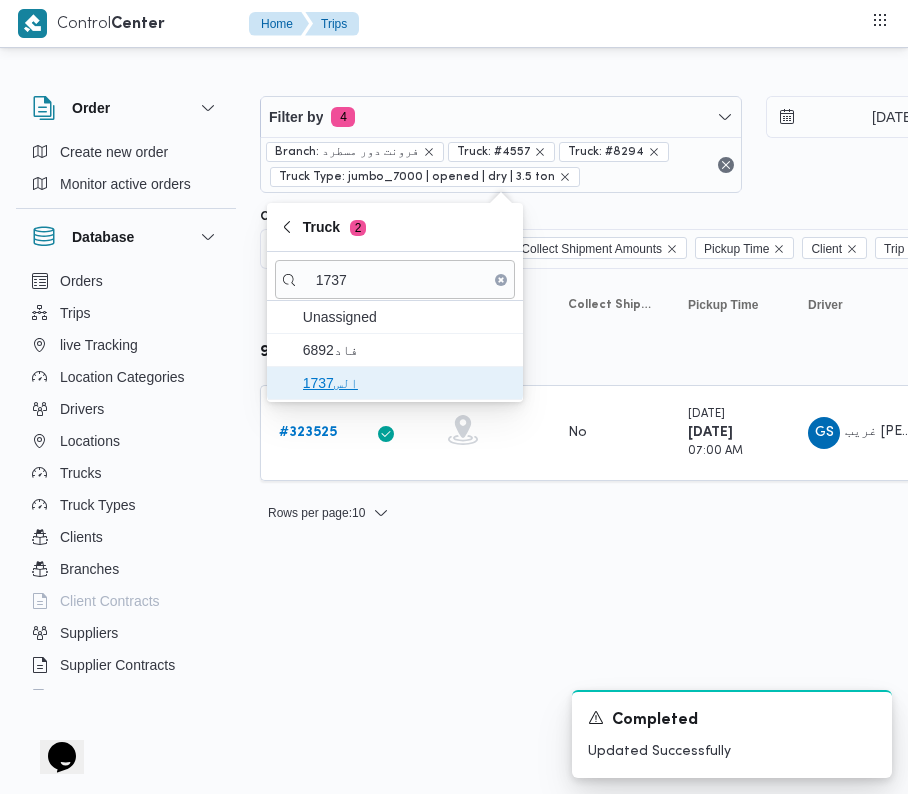 click on "الس1737" at bounding box center (407, 383) 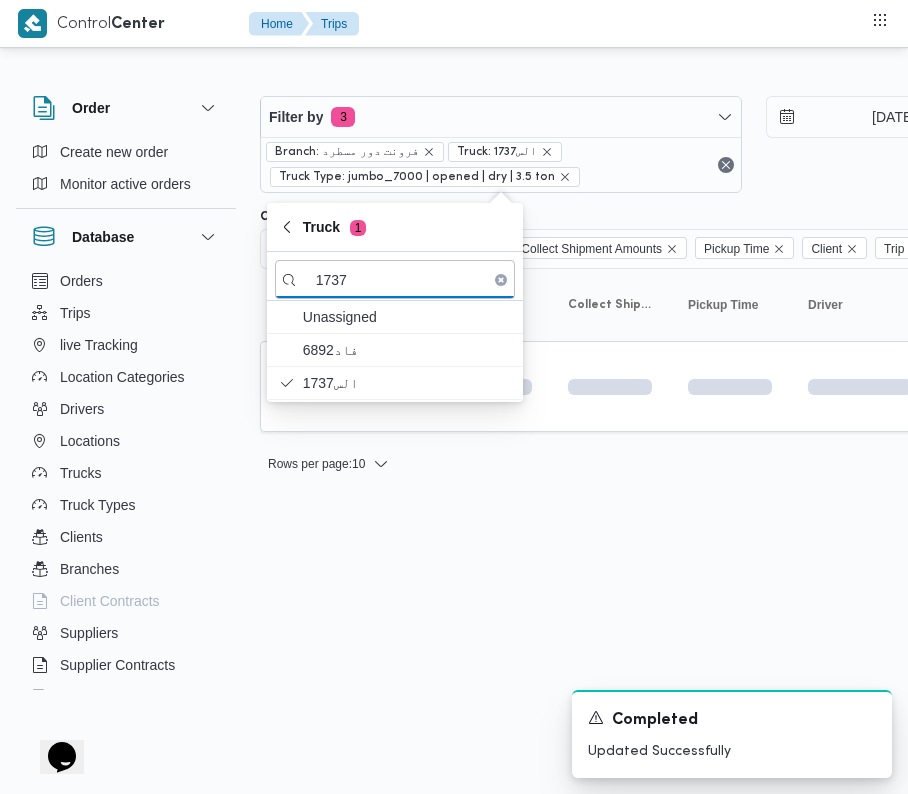 click on "Control  Center Home Trips Order Create new order Monitor active orders Database Orders Trips live Tracking Location Categories Drivers Locations Trucks Truck Types Clients Branches Client Contracts Suppliers Supplier Contracts Devices Users Projects SP Projects Admins organization assignees Tags Filter by 3 Branch: فرونت دور مسطرد Truck: الس1737 Truck Type: jumbo_7000 | opened | dry | 3.5 ton 10/7/2025 → 10/7/2025 Group By Truck Columns Trip ID App Geofencing Collect Shipment Amounts Pickup Time Client Trip Points Driver Supplier Truck Status Platform Sorting Trip ID Click to sort in ascending order App Click to sort in ascending order Geofencing Click to sort in ascending order Collect Shipment Amounts Pickup Time Click to sort in ascending order Client Click to sort in ascending order Trip Points Driver Click to sort in ascending order Supplier Click to sort in ascending order Truck Click to sort in ascending order Status Click to sort in ascending order Platform Actions Rows per page :" at bounding box center (454, 397) 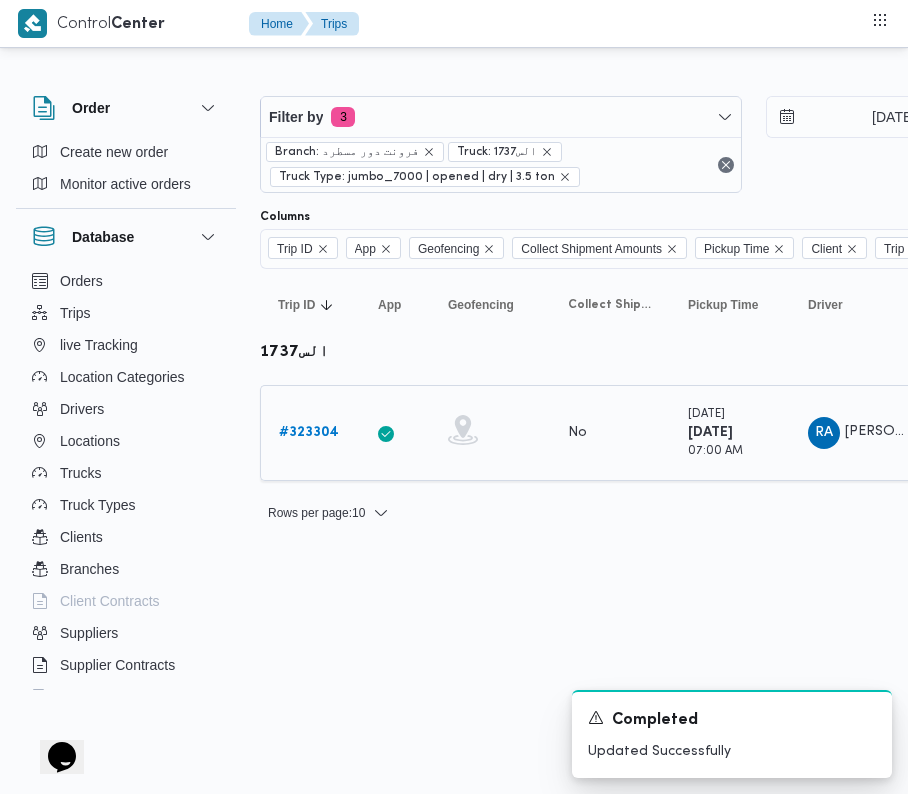 click on "# 323304" at bounding box center [309, 432] 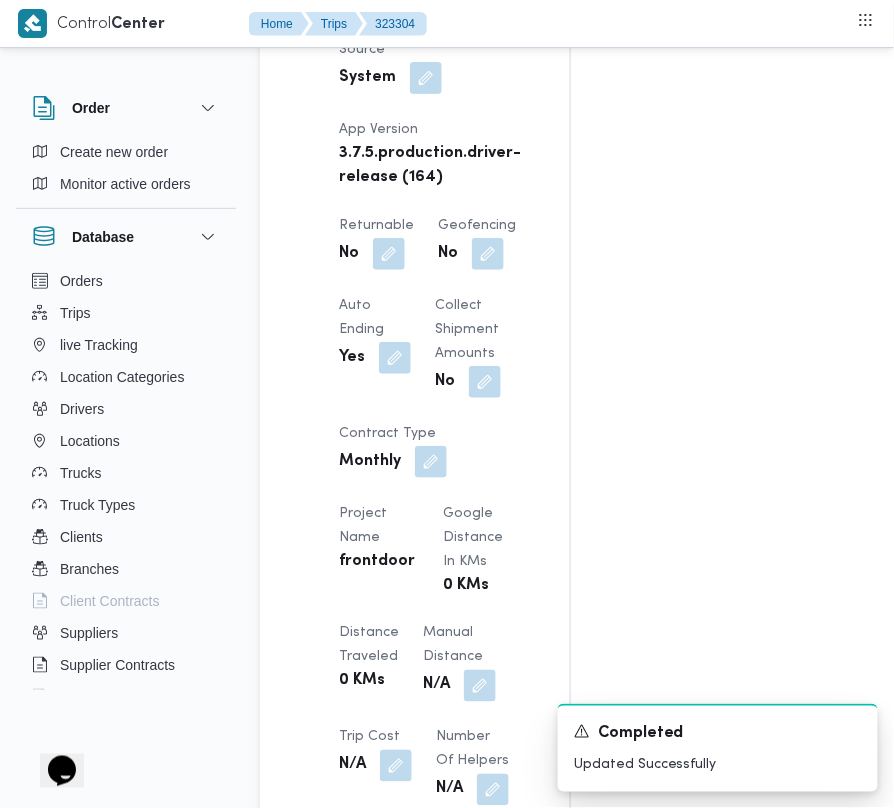 scroll, scrollTop: 2533, scrollLeft: 0, axis: vertical 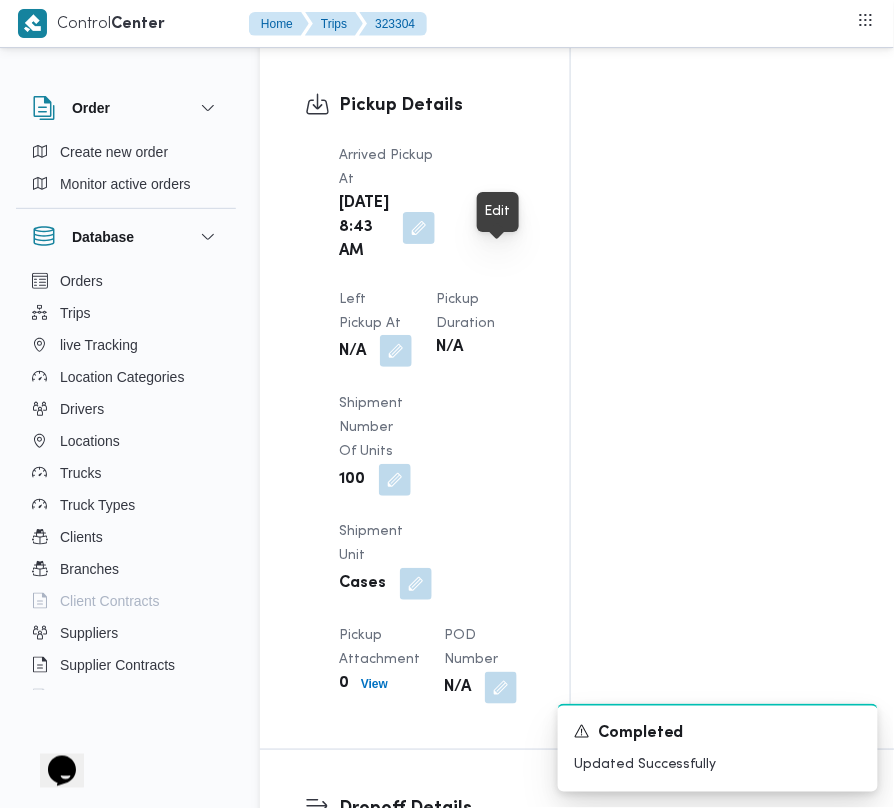 click at bounding box center [396, 351] 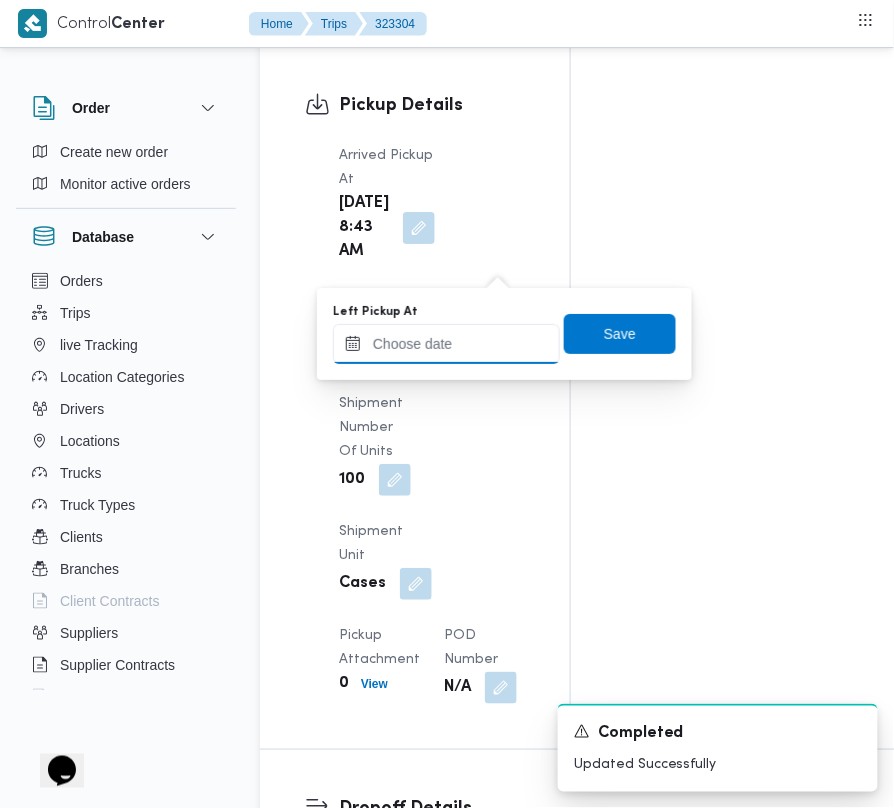 click on "Left Pickup At" at bounding box center (446, 344) 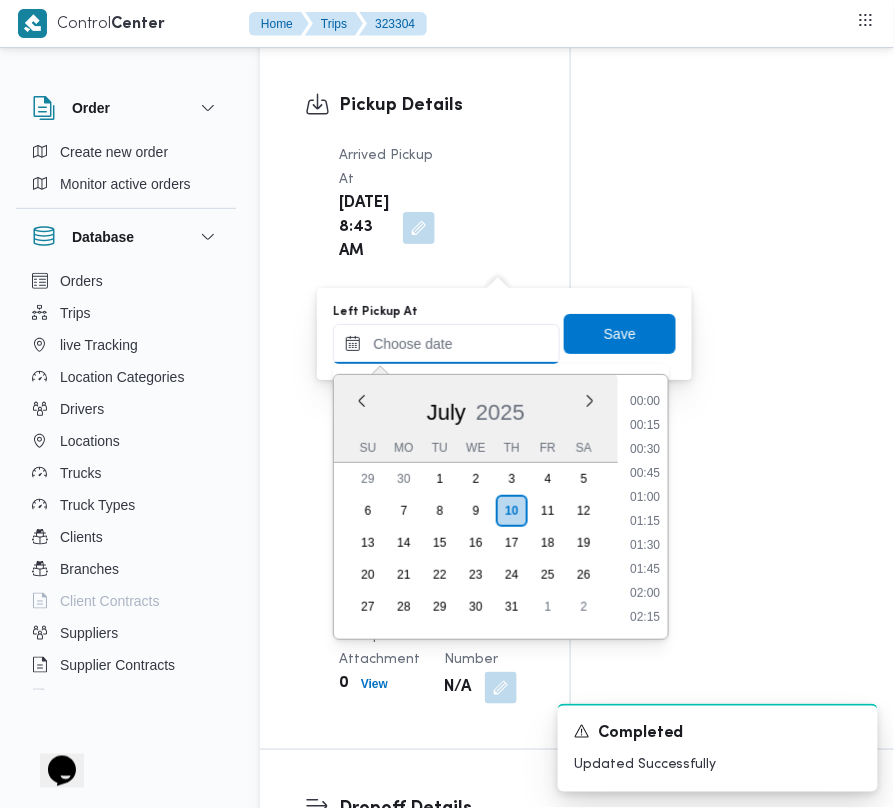 scroll, scrollTop: 721, scrollLeft: 0, axis: vertical 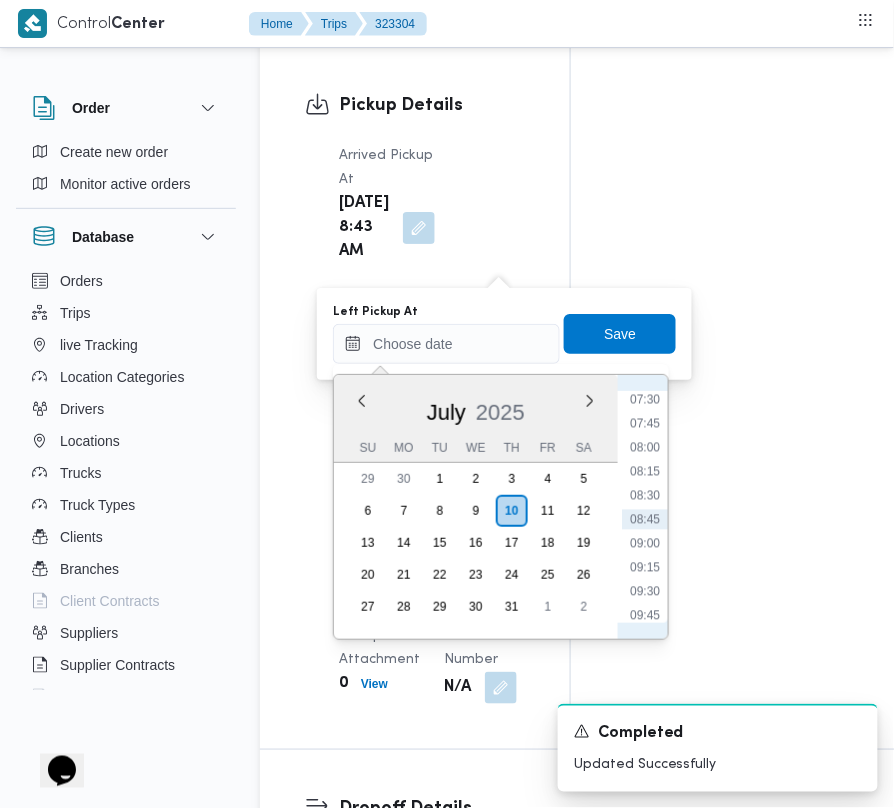 click on "08:45" at bounding box center (645, 520) 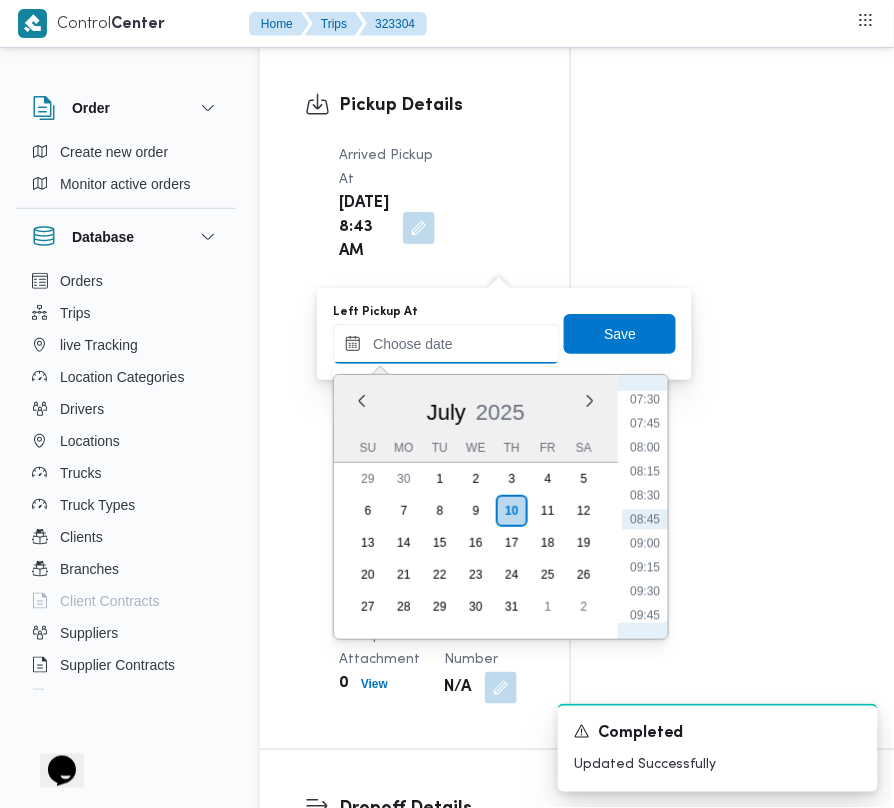 type on "[DATE] 08:45" 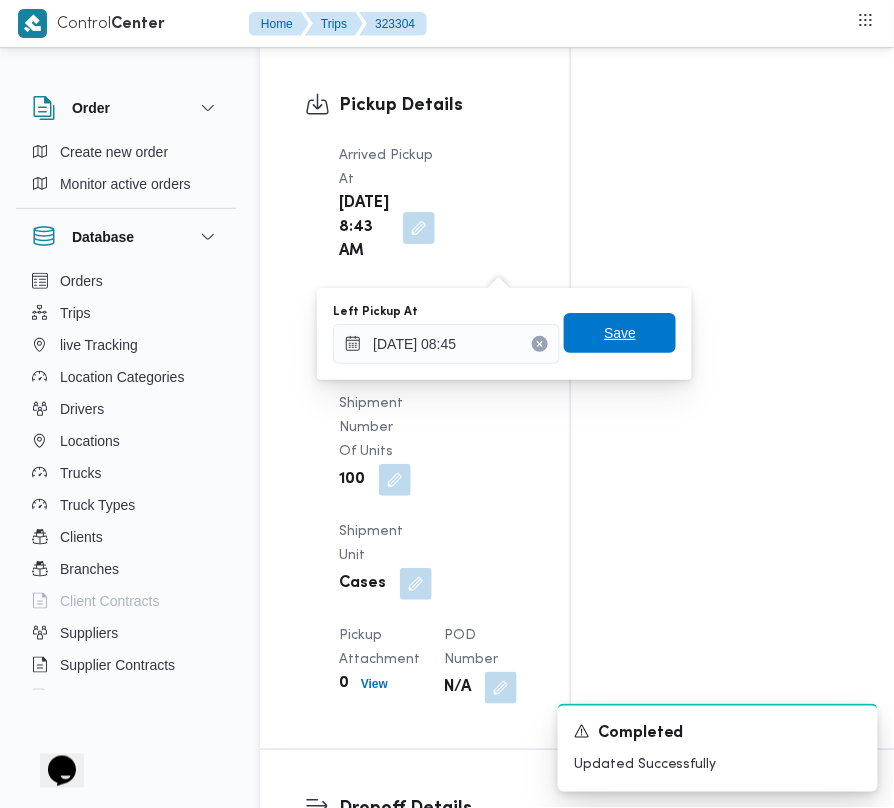 click on "Save" at bounding box center (620, 333) 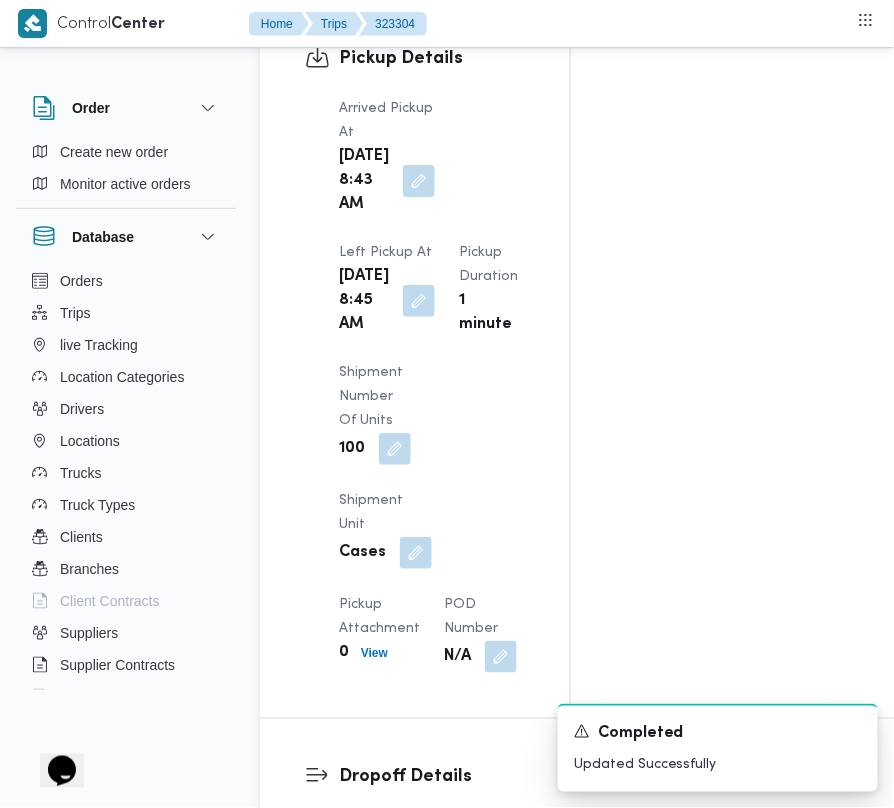scroll, scrollTop: 3240, scrollLeft: 0, axis: vertical 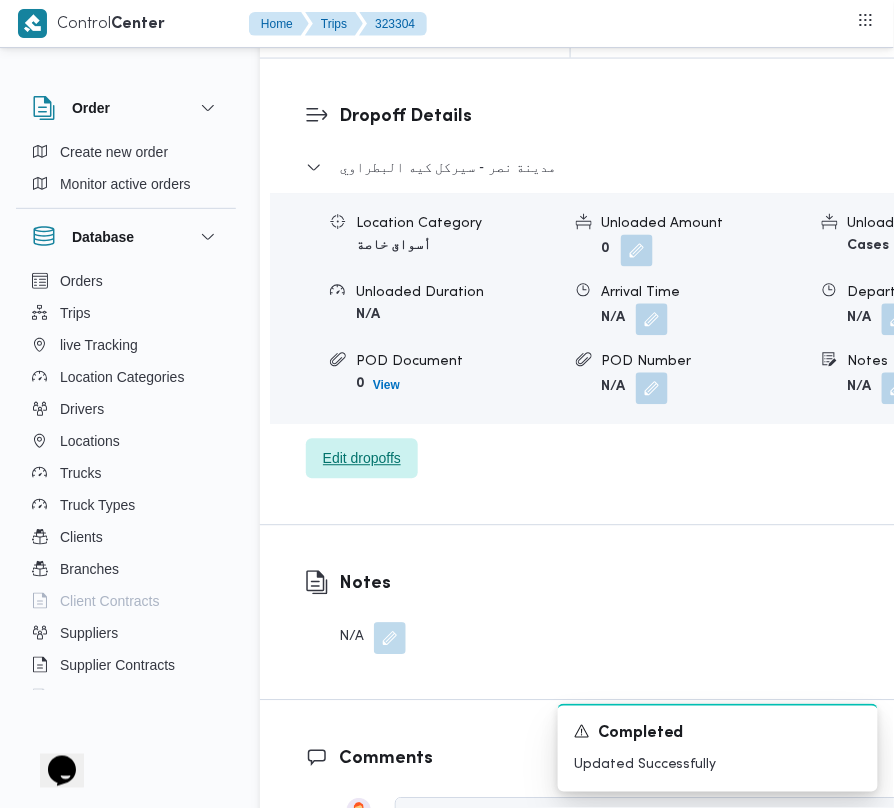 click on "Edit dropoffs" at bounding box center (362, 459) 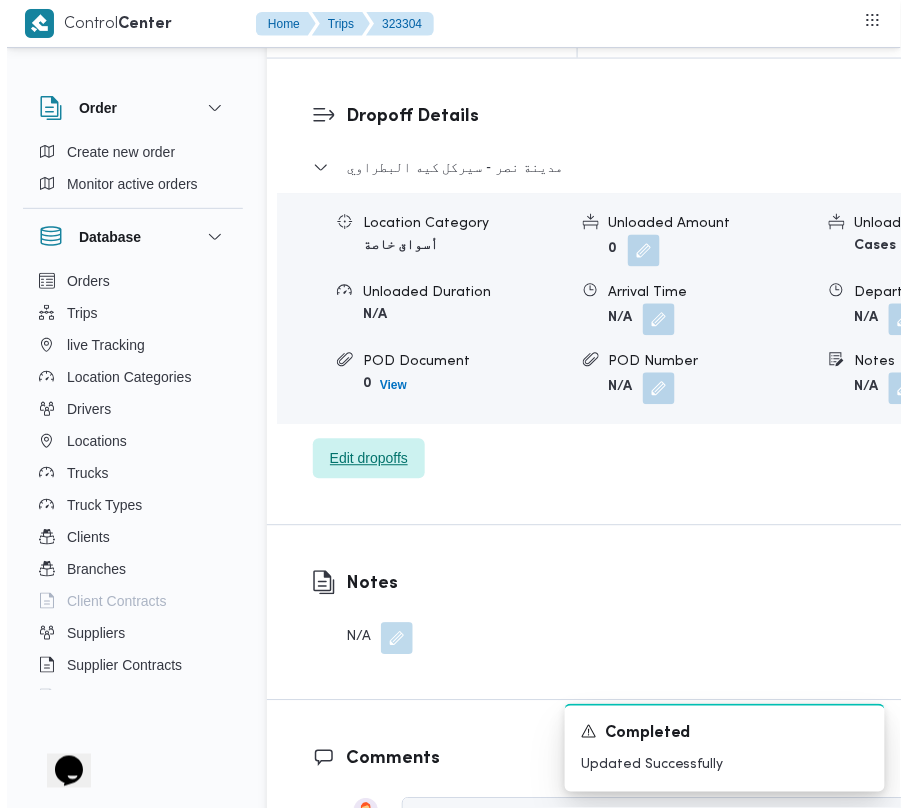 scroll, scrollTop: 3104, scrollLeft: 0, axis: vertical 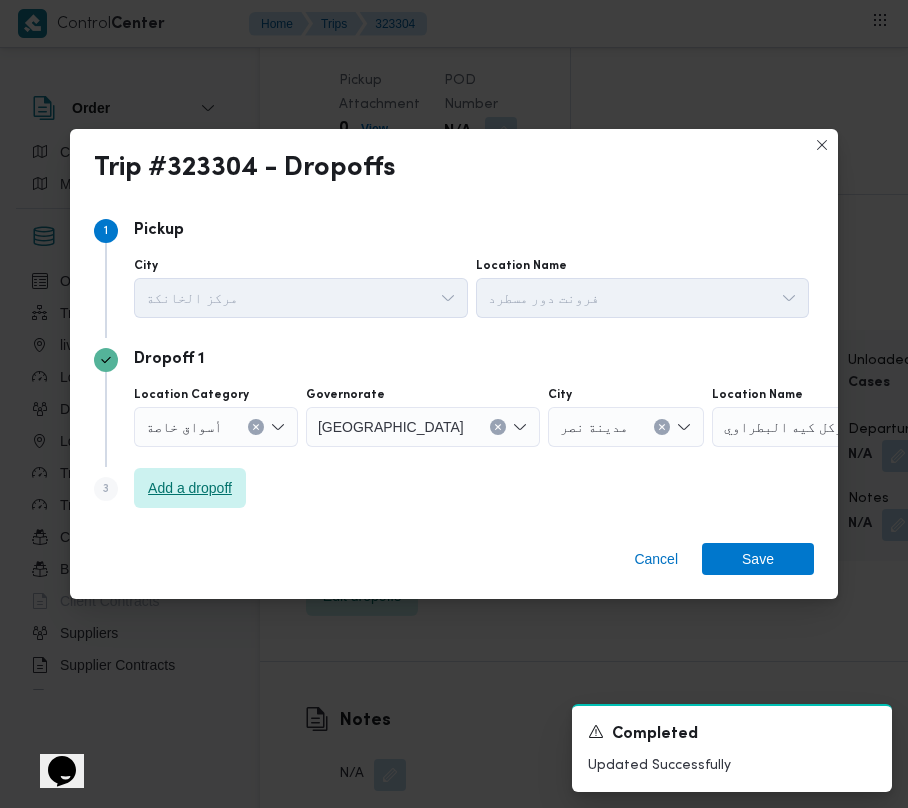 click on "Add a dropoff" at bounding box center (190, 488) 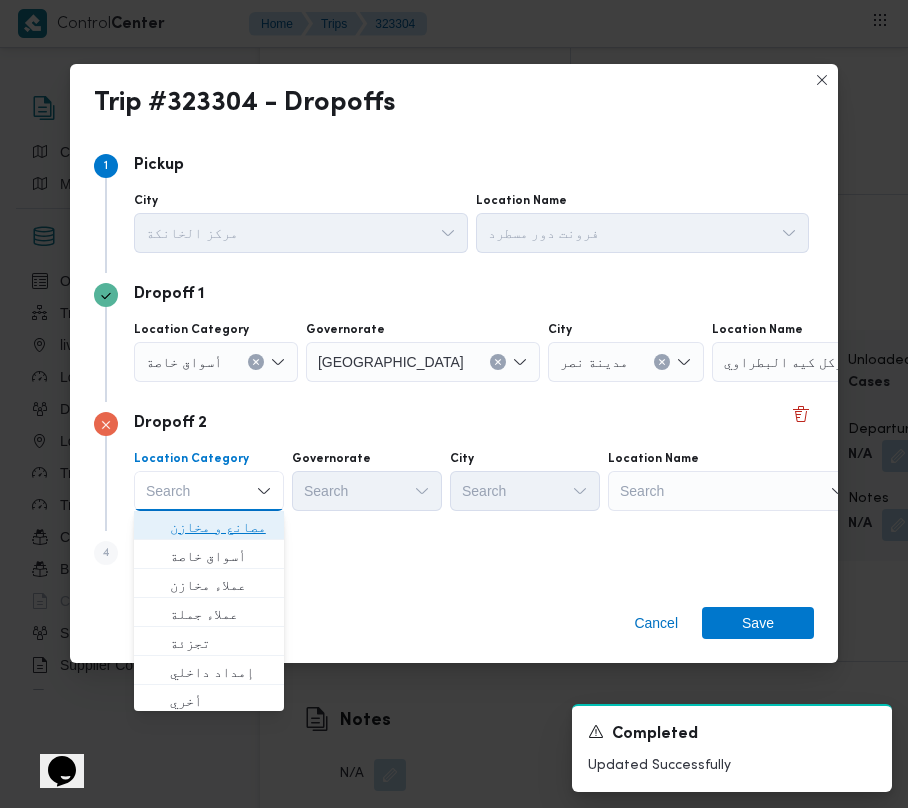 click on "مصانع و مخازن" at bounding box center (221, 527) 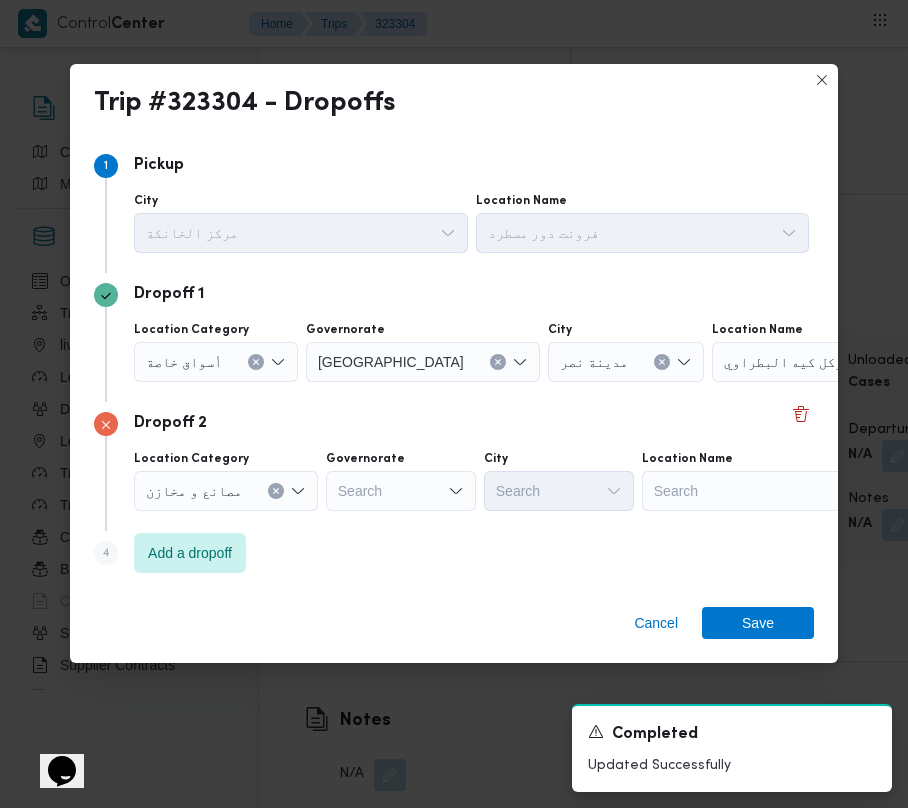 click on "Location Name Search" at bounding box center [643, 223] 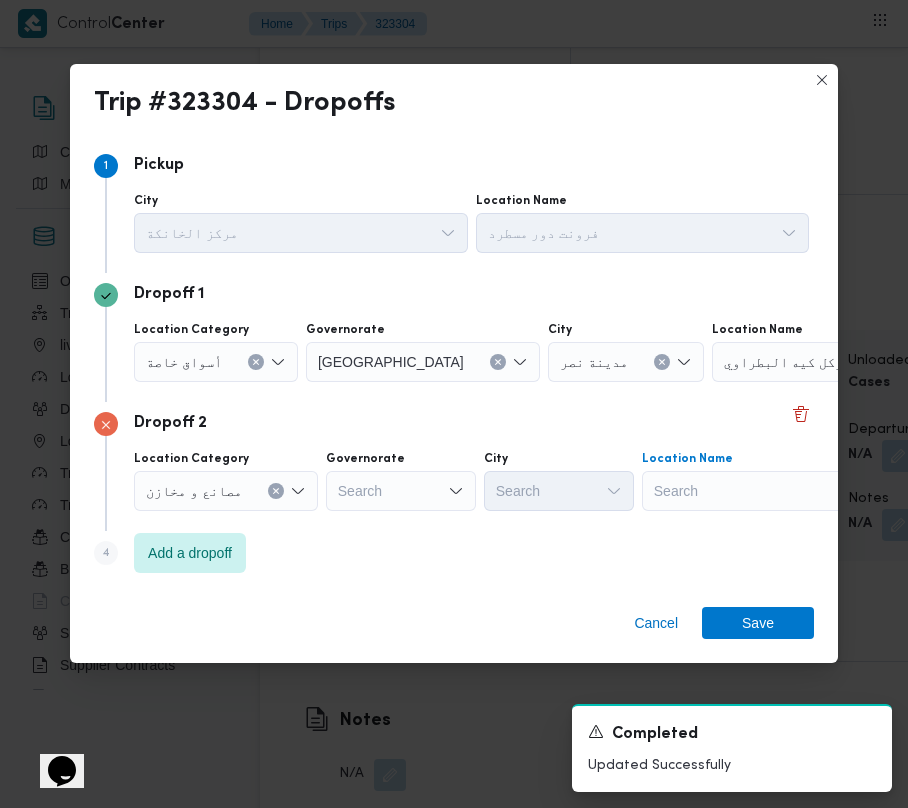 click on "Search" at bounding box center (837, 362) 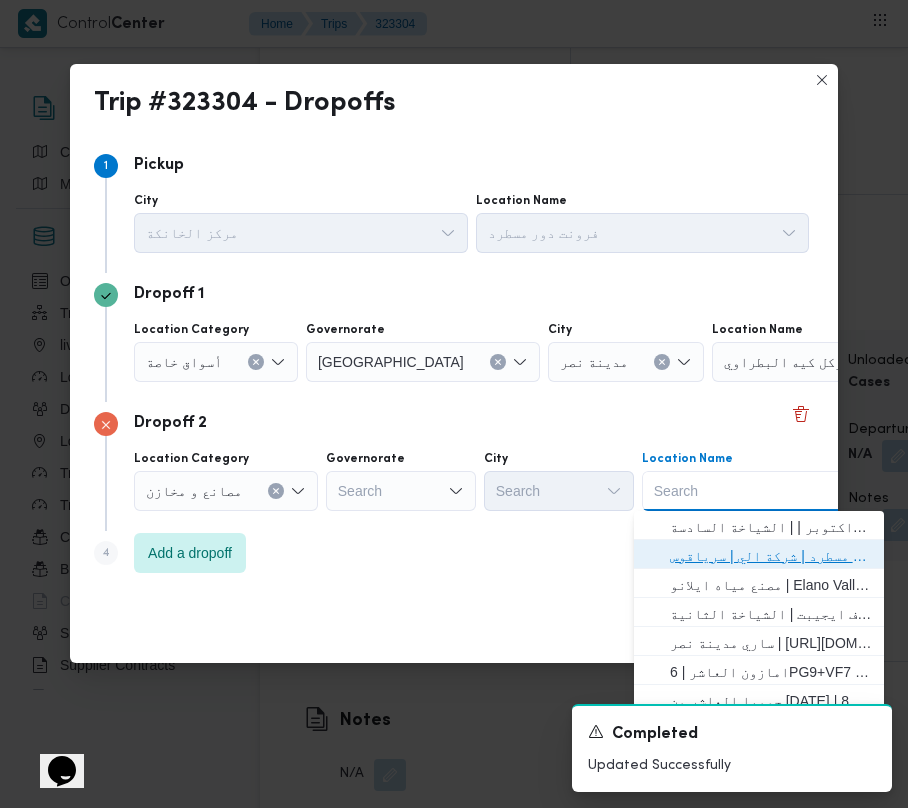 click on "فرونت دور مسطرد | شركة الي | سرياقوس" at bounding box center (771, 556) 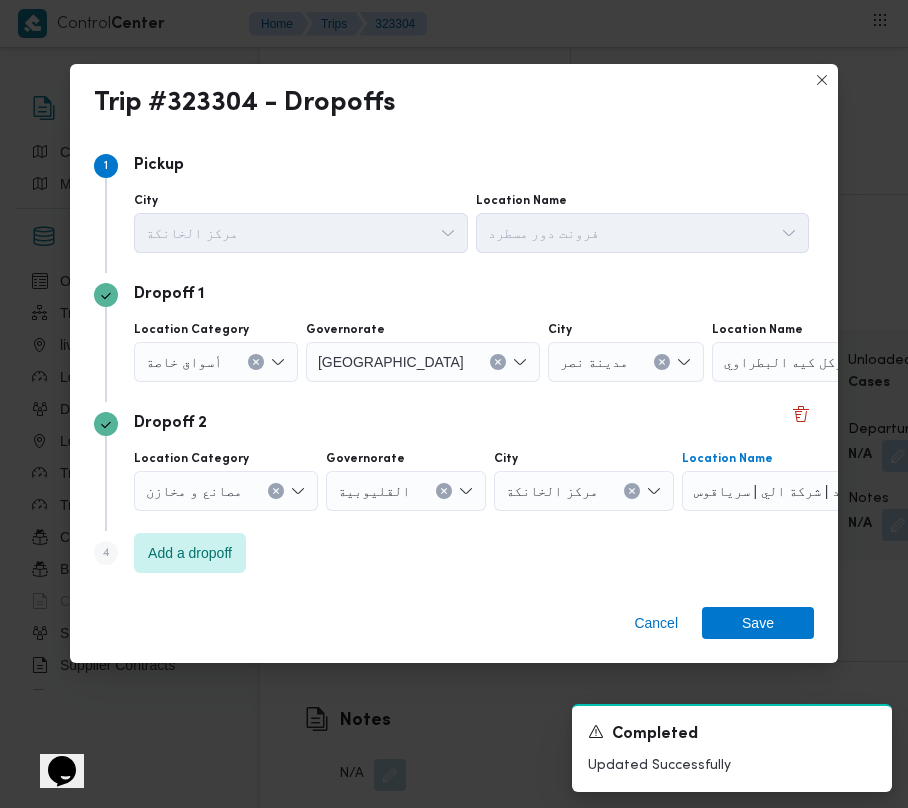 click on "Location Category" at bounding box center [231, 362] 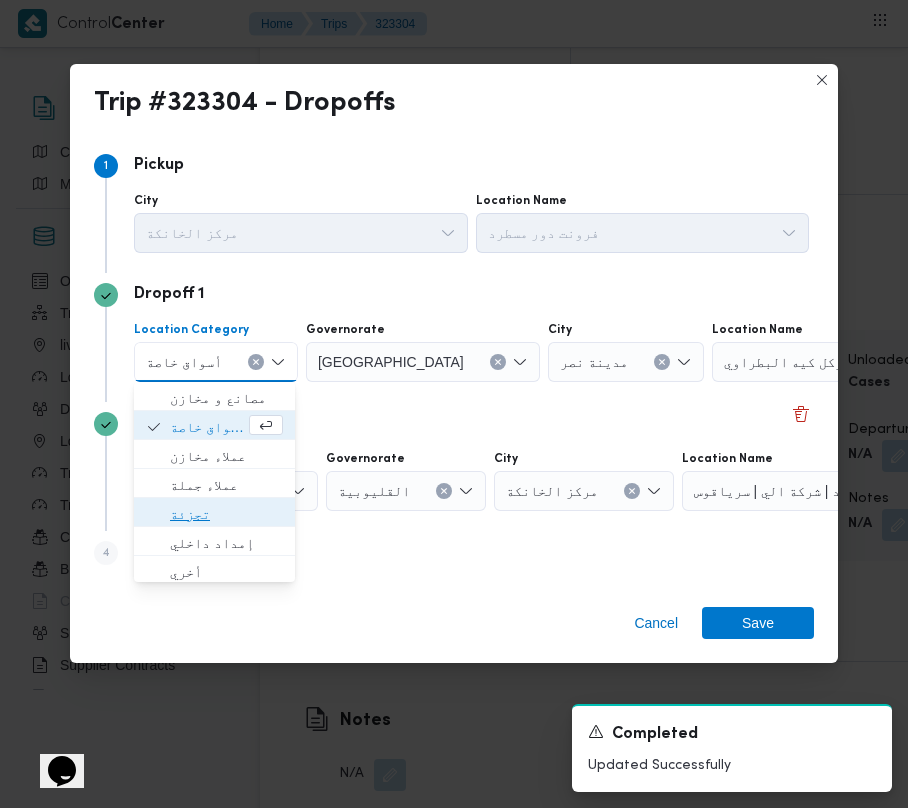 click on "تجزئة" at bounding box center (226, 514) 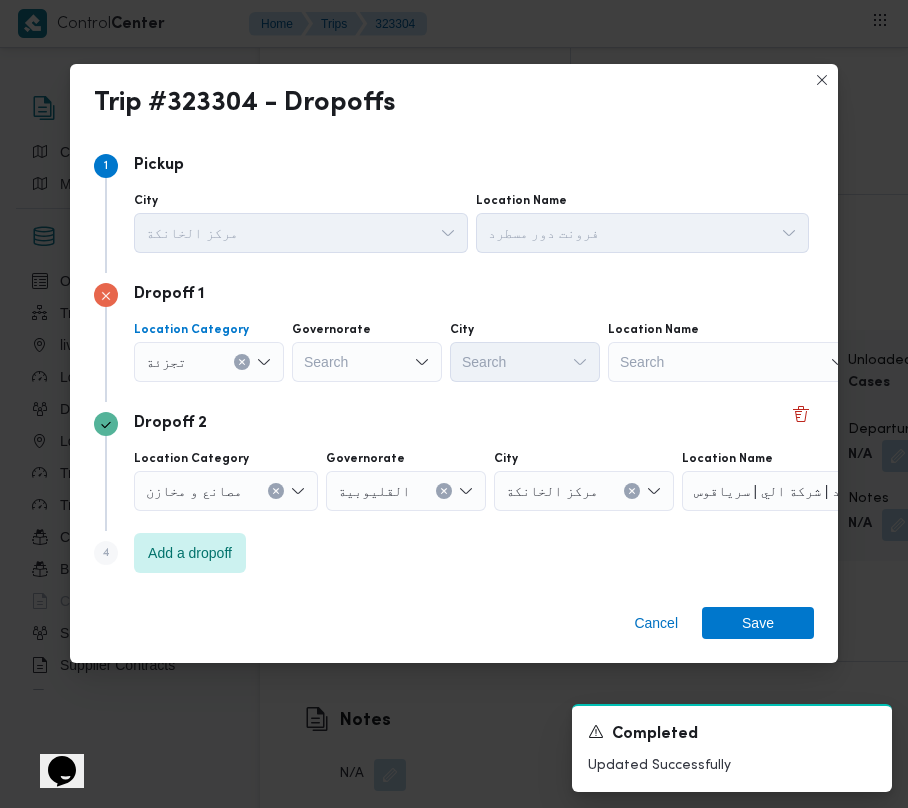 click on "Search" at bounding box center (367, 362) 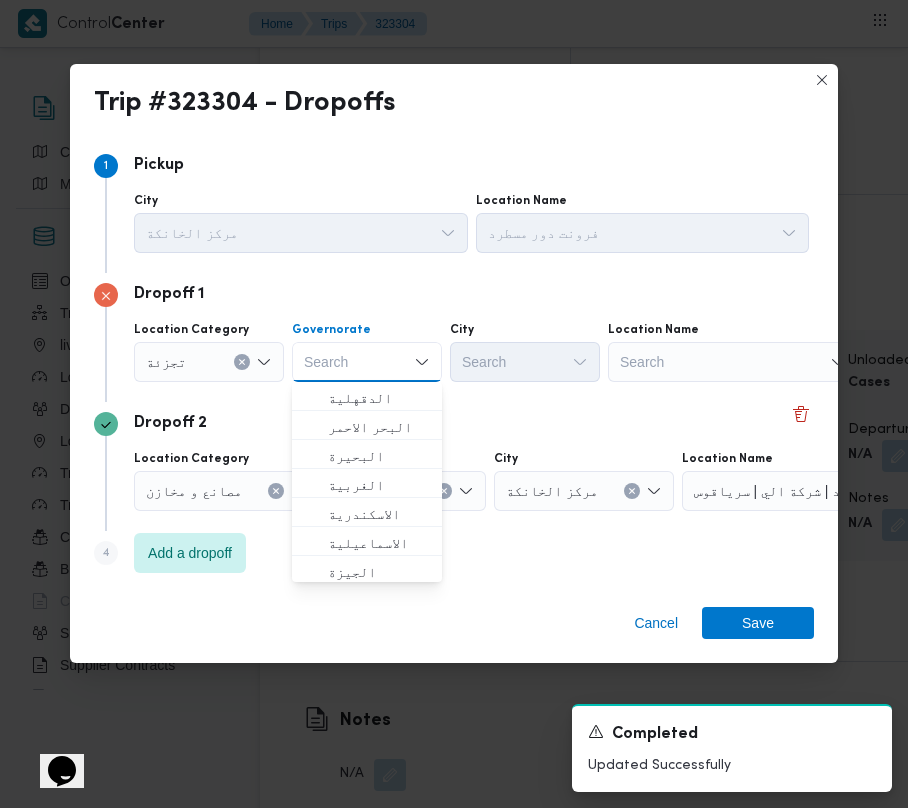 paste on "جيزة" 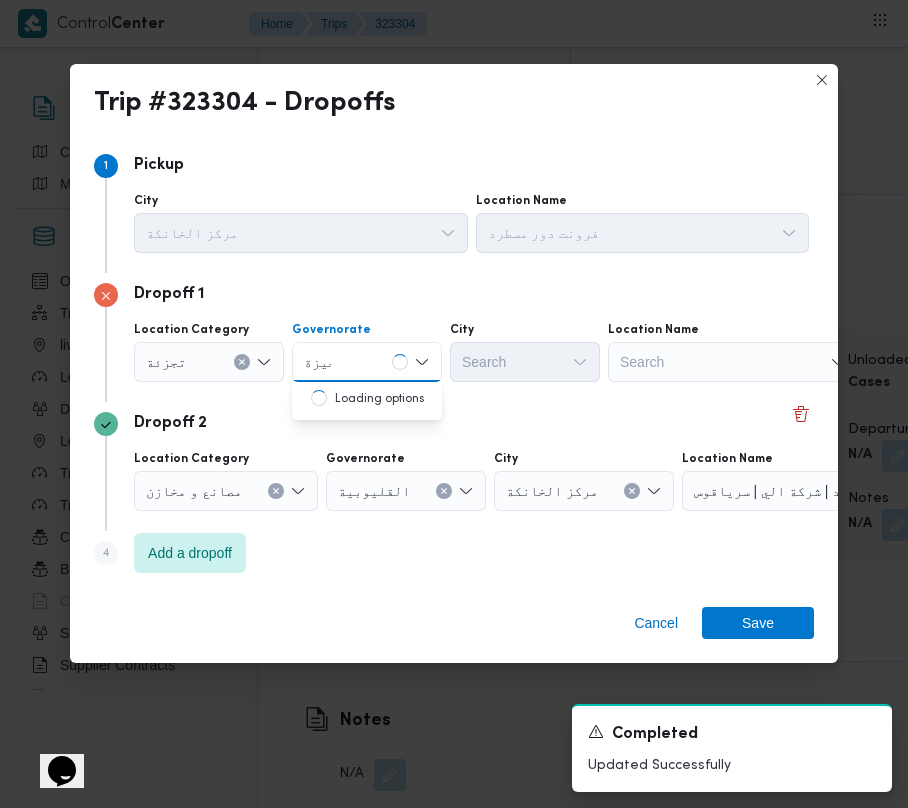 type on "جيزة" 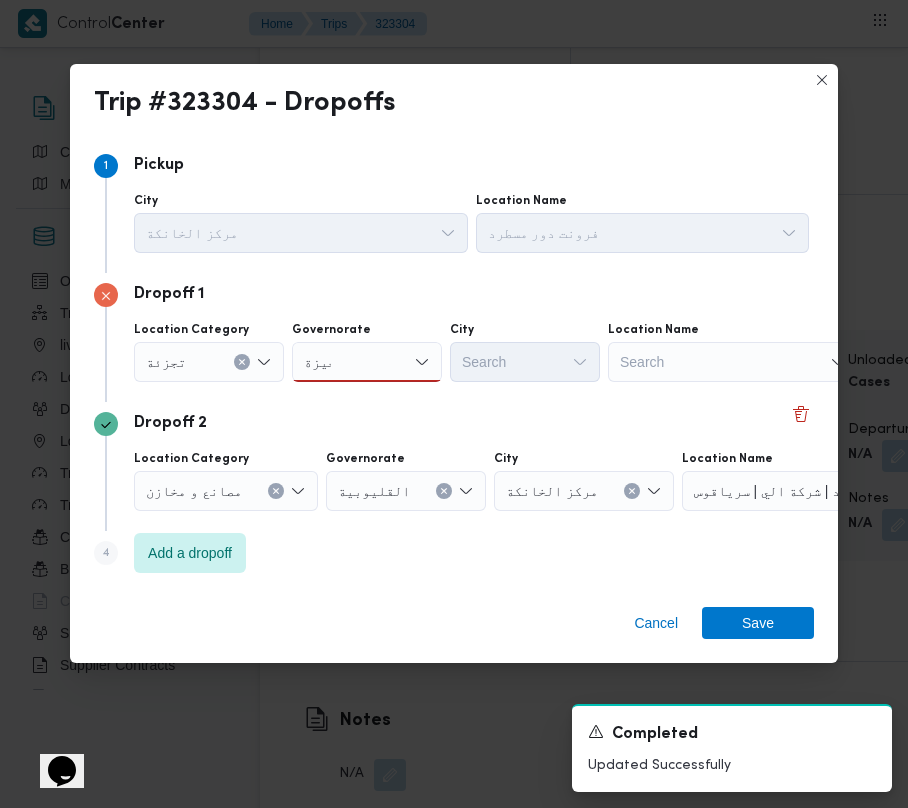 click on "جيزة جيزة" at bounding box center [367, 362] 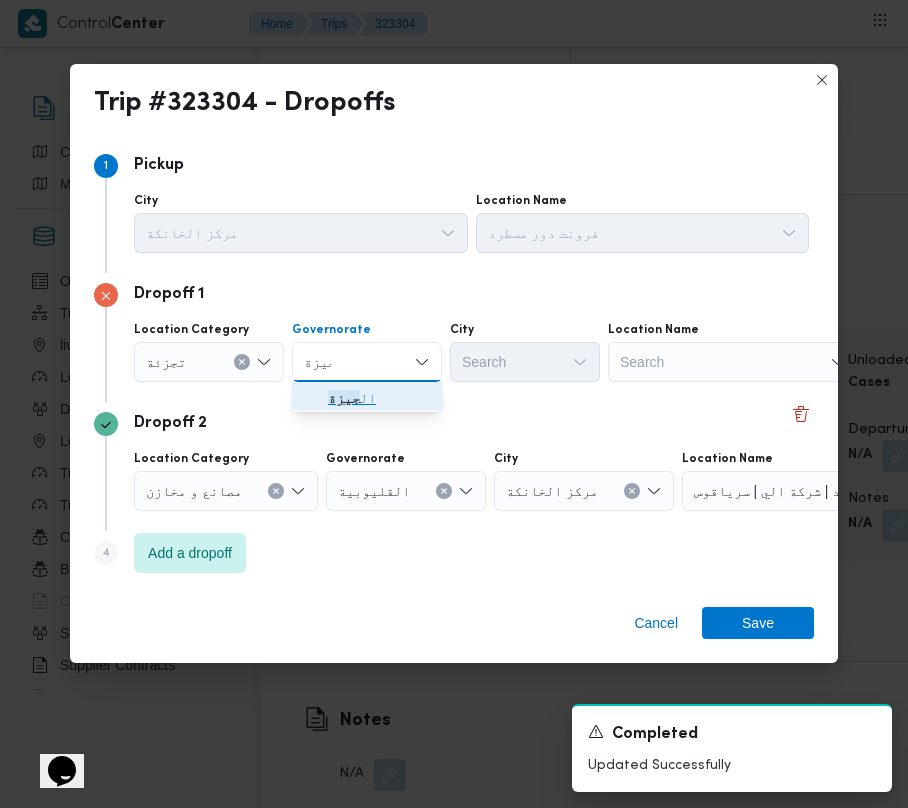 click on "ال جيزة" at bounding box center [379, 398] 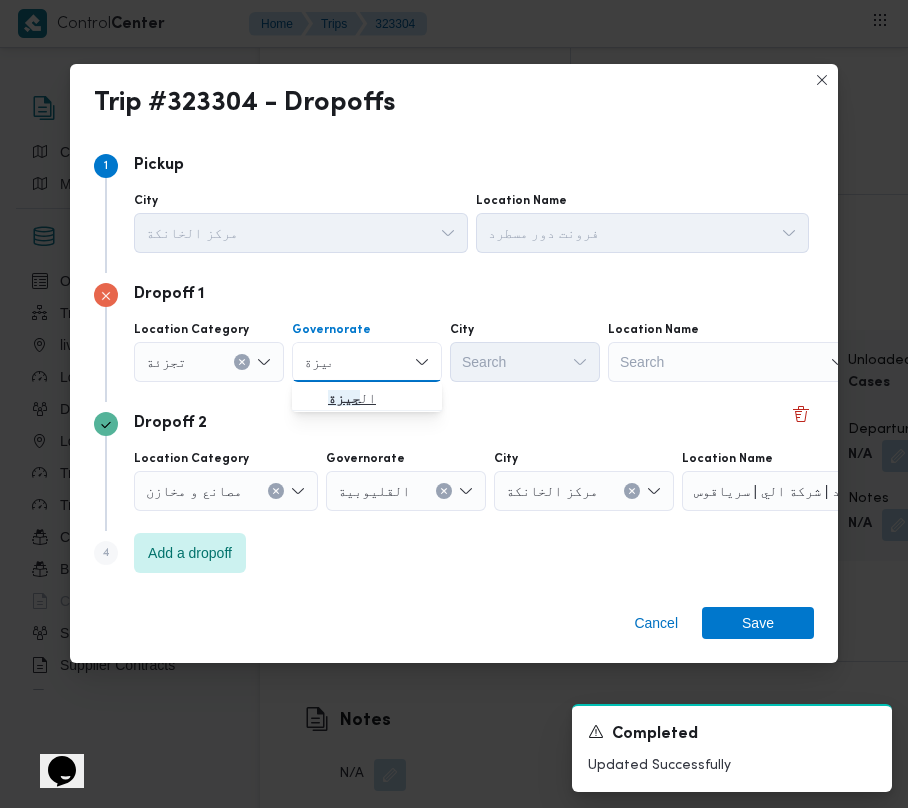 type 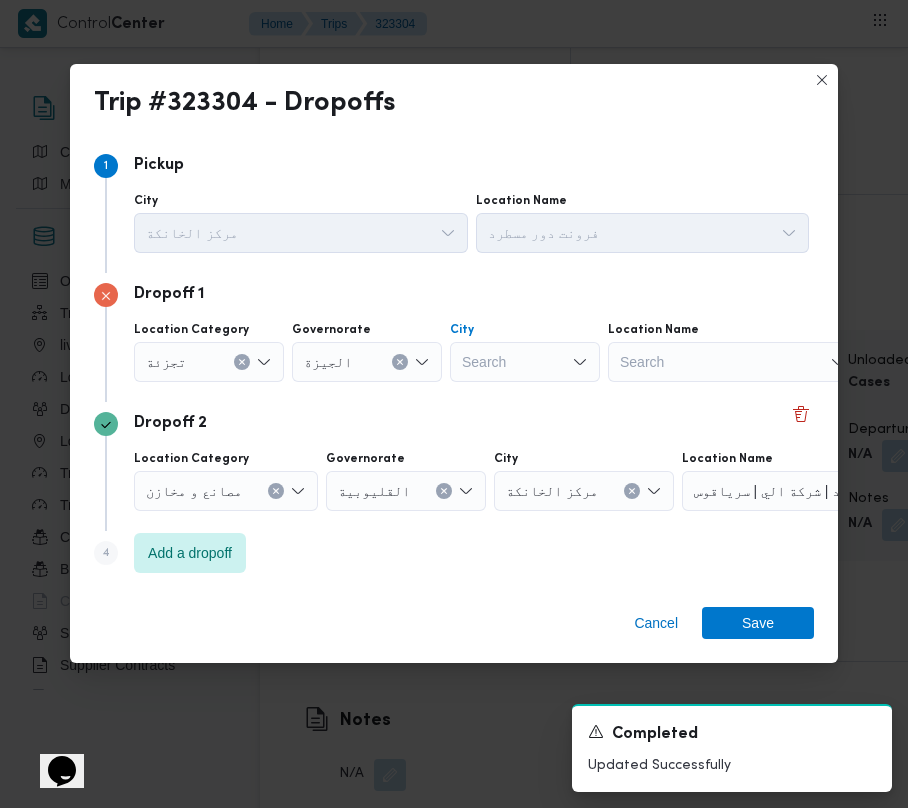 click on "Search" at bounding box center [525, 362] 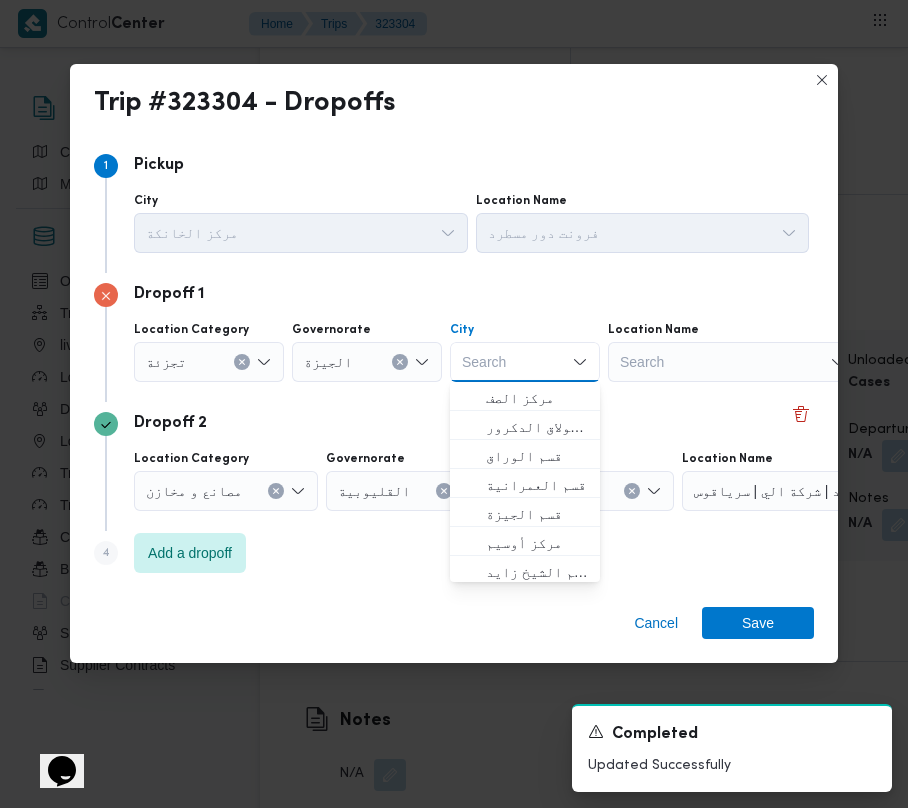 paste on "زايد" 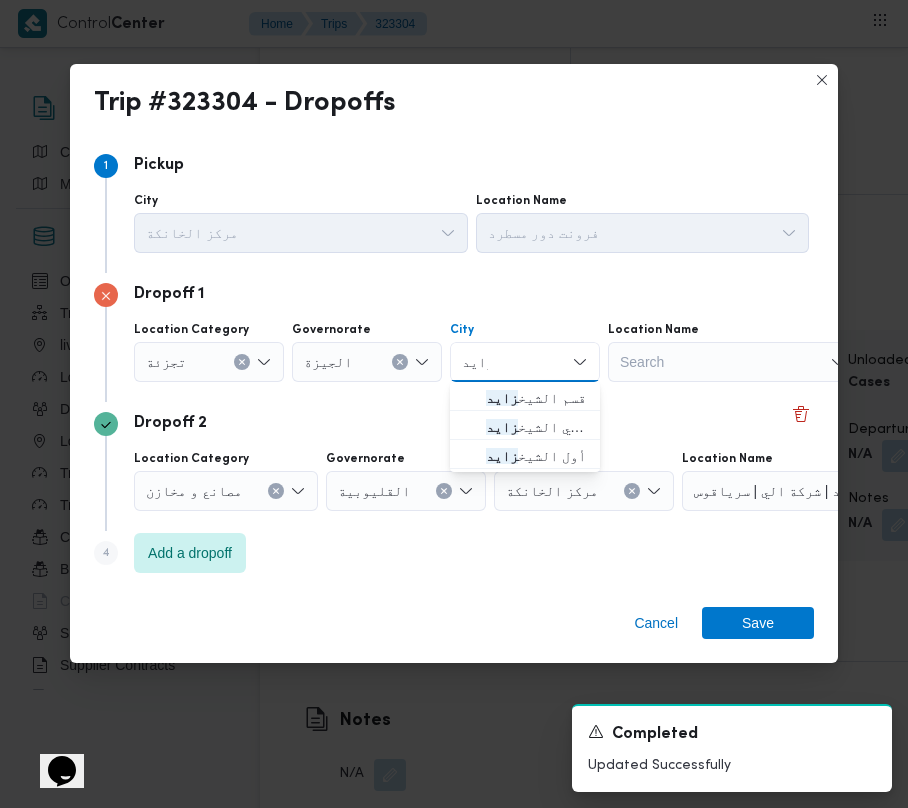 type on "زايد" 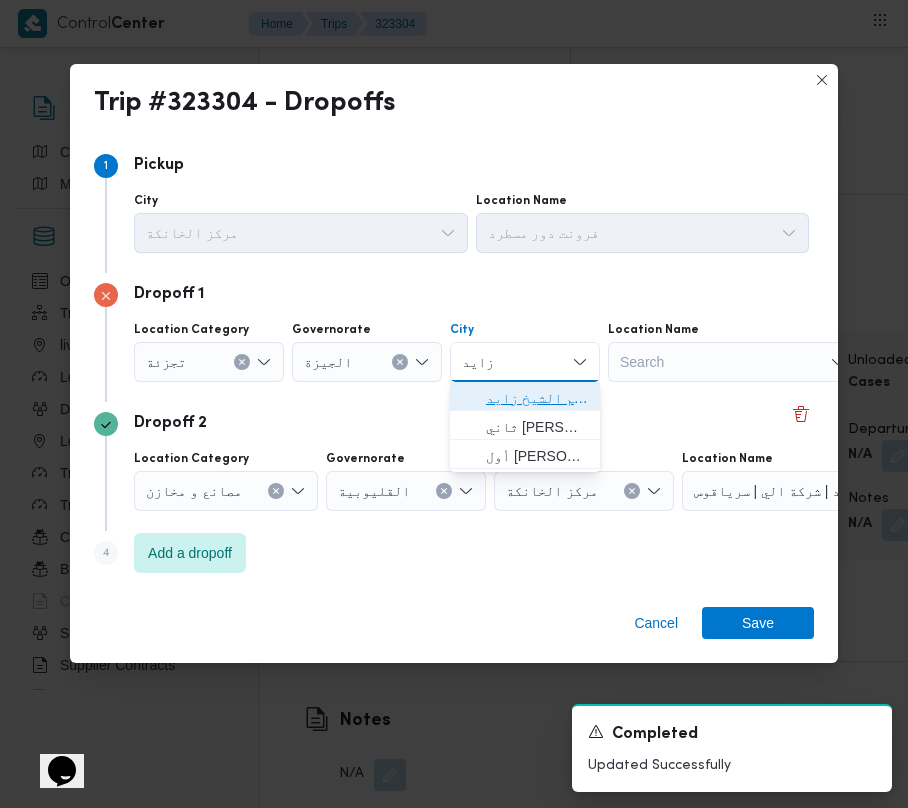 click on "قسم الشيخ زايد" at bounding box center [525, 398] 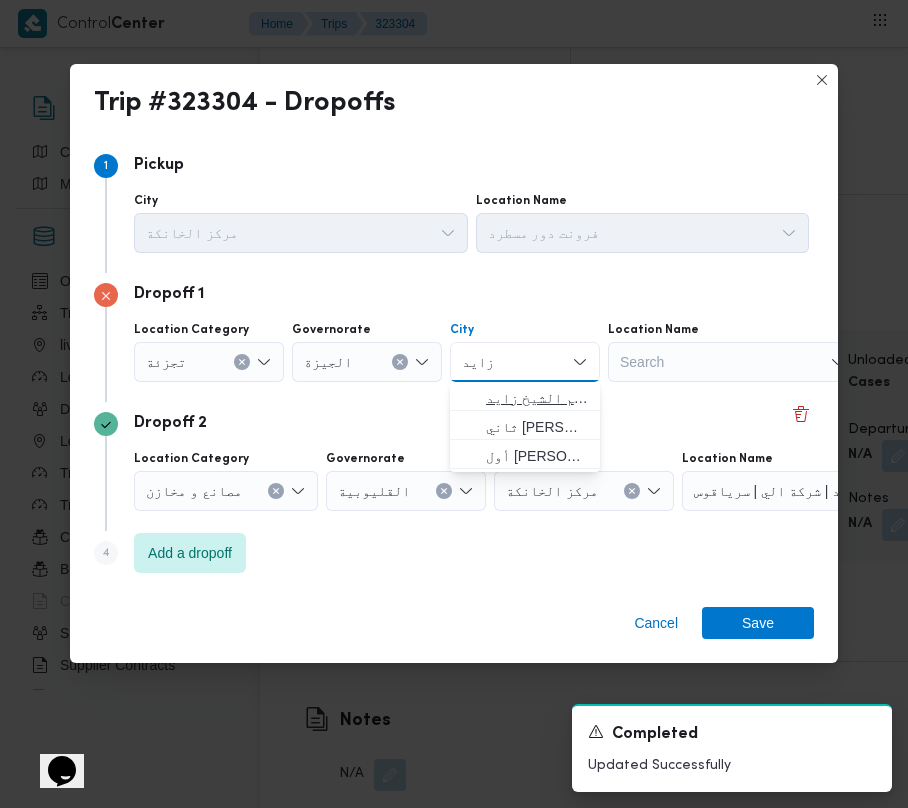 type 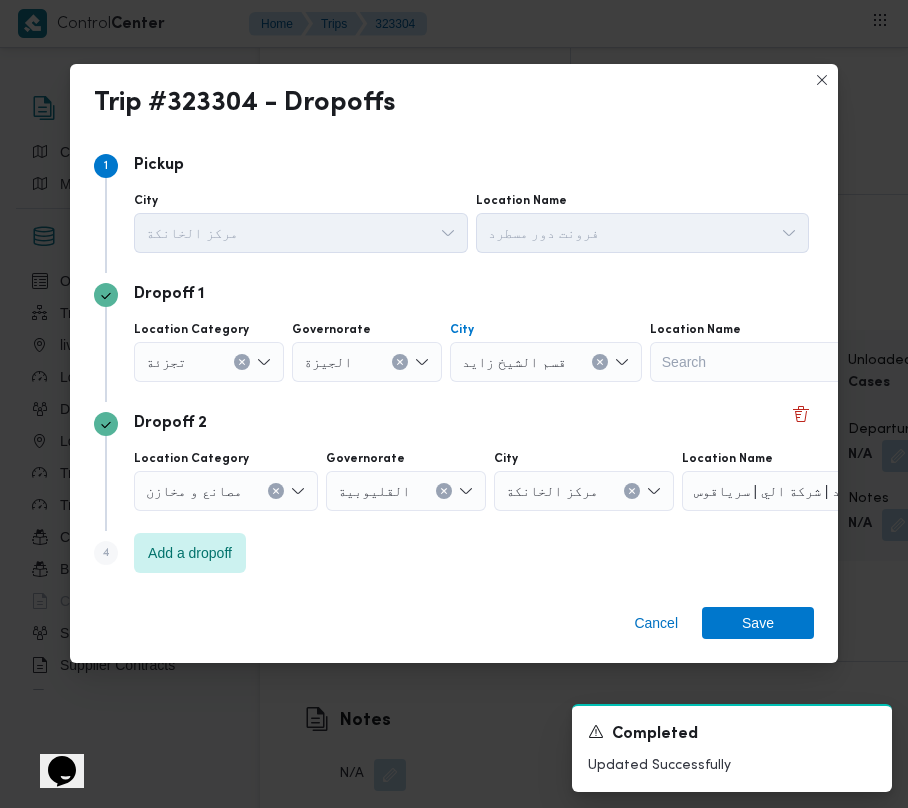 click on "Dropoff 2" at bounding box center (454, 424) 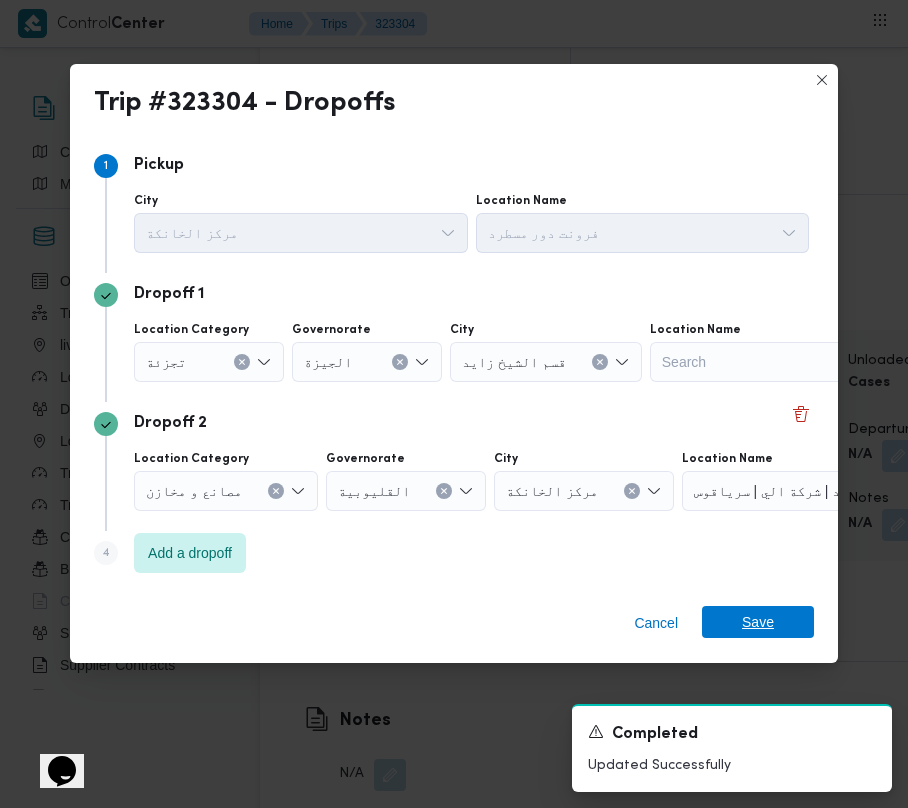 click on "Save" at bounding box center (758, 622) 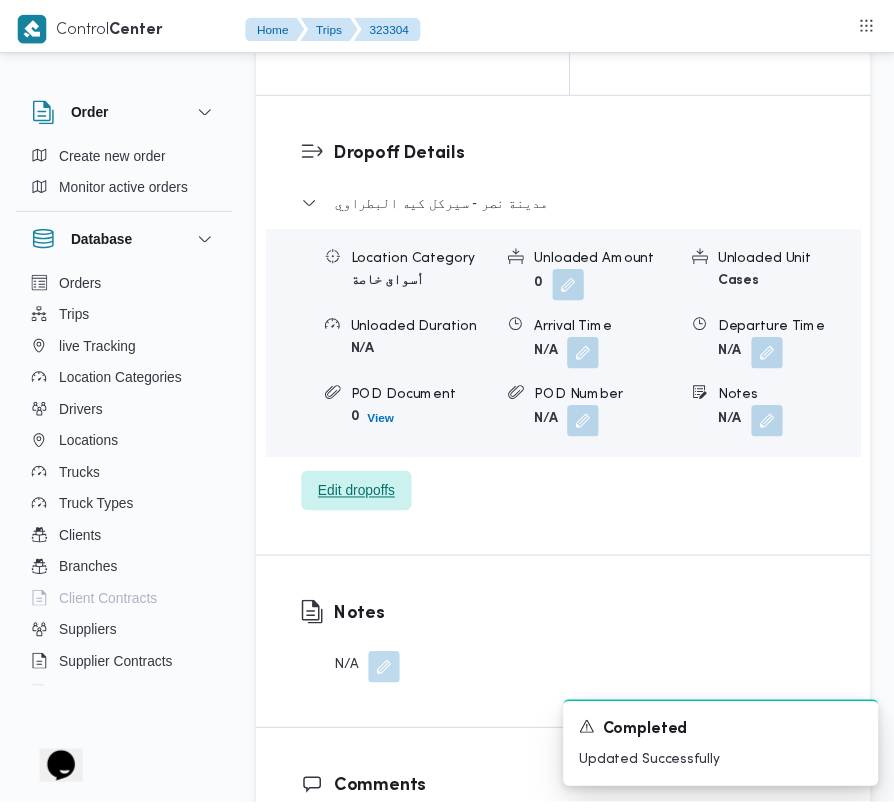 scroll, scrollTop: 3240, scrollLeft: 0, axis: vertical 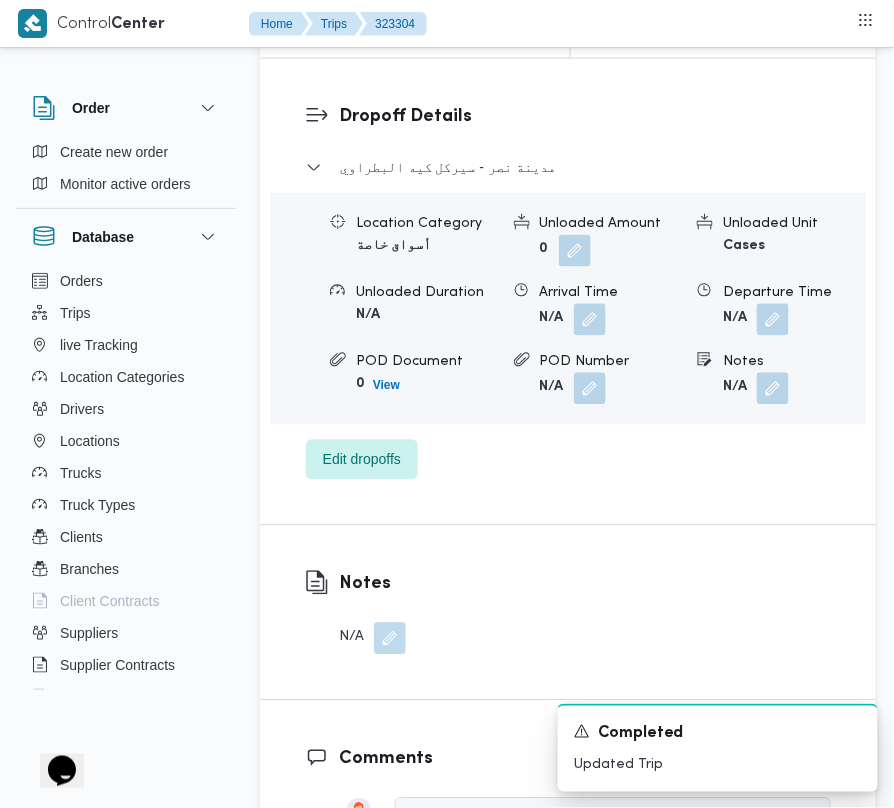 click on "Order Create new order Monitor active orders Database Orders Trips live Tracking Location Categories Drivers Locations Trucks Truck Types Clients Branches Client Contracts Suppliers Supplier Contracts Devices Users Projects SP Projects Admins organization assignees Tags Trip# 323304 Arrived Duplicate Trip   فرونت دور مسطرد Step 2 is incomplete 2 سيركل كيه البطراوي Summary Route Supplier Details Supplier محمد ناصر كامل عباس Operation Model Monthly Driver راشد احمد شيخ ادريس عمر Truck الس 1737 Truck Type jumbo_7000 | opened | dry | 3.5 ton Trip Details Client Frontdoor Branch فرونت دور مسطرد Trip Type أسواق خاصة Pickup date & time Thu, Jul 10, 2025 7:00 AM Source System App Version 3.7.5.production.driver-release (164) Returnable No Geofencing No Auto Ending Yes Collect Shipment Amounts No Contract Type Monthly Project Name frontdoor Google distance in KMs 0 KMs Distance Traveled 0 KMs Manual Distance N/A Trip Cost N/A N/A" at bounding box center (447, -414) 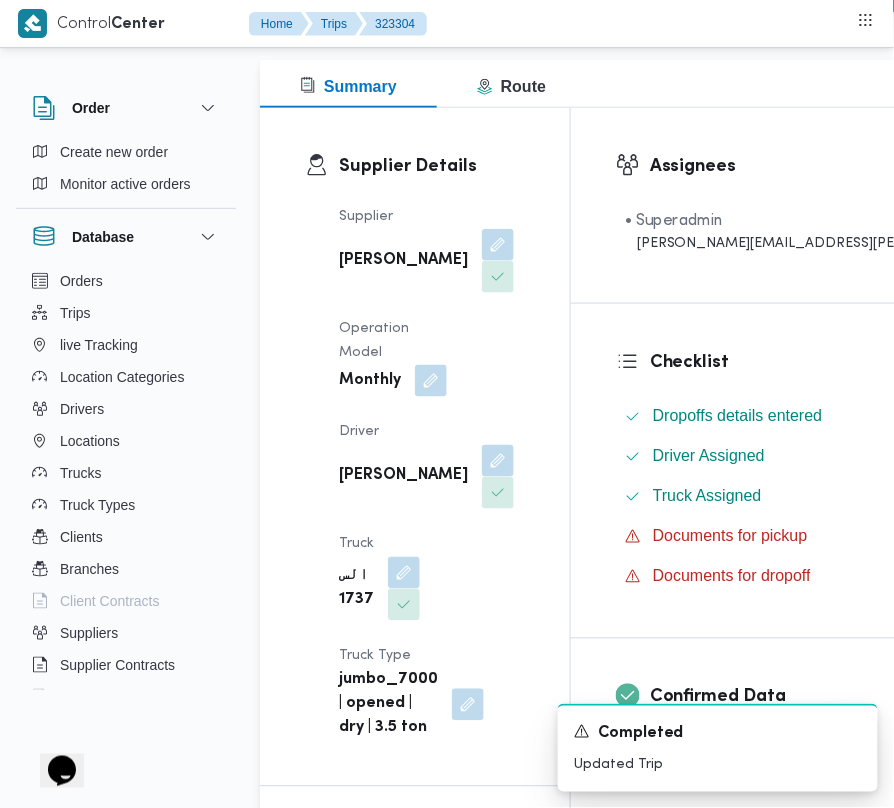 scroll, scrollTop: 0, scrollLeft: 0, axis: both 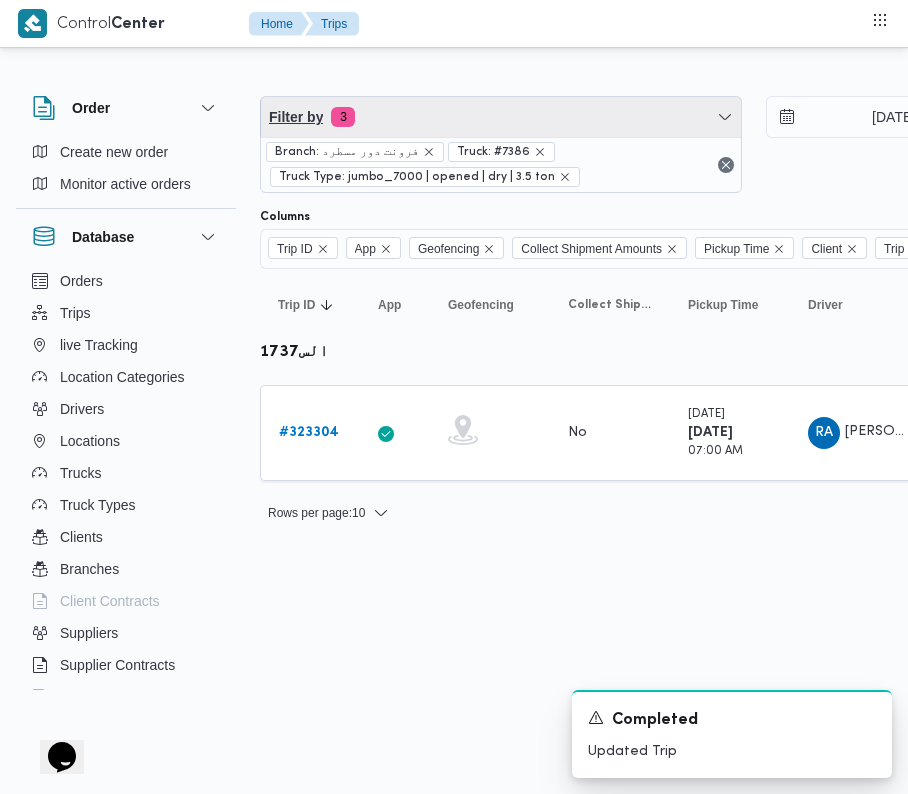 click on "Filter by 3" at bounding box center [501, 117] 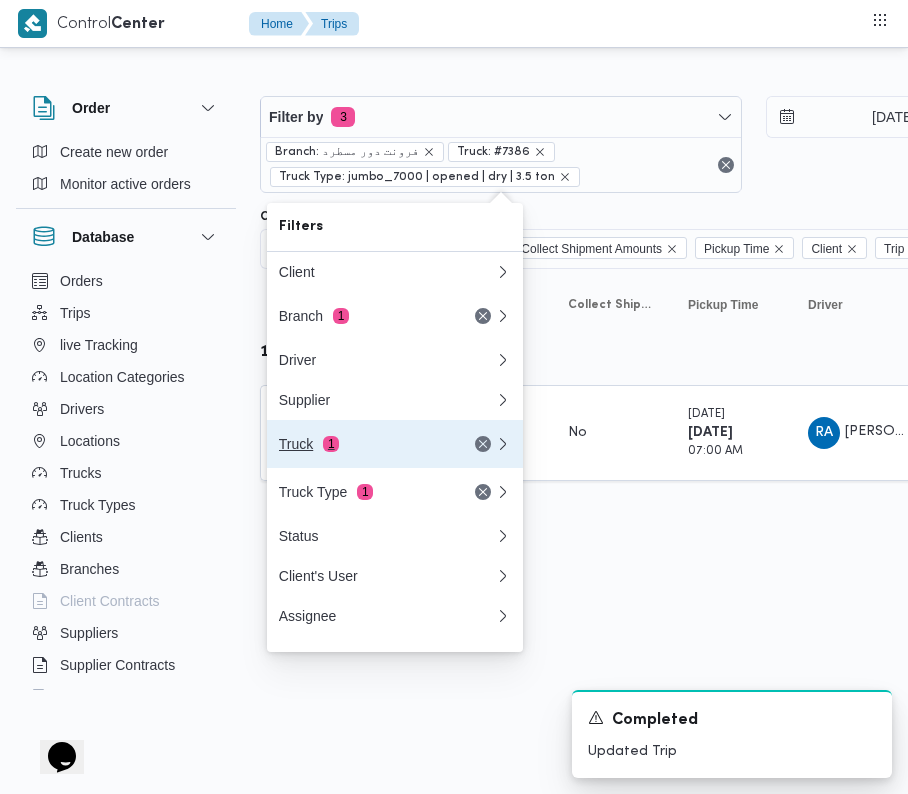 click on "Truck 1" at bounding box center [363, 444] 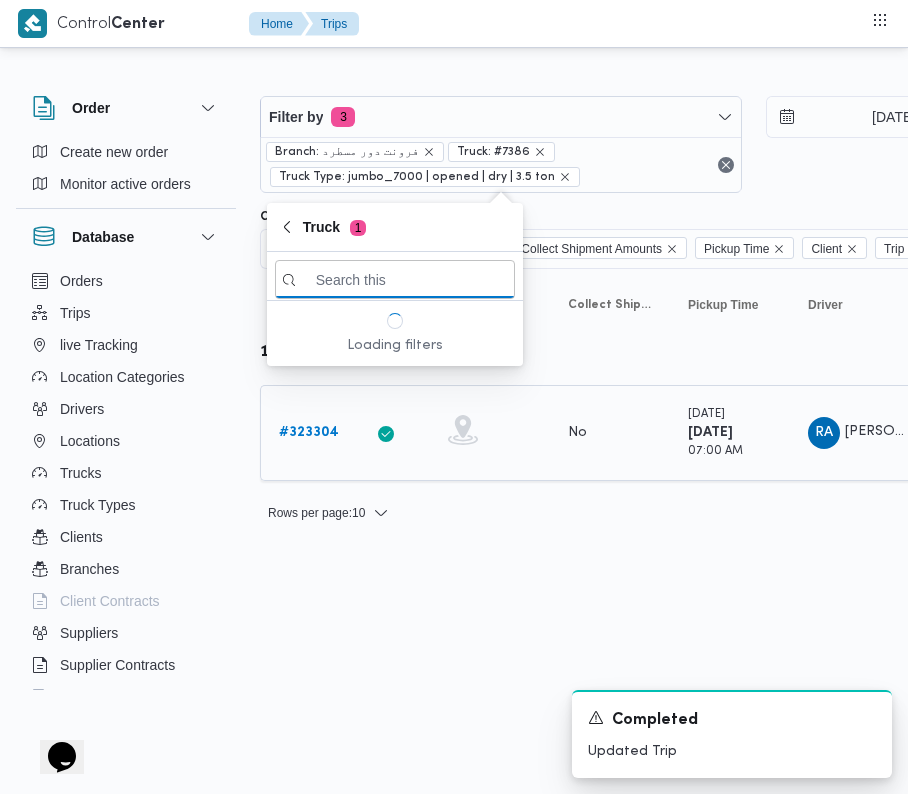 paste on "8418" 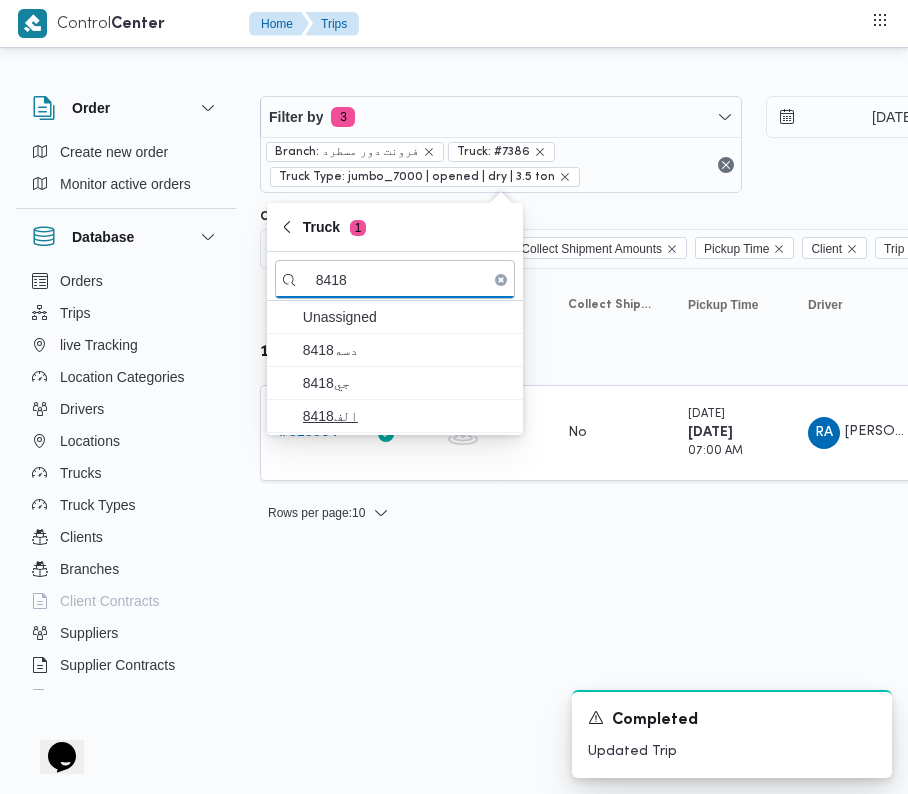 type on "8418" 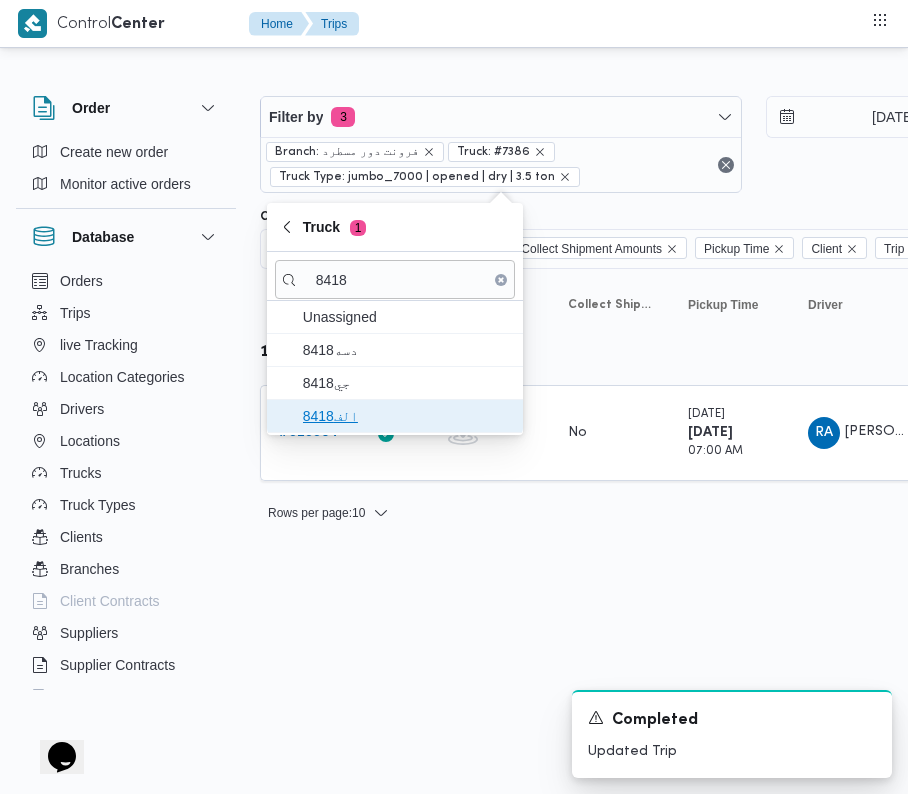 click on "الف8418" at bounding box center (407, 416) 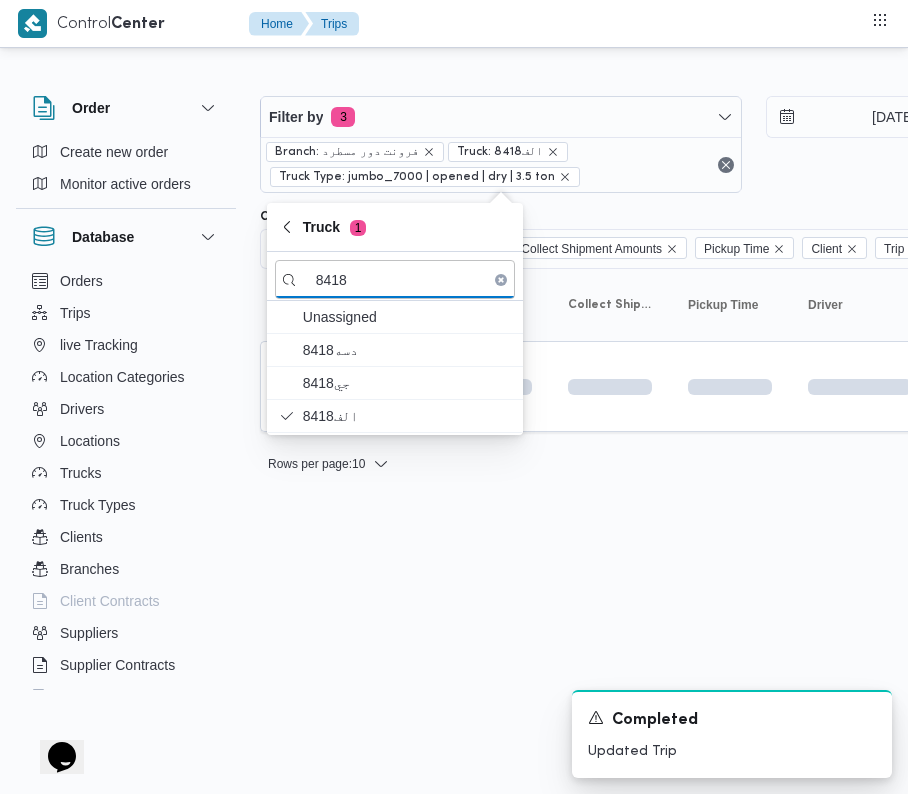 click on "Control  Center Home Trips Order Create new order Monitor active orders Database Orders Trips live Tracking Location Categories Drivers Locations Trucks Truck Types Clients Branches Client Contracts Suppliers Supplier Contracts Devices Users Projects SP Projects Admins organization assignees Tags Filter by 3 Branch: فرونت دور مسطرد Truck: الف8418 Truck Type: jumbo_7000 | opened | dry | 3.5 ton 10/7/2025 → 10/7/2025 Group By Truck Columns Trip ID App Geofencing Collect Shipment Amounts Pickup Time Client Trip Points Driver Supplier Truck Status Platform Sorting Trip ID Click to sort in ascending order App Click to sort in ascending order Geofencing Click to sort in ascending order Collect Shipment Amounts Pickup Time Click to sort in ascending order Client Click to sort in ascending order Trip Points Driver Click to sort in ascending order Supplier Click to sort in ascending order Truck Click to sort in ascending order Status Click to sort in ascending order Platform Actions Rows per page :" at bounding box center [454, 397] 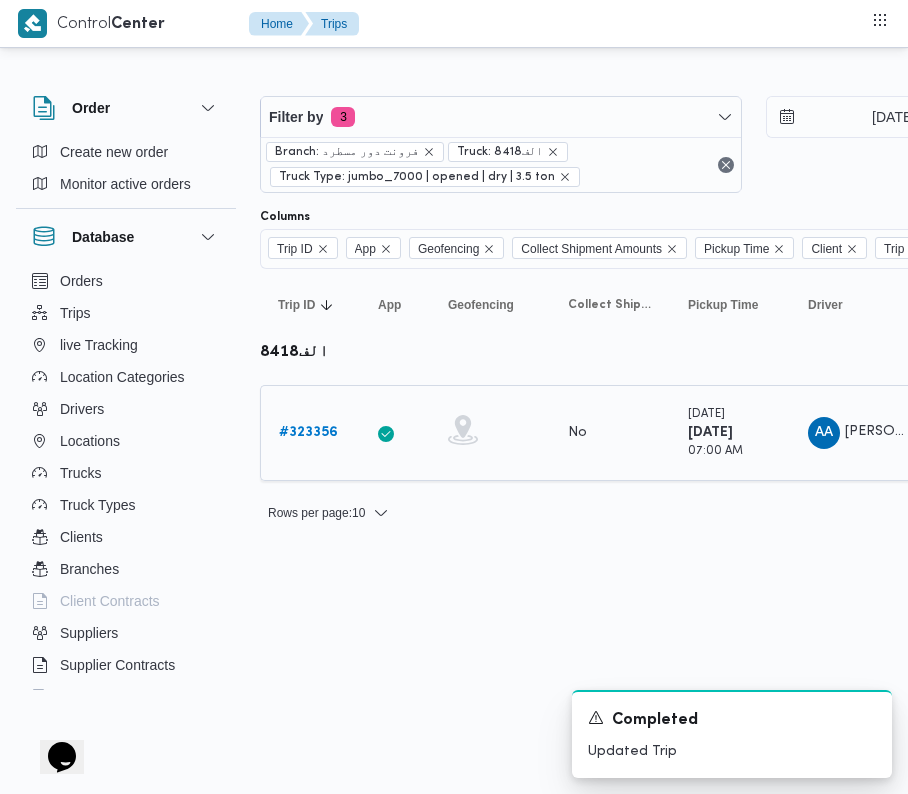 click on "# 323356" at bounding box center [308, 432] 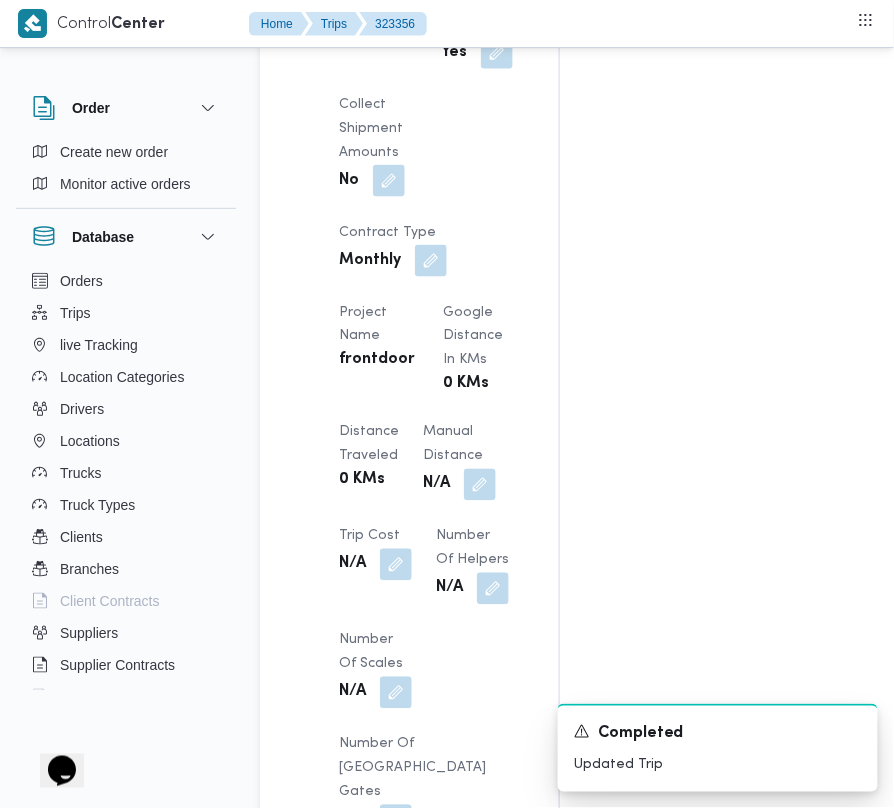 scroll, scrollTop: 3377, scrollLeft: 0, axis: vertical 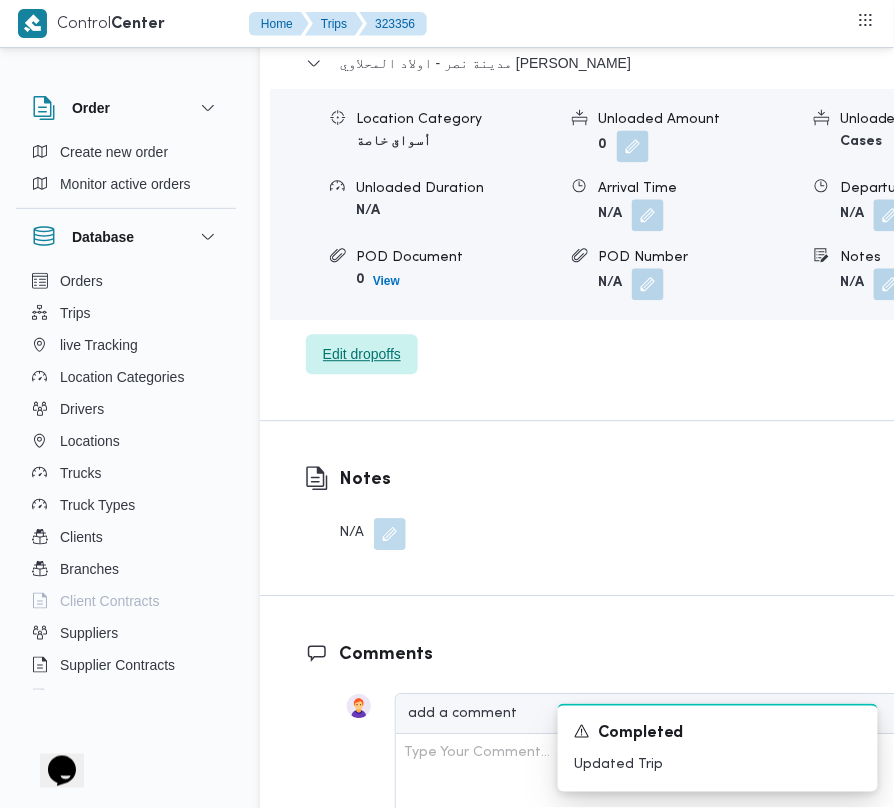 click on "Edit dropoffs" at bounding box center [362, 354] 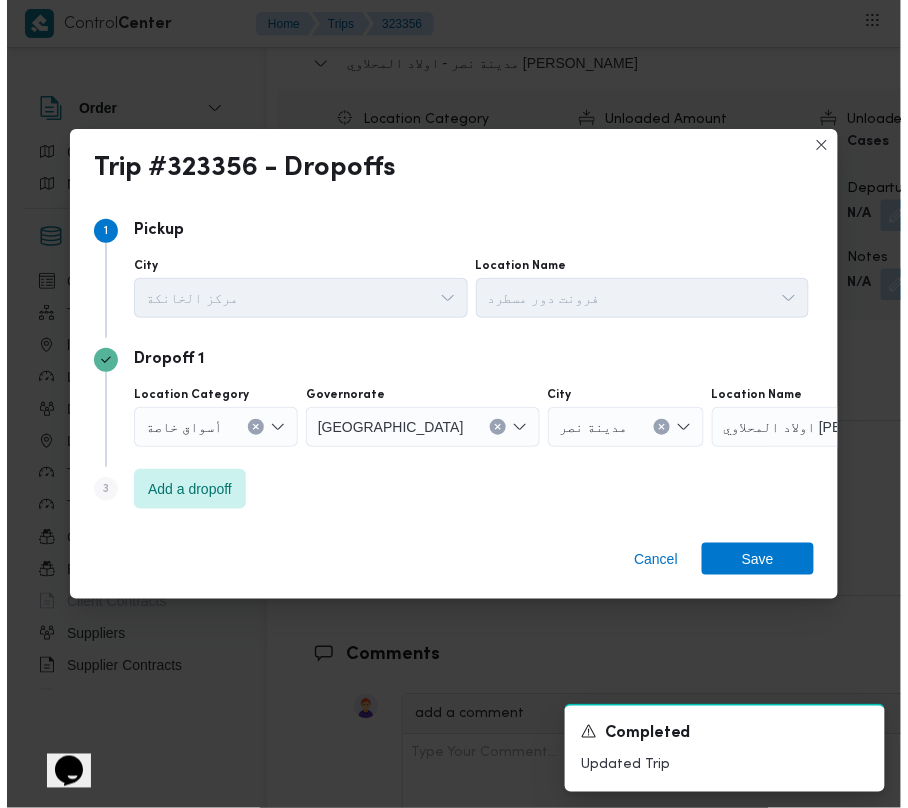 scroll, scrollTop: 3273, scrollLeft: 0, axis: vertical 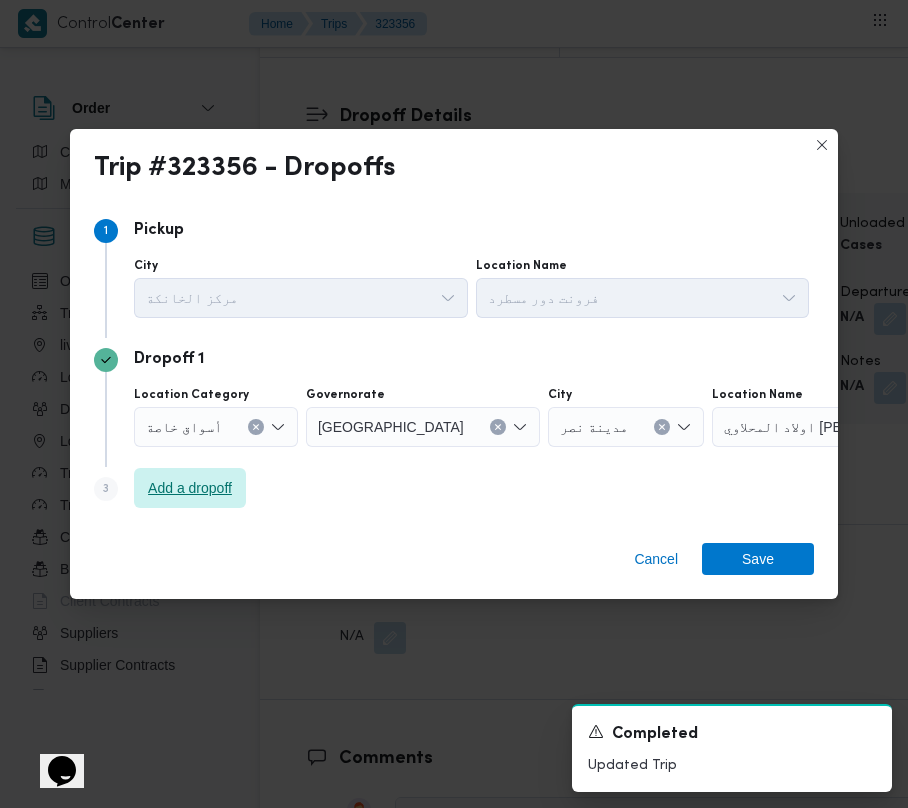 click on "Add a dropoff" at bounding box center (190, 488) 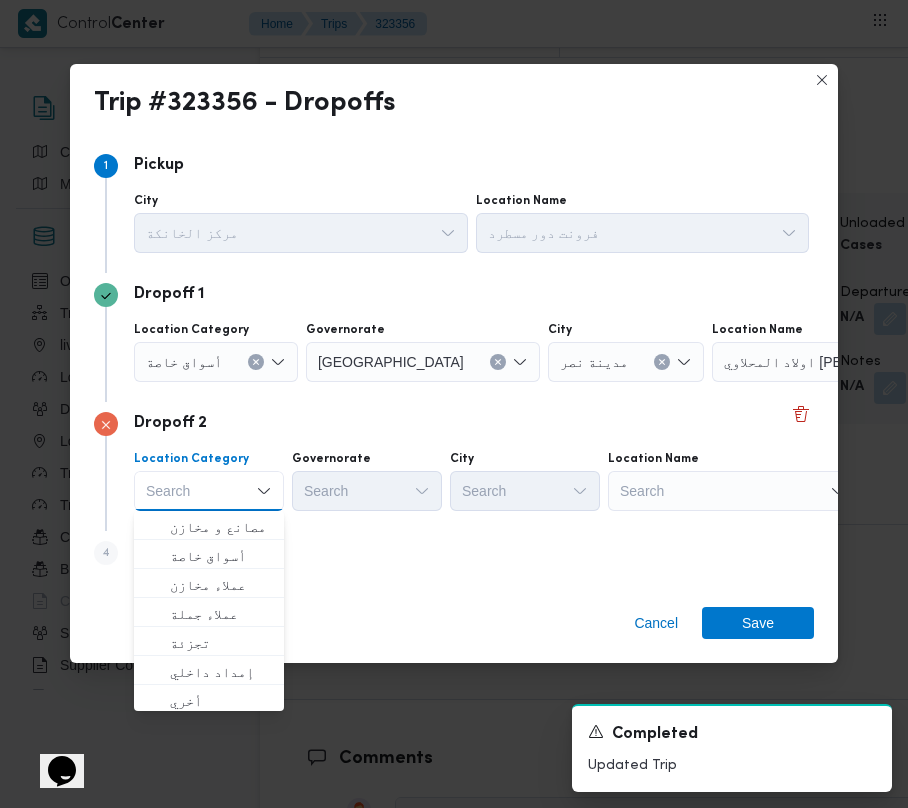 click at bounding box center [895, 362] 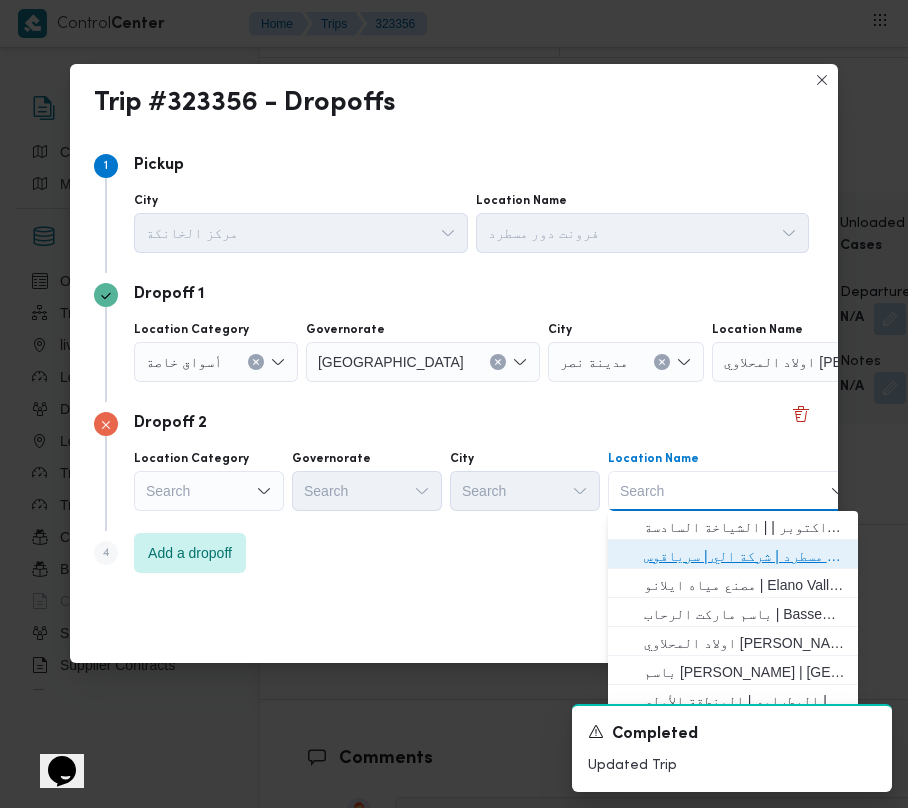 click on "فرونت دور مسطرد | شركة الي | سرياقوس" at bounding box center (745, 556) 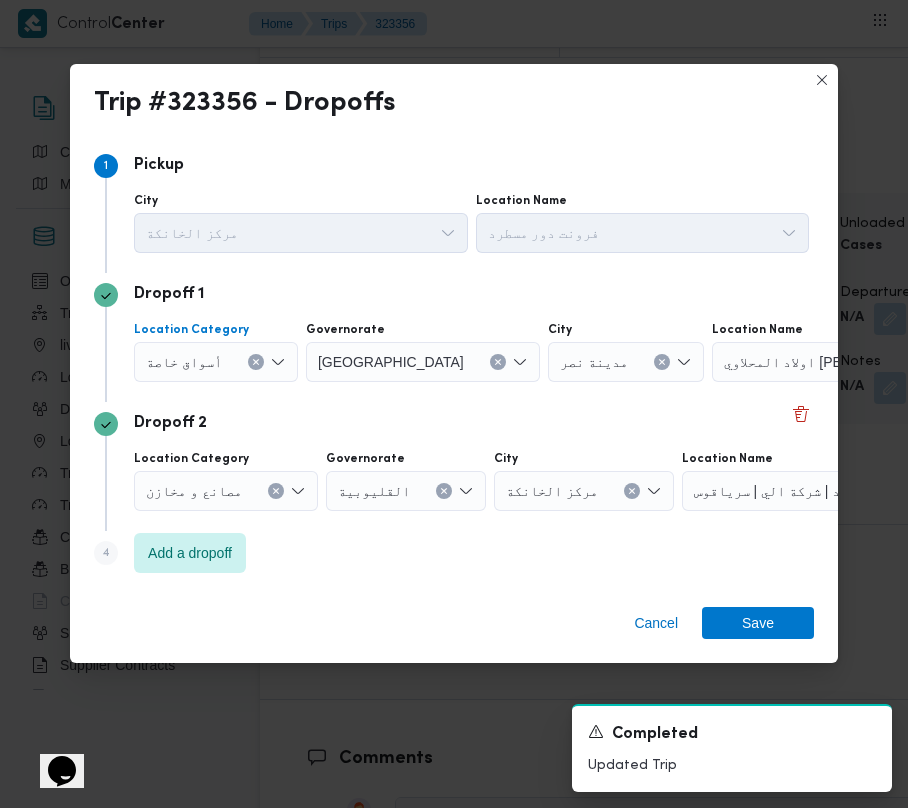 click on "أسواق خاصة" at bounding box center (216, 362) 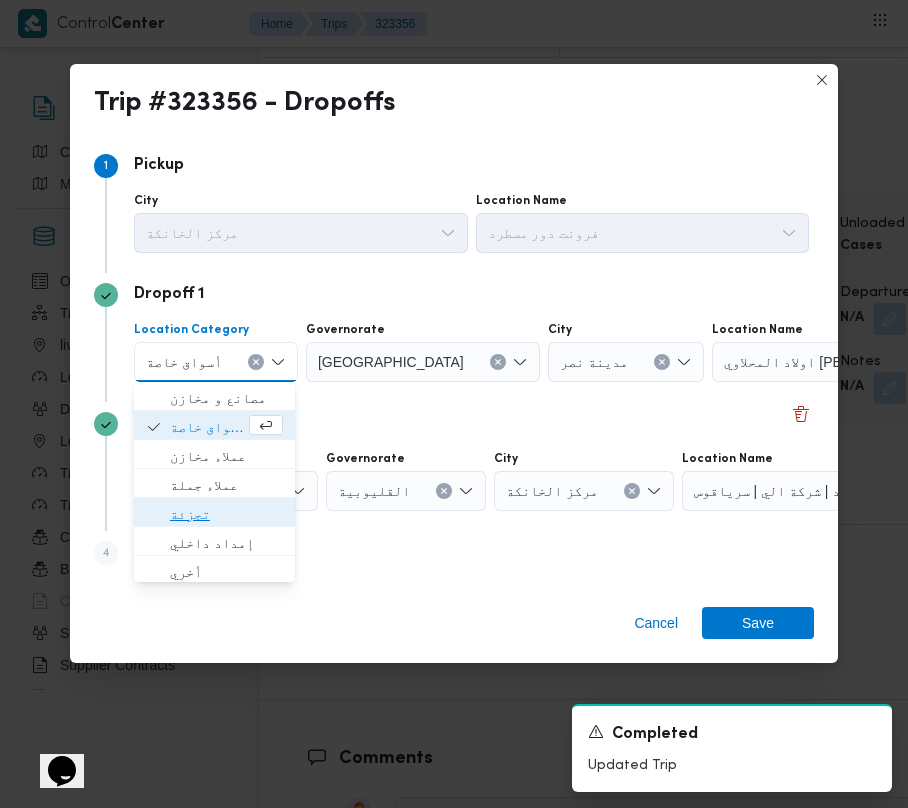 click on "تجزئة" at bounding box center [226, 514] 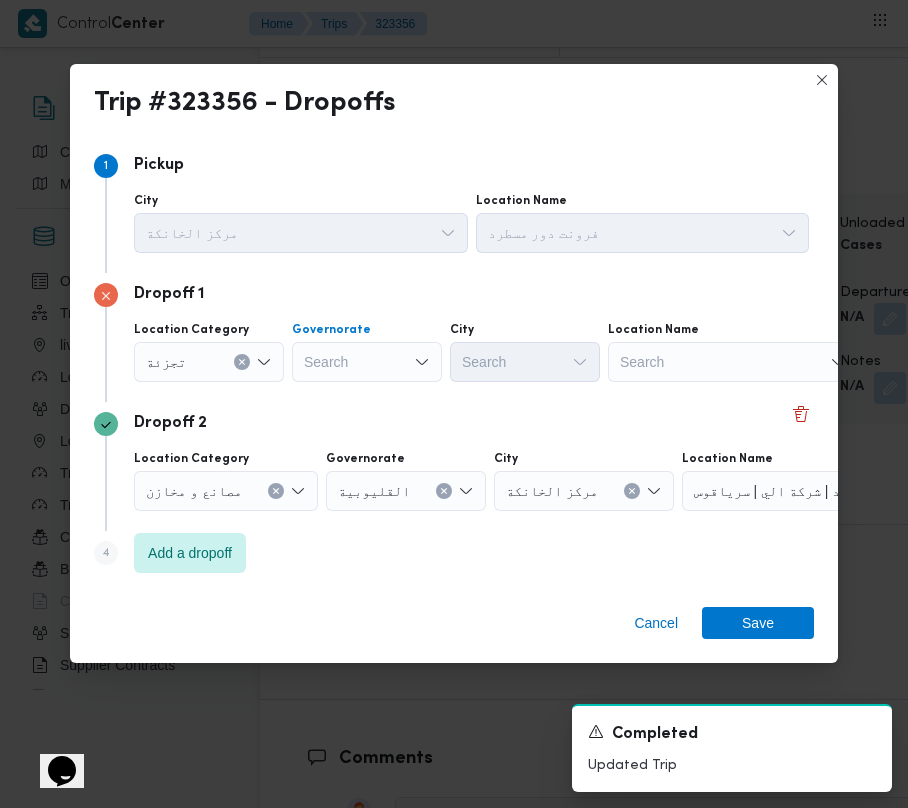 click on "Search" at bounding box center [367, 362] 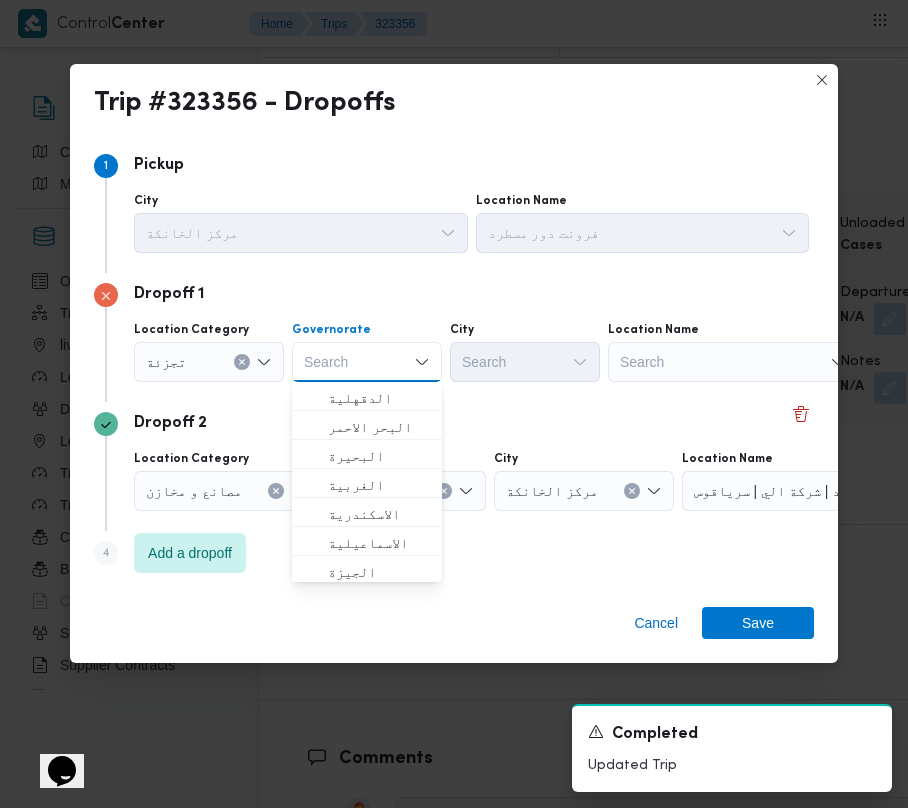 paste on "[GEOGRAPHIC_DATA]" 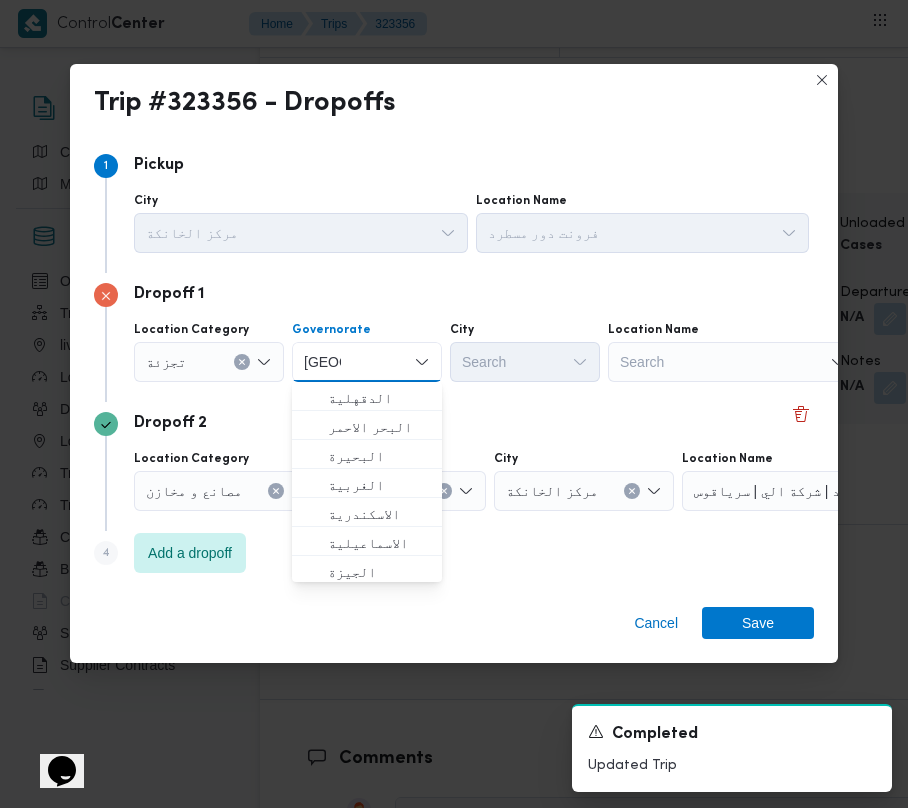 type on "[GEOGRAPHIC_DATA]" 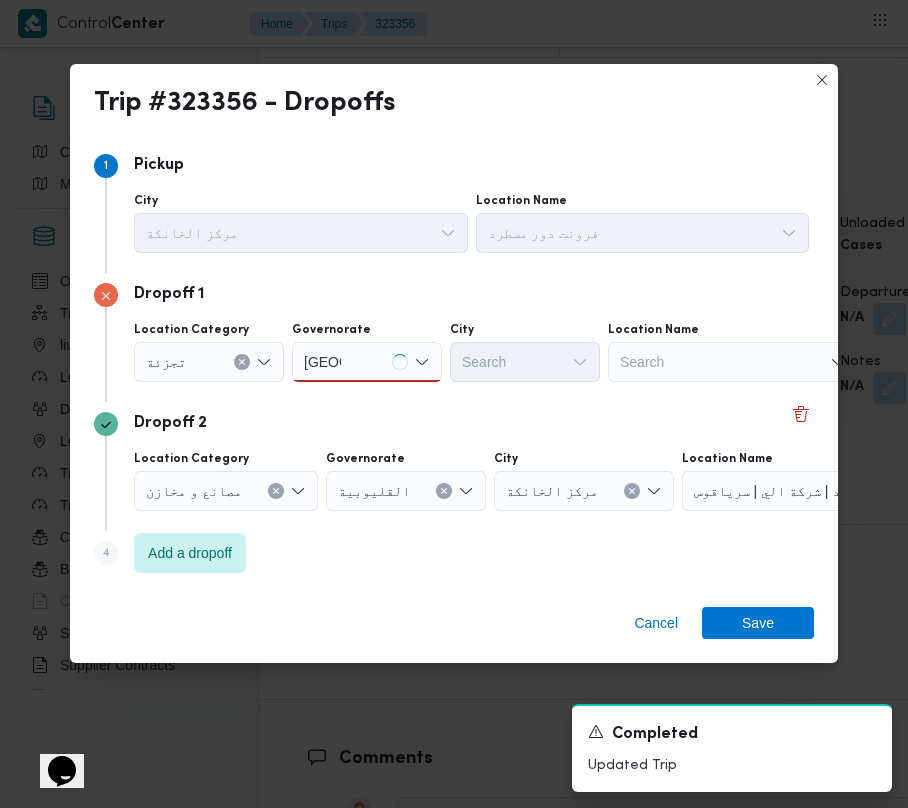 click on "[GEOGRAPHIC_DATA] [GEOGRAPHIC_DATA]" at bounding box center [367, 362] 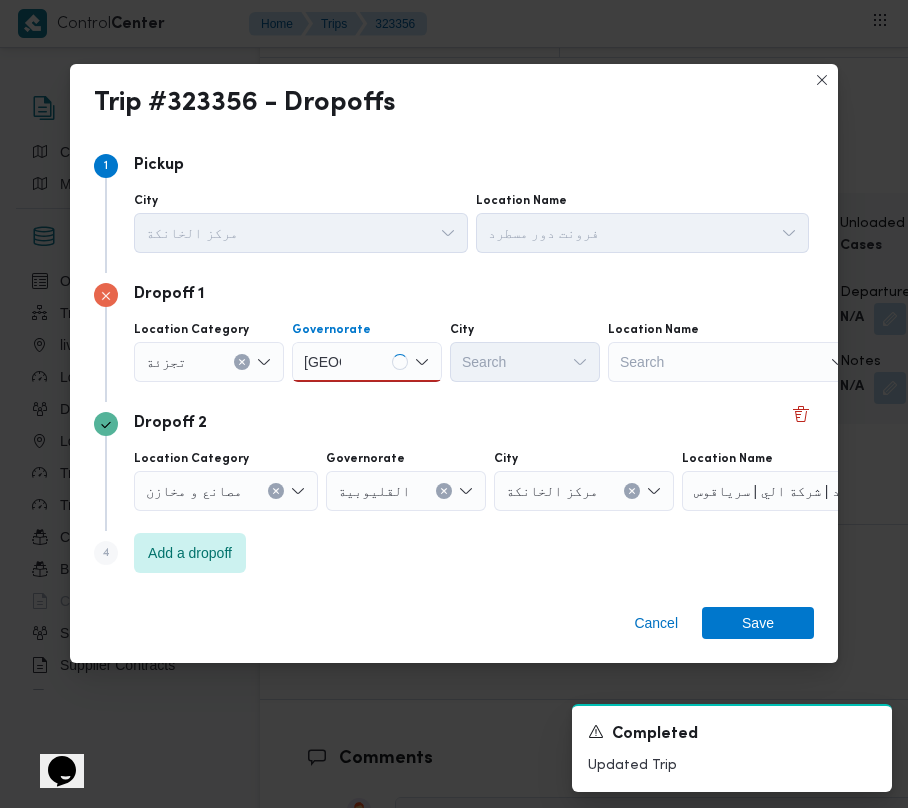 drag, startPoint x: 353, startPoint y: 356, endPoint x: 353, endPoint y: 368, distance: 12 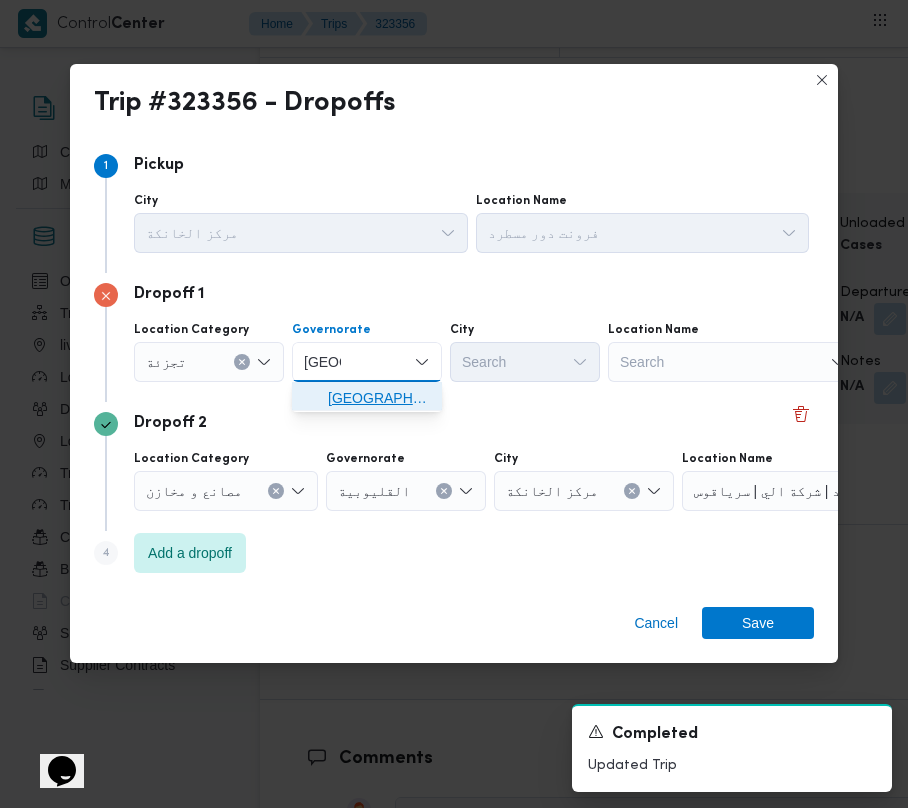 click on "ال[GEOGRAPHIC_DATA]" at bounding box center [379, 398] 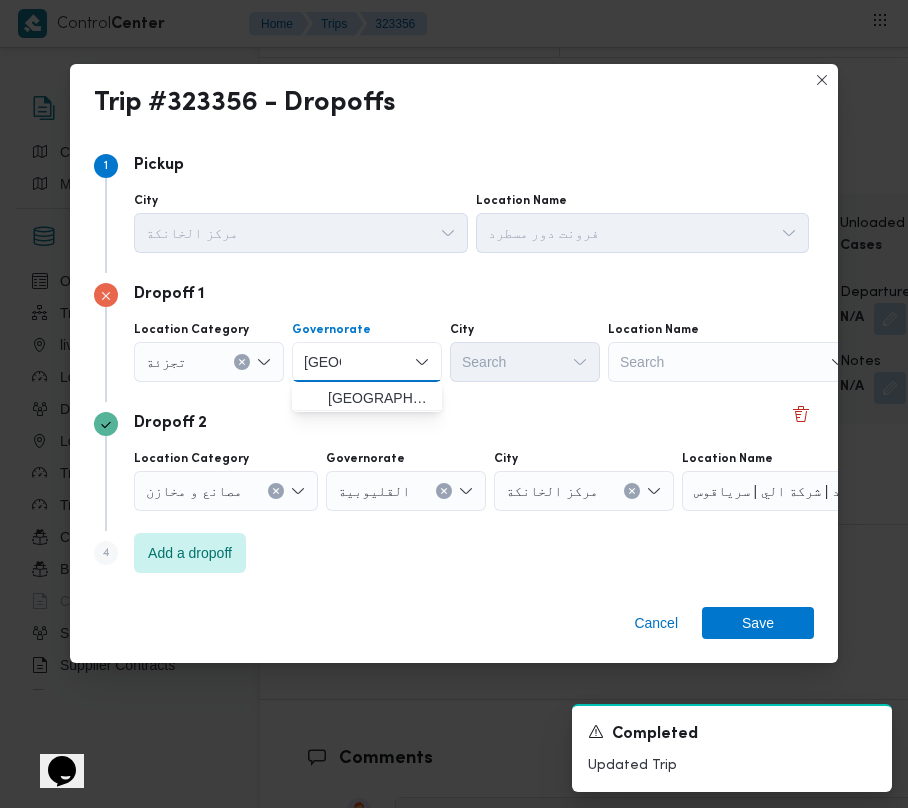 type 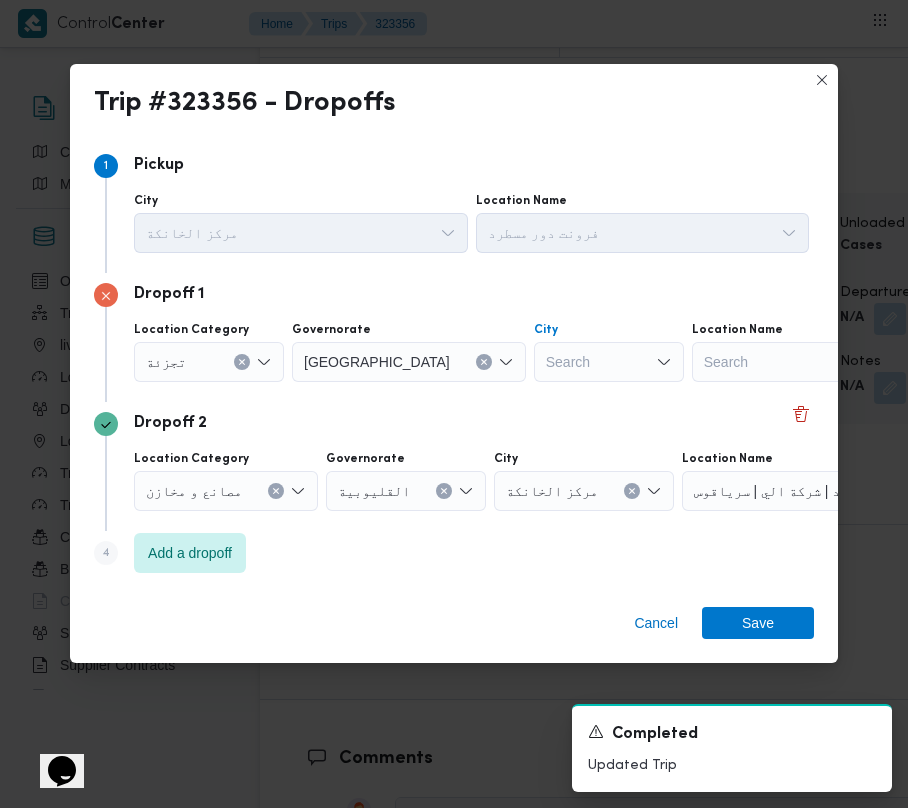 click on "Search" at bounding box center (609, 362) 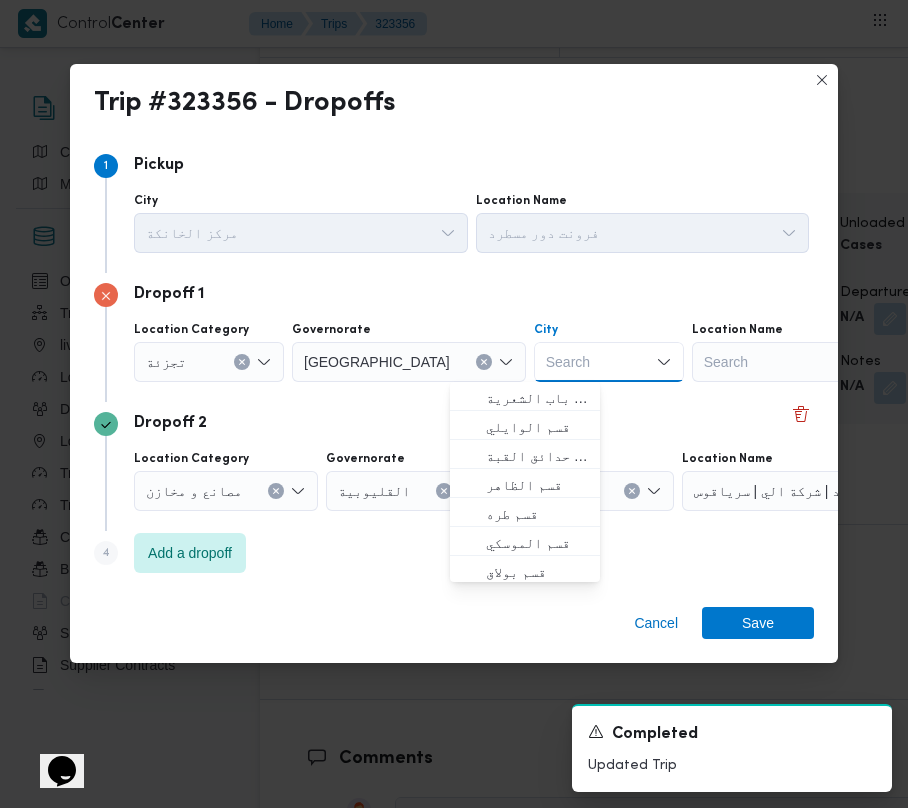 paste on "[GEOGRAPHIC_DATA]" 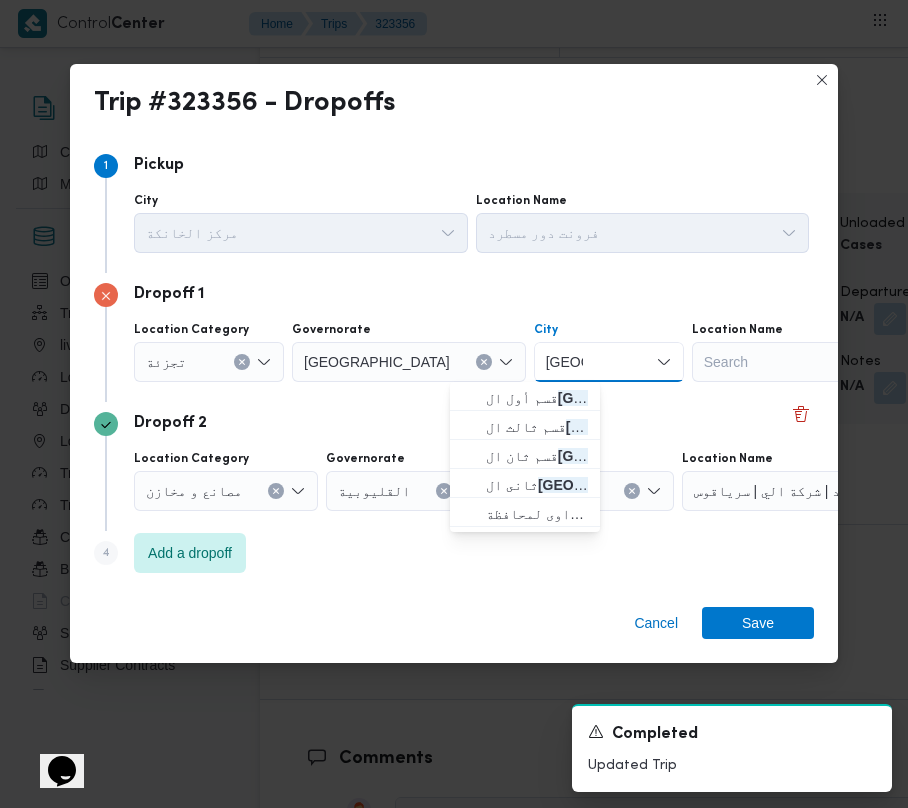 type on "[GEOGRAPHIC_DATA]" 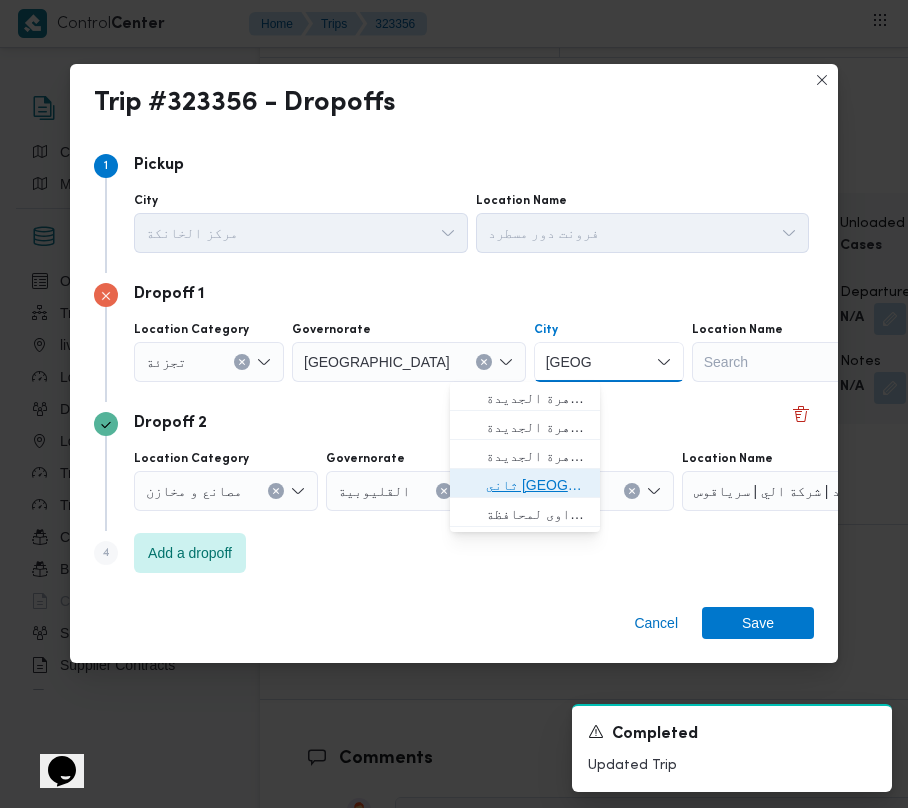 click on "[PERSON_NAME] الجديدة" at bounding box center (537, 485) 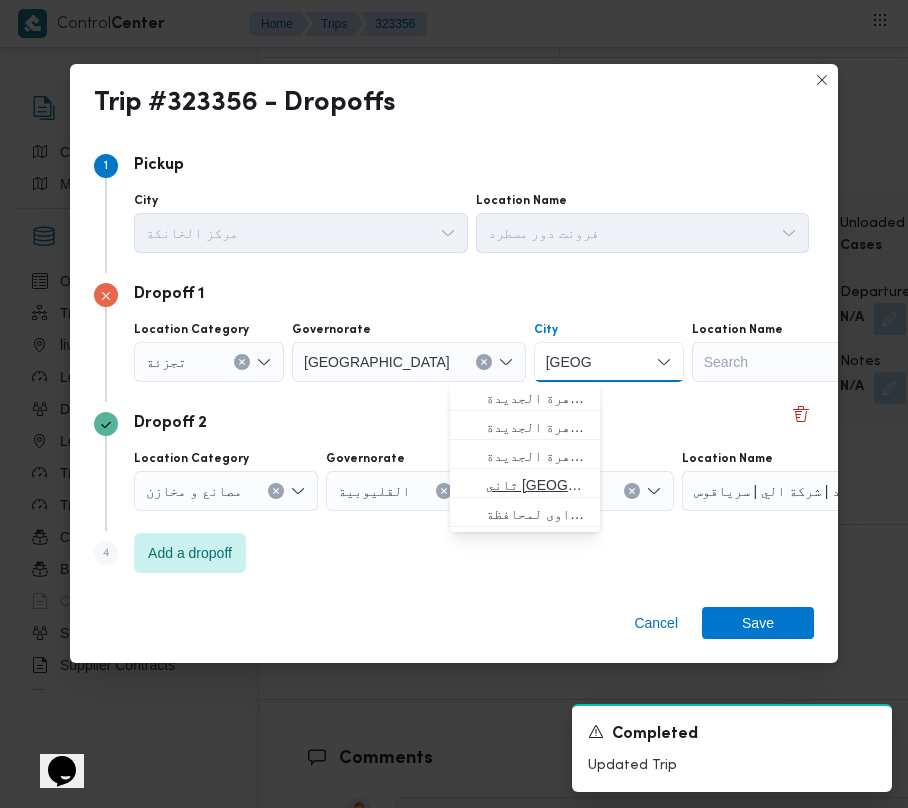 type 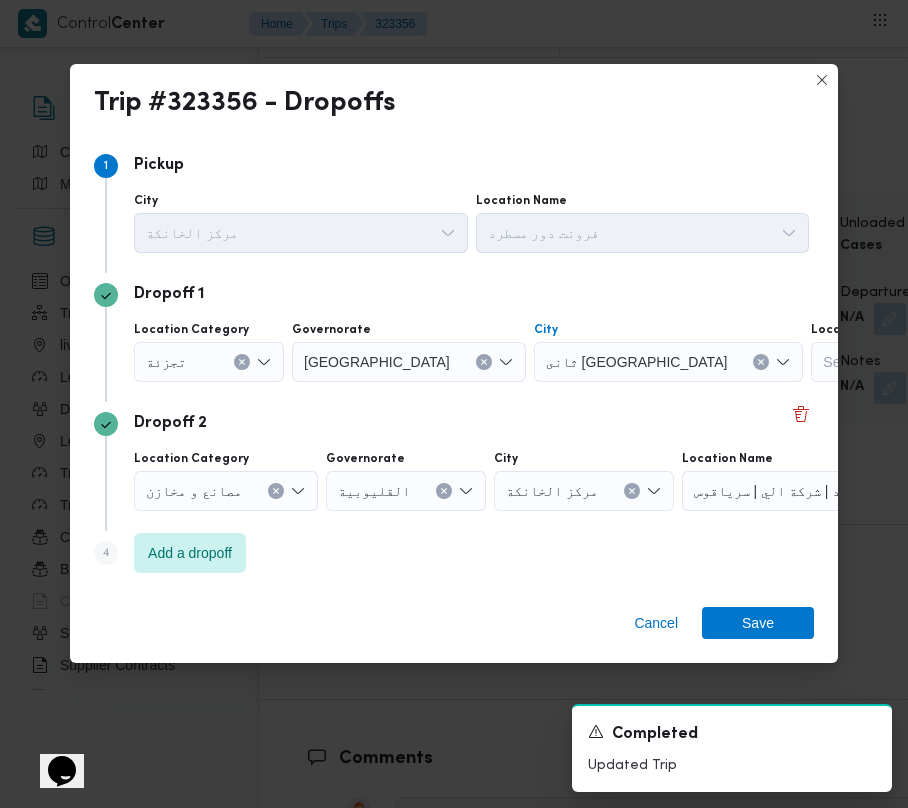 click on "Dropoff 2" at bounding box center (454, 424) 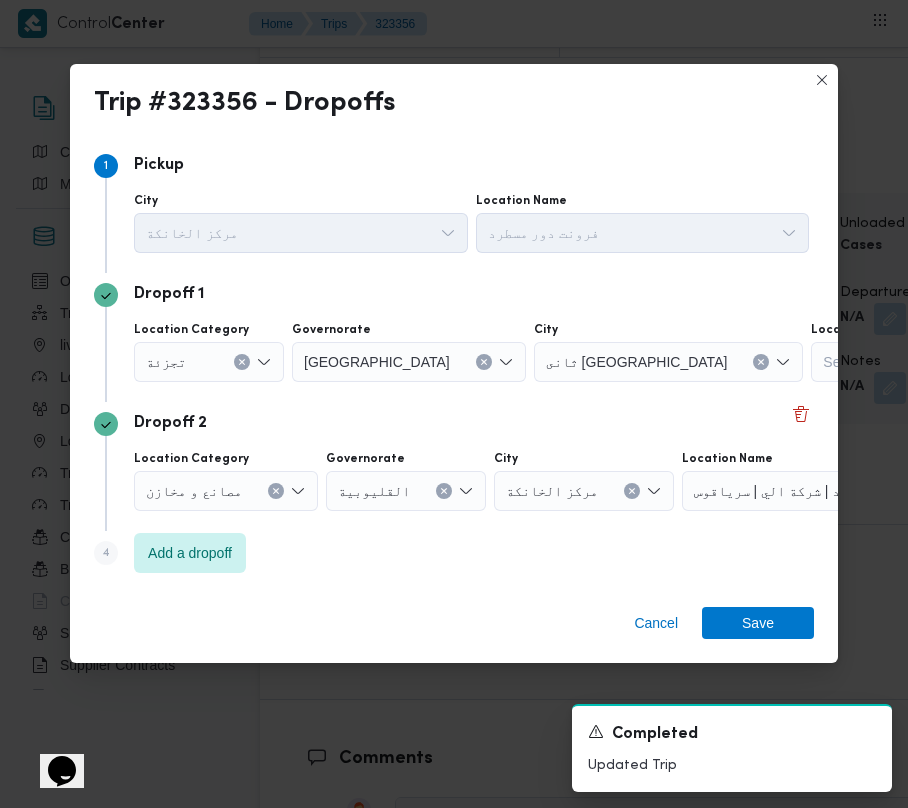 click on "Cancel Save" at bounding box center [454, 627] 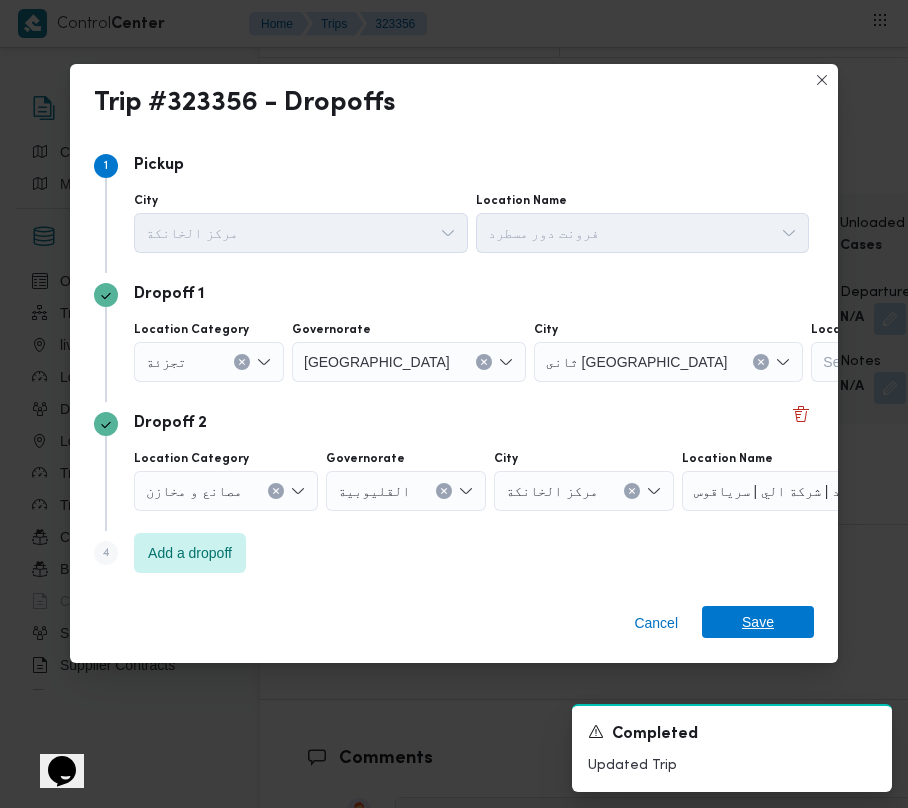 click on "Save" at bounding box center [758, 622] 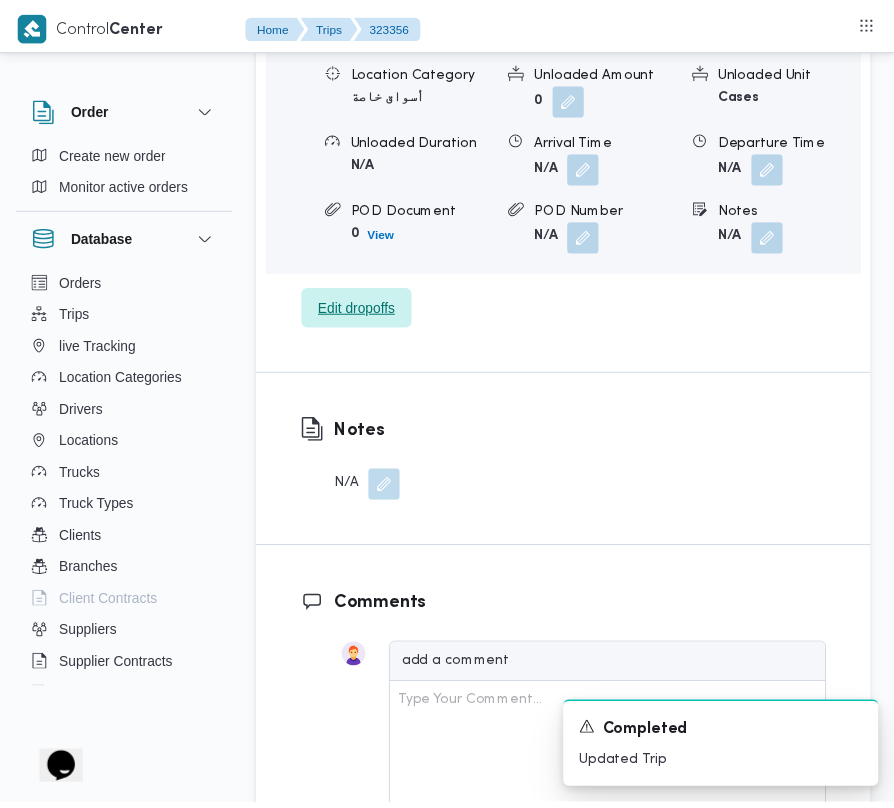 scroll, scrollTop: 3377, scrollLeft: 0, axis: vertical 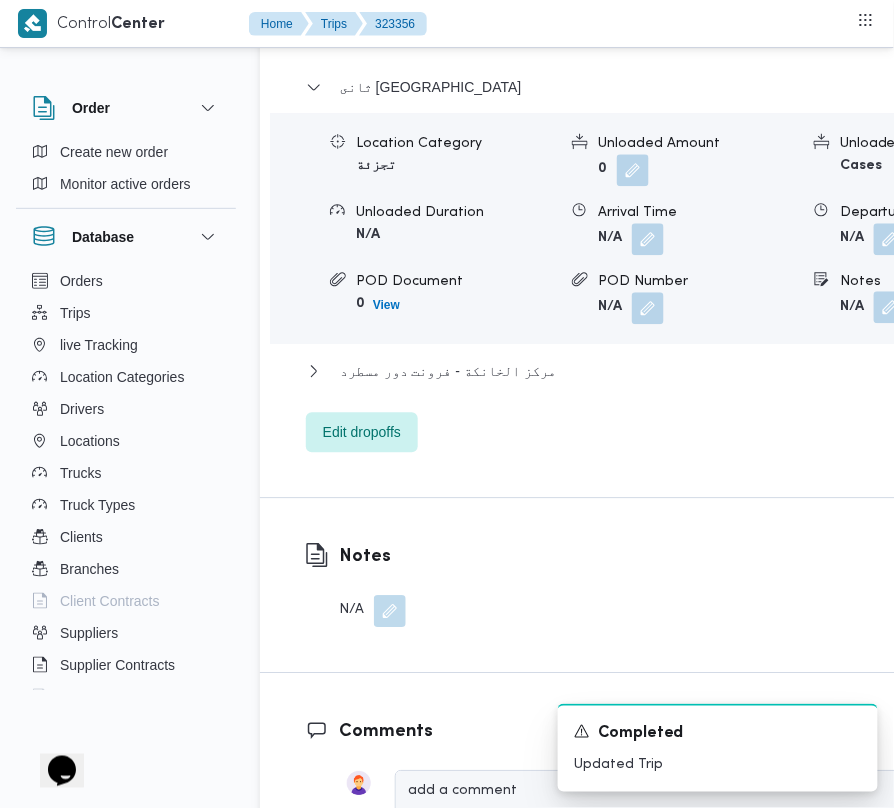 drag, startPoint x: 760, startPoint y: 178, endPoint x: 752, endPoint y: 193, distance: 17 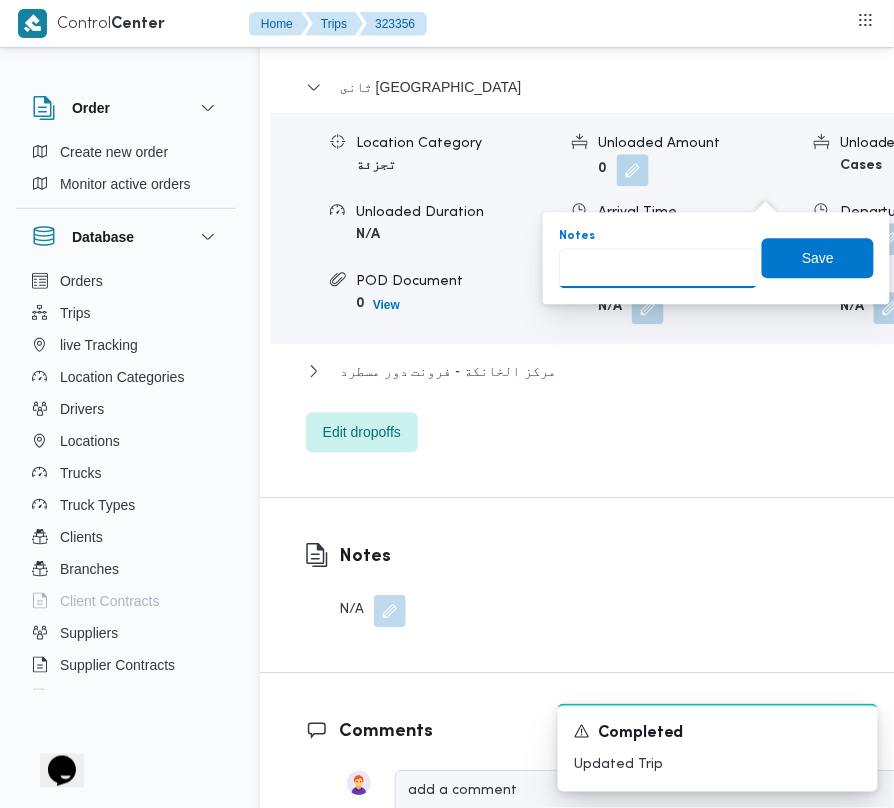 drag, startPoint x: 669, startPoint y: 264, endPoint x: 692, endPoint y: 264, distance: 23 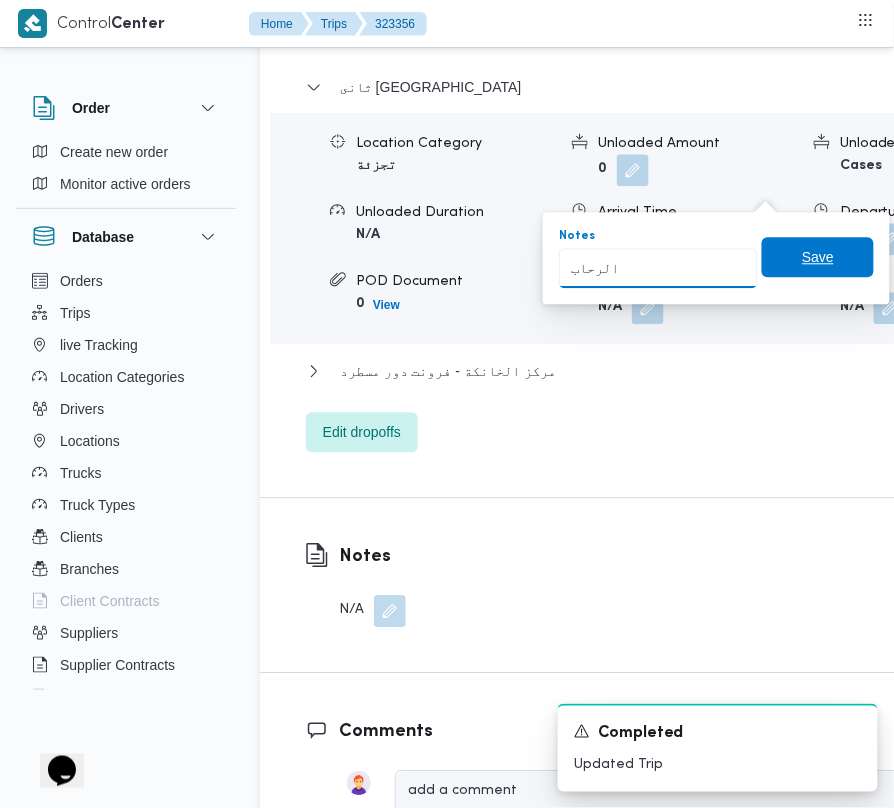 type on "الرحاب" 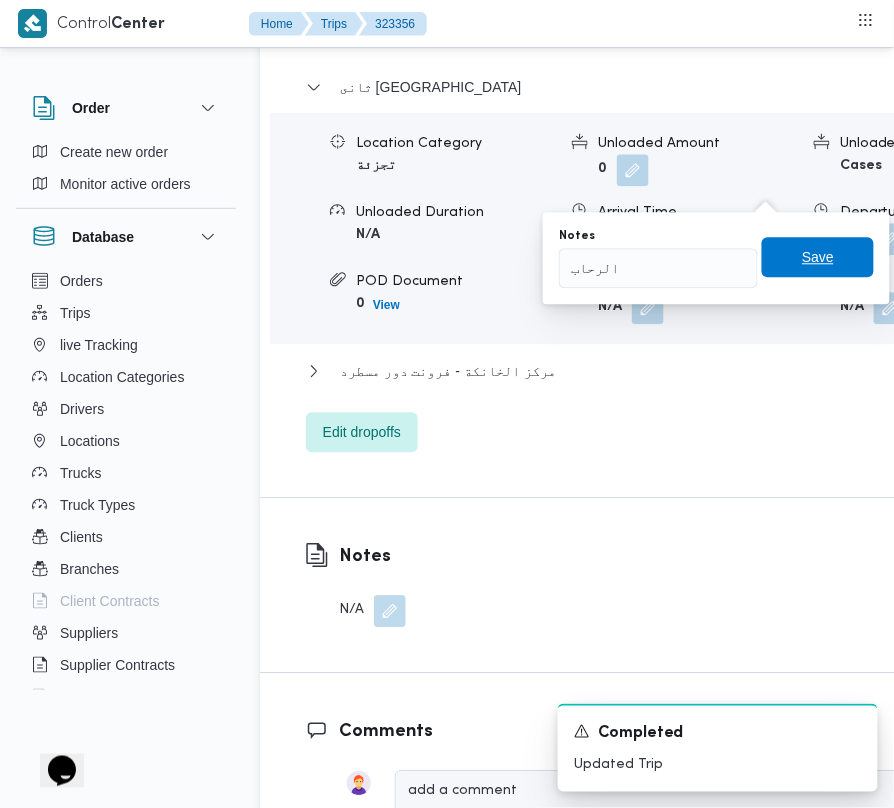 click on "Save" at bounding box center (818, 257) 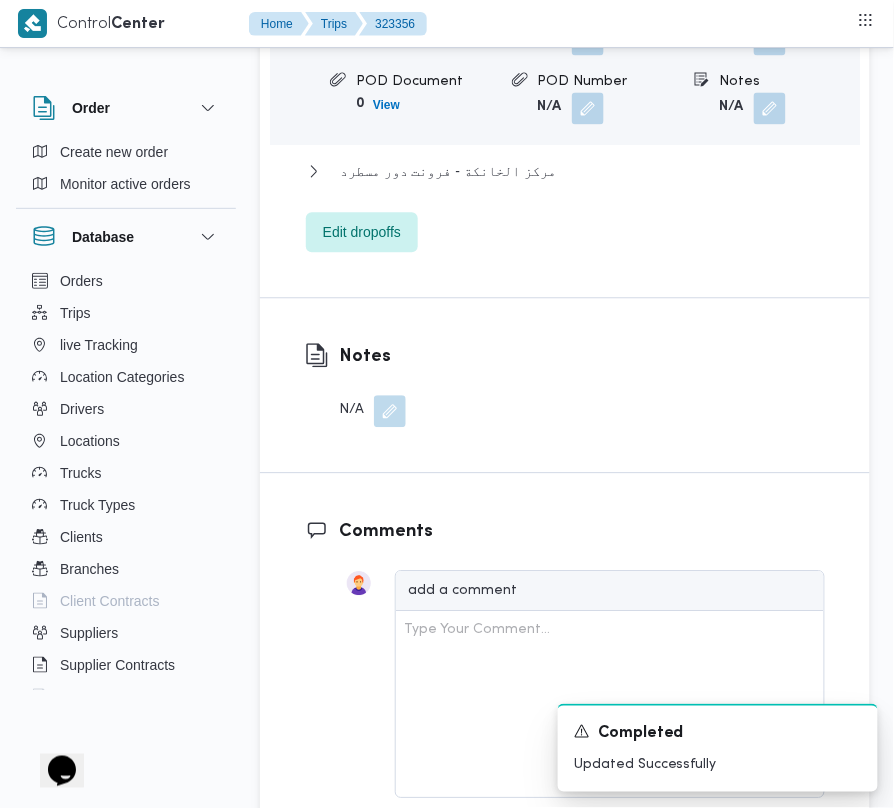 click on "Order Create new order Monitor active orders Database Orders Trips live Tracking Location Categories Drivers Locations Trucks Truck Types Clients Branches Client Contracts Suppliers Supplier Contracts Devices Users Projects SP Projects Admins organization assignees Tags Trip# 323356 Pending Duplicate Trip   Step 1 is incomplete 1 فرونت دور مسطرد Step 2 is incomplete 2 ثانى القاهرة الجديدة Step 3 is incomplete 3 فرونت دور مسطرد Summary Route Supplier Details Supplier شريف بدر عبد الحميد عبد المجيد بدر Operation Model Monthly Driver عبدالمنعم احمد علي النجار Truck الف 8418 Truck Type jumbo_7000 | opened | dry | 3.5 ton Trip Details Client Frontdoor Branch فرونت دور مسطرد Trip Type تجزئة Pickup date & time Thu, Jul 10, 2025 7:00 AM Source System App Version N/A Returnable No Geofencing No Auto Ending Yes Collect Shipment Amounts No Contract Type Monthly Project Name frontdoor Google distance in KMs" at bounding box center (447, -669) 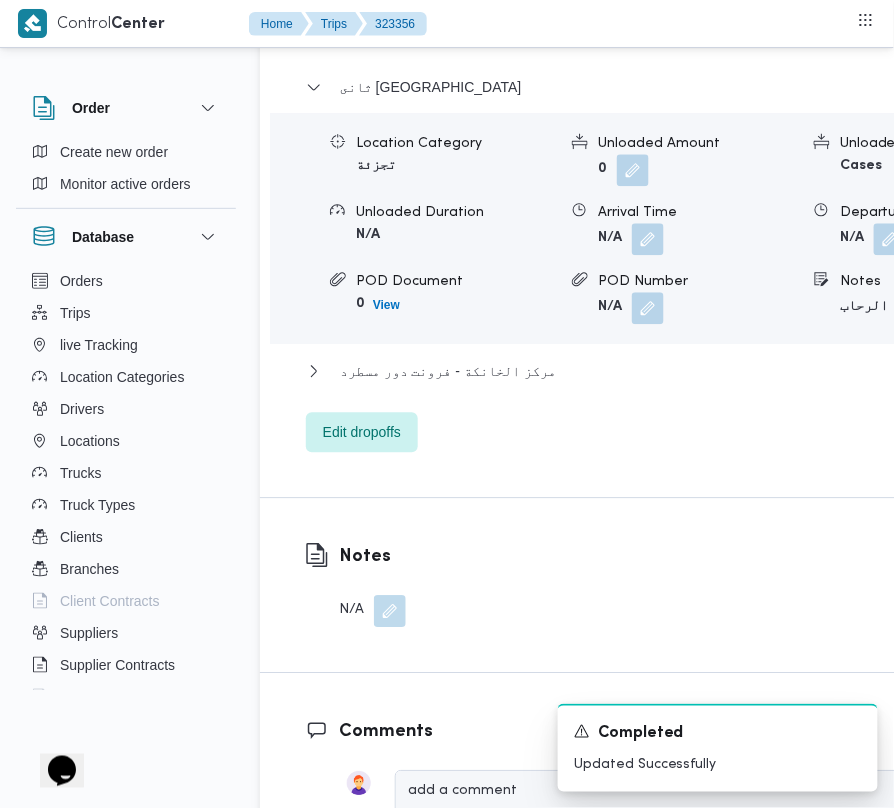 click on "Order Create new order Monitor active orders Database Orders Trips live Tracking Location Categories Drivers Locations Trucks Truck Types Clients Branches Client Contracts Suppliers Supplier Contracts Devices Users Projects SP Projects Admins organization assignees Tags Trip# 323356 Pending Duplicate Trip   Step 1 is incomplete 1 فرونت دور مسطرد Step 2 is incomplete 2 ثانى القاهرة الجديدة Step 3 is incomplete 3 فرونت دور مسطرد Summary Route Supplier Details Supplier شريف بدر عبد الحميد عبد المجيد بدر Operation Model Monthly Driver عبدالمنعم احمد علي النجار Truck الف 8418 Truck Type jumbo_7000 | opened | dry | 3.5 ton Trip Details Client Frontdoor Branch فرونت دور مسطرد Trip Type تجزئة Pickup date & time Thu, Jul 10, 2025 7:00 AM Source System App Version N/A Returnable No Geofencing No Auto Ending Yes Collect Shipment Amounts No Contract Type Monthly Project Name frontdoor Google distance in KMs" at bounding box center (447, -647) 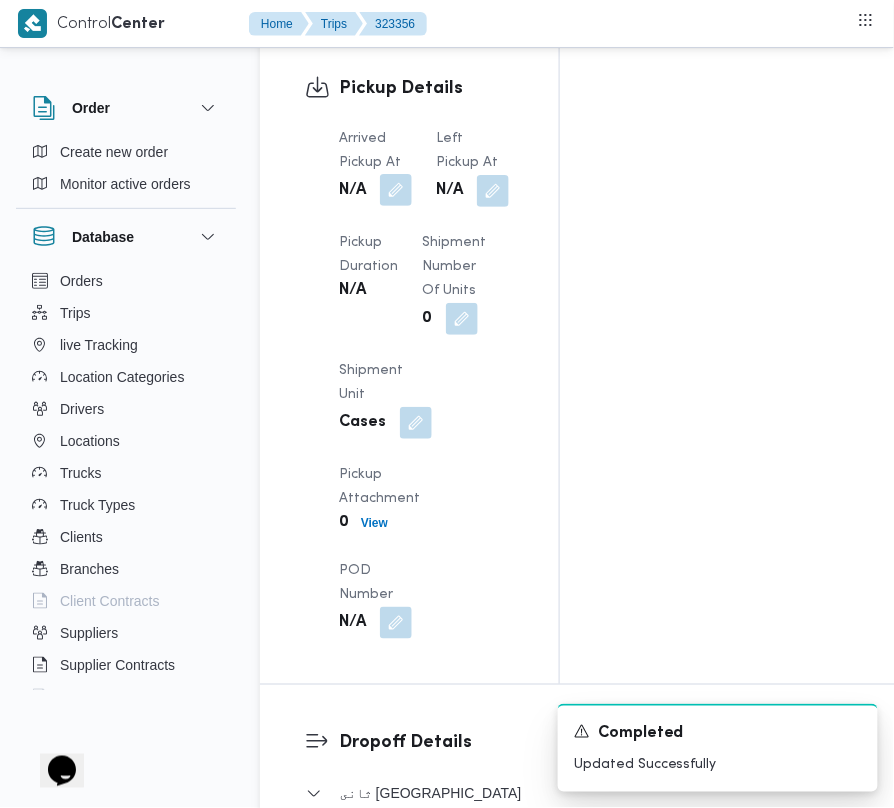 drag, startPoint x: 398, startPoint y: 189, endPoint x: 398, endPoint y: 202, distance: 13 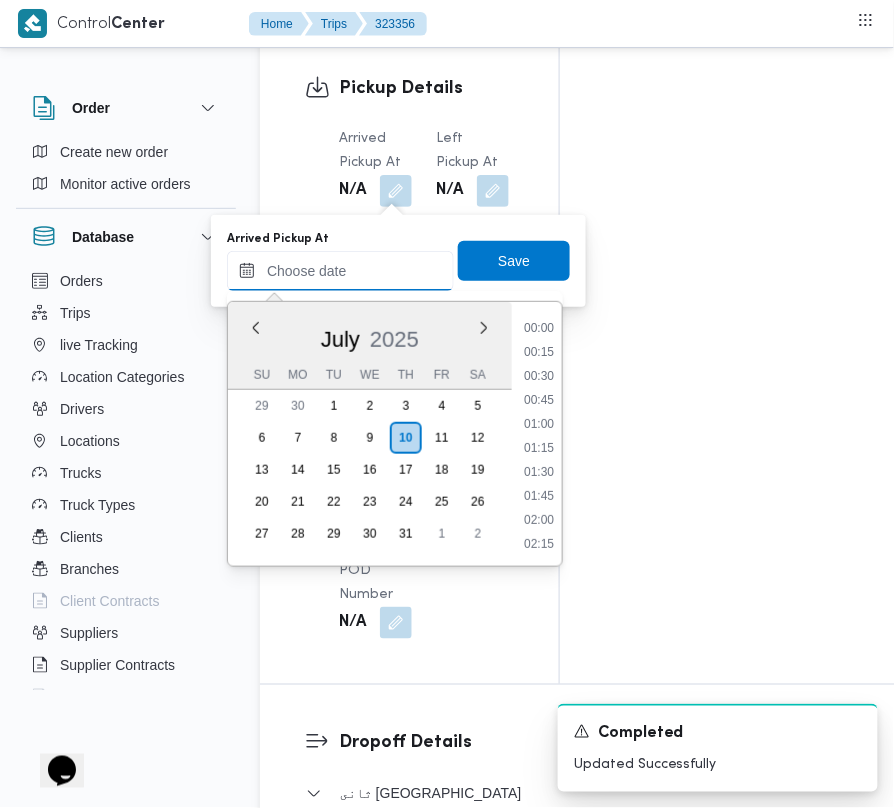 drag, startPoint x: 381, startPoint y: 265, endPoint x: 394, endPoint y: 265, distance: 13 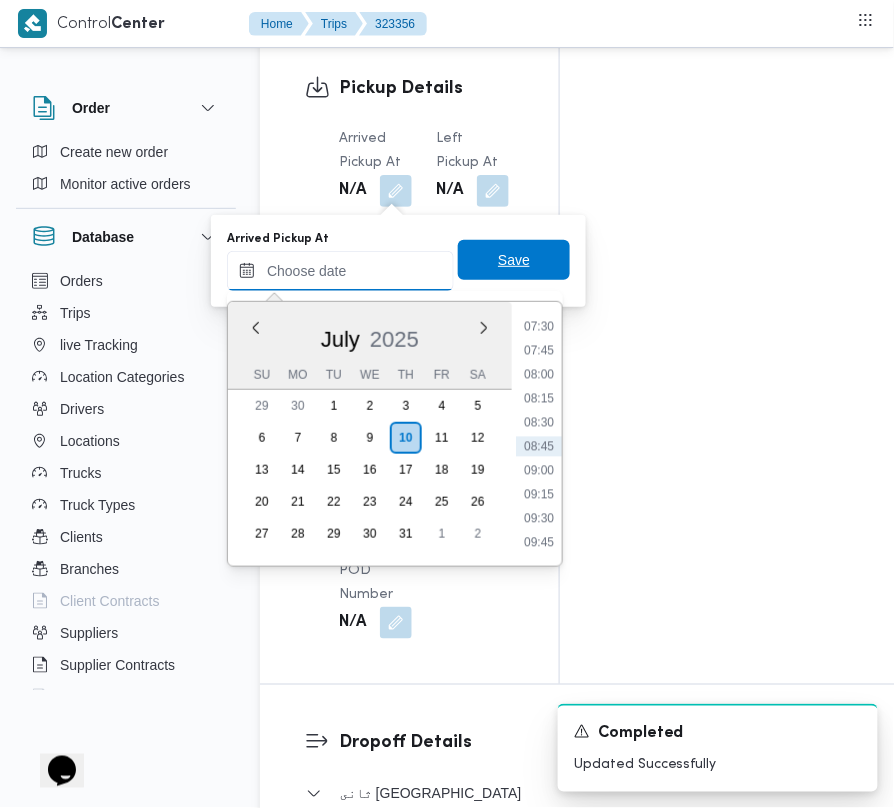 paste on "[DATE] 7:30" 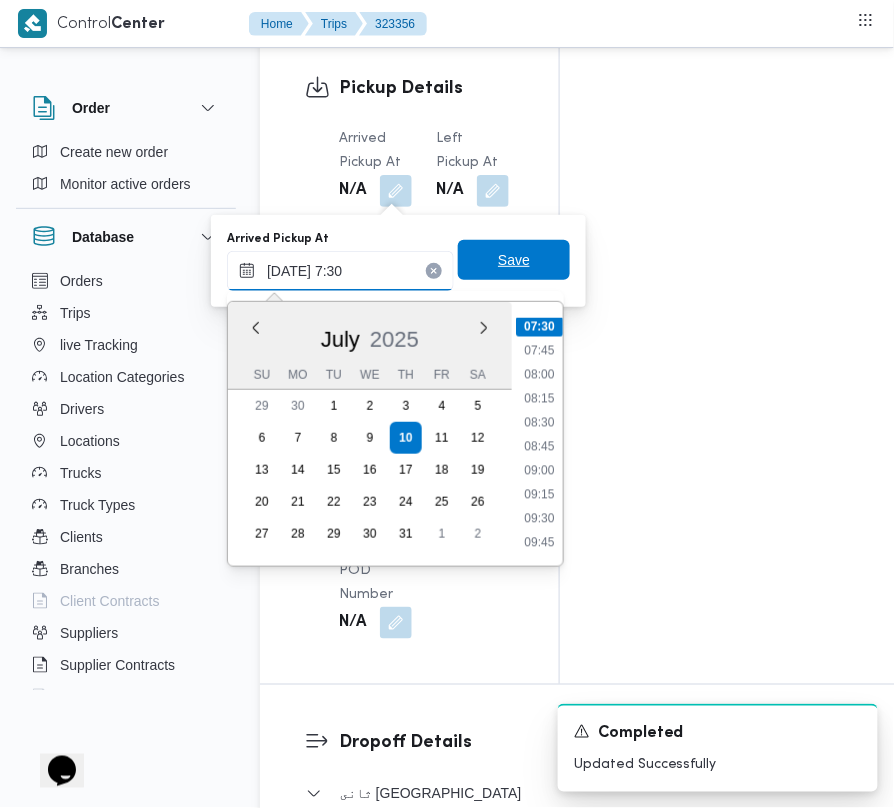 scroll, scrollTop: 720, scrollLeft: 0, axis: vertical 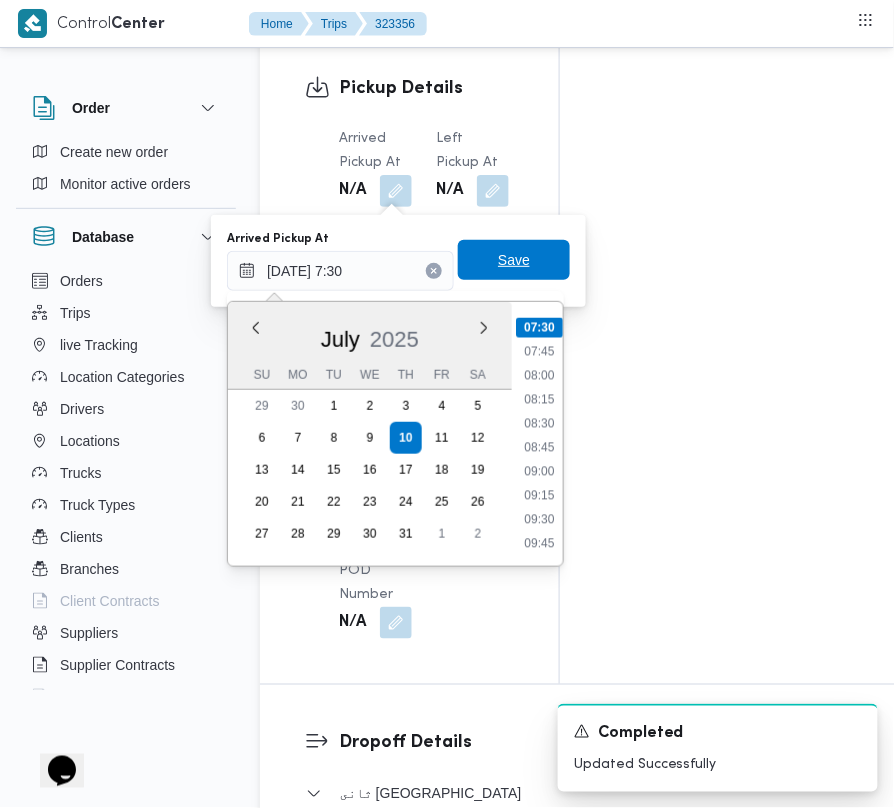 type on "[DATE] 07:30" 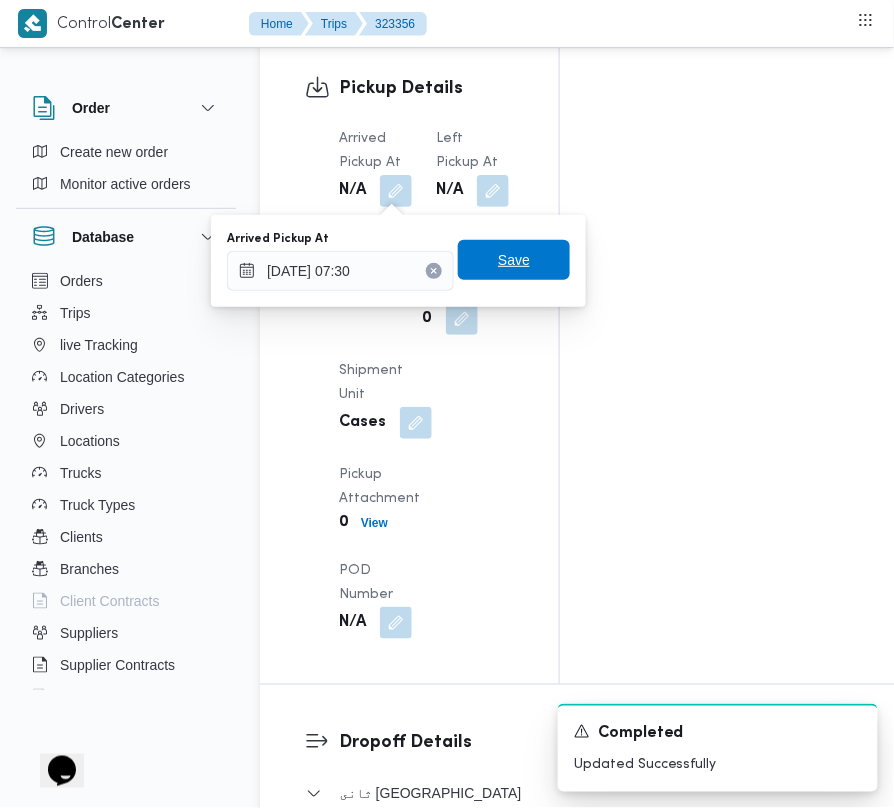 click on "Save" at bounding box center [514, 260] 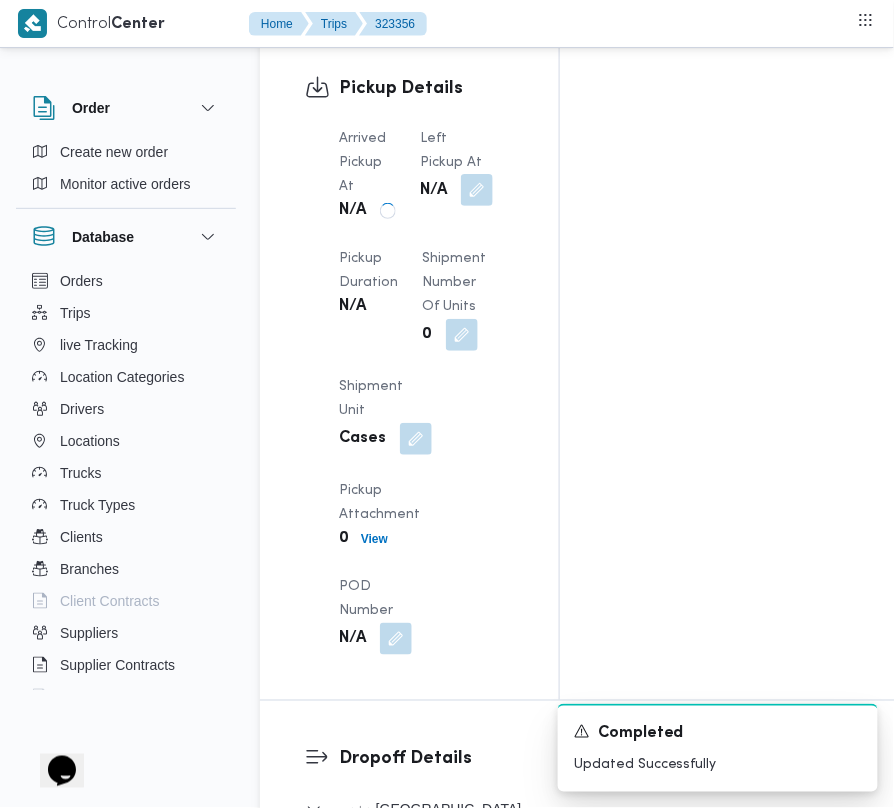 click at bounding box center (477, 190) 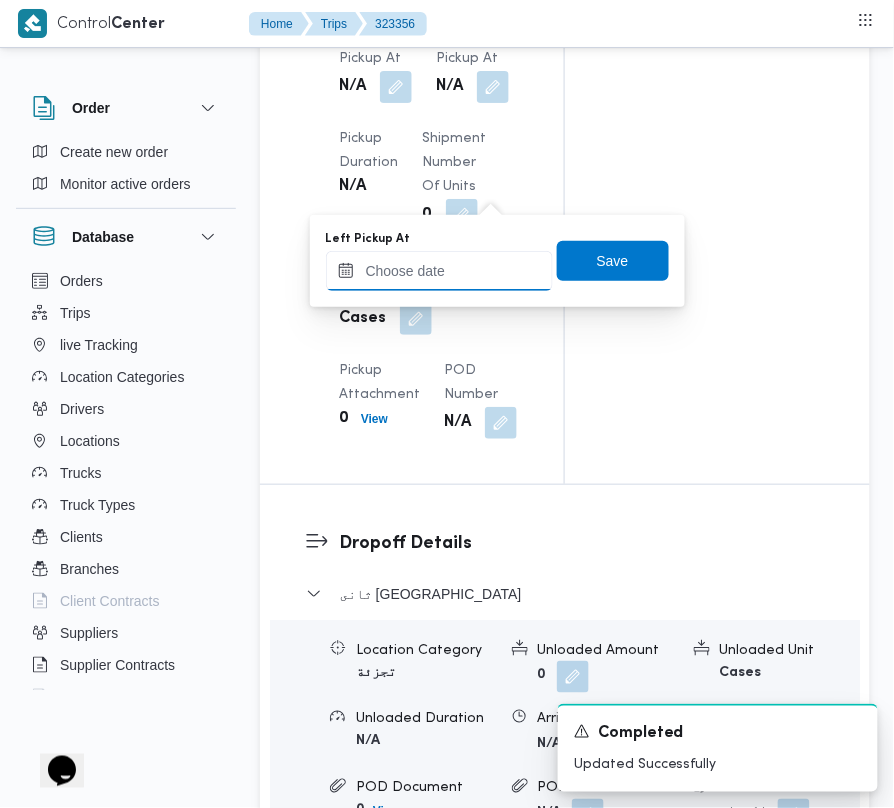 click on "Left Pickup At" at bounding box center [439, 271] 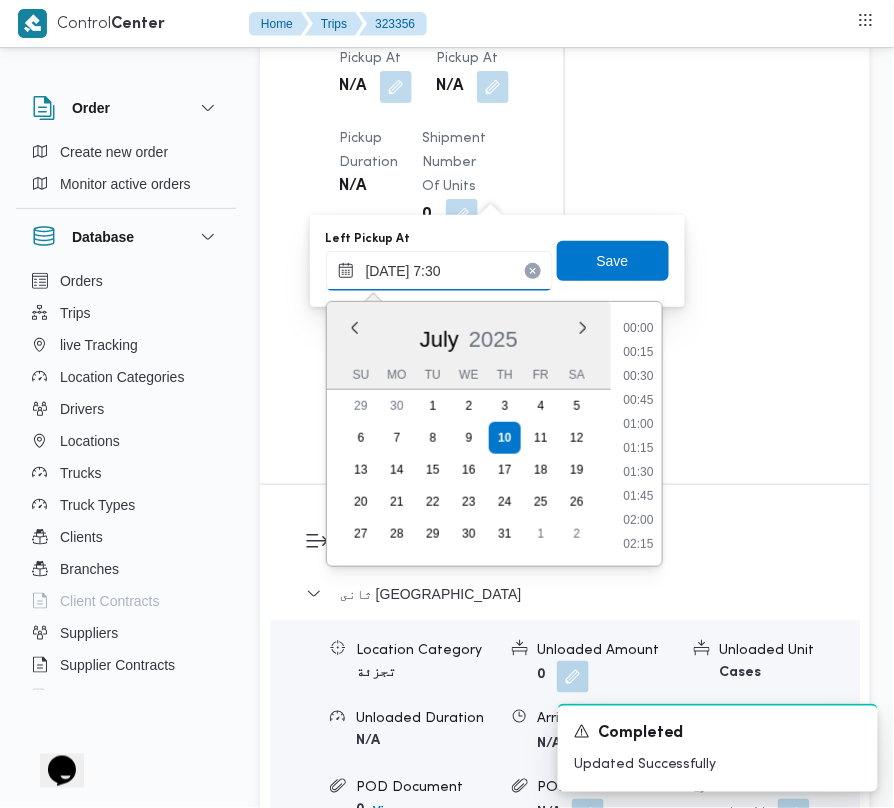 scroll, scrollTop: 720, scrollLeft: 0, axis: vertical 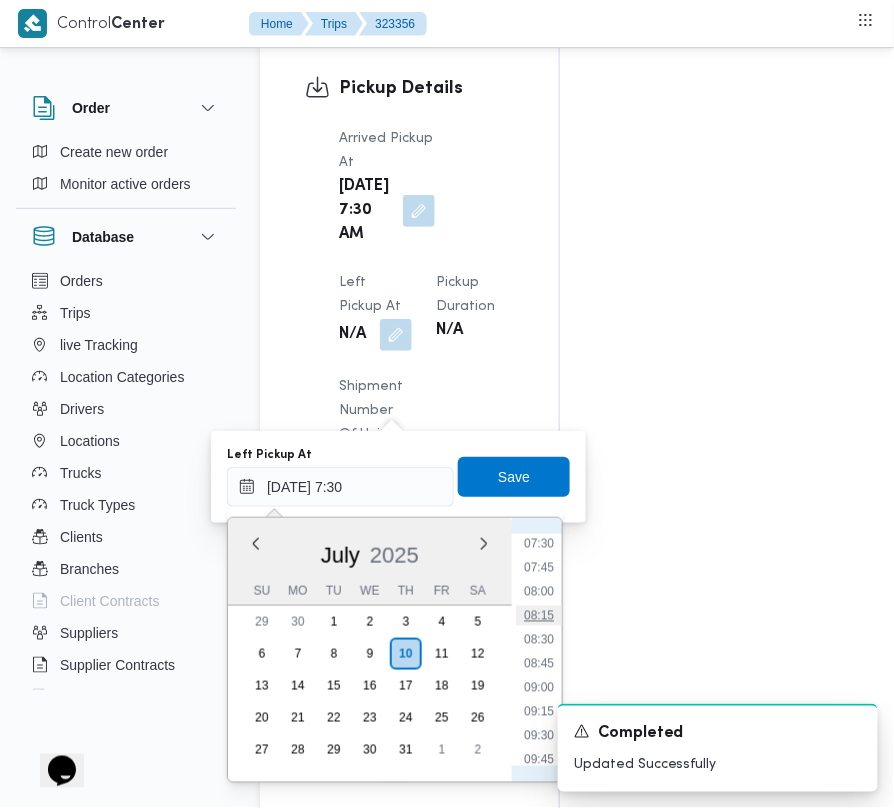 click on "08:15" at bounding box center [539, 616] 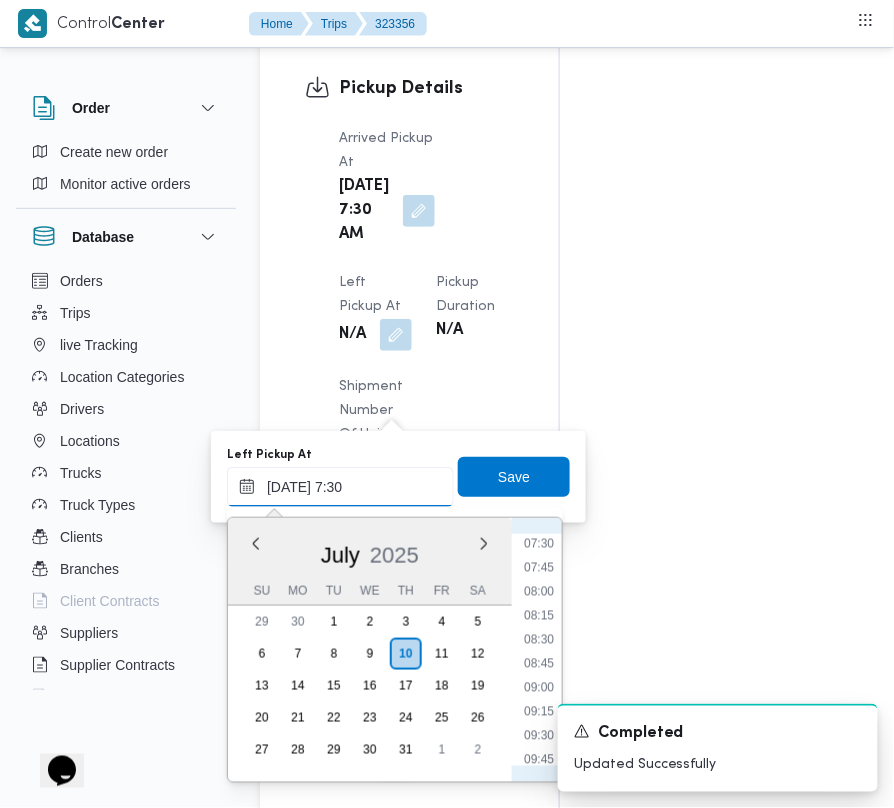 type on "[DATE] 08:15" 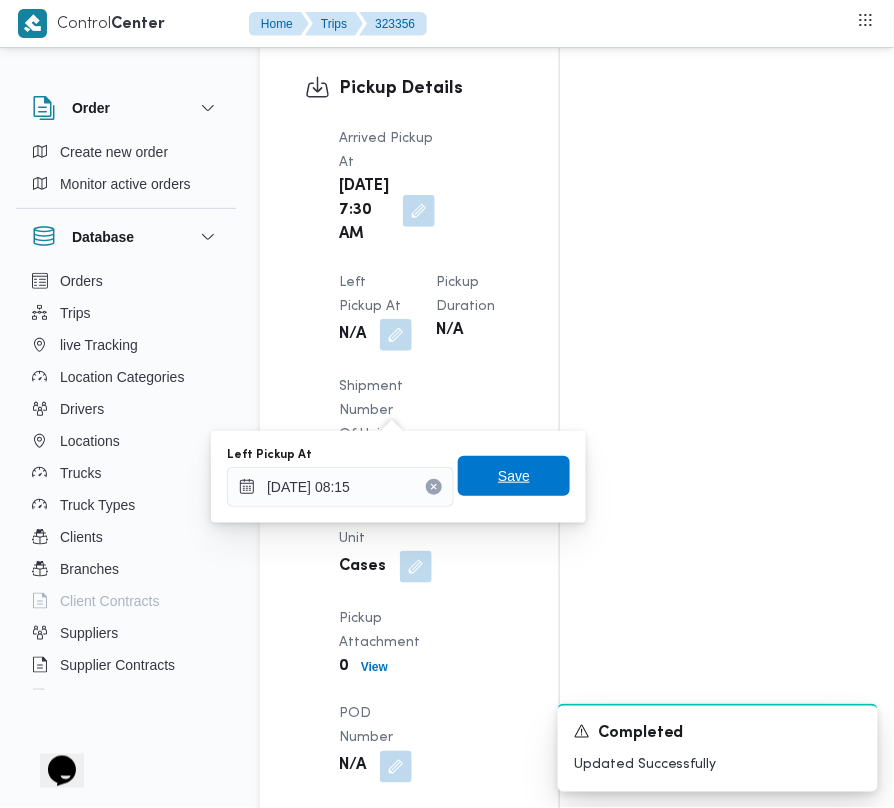 click on "Save" at bounding box center [514, 476] 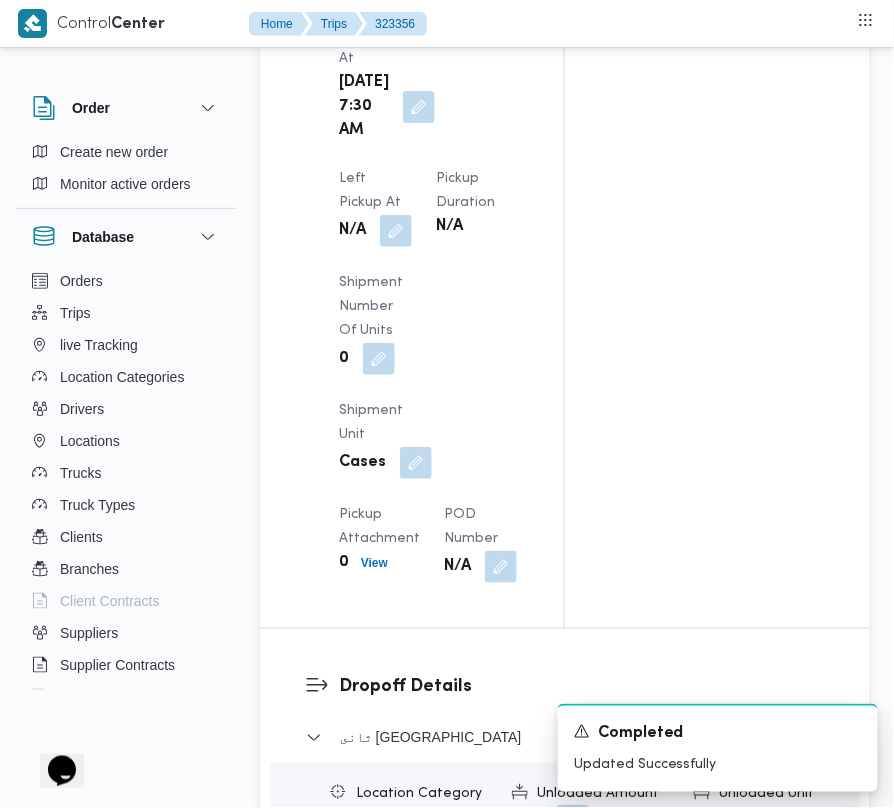 click on "Arrived Pickup At [DATE] 7:30 AM Left Pickup At N/A Pickup Duration N/A Shipment Number of Units 0 Shipment Unit Cases Pickup Attachment 0 View POD Number N/A" at bounding box center [429, 303] 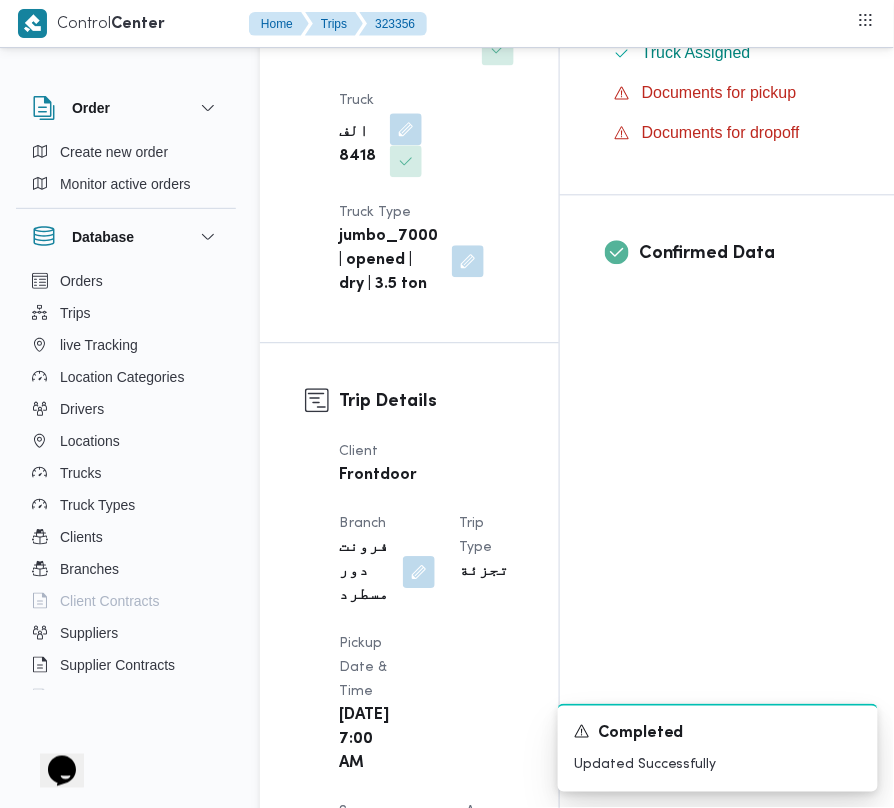 scroll, scrollTop: 0, scrollLeft: 0, axis: both 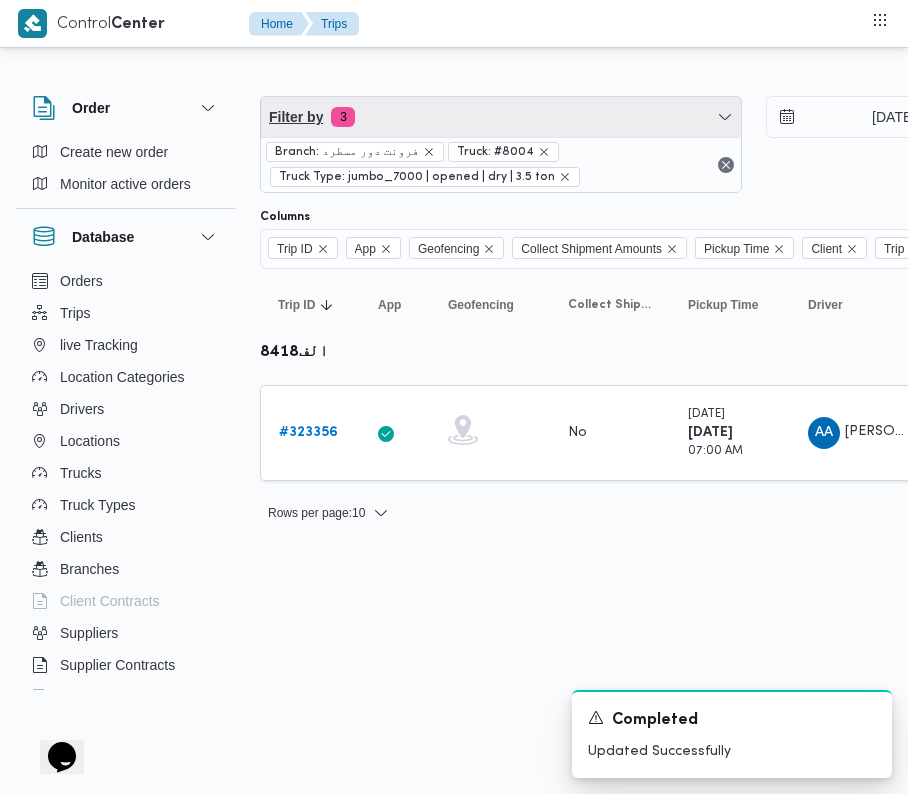 click on "Filter by 3" at bounding box center [501, 117] 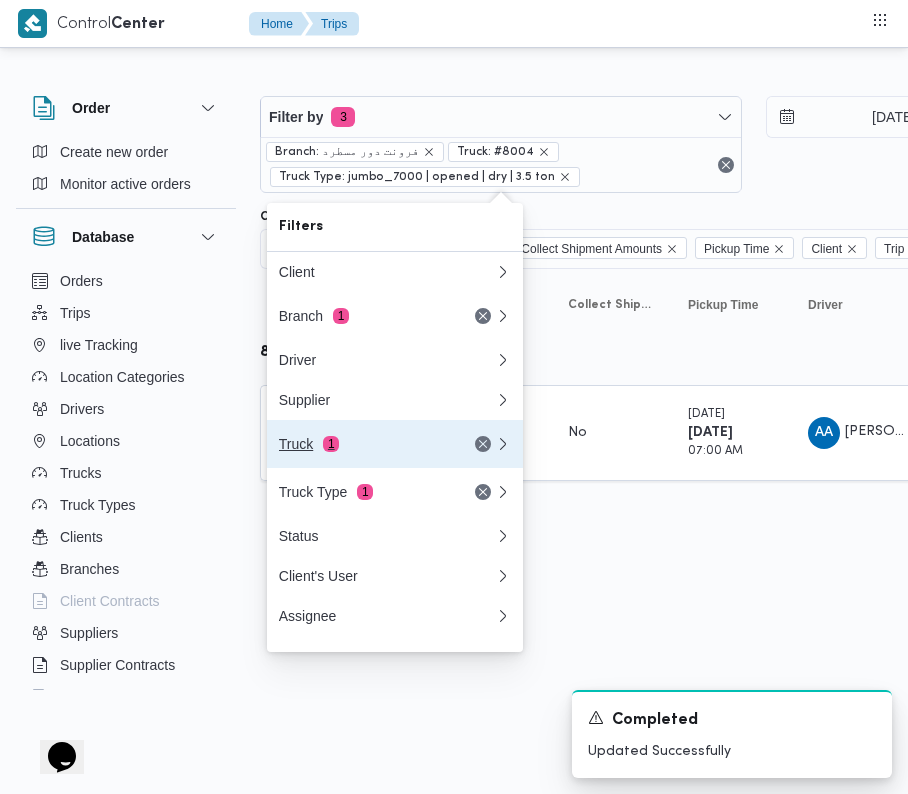 click on "Truck 1" at bounding box center [363, 444] 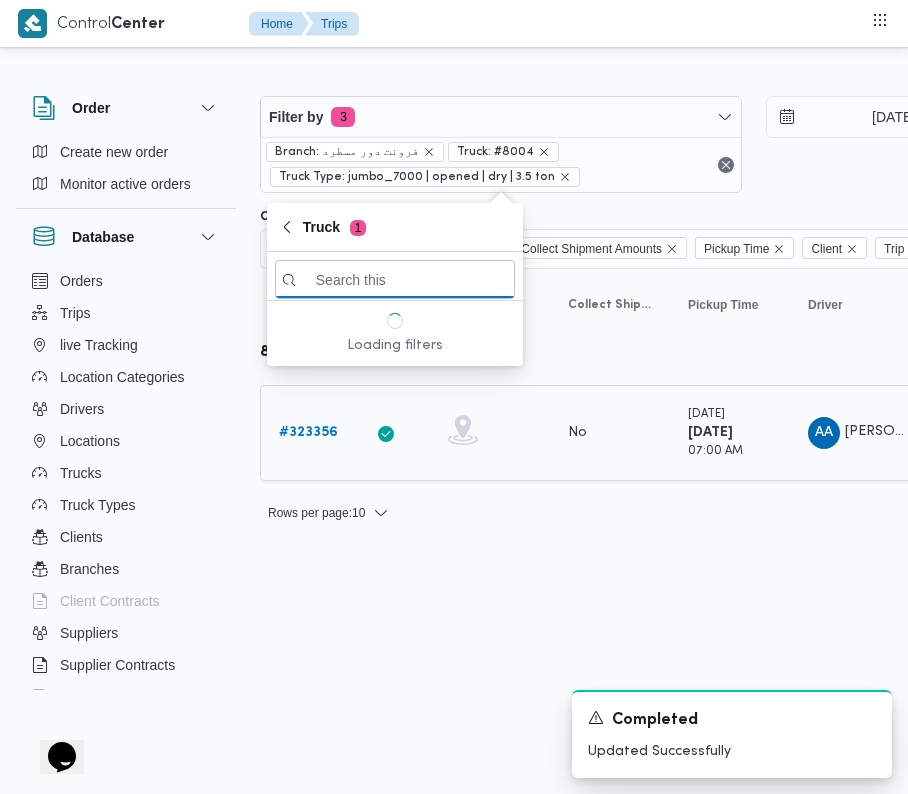 paste on "3957" 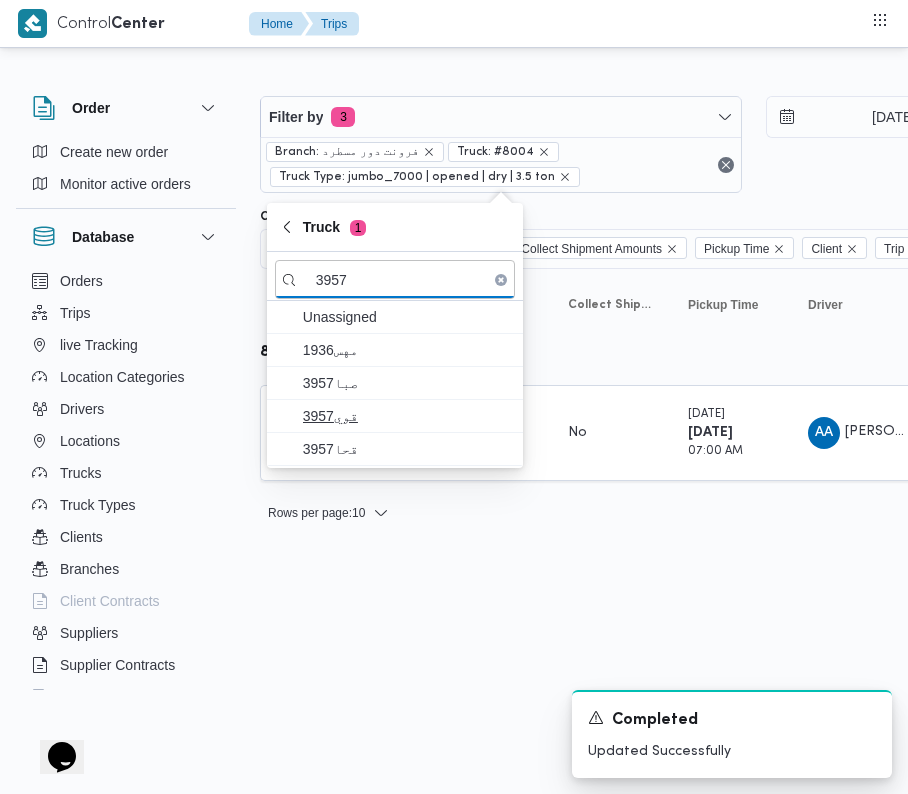 type on "3957" 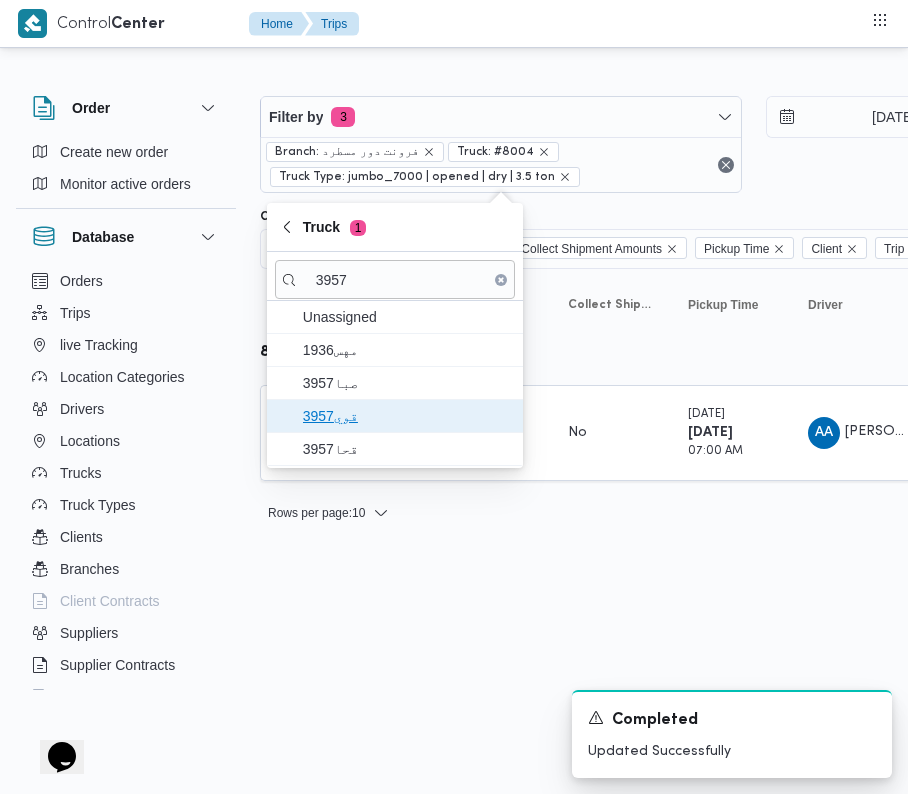 click on "قوي3957" at bounding box center [395, 416] 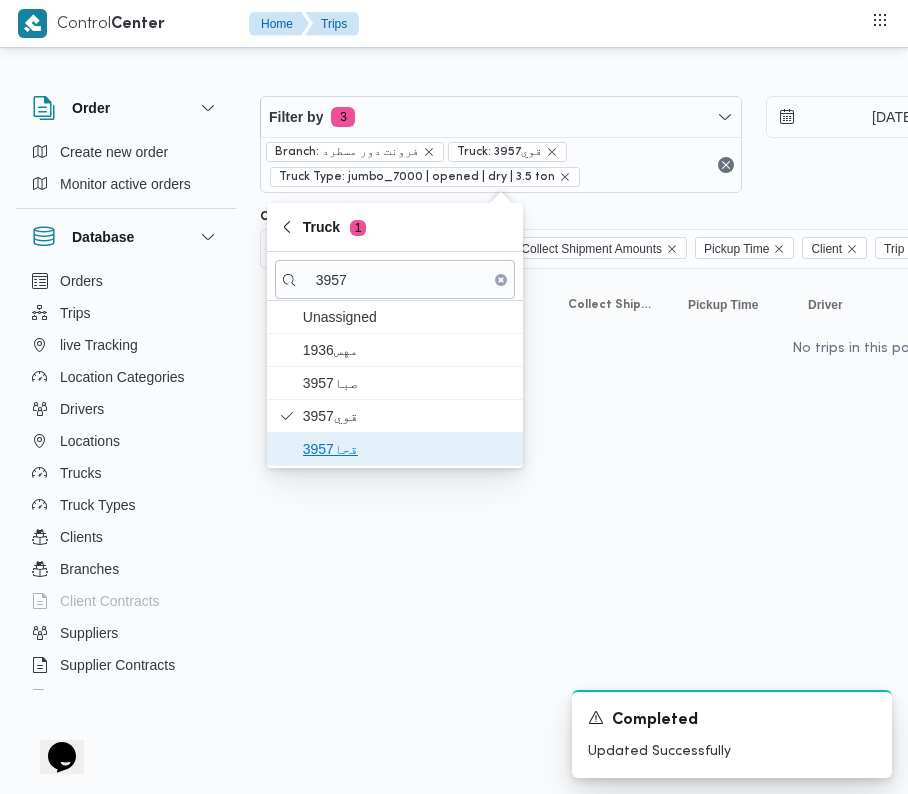 click on "قحا3957" at bounding box center (407, 449) 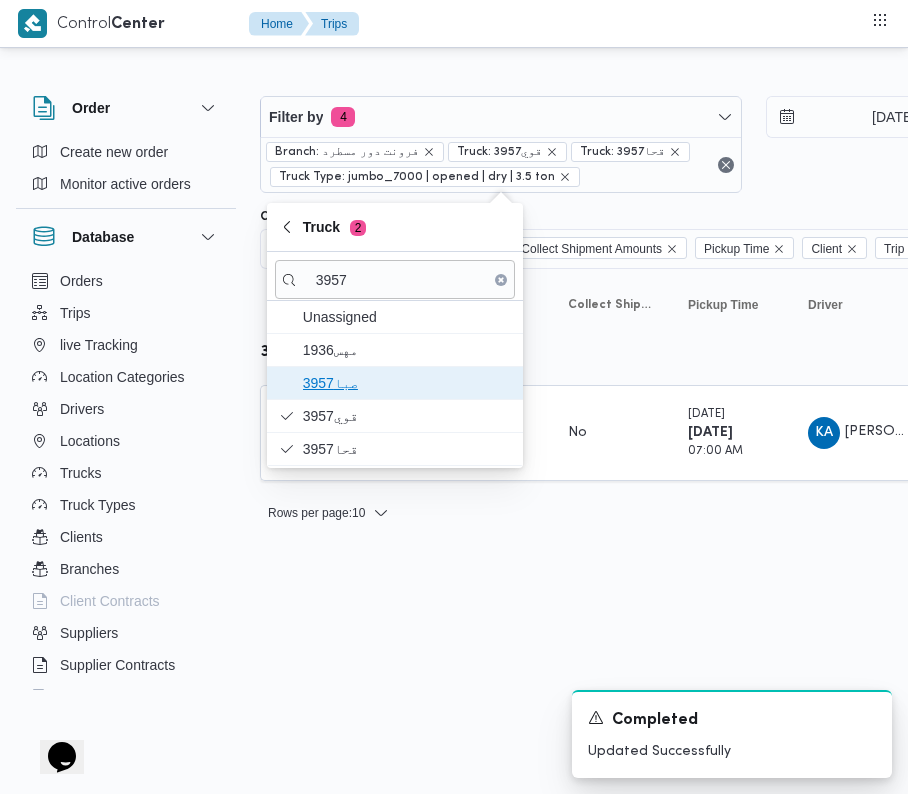 click on "3957صبا" at bounding box center [407, 383] 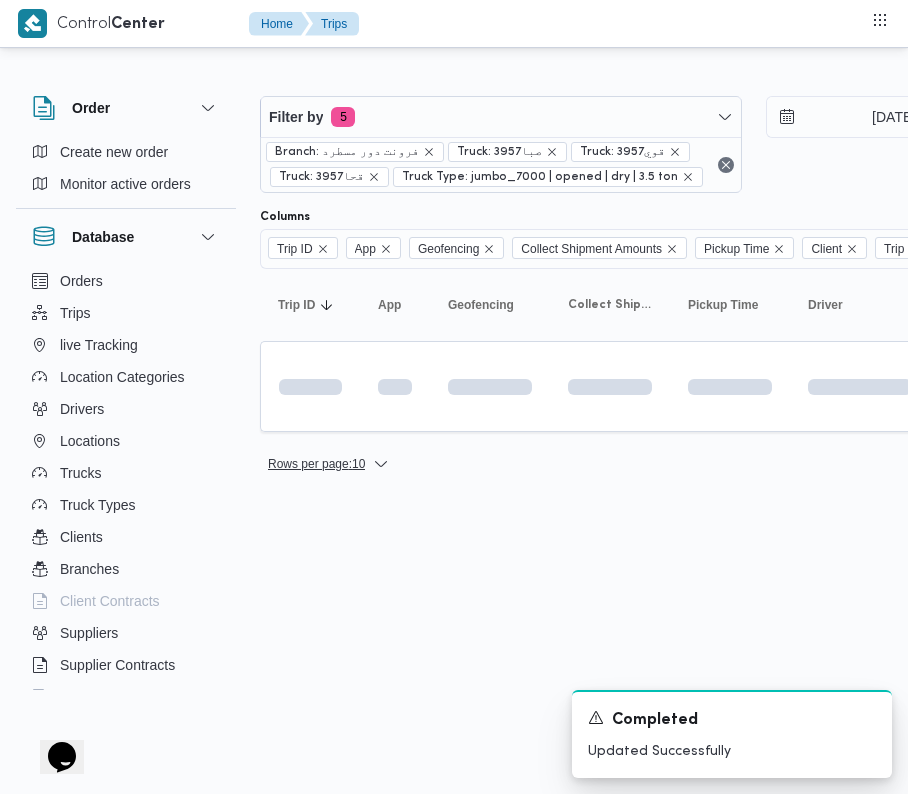 drag, startPoint x: 318, startPoint y: 568, endPoint x: 304, endPoint y: 506, distance: 63.560993 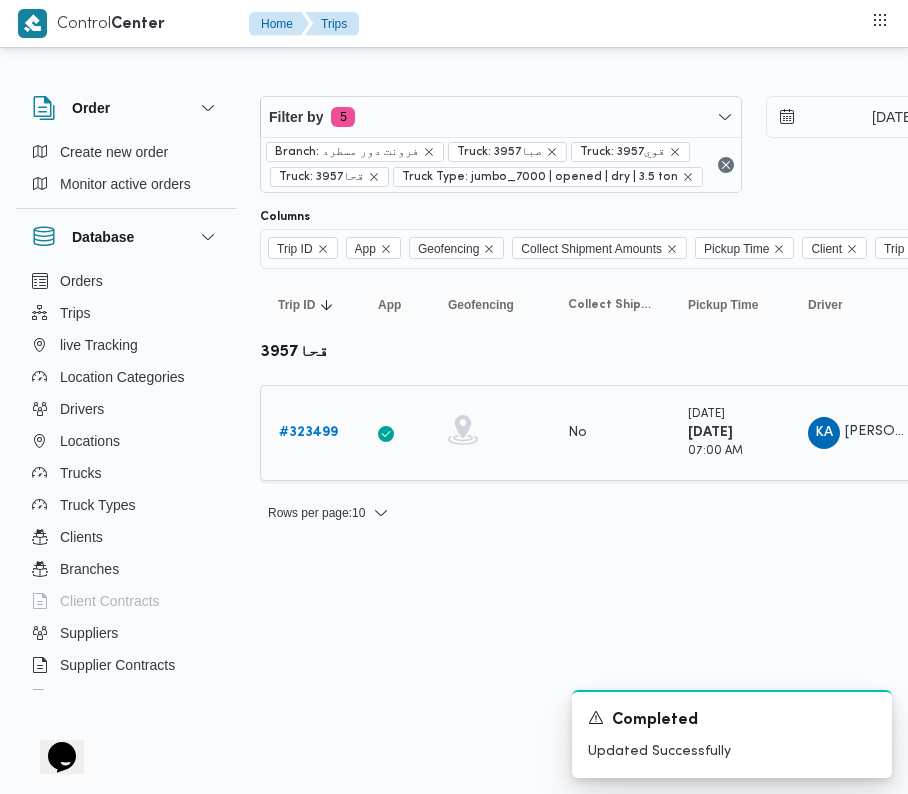 click on "# 323499" at bounding box center (308, 432) 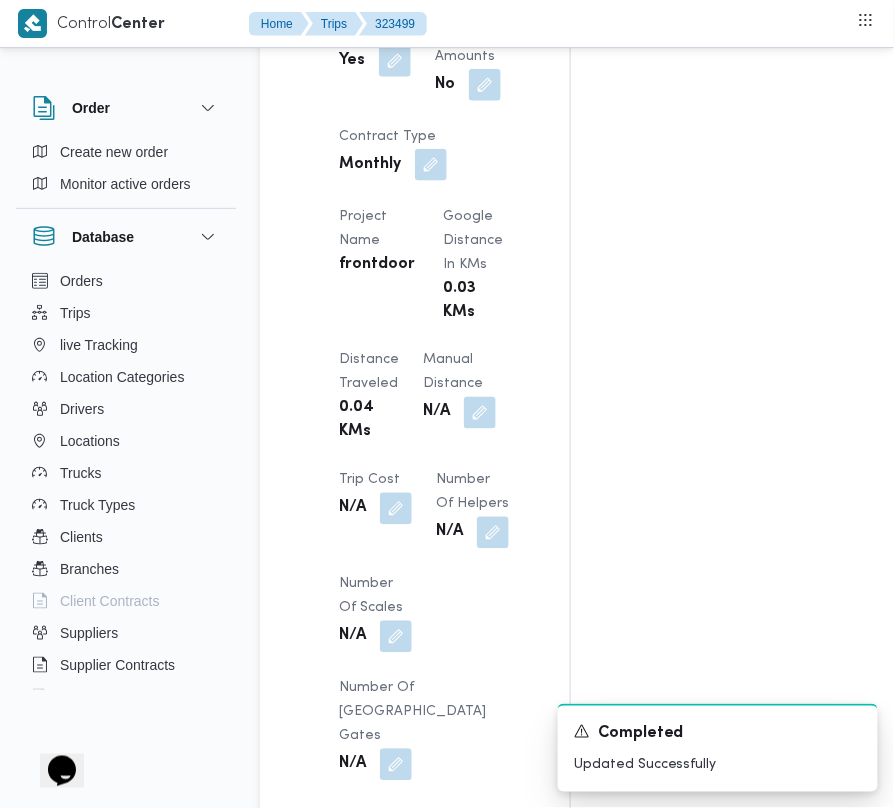scroll, scrollTop: 3377, scrollLeft: 0, axis: vertical 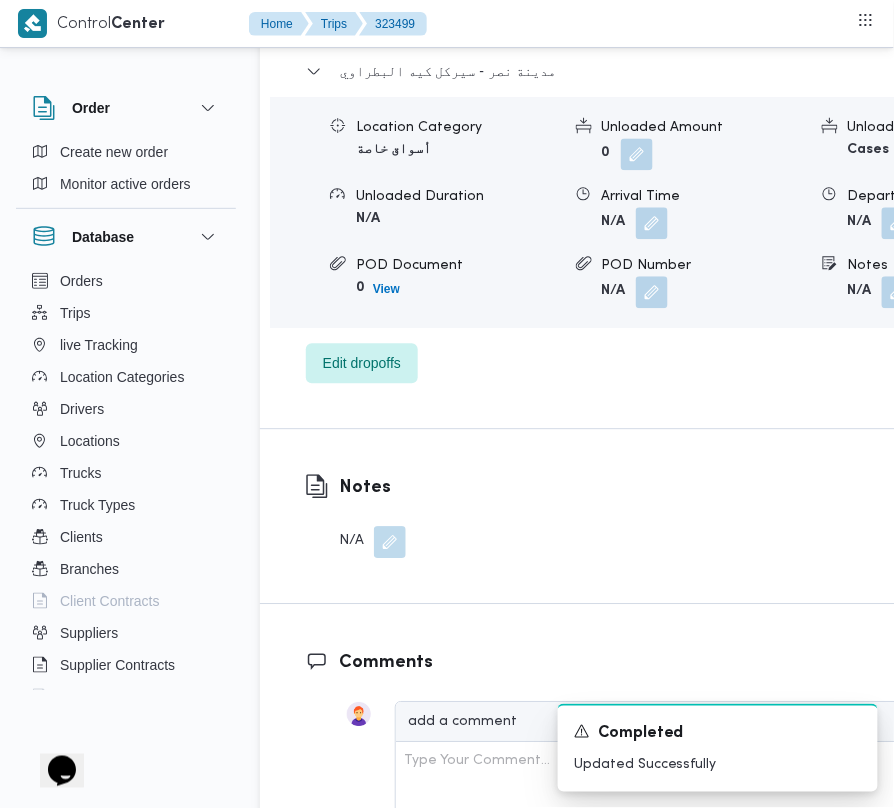 click on "Dropoff Details مدينة نصر -
سيركل كيه البطراوي Location Category أسواق خاصة Unloaded Amount 0 Unloaded Unit Cases Unloaded Duration N/A Arrival Time N/A Departure Time N/A POD Document 0 View POD Number N/A Notes N/A Edit dropoffs" at bounding box center (661, 195) 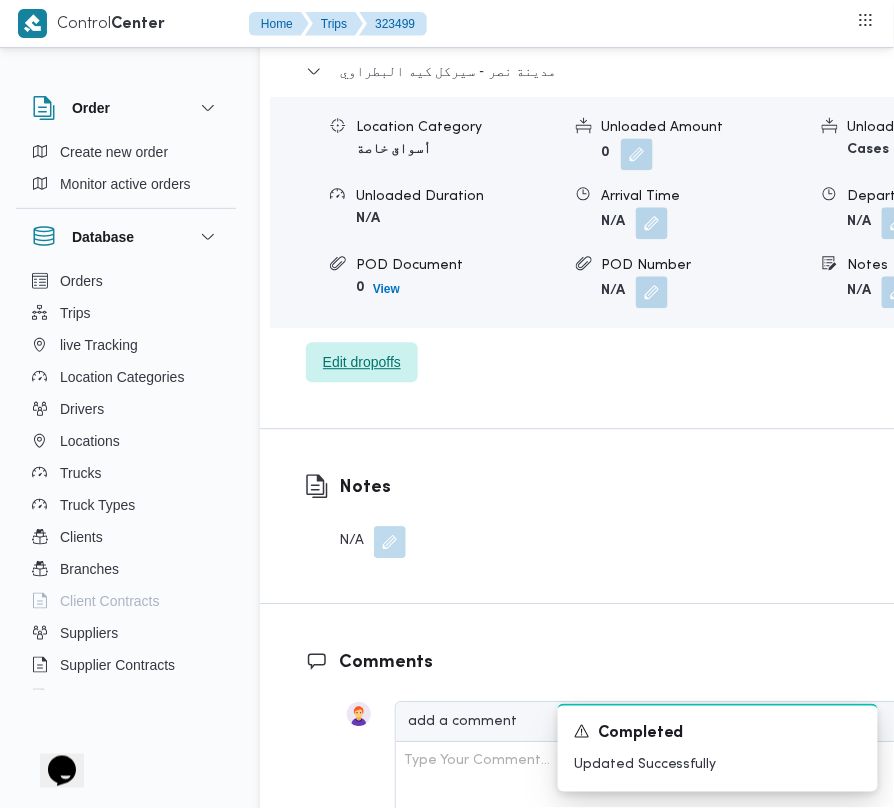 click on "Edit dropoffs" at bounding box center (362, 362) 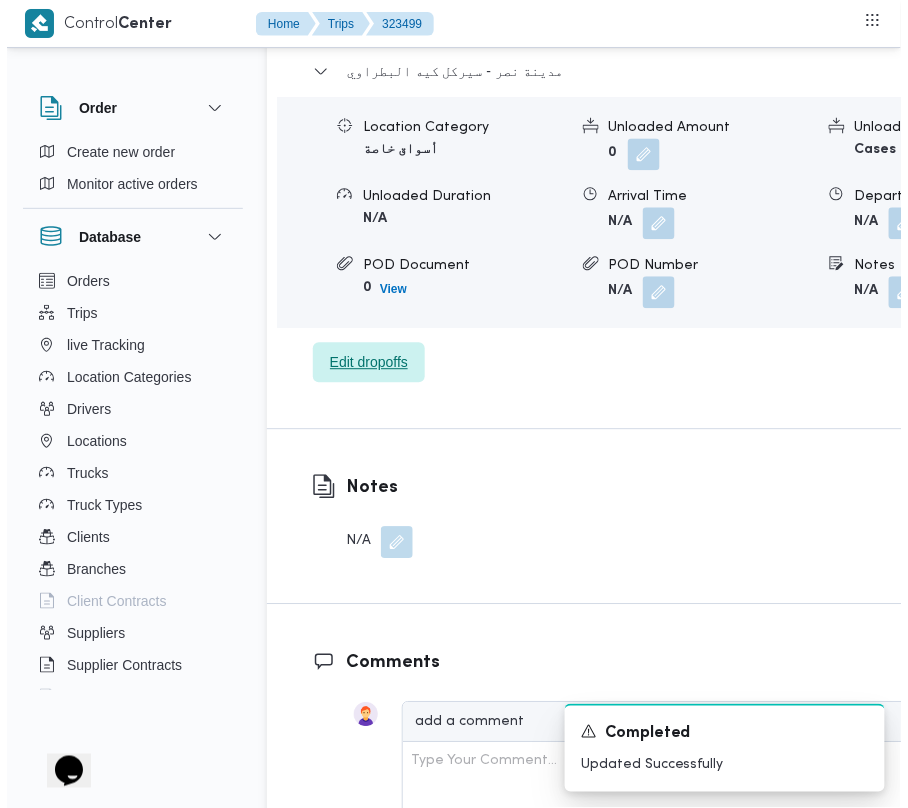 scroll, scrollTop: 3353, scrollLeft: 0, axis: vertical 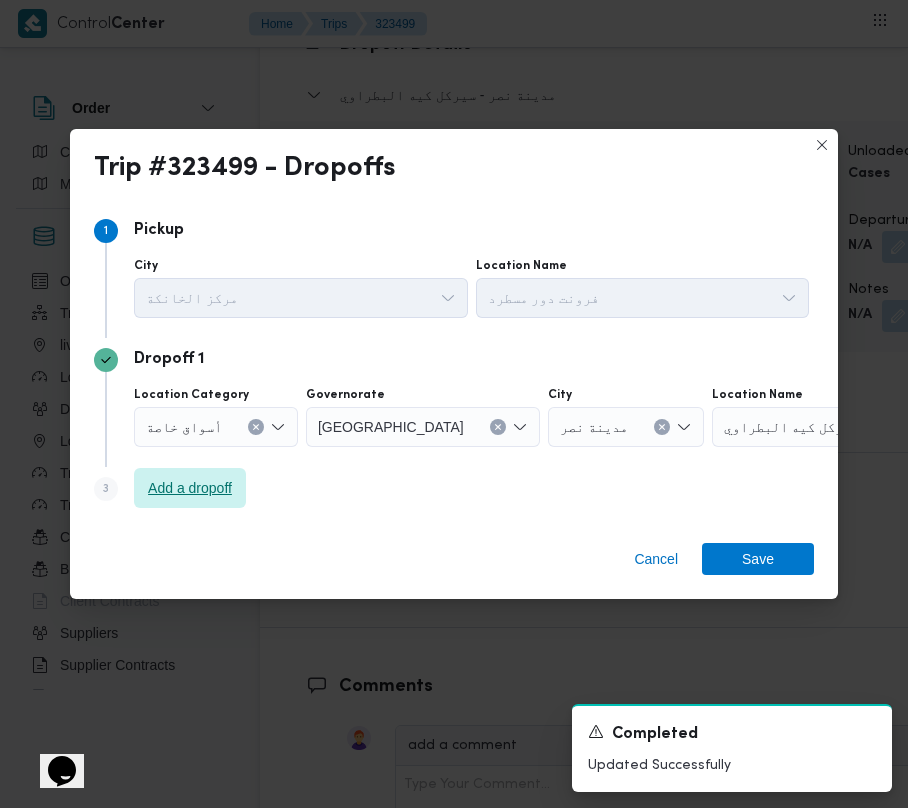 click on "Add a dropoff" at bounding box center [190, 488] 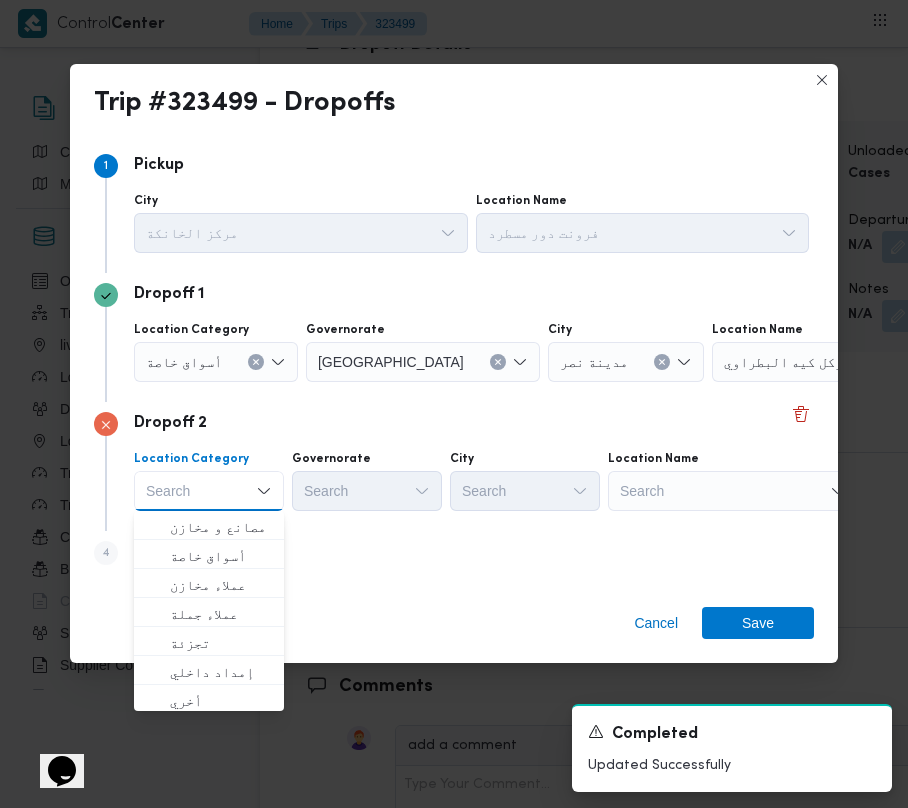 click at bounding box center (868, 362) 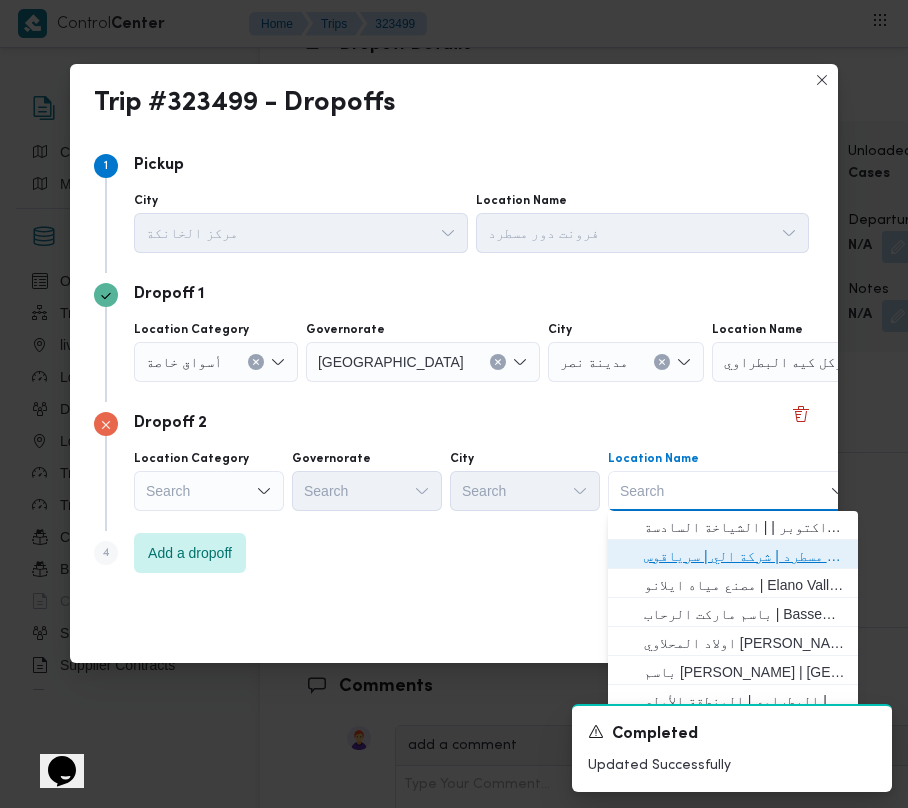 click on "فرونت دور مسطرد | شركة الي | سرياقوس" at bounding box center (745, 556) 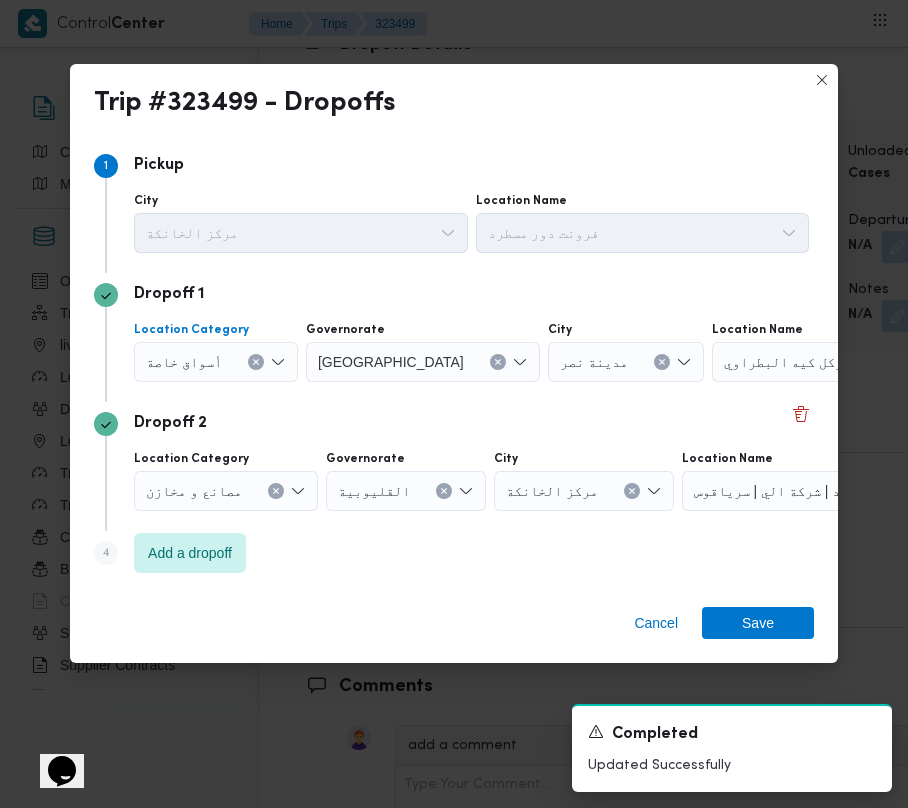 click on "أسواق خاصة" at bounding box center (184, 361) 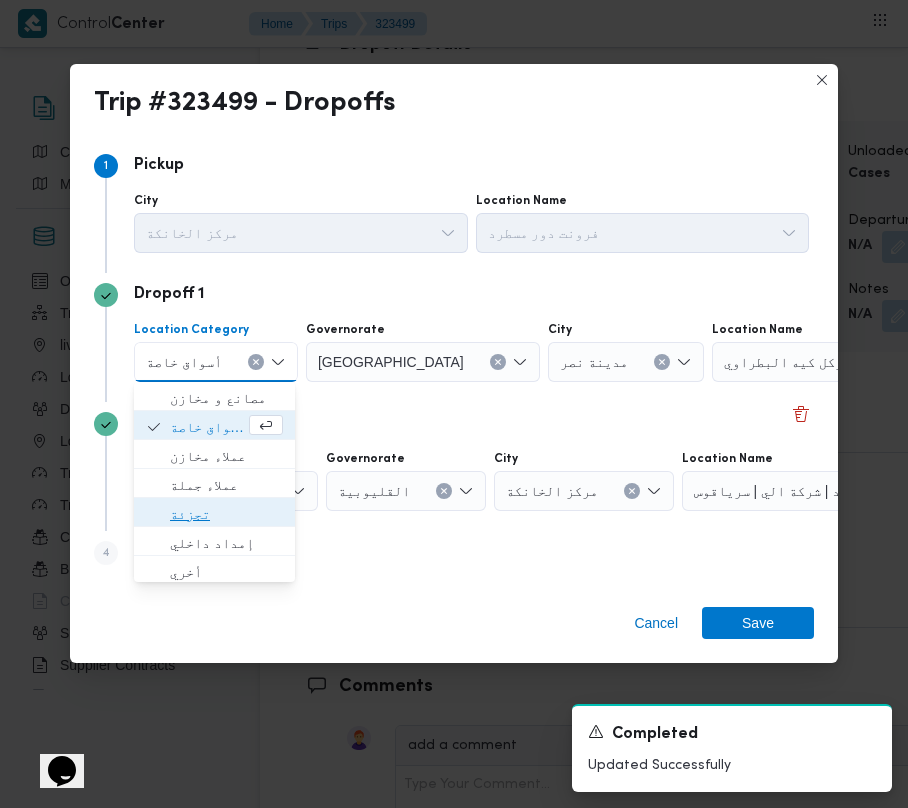 click on "تجزئة" at bounding box center [226, 514] 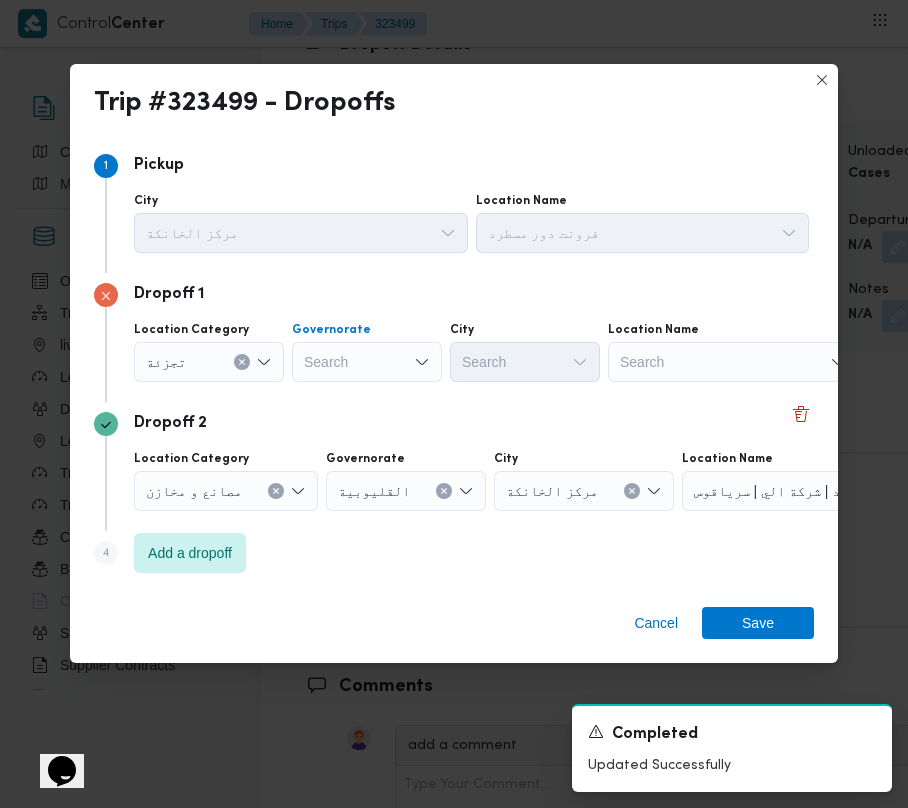 click on "Search" at bounding box center [367, 362] 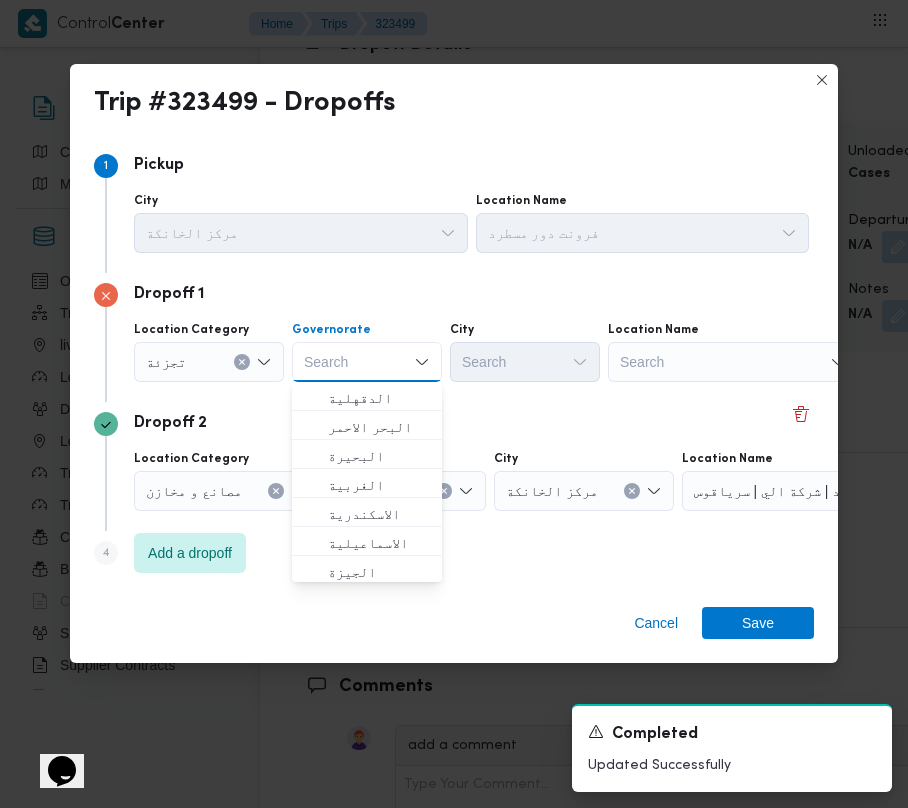 paste on "[GEOGRAPHIC_DATA]" 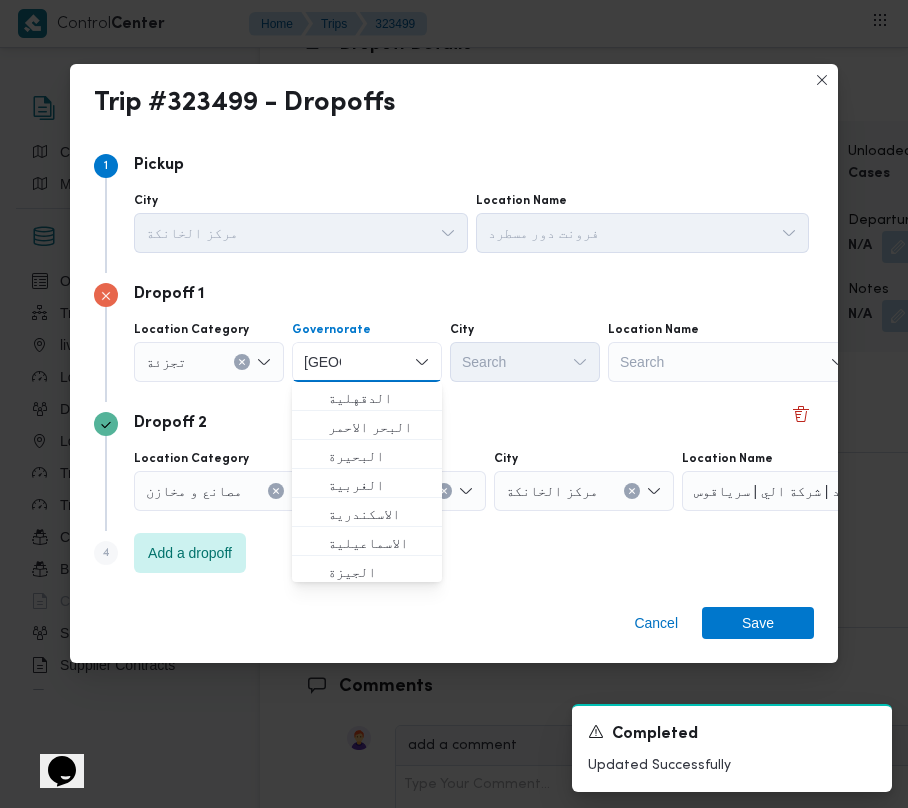 type on "[GEOGRAPHIC_DATA]" 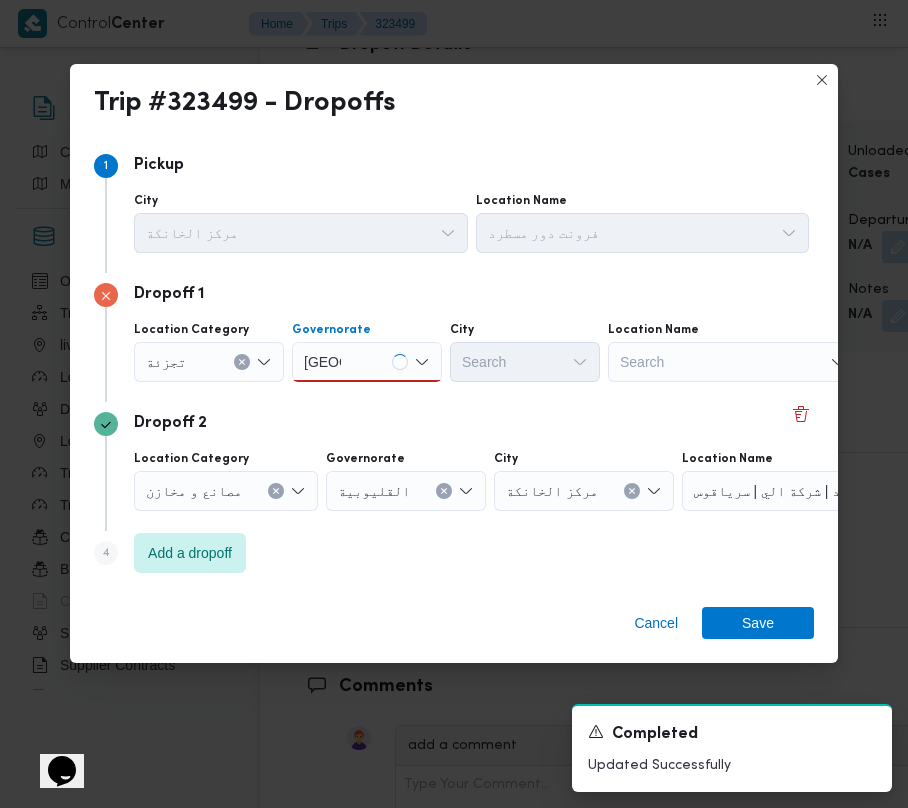 click on "[GEOGRAPHIC_DATA] [GEOGRAPHIC_DATA]" at bounding box center [367, 362] 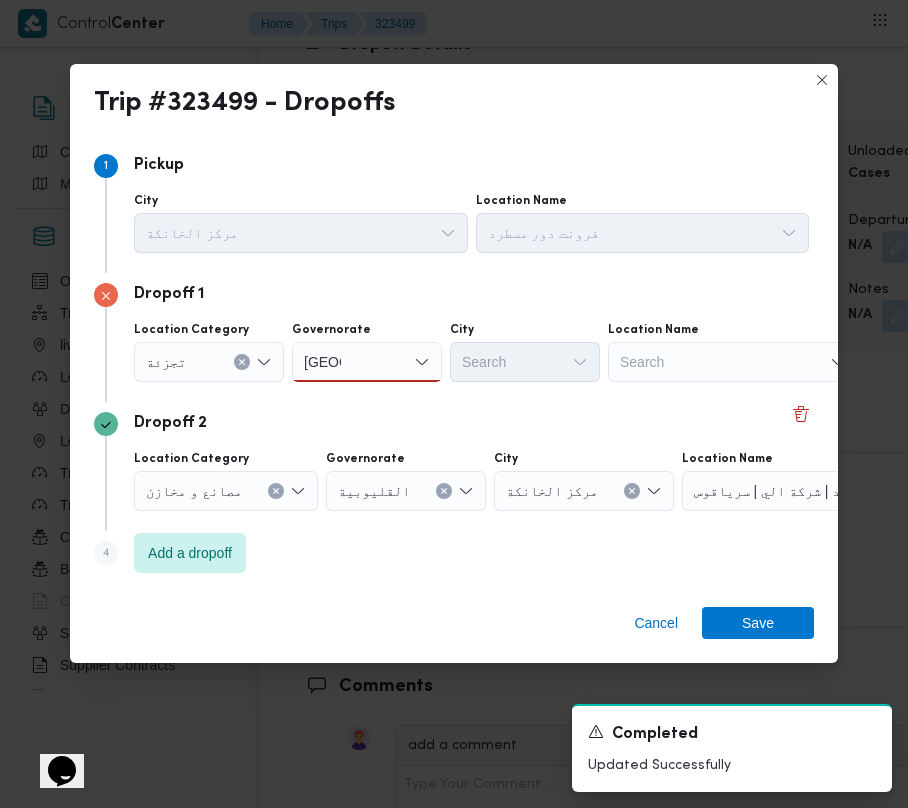 click on "[GEOGRAPHIC_DATA] [GEOGRAPHIC_DATA]" at bounding box center (367, 362) 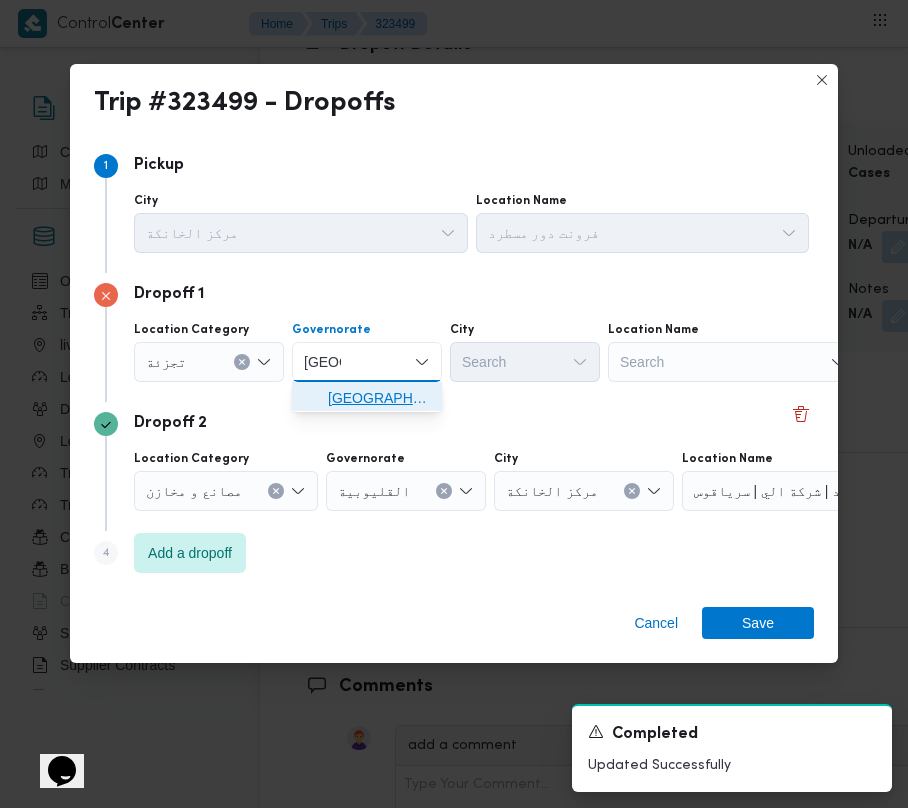 click on "ال[GEOGRAPHIC_DATA]" at bounding box center (379, 398) 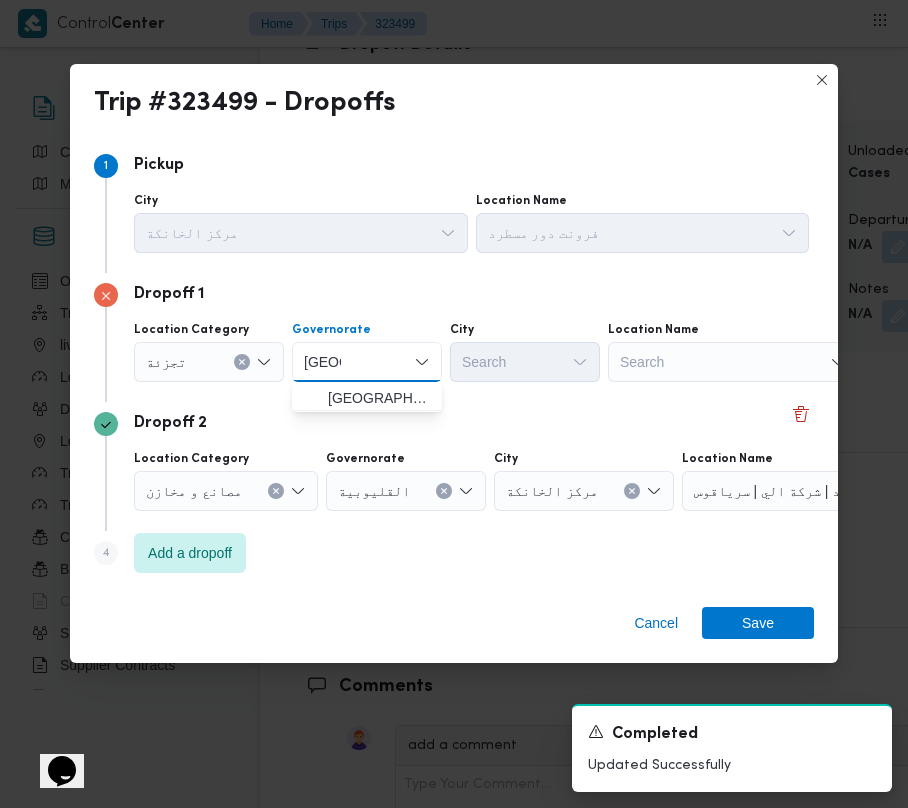type 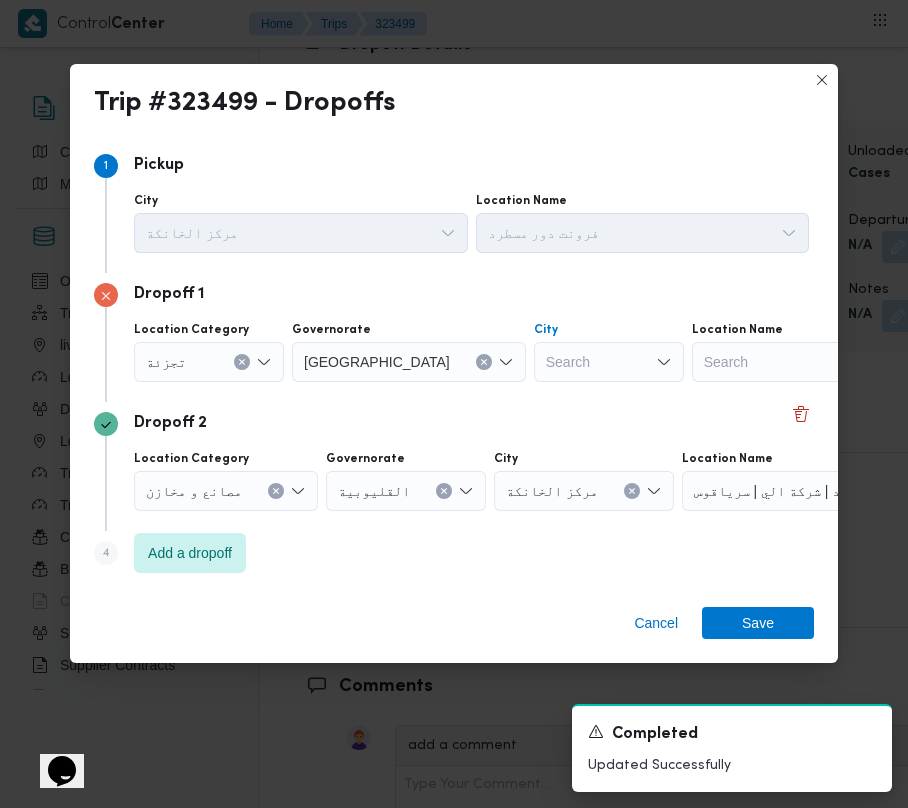 click on "Search" at bounding box center (609, 362) 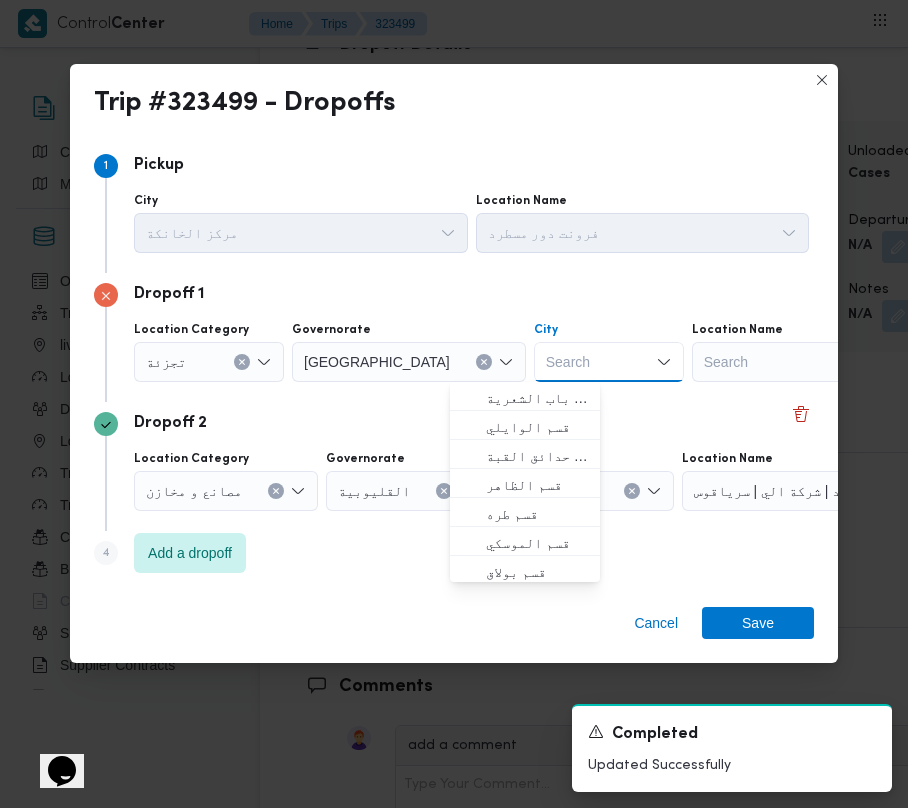 paste on "[GEOGRAPHIC_DATA]" 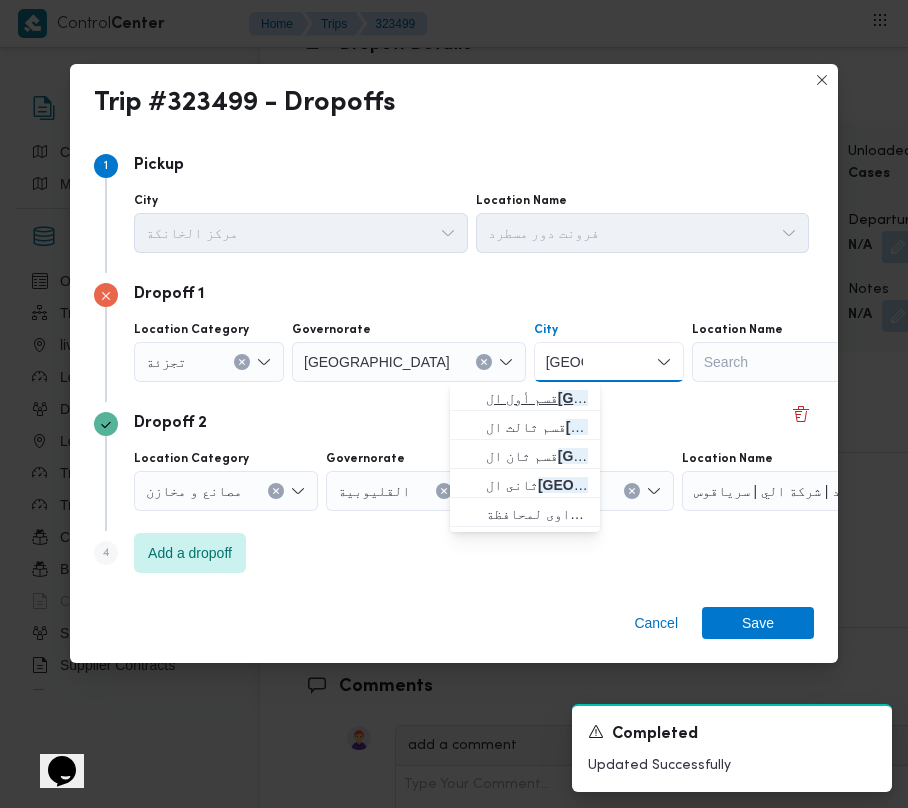 type on "[GEOGRAPHIC_DATA]" 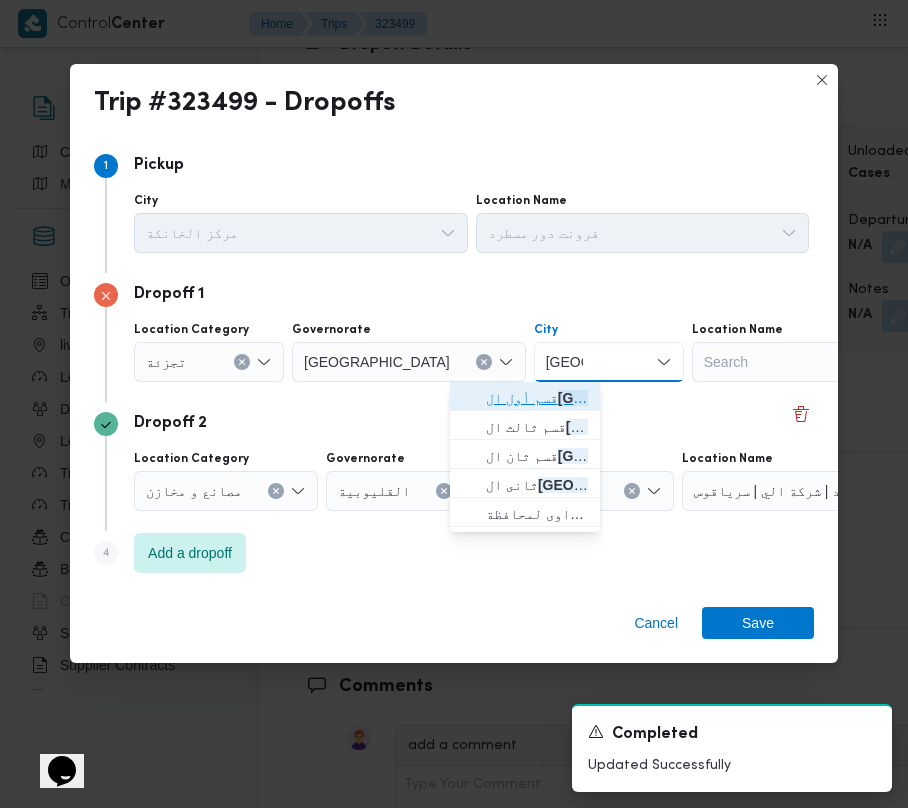 click on "قسم أول ال قاهرة  الجديدة" at bounding box center [537, 398] 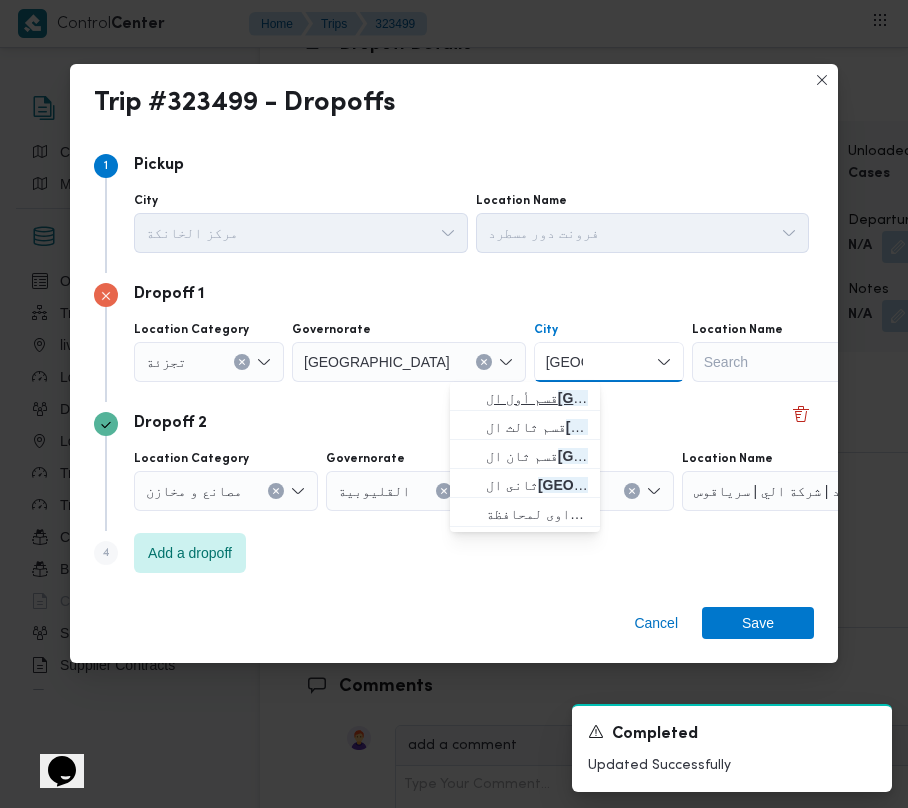 type 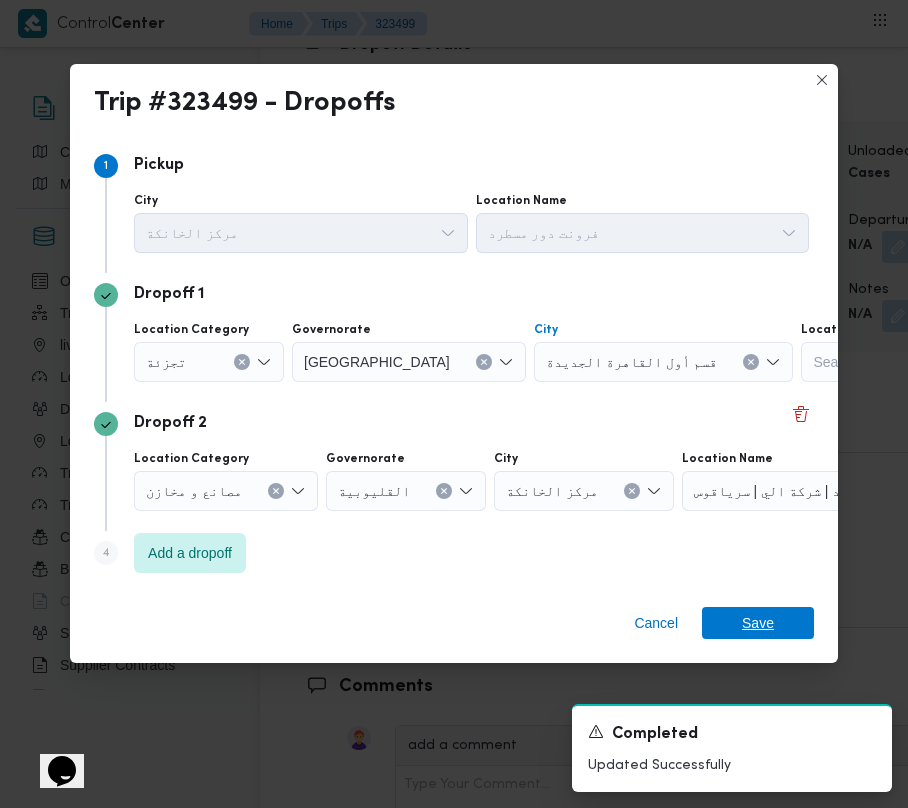 drag, startPoint x: 745, startPoint y: 621, endPoint x: 728, endPoint y: 618, distance: 17.262676 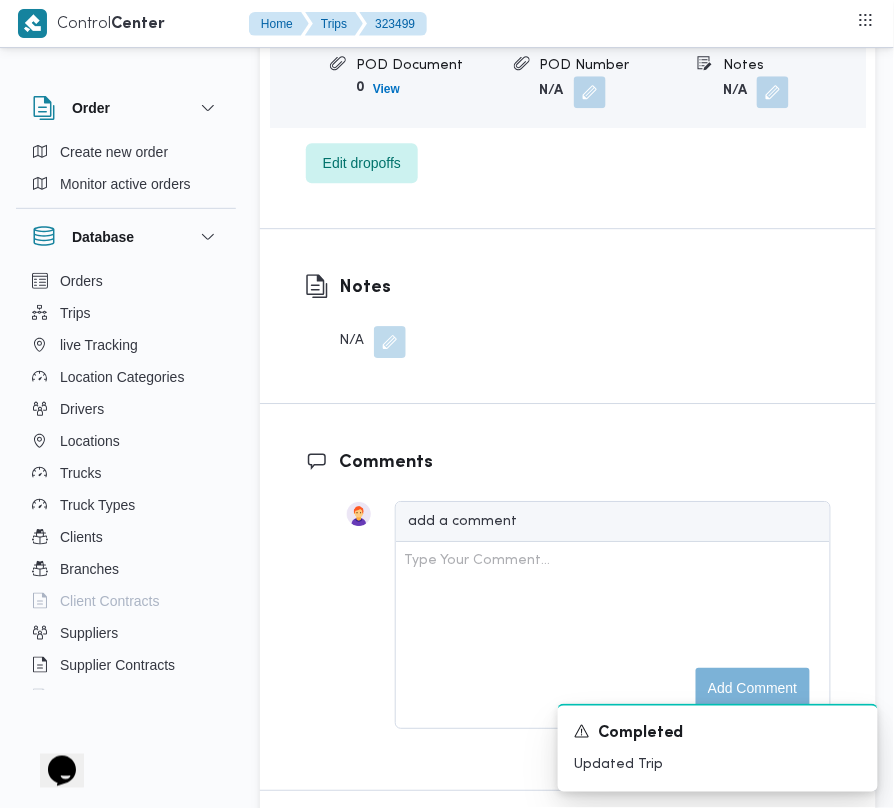 scroll, scrollTop: 3601, scrollLeft: 0, axis: vertical 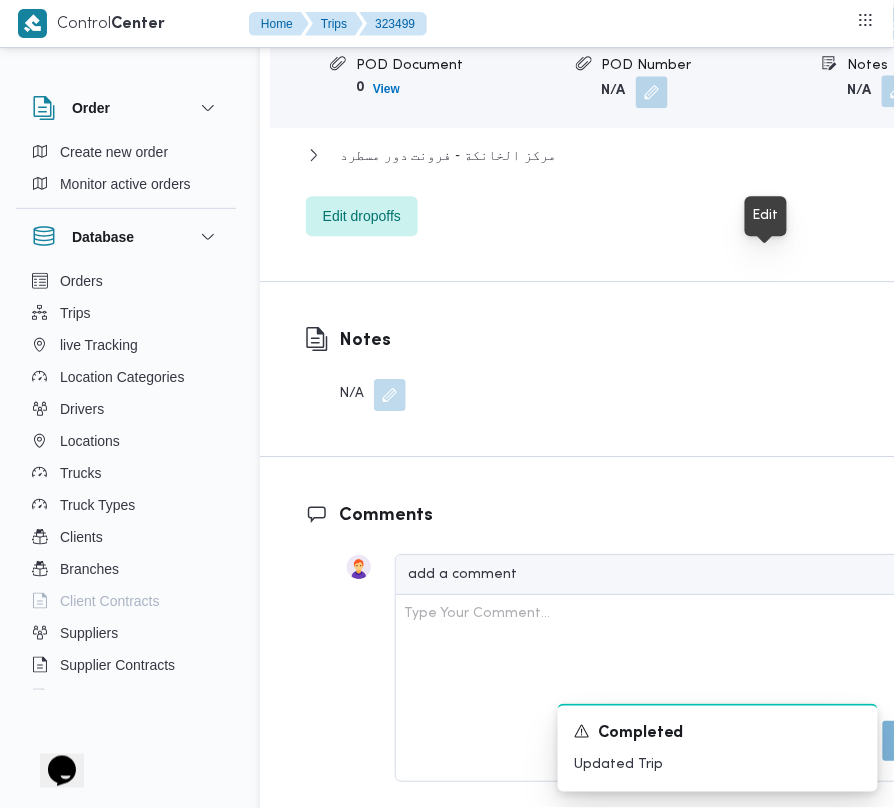 click at bounding box center [898, 91] 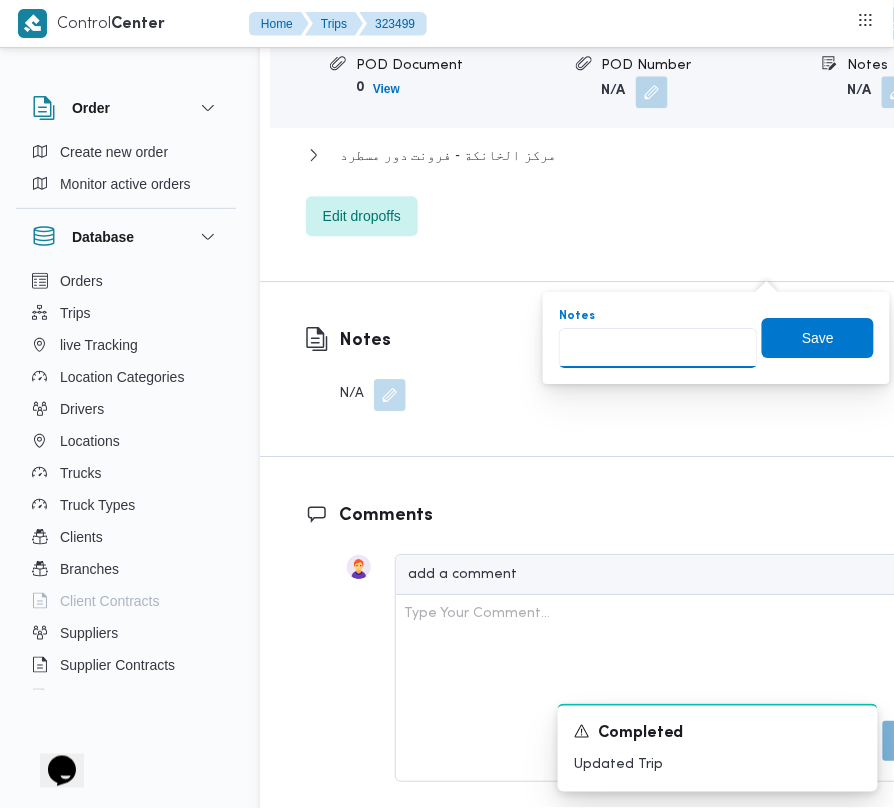 click on "Notes" at bounding box center (658, 348) 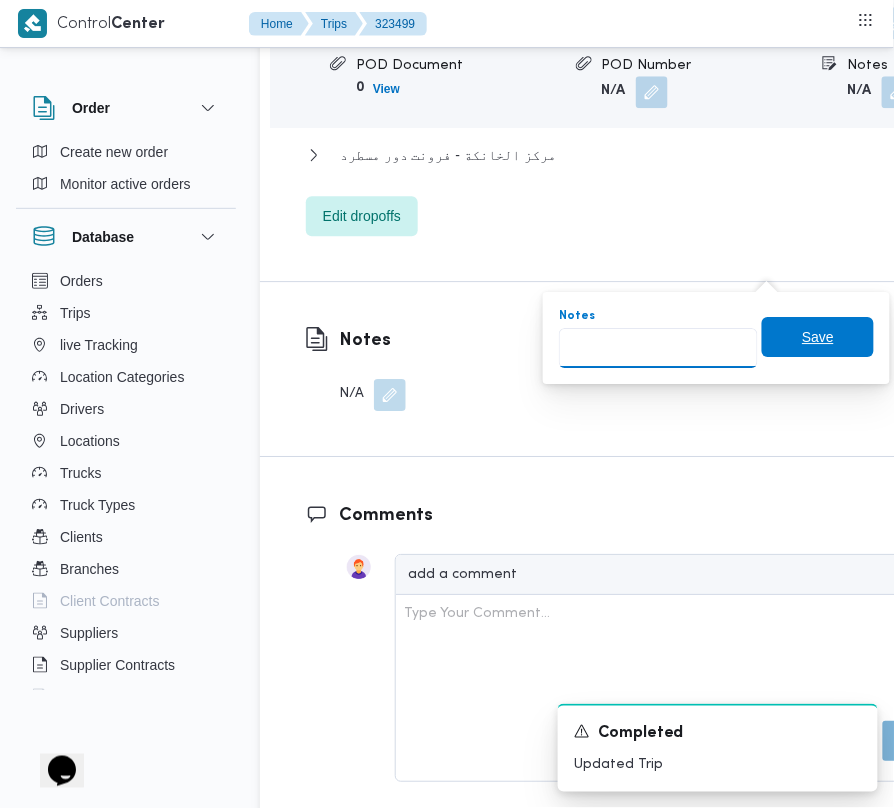 paste on "تجمع" 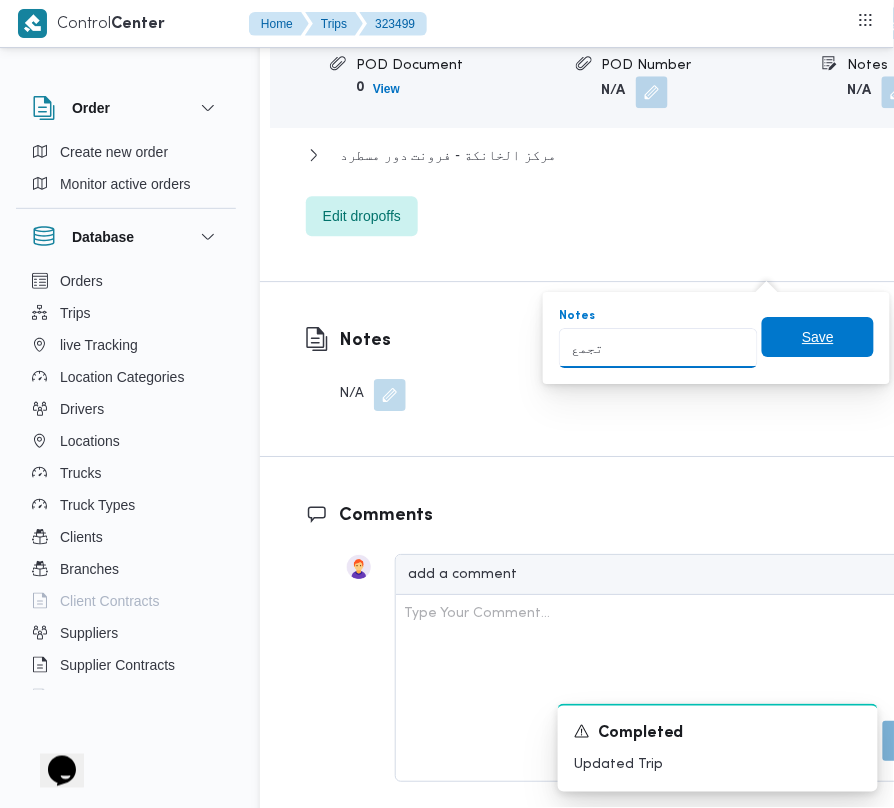 type on "تجمع" 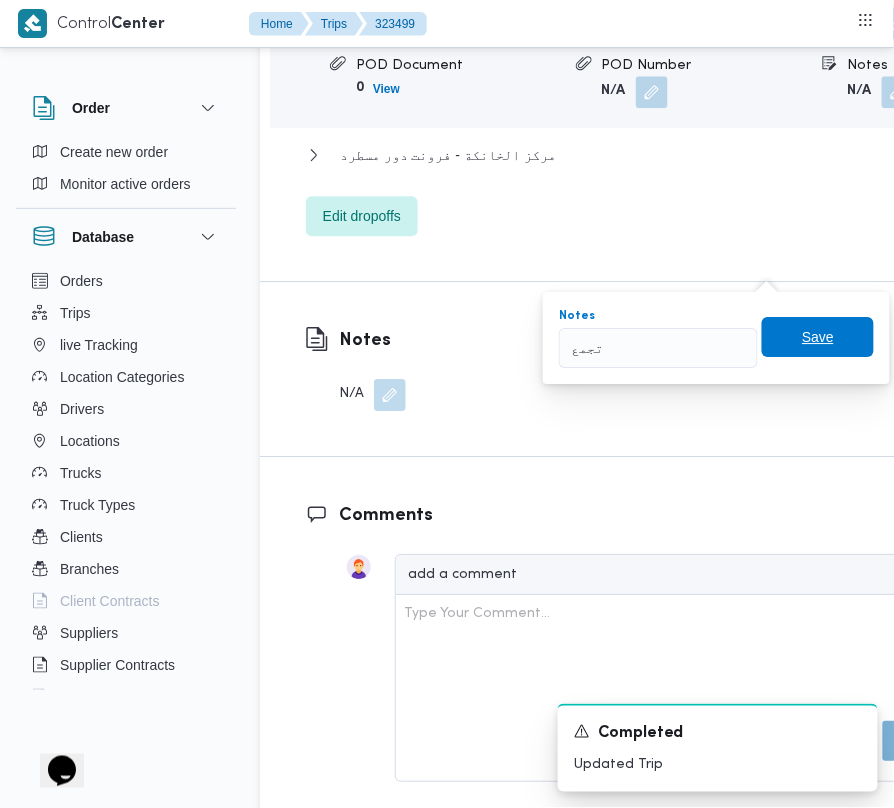 click on "Save" at bounding box center [818, 337] 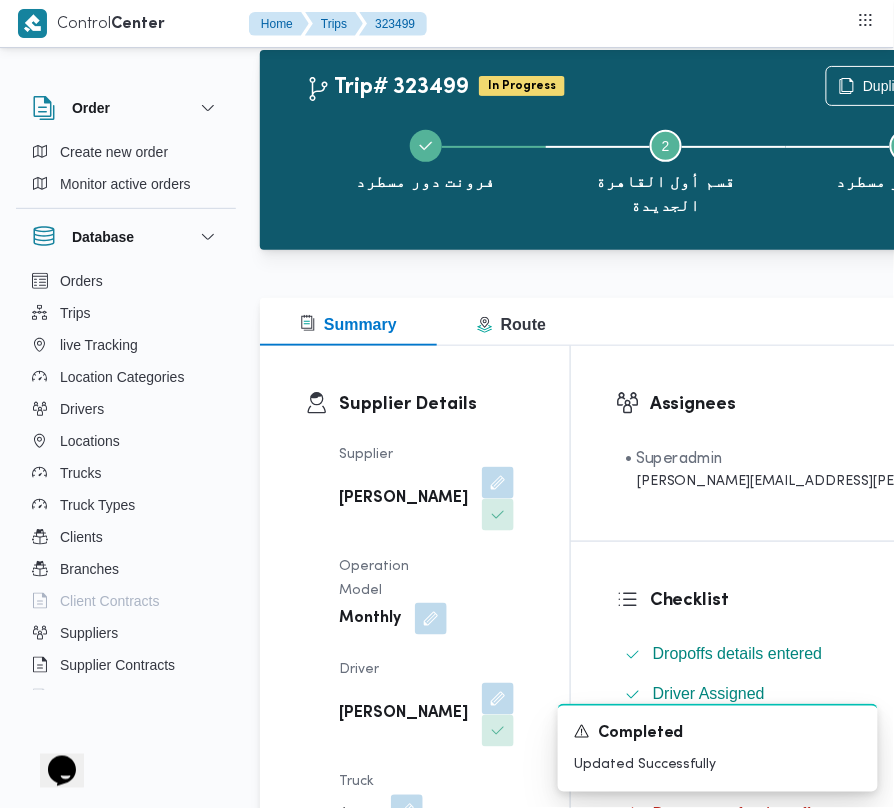 scroll, scrollTop: 0, scrollLeft: 0, axis: both 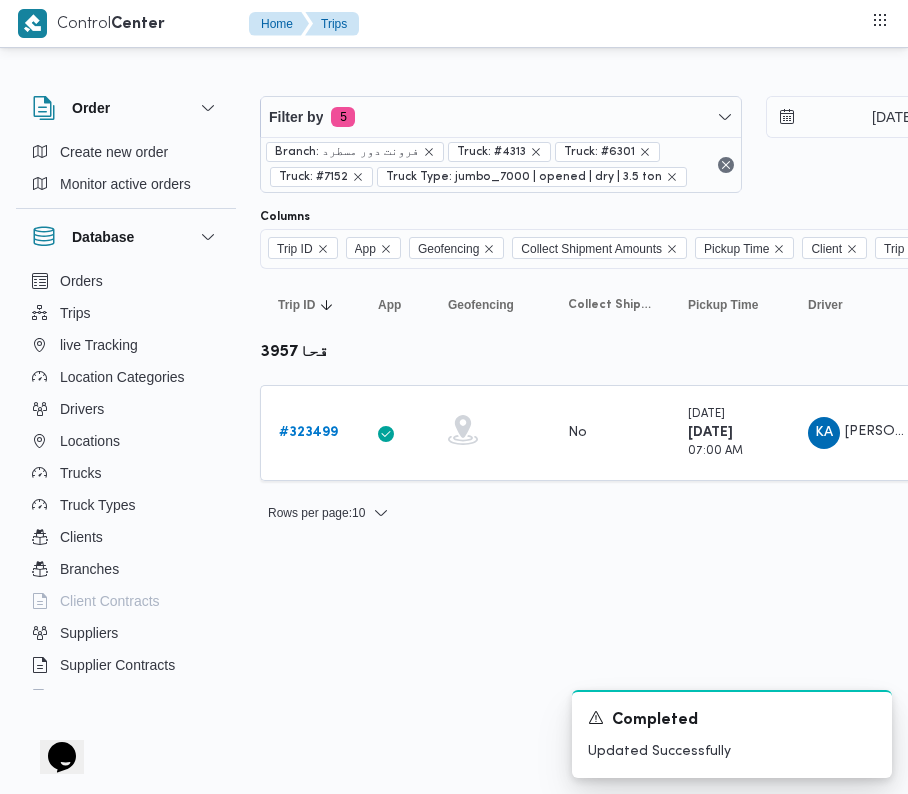 click on "Truck: #4313" at bounding box center [491, 152] 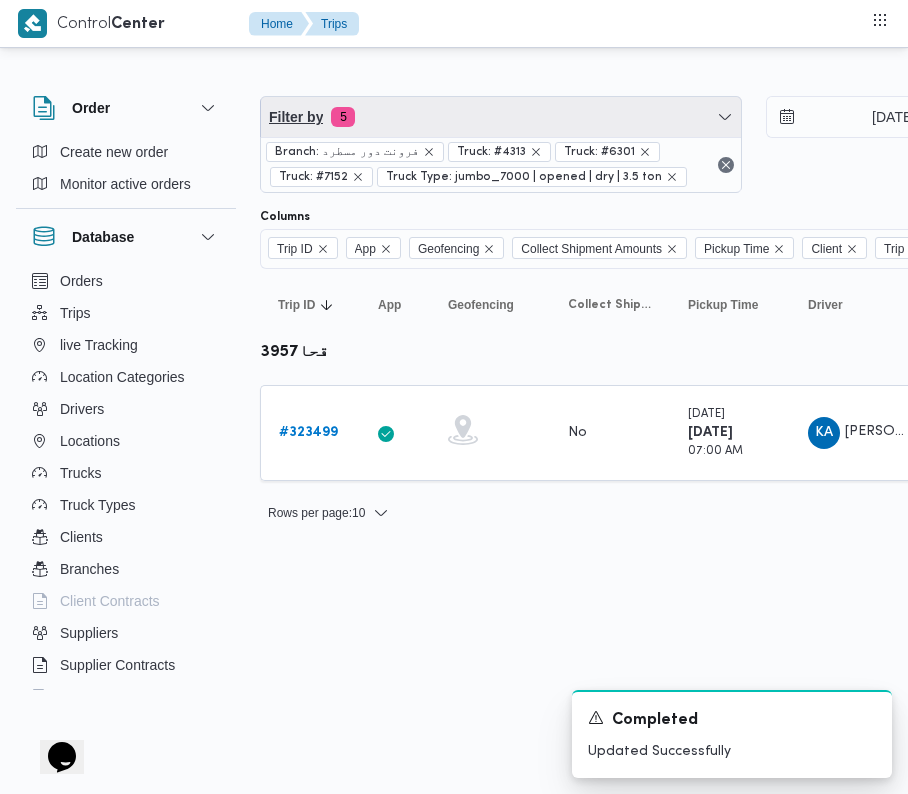 click on "Filter by 5" at bounding box center (501, 117) 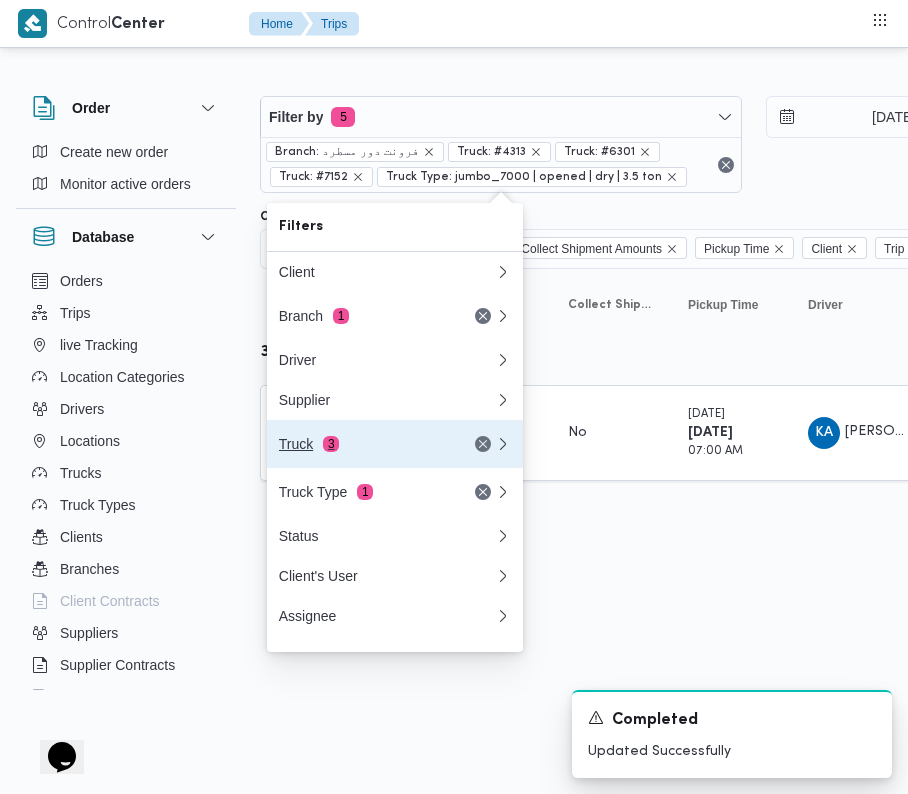 click on "Truck 3" at bounding box center (387, 444) 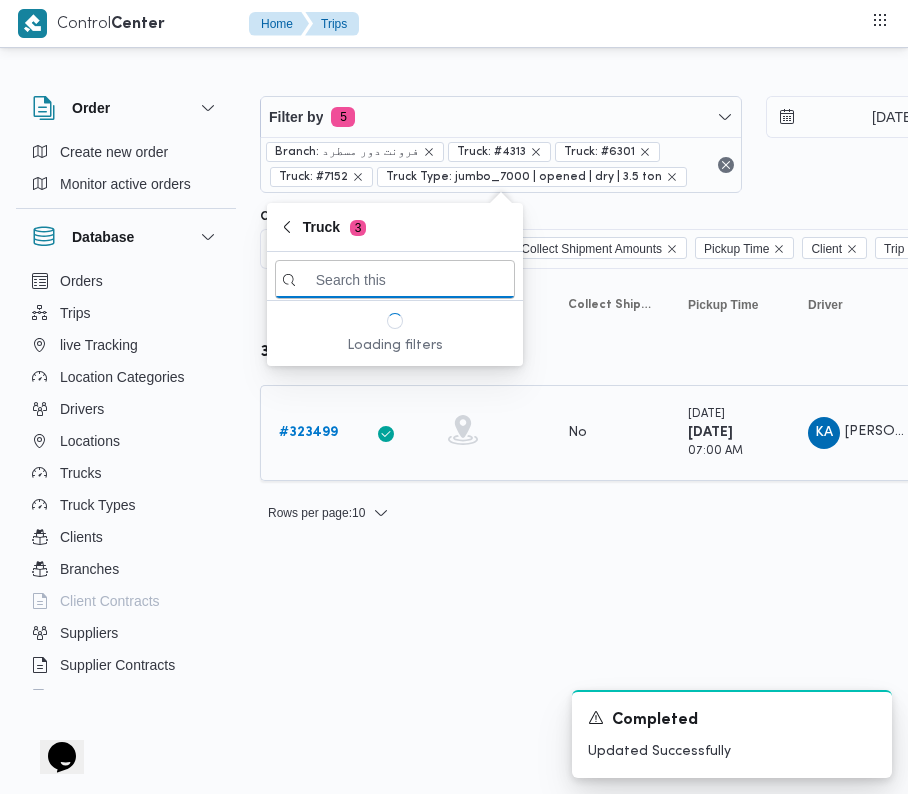 paste on "6435" 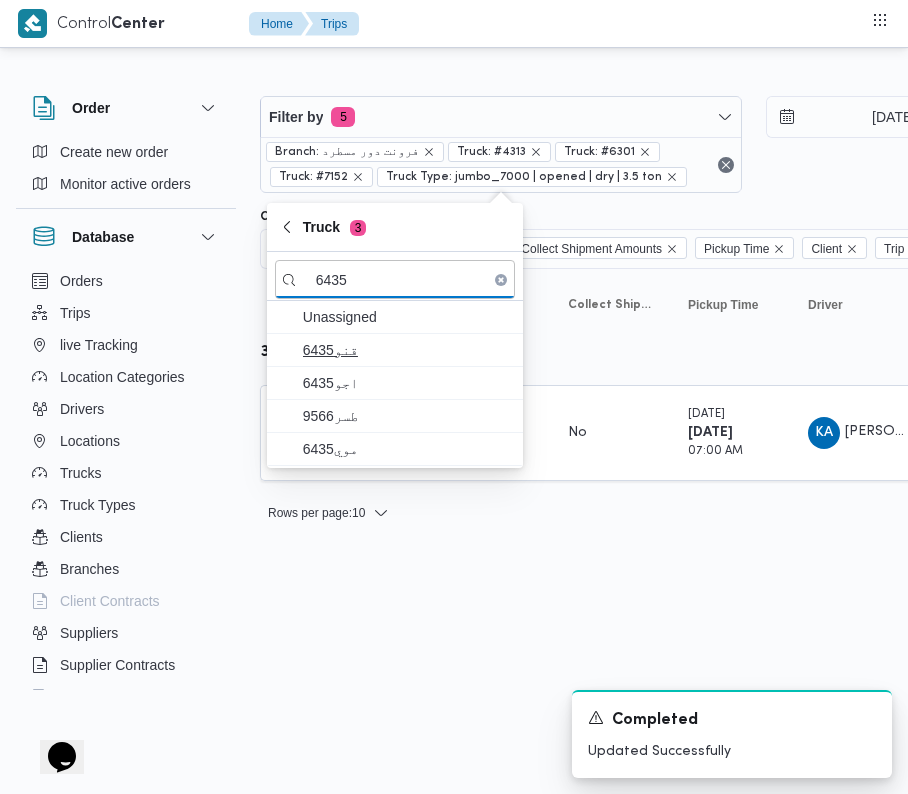 type on "6435" 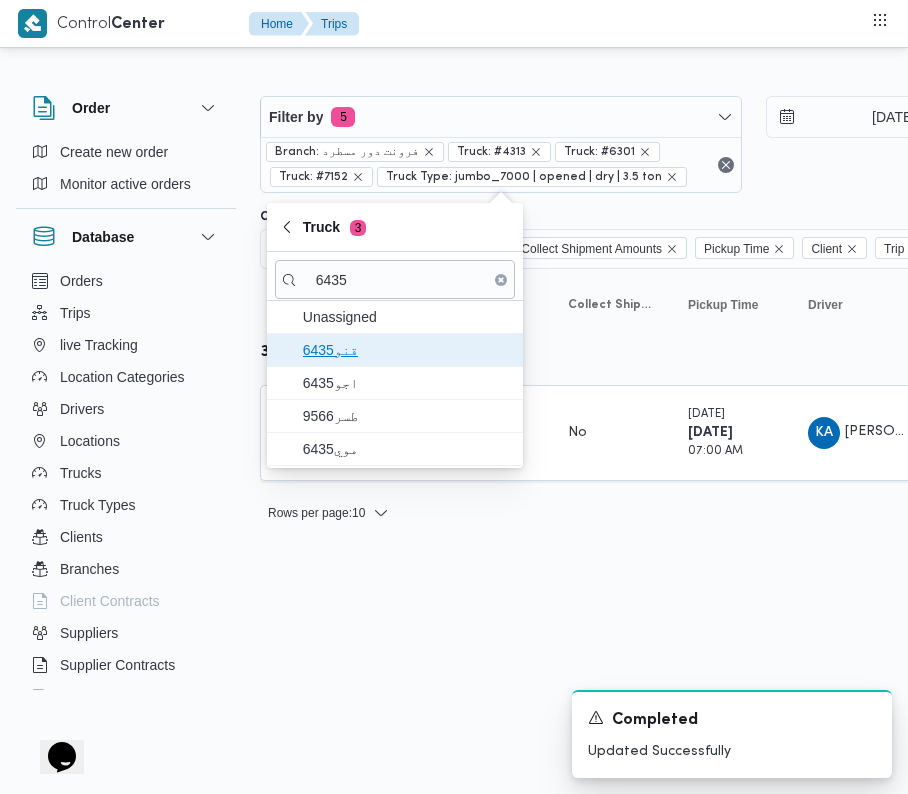 click on "قنو6435" at bounding box center [407, 350] 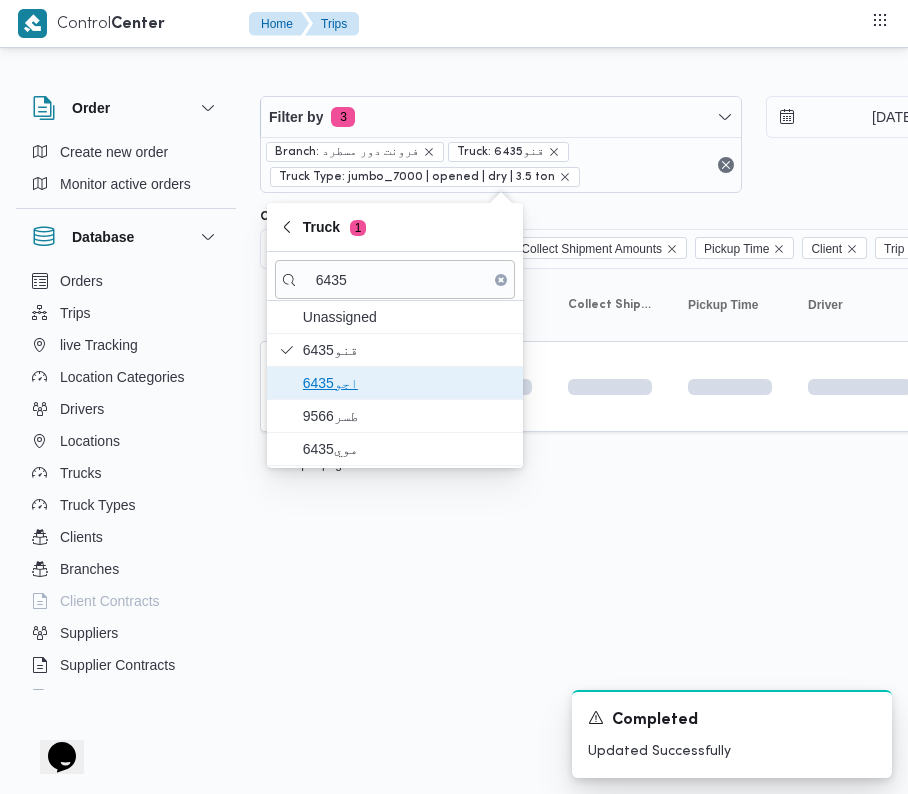 click on "اجو6435" at bounding box center [407, 383] 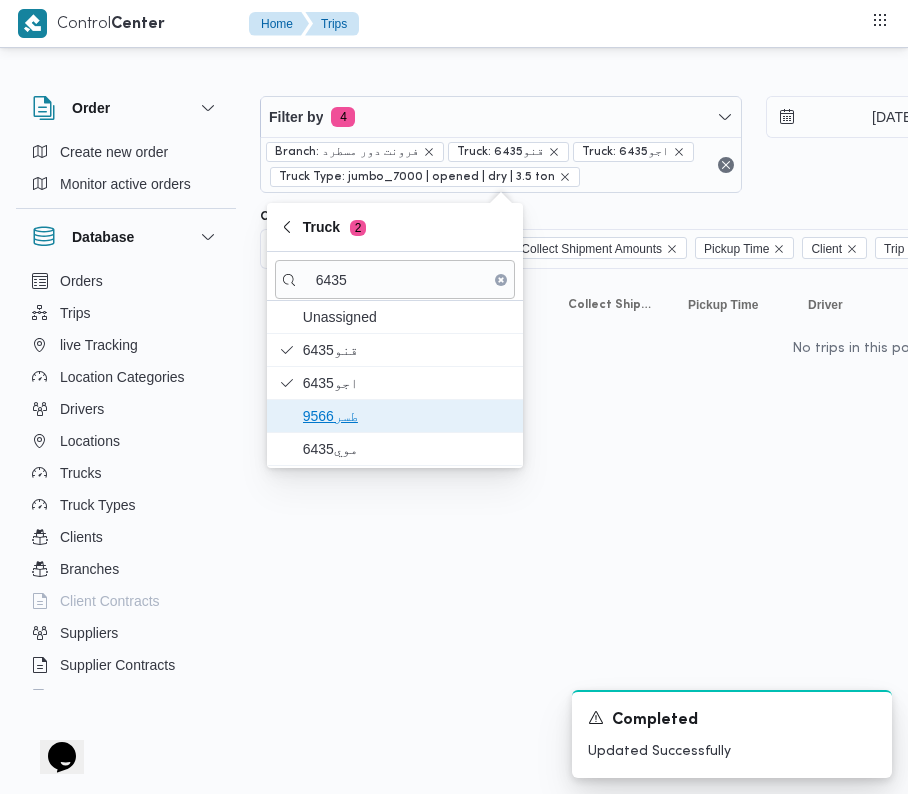 click on "طسر9566" at bounding box center [407, 416] 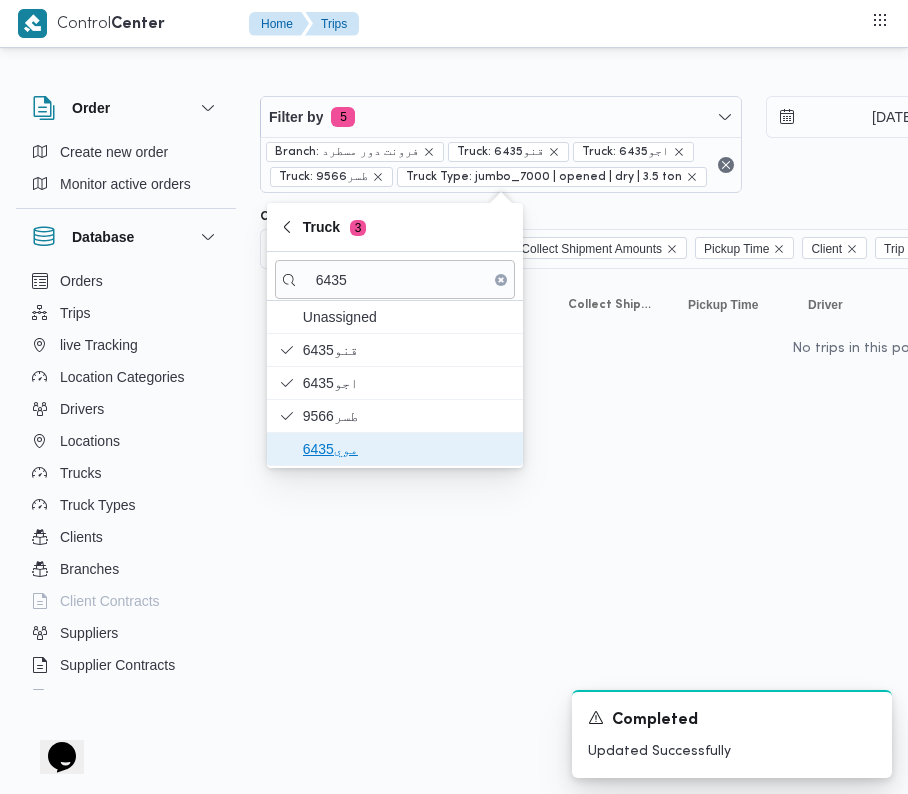 click on "موي6435" at bounding box center [407, 449] 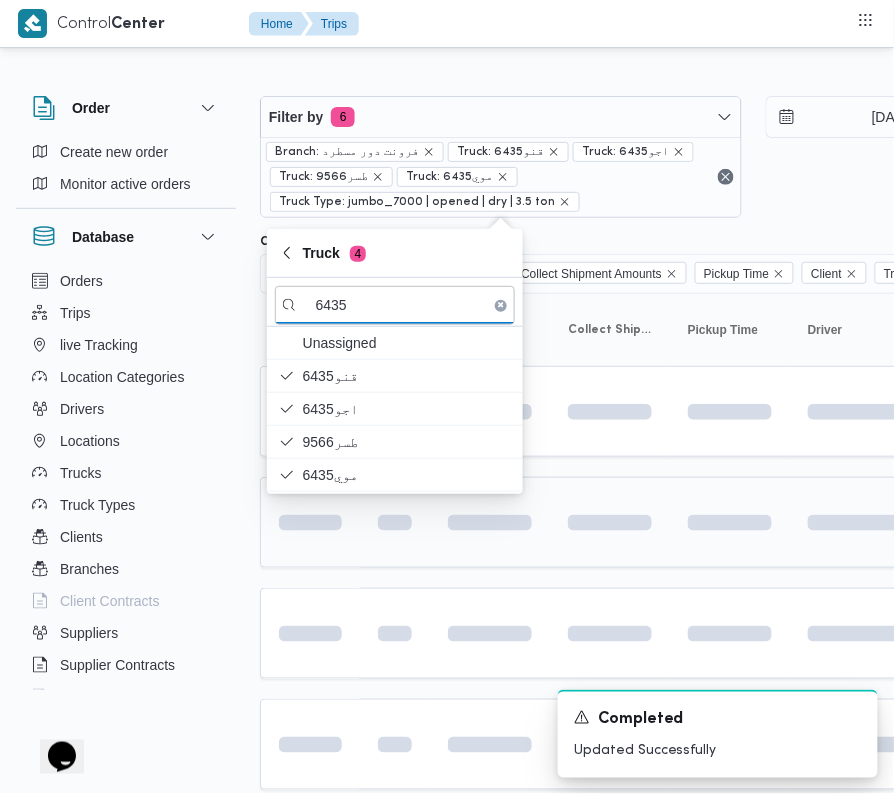 drag, startPoint x: 374, startPoint y: 574, endPoint x: 357, endPoint y: 546, distance: 32.75668 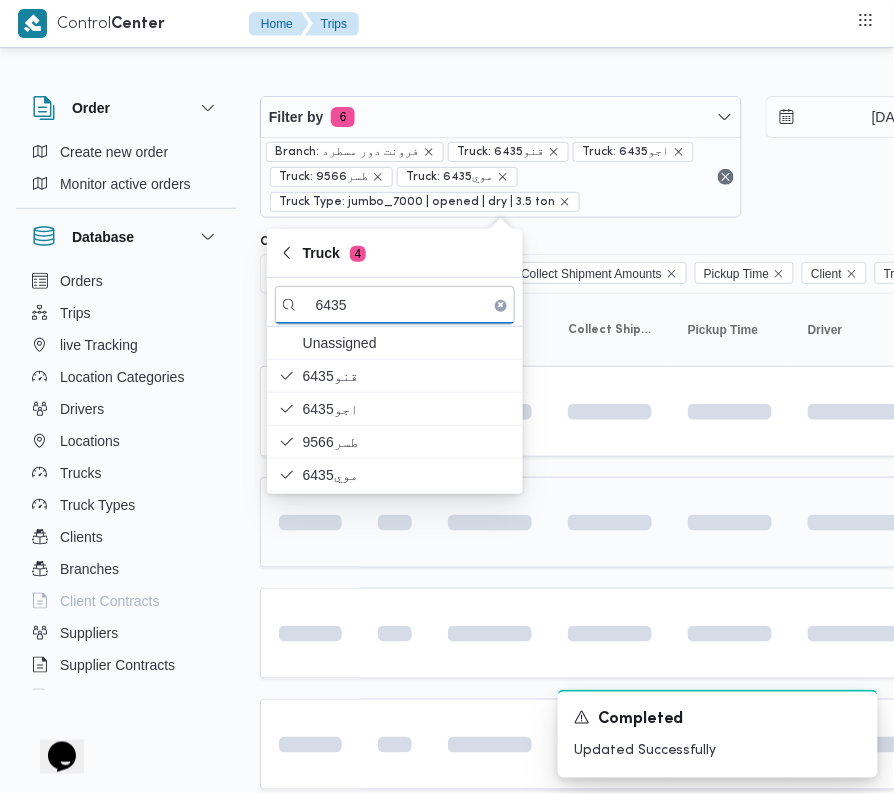 click on "Trip ID Click to sort in ascending order App Click to sort in ascending order Geofencing Click to sort in ascending order Collect Shipment Amounts Pickup Time Click to sort in ascending order Client Click to sort in ascending order Trip Points Driver Click to sort in ascending order Supplier Click to sort in ascending order Truck Click to sort in ascending order Status Click to sort in ascending order Platform Click to sort in ascending order Actions" at bounding box center (860, 885) 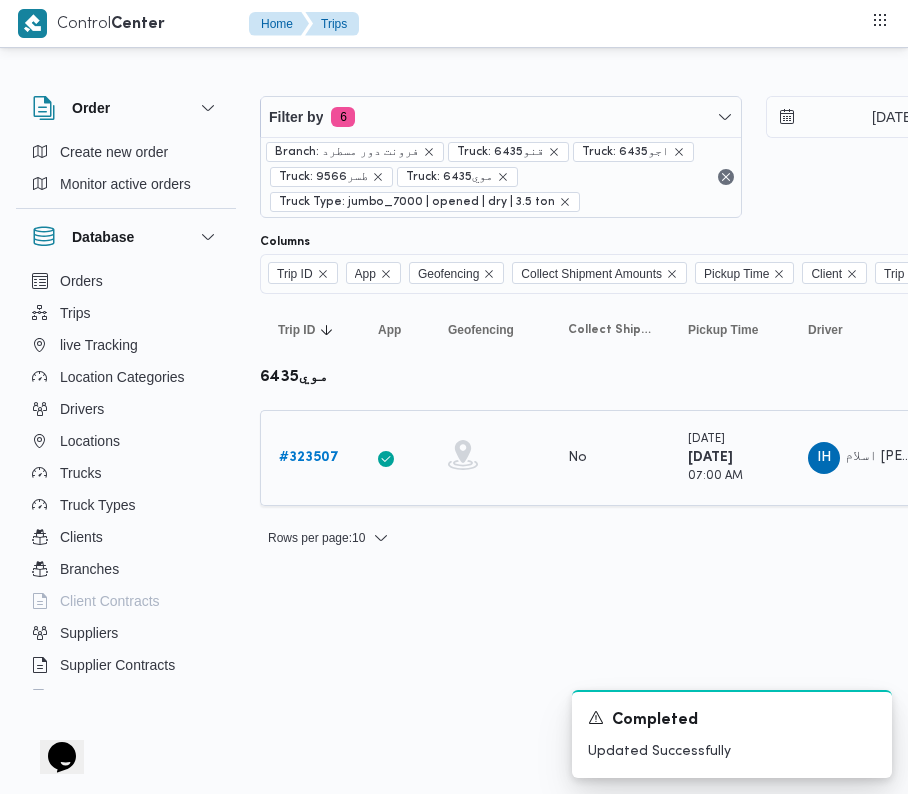 click on "# 323507" at bounding box center [309, 457] 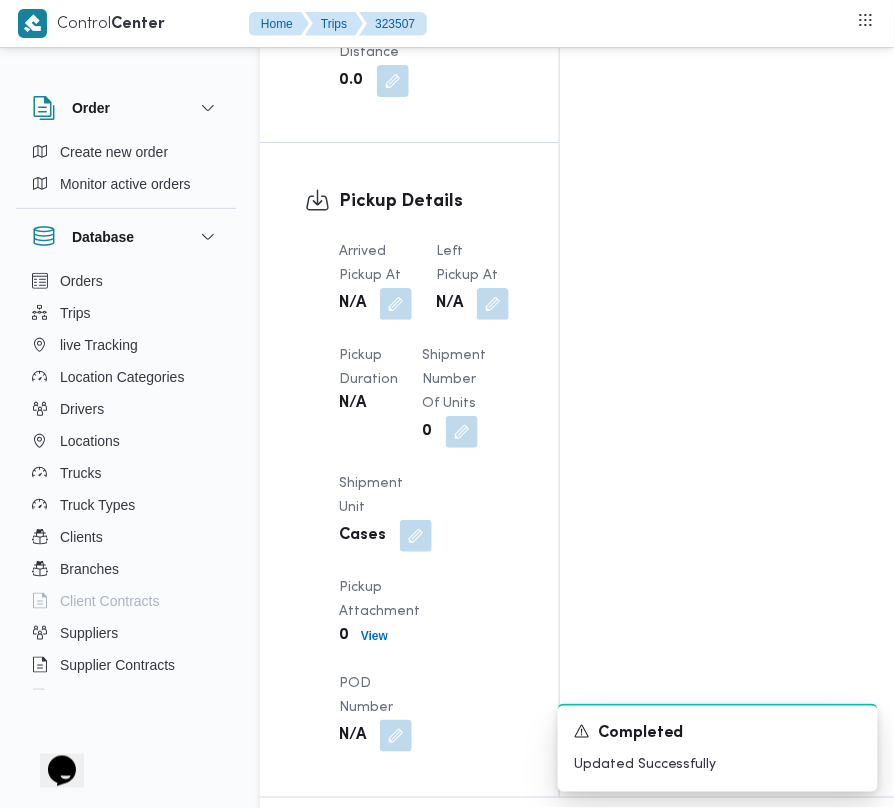 scroll, scrollTop: 3377, scrollLeft: 0, axis: vertical 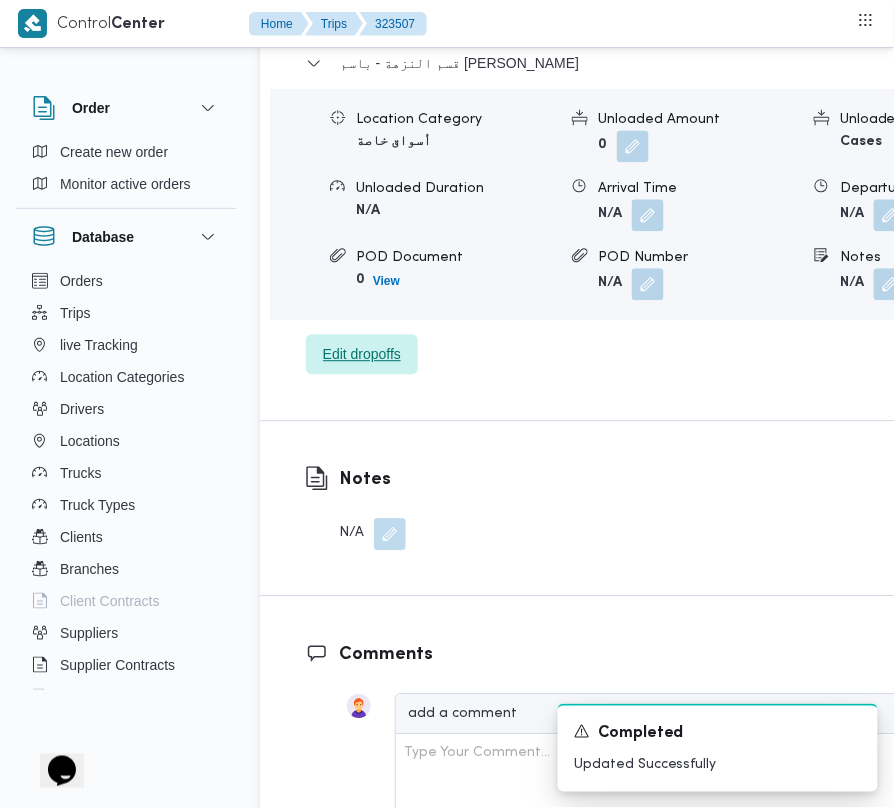 click on "Edit dropoffs" at bounding box center (362, 354) 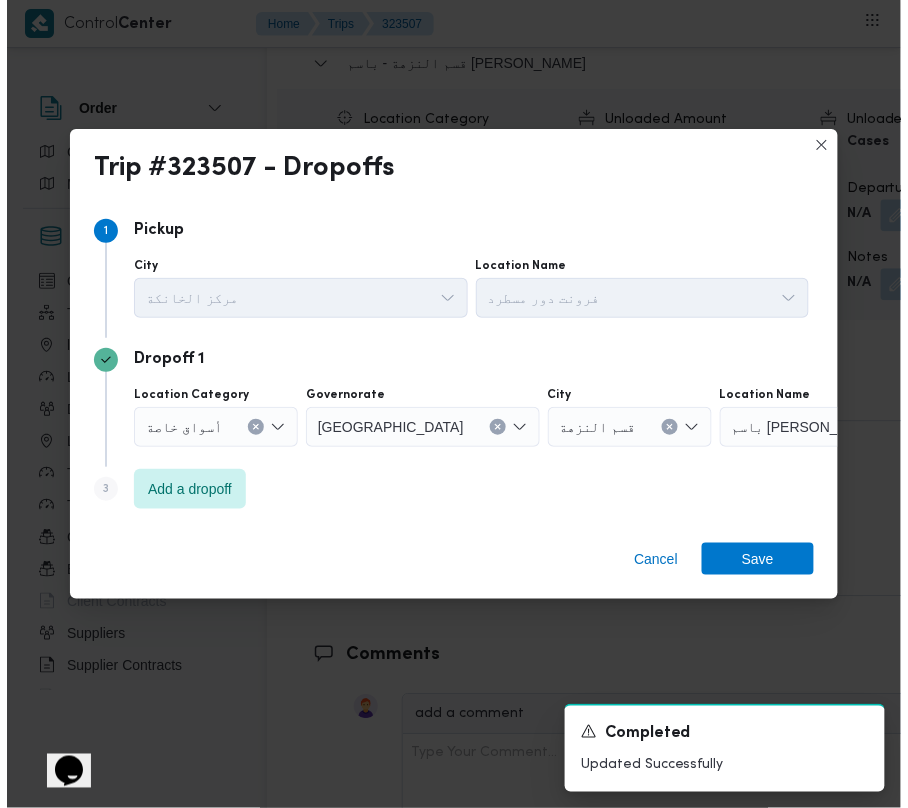 scroll, scrollTop: 3161, scrollLeft: 0, axis: vertical 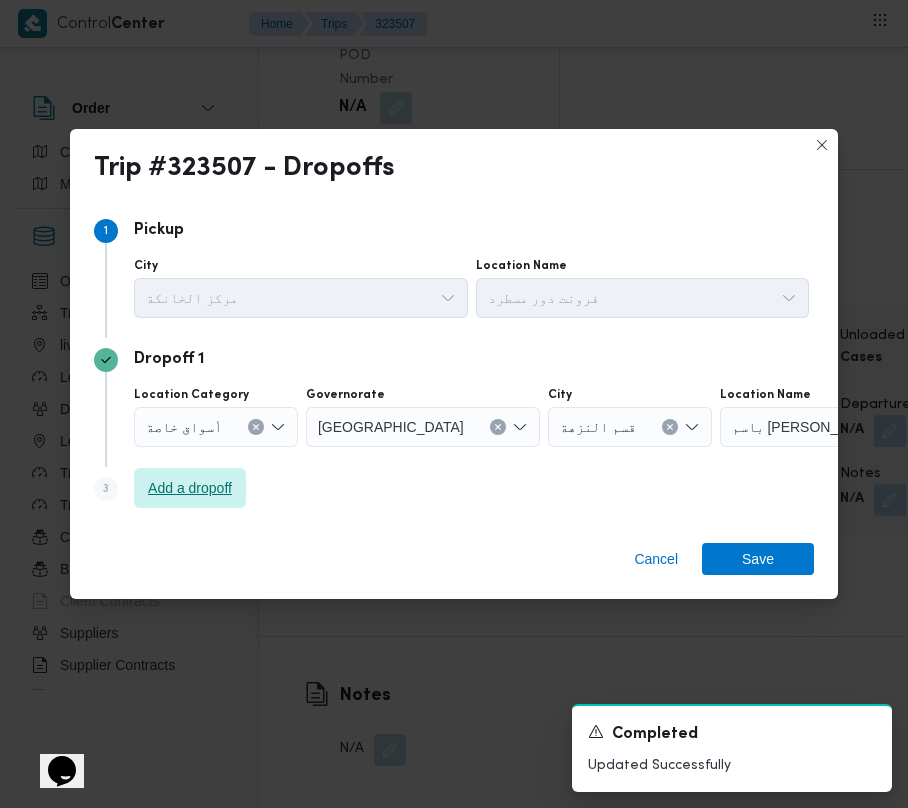 click on "Add a dropoff" at bounding box center [190, 488] 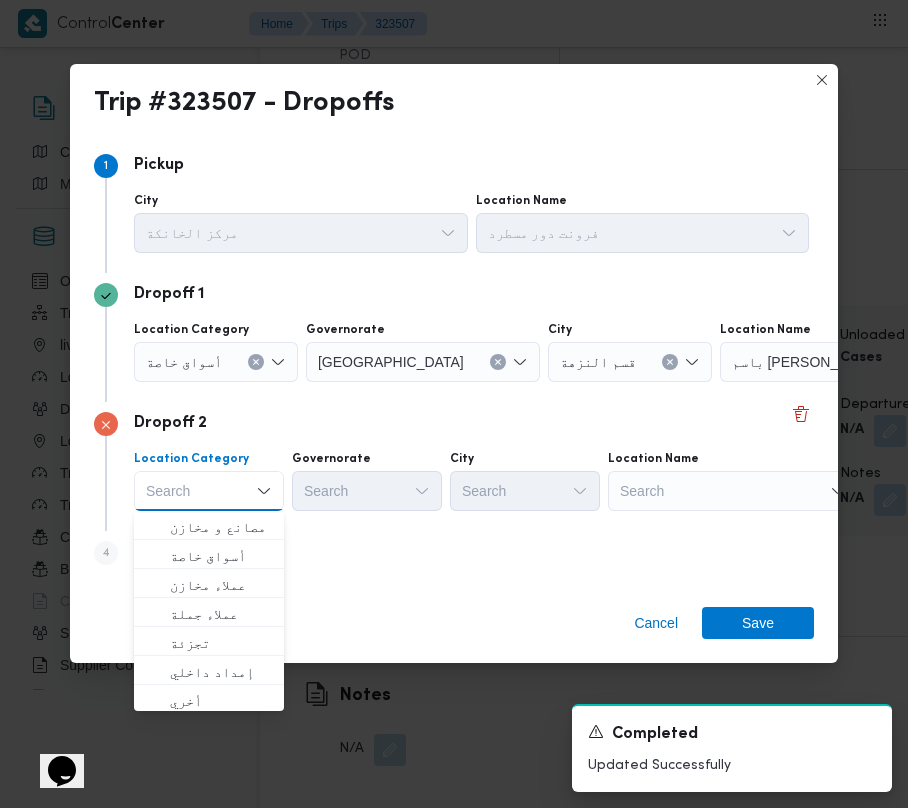 click on "Search" at bounding box center (845, 362) 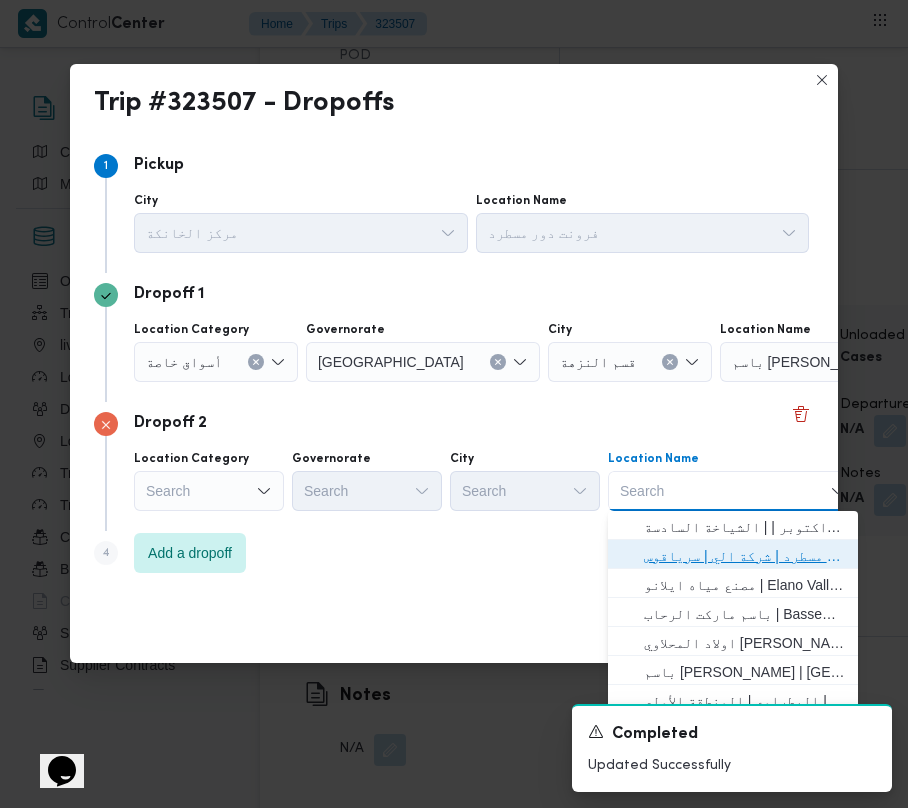 click on "فرونت دور مسطرد | شركة الي | سرياقوس" at bounding box center (745, 556) 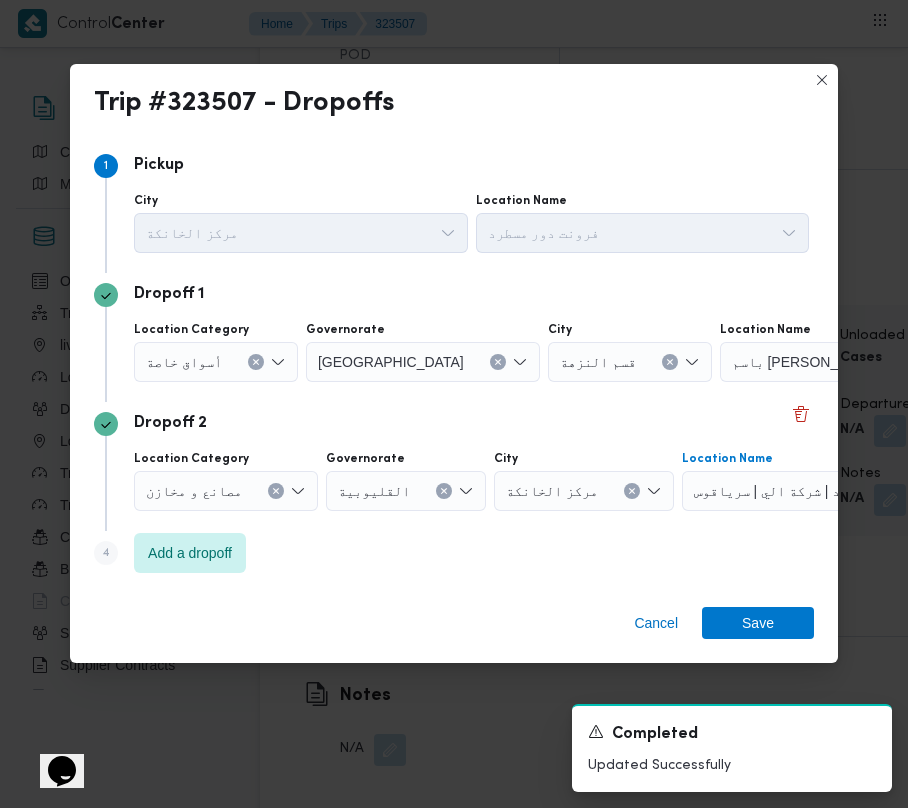 click on "أسواق خاصة" at bounding box center [184, 361] 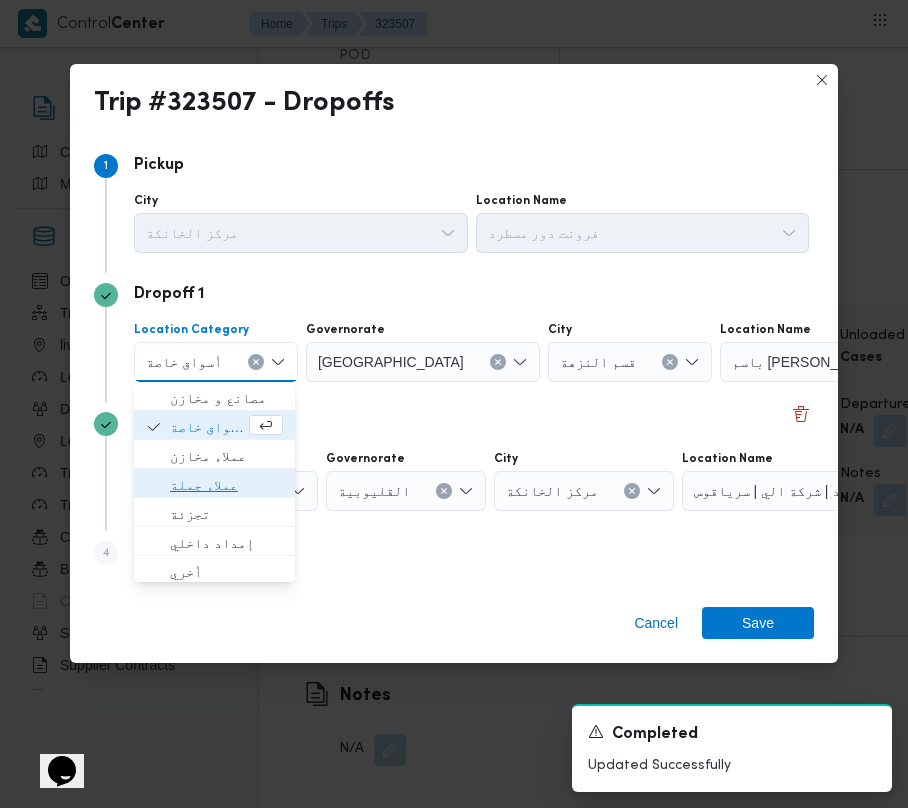 click on "عملاء جملة" at bounding box center [226, 485] 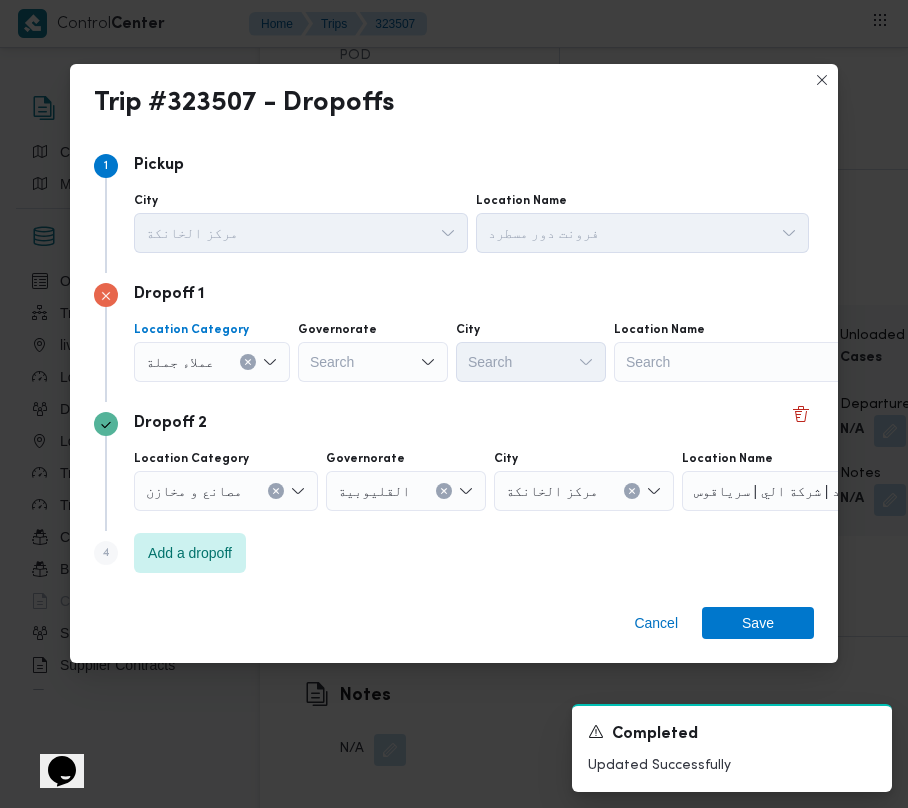 click on "Search" at bounding box center [373, 362] 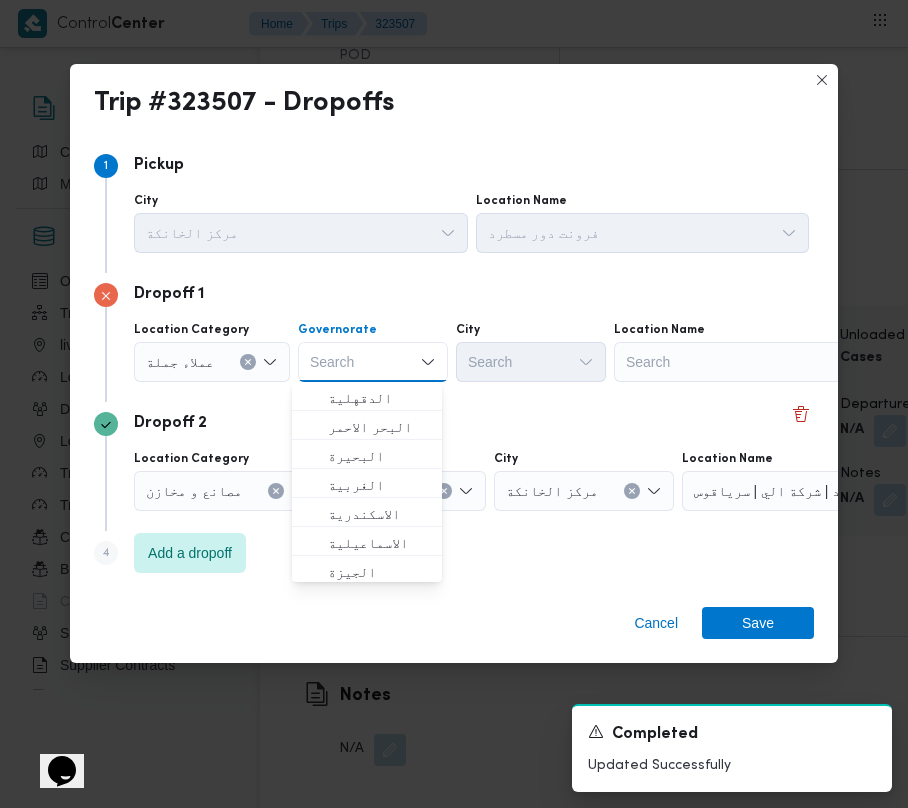 paste on "القليوبية" 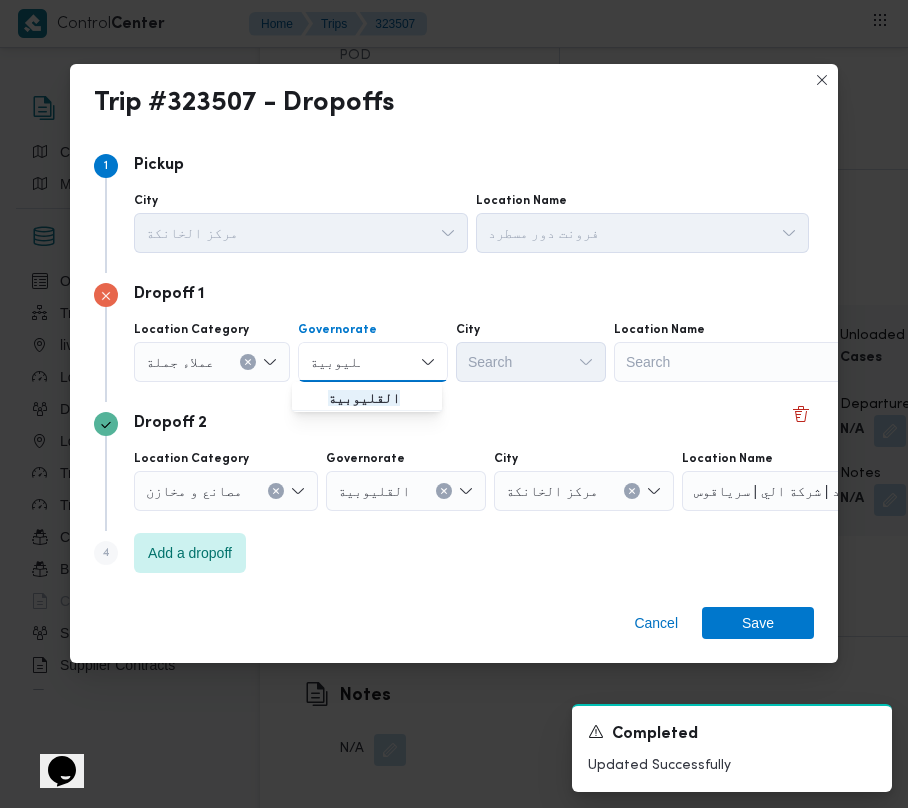 type on "القليوبية" 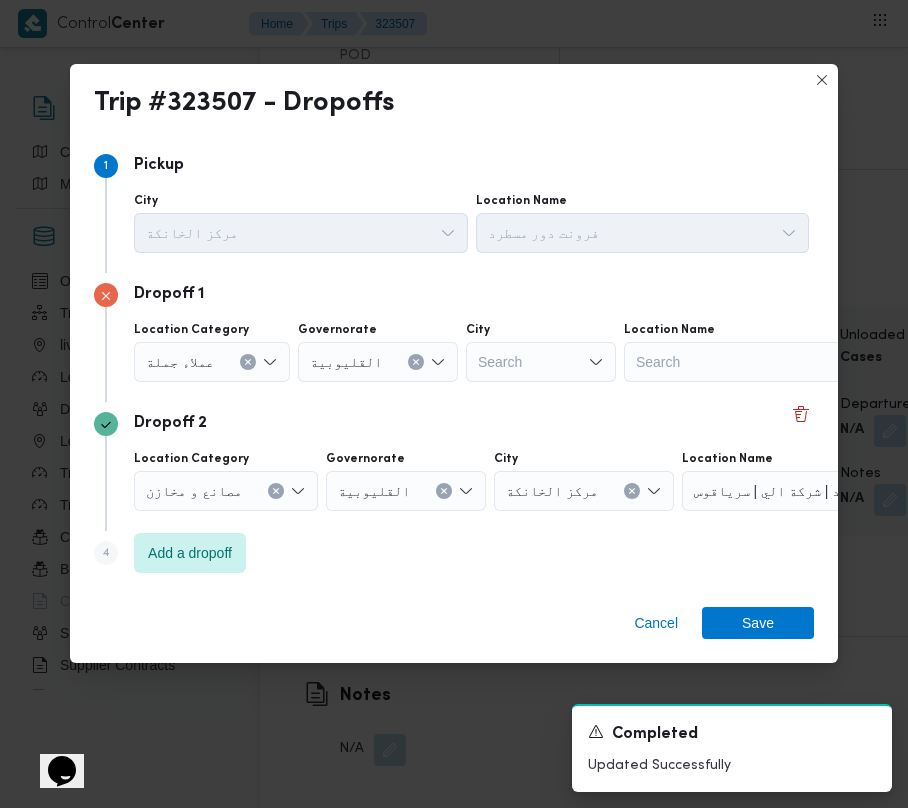 click on "Search" at bounding box center (541, 362) 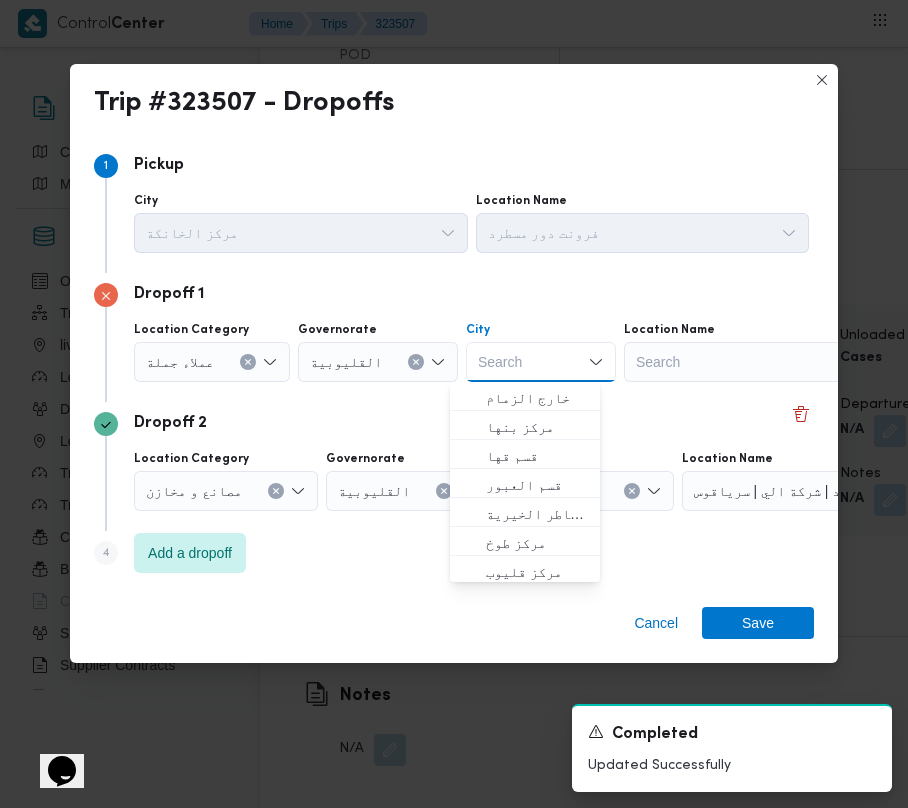 paste on "العبور" 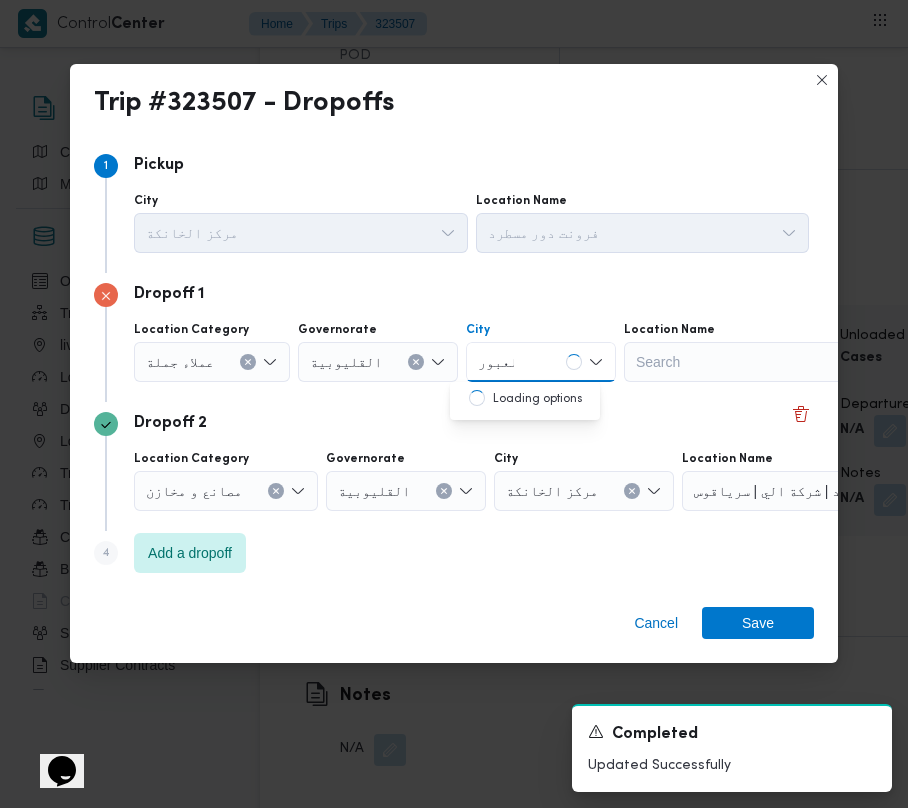 type on "العبور" 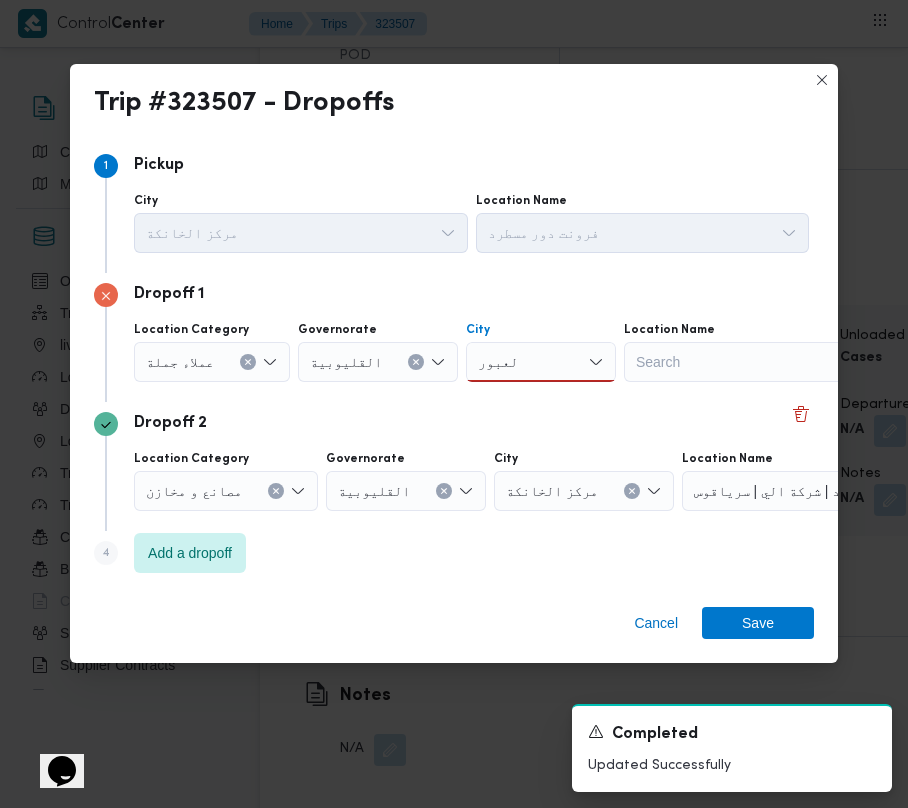 click on "العبور العبور" at bounding box center [541, 362] 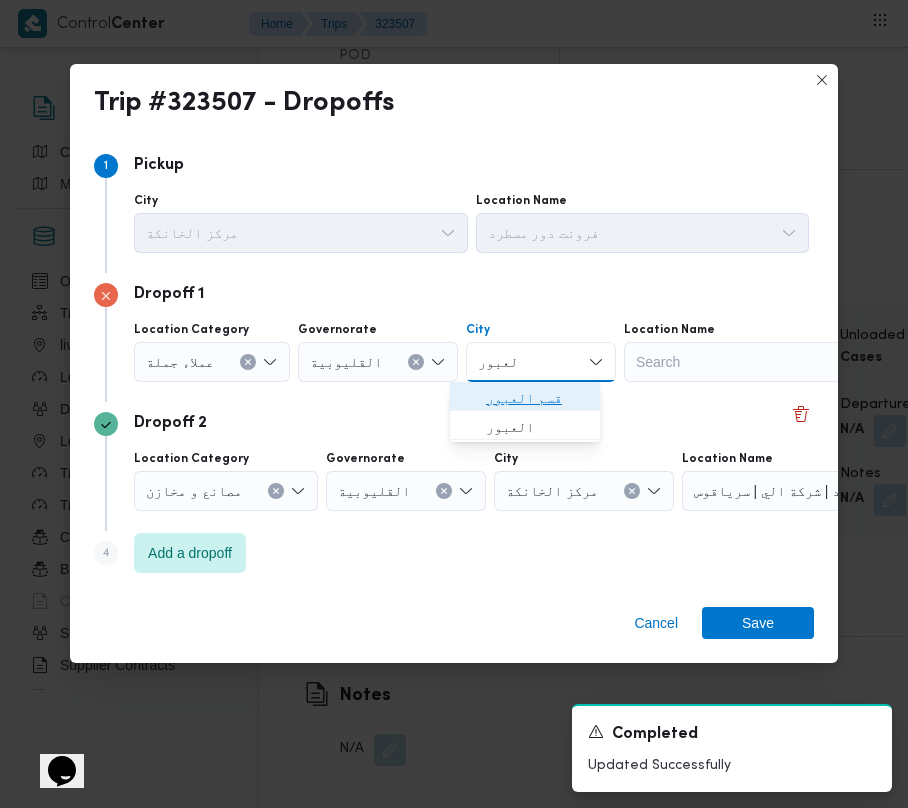 click on "قسم العبور" at bounding box center (537, 398) 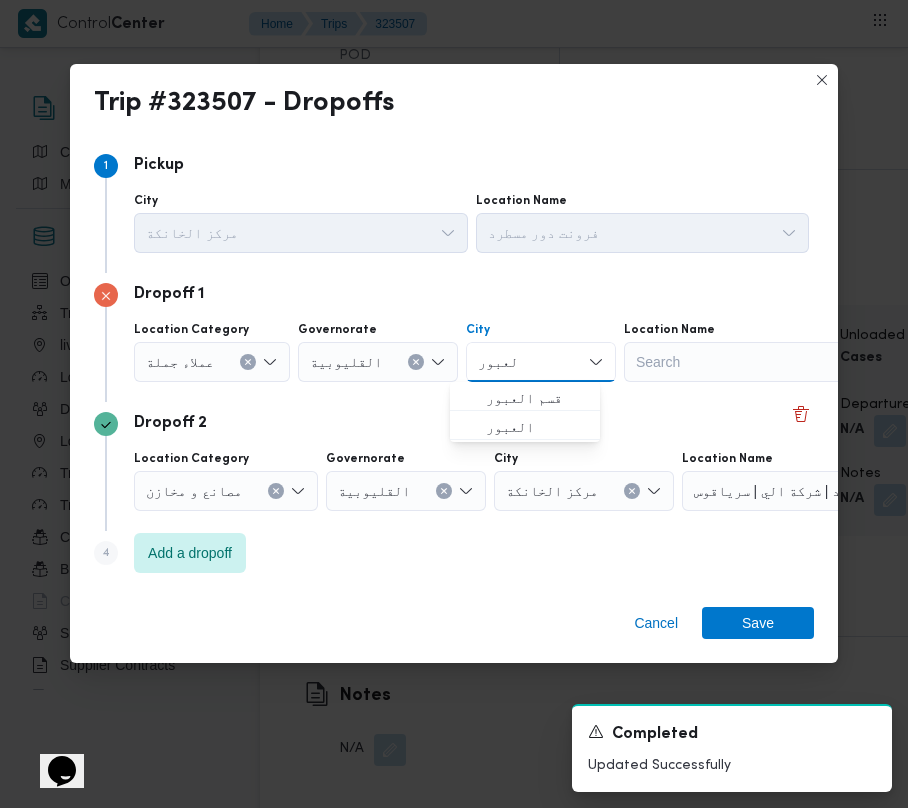 type 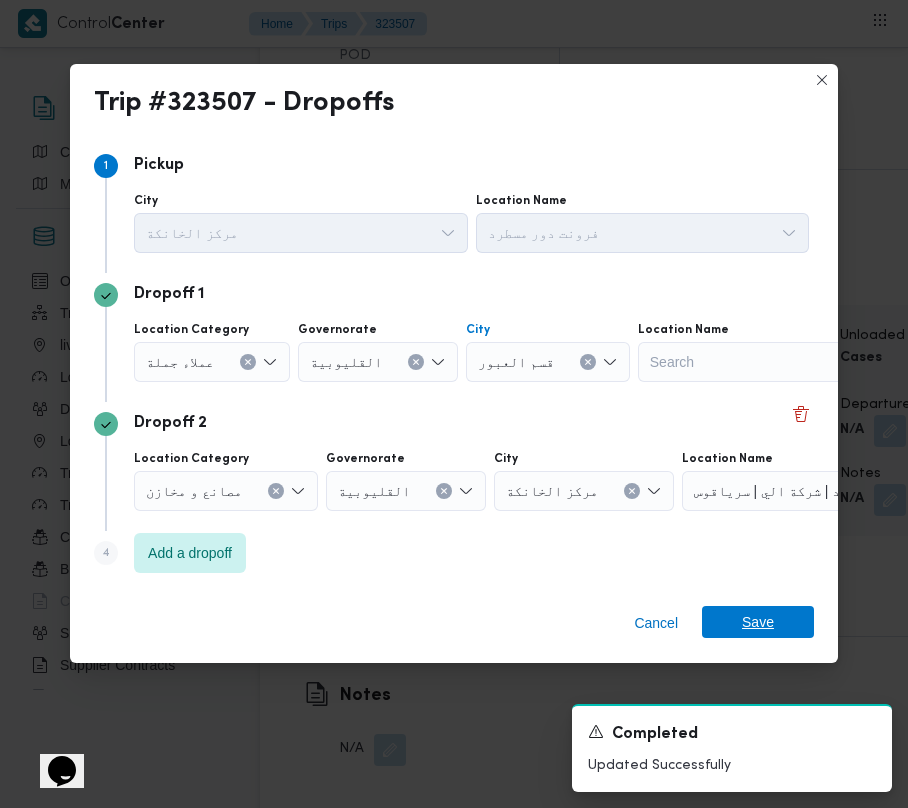 click on "Save" at bounding box center [758, 622] 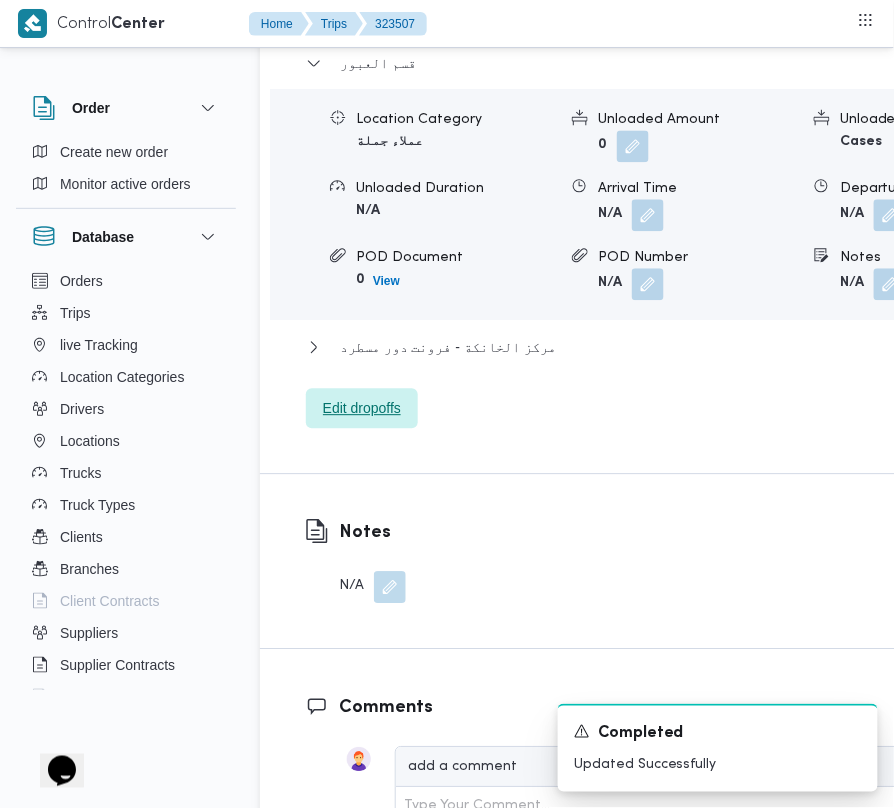 scroll, scrollTop: 2533, scrollLeft: 0, axis: vertical 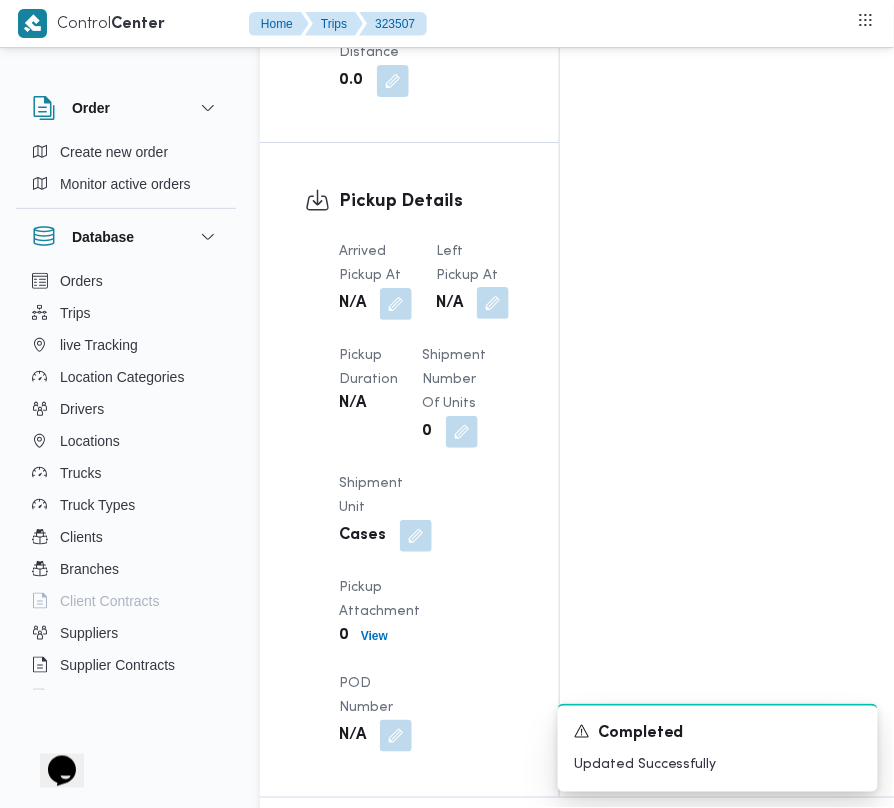 click at bounding box center [493, 303] 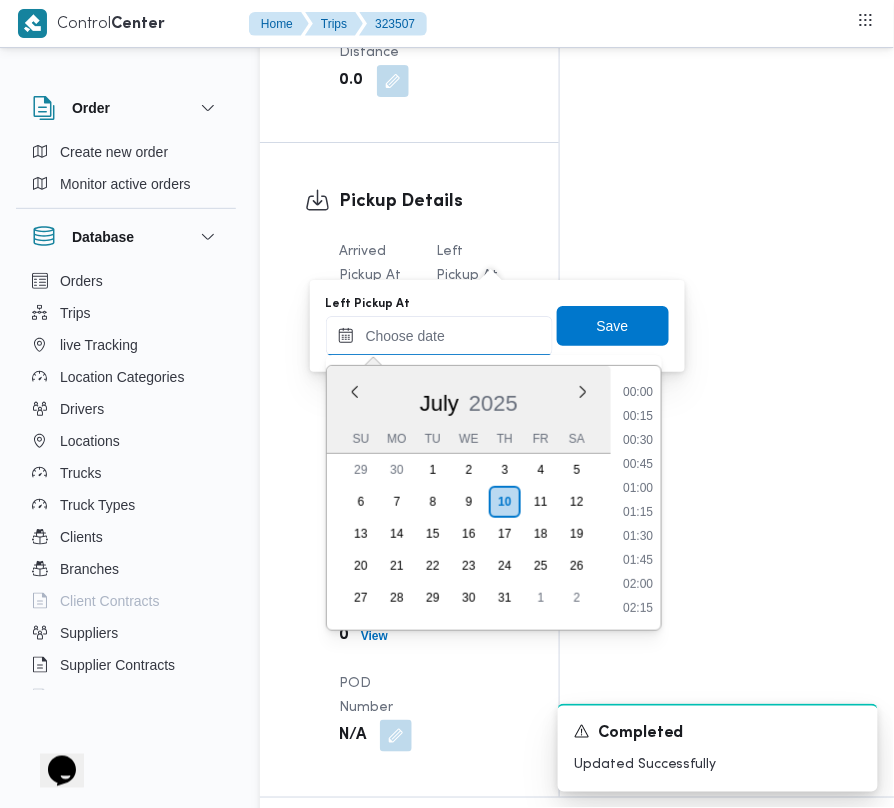 drag, startPoint x: 497, startPoint y: 334, endPoint x: 514, endPoint y: 340, distance: 18.027756 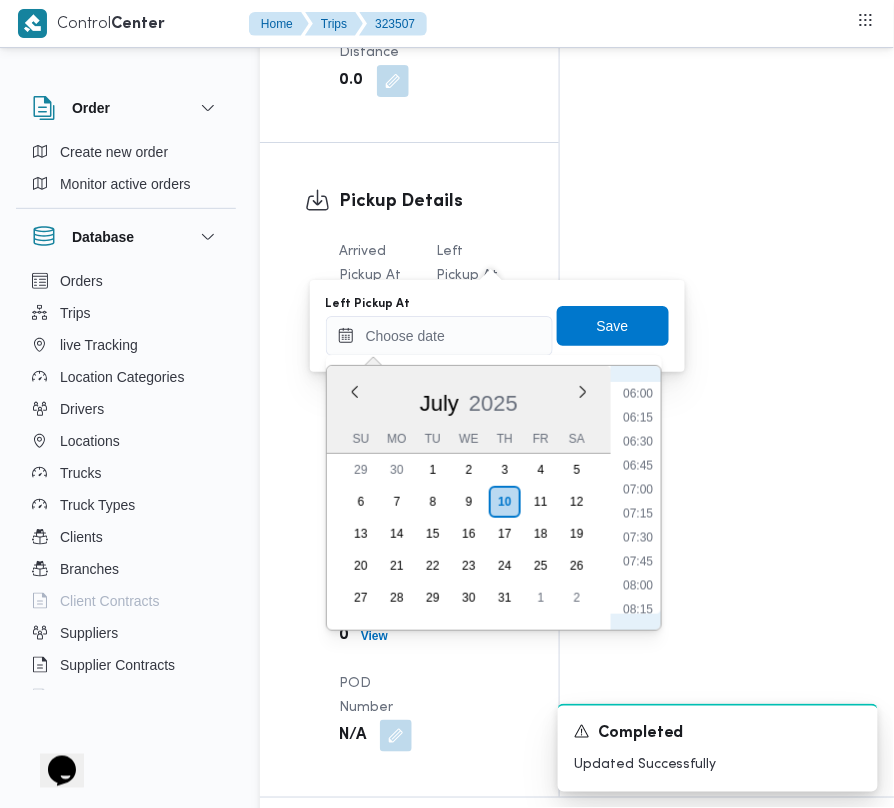 scroll, scrollTop: 525, scrollLeft: 0, axis: vertical 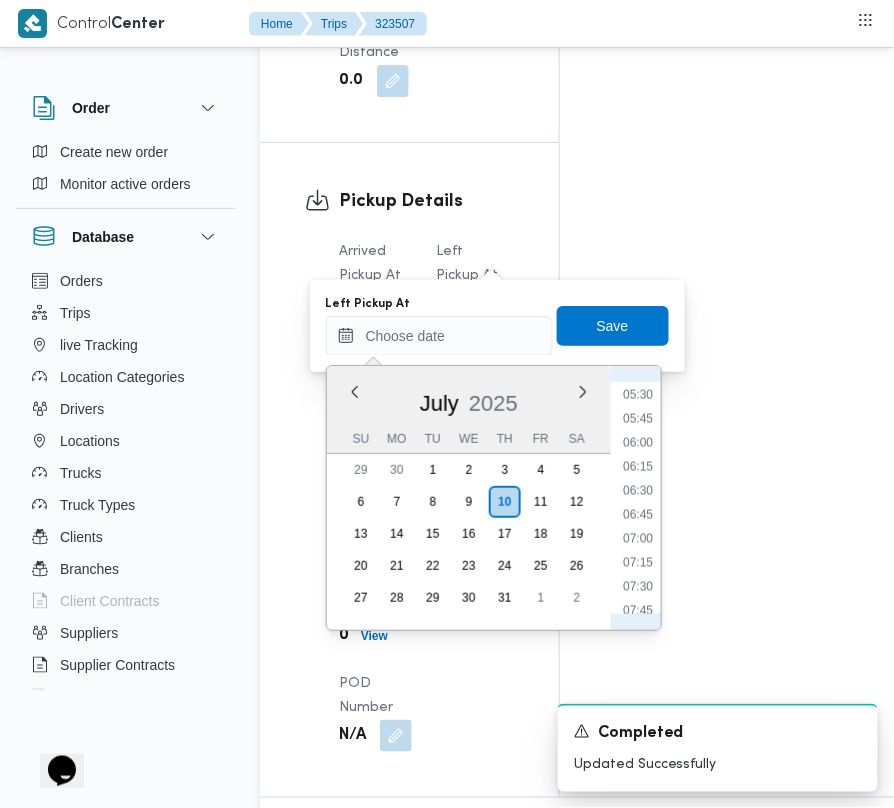 click on "07:30" at bounding box center (638, 587) 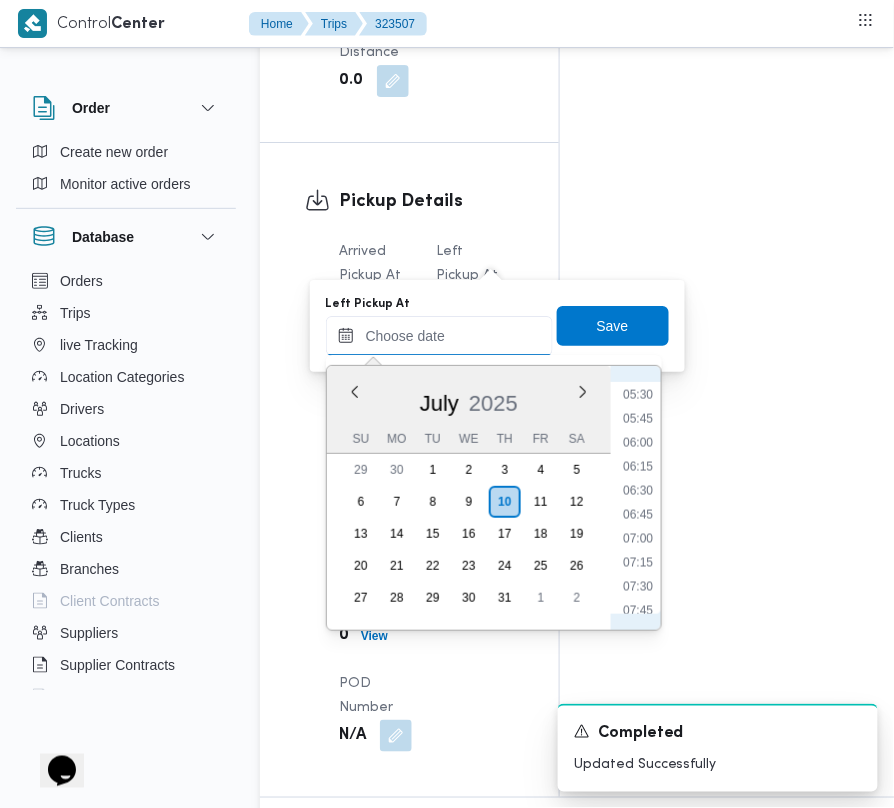 type on "[DATE] 07:30" 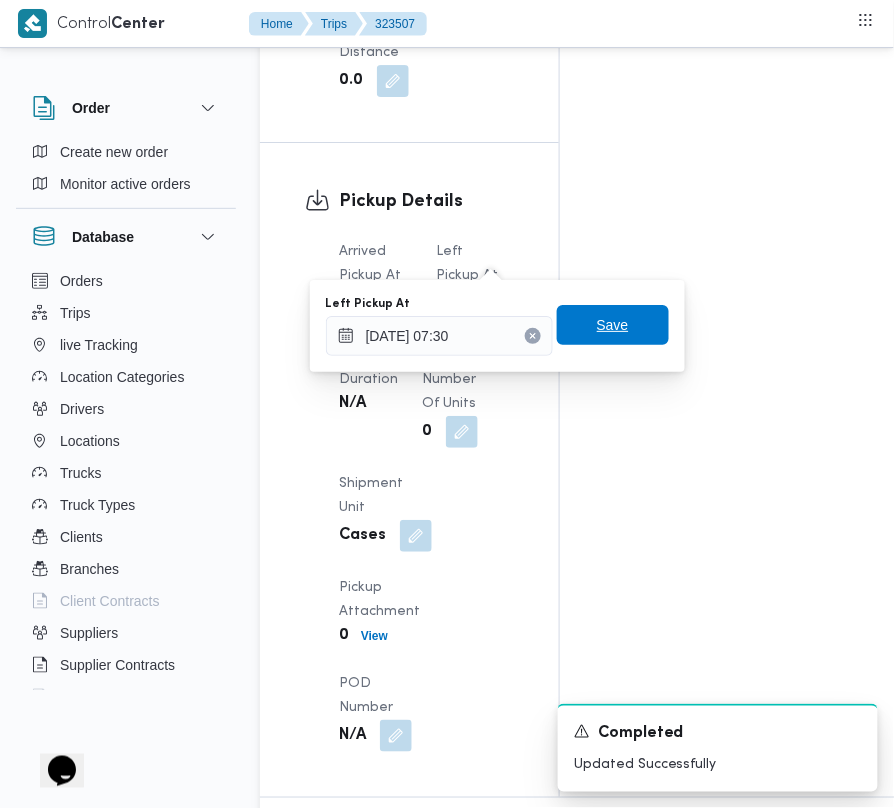 click on "Save" at bounding box center (613, 325) 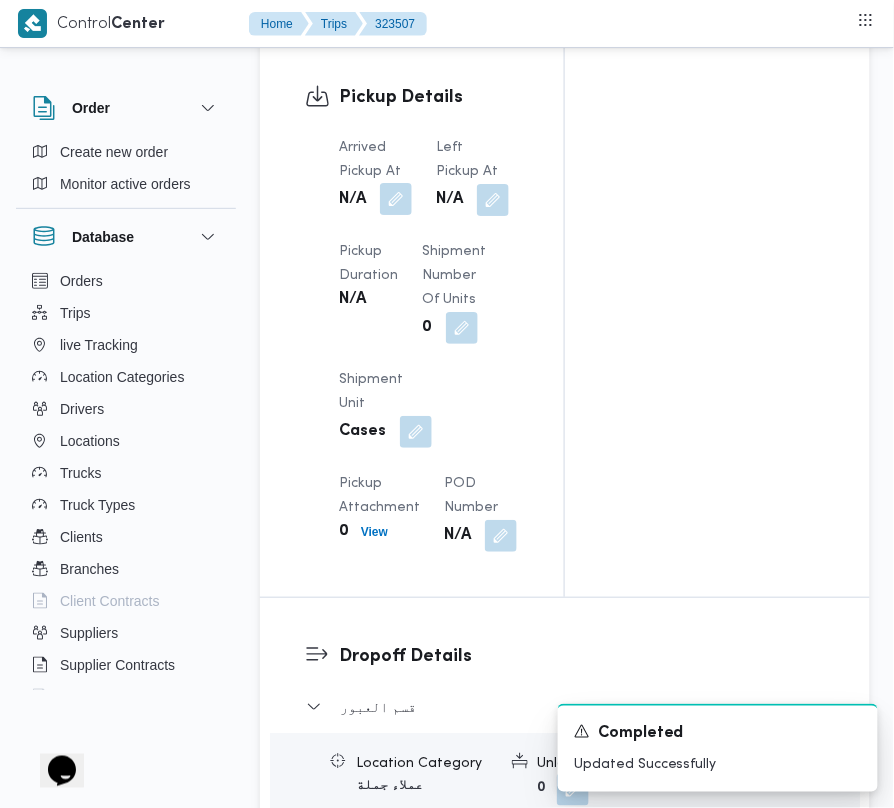 click at bounding box center [396, 199] 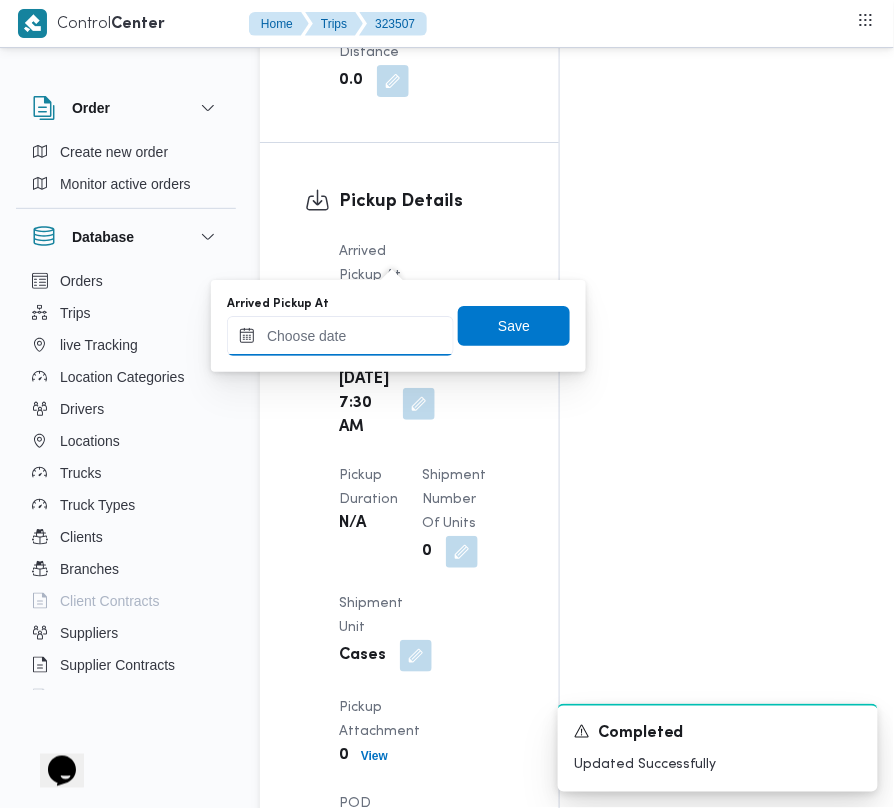 click on "Arrived Pickup At" at bounding box center [340, 336] 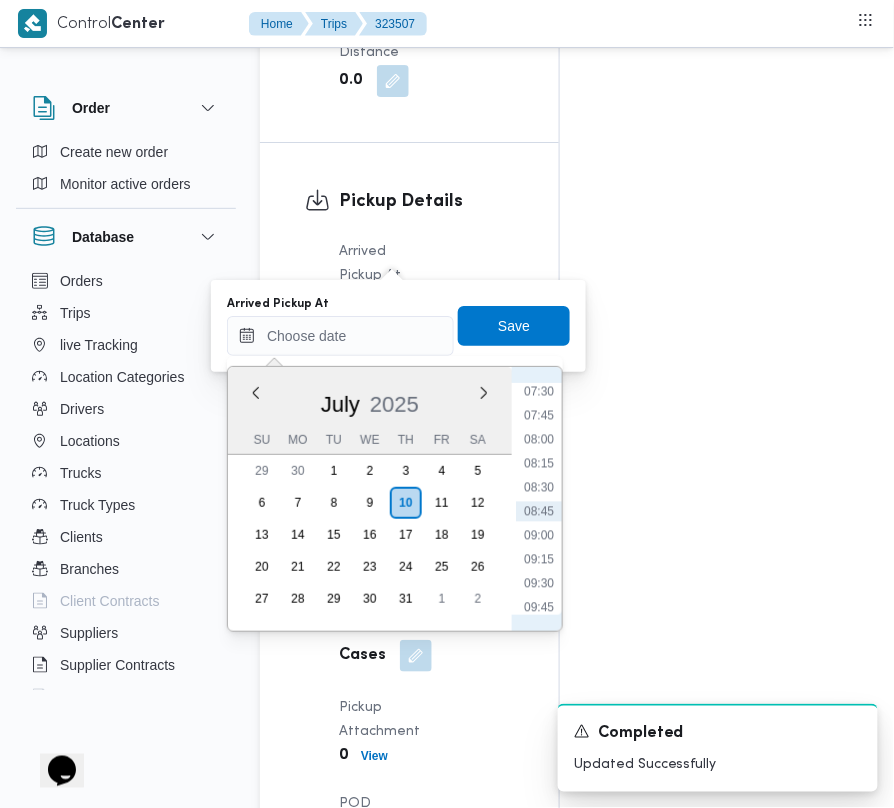 scroll, scrollTop: 525, scrollLeft: 0, axis: vertical 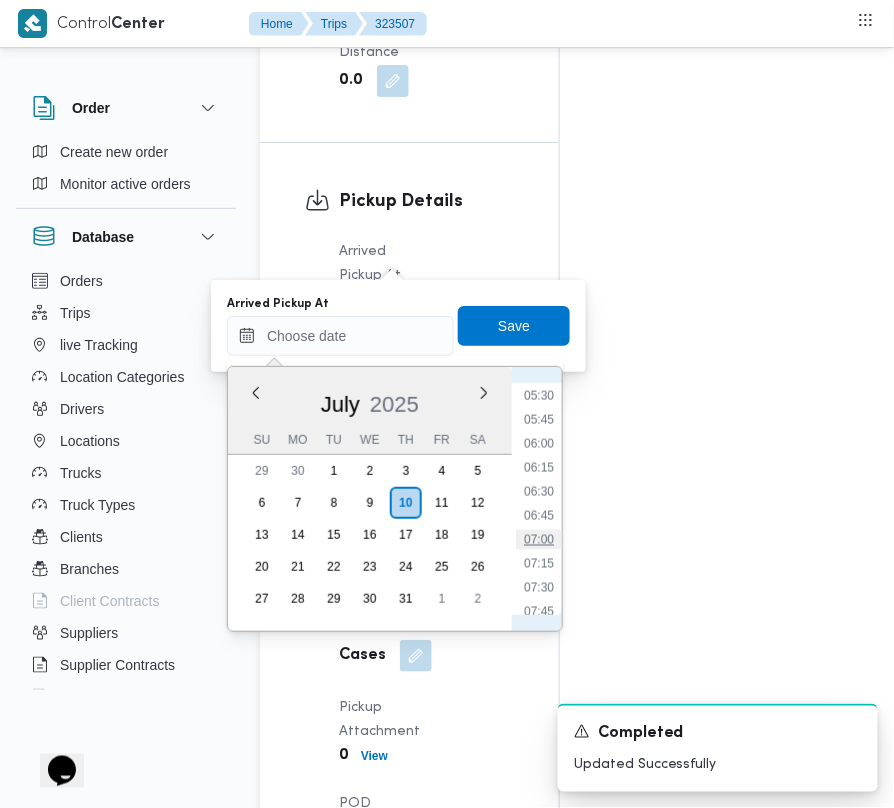 click on "07:00" at bounding box center [539, 540] 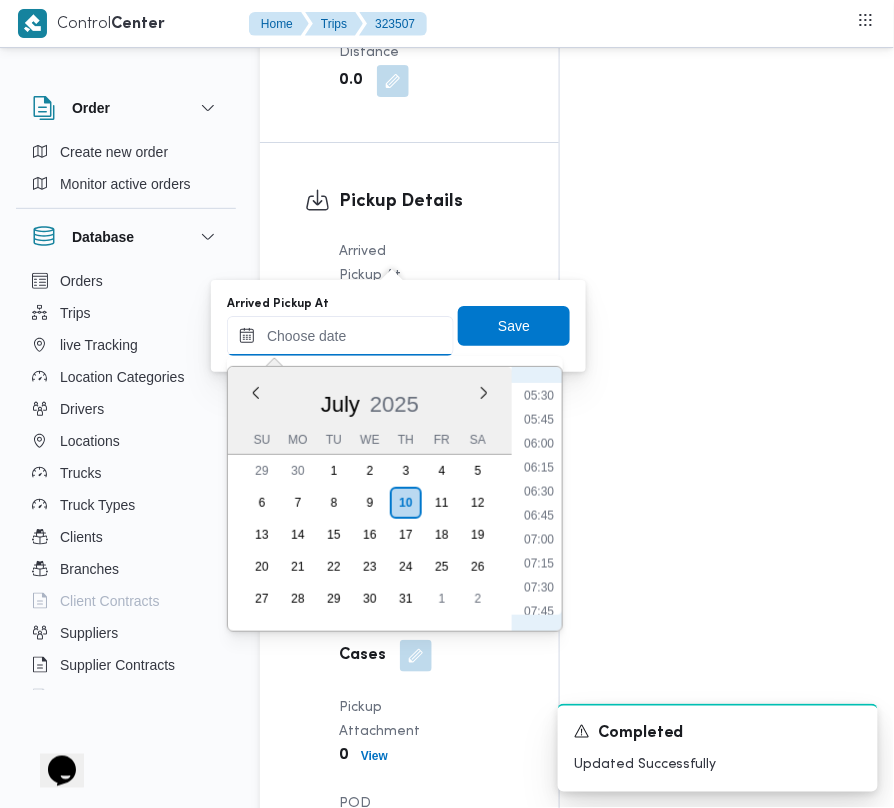 type on "[DATE] 07:00" 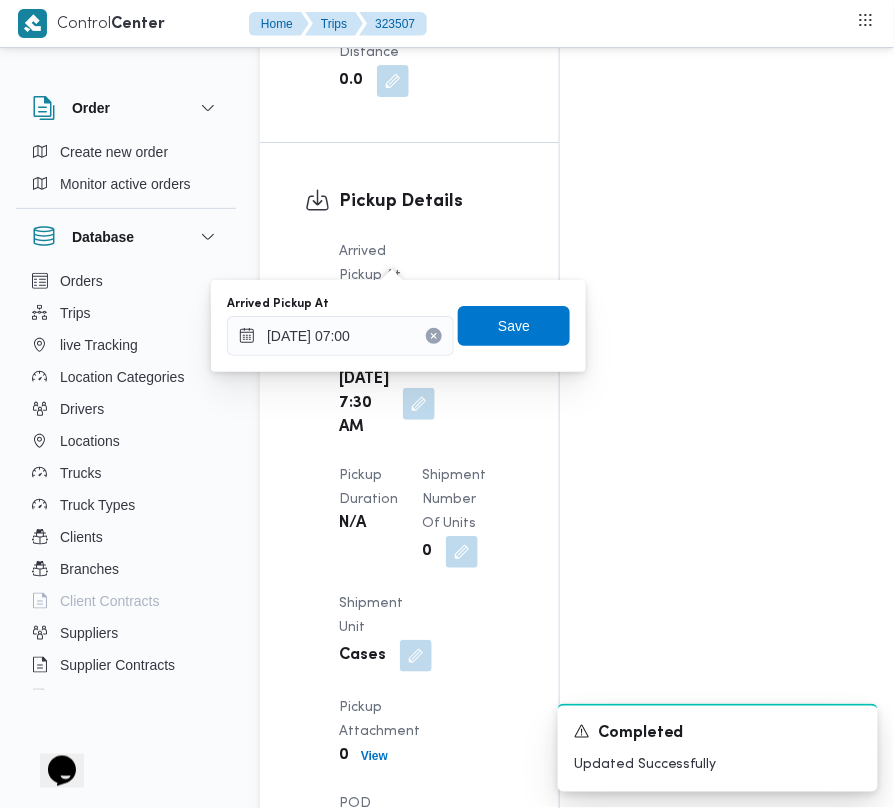 click on "Arrived Pickup At [DATE] 07:00 Save" at bounding box center [398, 326] 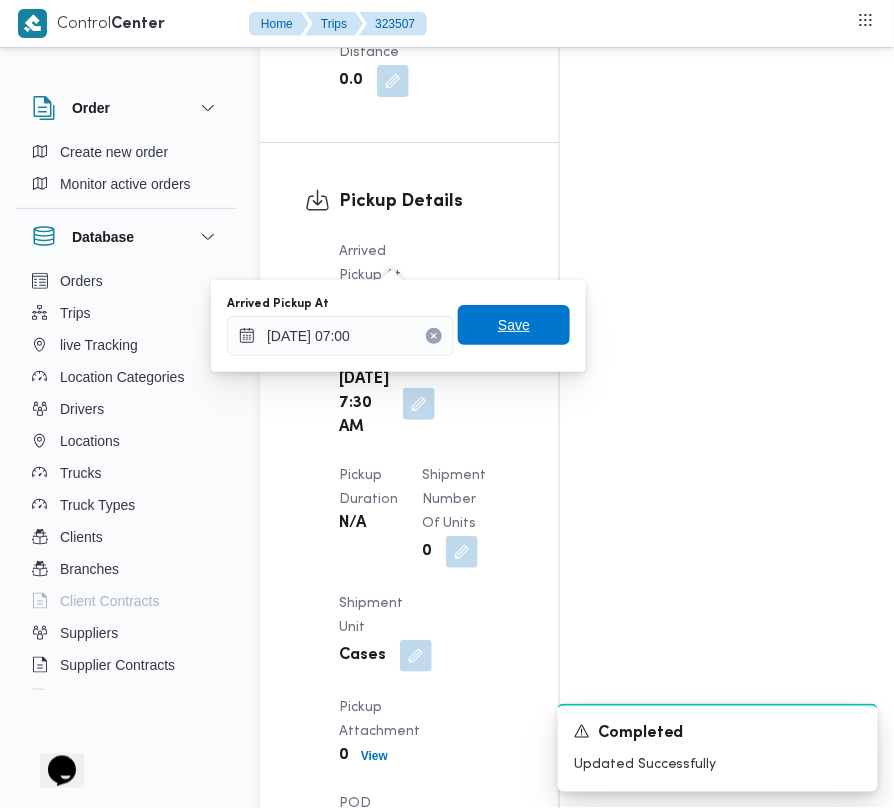 click on "Save" at bounding box center [514, 325] 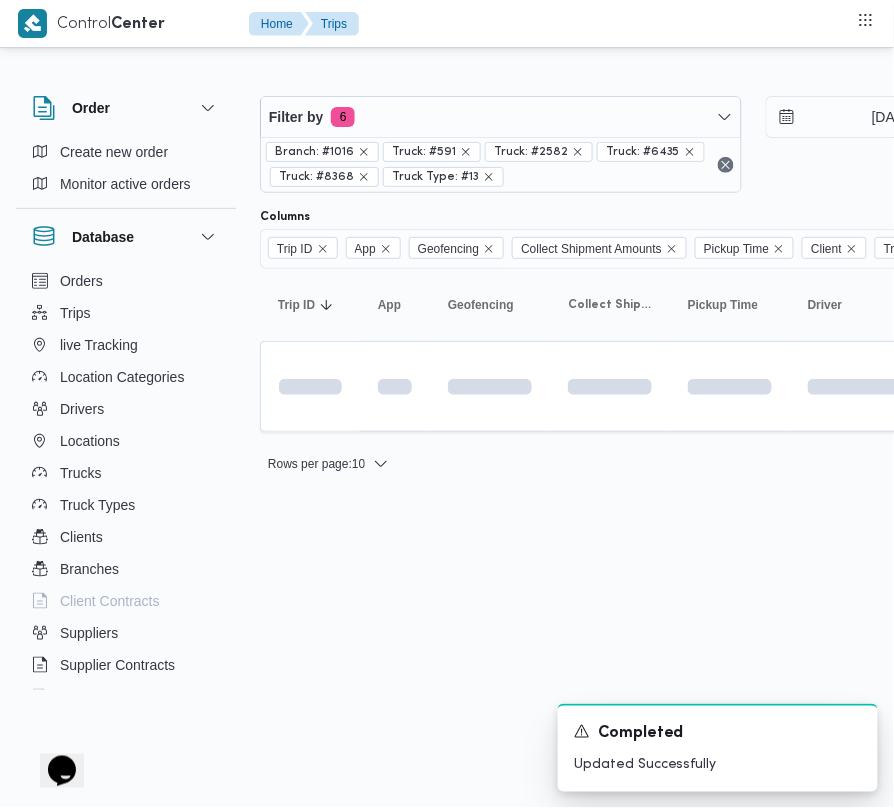 scroll, scrollTop: 0, scrollLeft: 0, axis: both 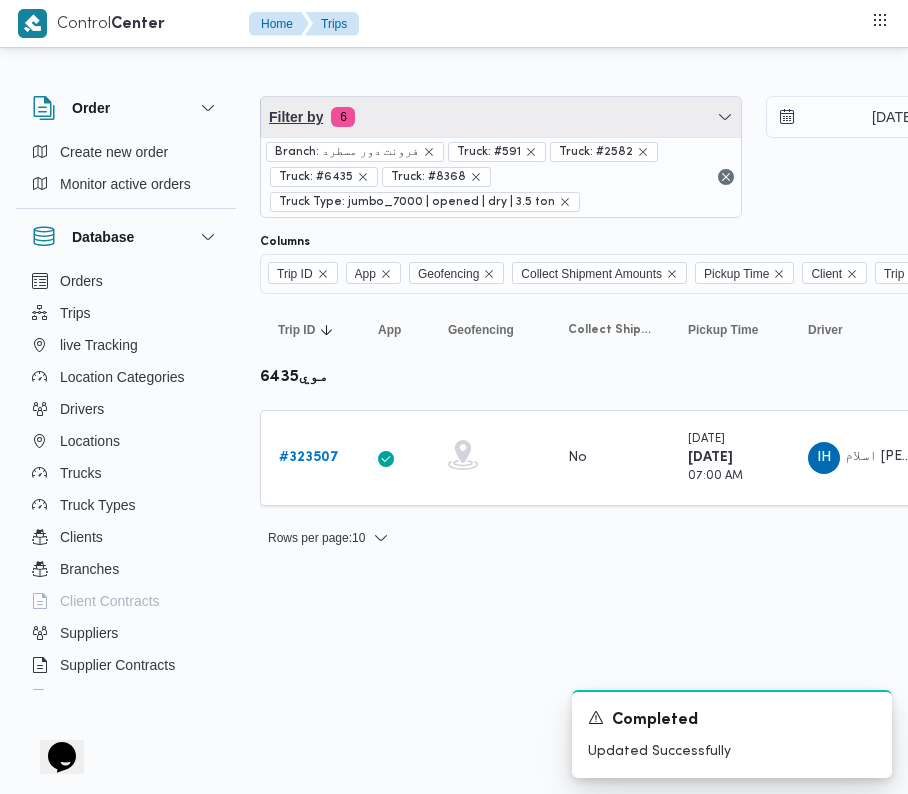 click on "Filter by 6" at bounding box center (501, 117) 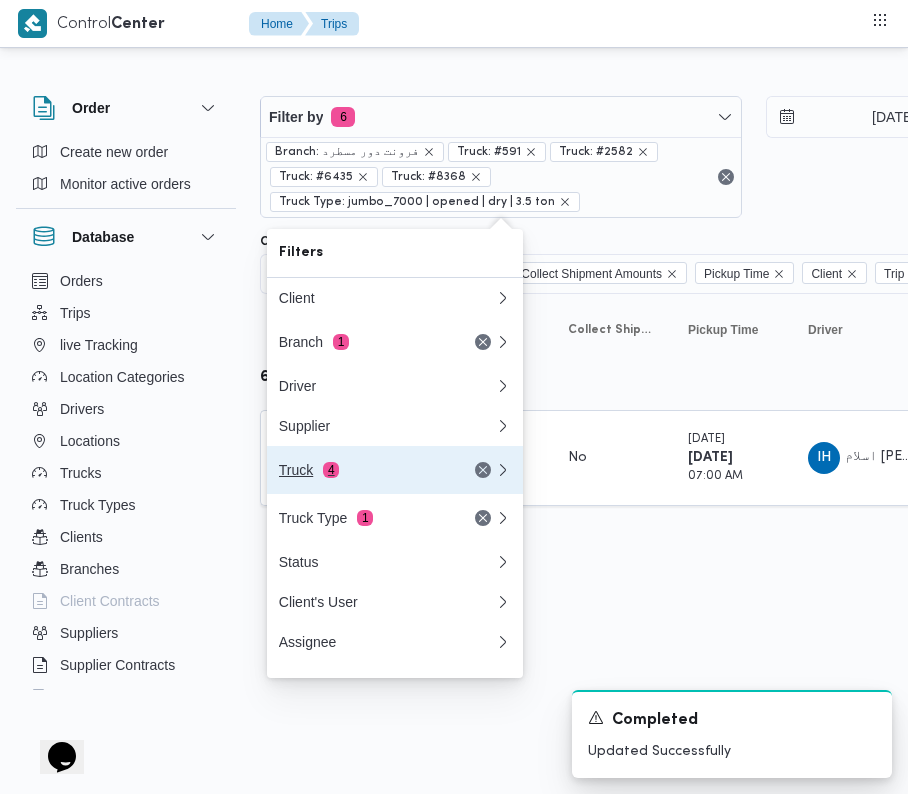 click on "Truck 4" at bounding box center (363, 470) 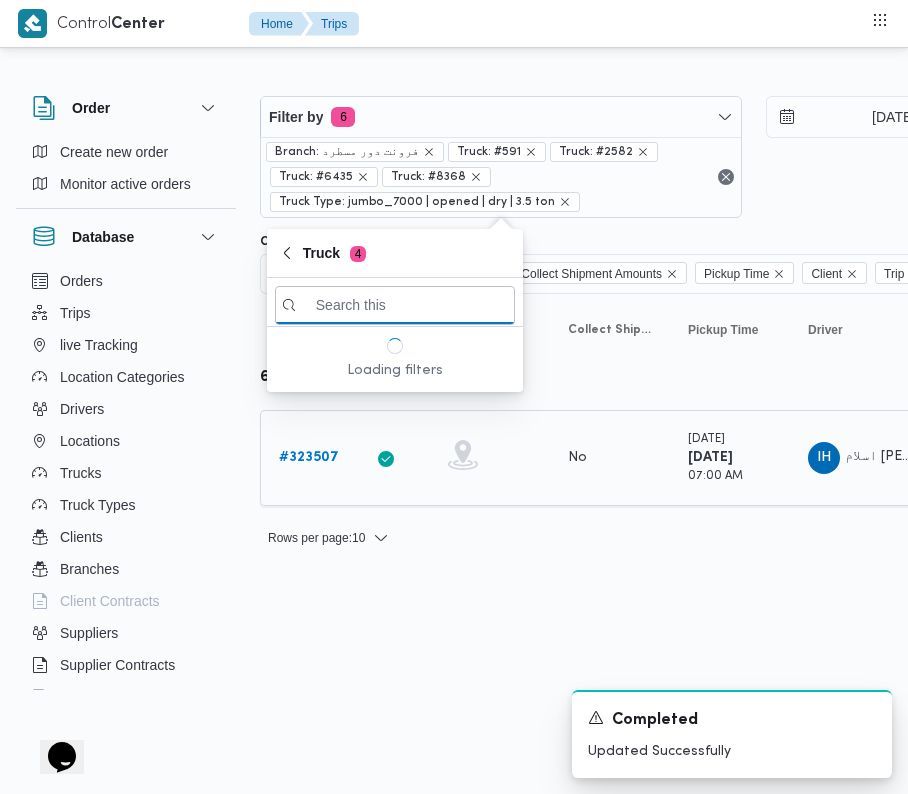 paste on "2784" 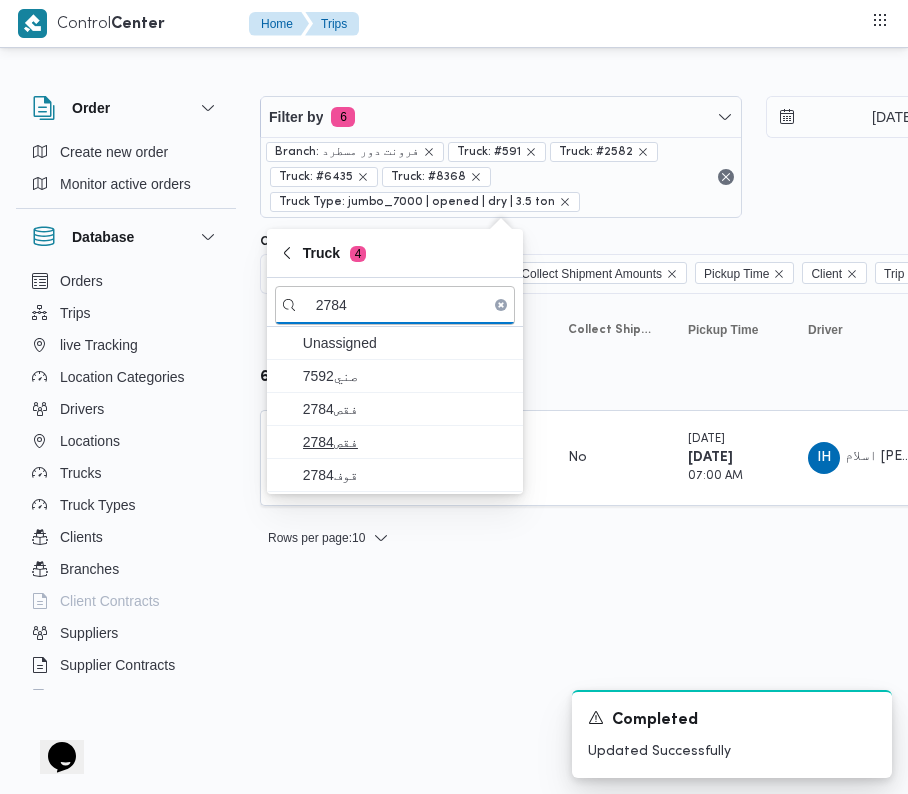 type on "2784" 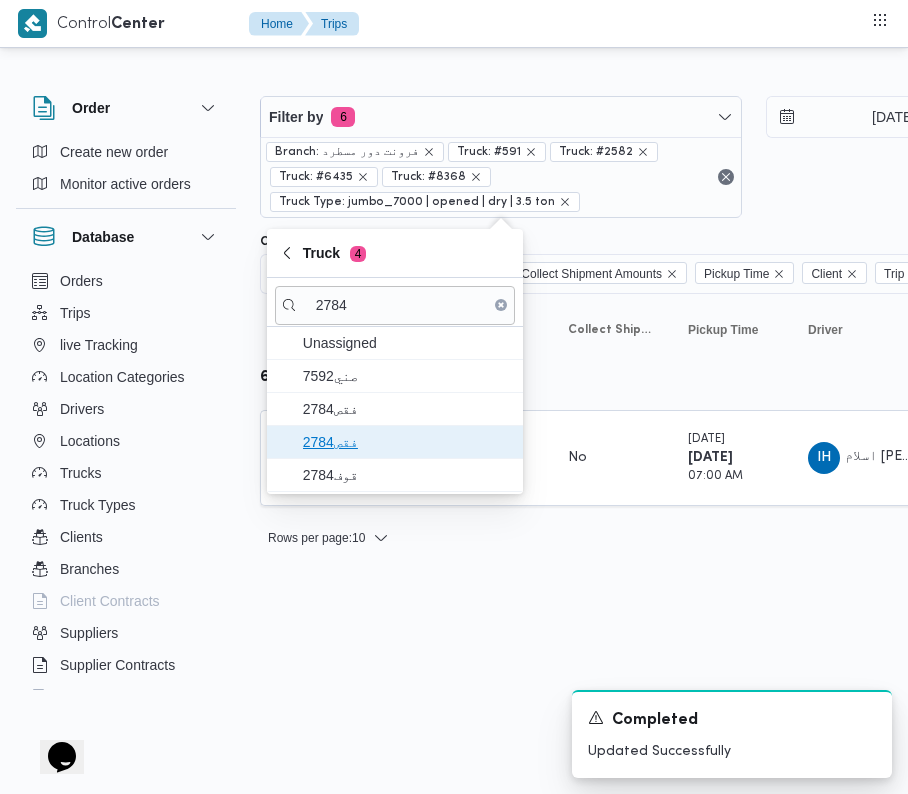 click on "فقص2784" at bounding box center [407, 442] 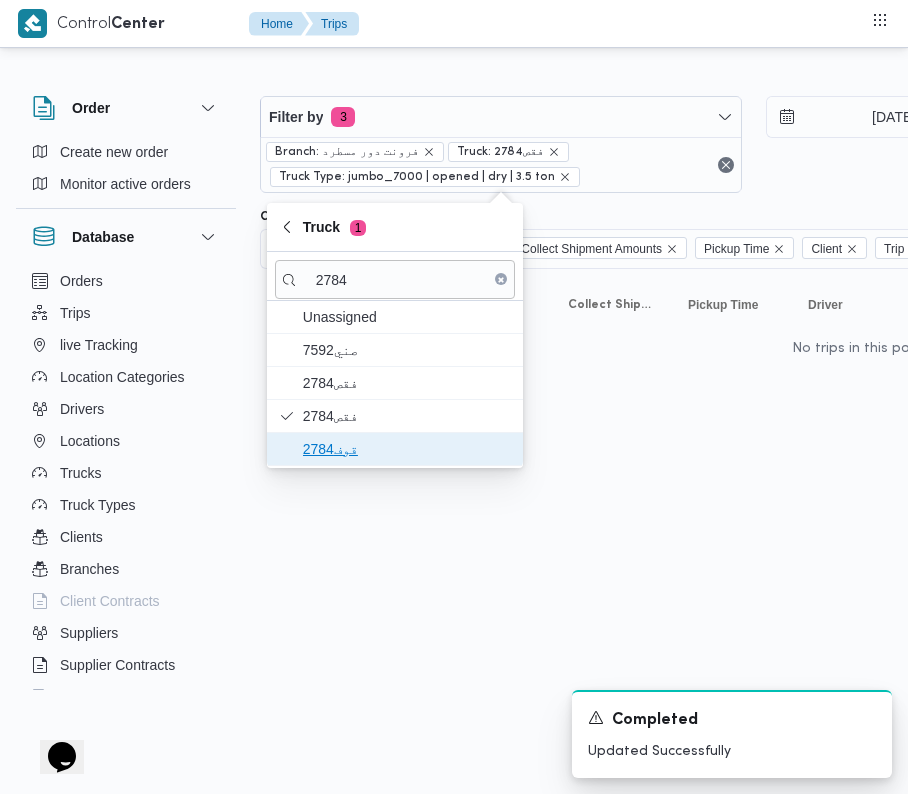 click on "قوف2784" at bounding box center (407, 449) 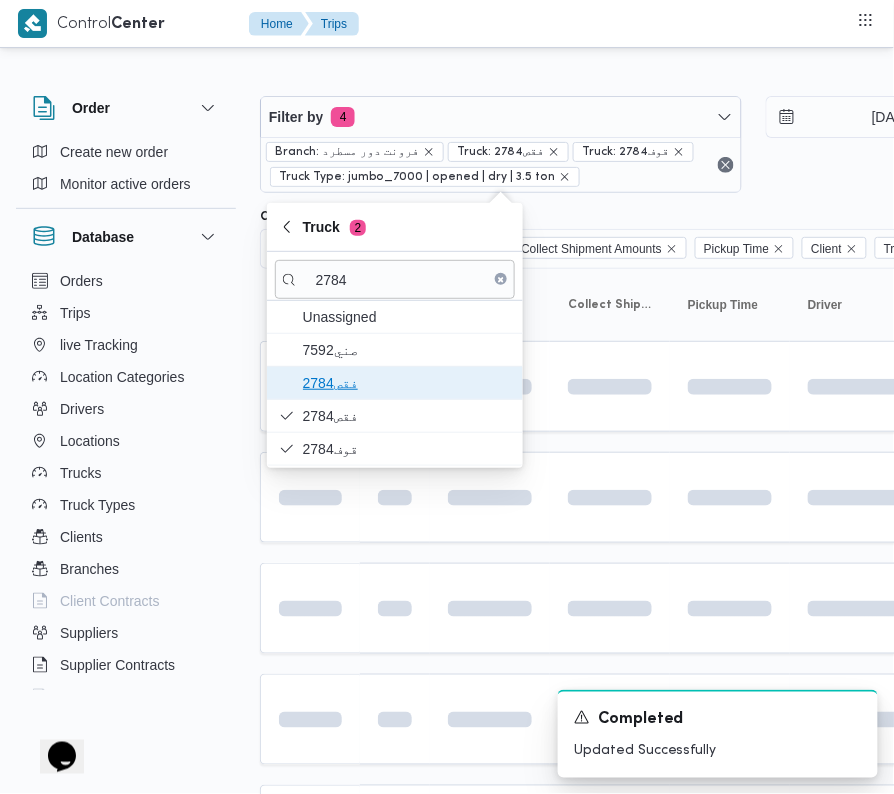 click on "فقص2784" at bounding box center (407, 383) 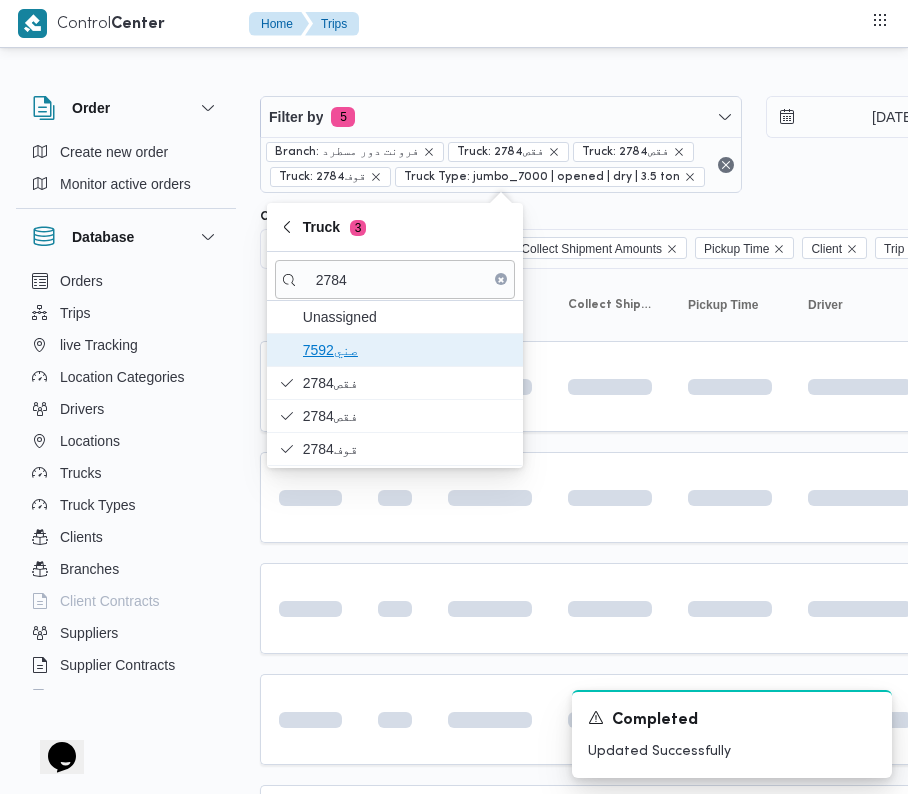 click on "7592صني" at bounding box center (407, 350) 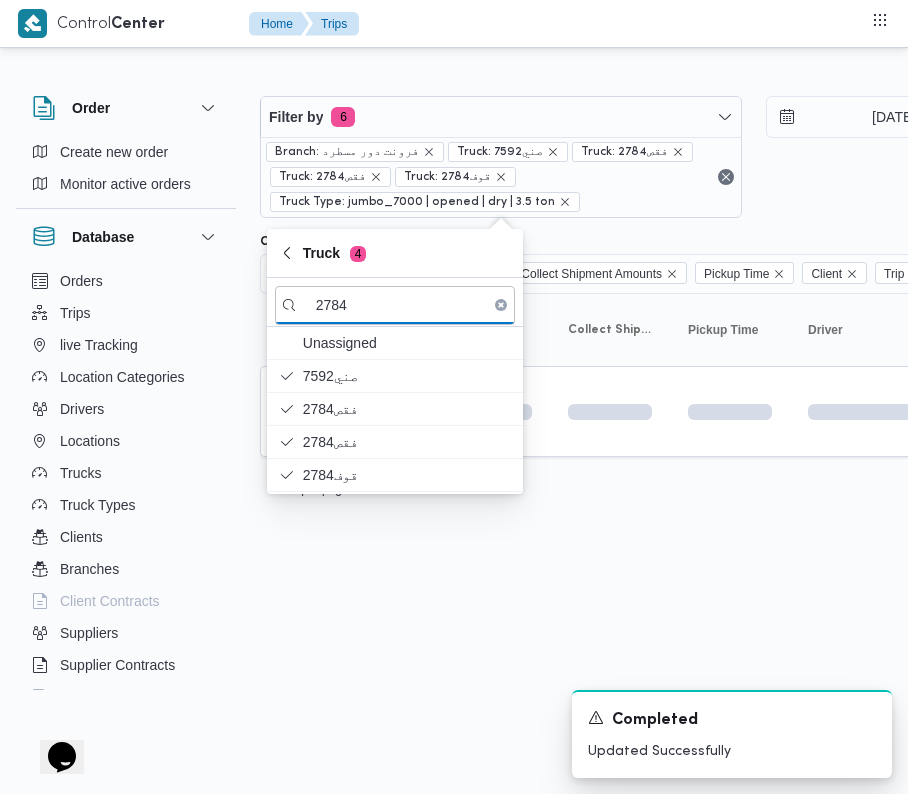 click on "Control  Center Home Trips Order Create new order Monitor active orders Database Orders Trips live Tracking Location Categories Drivers Locations Trucks Truck Types Clients Branches Client Contracts Suppliers Supplier Contracts Devices Users Projects SP Projects Admins organization assignees Tags Filter by 6 Branch: فرونت دور مسطرد Truck: 7592صني Truck: فقص2784 Truck: فقص2784 Truck: قوف2784 Truck Type: jumbo_7000 | opened | dry | 3.5 ton 10/7/2025 → 10/7/2025 Group By Truck Columns Trip ID App Geofencing Collect Shipment Amounts Pickup Time Client Trip Points Driver Supplier Truck Status Platform Sorting Trip ID Click to sort in ascending order App Click to sort in ascending order Geofencing Click to sort in ascending order Collect Shipment Amounts Pickup Time Click to sort in ascending order Client Click to sort in ascending order Trip Points Driver Click to sort in ascending order Supplier Click to sort in ascending order Truck Click to sort in ascending order Status Platform :  1" at bounding box center [454, 397] 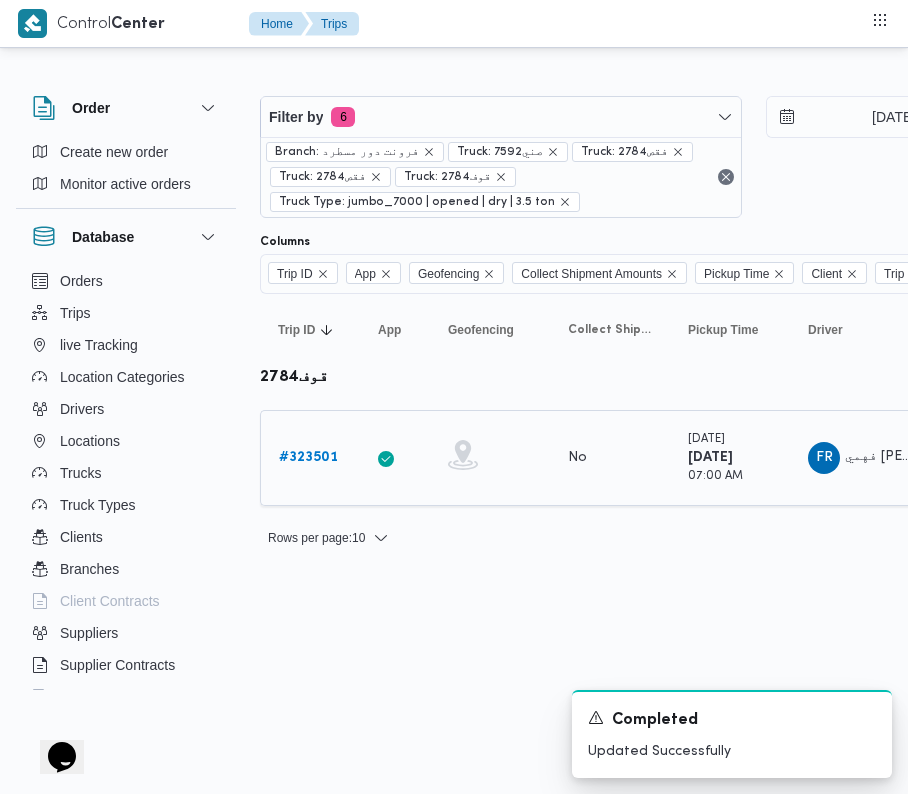 click on "# 323501" at bounding box center [308, 457] 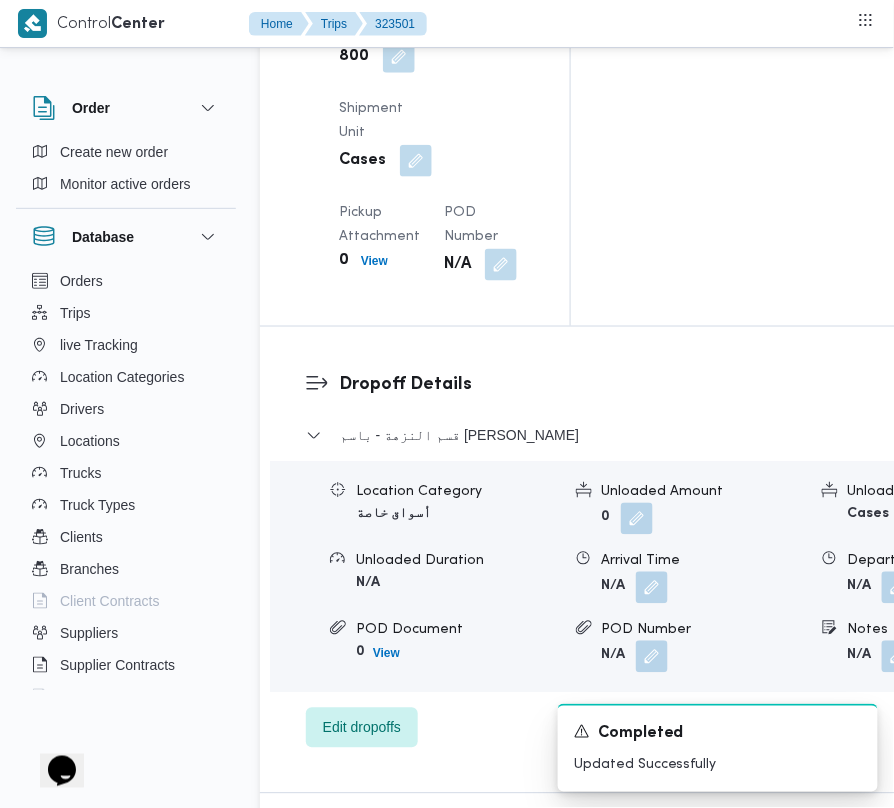 scroll, scrollTop: 3222, scrollLeft: 0, axis: vertical 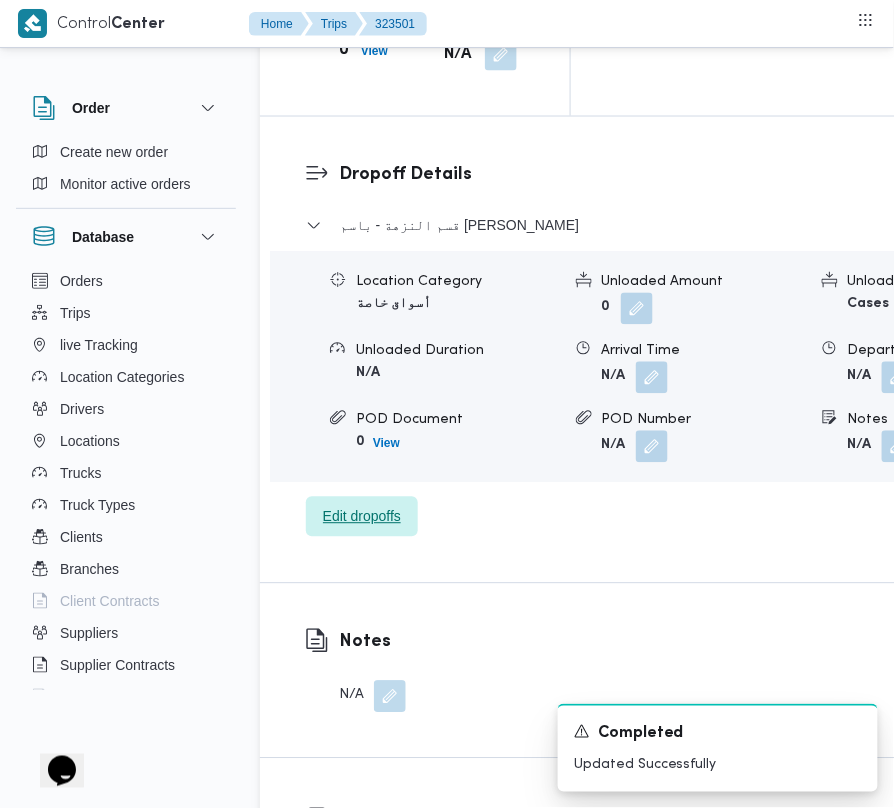click on "Edit dropoffs" at bounding box center (362, 517) 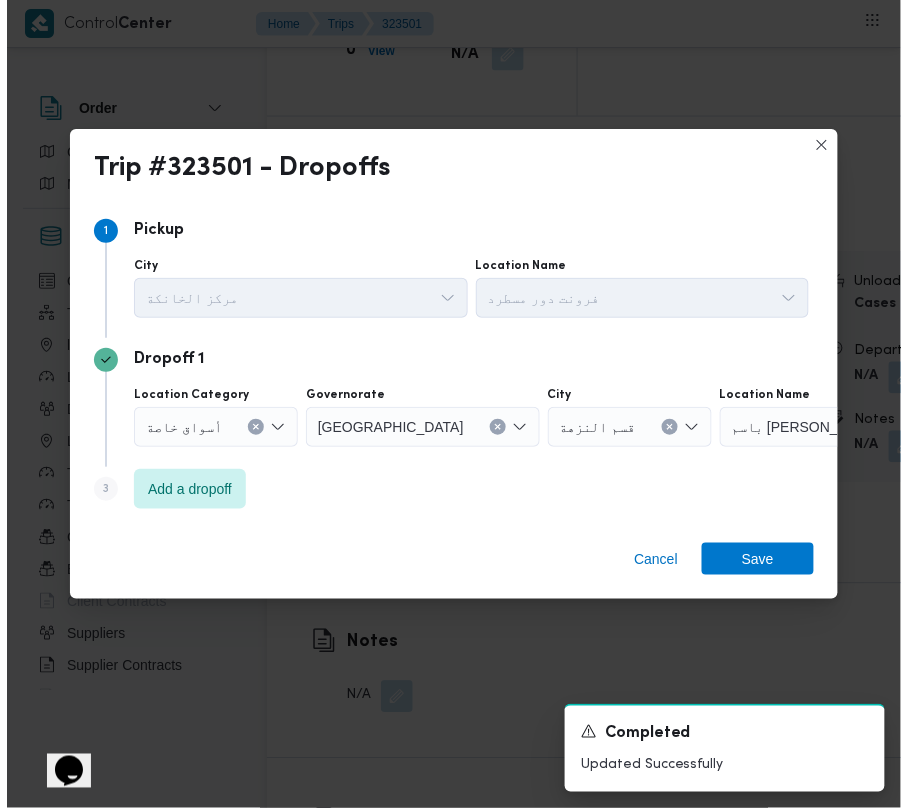 scroll, scrollTop: 3198, scrollLeft: 0, axis: vertical 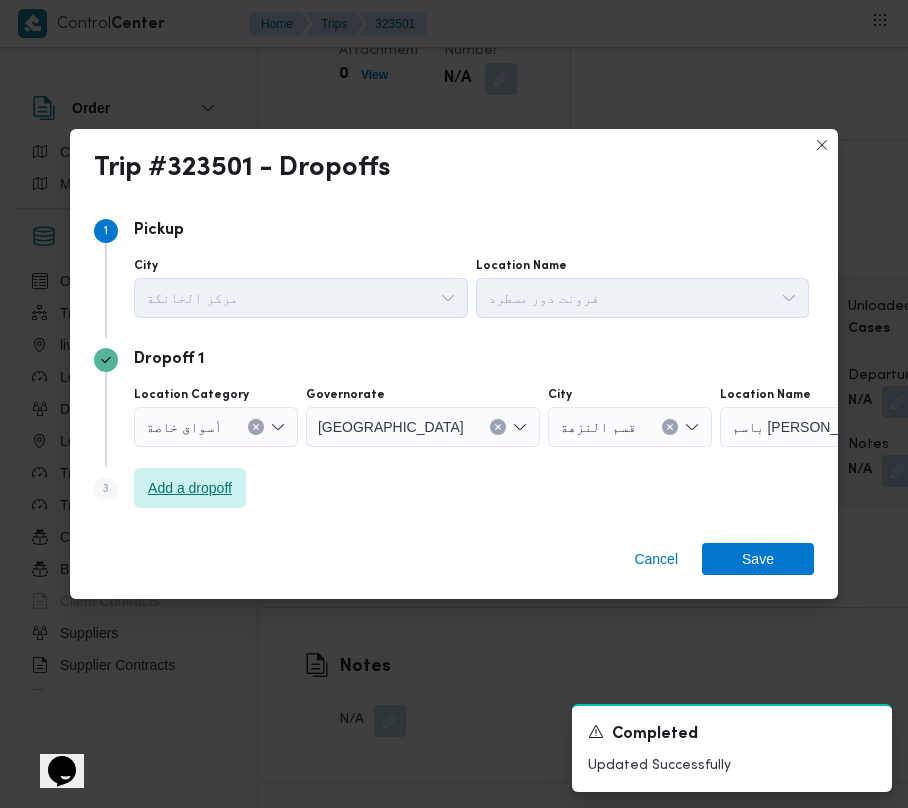 click on "Add a dropoff" at bounding box center [190, 488] 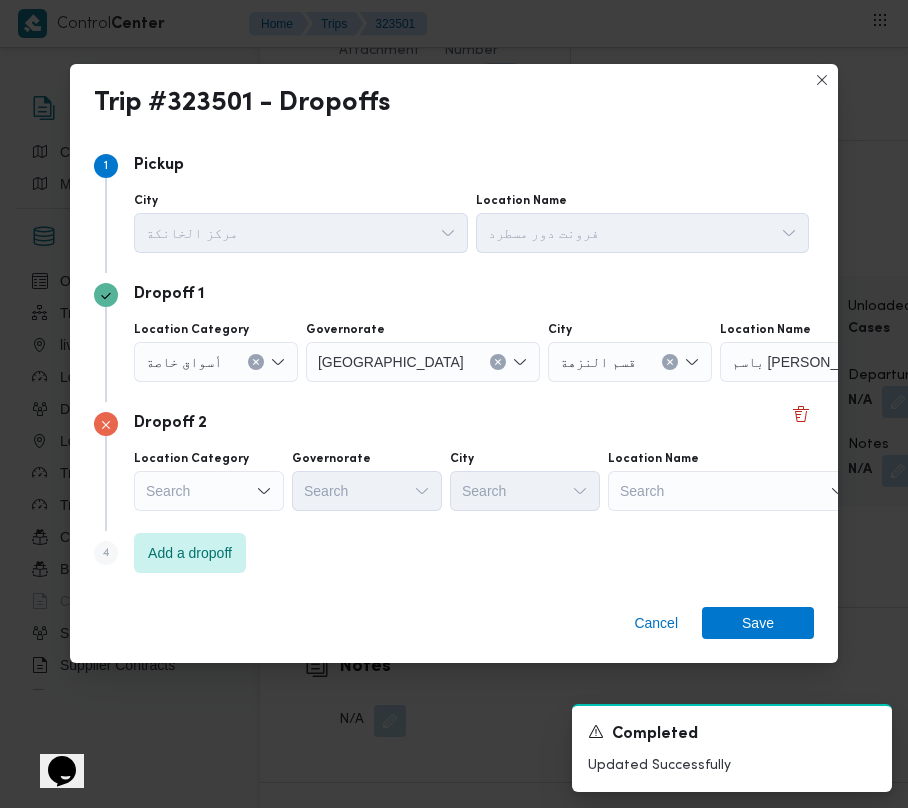 click on "Step 4 is disabled 4 Add a dropoff" at bounding box center (454, 557) 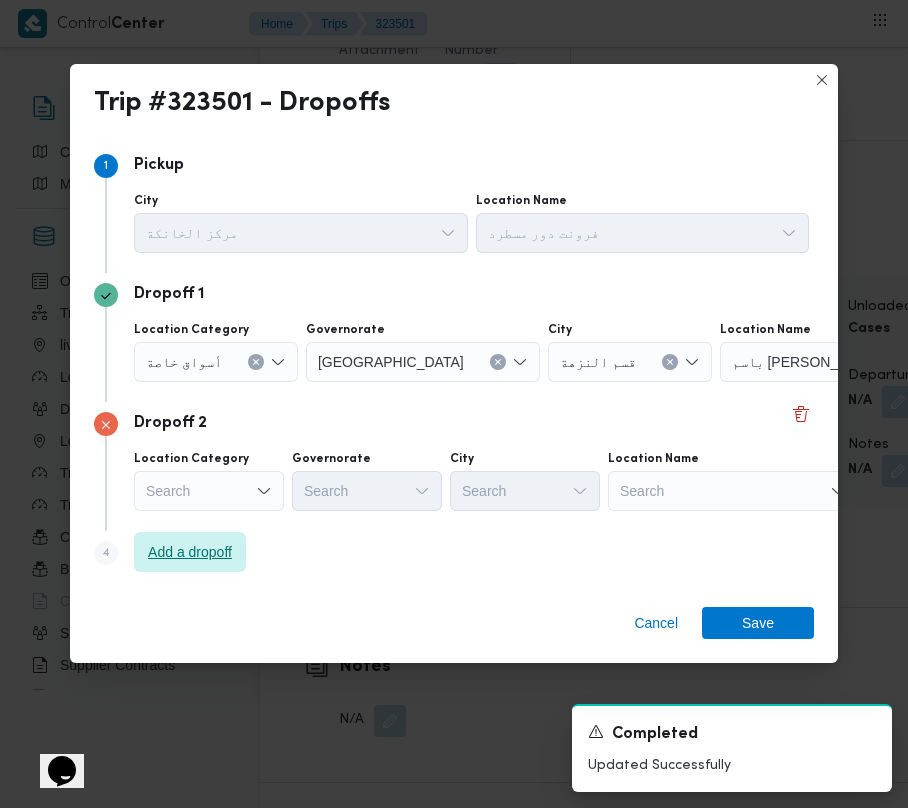 click on "Add a dropoff" at bounding box center [190, 552] 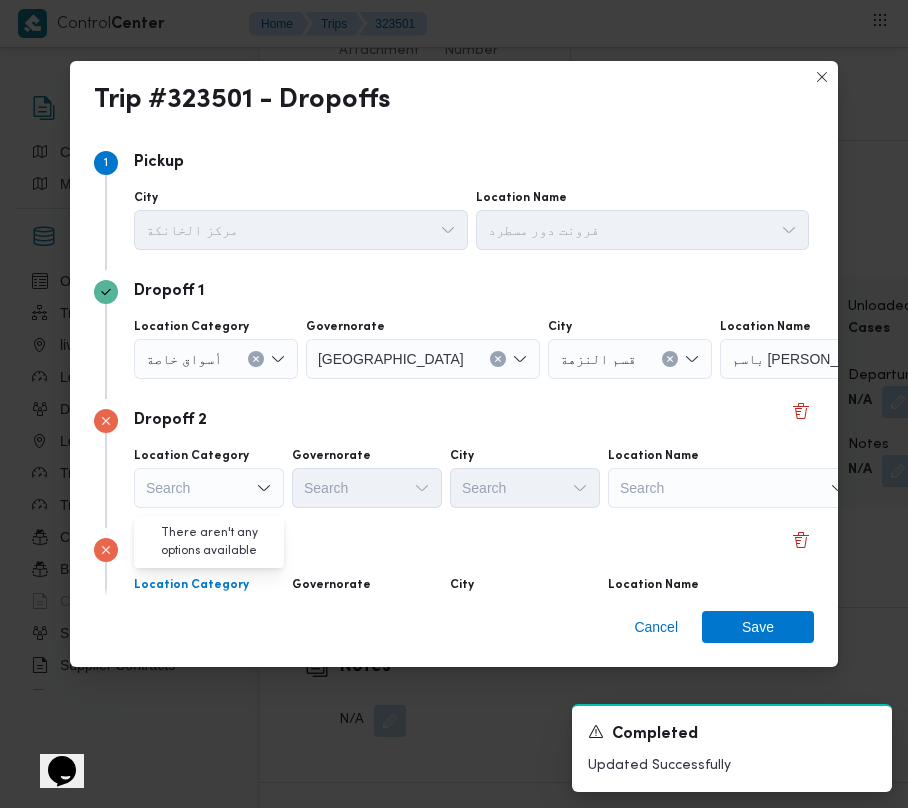 scroll, scrollTop: 121, scrollLeft: 0, axis: vertical 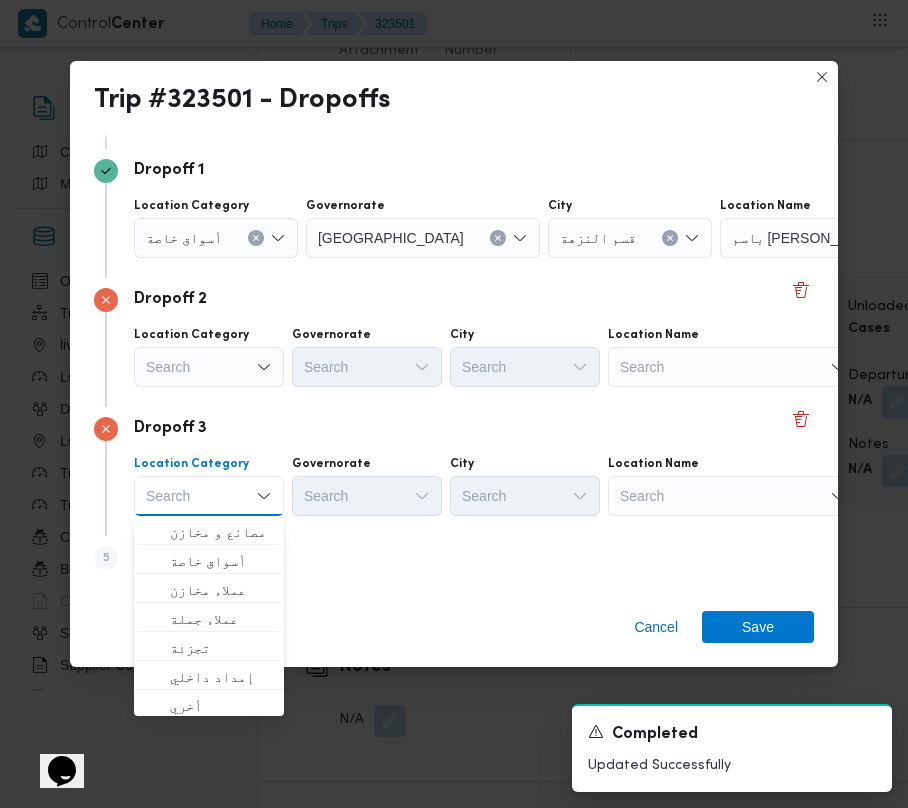 click on "Location Name" at bounding box center [643, 77] 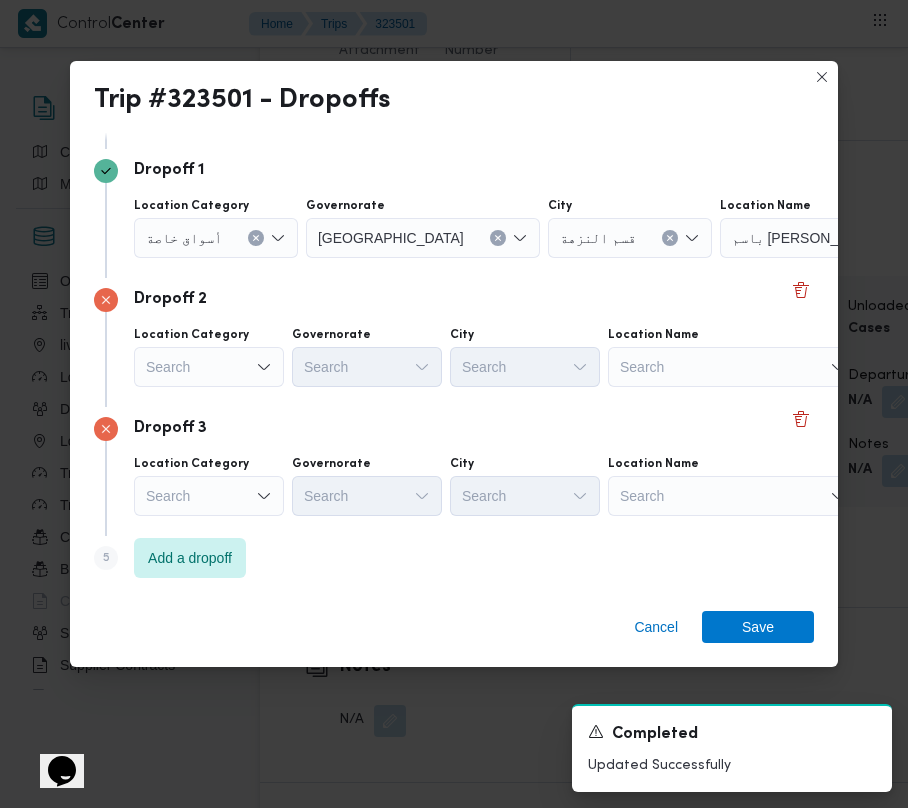 click on "Search" at bounding box center (845, 238) 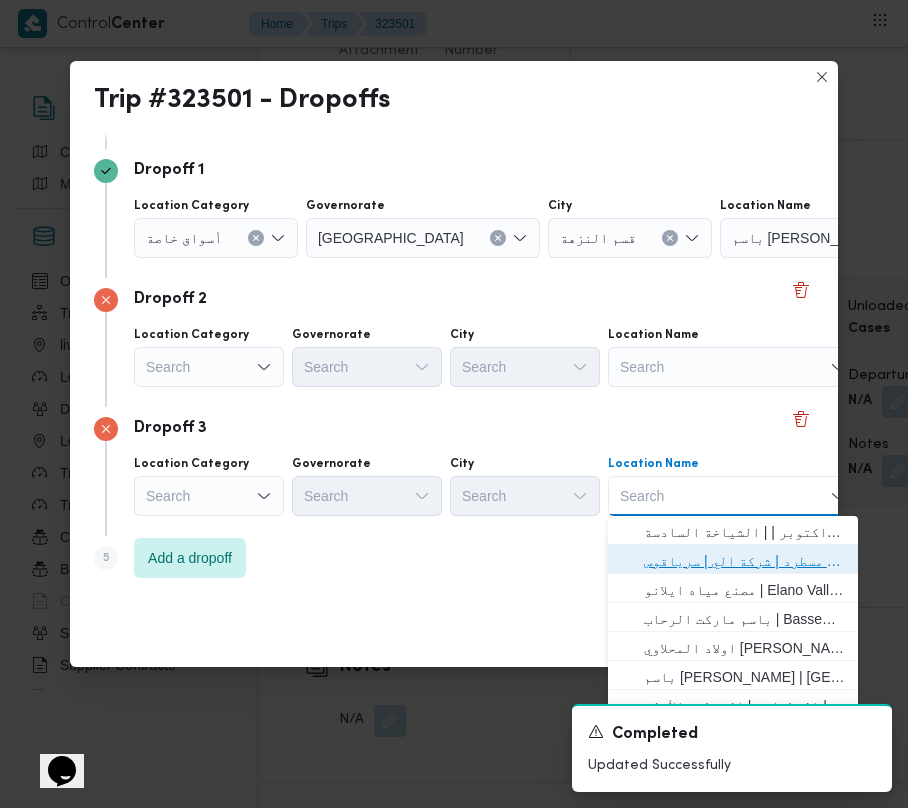 click on "فرونت دور مسطرد | شركة الي | سرياقوس" at bounding box center [745, 561] 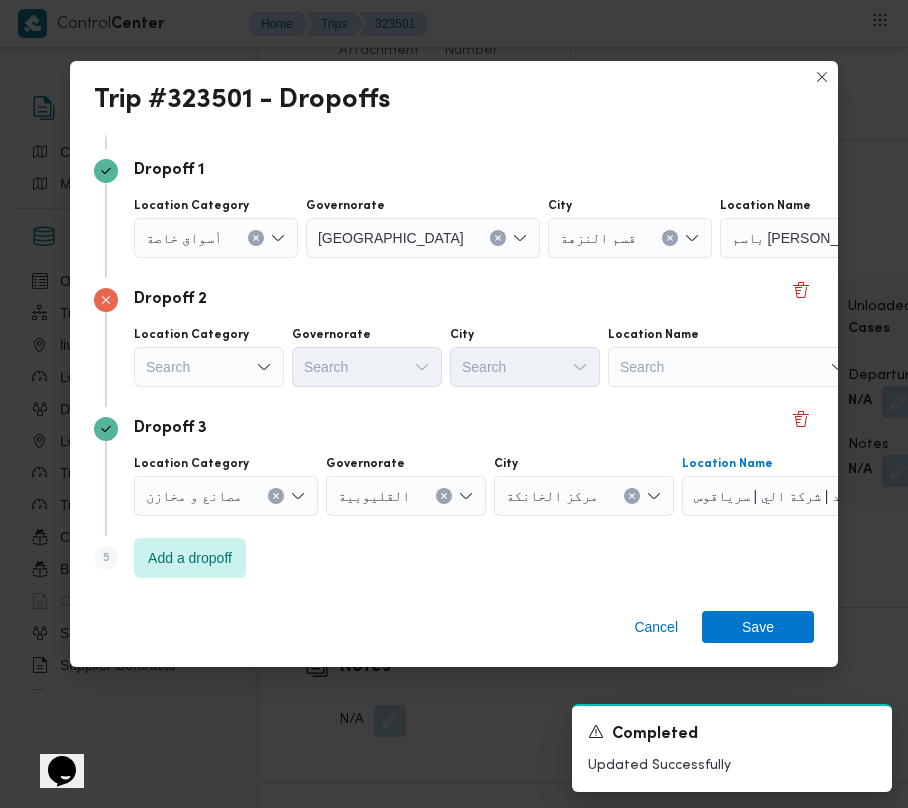 click on "Search" at bounding box center [216, 238] 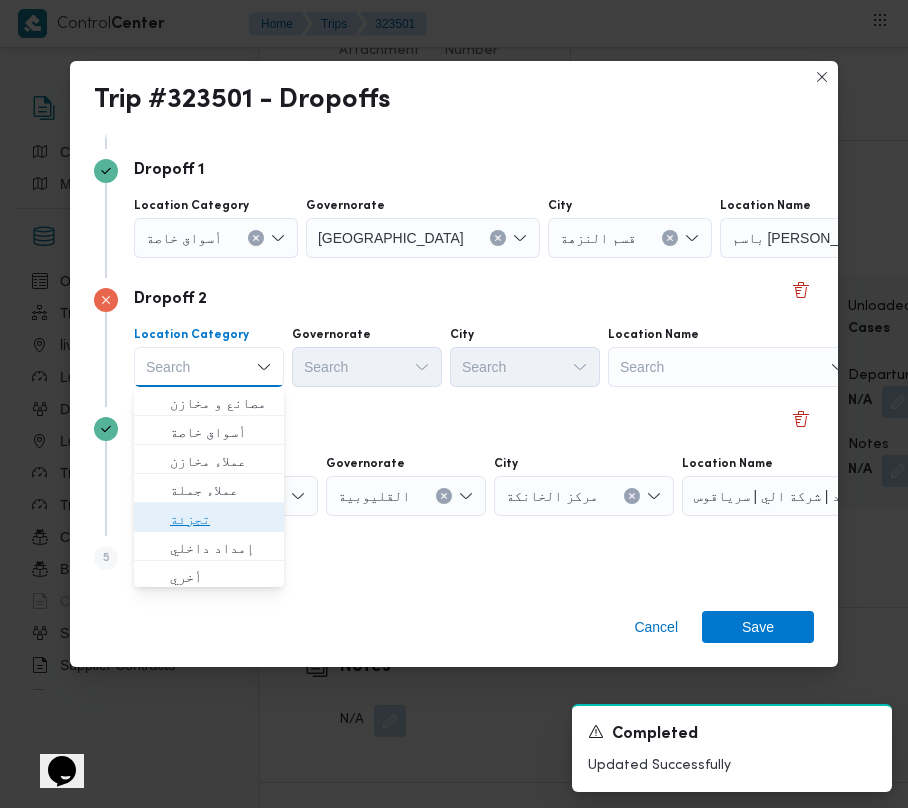 click on "تجزئة" at bounding box center (221, 519) 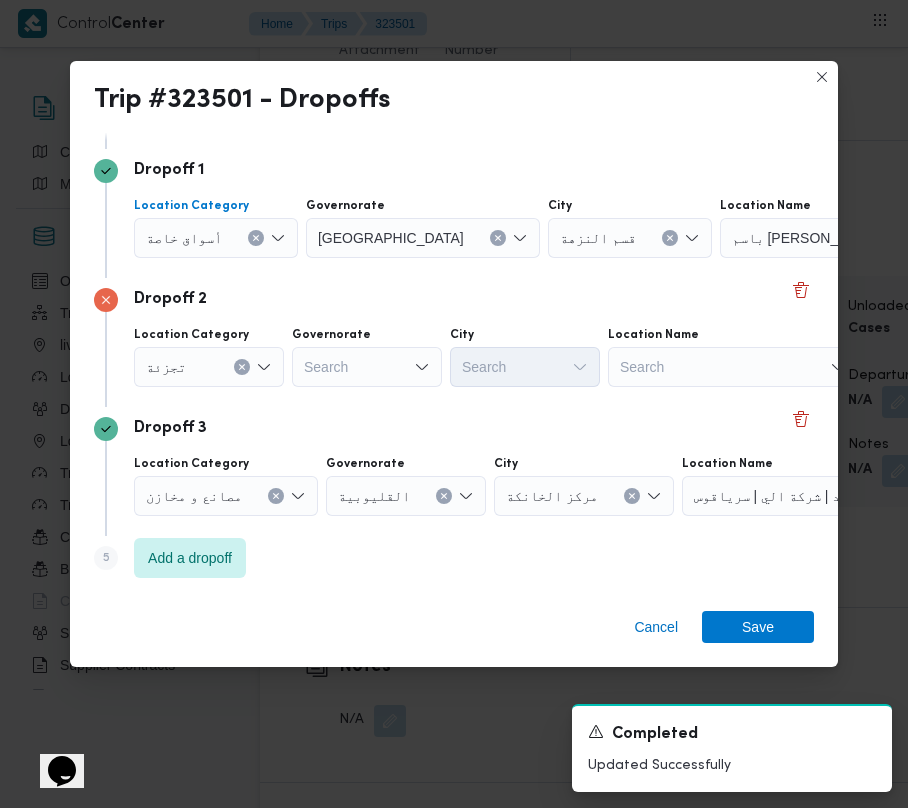 click on "أسواق خاصة" at bounding box center (184, 237) 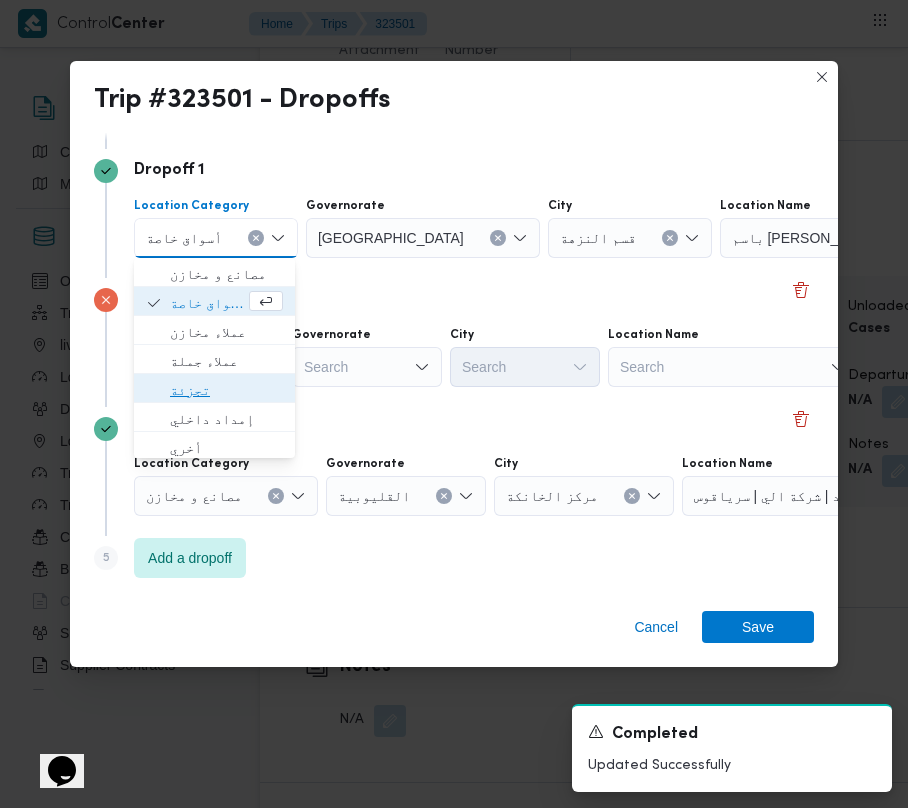click on "تجزئة" at bounding box center (226, 390) 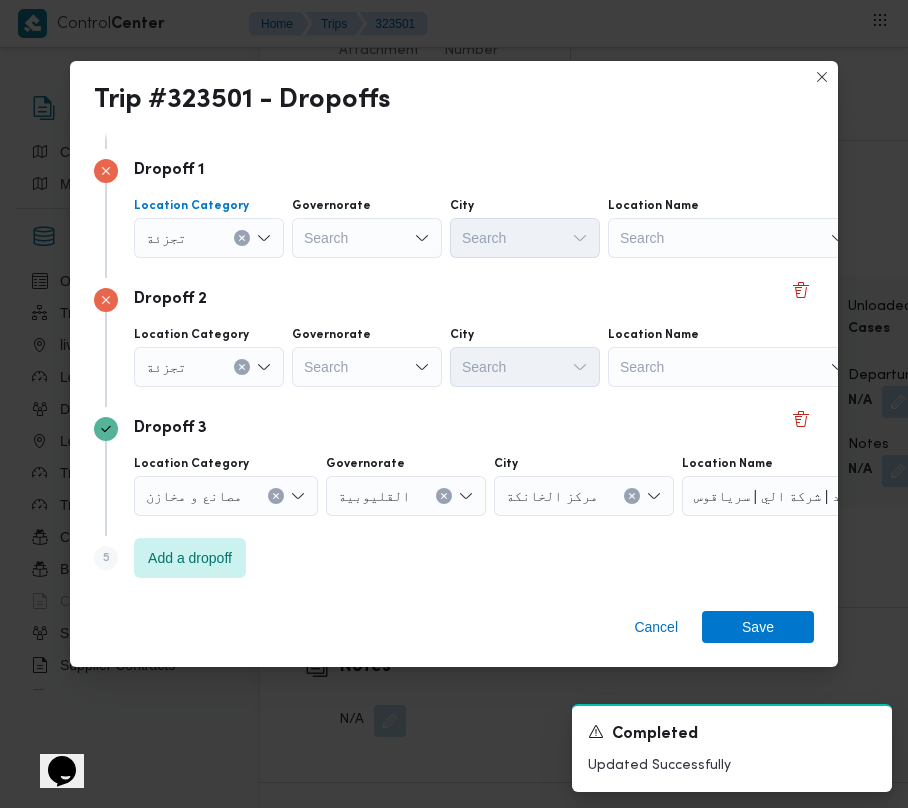 click on "Search" at bounding box center (367, 238) 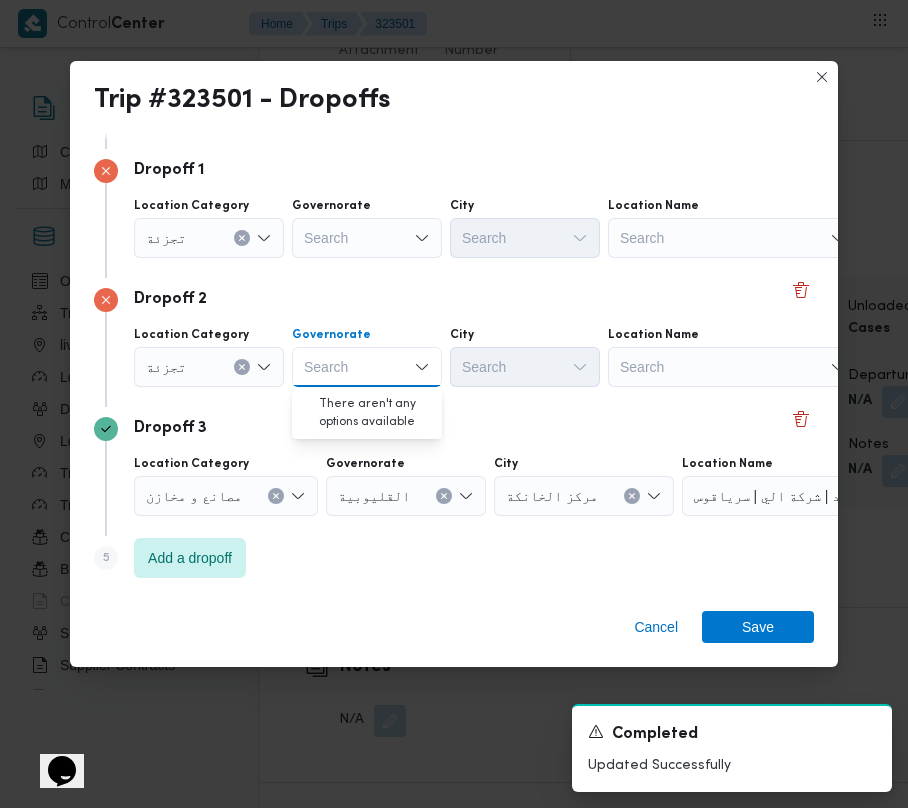 paste on "[GEOGRAPHIC_DATA]" 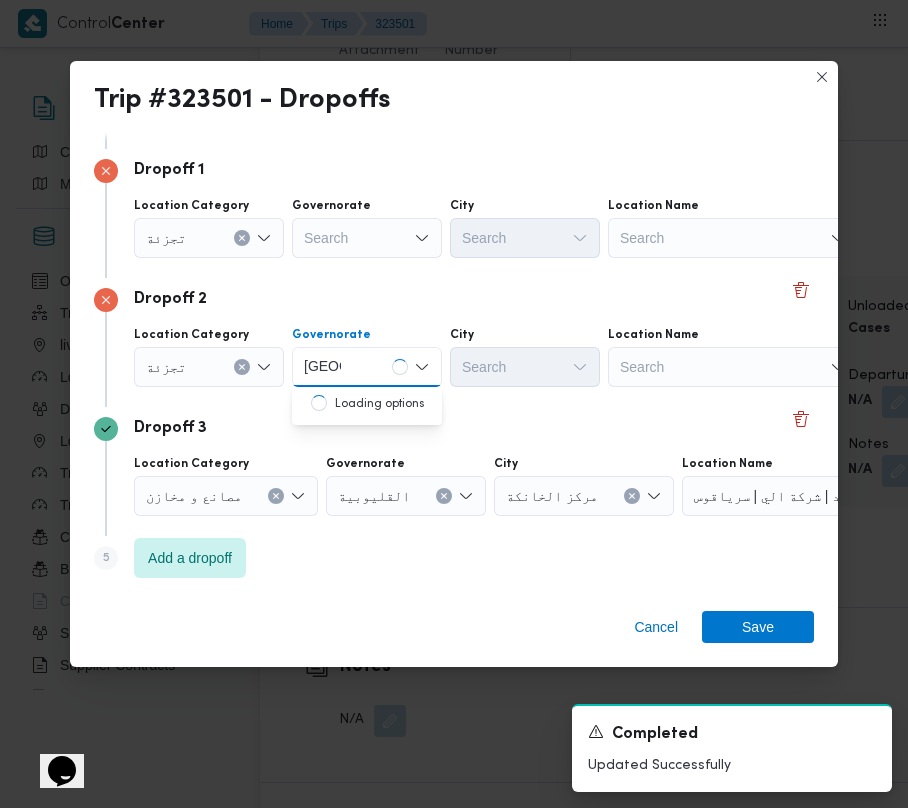 type on "[GEOGRAPHIC_DATA]" 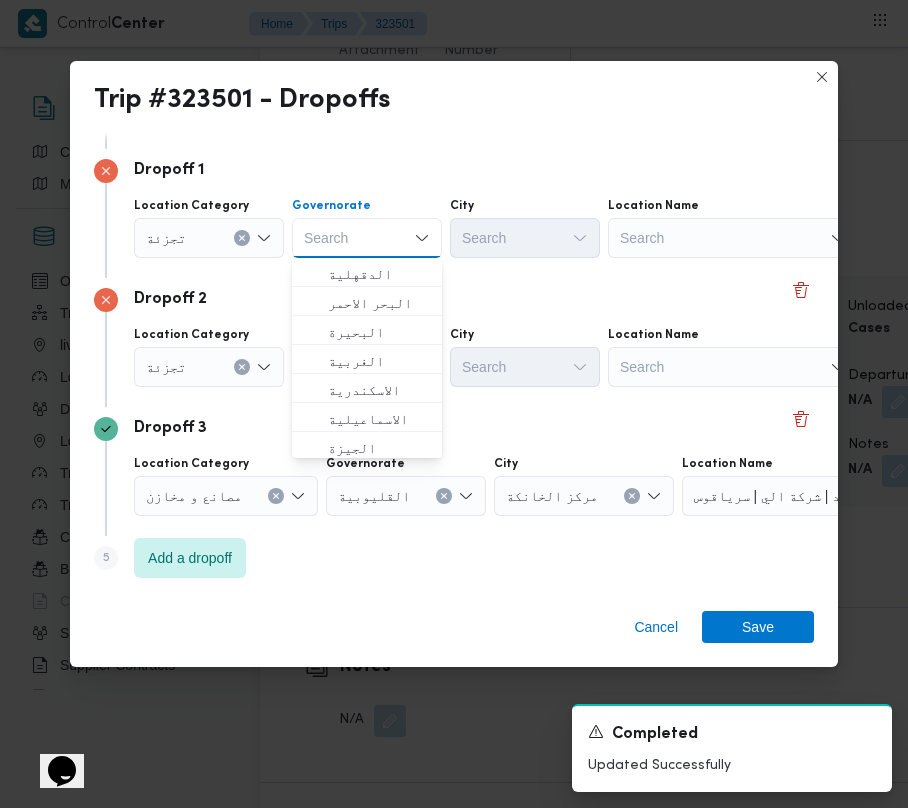 paste on "[GEOGRAPHIC_DATA]" 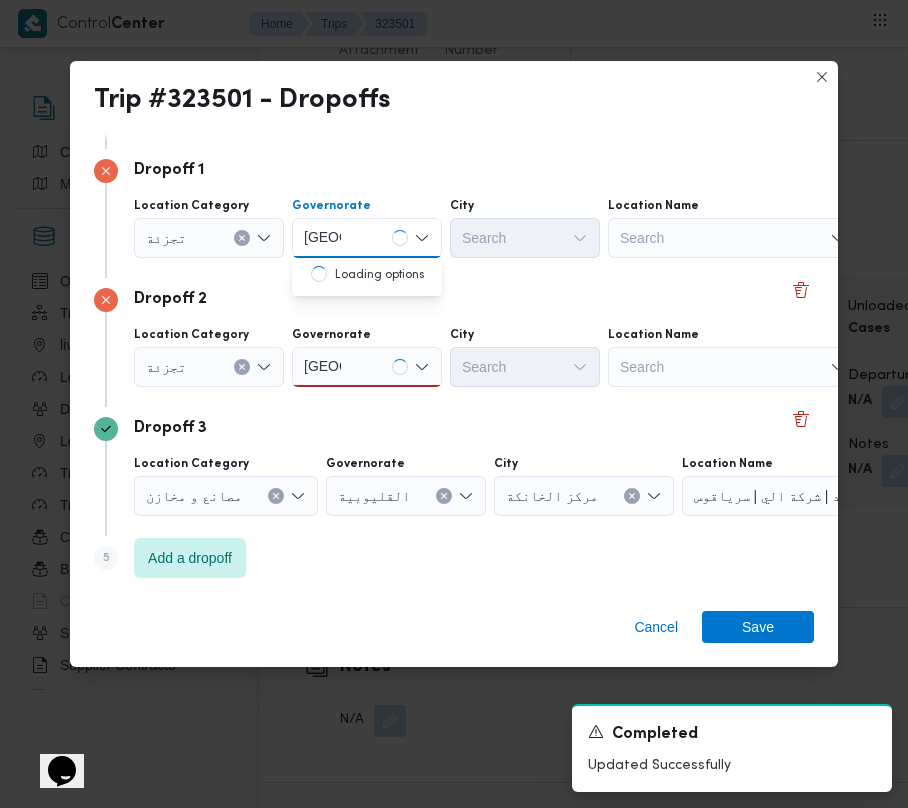 type on "[GEOGRAPHIC_DATA]" 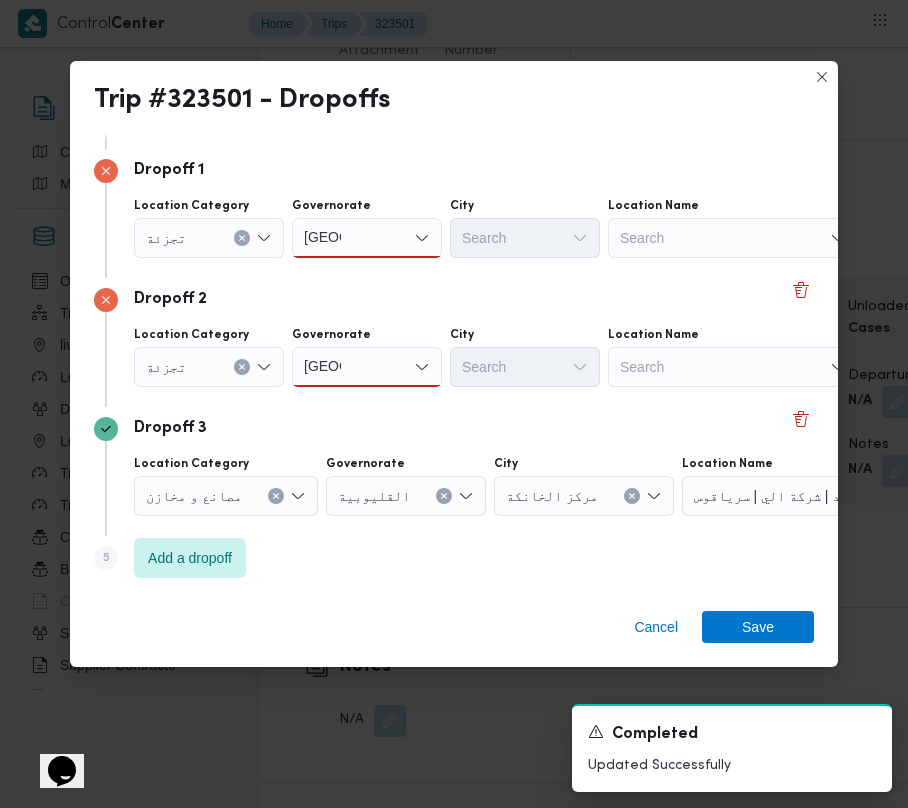 click on "Search" at bounding box center [301, 109] 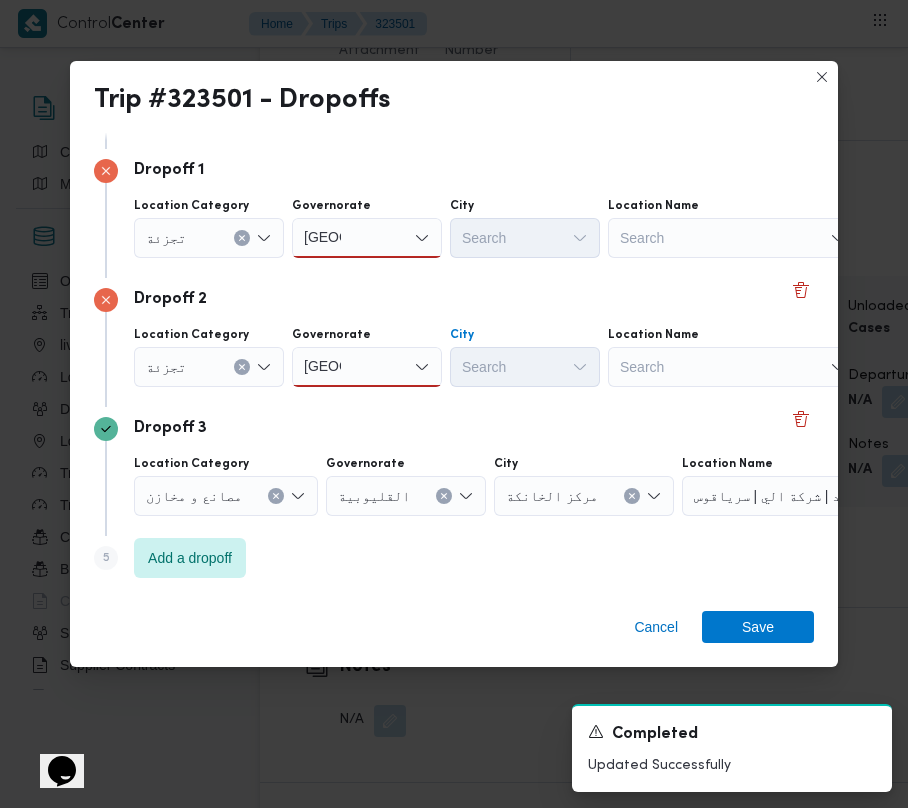 click on "Search" at bounding box center (301, 109) 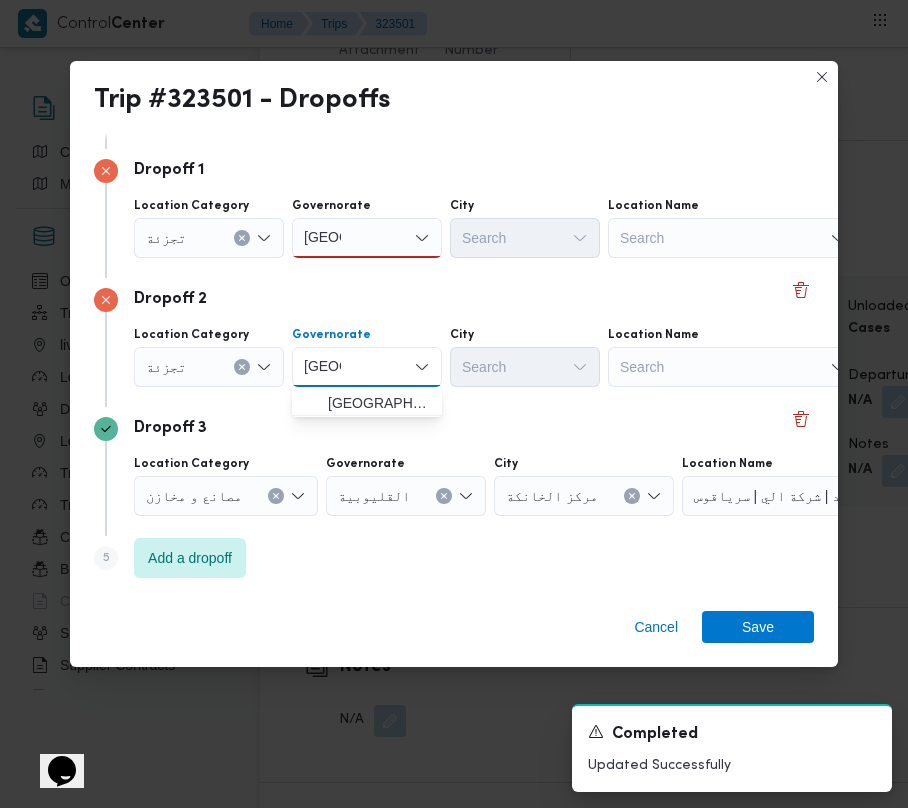click on "[GEOGRAPHIC_DATA]" at bounding box center (322, 367) 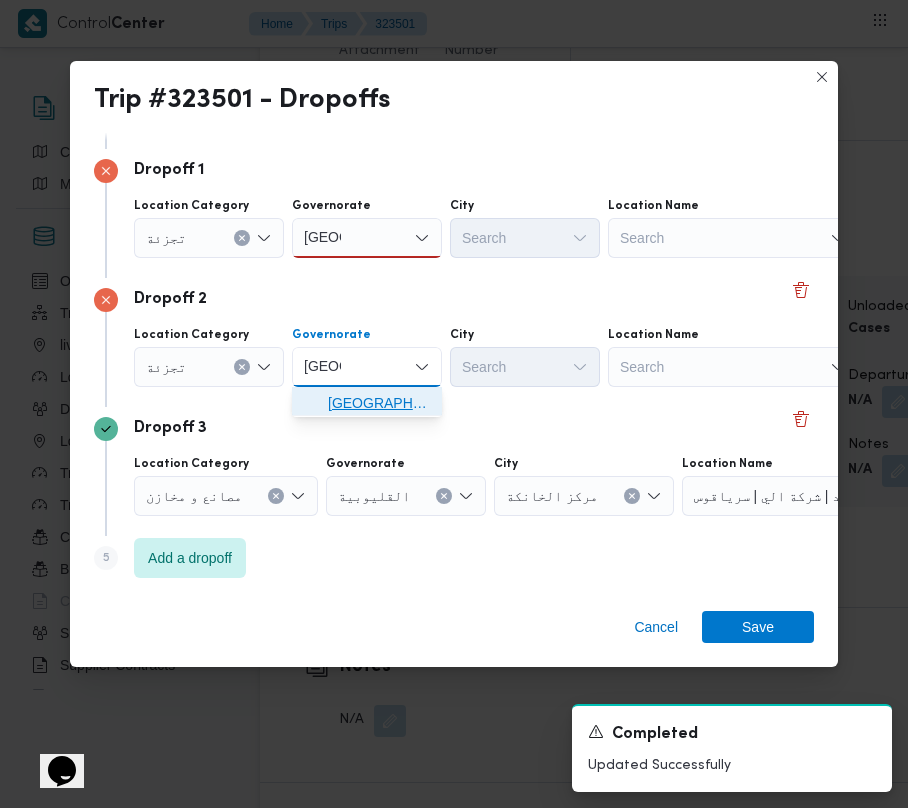 click on "ال[GEOGRAPHIC_DATA]" at bounding box center (379, 403) 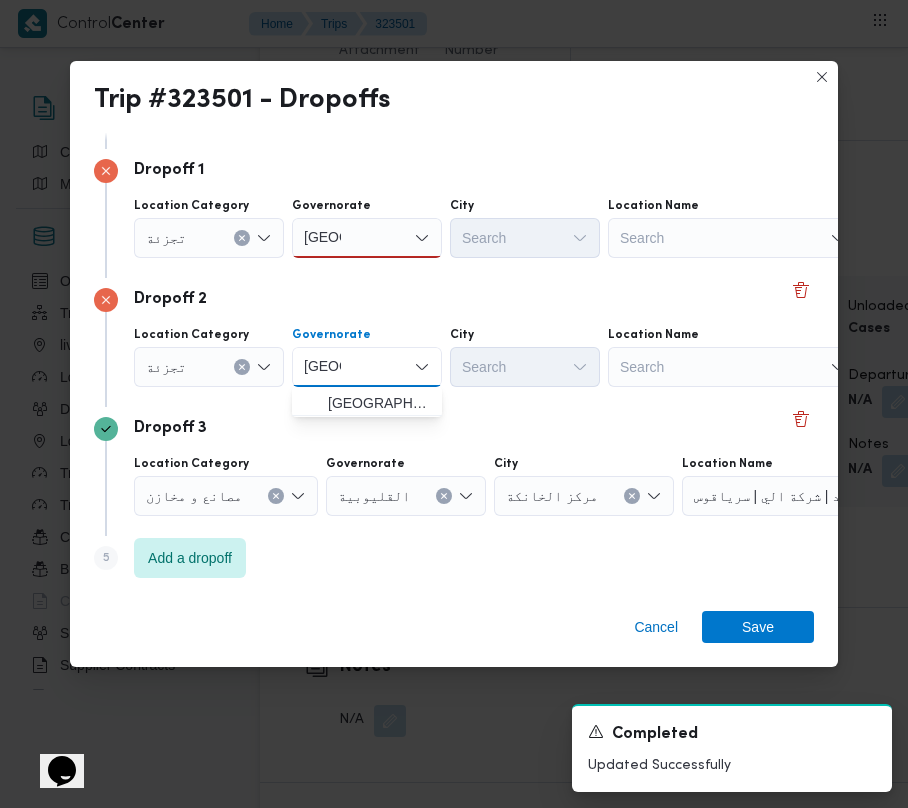 type 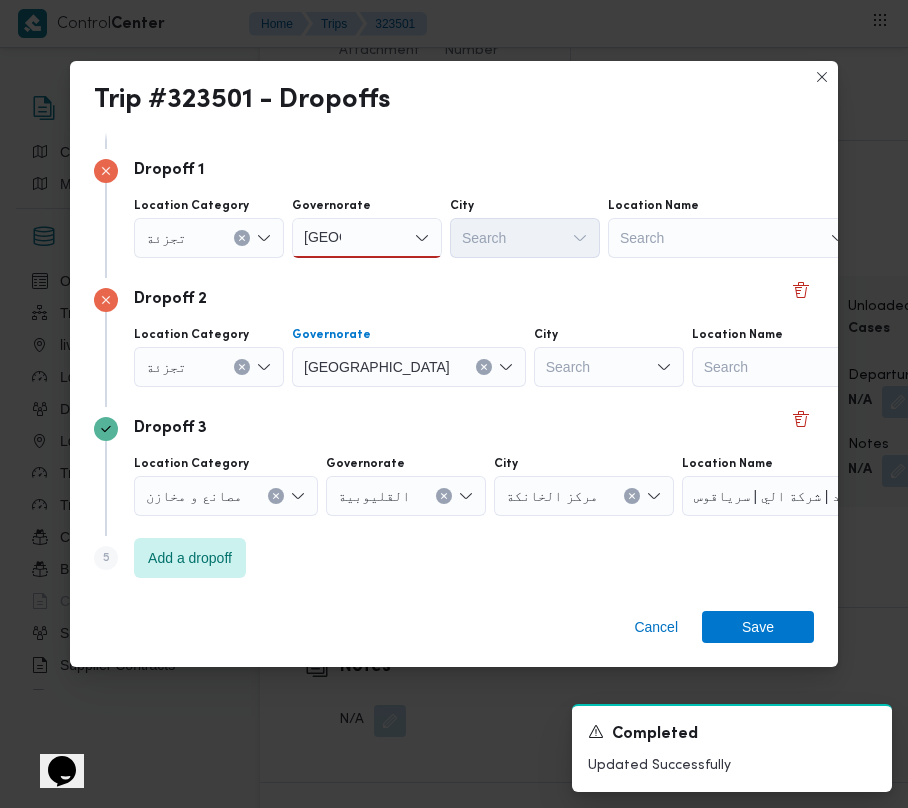 click on "Search" at bounding box center [609, 367] 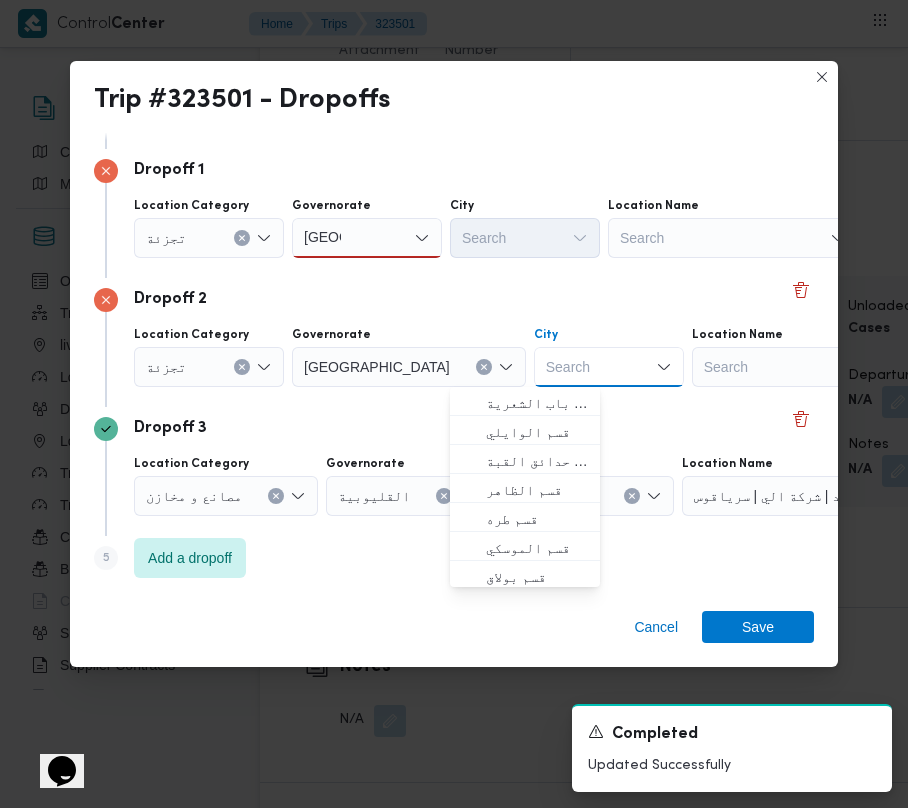 paste on "[PERSON_NAME]" 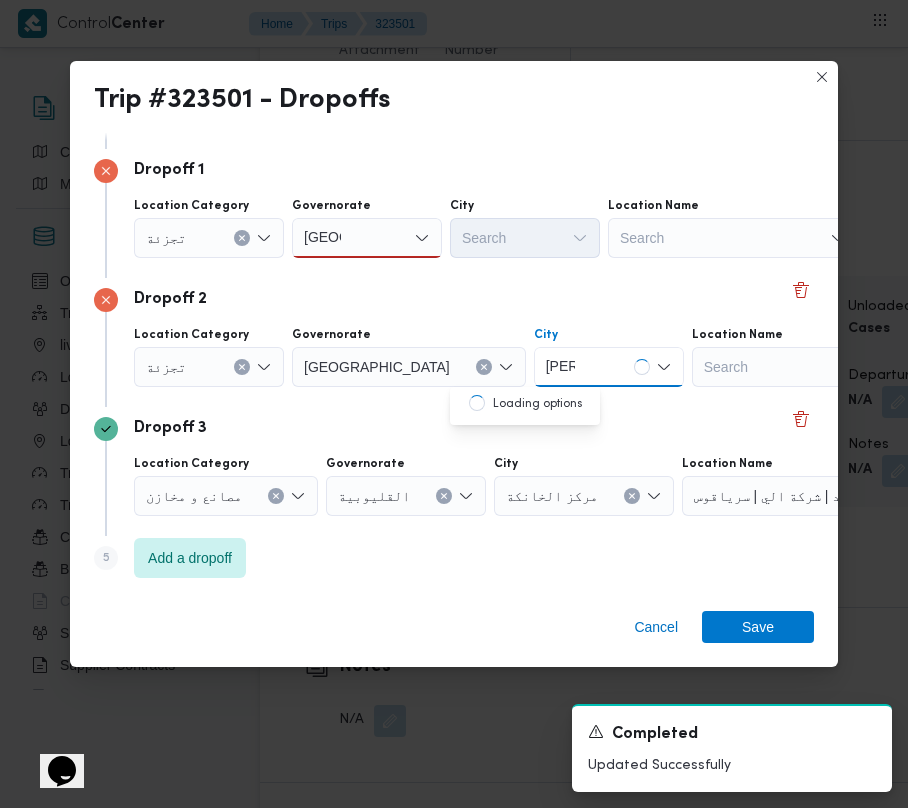 type on "[PERSON_NAME]" 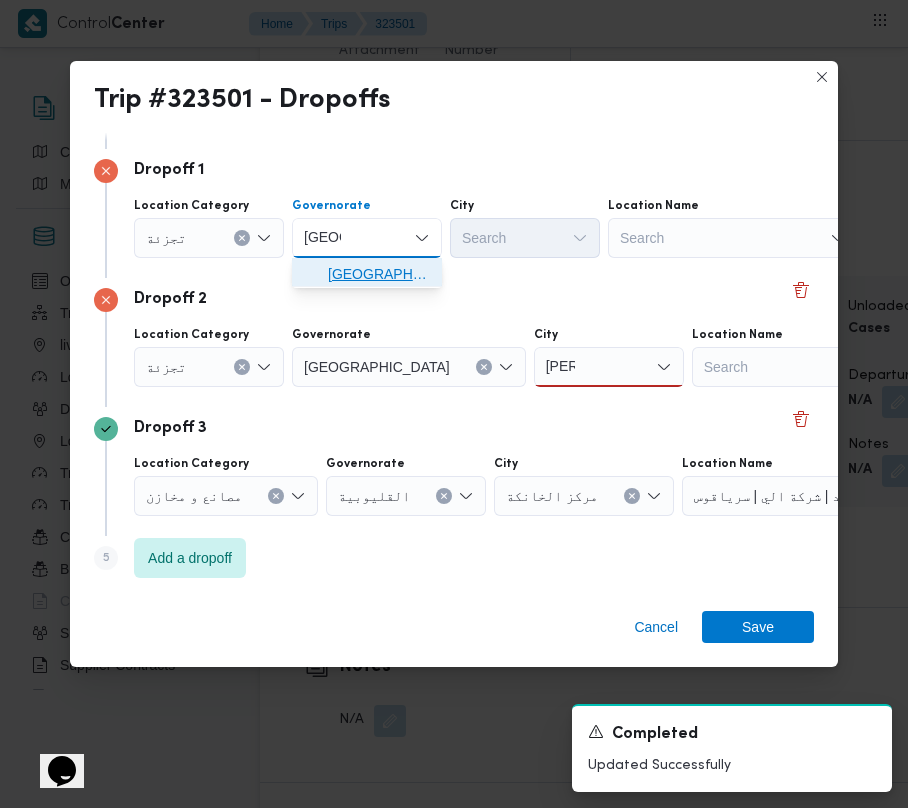 click on "ال[GEOGRAPHIC_DATA]" at bounding box center [379, 274] 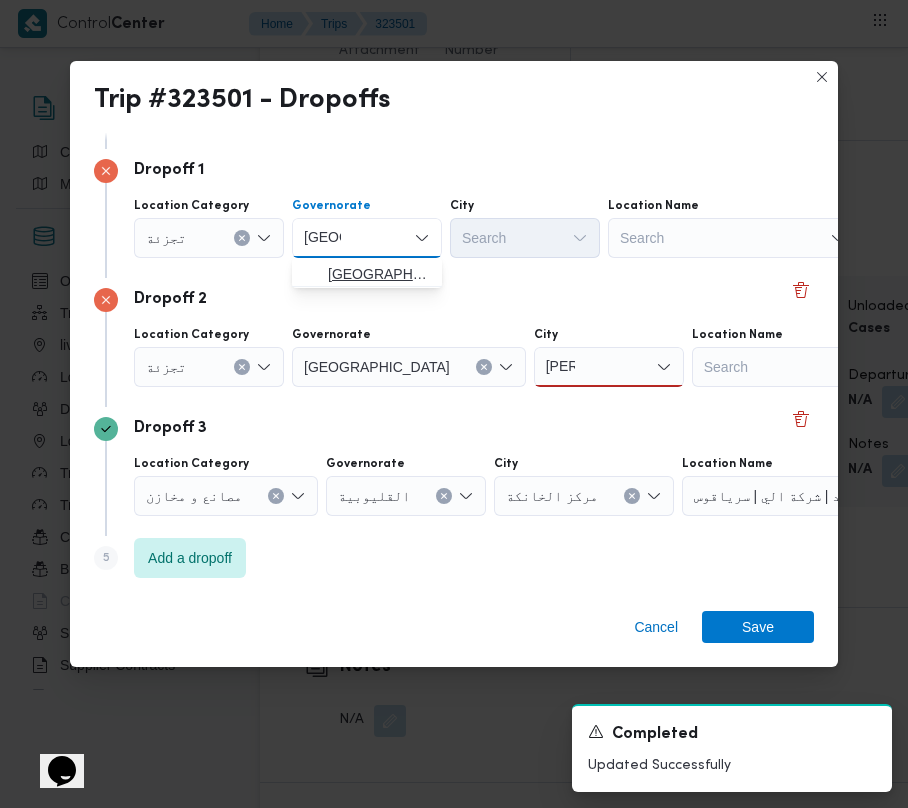 type 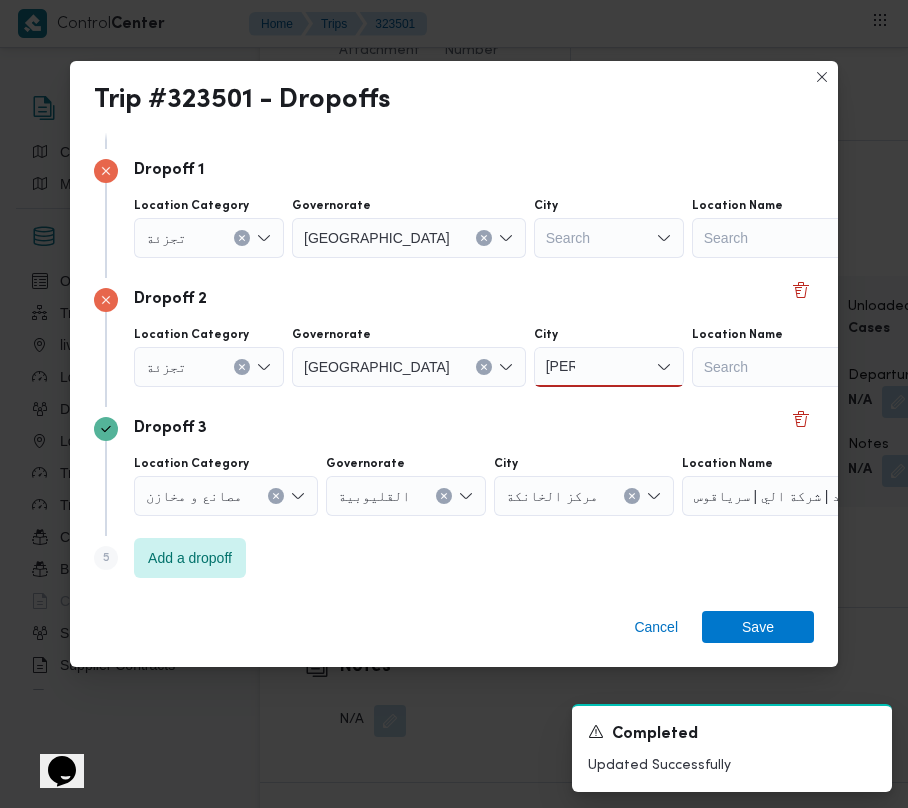 click on "Search" at bounding box center (609, 238) 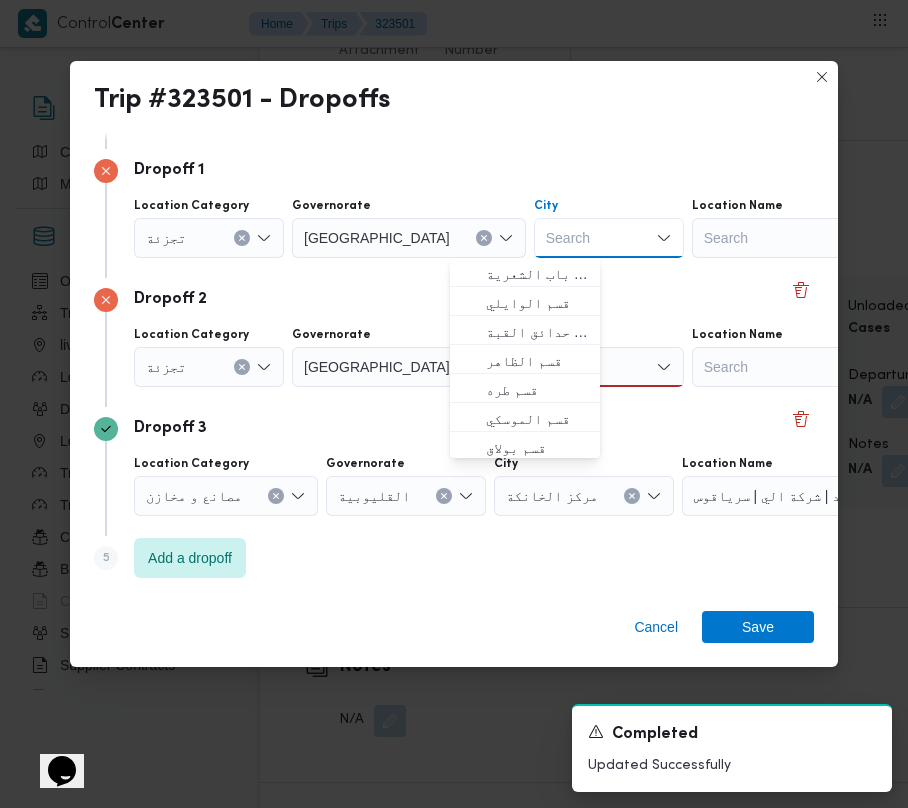 paste on "مصر الجد" 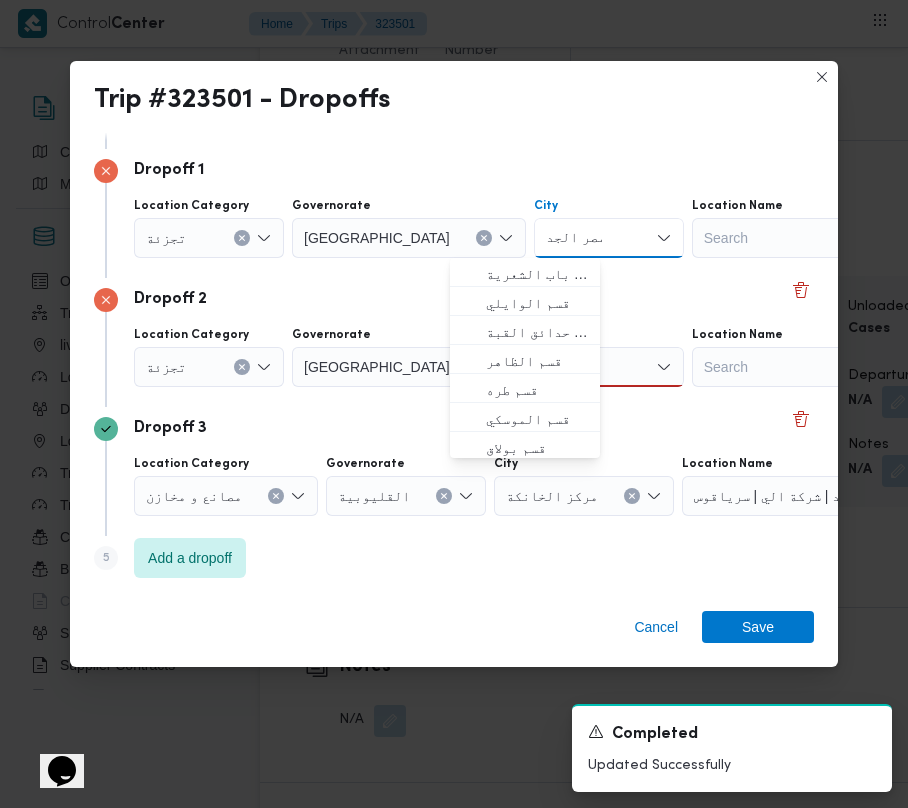 type on "مصر الجد" 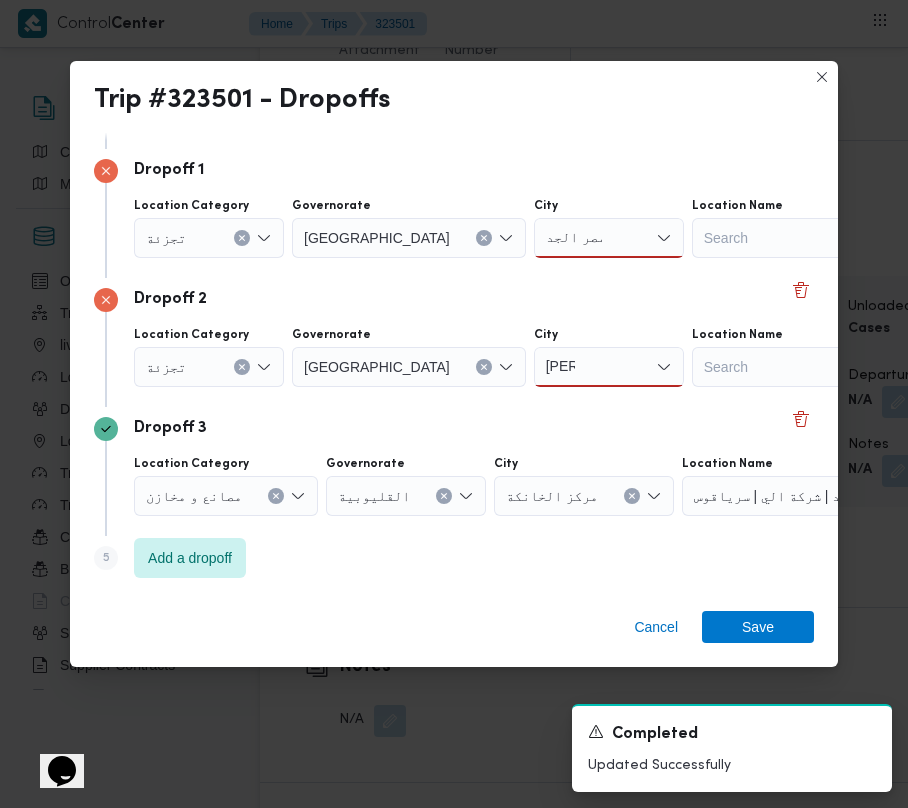 click on "Dropoff 2 Location Category تجزئة Governorate القاهرة City نصر  نصر Location Name Search" at bounding box center [454, 342] 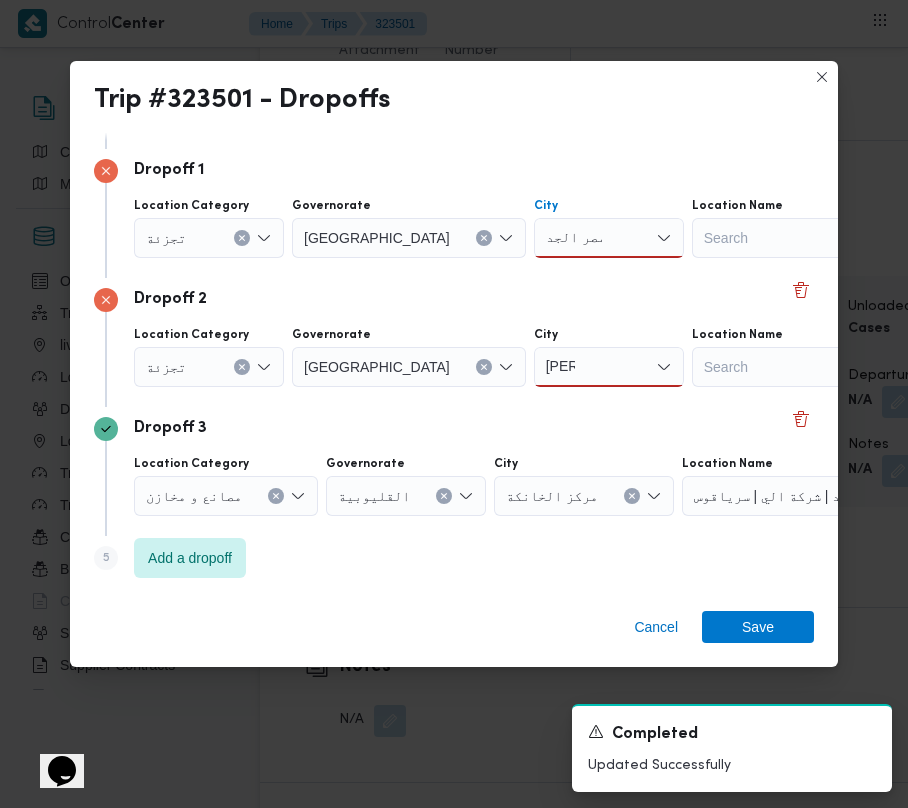 click on "مصر الجد مصر الجد" at bounding box center [609, 238] 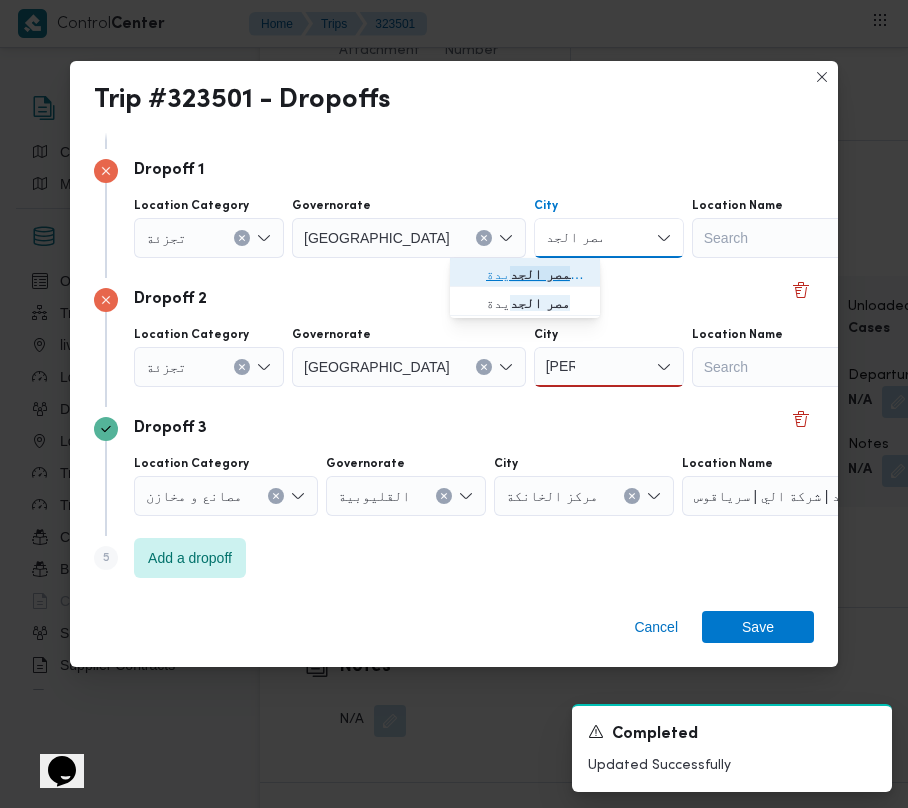 click on "مصر الجد" at bounding box center (540, 274) 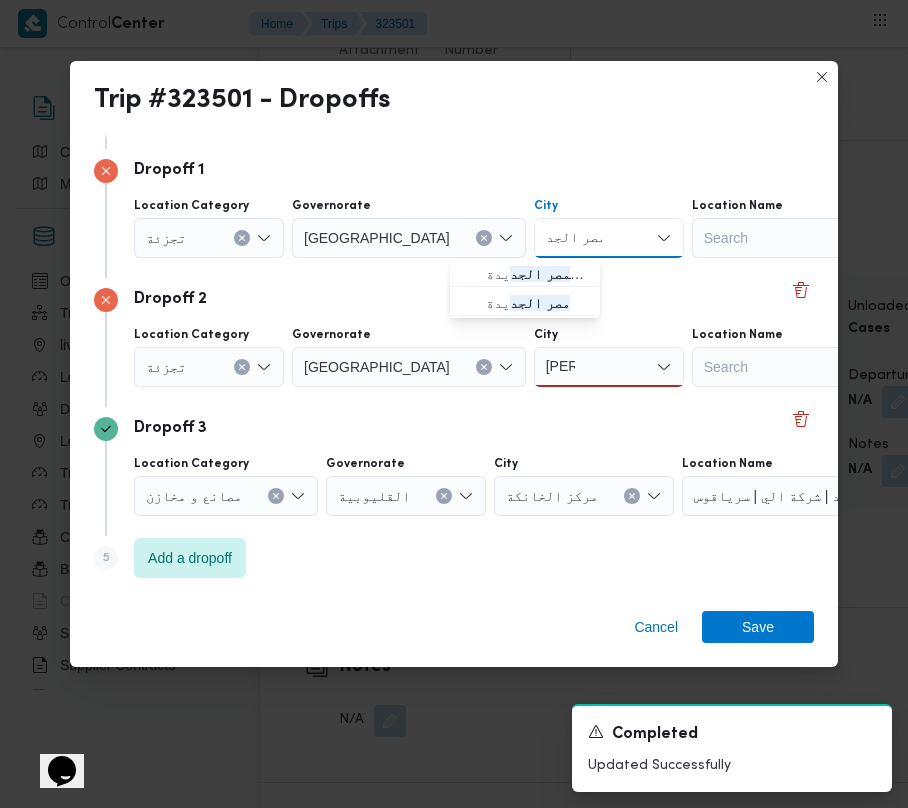 type 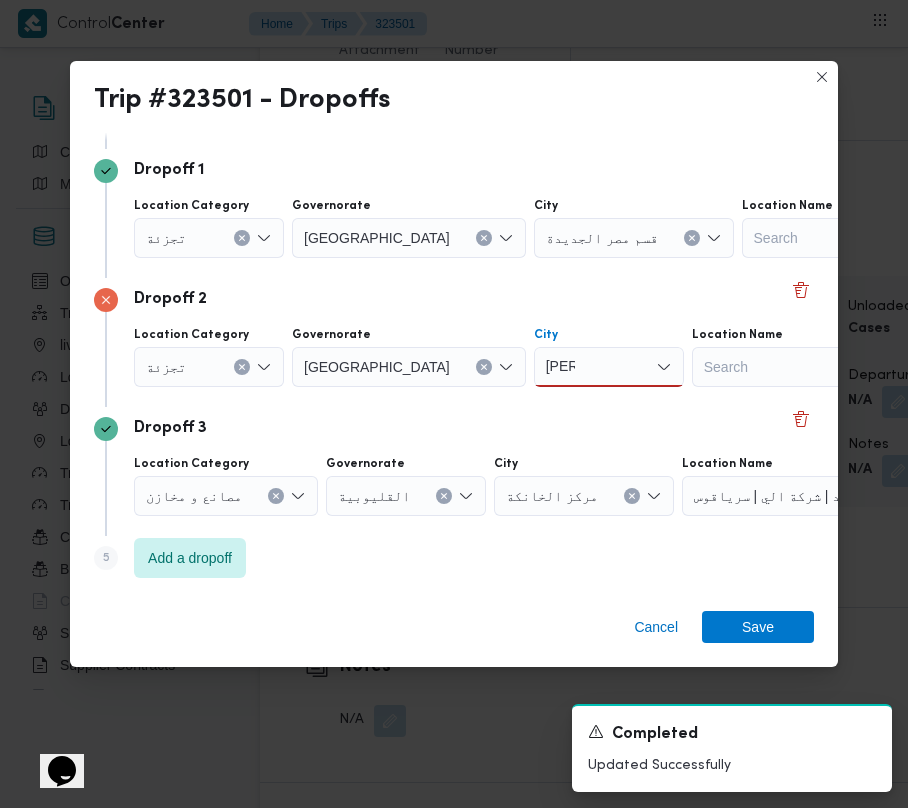 click on "نصر  نصر" at bounding box center (609, 367) 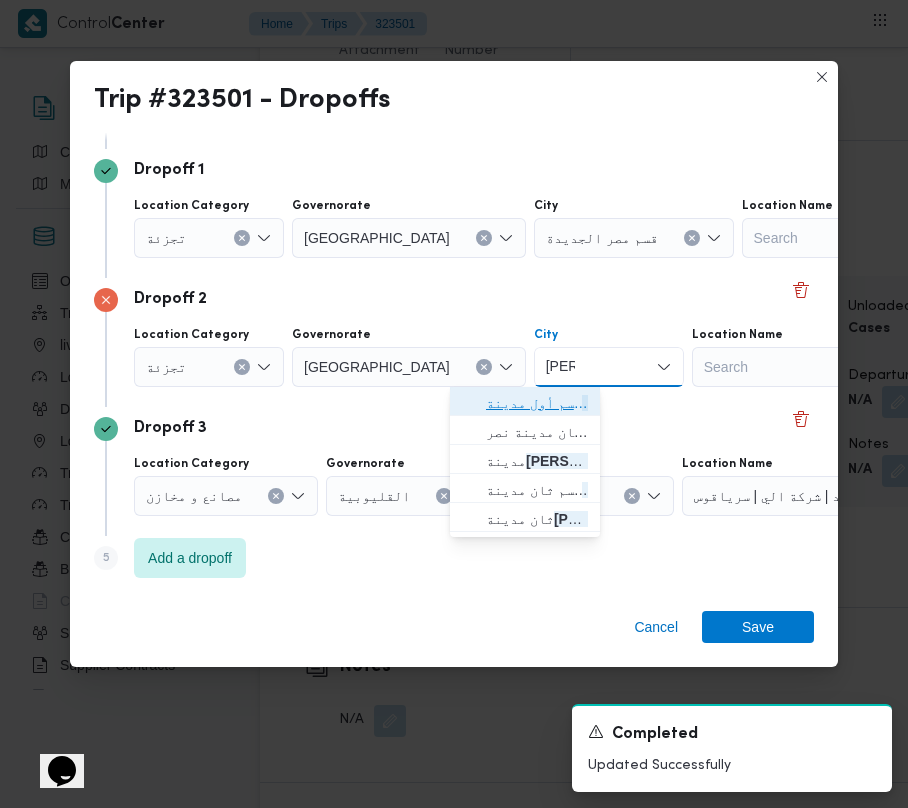 click on "قسم أول مدينة  نصر" at bounding box center [537, 403] 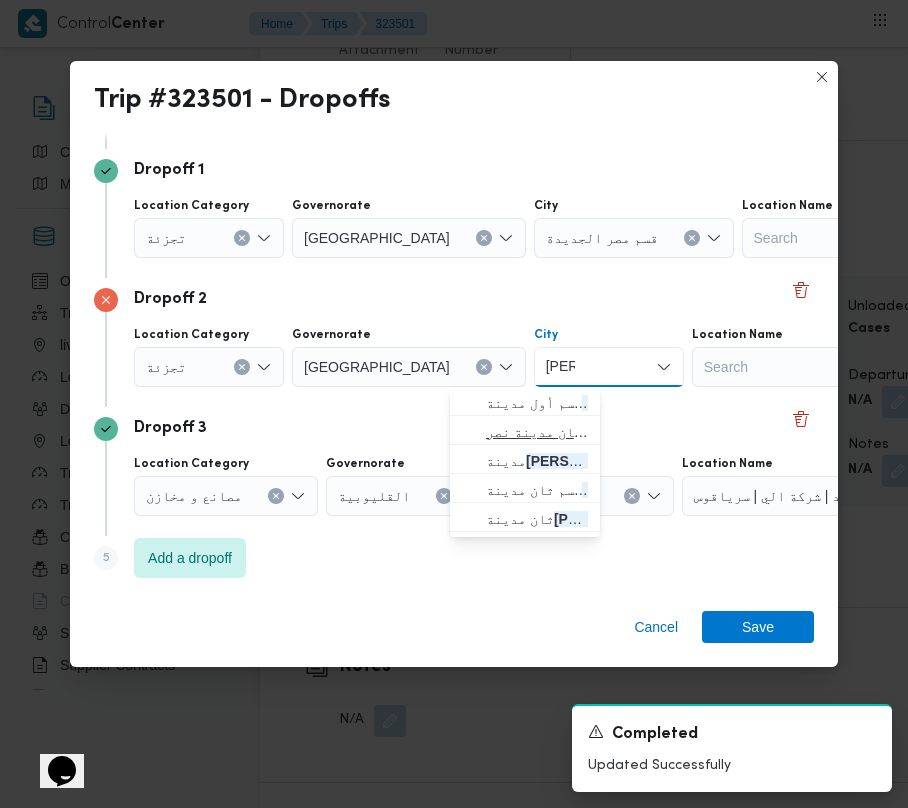 type 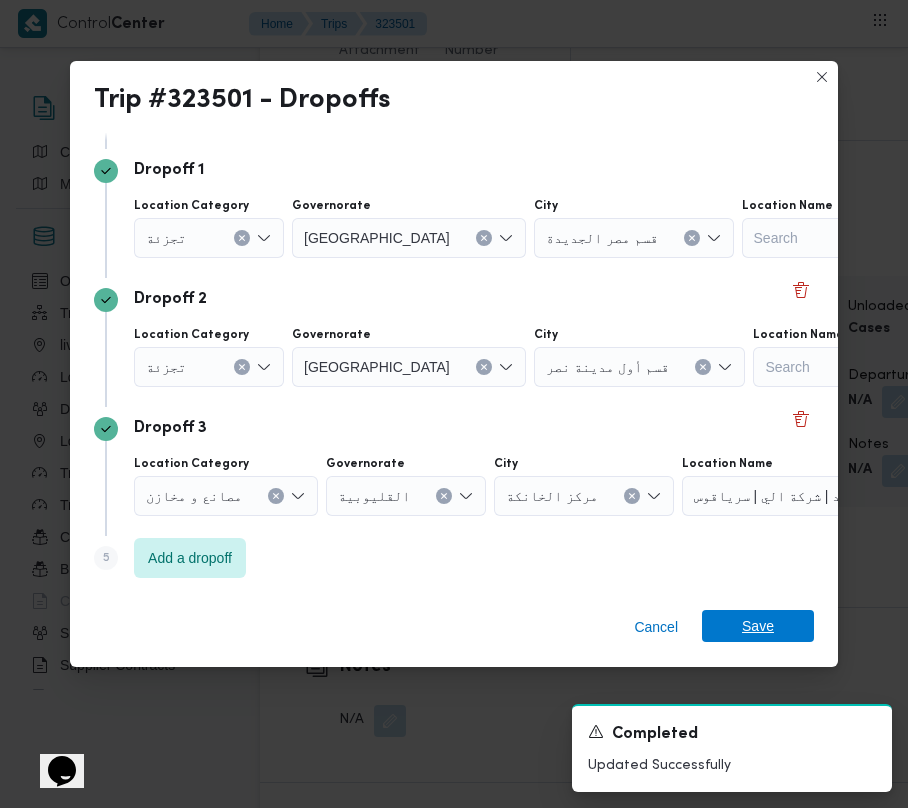 click on "Save" at bounding box center (758, 626) 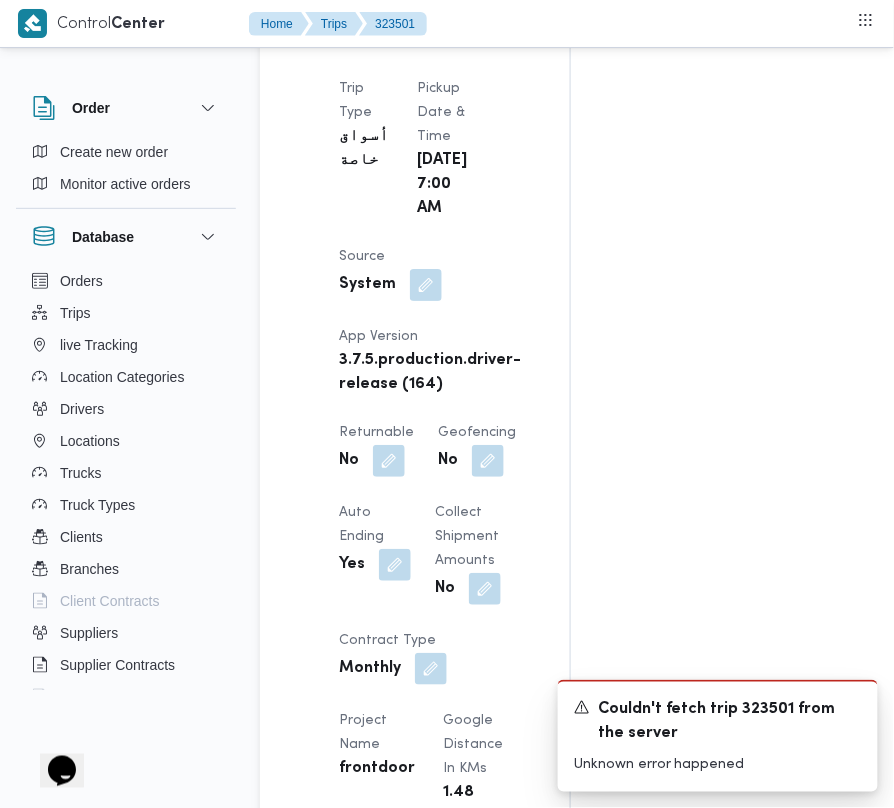 scroll, scrollTop: 0, scrollLeft: 0, axis: both 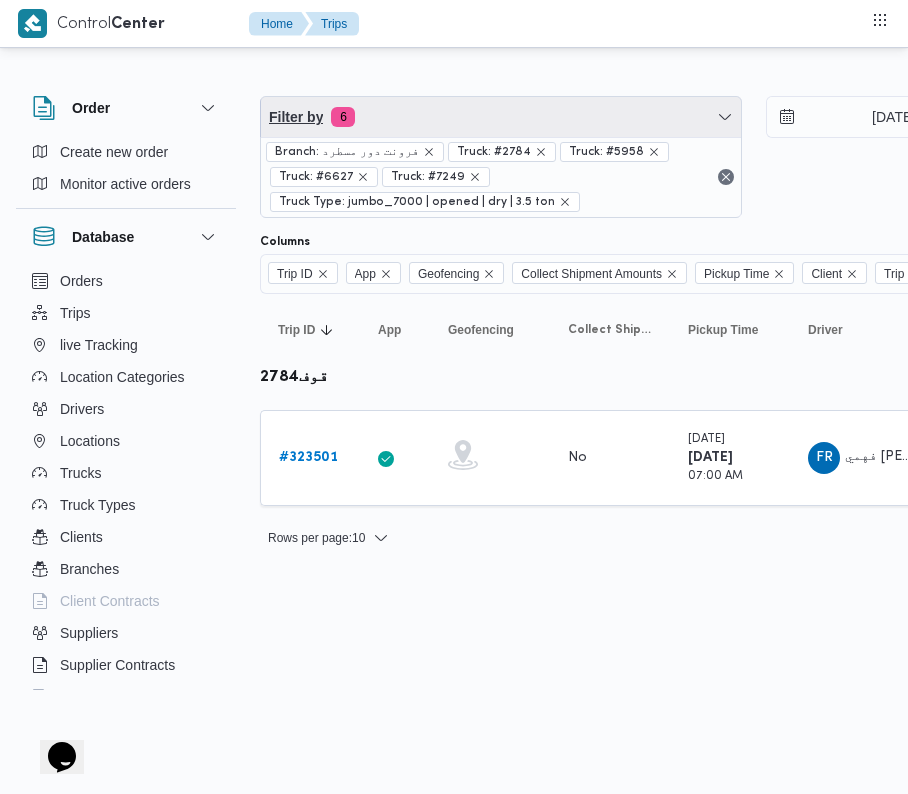 click on "Filter by 6" at bounding box center [501, 117] 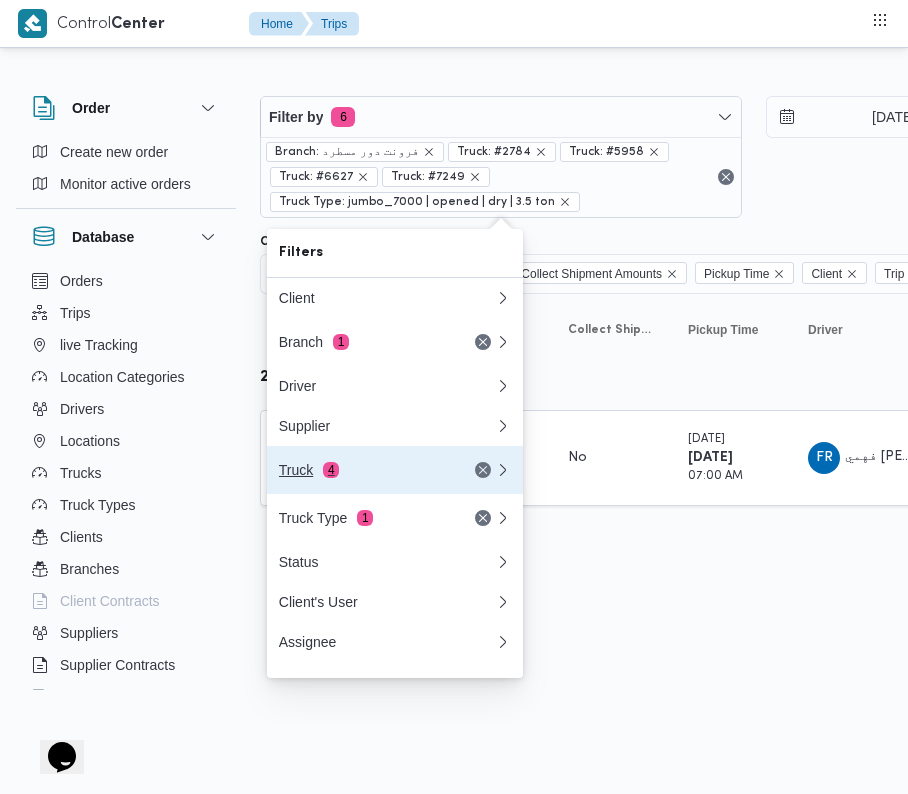 click on "Truck 4" at bounding box center (363, 470) 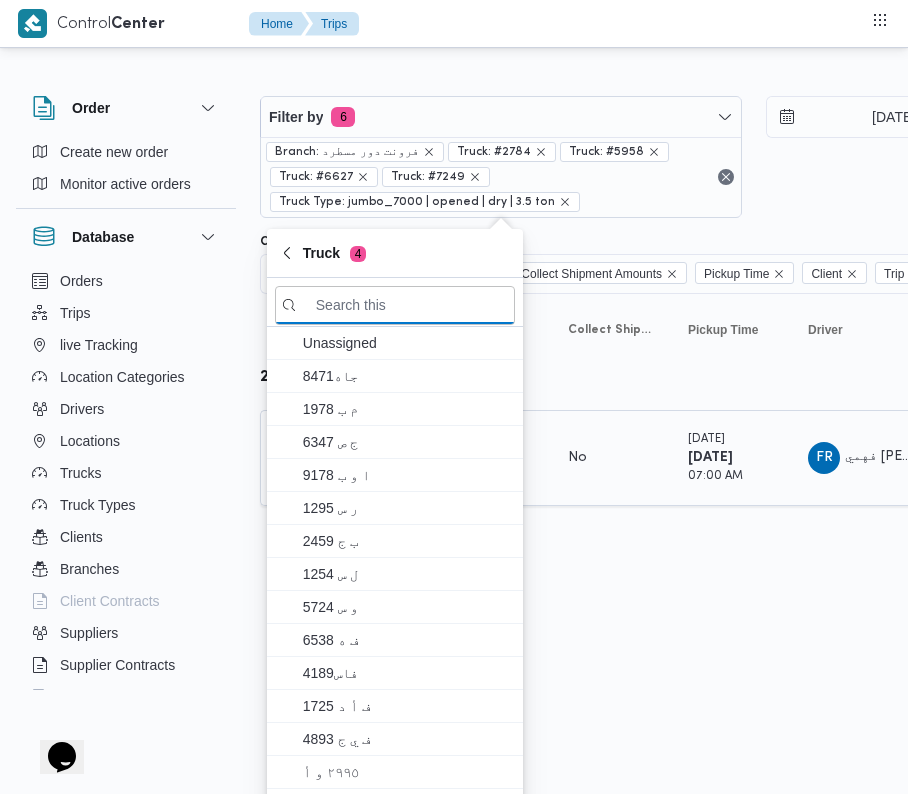paste on "1234" 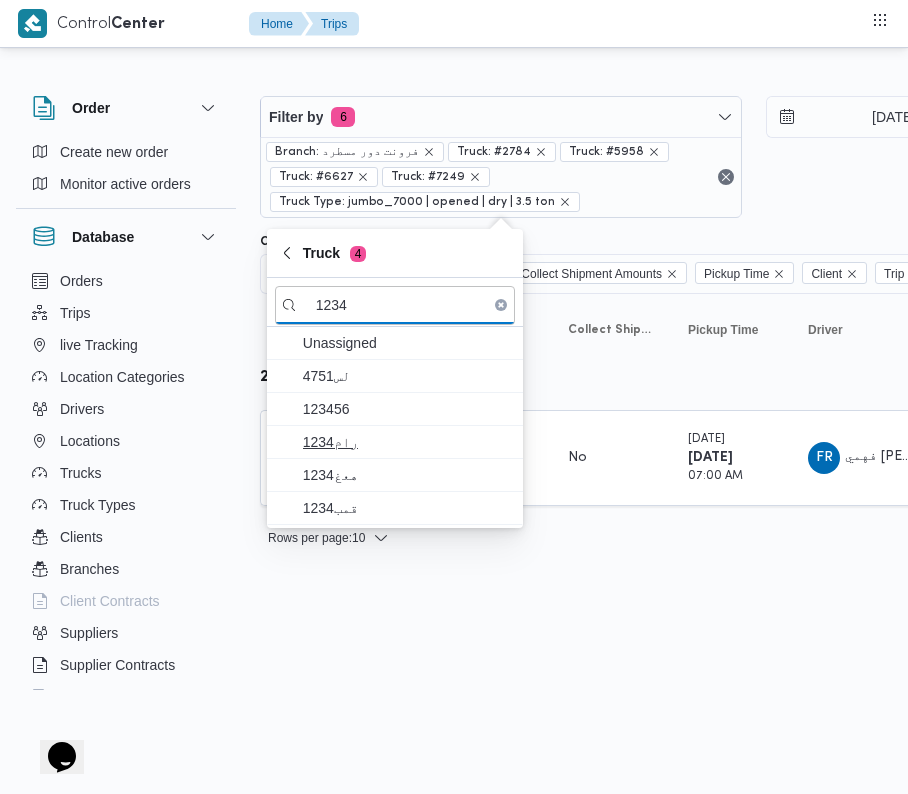 type on "1234" 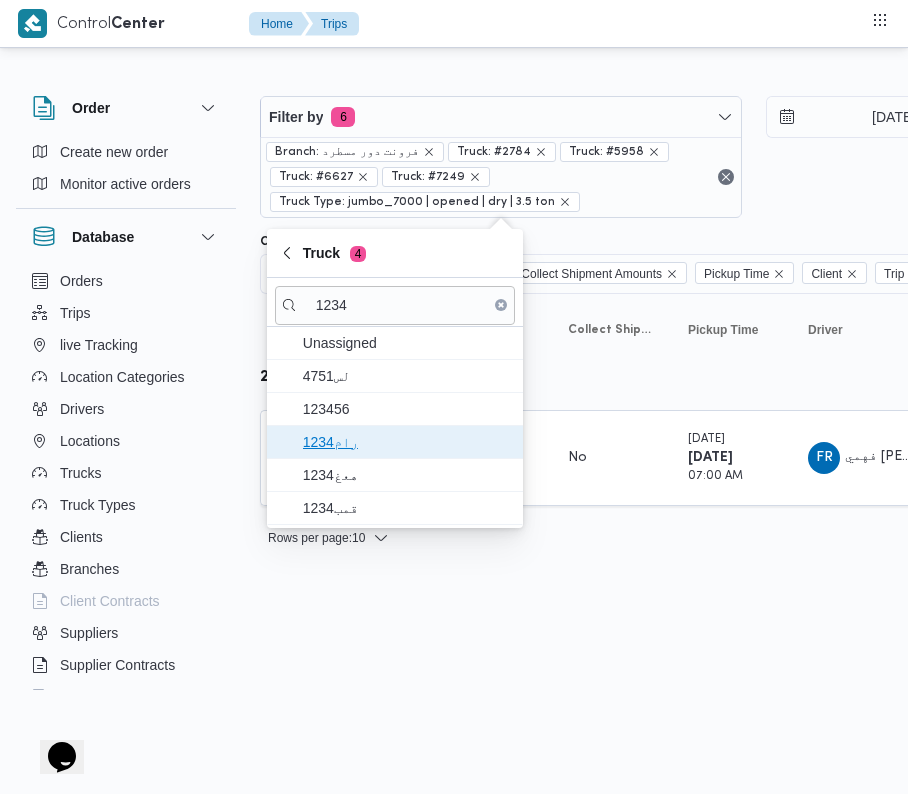 drag, startPoint x: 374, startPoint y: 449, endPoint x: 376, endPoint y: 461, distance: 12.165525 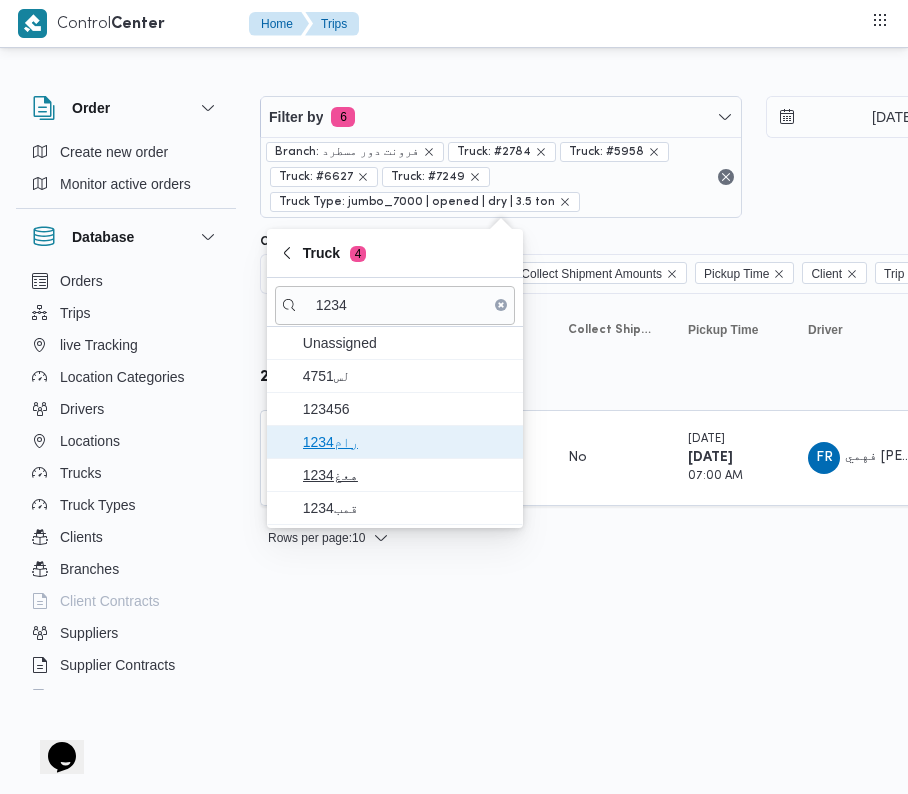 click on "رام1234" at bounding box center [407, 442] 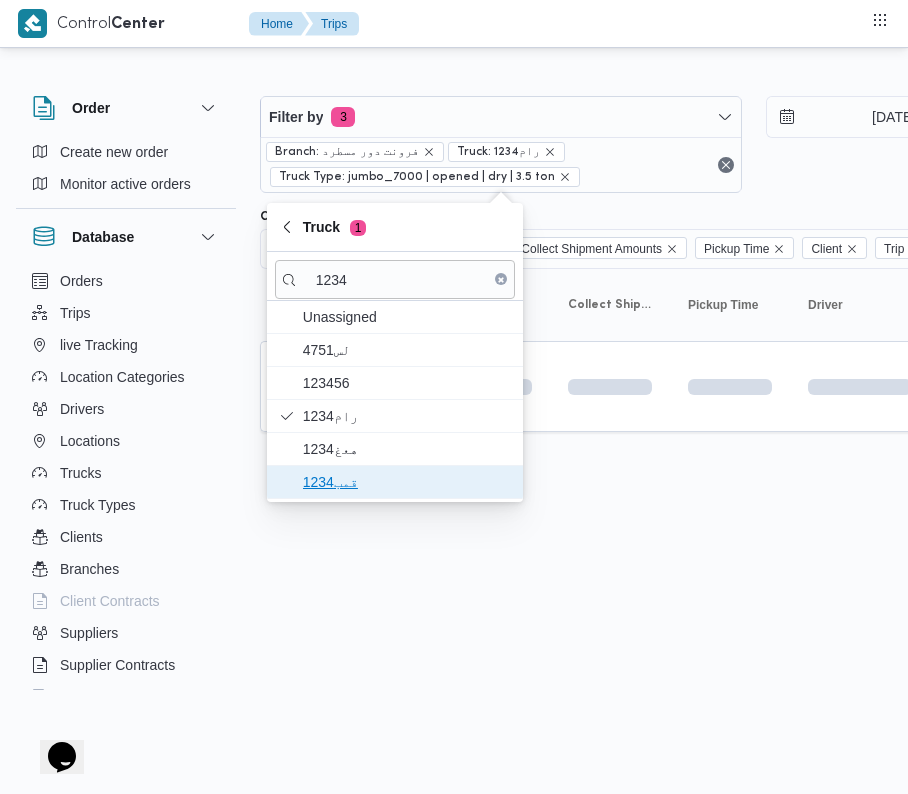 click on "قمب1234" at bounding box center (407, 482) 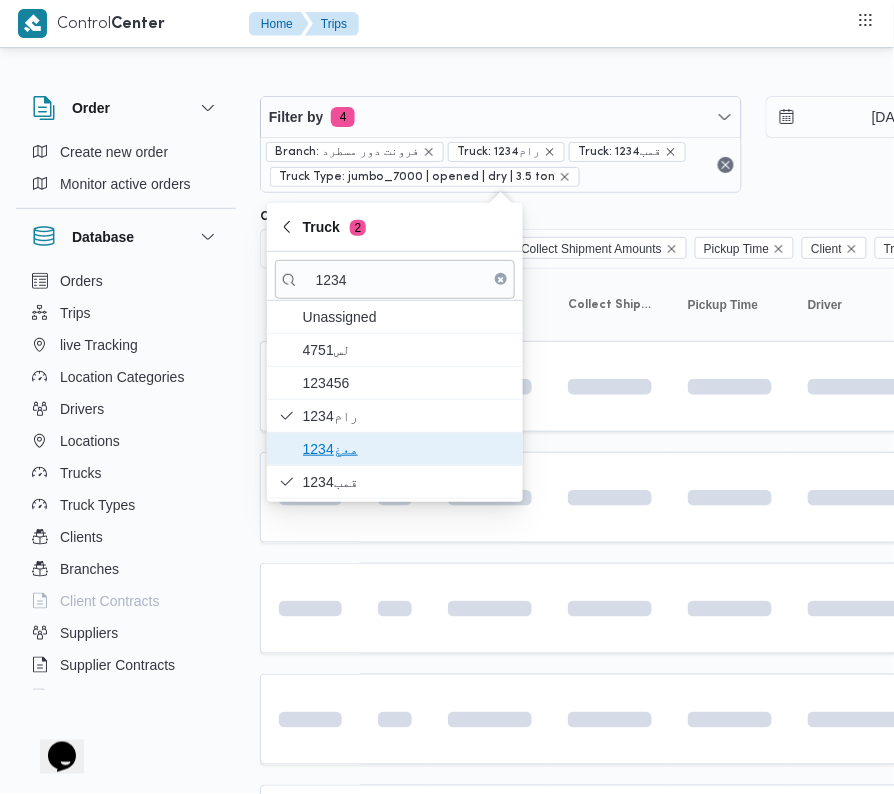 click on "هعغ1234" at bounding box center (407, 449) 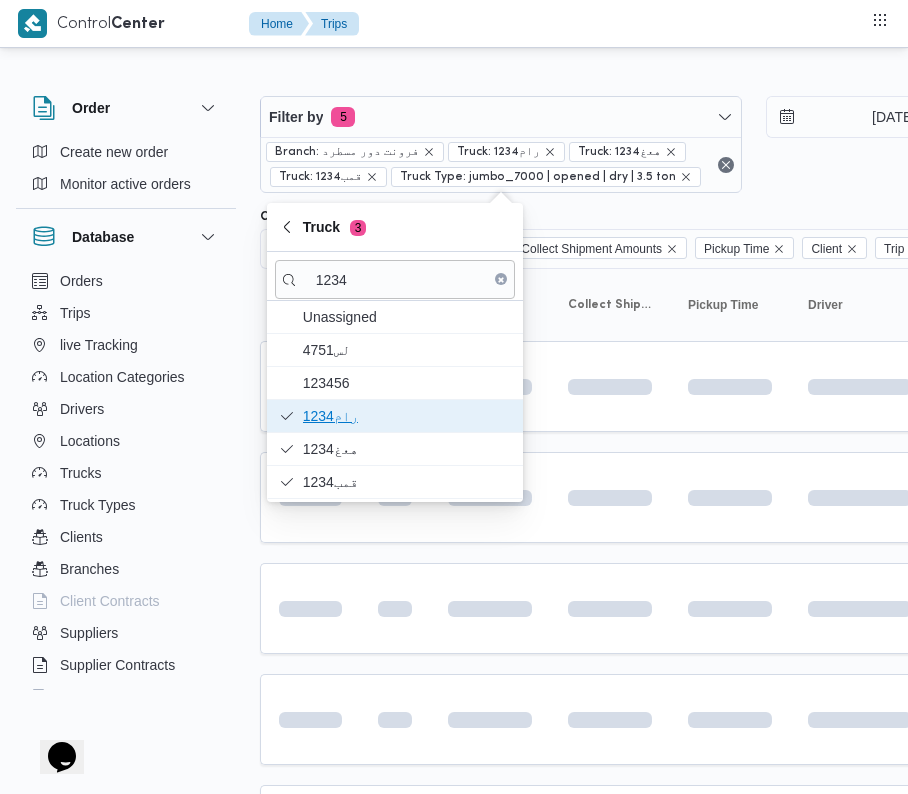 click on "رام1234" at bounding box center (407, 416) 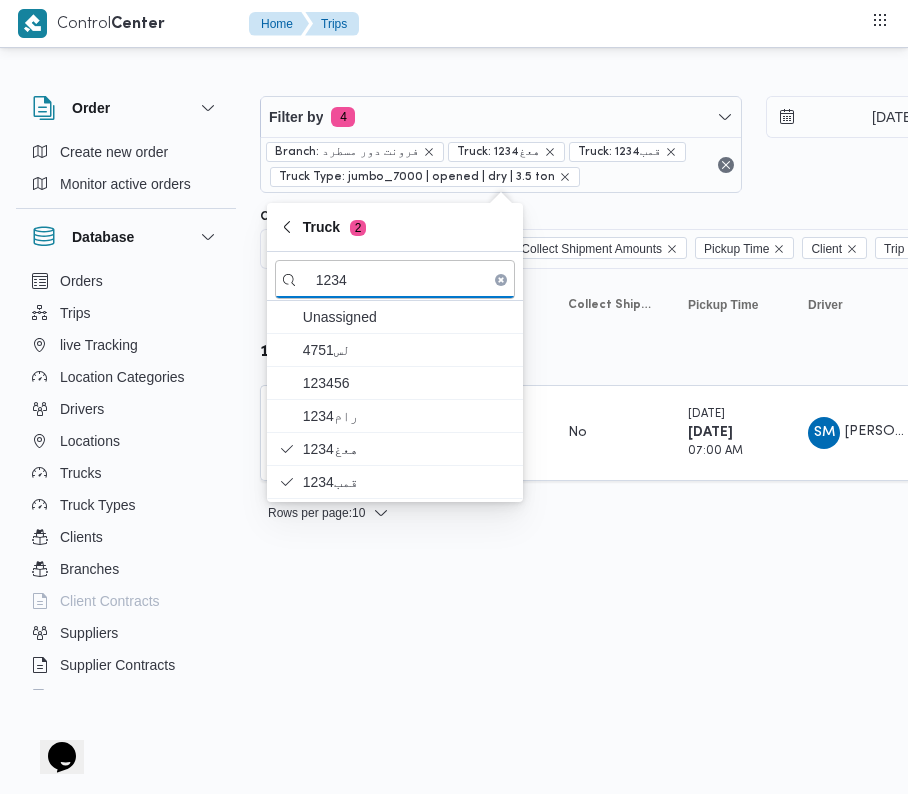 click on "Control  Center Home Trips Order Create new order Monitor active orders Database Orders Trips live Tracking Location Categories Drivers Locations Trucks Truck Types Clients Branches Client Contracts Suppliers Supplier Contracts Devices Users Projects SP Projects Admins organization assignees Tags Filter by 4 Branch: فرونت دور مسطرد Truck: هعغ1234 Truck: قمب1234 Truck Type: jumbo_7000 | opened | dry | 3.5 ton [DATE] → [DATE] Group By Truck Columns Trip ID App Geofencing Collect Shipment Amounts Pickup Time Client Trip Points Driver Supplier Truck Status Platform Sorting Trip ID Click to sort in ascending order App Click to sort in ascending order Geofencing Click to sort in ascending order Collect Shipment Amounts Pickup Time Click to sort in ascending order Client Click to sort in ascending order Trip Points Driver Click to sort in ascending order Supplier Click to sort in ascending order Truck Click to sort in ascending order Status Click to sort in ascending order Platform Actions" at bounding box center [454, 397] 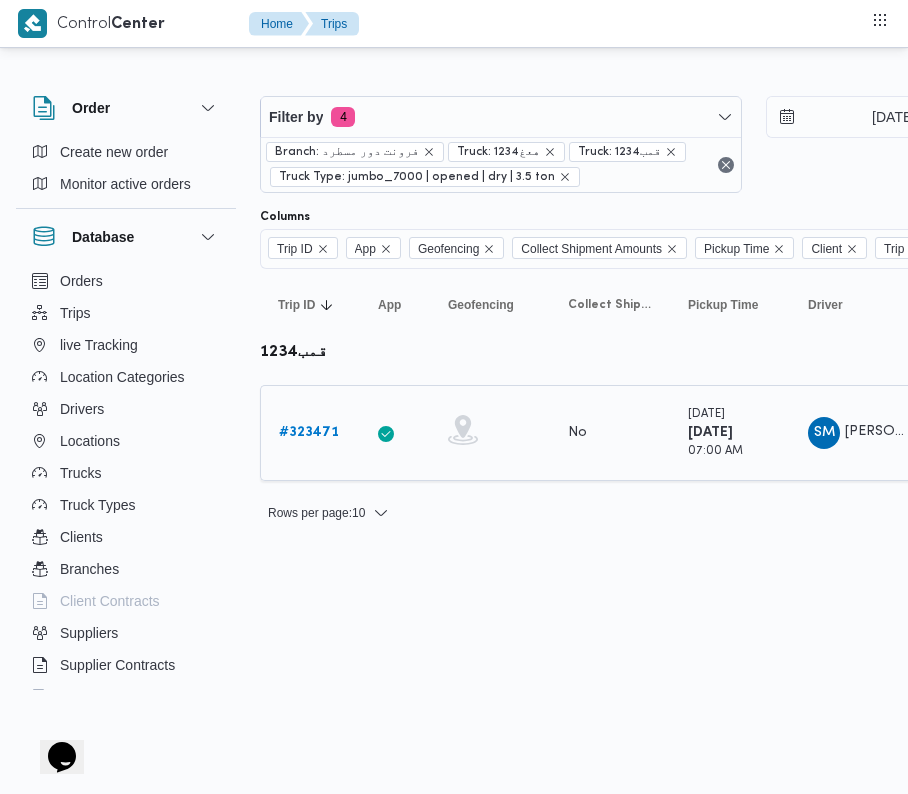 click on "Trip ID # 323471" at bounding box center [310, 433] 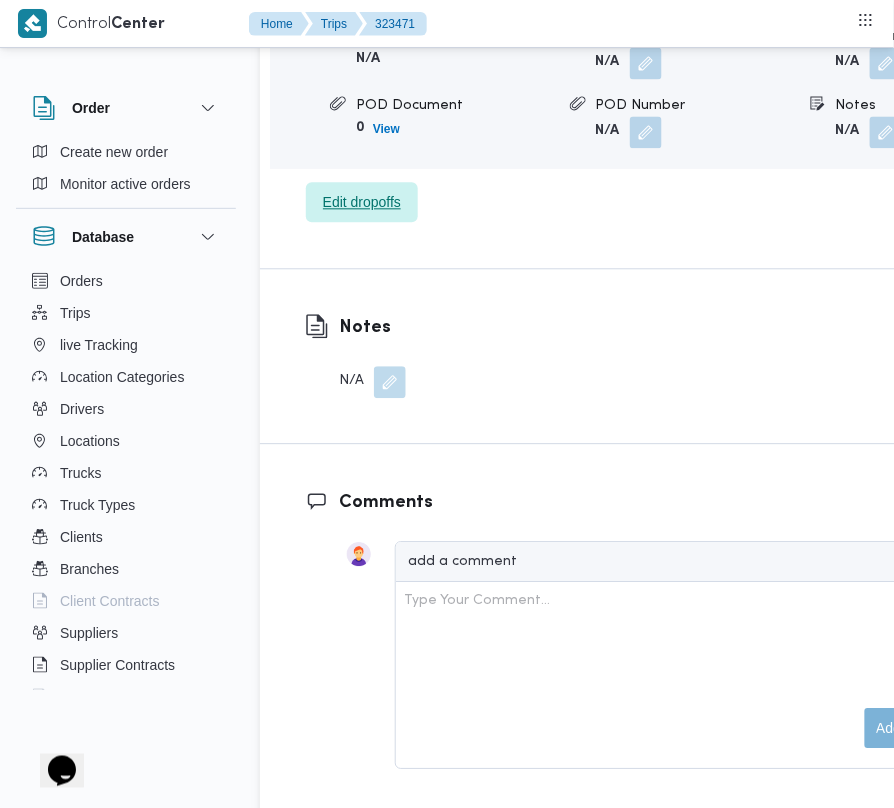 click on "Edit dropoffs" at bounding box center [362, 202] 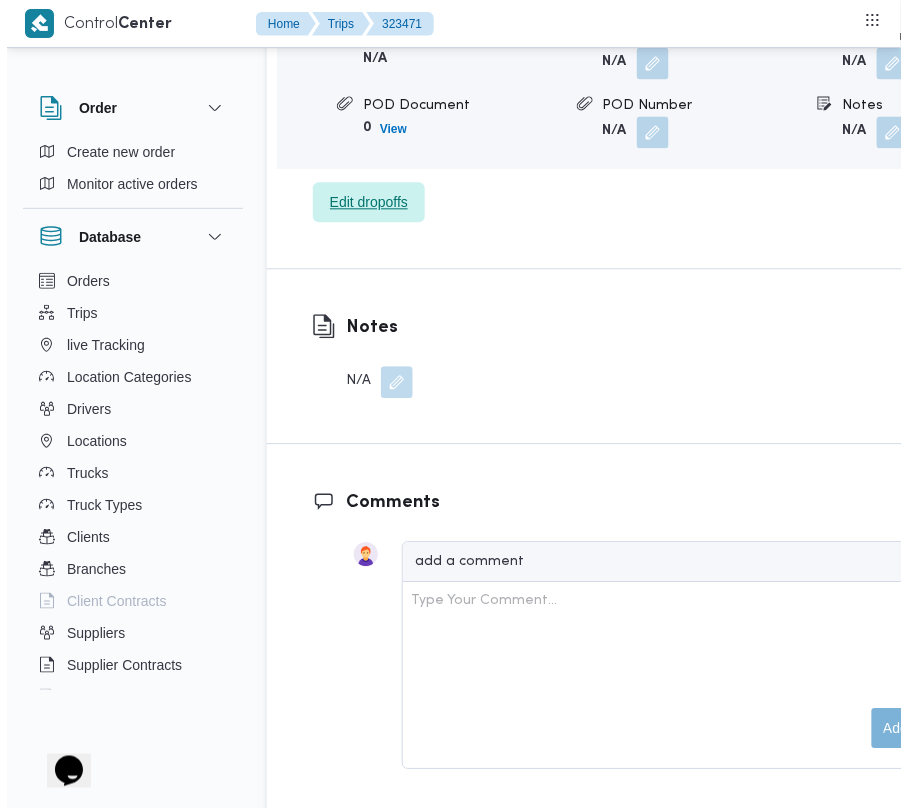 scroll, scrollTop: 3369, scrollLeft: 0, axis: vertical 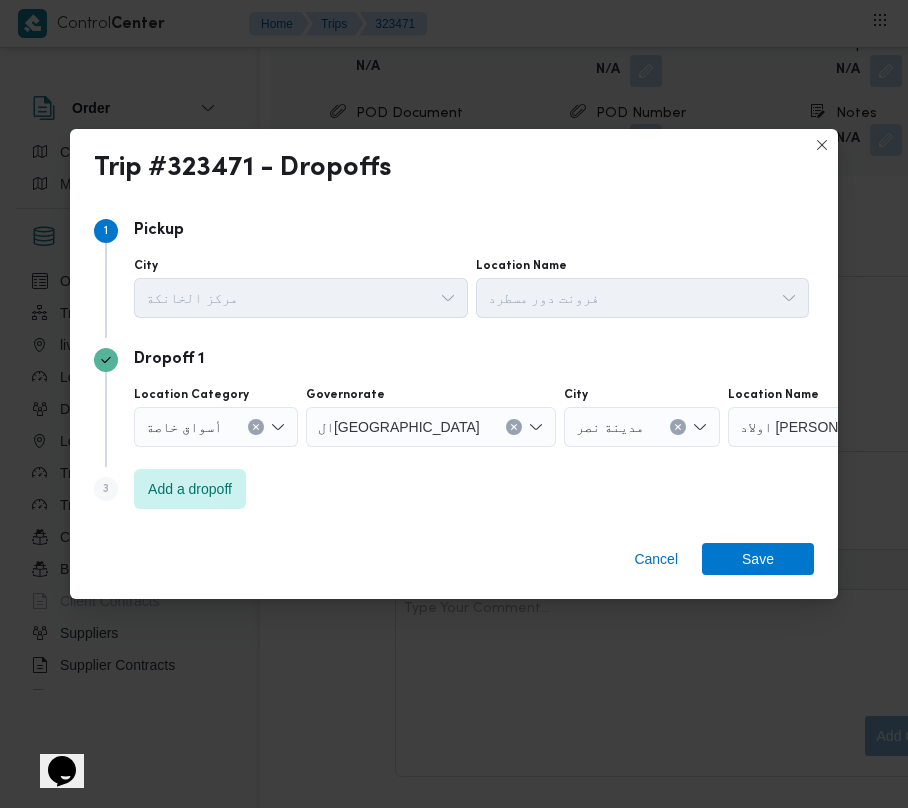 click on "Step 3 is disabled 3 Add a dropoff" at bounding box center (454, 493) 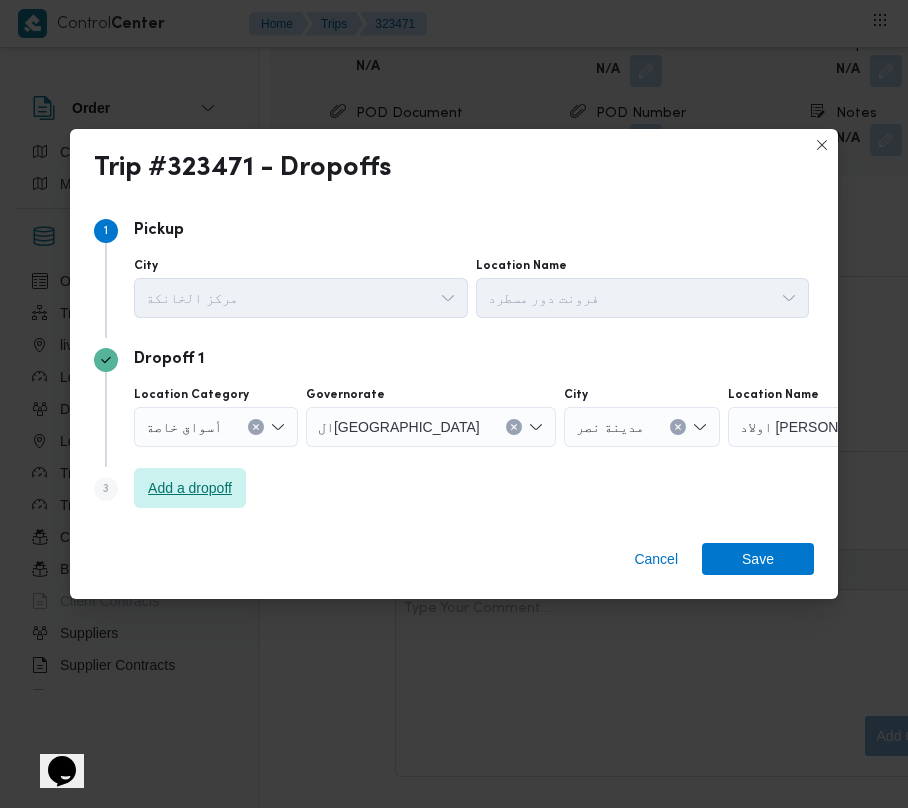 click on "Add a dropoff" at bounding box center [190, 488] 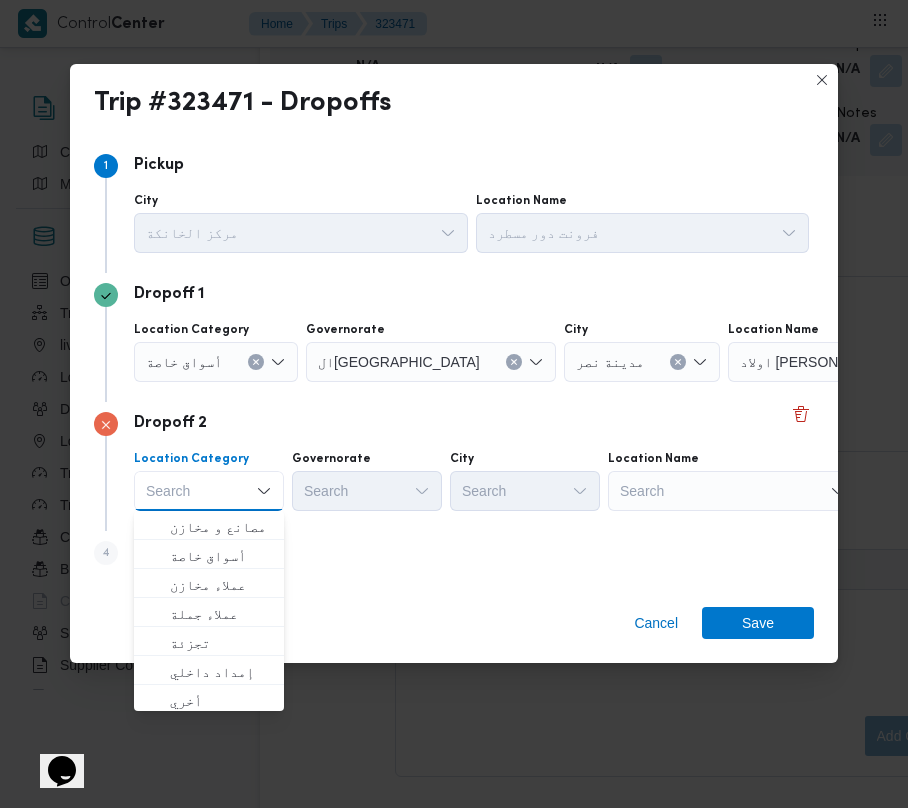 click on "Search" at bounding box center [853, 362] 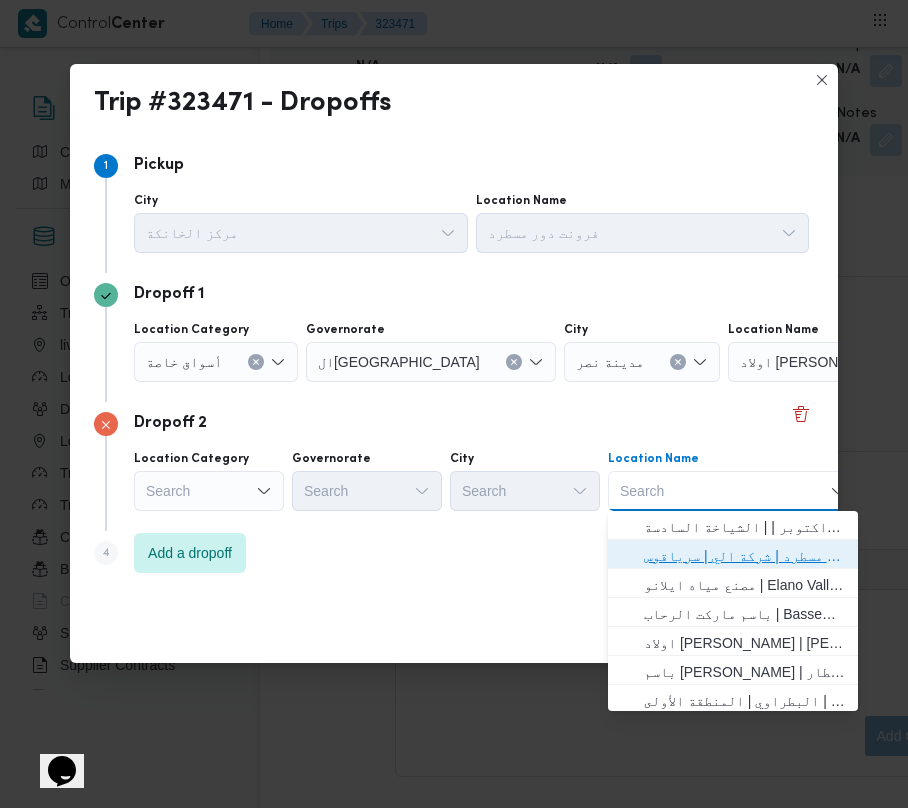 drag, startPoint x: 741, startPoint y: 554, endPoint x: 681, endPoint y: 560, distance: 60.299255 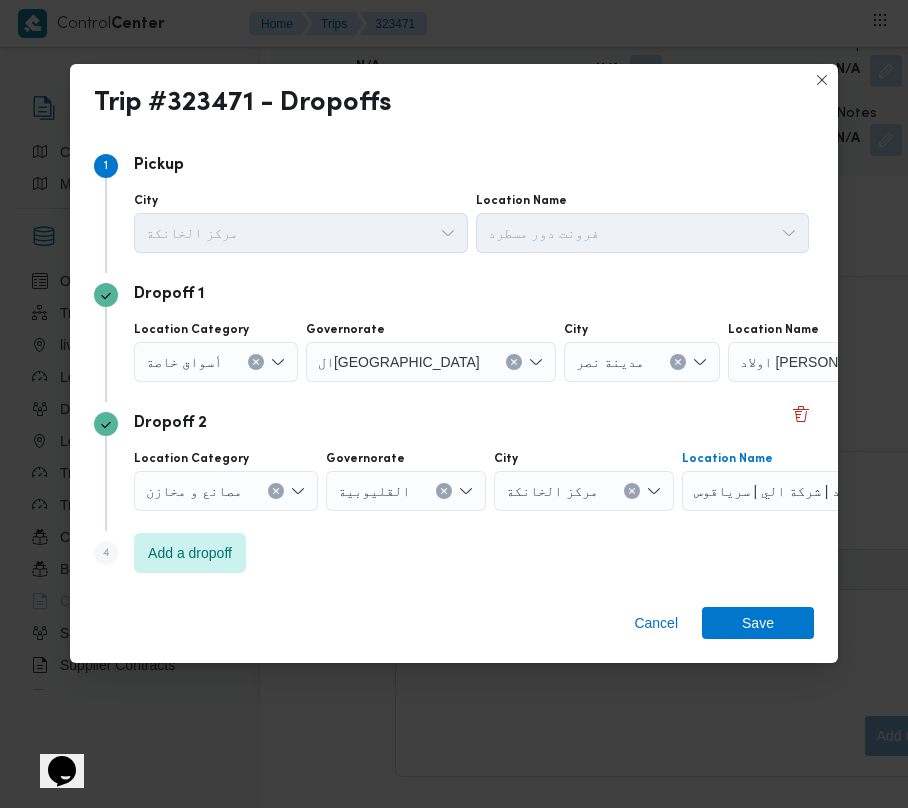 click on "أسواق خاصة" at bounding box center [216, 362] 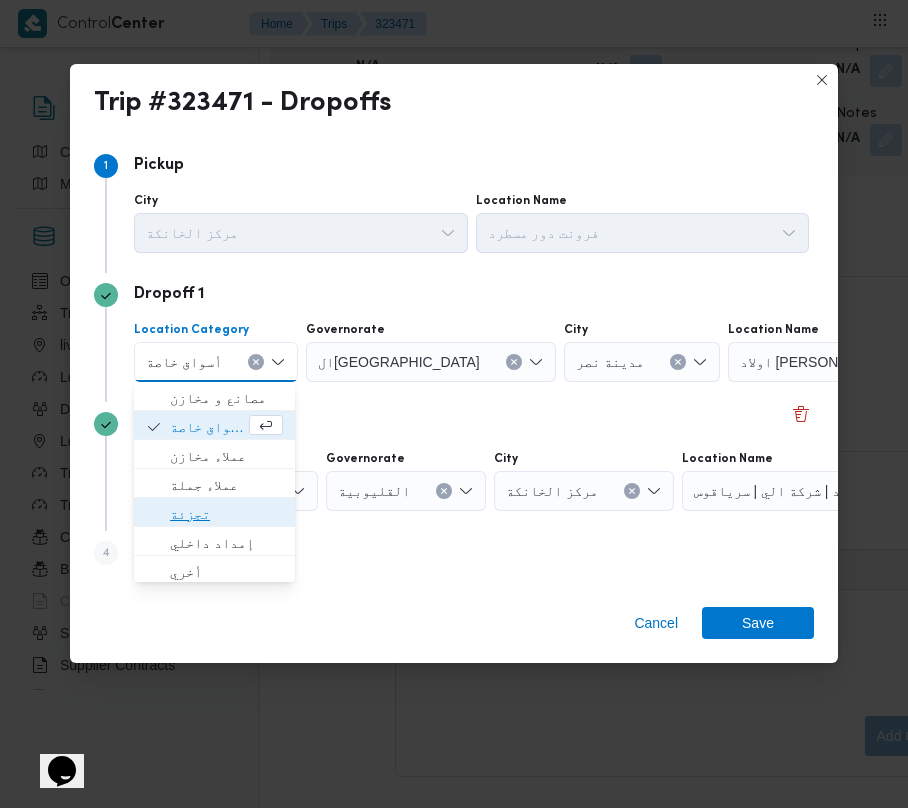click on "تجزئة" at bounding box center [226, 514] 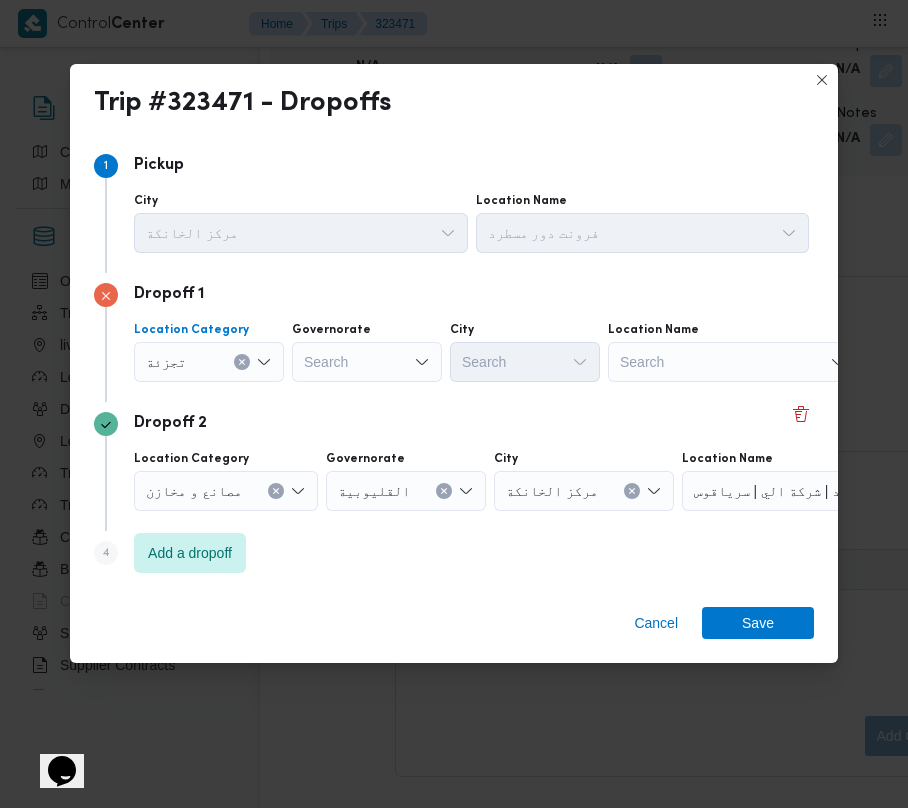 click on "Search" at bounding box center [367, 362] 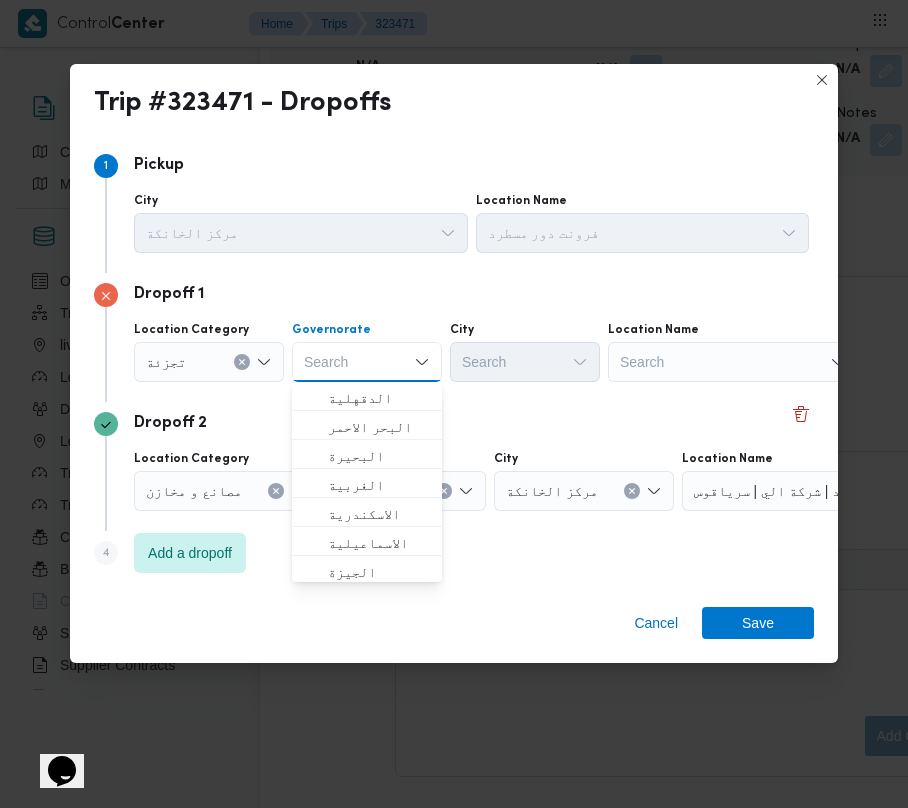 paste on "[GEOGRAPHIC_DATA]" 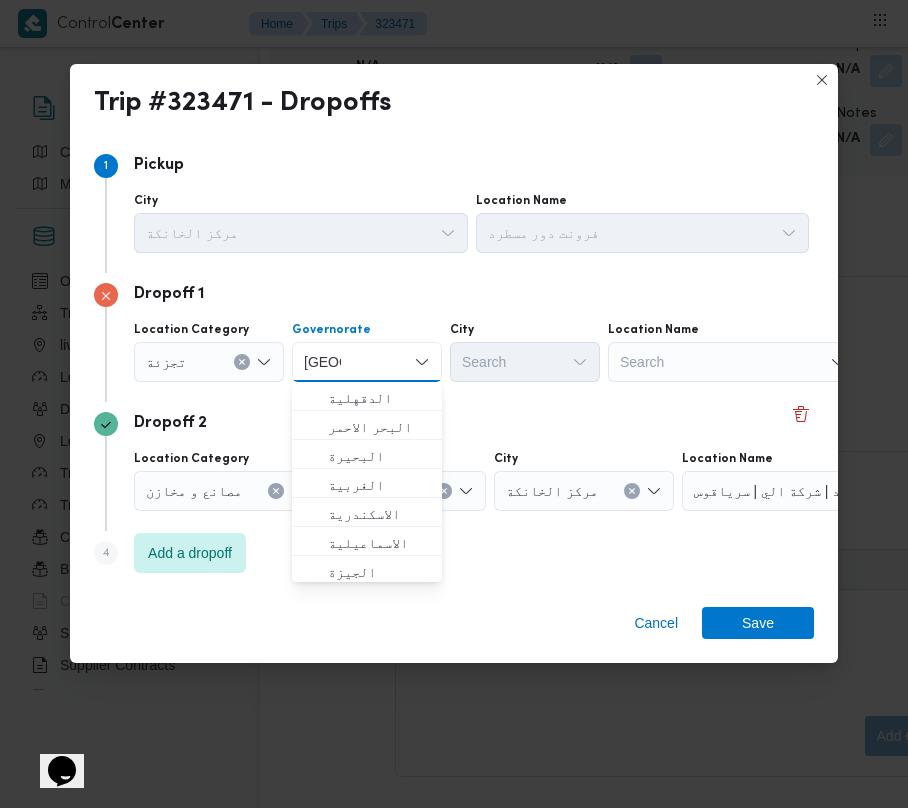 type on "[GEOGRAPHIC_DATA]" 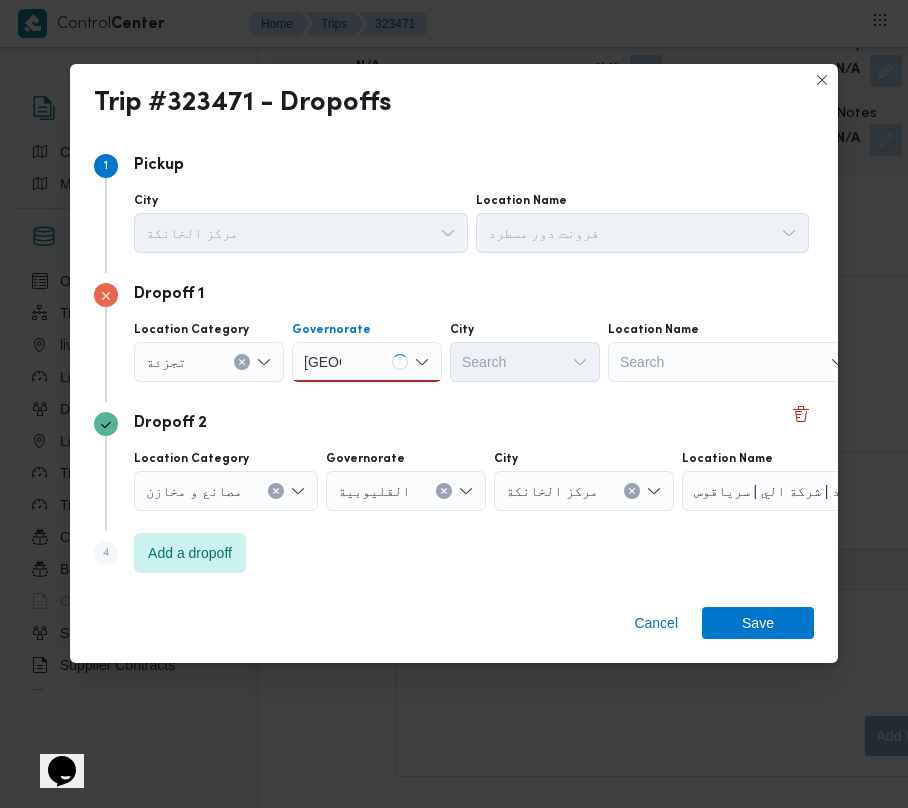 click on "[GEOGRAPHIC_DATA] [GEOGRAPHIC_DATA]" at bounding box center [367, 362] 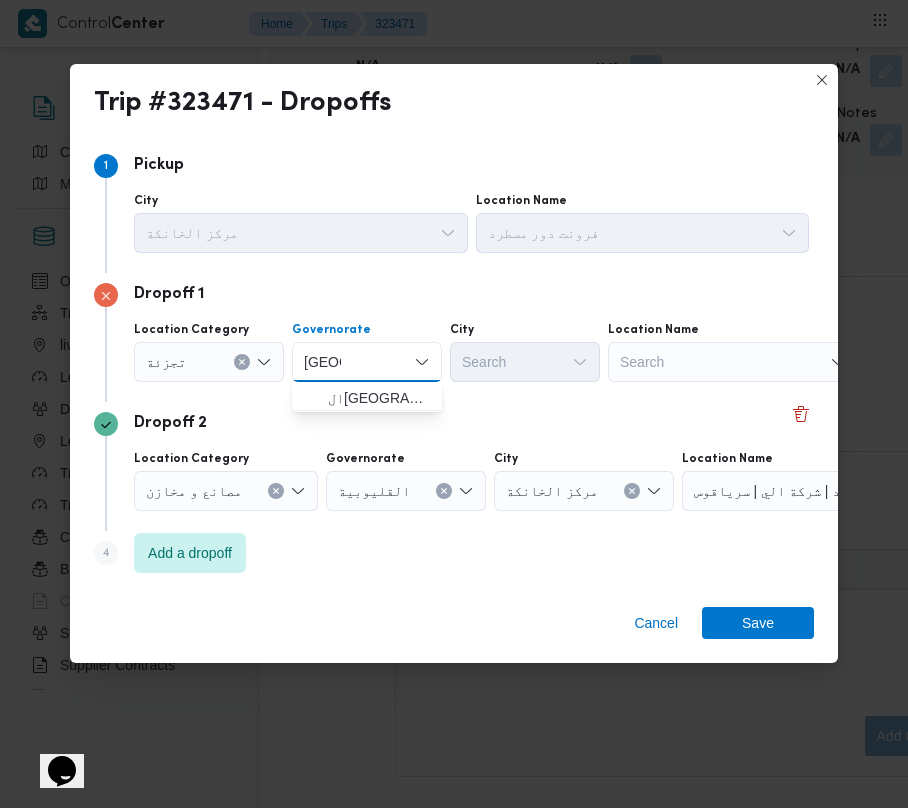 click on "ال[GEOGRAPHIC_DATA]" at bounding box center [379, 398] 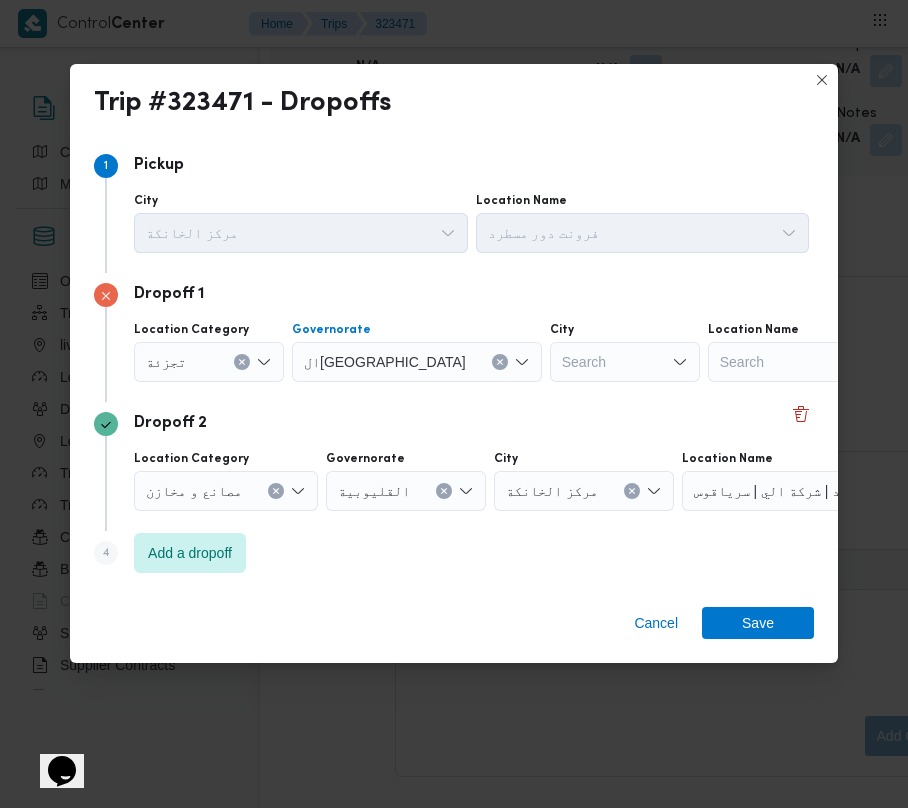 click on "Search" at bounding box center [625, 362] 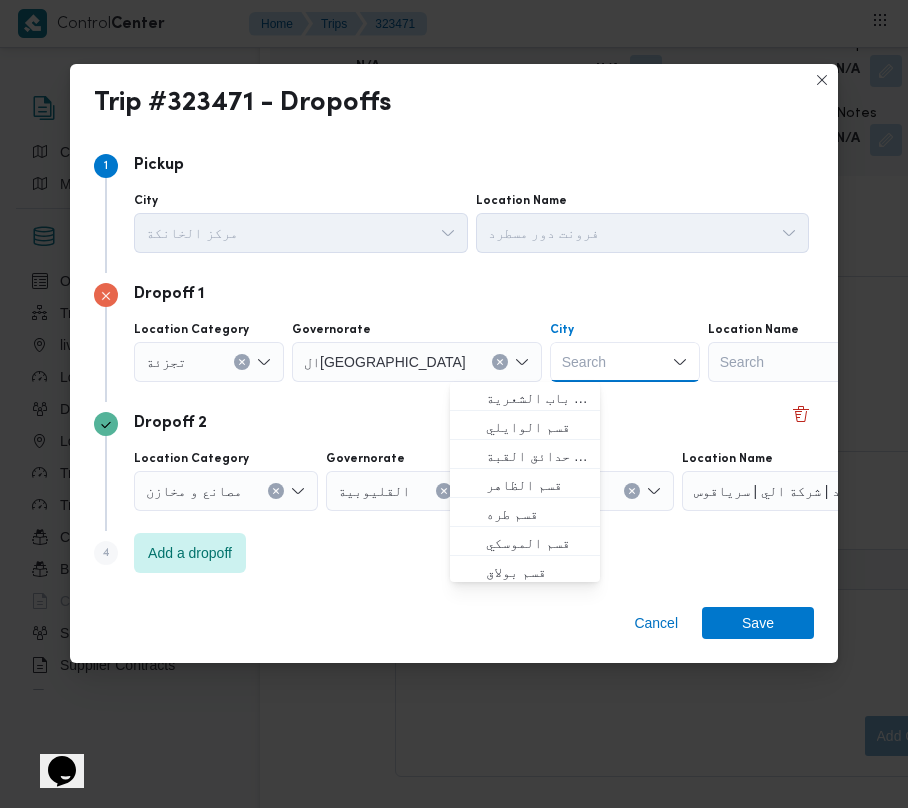 paste on "[GEOGRAPHIC_DATA]" 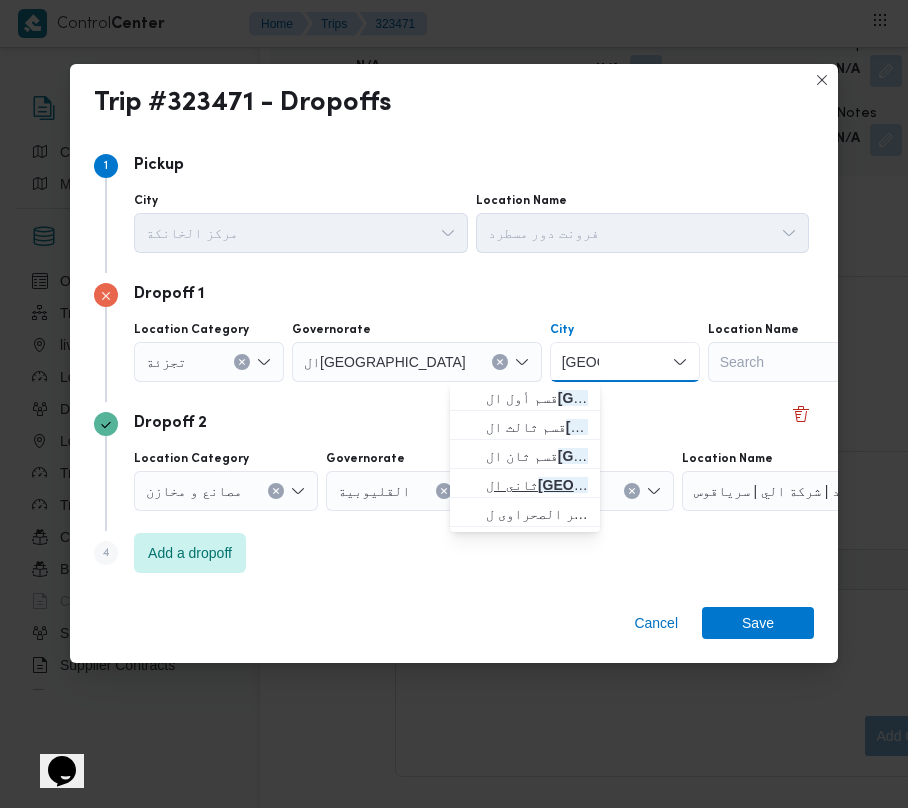 type on "[GEOGRAPHIC_DATA]" 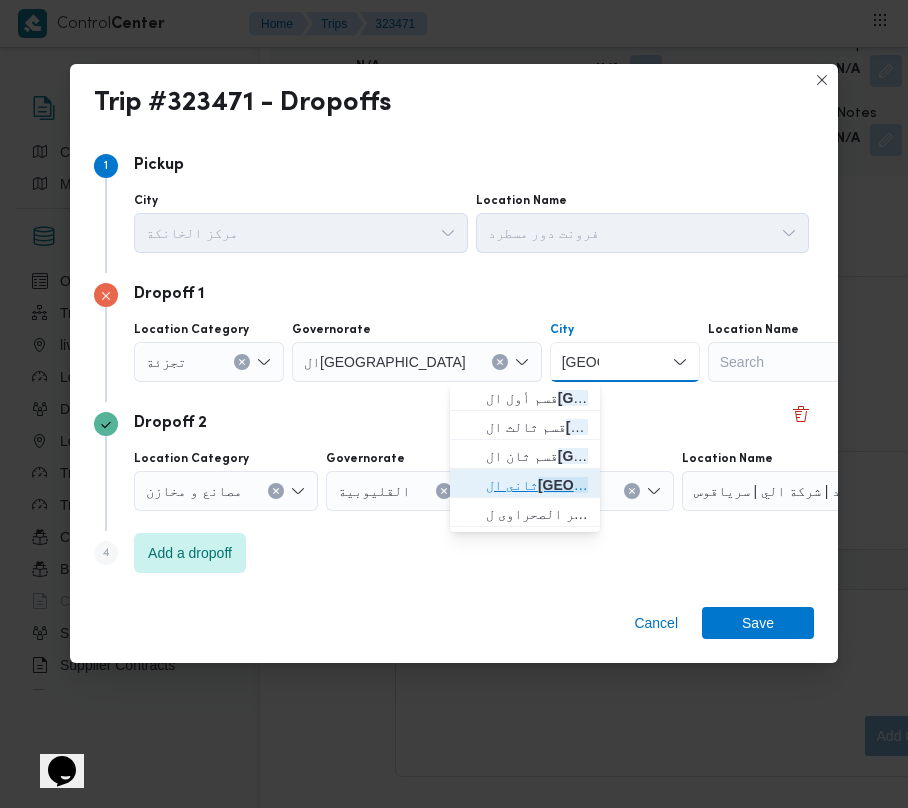 click on "[GEOGRAPHIC_DATA]" at bounding box center (613, 485) 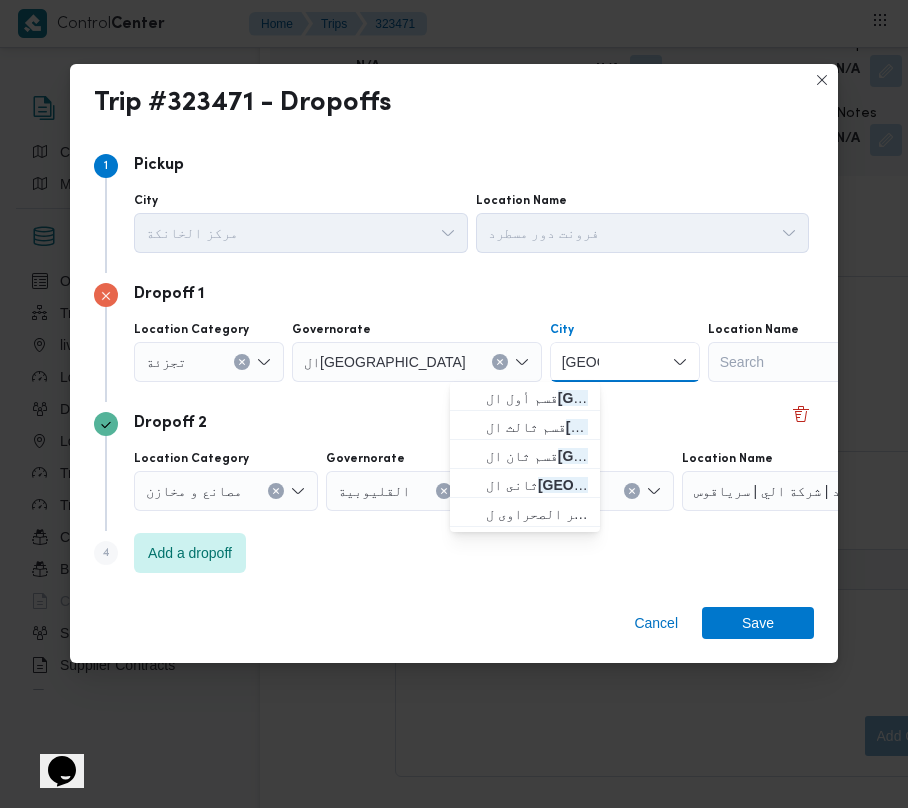 type 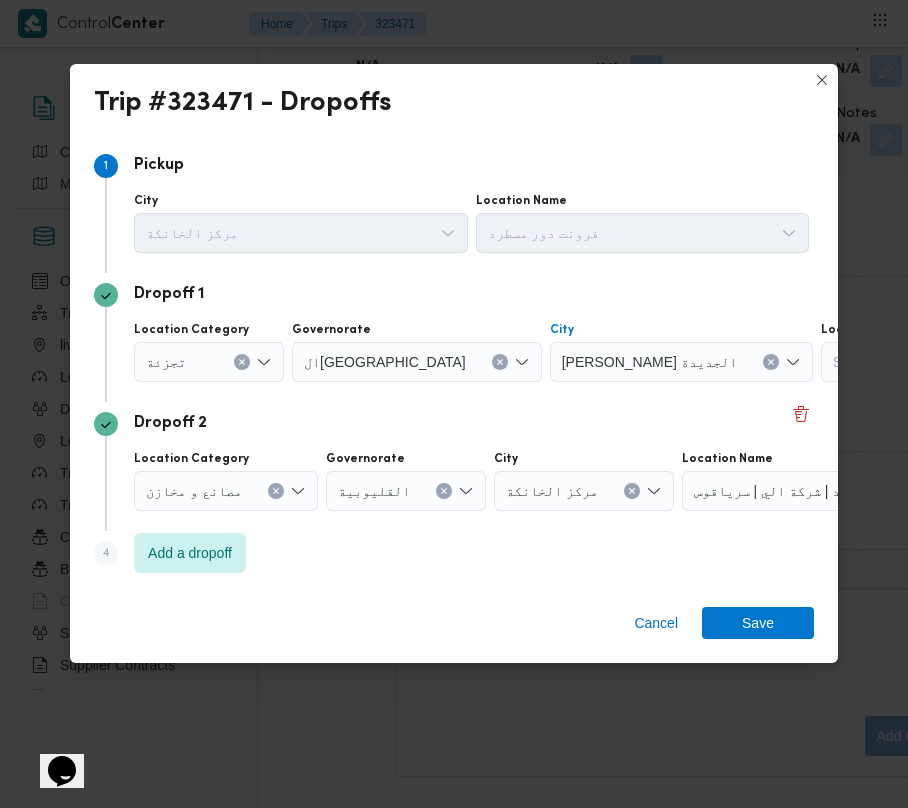 click on "Dropoff 2" at bounding box center (454, 424) 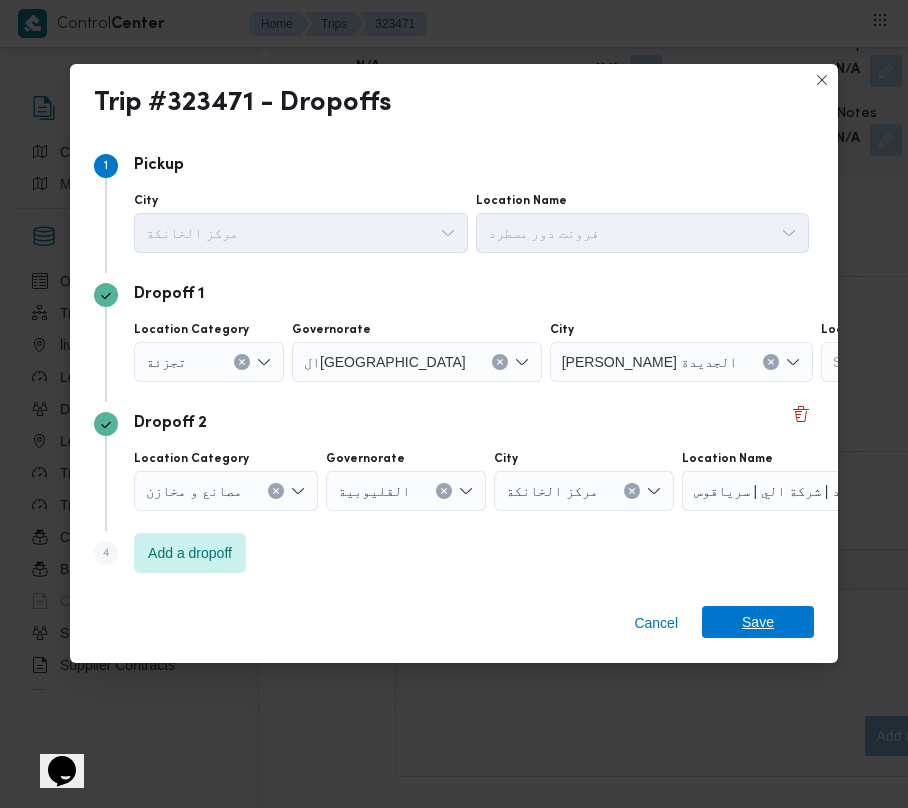 click on "Save" at bounding box center (758, 622) 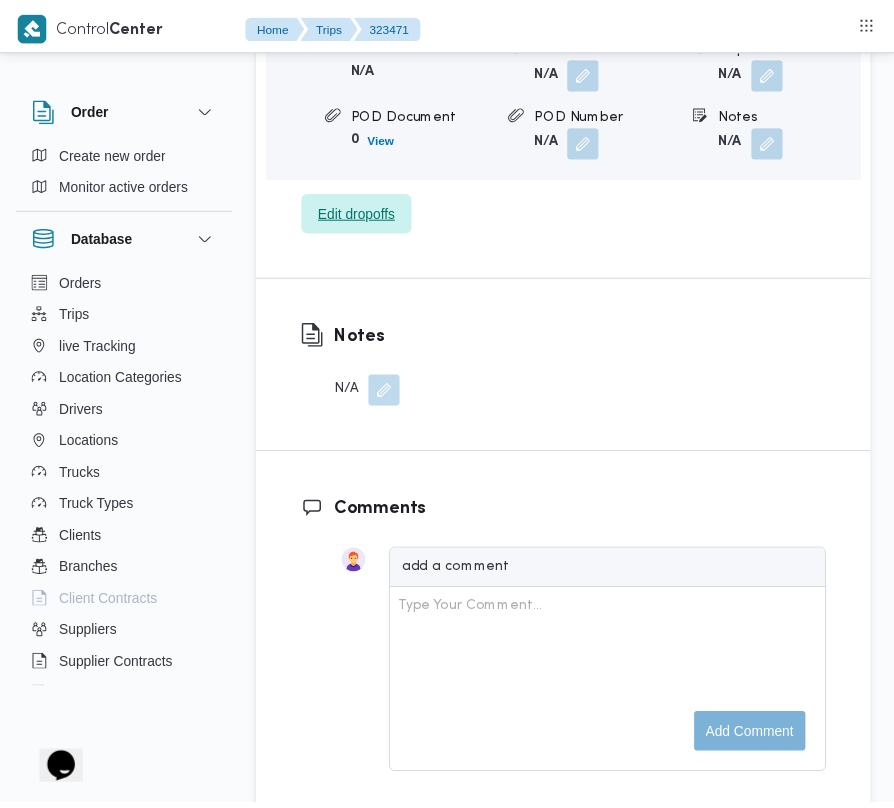 scroll, scrollTop: 3377, scrollLeft: 0, axis: vertical 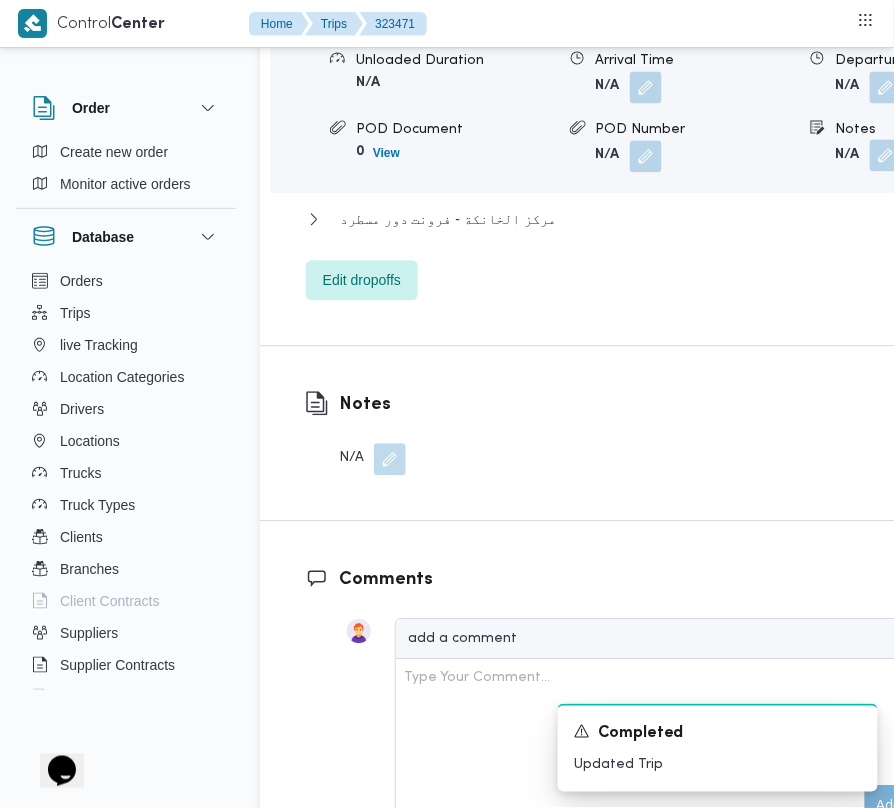 click at bounding box center [886, 155] 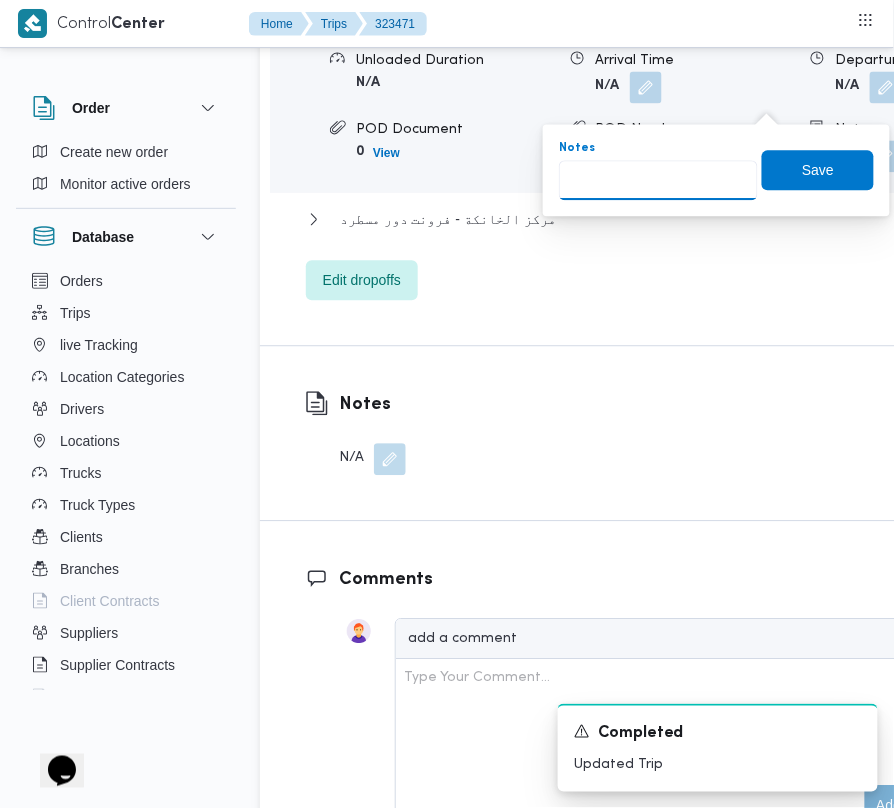 click on "Notes" at bounding box center [658, 180] 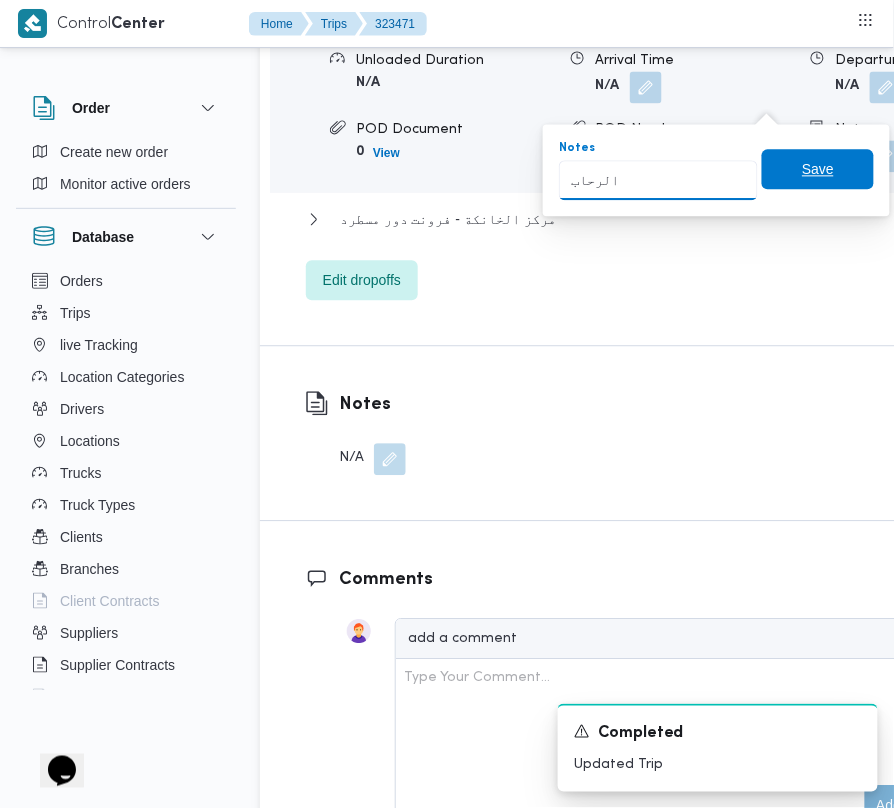 type on "الرحاب" 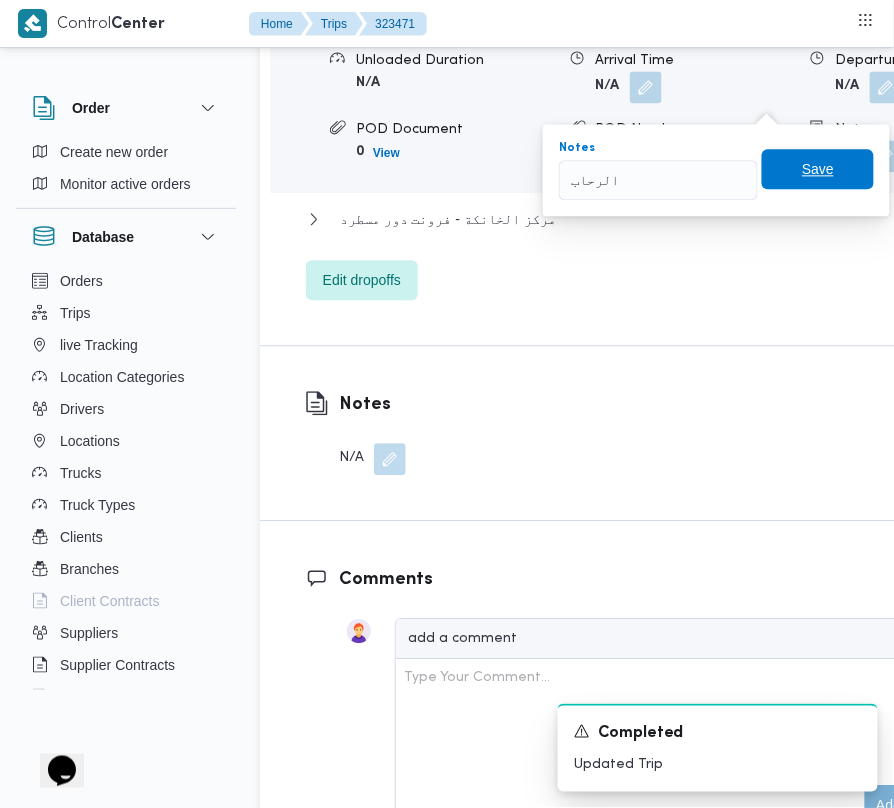 click on "Save" at bounding box center [818, 169] 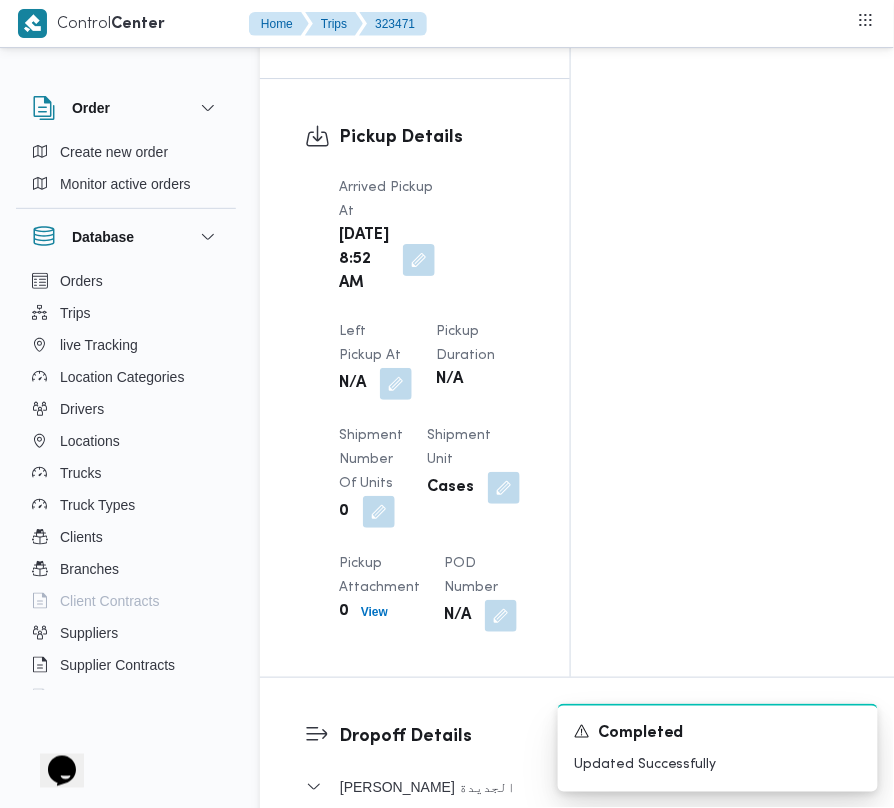 scroll, scrollTop: 2462, scrollLeft: 0, axis: vertical 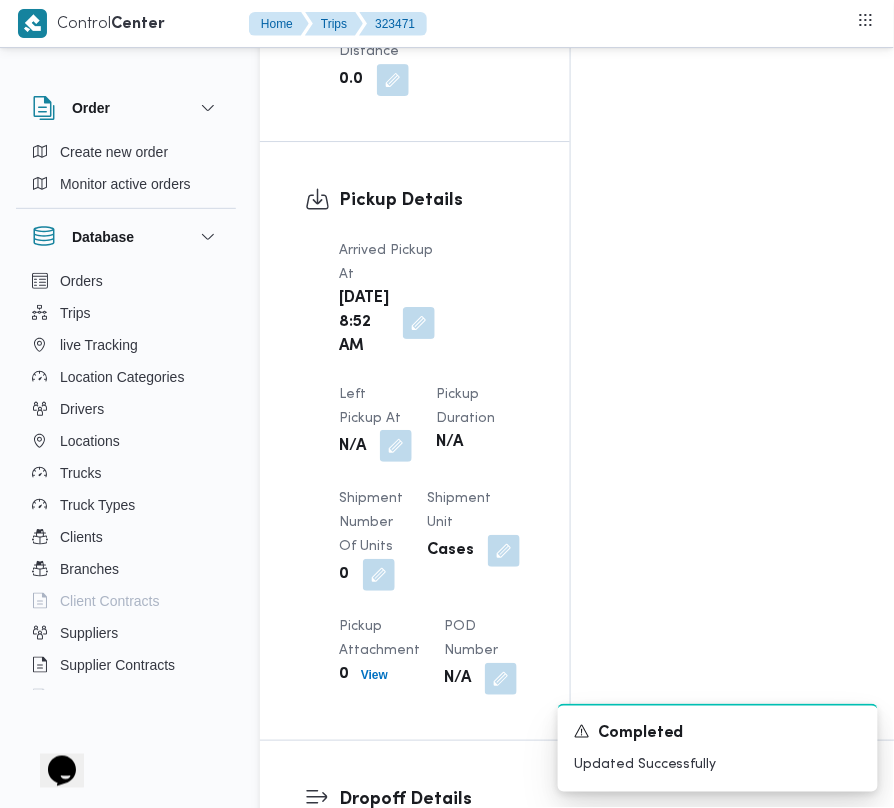 click at bounding box center [396, 446] 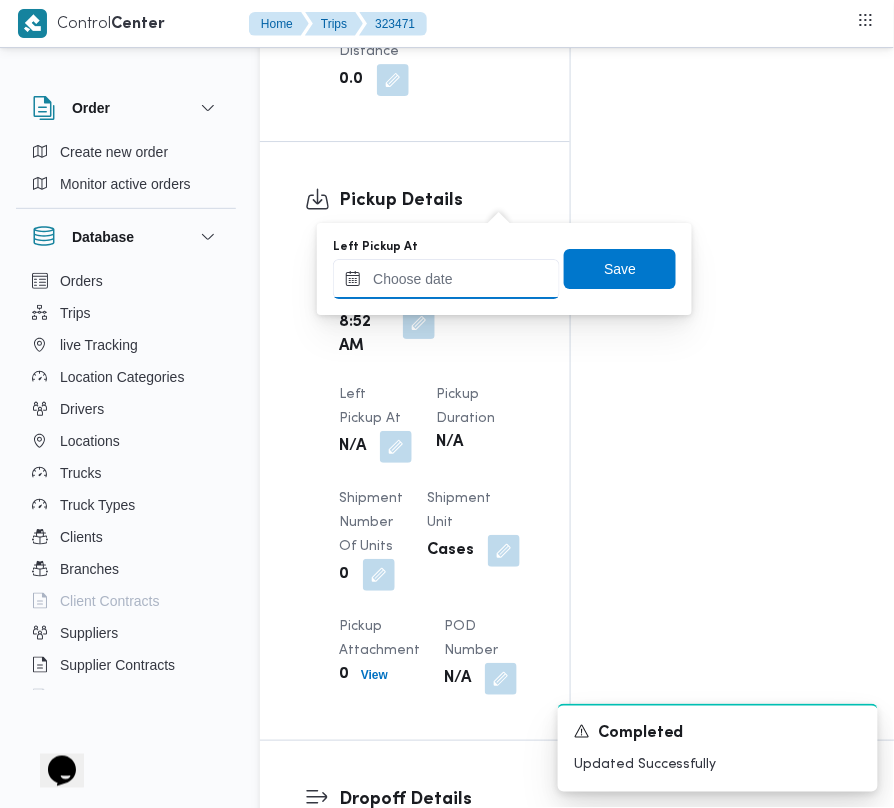 click on "Left Pickup At" at bounding box center (446, 279) 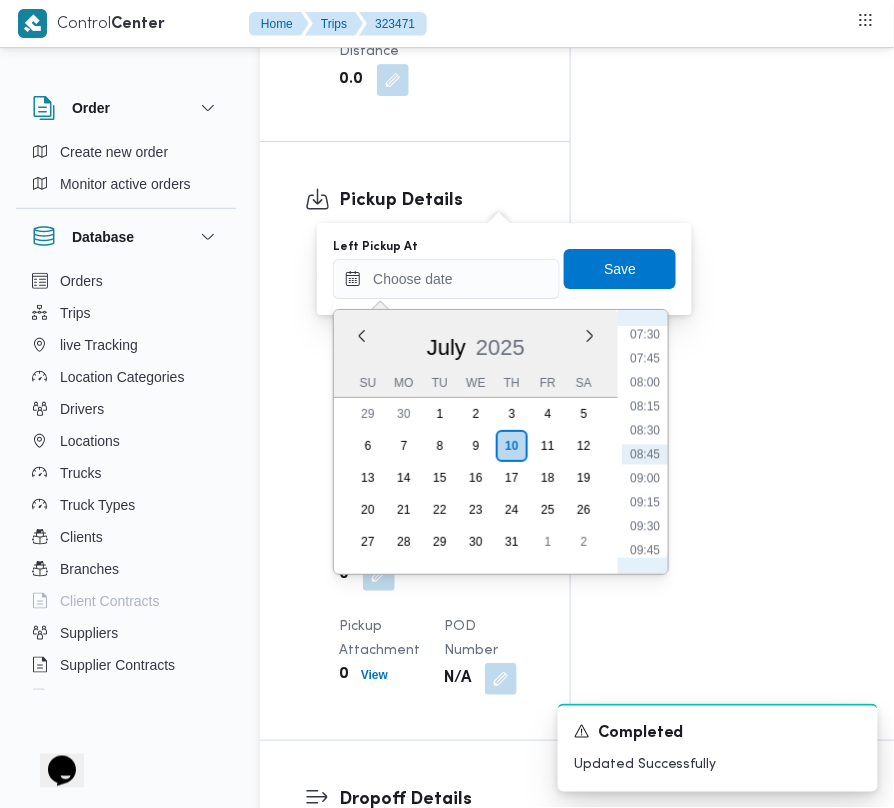 scroll, scrollTop: 737, scrollLeft: 0, axis: vertical 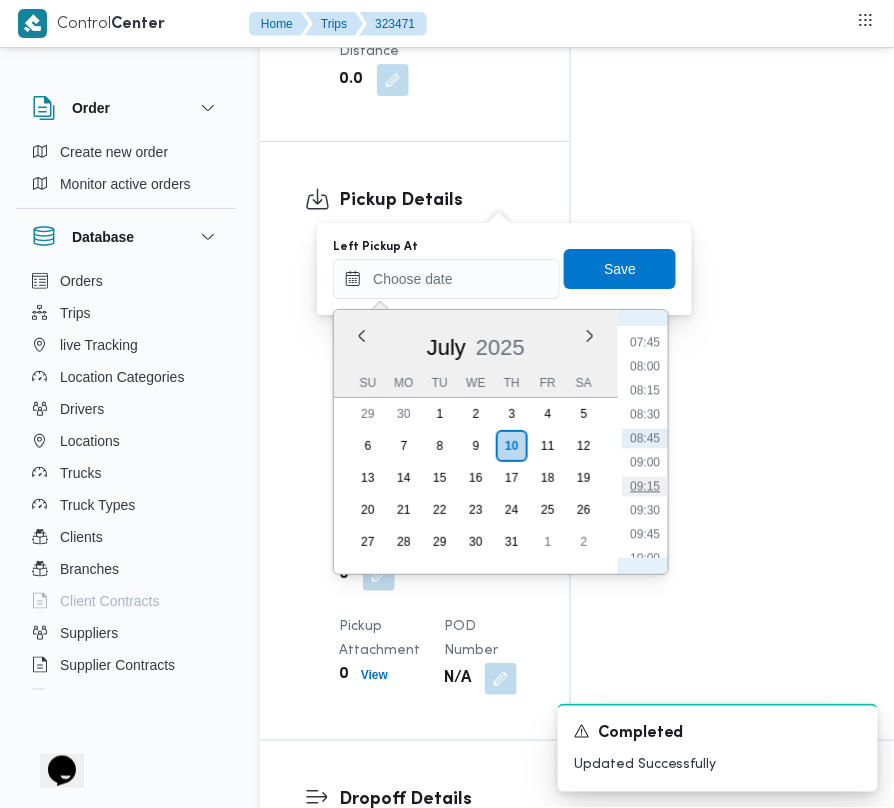 click on "09:15" at bounding box center [645, 487] 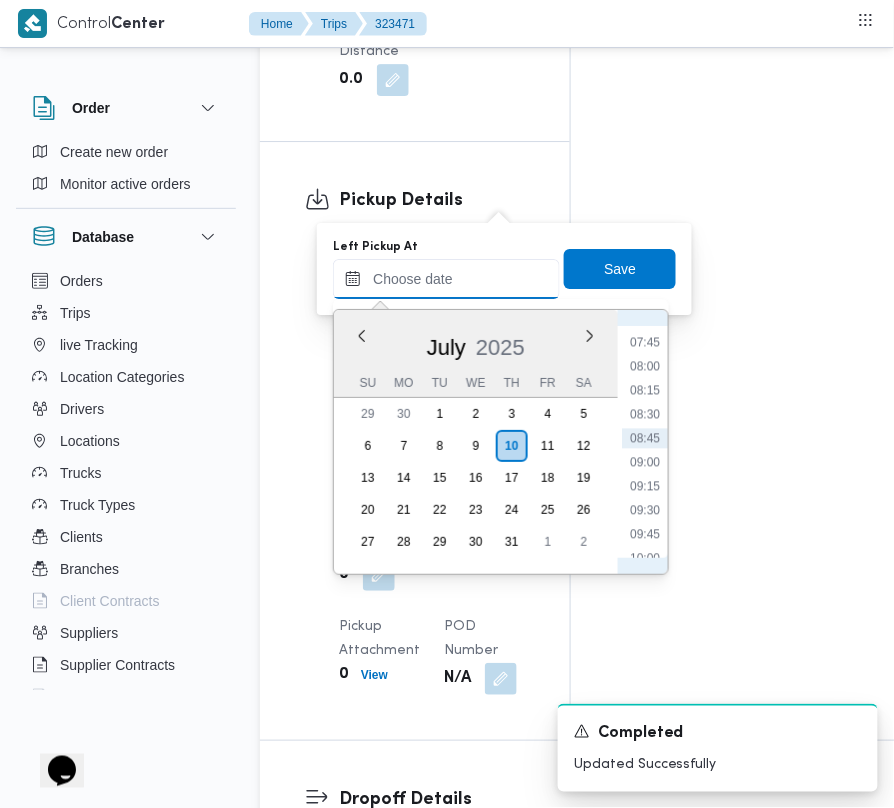 type on "[DATE] 09:15" 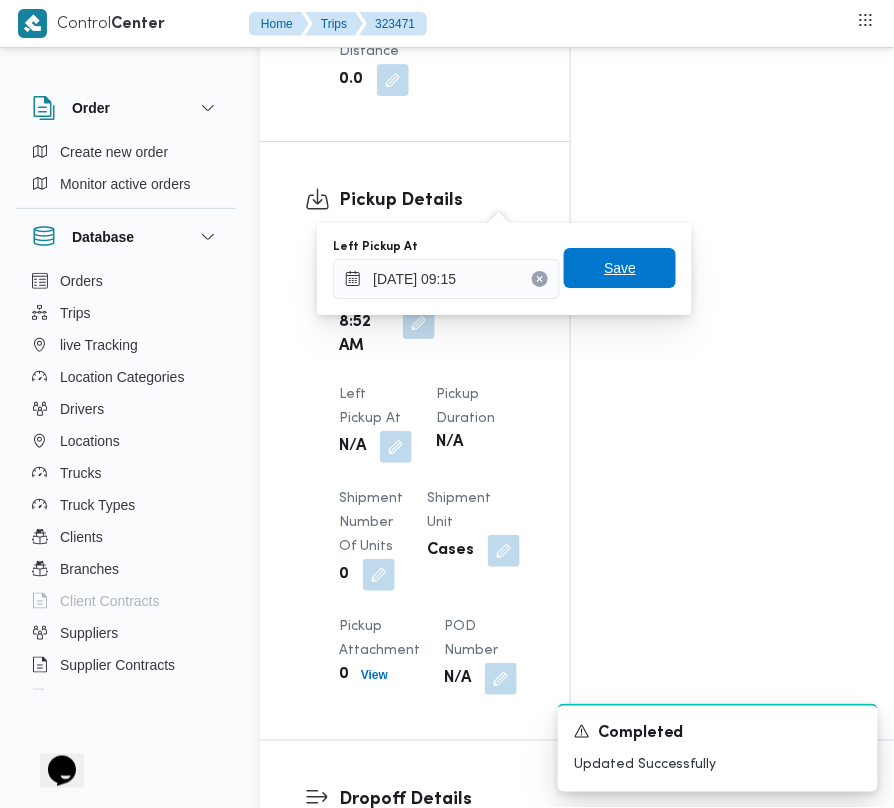 click on "Save" at bounding box center (620, 268) 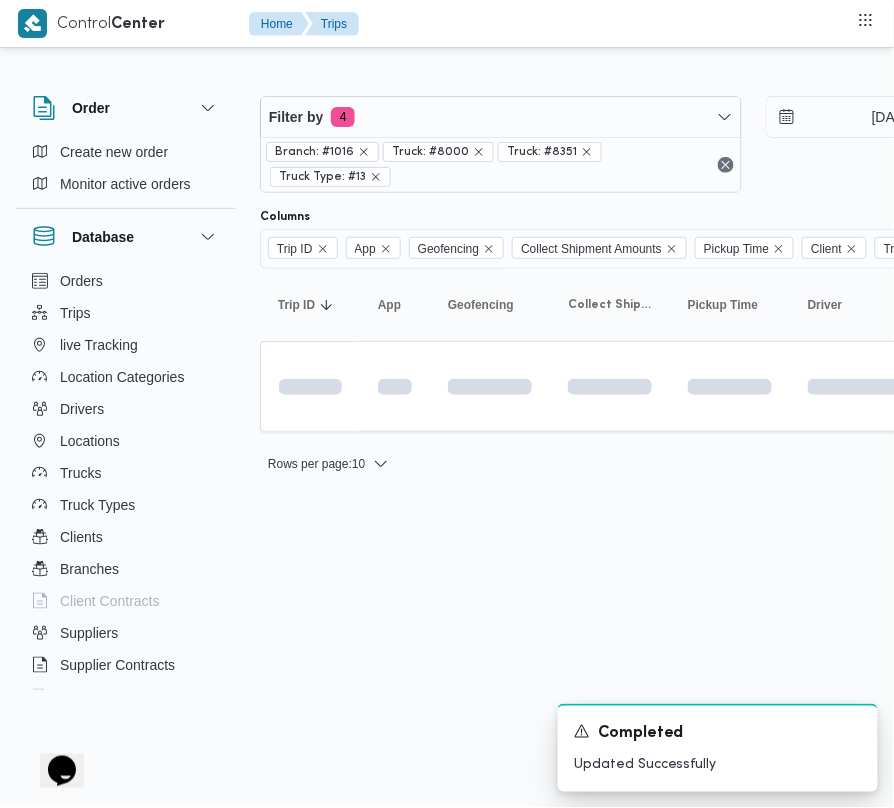 scroll, scrollTop: 0, scrollLeft: 0, axis: both 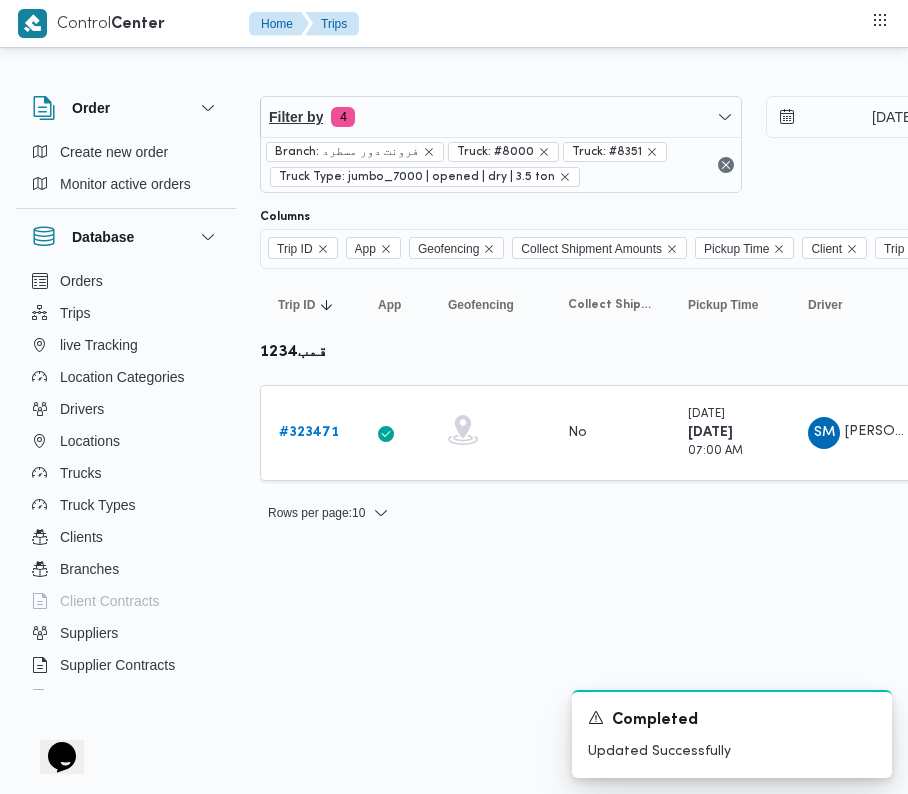 click on "Filter by 4 Branch: فرونت دور مسطرد Truck: #8000 Truck: #8351 Truck Type: jumbo_7000 | opened | dry | 3.5 ton" at bounding box center [501, 144] 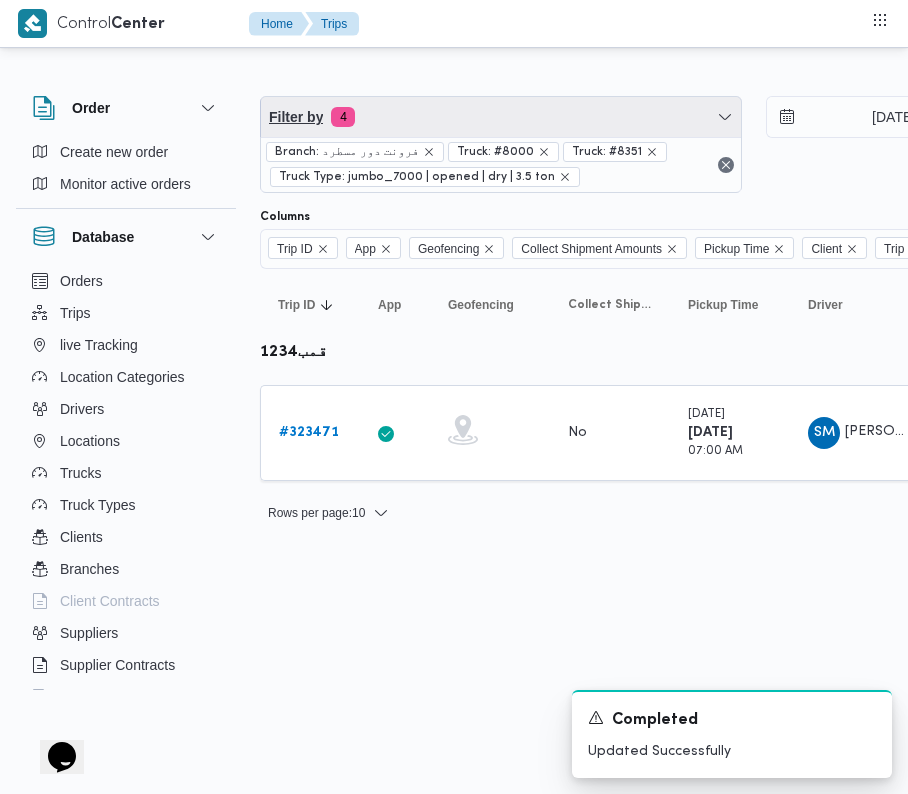 drag, startPoint x: 445, startPoint y: 100, endPoint x: 448, endPoint y: 126, distance: 26.172504 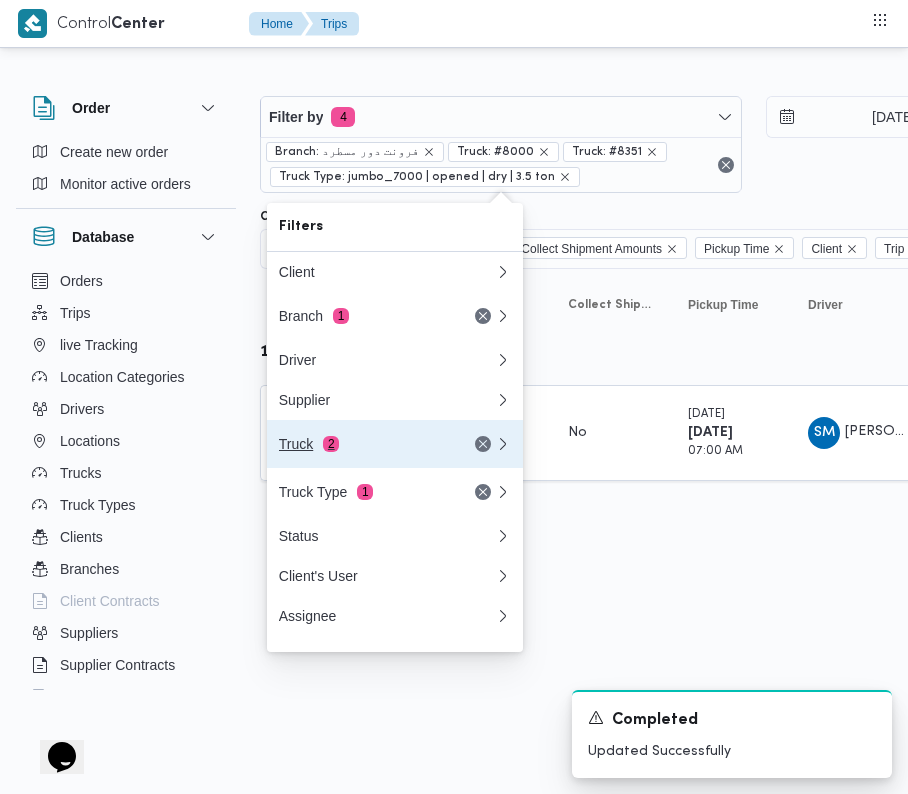 click on "Truck 2" at bounding box center [363, 444] 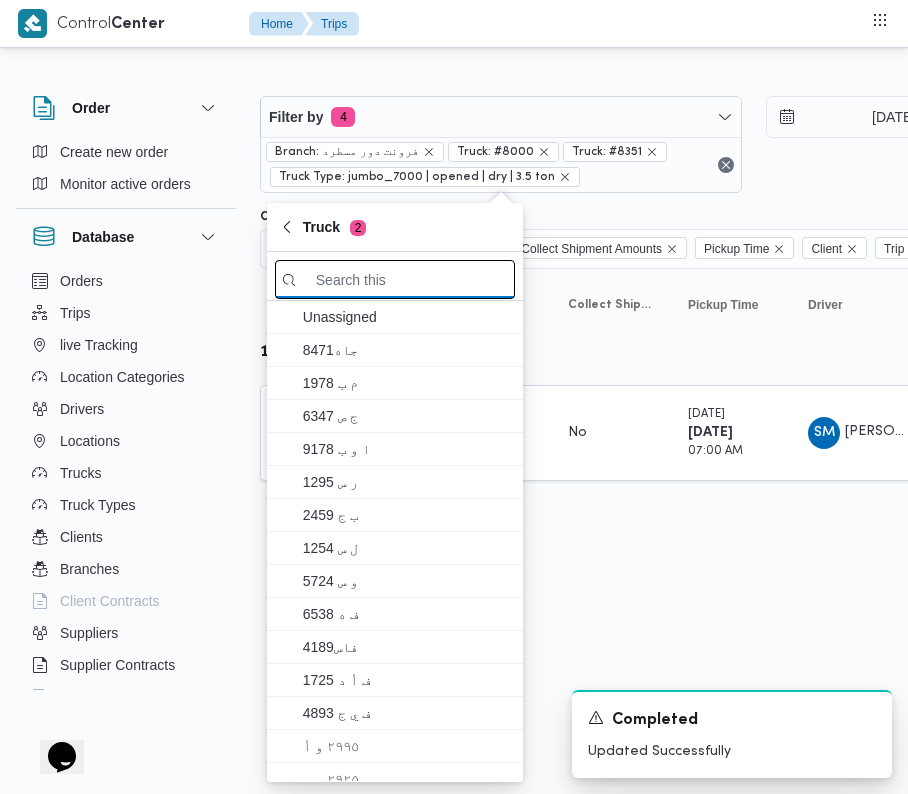 paste on "3598" 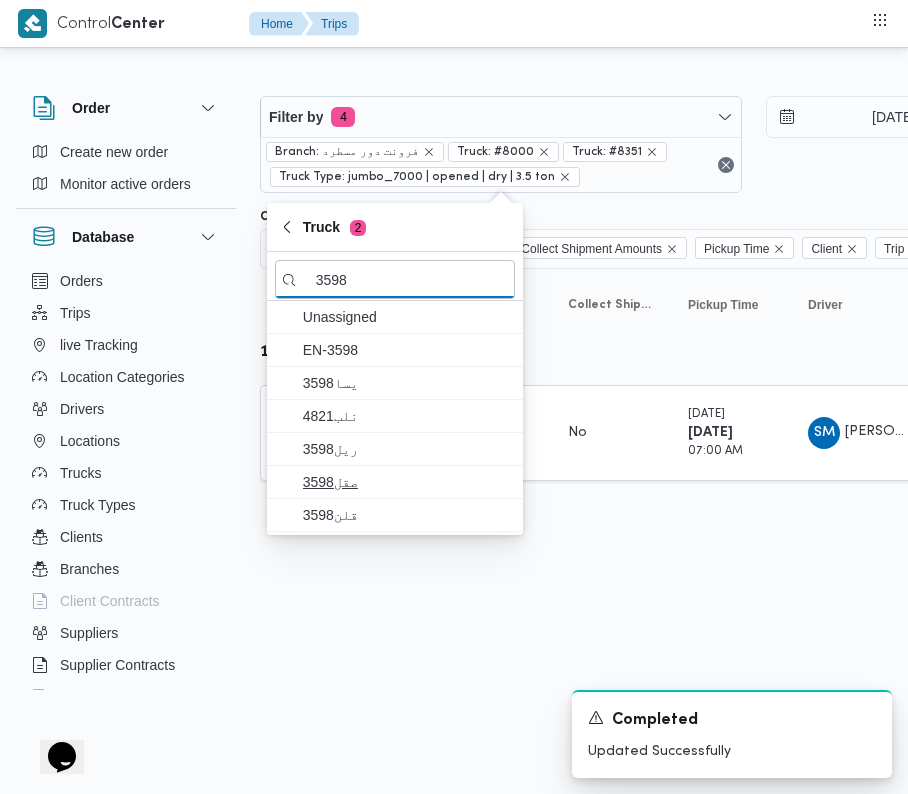 type on "3598" 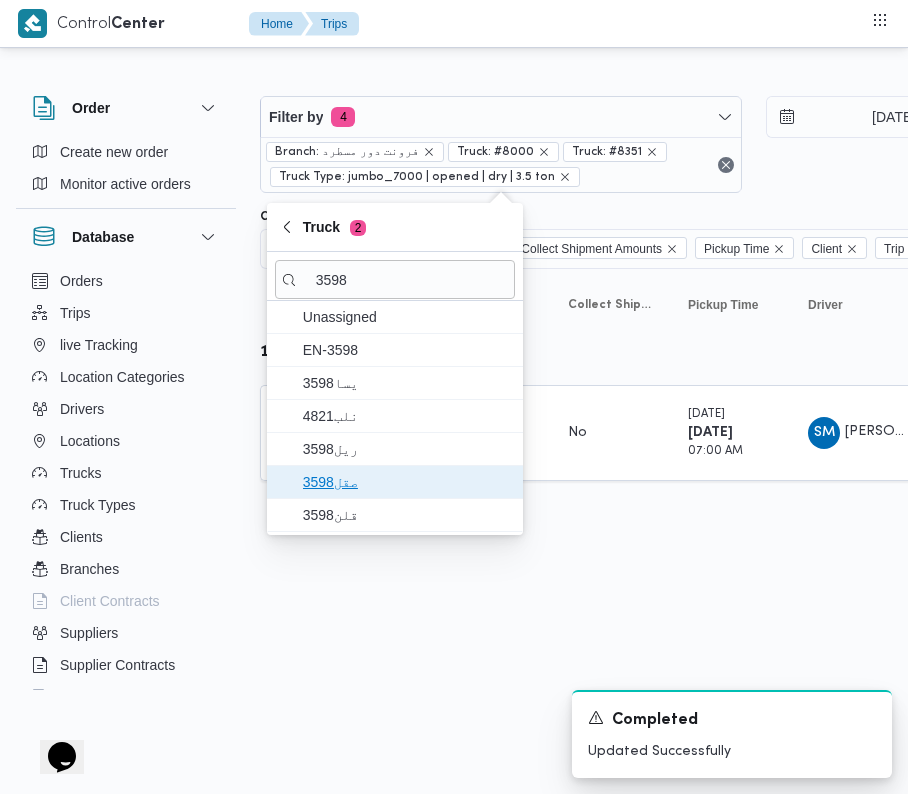click on "صقل3598" at bounding box center [395, 482] 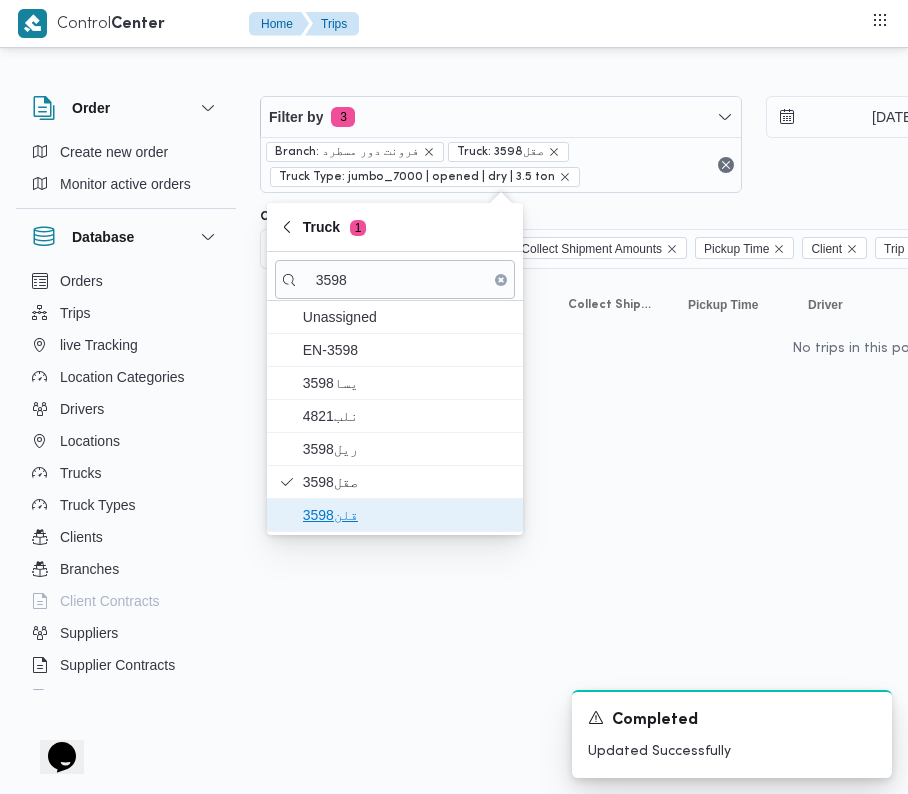 click on "قلن3598" at bounding box center [407, 515] 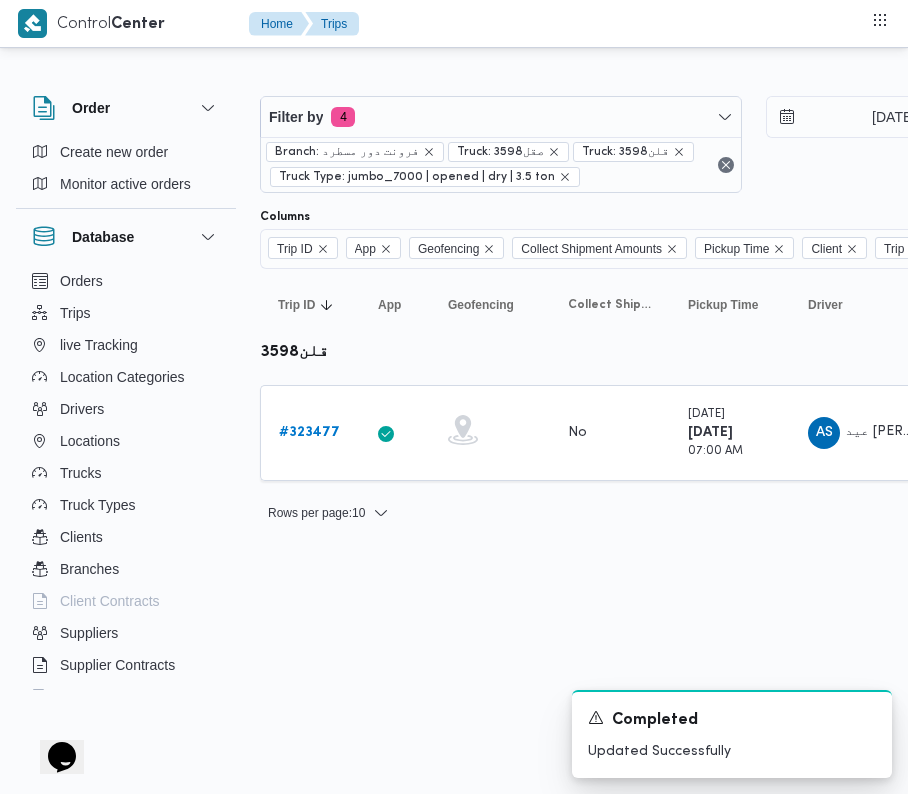 click on "Filter by 4 Branch: فرونت دور مسطرد Truck: صقل3598 Truck: قلن3598 Truck Type: jumbo_7000 | opened | dry | 3.5 ton [DATE] → [DATE] Group By Truck Columns Trip ID App Geofencing Collect Shipment Amounts Pickup Time Client Trip Points Driver Supplier Truck Status Platform Sorting Trip ID Click to sort in ascending order App Click to sort in ascending order Geofencing Click to sort in ascending order Collect Shipment Amounts Pickup Time Click to sort in ascending order Client Click to sort in ascending order Trip Points Driver Click to sort in ascending order Supplier Click to sort in ascending order Truck Click to sort in ascending order Status Click to sort in ascending order Platform Click to sort in ascending order Actions قلن3598 Trip ID # 323477 App Geofencing Collect Shipment Amounts No Pickup Time [DATE] 07:00 AM   Client Frontdoor Trip Points فرونت دور مسطرد 01:09 AM كارفور كايرو فيستفال Driver AS Supplier AA Truck قلن3598 Status" at bounding box center [442, 301] 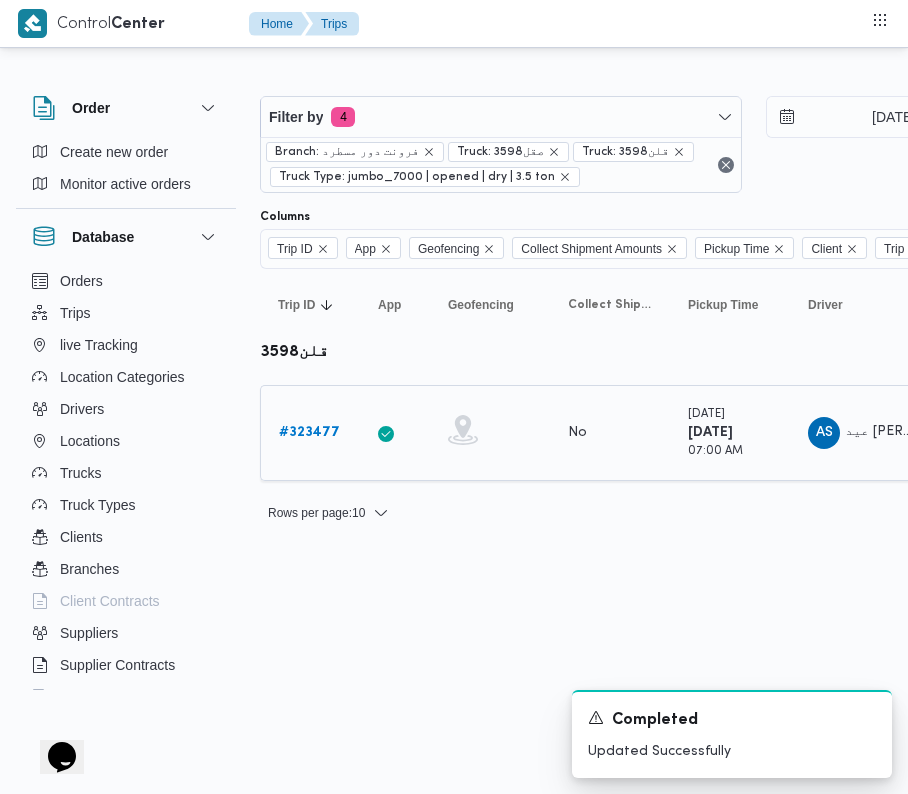 click on "# 323477" at bounding box center (309, 433) 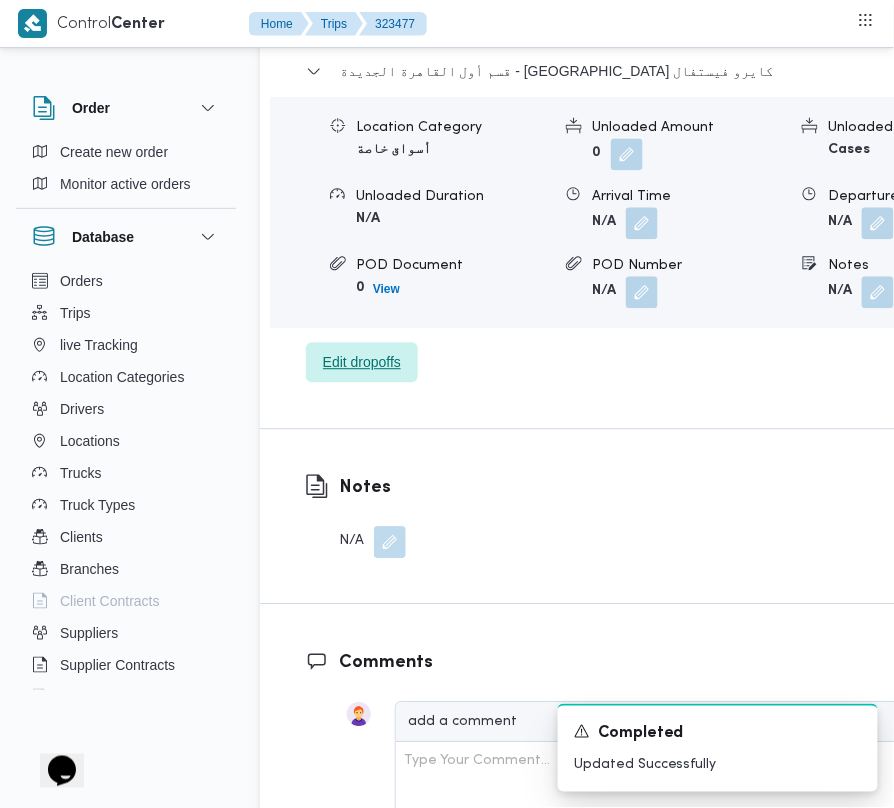 click on "Edit dropoffs" at bounding box center (362, 362) 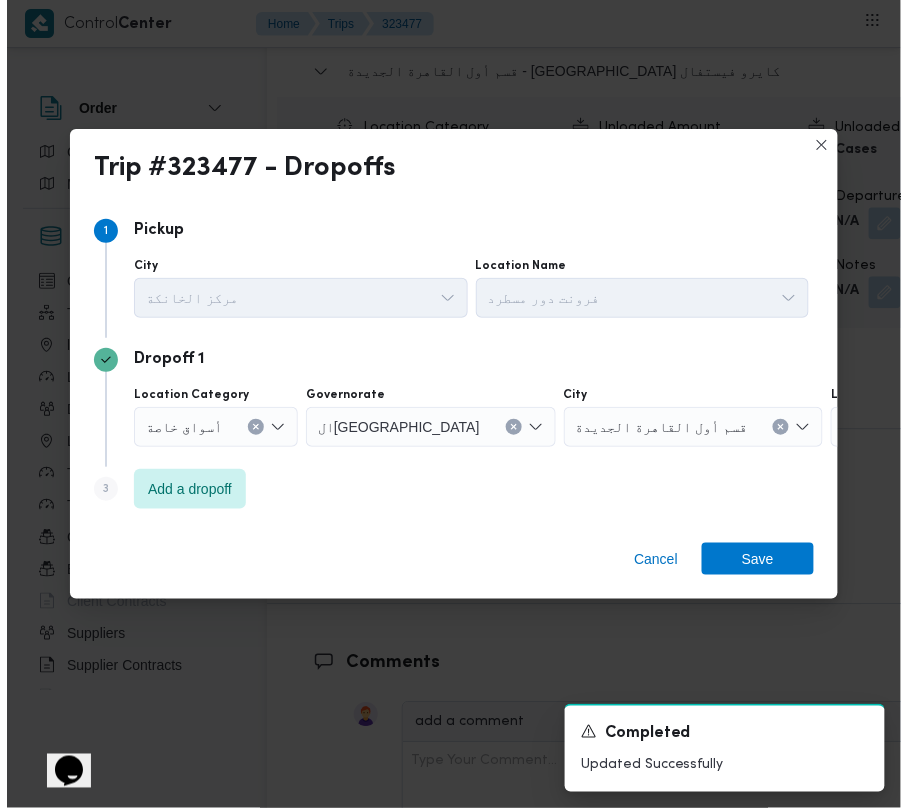 scroll, scrollTop: 3161, scrollLeft: 0, axis: vertical 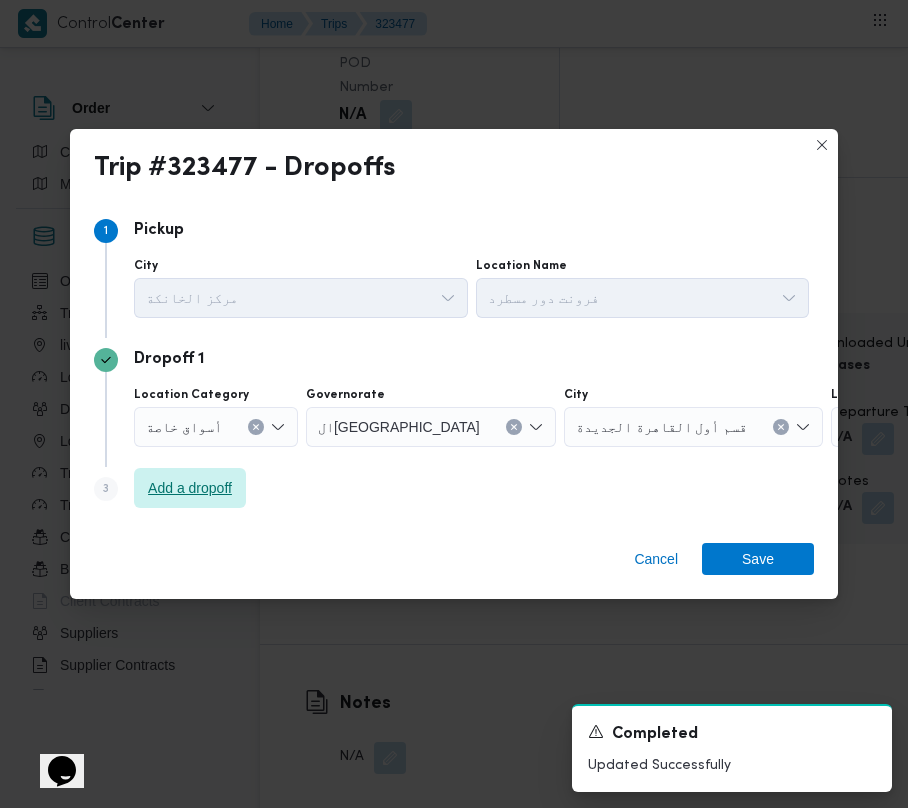 click on "Add a dropoff" at bounding box center [190, 488] 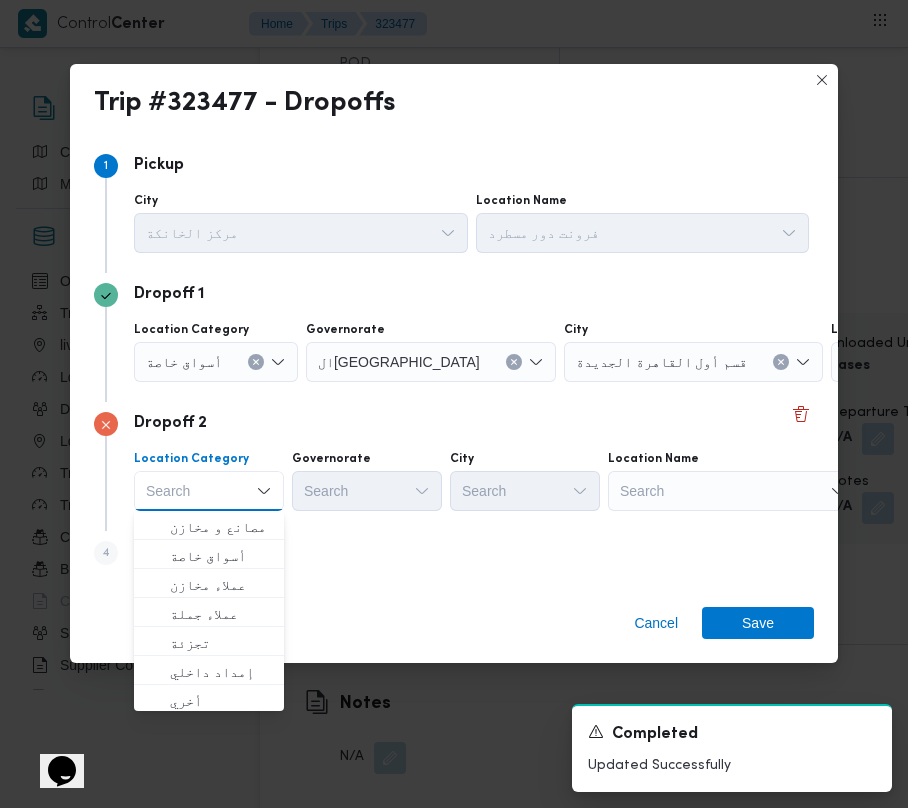 click on "Search" at bounding box center (956, 362) 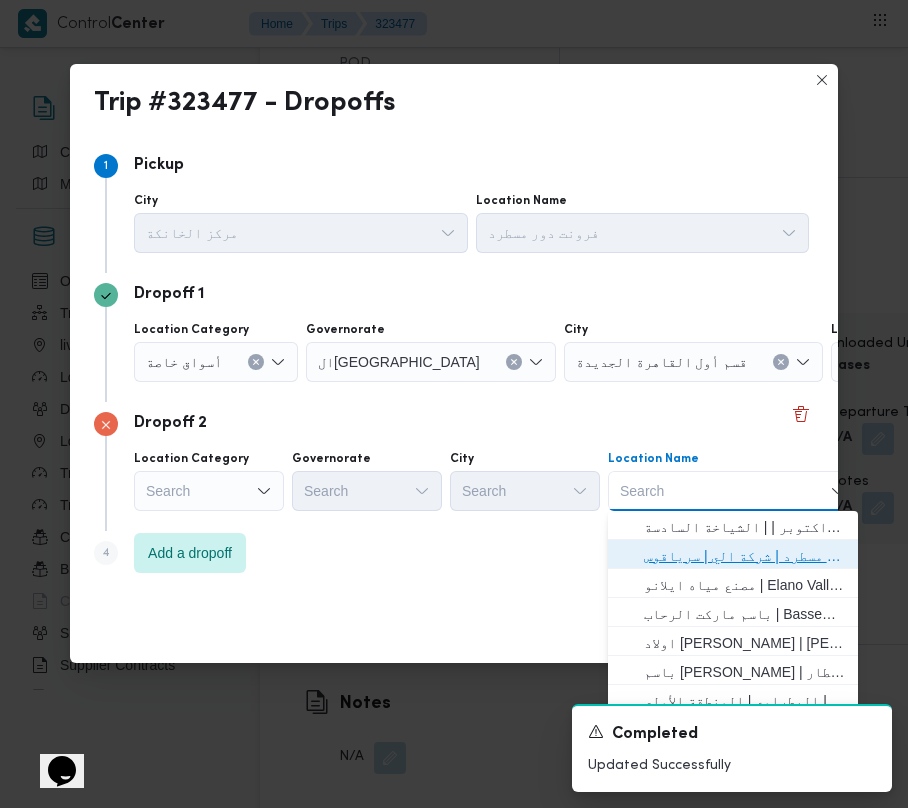 click on "فرونت دور مسطرد | شركة الي | سرياقوس" at bounding box center (745, 556) 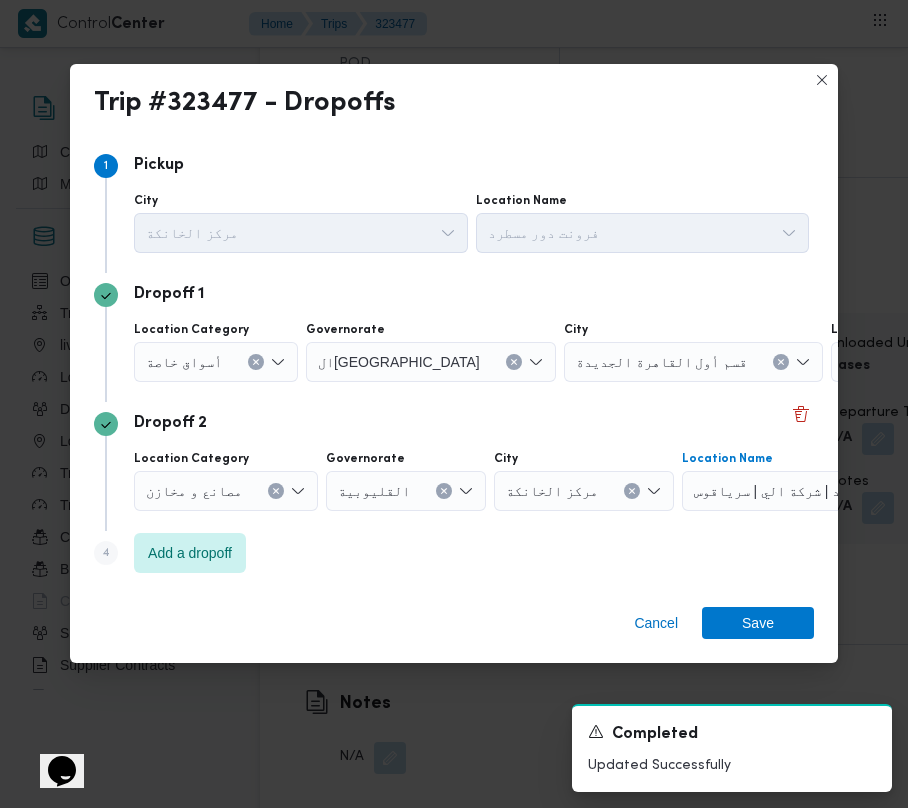 click at bounding box center [514, 362] 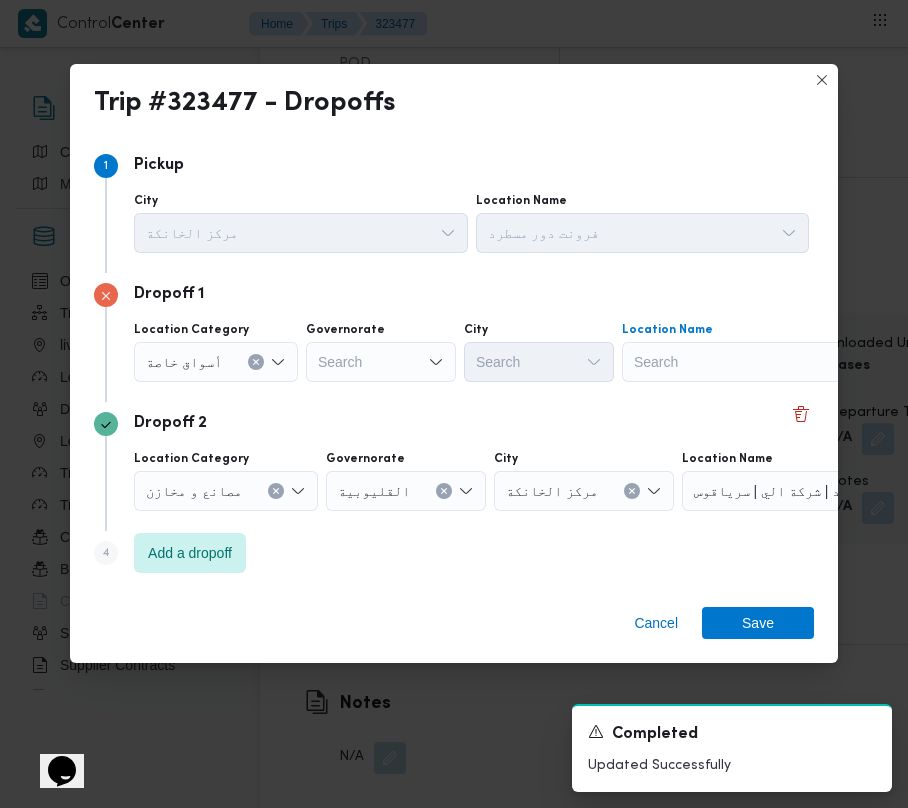 click on "Search" at bounding box center [747, 362] 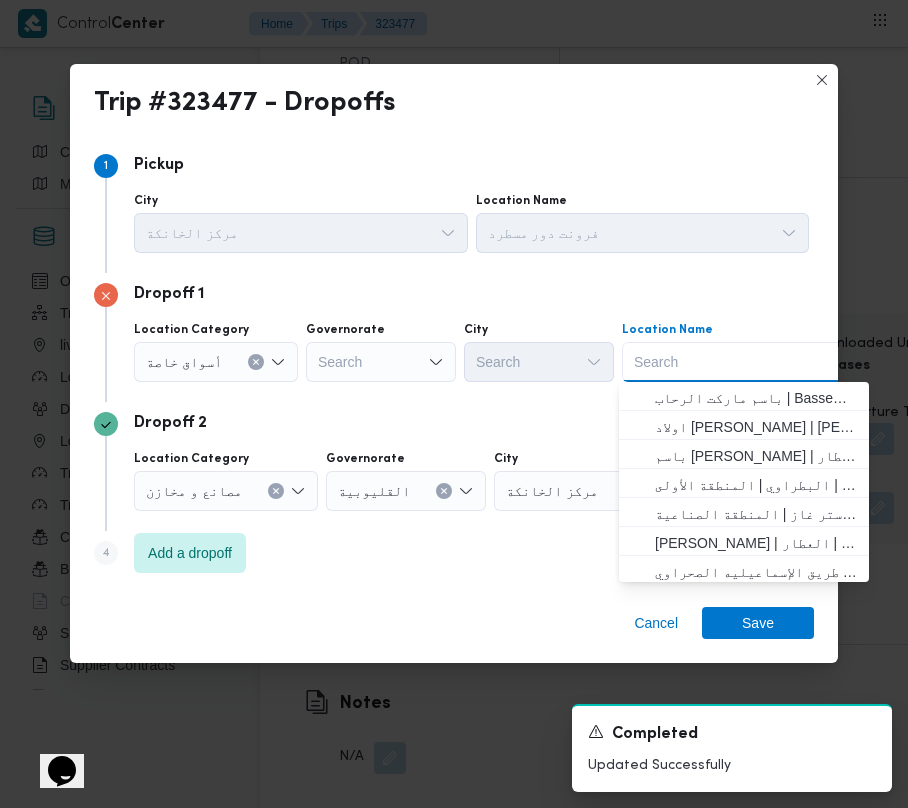 paste on "Carrefour Obour" 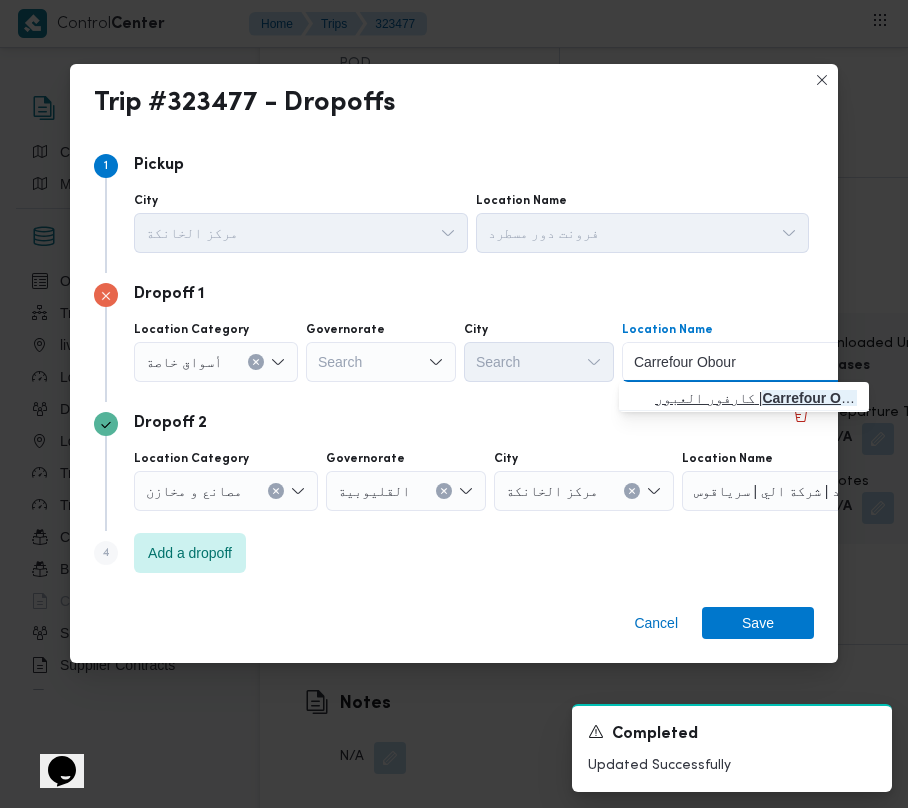 type on "Carrefour Obour" 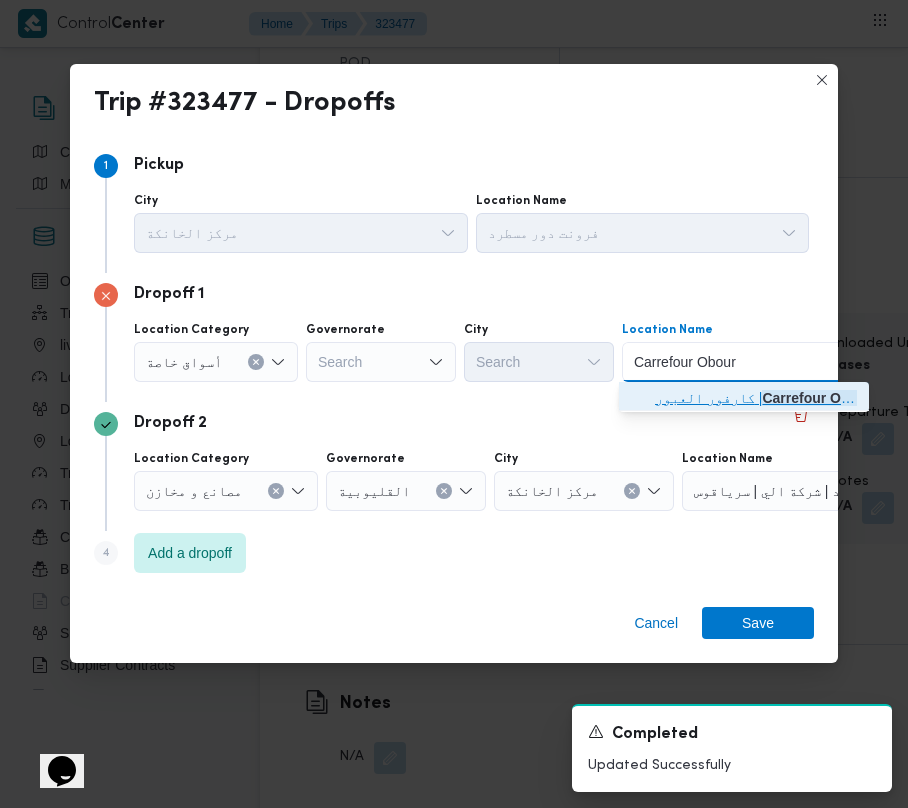 click on "كارفور العبور |  Carrefour Obour  | null" at bounding box center (756, 398) 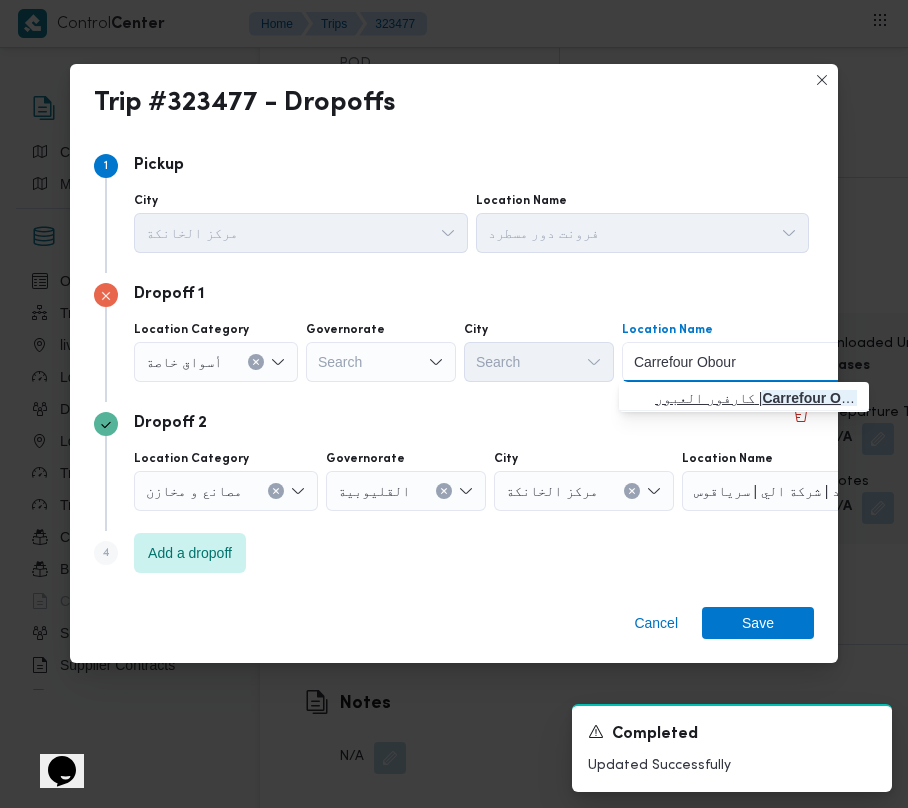 type 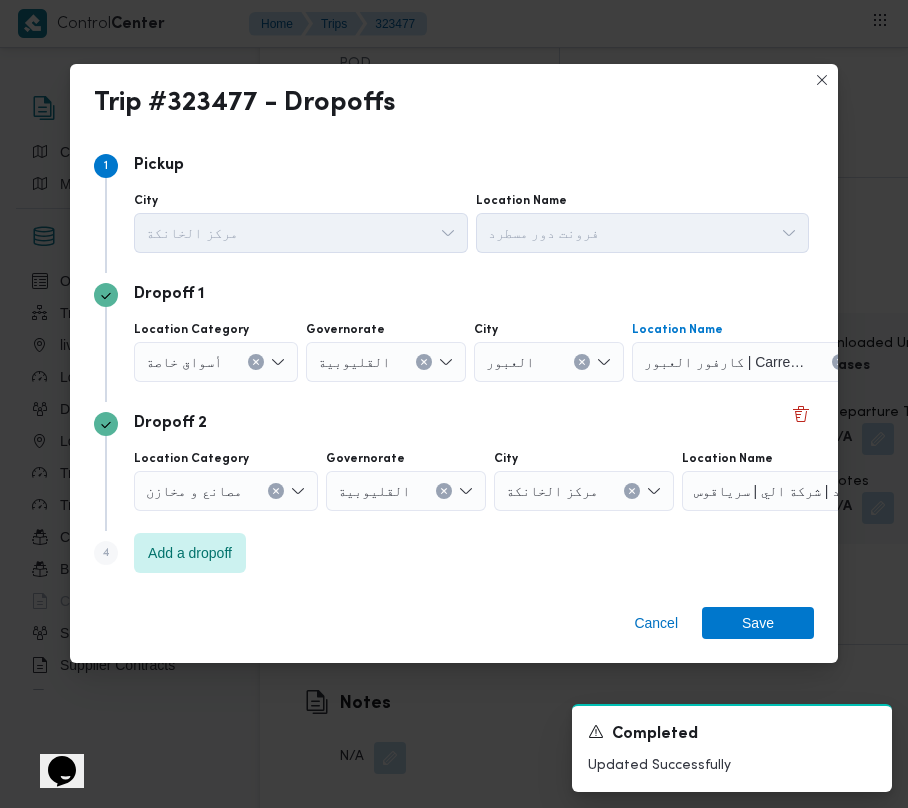 drag, startPoint x: 684, startPoint y: 405, endPoint x: 706, endPoint y: 428, distance: 31.827662 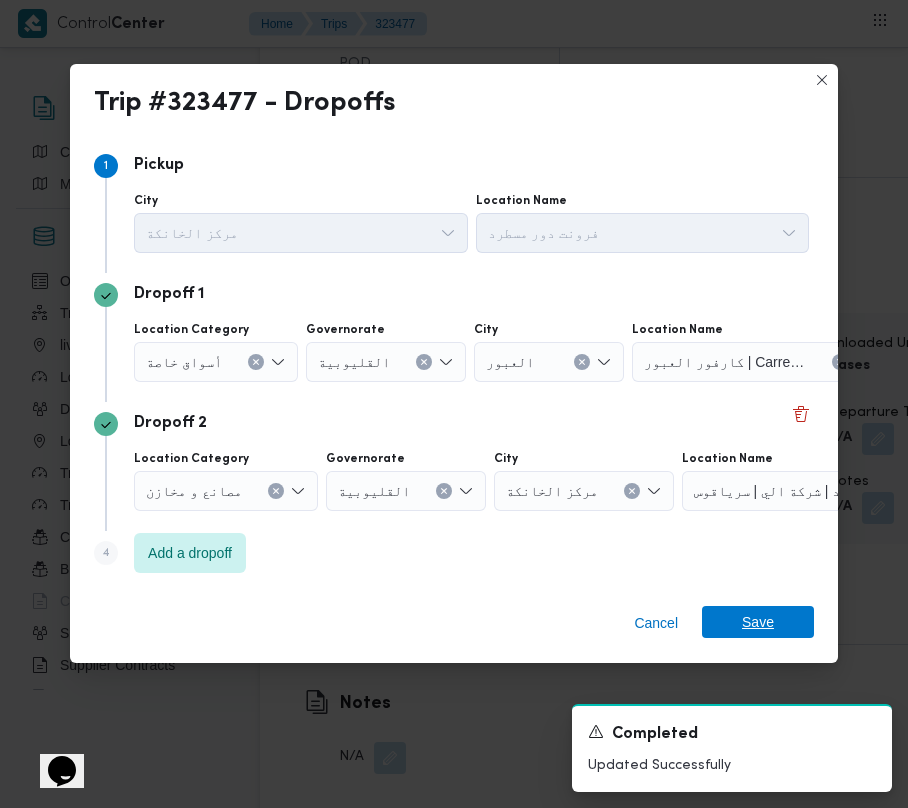 click on "Save" at bounding box center [758, 622] 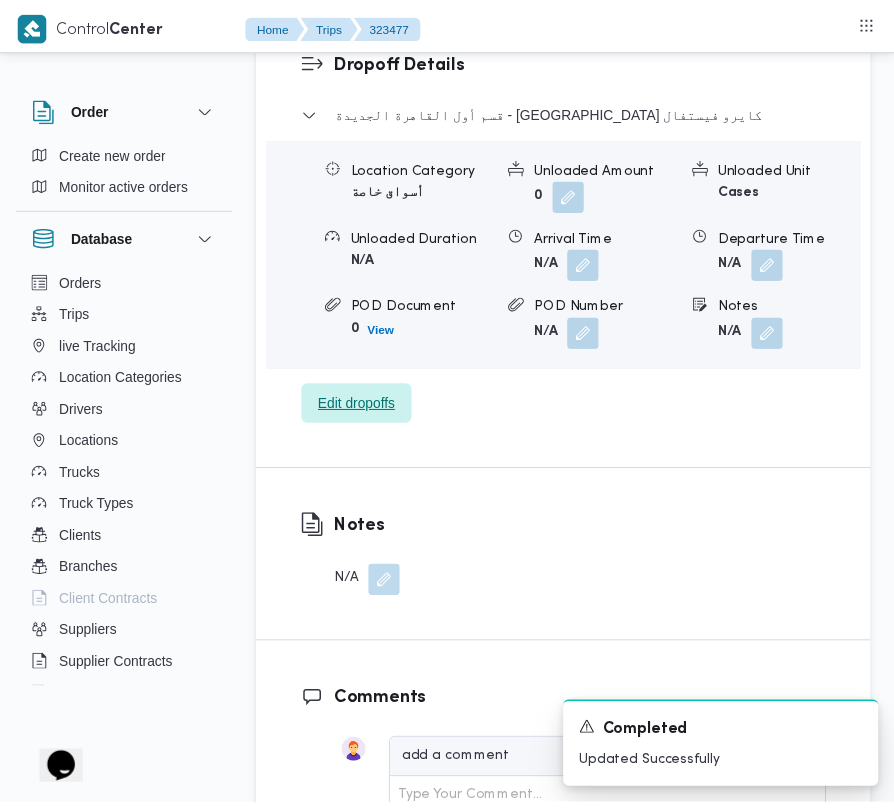 scroll, scrollTop: 3377, scrollLeft: 0, axis: vertical 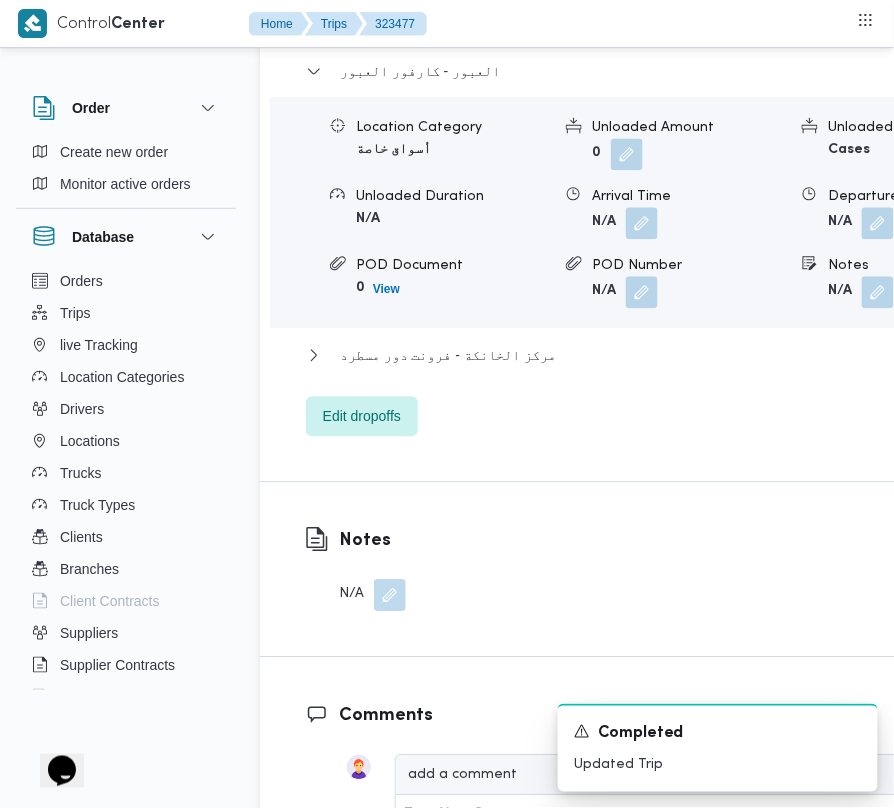 drag, startPoint x: 892, startPoint y: 76, endPoint x: 898, endPoint y: 89, distance: 14.3178215 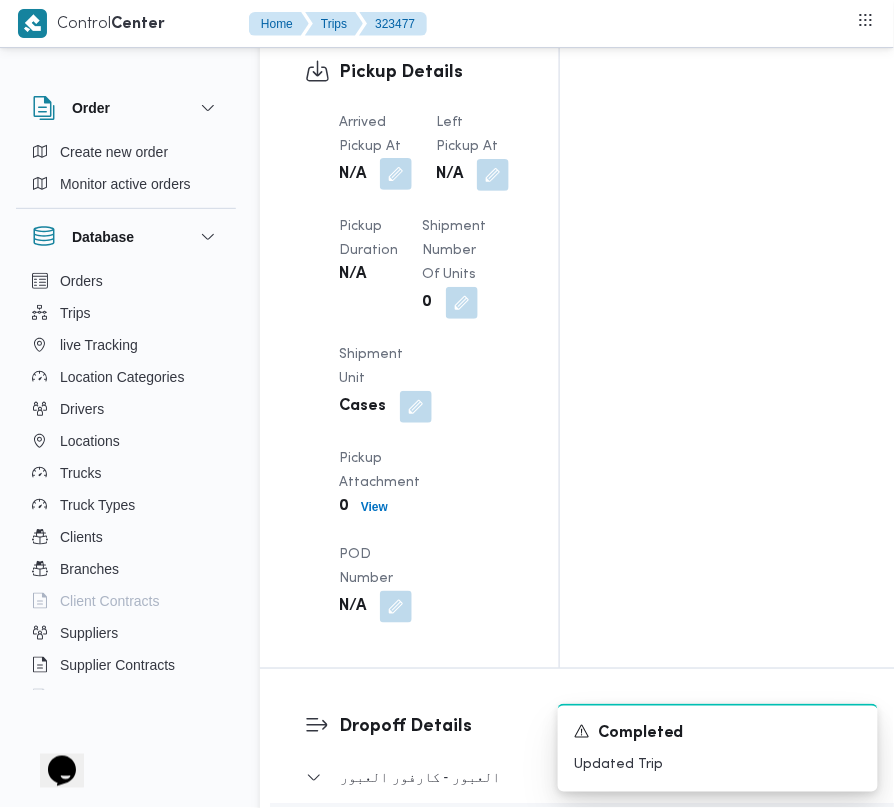 click at bounding box center (396, 174) 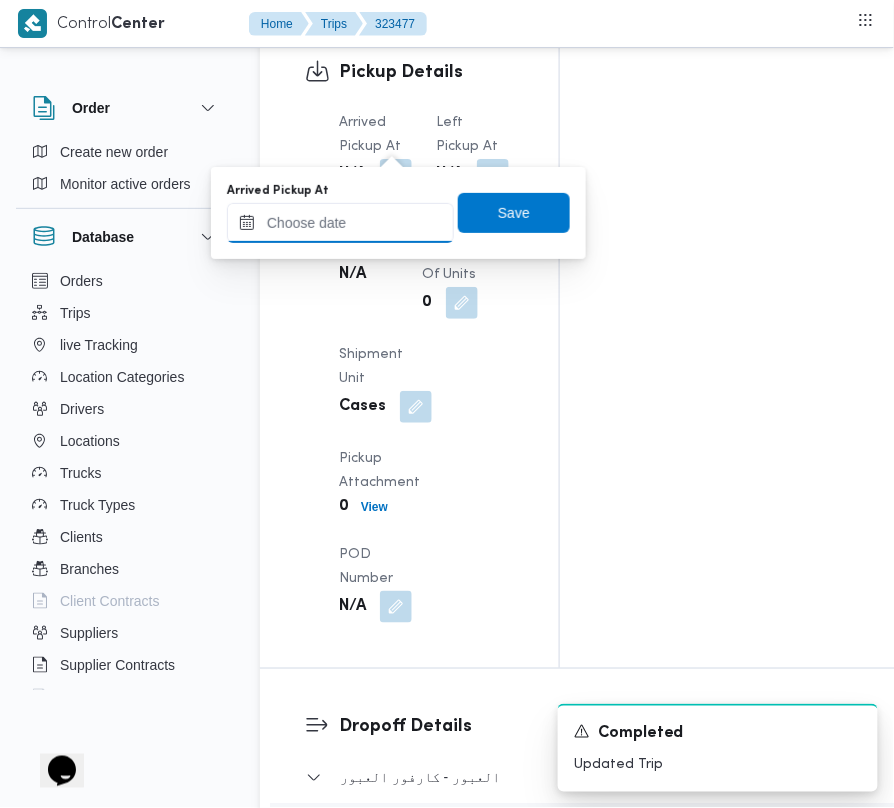 click on "Arrived Pickup At" at bounding box center (340, 223) 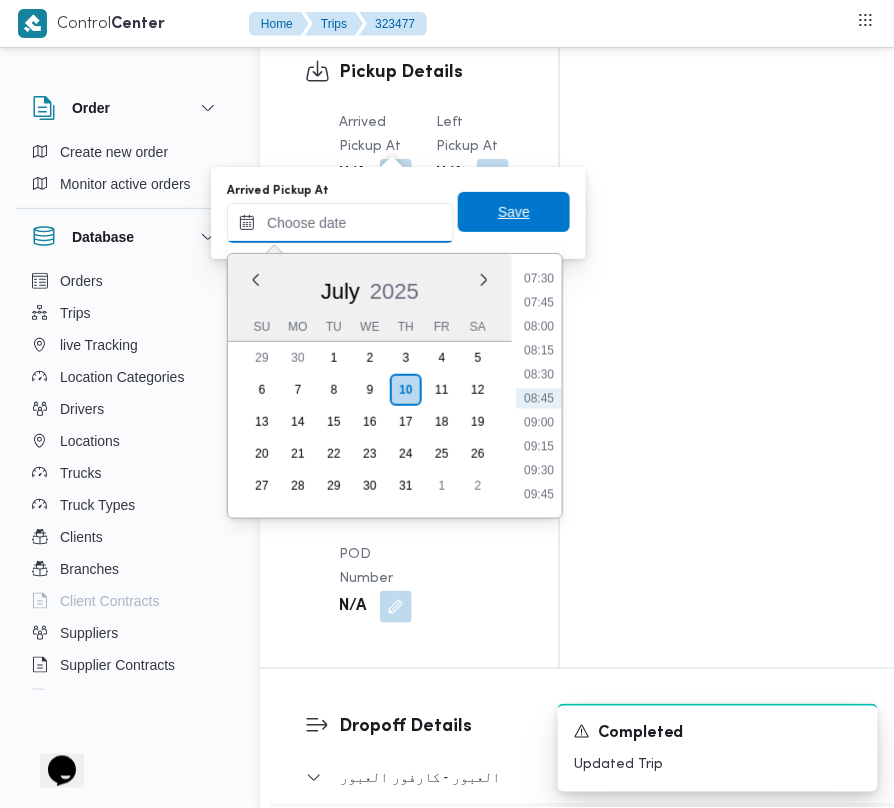 paste on "[DATE] 7:30" 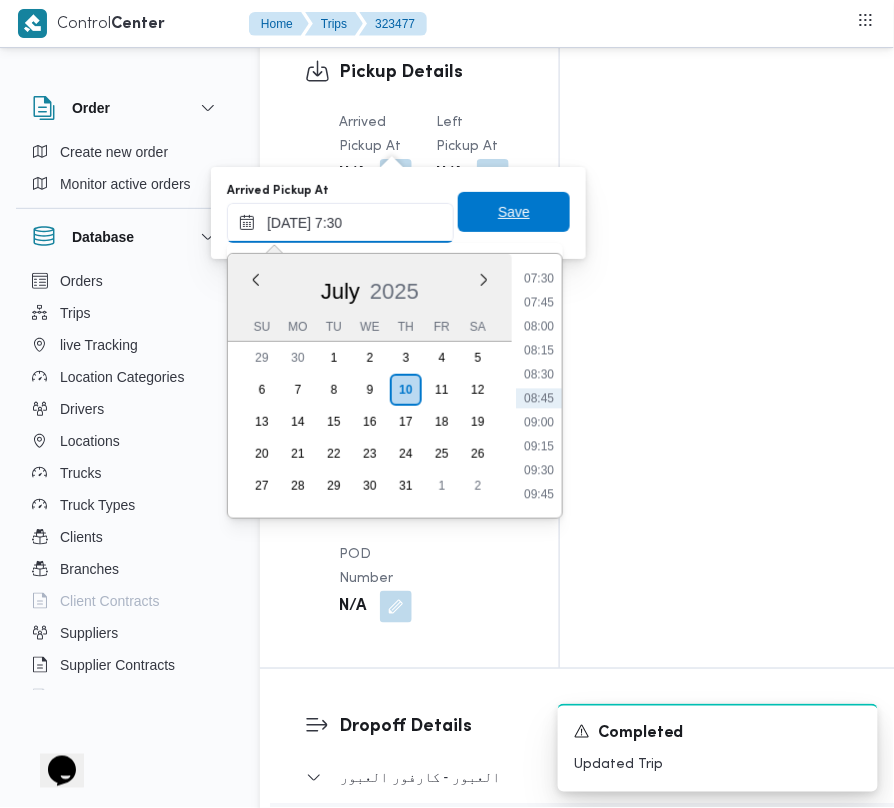 scroll, scrollTop: 720, scrollLeft: 0, axis: vertical 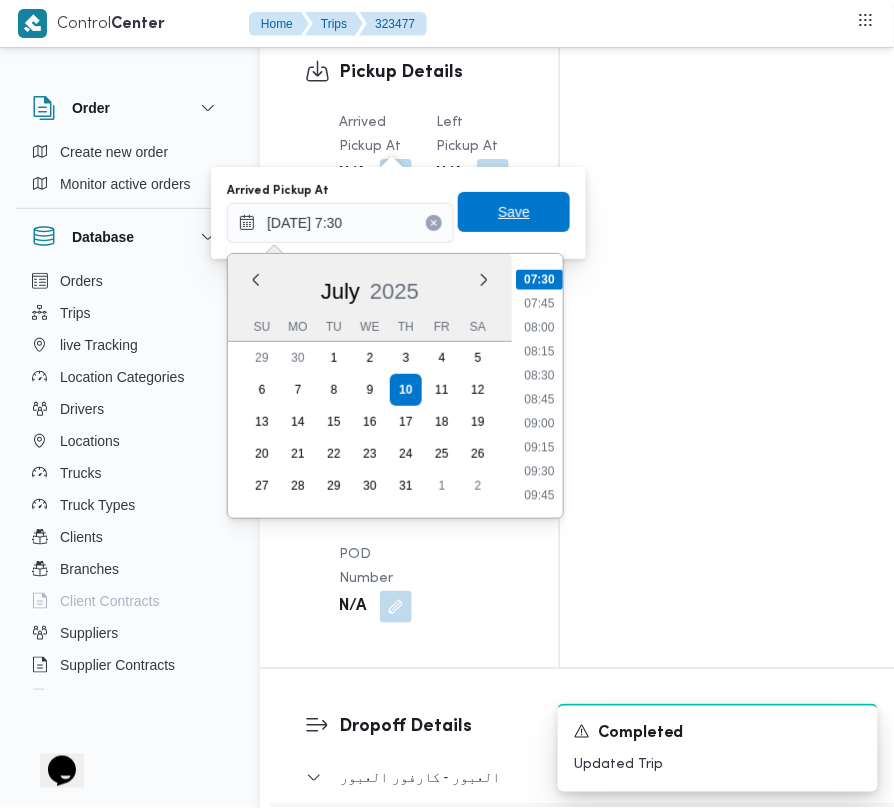 type on "[DATE] 07:30" 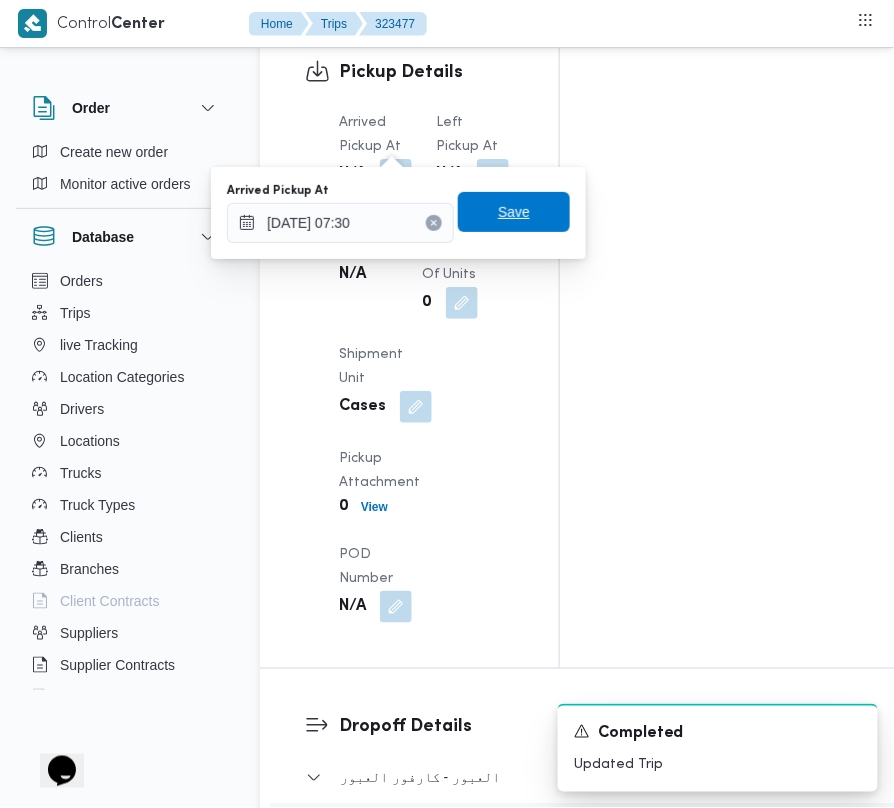 click on "Save" at bounding box center [514, 212] 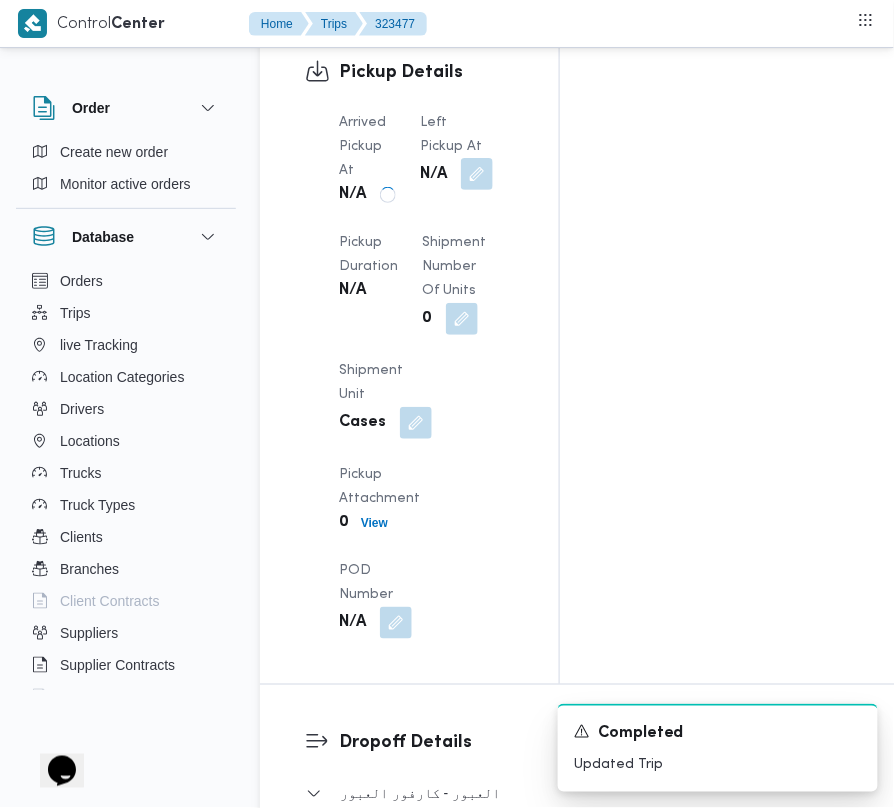 click at bounding box center (477, 174) 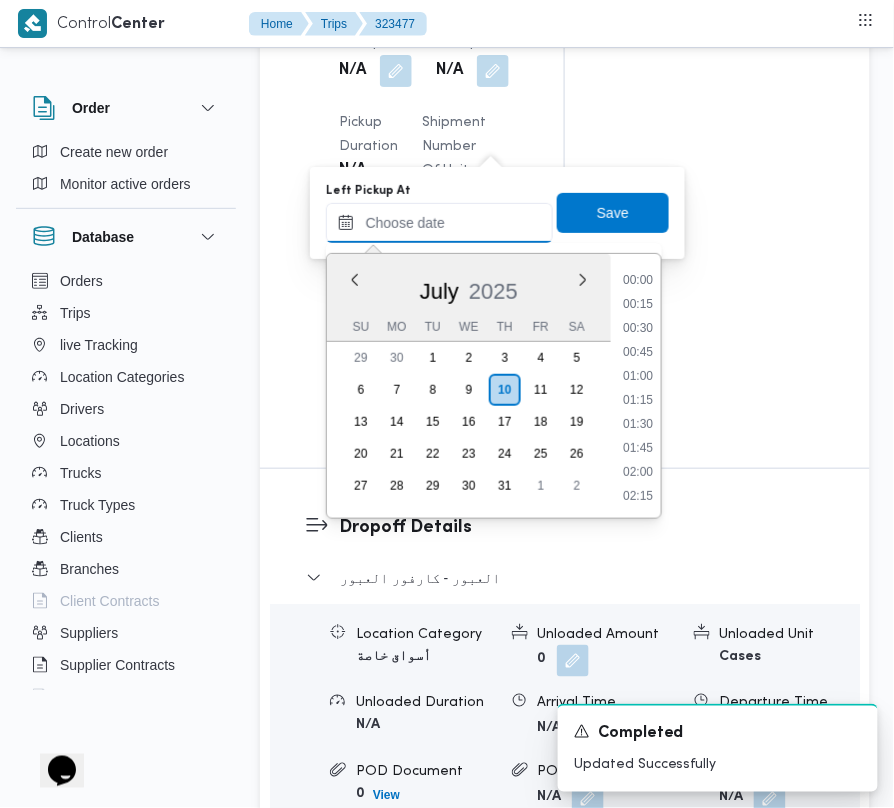 click on "Left Pickup At" at bounding box center [439, 223] 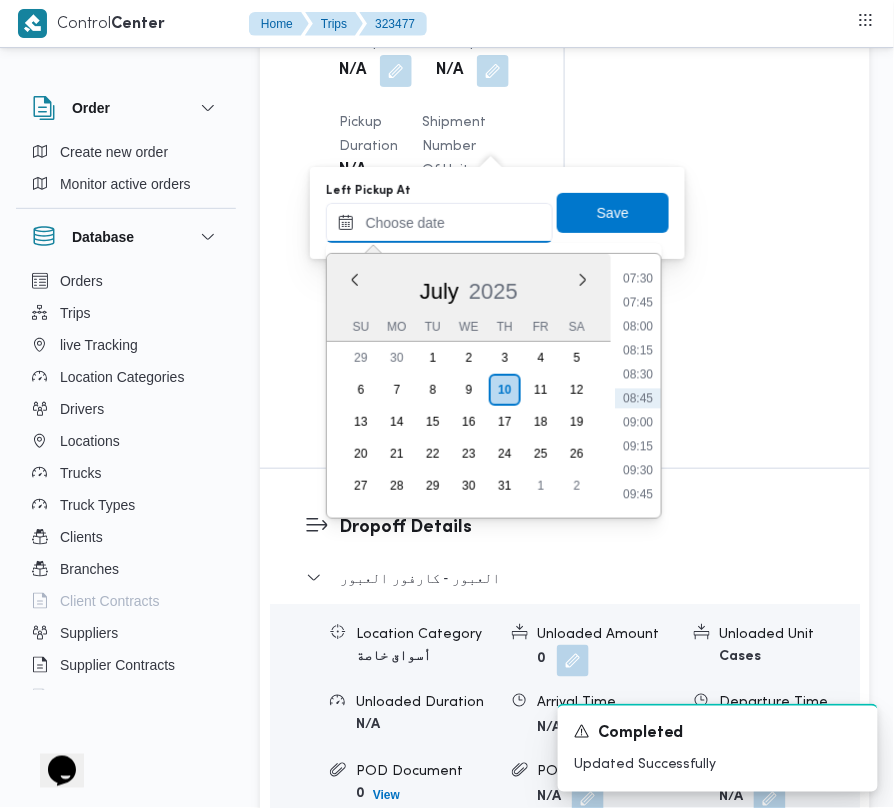 paste on "[DATE] 7:30" 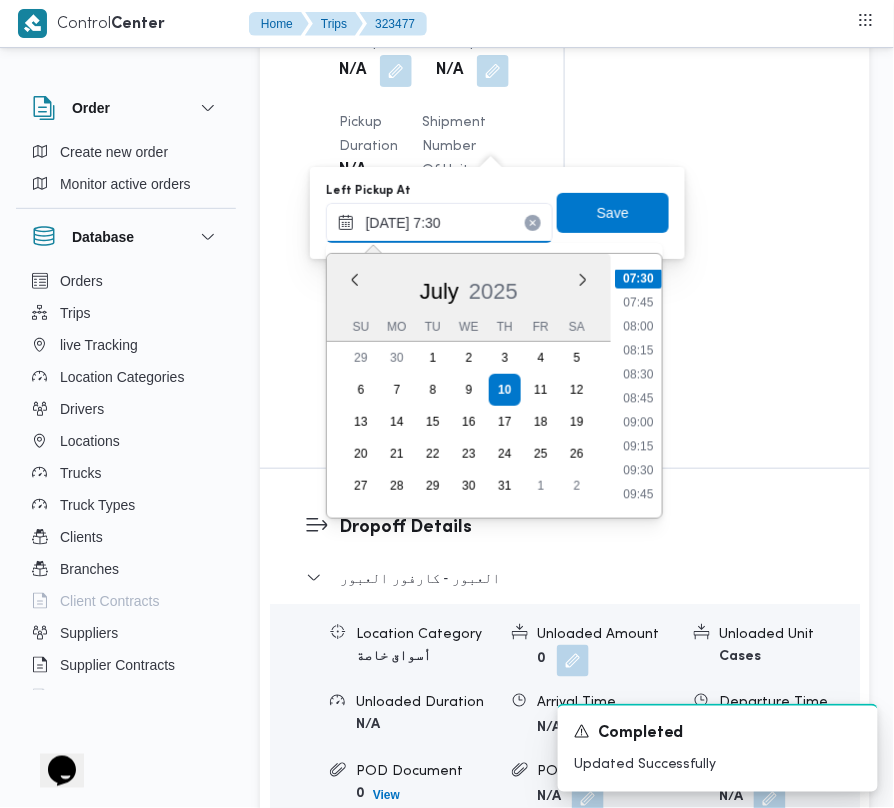 scroll, scrollTop: 720, scrollLeft: 0, axis: vertical 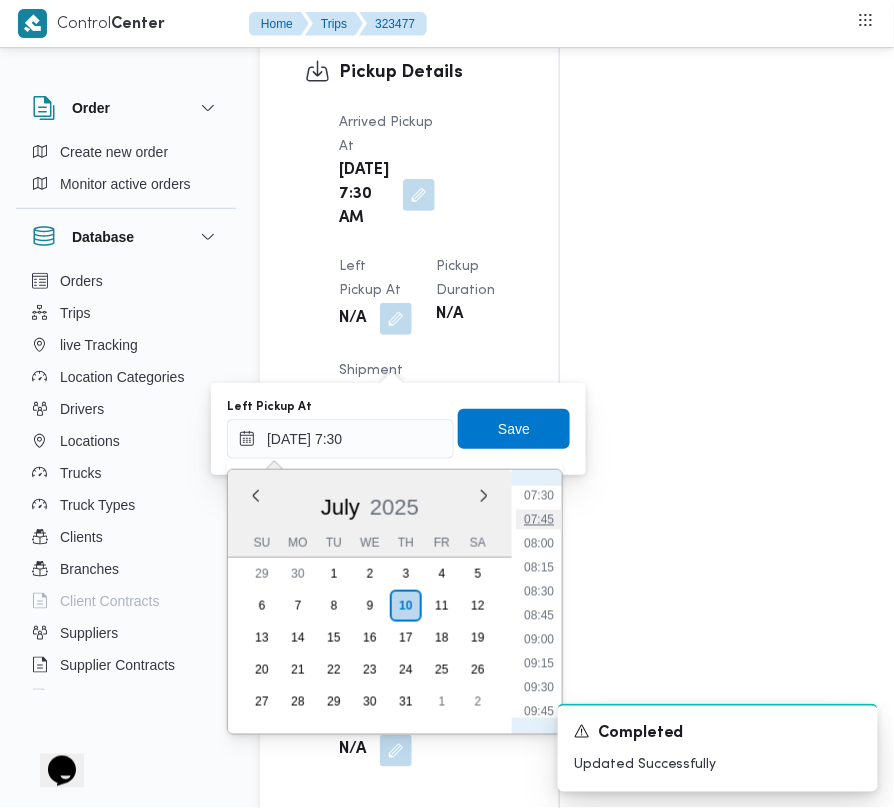 click on "07:45" at bounding box center (539, 520) 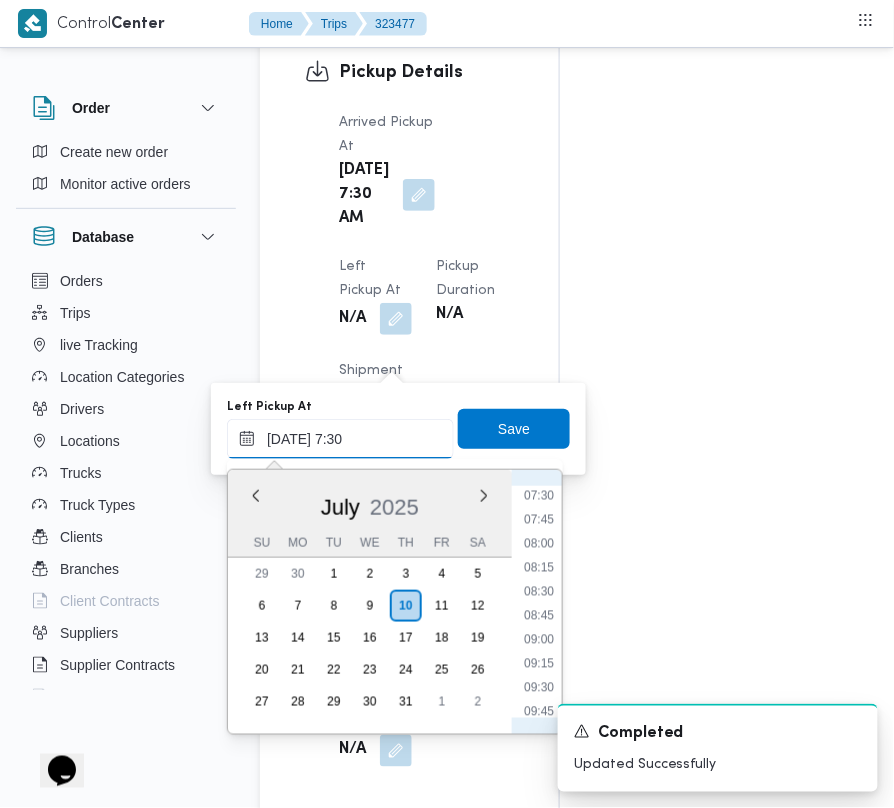 type on "[DATE] 07:45" 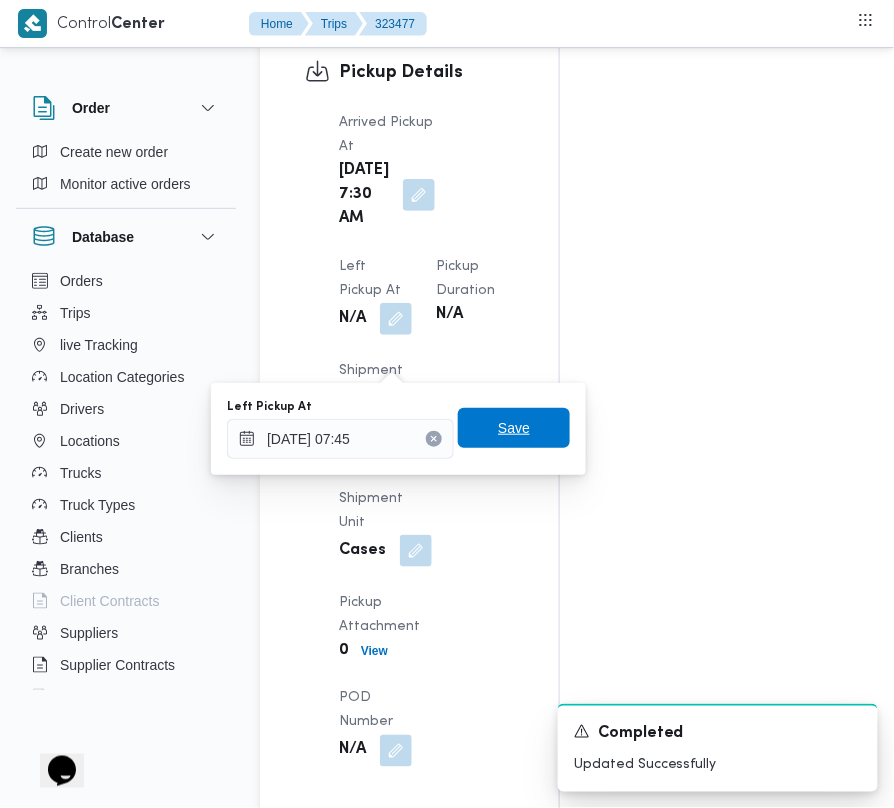 click on "Save" at bounding box center [514, 428] 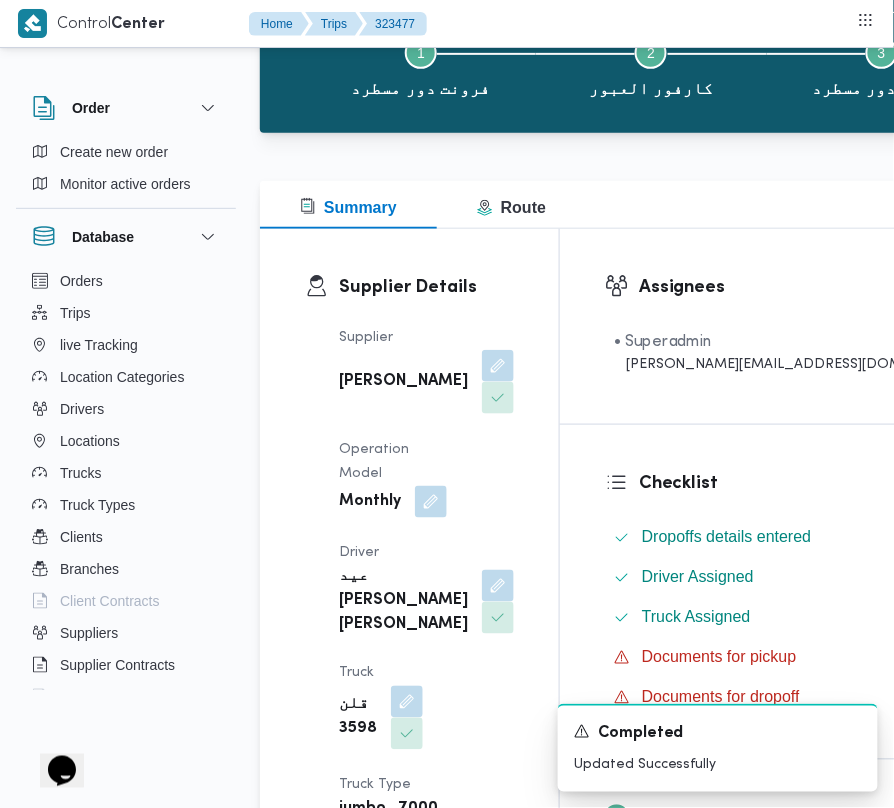 scroll, scrollTop: 0, scrollLeft: 0, axis: both 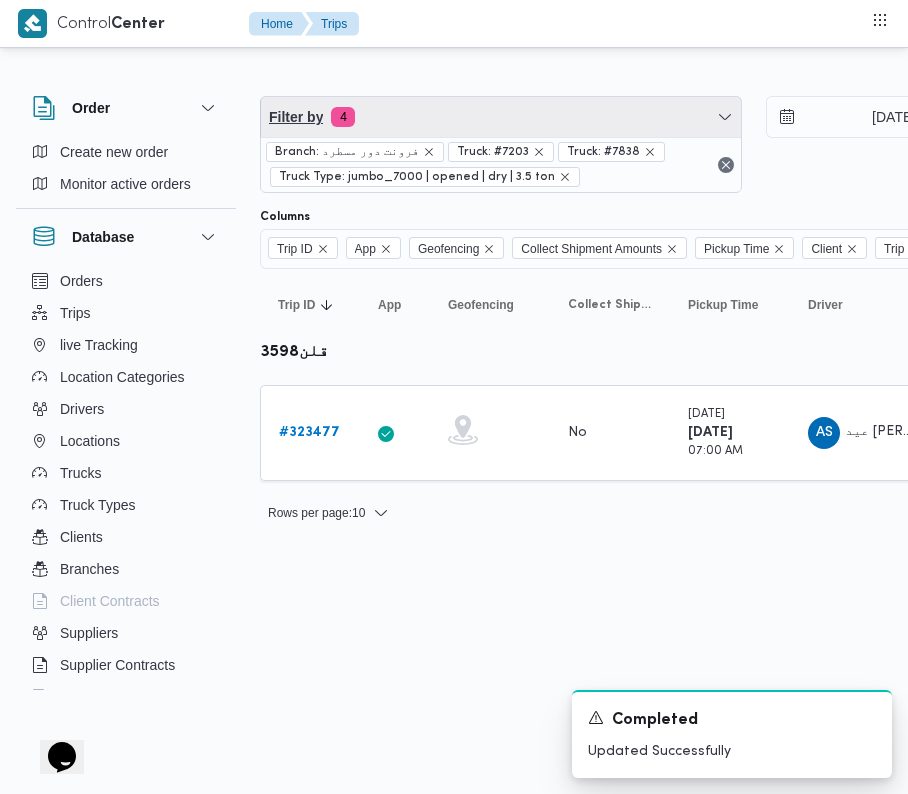 click on "Filter by 4" at bounding box center (501, 117) 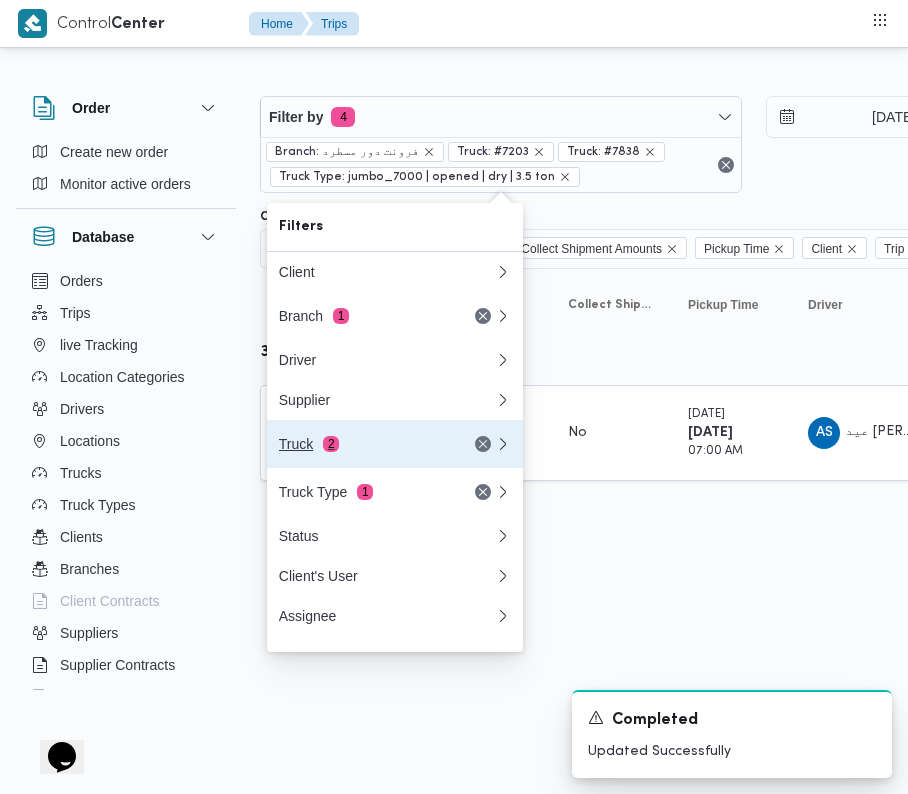 click on "Truck 2" at bounding box center (387, 444) 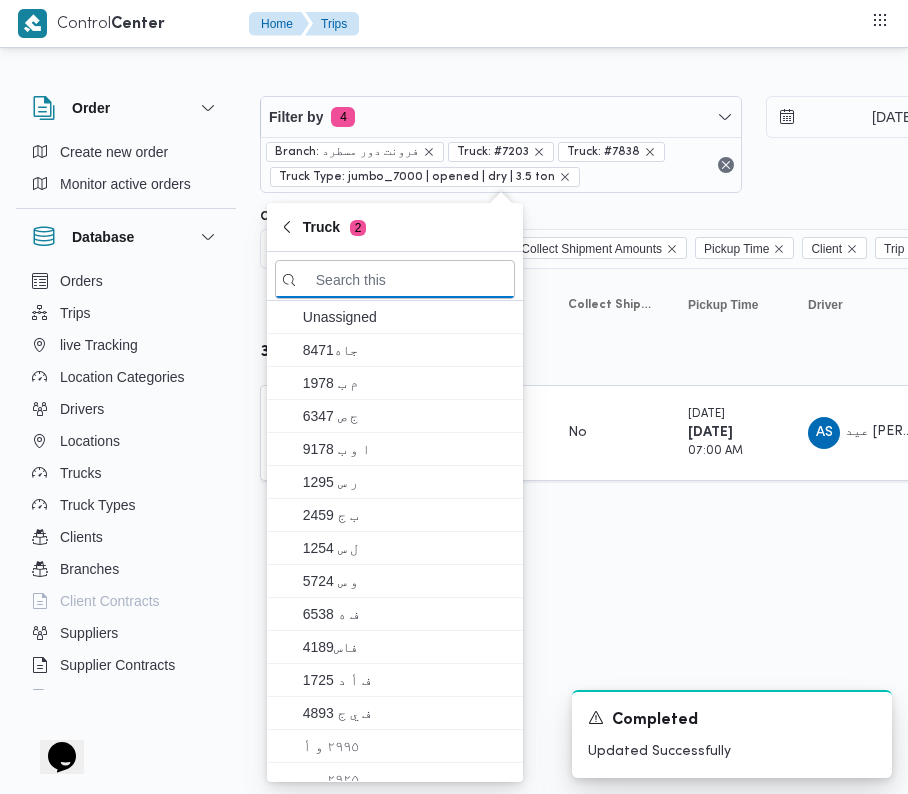 paste on "1492" 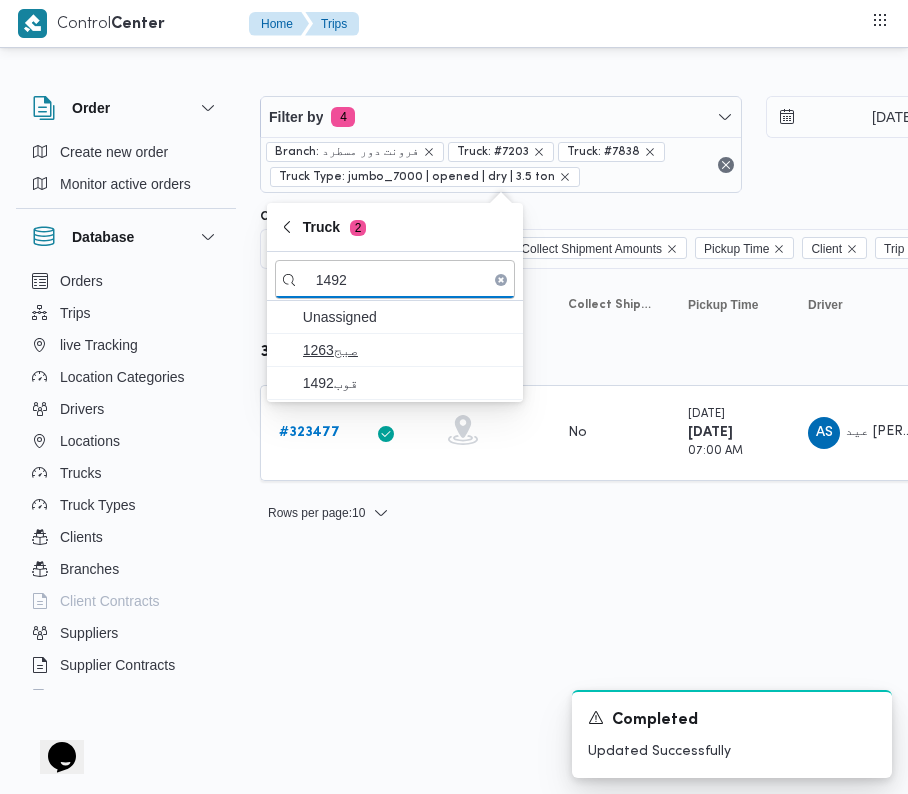 type on "1492" 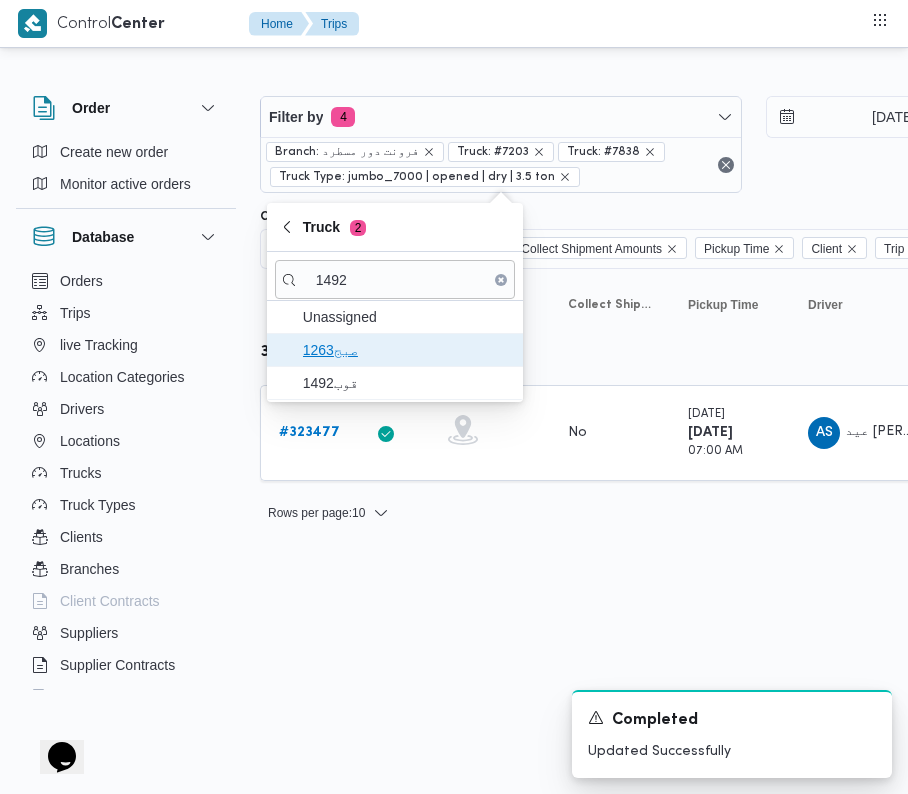 click on "صبج1263" at bounding box center [395, 350] 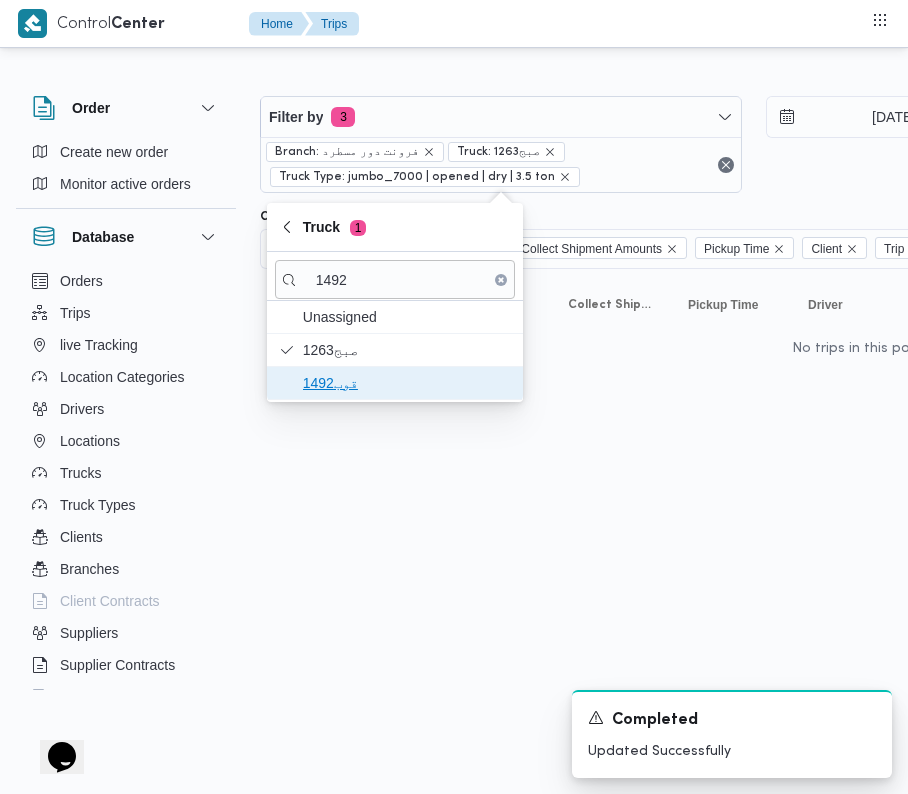 click on "قوب1492" at bounding box center (407, 383) 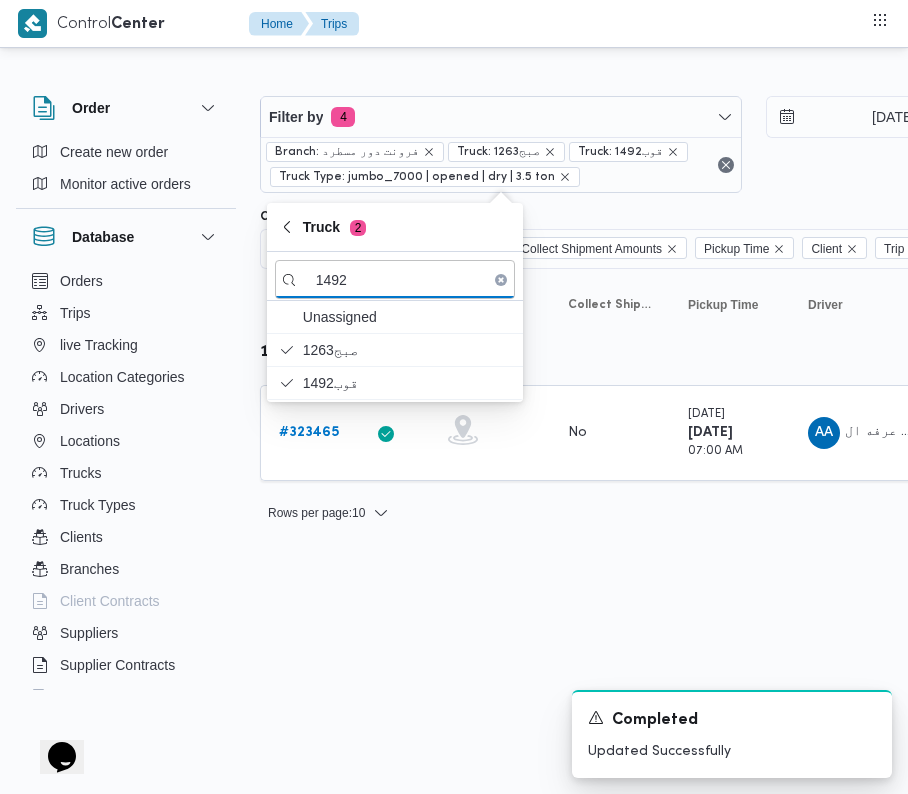 click on "Control  Center Home Trips Order Create new order Monitor active orders Database Orders Trips live Tracking Location Categories Drivers Locations Trucks Truck Types Clients Branches Client Contracts Suppliers Supplier Contracts Devices Users Projects SP Projects Admins organization assignees Tags Filter by 4 Branch: فرونت دور مسطرد Truck: صبج1263 Truck: قوب1492 Truck Type: jumbo_7000 | opened | dry | 3.5 ton [DATE] → [DATE] Group By Truck Columns Trip ID App Geofencing Collect Shipment Amounts Pickup Time Client Trip Points Driver Supplier Truck Status Platform Sorting Trip ID Click to sort in ascending order App Click to sort in ascending order Geofencing Click to sort in ascending order Collect Shipment Amounts Pickup Time Click to sort in ascending order Client Click to sort in ascending order Trip Points Driver Click to sort in ascending order Supplier Click to sort in ascending order Truck Click to sort in ascending order Status Click to sort in ascending order Platform Actions" at bounding box center (454, 397) 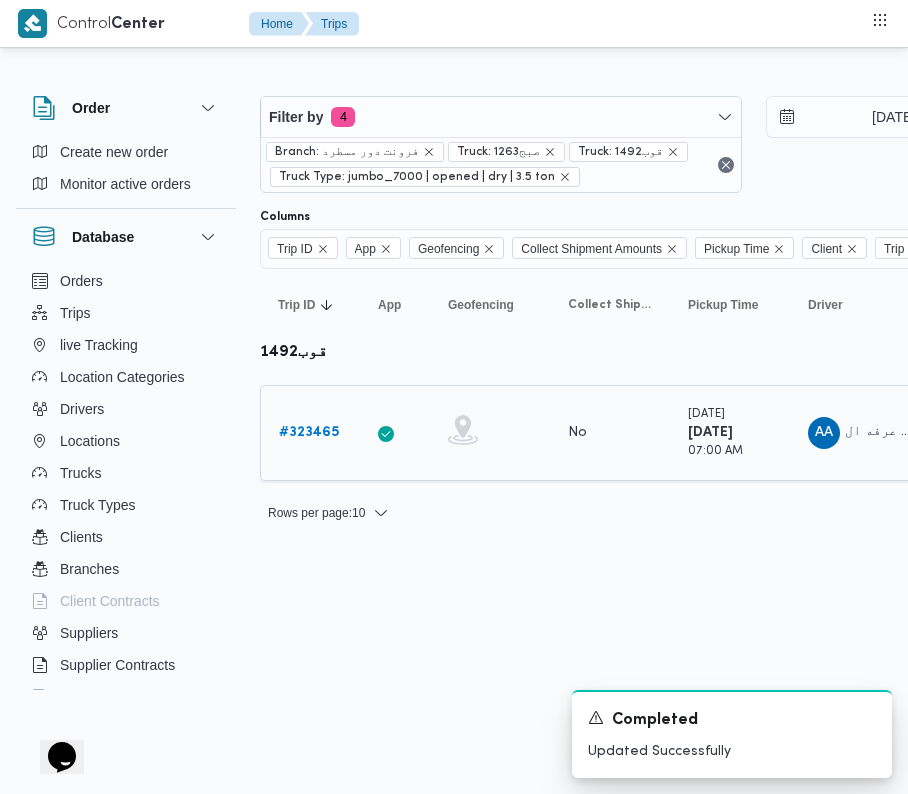 click on "# 323465" at bounding box center (310, 433) 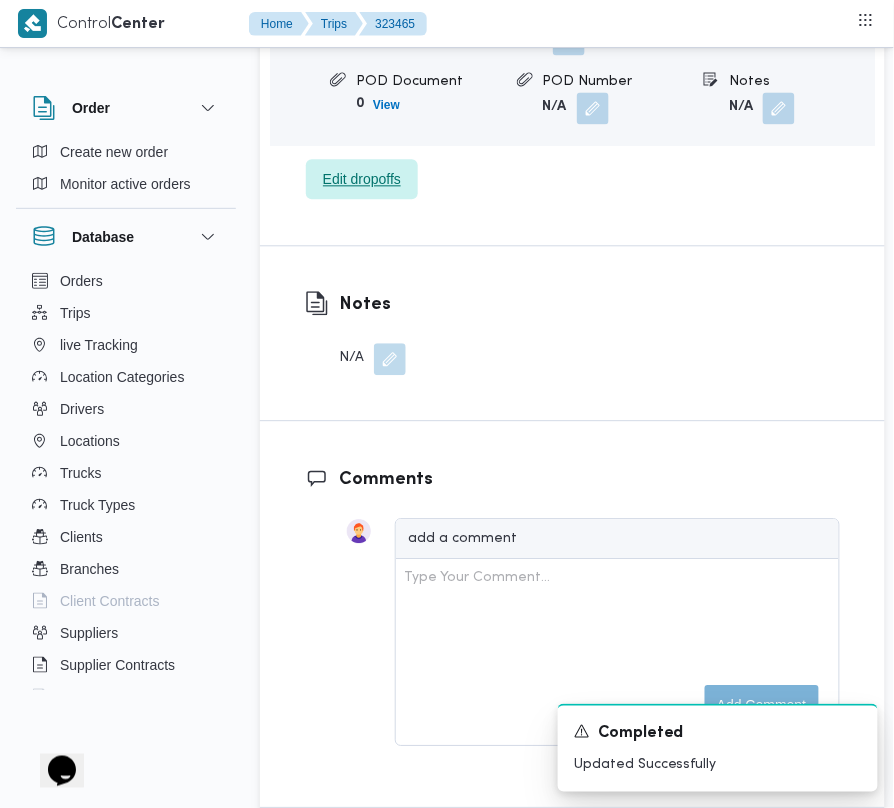 click on "Edit dropoffs" at bounding box center [362, 179] 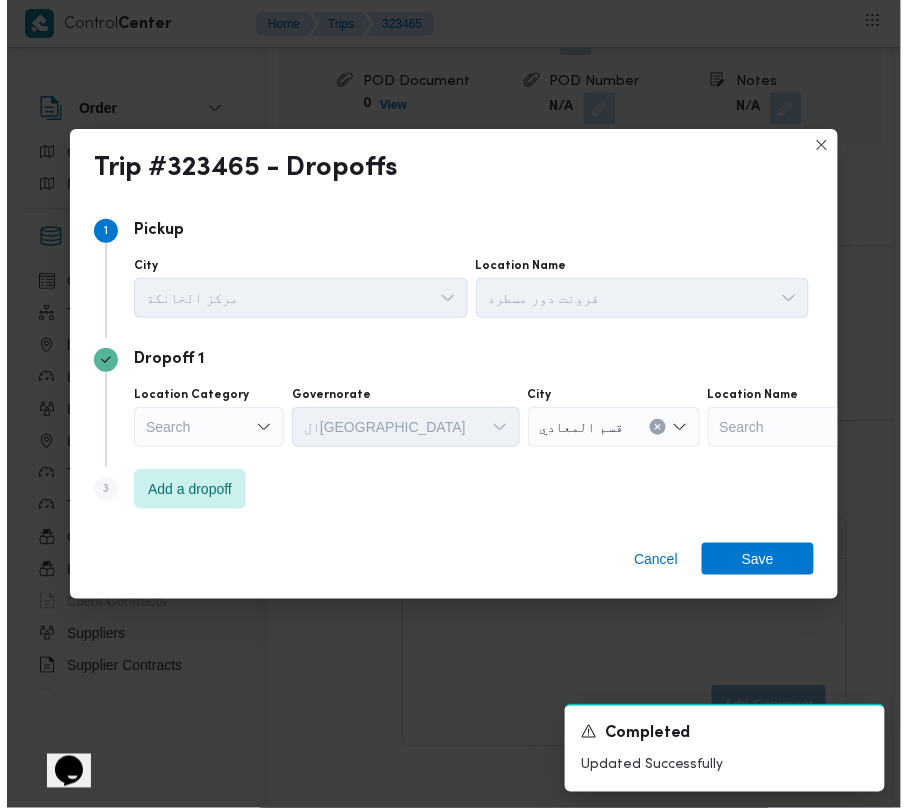 scroll, scrollTop: 3153, scrollLeft: 0, axis: vertical 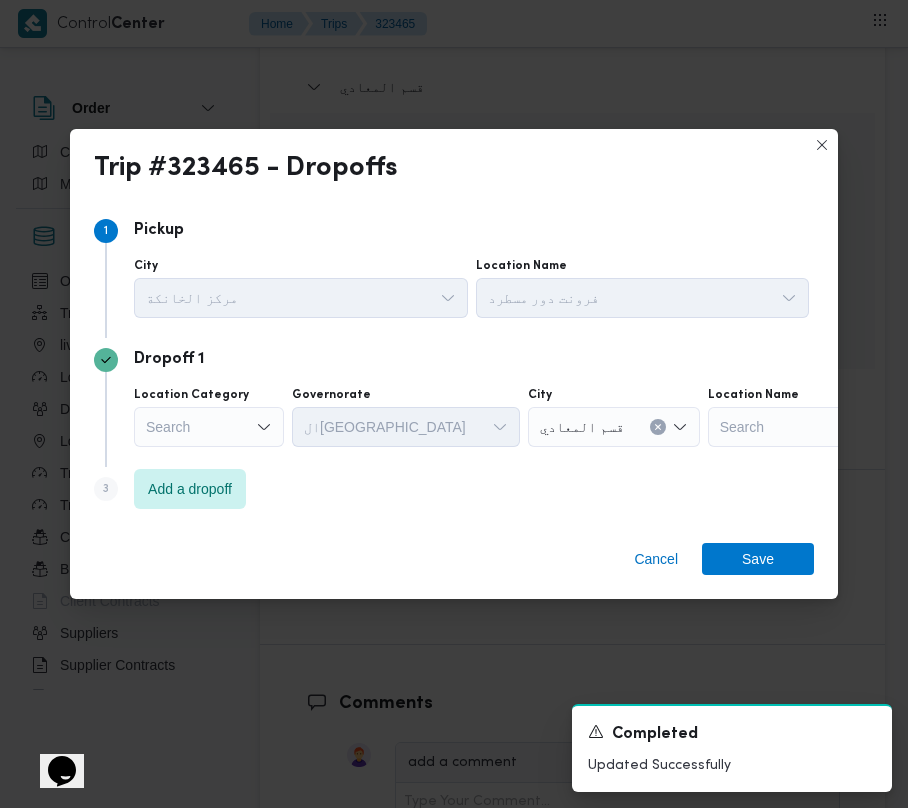 click on "Step 3 is disabled 3 Add a dropoff" at bounding box center [454, 493] 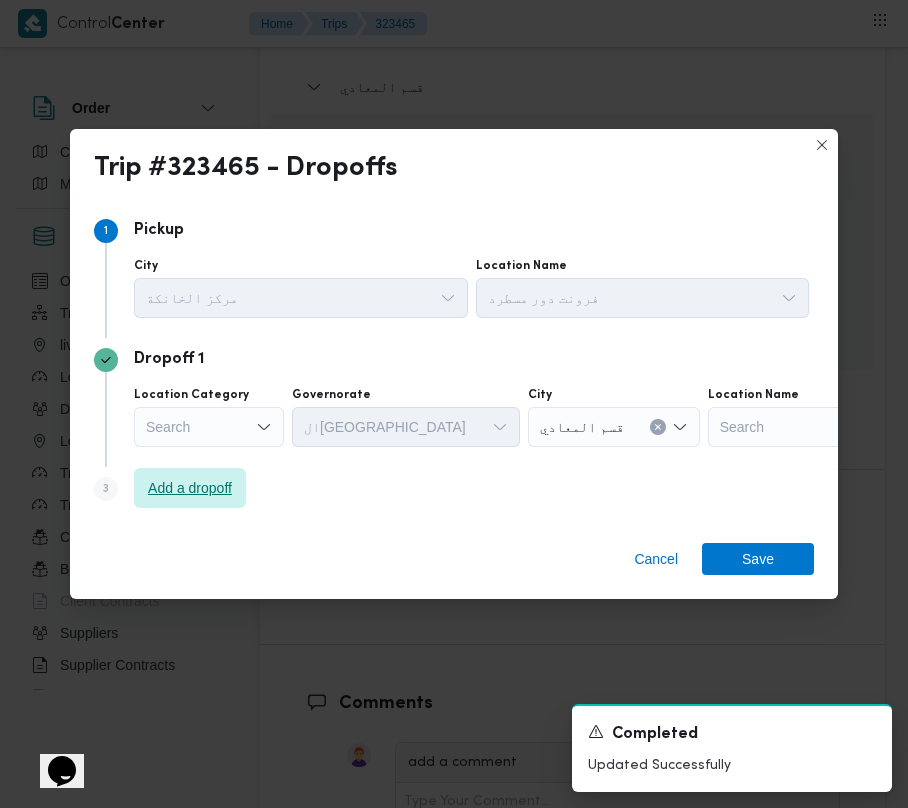 click on "Add a dropoff" at bounding box center [190, 488] 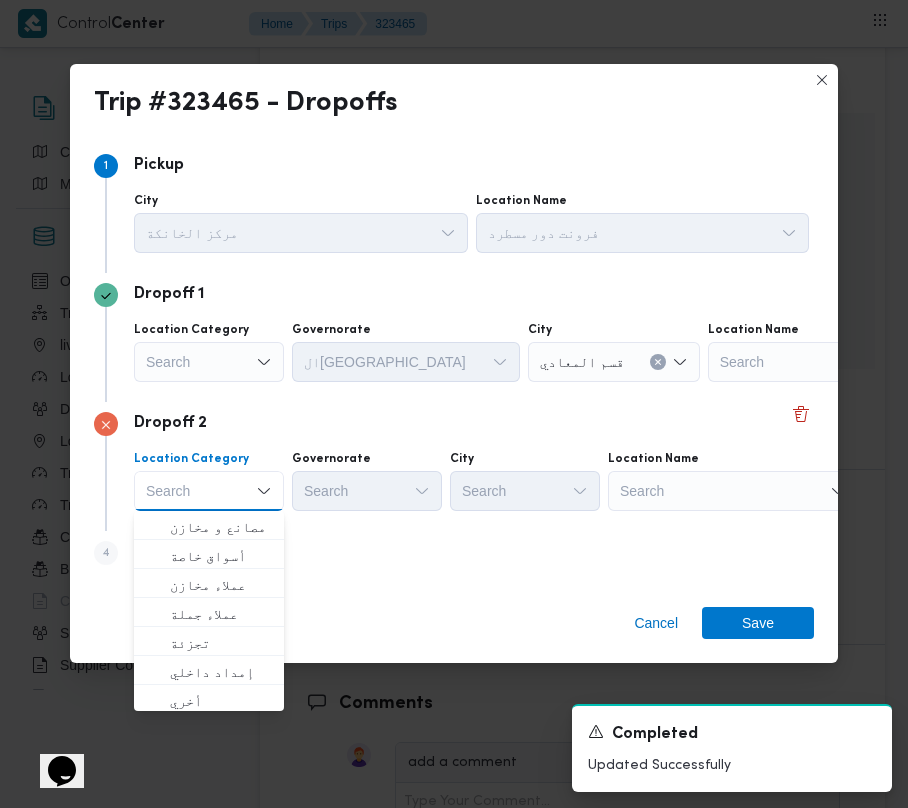 click on "Search" at bounding box center (833, 362) 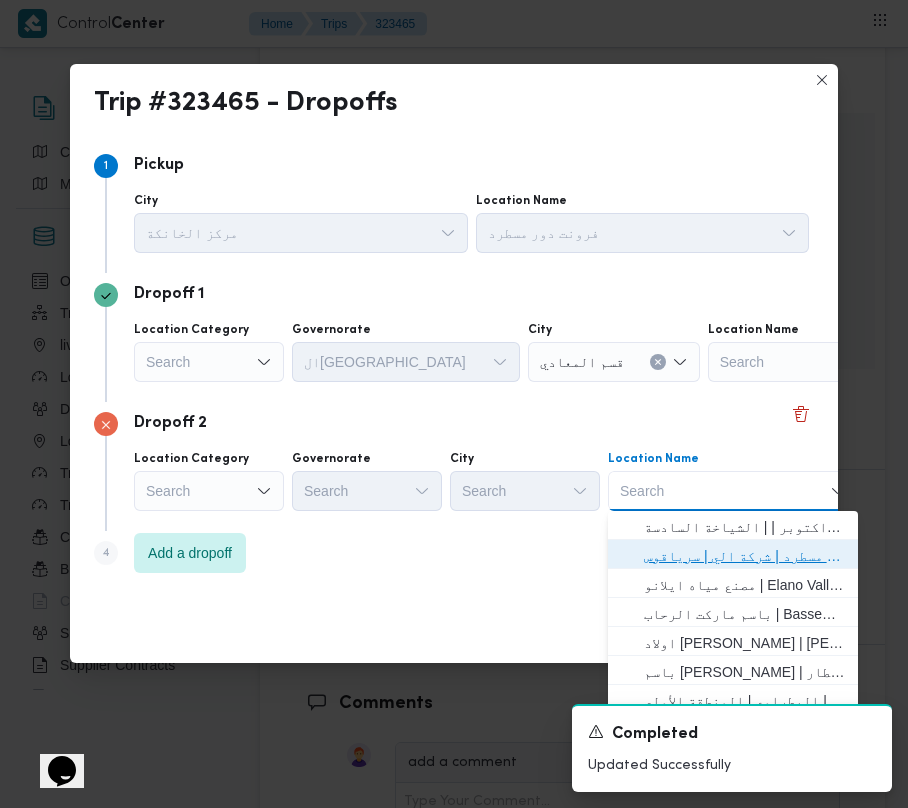click on "فرونت دور مسطرد | شركة الي | سرياقوس" at bounding box center [745, 556] 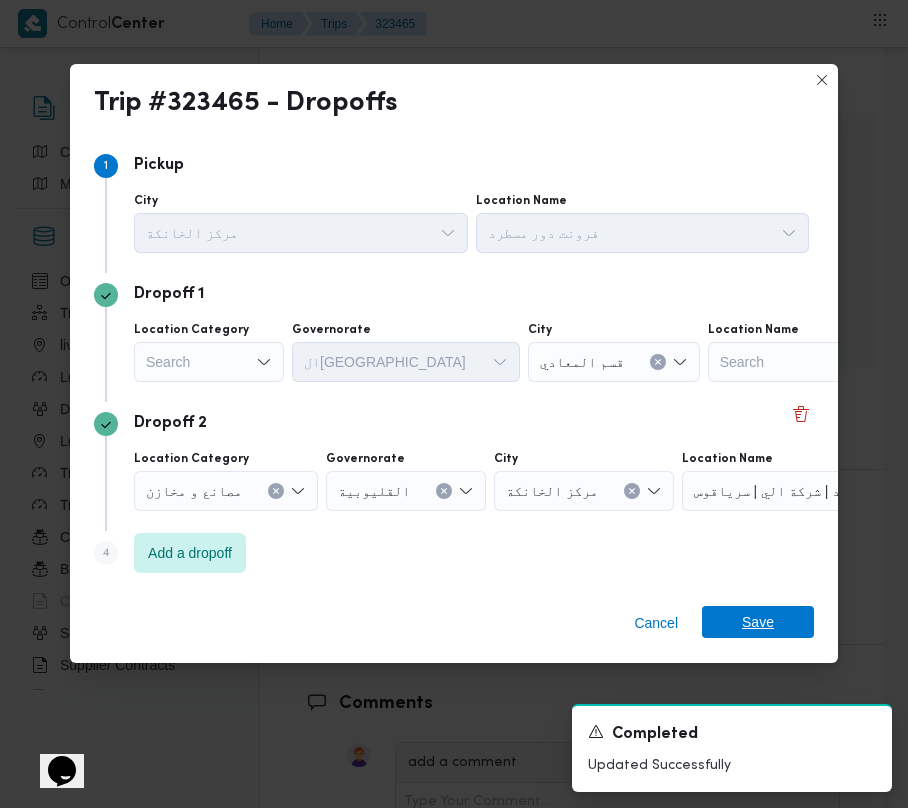 click on "Save" at bounding box center [758, 622] 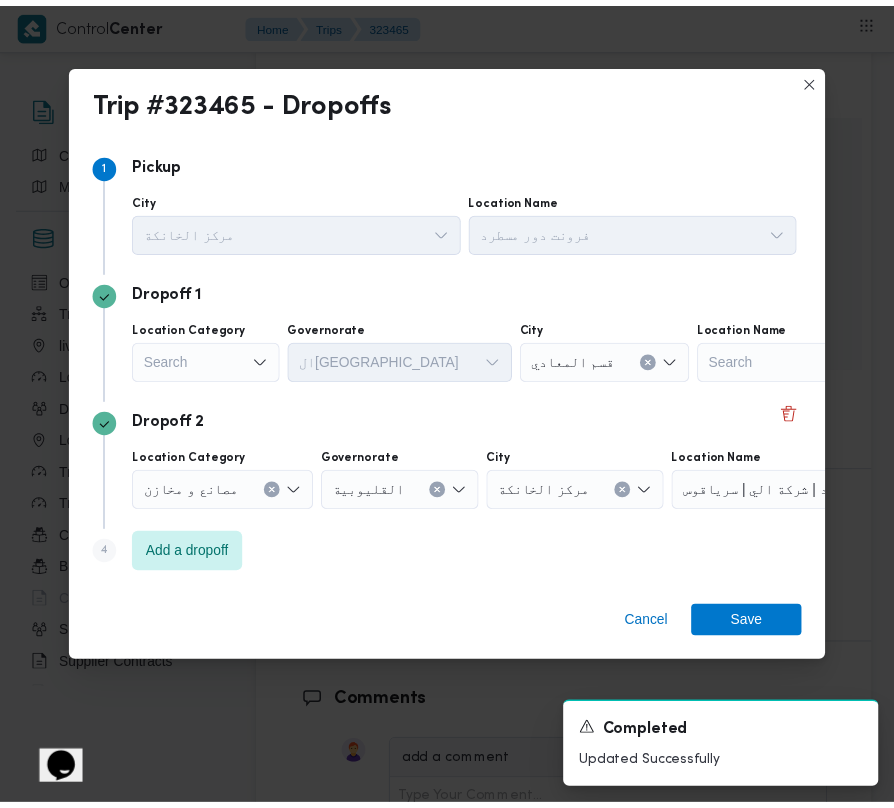 scroll, scrollTop: 3377, scrollLeft: 0, axis: vertical 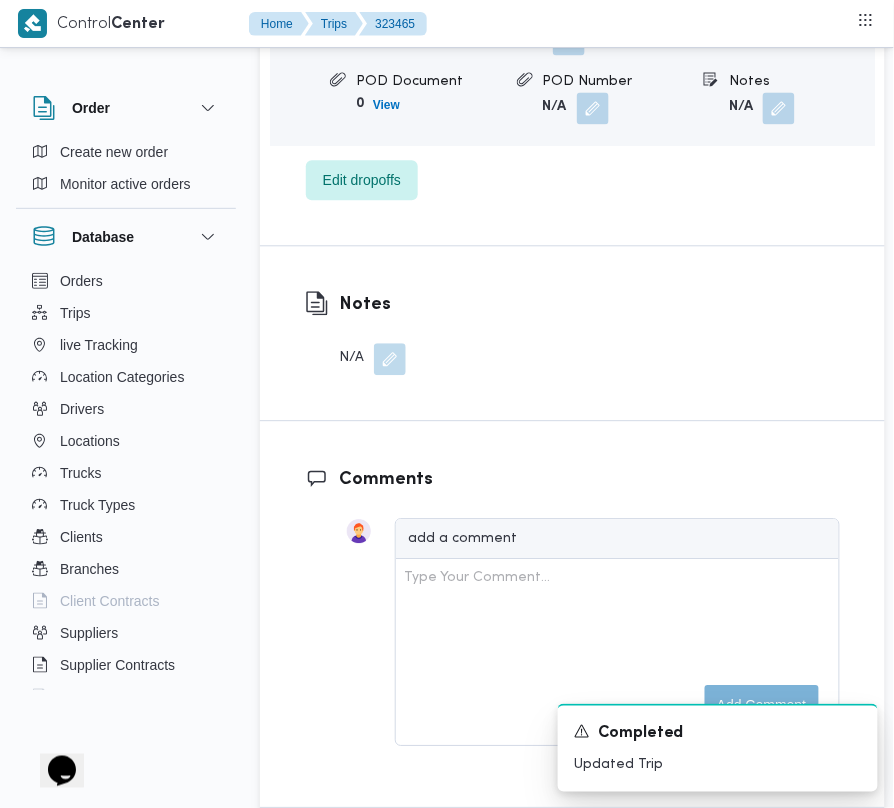 click on "Order Create new order Monitor active orders Database Orders Trips live Tracking Location Categories Drivers Locations Trucks Truck Types Clients Branches Client Contracts Suppliers Supplier Contracts Devices Users Projects SP Projects Admins organization assignees Tags Trip# 323465 Arrived Duplicate Trip   فرونت دور مسطرد قسم المعادي Summary Route Supplier Details Supplier [PERSON_NAME] [PERSON_NAME] Operation Model Monthly Driver عرفه السيد عرفه السيد علي Truck قوب 1492 Truck Type jumbo_7000 | opened | dry | 3.5 ton Trip Details Client Frontdoor Branch فرونت دور مسطرد Trip Type تجزئة Pickup date & time [DATE] 7:00 AM Source System App Version 3.7.5.production.driver-release (164) Returnable No Geofencing No Auto Ending Yes Collect Shipment Amounts No Contract Type Monthly Project Name N/A Google distance in KMs 43.07 KMs Distance Traveled 26.92 KMs Manual Distance N/A Trip Cost N/A Number of Helpers N/A N/A N/A 0" at bounding box center [447, -748] 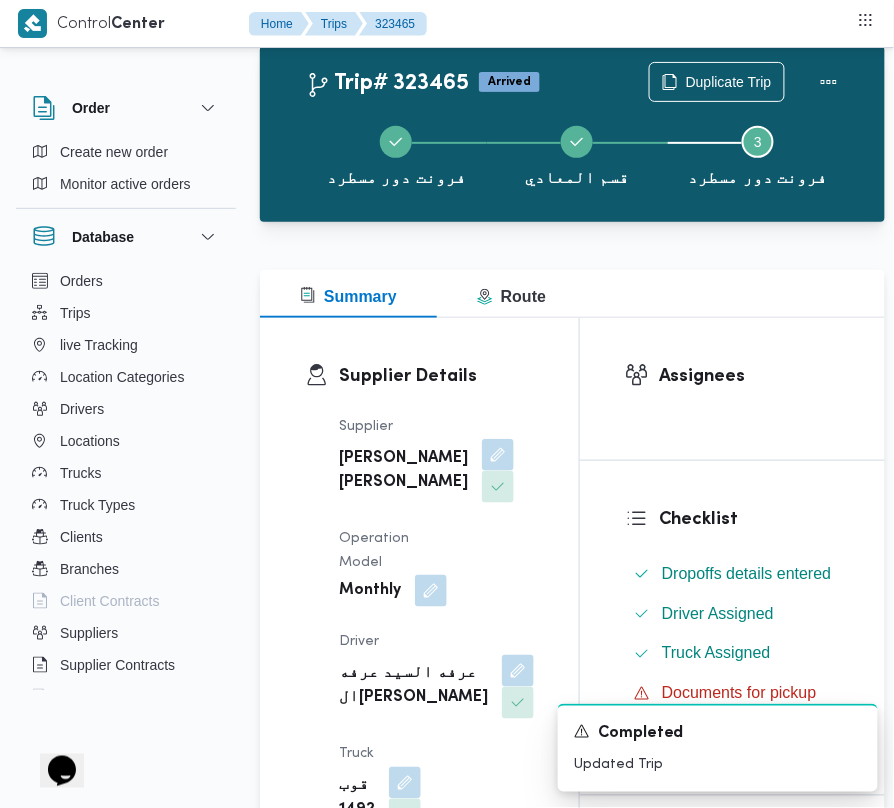 scroll, scrollTop: 0, scrollLeft: 0, axis: both 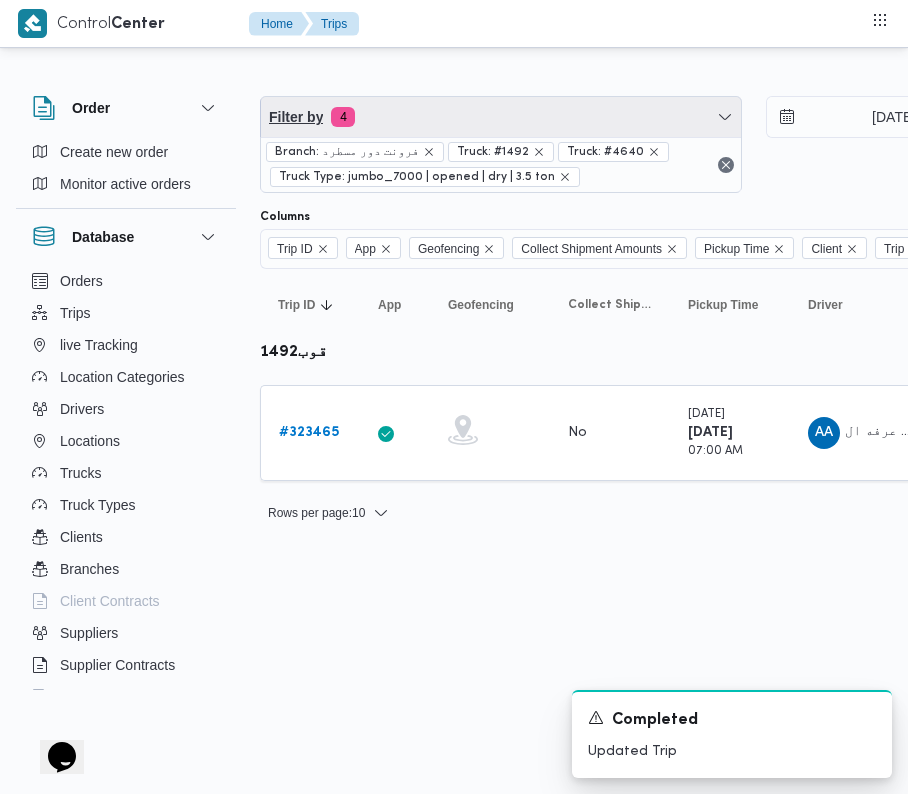 click on "Filter by 4" at bounding box center (501, 117) 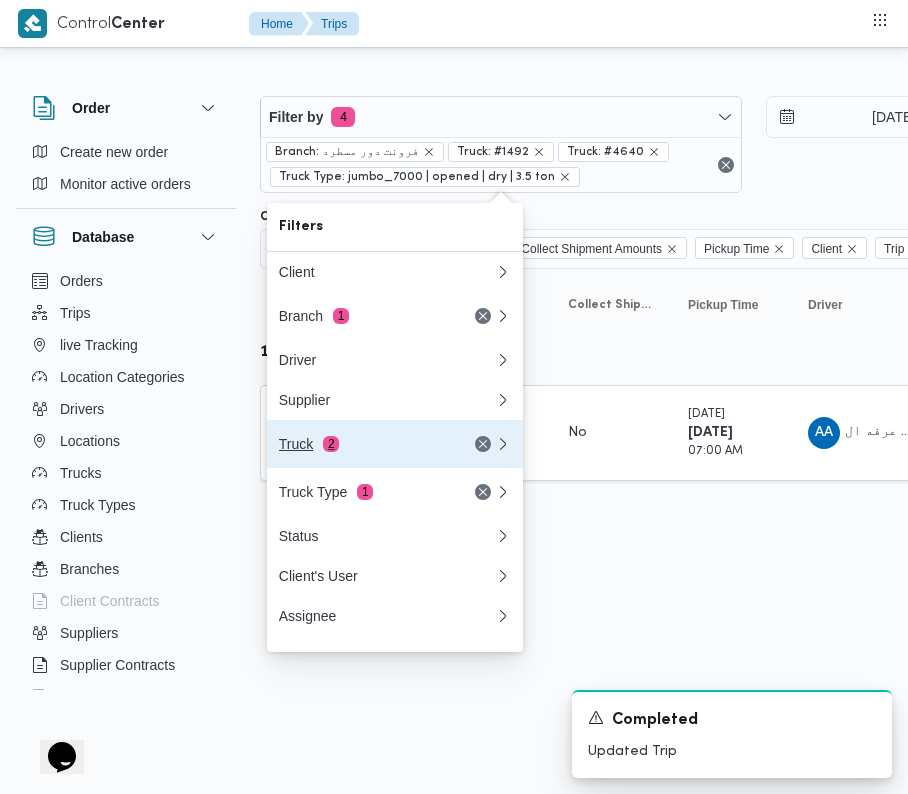 click on "Truck 2" at bounding box center [363, 444] 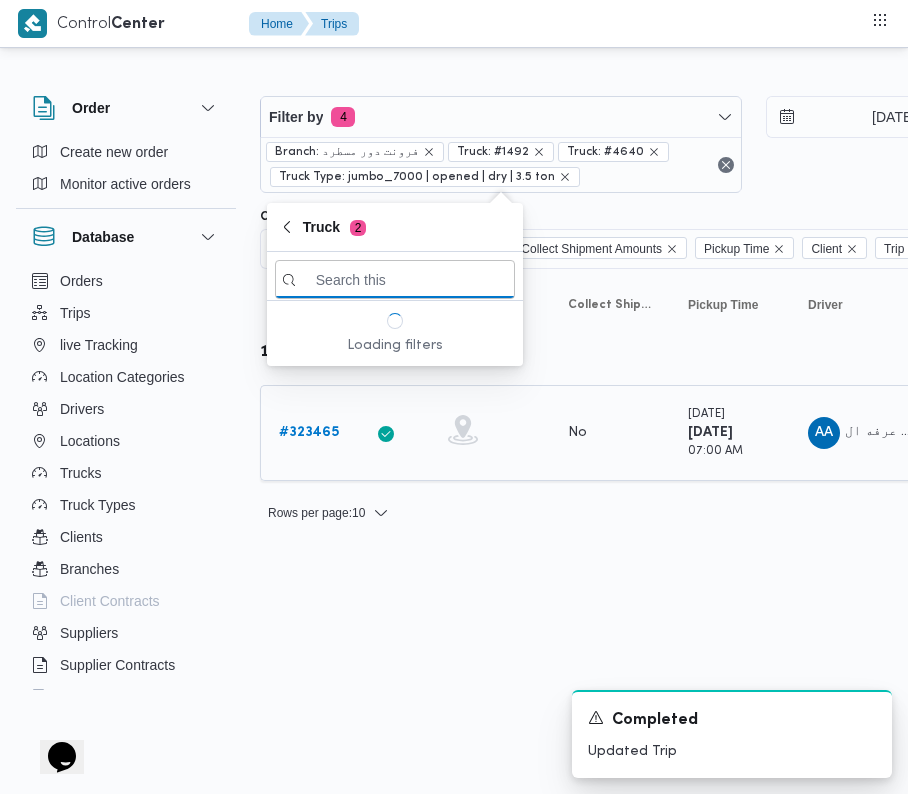 paste on "6348" 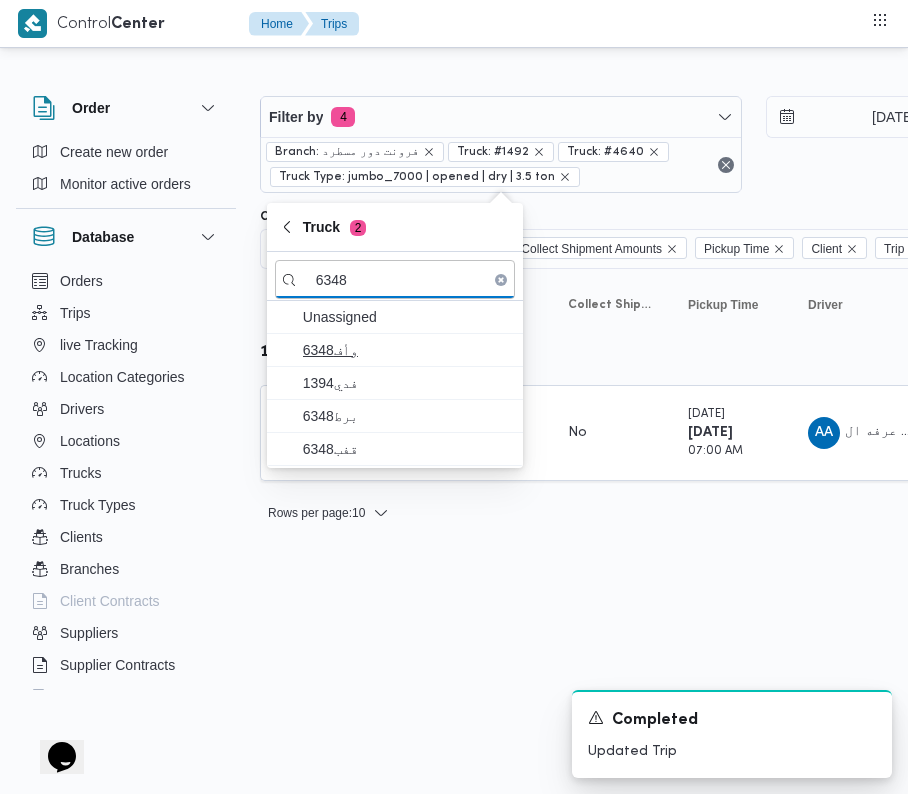 type on "6348" 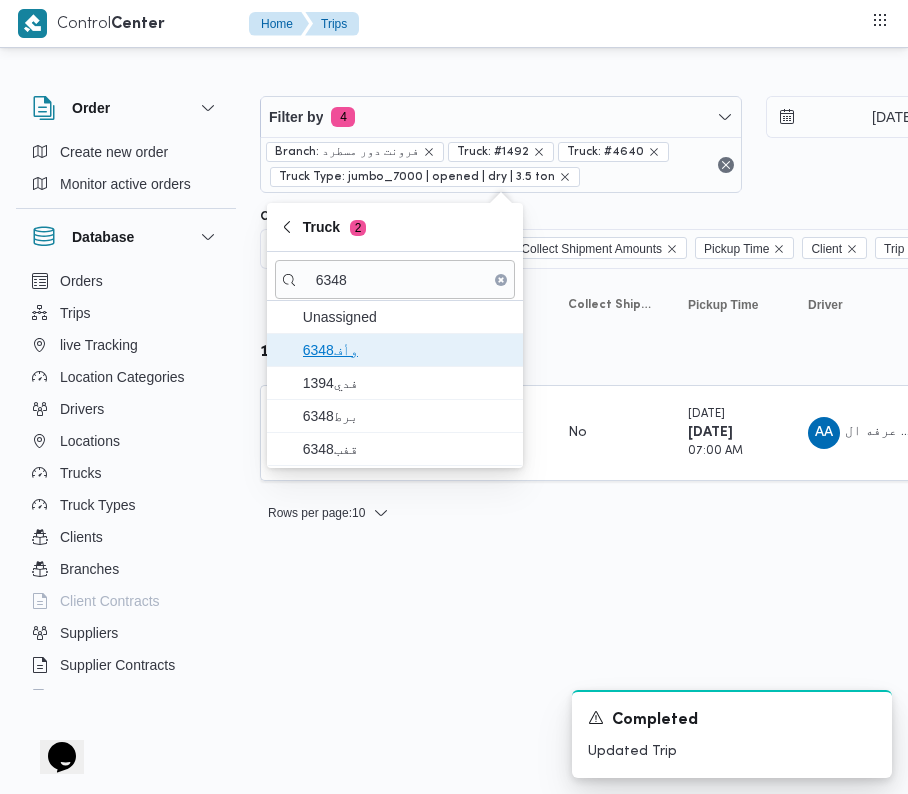 click on "وأف6348" at bounding box center [395, 350] 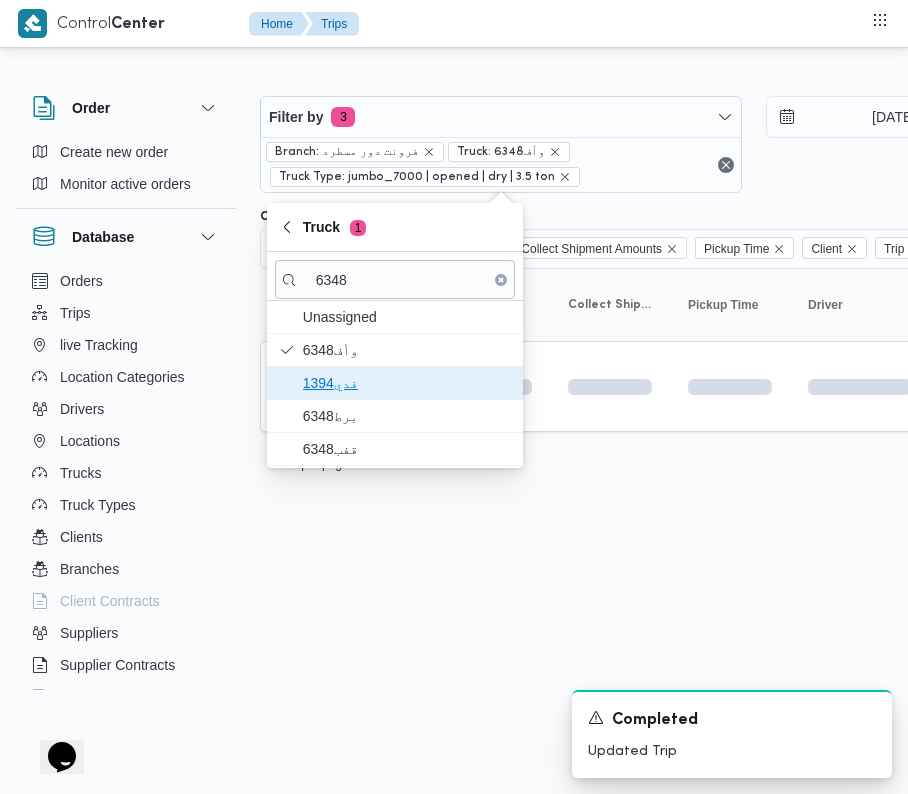 click on "فدي1394" at bounding box center (407, 383) 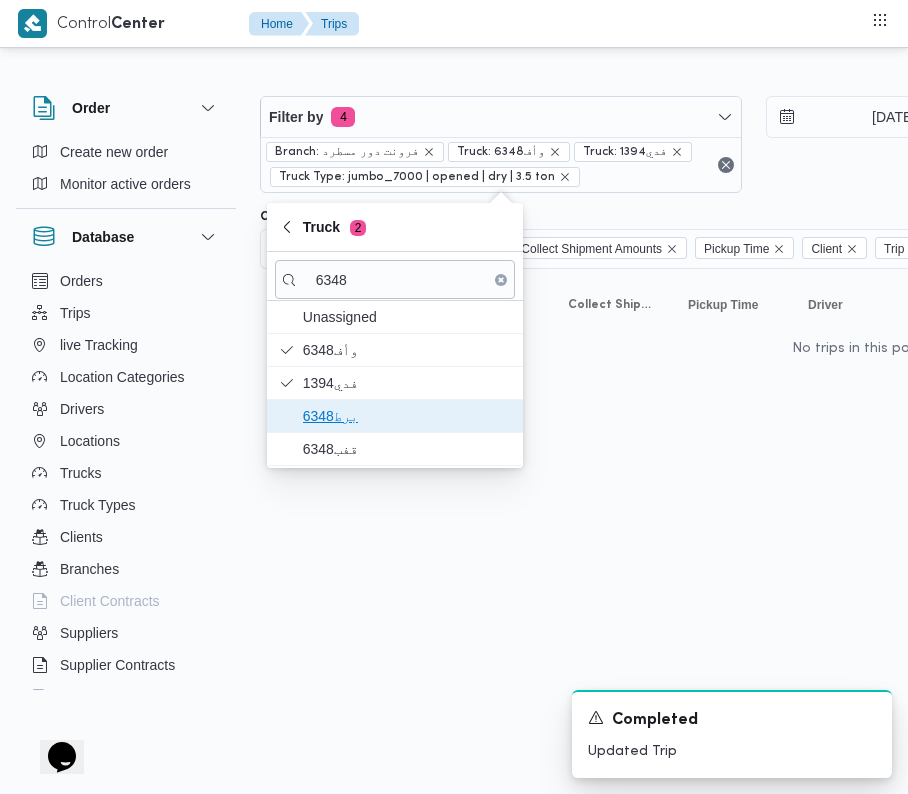 drag, startPoint x: 384, startPoint y: 406, endPoint x: 384, endPoint y: 421, distance: 15 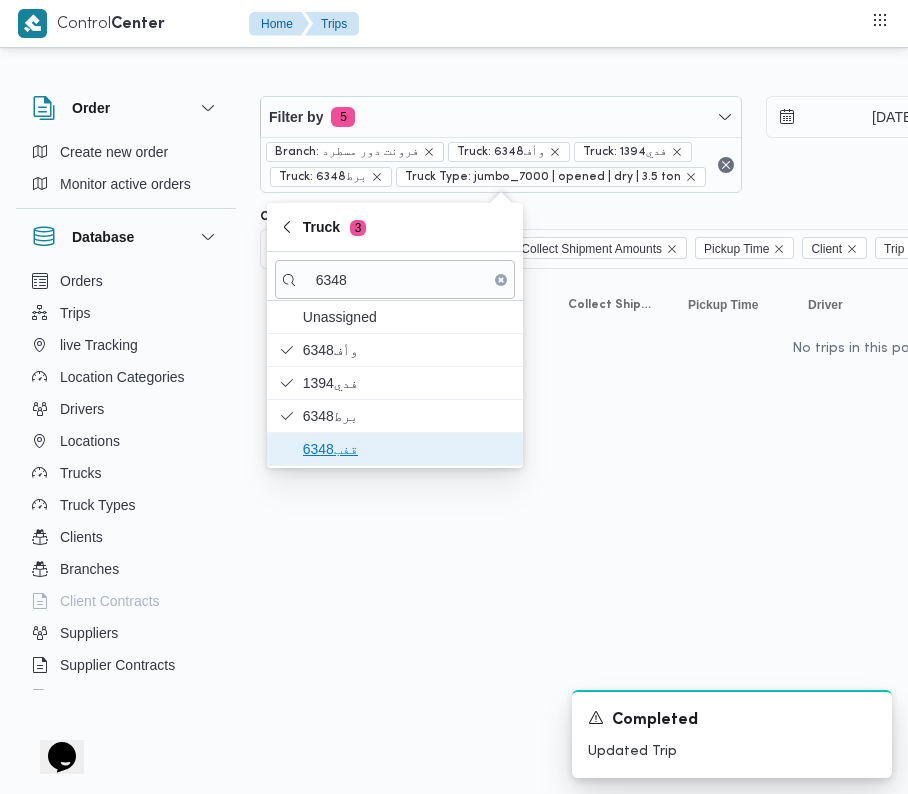 click on "قفب6348" at bounding box center [407, 449] 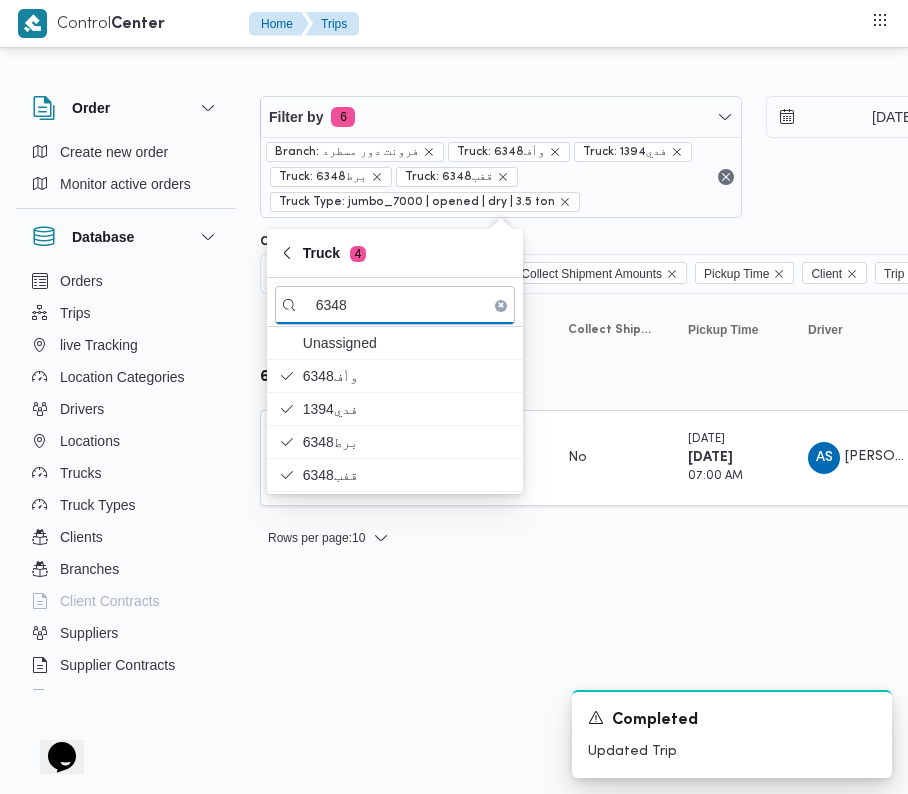 click on "Control  Center Home Trips Order Create new order Monitor active orders Database Orders Trips live Tracking Location Categories Drivers Locations Trucks Truck Types Clients Branches Client Contracts Suppliers Supplier Contracts Devices Users Projects SP Projects Admins organization assignees Tags Filter by 6 Branch: فرونت دور مسطرد Truck: وأف6348 Truck: فدي1394 Truck: برط6348 Truck: قفب6348 Truck Type: jumbo_7000 | opened | dry | 3.5 ton [DATE] → [DATE] Group By Truck Columns Trip ID App Geofencing Collect Shipment Amounts Pickup Time Client Trip Points Driver Supplier Truck Status Platform Sorting Trip ID Click to sort in ascending order App Click to sort in ascending order Geofencing Click to sort in ascending order Collect Shipment Amounts Pickup Time Click to sort in ascending order Client Click to sort in ascending order Trip Points Driver Click to sort in ascending order Supplier Click to sort in ascending order Truck Click to sort in ascending order Status Platform # No" at bounding box center [454, 397] 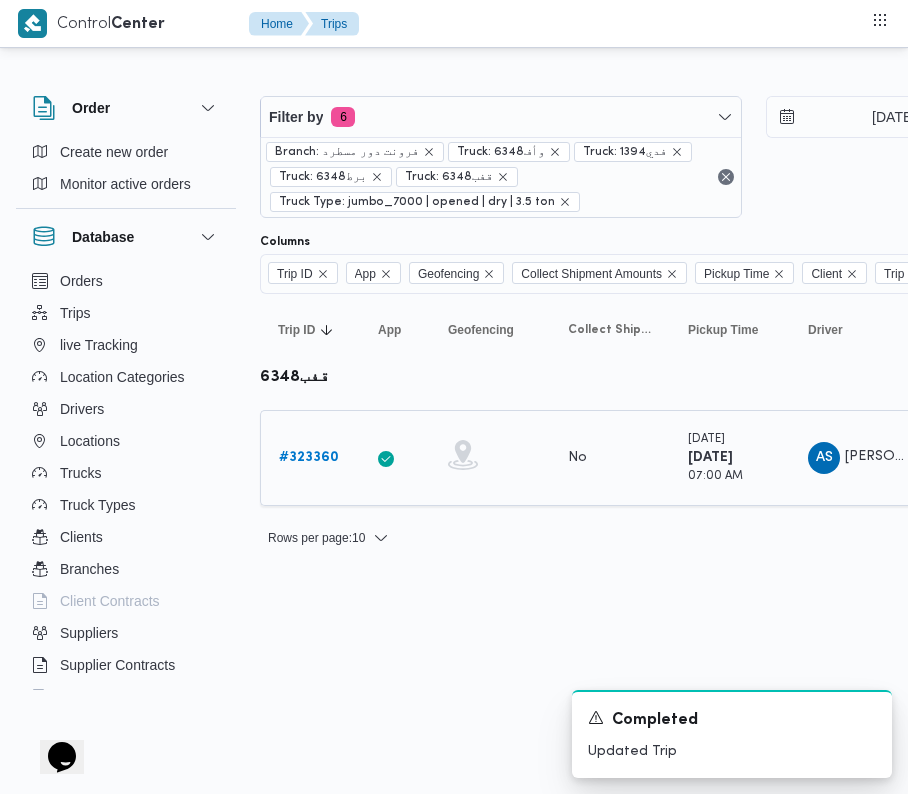 click on "# 323360" at bounding box center (309, 458) 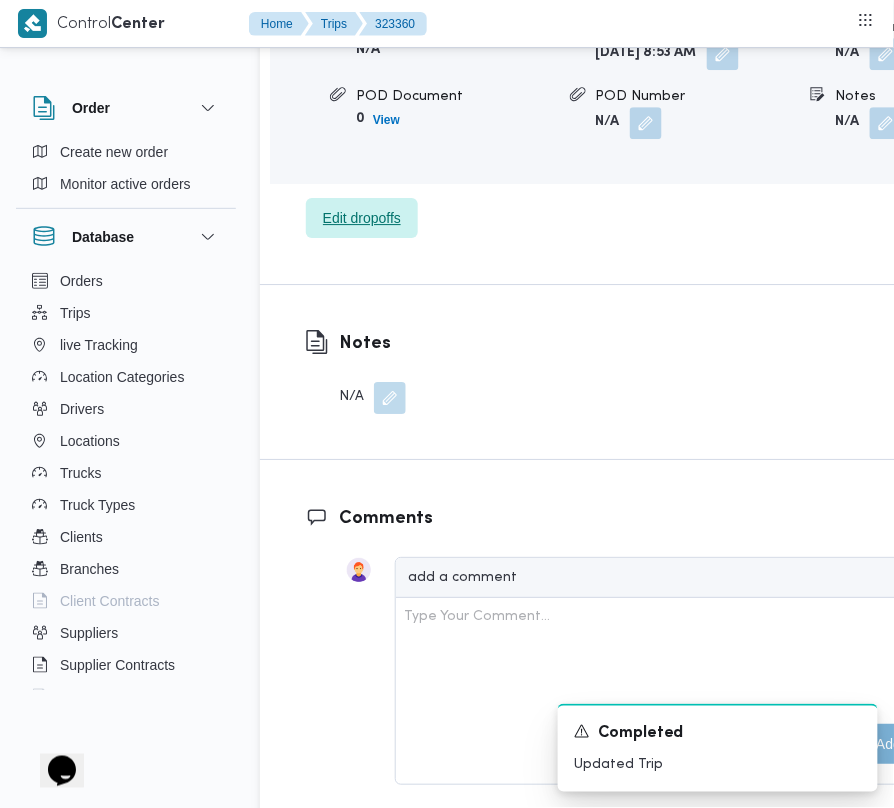 click on "Edit dropoffs" at bounding box center (362, 218) 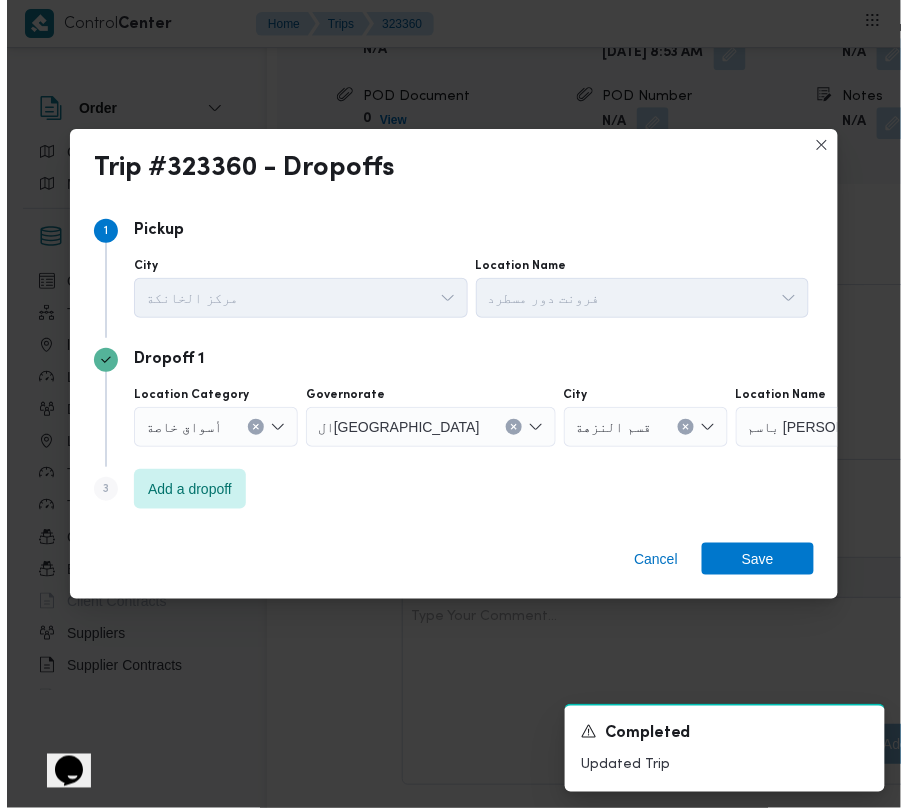 scroll, scrollTop: 3354, scrollLeft: 0, axis: vertical 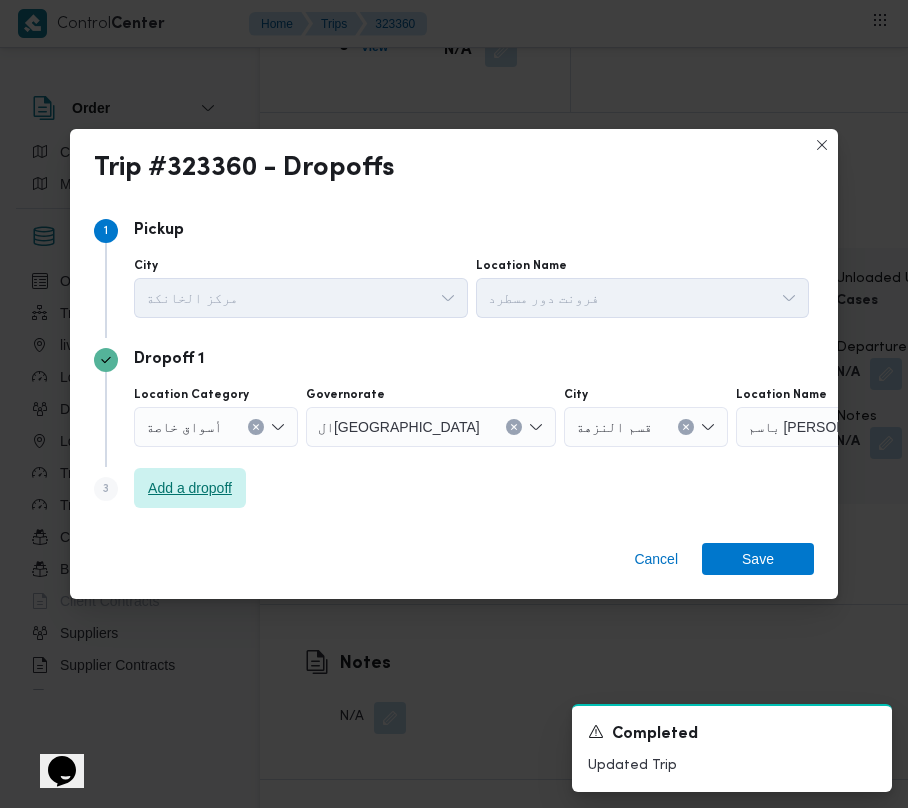 click on "Add a dropoff" at bounding box center (190, 488) 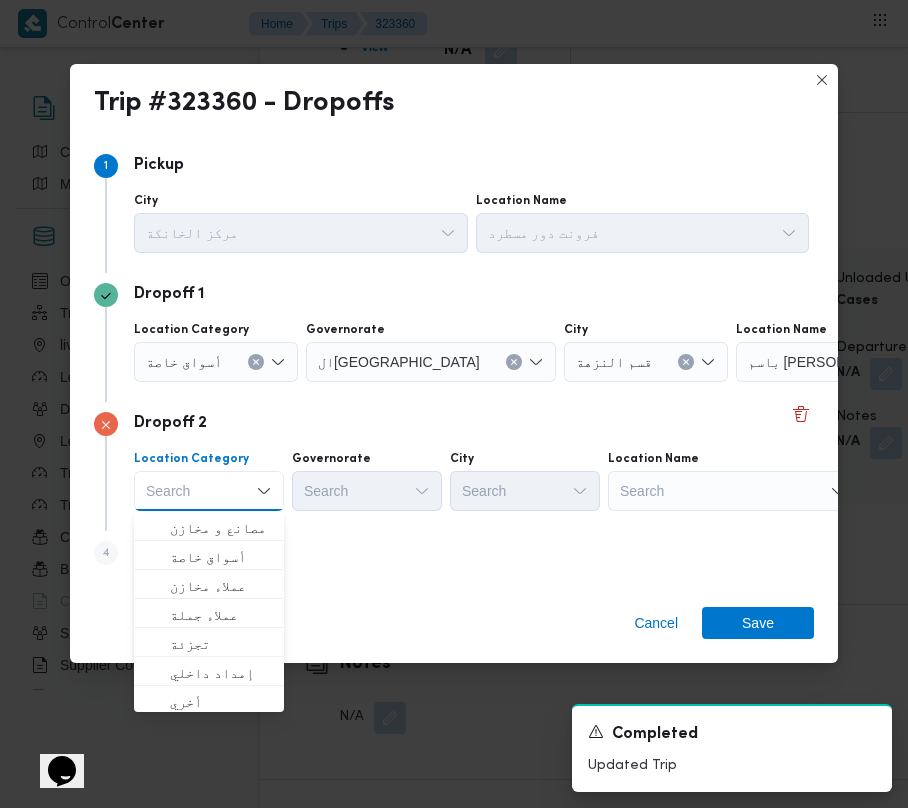 click on "Step 4 is disabled 4 Add a dropoff" at bounding box center [454, 557] 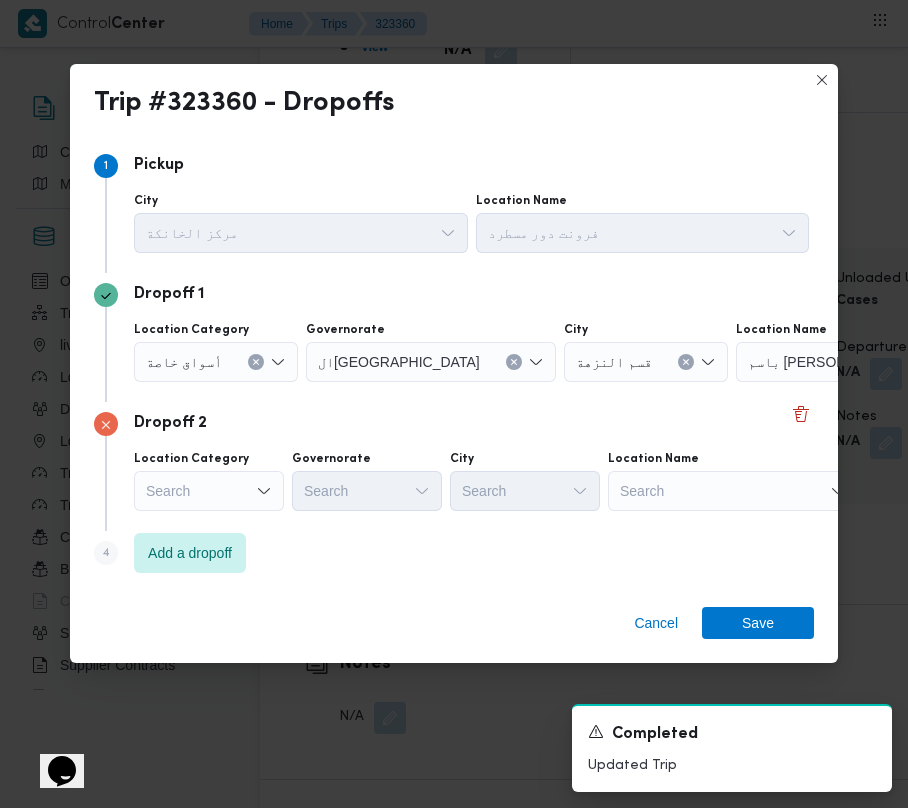 click on "Search" at bounding box center (861, 362) 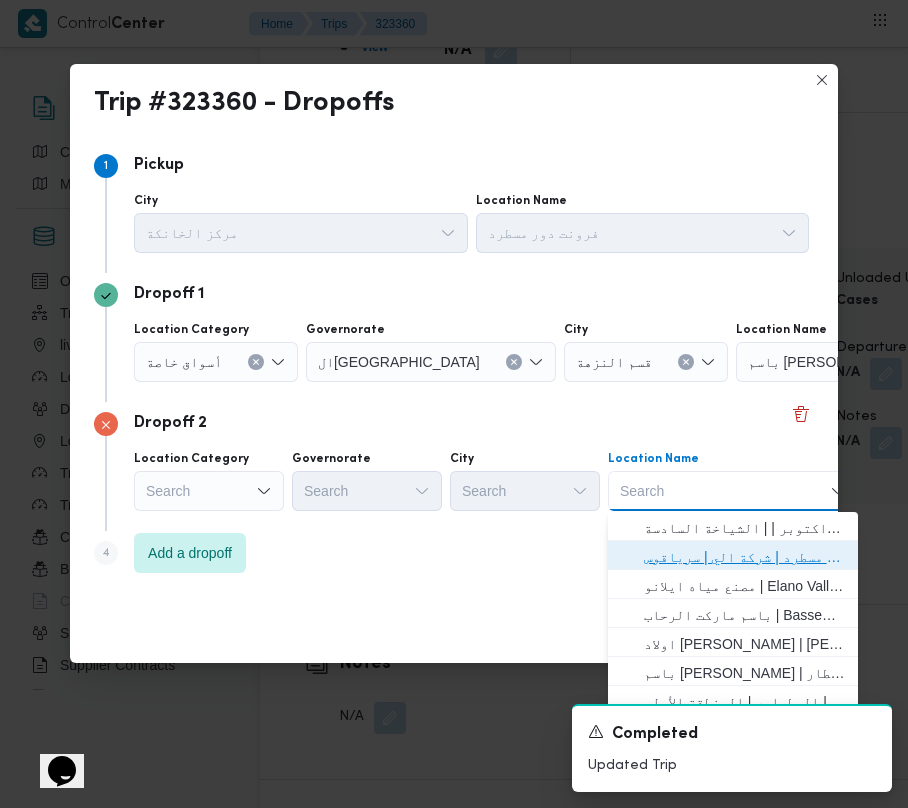 click on "فرونت دور مسطرد | شركة الي | سرياقوس" at bounding box center [745, 557] 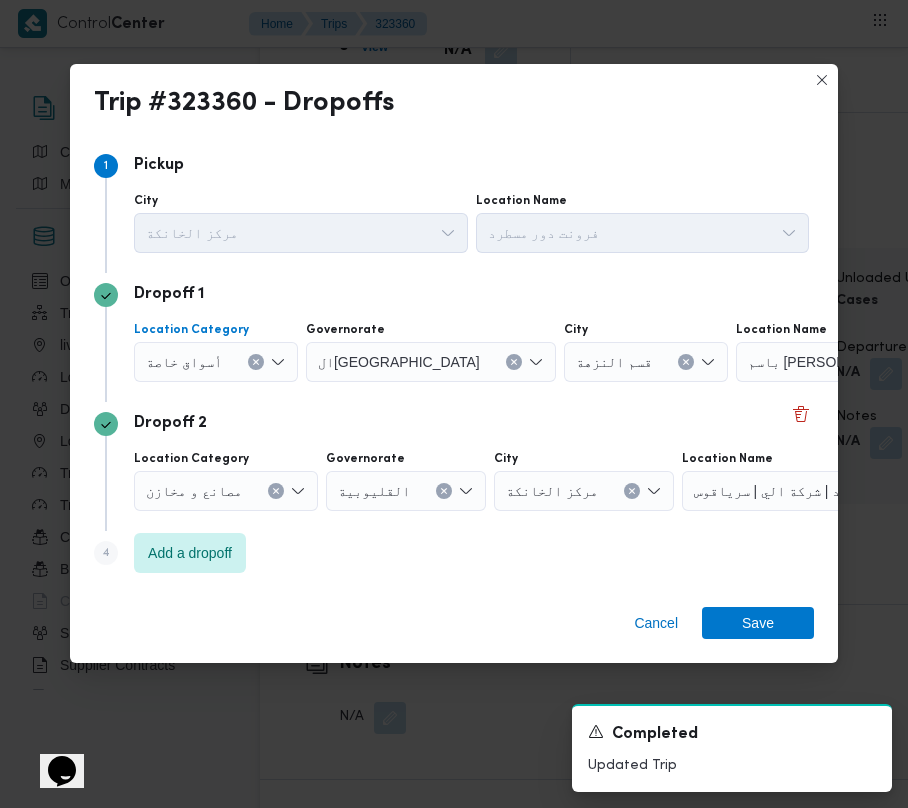 click on "أسواق خاصة" at bounding box center (184, 361) 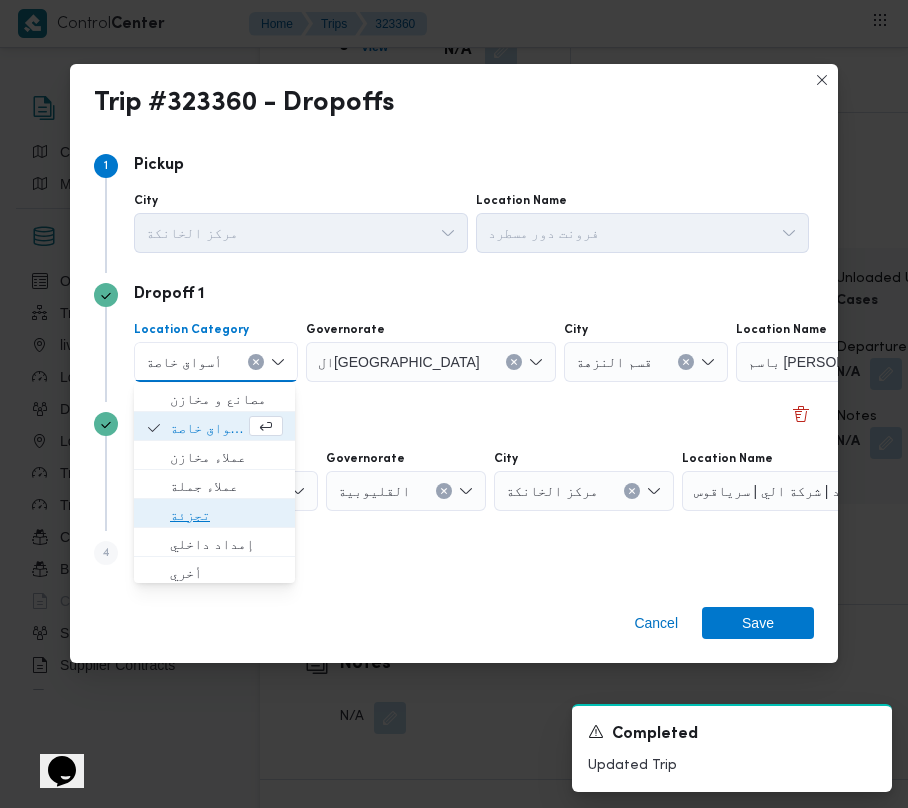 click on "تجزئة" at bounding box center [226, 515] 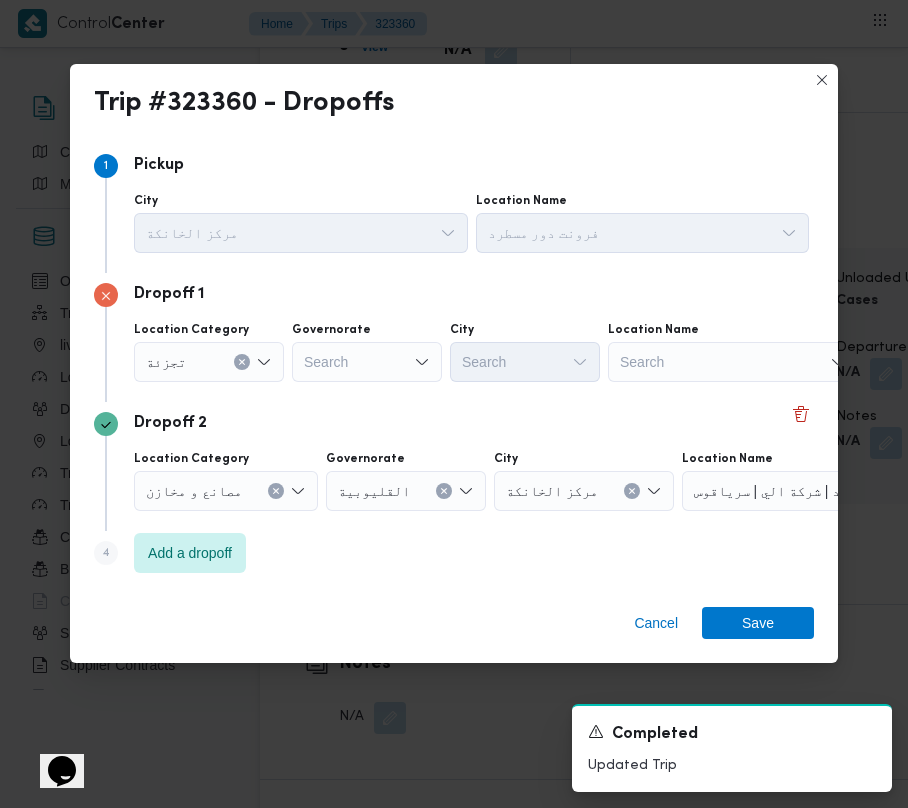 click on "Search" at bounding box center (367, 362) 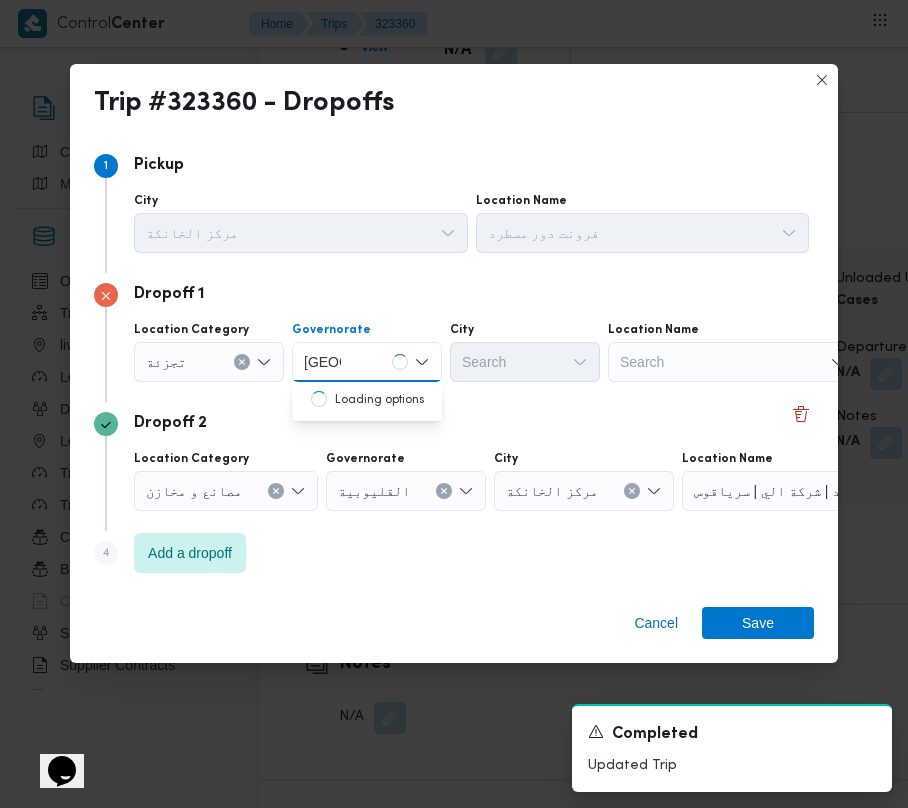 type on "[GEOGRAPHIC_DATA]" 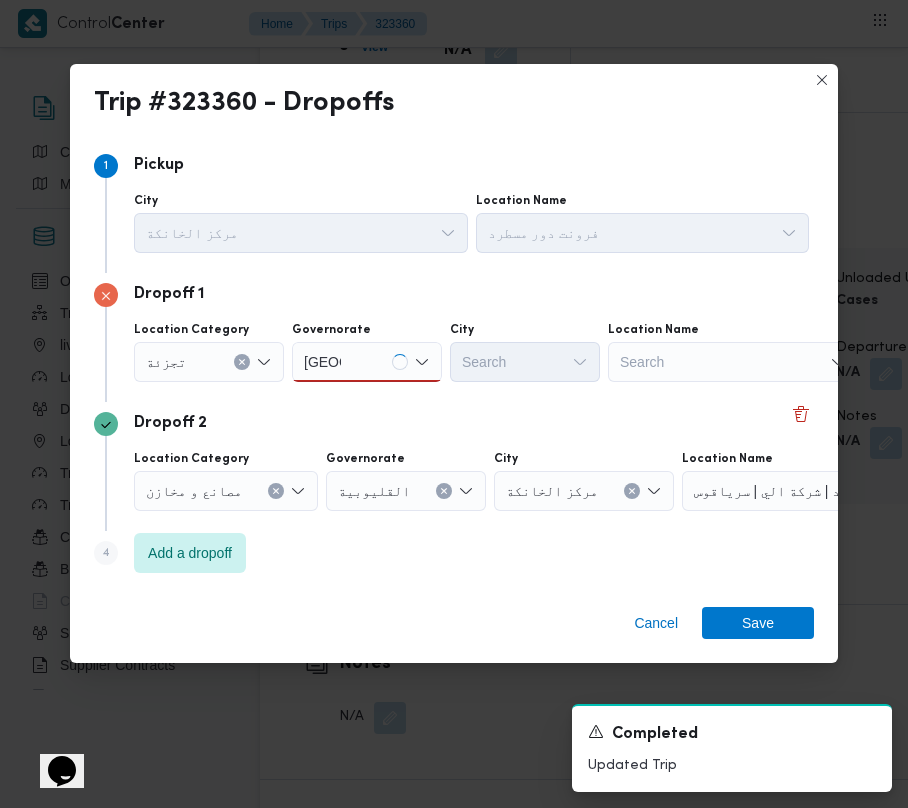 click on "Dropoff 1 Location Category تجزئة [GEOGRAPHIC_DATA] [GEOGRAPHIC_DATA] [GEOGRAPHIC_DATA]  City Search Location Name Search" at bounding box center [454, 337] 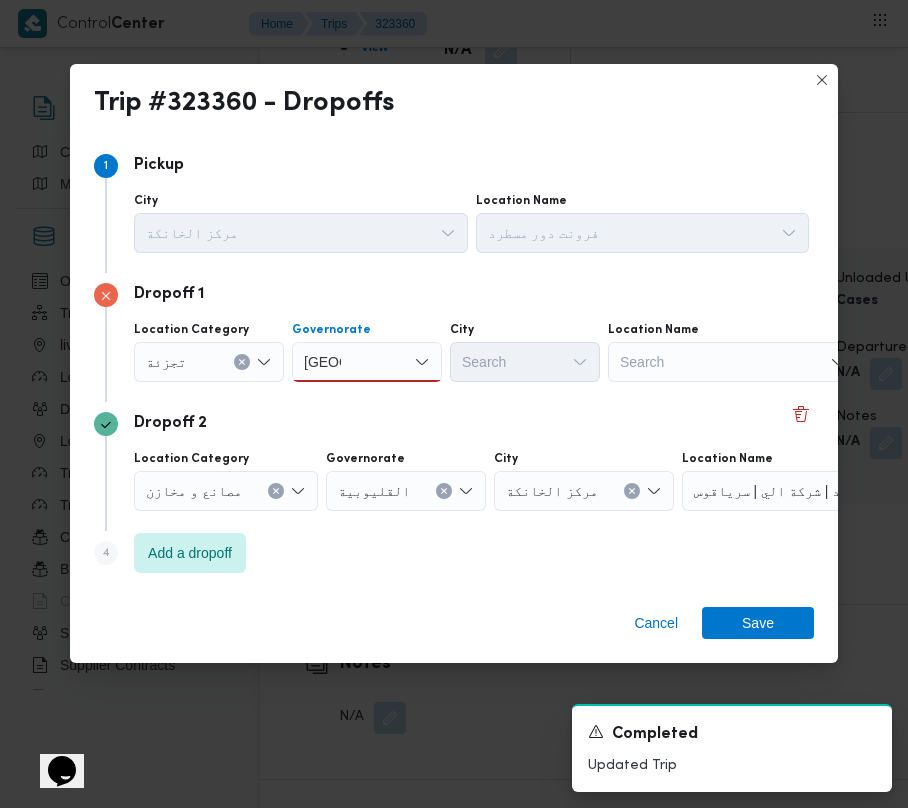 click on "[GEOGRAPHIC_DATA] [GEOGRAPHIC_DATA]" at bounding box center [367, 362] 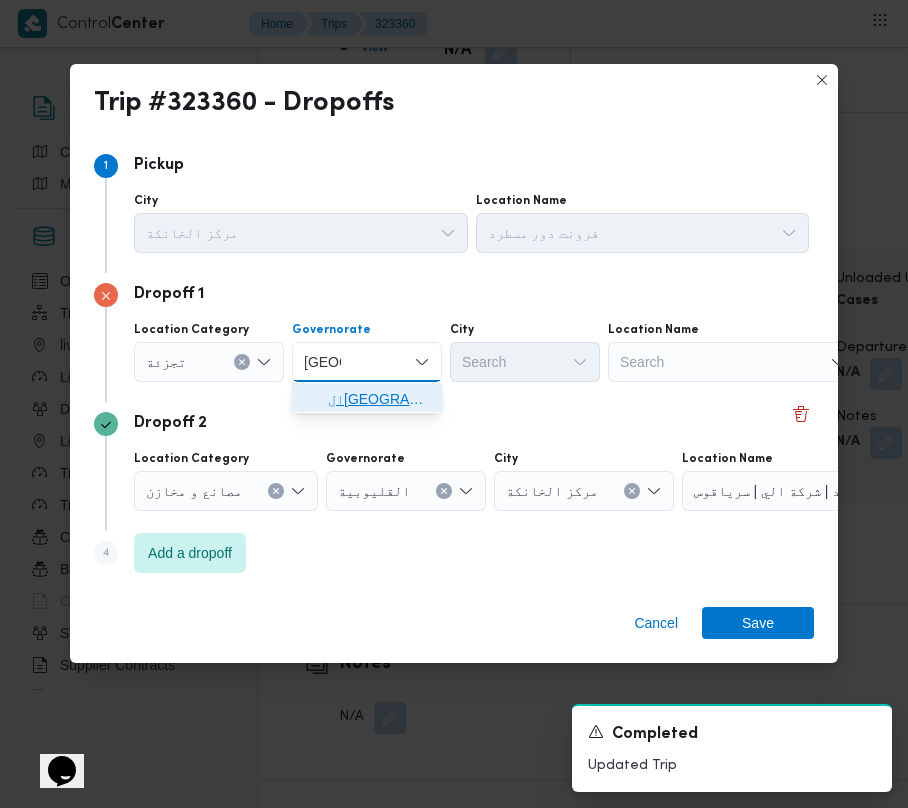 click on "ال[GEOGRAPHIC_DATA]" at bounding box center [379, 399] 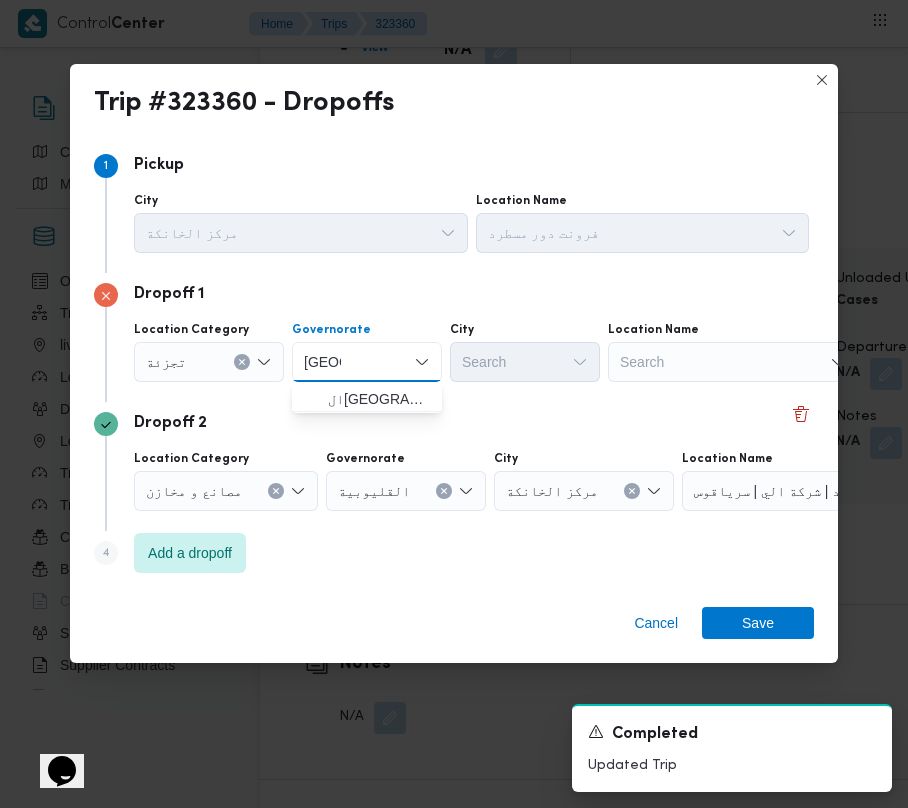 type 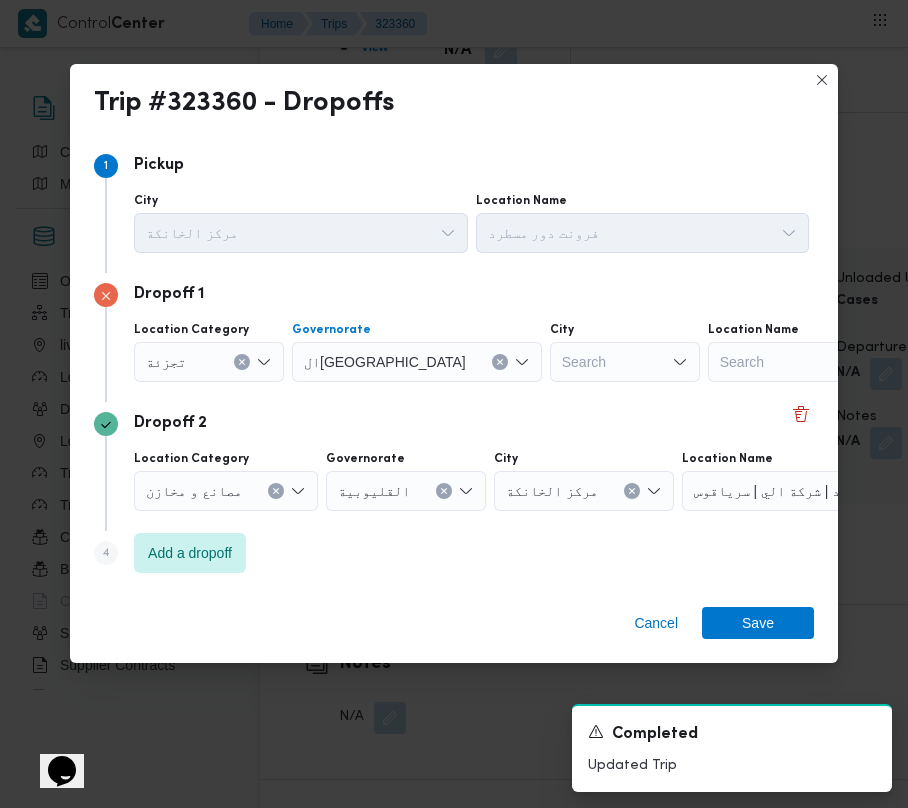 click on "Search" at bounding box center [625, 362] 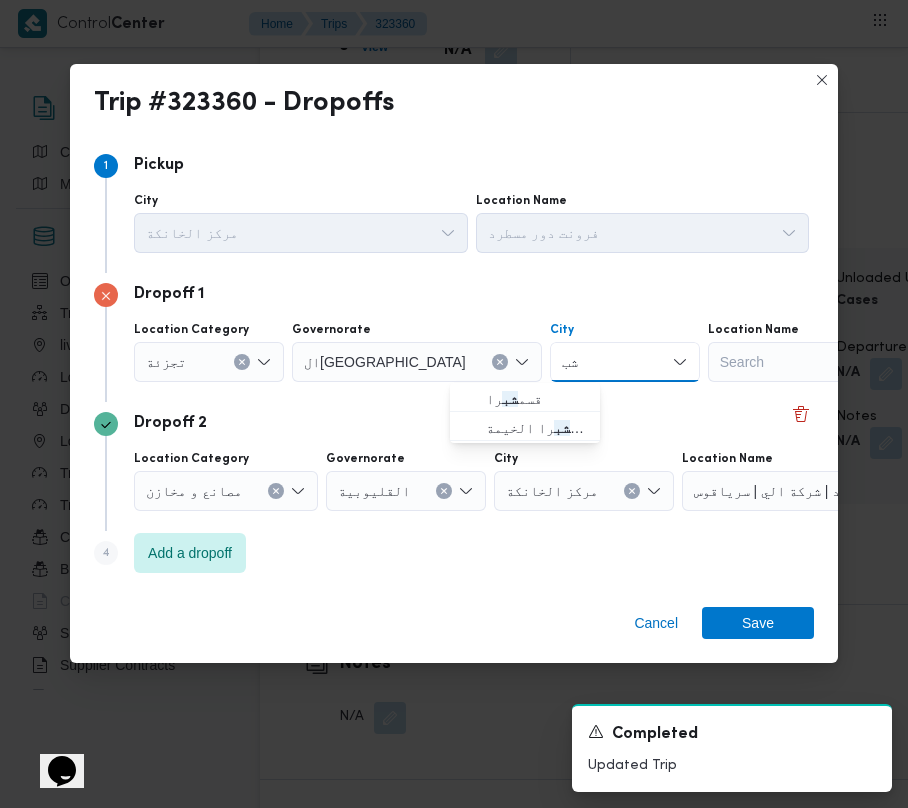 type on "شبرا" 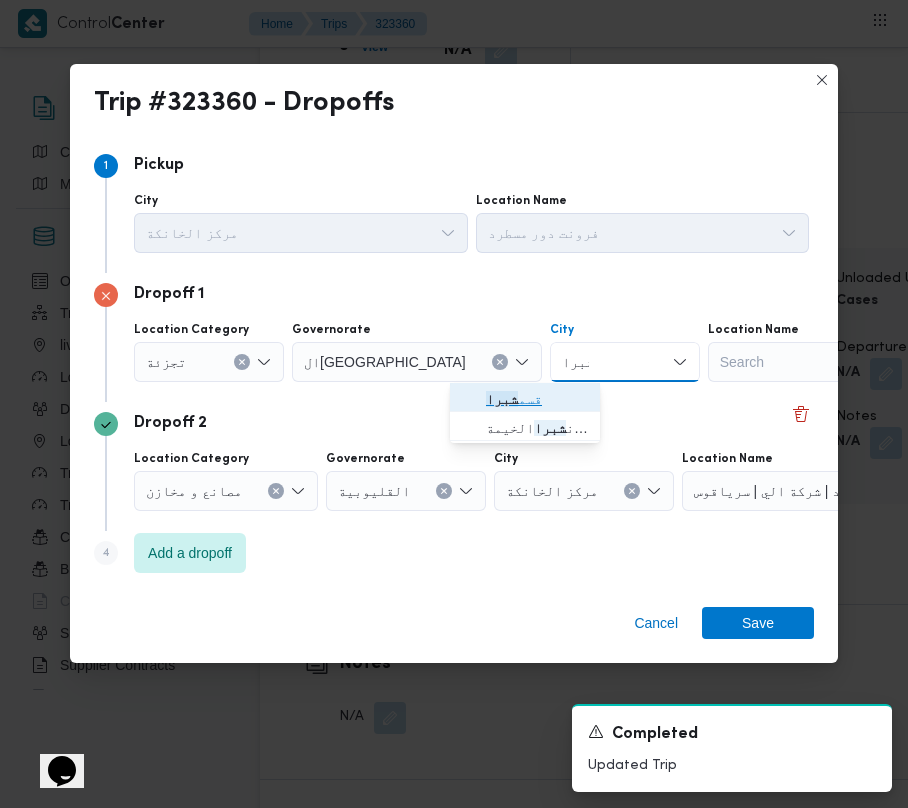 click on "شبرا" at bounding box center [502, 399] 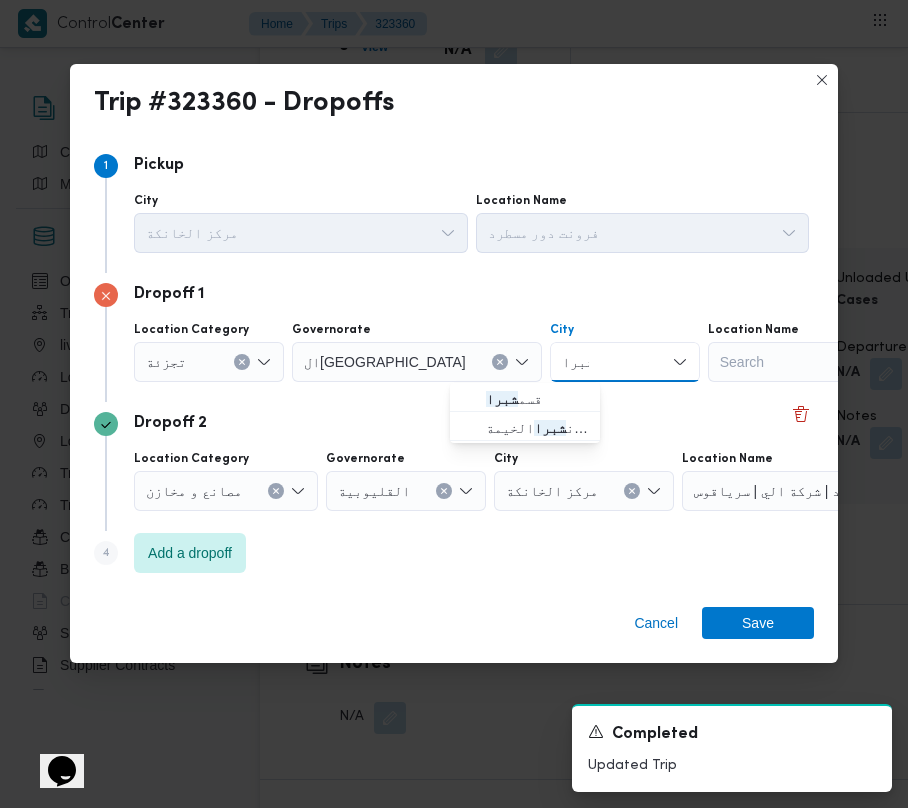type 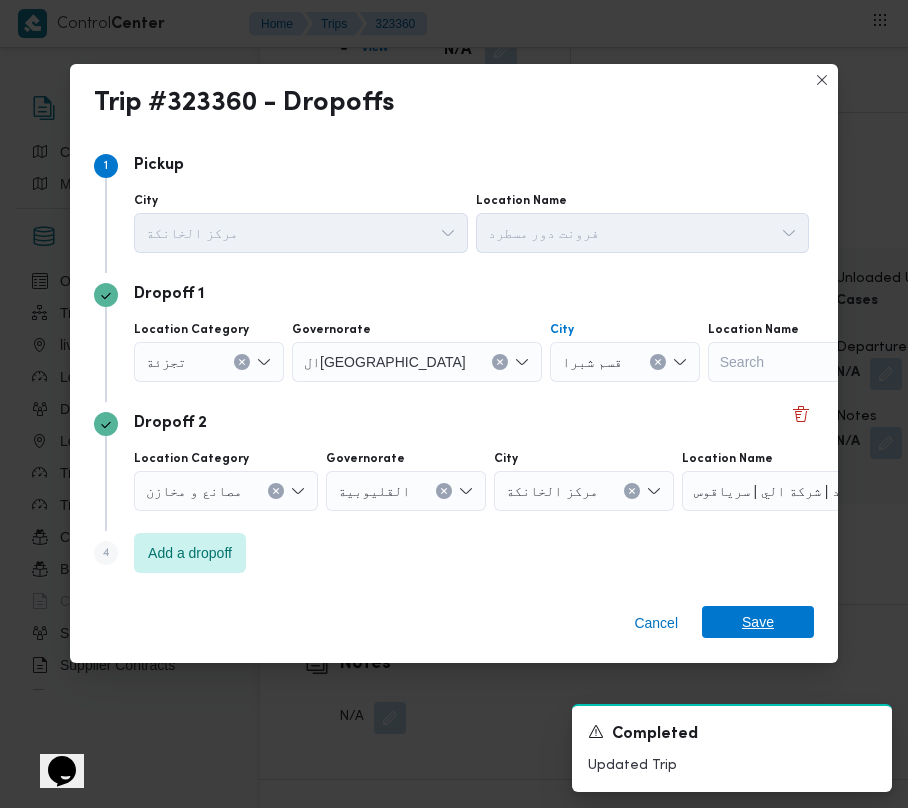 click on "Save" at bounding box center [758, 622] 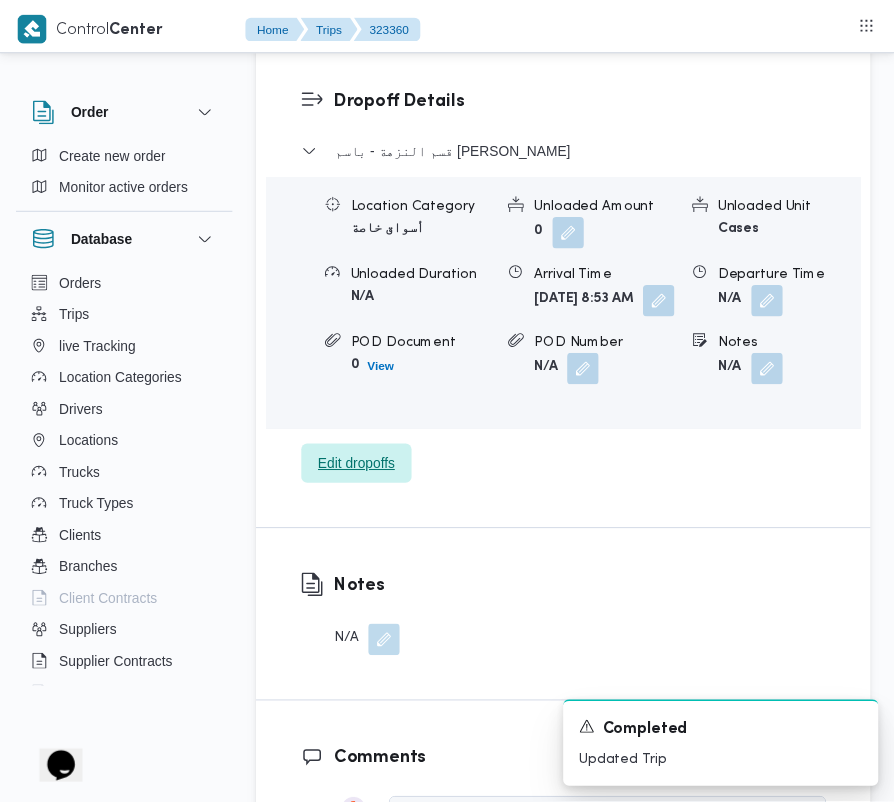 scroll, scrollTop: 3674, scrollLeft: 0, axis: vertical 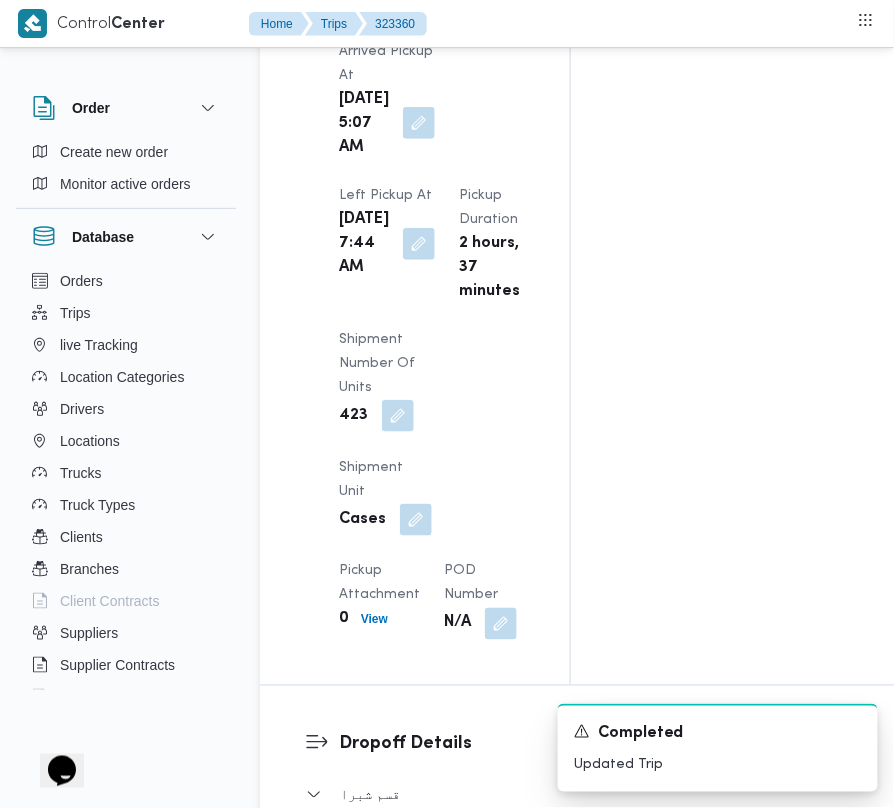 click at bounding box center [419, 123] 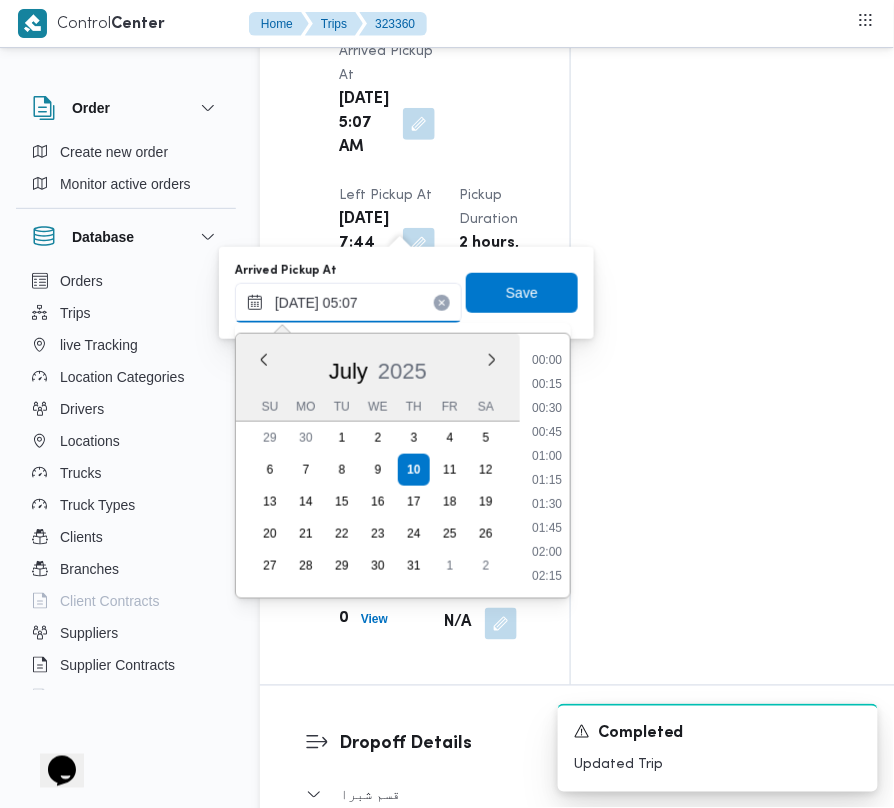 click on "[DATE] 05:07" at bounding box center (348, 303) 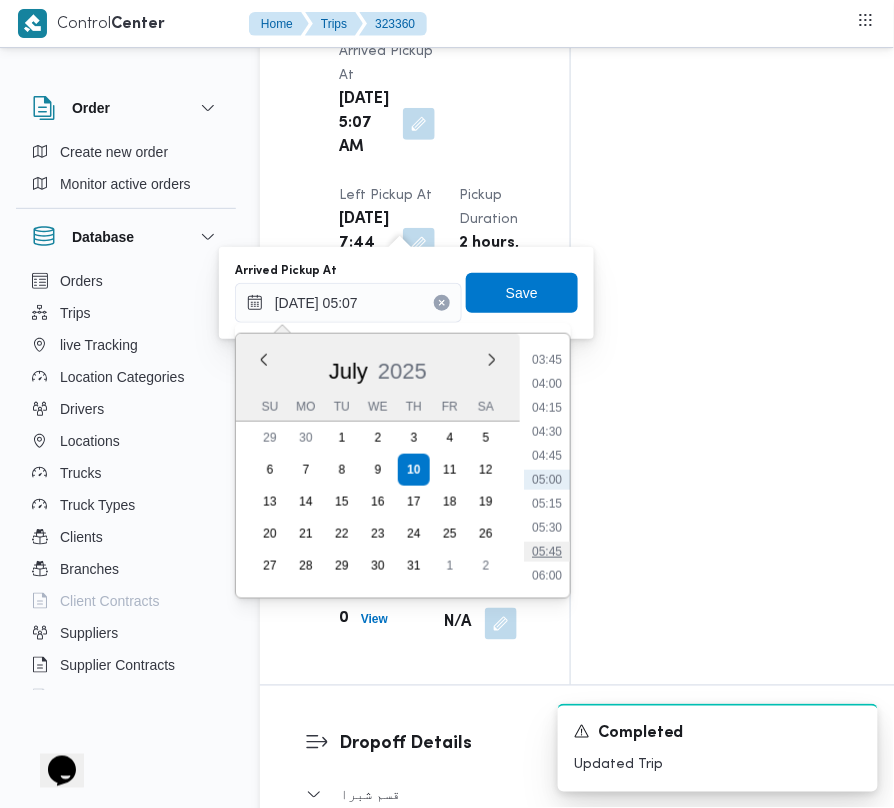 click on "05:45" at bounding box center [547, 552] 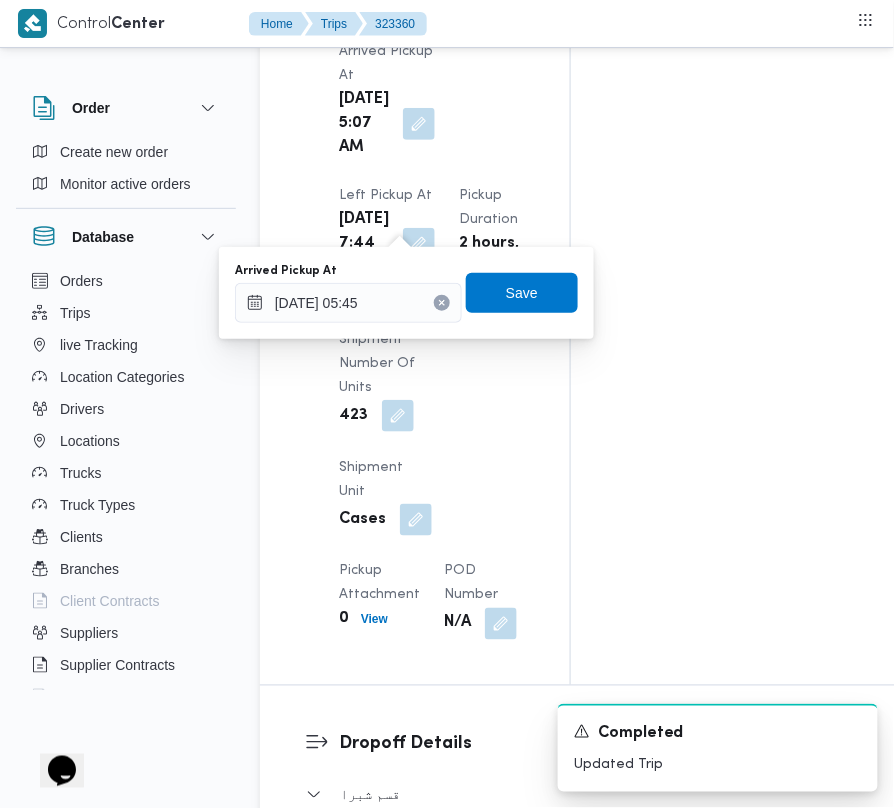 click on "Arrived Pickup At [DATE] 05:45 Save" at bounding box center [406, 293] 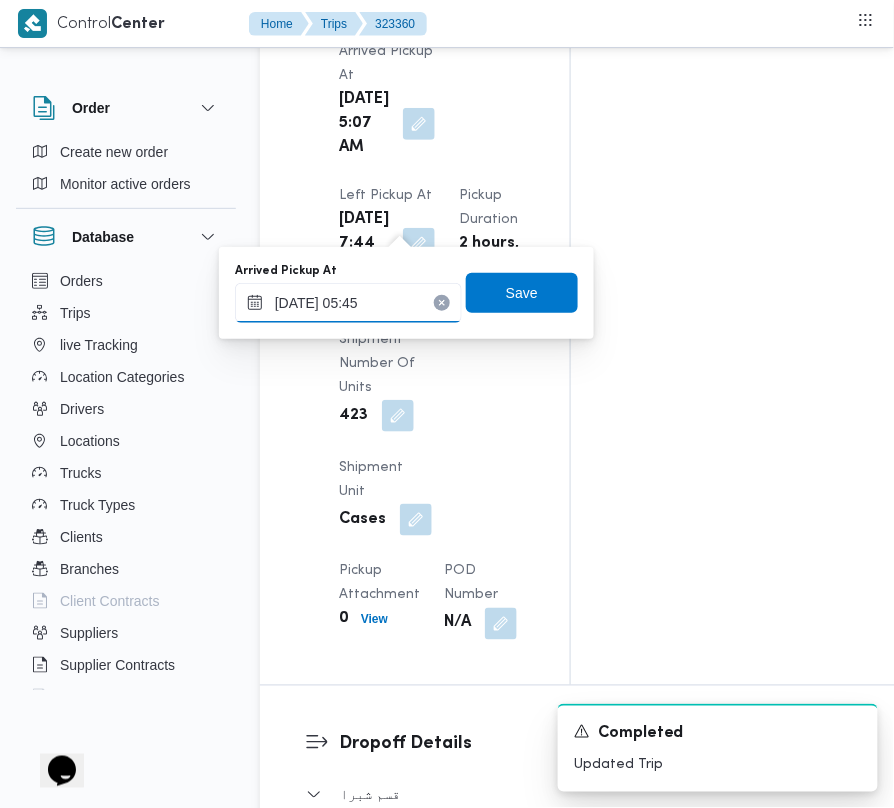 click on "[DATE] 05:45" at bounding box center (348, 303) 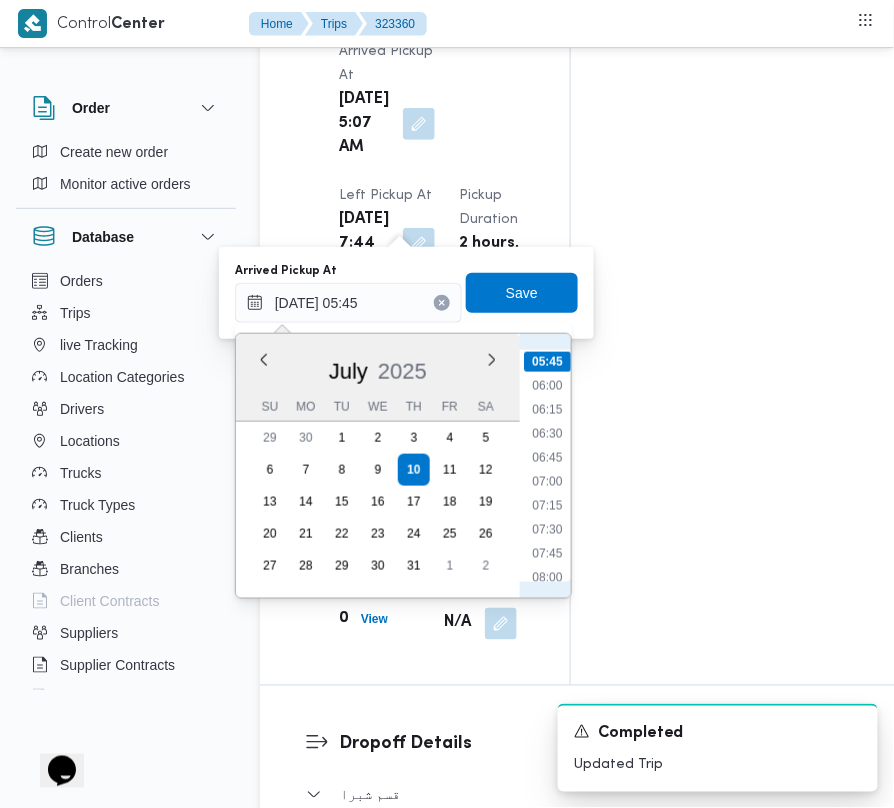 scroll, scrollTop: 629, scrollLeft: 0, axis: vertical 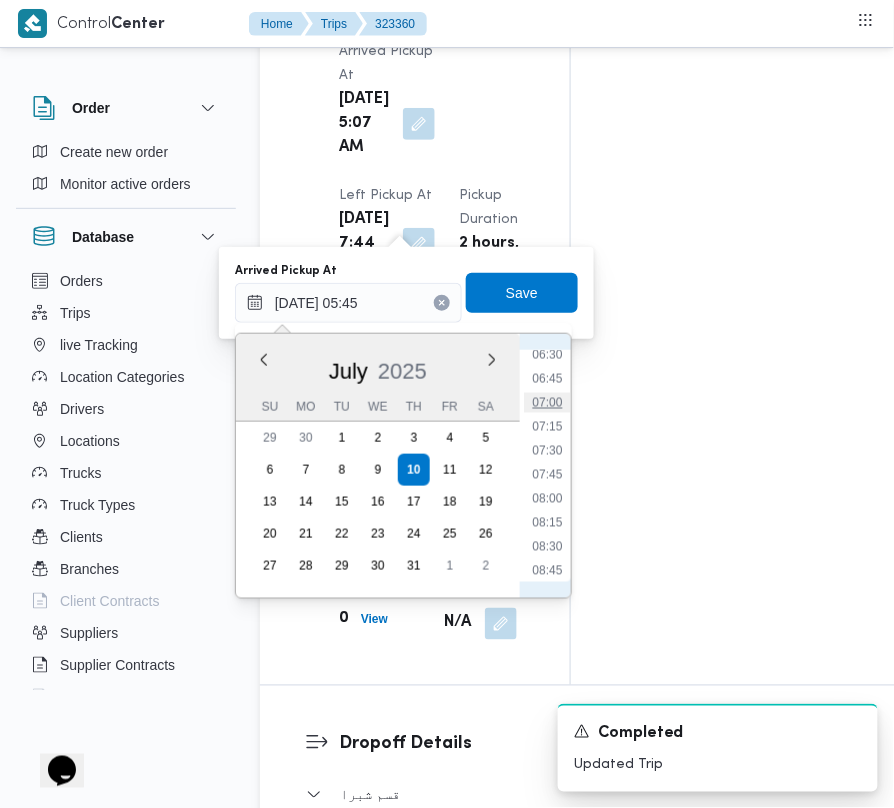 click on "07:00" at bounding box center (547, 403) 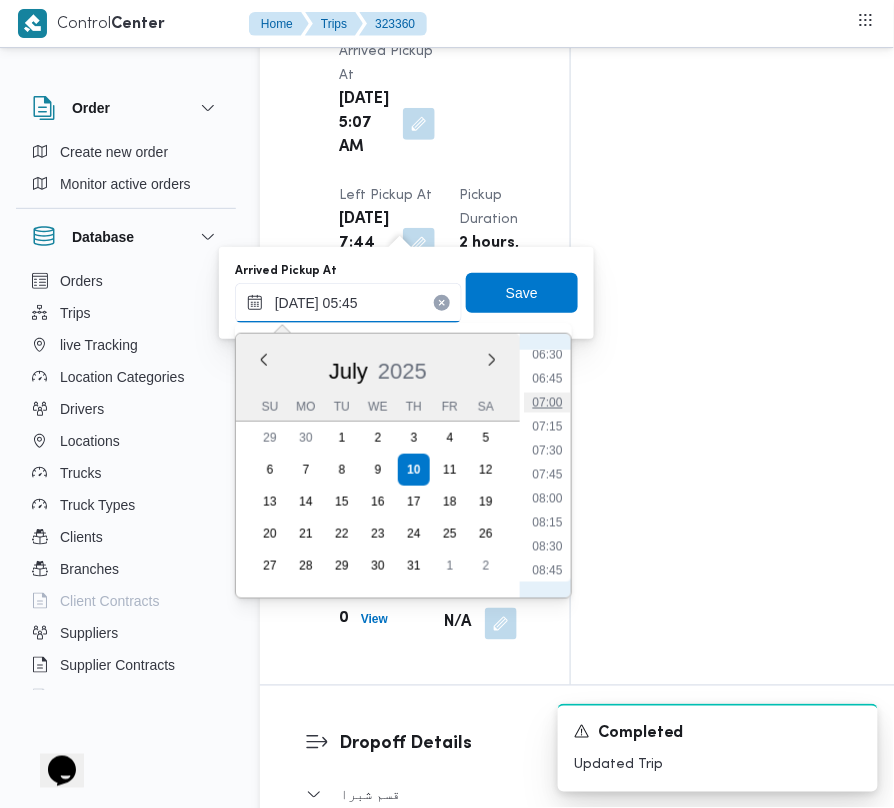 type on "[DATE] 07:00" 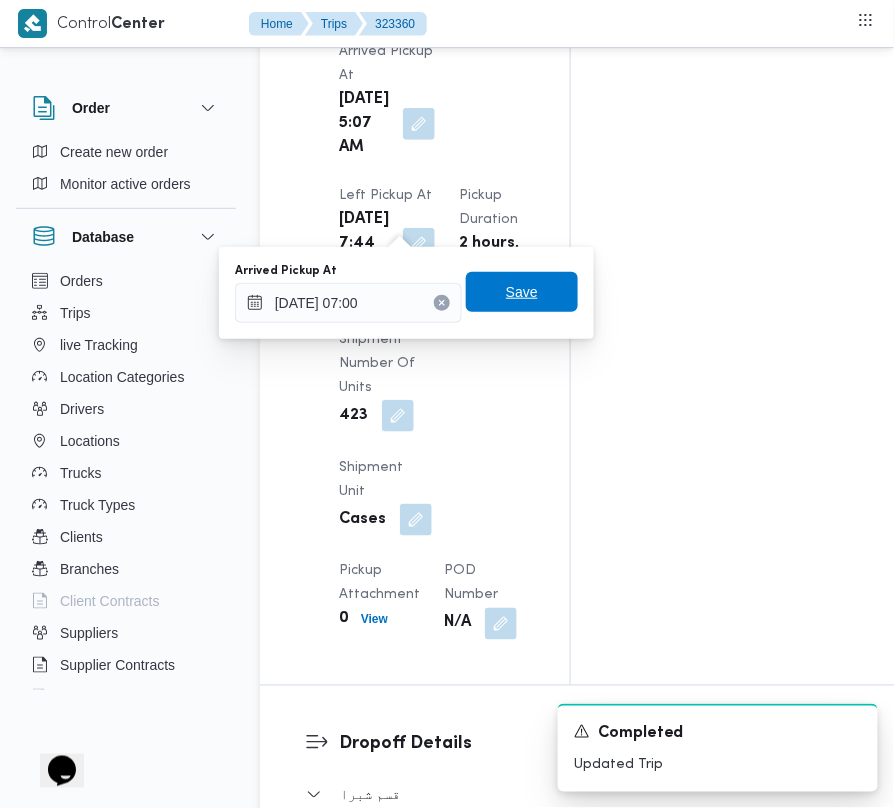 drag, startPoint x: 506, startPoint y: 322, endPoint x: 513, endPoint y: 302, distance: 21.189621 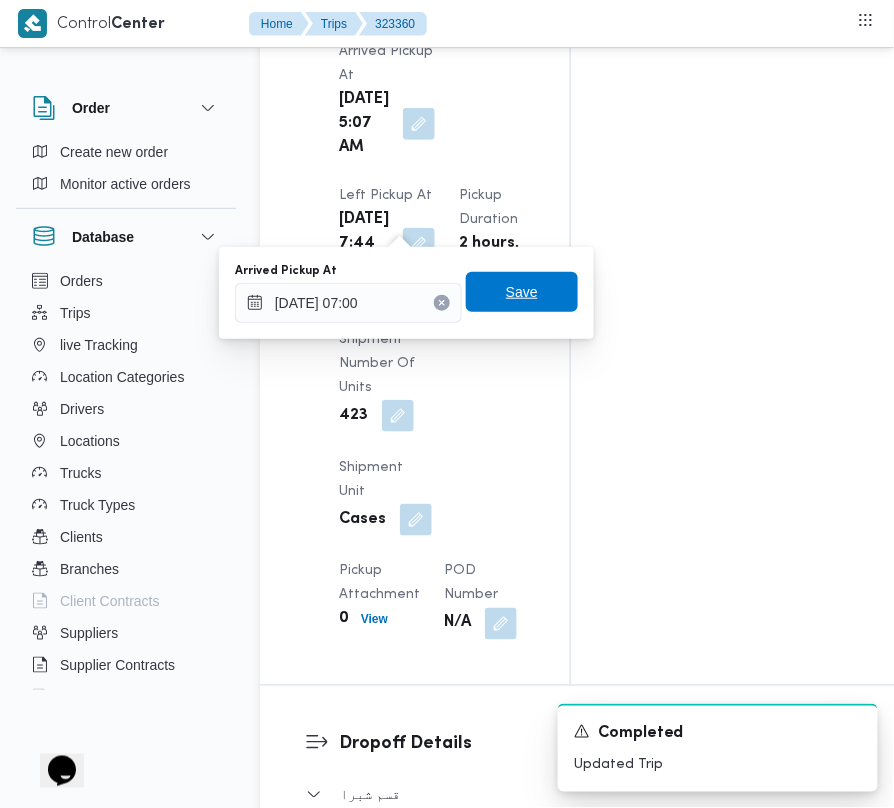 click on "Save" at bounding box center (522, 292) 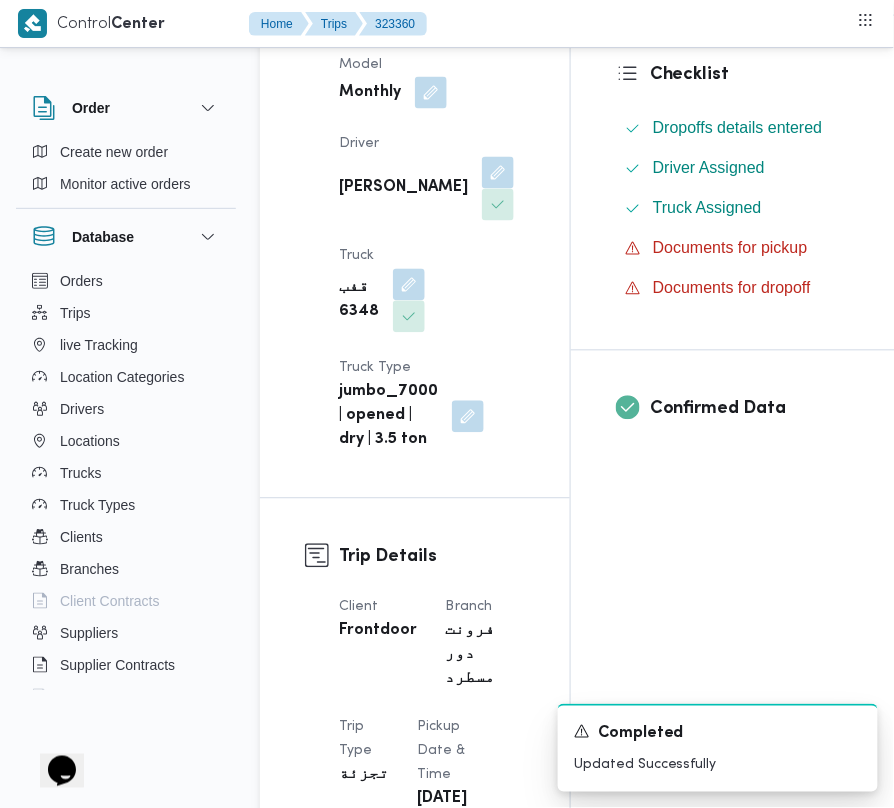 scroll, scrollTop: 0, scrollLeft: 0, axis: both 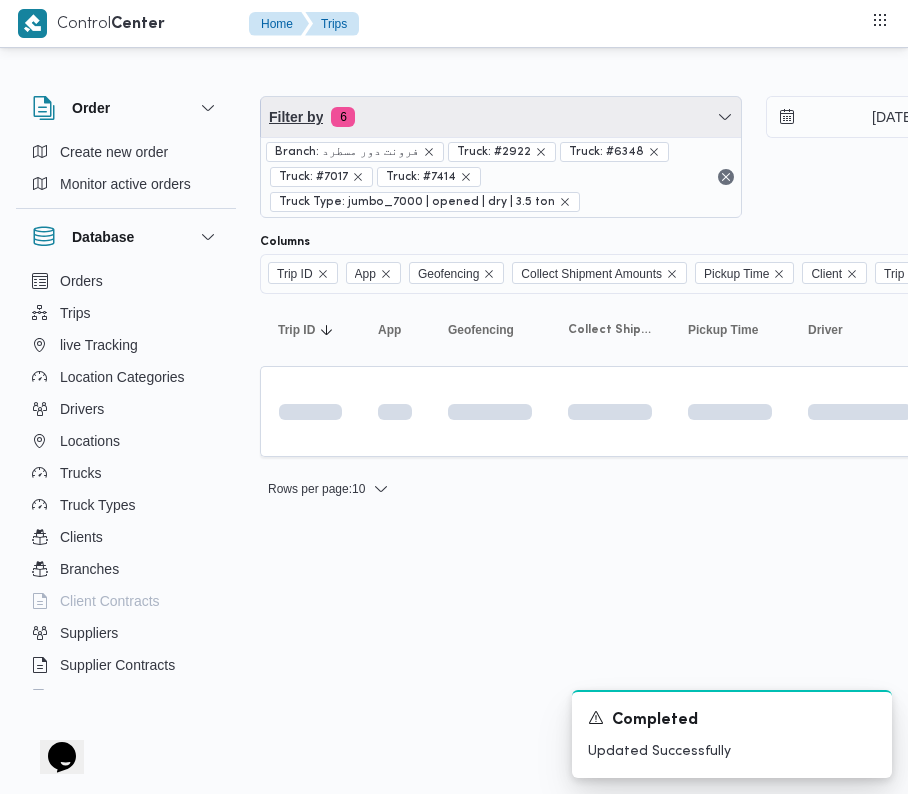 click on "Filter by 6" at bounding box center [501, 117] 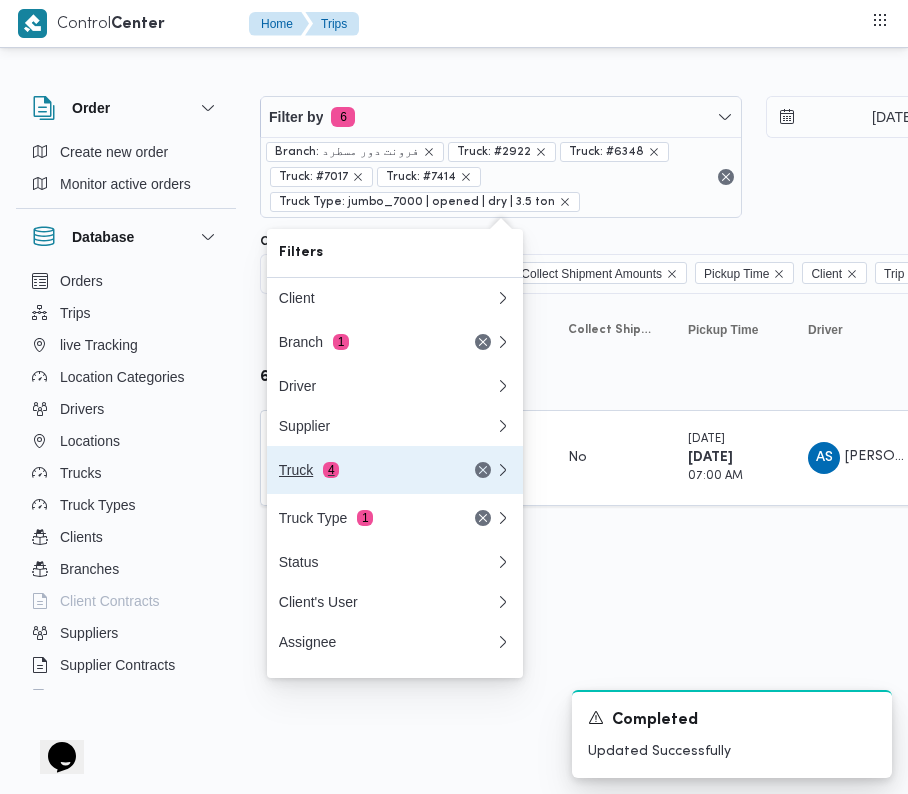 click on "Truck 4" at bounding box center [363, 470] 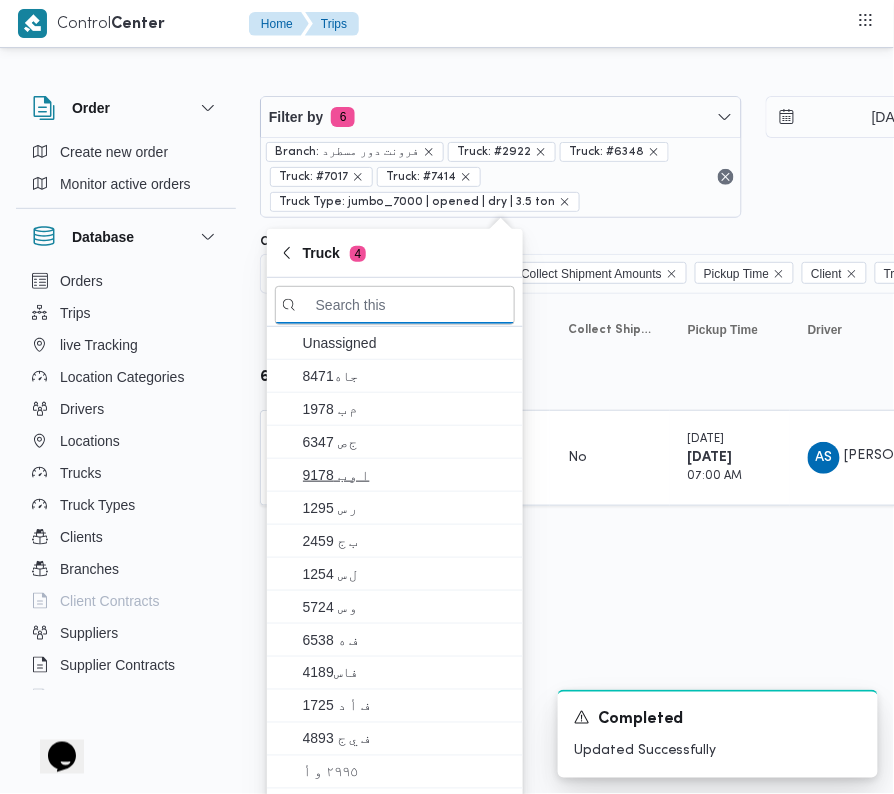 paste on "4961" 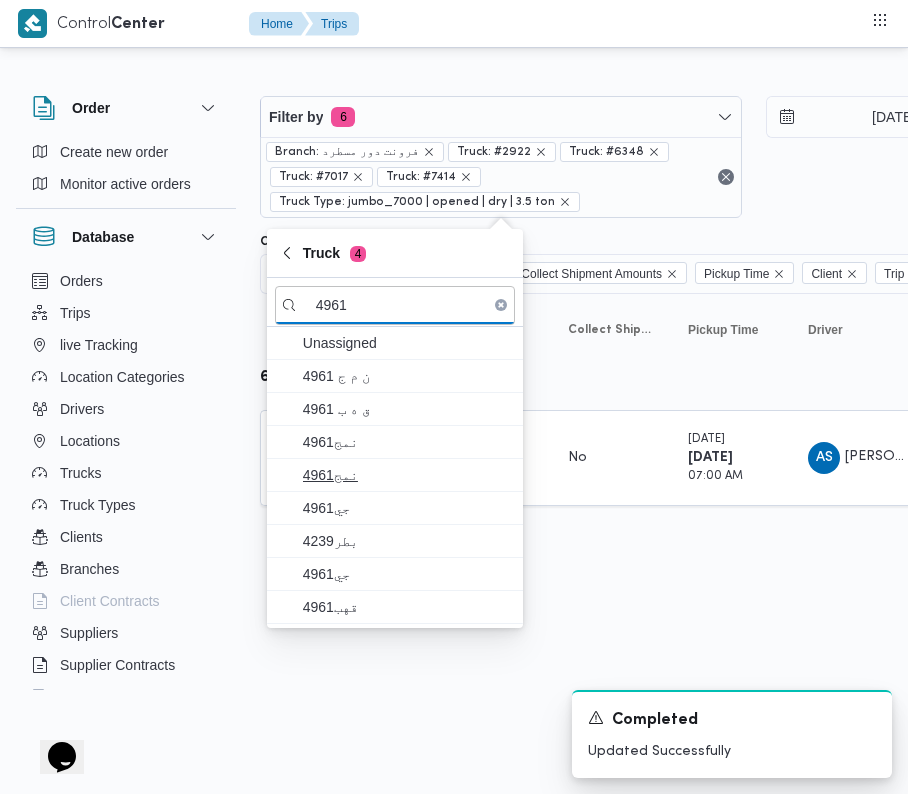 type on "4961" 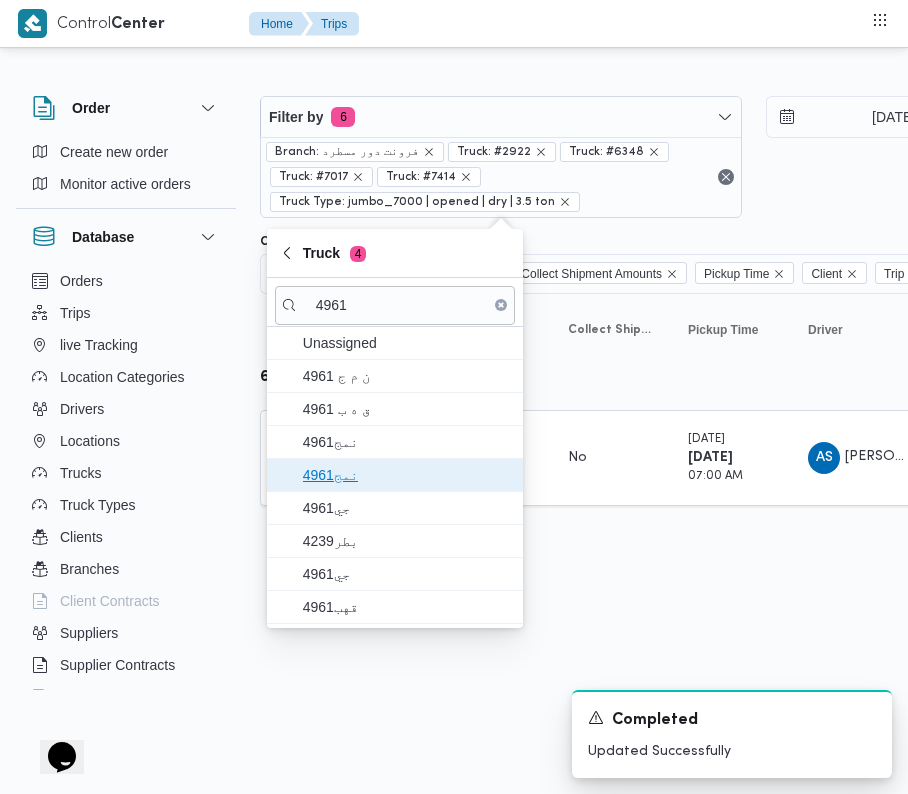 click on "4961نمج" at bounding box center [407, 475] 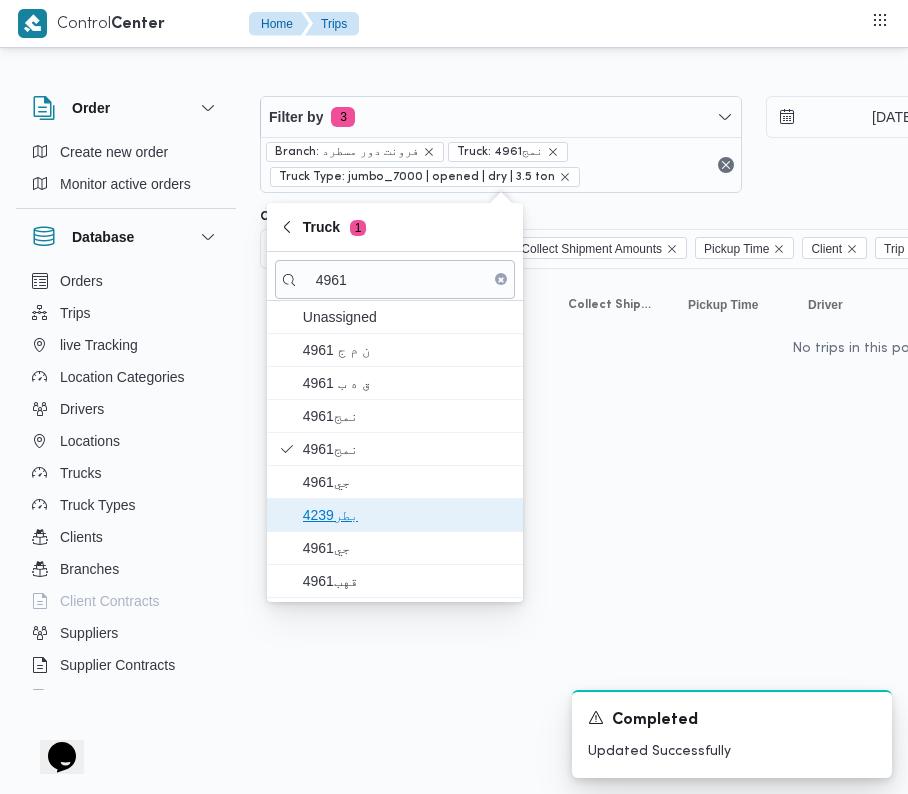 click on "4239بطر" at bounding box center (407, 515) 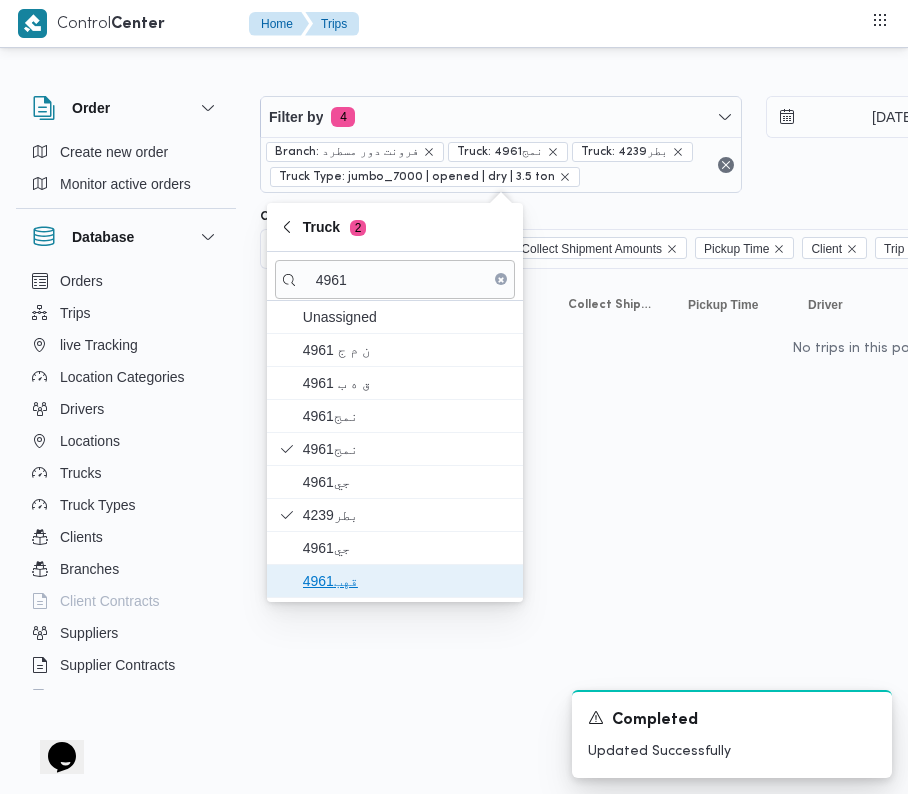 click on "قهب4961" at bounding box center (407, 581) 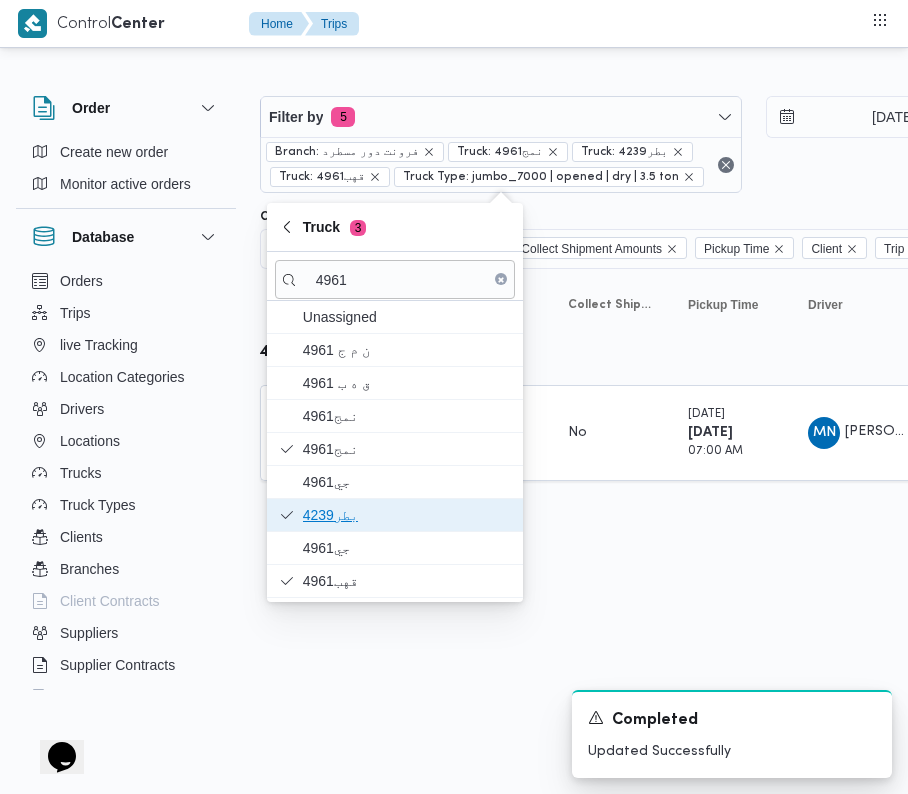 click on "4239بطر" at bounding box center [395, 515] 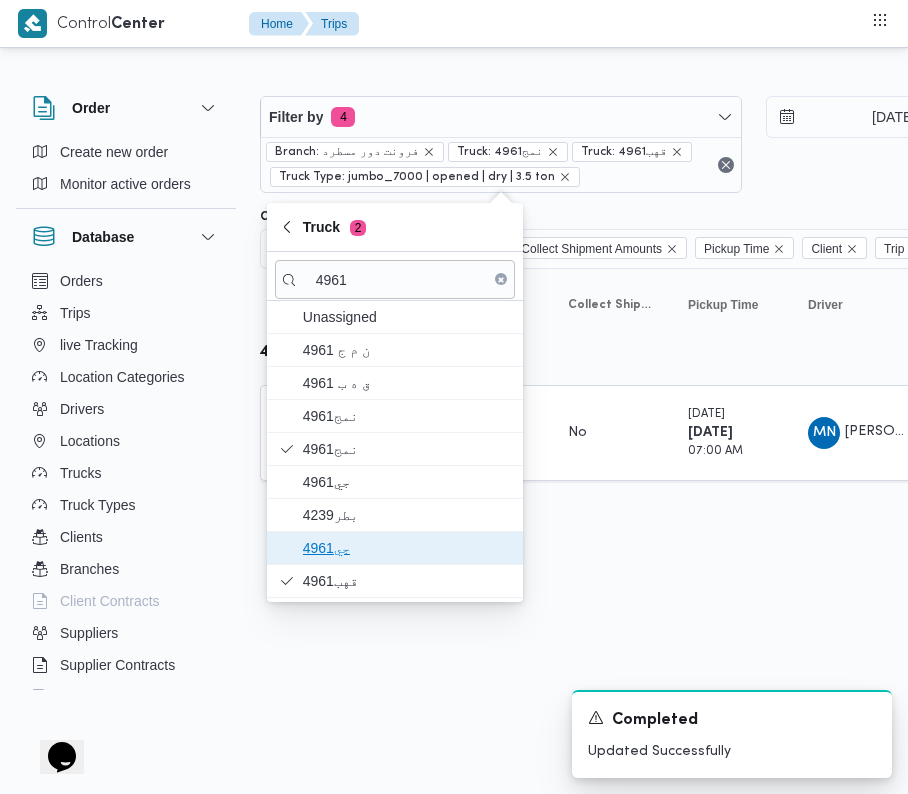 click on "جي4961" at bounding box center (407, 548) 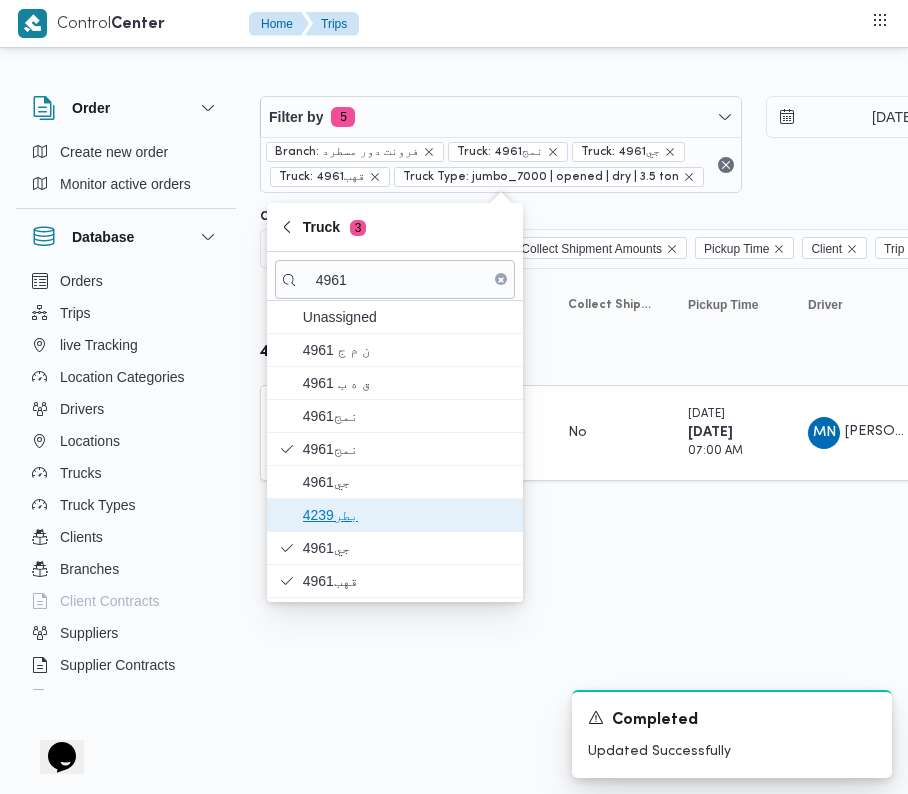 click on "4239بطر" at bounding box center (407, 515) 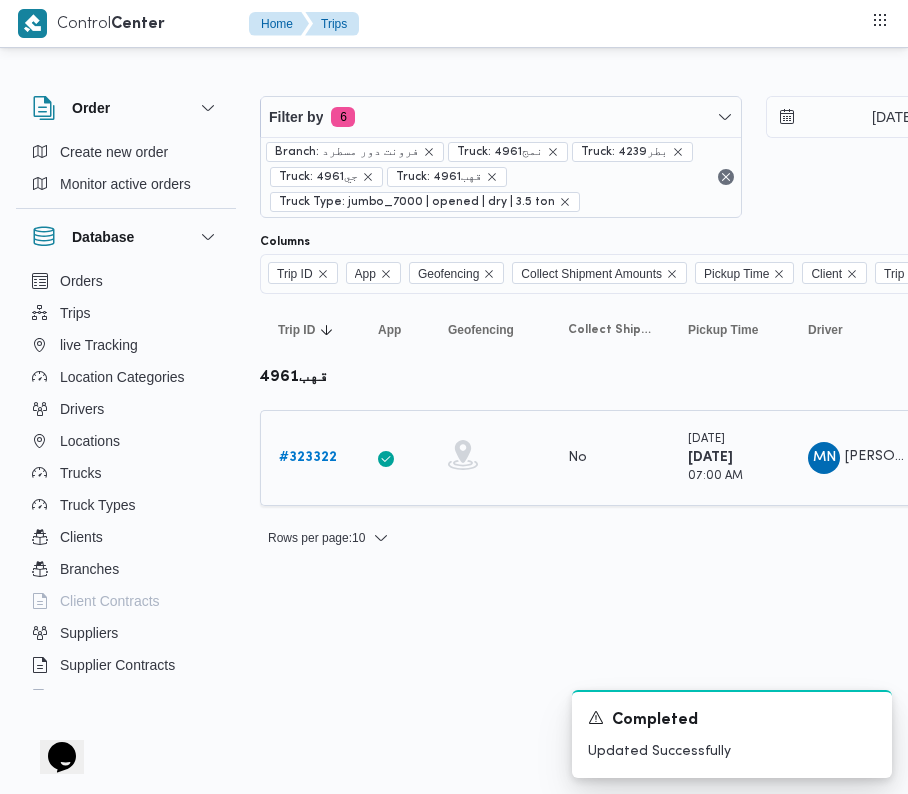 drag, startPoint x: 701, startPoint y: 548, endPoint x: 518, endPoint y: 508, distance: 187.32059 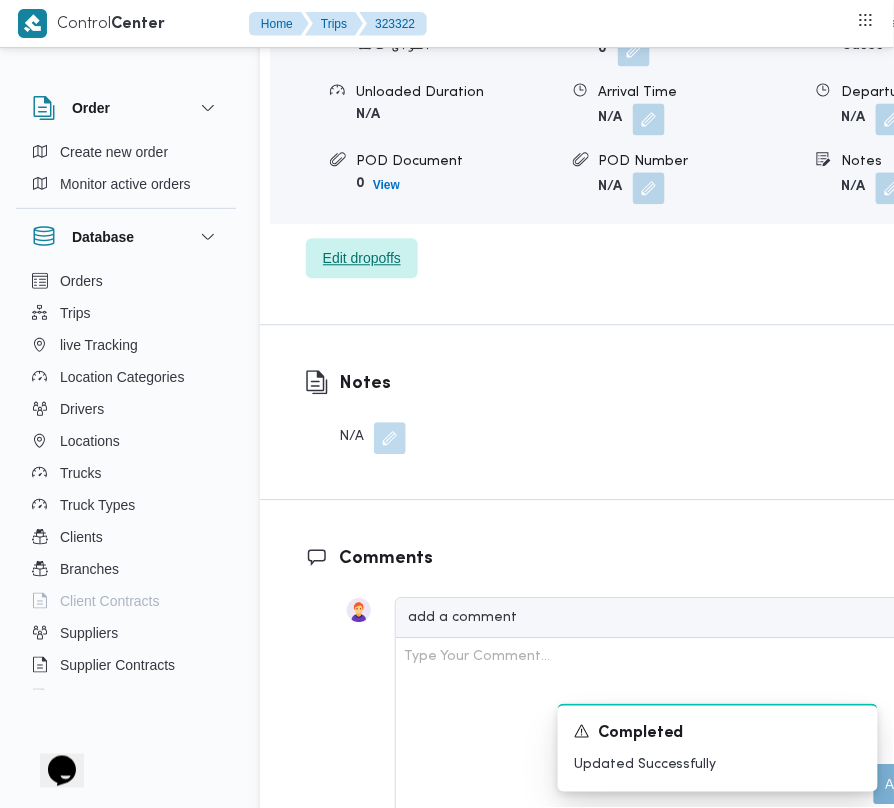 click on "Edit dropoffs" at bounding box center [362, 258] 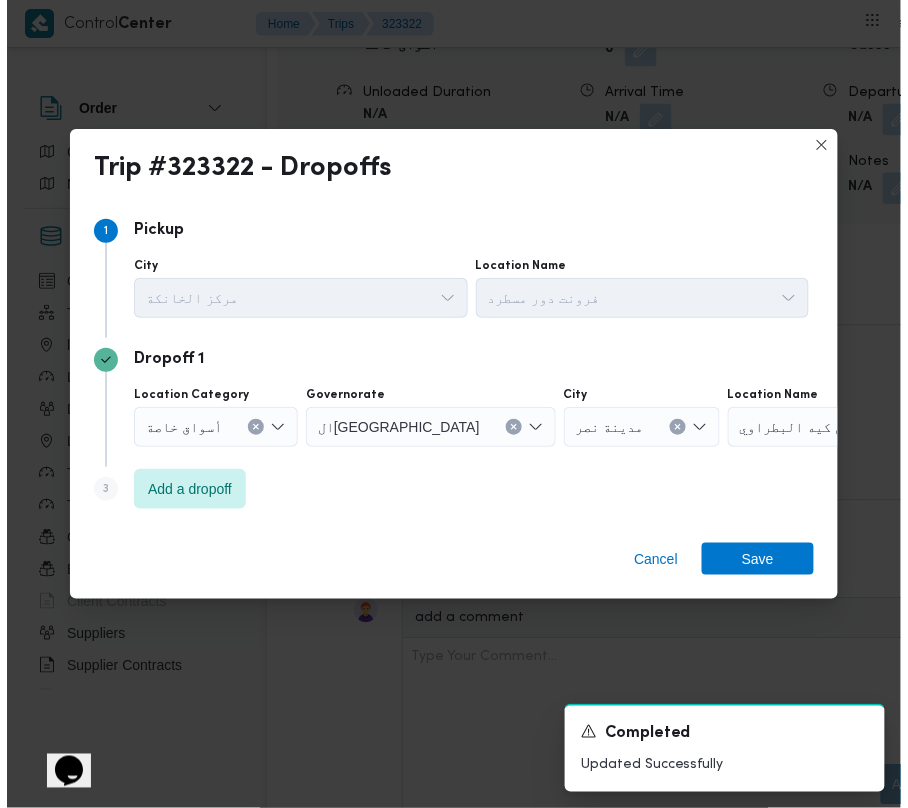 scroll, scrollTop: 3353, scrollLeft: 0, axis: vertical 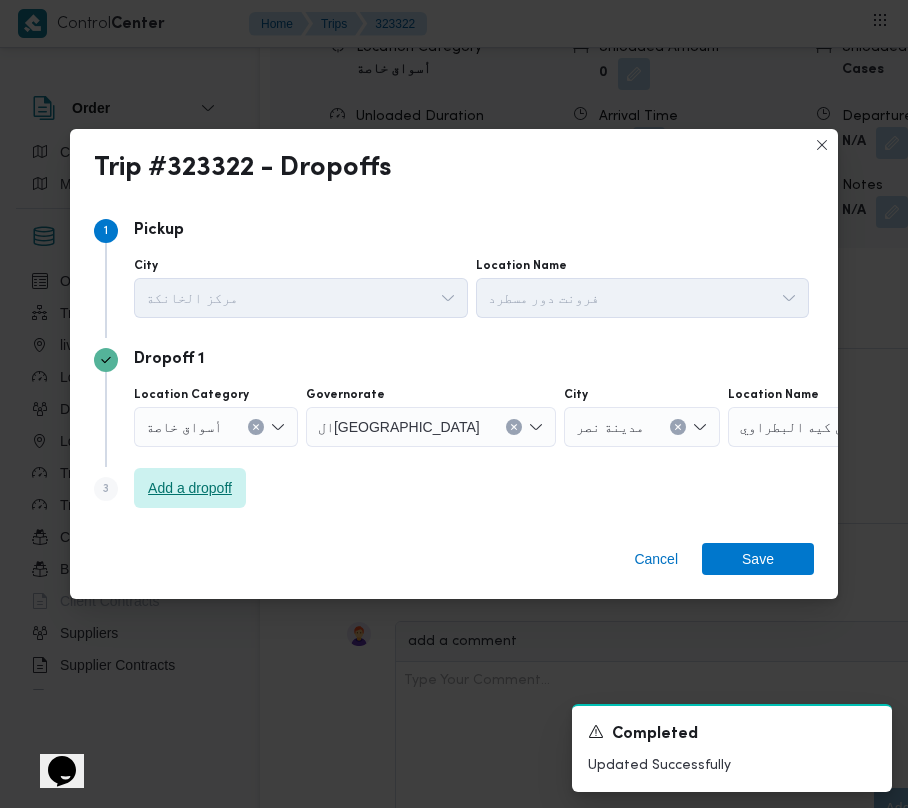 click on "Add a dropoff" at bounding box center (190, 488) 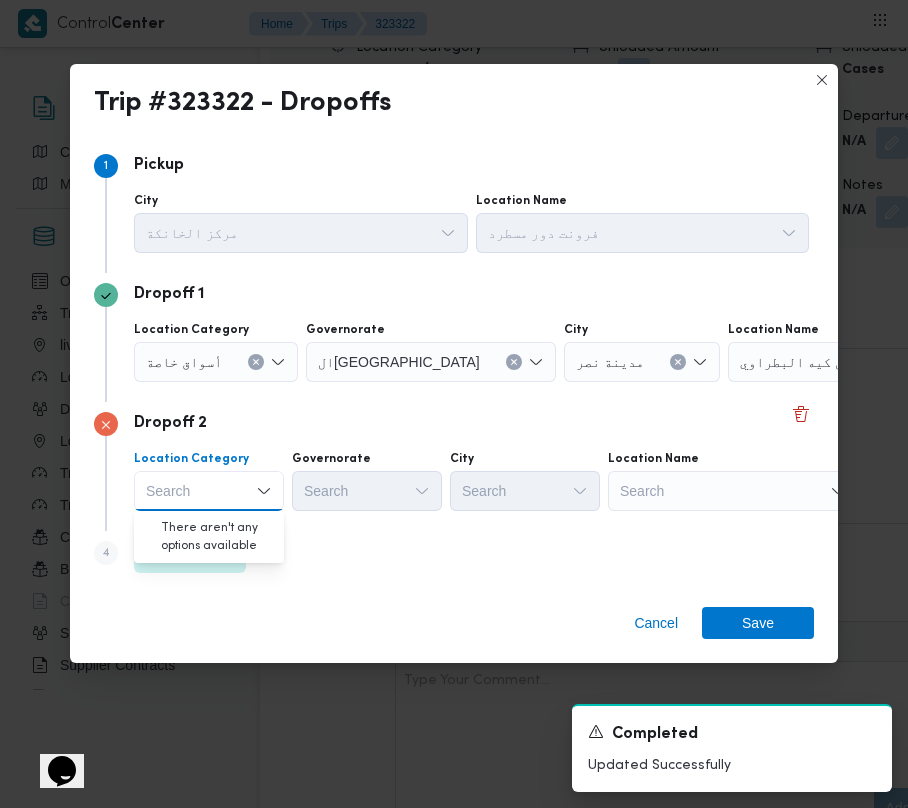 click on "Step 4 is disabled 4 Add a dropoff" at bounding box center [454, 557] 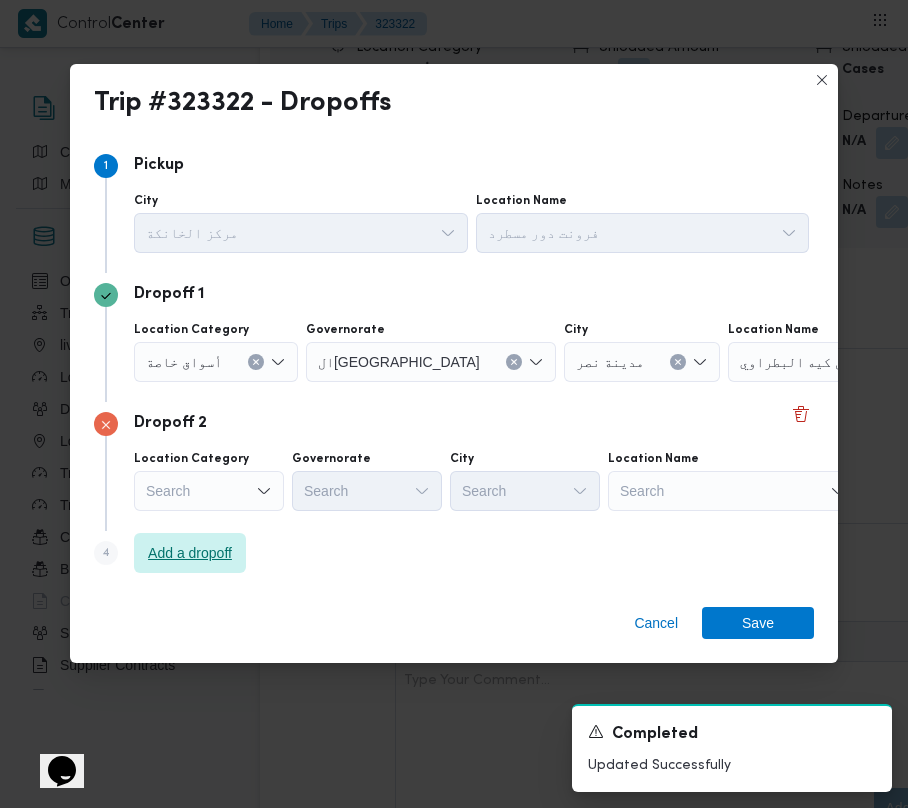 drag, startPoint x: 210, startPoint y: 541, endPoint x: 228, endPoint y: 542, distance: 18.027756 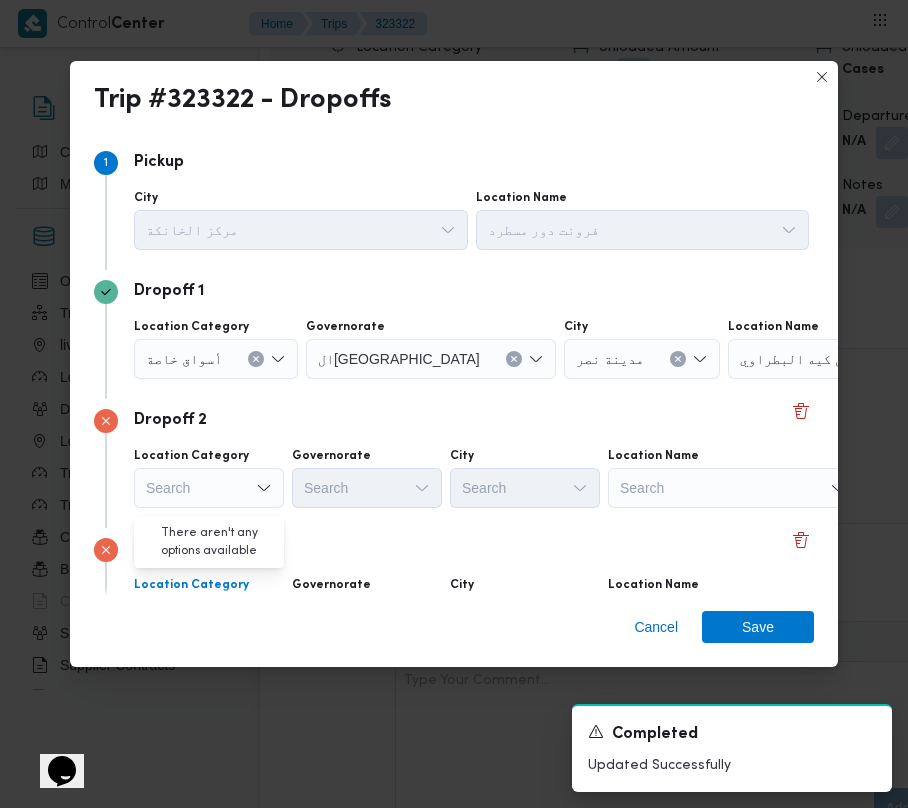 scroll, scrollTop: 121, scrollLeft: 0, axis: vertical 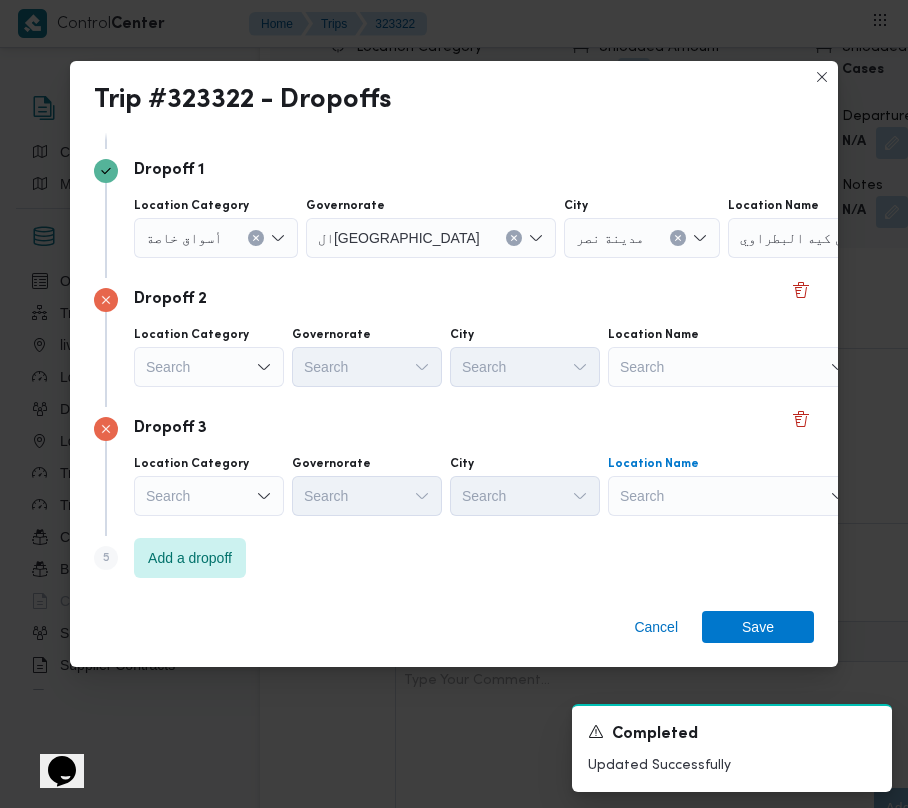 click on "Search" at bounding box center [853, 238] 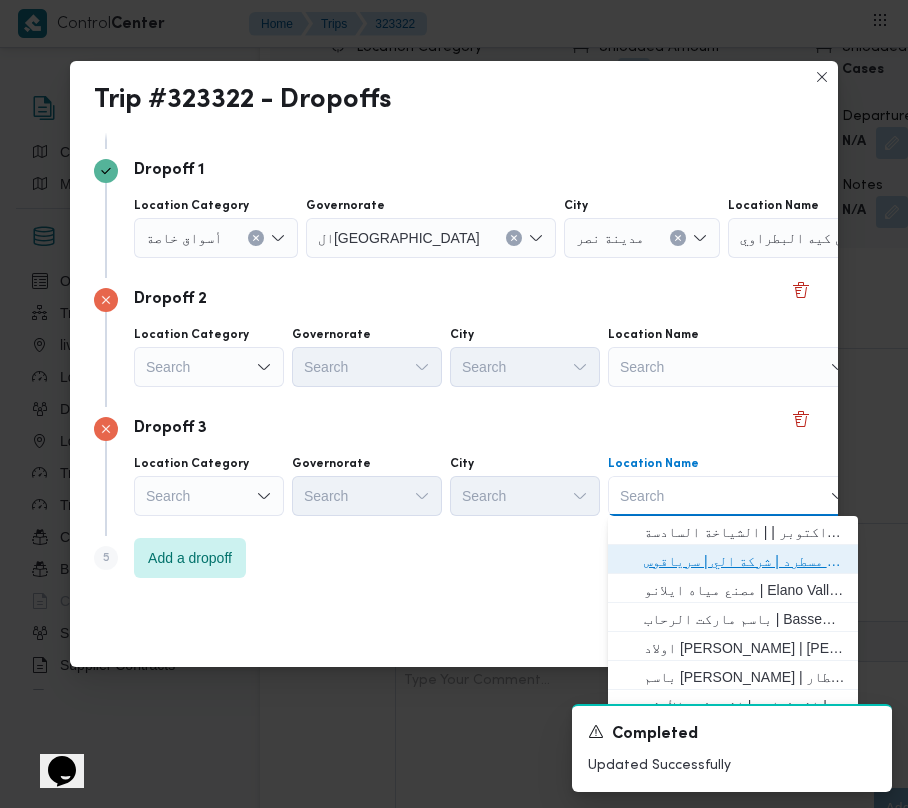 click on "فرونت دور مسطرد | شركة الي | سرياقوس" at bounding box center [745, 561] 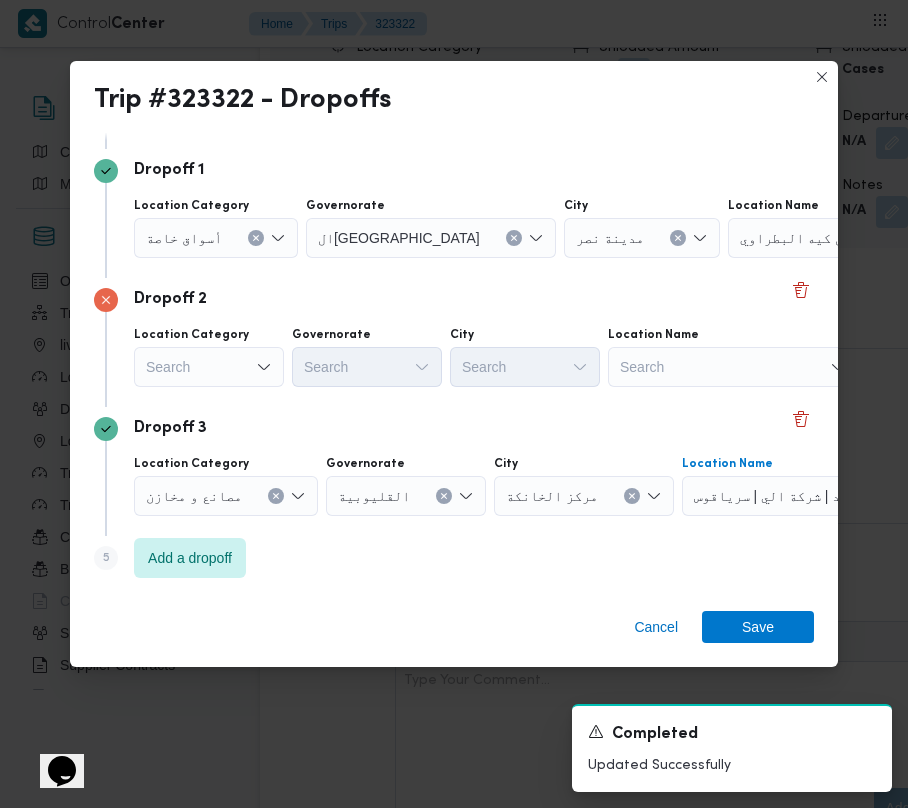 click on "Search" at bounding box center [216, 238] 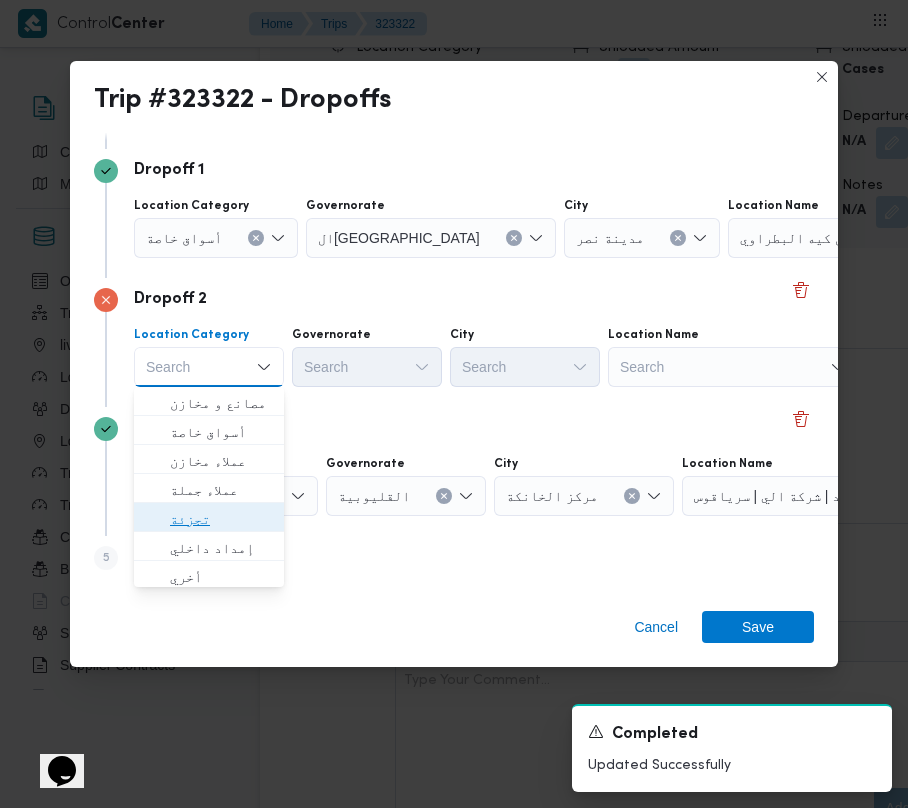 click on "تجزئة" at bounding box center [221, 519] 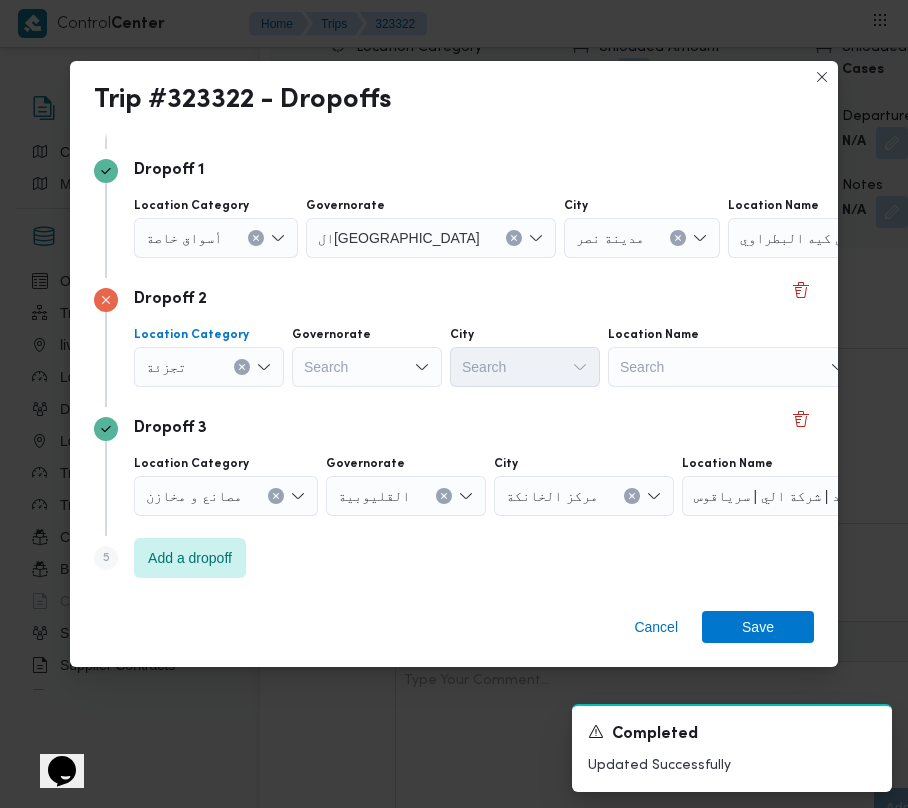 click on "أسواق خاصة" at bounding box center [184, 237] 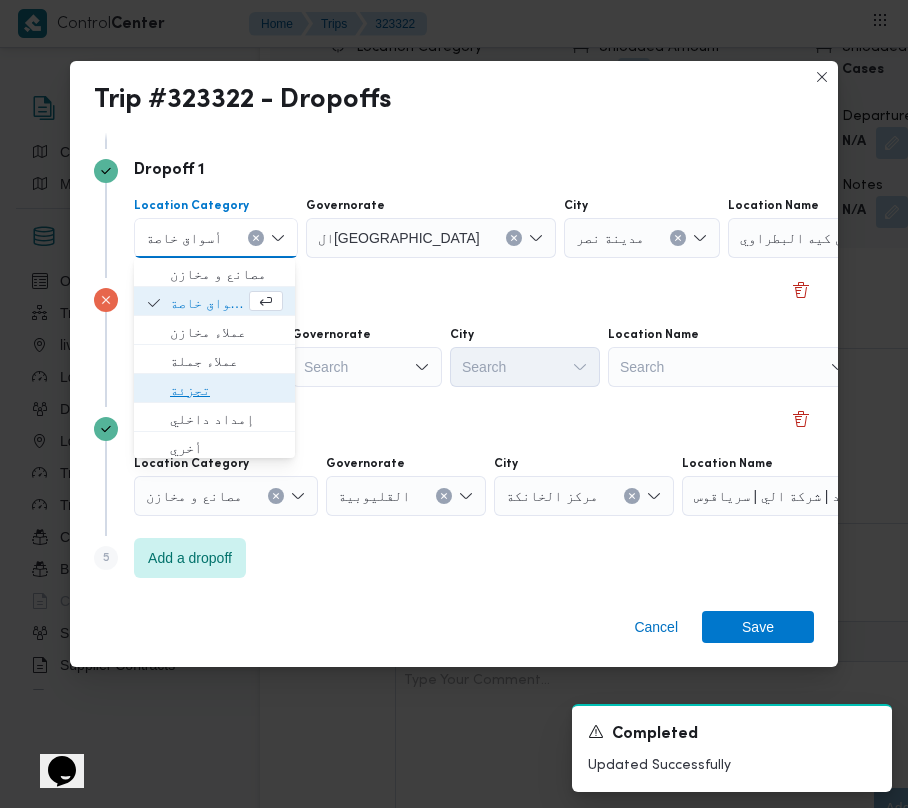 click on "تجزئة" at bounding box center (214, 390) 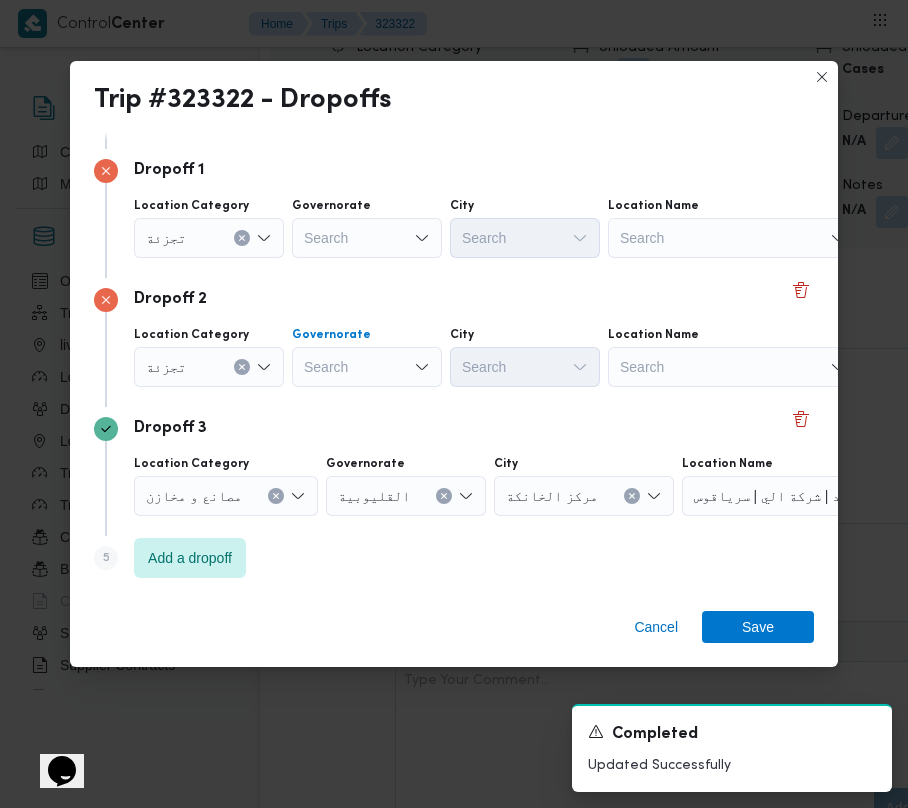 click on "Search" at bounding box center [367, 238] 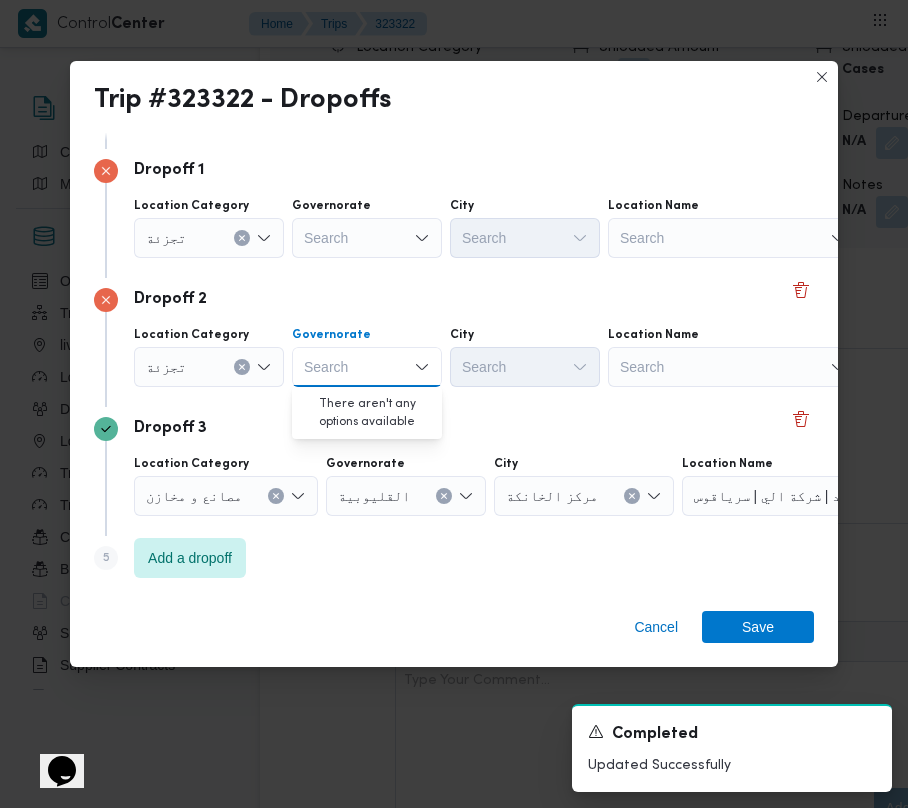 paste on "جيزة" 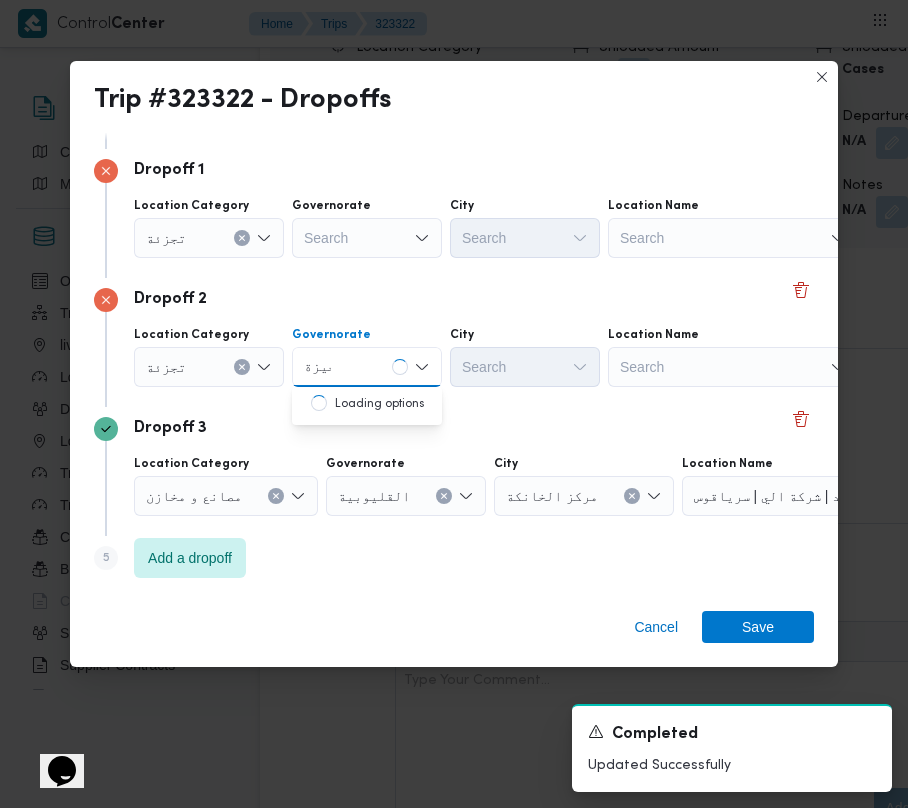type on "جيزة" 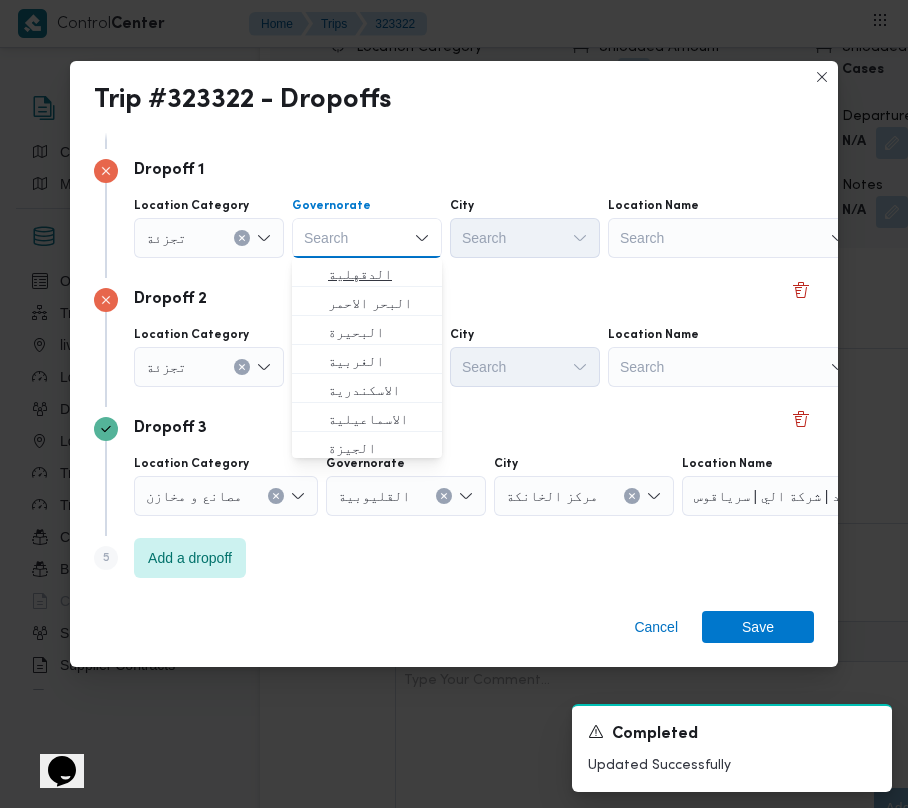 paste on "جيزة" 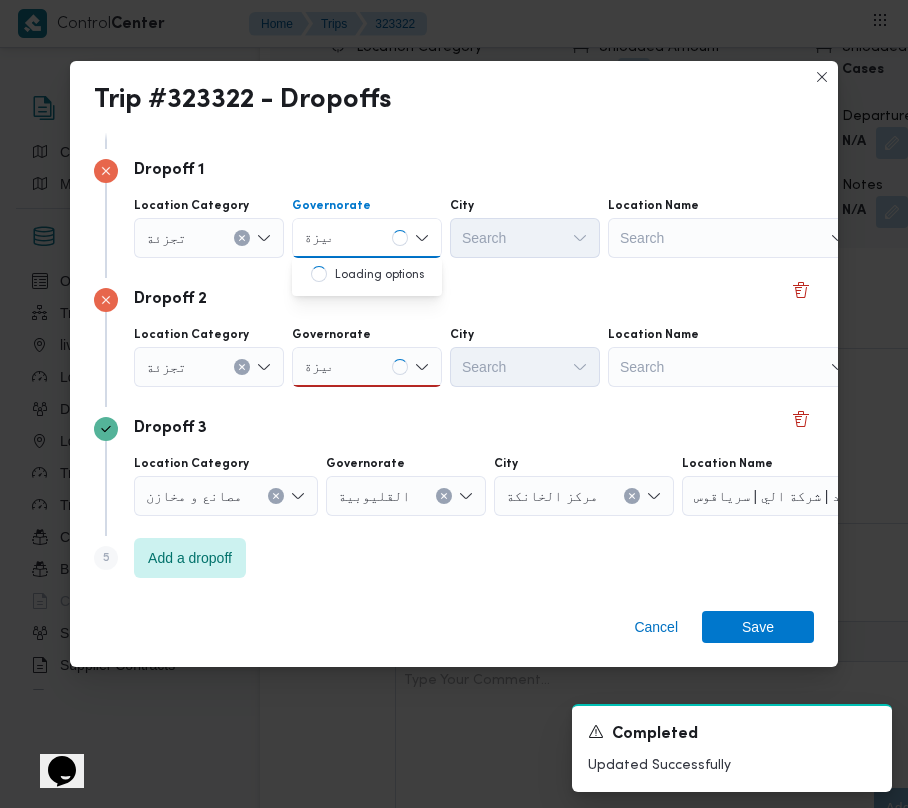type on "جيزة" 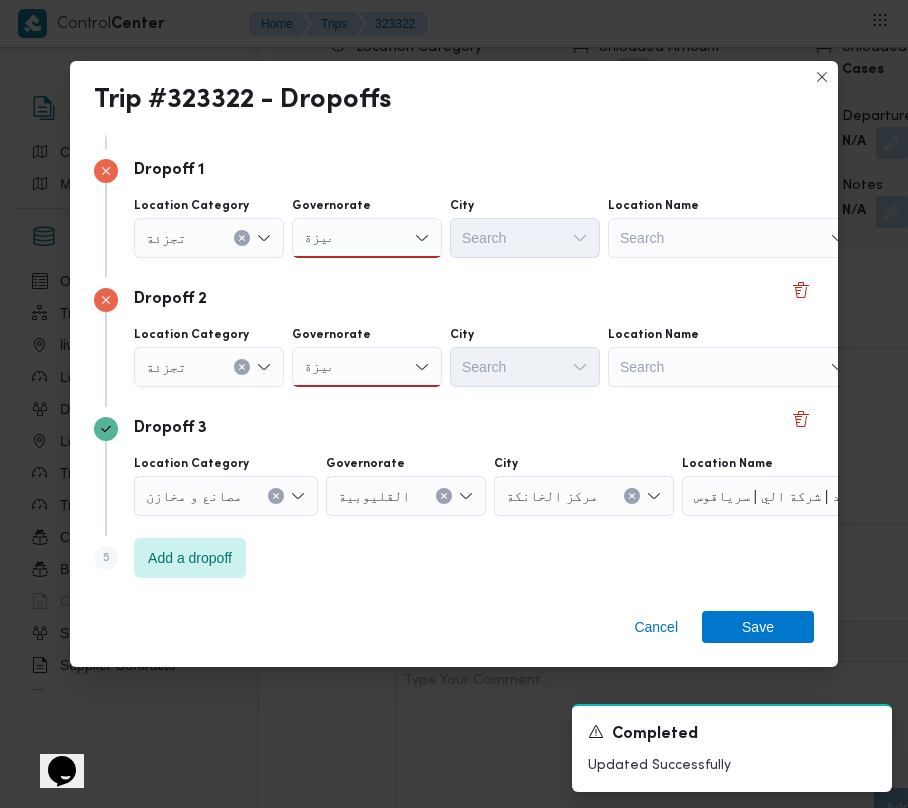 click on "جيزة جيزة" at bounding box center (367, 238) 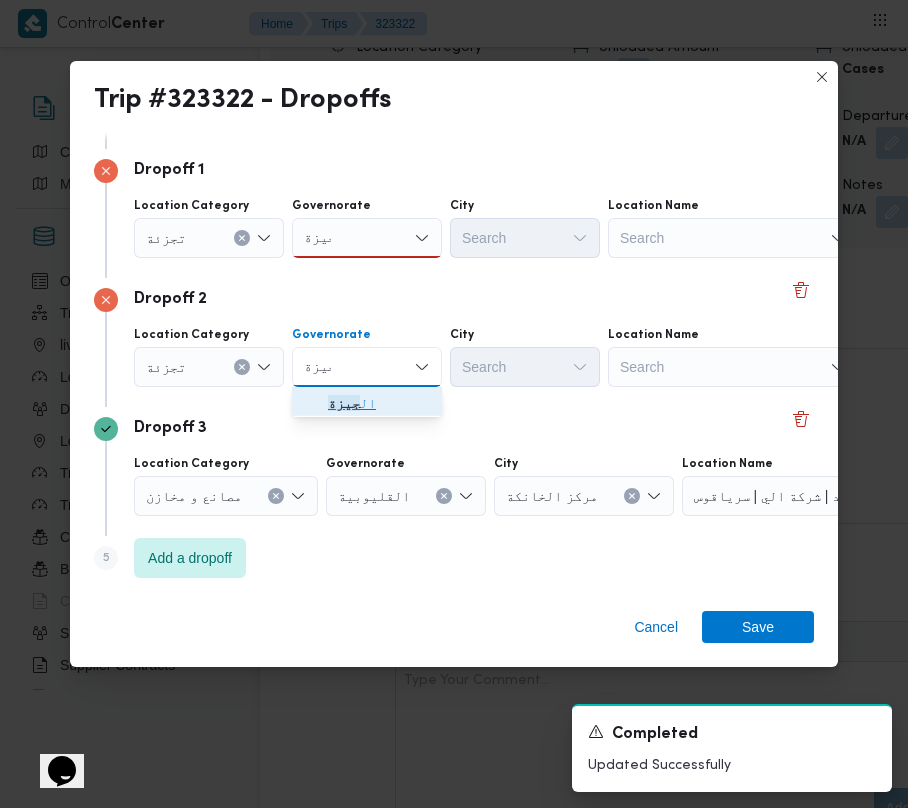click on "ال جيزة" at bounding box center [379, 403] 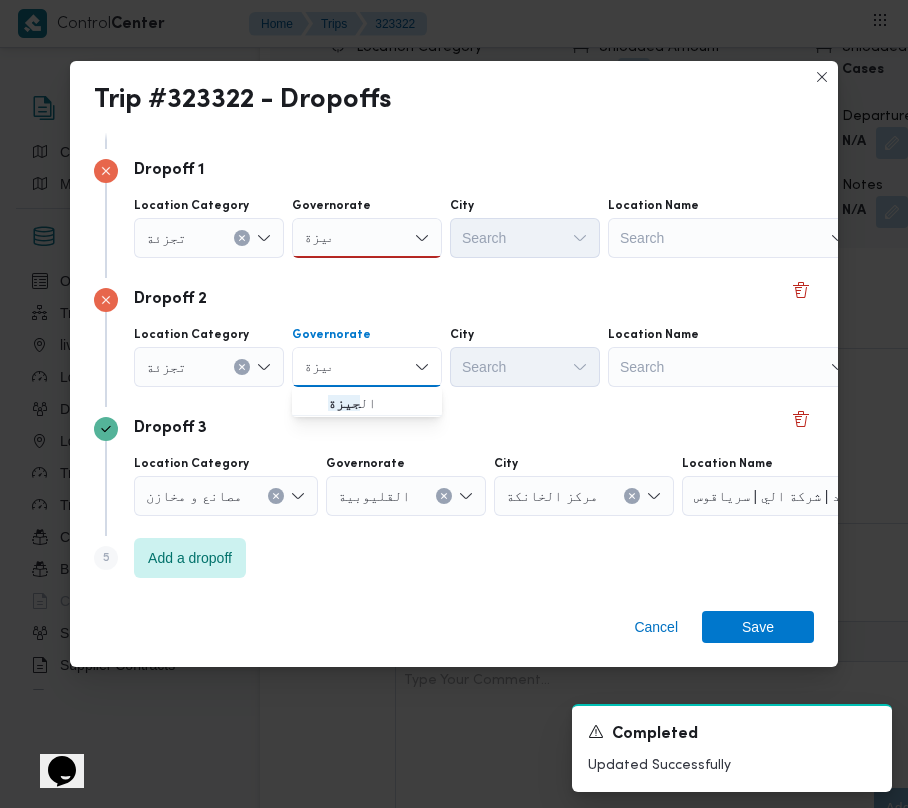 type 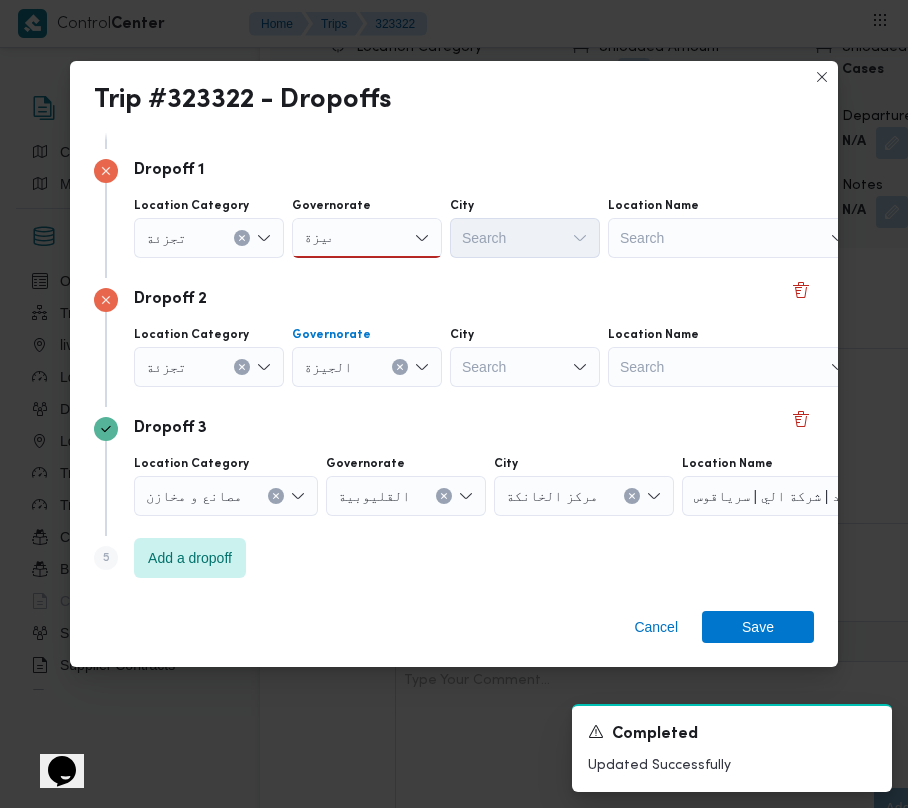 click on "Location Category [GEOGRAPHIC_DATA] [GEOGRAPHIC_DATA] Combo box. Selected. الجيزة. Press Backspace to delete ال[GEOGRAPHIC_DATA]. Combo box input. Search. Type some text or, to display a list of choices, press Down Arrow. To exit the list of choices, press Escape. City Search Location Name Search" at bounding box center [471, 357] 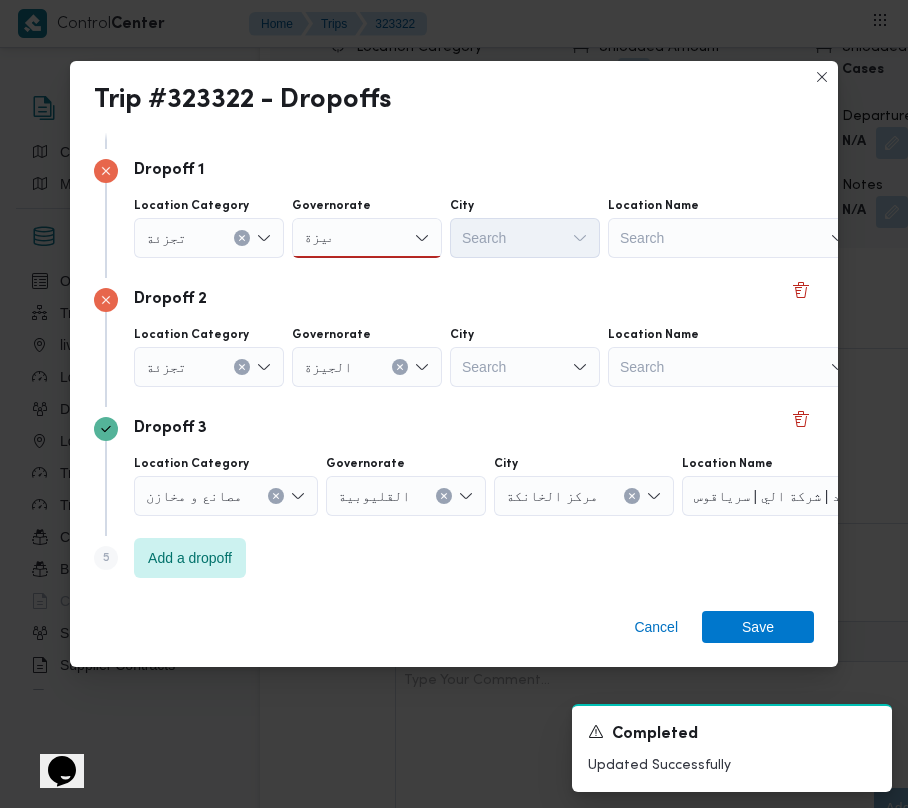 click on "Search" at bounding box center (525, 367) 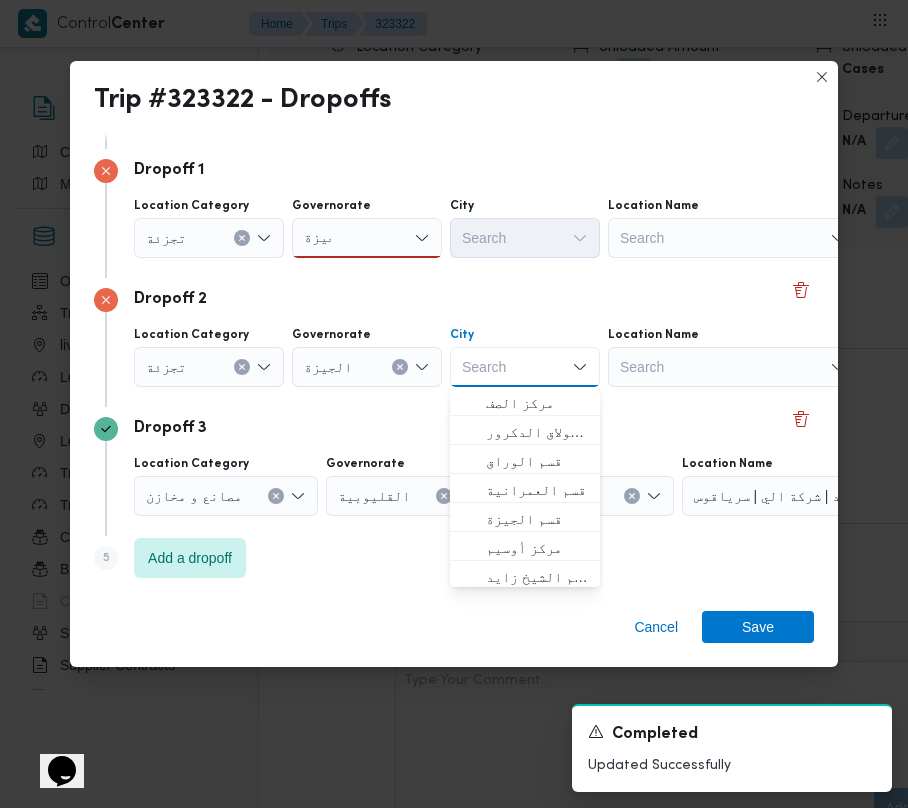 paste on "دقي" 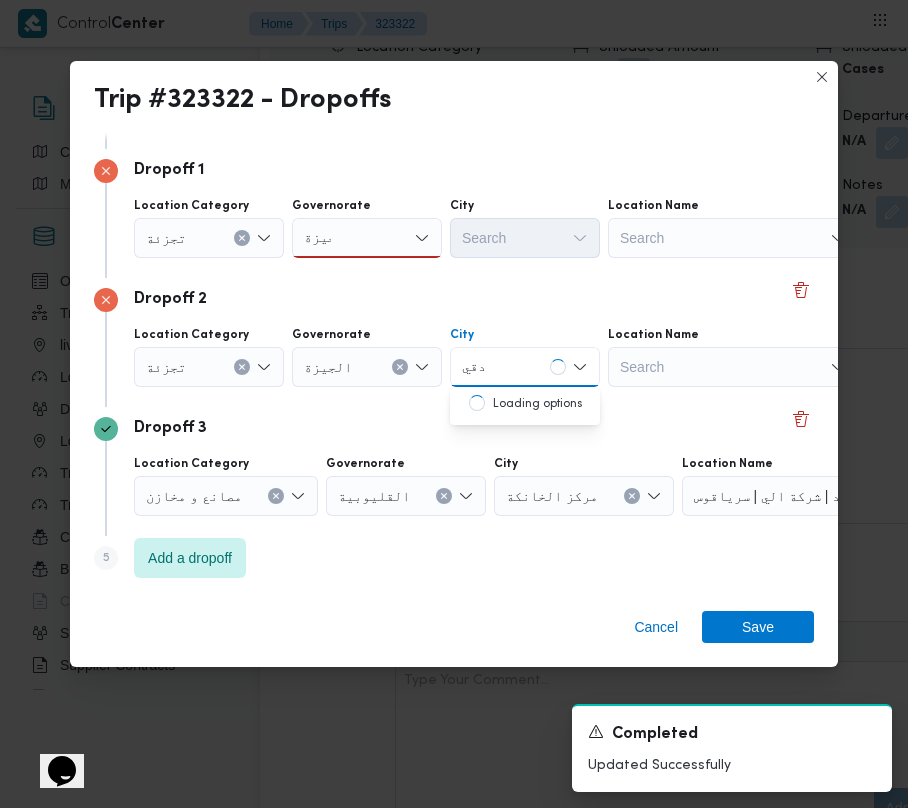 type on "دقي" 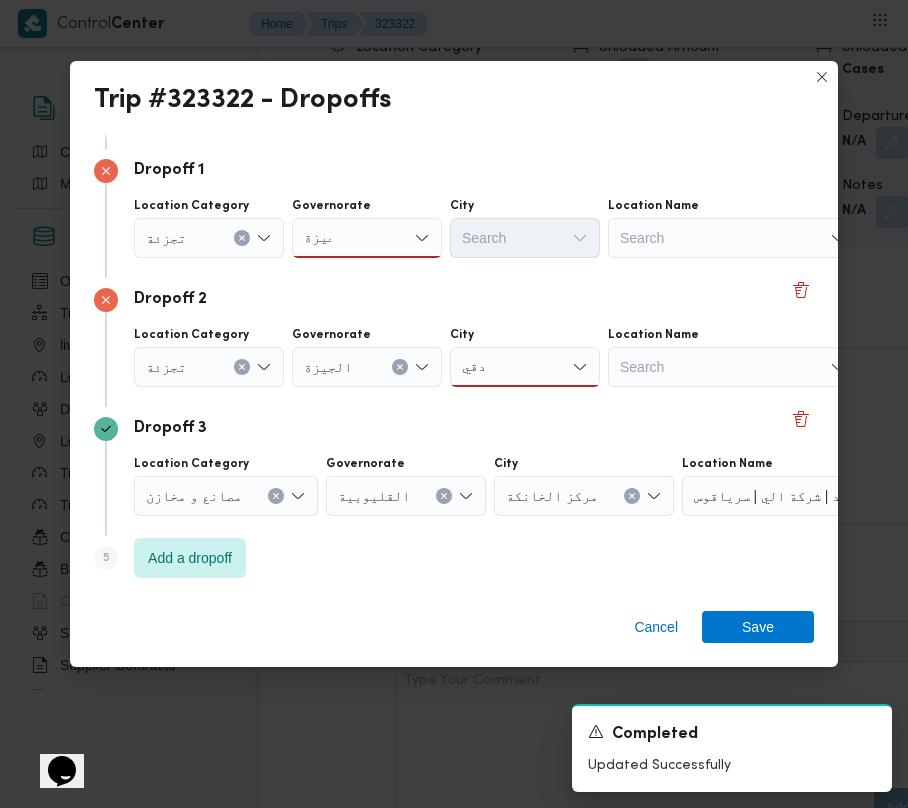 click on "جيزة جيزة" at bounding box center [367, 238] 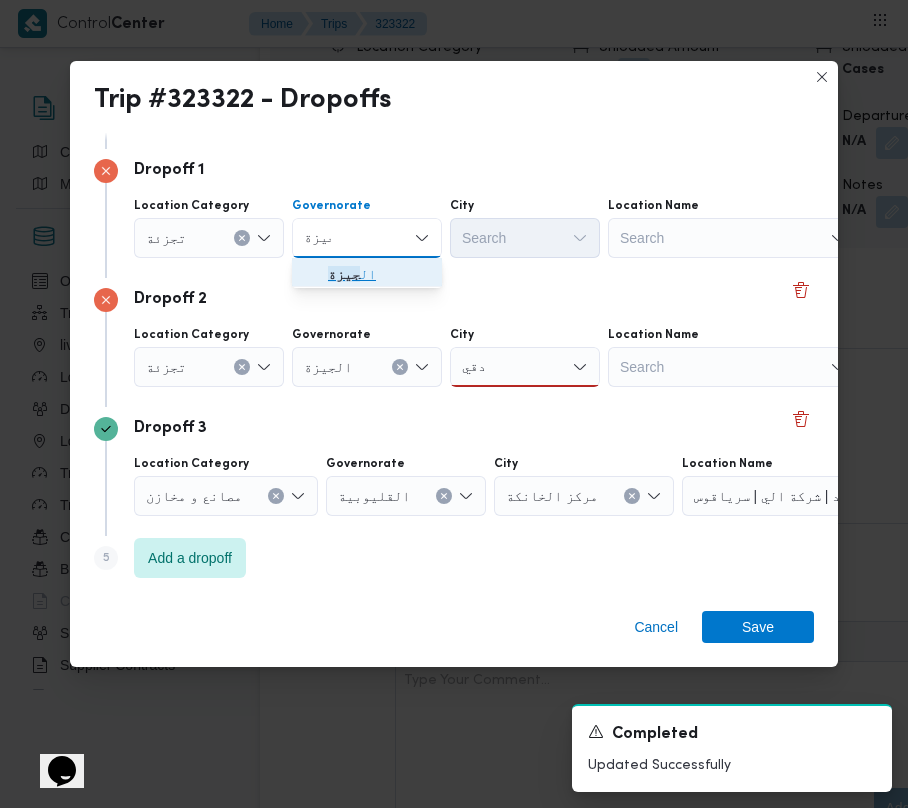 click on "ال جيزة" at bounding box center (367, 274) 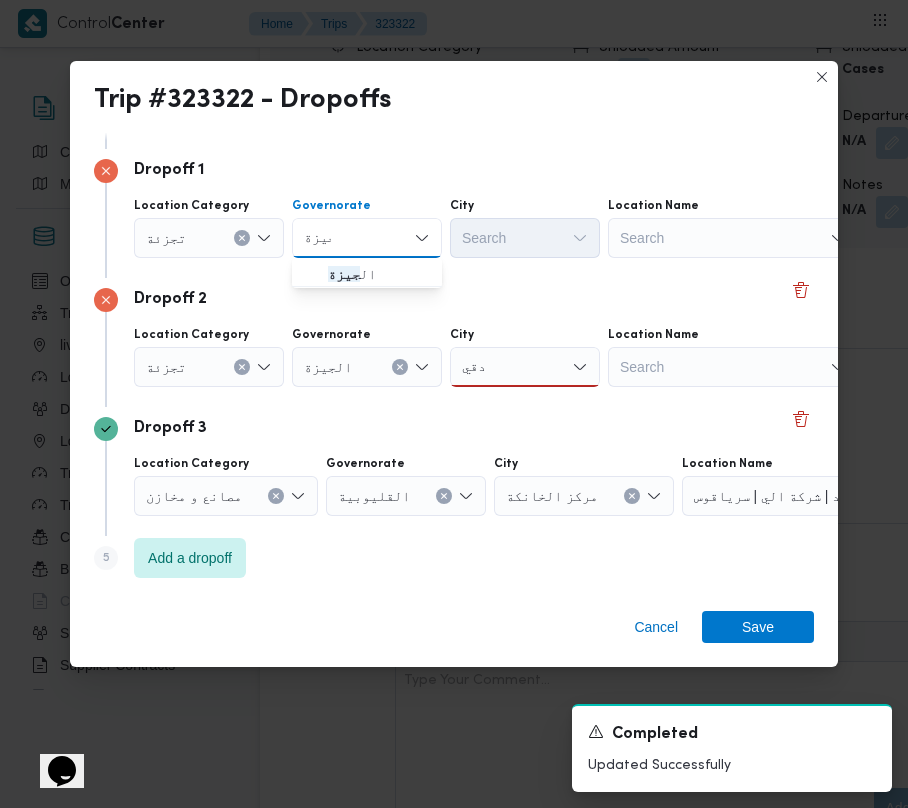 type 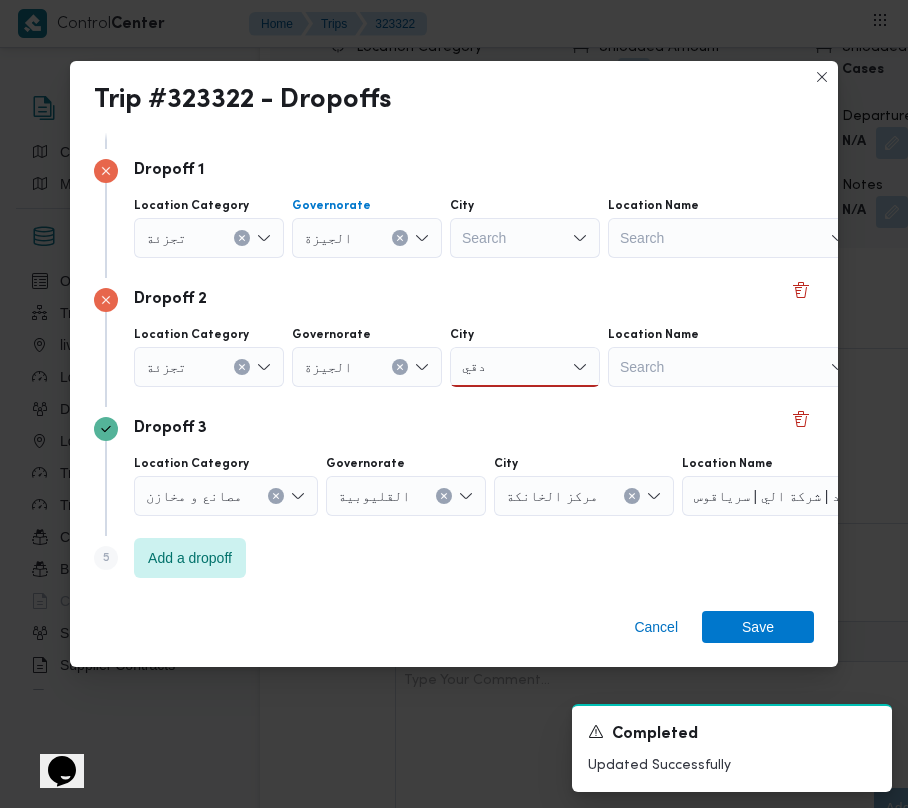 click on "Search" at bounding box center [525, 238] 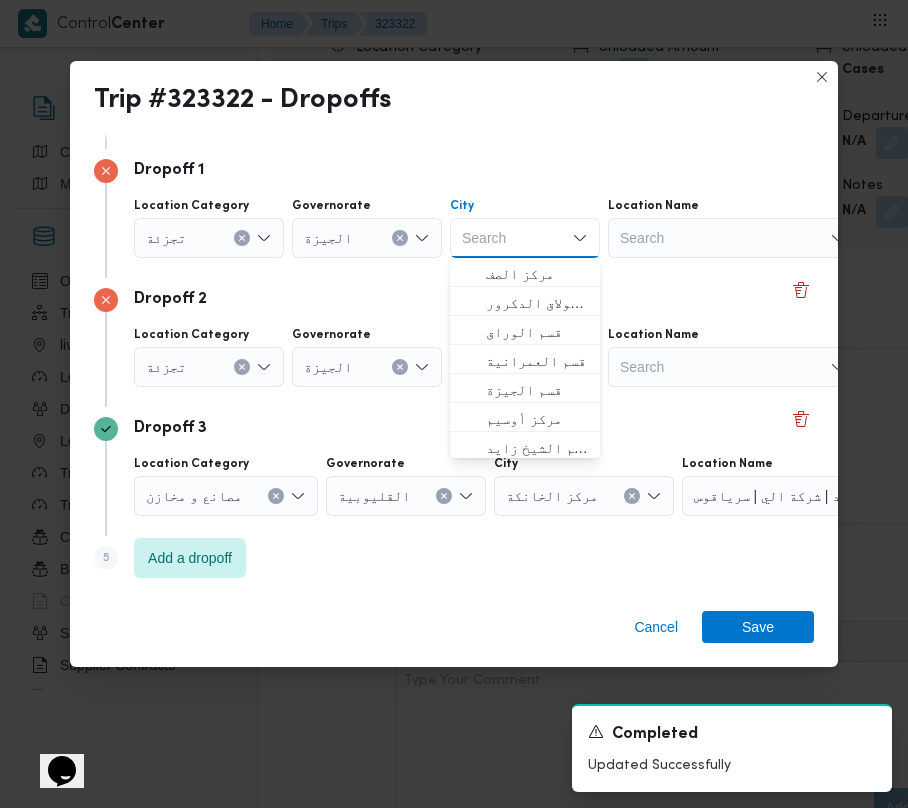 paste on "عجوز" 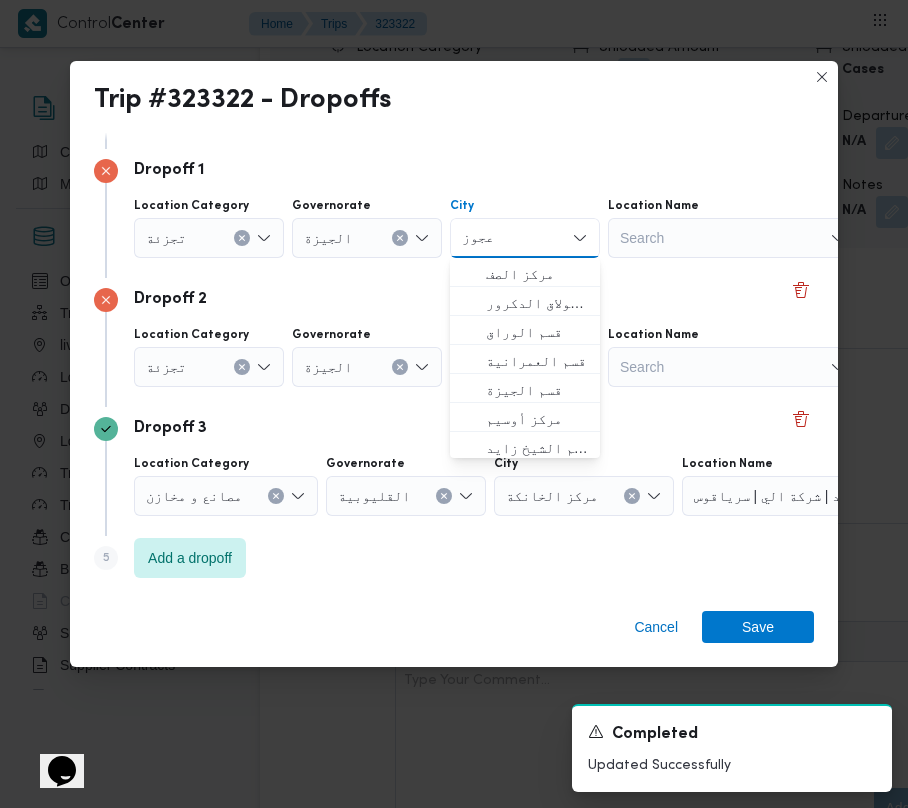 type on "عجوز" 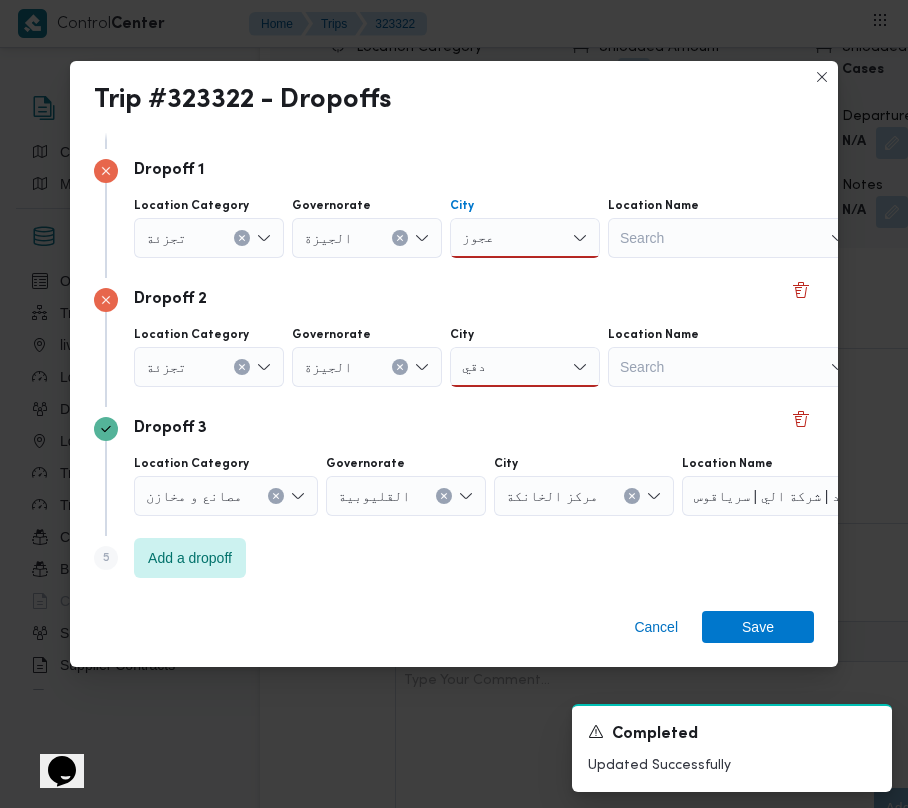 click on "عجوز عجوز" at bounding box center [525, 238] 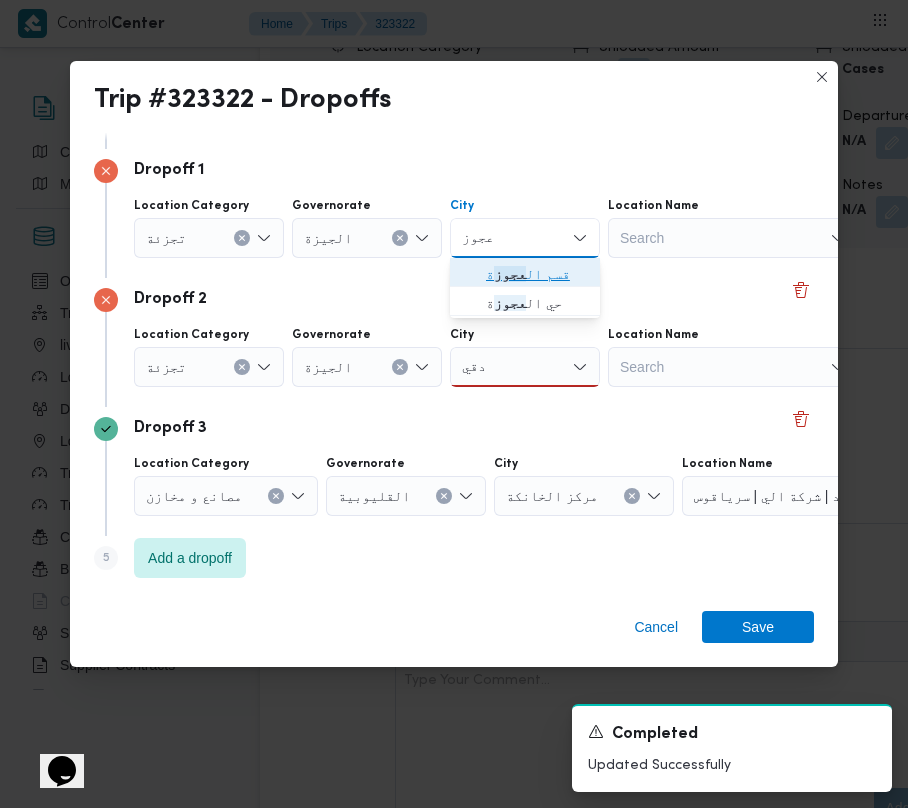 click on "قسم ال عجوز ة" at bounding box center (537, 274) 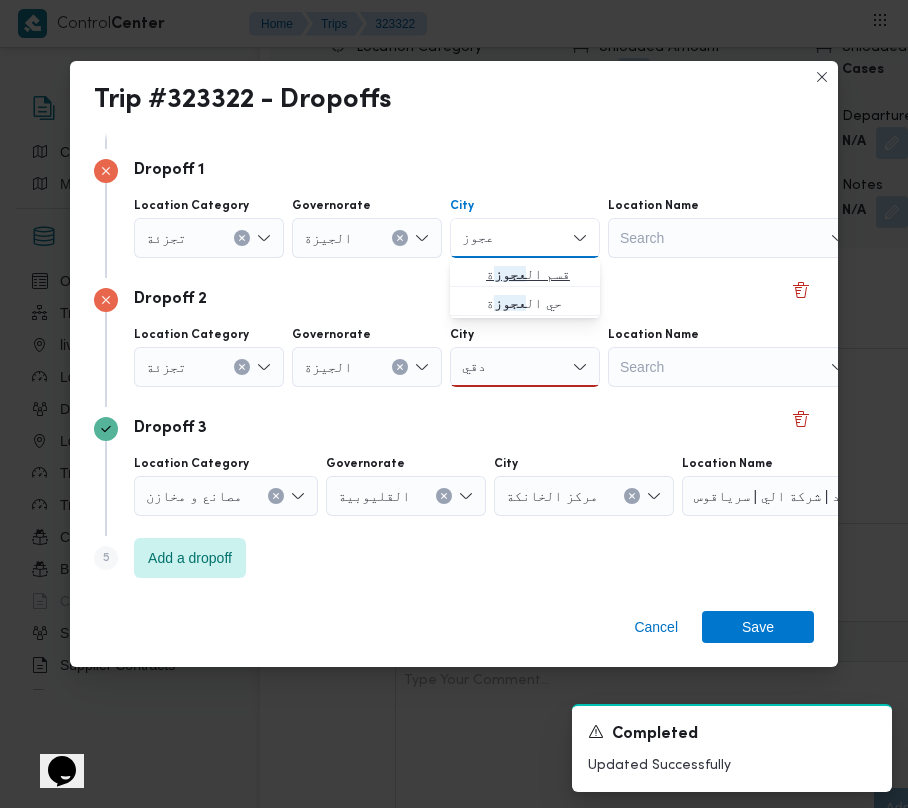 type 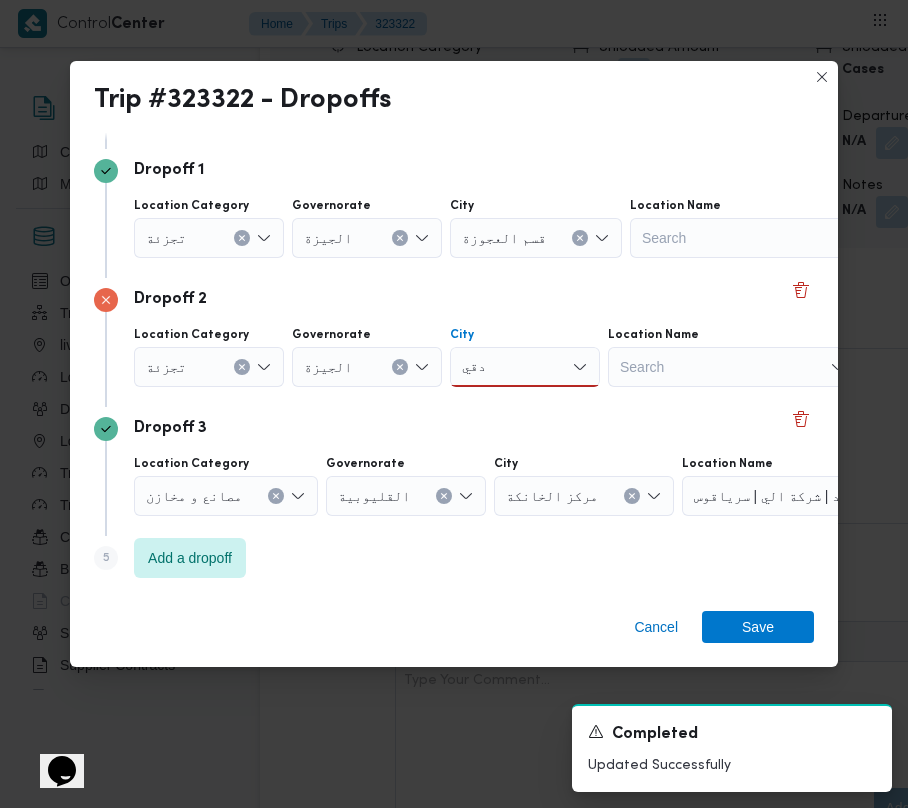 drag, startPoint x: 541, startPoint y: 360, endPoint x: 541, endPoint y: 378, distance: 18 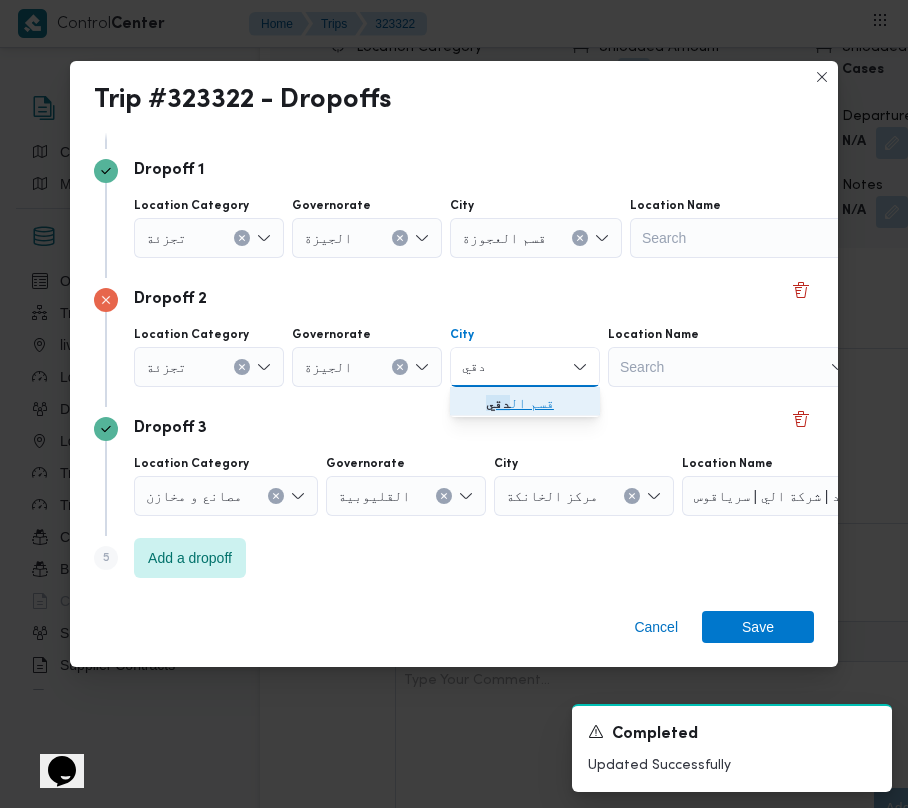 drag, startPoint x: 540, startPoint y: 384, endPoint x: 540, endPoint y: 402, distance: 18 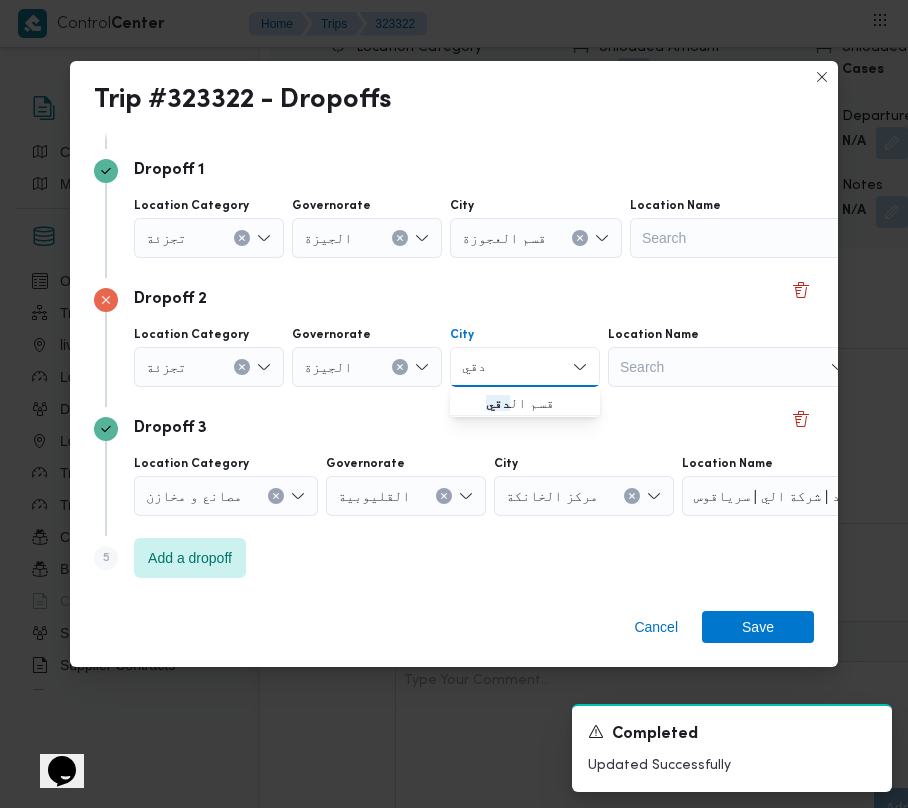 type 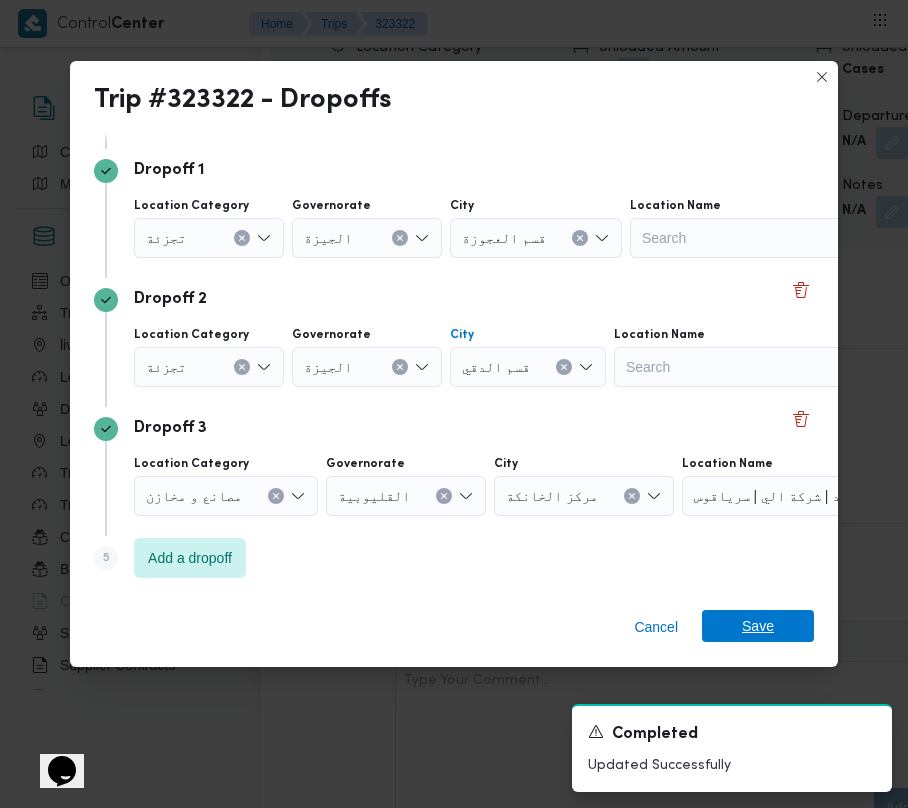 click on "Save" at bounding box center (758, 626) 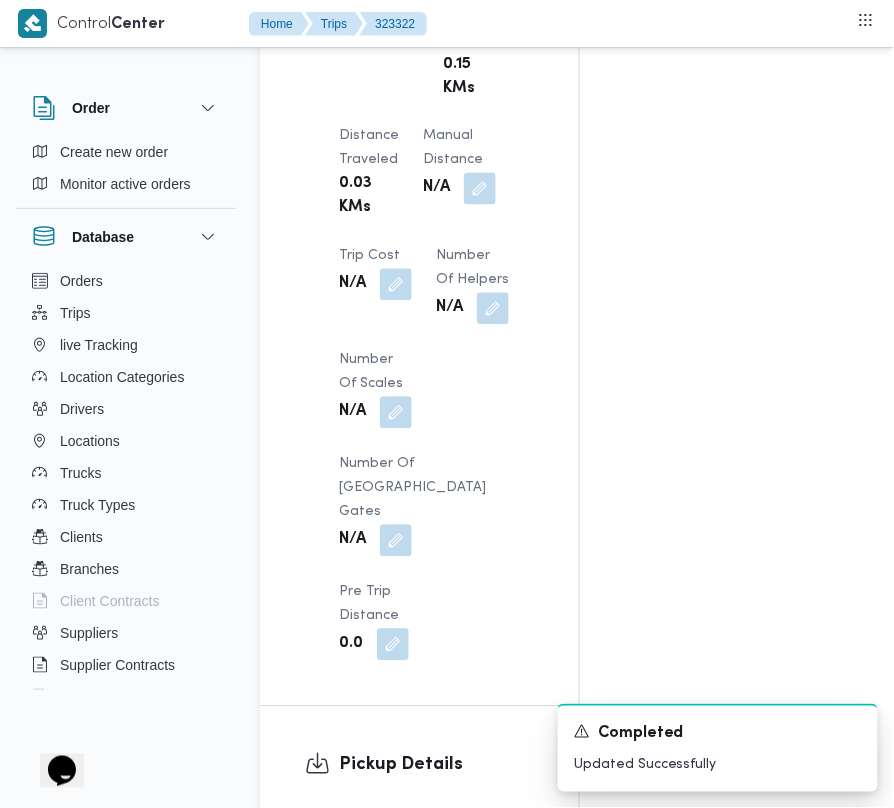scroll, scrollTop: 2757, scrollLeft: 0, axis: vertical 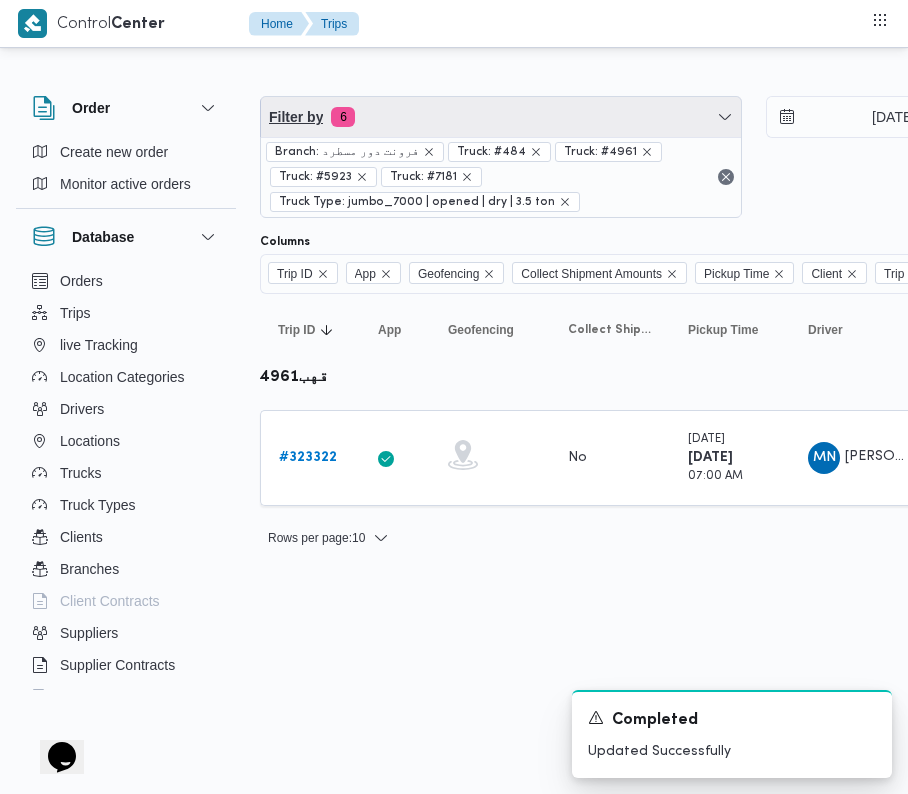 click on "Filter by 6" at bounding box center (501, 117) 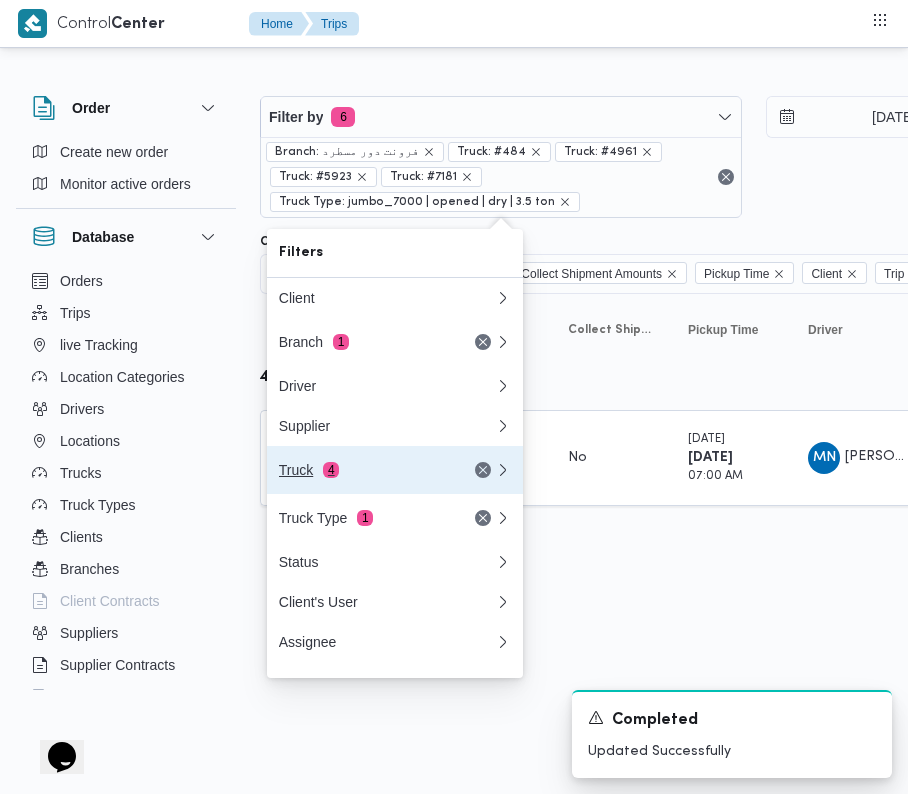click on "Truck 4" at bounding box center [363, 470] 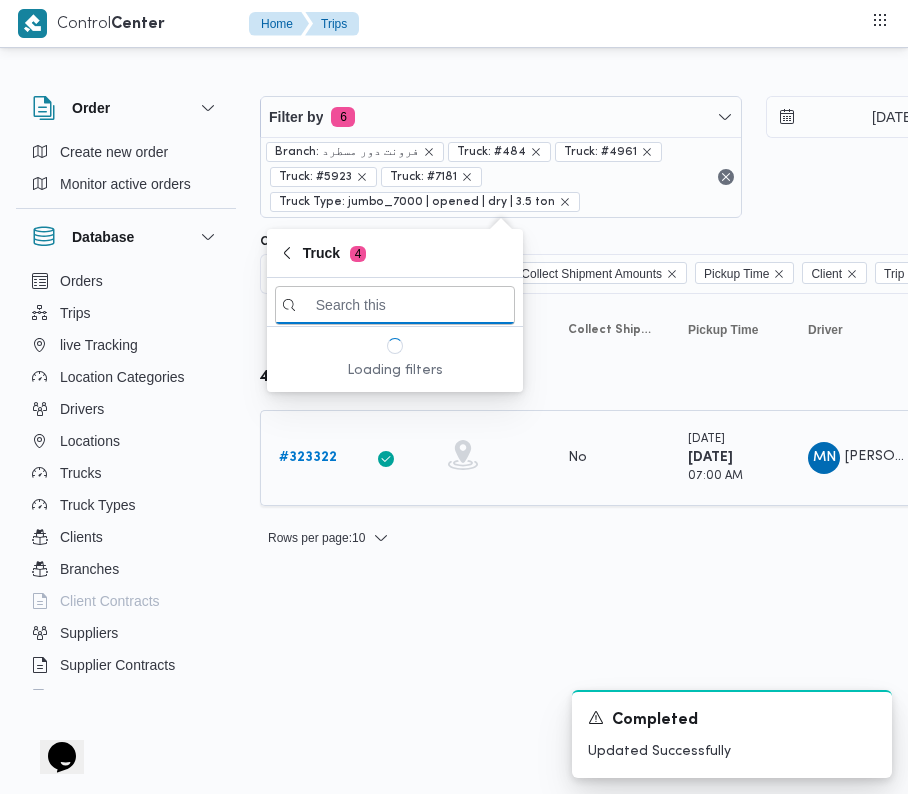 paste on "3865" 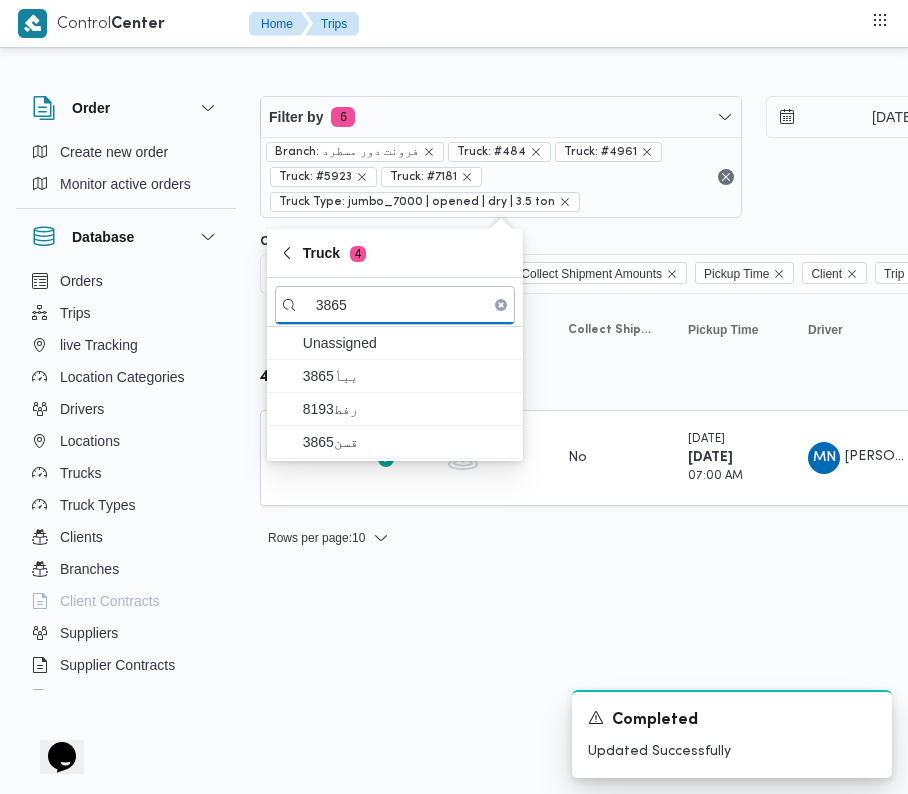 type on "3865" 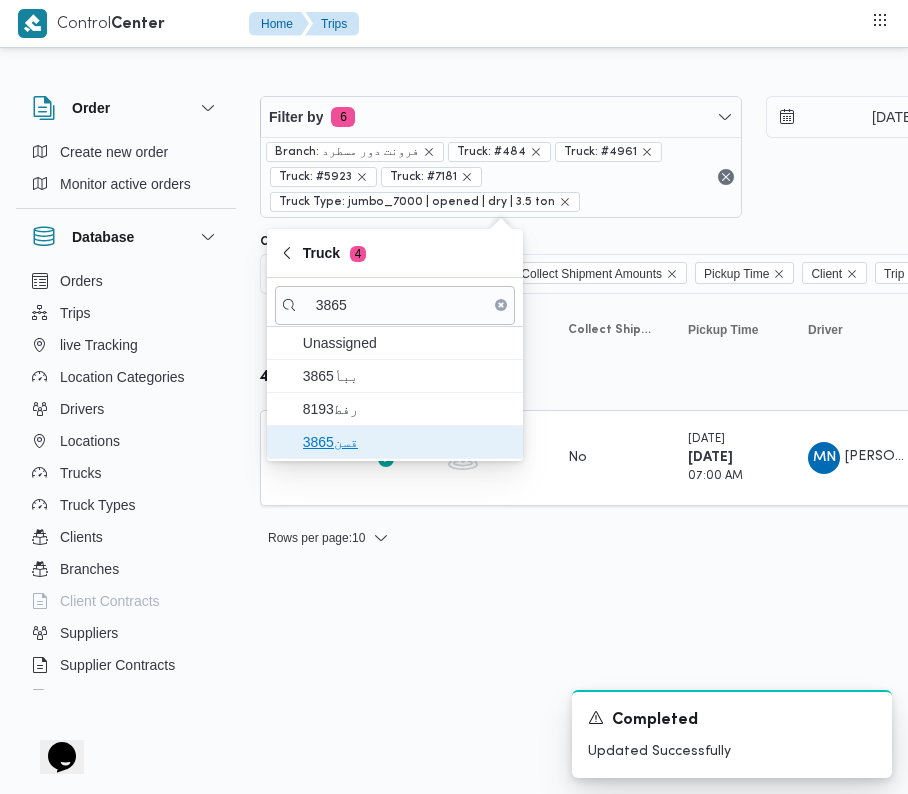 click on "قسن3865" at bounding box center (407, 442) 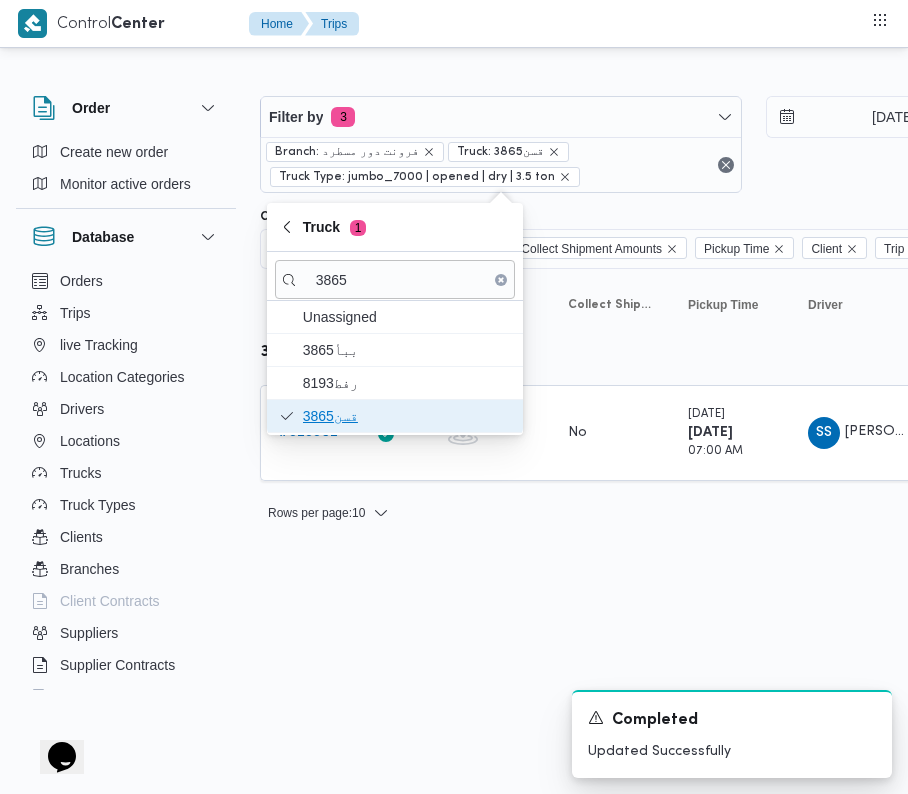 click on "قسن3865" at bounding box center [407, 416] 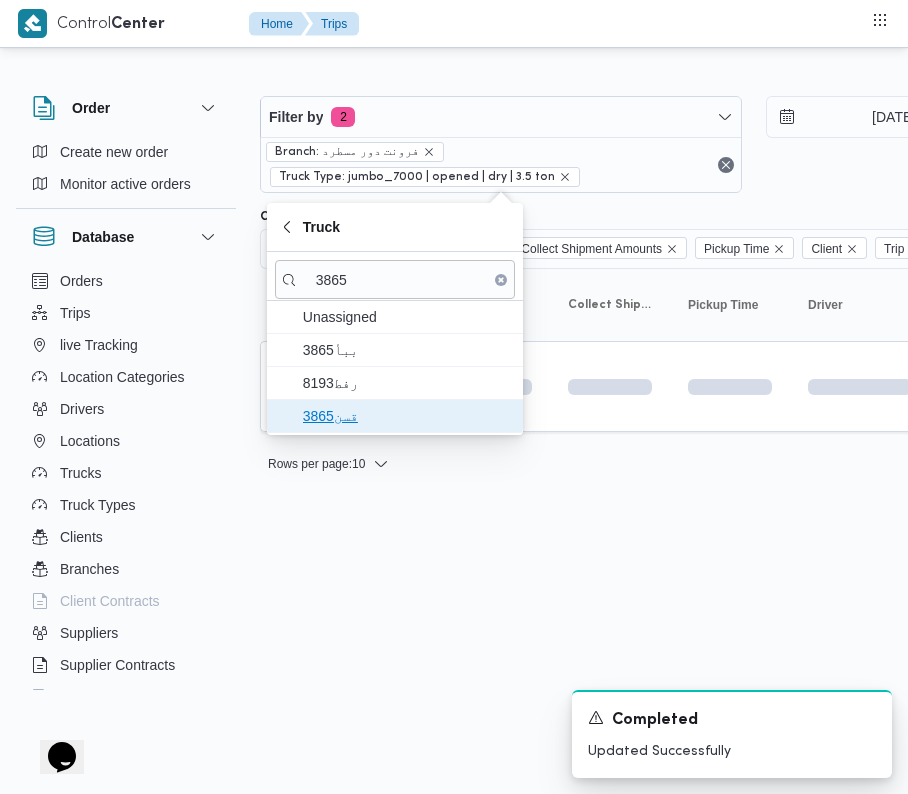 click on "قسن3865" at bounding box center (407, 416) 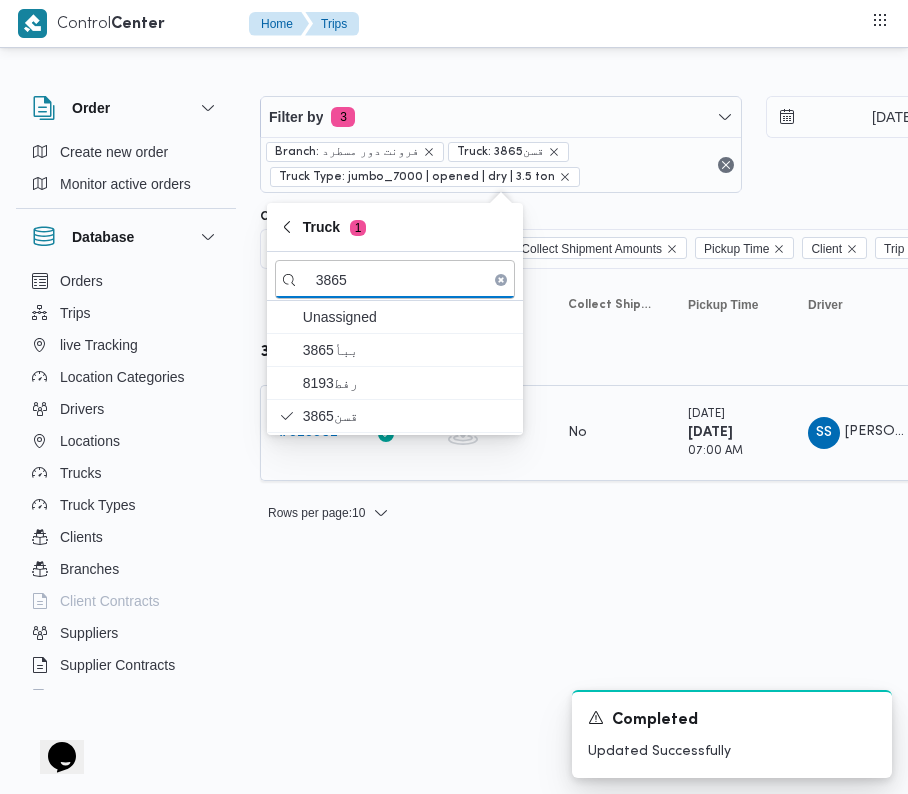 click on "# 323362" at bounding box center (308, 433) 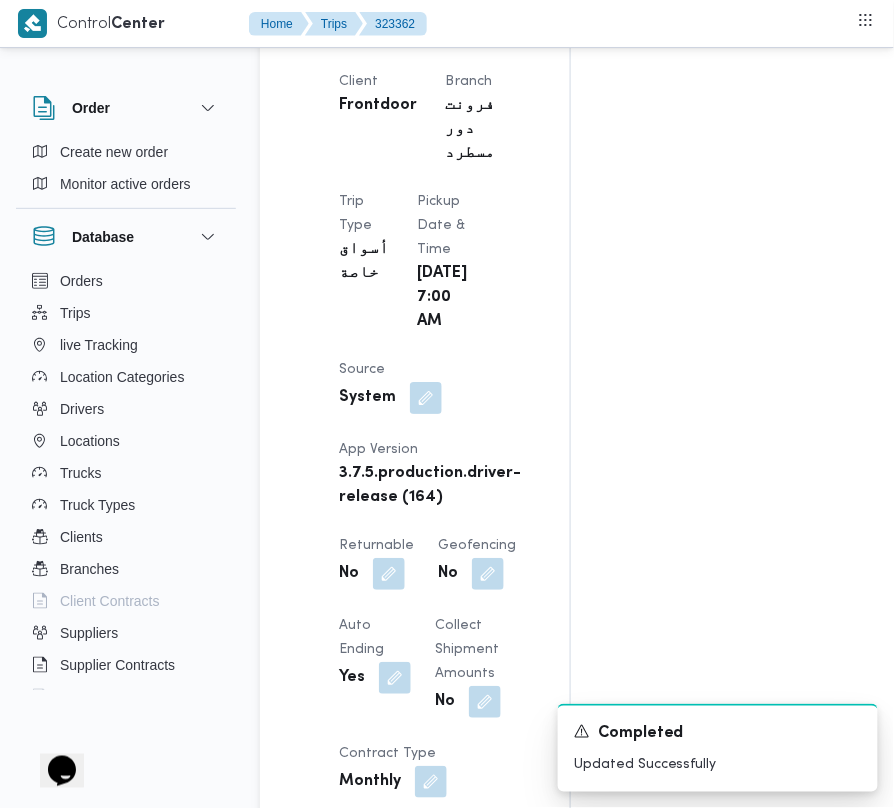 scroll, scrollTop: 1525, scrollLeft: 0, axis: vertical 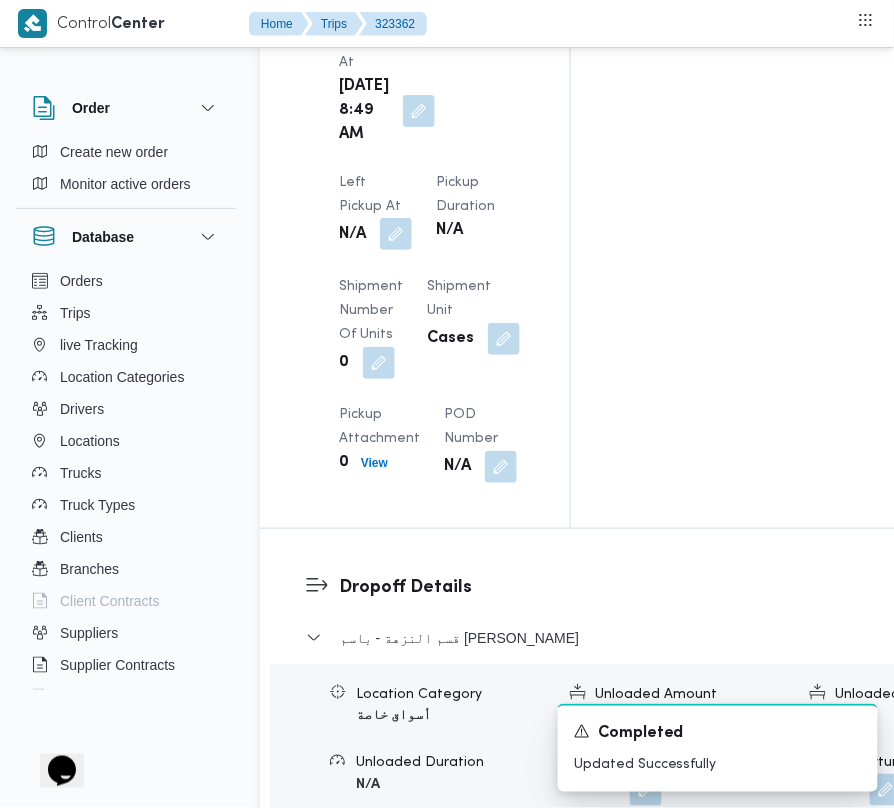 click at bounding box center (396, 234) 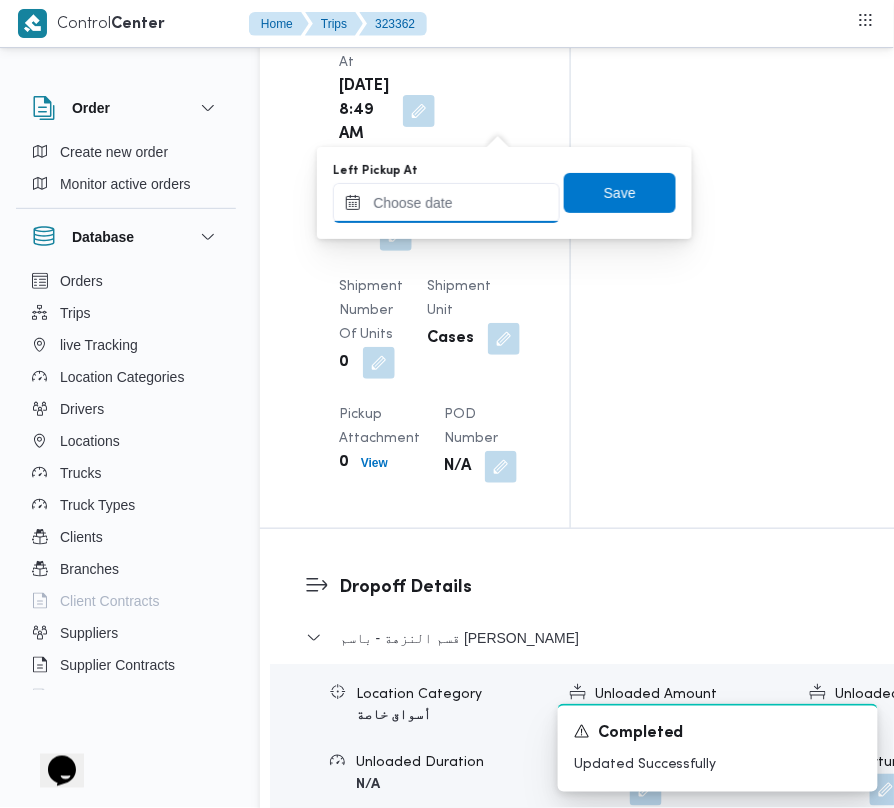 click on "Left Pickup At" at bounding box center [446, 203] 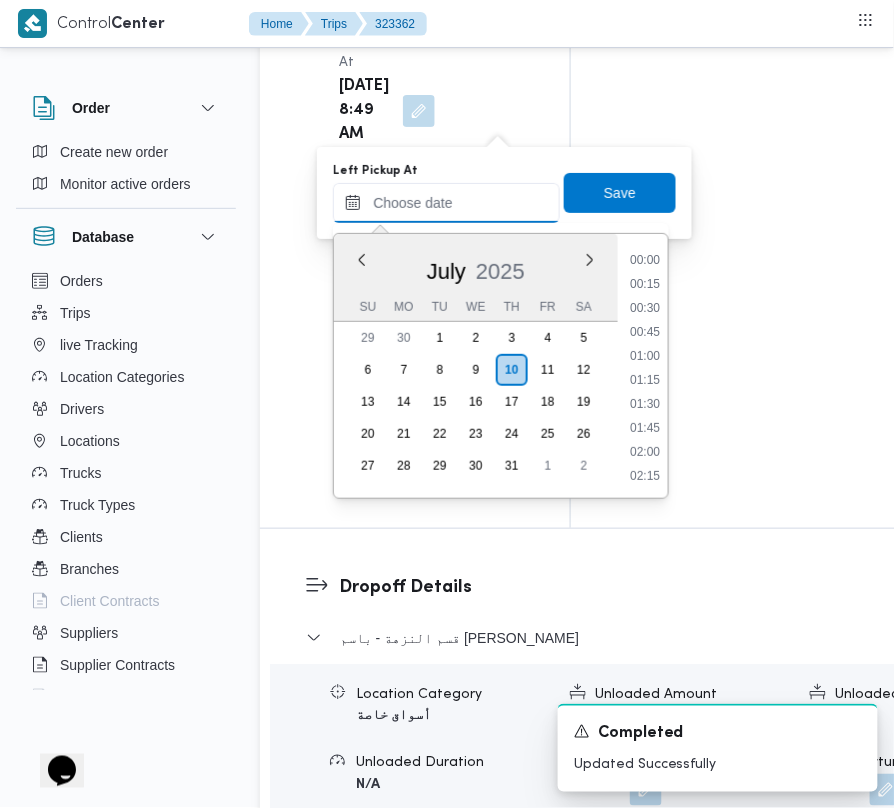 scroll, scrollTop: 745, scrollLeft: 0, axis: vertical 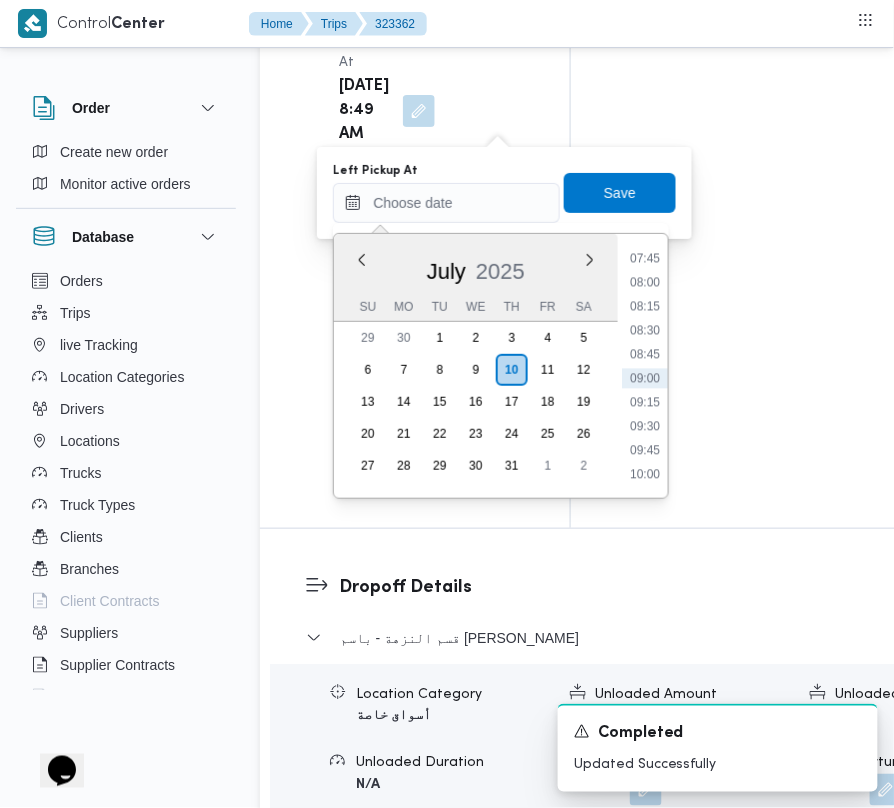 click on "00:00 00:15 00:30 00:45 01:00 01:15 01:30 01:45 02:00 02:15 02:30 02:45 03:00 03:15 03:30 03:45 04:00 04:15 04:30 04:45 05:00 05:15 05:30 05:45 06:00 06:15 06:30 06:45 07:00 07:15 07:30 07:45 08:00 08:15 08:30 08:45 09:00 09:15 09:30 09:45 10:00 10:15 10:30 10:45 11:00 11:15 11:30 11:45 12:00 12:15 12:30 12:45 13:00 13:15 13:30 13:45 14:00 14:15 14:30 14:45 15:00 15:15 15:30 15:45 16:00 16:15 16:30 16:45 17:00 17:15 17:30 17:45 18:00 18:15 18:30 18:45 19:00 19:15 19:30 19:45 20:00 20:15 20:30 20:45 21:00 21:15 21:30 21:45 22:00 22:15 22:30 22:45 23:00 23:15 23:30 23:45" at bounding box center [645, 366] 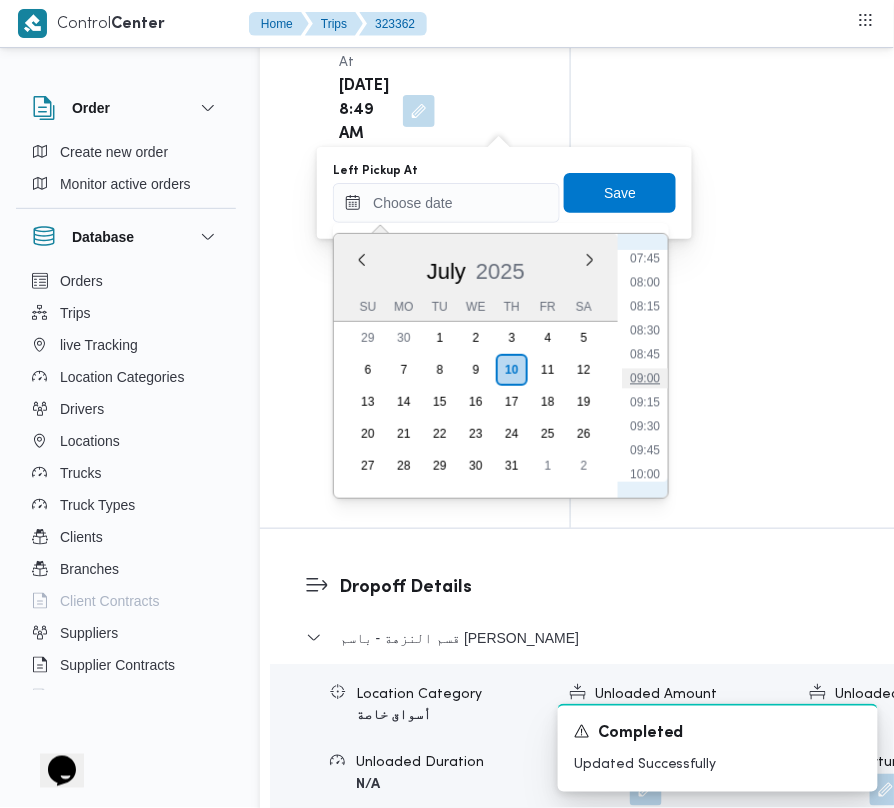 click on "09:00" at bounding box center [645, 379] 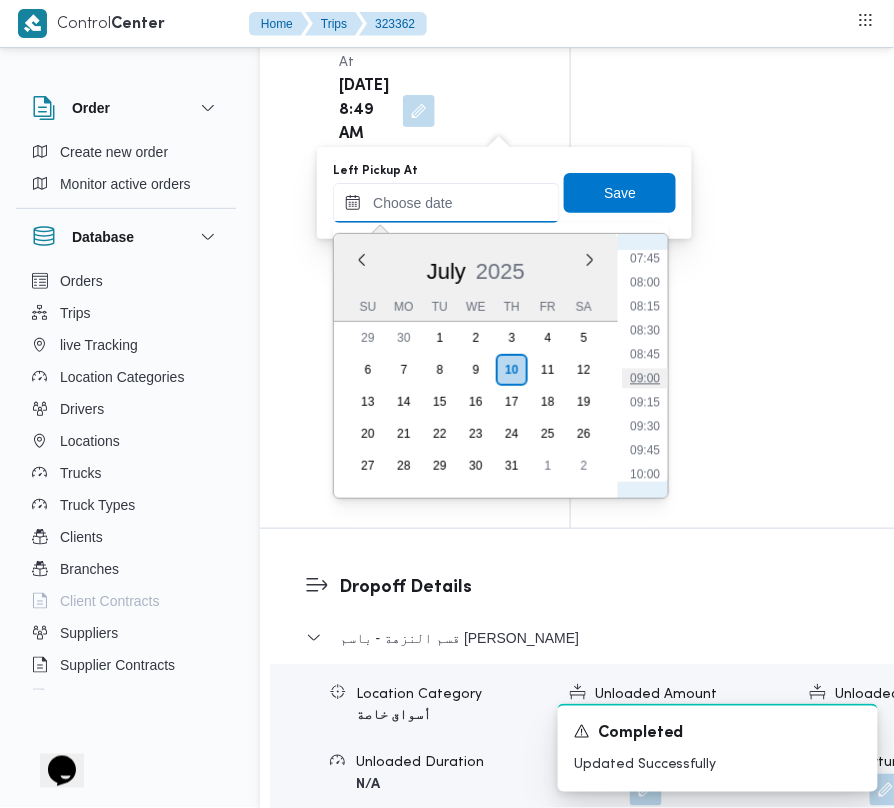 type on "[DATE] 09:00" 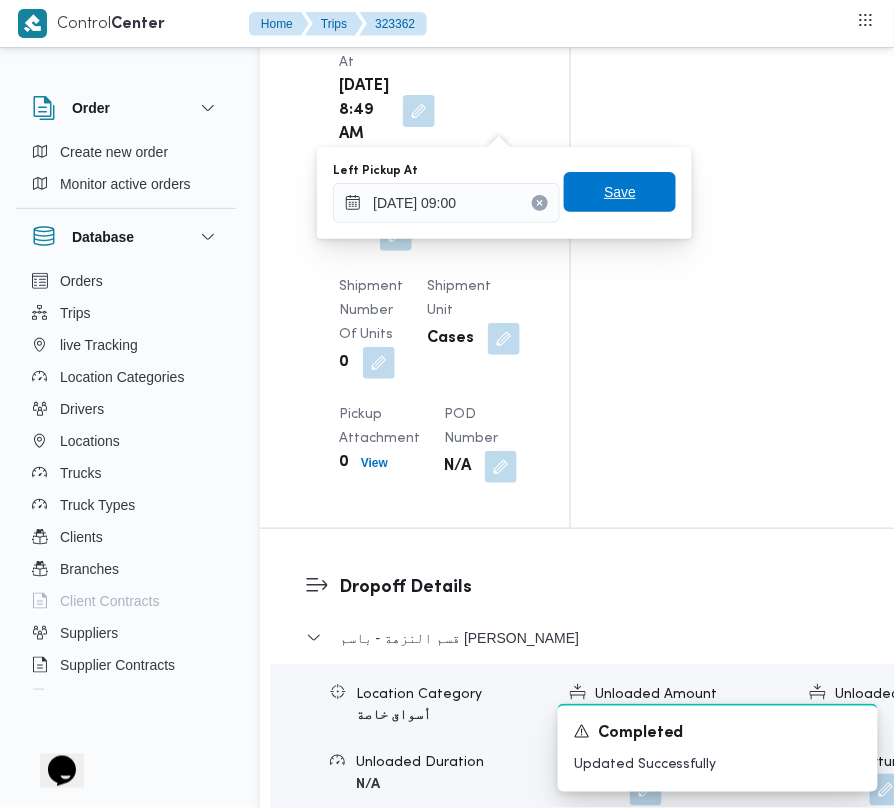 click on "Save" at bounding box center [620, 192] 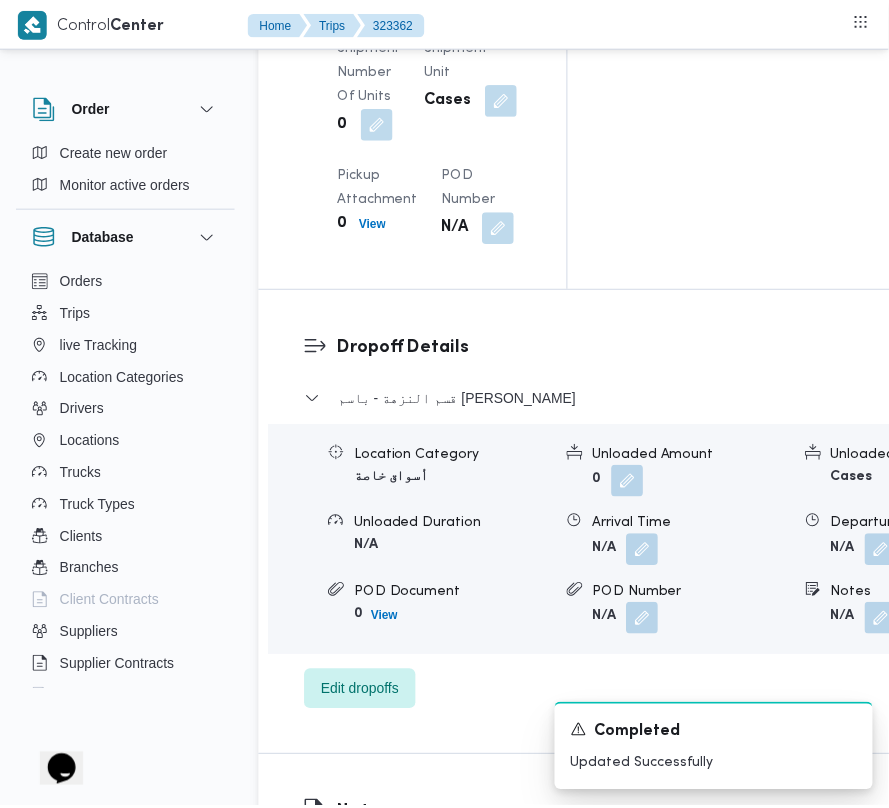 scroll, scrollTop: 2942, scrollLeft: 0, axis: vertical 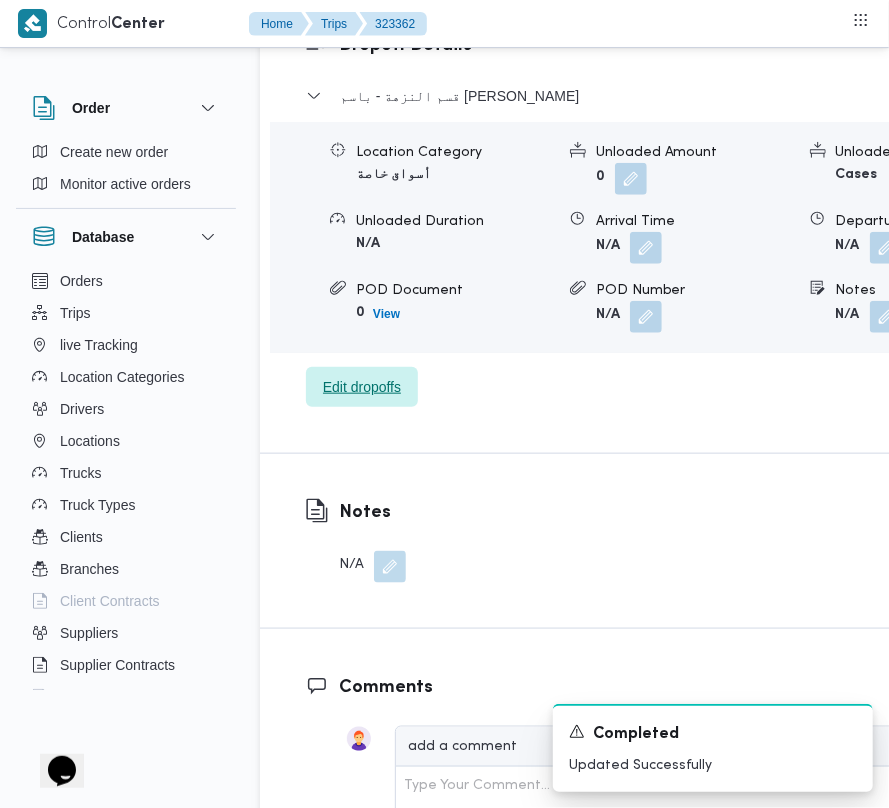 click on "Edit dropoffs" at bounding box center [362, 387] 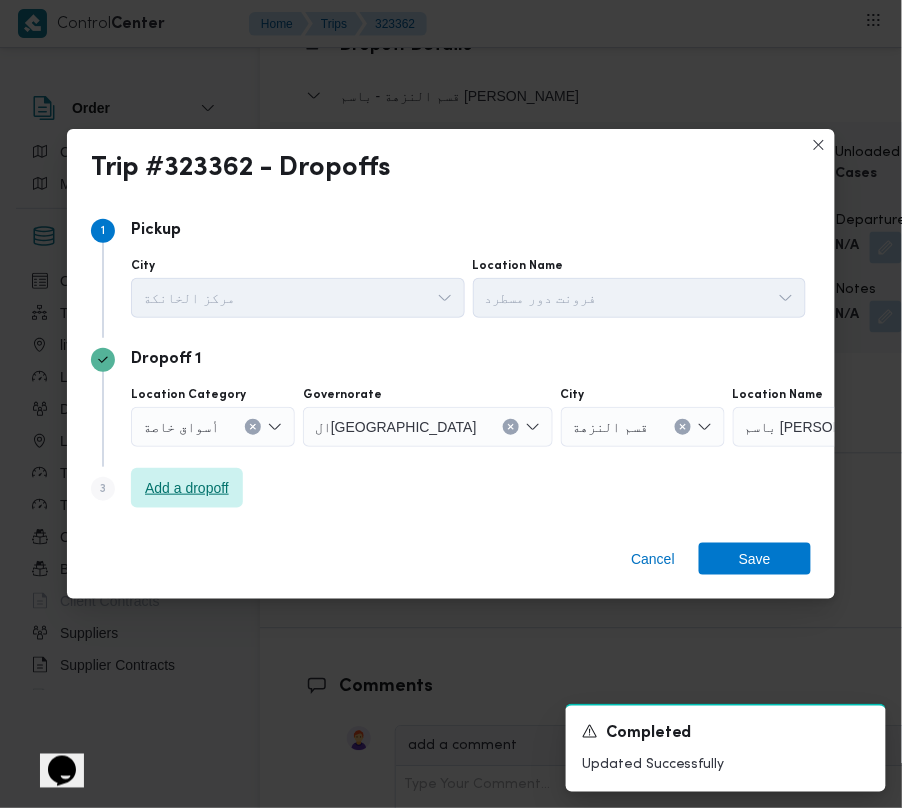 click on "Add a dropoff" at bounding box center [187, 488] 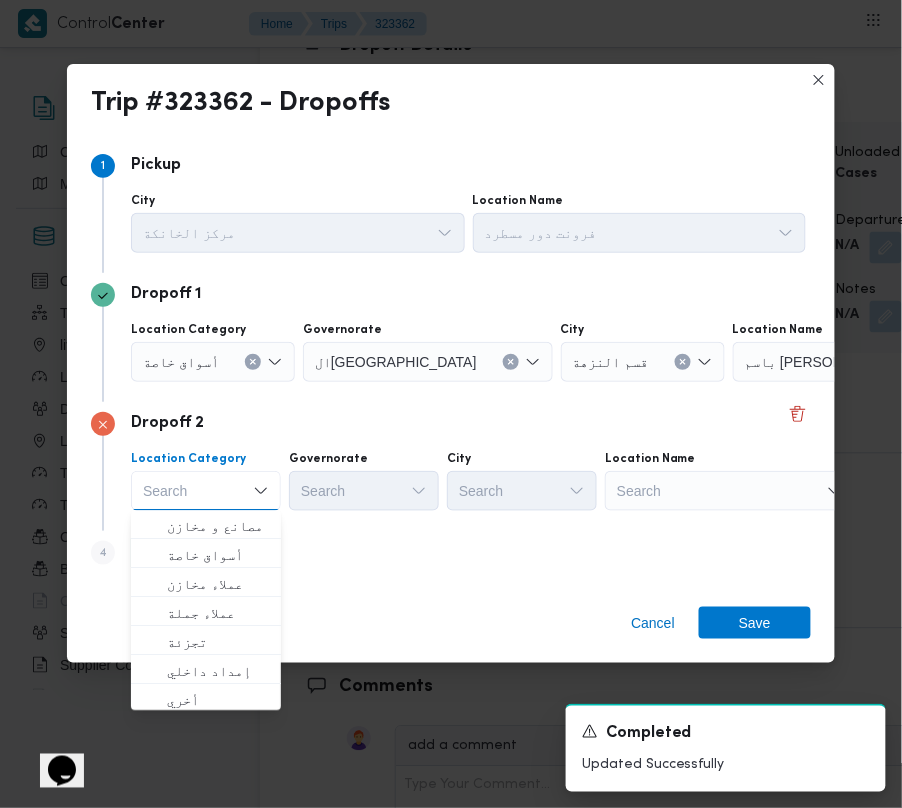 click on "Search" at bounding box center [858, 362] 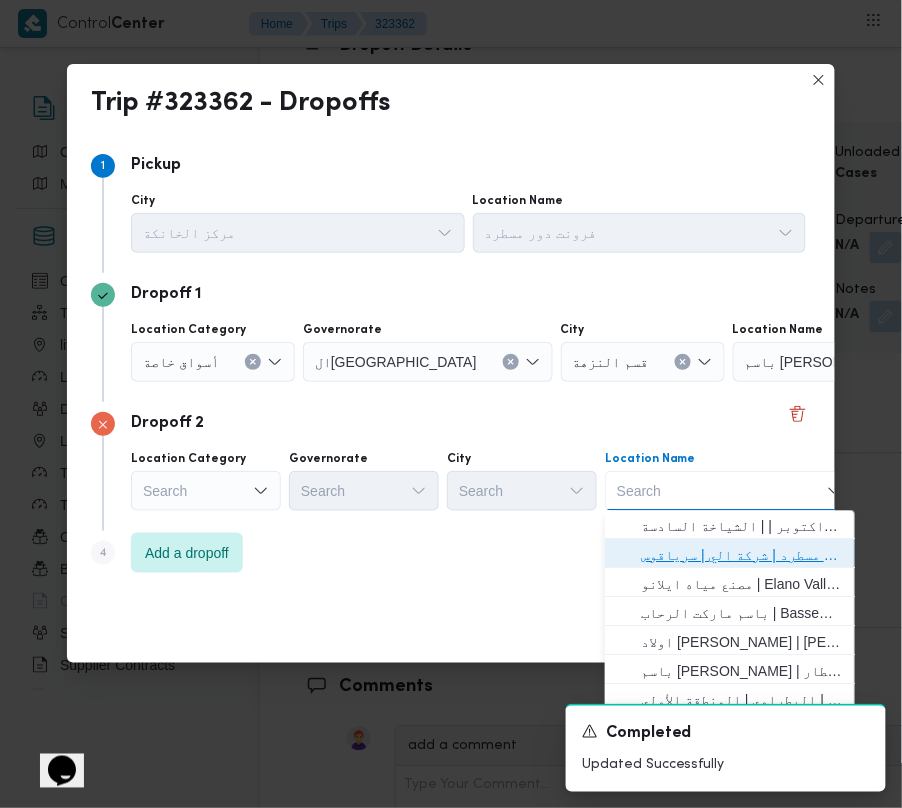 click on "فرونت دور مسطرد | شركة الي | سرياقوس" at bounding box center [742, 556] 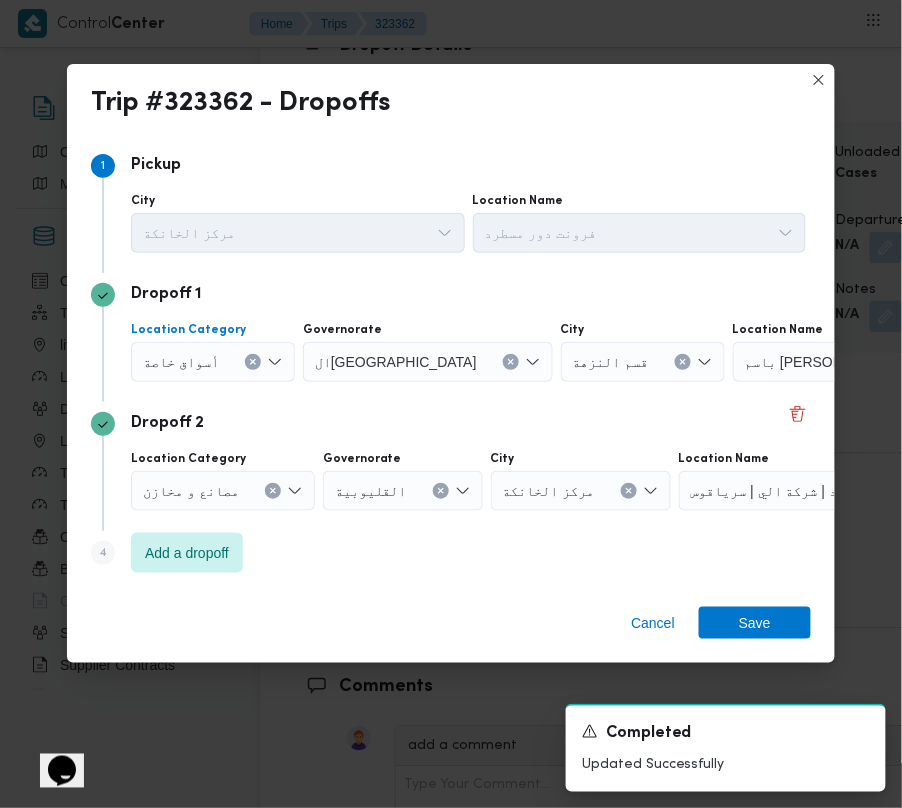 click at bounding box center [228, 362] 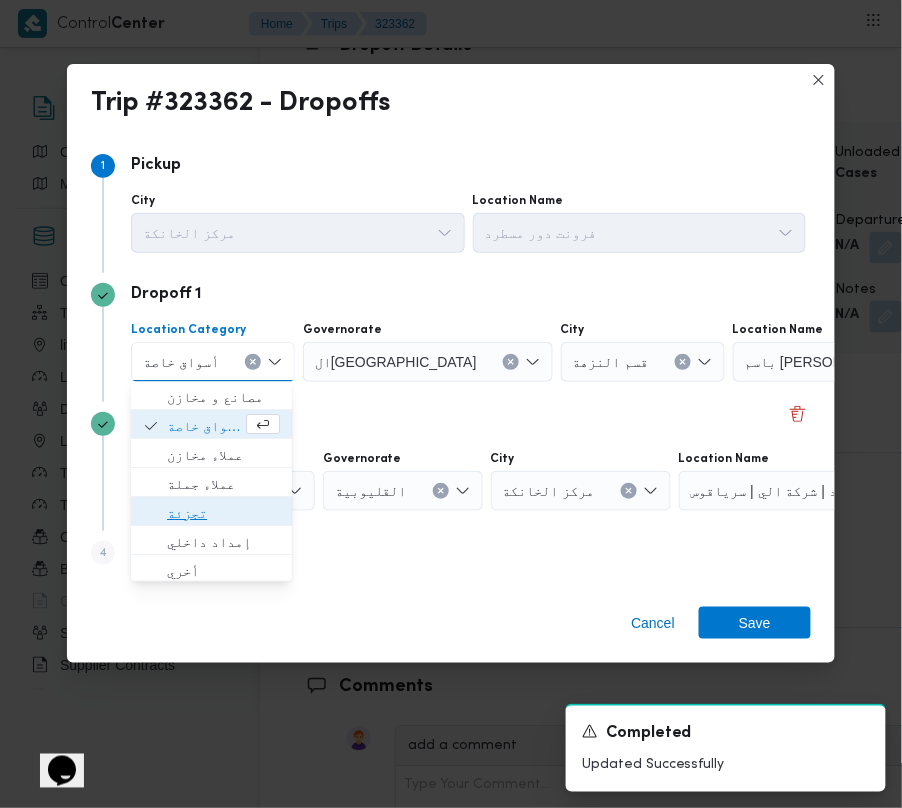 click on "تجزئة" at bounding box center [223, 514] 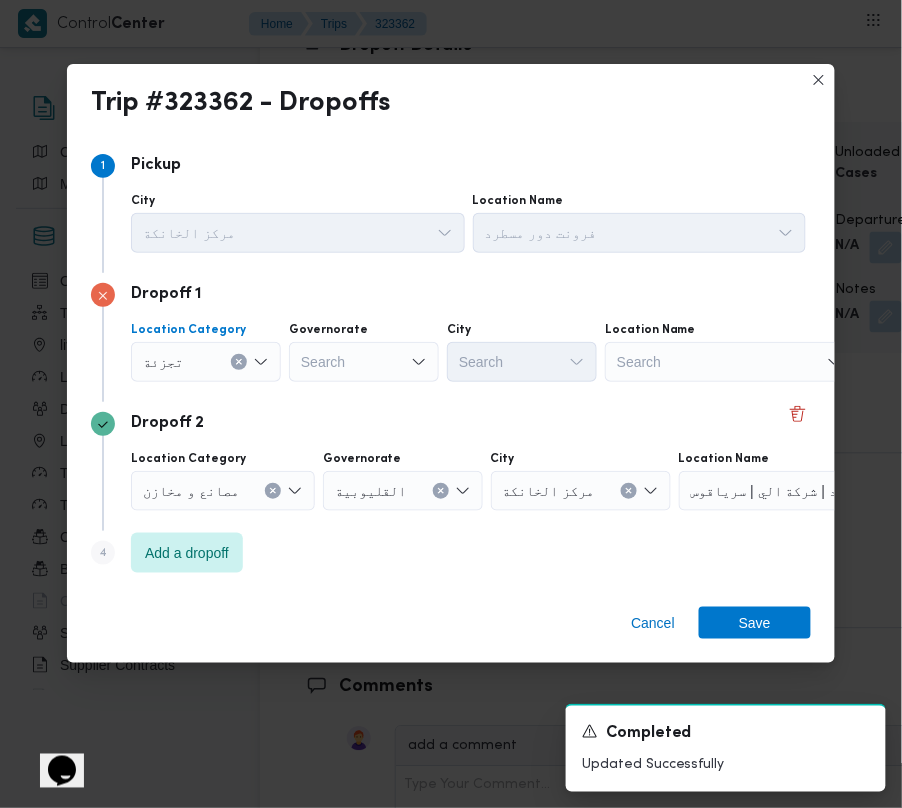 click on "Search" at bounding box center (364, 362) 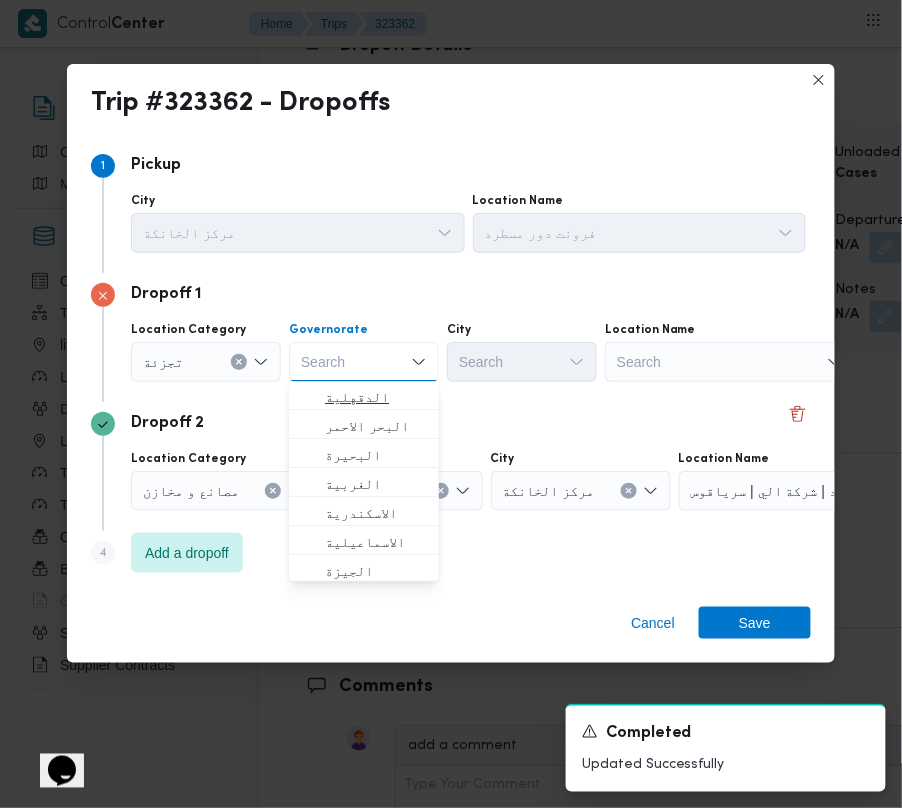 paste on "[GEOGRAPHIC_DATA]" 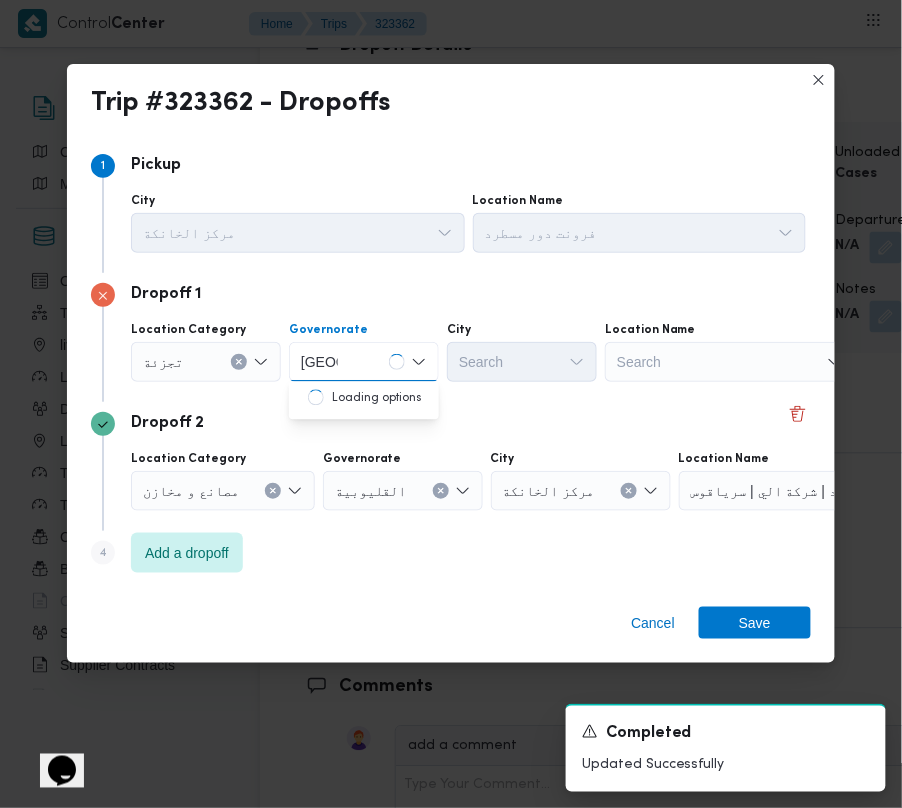 type on "[GEOGRAPHIC_DATA]" 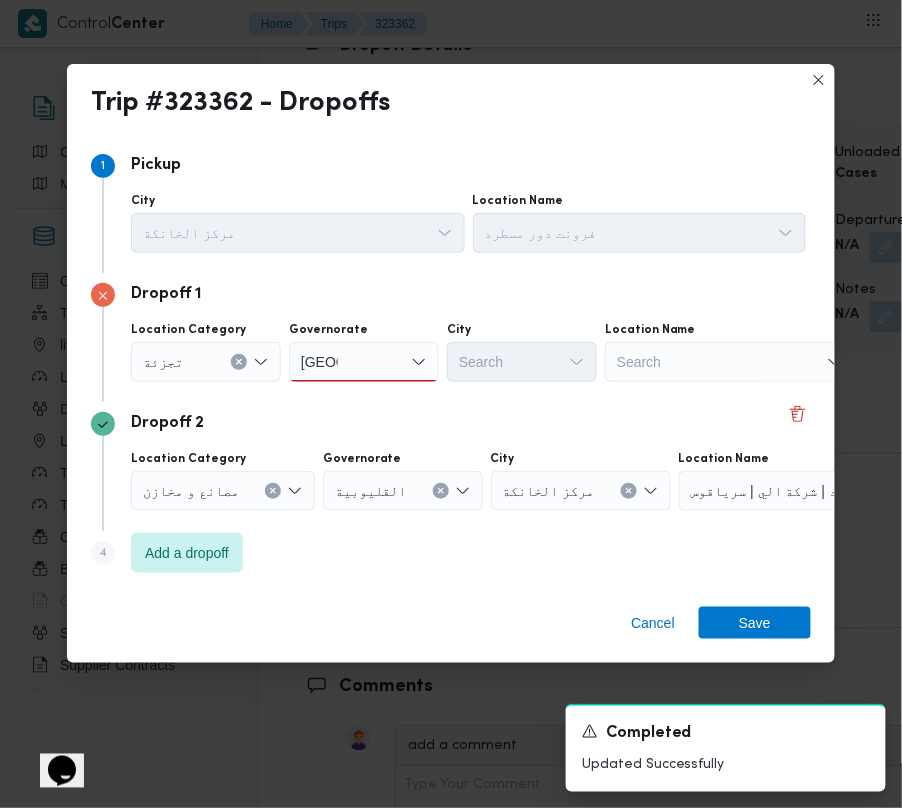 click on "[GEOGRAPHIC_DATA]" at bounding box center (319, 362) 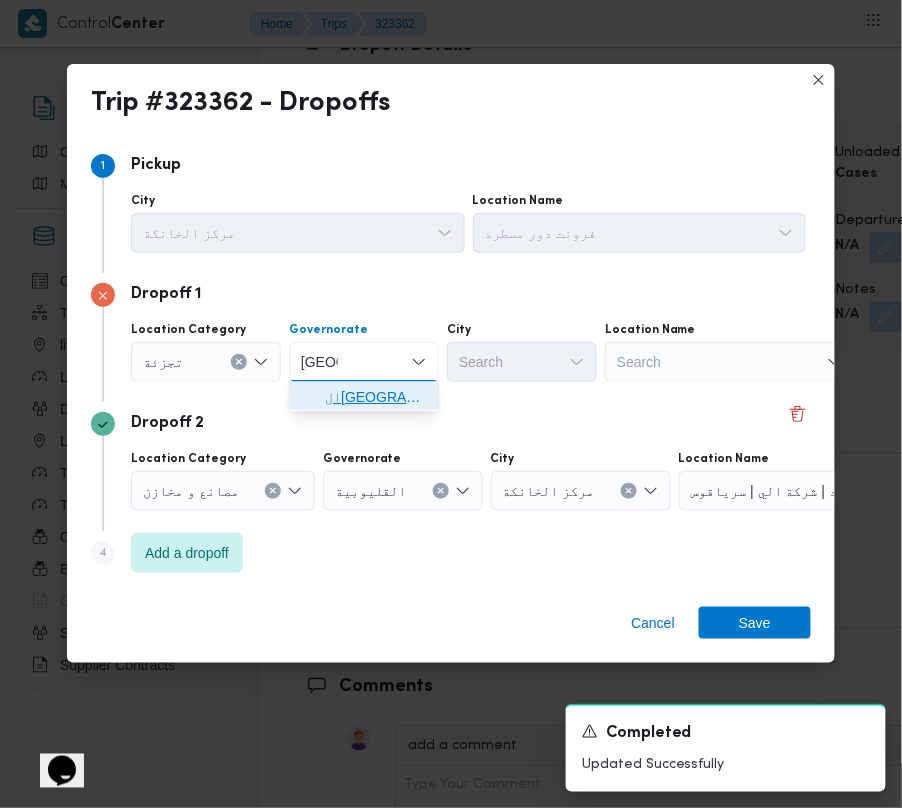 click on "ال[GEOGRAPHIC_DATA]" at bounding box center [376, 398] 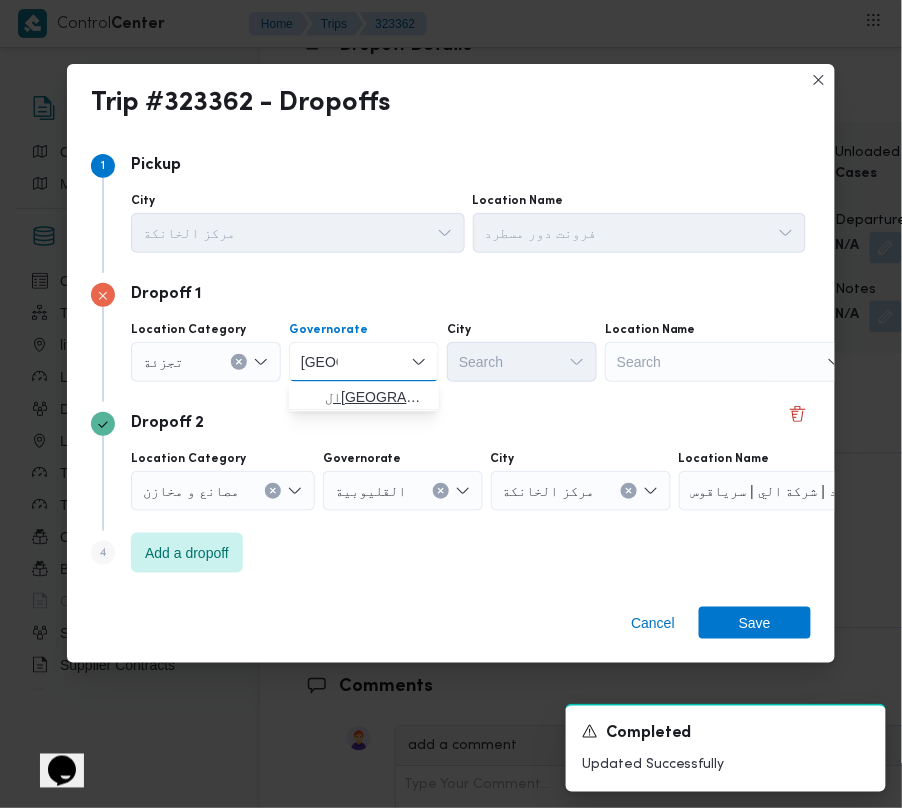type 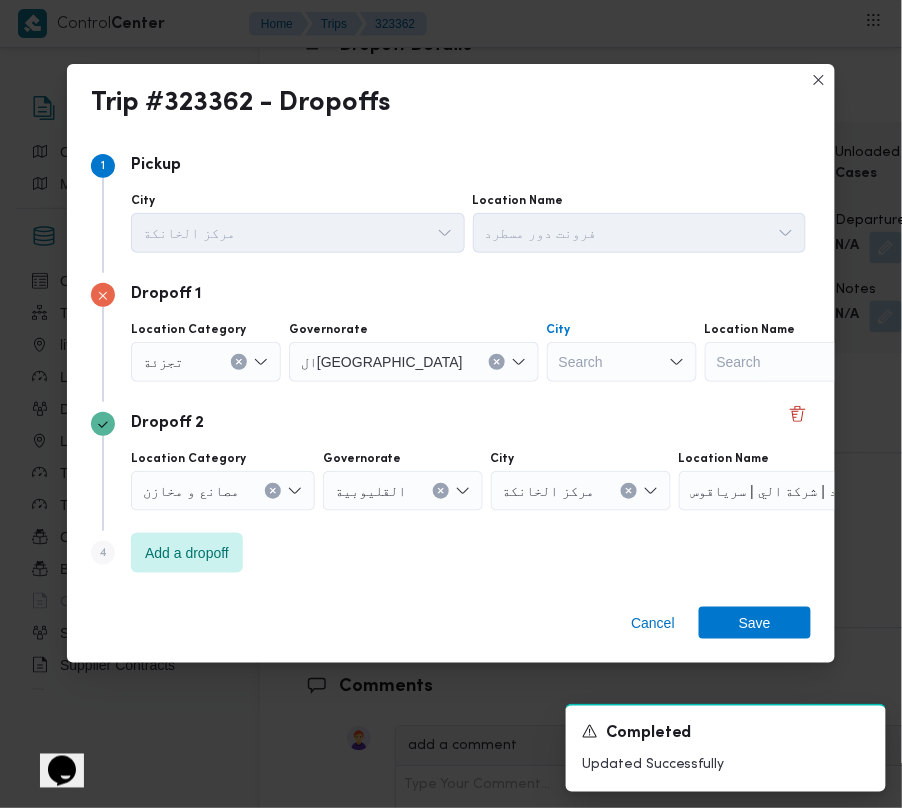 click on "Search" at bounding box center [622, 362] 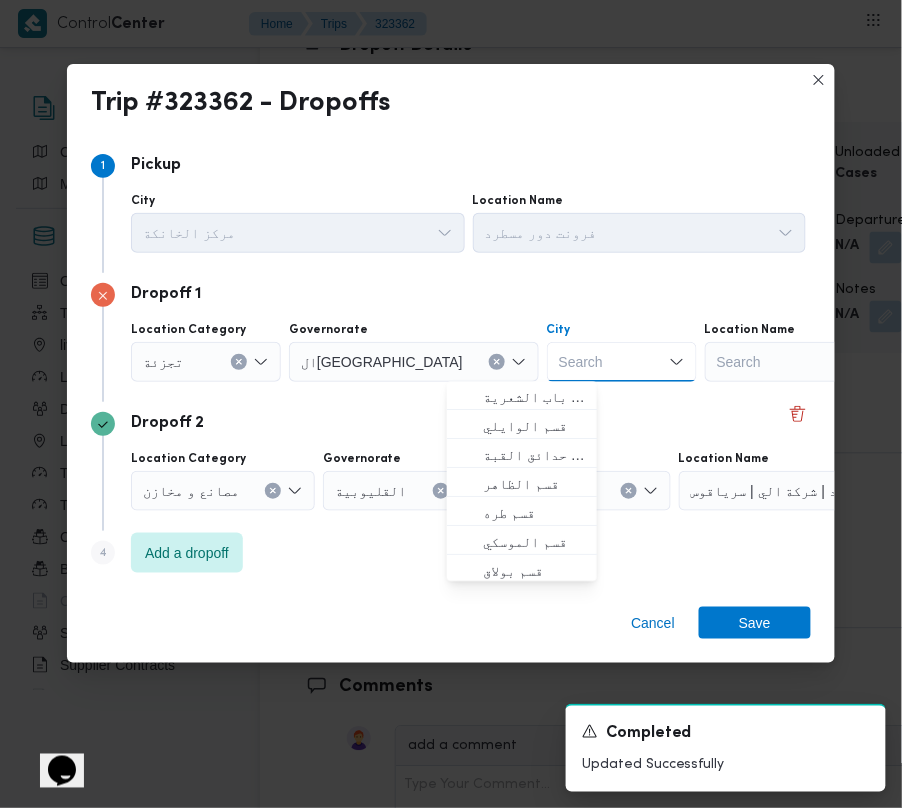 paste on "[GEOGRAPHIC_DATA]" 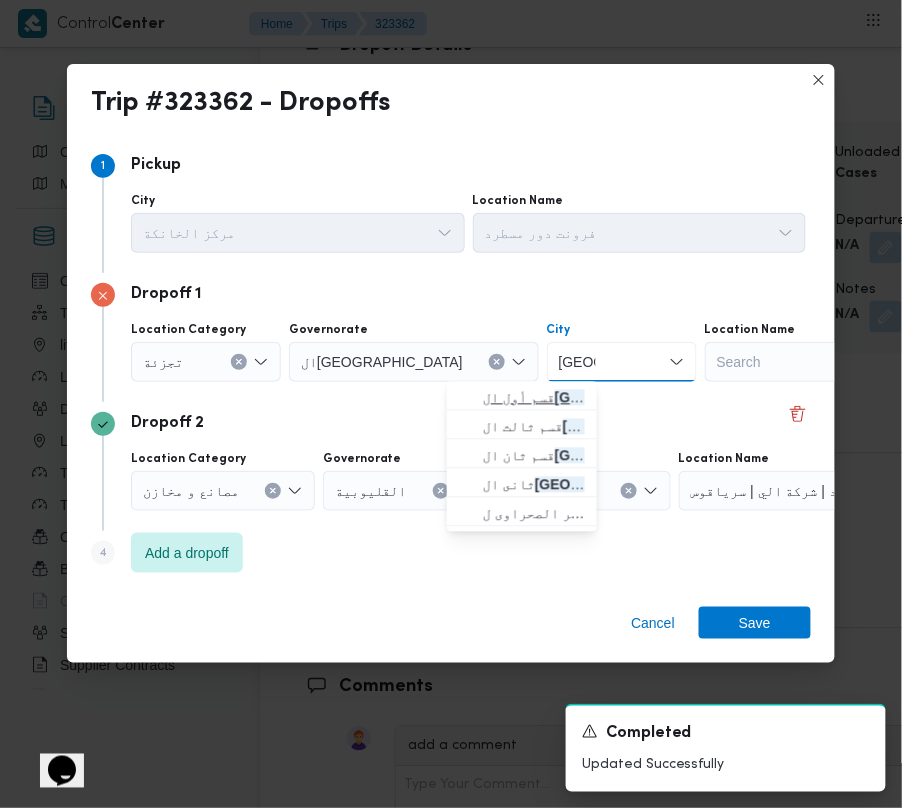 type on "[GEOGRAPHIC_DATA]" 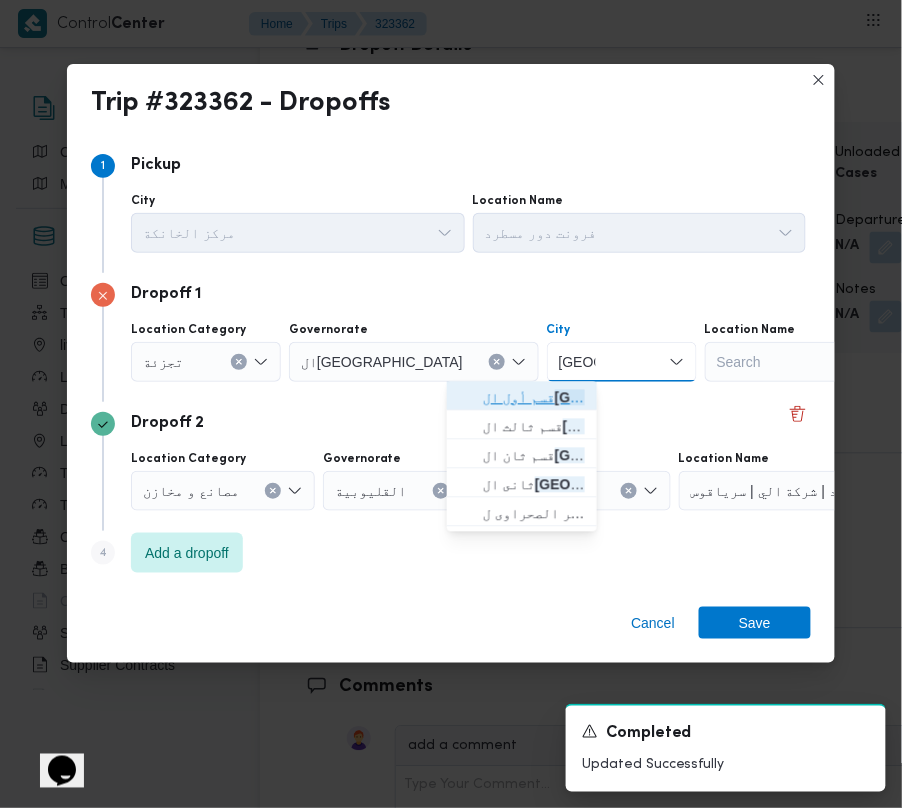 click on "قسم أول ال قاهرة  الجديدة" at bounding box center [534, 398] 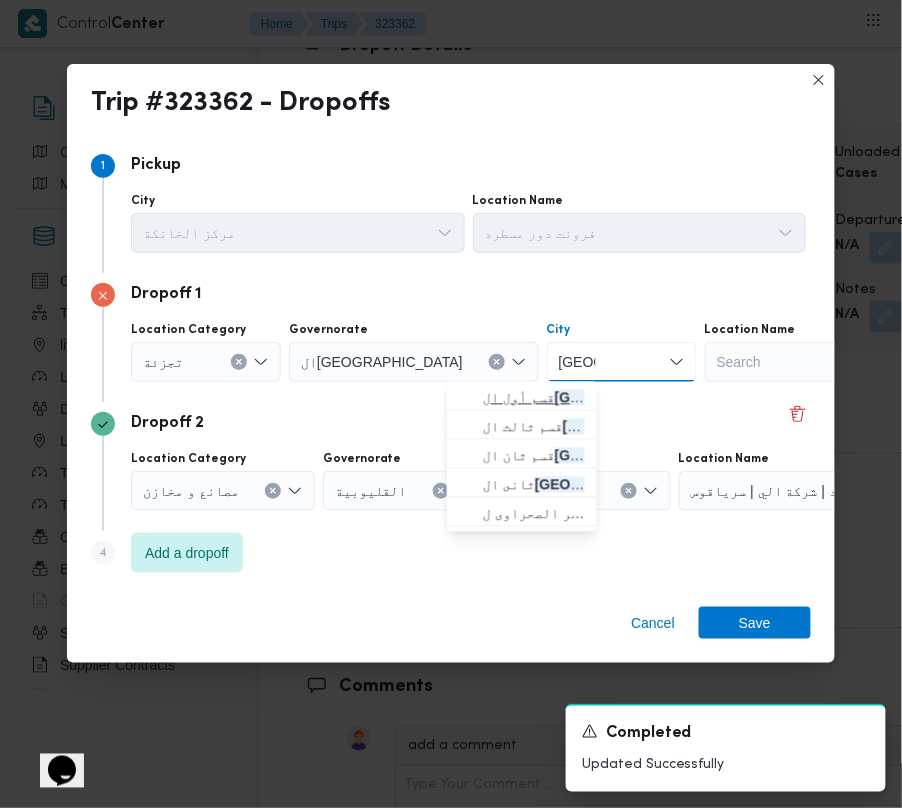 type 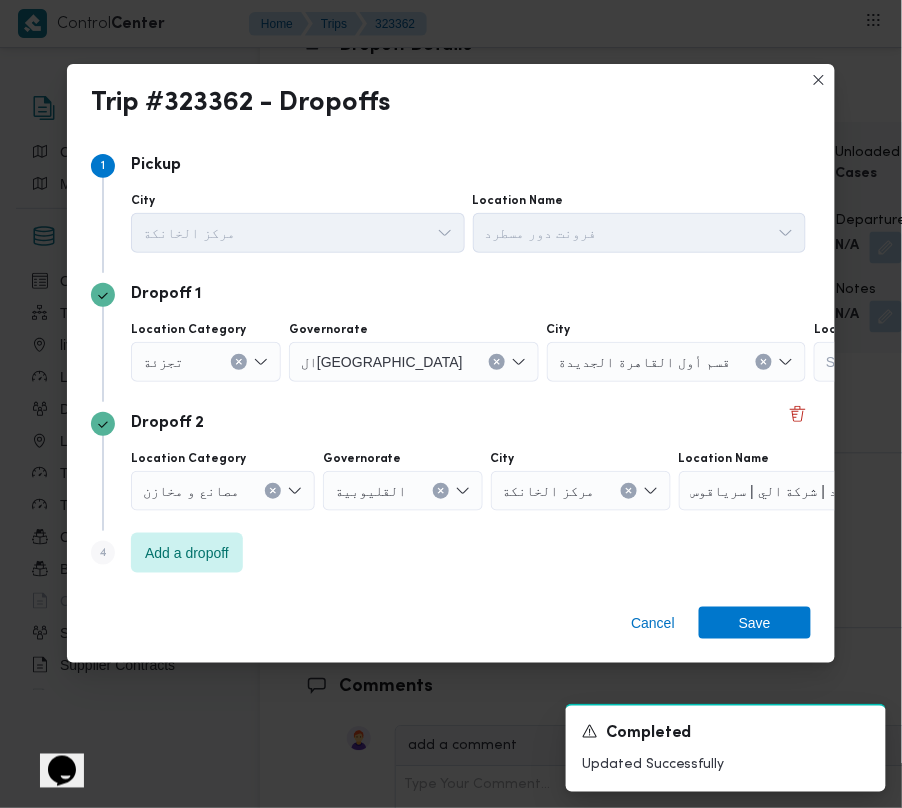 click on "Dropoff 2 Location Category مصانع و [GEOGRAPHIC_DATA] ال[GEOGRAPHIC_DATA] مركز الخانكة Location Name فرونت دور مسطرد | شركة الي | سرياقوس" at bounding box center (451, 466) 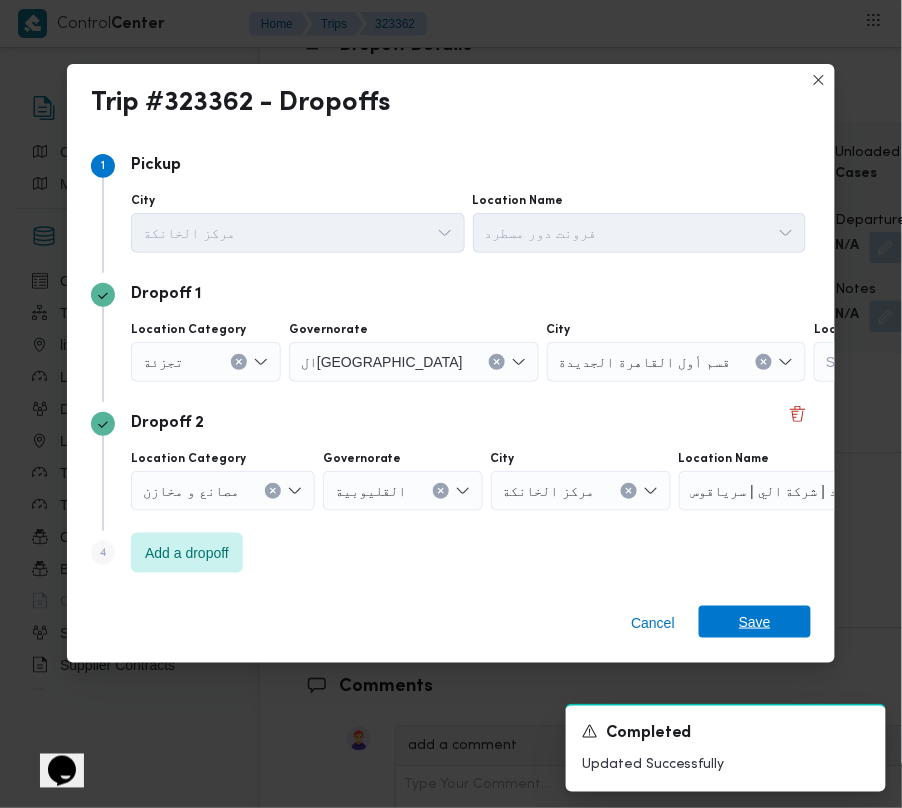 click on "Save" at bounding box center (755, 622) 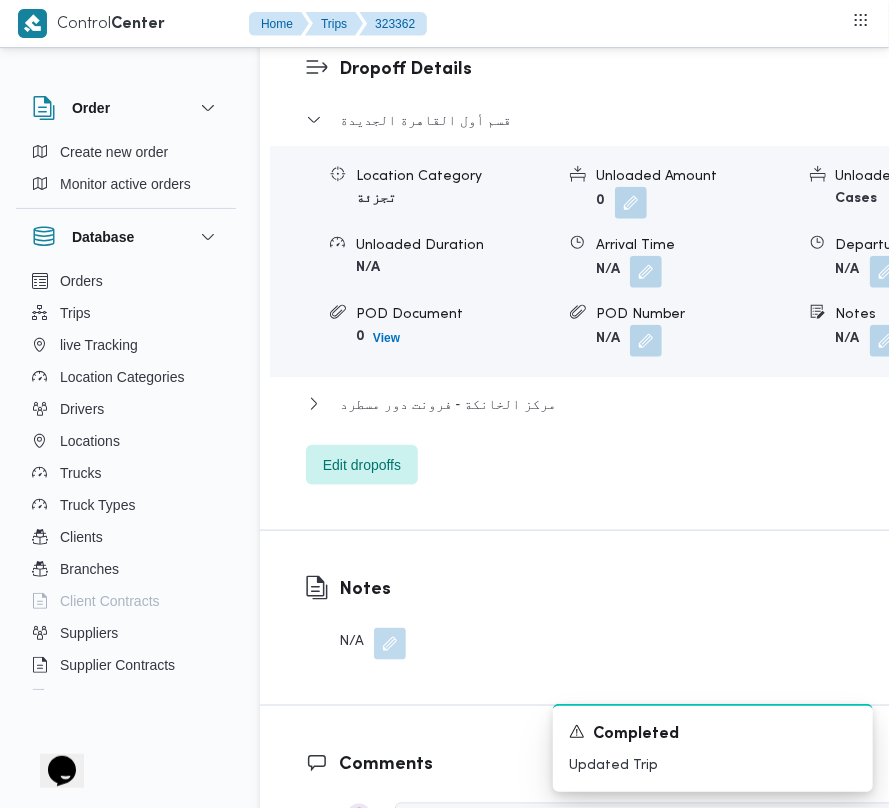 scroll, scrollTop: 3232, scrollLeft: 0, axis: vertical 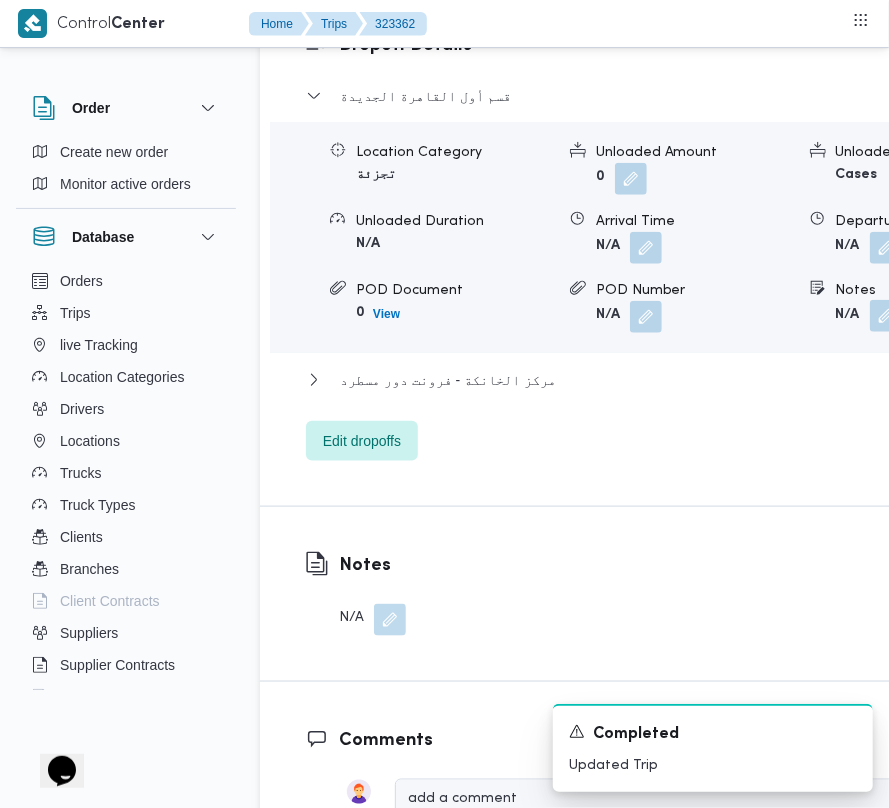 click at bounding box center (886, 316) 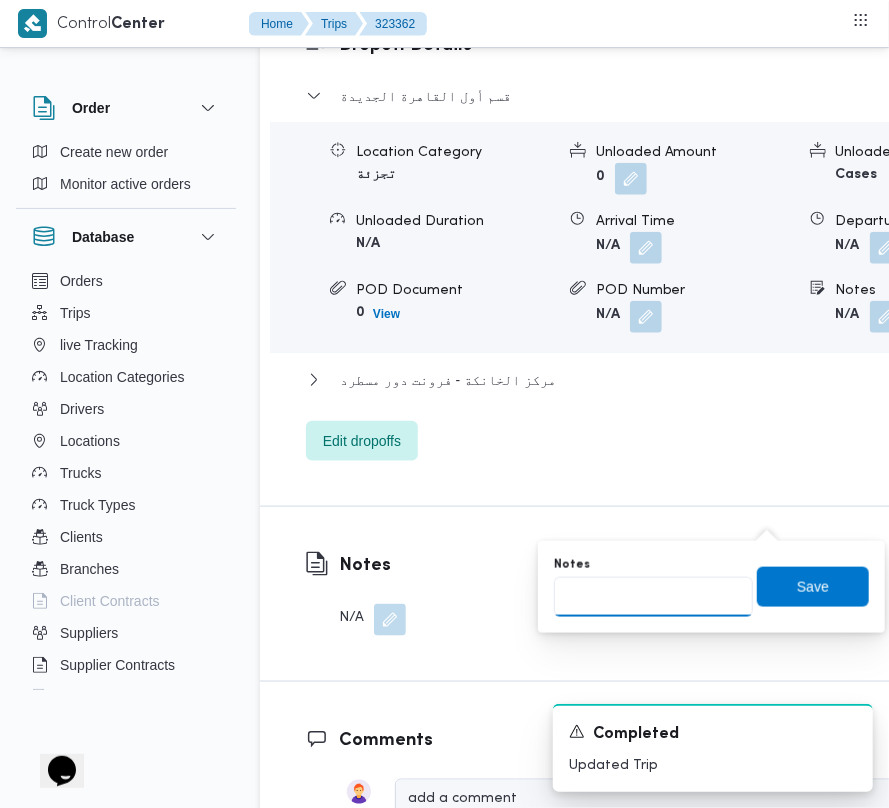 click on "Notes" at bounding box center [653, 597] 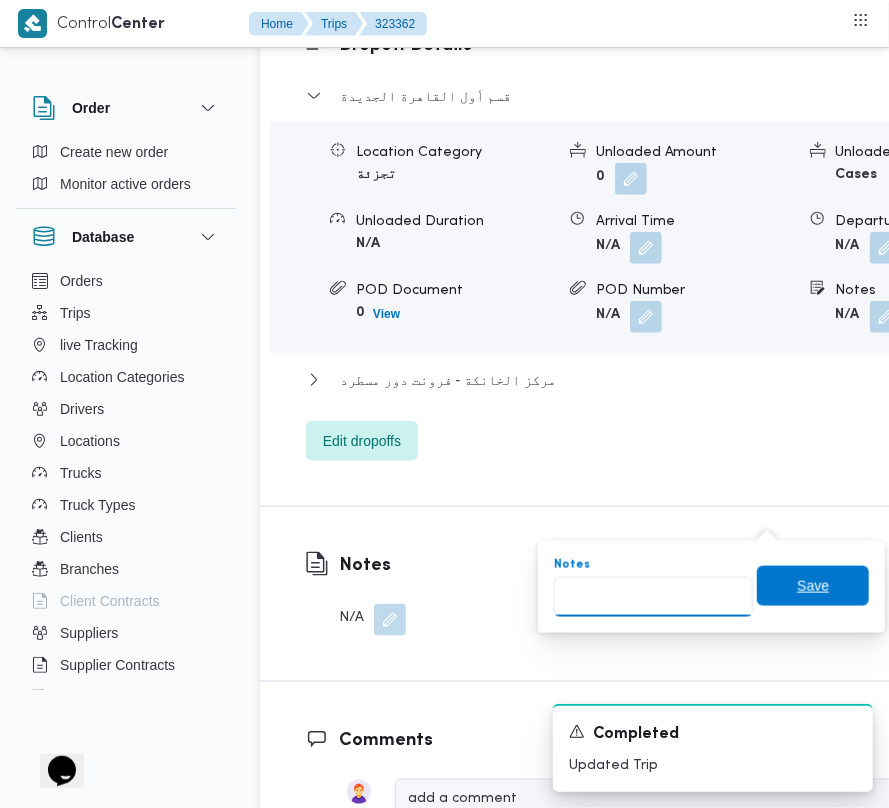 paste on "تجمع" 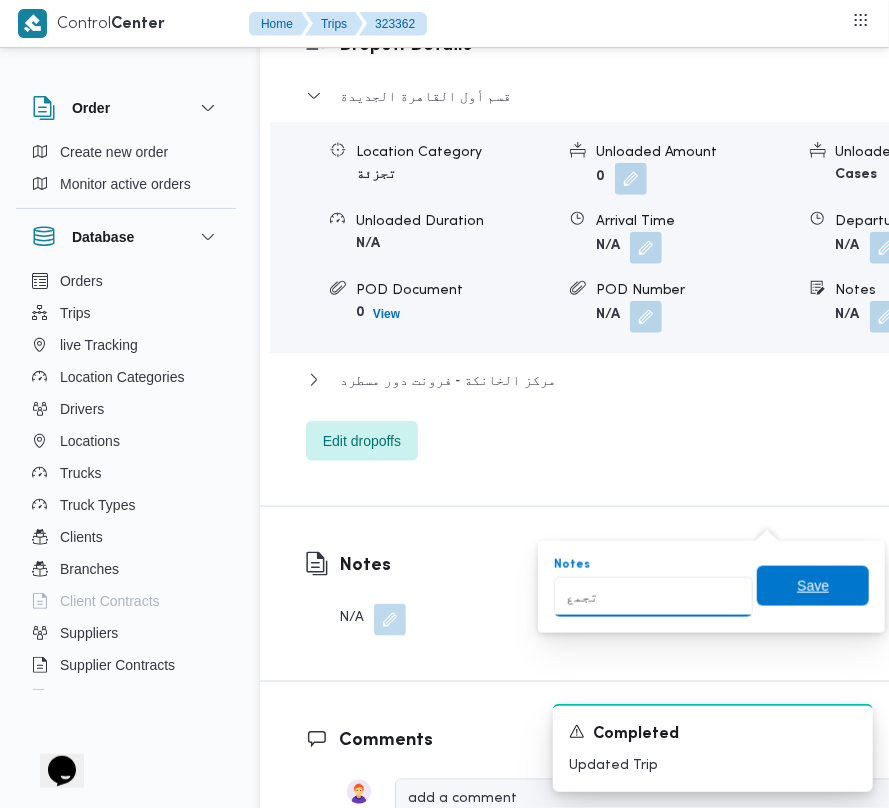 type on "تجمع" 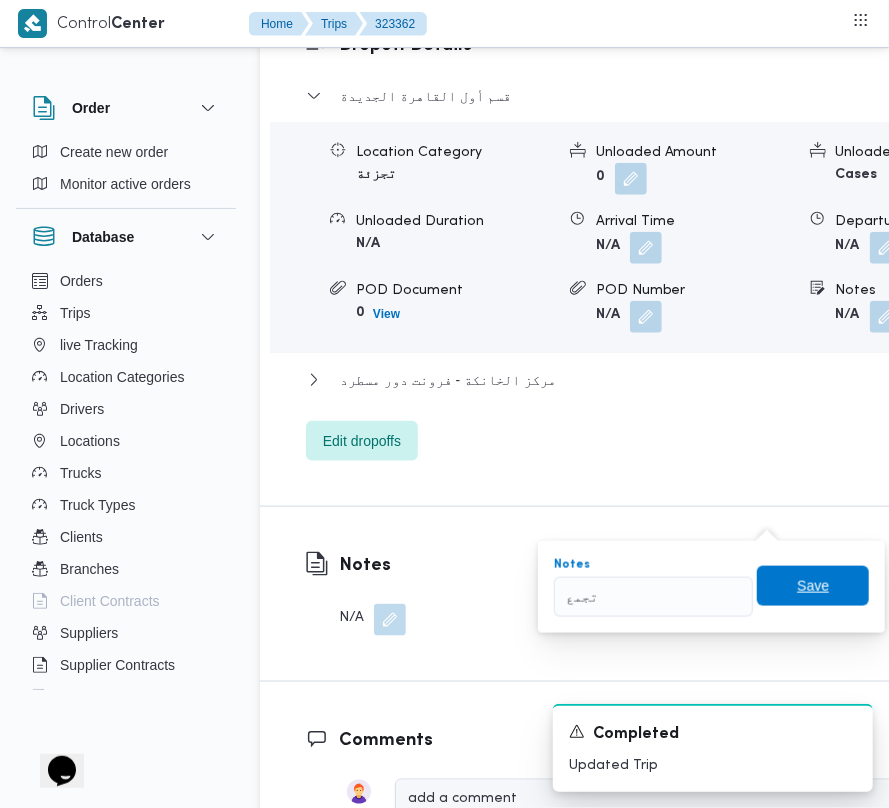 click on "Save" at bounding box center [813, 586] 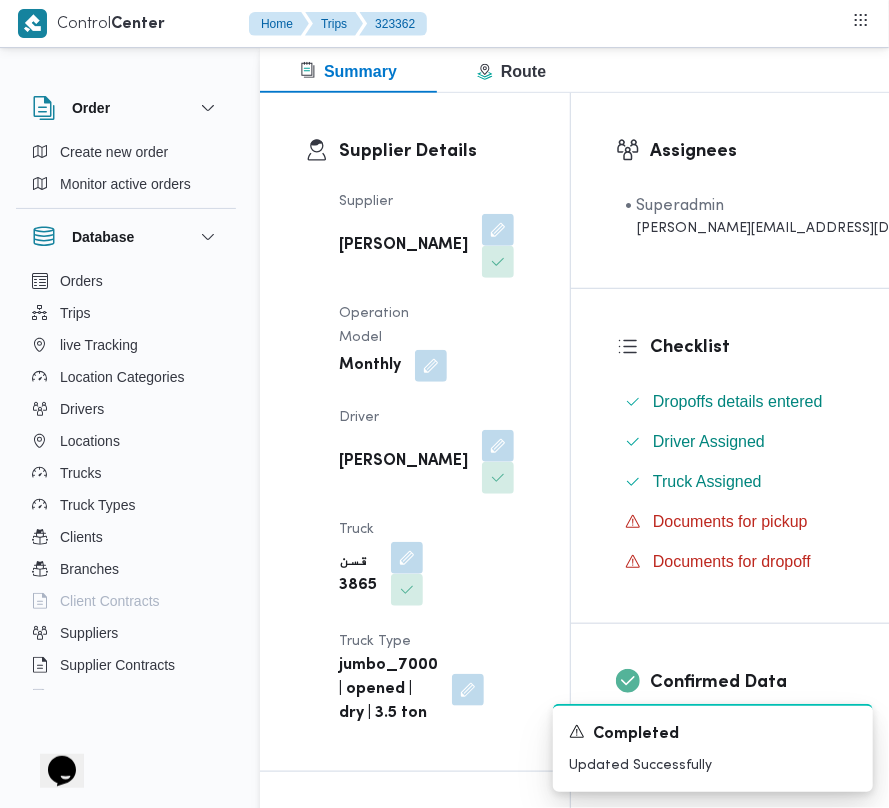 scroll, scrollTop: 0, scrollLeft: 0, axis: both 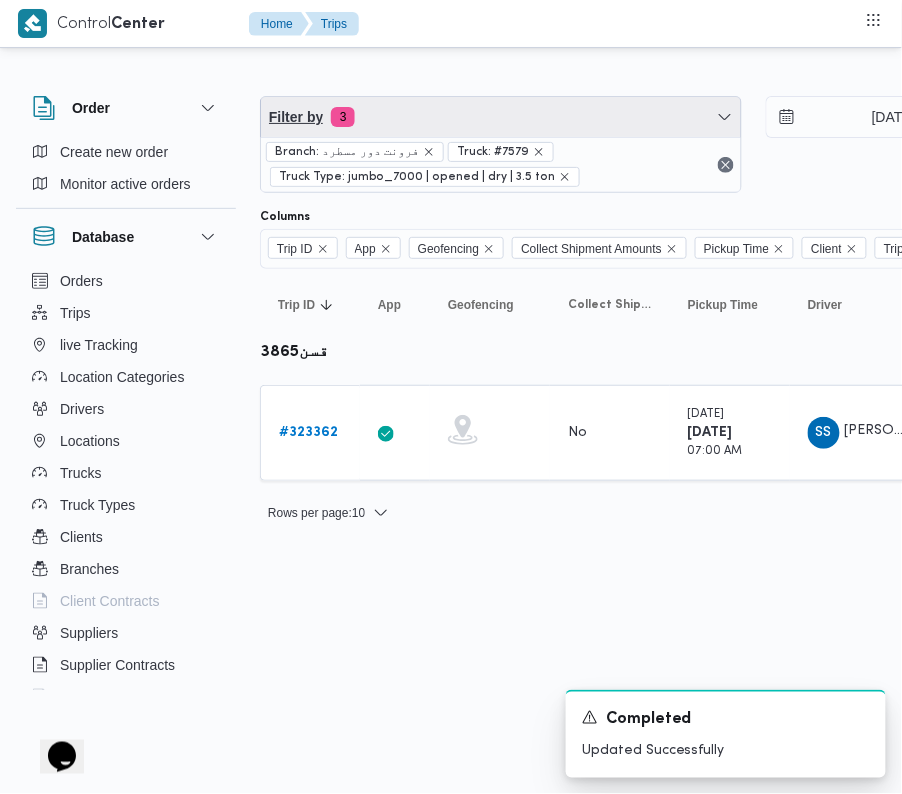 drag, startPoint x: 517, startPoint y: 109, endPoint x: 512, endPoint y: 141, distance: 32.38827 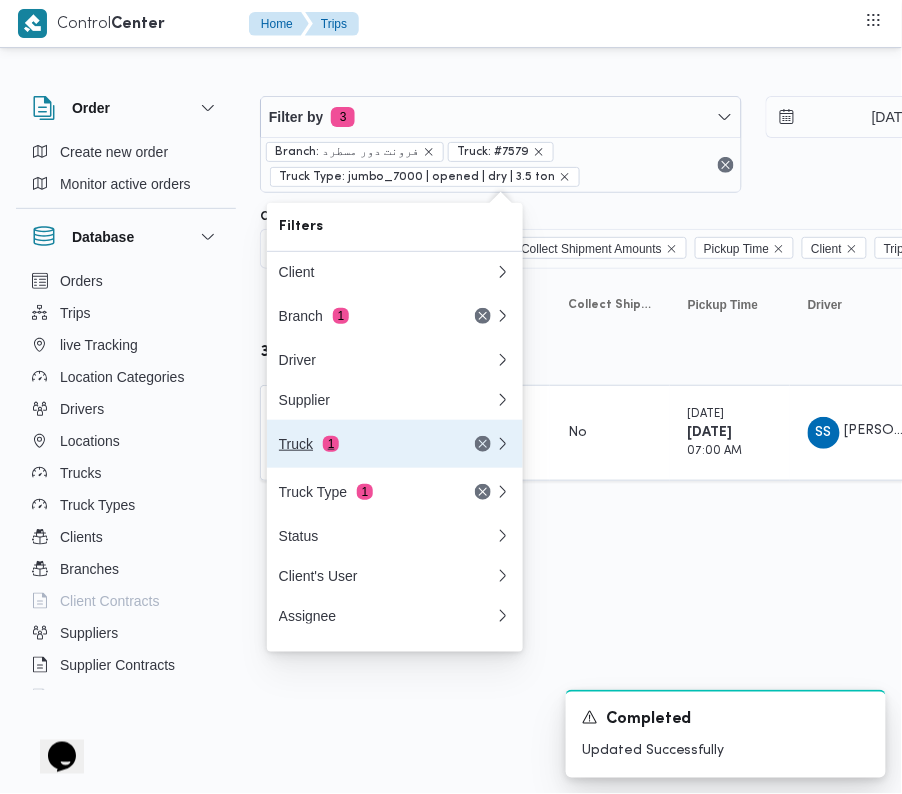 click on "Truck 1" at bounding box center [387, 444] 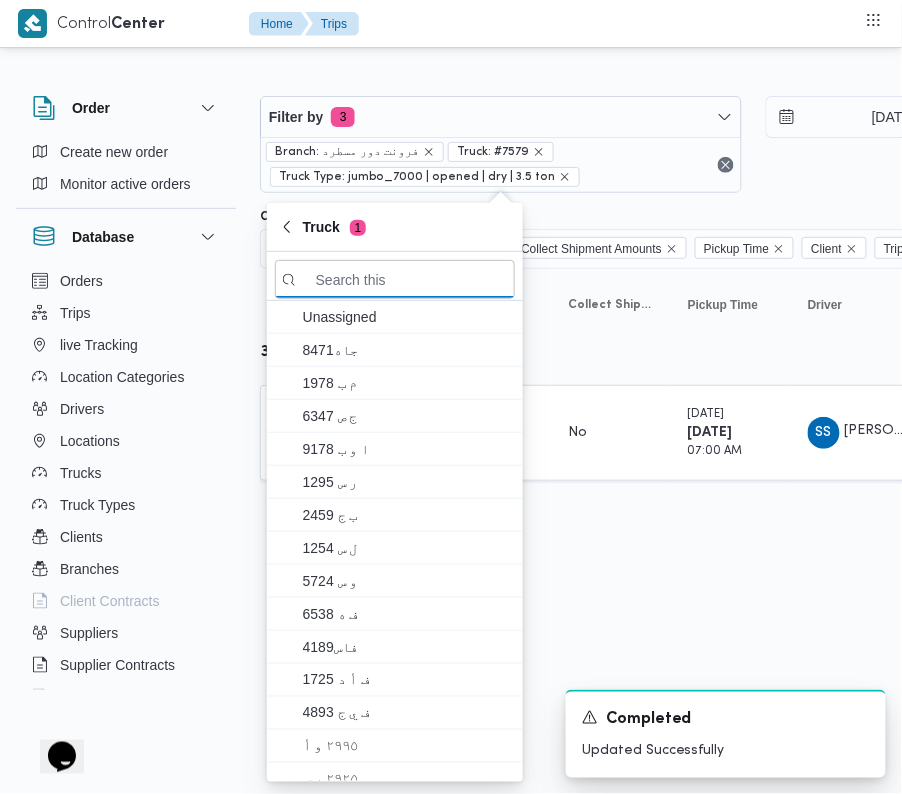 paste on "2419" 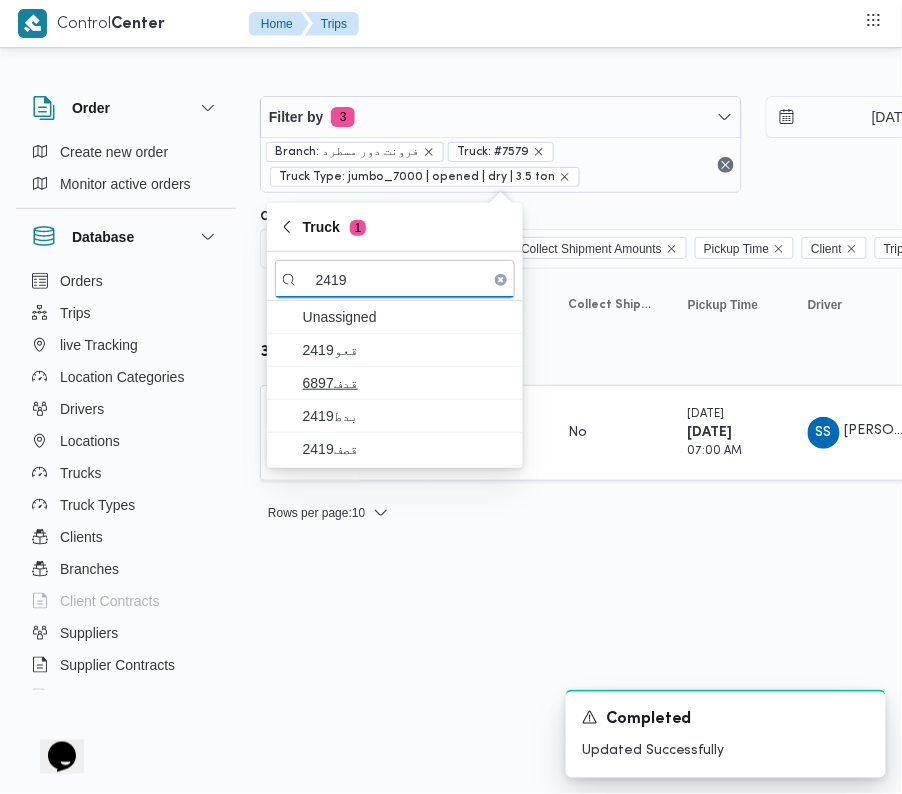 type on "2419" 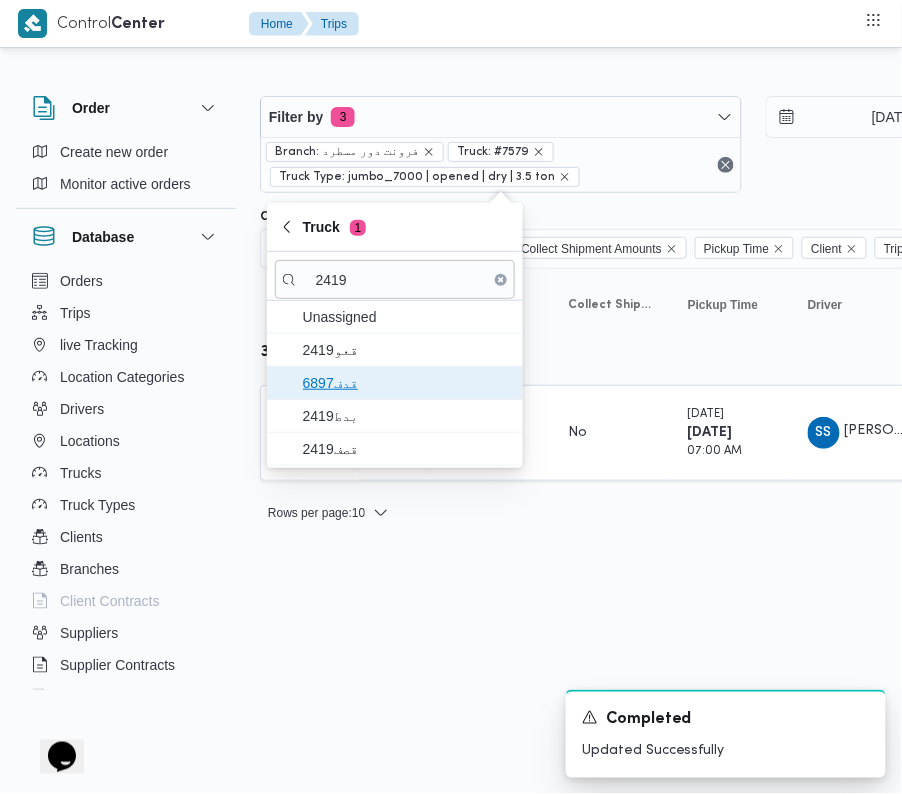 click on "6897قدف" at bounding box center (395, 383) 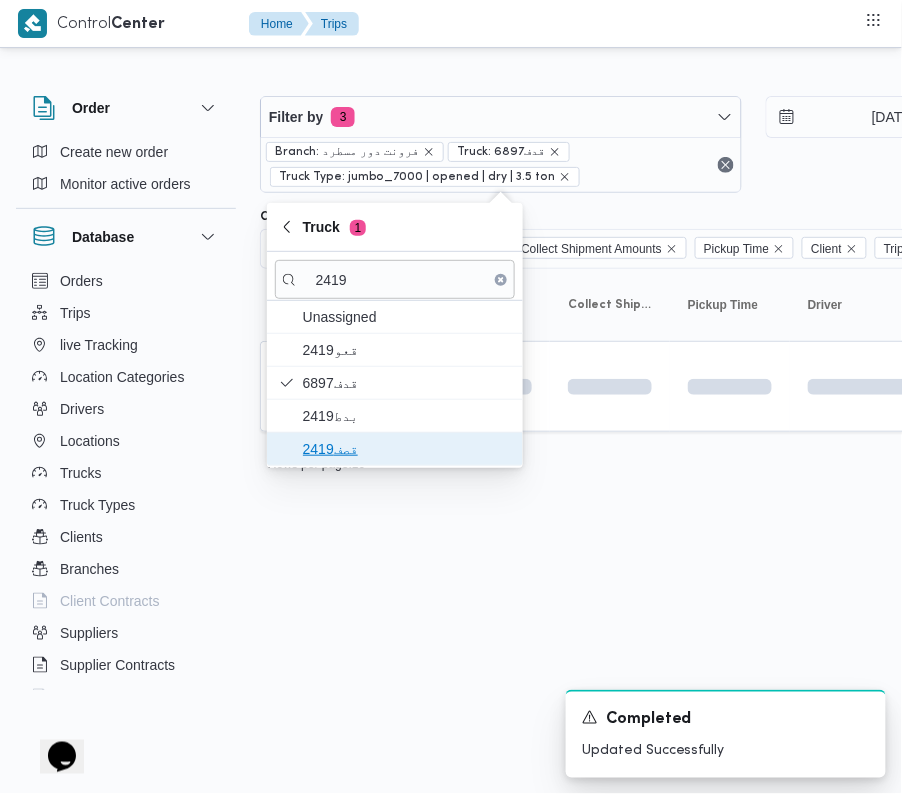 click on "قصف2419" at bounding box center [407, 449] 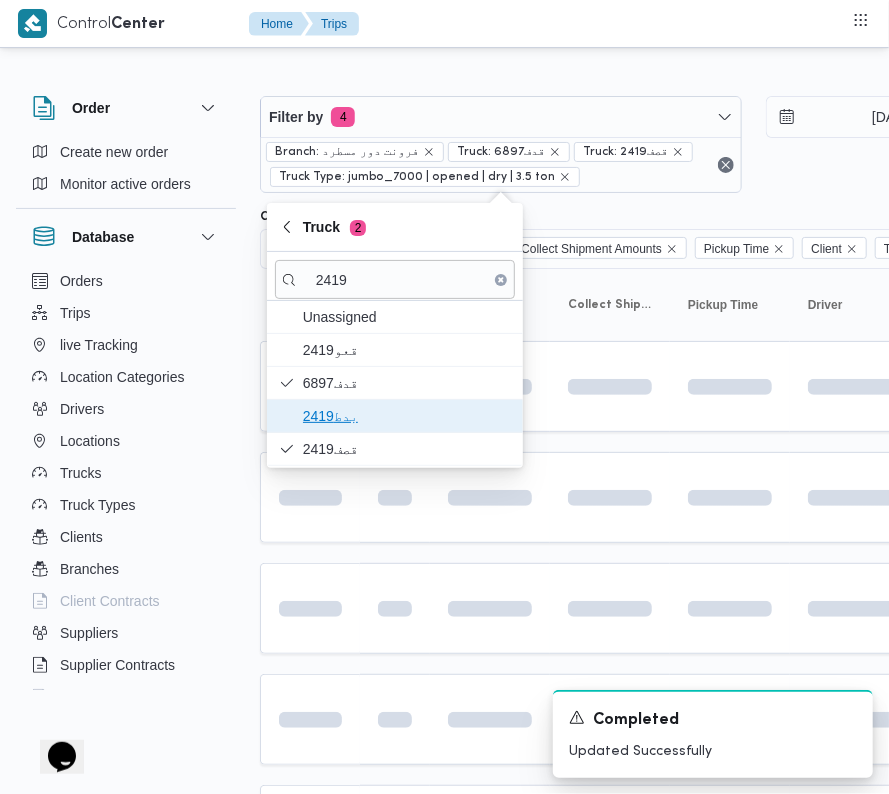 click on "بدط2419" at bounding box center [407, 416] 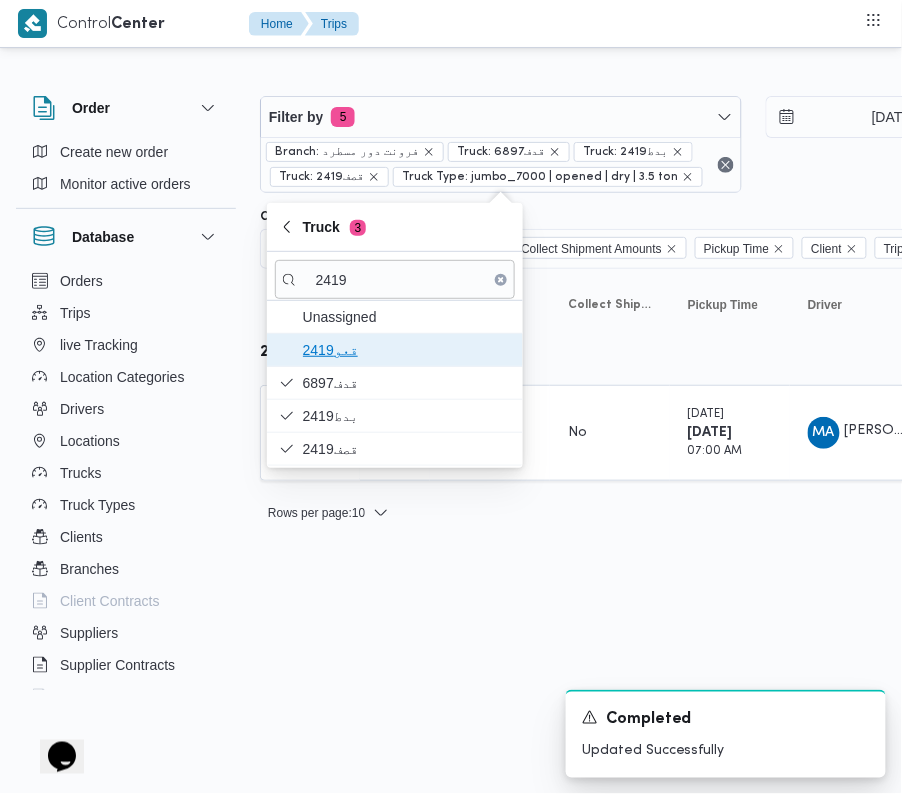 click on "قعو2419" at bounding box center [407, 350] 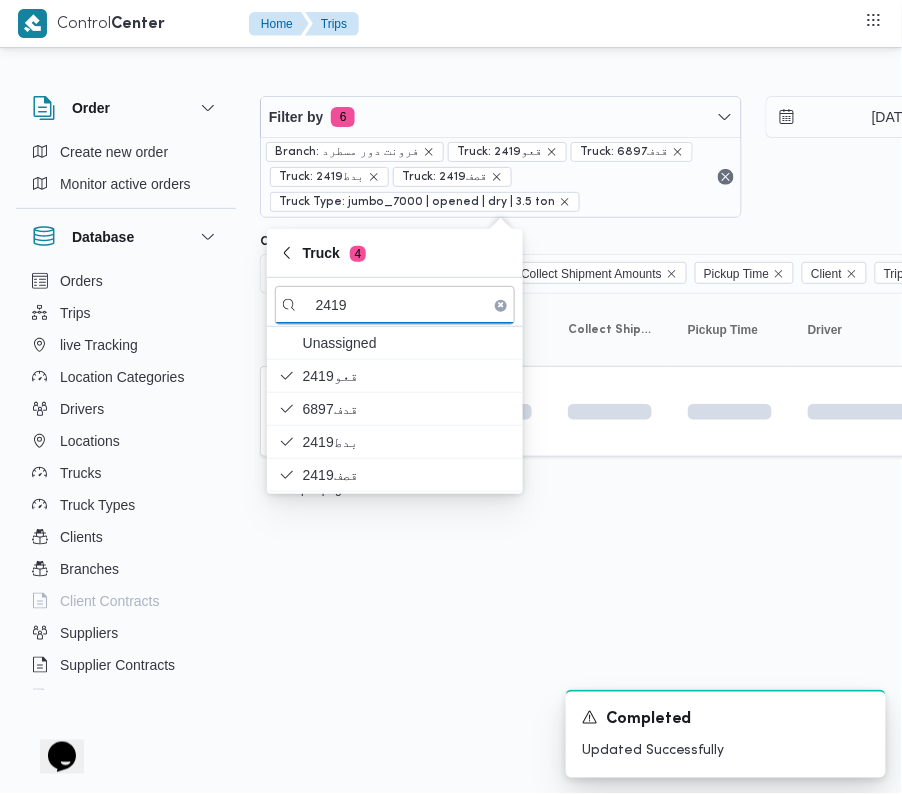 click on "Control  Center Home Trips Order Create new order Monitor active orders Database Orders Trips live Tracking Location Categories Drivers Locations Trucks Truck Types Clients Branches Client Contracts Suppliers Supplier Contracts Devices Users Projects SP Projects Admins organization assignees Tags Filter by 6 Branch: فرونت دور مسطرد Truck: قعو2419 Truck: 6897قدف Truck: بدط2419 Truck: قصف2419 Truck Type: jumbo_7000 | opened | dry | 3.5 ton [DATE] → [DATE] Group By Truck Columns Trip ID App Geofencing Collect Shipment Amounts Pickup Time Client Trip Points Driver Supplier Truck Status Platform Sorting Trip ID Click to sort in ascending order App Click to sort in ascending order Geofencing Click to sort in ascending order Collect Shipment Amounts Pickup Time Click to sort in ascending order Client Click to sort in ascending order Trip Points Driver Click to sort in ascending order Supplier Click to sort in ascending order Truck Click to sort in ascending order Status Platform :  1" at bounding box center (451, 397) 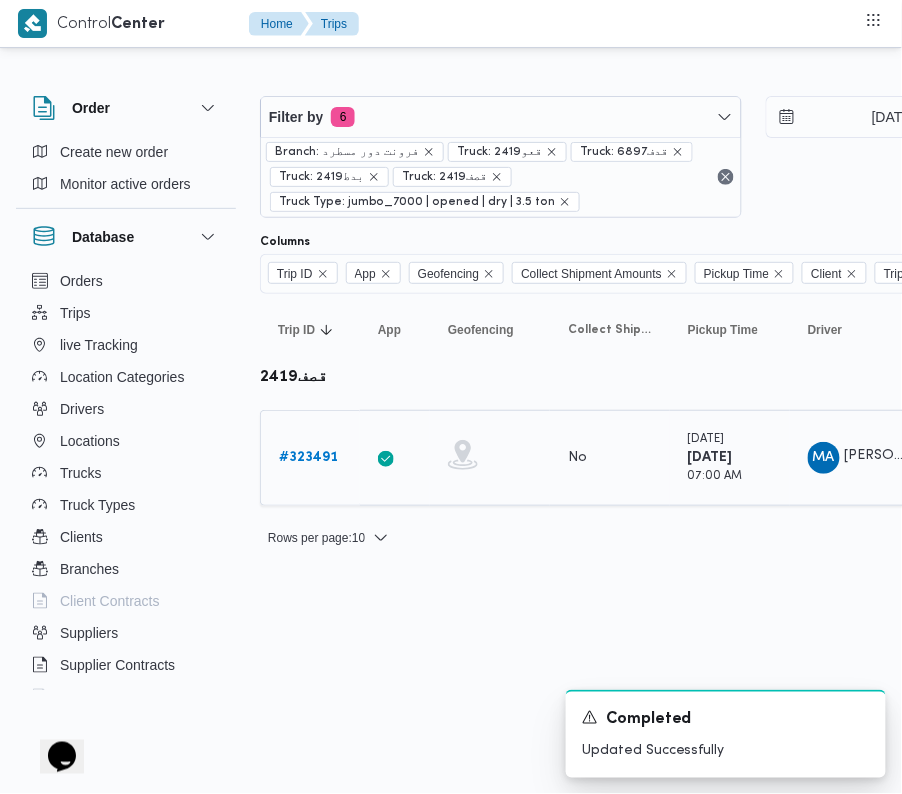 click on "# 323491" at bounding box center [310, 458] 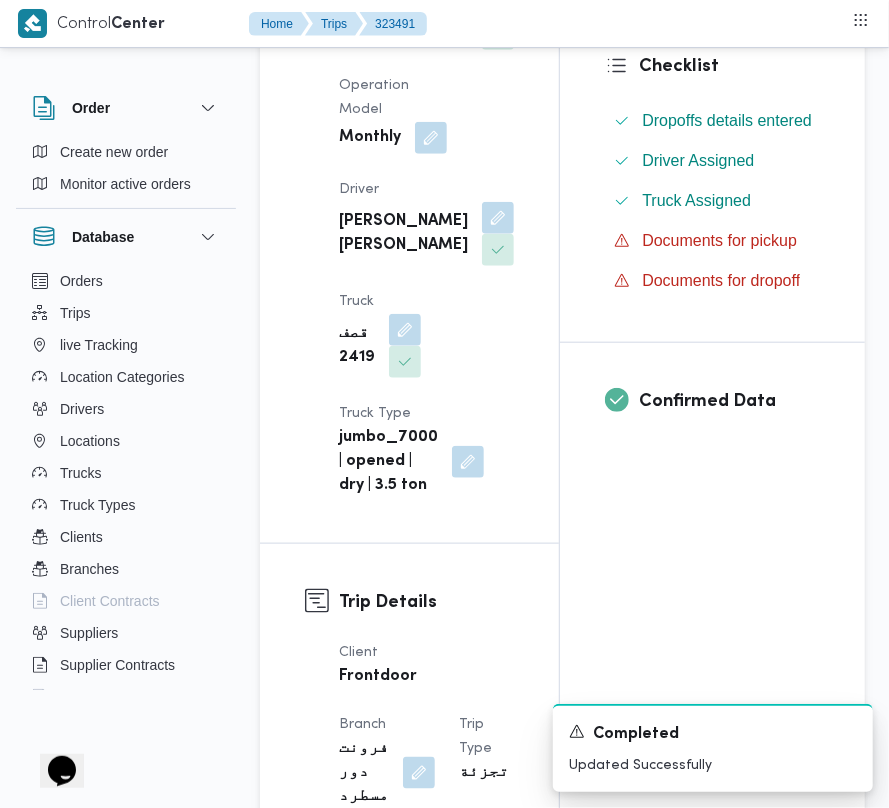 scroll, scrollTop: 526, scrollLeft: 0, axis: vertical 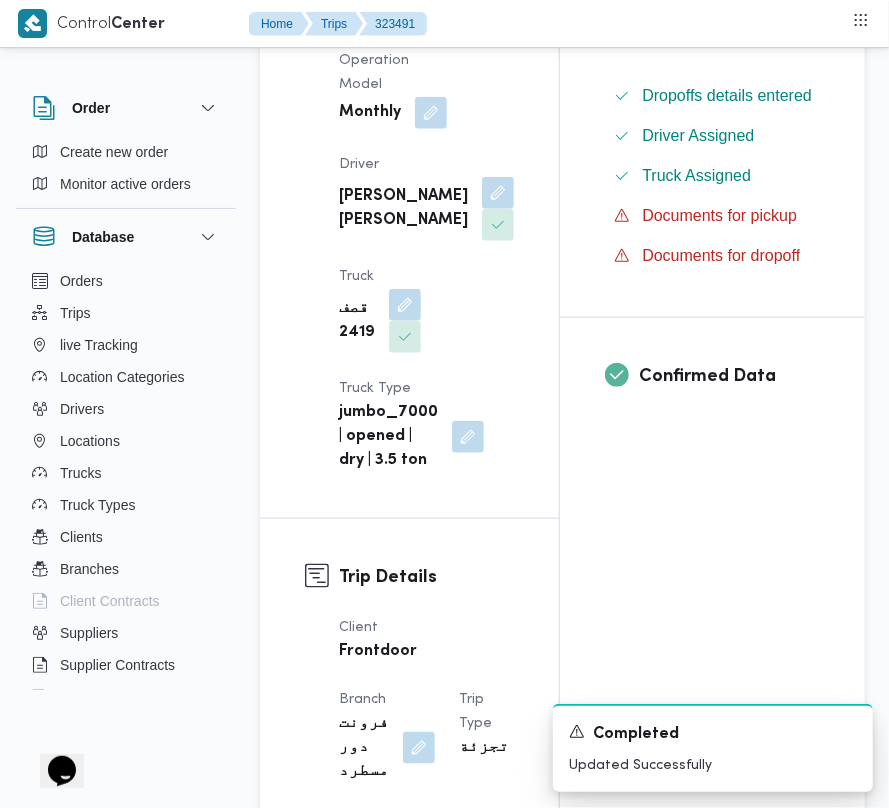 click on "Order Create new order Monitor active orders Database Orders Trips live Tracking Location Categories Drivers Locations Trucks Truck Types Clients Branches Client Contracts Suppliers Supplier Contracts Devices Users Projects SP Projects Admins organization assignees Tags Trip# 323491 Pending Duplicate Trip   Step 1 is incomplete 1 فرونت دور مسطرد Step 2 is incomplete 2 قسم الدقي Summary Route Supplier Details Supplier [PERSON_NAME] Operation Model Monthly Driver [PERSON_NAME] [PERSON_NAME] Truck قصف 2419 Truck Type jumbo_7000 | opened | dry | 3.5 ton Trip Details Client Frontdoor Branch فرونت دور مسطرد Trip Type تجزئة Pickup date & time [DATE] 7:00 AM Source System App Version N/A Returnable No Geofencing No Auto Ending Yes Collect Shipment Amounts No Contract Type Monthly Project Name N/A Google distance in KMs 0 KMs Distance Traveled 0 KMs Manual Distance N/A Trip Cost N/A Number of Helpers" at bounding box center (444, 2080) 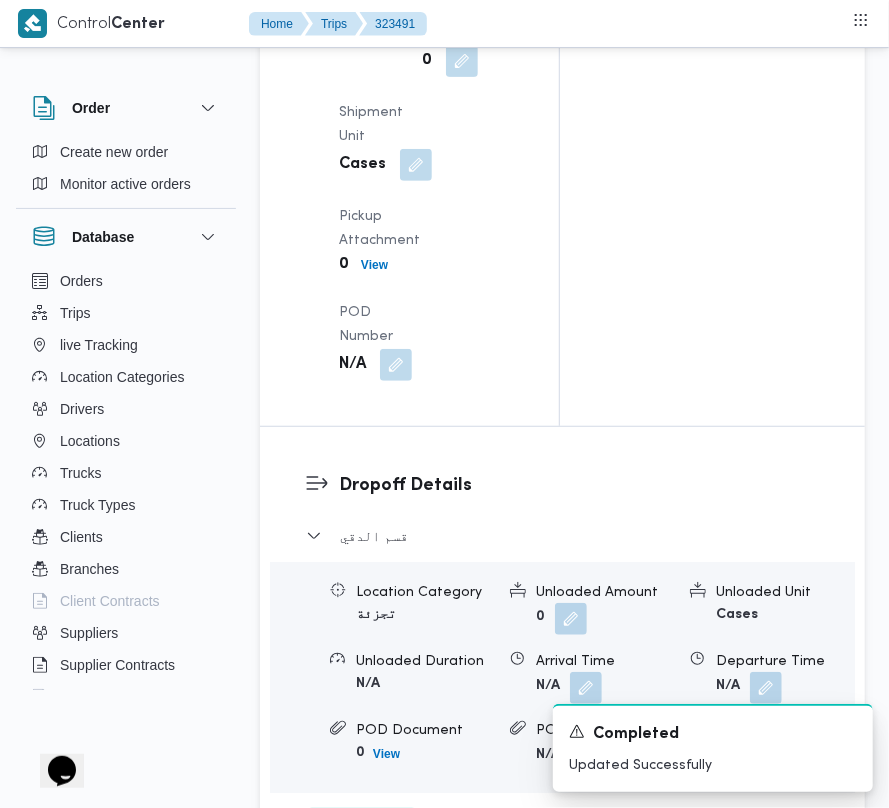 click on "Dropoff Details قسم الدقي Location Category تجزئة Unloaded Amount 0 Unloaded Unit Cases Unloaded Duration N/A Arrival Time N/A Departure Time N/A POD Document 0 View POD Number N/A Notes N/A Edit dropoffs" at bounding box center (562, 660) 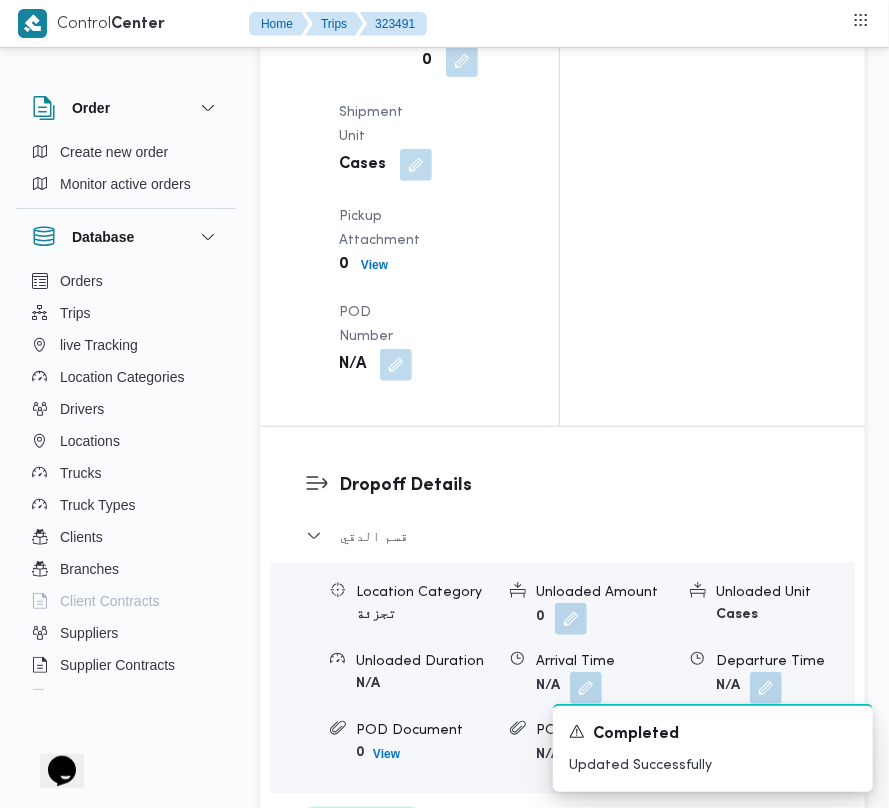 click on "Edit dropoffs" at bounding box center [362, 827] 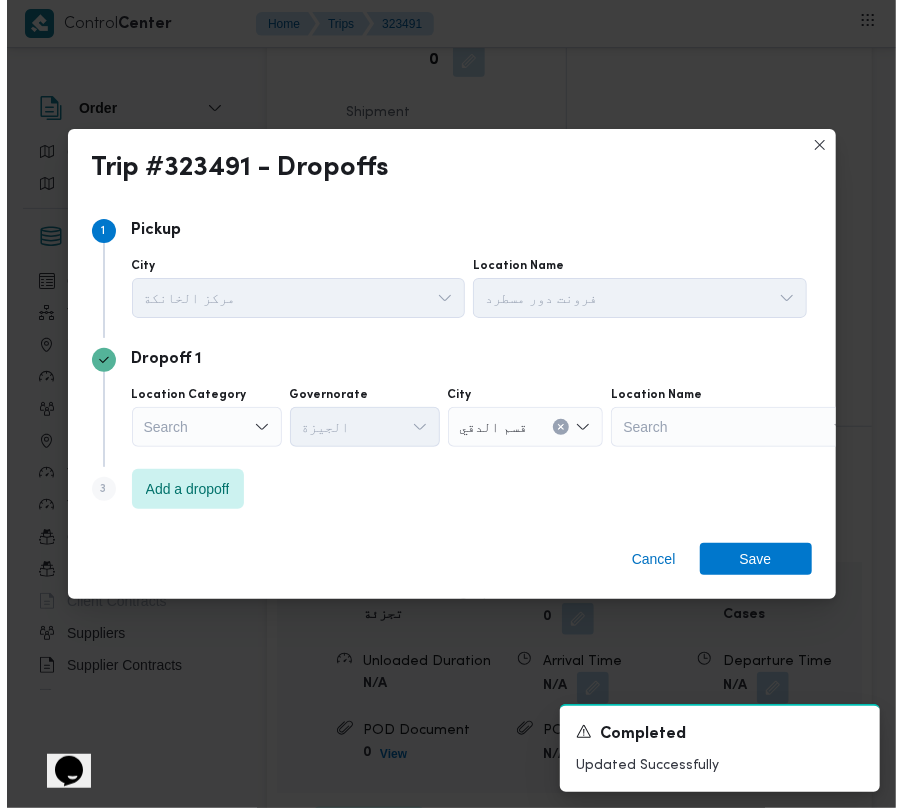 scroll, scrollTop: 2584, scrollLeft: 0, axis: vertical 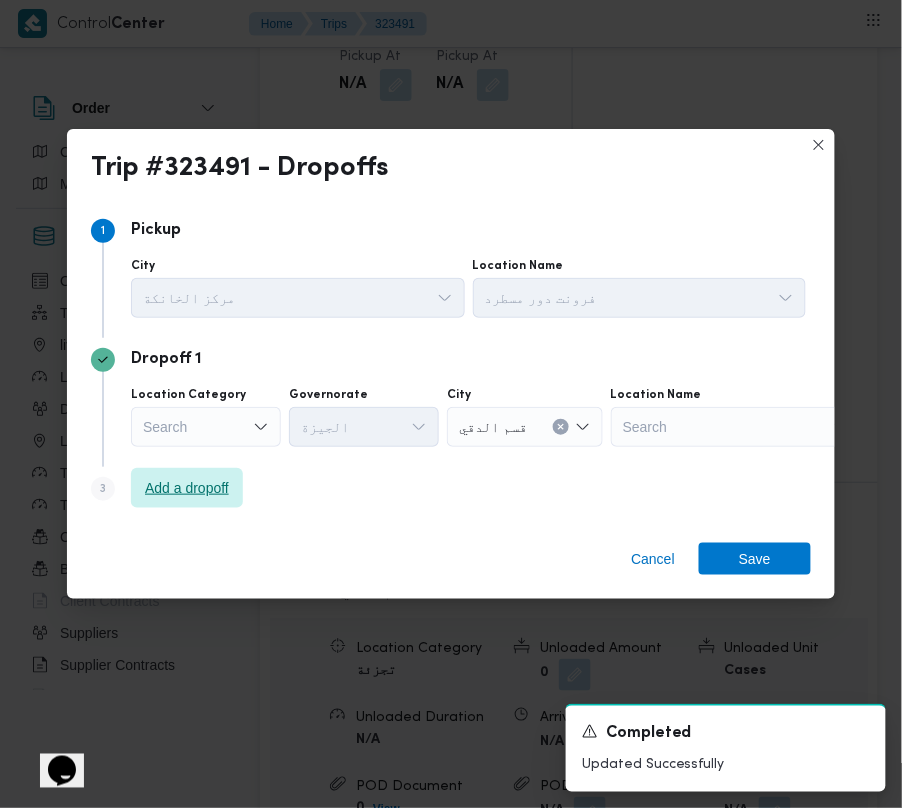 click on "Add a dropoff" at bounding box center (187, 488) 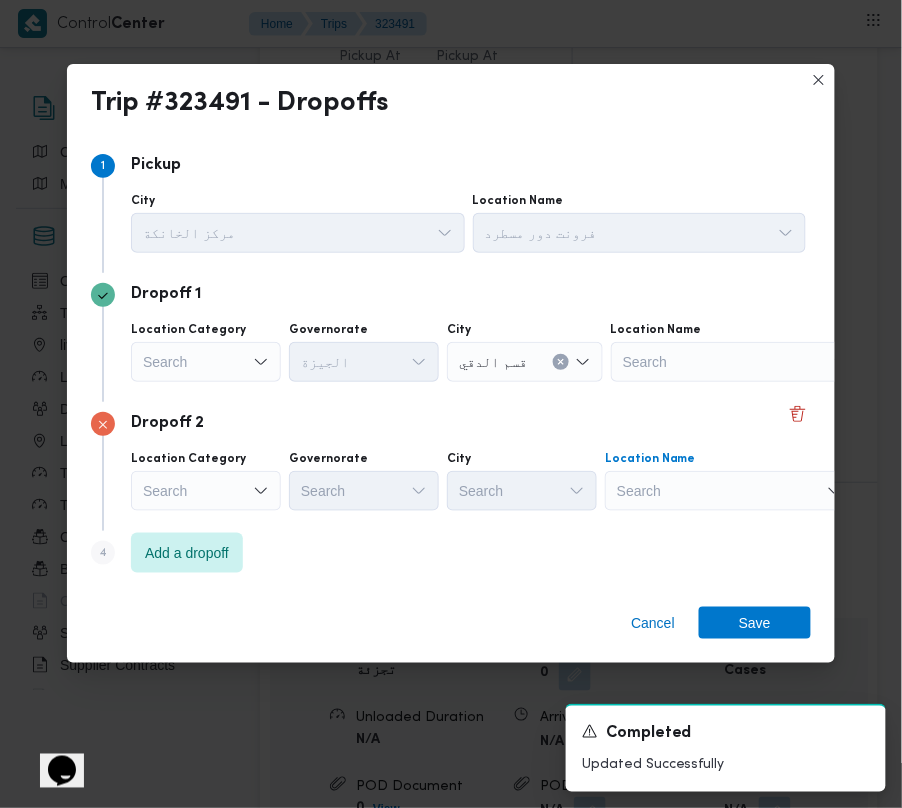 click on "Search" at bounding box center [736, 362] 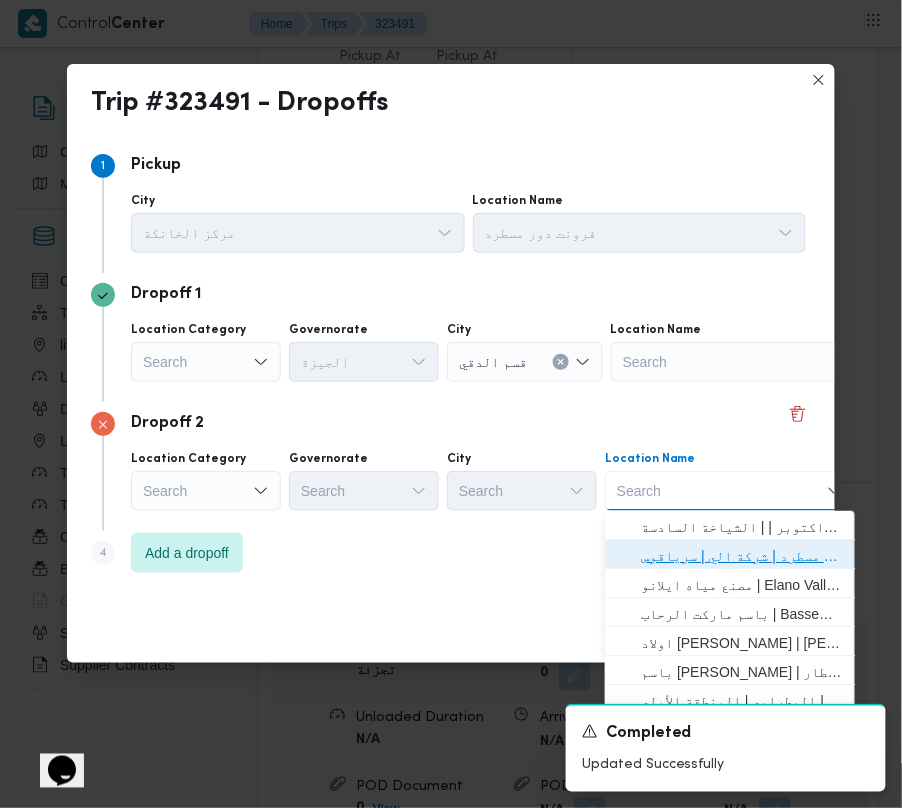 click on "فرونت دور مسطرد | شركة الي | سرياقوس" at bounding box center (742, 556) 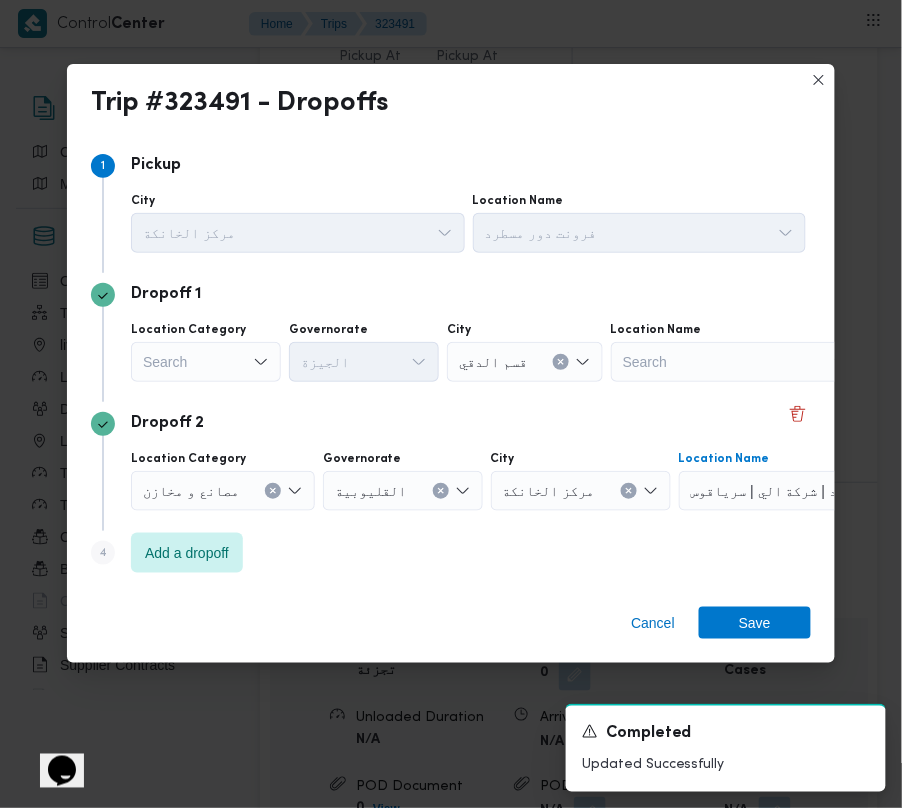 drag, startPoint x: 193, startPoint y: 349, endPoint x: 192, endPoint y: 362, distance: 13.038404 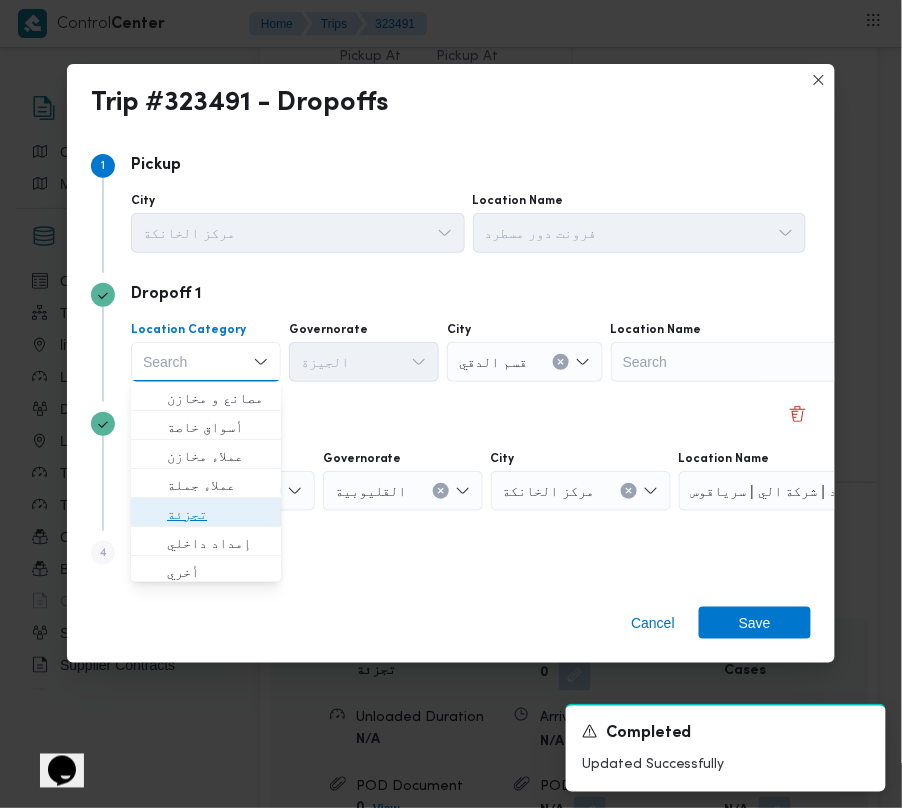 click on "تجزئة" at bounding box center (218, 514) 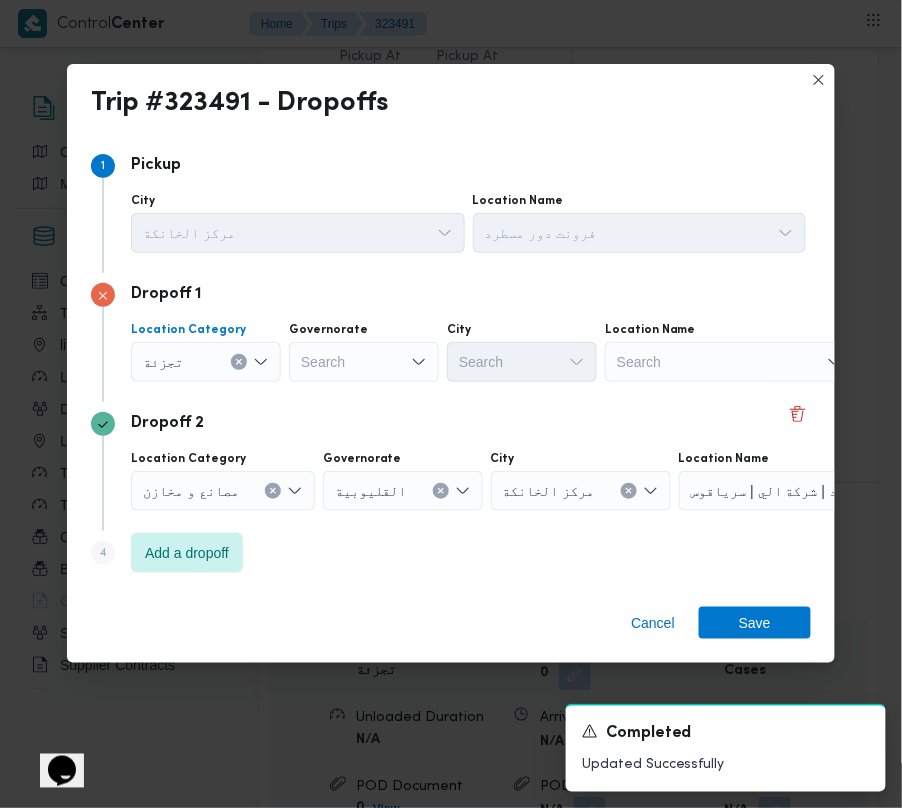 click on "Search" at bounding box center [364, 362] 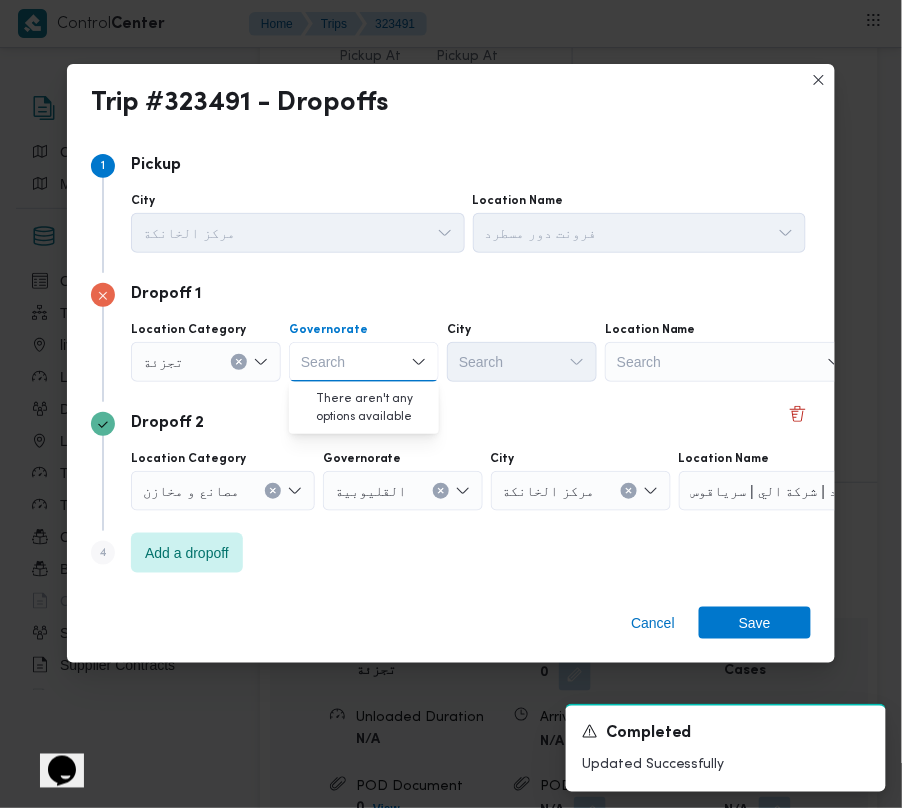 paste on "القليوبية" 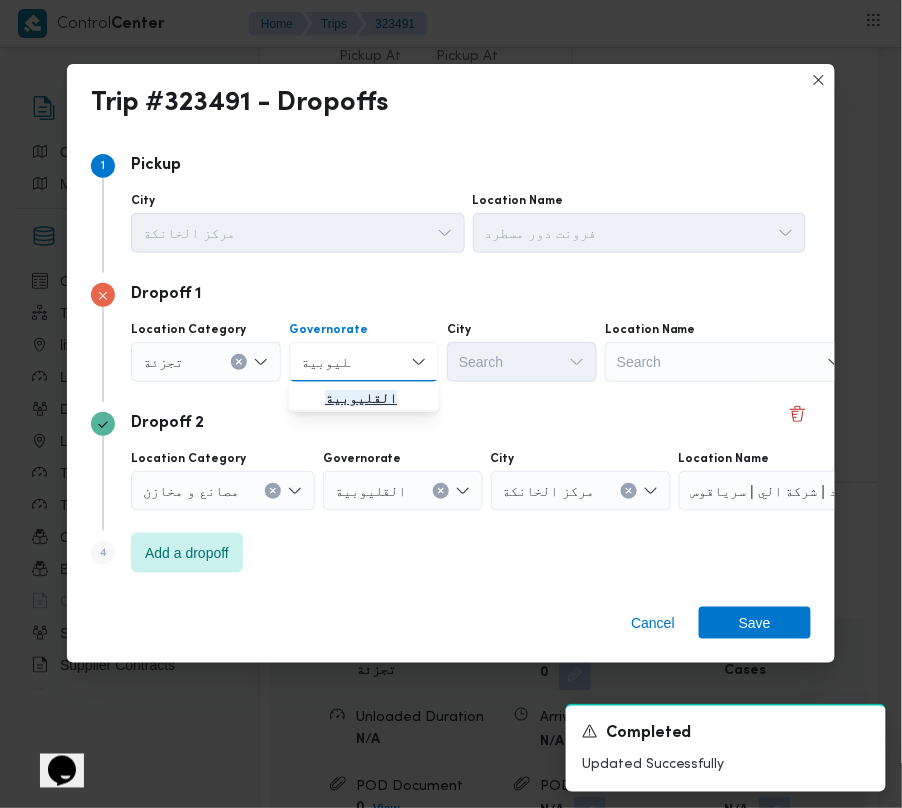 type on "القليوبية" 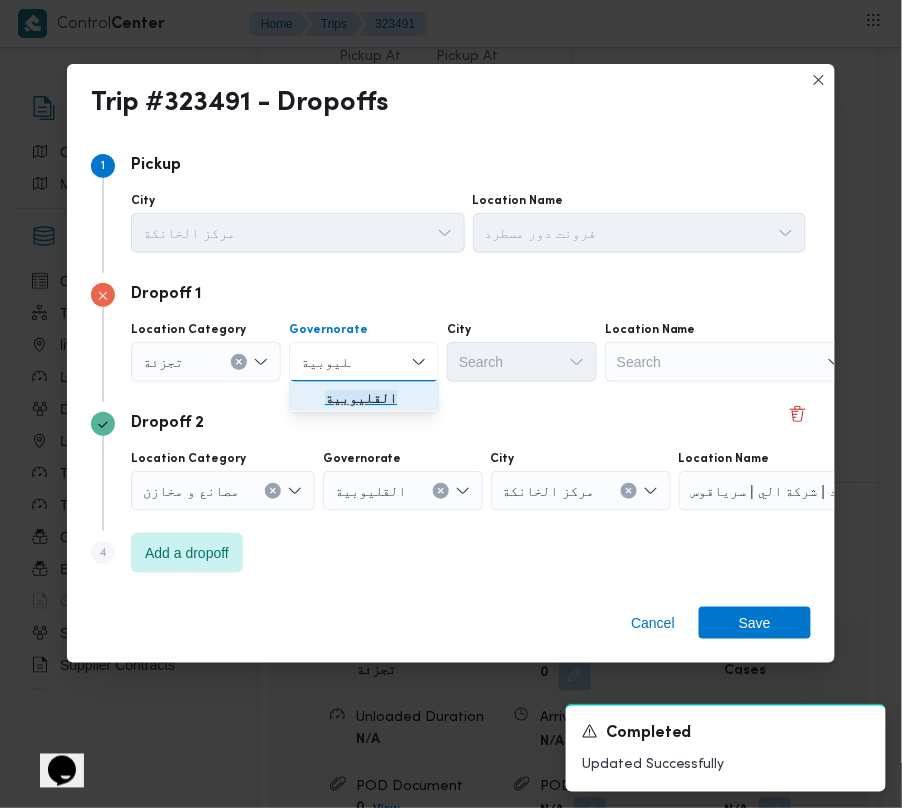 click on "القليوبية" at bounding box center [364, 398] 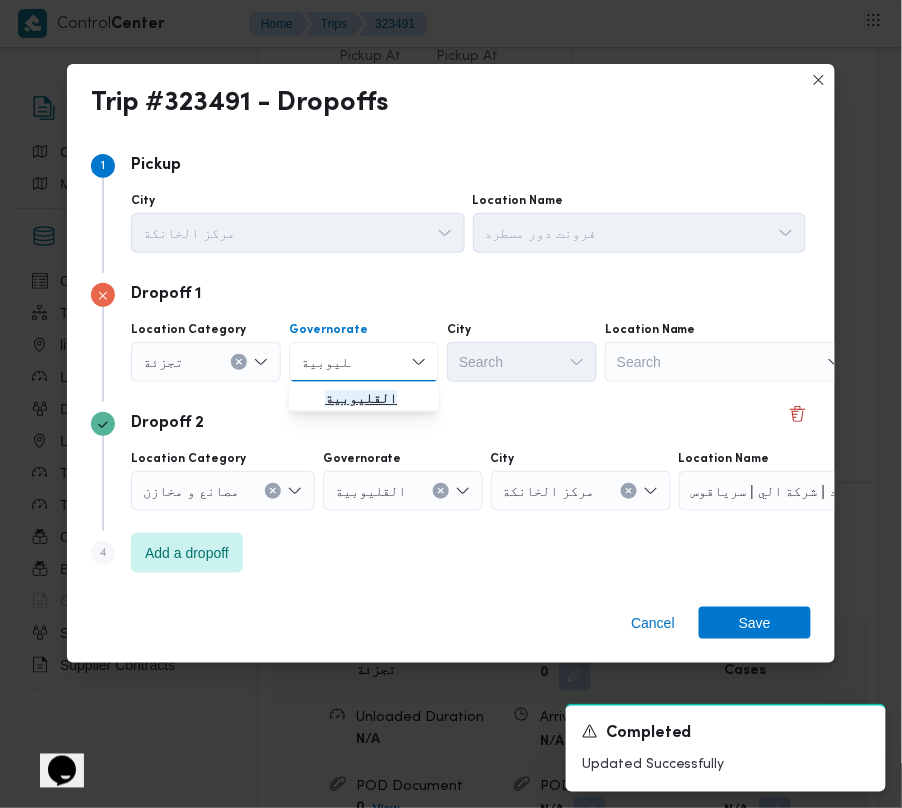 type 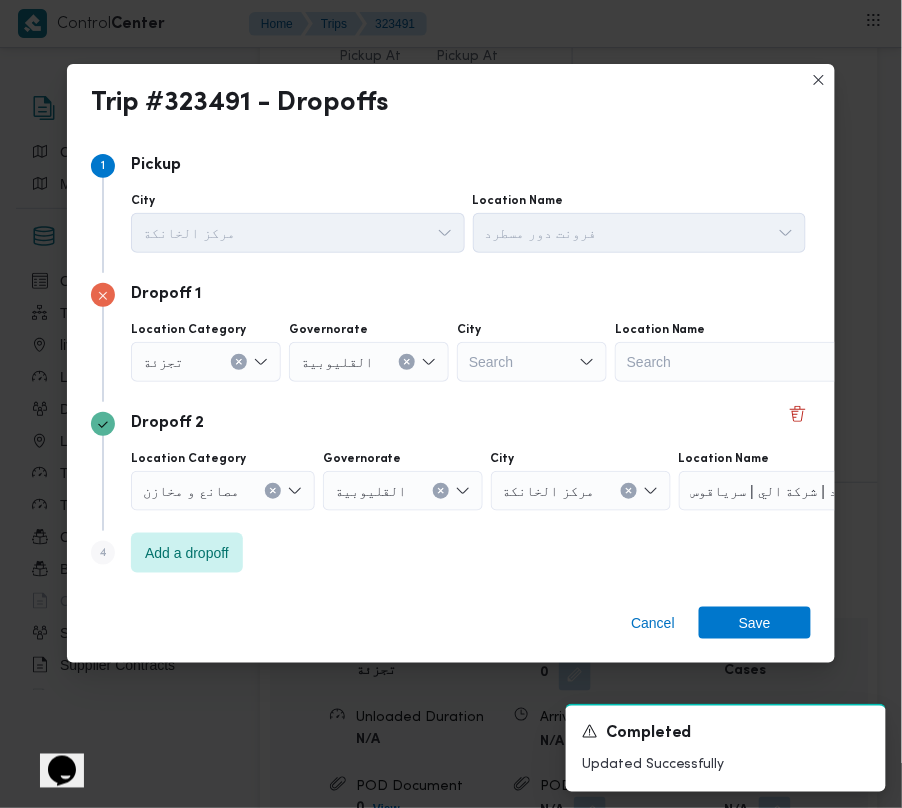 click on "Search" at bounding box center (532, 362) 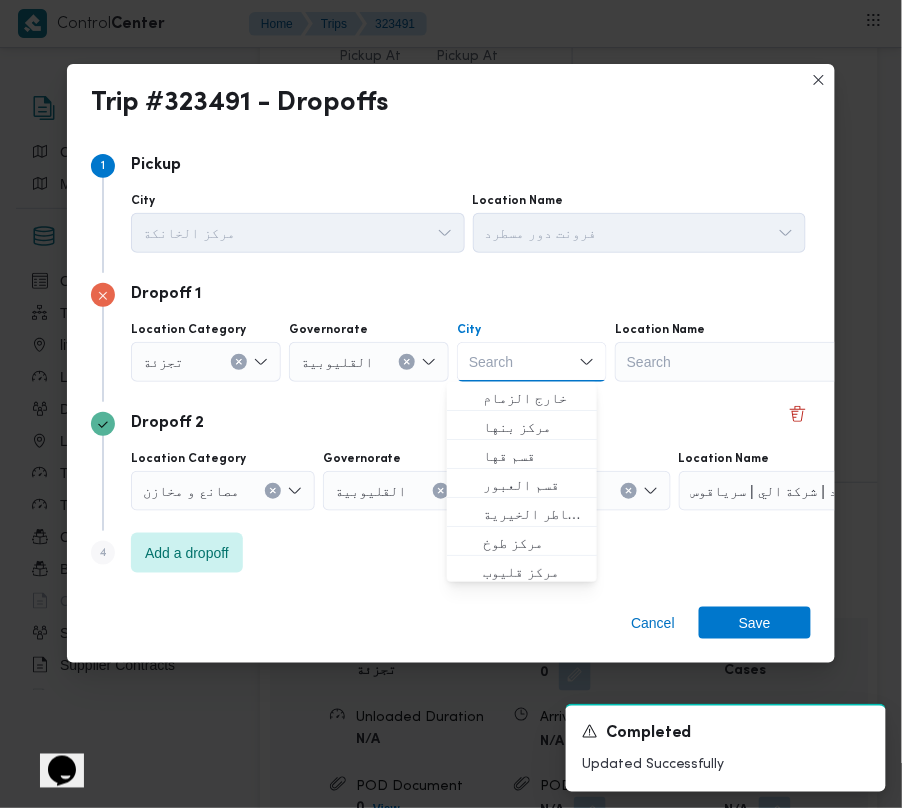 paste on "العبور" 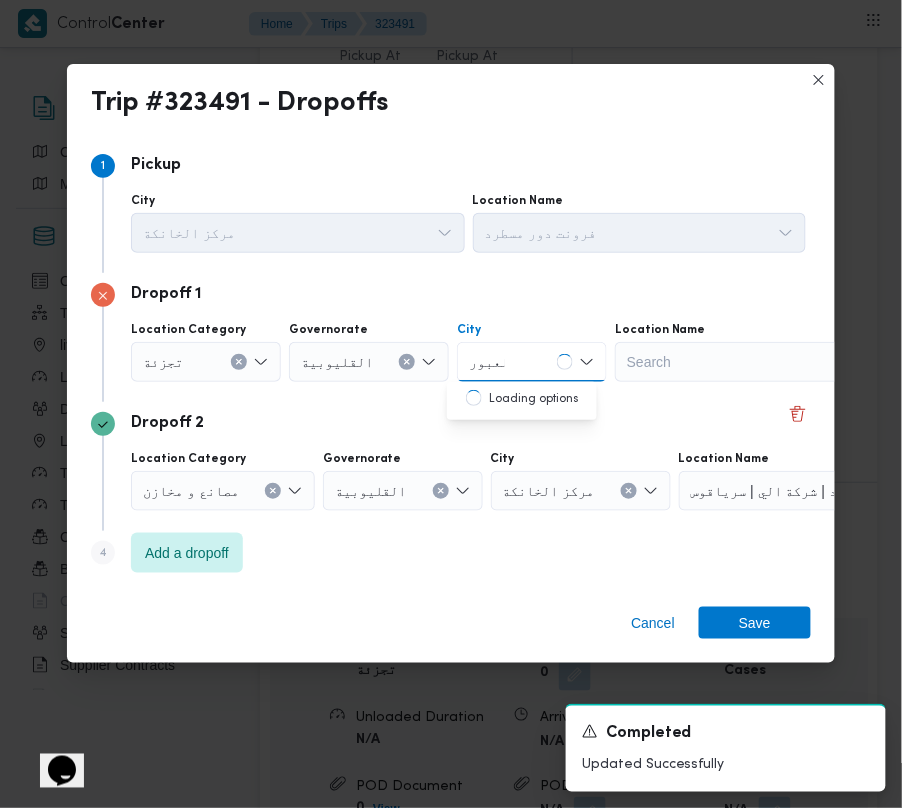 type on "العبور" 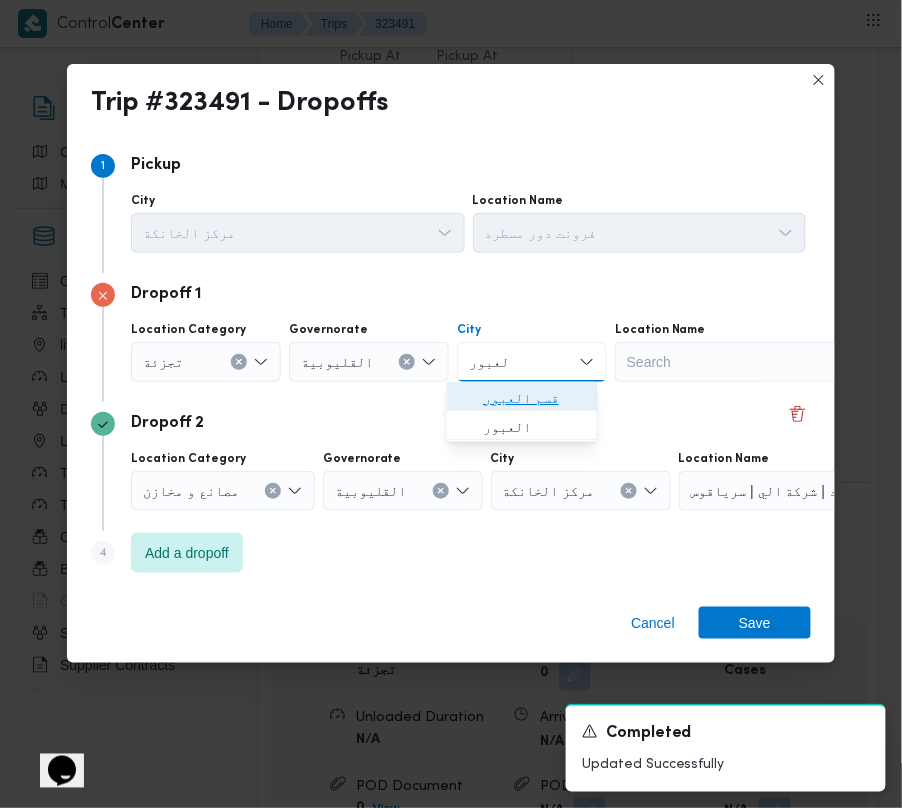 click on "قسم العبور" at bounding box center [534, 398] 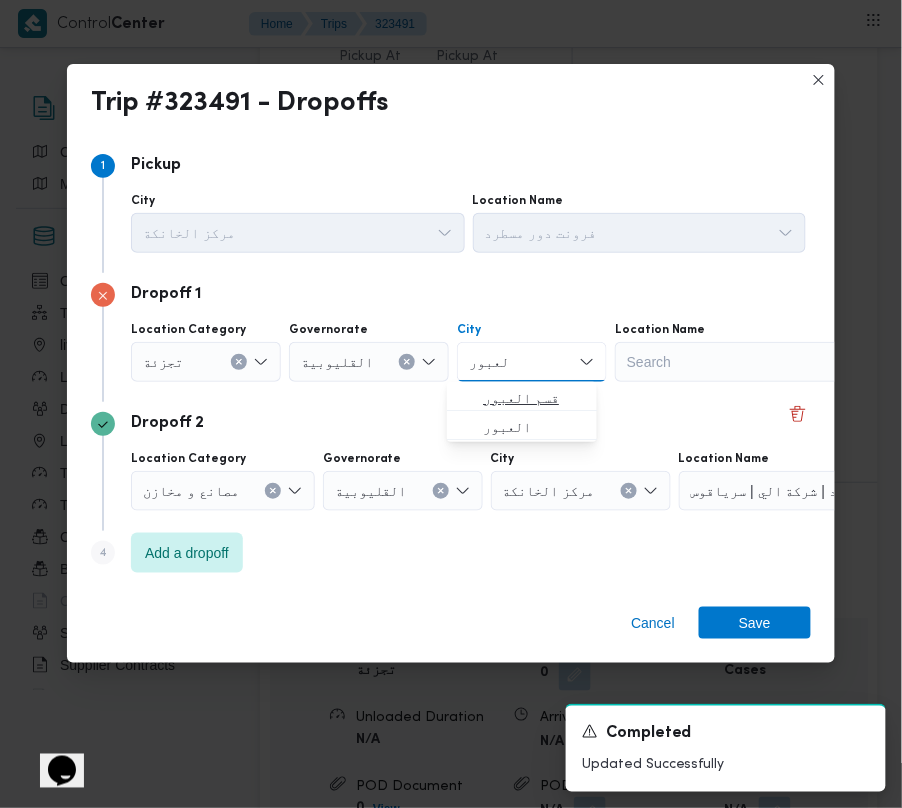 type 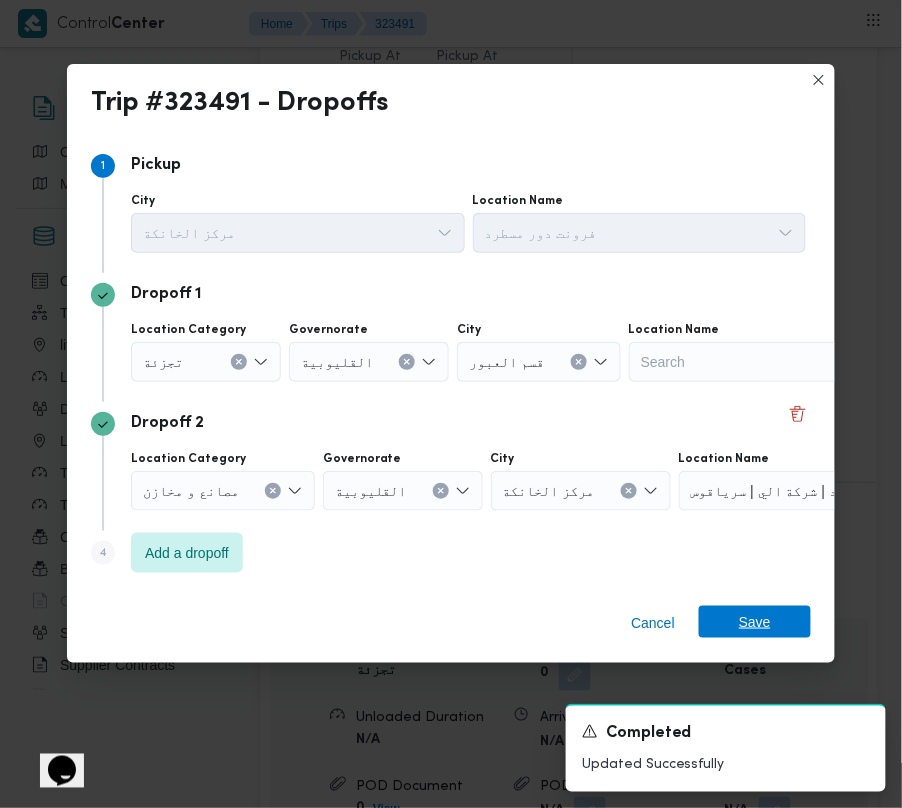click on "Save" at bounding box center (755, 622) 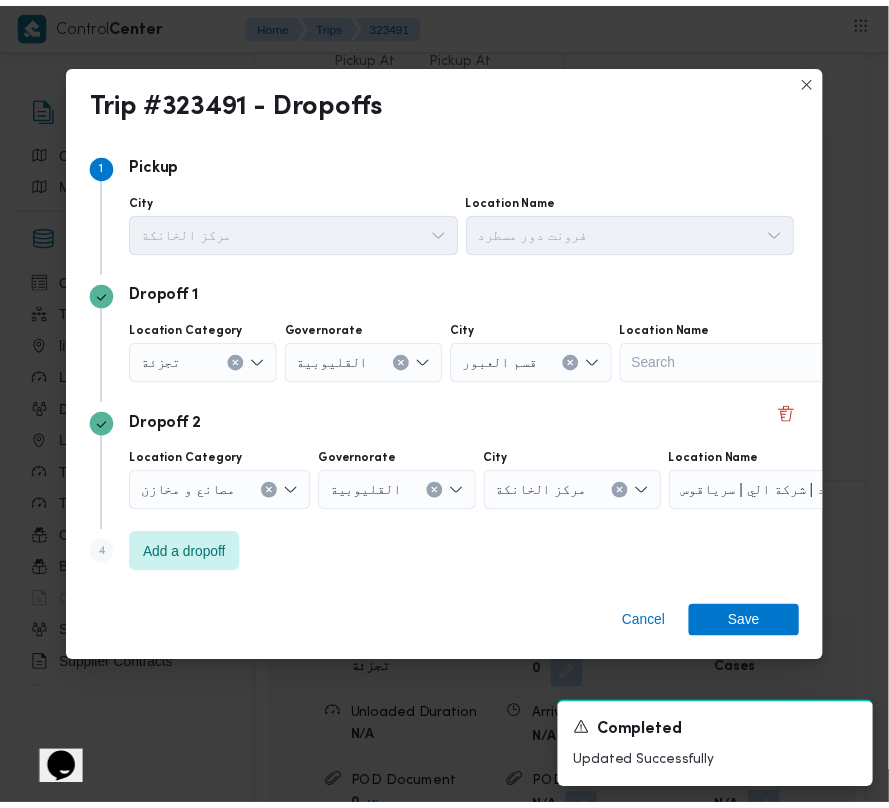 scroll, scrollTop: 2904, scrollLeft: 0, axis: vertical 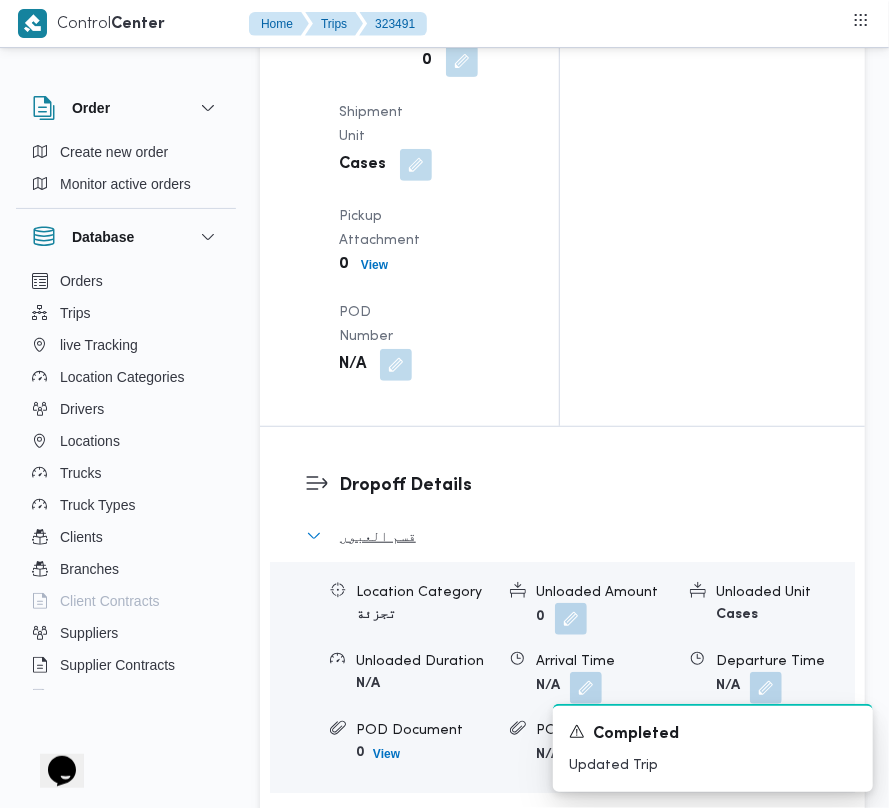 click on "قسم العبور" at bounding box center [378, 536] 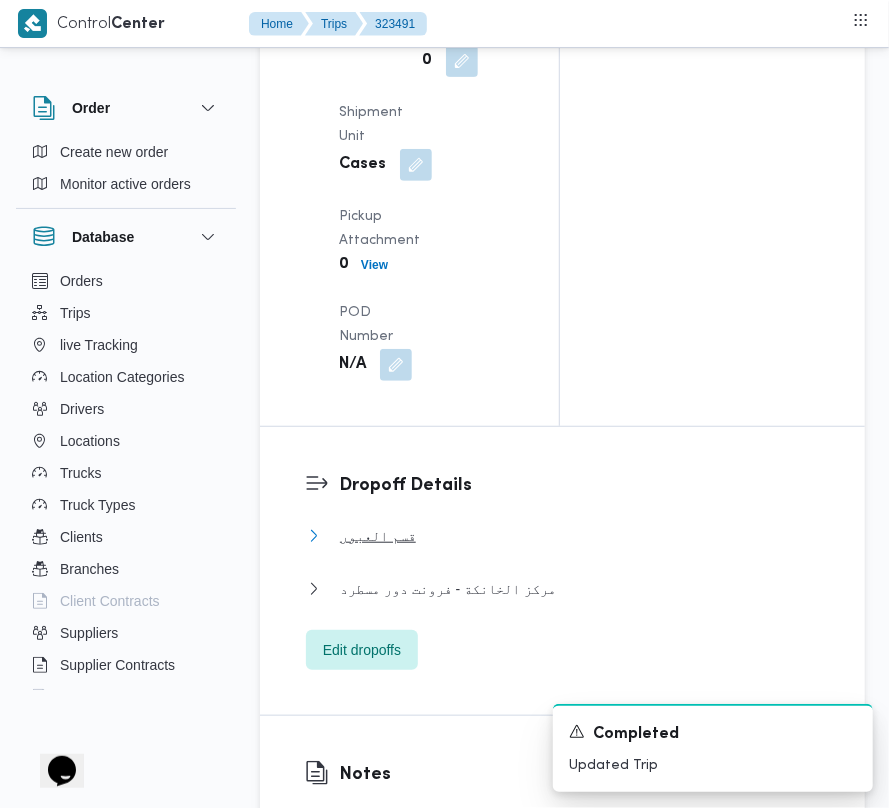 scroll, scrollTop: 2197, scrollLeft: 0, axis: vertical 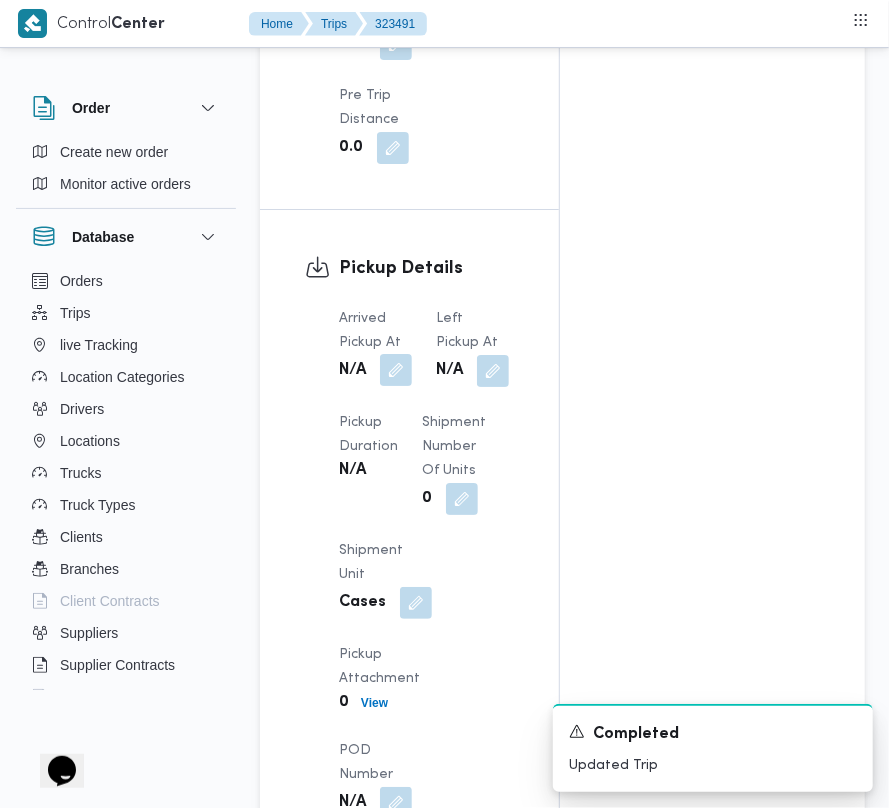 drag, startPoint x: 409, startPoint y: 368, endPoint x: 400, endPoint y: 381, distance: 15.811388 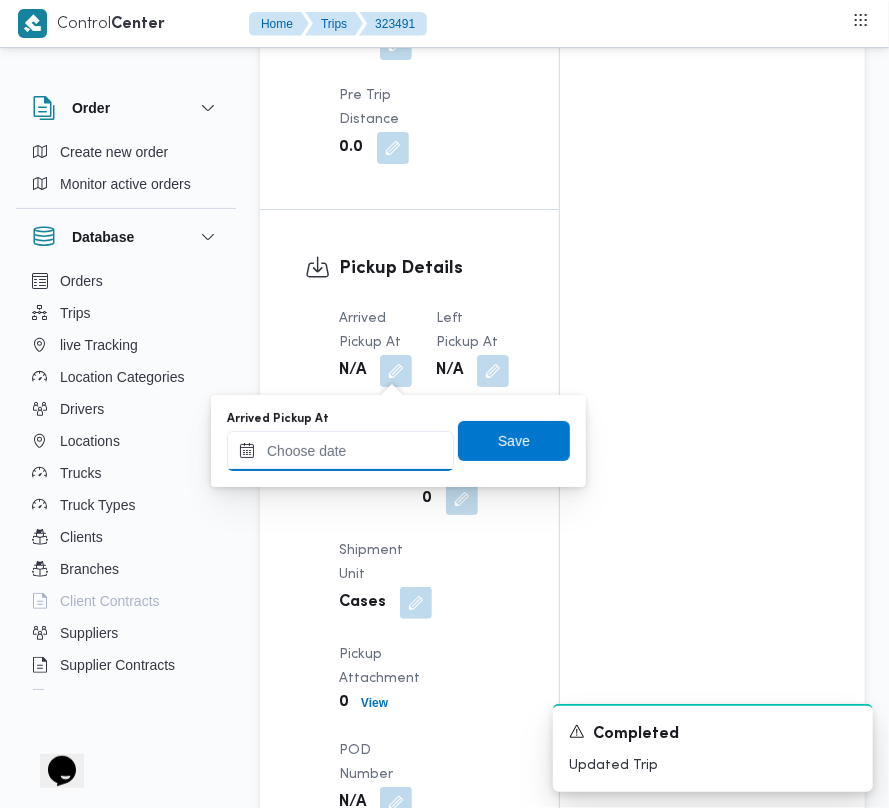 click on "Arrived Pickup At" at bounding box center [340, 451] 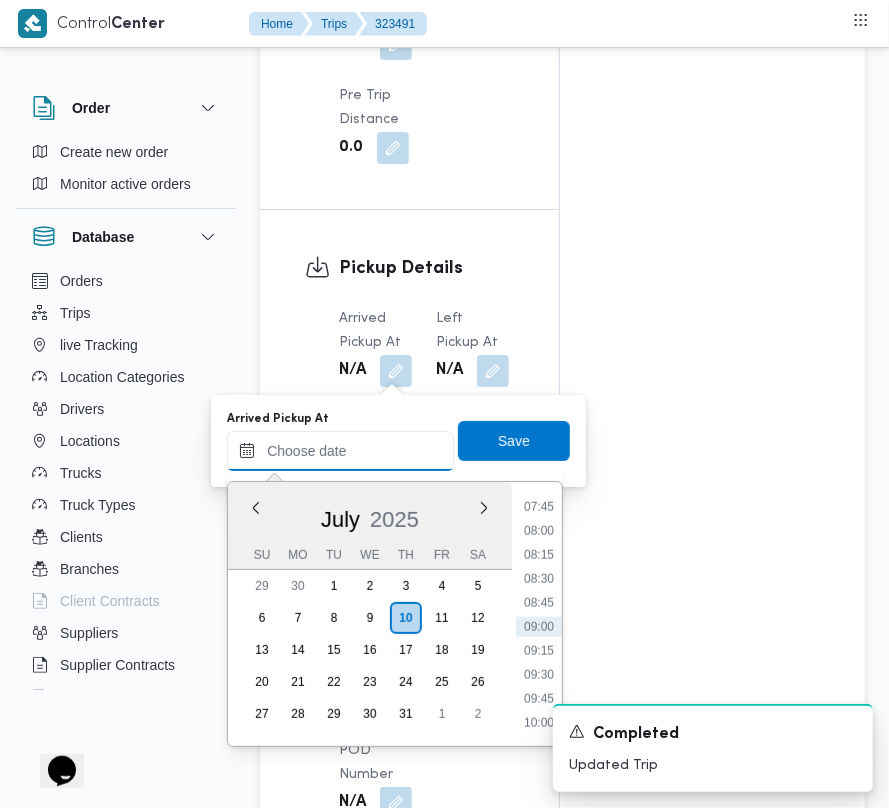 paste on "[DATE] 7:30" 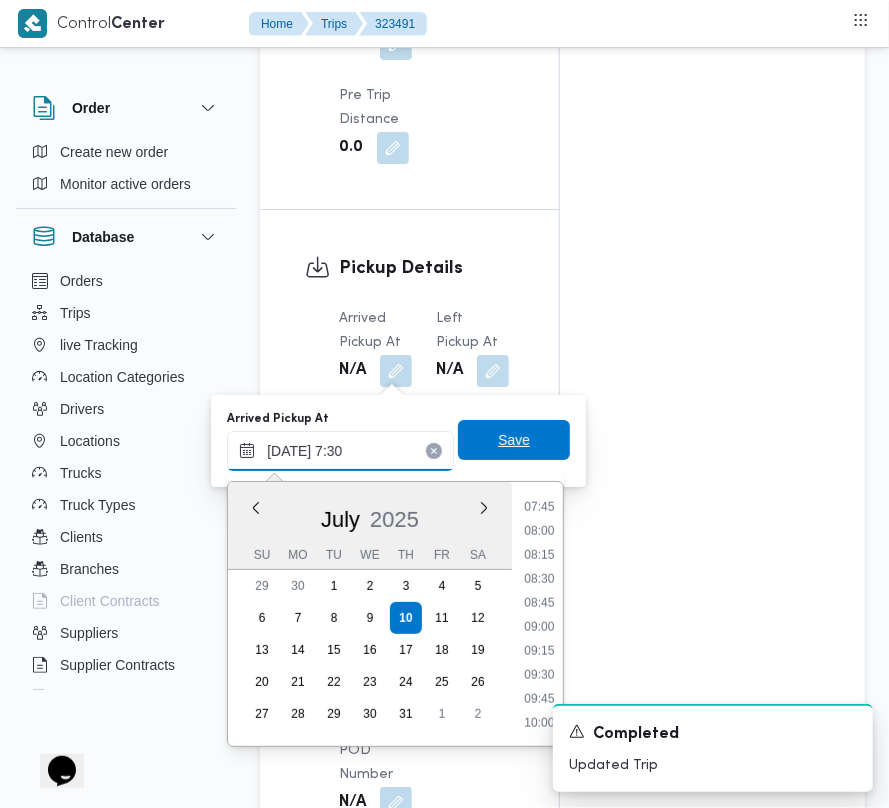 scroll, scrollTop: 720, scrollLeft: 0, axis: vertical 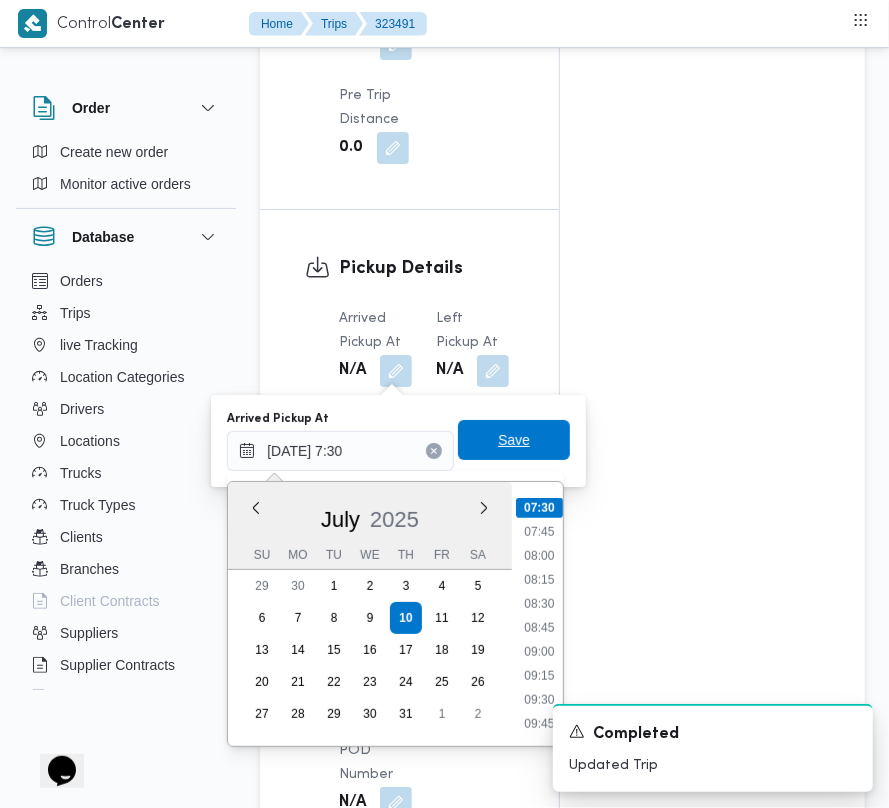 type on "[DATE] 07:30" 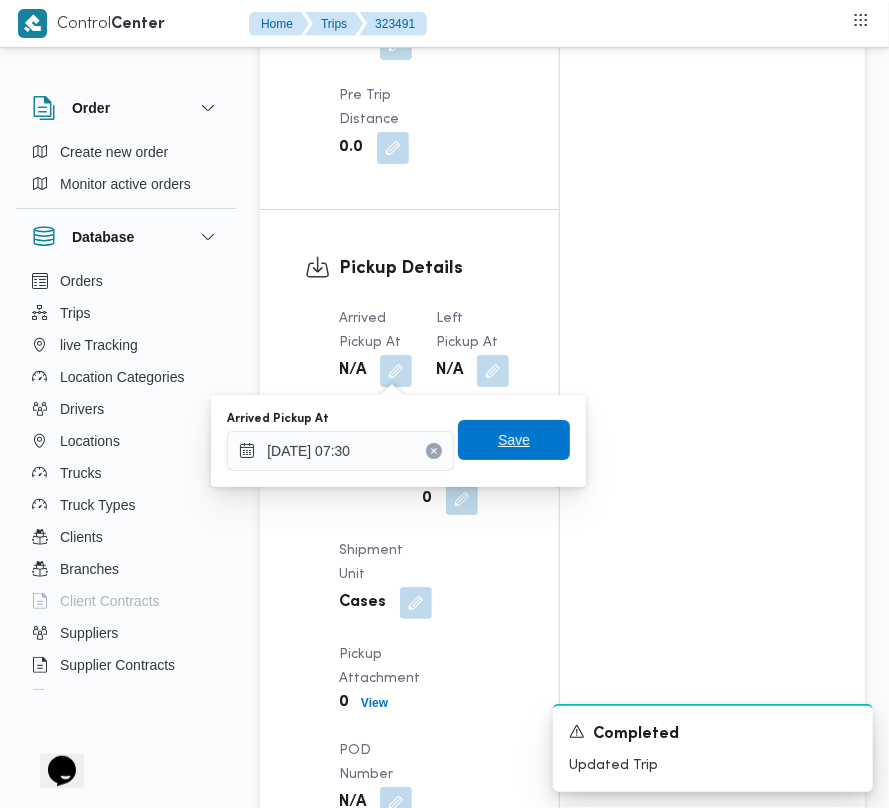 click on "Save" at bounding box center [514, 440] 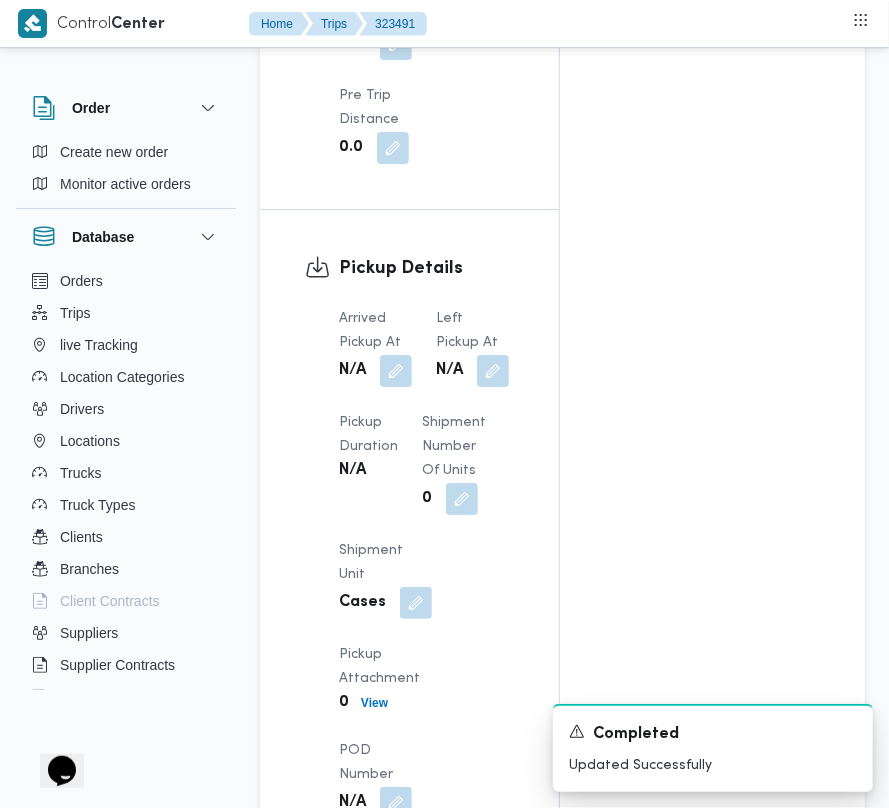 click on "Arrived Pickup At N/A Left Pickup At N/A Pickup Duration N/A Shipment Number of Units 0 Shipment Unit Cases Pickup Attachment 0 View POD Number N/A" at bounding box center [426, 563] 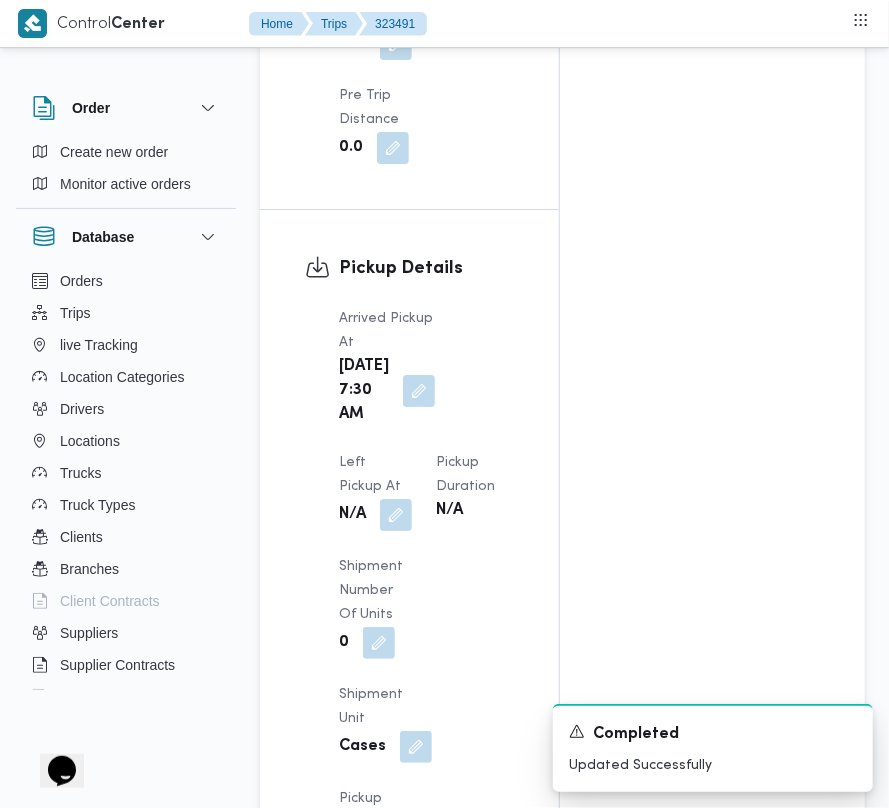 click on "Arrived Pickup At [DATE] 7:30 AM Left Pickup At N/A Pickup Duration N/A Shipment Number of Units 0 Shipment Unit Cases Pickup Attachment 0 View POD Number N/A" at bounding box center [426, 635] 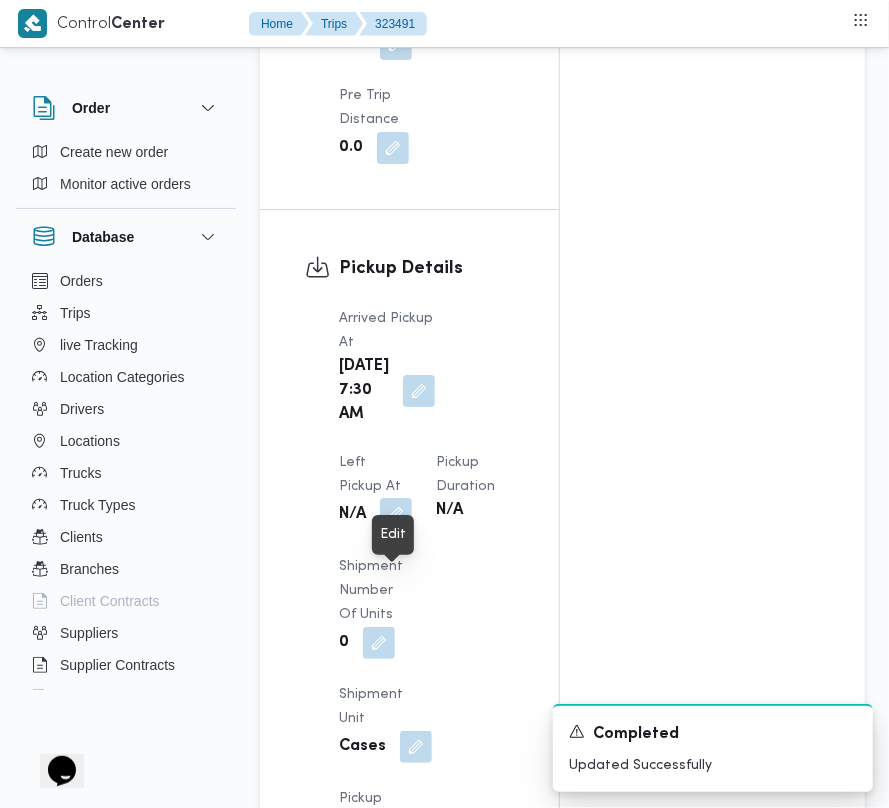 click at bounding box center [396, 514] 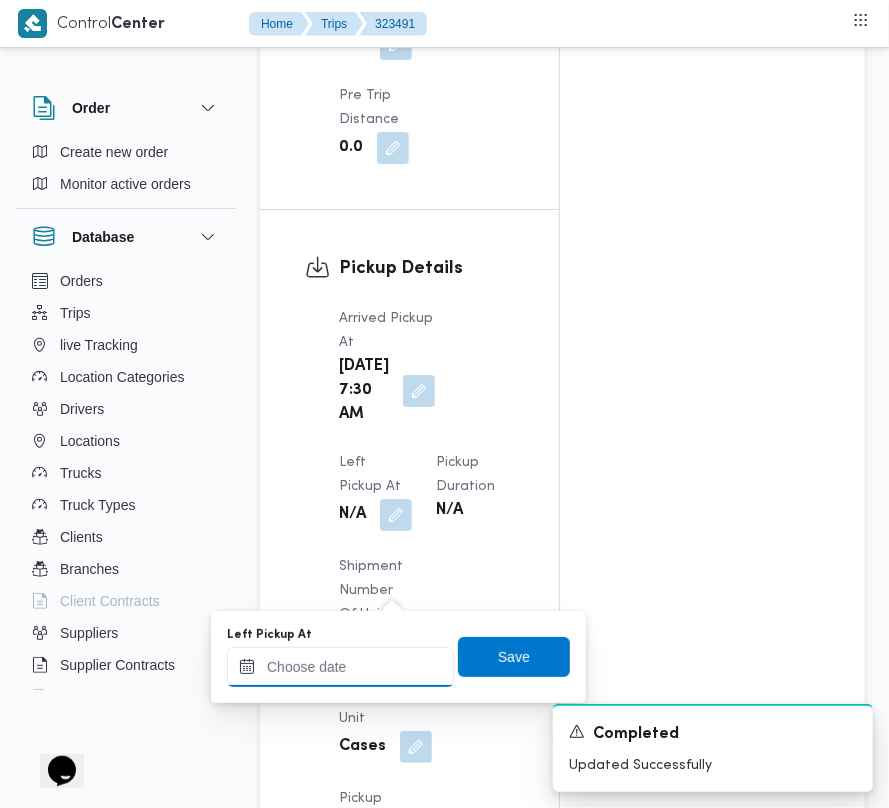click on "Left Pickup At" at bounding box center (340, 667) 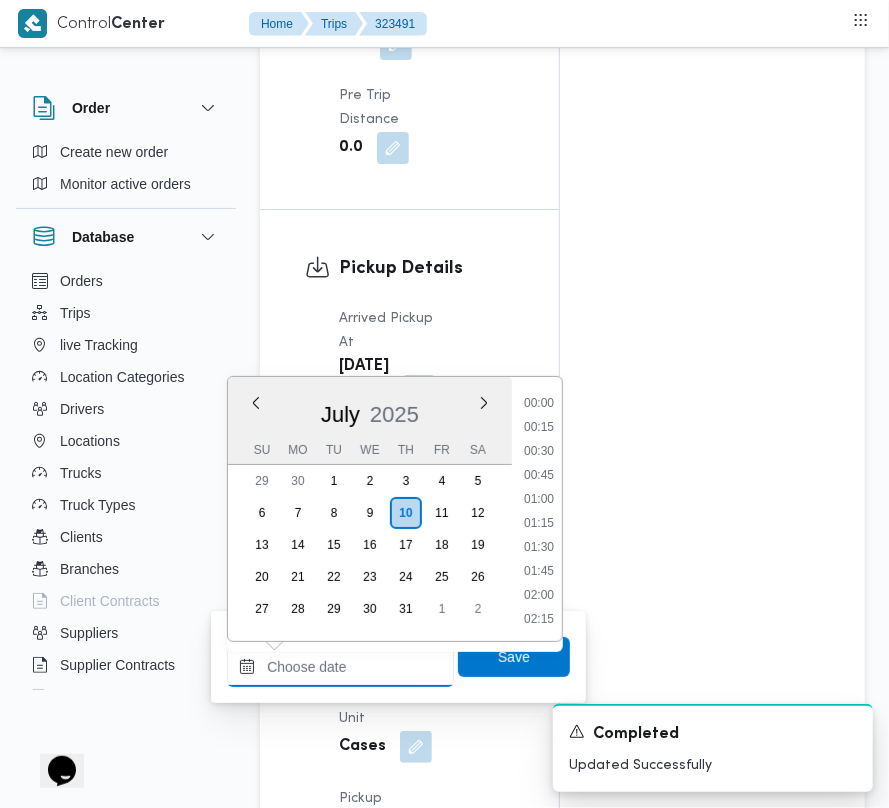 paste on "[DATE] 7:30" 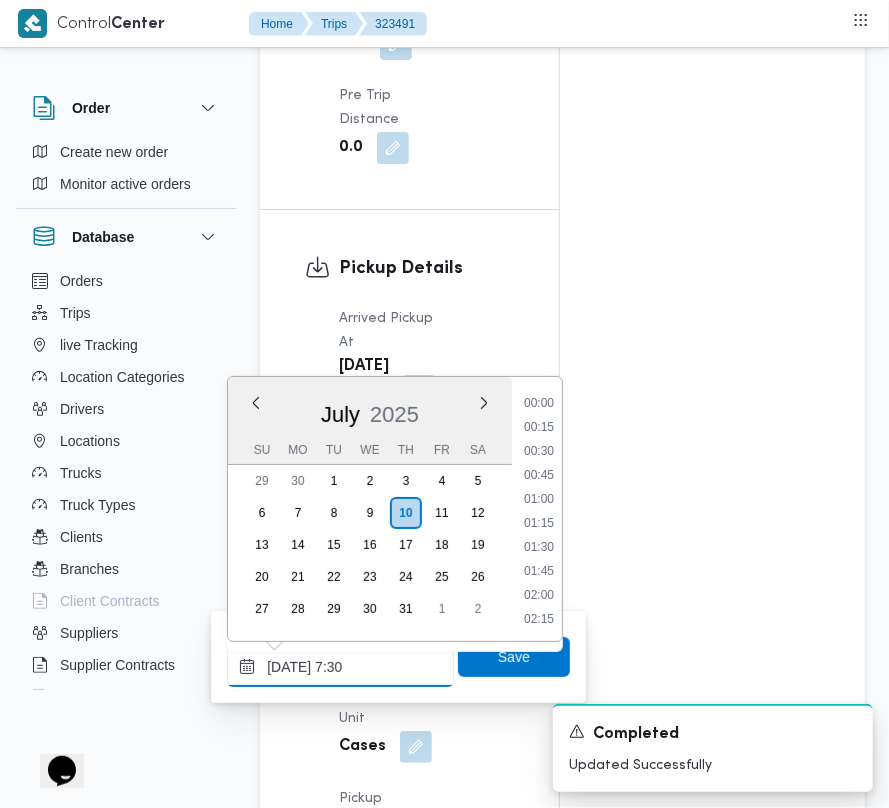 scroll, scrollTop: 720, scrollLeft: 0, axis: vertical 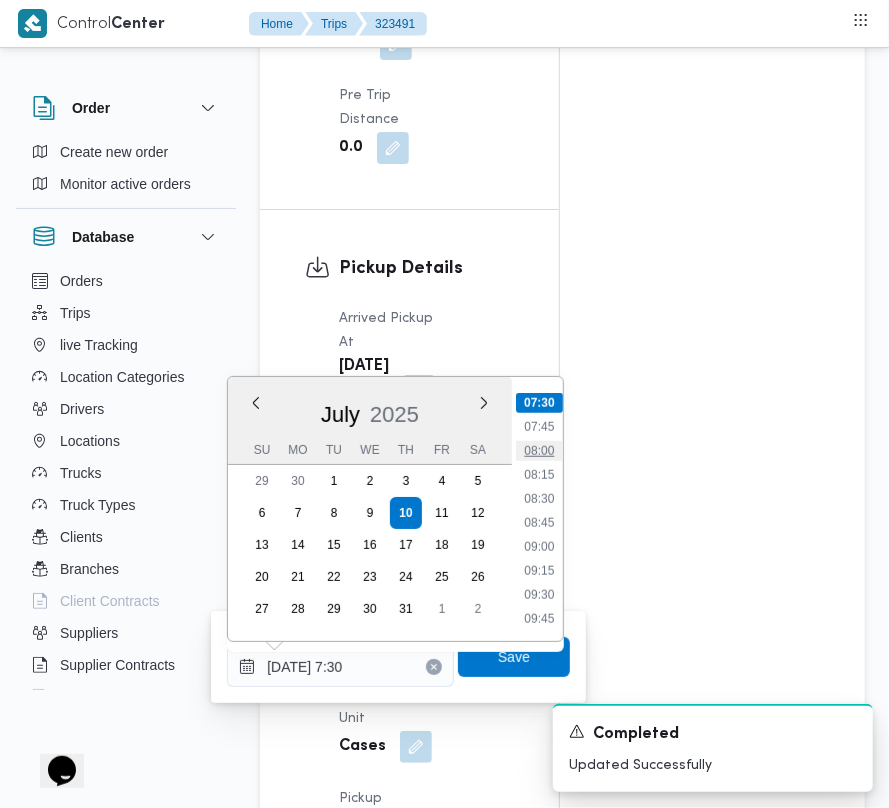 click on "08:00" at bounding box center [539, 451] 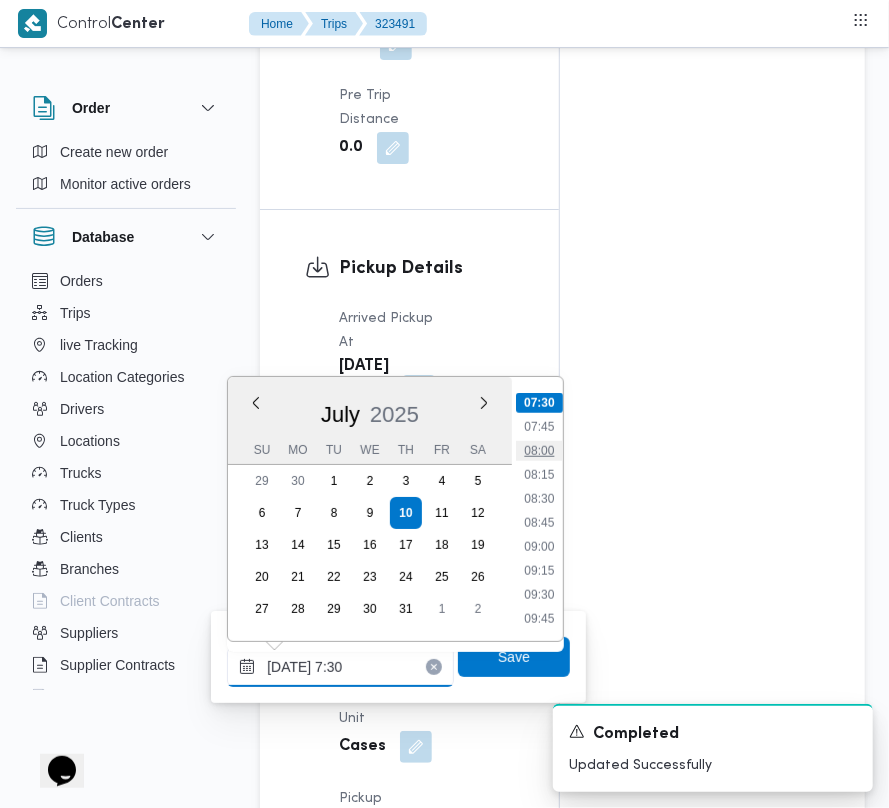 type on "[DATE] 08:00" 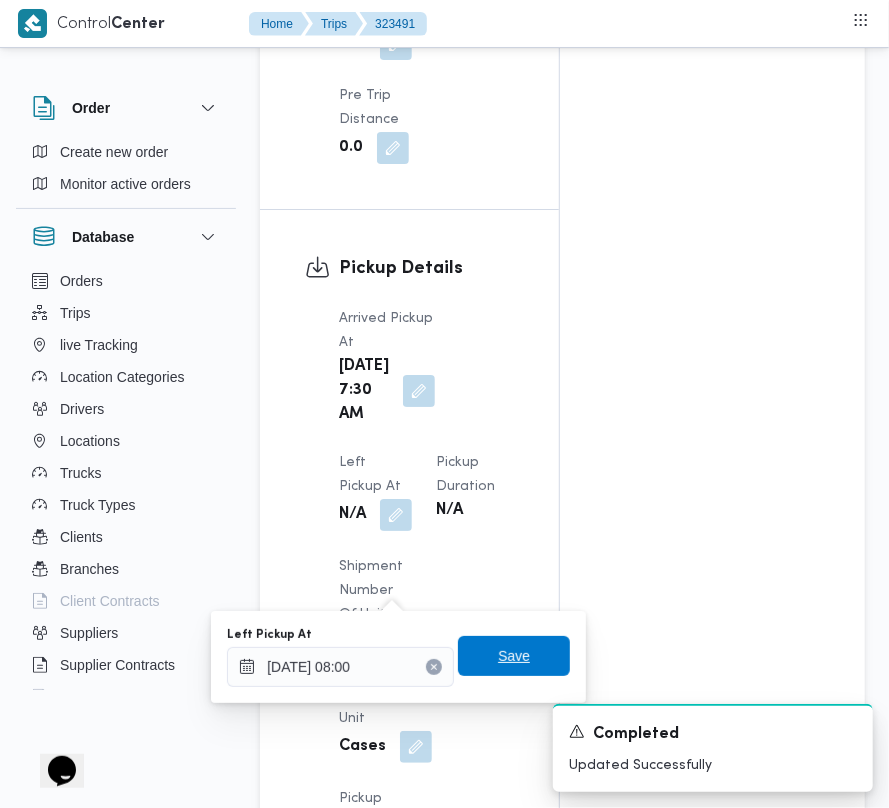 click on "Save" at bounding box center [514, 656] 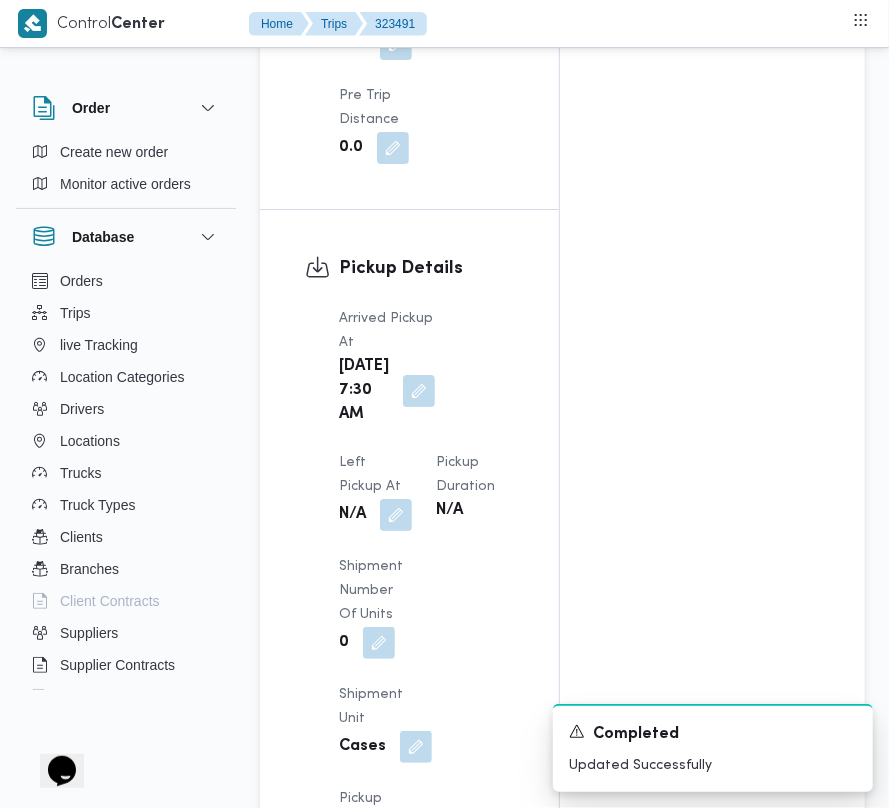 click on "Pickup Details Arrived Pickup At [DATE] 7:30 AM Left Pickup At N/A Pickup Duration N/A Shipment Number of Units 0 Shipment Unit Cases Pickup Attachment 0 View POD Number N/A" at bounding box center [409, 609] 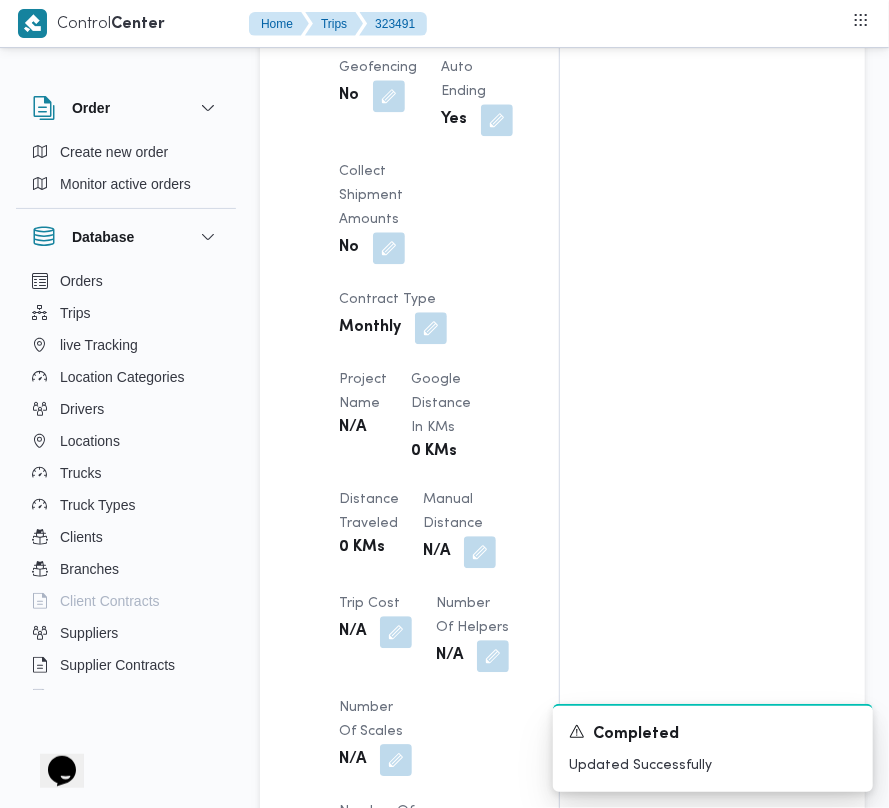 scroll, scrollTop: 0, scrollLeft: 0, axis: both 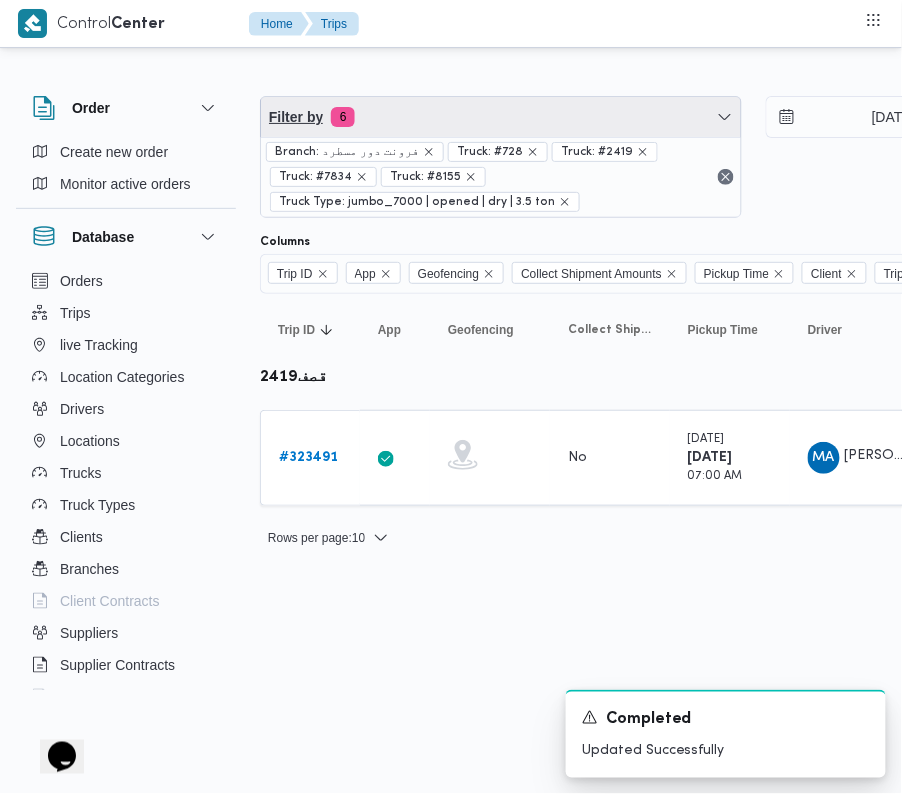 click on "Filter by 6" at bounding box center (501, 117) 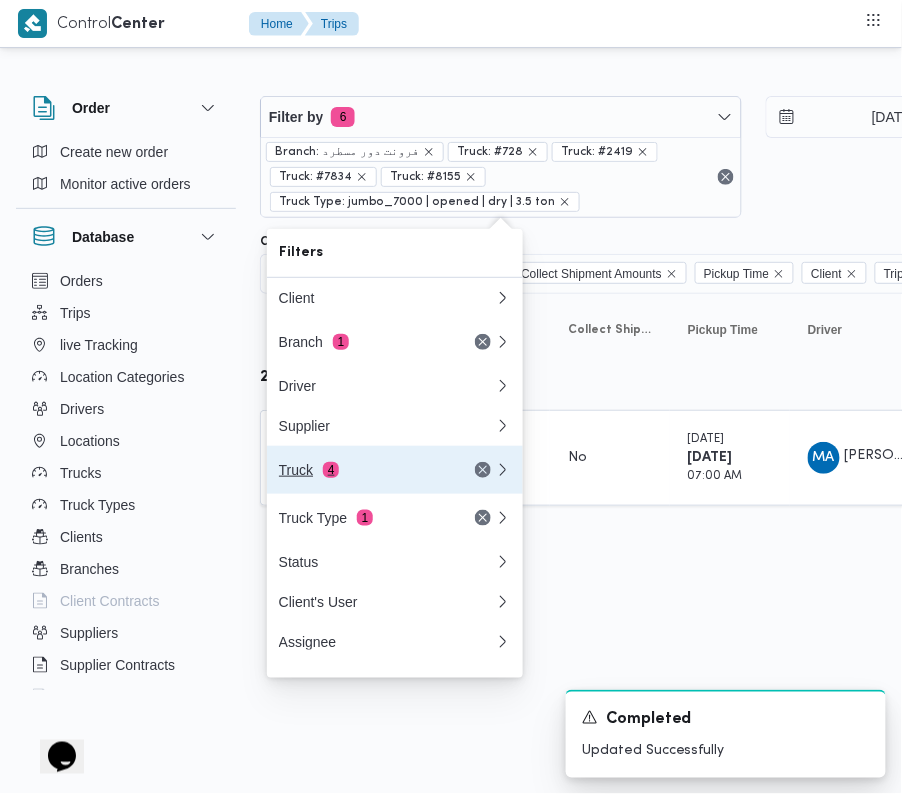click on "Truck 4" at bounding box center [387, 470] 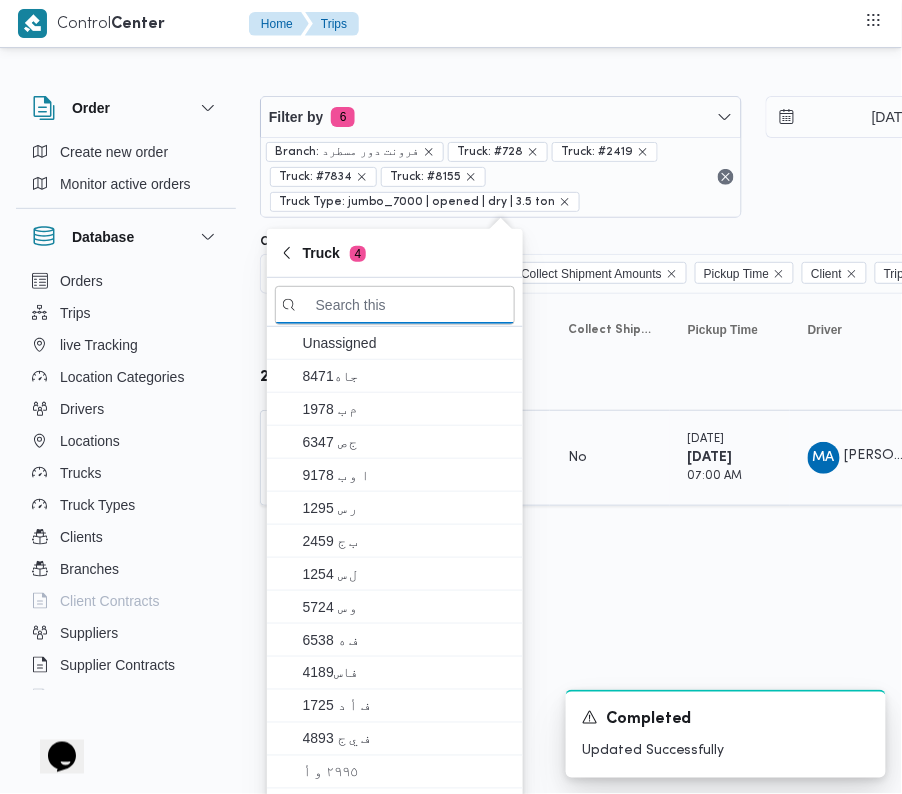 paste on "4687" 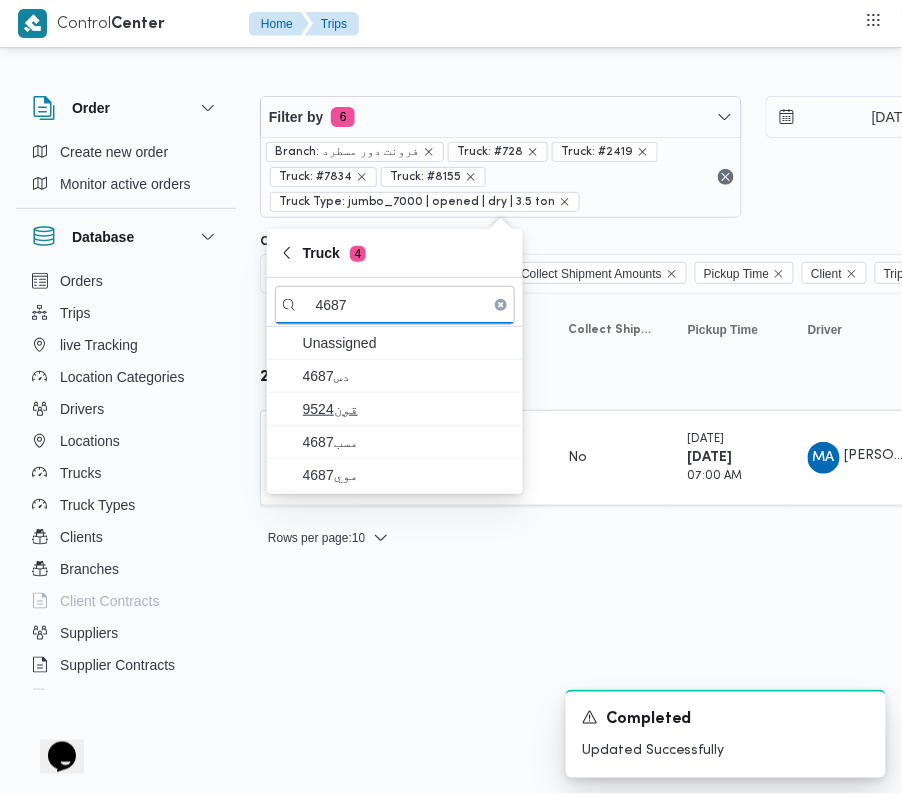 type on "4687" 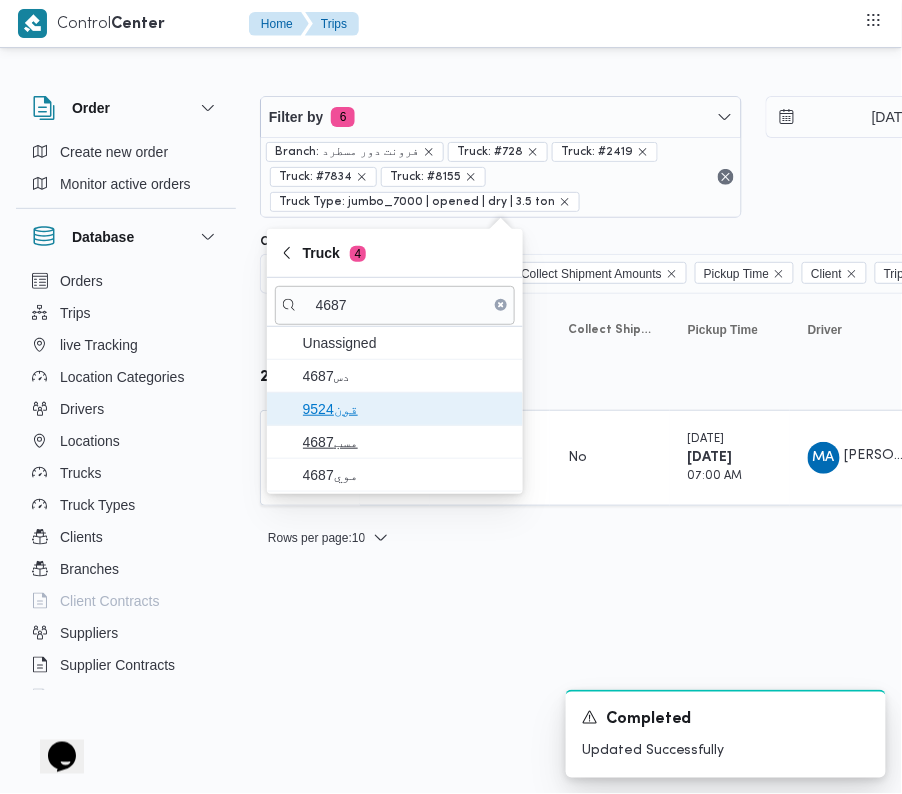drag, startPoint x: 381, startPoint y: 400, endPoint x: 377, endPoint y: 432, distance: 32.24903 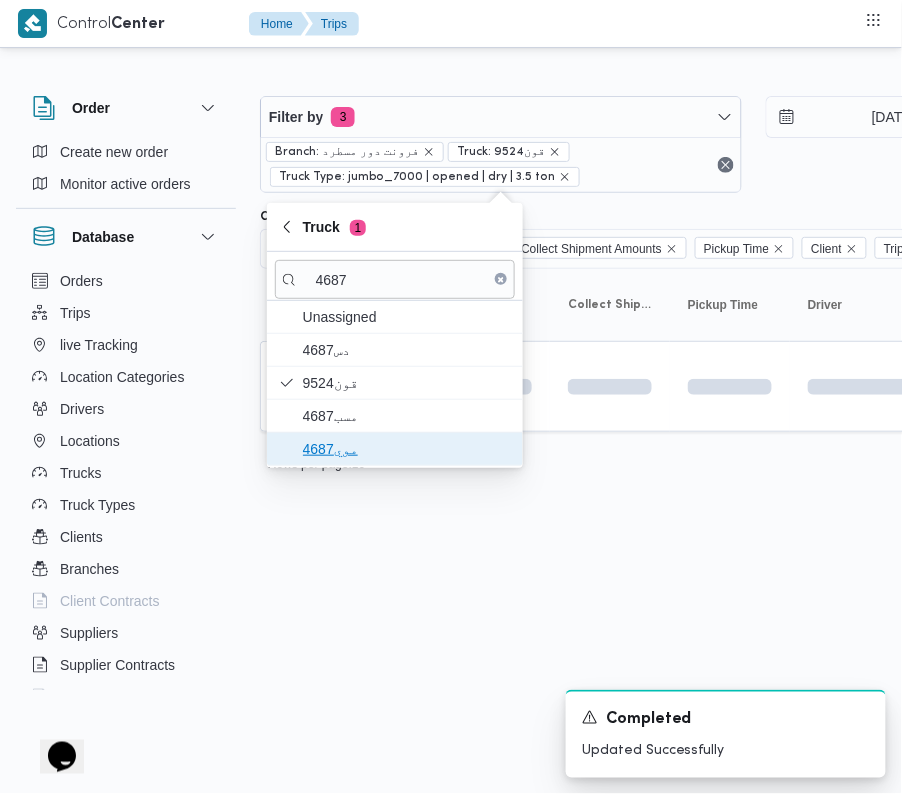 click on "موي4687" at bounding box center (407, 449) 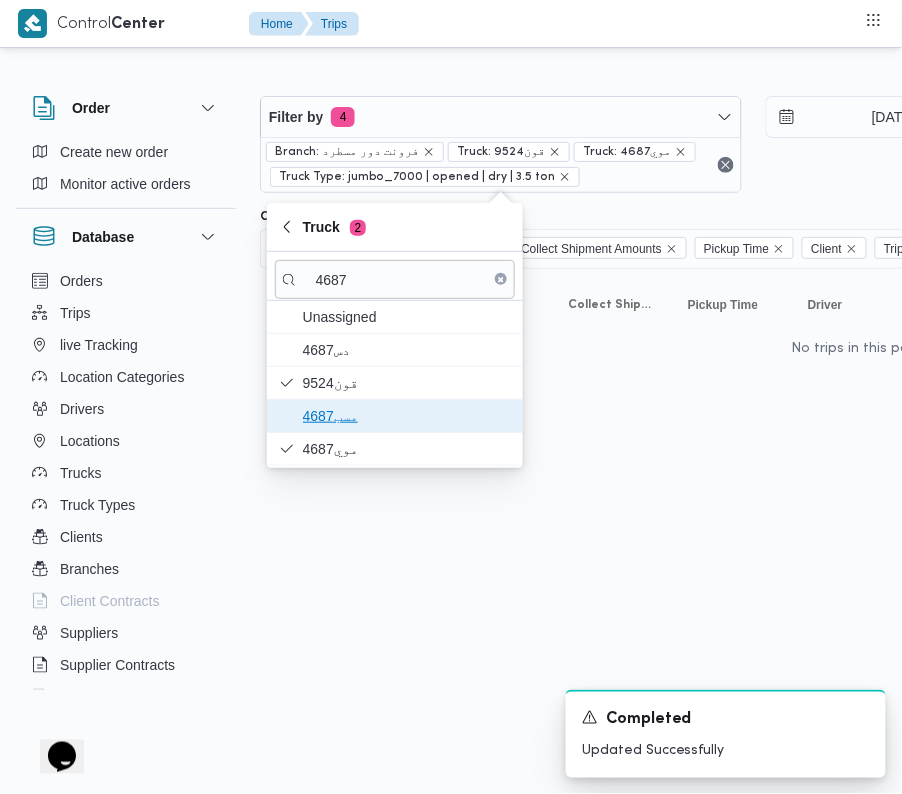 click on "مسب4687" at bounding box center (407, 416) 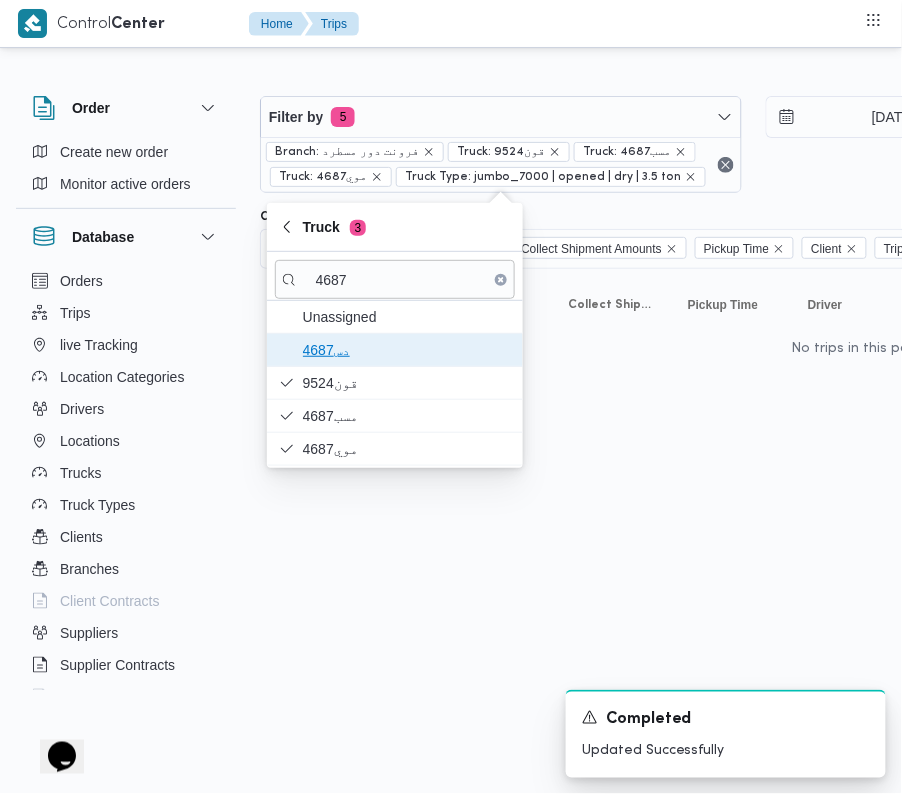 click on "4687دس" at bounding box center (407, 350) 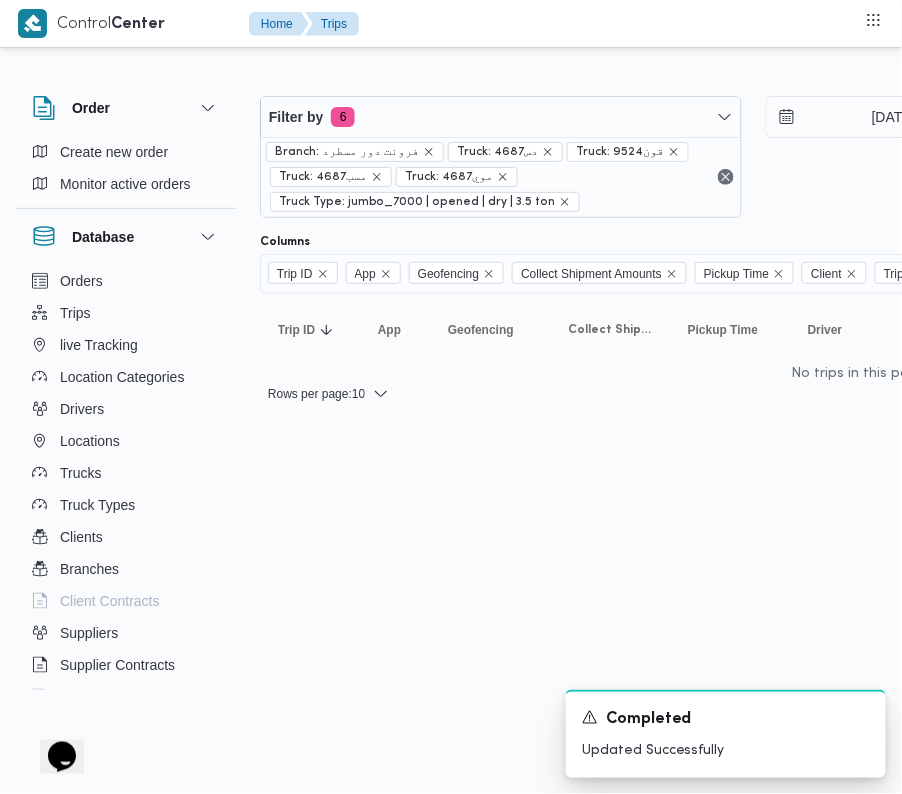 click on "Control  Center Home Trips Order Create new order Monitor active orders Database Orders Trips live Tracking Location Categories Drivers Locations Trucks Truck Types Clients Branches Client Contracts Suppliers Supplier Contracts Devices Users Projects SP Projects Admins organization assignees Tags Filter by 6 Branch: فرونت دور مسطرد Truck: 4687دس Truck: 9524قون Truck: مسب4687 Truck: موي4687 Truck Type: jumbo_7000 | opened | dry | 3.5 ton [DATE] → [DATE] Group By Truck Columns Trip ID App Geofencing Collect Shipment Amounts Pickup Time Client Trip Points Driver Supplier Truck Status Platform Sorting Trip ID Click to sort in ascending order App Click to sort in ascending order Geofencing Click to sort in ascending order Collect Shipment Amounts Pickup Time Click to sort in ascending order Client Click to sort in ascending order Trip Points Driver Click to sort in ascending order Supplier Click to sort in ascending order Truck Click to sort in ascending order Status Platform :  10" at bounding box center (451, 397) 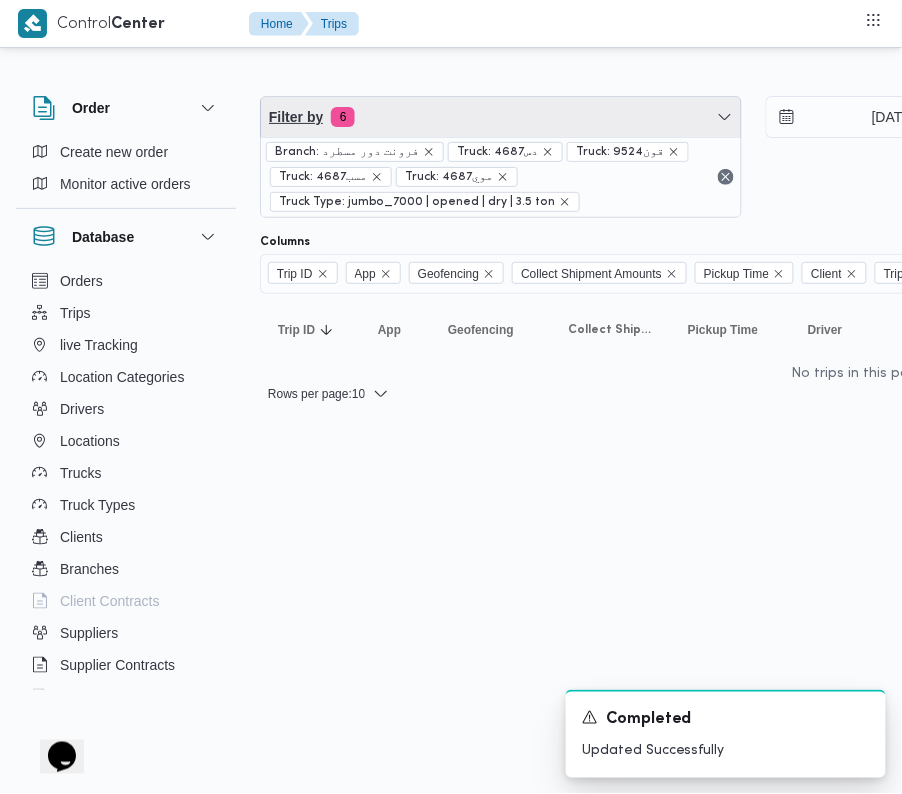click on "Filter by 6" at bounding box center (501, 117) 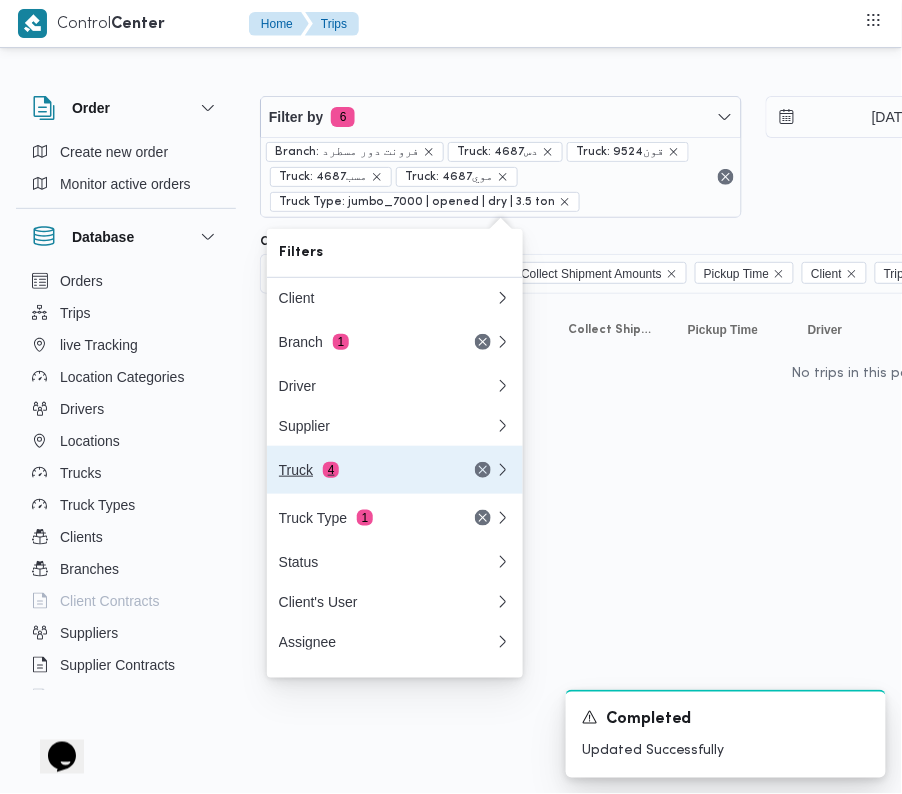 click on "Truck 4" at bounding box center (363, 470) 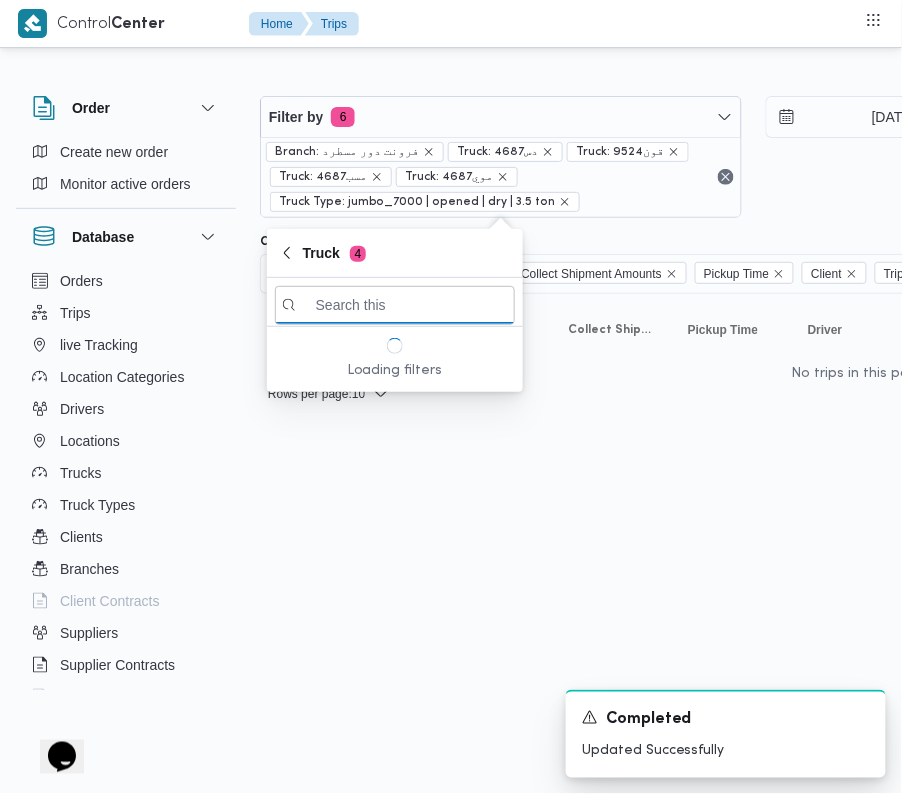 paste on "3745" 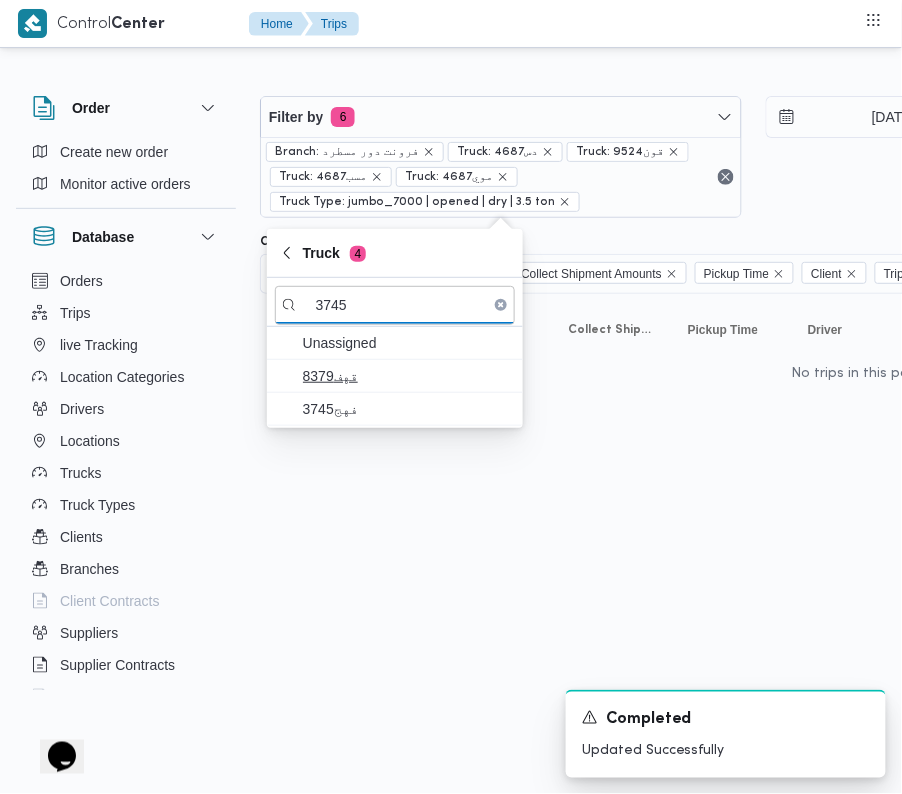 type on "3745" 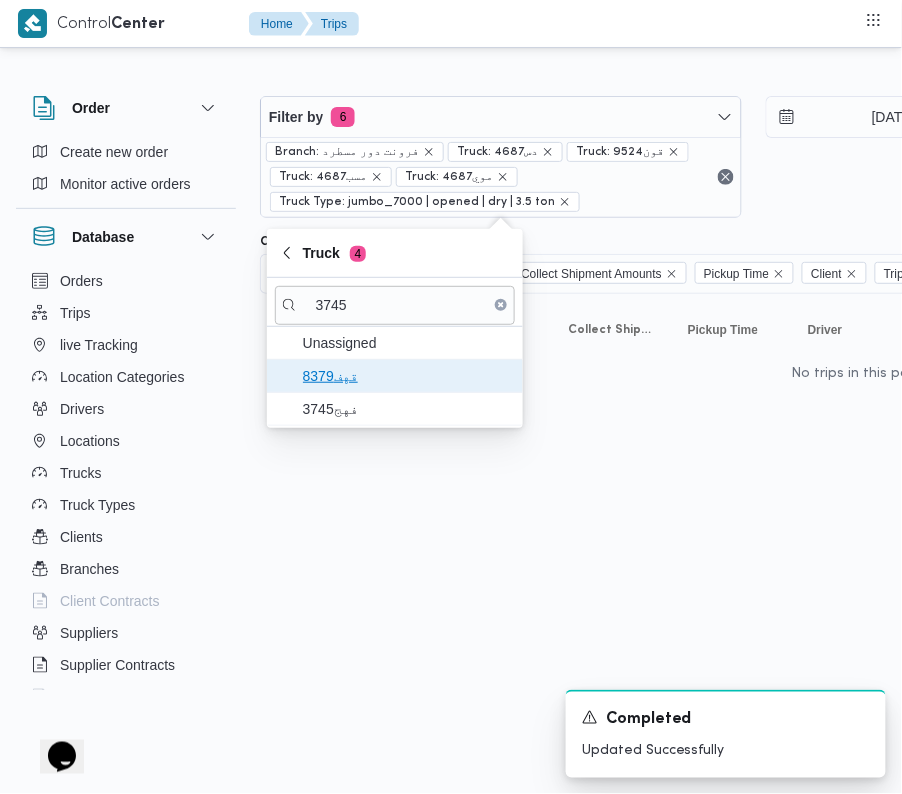 click on "8379قهف" at bounding box center (407, 376) 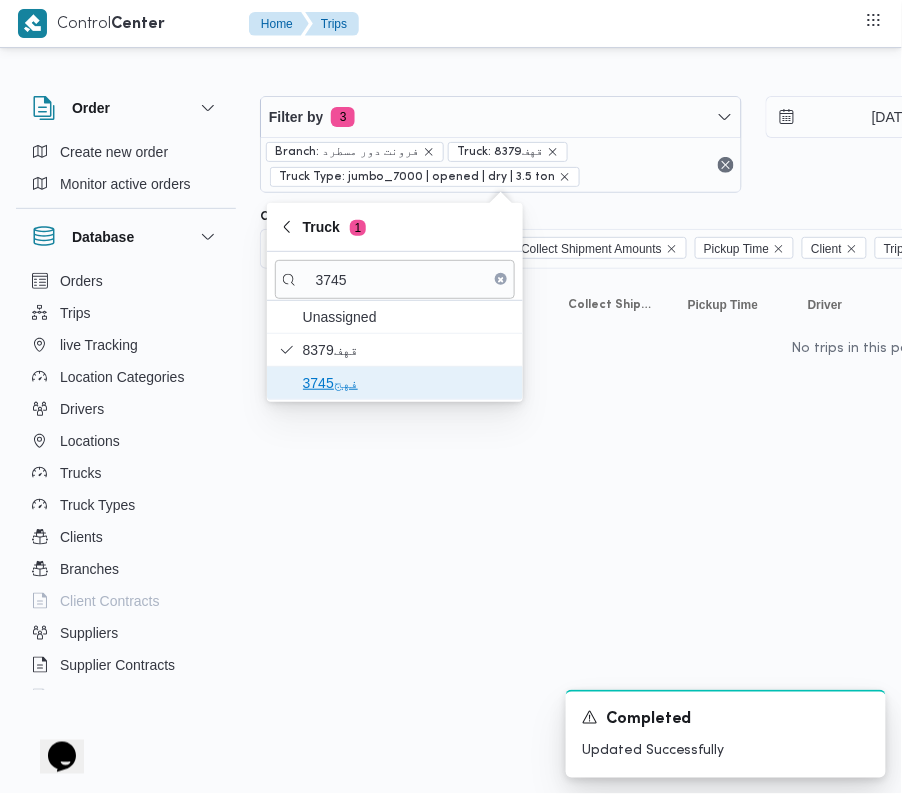 click on "فهج3745" at bounding box center (407, 383) 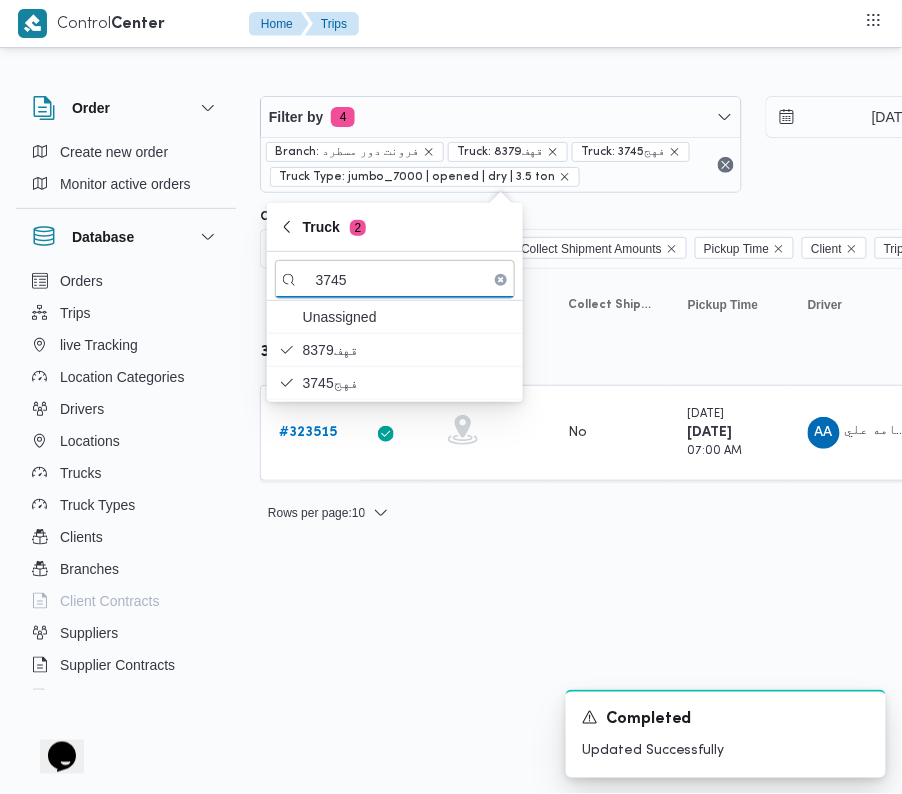 click on "Control  Center Home Trips Order Create new order Monitor active orders Database Orders Trips live Tracking Location Categories Drivers Locations Trucks Truck Types Clients Branches Client Contracts Suppliers Supplier Contracts Devices Users Projects SP Projects Admins organization assignees Tags Filter by 4 Branch: فرونت دور مسطرد Truck: 8379قهف Truck: فهج3745 Truck Type: jumbo_7000 | opened | dry | 3.5 ton [DATE] → [DATE] Group By Truck Columns Trip ID App Geofencing Collect Shipment Amounts Pickup Time Client Trip Points Driver Supplier Truck Status Platform Sorting Trip ID Click to sort in ascending order App Click to sort in ascending order Geofencing Click to sort in ascending order Collect Shipment Amounts Pickup Time Click to sort in ascending order Client Click to sort in ascending order Trip Points Driver Click to sort in ascending order Supplier Click to sort in ascending order Truck Click to sort in ascending order Status Click to sort in ascending order Platform Actions" at bounding box center (451, 397) 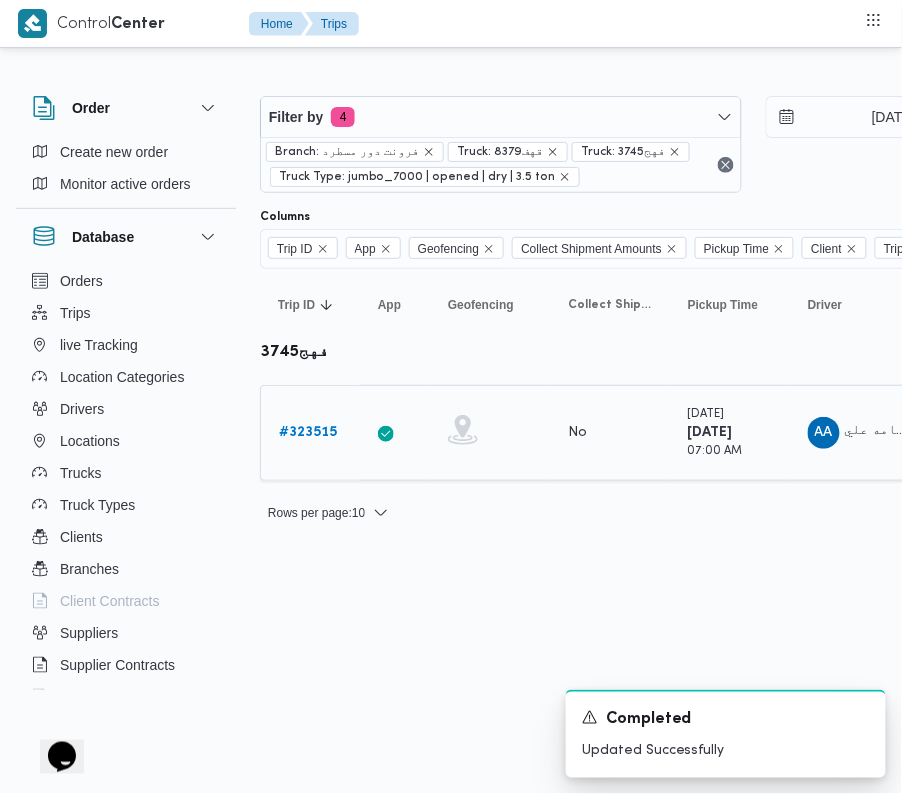 click on "Trip ID # 323515" at bounding box center (310, 433) 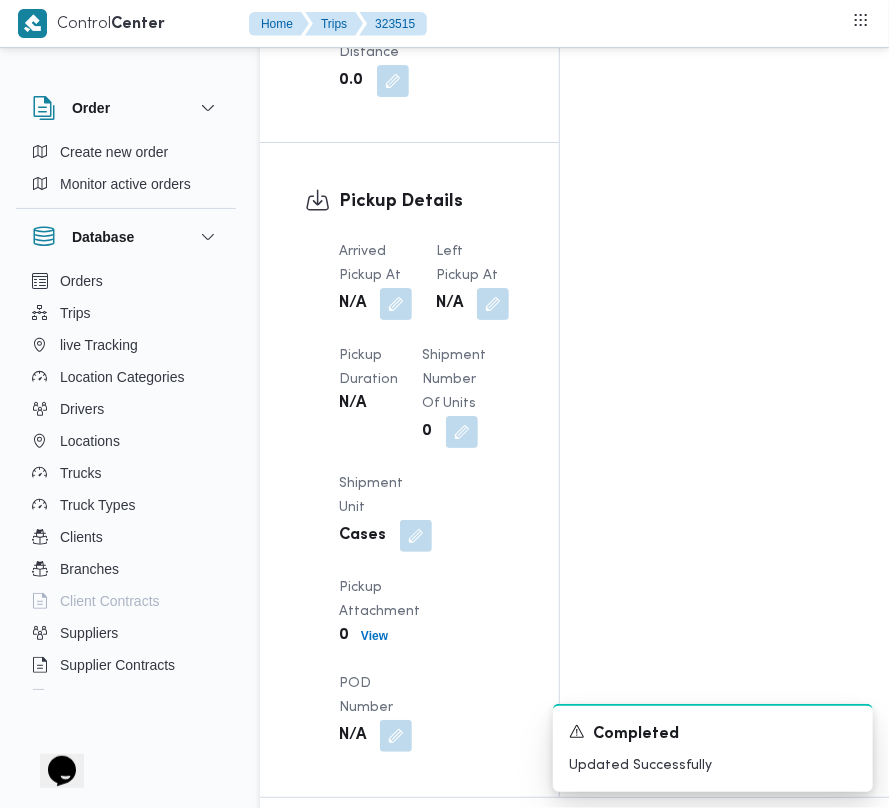 scroll, scrollTop: 4222, scrollLeft: 0, axis: vertical 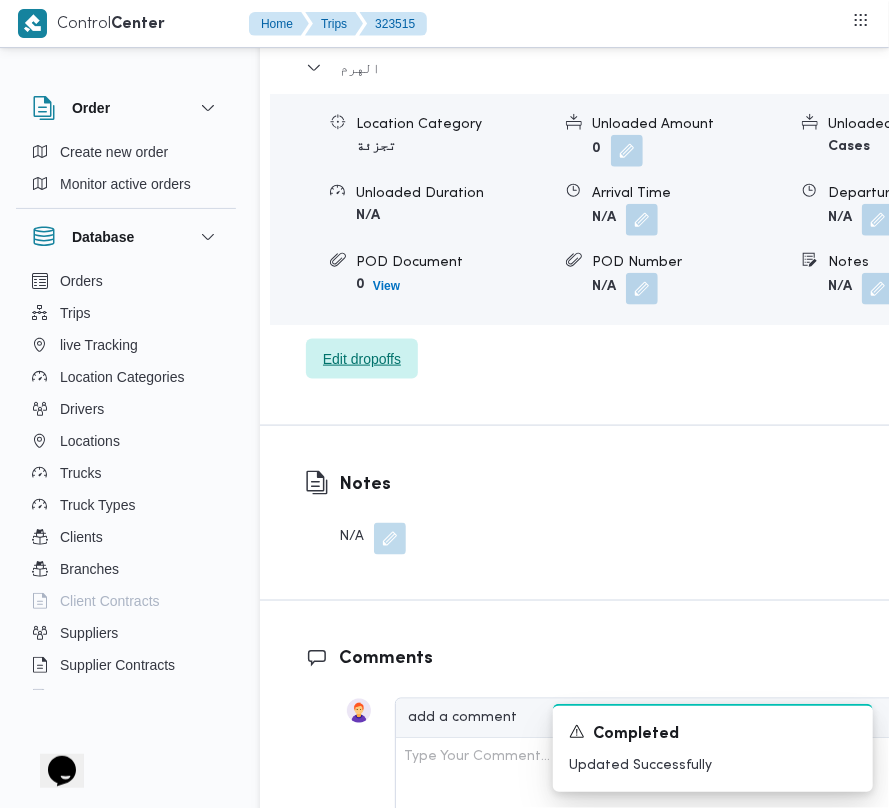 click on "Edit dropoffs" at bounding box center [362, 359] 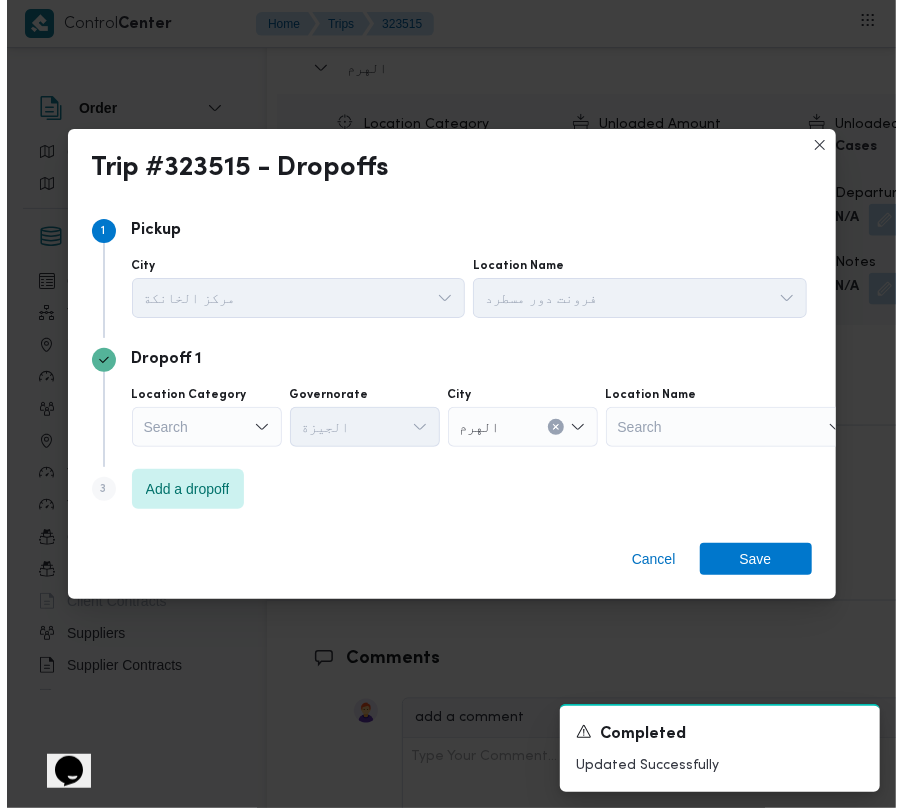scroll, scrollTop: 3252, scrollLeft: 0, axis: vertical 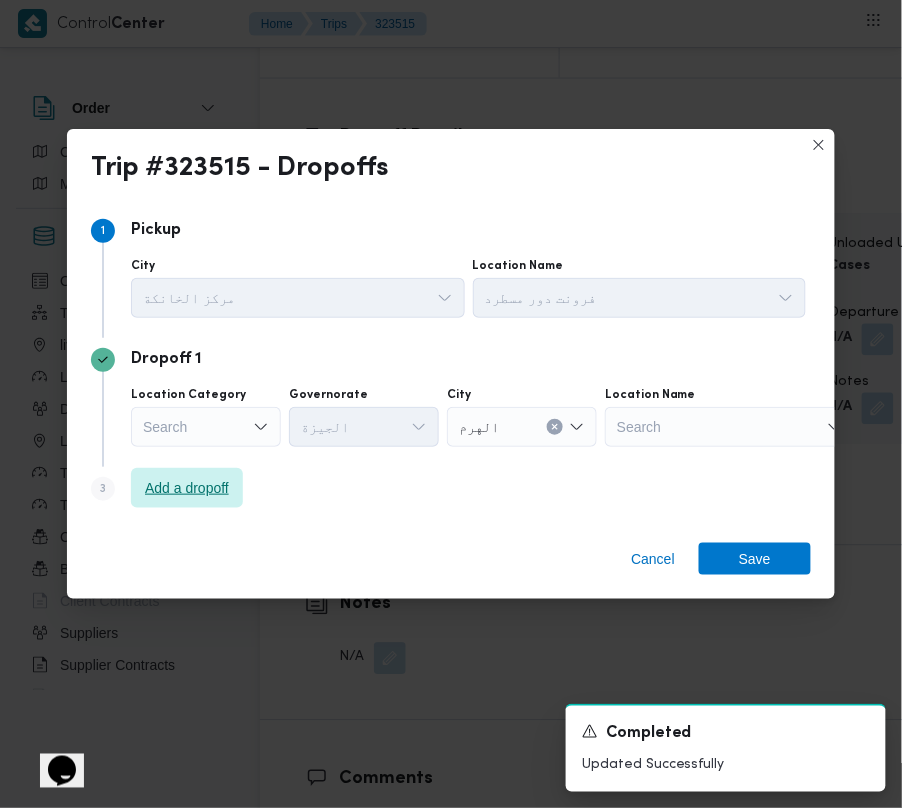 click on "Add a dropoff" at bounding box center [187, 488] 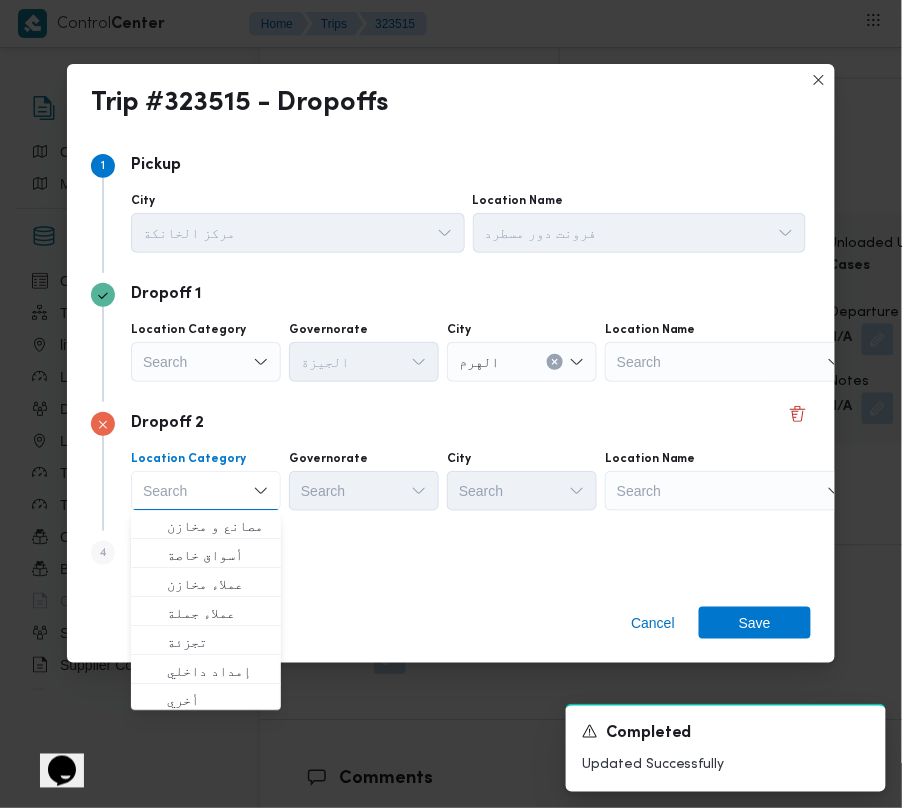 click on "Search" at bounding box center (730, 362) 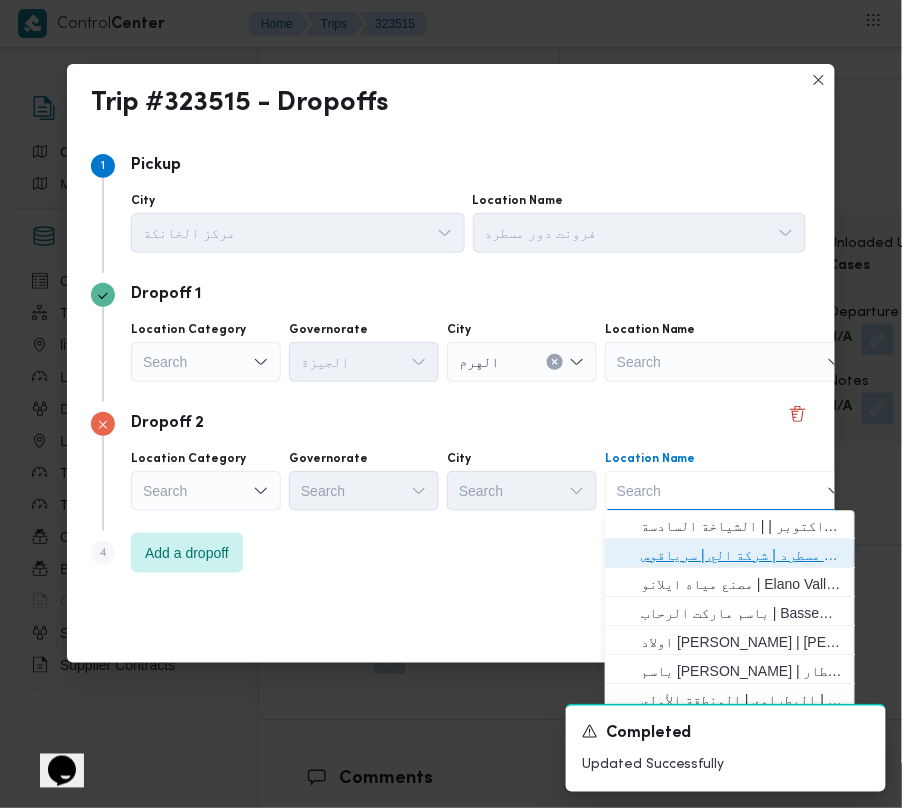 click on "فرونت دور مسطرد | شركة الي | سرياقوس" at bounding box center (742, 556) 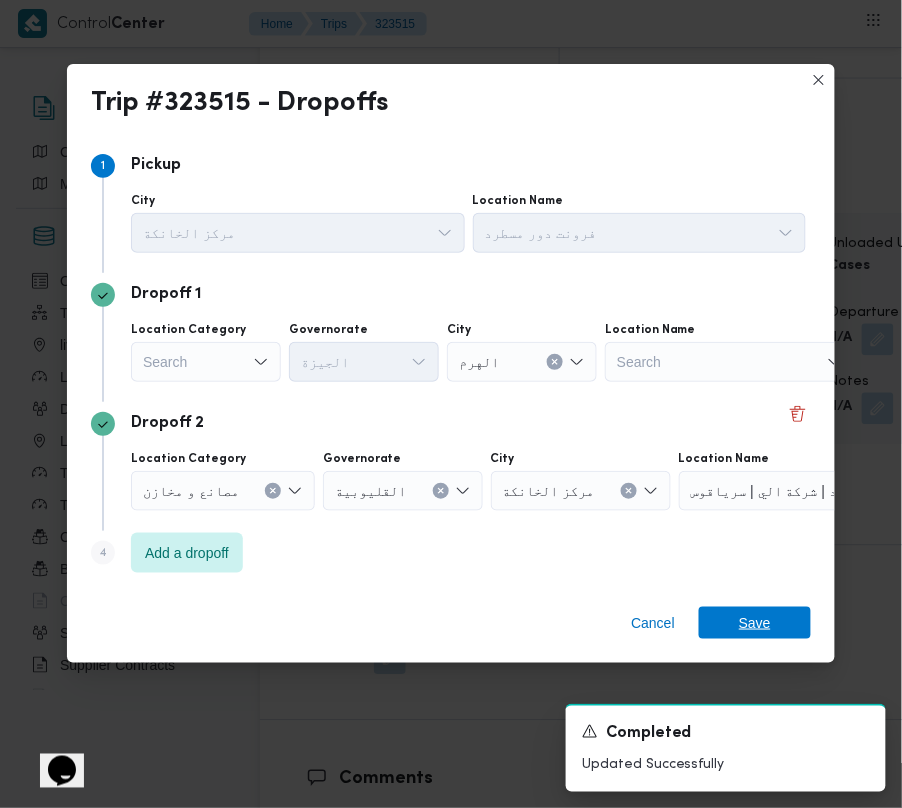 click on "Save" at bounding box center [755, 623] 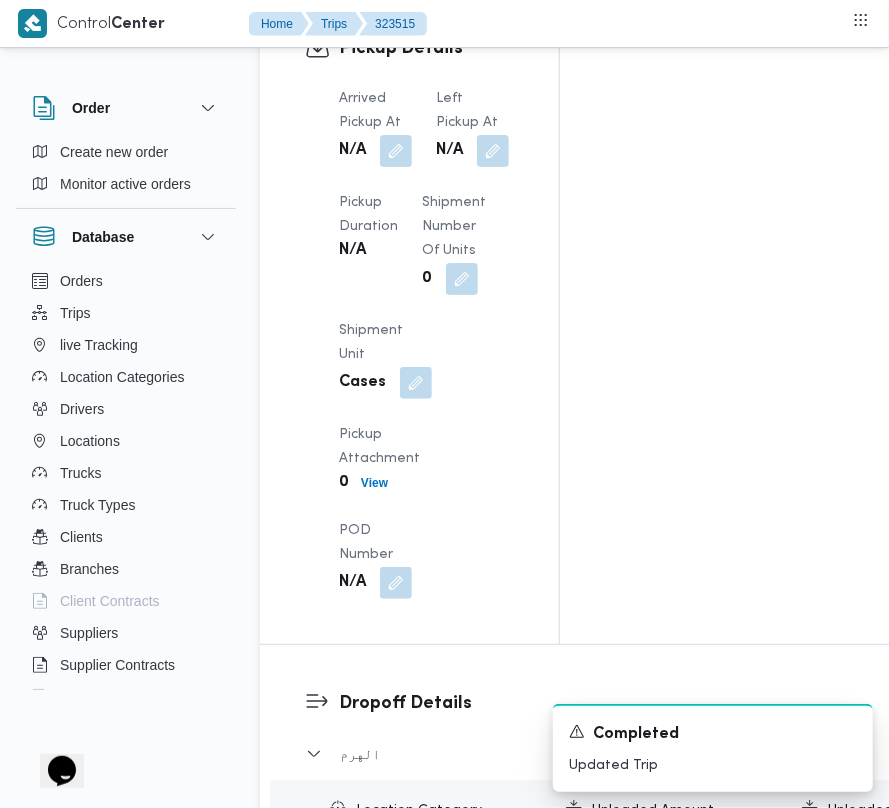 scroll, scrollTop: 2588, scrollLeft: 0, axis: vertical 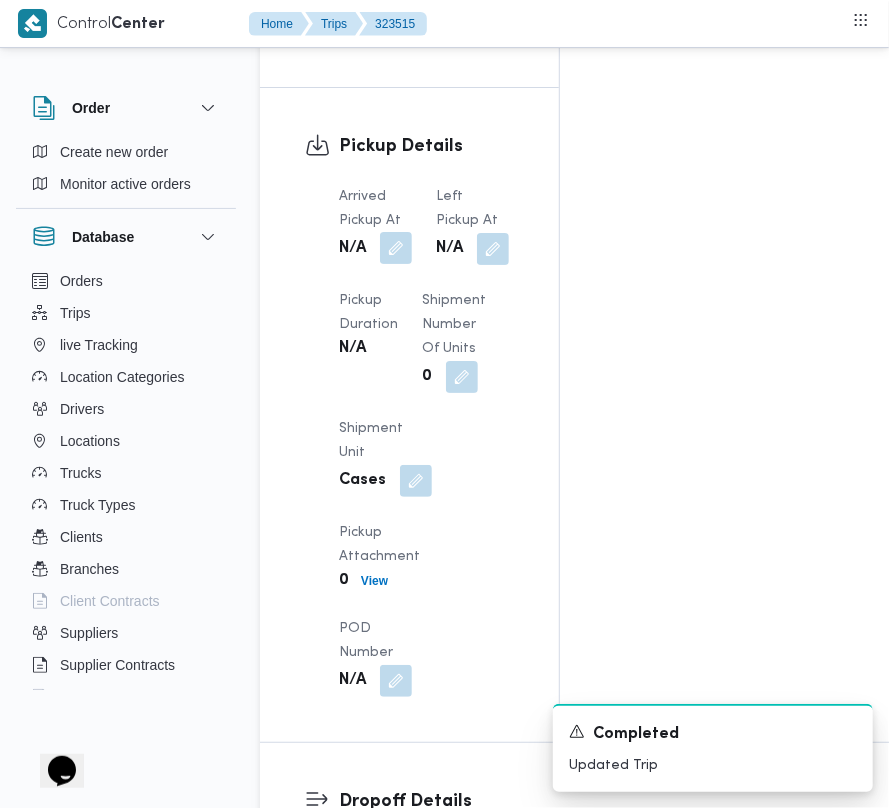 click at bounding box center (396, 248) 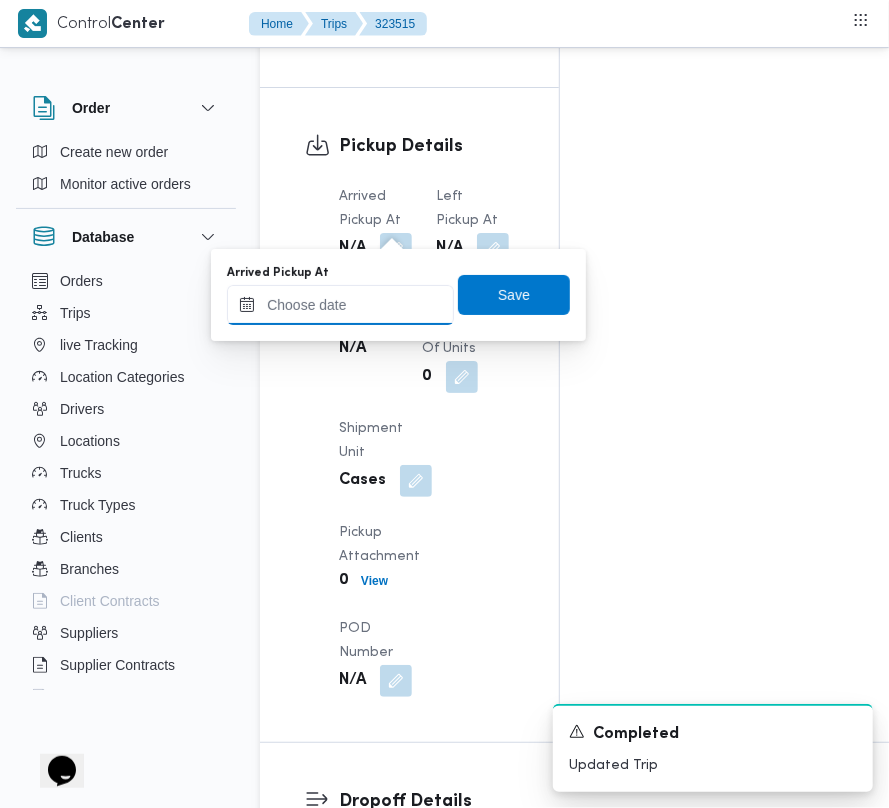 click on "Arrived Pickup At" at bounding box center (340, 305) 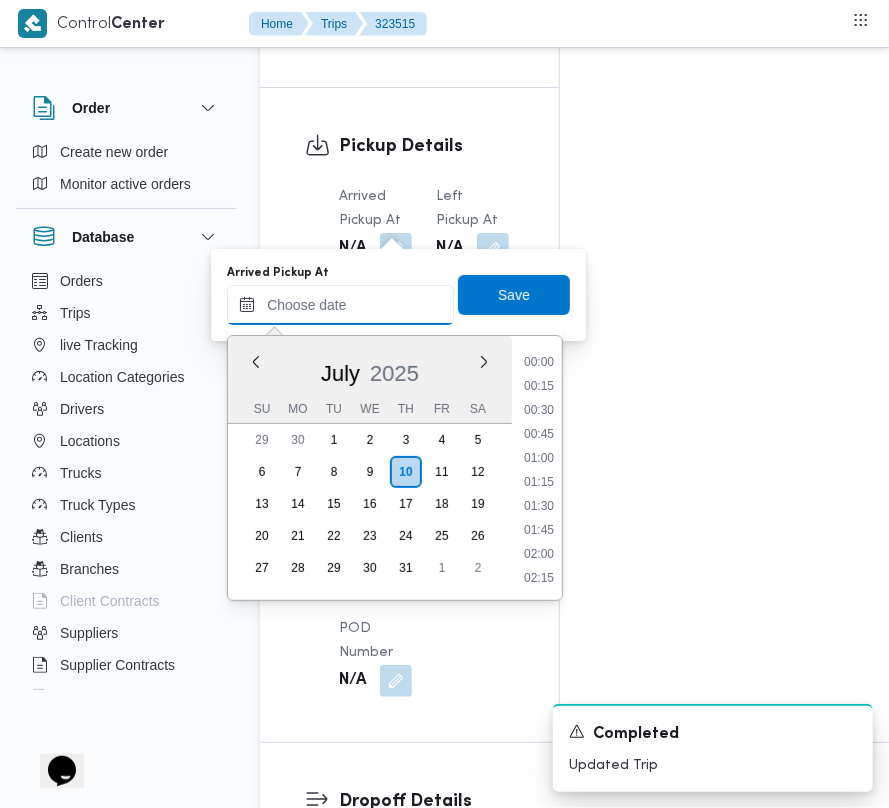 scroll, scrollTop: 745, scrollLeft: 0, axis: vertical 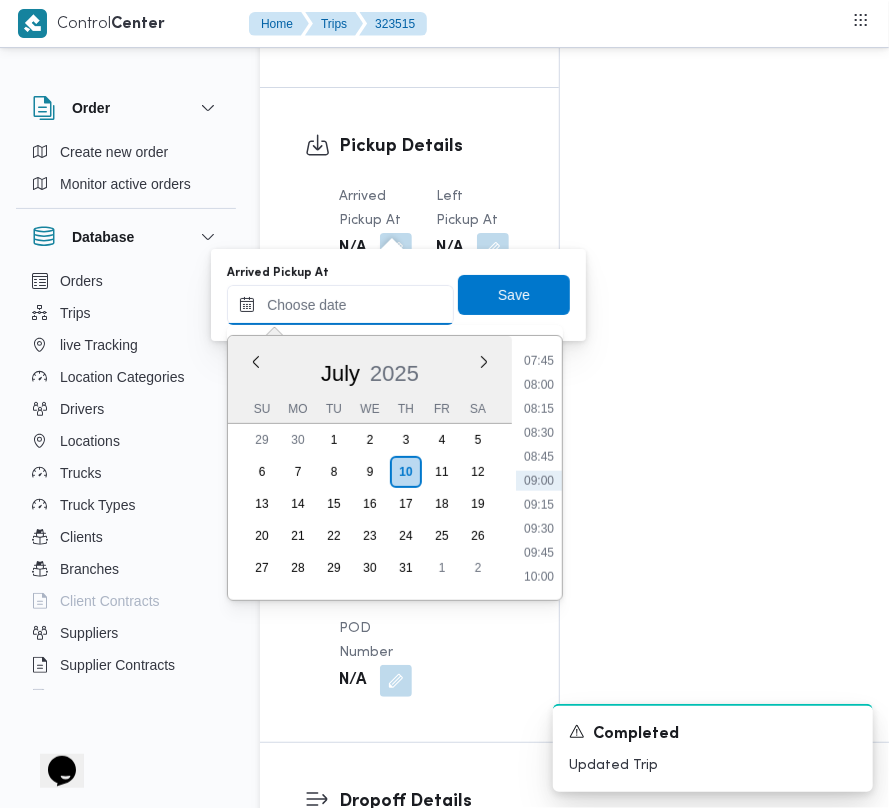 paste on "[DATE] 7:00" 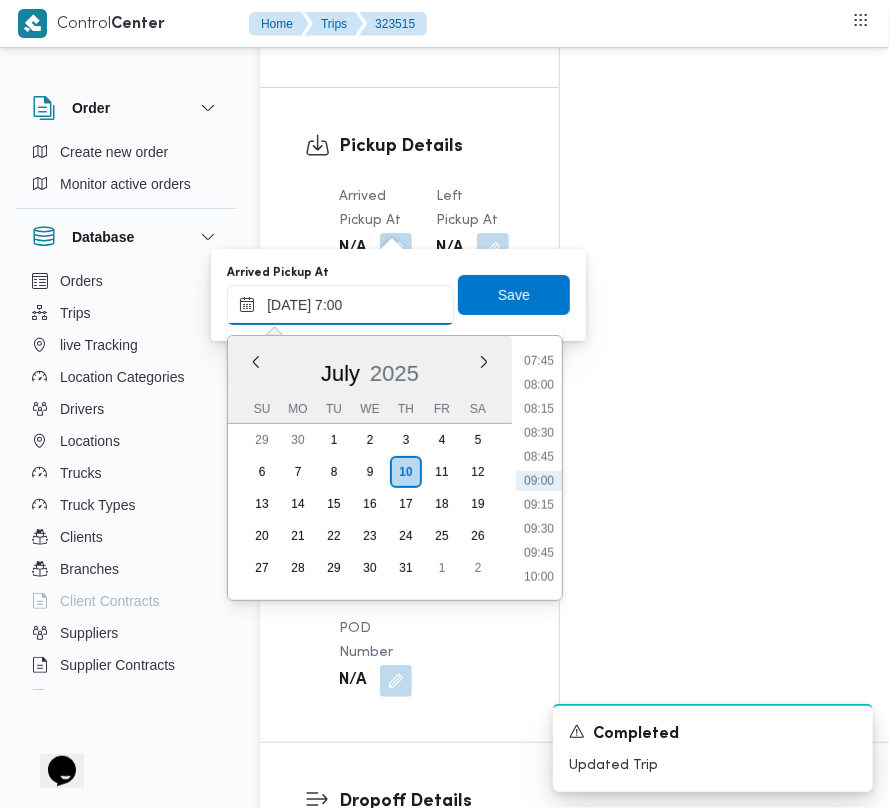 scroll, scrollTop: 672, scrollLeft: 0, axis: vertical 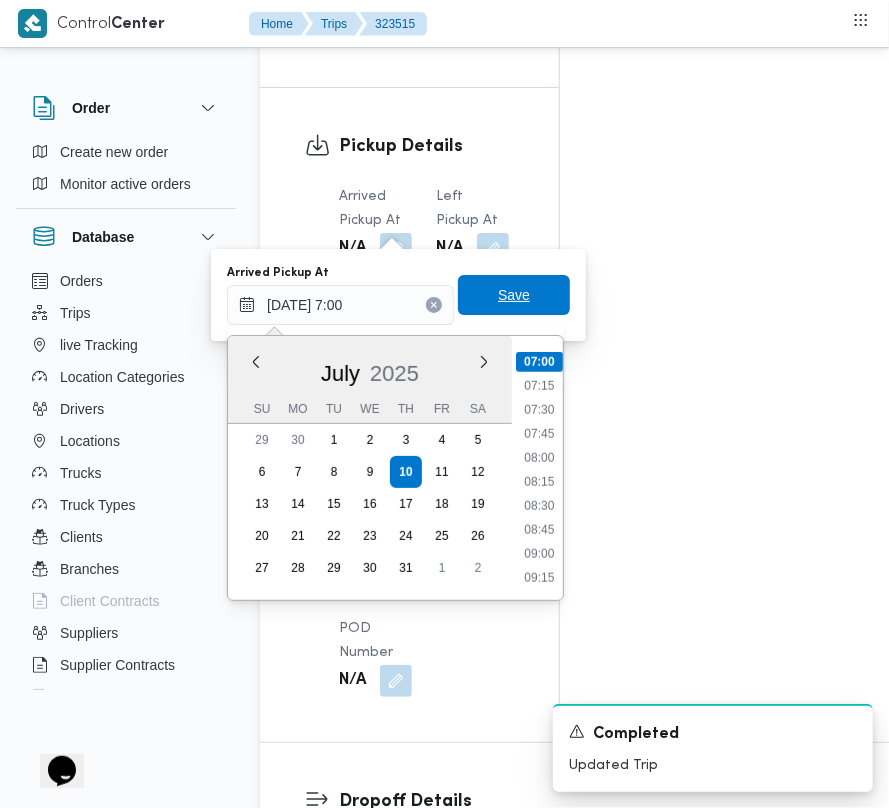 type on "[DATE] 07:00" 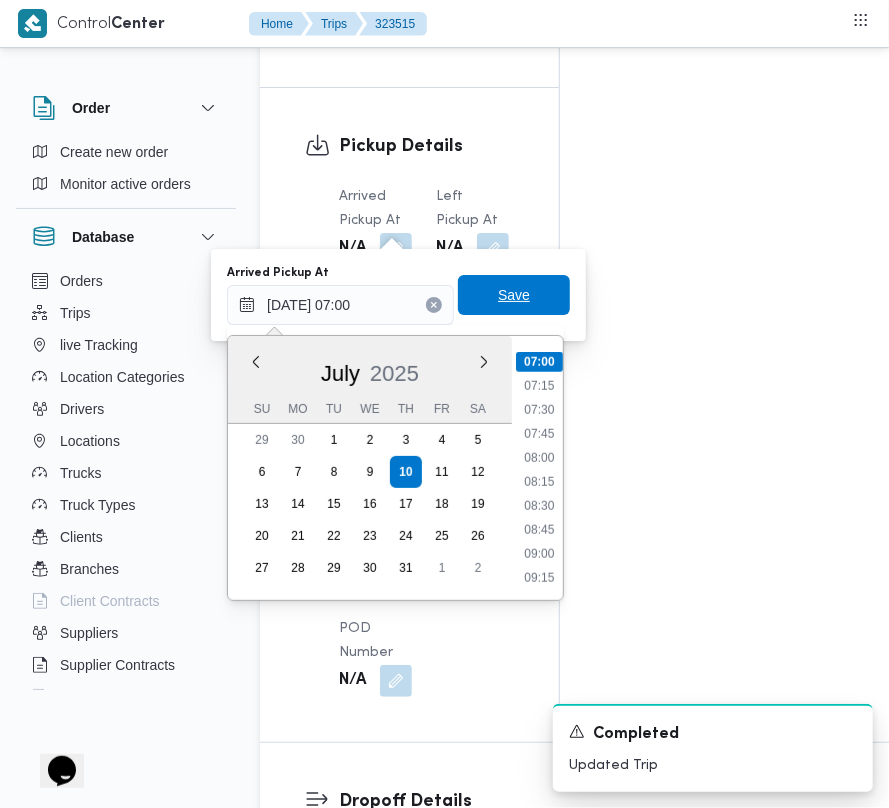 click on "Save" at bounding box center (514, 295) 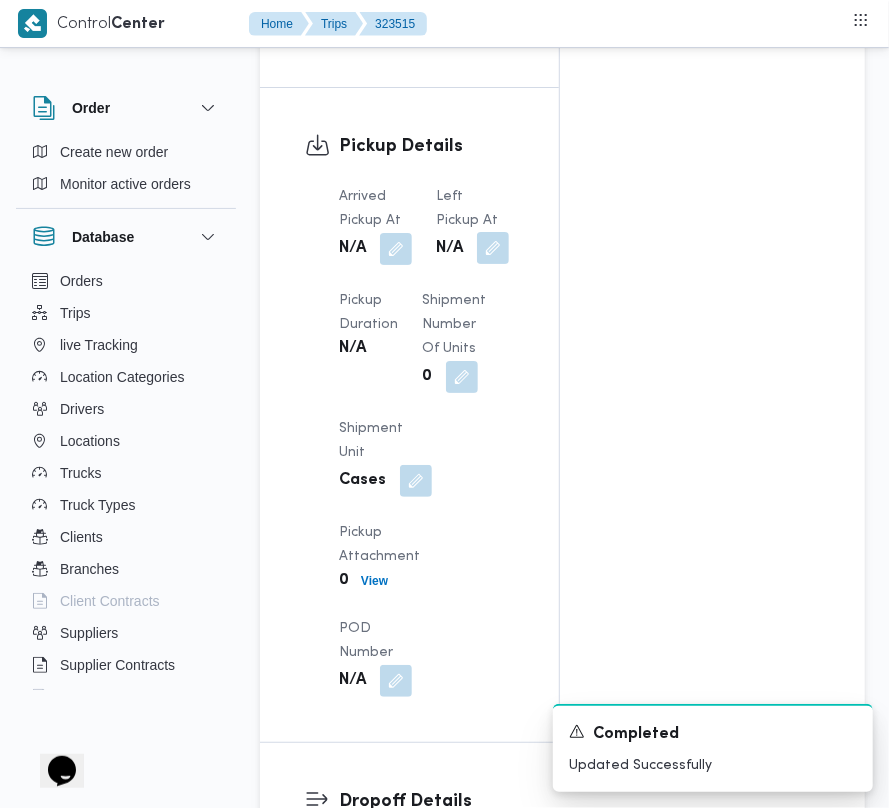 click at bounding box center (493, 248) 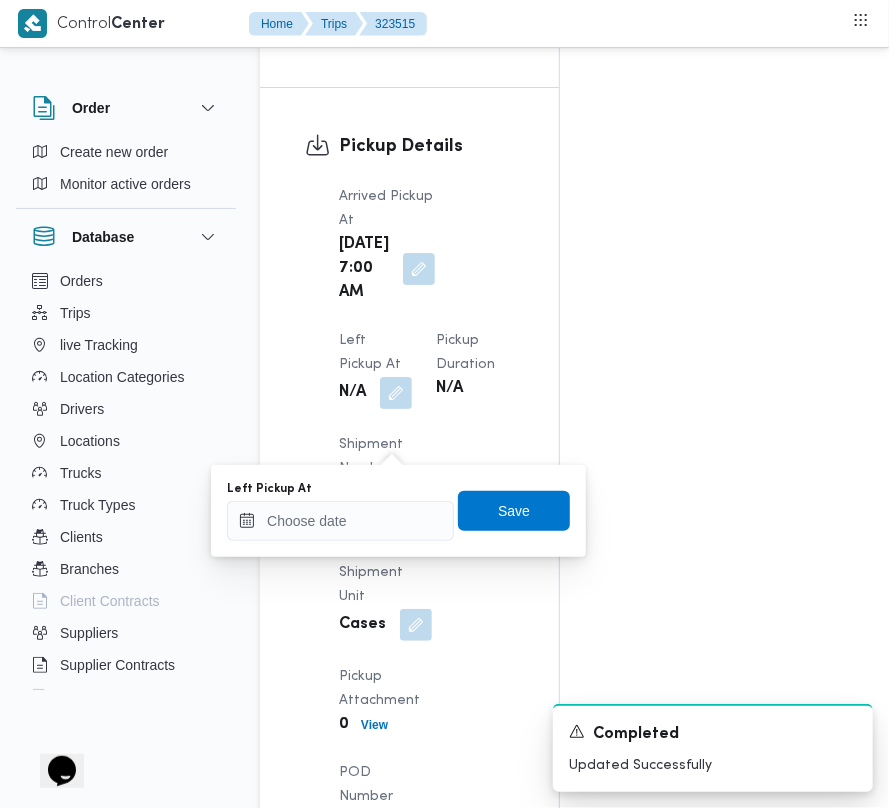 click on "Arrived Pickup At [DATE] 7:00 AM Left Pickup At N/A Pickup Duration N/A Shipment Number of Units 0 Shipment Unit Cases Pickup Attachment 0 View POD Number N/A" at bounding box center [426, 513] 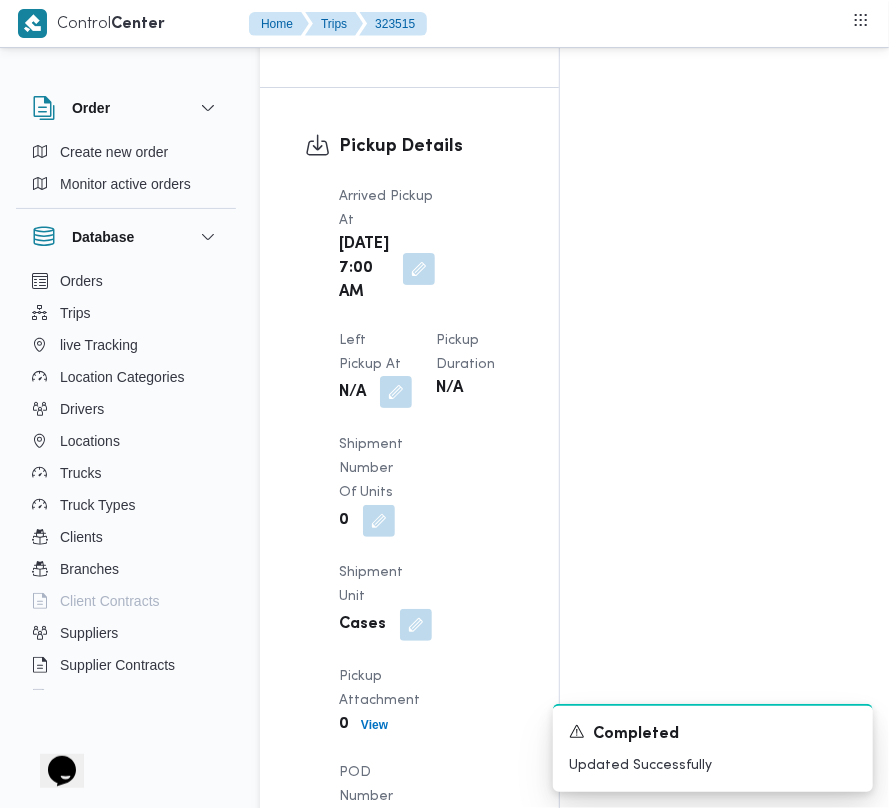 click at bounding box center (396, 392) 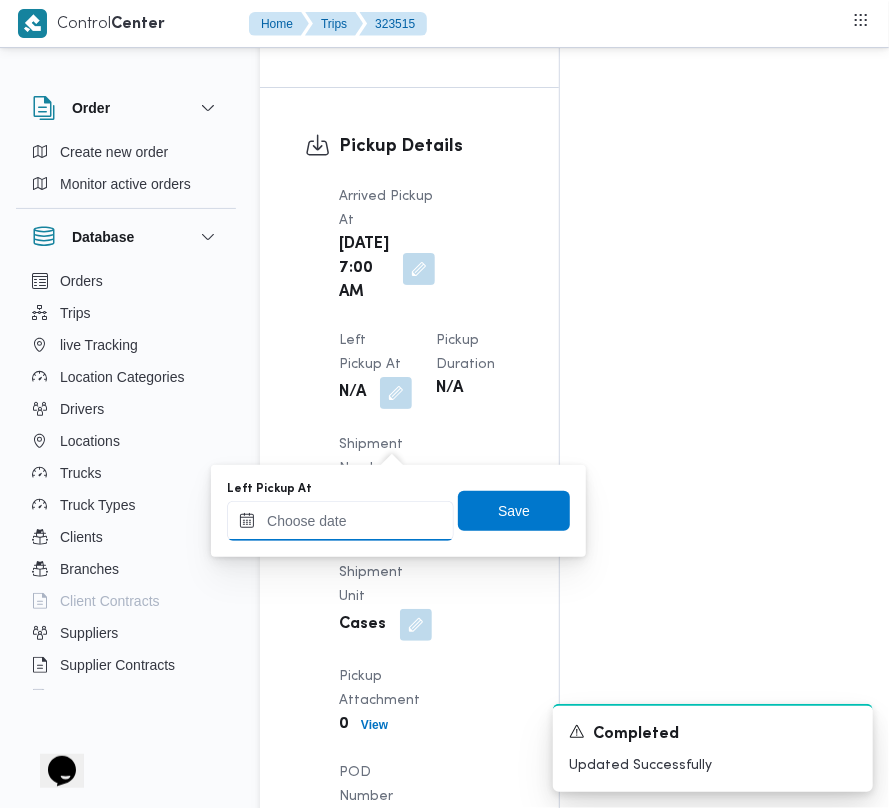 click on "Left Pickup At" at bounding box center (340, 521) 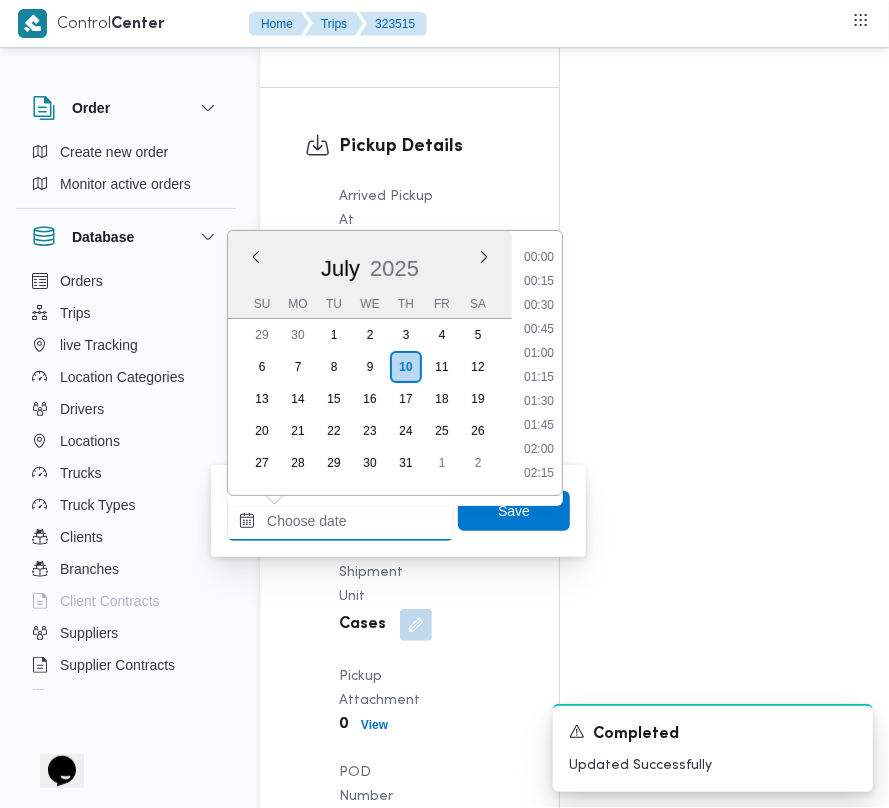 scroll, scrollTop: 745, scrollLeft: 0, axis: vertical 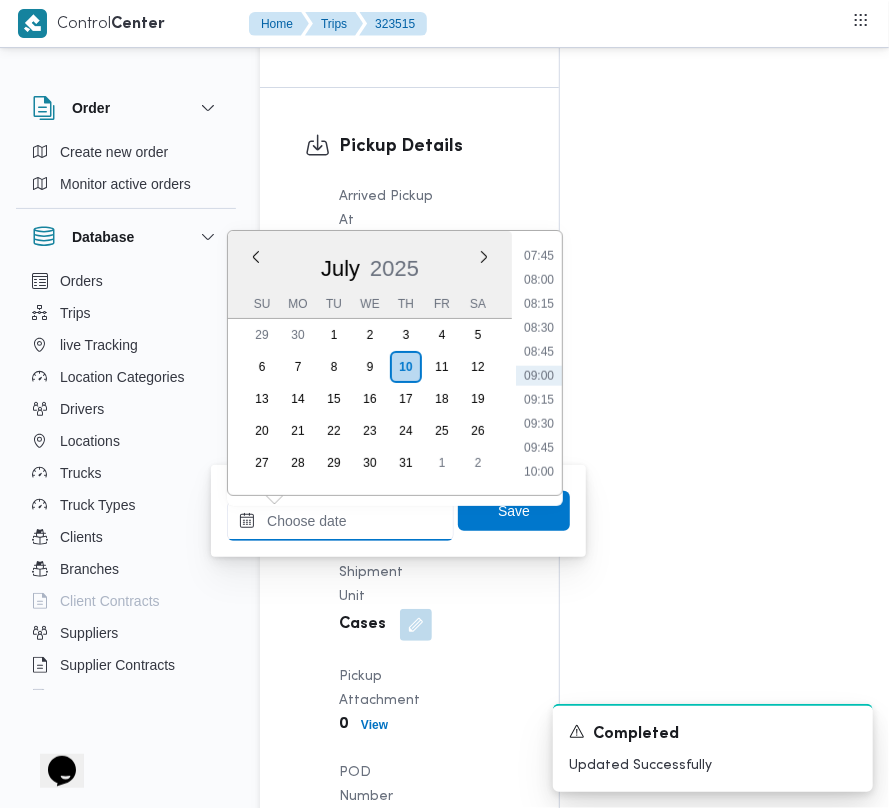 paste on "[DATE] 7:00" 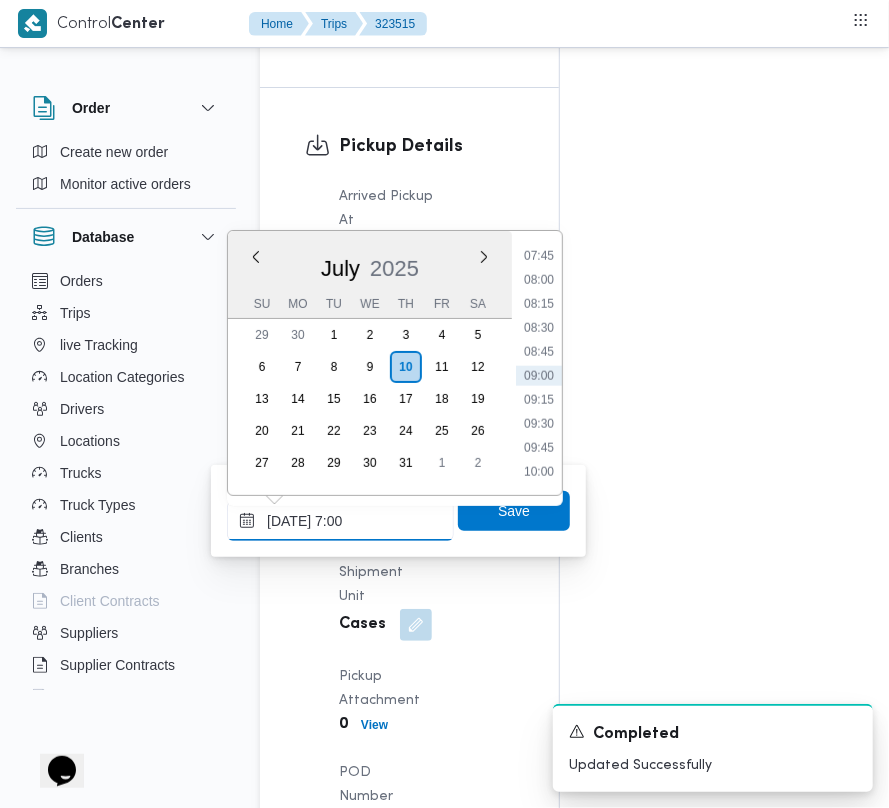 scroll, scrollTop: 672, scrollLeft: 0, axis: vertical 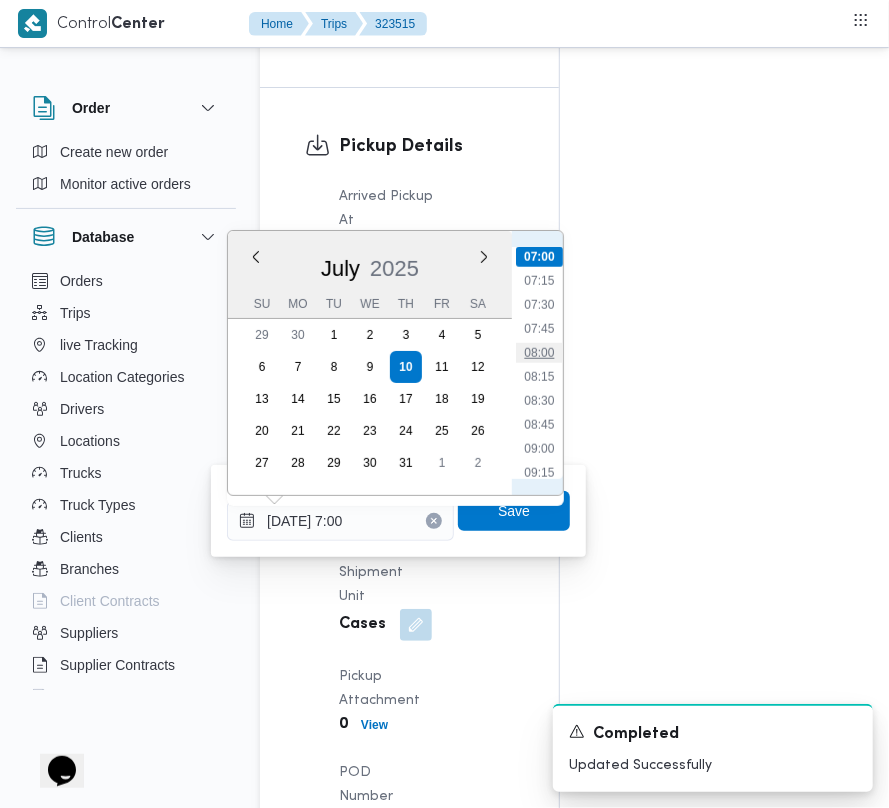 click on "08:00" at bounding box center (539, 353) 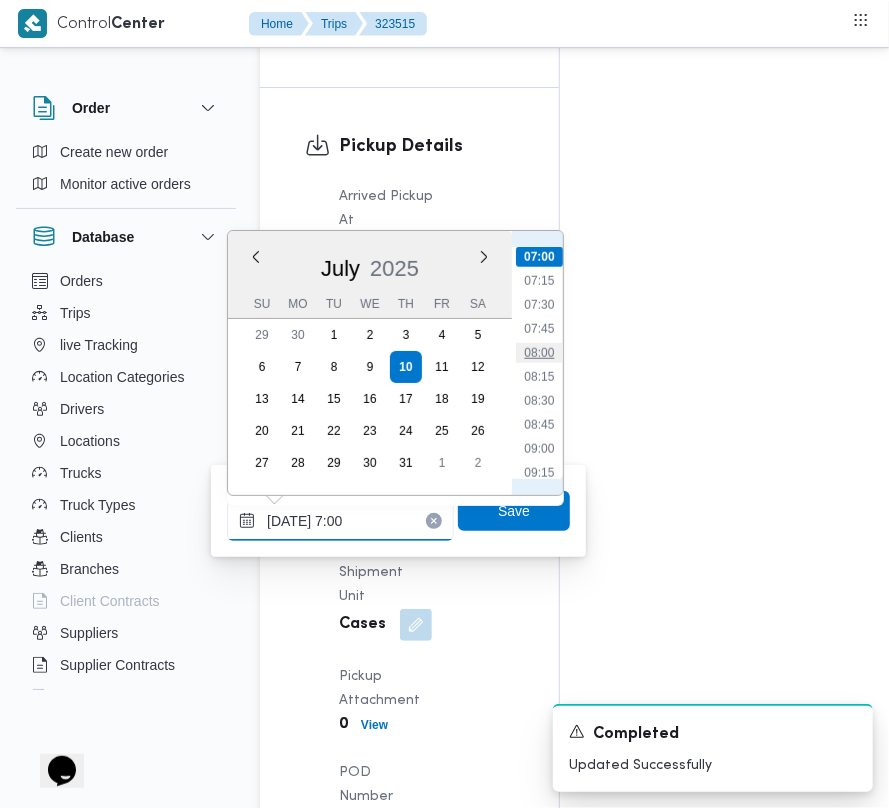 type on "[DATE] 08:00" 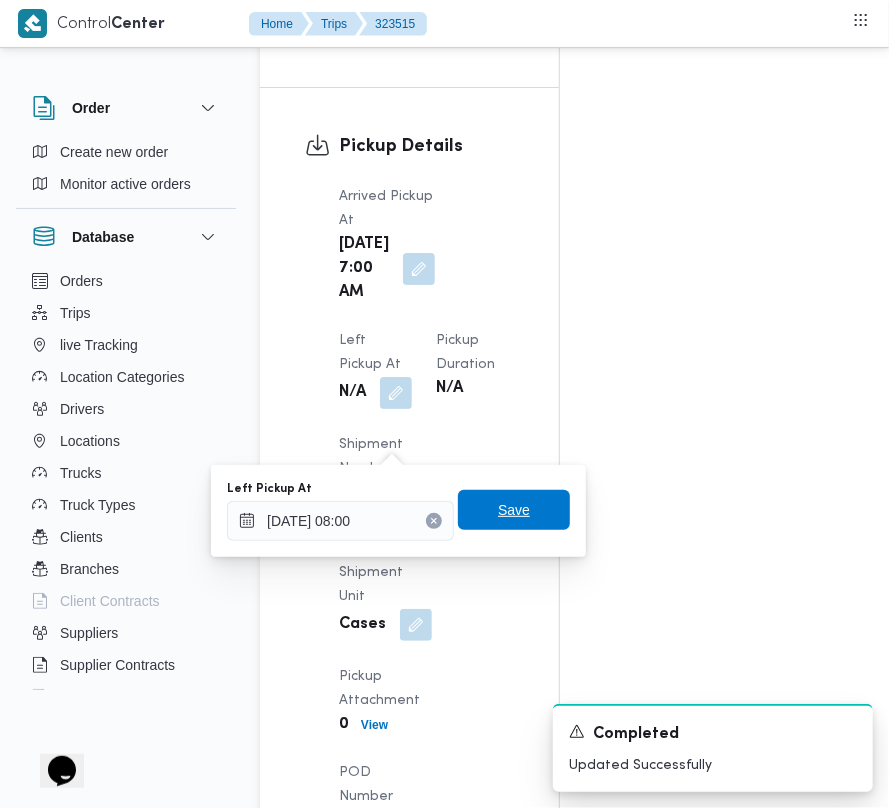click on "Save" at bounding box center (514, 510) 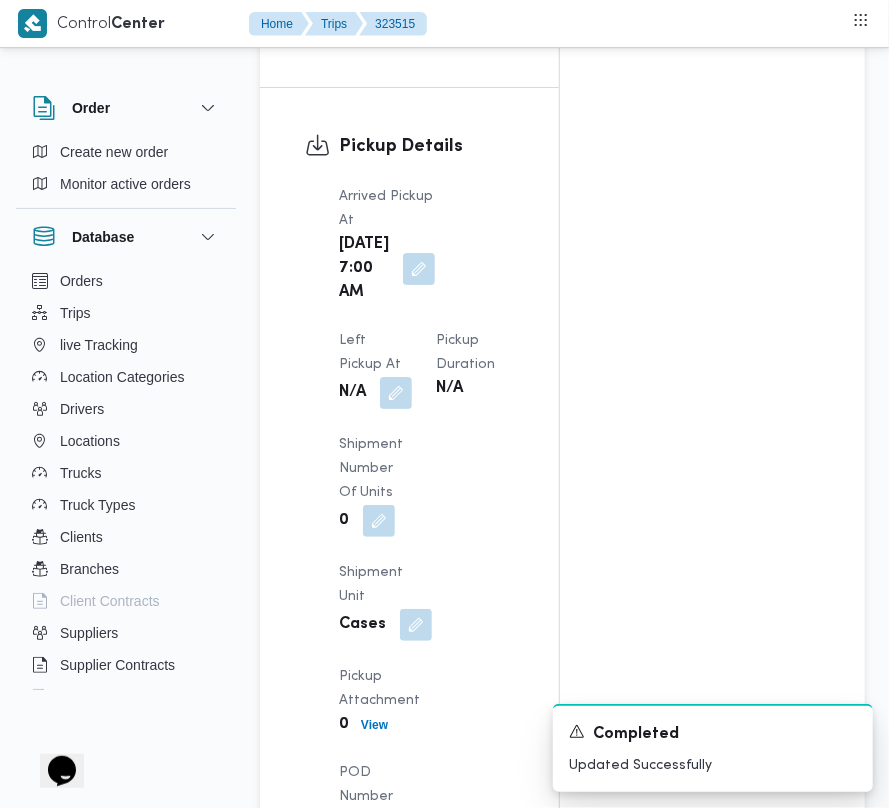 click on "Assignees Checklist Dropoffs details entered Driver Assigned Truck Assigned Documents for pickup Documents for dropoff Confirmed Data" at bounding box center [712, -668] 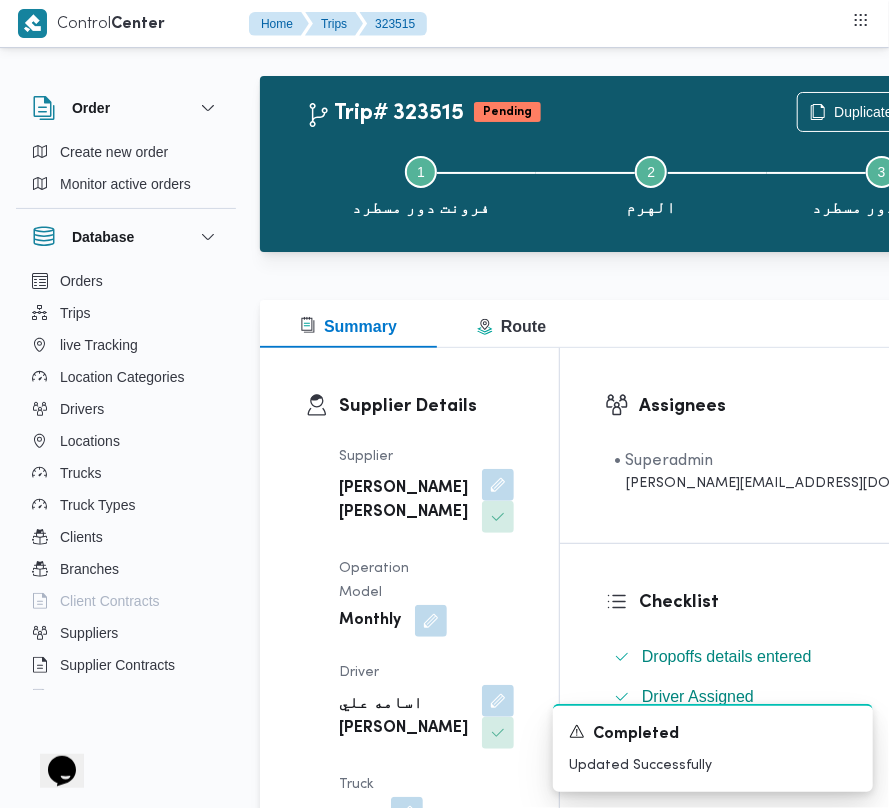 scroll, scrollTop: 0, scrollLeft: 0, axis: both 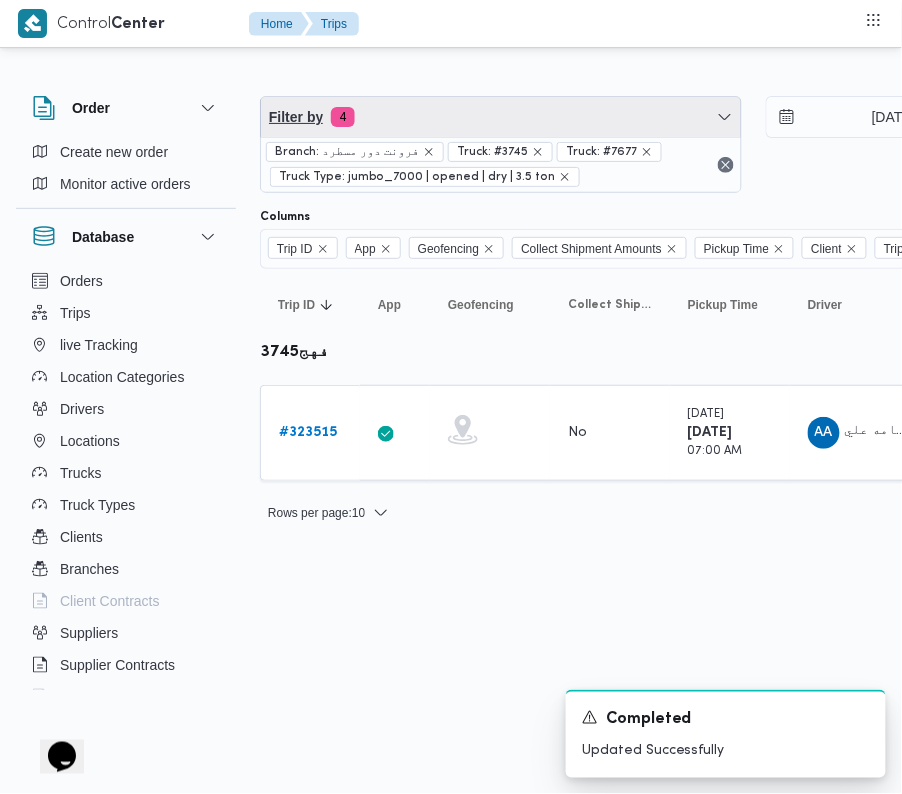 drag, startPoint x: 481, startPoint y: 120, endPoint x: 480, endPoint y: 153, distance: 33.01515 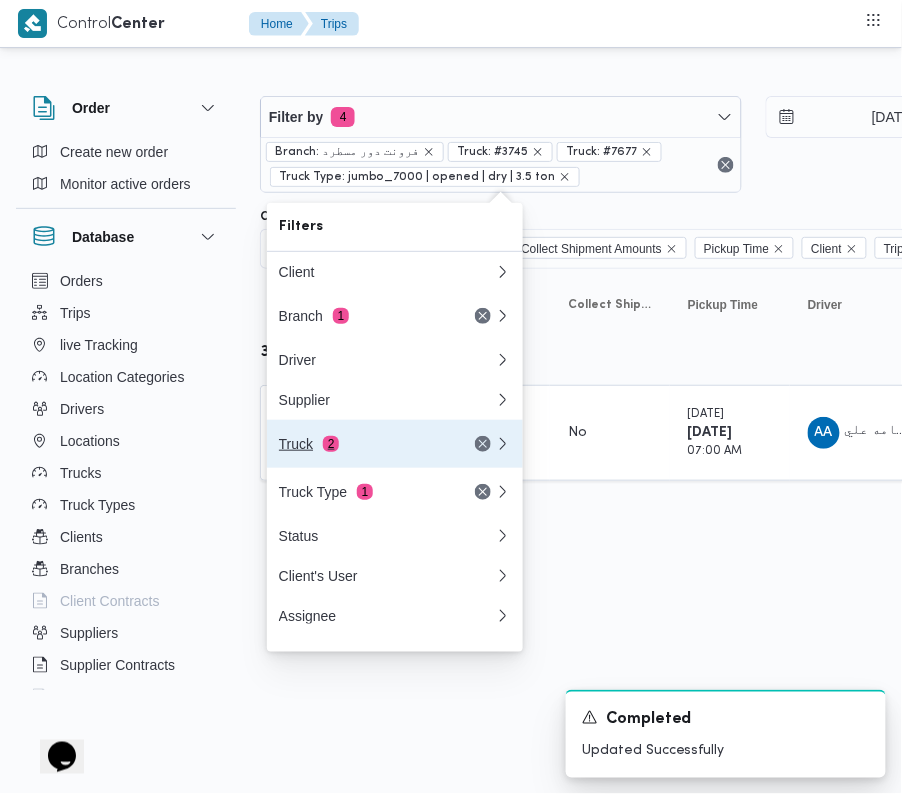 click on "Truck 2" at bounding box center [387, 444] 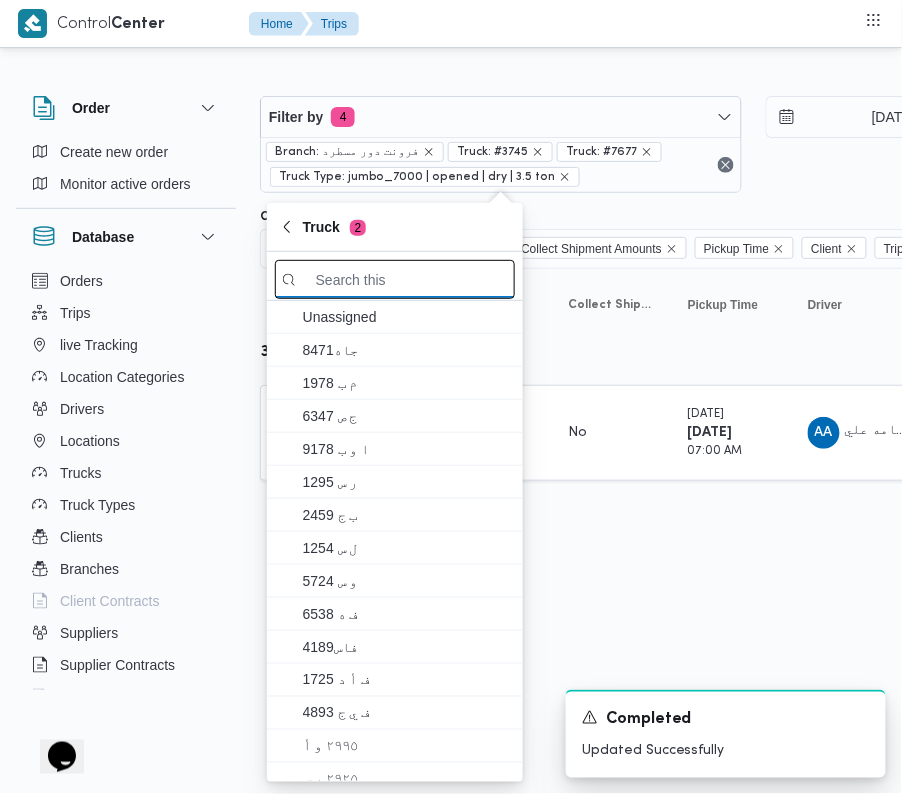paste on "9583" 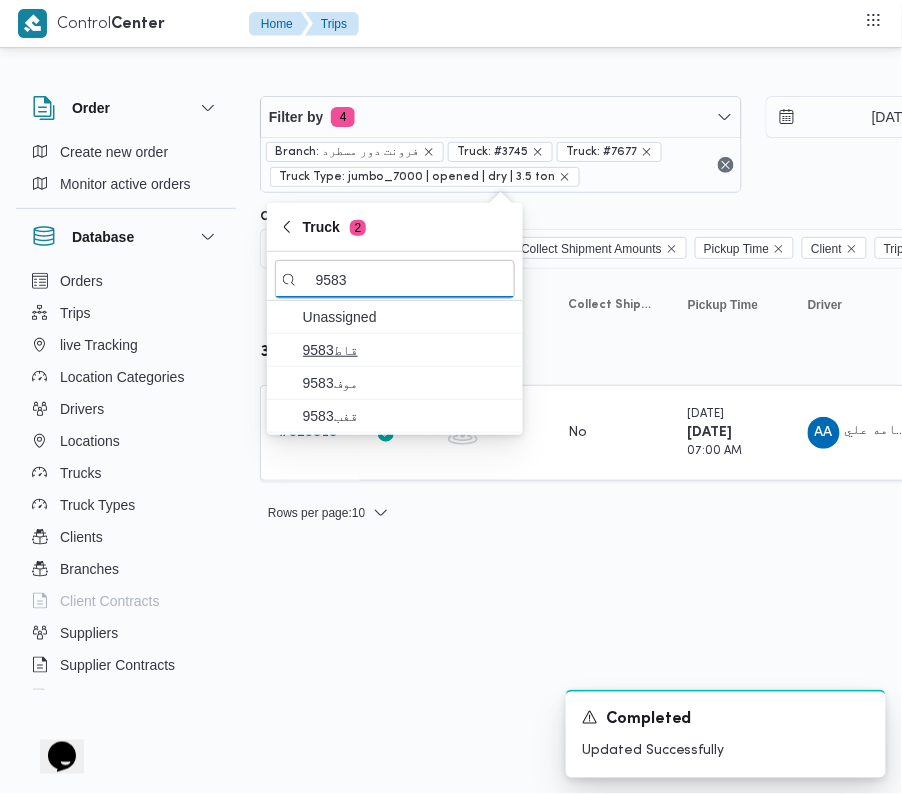 type on "9583" 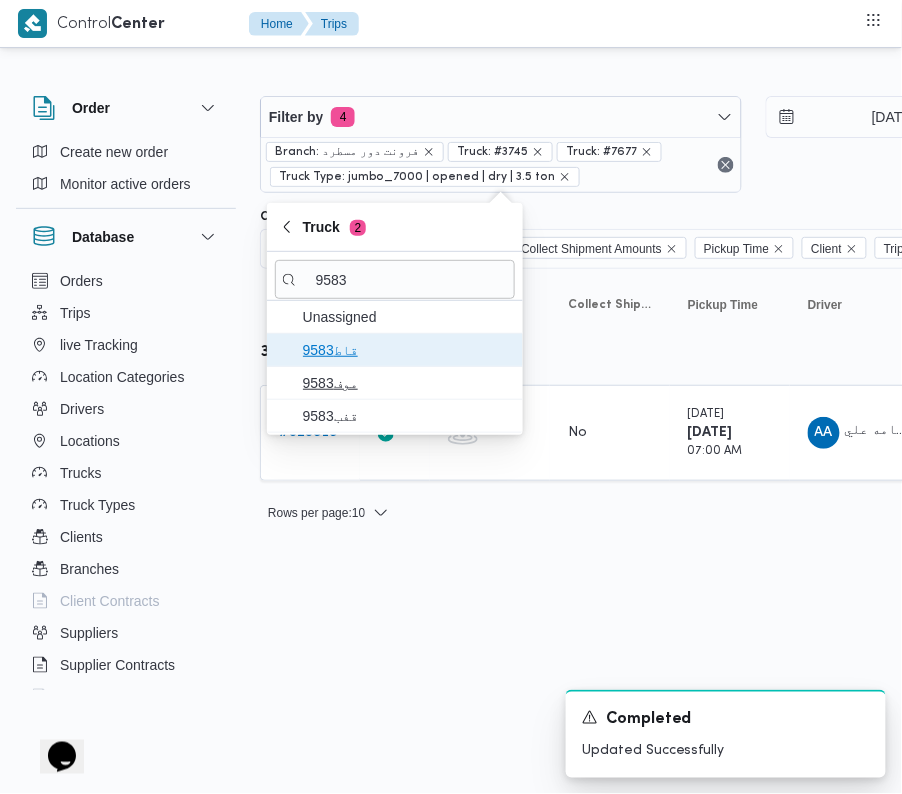 click on "9583قاط" at bounding box center (395, 350) 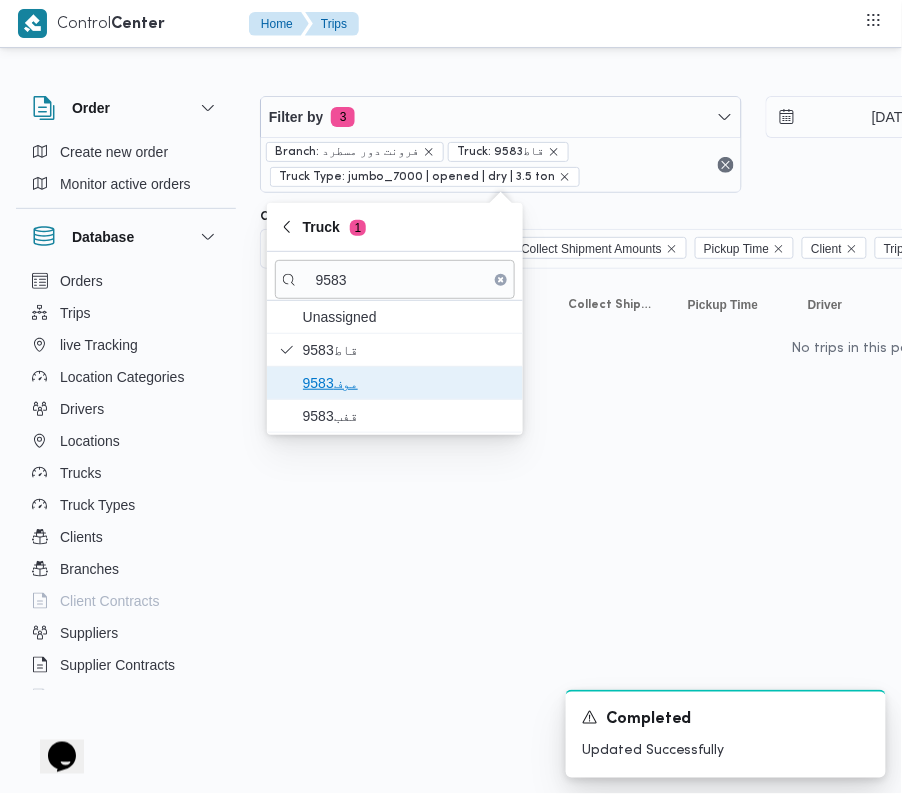 click on "موف9583" at bounding box center [407, 383] 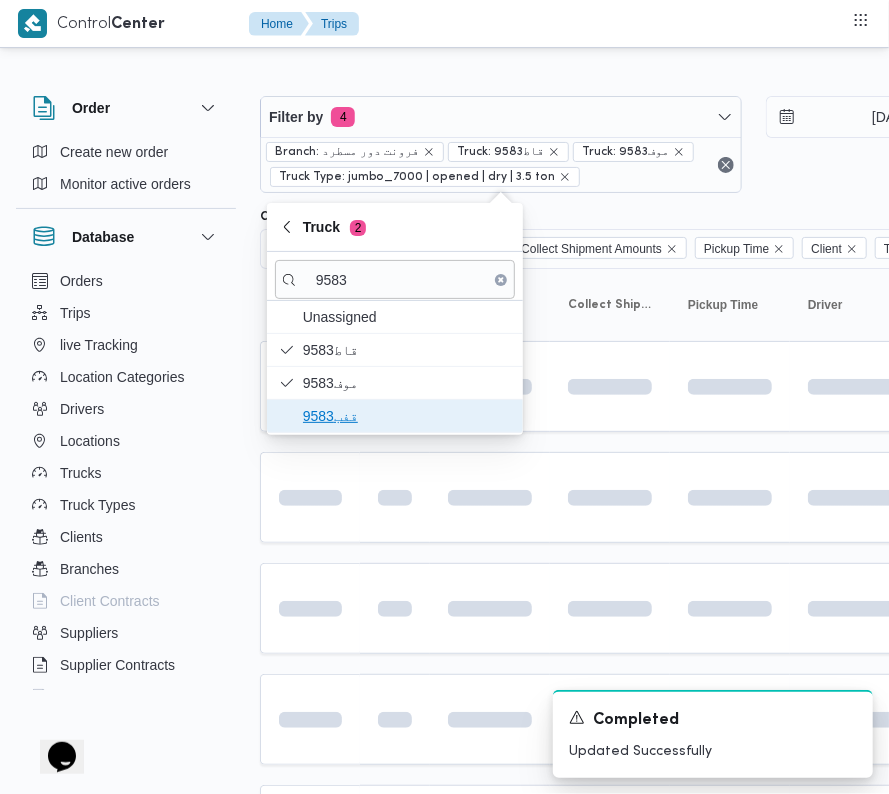click on "قفب9583" at bounding box center [407, 416] 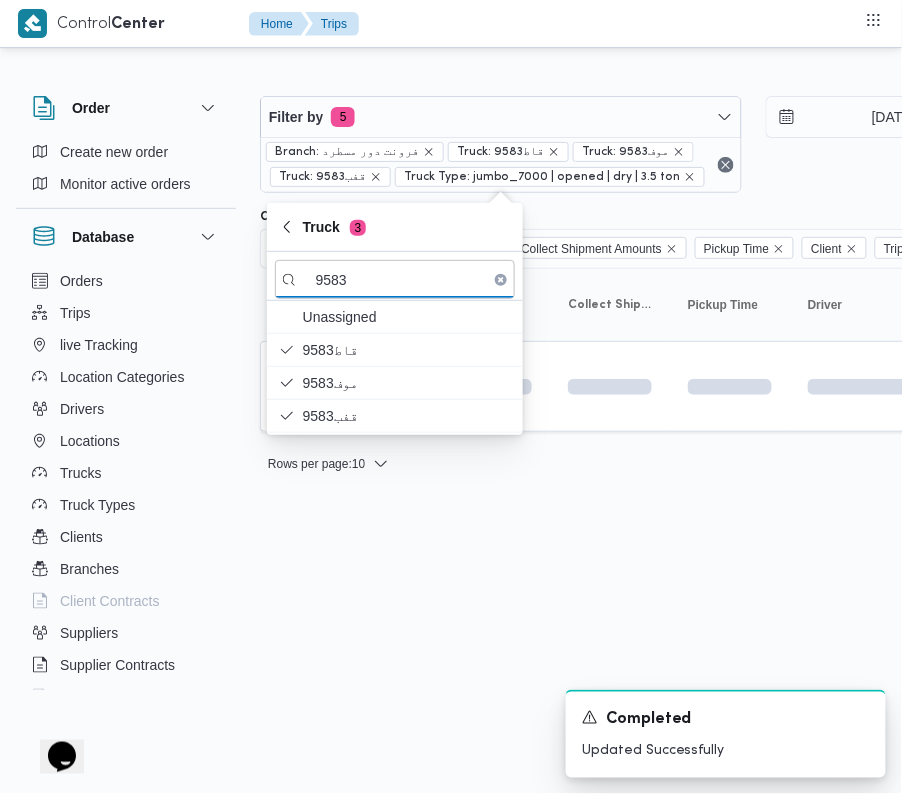 click on "Rows per page :  10 1" at bounding box center (860, 464) 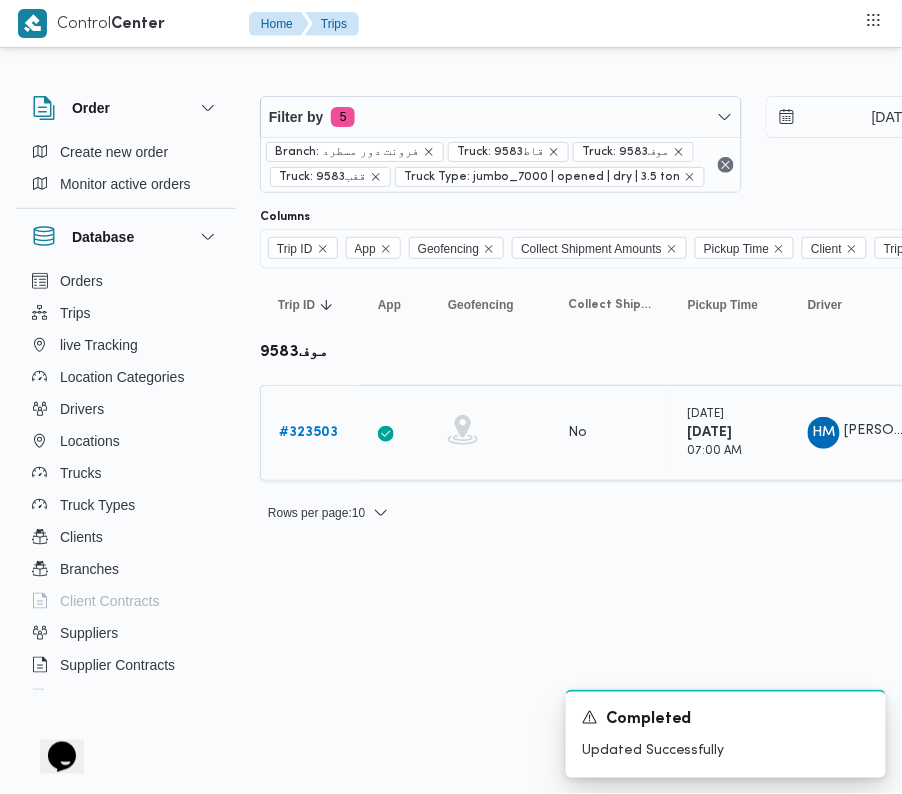 click on "# 323503" at bounding box center (308, 432) 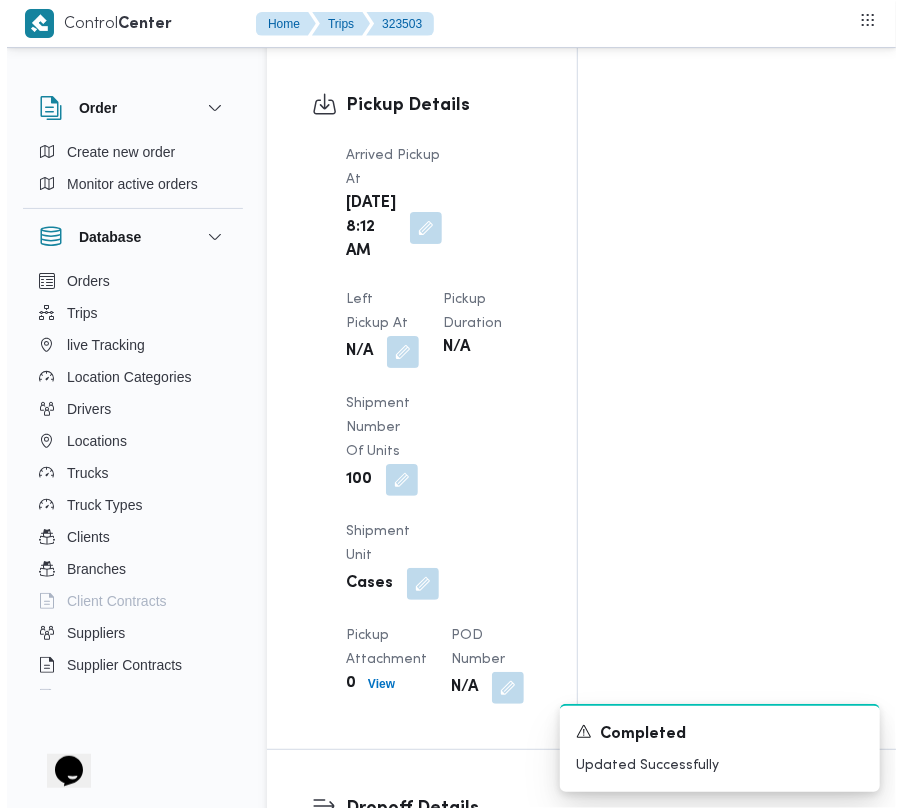 scroll, scrollTop: 3377, scrollLeft: 0, axis: vertical 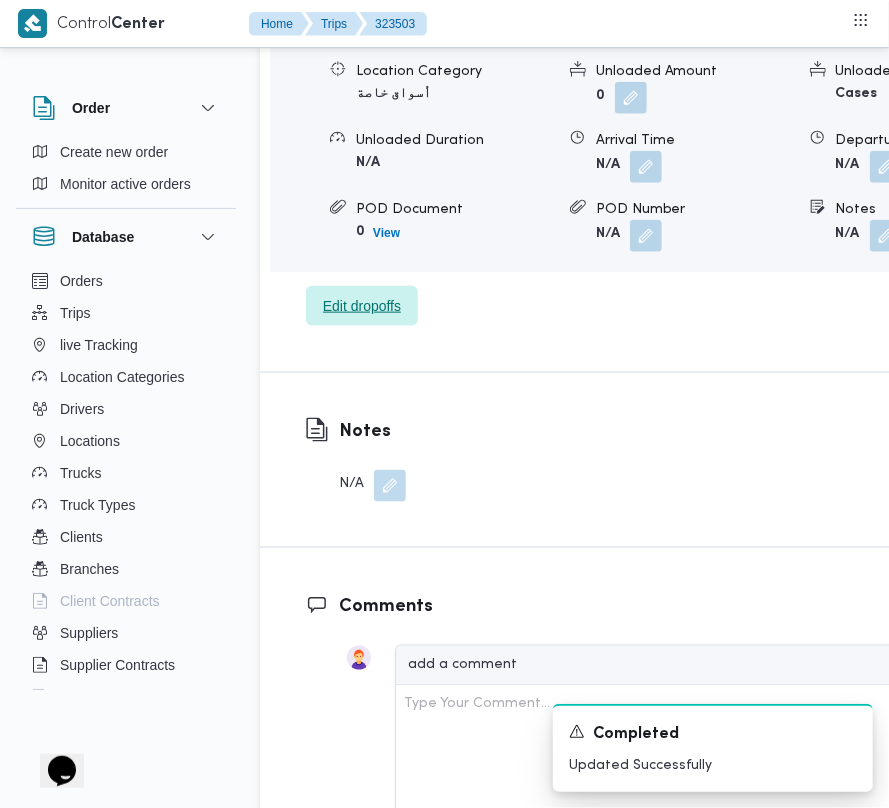 click on "Edit dropoffs" at bounding box center (362, 306) 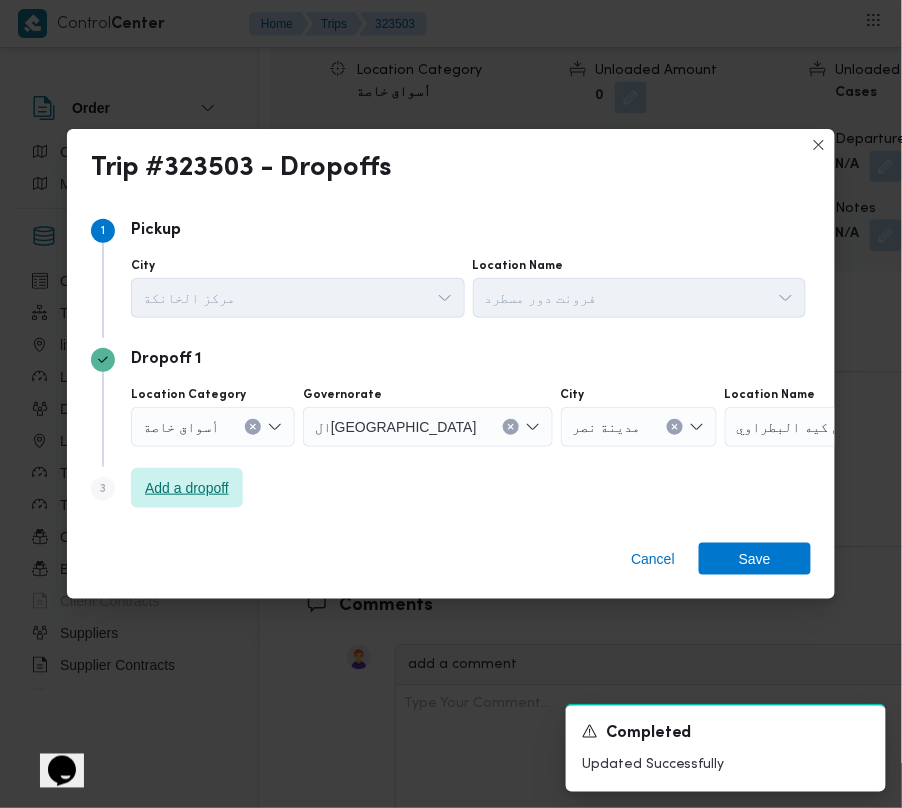 click on "Add a dropoff" at bounding box center (187, 488) 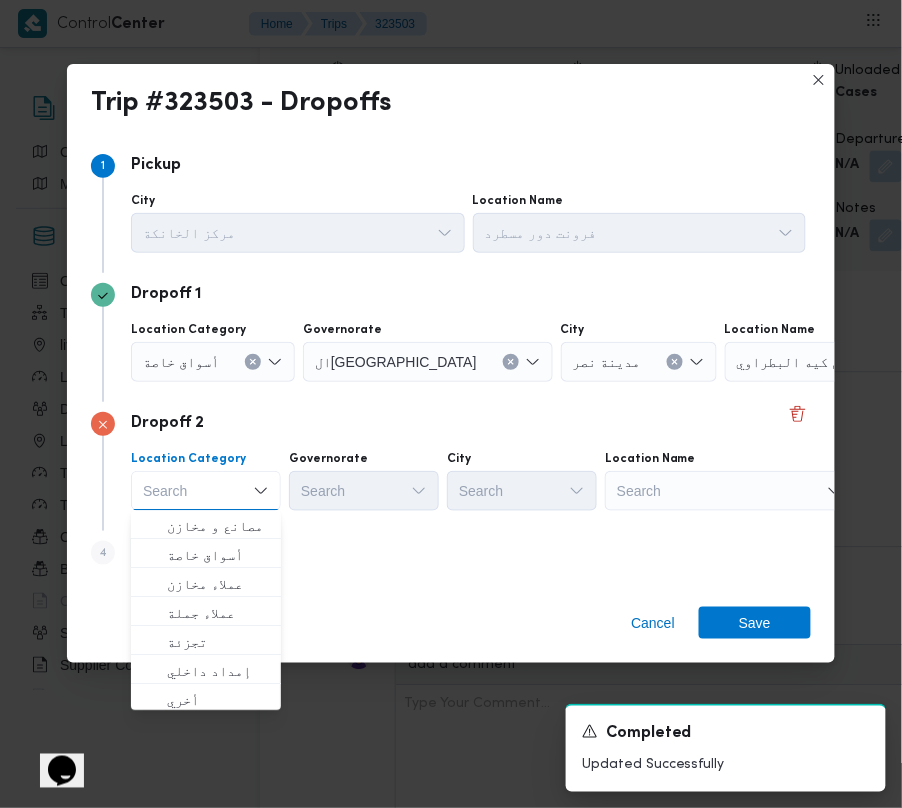 click on "Step 4 is disabled 4 Add a dropoff" at bounding box center (451, 557) 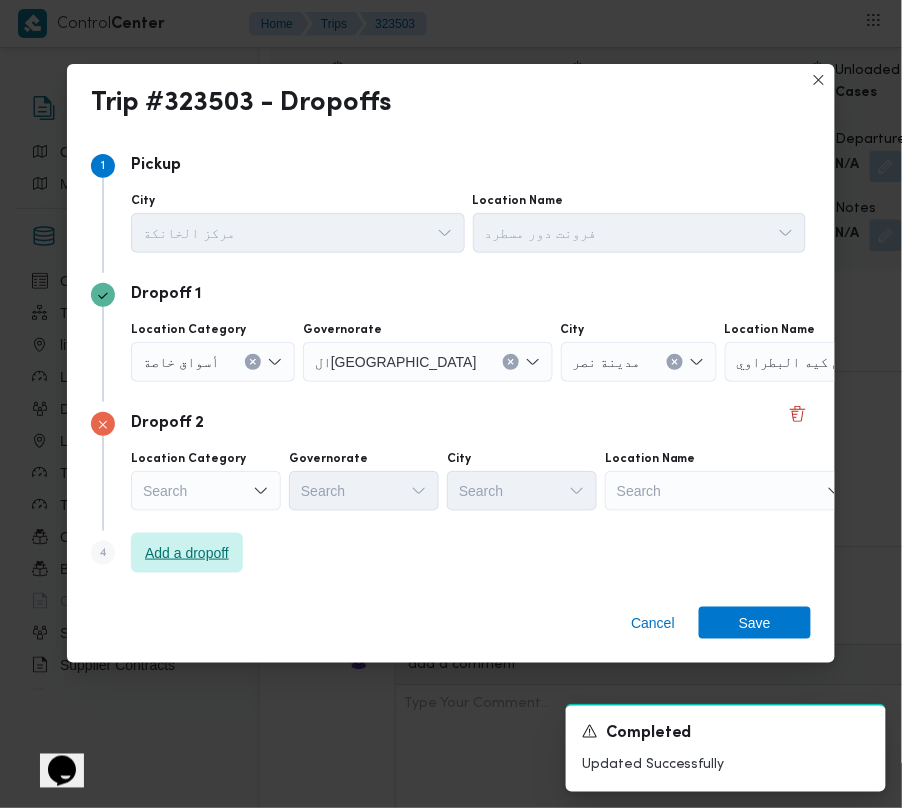 click on "Add a dropoff" at bounding box center (187, 553) 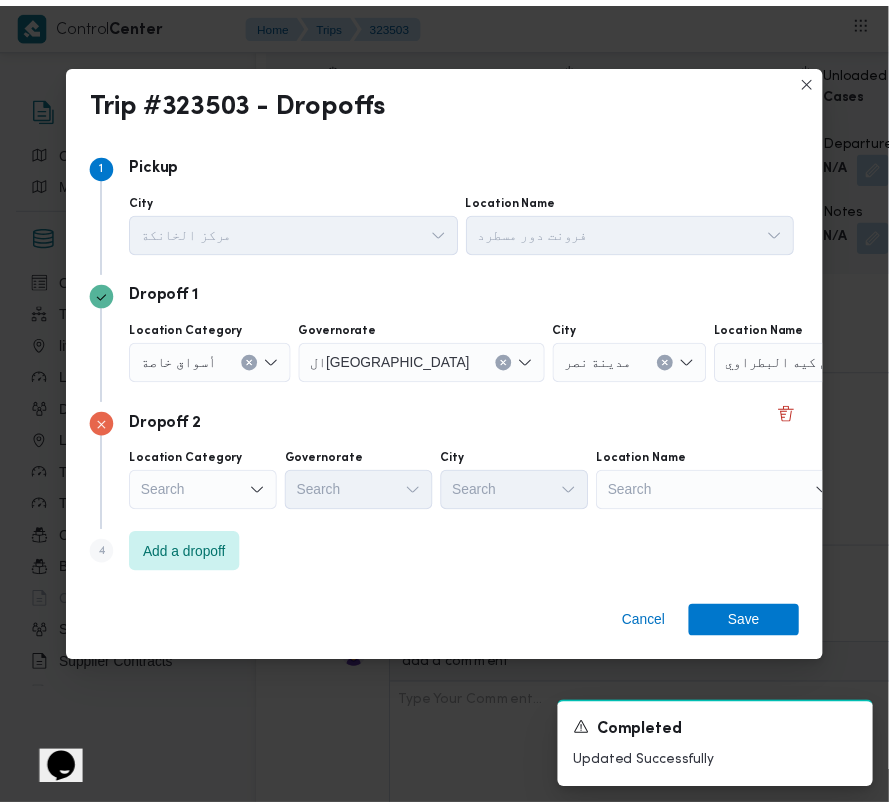 scroll, scrollTop: 121, scrollLeft: 0, axis: vertical 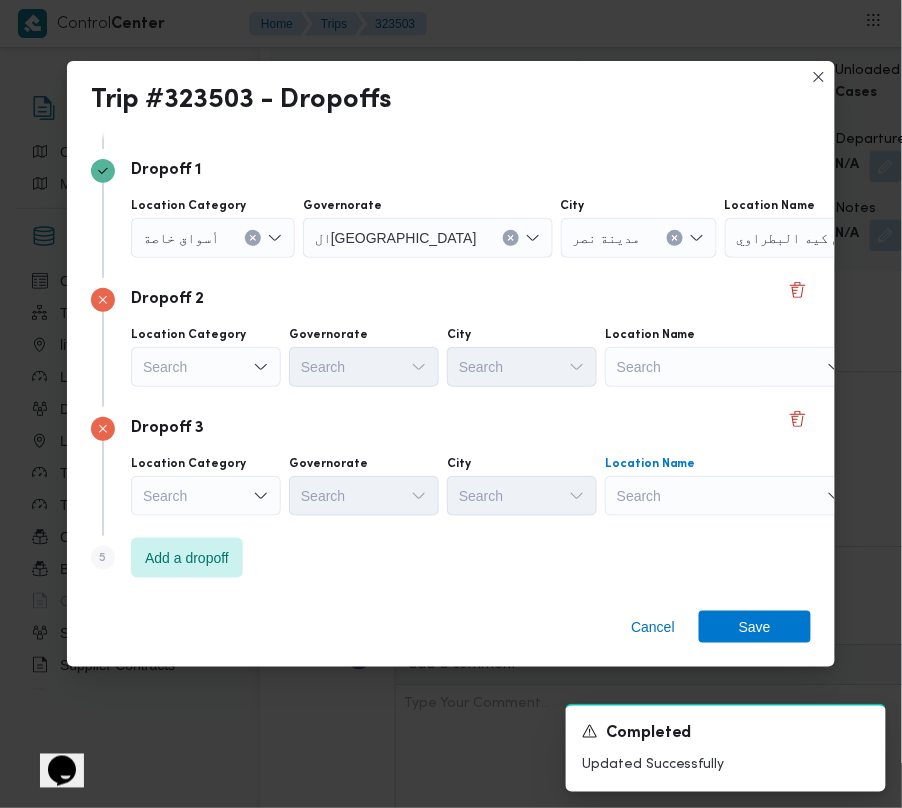 click on "Search" at bounding box center [850, 238] 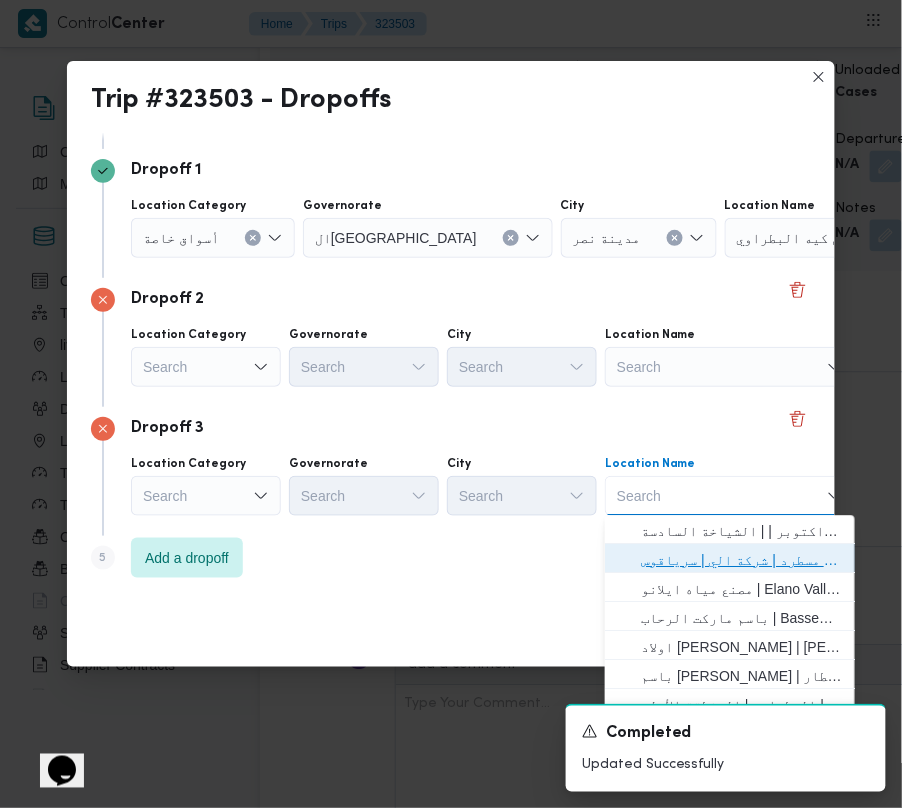 click on "فرونت دور مسطرد | شركة الي | سرياقوس" at bounding box center (742, 561) 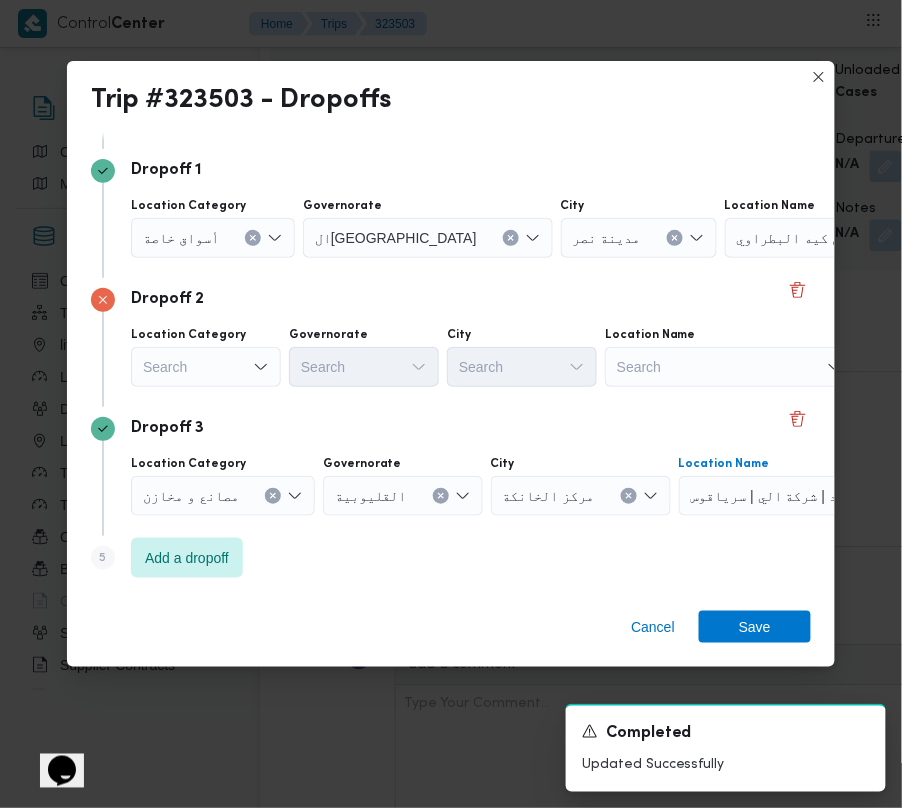 click on "Search" at bounding box center [213, 238] 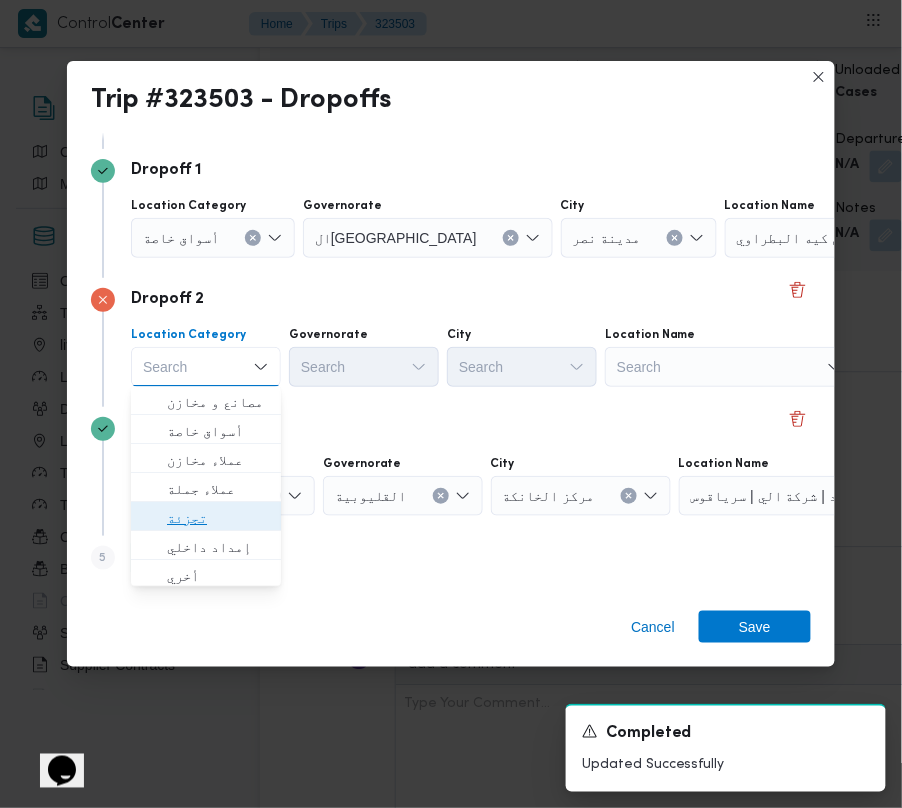 click on "تجزئة" at bounding box center (218, 519) 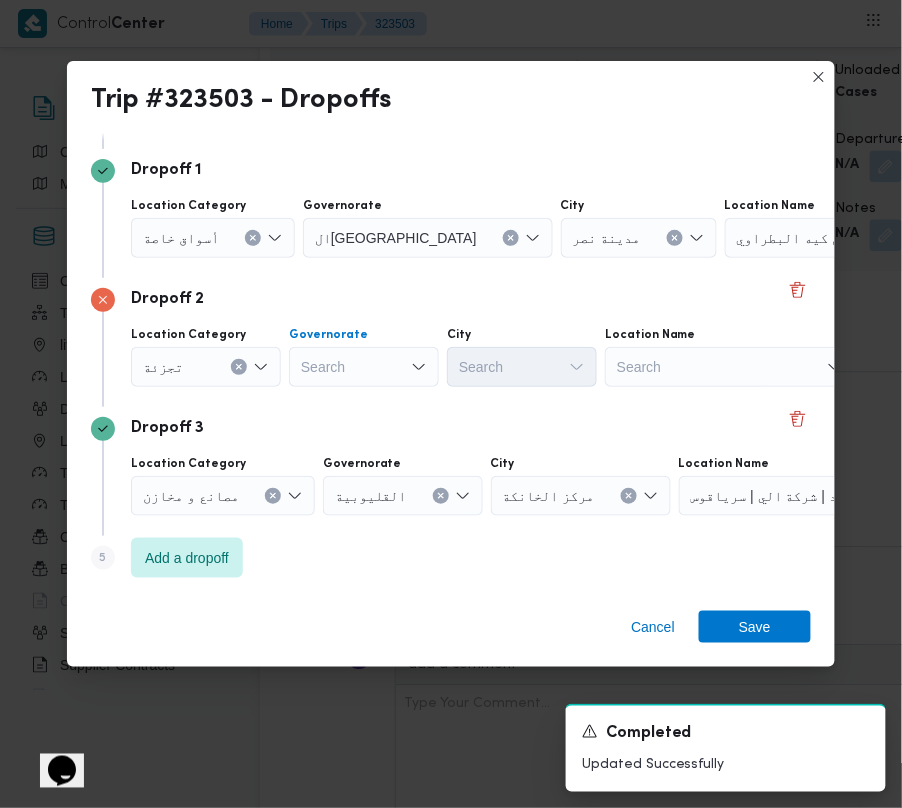 click on "Search" at bounding box center [428, 238] 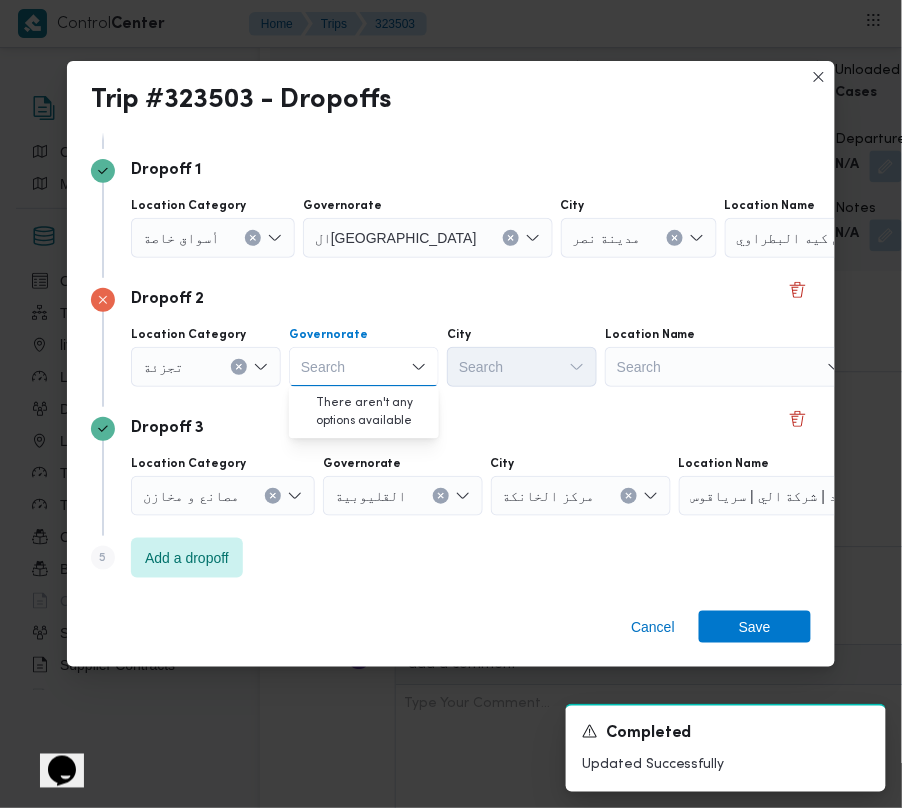 paste on "[GEOGRAPHIC_DATA]" 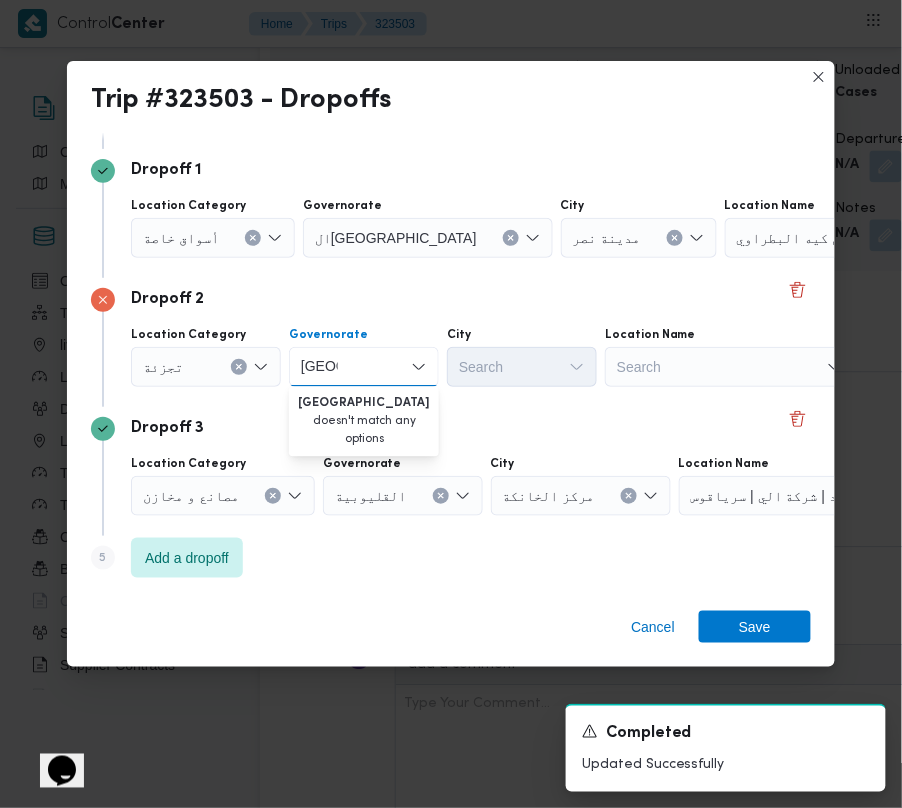 type on "[GEOGRAPHIC_DATA]" 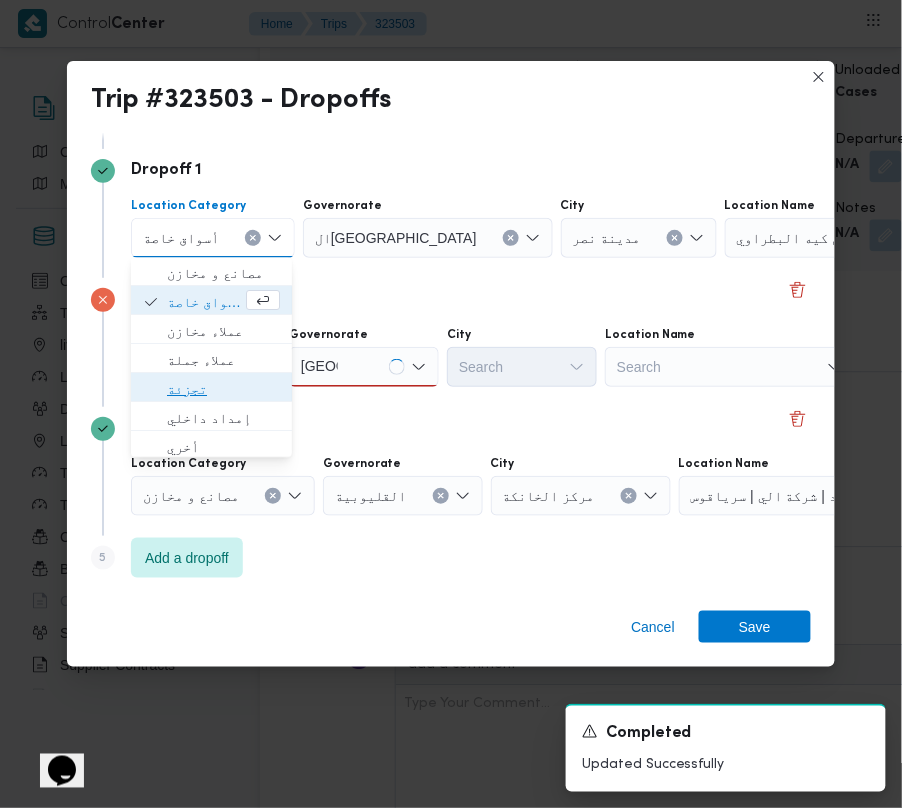 click on "تجزئة" at bounding box center (223, 390) 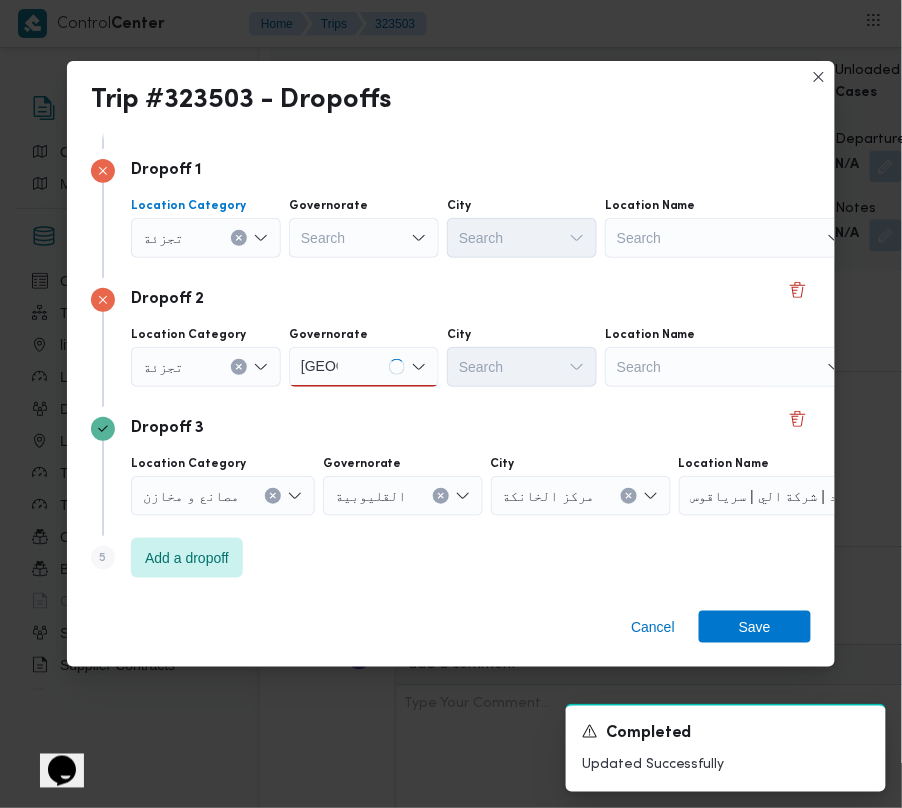 click on "Dropoff 1 Location Category تجزئة Combo box. Selected. تجزئة. Press Backspace to delete تجزئة. Combo box input. Search. Type some text or, to display a list of choices, press Down Arrow. To exit the list of choices, press Escape. Governorate Search City Search Location Name Search" at bounding box center (451, 213) 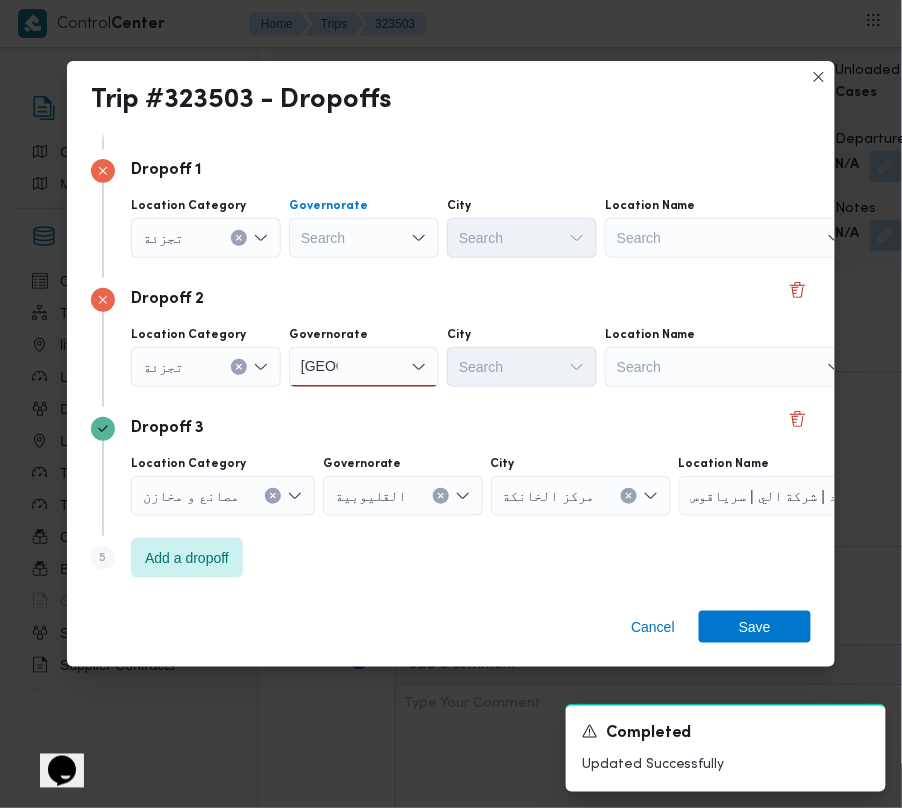 click on "Search" at bounding box center (364, 238) 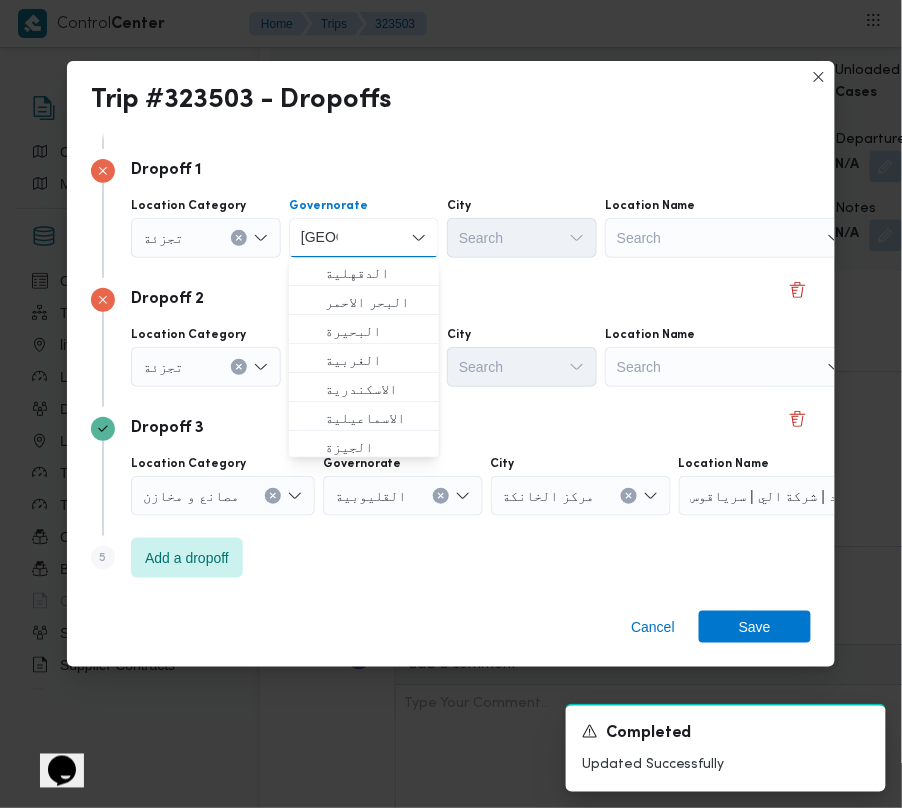 type on "[GEOGRAPHIC_DATA]" 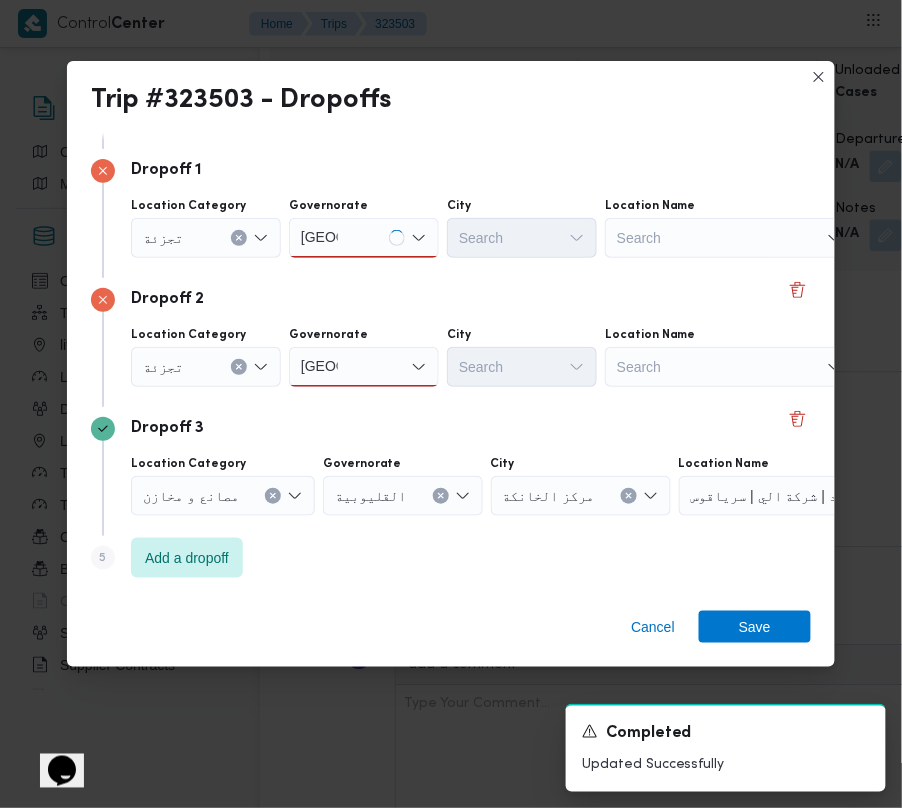 click on "[GEOGRAPHIC_DATA] [GEOGRAPHIC_DATA]" at bounding box center (364, 238) 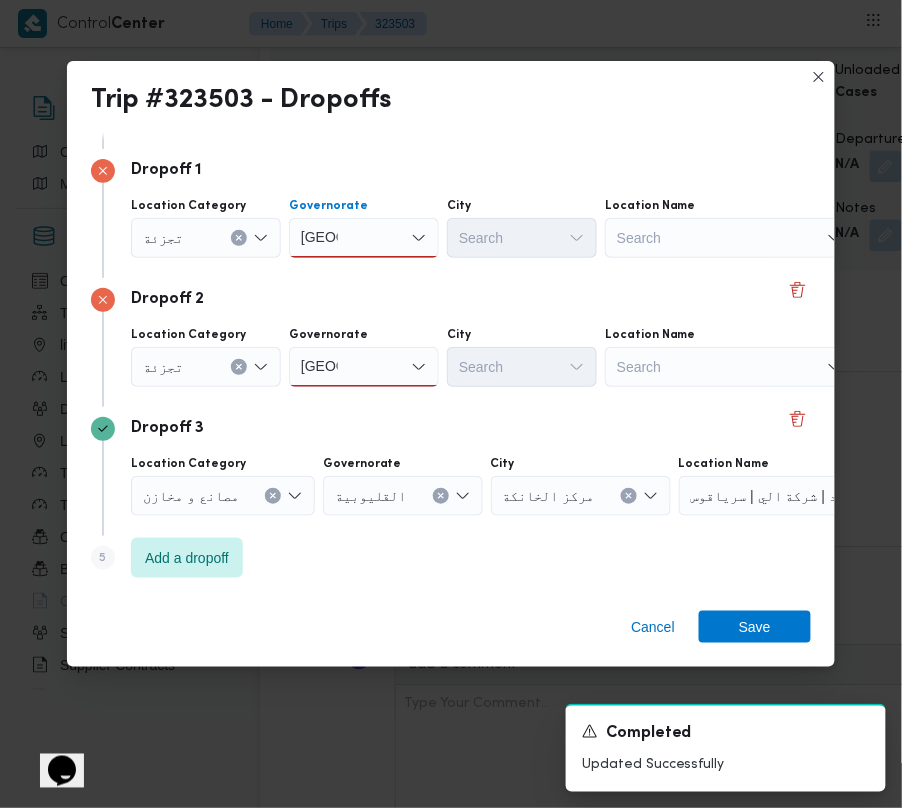 click on "[GEOGRAPHIC_DATA] [GEOGRAPHIC_DATA]" at bounding box center (364, 238) 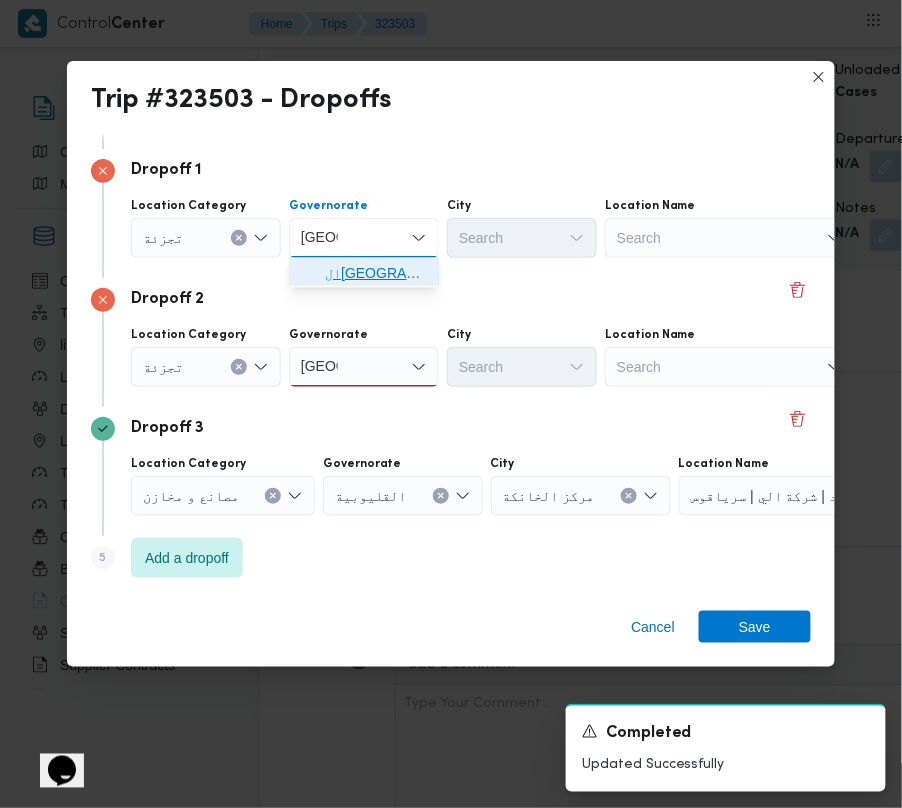 click on "ال[GEOGRAPHIC_DATA]" at bounding box center [376, 274] 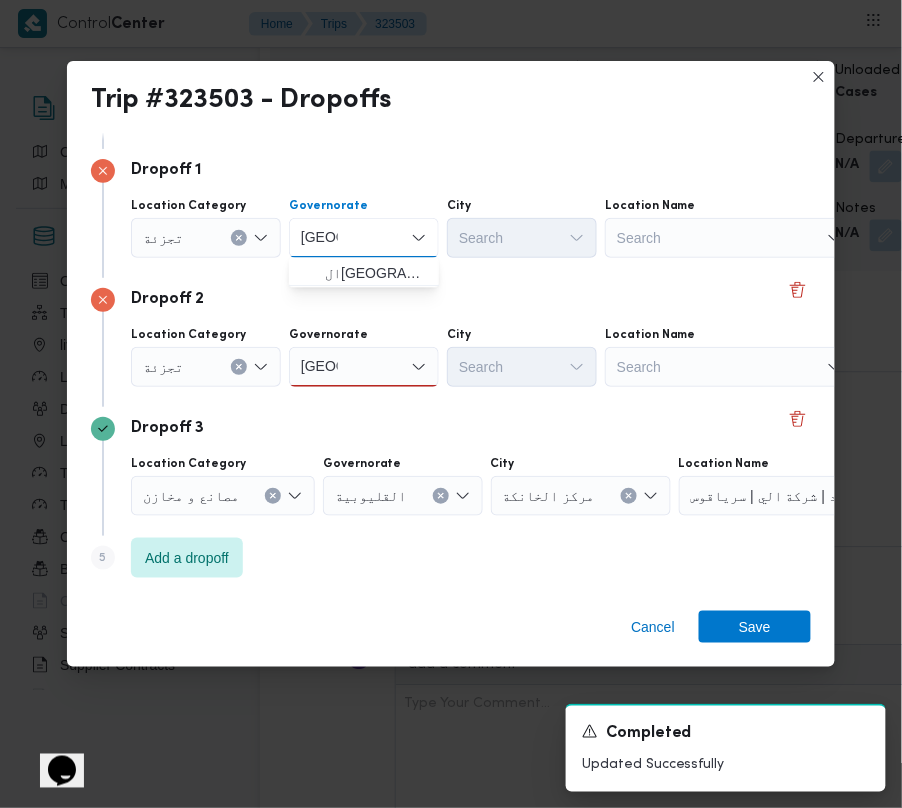 type 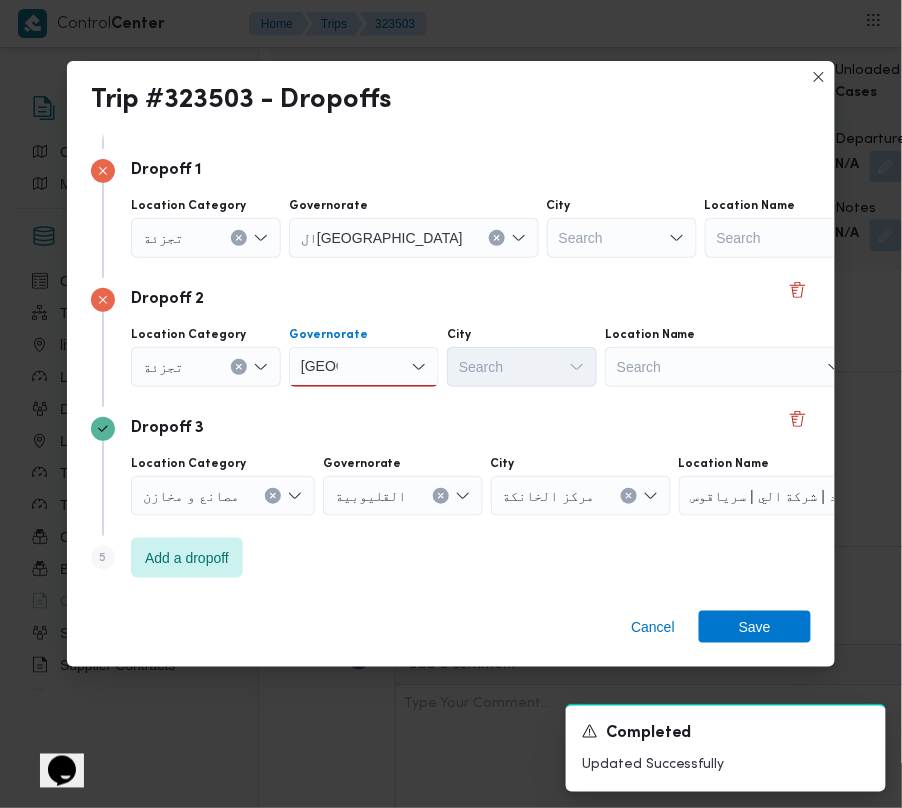 click on "[GEOGRAPHIC_DATA] [GEOGRAPHIC_DATA]" at bounding box center (364, 367) 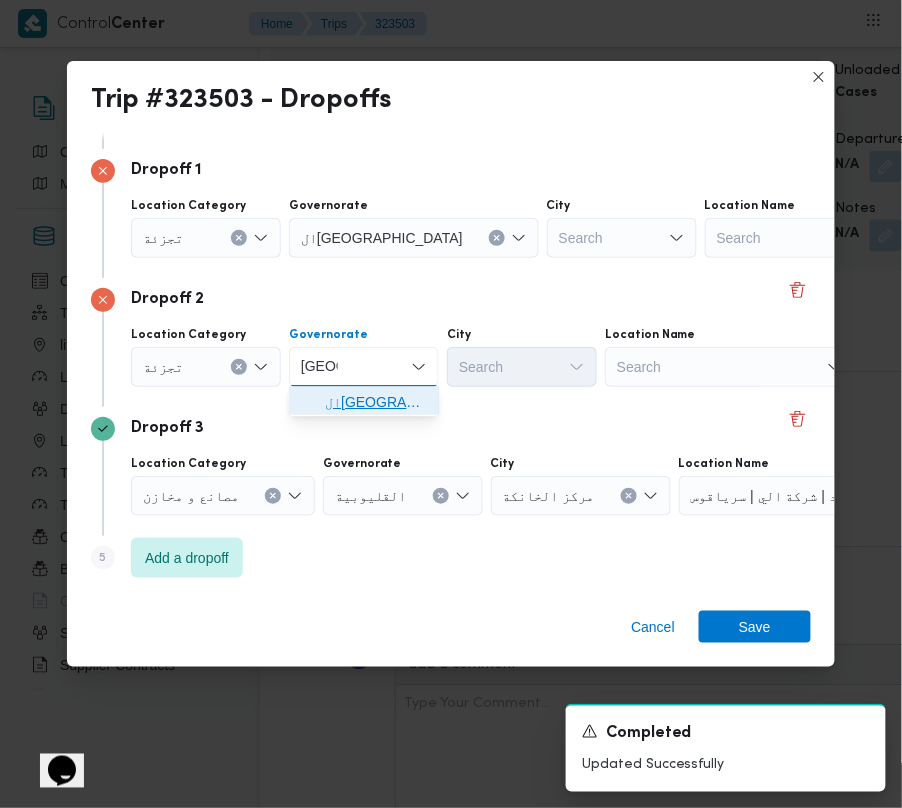 click on "ال[GEOGRAPHIC_DATA]" at bounding box center [376, 403] 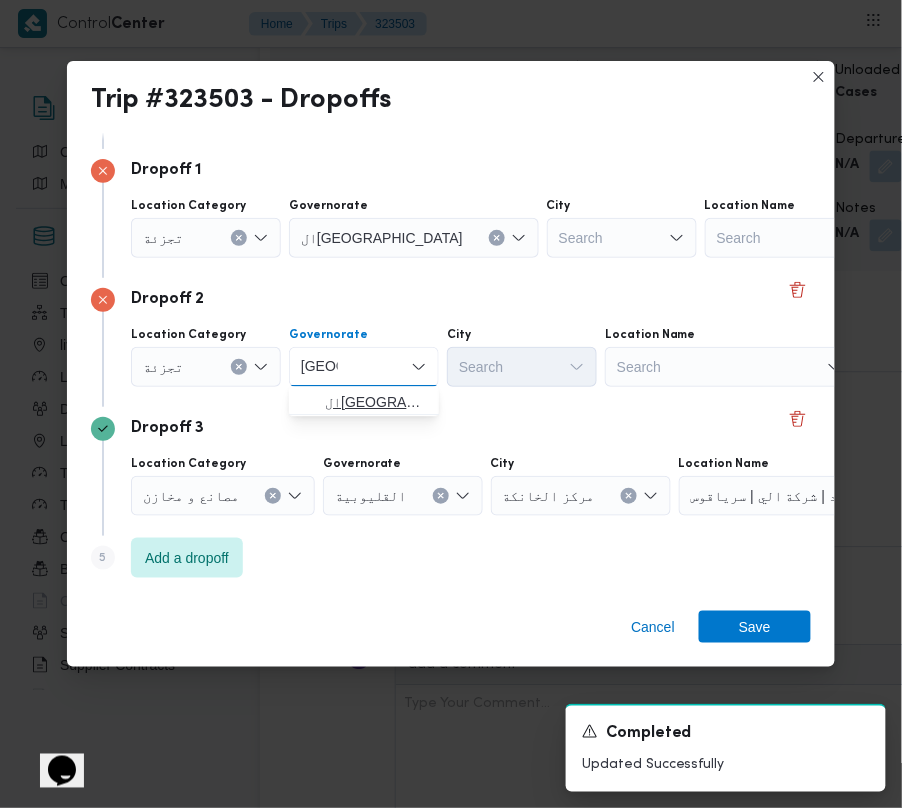 type 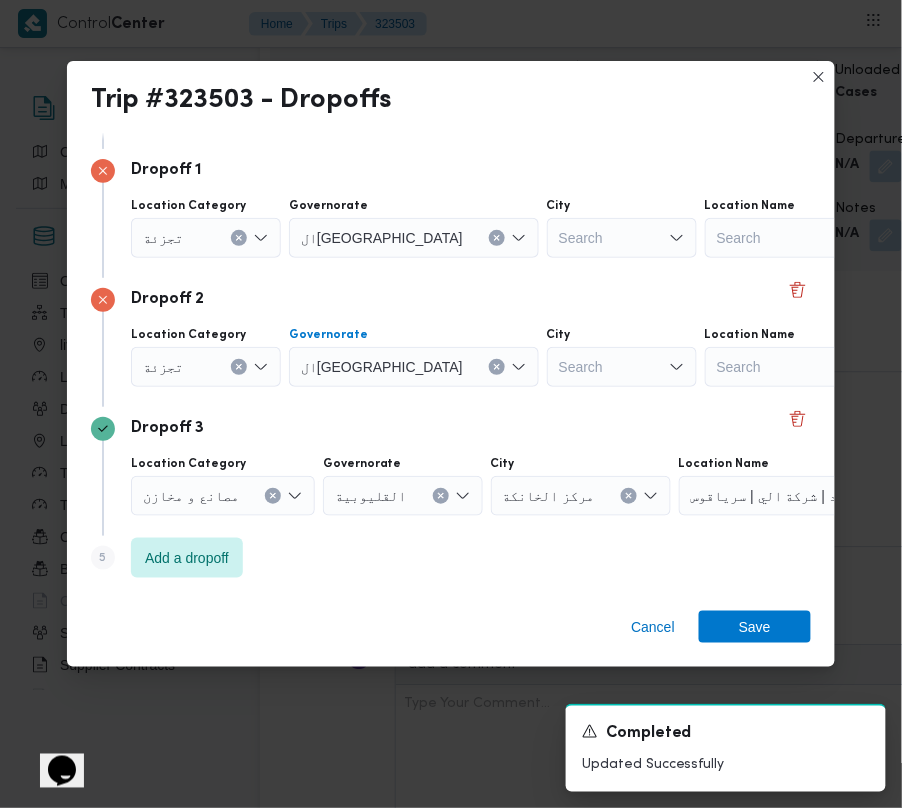 click on "Dropoff 2" at bounding box center [451, 300] 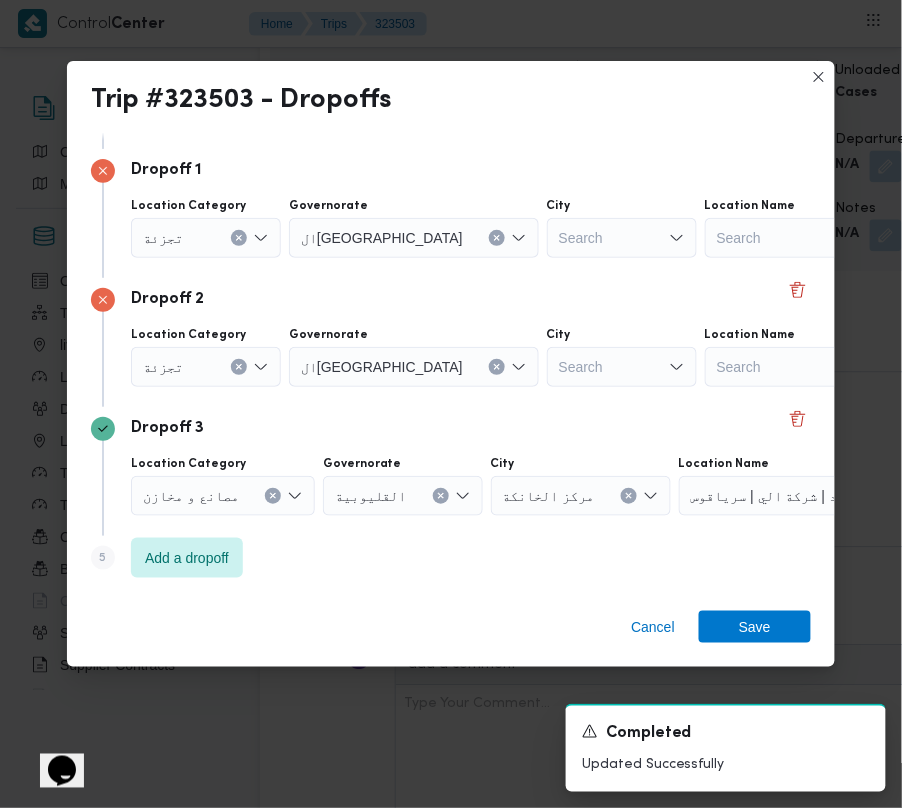 click on "Search" at bounding box center [622, 238] 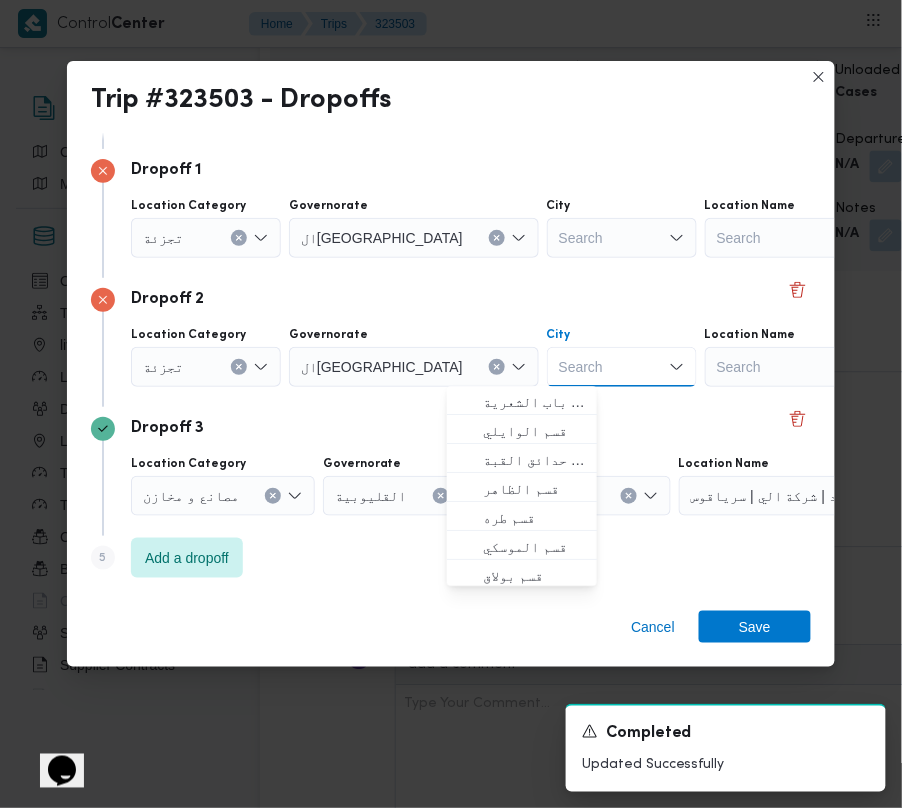 paste on "[GEOGRAPHIC_DATA]" 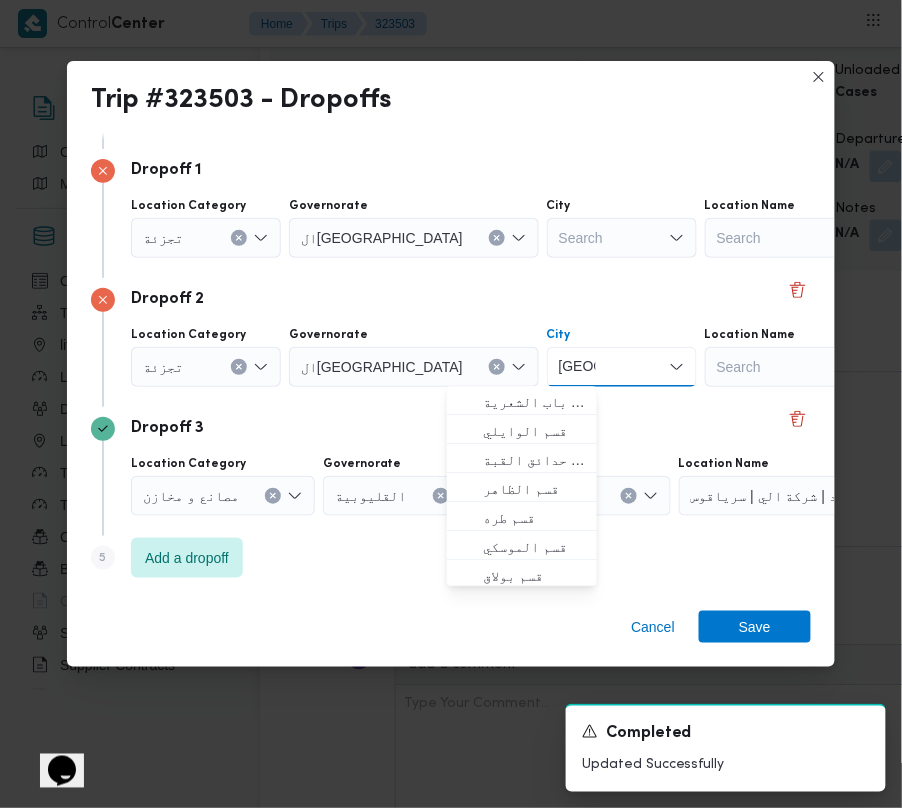 type on "[GEOGRAPHIC_DATA]" 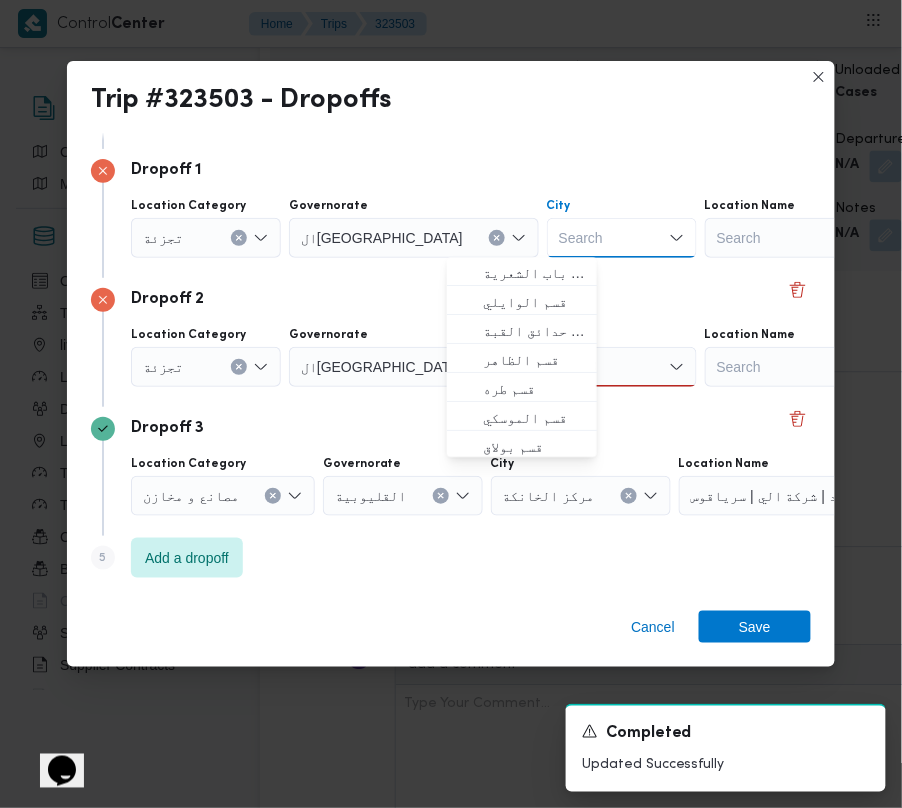 paste on "[GEOGRAPHIC_DATA]" 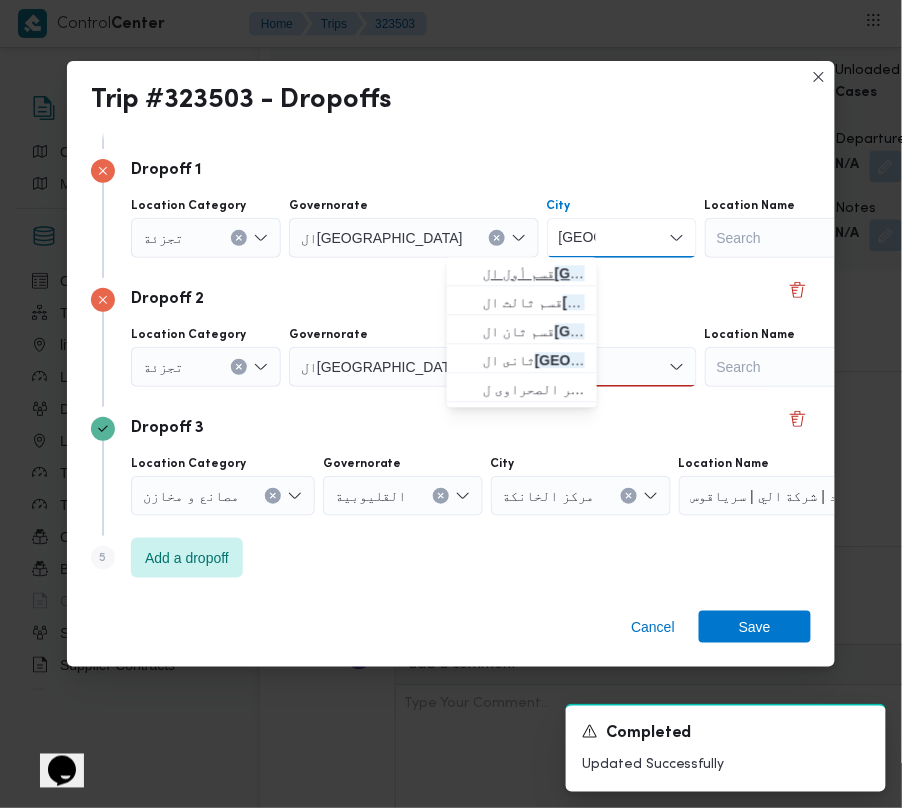 type on "[GEOGRAPHIC_DATA]" 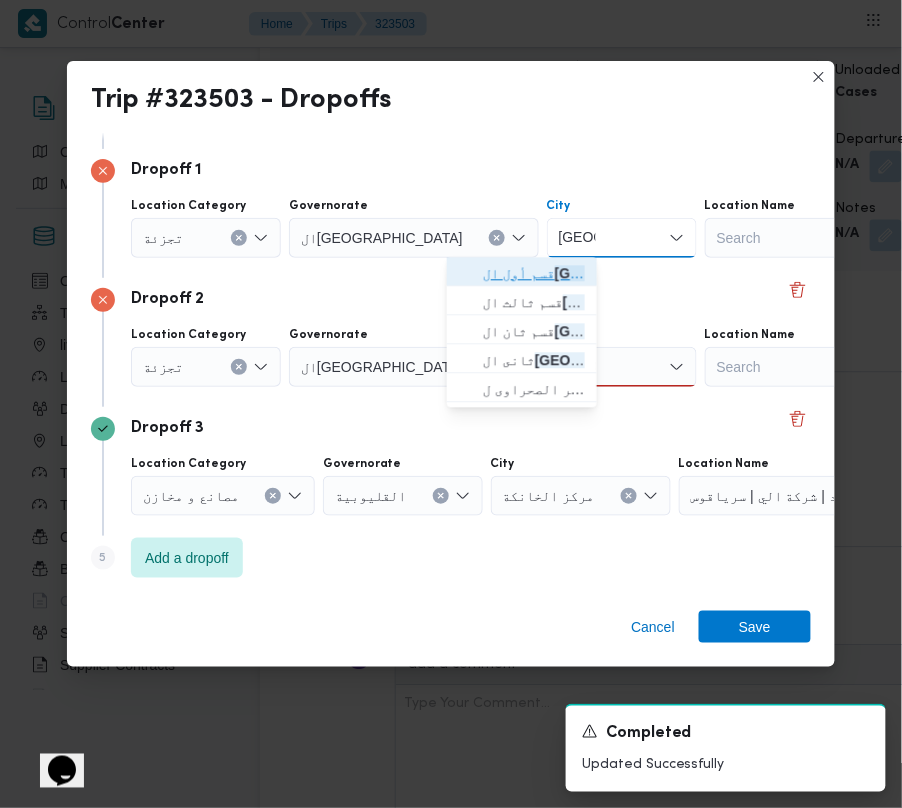 click on "قسم أول ال قاهرة  الجديدة" at bounding box center (522, 274) 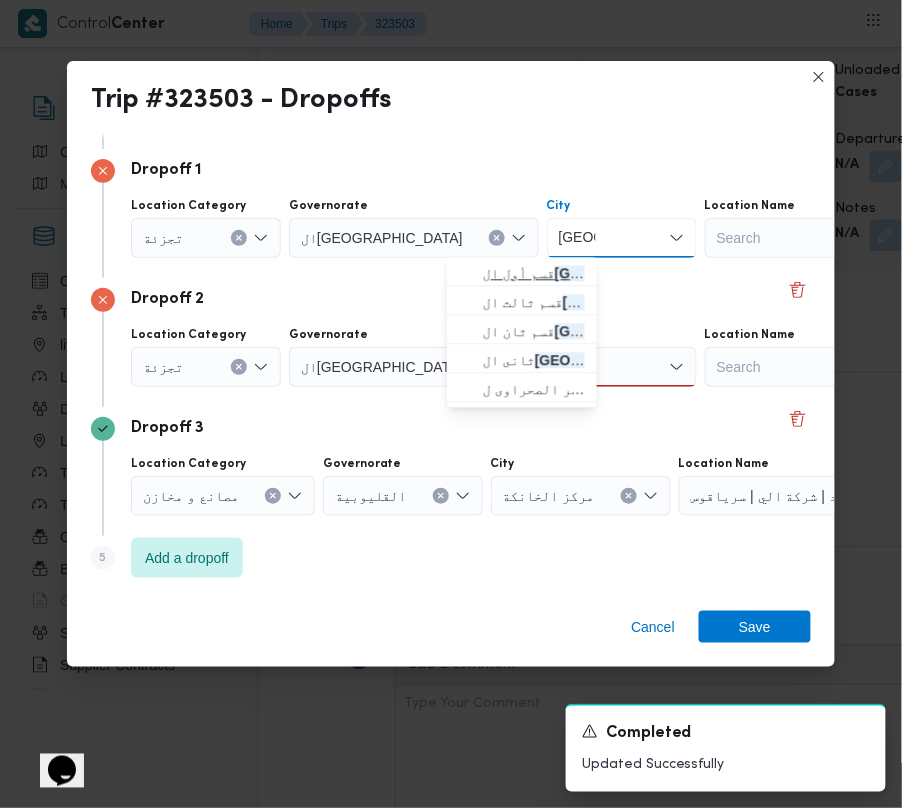type 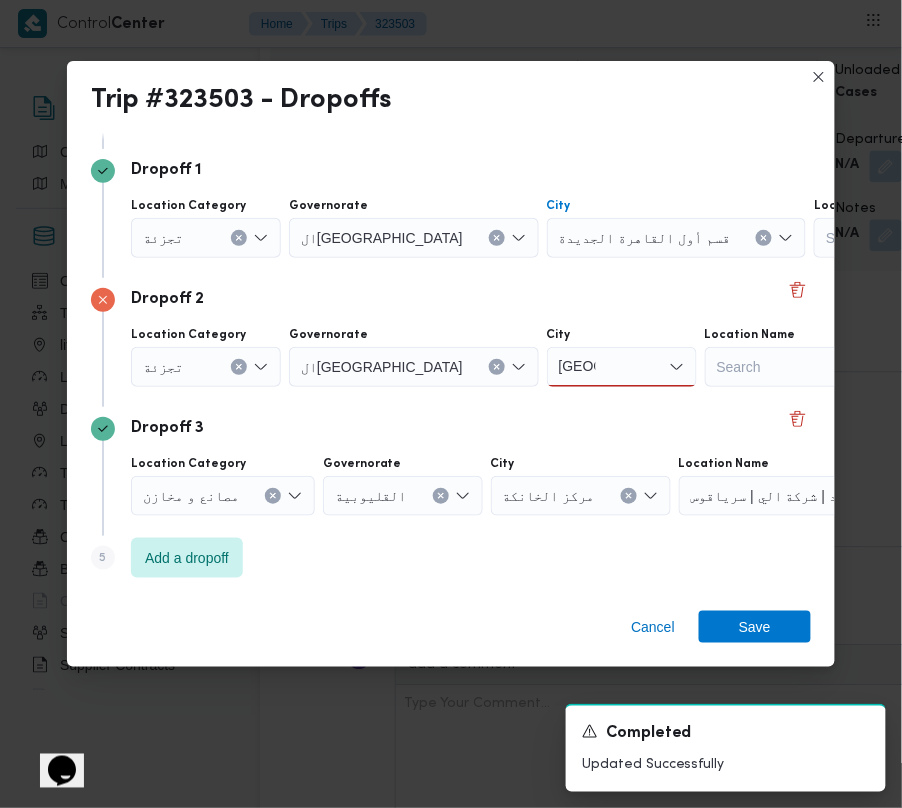 click on "[GEOGRAPHIC_DATA] [GEOGRAPHIC_DATA]" at bounding box center (622, 367) 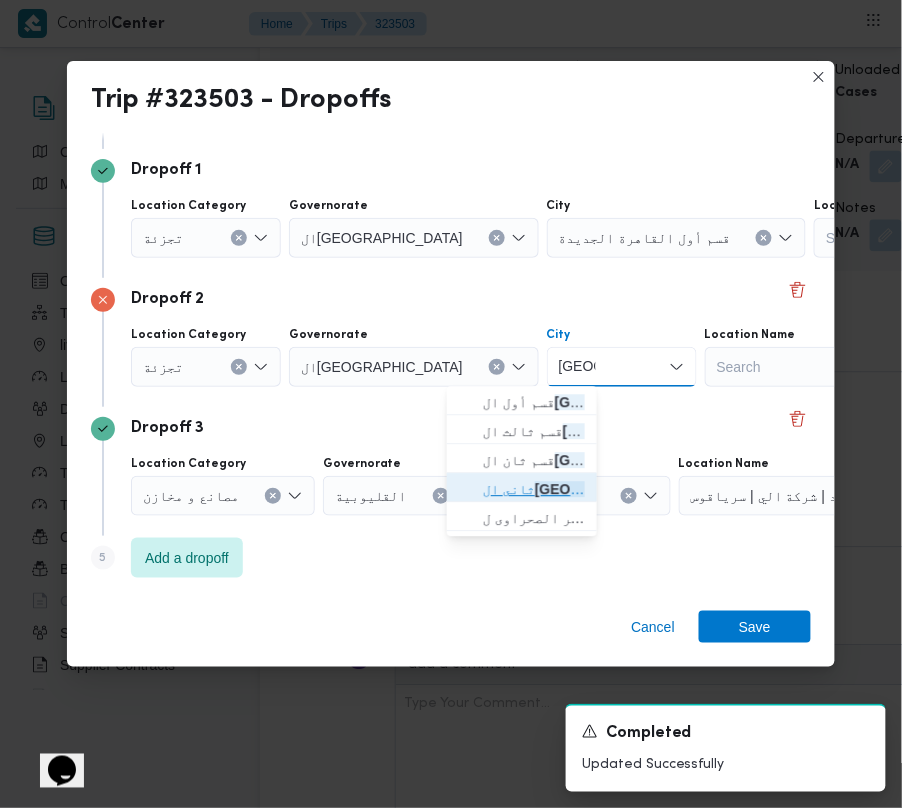 drag, startPoint x: 528, startPoint y: 492, endPoint x: 525, endPoint y: 450, distance: 42.107006 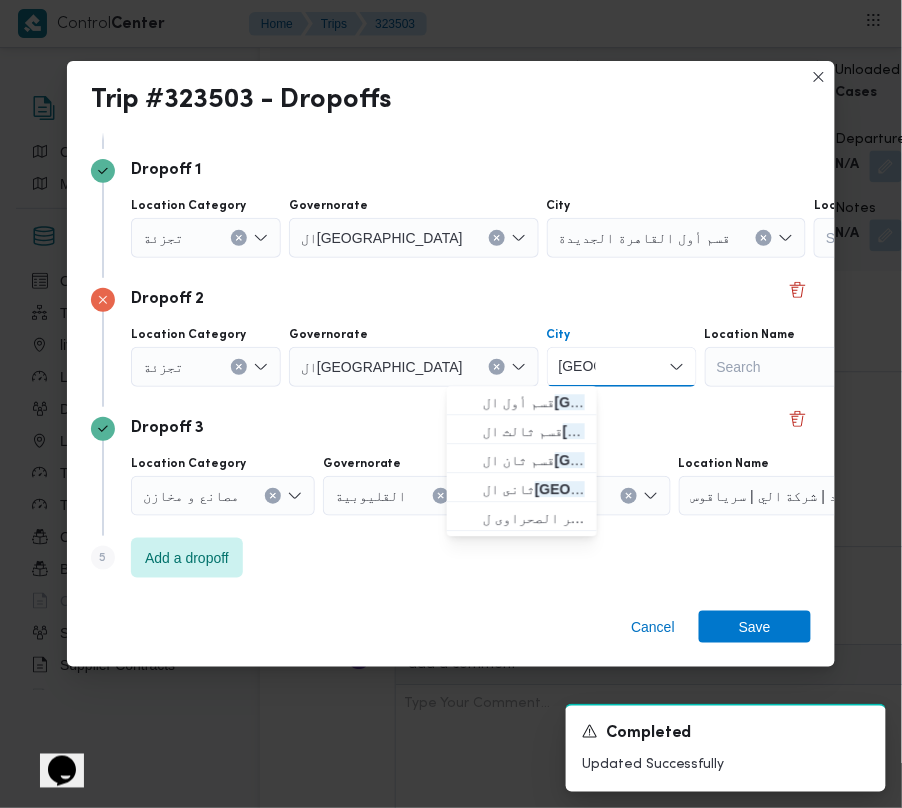 type 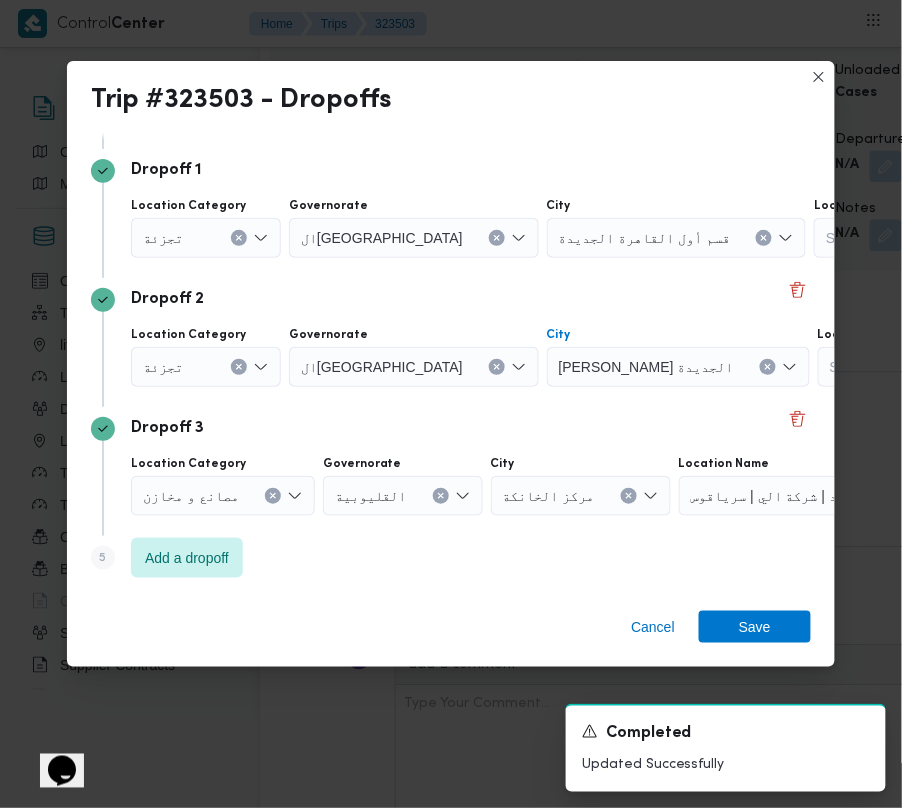 click on "Dropoff 3" at bounding box center [451, 429] 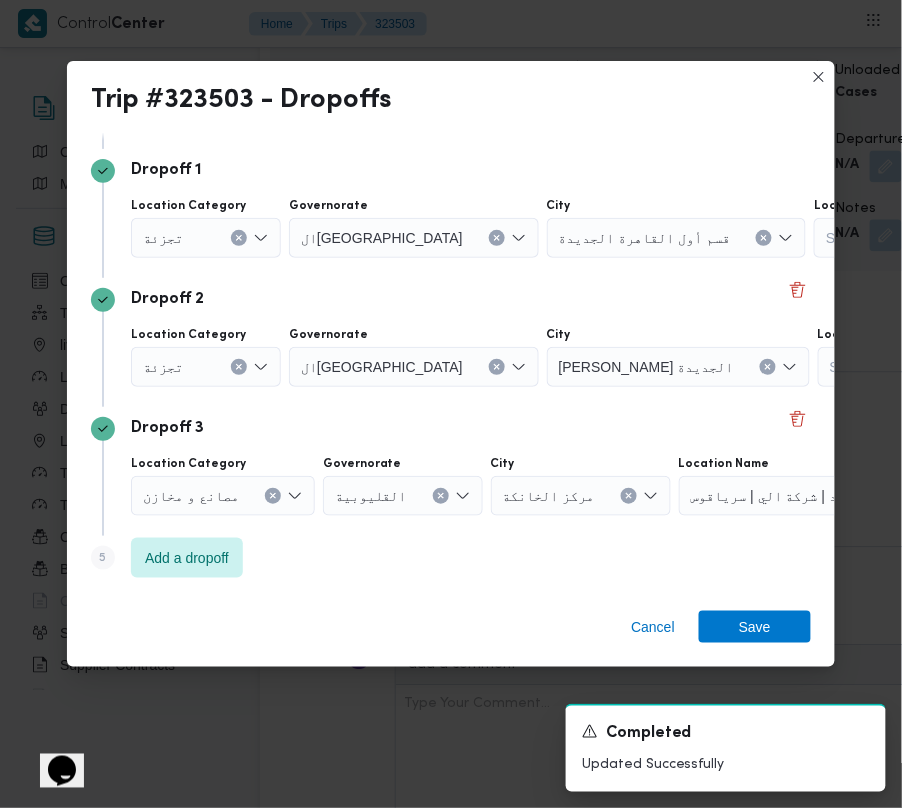 drag, startPoint x: 734, startPoint y: 601, endPoint x: 740, endPoint y: 616, distance: 16.155495 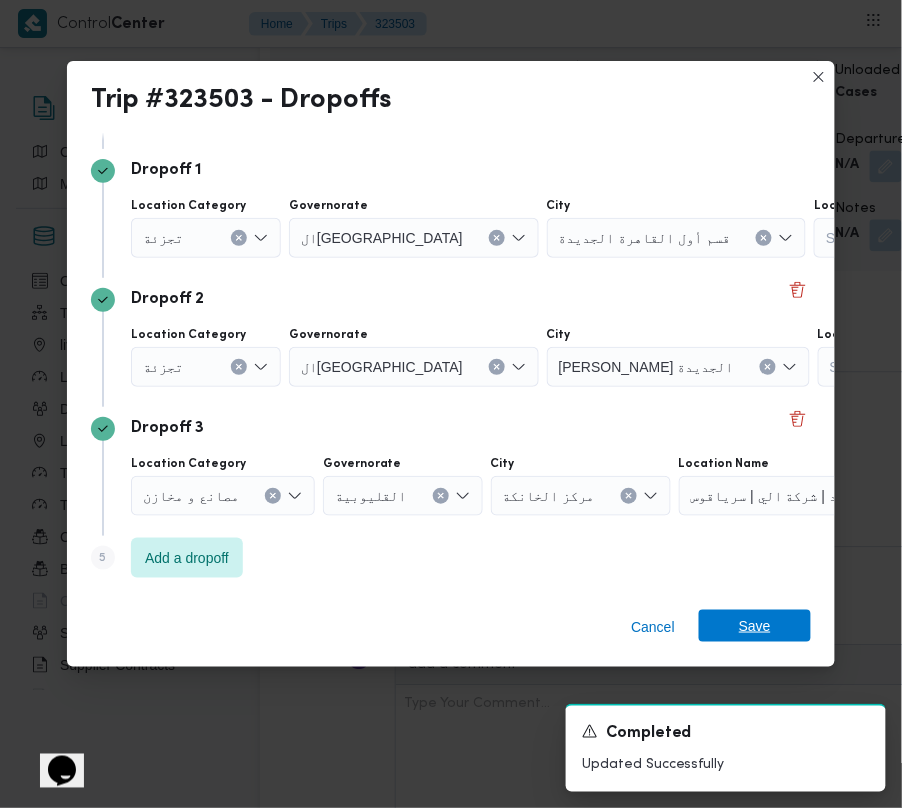 click on "Cancel Save" at bounding box center [451, 631] 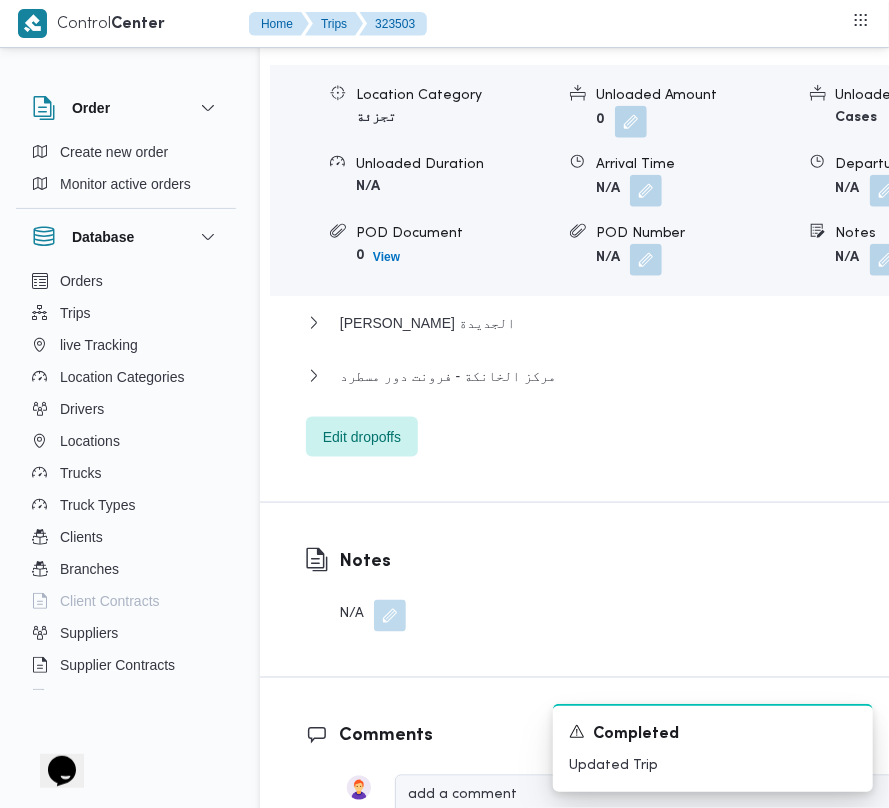 scroll, scrollTop: 3401, scrollLeft: 0, axis: vertical 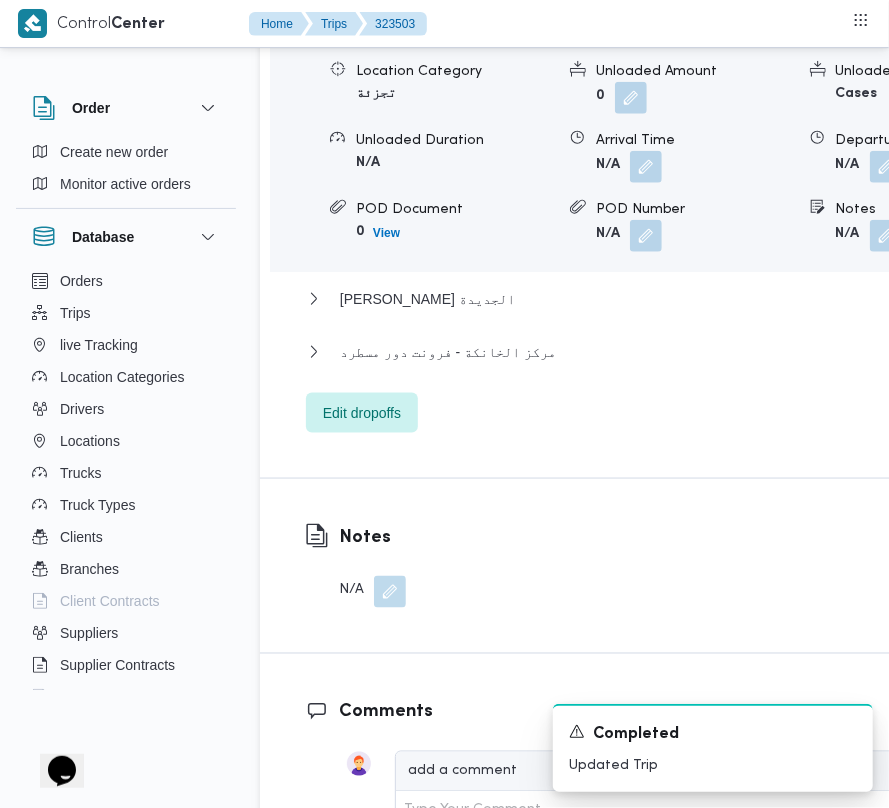 click at bounding box center [886, 236] 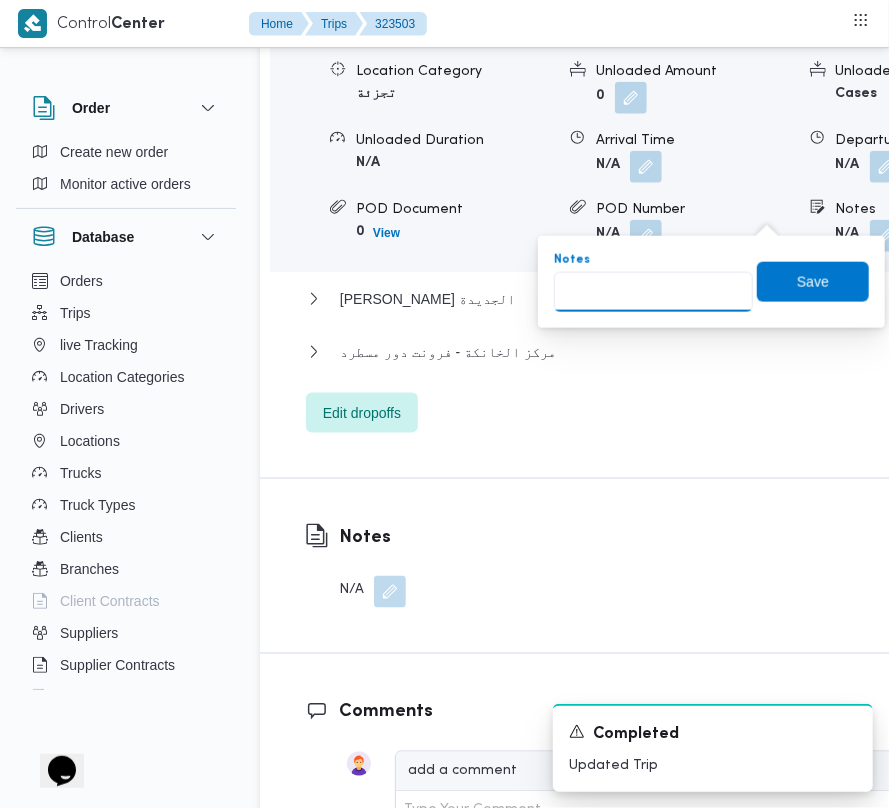 click on "Notes" at bounding box center [653, 292] 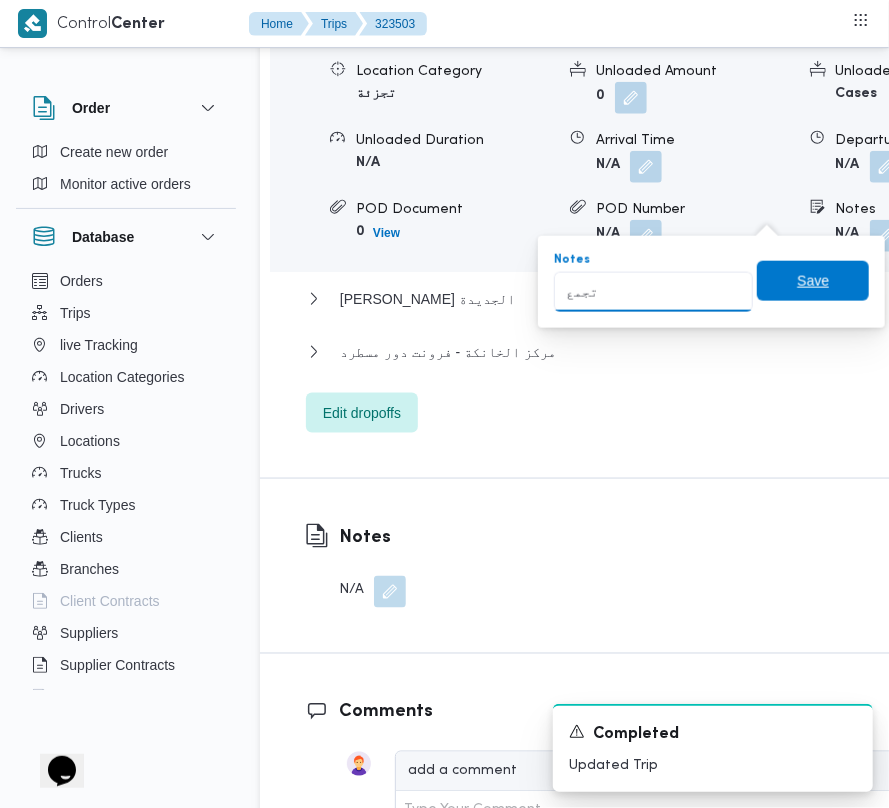type on "تجمع" 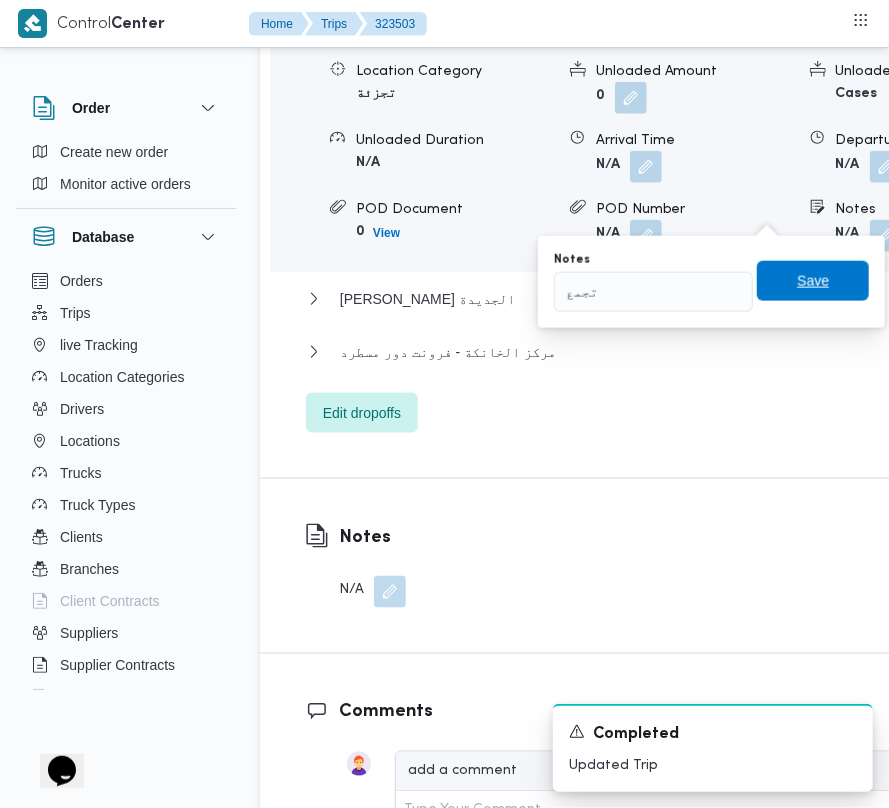 click on "Save" at bounding box center (813, 281) 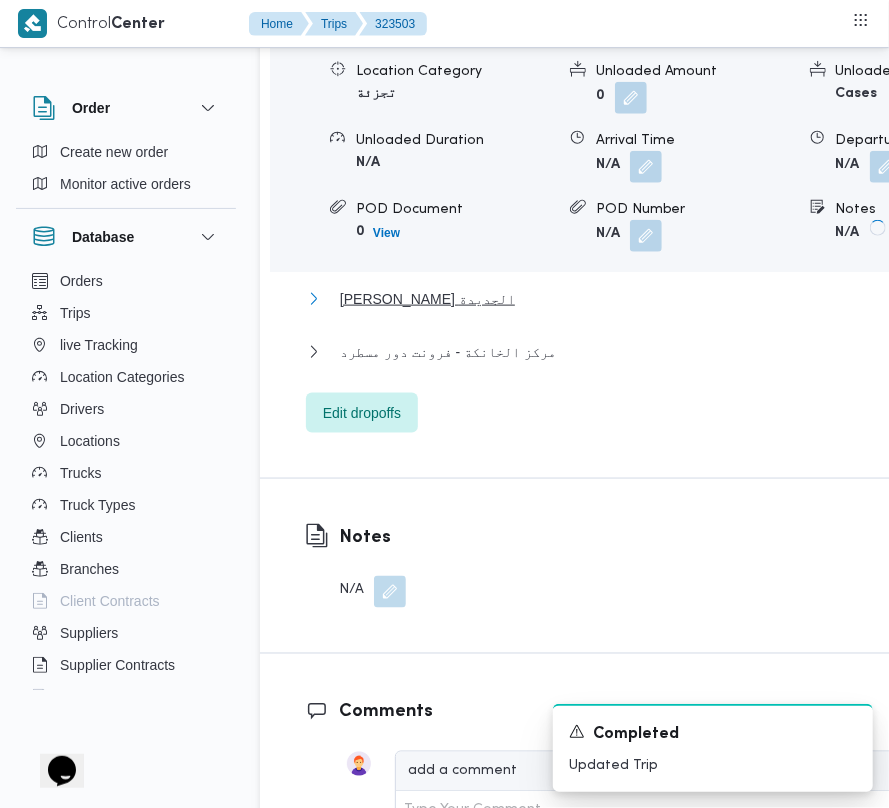 click on "[PERSON_NAME] الجديدة" at bounding box center (427, 299) 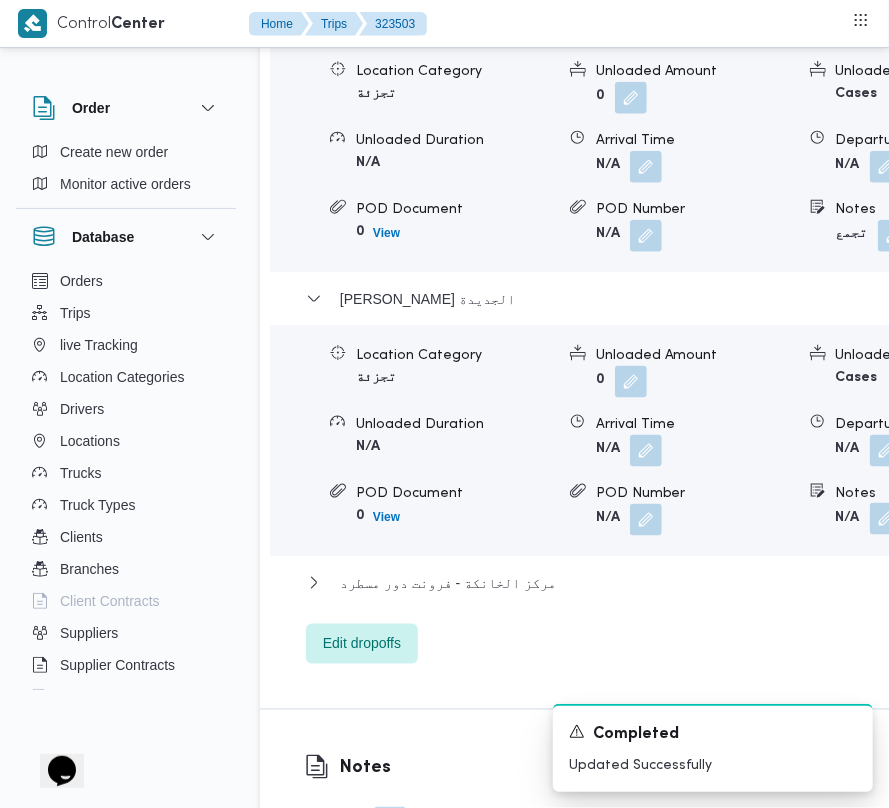 click at bounding box center (886, 519) 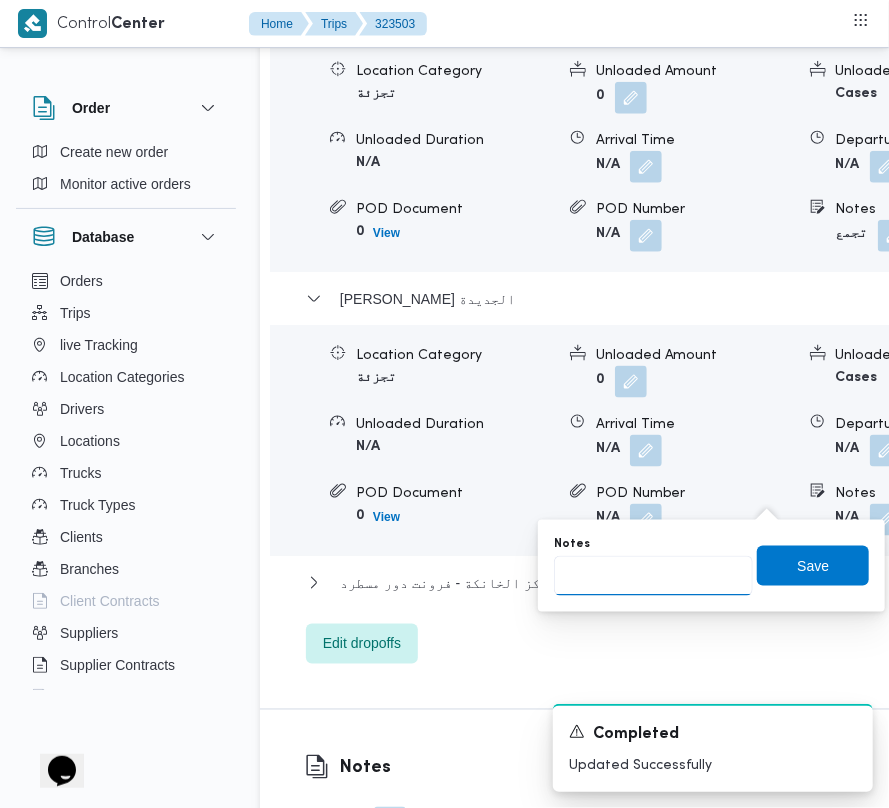 click on "Notes" at bounding box center (653, 576) 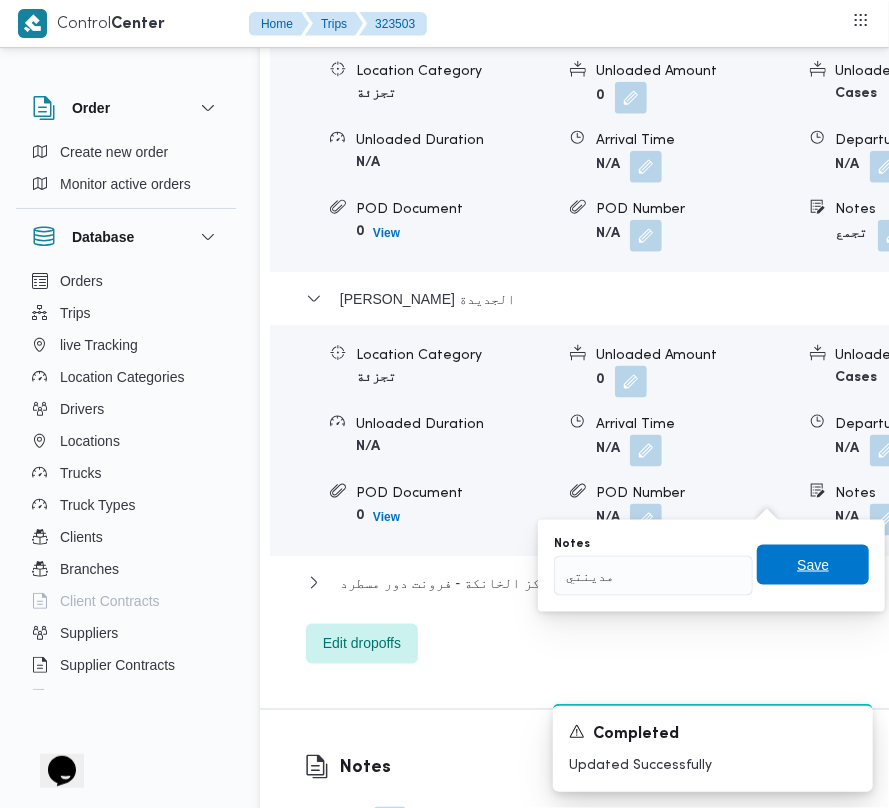 click on "Save" at bounding box center (813, 565) 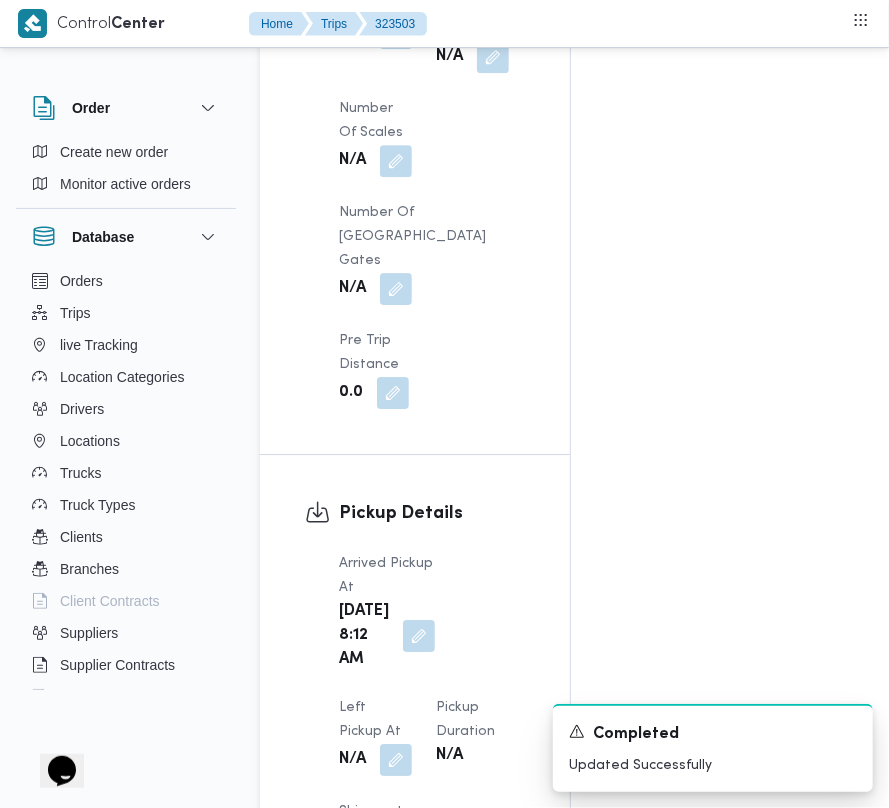 scroll, scrollTop: 2209, scrollLeft: 0, axis: vertical 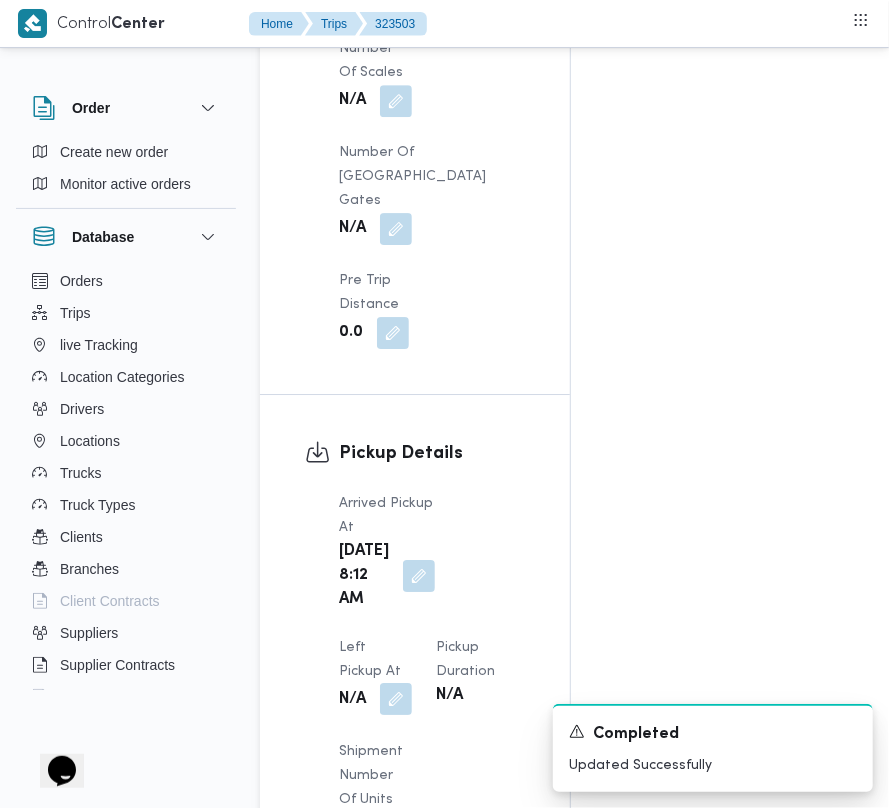 drag, startPoint x: 526, startPoint y: 592, endPoint x: 505, endPoint y: 593, distance: 21.023796 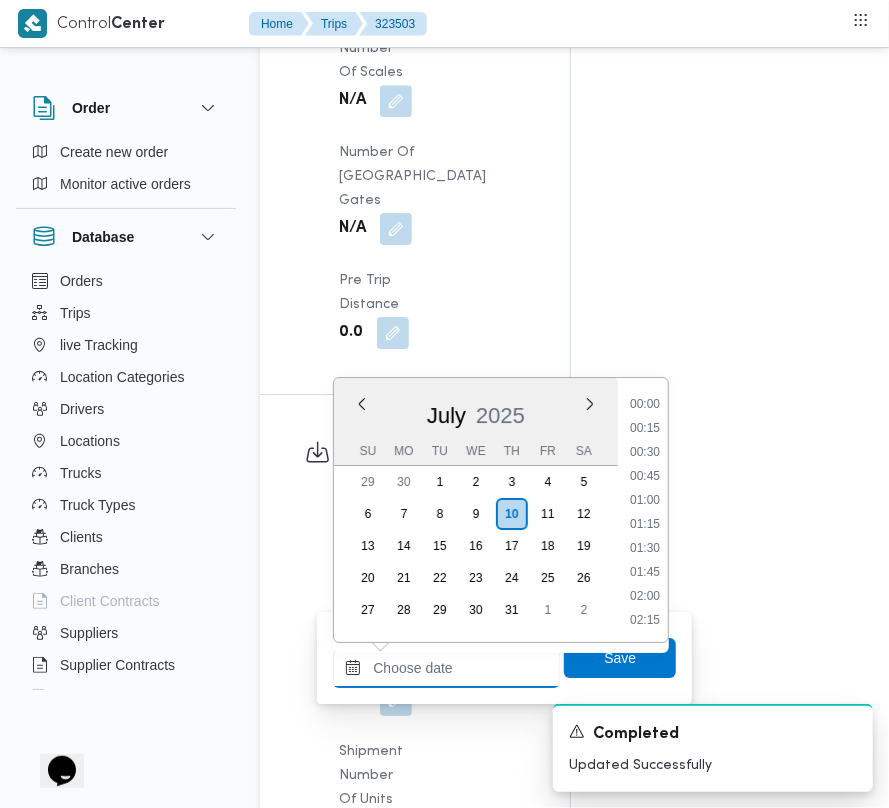 click on "Left Pickup At" at bounding box center [446, 668] 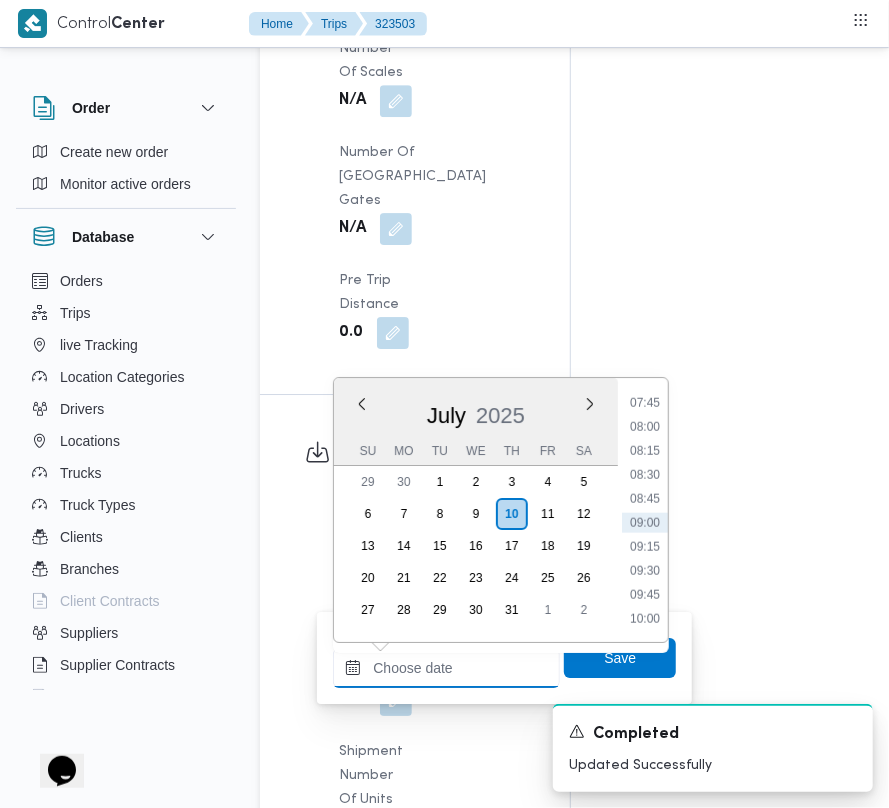 paste on "[DATE] 9:00" 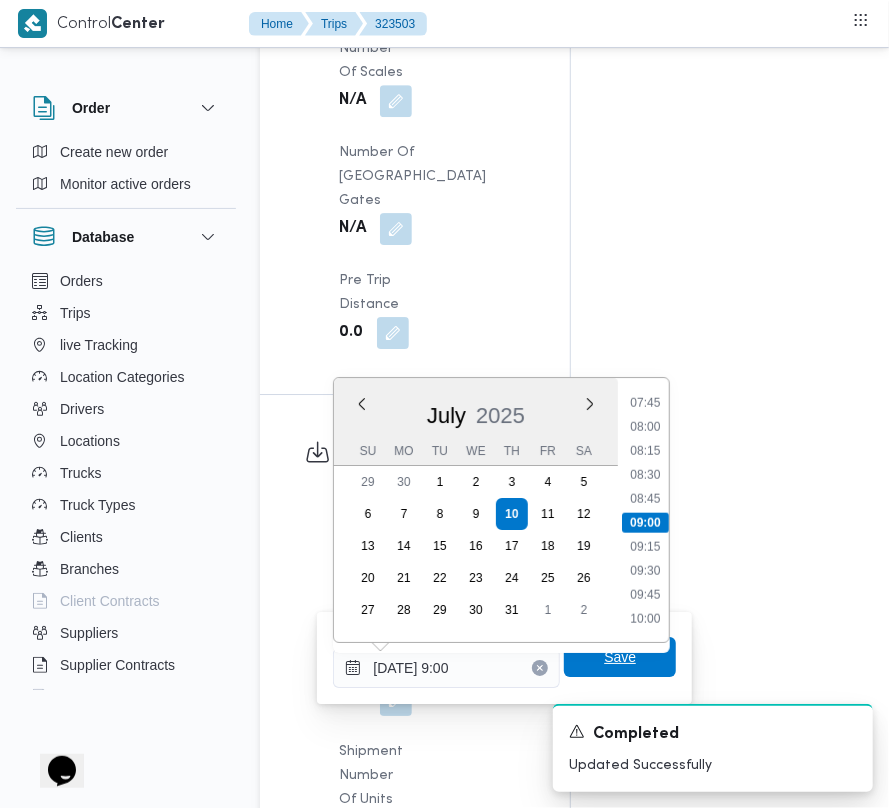 type on "[DATE] 09:00" 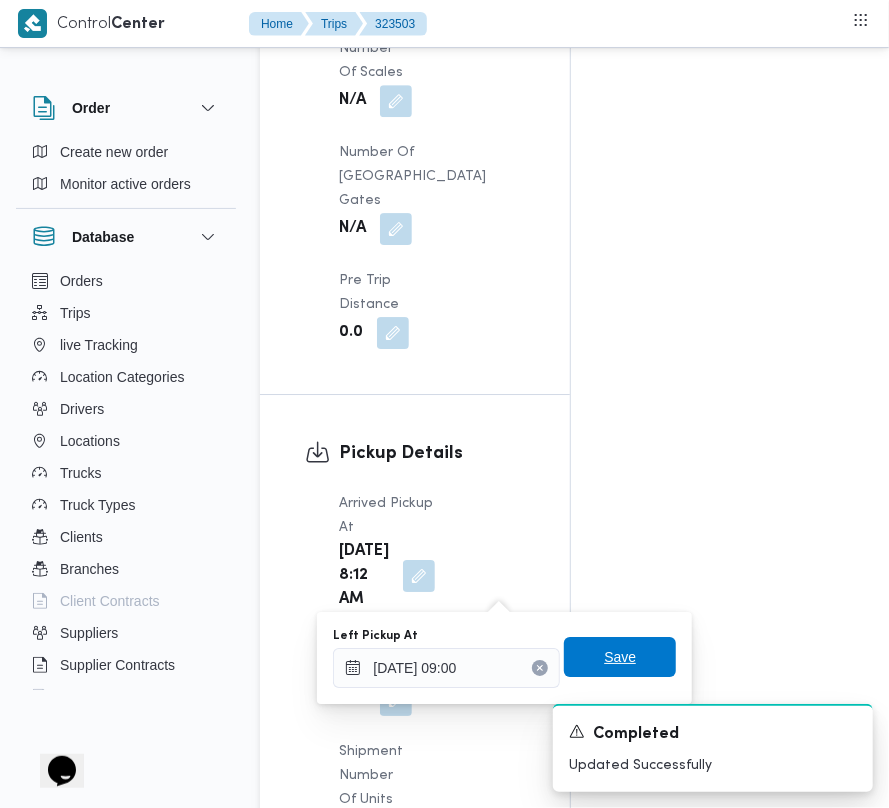 click on "Save" at bounding box center [620, 657] 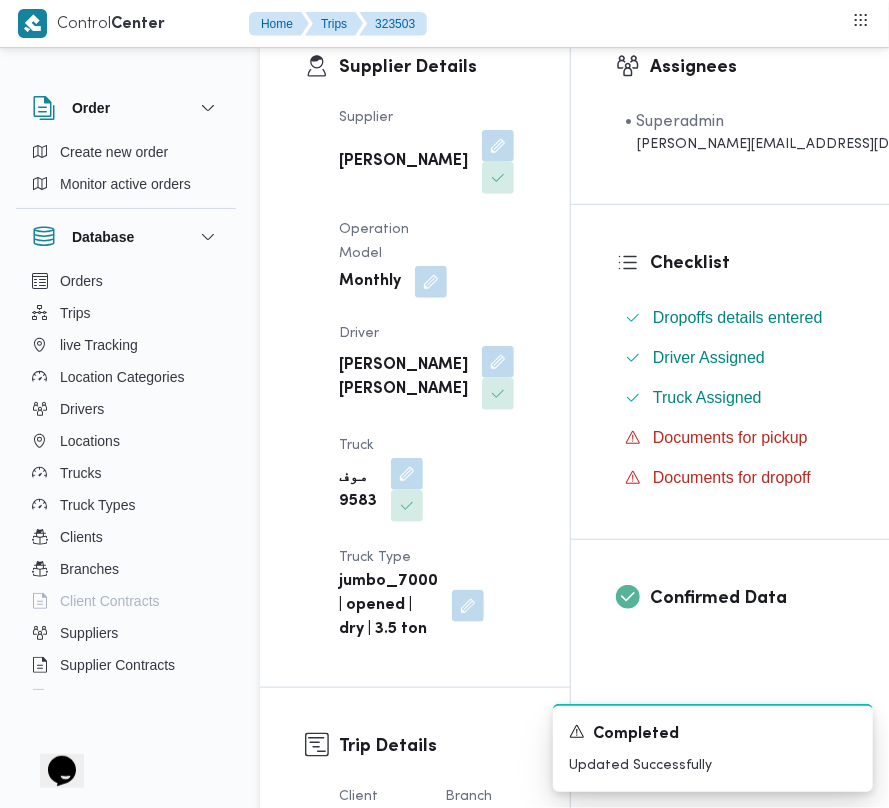 scroll, scrollTop: 0, scrollLeft: 0, axis: both 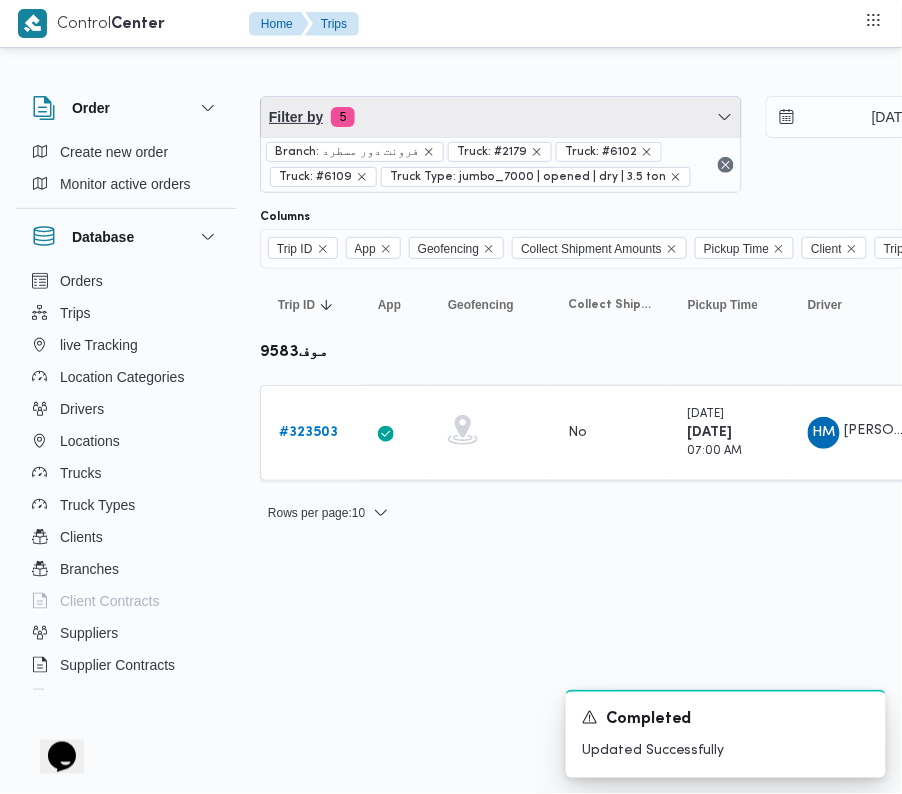click on "Filter by 5" at bounding box center (501, 117) 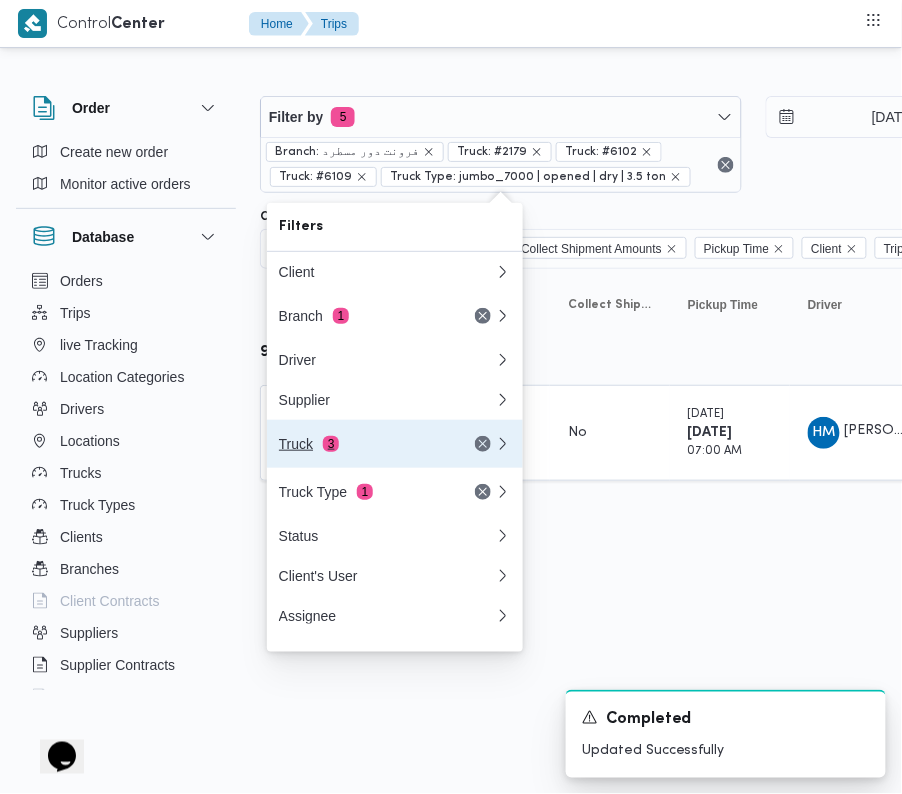 click on "Truck 3" at bounding box center (363, 444) 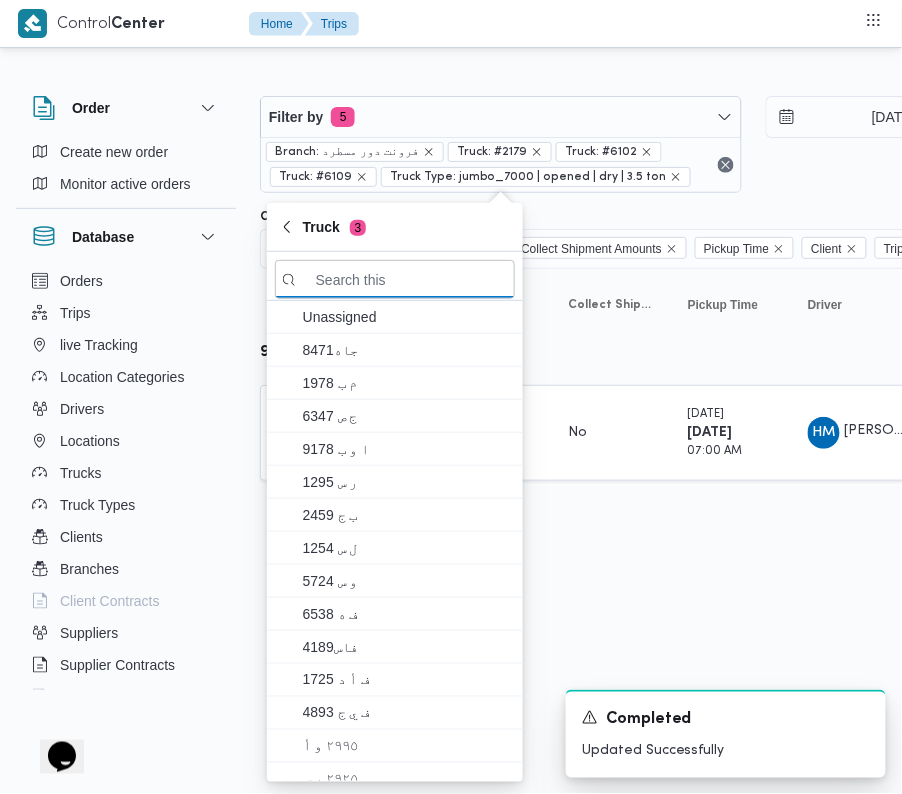 paste on "5984" 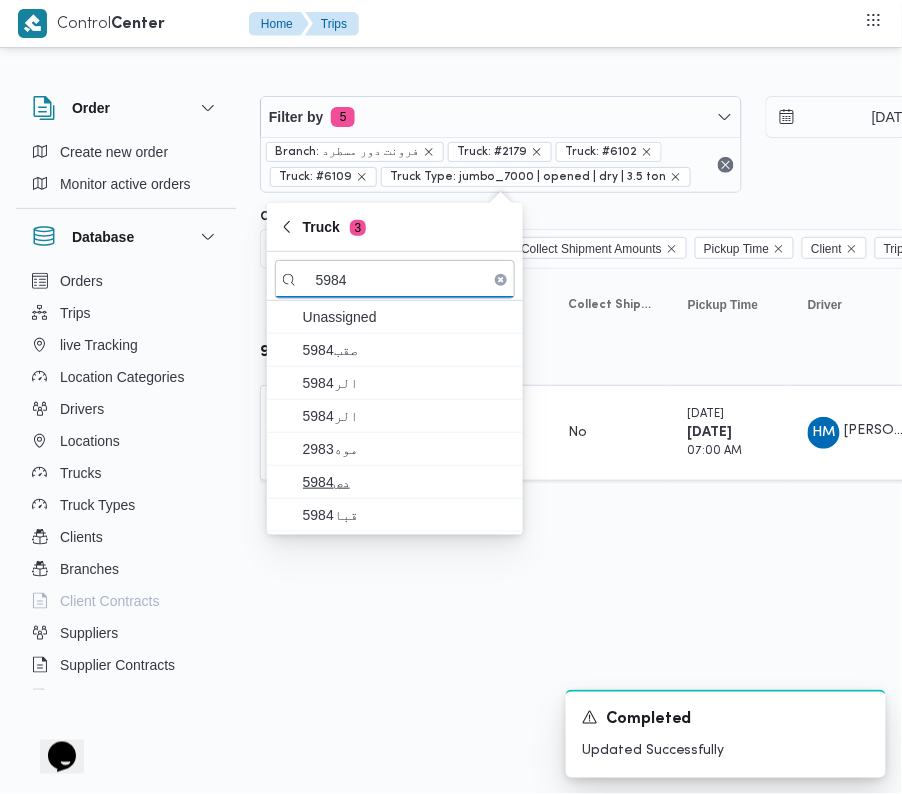 type on "5984" 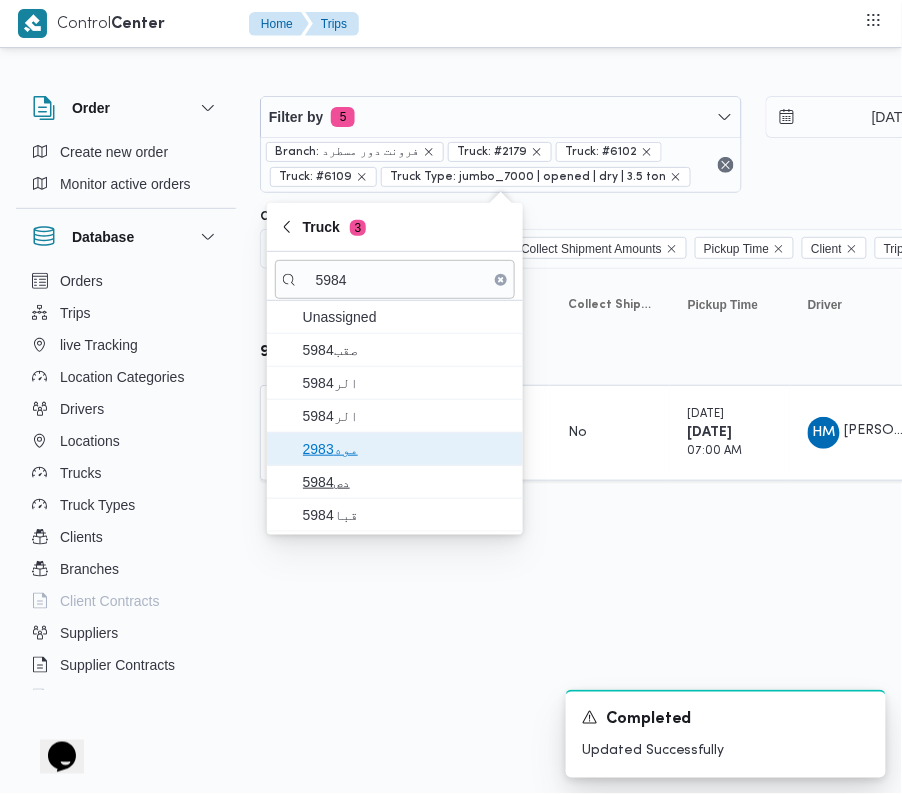 click on "موه2983" at bounding box center [407, 449] 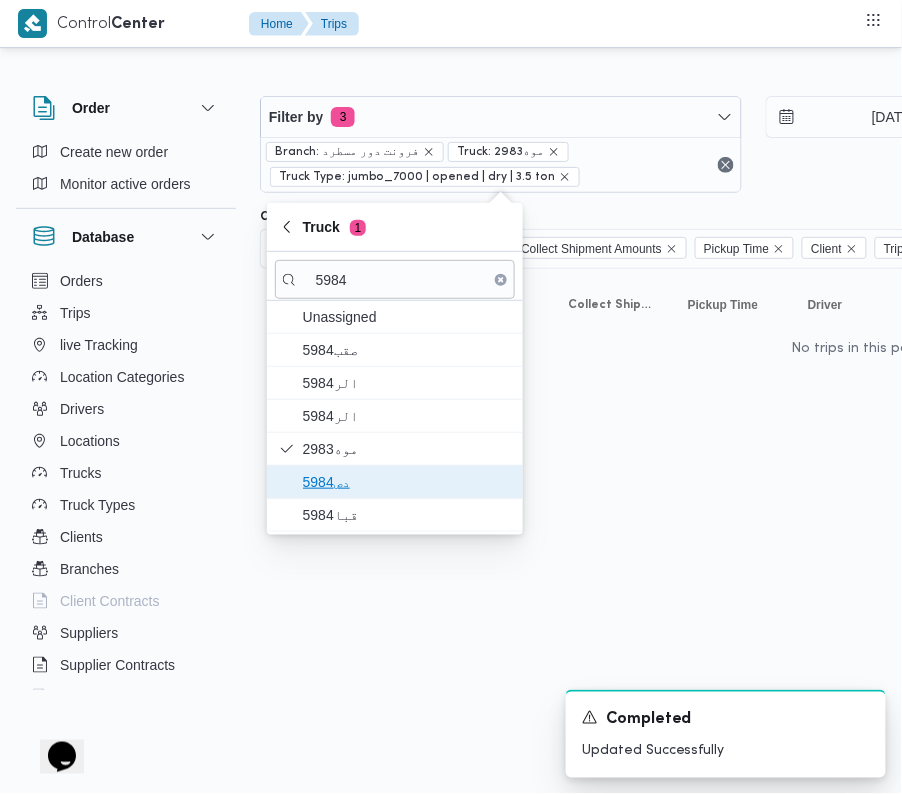 click on "دص5984" at bounding box center (407, 482) 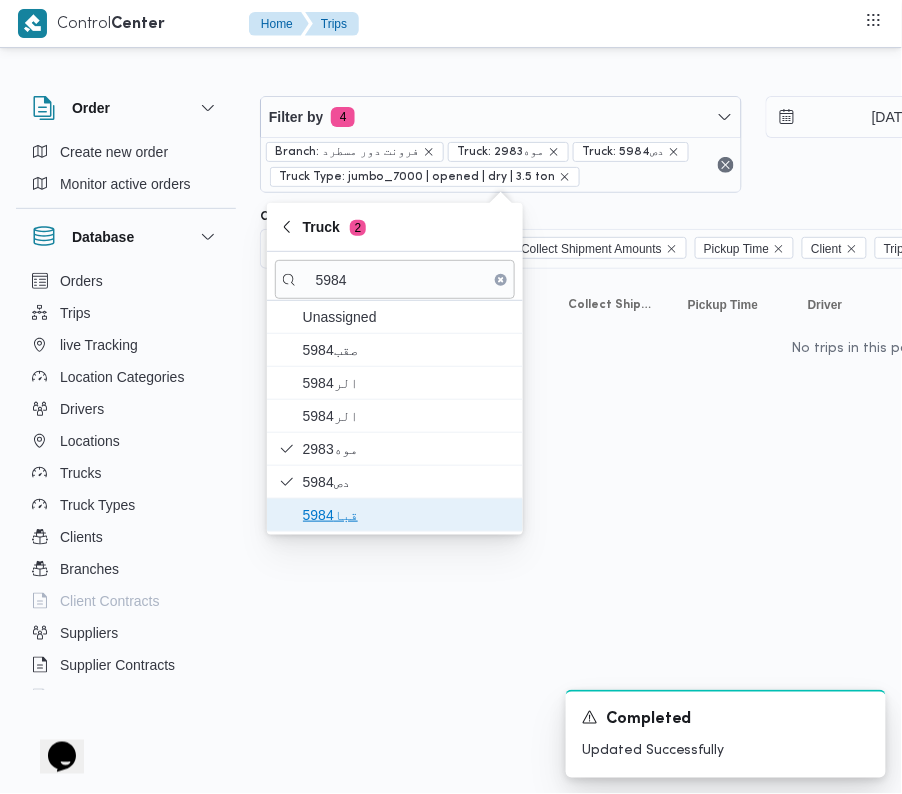 click on "قبا5984" at bounding box center [407, 515] 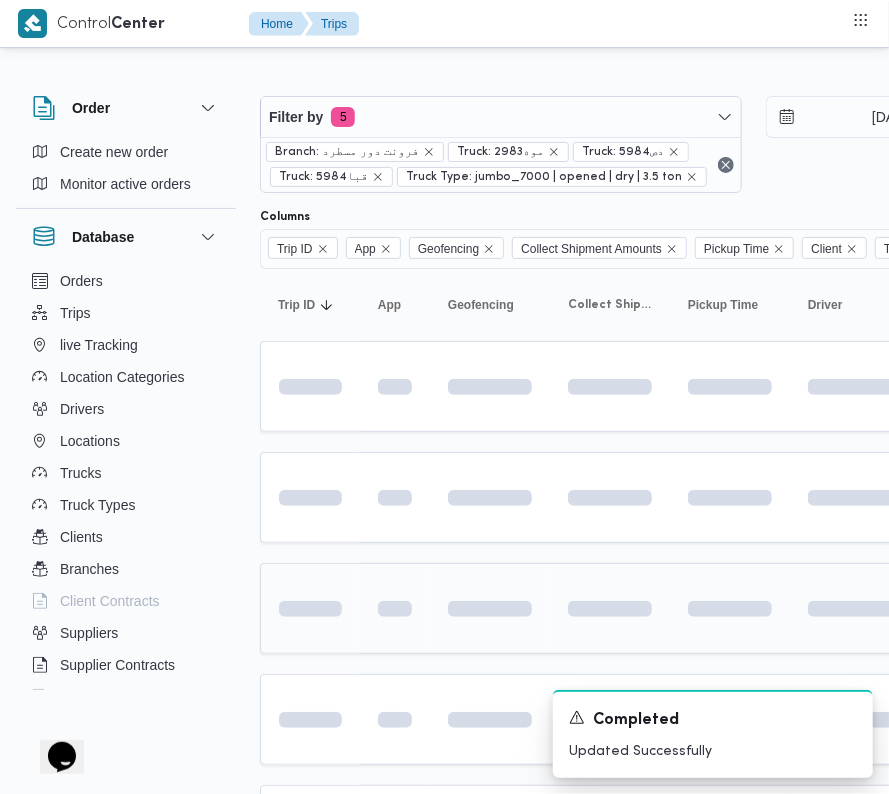 click at bounding box center [310, 608] 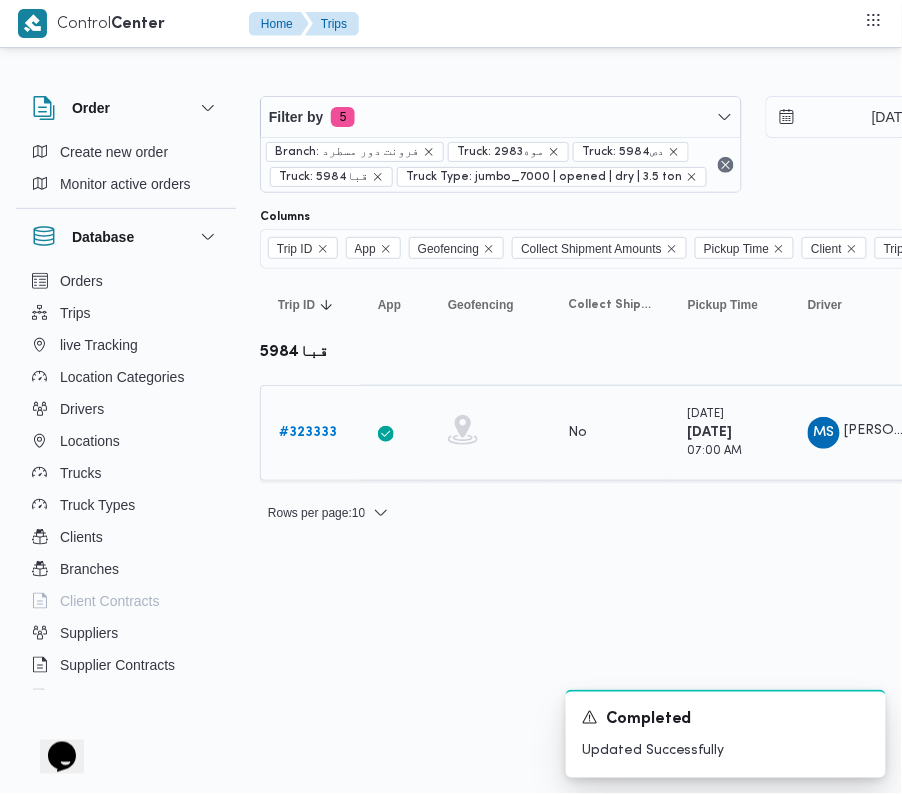 click on "# 323333" at bounding box center (310, 433) 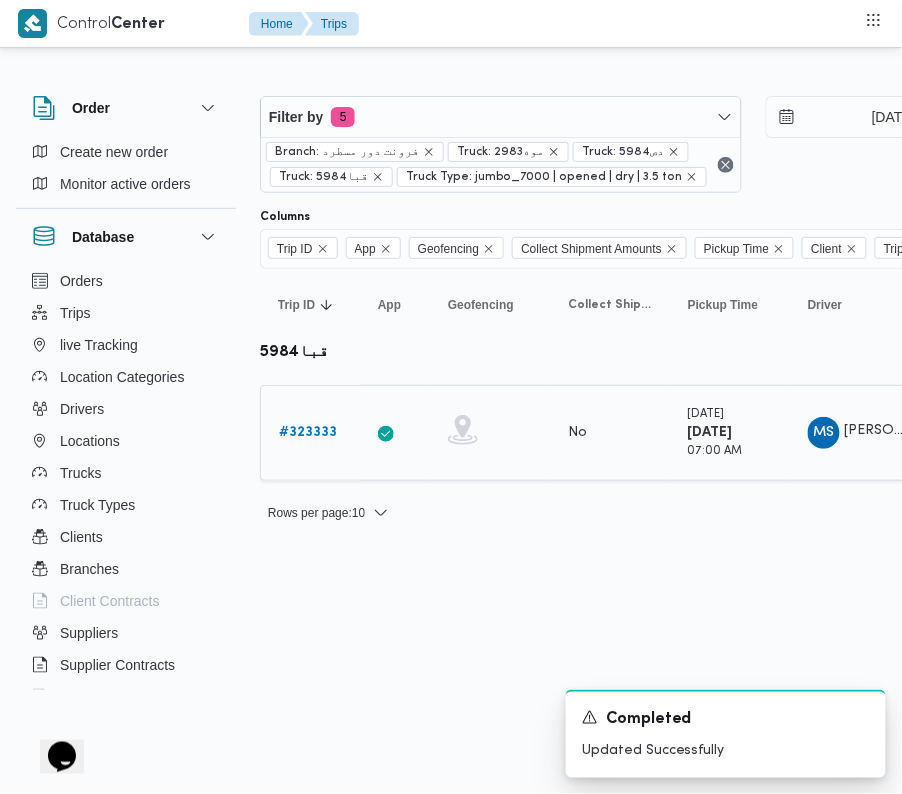 click on "# 323333" at bounding box center [308, 433] 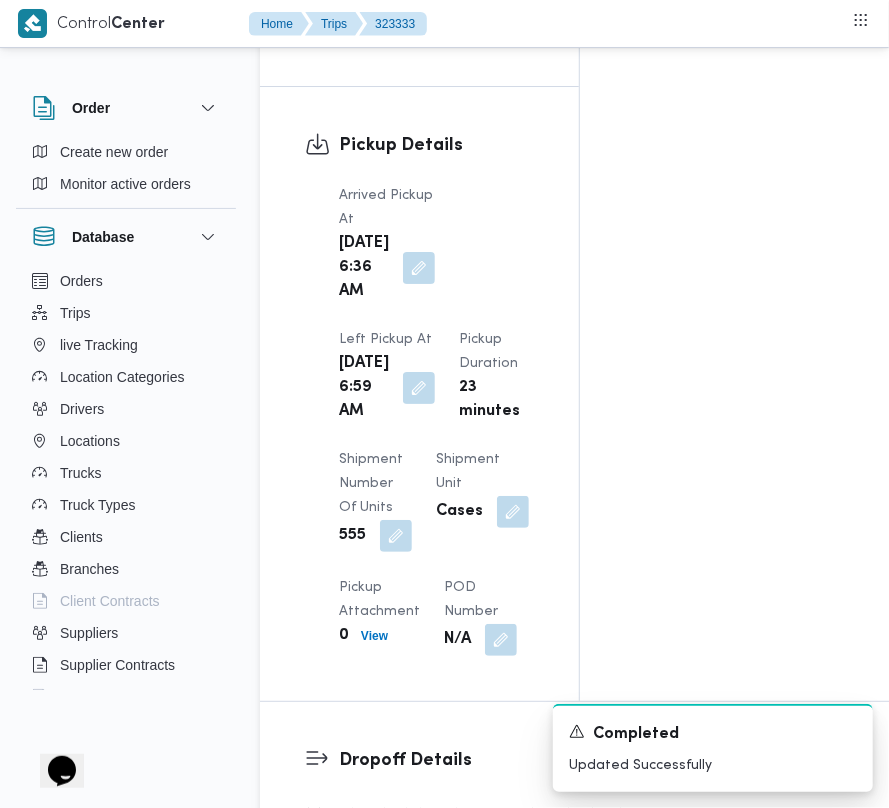scroll, scrollTop: 3377, scrollLeft: 0, axis: vertical 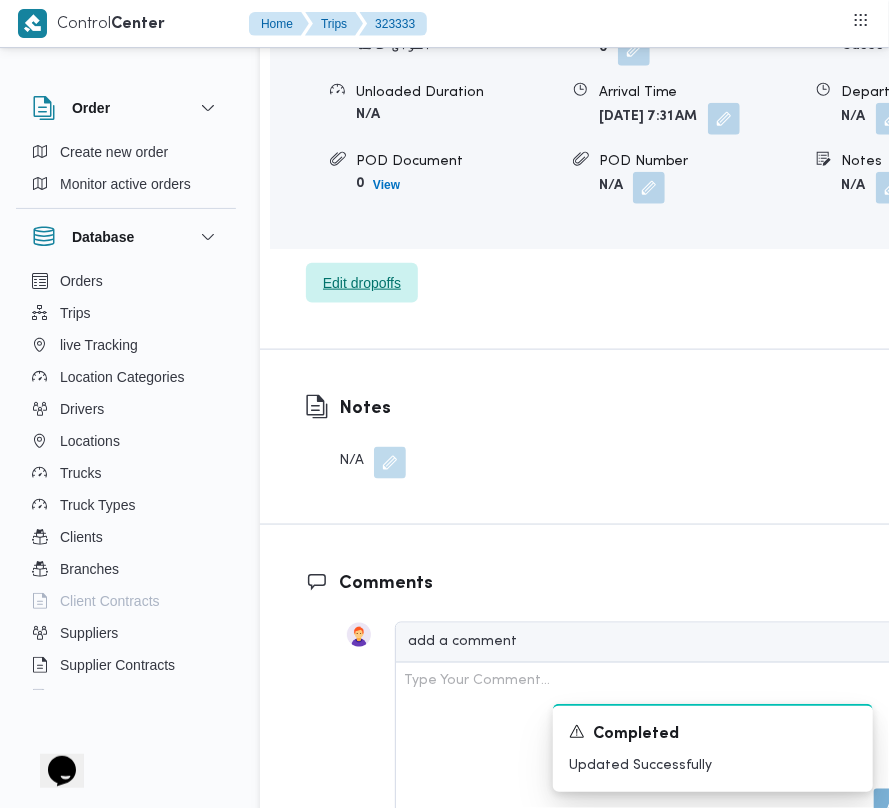 click on "Edit dropoffs" at bounding box center (362, 283) 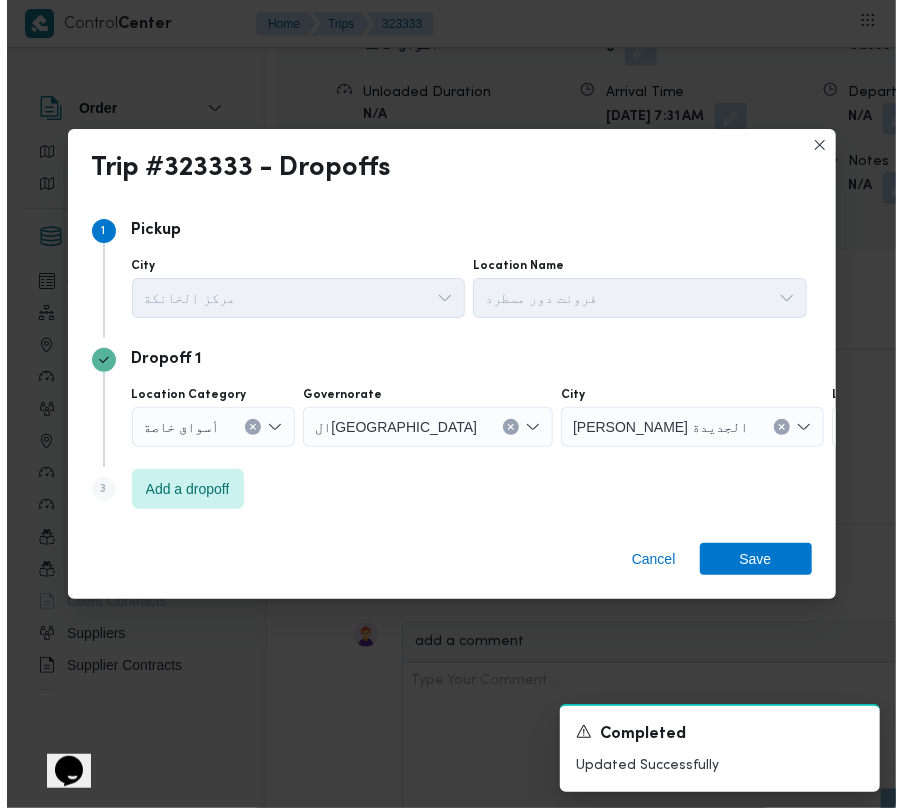 scroll, scrollTop: 3265, scrollLeft: 0, axis: vertical 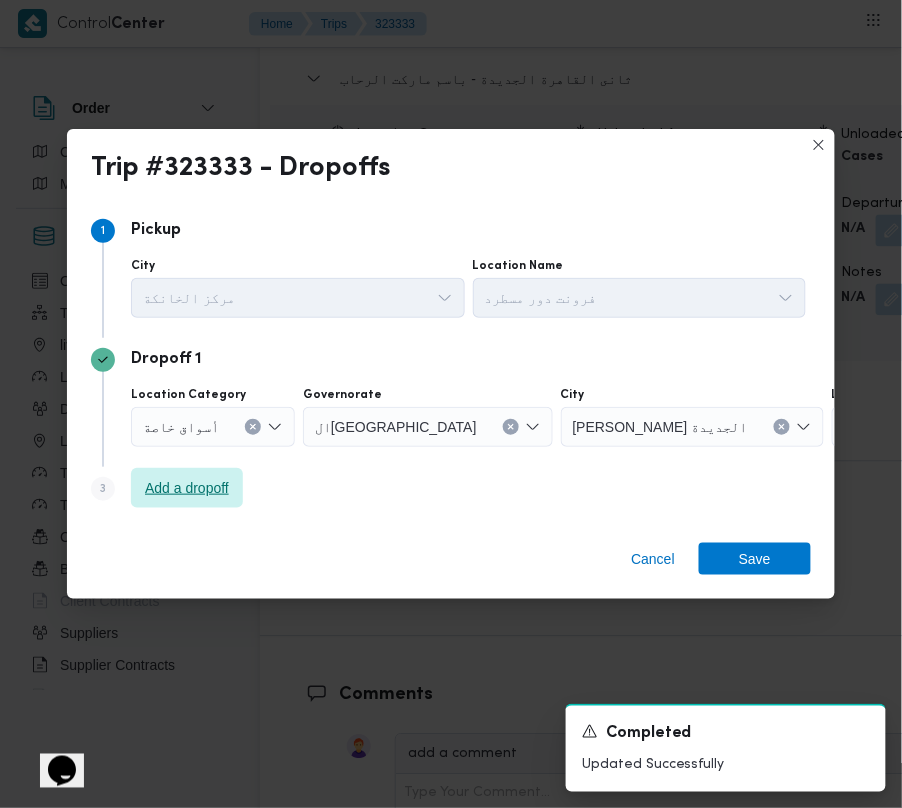 click on "Add a dropoff" at bounding box center (187, 488) 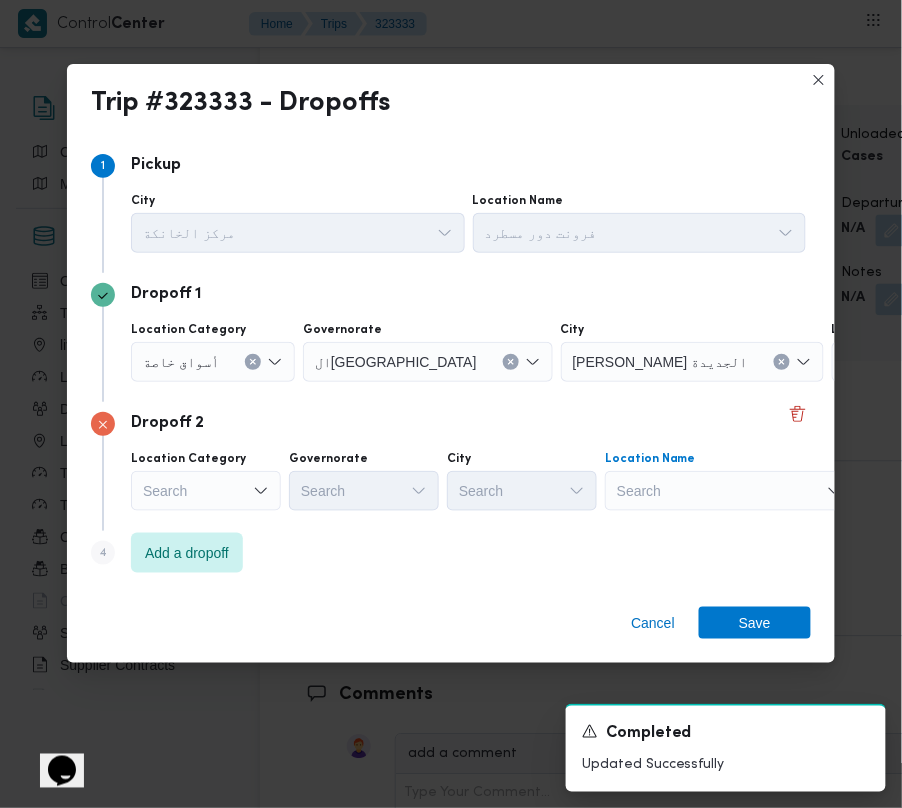 click on "Search" at bounding box center [957, 362] 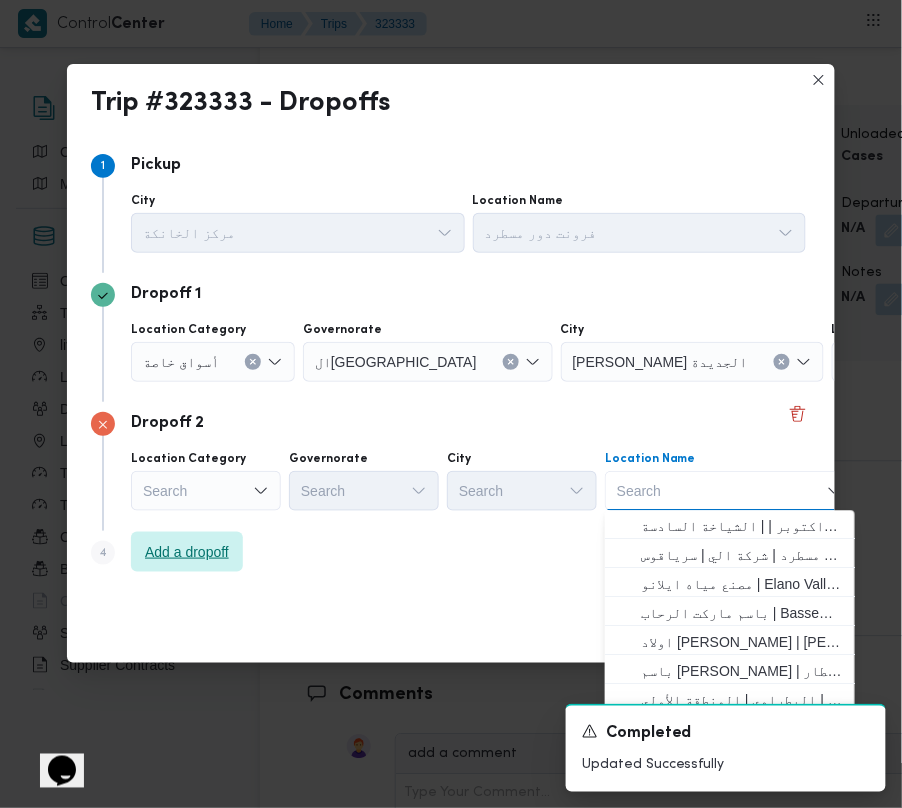 click on "Add a dropoff" at bounding box center [187, 552] 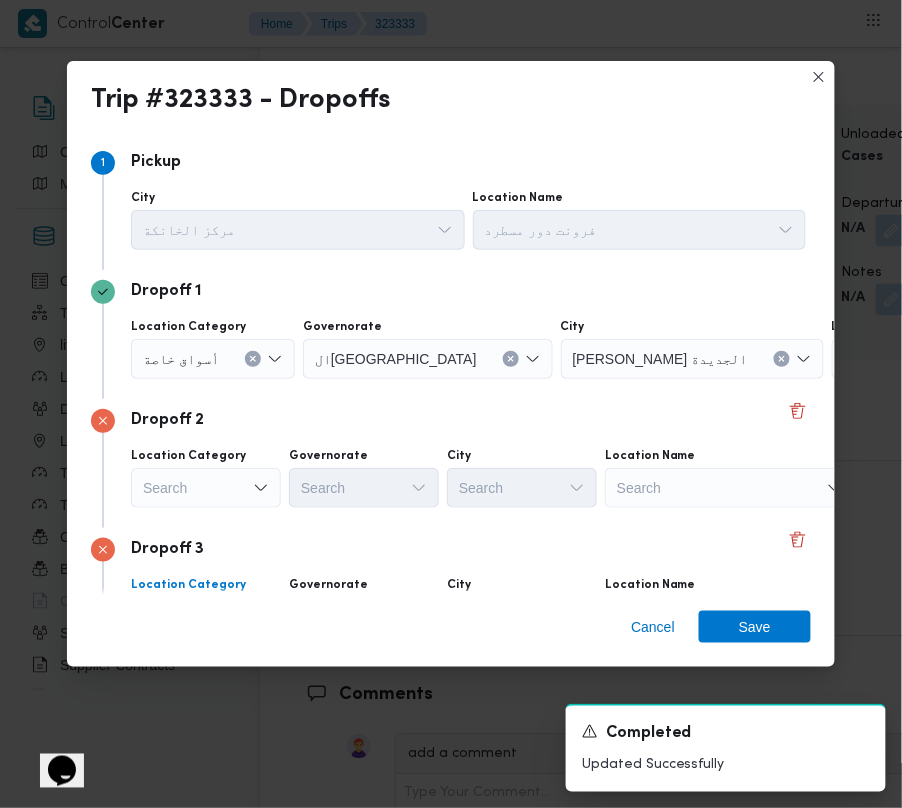 scroll, scrollTop: 121, scrollLeft: 0, axis: vertical 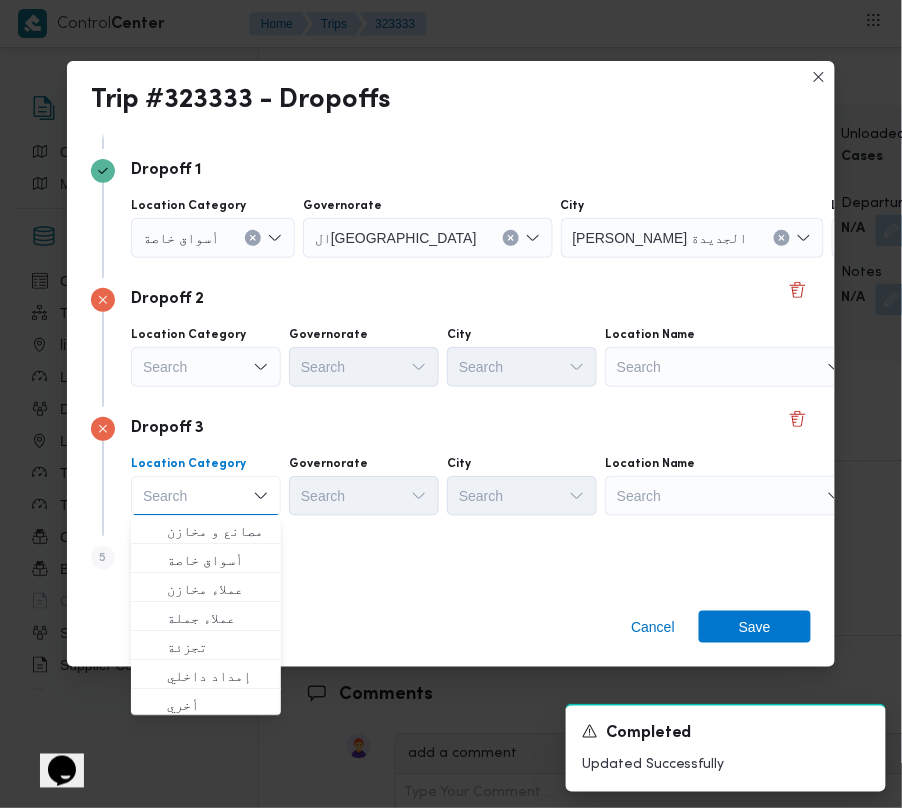 click on "Search" at bounding box center [957, 238] 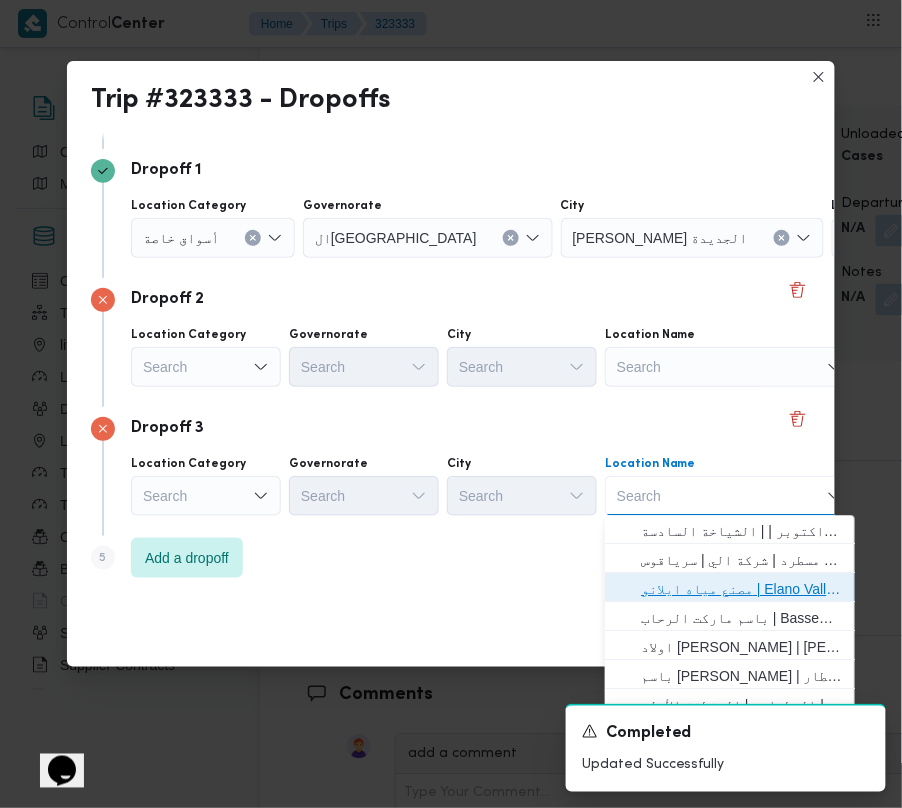 click on "مصنع مياه ايلانو  | Elano Valley Water factory | بنى سلامة" at bounding box center [742, 590] 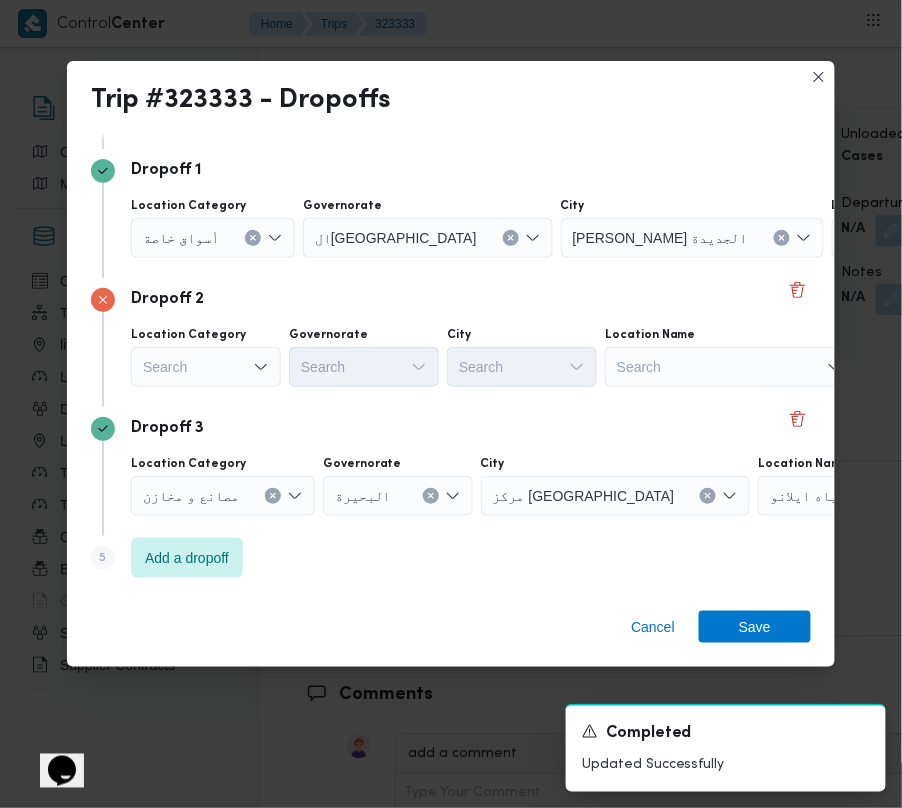 drag, startPoint x: 765, startPoint y: 581, endPoint x: 557, endPoint y: 553, distance: 209.87616 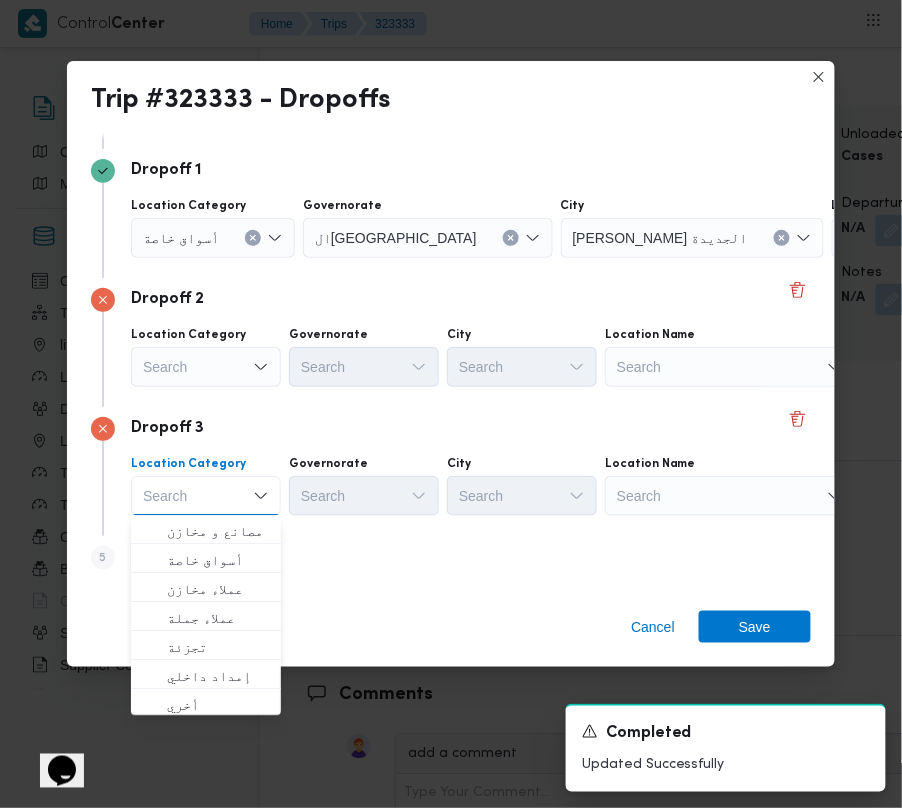 click on "Search" at bounding box center (957, 238) 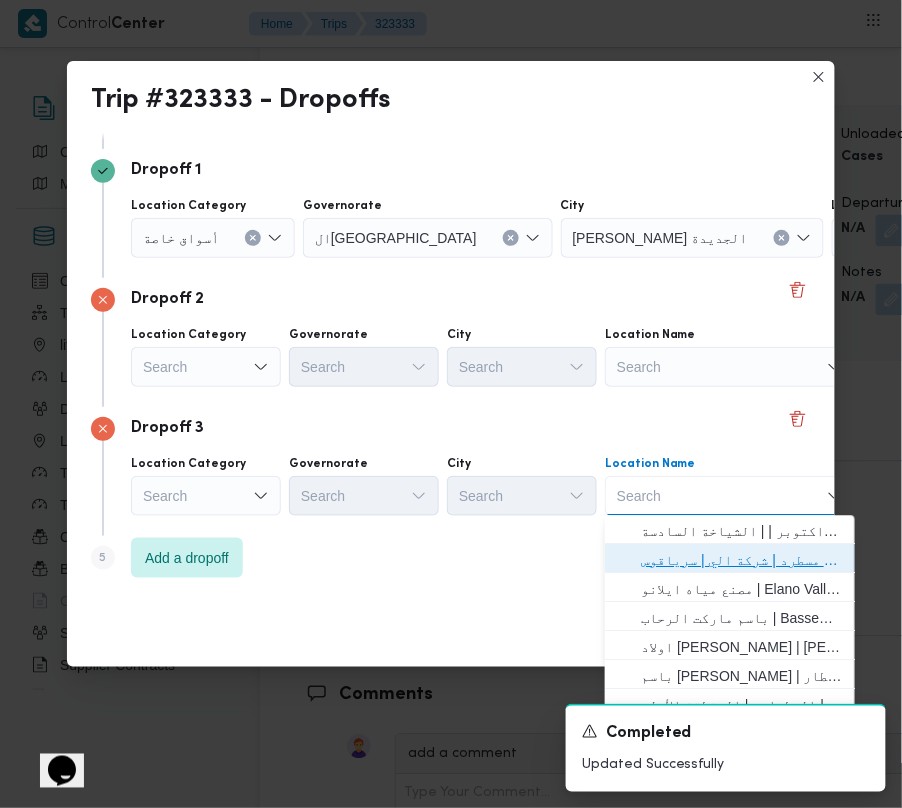 drag, startPoint x: 746, startPoint y: 557, endPoint x: 722, endPoint y: 552, distance: 24.5153 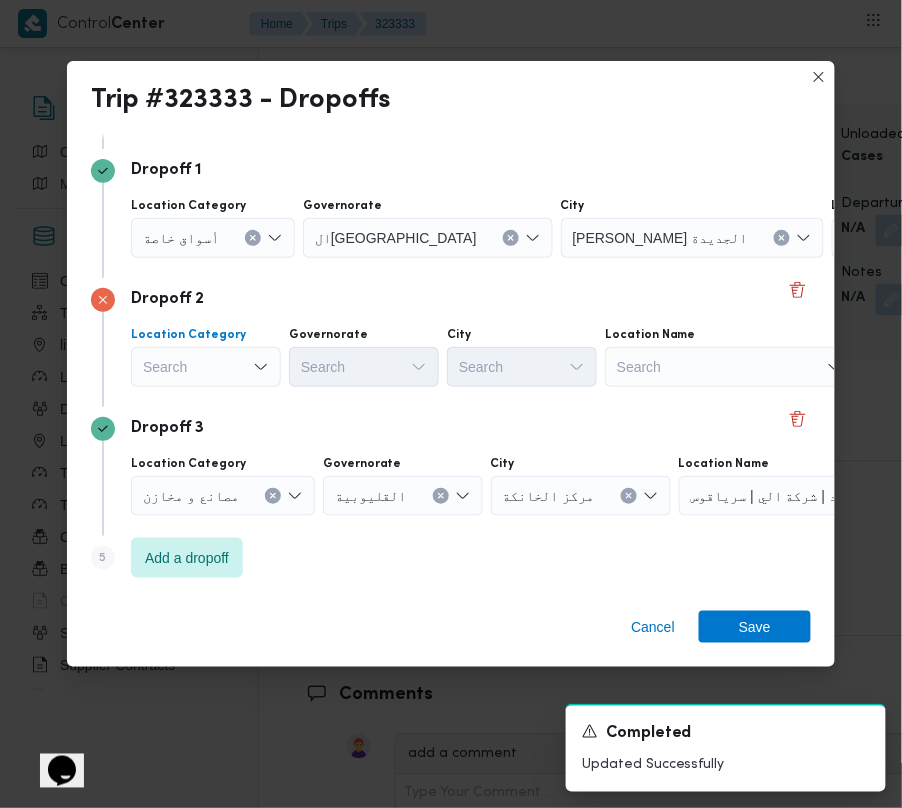 click on "Search" at bounding box center [213, 238] 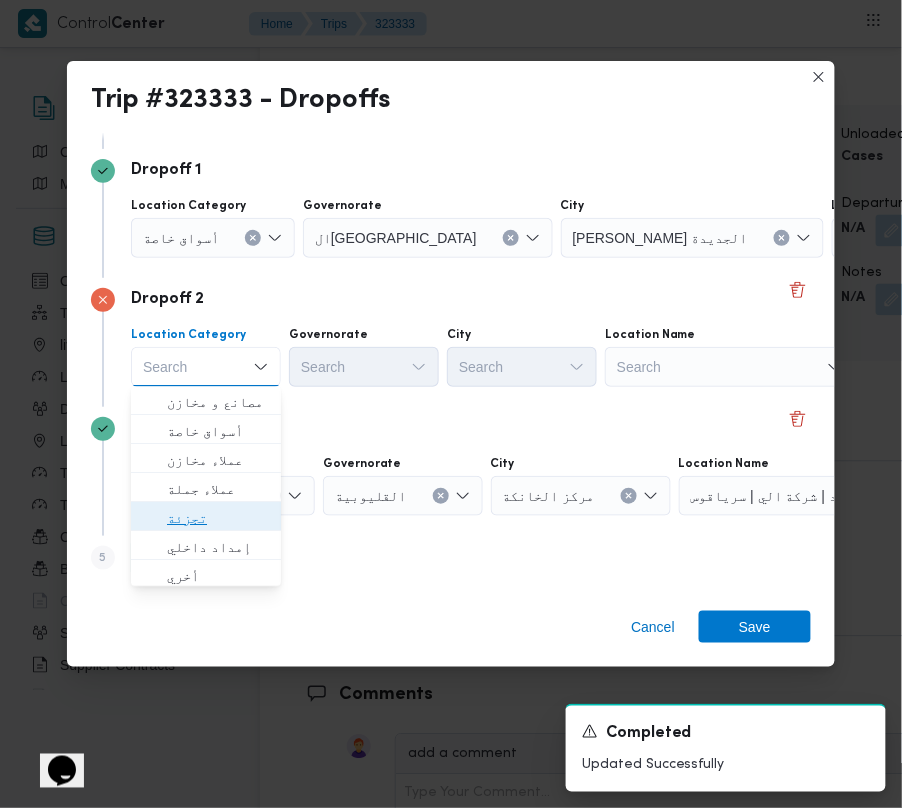 click on "تجزئة" at bounding box center [218, 519] 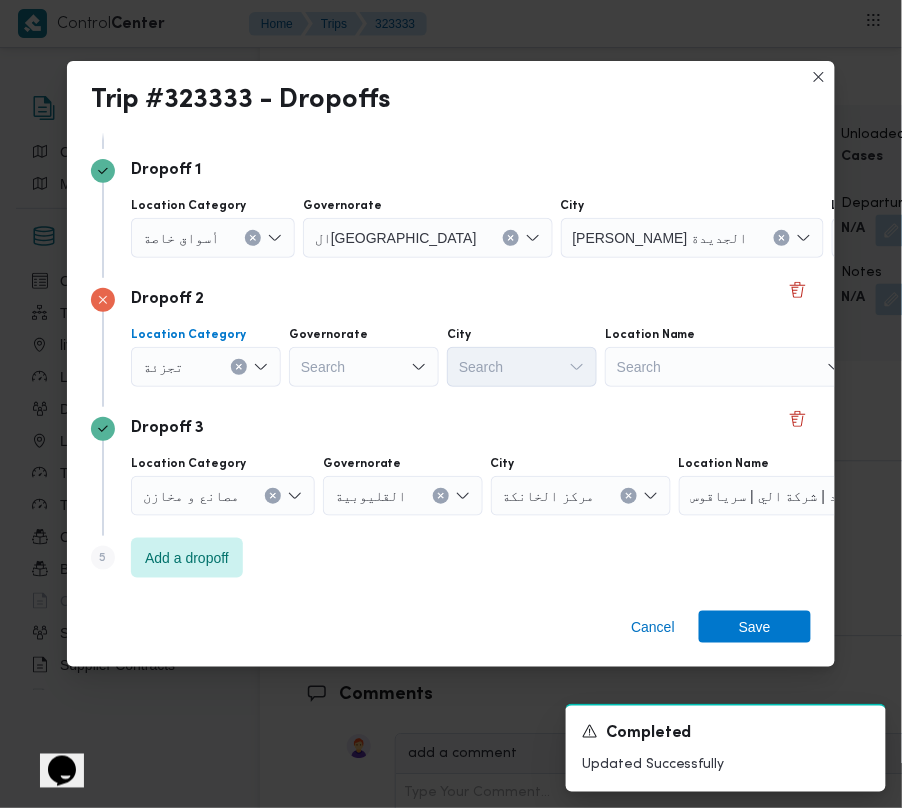 click on "أسواق خاصة" at bounding box center (181, 237) 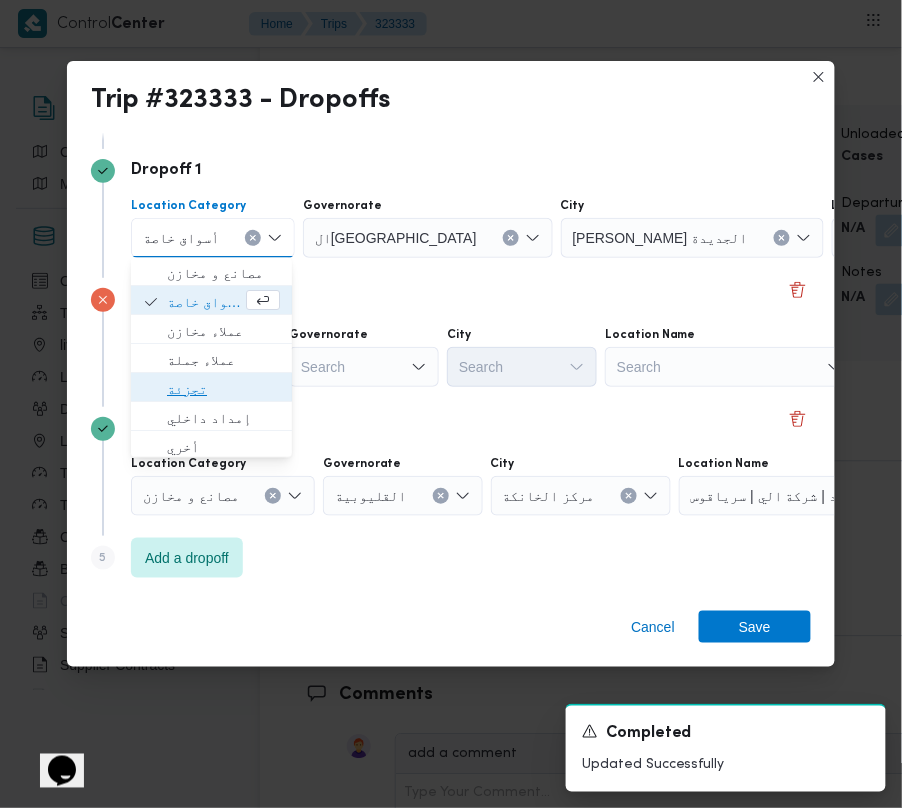 click on "تجزئة" at bounding box center [223, 390] 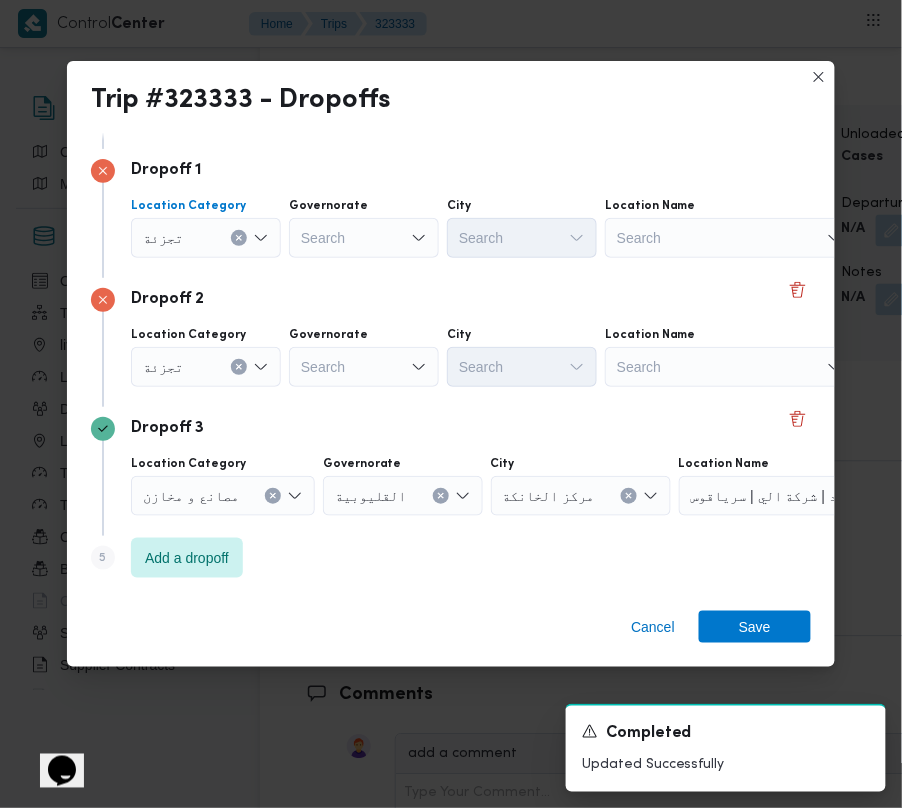 drag, startPoint x: 386, startPoint y: 360, endPoint x: 410, endPoint y: 362, distance: 24.083189 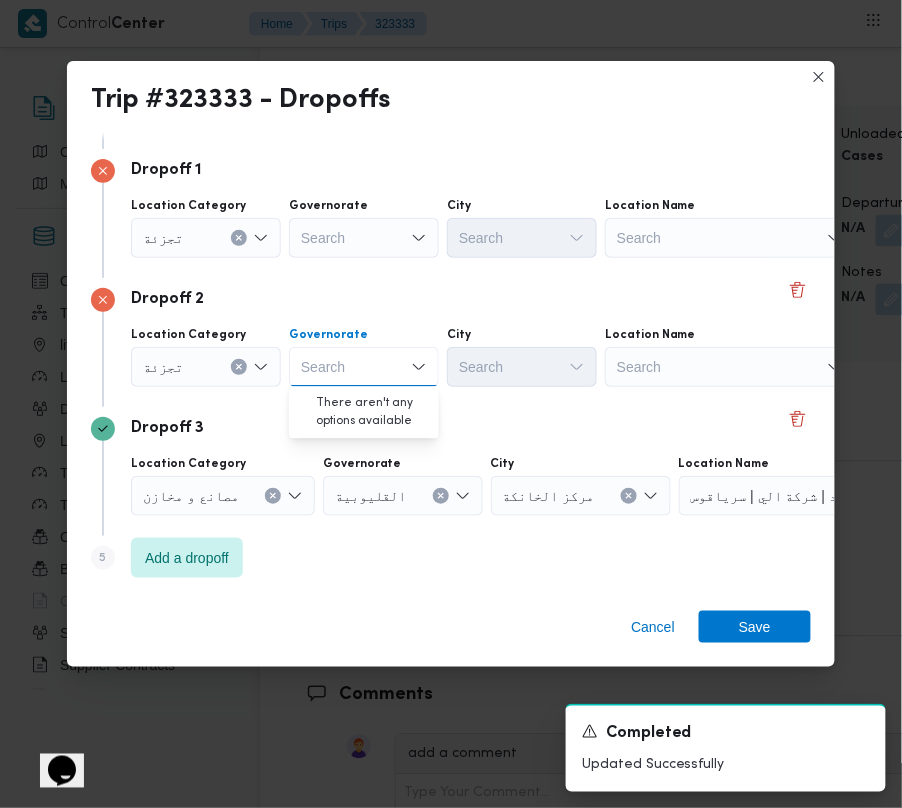 paste on "[GEOGRAPHIC_DATA]" 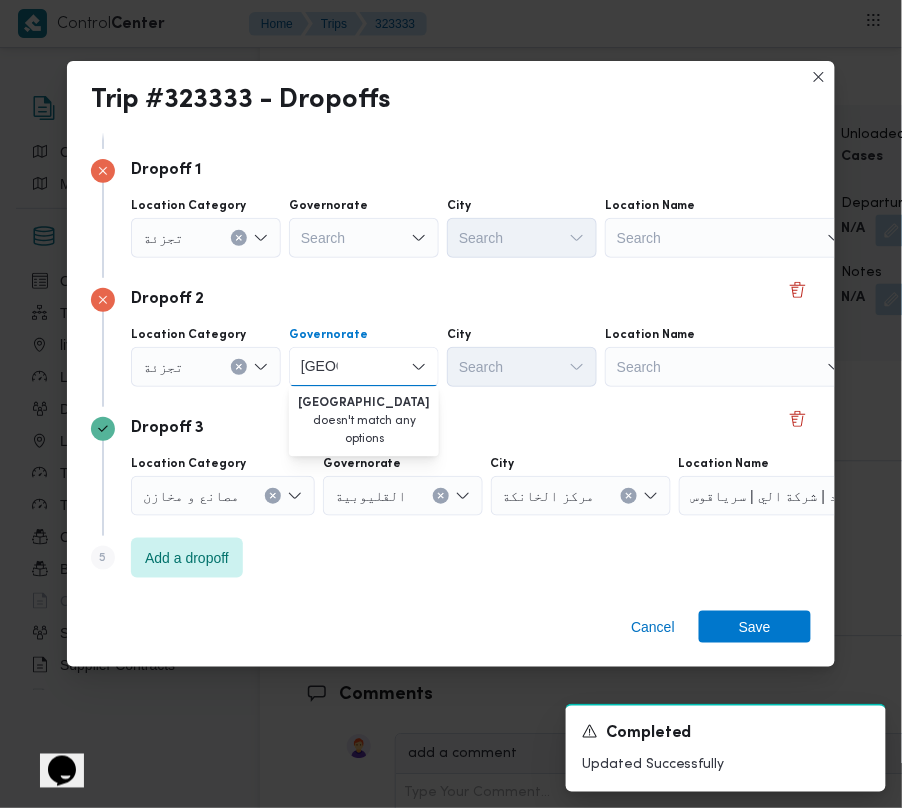 type on "[GEOGRAPHIC_DATA]" 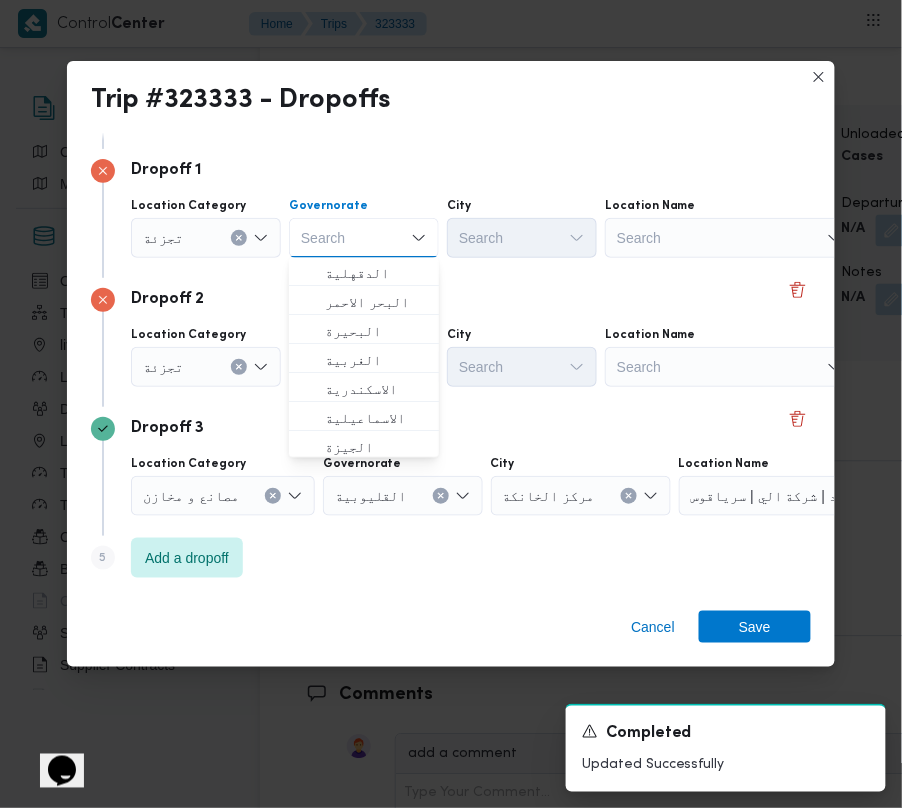click on "Search Combo box. Selected. Combo box input. Search. Type some text or, to display a list of choices, press Down Arrow. To exit the list of choices, press Escape." at bounding box center [364, 238] 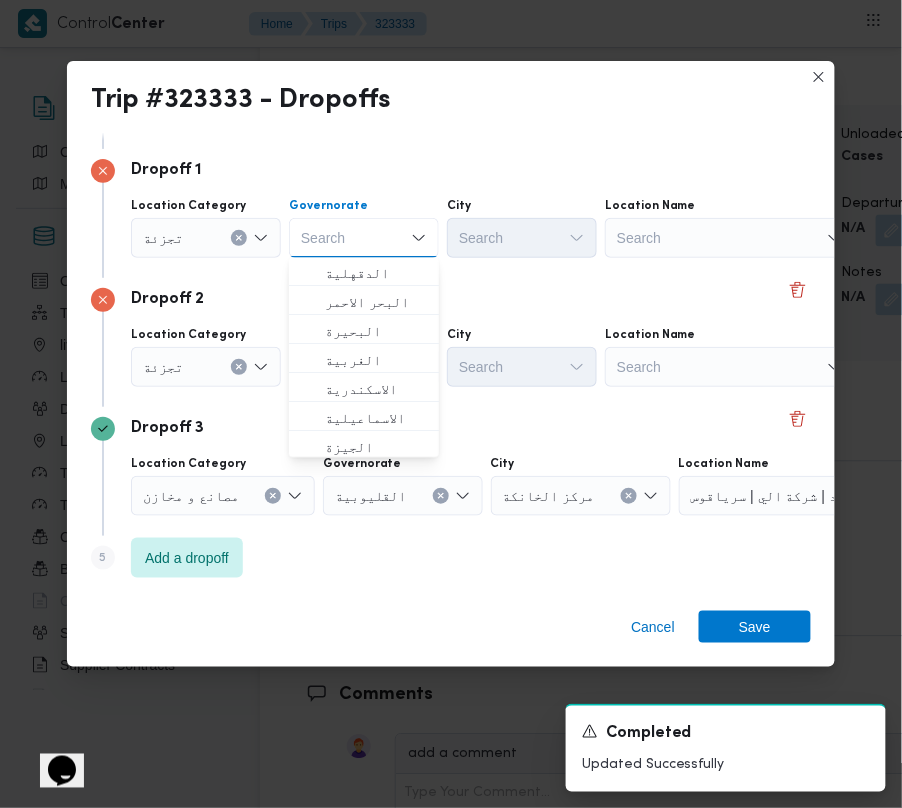paste on "[GEOGRAPHIC_DATA]" 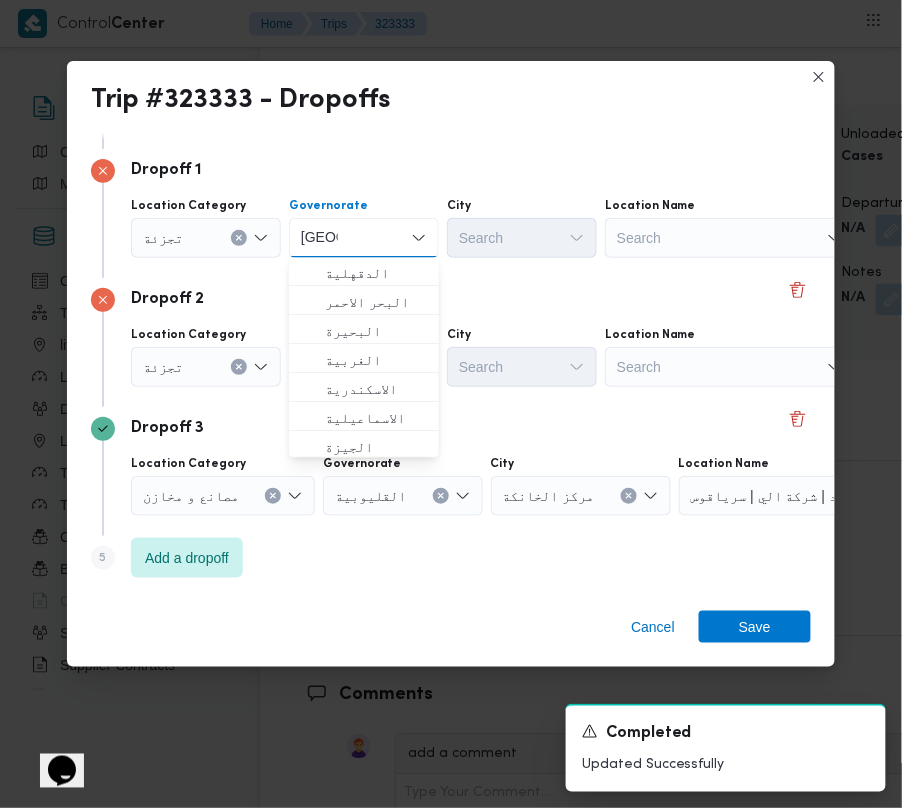 type on "[GEOGRAPHIC_DATA]" 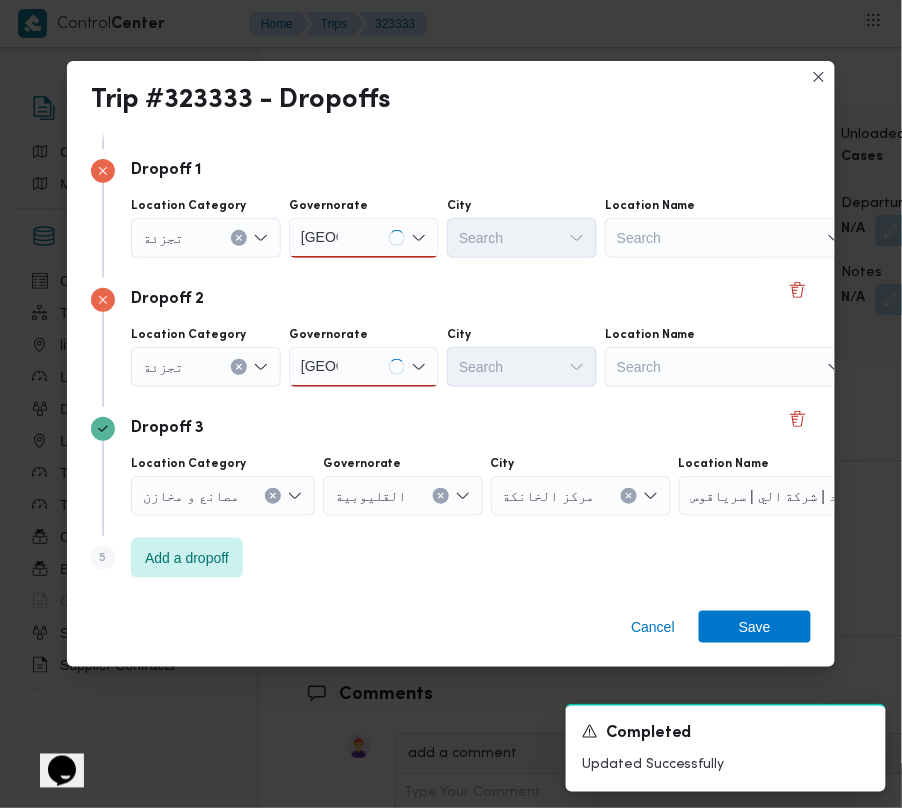 click on "Dropoff 2" at bounding box center [451, 300] 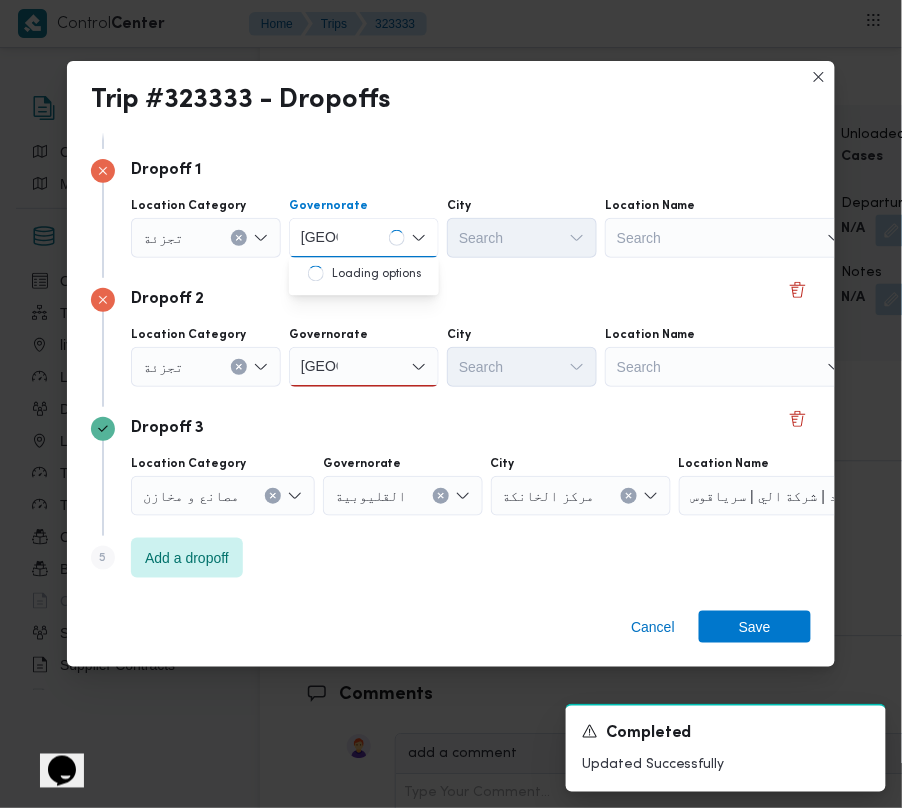 click on "Governorate [GEOGRAPHIC_DATA] [GEOGRAPHIC_DATA]" at bounding box center [364, 228] 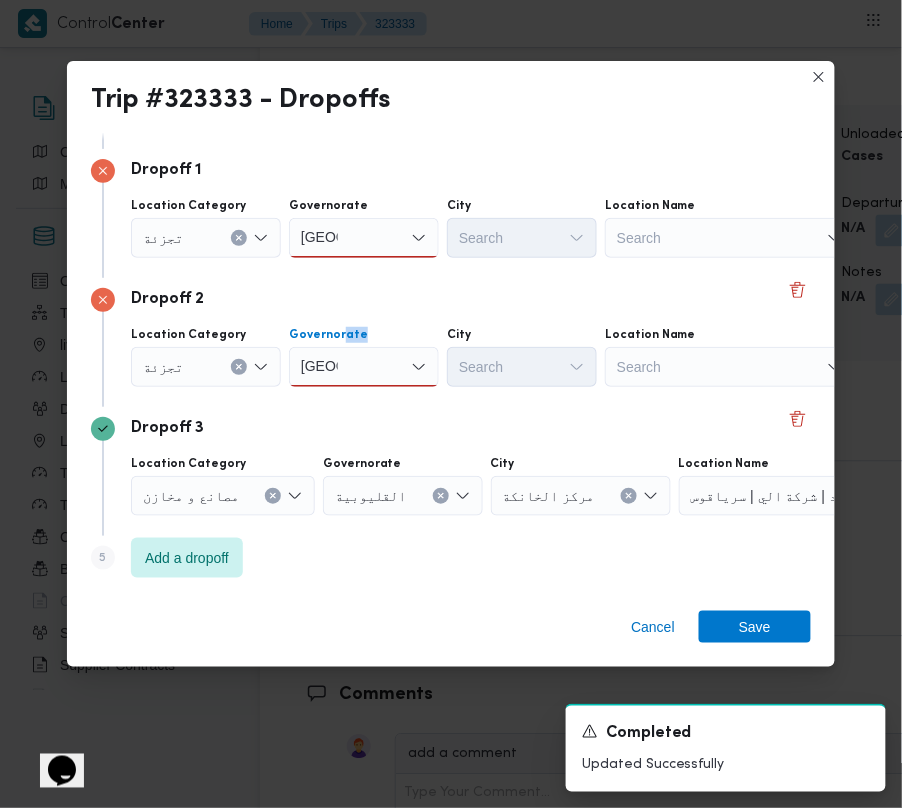 click on "Location Category [GEOGRAPHIC_DATA] [GEOGRAPHIC_DATA] [GEOGRAPHIC_DATA]  City Search Location Name Search" at bounding box center [468, 357] 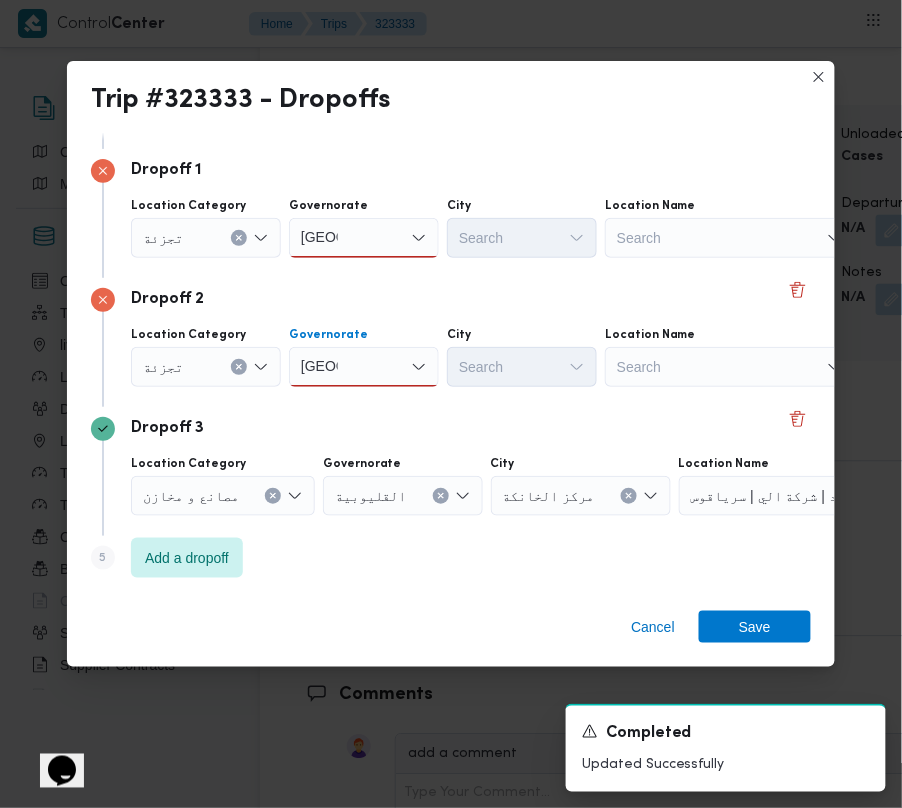 click on "[GEOGRAPHIC_DATA] [GEOGRAPHIC_DATA]" at bounding box center (364, 238) 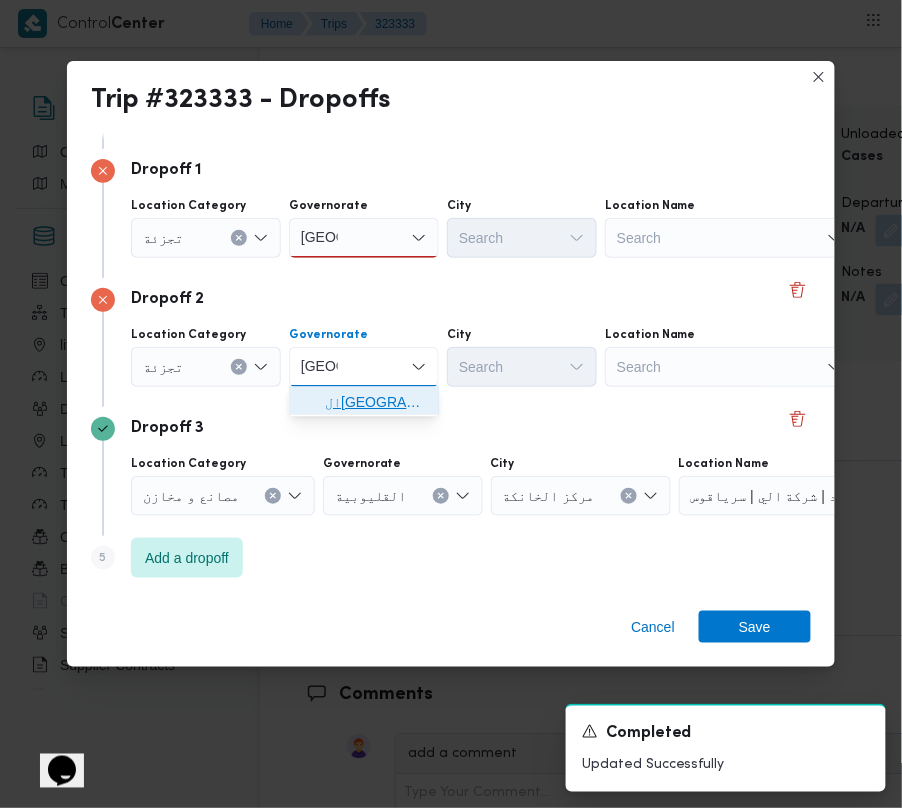 click on "ال[GEOGRAPHIC_DATA]" at bounding box center (376, 403) 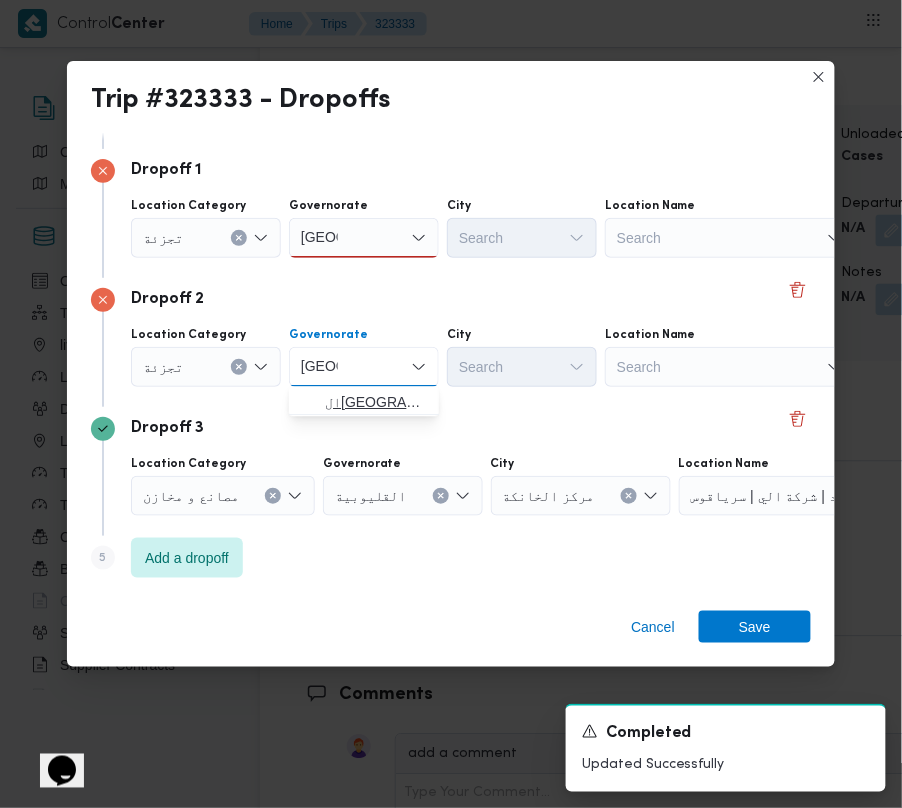 type 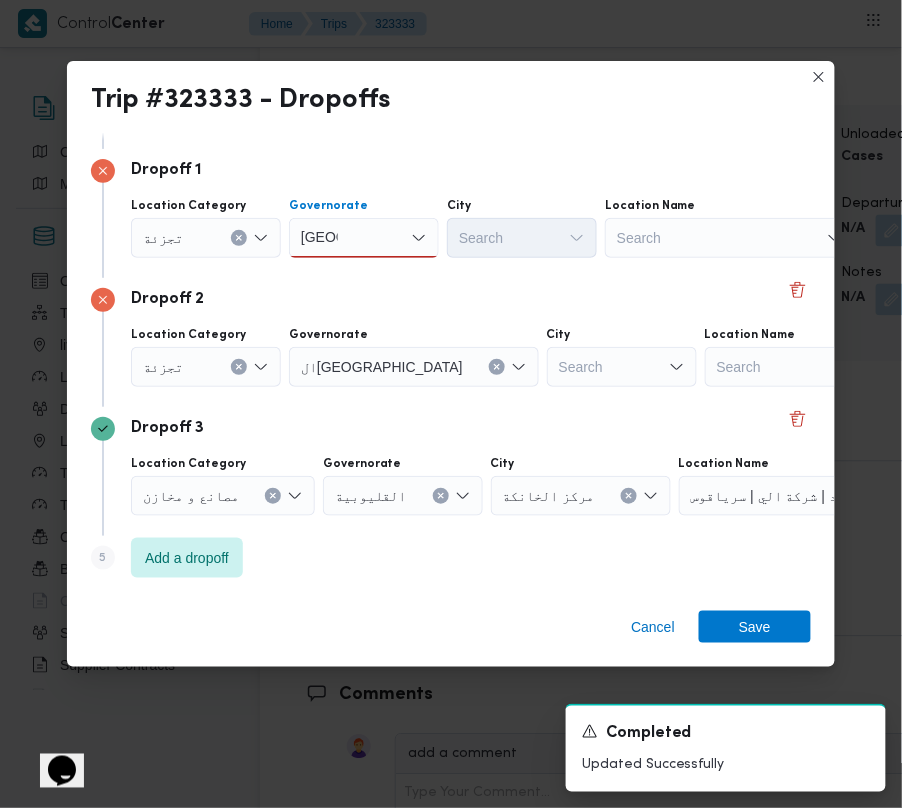 click on "[GEOGRAPHIC_DATA] [GEOGRAPHIC_DATA]" at bounding box center [364, 238] 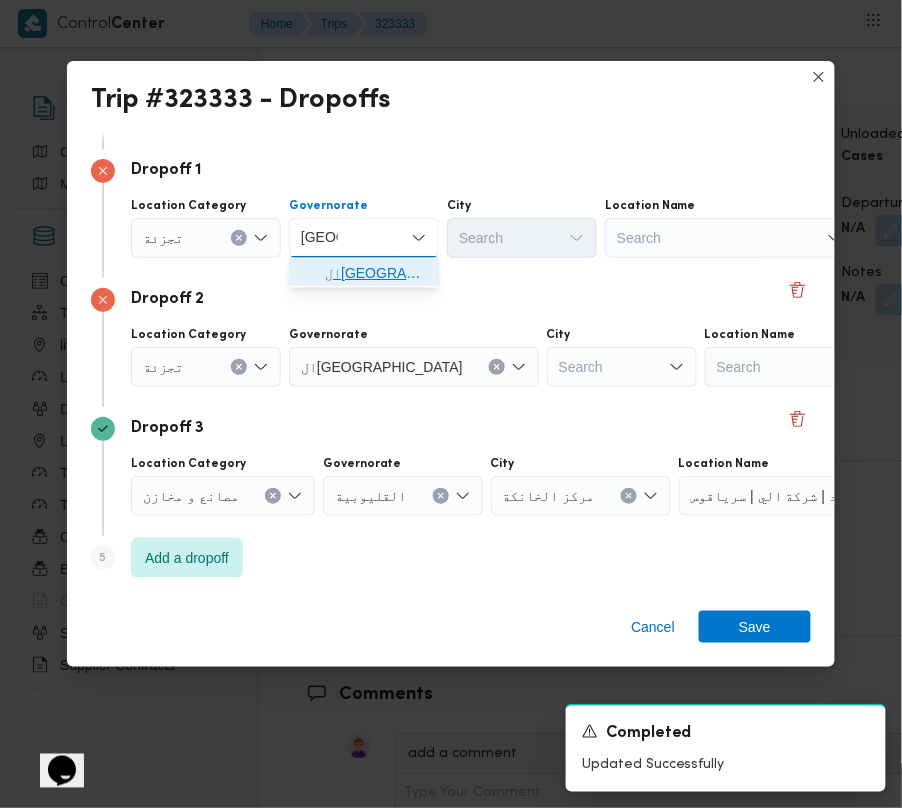 click on "ال[GEOGRAPHIC_DATA]" at bounding box center (376, 274) 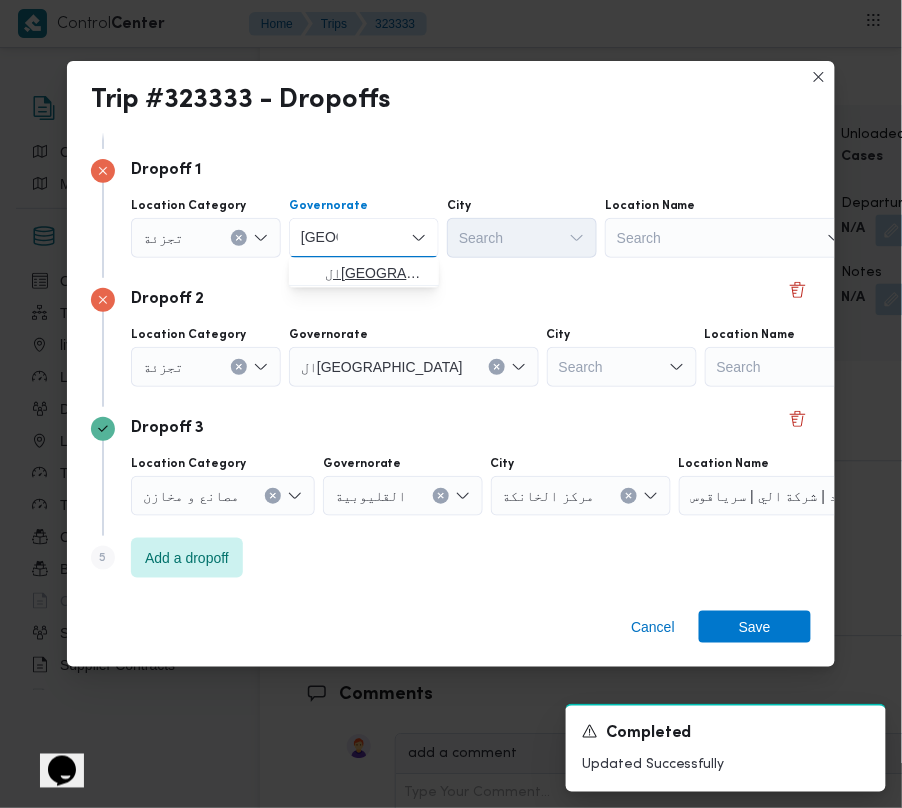 type 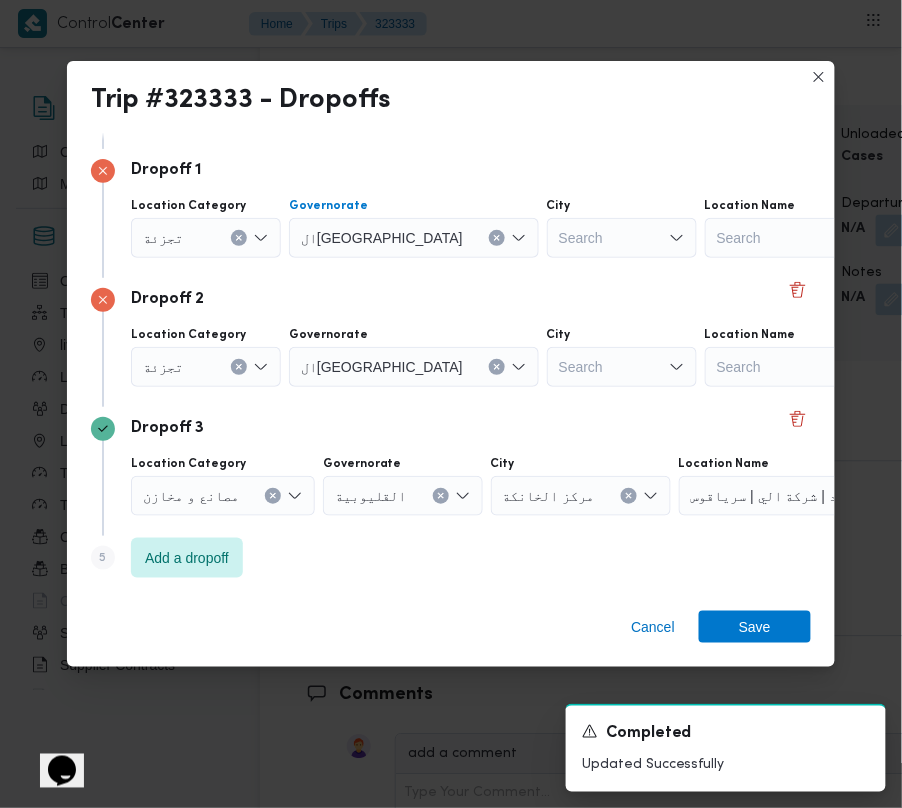 drag, startPoint x: 517, startPoint y: 242, endPoint x: 534, endPoint y: 216, distance: 31.06445 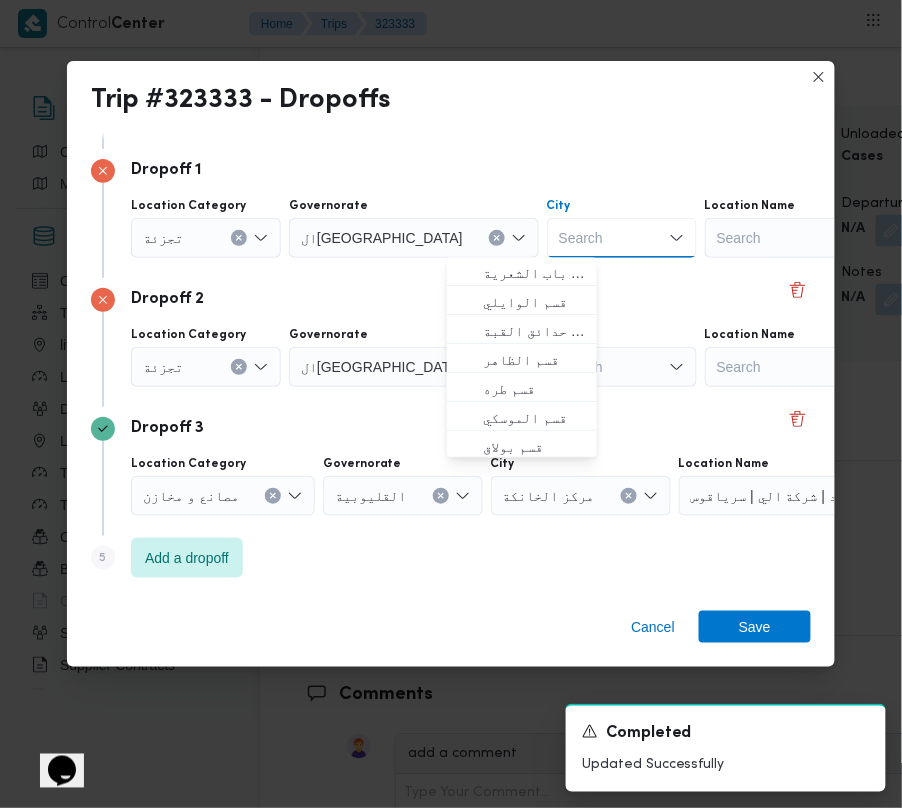 paste on "[GEOGRAPHIC_DATA]" 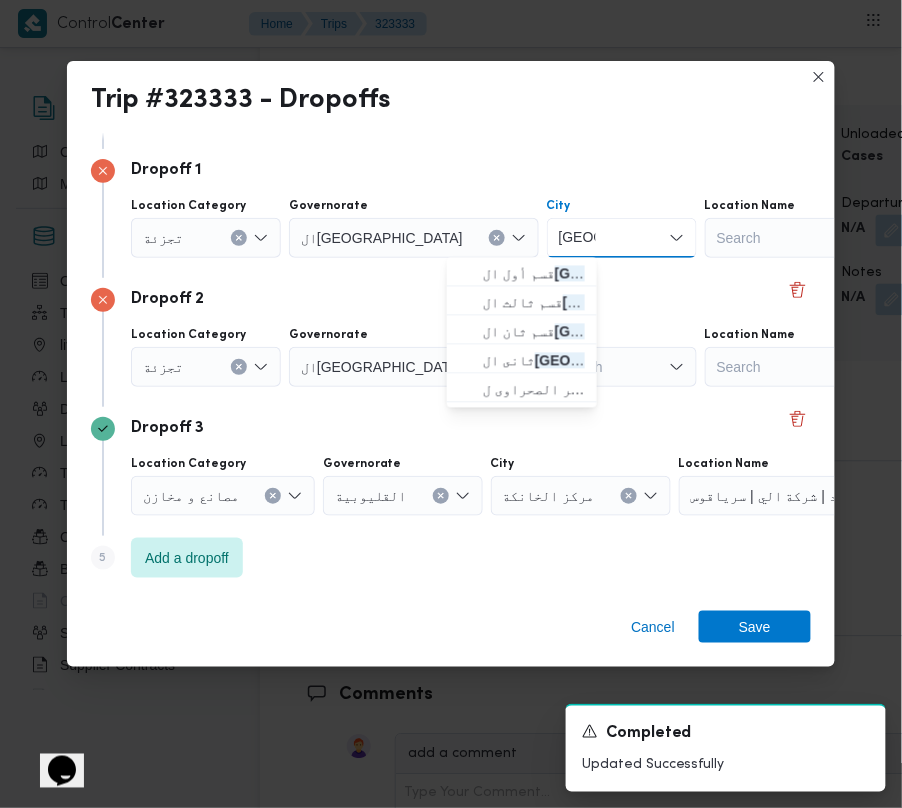 paste on "[GEOGRAPHIC_DATA]" 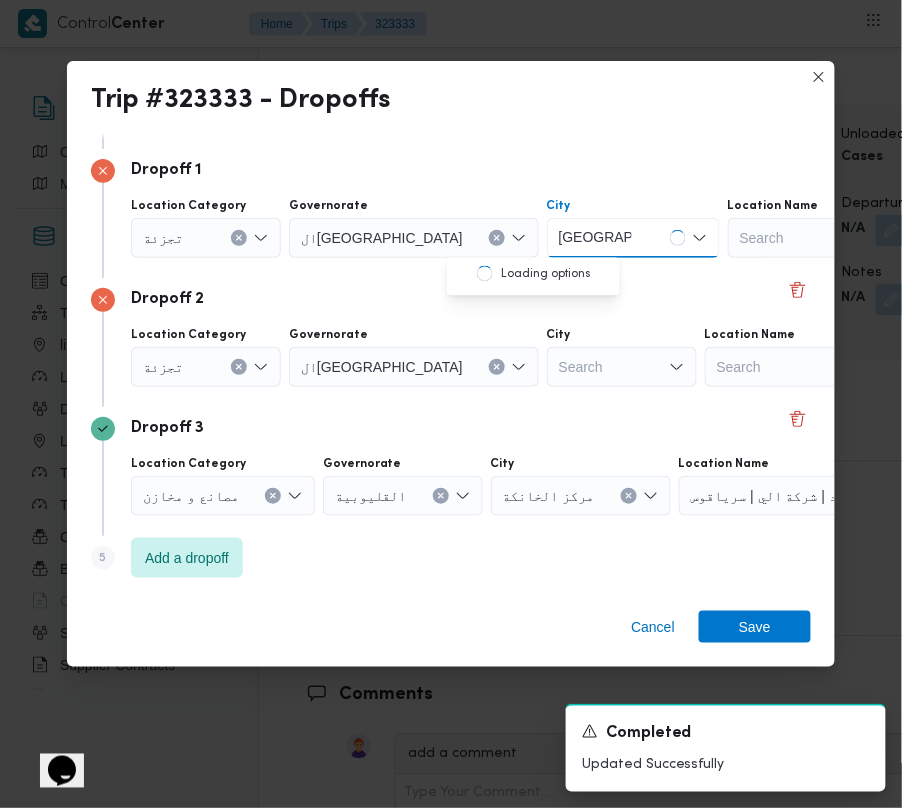 click on "[GEOGRAPHIC_DATA] [GEOGRAPHIC_DATA]" at bounding box center [595, 238] 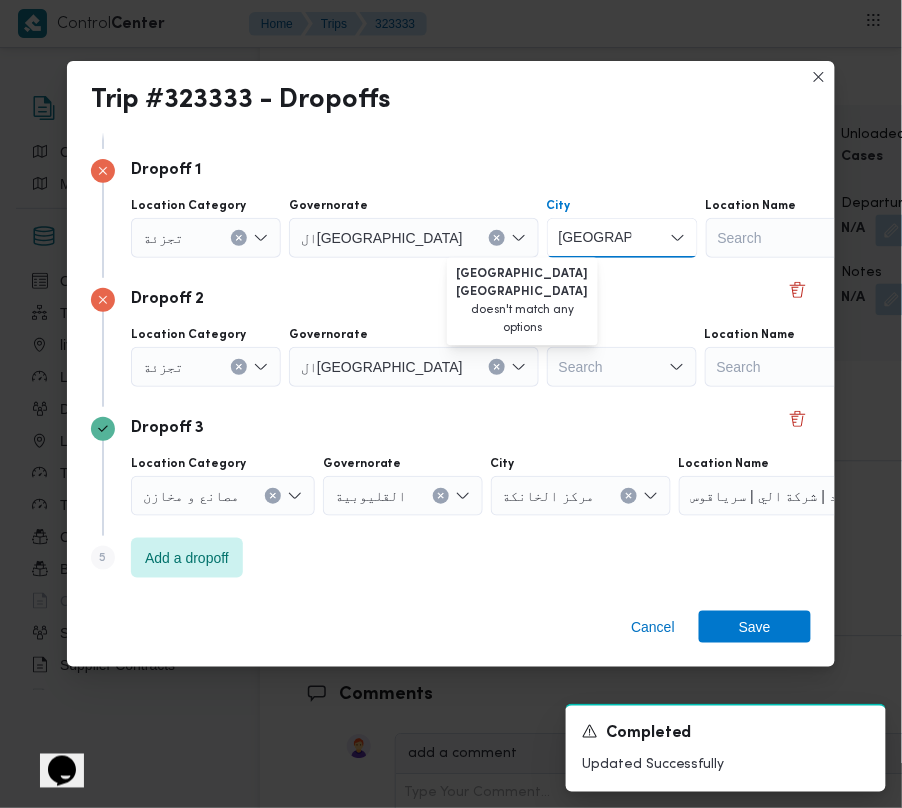 click on "[GEOGRAPHIC_DATA] [GEOGRAPHIC_DATA]" at bounding box center (595, 238) 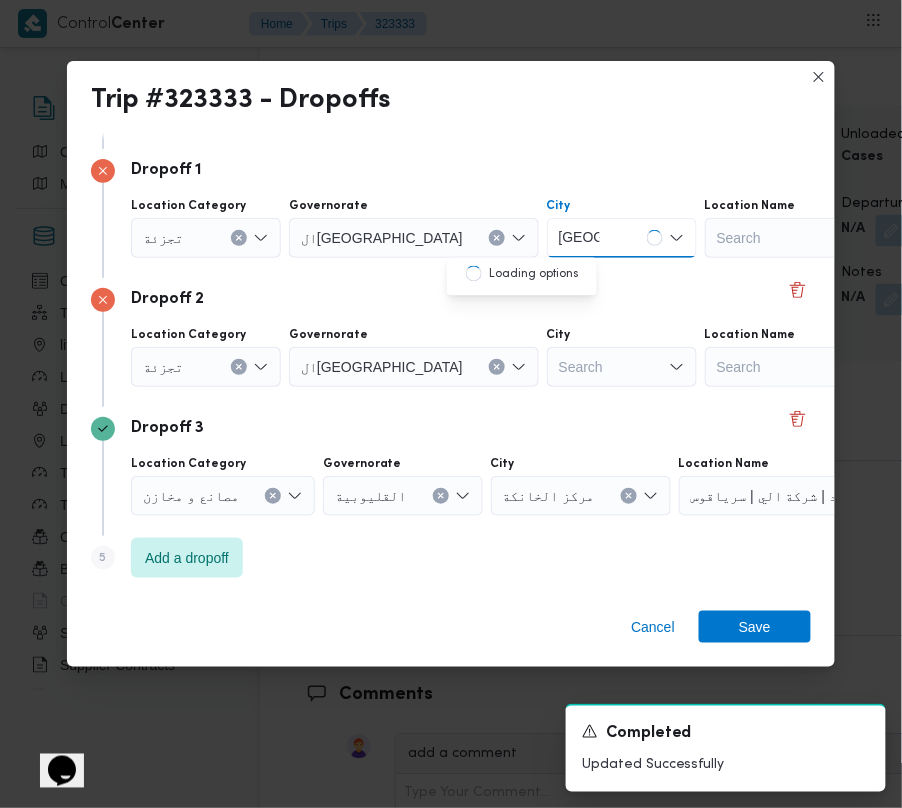 type on "[GEOGRAPHIC_DATA]" 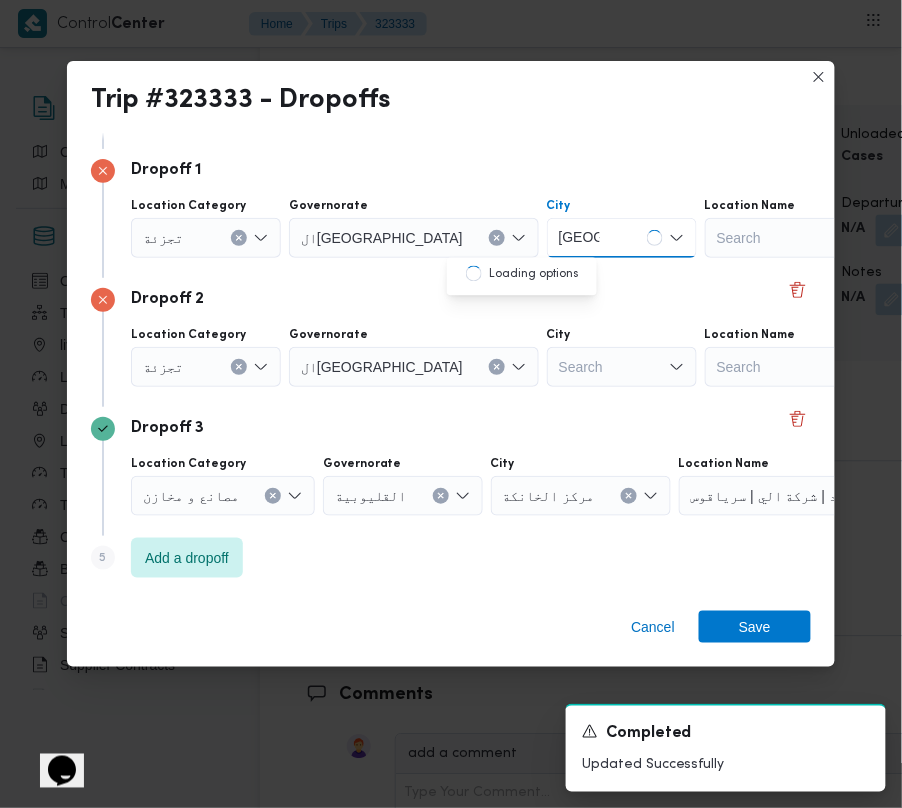 type 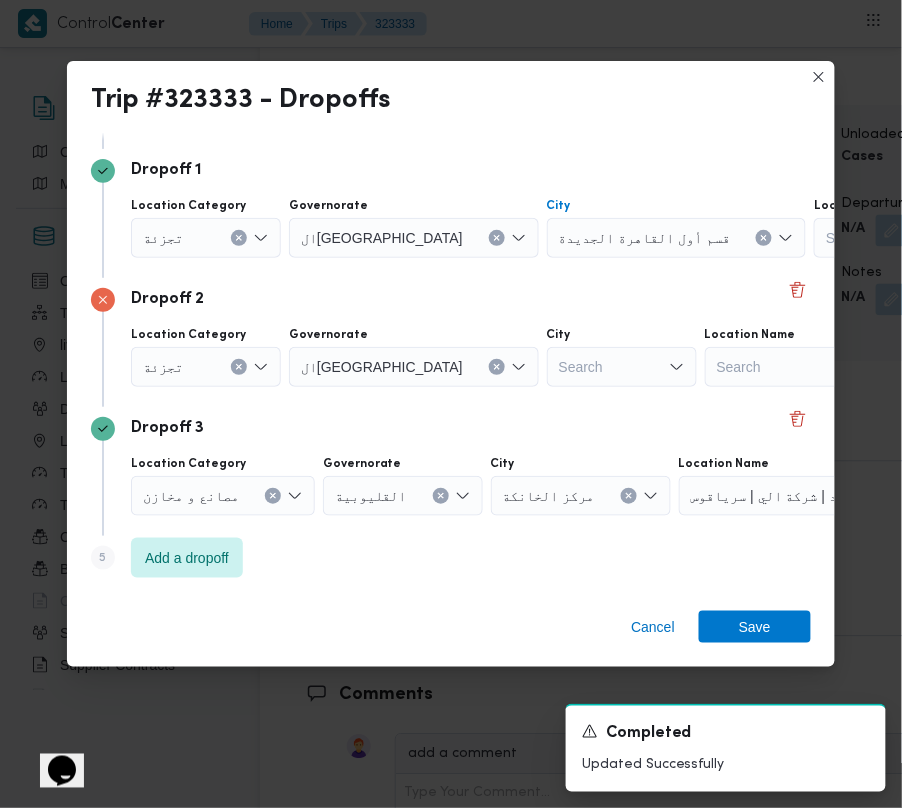 click on "Dropoff 2 Location Category تجزئة Governorate ال[GEOGRAPHIC_DATA] City Search Location Name Search" at bounding box center [451, 342] 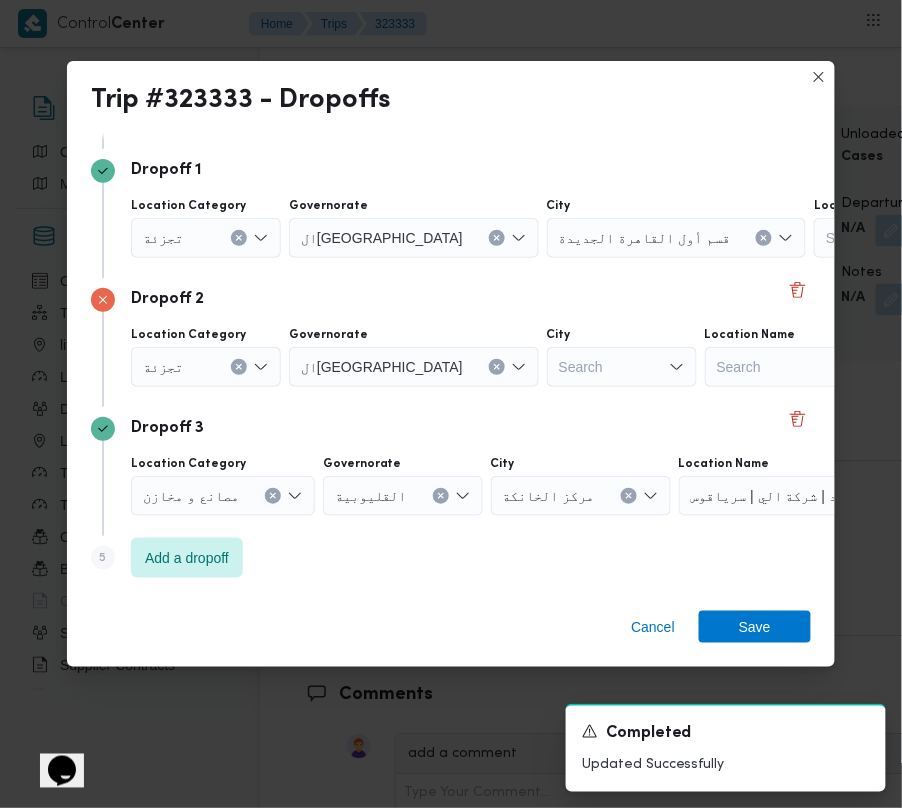 drag, startPoint x: 512, startPoint y: 348, endPoint x: 552, endPoint y: 306, distance: 58 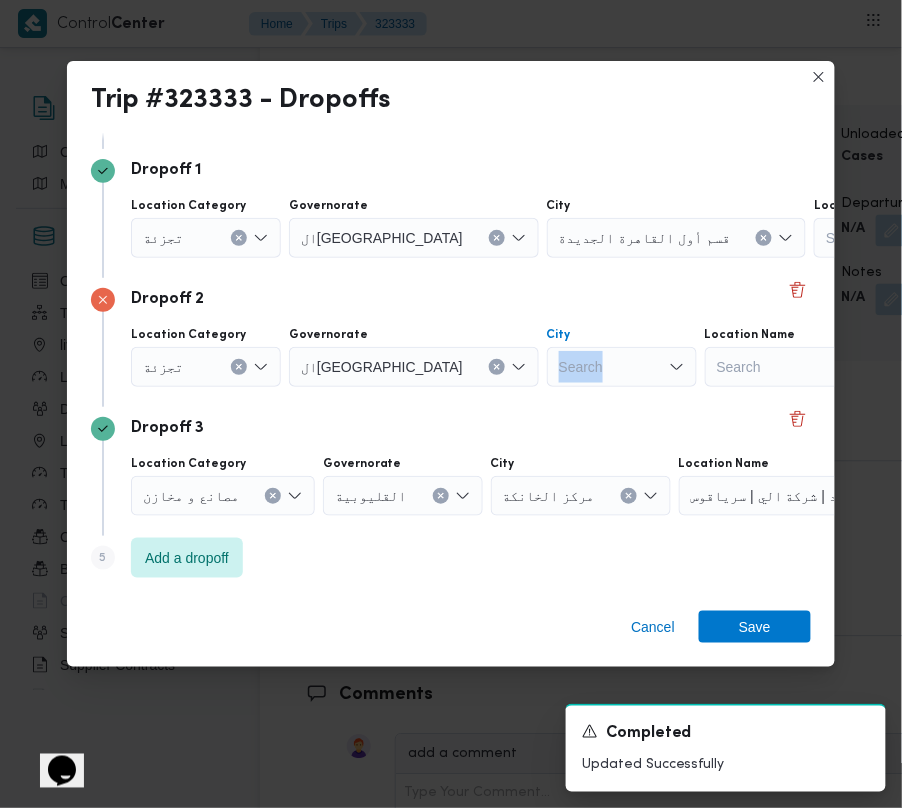 click on "Search" at bounding box center [677, 238] 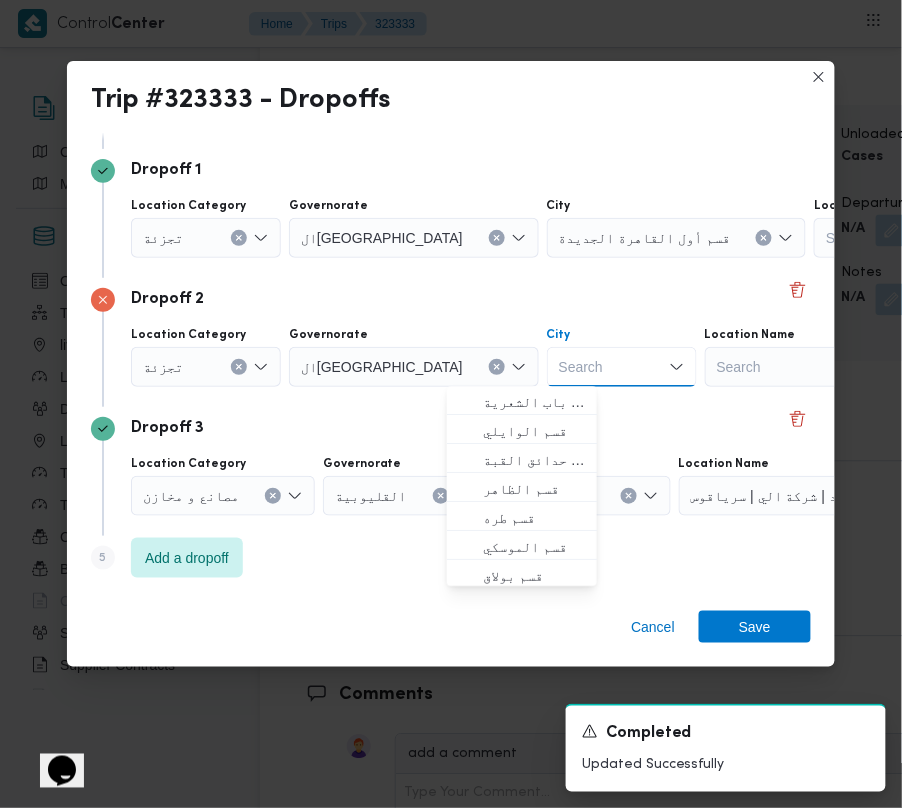 paste on "[GEOGRAPHIC_DATA]" 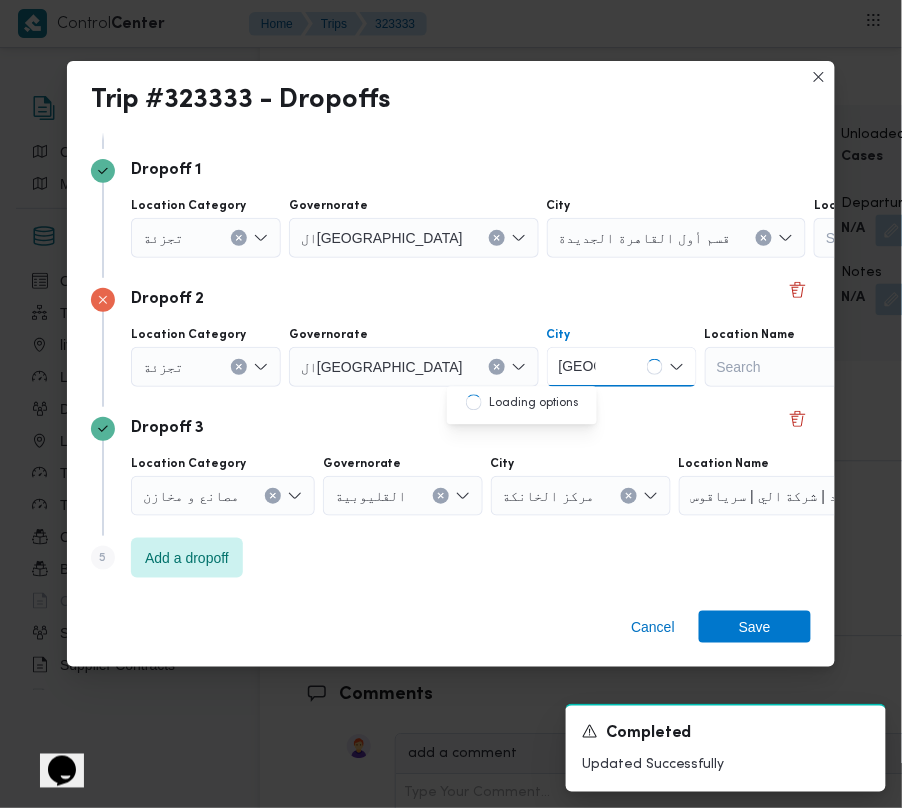 type on "[GEOGRAPHIC_DATA]" 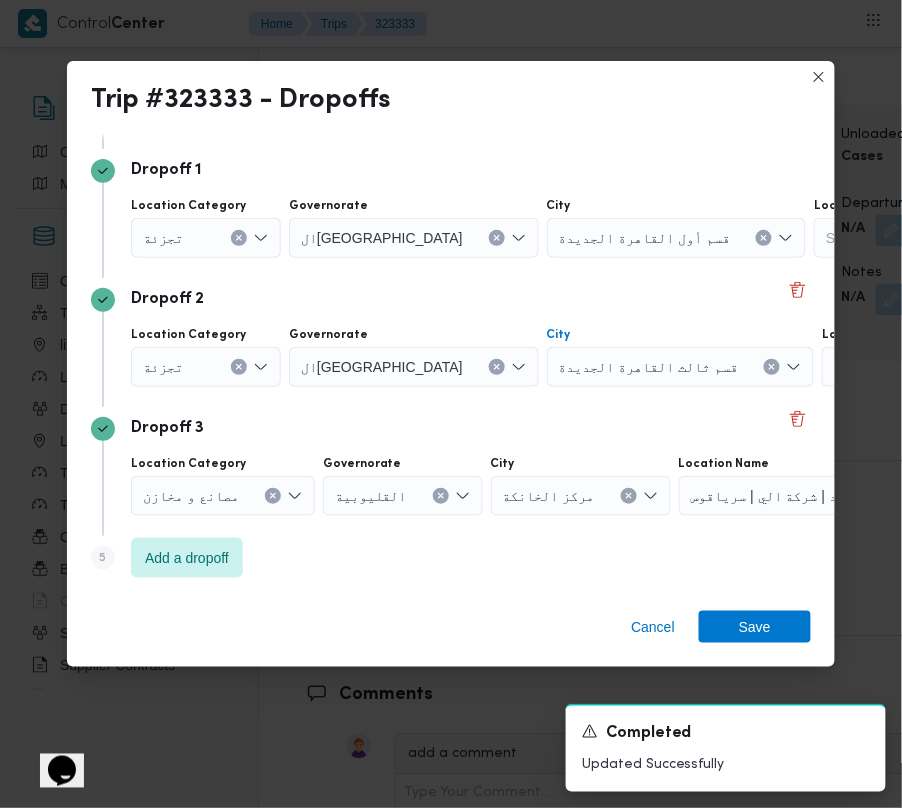 click on "قسم ثالث القاهرة الجديدة" at bounding box center [645, 237] 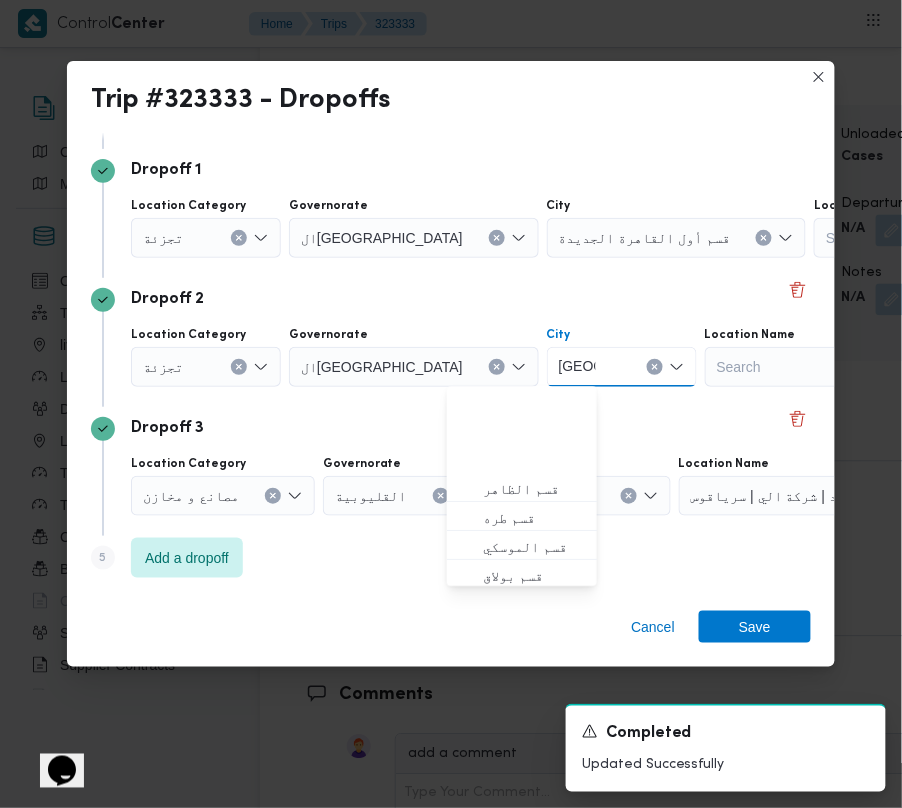 scroll, scrollTop: 148, scrollLeft: 0, axis: vertical 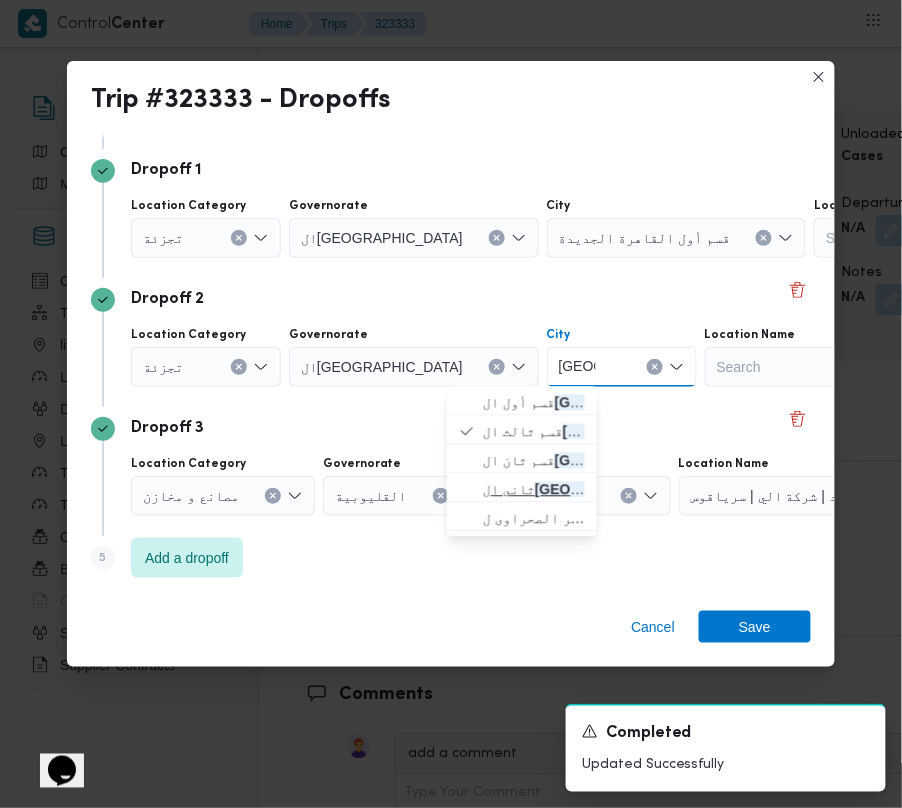 type on "[GEOGRAPHIC_DATA]" 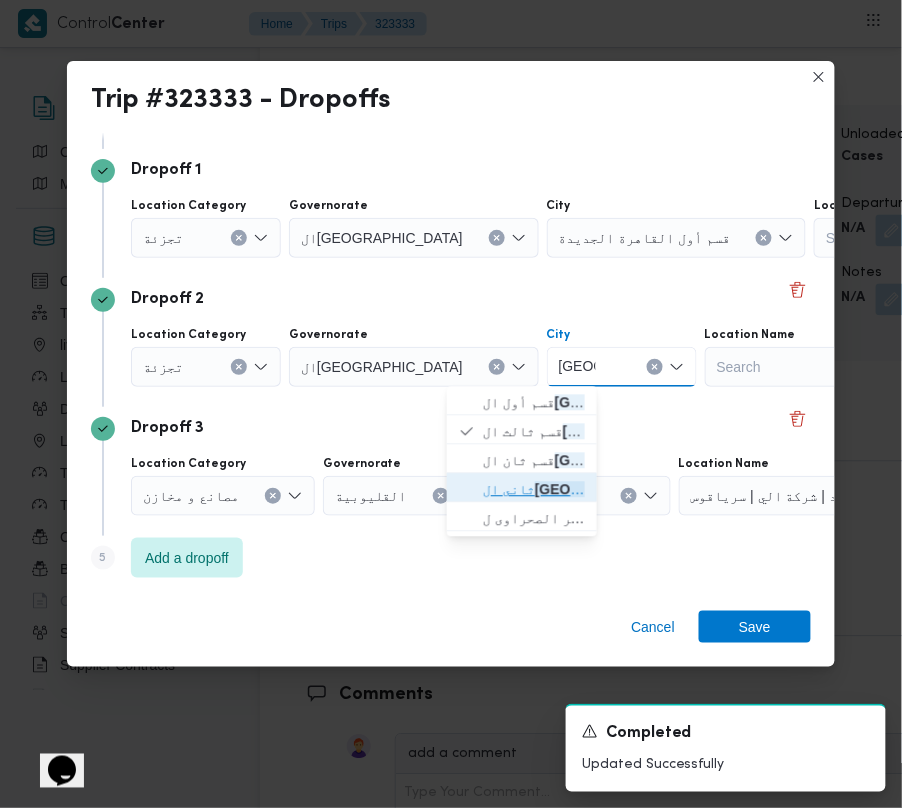 click on "[GEOGRAPHIC_DATA]" at bounding box center (610, 490) 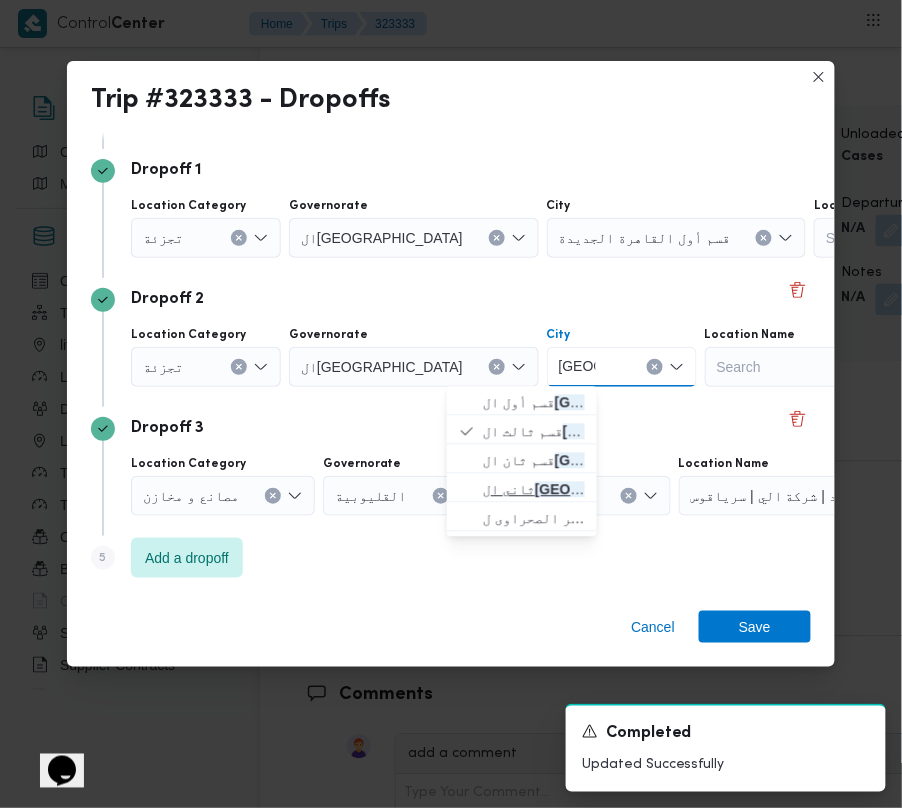 type 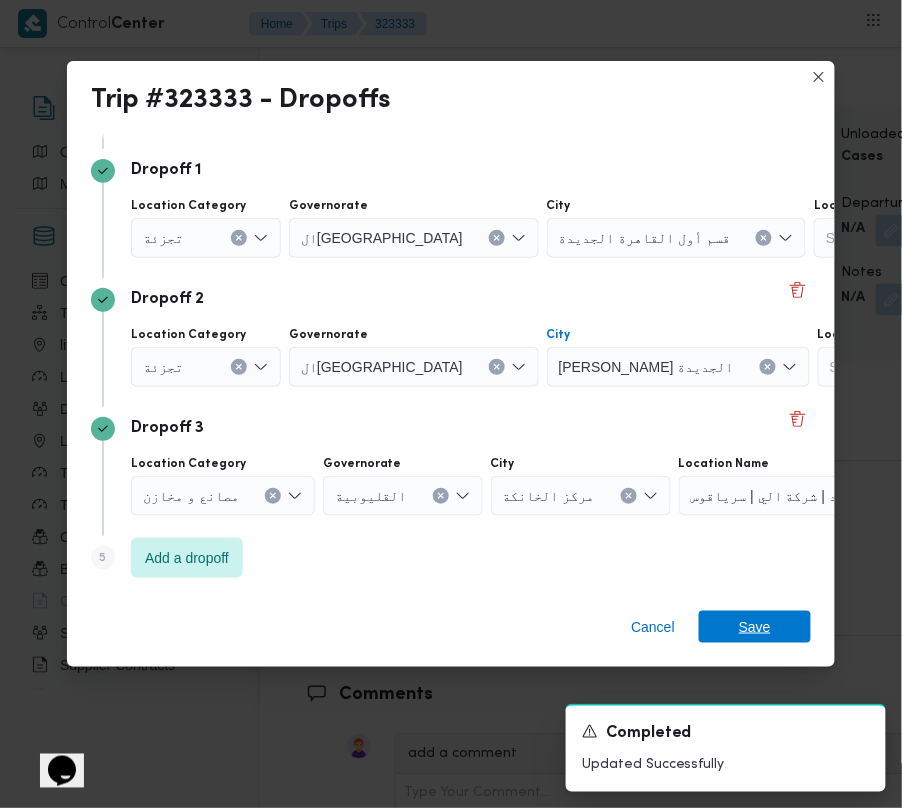 drag, startPoint x: 760, startPoint y: 625, endPoint x: 734, endPoint y: 625, distance: 26 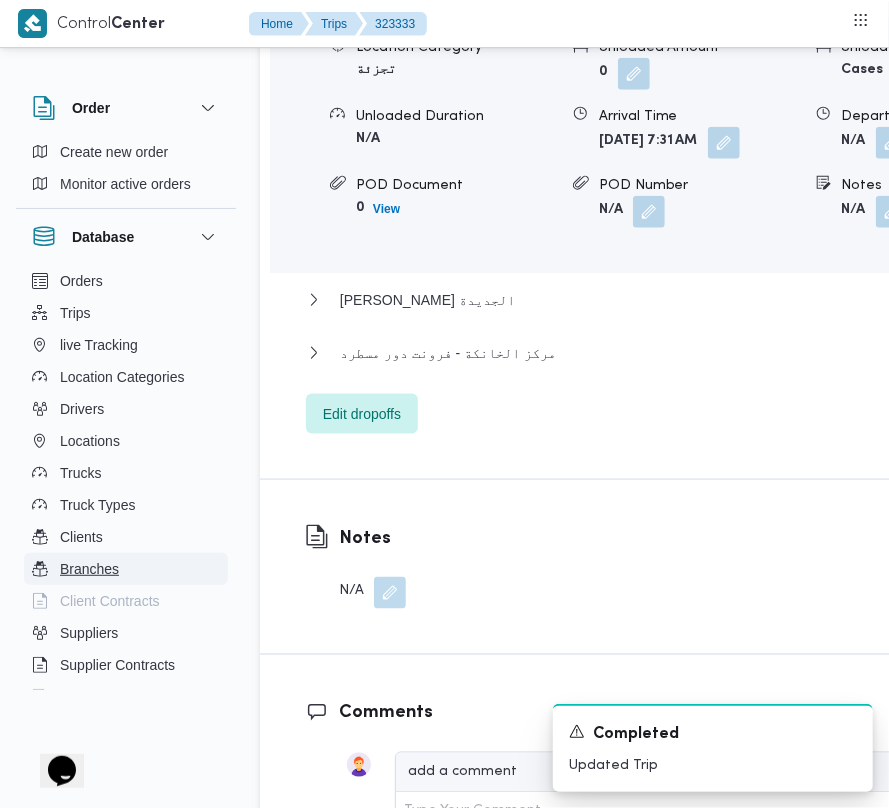 scroll, scrollTop: 3401, scrollLeft: 0, axis: vertical 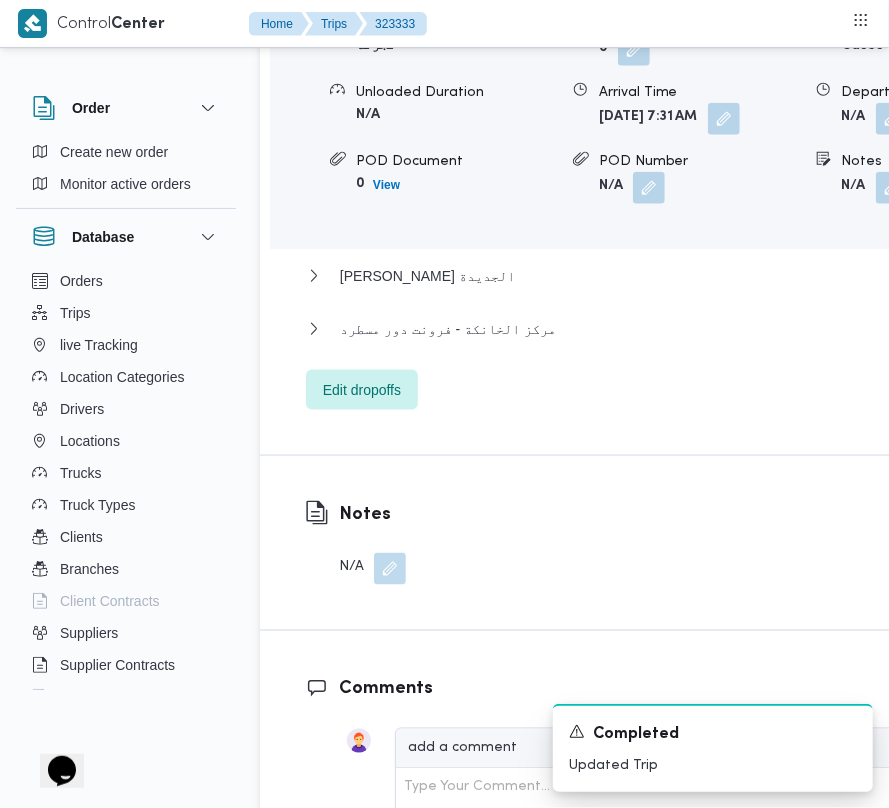 click at bounding box center (892, 188) 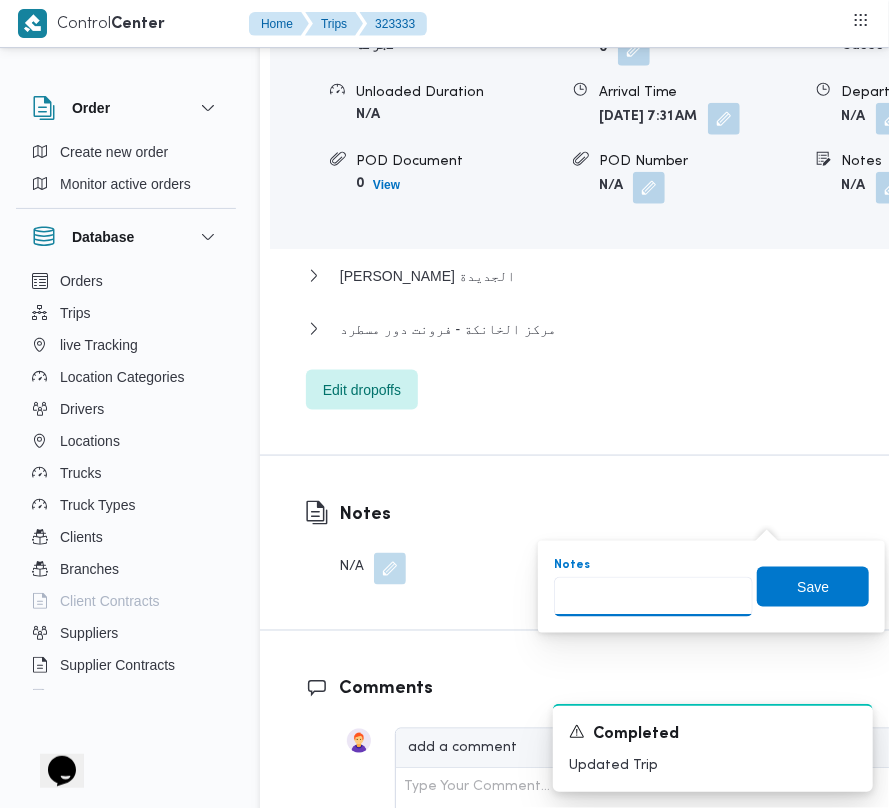 click on "Notes" at bounding box center [653, 597] 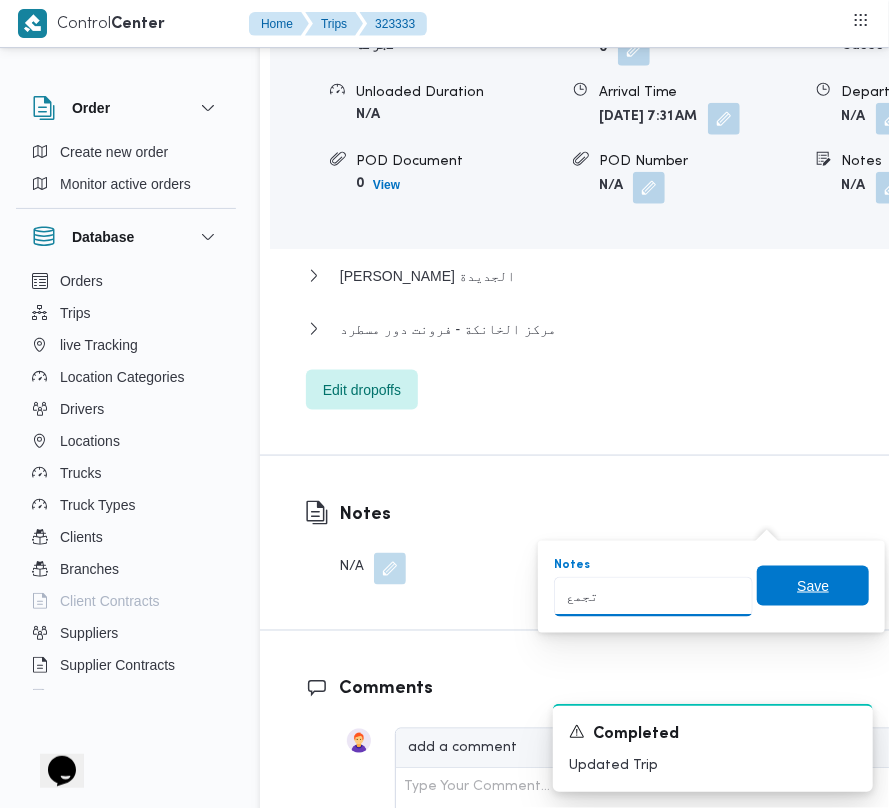 type on "تجمع" 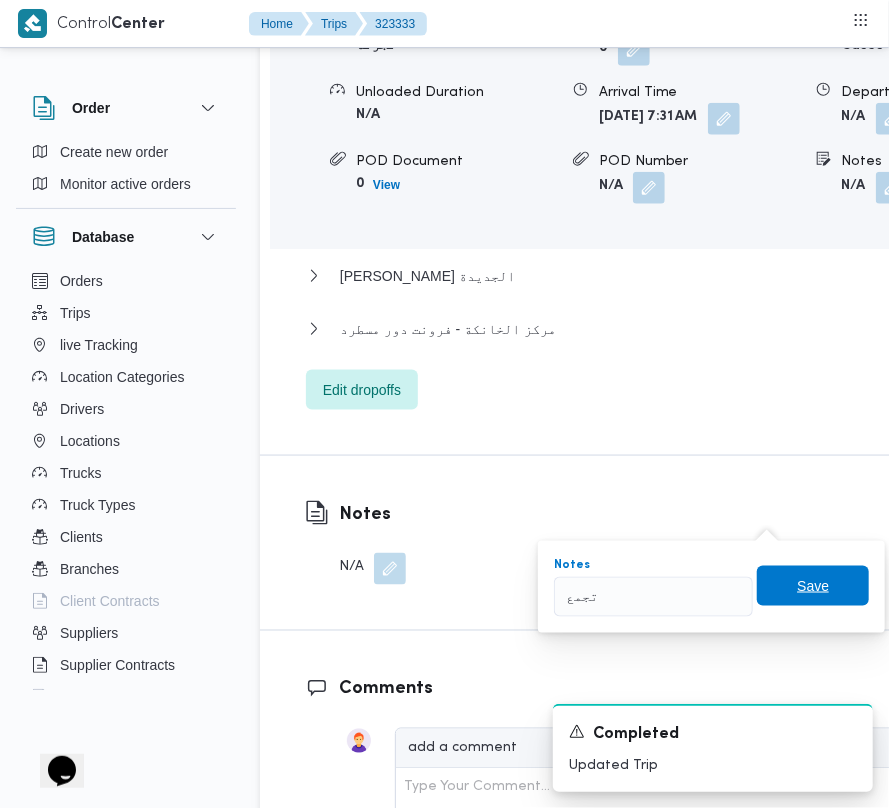 click on "Save" at bounding box center [813, 586] 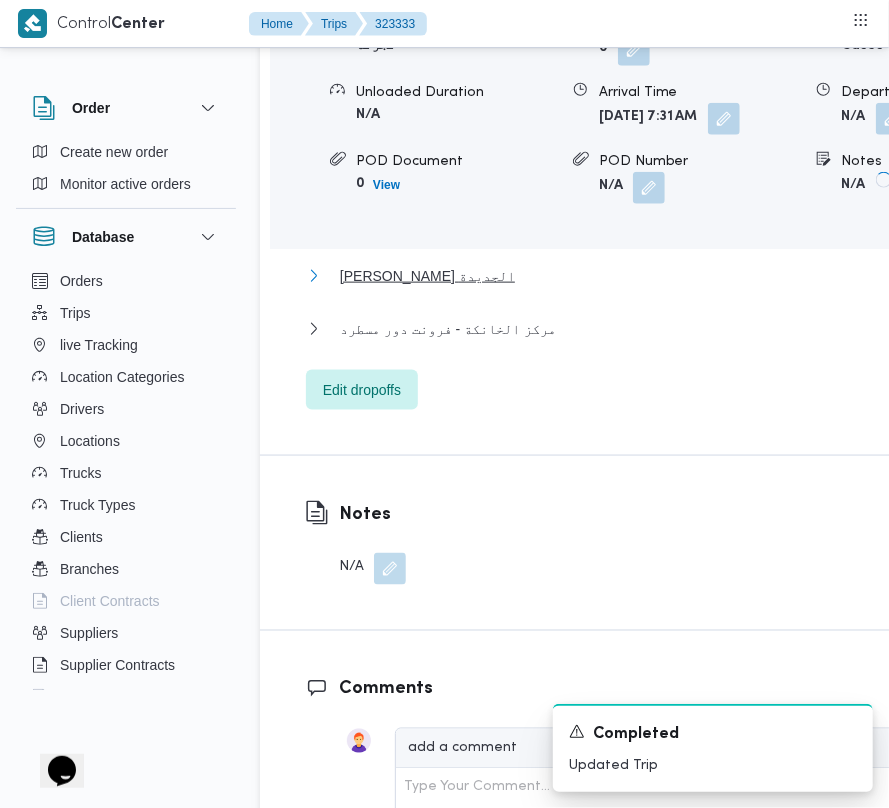 click on "[PERSON_NAME] الجديدة" at bounding box center (427, 276) 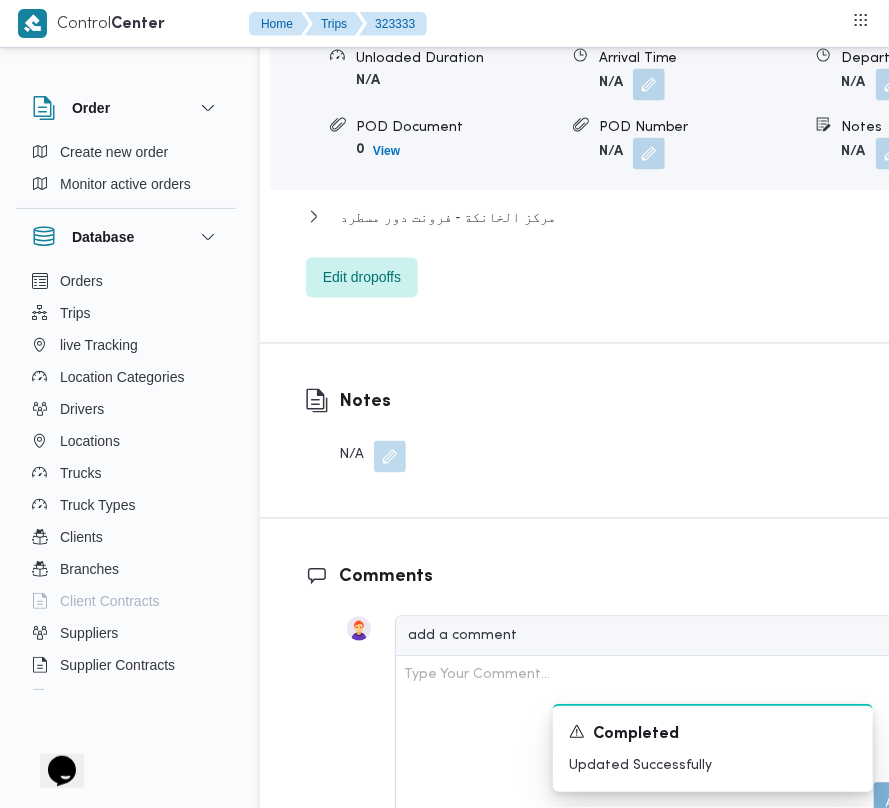 scroll, scrollTop: 3904, scrollLeft: 0, axis: vertical 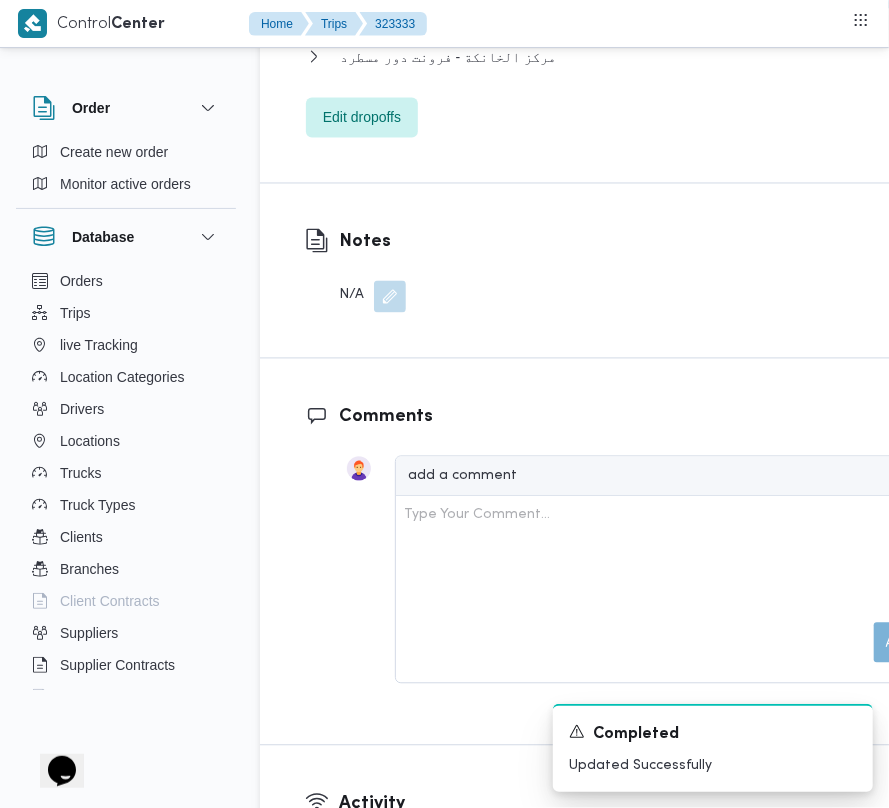 click at bounding box center (892, -7) 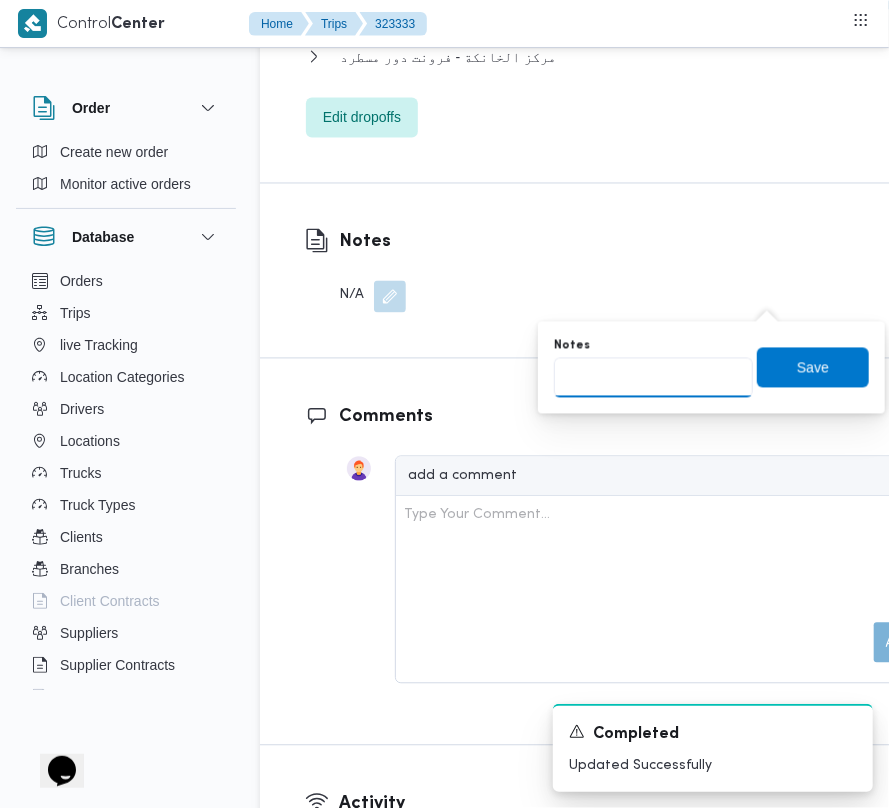 click on "Notes" at bounding box center (653, 378) 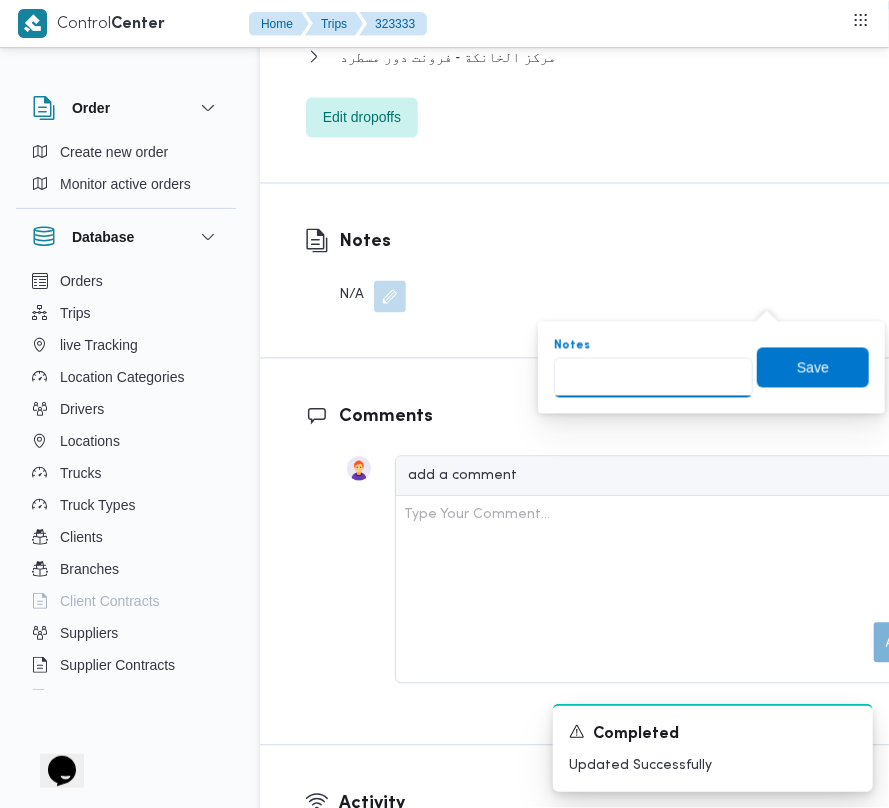 paste on "الرحاب" 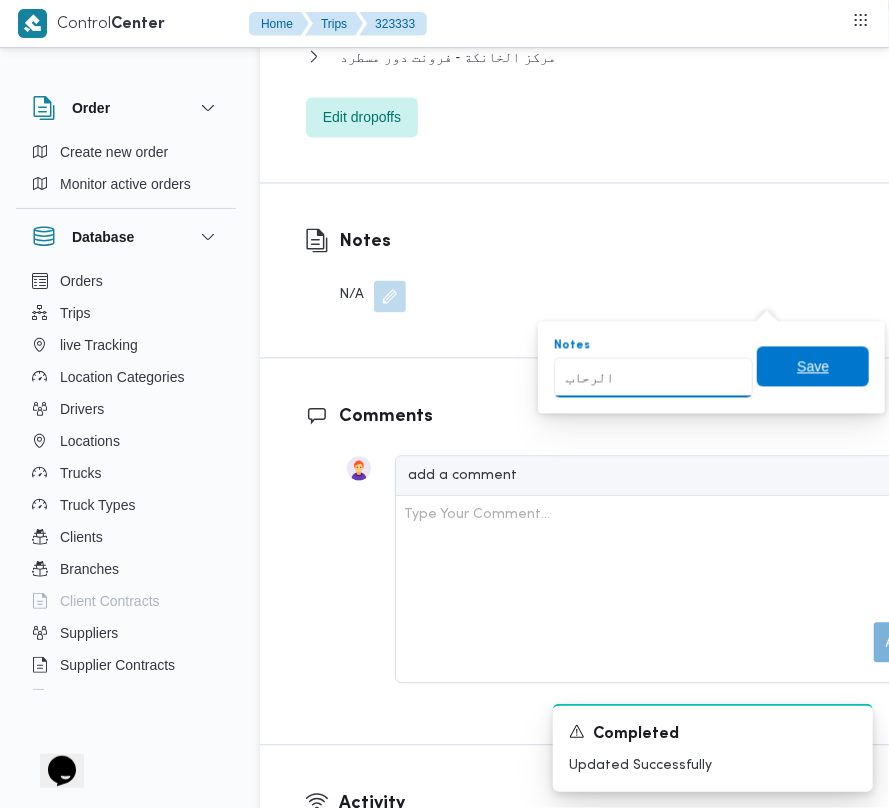 type on "الرحاب" 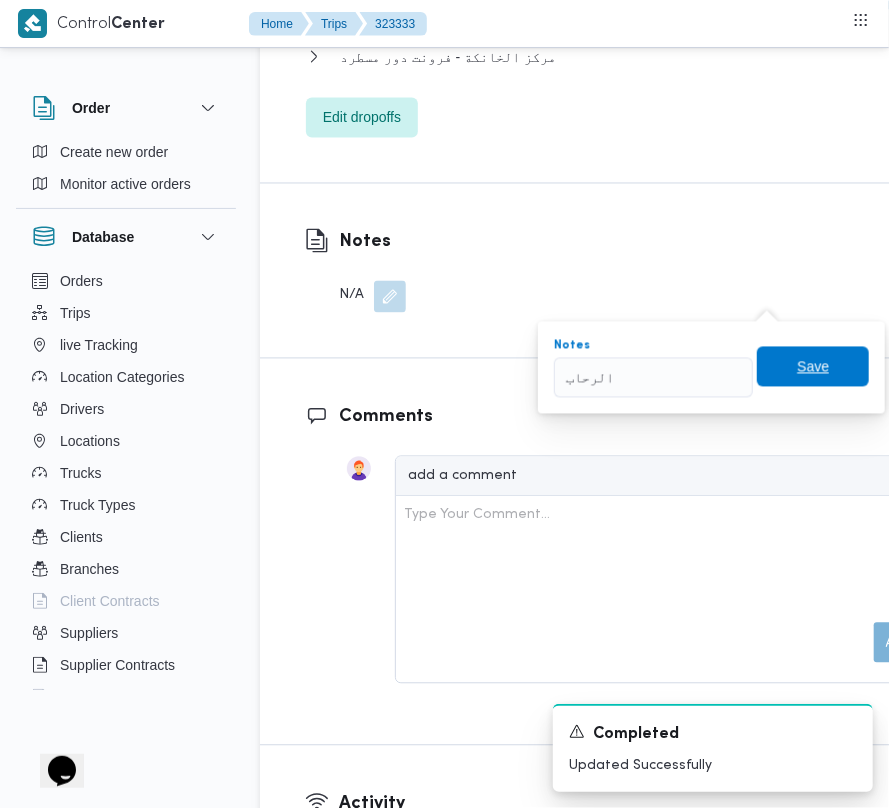 click on "Save" at bounding box center (813, 367) 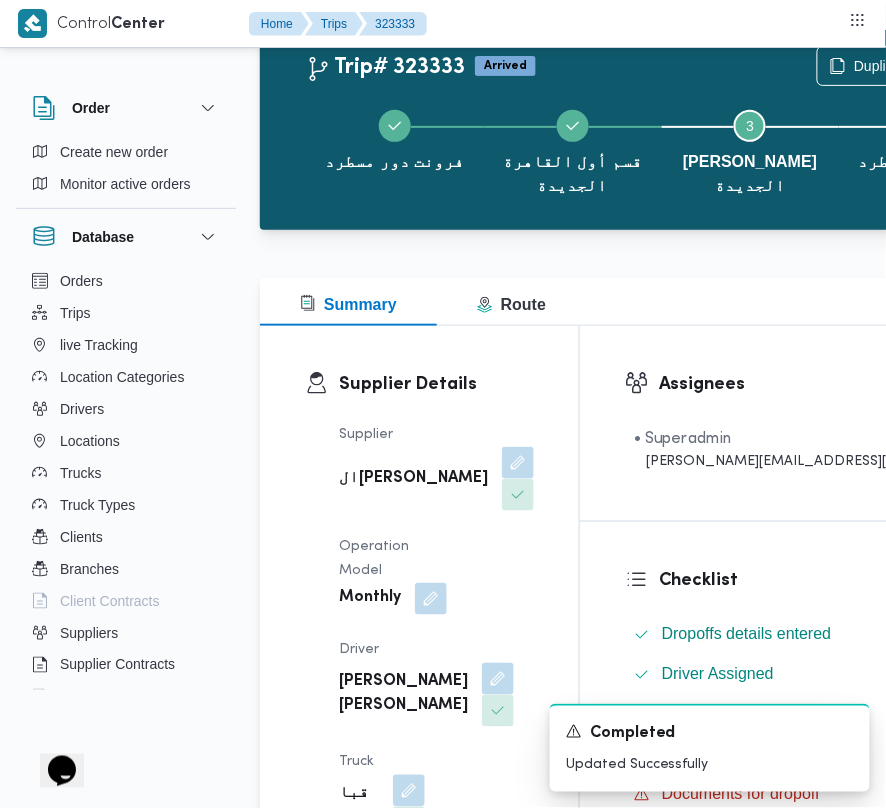 scroll, scrollTop: 0, scrollLeft: 0, axis: both 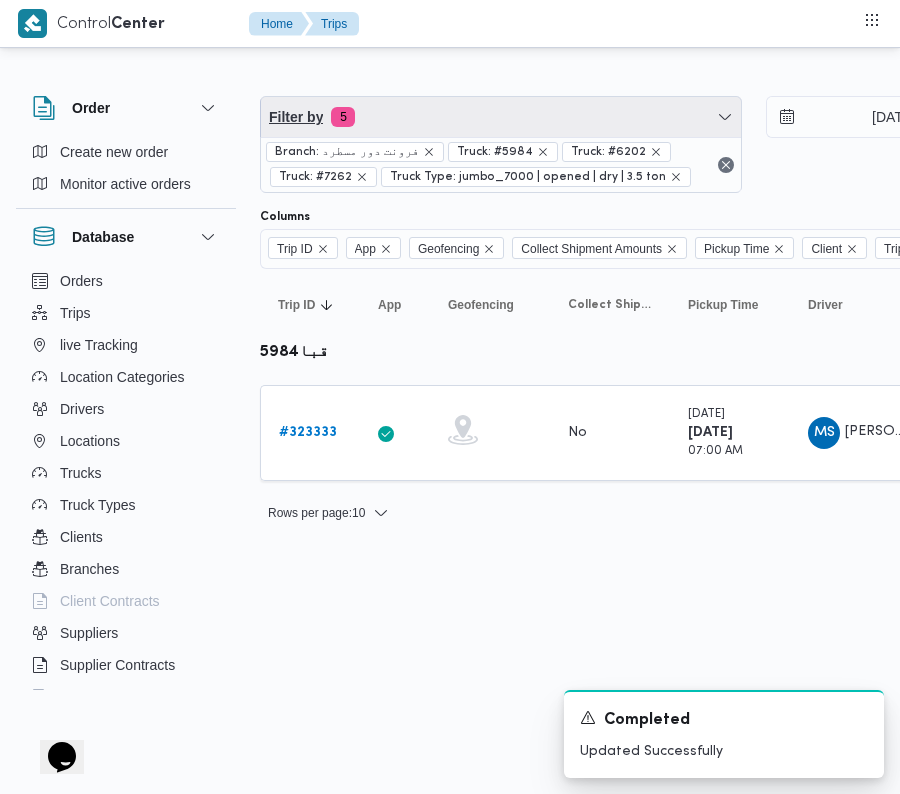 click on "Filter by 5" at bounding box center [501, 117] 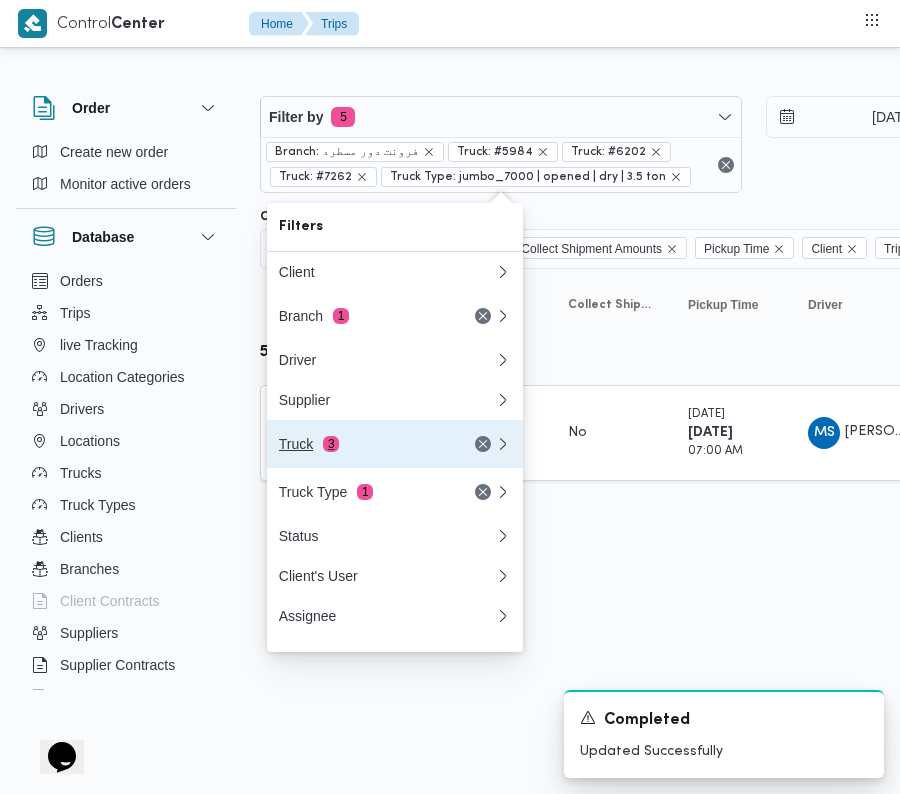 click on "Truck 3" at bounding box center [363, 444] 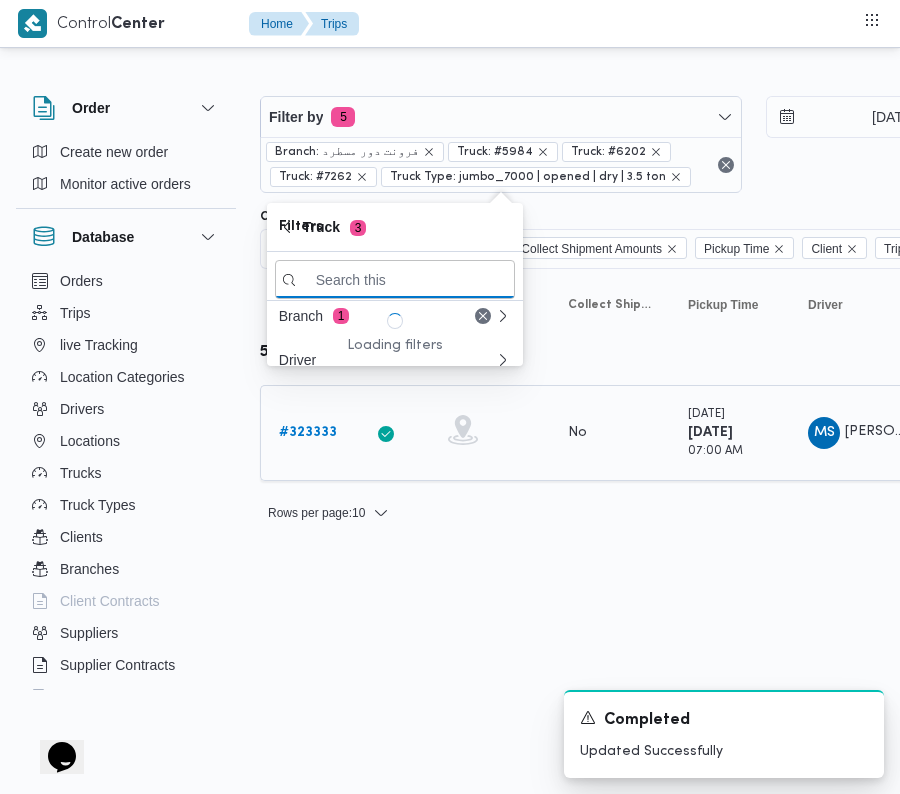 paste on "7516" 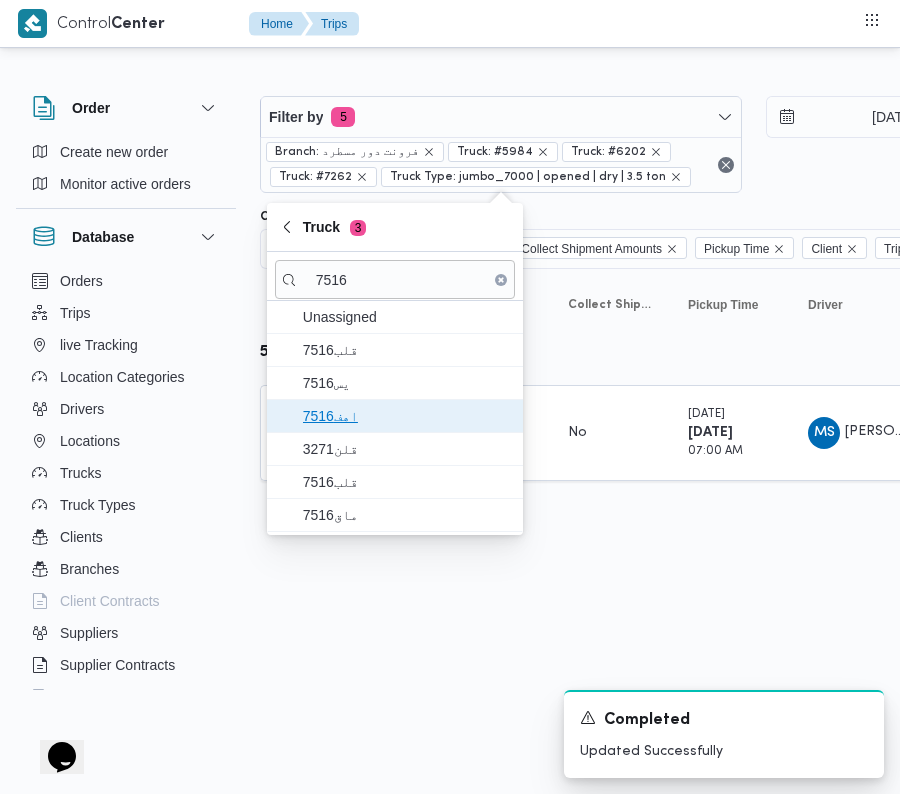click on "اهف7516" at bounding box center [407, 416] 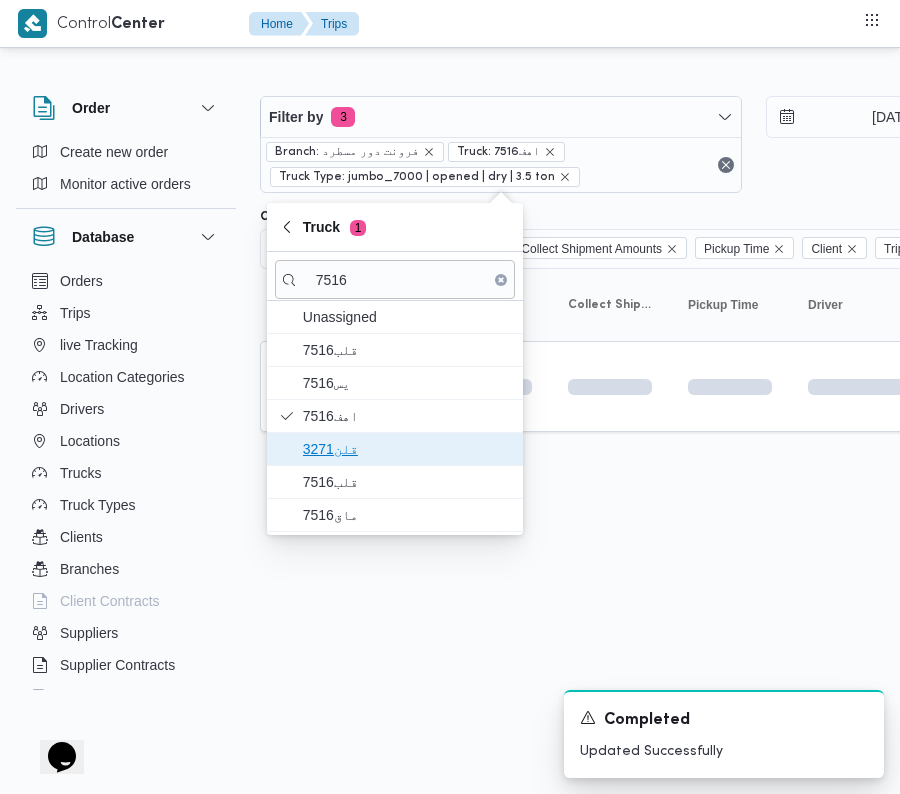 click on "قلن3271" at bounding box center (407, 449) 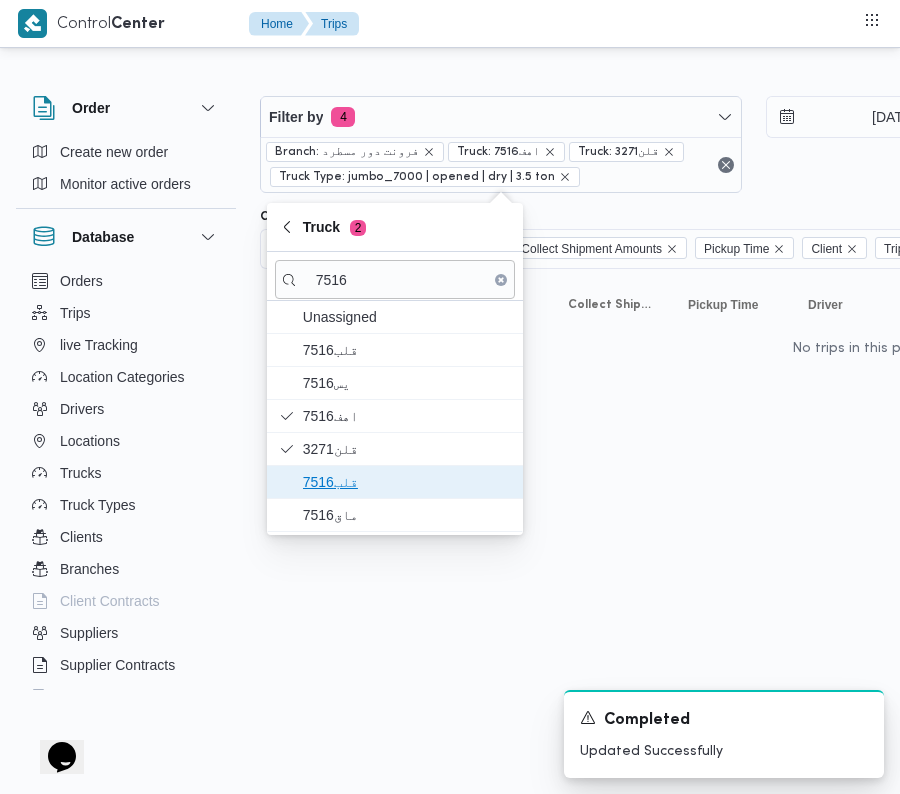 click on "قلب7516" at bounding box center (407, 482) 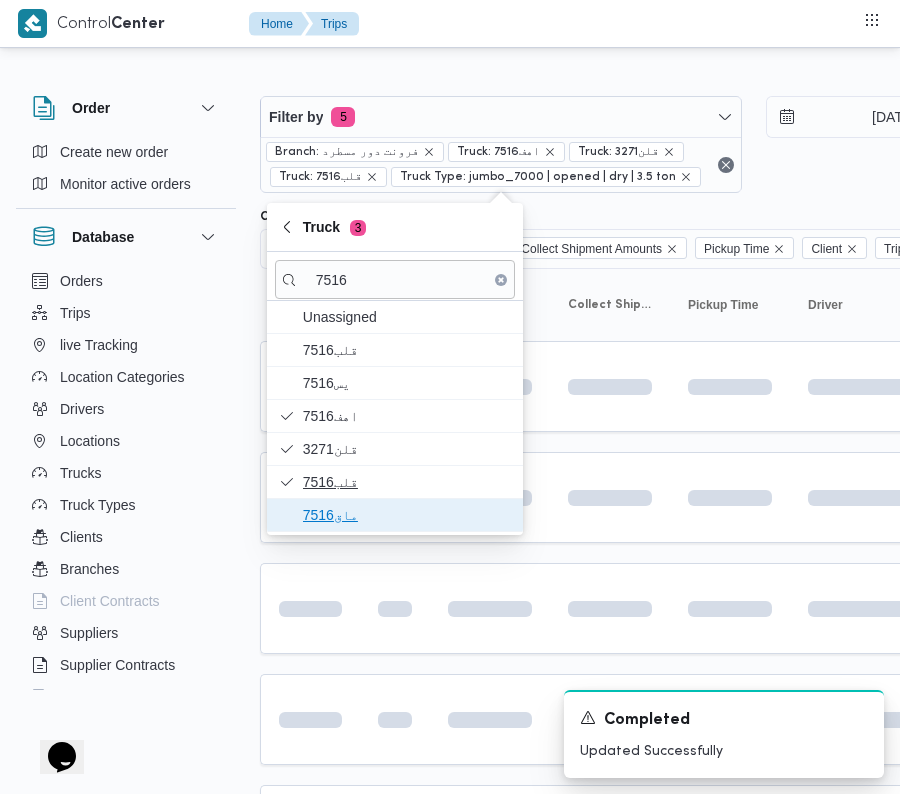 click on "ماق7516" at bounding box center (395, 515) 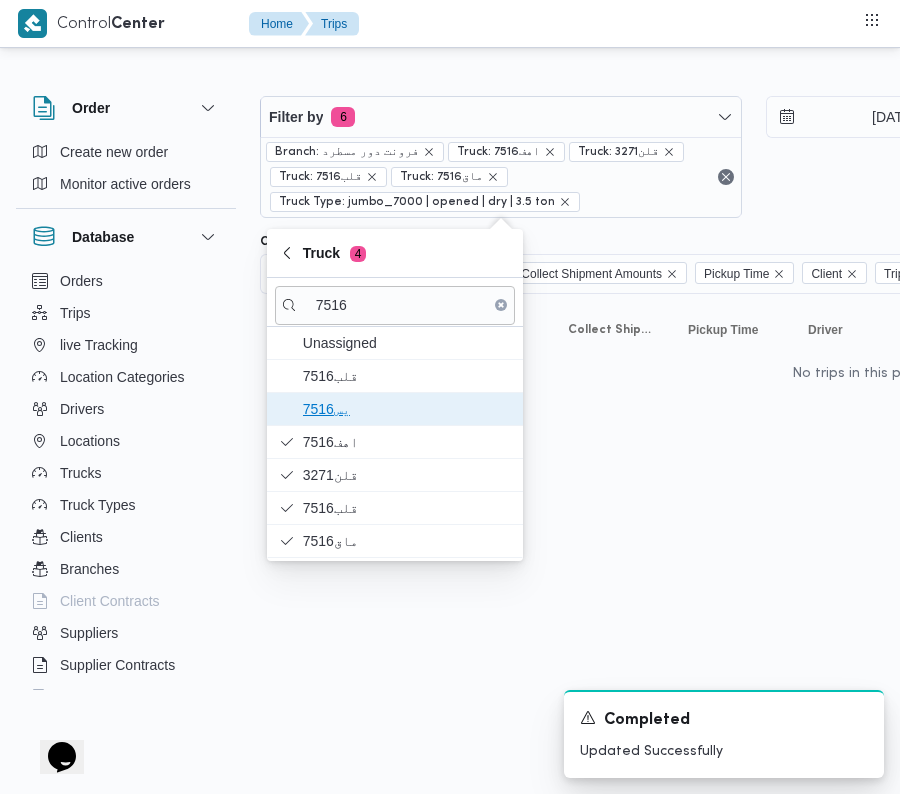 click on "يس7516" at bounding box center [407, 409] 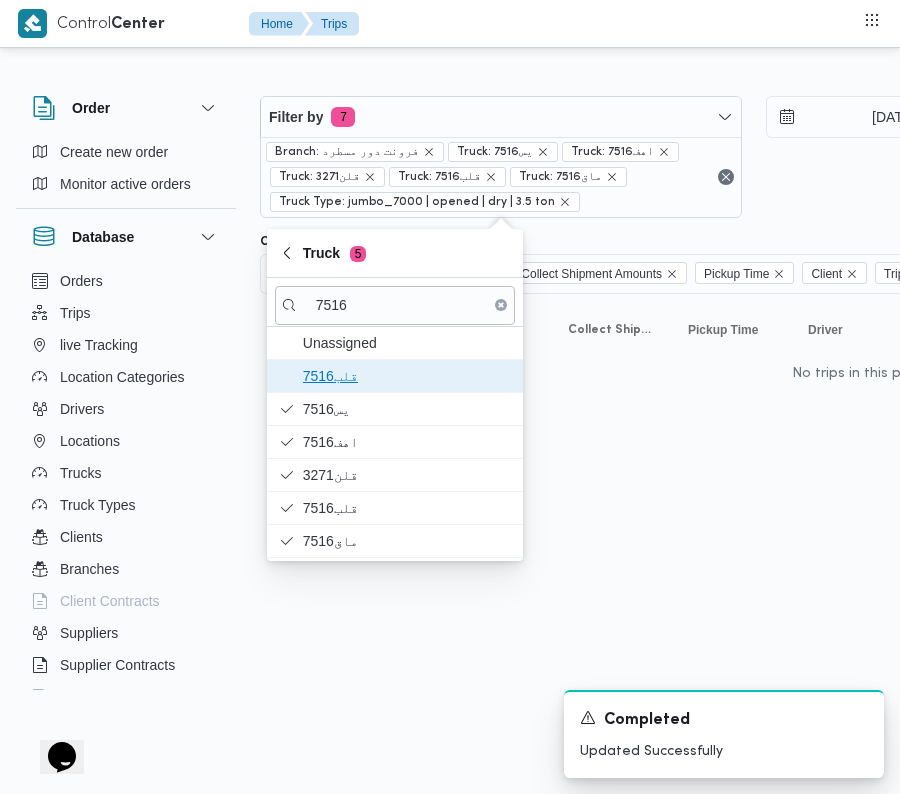 click on "7516قلب" at bounding box center [407, 376] 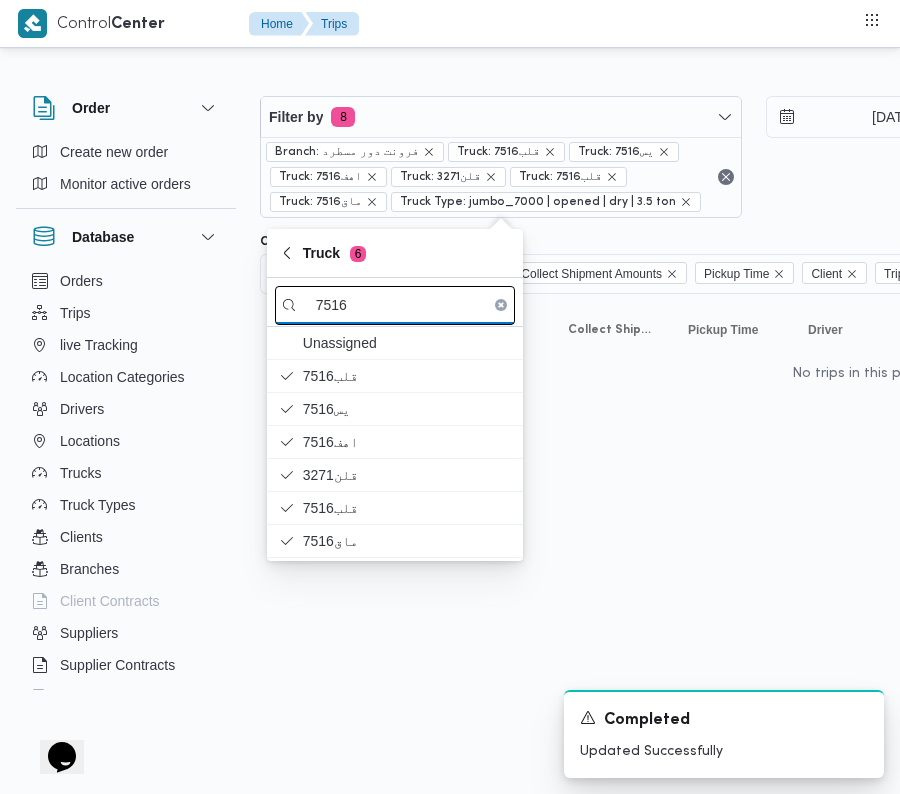 click on "7516" at bounding box center (395, 305) 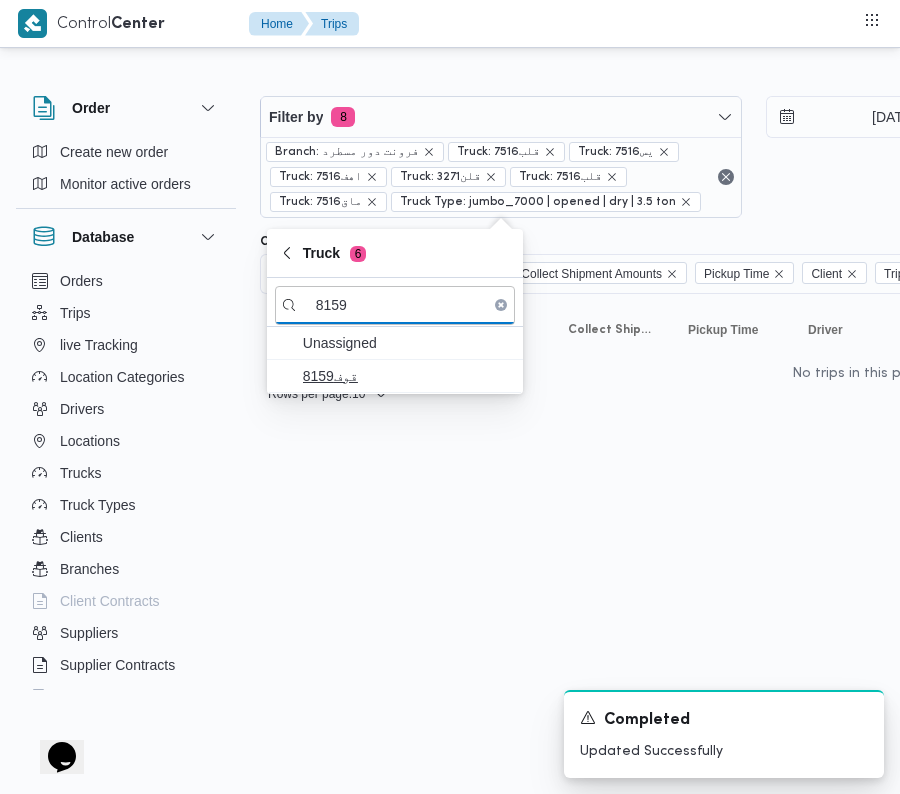 type on "8159" 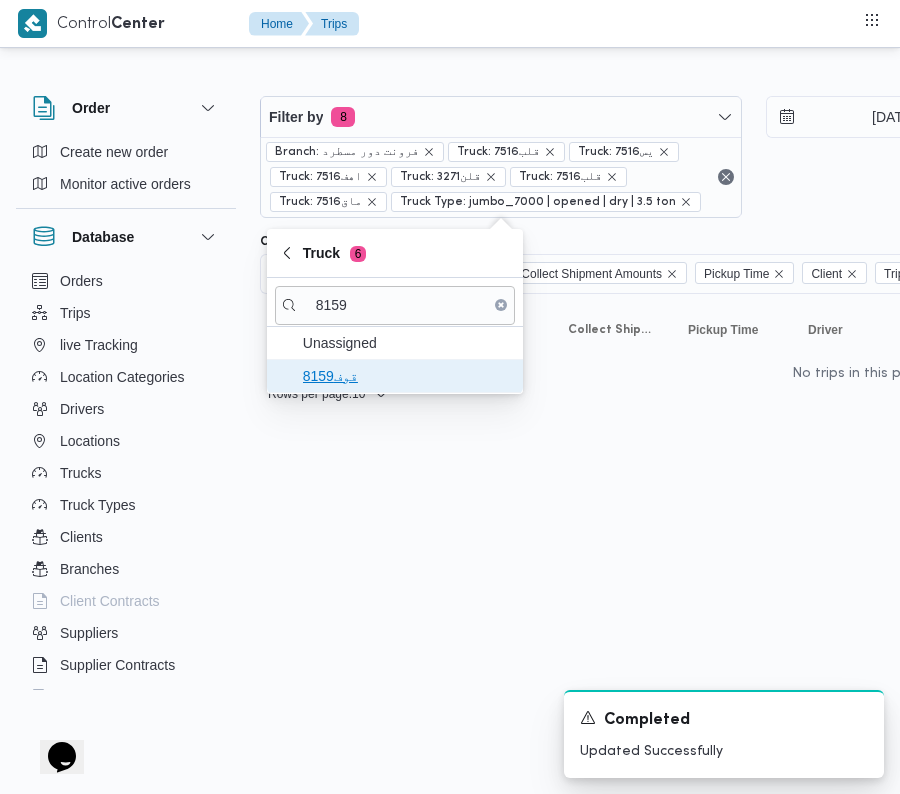 click on "قوف8159" at bounding box center [407, 376] 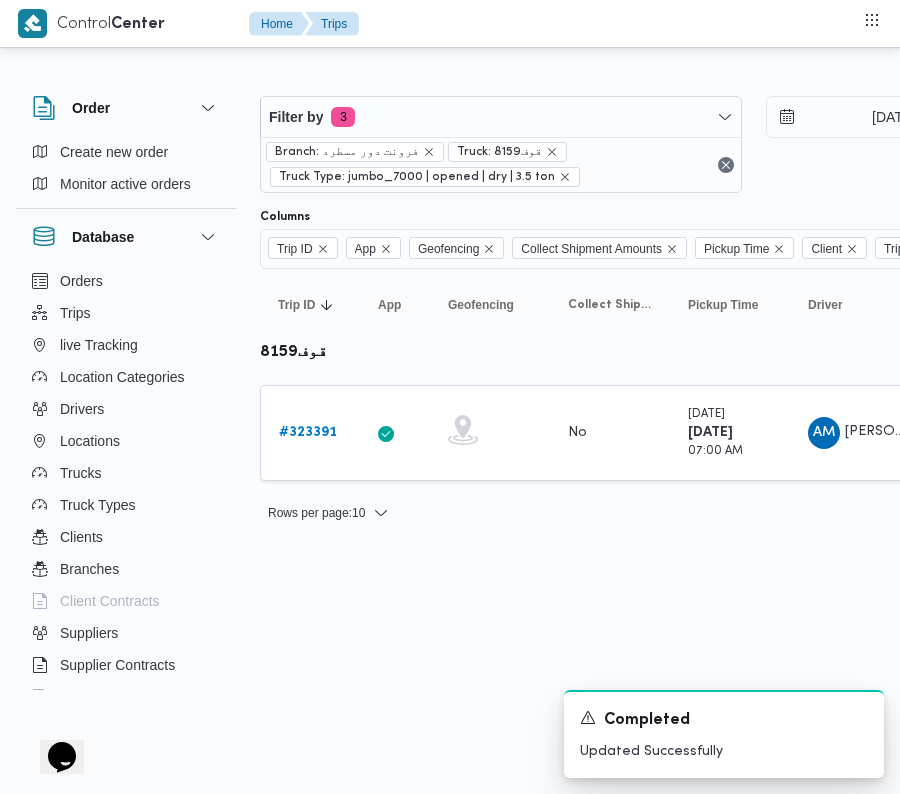 click on "Control  Center Home Trips Order Create new order Monitor active orders Database Orders Trips live Tracking Location Categories Drivers Locations Trucks Truck Types Clients Branches Client Contracts Suppliers Supplier Contracts Devices Users Projects SP Projects Admins organization assignees Tags Filter by 3 Branch: فرونت دور مسطرد Truck: قوف8159 Truck Type: jumbo_7000 | opened | dry | 3.5 ton [DATE] → [DATE] Group By Truck Columns Trip ID App Geofencing Collect Shipment Amounts Pickup Time Client Trip Points Driver Supplier Truck Status Platform Sorting Trip ID Click to sort in ascending order App Click to sort in ascending order Geofencing Click to sort in ascending order Collect Shipment Amounts Pickup Time Click to sort in ascending order Client Click to sort in ascending order Trip Points Driver Click to sort in ascending order Supplier Click to sort in ascending order Truck Click to sort in ascending order Status Click to sort in ascending order Platform Actions قوف8159 # App" at bounding box center [450, 397] 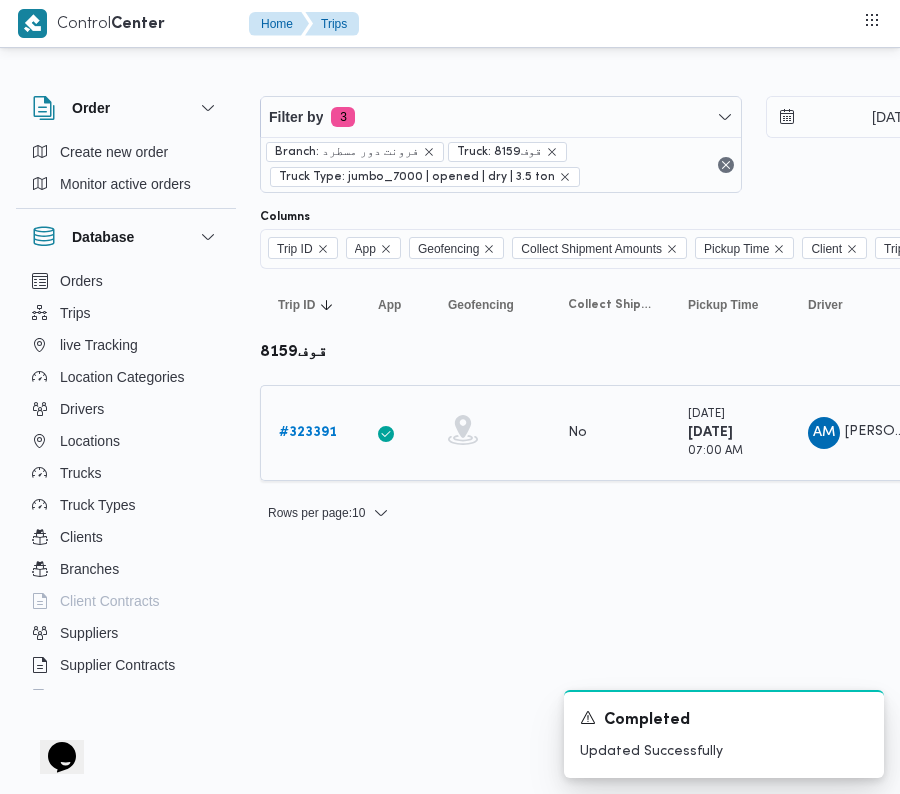 click on "# 323391" at bounding box center [308, 432] 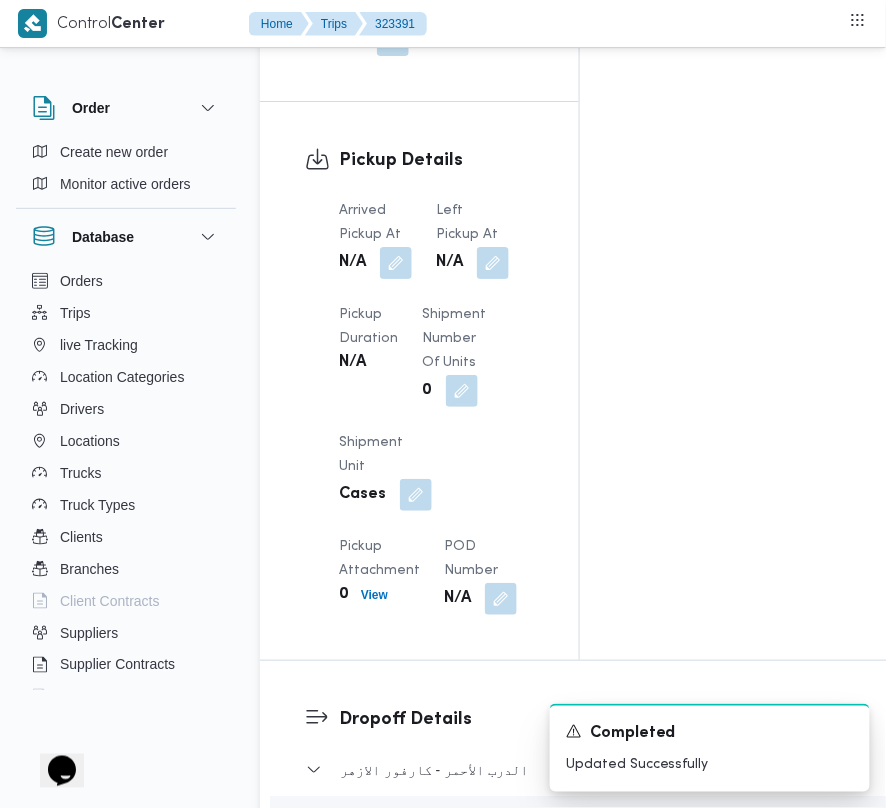 scroll, scrollTop: 3377, scrollLeft: 0, axis: vertical 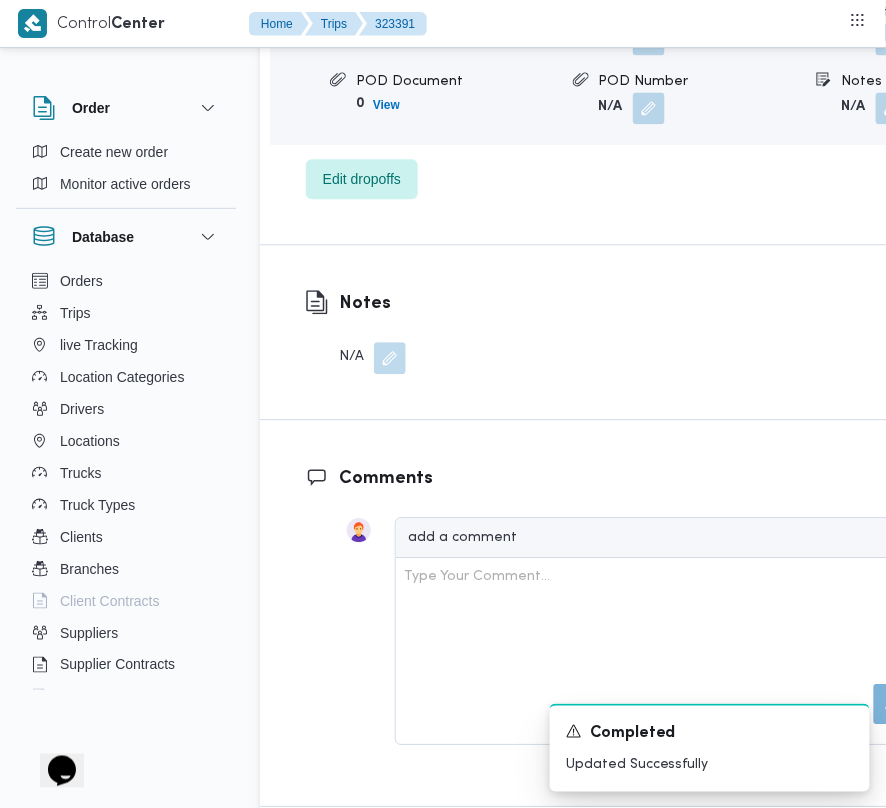 click on "الدرب الأحمر -
كارفور الازهر  Location Category أسواق خاصة Unloaded Amount 0 Unloaded Unit Cases Unloaded Duration N/A Arrival Time N/A Departure Time N/A POD Document 0 View POD Number N/A Notes N/A Edit dropoffs" at bounding box center (657, 37) 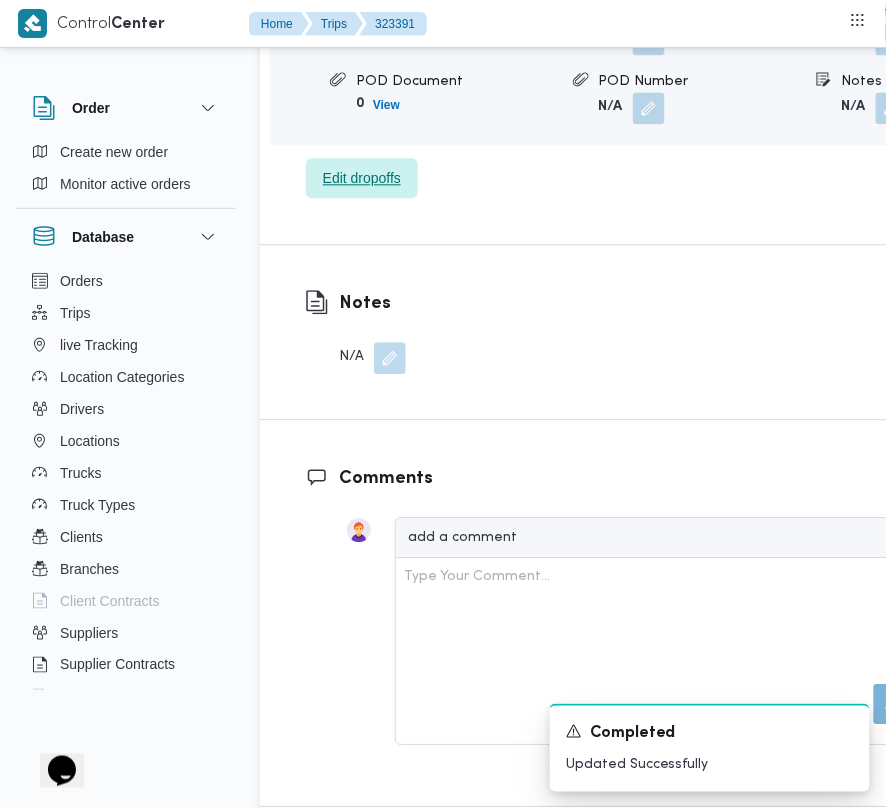 click on "Edit dropoffs" at bounding box center (362, 178) 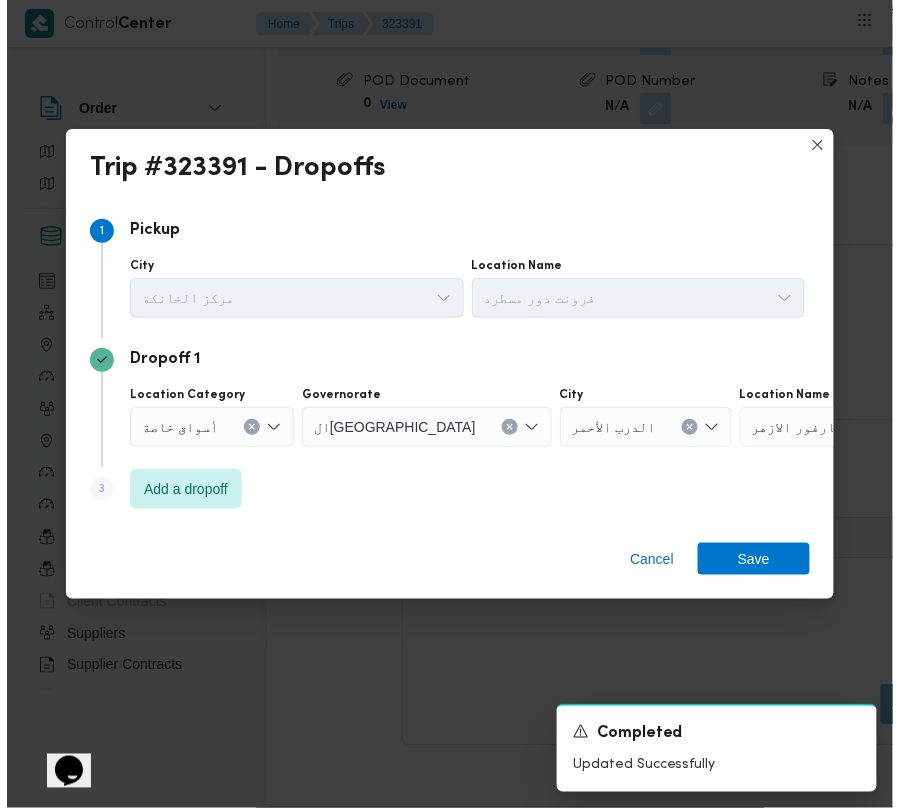 scroll, scrollTop: 3161, scrollLeft: 0, axis: vertical 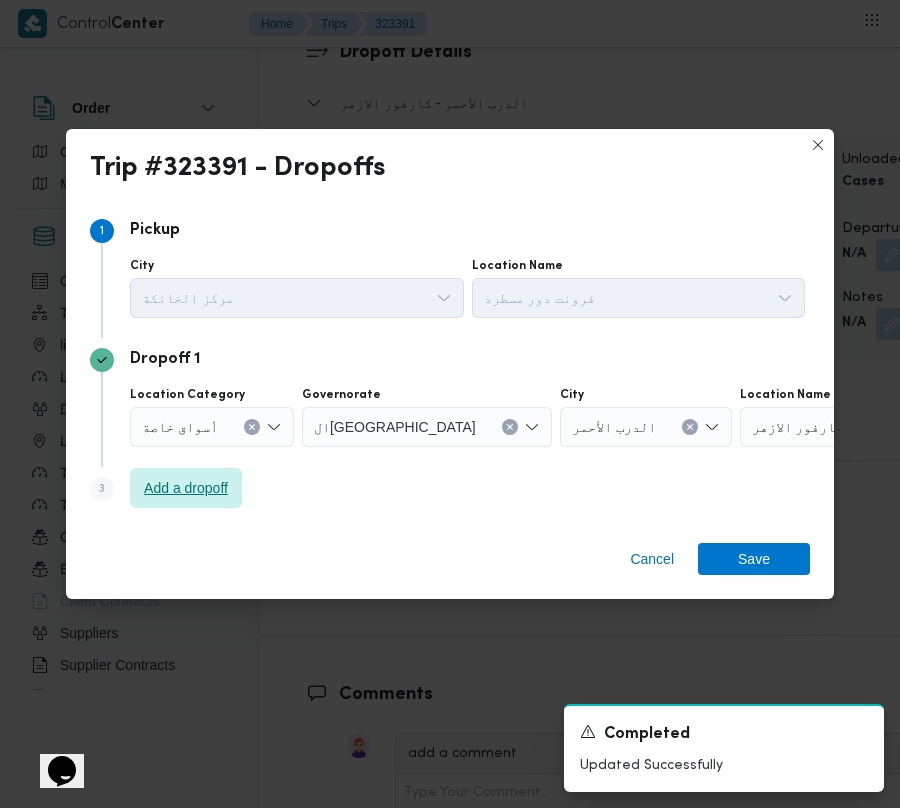 drag, startPoint x: 198, startPoint y: 485, endPoint x: 209, endPoint y: 492, distance: 13.038404 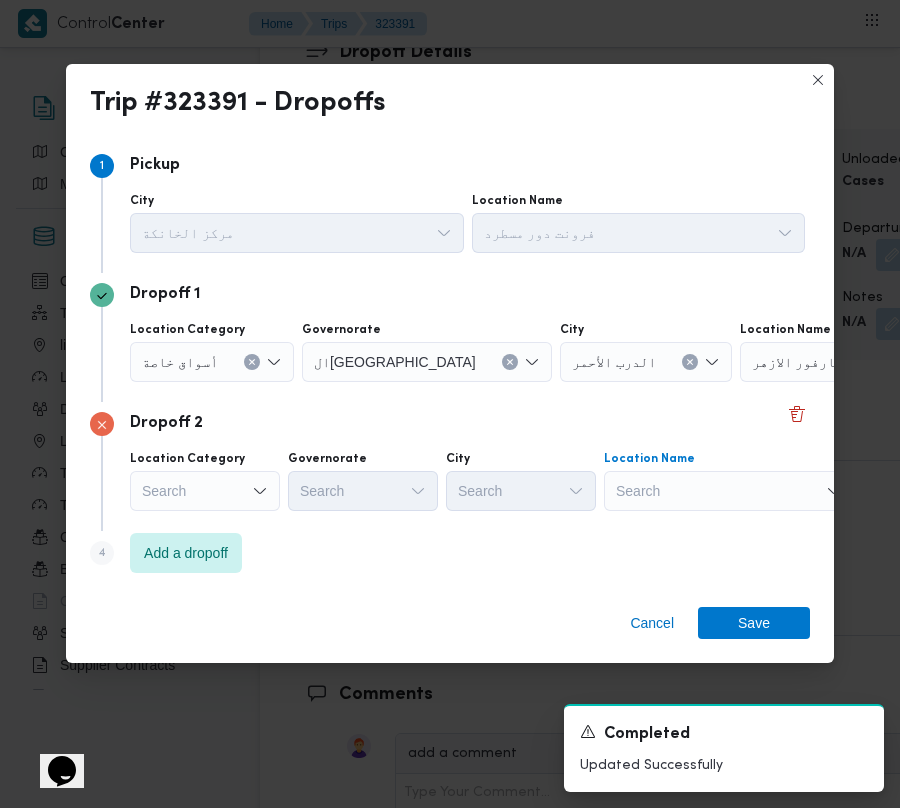 click on "Search" at bounding box center (865, 362) 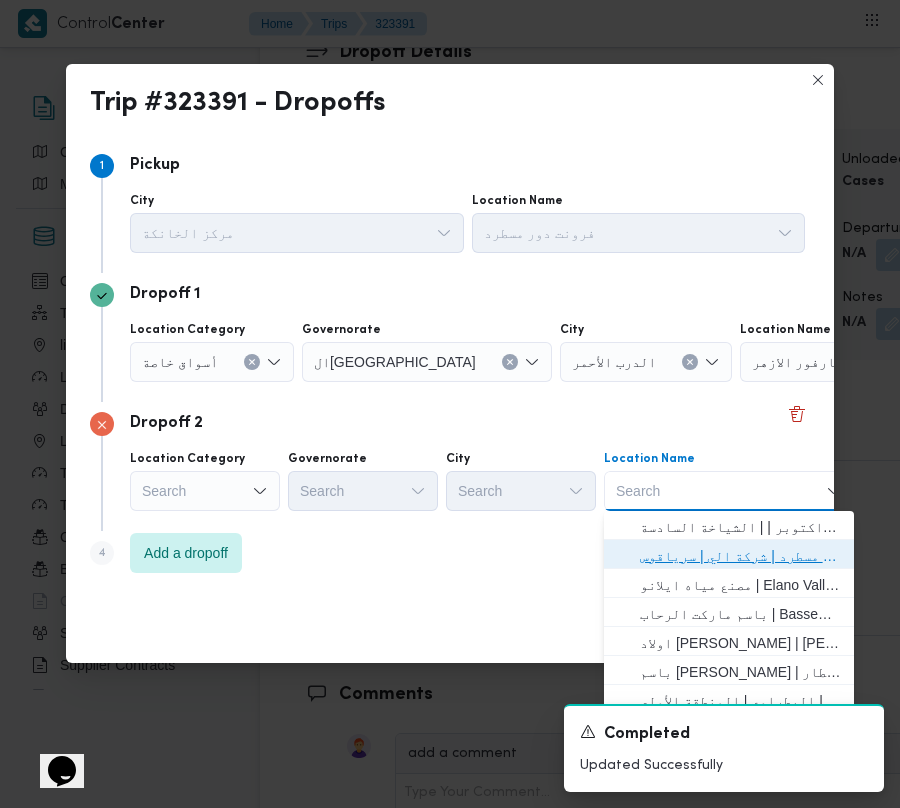 click on "فرونت دور مسطرد | شركة الي | سرياقوس" at bounding box center (741, 556) 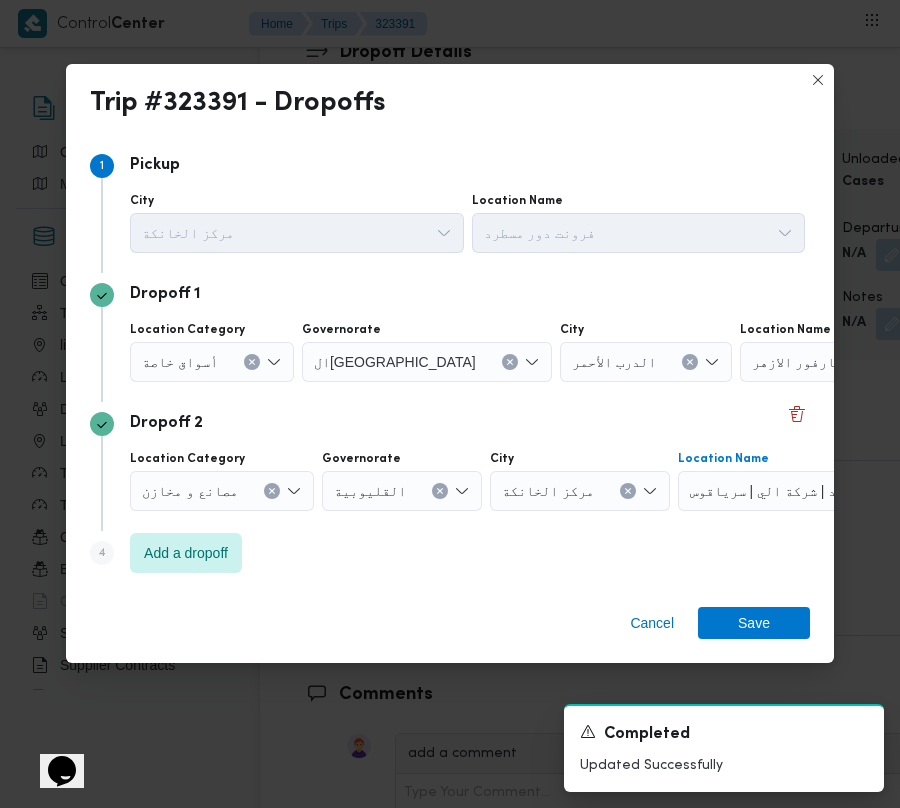 click on "أسواق خاصة" at bounding box center [180, 361] 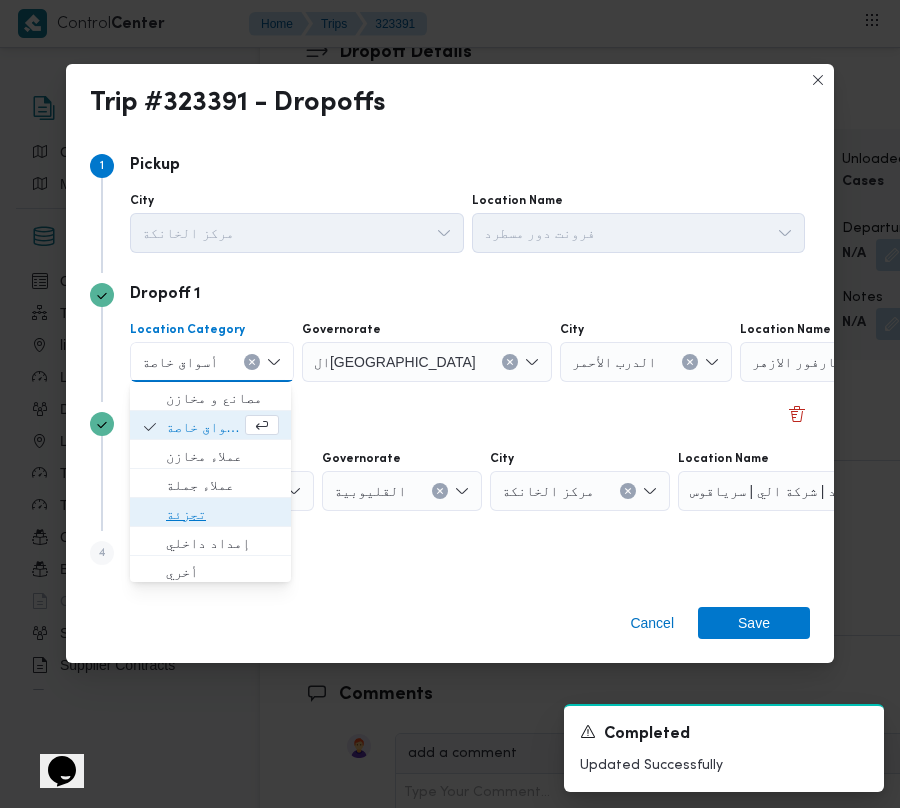 click on "تجزئة" at bounding box center (222, 514) 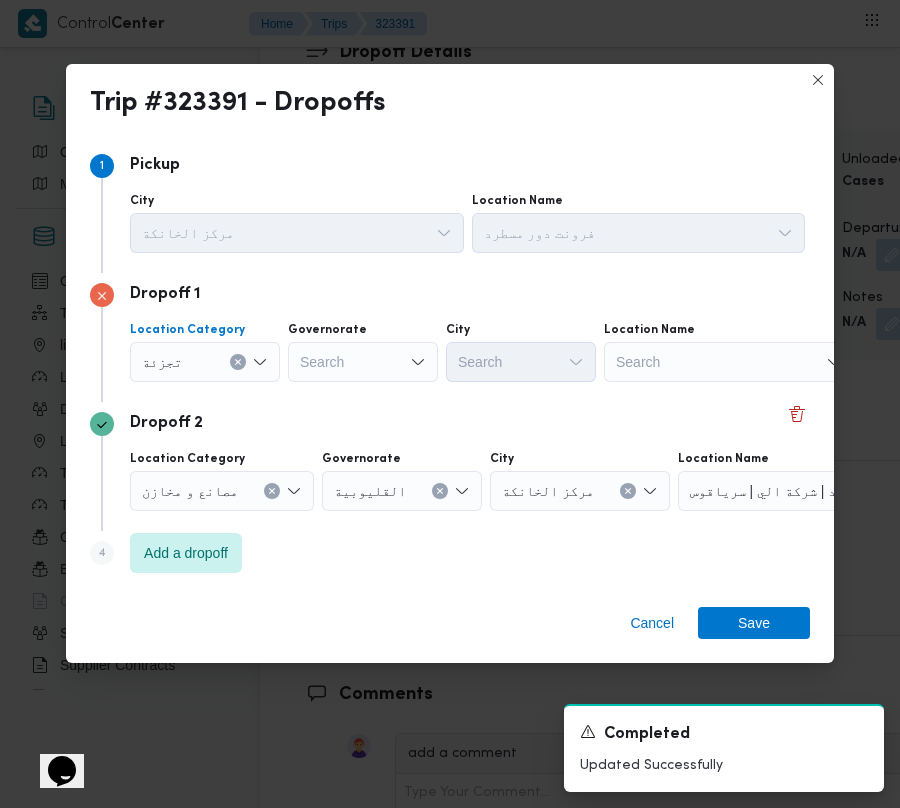 click on "Search" at bounding box center (363, 362) 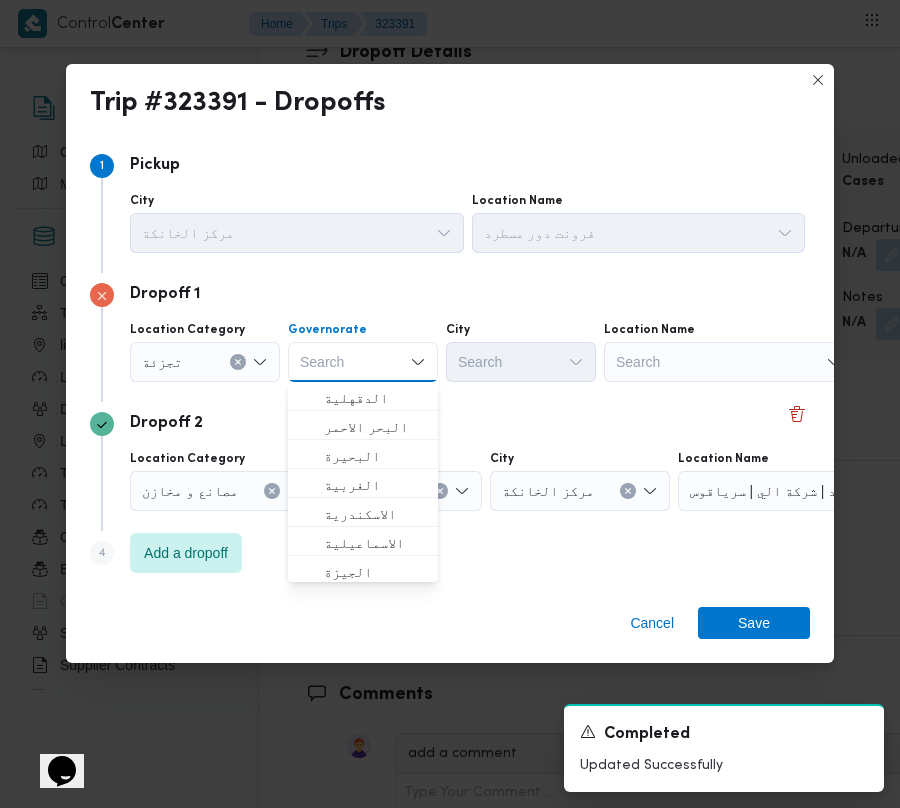 paste on "[GEOGRAPHIC_DATA]" 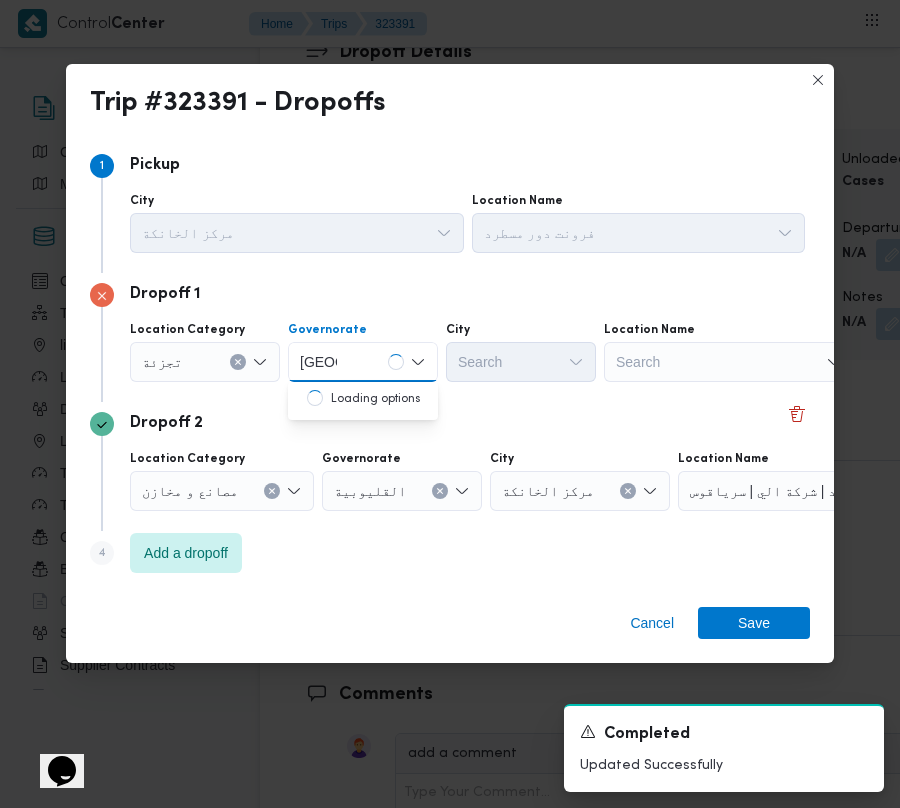 type on "[GEOGRAPHIC_DATA]" 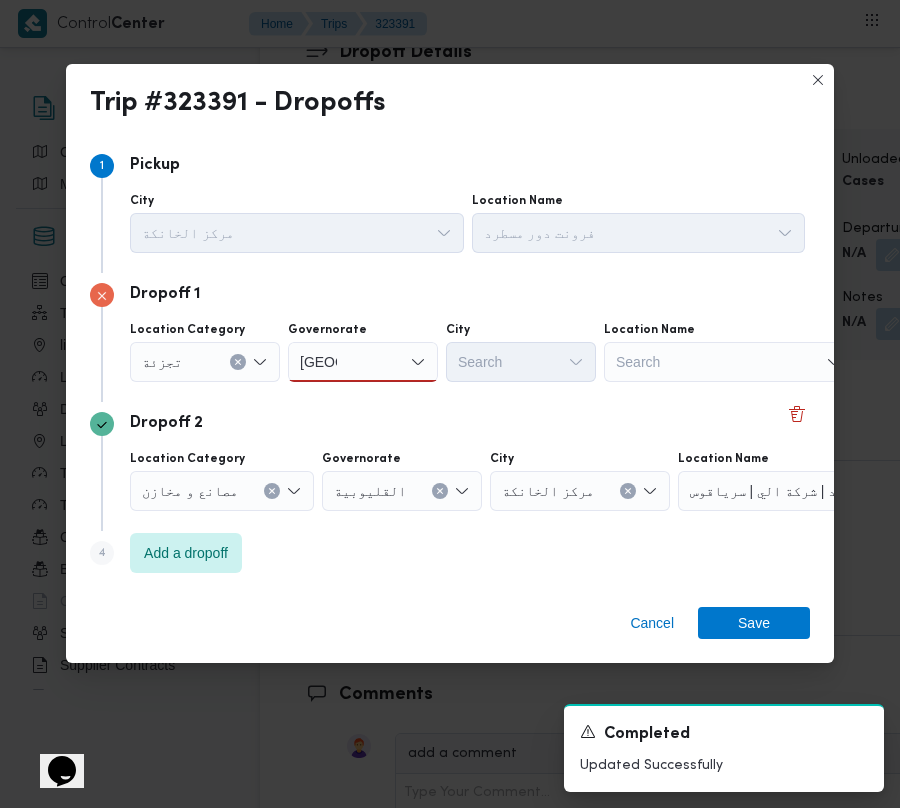 click on "[GEOGRAPHIC_DATA] [GEOGRAPHIC_DATA]" at bounding box center [363, 362] 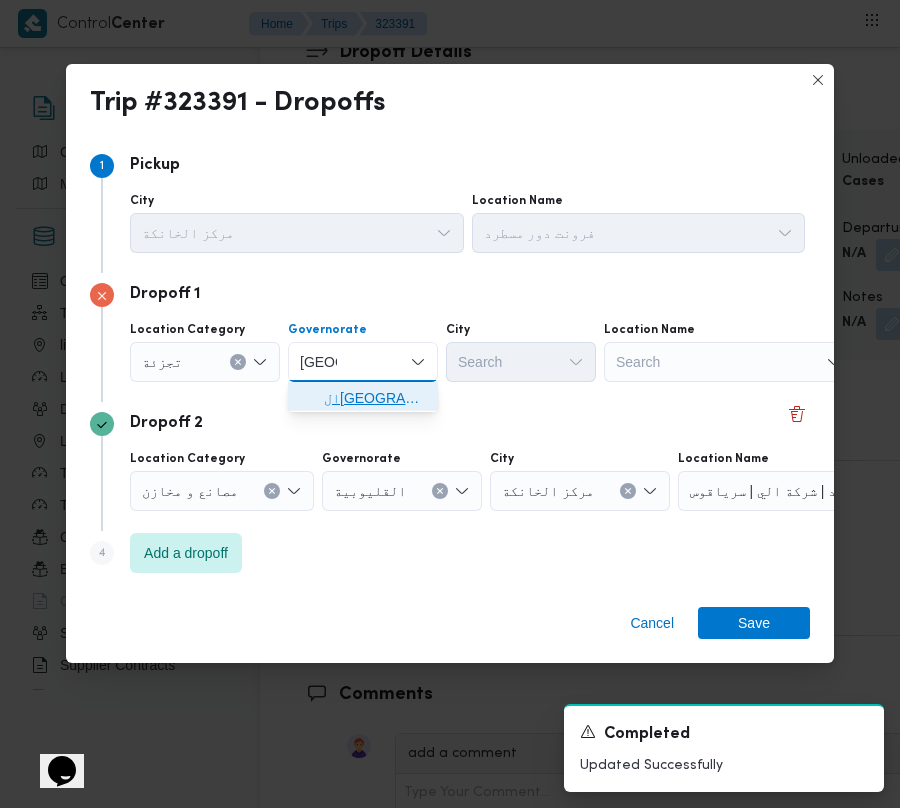 click on "ال[GEOGRAPHIC_DATA]" at bounding box center [375, 398] 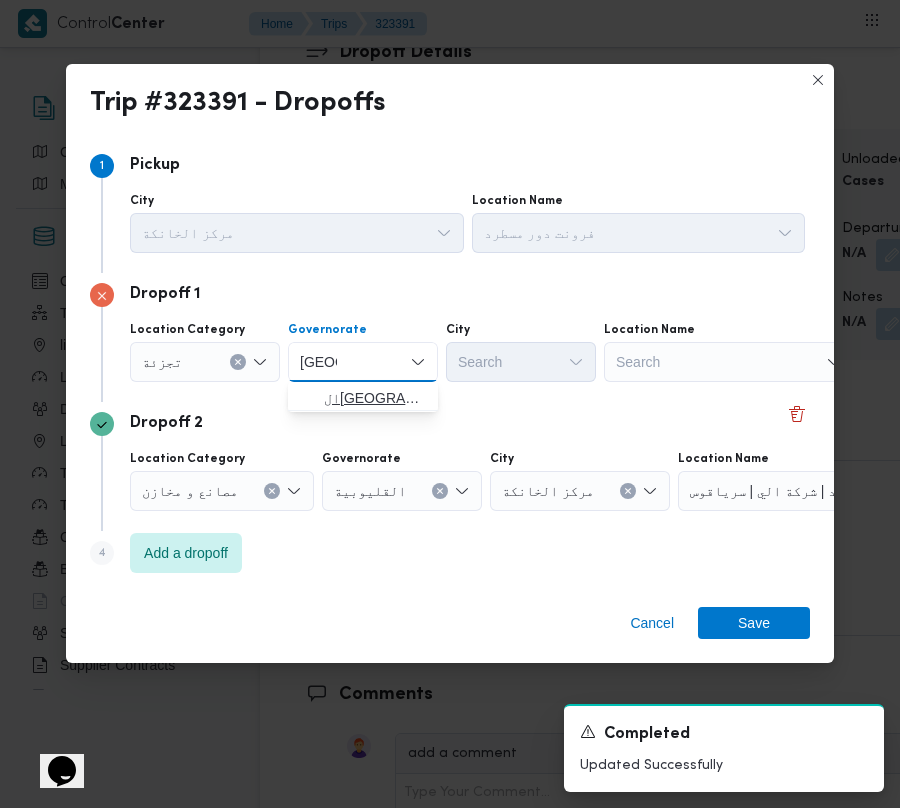 type 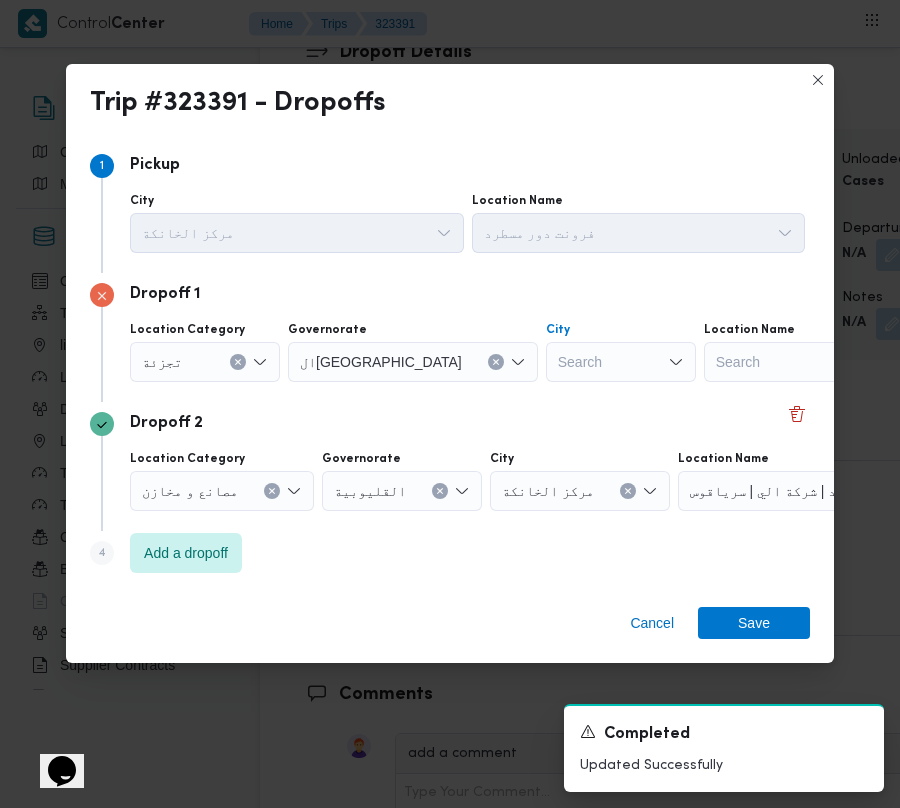 click on "Search" at bounding box center (621, 362) 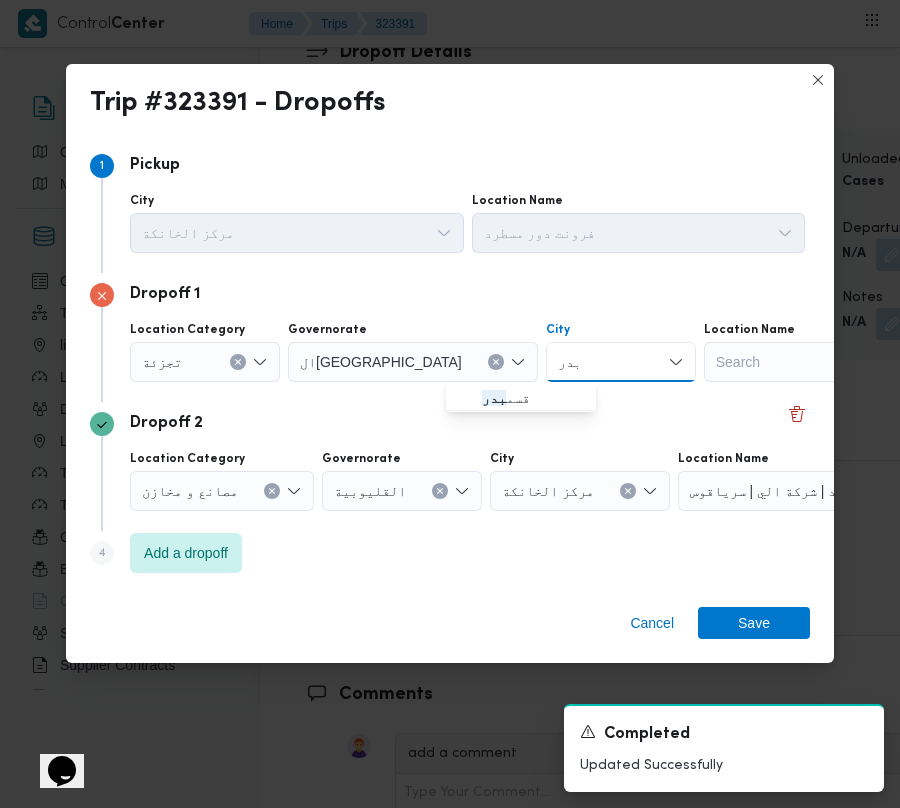 type on "بدر" 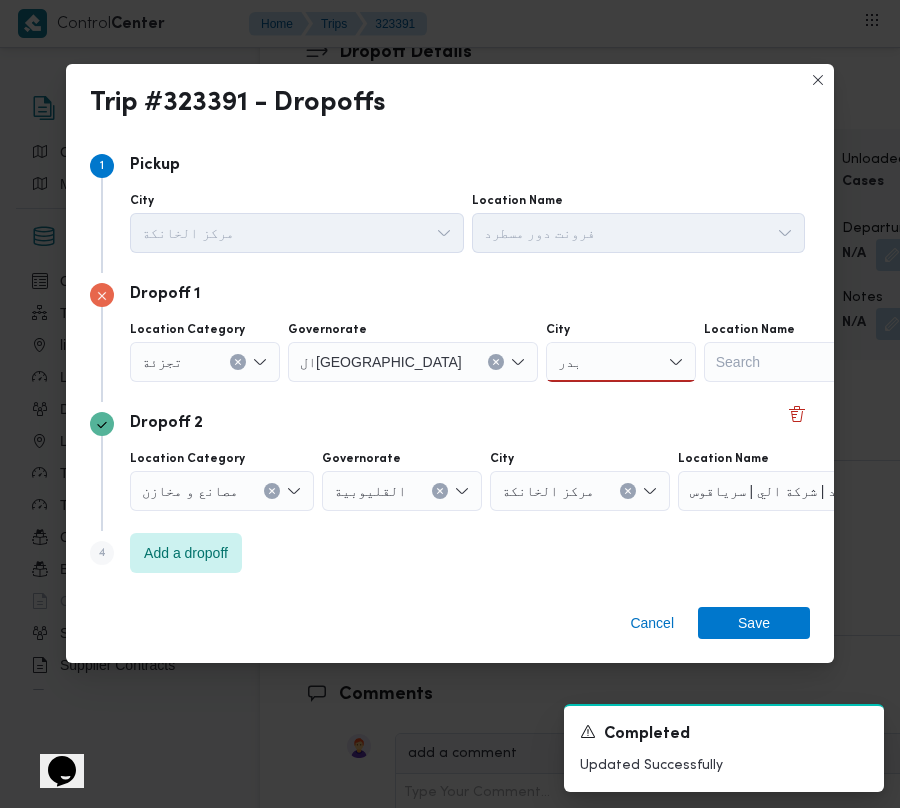 click on "Dropoff 1 Location Category تجزئة Governorate [GEOGRAPHIC_DATA] City [PERSON_NAME] Location Name Search" at bounding box center [450, 337] 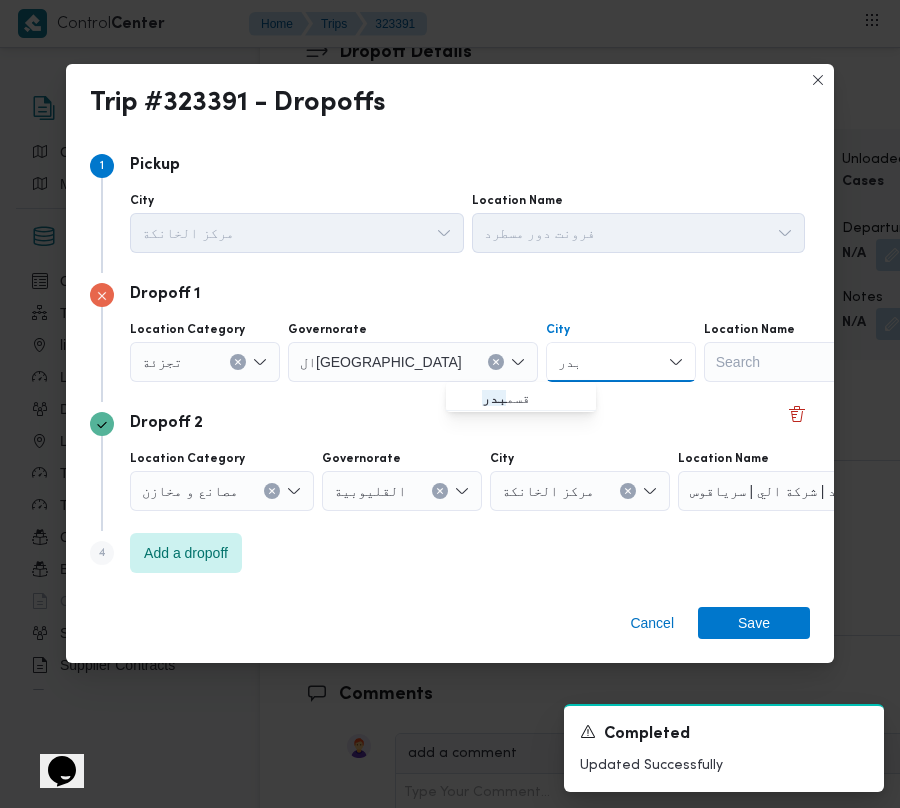 click on "[PERSON_NAME]" at bounding box center (621, 362) 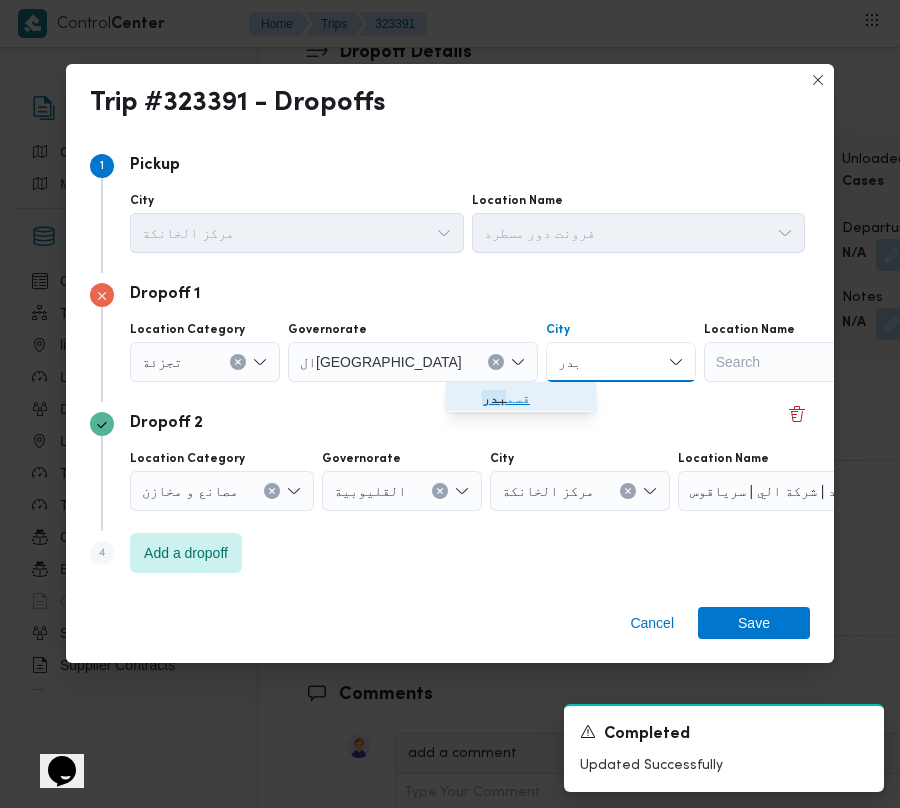 drag, startPoint x: 517, startPoint y: 393, endPoint x: 526, endPoint y: 405, distance: 15 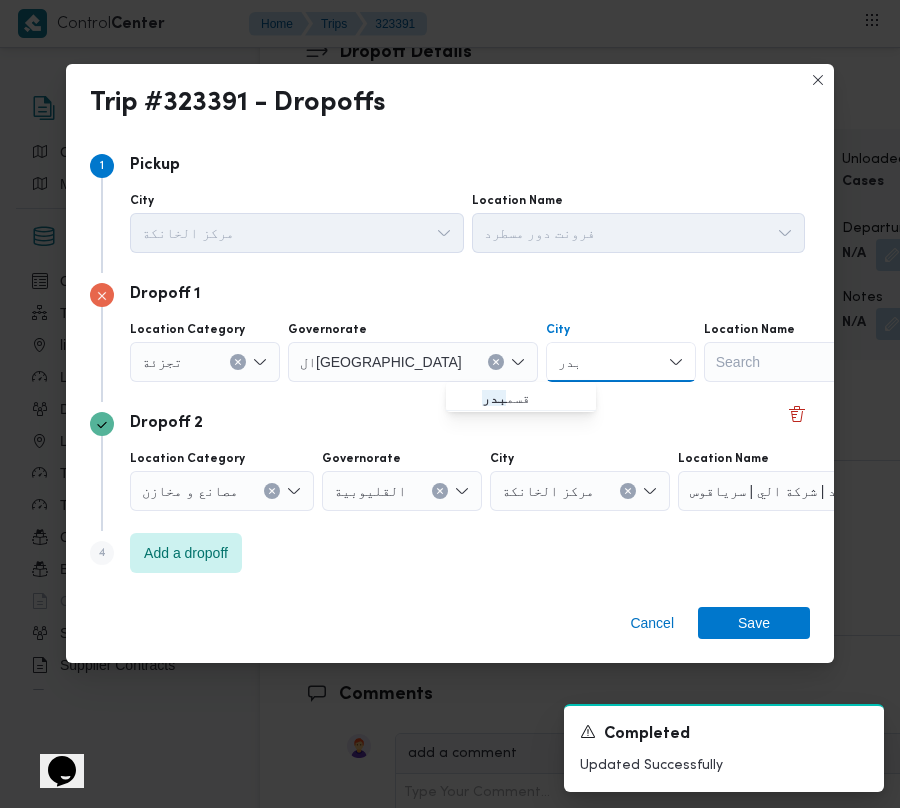 type 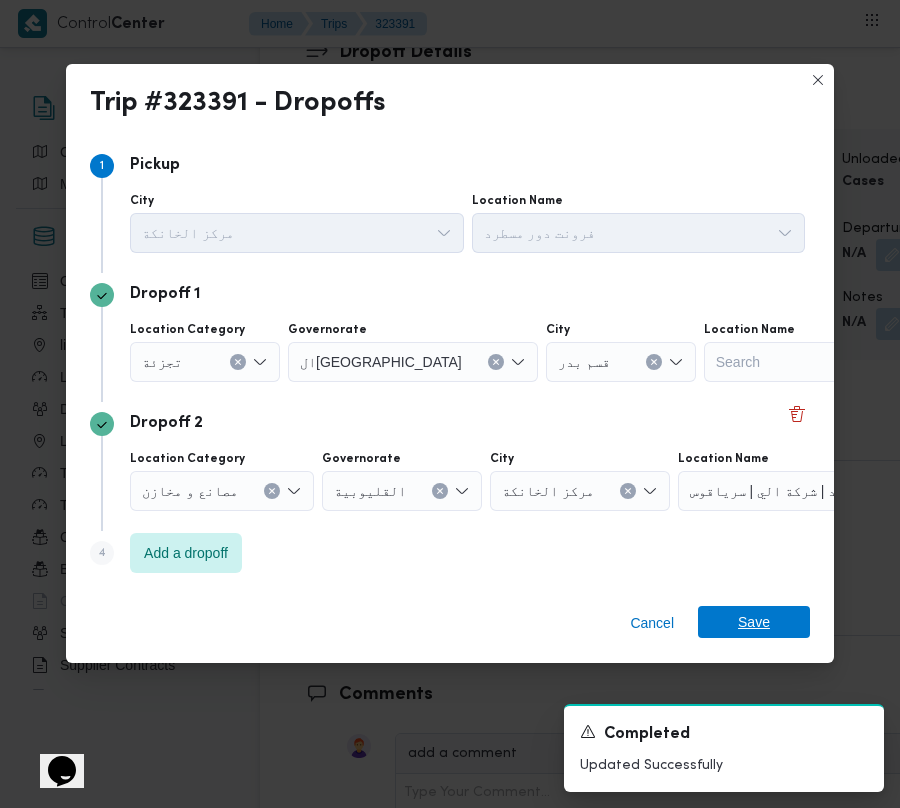 click on "Save" at bounding box center (754, 622) 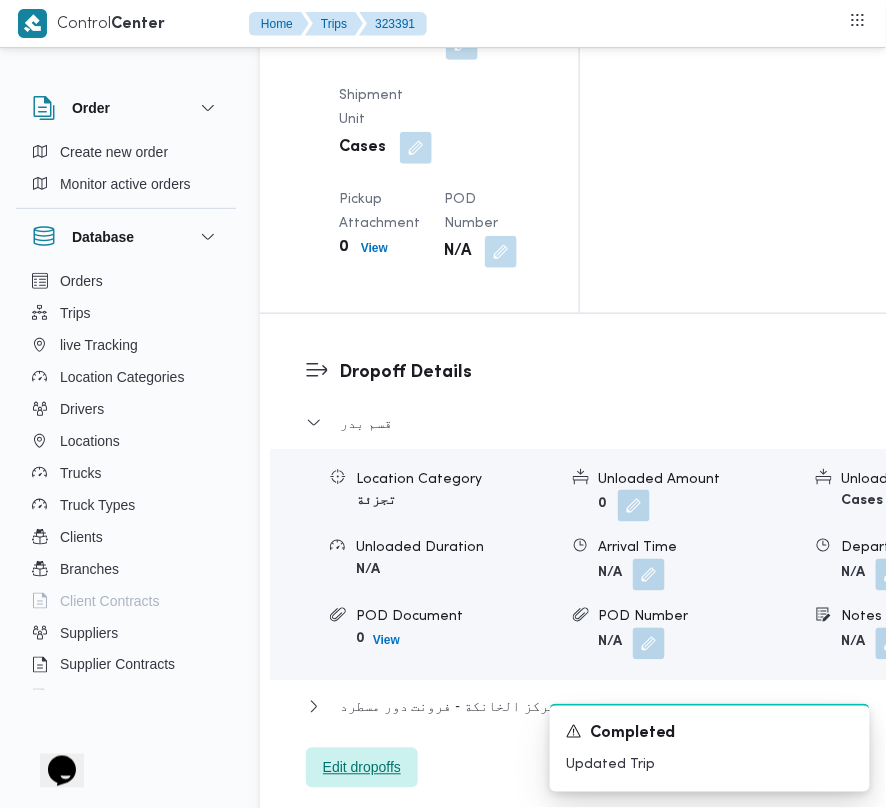 scroll, scrollTop: 2596, scrollLeft: 0, axis: vertical 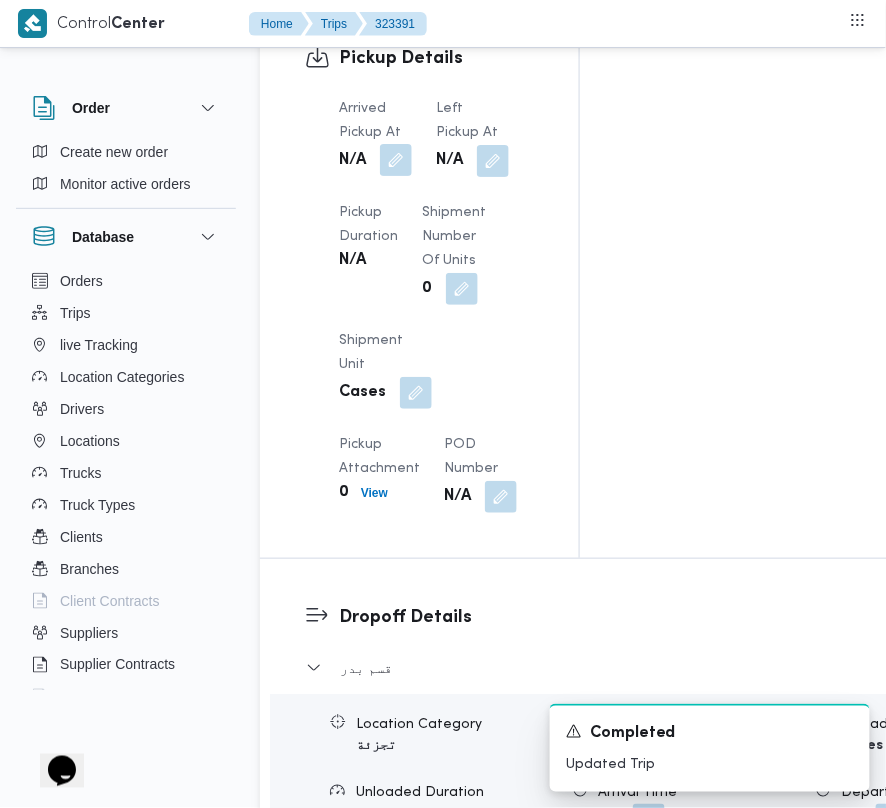 click at bounding box center (396, 160) 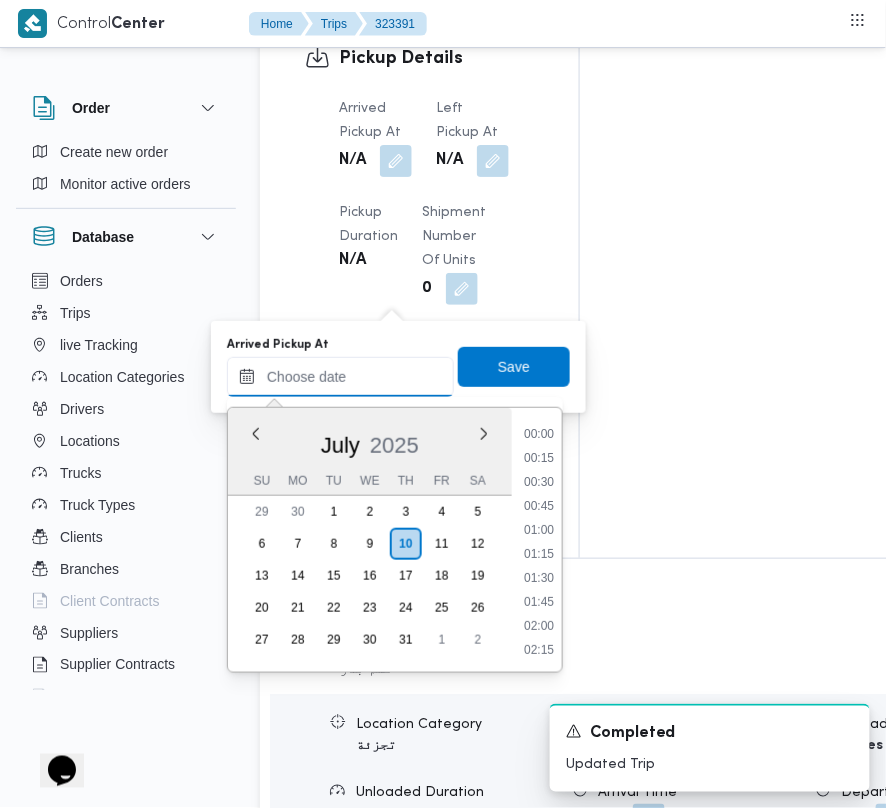 click on "Arrived Pickup At" at bounding box center (340, 377) 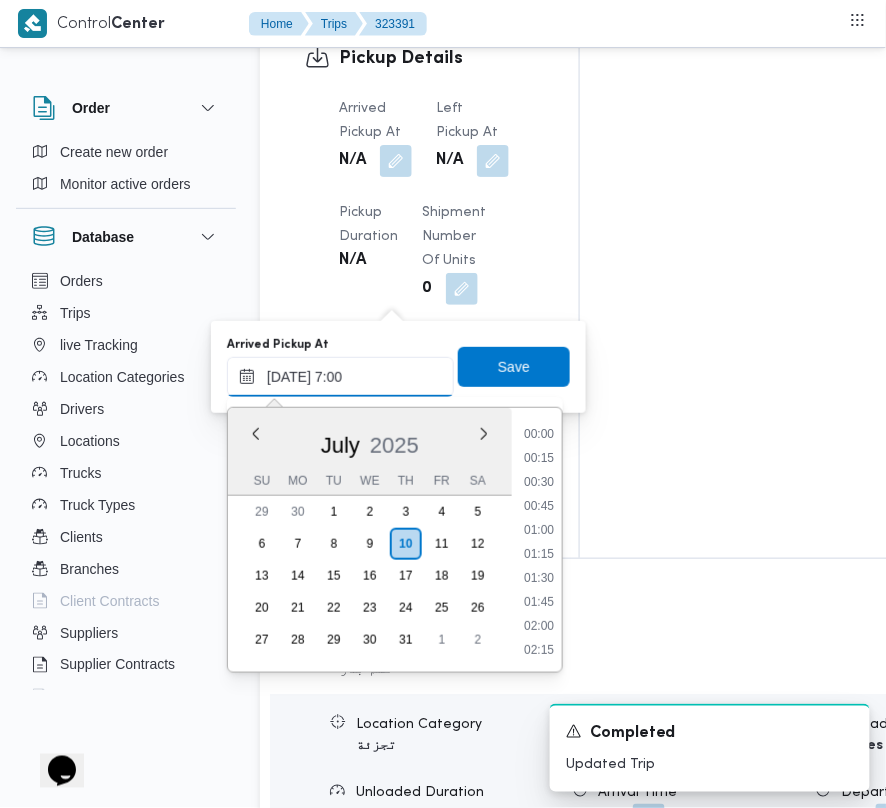 scroll, scrollTop: 672, scrollLeft: 0, axis: vertical 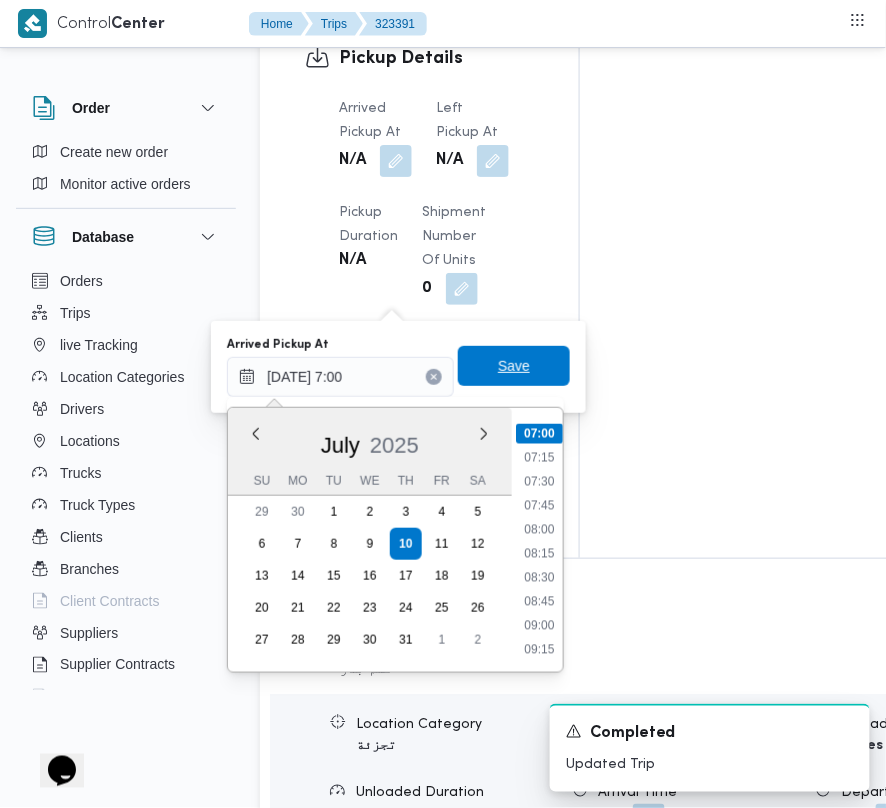type on "[DATE] 07:00" 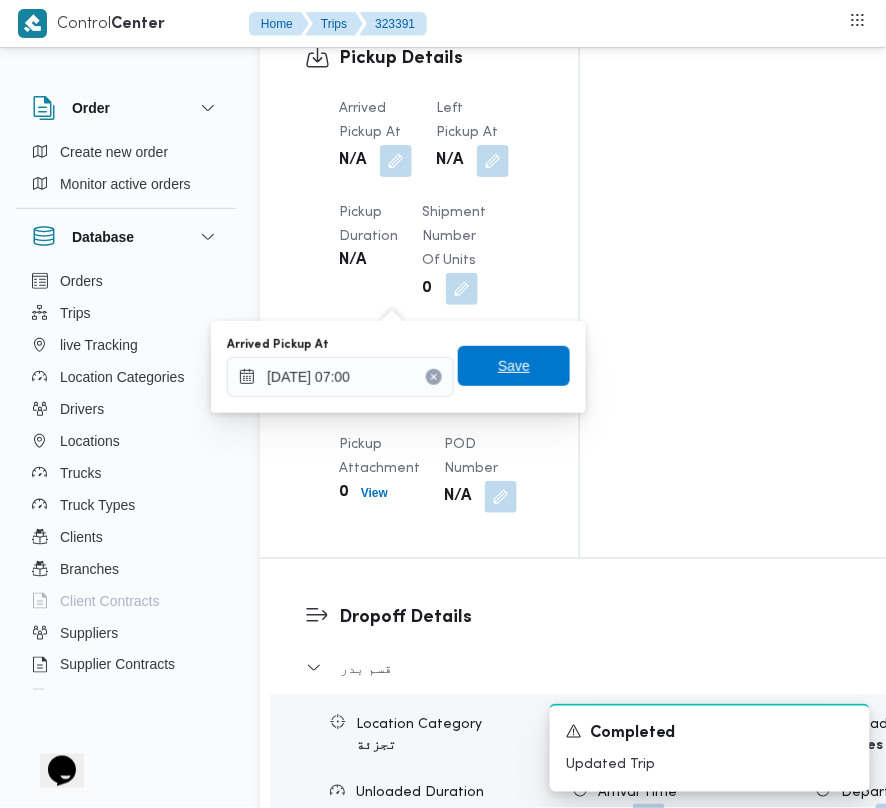 click on "Save" at bounding box center (514, 366) 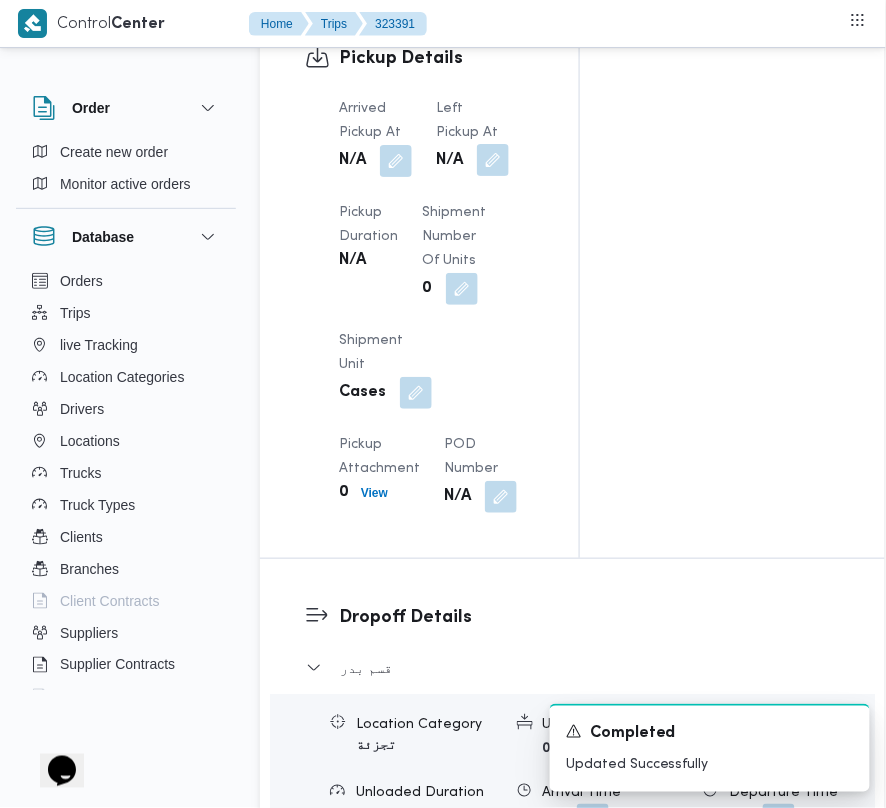 click at bounding box center (493, 160) 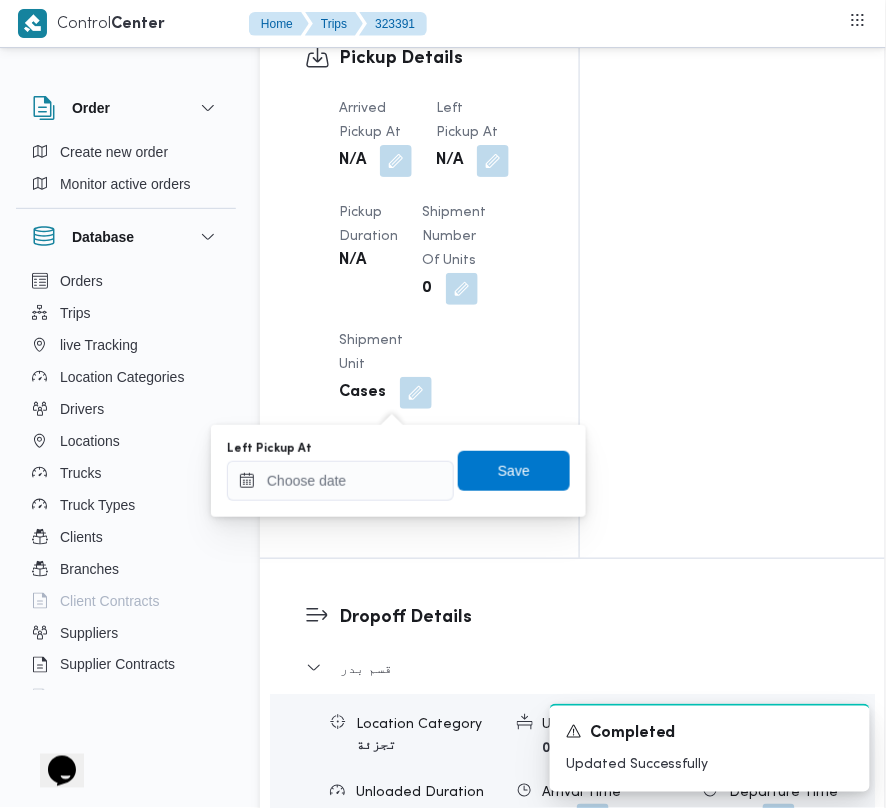 click on "You are in a dialog. To close this dialog, hit escape. Left Pickup At Save" at bounding box center [398, 471] 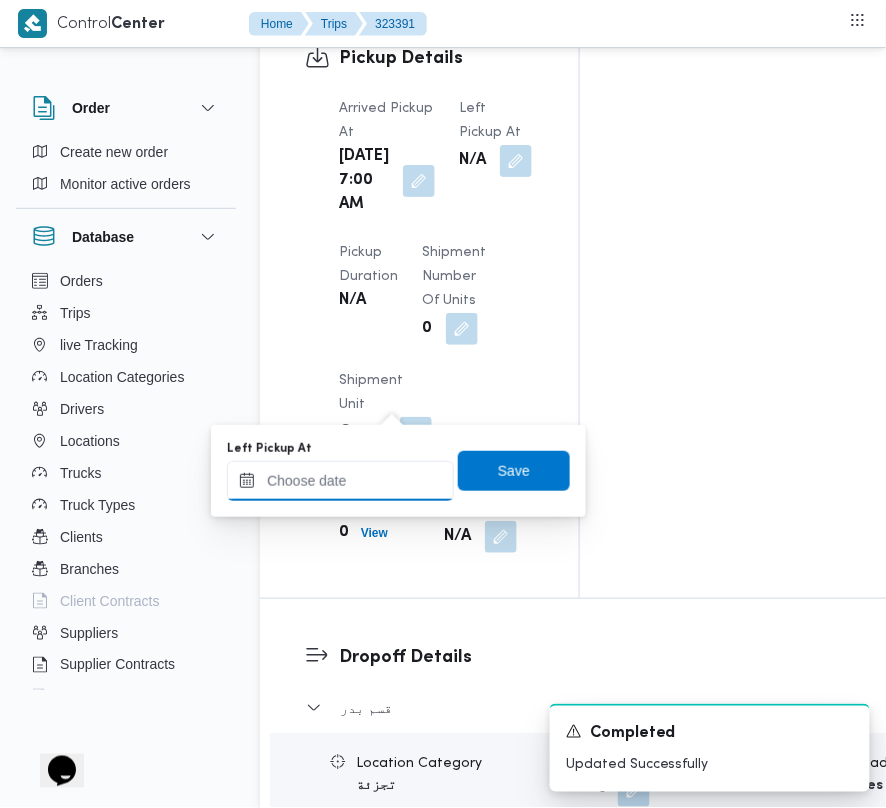 click at bounding box center (340, 481) 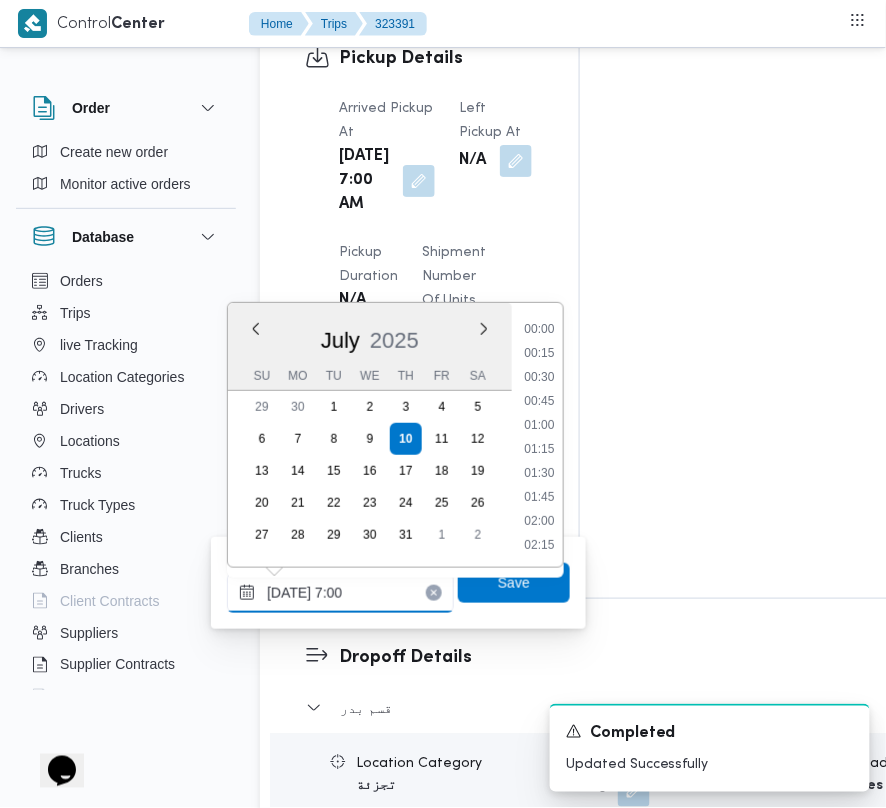 scroll, scrollTop: 672, scrollLeft: 0, axis: vertical 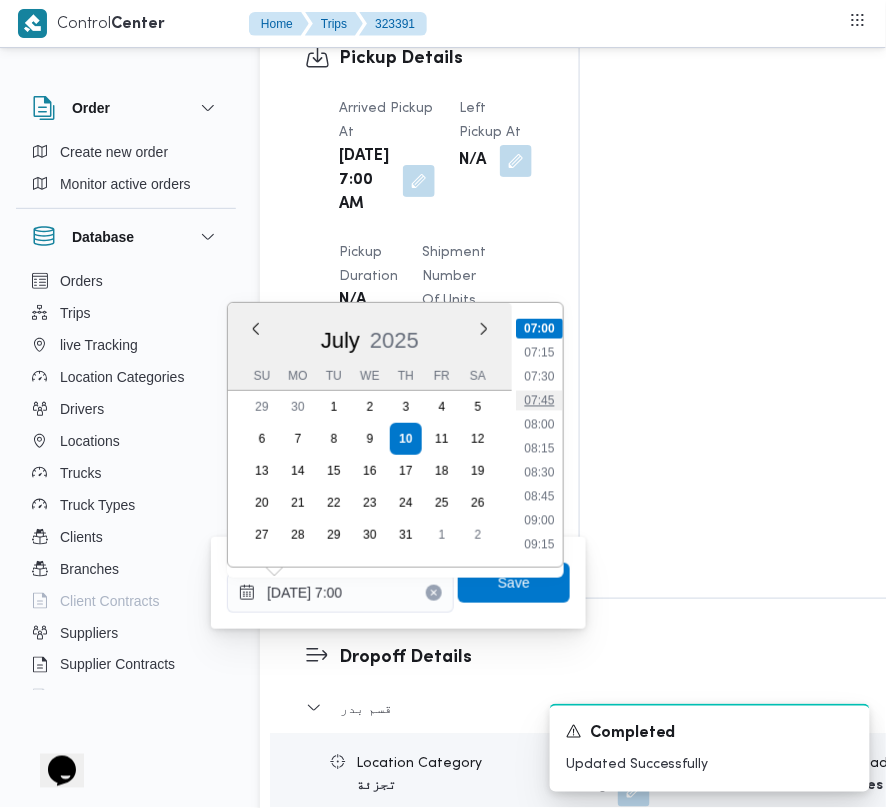 click on "07:45" at bounding box center (539, 401) 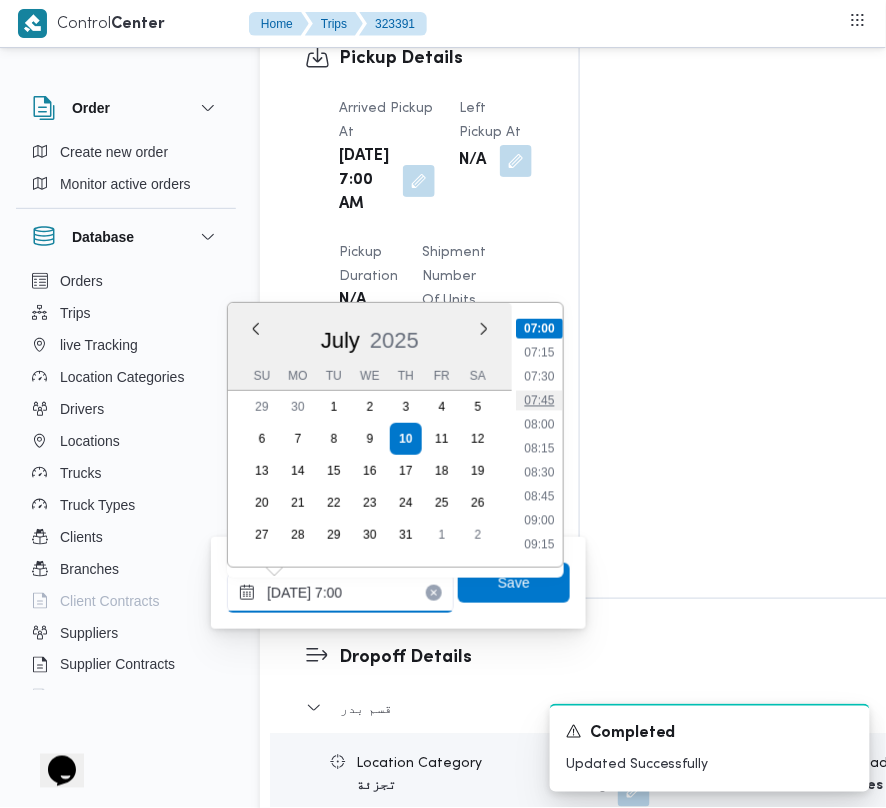 type on "[DATE] 07:45" 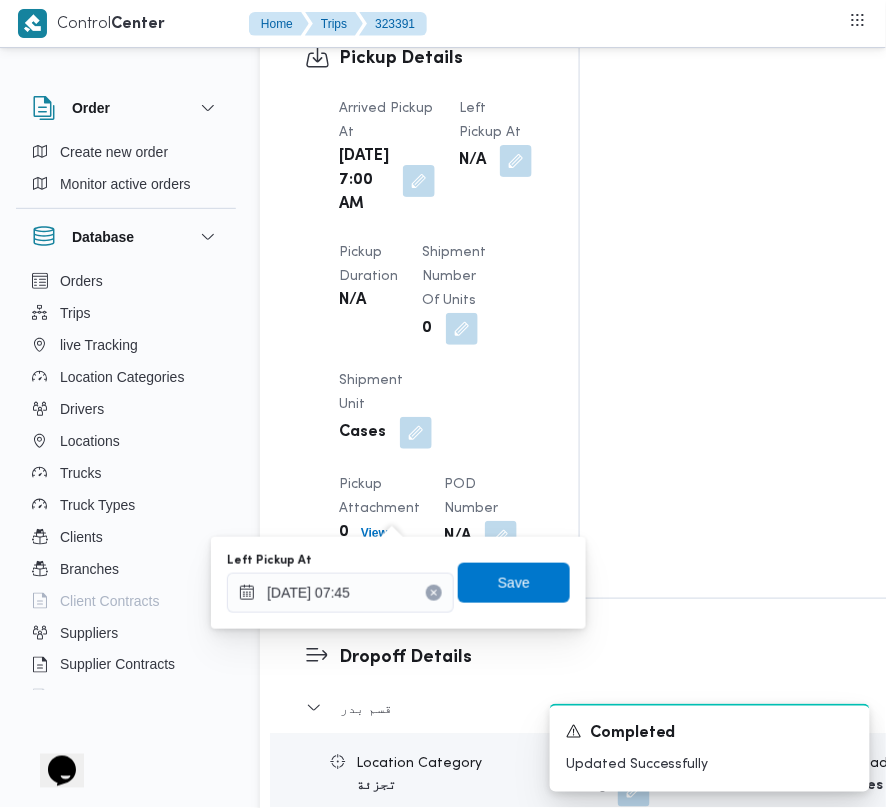 click on "You are in a dialog. To close this dialog, hit escape. Left Pickup At [DATE] 07:45 Save" at bounding box center [398, 583] 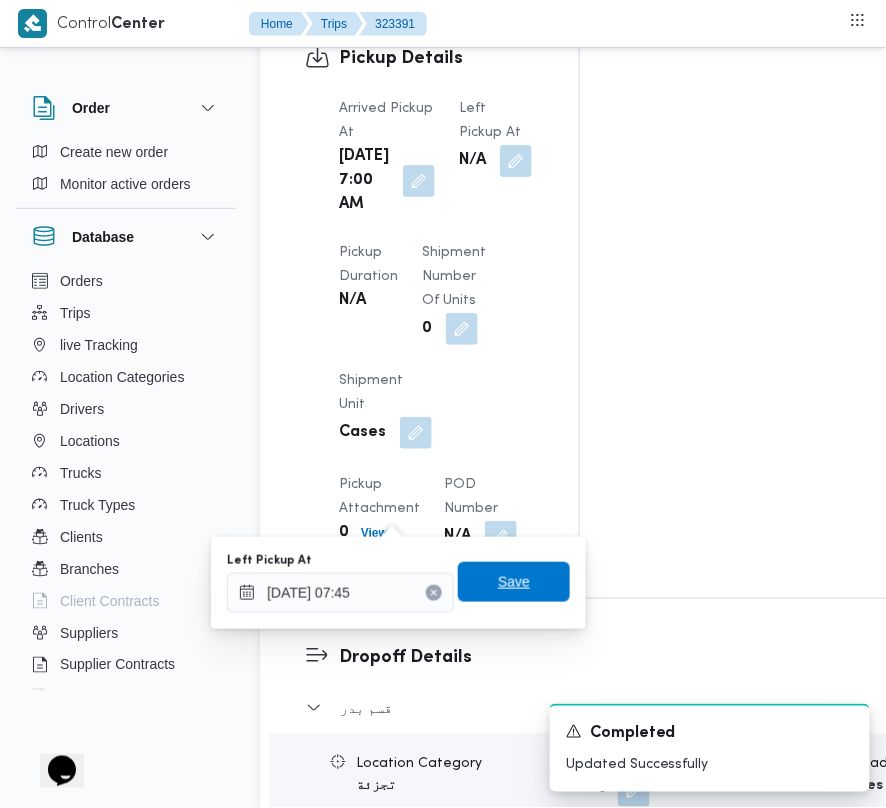 click on "Save" at bounding box center [514, 582] 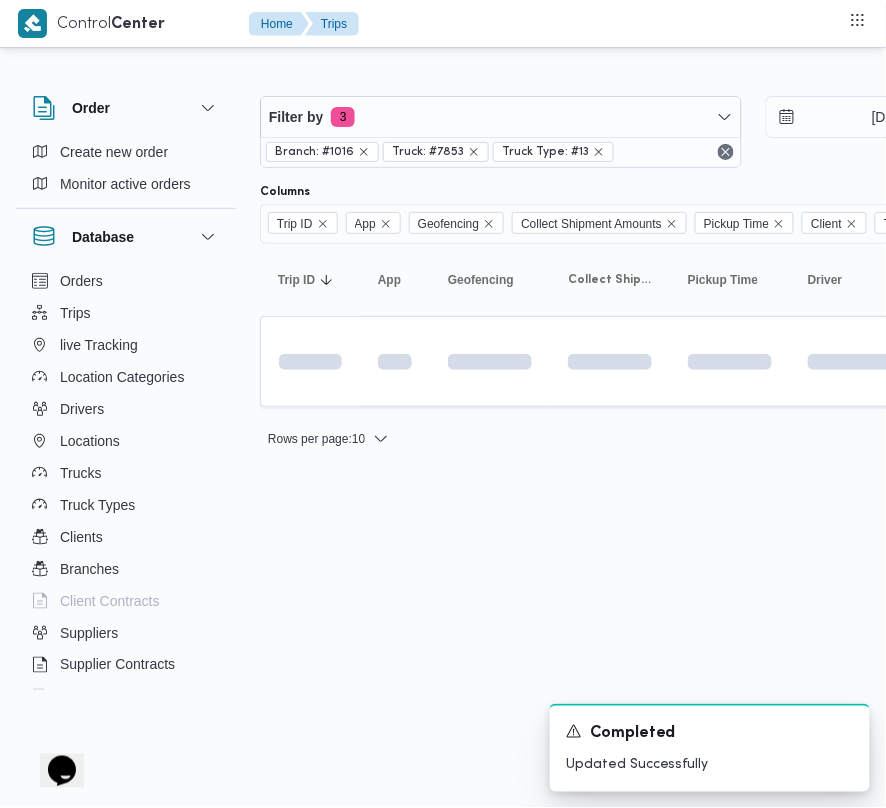 scroll, scrollTop: 0, scrollLeft: 0, axis: both 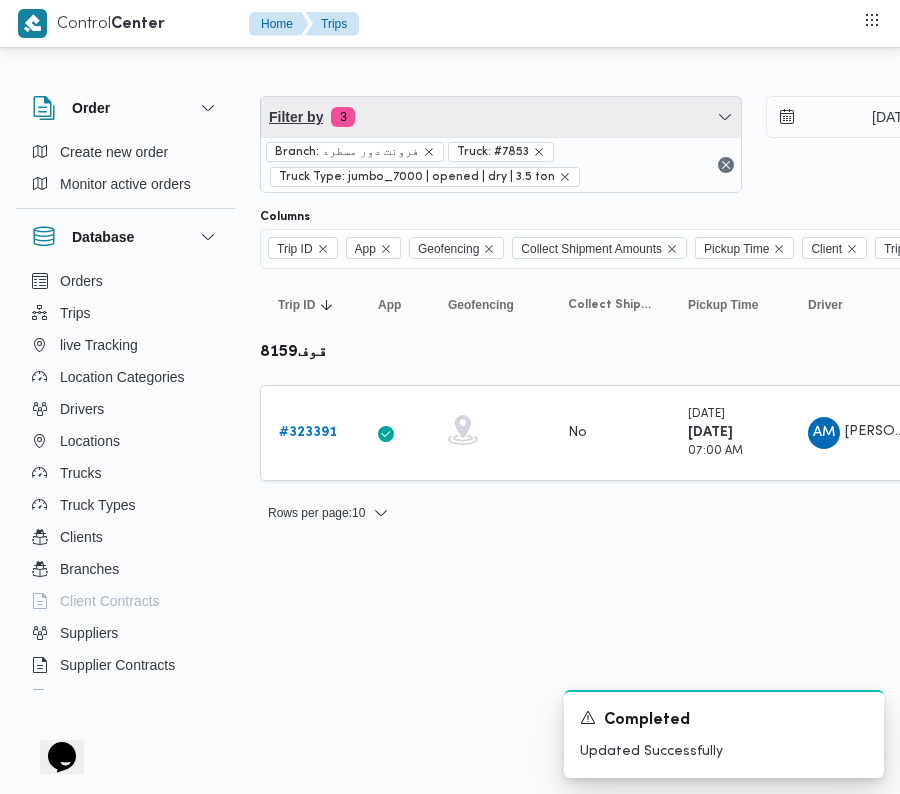 click on "Filter by 3" at bounding box center [501, 117] 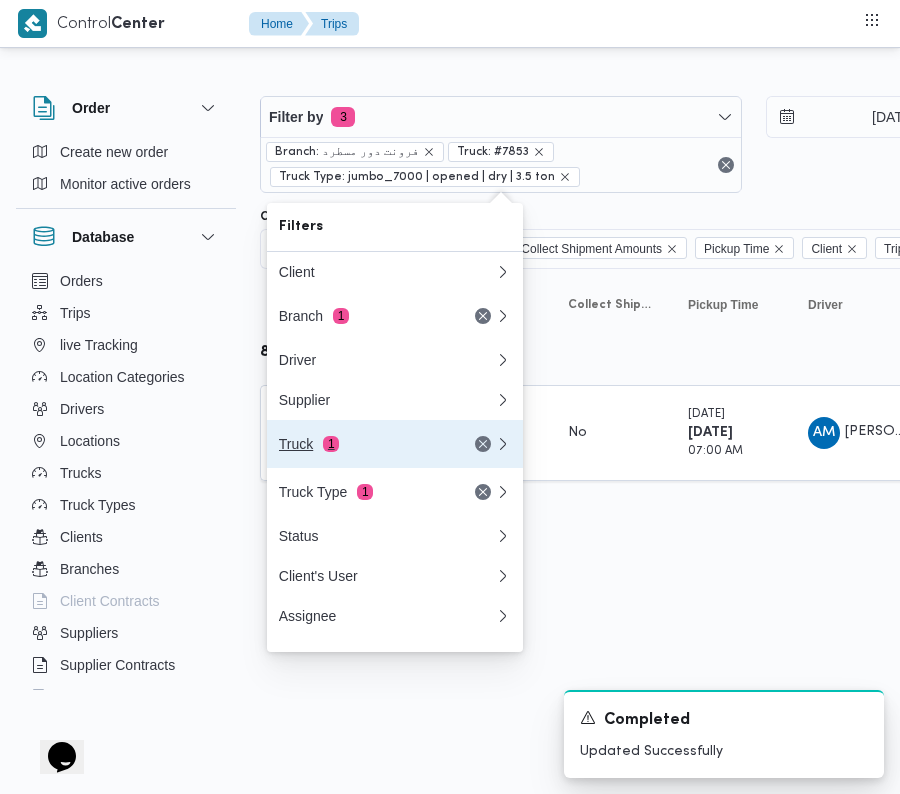 click on "Truck 1" at bounding box center [363, 444] 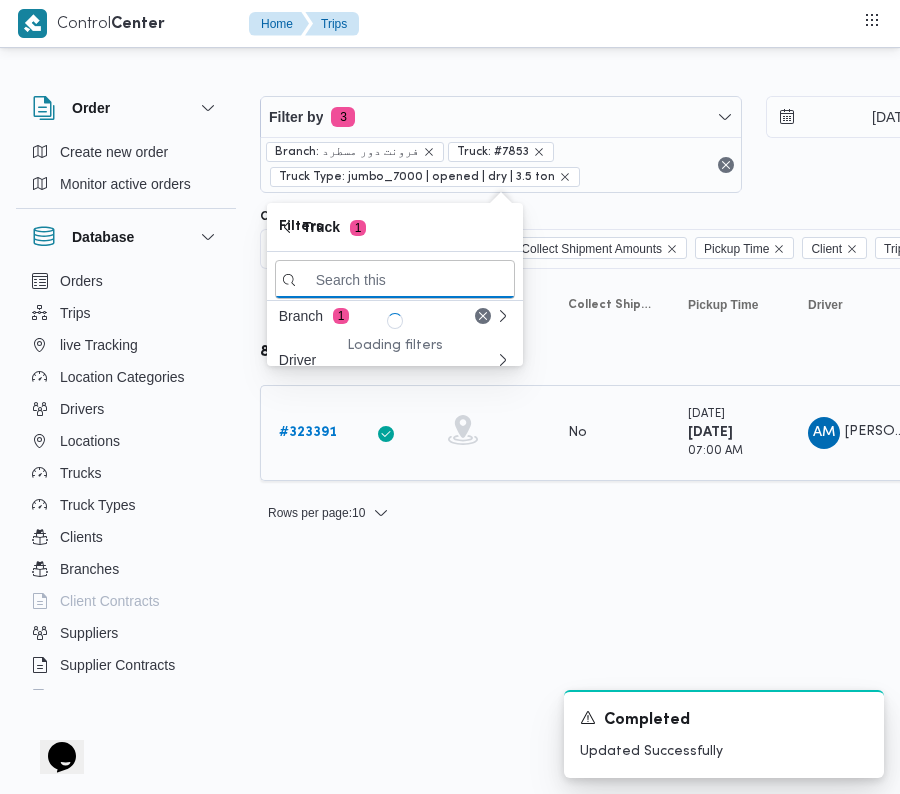 paste on "3217" 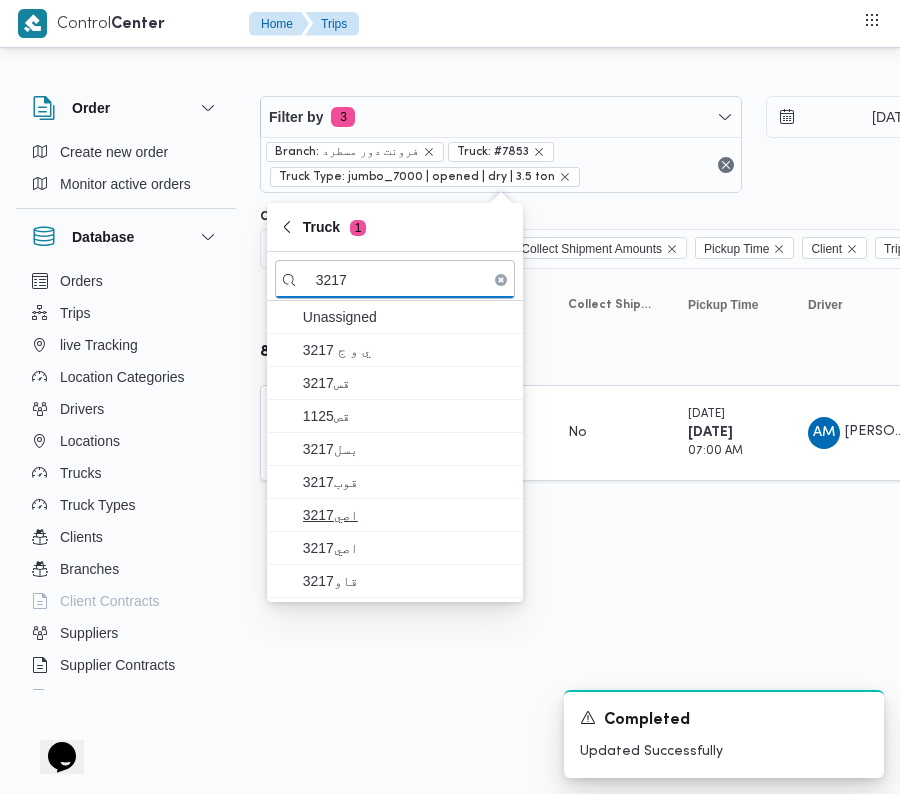type on "3217" 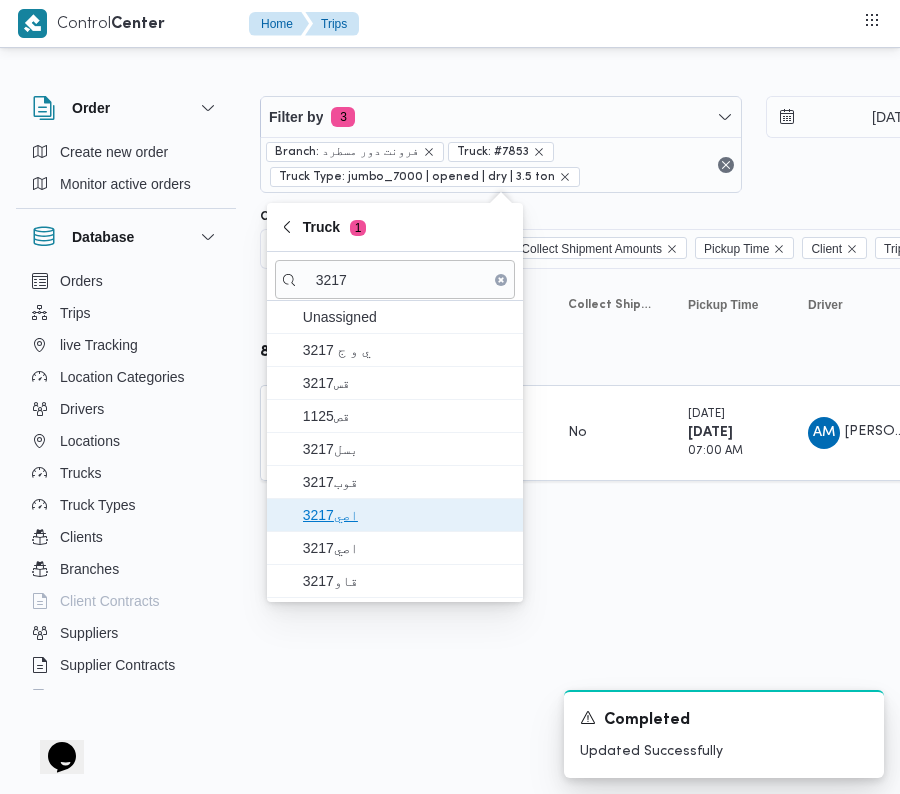 drag, startPoint x: 369, startPoint y: 525, endPoint x: 369, endPoint y: 541, distance: 16 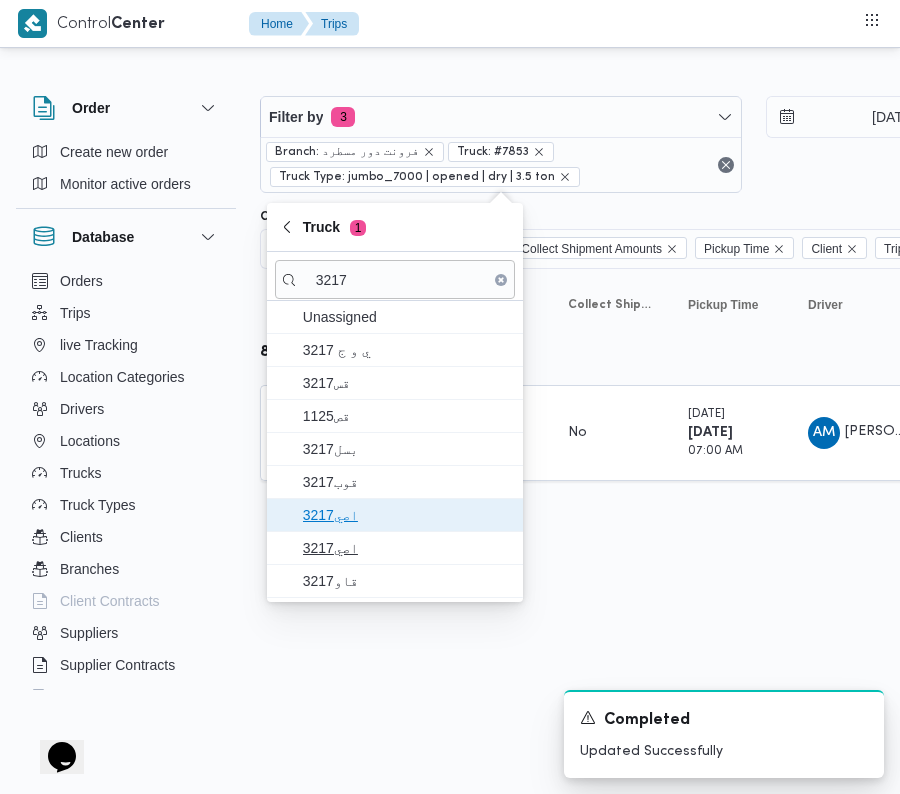 click on "اصي3217" at bounding box center [407, 515] 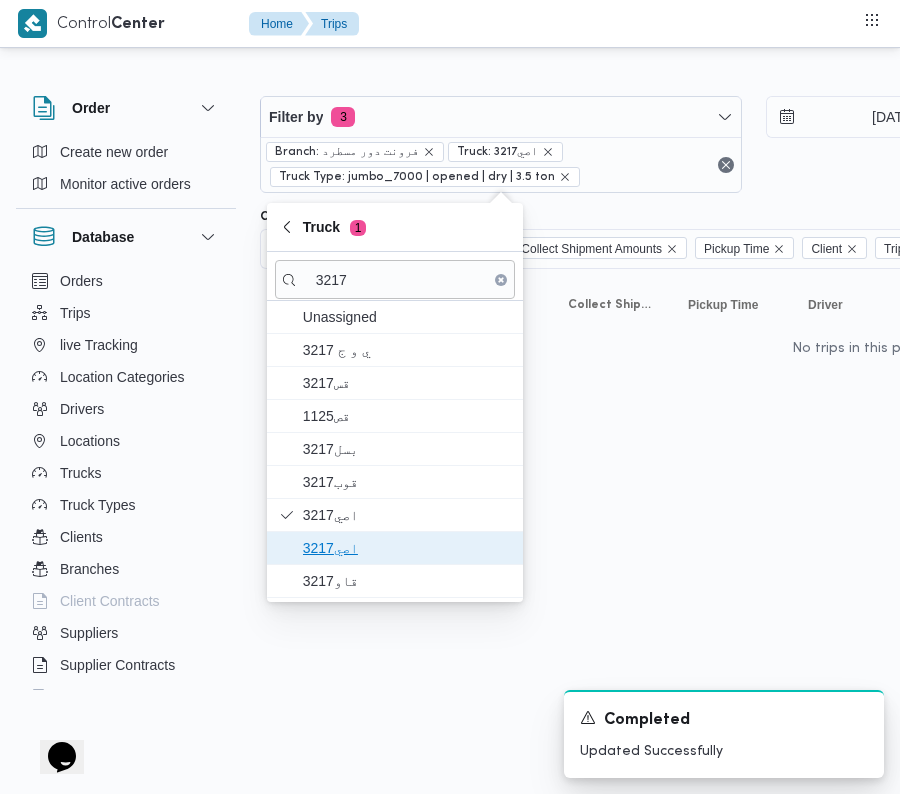 click on "اصي3217" at bounding box center [395, 548] 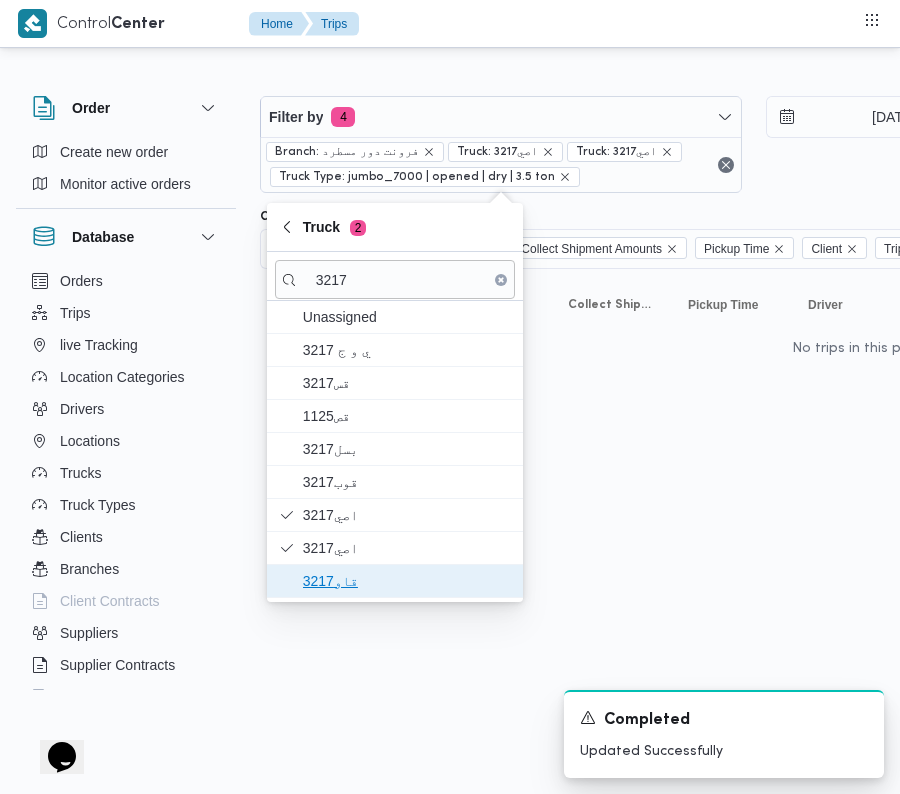 click on "قاو3217" at bounding box center [407, 581] 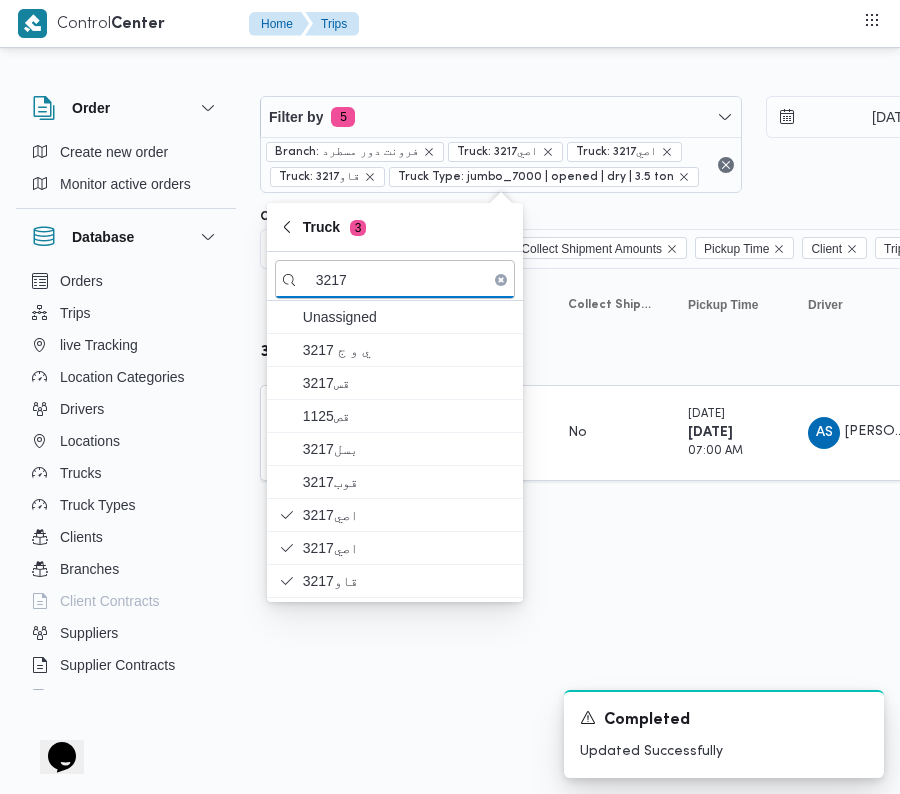 click on "Rows per page :  10 1" at bounding box center [860, 513] 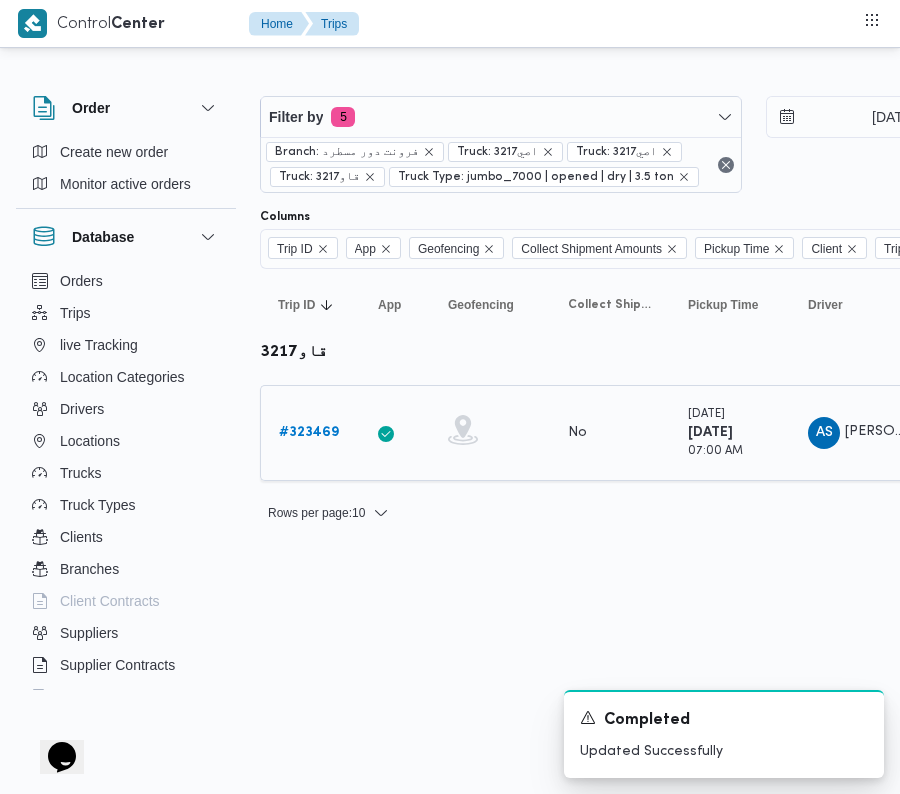 click on "# 323469" at bounding box center [309, 432] 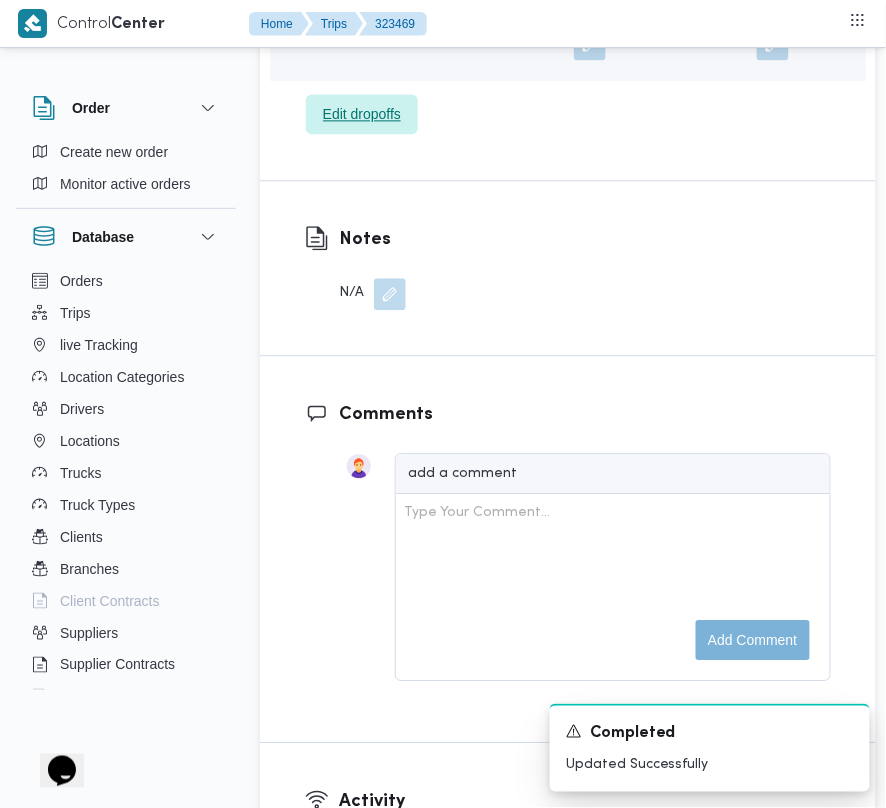 click on "Edit dropoffs" at bounding box center (362, 114) 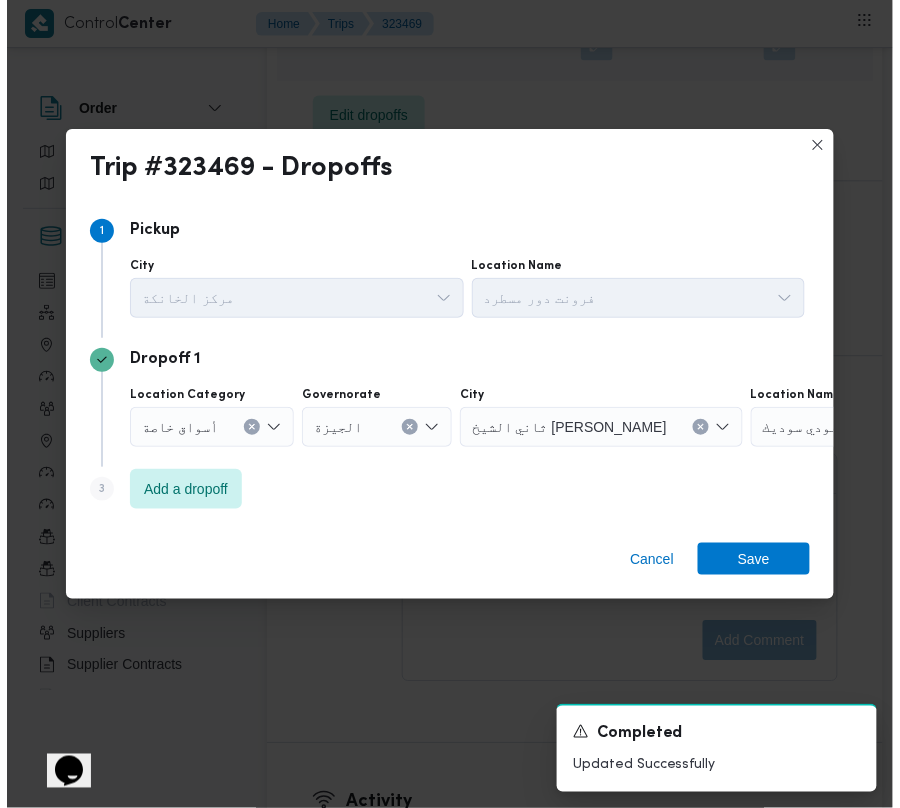 scroll, scrollTop: 3265, scrollLeft: 0, axis: vertical 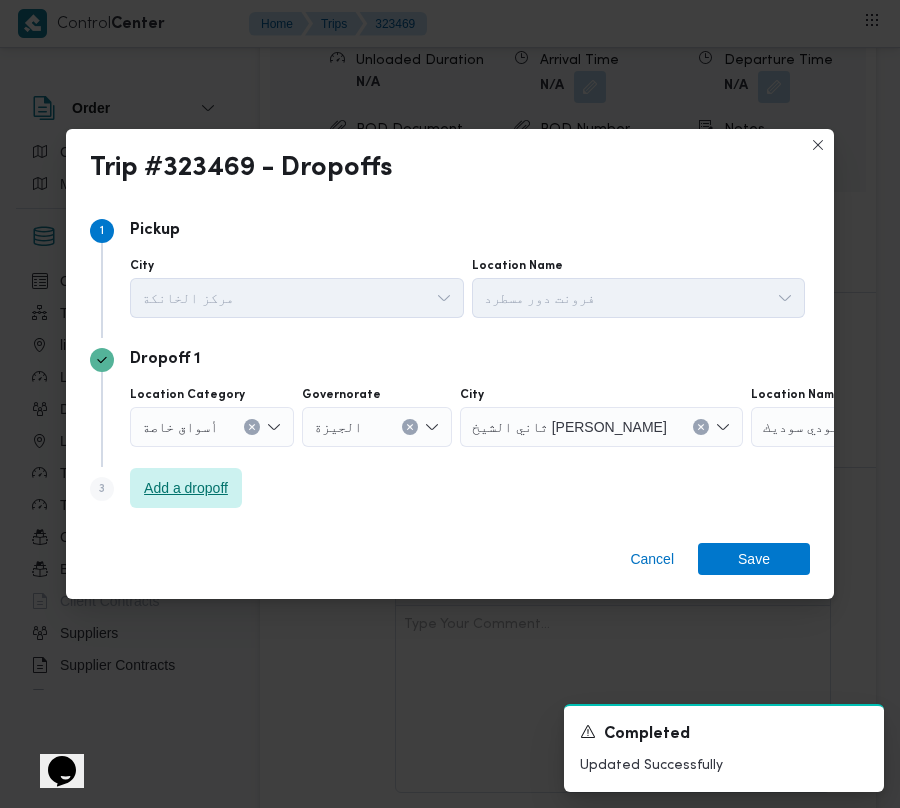 click on "Add a dropoff" at bounding box center (186, 488) 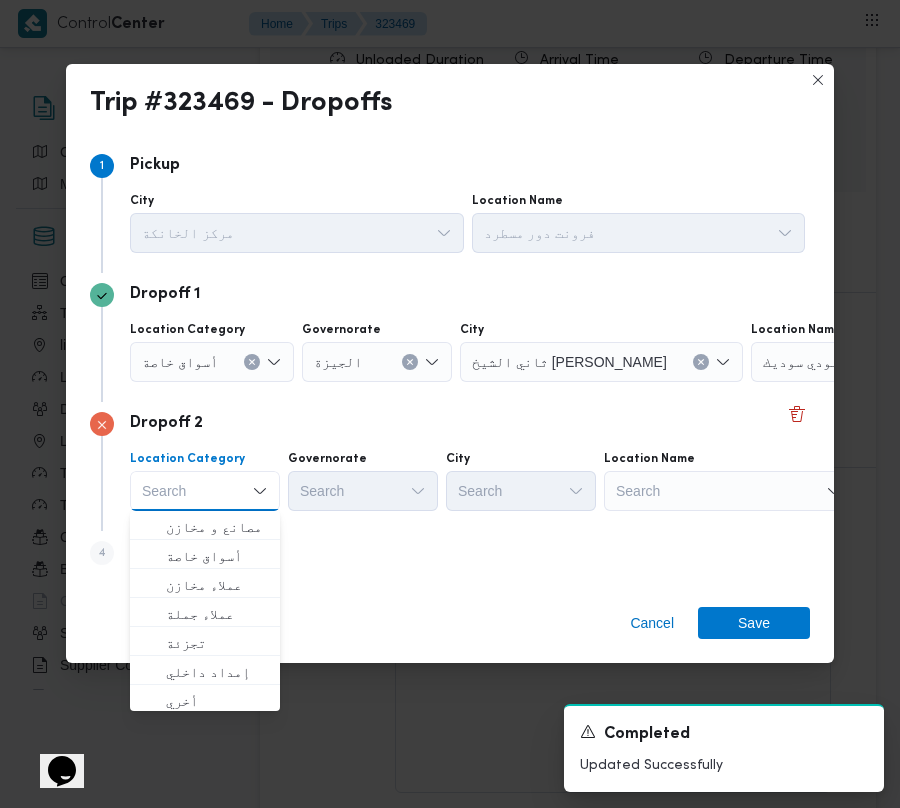 drag, startPoint x: 421, startPoint y: 548, endPoint x: 340, endPoint y: 578, distance: 86.37708 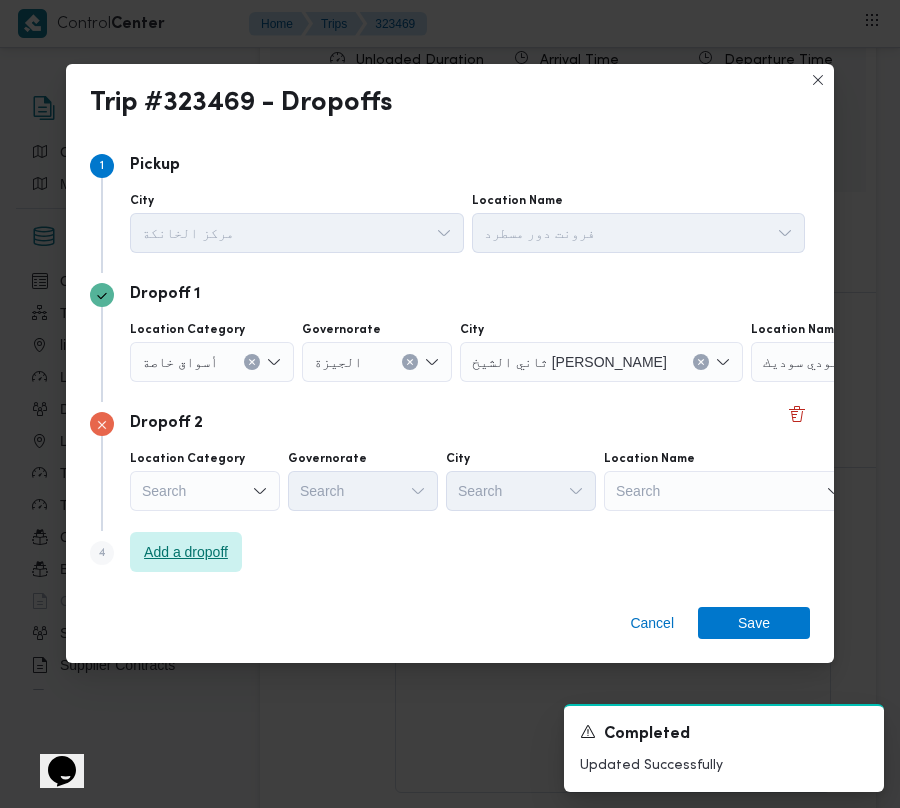 drag, startPoint x: 204, startPoint y: 566, endPoint x: 216, endPoint y: 569, distance: 12.369317 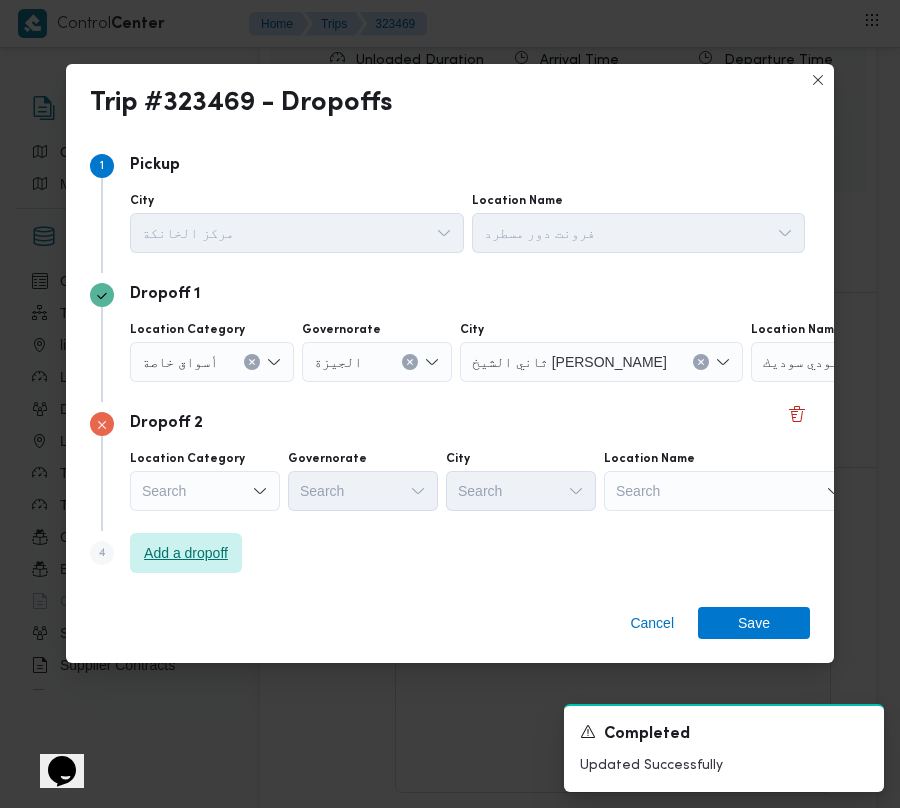click on "Add a dropoff" at bounding box center [186, 553] 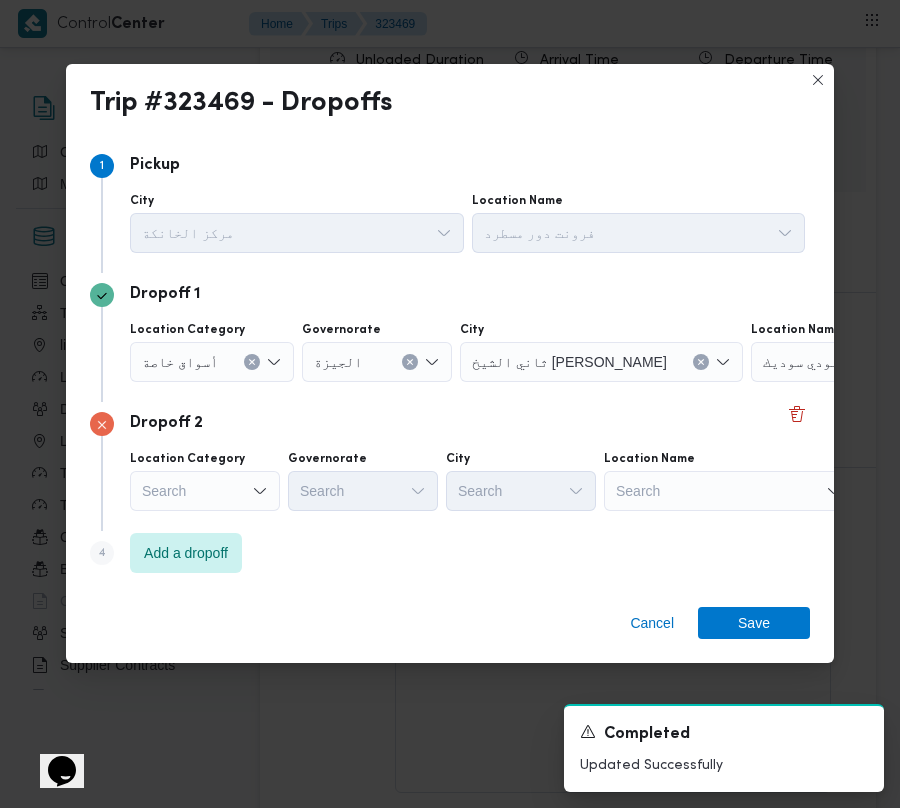 scroll, scrollTop: 121, scrollLeft: 0, axis: vertical 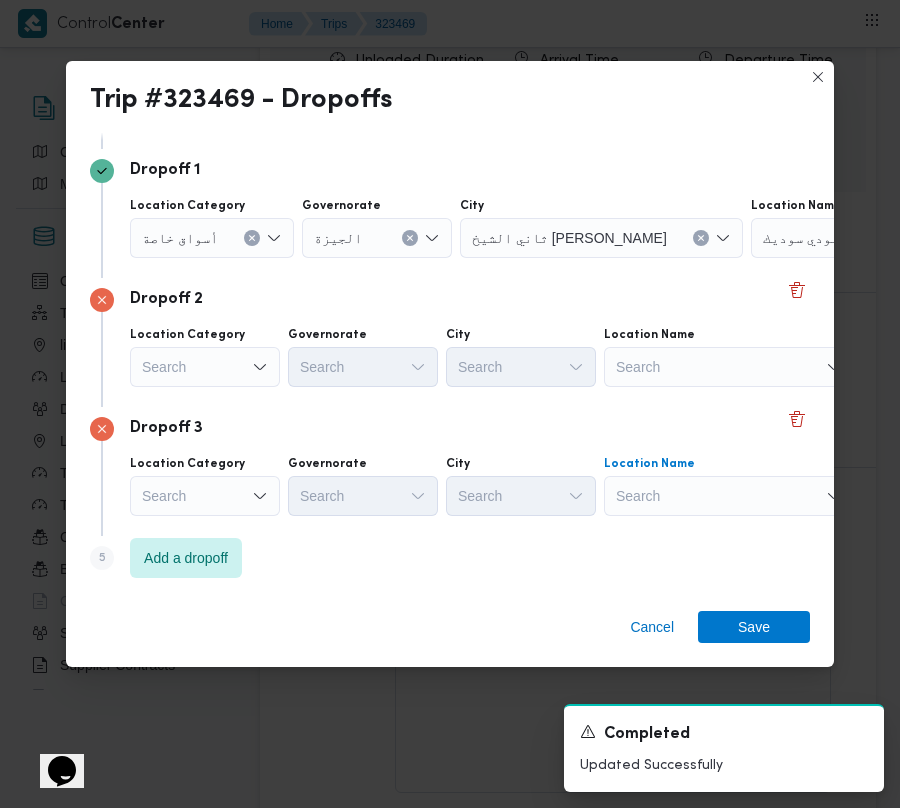 click on "Search" at bounding box center [876, 238] 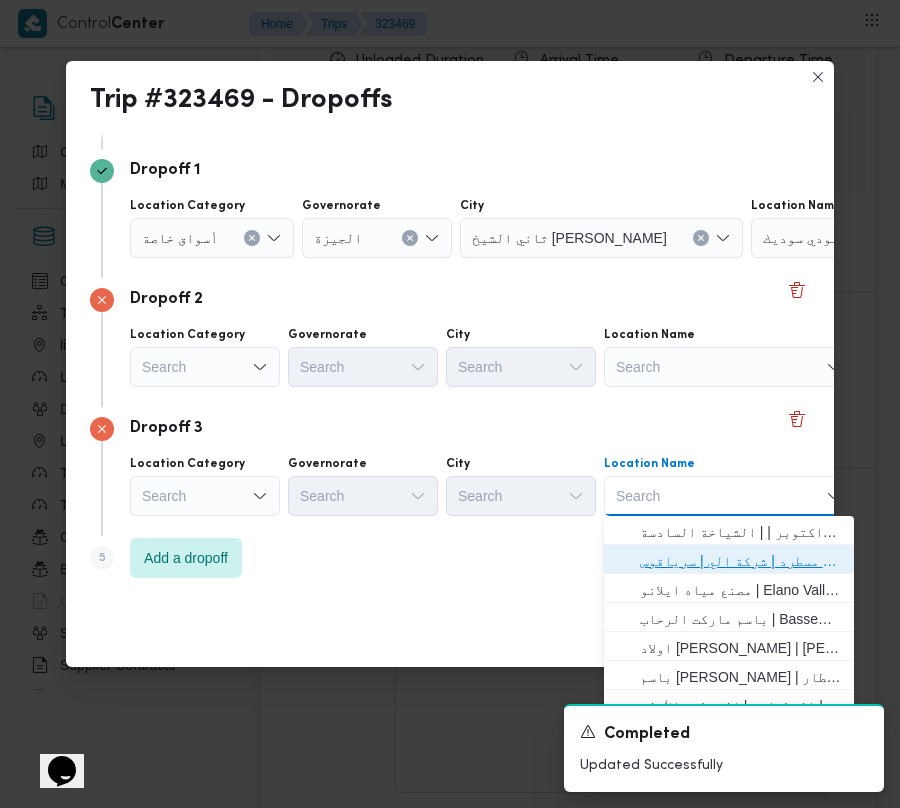 drag, startPoint x: 708, startPoint y: 554, endPoint x: 657, endPoint y: 538, distance: 53.450912 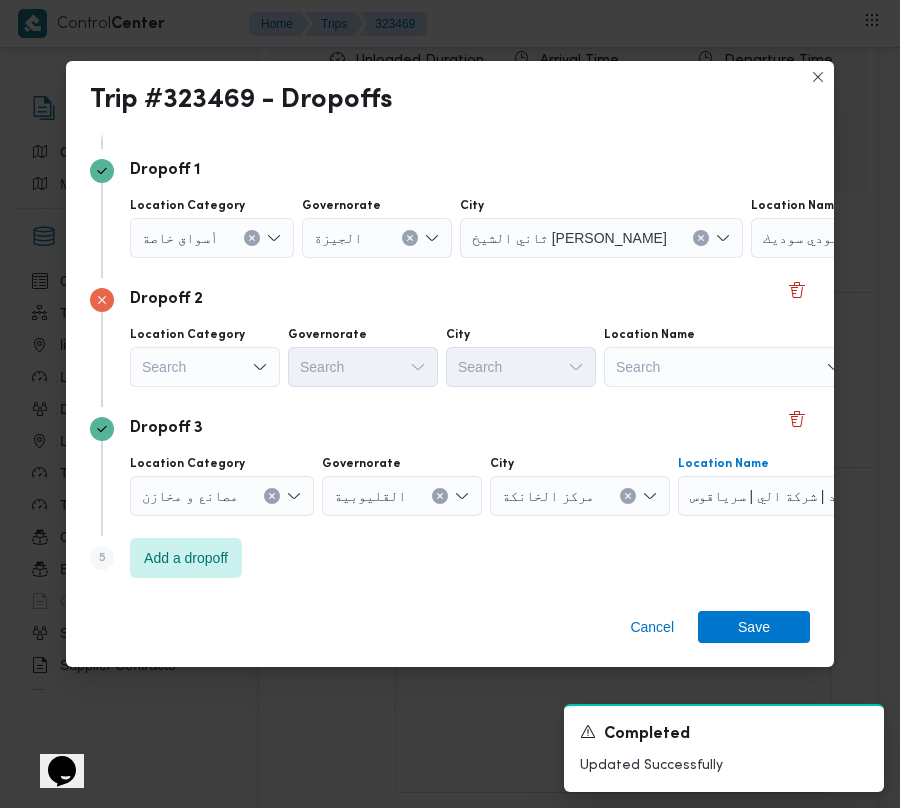 drag, startPoint x: 221, startPoint y: 348, endPoint x: 222, endPoint y: 368, distance: 20.024984 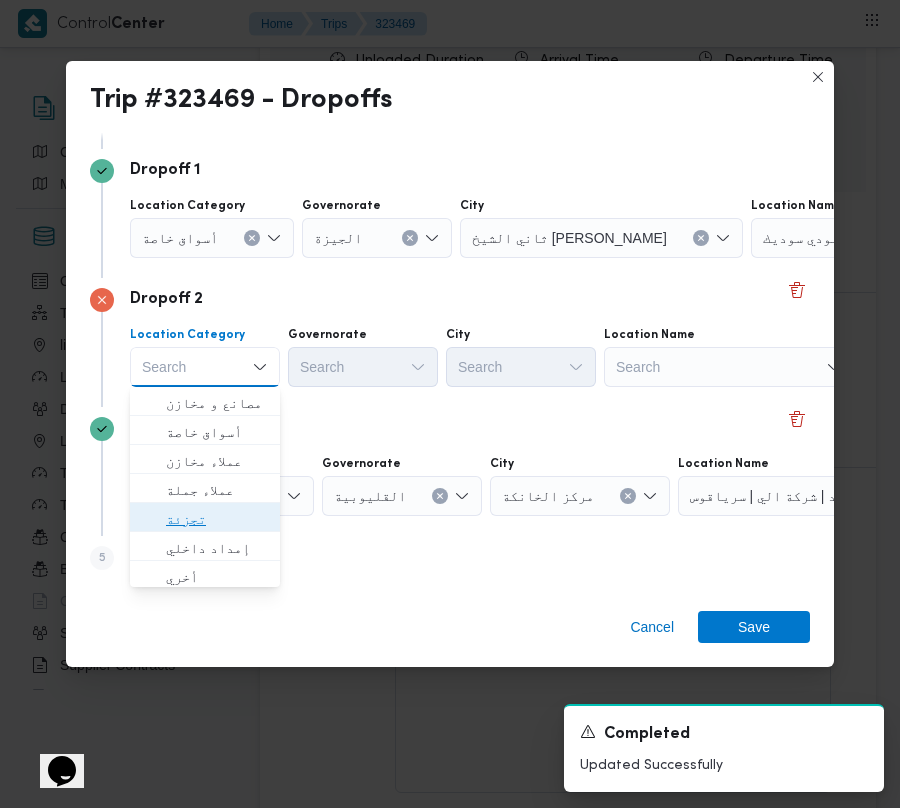 click on "تجزئة" at bounding box center [217, 519] 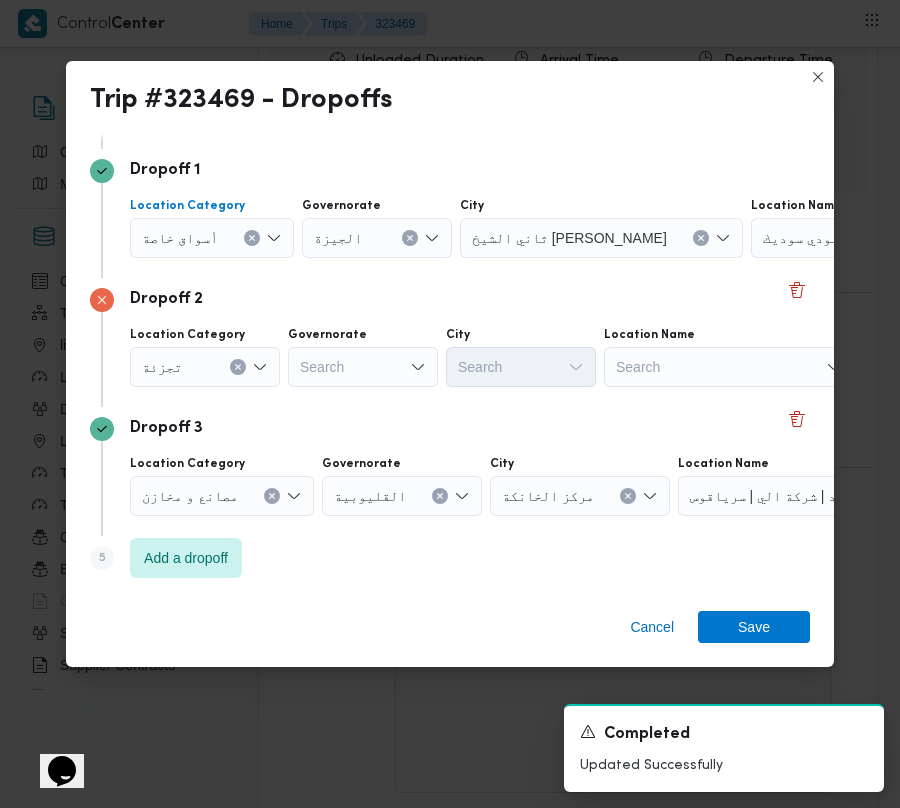 click on "أسواق خاصة" at bounding box center [180, 237] 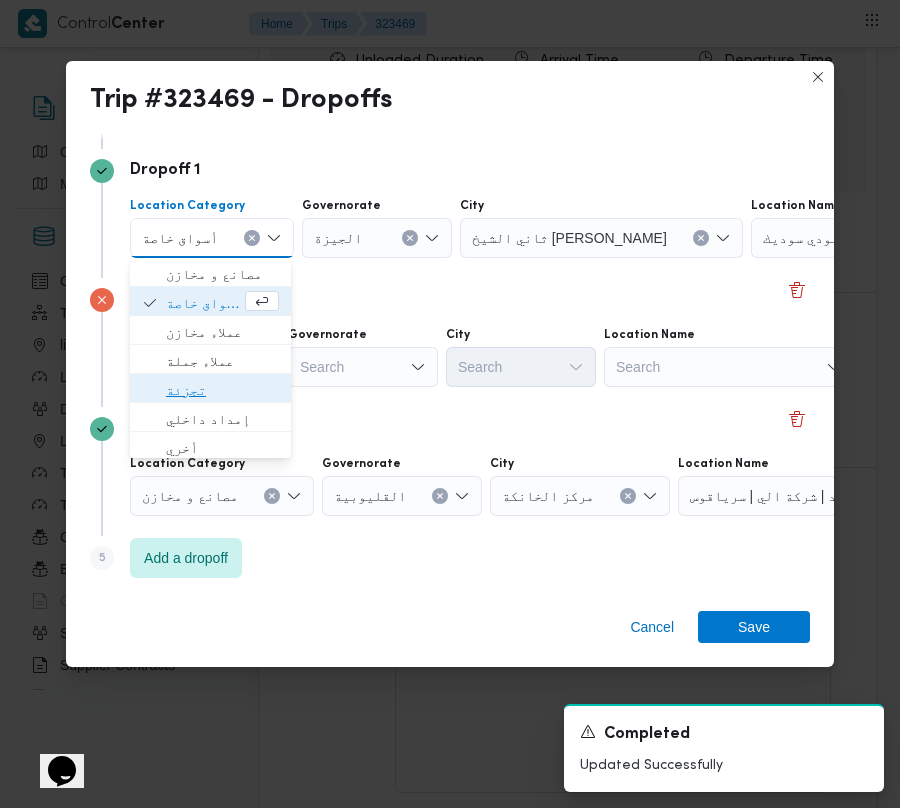 click on "تجزئة" at bounding box center (222, 390) 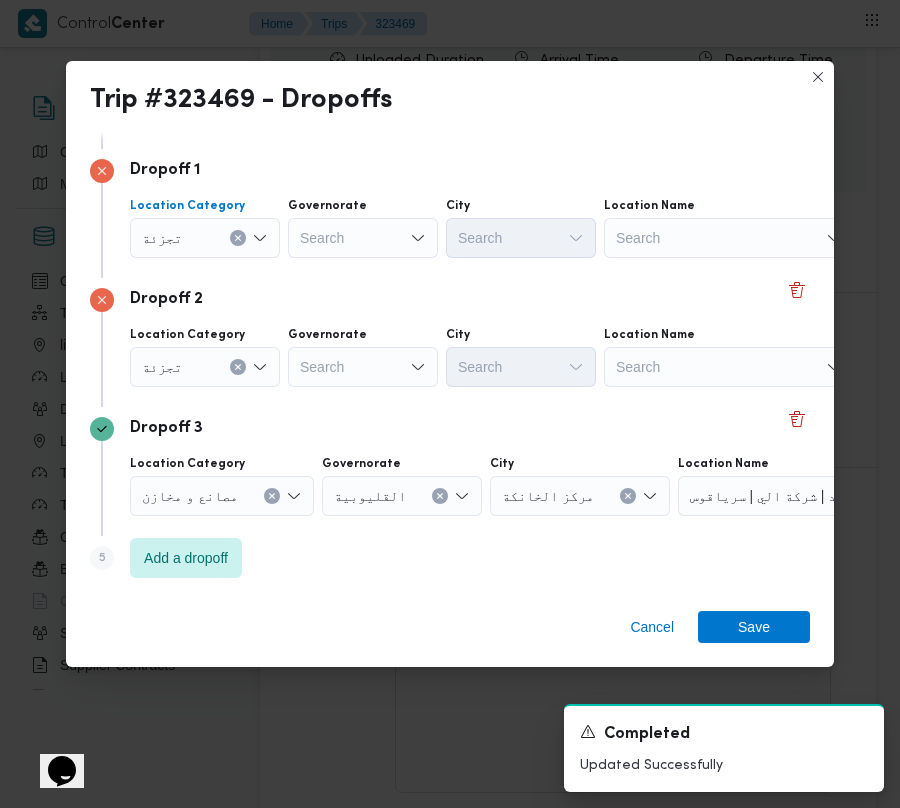 click on "Search" at bounding box center (363, 238) 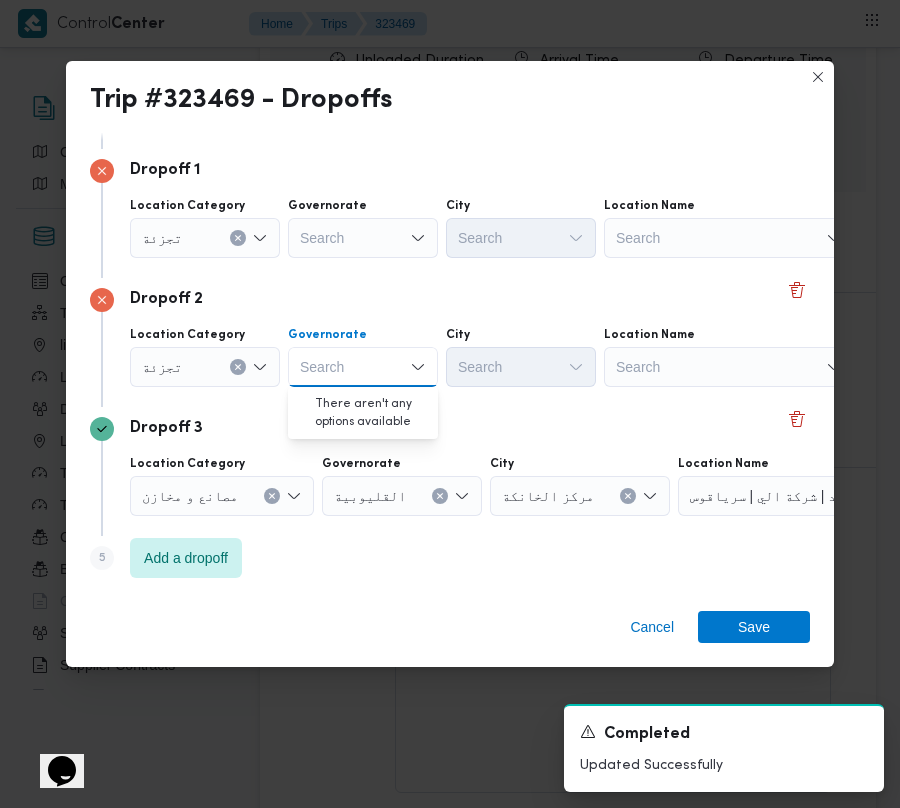paste on "[GEOGRAPHIC_DATA]" 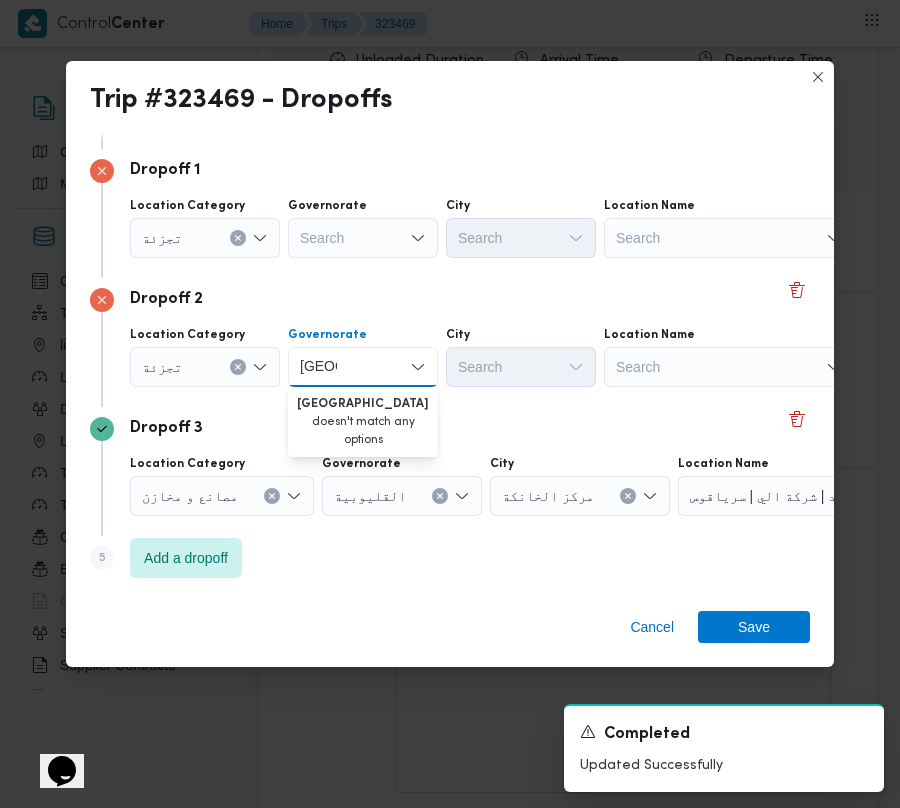 type on "[GEOGRAPHIC_DATA]" 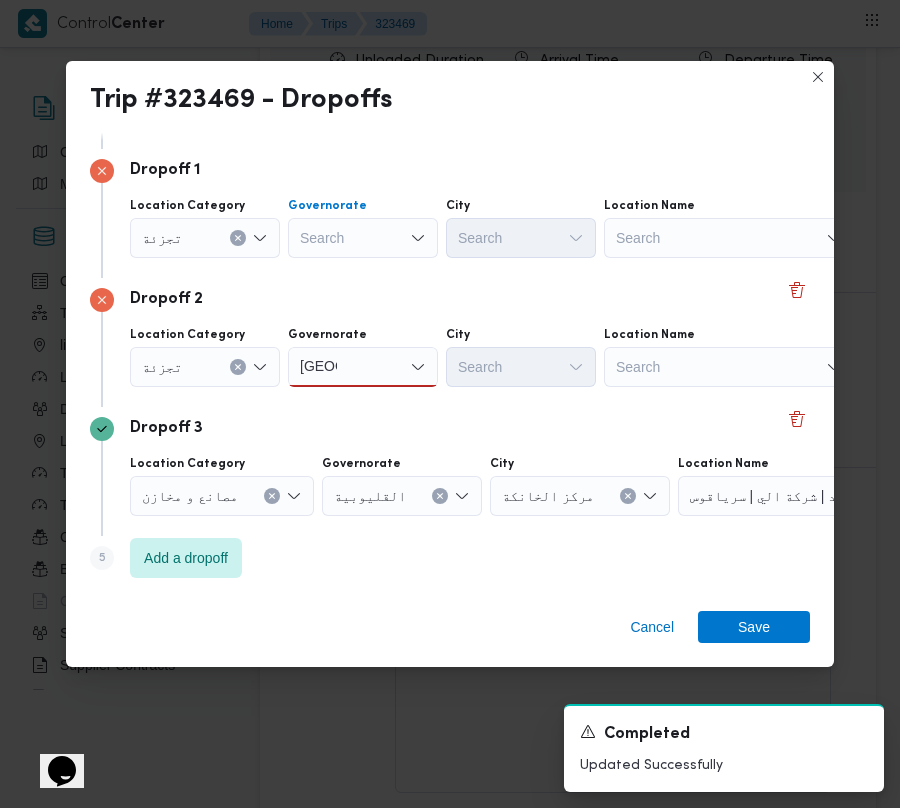 click on "Search" at bounding box center (363, 238) 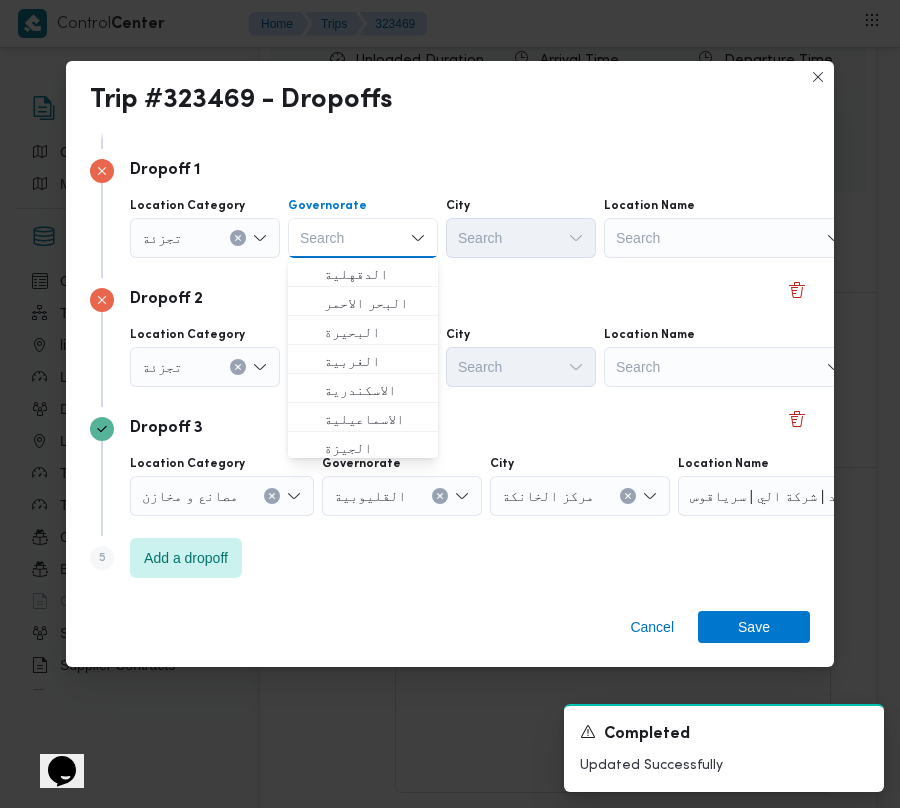 paste on "[GEOGRAPHIC_DATA]" 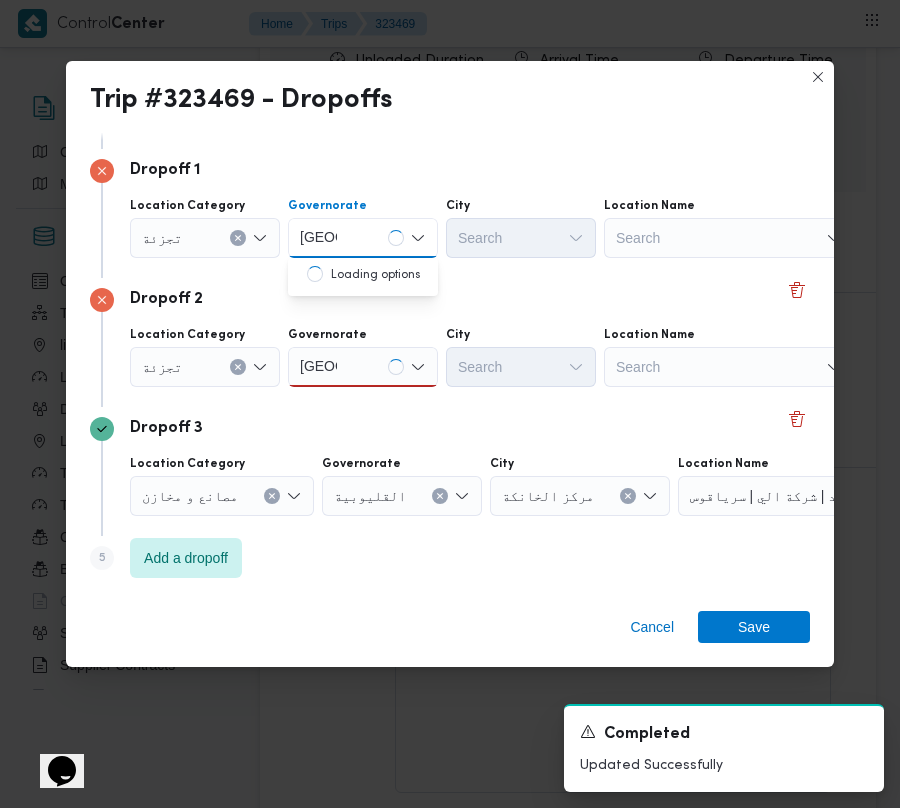 type on "[GEOGRAPHIC_DATA]" 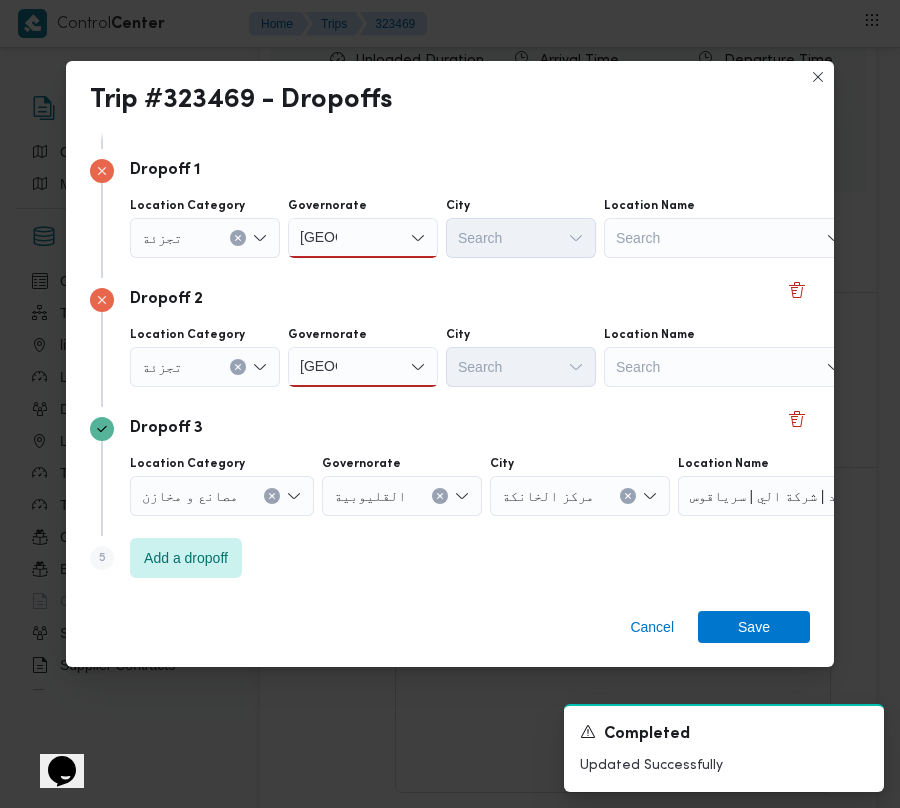 click on "[GEOGRAPHIC_DATA] [GEOGRAPHIC_DATA]" at bounding box center [363, 238] 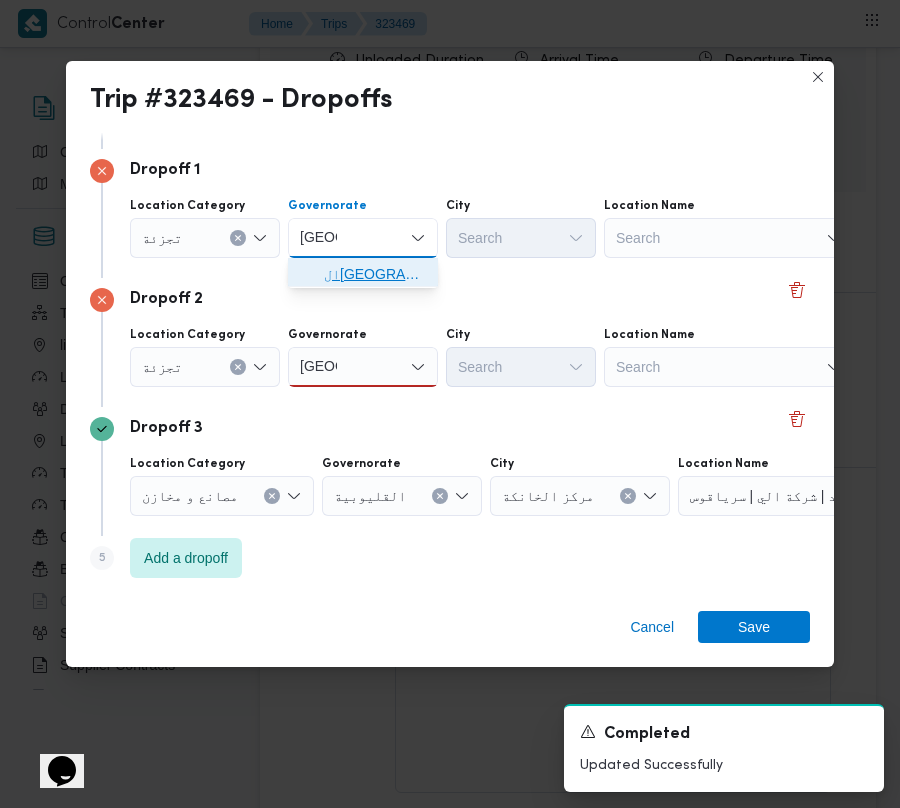 click on "ال[GEOGRAPHIC_DATA]" at bounding box center [375, 274] 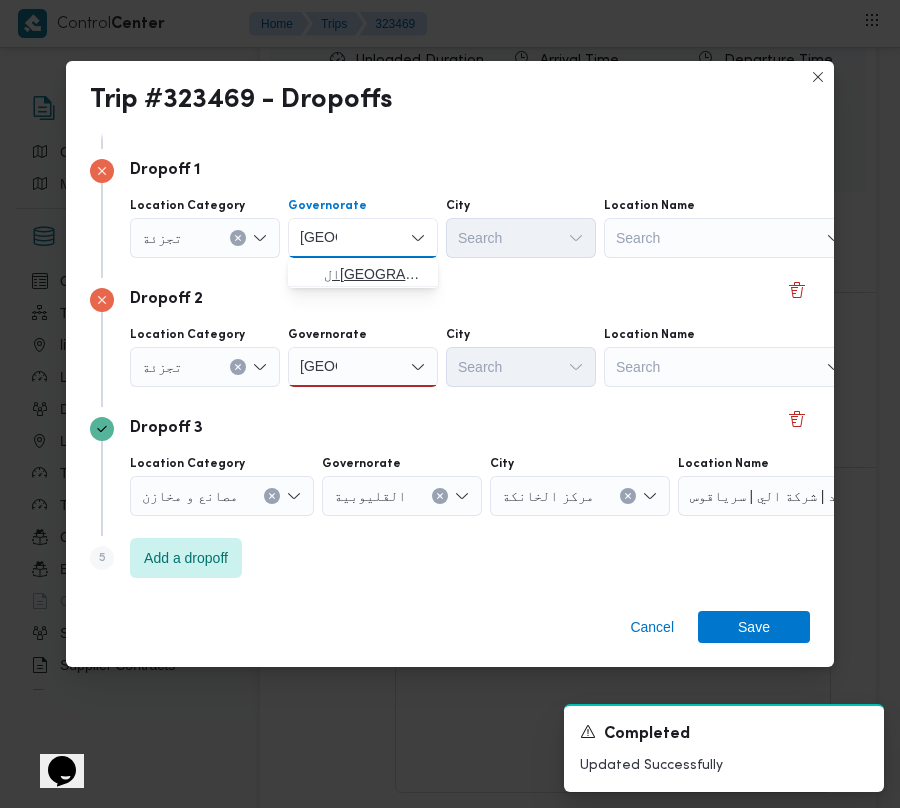 type 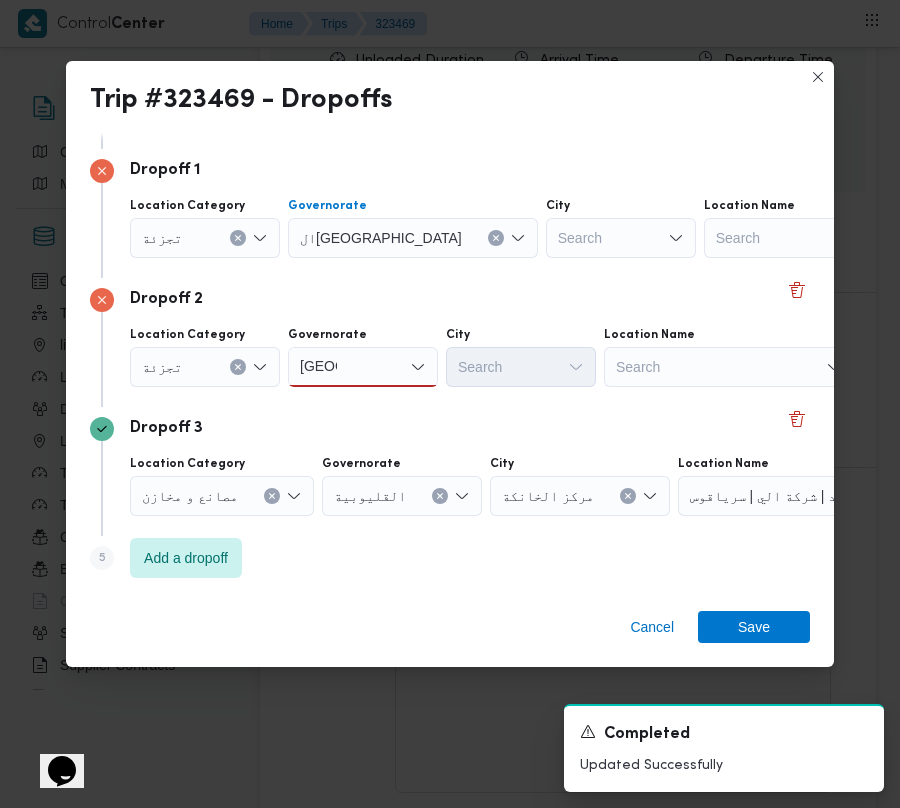 click on "[GEOGRAPHIC_DATA] [GEOGRAPHIC_DATA]" at bounding box center (363, 367) 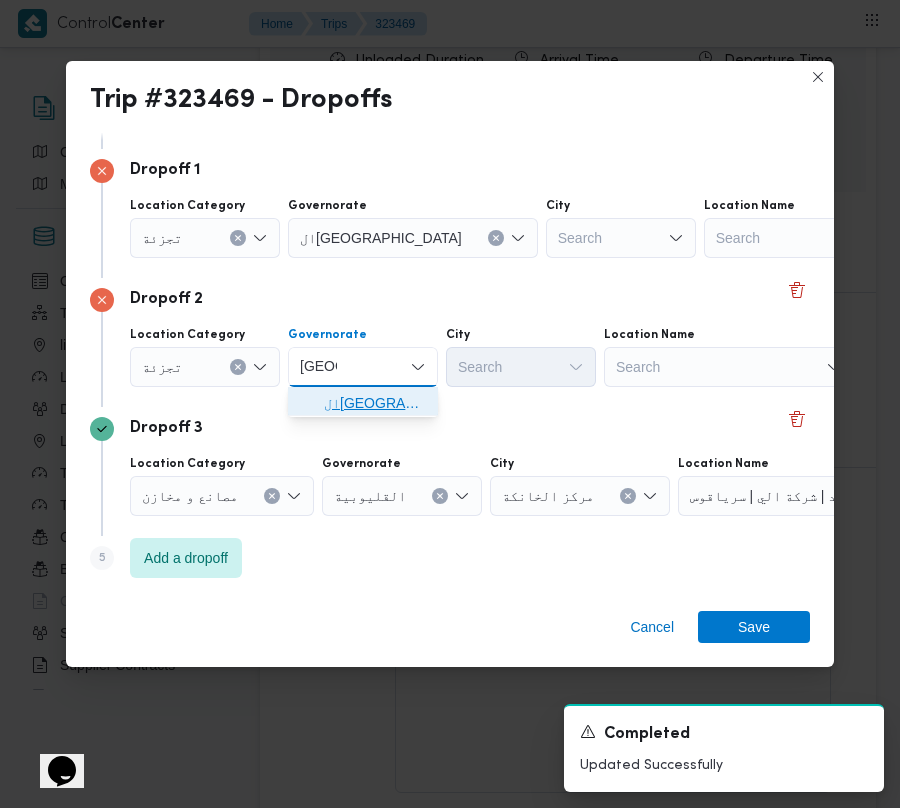 click on "ال[GEOGRAPHIC_DATA]" at bounding box center (375, 403) 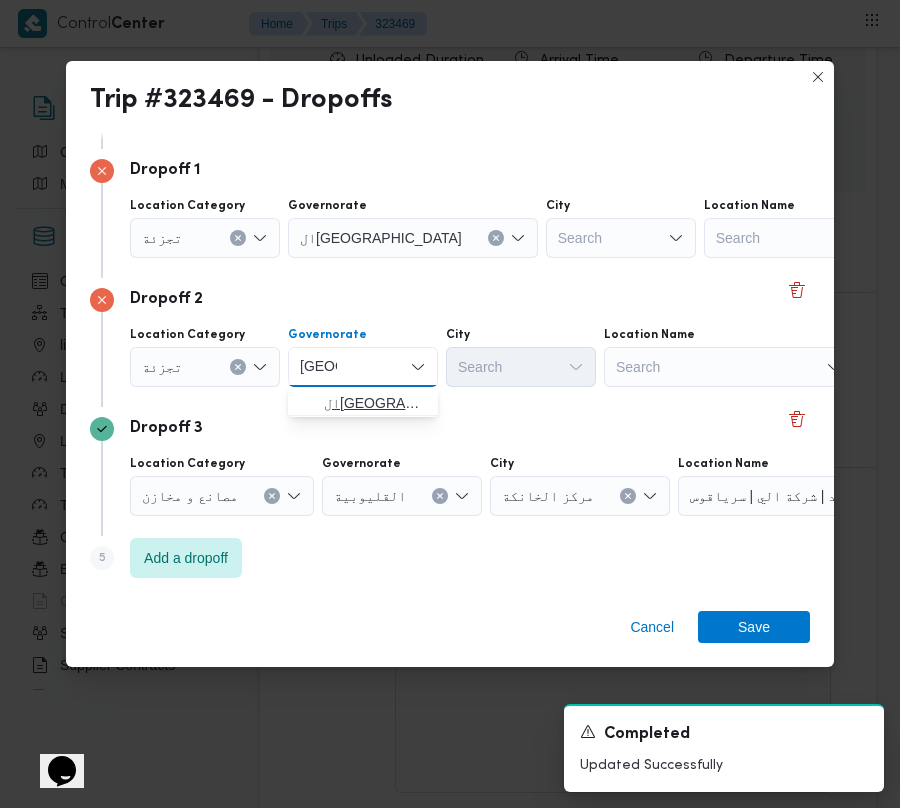 type 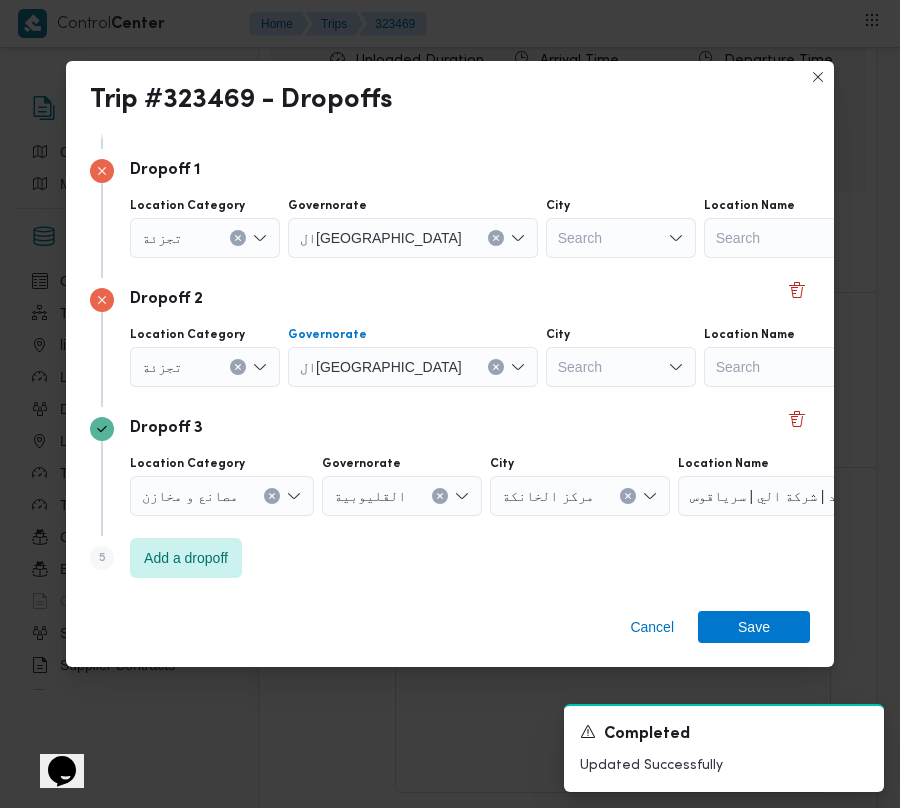 click on "Search" at bounding box center (621, 238) 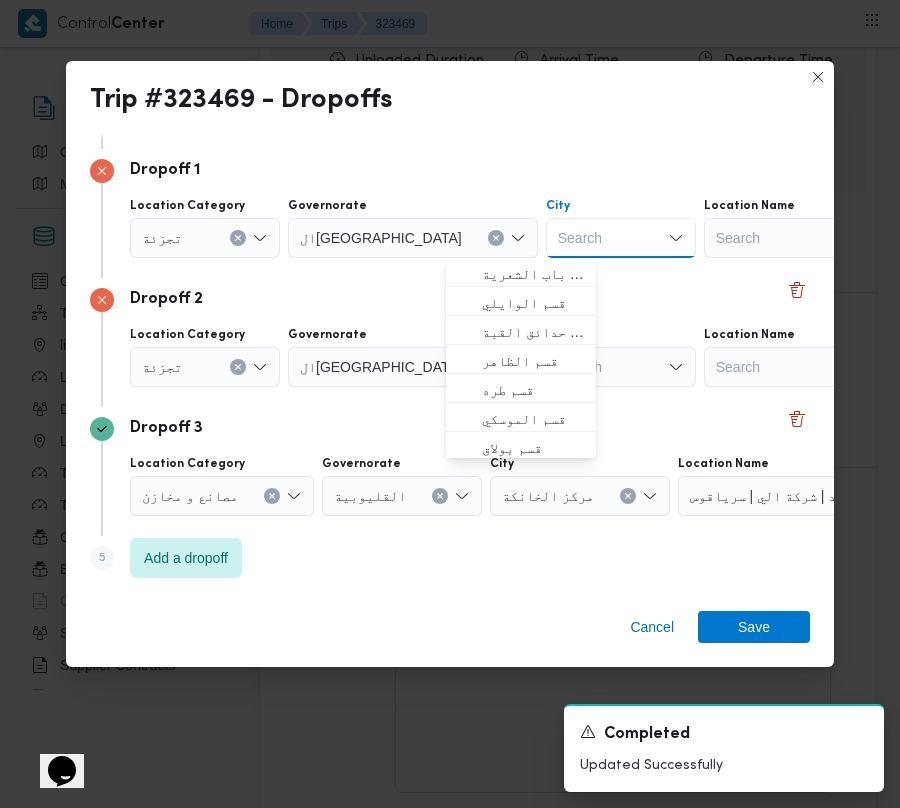 paste on "May" 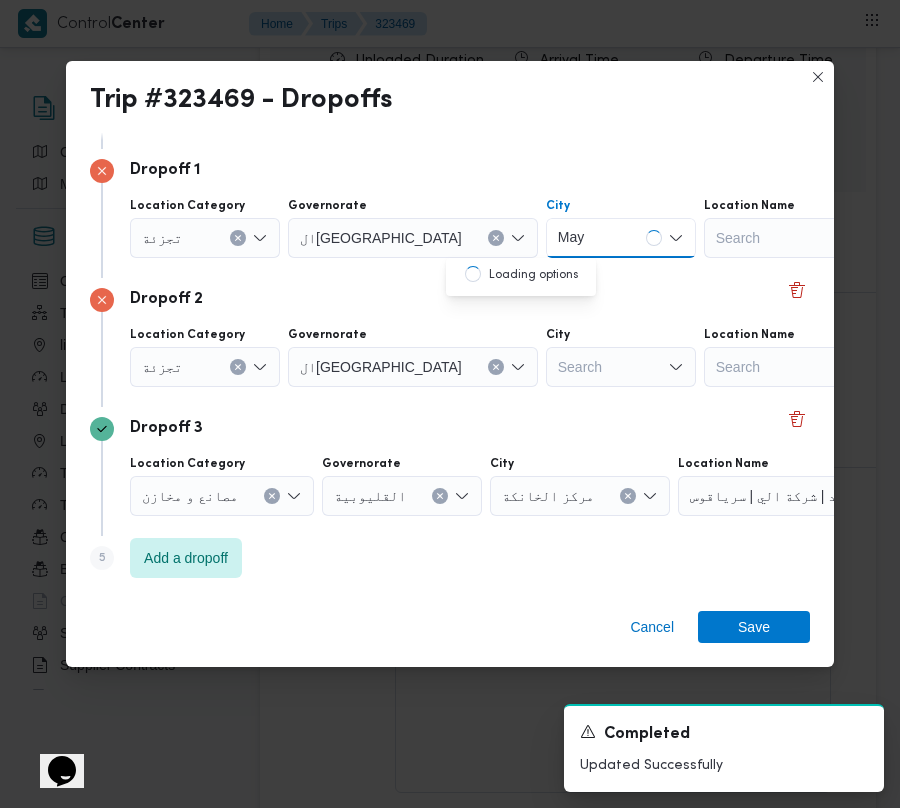 type on "May" 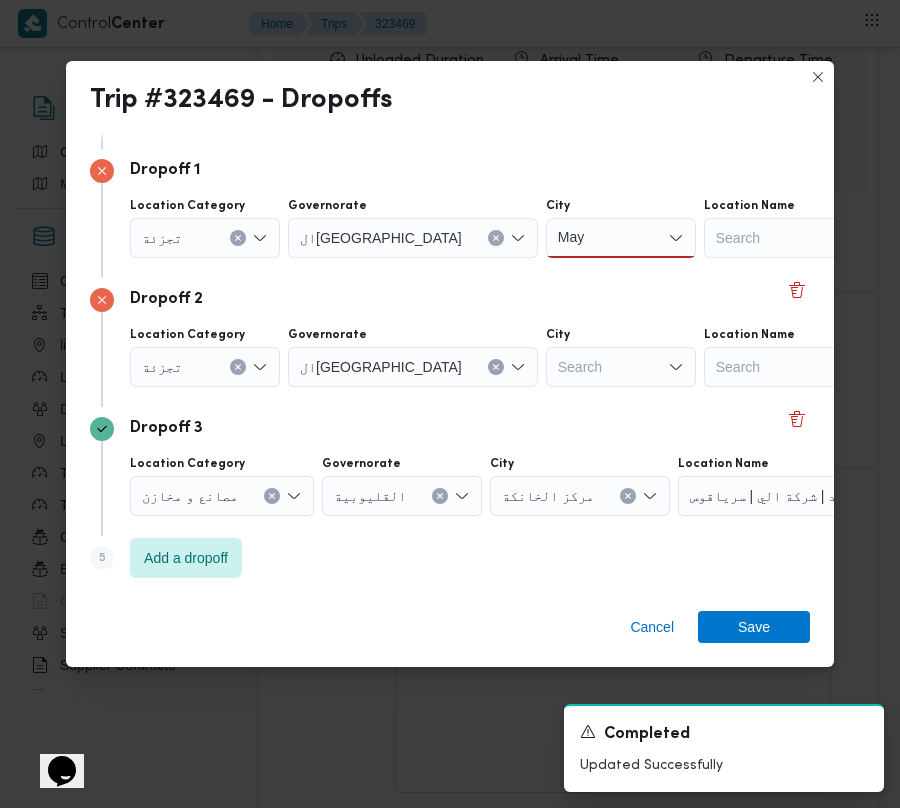 click on "Search" at bounding box center [621, 238] 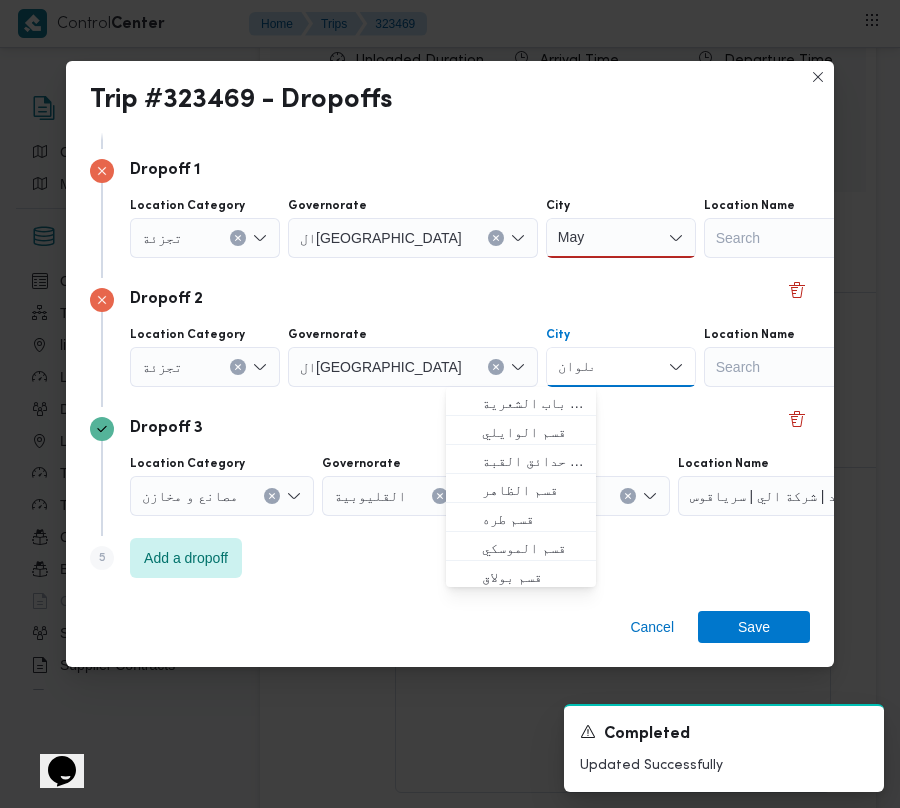 type on "حلوان" 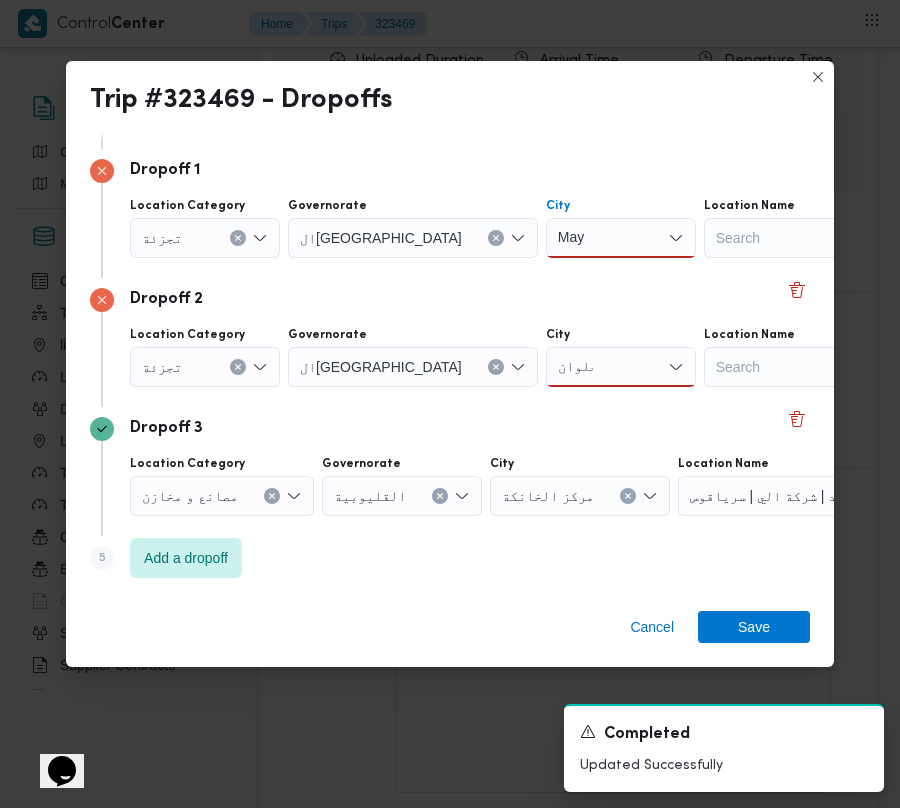 click on "May May" at bounding box center (621, 238) 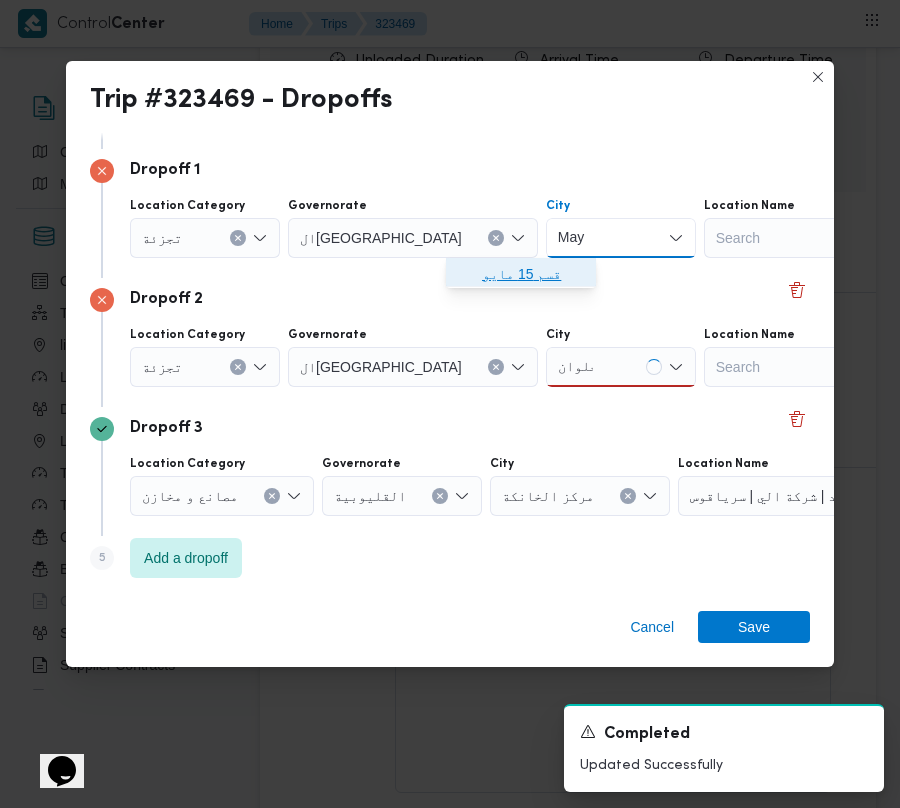 click on "قسم 15 مايو" at bounding box center (533, 274) 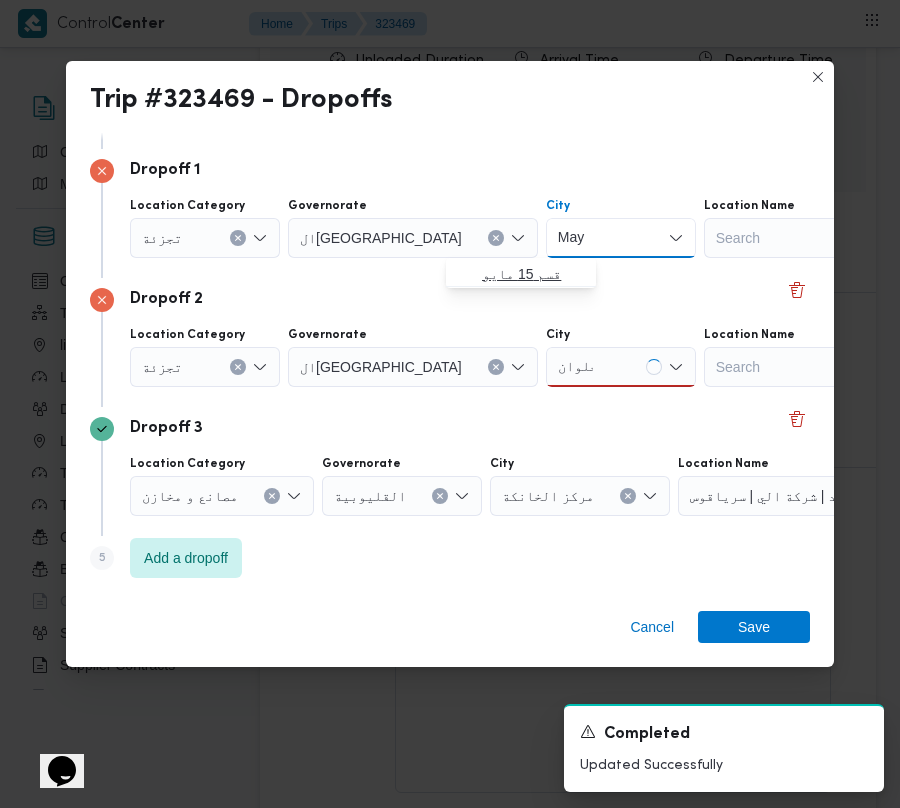 type 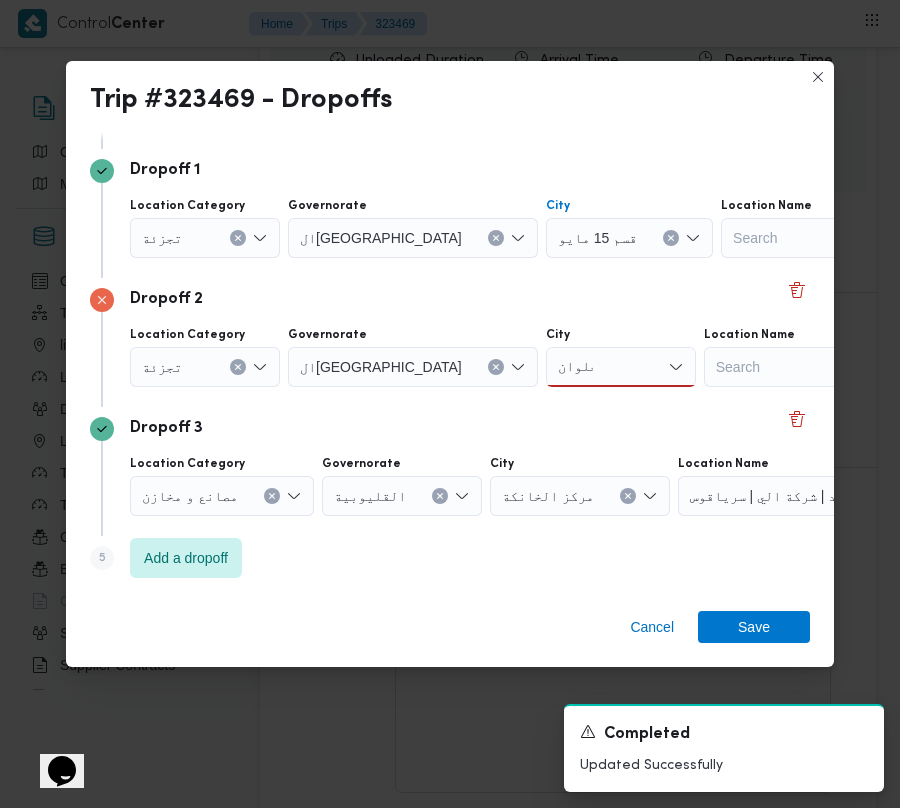 drag, startPoint x: 524, startPoint y: 365, endPoint x: 526, endPoint y: 382, distance: 17.117243 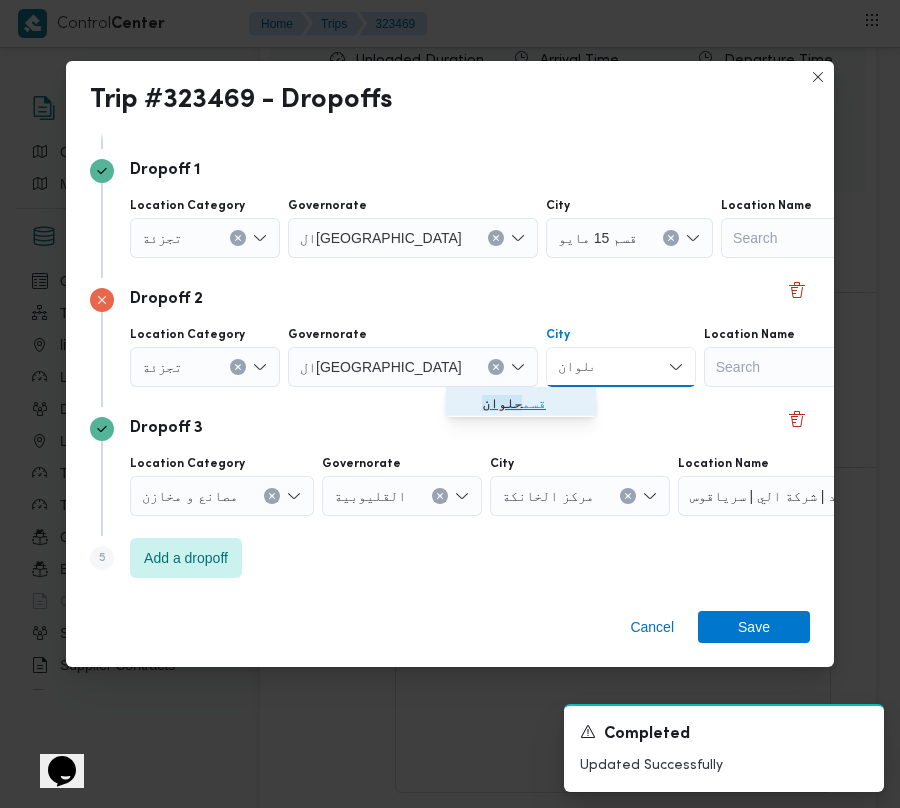 click on "قسم  حلوان" at bounding box center (533, 403) 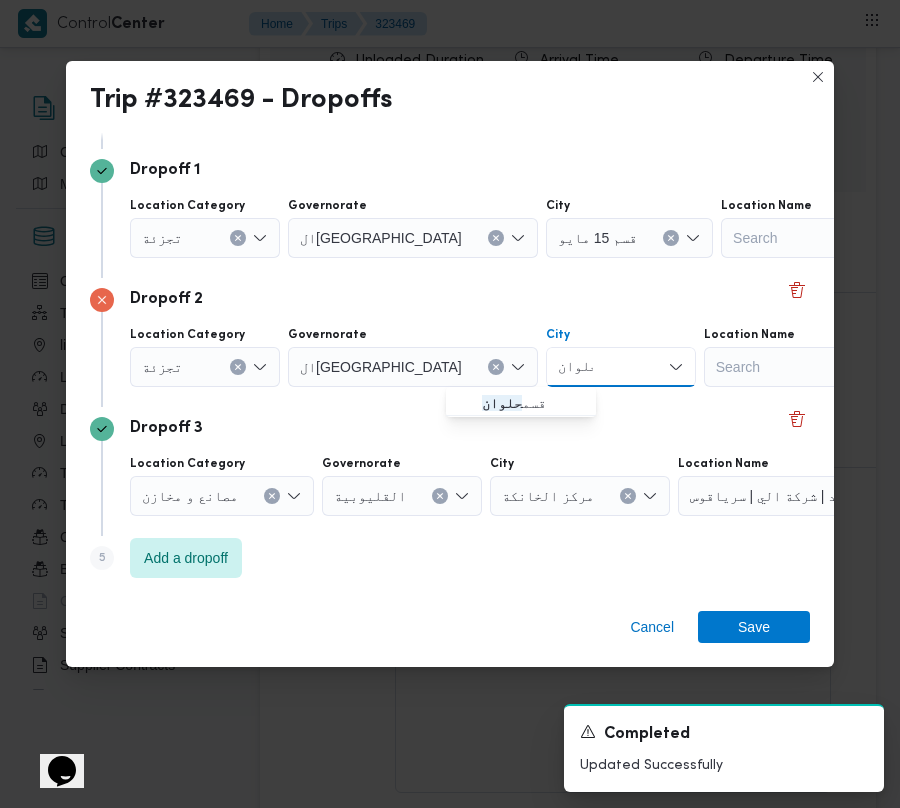type 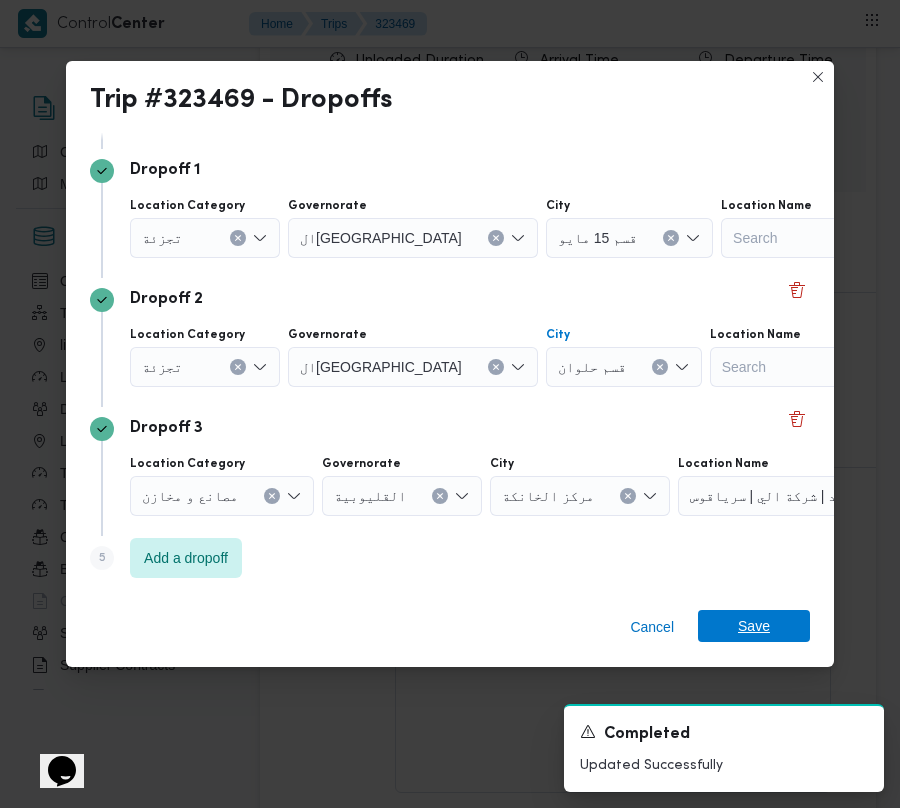 click on "Save" at bounding box center [754, 626] 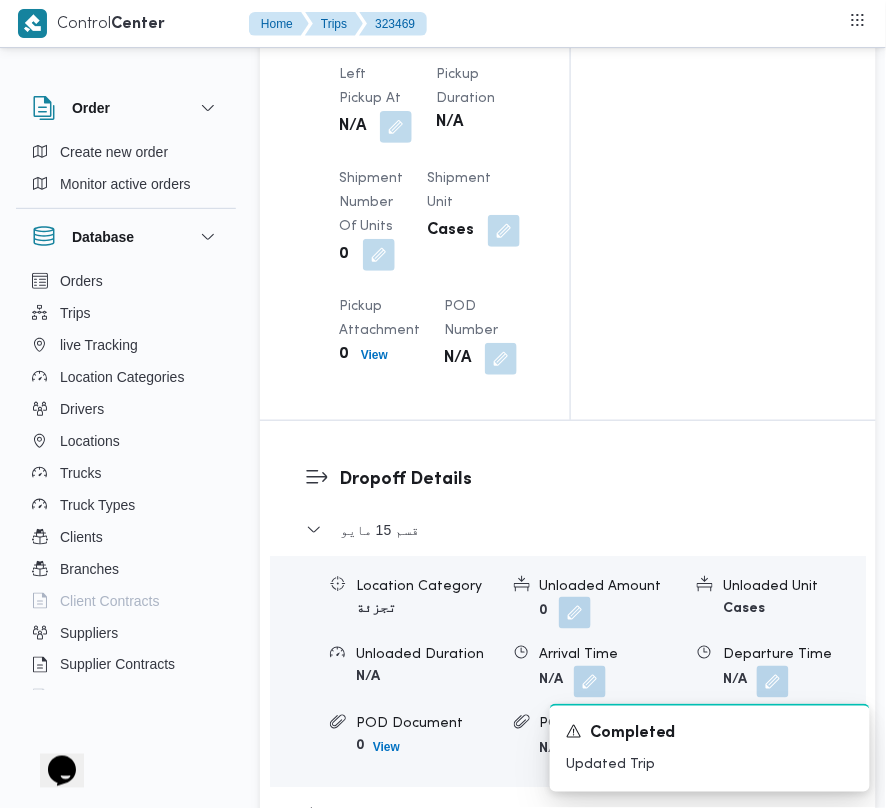 scroll, scrollTop: 2590, scrollLeft: 0, axis: vertical 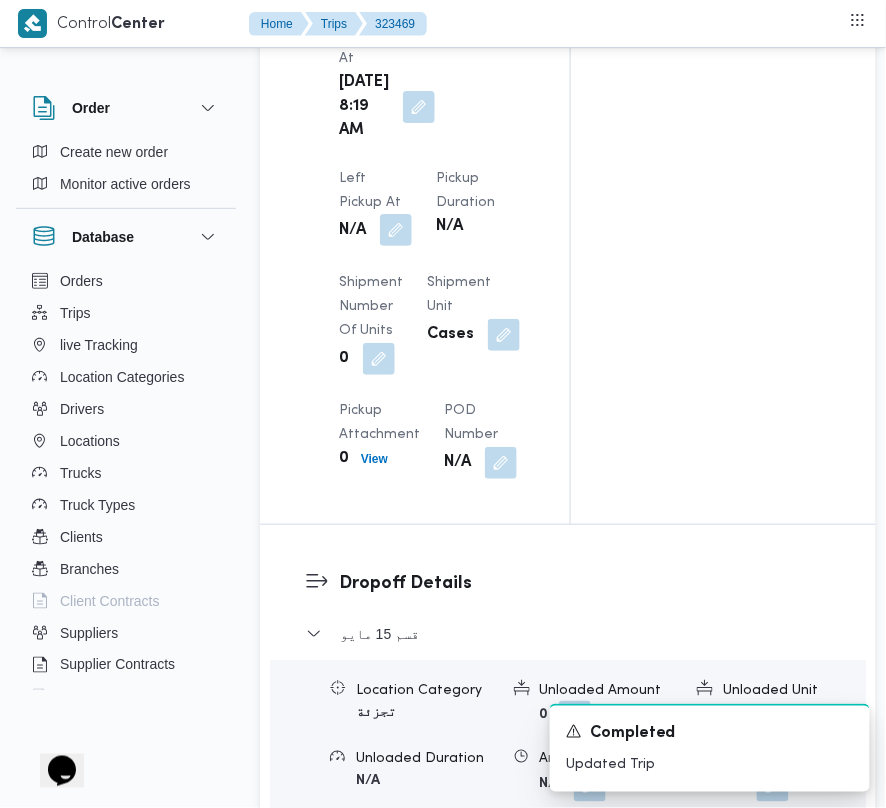 click at bounding box center [396, 230] 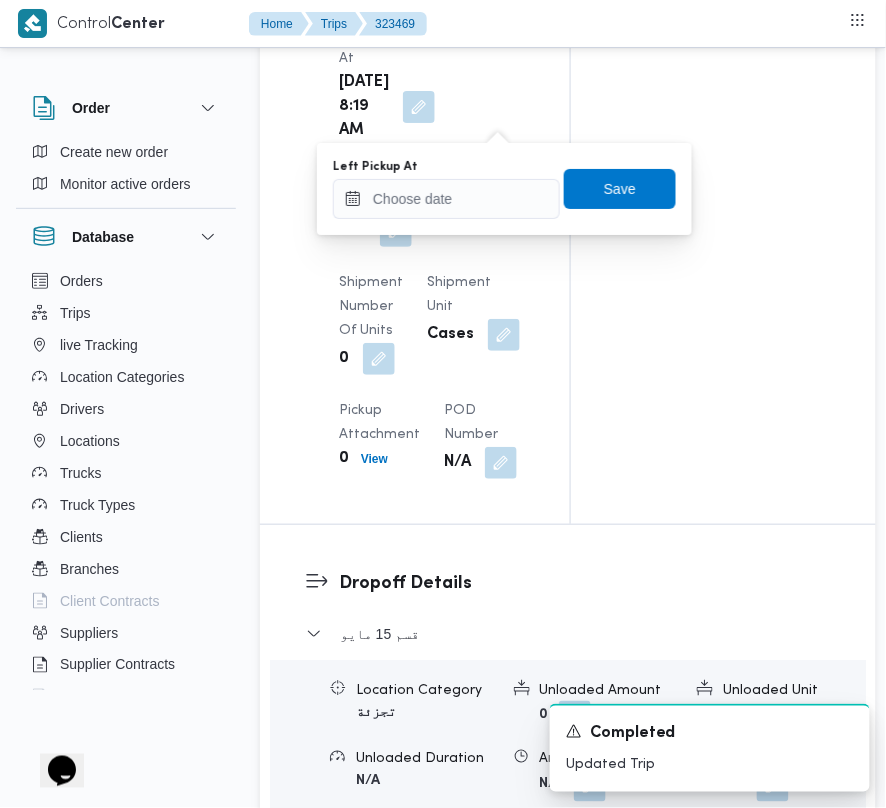 click on "Left Pickup At Save" at bounding box center (504, 189) 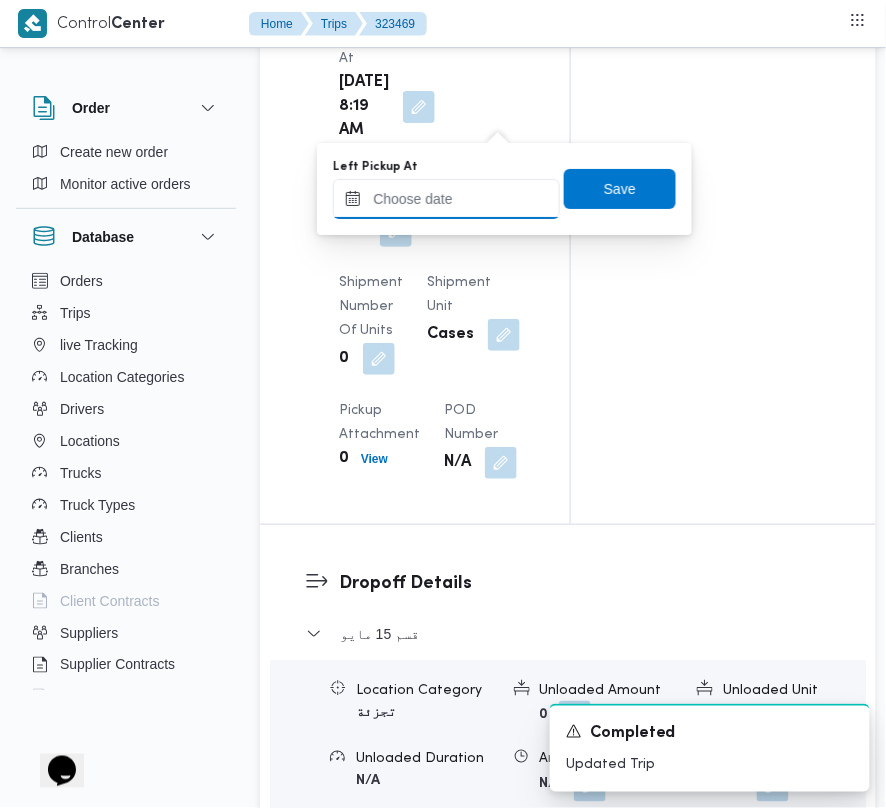 click on "Left Pickup At" at bounding box center (446, 199) 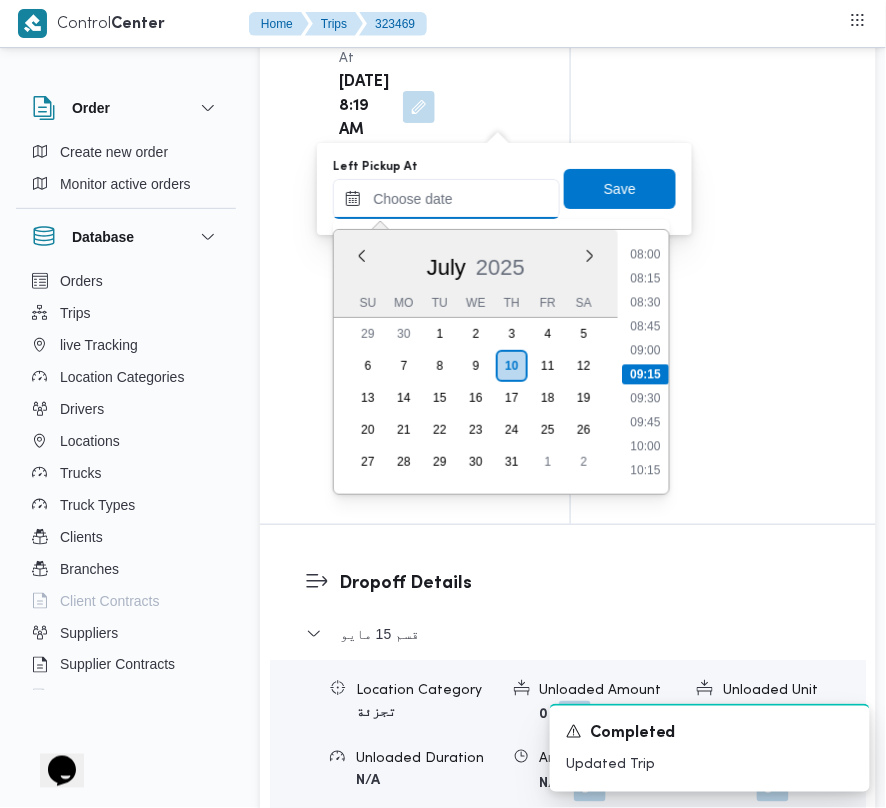 paste on "[DATE] 7:30" 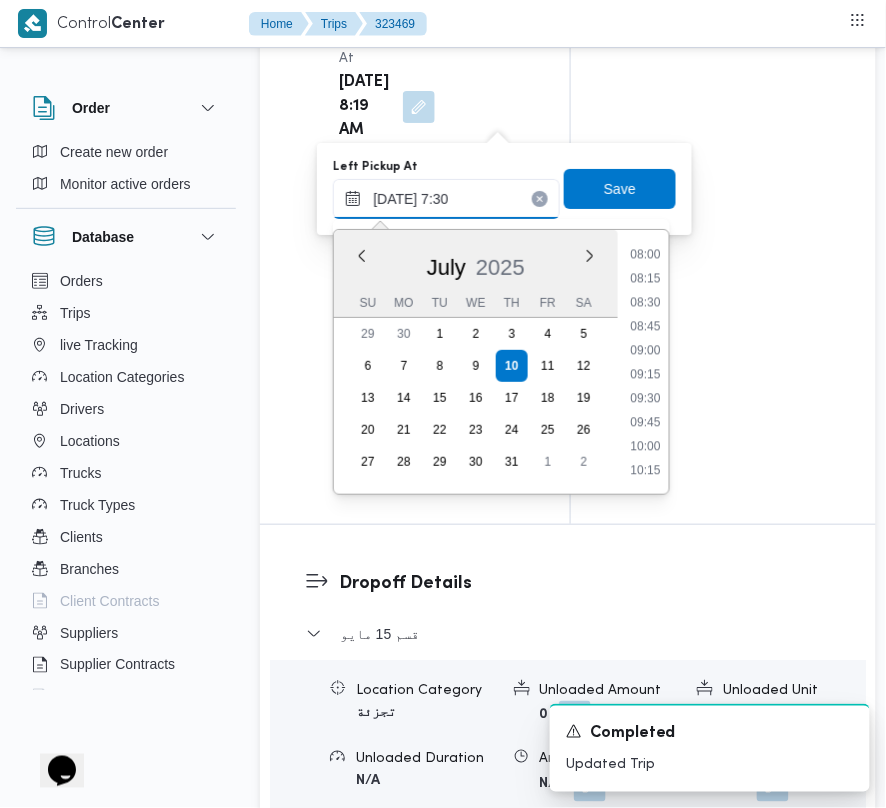 scroll, scrollTop: 720, scrollLeft: 0, axis: vertical 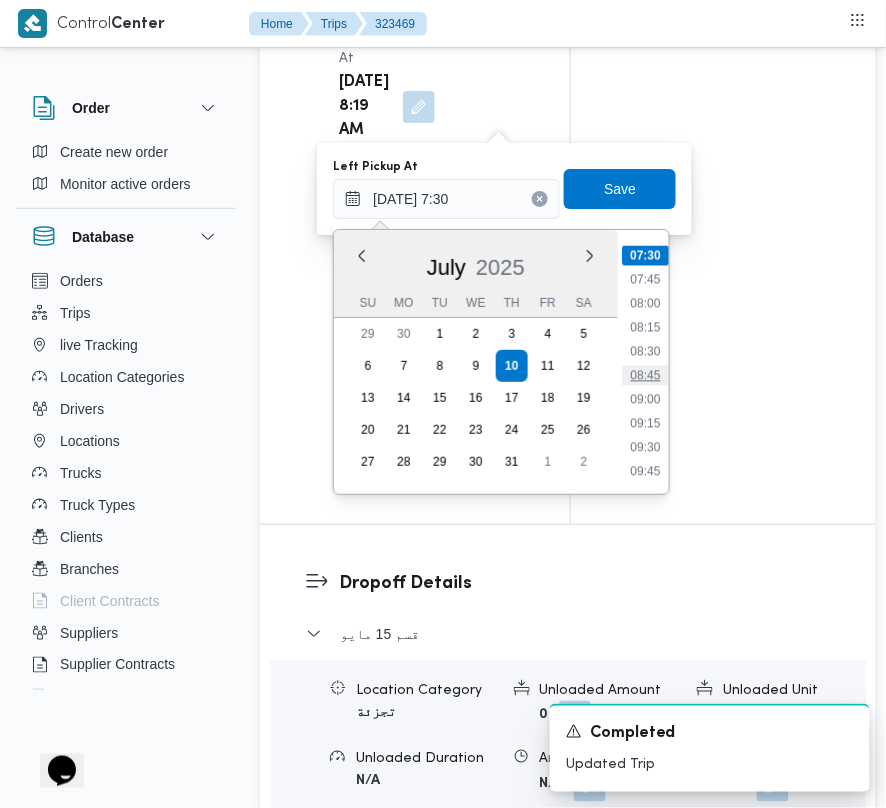 click on "08:45" at bounding box center [646, 376] 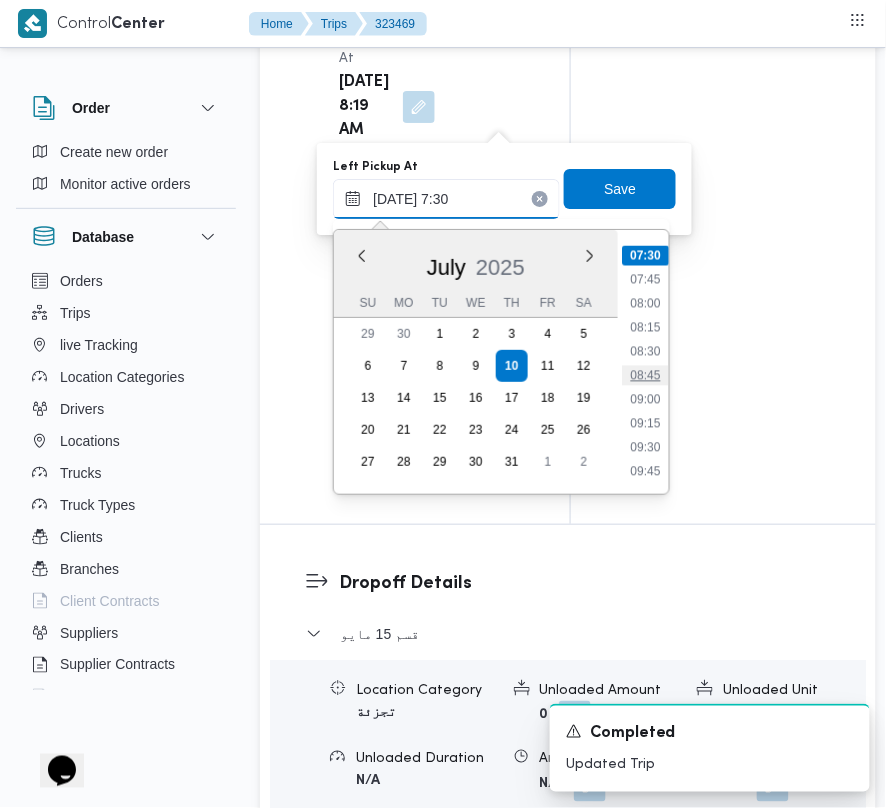 type on "[DATE] 08:45" 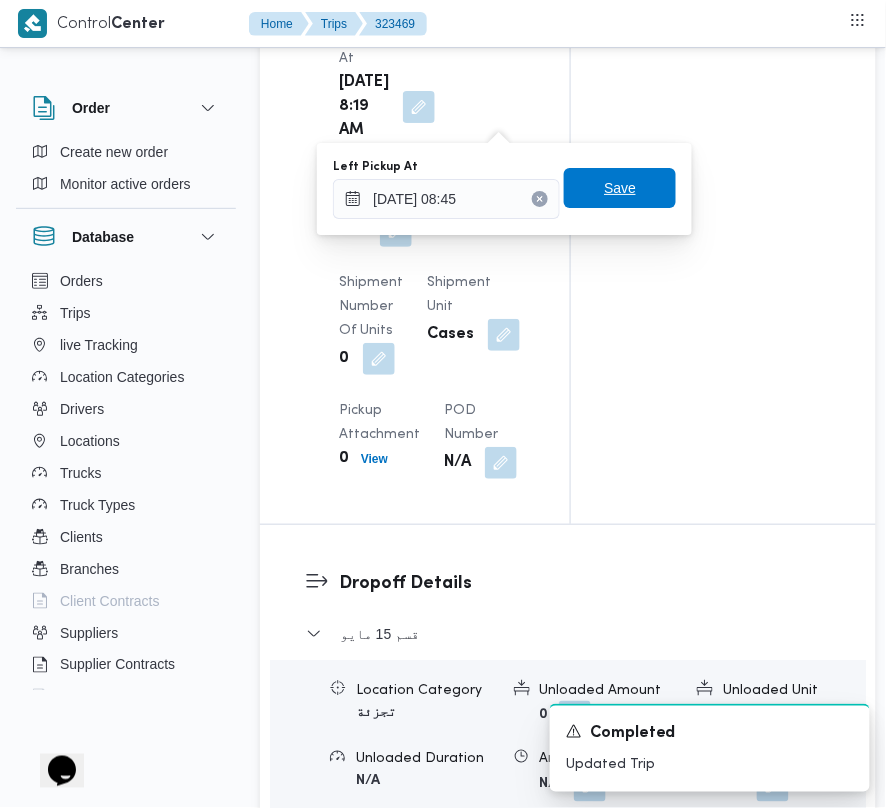 click on "Save" at bounding box center (620, 188) 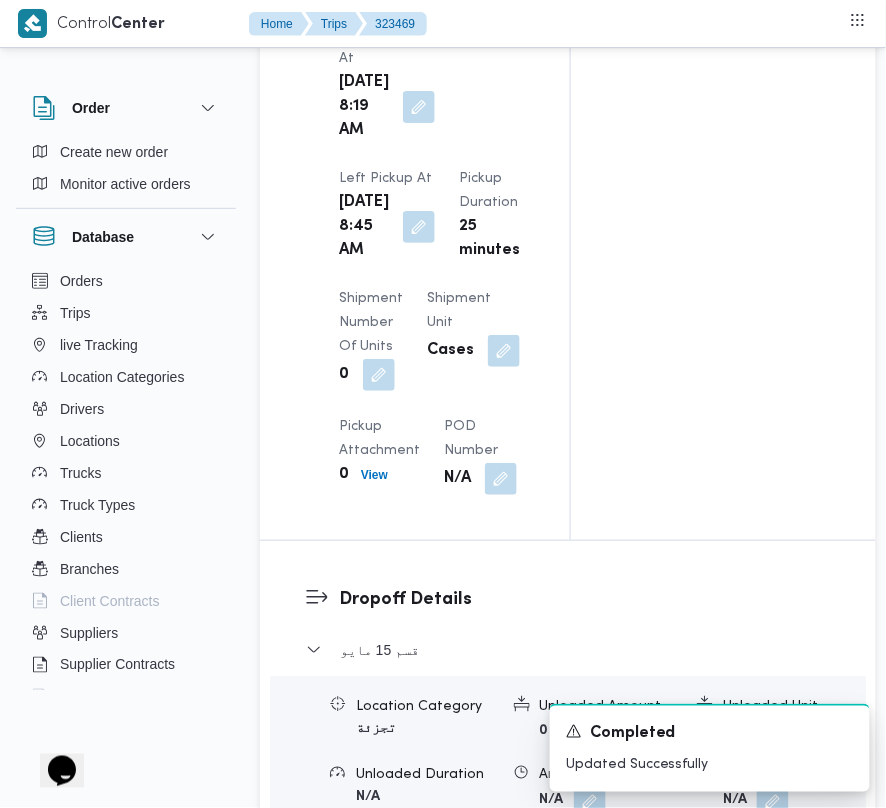 click on "Arrived Pickup At [DATE] 8:19 AM Left Pickup At [DATE] 8:45 AM Pickup Duration 25 minutes Shipment Number of Units 0 Shipment Unit Cases Pickup Attachment 0 View POD Number N/A" at bounding box center [432, 259] 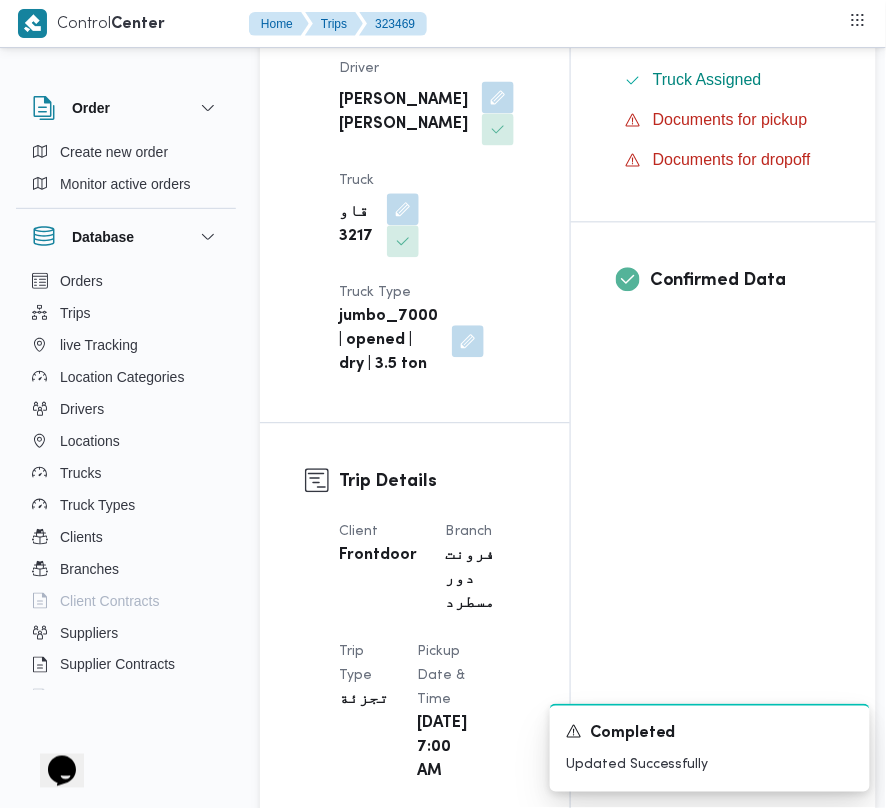 scroll, scrollTop: 0, scrollLeft: 0, axis: both 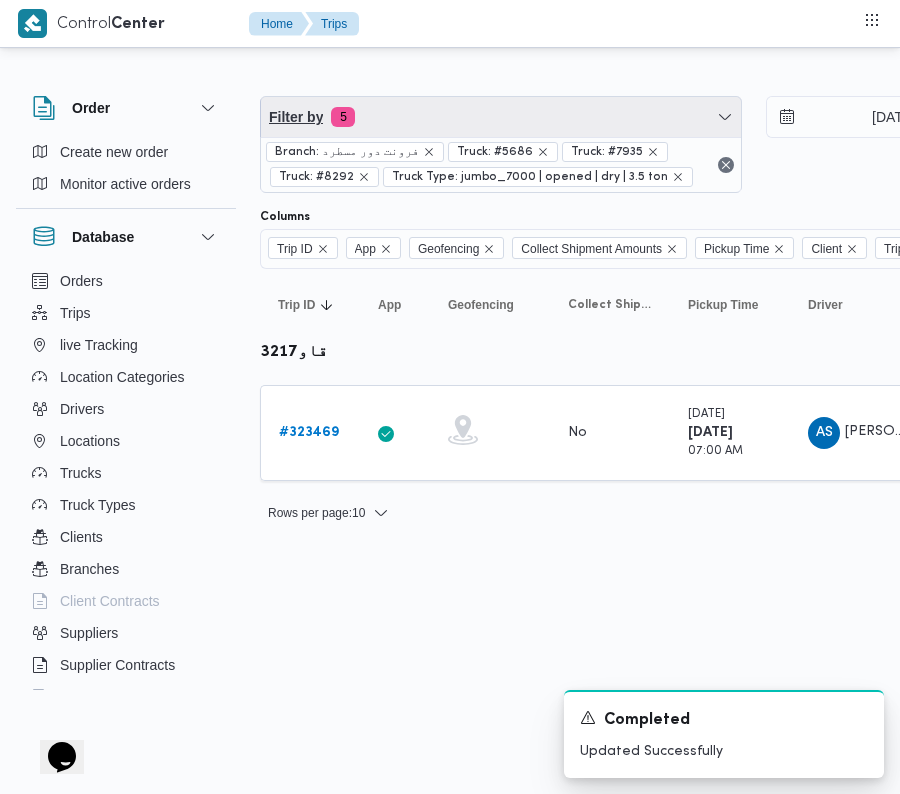 click on "Filter by 5" at bounding box center (501, 117) 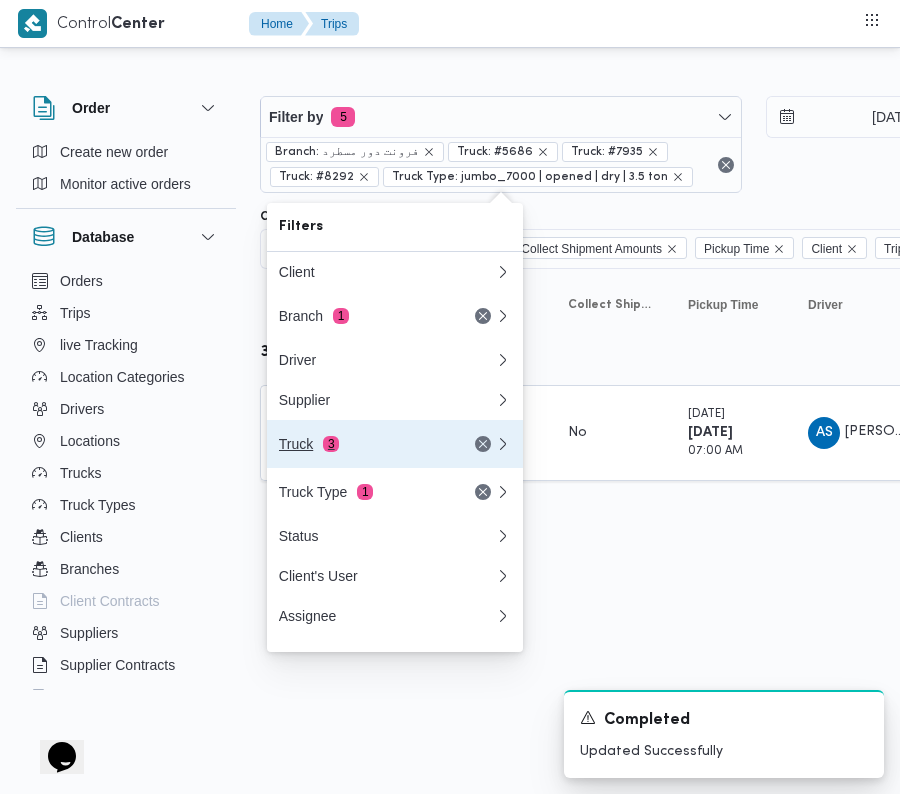 click on "Truck 3" at bounding box center [363, 444] 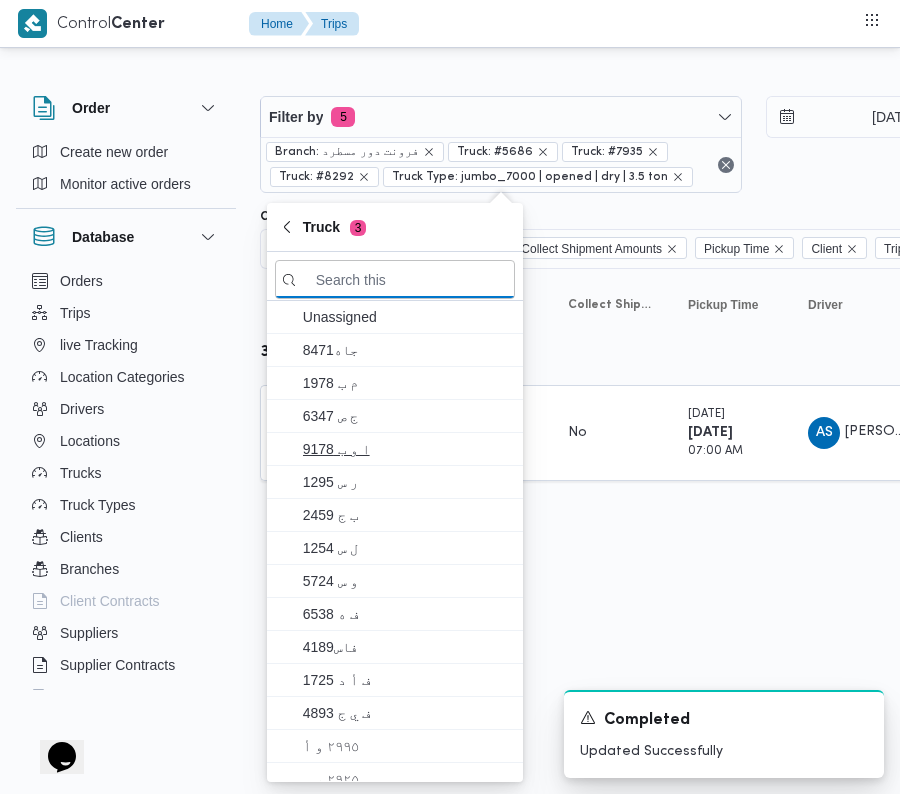 paste on "3265" 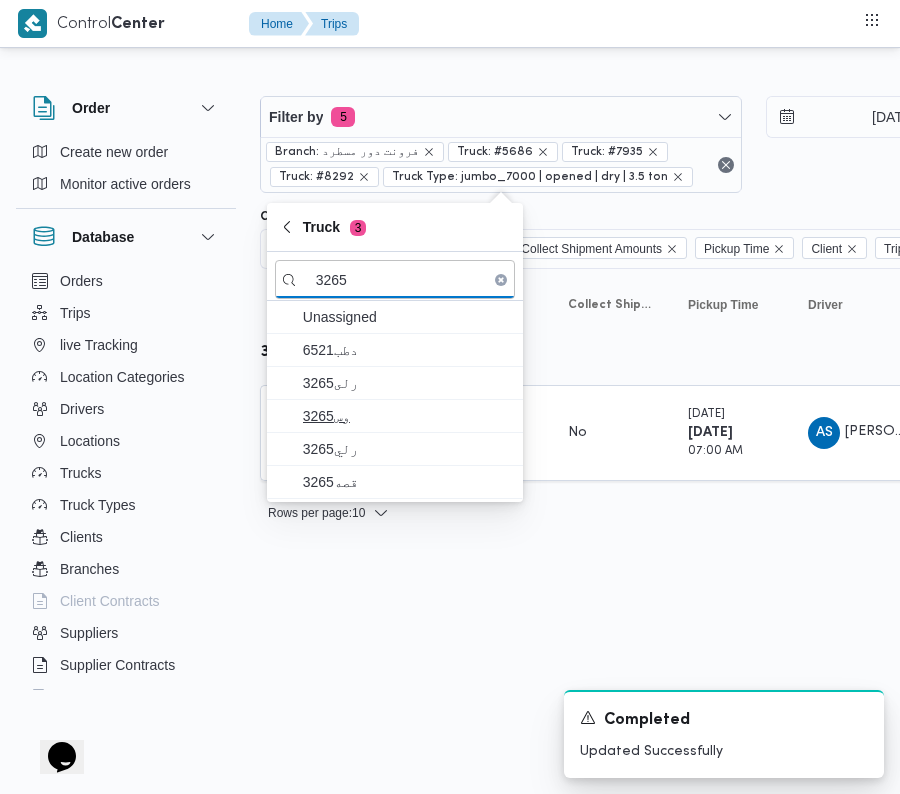 type on "3265" 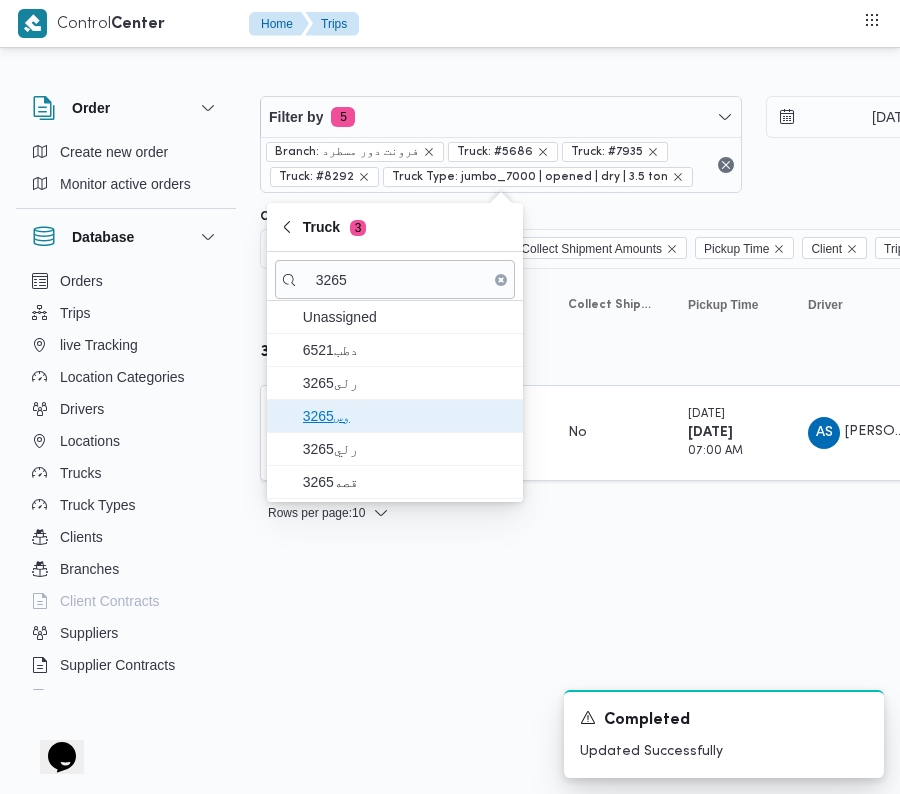 click on "وس3265" at bounding box center [395, 416] 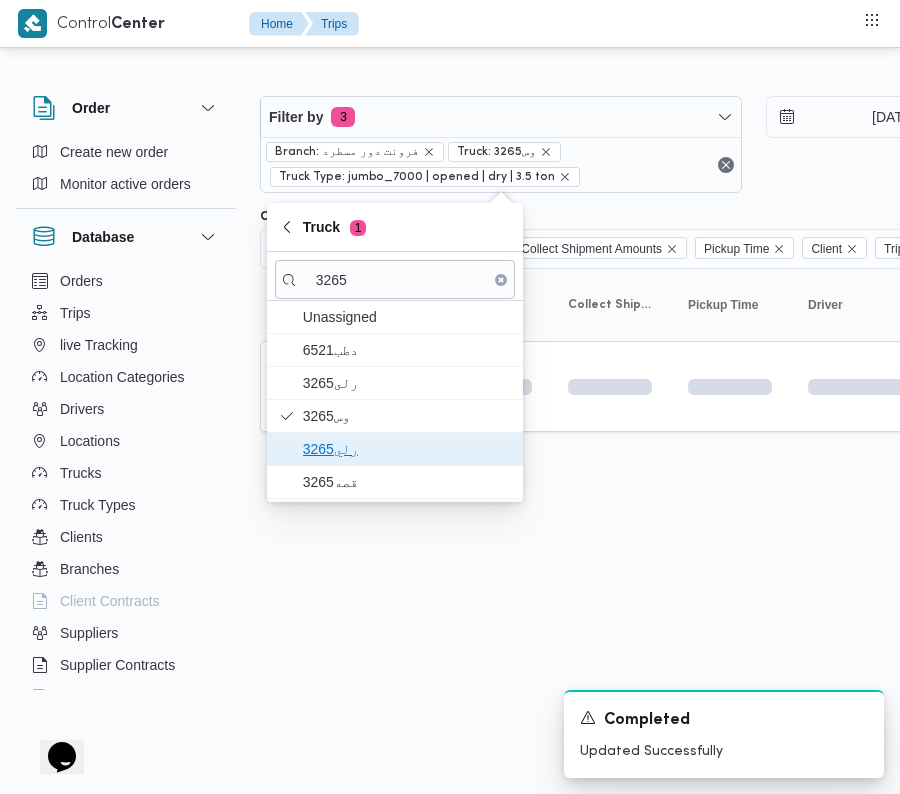 click on "رلي3265" at bounding box center (407, 449) 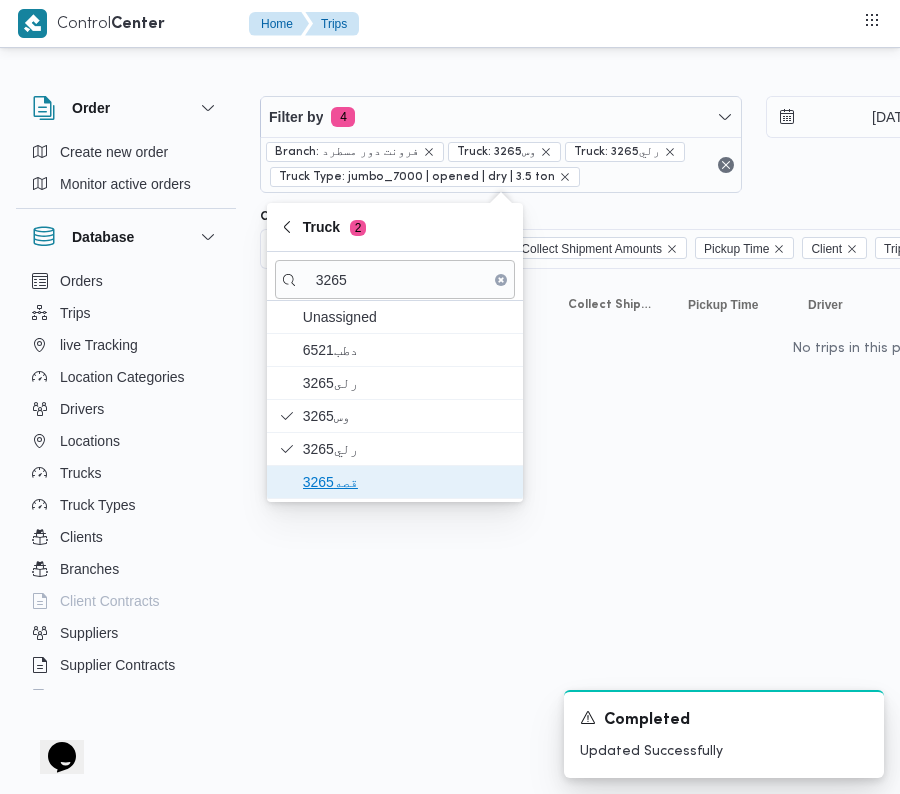click on "قصه3265" at bounding box center [407, 482] 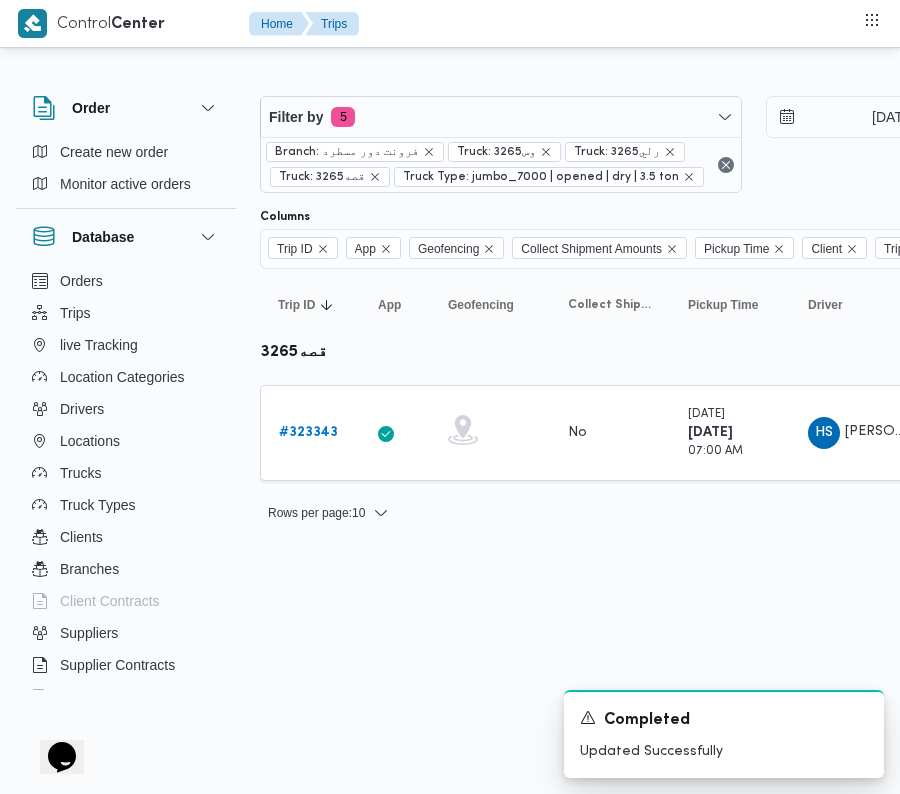 click on "Control  Center Home Trips Order Create new order Monitor active orders Database Orders Trips live Tracking Location Categories Drivers Locations Trucks Truck Types Clients Branches Client Contracts Suppliers Supplier Contracts Devices Users Projects SP Projects Admins organization assignees Tags Filter by 5 Branch: فرونت دور مسطرد Truck: وس3265 Truck: رلي3265 Truck: قصه3265 Truck Type: jumbo_7000 | opened | dry | 3.5 ton [DATE] → [DATE] Group By Truck Columns Trip ID App Geofencing Collect Shipment Amounts Pickup Time Client Trip Points Driver Supplier Truck Status Platform Sorting Trip ID Click to sort in ascending order App Click to sort in ascending order Geofencing Click to sort in ascending order Collect Shipment Amounts Pickup Time Click to sort in ascending order Client Click to sort in ascending order Trip Points Driver Click to sort in ascending order Supplier Click to sort in ascending order Truck Click to sort in ascending order Status Click to sort in ascending order" at bounding box center (450, 397) 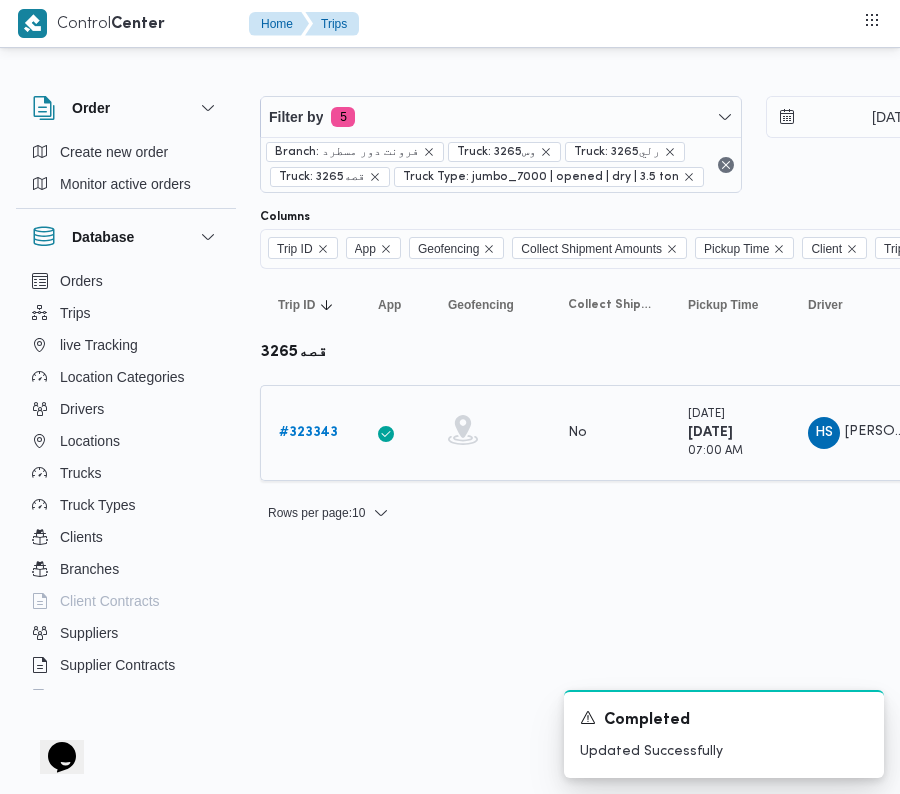 click on "# 323343" at bounding box center (308, 433) 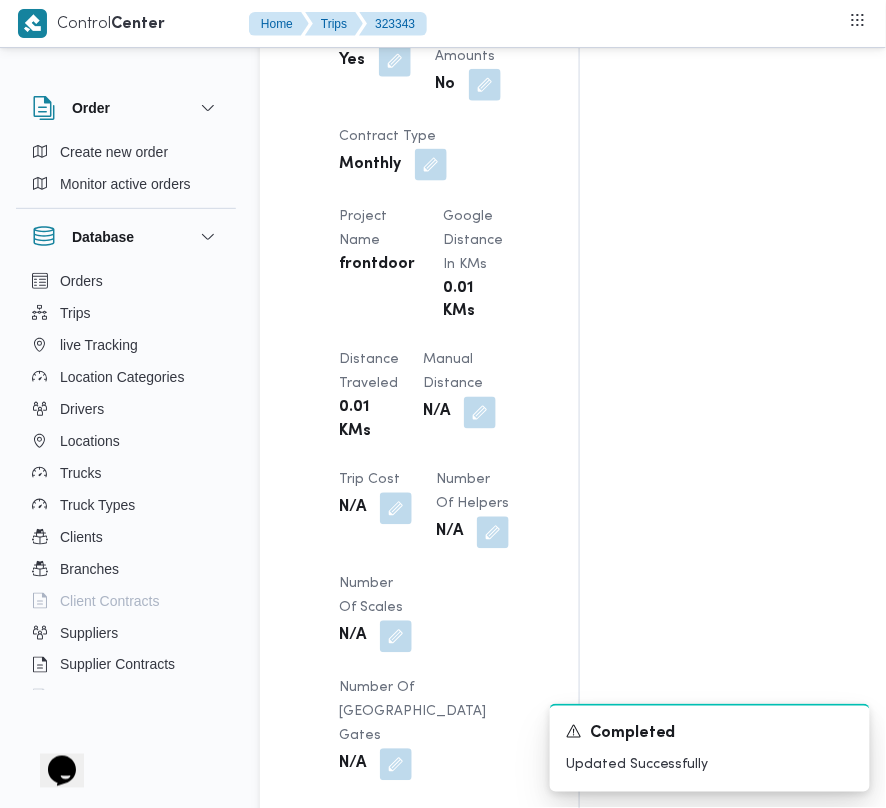 scroll, scrollTop: 3377, scrollLeft: 0, axis: vertical 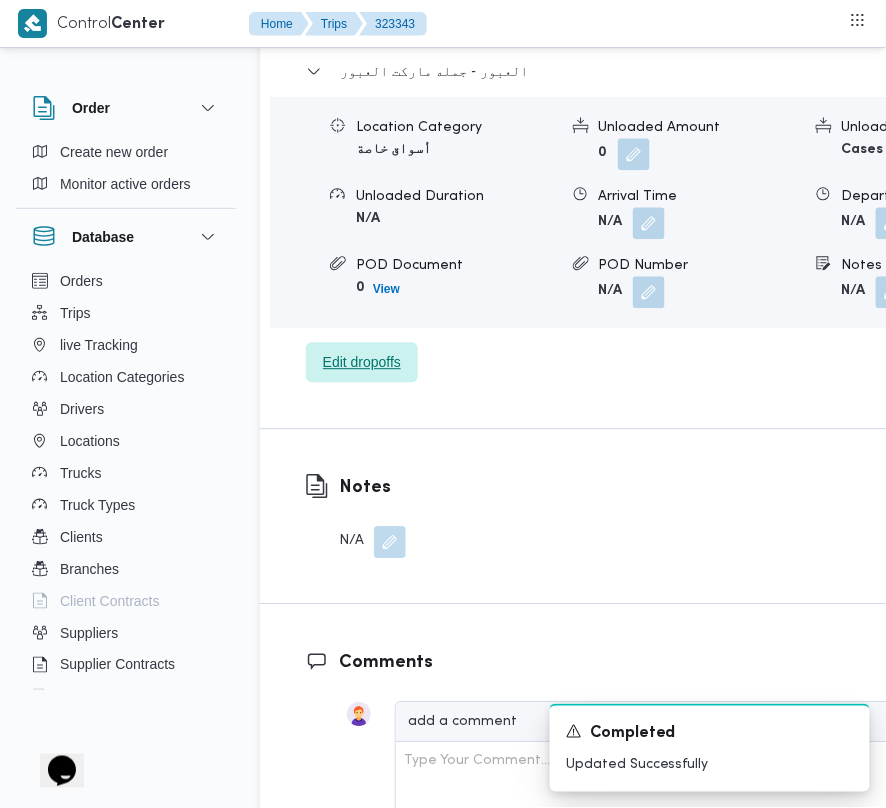 drag, startPoint x: 397, startPoint y: 484, endPoint x: 309, endPoint y: 462, distance: 90.70832 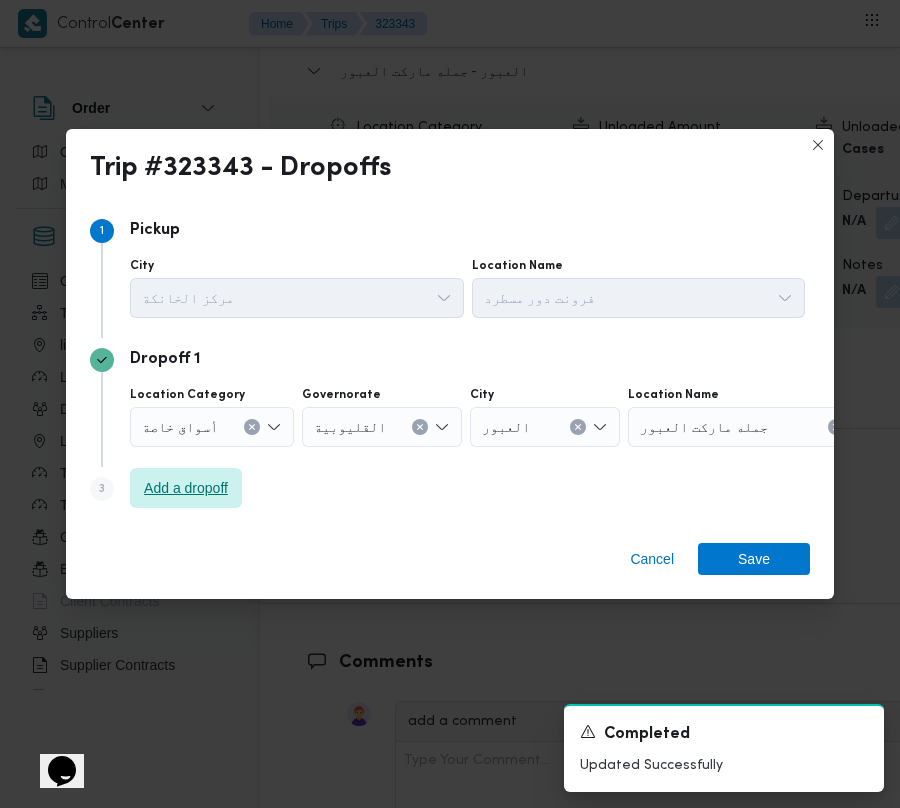 click on "Add a dropoff" at bounding box center [186, 488] 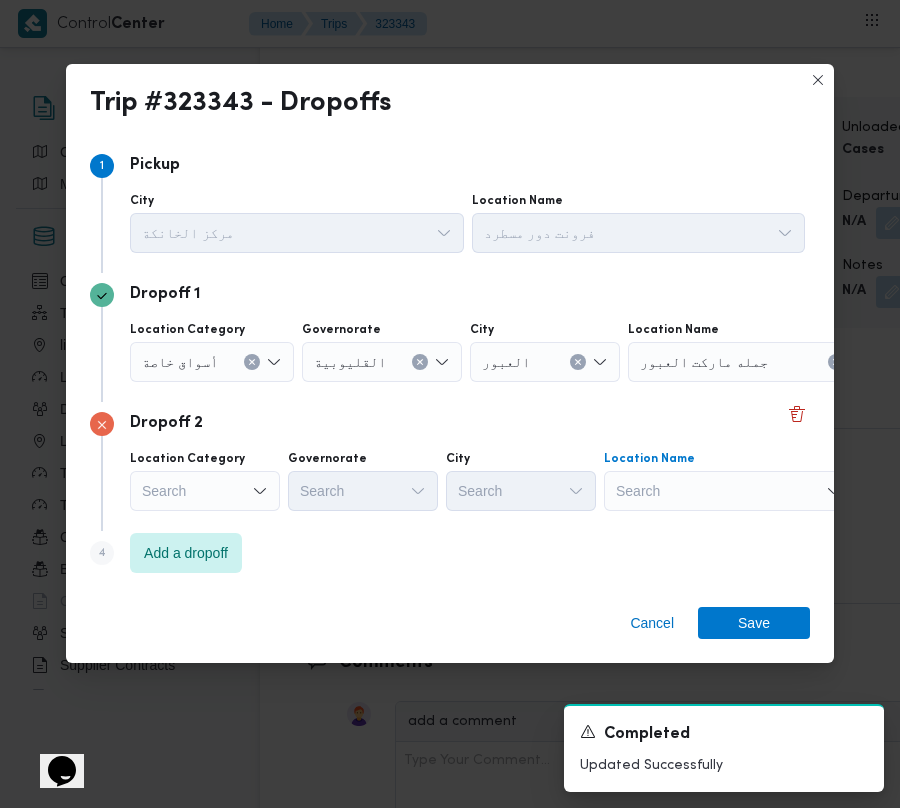click on "Search" at bounding box center [753, 362] 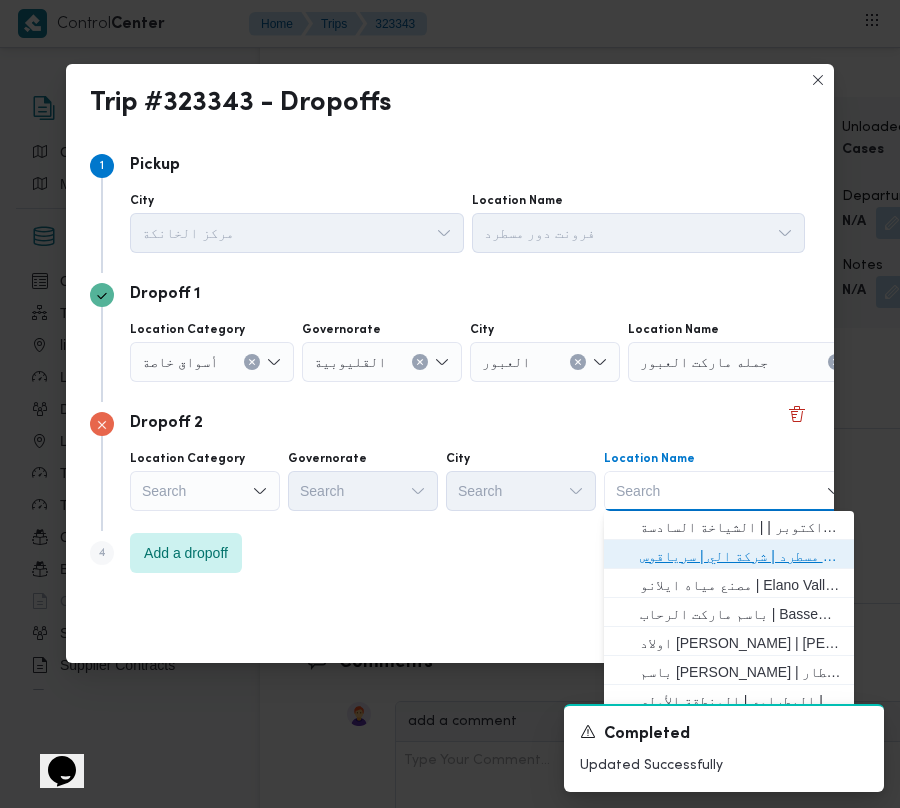 drag, startPoint x: 713, startPoint y: 549, endPoint x: 604, endPoint y: 552, distance: 109.041275 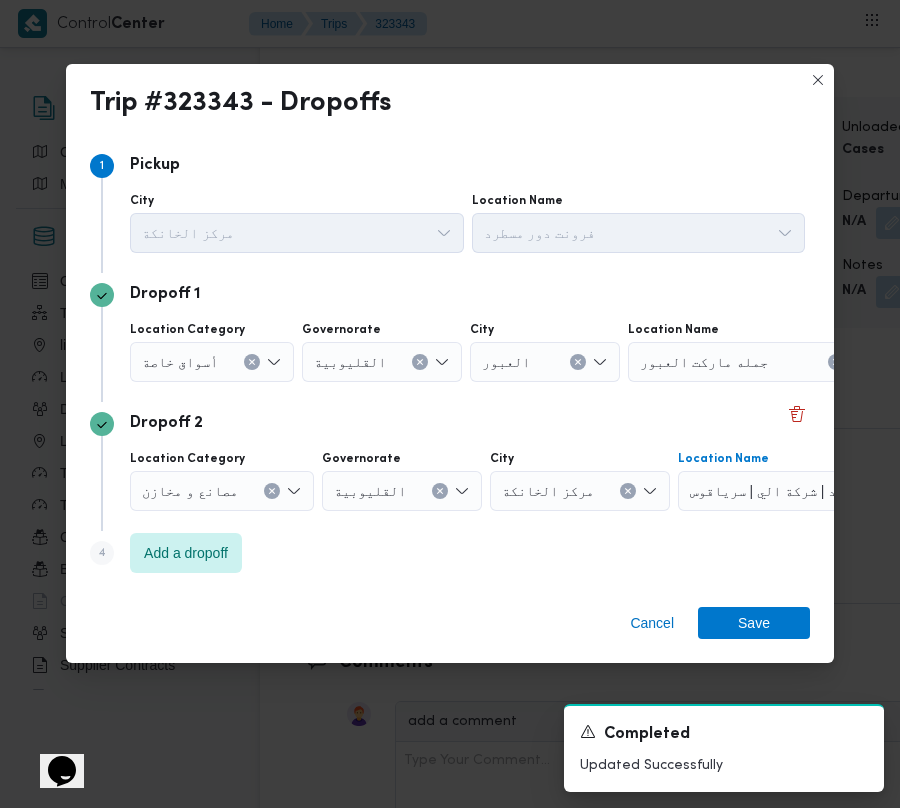 click on "أسواق خاصة" at bounding box center (180, 361) 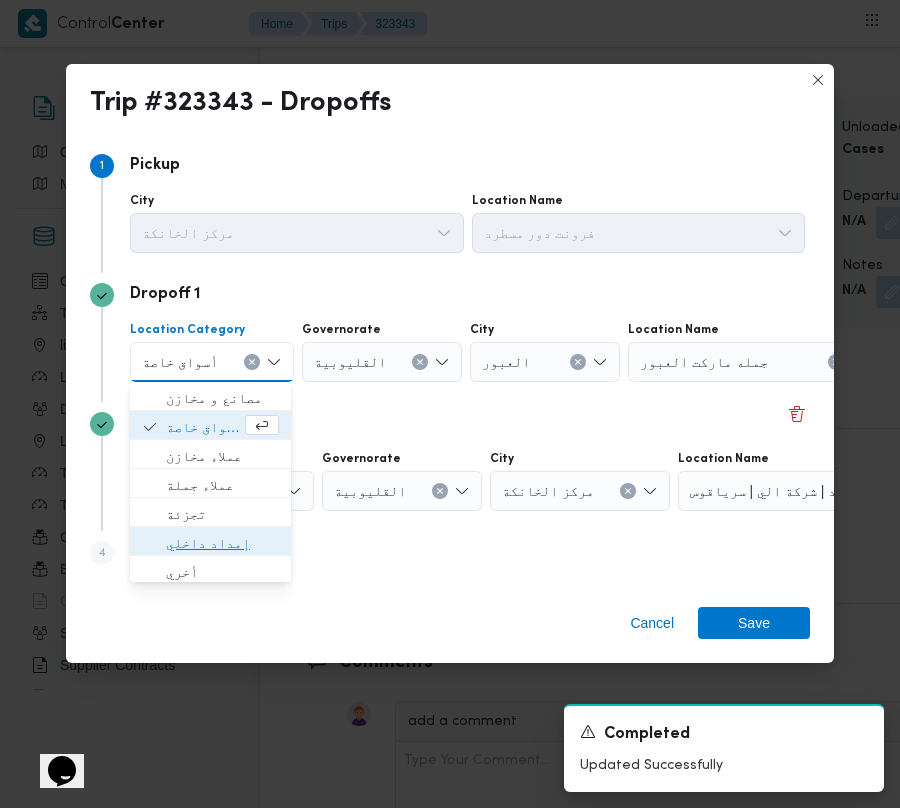 click on "إمداد داخلي" at bounding box center [210, 543] 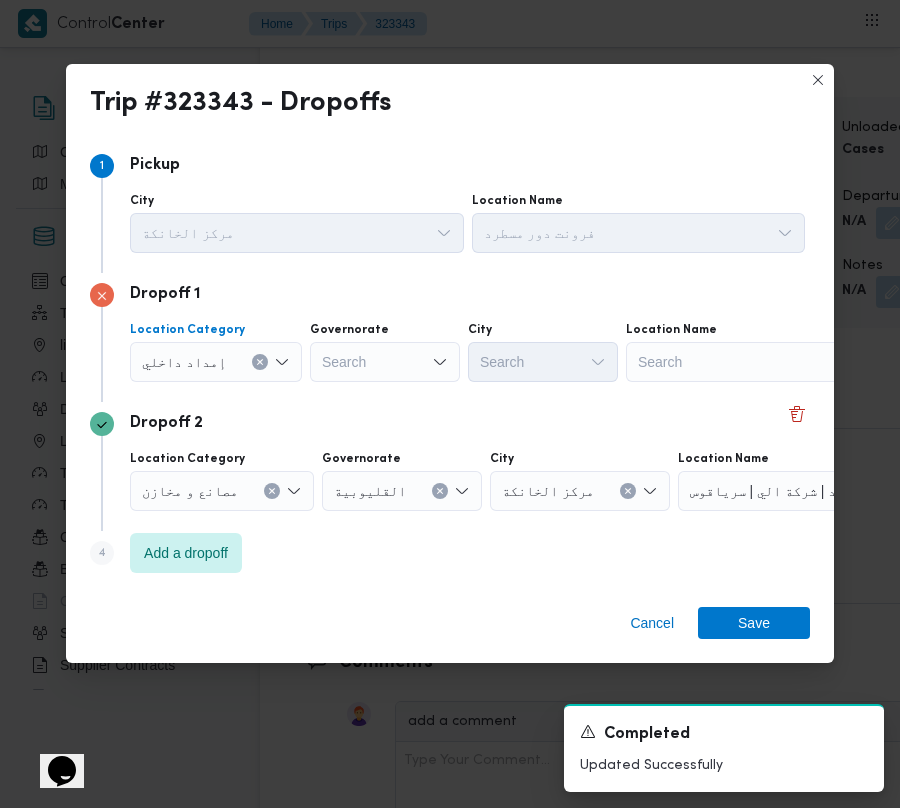 click on "إمداد داخلي" at bounding box center [184, 361] 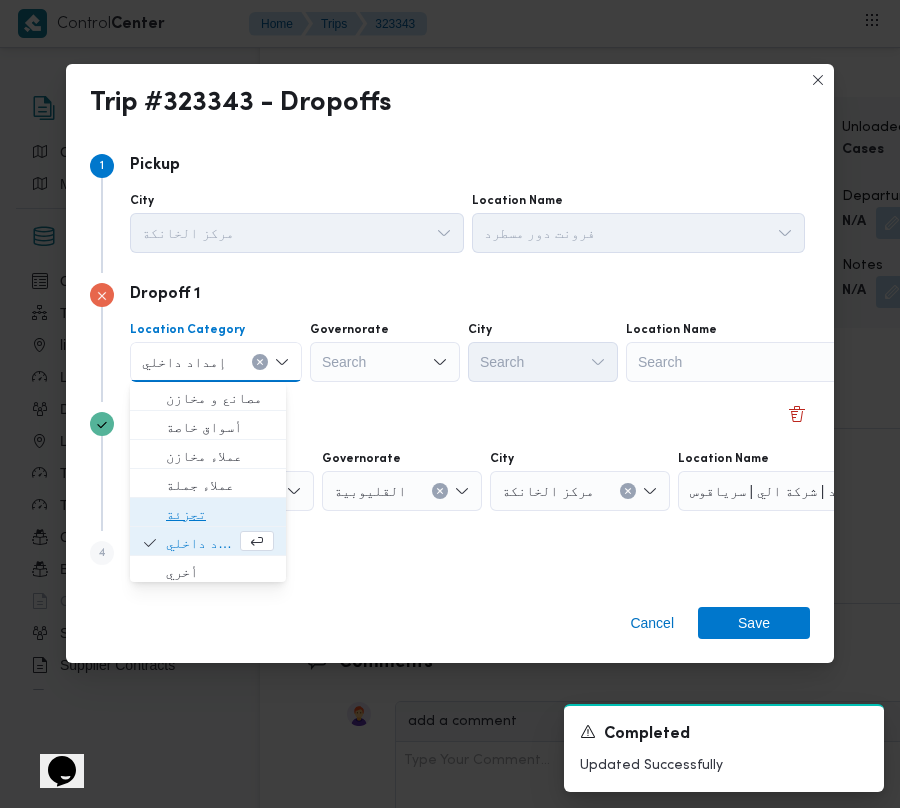 click on "تجزئة" at bounding box center [220, 514] 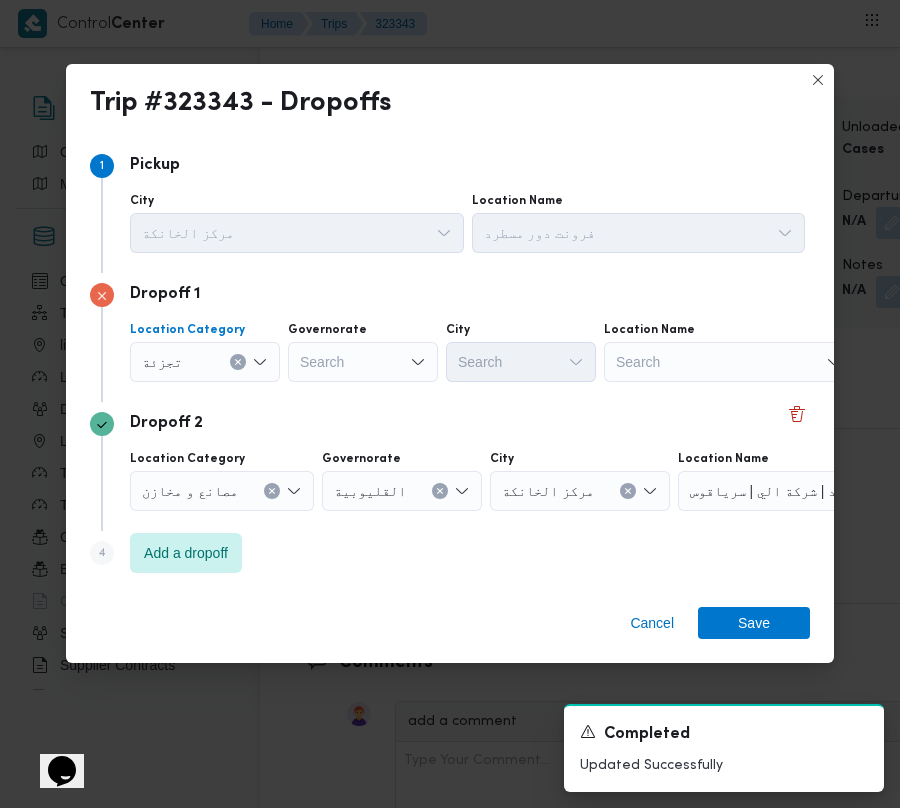 click on "Dropoff 1 Location Category تجزئة Combo box. Selected. تجزئة. Press Backspace to delete تجزئة. Combo box input. Search. Type some text or, to display a list of choices, press Down Arrow. To exit the list of choices, press Escape. Governorate Search City Search Location Name Search" at bounding box center [450, 337] 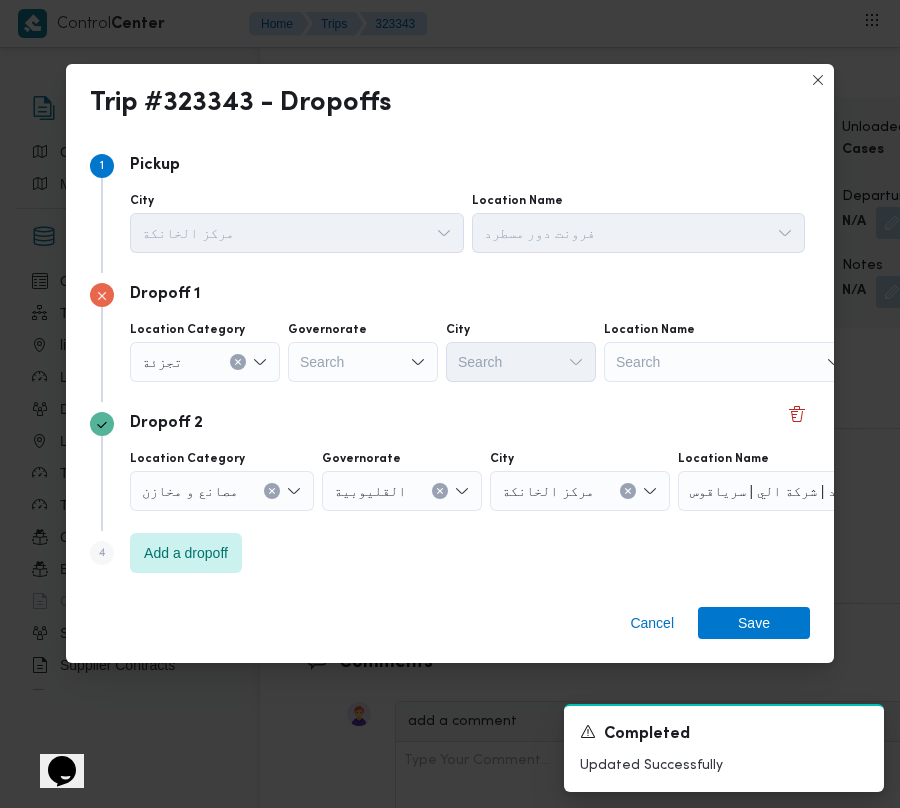 click on "Search" at bounding box center (363, 362) 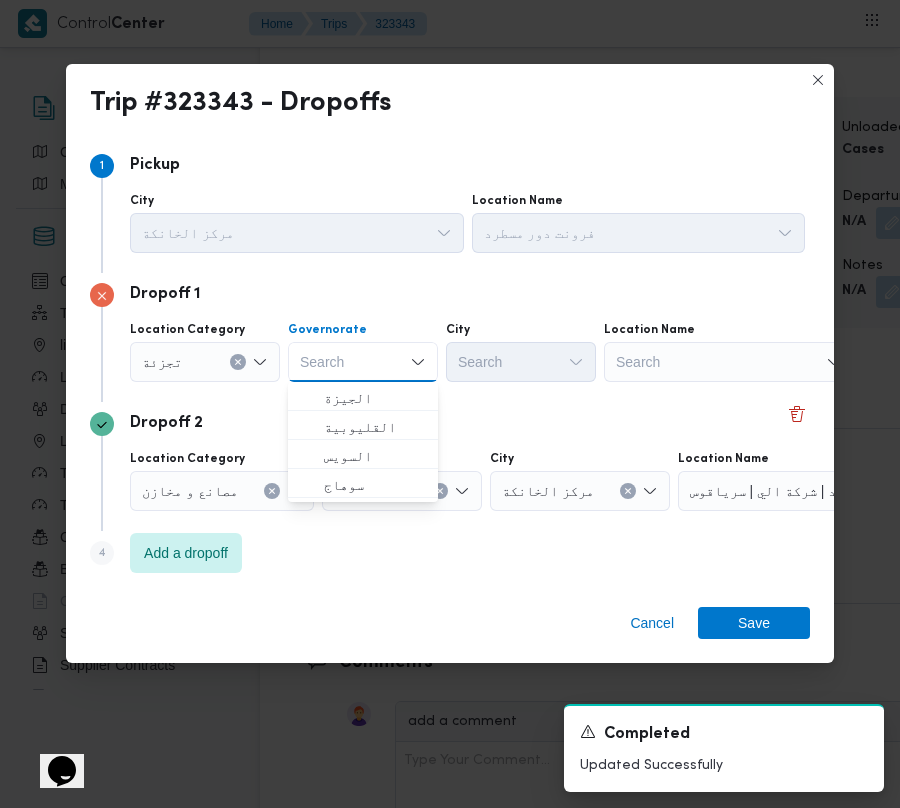 paste on "[GEOGRAPHIC_DATA]" 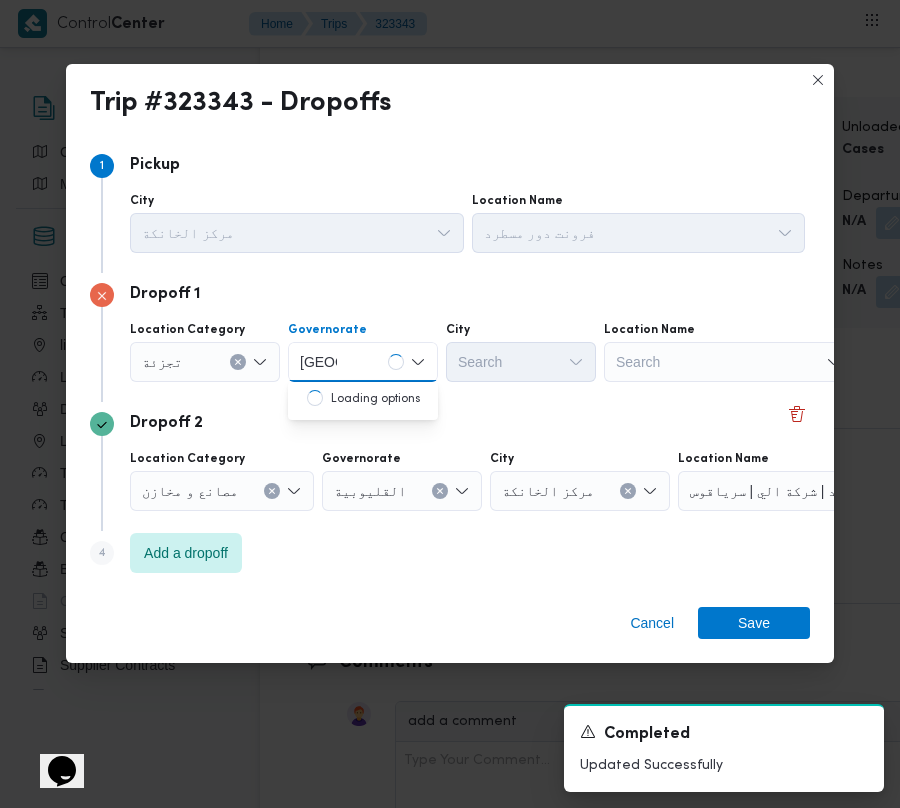 type on "[GEOGRAPHIC_DATA]" 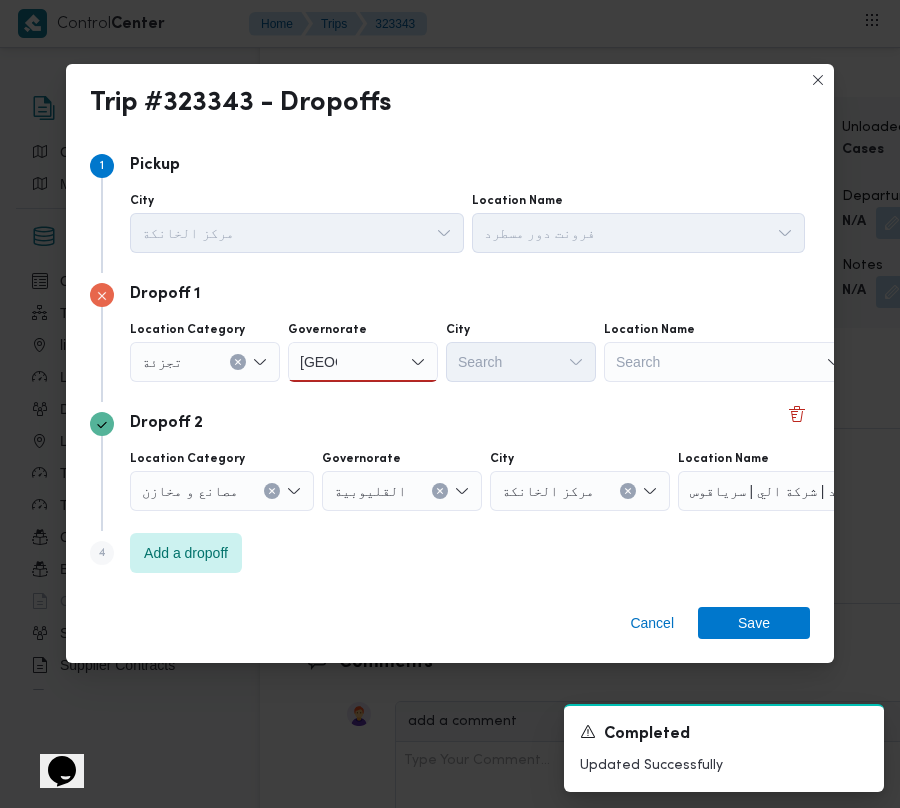 click on "[GEOGRAPHIC_DATA] [GEOGRAPHIC_DATA]" at bounding box center (363, 362) 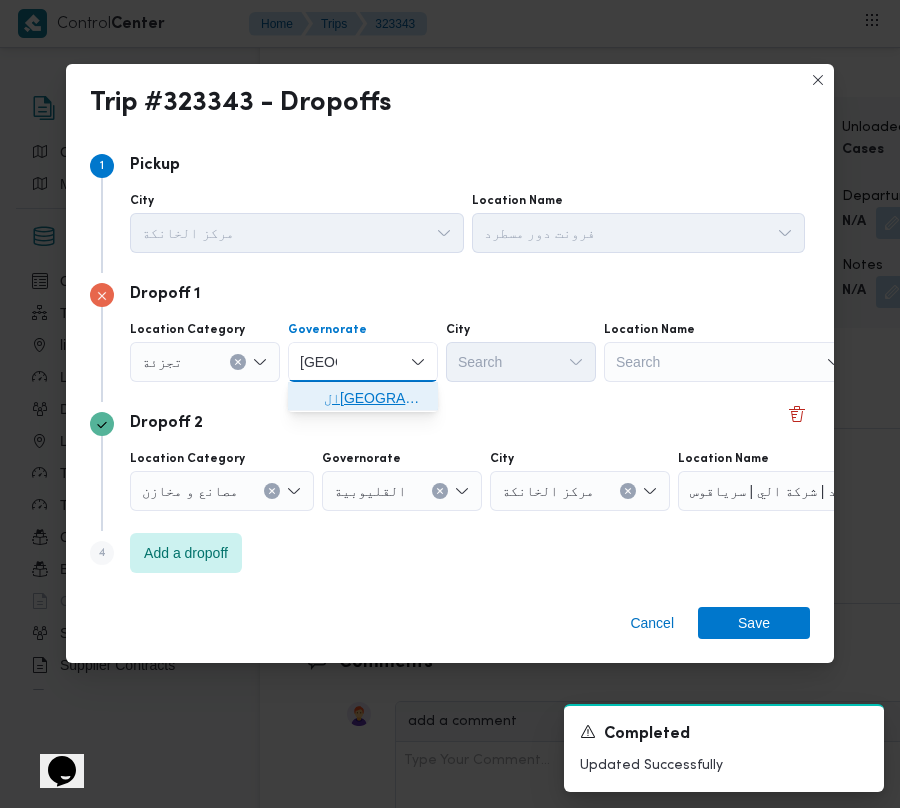 click on "ال[GEOGRAPHIC_DATA]" at bounding box center [375, 398] 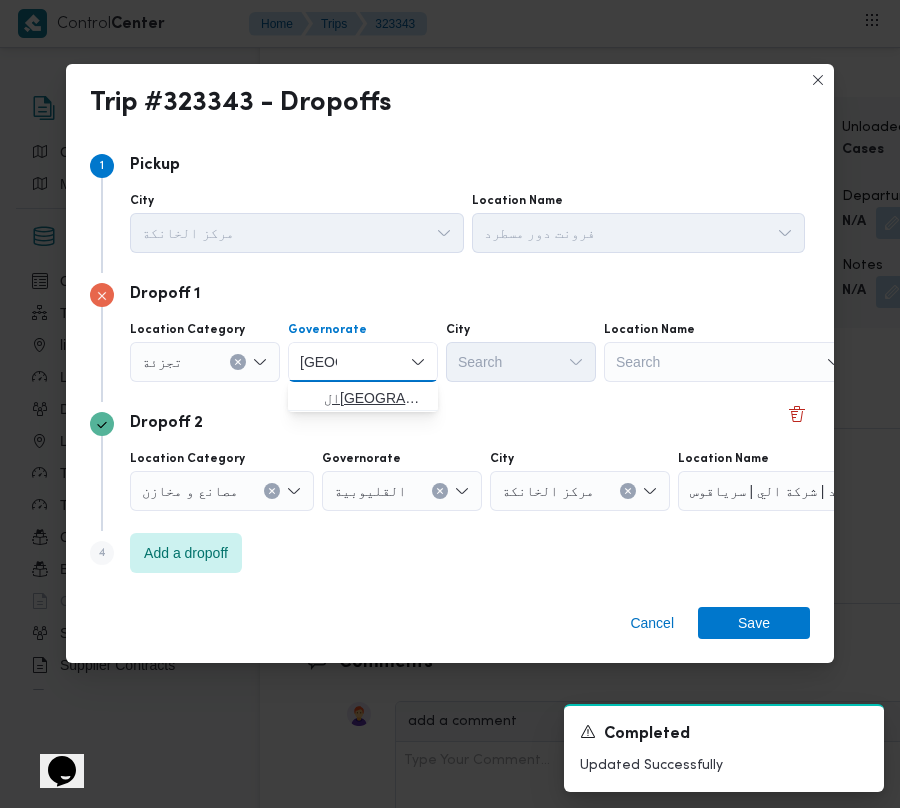 type 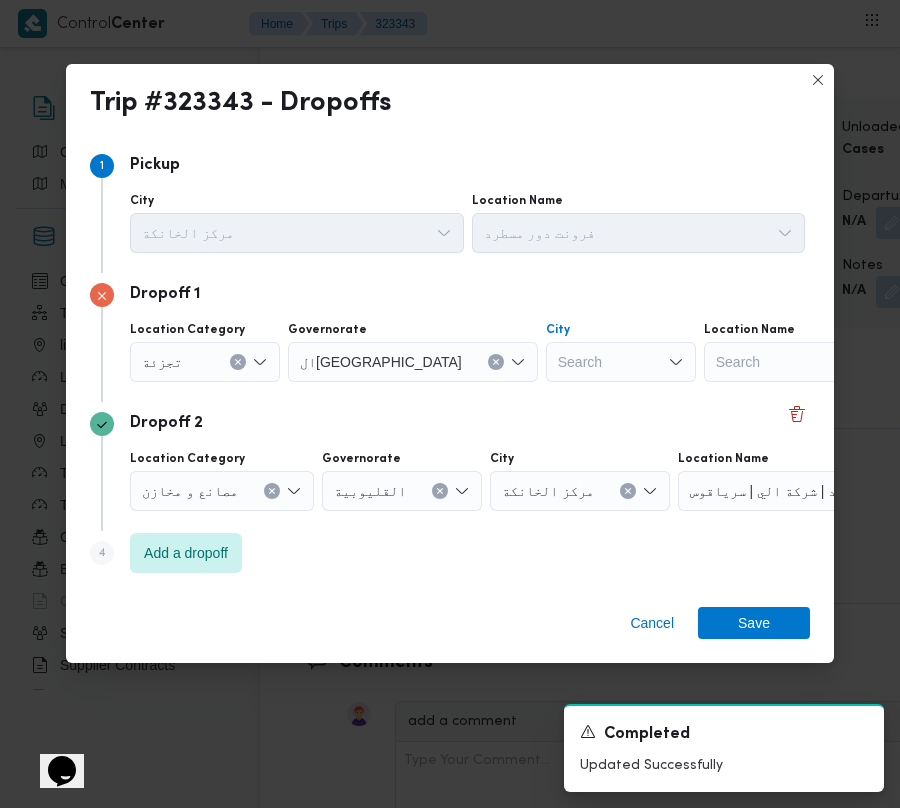 click on "Search" at bounding box center [621, 362] 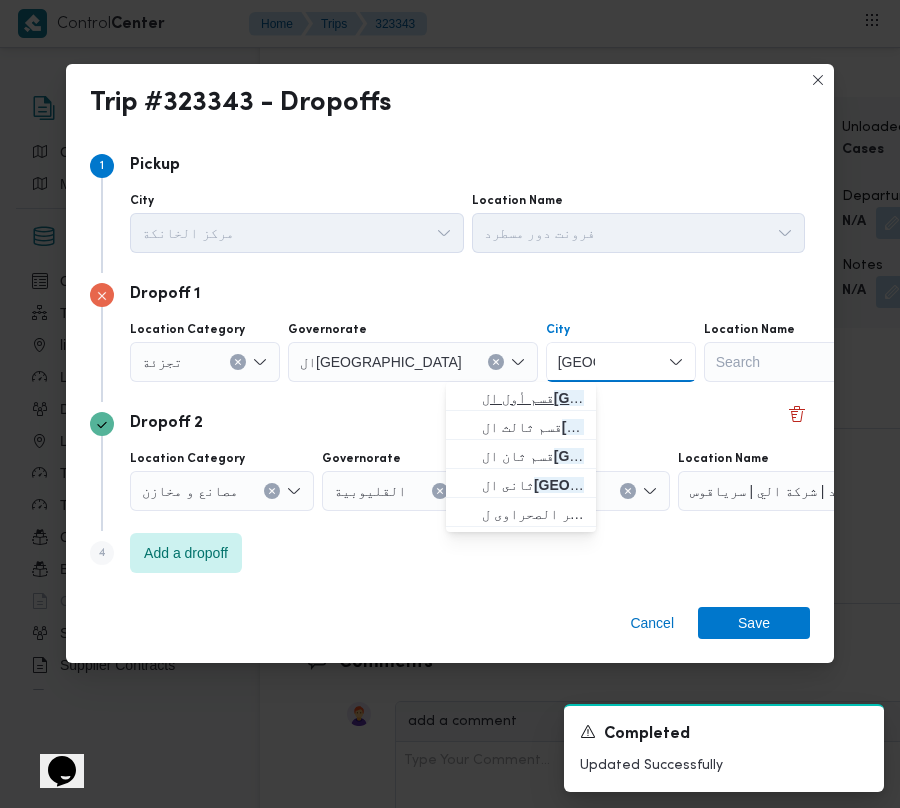 type on "[GEOGRAPHIC_DATA]" 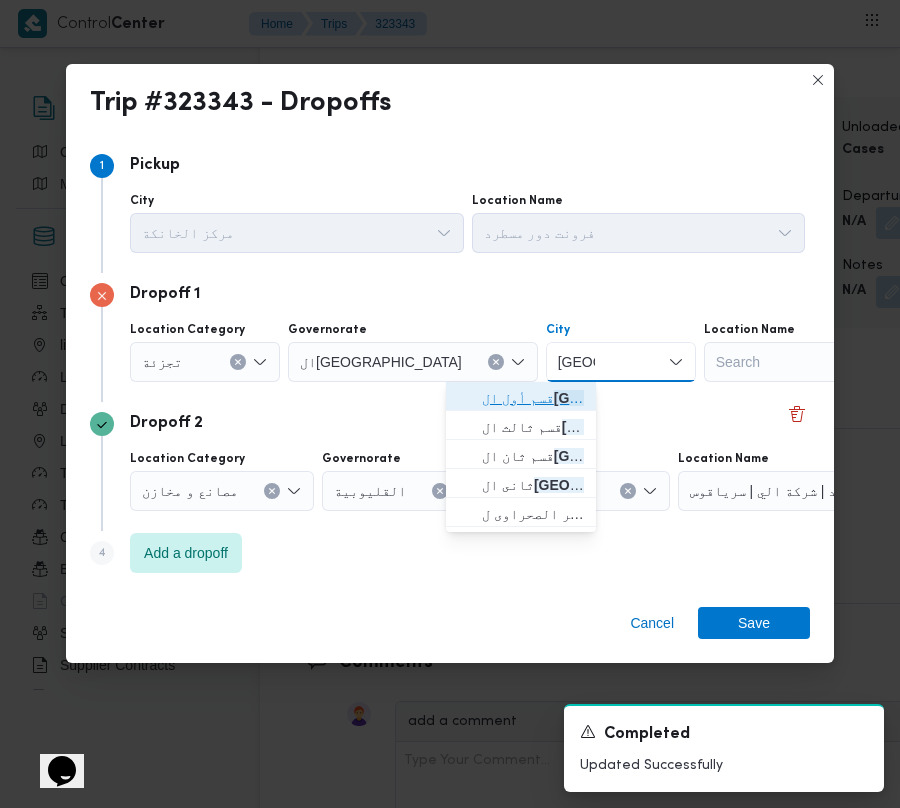 click on "قسم أول ال قاهرة  الجديدة" at bounding box center [533, 398] 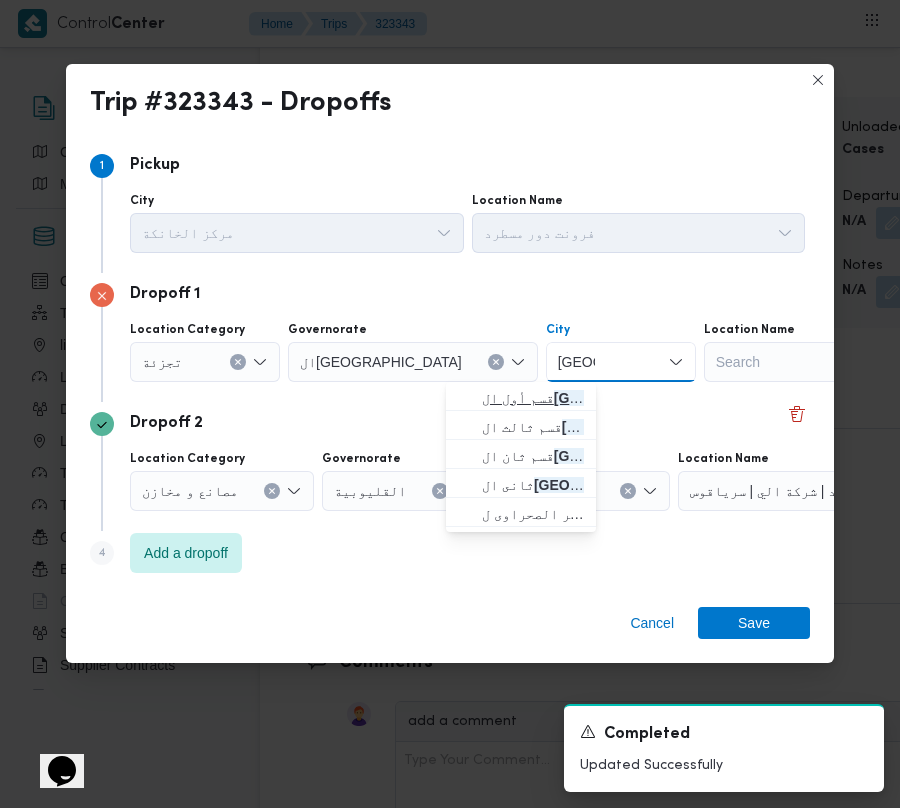 type 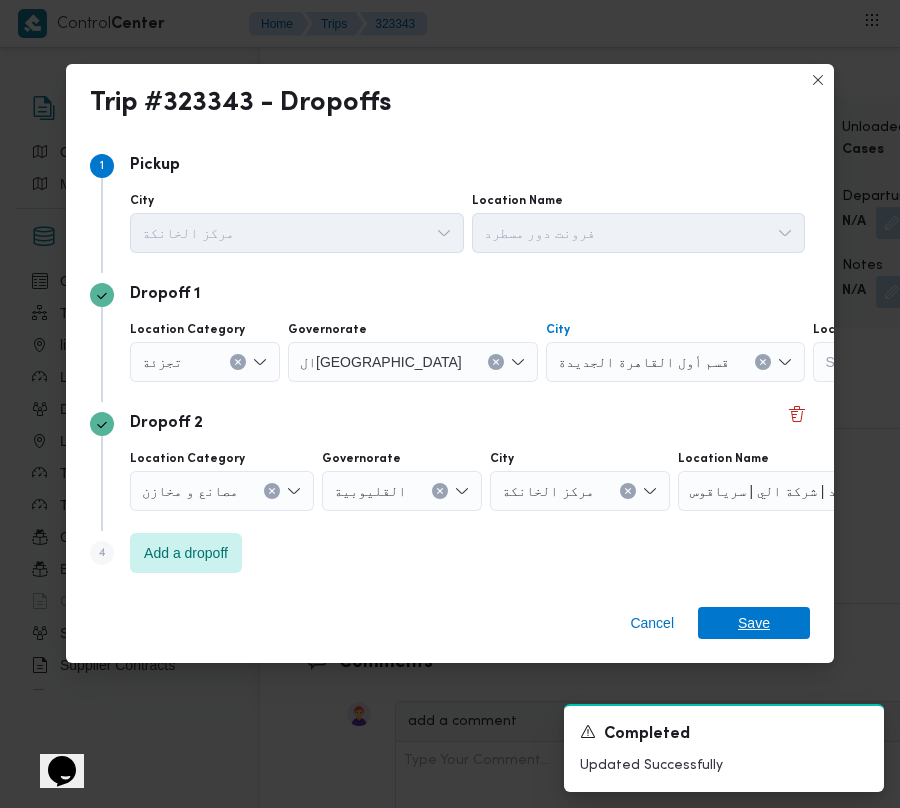 click on "Save" at bounding box center (754, 623) 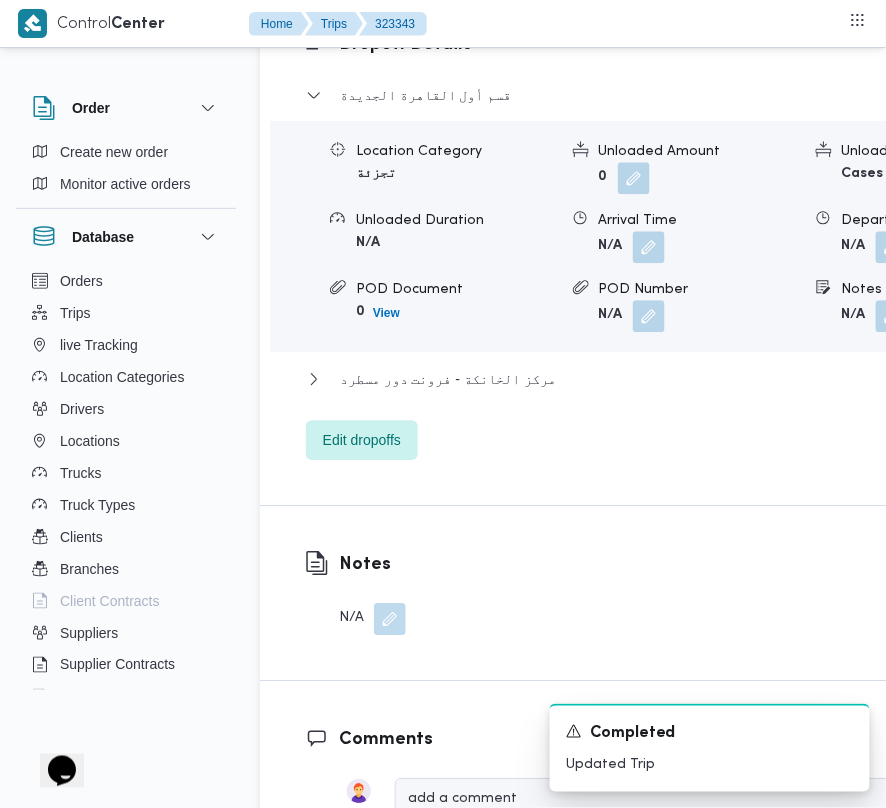 scroll, scrollTop: 3401, scrollLeft: 0, axis: vertical 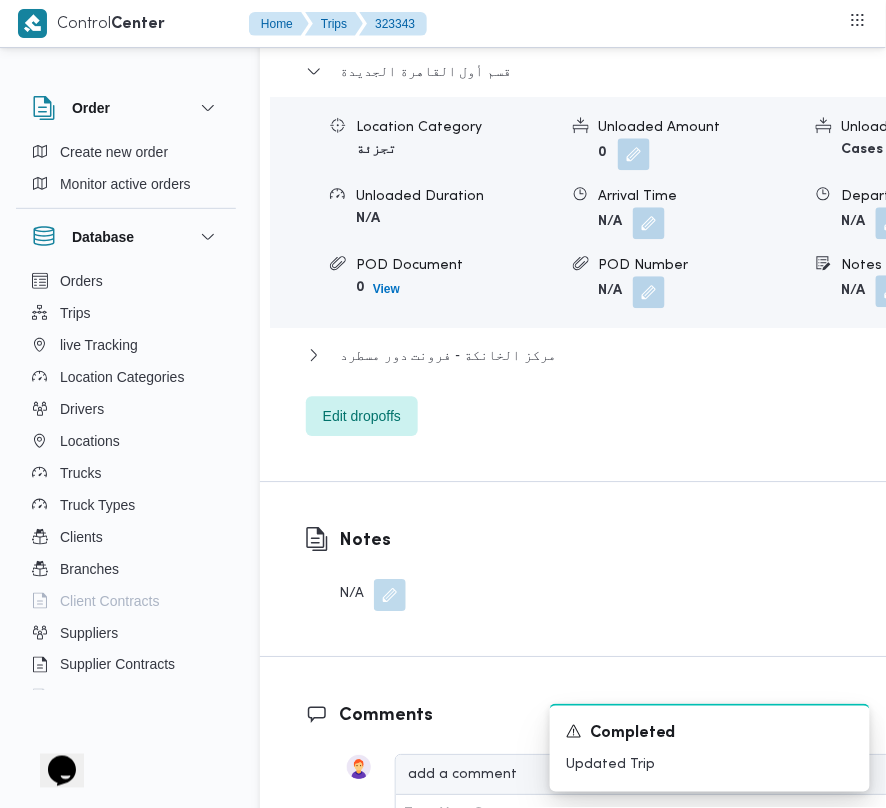 click at bounding box center (892, 291) 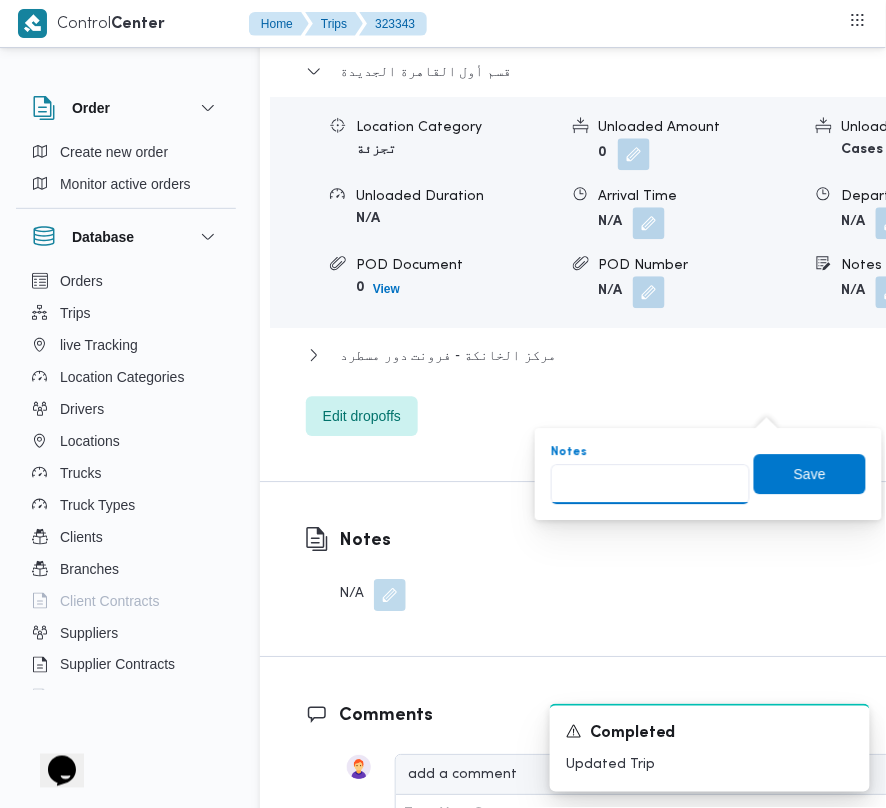 click on "Notes" at bounding box center [650, 484] 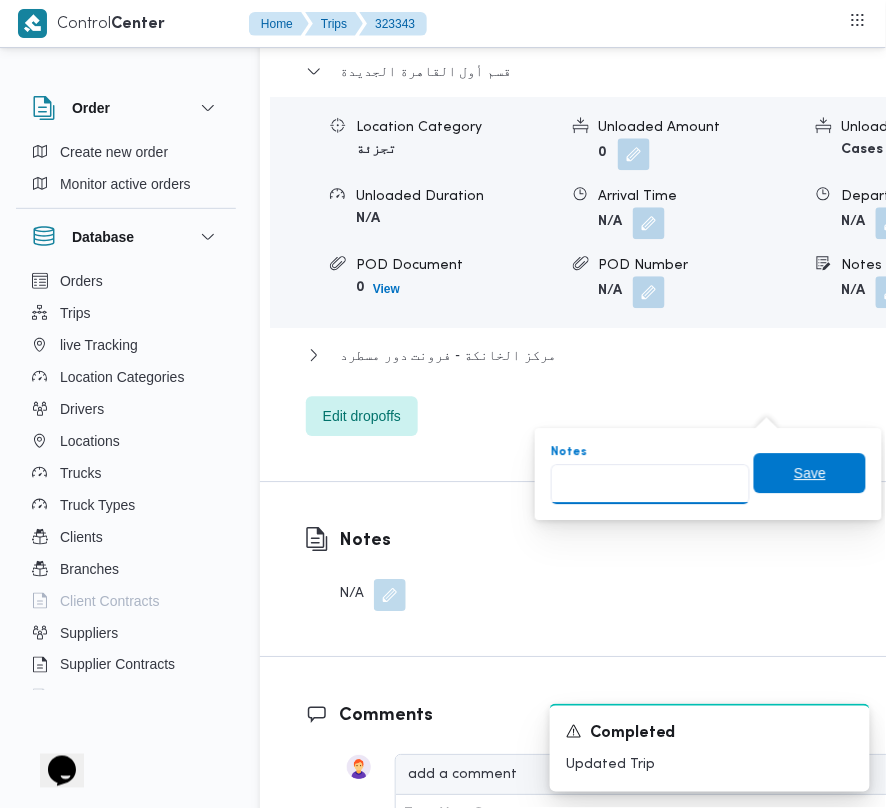 paste on "تجمع" 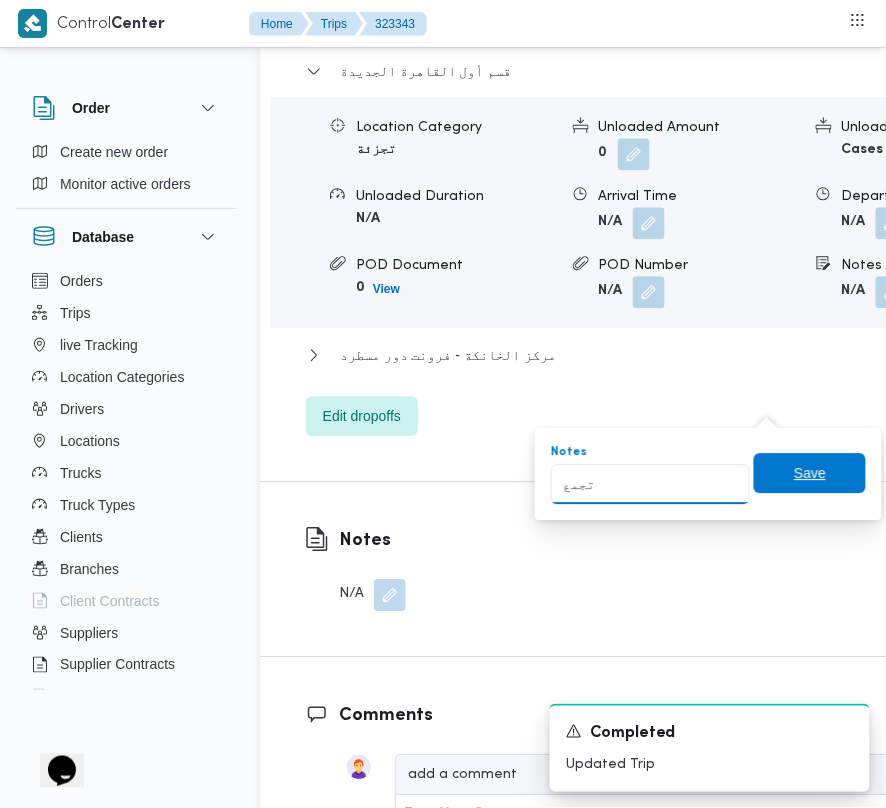 type on "تجمع" 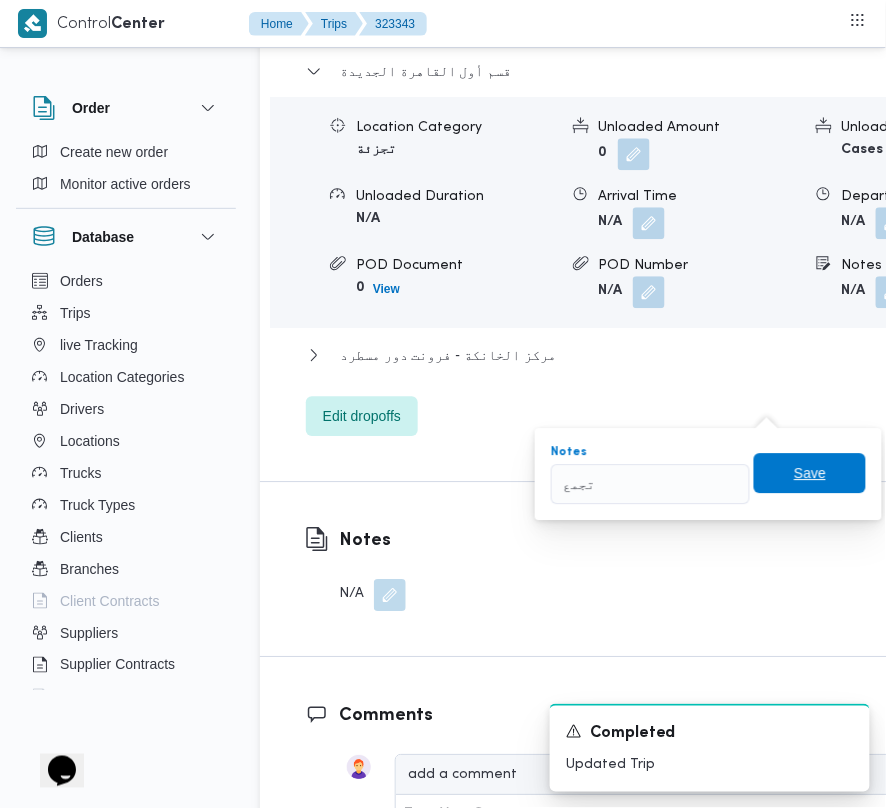 click on "Save" at bounding box center (810, 473) 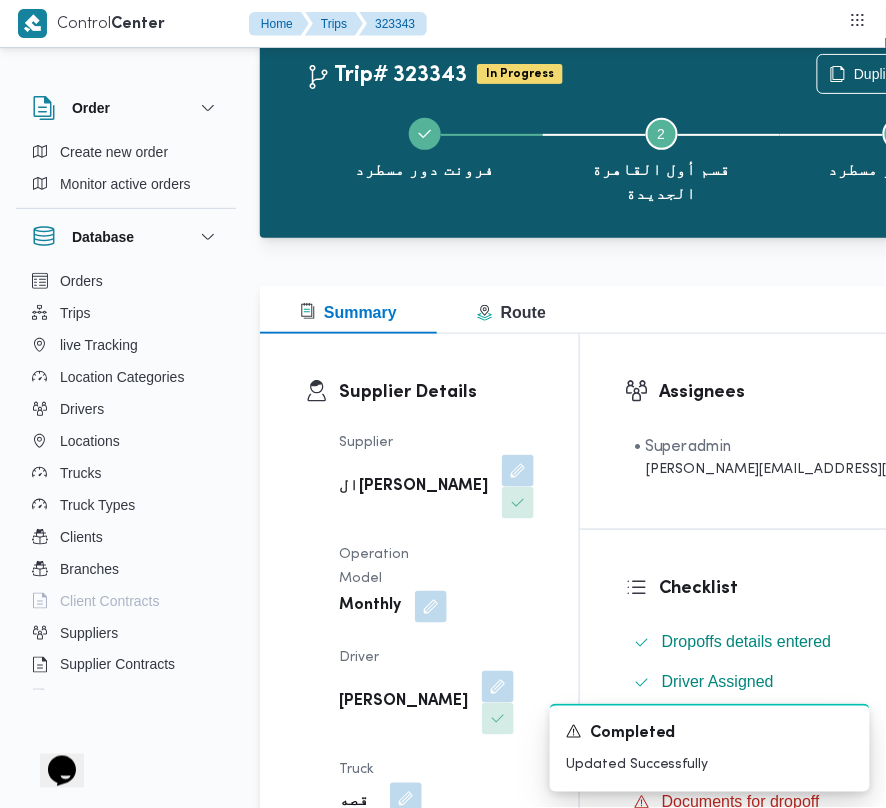 scroll, scrollTop: 0, scrollLeft: 0, axis: both 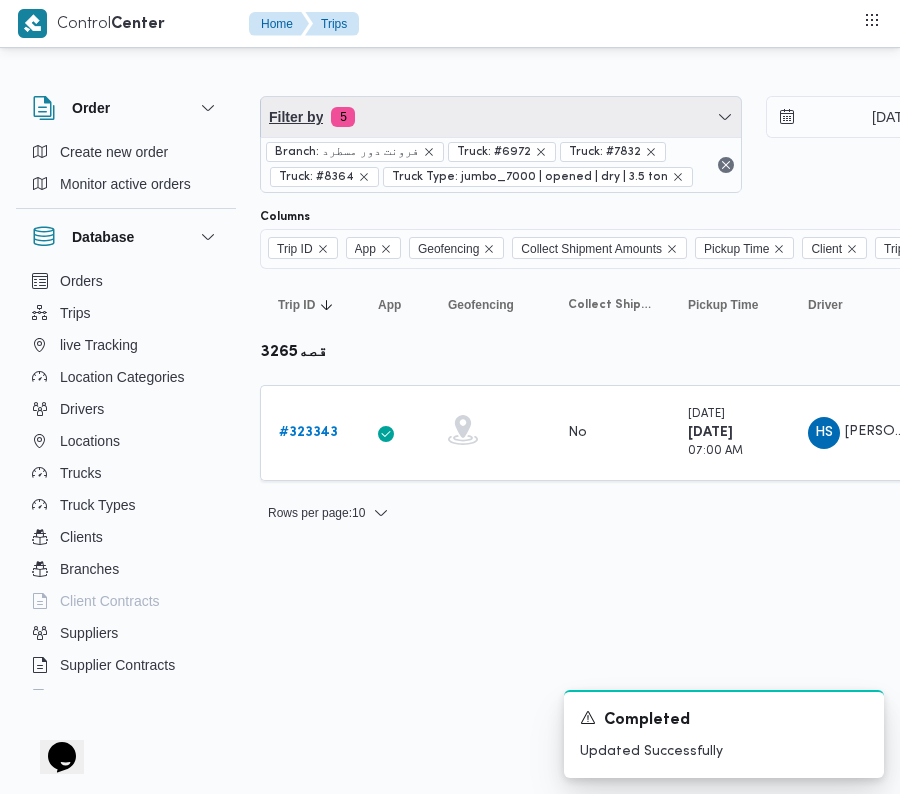 click on "Filter by 5" at bounding box center [501, 117] 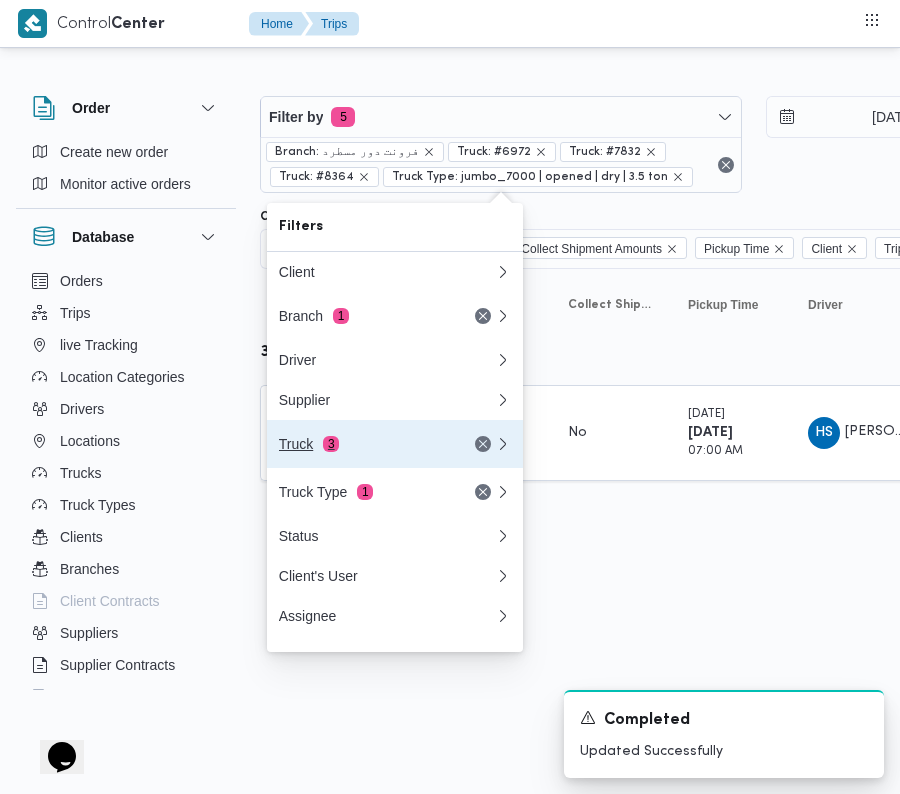click on "Truck 3" at bounding box center (363, 444) 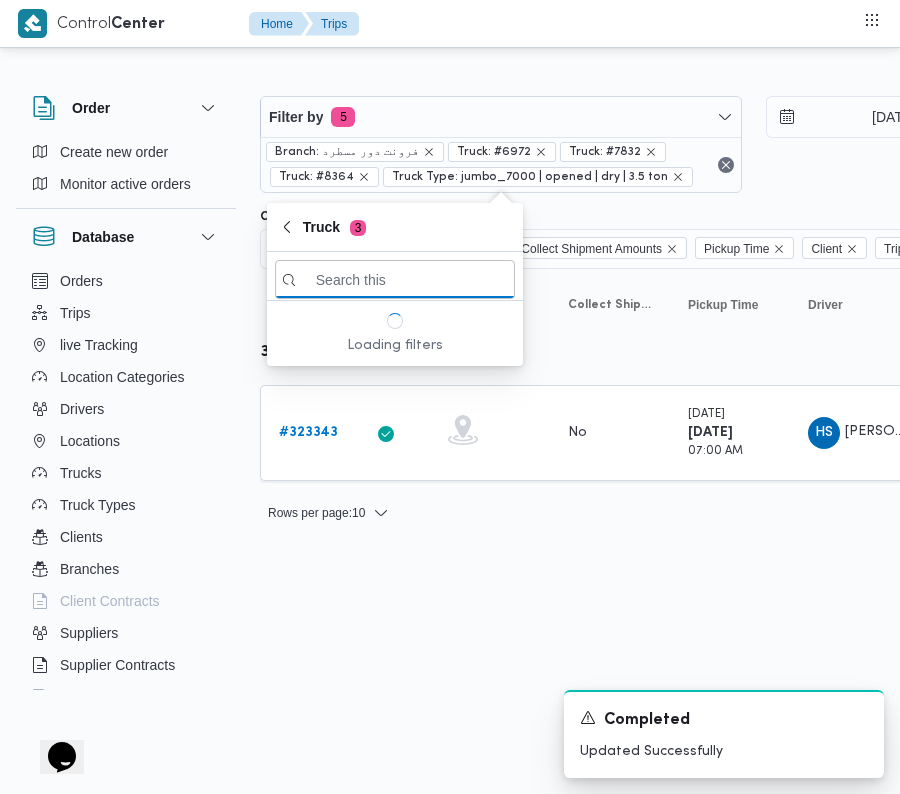paste on "6121" 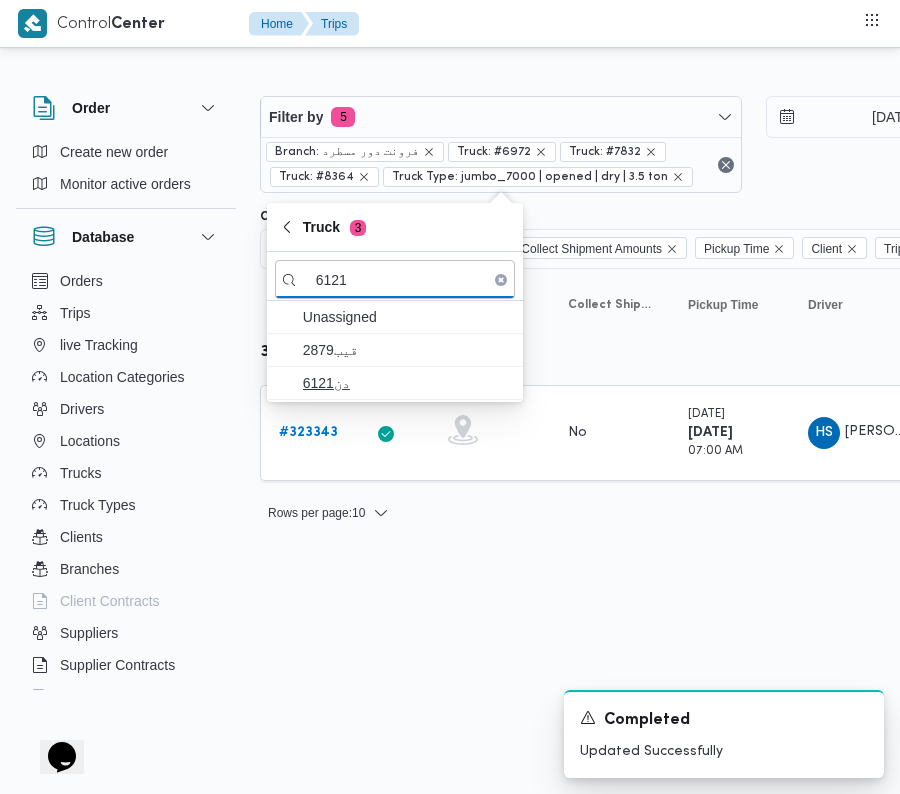 type on "6121" 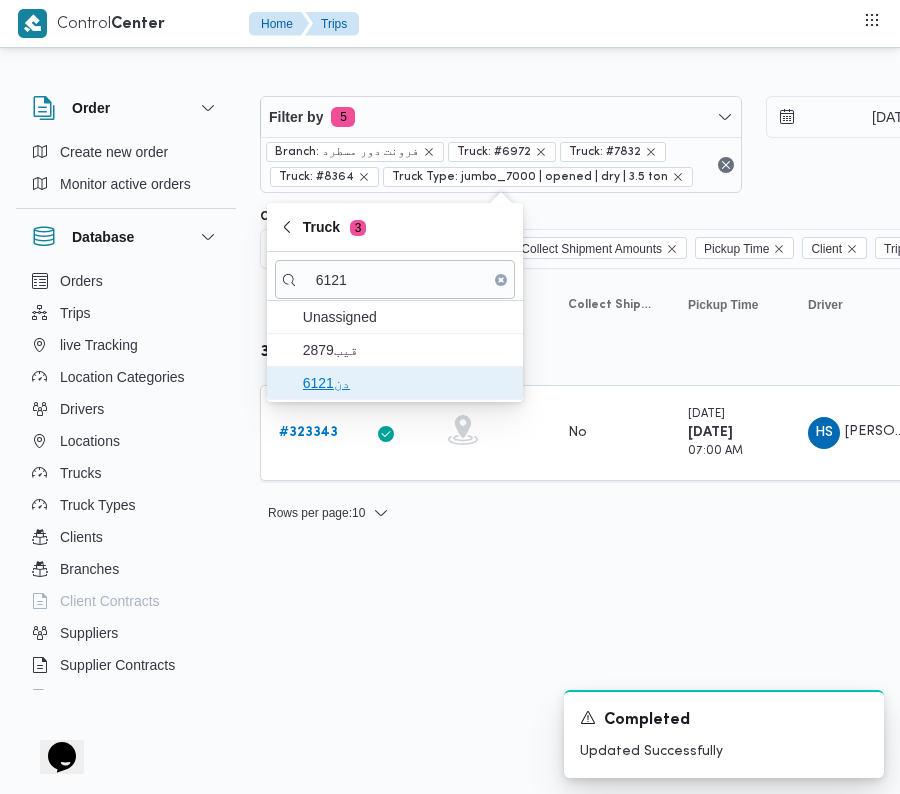 click on "دن6121" at bounding box center (407, 383) 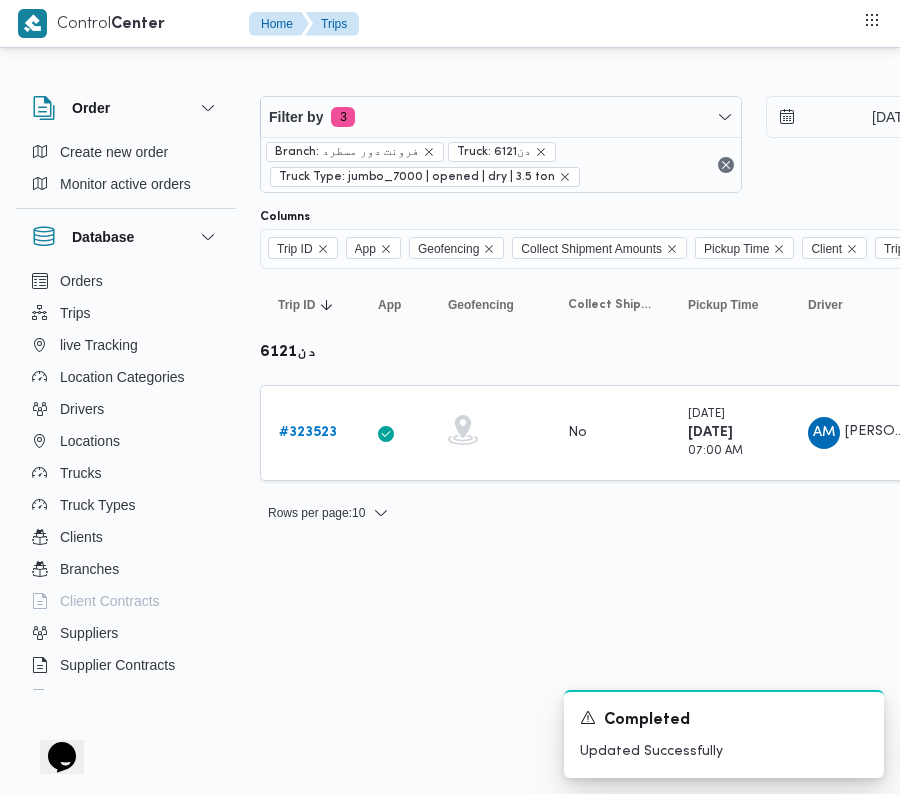 drag, startPoint x: 373, startPoint y: 645, endPoint x: 350, endPoint y: 548, distance: 99.68952 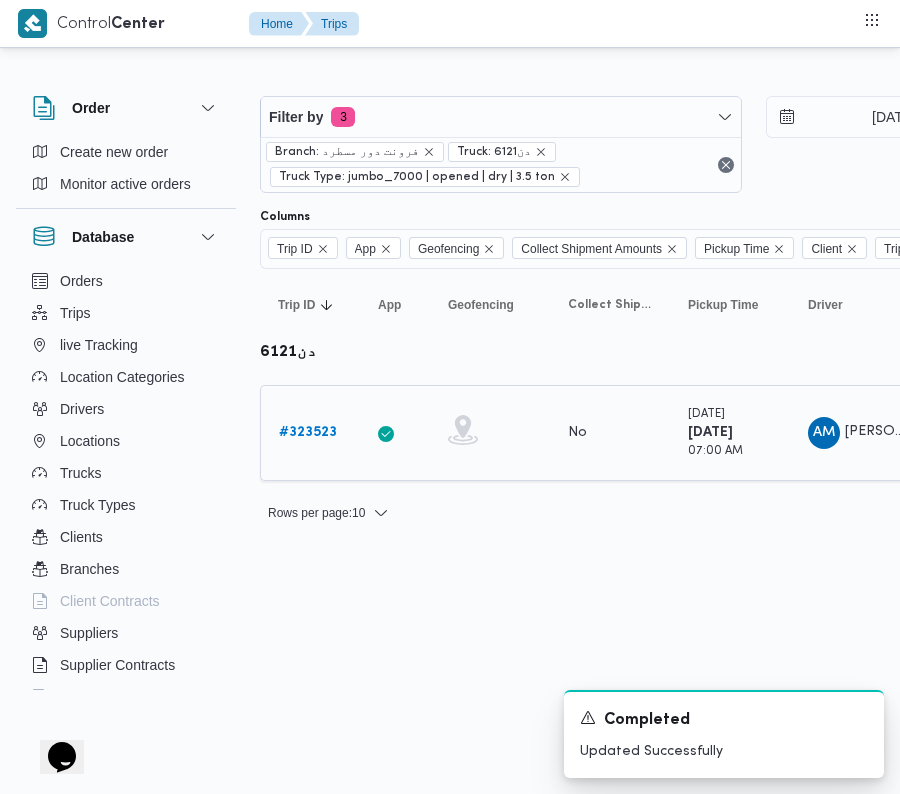 click on "# 323523" at bounding box center (308, 432) 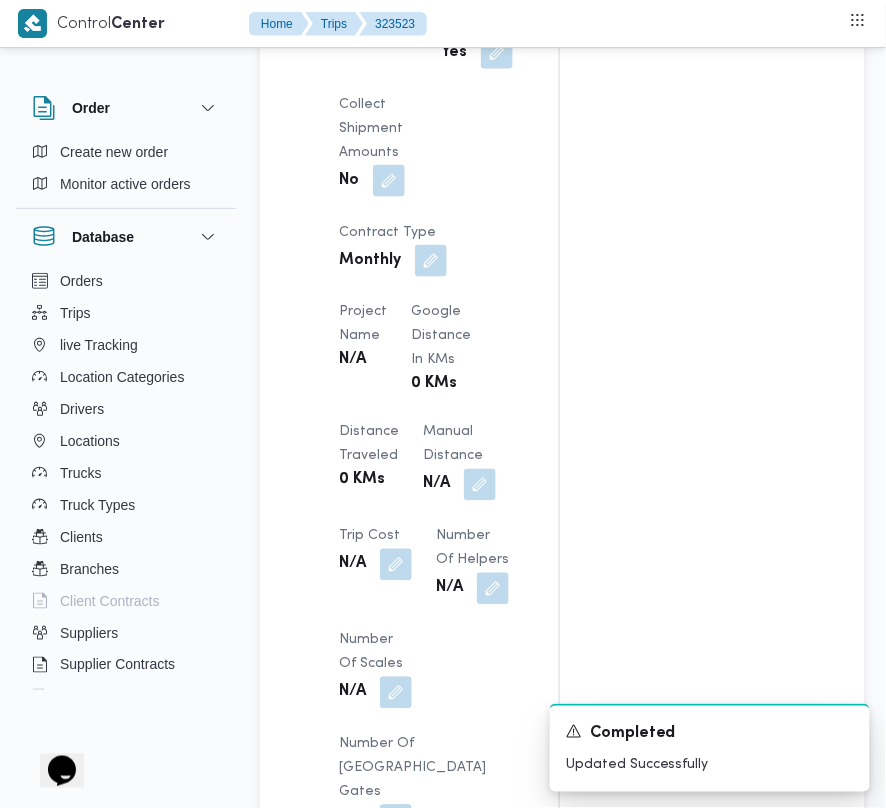 scroll, scrollTop: 2533, scrollLeft: 0, axis: vertical 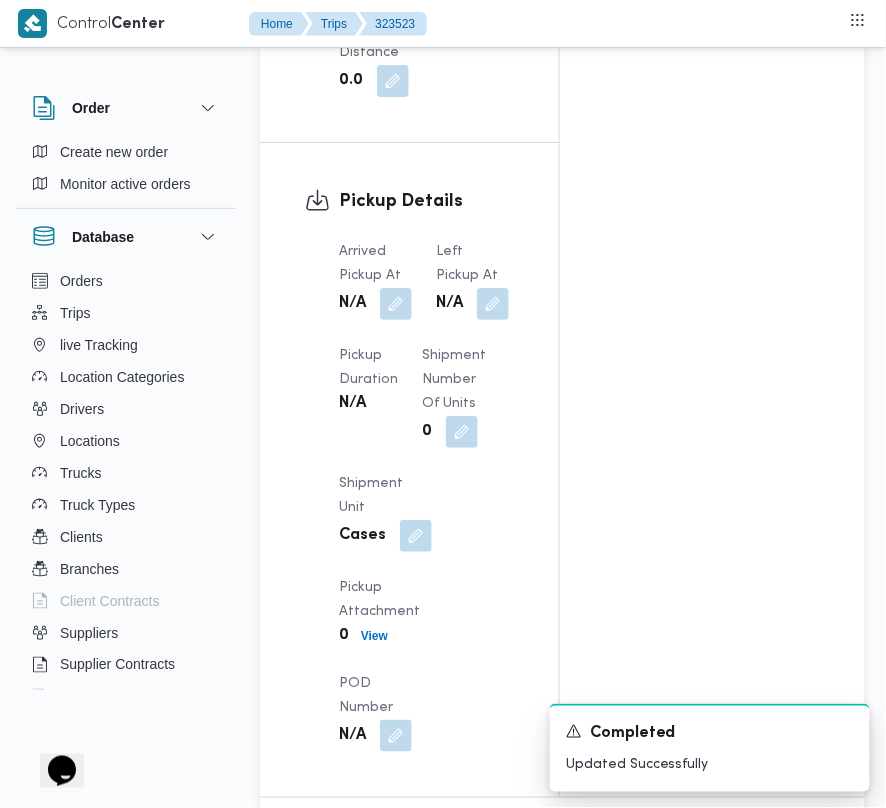 click at bounding box center (493, 304) 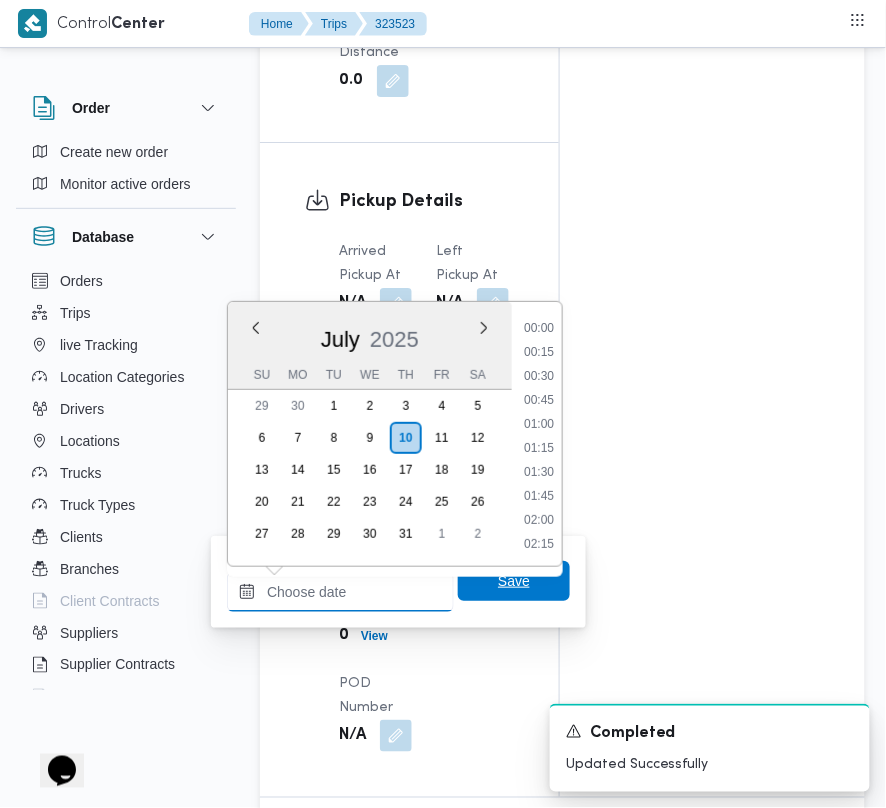 drag, startPoint x: 374, startPoint y: 596, endPoint x: 446, endPoint y: 580, distance: 73.756355 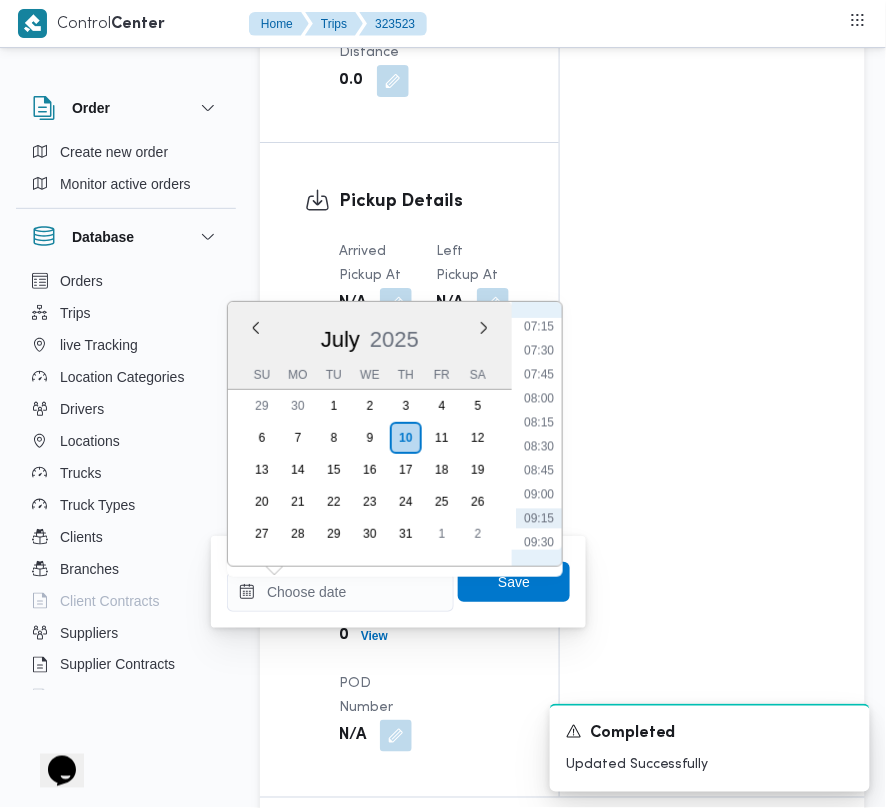 scroll, scrollTop: 588, scrollLeft: 0, axis: vertical 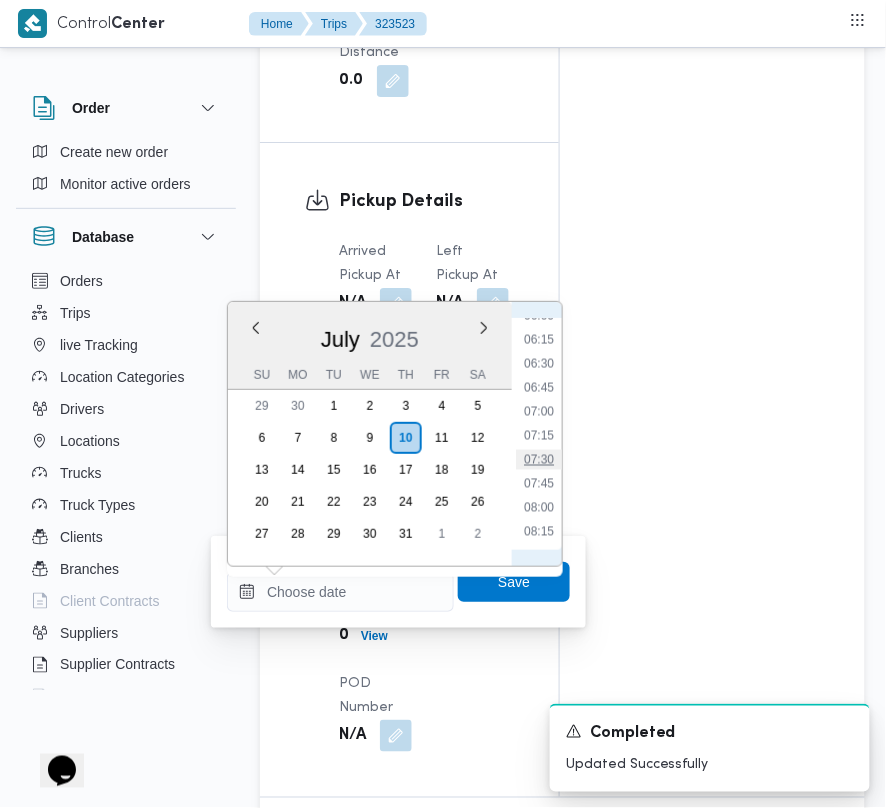 click on "07:30" at bounding box center (539, 460) 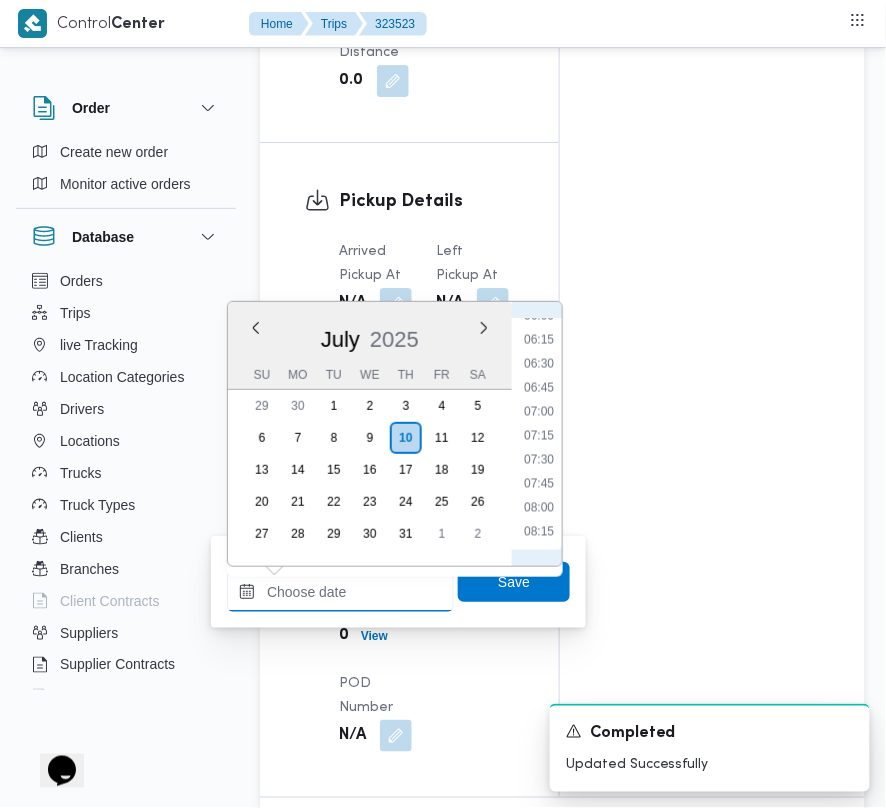 type on "[DATE] 07:30" 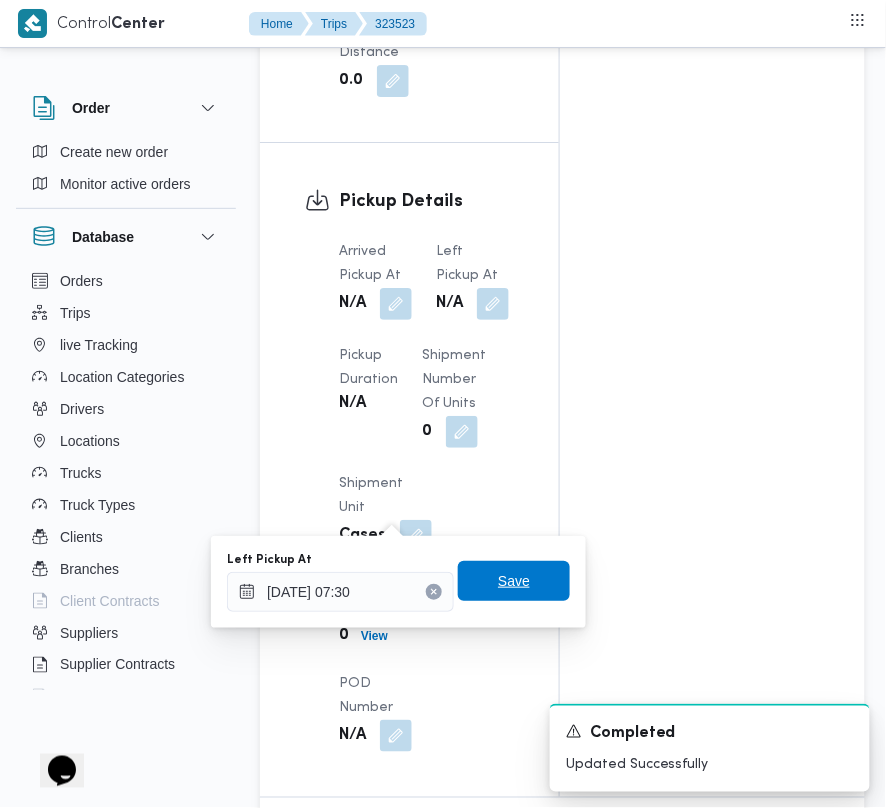 click on "Save" at bounding box center (514, 581) 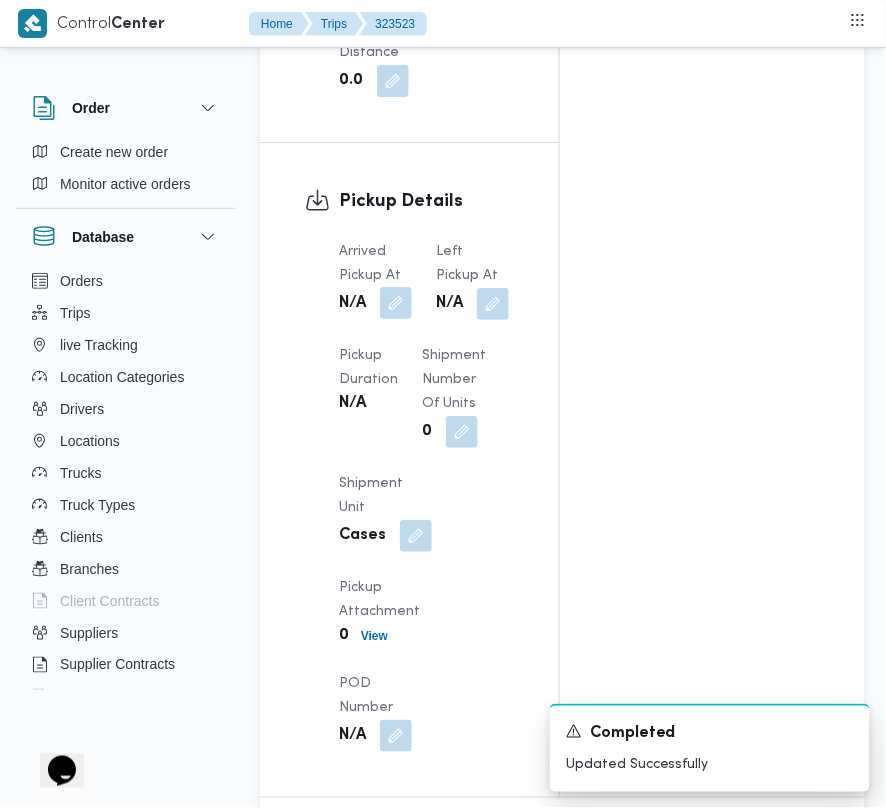 drag, startPoint x: 405, startPoint y: 412, endPoint x: 409, endPoint y: 426, distance: 14.56022 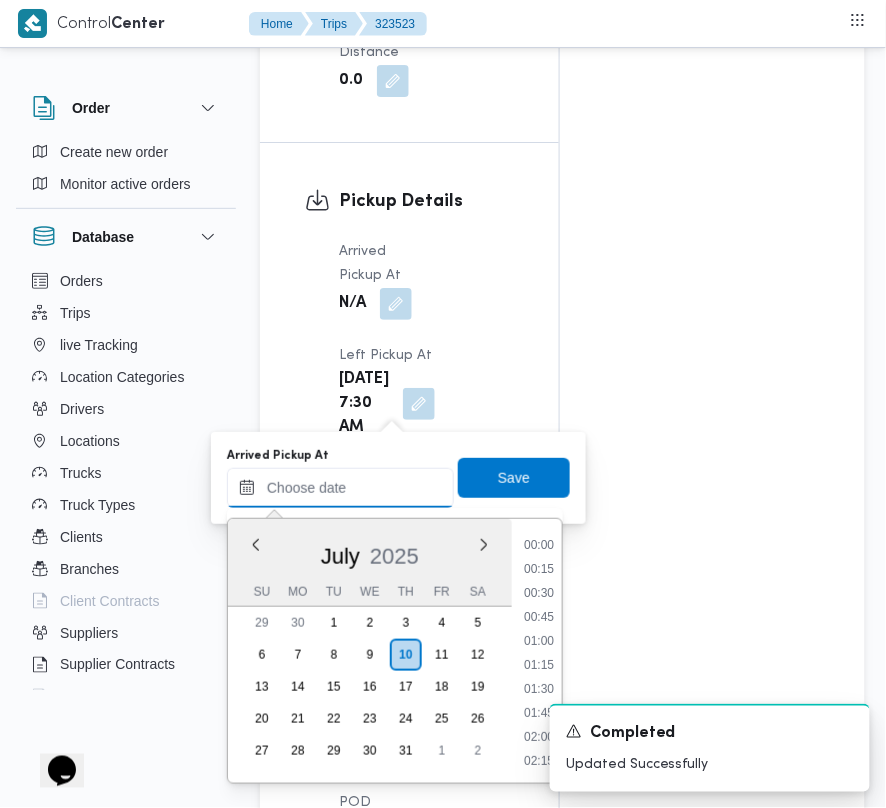 click on "Arrived Pickup At" at bounding box center (340, 488) 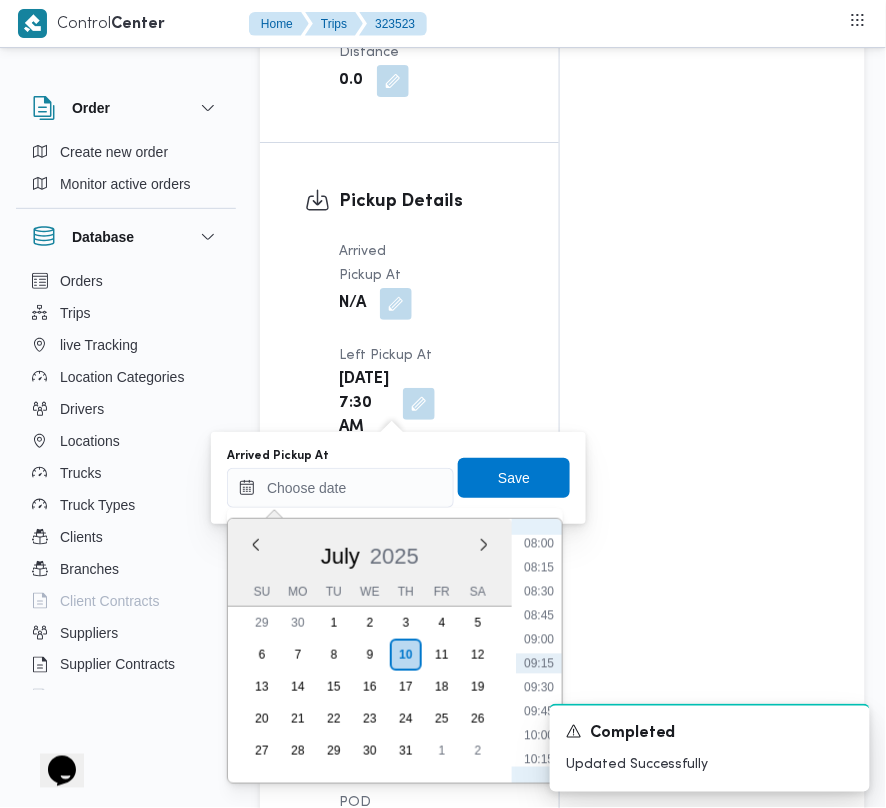 scroll, scrollTop: 573, scrollLeft: 0, axis: vertical 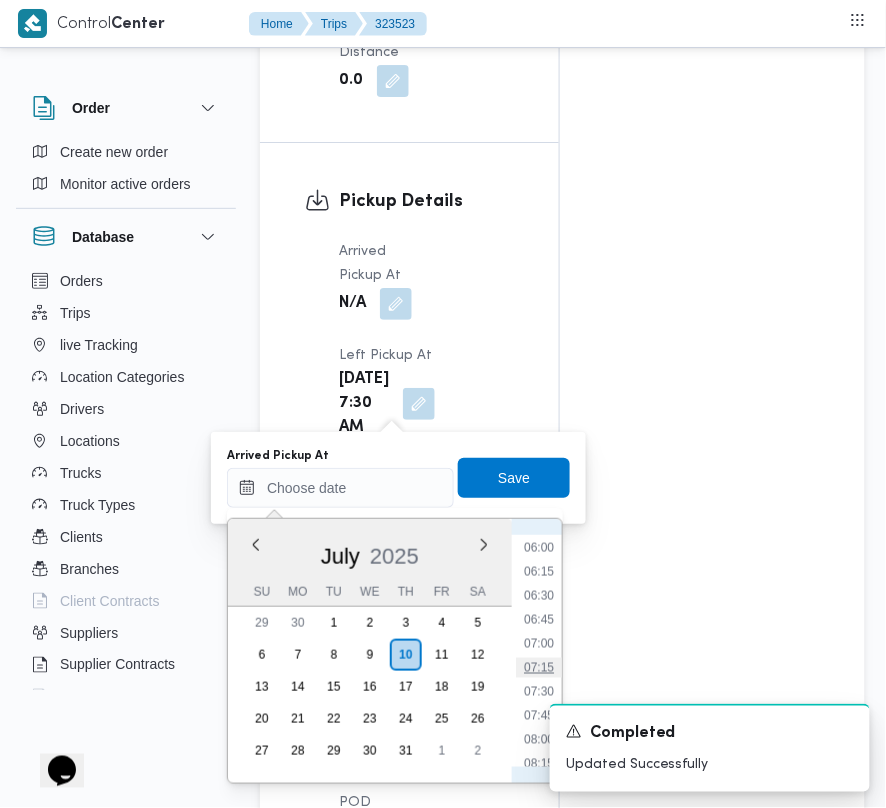 click on "07:15" at bounding box center (539, 668) 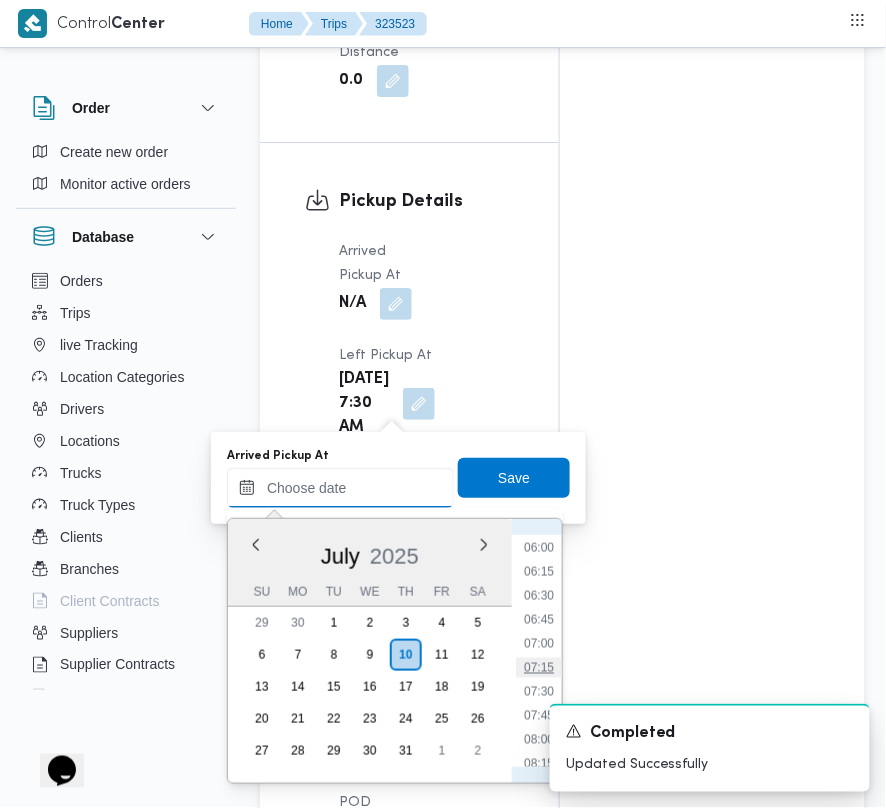 type on "[DATE] 07:15" 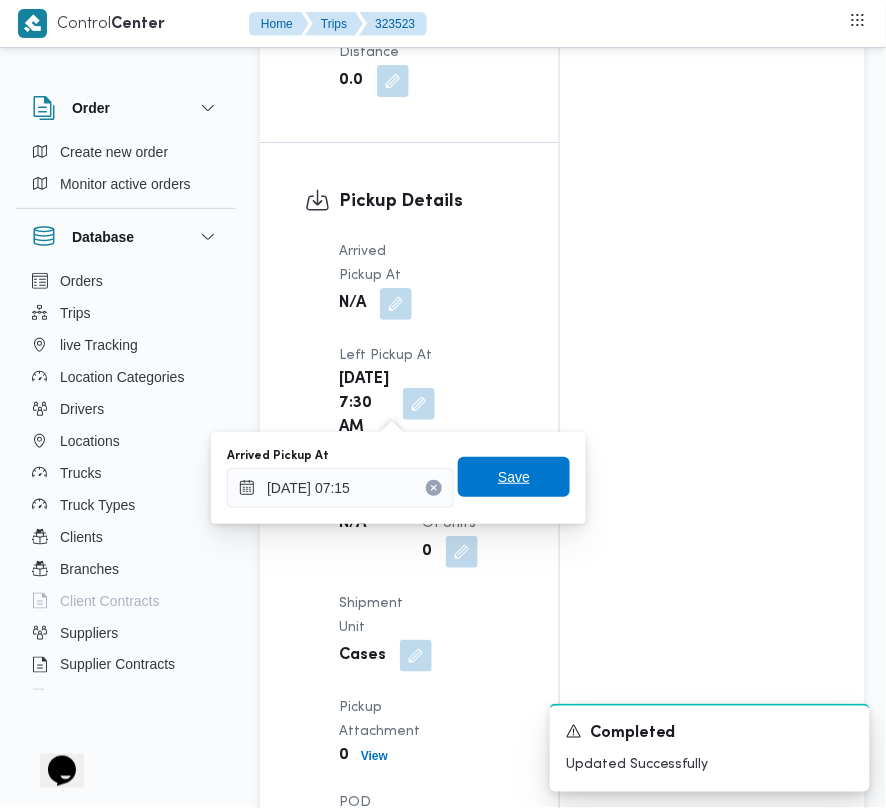 click on "Save" at bounding box center (514, 477) 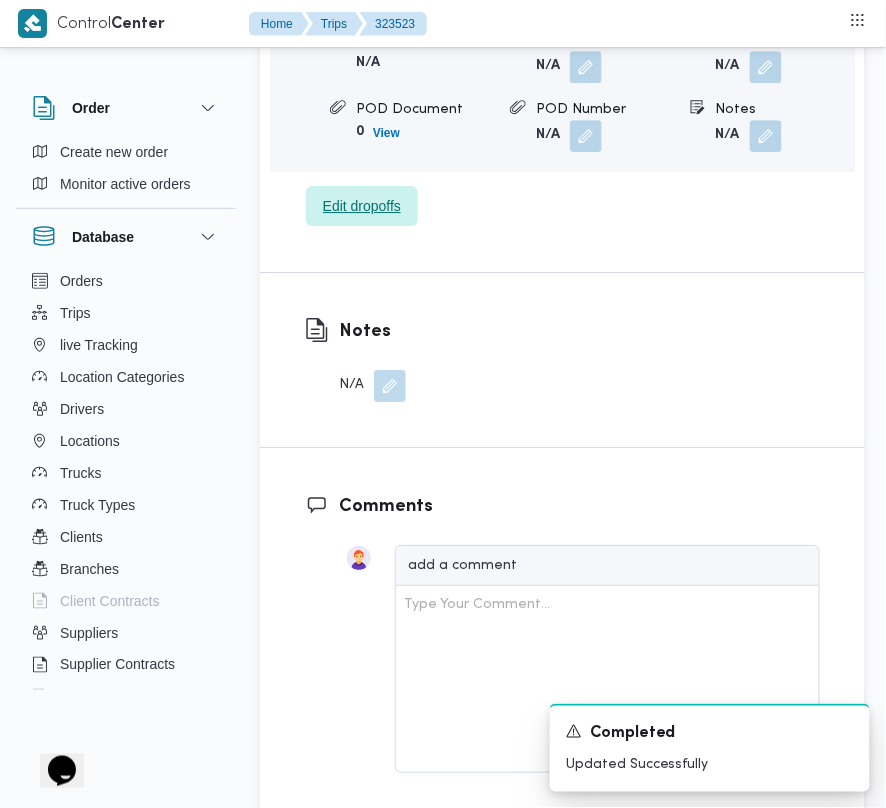 click on "Edit dropoffs" at bounding box center [362, 206] 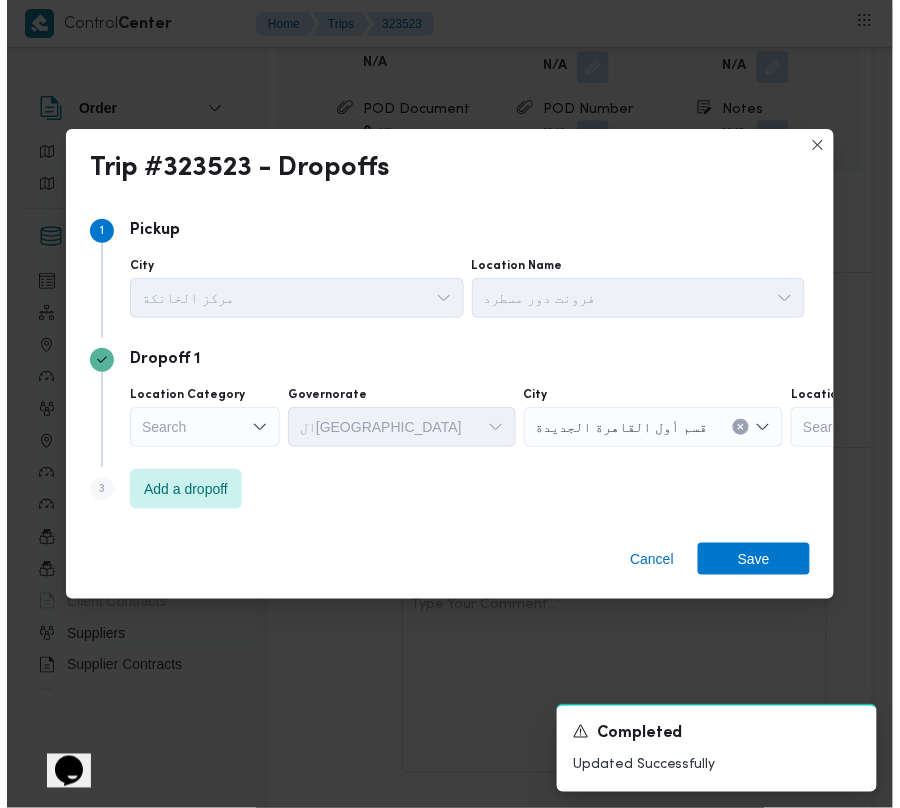 scroll, scrollTop: 3493, scrollLeft: 0, axis: vertical 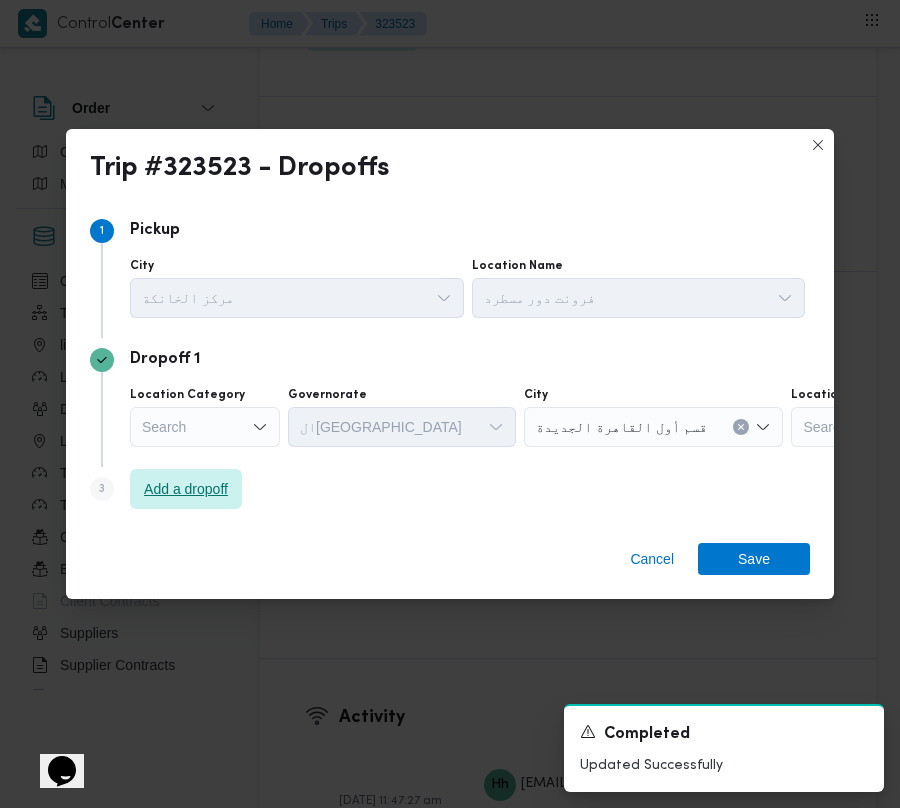 drag, startPoint x: 157, startPoint y: 494, endPoint x: 341, endPoint y: 518, distance: 185.55861 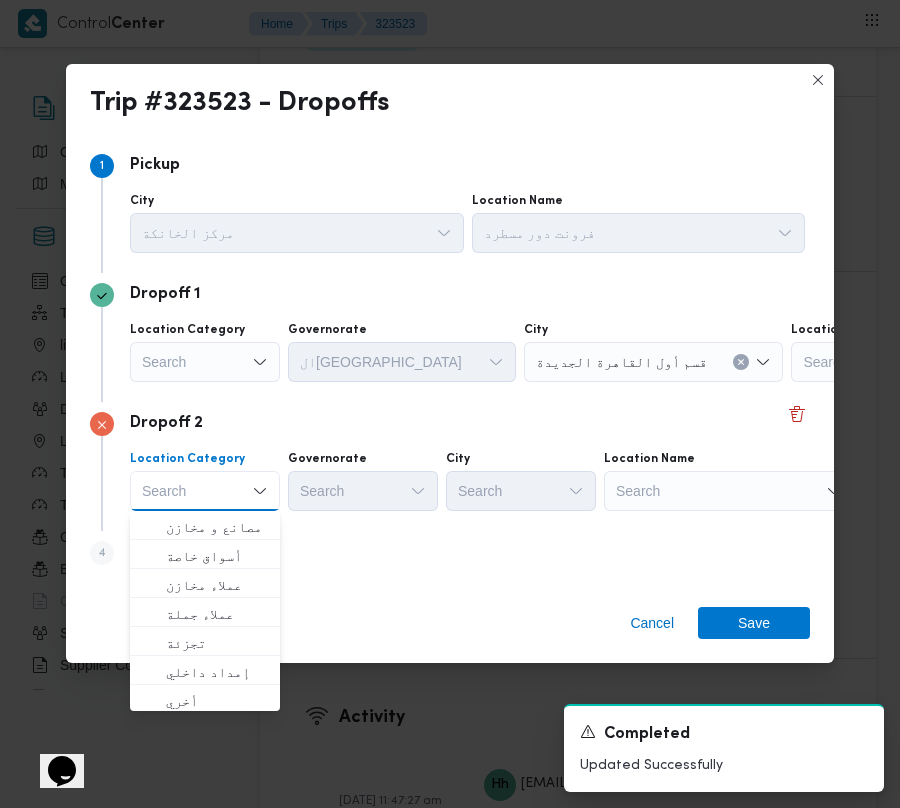 click on "Search" at bounding box center [916, 362] 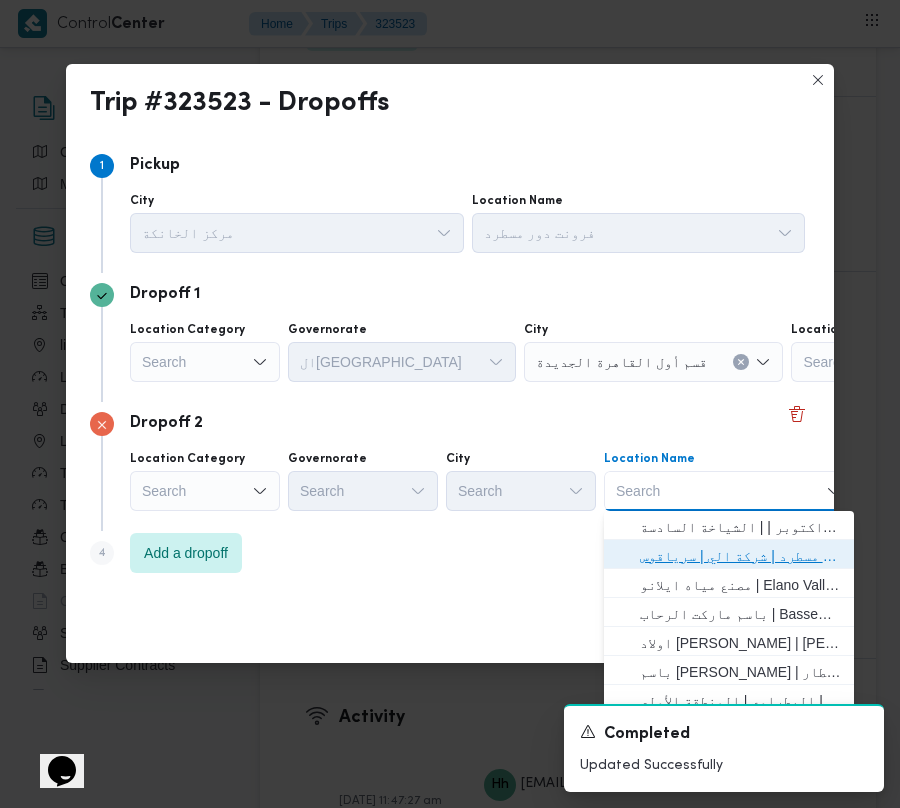 click on "فرونت دور مسطرد | شركة الي | سرياقوس" at bounding box center (741, 556) 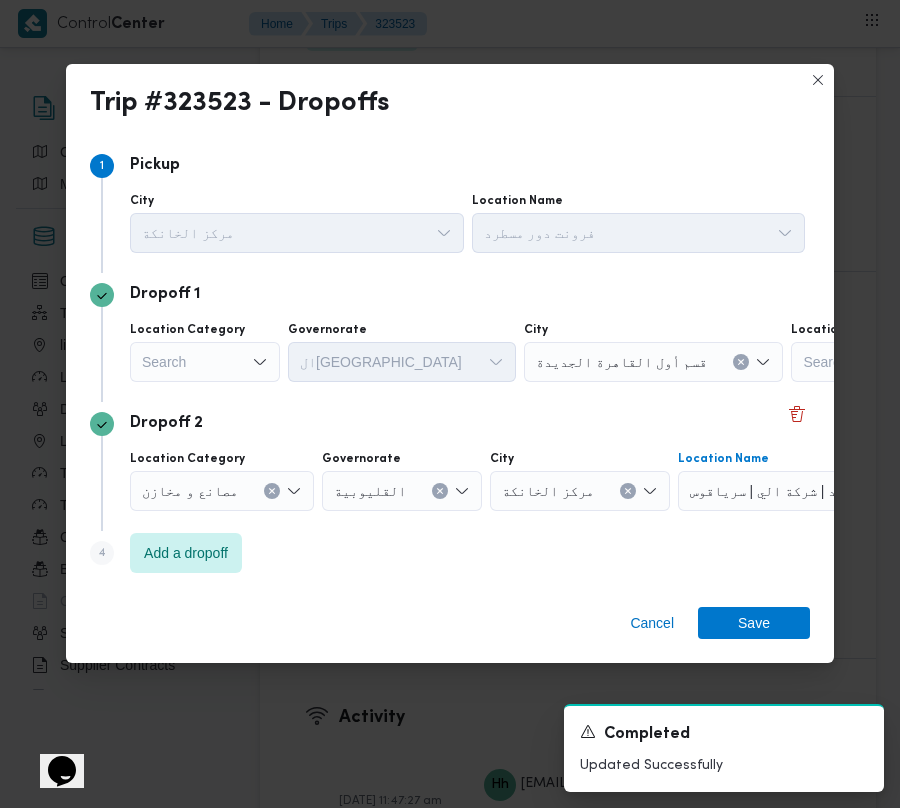 click on "Search" at bounding box center [205, 362] 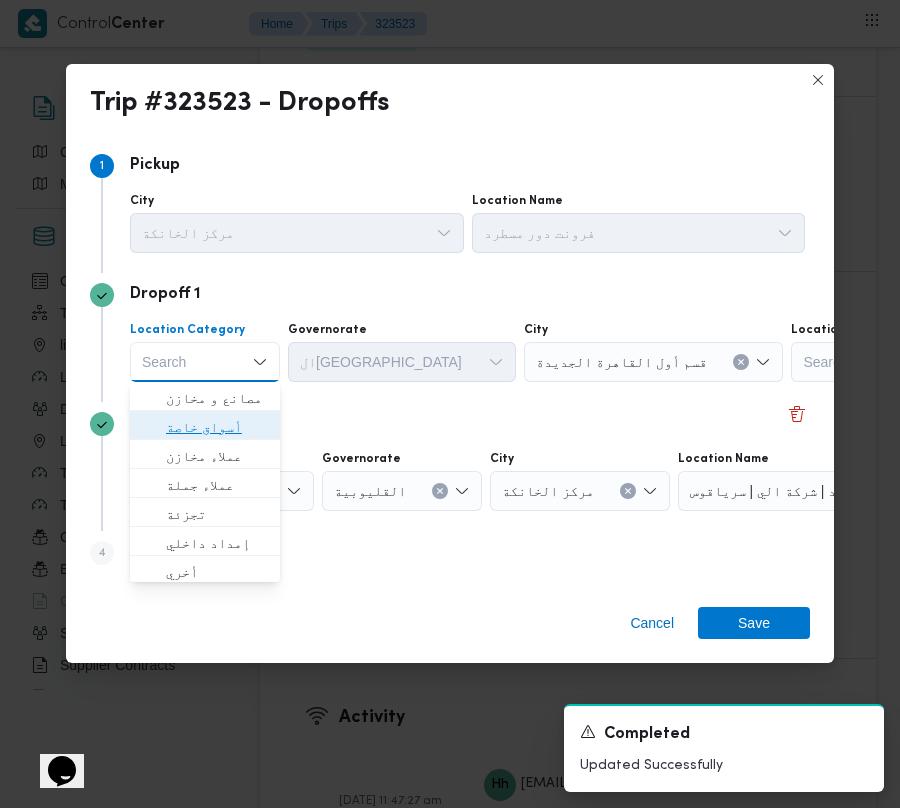 click on "أسواق خاصة" at bounding box center (217, 427) 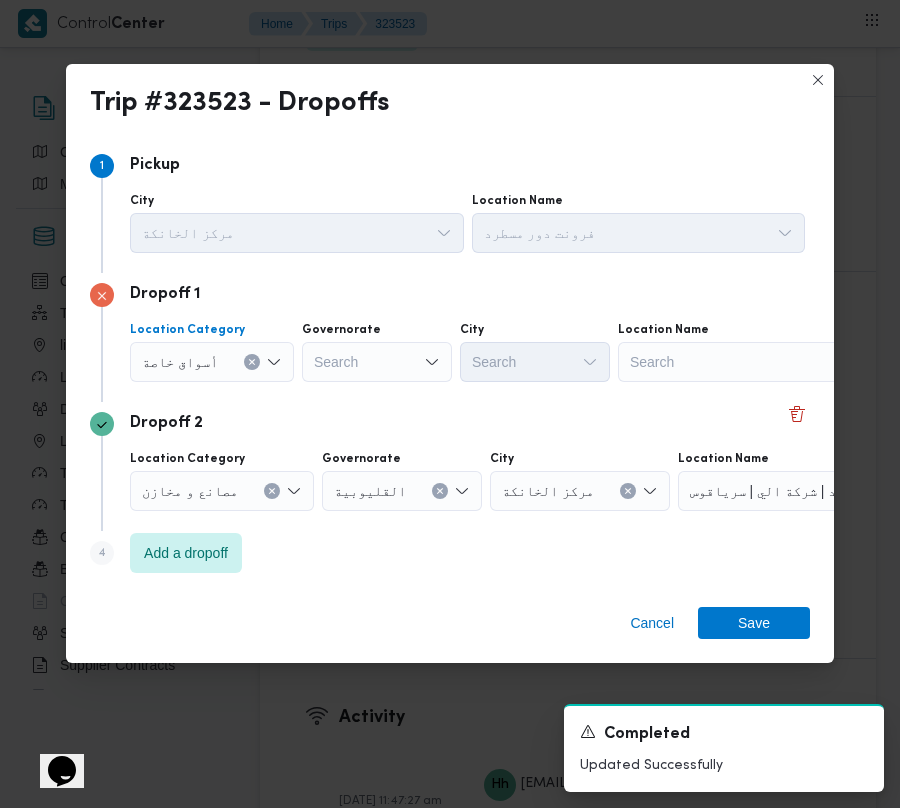 click on "Search" at bounding box center [743, 362] 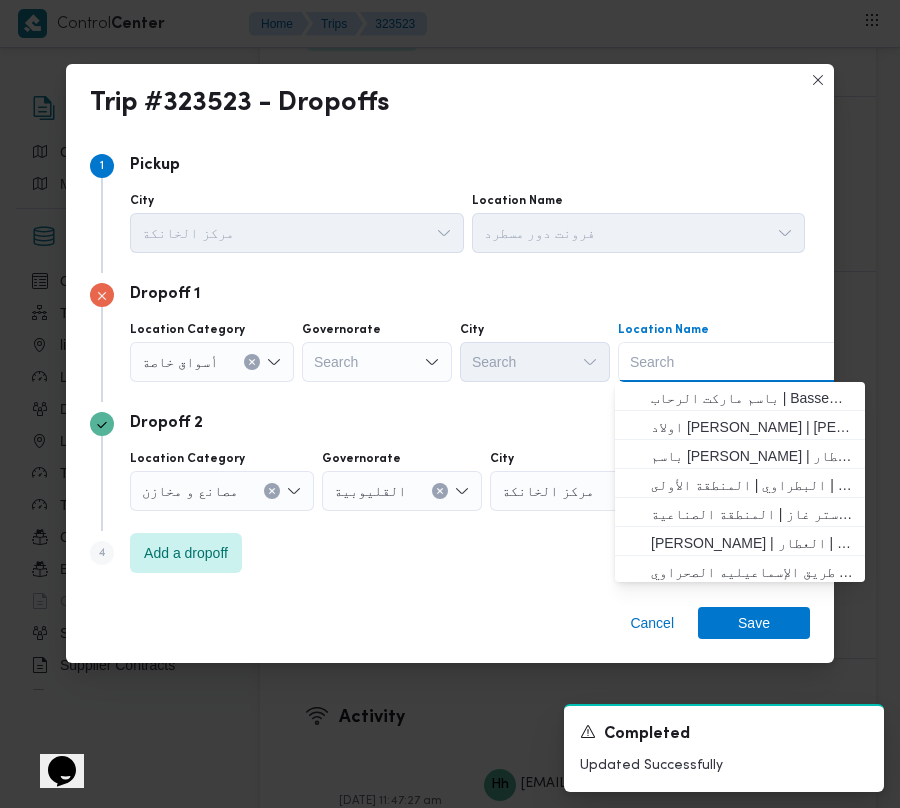 paste on "Carrefour Dandy mall" 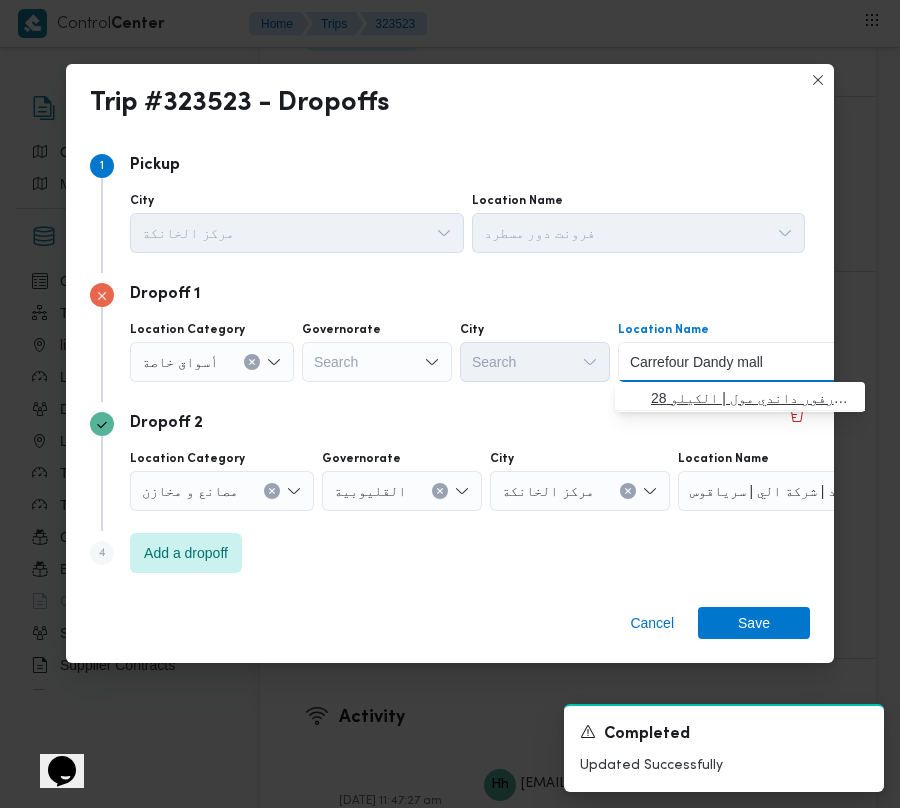 type on "Carrefour Dandy mall" 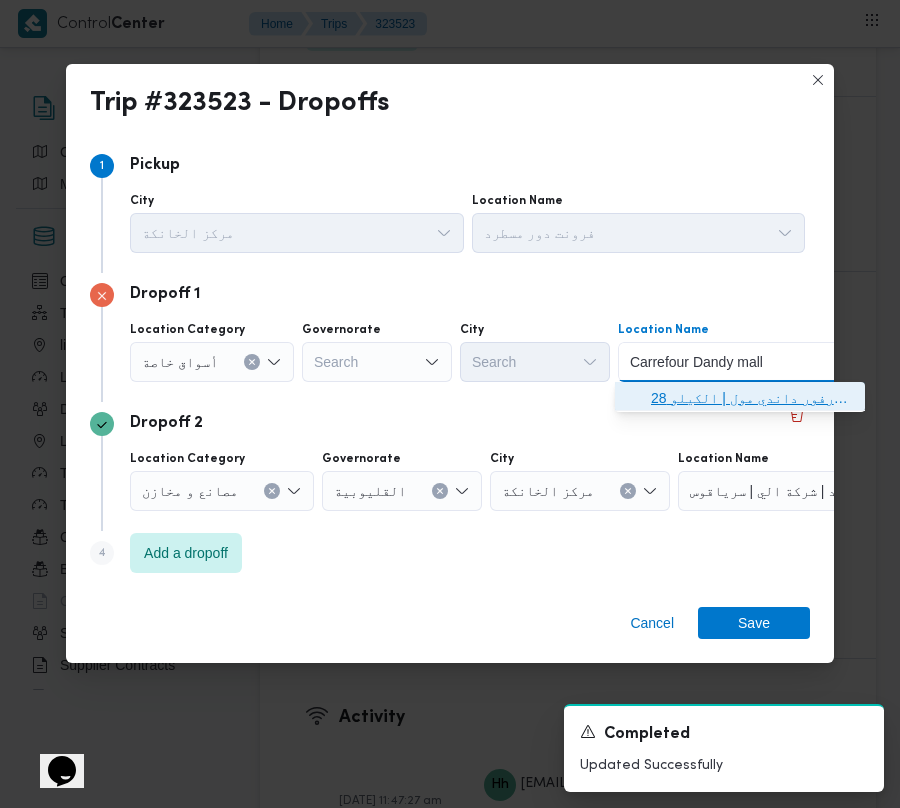 click on "كارفور داندي مول | الكيلو 28 | null" at bounding box center (752, 398) 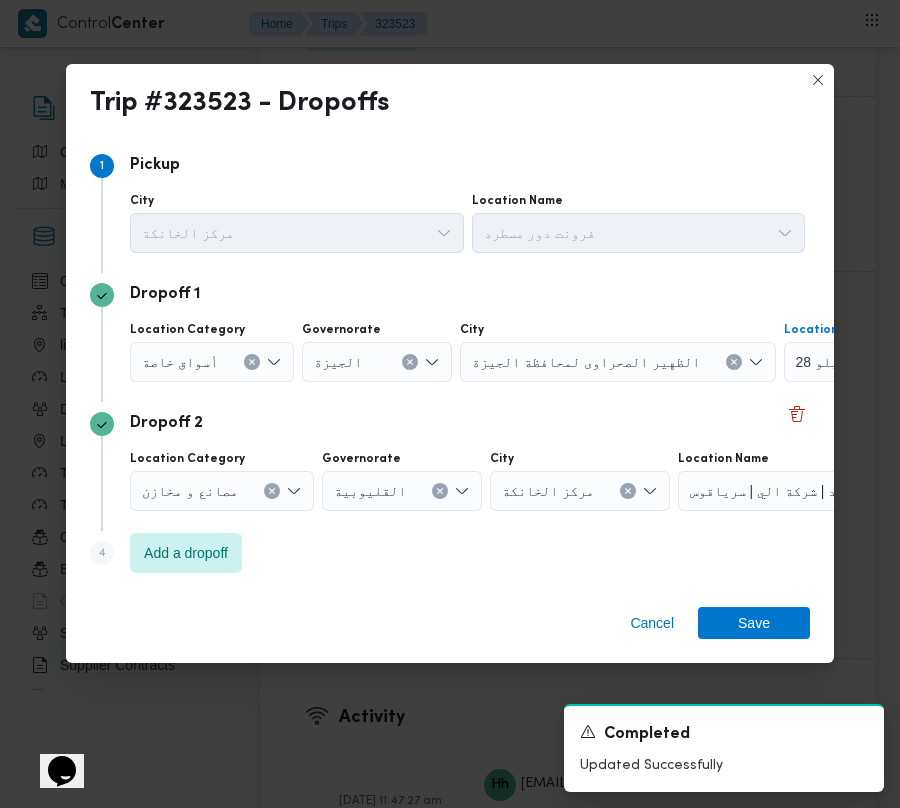 type 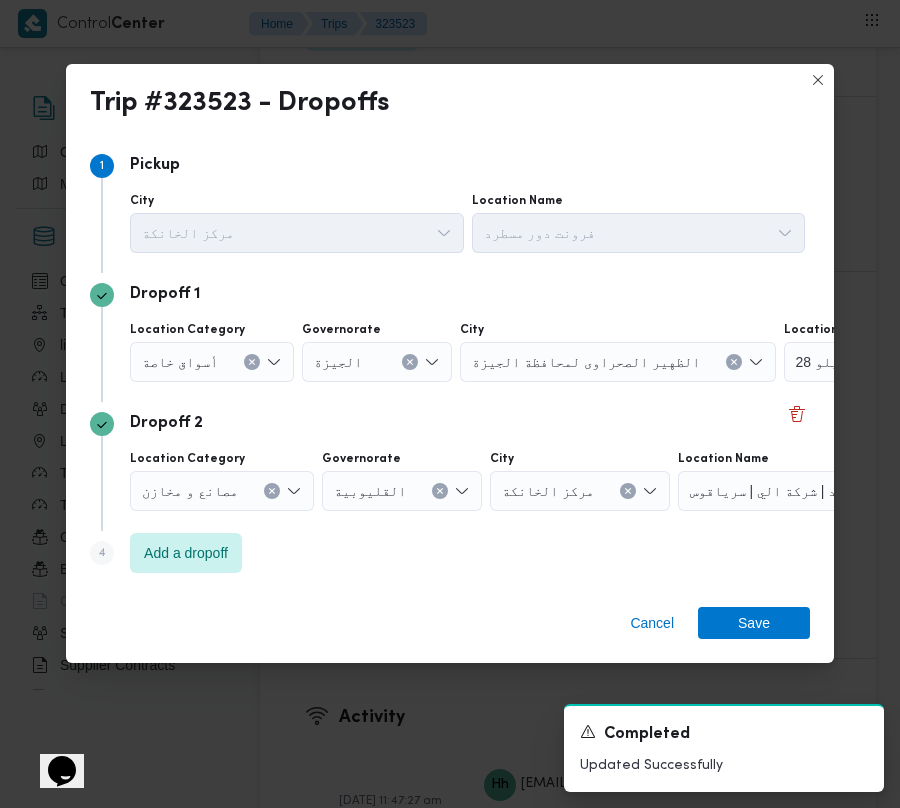 drag, startPoint x: 266, startPoint y: 489, endPoint x: 314, endPoint y: 505, distance: 50.596443 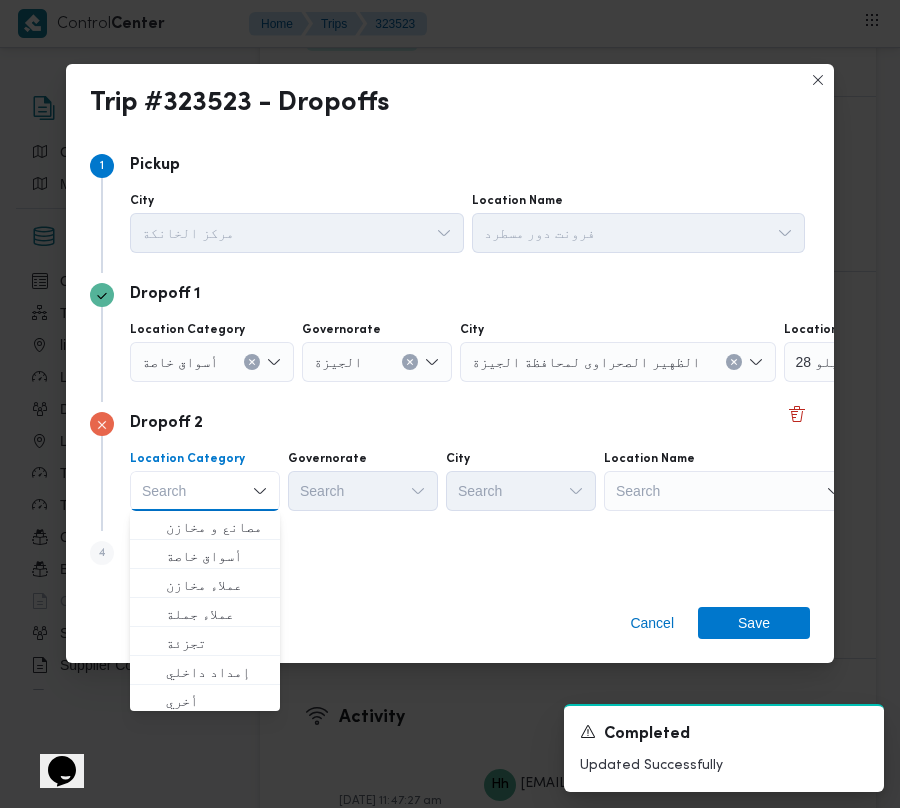 click on "Search" at bounding box center [909, 362] 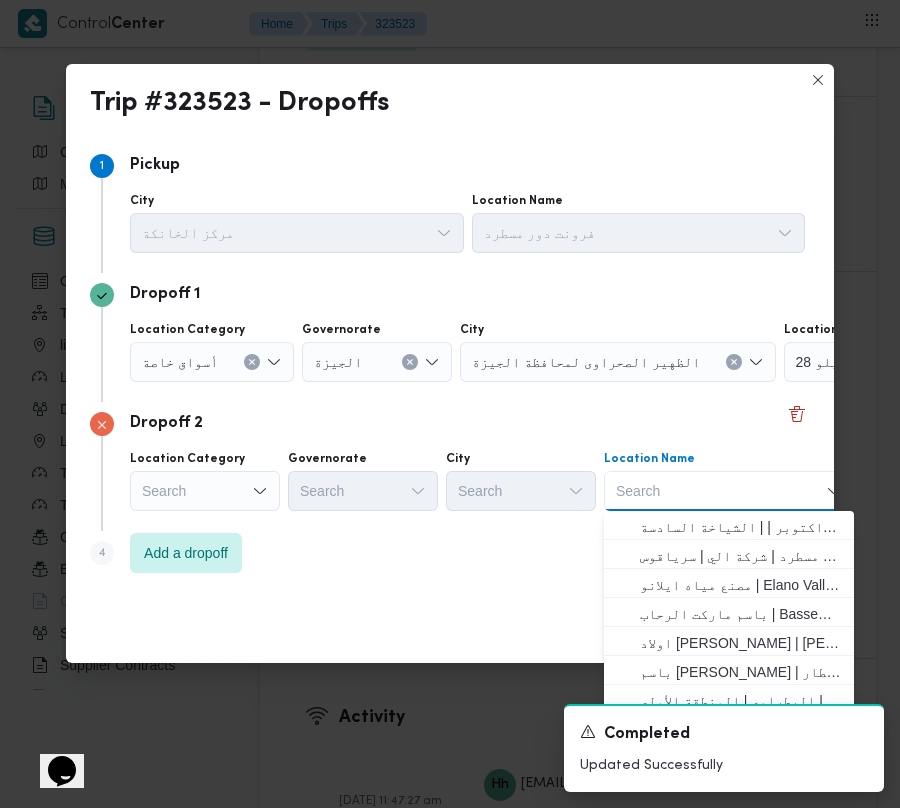 paste on "بانيني" 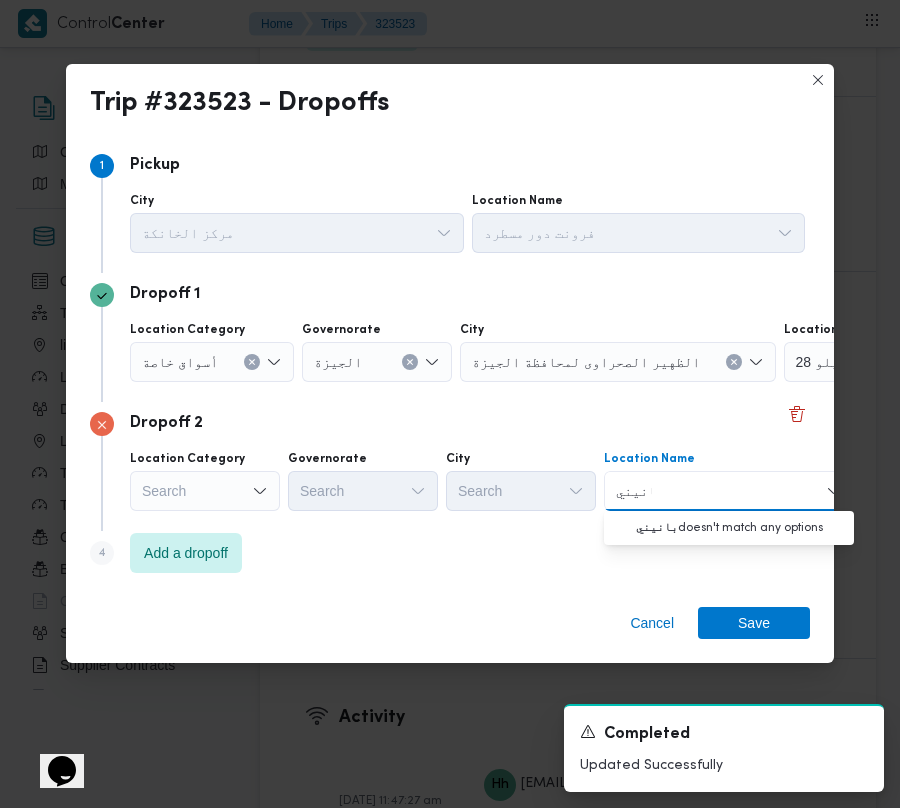 type on "بانيني" 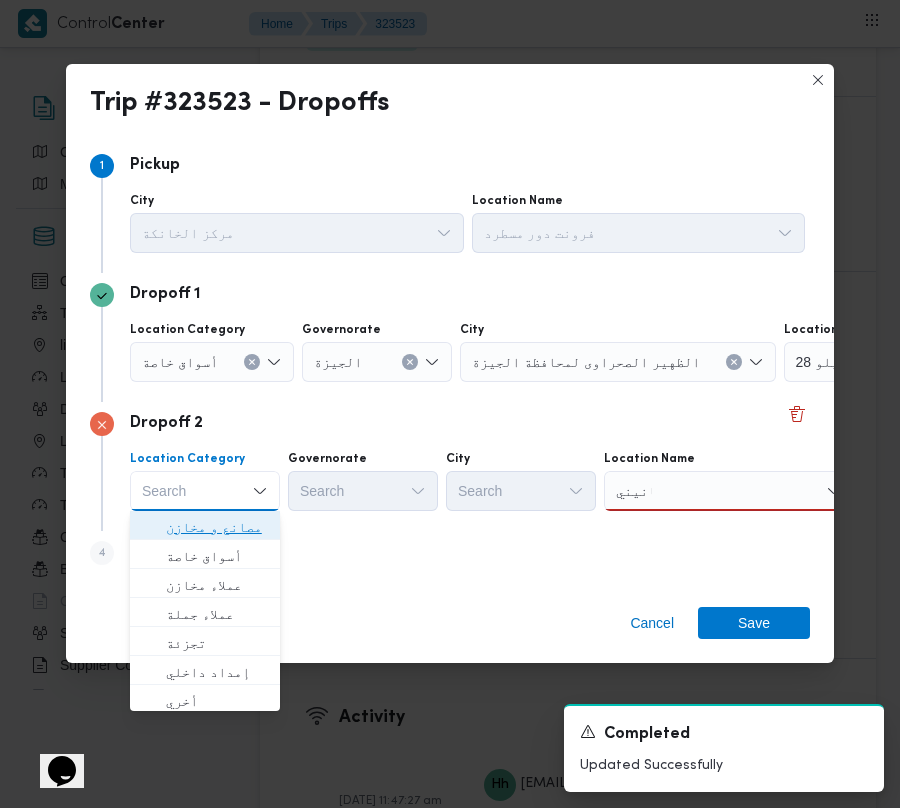 click on "مصانع و مخازن" at bounding box center (217, 527) 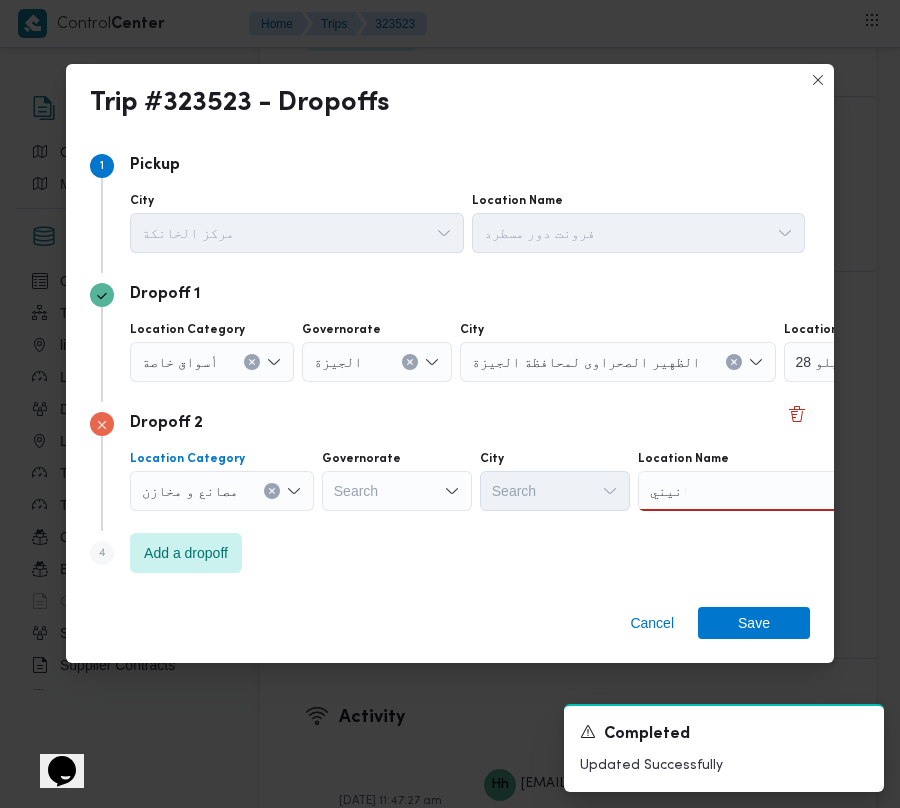 click on "بانيني" at bounding box center (668, 491) 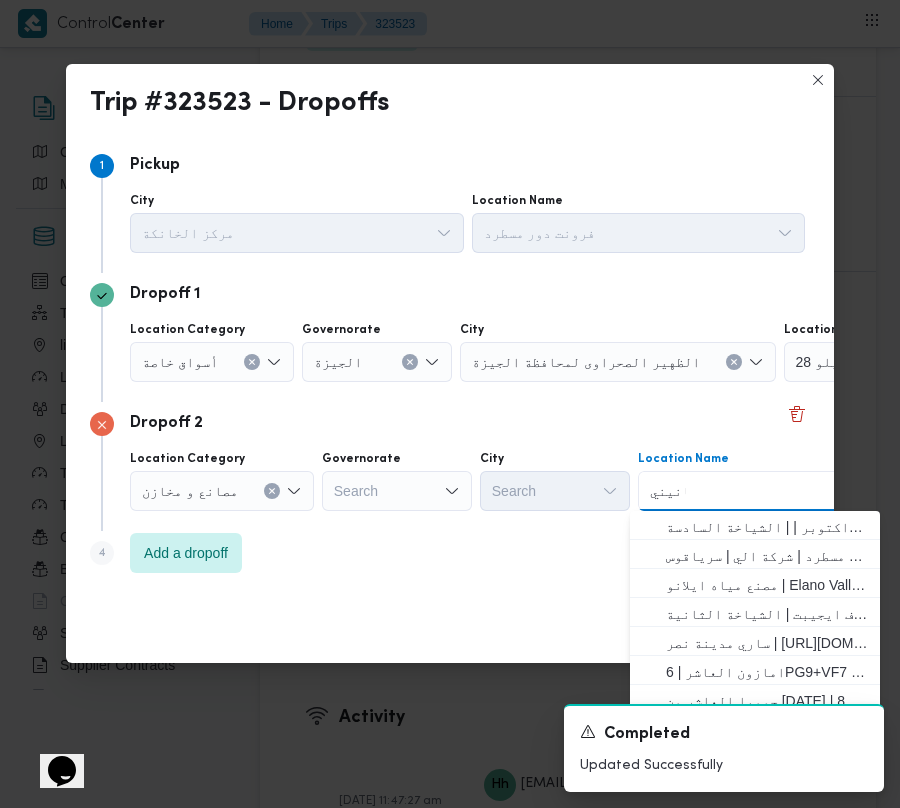 click on "بانيني" at bounding box center (668, 491) 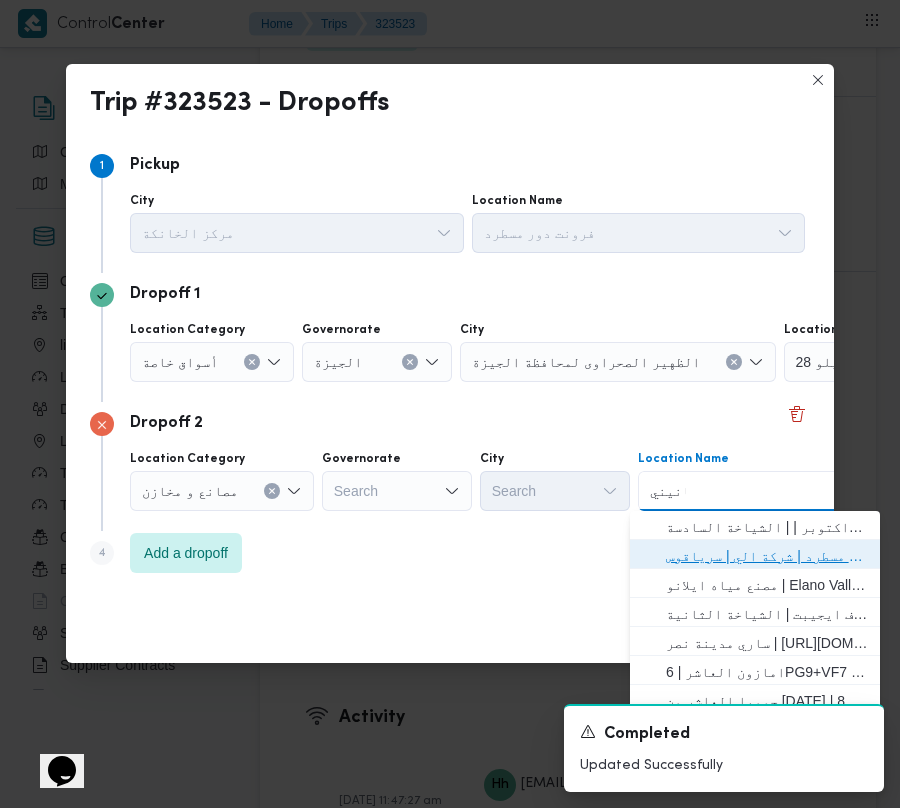 click on "فرونت دور مسطرد | شركة الي | سرياقوس" at bounding box center (767, 556) 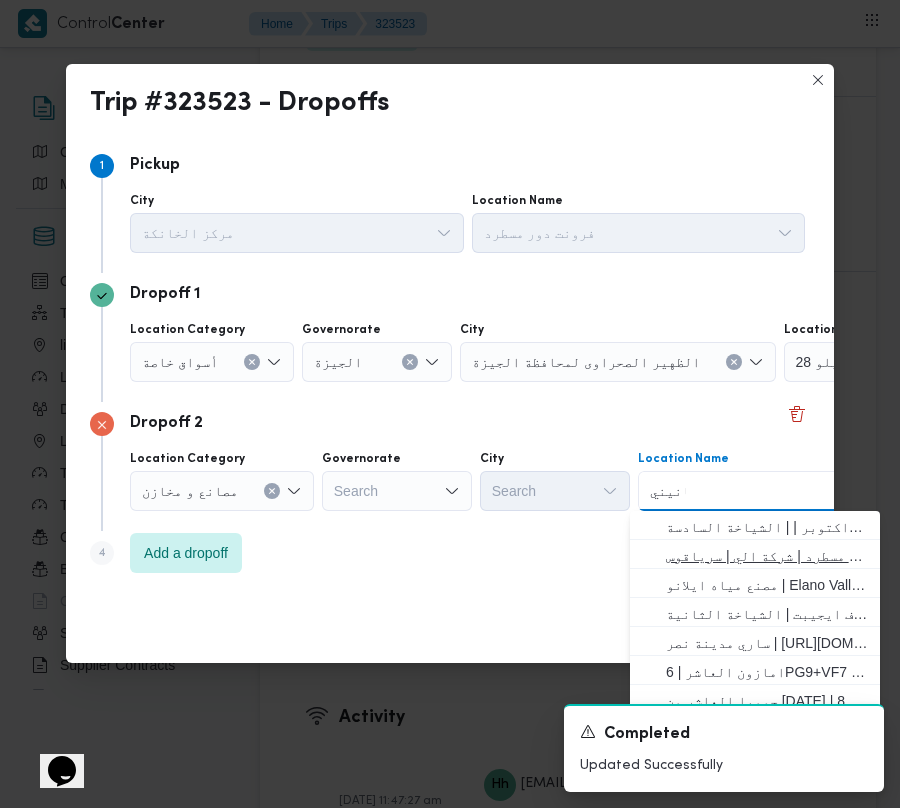 type 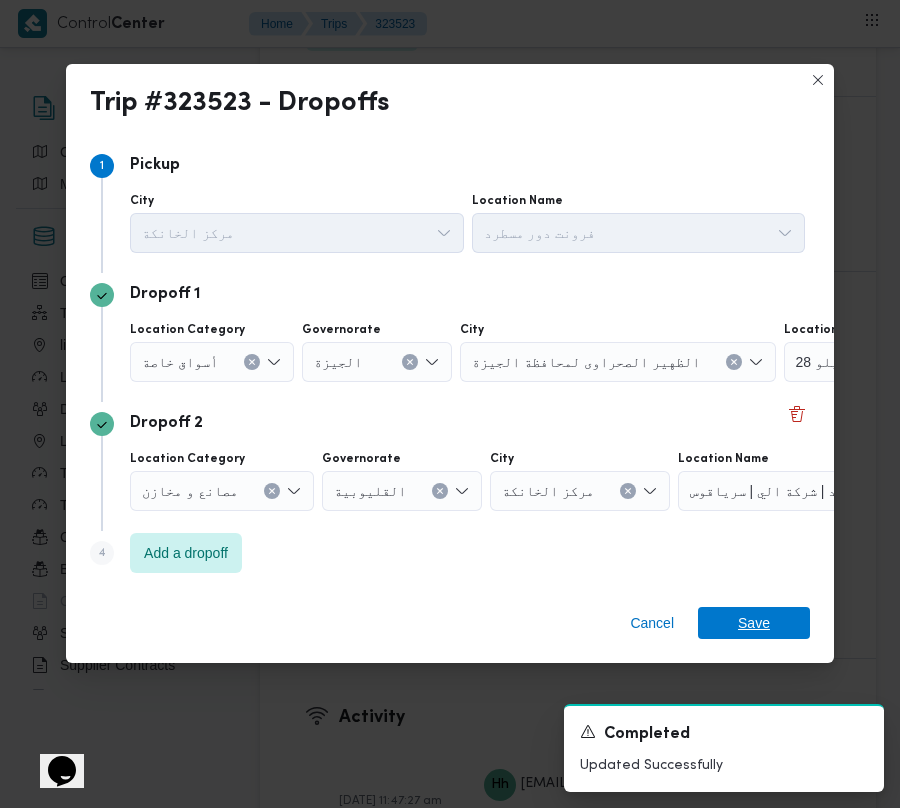 drag, startPoint x: 742, startPoint y: 646, endPoint x: 726, endPoint y: 649, distance: 16.27882 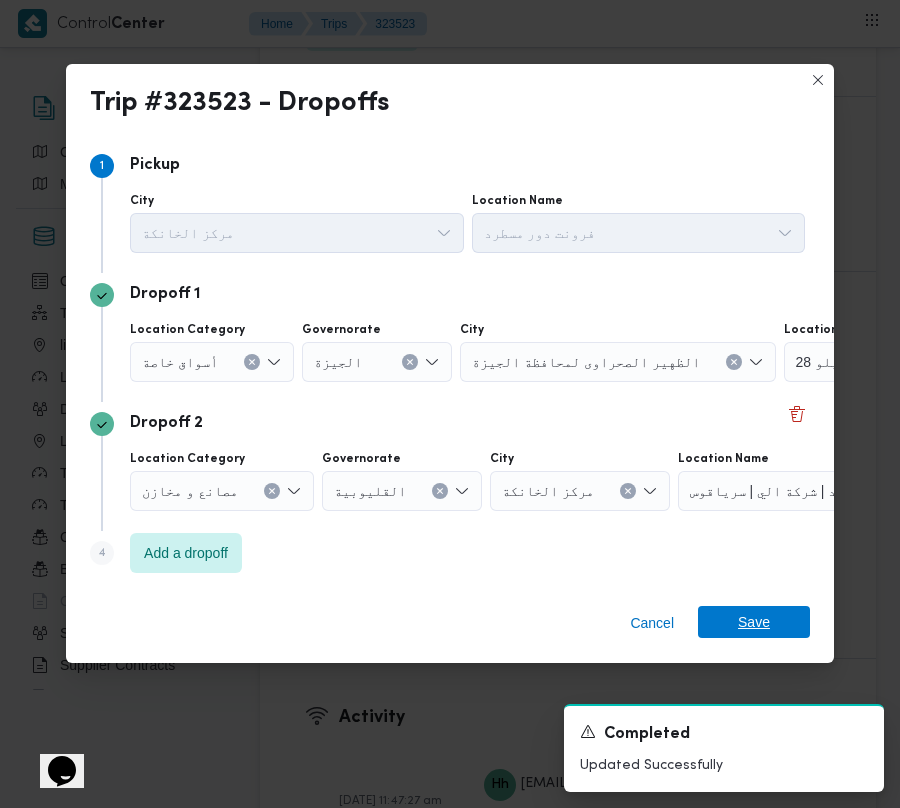 click on "Save" at bounding box center (754, 622) 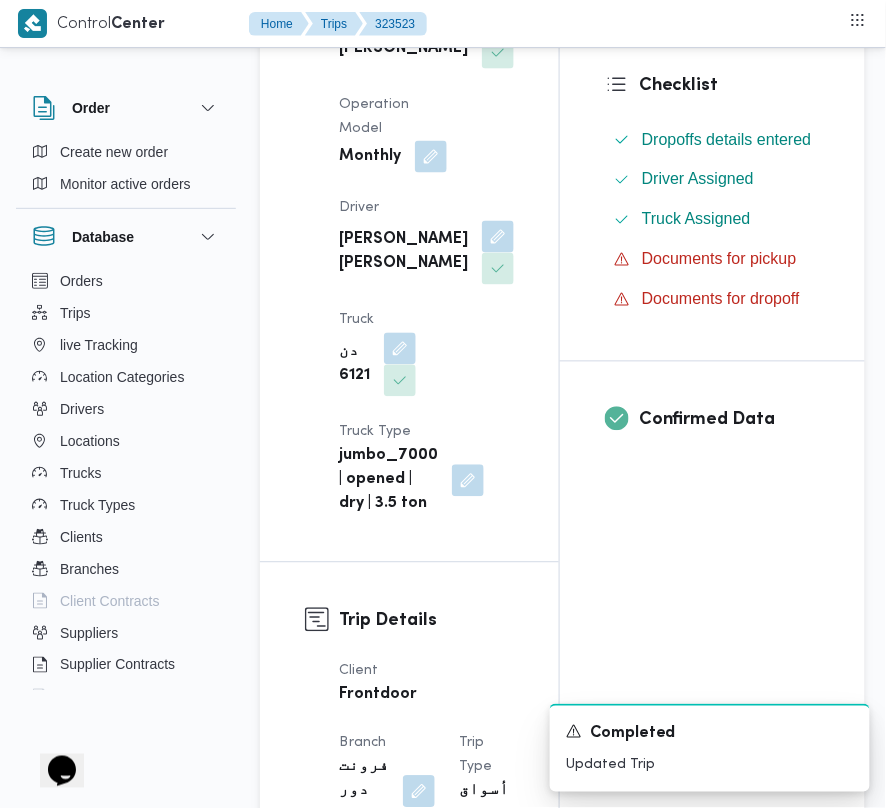 scroll, scrollTop: 0, scrollLeft: 0, axis: both 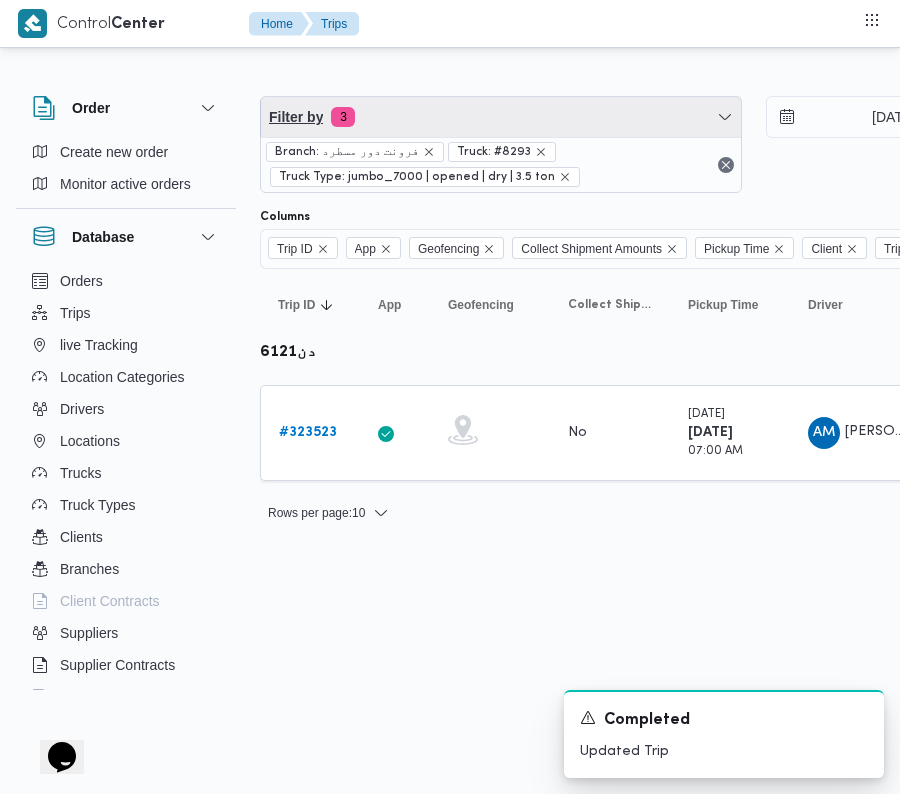 click on "Filter by 3" at bounding box center (501, 117) 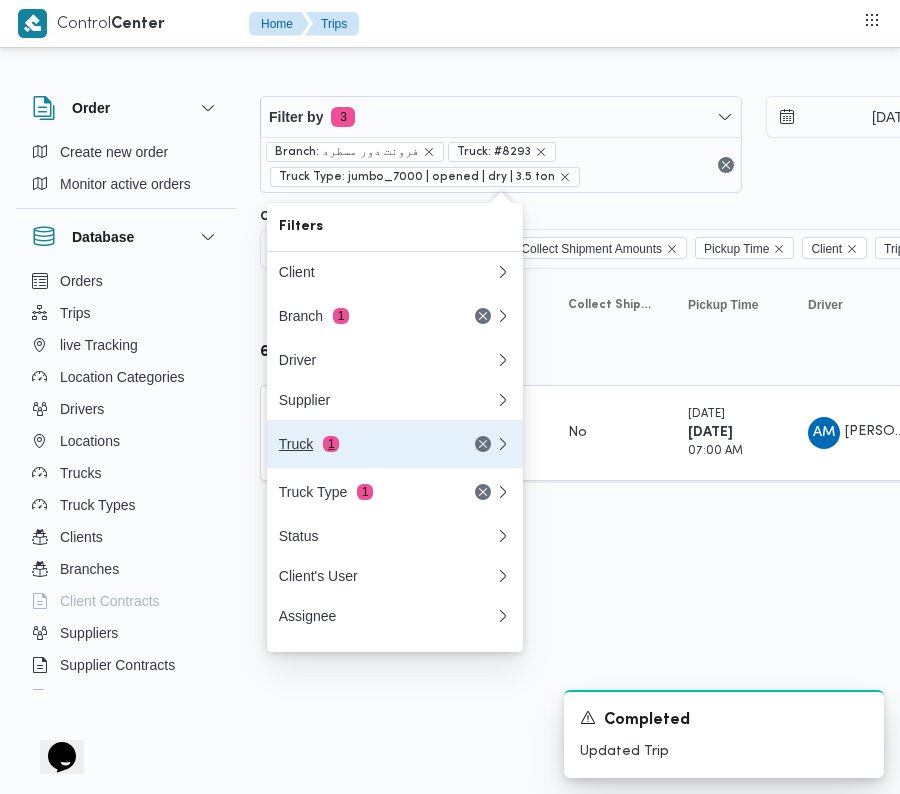 click on "Truck 1" at bounding box center [395, 444] 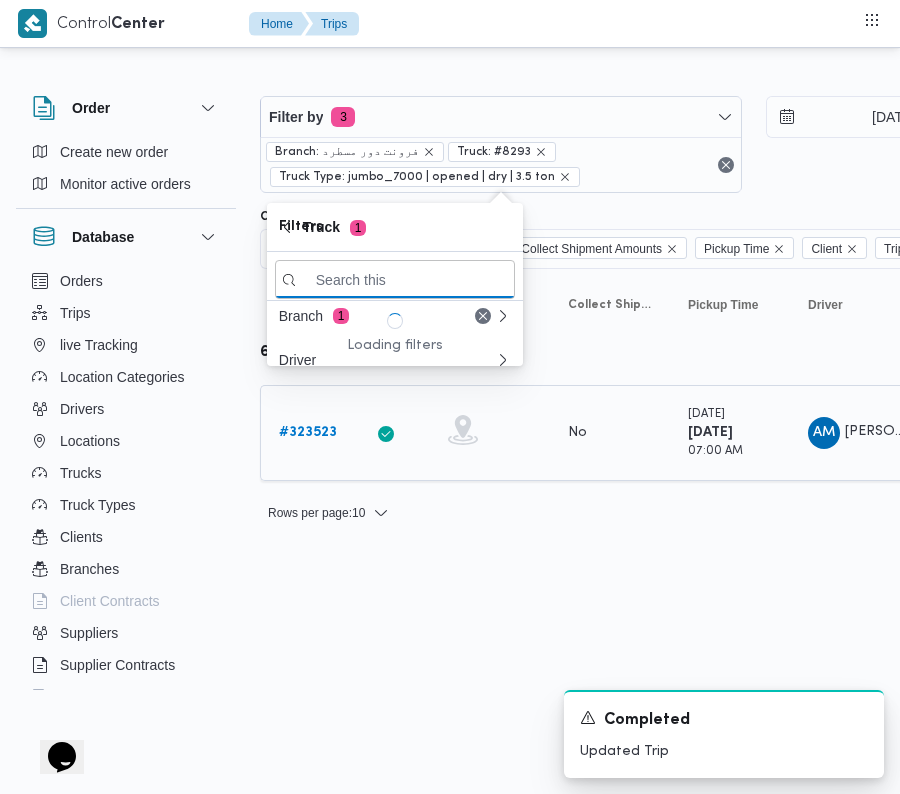 paste on "6471" 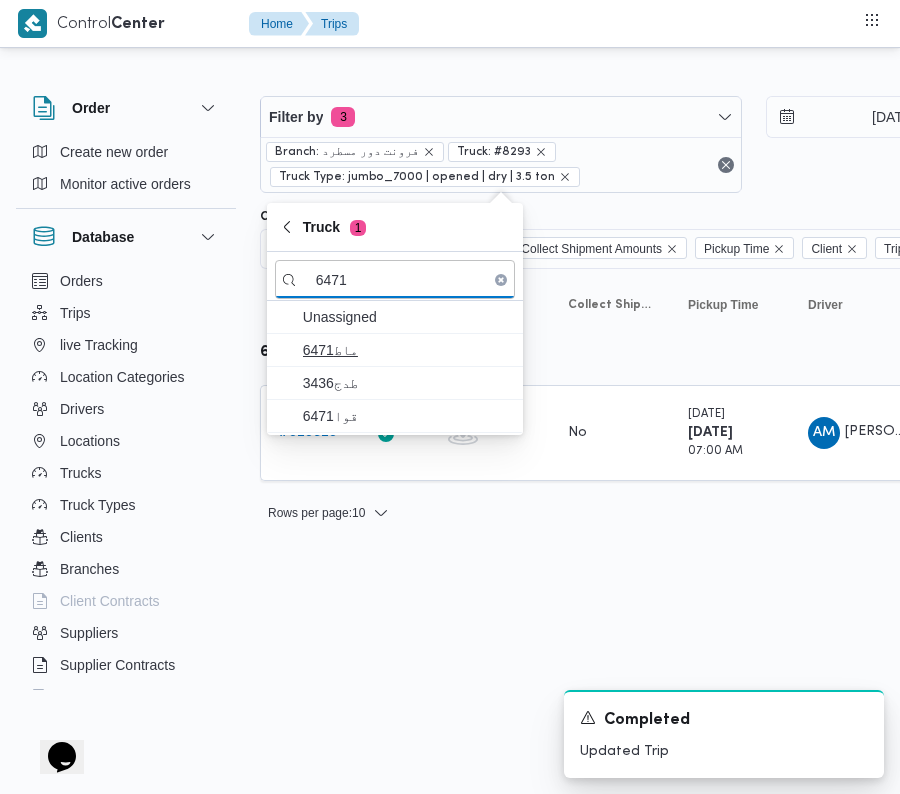 type on "6471" 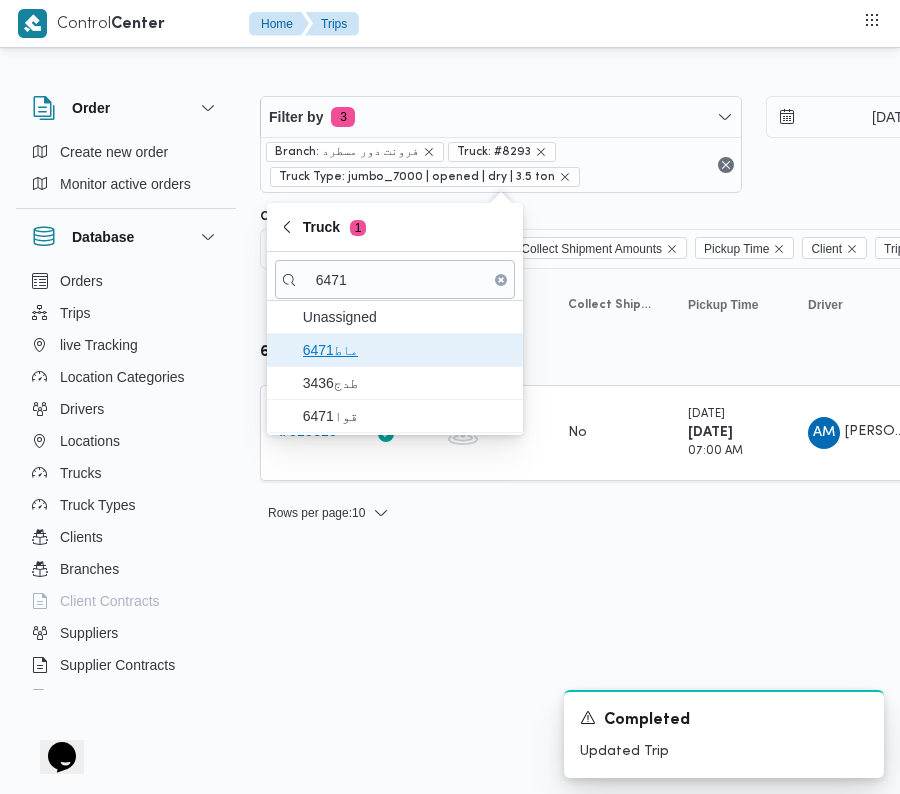 click on "ماط6471" at bounding box center [407, 350] 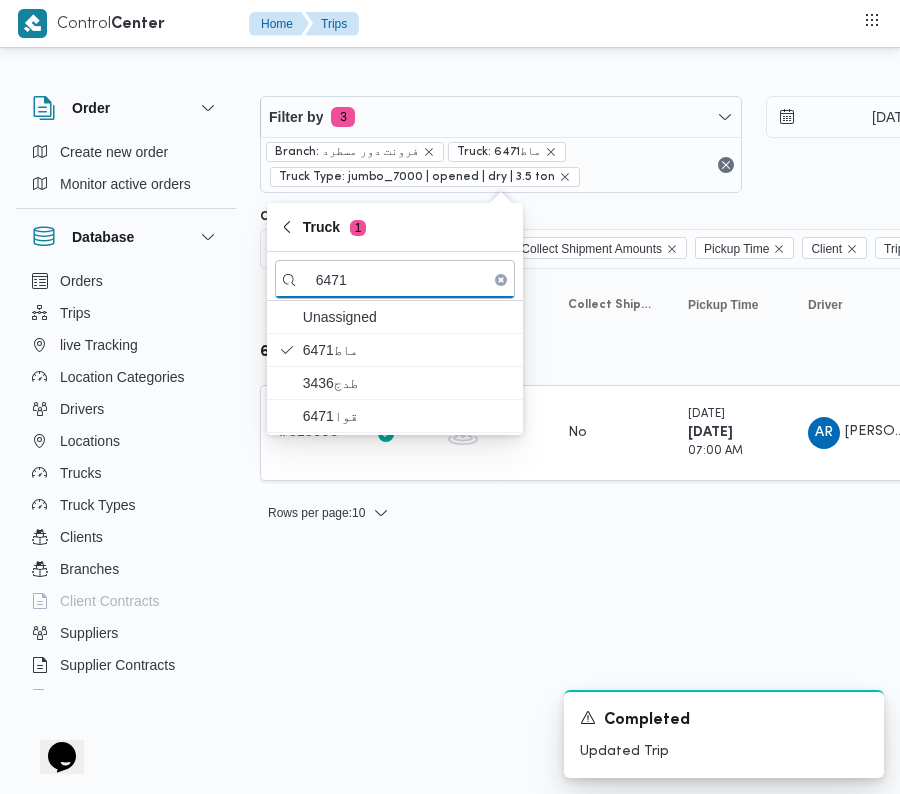 click on "Control  Center Home Trips Order Create new order Monitor active orders Database Orders Trips live Tracking Location Categories Drivers Locations Trucks Truck Types Clients Branches Client Contracts Suppliers Supplier Contracts Devices Users Projects SP Projects Admins organization assignees Tags Filter by 3 Branch: فرونت دور مسطرد Truck: ماط6471 Truck Type: jumbo_7000 | opened | dry | 3.5 ton [DATE] → [DATE] Group By Truck Columns Trip ID App Geofencing Collect Shipment Amounts Pickup Time Client Trip Points Driver Supplier Truck Status Platform Sorting Trip ID Click to sort in ascending order App Click to sort in ascending order Geofencing Click to sort in ascending order Collect Shipment Amounts Pickup Time Click to sort in ascending order Client Click to sort in ascending order Trip Points Driver Click to sort in ascending order Supplier Click to sort in ascending order Truck Click to sort in ascending order Status Click to sort in ascending order Platform Actions ماط6471 # App" at bounding box center (450, 397) 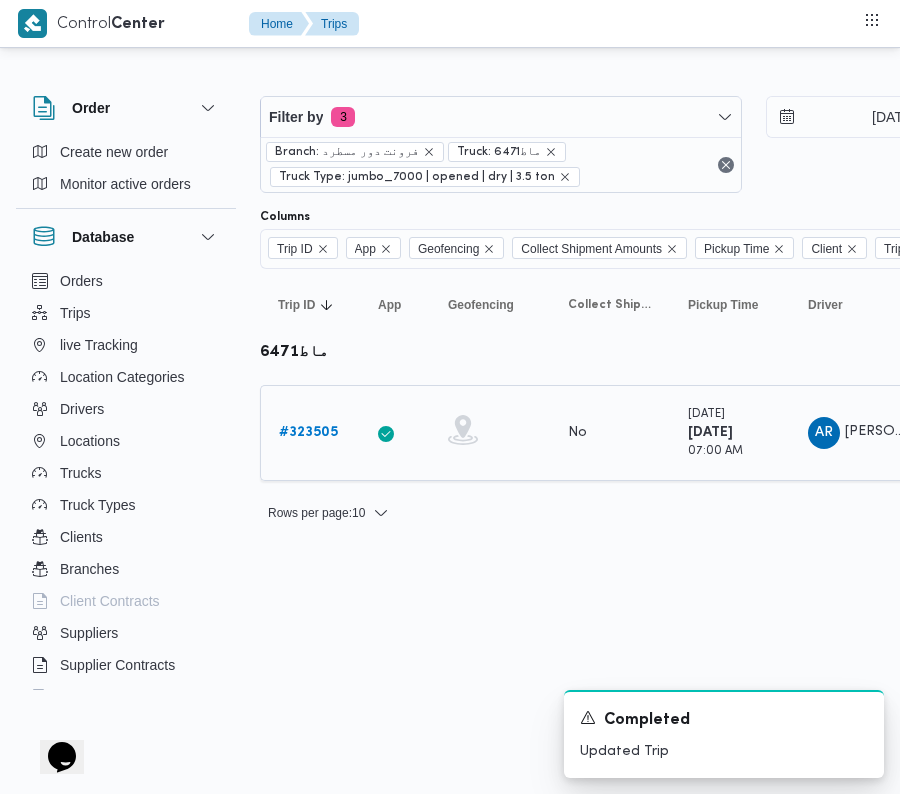 click on "# 323505" at bounding box center (308, 432) 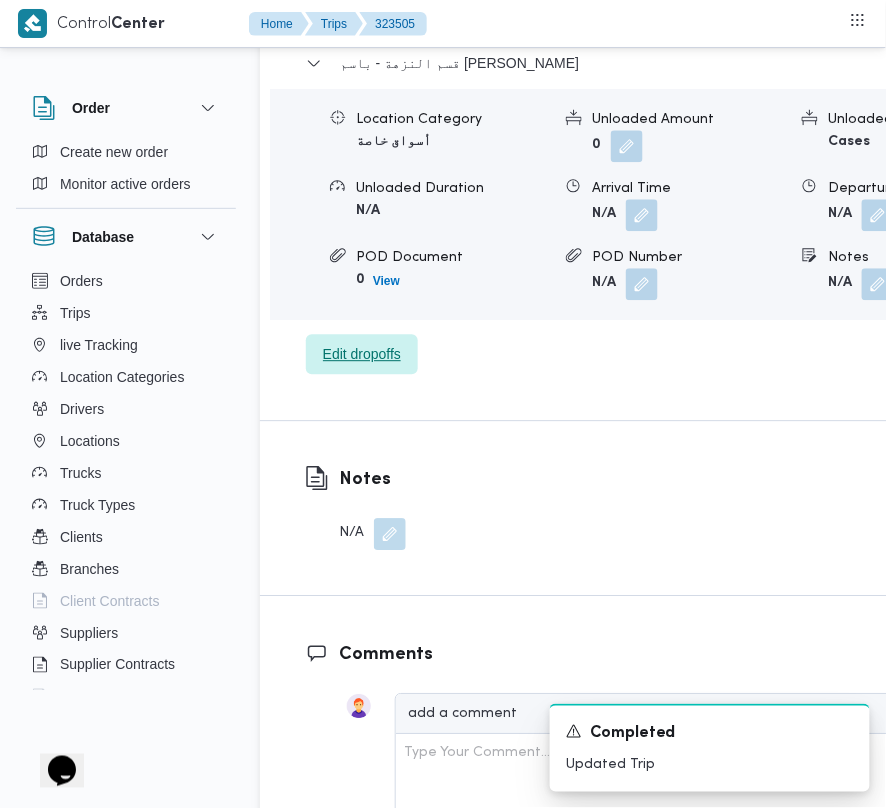 click on "Edit dropoffs" at bounding box center [362, 354] 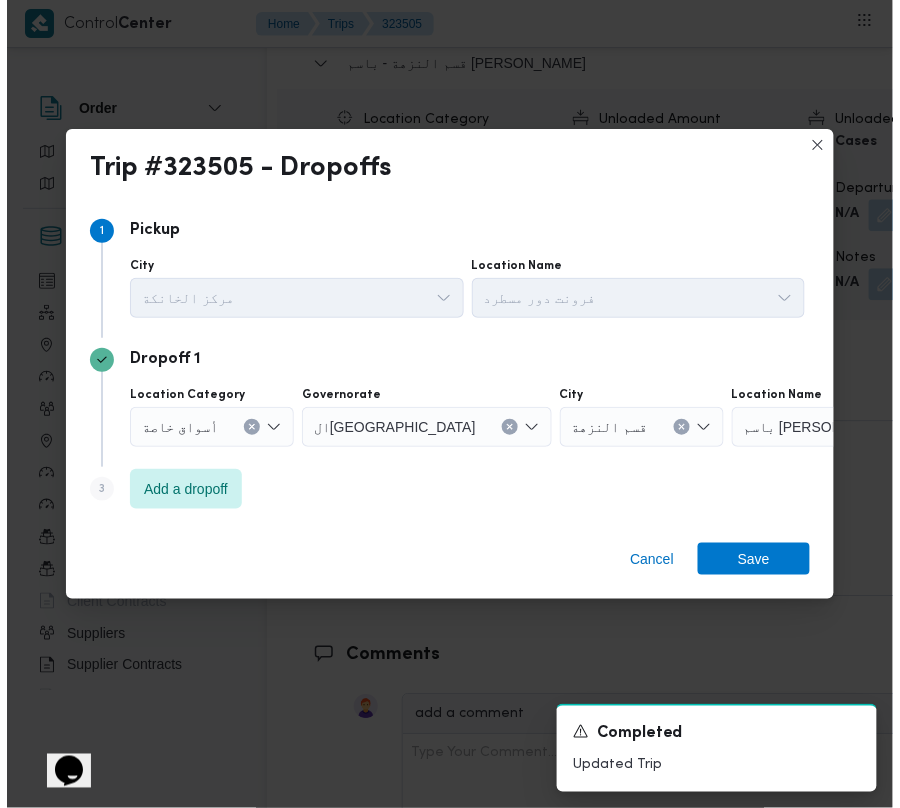 scroll, scrollTop: 3273, scrollLeft: 0, axis: vertical 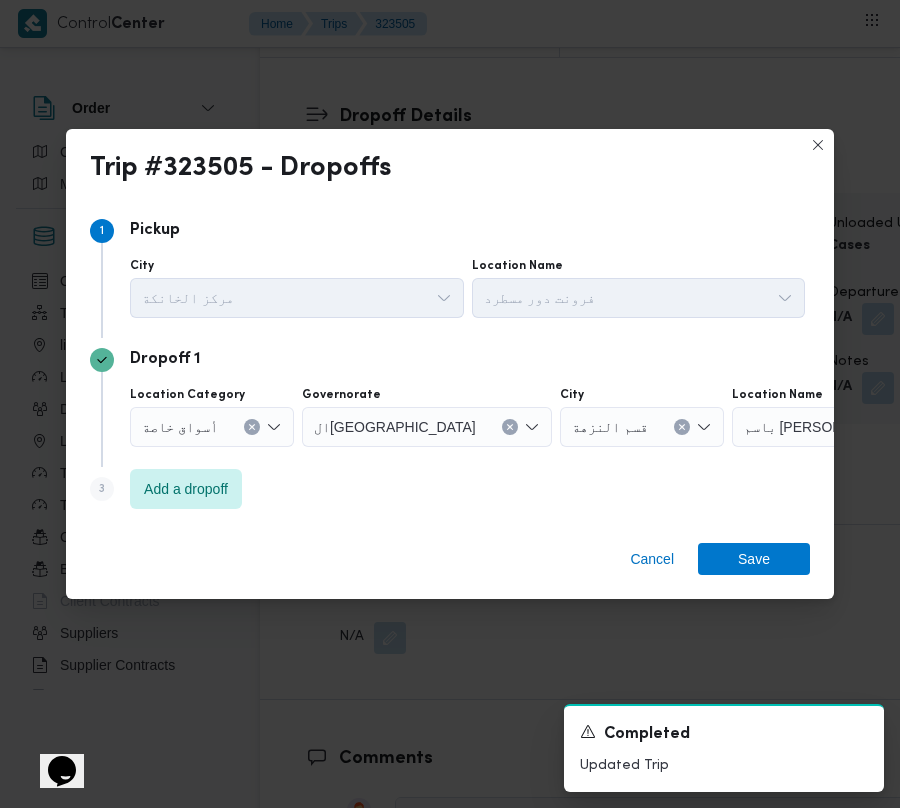 click on "Step 3 is disabled 3 Add a dropoff" at bounding box center (450, 493) 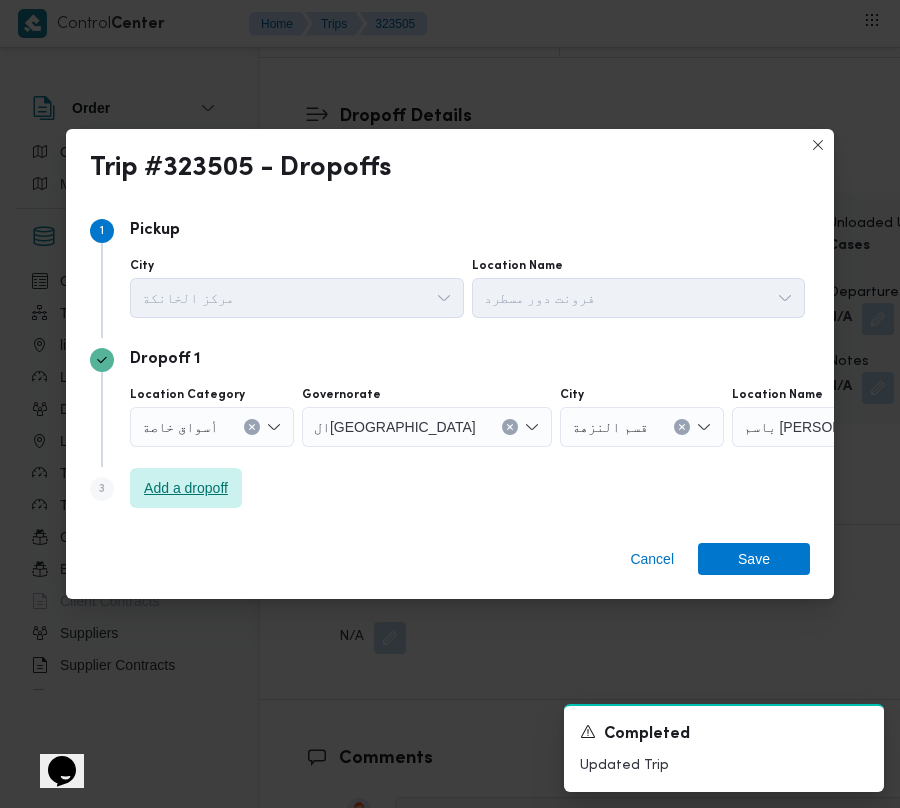 click on "Add a dropoff" at bounding box center (186, 488) 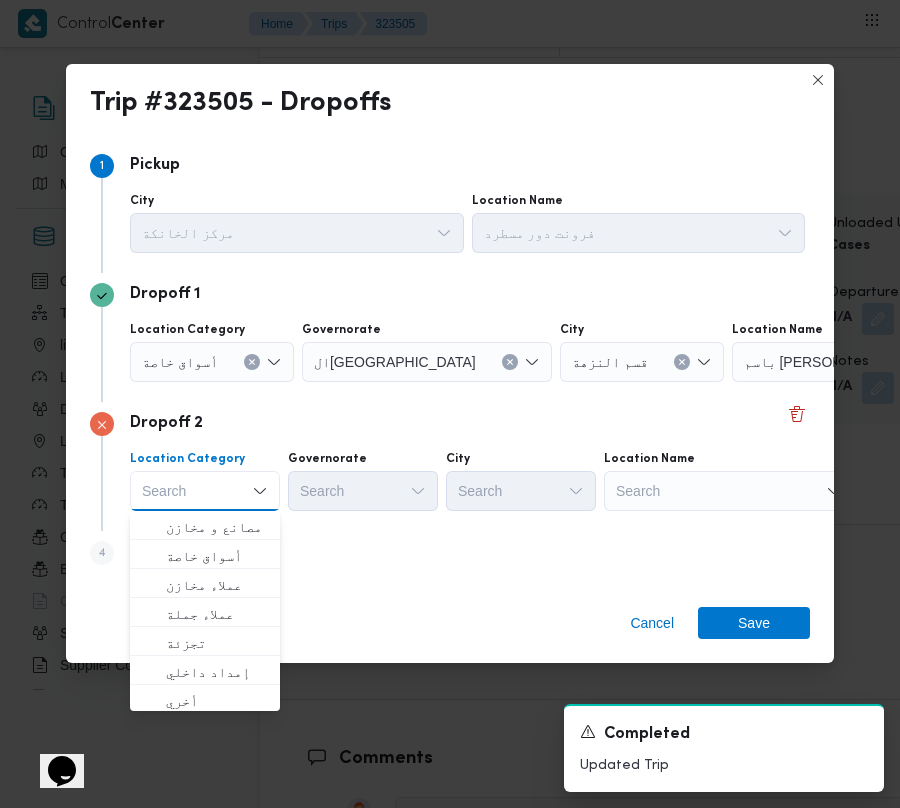 click on "Location Category Search Combo box. Selected. Combo box input. Search. Type some text or, to display a list of choices, press Down Arrow. To exit the list of choices, press Escape. Governorate Search City Search Location Name Search" at bounding box center [467, 481] 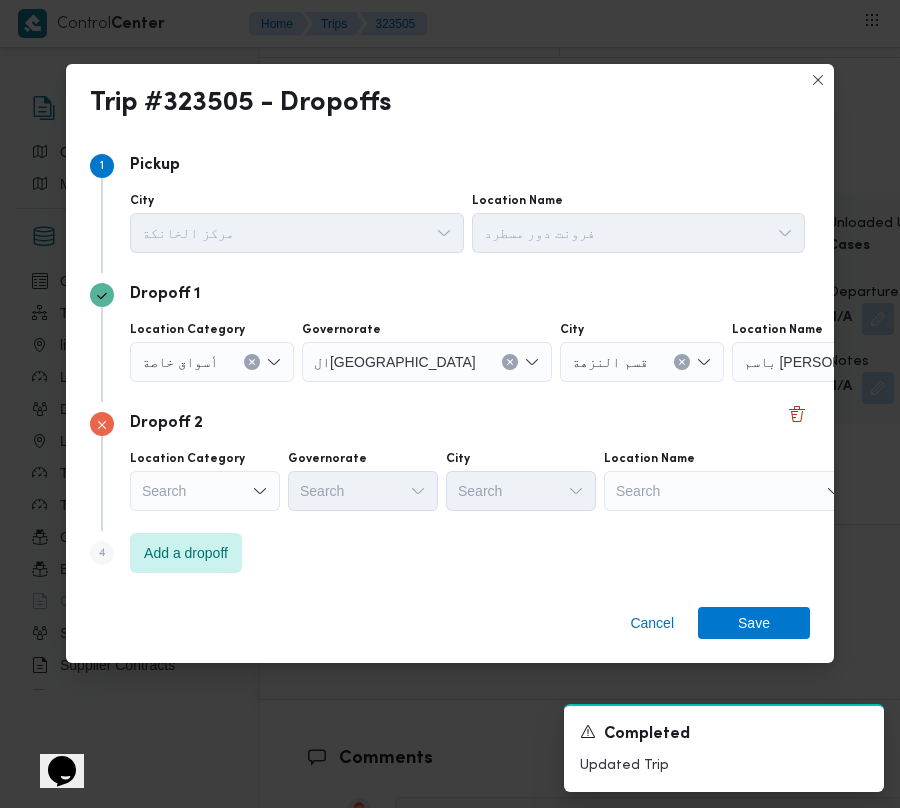 click on "Search" at bounding box center [857, 362] 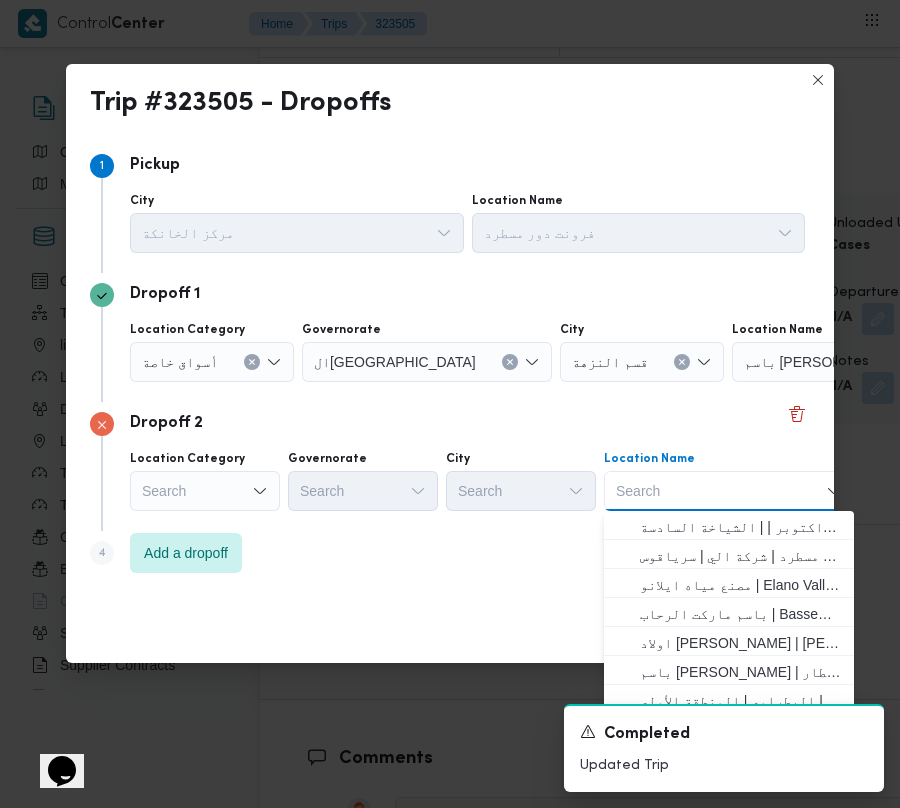 click on "Search Combo box. Selected. Combo box input. Search. Type some text or, to display a list of choices, press Down Arrow. To exit the list of choices, press Escape." at bounding box center (729, 491) 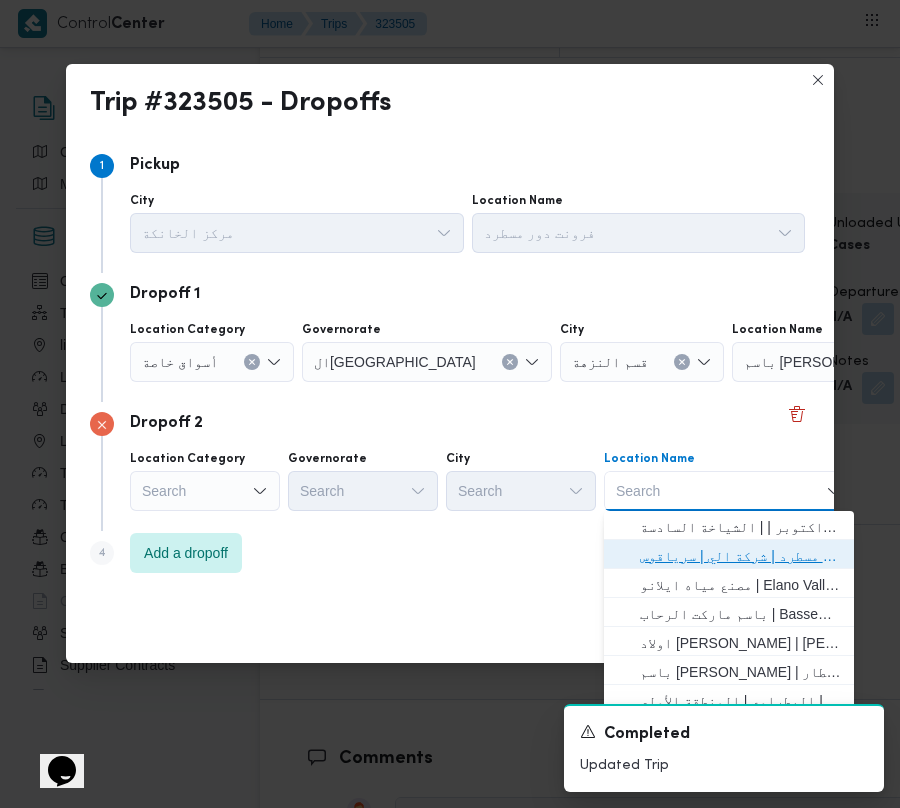 click on "فرونت دور مسطرد | شركة الي | سرياقوس" at bounding box center [729, 556] 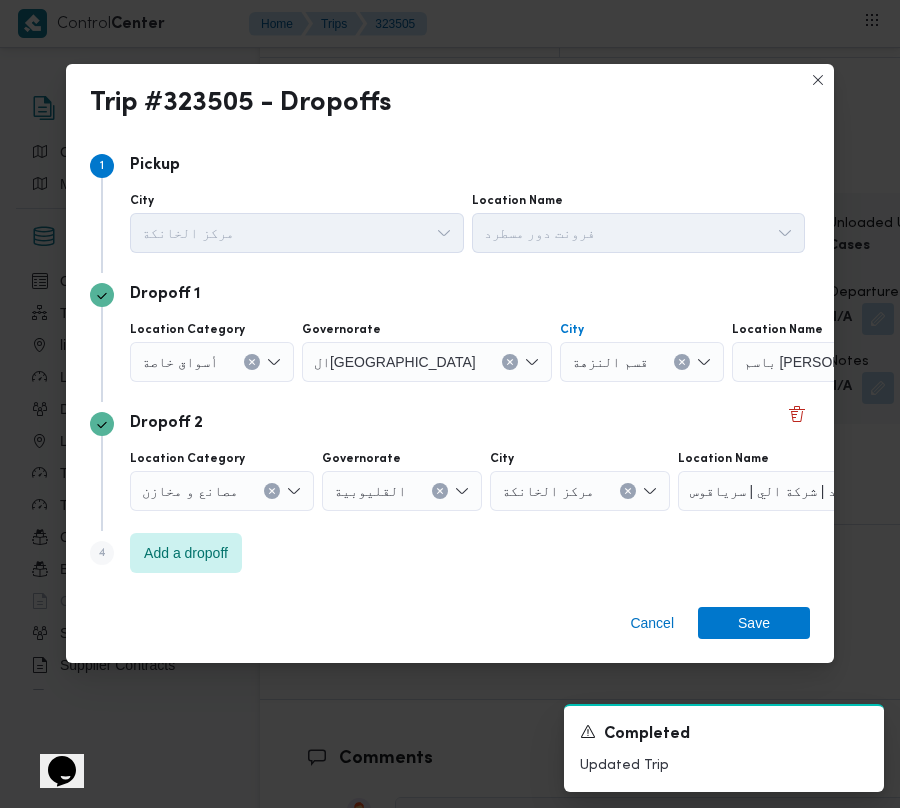 click at bounding box center (682, 362) 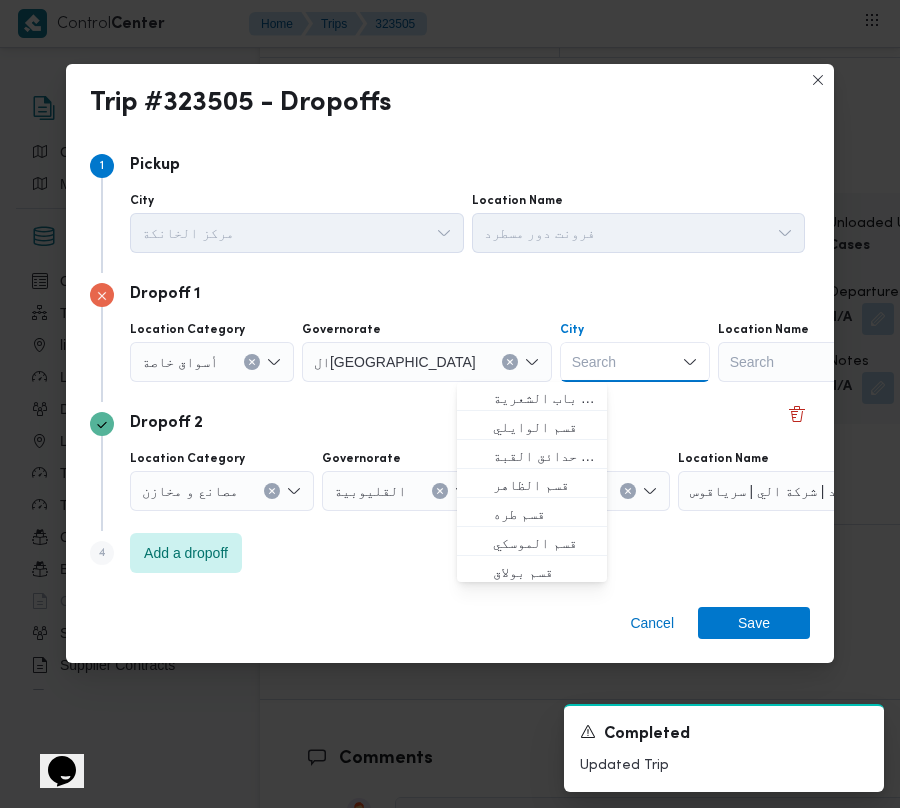 click on "Search" at bounding box center [843, 362] 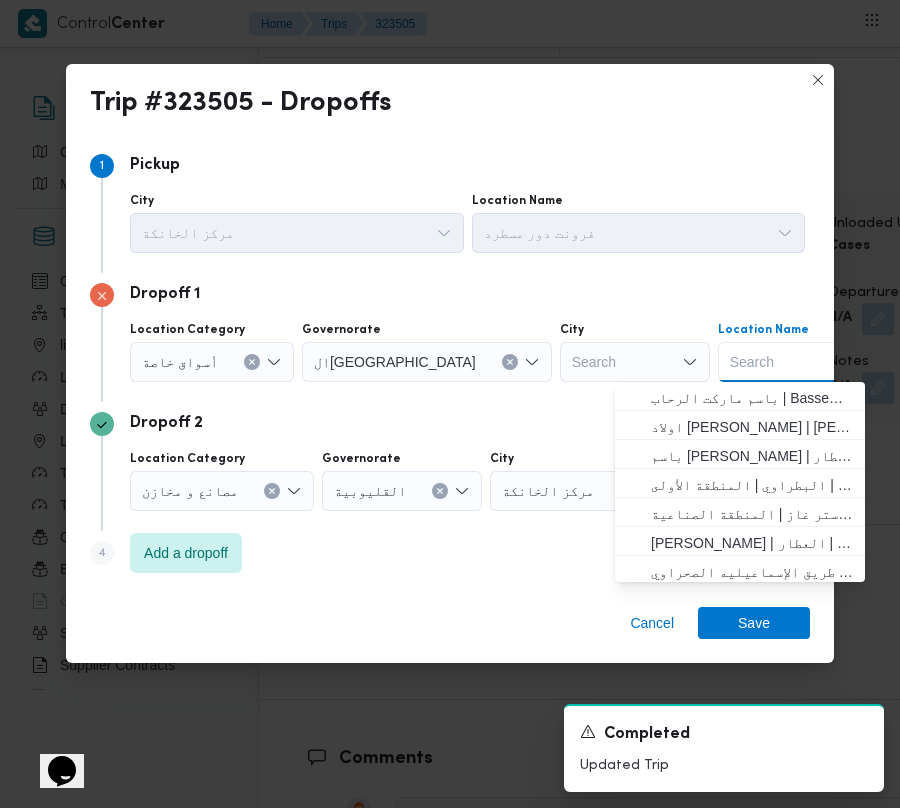 paste on "Oscar" 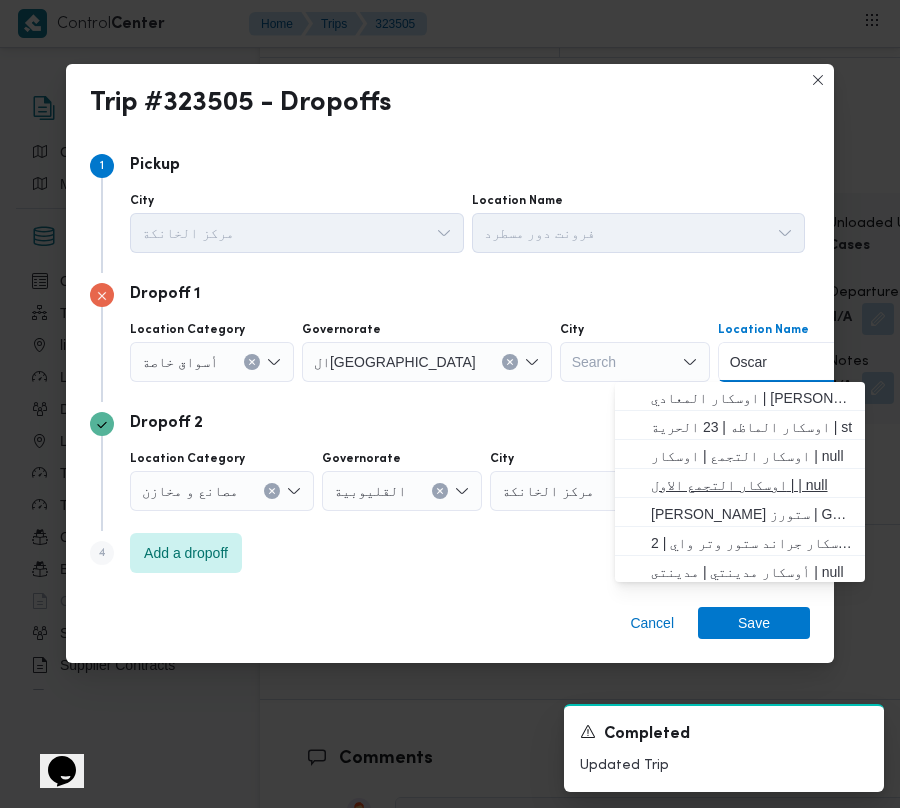 type on "Oscar" 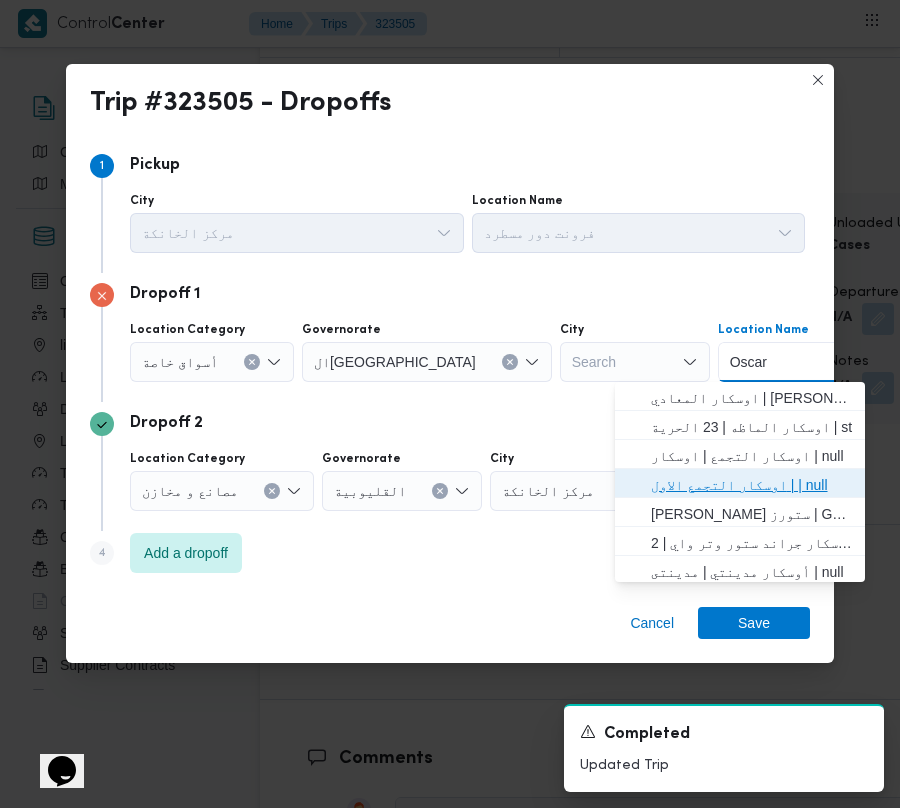 click on "اوسكار التجمع الاول |  | null" at bounding box center (752, 485) 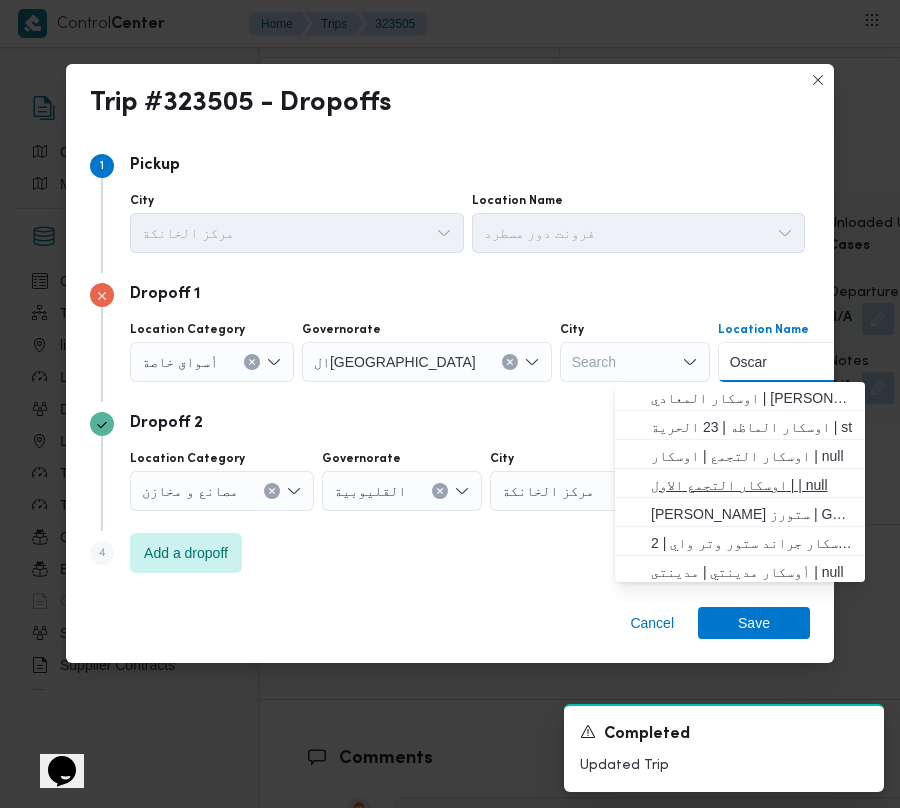type 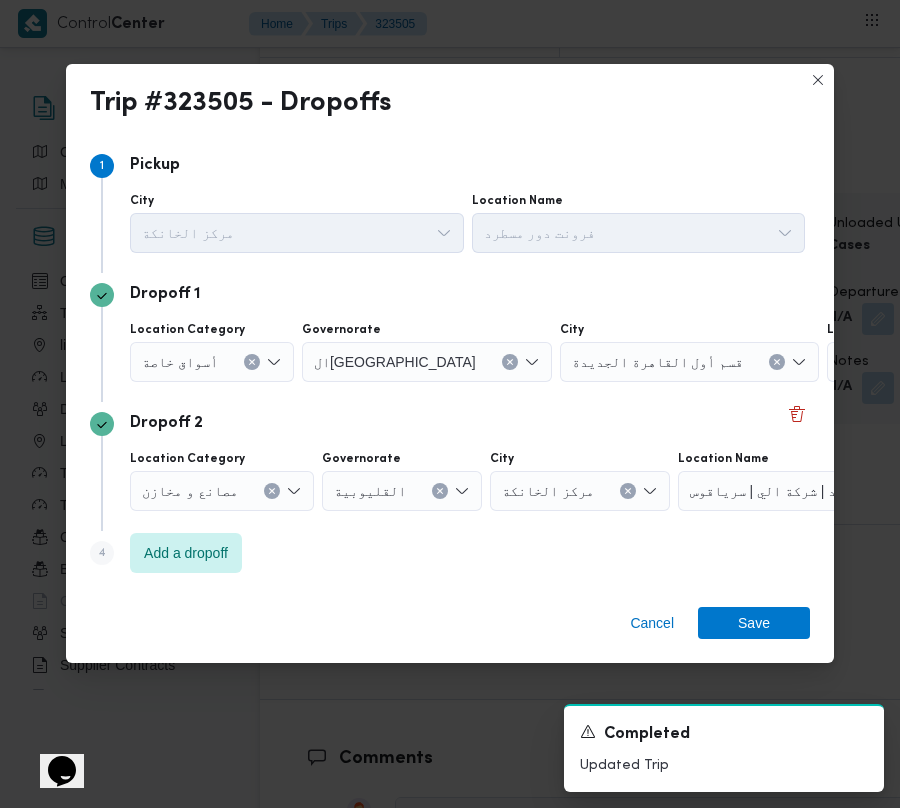 click on "Cancel Save" at bounding box center [450, 627] 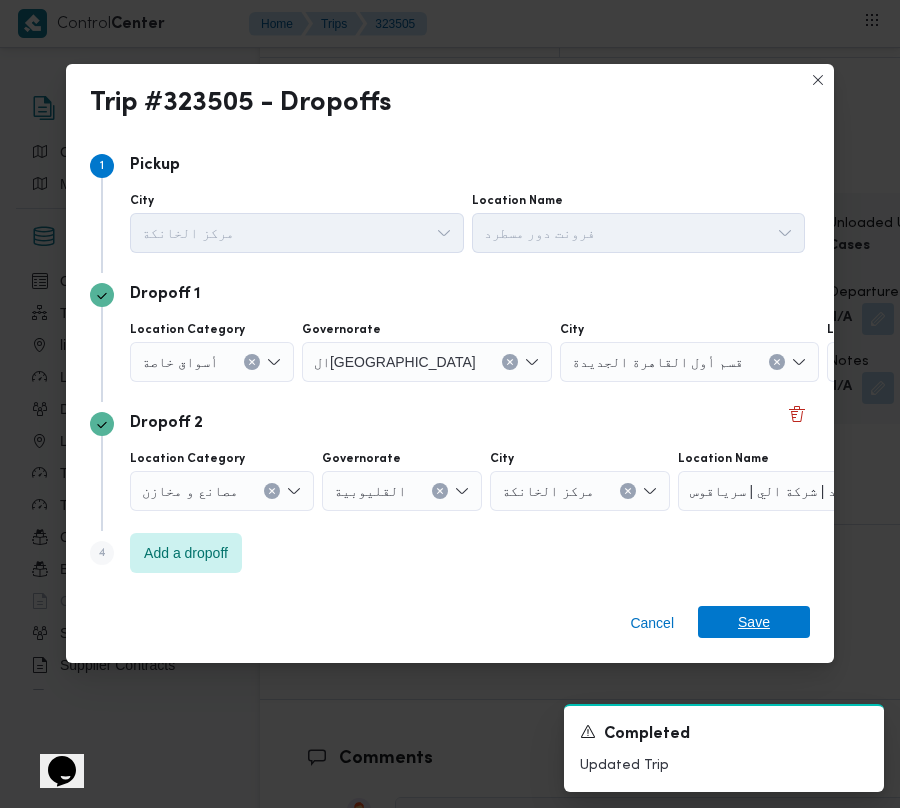 click on "Save" at bounding box center [754, 622] 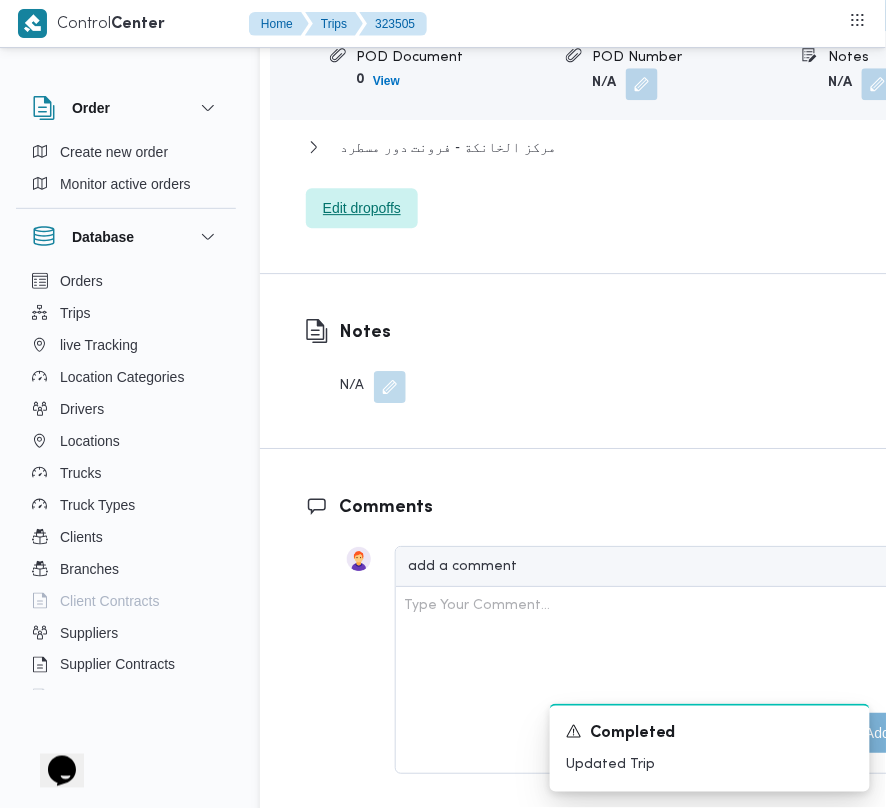 scroll, scrollTop: 2870, scrollLeft: 0, axis: vertical 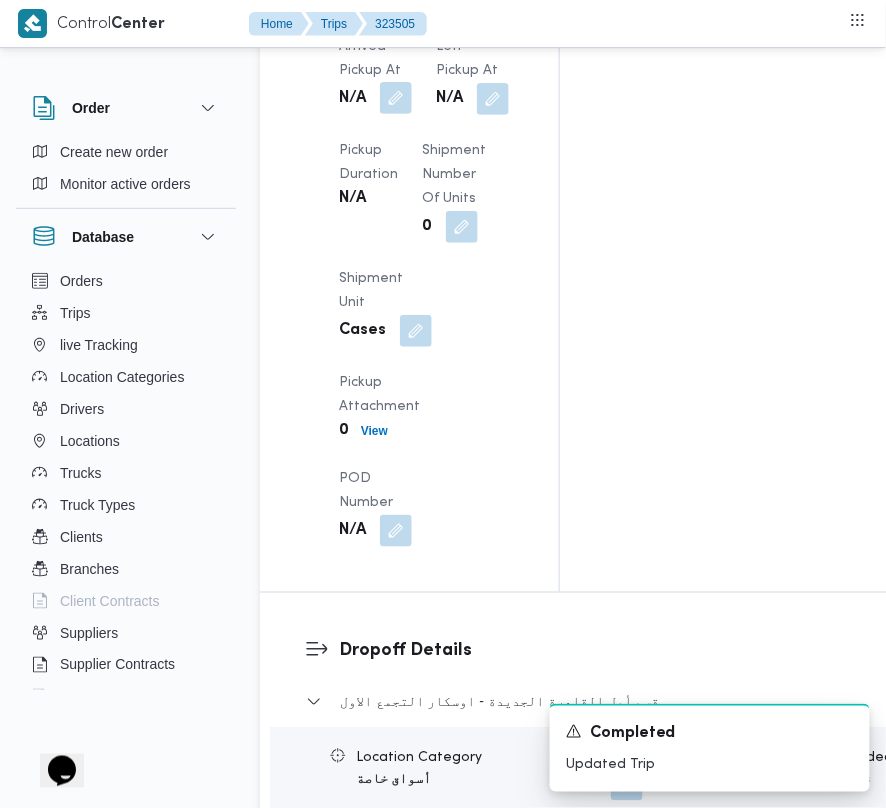 click at bounding box center [396, 98] 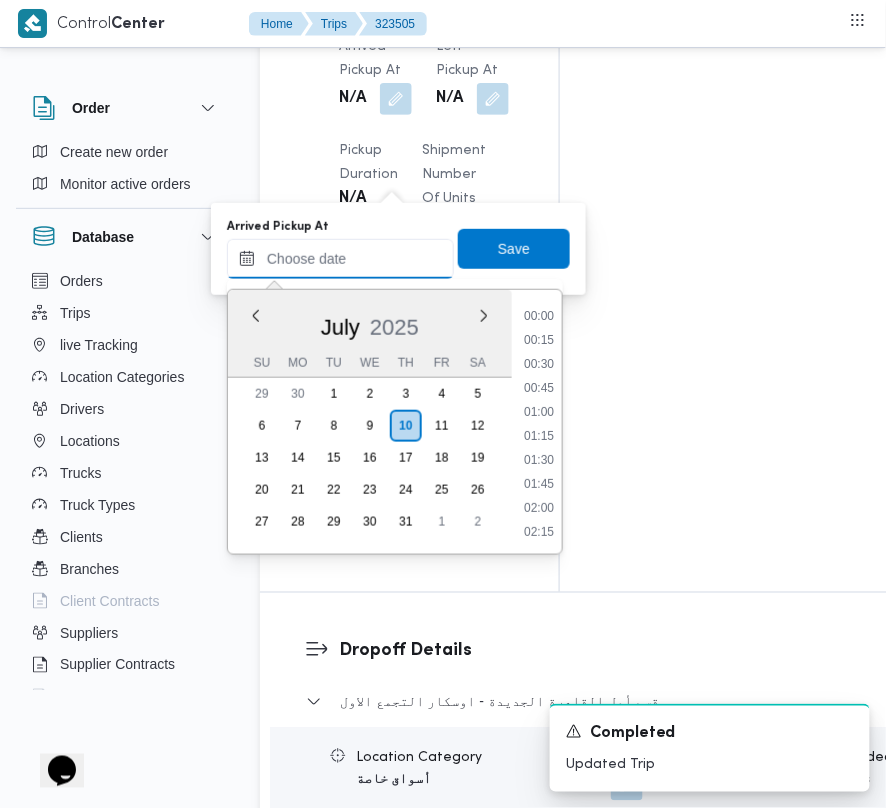 click on "Arrived Pickup At" at bounding box center [340, 259] 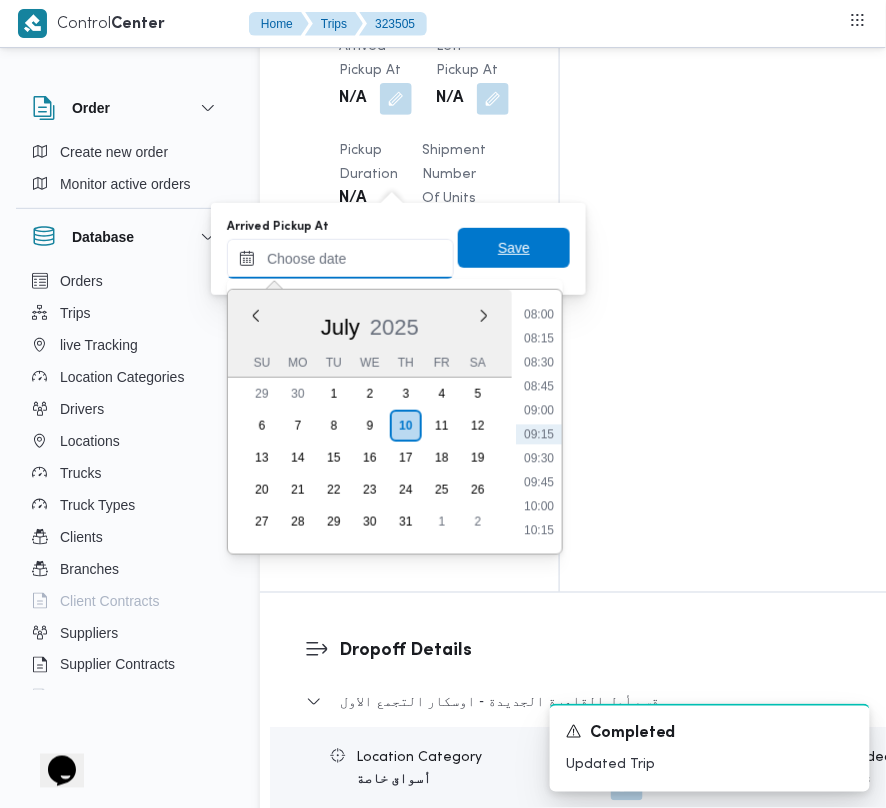 paste on "[DATE] 7:00" 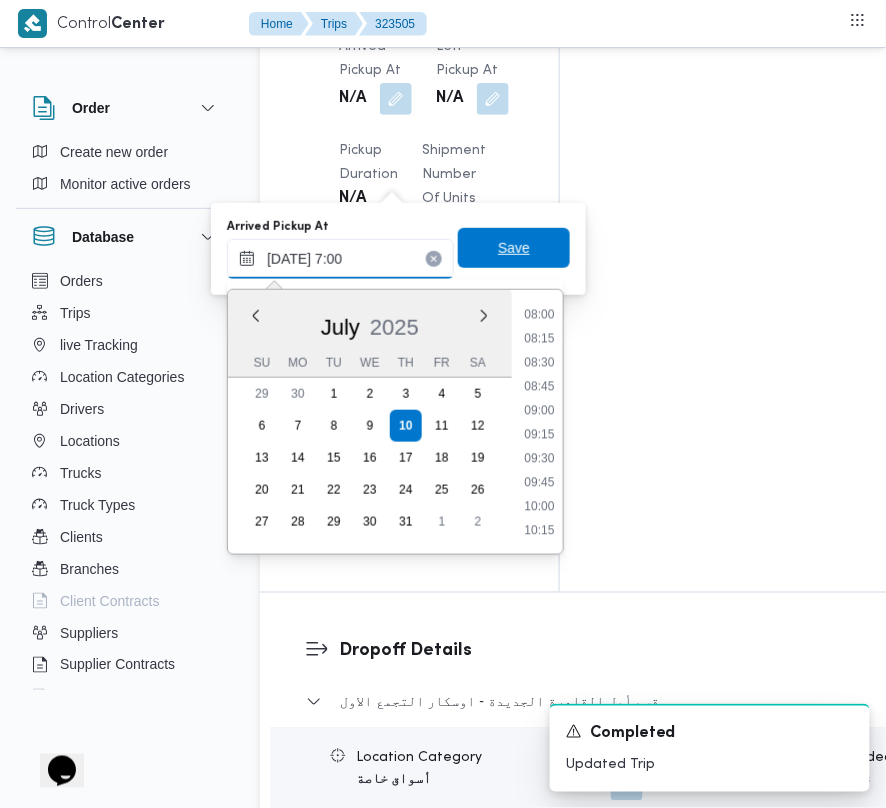 scroll, scrollTop: 672, scrollLeft: 0, axis: vertical 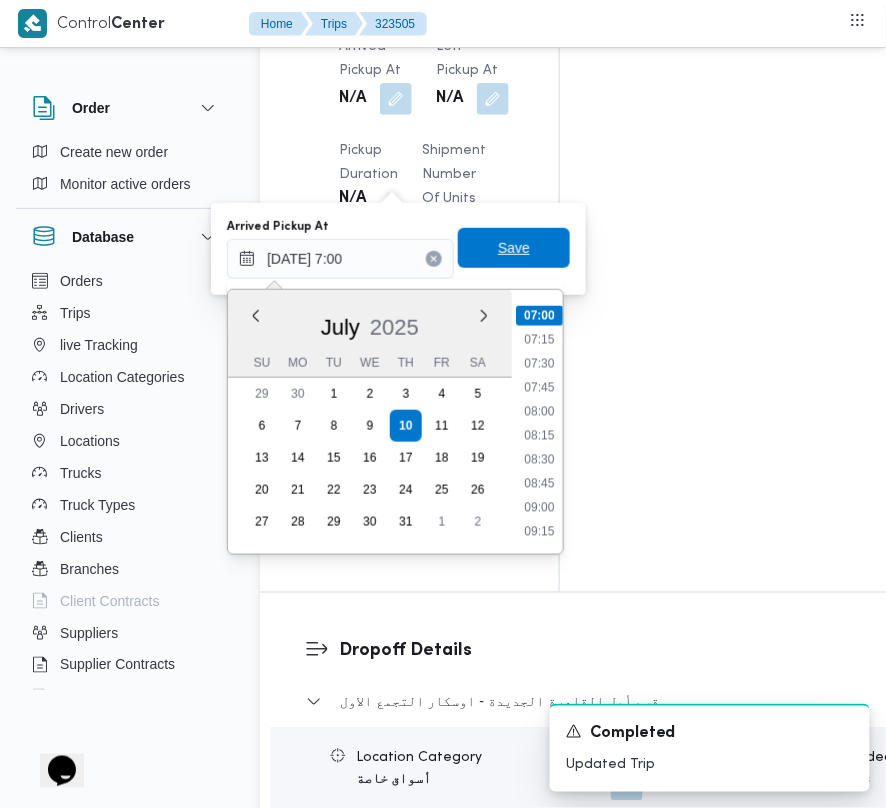 type on "[DATE] 07:00" 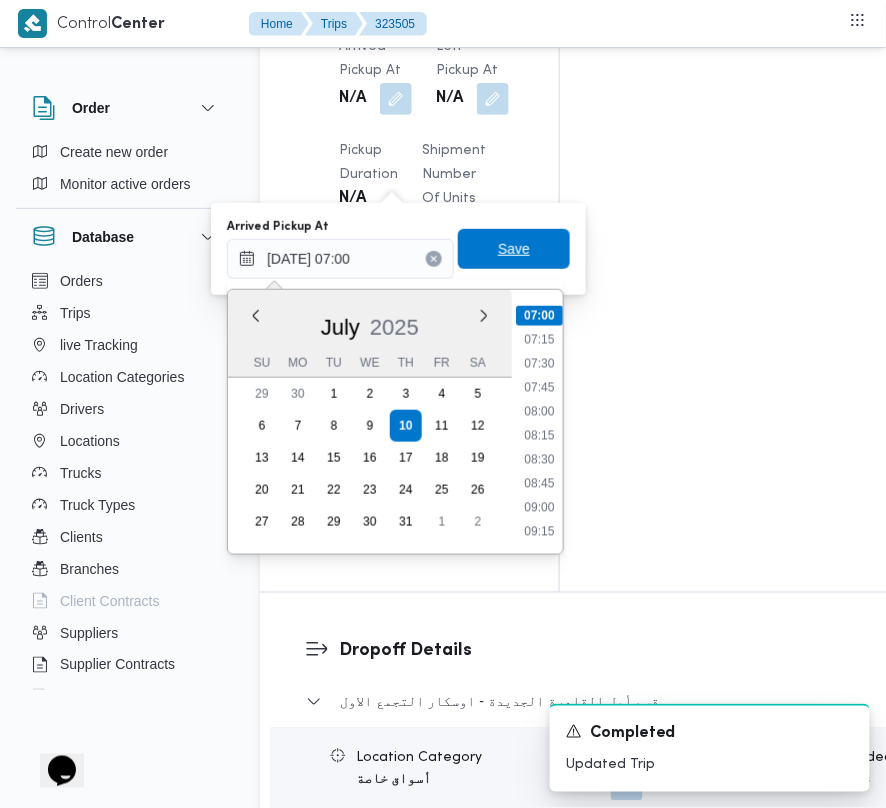 click on "Save" at bounding box center [514, 249] 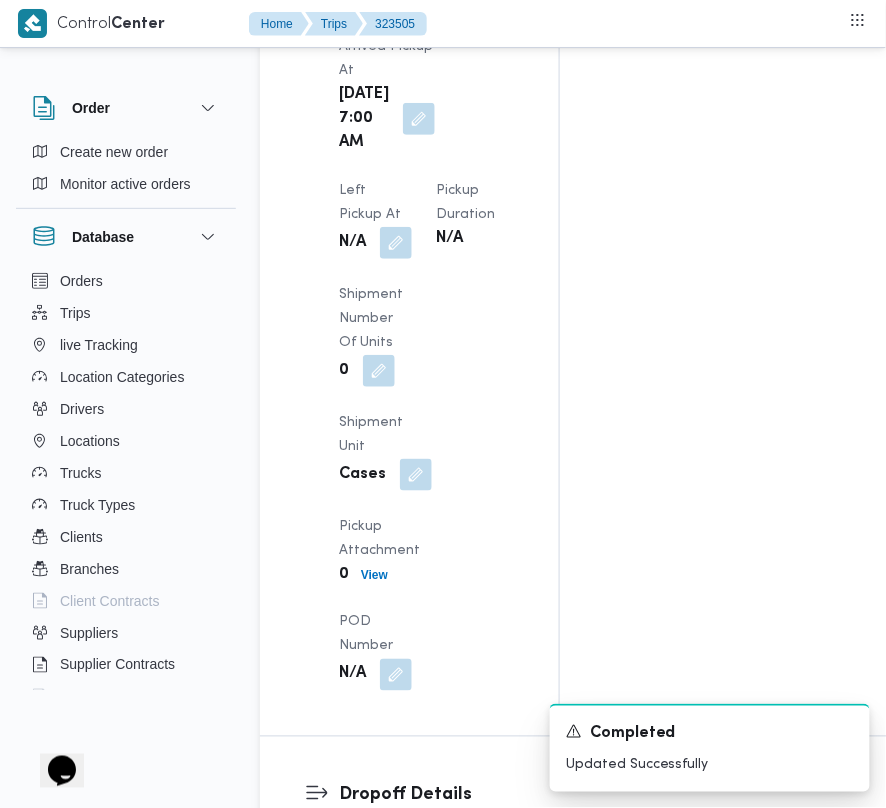 click on "[DATE] 7:00 AM" at bounding box center [387, 119] 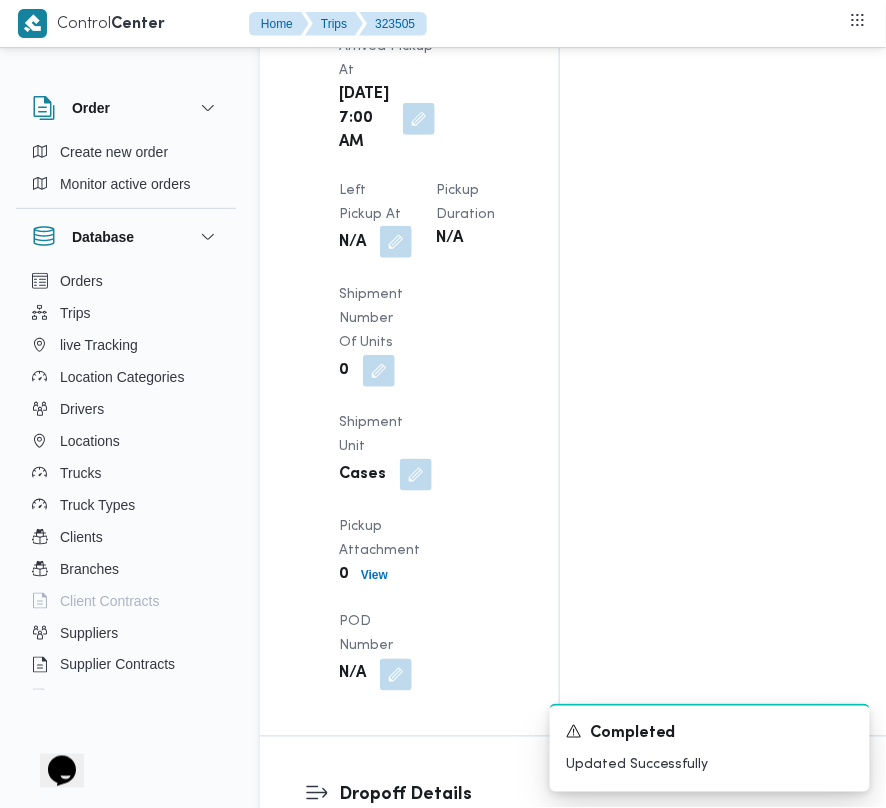 click at bounding box center (391, 243) 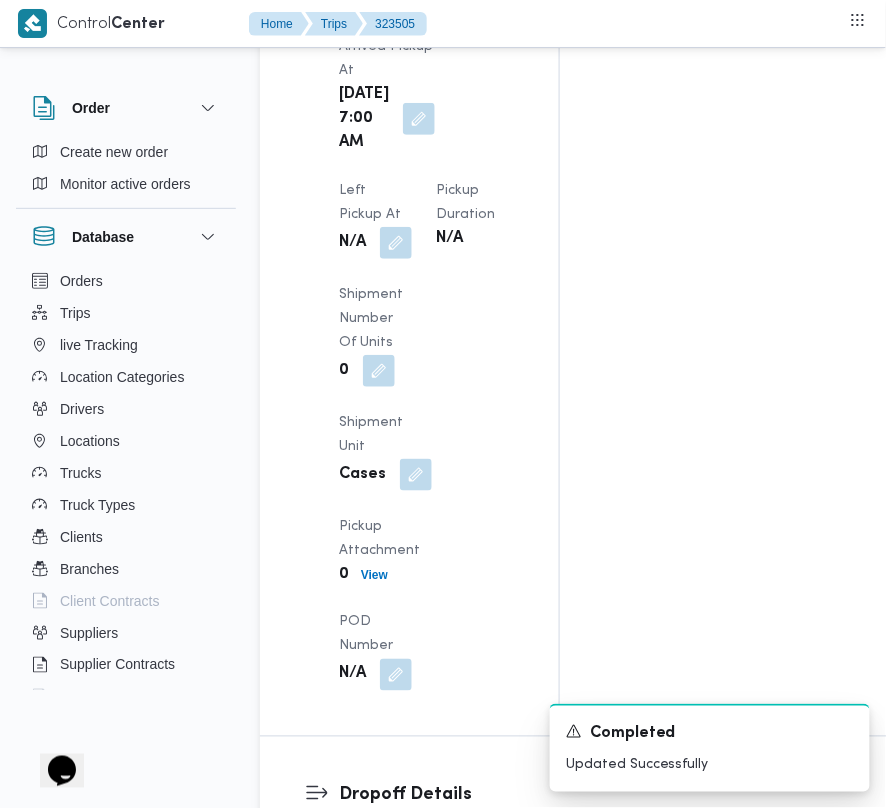 click on "Shipment Number of Units" at bounding box center [371, 318] 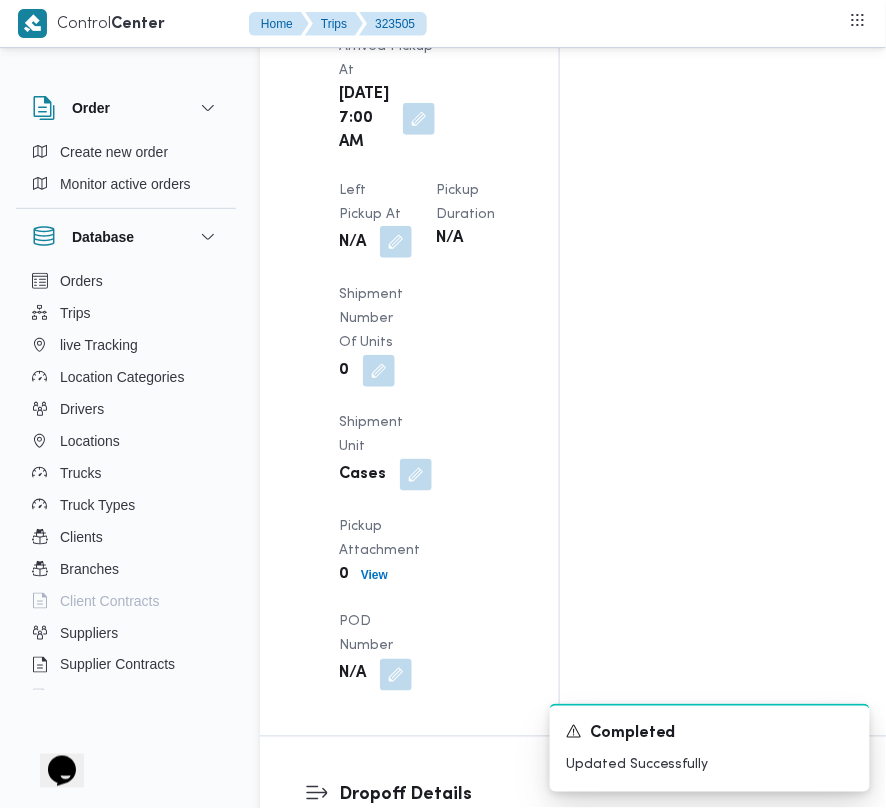 click at bounding box center (396, 242) 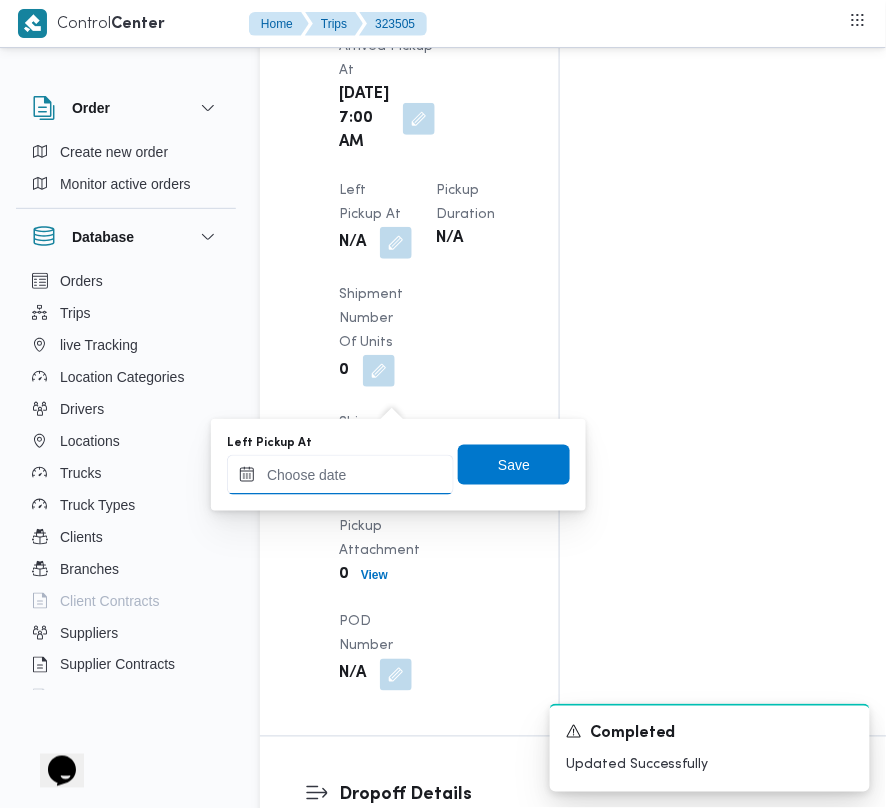 click on "Left Pickup At" at bounding box center (340, 475) 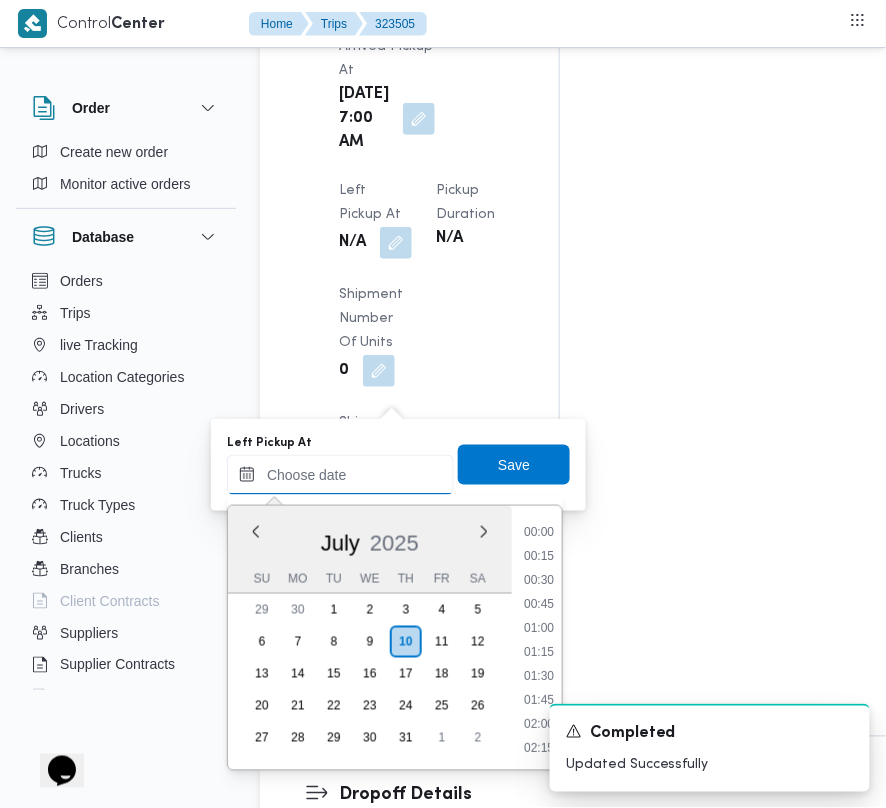 paste on "[DATE] 7:00" 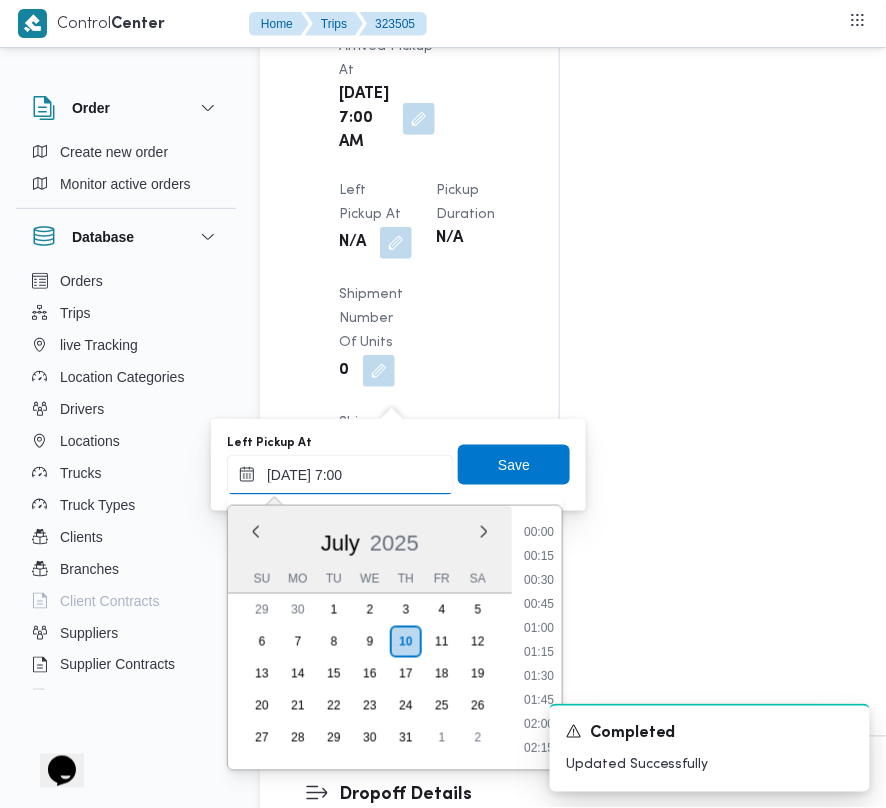 scroll, scrollTop: 672, scrollLeft: 0, axis: vertical 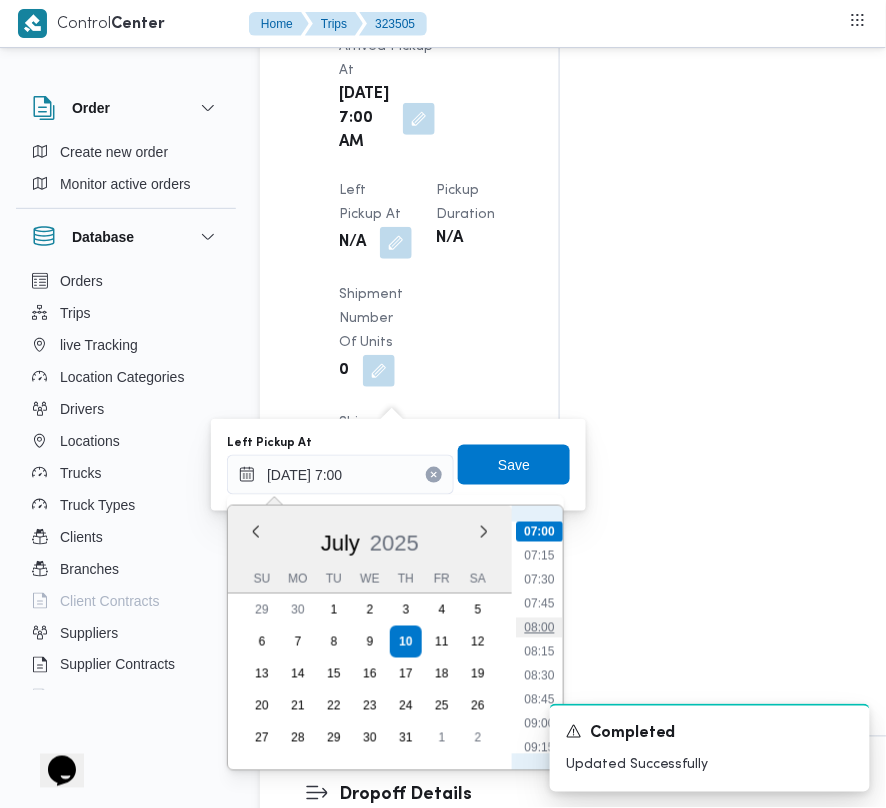 click on "08:00" at bounding box center [539, 628] 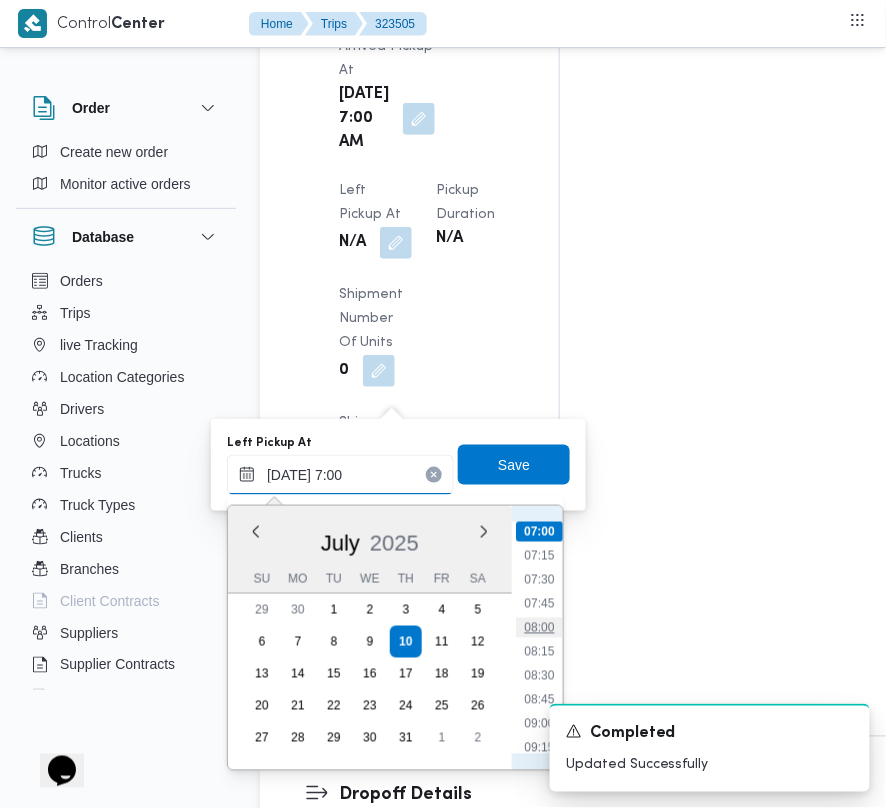type on "[DATE] 08:00" 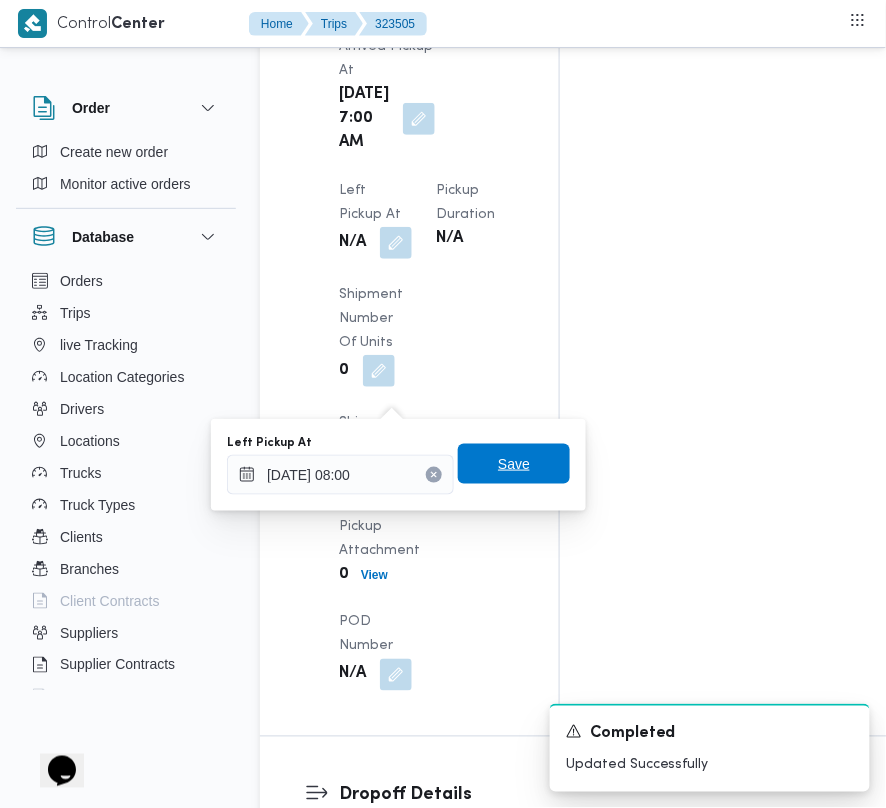 click on "Save" at bounding box center [514, 464] 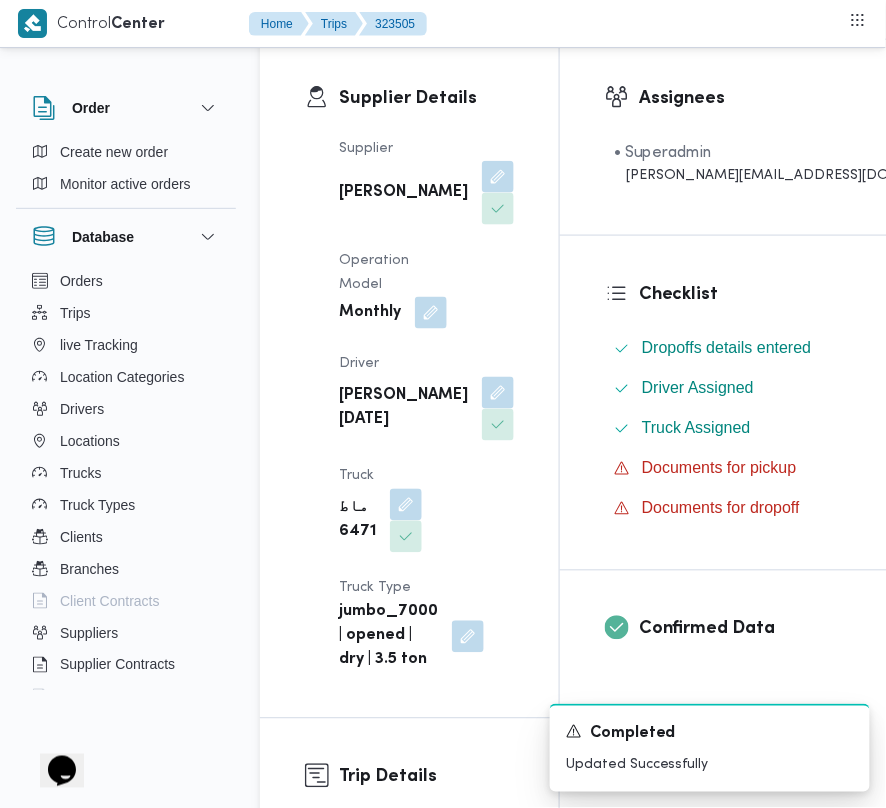 scroll, scrollTop: 0, scrollLeft: 0, axis: both 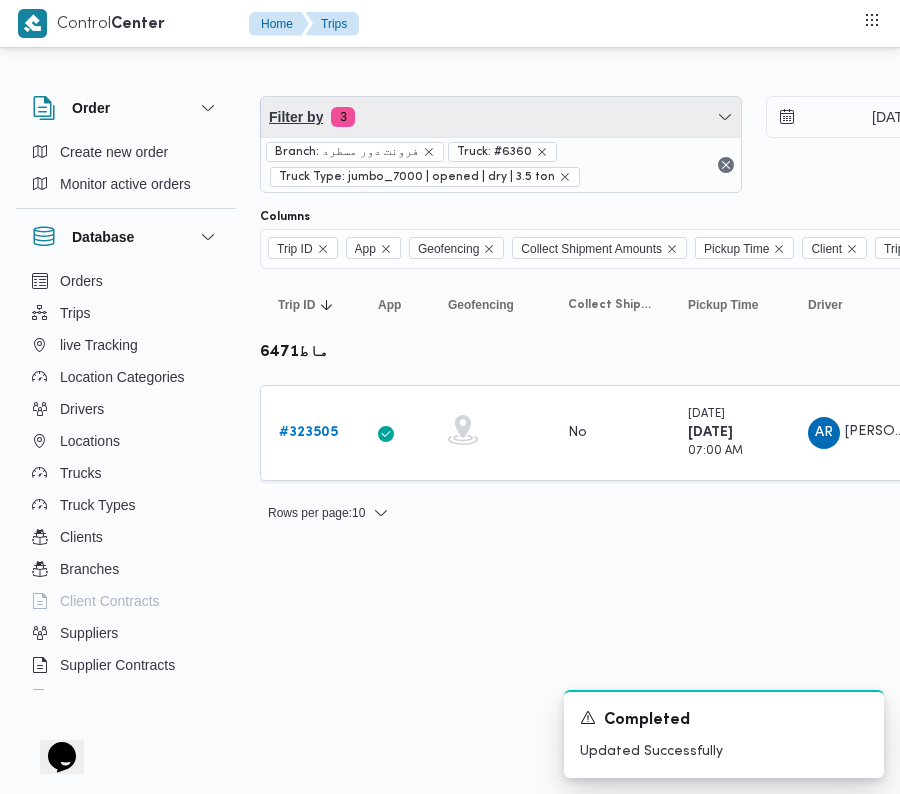click on "Filter by 3" at bounding box center [501, 117] 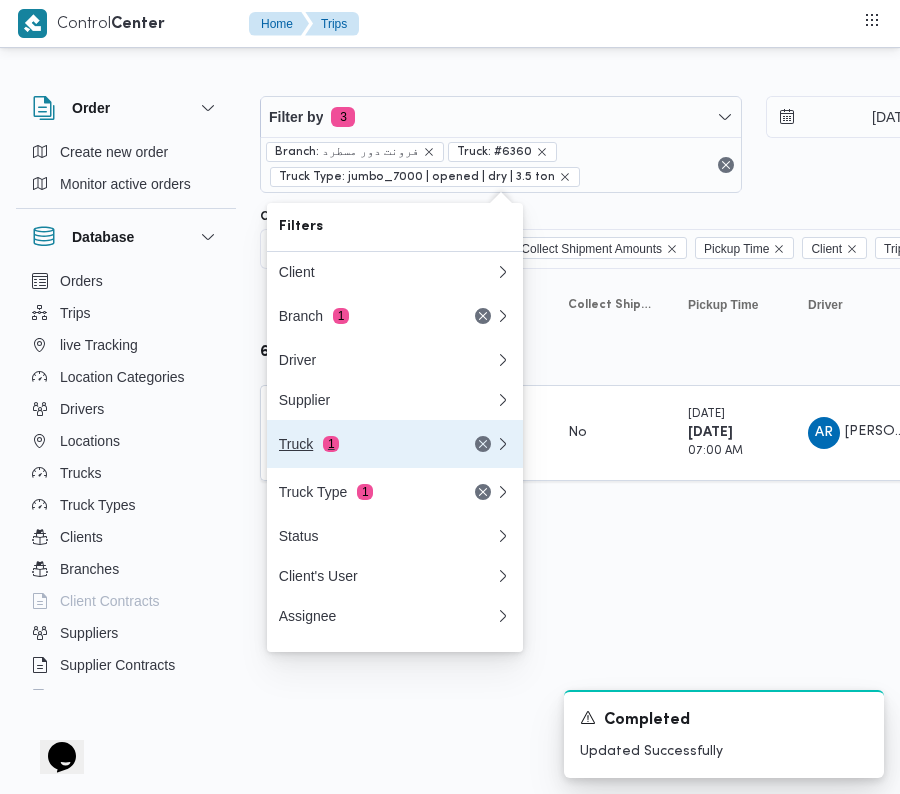 click on "Truck 1" at bounding box center [363, 444] 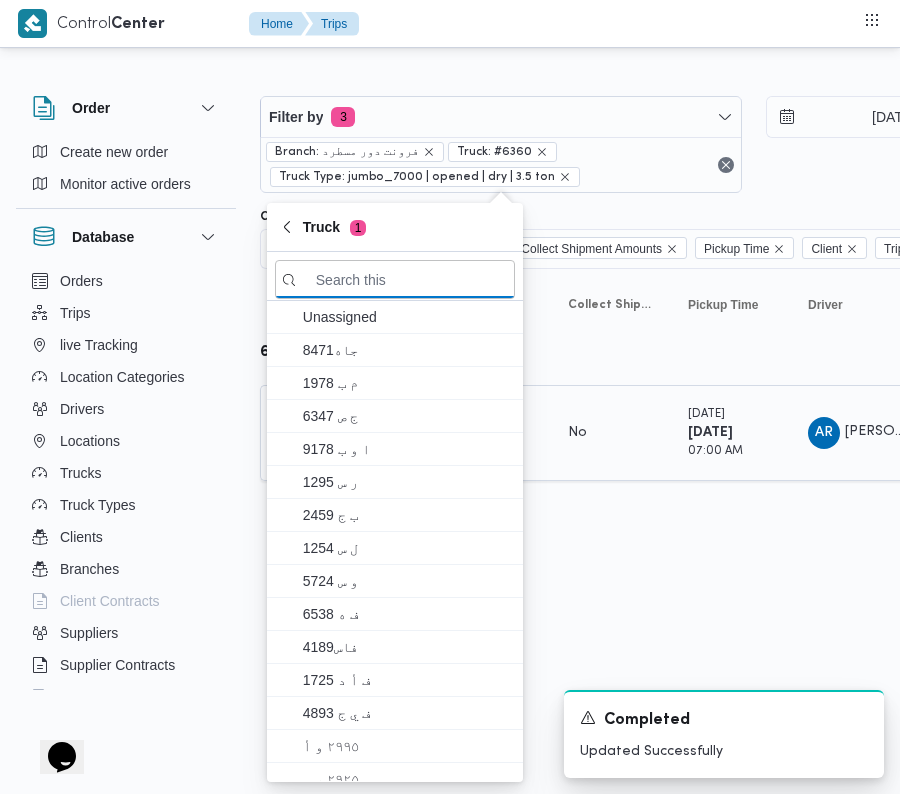paste on "1676" 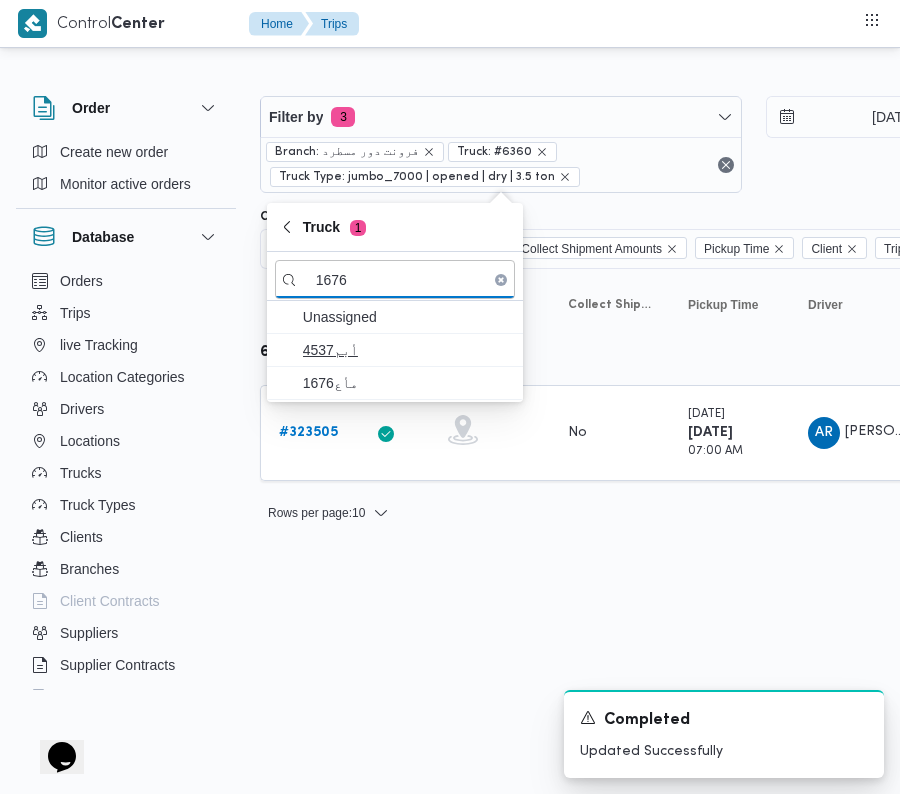 type on "1676" 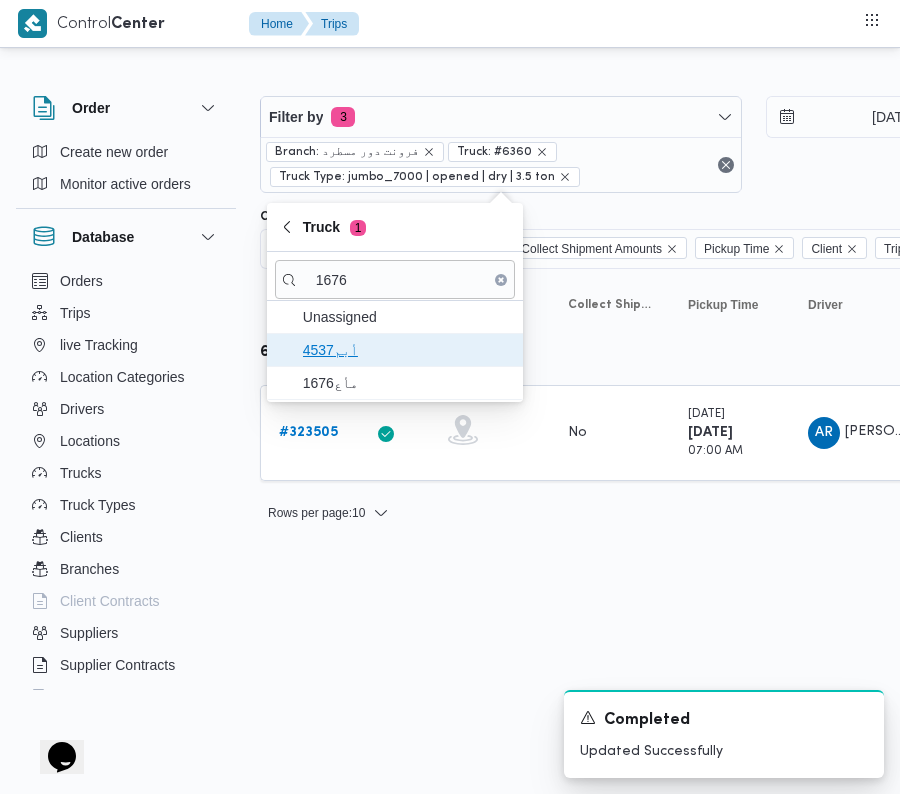 click on "أبم4537" at bounding box center (395, 350) 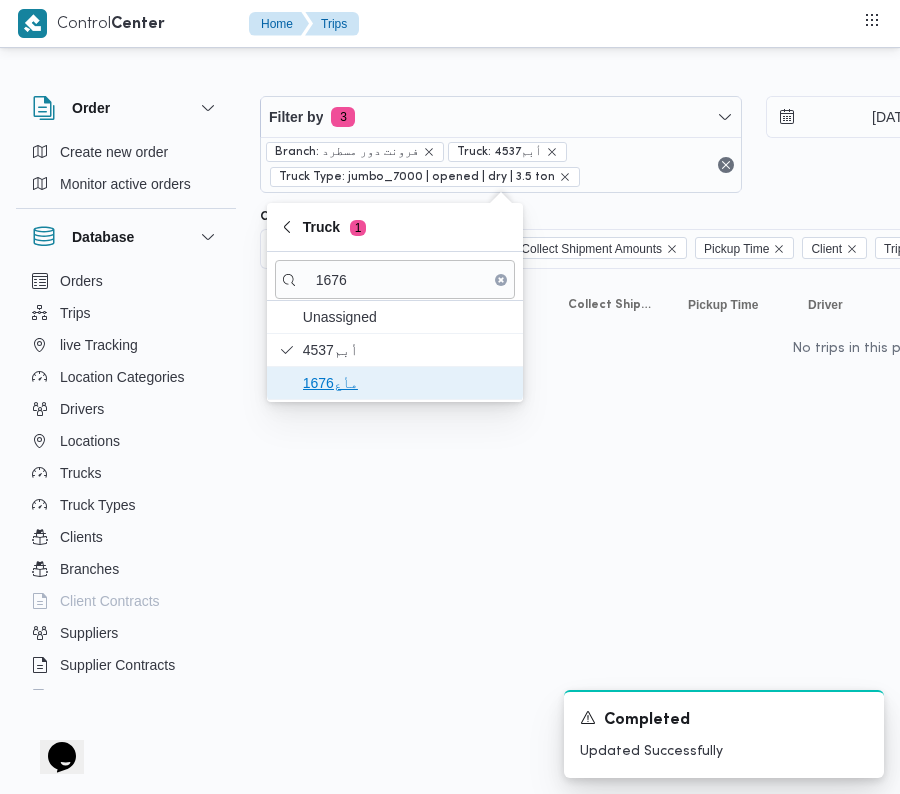 click on "مأع1676" at bounding box center (407, 383) 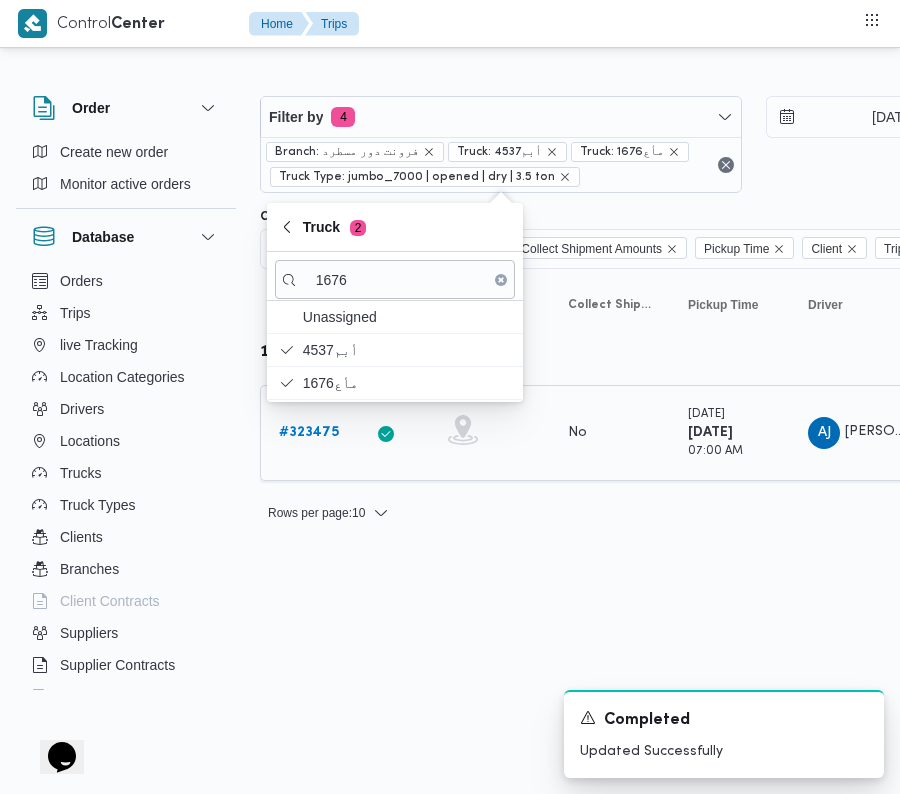 click on "# 323475" at bounding box center (310, 433) 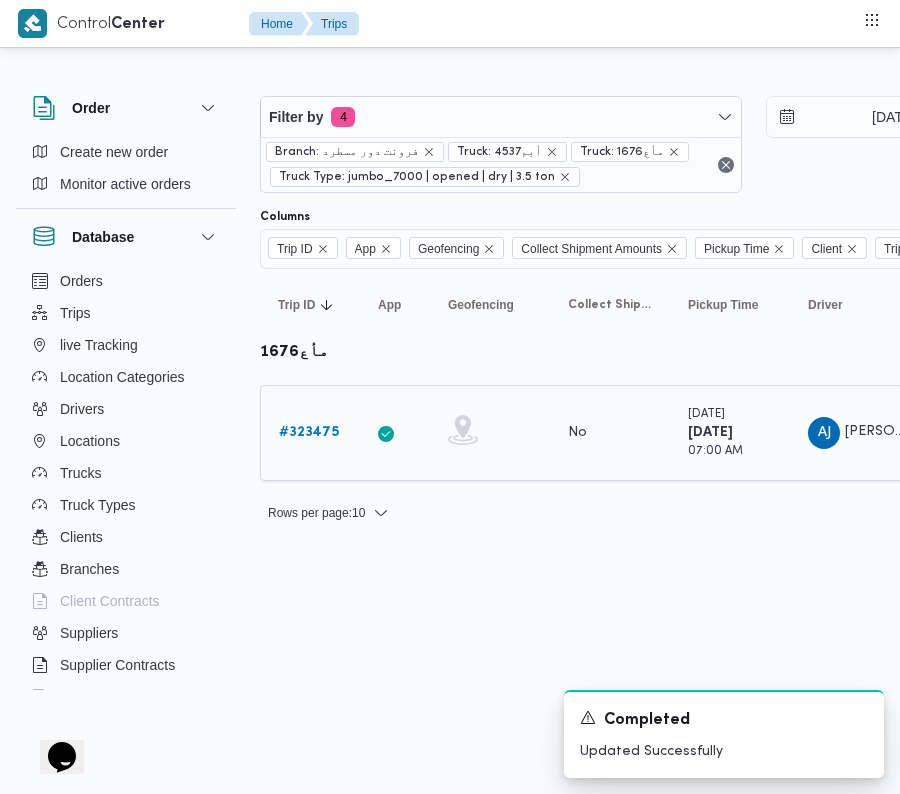 click on "# 323475" at bounding box center [309, 433] 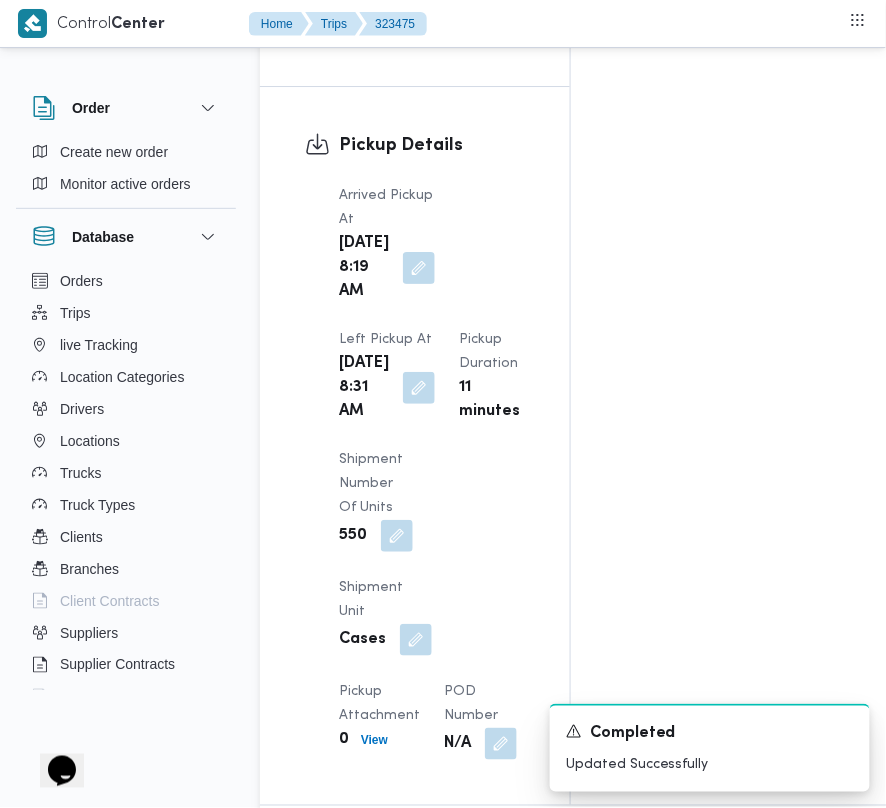 scroll, scrollTop: 3377, scrollLeft: 0, axis: vertical 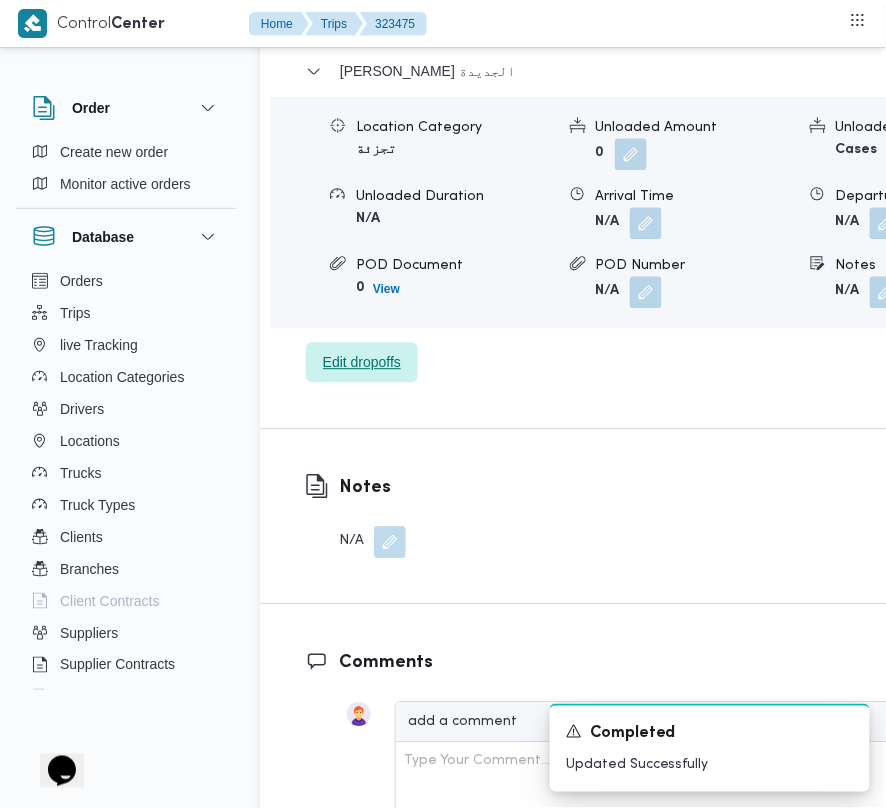 click on "Edit dropoffs" at bounding box center (362, 362) 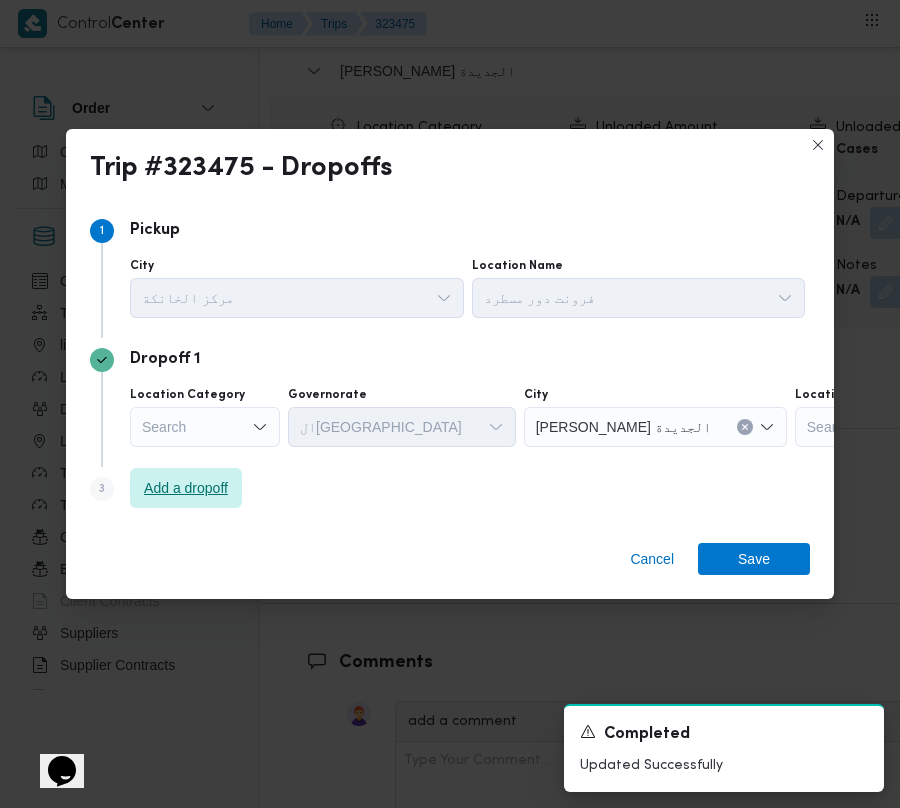 click on "Add a dropoff" at bounding box center [186, 488] 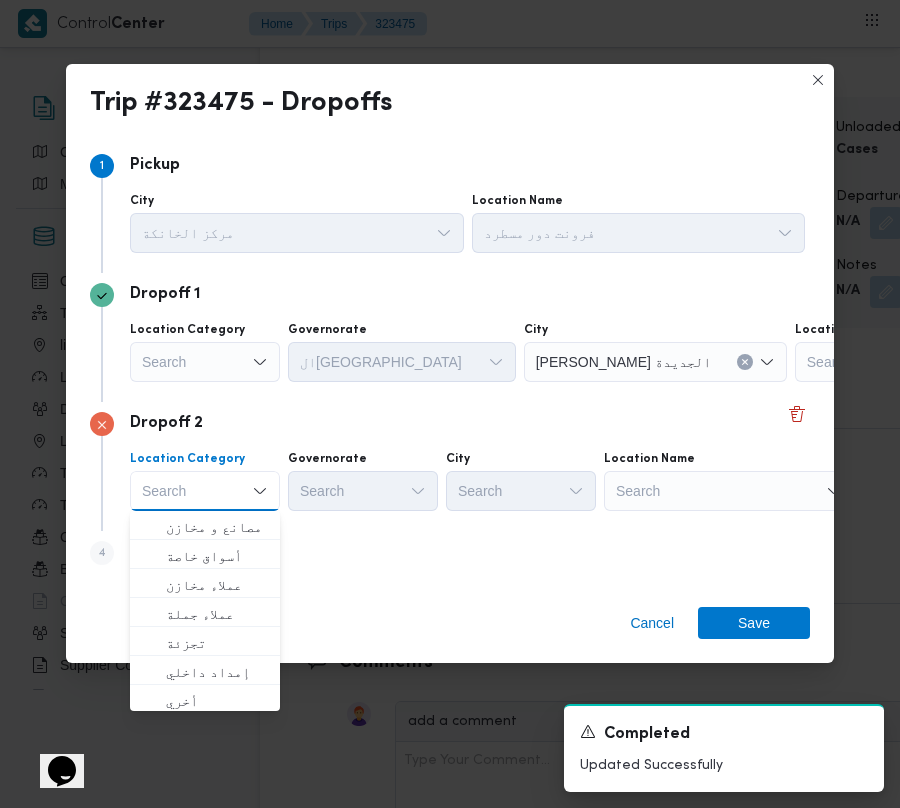 click on "Search" at bounding box center [920, 362] 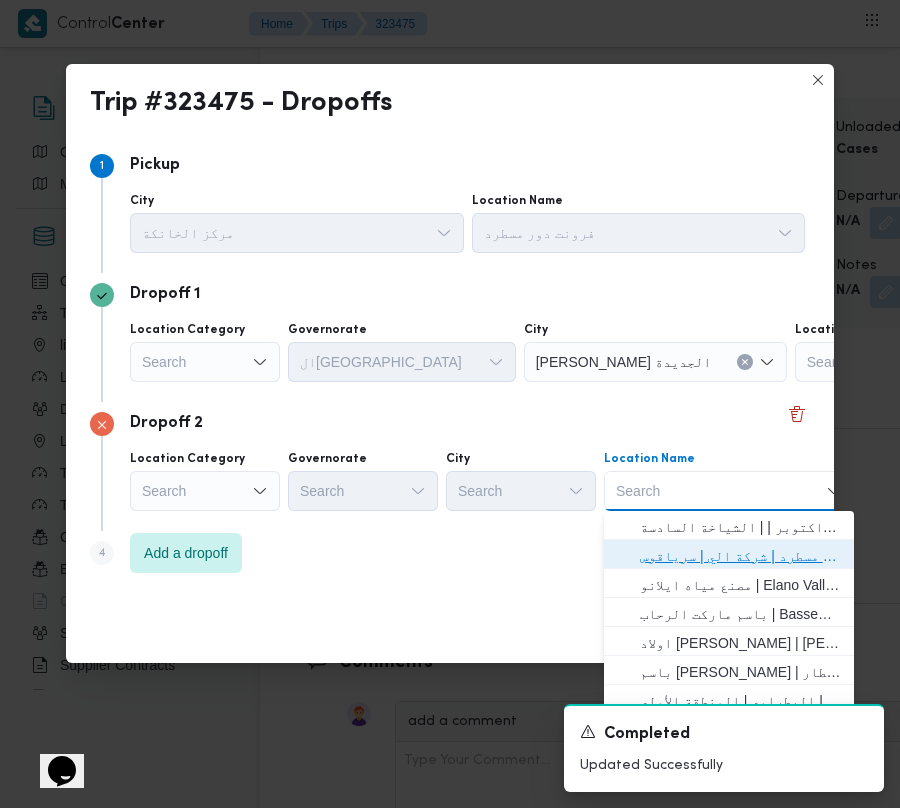 click on "فرونت دور مسطرد | شركة الي | سرياقوس" at bounding box center [729, 556] 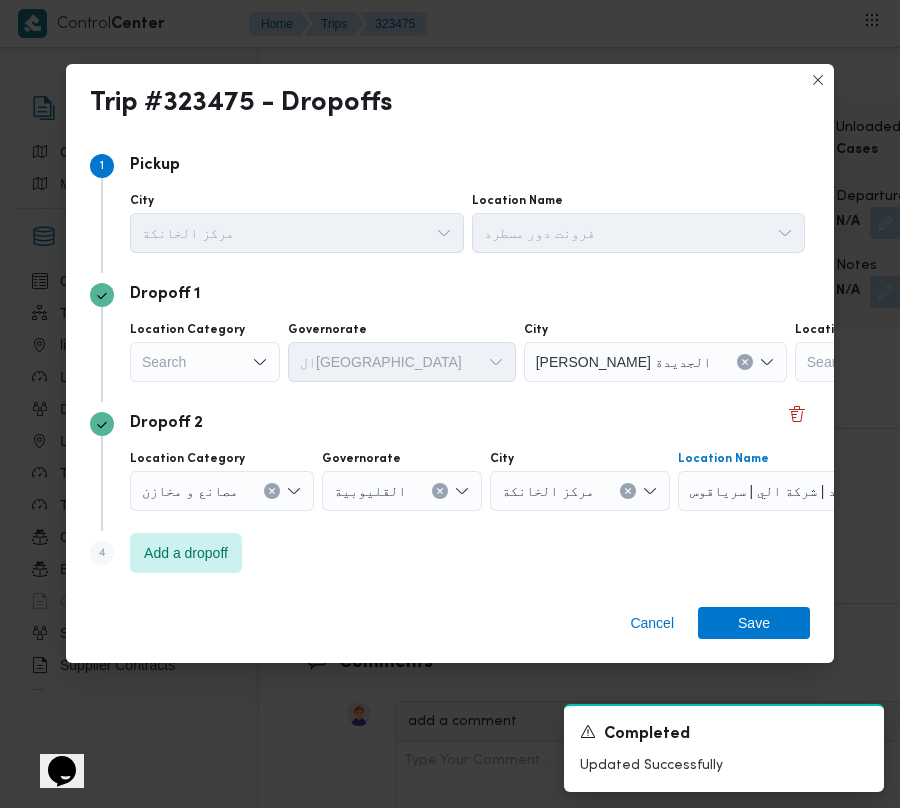 click on "Search" at bounding box center (205, 362) 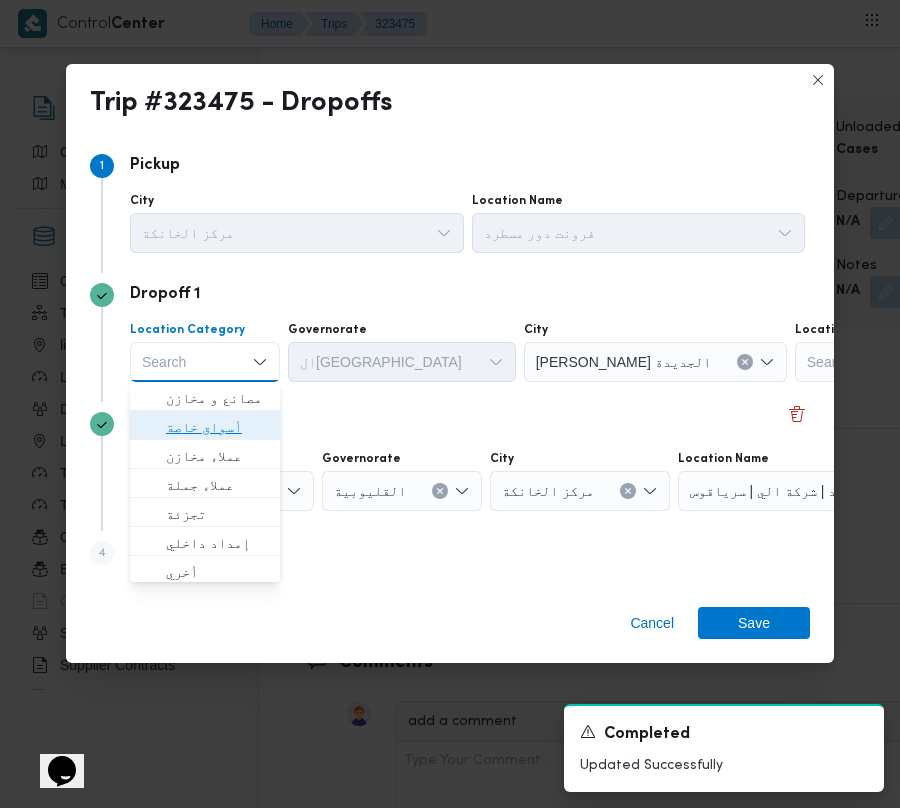 click on "أسواق خاصة" at bounding box center [217, 427] 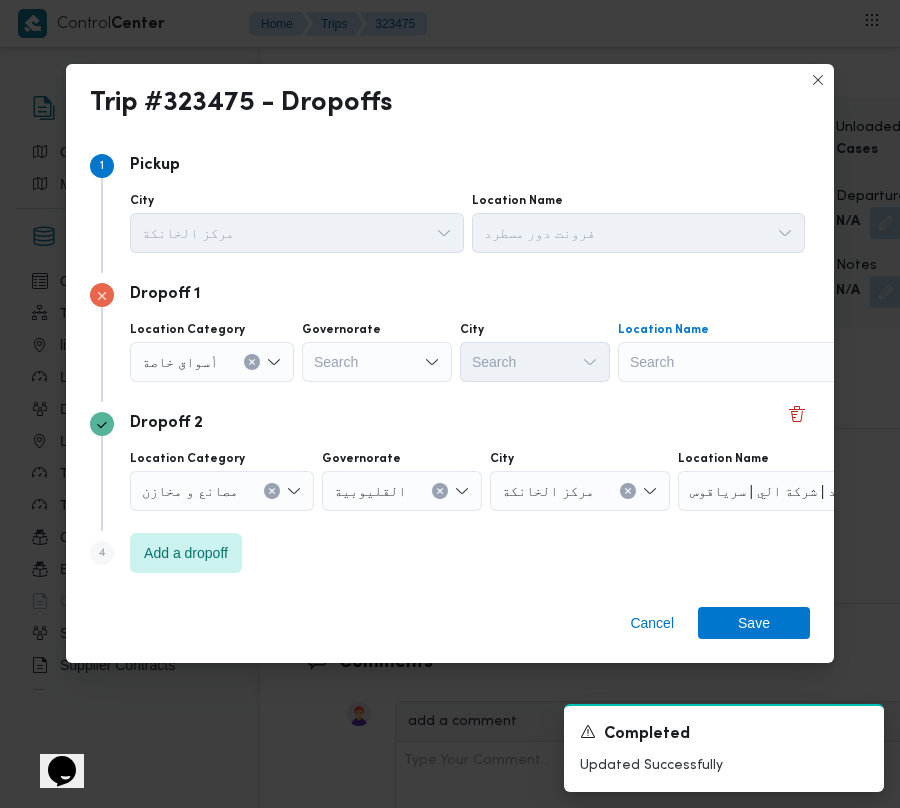 click on "Search" at bounding box center [743, 362] 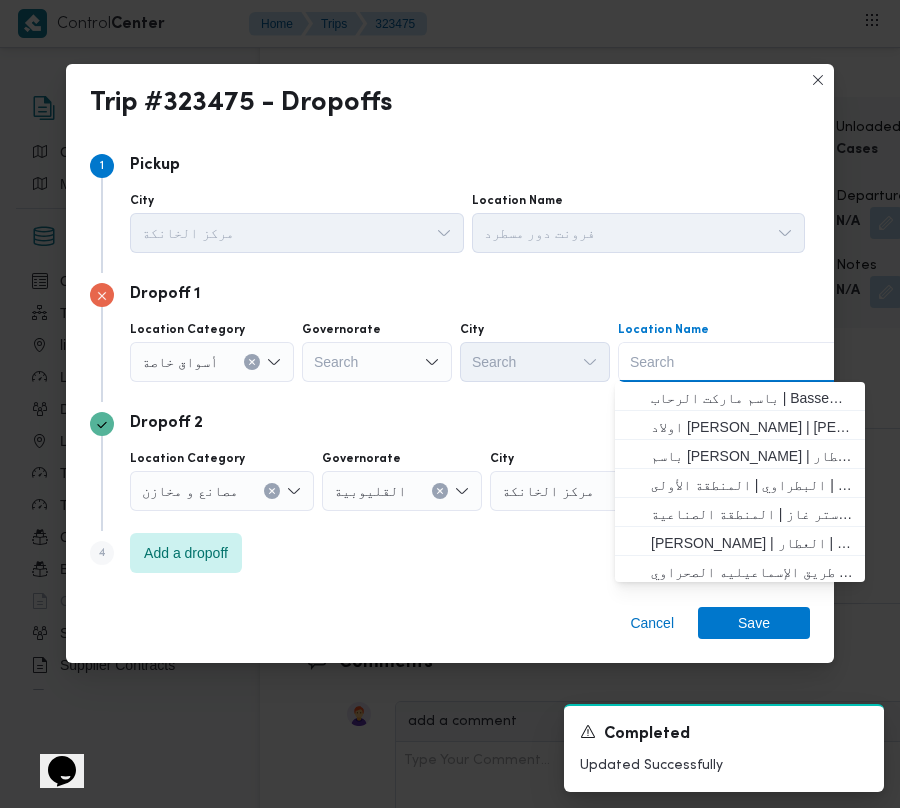 paste on "Oscar" 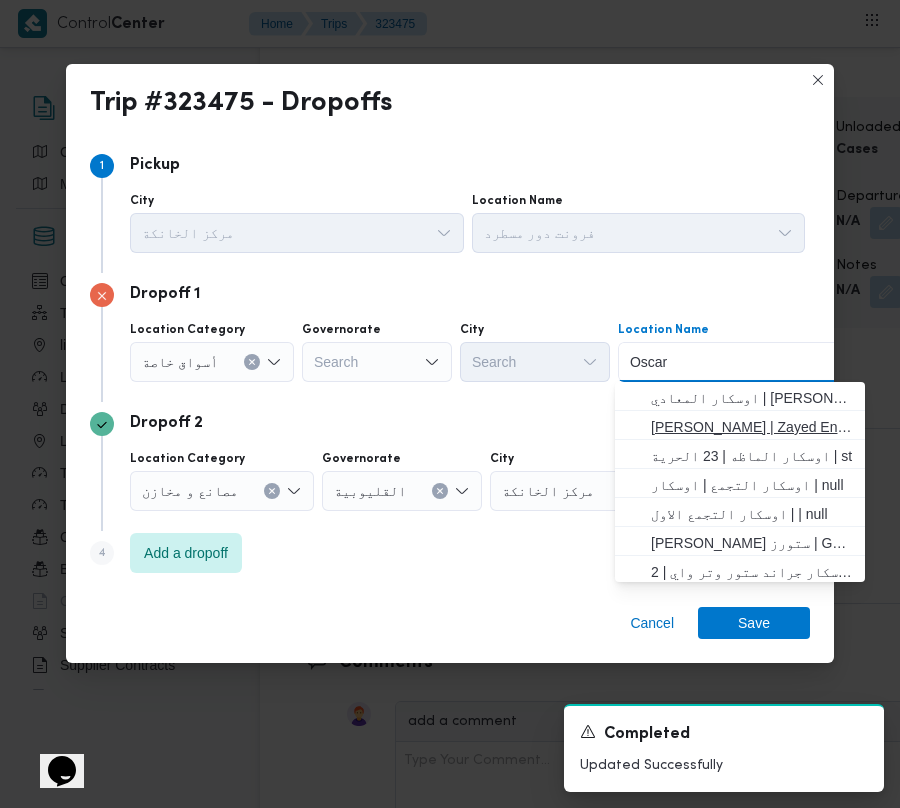 type on "Oscar" 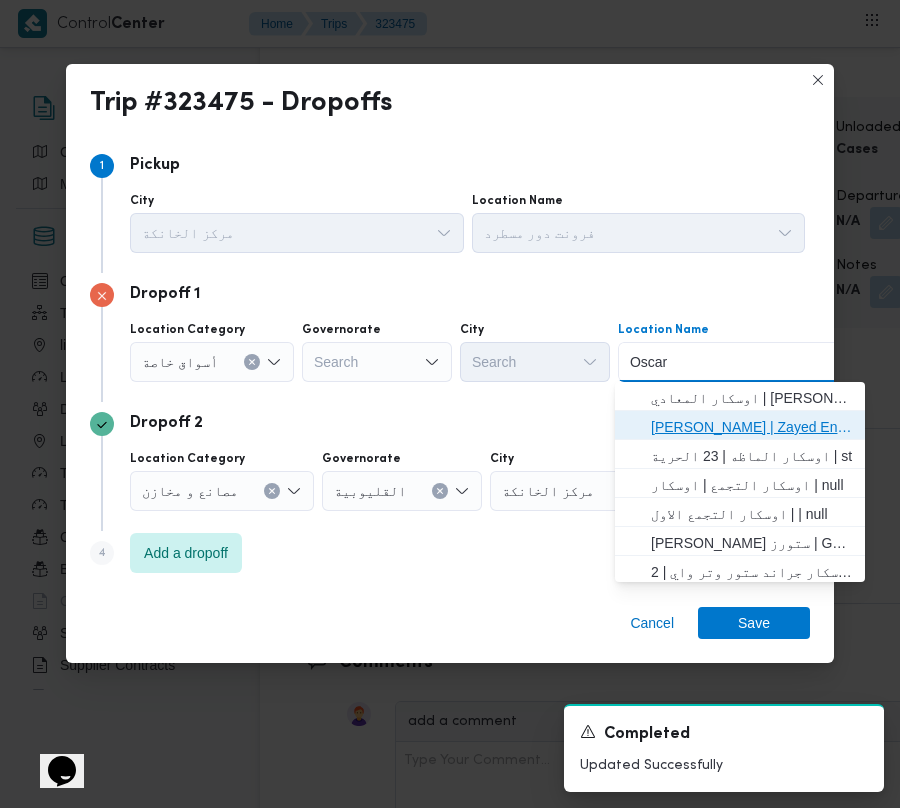 click on "[PERSON_NAME] | Zayed Entrance 2 | null" at bounding box center [740, 427] 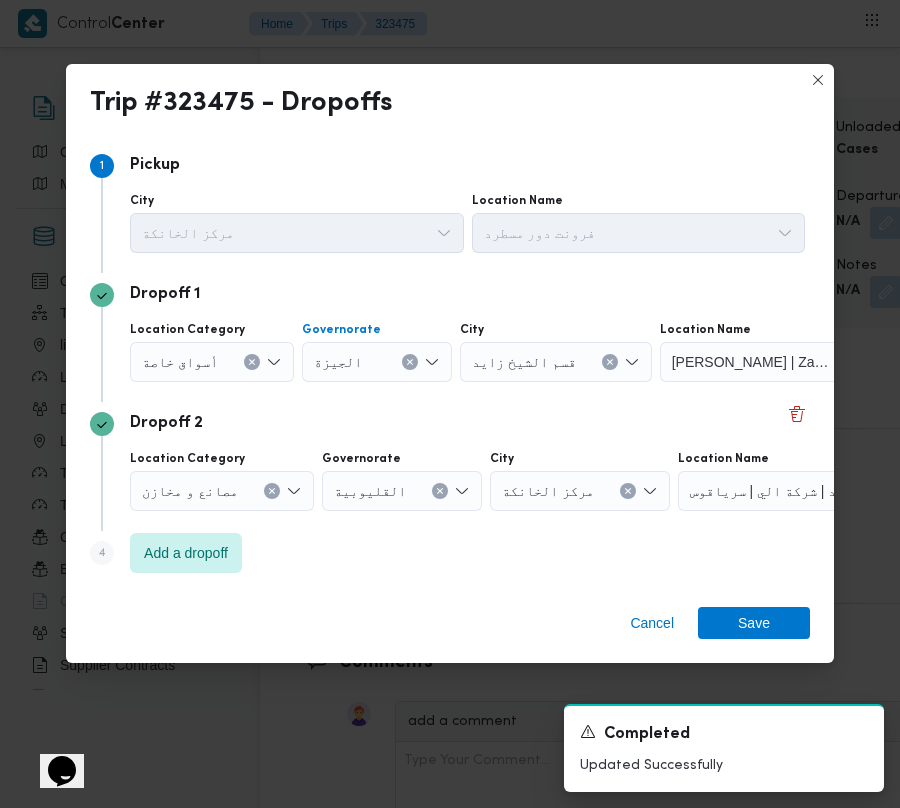 click 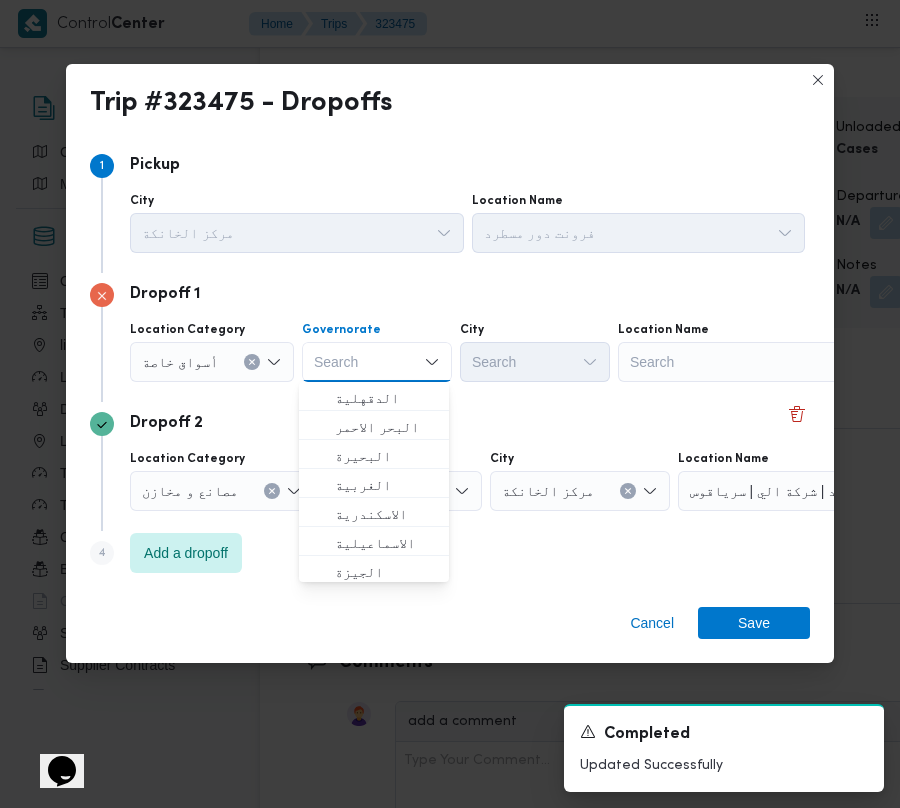 click on "Search" at bounding box center [743, 362] 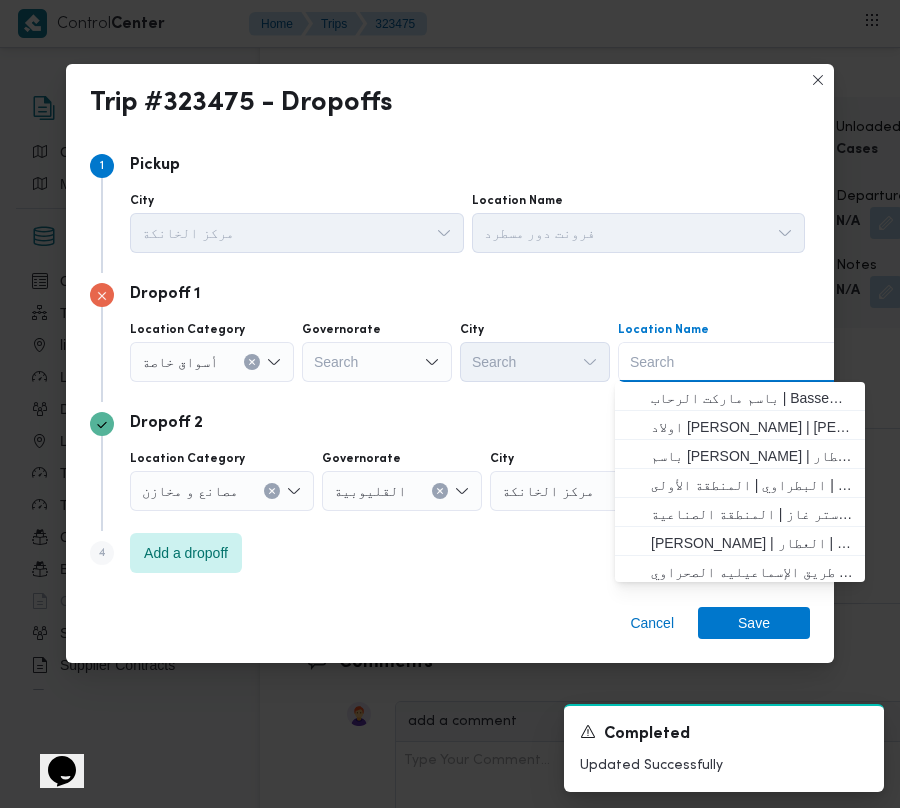 paste on "Oscar" 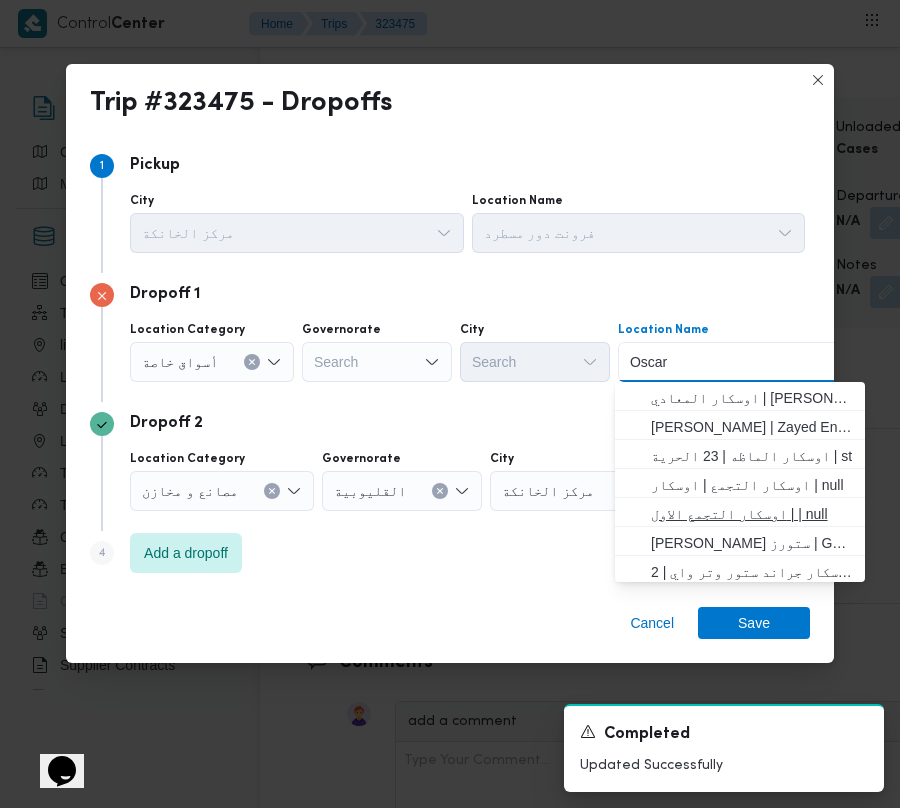 type on "Oscar" 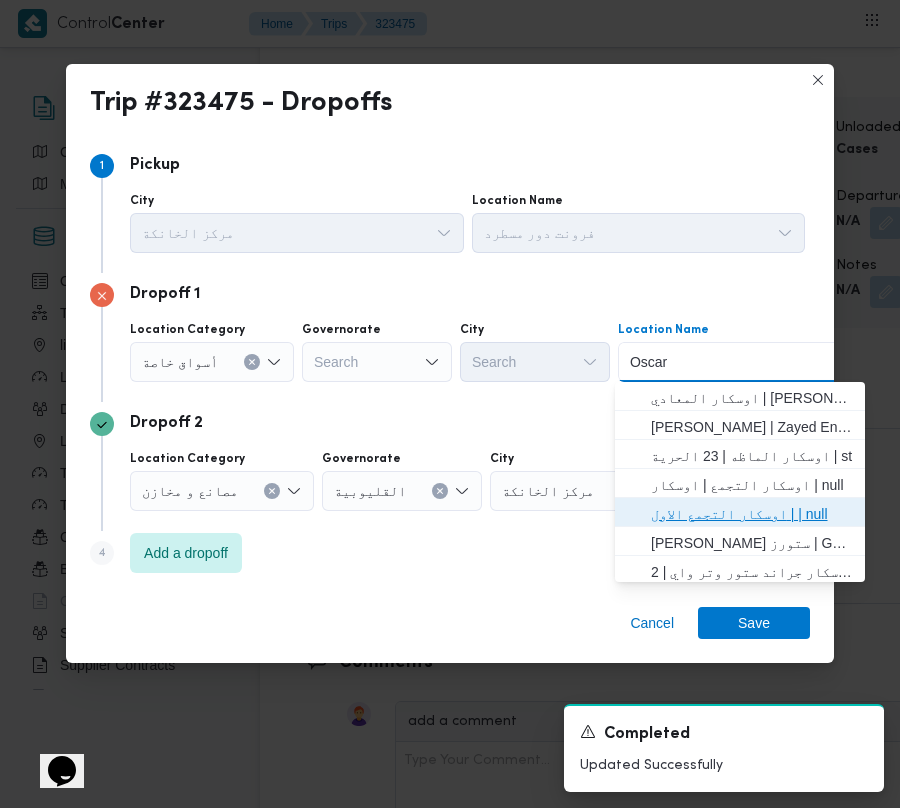 click on "اوسكار التجمع الاول |  | null" at bounding box center (752, 514) 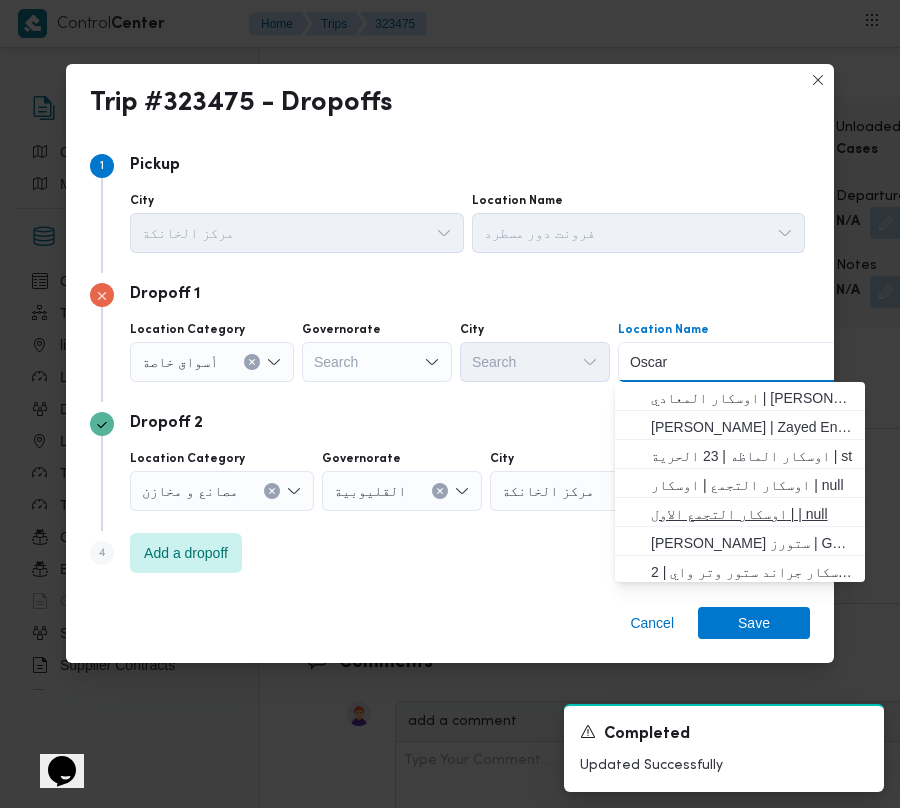 type 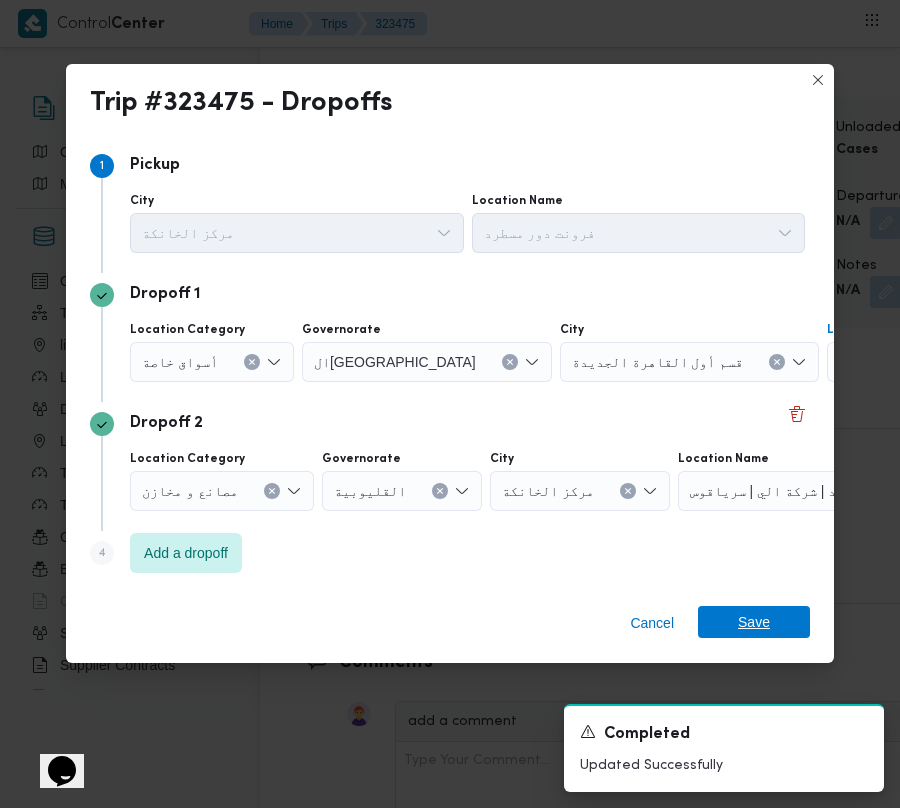 click on "Save" at bounding box center (754, 622) 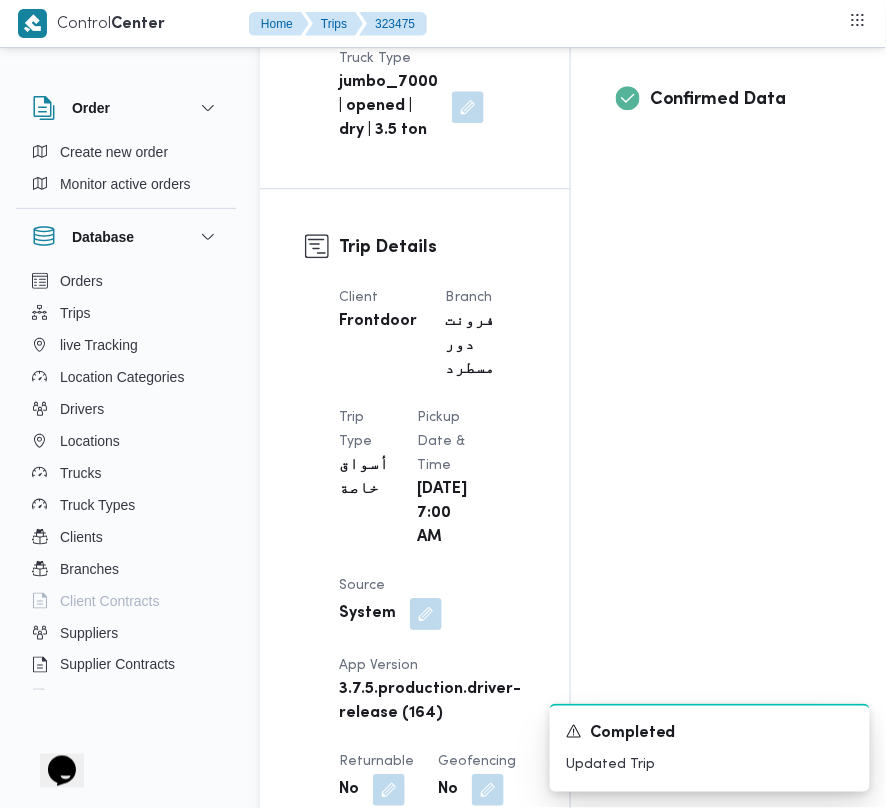 scroll, scrollTop: 0, scrollLeft: 0, axis: both 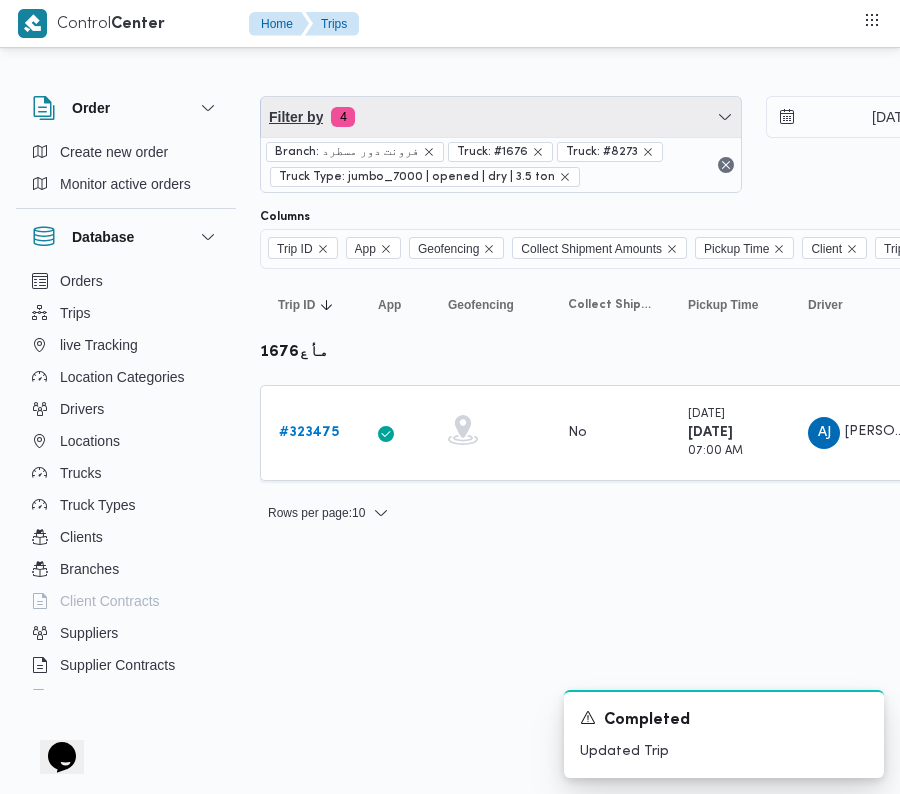 click on "Filter by 4" at bounding box center [501, 117] 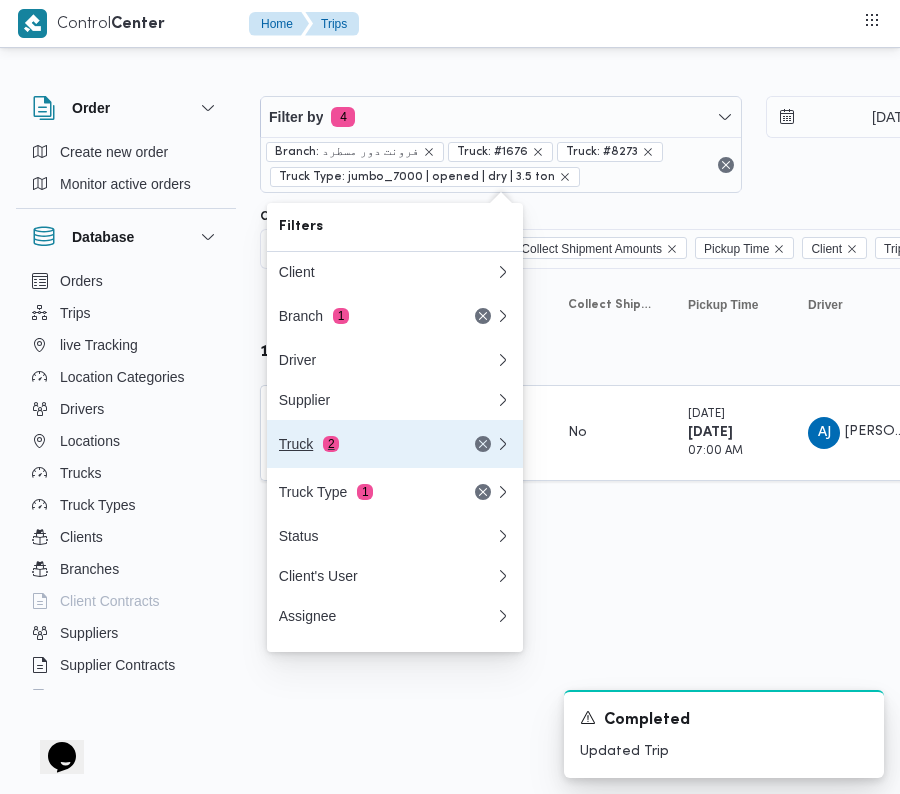 click on "Truck 2" at bounding box center (387, 444) 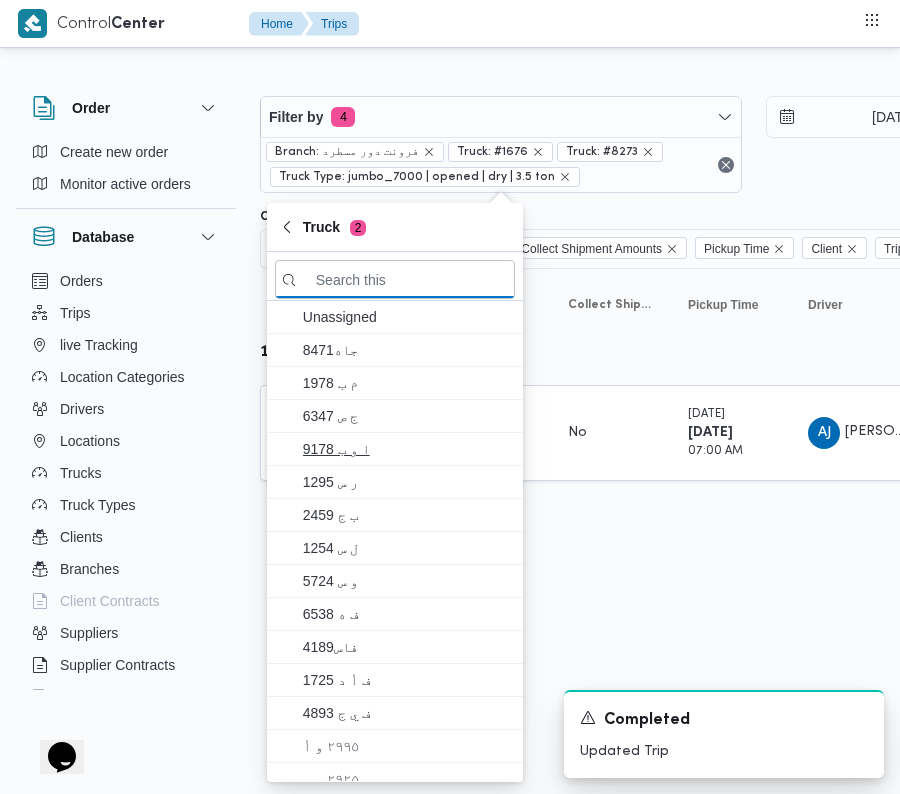 paste on "7592" 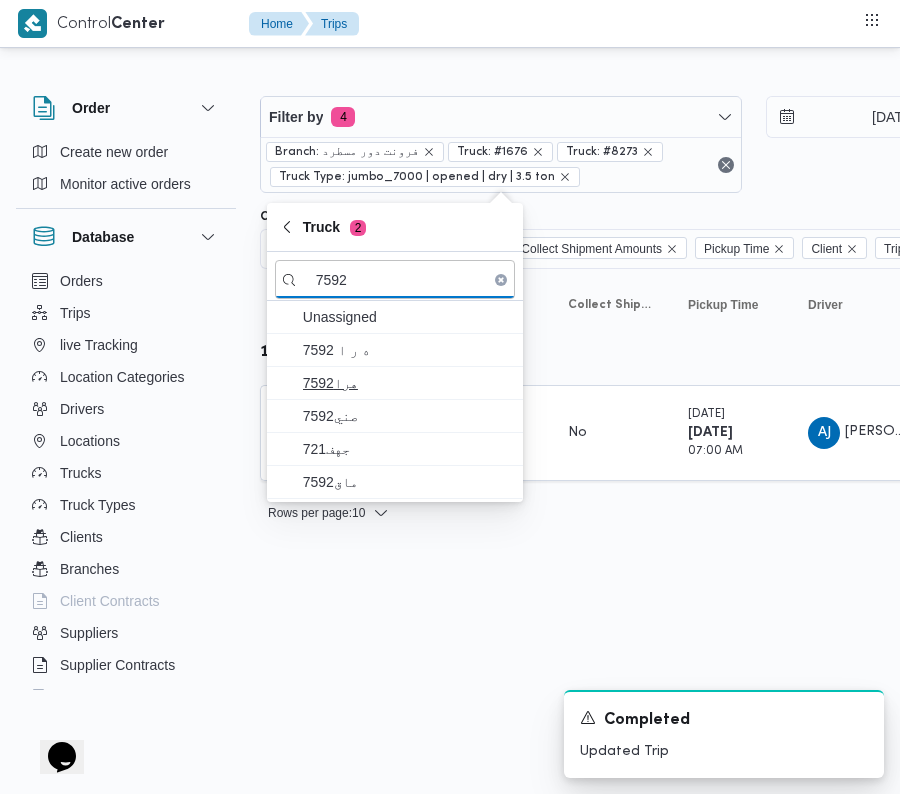 type on "7592" 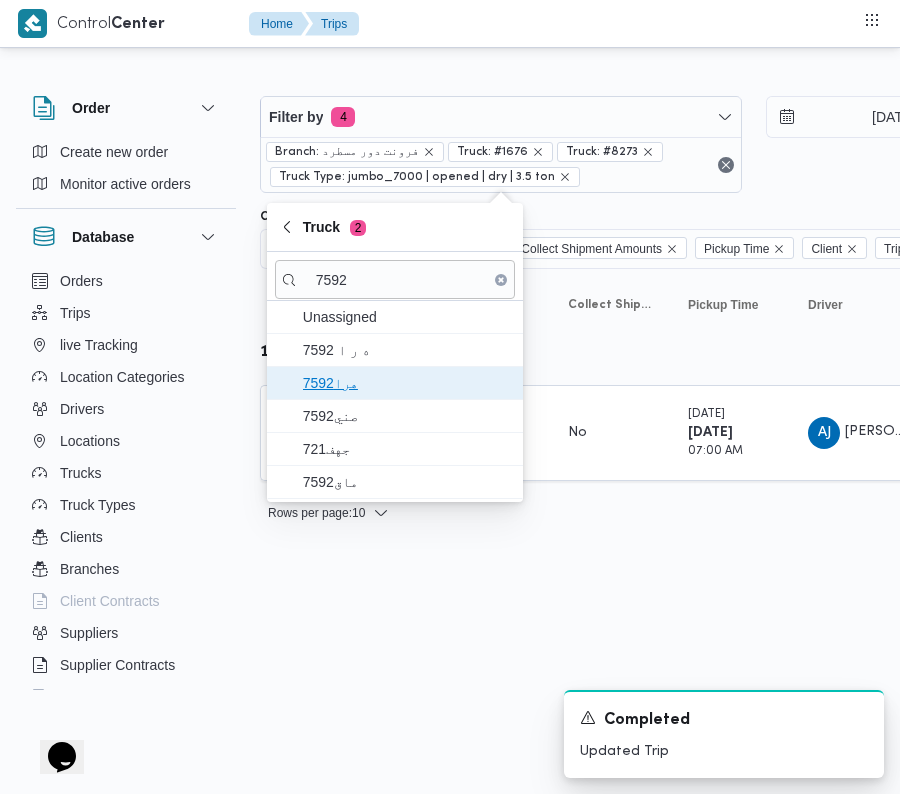 click on "7592هرا" at bounding box center [407, 383] 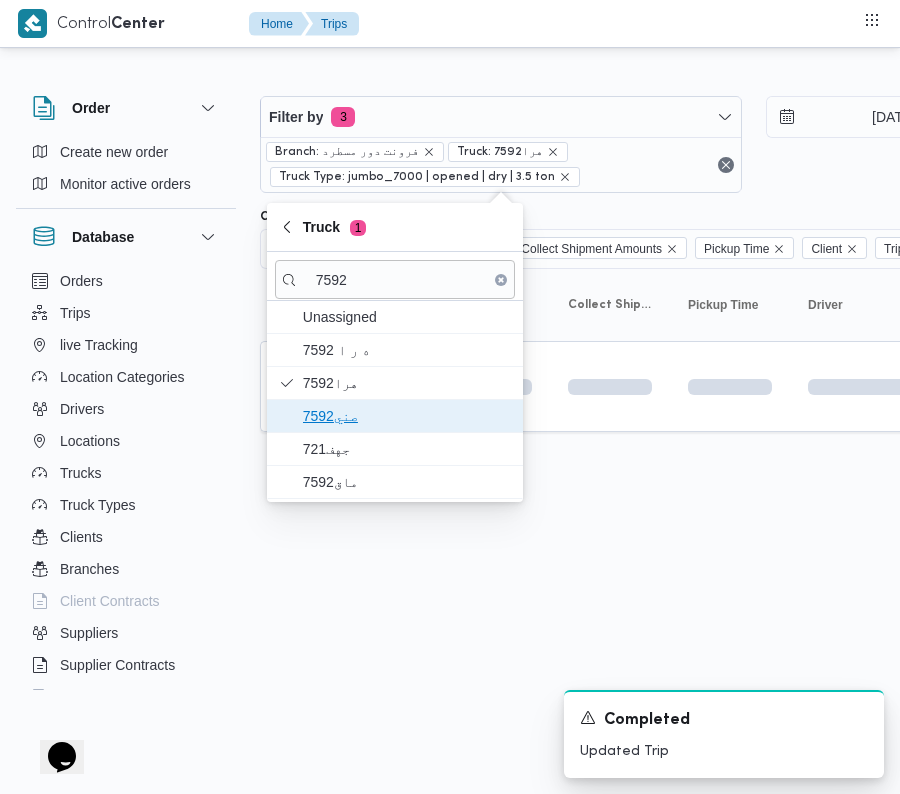 click on "7592صني" at bounding box center [407, 416] 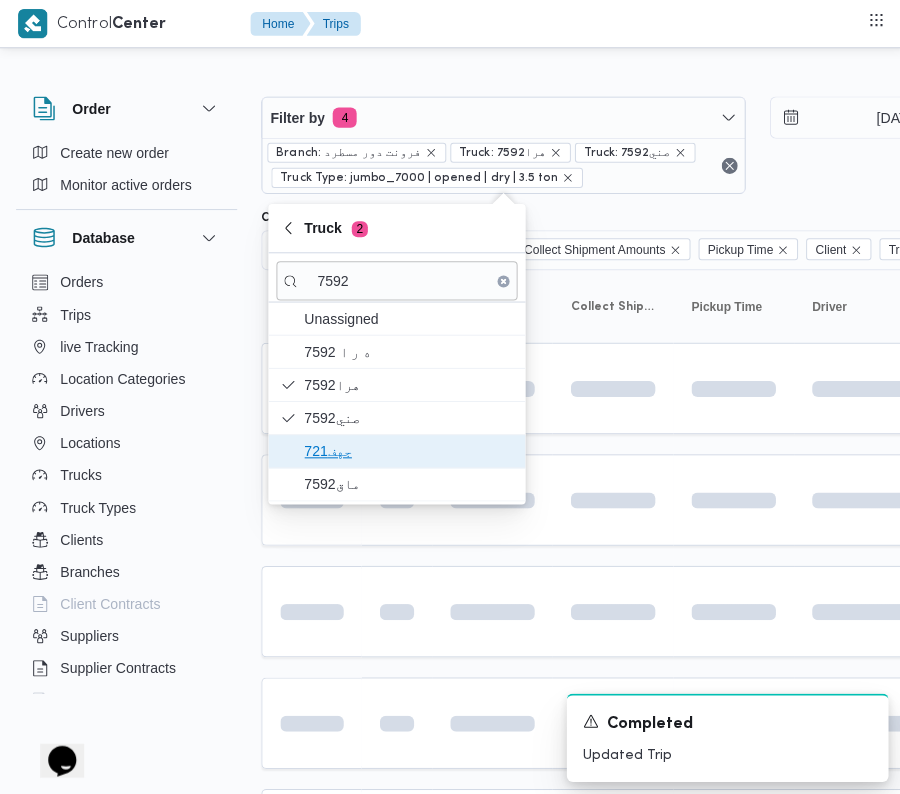 click on "جهف721" at bounding box center (407, 449) 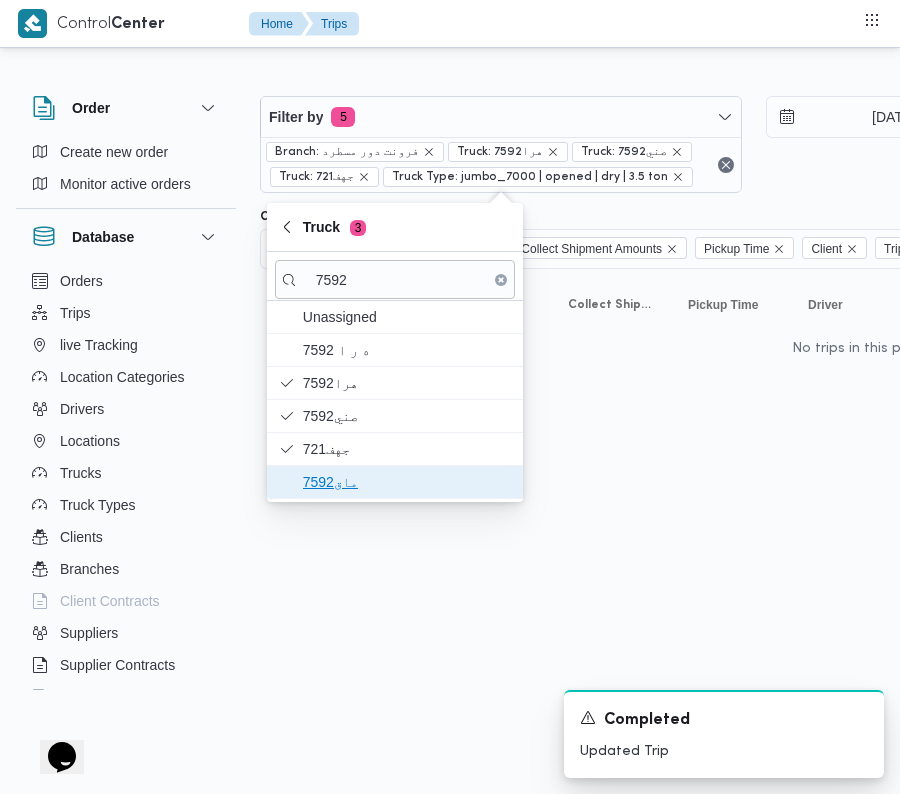 drag, startPoint x: 352, startPoint y: 472, endPoint x: 321, endPoint y: 494, distance: 38.013157 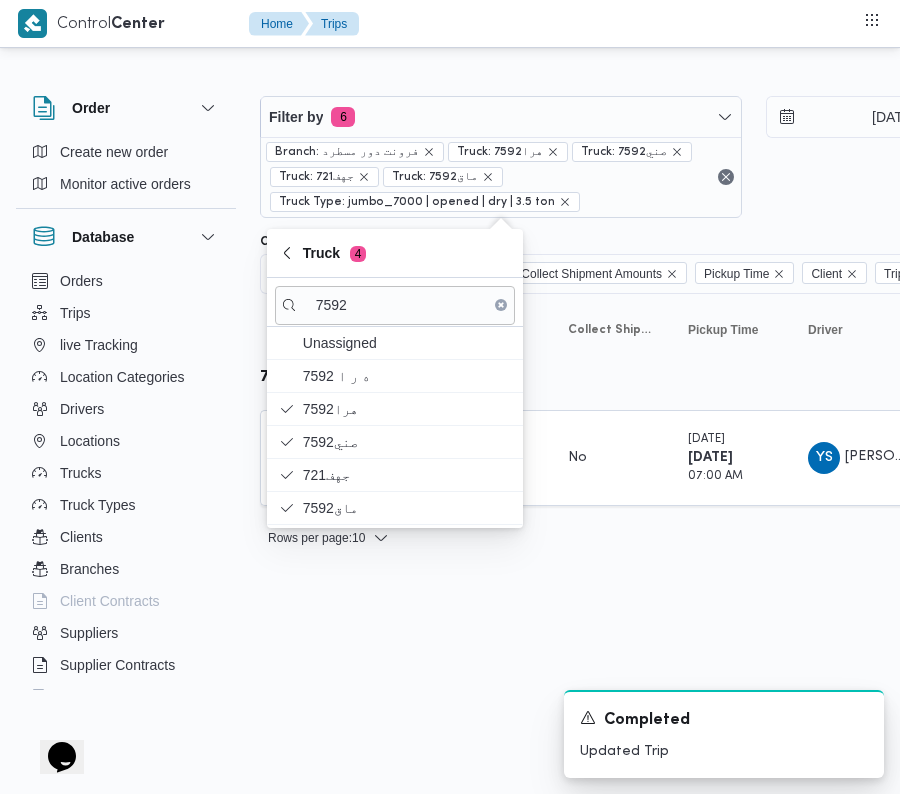 click on "Control  Center Home Trips Order Create new order Monitor active orders Database Orders Trips live Tracking Location Categories Drivers Locations Trucks Truck Types Clients Branches Client Contracts Suppliers Supplier Contracts Devices Users Projects SP Projects Admins organization assignees Tags Filter by 6 Branch: فرونت دور مسطرد Truck: 7592هرا Truck: 7592صني Truck: جهف721 Truck: ماق7592 Truck Type: jumbo_7000 | opened | dry | 3.5 ton [DATE] → [DATE] Group By Truck Columns Trip ID App Geofencing Collect Shipment Amounts Pickup Time Client Trip Points Driver Supplier Truck Status Platform Sorting Trip ID Click to sort in ascending order App Click to sort in ascending order Geofencing Click to sort in ascending order Collect Shipment Amounts Pickup Time Click to sort in ascending order Client Click to sort in ascending order Trip Points Driver Click to sort in ascending order Supplier Click to sort in ascending order Truck Click to sort in ascending order Status Platform # App" at bounding box center [450, 397] 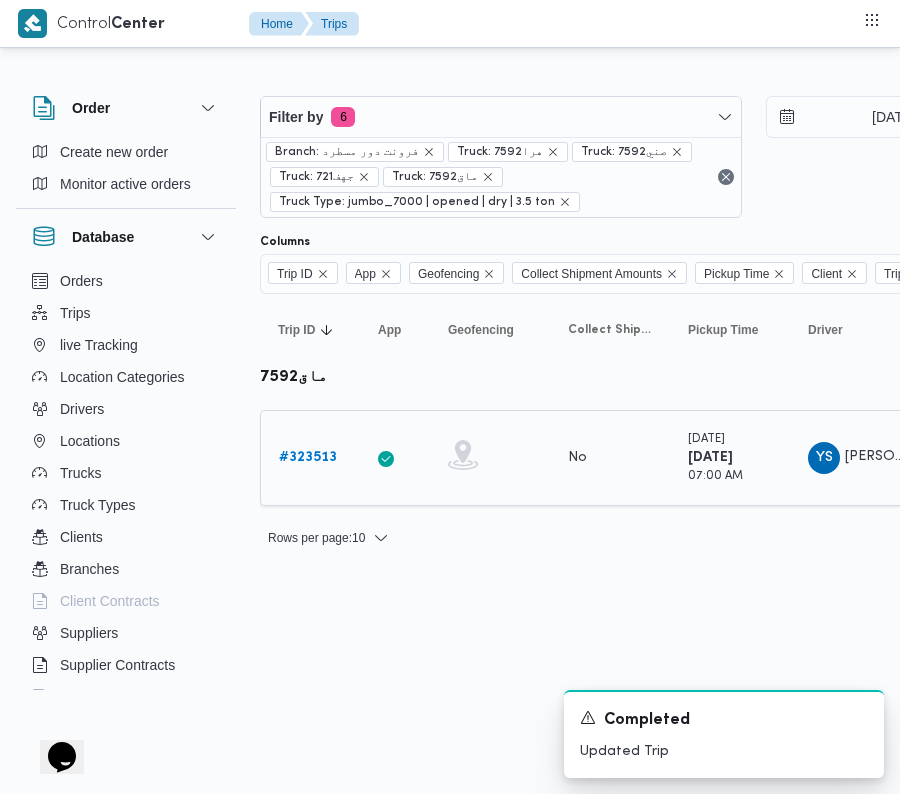 click on "Trip ID # 323513" at bounding box center (310, 458) 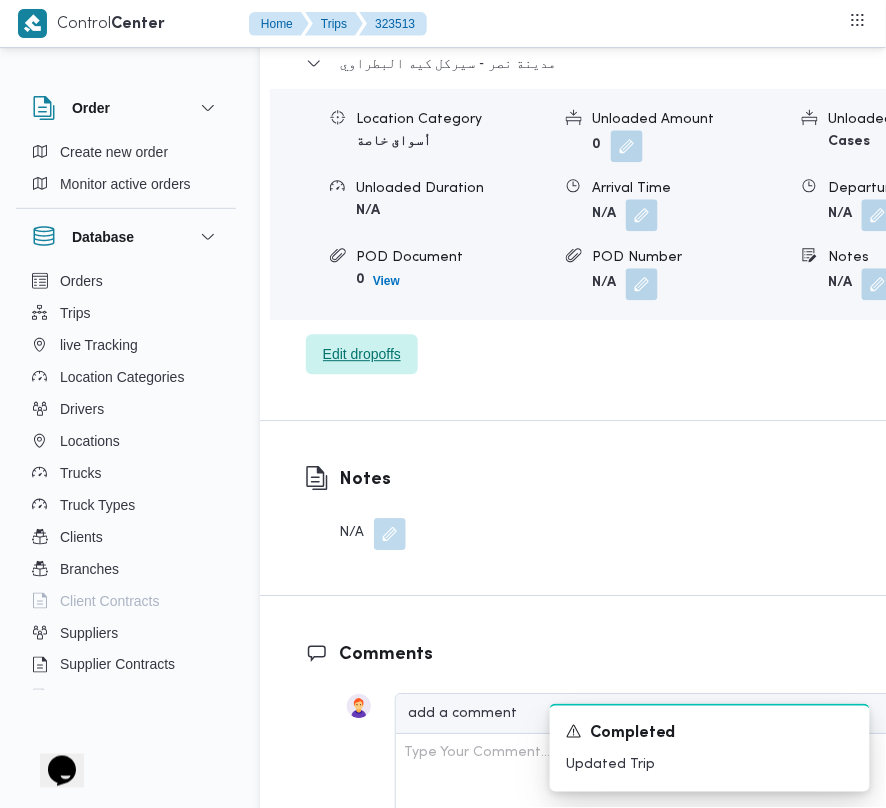 click on "Edit dropoffs" at bounding box center (362, 354) 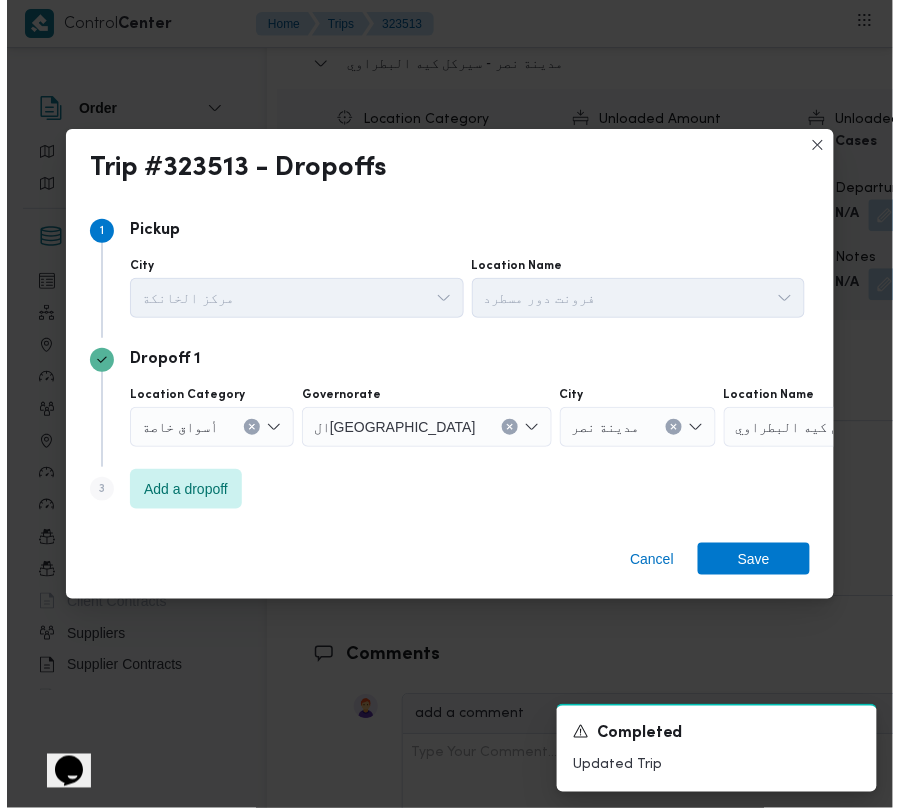 scroll, scrollTop: 3273, scrollLeft: 0, axis: vertical 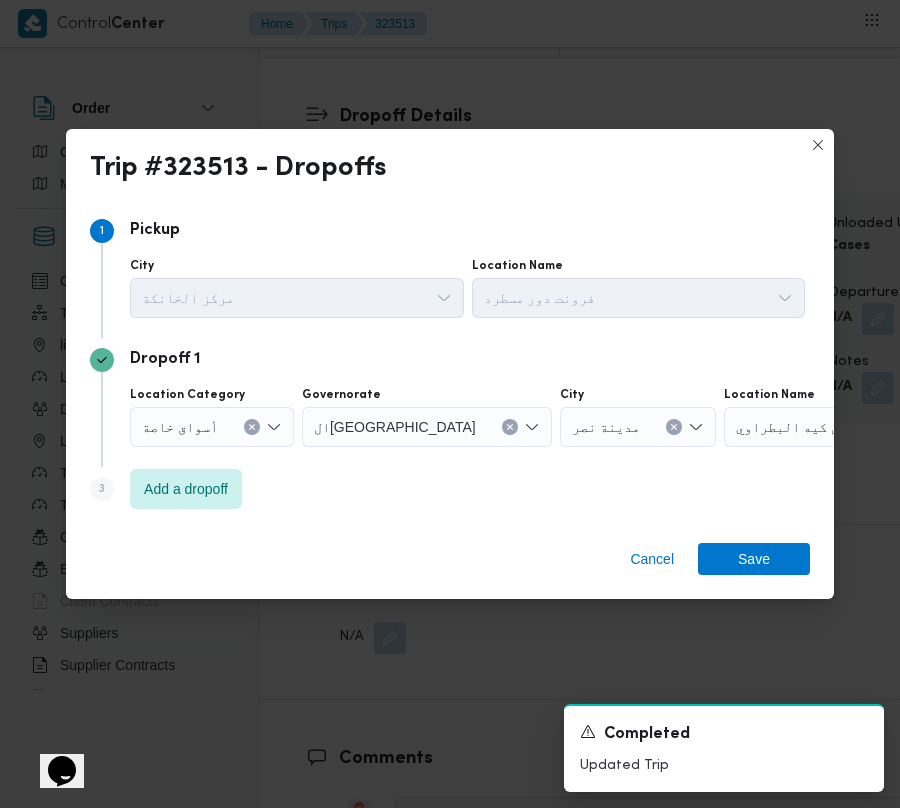 click on "Step 3 is disabled 3 Add a dropoff" at bounding box center (450, 493) 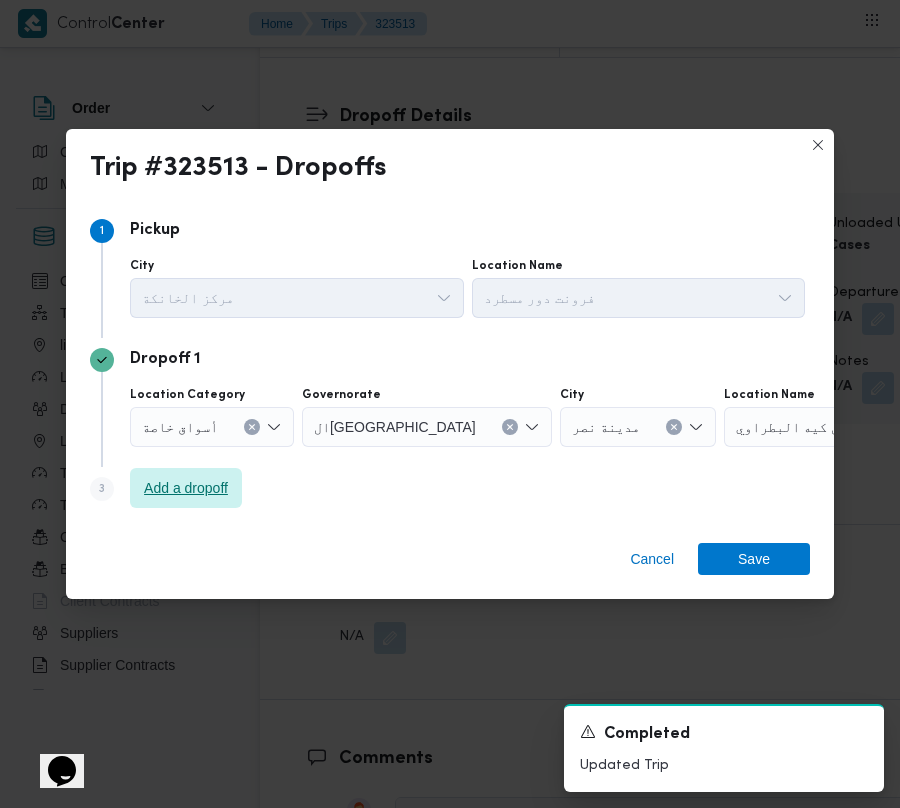 click on "Add a dropoff" at bounding box center [186, 488] 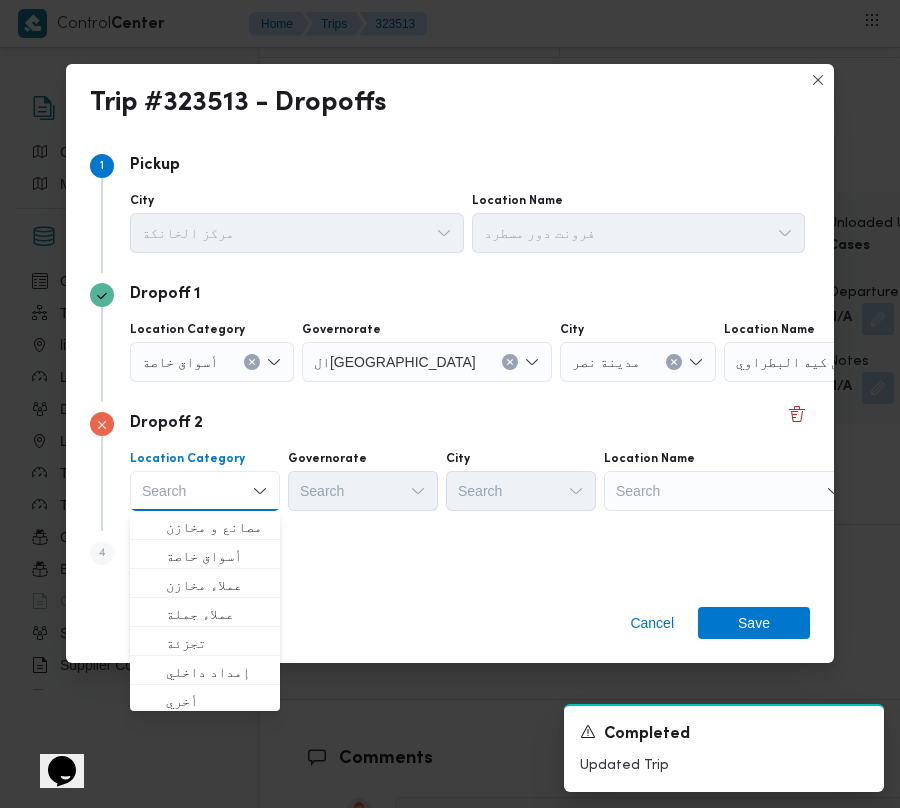 click on "Search" at bounding box center (849, 362) 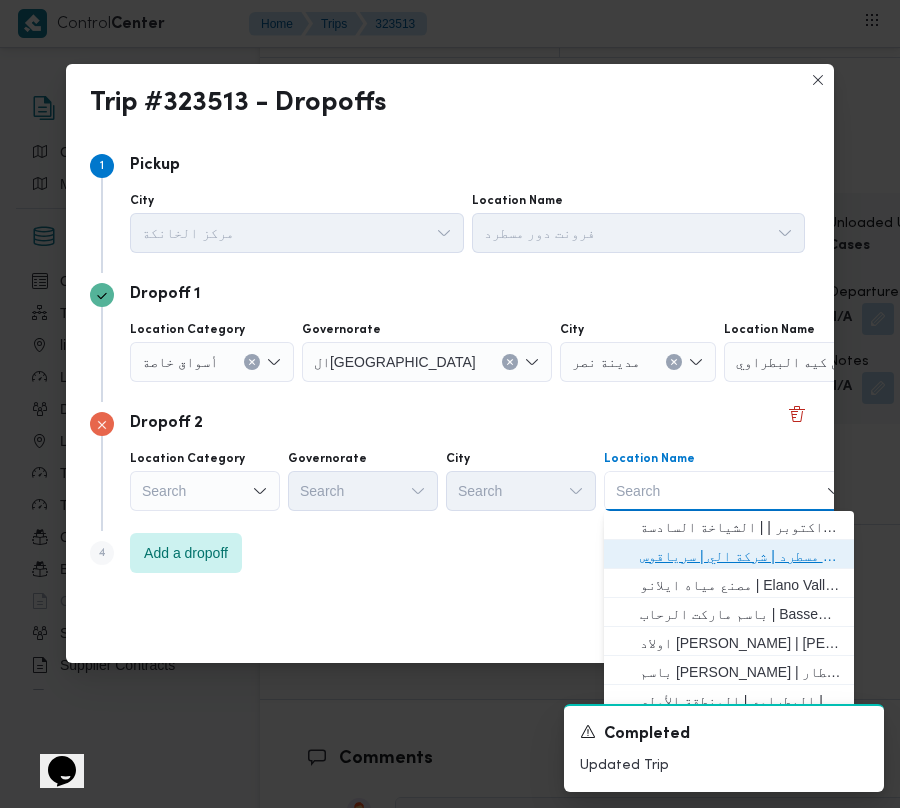 click on "فرونت دور مسطرد | شركة الي | سرياقوس" at bounding box center (741, 556) 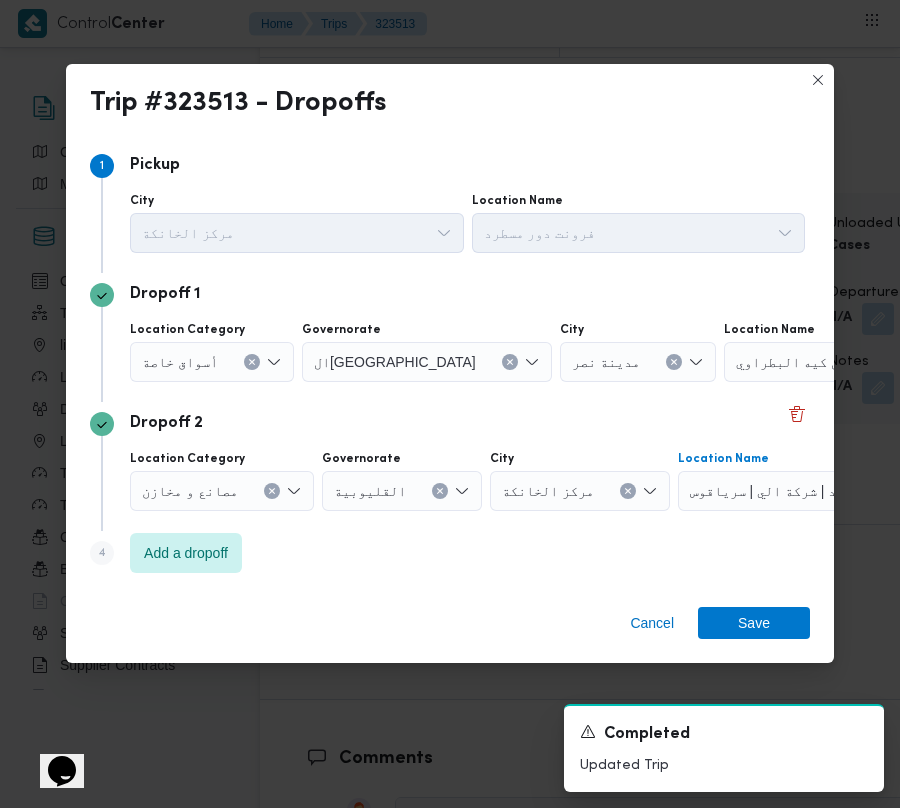 click at bounding box center (227, 362) 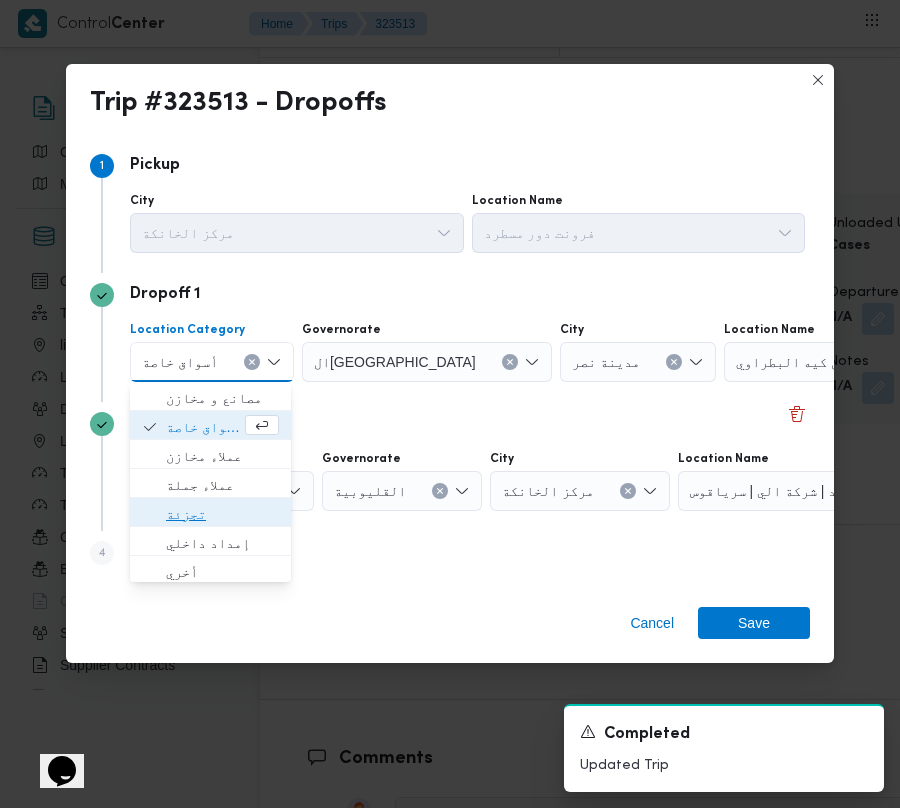 click on "تجزئة" at bounding box center (210, 514) 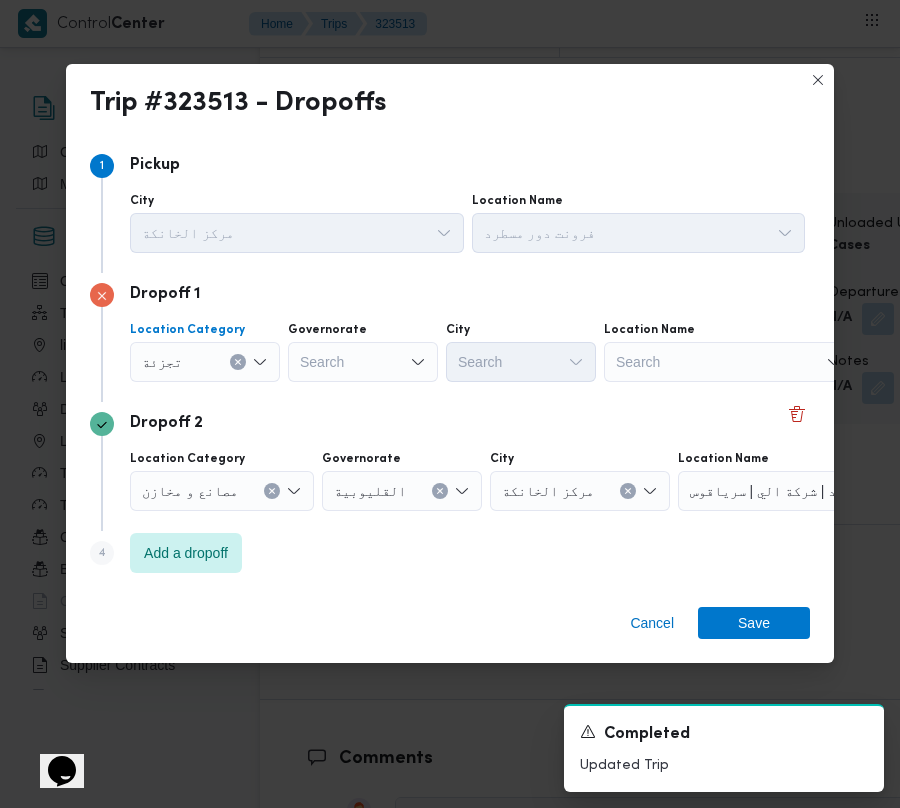 click on "Search" at bounding box center (363, 362) 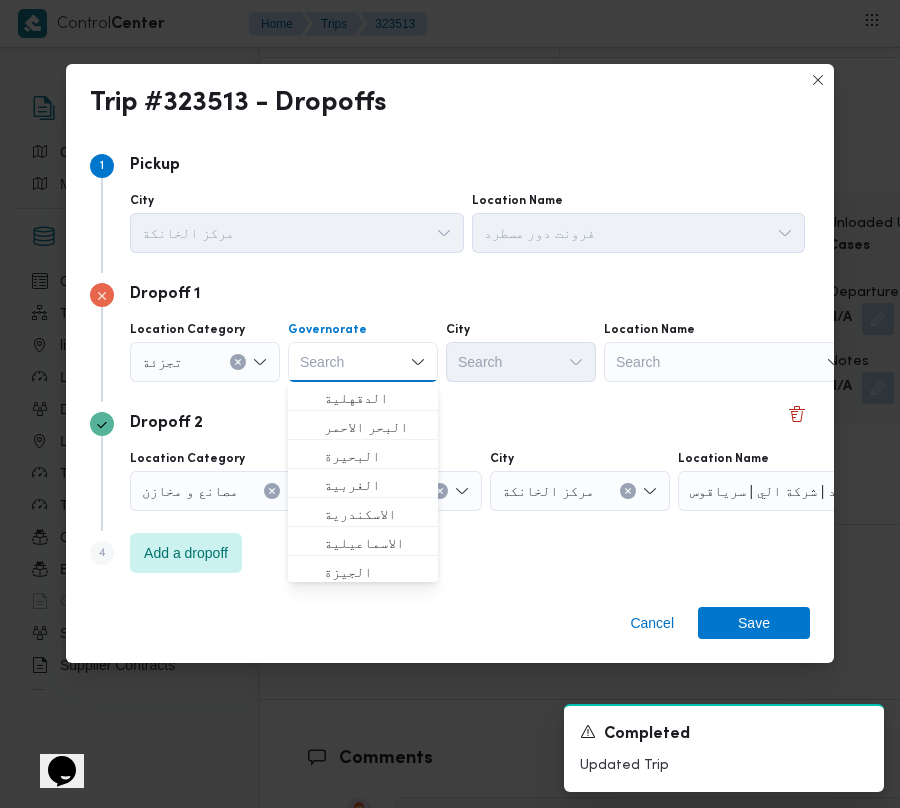 paste on "[GEOGRAPHIC_DATA]" 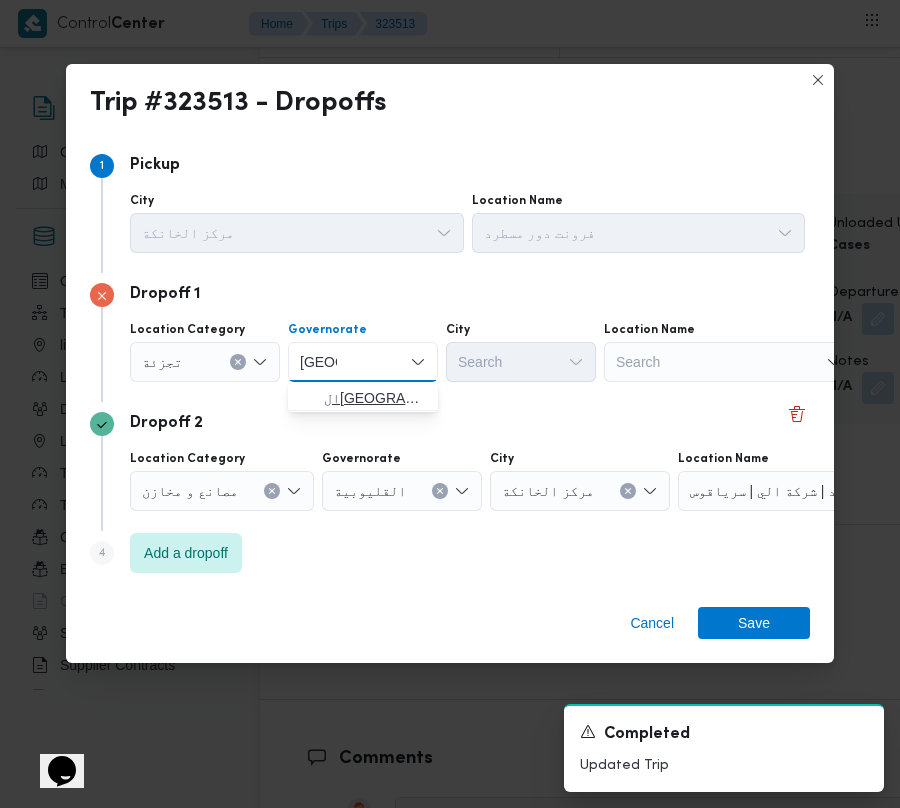 type on "[GEOGRAPHIC_DATA]" 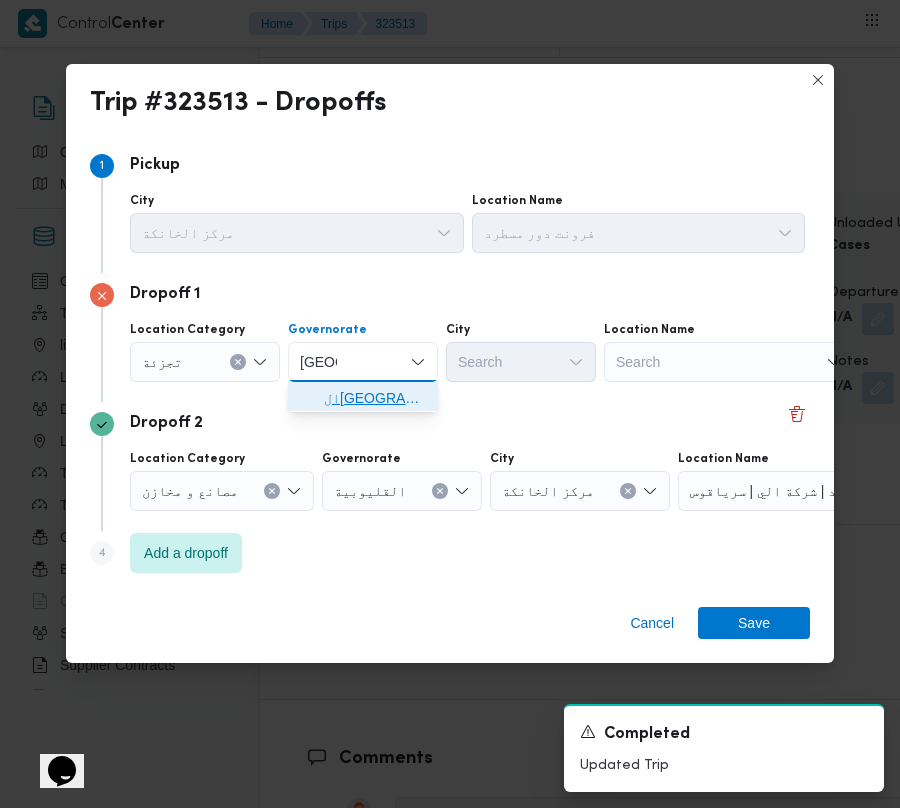click on "ال[GEOGRAPHIC_DATA]" at bounding box center [375, 398] 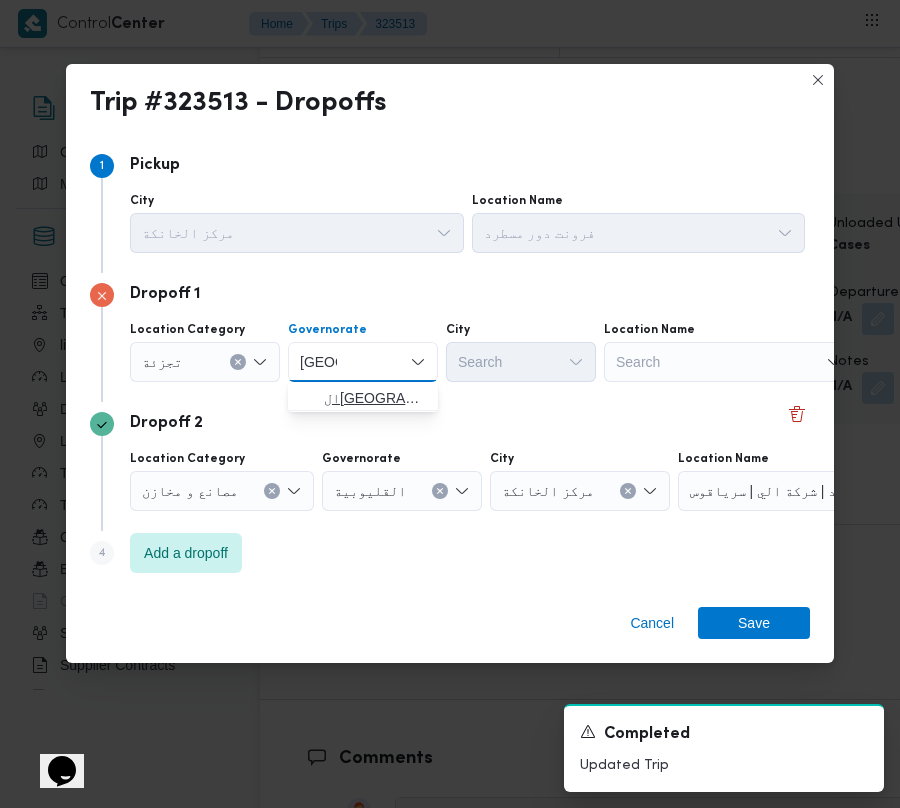type 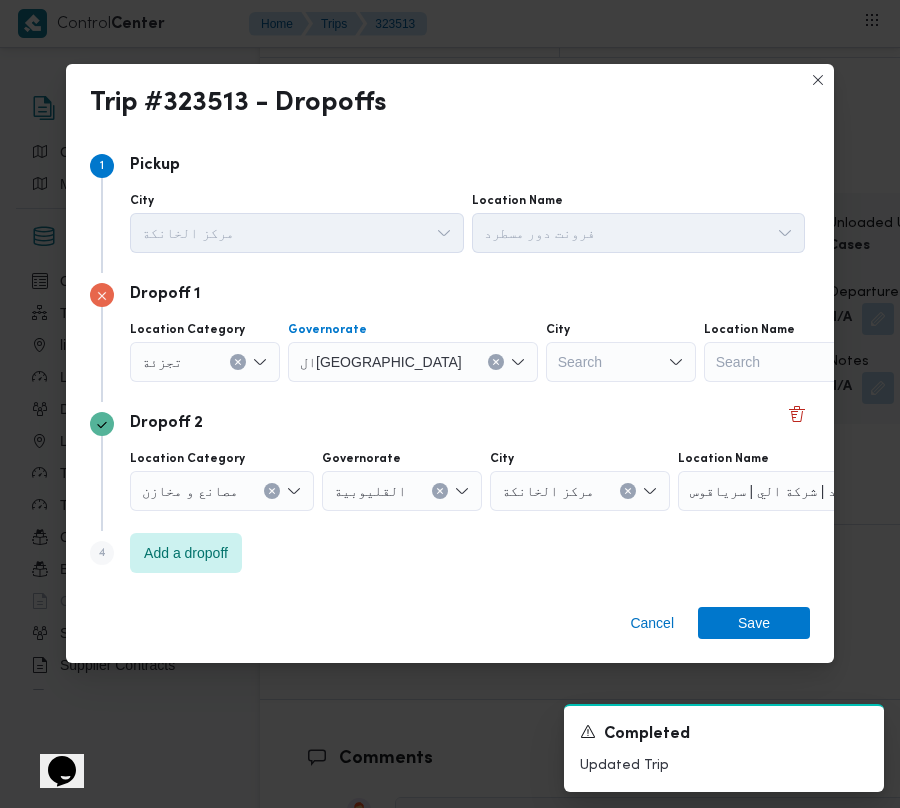 click on "Search" at bounding box center [621, 362] 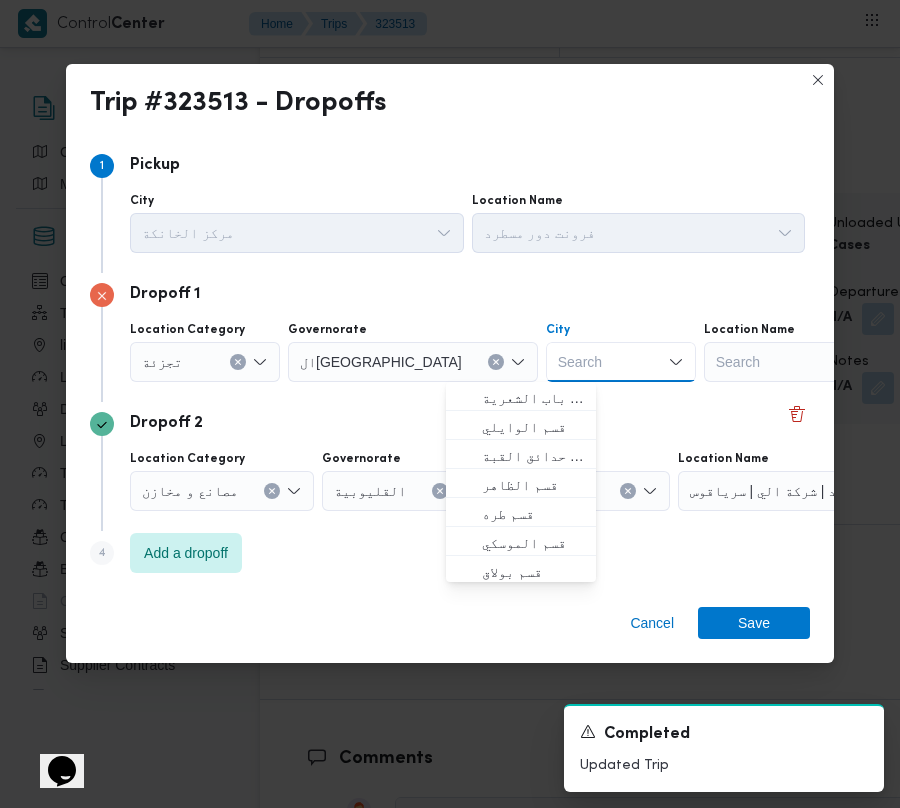 paste on "[GEOGRAPHIC_DATA]" 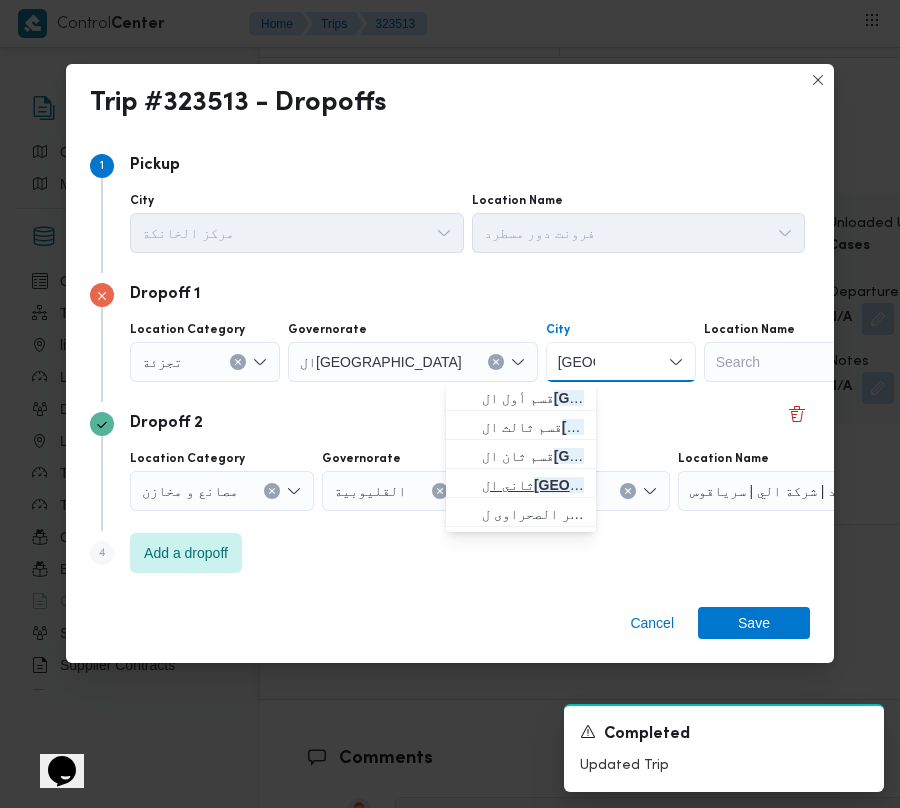 type on "[GEOGRAPHIC_DATA]" 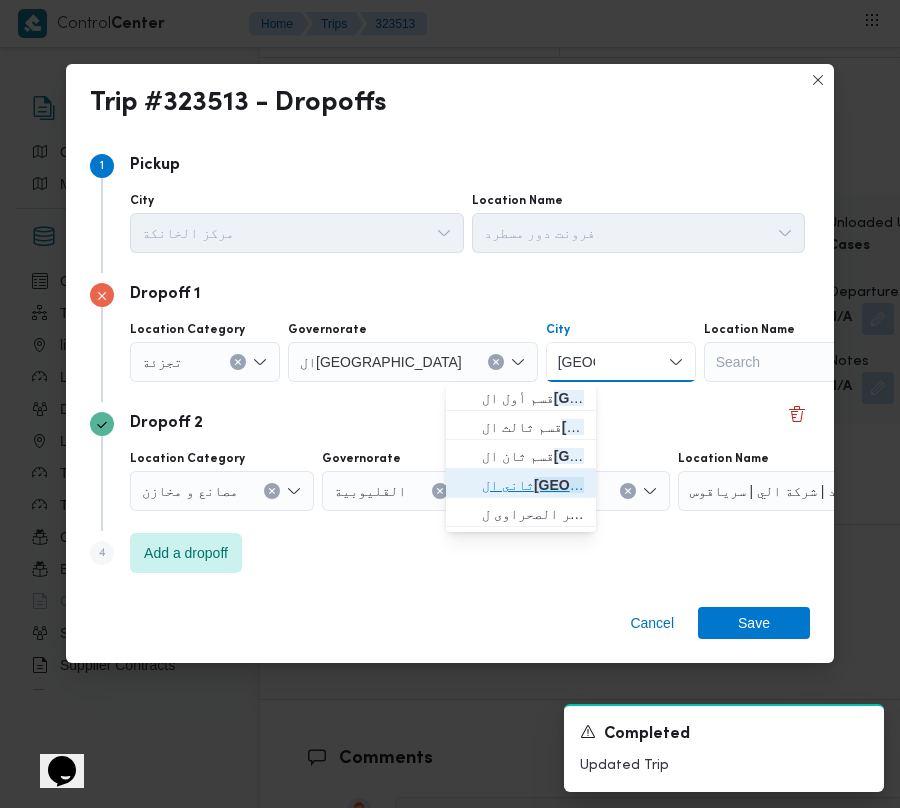 click on "[GEOGRAPHIC_DATA]" at bounding box center [609, 485] 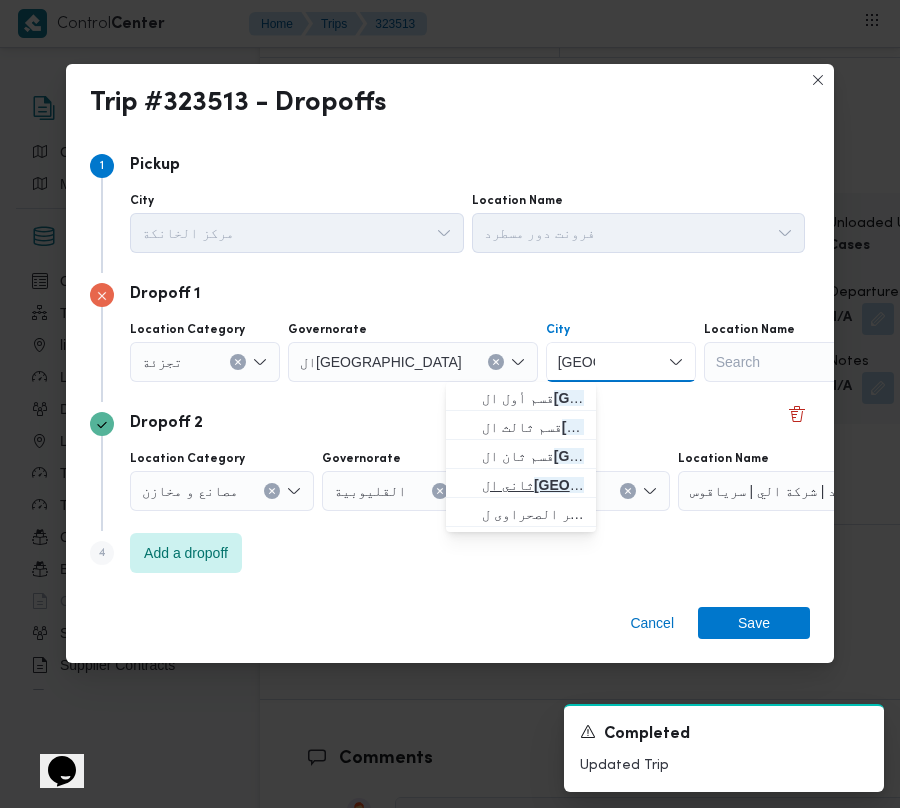 type 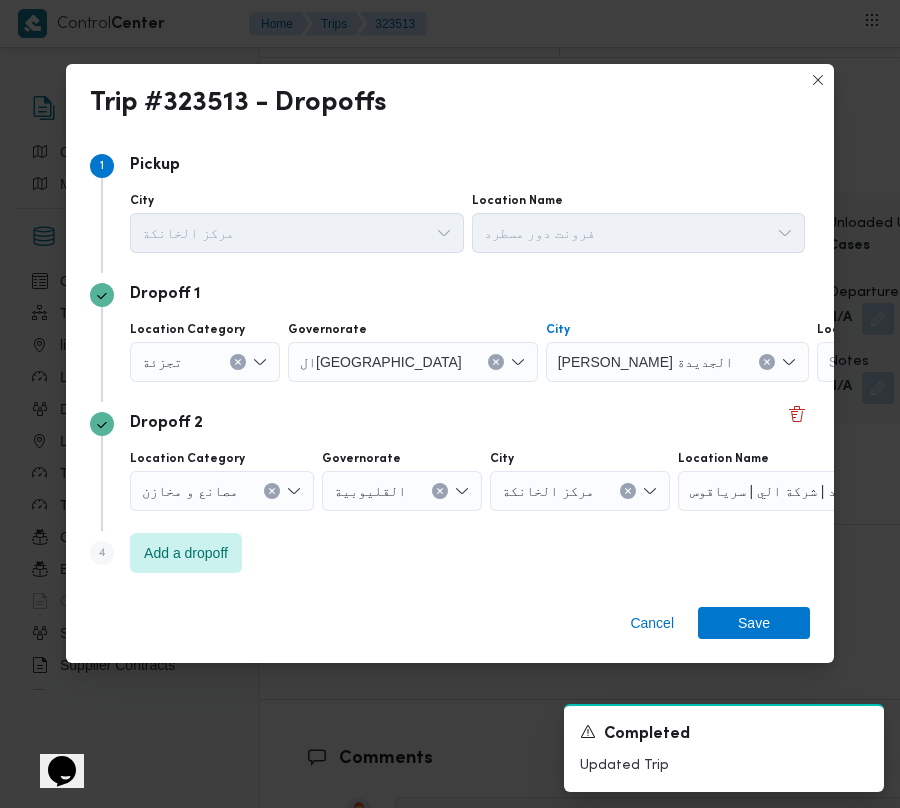 click on "City" at bounding box center (297, 201) 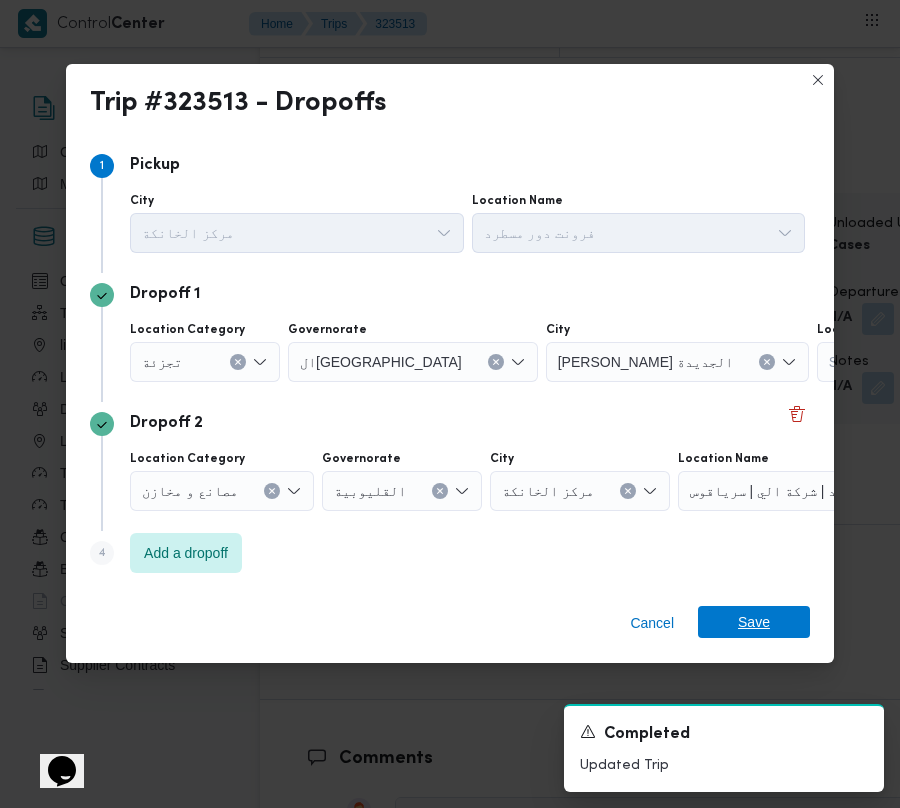 click on "Save" at bounding box center [754, 622] 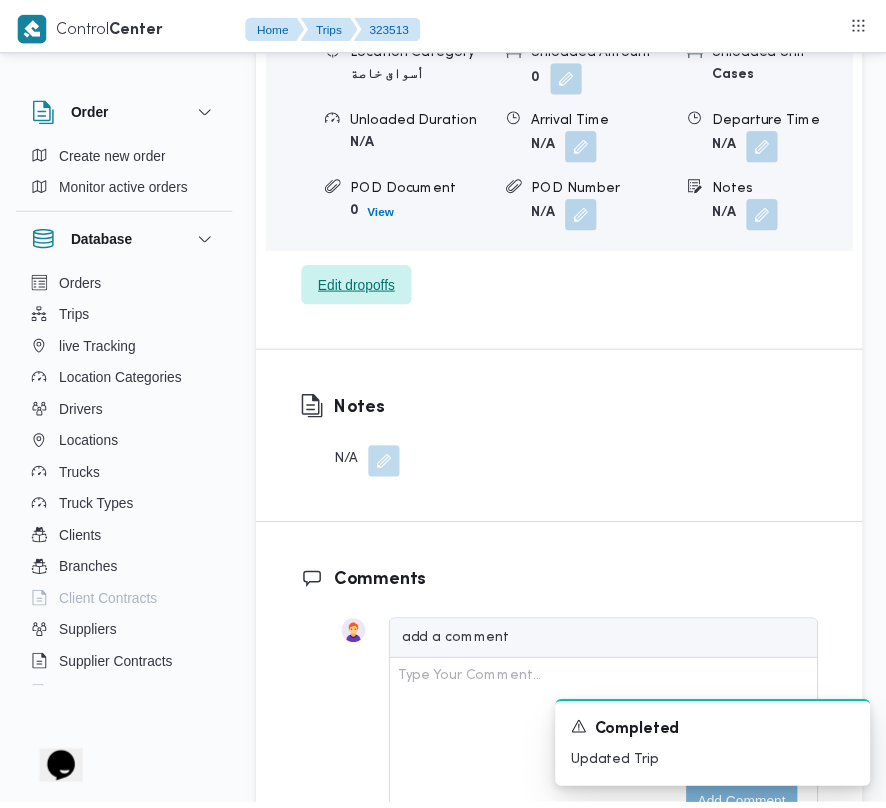 scroll, scrollTop: 3577, scrollLeft: 0, axis: vertical 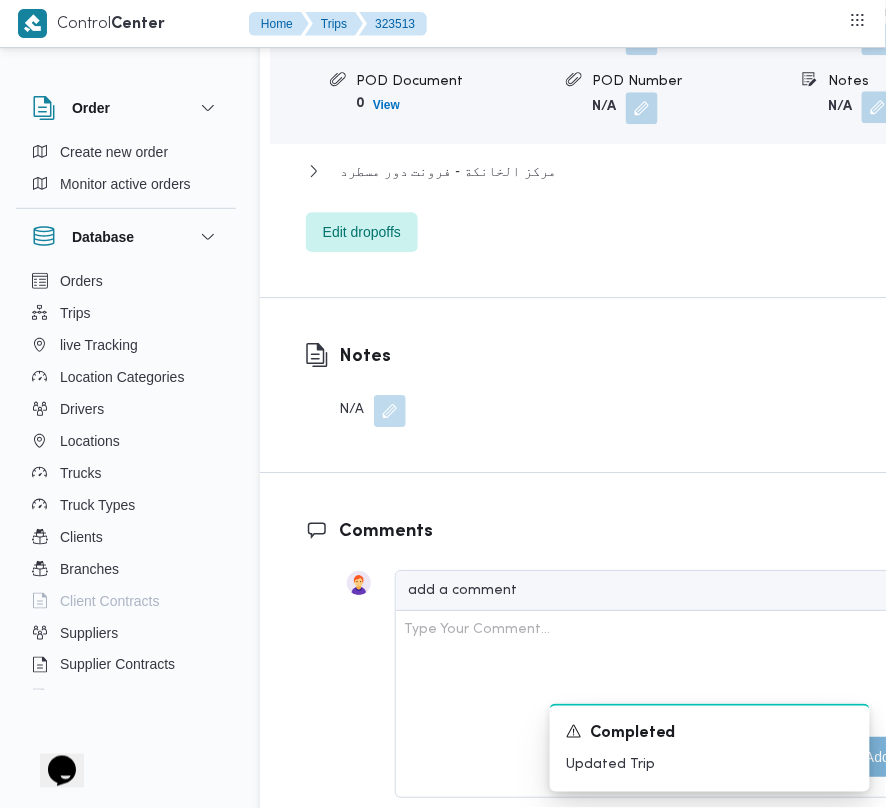 click at bounding box center (878, 107) 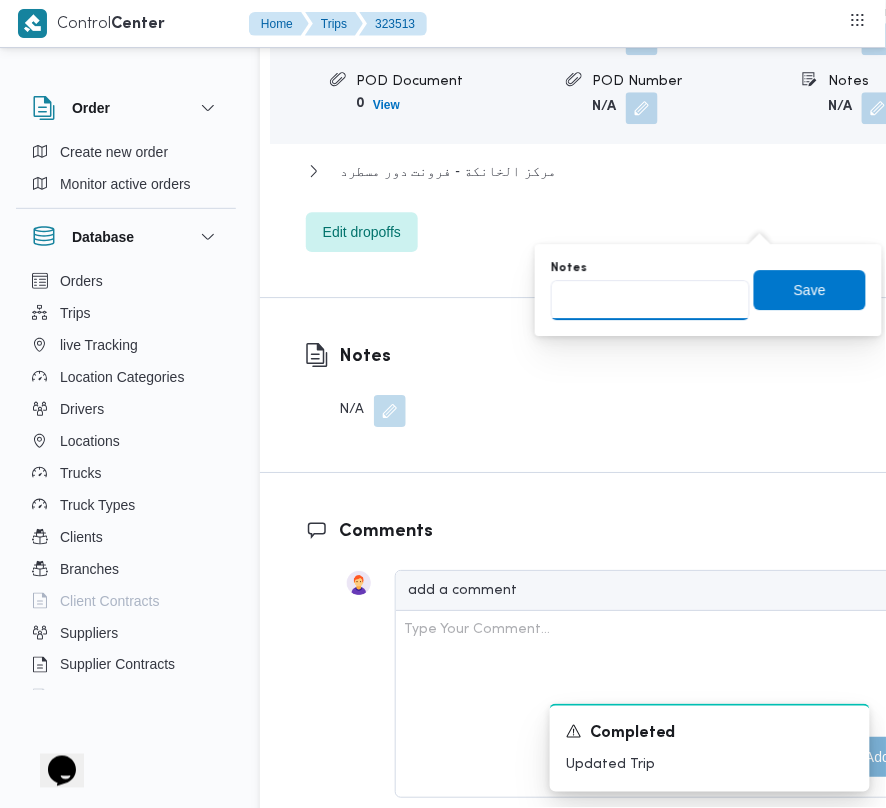 click on "Notes" at bounding box center [650, 300] 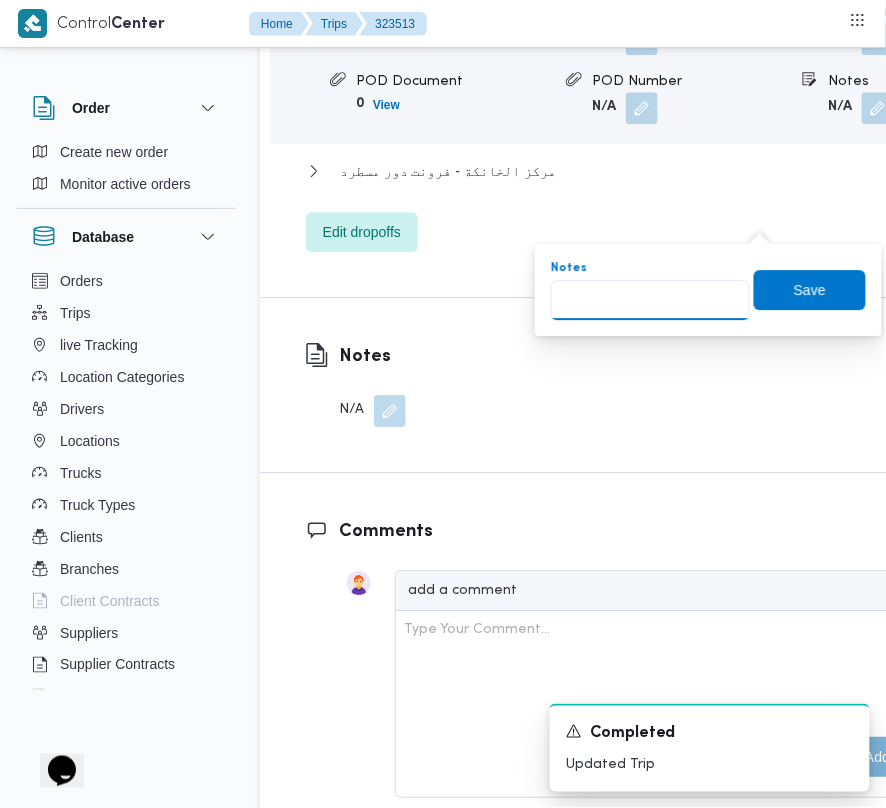 paste on "مدينتي" 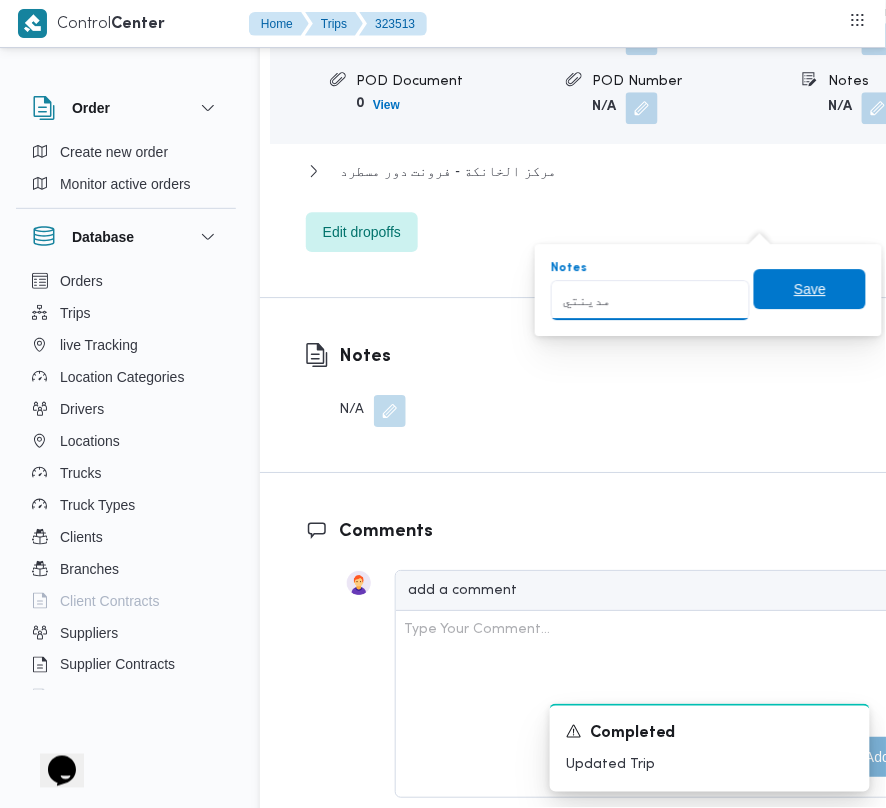 type on "مدينتي" 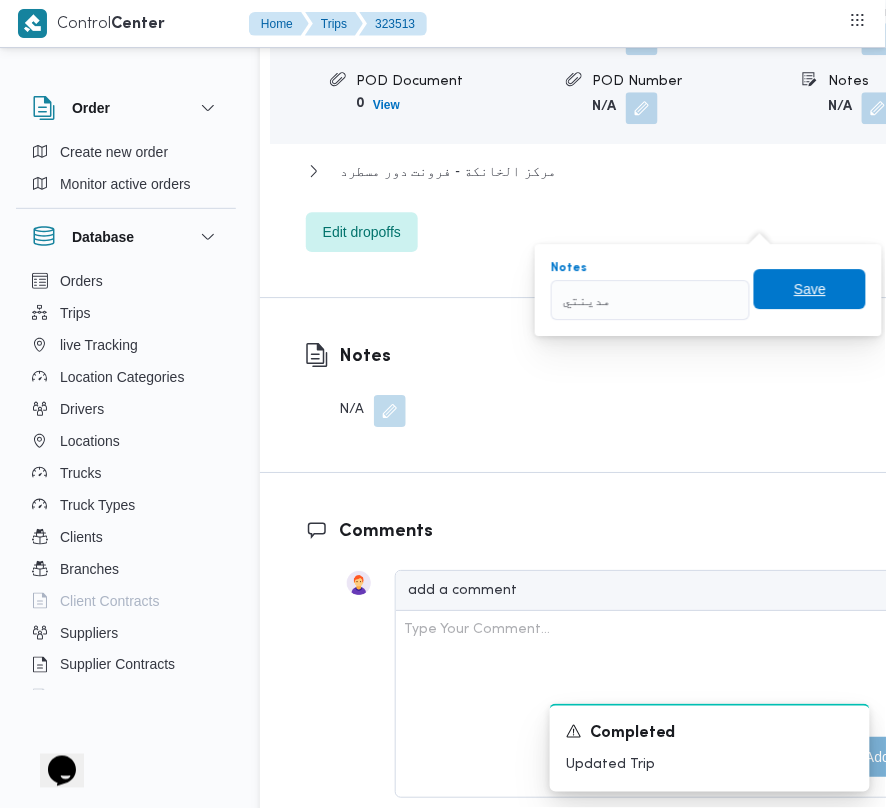 click on "Save" at bounding box center [810, 289] 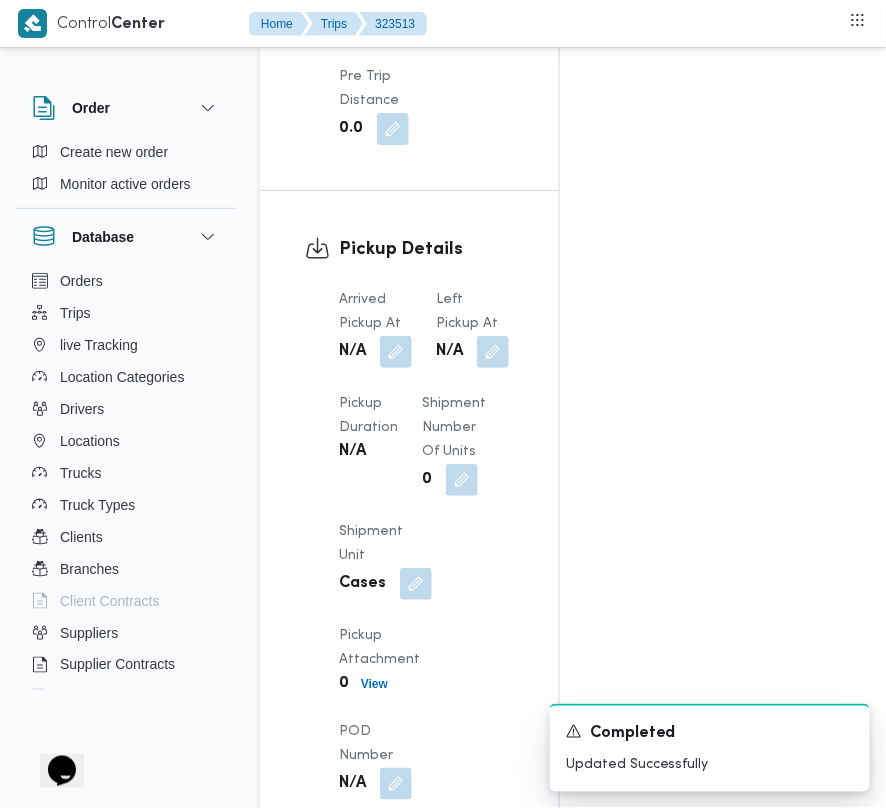 scroll, scrollTop: 2480, scrollLeft: 0, axis: vertical 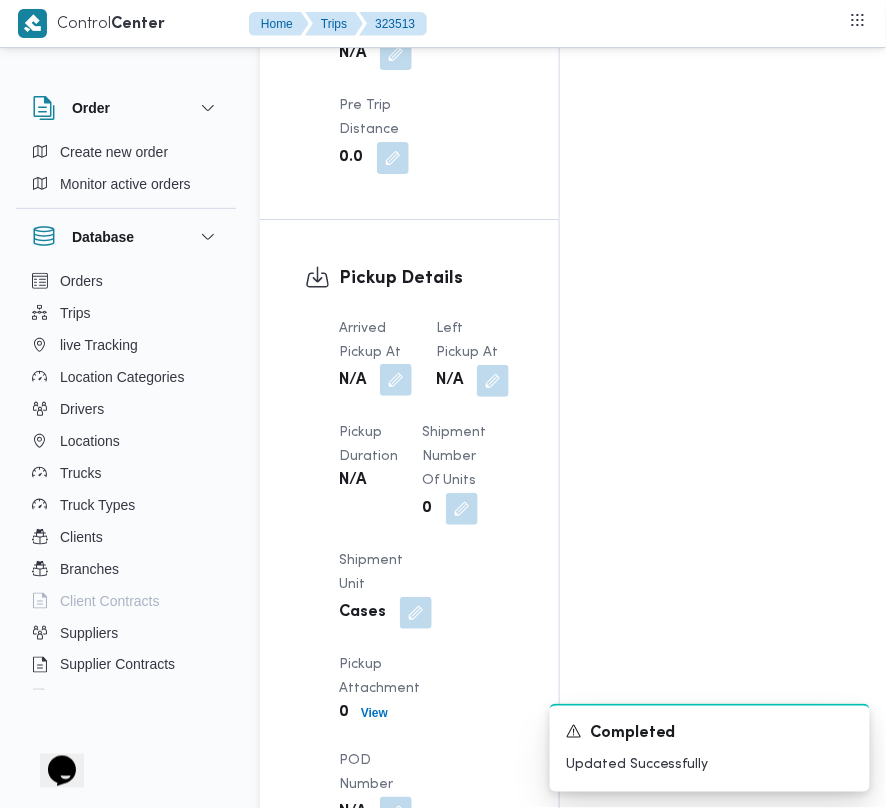 click at bounding box center (396, 380) 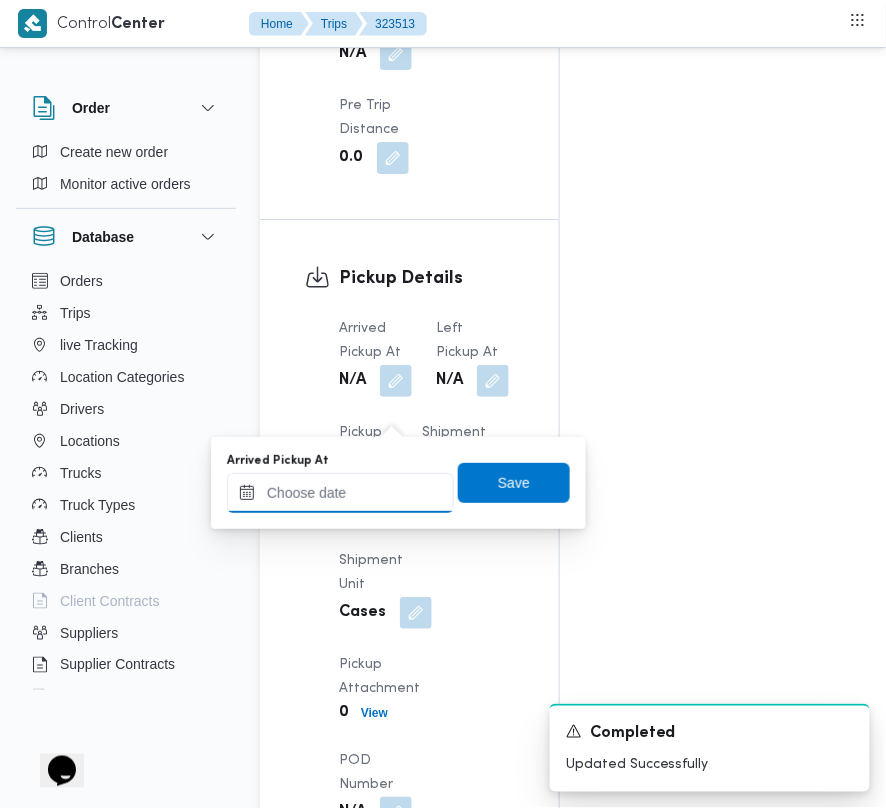click on "Arrived Pickup At" at bounding box center (340, 493) 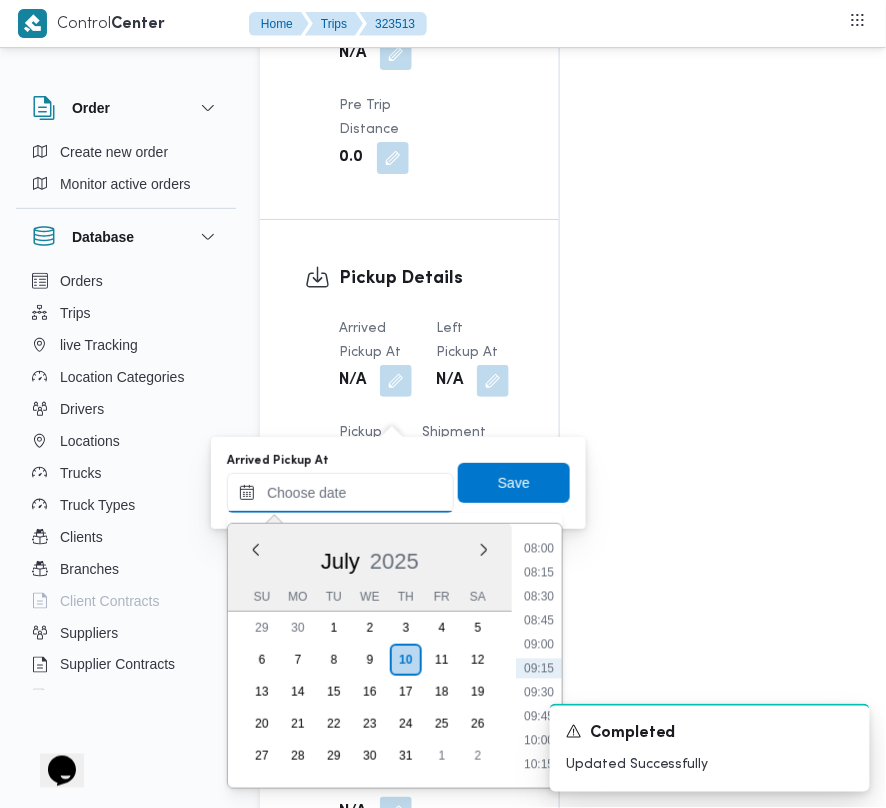 paste on "[DATE] 7:00" 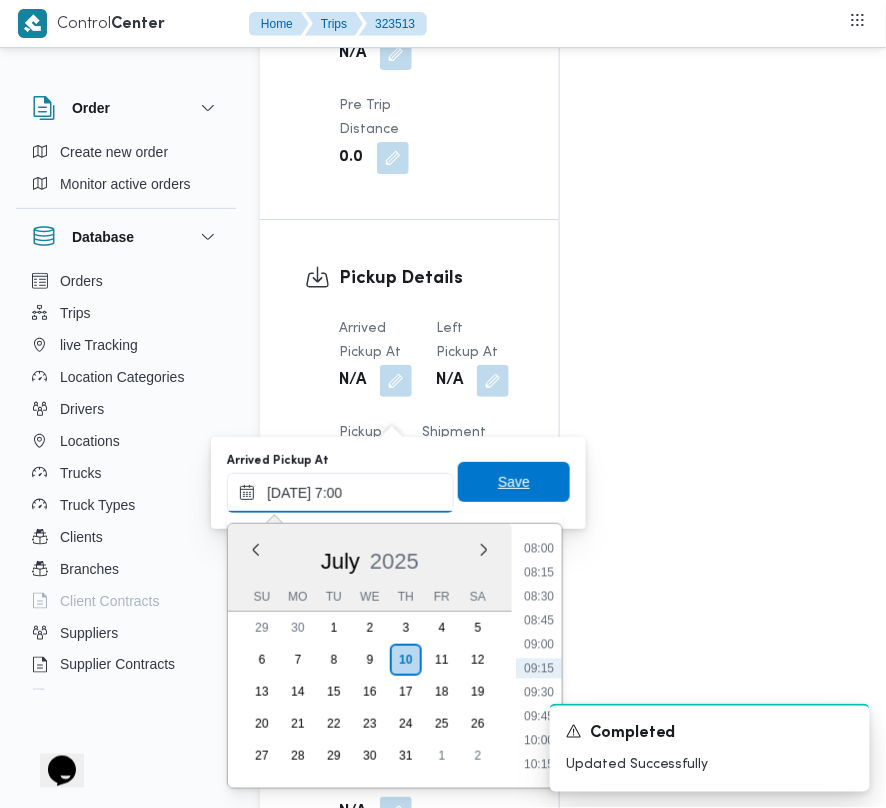 scroll, scrollTop: 672, scrollLeft: 0, axis: vertical 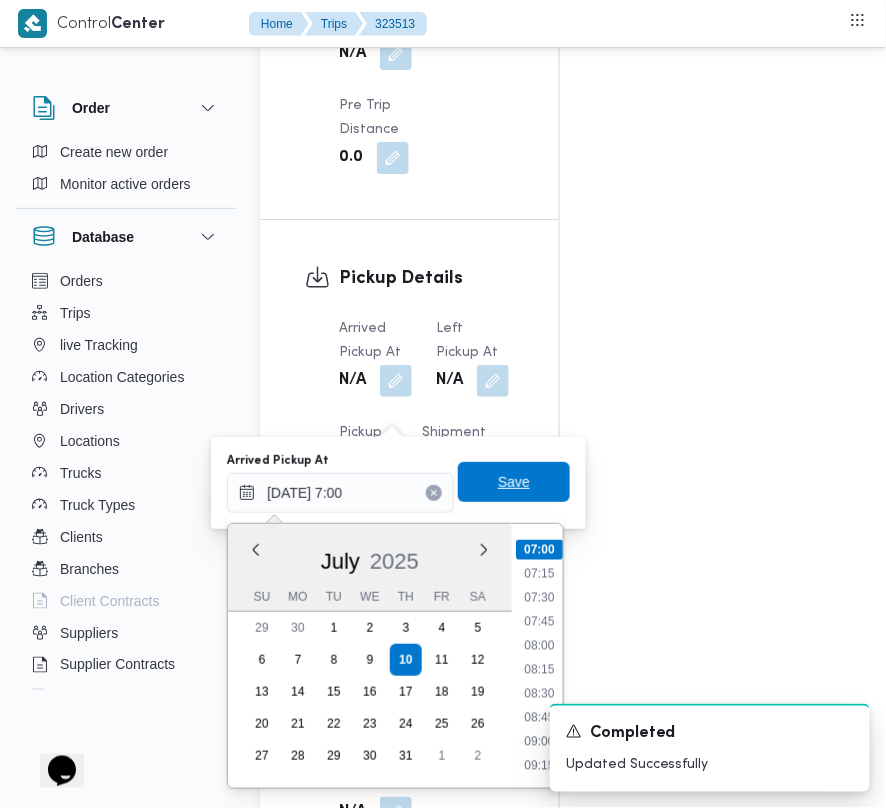 type on "[DATE] 07:00" 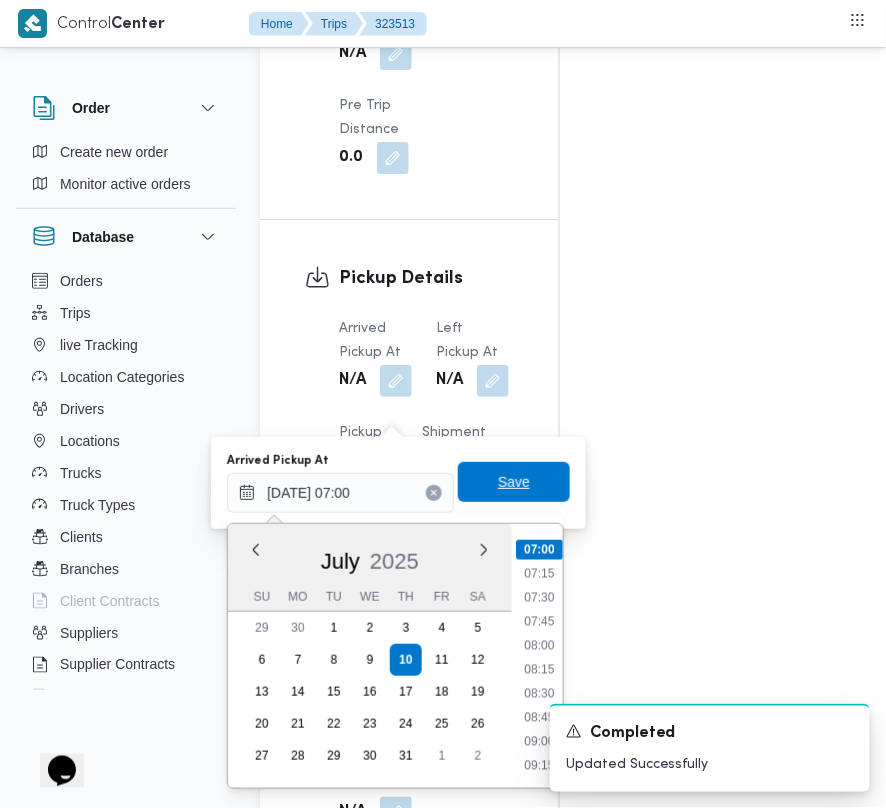 click on "Save" at bounding box center (514, 482) 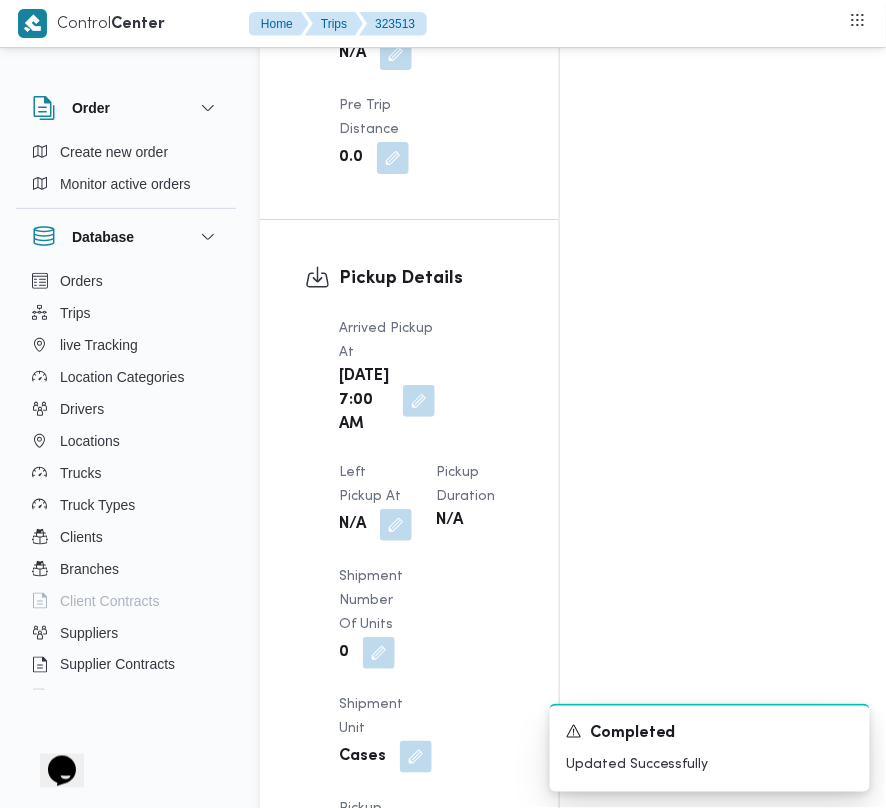 click on "[DATE] 7:00 AM" at bounding box center [387, 401] 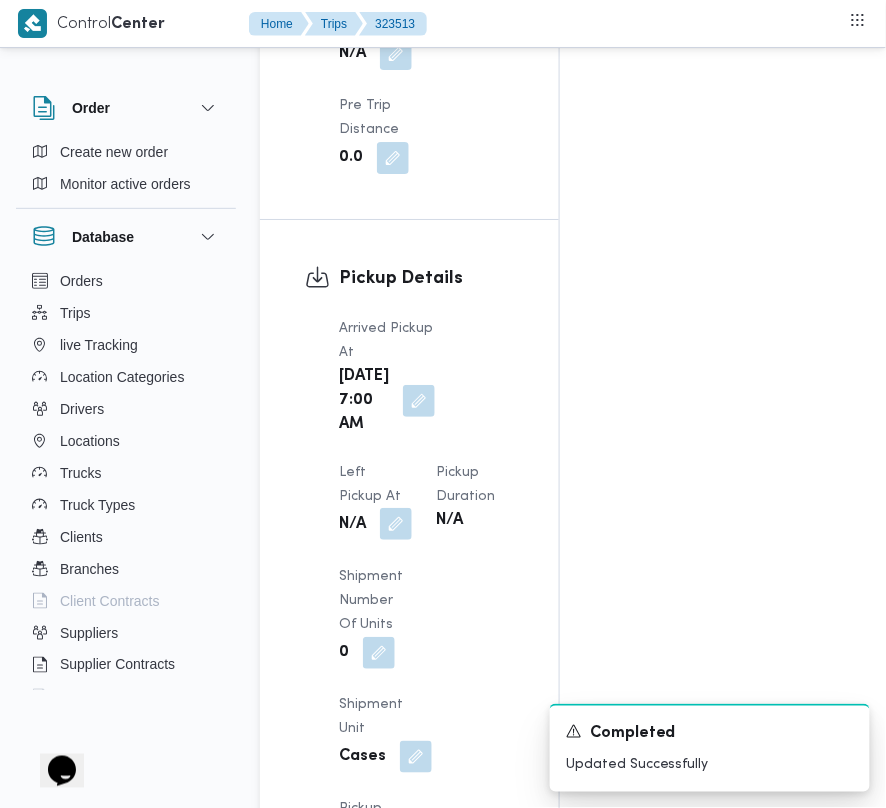 click at bounding box center [396, 524] 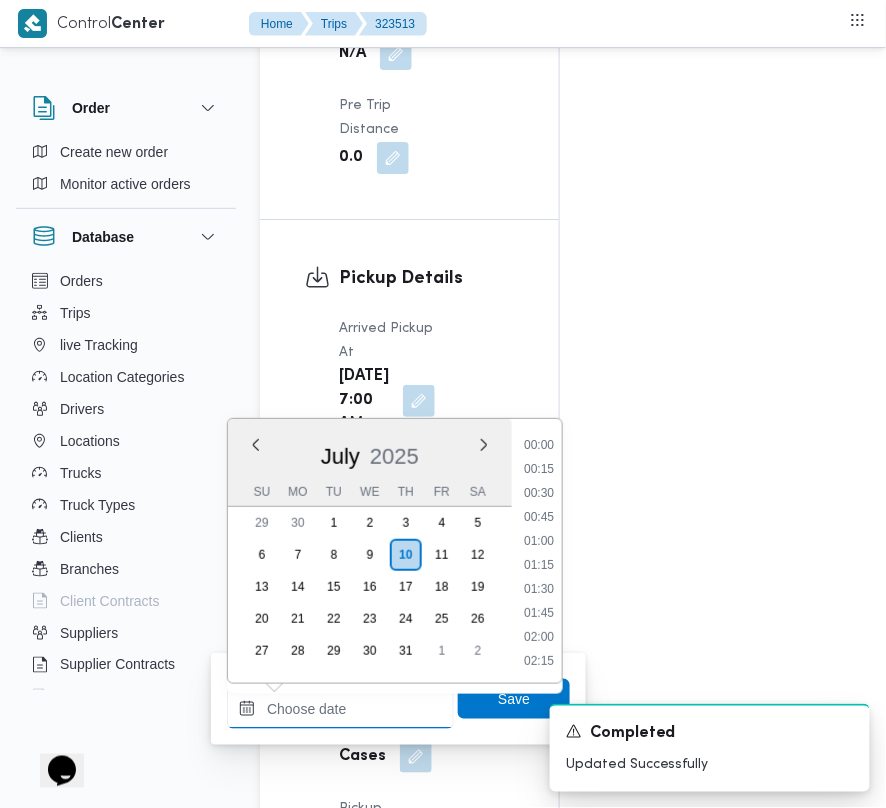 click on "Left Pickup At" at bounding box center [340, 709] 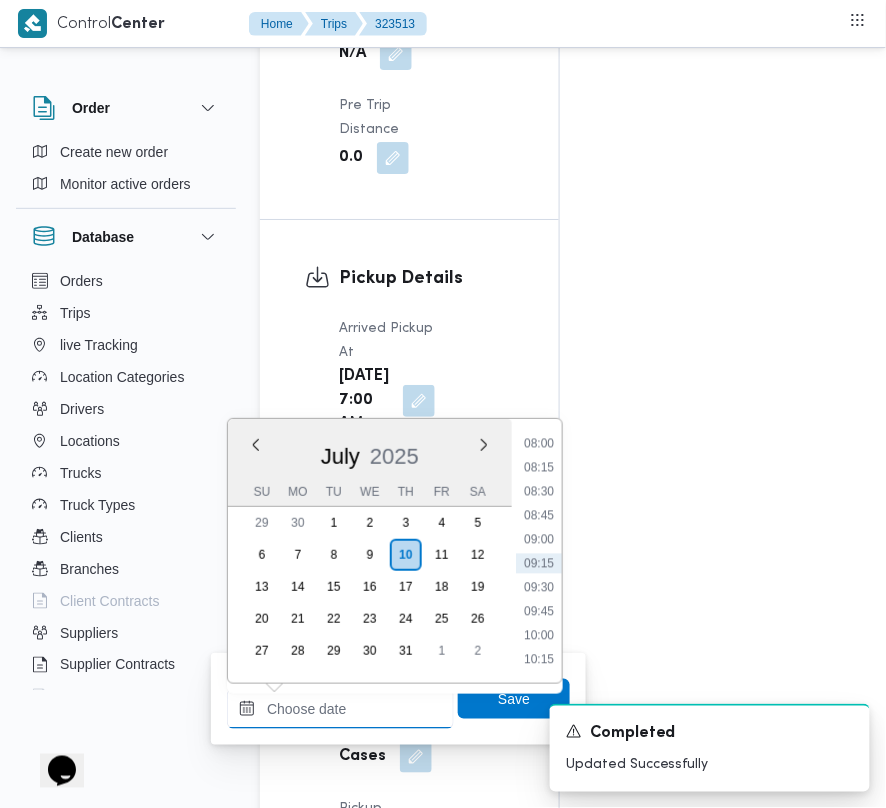paste on "[DATE] 7:00" 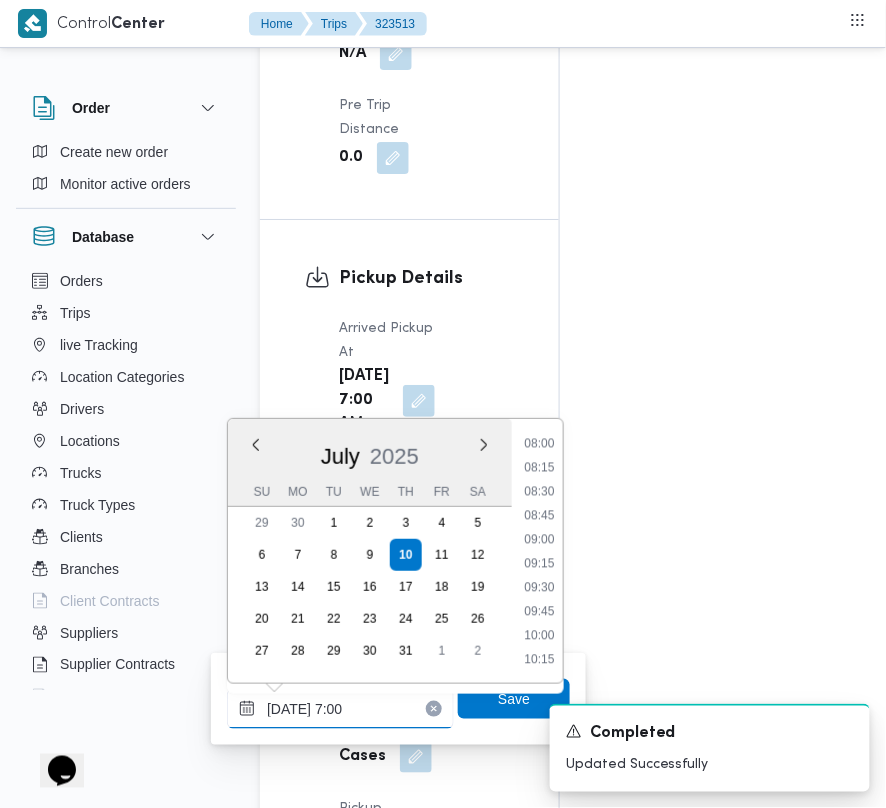 scroll, scrollTop: 672, scrollLeft: 0, axis: vertical 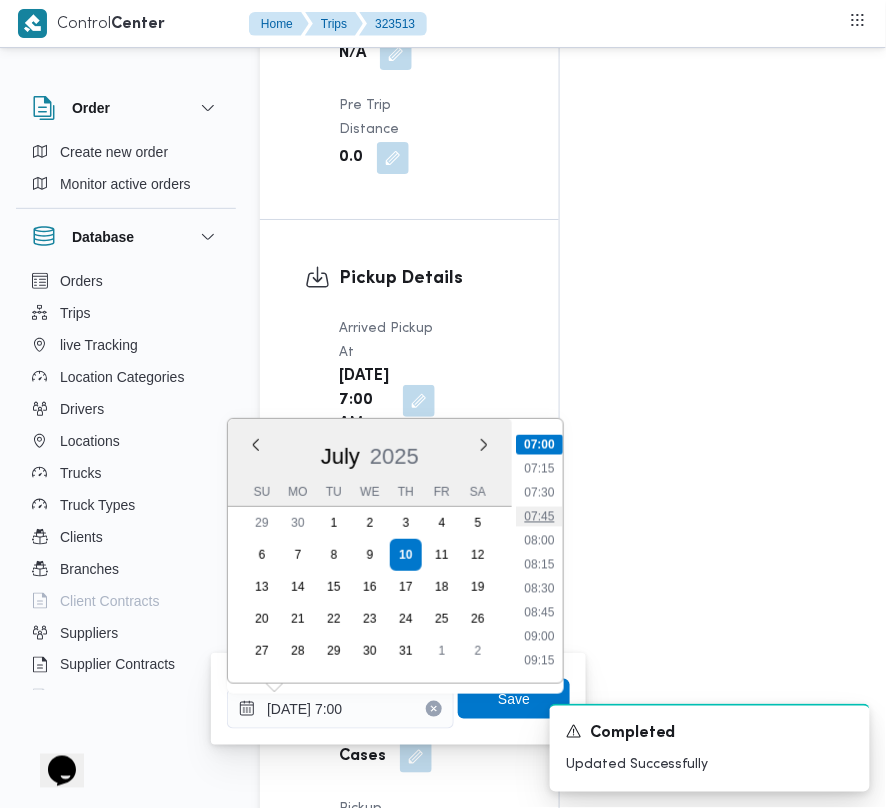 click on "07:45" at bounding box center [539, 517] 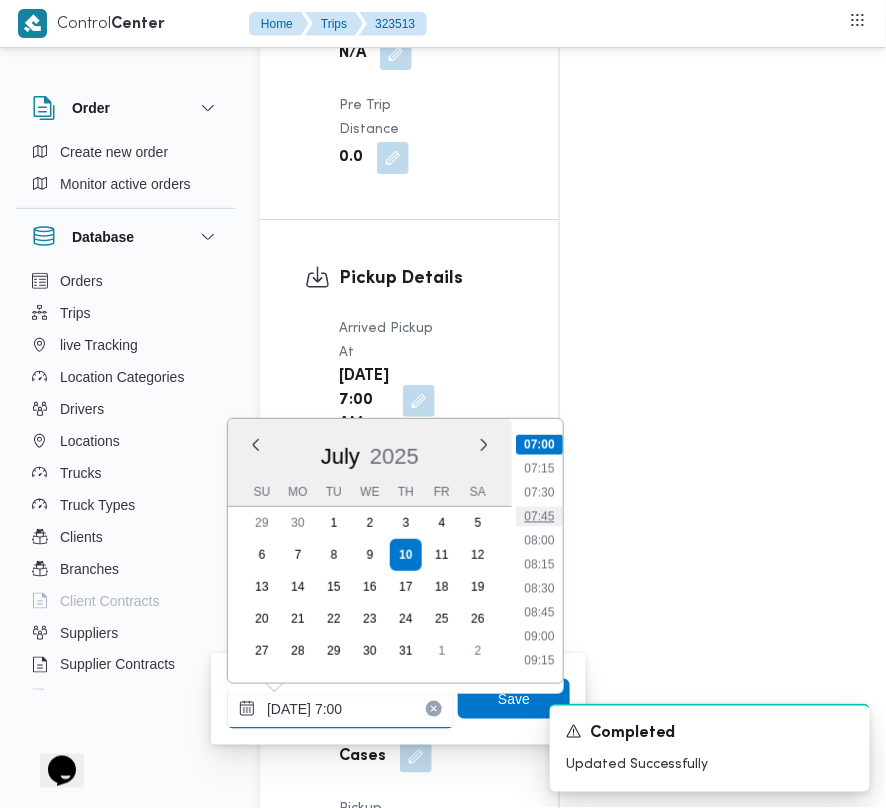 type on "[DATE] 07:45" 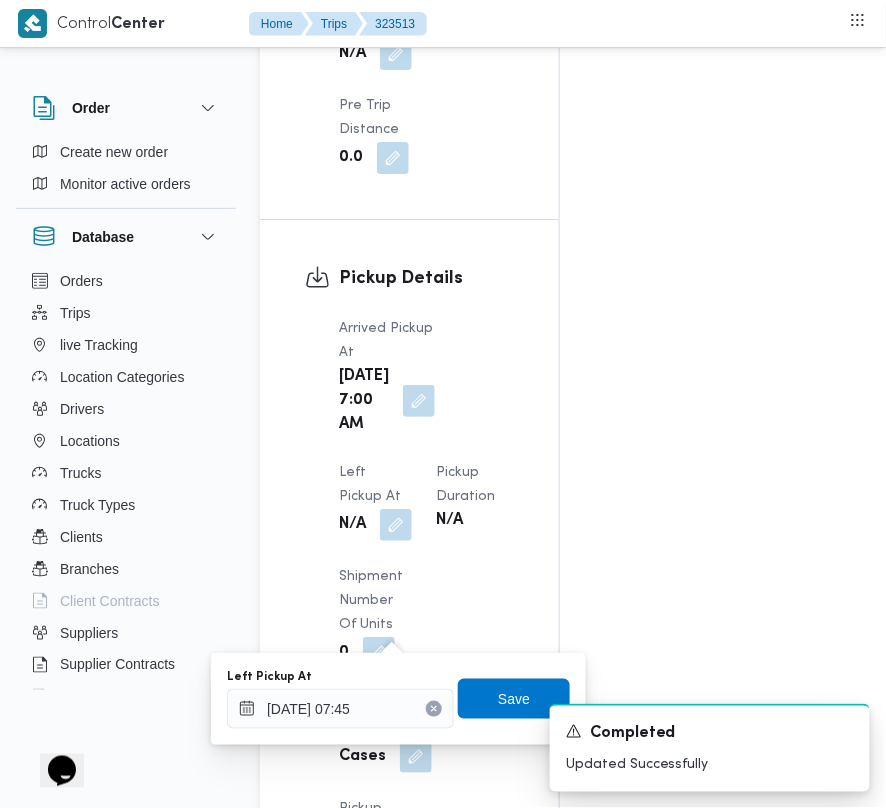 type 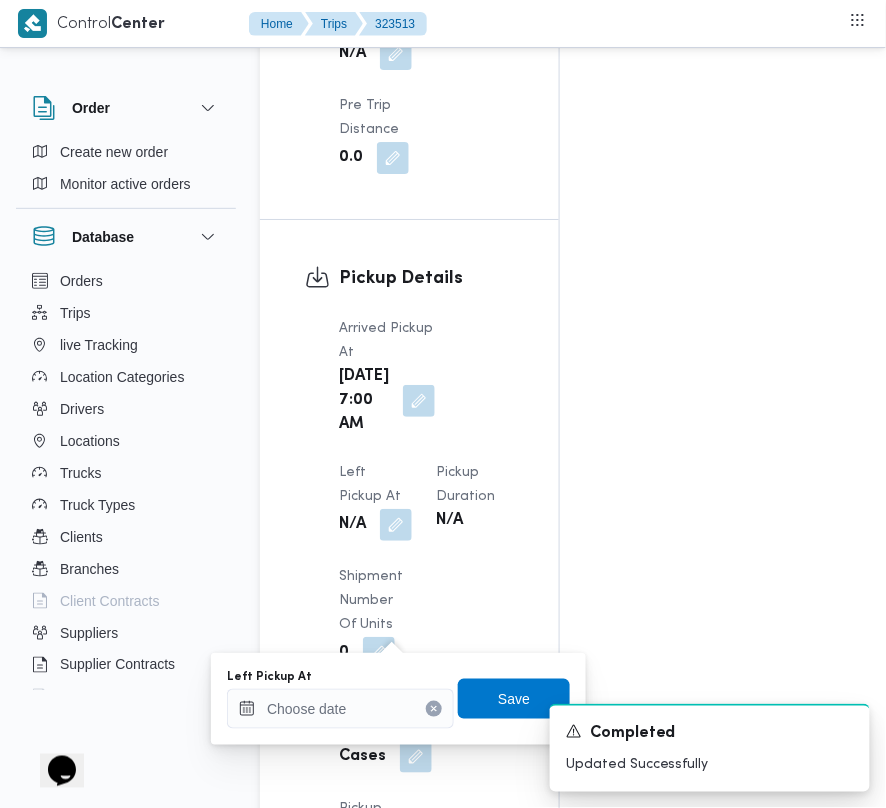 click on "A new notification appears Completed Updated Successfully" at bounding box center [686, 748] 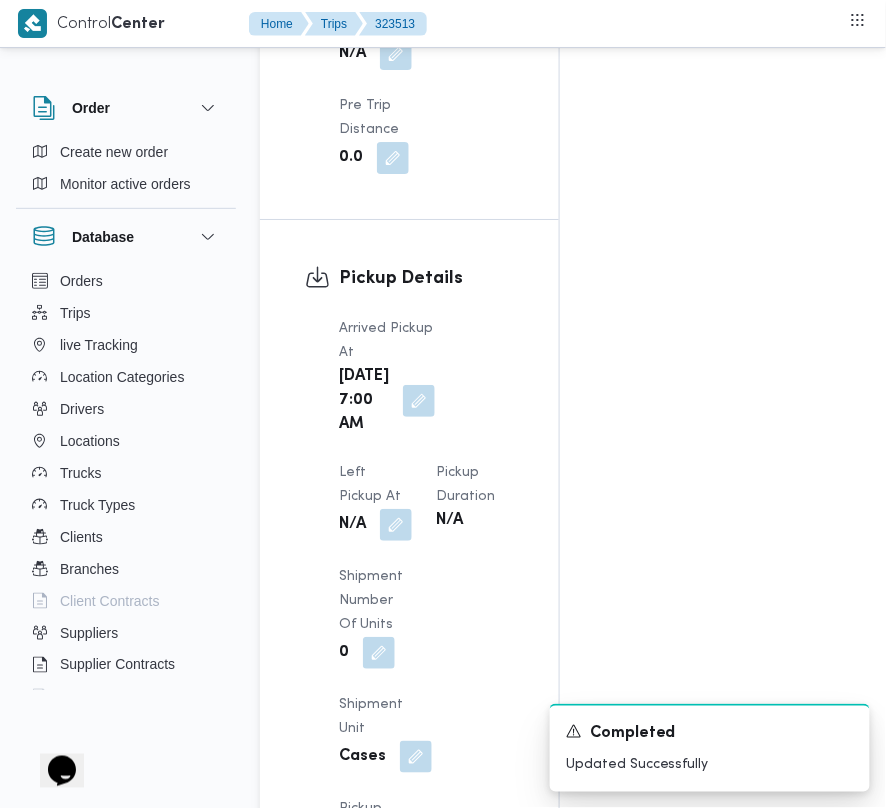 click on "N/A" at bounding box center (375, 525) 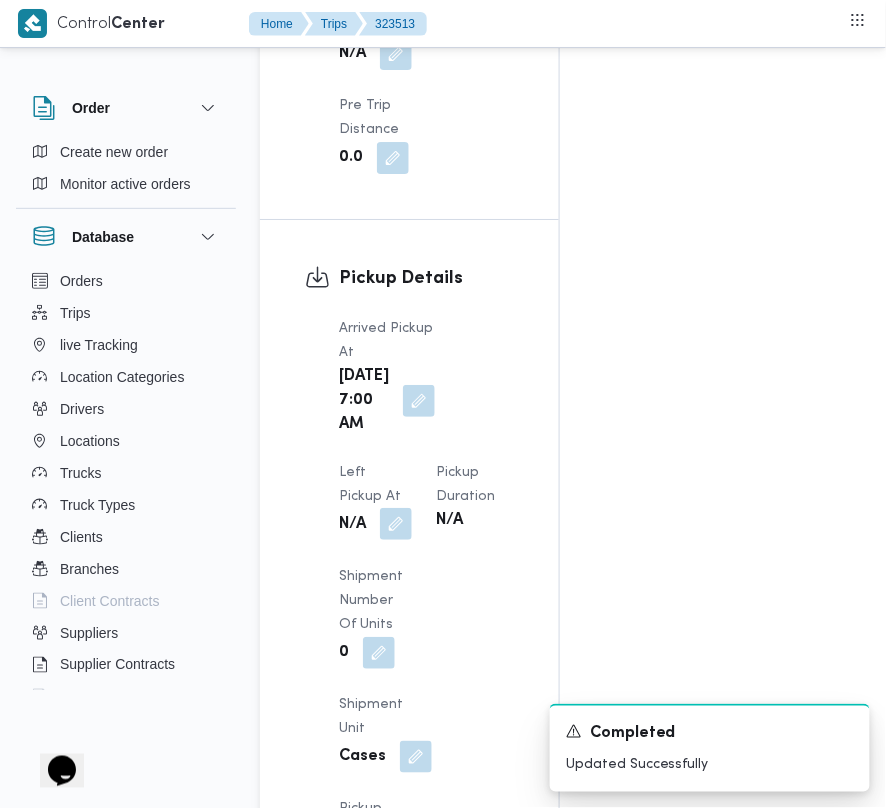 click at bounding box center [396, 524] 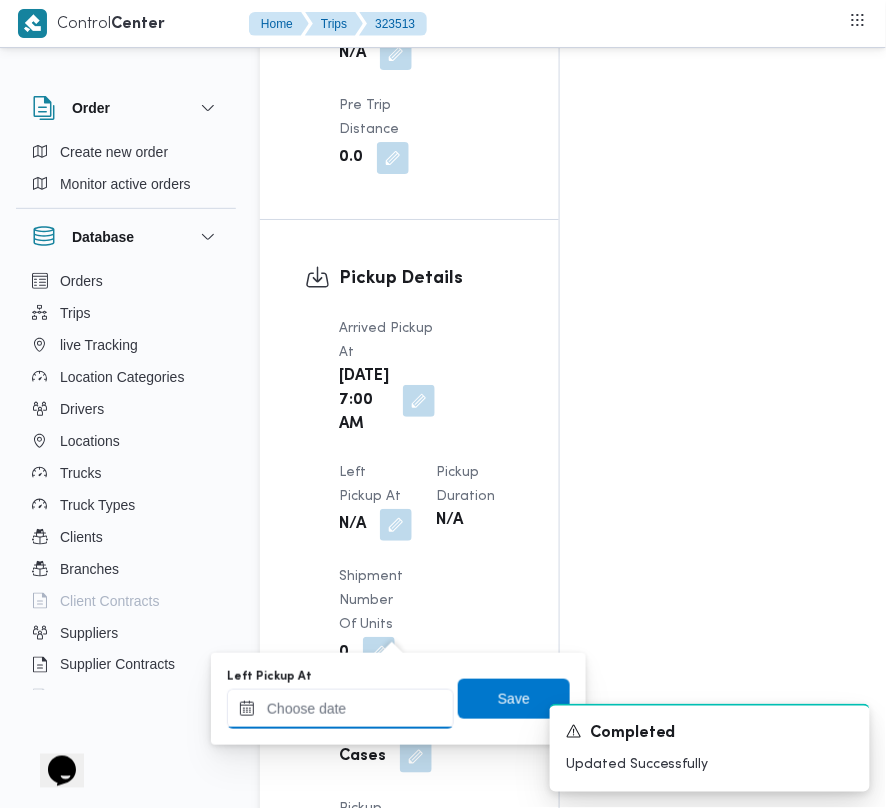 click on "Left Pickup At" at bounding box center (340, 709) 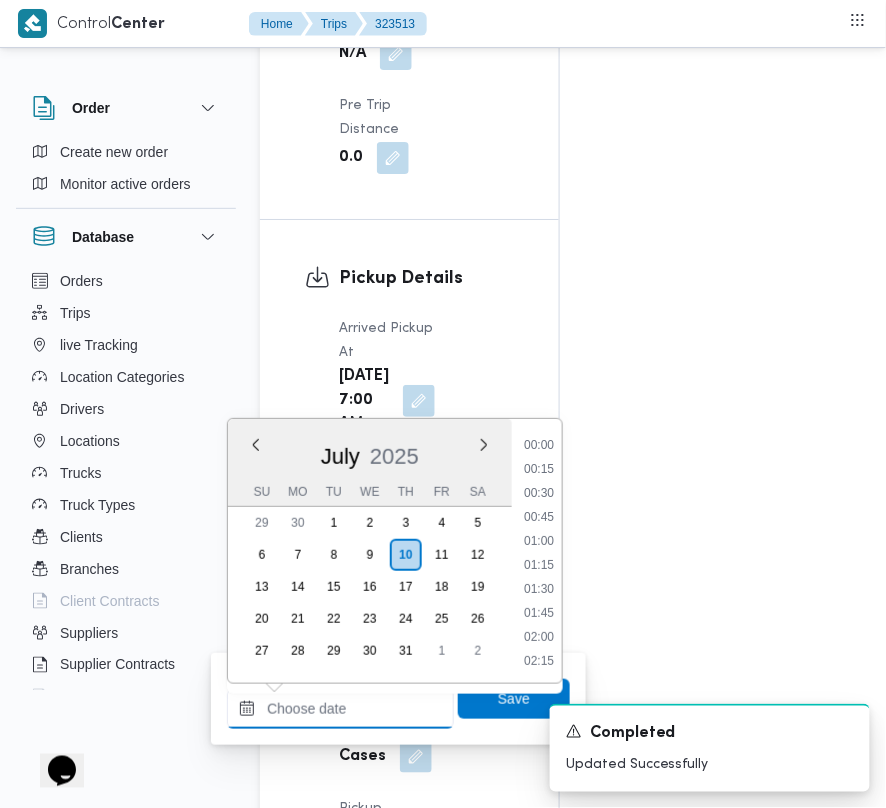 paste on "[DATE] 7:00" 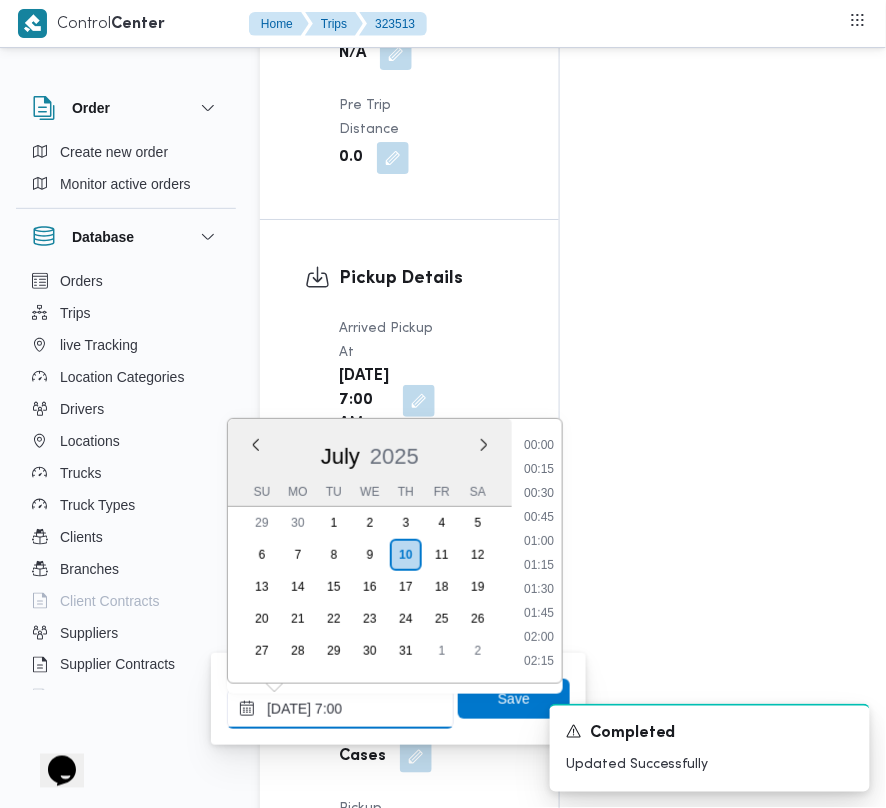 scroll, scrollTop: 672, scrollLeft: 0, axis: vertical 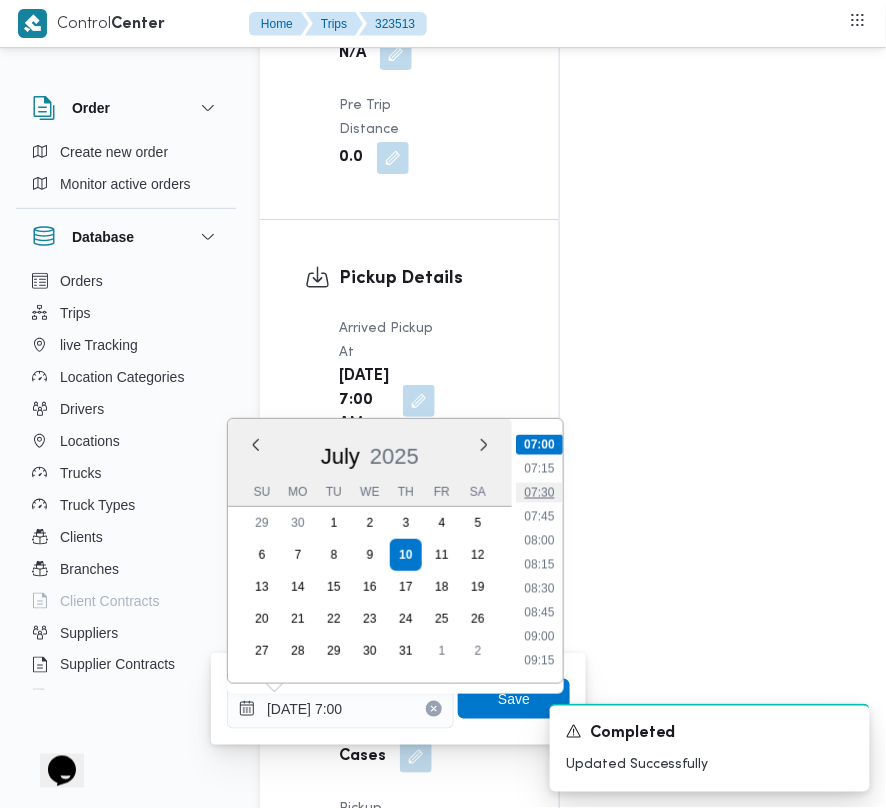 click on "07:30" at bounding box center (539, 493) 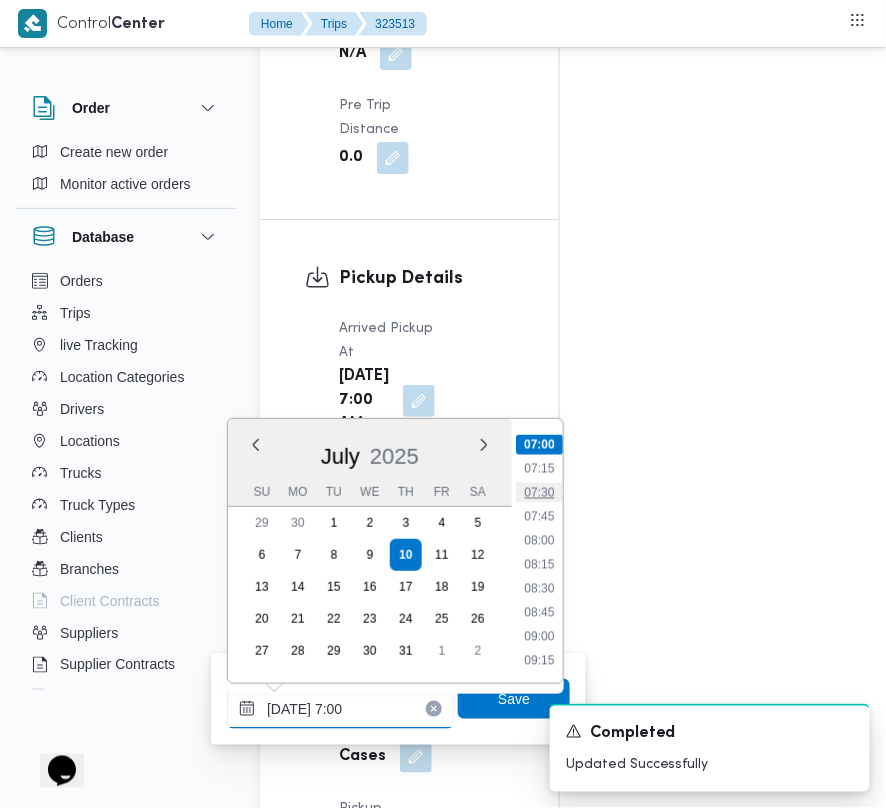 type on "[DATE] 07:30" 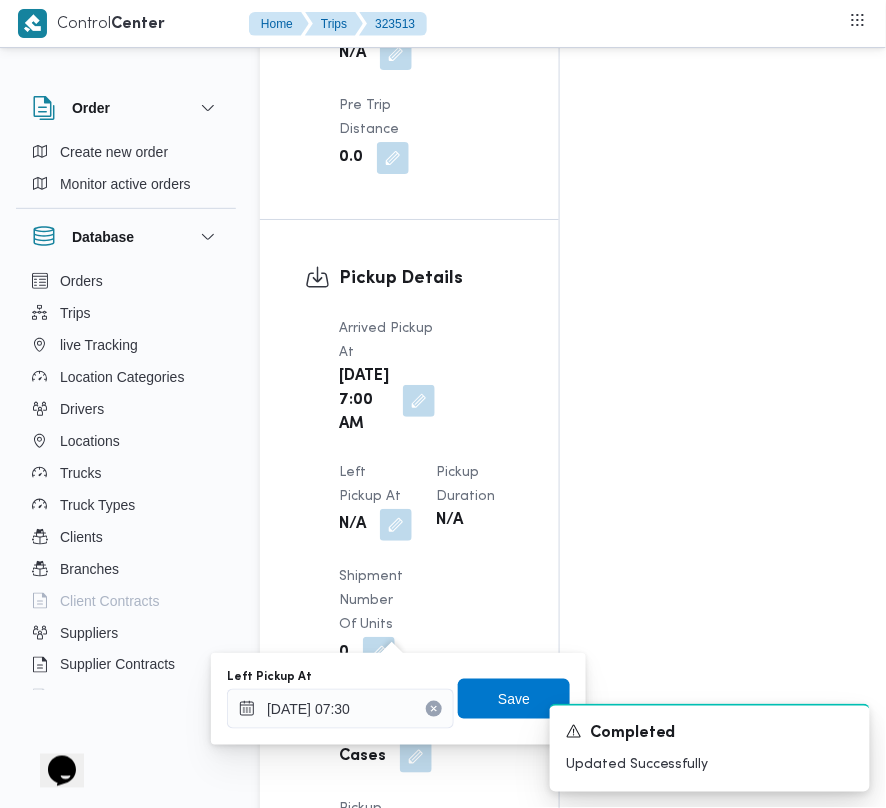 type 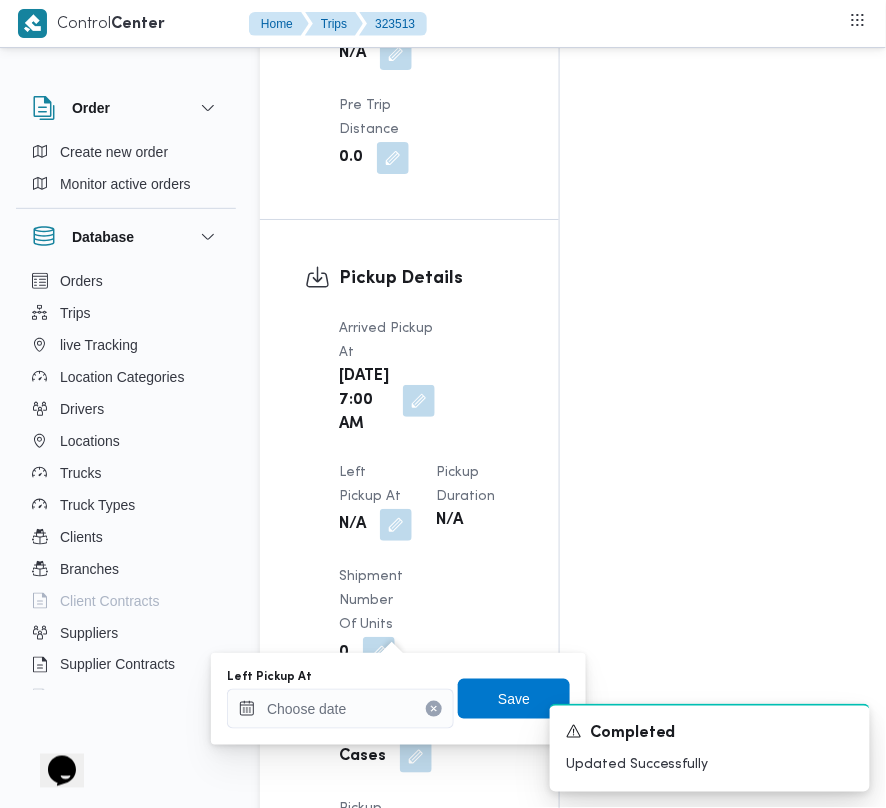 click on "A new notification appears Completed Updated Successfully" at bounding box center (686, 748) 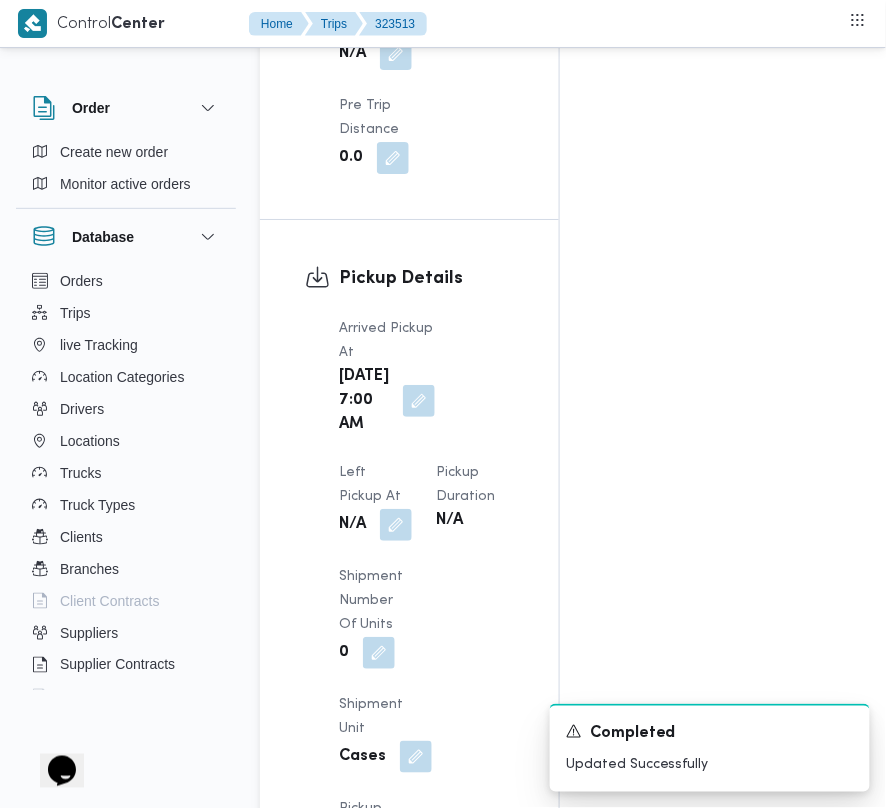 click on "Pickup Details Arrived Pickup At [DATE] 7:00 AM Left Pickup At N/A Pickup Duration N/A Shipment Number of Units 0 Shipment Unit Cases Pickup Attachment 0 View POD Number N/A" at bounding box center [409, 619] 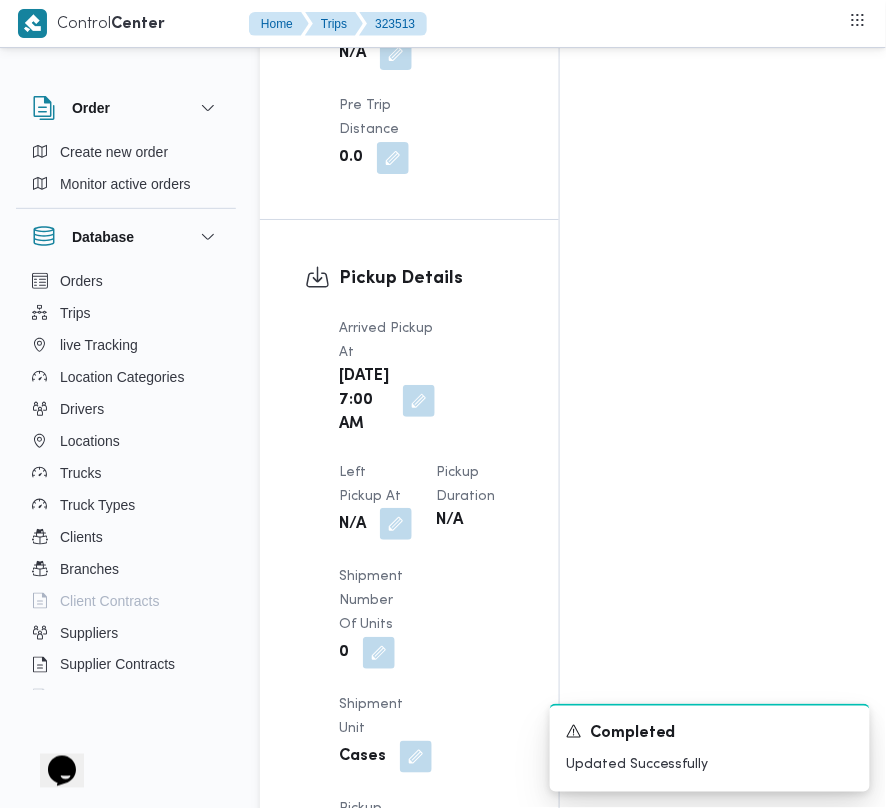 click at bounding box center (396, 524) 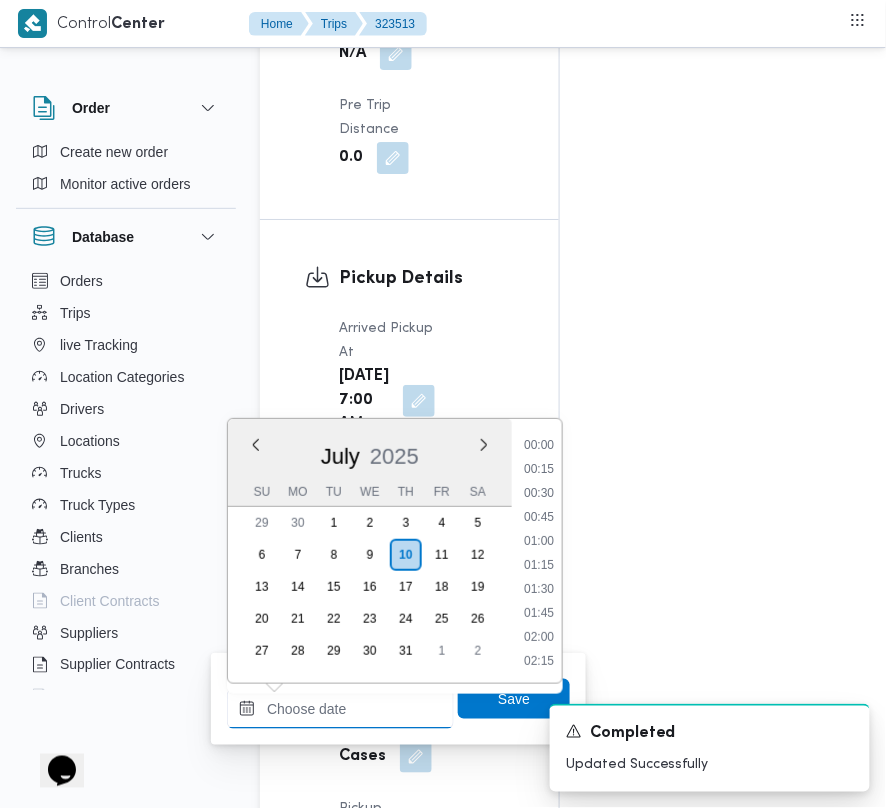 click on "Left Pickup At" at bounding box center (340, 709) 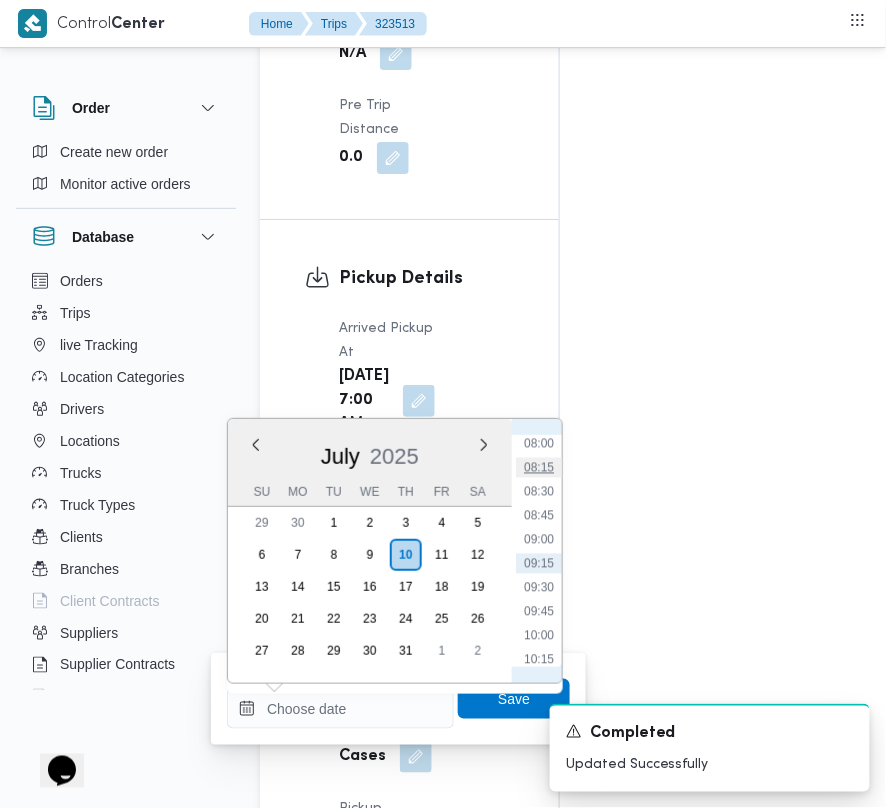 click on "08:15" at bounding box center (539, 468) 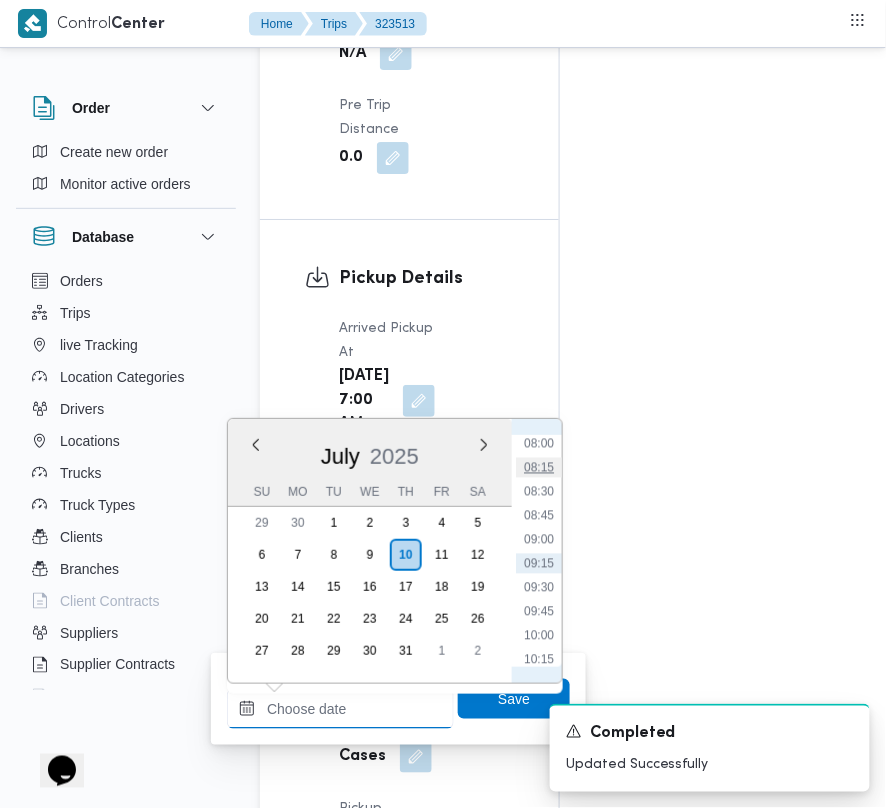 type on "[DATE] 08:15" 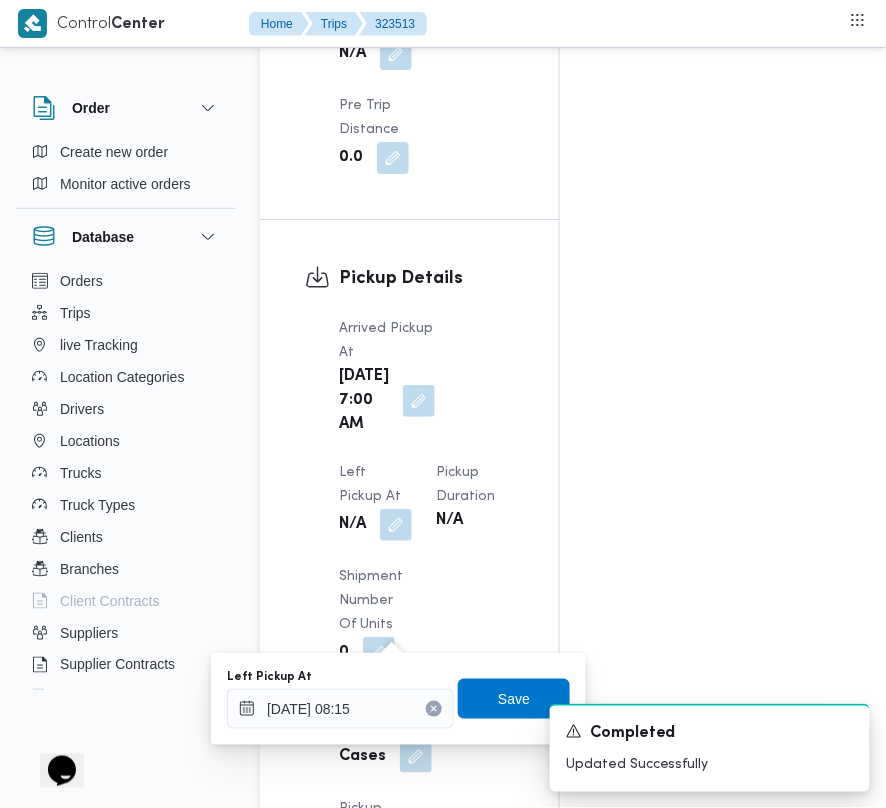type 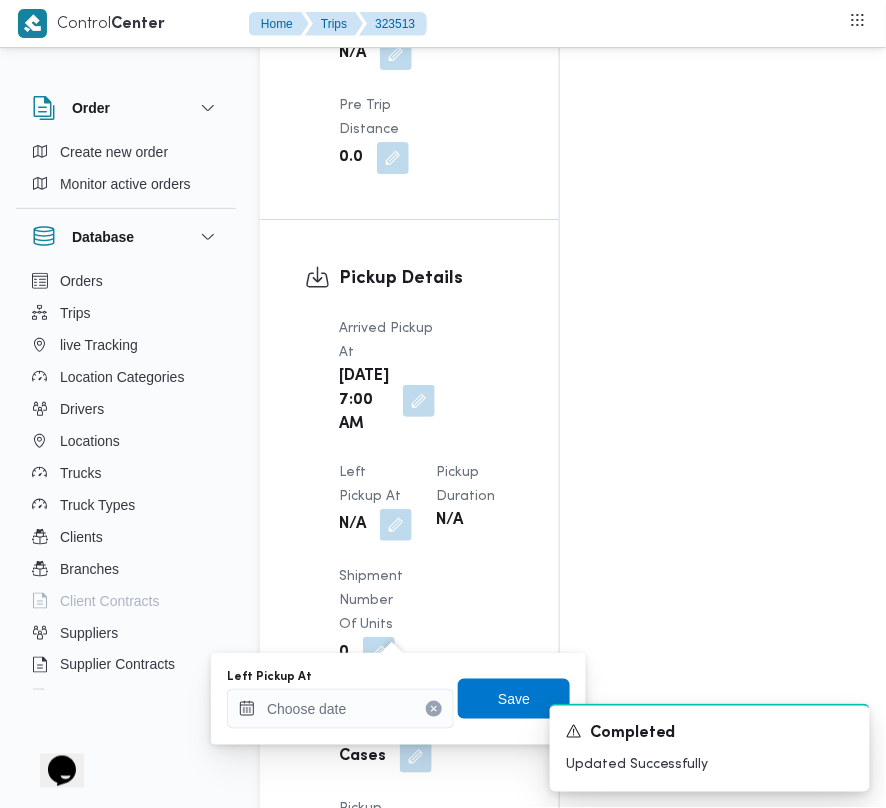 click on "A new notification appears Completed Updated Successfully" at bounding box center [686, 748] 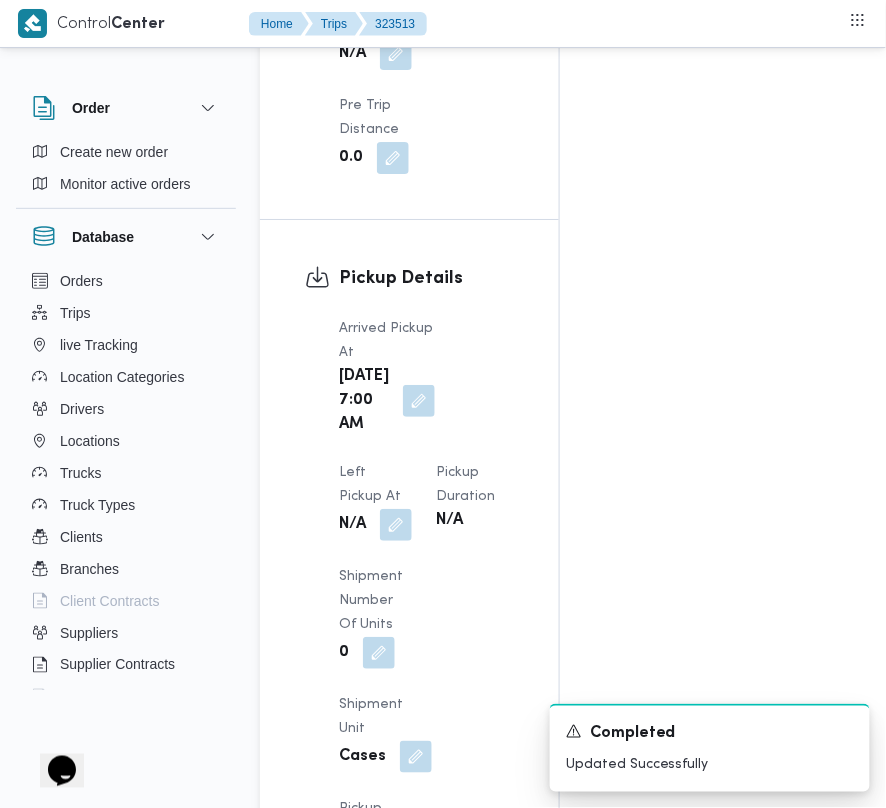 click on "Assignees •   Superadmin [EMAIL_ADDRESS][DOMAIN_NAME] Checklist Dropoffs details entered Driver Assigned Truck Assigned Documents for pickup Documents for dropoff Confirmed Data" at bounding box center (796, -536) 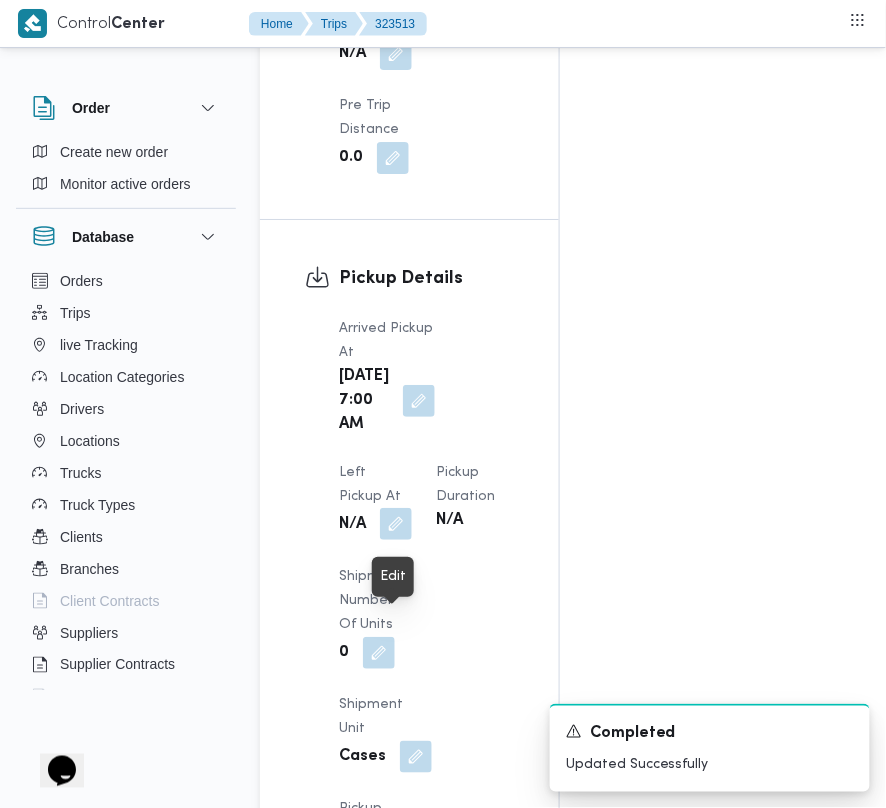 click at bounding box center [396, 524] 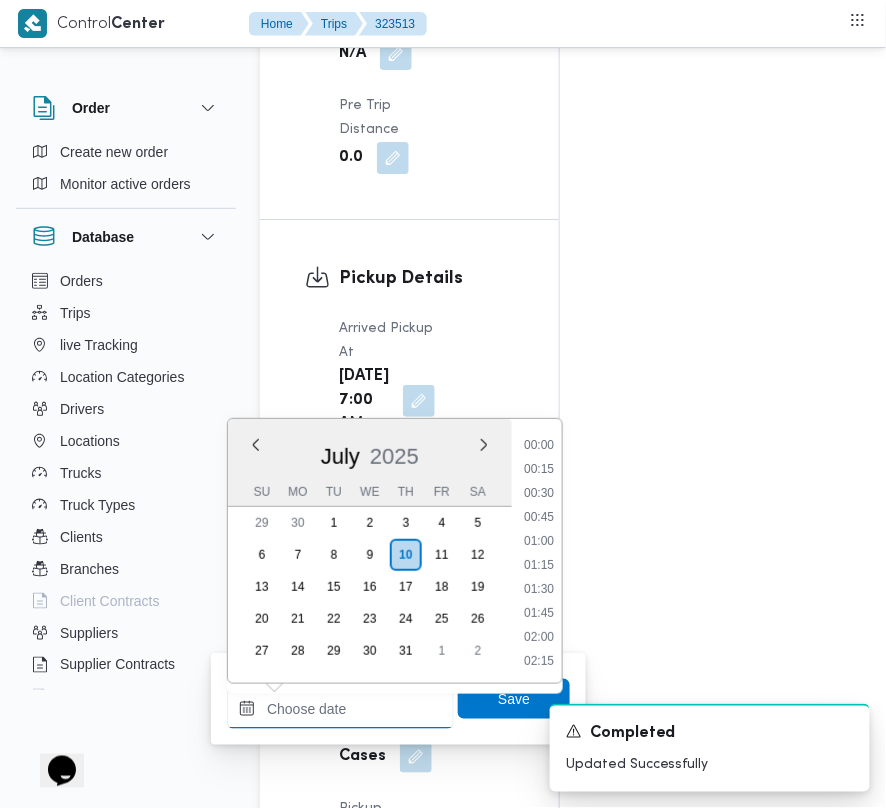 drag, startPoint x: 389, startPoint y: 701, endPoint x: 393, endPoint y: 689, distance: 12.649111 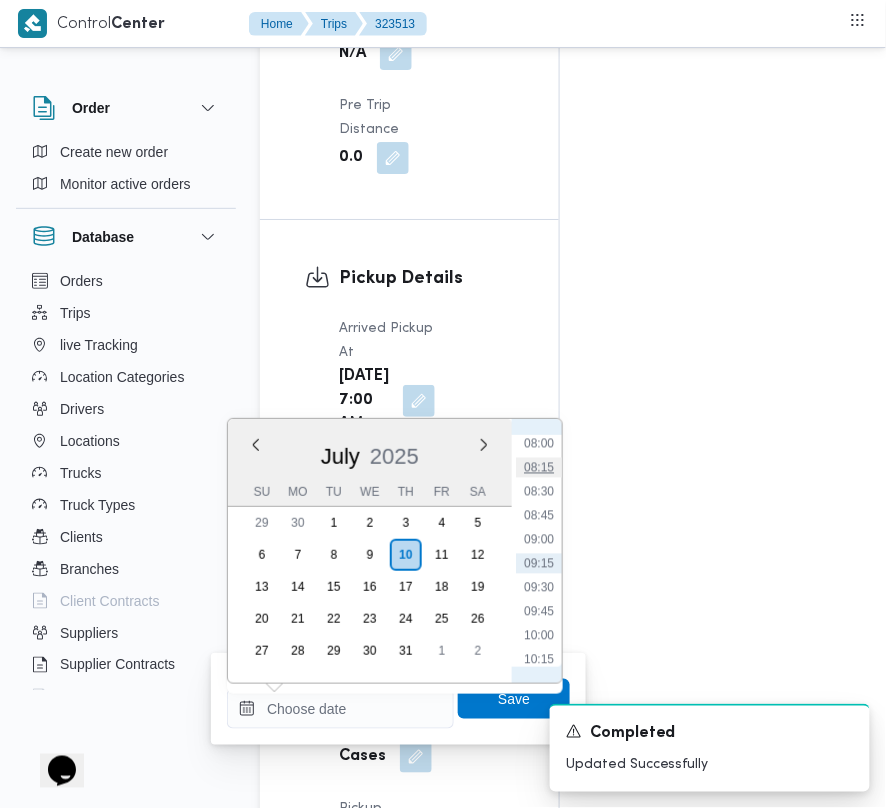 click on "08:15" at bounding box center (539, 468) 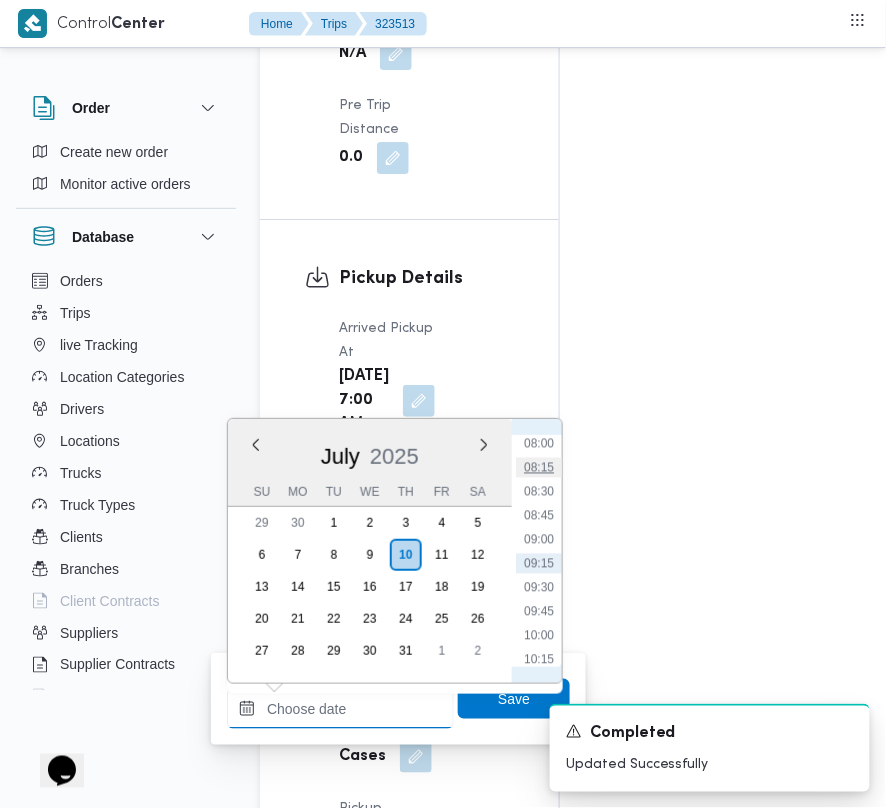 type on "[DATE] 08:15" 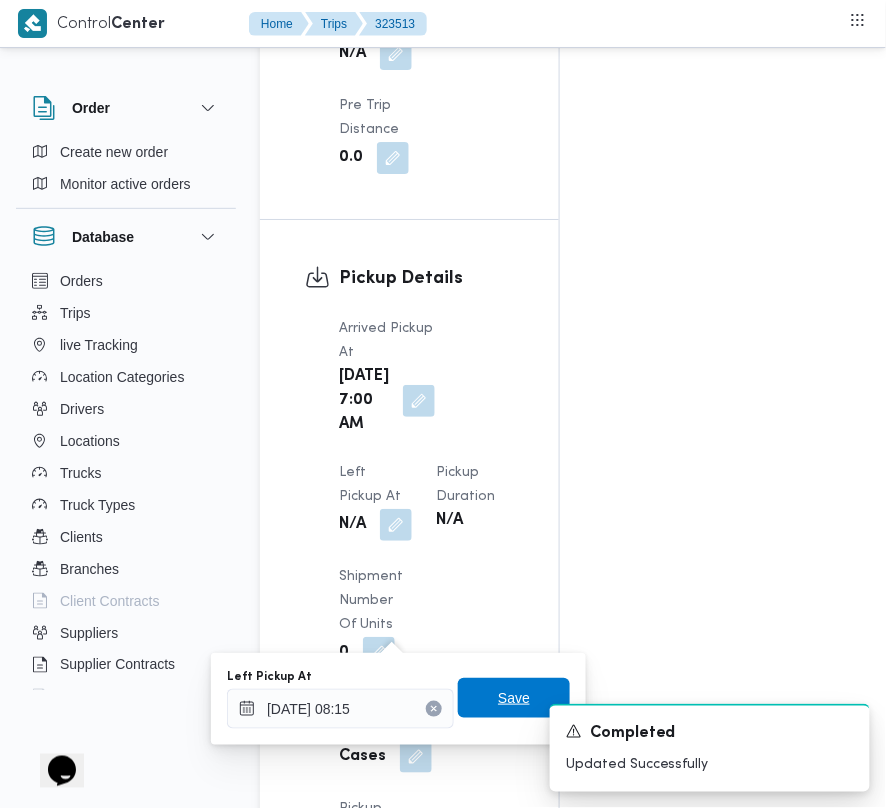 click on "Save" at bounding box center [514, 698] 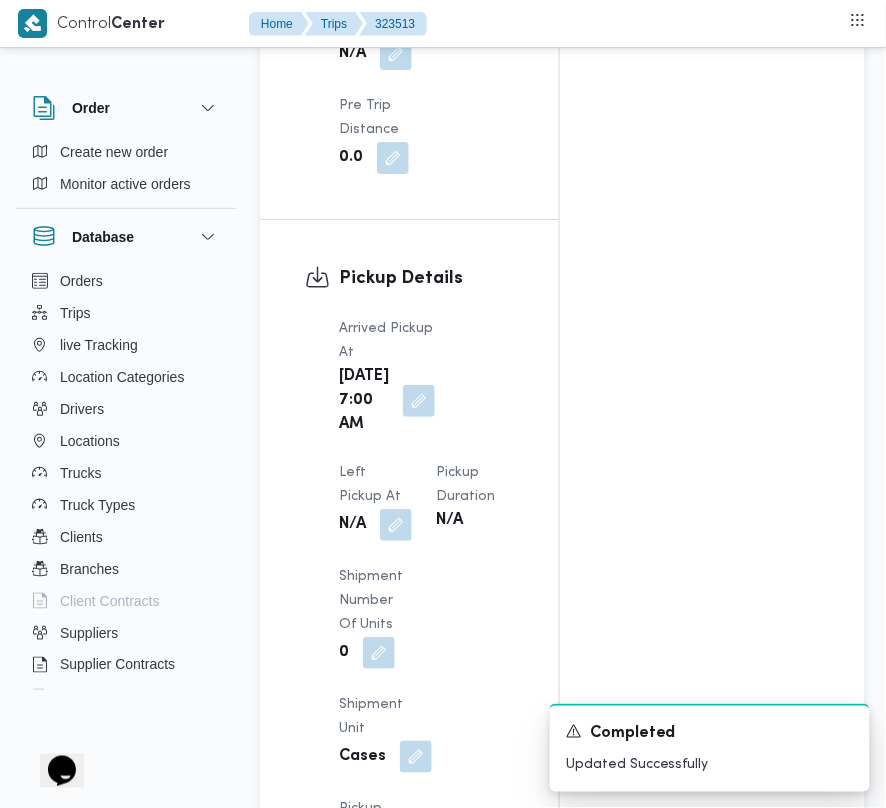 click on "Assignees Checklist Dropoffs details entered Driver Assigned Truck Assigned Documents for pickup Documents for dropoff Confirmed Data" at bounding box center (712, -536) 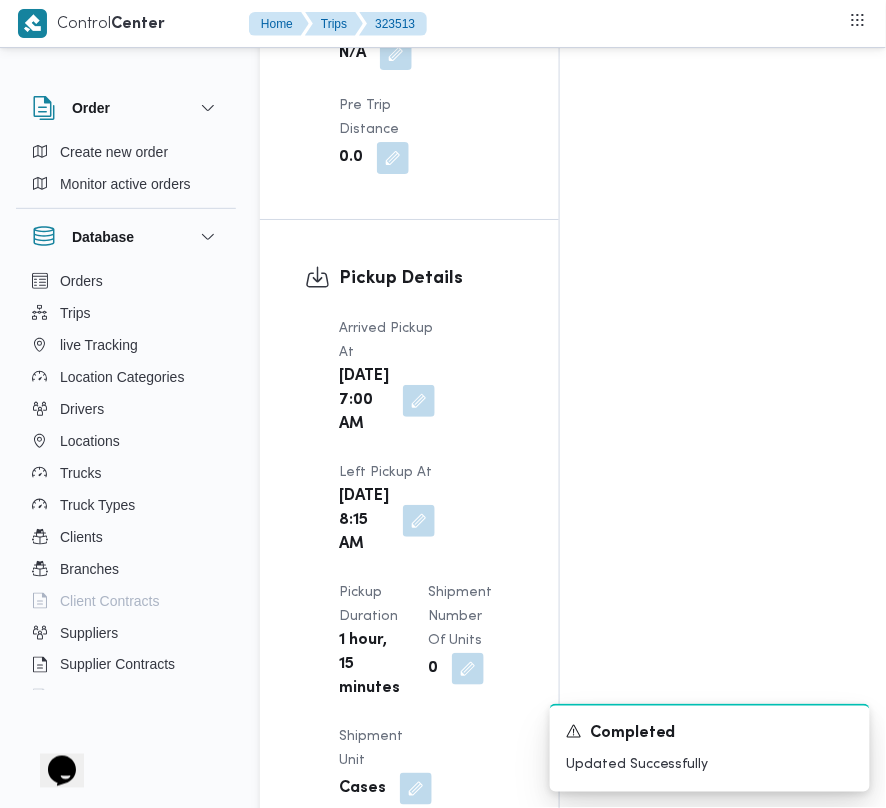 scroll, scrollTop: 0, scrollLeft: 0, axis: both 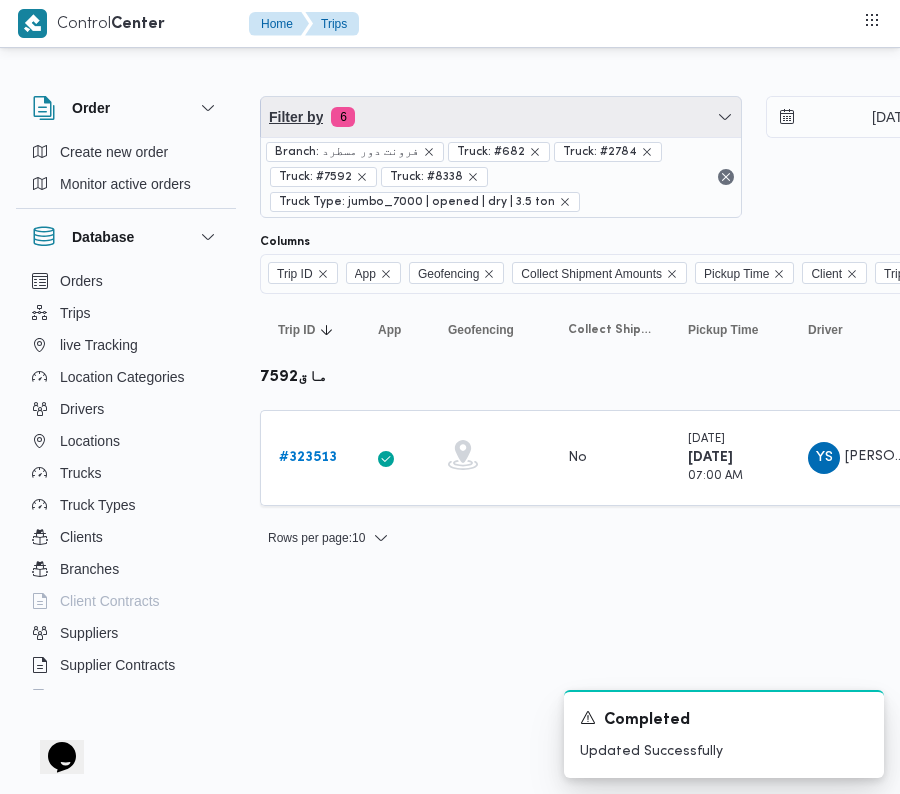click on "Filter by 6" at bounding box center [501, 117] 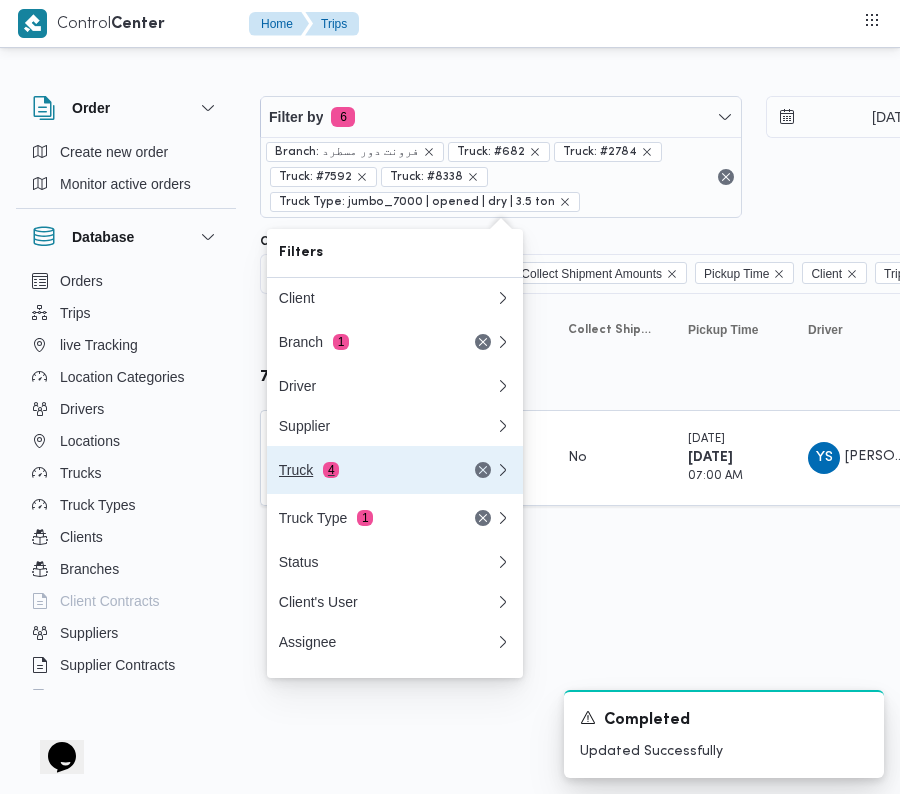 click on "Truck 4" at bounding box center (363, 470) 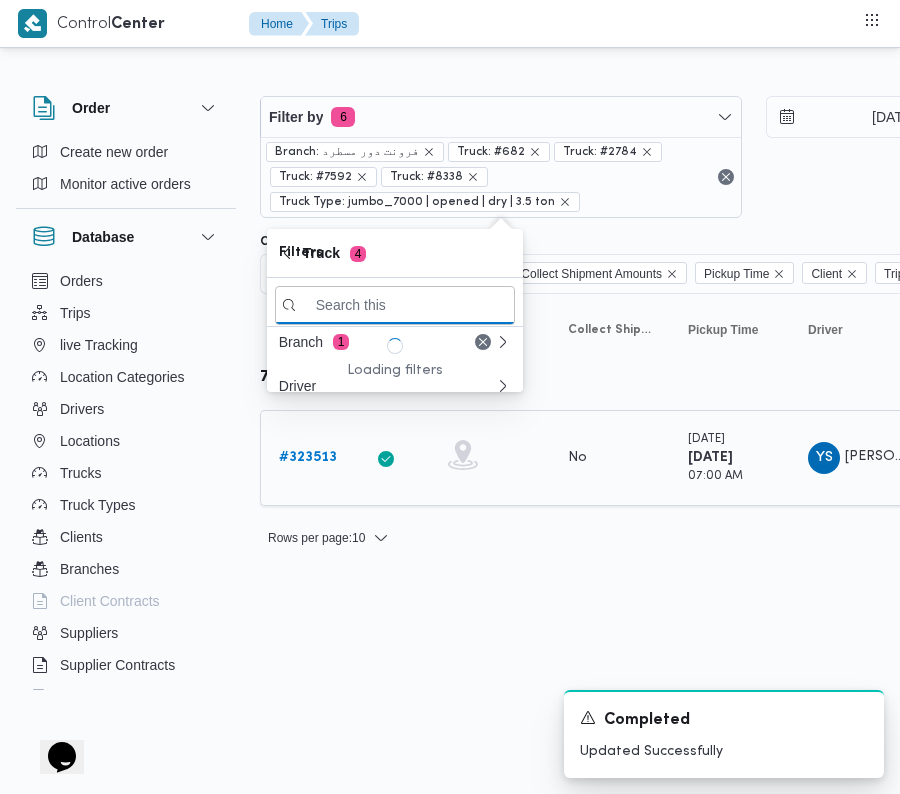 paste on "7952" 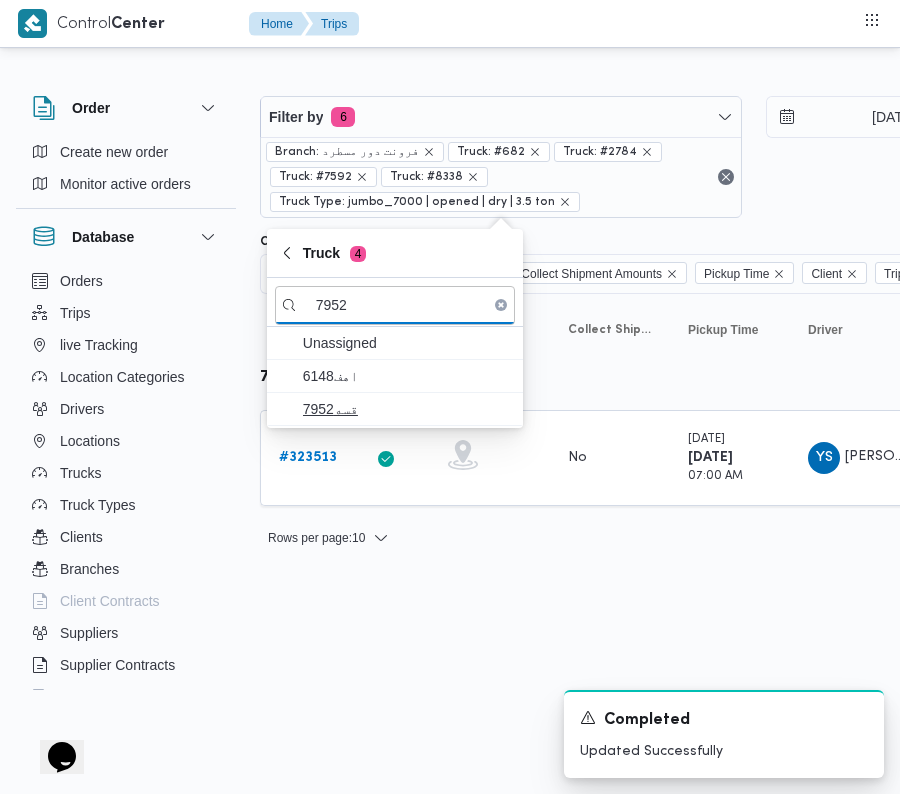type on "7952" 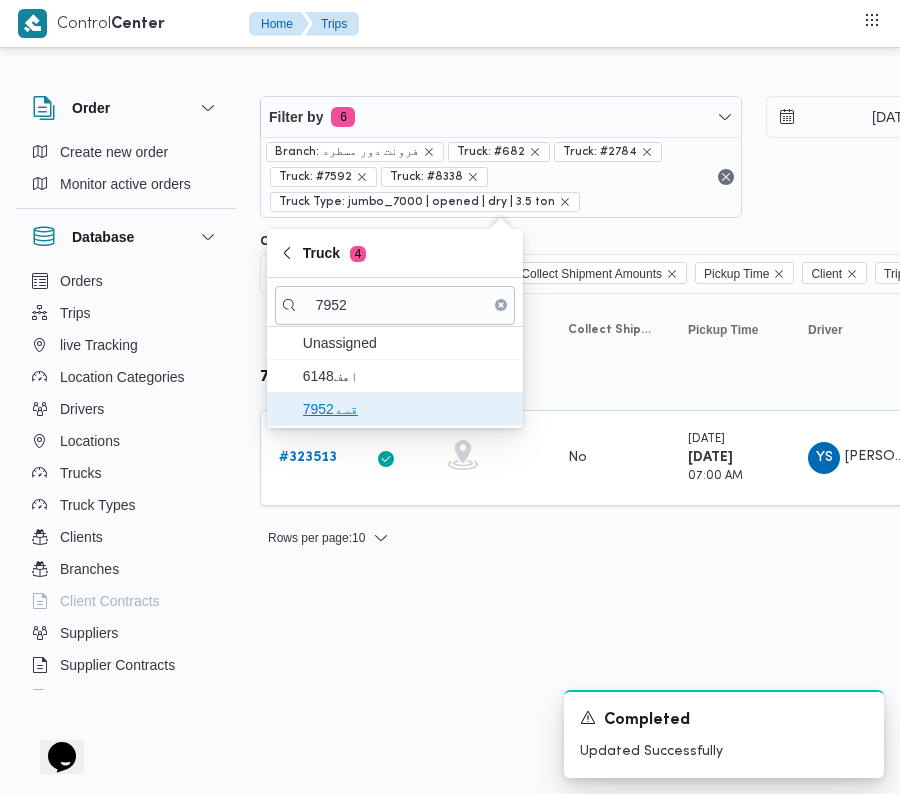 click on "قسه7952" at bounding box center [395, 409] 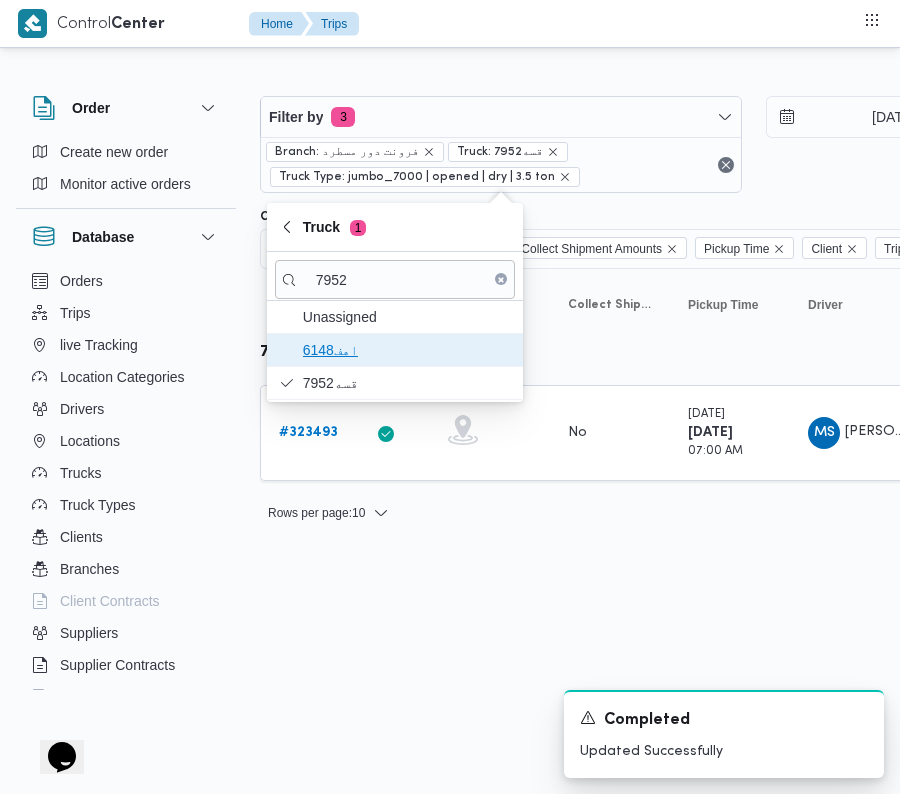 click on "اهف6148" at bounding box center [407, 350] 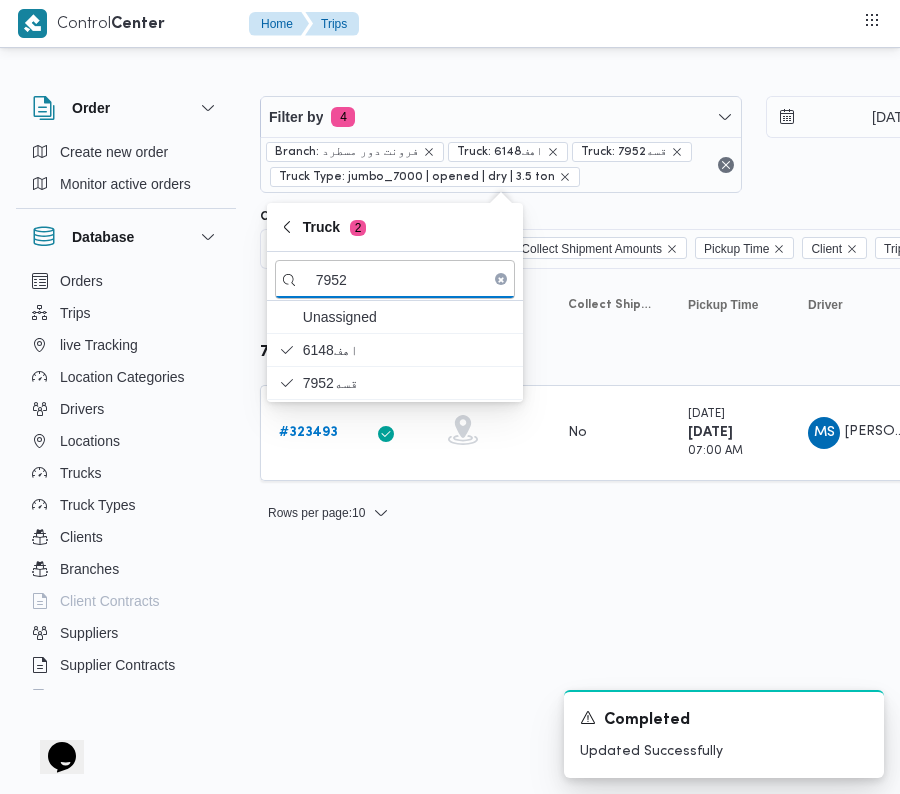 click on "Control  Center Home Trips Order Create new order Monitor active orders Database Orders Trips live Tracking Location Categories Drivers Locations Trucks Truck Types Clients Branches Client Contracts Suppliers Supplier Contracts Devices Users Projects SP Projects Admins organization assignees Tags Filter by 4 Branch: فرونت دور مسطرد Truck: اهف6148 Truck: قسه7952 Truck Type: jumbo_7000 | opened | dry | 3.5 ton [DATE] → [DATE] Group By Truck Columns Trip ID App Geofencing Collect Shipment Amounts Pickup Time Client Trip Points Driver Supplier Truck Status Platform Sorting Trip ID Click to sort in ascending order App Click to sort in ascending order Geofencing Click to sort in ascending order Collect Shipment Amounts Pickup Time Click to sort in ascending order Client Click to sort in ascending order Trip Points Driver Click to sort in ascending order Supplier Click to sort in ascending order Truck Click to sort in ascending order Status Click to sort in ascending order Platform Actions" at bounding box center [450, 397] 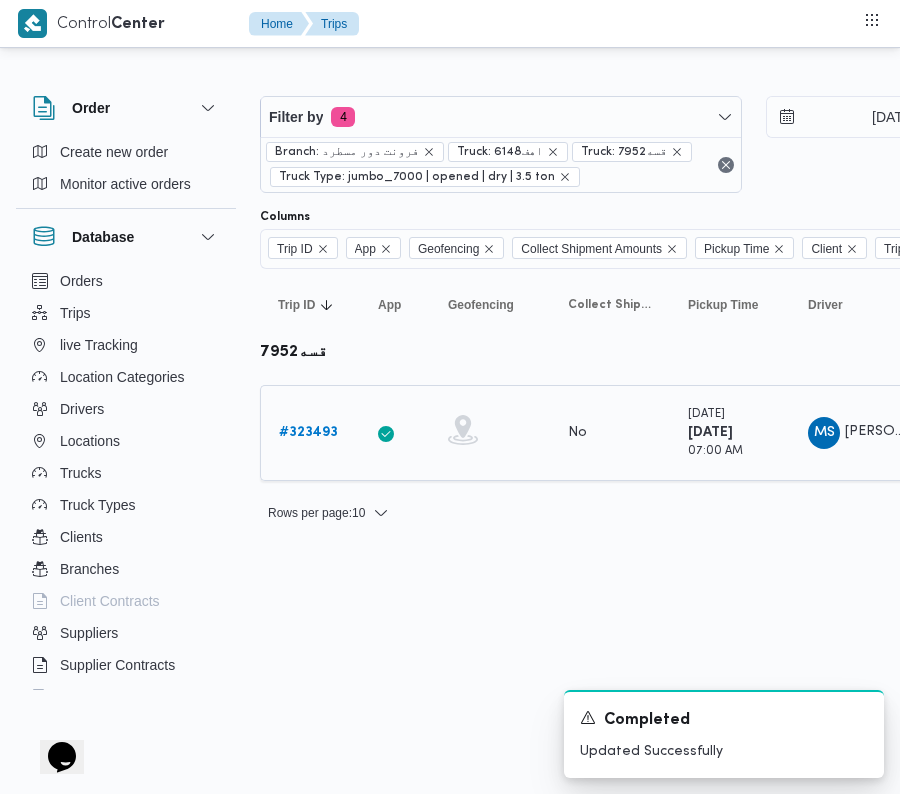 click on "# 323493" at bounding box center (308, 433) 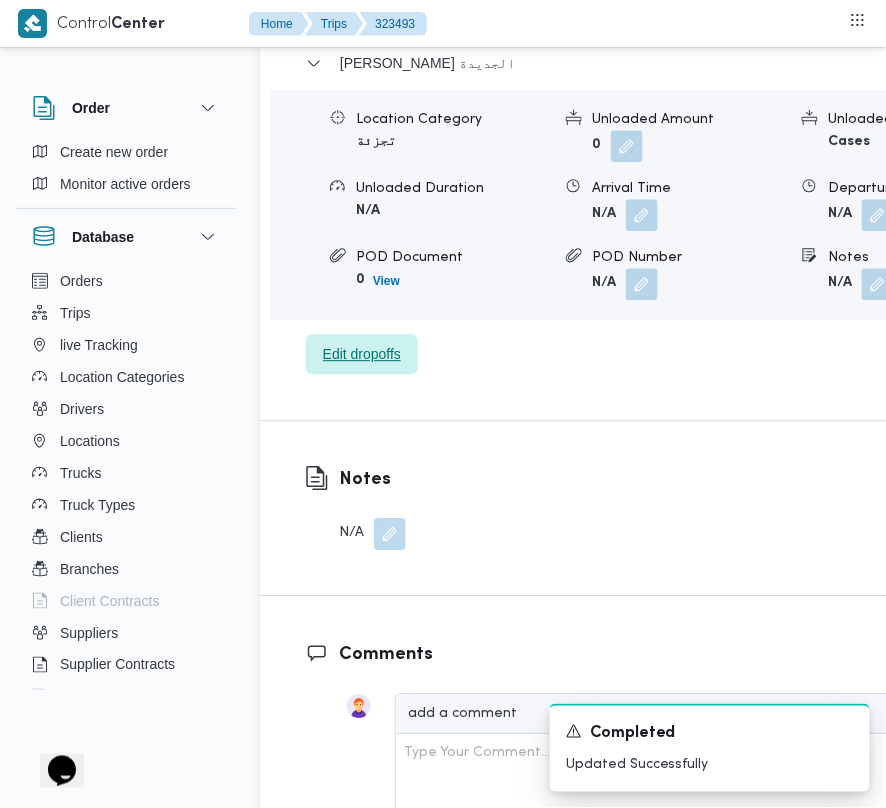 click on "Edit dropoffs" at bounding box center [362, 354] 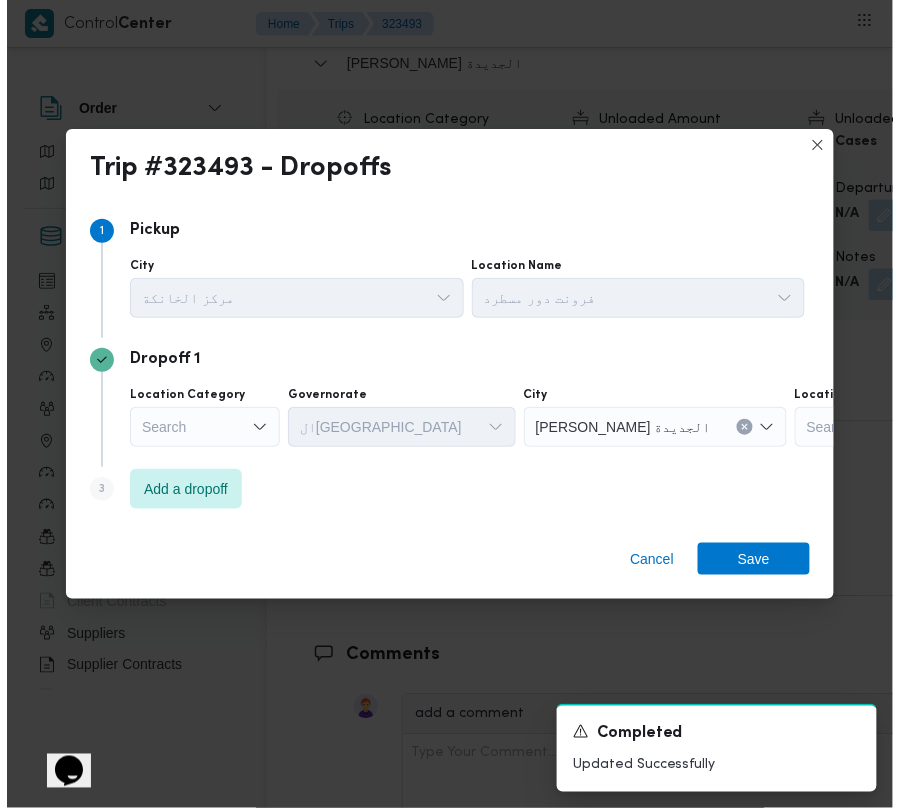 scroll, scrollTop: 3161, scrollLeft: 0, axis: vertical 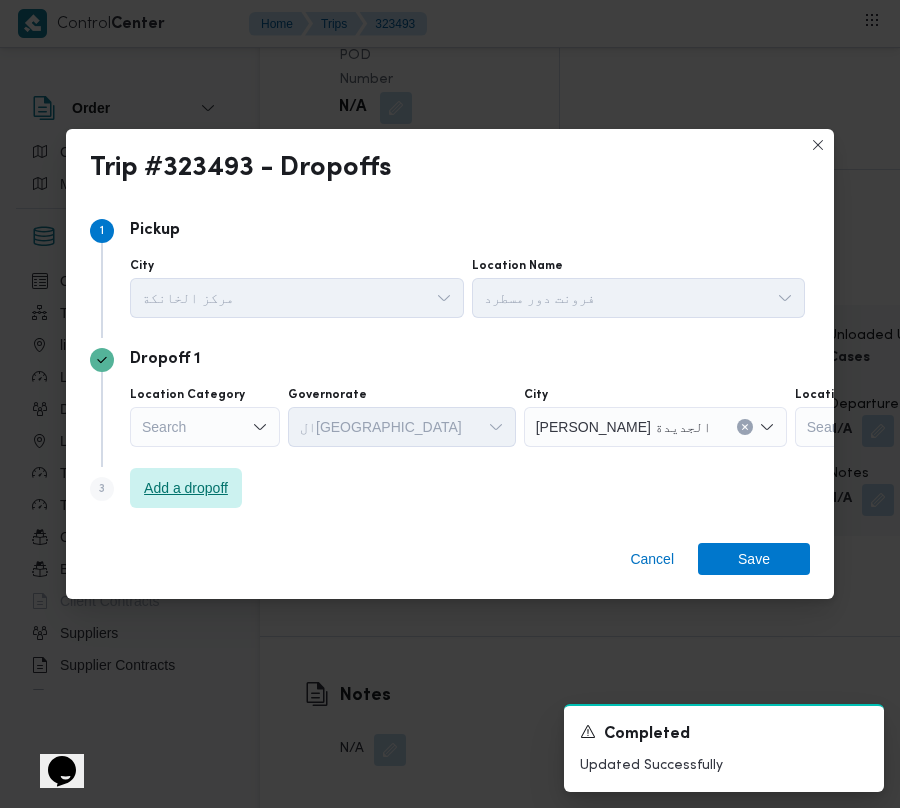 click on "Add a dropoff" at bounding box center [186, 488] 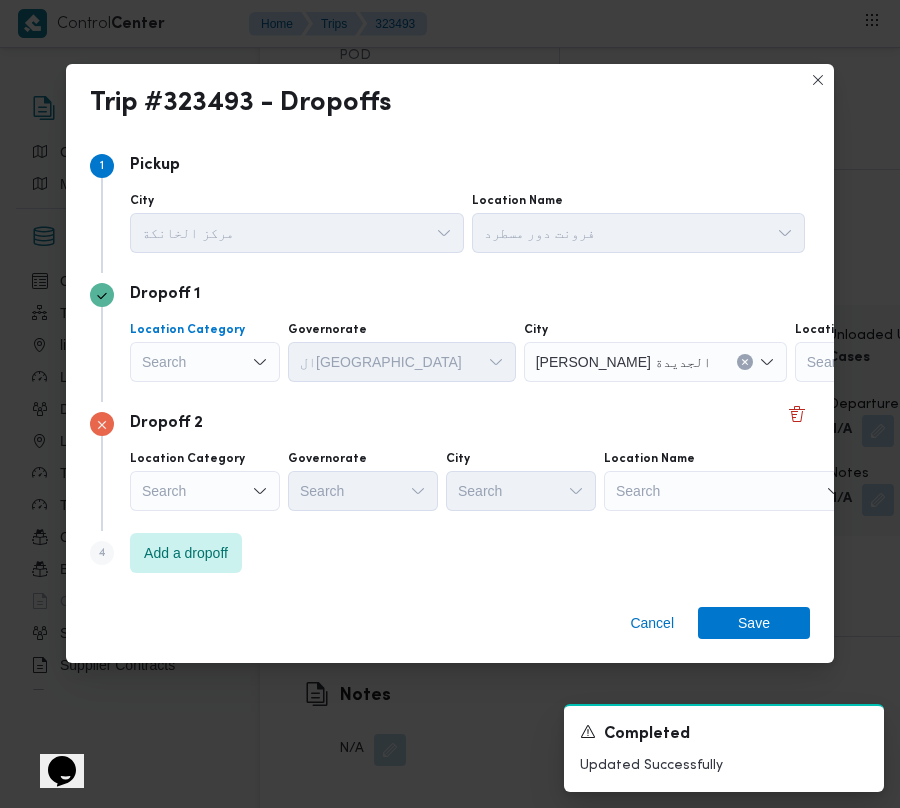 click on "Search" at bounding box center [205, 362] 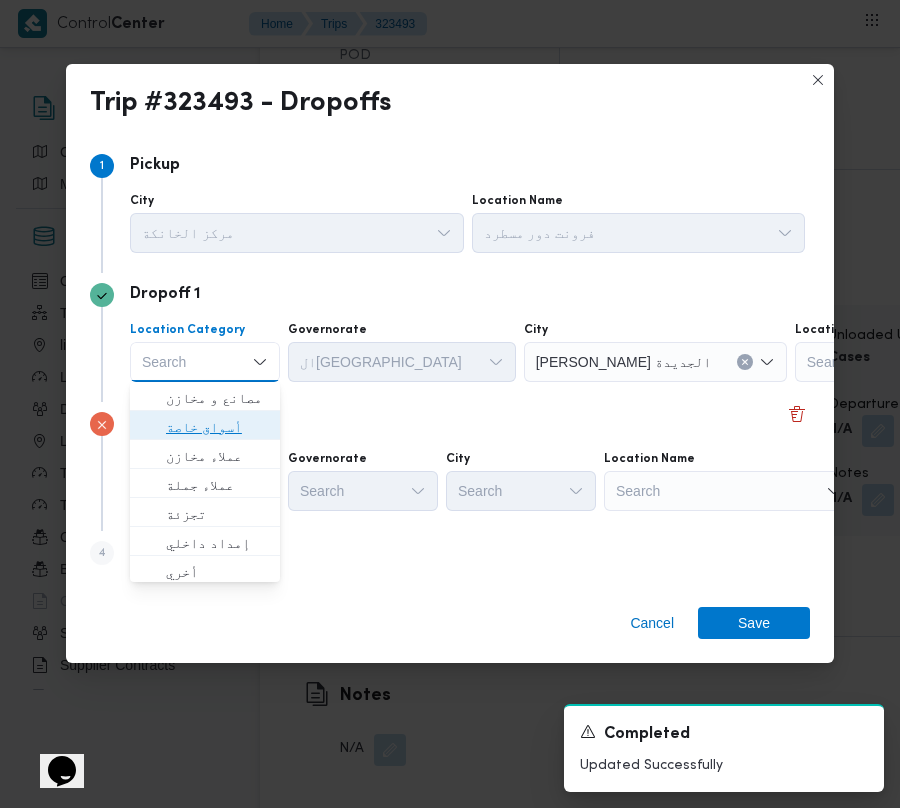 click on "أسواق خاصة" at bounding box center (217, 427) 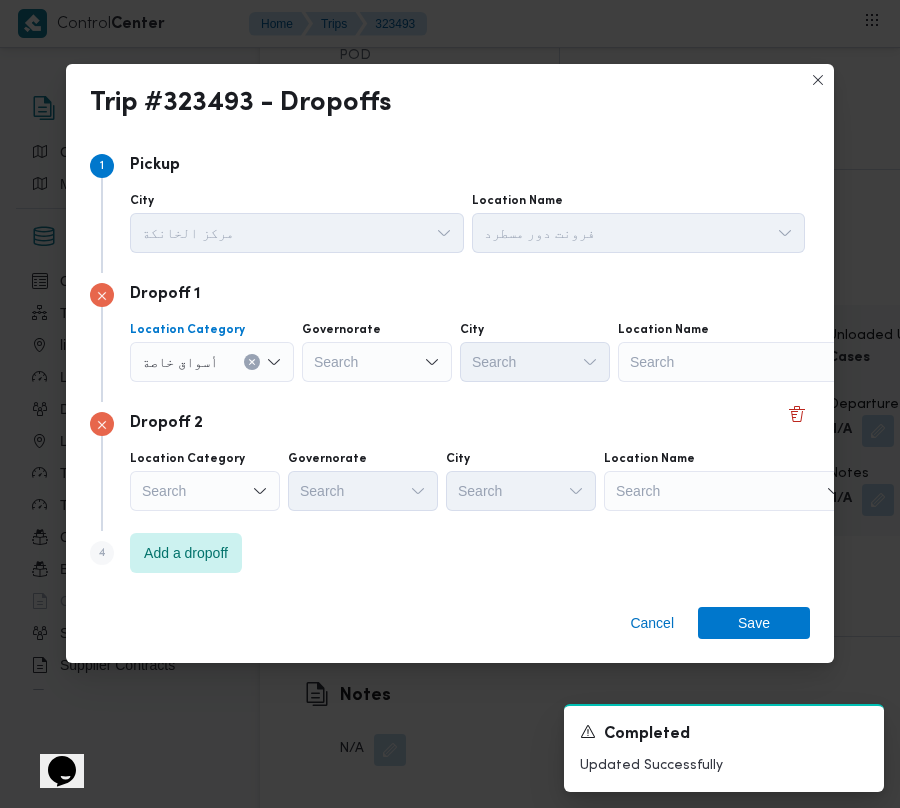 click on "Search" at bounding box center [743, 362] 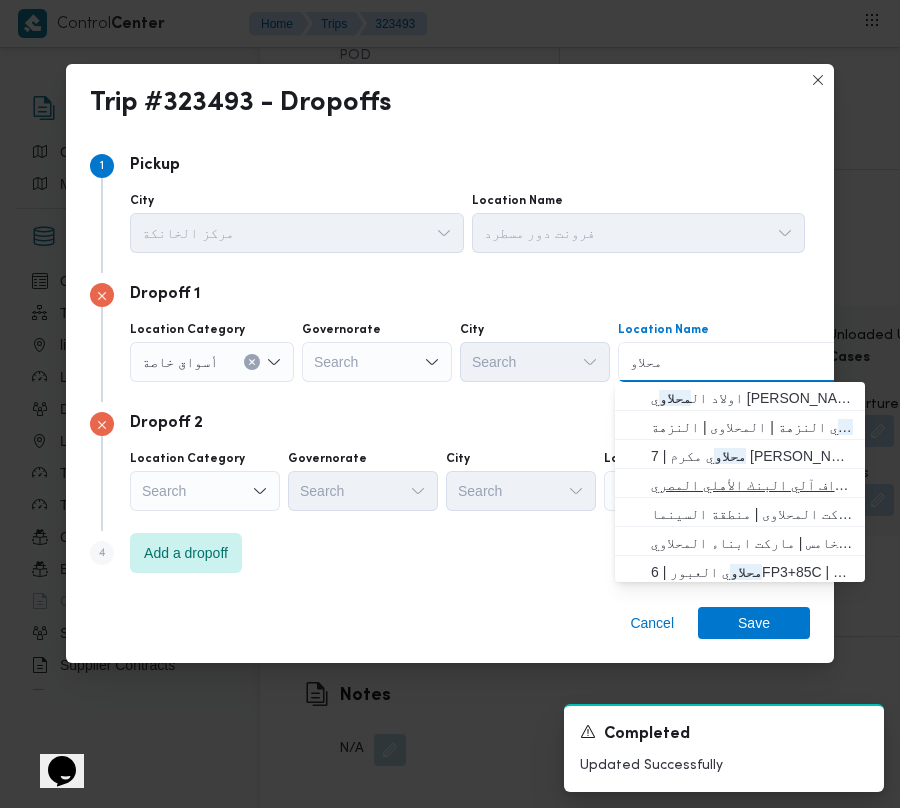 type on "محلاوي" 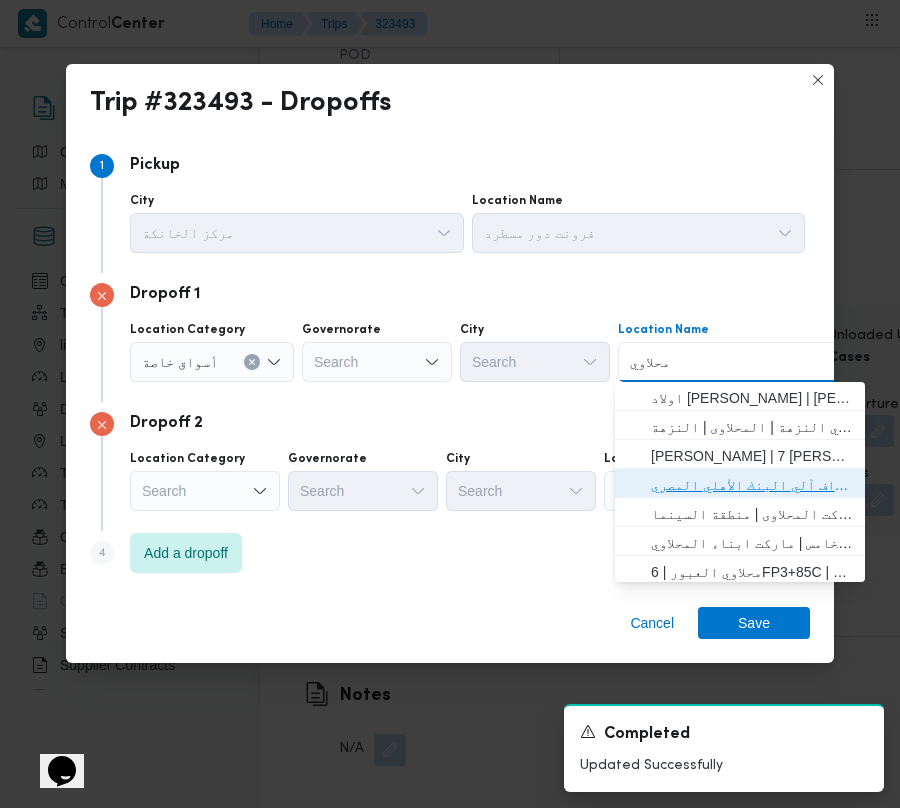 click on "محلاوي المستقبل | ماكينة صراف آلي البنك الأهلي المصري | null" at bounding box center [752, 485] 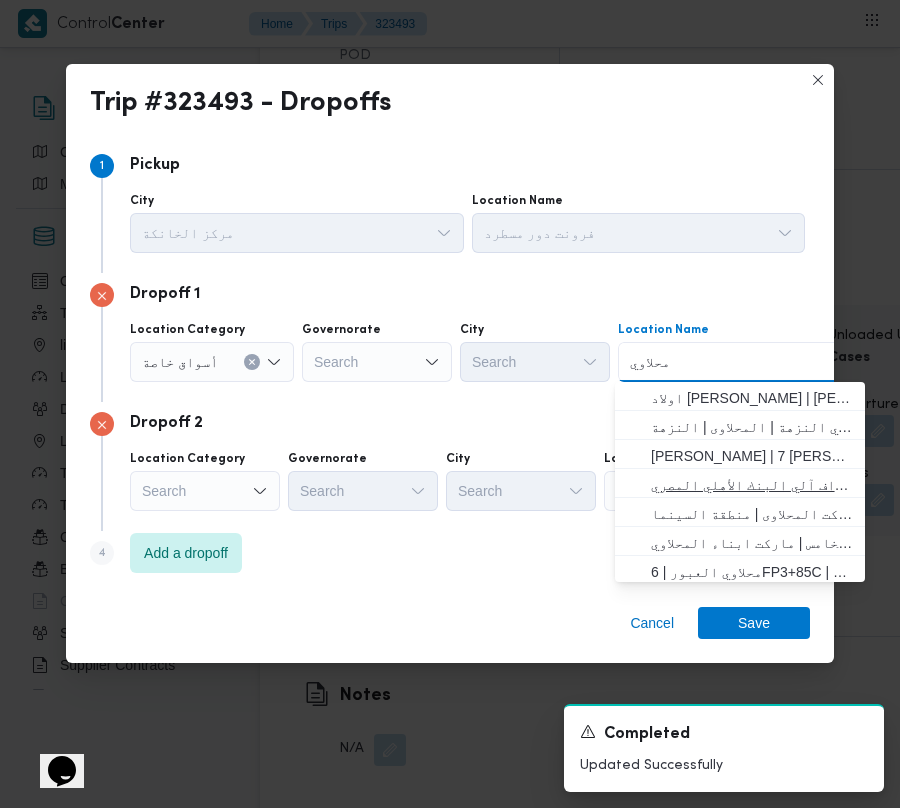 type 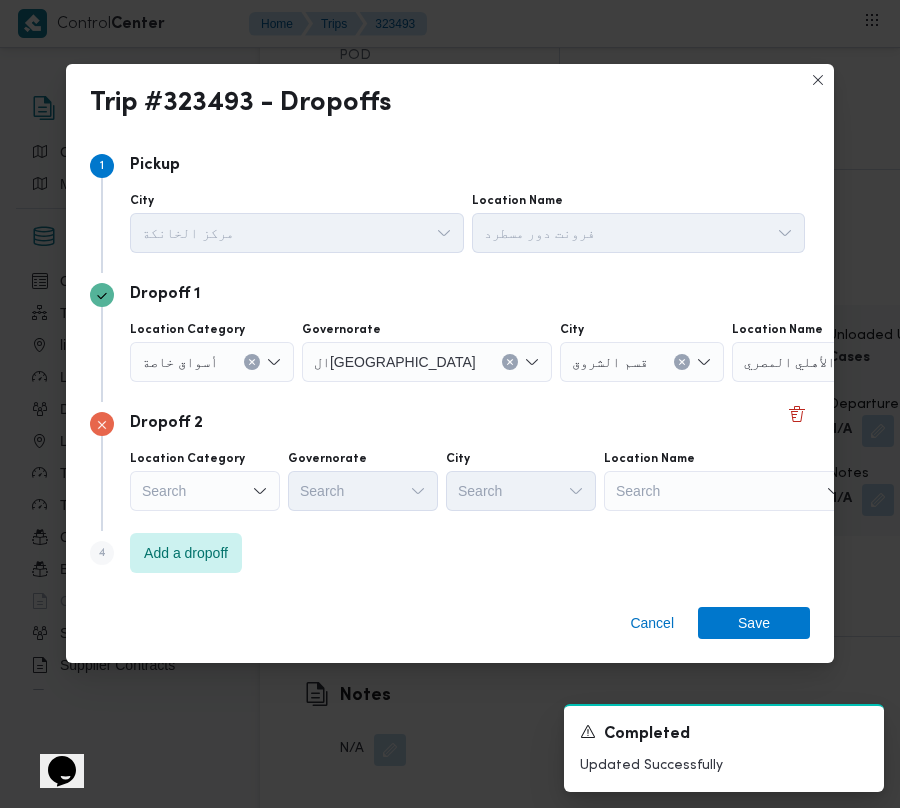 click on "Dropoff 2 Location Category Search Governorate Search City Search Location Name Search" at bounding box center [450, 466] 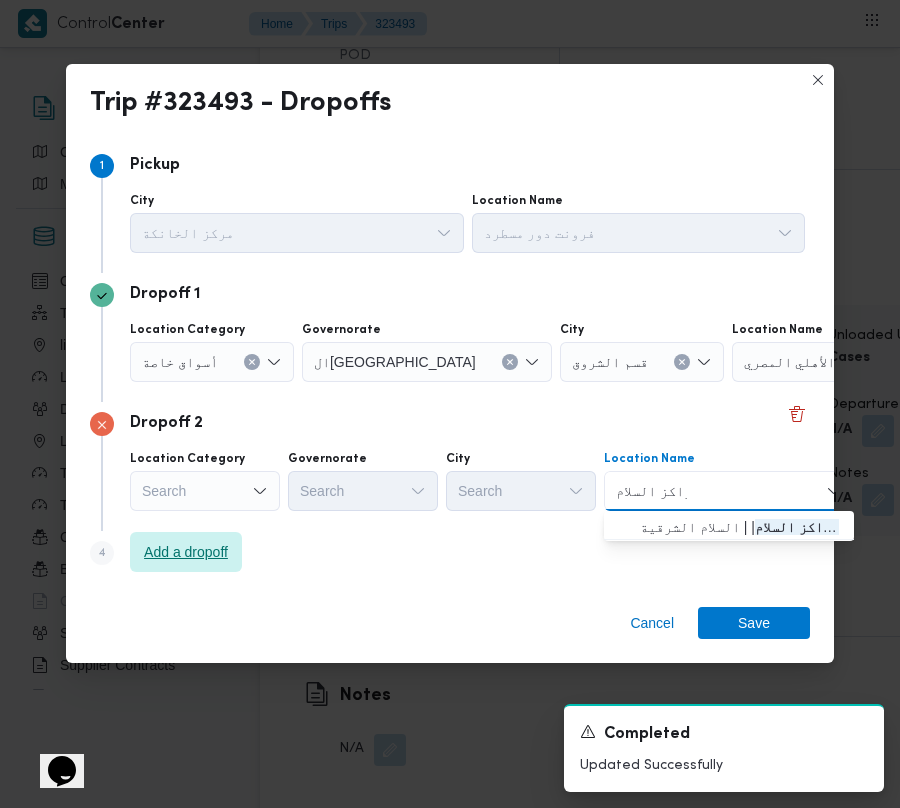type on "مراكز السلام" 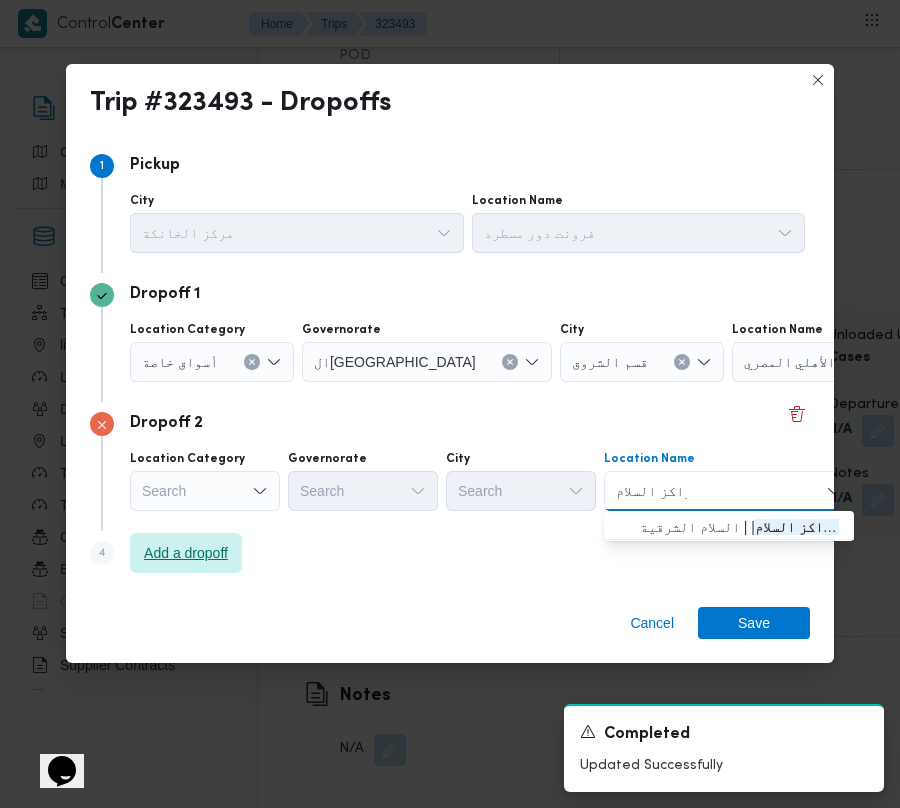 click on "Add a dropoff" at bounding box center (186, 553) 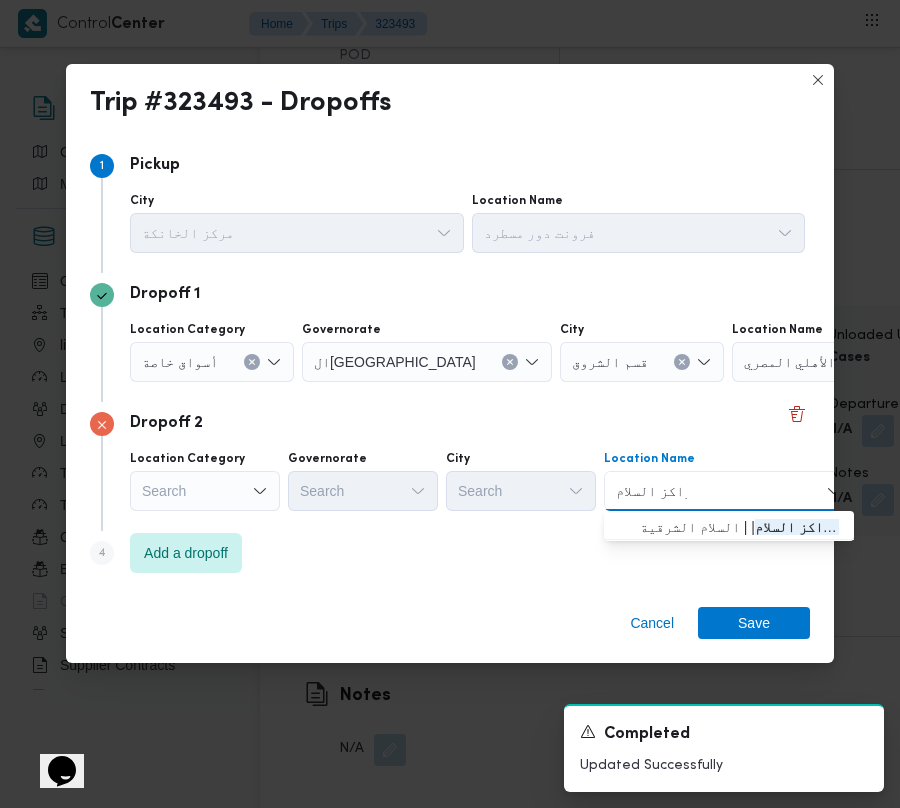 scroll, scrollTop: 121, scrollLeft: 0, axis: vertical 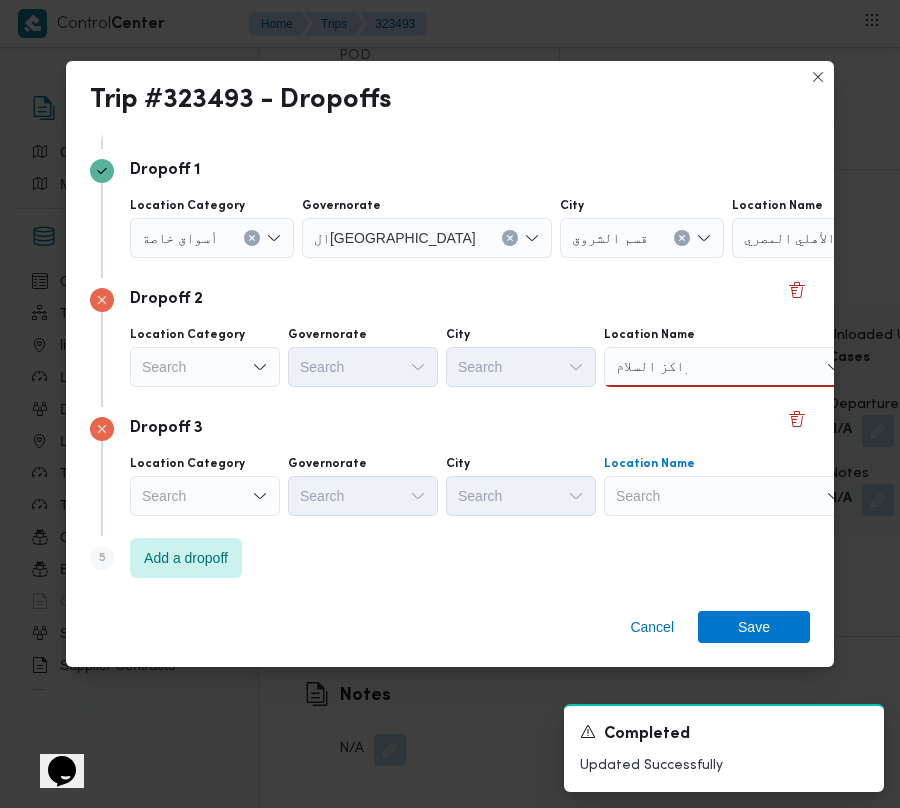 click on "Search" at bounding box center [857, 238] 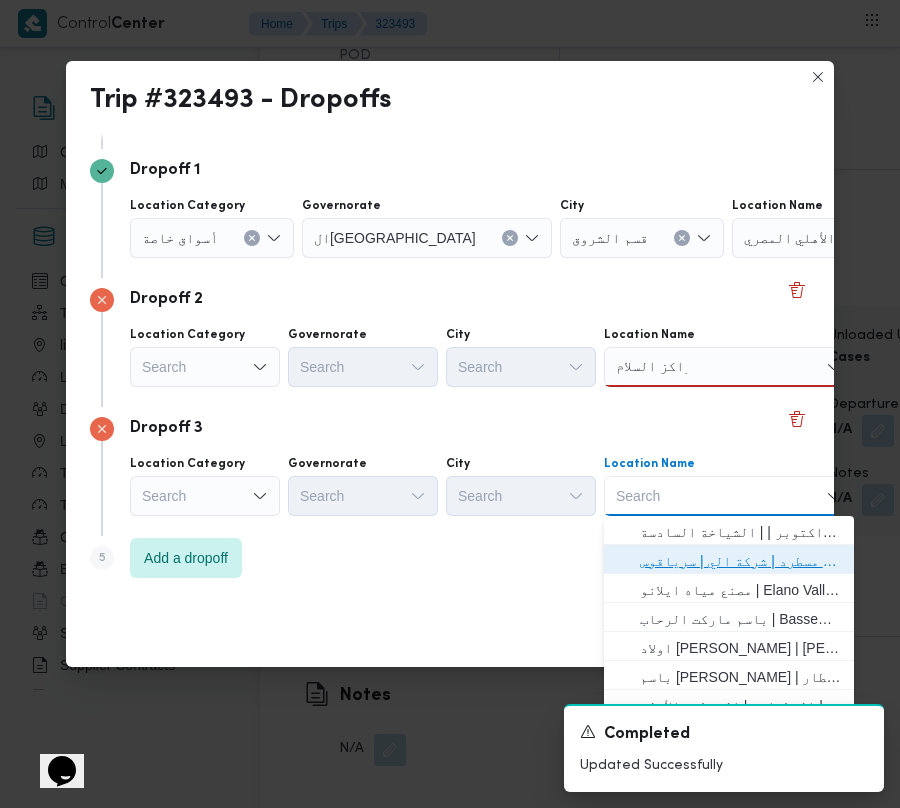 click on "فرونت دور مسطرد | شركة الي | سرياقوس" at bounding box center [741, 561] 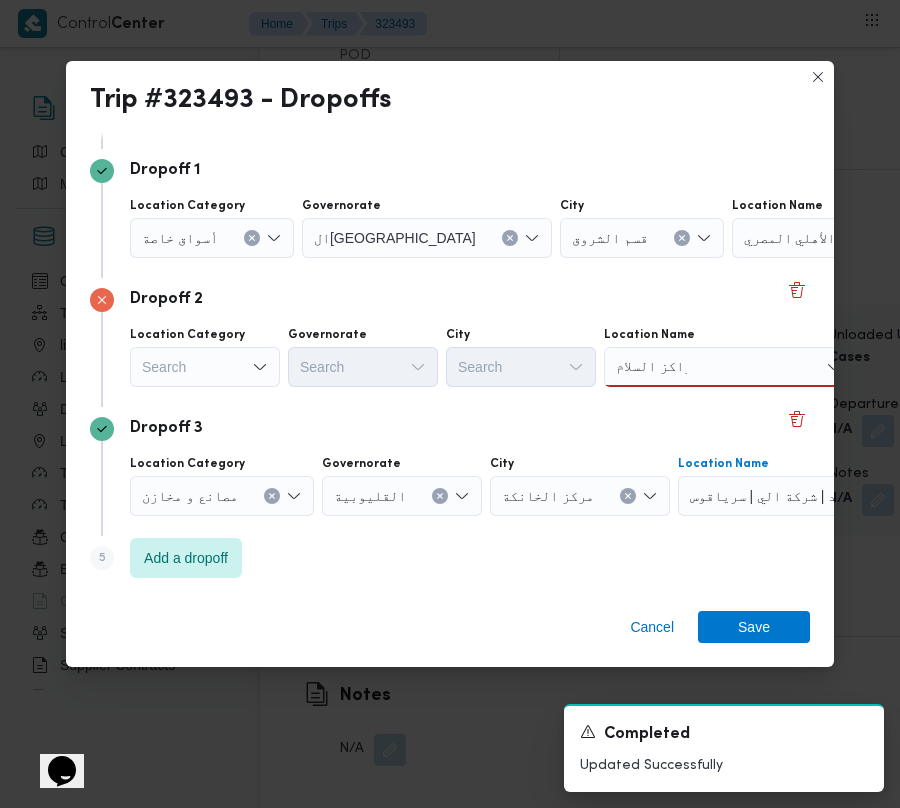 click on "مراكز السلام مراكز السلام" at bounding box center (729, 367) 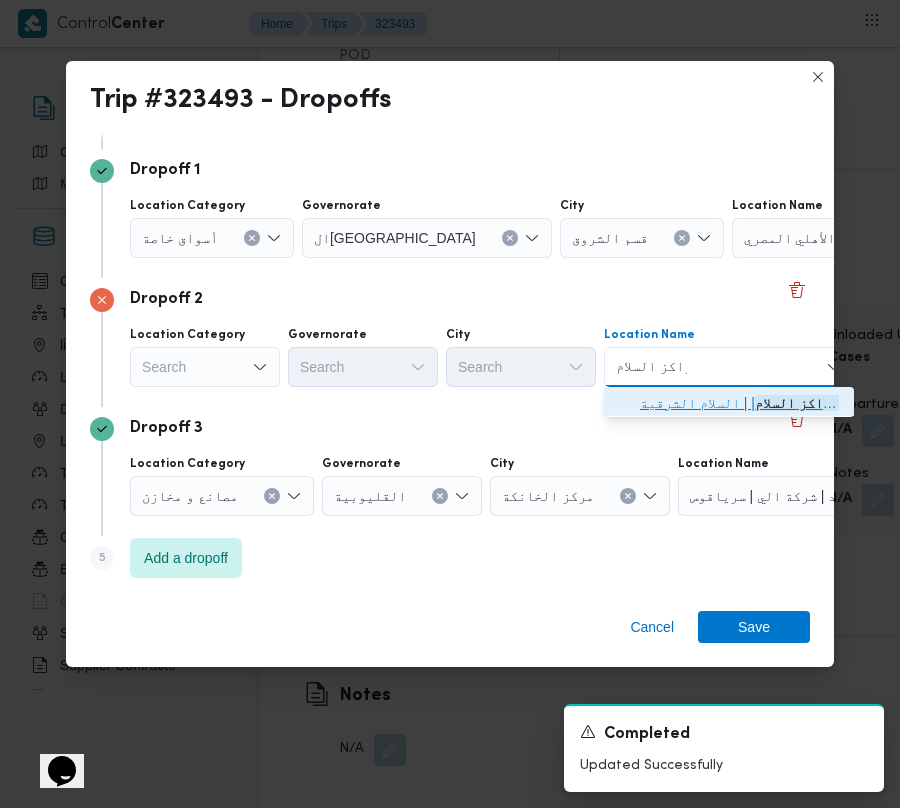 click on "كارفور  مراكز السلام   |  | السلام الشرقية" at bounding box center (729, 403) 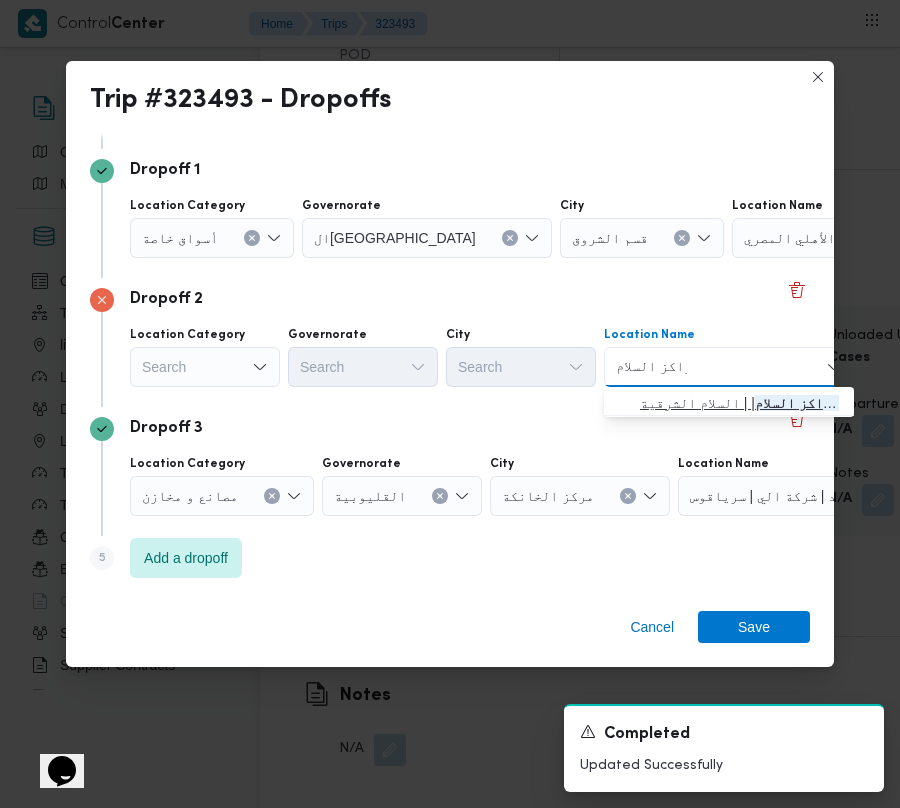 type 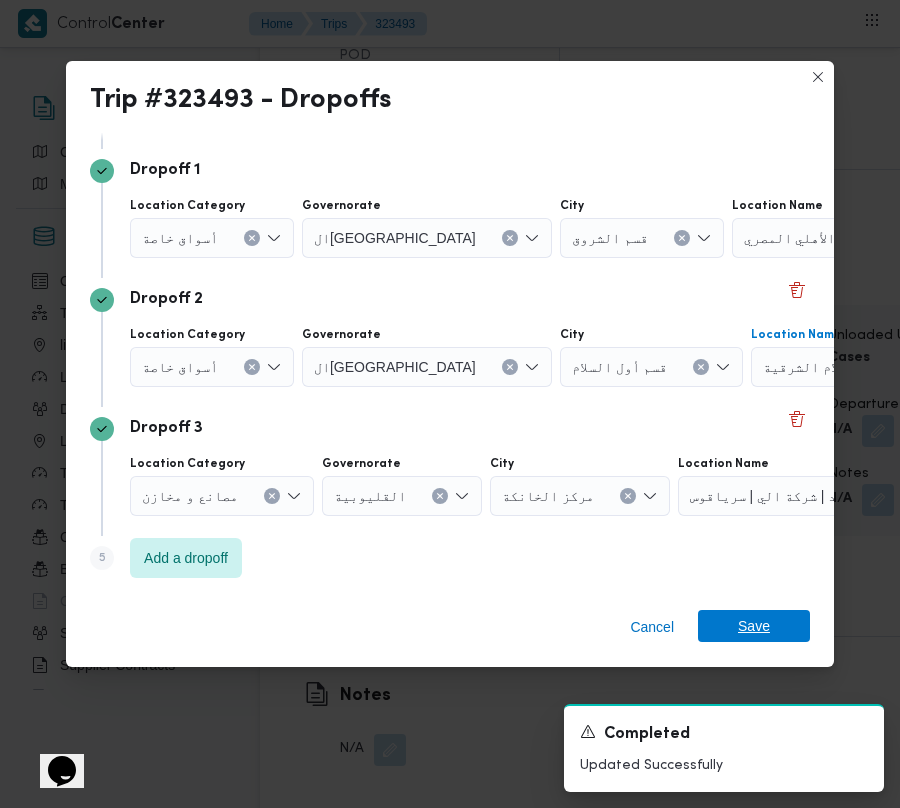 click on "Save" at bounding box center [754, 626] 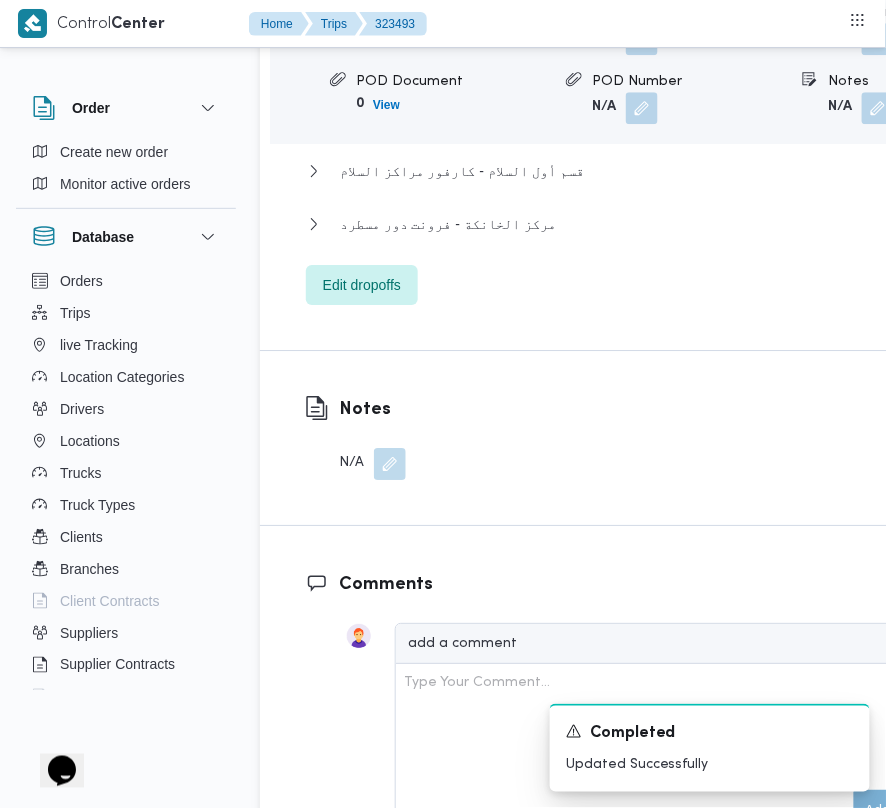 scroll, scrollTop: 3601, scrollLeft: 0, axis: vertical 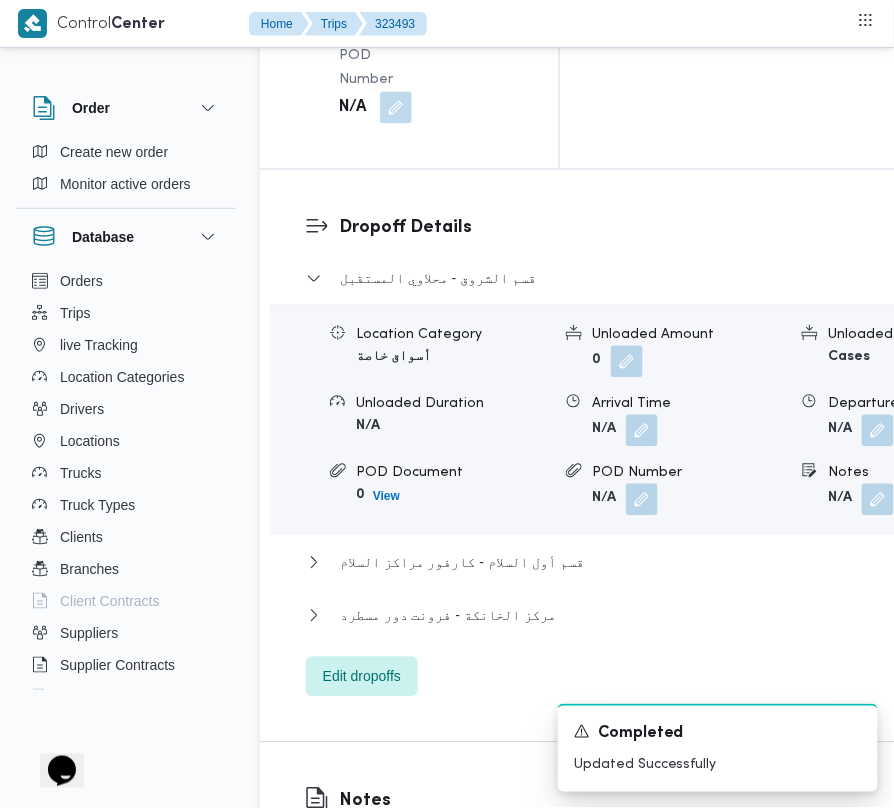 click on "Order Create new order Monitor active orders Database Orders Trips live Tracking Location Categories Drivers Locations Trucks Truck Types Clients Branches Client Contracts Suppliers Supplier Contracts Devices Users Projects SP Projects Admins organization assignees Tags Trip# 323493 Pending Duplicate Trip   Step 1 is incomplete 1 فرونت دور مسطرد Step 2 is incomplete 2 محلاوي المستقبل Step 3 is incomplete 3 كارفور مراكز السلام  Step 4 is incomplete 4 فرونت دور مسطرد Summary Route Supplier Details Supplier [PERSON_NAME] Operation Model Monthly Driver [PERSON_NAME] [PERSON_NAME] Truck قسه 7952 Truck Type jumbo_7000 | opened | dry | 3.5 ton Trip Details Client Frontdoor Branch فرونت دور مسطرد Trip Type أسواق خاصة Pickup date & time [DATE] 7:00 AM Source System App Version N/A Returnable No Geofencing No Auto Ending Yes Collect Shipment Amounts No Contract Type 0 KMs" at bounding box center [447, -501] 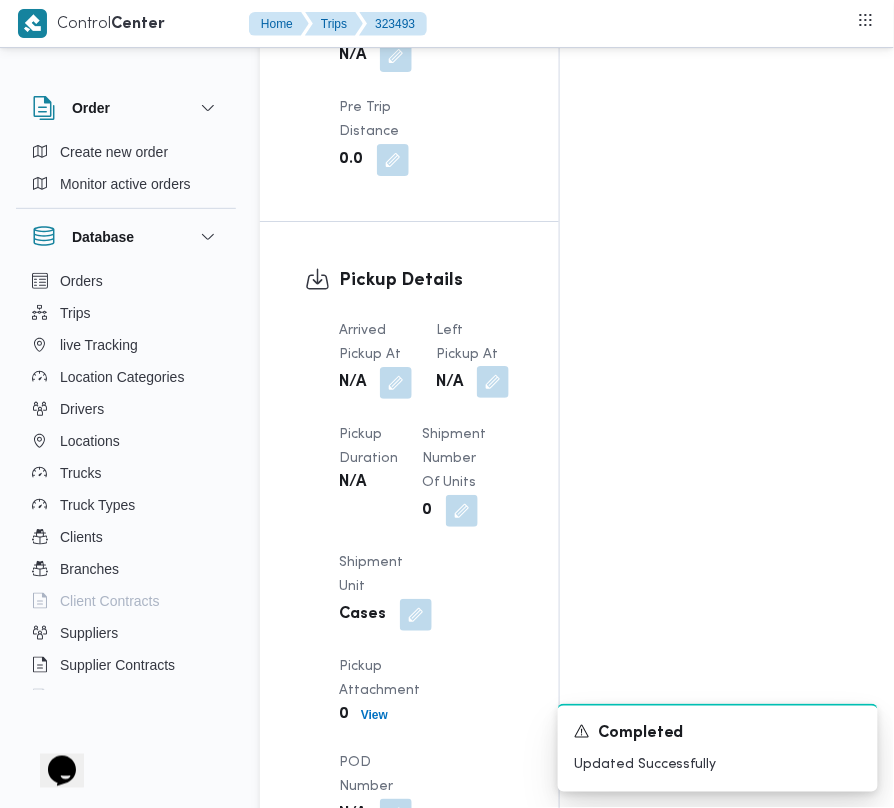 click at bounding box center (493, 382) 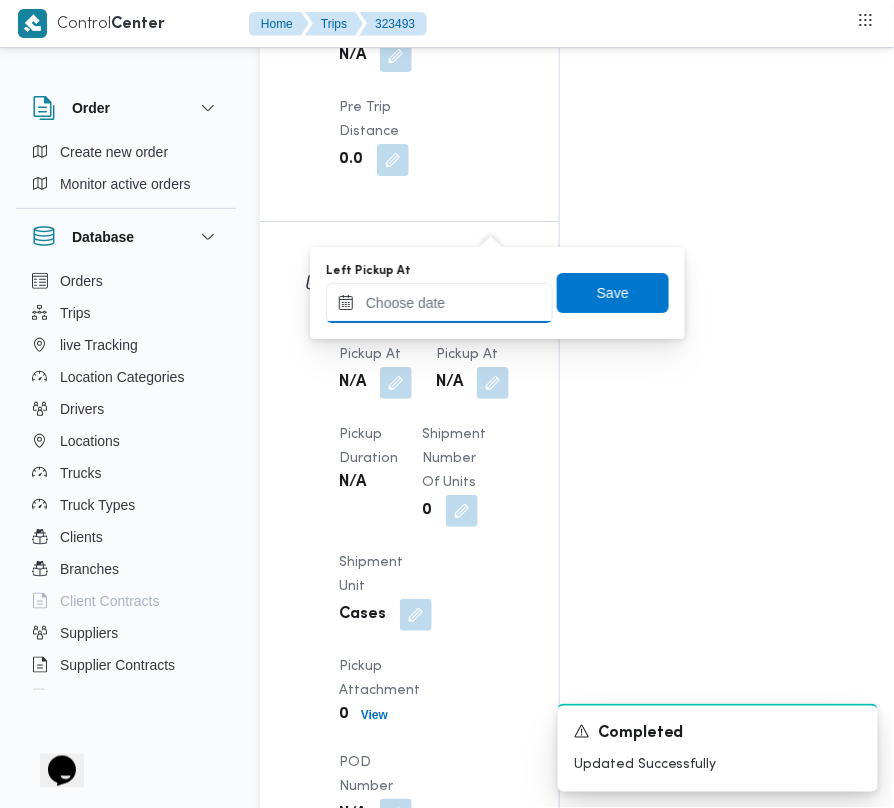 click on "Left Pickup At" at bounding box center (439, 303) 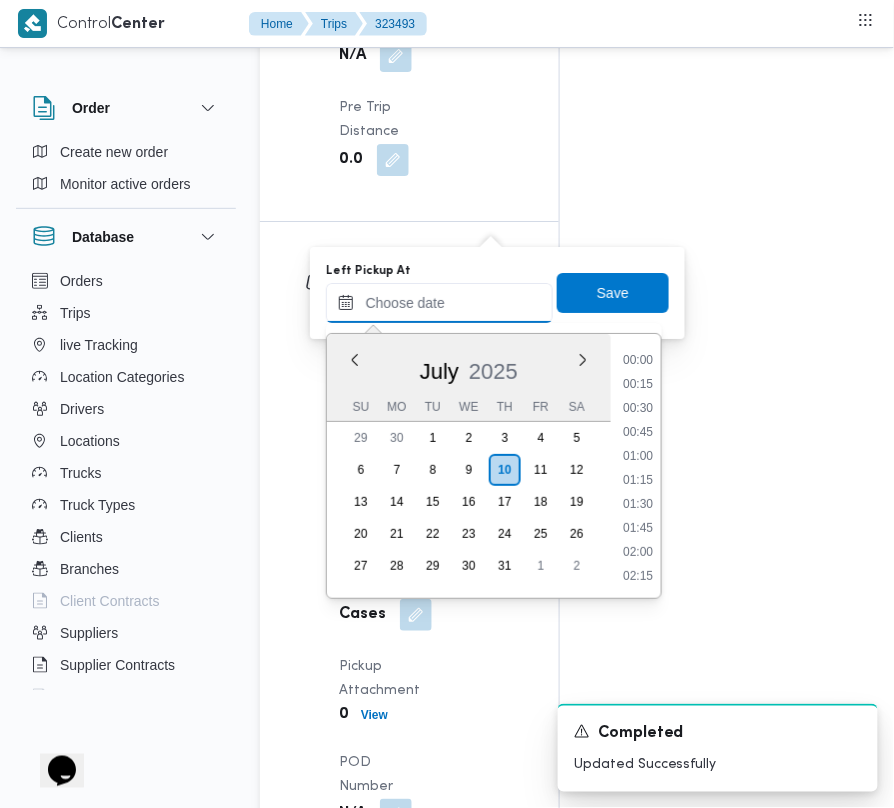 scroll, scrollTop: 769, scrollLeft: 0, axis: vertical 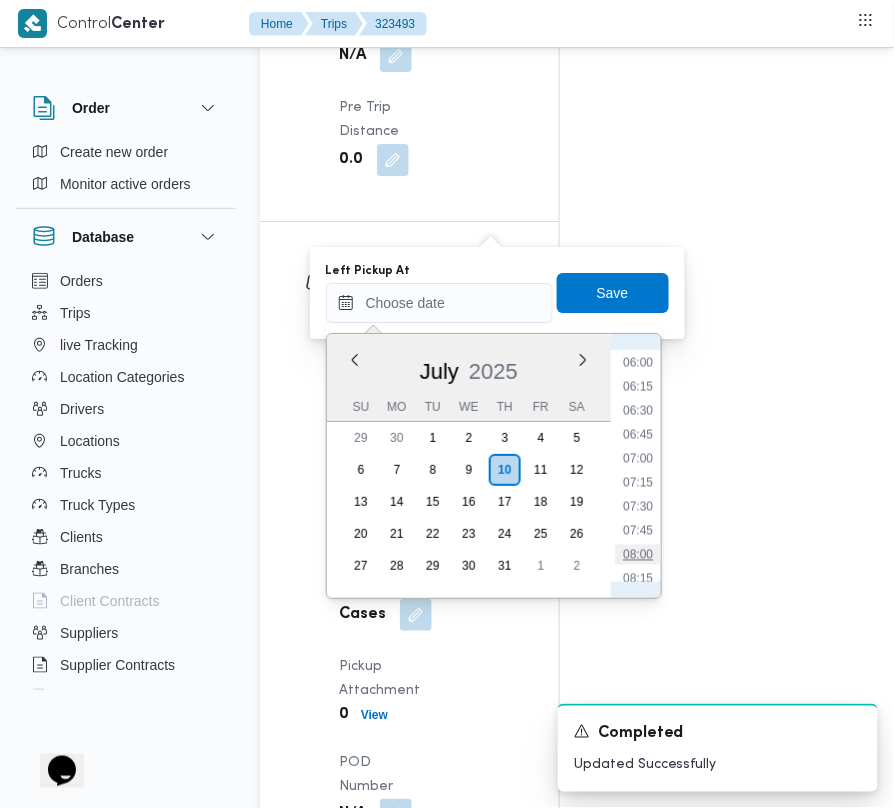 click on "08:00" at bounding box center (638, 555) 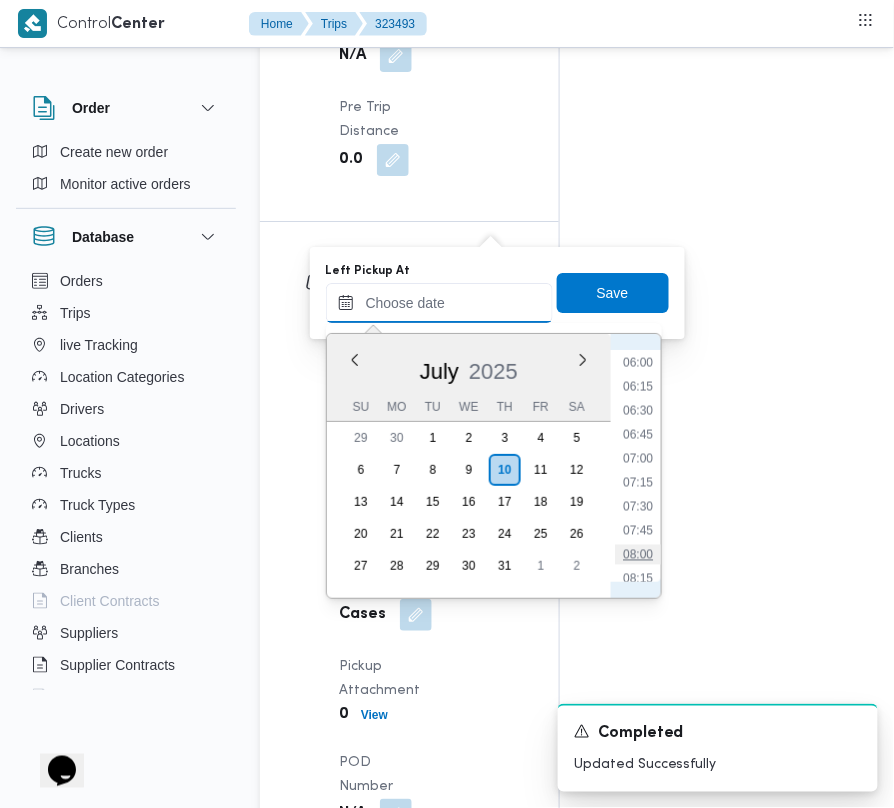 type on "[DATE] 08:00" 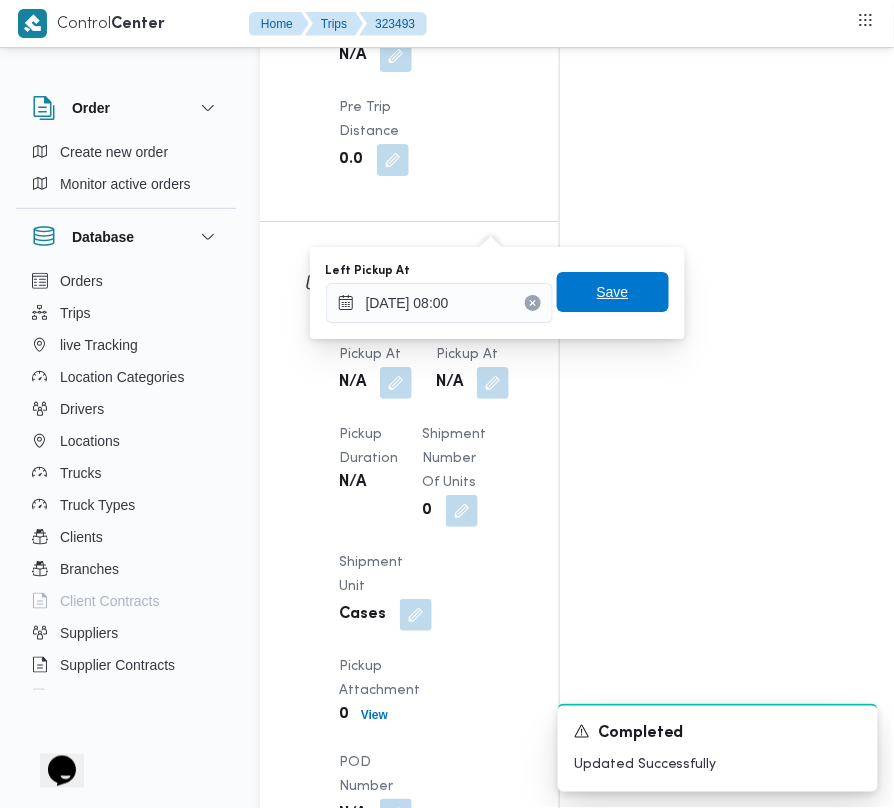click on "Save" at bounding box center [613, 292] 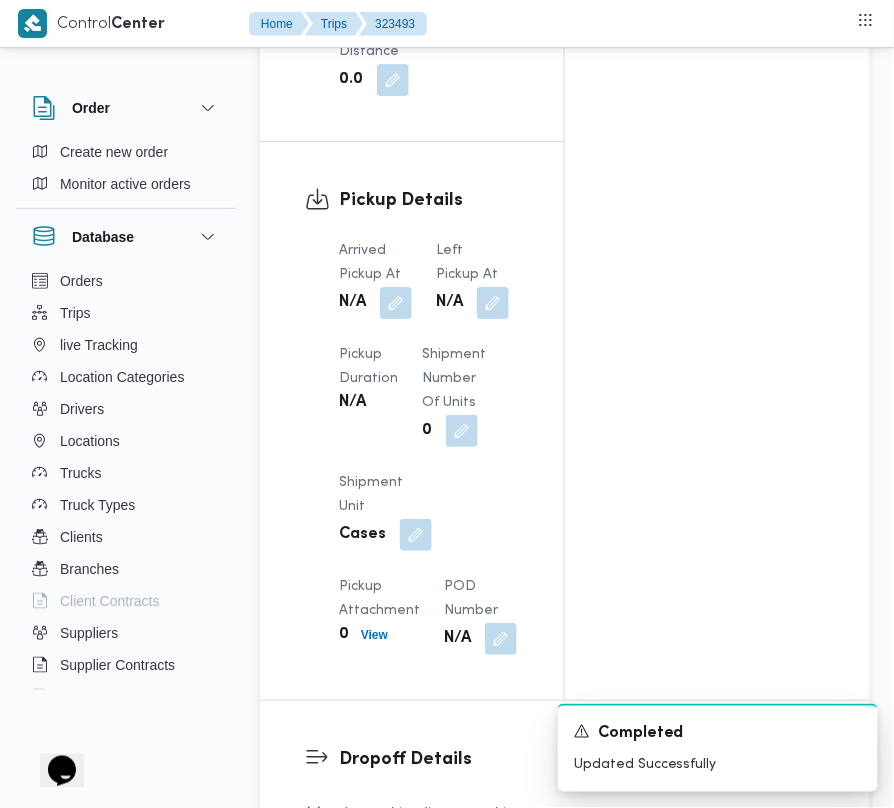 click at bounding box center (391, 303) 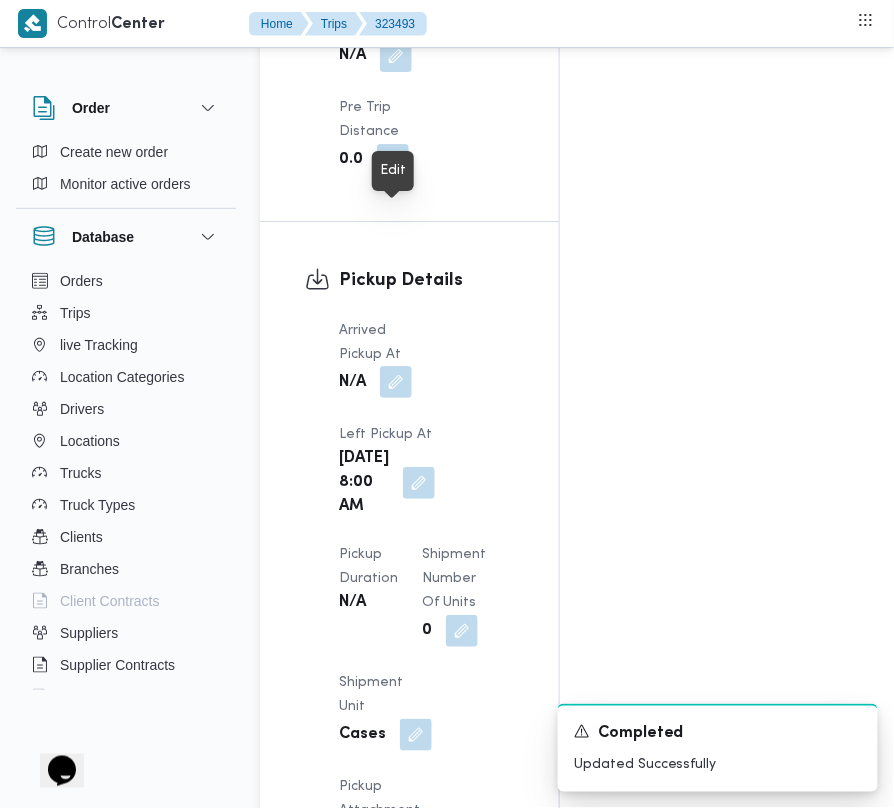 click at bounding box center [396, 382] 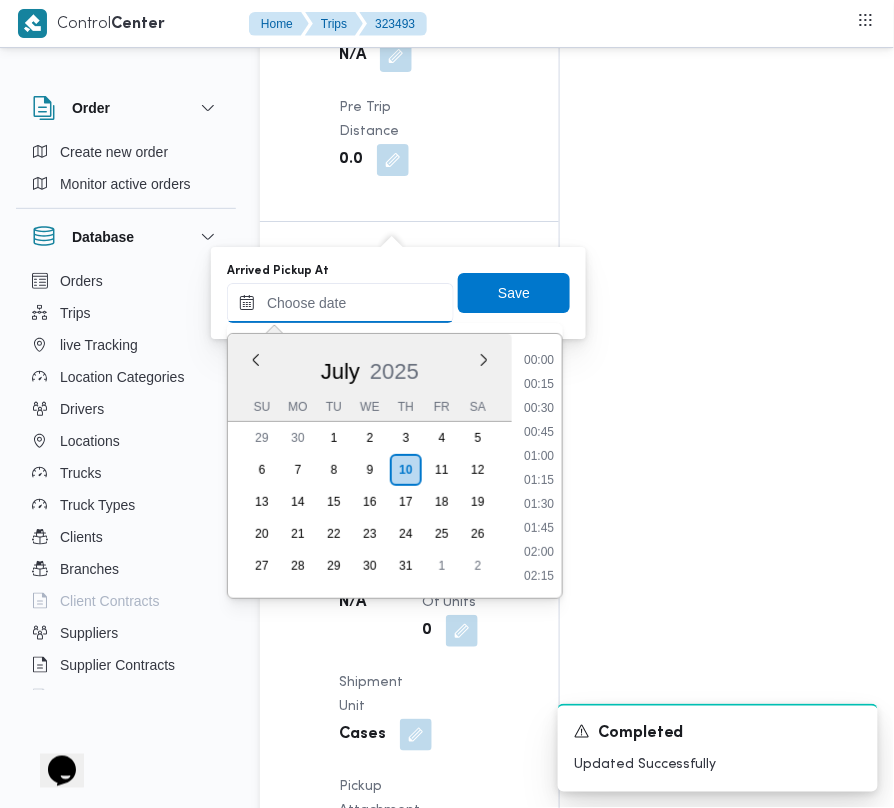 drag, startPoint x: 377, startPoint y: 305, endPoint x: 396, endPoint y: 308, distance: 19.235384 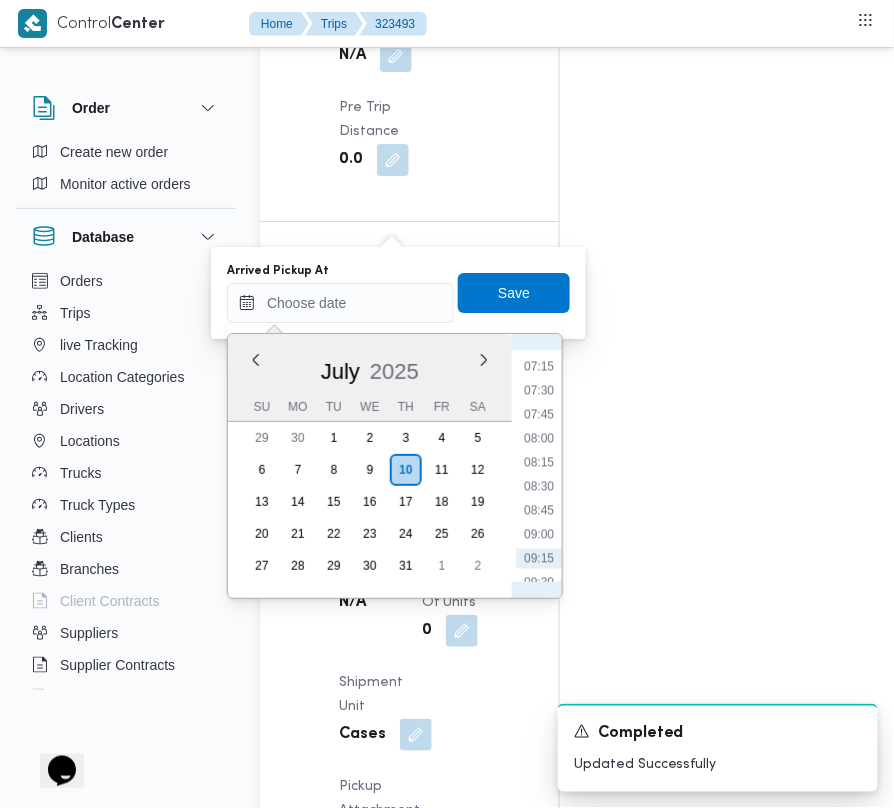 scroll, scrollTop: 573, scrollLeft: 0, axis: vertical 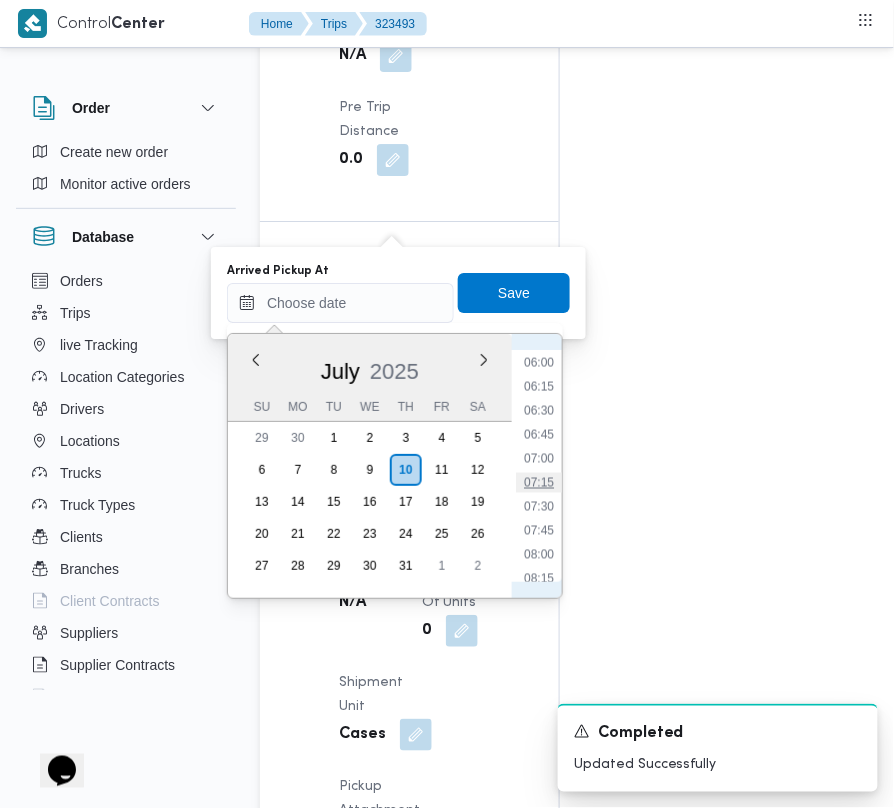 click on "07:15" at bounding box center (539, 483) 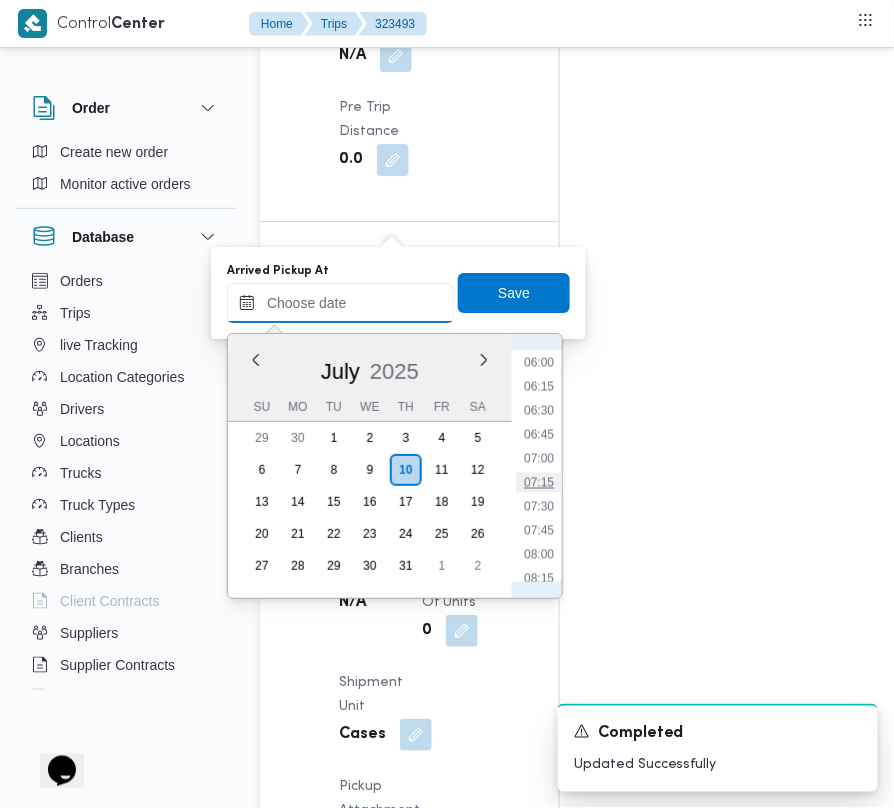 type on "[DATE] 07:15" 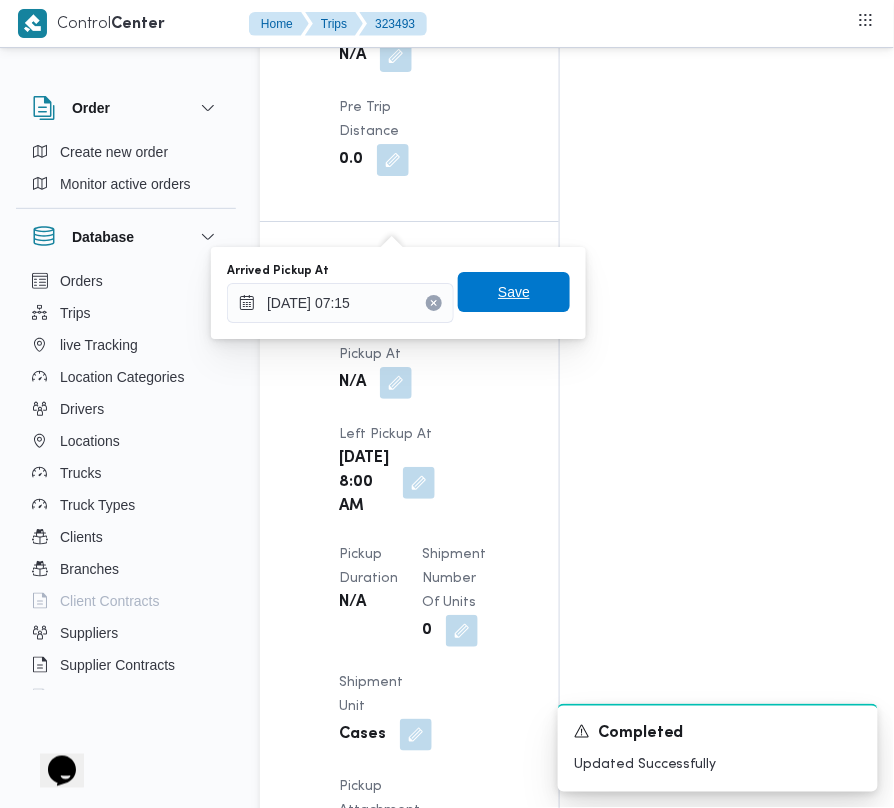 click on "Save" at bounding box center [514, 292] 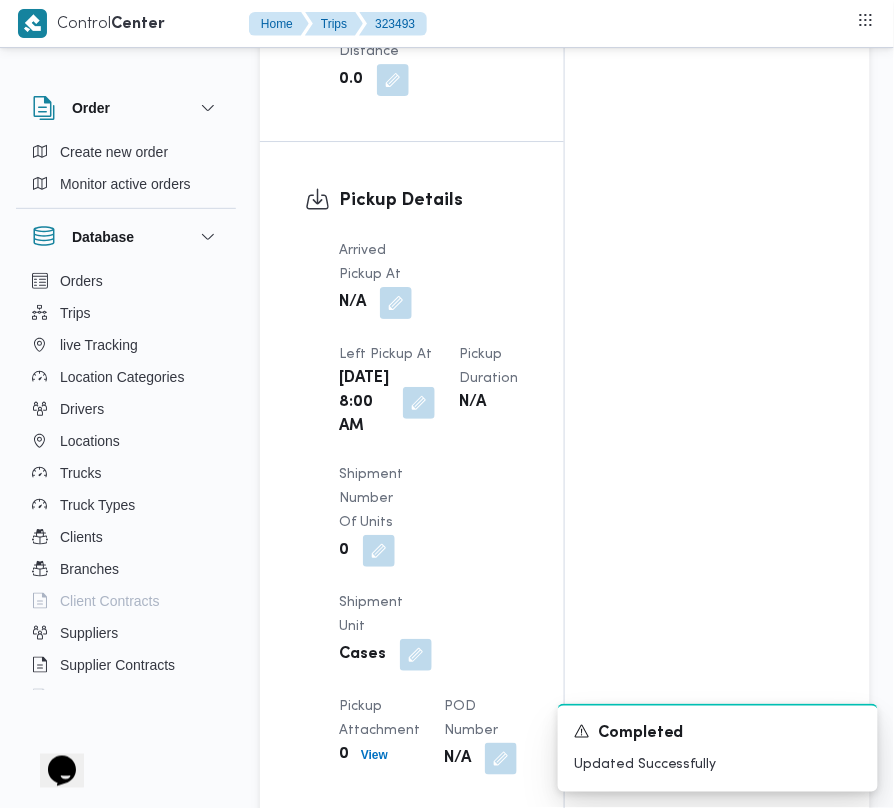 click on "Arrived Pickup At N/A Left Pickup At [DATE] 8:00 AM Pickup Duration N/A Shipment Number of Units 0 Shipment Unit Cases Pickup Attachment 0 View POD Number N/A" at bounding box center [429, 507] 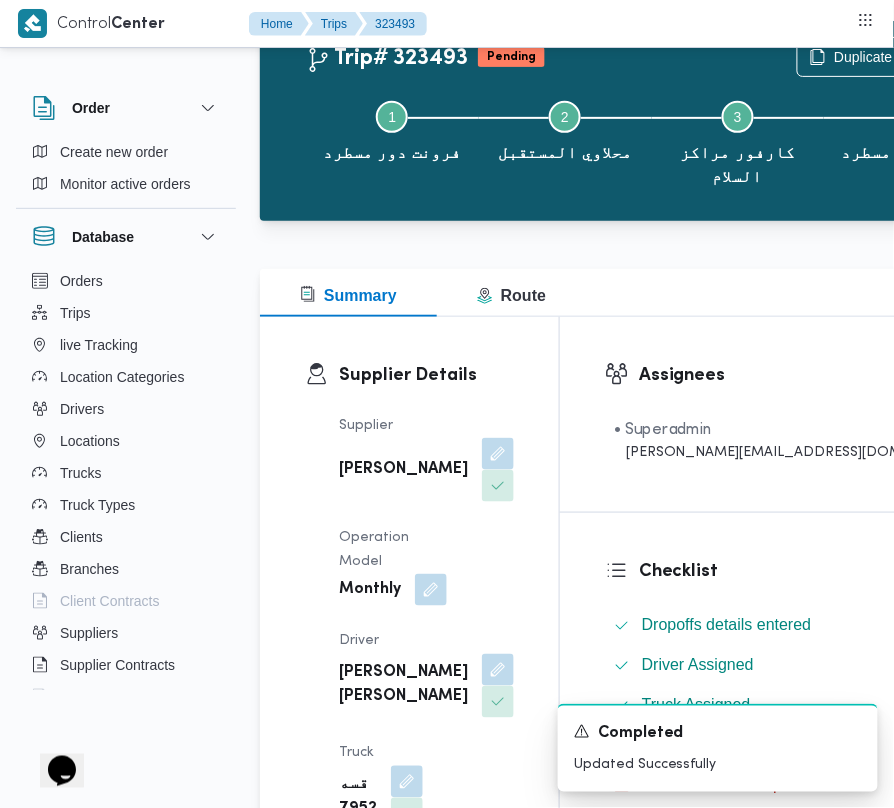scroll, scrollTop: 0, scrollLeft: 0, axis: both 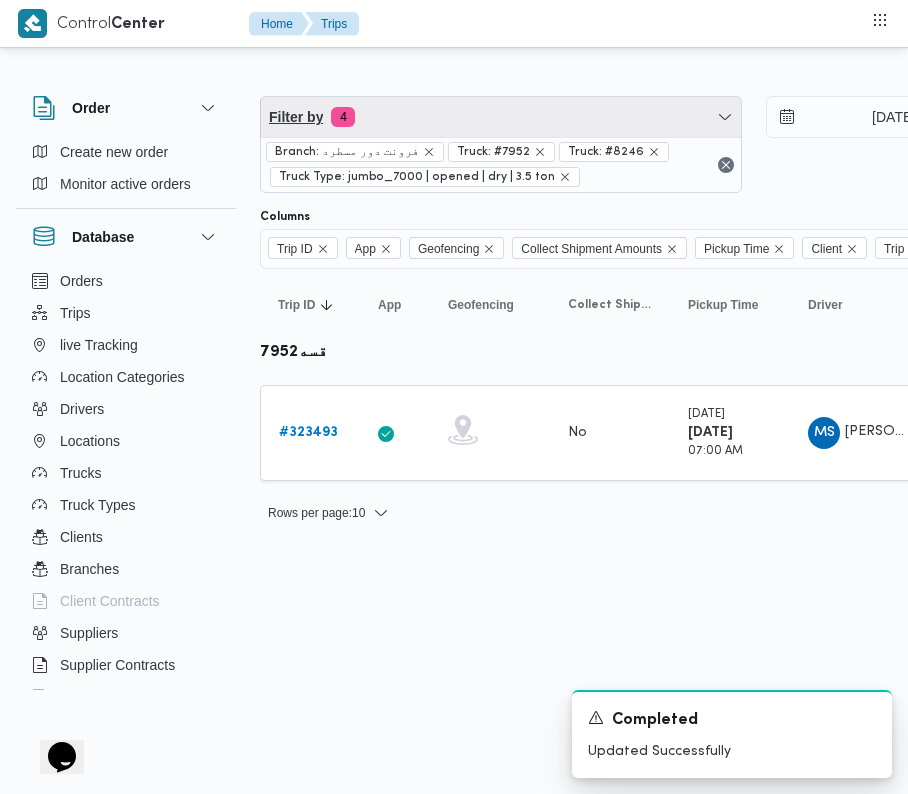 click on "Filter by 4" at bounding box center (501, 117) 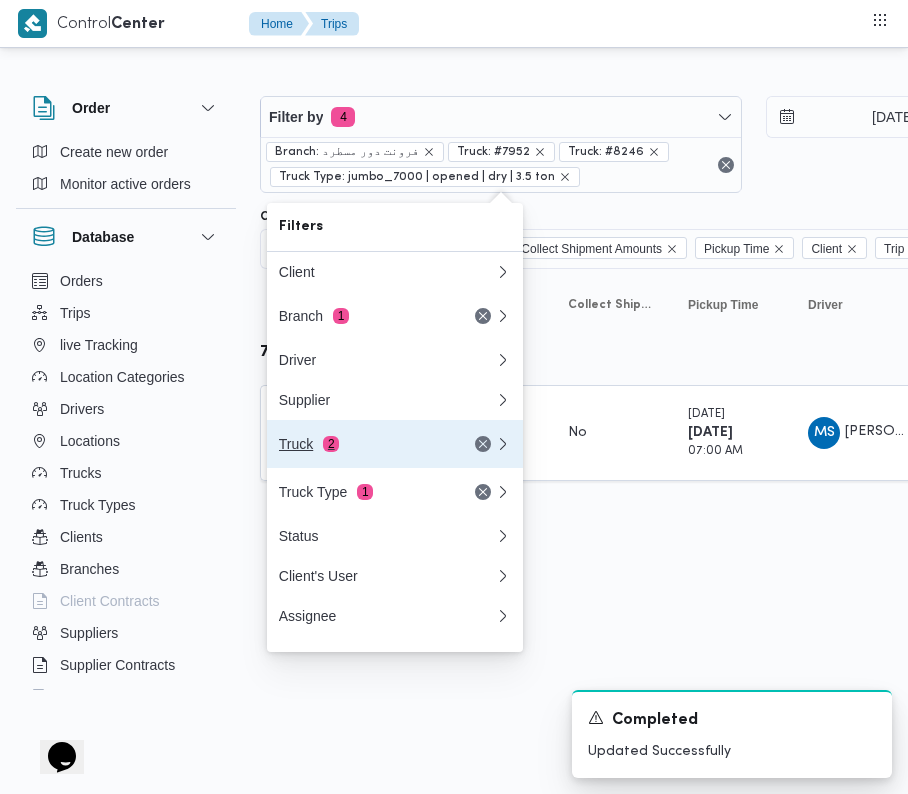 click on "Truck 2" at bounding box center [363, 444] 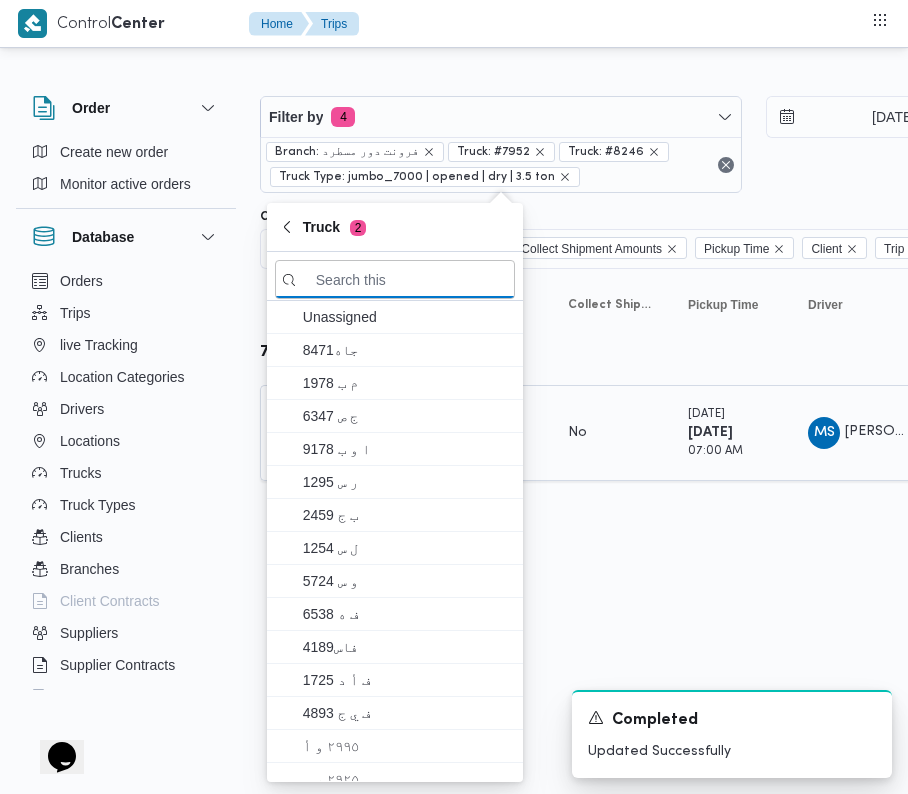 paste on "3976" 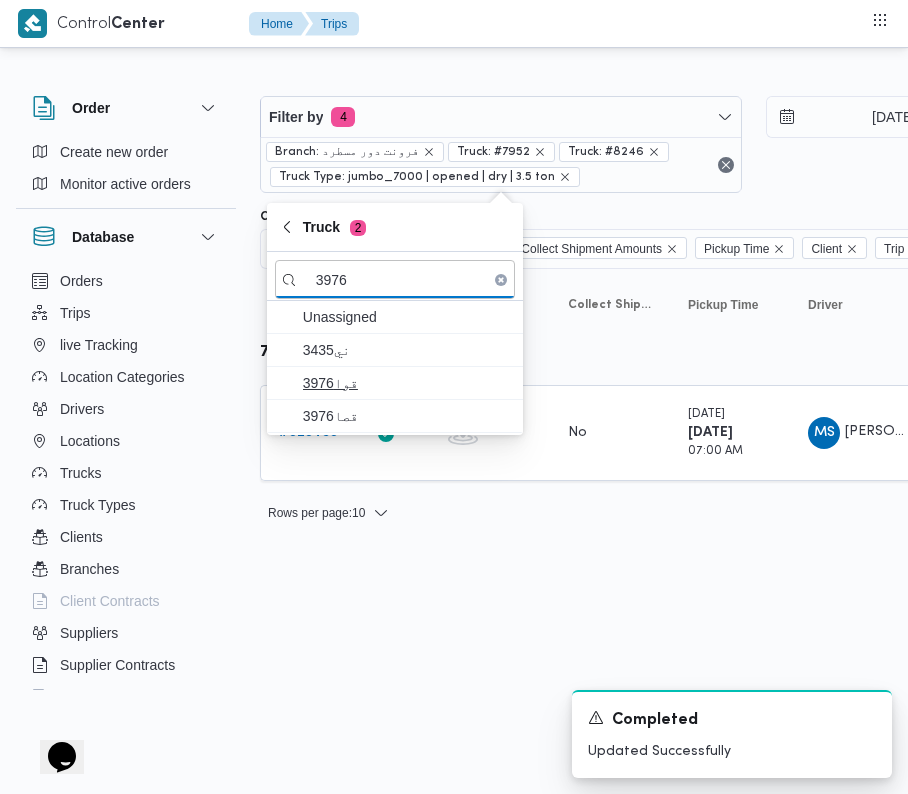 type on "3976" 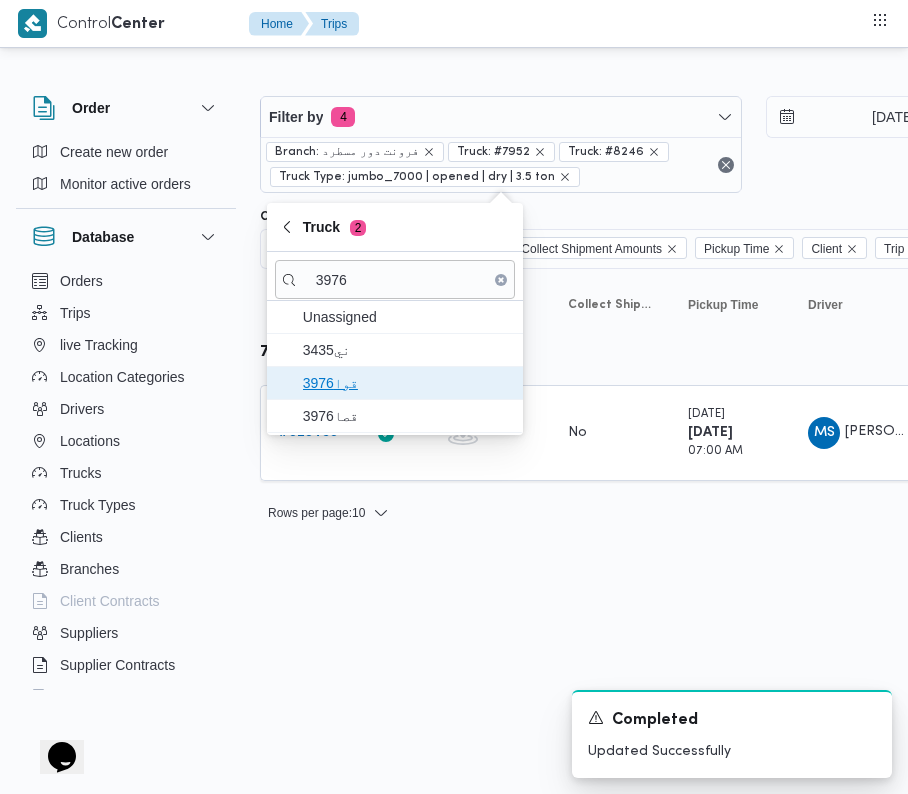 click on "3976قوا" at bounding box center (407, 383) 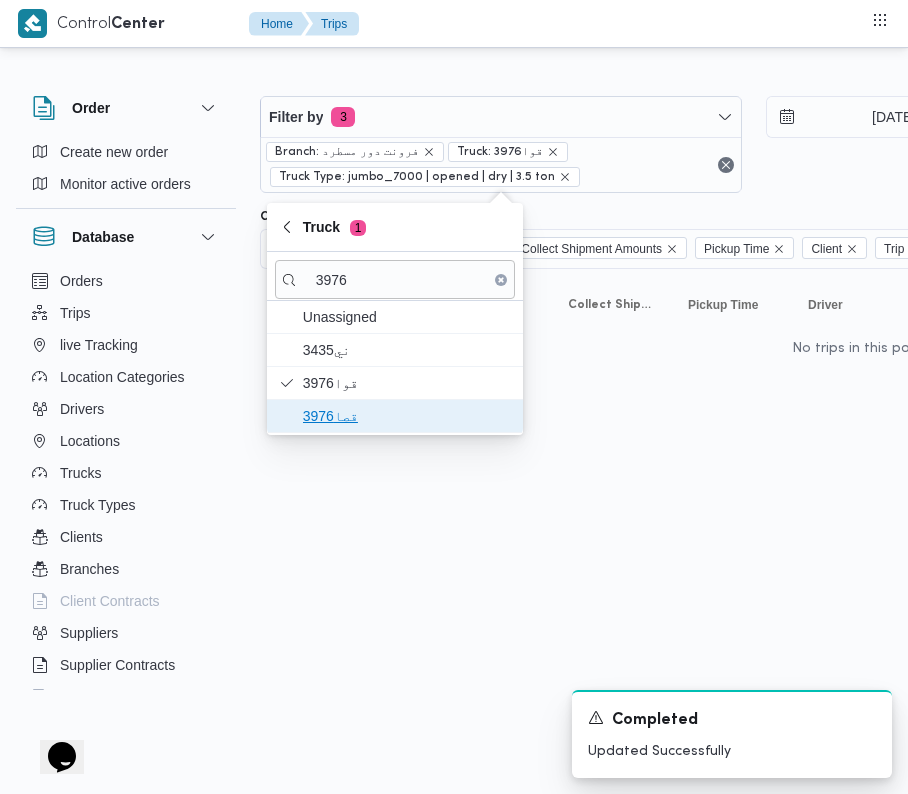 click on "قصا3976" at bounding box center (407, 416) 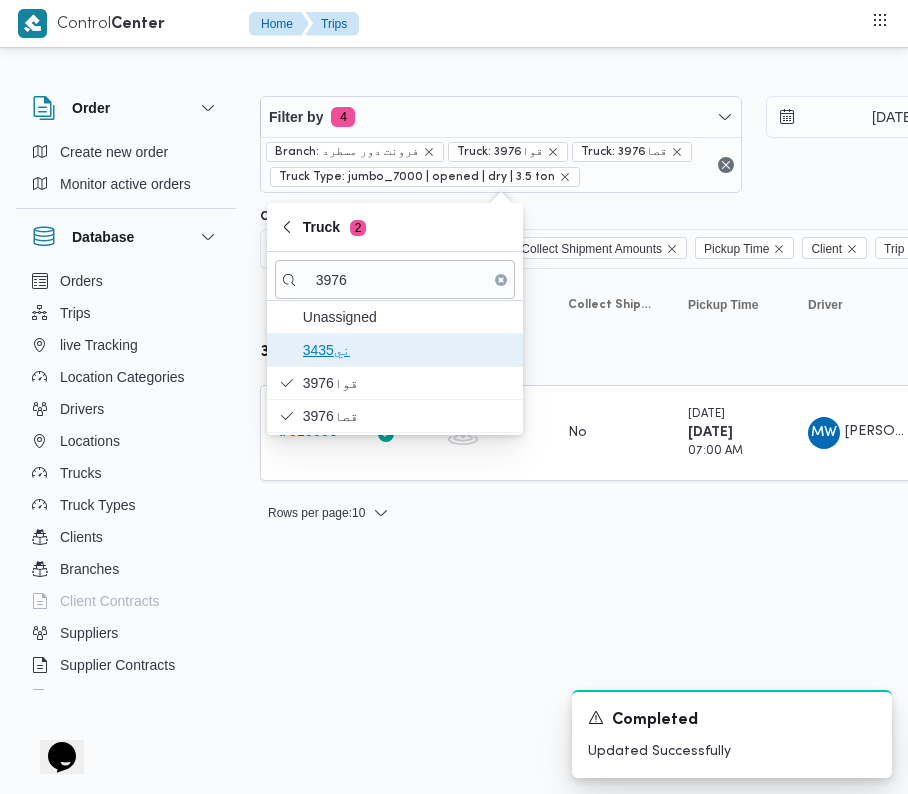 click on "3435ني" at bounding box center [395, 350] 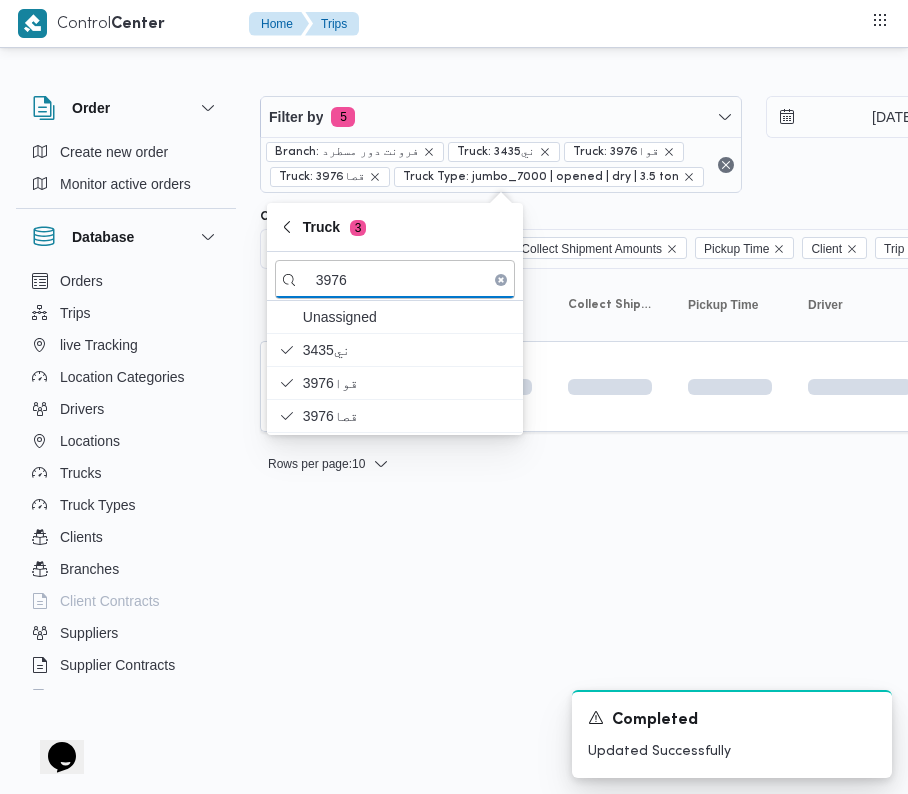 click on "Control  Center Home Trips Order Create new order Monitor active orders Database Orders Trips live Tracking Location Categories Drivers Locations Trucks Truck Types Clients Branches Client Contracts Suppliers Supplier Contracts Devices Users Projects SP Projects Admins organization assignees Tags Filter by 5 Branch: فرونت دور مسطرد Truck: 3435ني Truck: 3976قوا Truck: قصا3976 Truck Type: jumbo_7000 | opened | dry | 3.5 ton [DATE] → [DATE] Group By Truck Columns Trip ID App Geofencing Collect Shipment Amounts Pickup Time Client Trip Points Driver Supplier Truck Status Platform Sorting Trip ID Click to sort in ascending order App Click to sort in ascending order Geofencing Click to sort in ascending order Collect Shipment Amounts Pickup Time Click to sort in ascending order Client Click to sort in ascending order Trip Points Driver Click to sort in ascending order Supplier Click to sort in ascending order Truck Click to sort in ascending order Status Click to sort in ascending order" at bounding box center [454, 397] 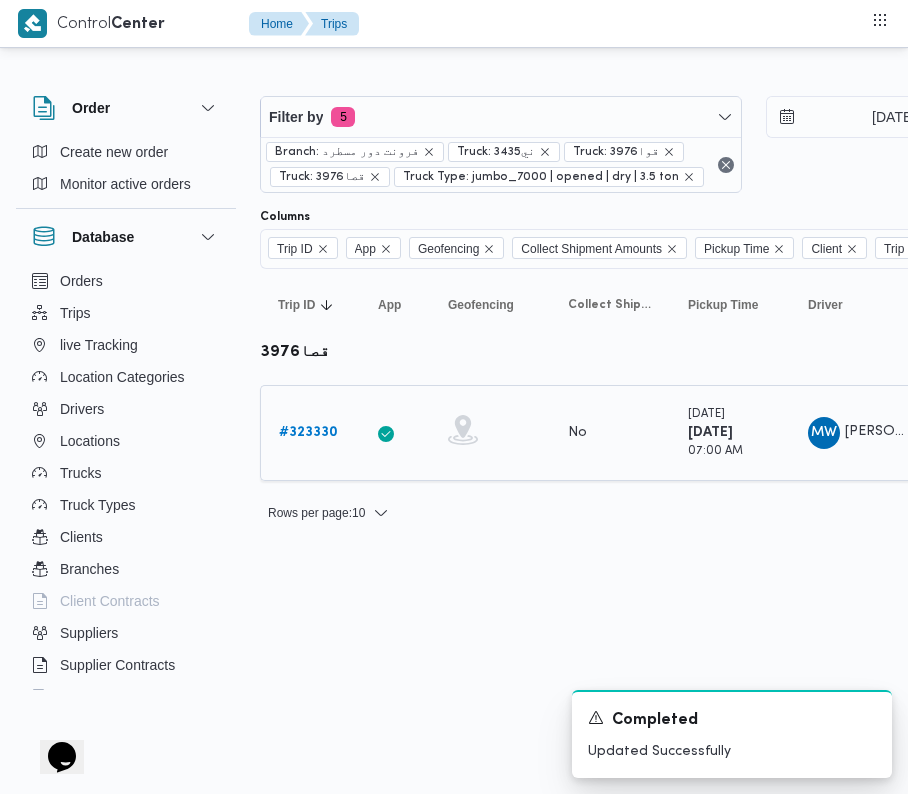 click on "# 323330" at bounding box center [308, 432] 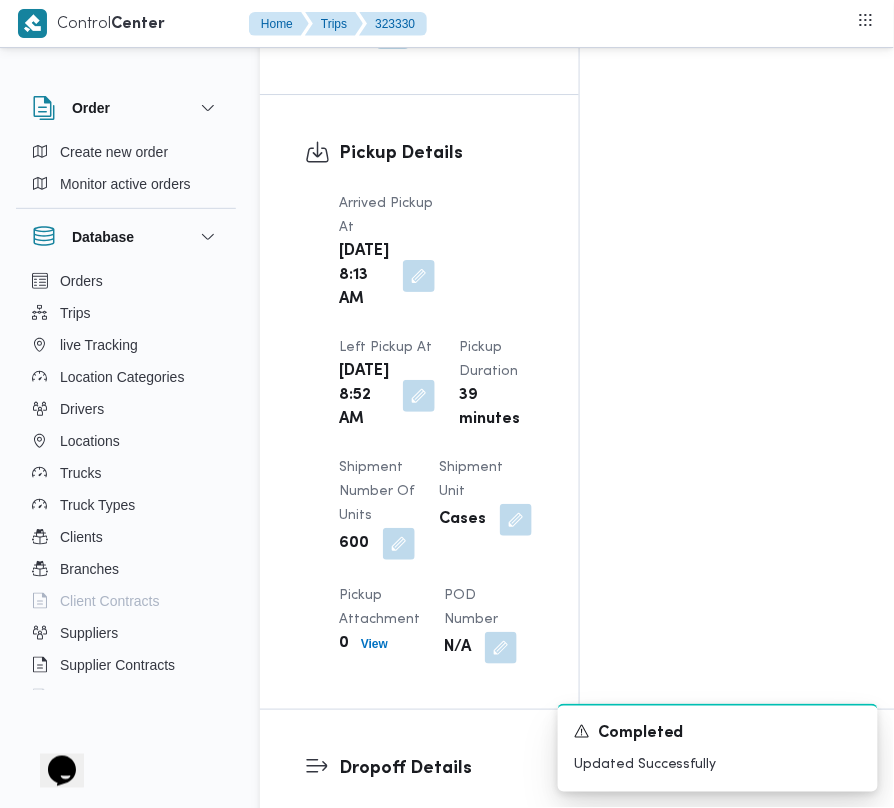 scroll, scrollTop: 3377, scrollLeft: 0, axis: vertical 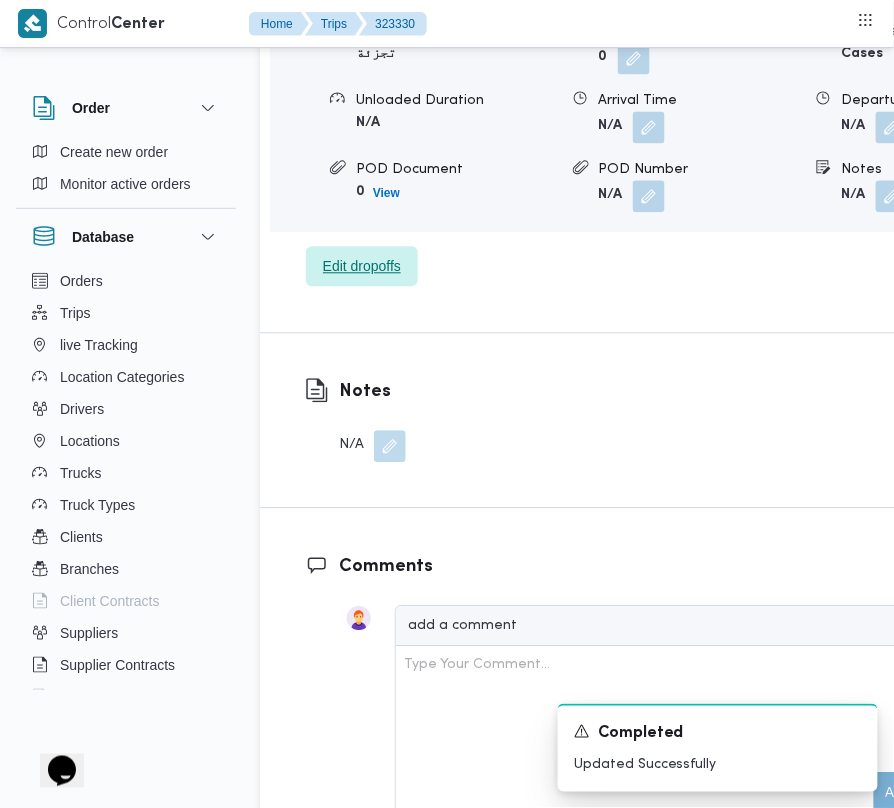 click on "Edit dropoffs" at bounding box center [362, 266] 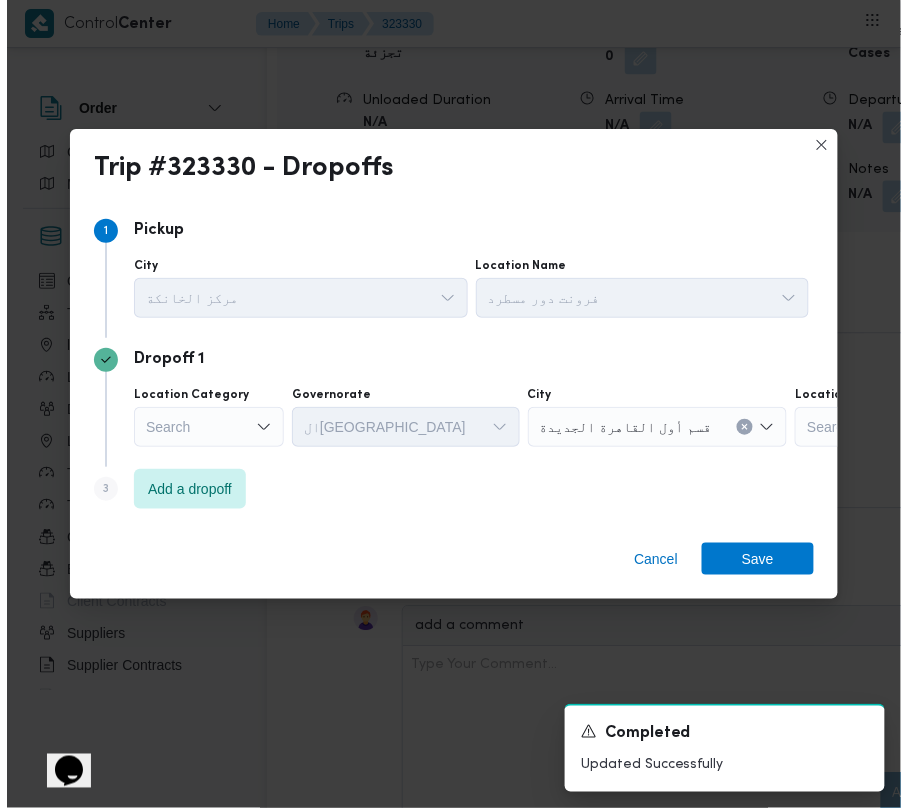 scroll, scrollTop: 3241, scrollLeft: 0, axis: vertical 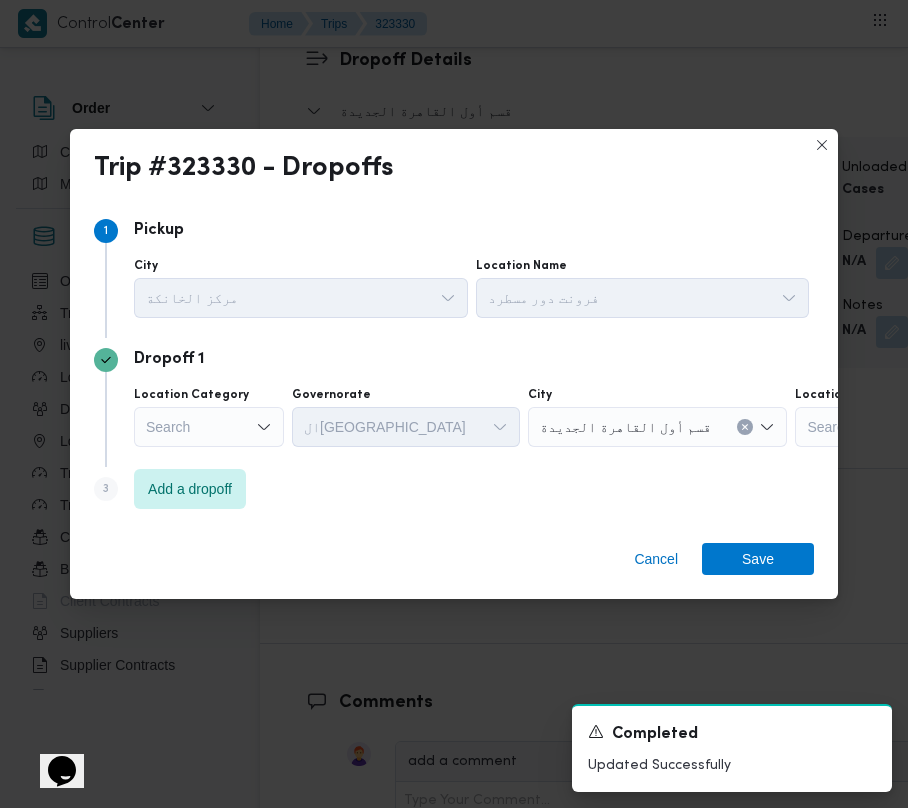 click on "Search" at bounding box center [209, 427] 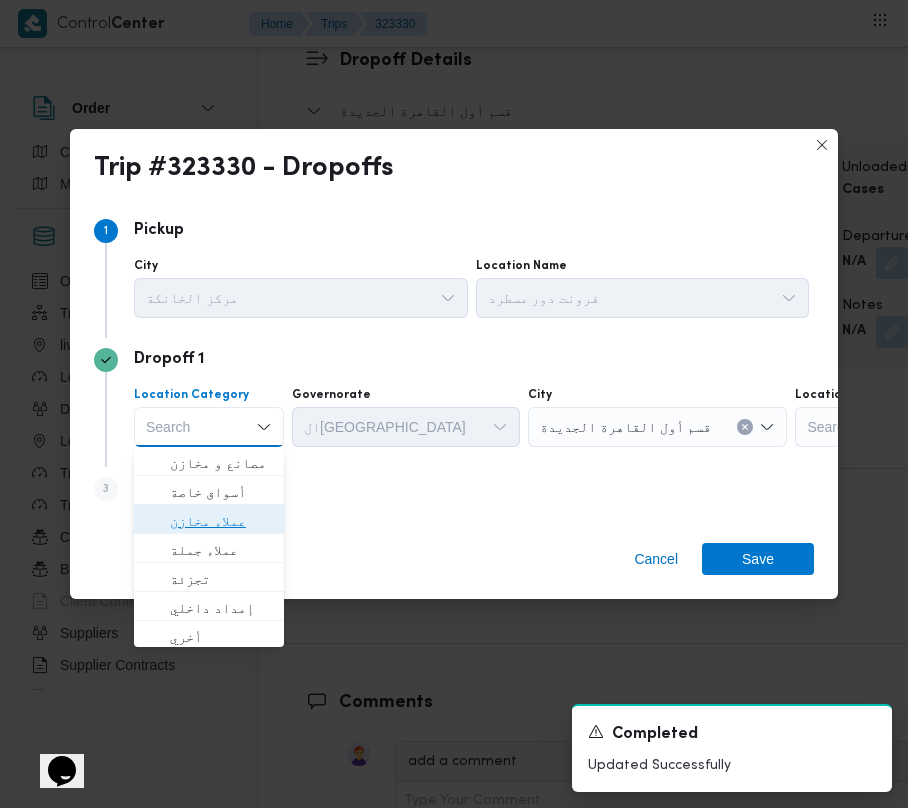 click on "عملاء مخازن" at bounding box center (221, 521) 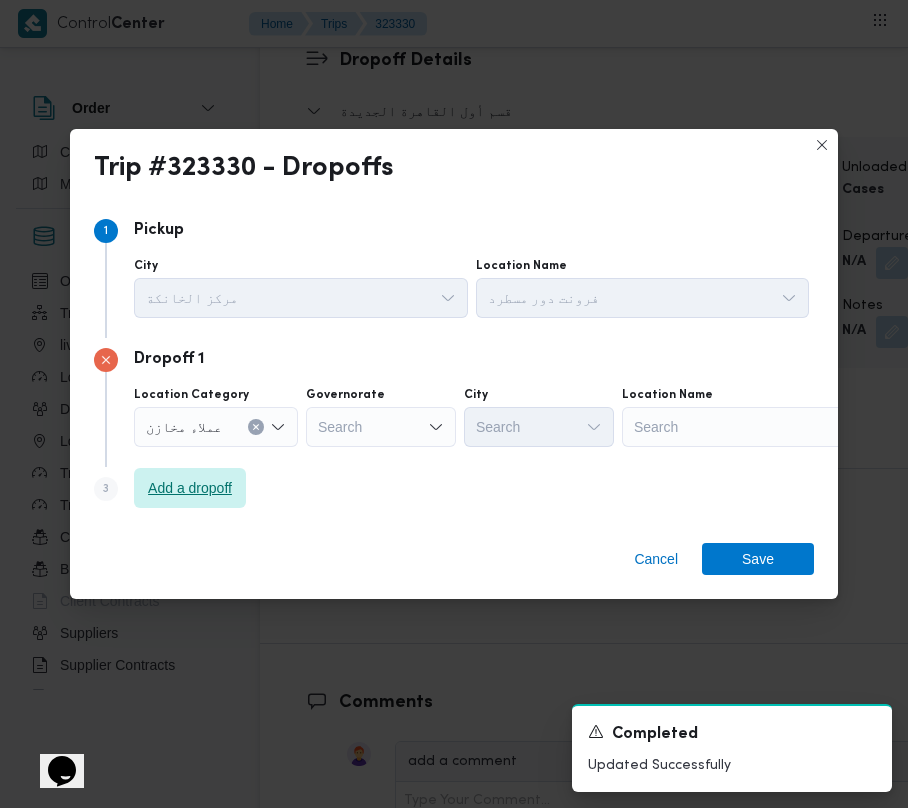 click on "Add a dropoff" at bounding box center [190, 488] 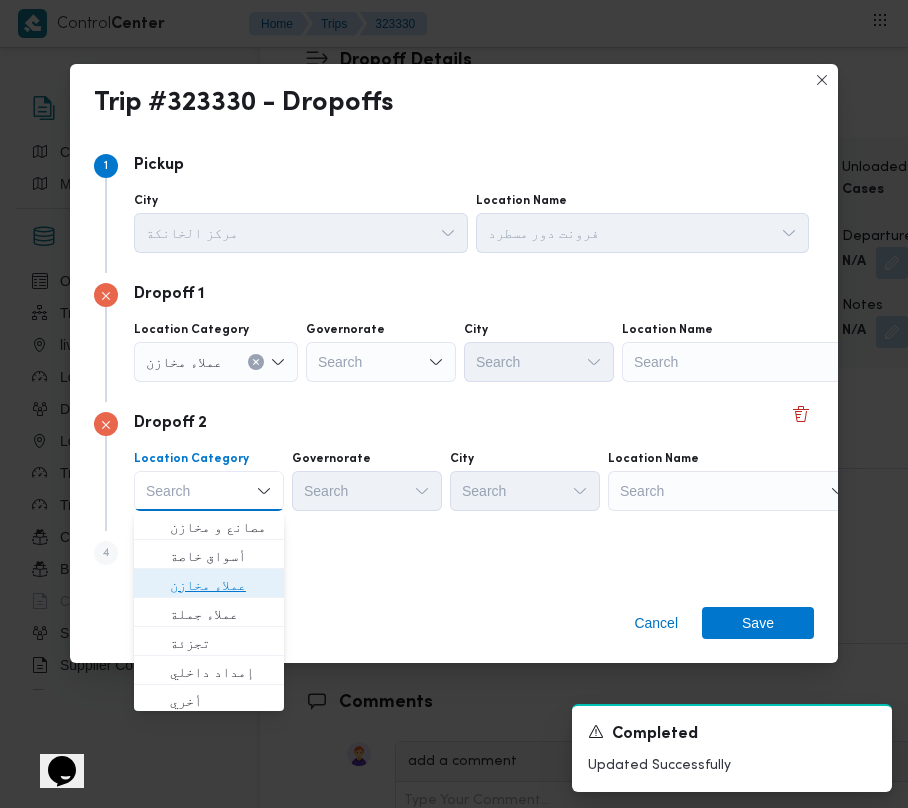 click on "عملاء مخازن" at bounding box center (221, 585) 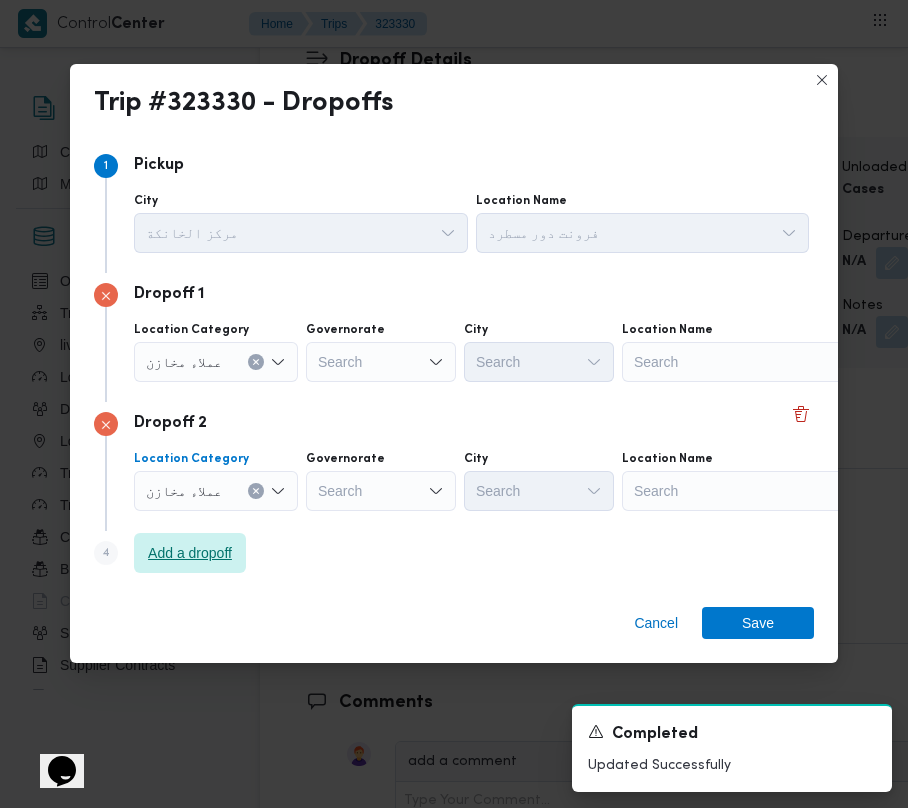 click on "Add a dropoff" at bounding box center [190, 553] 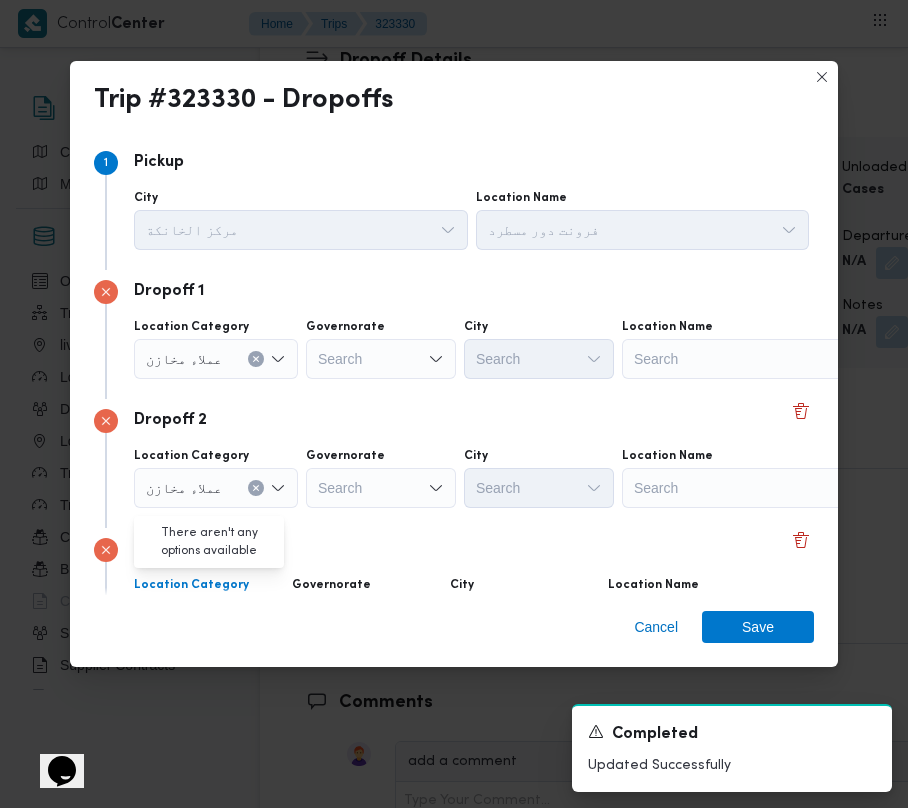 scroll, scrollTop: 121, scrollLeft: 0, axis: vertical 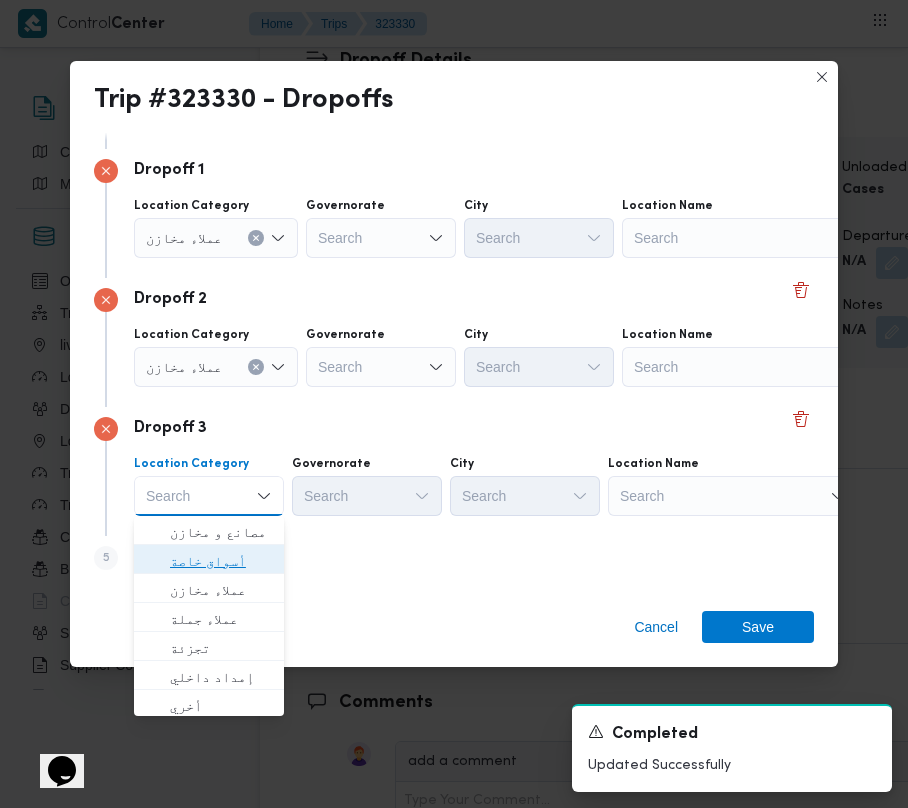click on "أسواق خاصة" at bounding box center [221, 561] 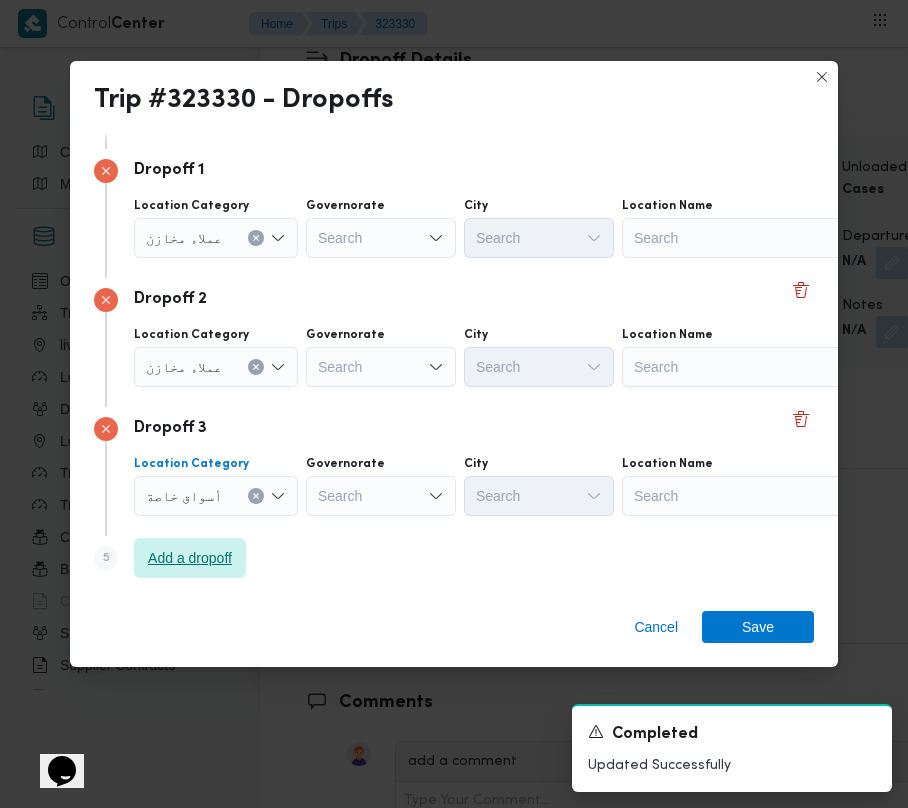 click on "Add a dropoff" at bounding box center (190, 558) 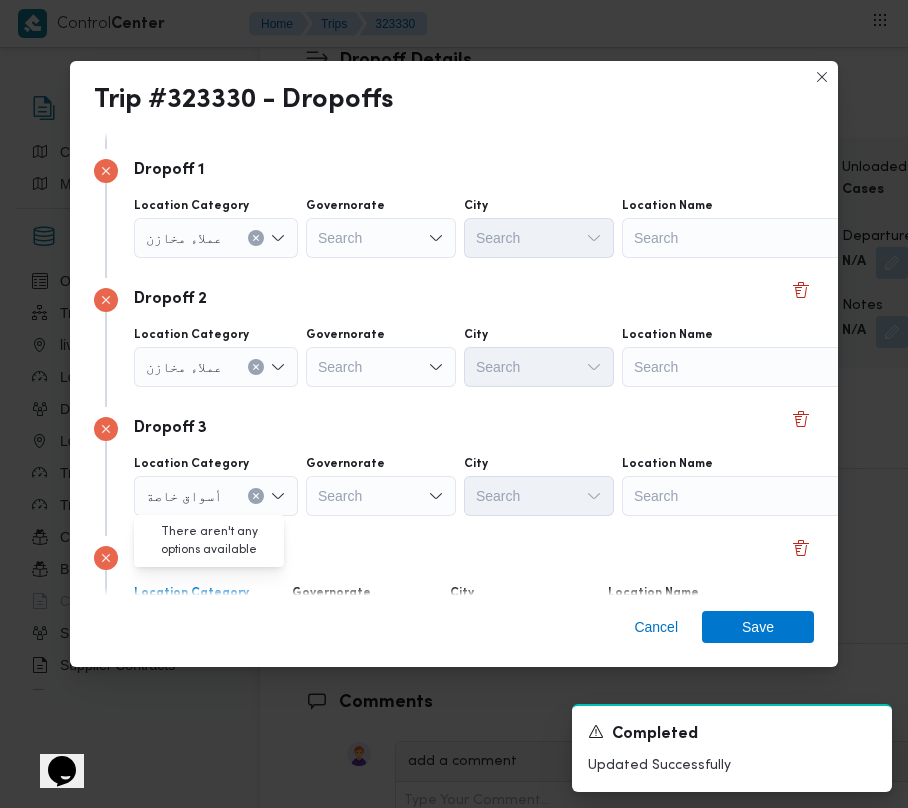 scroll, scrollTop: 250, scrollLeft: 0, axis: vertical 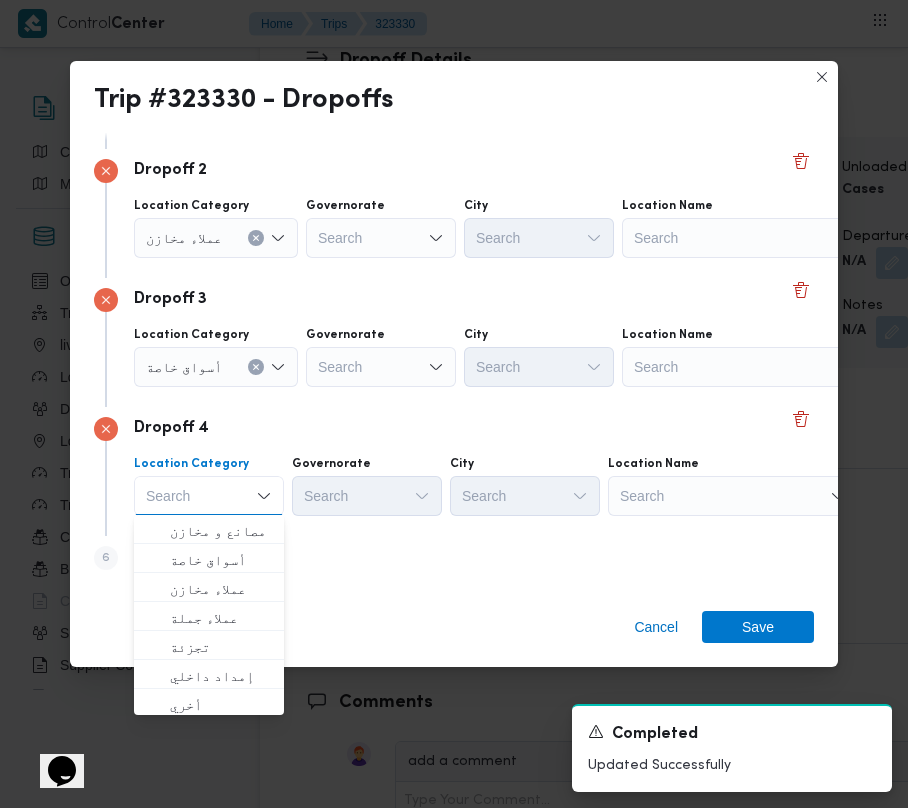 click on "Search" at bounding box center (747, 109) 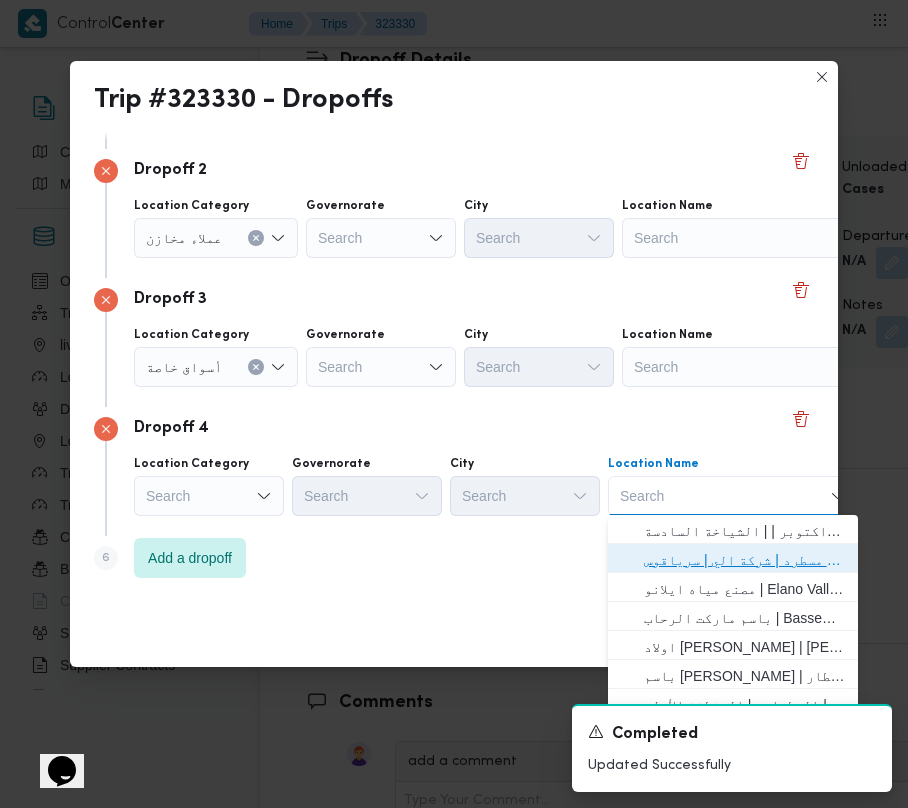 click on "فرونت دور مسطرد | شركة الي | سرياقوس" at bounding box center [745, 560] 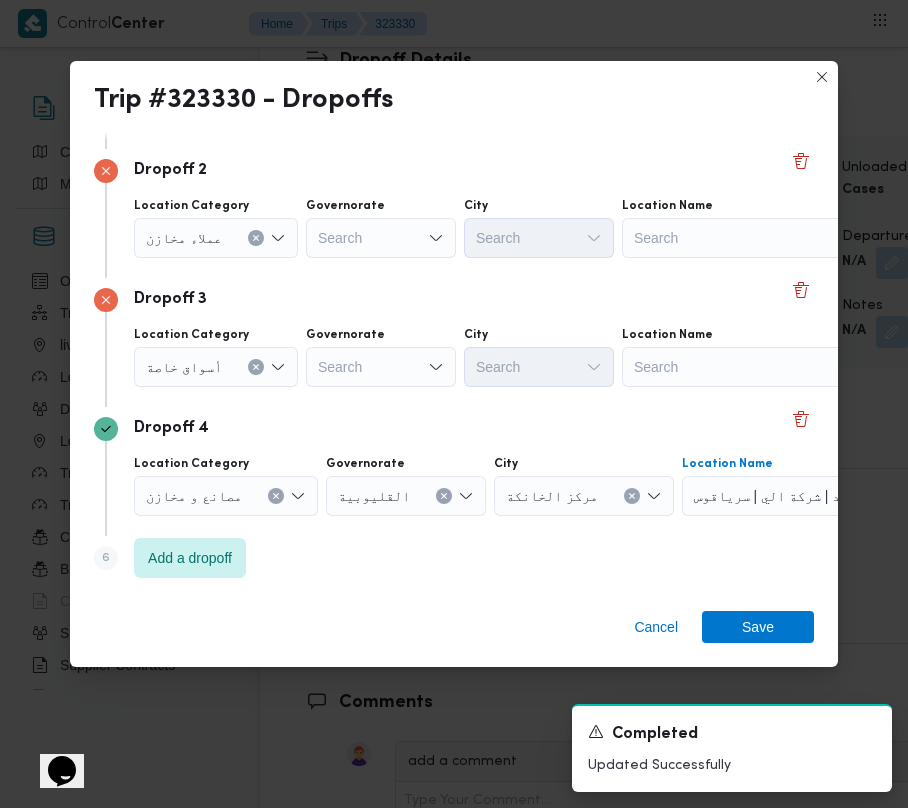 scroll, scrollTop: 0, scrollLeft: 0, axis: both 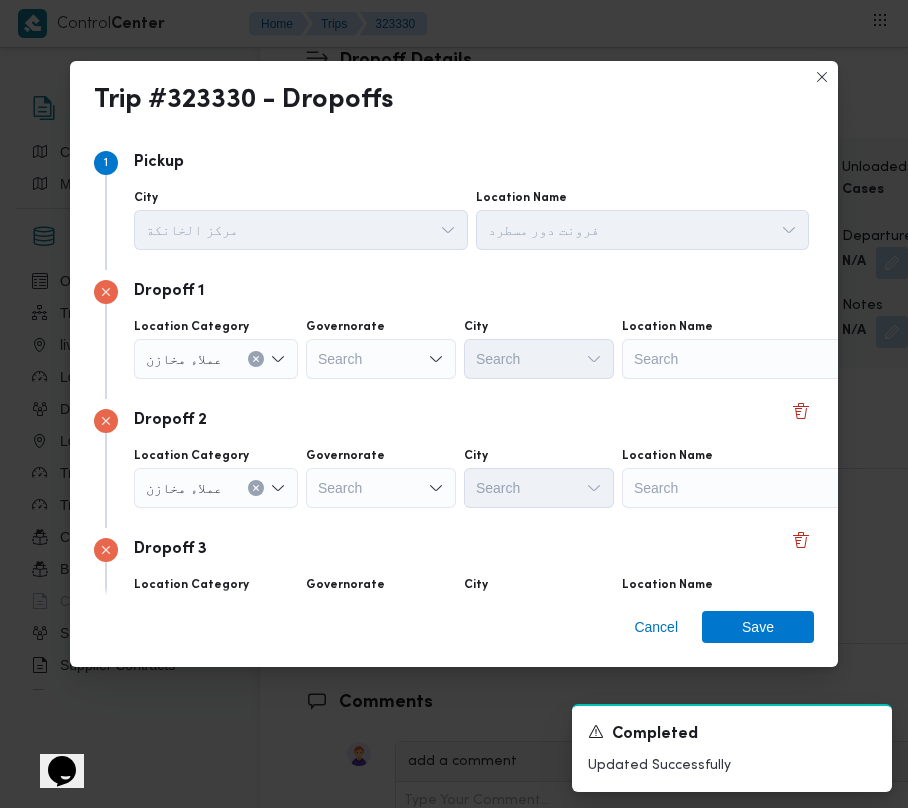 click on "Search" at bounding box center (747, 359) 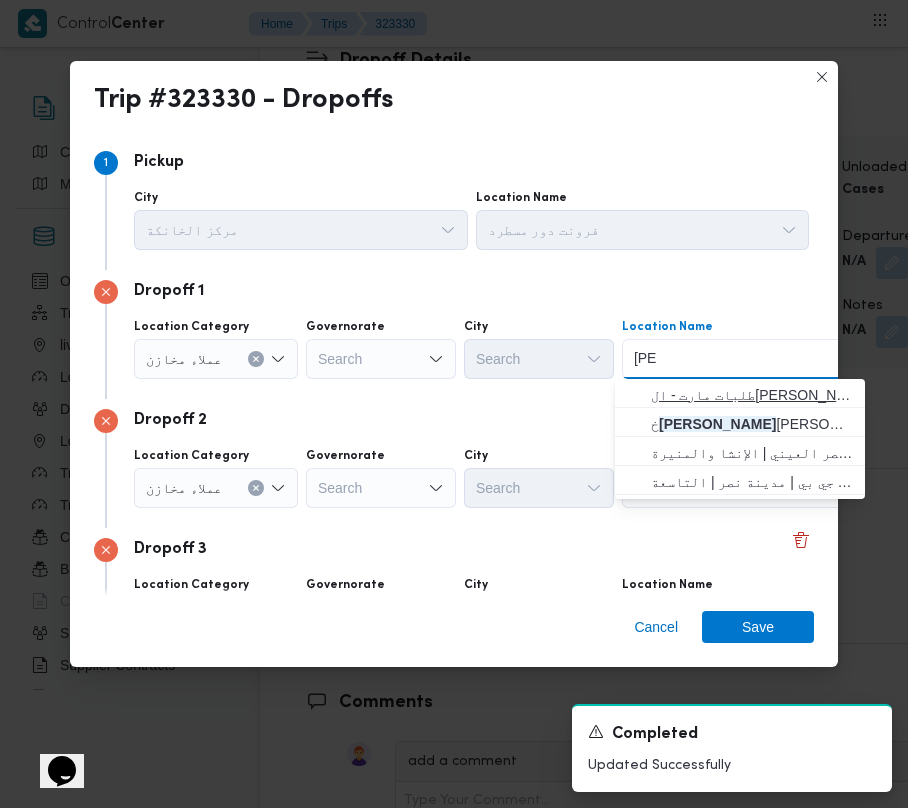 type on "زينب" 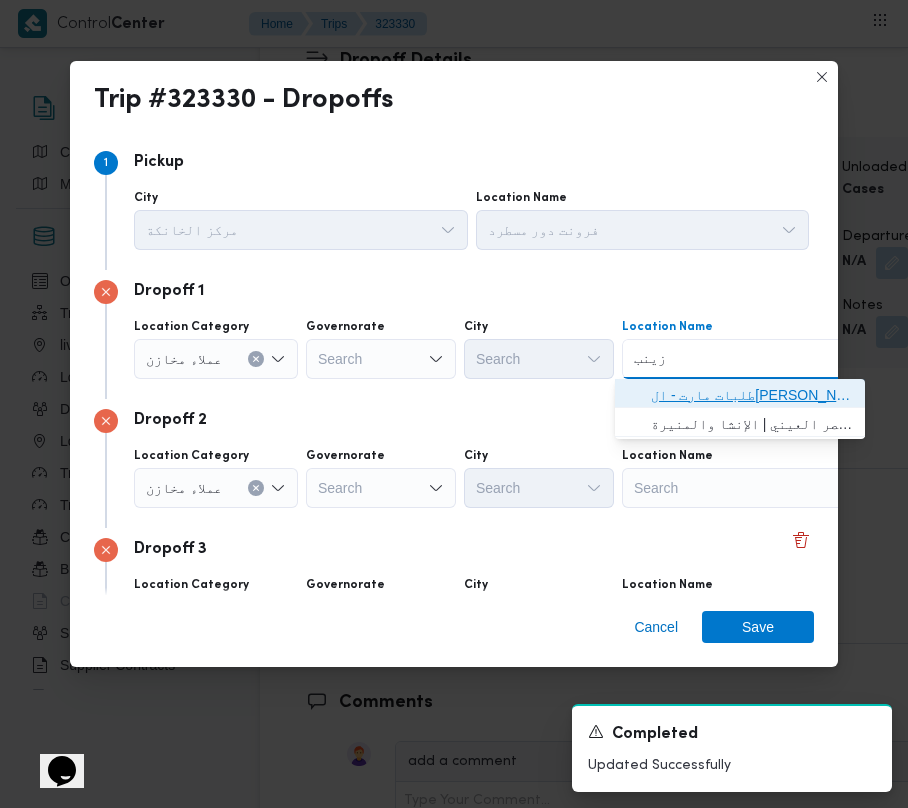 click on "طلبات مارت - ال[PERSON_NAME]   | قسم السيدة [PERSON_NAME] | العتريس" at bounding box center [752, 395] 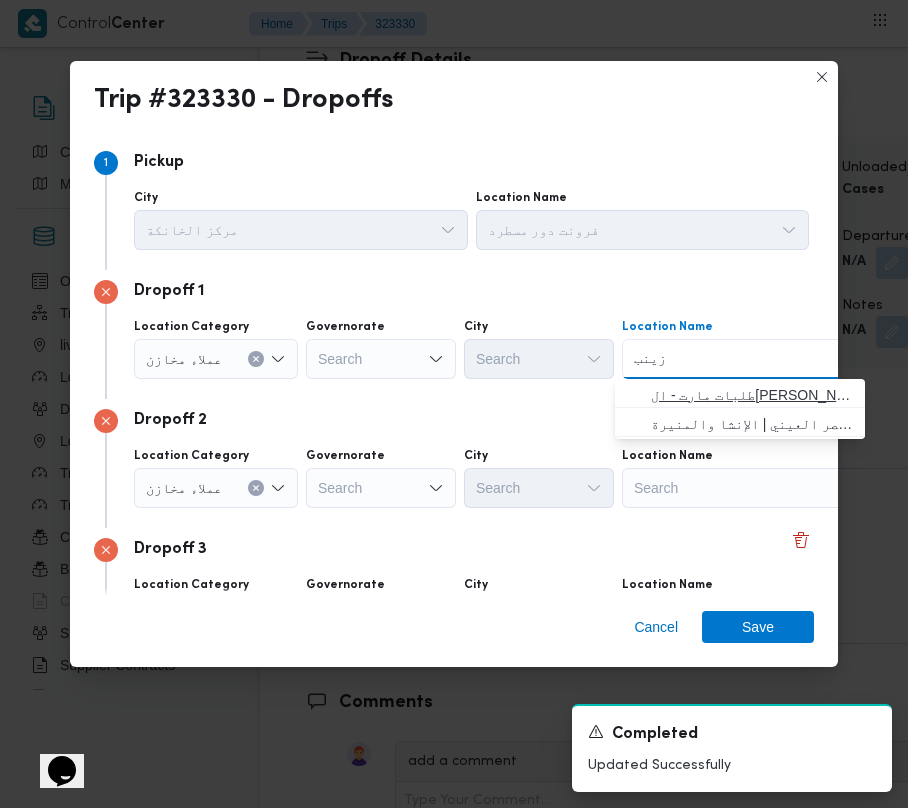 type 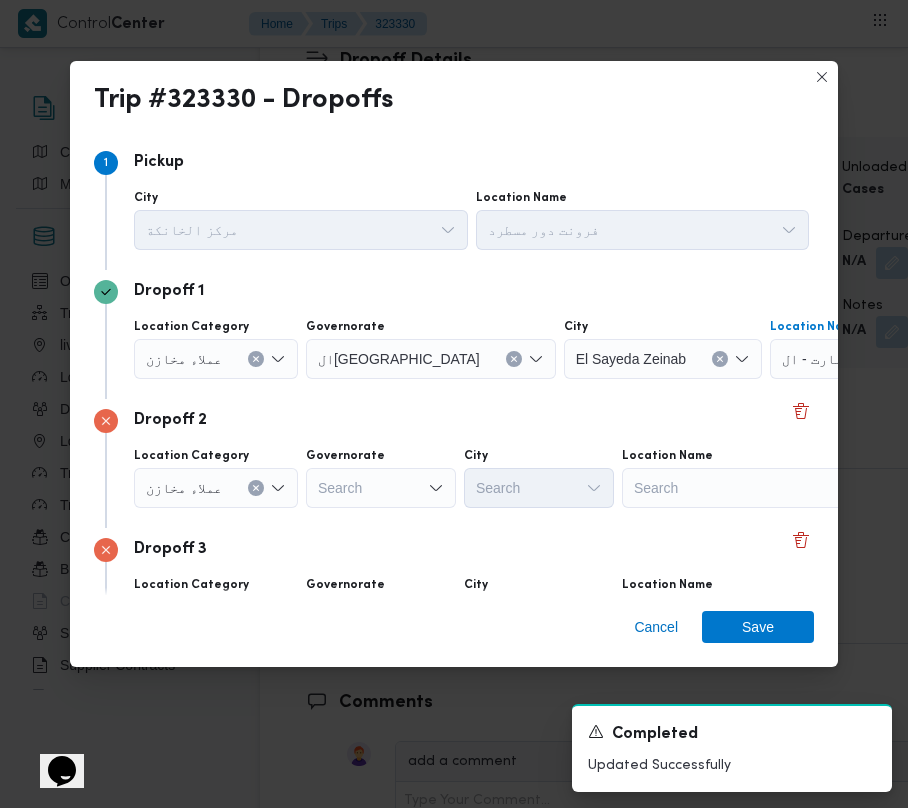 click on "Dropoff 2" at bounding box center [454, 421] 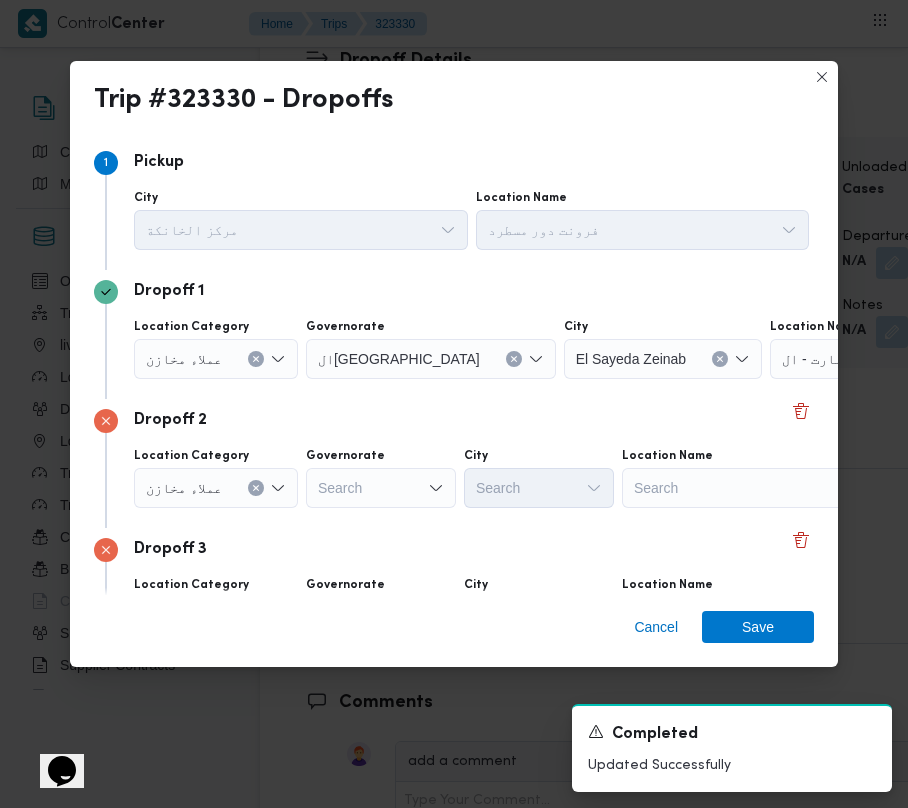 click on "Search" at bounding box center (895, 359) 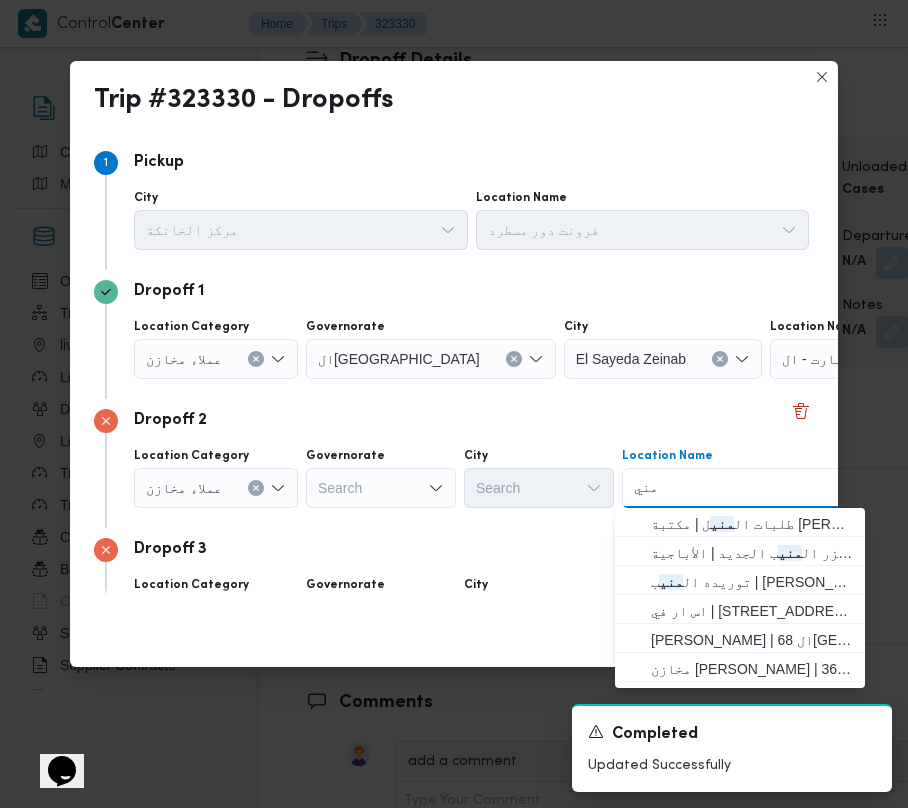 type on "منيل" 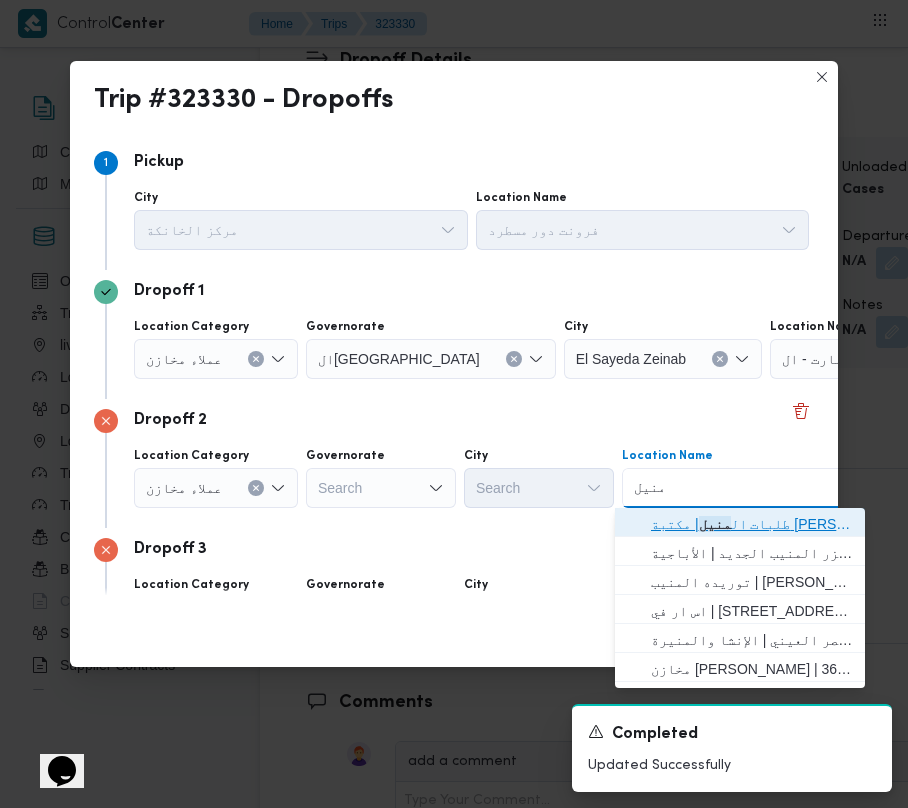 click on "طلبات ال منيل  | مكتبة مونديال كوبي . المنيل | المنيل [PERSON_NAME]" at bounding box center (752, 524) 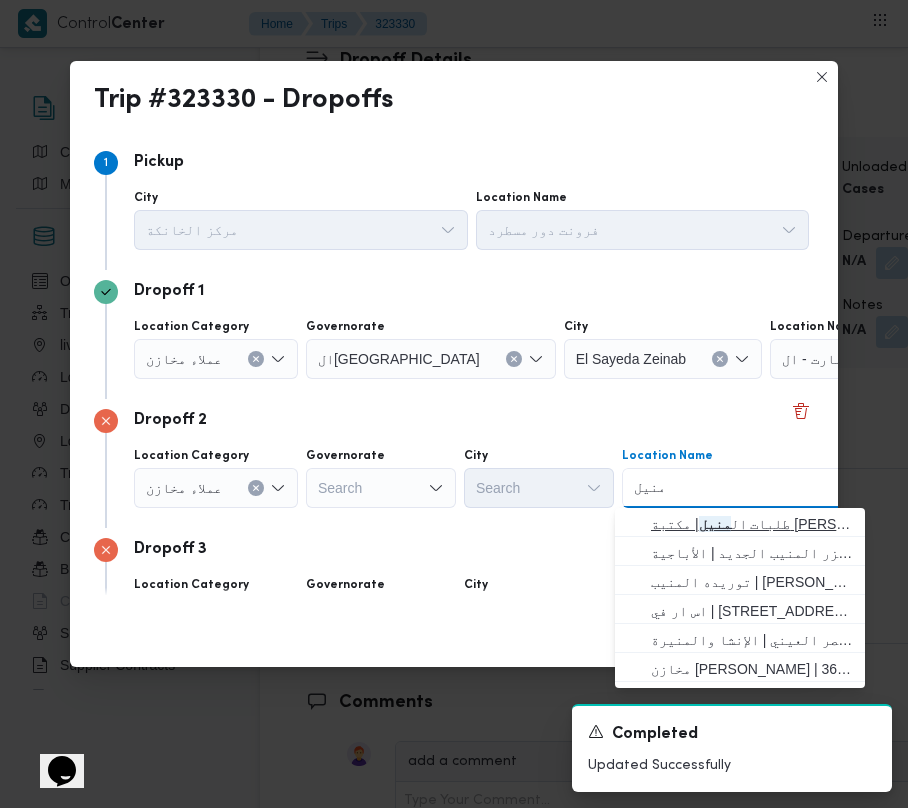 type 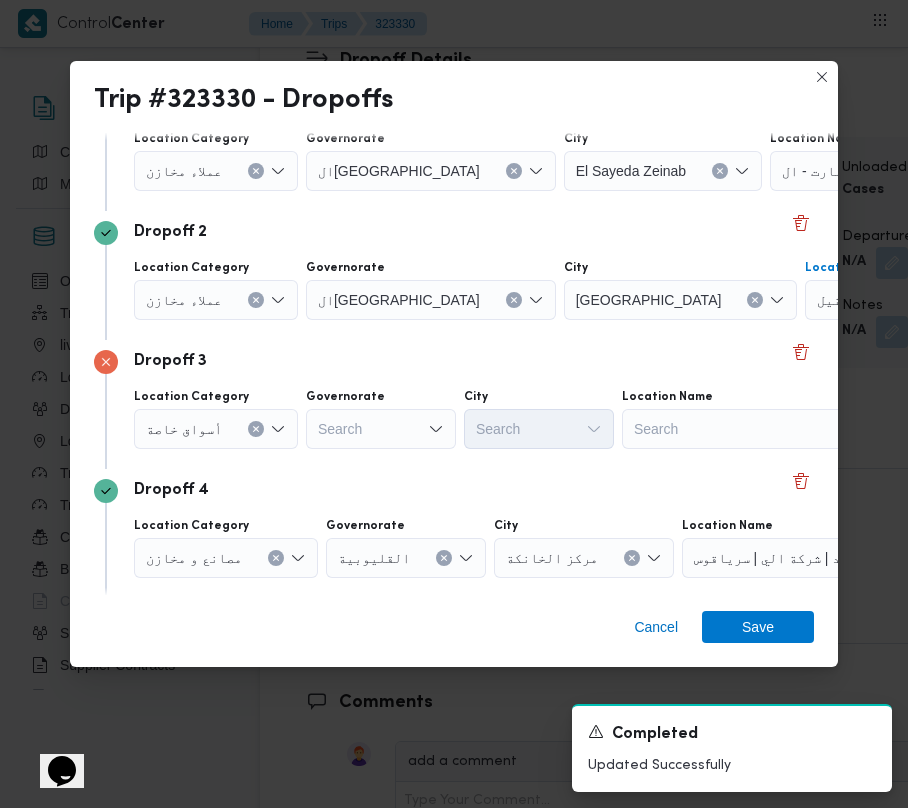 scroll, scrollTop: 250, scrollLeft: 0, axis: vertical 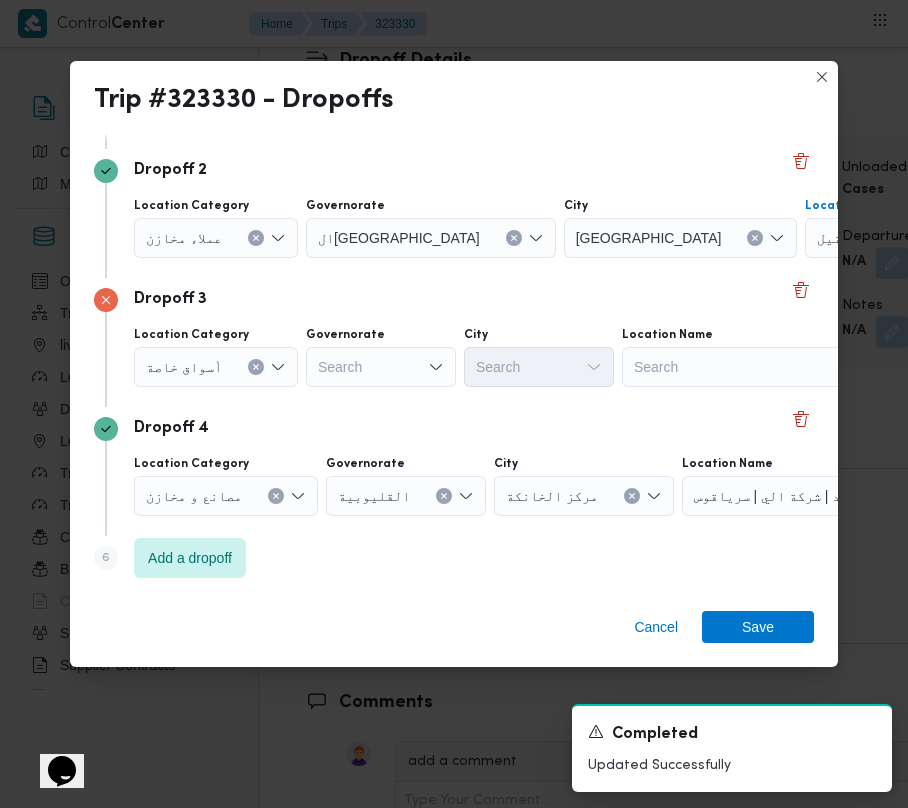 click on "Search" at bounding box center (895, 109) 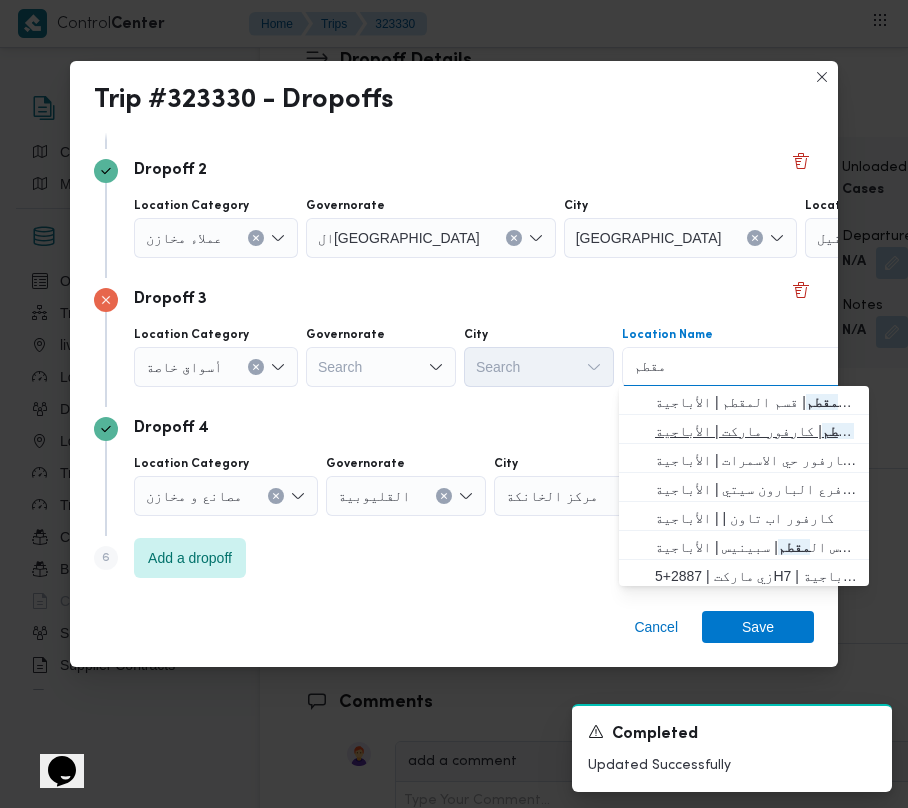 type on "مقطم" 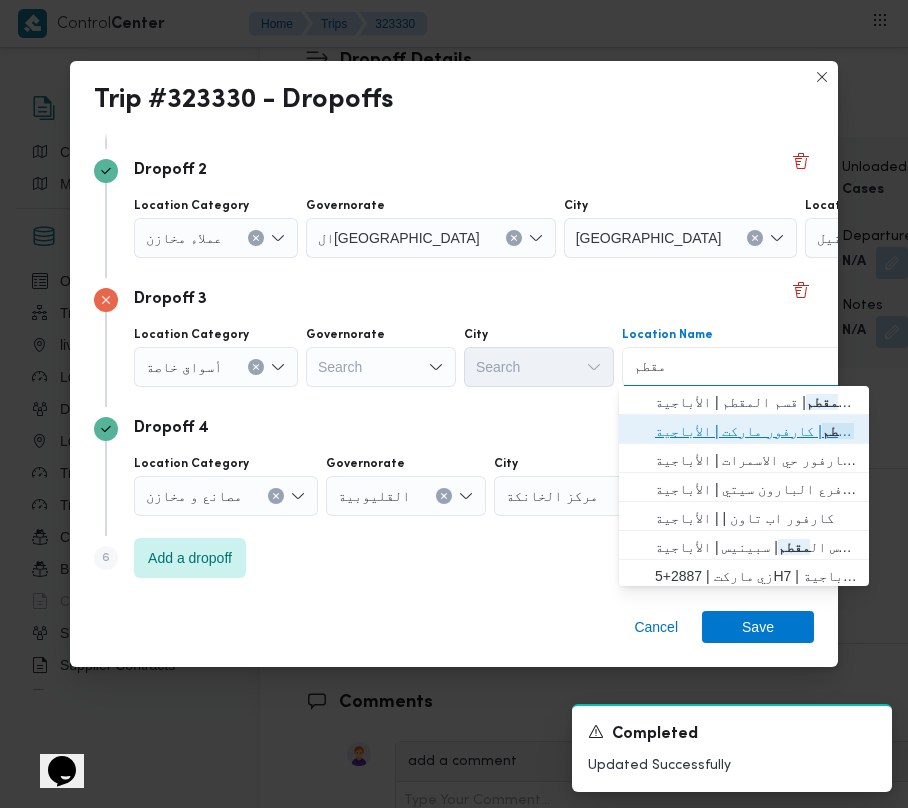 click on "كارفور ال مقطم   | كارفور ماركت | الأباجية" at bounding box center [756, 431] 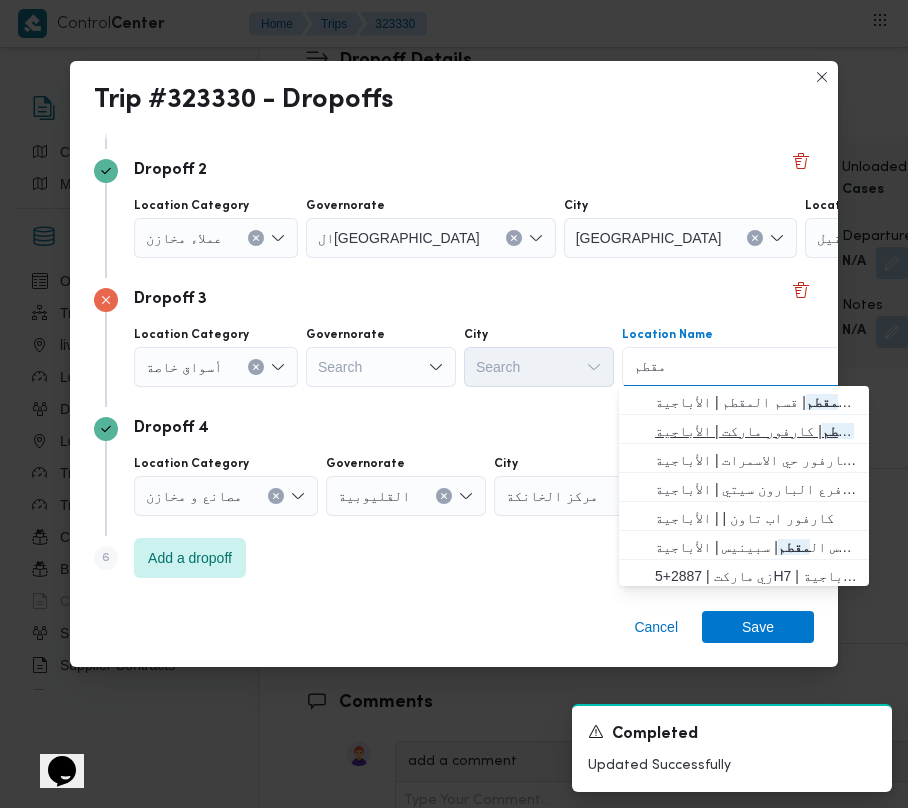 type 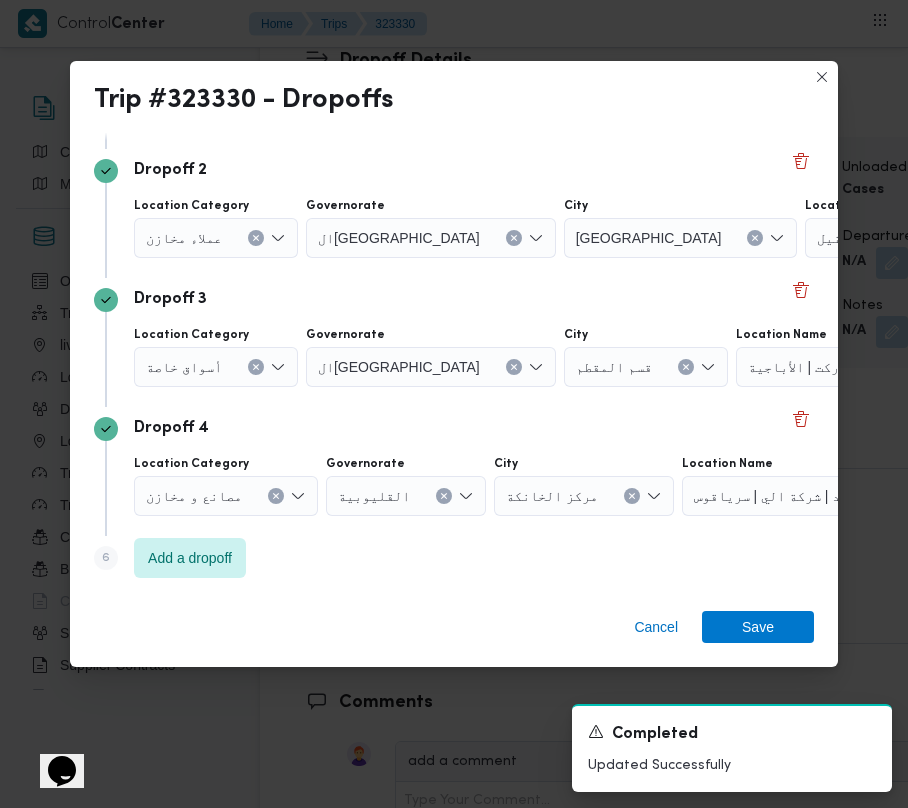 click on "Dropoff 4" at bounding box center (454, 429) 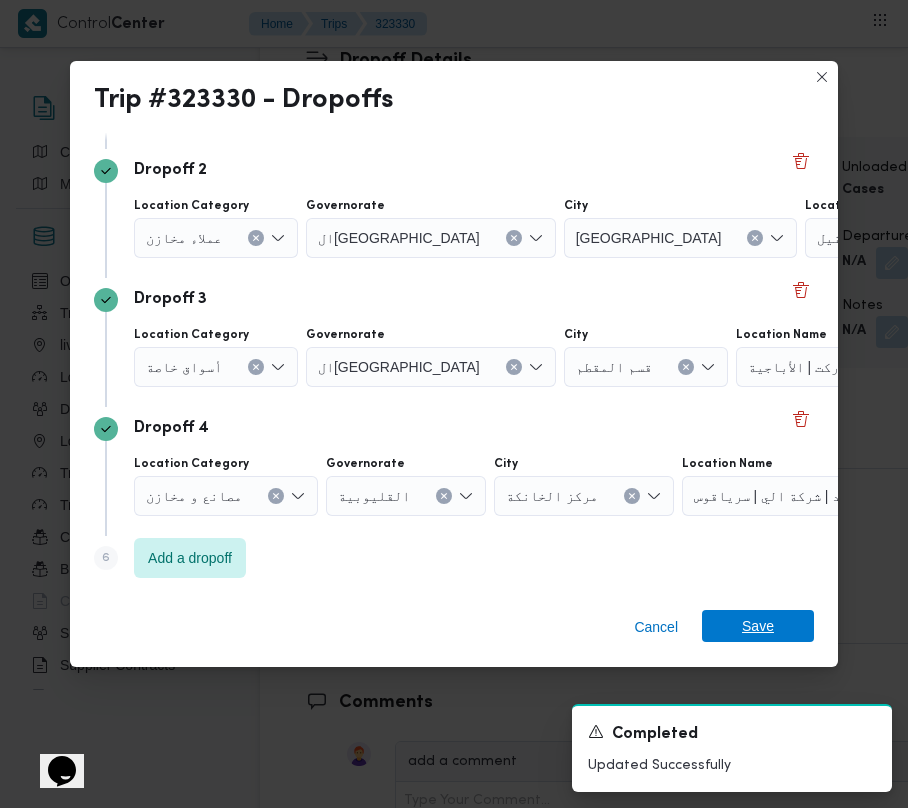 click on "Save" at bounding box center [758, 626] 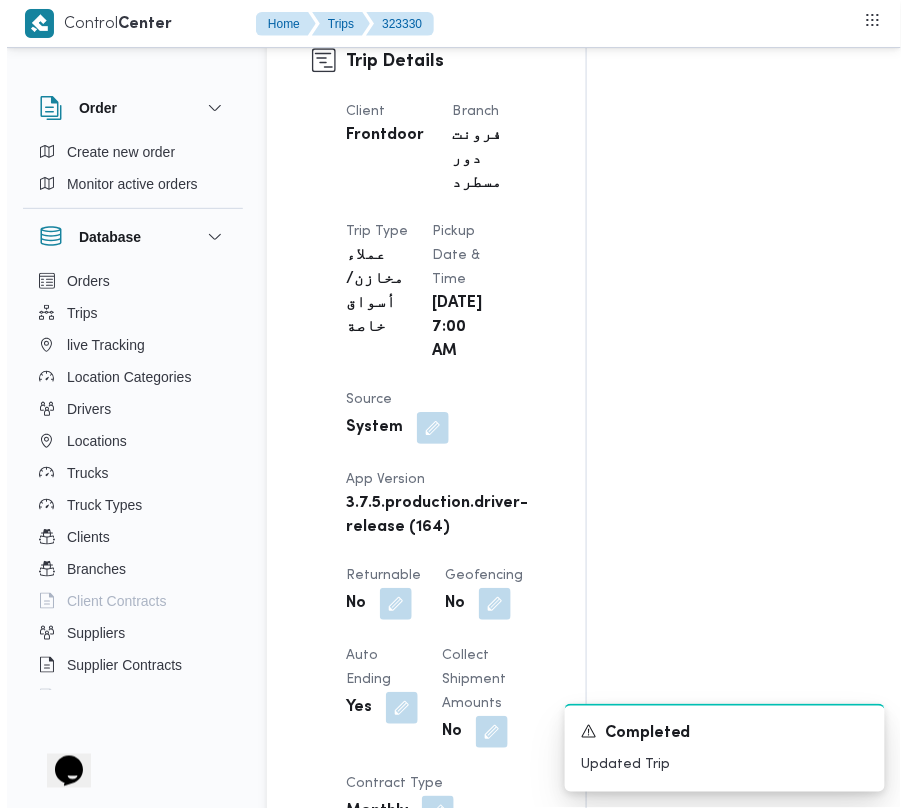 scroll, scrollTop: 0, scrollLeft: 0, axis: both 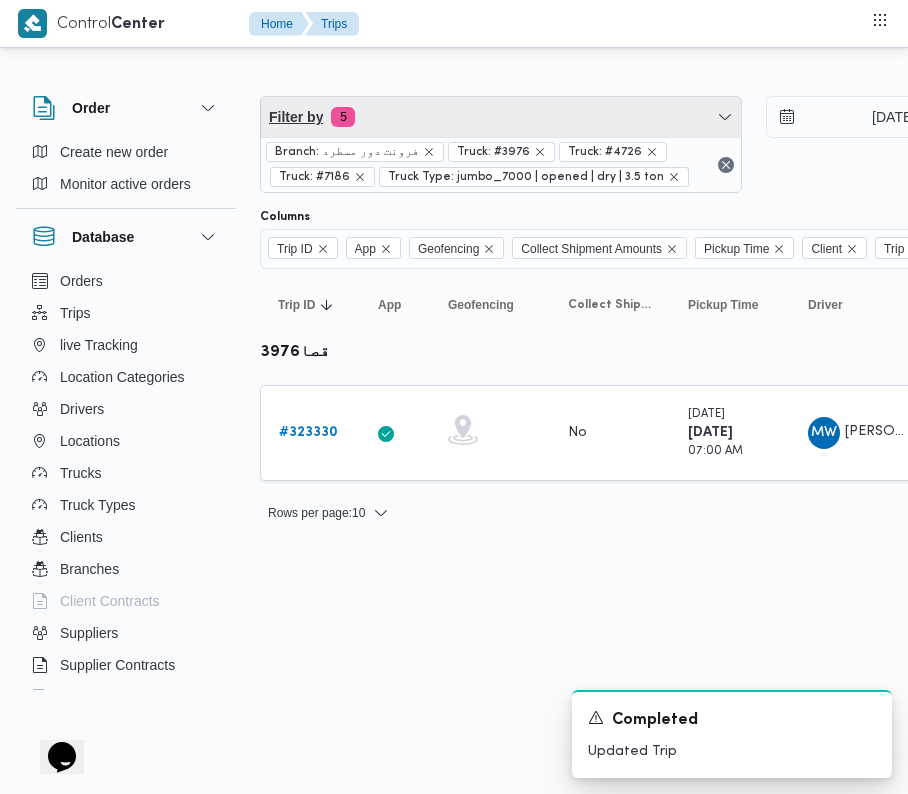 click on "Filter by 5" at bounding box center (501, 117) 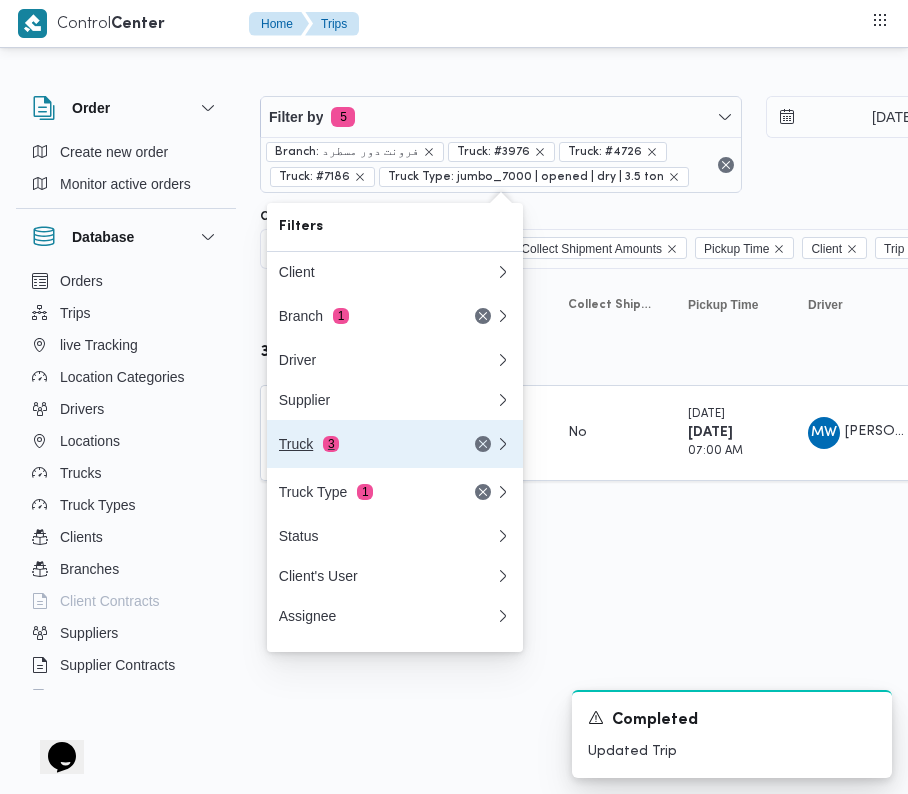 click on "Truck 3" at bounding box center (363, 444) 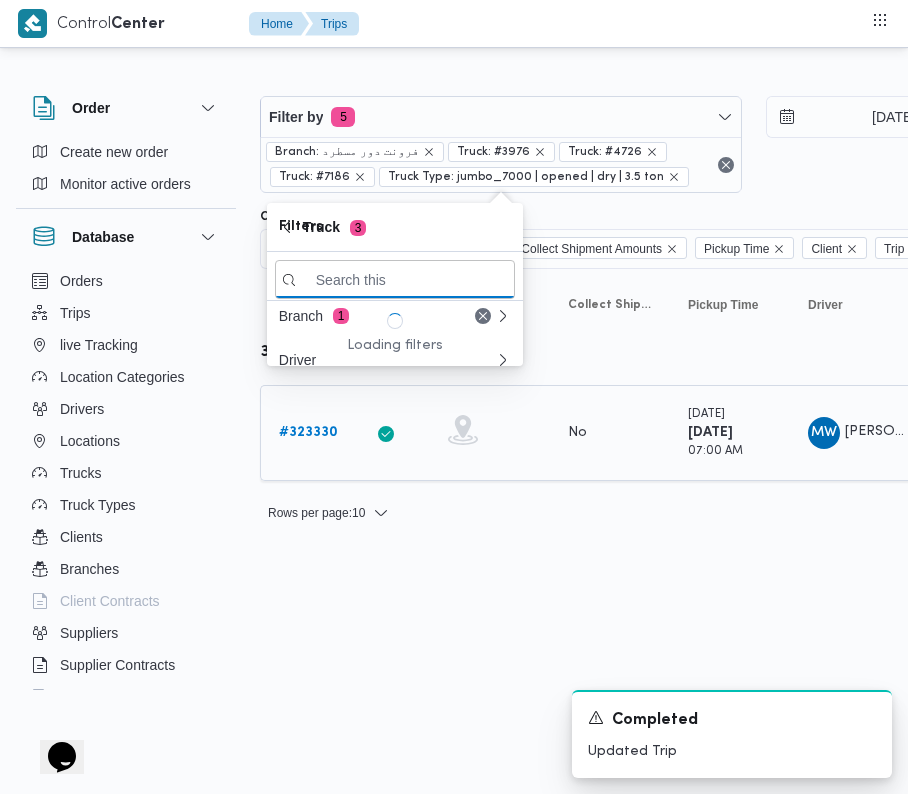 paste on "6849" 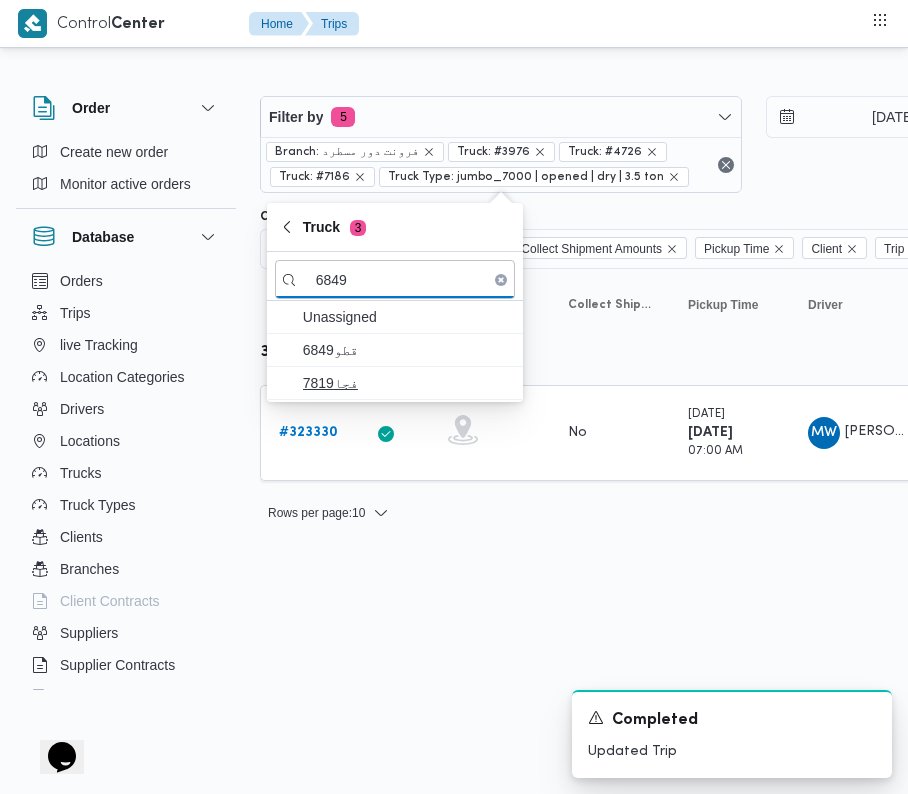 type on "6849" 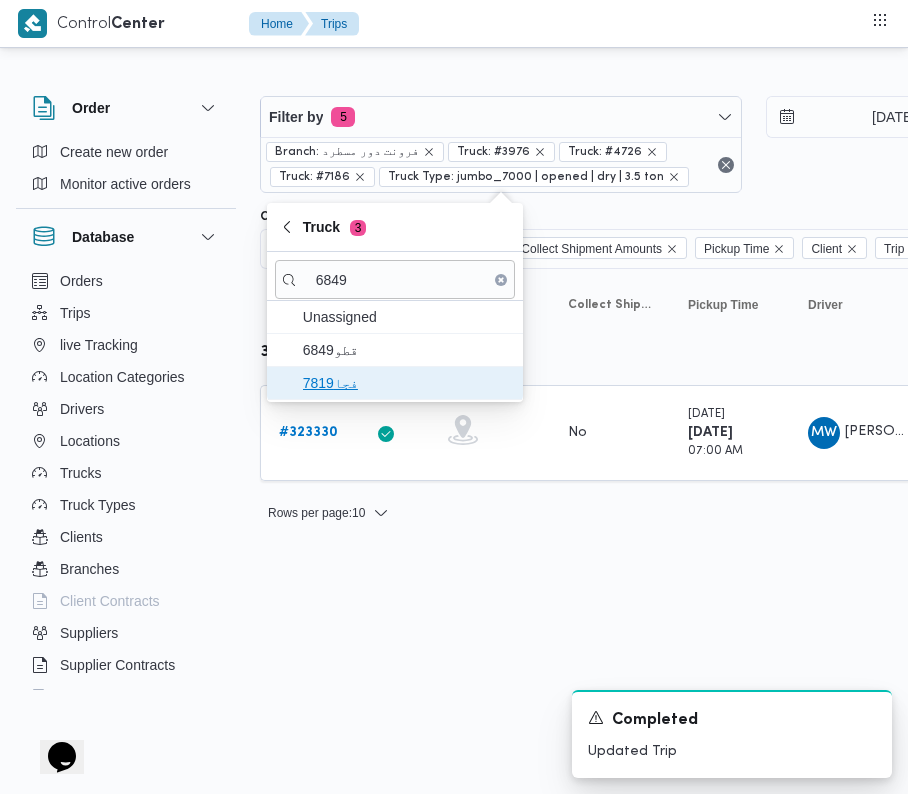 click on "فجا7819" at bounding box center [407, 383] 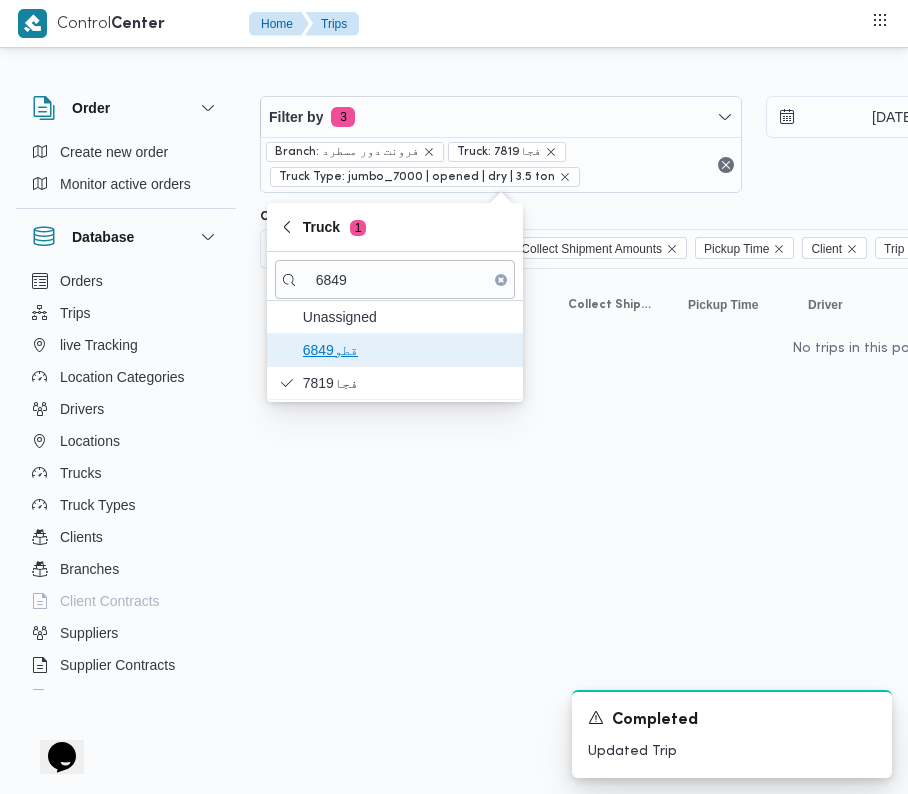 click on "قطو6849" at bounding box center (407, 350) 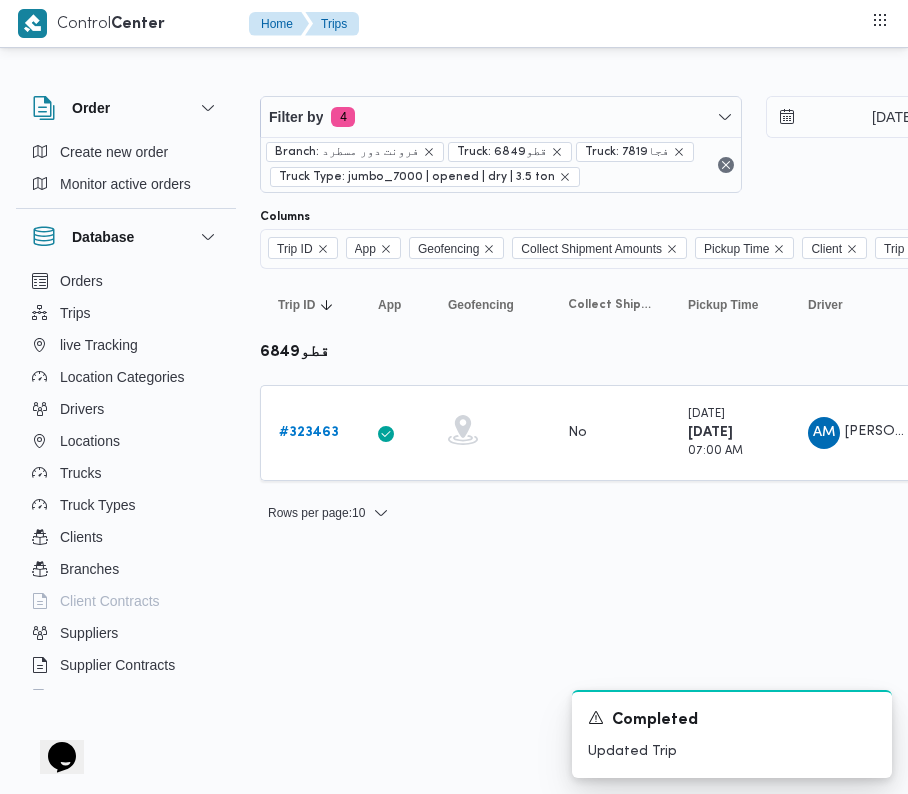 click on "Control  Center Home Trips Order Create new order Monitor active orders Database Orders Trips live Tracking Location Categories Drivers Locations Trucks Truck Types Clients Branches Client Contracts Suppliers Supplier Contracts Devices Users Projects SP Projects Admins organization assignees Tags Filter by 4 Branch: فرونت دور مسطرد Truck: قطو6849 Truck: فجا7819 Truck Type: jumbo_7000 | opened | dry | 3.5 ton [DATE] → [DATE] Group By Truck Columns Trip ID App Geofencing Collect Shipment Amounts Pickup Time Client Trip Points Driver Supplier Truck Status Platform Sorting Trip ID Click to sort in ascending order App Click to sort in ascending order Geofencing Click to sort in ascending order Collect Shipment Amounts Pickup Time Click to sort in ascending order Client Click to sort in ascending order Trip Points Driver Click to sort in ascending order Supplier Click to sort in ascending order Truck Click to sort in ascending order Status Click to sort in ascending order Platform Actions" at bounding box center (454, 397) 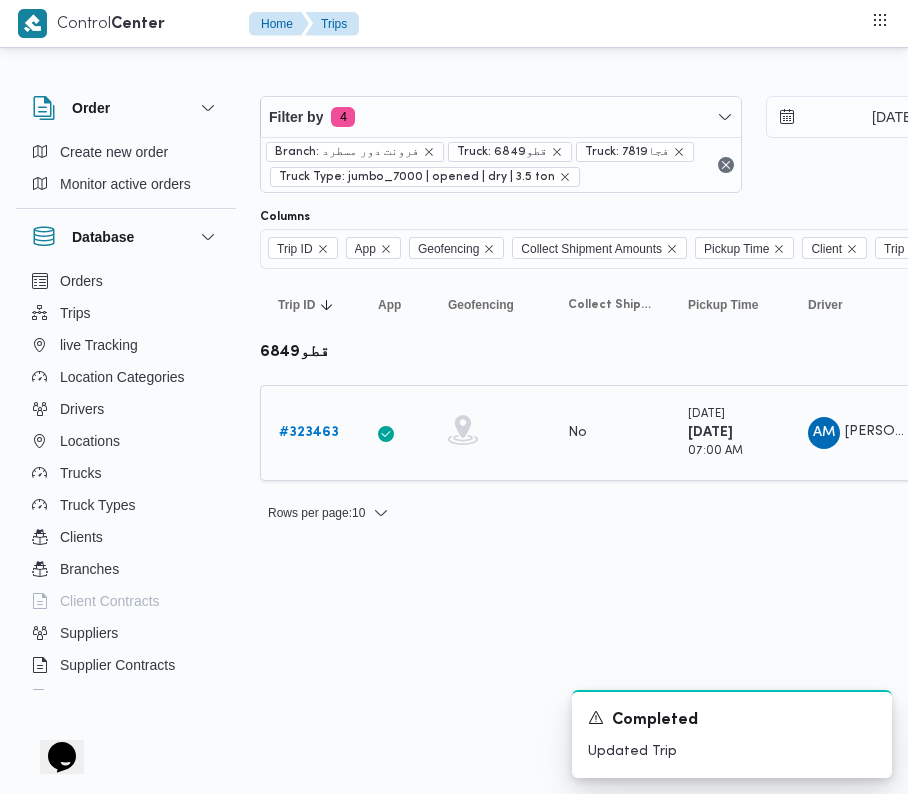 click on "# 323463" at bounding box center (310, 433) 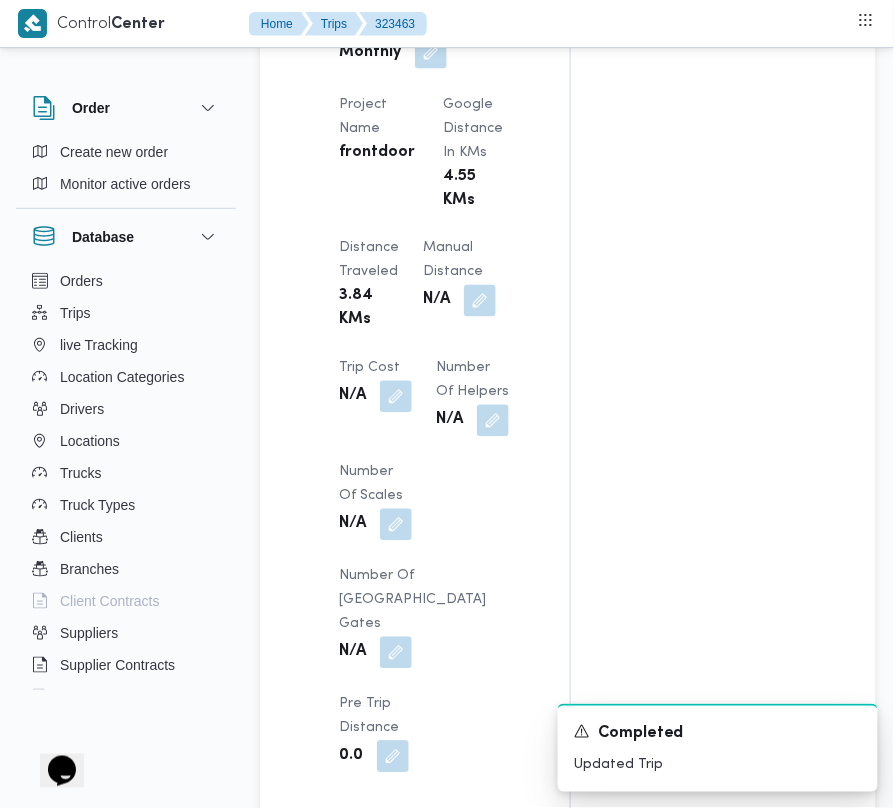 scroll, scrollTop: 2533, scrollLeft: 0, axis: vertical 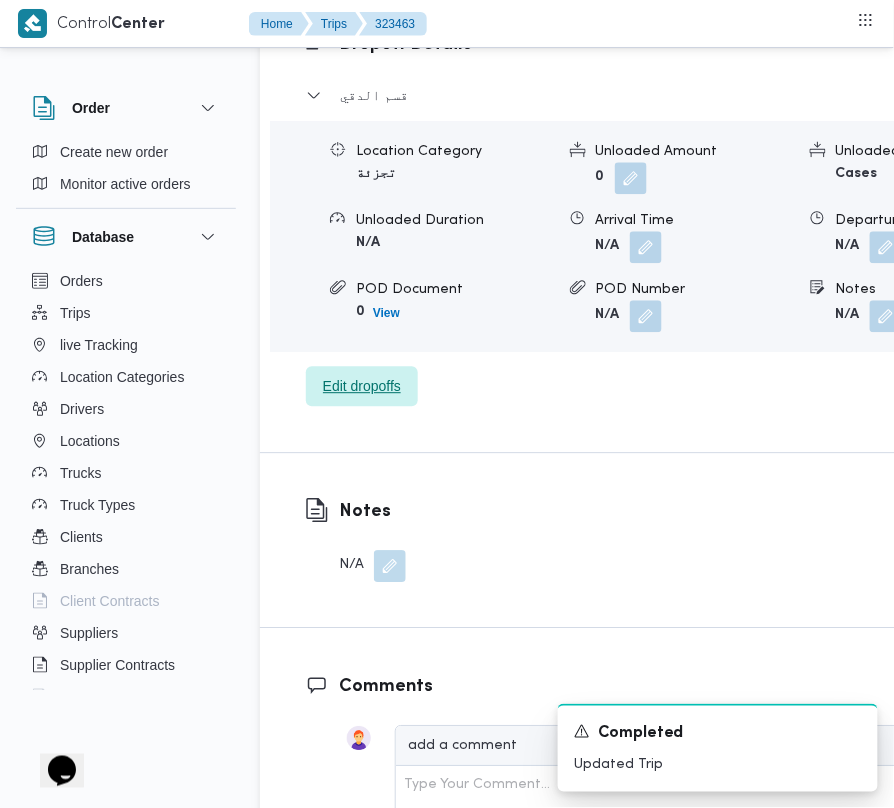 click on "Edit dropoffs" at bounding box center [362, 386] 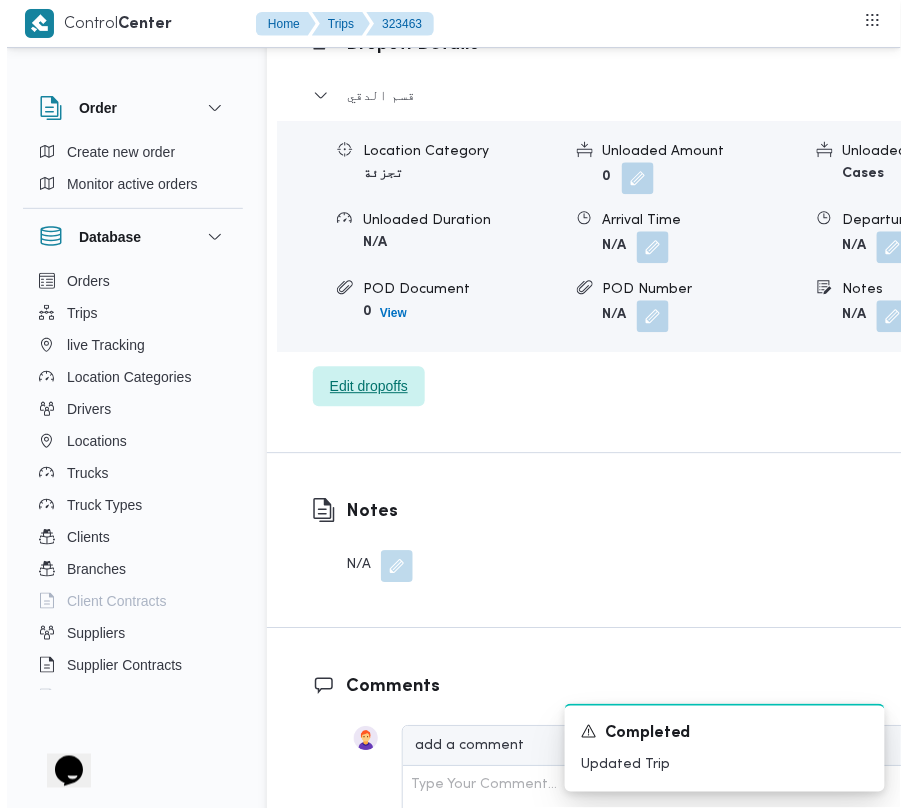 scroll, scrollTop: 3241, scrollLeft: 0, axis: vertical 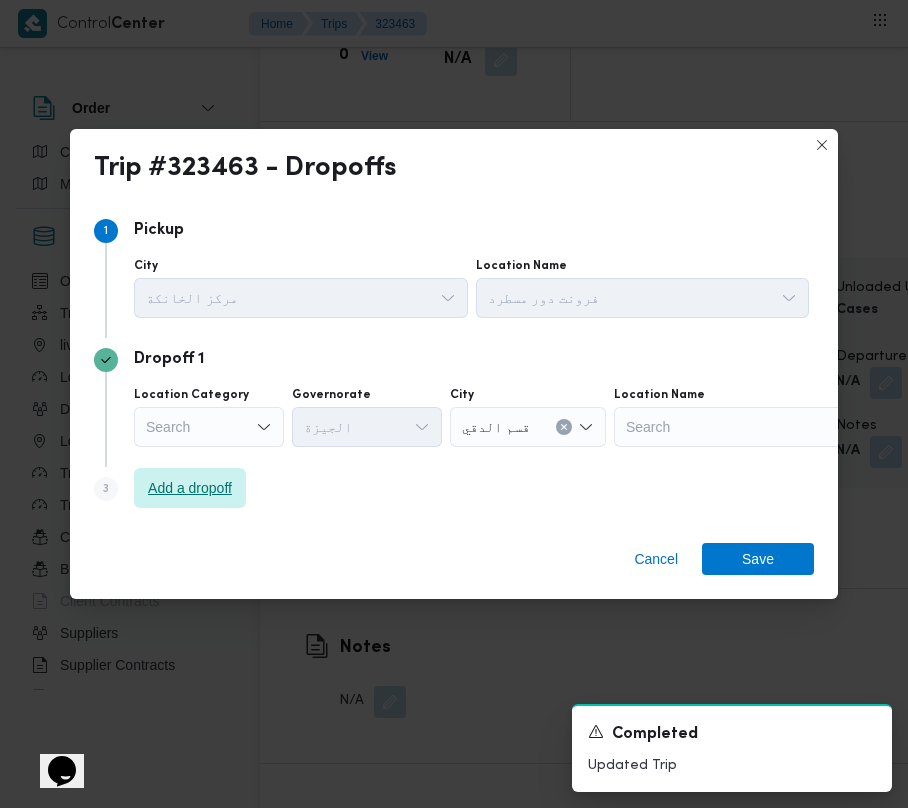 click on "Add a dropoff" at bounding box center [190, 488] 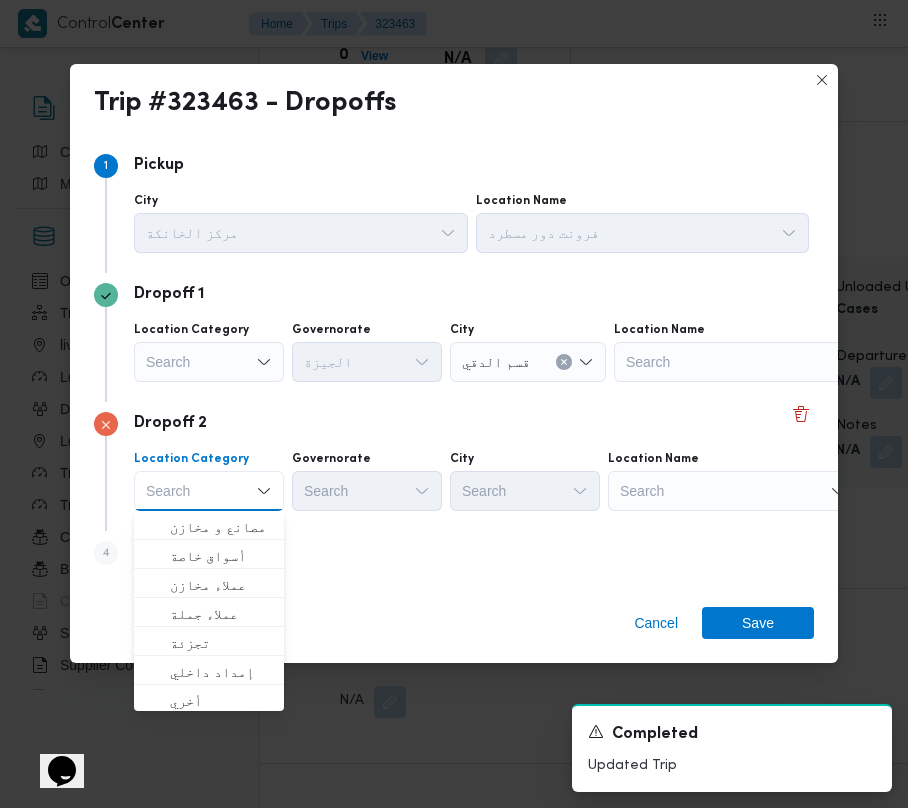 click on "Location Category Search Combo box. Selected. Combo box input. Search. Type some text or, to display a list of choices, press Down Arrow. To exit the list of choices, press Escape. Governorate Search City Search Location Name Search" at bounding box center (471, 481) 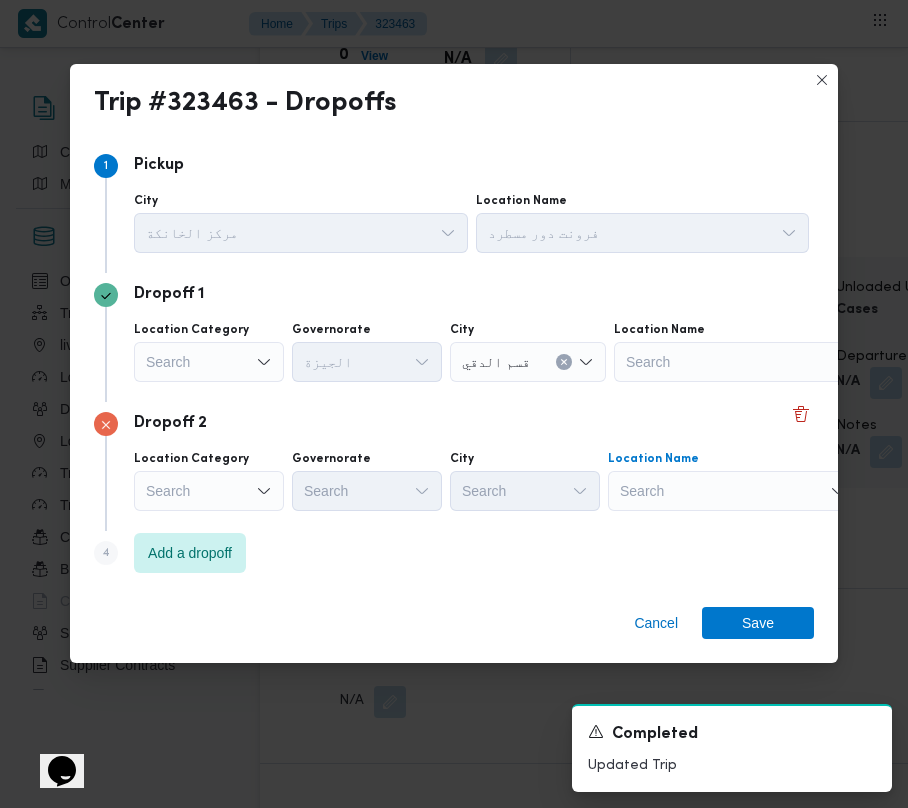 click on "Search" at bounding box center [739, 362] 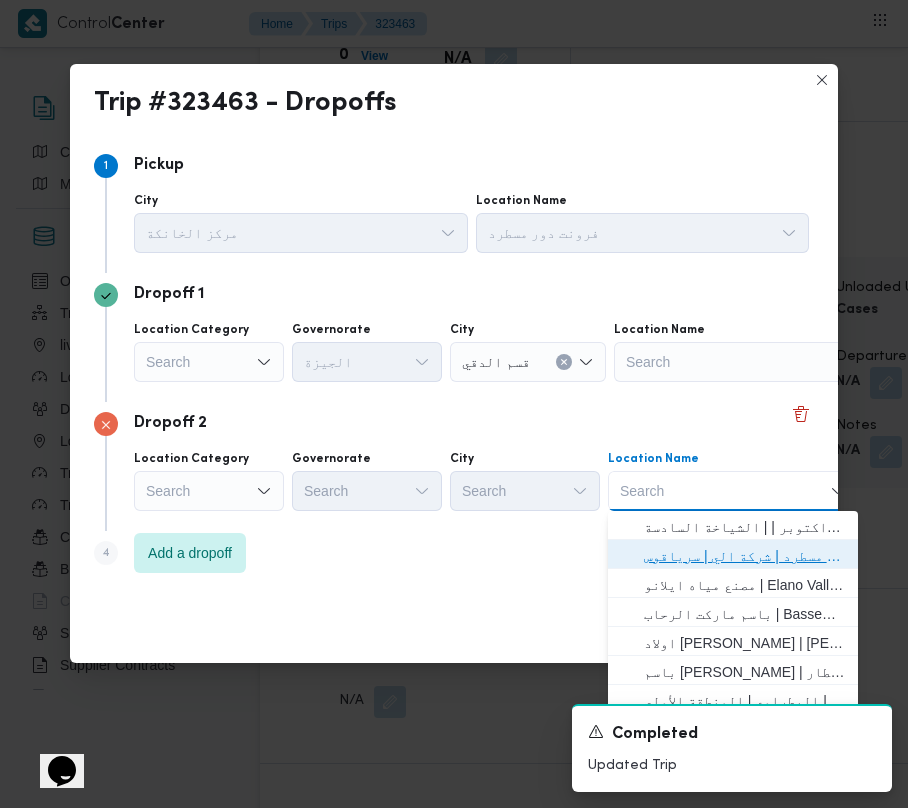 click on "فرونت دور مسطرد | شركة الي | سرياقوس" at bounding box center [745, 556] 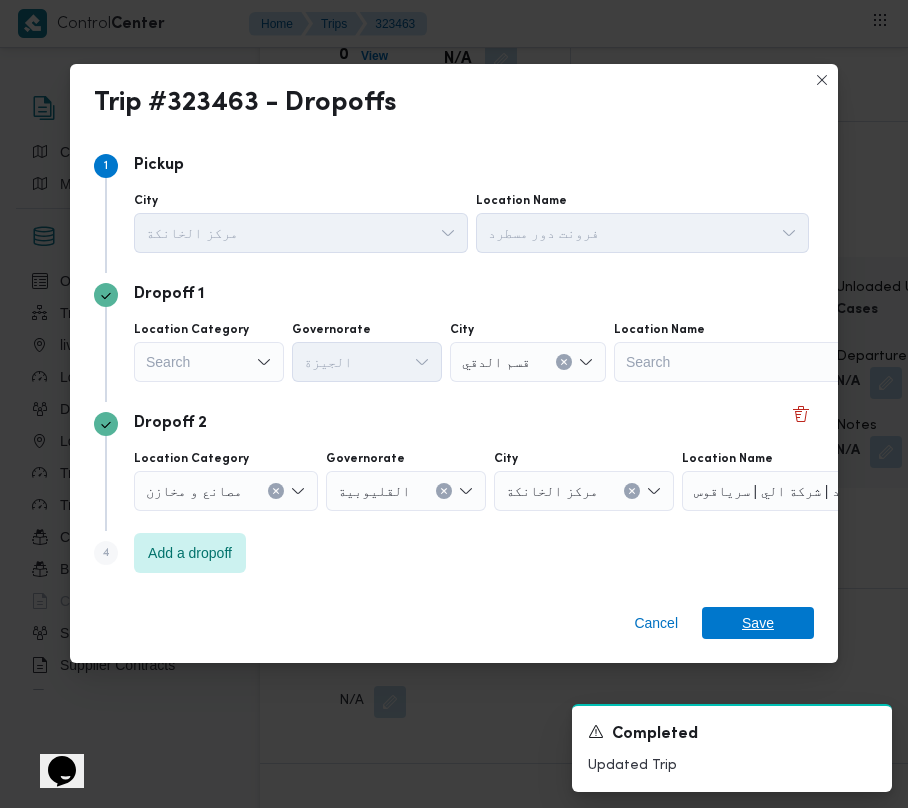 click on "Save" at bounding box center [758, 623] 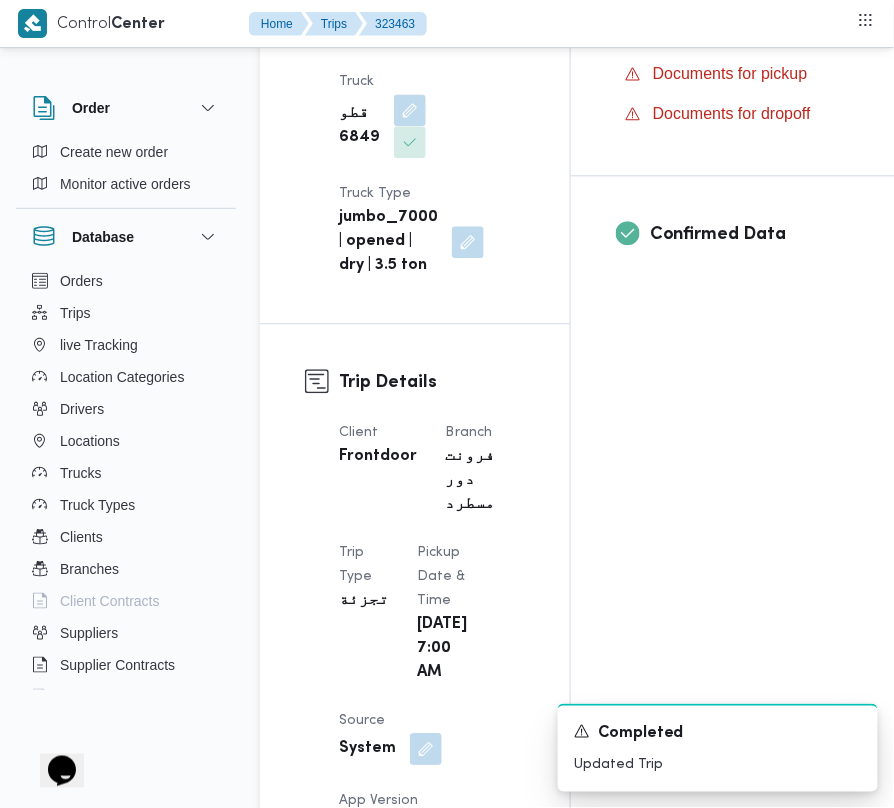 scroll, scrollTop: 0, scrollLeft: 0, axis: both 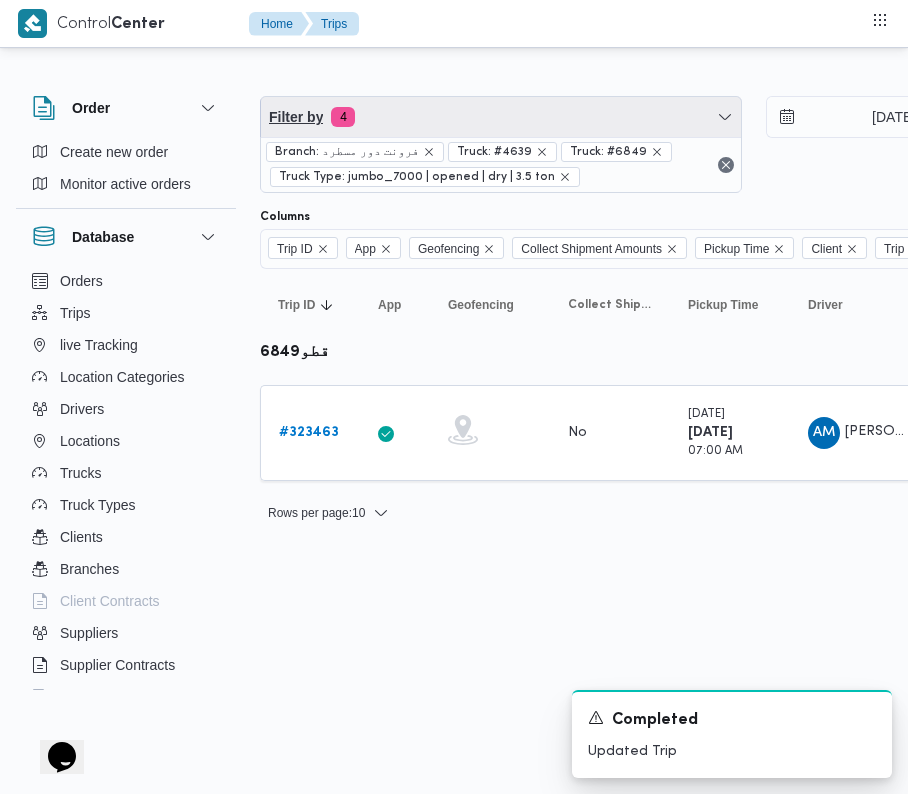 click on "Filter by 4" at bounding box center (501, 117) 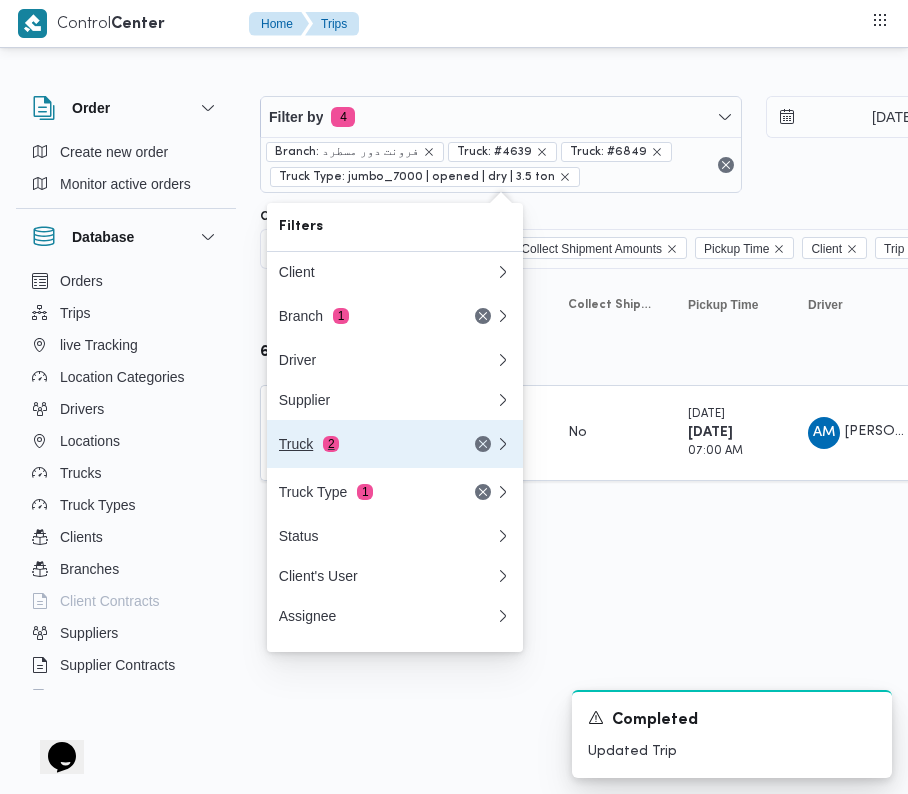 click on "Truck 2" at bounding box center (395, 444) 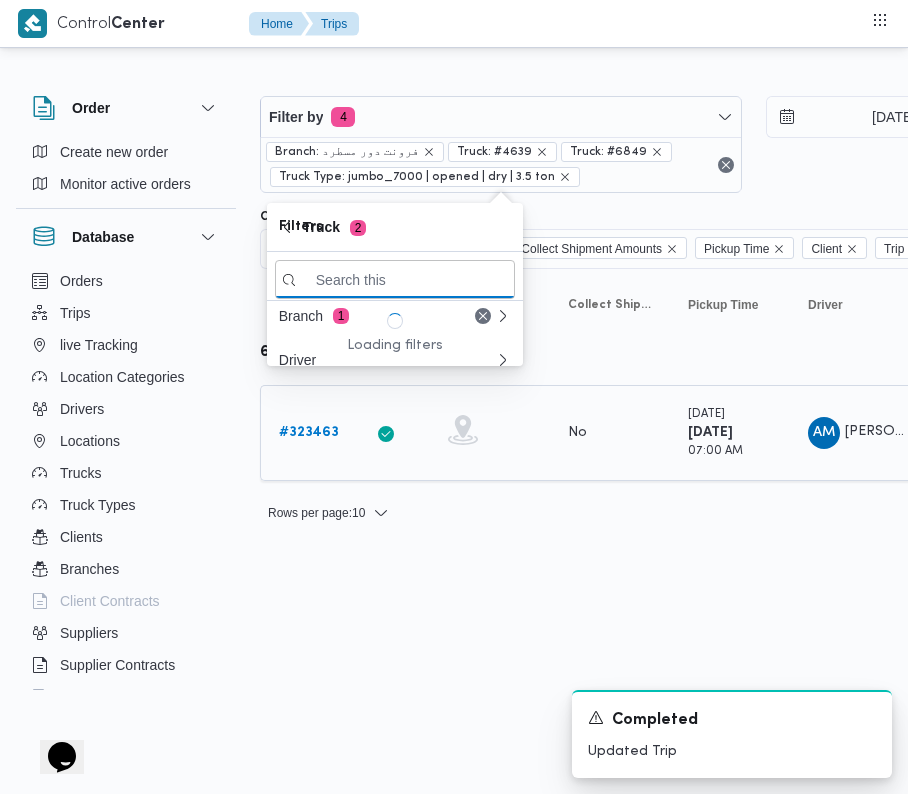 paste on "1527" 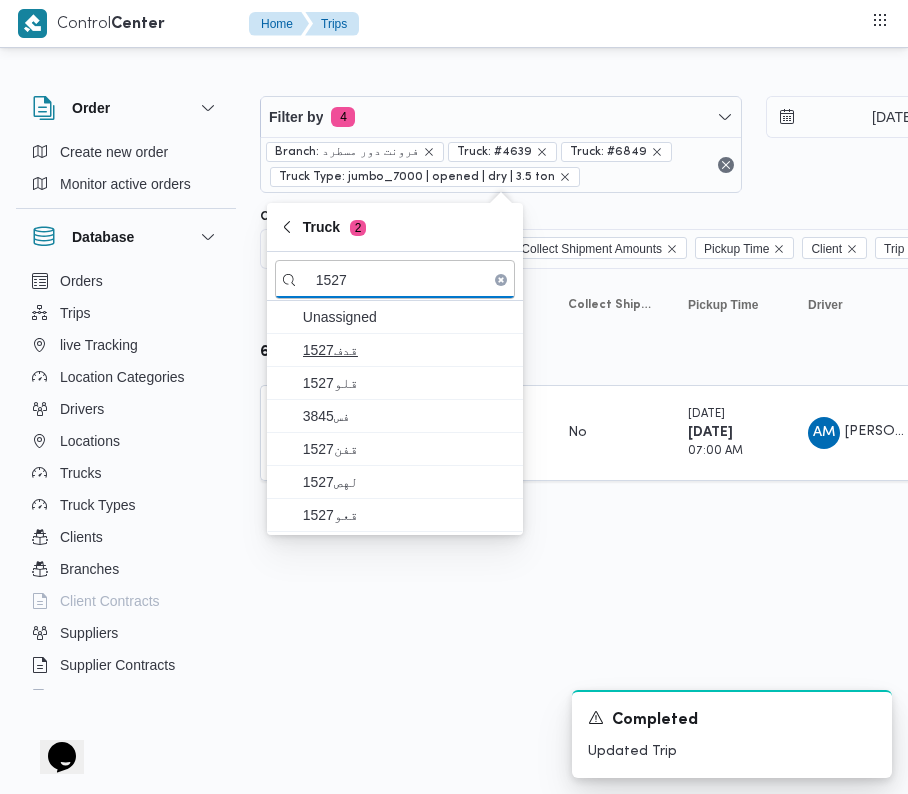 type on "1527" 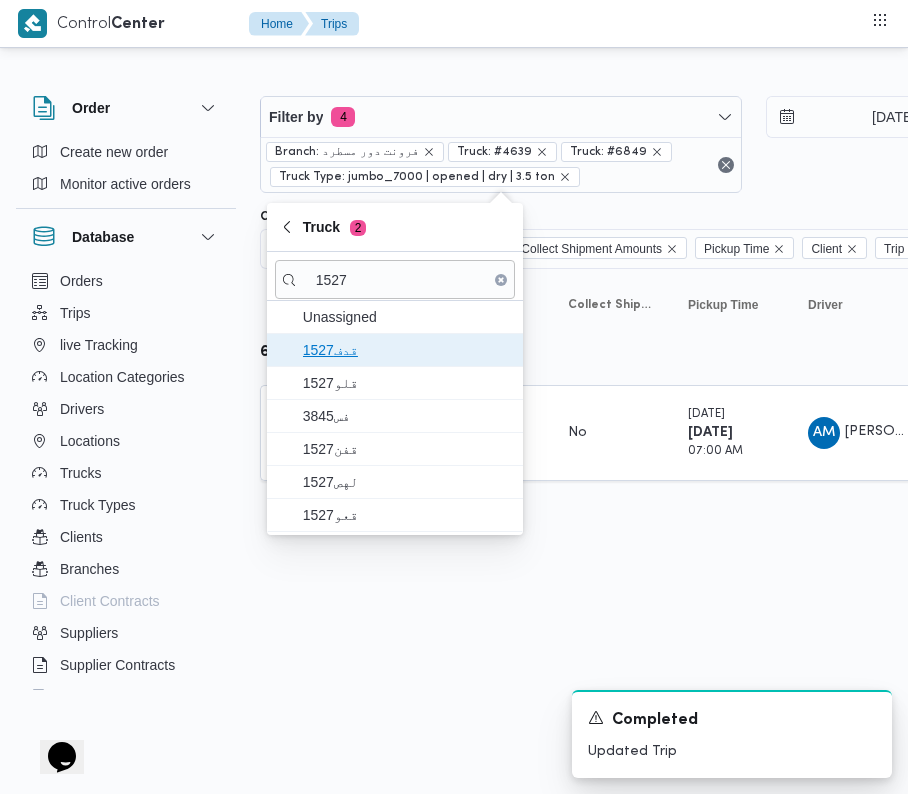 click on "قدف1527" at bounding box center [395, 350] 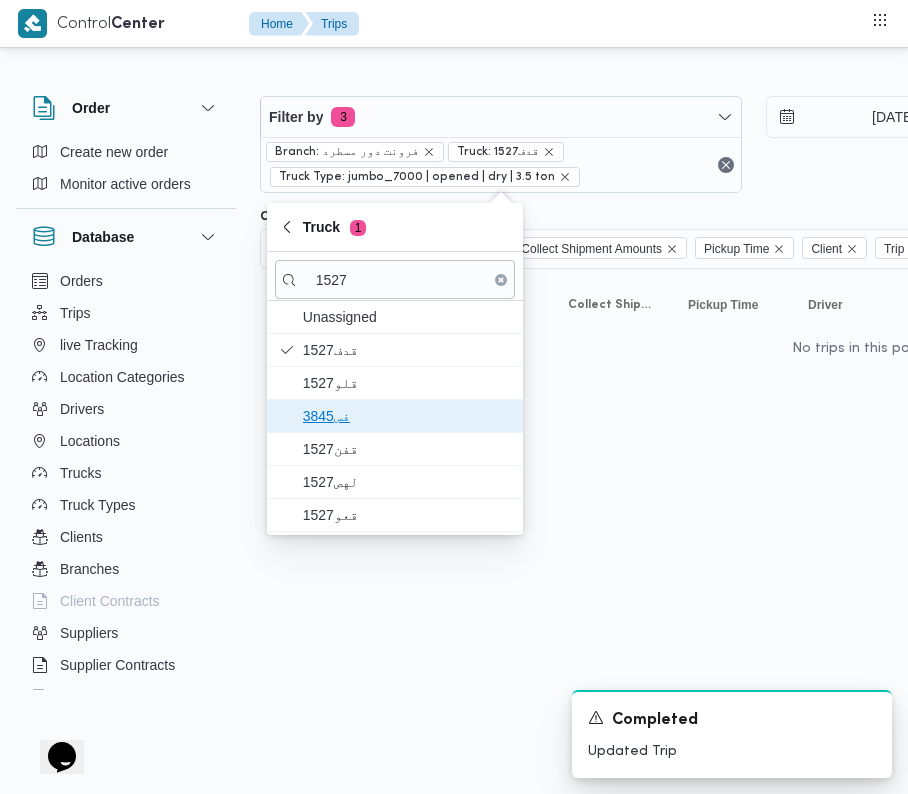 drag, startPoint x: 342, startPoint y: 426, endPoint x: 340, endPoint y: 458, distance: 32.06244 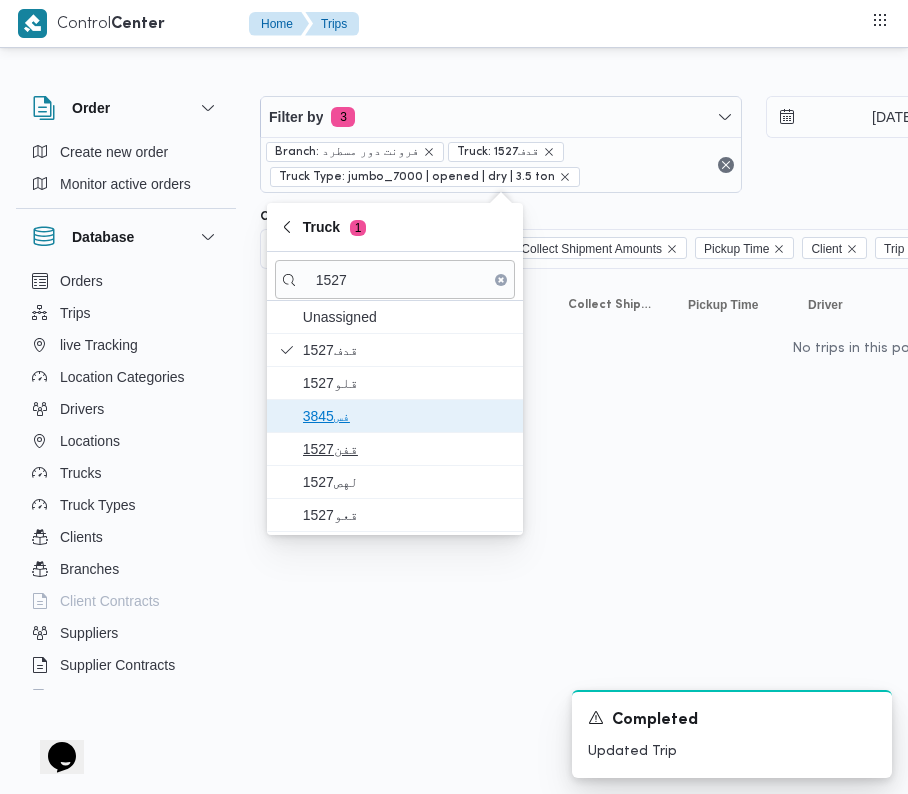 click on "3845فس" at bounding box center [395, 416] 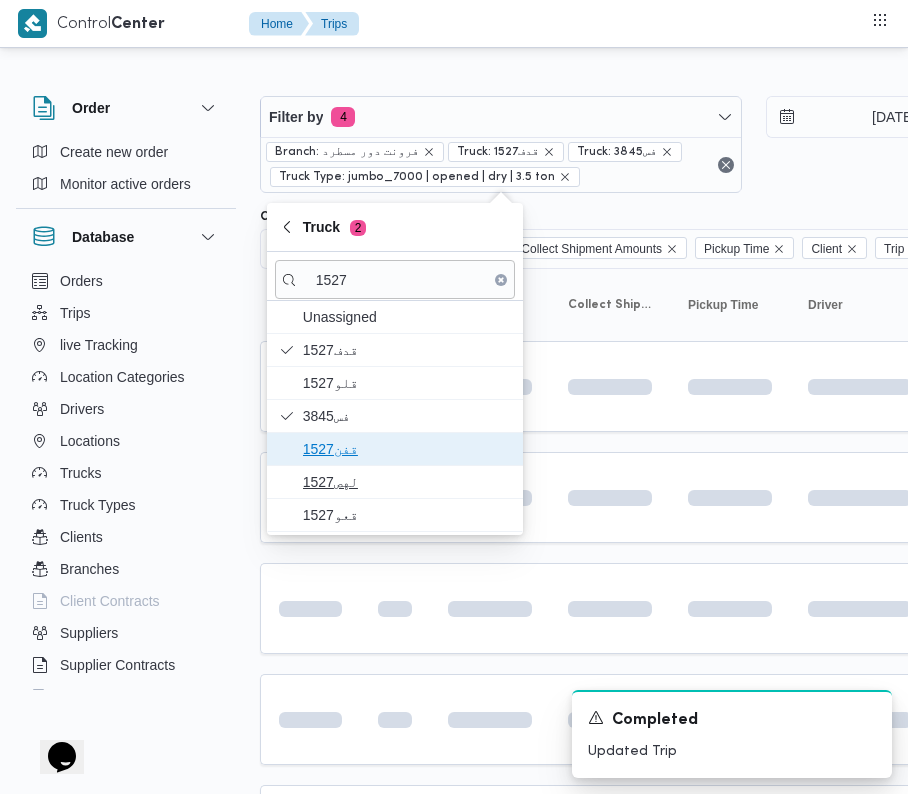 drag, startPoint x: 340, startPoint y: 460, endPoint x: 340, endPoint y: 477, distance: 17 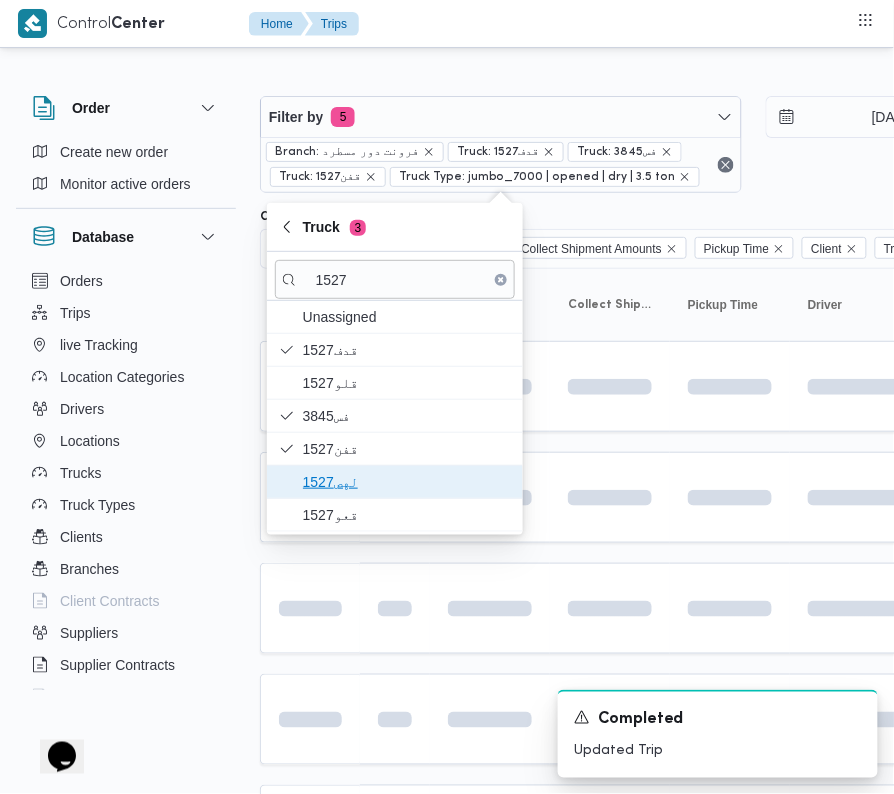 click on "1527لهص" at bounding box center [407, 482] 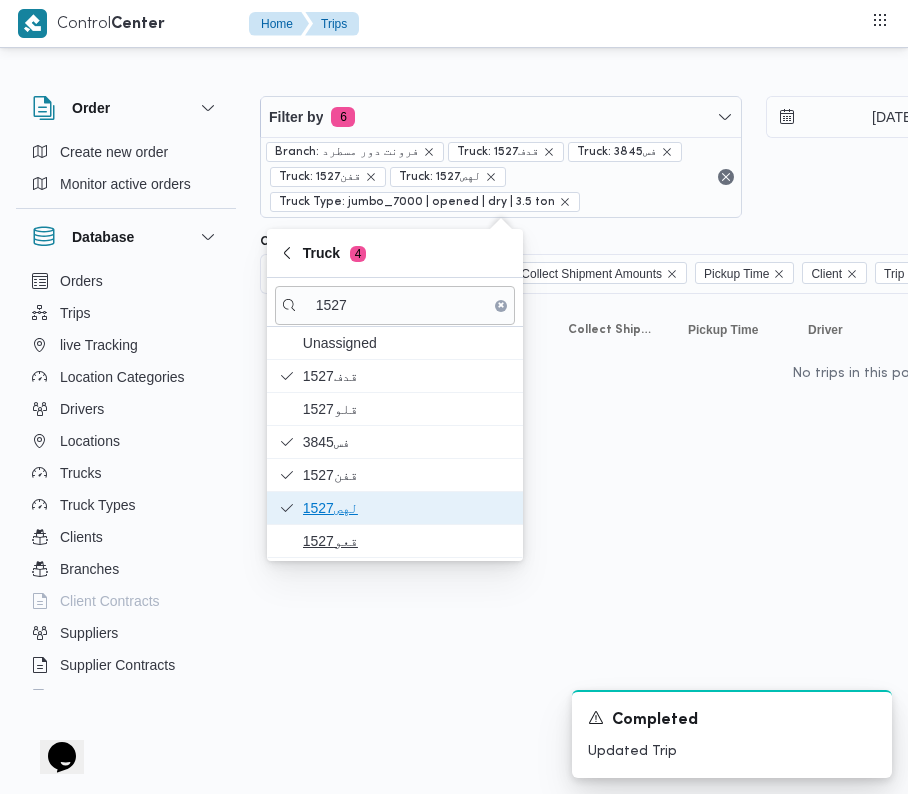 click on "Unassigned قدف1527 قلو1527 3845فس 1527قفن 1527لهص قعو1527" at bounding box center [395, 442] 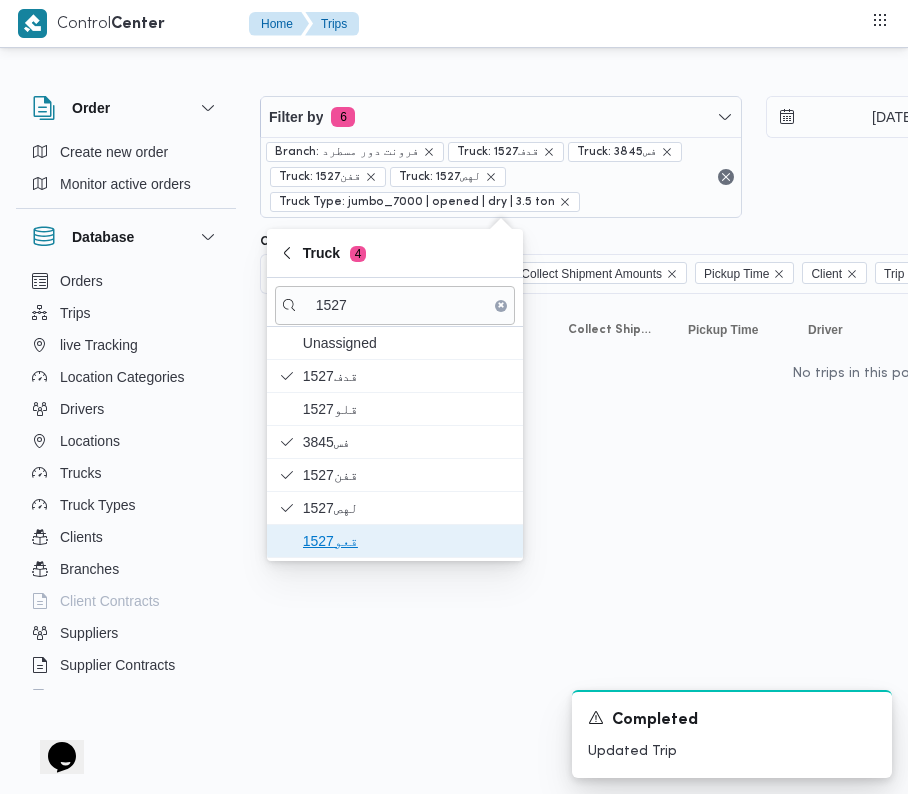 click on "قعو1527" at bounding box center (395, 541) 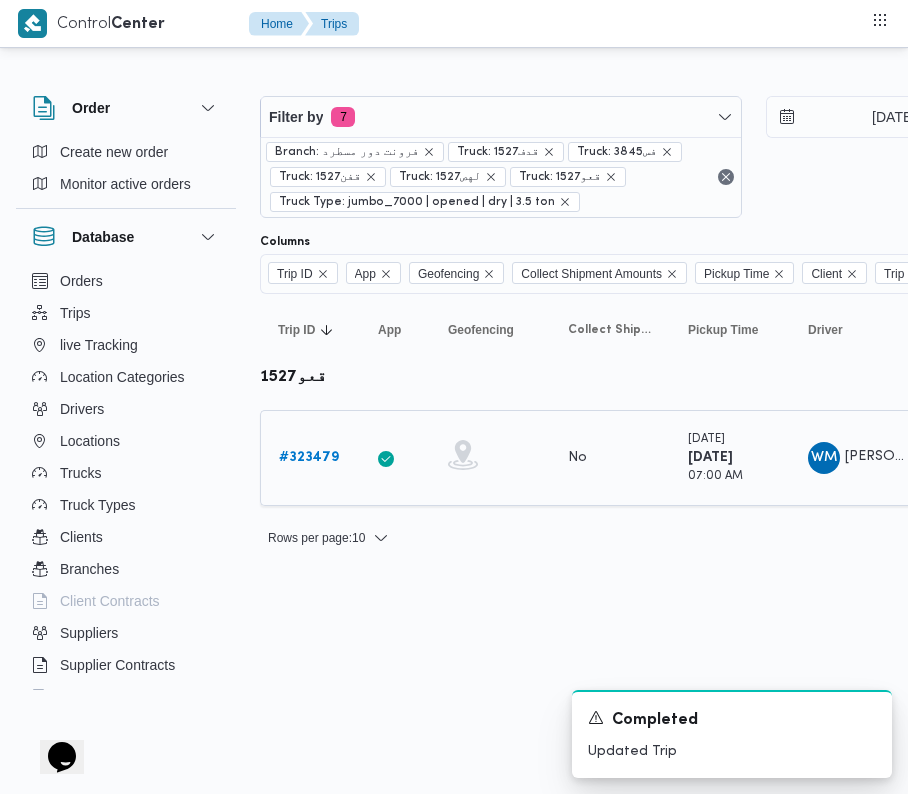 click on "Trip ID # 323479" at bounding box center (310, 458) 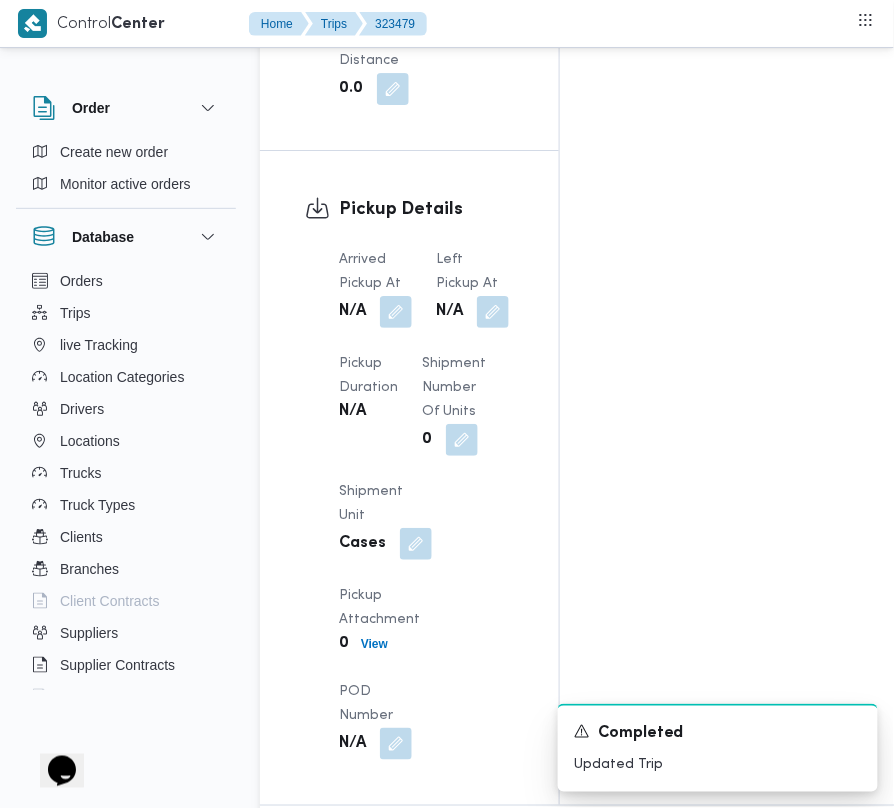 scroll, scrollTop: 3377, scrollLeft: 0, axis: vertical 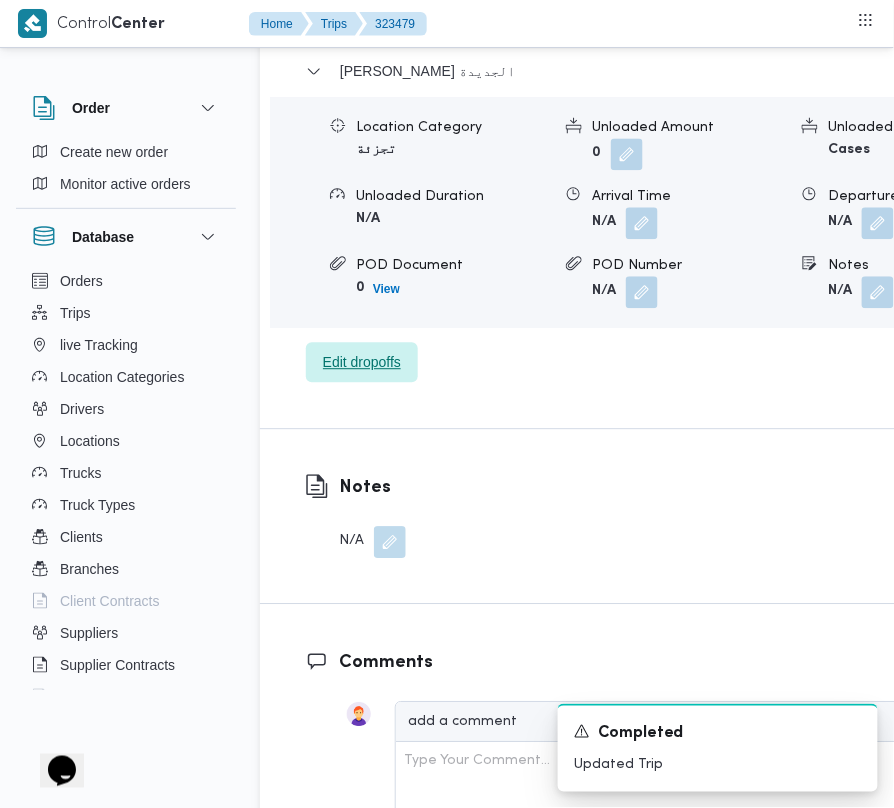 click on "Edit dropoffs" at bounding box center (362, 362) 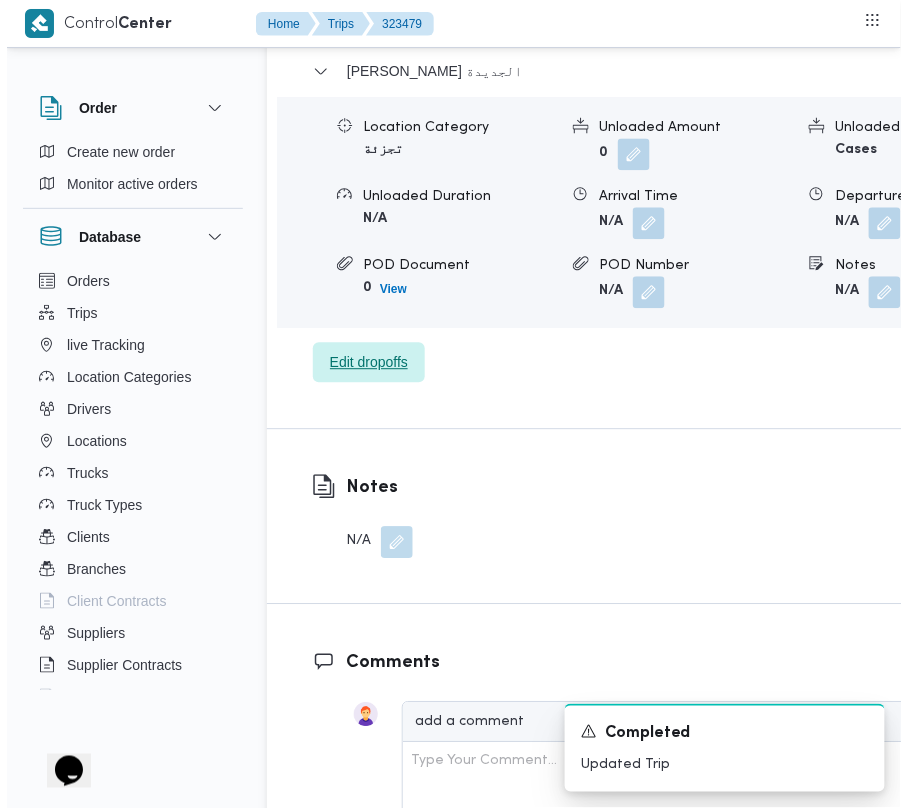 scroll, scrollTop: 3273, scrollLeft: 0, axis: vertical 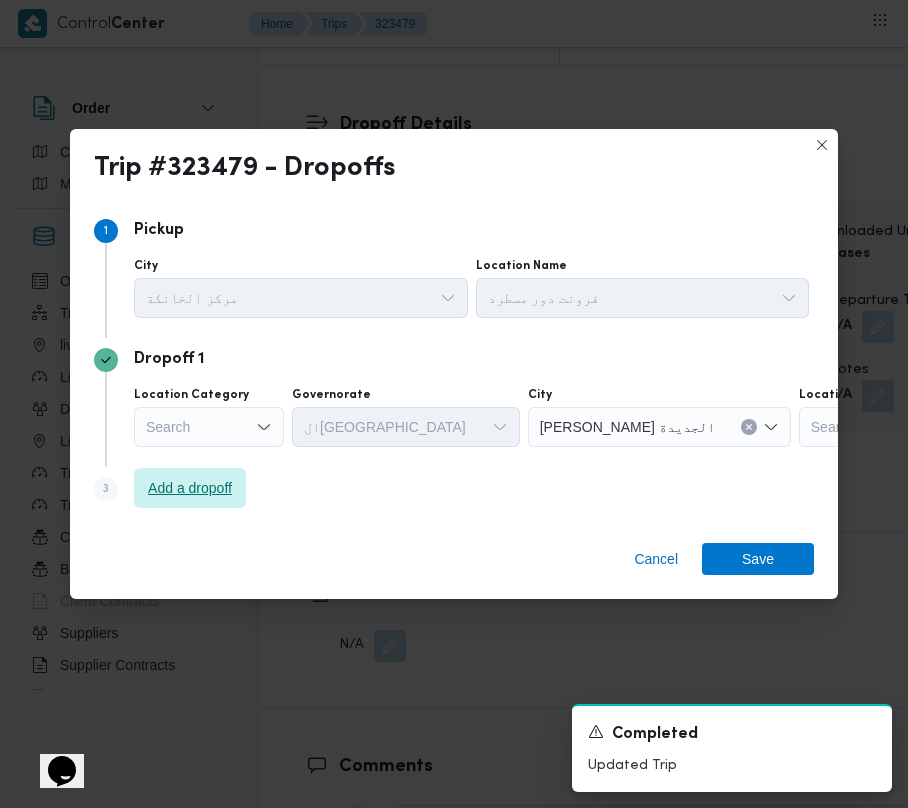 click on "Add a dropoff" at bounding box center (190, 488) 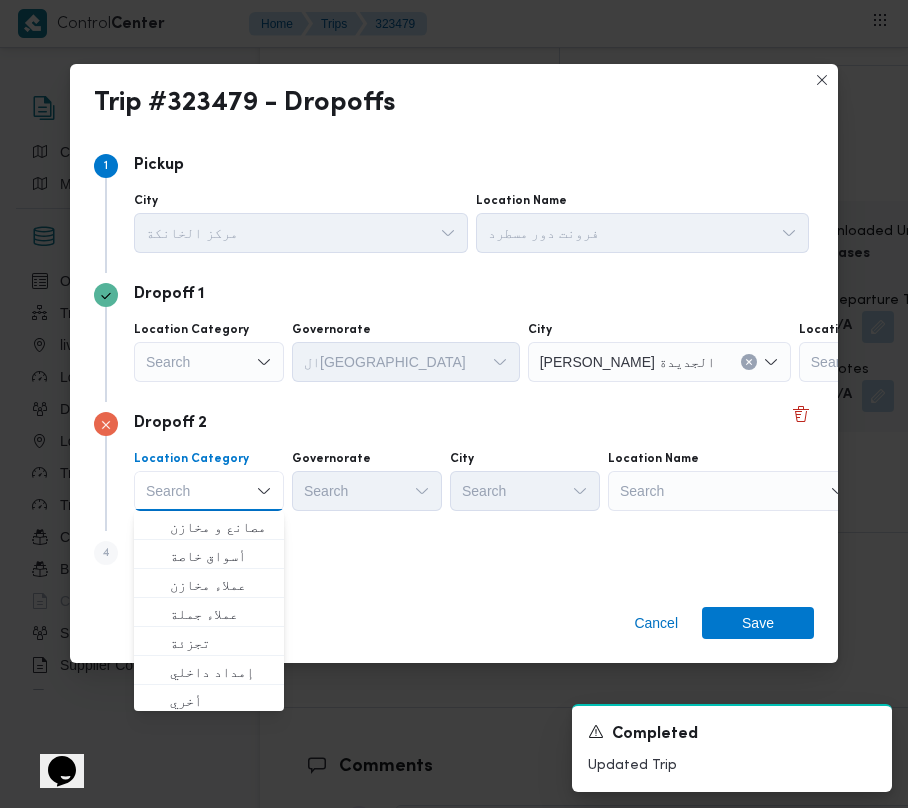 click on "Search" at bounding box center [924, 362] 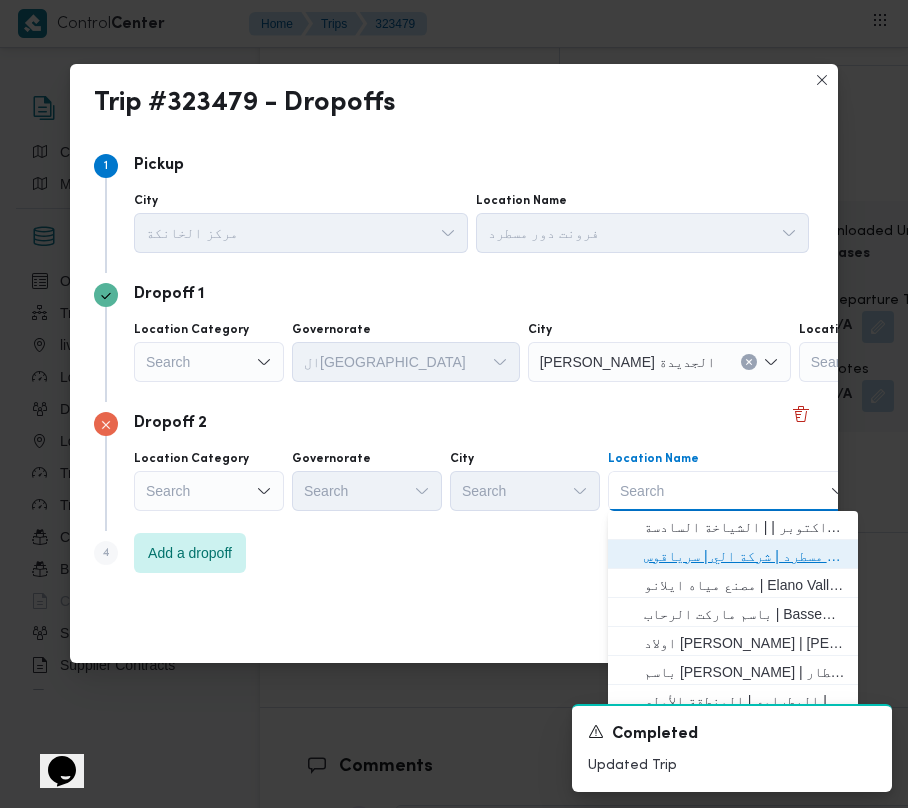 drag, startPoint x: 710, startPoint y: 553, endPoint x: 670, endPoint y: 554, distance: 40.012497 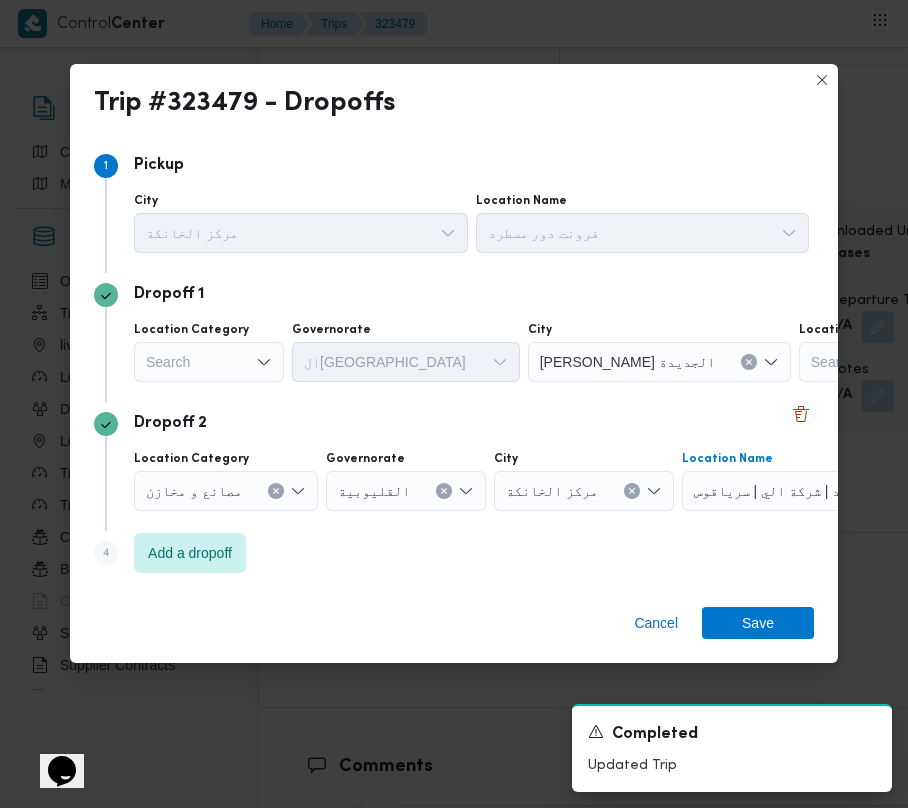 click on "Search" at bounding box center [209, 362] 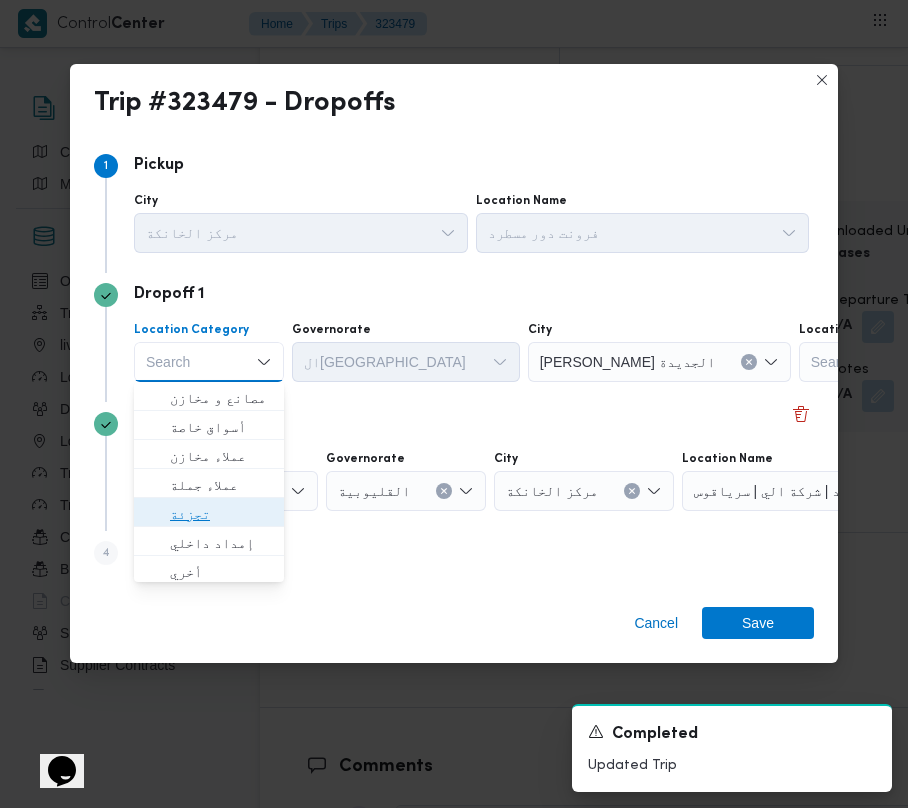 click on "تجزئة" at bounding box center (221, 514) 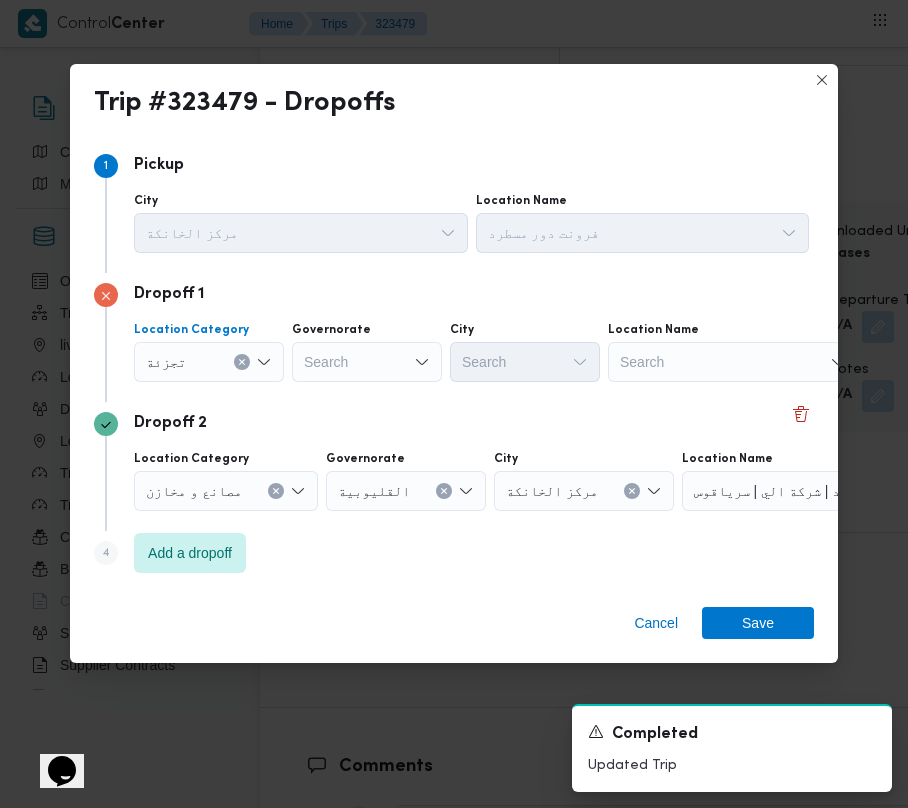 click on "Search" at bounding box center (367, 362) 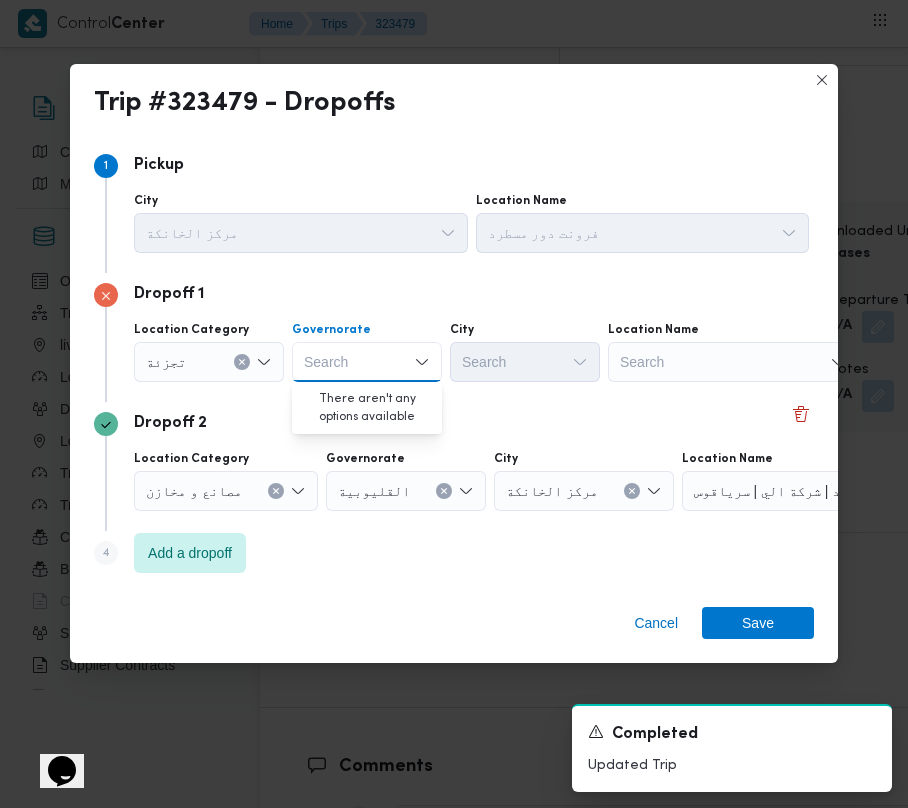 paste on "القليوبية" 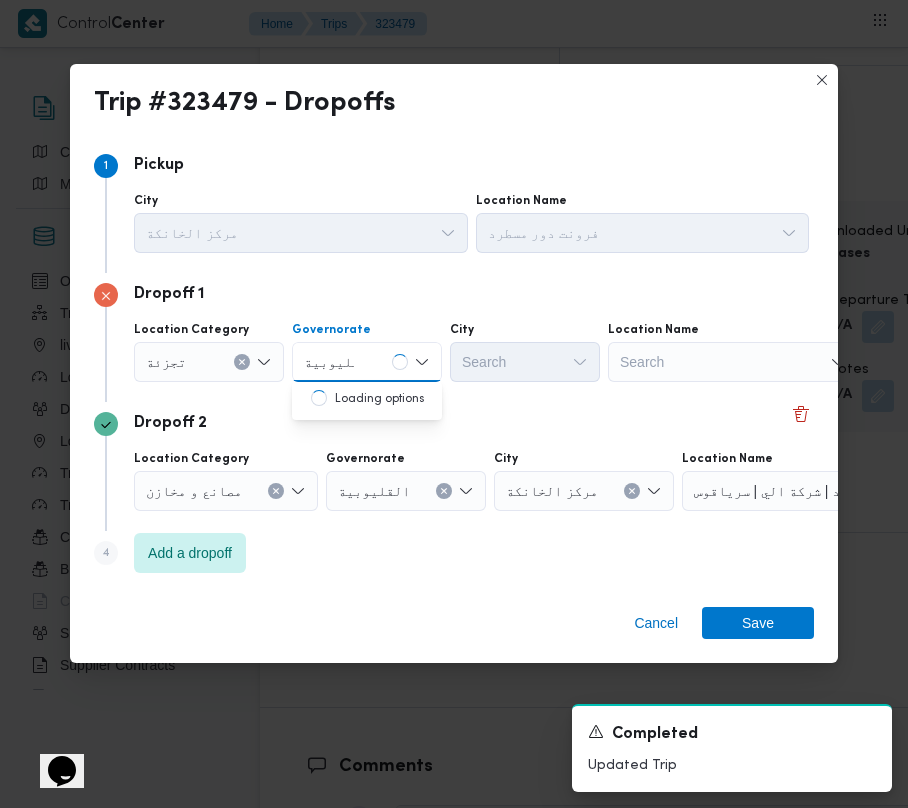 type on "القليوبية" 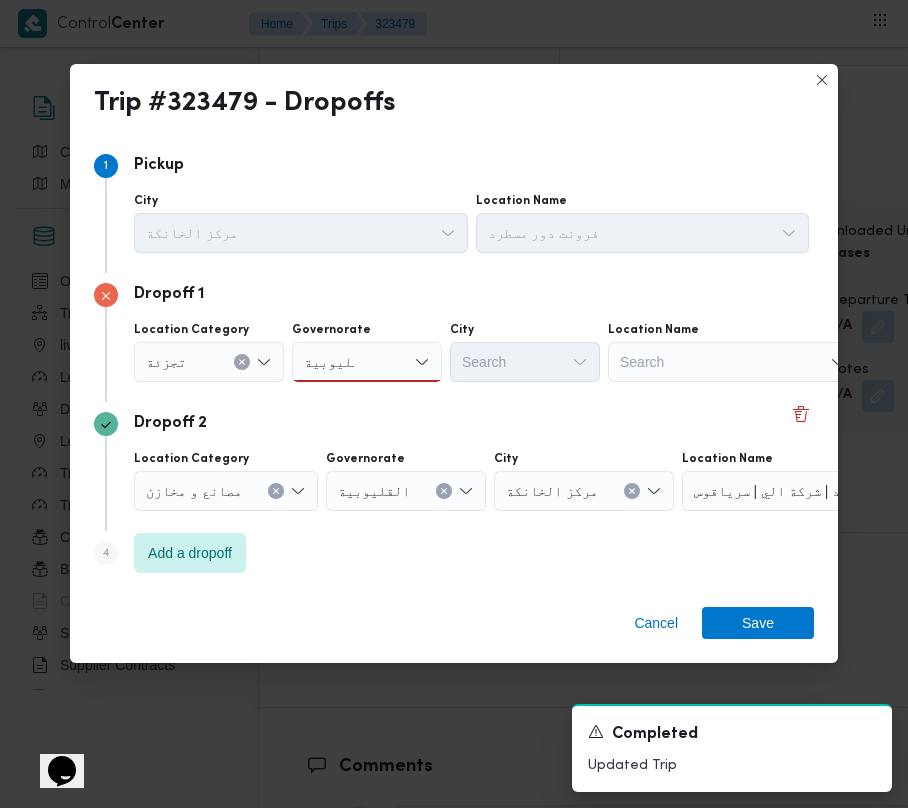 click on "القليوبية القليوبية" at bounding box center [367, 362] 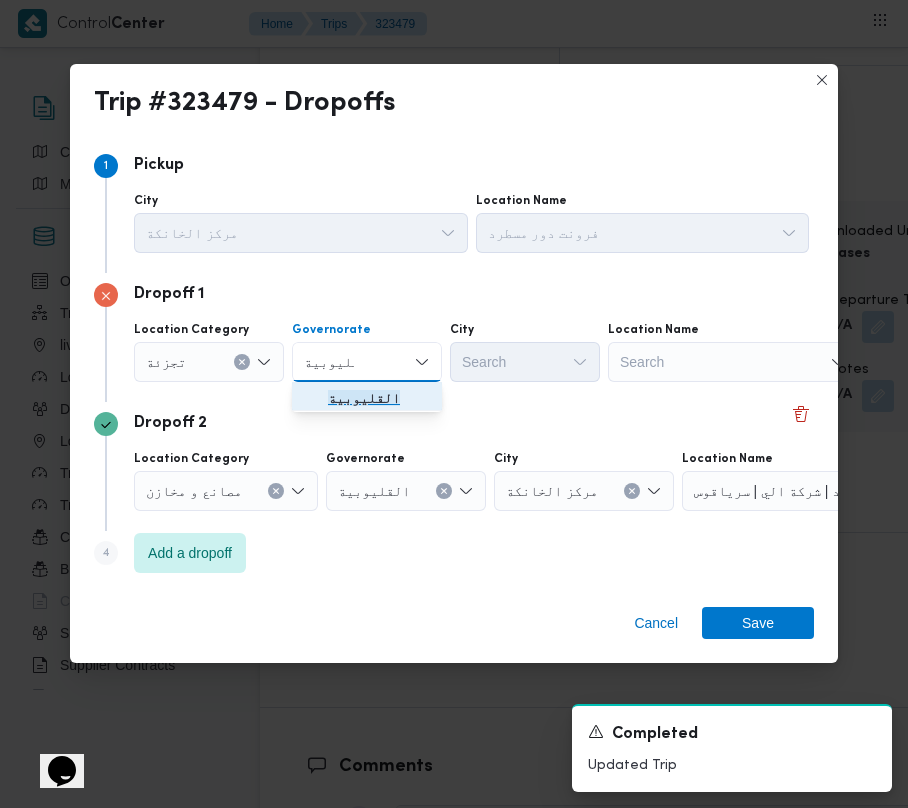 click on "القليوبية" at bounding box center (379, 398) 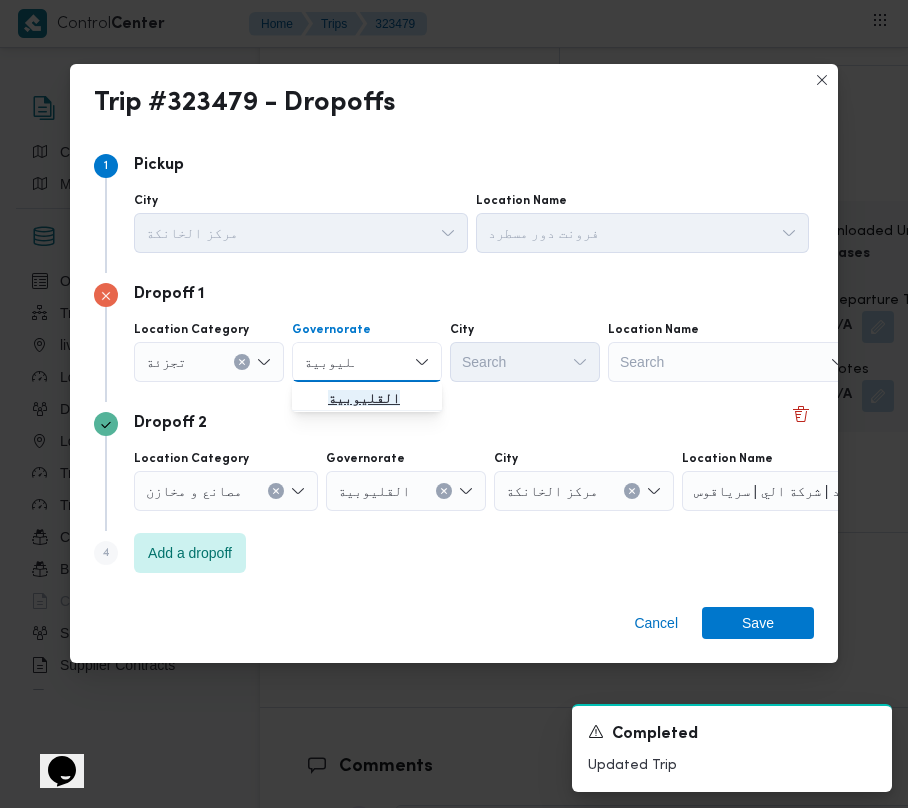 type 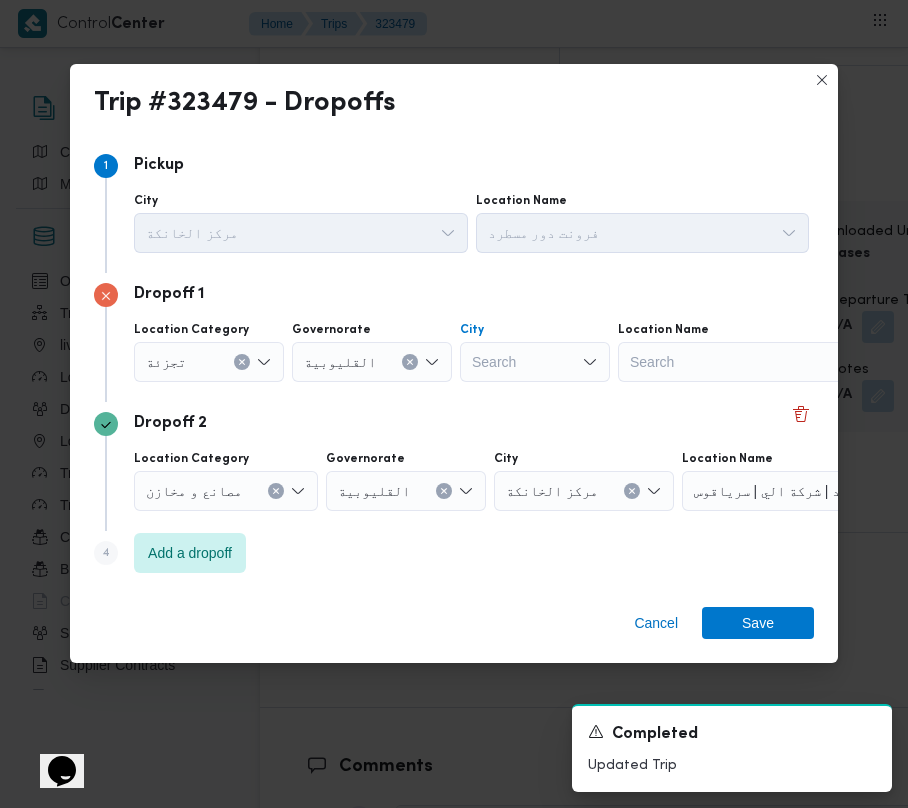 click on "Search" at bounding box center [535, 362] 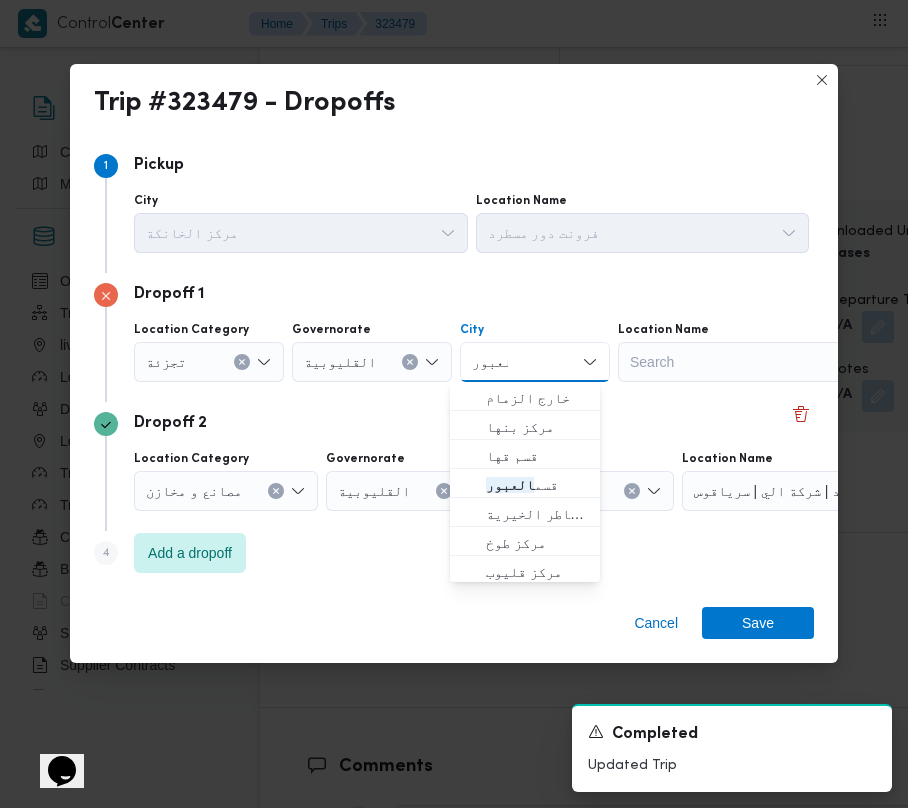 type on "العبور" 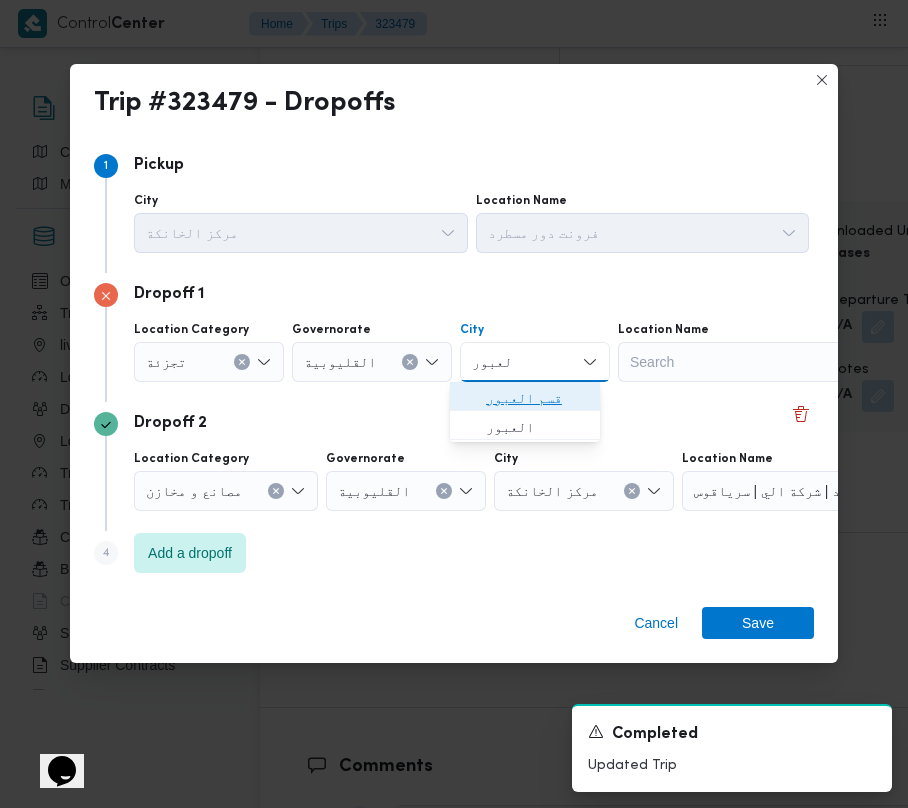 click on "قسم العبور" at bounding box center (537, 398) 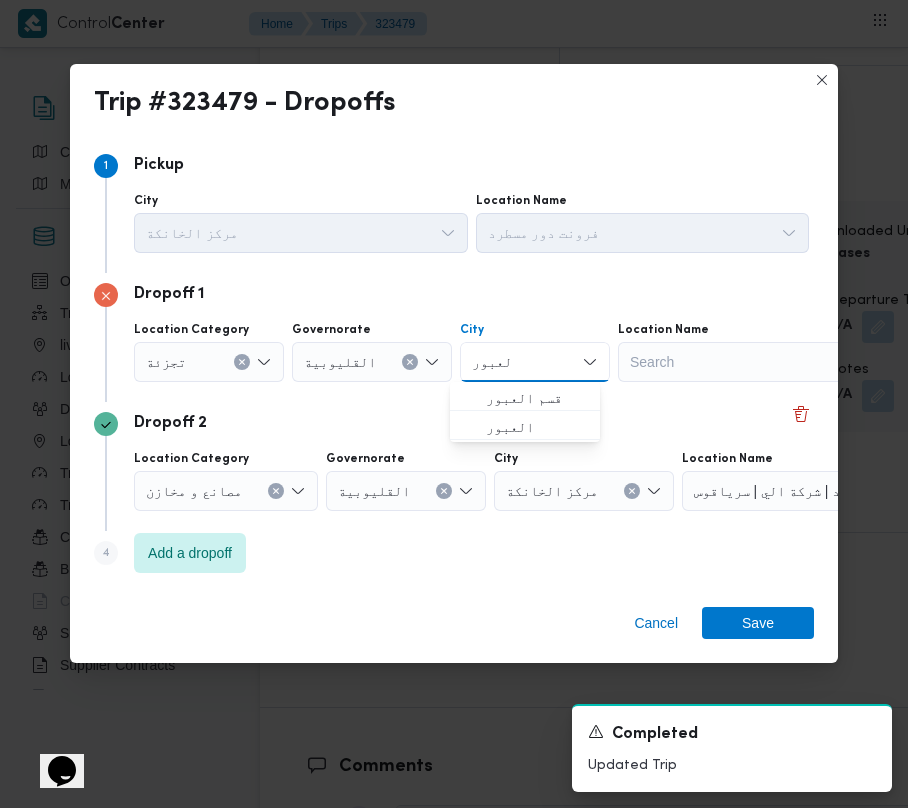 type 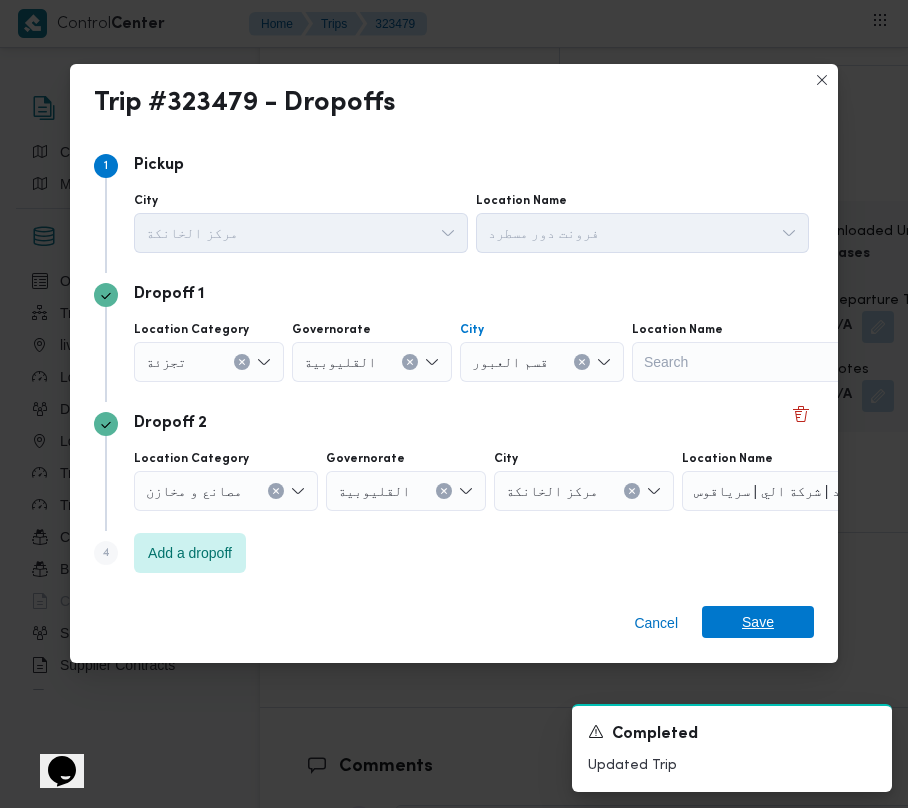 click on "Save" at bounding box center [758, 622] 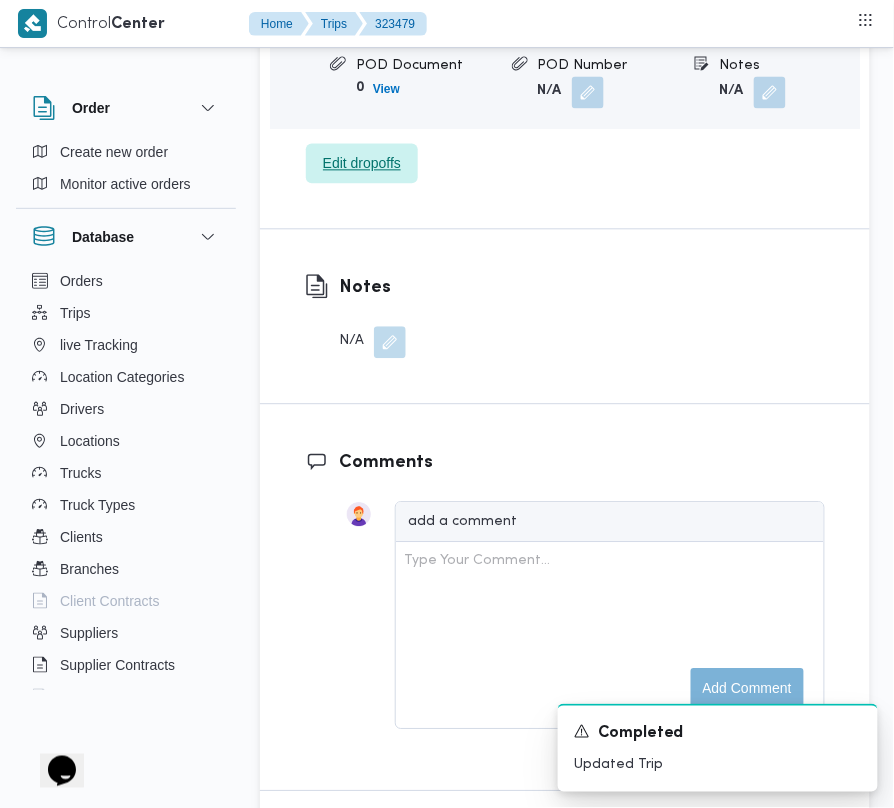 scroll, scrollTop: 2670, scrollLeft: 0, axis: vertical 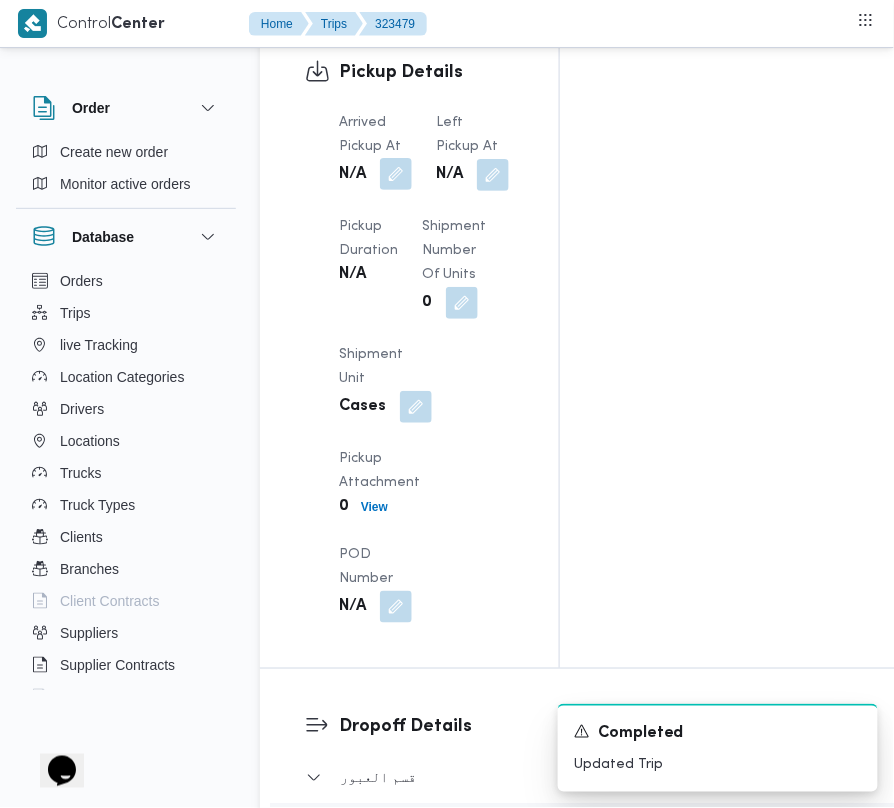 click at bounding box center (396, 174) 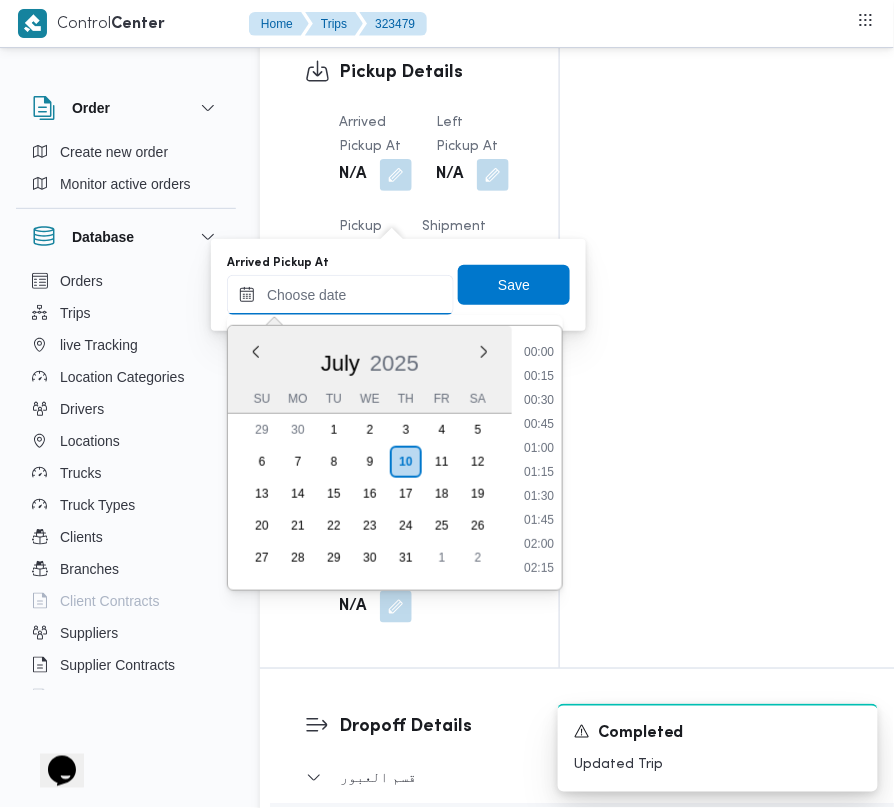 drag, startPoint x: 378, startPoint y: 309, endPoint x: 390, endPoint y: 305, distance: 12.649111 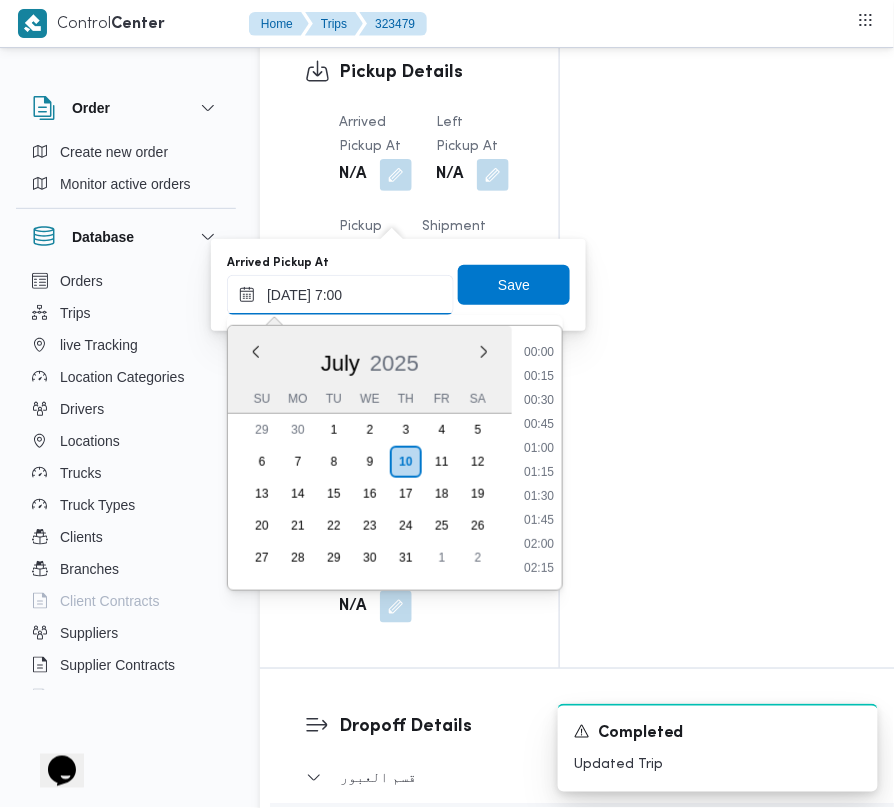 scroll, scrollTop: 672, scrollLeft: 0, axis: vertical 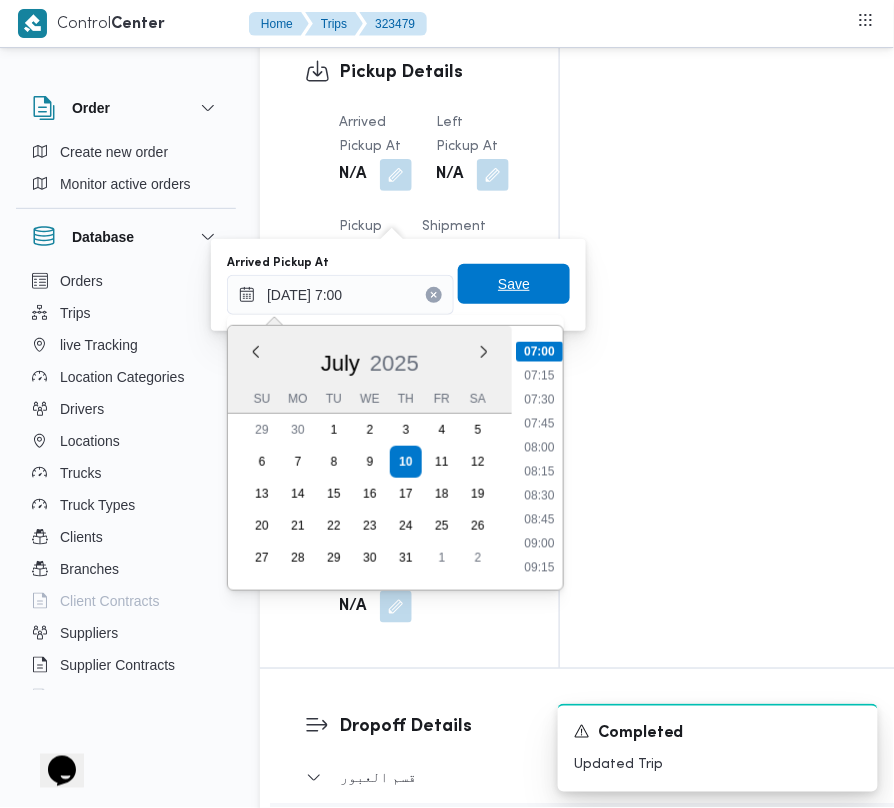 type on "[DATE] 07:00" 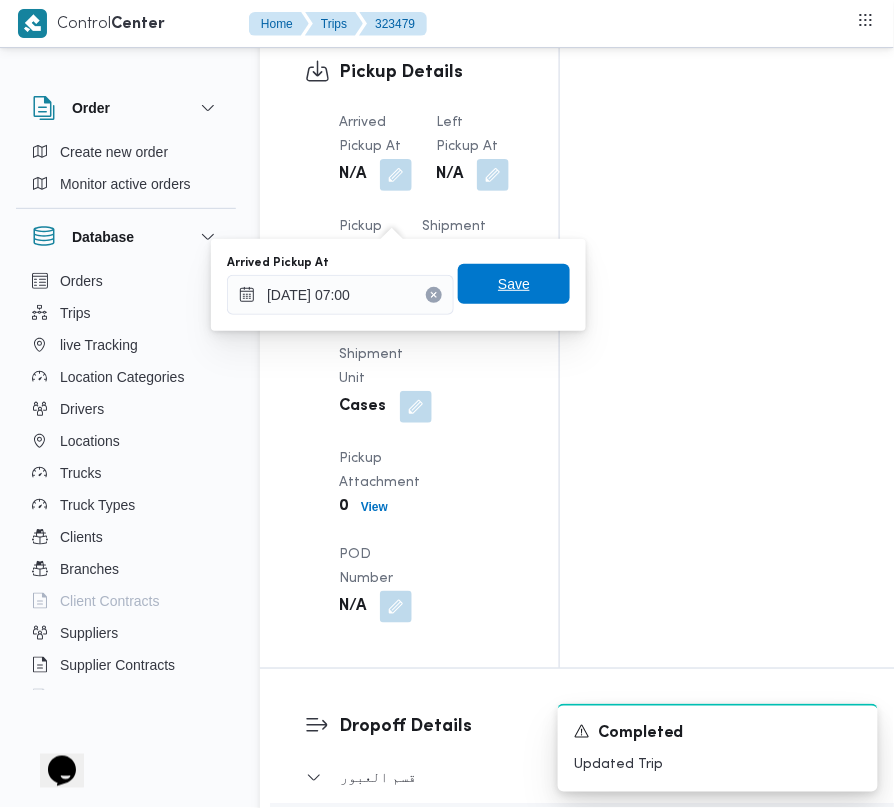 click on "Save" at bounding box center [514, 284] 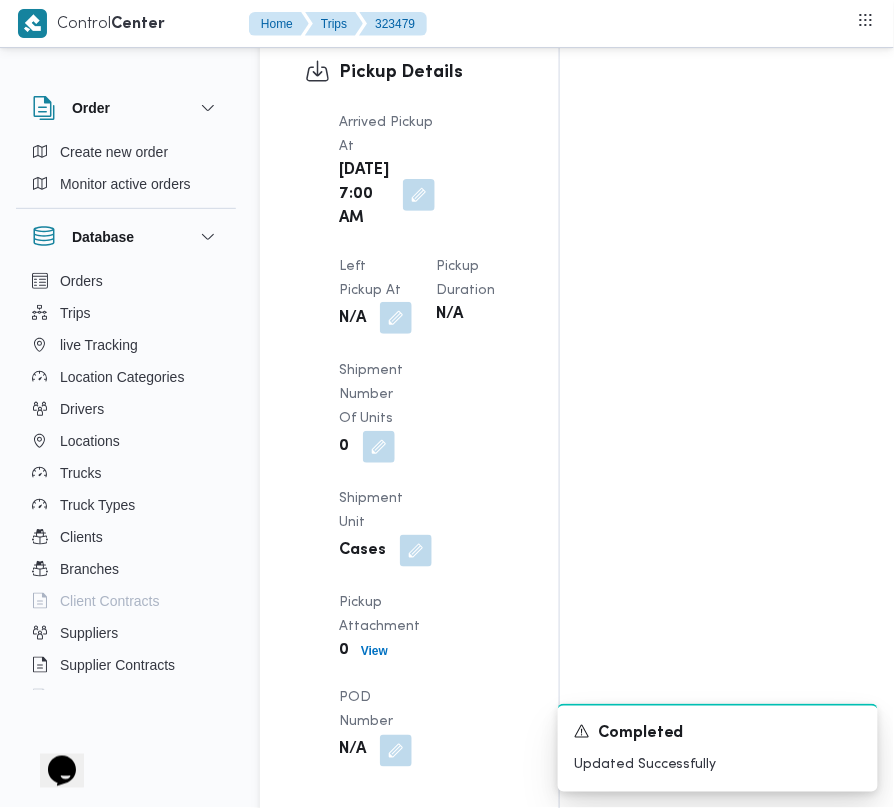 drag, startPoint x: 401, startPoint y: 432, endPoint x: 404, endPoint y: 452, distance: 20.22375 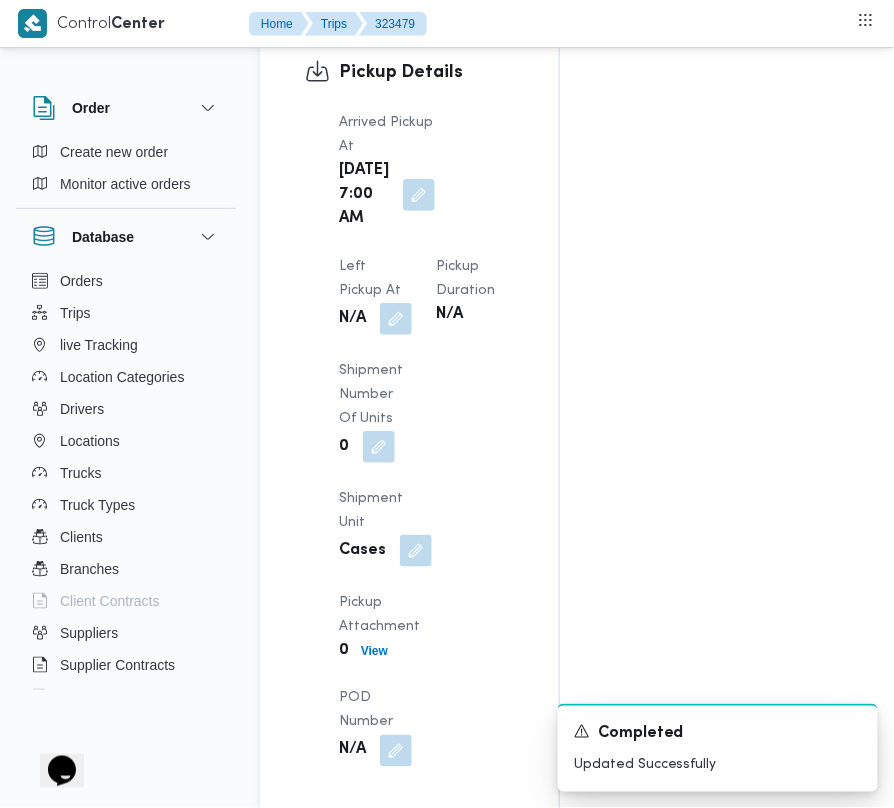 click at bounding box center [396, 319] 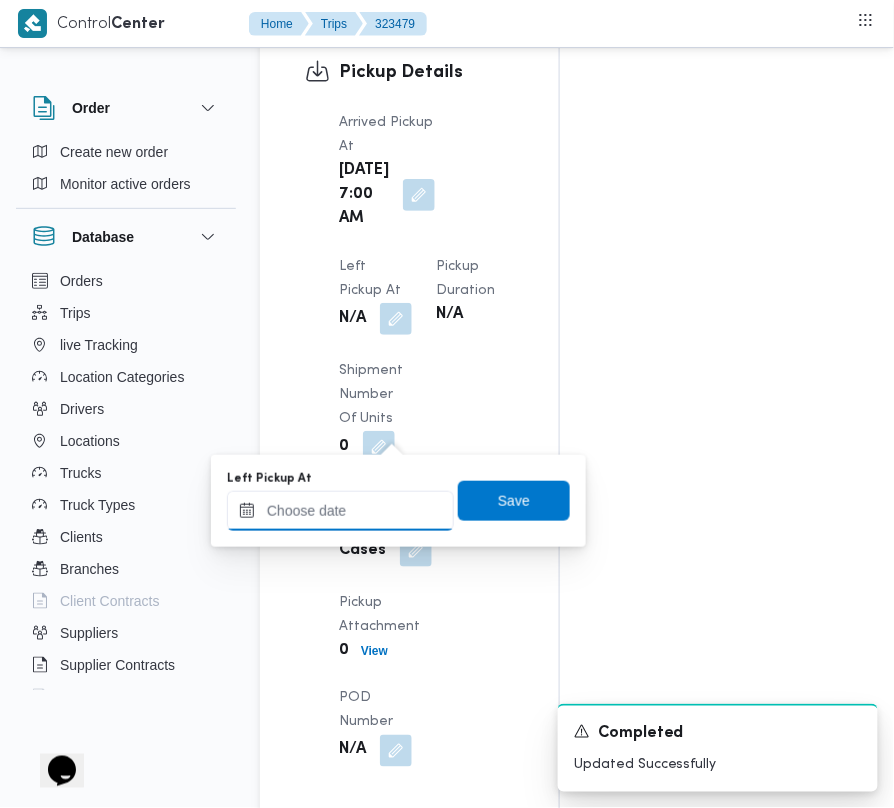 click on "Left Pickup At" at bounding box center [340, 511] 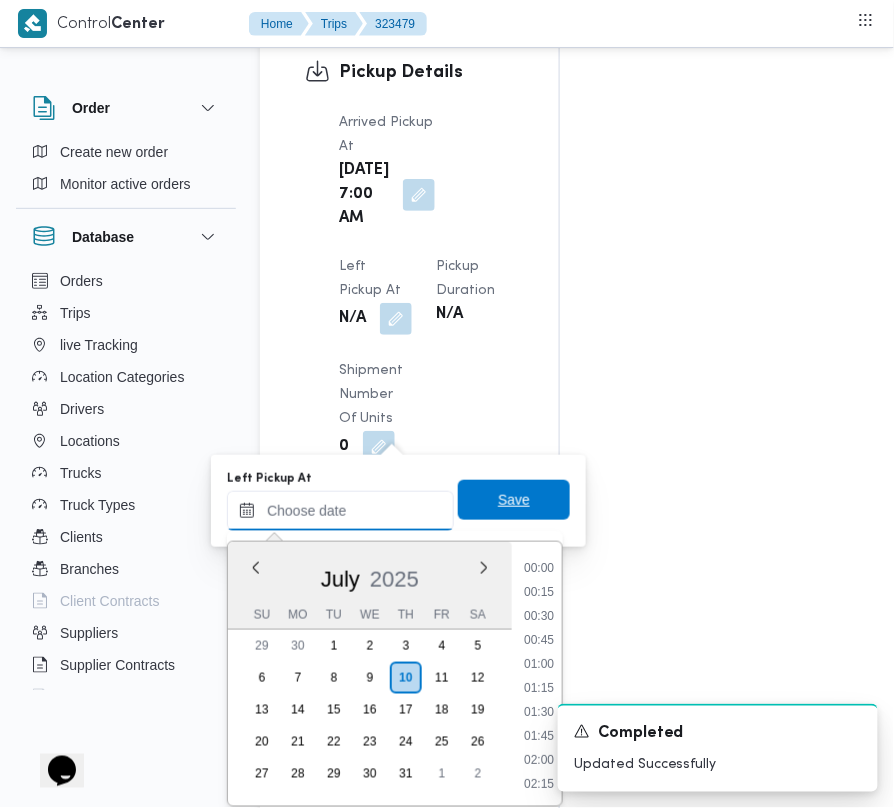 paste on "[DATE] 7:30" 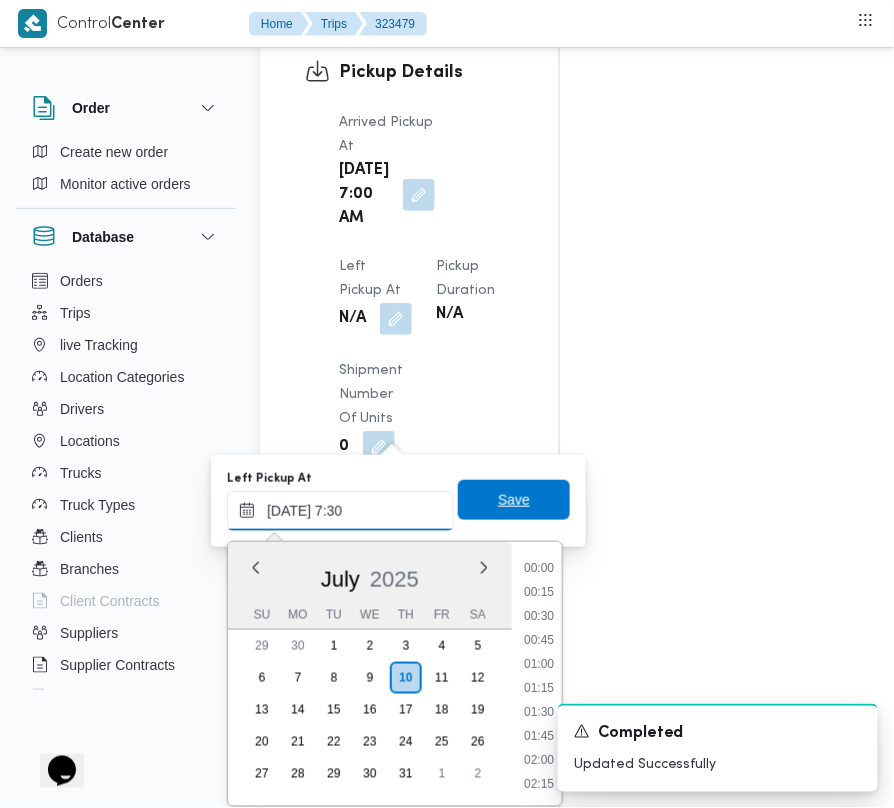 scroll, scrollTop: 720, scrollLeft: 0, axis: vertical 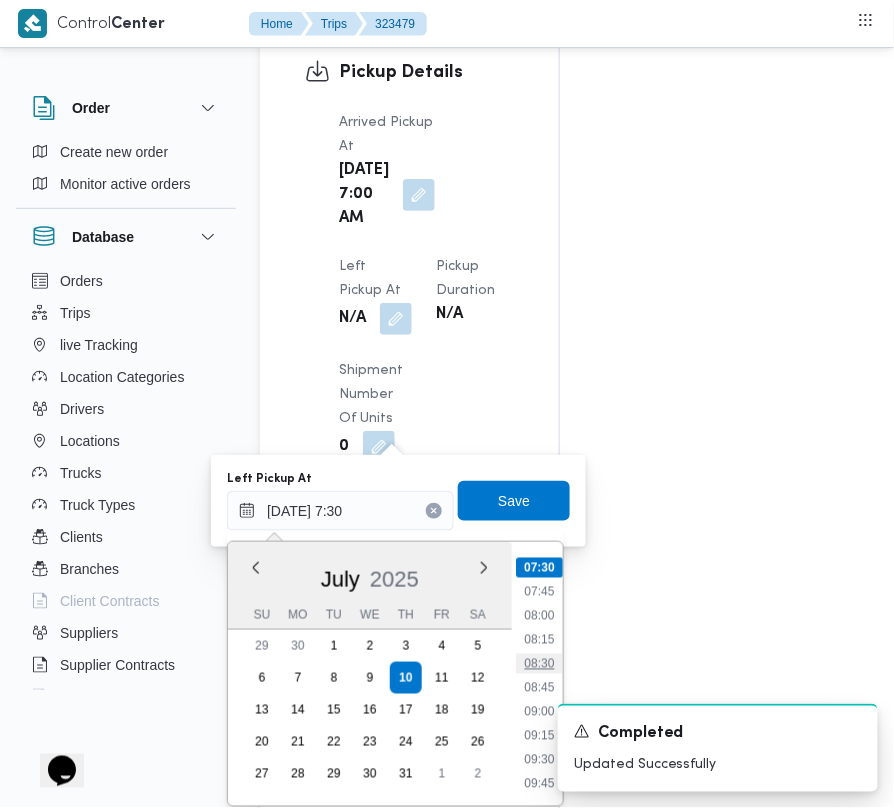 click on "08:30" at bounding box center (539, 664) 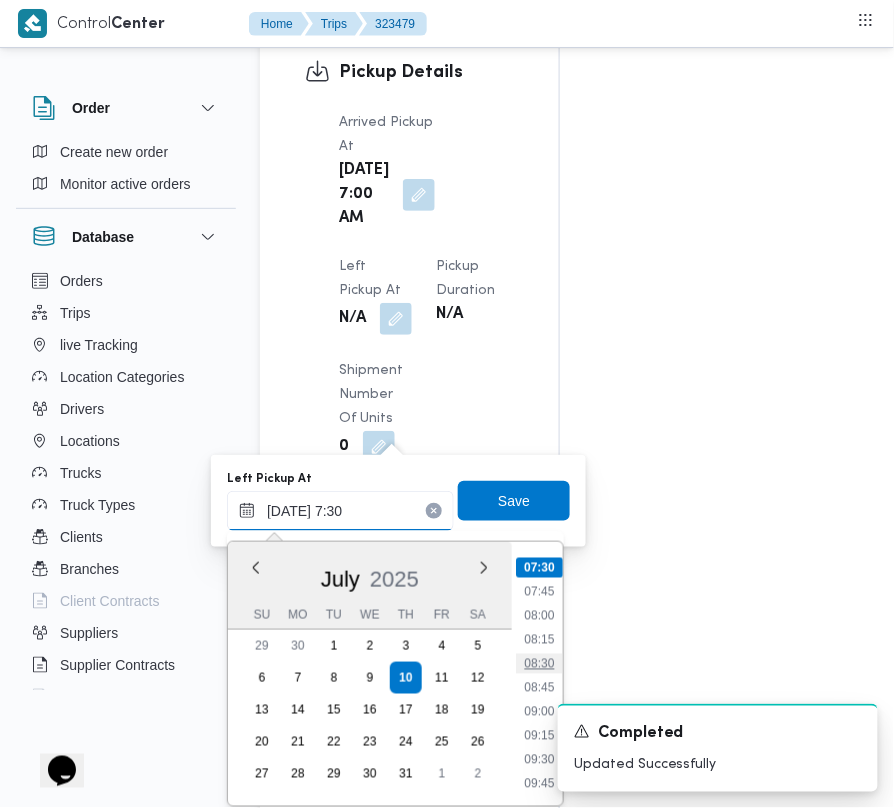 type on "[DATE] 08:30" 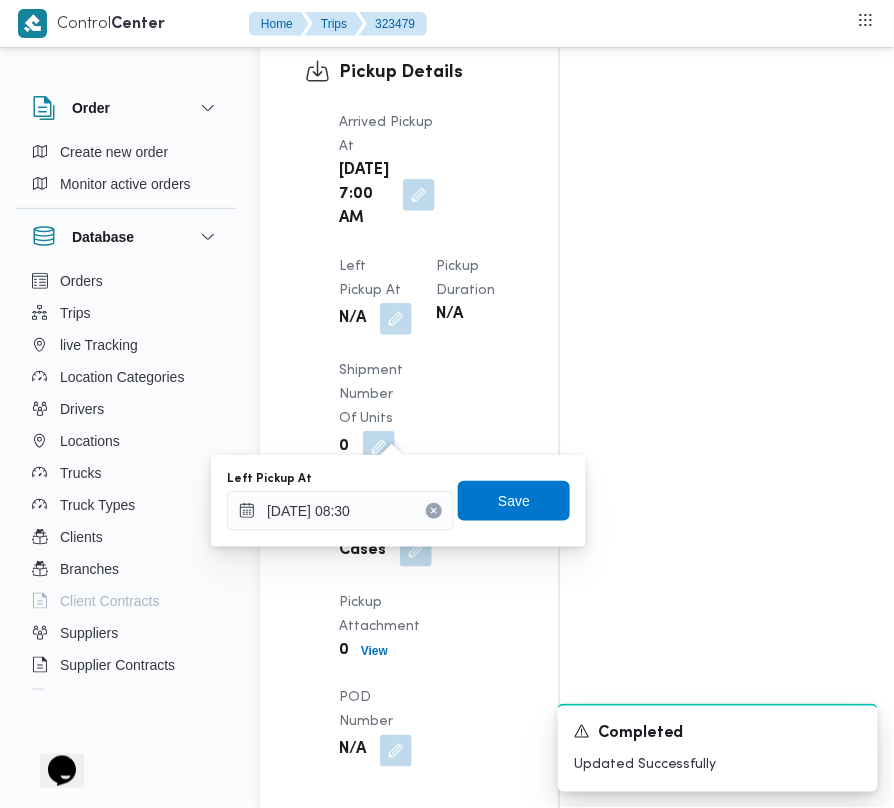 click on "Left Pickup At [DATE] 08:30 Save" at bounding box center [398, 501] 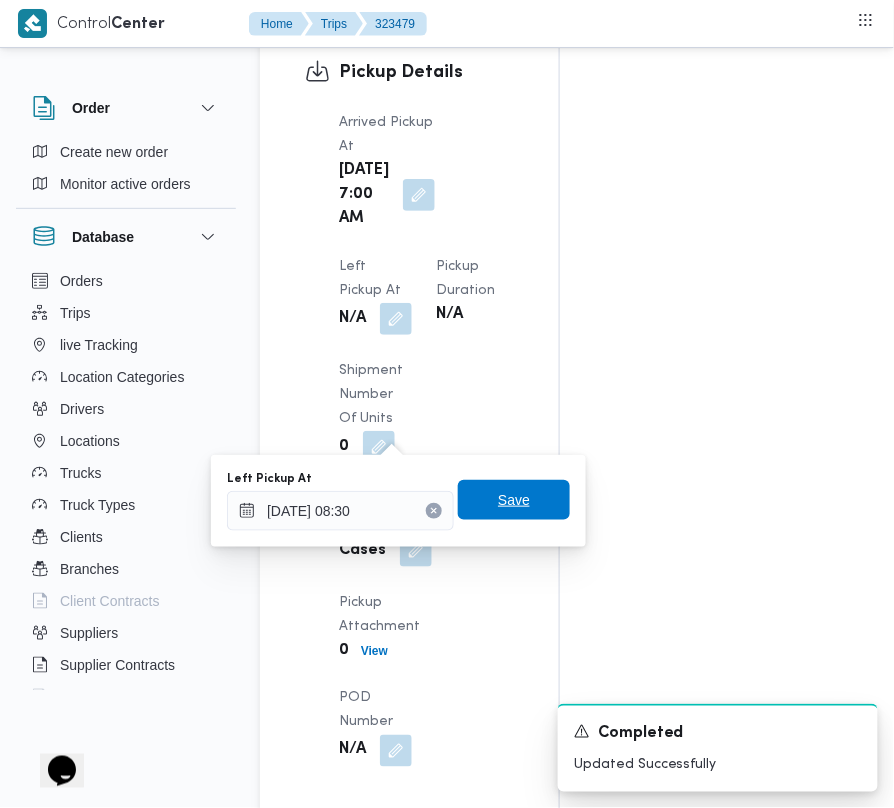 click on "Save" at bounding box center (514, 500) 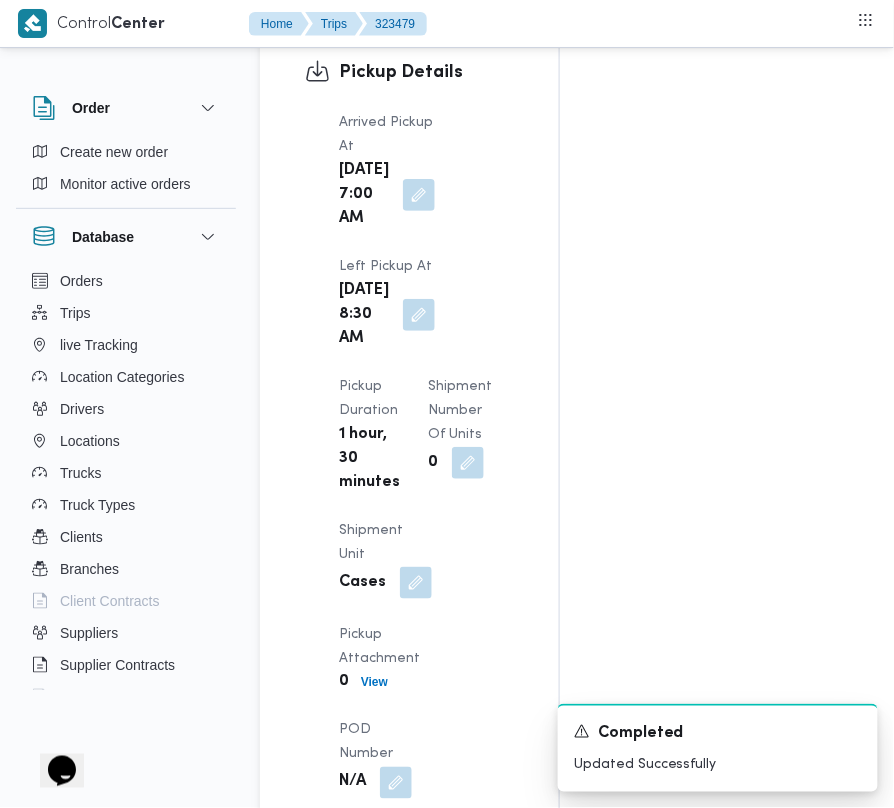 scroll, scrollTop: 0, scrollLeft: 0, axis: both 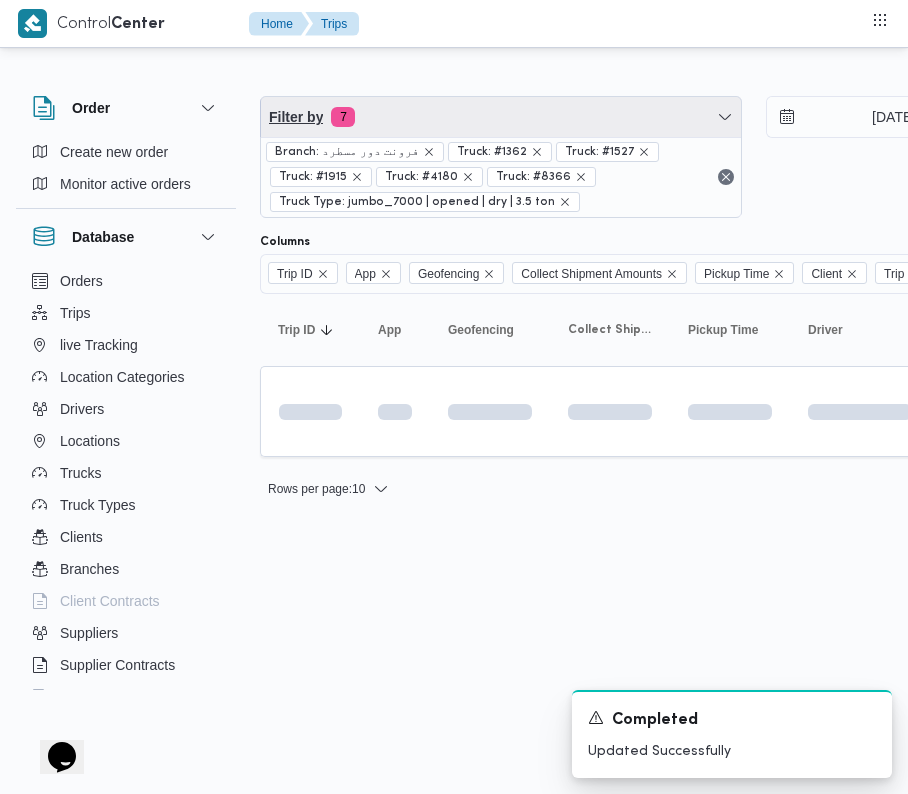 click on "Filter by 7" at bounding box center (501, 117) 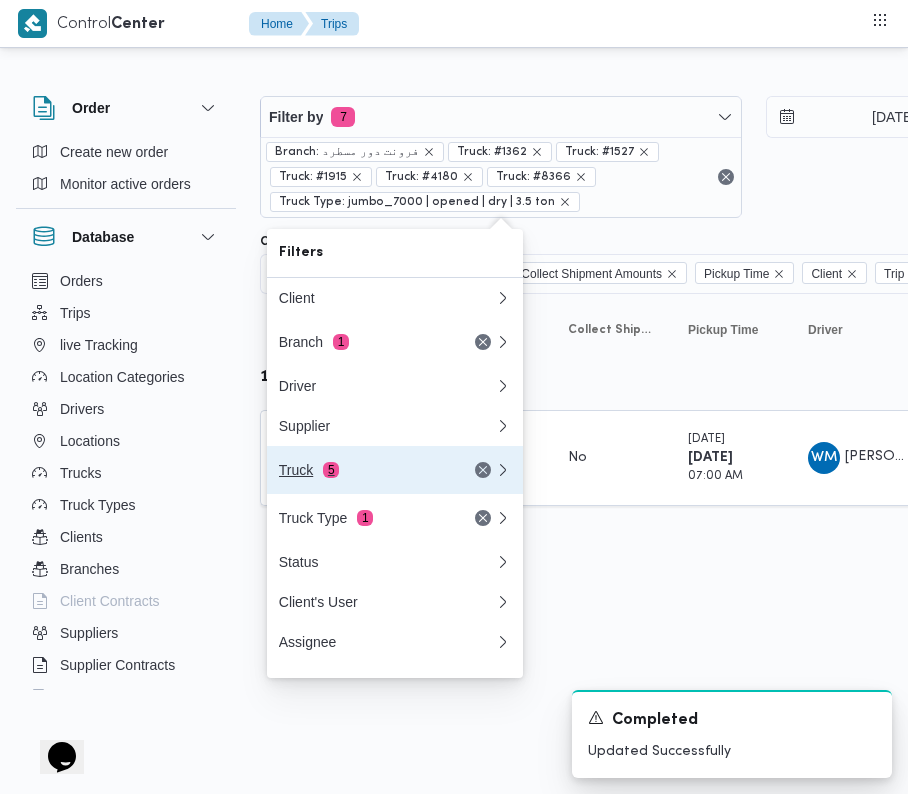 click on "Truck 5" at bounding box center [363, 470] 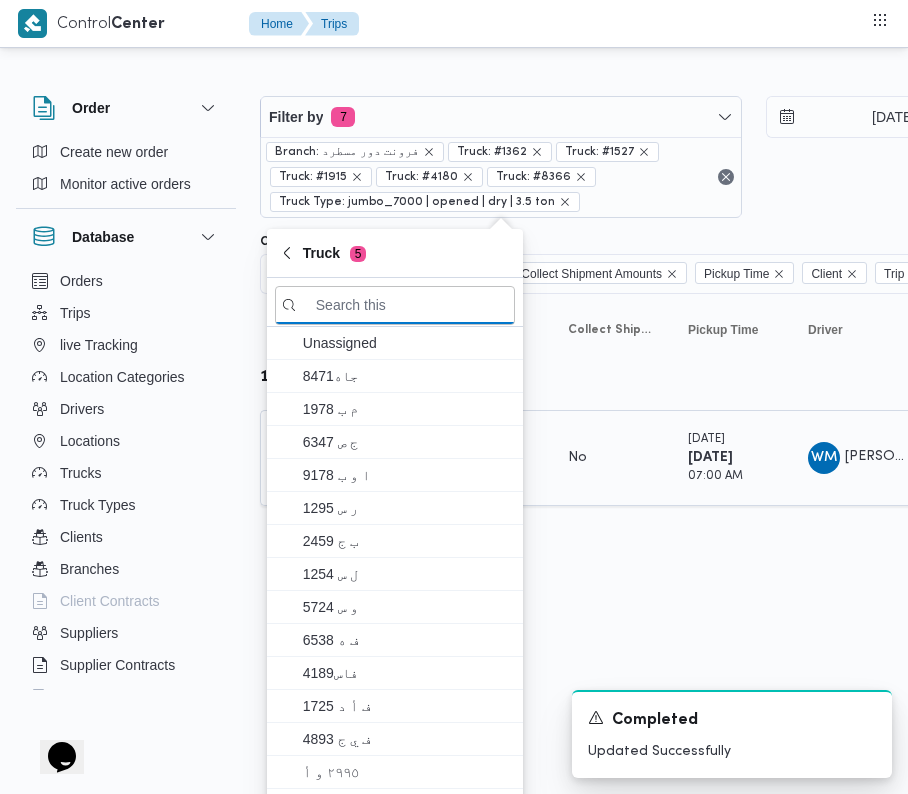 paste on "2879" 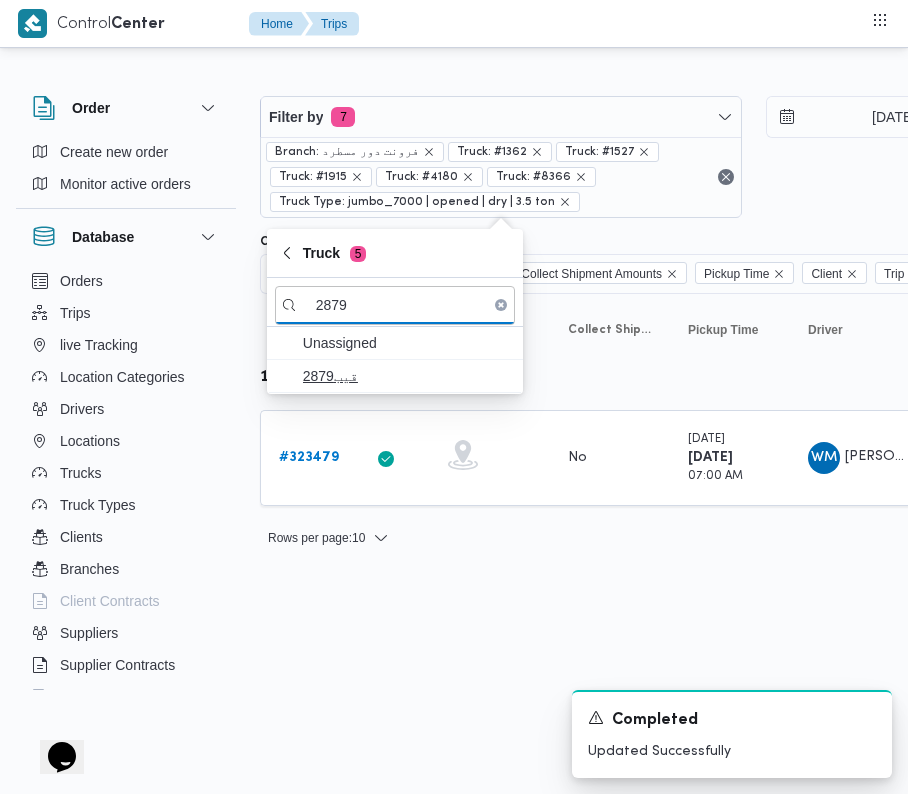type on "2879" 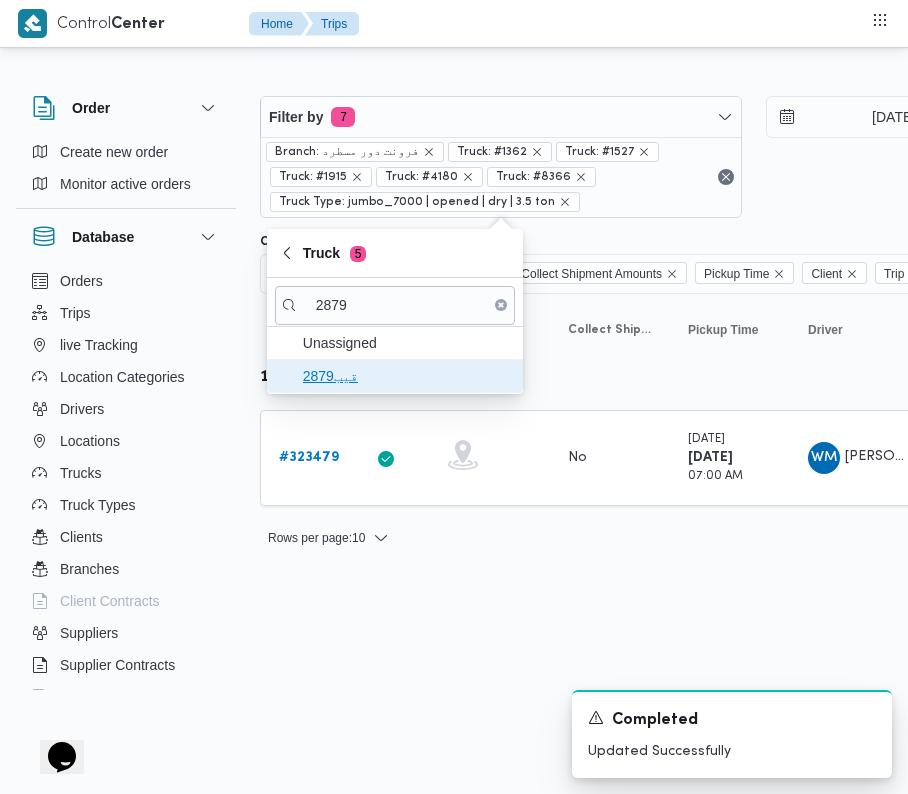 click on "قيب2879" at bounding box center (407, 376) 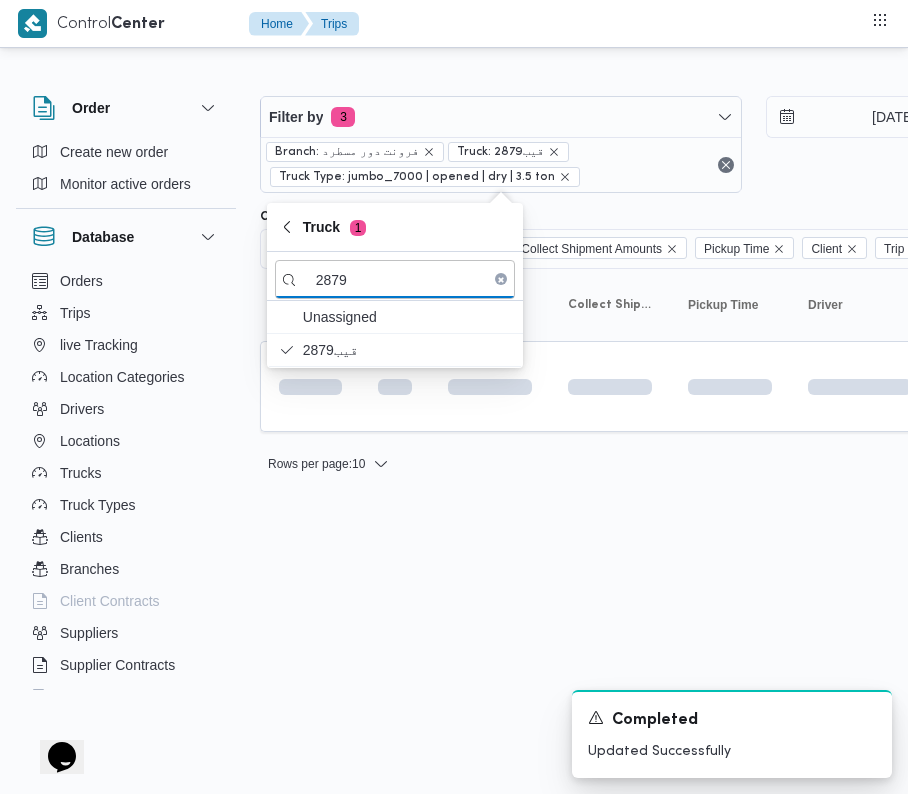 click on "Control  Center Home Trips Order Create new order Monitor active orders Database Orders Trips live Tracking Location Categories Drivers Locations Trucks Truck Types Clients Branches Client Contracts Suppliers Supplier Contracts Devices Users Projects SP Projects Admins organization assignees Tags Filter by 3 Branch: فرونت دور مسطرد Truck: قيب2879 Truck Type: jumbo_7000 | opened | dry | 3.5 ton [DATE] → [DATE] Group By Truck Columns Trip ID App Geofencing Collect Shipment Amounts Pickup Time Client Trip Points Driver Supplier Truck Status Platform Sorting Trip ID Click to sort in ascending order App Click to sort in ascending order Geofencing Click to sort in ascending order Collect Shipment Amounts Pickup Time Click to sort in ascending order Client Click to sort in ascending order Trip Points Driver Click to sort in ascending order Supplier Click to sort in ascending order Truck Click to sort in ascending order Status Click to sort in ascending order Platform Actions Rows per page :" at bounding box center (454, 397) 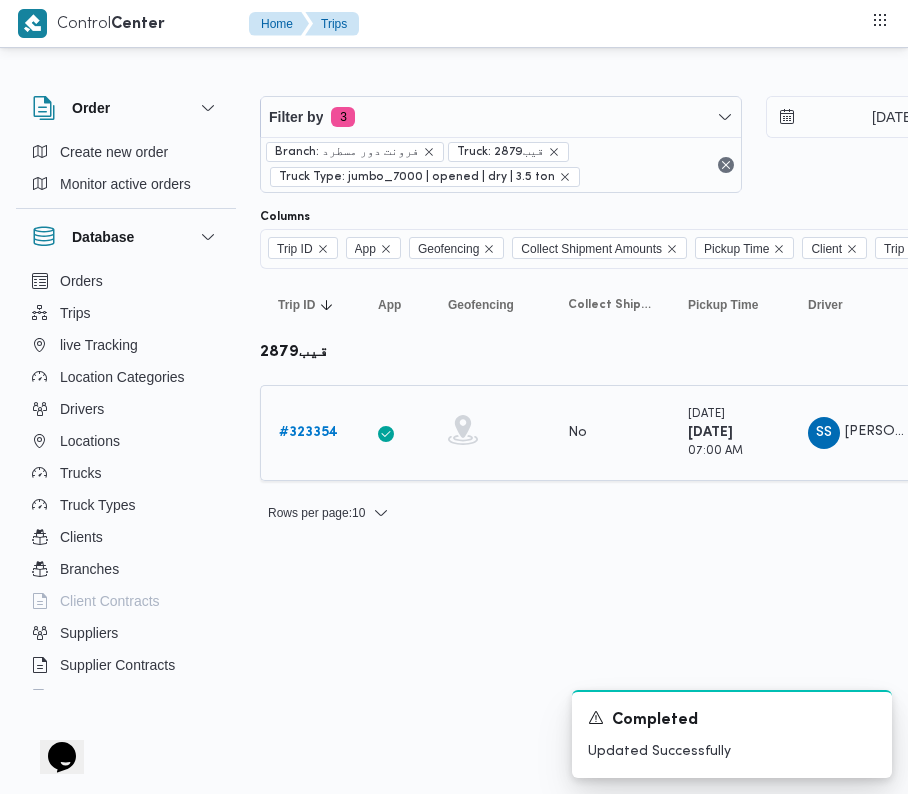 click on "# 323354" at bounding box center [308, 433] 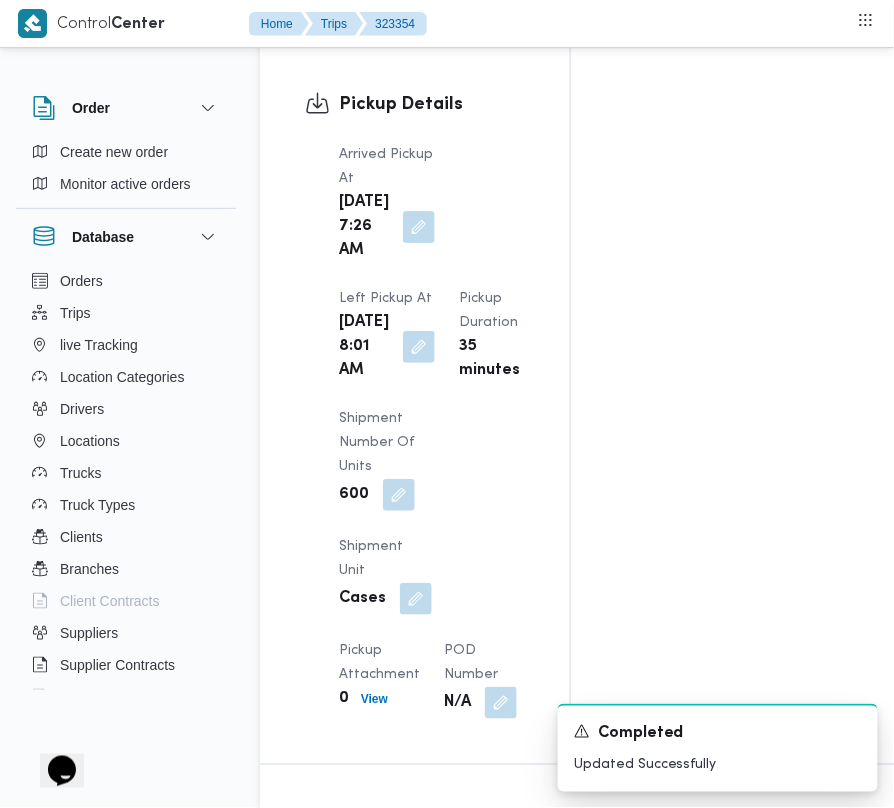 scroll, scrollTop: 3377, scrollLeft: 0, axis: vertical 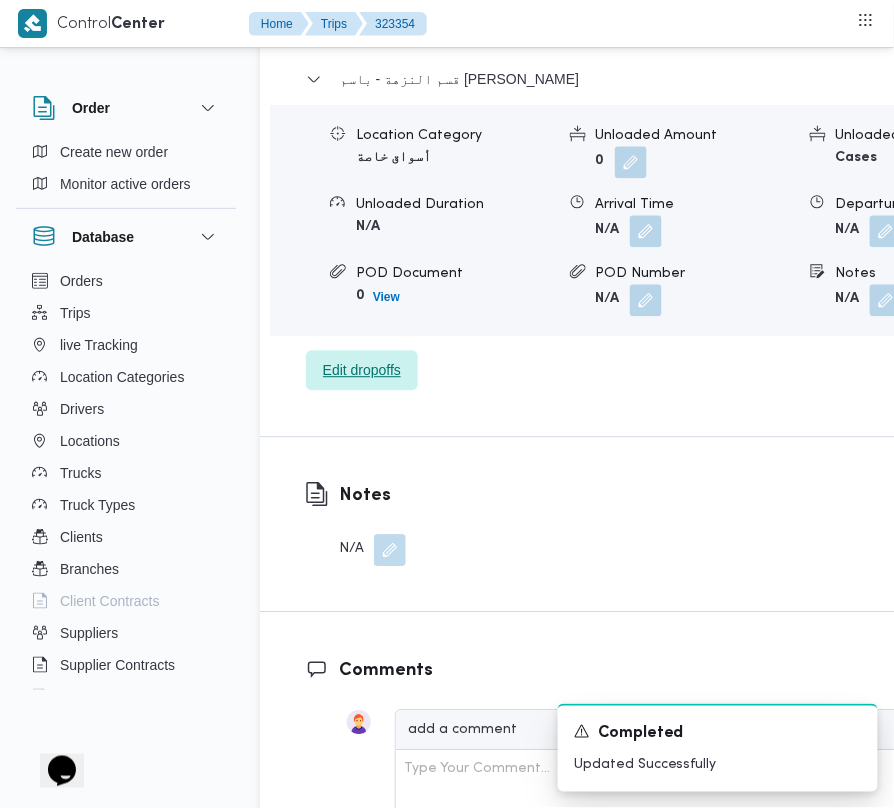 click on "Edit dropoffs" at bounding box center (362, 370) 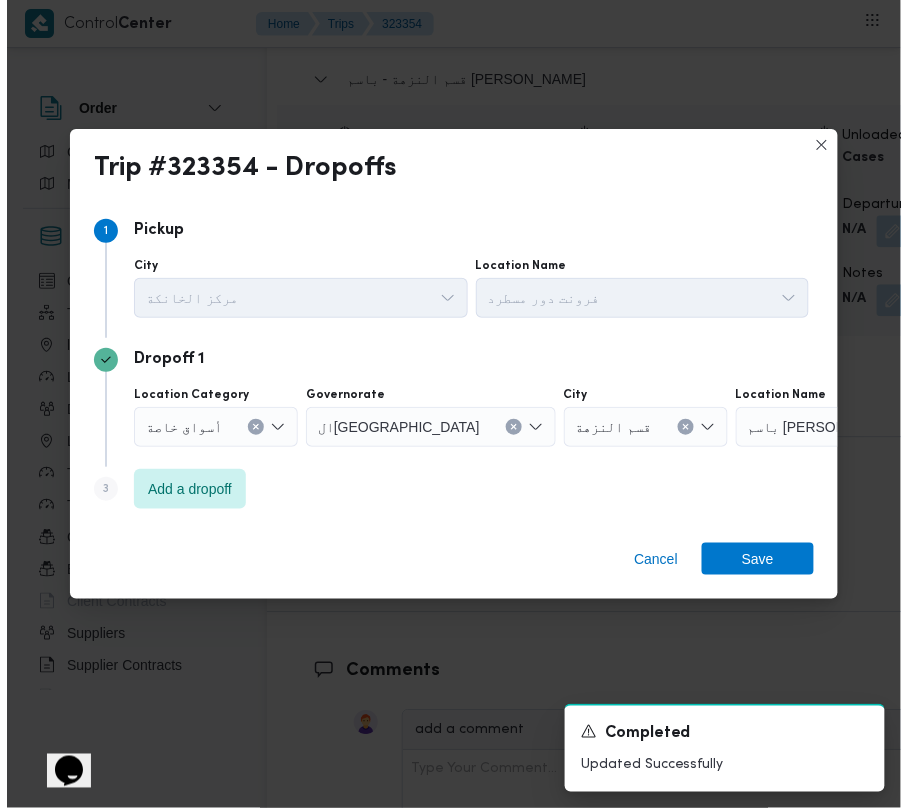 scroll, scrollTop: 3241, scrollLeft: 0, axis: vertical 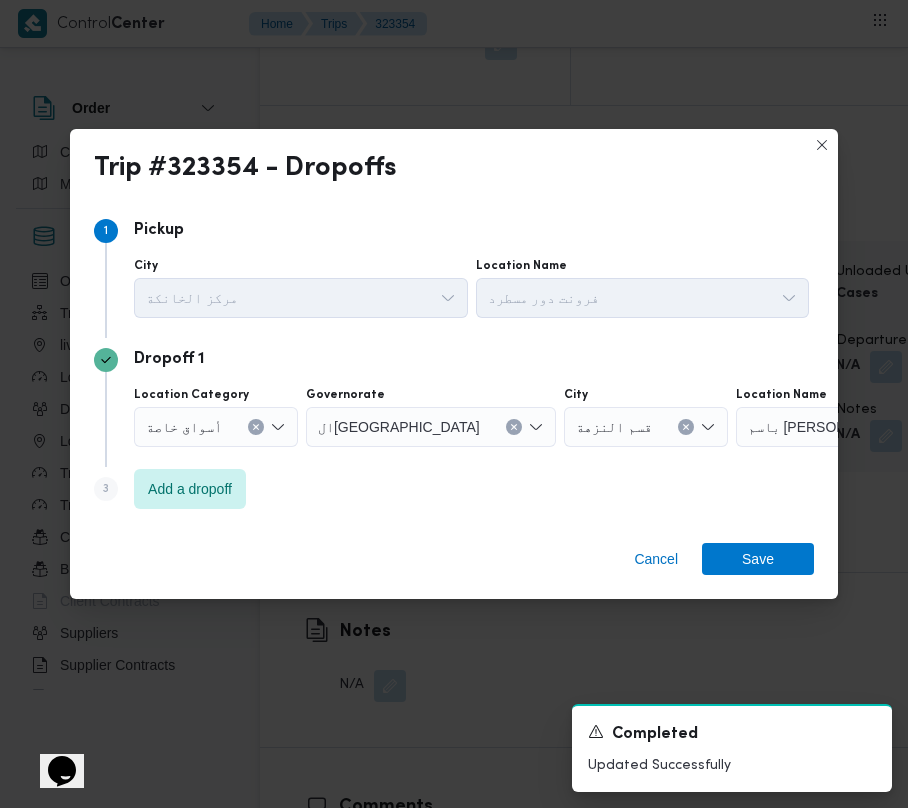 click on "أسواق خاصة" at bounding box center [216, 427] 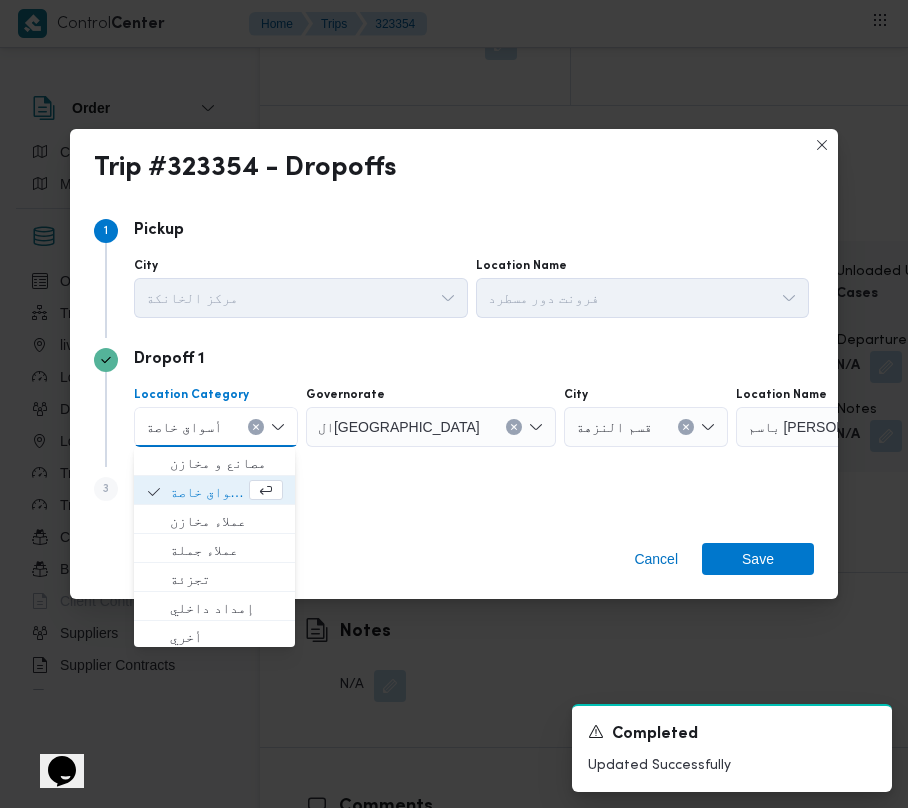 click 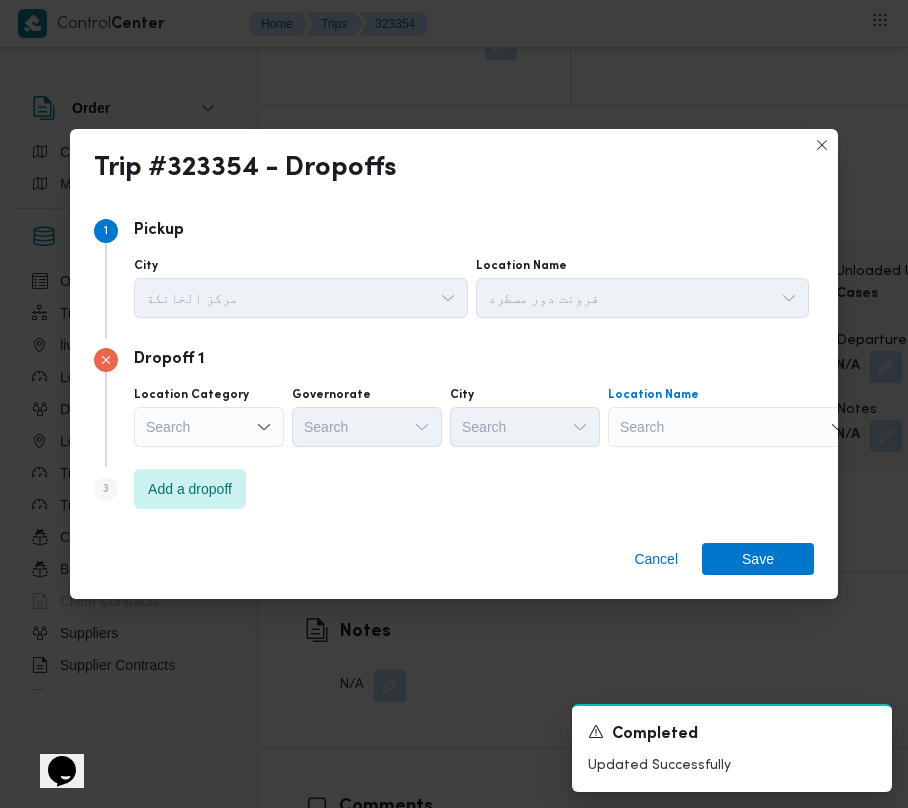 click on "Search" at bounding box center [733, 427] 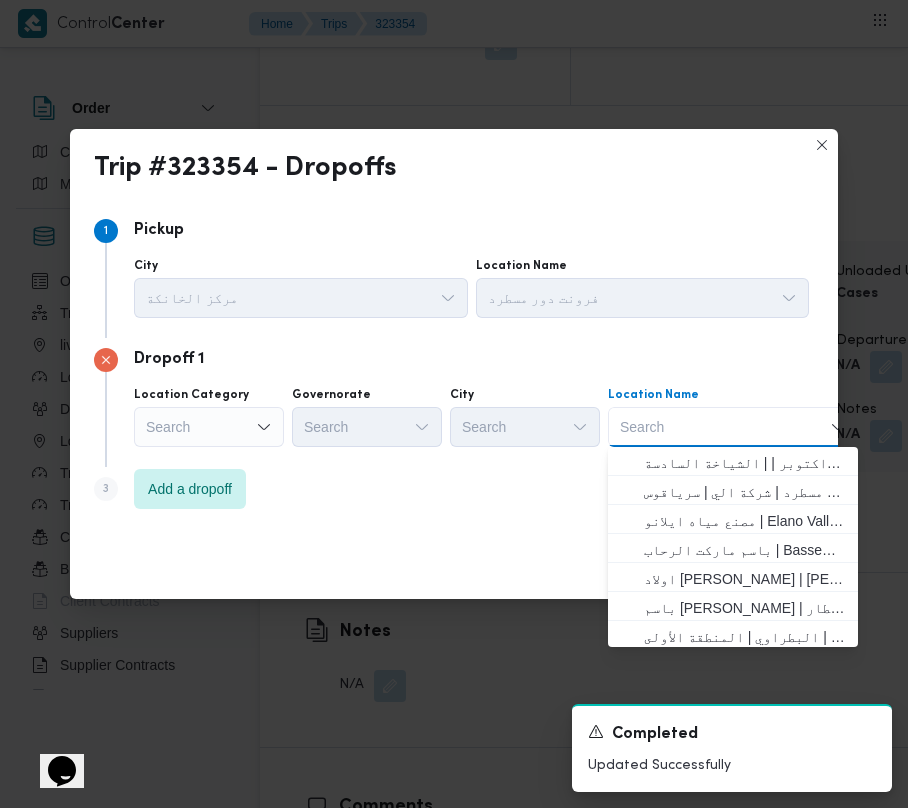 paste on "ار في ل" 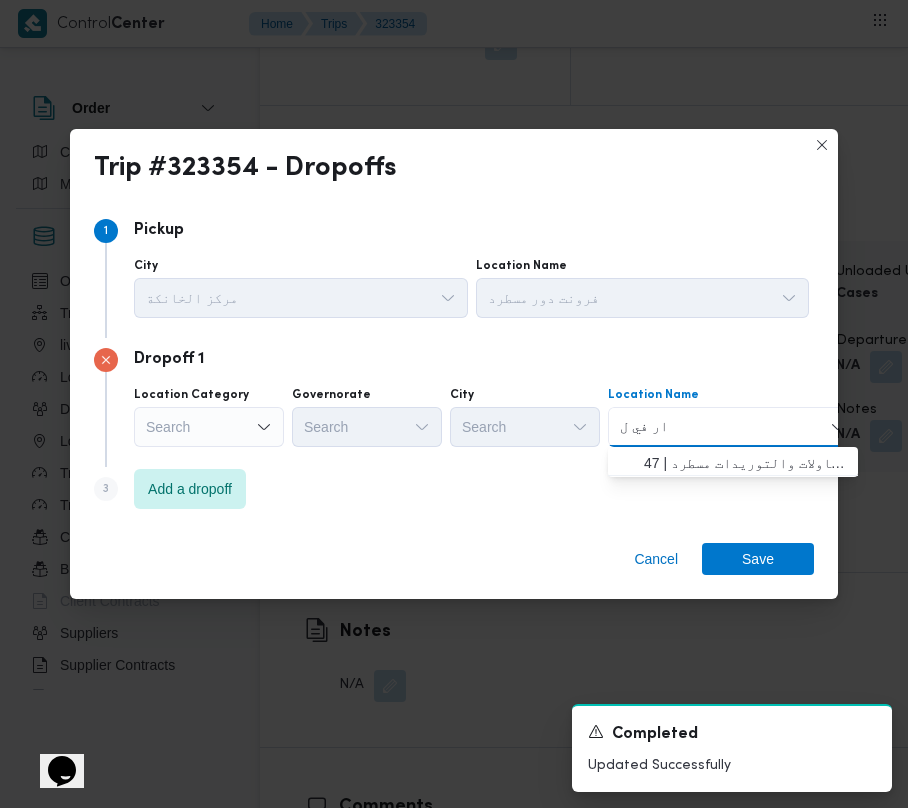 type on "ار في للمقاولات والتوريدات" 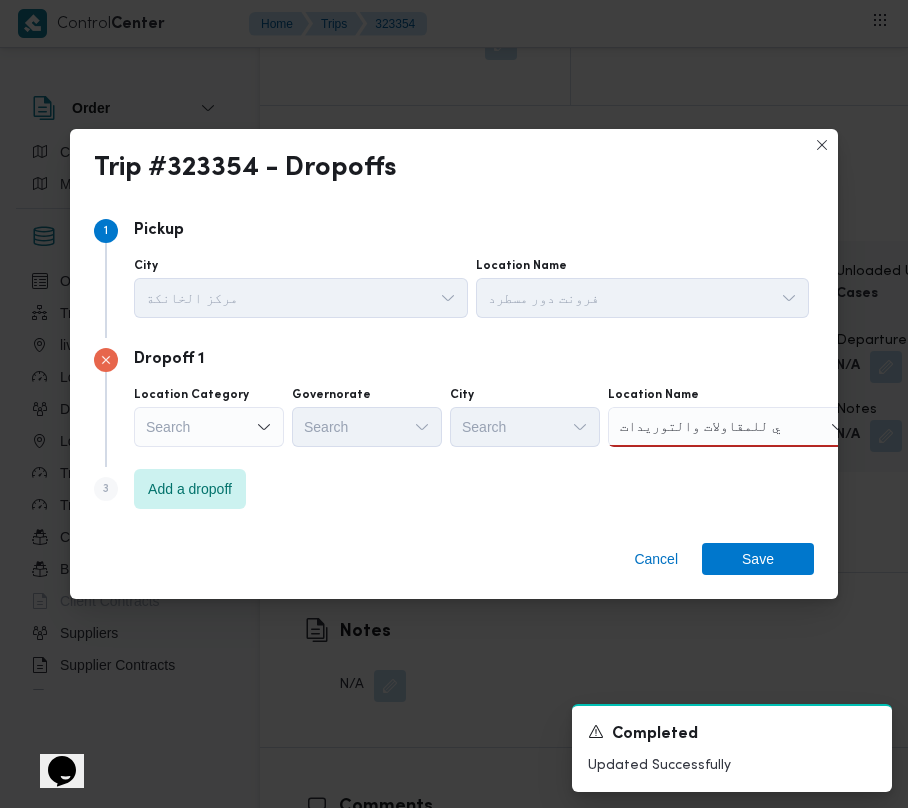 click on "ار في للمقاولات والتوريدات ار في للمقاولات والتوريدات" at bounding box center (733, 427) 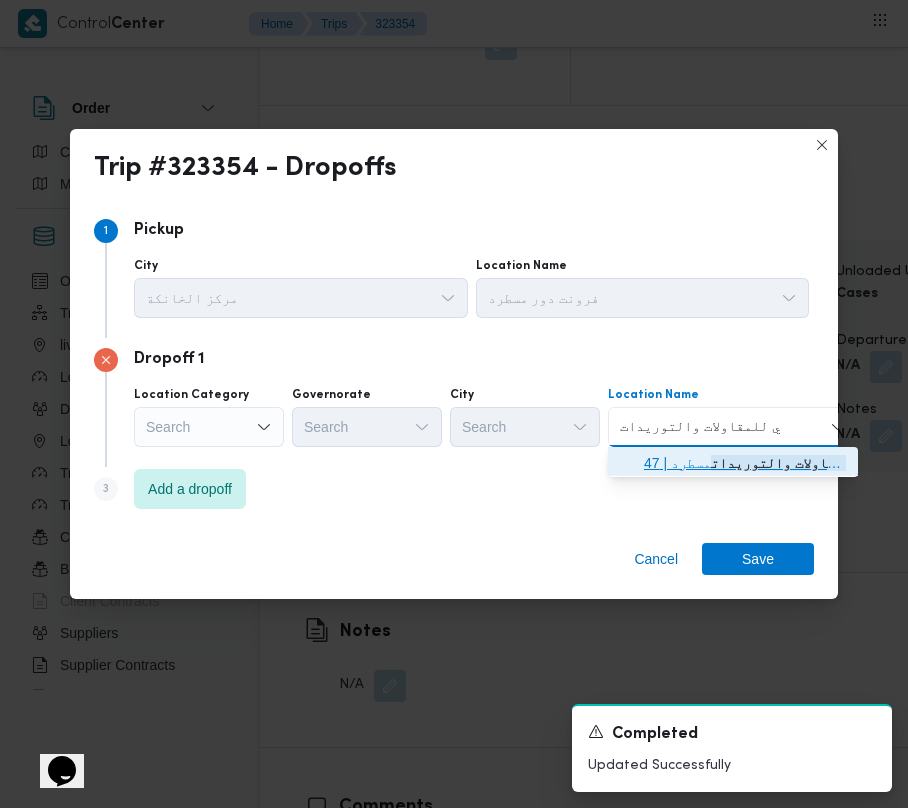 click on "ار في للمقاولات والتوريدات" 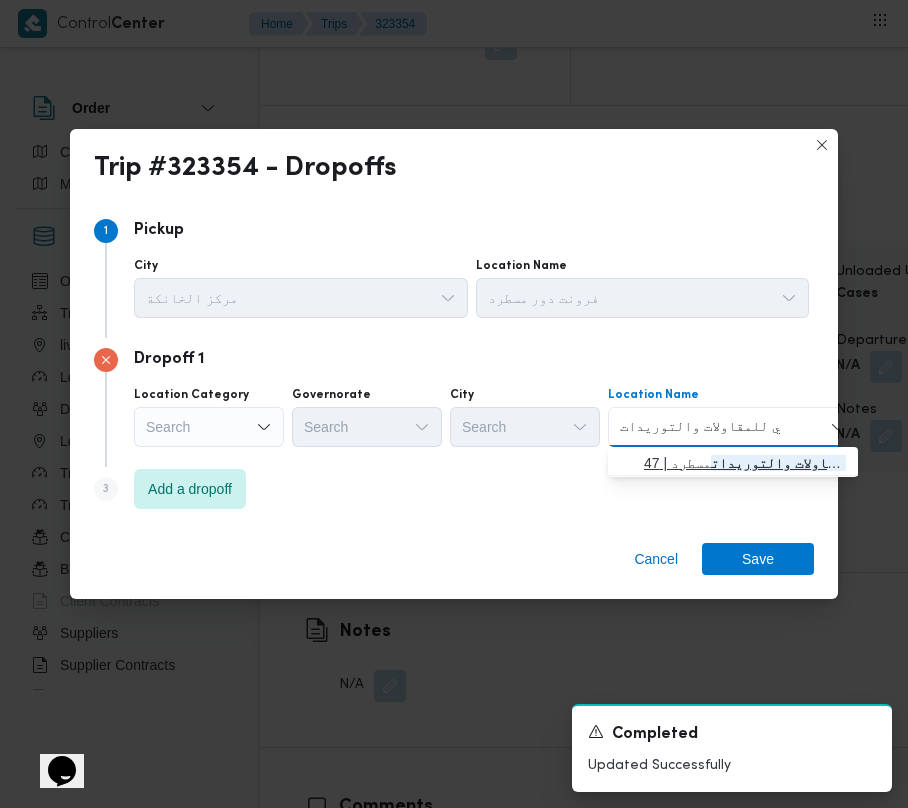 type 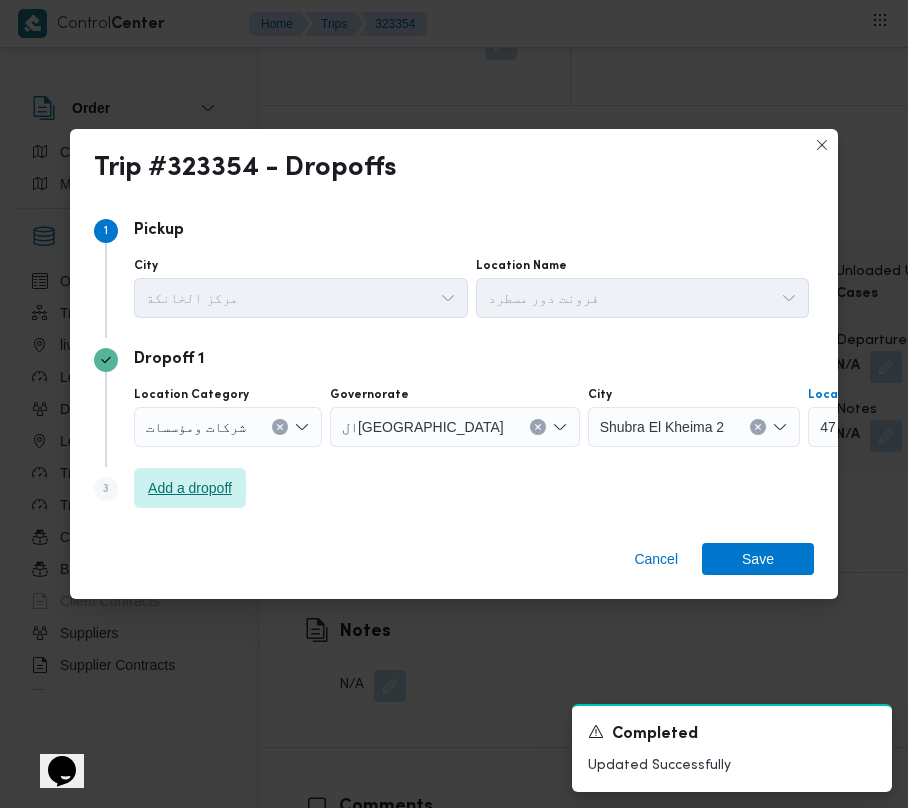 click on "Add a dropoff" at bounding box center [190, 488] 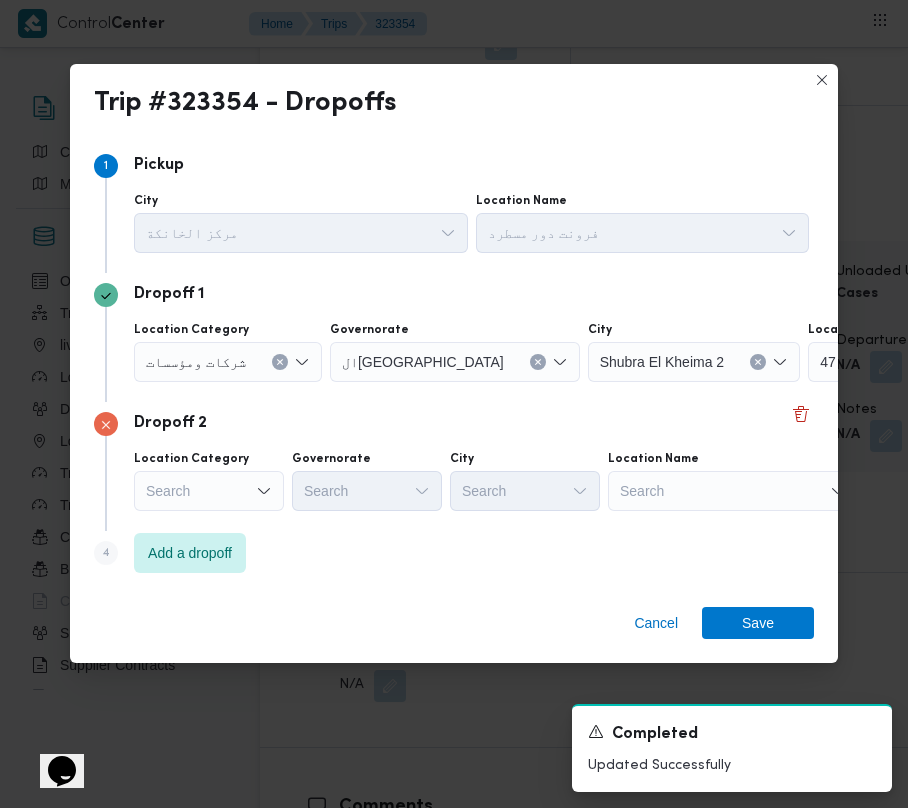 click on "Search" at bounding box center [228, 362] 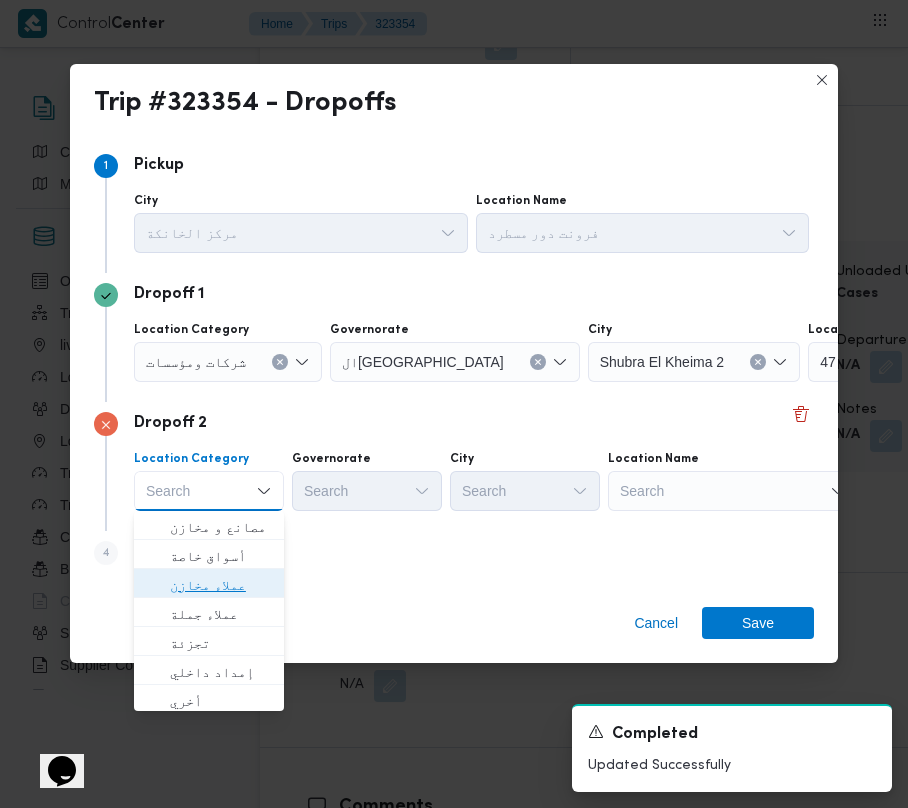 click on "عملاء مخازن" at bounding box center [221, 585] 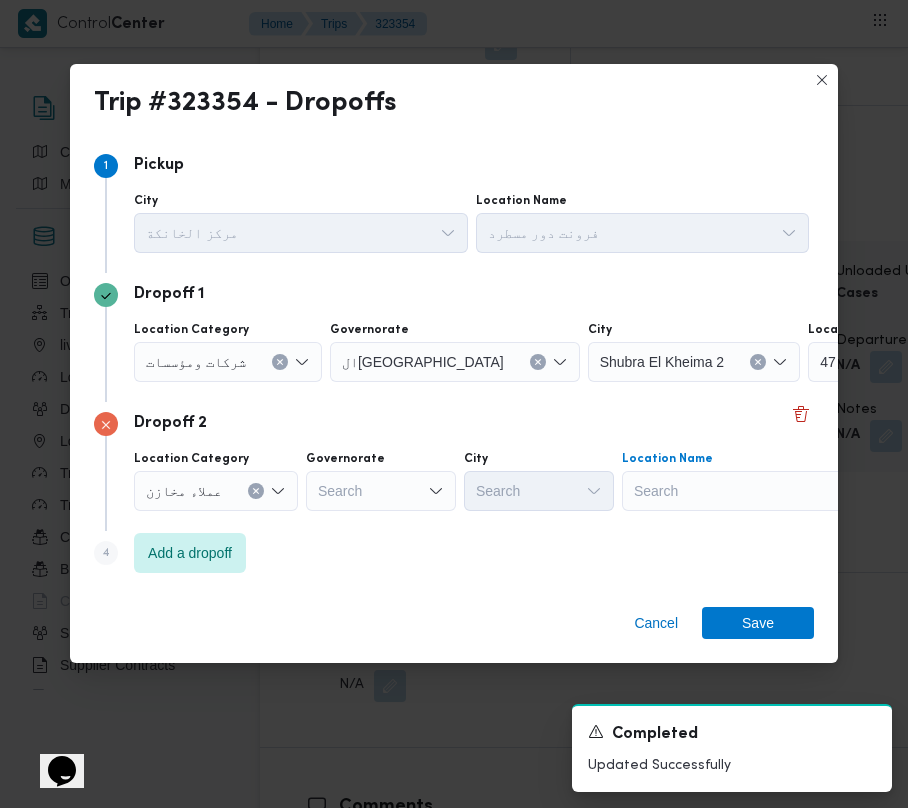 drag, startPoint x: 742, startPoint y: 486, endPoint x: 761, endPoint y: 488, distance: 19.104973 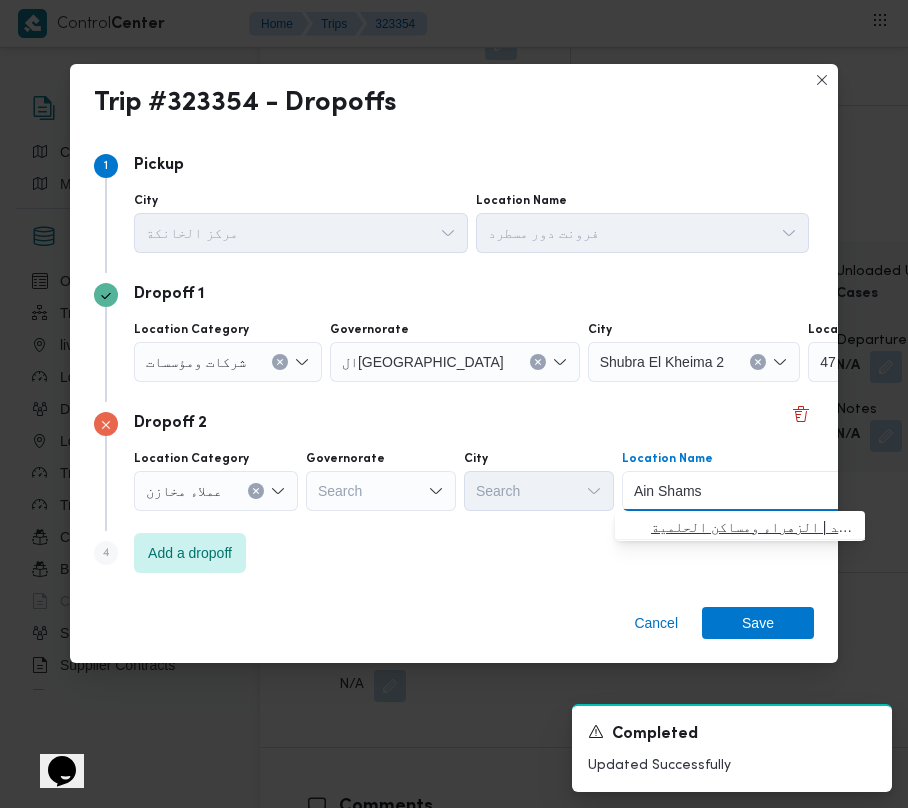 type on "Ain Shams" 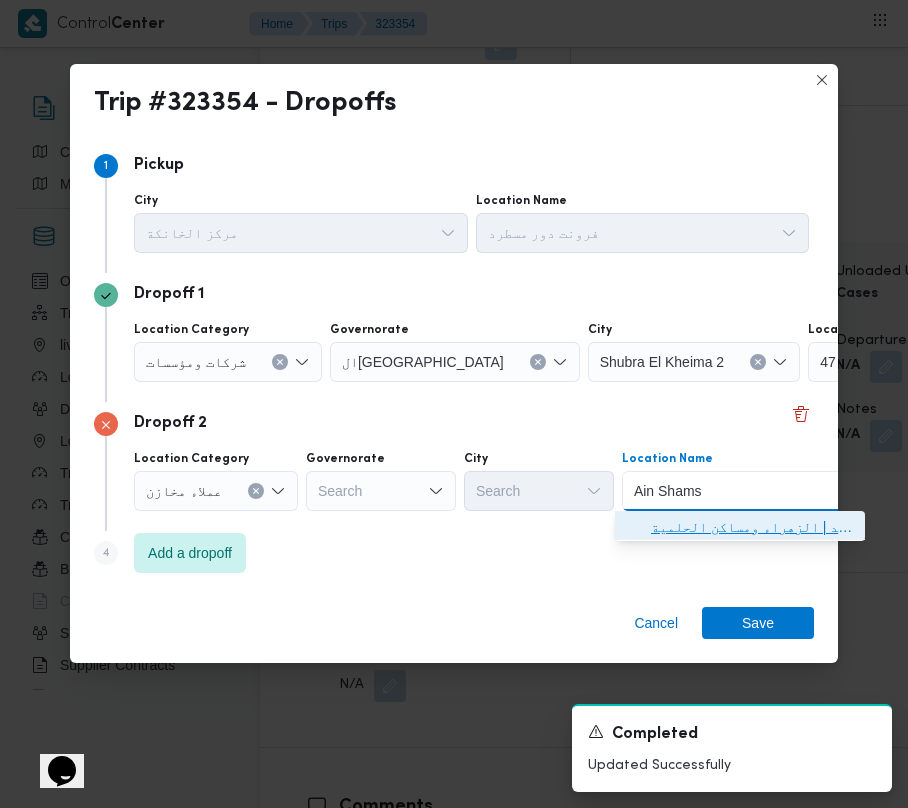 click on "طلبات عين شمس | مكتب بريد الزهراء عين شمس الجديد | الزهراء ومساكن الحلمية" at bounding box center (752, 527) 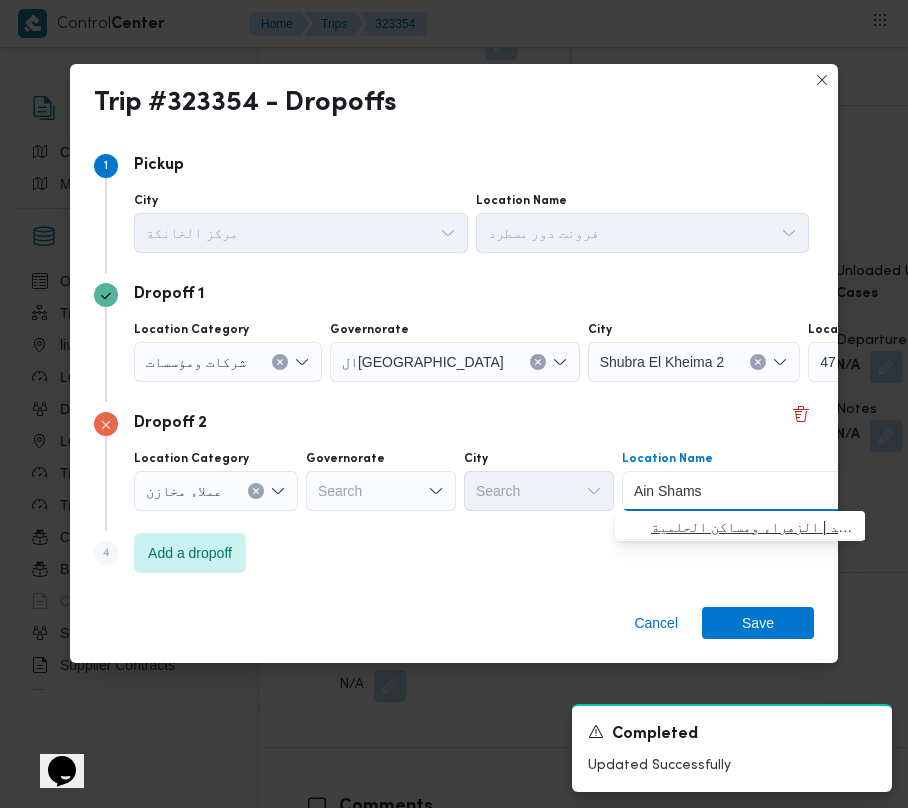 type 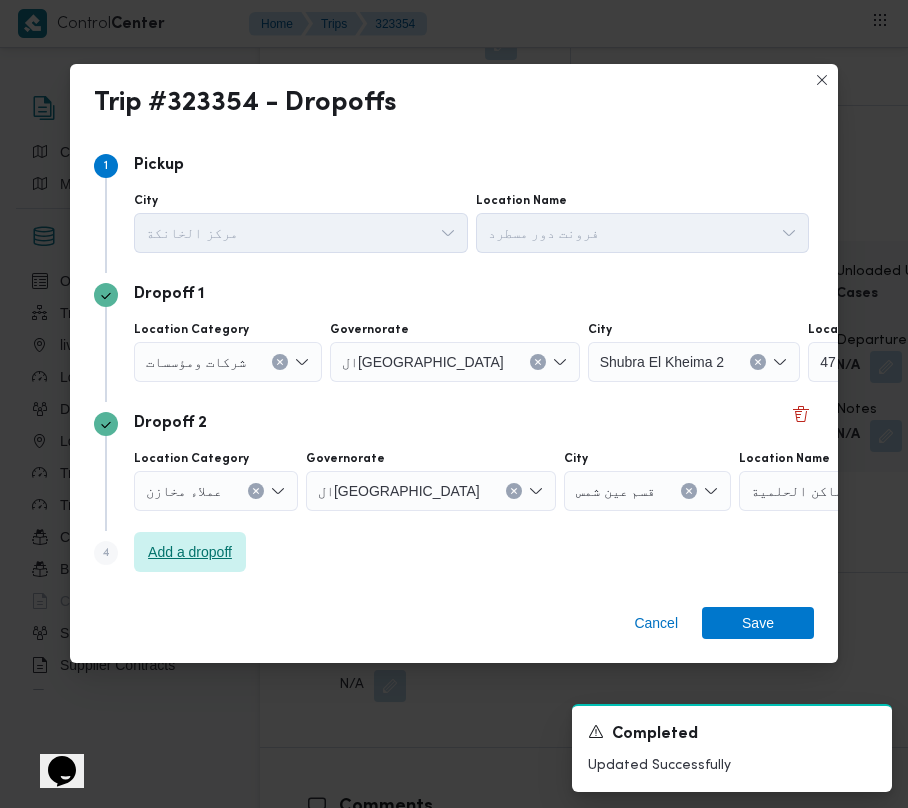 click on "Add a dropoff" at bounding box center (190, 552) 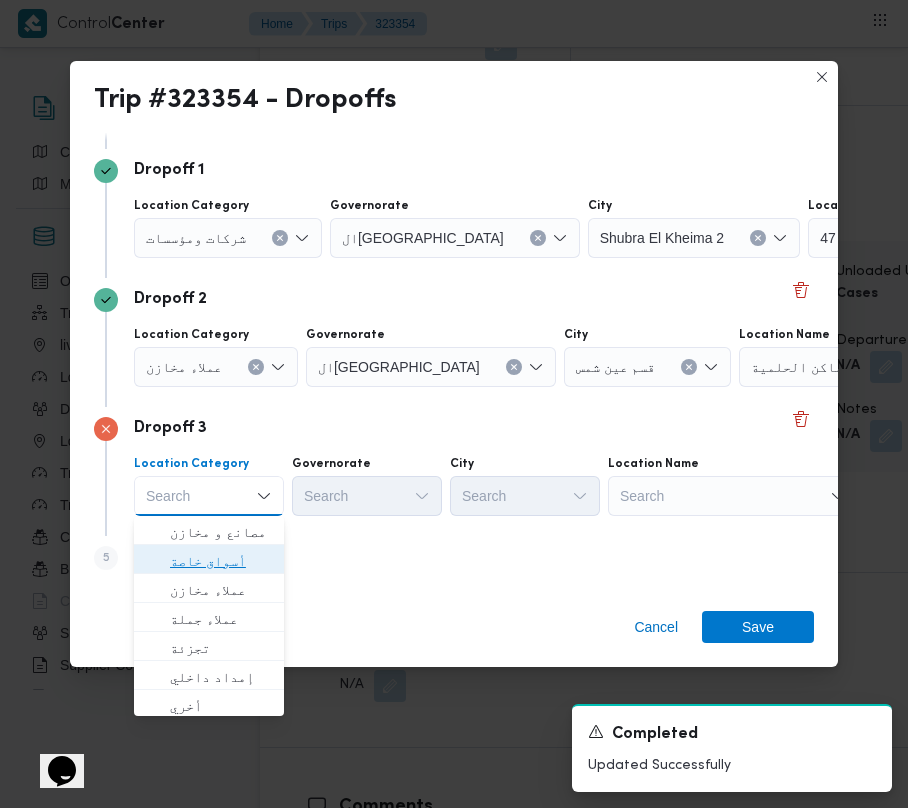 drag, startPoint x: 218, startPoint y: 562, endPoint x: 246, endPoint y: 565, distance: 28.160255 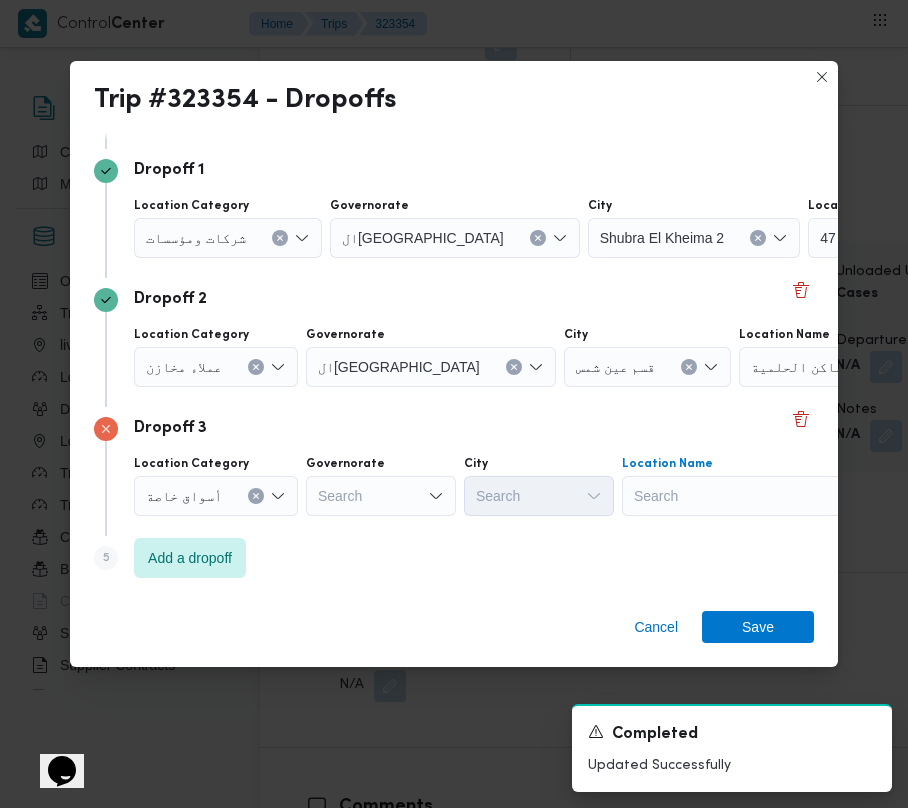 click on "Search" at bounding box center (933, 238) 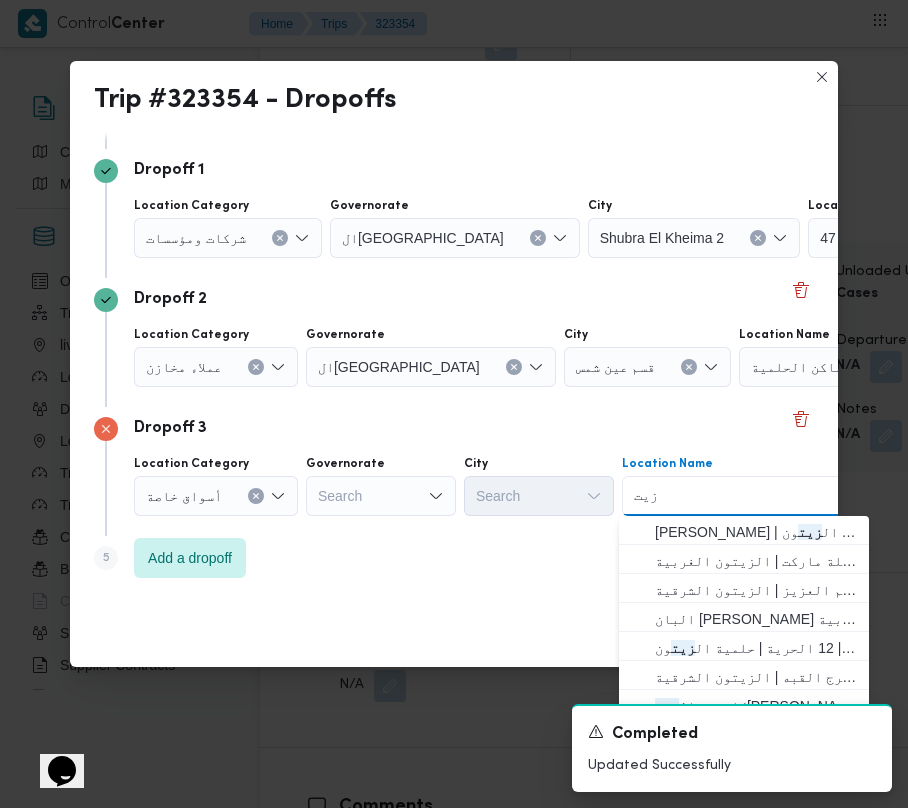 type on "زيتون" 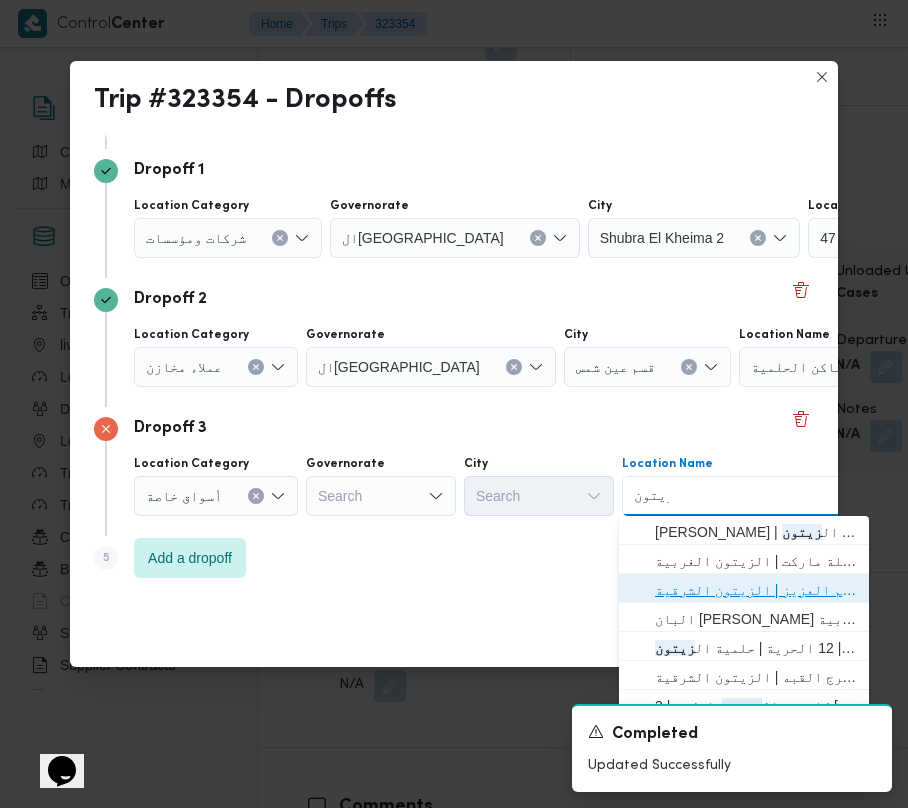 click on "كارفور ال زيتون  | مطعم العزيز | الزيتون الشرقية" at bounding box center (756, 590) 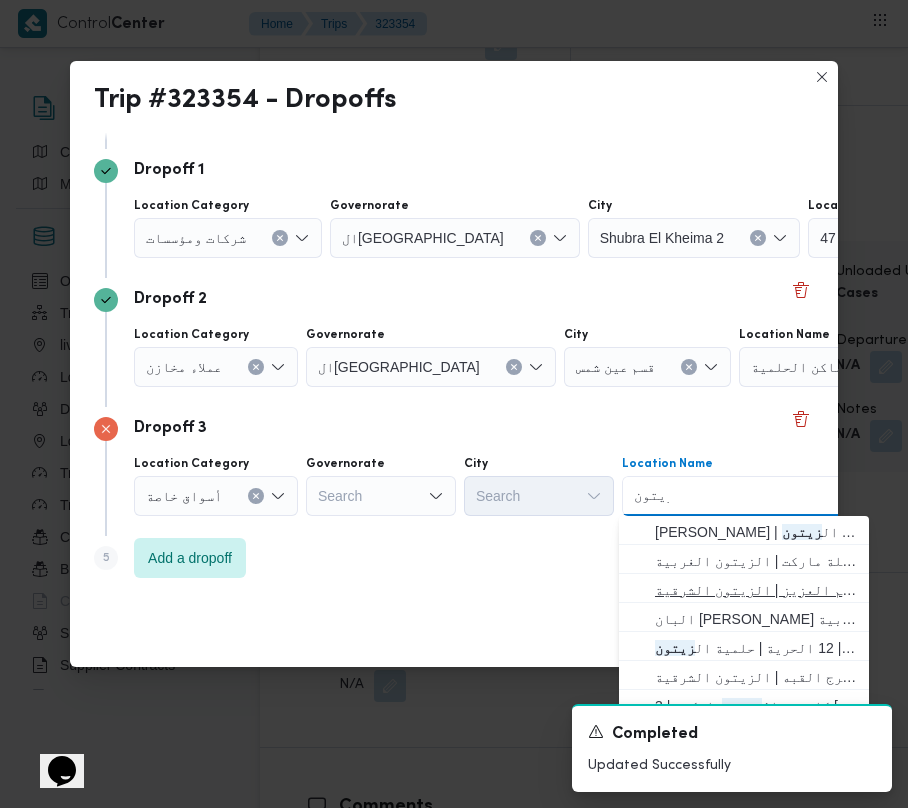 type 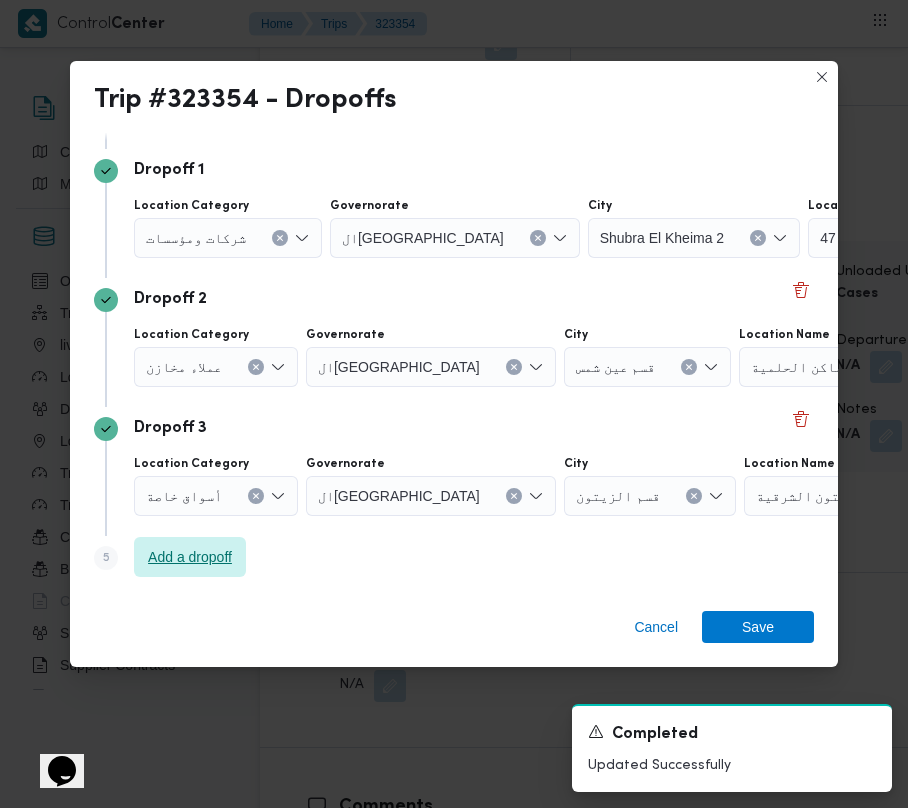 click on "Add a dropoff" at bounding box center (190, 557) 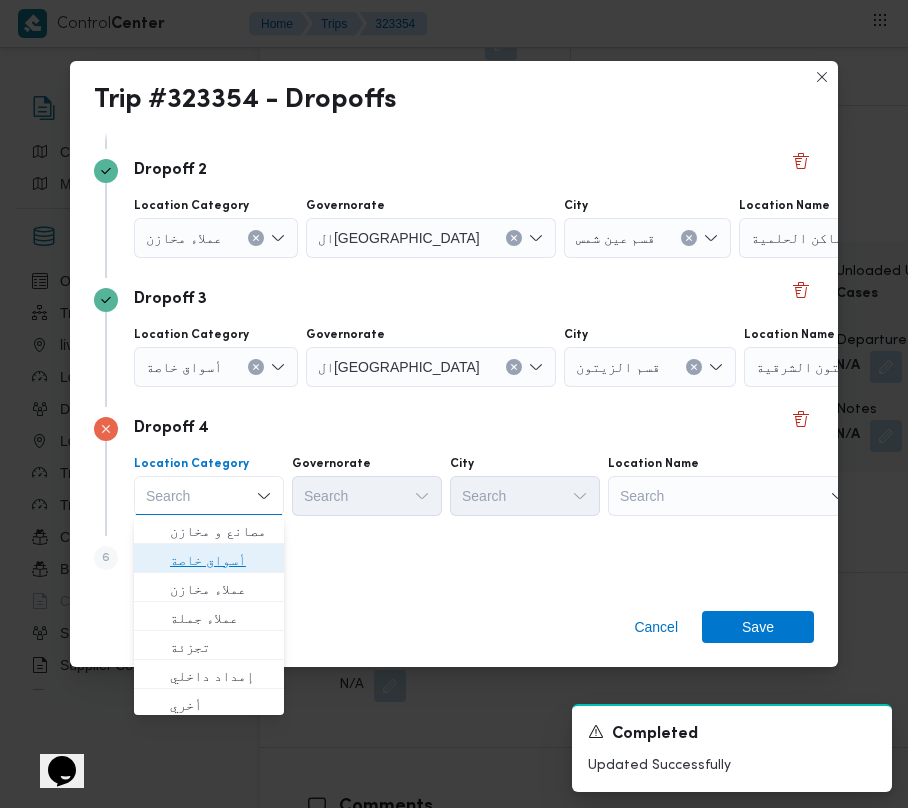 click on "أسواق خاصة" at bounding box center [221, 560] 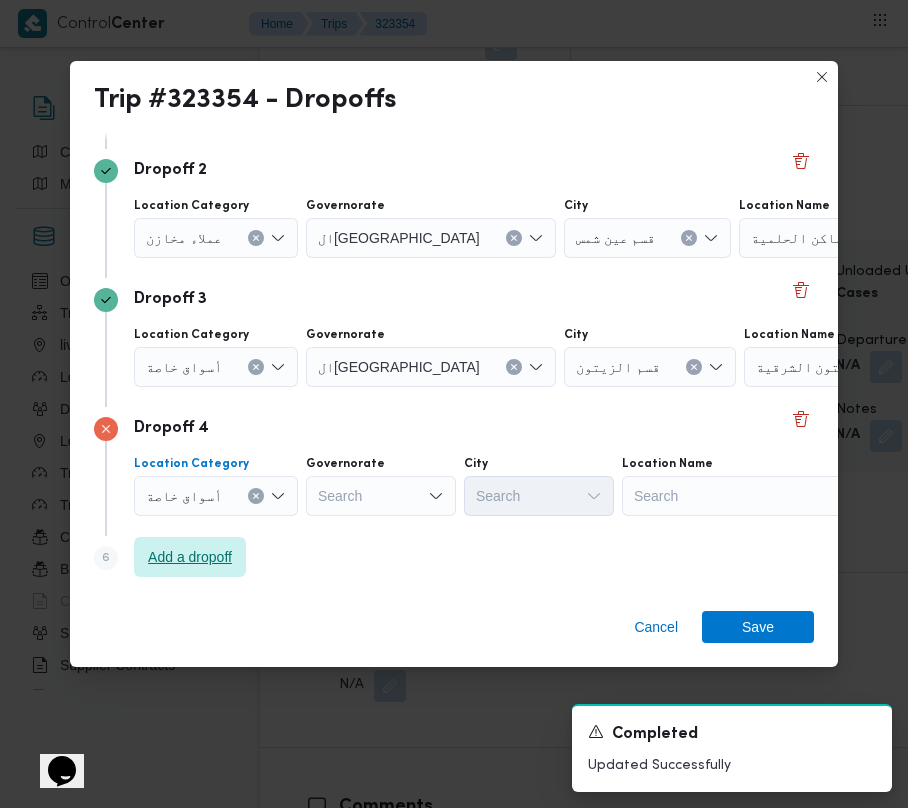 click on "Add a dropoff" at bounding box center [190, 557] 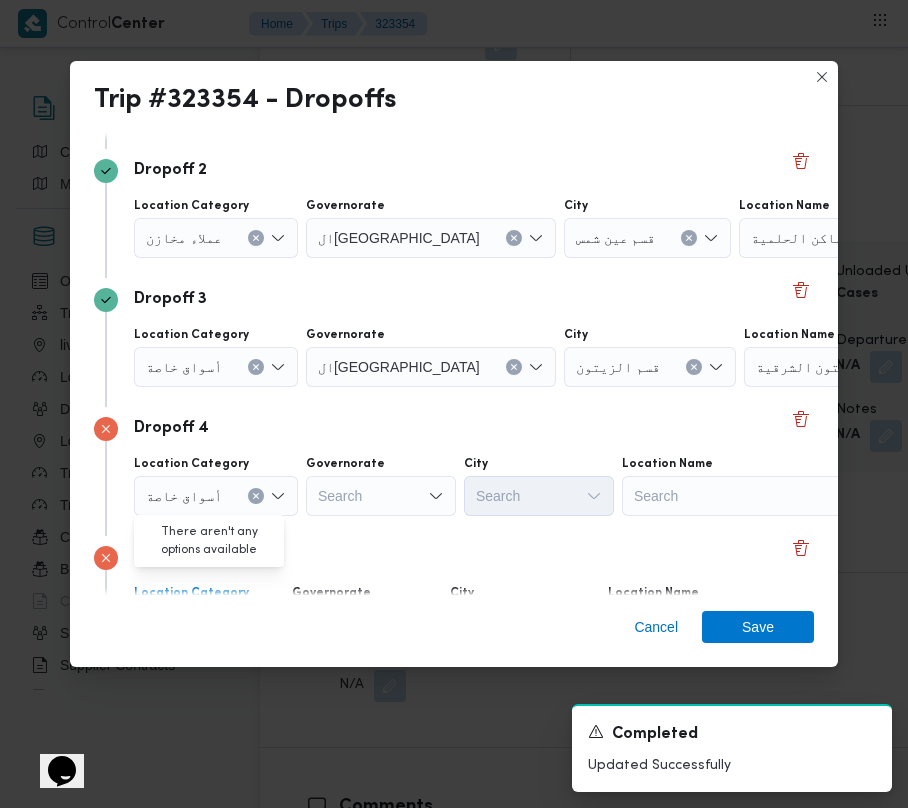 scroll, scrollTop: 380, scrollLeft: 0, axis: vertical 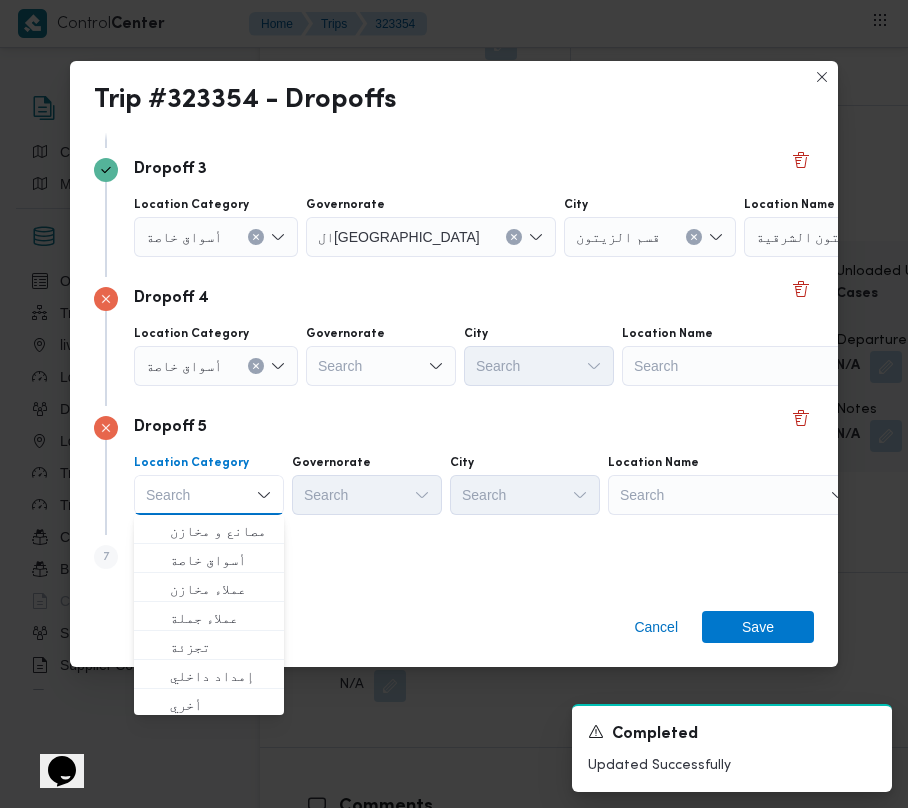 click on "Location Category Search Combo box. Selected. Combo box input. Search. Type some text or, to display a list of choices, press Down Arrow. To exit the list of choices, press Escape. Governorate Search City Search Location Name Search" at bounding box center [471, 485] 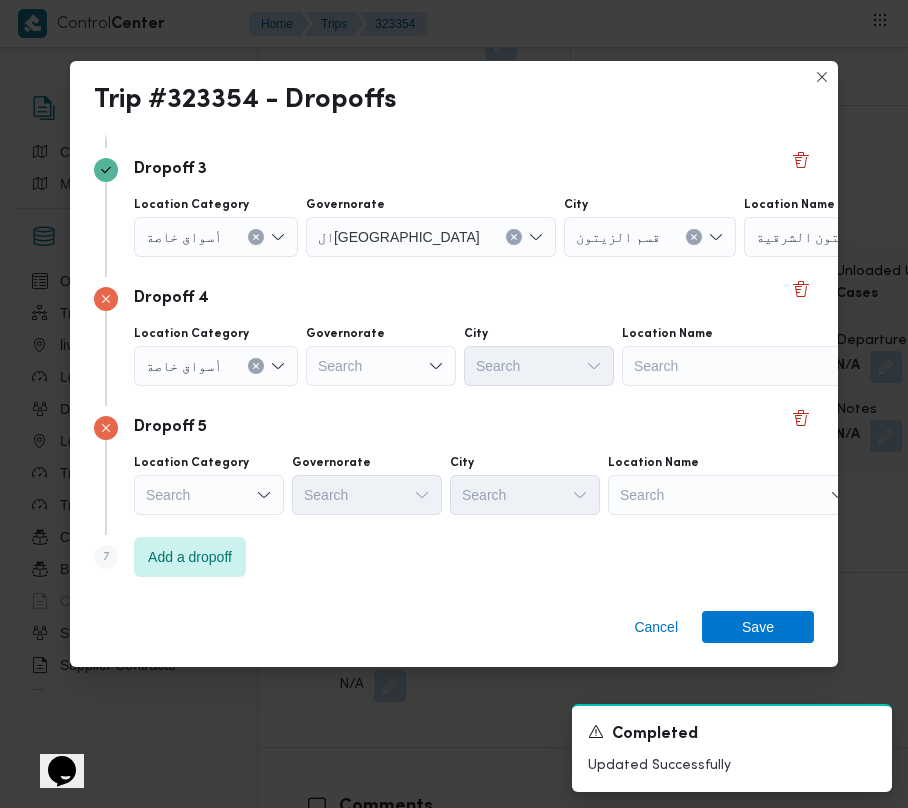 click on "Search" at bounding box center [933, -21] 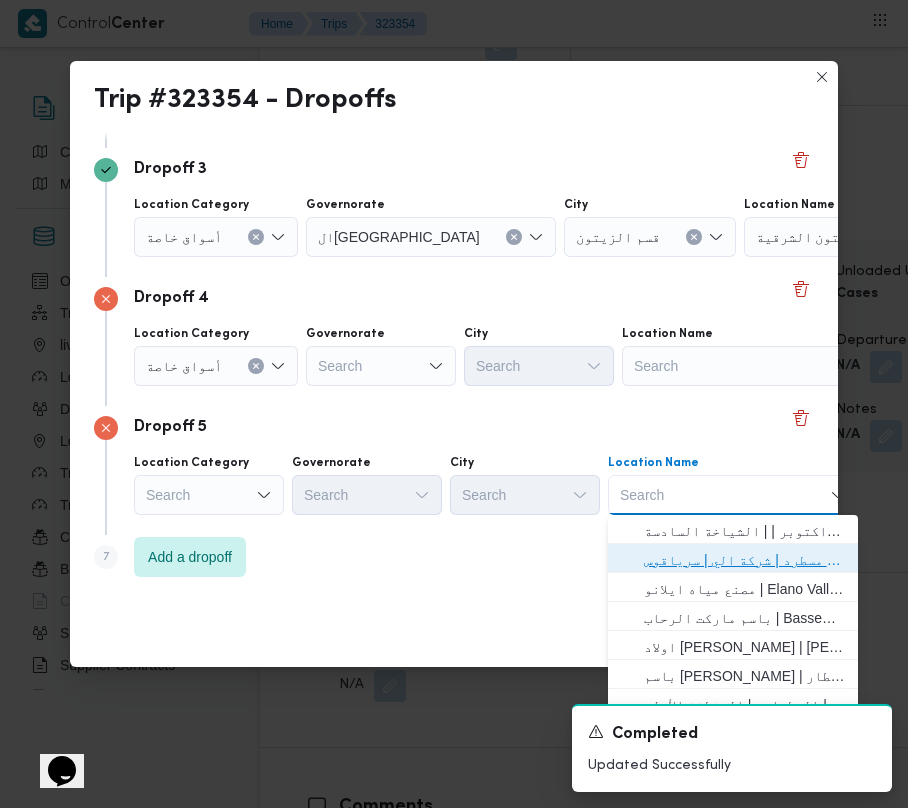 click on "فرونت دور مسطرد | شركة الي | سرياقوس" at bounding box center (745, 560) 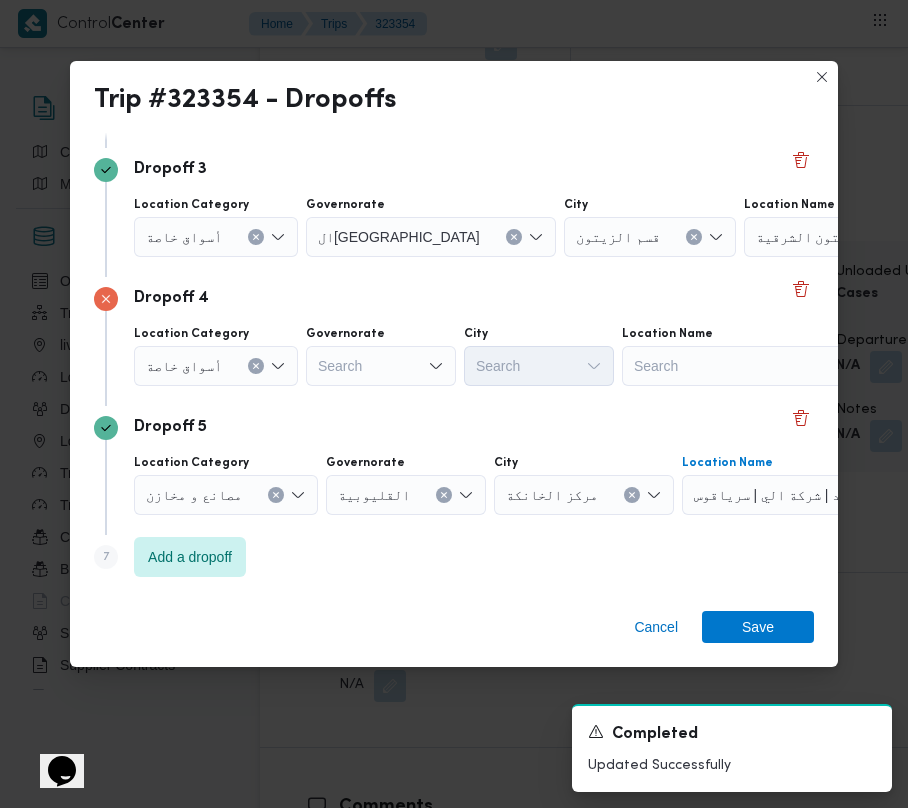 click on "Search" at bounding box center (933, -21) 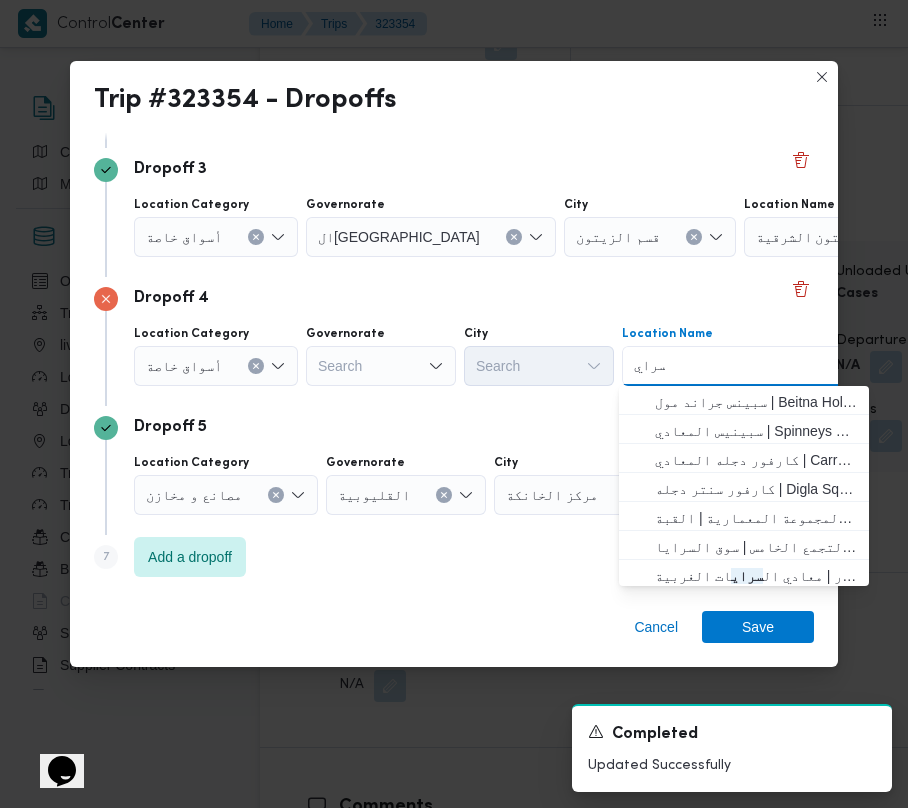 type on "سرايا مصر الجدي" 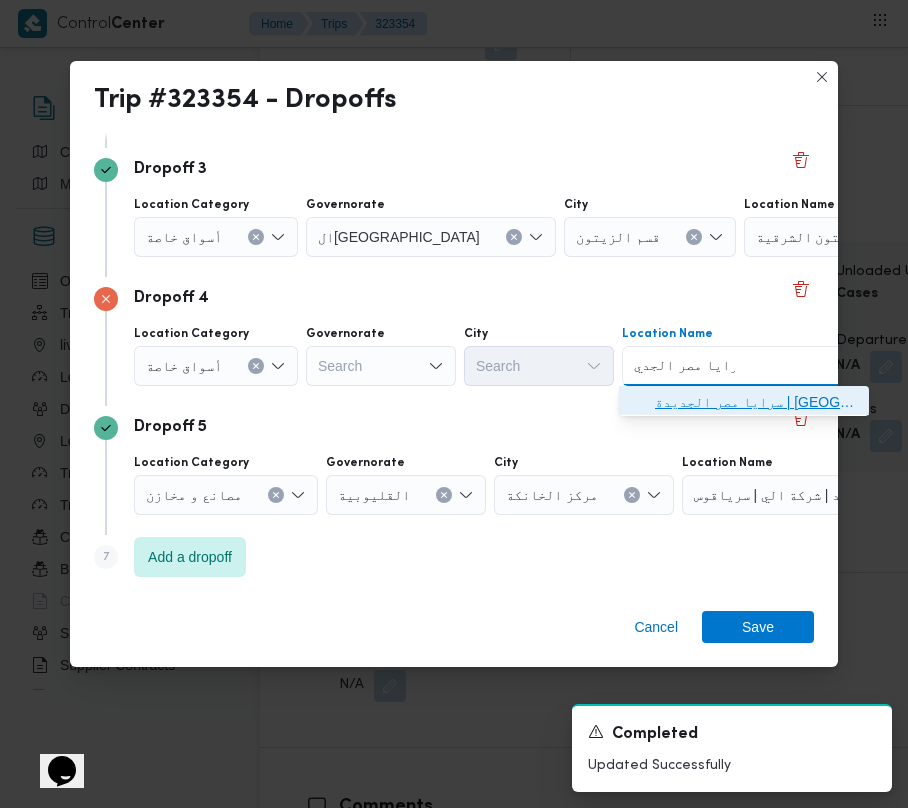 click on "سرايا مصر الجديدة  | [GEOGRAPHIC_DATA] wedding venue | [GEOGRAPHIC_DATA]" at bounding box center (756, 402) 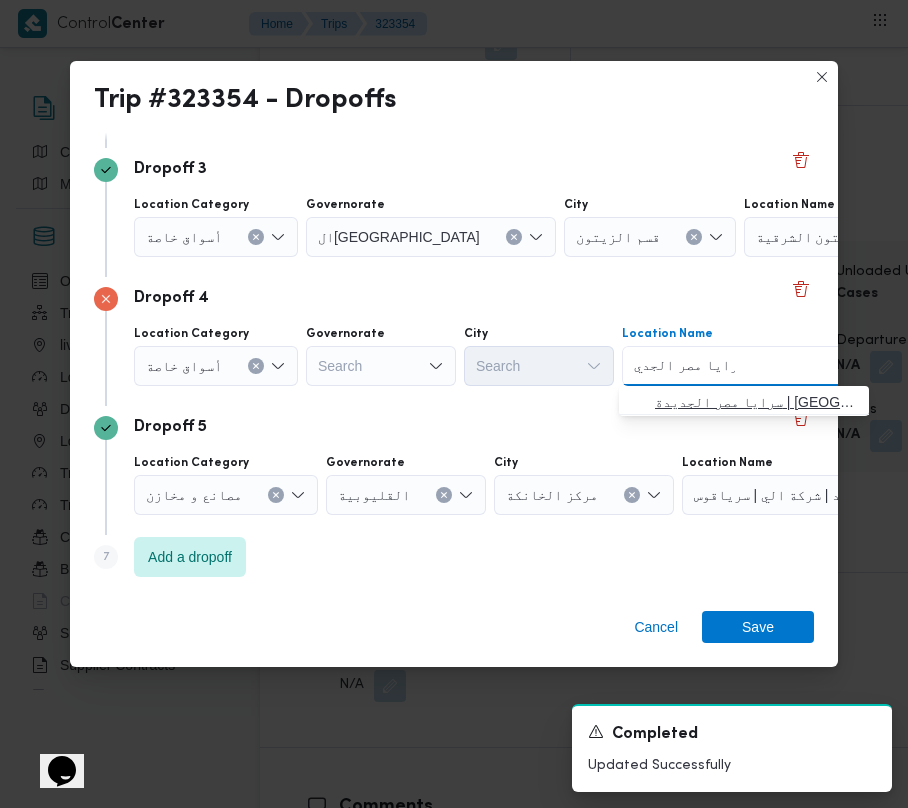 type 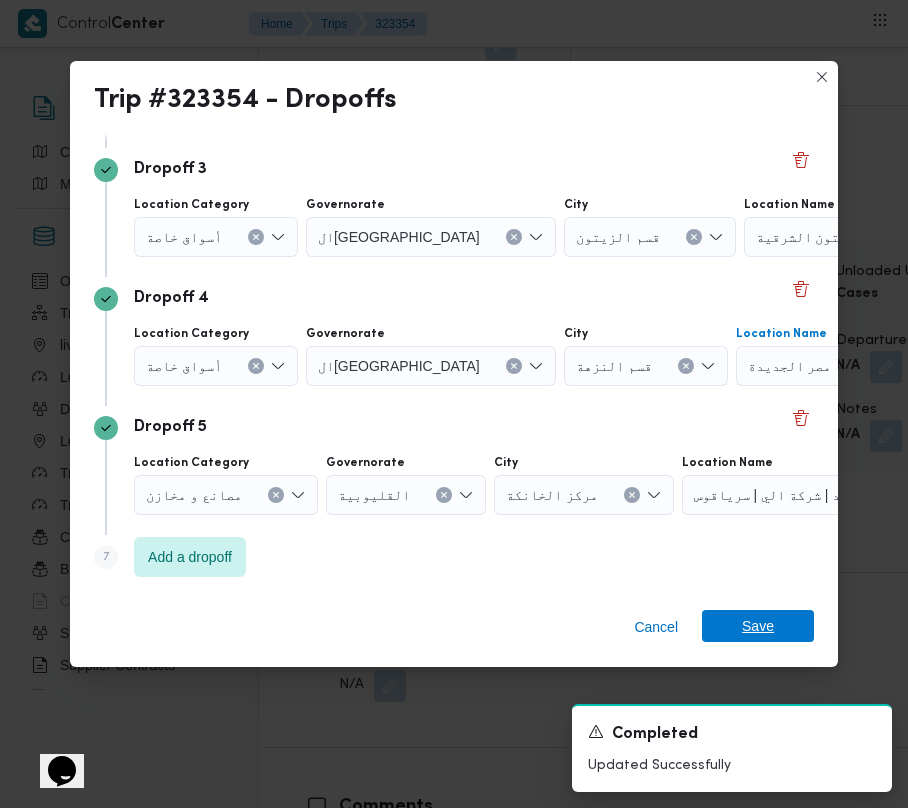 click on "Save" at bounding box center (758, 626) 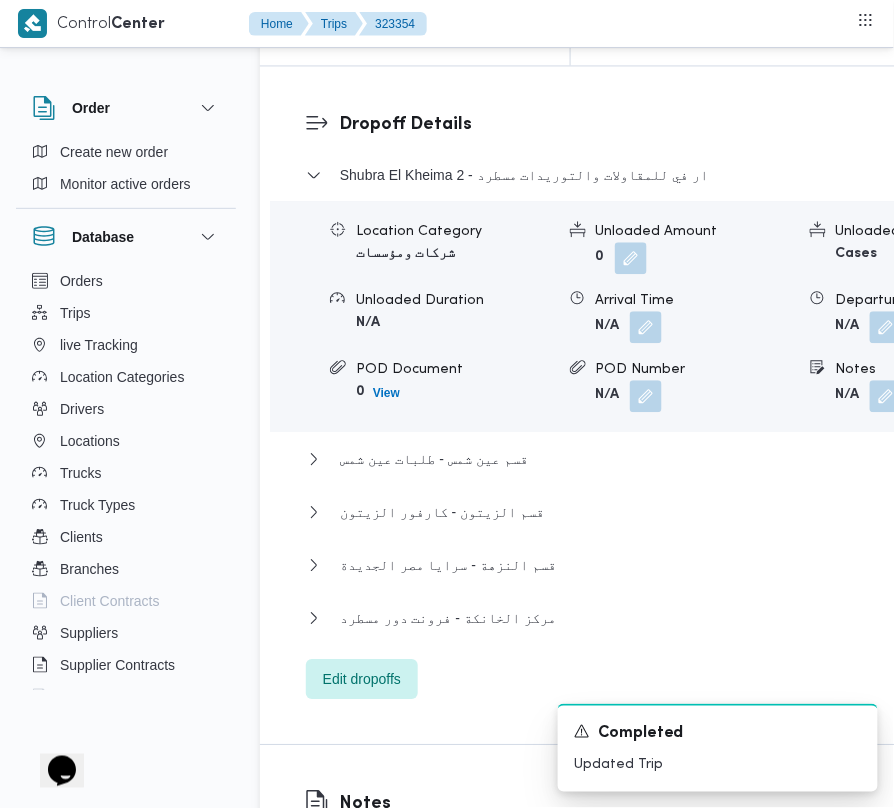 scroll, scrollTop: 3449, scrollLeft: 0, axis: vertical 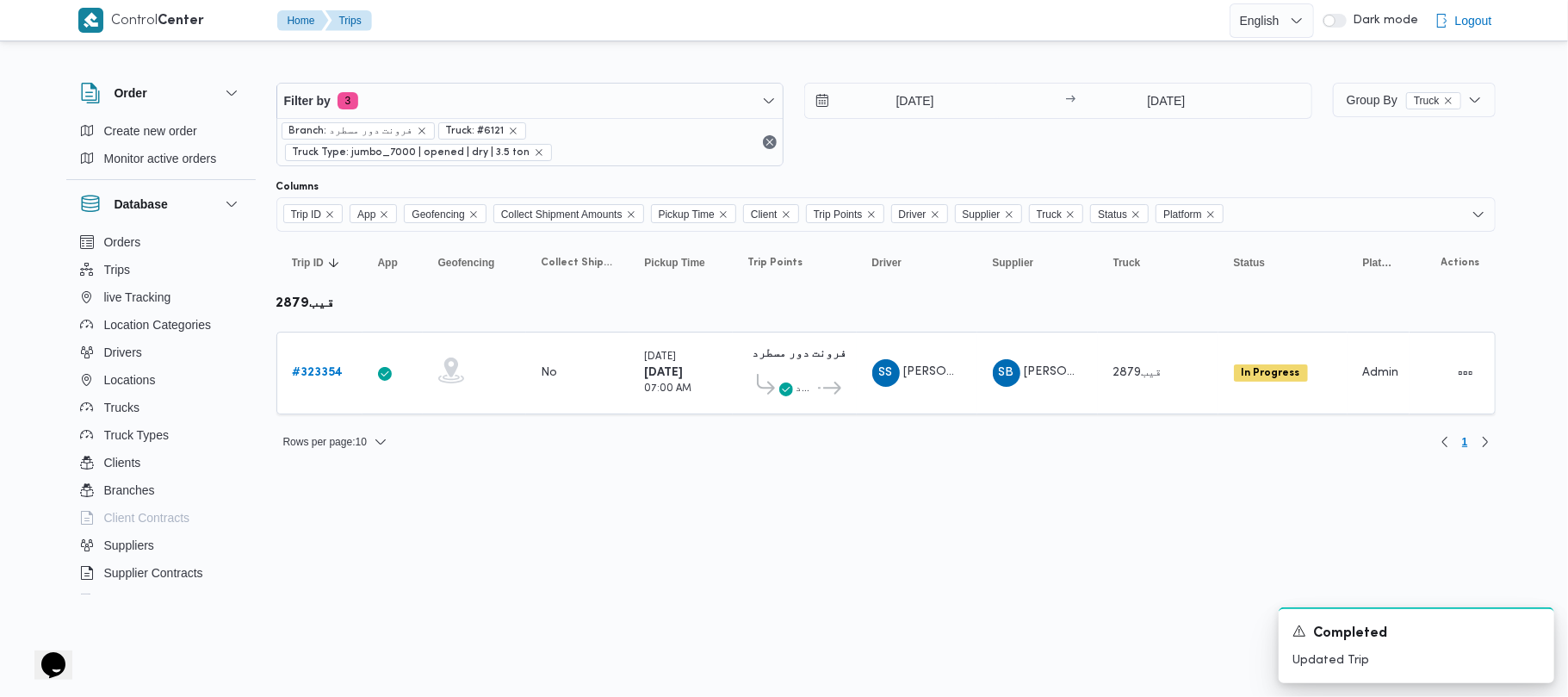 click on "Control  Center Home Trips English عربي Dark mode Logout Order Create new order Monitor active orders Database Orders Trips live Tracking Location Categories Drivers Locations Trucks Truck Types Clients Branches Client Contracts Suppliers Supplier Contracts Devices Users Projects SP Projects Admins organization assignees Tags Filter by 3 Branch: فرونت دور مسطرد Truck: #6121 Truck Type: jumbo_7000 | opened | dry | 3.5 ton [DATE] → [DATE] Group By Truck Columns Trip ID App Geofencing Collect Shipment Amounts Pickup Time Client Trip Points Driver Supplier Truck Status Platform Sorting Trip ID Click to sort in ascending order App Click to sort in ascending order Geofencing Click to sort in ascending order Collect Shipment Amounts Pickup Time Click to sort in ascending order Client Click to sort in ascending order Trip Points Driver Click to sort in ascending order Supplier Click to sort in ascending order Truck Click to sort in ascending order Status Click to sort in ascending order # App" at bounding box center (784, 348) 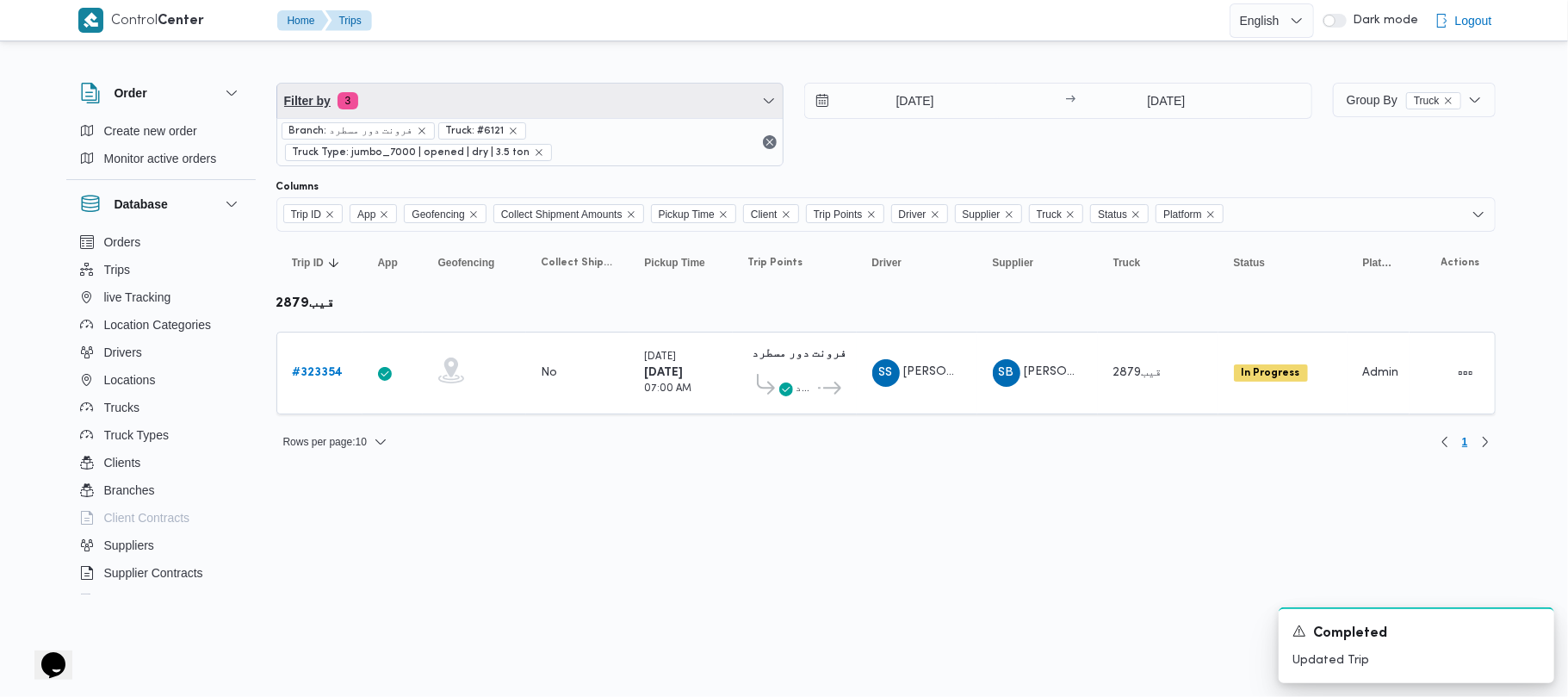 click on "Filter by 3" at bounding box center (530, 101) 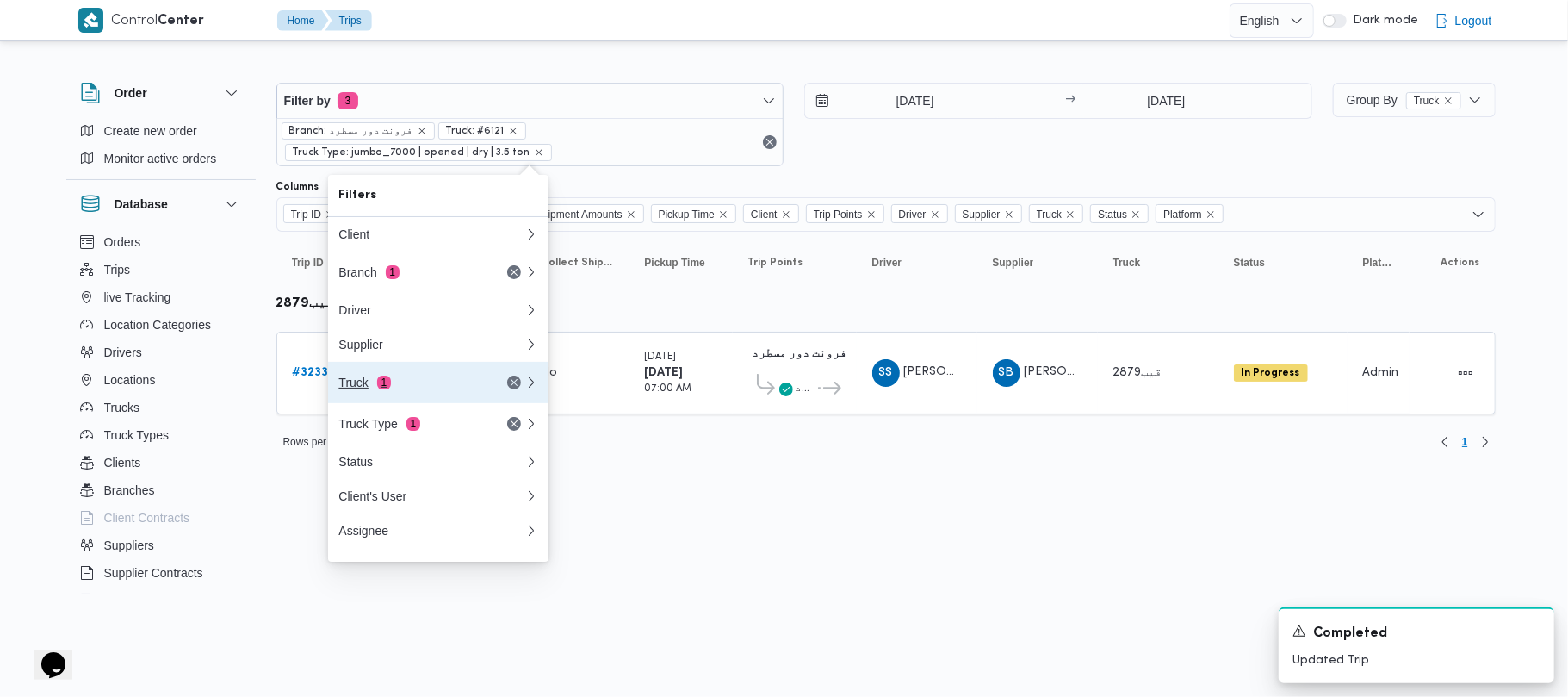 click on "Truck 1" at bounding box center [411, 383] 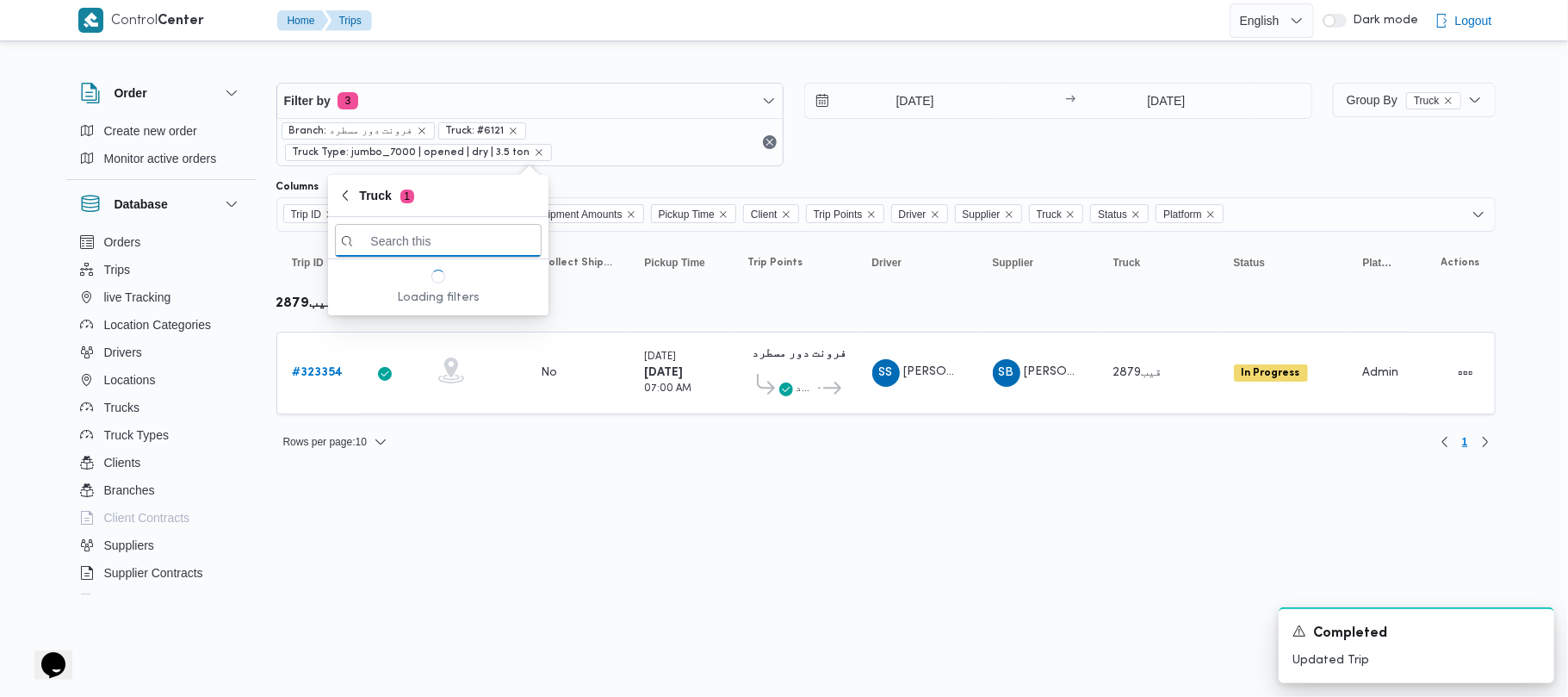 paste on "يلص769" 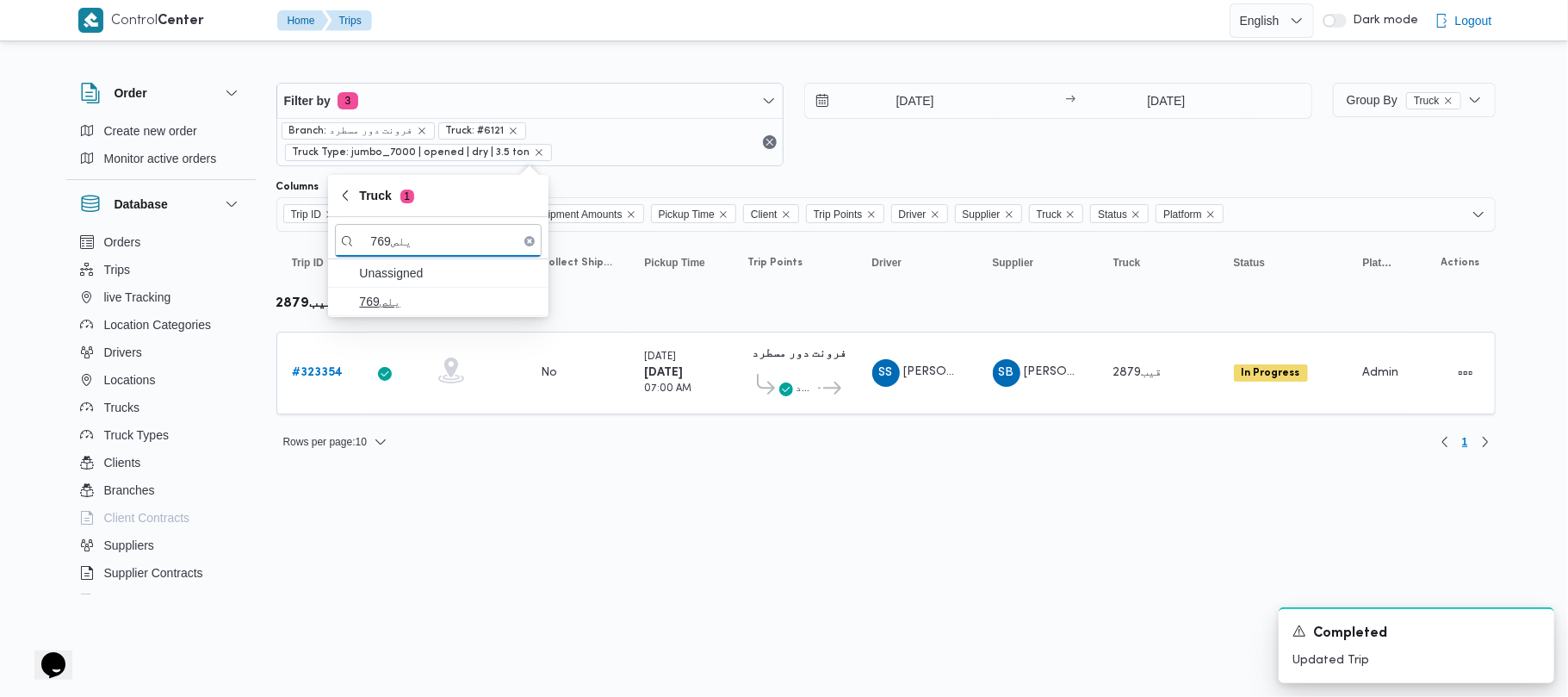 type on "يلص769" 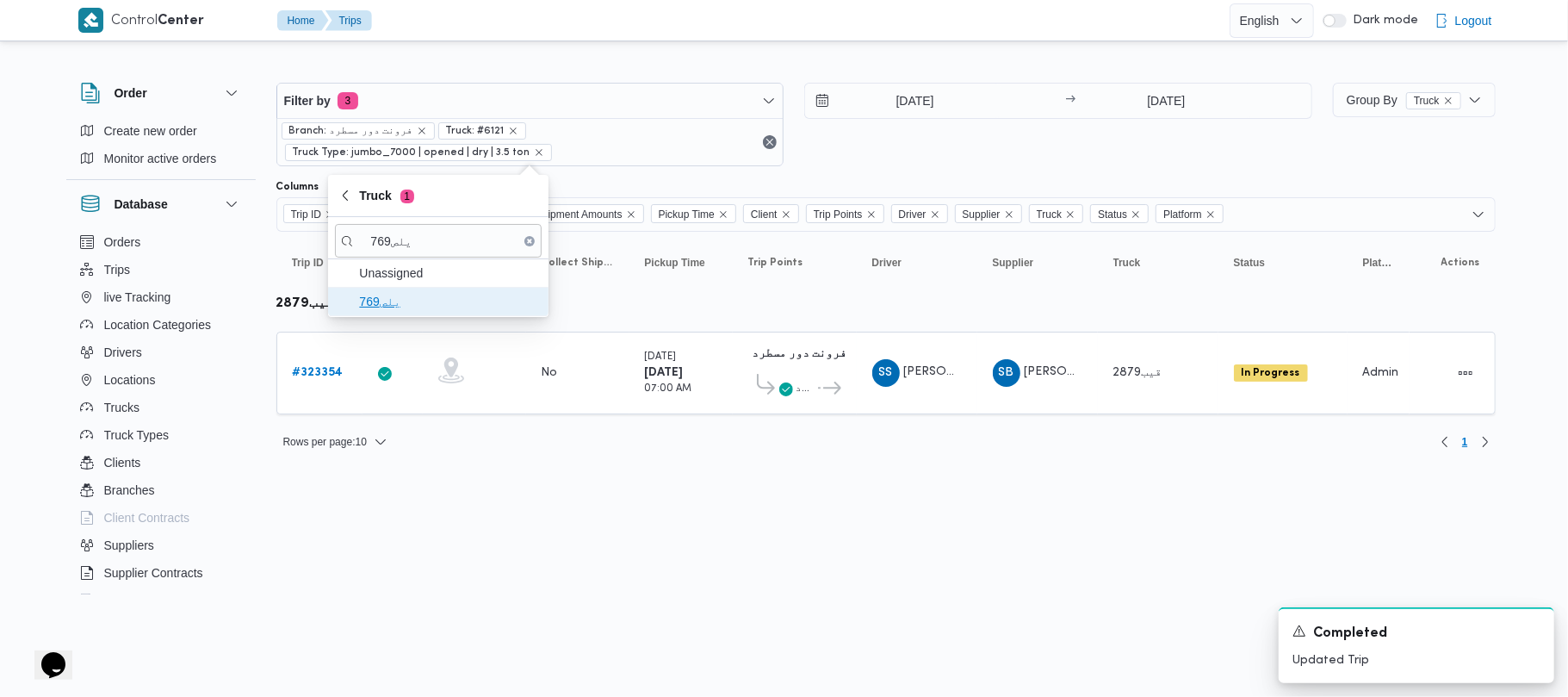 click on "يلص769" at bounding box center [449, 302] 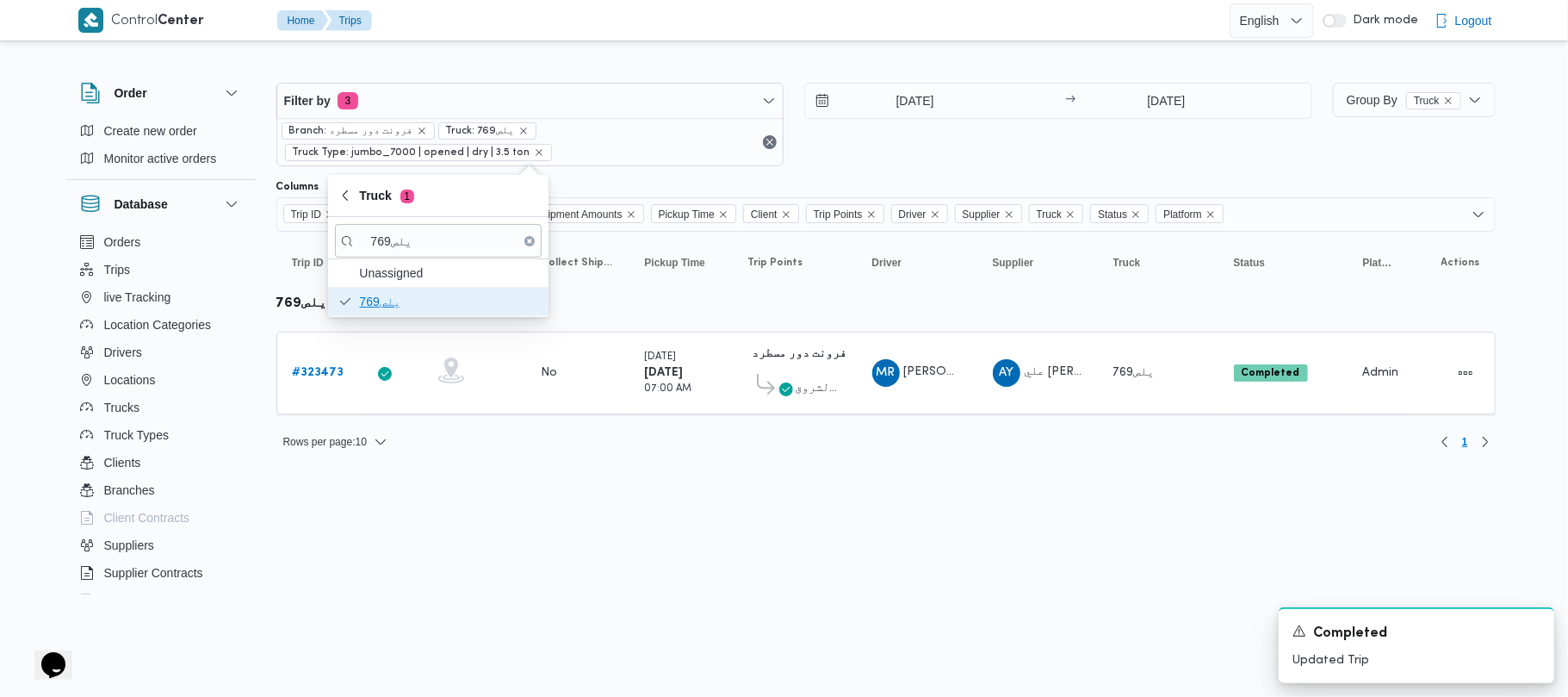 type 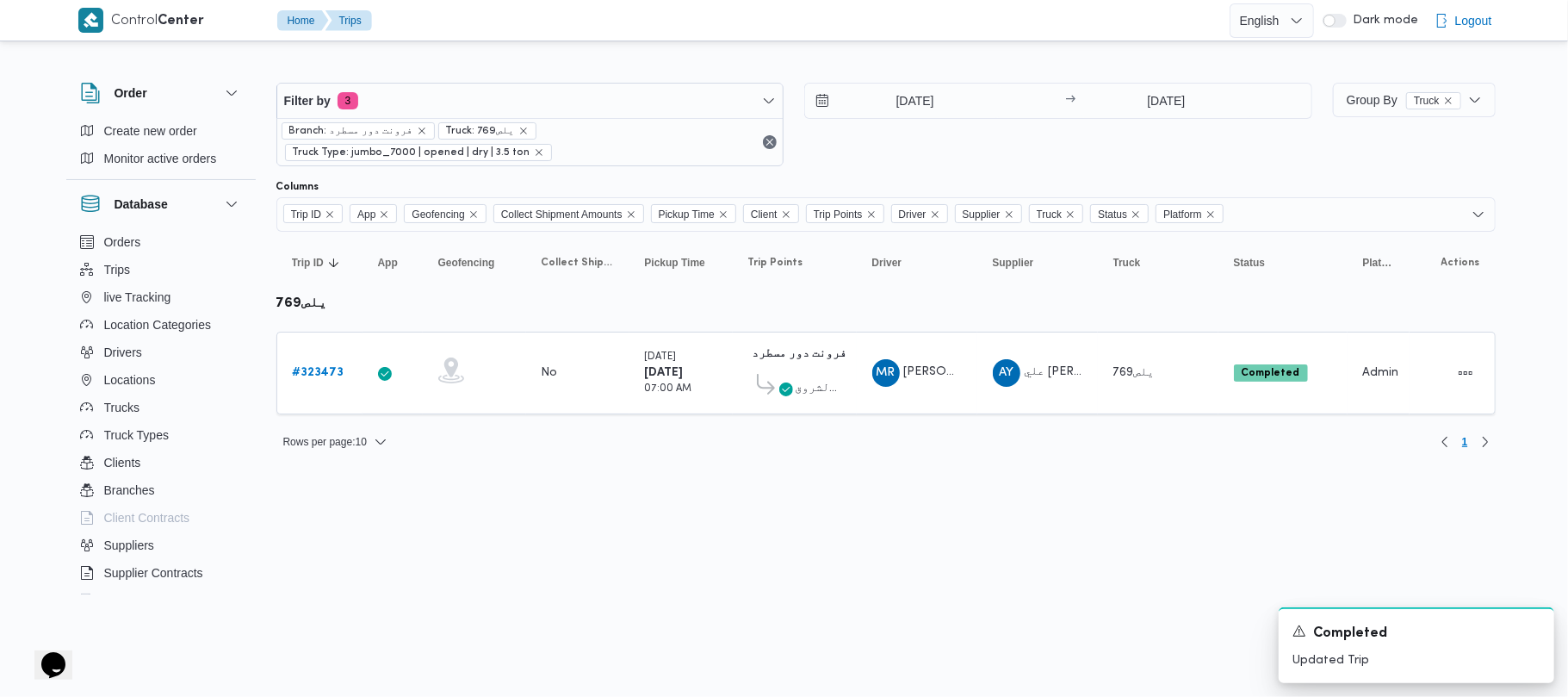 click on "Control  Center Home Trips English عربي Dark mode Logout Order Create new order Monitor active orders Database Orders Trips live Tracking Location Categories Drivers Locations Trucks Truck Types Clients Branches Client Contracts Suppliers Supplier Contracts Devices Users Projects SP Projects Admins organization assignees Tags Filter by 3 Branch: فرونت دور مسطرد Truck: يلص769 Truck Type: jumbo_7000 | opened | dry | 3.5 ton [DATE] → [DATE] Group By Truck Columns Trip ID App Geofencing Collect Shipment Amounts Pickup Time Client Trip Points Driver Supplier Truck Status Platform Sorting Trip ID Click to sort in ascending order App Click to sort in ascending order Geofencing Click to sort in ascending order Collect Shipment Amounts Pickup Time Click to sort in ascending order Client Click to sort in ascending order Trip Points Driver Click to sort in ascending order Supplier Click to sort in ascending order Truck Click to sort in ascending order Status Click to sort in ascending order #" at bounding box center (784, 348) 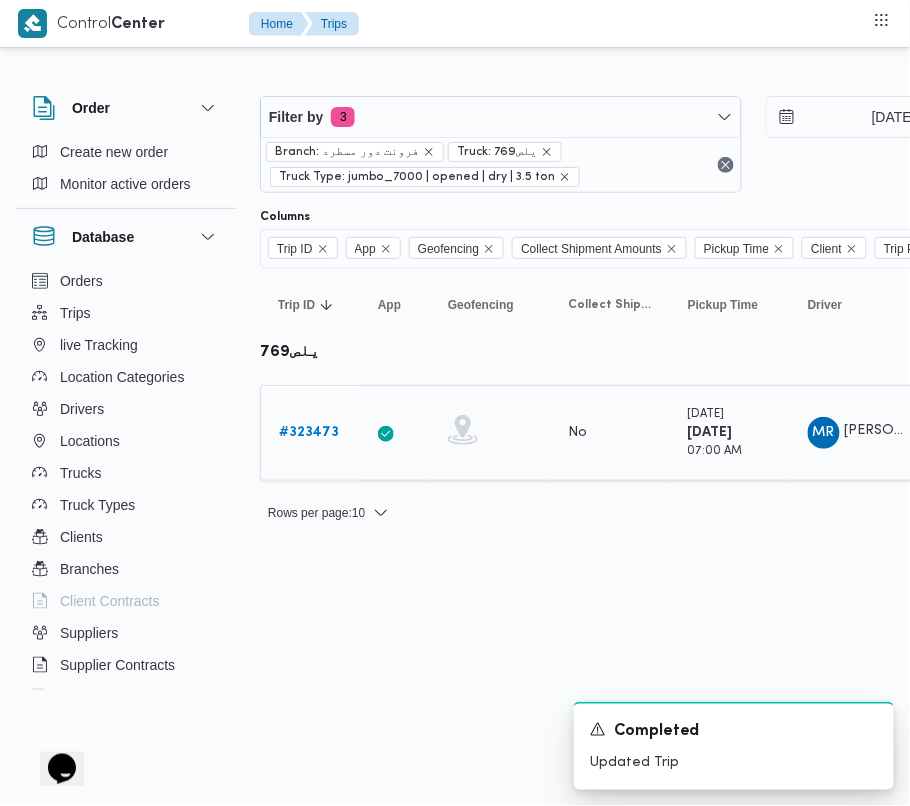 drag, startPoint x: 264, startPoint y: 446, endPoint x: 276, endPoint y: 446, distance: 12 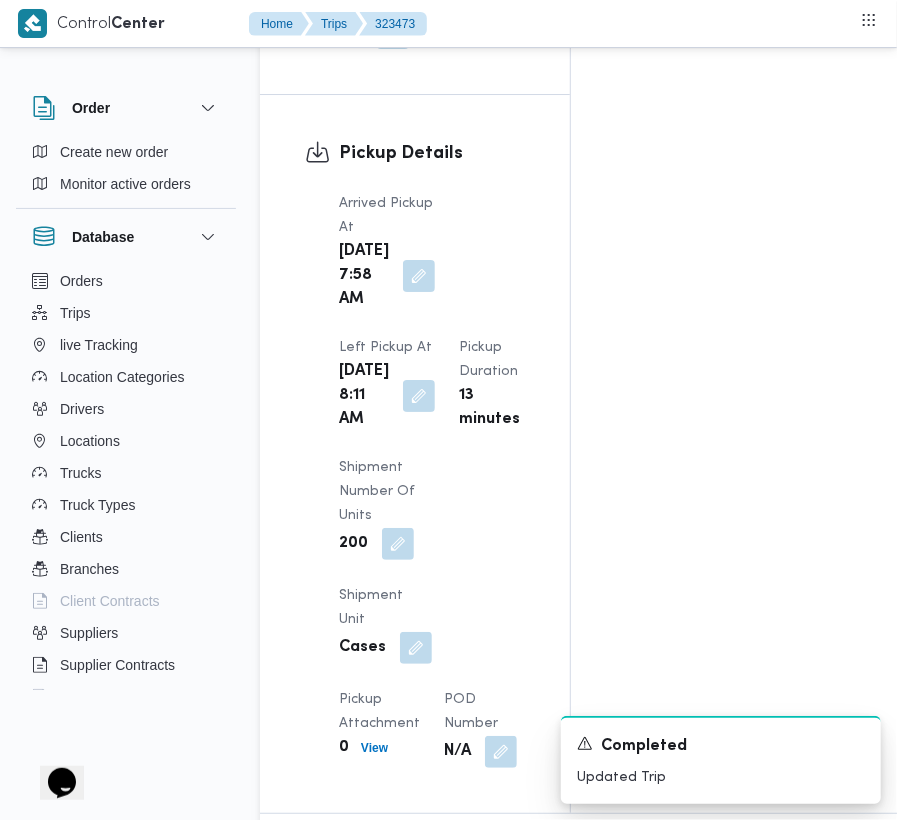 scroll, scrollTop: 3377, scrollLeft: 0, axis: vertical 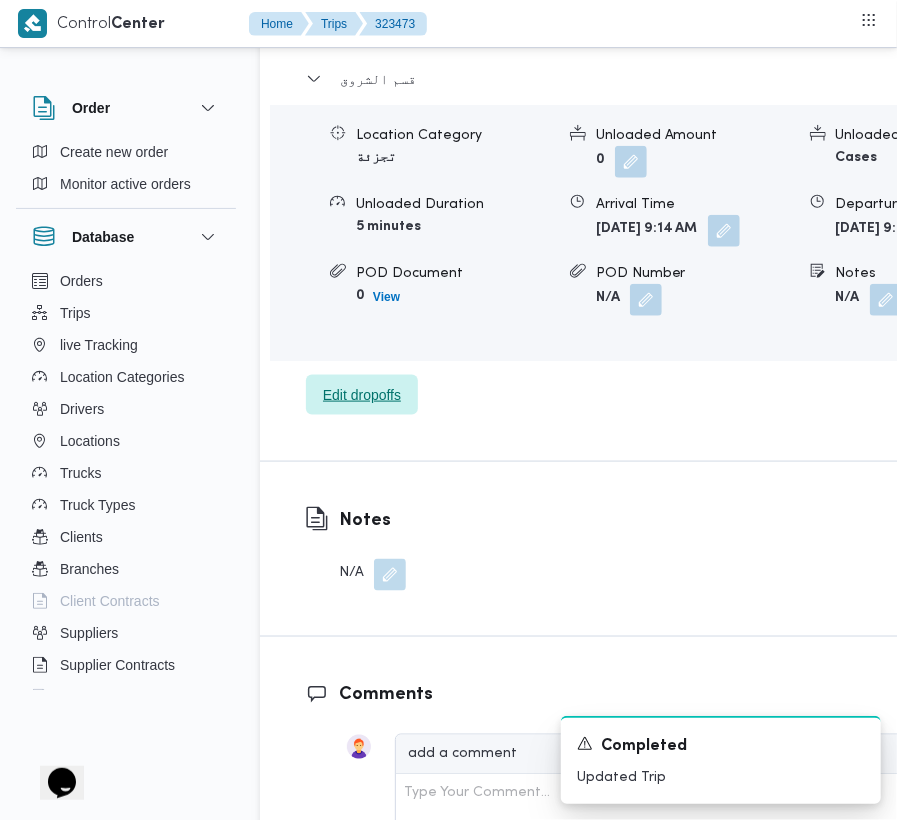 click on "Edit dropoffs" at bounding box center (362, 395) 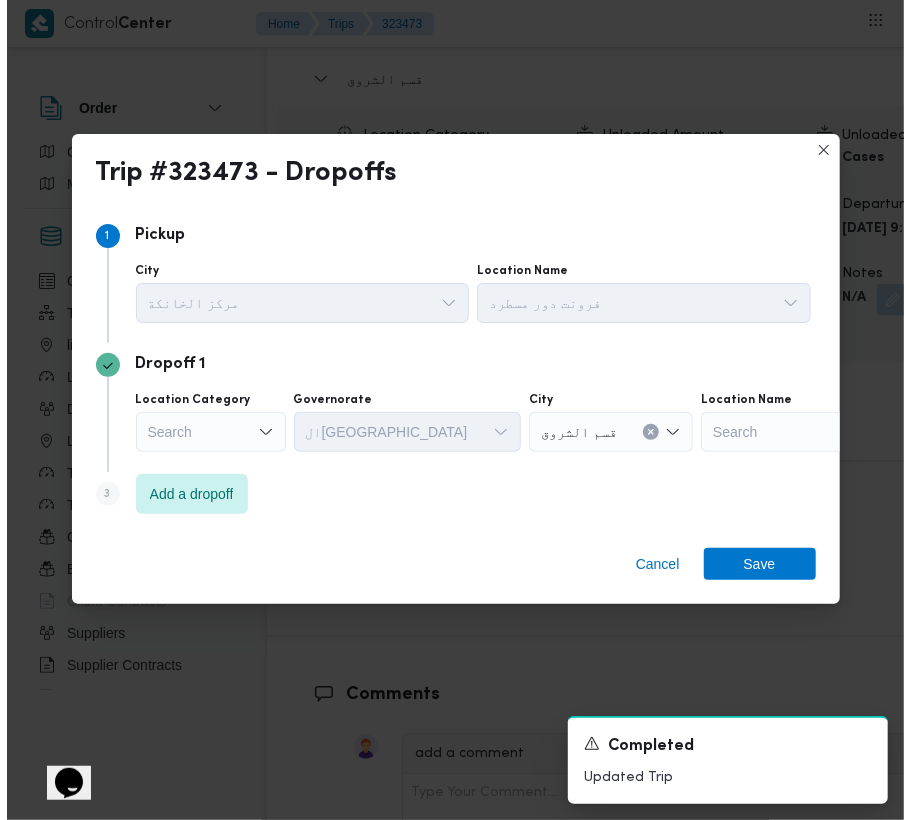 scroll, scrollTop: 3241, scrollLeft: 0, axis: vertical 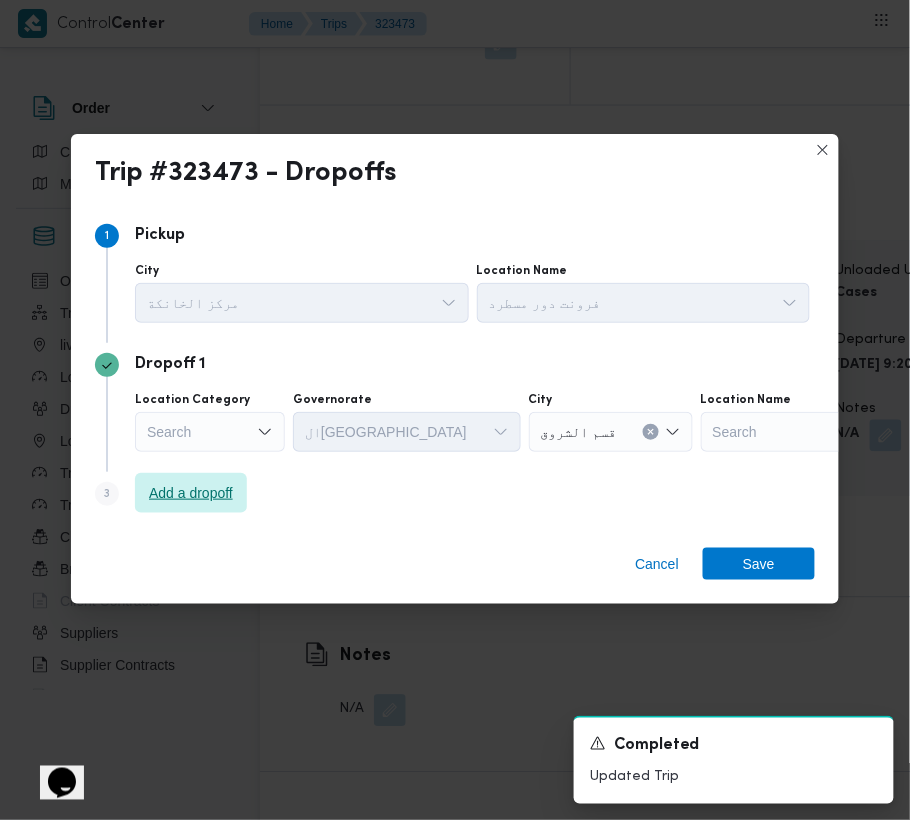 click on "Add a dropoff" at bounding box center (191, 493) 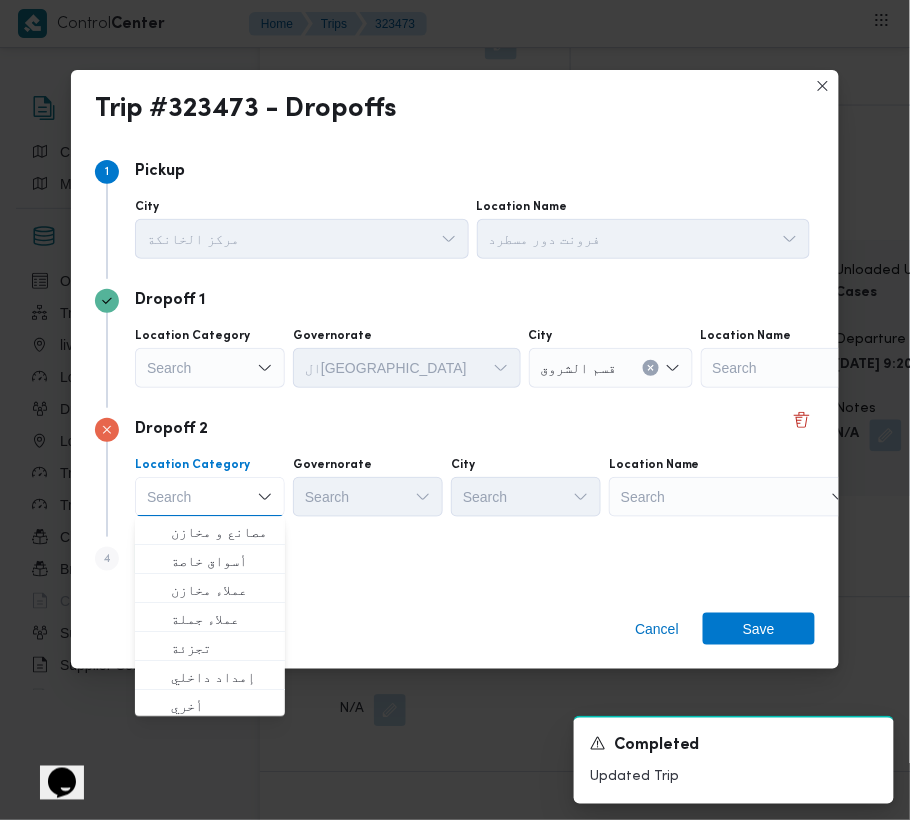 click on "Search" at bounding box center (826, 368) 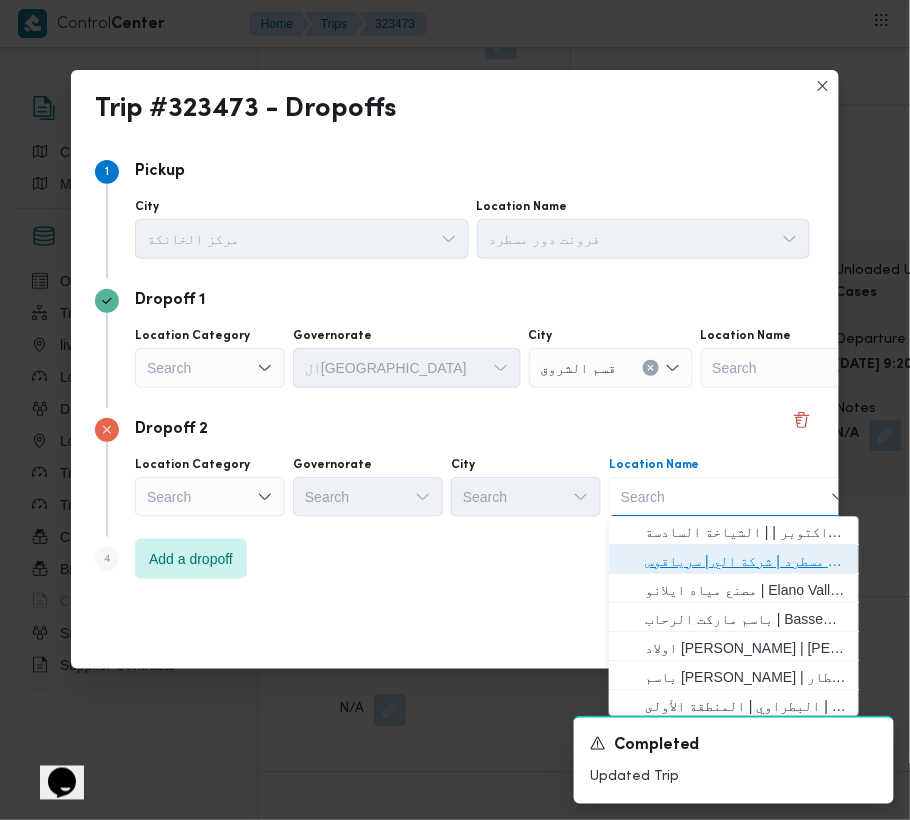 click on "فرونت دور مسطرد | شركة الي | سرياقوس" at bounding box center (746, 562) 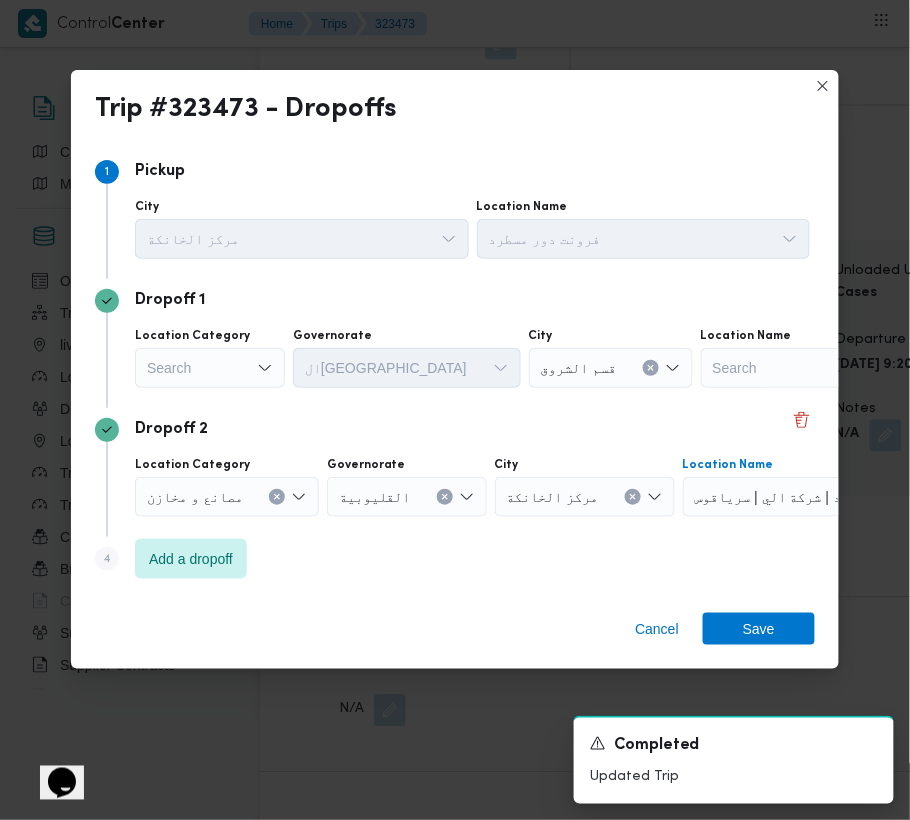 click on "Search" at bounding box center (210, 368) 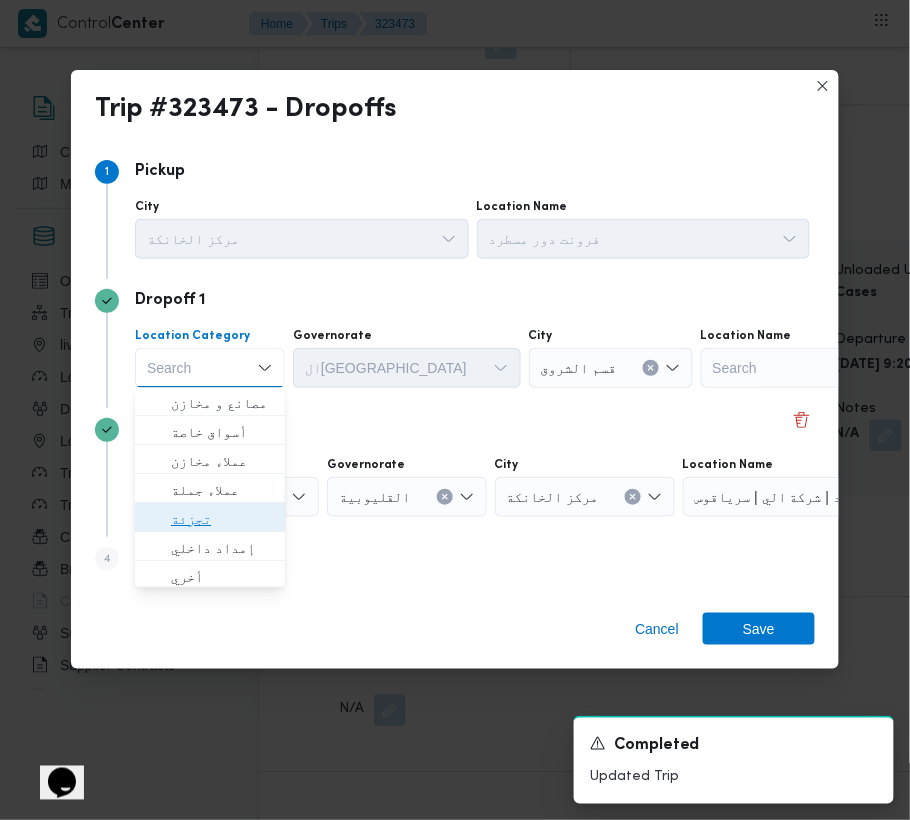 click on "تجزئة" at bounding box center (222, 520) 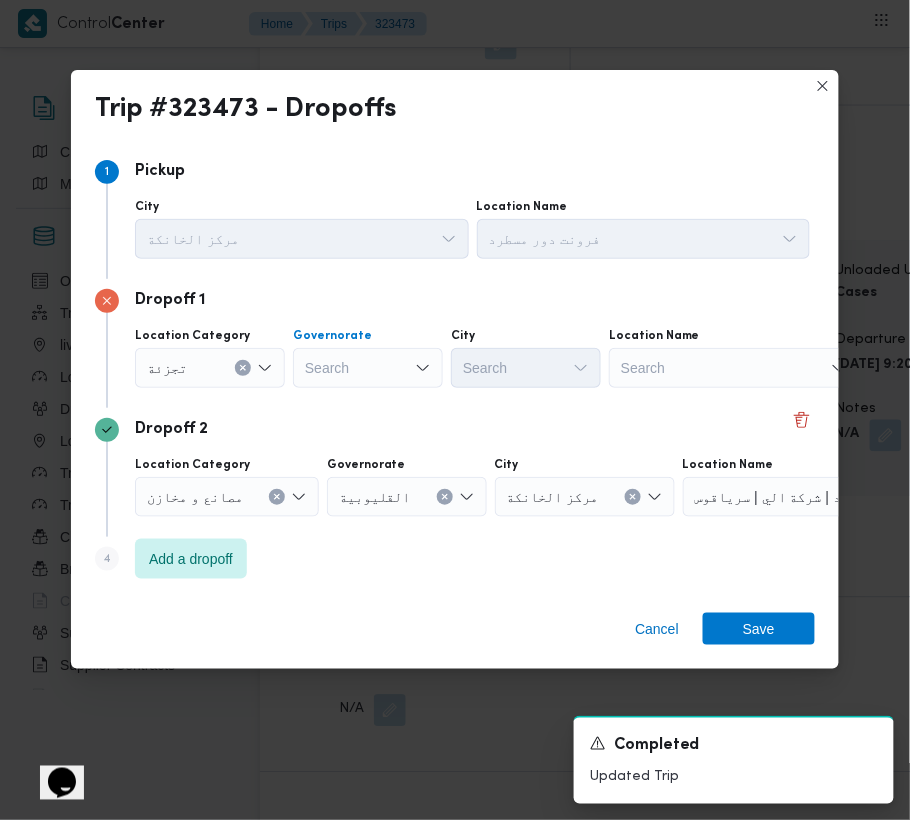 click on "Search" at bounding box center (368, 368) 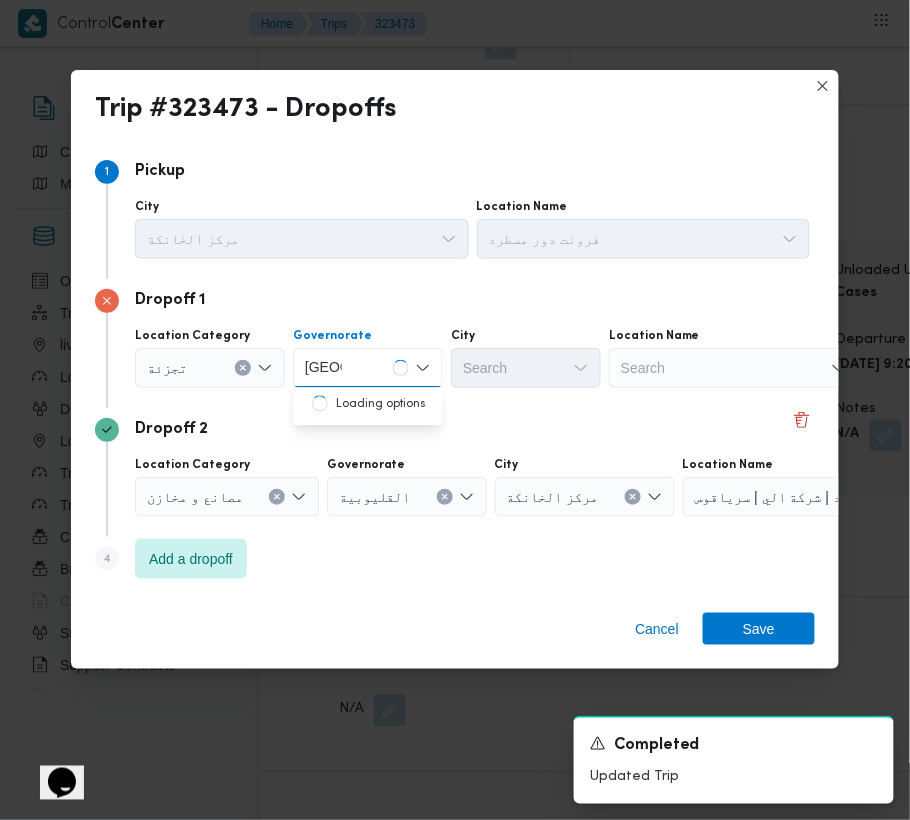 type on "[GEOGRAPHIC_DATA]" 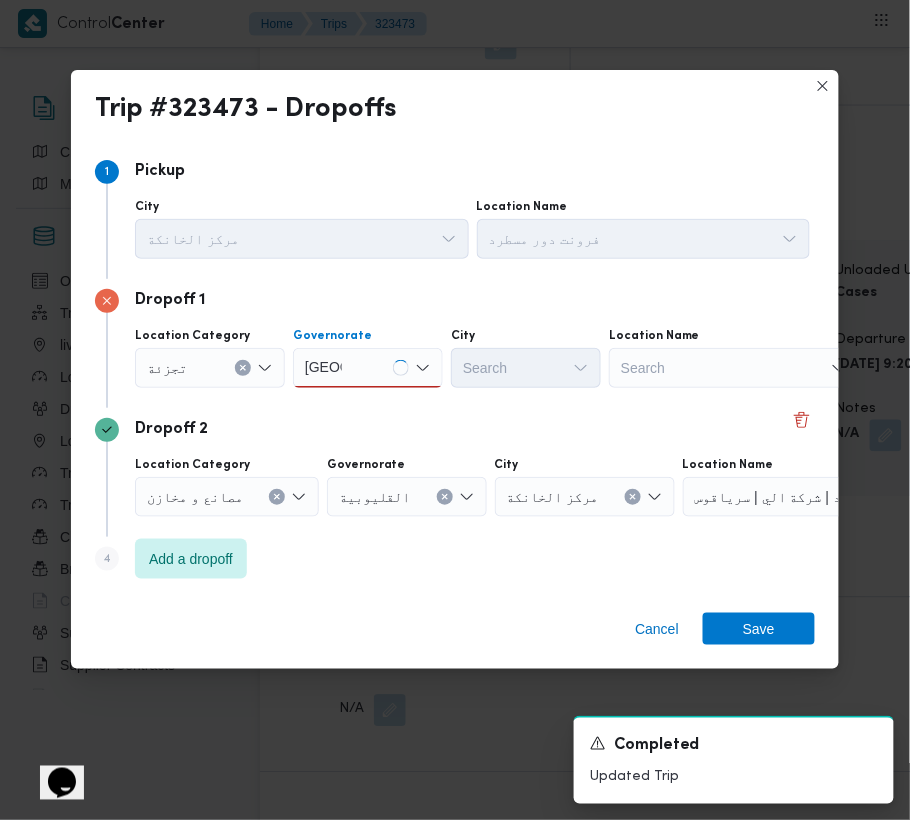 click on "[GEOGRAPHIC_DATA] [GEOGRAPHIC_DATA]" at bounding box center (368, 368) 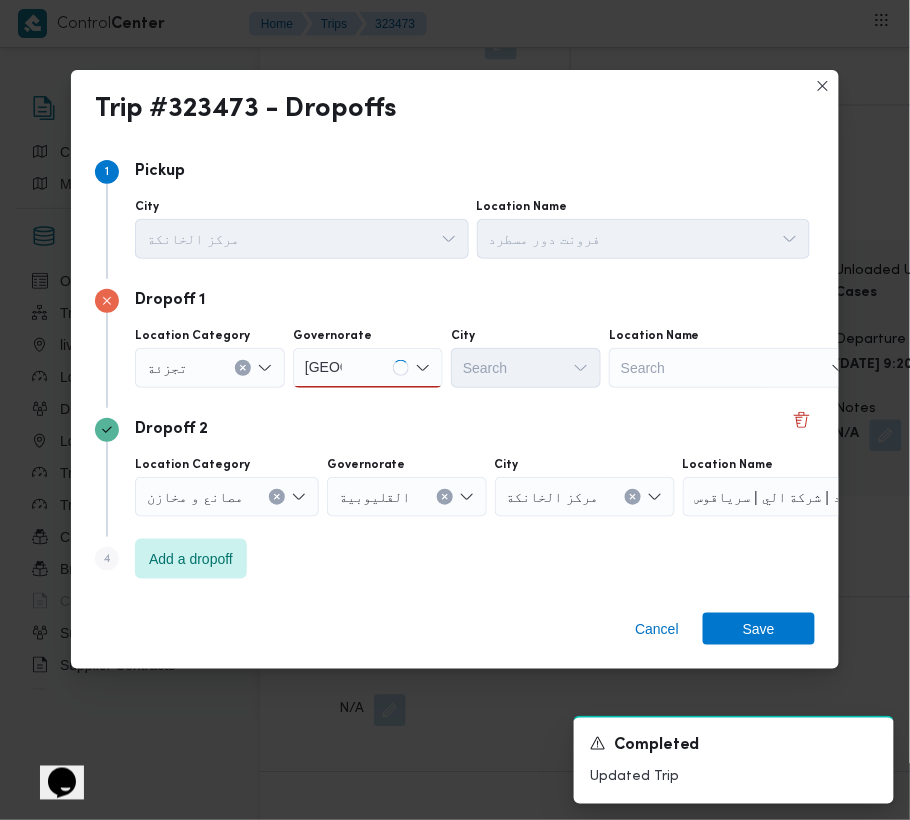 click on "[GEOGRAPHIC_DATA] [GEOGRAPHIC_DATA]" at bounding box center (368, 368) 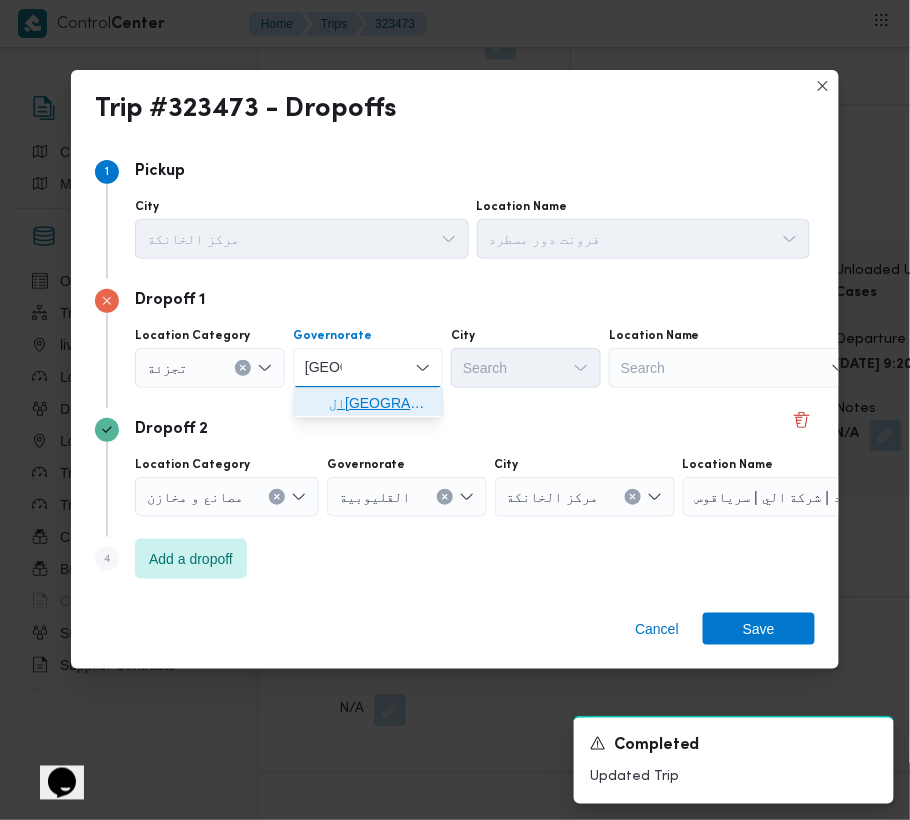 click on "ال[GEOGRAPHIC_DATA]" at bounding box center [380, 404] 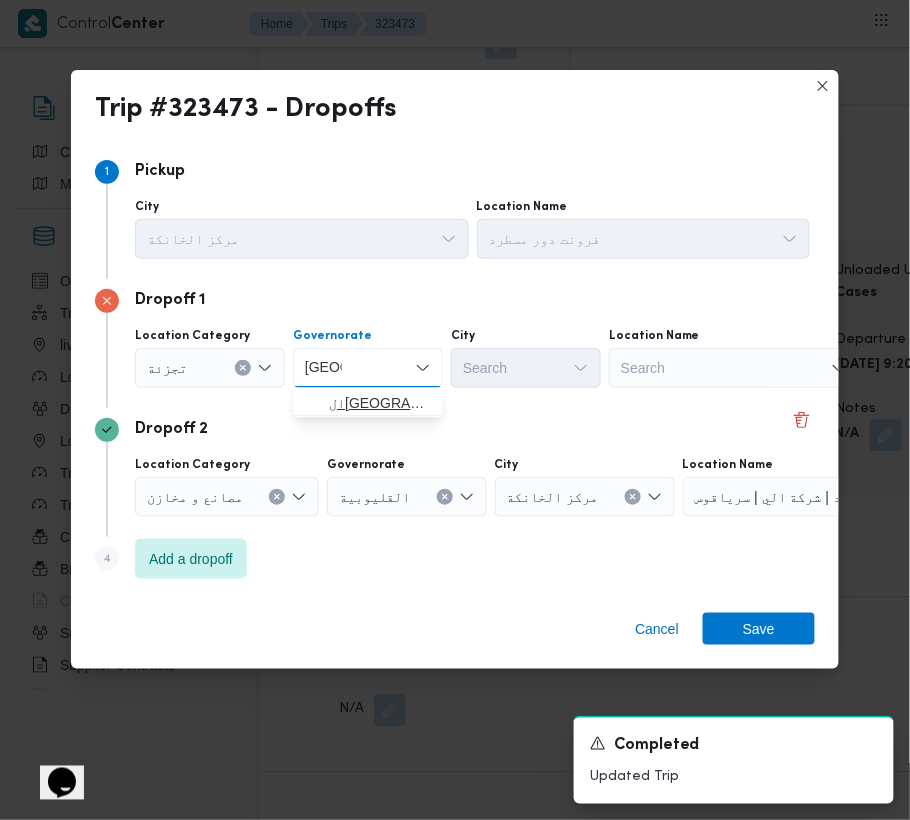 type 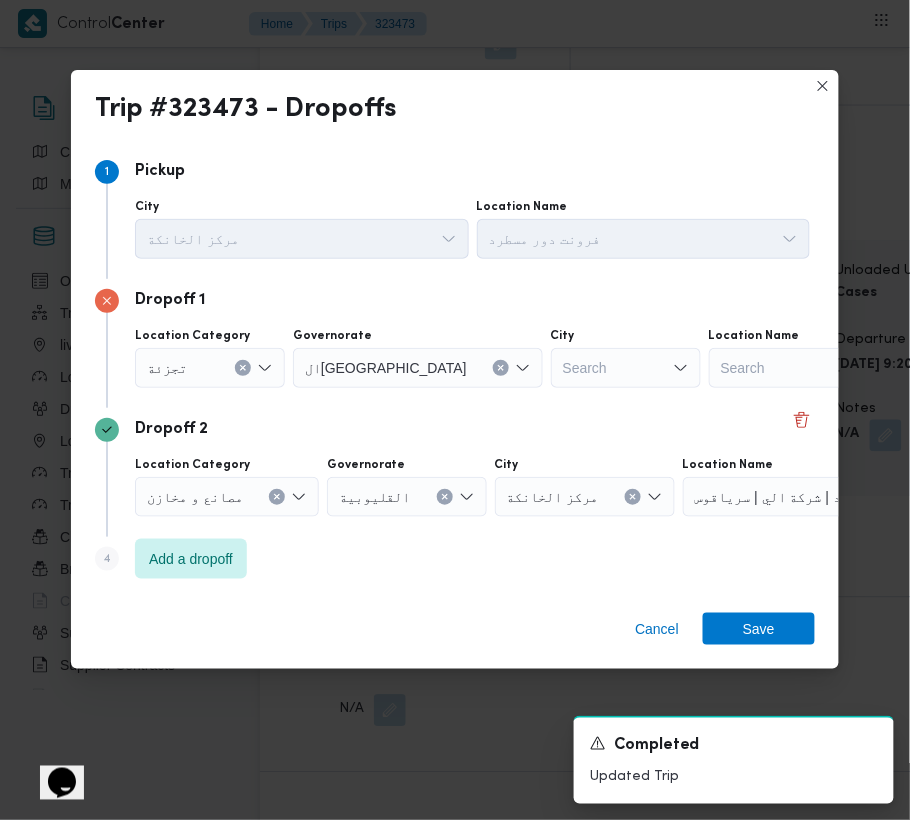 click on "City" at bounding box center [302, 207] 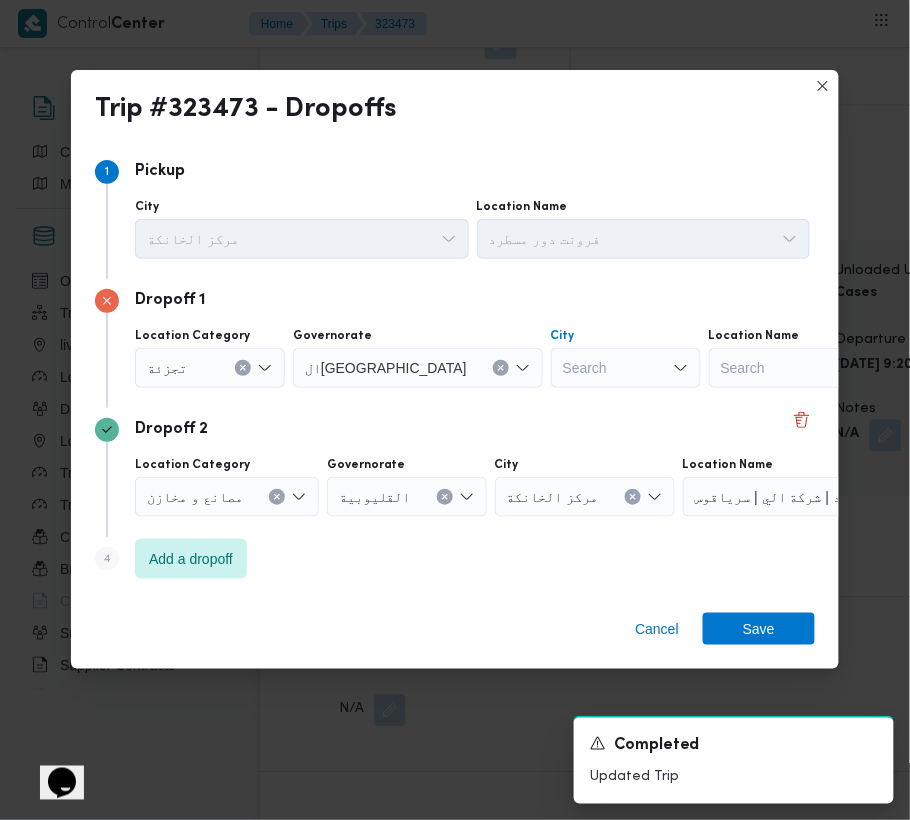 click on "Search" at bounding box center [626, 368] 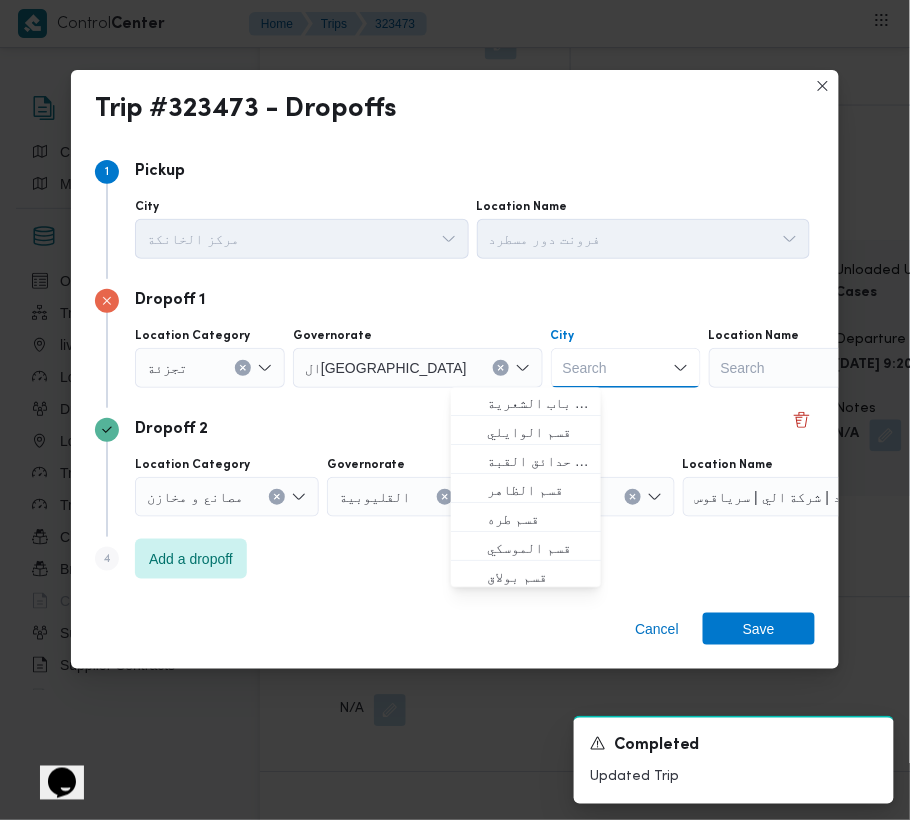 paste on "[PERSON_NAME]" 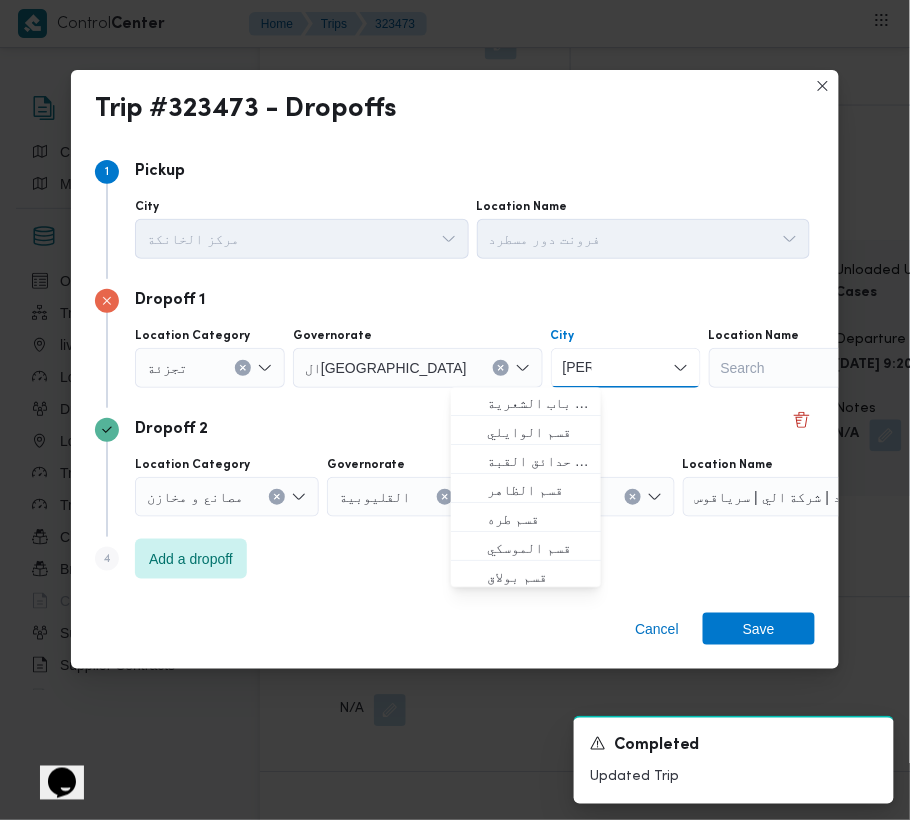 type on "[PERSON_NAME]" 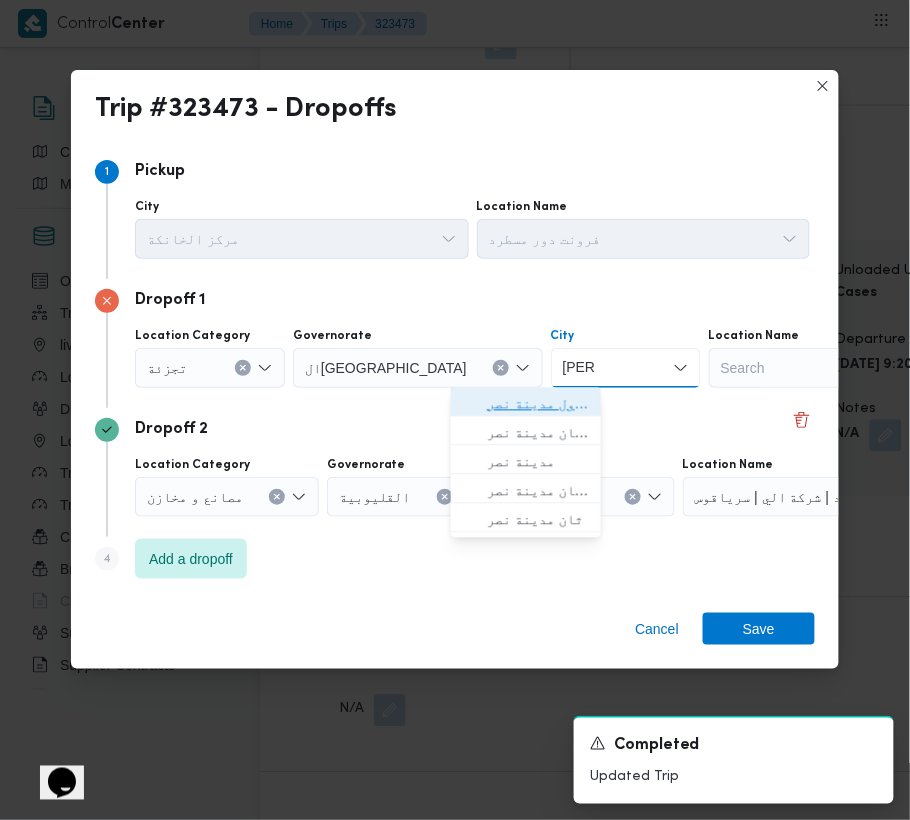 click on "قسم أول مدينة نصر" at bounding box center (538, 404) 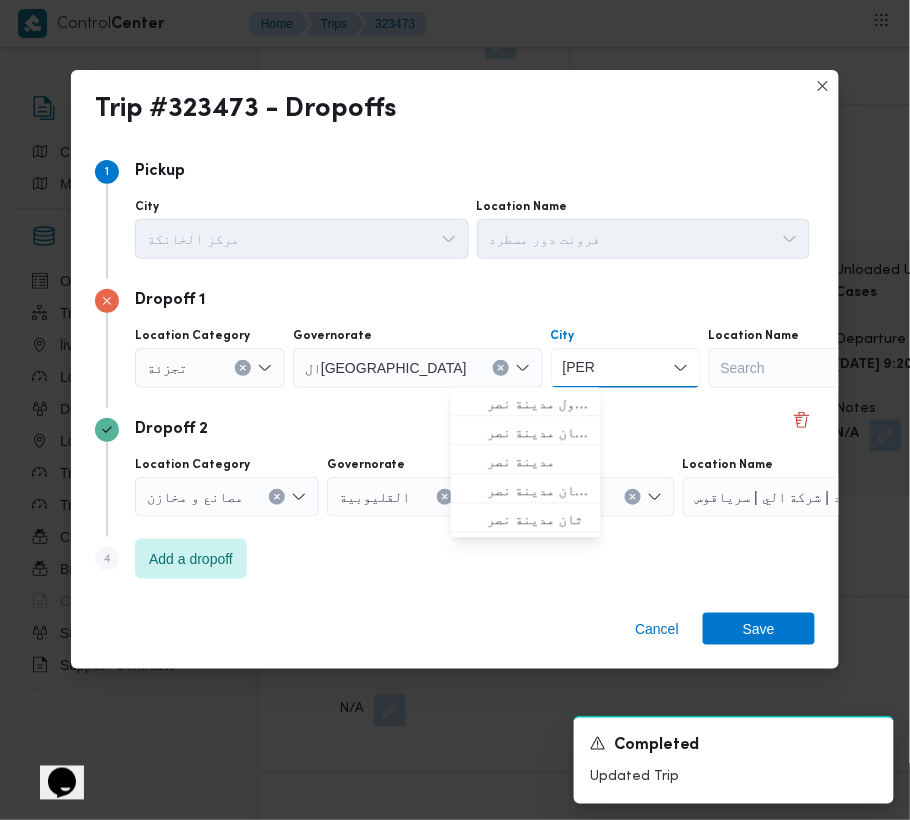 type 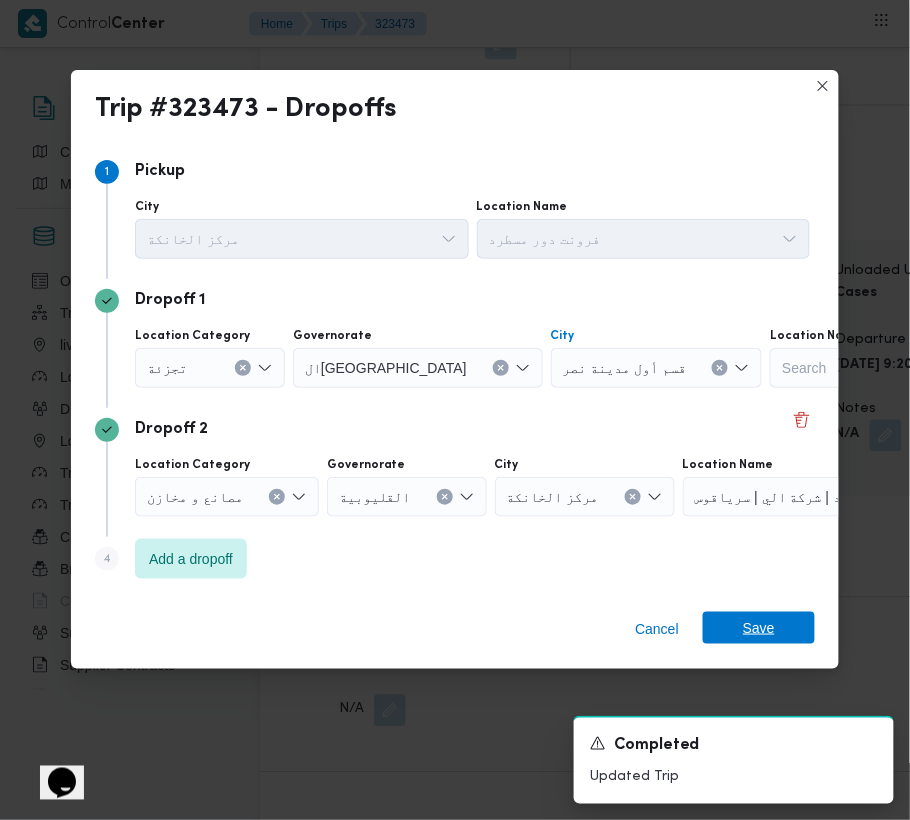 click on "Save" at bounding box center [759, 628] 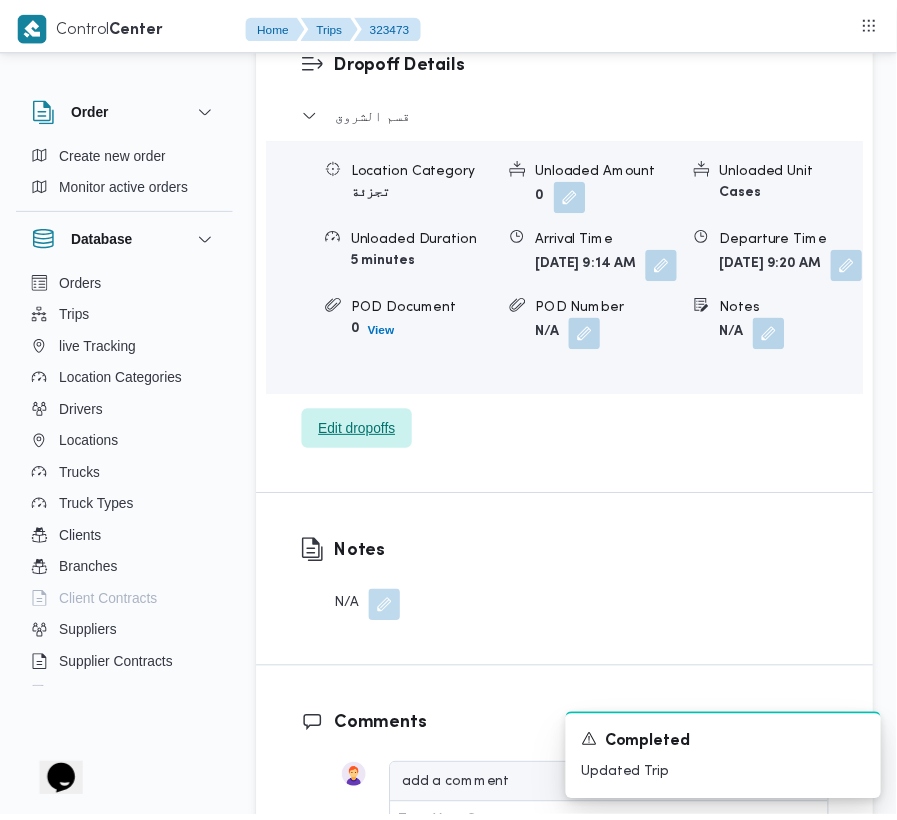 scroll, scrollTop: 3577, scrollLeft: 0, axis: vertical 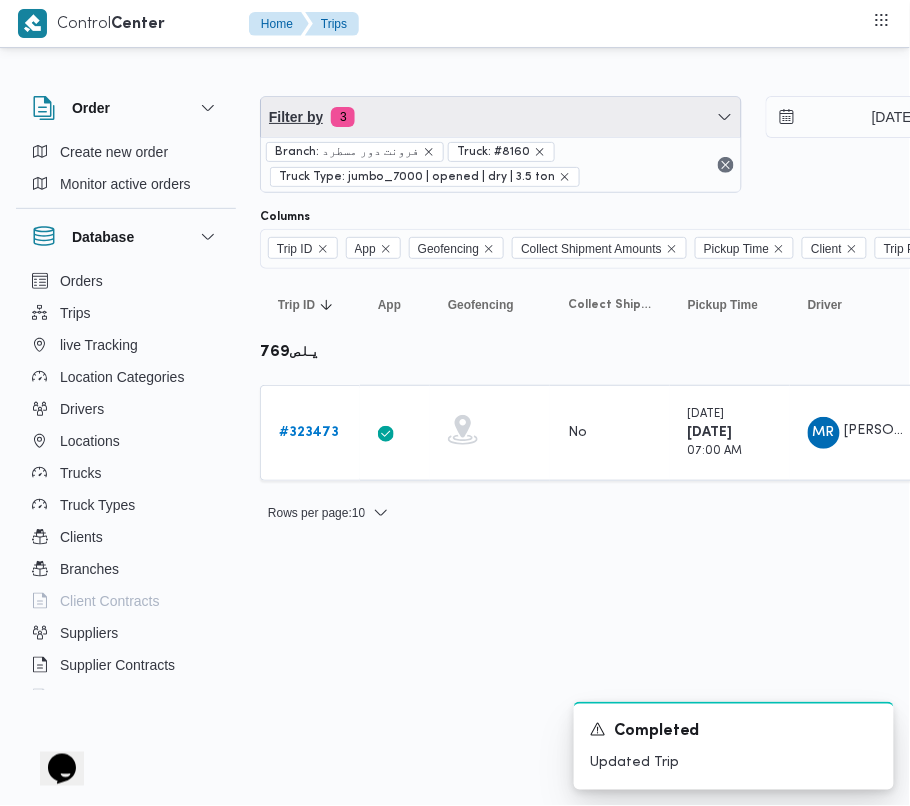 click on "Filter by 3" at bounding box center (501, 117) 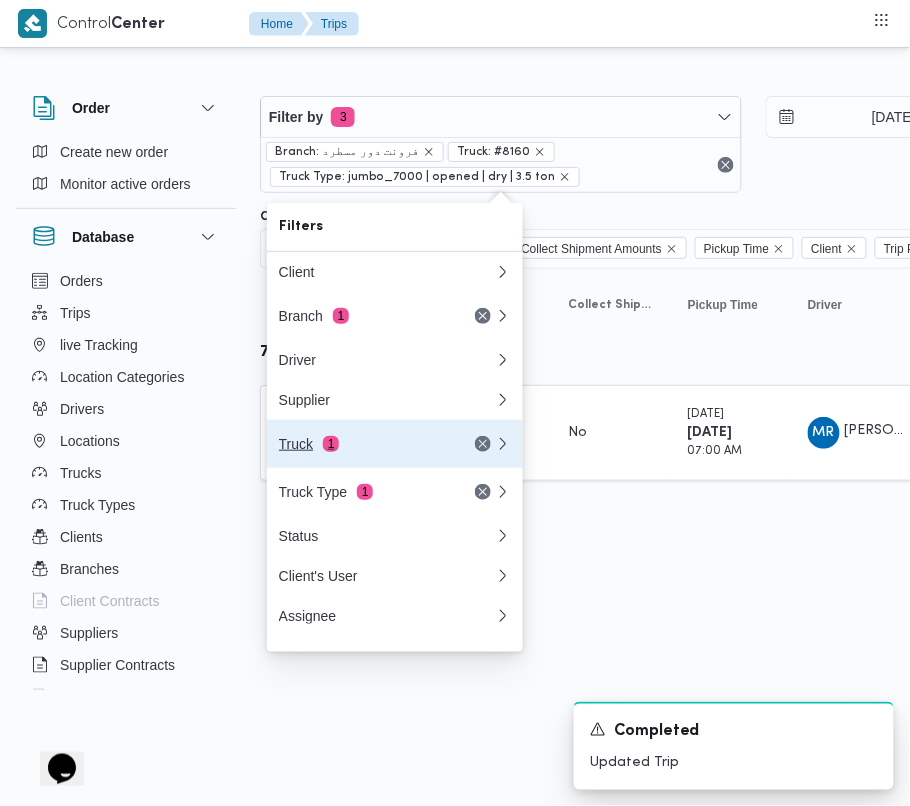 click on "Truck 1" at bounding box center (363, 444) 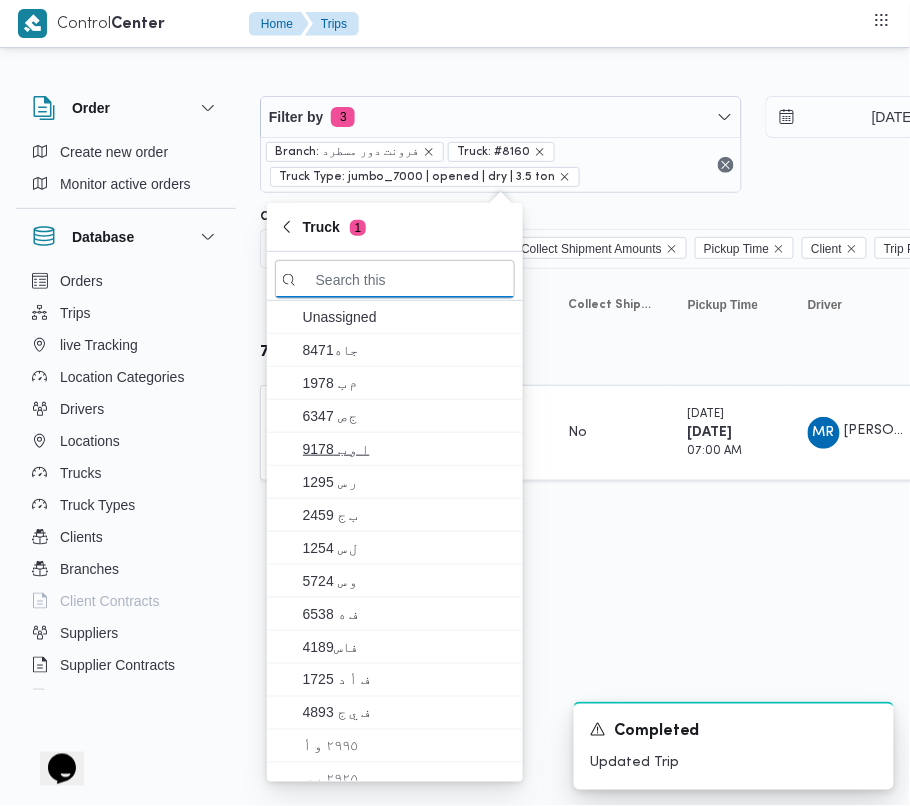 paste on "رنب163" 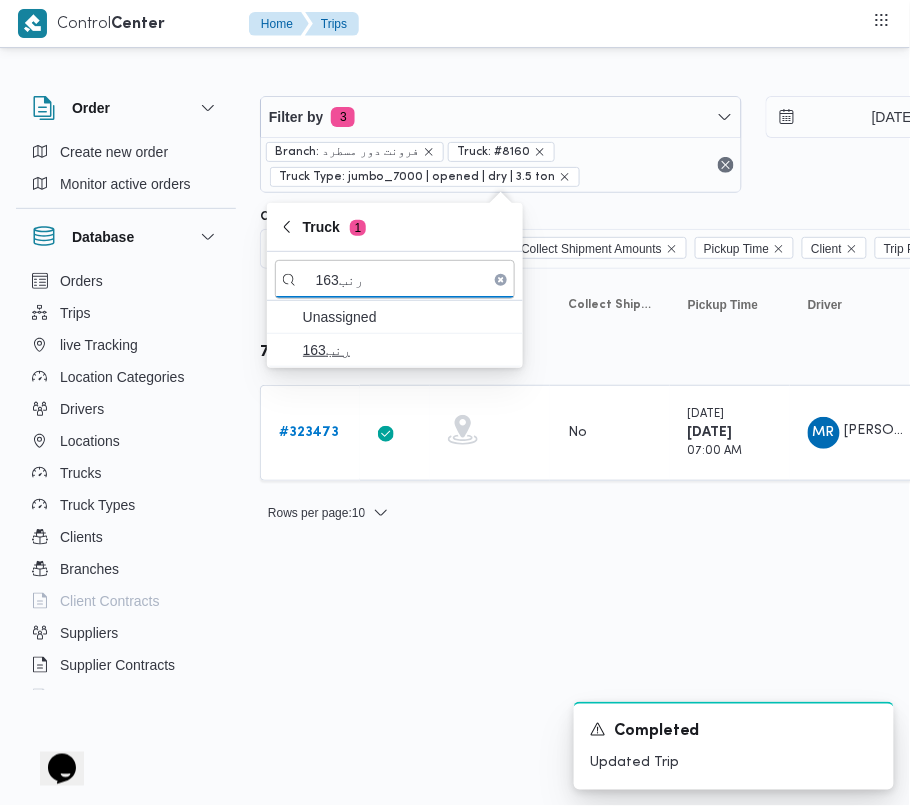 type on "رنب163" 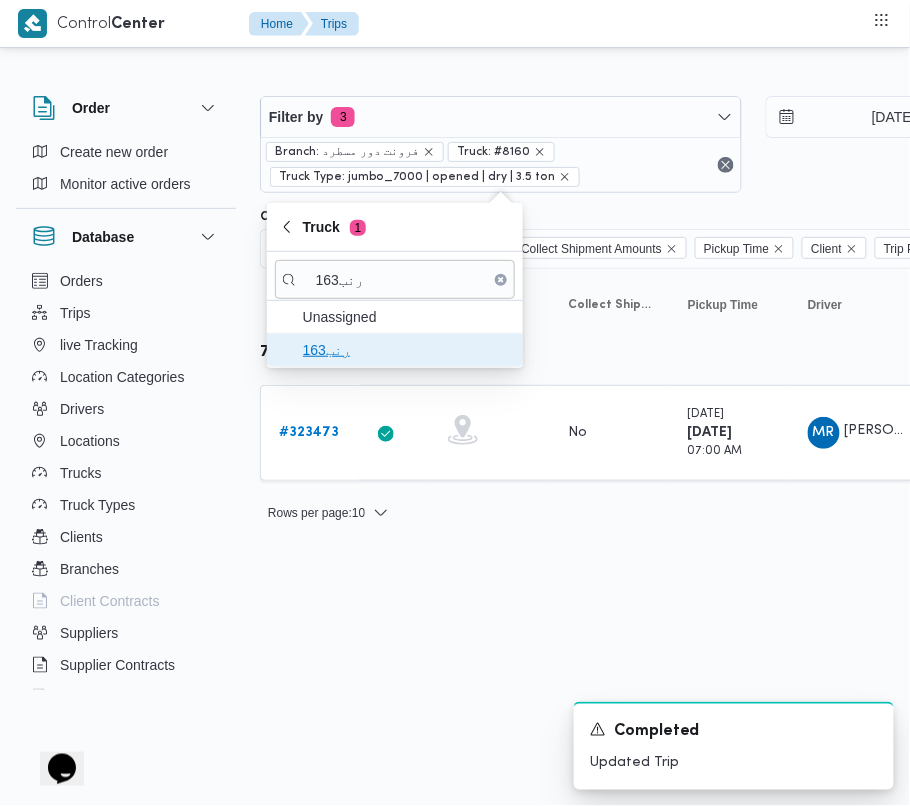 click on "رنب163" at bounding box center (407, 350) 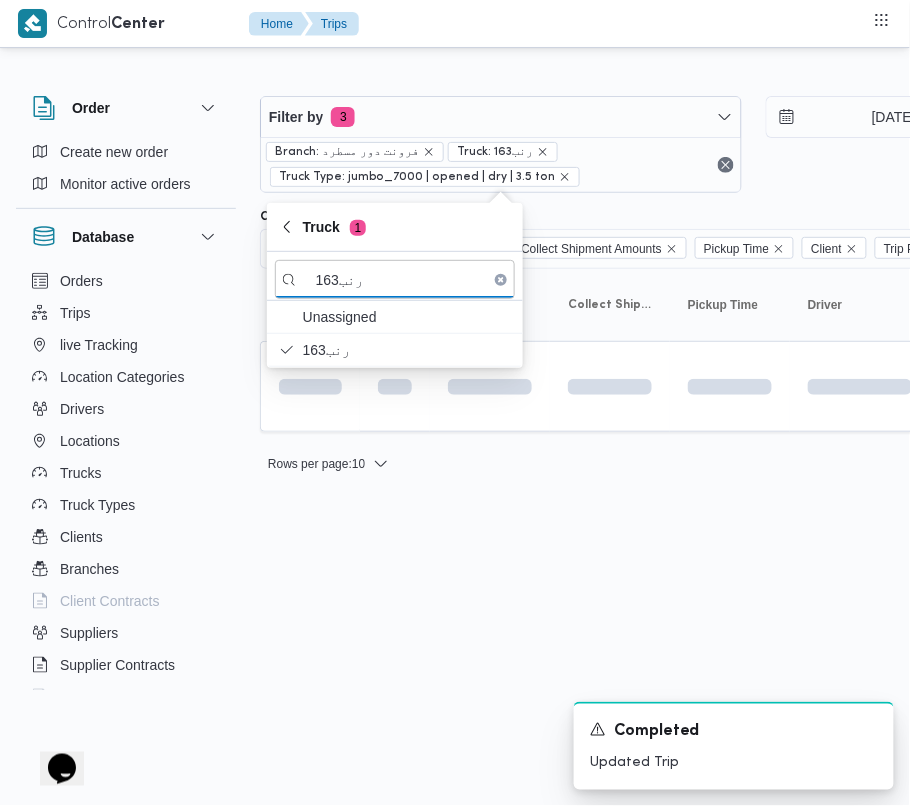 click on "Control  Center Home Trips Order Create new order Monitor active orders Database Orders Trips live Tracking Location Categories Drivers Locations Trucks Truck Types Clients Branches Client Contracts Suppliers Supplier Contracts Devices Users Projects SP Projects Admins organization assignees Tags Filter by 3 Branch: فرونت دور مسطرد Truck: رنب163 Truck Type: jumbo_7000 | opened | dry | 3.5 ton [DATE] → [DATE] Group By Truck Columns Trip ID App Geofencing Collect Shipment Amounts Pickup Time Client Trip Points Driver Supplier Truck Status Platform Sorting Trip ID Click to sort in ascending order App Click to sort in ascending order Geofencing Click to sort in ascending order Collect Shipment Amounts Pickup Time Click to sort in ascending order Client Click to sort in ascending order Trip Points Driver Click to sort in ascending order Supplier Click to sort in ascending order Truck Click to sort in ascending order Status Click to sort in ascending order Platform Actions Rows per page :  1" at bounding box center [455, 403] 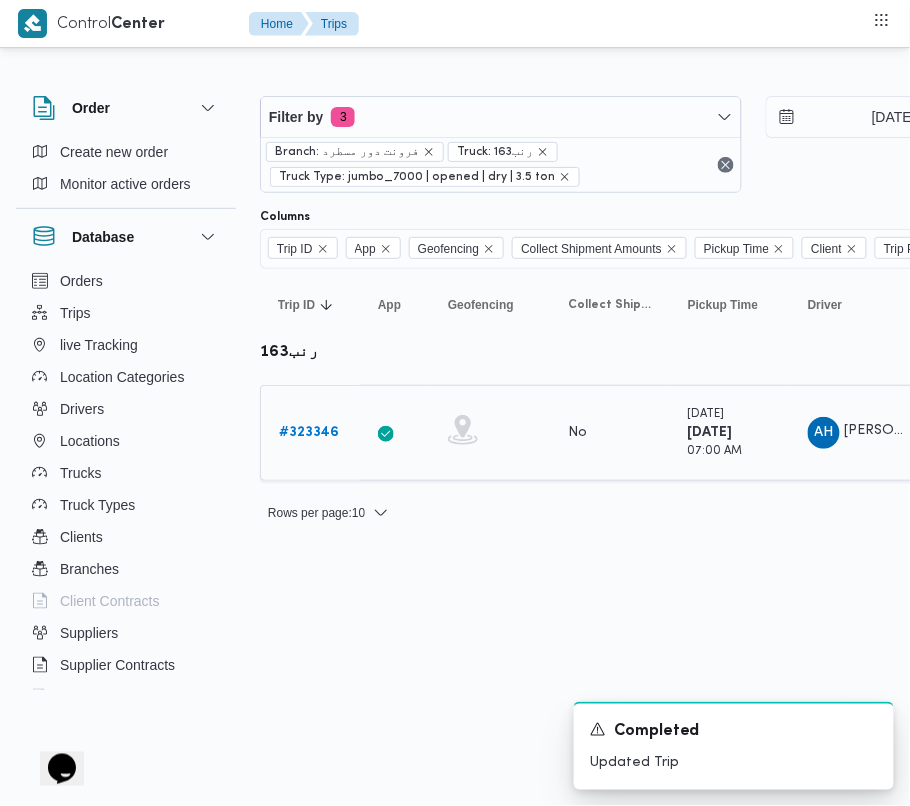 click on "# 323346" at bounding box center (309, 432) 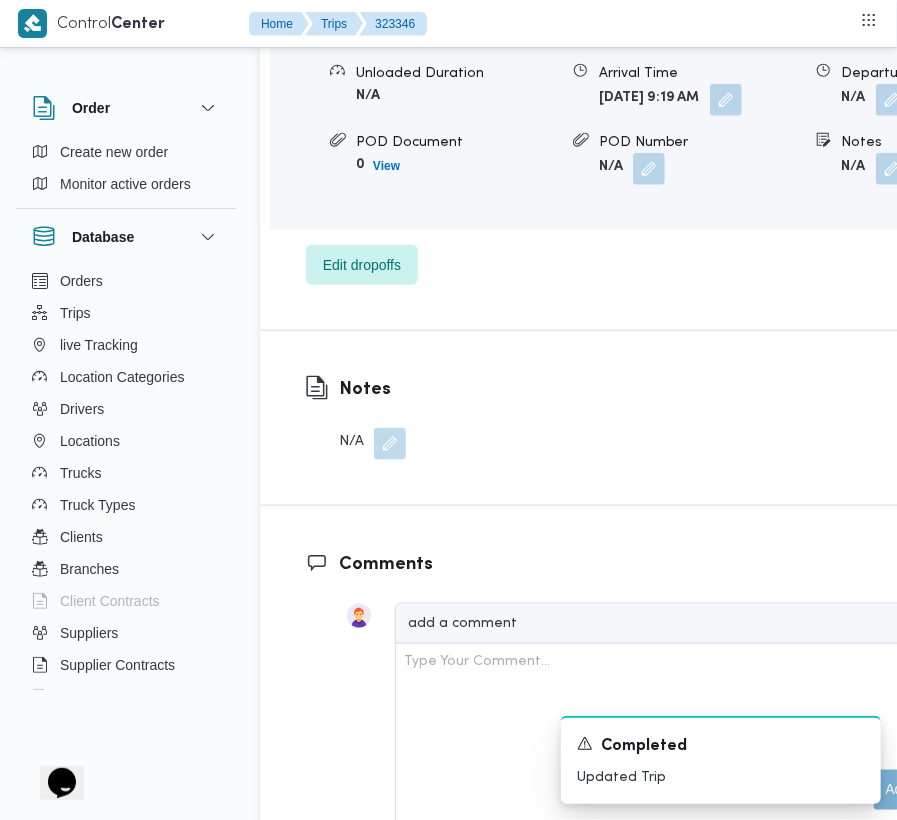 scroll, scrollTop: 3406, scrollLeft: 0, axis: vertical 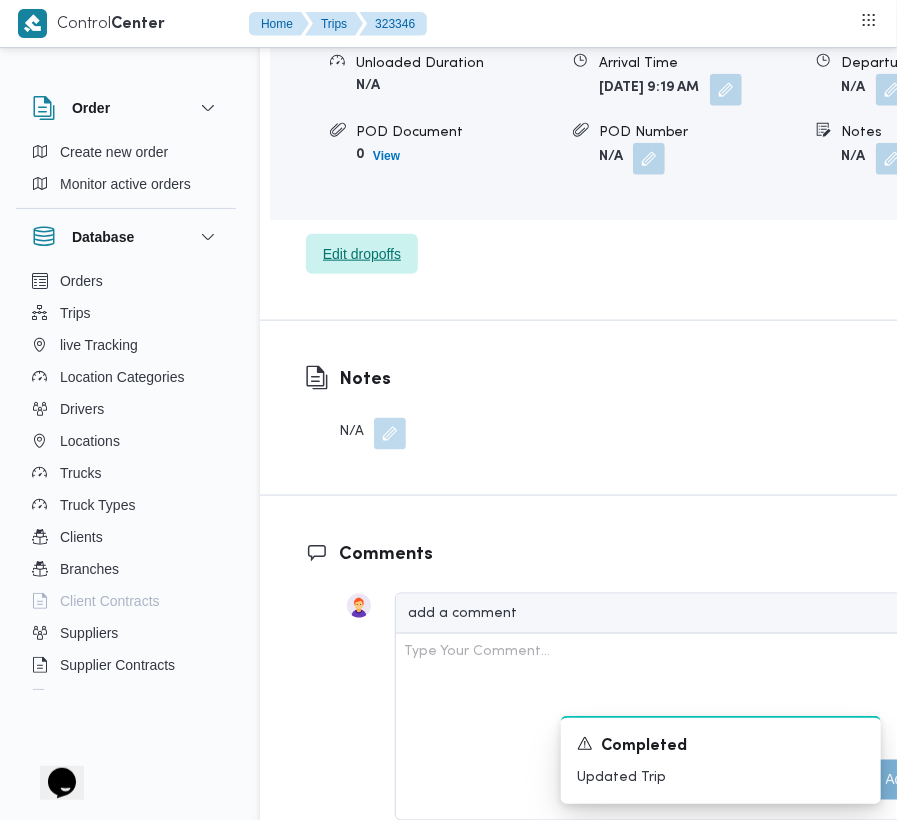drag, startPoint x: 429, startPoint y: 544, endPoint x: 402, endPoint y: 546, distance: 27.073973 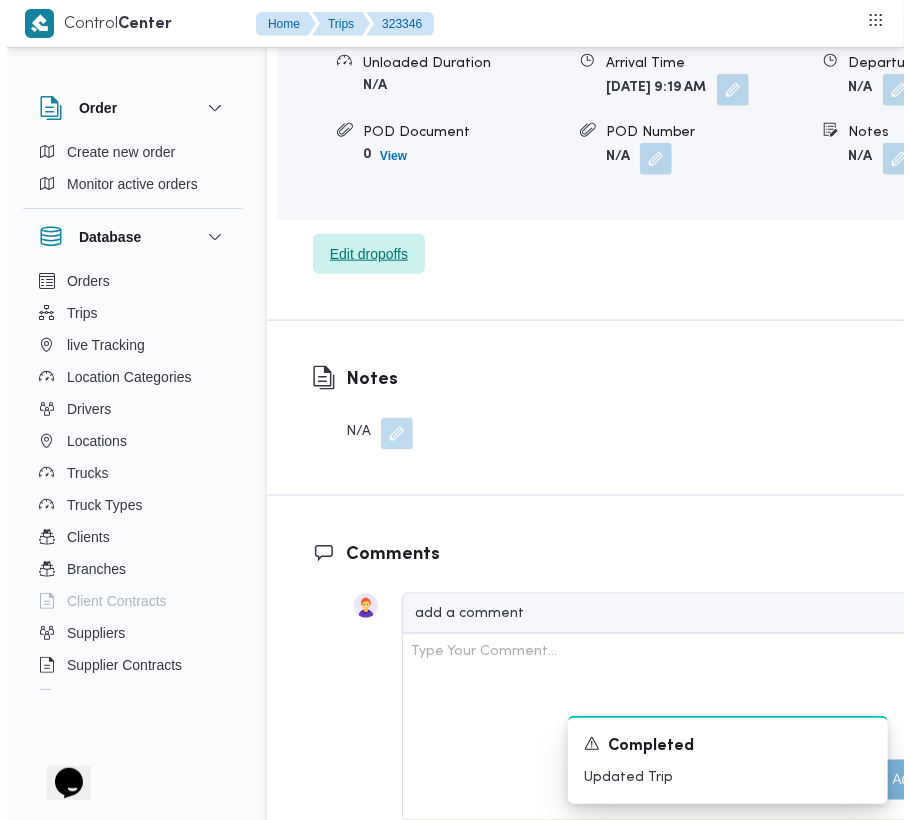 scroll, scrollTop: 3270, scrollLeft: 0, axis: vertical 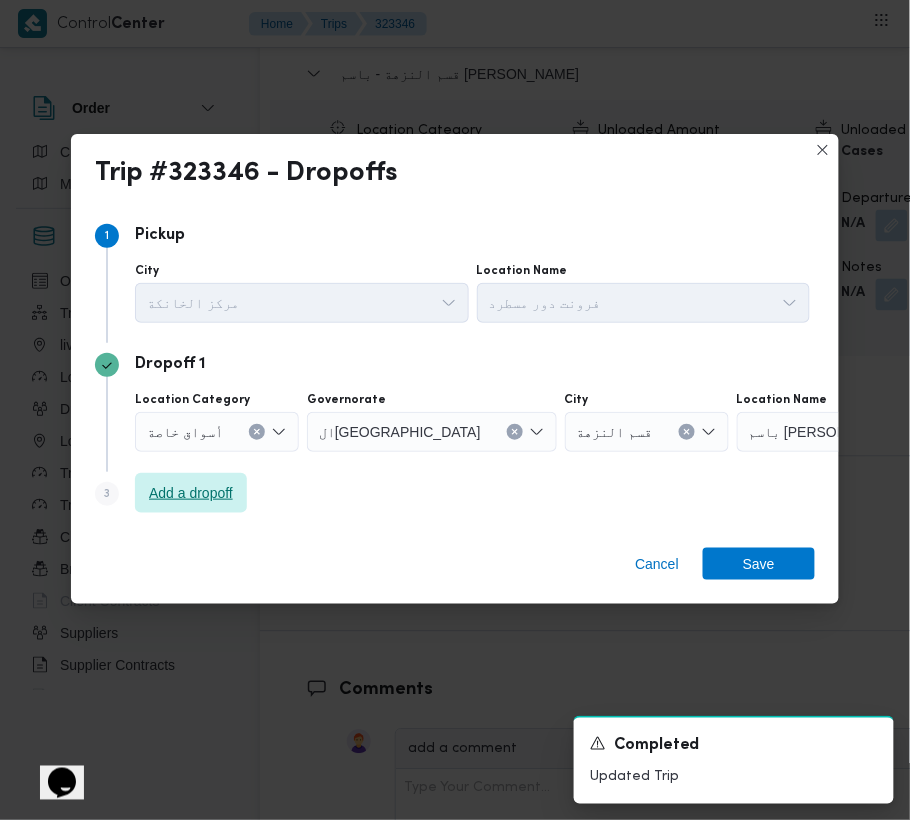 click on "Add a dropoff" at bounding box center [191, 493] 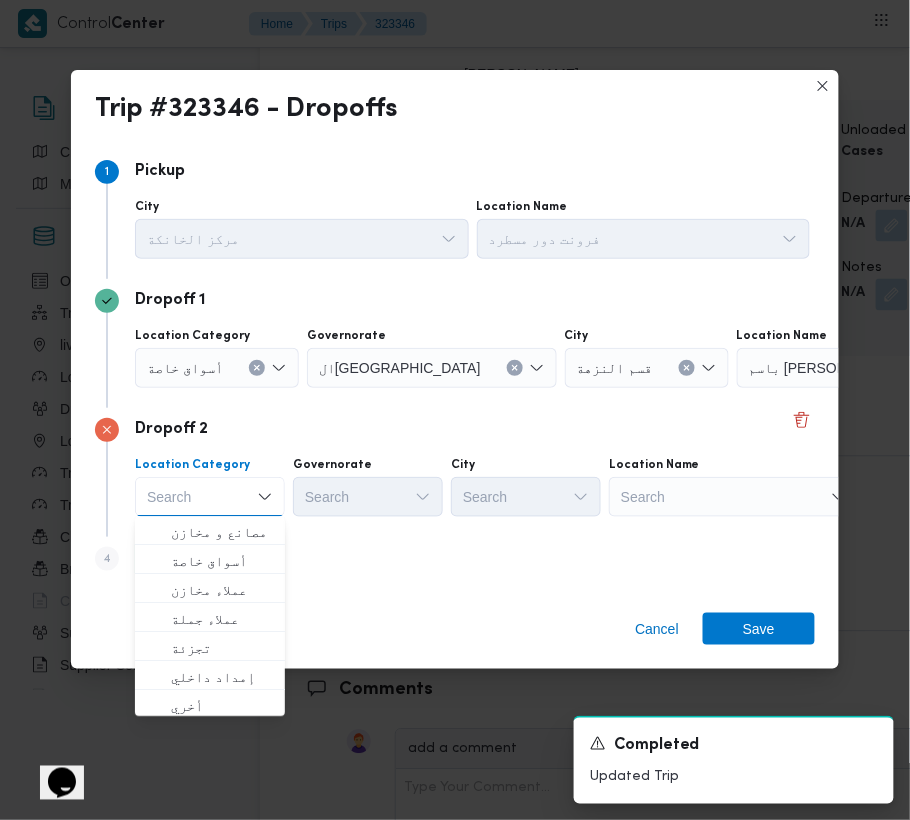 drag, startPoint x: 724, startPoint y: 481, endPoint x: 725, endPoint y: 504, distance: 23.021729 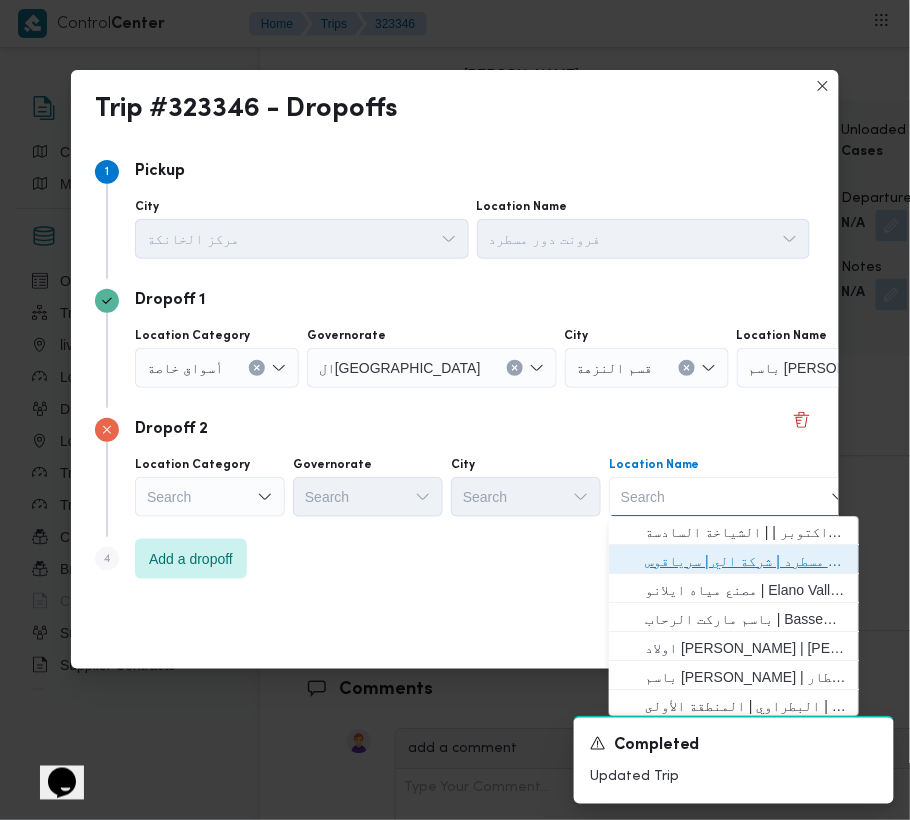 drag, startPoint x: 733, startPoint y: 560, endPoint x: 617, endPoint y: 530, distance: 119.81653 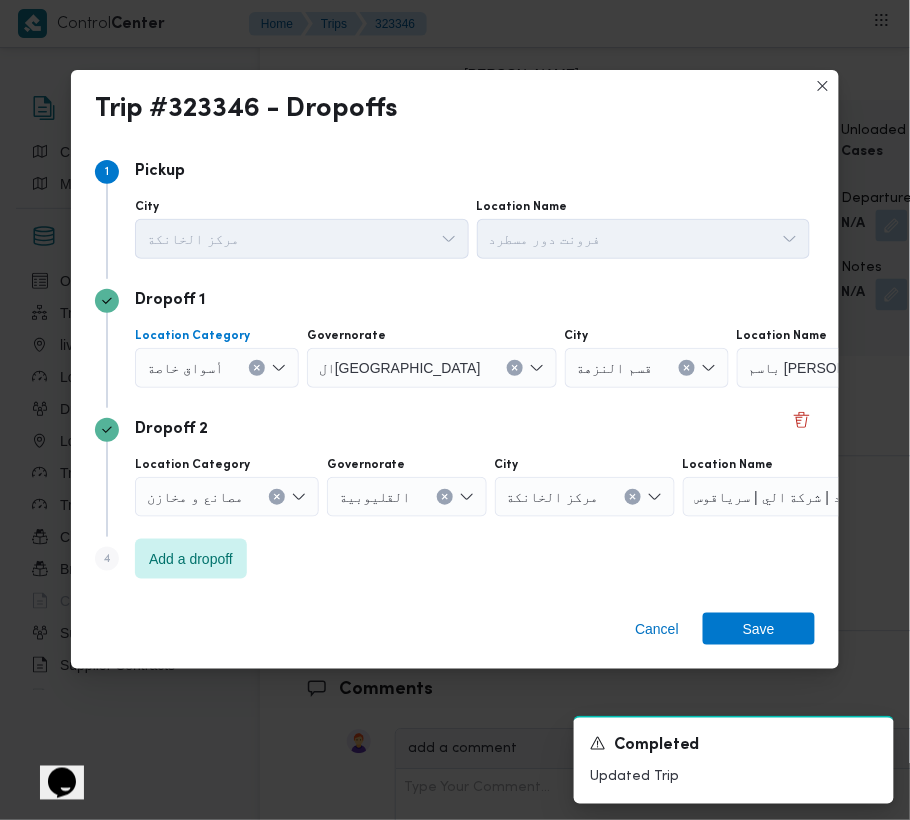 click on "أسواق خاصة" at bounding box center (185, 367) 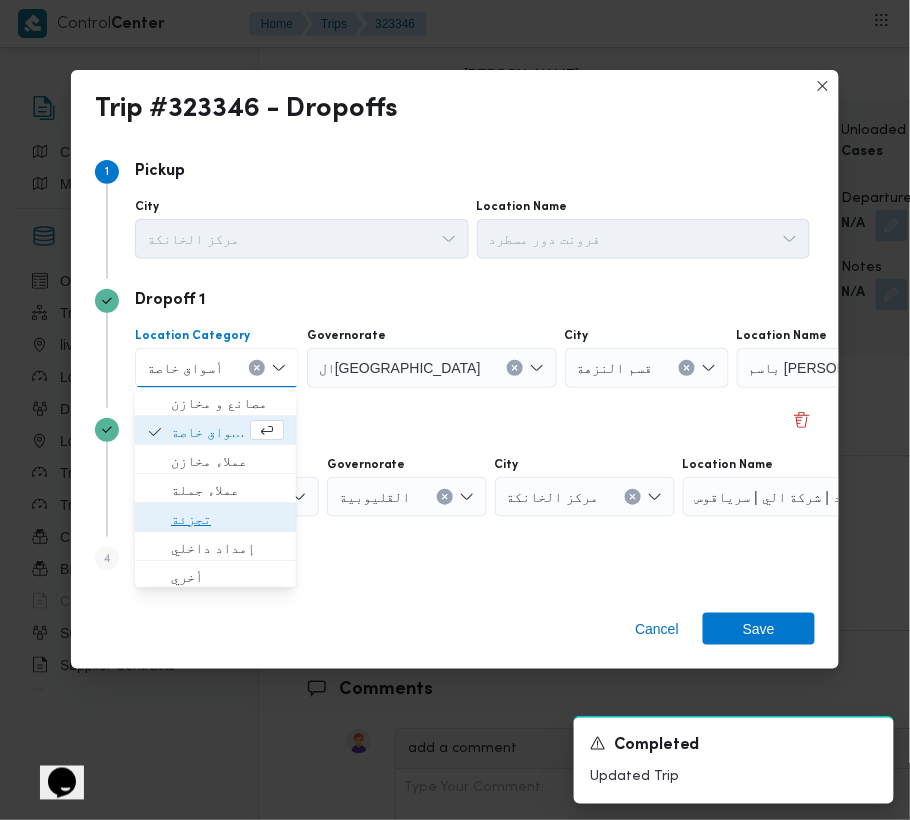 click on "تجزئة" at bounding box center (227, 520) 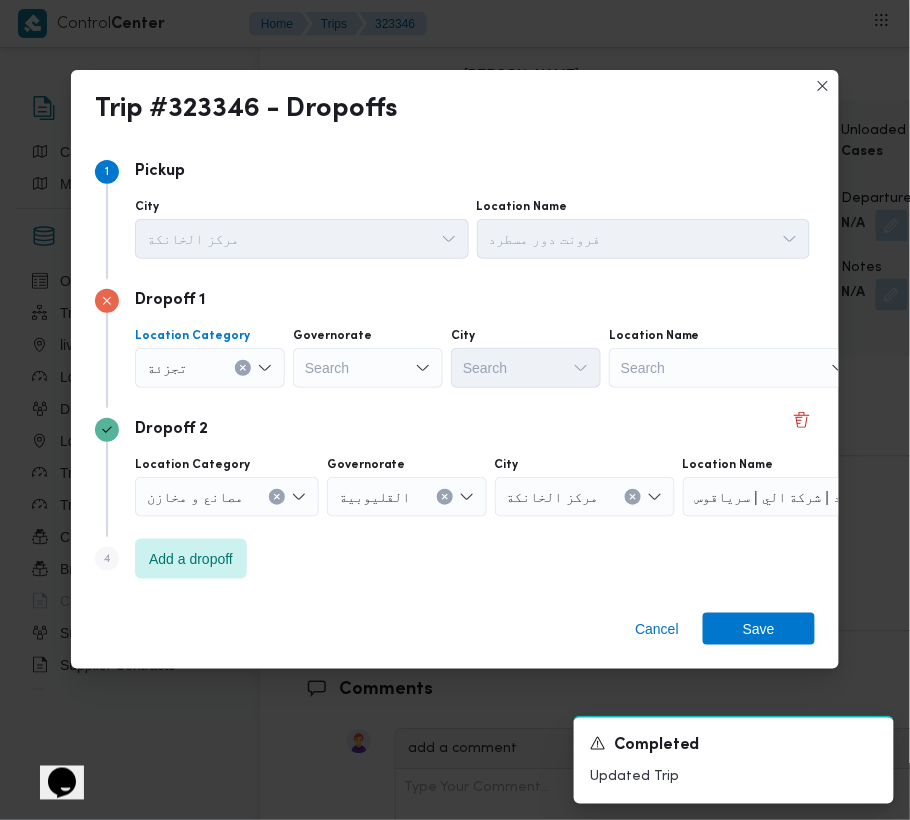 click on "Search" at bounding box center [368, 368] 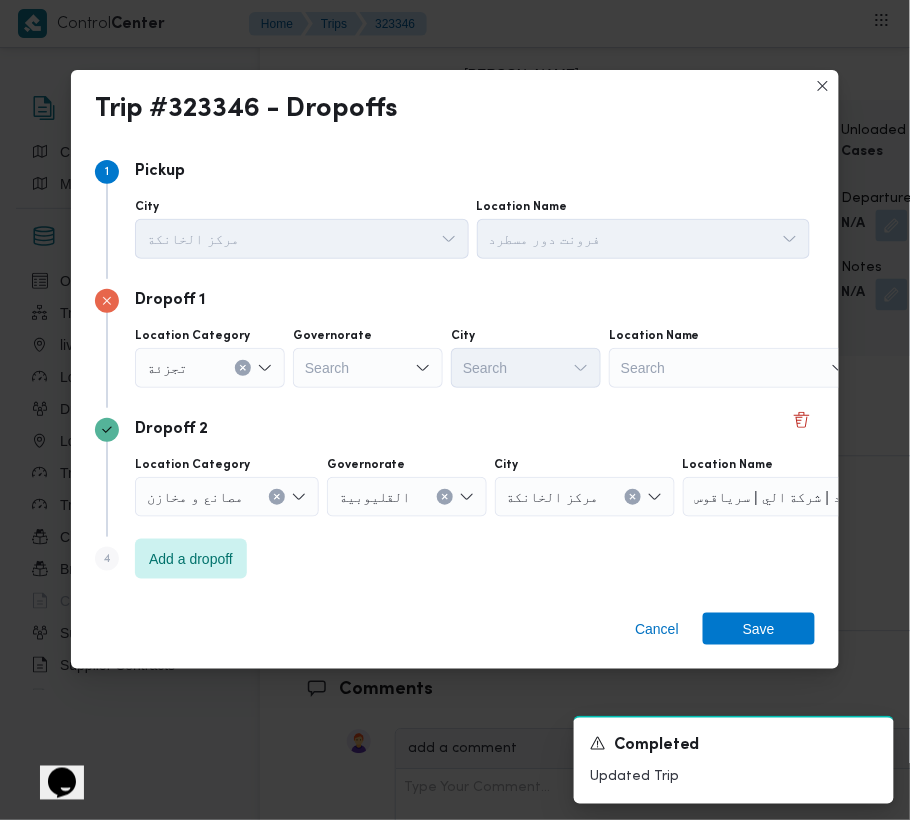 click on "Search" at bounding box center (368, 368) 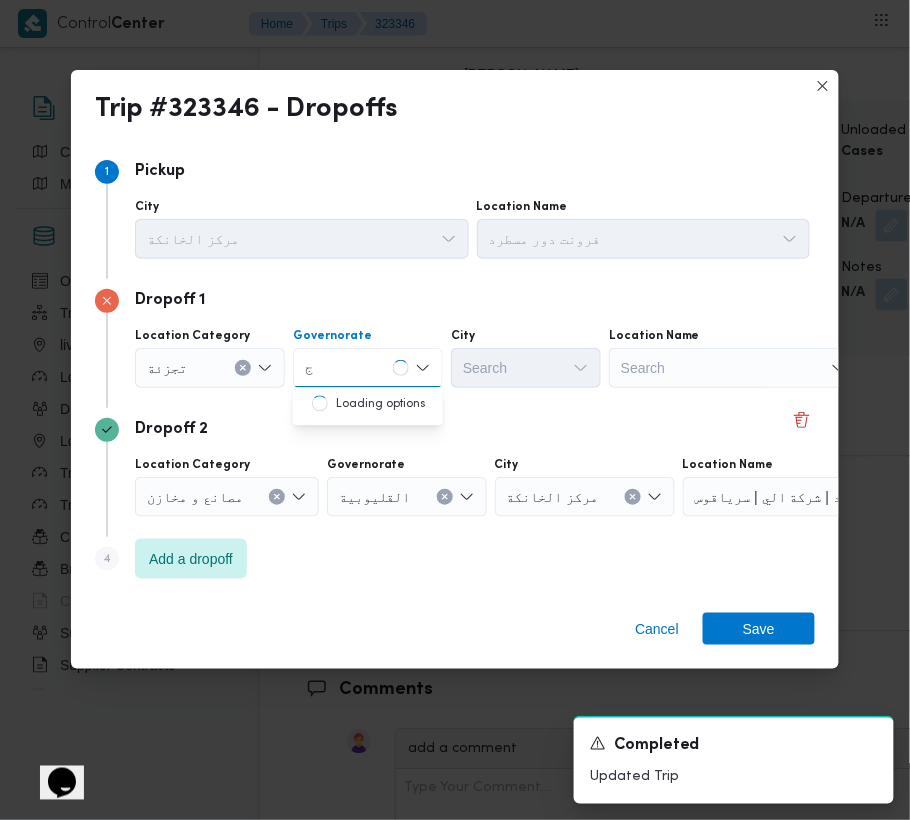type on "جيز" 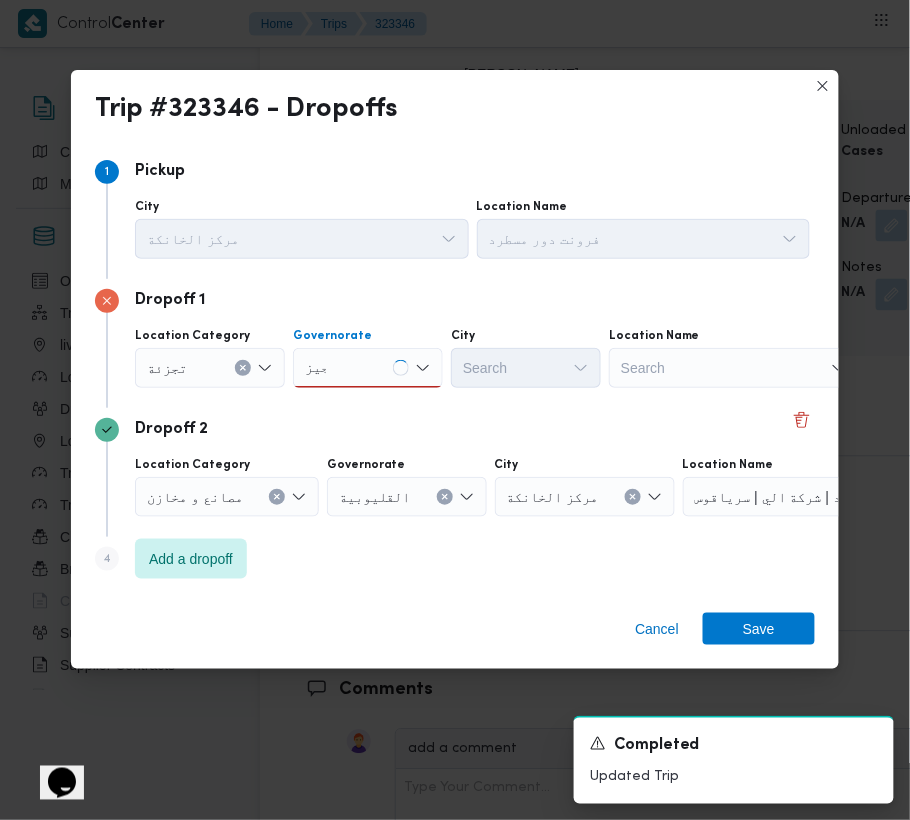 click on "جيز جيز" at bounding box center [368, 368] 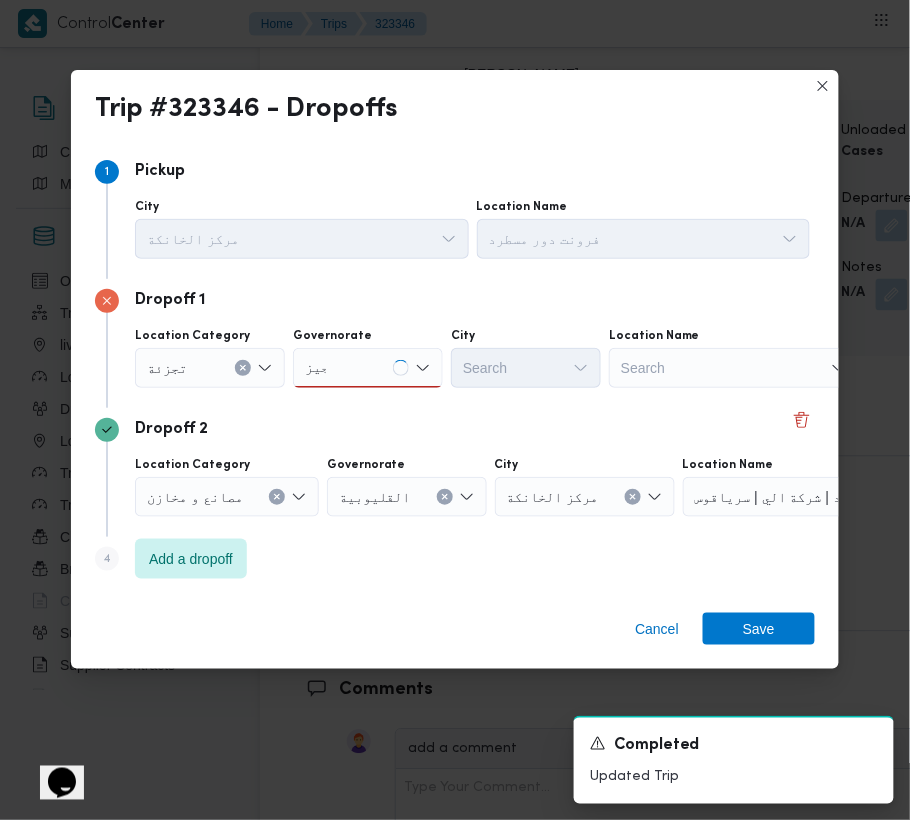 click on "جيز جيز" at bounding box center [368, 368] 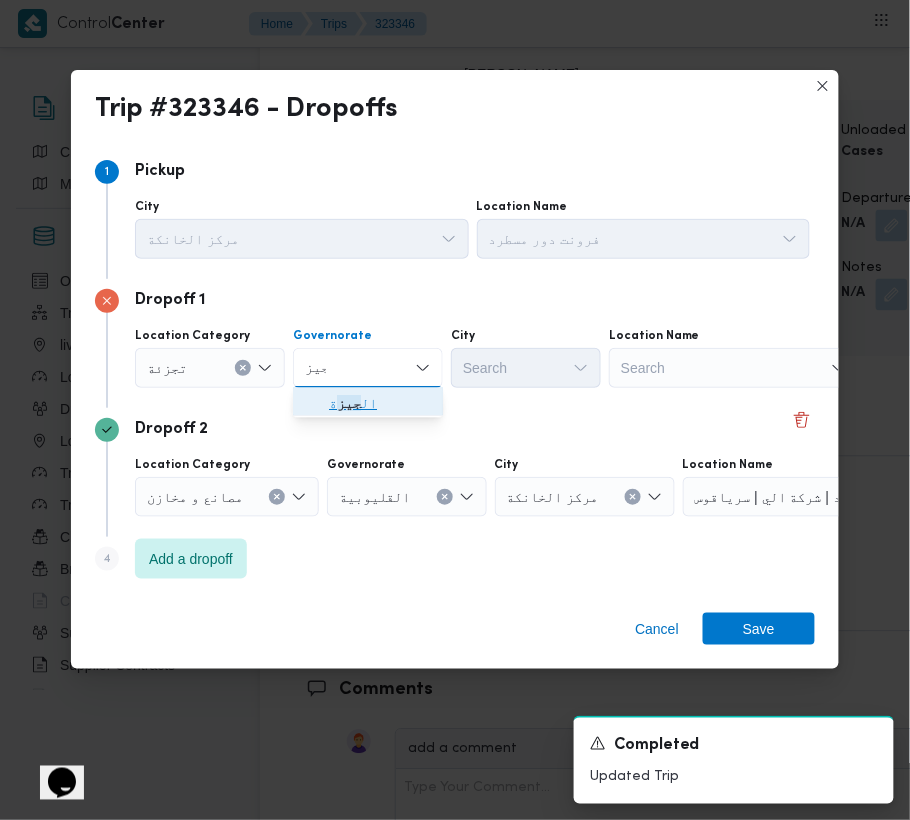 drag, startPoint x: 360, startPoint y: 402, endPoint x: 370, endPoint y: 405, distance: 10.440307 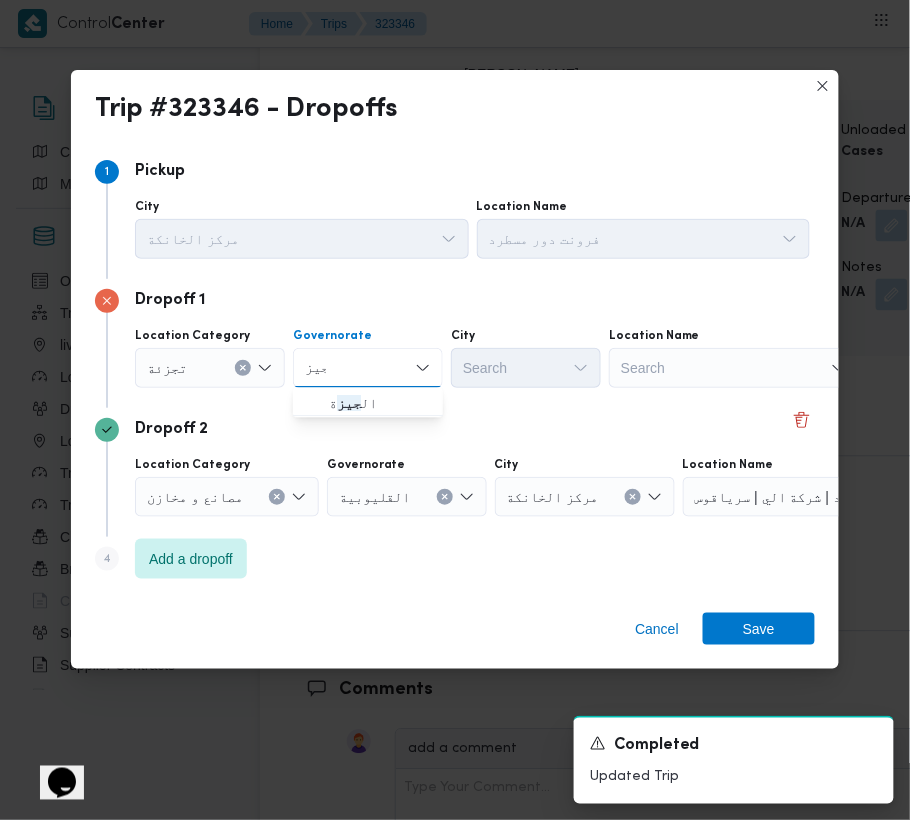 type 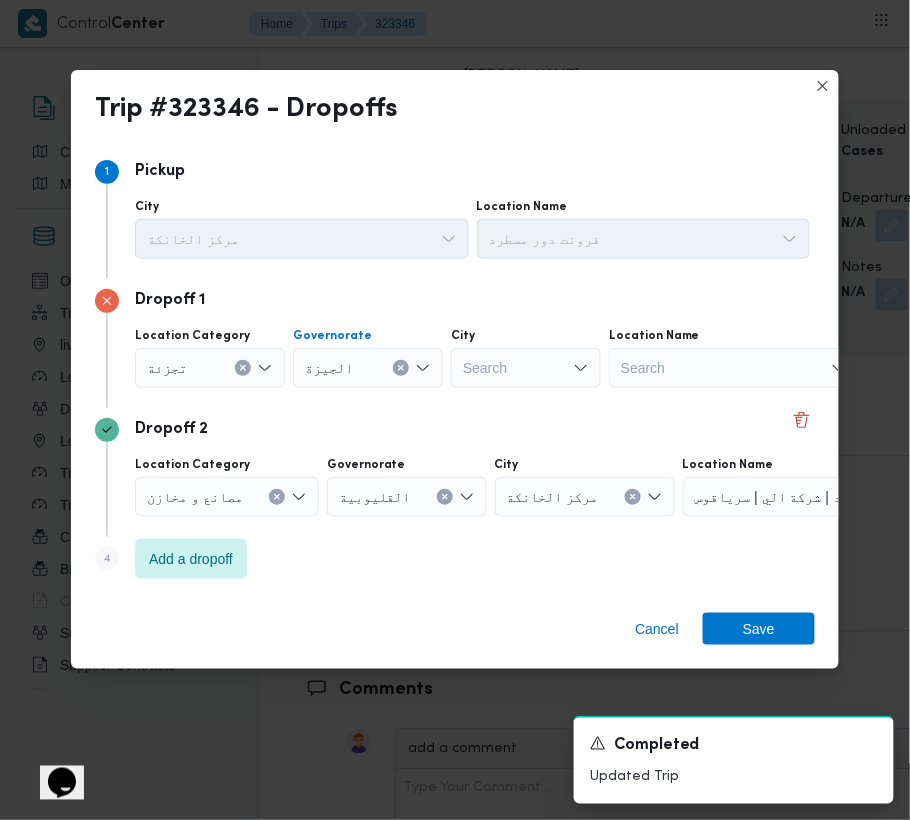 click on "Search" at bounding box center [526, 368] 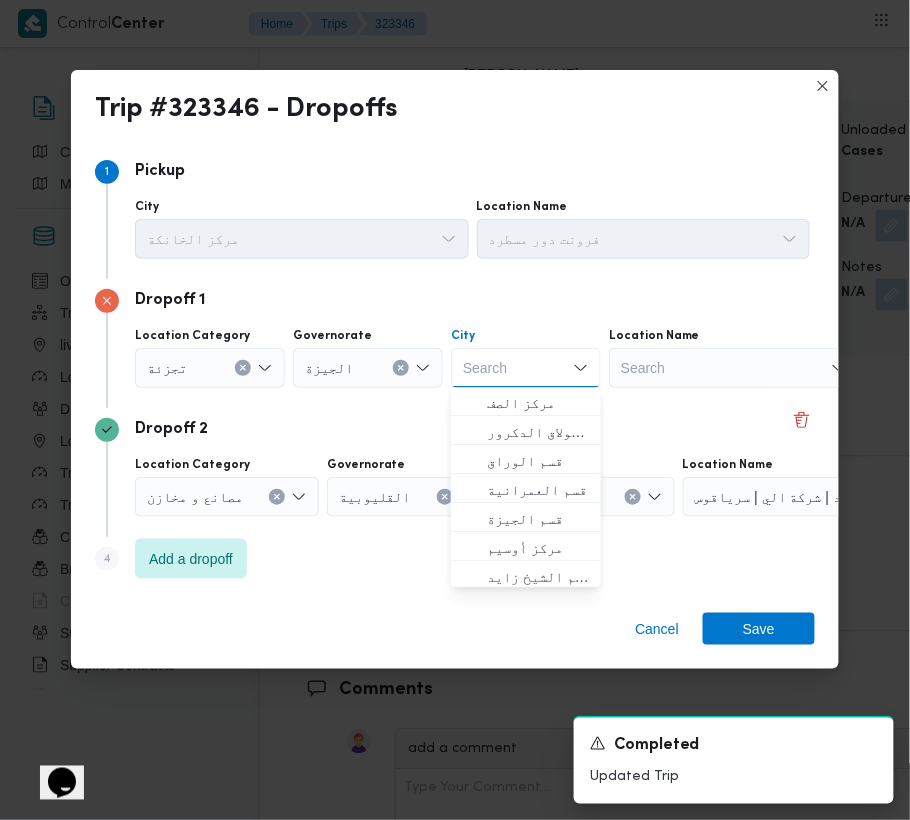paste on "أكتوبر" 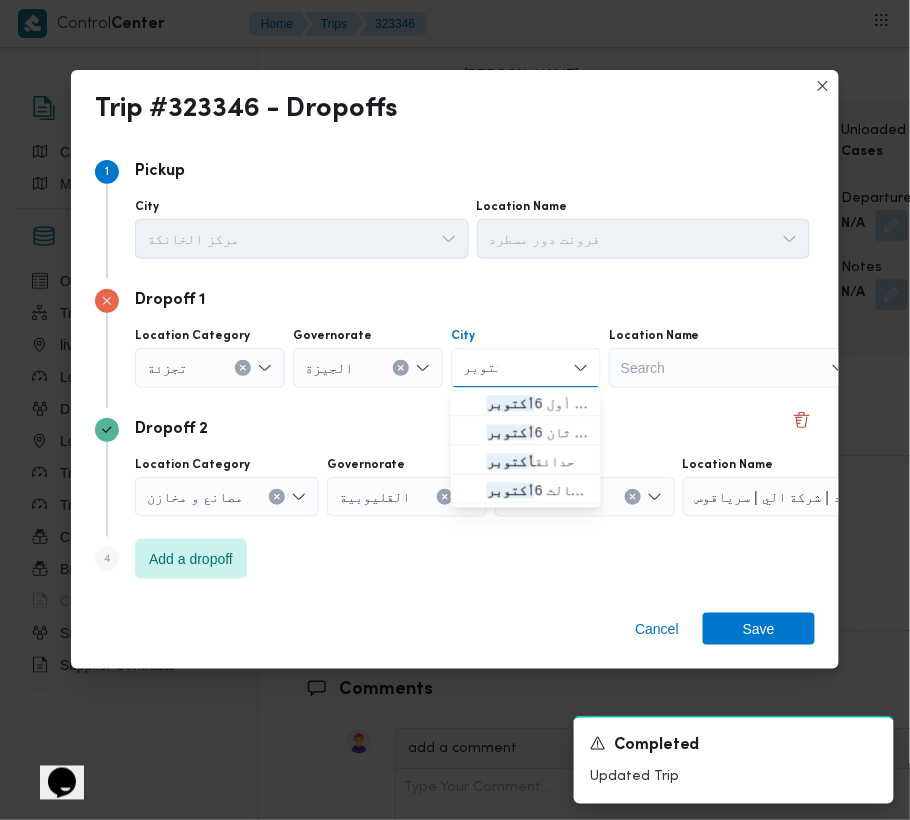 type on "أكتوبر" 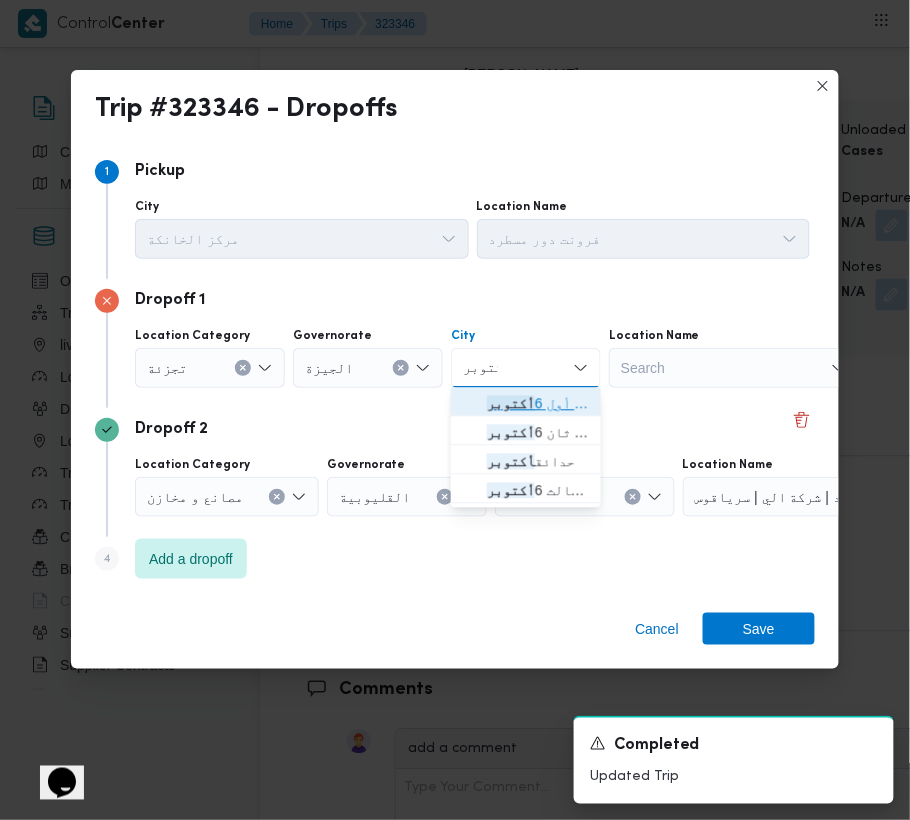 drag, startPoint x: 513, startPoint y: 397, endPoint x: 518, endPoint y: 409, distance: 13 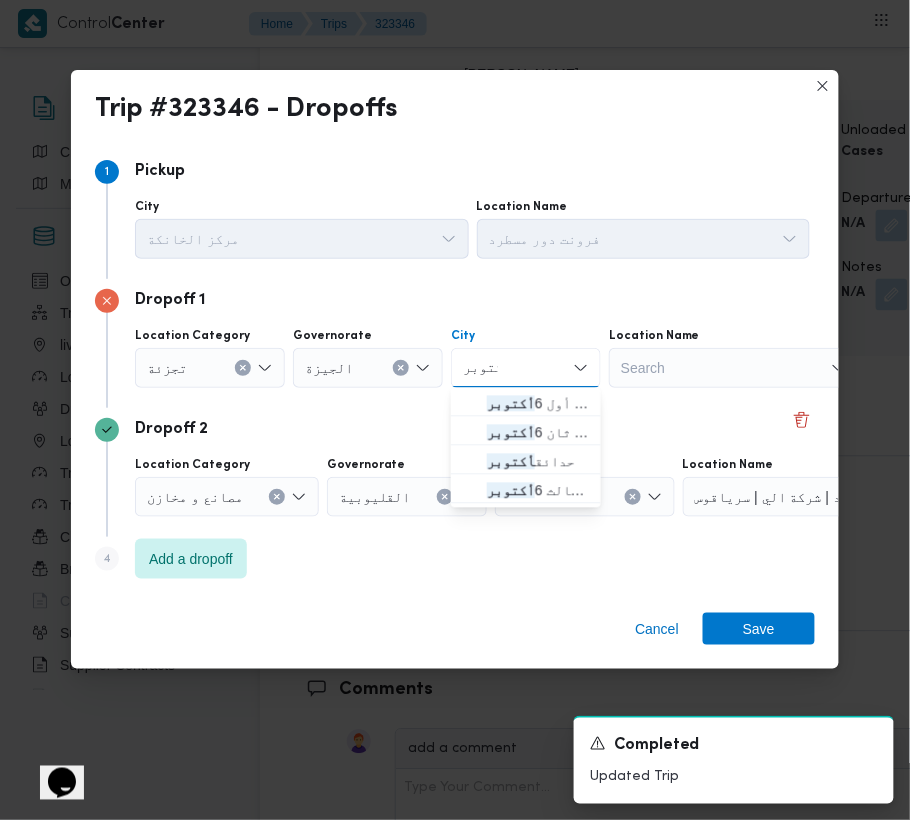 type 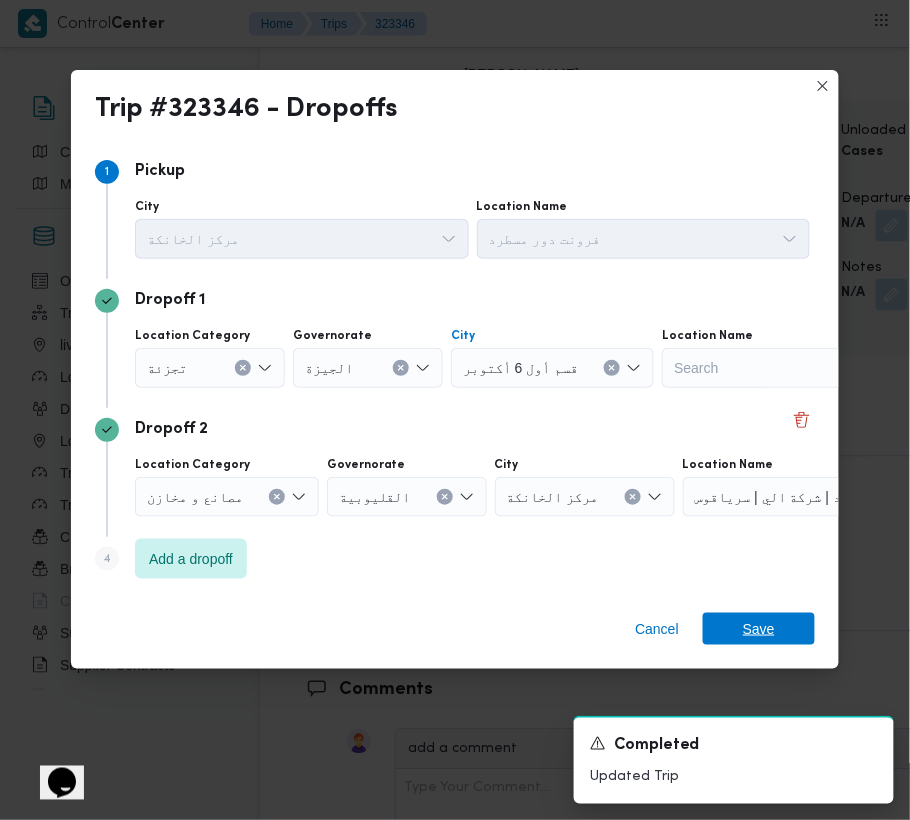 click on "Save" at bounding box center [759, 629] 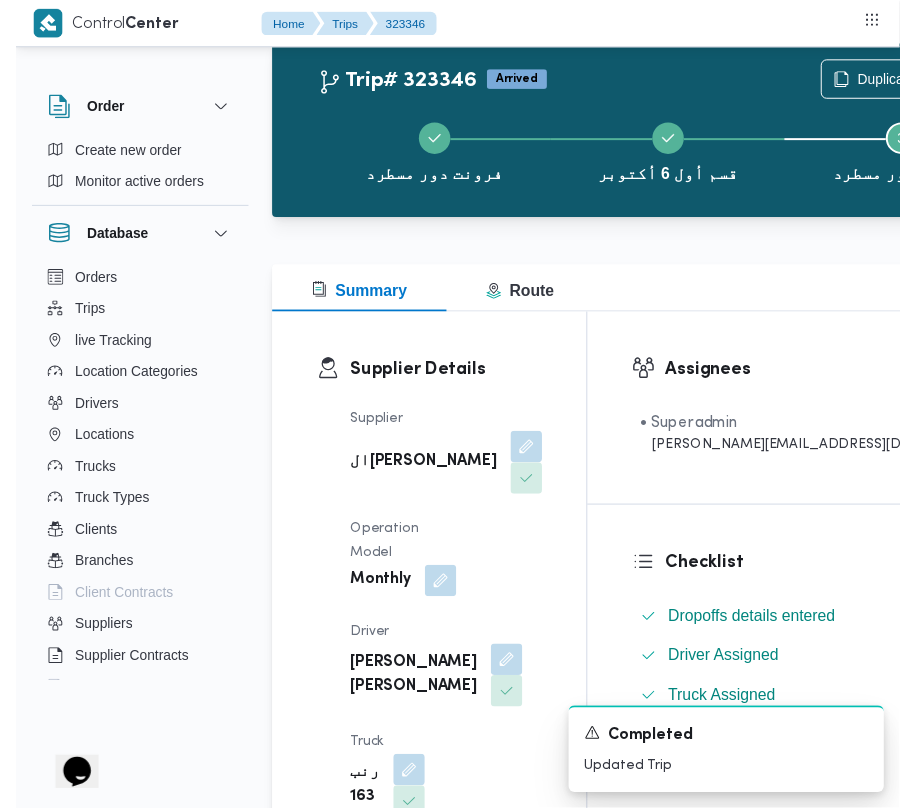 scroll, scrollTop: 0, scrollLeft: 0, axis: both 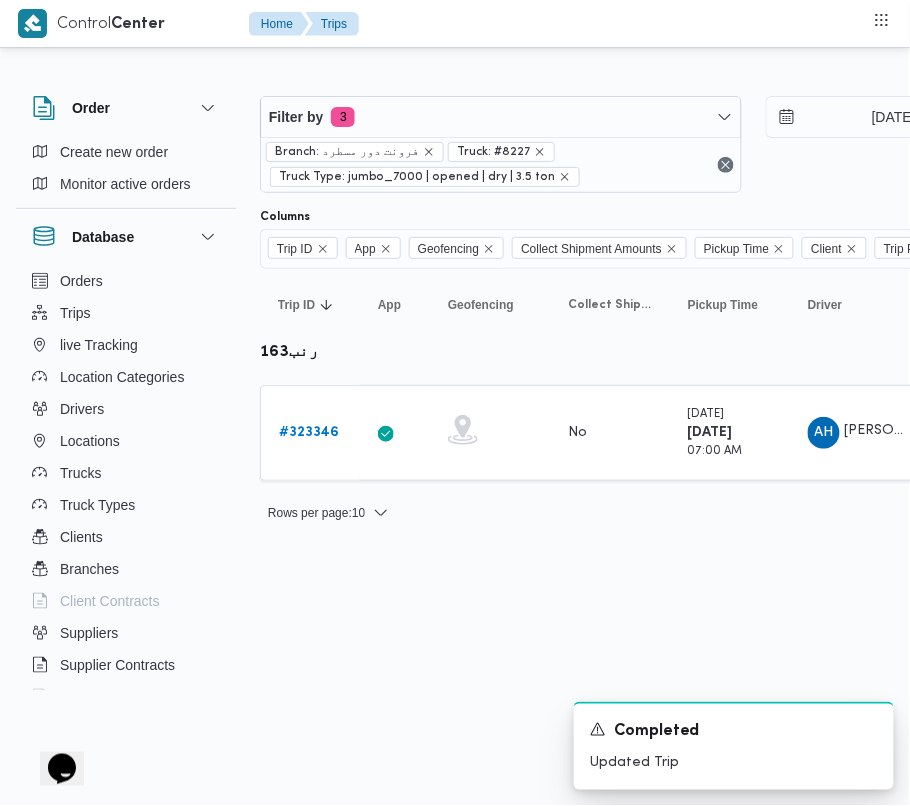 click at bounding box center (860, 80) 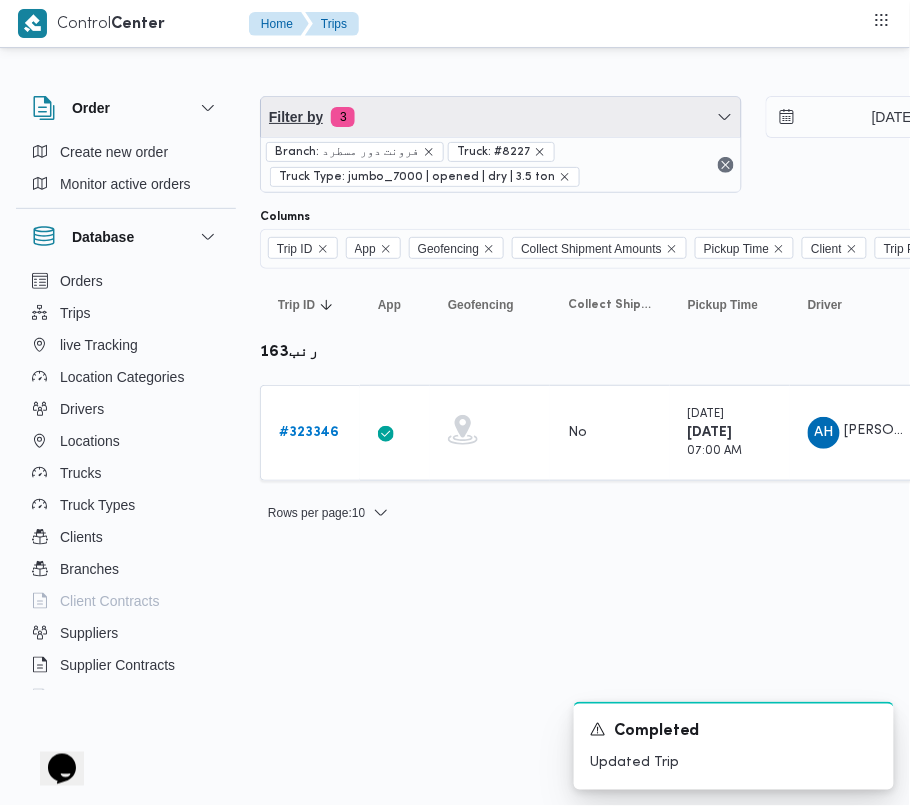 click on "Filter by 3" at bounding box center (501, 117) 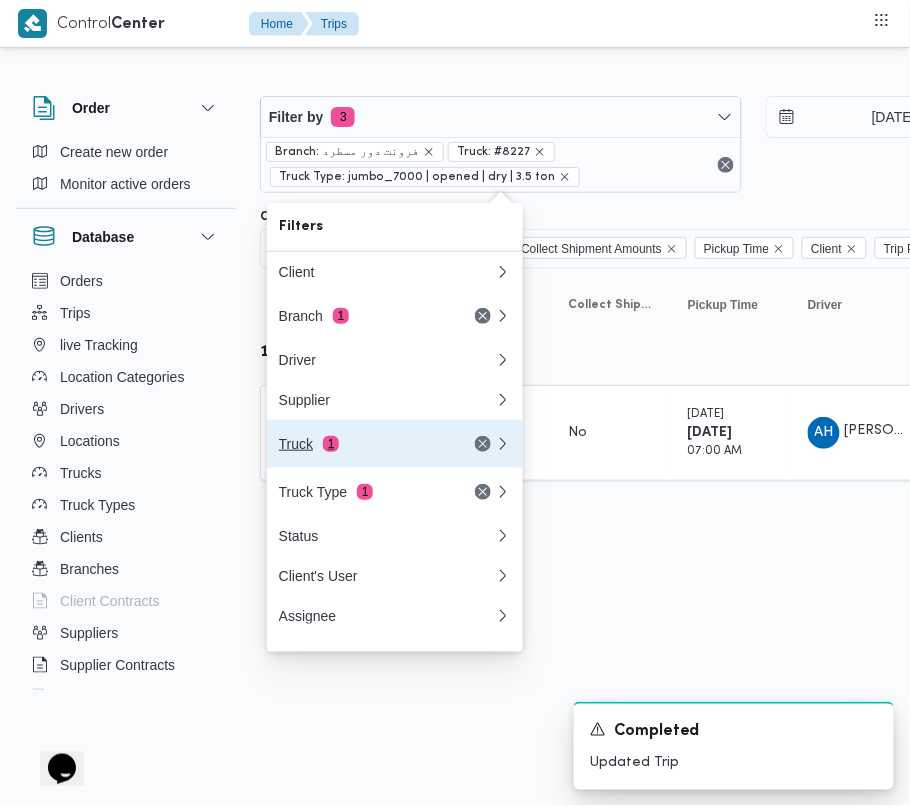 click on "Truck 1" at bounding box center [363, 444] 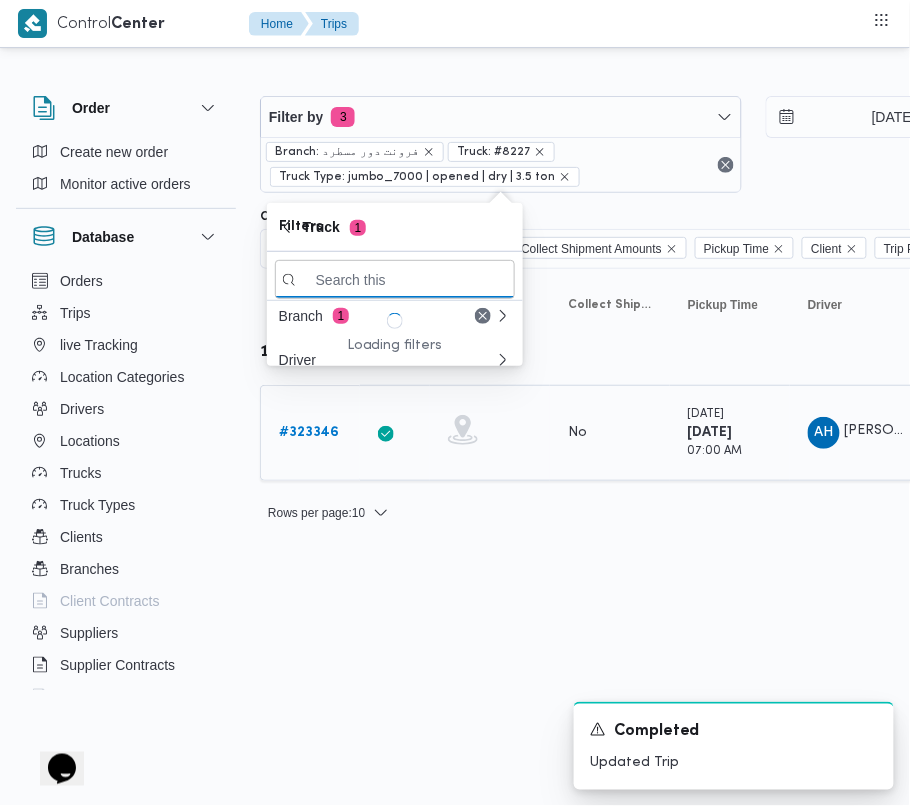paste on "ومب628" 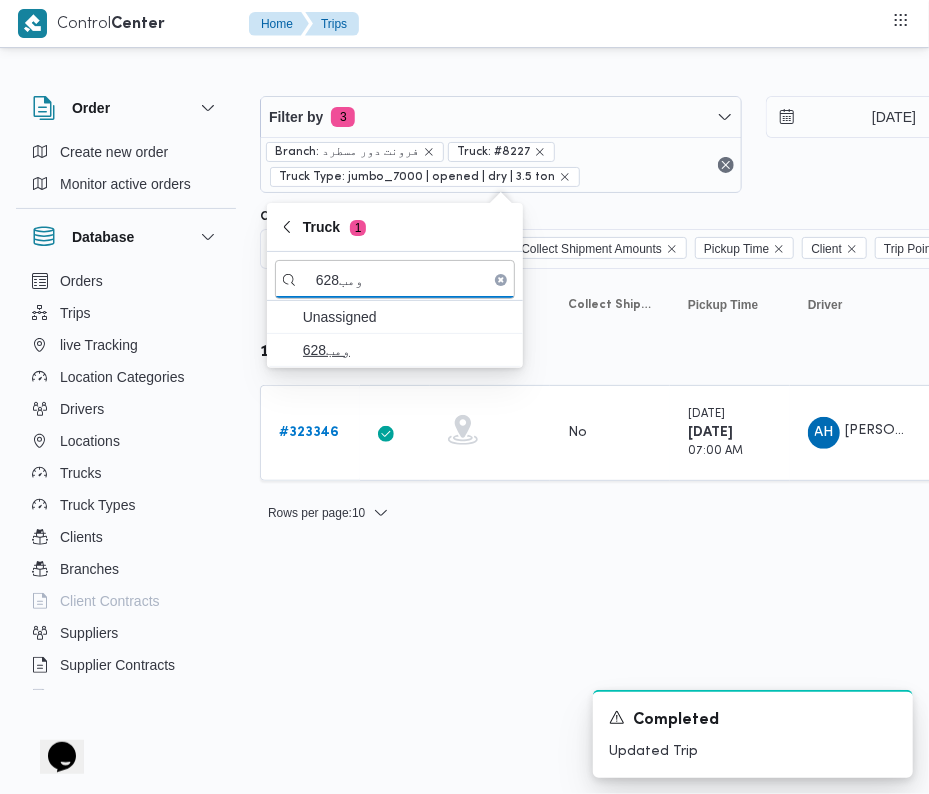 type on "ومب628" 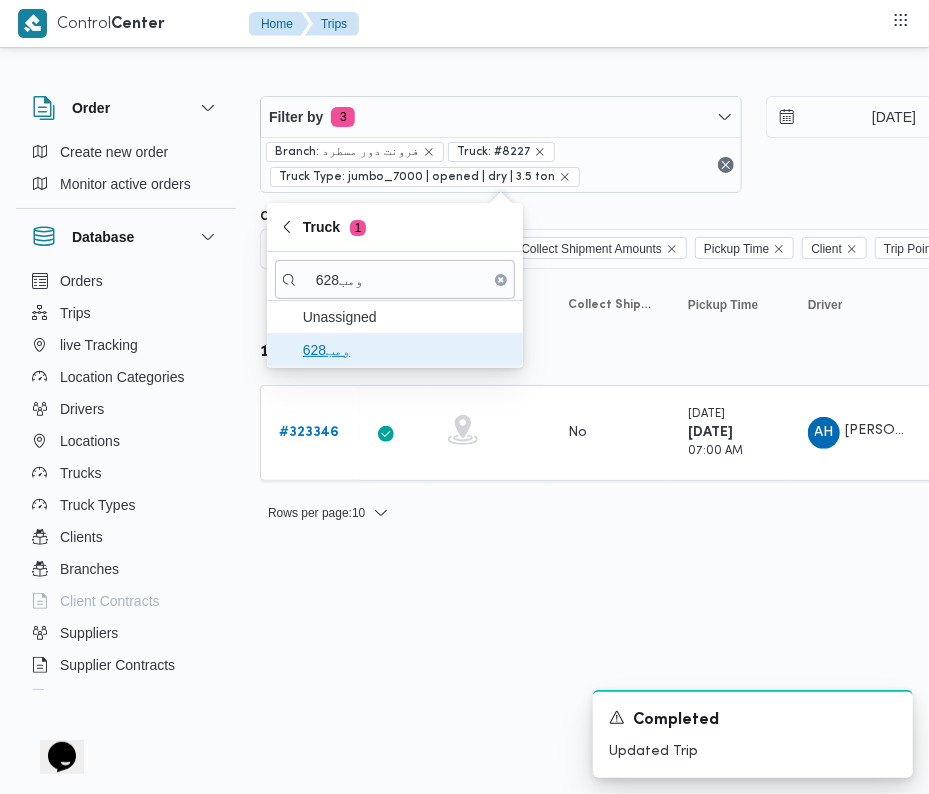 click on "ومب628" at bounding box center (407, 350) 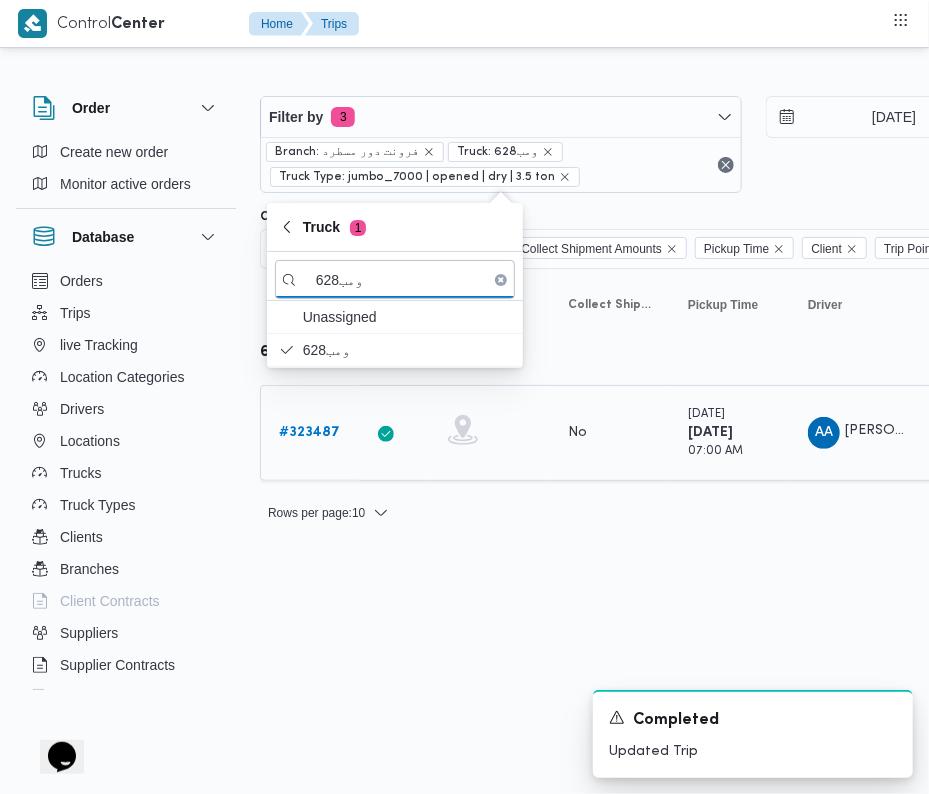 click on "# 323487" at bounding box center (309, 432) 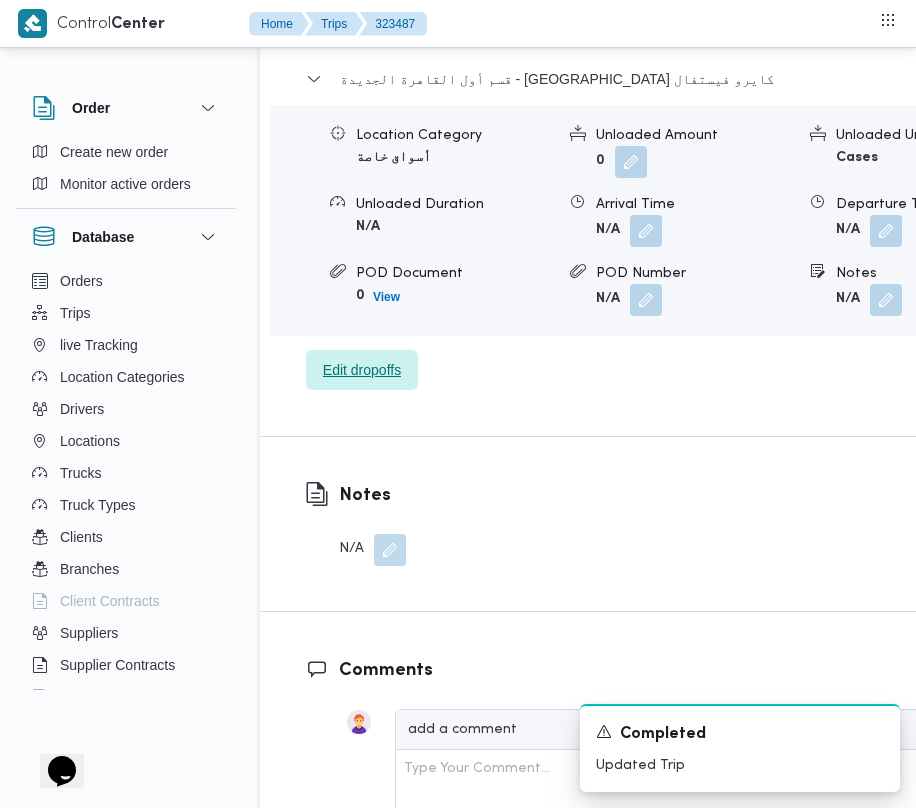 click on "Edit dropoffs" at bounding box center [362, 370] 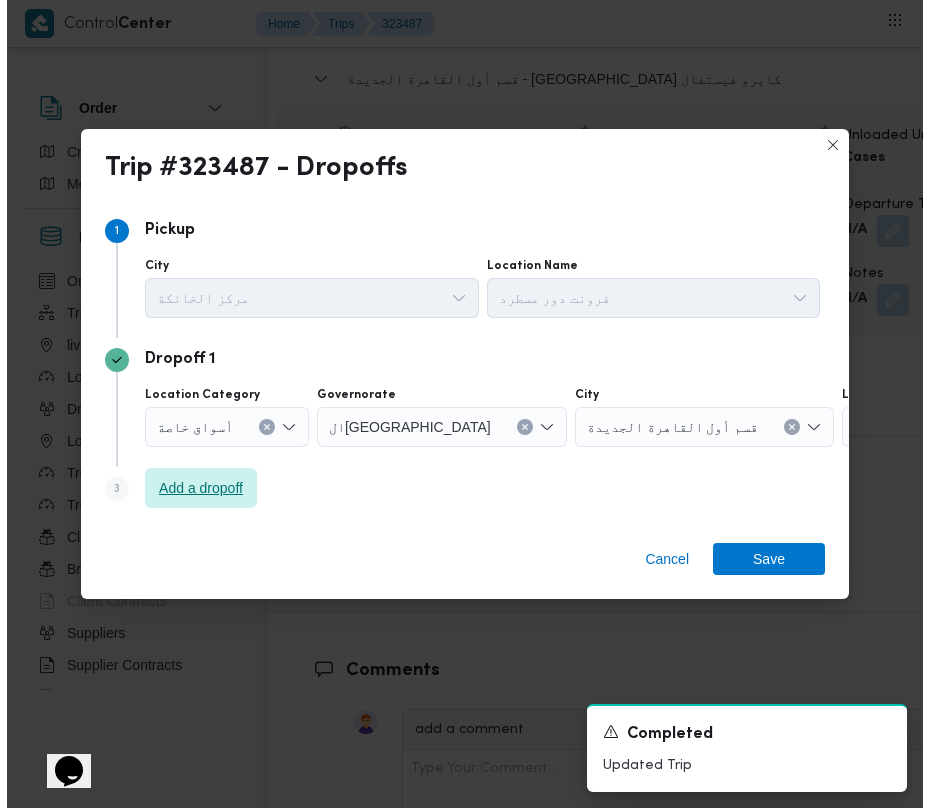 scroll, scrollTop: 3169, scrollLeft: 0, axis: vertical 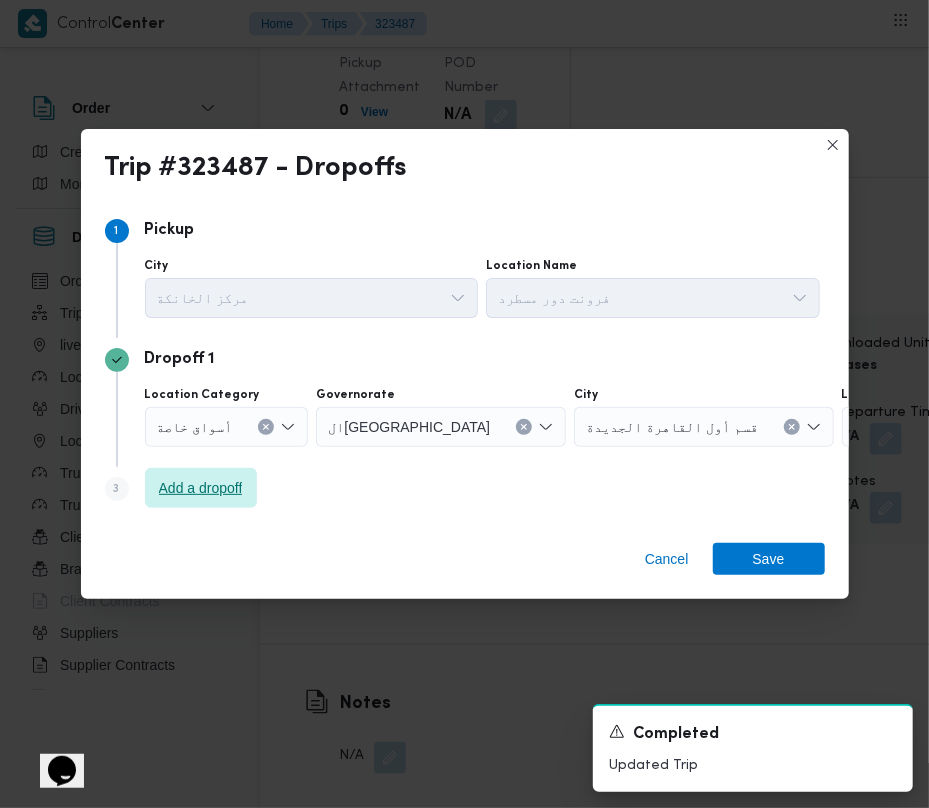 click on "Add a dropoff" at bounding box center (201, 488) 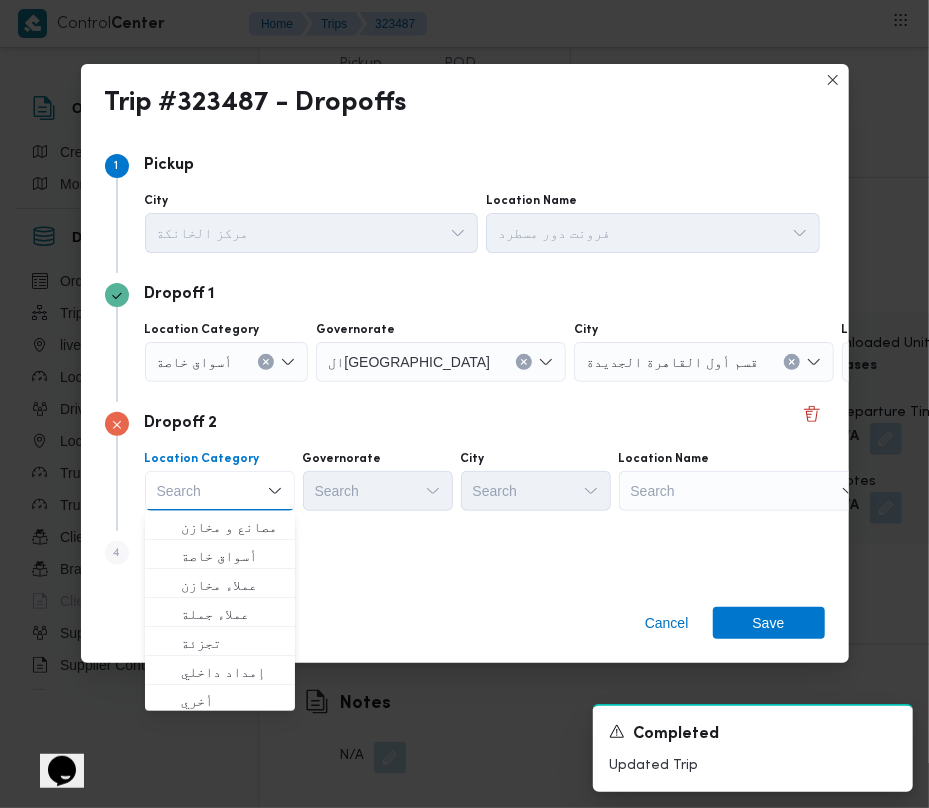 click on "Step 1 1 [GEOGRAPHIC_DATA] مركز الخانكة Location Name [GEOGRAPHIC_DATA] دور مسطرد Dropoff 1 Location Category أسواق خاصة [GEOGRAPHIC_DATA] City قسم أول ال[GEOGRAPHIC_DATA] الجديدة Location Name [GEOGRAPHIC_DATA] [GEOGRAPHIC_DATA] فيستفال Dropoff 2 Location Category Search Combo box. Selected. Combo box input. Search. Type some text or, to display a list of choices, press Down Arrow. To exit the list of choices, press Escape. Governorate Search City Search Location Name Search Step 4 is disabled 4 Add a dropoff" at bounding box center [465, 363] 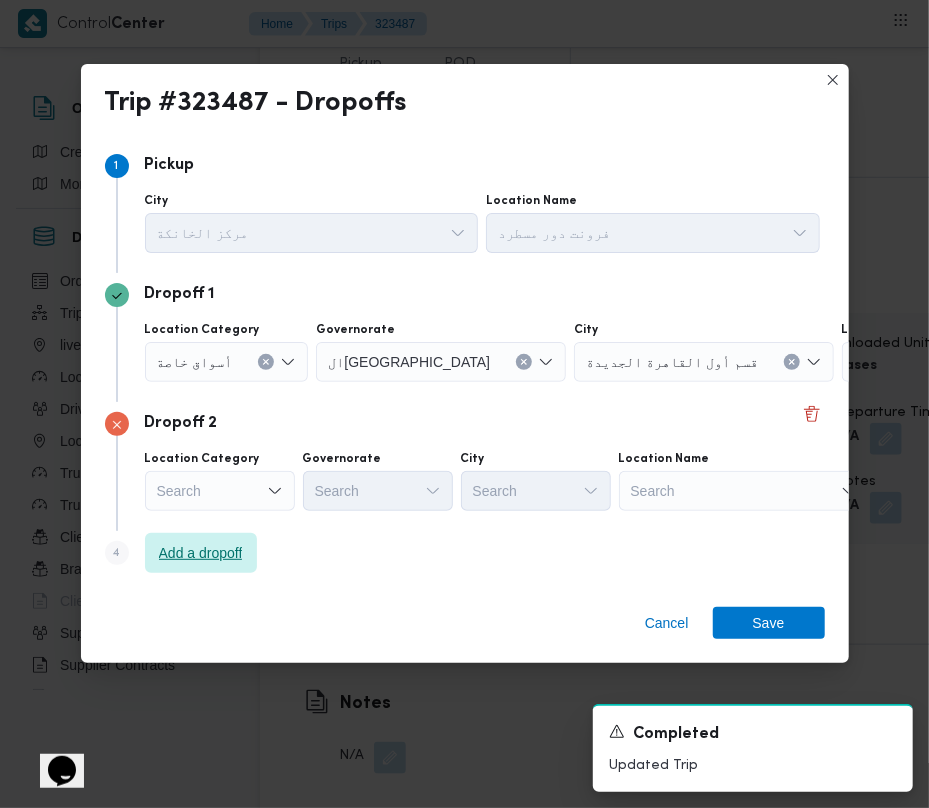 click on "Add a dropoff" at bounding box center (201, 553) 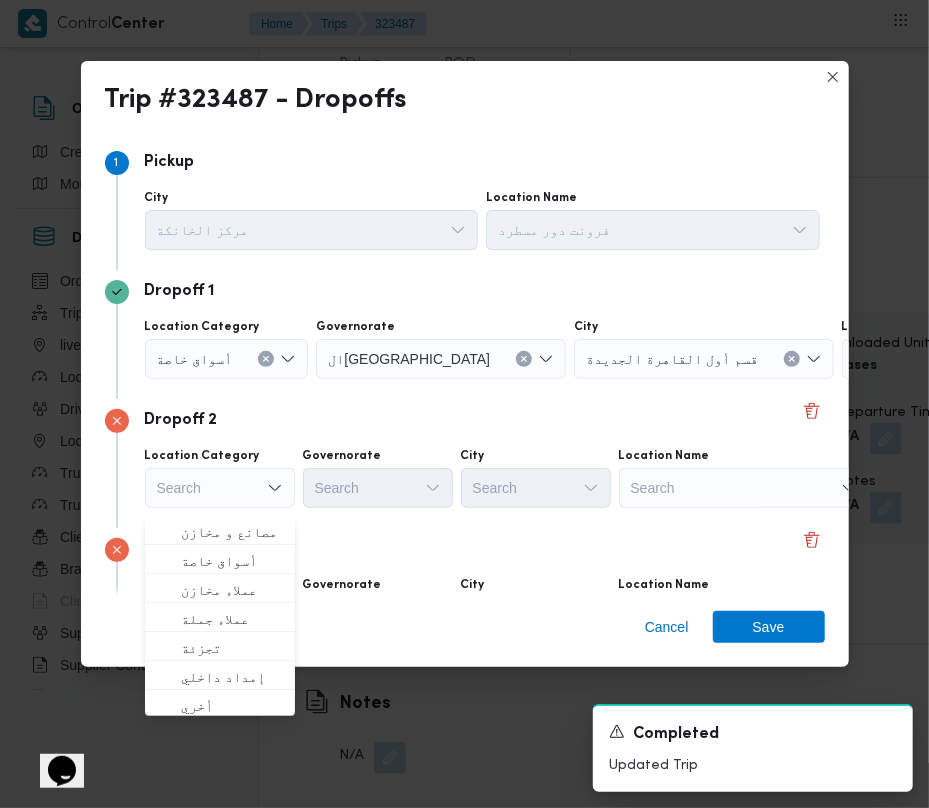 scroll, scrollTop: 121, scrollLeft: 0, axis: vertical 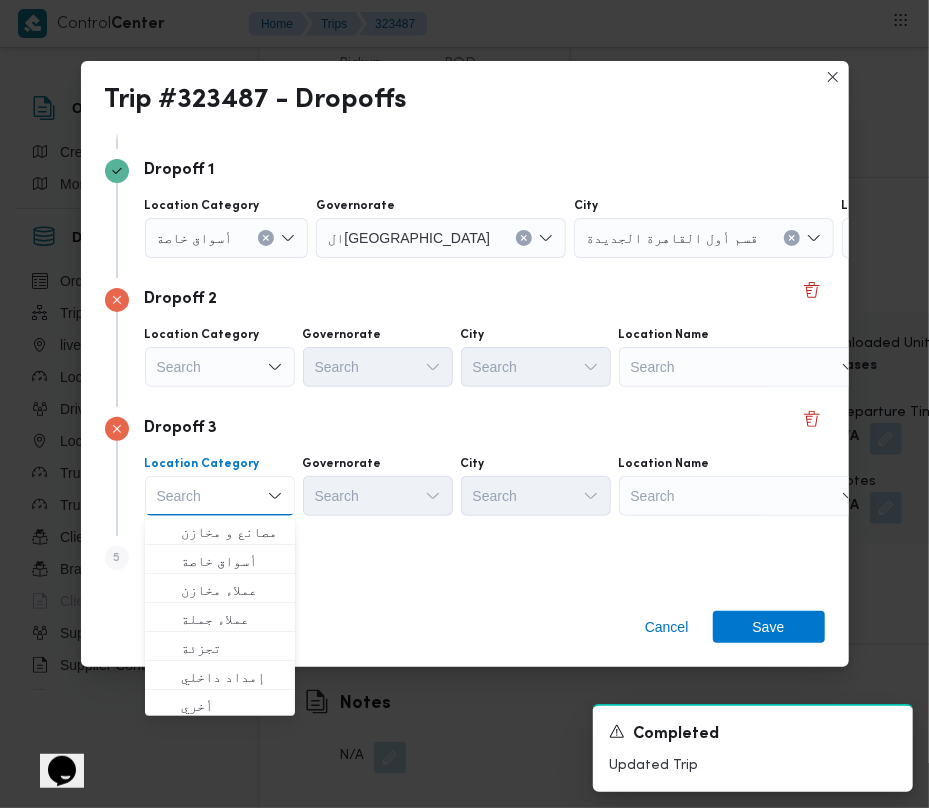 click on "Search" at bounding box center [967, 238] 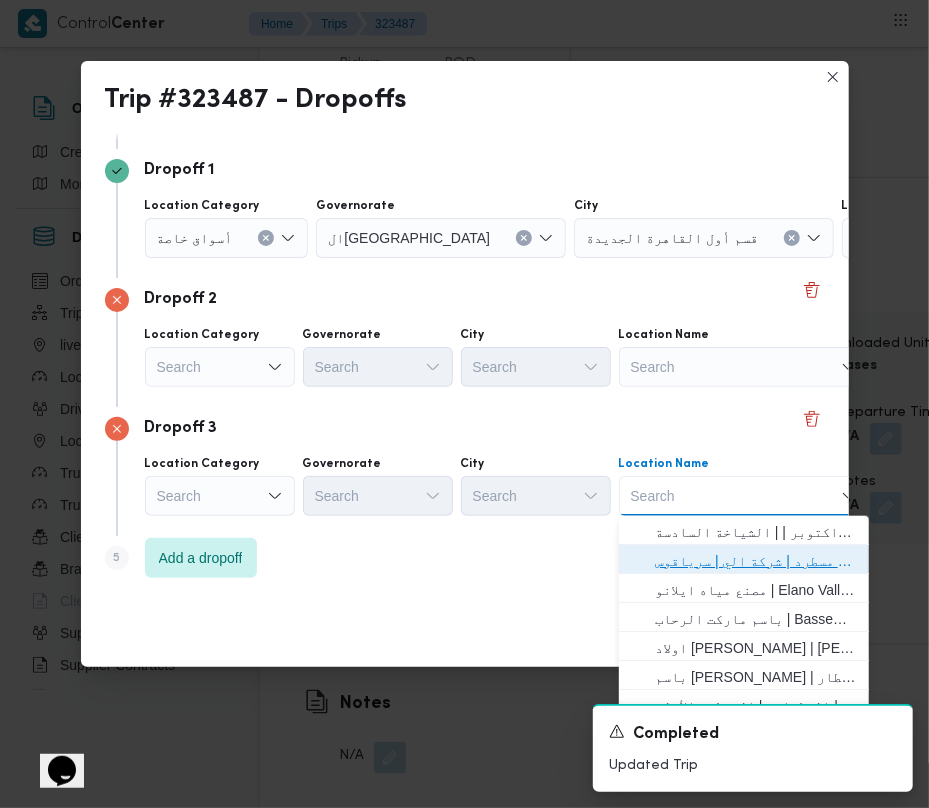 click on "فرونت دور مسطرد | شركة الي | سرياقوس" at bounding box center (756, 561) 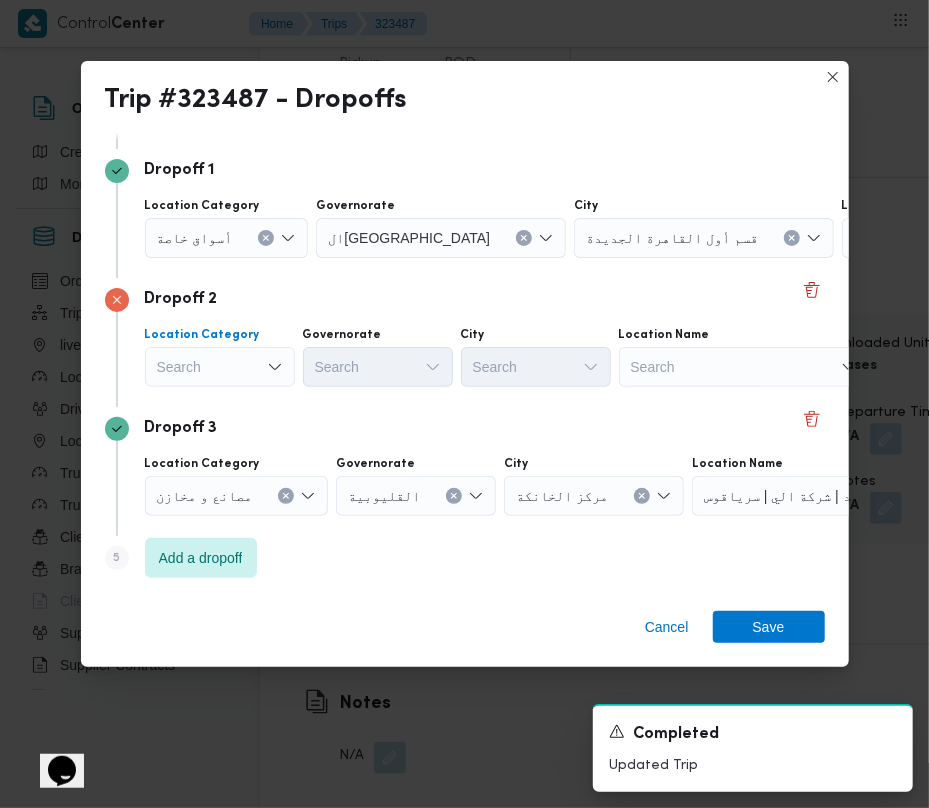 click on "Search" at bounding box center (227, 238) 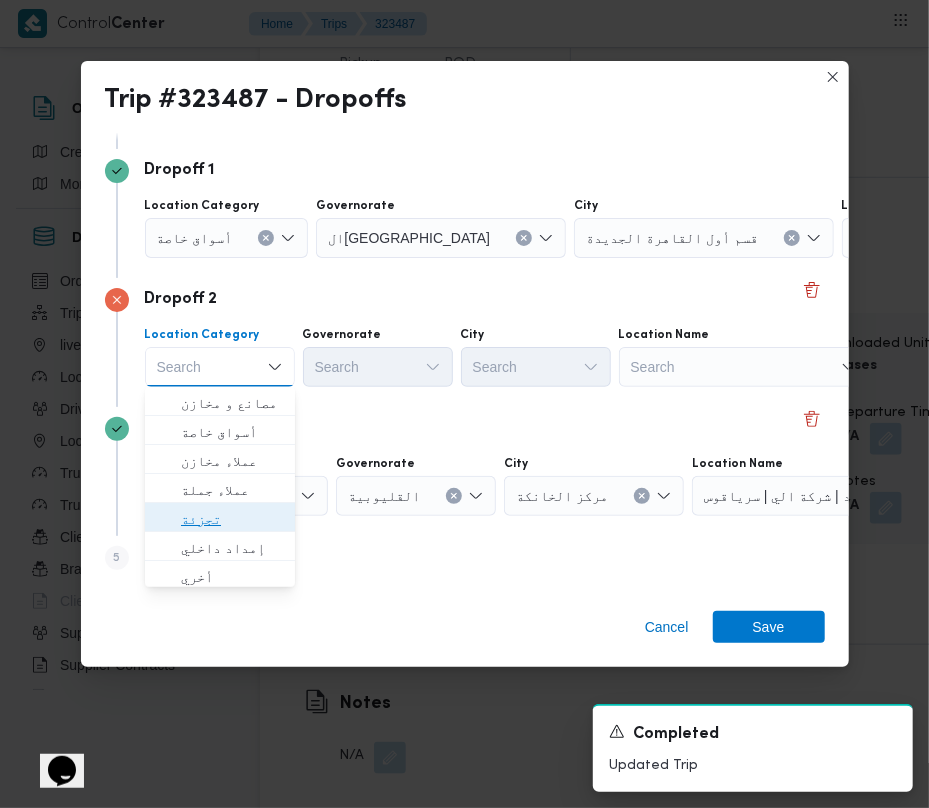 click on "تجزئة" at bounding box center (232, 519) 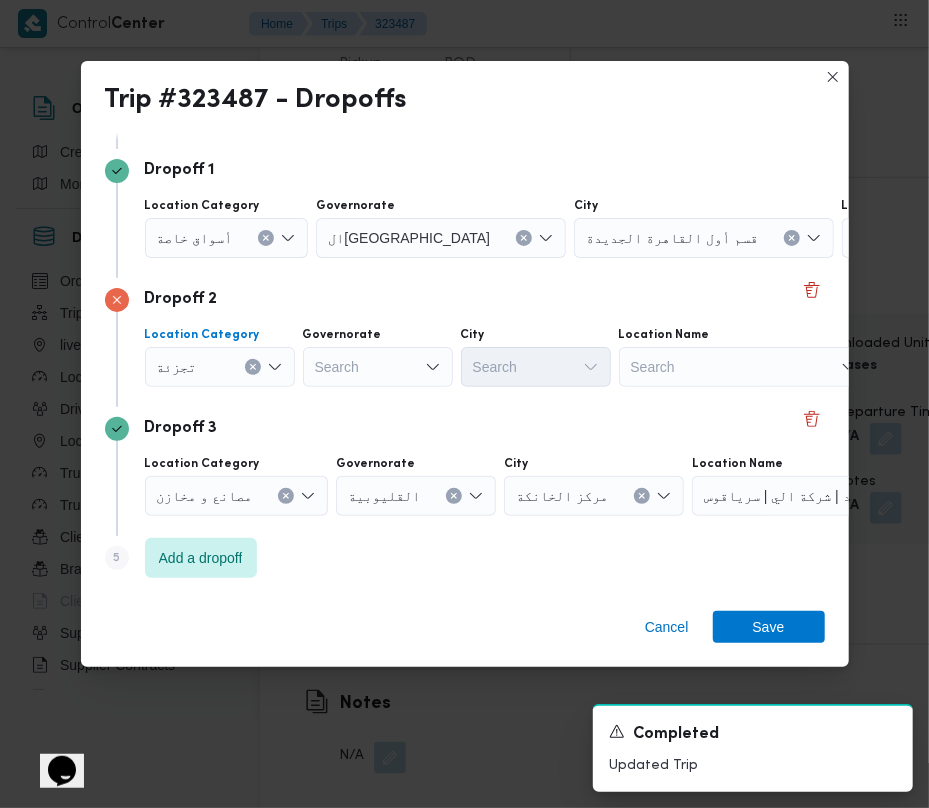 click on "أسواق خاصة" at bounding box center (227, 238) 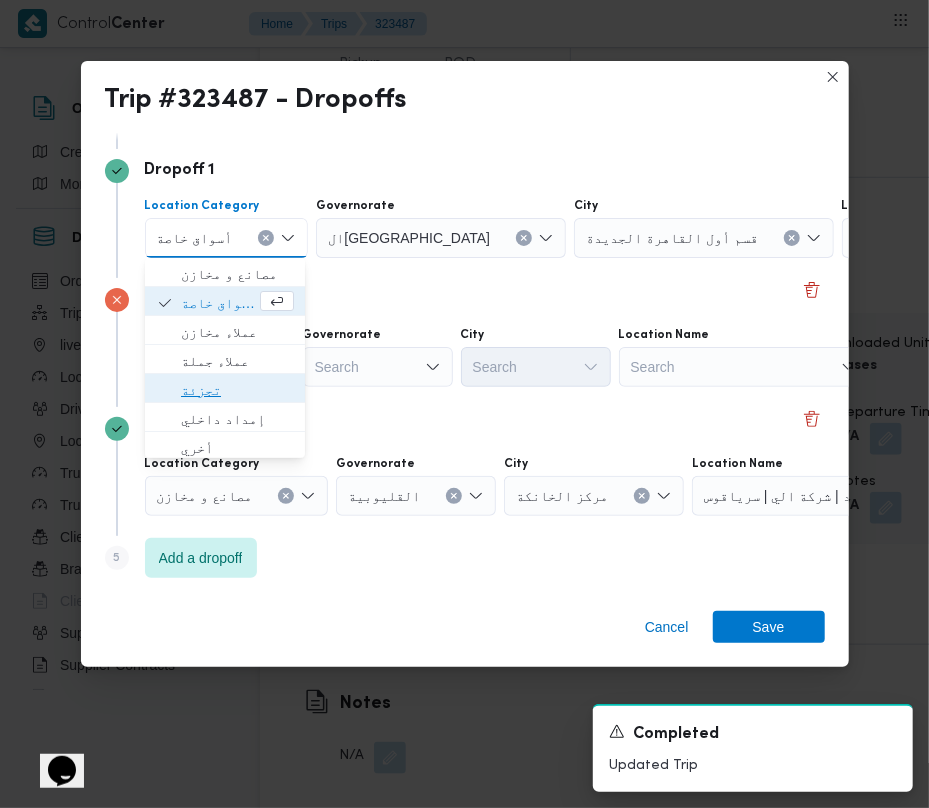 drag, startPoint x: 224, startPoint y: 385, endPoint x: 374, endPoint y: 362, distance: 151.75308 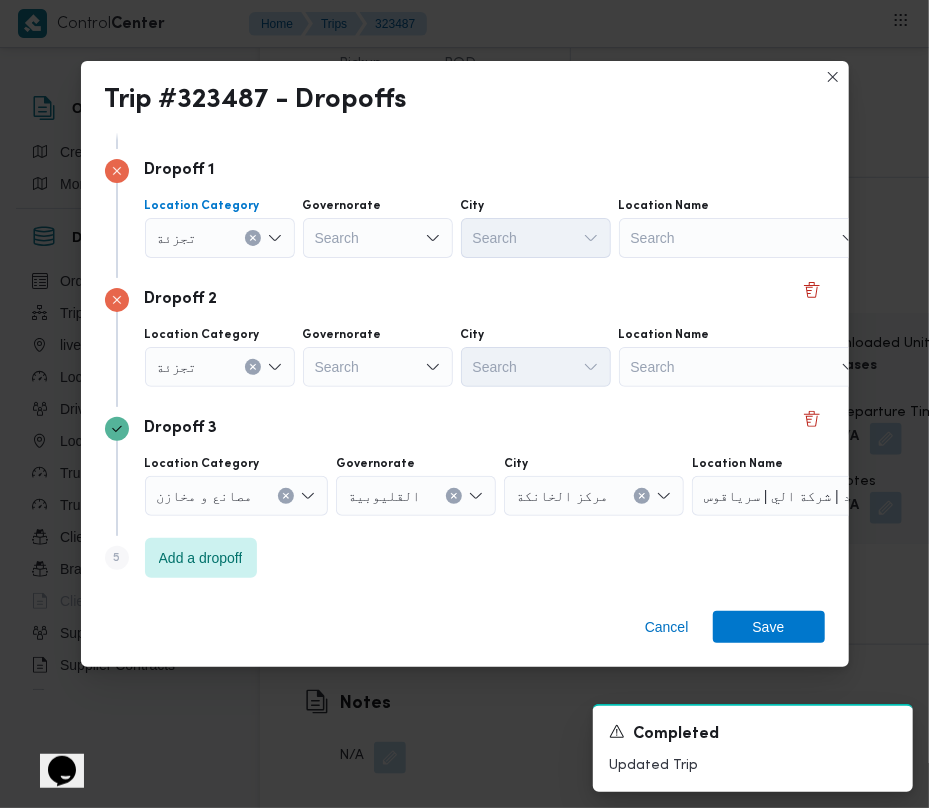 click on "Search" at bounding box center [378, 238] 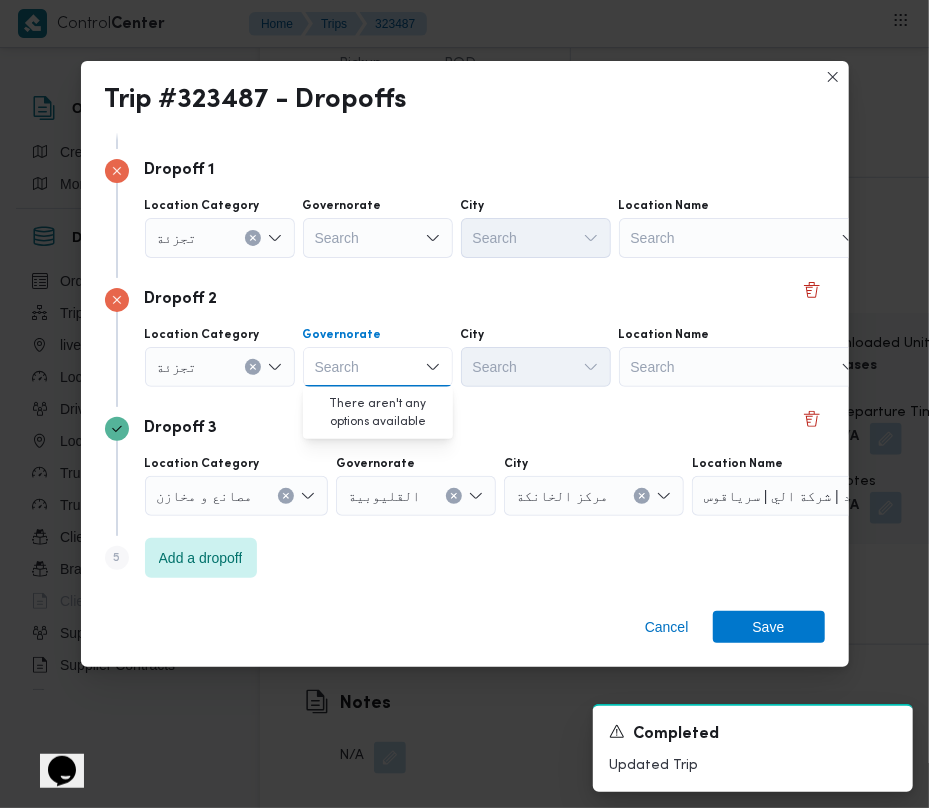 paste on "جيزة" 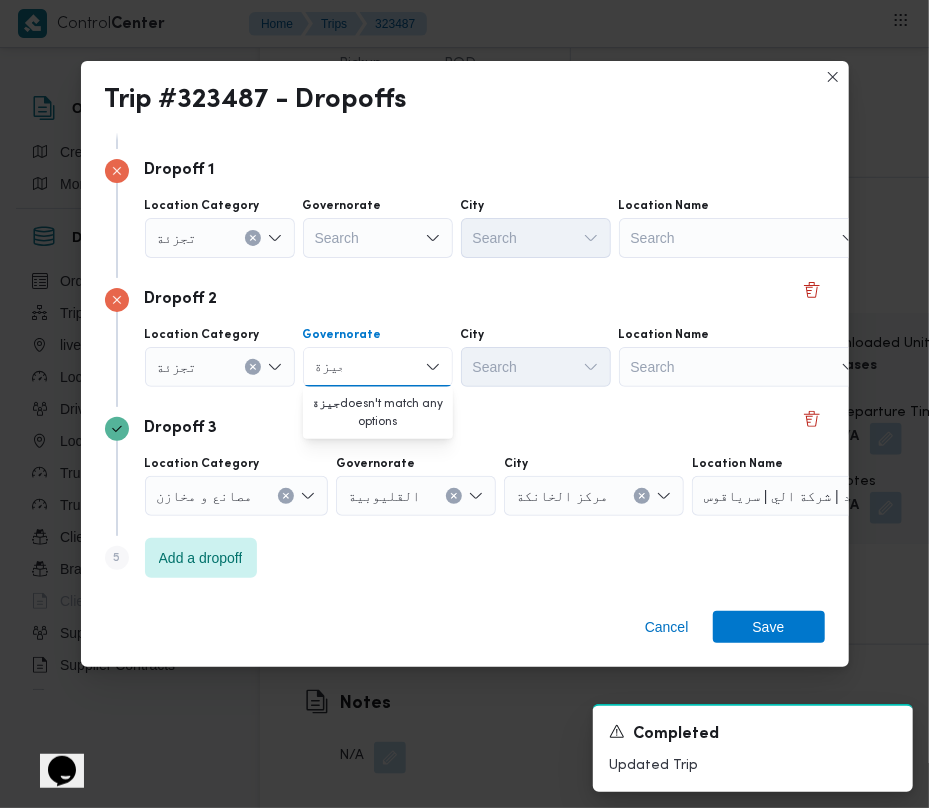type on "جيزة" 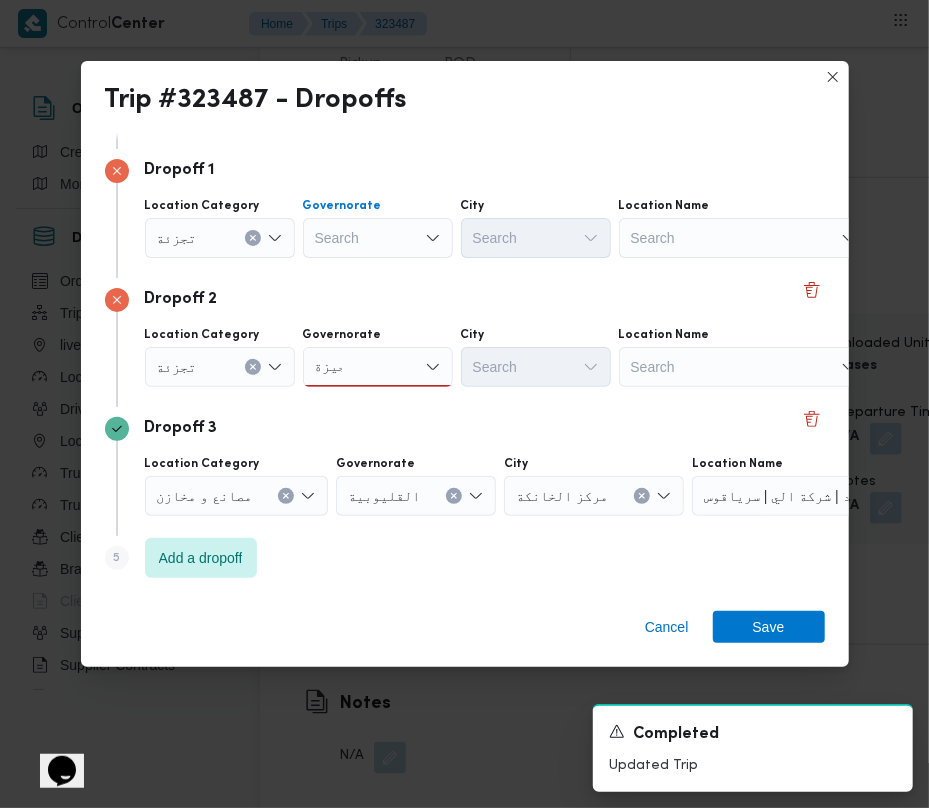 click on "Search" at bounding box center [378, 238] 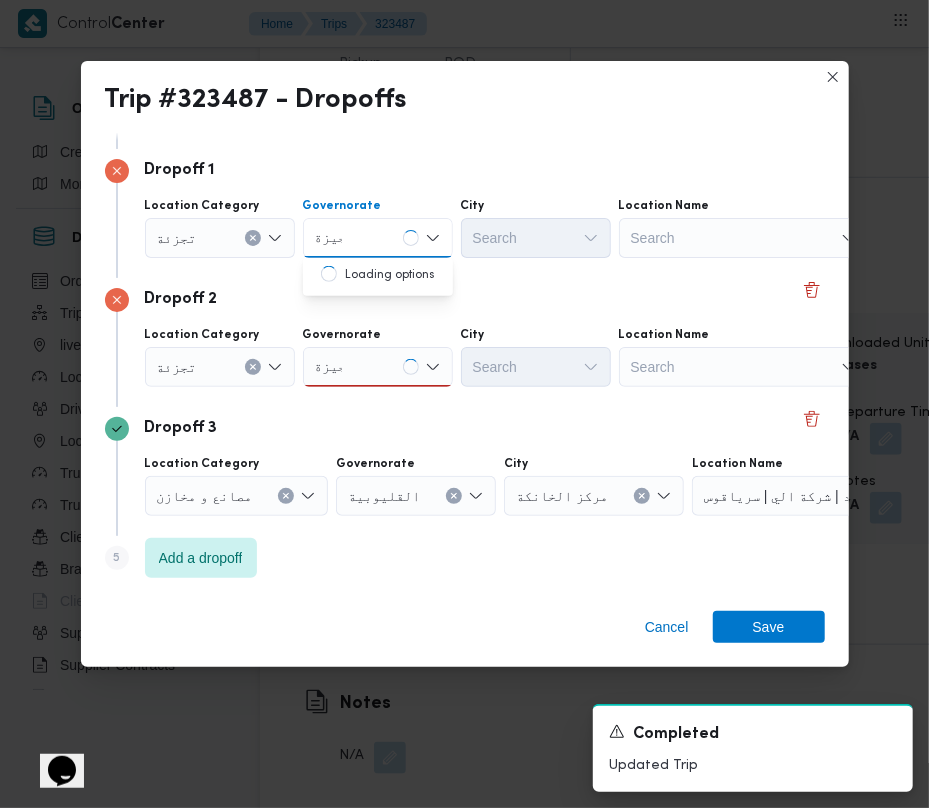 type on "جيزة" 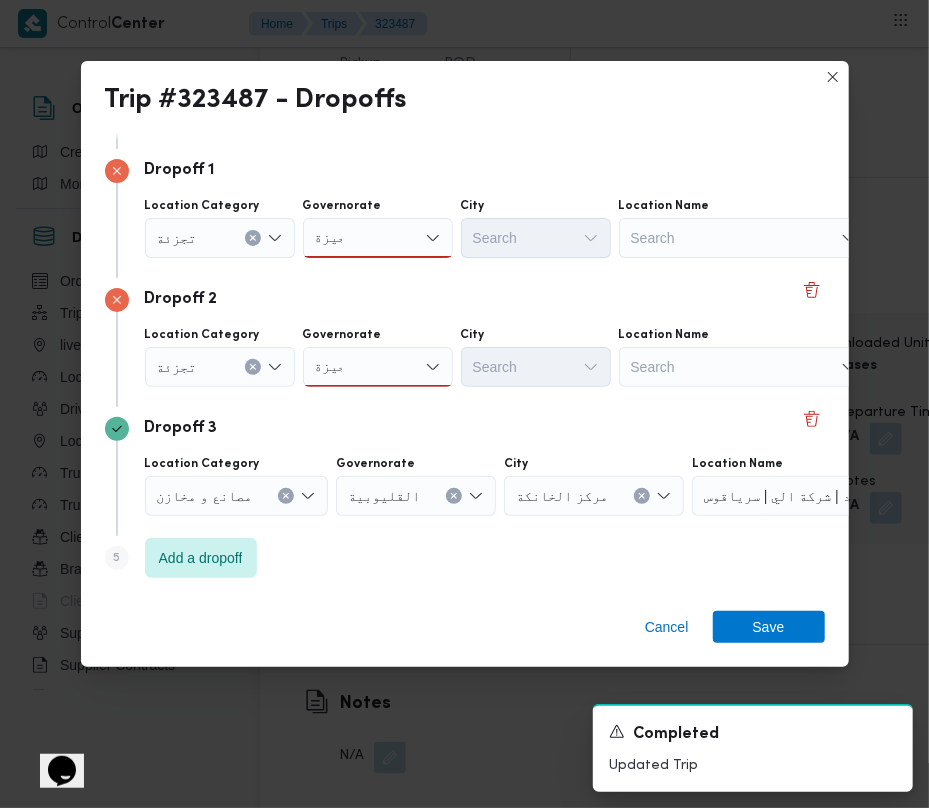 click on "جيزة جيزة" at bounding box center [378, 238] 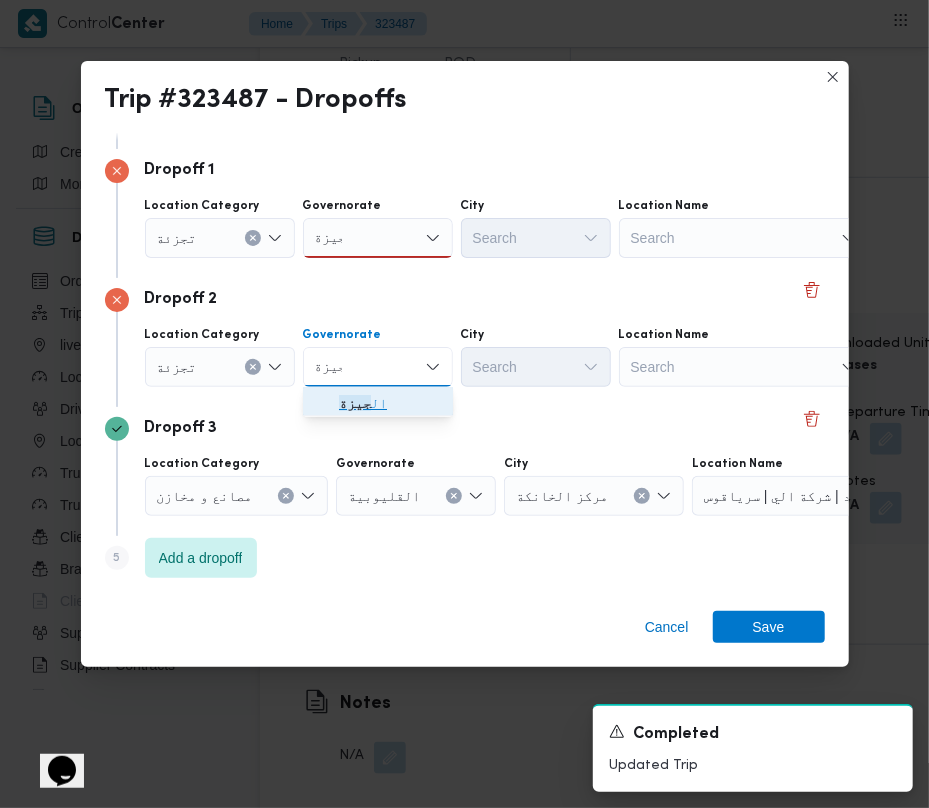 drag, startPoint x: 376, startPoint y: 389, endPoint x: 448, endPoint y: 393, distance: 72.11102 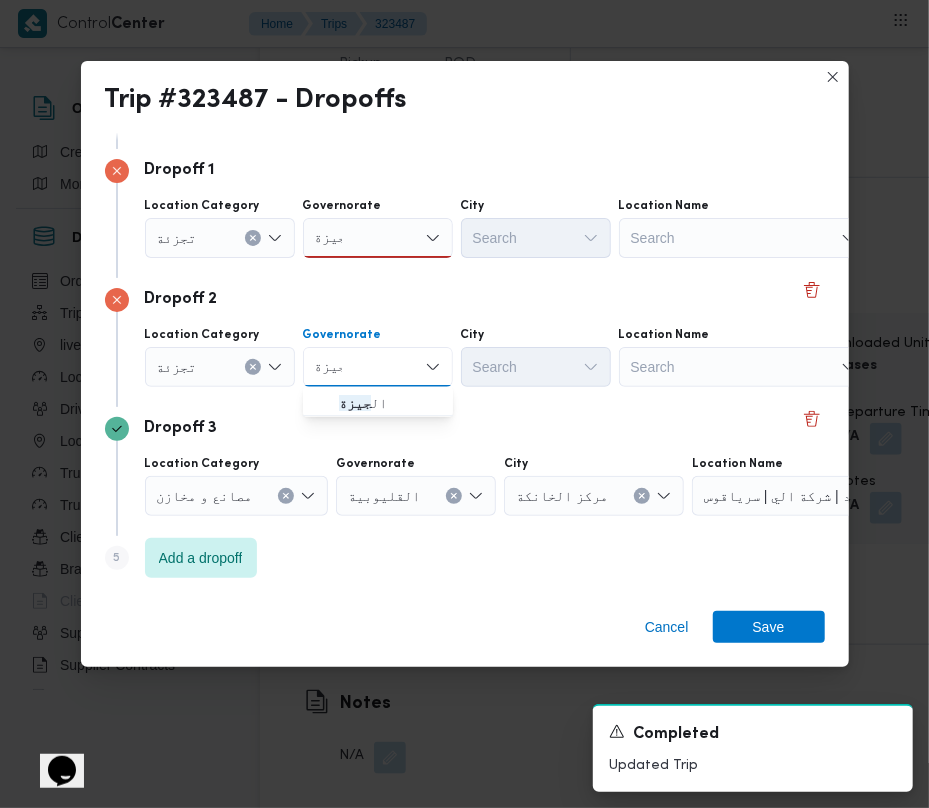 type 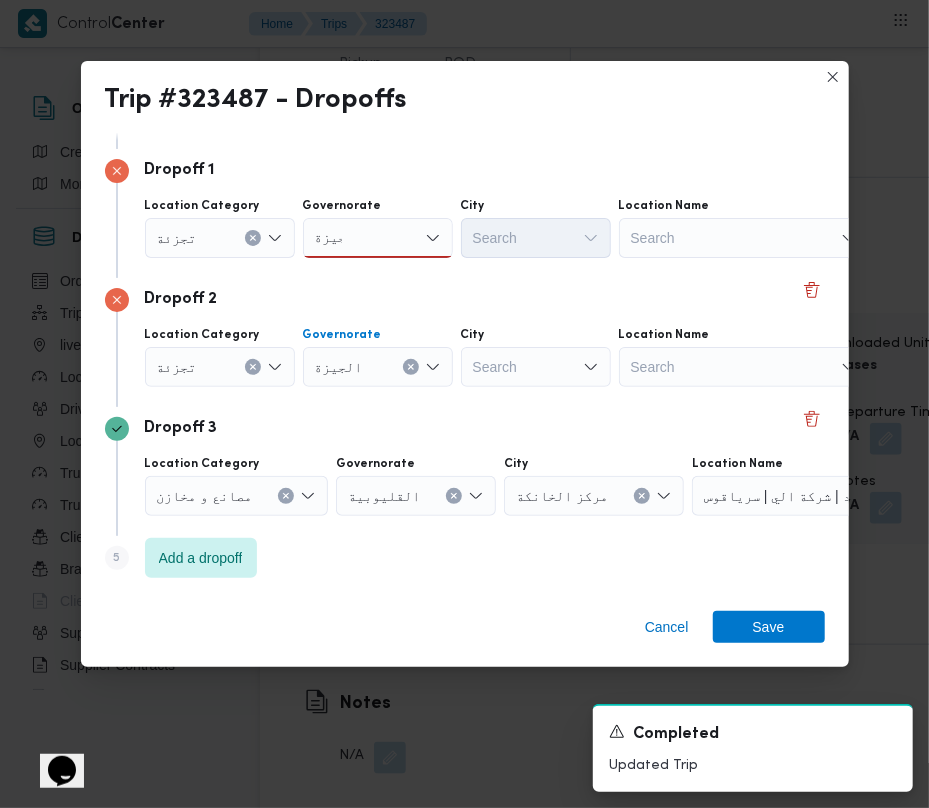 click on "Search" at bounding box center [536, 367] 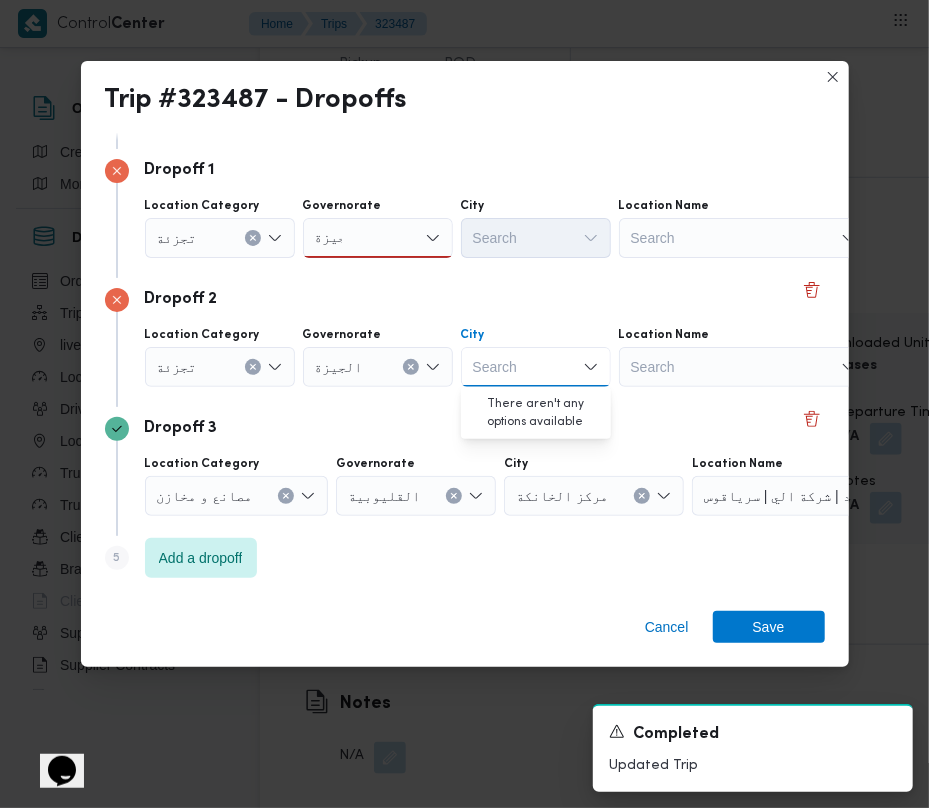 paste on "زايد" 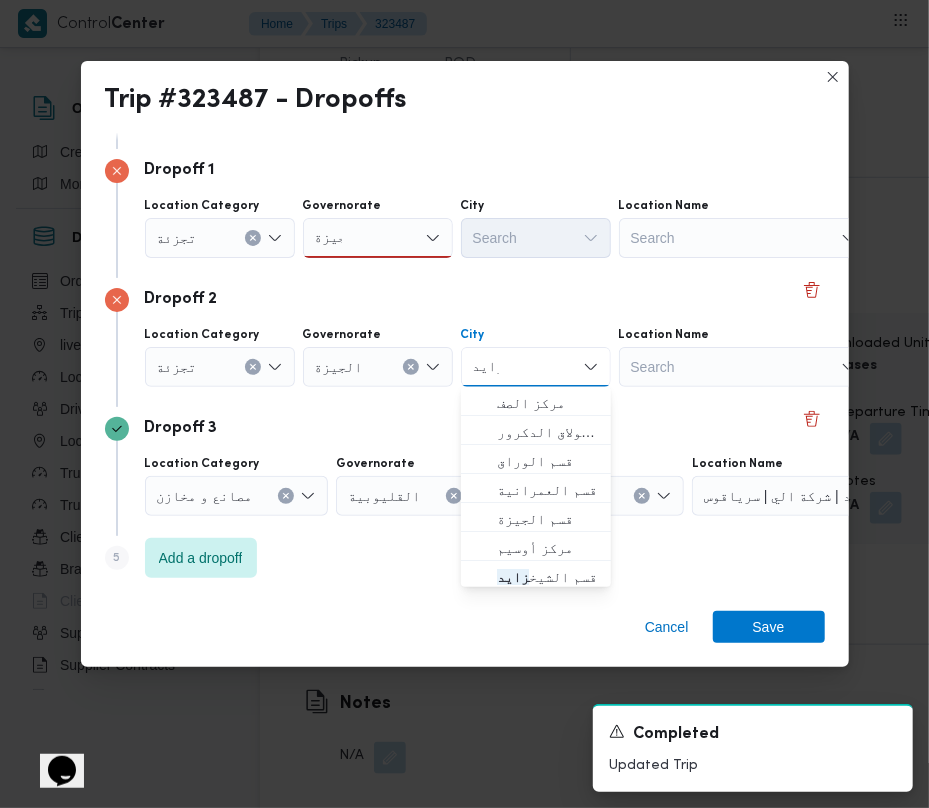 type on "زايد" 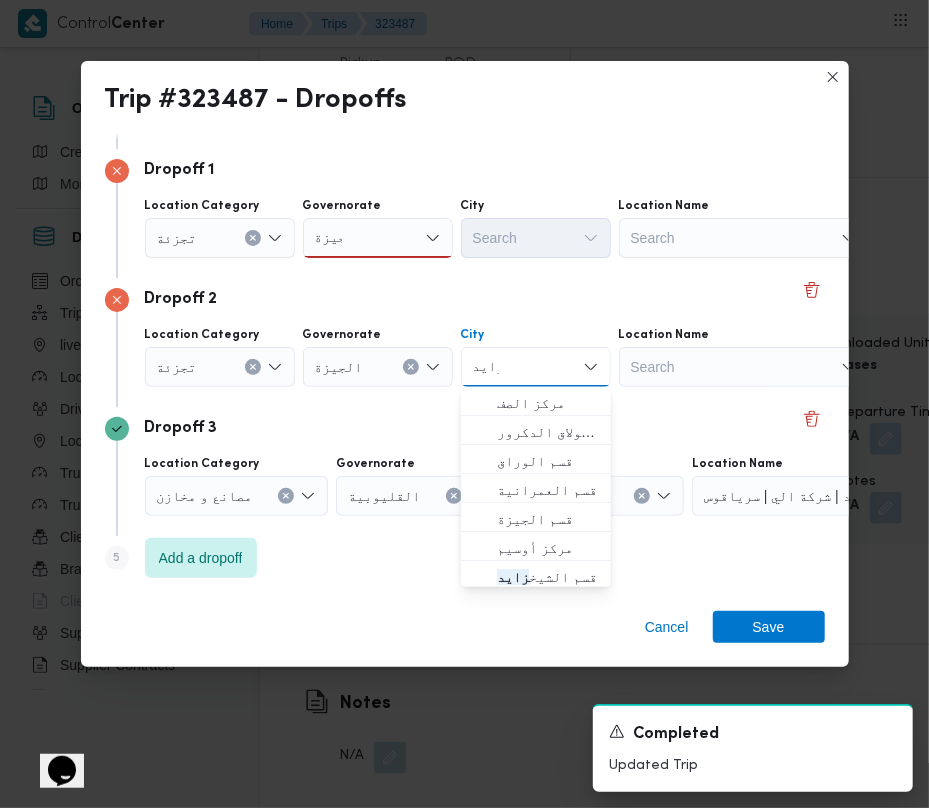 click on "جيزة جيزة" at bounding box center (378, 238) 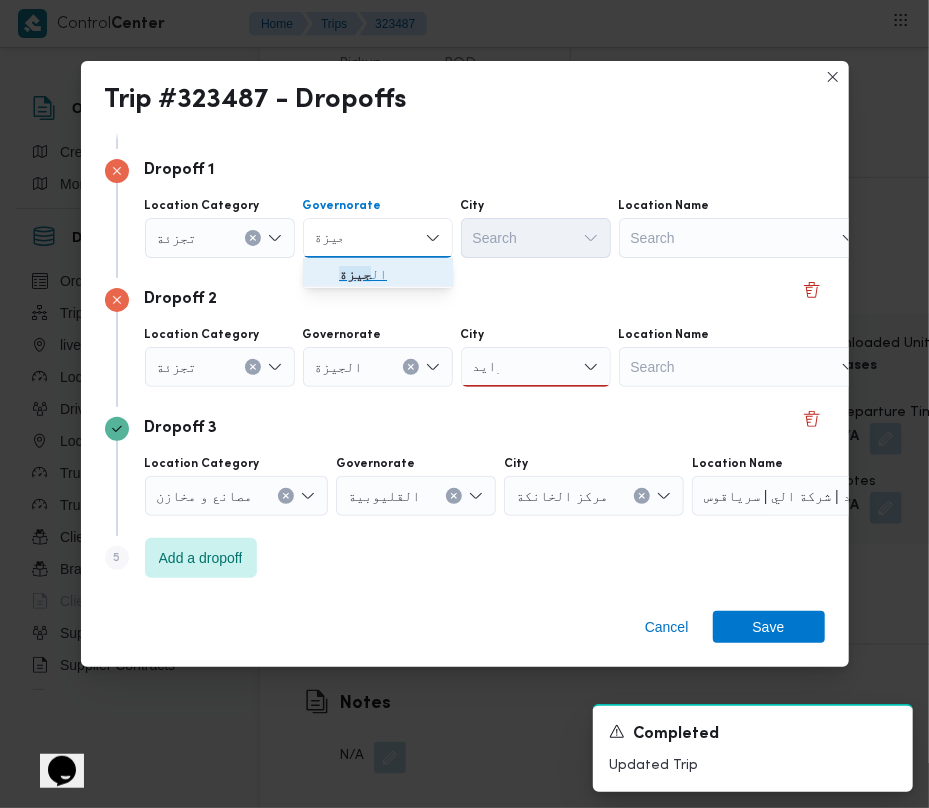 click on "ال جيزة" at bounding box center (378, 274) 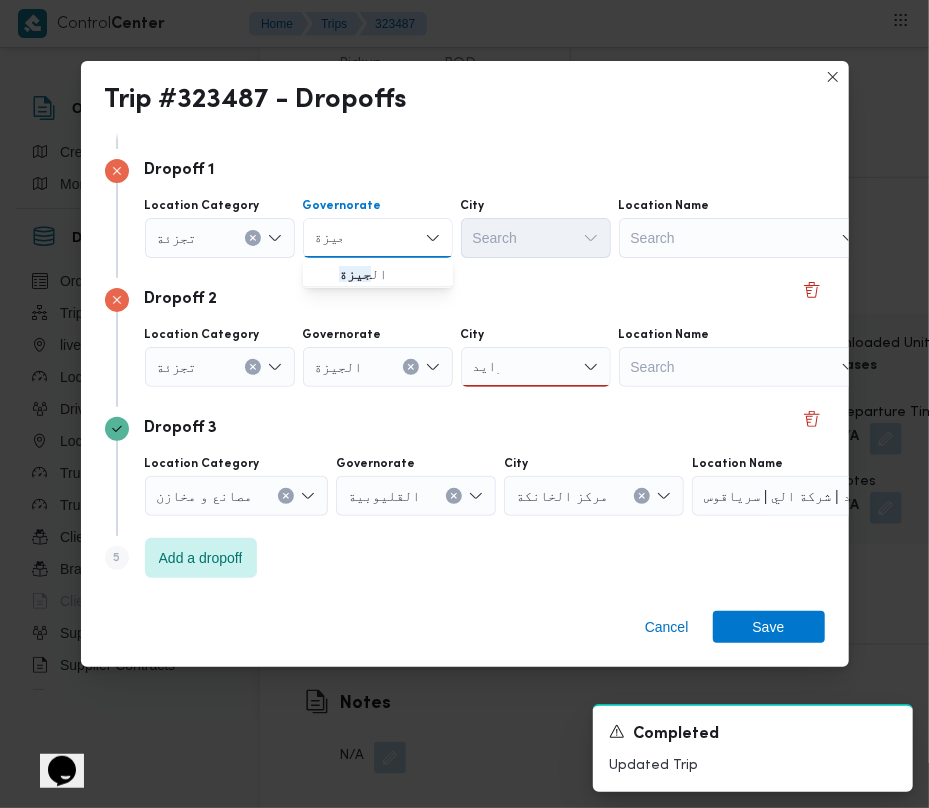 type 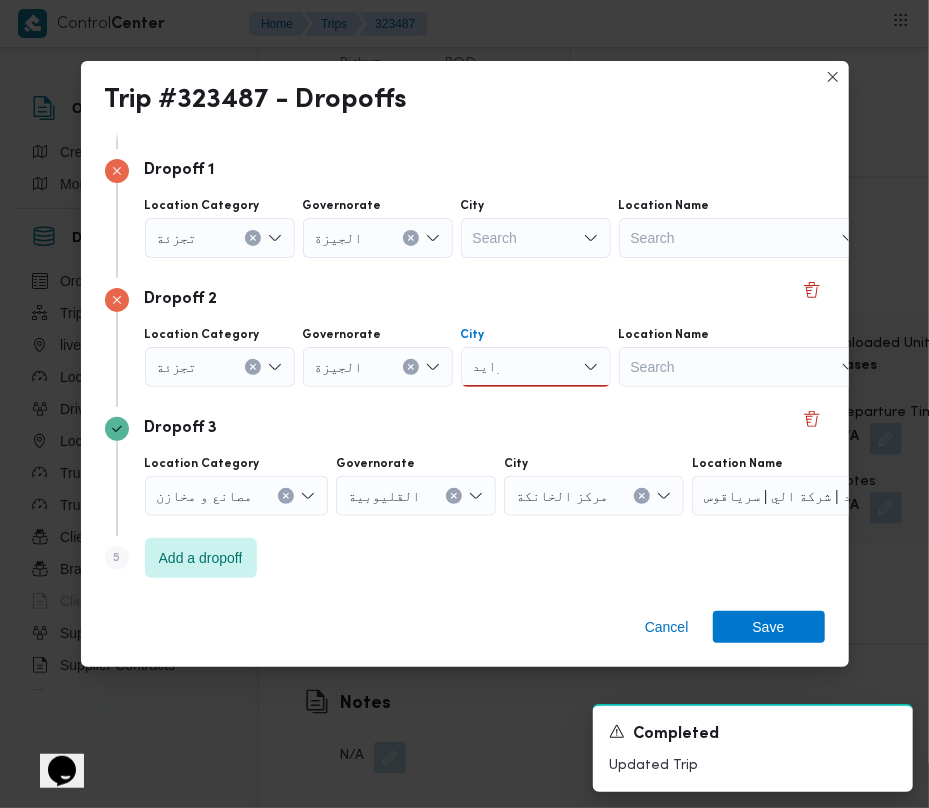 drag, startPoint x: 566, startPoint y: 364, endPoint x: 564, endPoint y: 377, distance: 13.152946 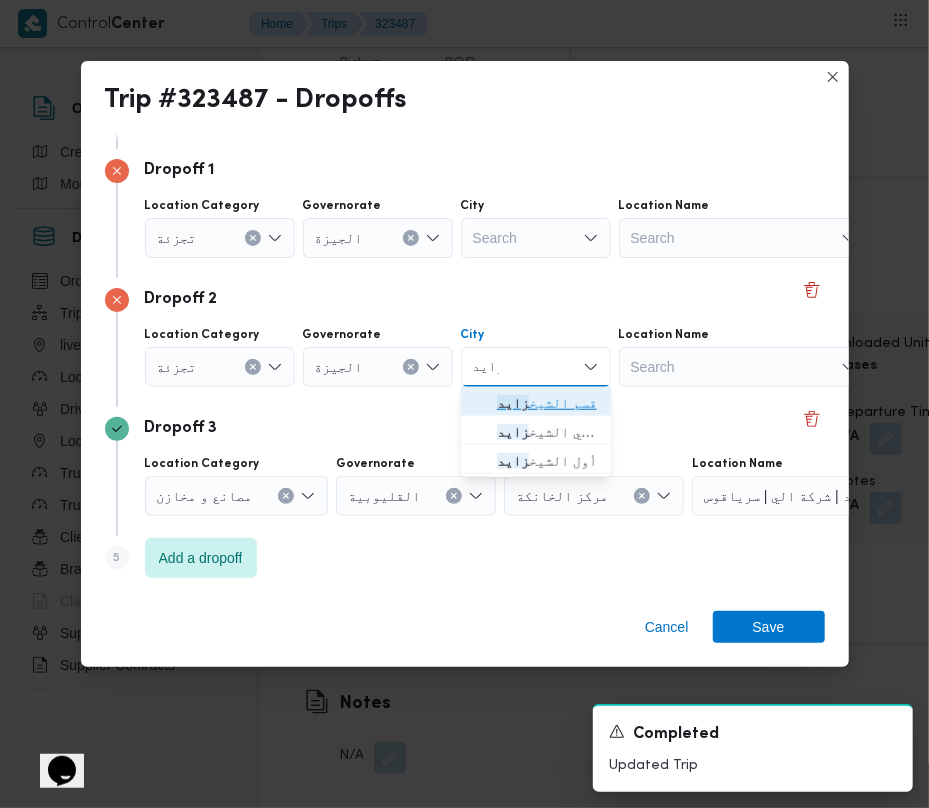 click on "قسم الشيخ  زايد" at bounding box center (548, 403) 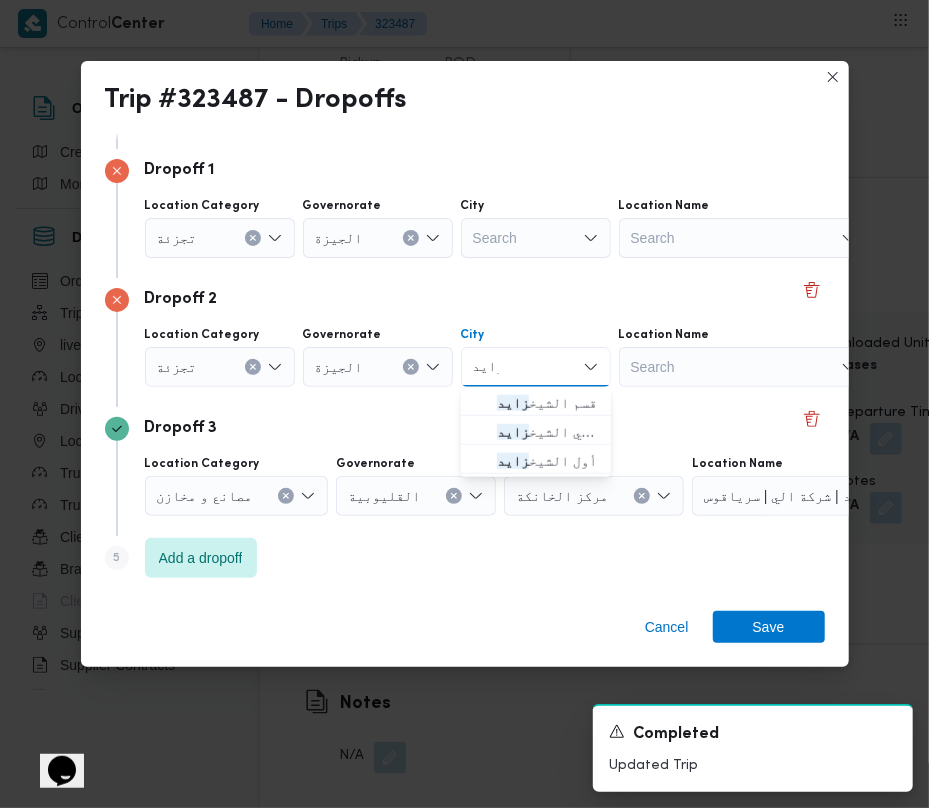 type 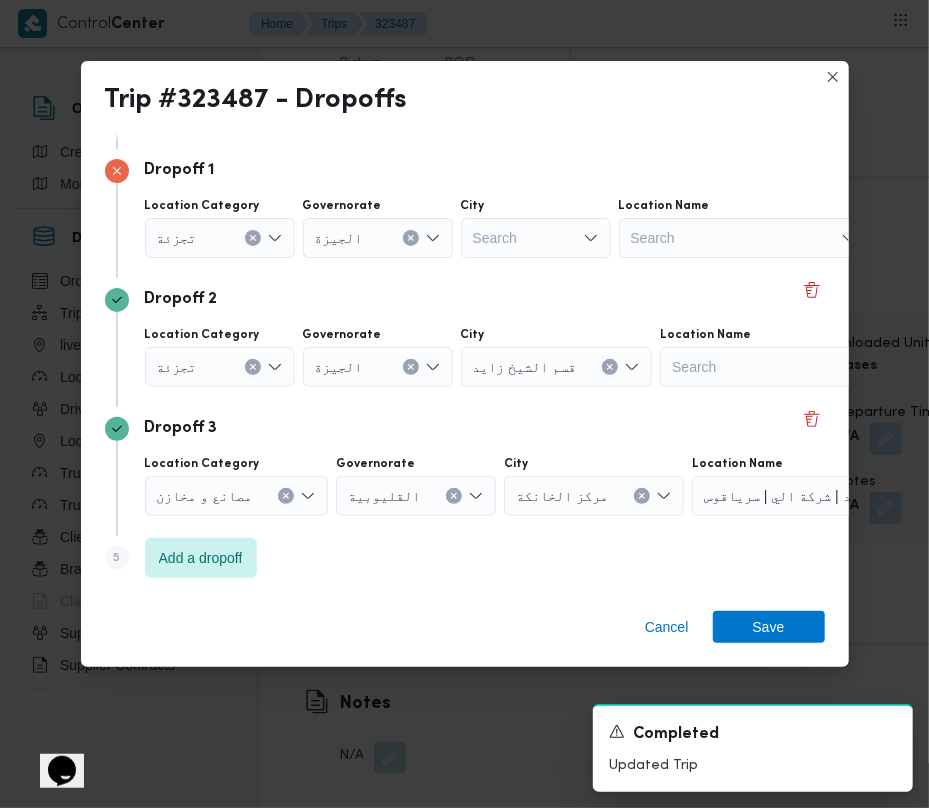 click on "Search" at bounding box center [536, 238] 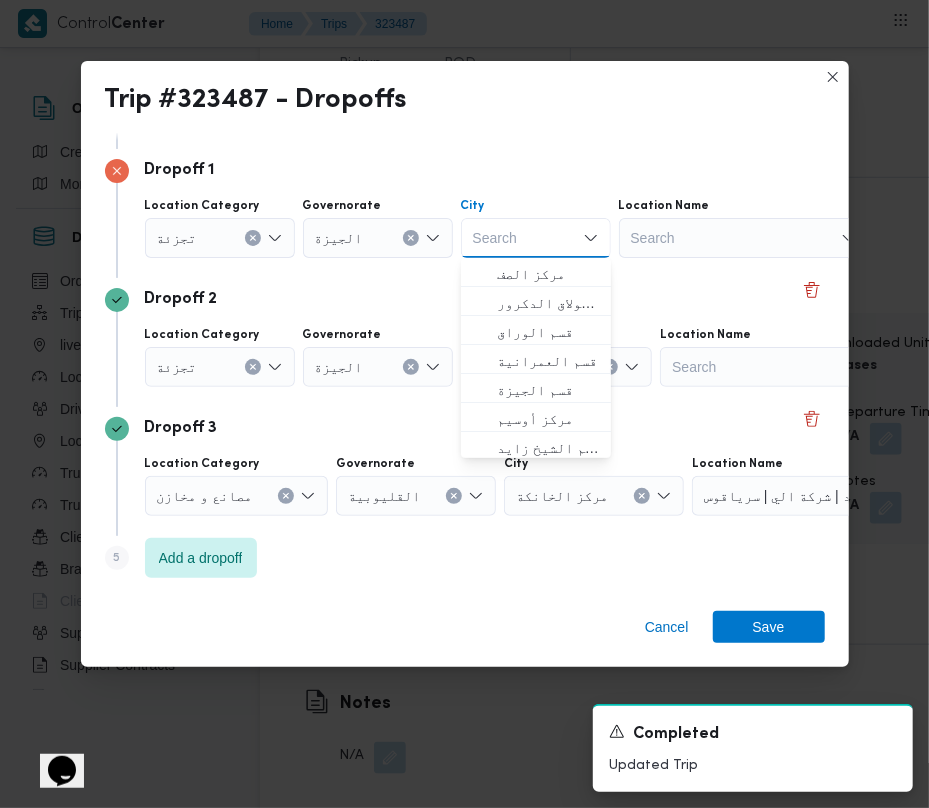 paste 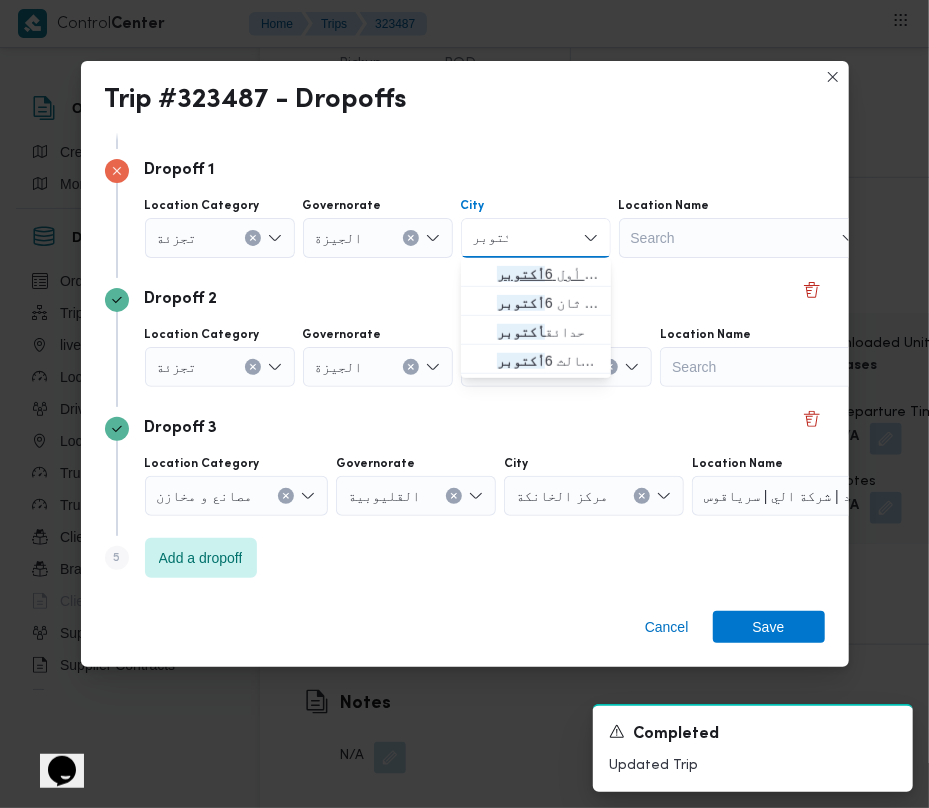 type on "أكتوبر" 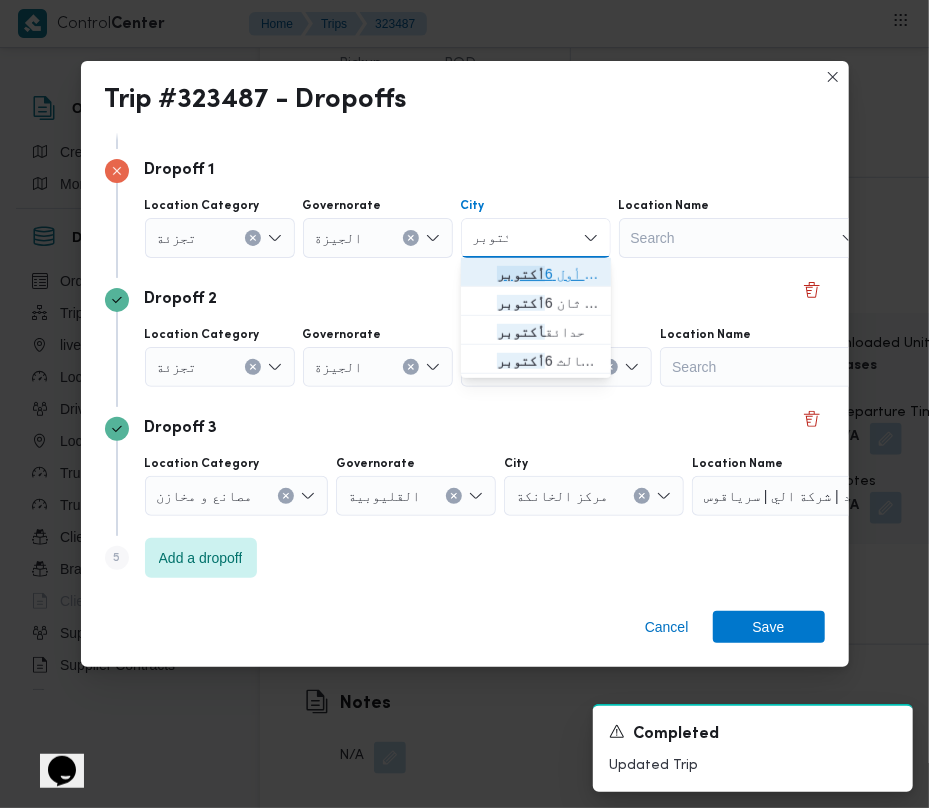click on "أكتوبر" at bounding box center [521, 274] 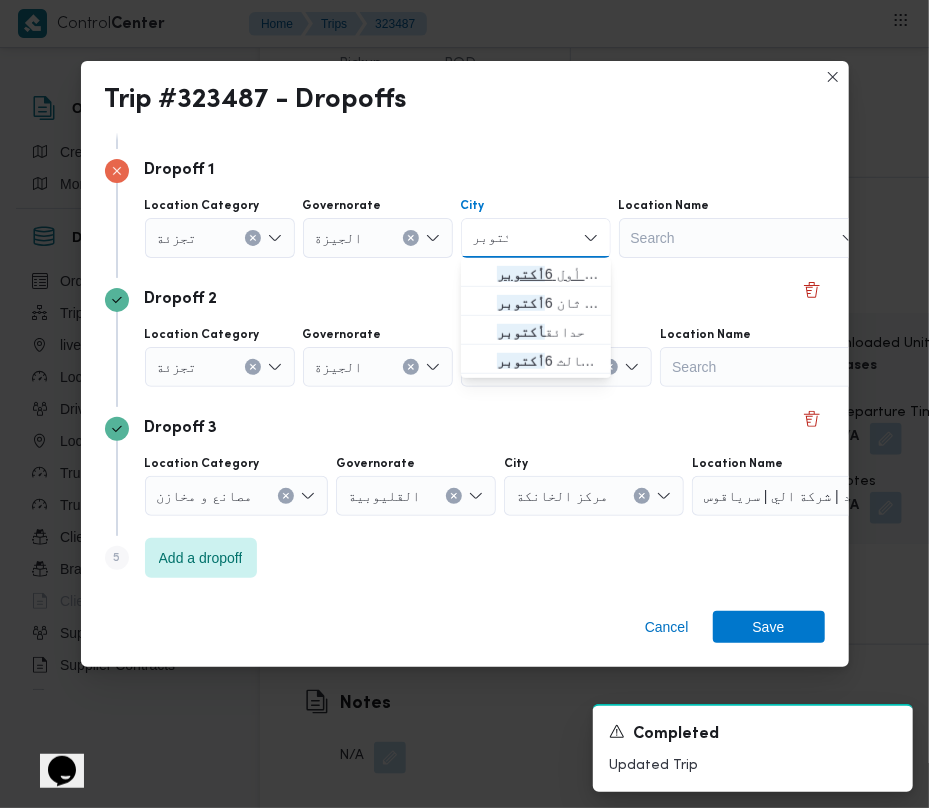type 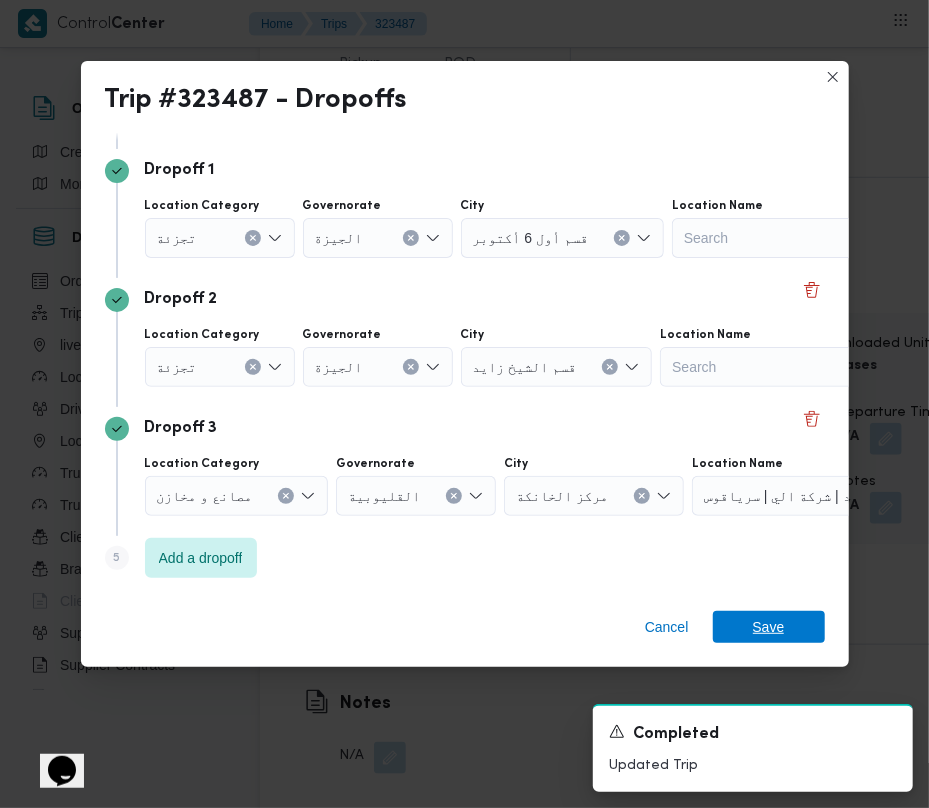 drag, startPoint x: 772, startPoint y: 628, endPoint x: 786, endPoint y: 585, distance: 45.221676 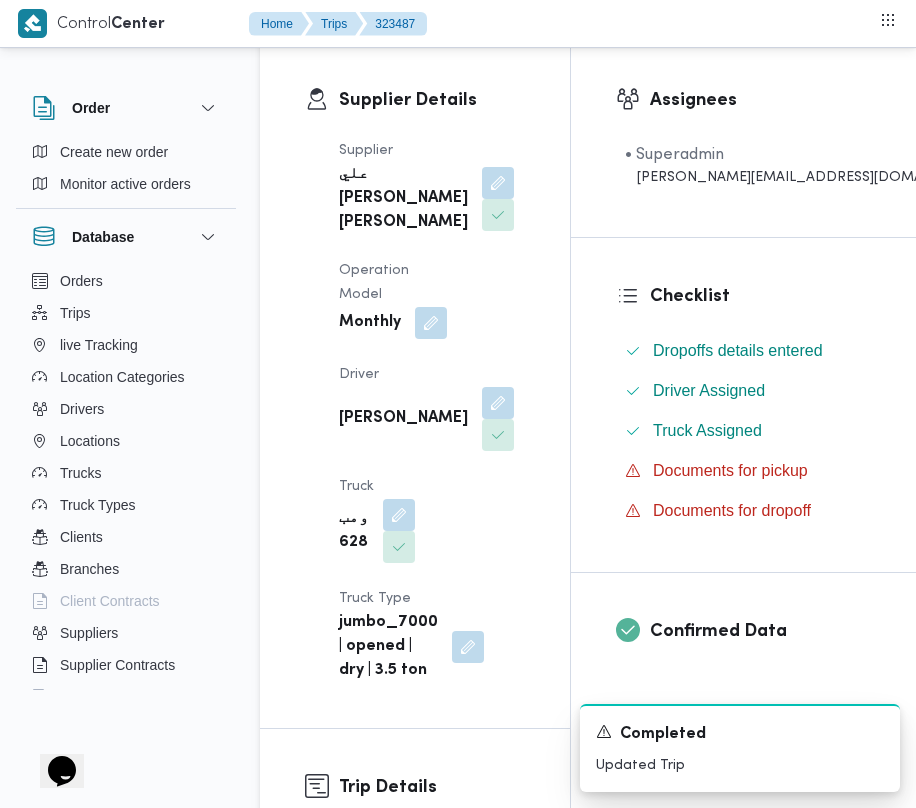 scroll, scrollTop: 0, scrollLeft: 0, axis: both 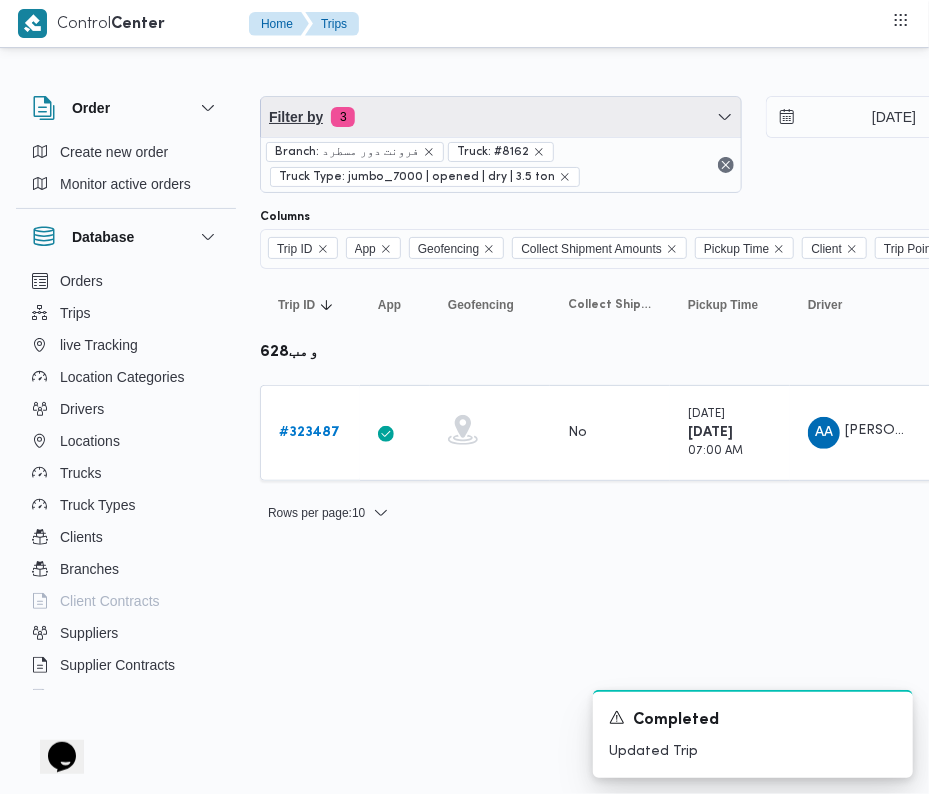 click on "Filter by 3" at bounding box center [501, 117] 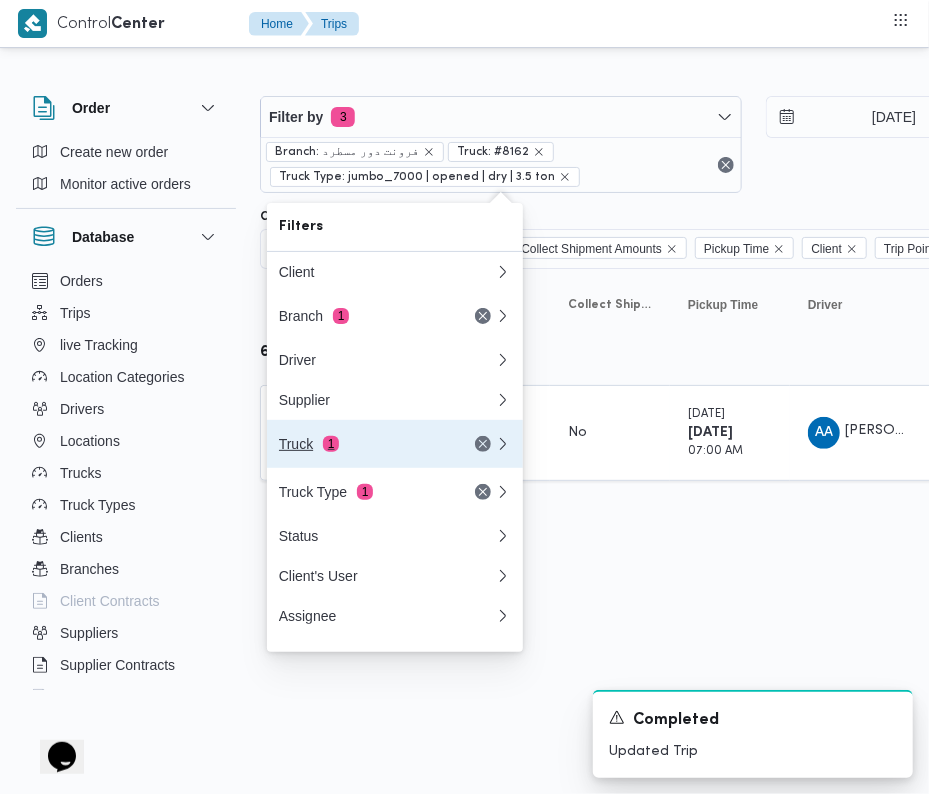 click on "Truck 1" at bounding box center [363, 444] 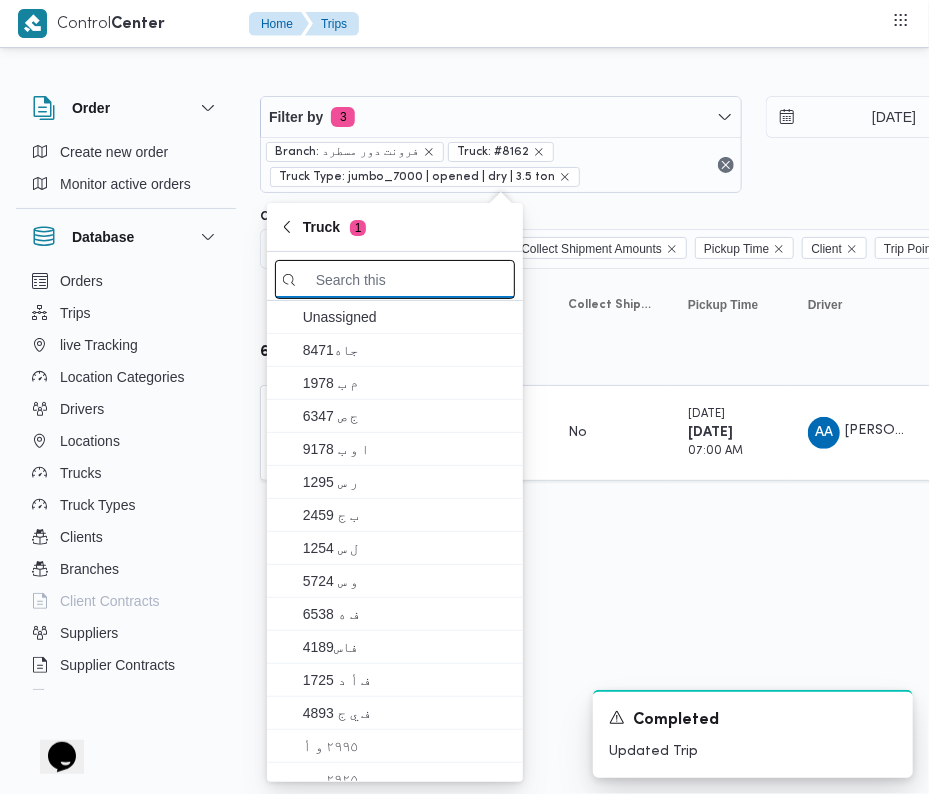 click at bounding box center [395, 279] 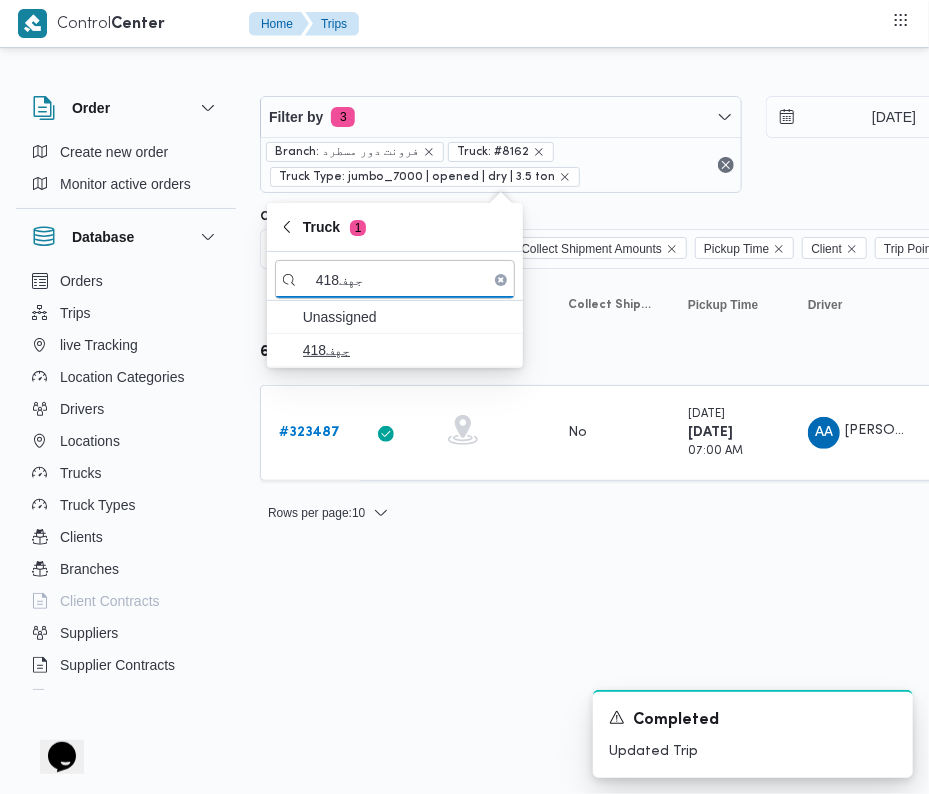type on "جهف418" 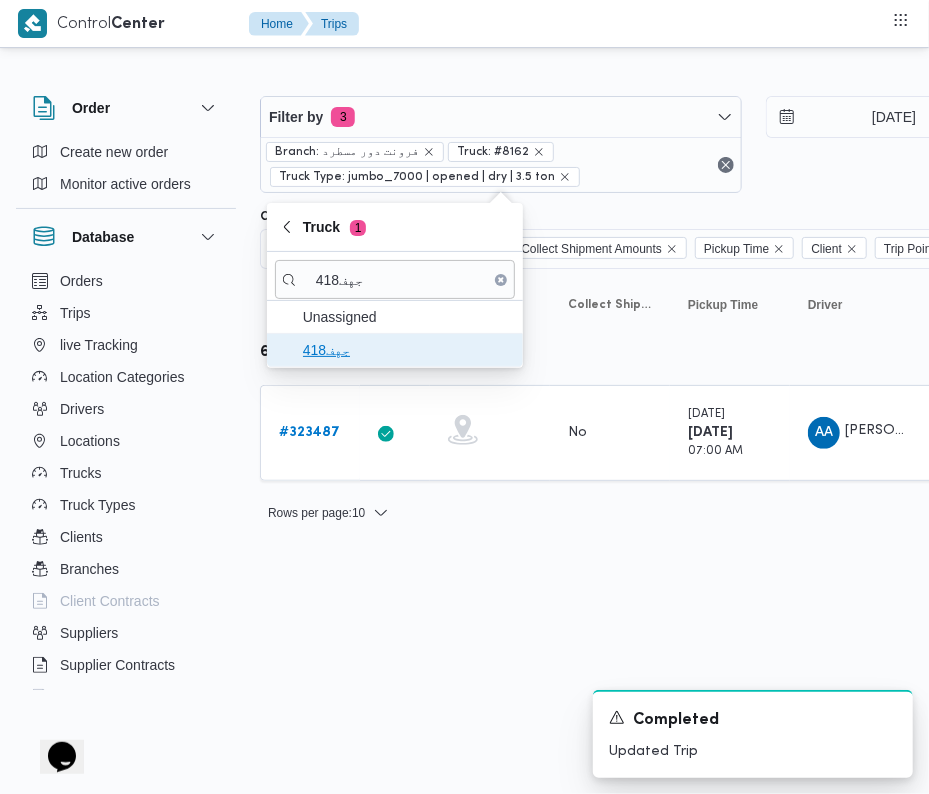 click on "جهف418" at bounding box center [407, 350] 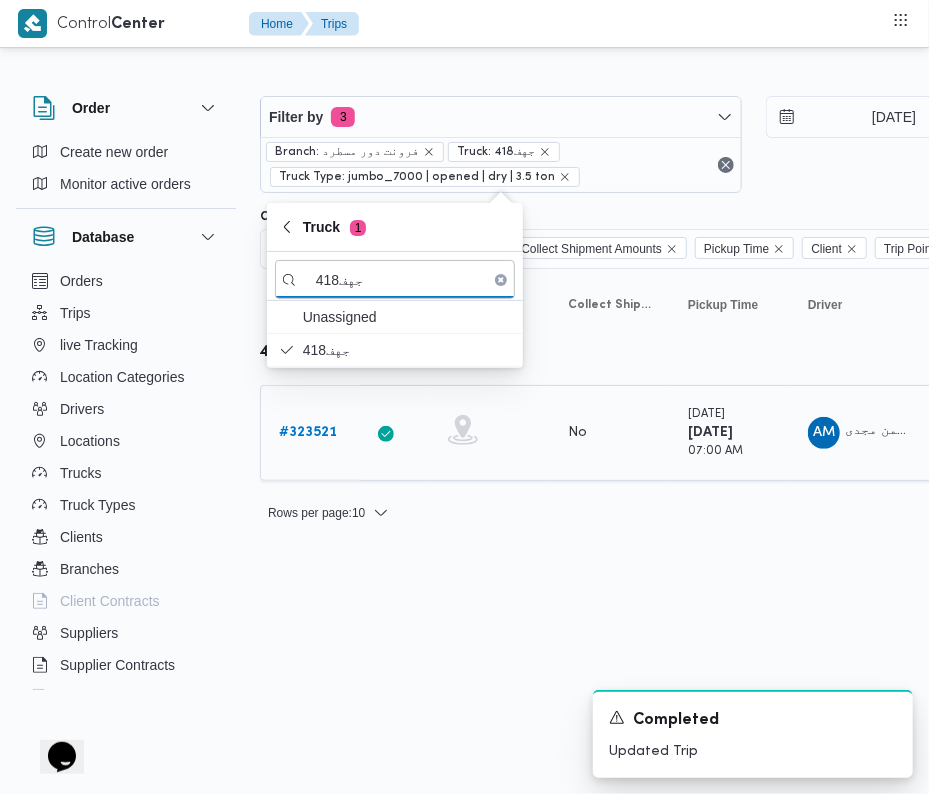 click on "# 323521" at bounding box center (310, 433) 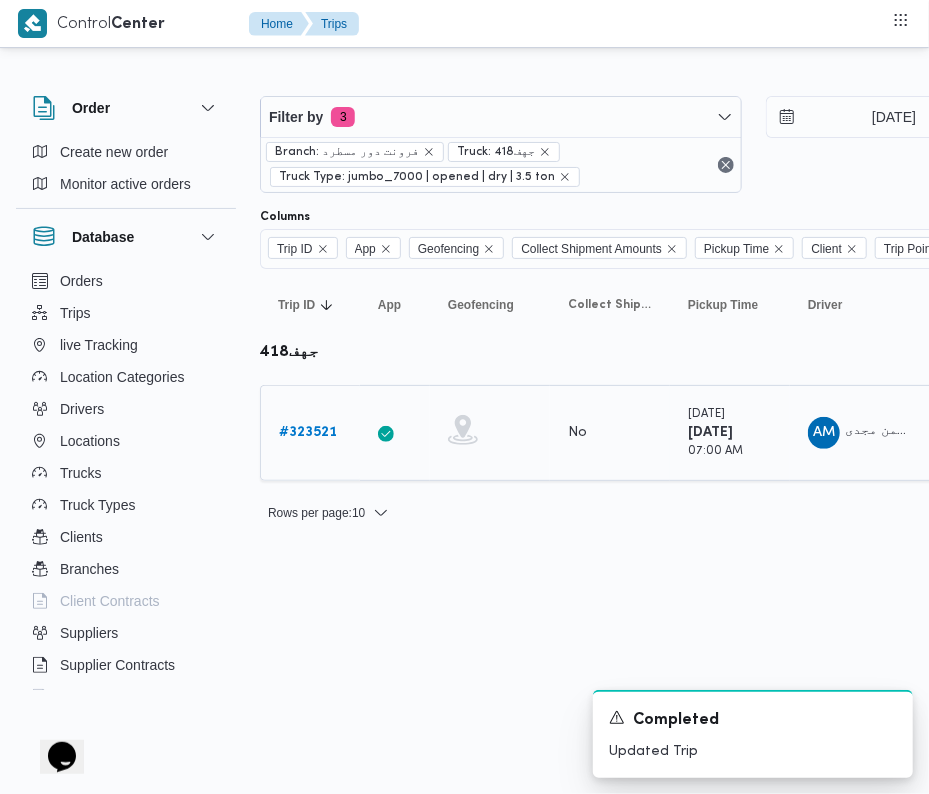 click on "# 323521" at bounding box center [308, 432] 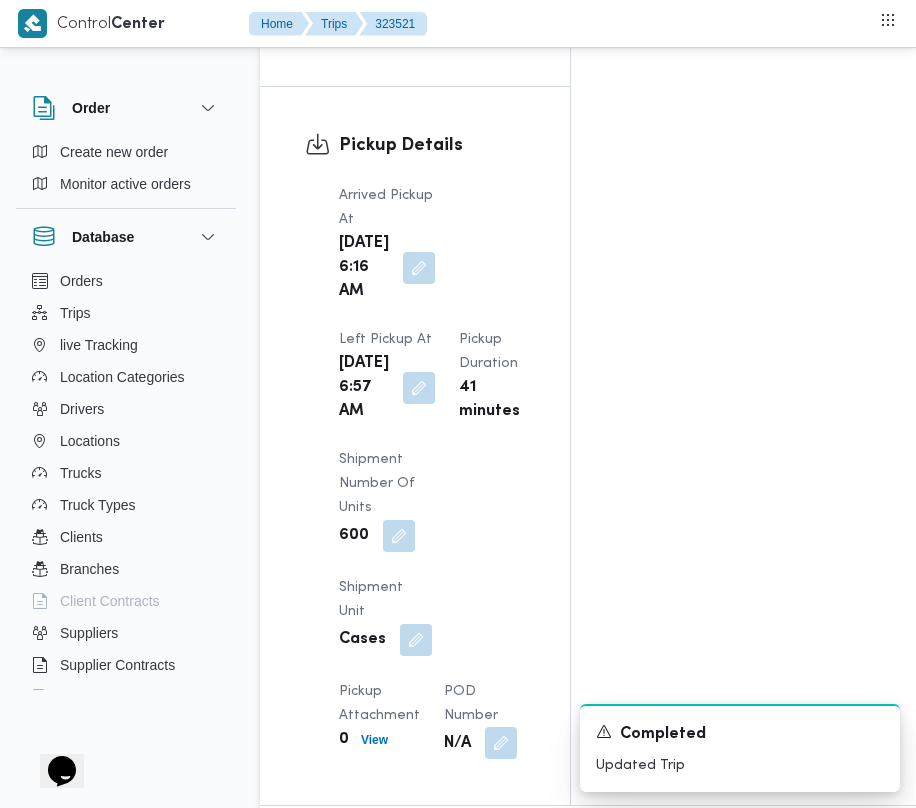 scroll, scrollTop: 3377, scrollLeft: 0, axis: vertical 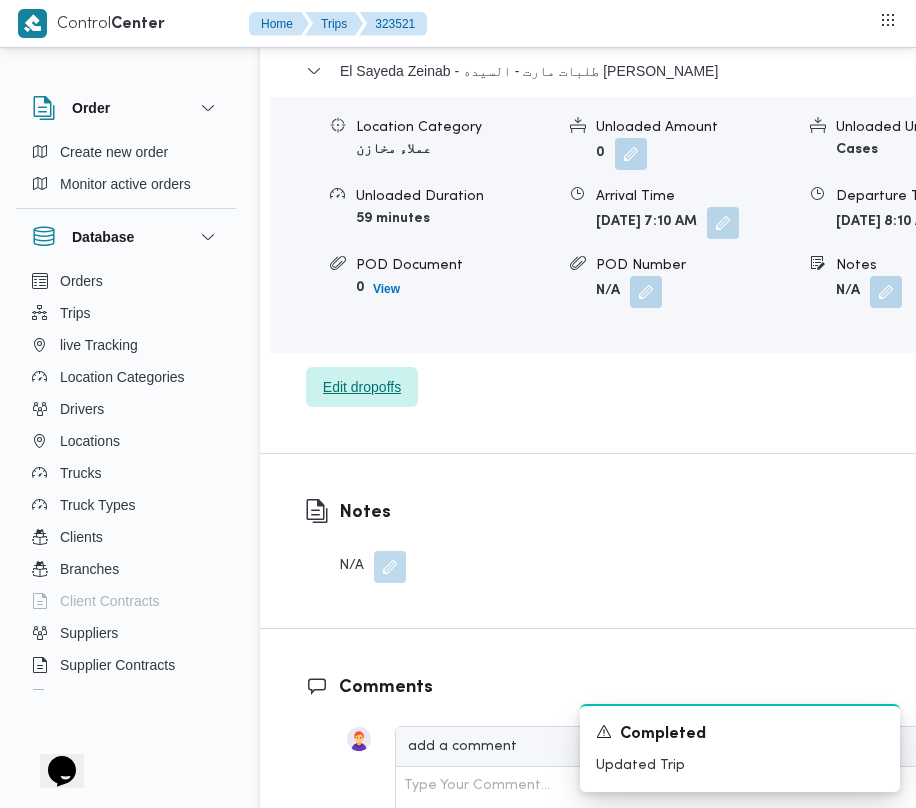 click on "Edit dropoffs" at bounding box center [362, 387] 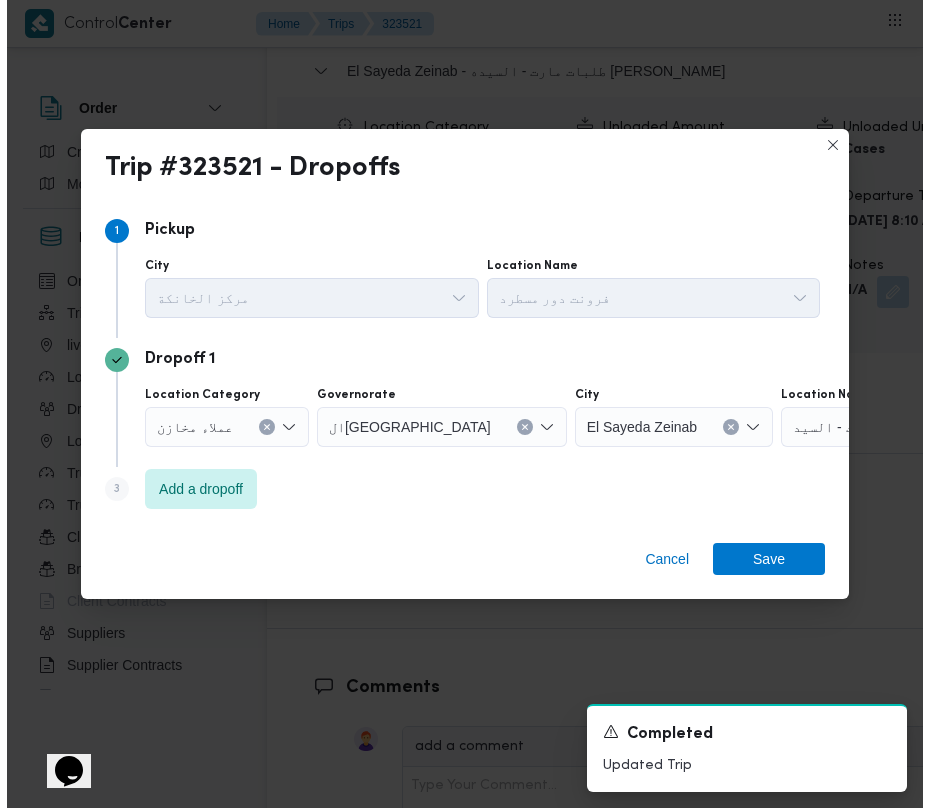 scroll, scrollTop: 3281, scrollLeft: 0, axis: vertical 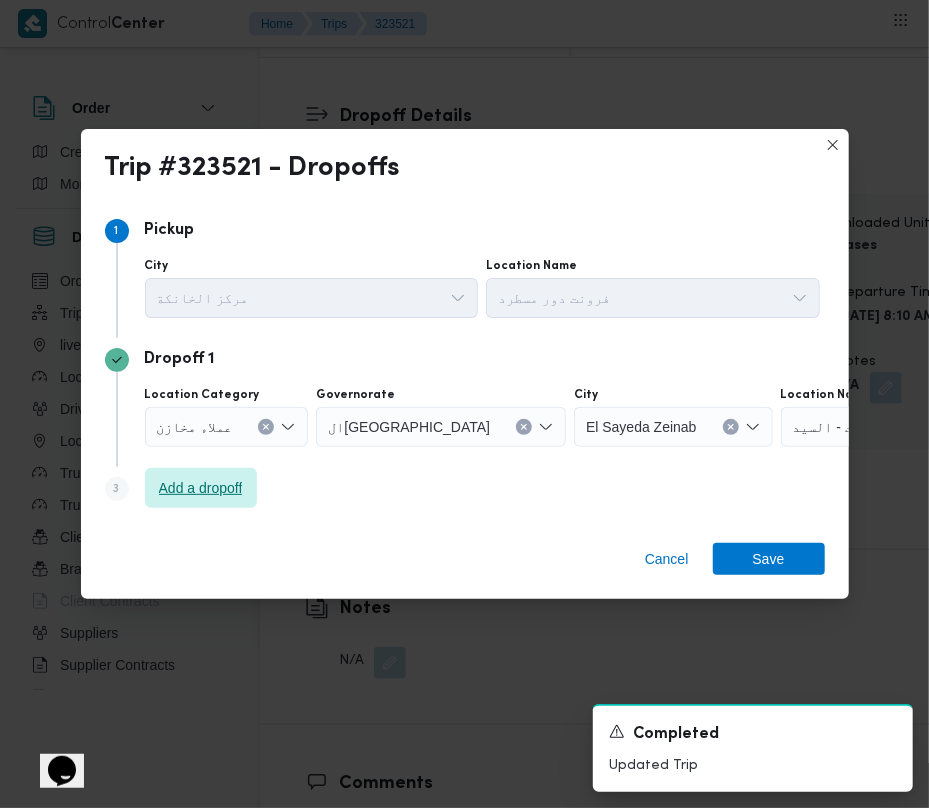 click on "Add a dropoff" at bounding box center (201, 488) 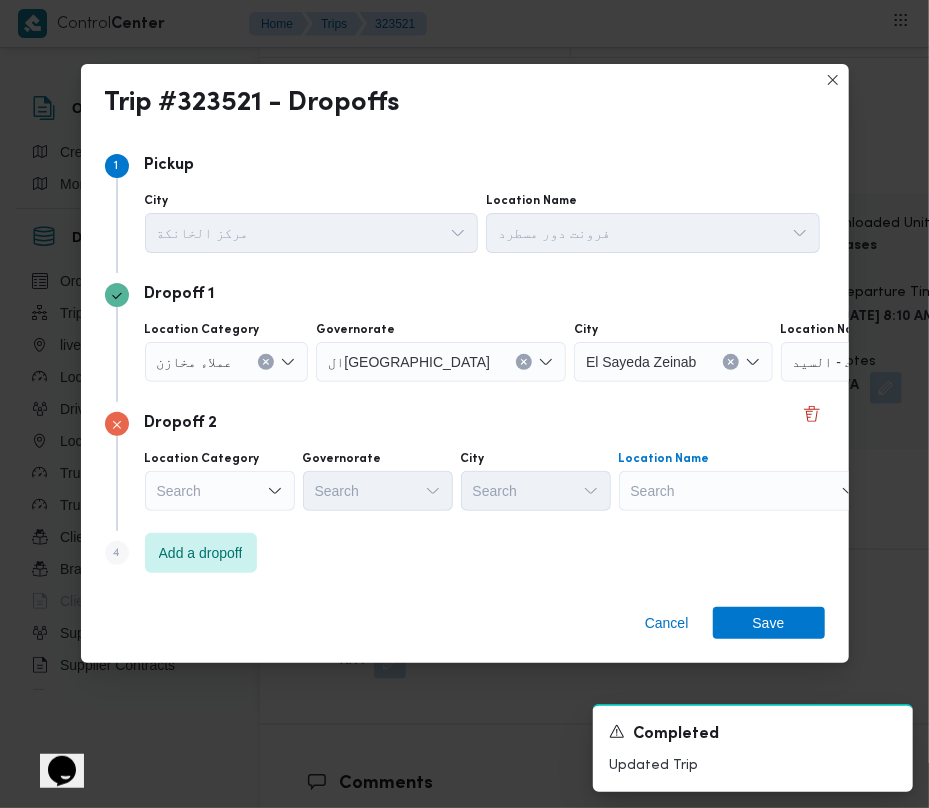 click on "Search" at bounding box center [906, 362] 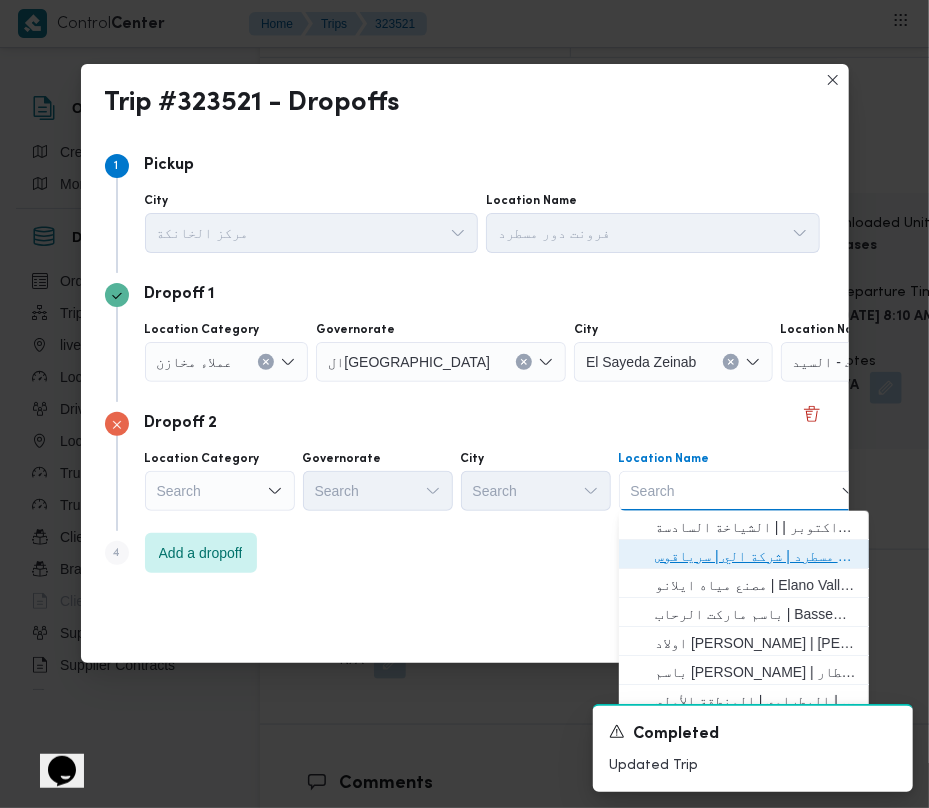 drag, startPoint x: 745, startPoint y: 553, endPoint x: 564, endPoint y: 516, distance: 184.74306 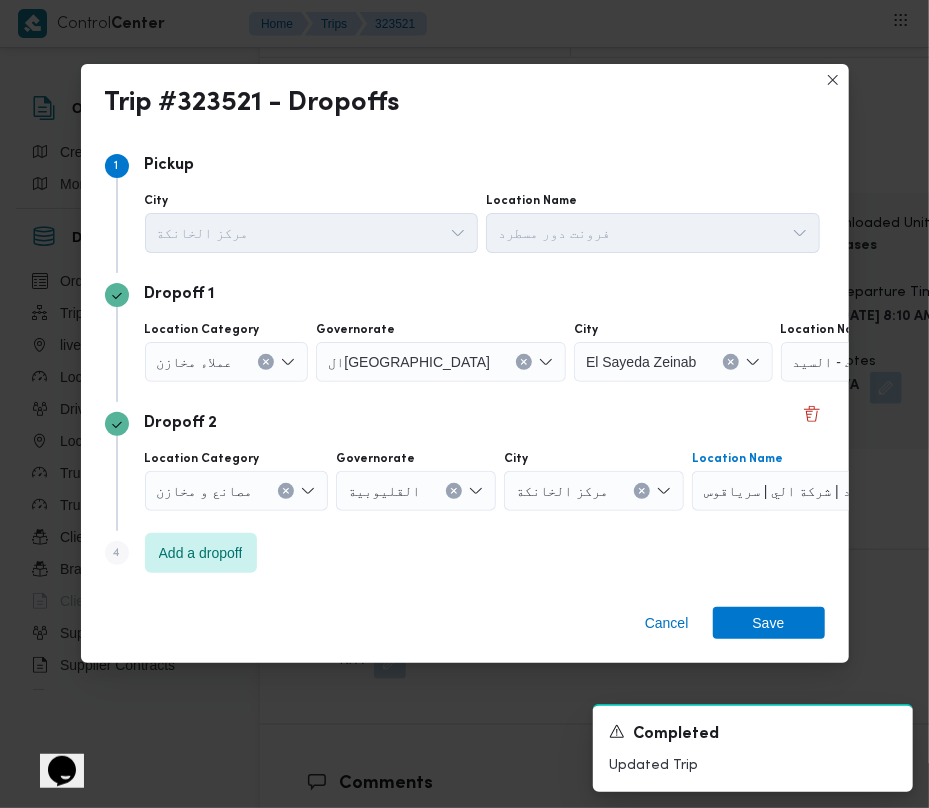 click at bounding box center [241, 362] 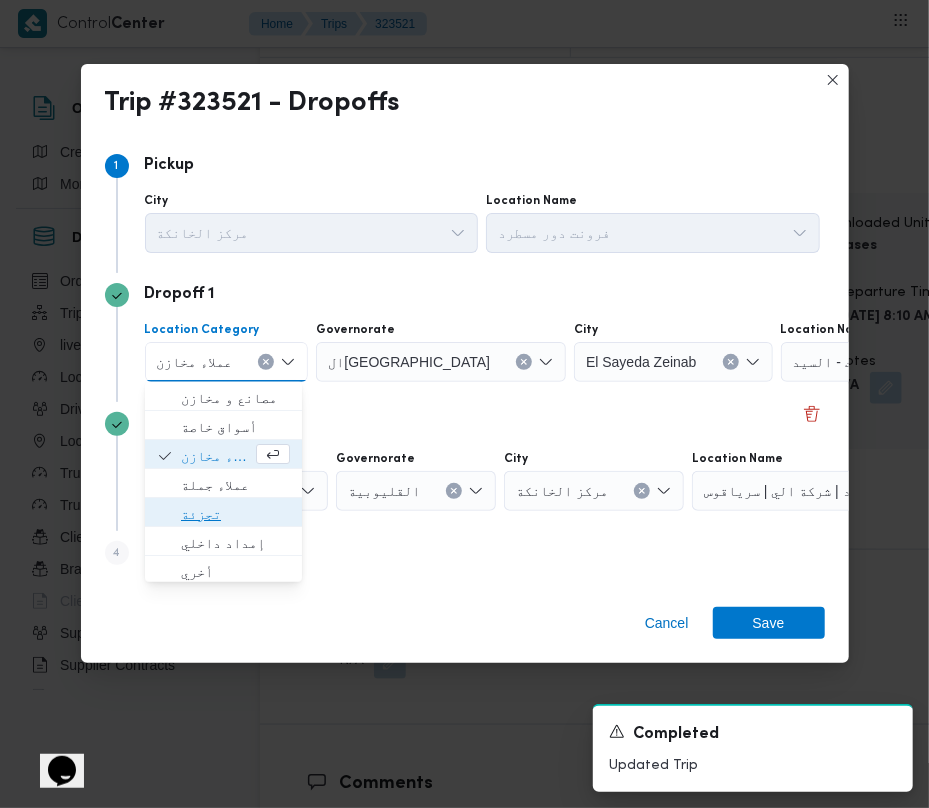 click on "تجزئة" at bounding box center (235, 514) 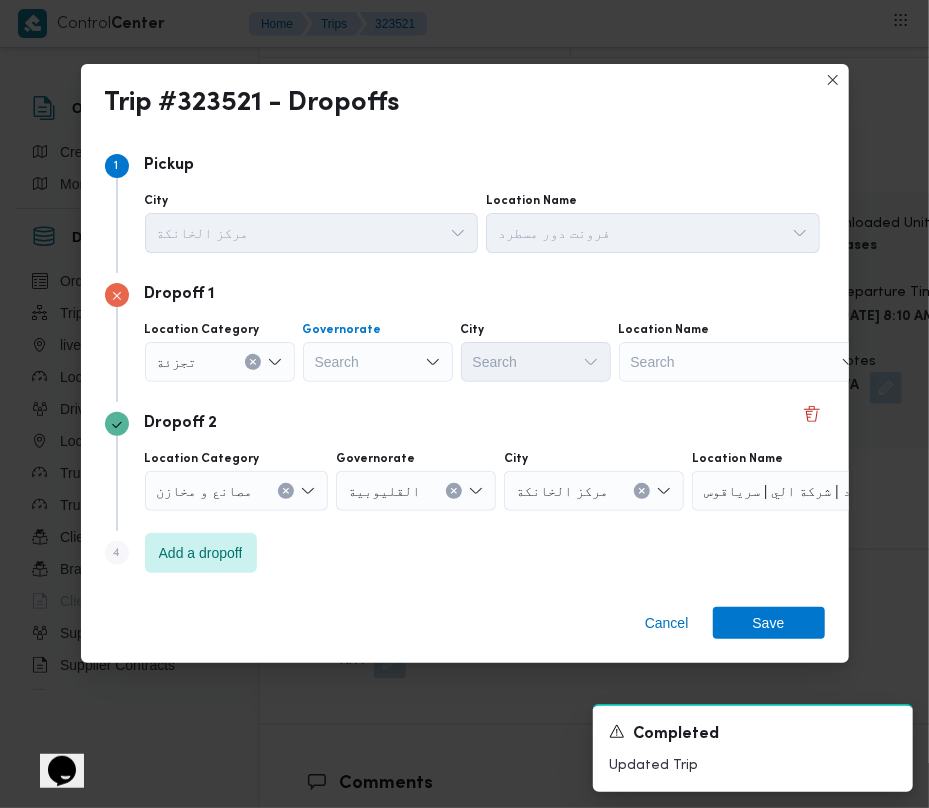 click on "Search" at bounding box center [378, 362] 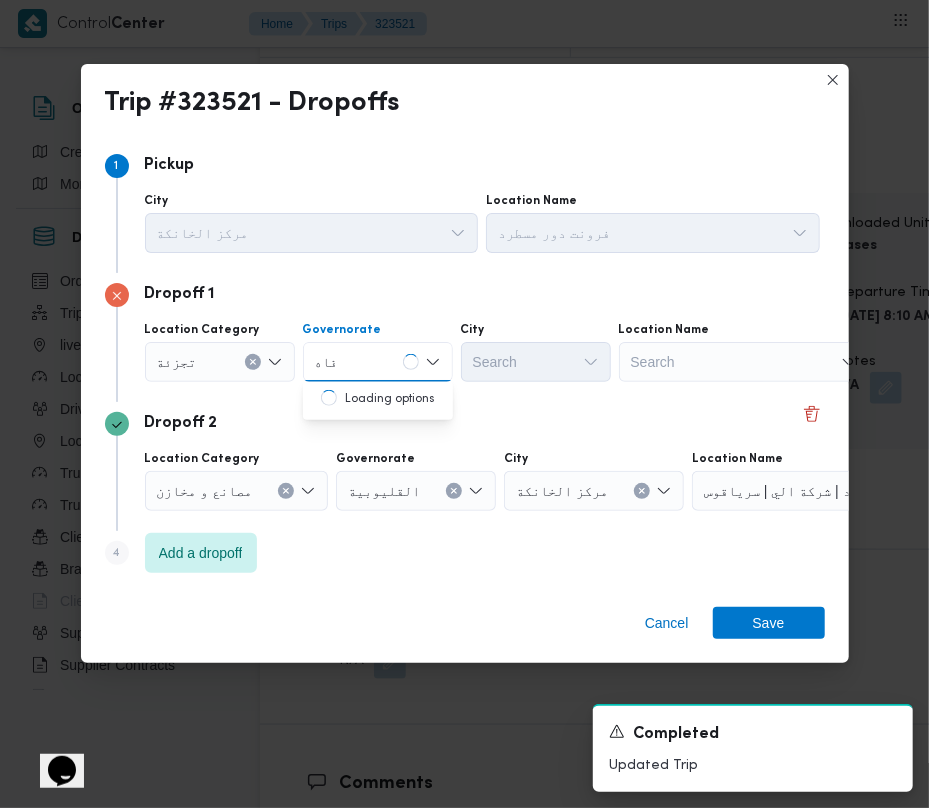 type on "قاه" 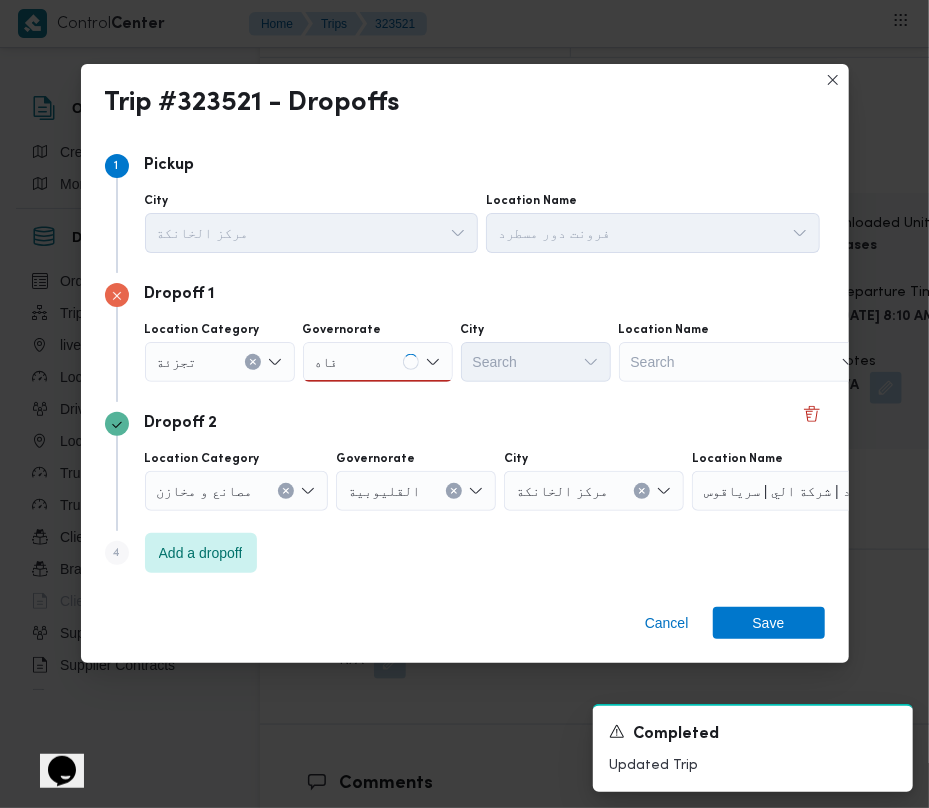 click on "قاه قاه" at bounding box center [378, 362] 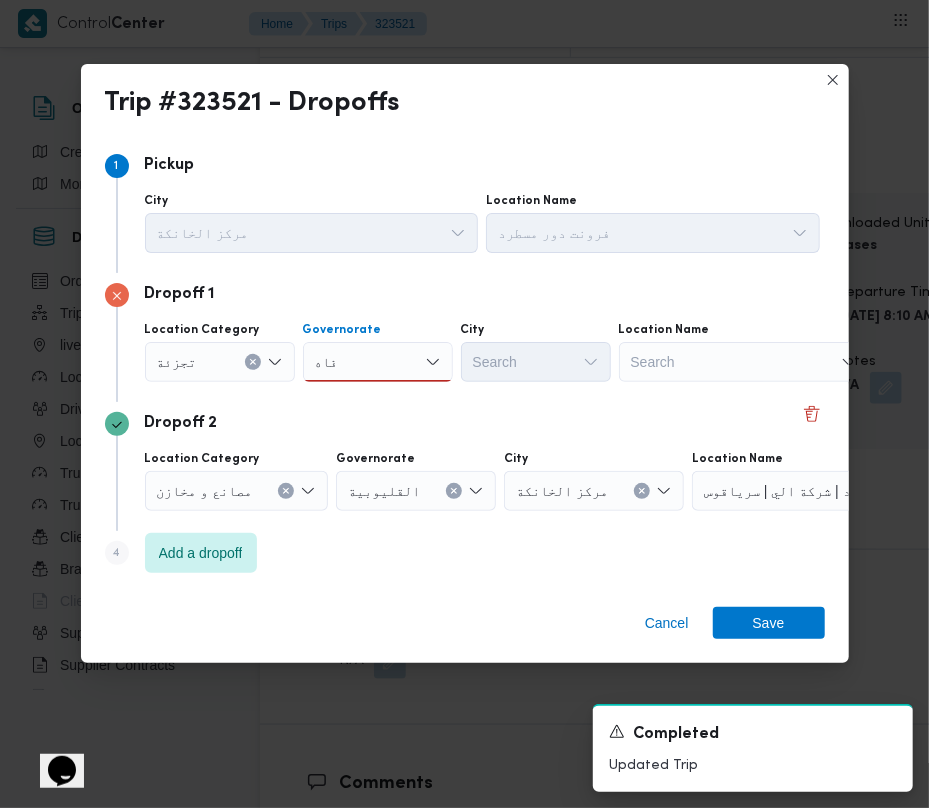 click on "قاه قاه" at bounding box center [378, 362] 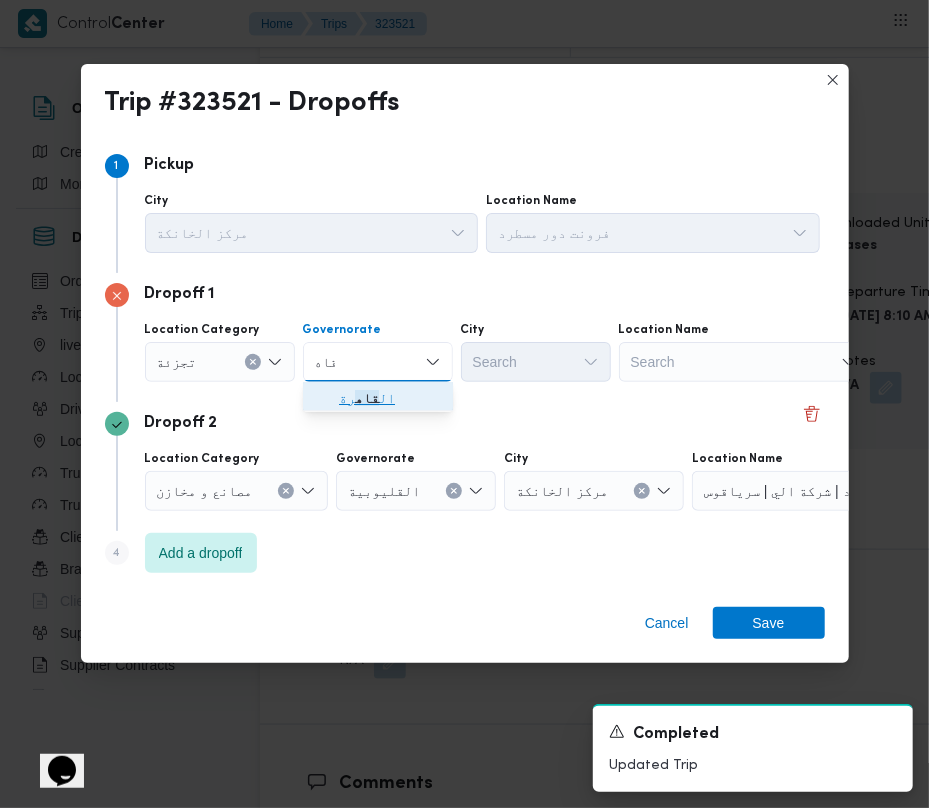 click on "ال قاه رة" at bounding box center (390, 398) 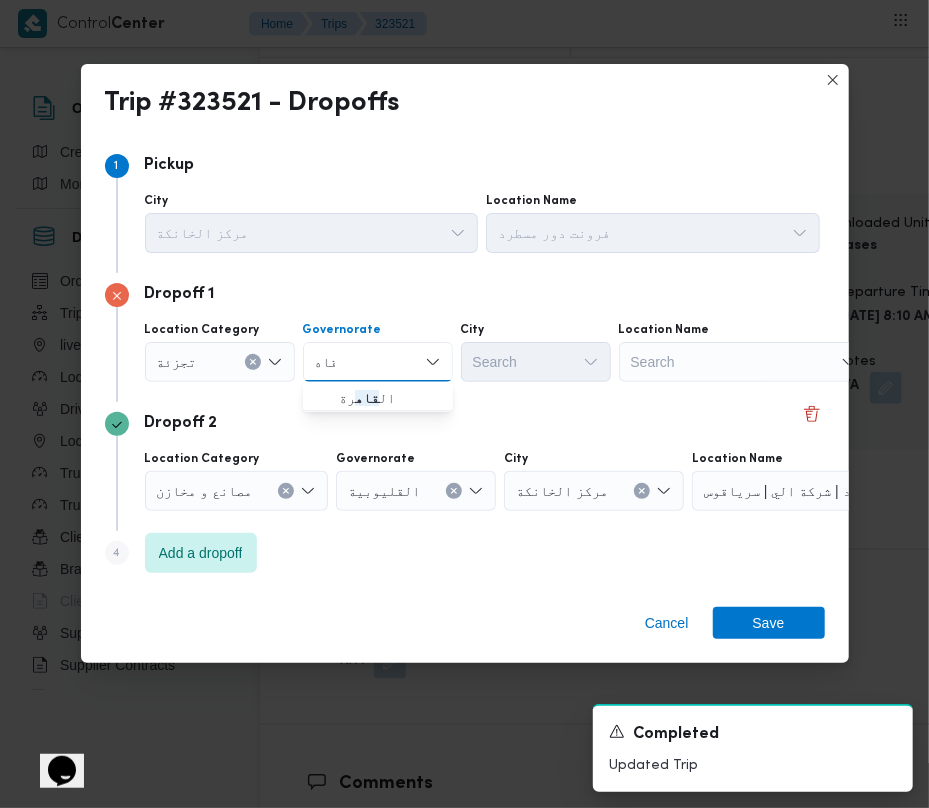 type 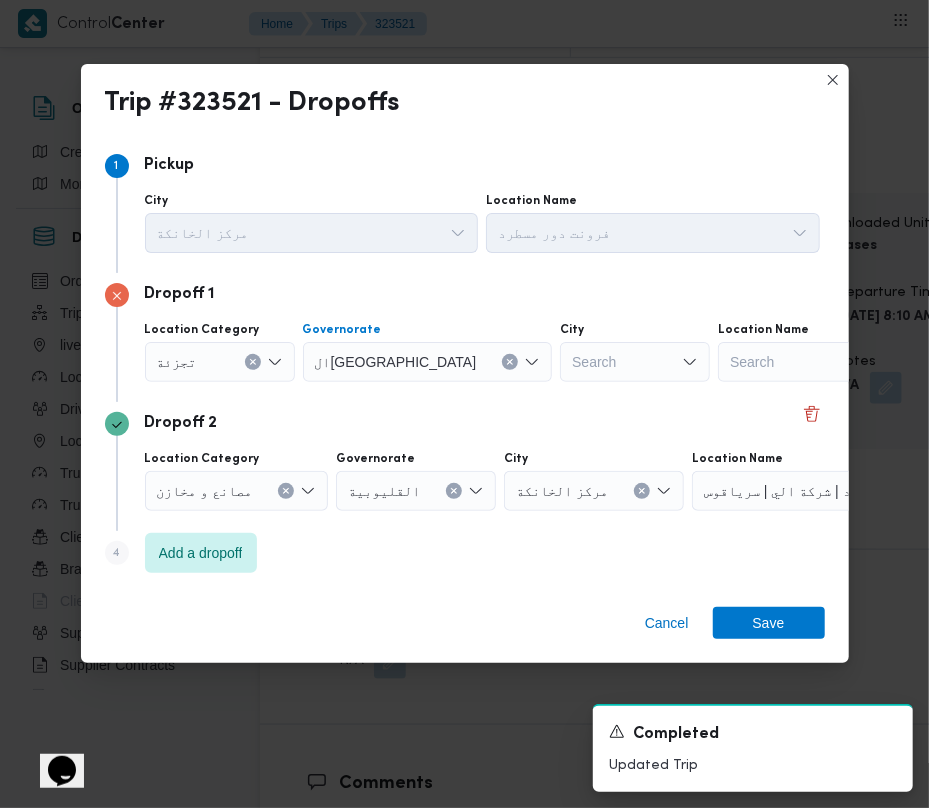 click on "Search" at bounding box center [635, 362] 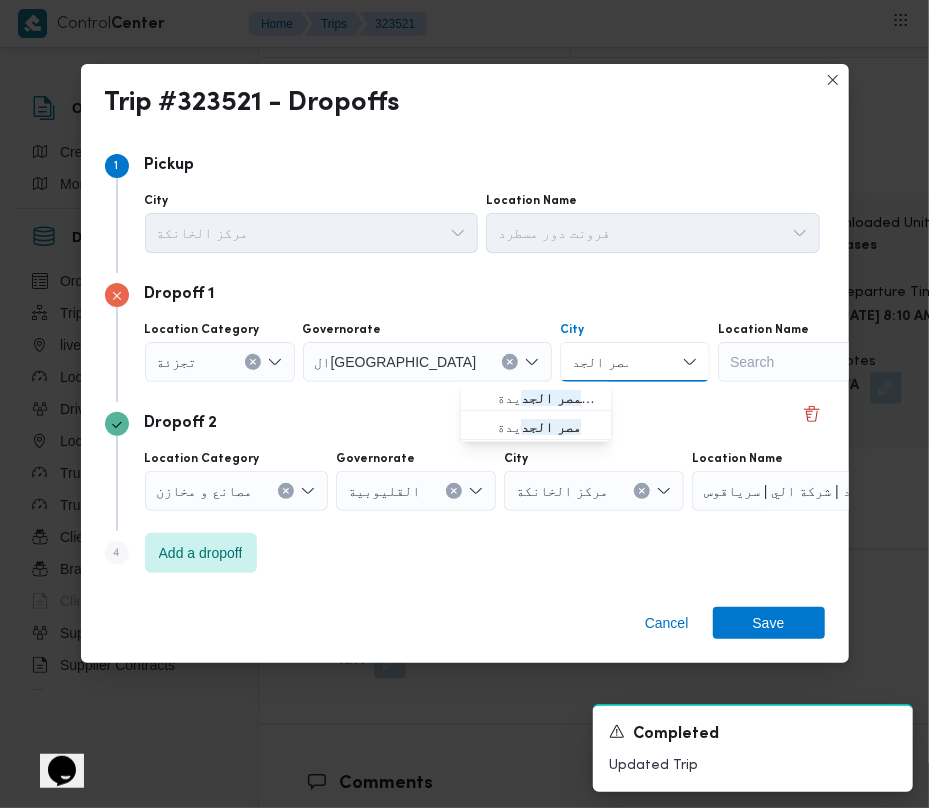 type on "مصر الجديدة" 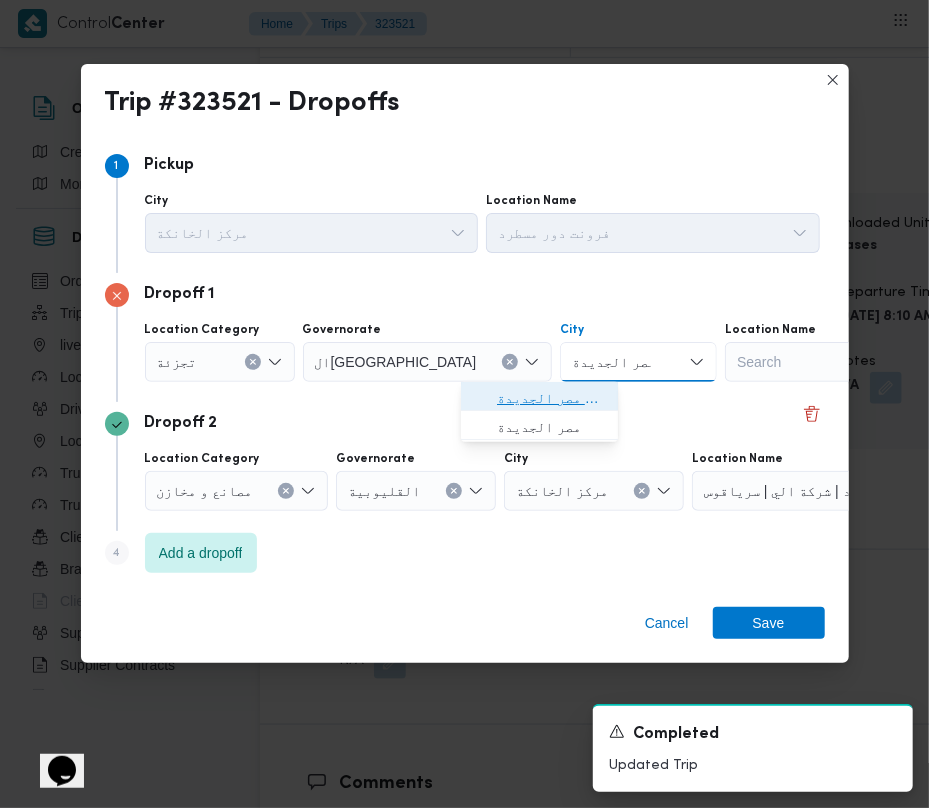 click on "قسم مصر الجديدة" at bounding box center [551, 398] 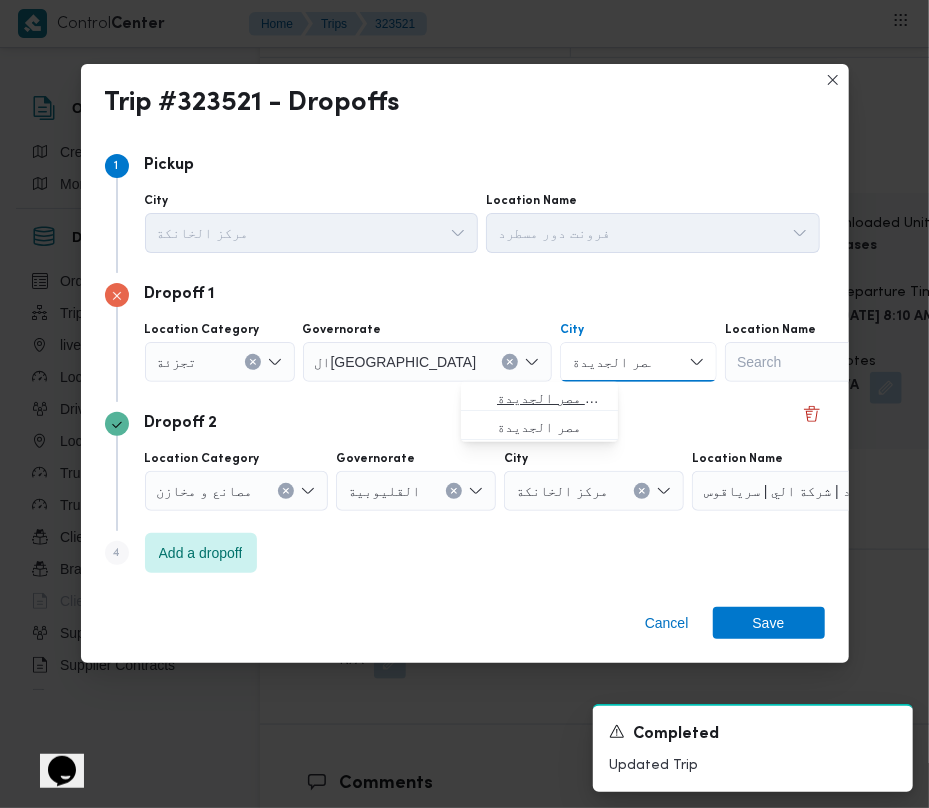 type 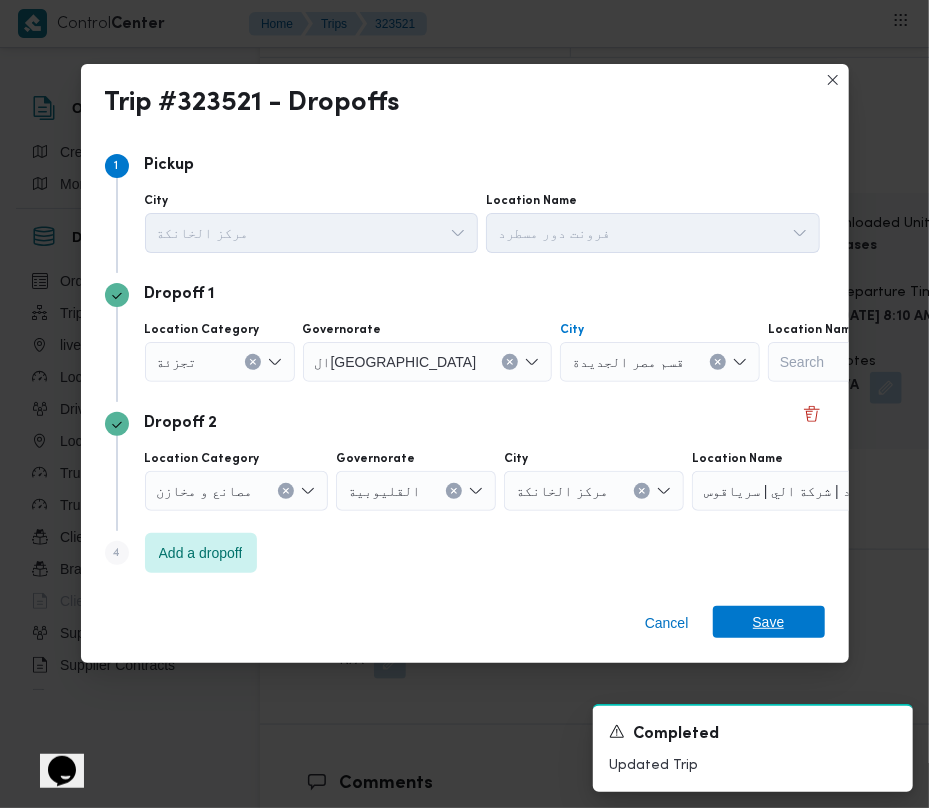 click on "Save" at bounding box center [769, 622] 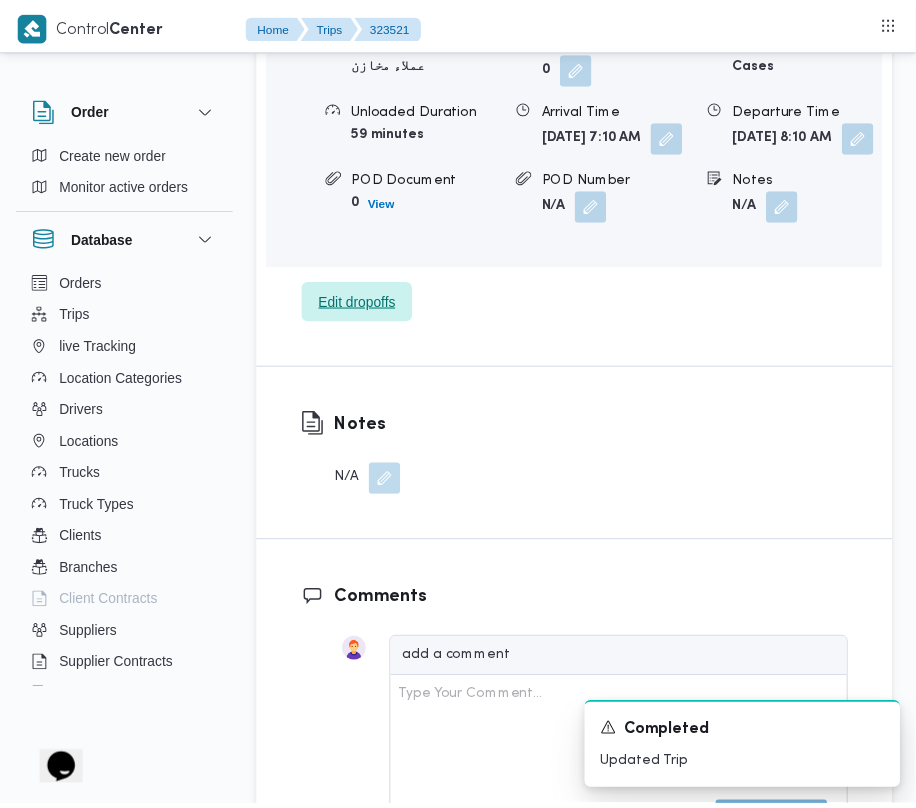 scroll, scrollTop: 3377, scrollLeft: 0, axis: vertical 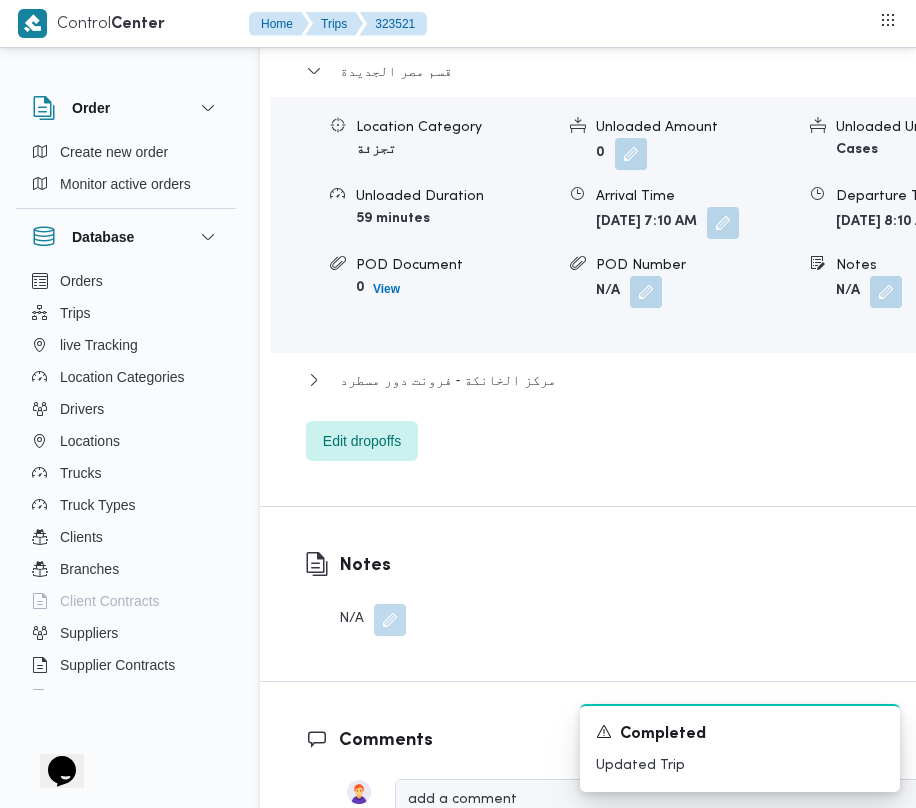 click on "Order Create new order Monitor active orders Database Orders Trips live Tracking Location Categories Drivers Locations Trucks Truck Types Clients Branches Client Contracts Suppliers Supplier Contracts Devices Users Projects SP Projects Admins organization assignees Tags Trip# 323521 Completed Duplicate Trip   فرونت دور مسطرد قسم [GEOGRAPHIC_DATA] الجديدة Step 3 is incomplete 3 فرونت دور مسطرد Summary Route Supplier Details Supplier [PERSON_NAME] [PERSON_NAME] Operation Model Monthly Driver ايمن مجدى [PERSON_NAME] Truck [PERSON_NAME] 418 Truck Type jumbo_7000 | opened | dry | 3.5 ton Trip Details Client Frontdoor Branch فرونت دور مسطرد Trip Type تجزئة Pickup date & time [DATE] 7:00 AM Source System App Version 3.7.5.production.driver-release (164) Returnable No Geofencing No Auto Ending Yes Collect Shipment Amounts No Contract Type Monthly Project Name frontdoor Google distance in KMs 2.26 KMs Distance Traveled 1.78 KMs N/A" at bounding box center [458, -496] 